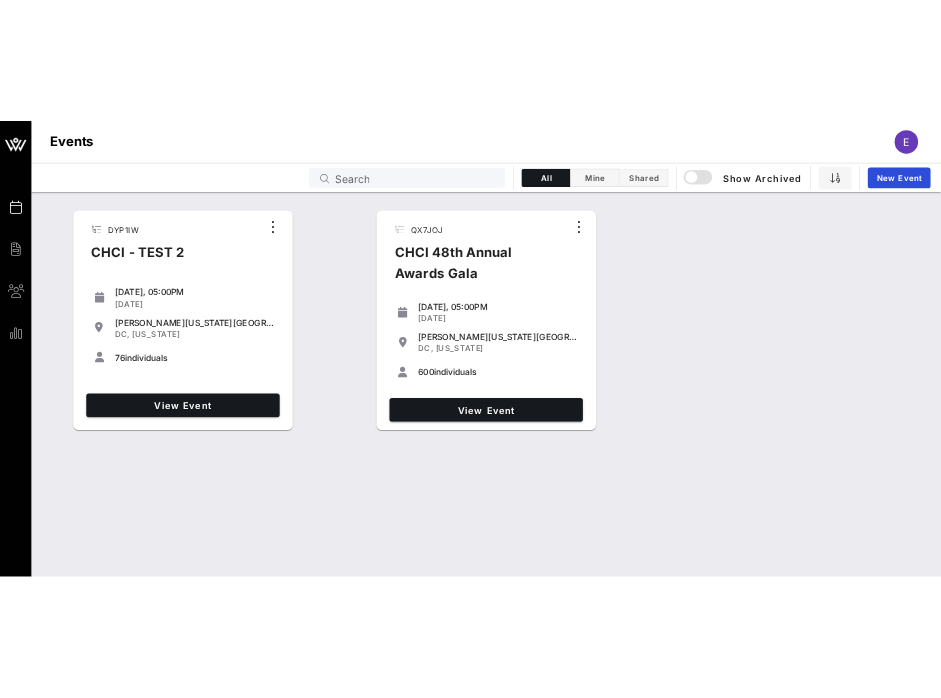scroll, scrollTop: 0, scrollLeft: 0, axis: both 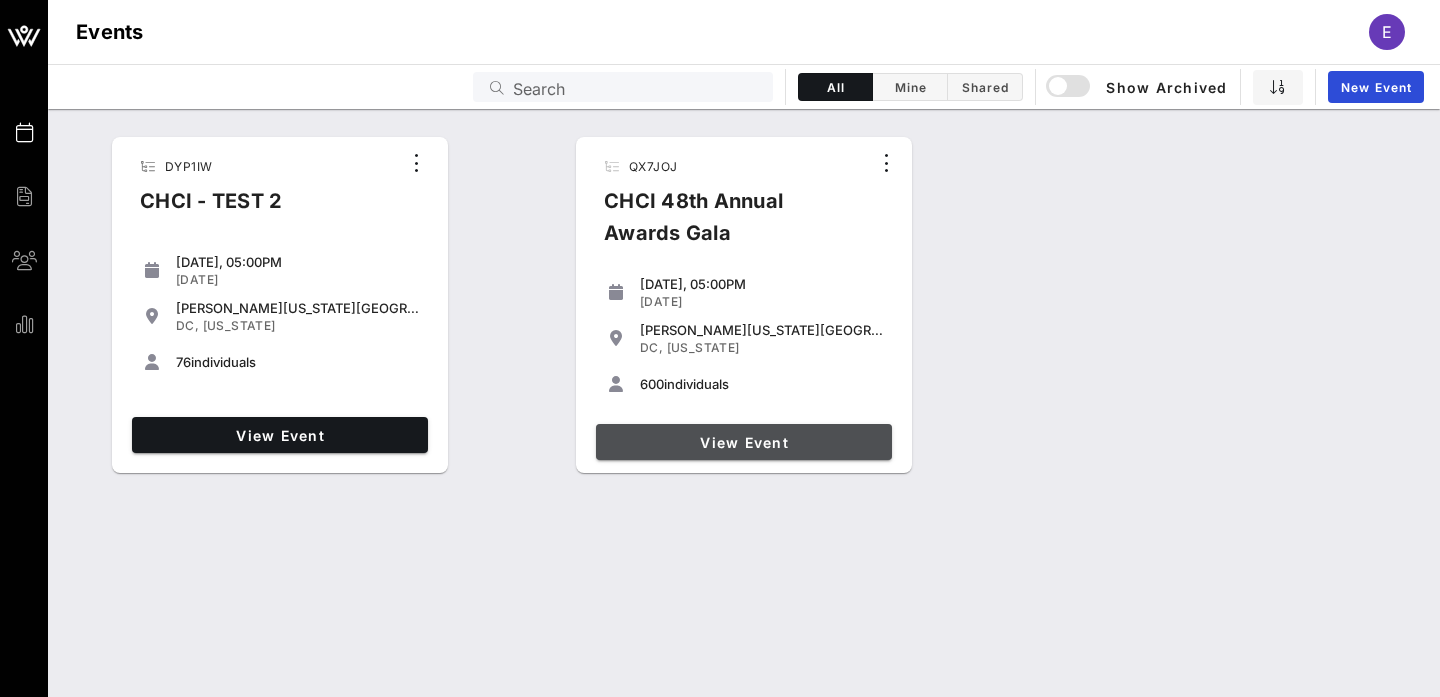 click on "View Event" at bounding box center (744, 442) 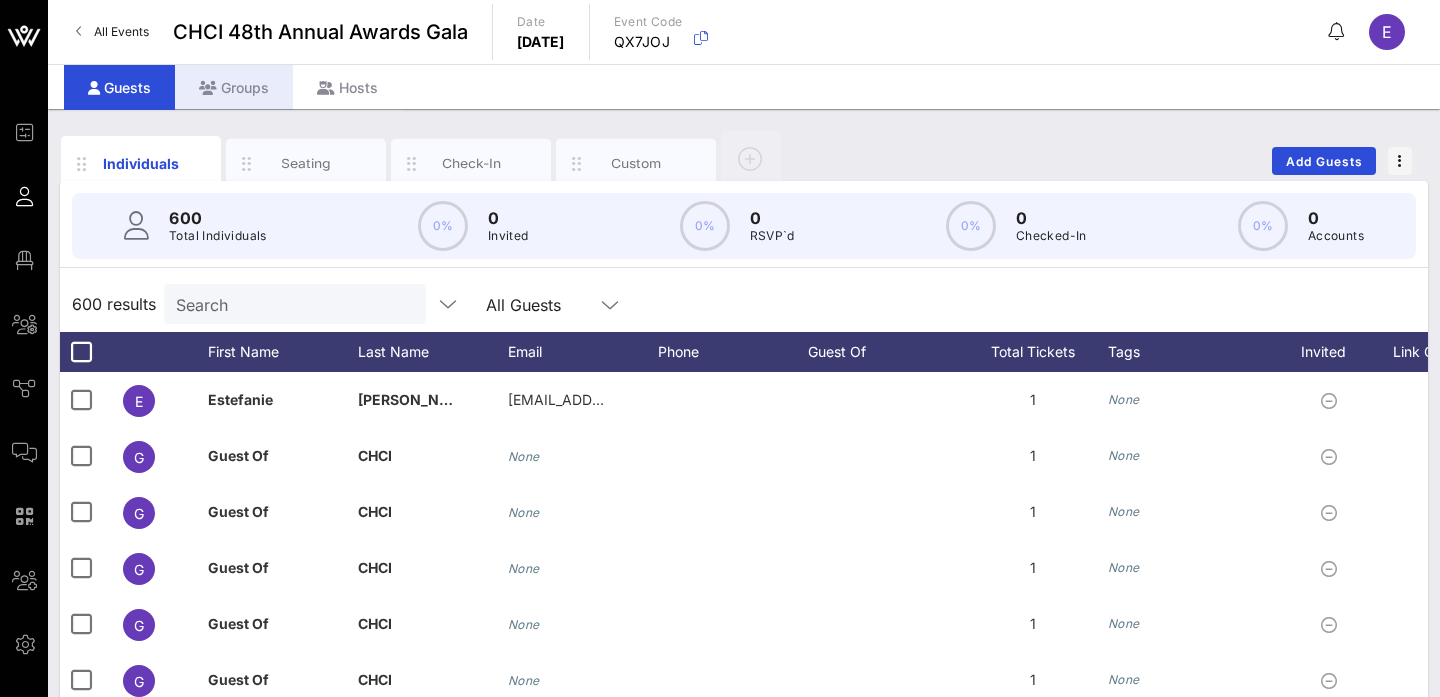 click on "Groups" at bounding box center (234, 87) 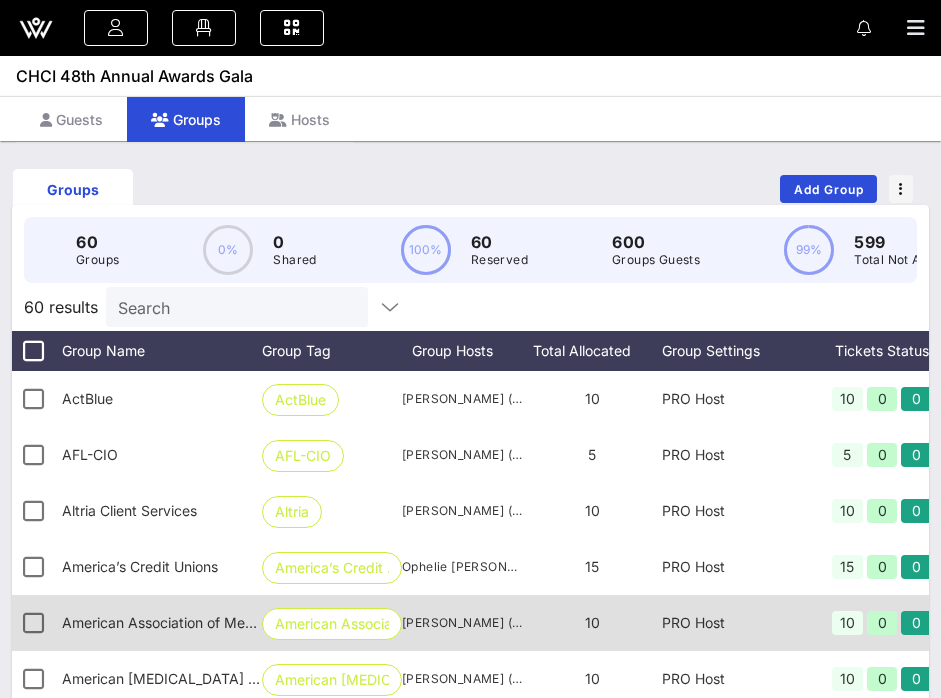 scroll, scrollTop: 0, scrollLeft: 47, axis: horizontal 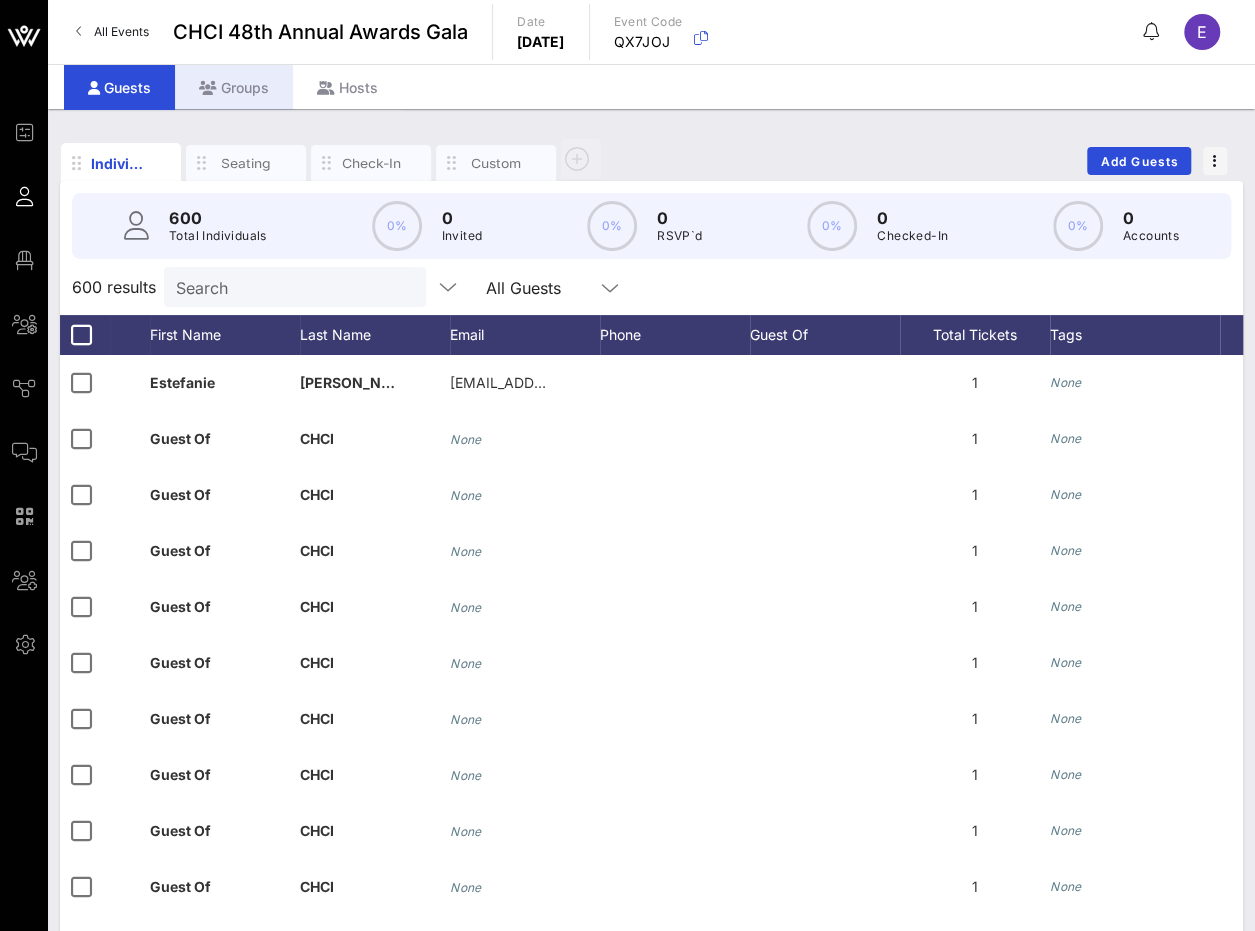 click on "Groups" at bounding box center (234, 87) 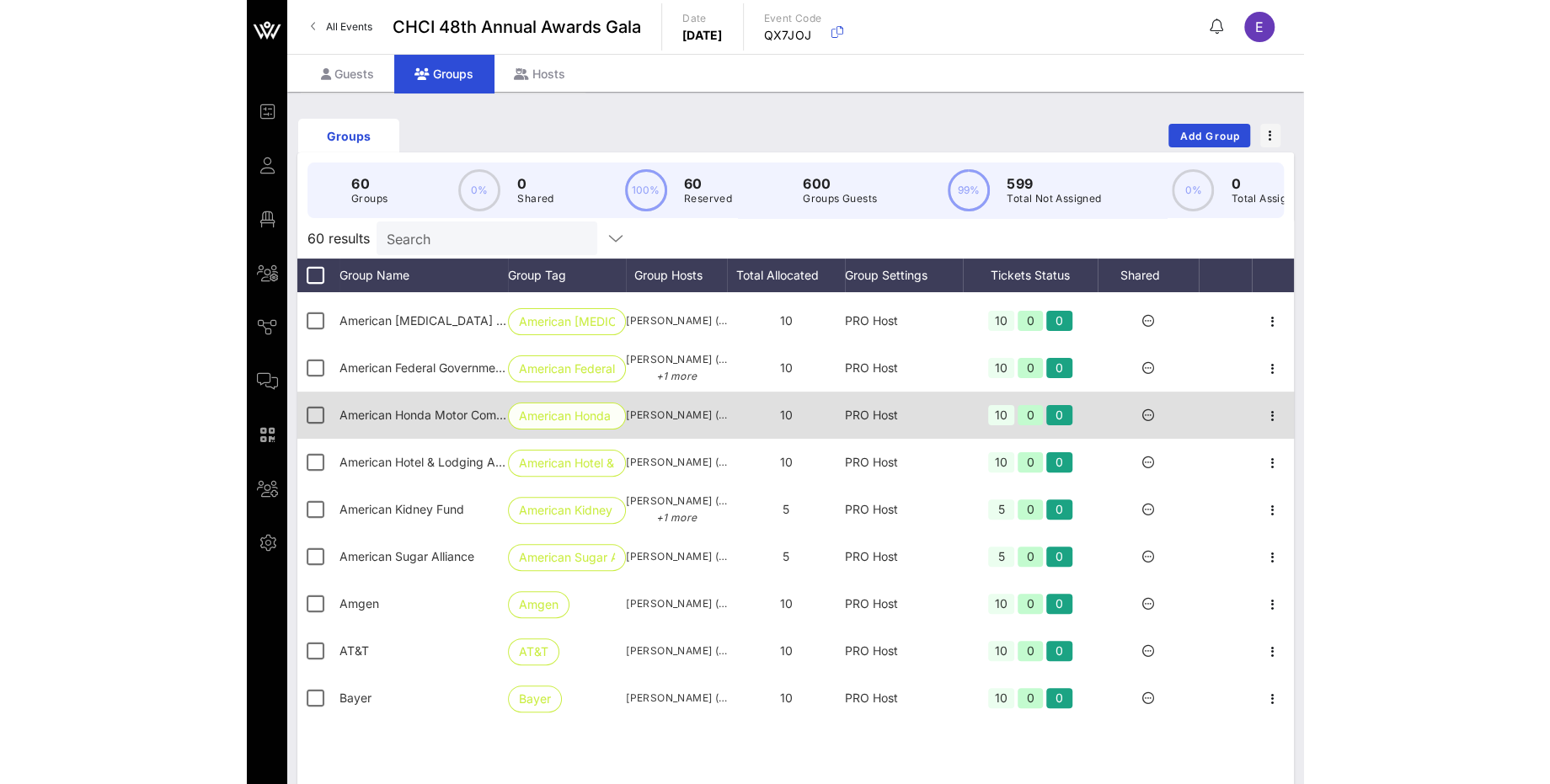 scroll, scrollTop: 0, scrollLeft: 0, axis: both 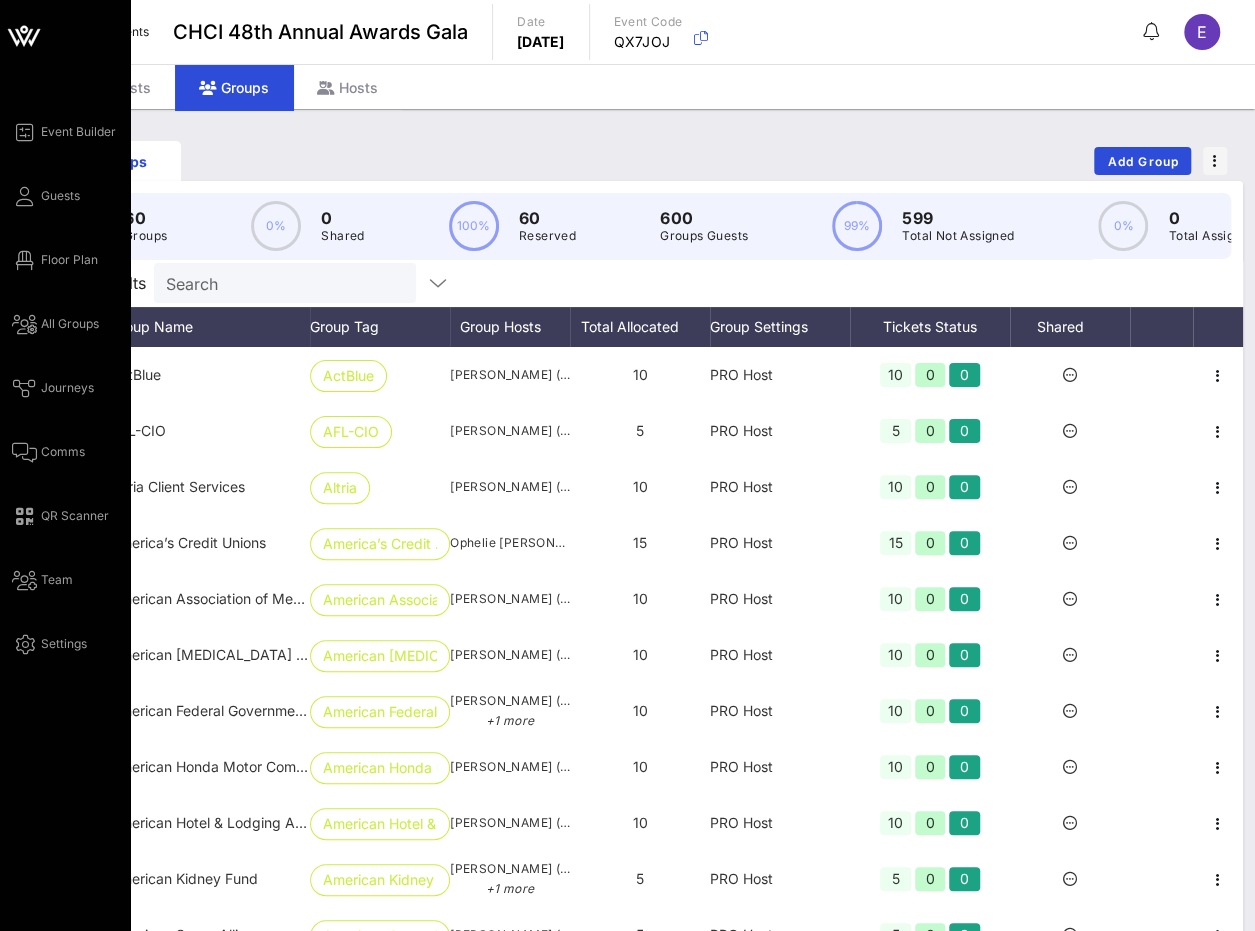 click on "Event Builder   Guests   Floor Plan   All Groups   Journeys   Comms   QR Scanner   Team   Settings" at bounding box center [65, 515] 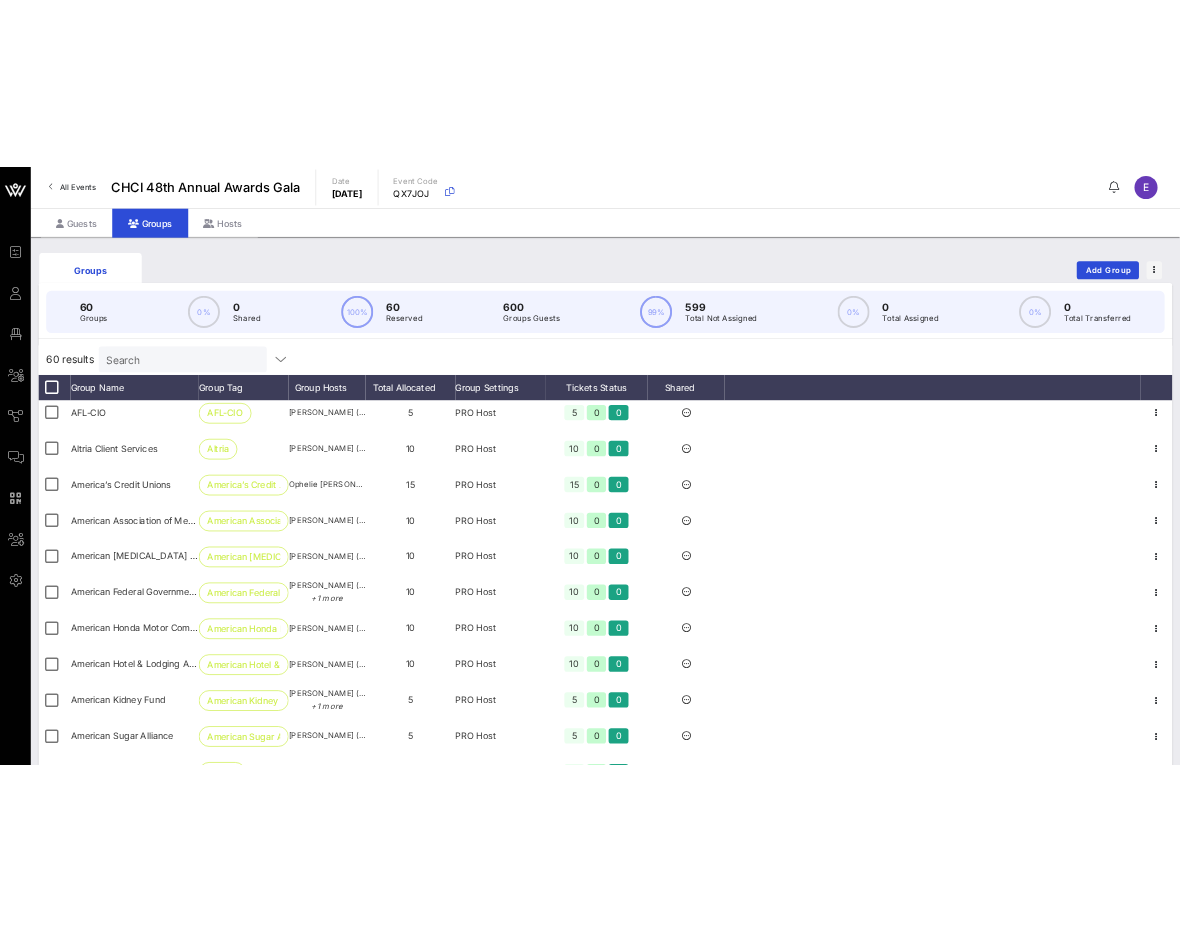 scroll, scrollTop: 60, scrollLeft: 0, axis: vertical 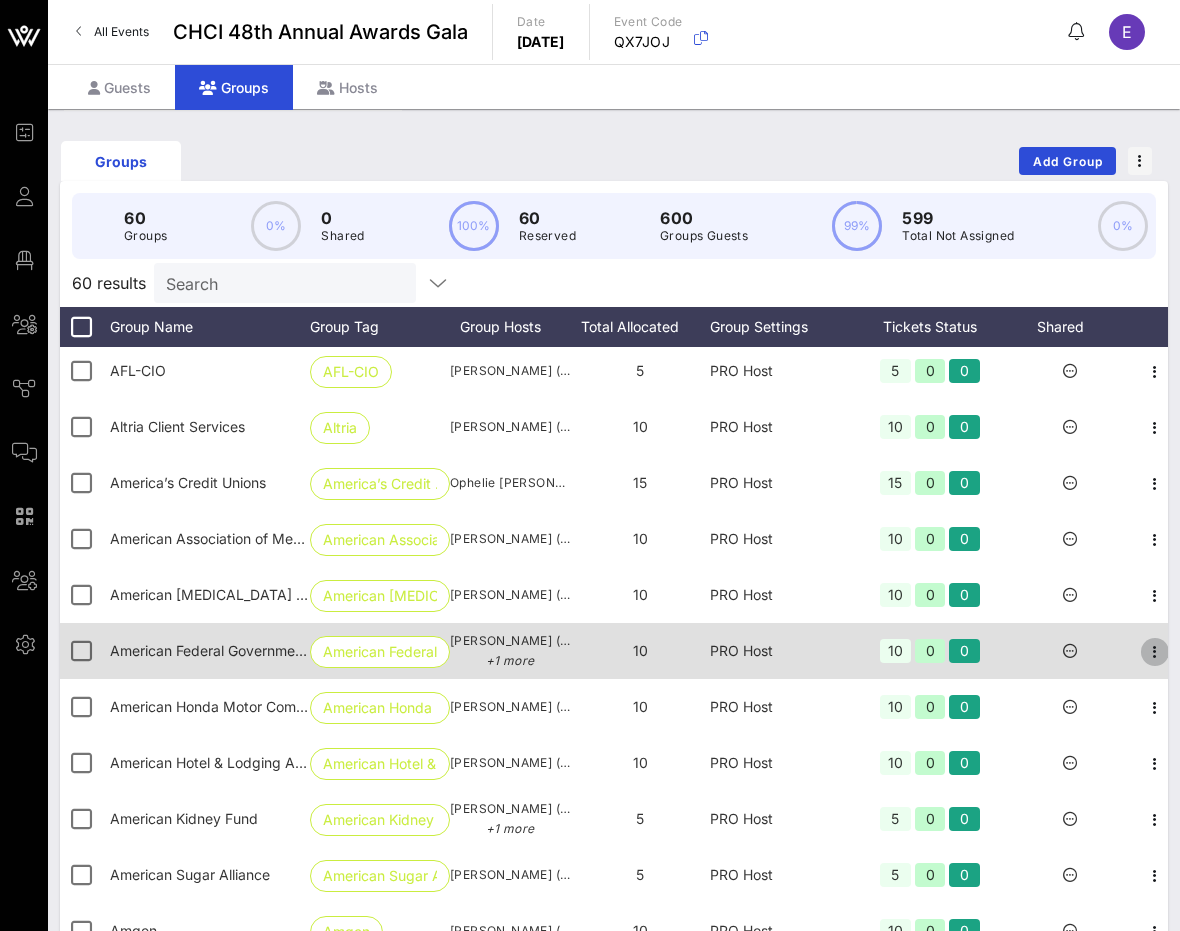 click at bounding box center [1155, 652] 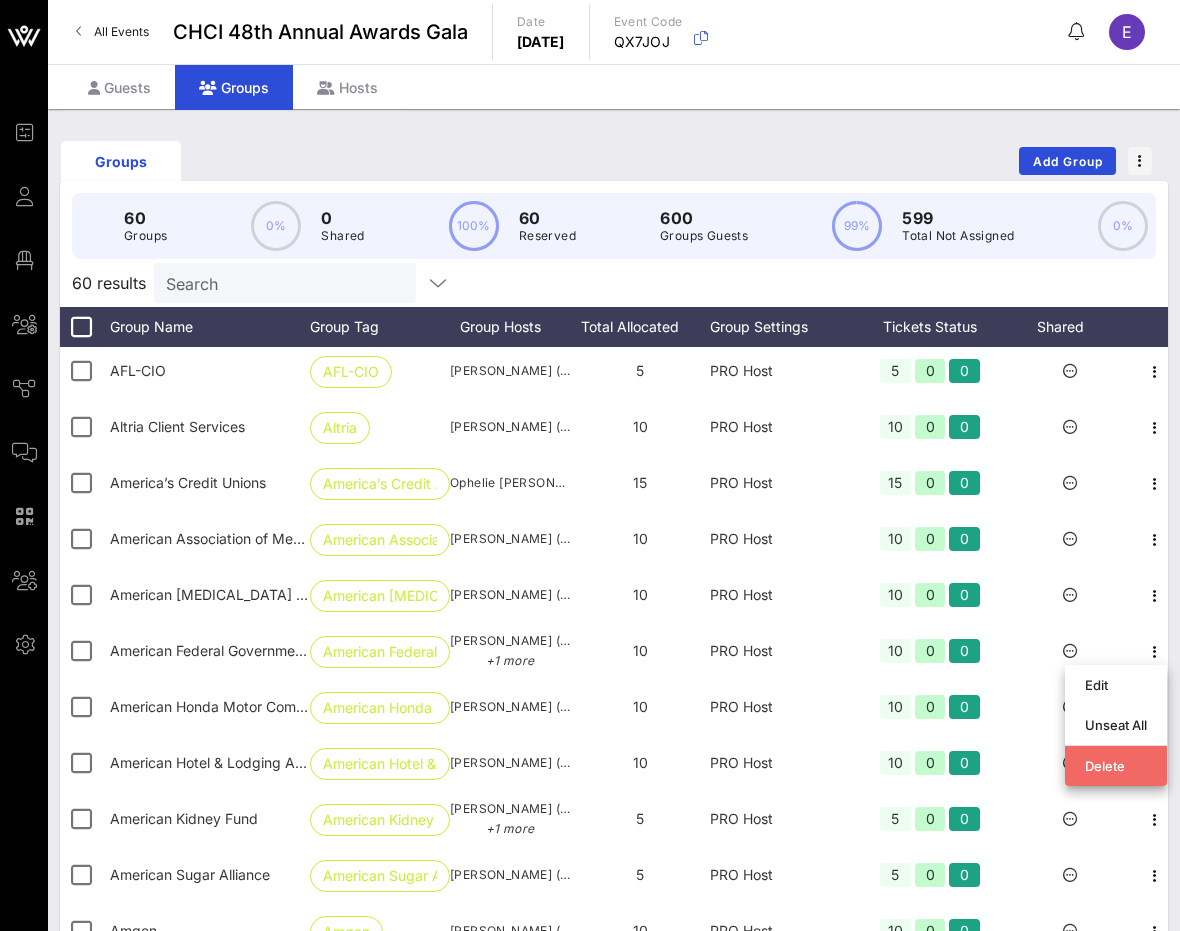 click on "Delete" at bounding box center (1116, 766) 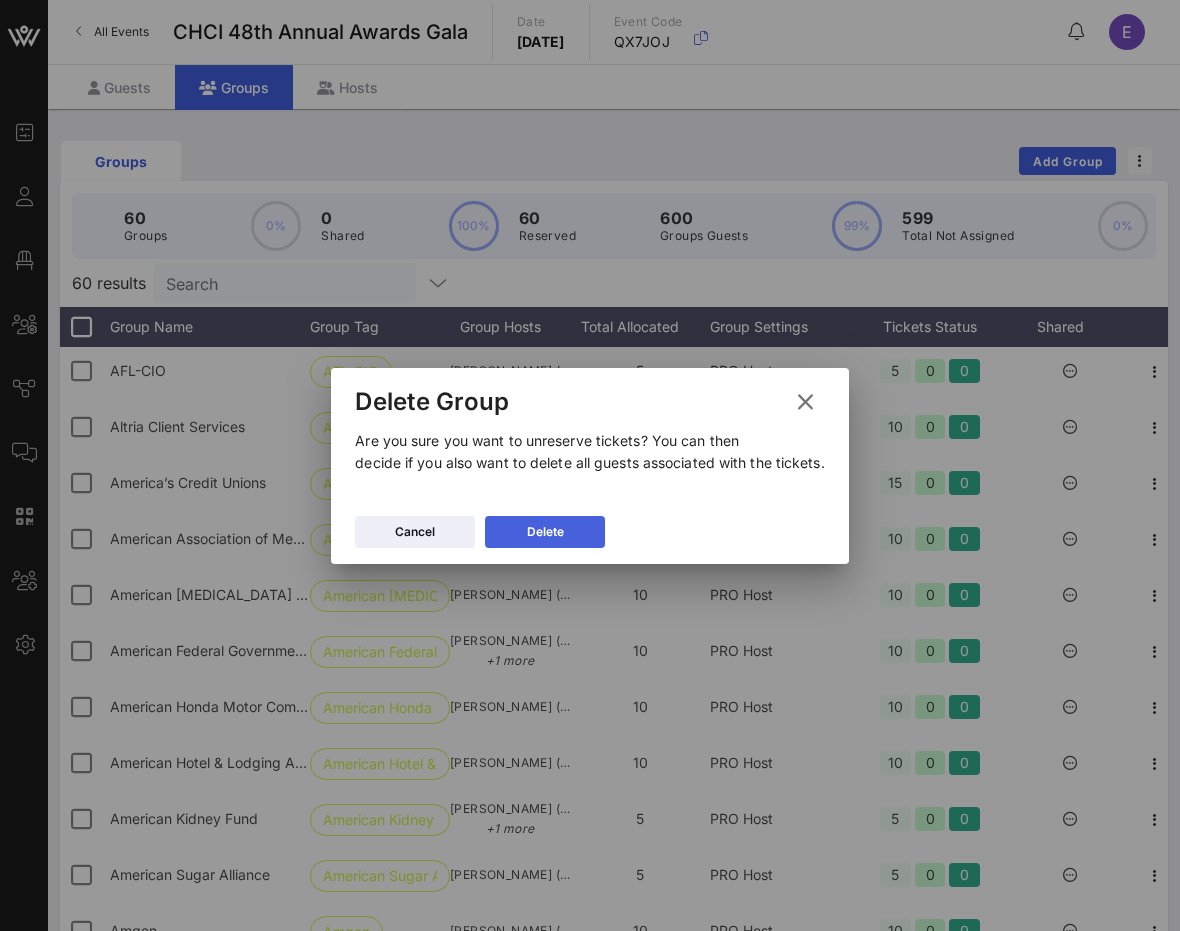 click on "Delete" at bounding box center (545, 532) 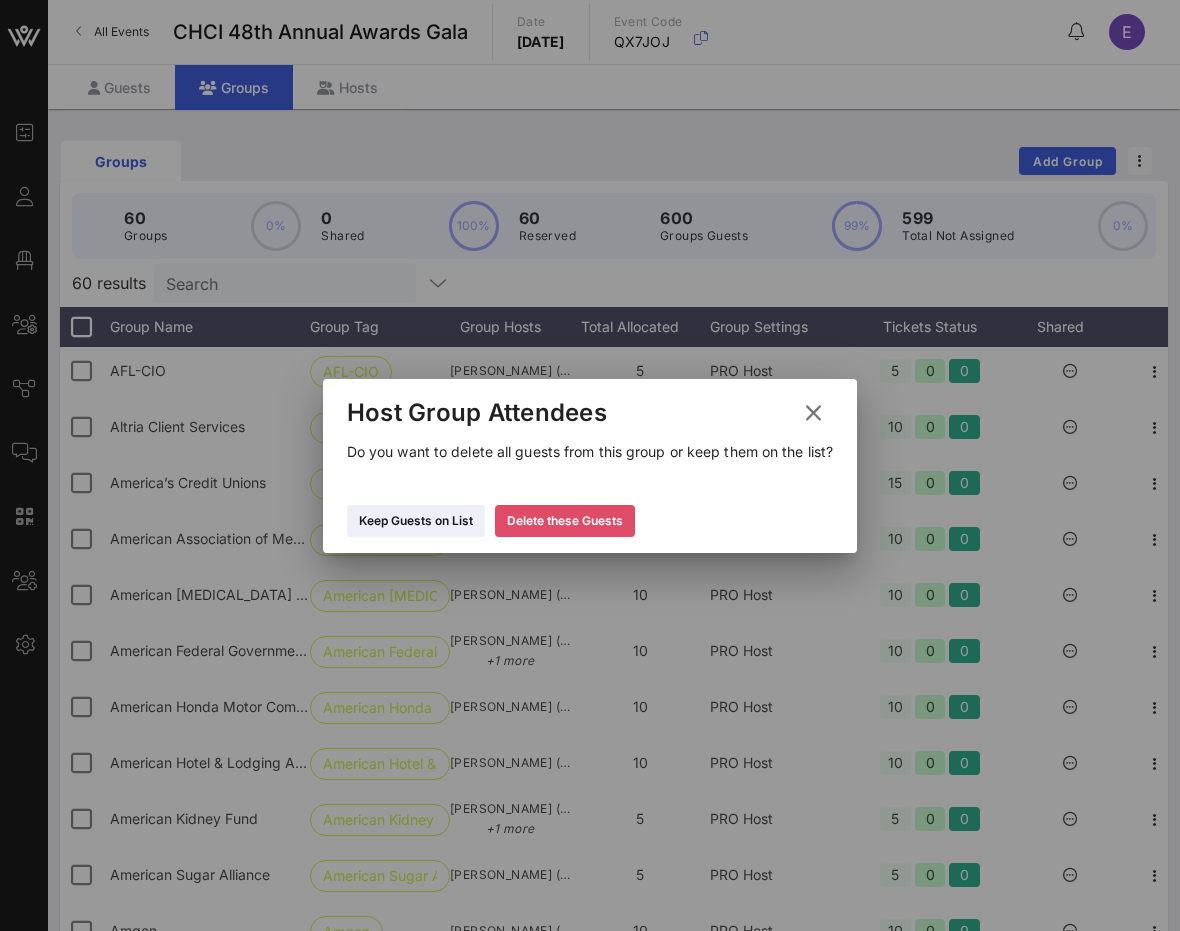 click on "Delete these Guests" at bounding box center [565, 521] 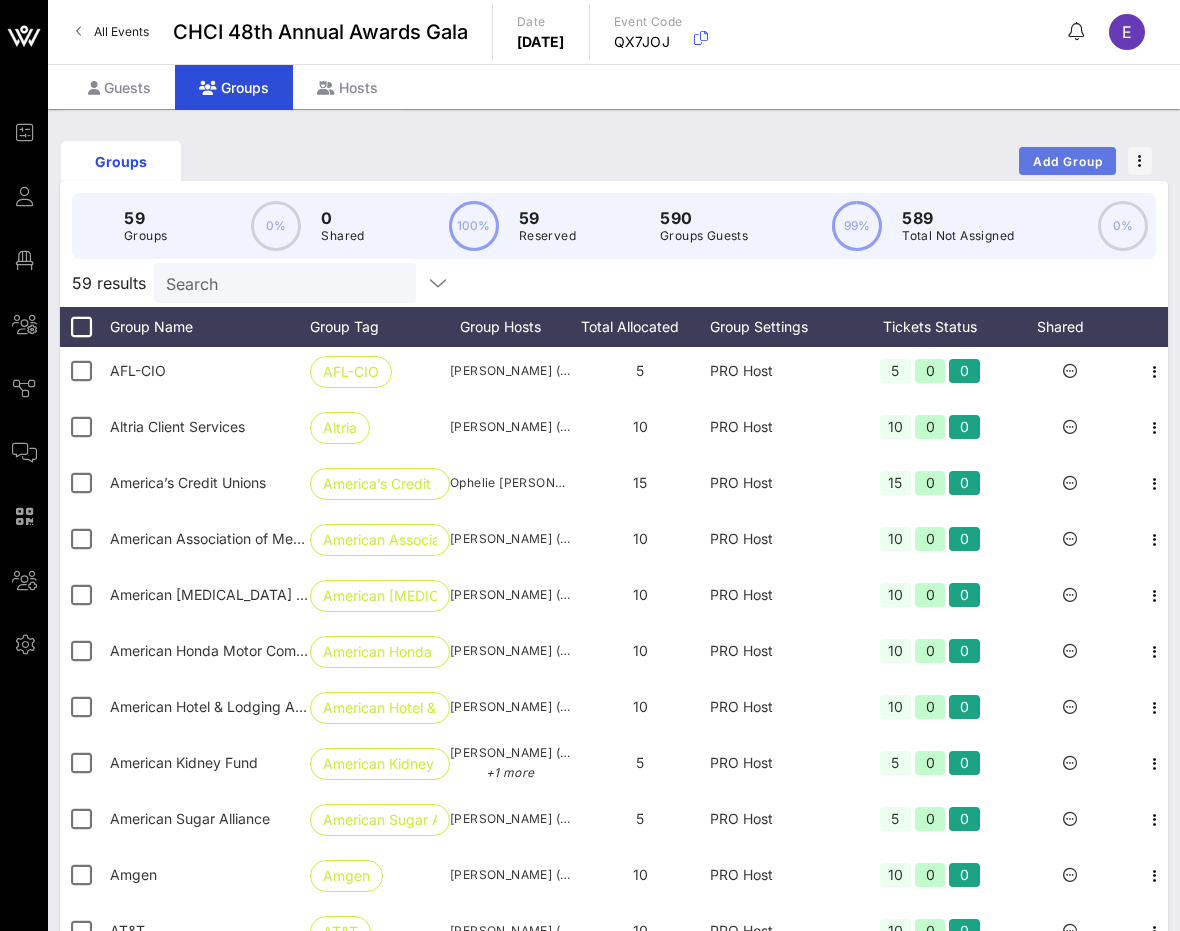 click on "Add Group" at bounding box center [1068, 161] 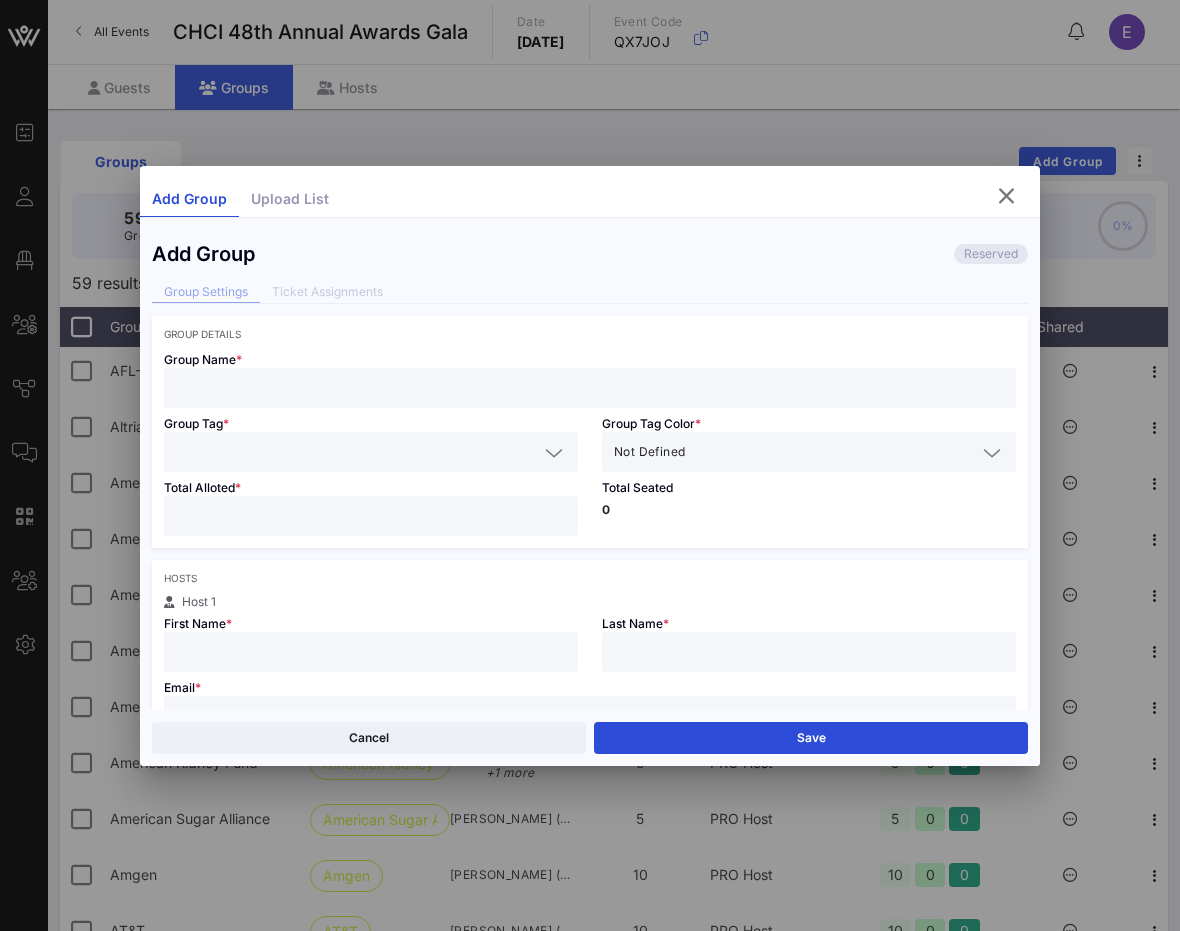 click at bounding box center (590, 388) 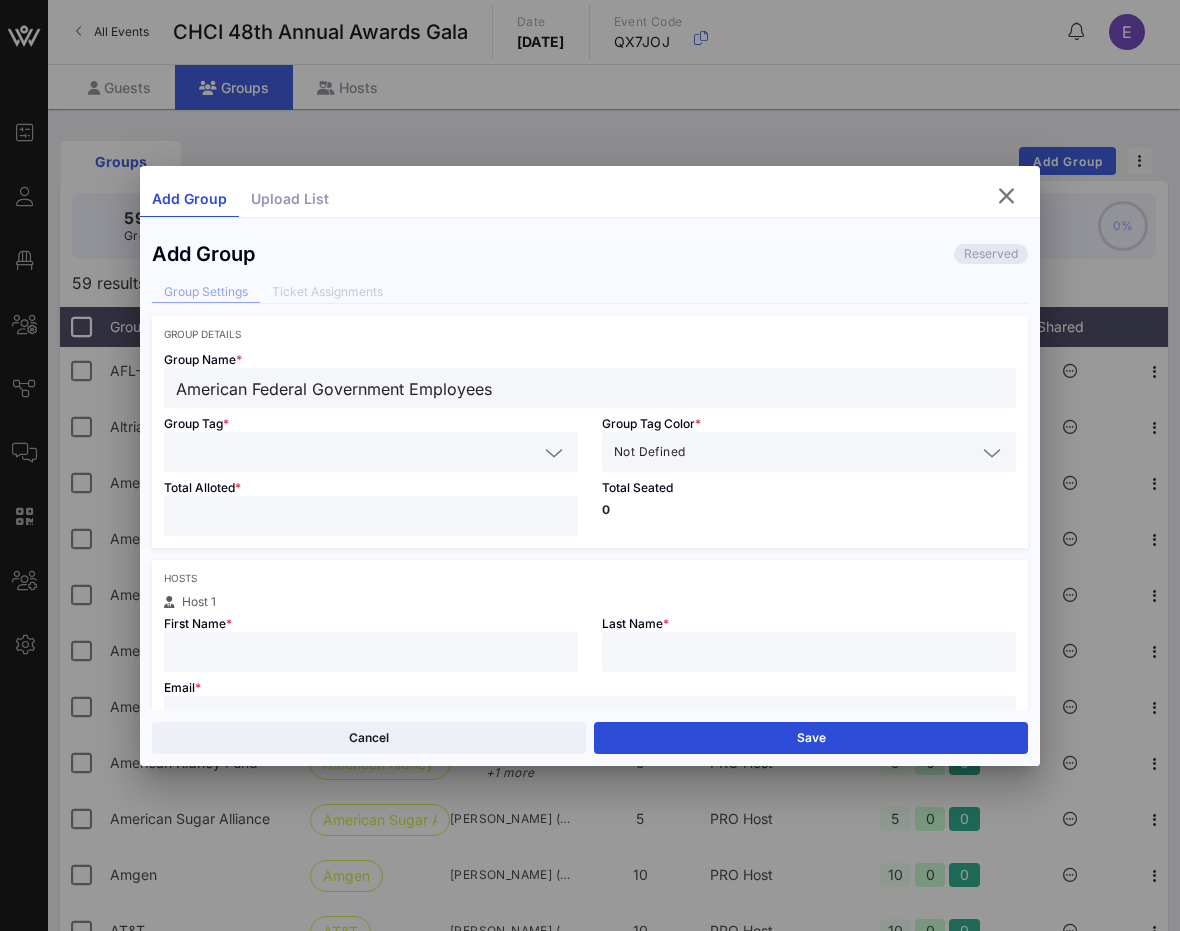 type on "American Federal Government Employees" 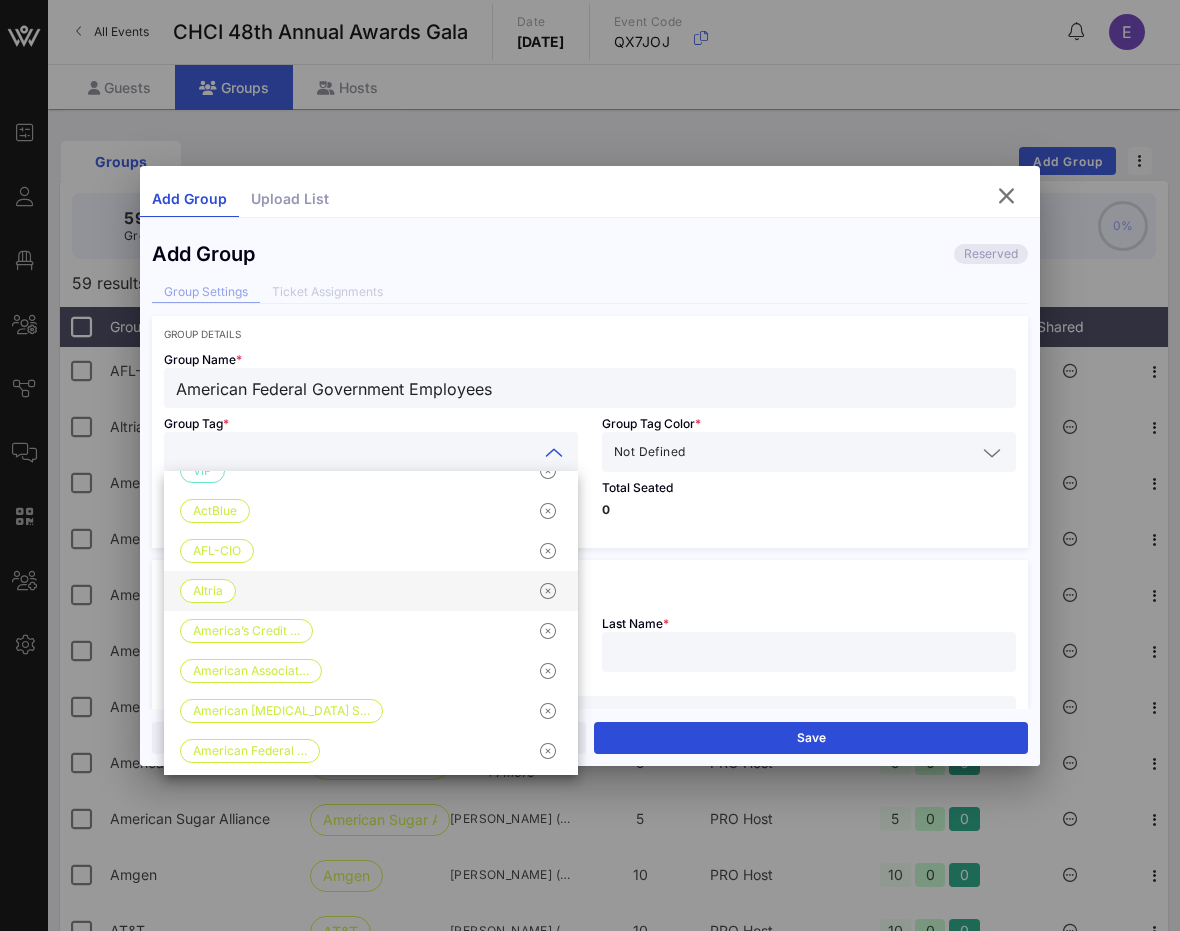 scroll, scrollTop: 5, scrollLeft: 0, axis: vertical 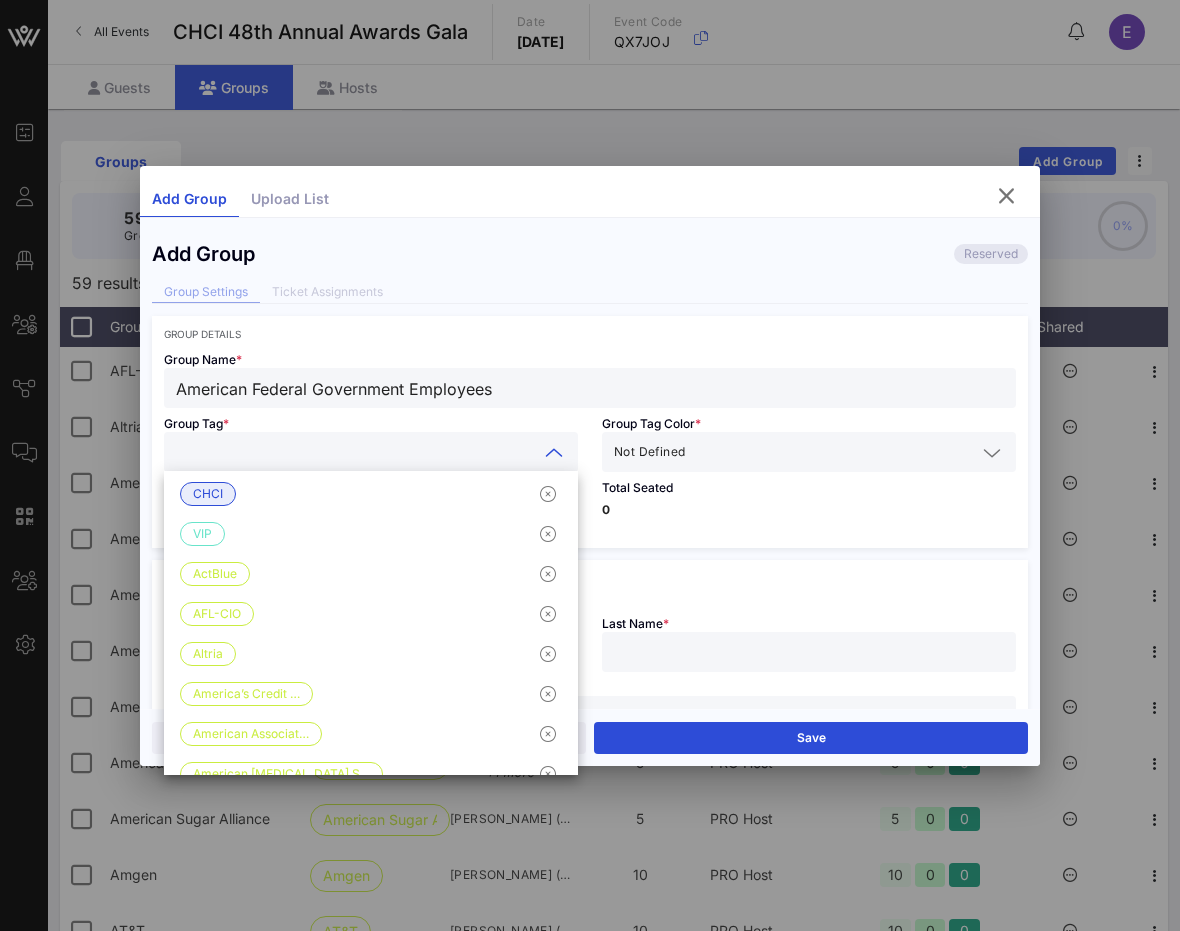 drag, startPoint x: 537, startPoint y: 381, endPoint x: 95, endPoint y: 386, distance: 442.0283 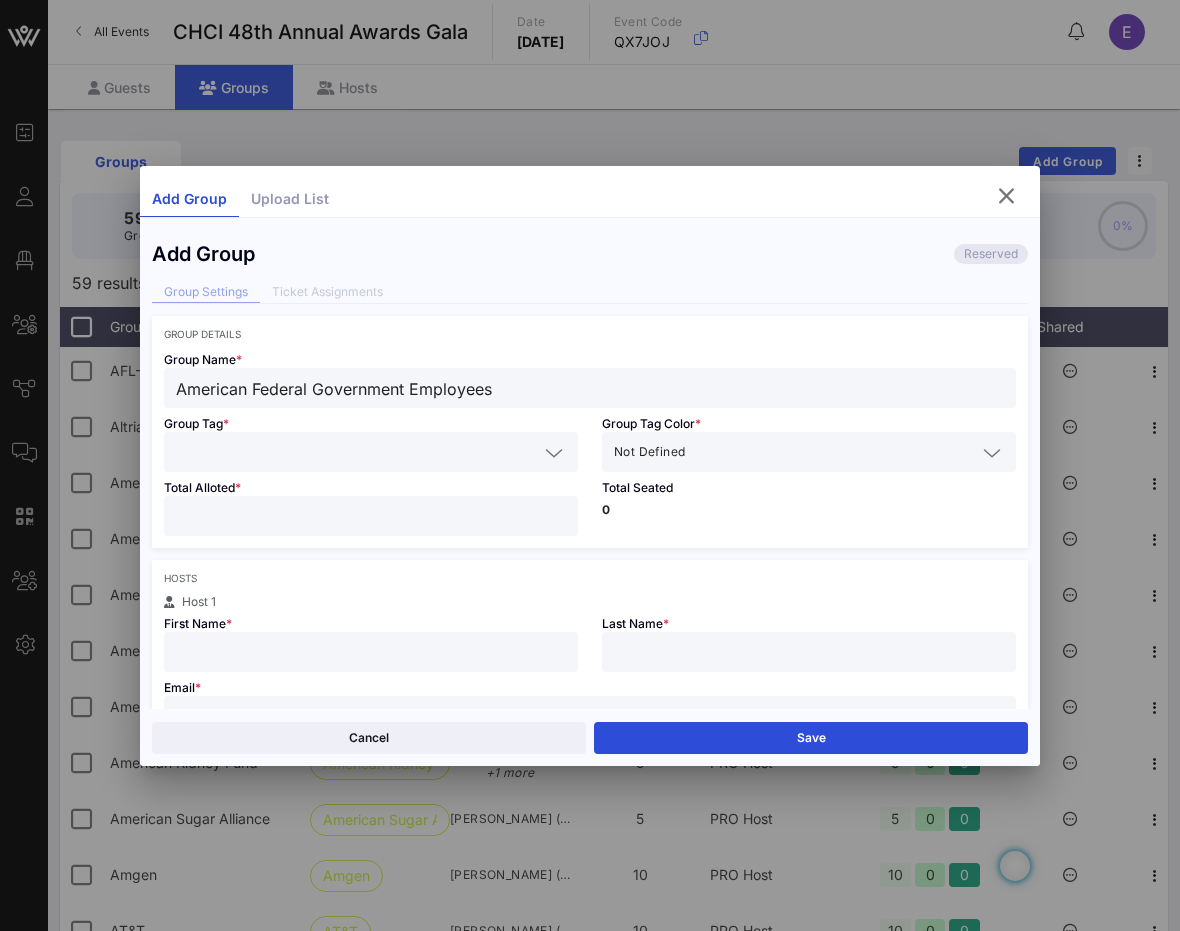 click at bounding box center [371, 452] 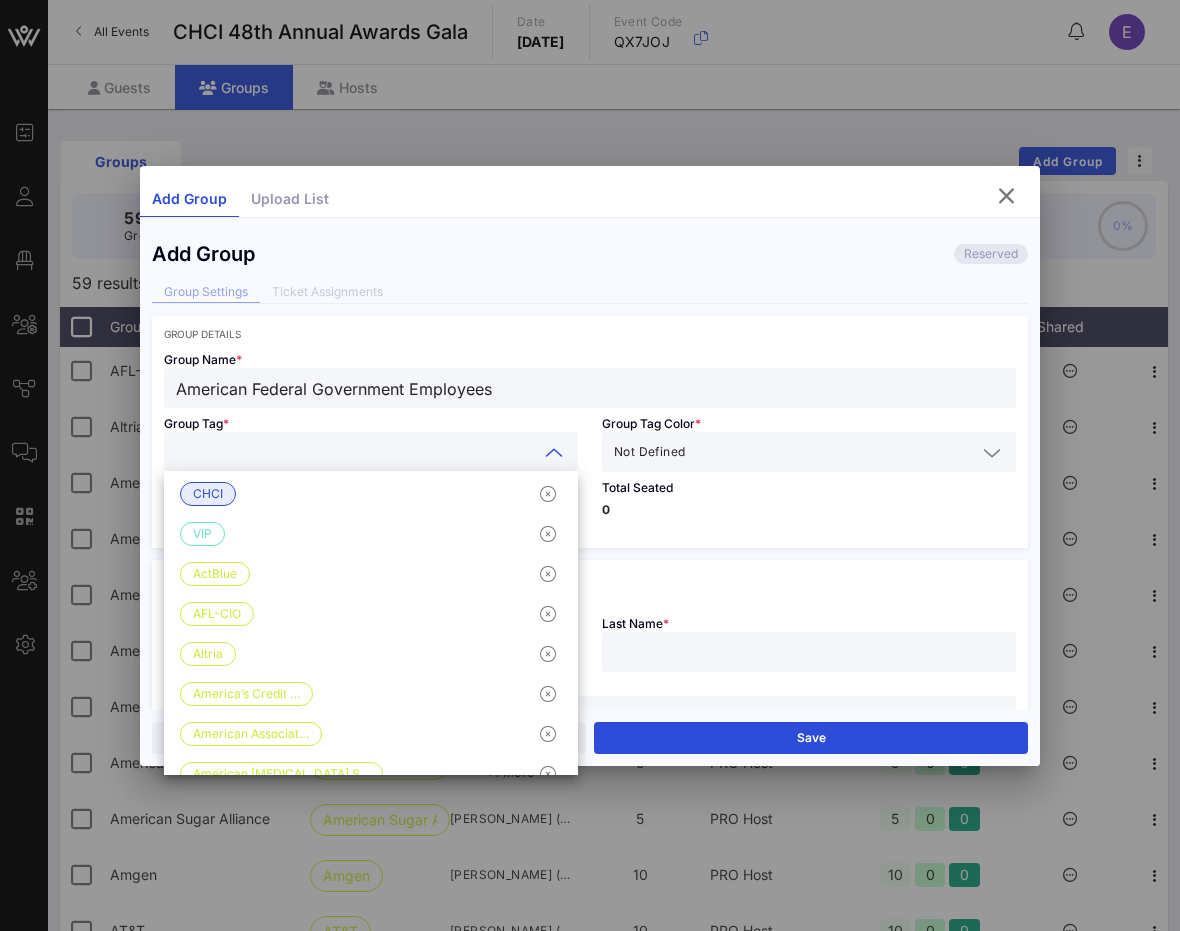 paste on "American Federal Government Employees" 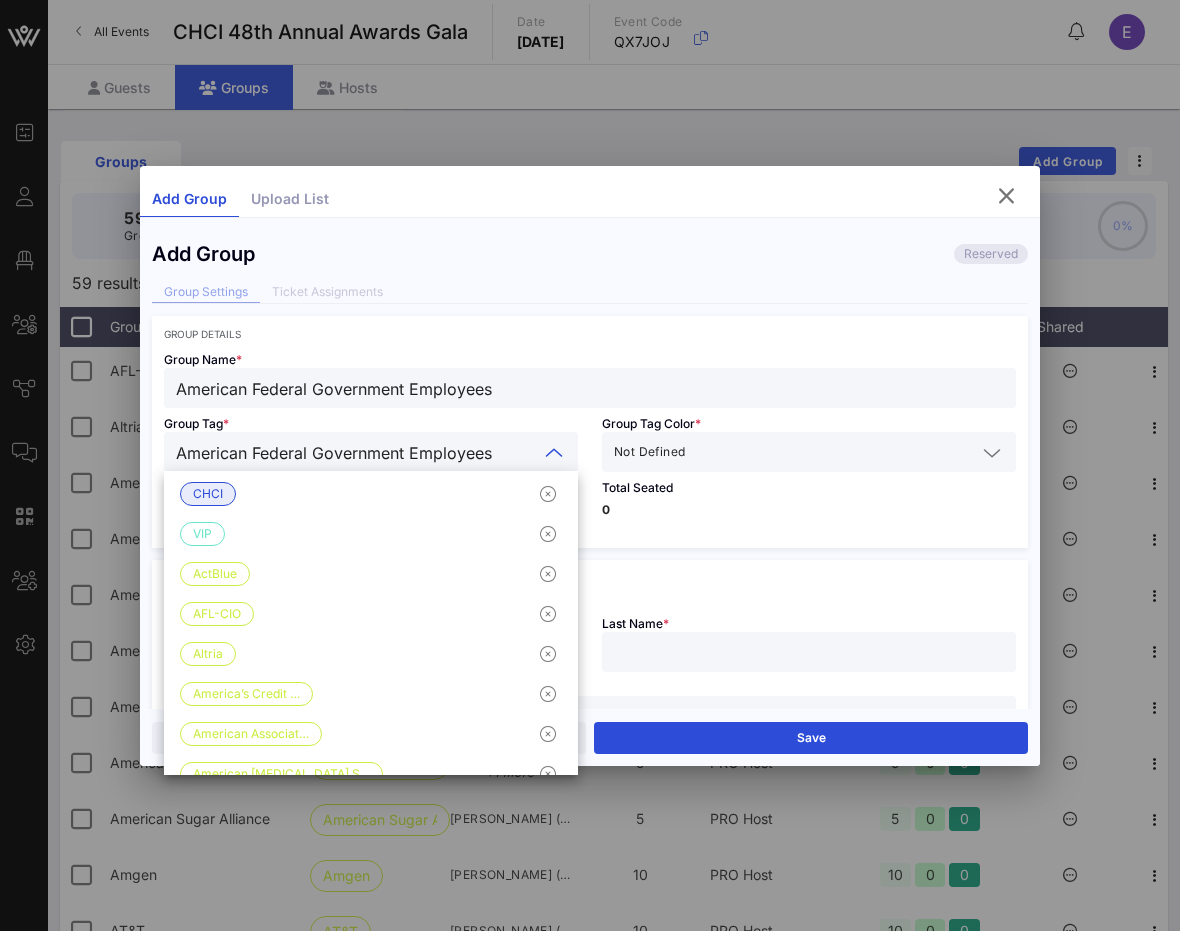 scroll, scrollTop: 0, scrollLeft: 0, axis: both 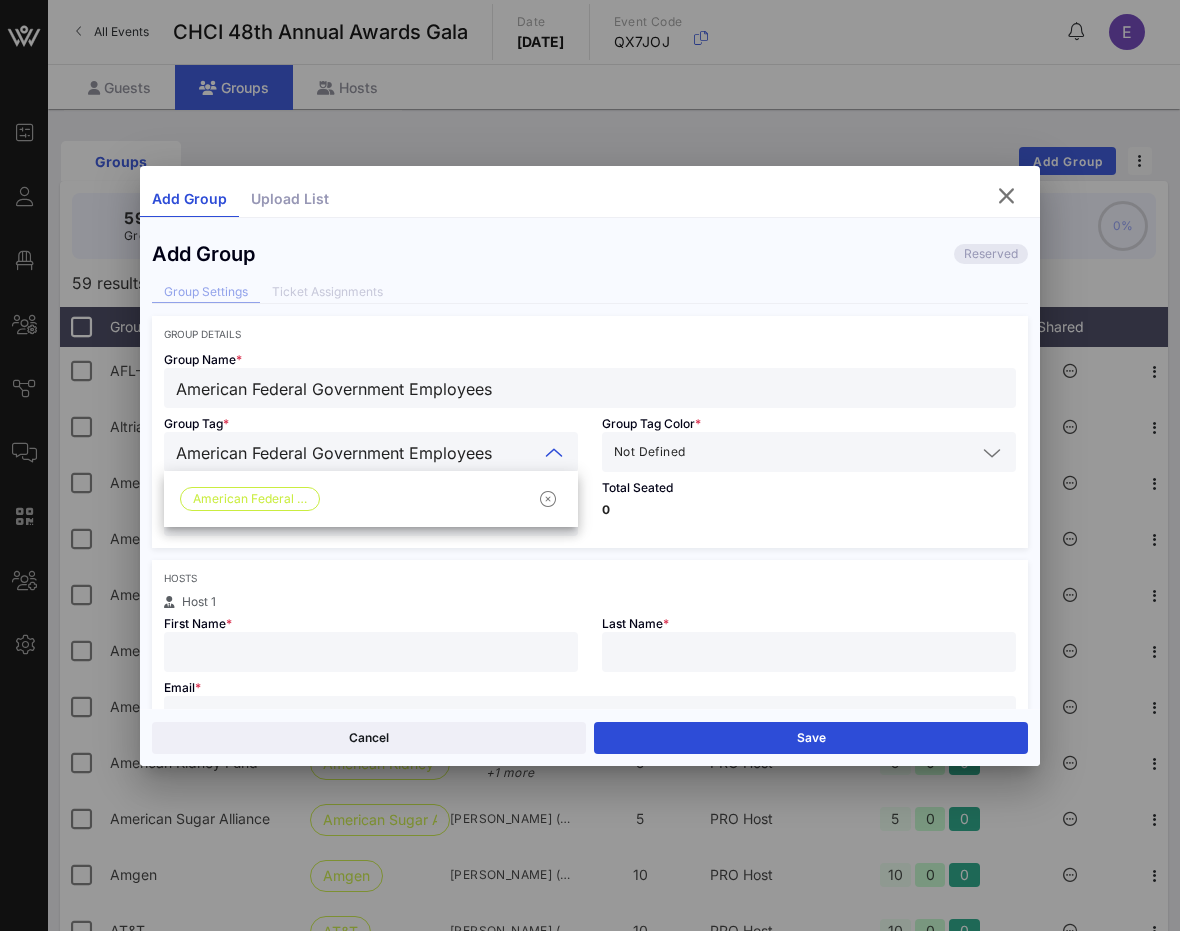 type 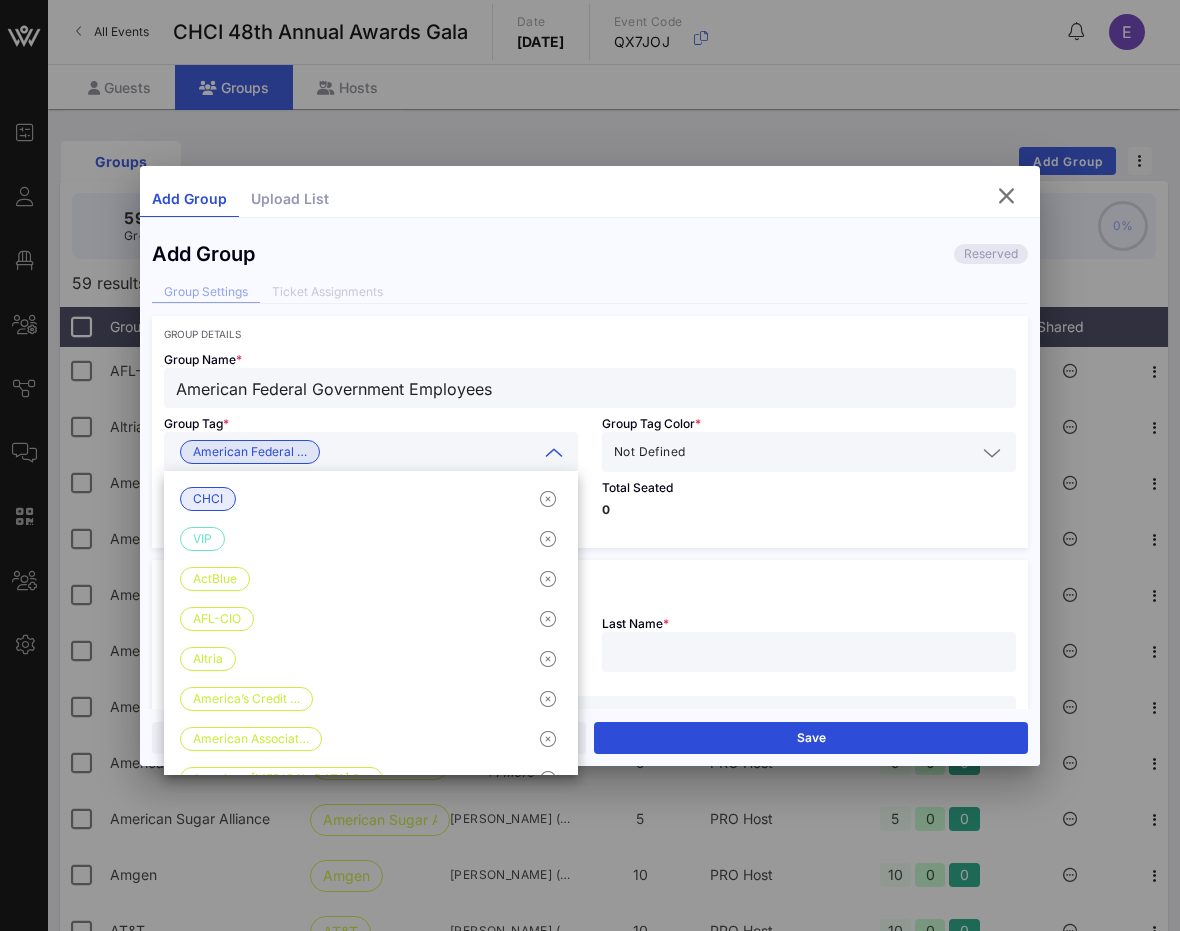 click at bounding box center (832, 452) 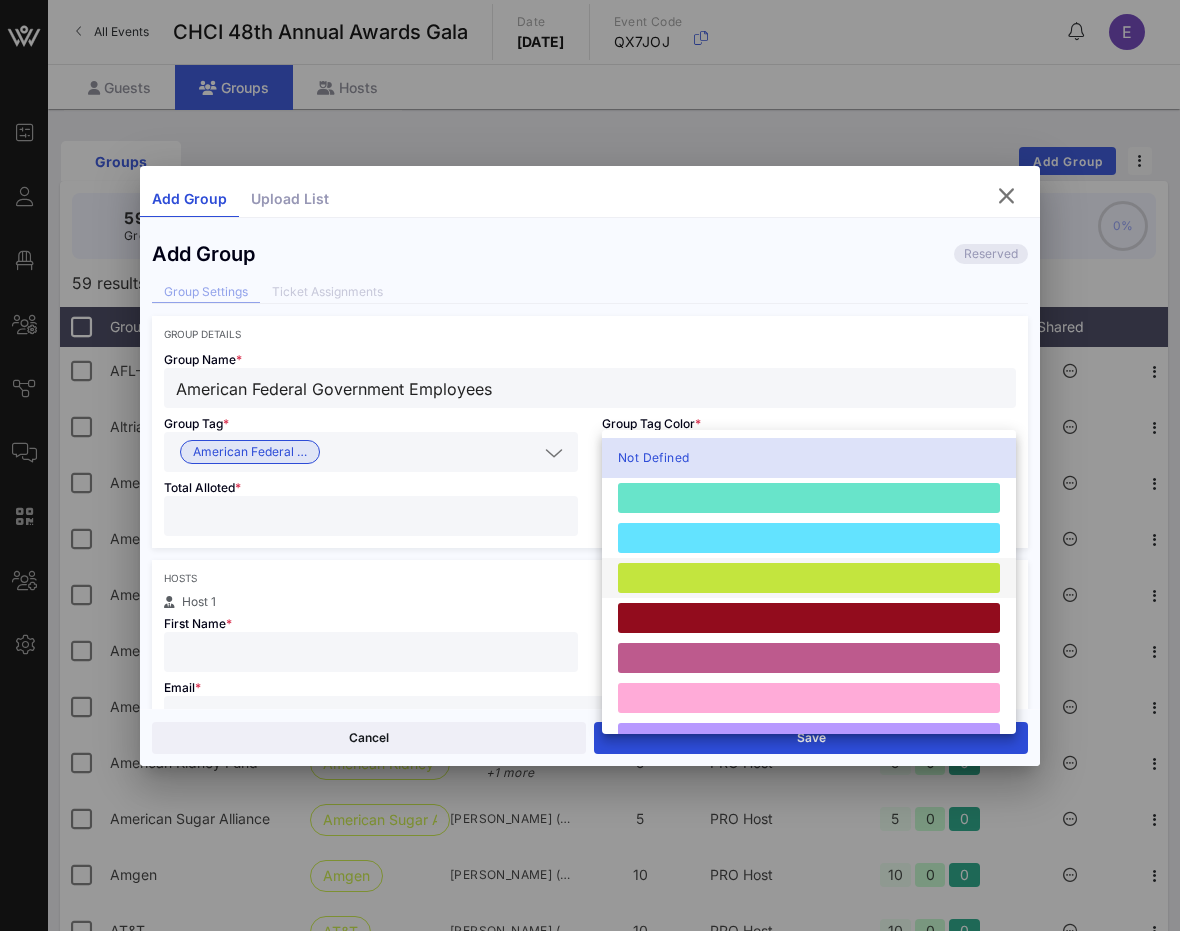 click at bounding box center (809, 578) 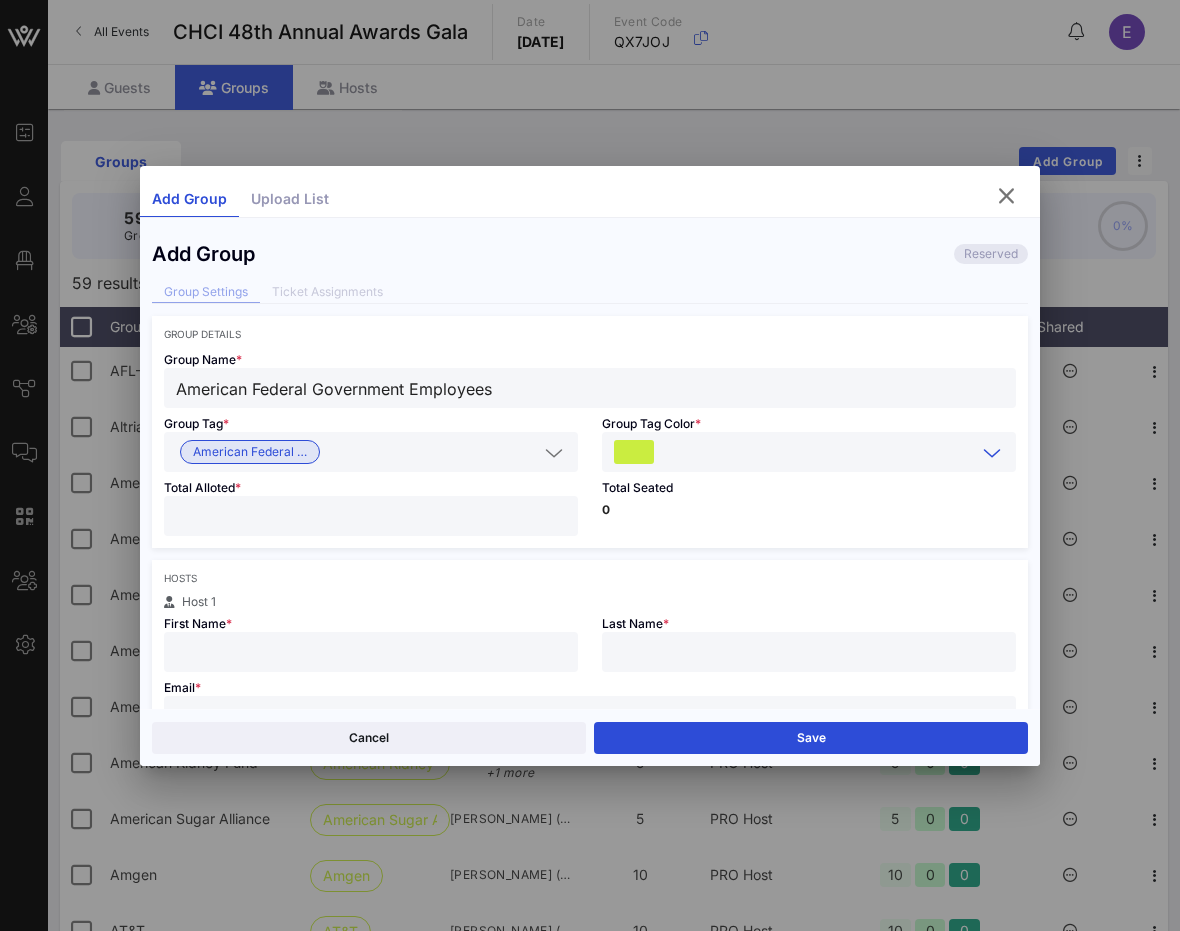 click at bounding box center (371, 516) 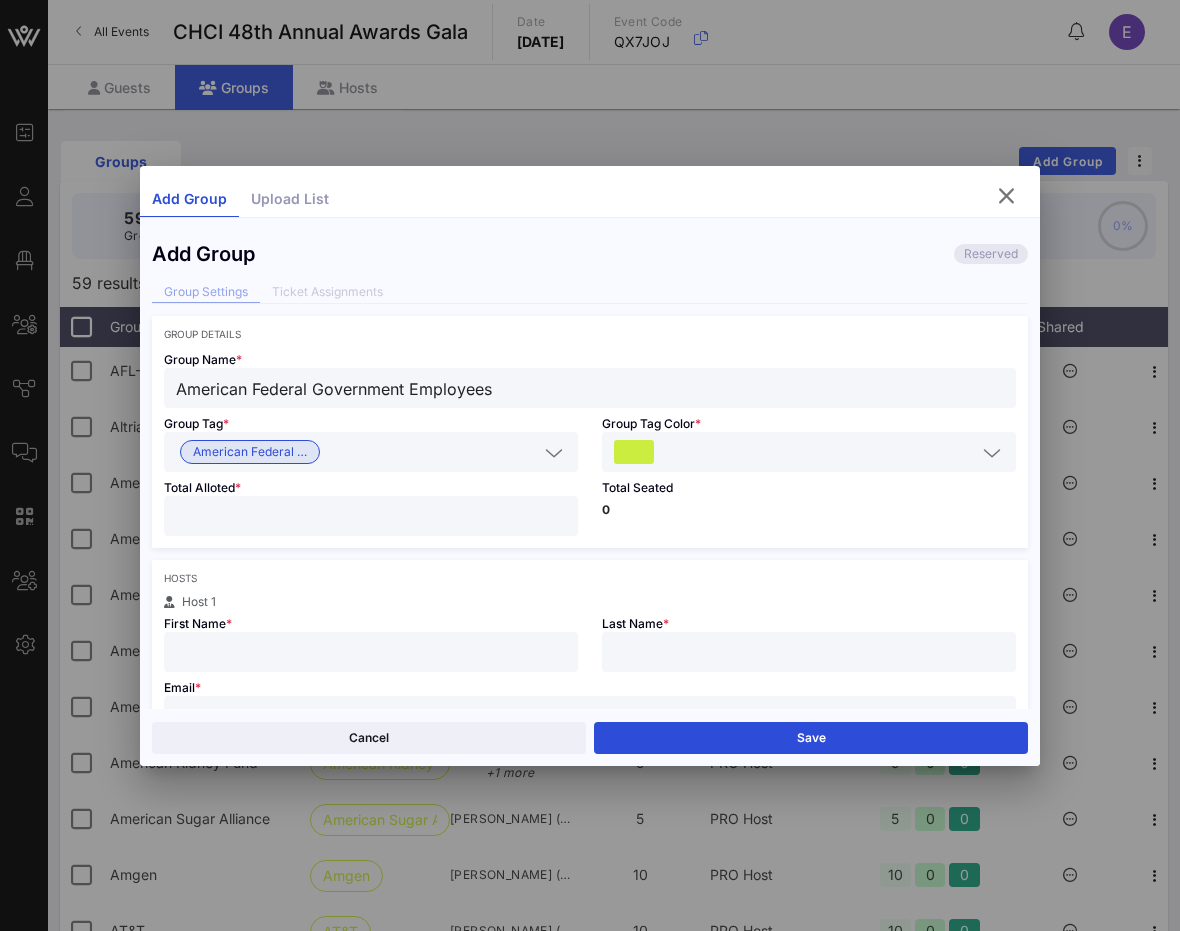 type on "**" 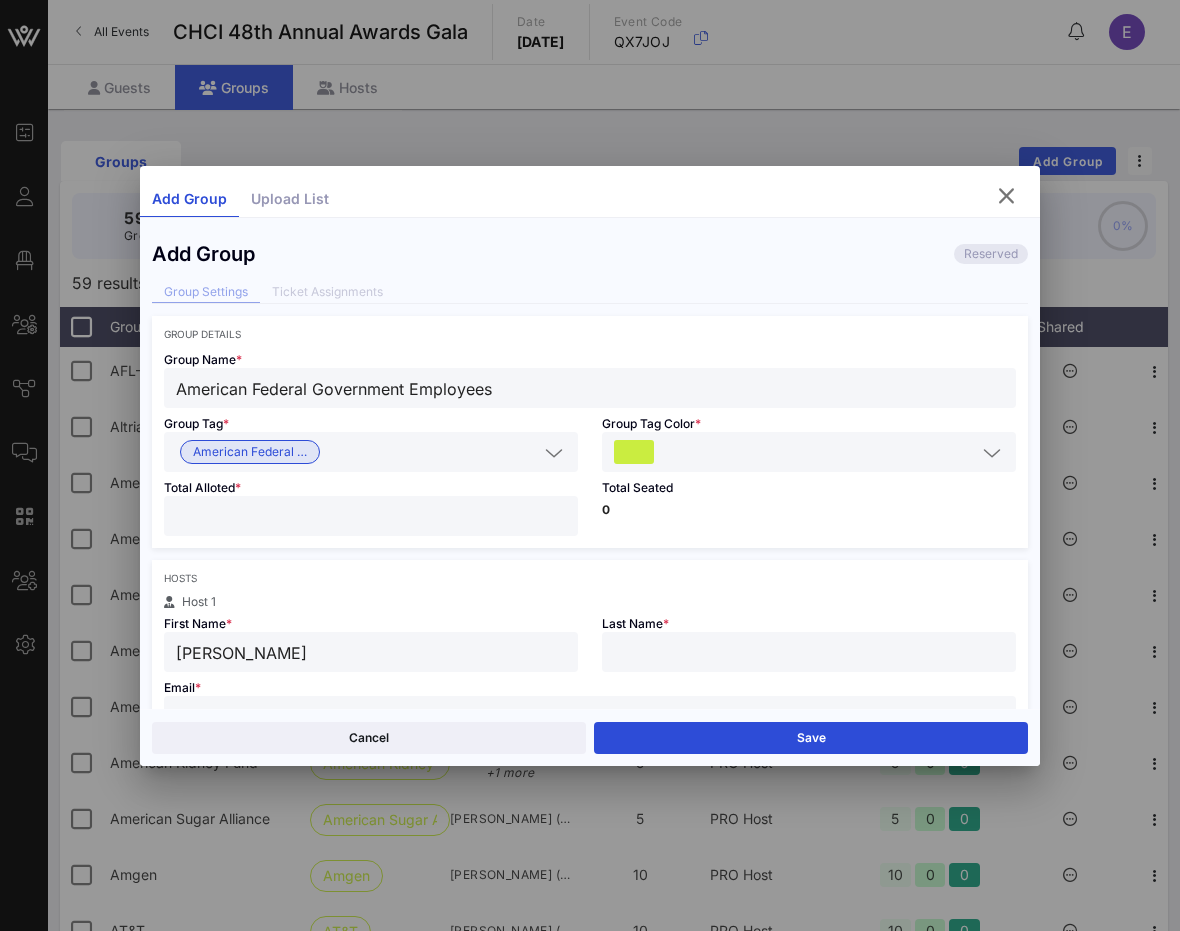type on "Kevin" 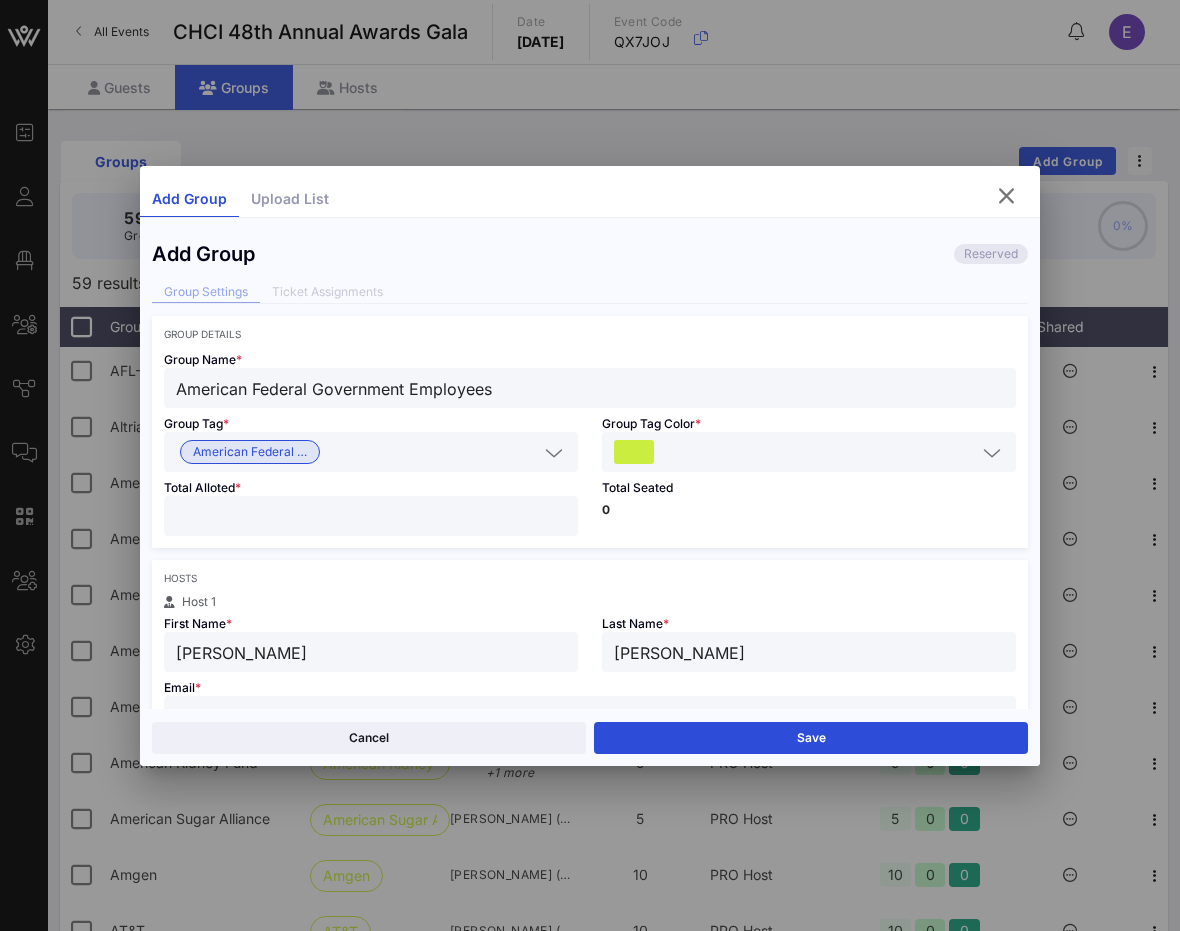 type on "Cooper" 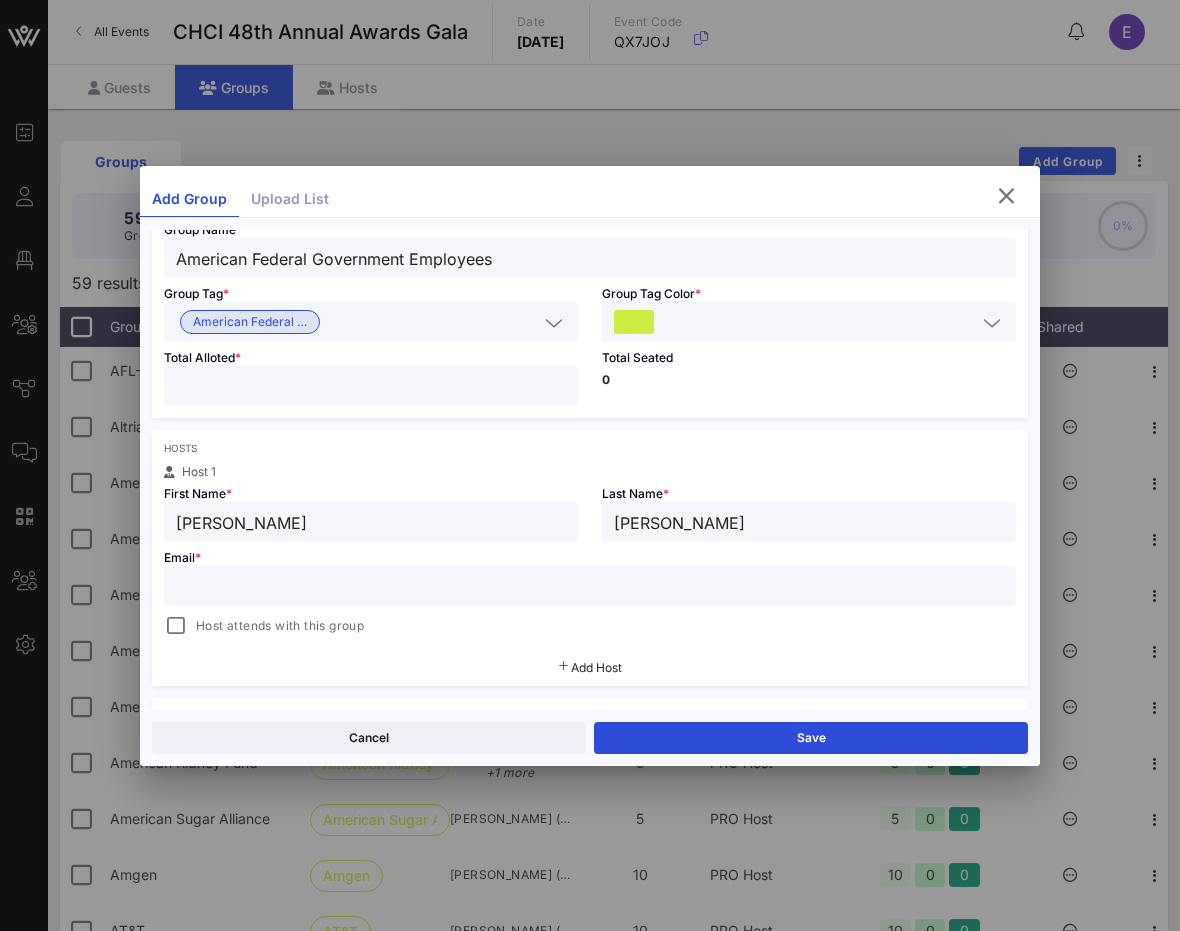 scroll, scrollTop: 144, scrollLeft: 0, axis: vertical 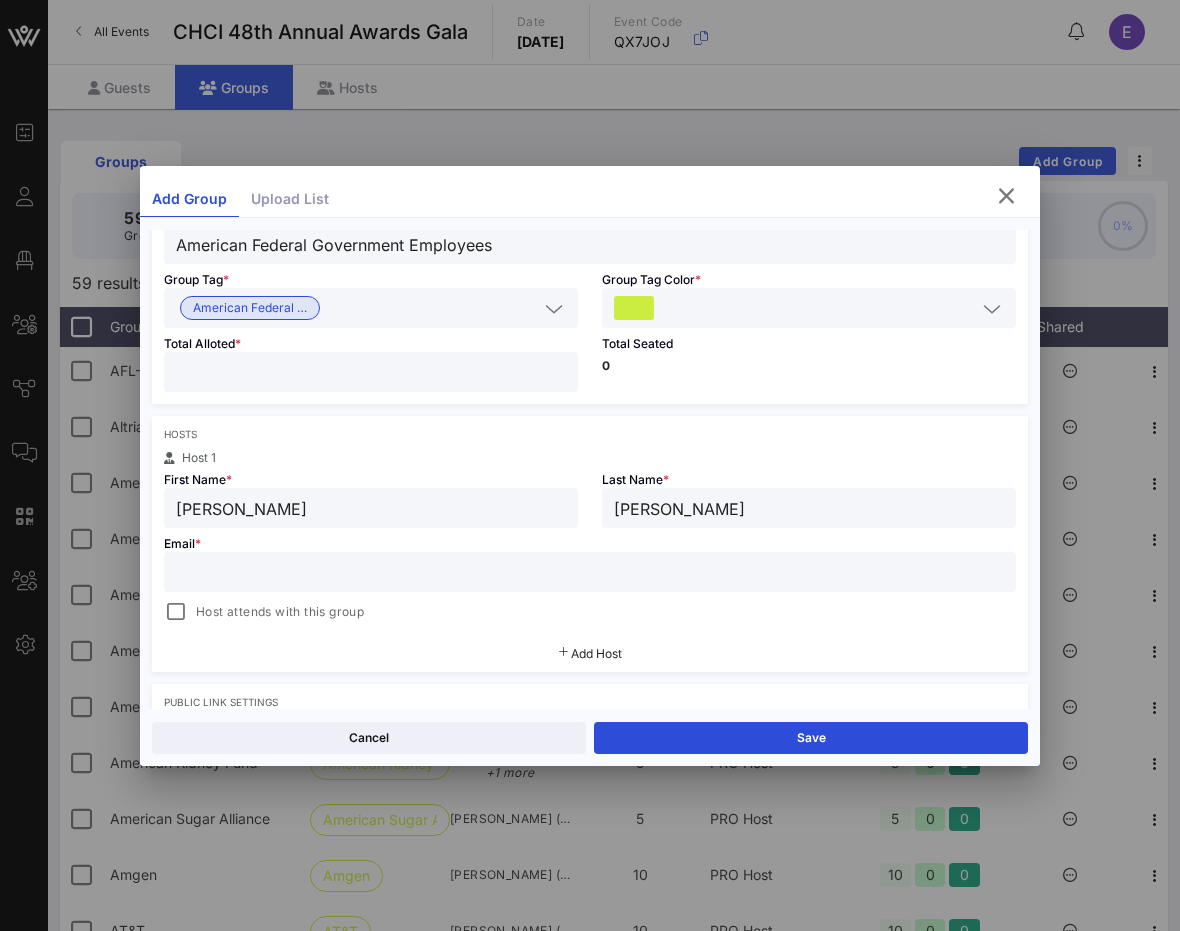 click at bounding box center (590, 572) 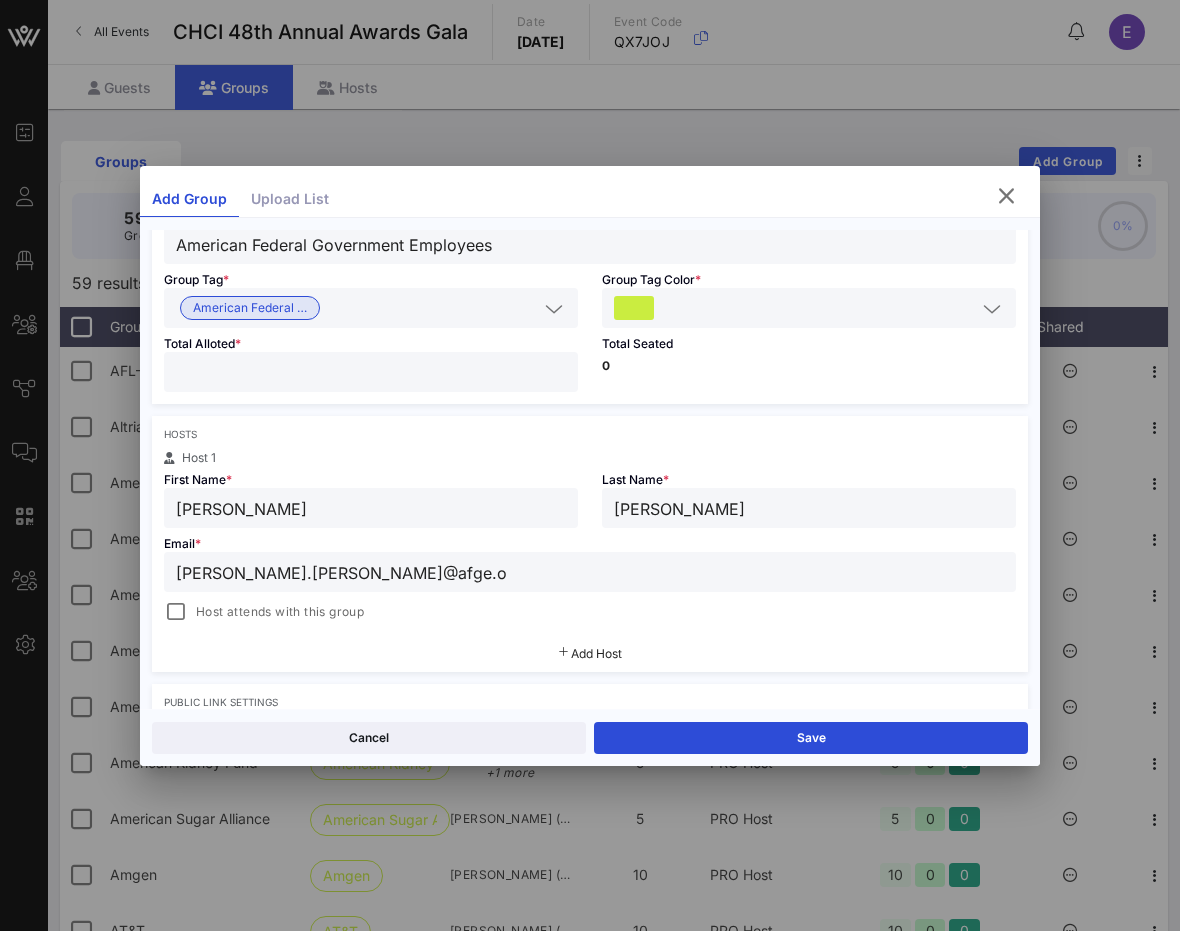 type on "kevin.cooper@afge.or" 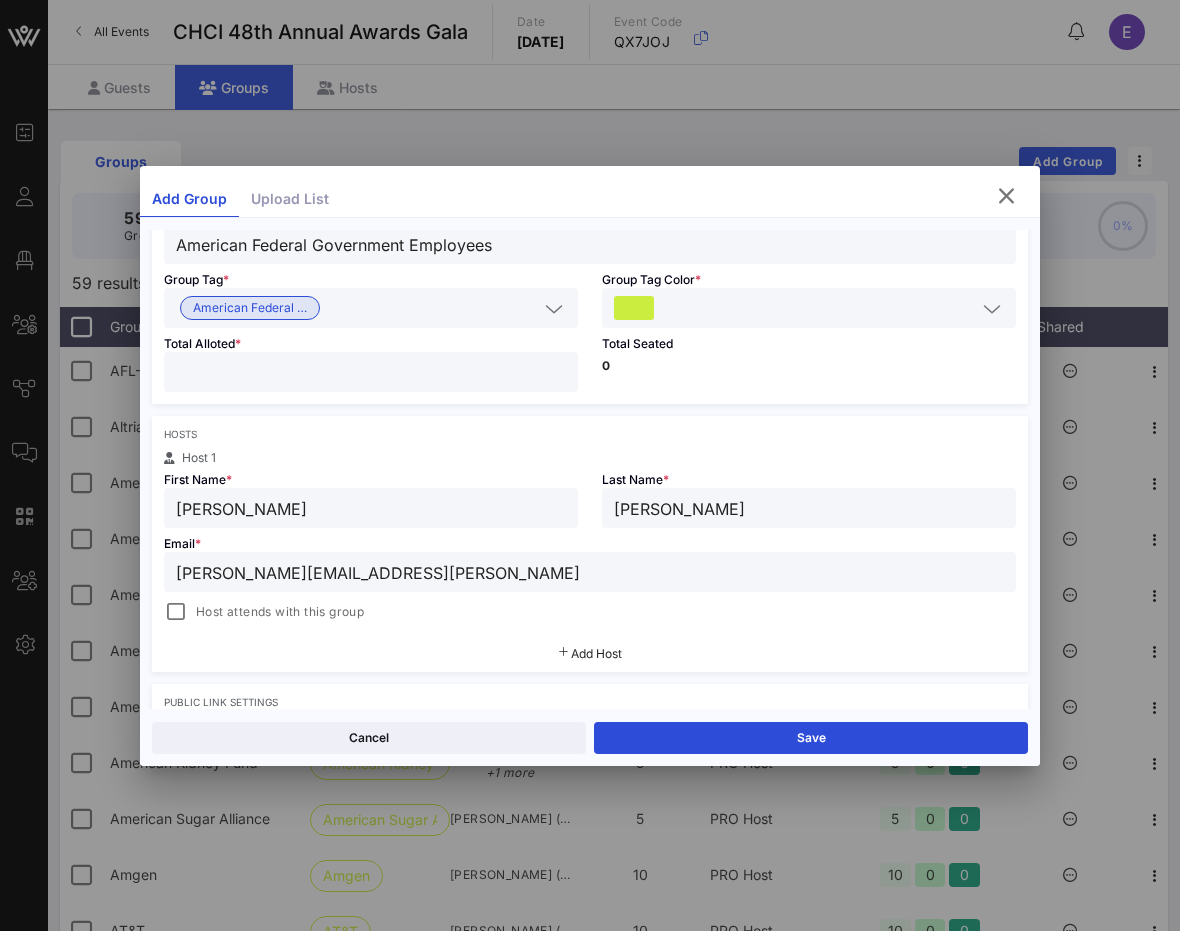 type on "Jeff" 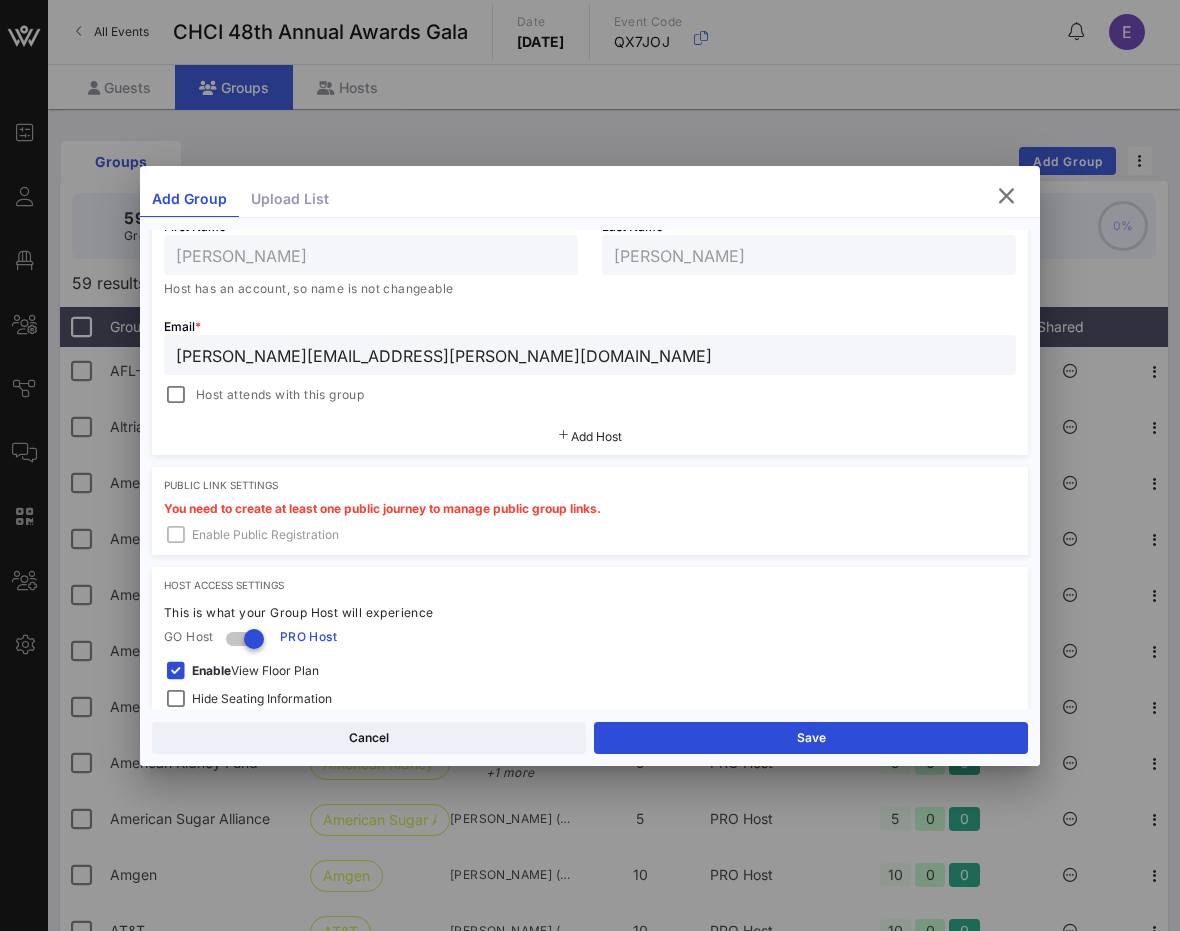 scroll, scrollTop: 408, scrollLeft: 0, axis: vertical 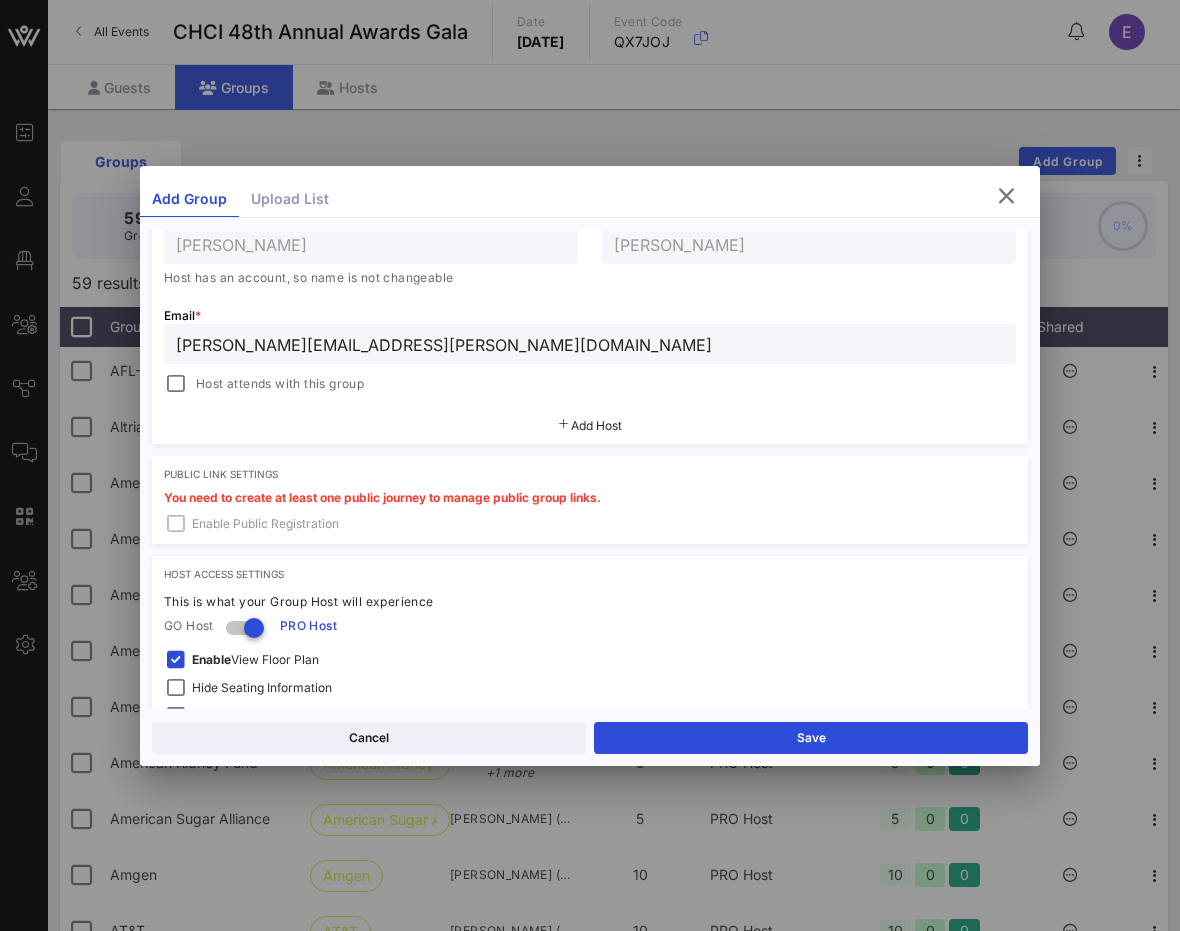 type on "kevin.cooper@afge.org" 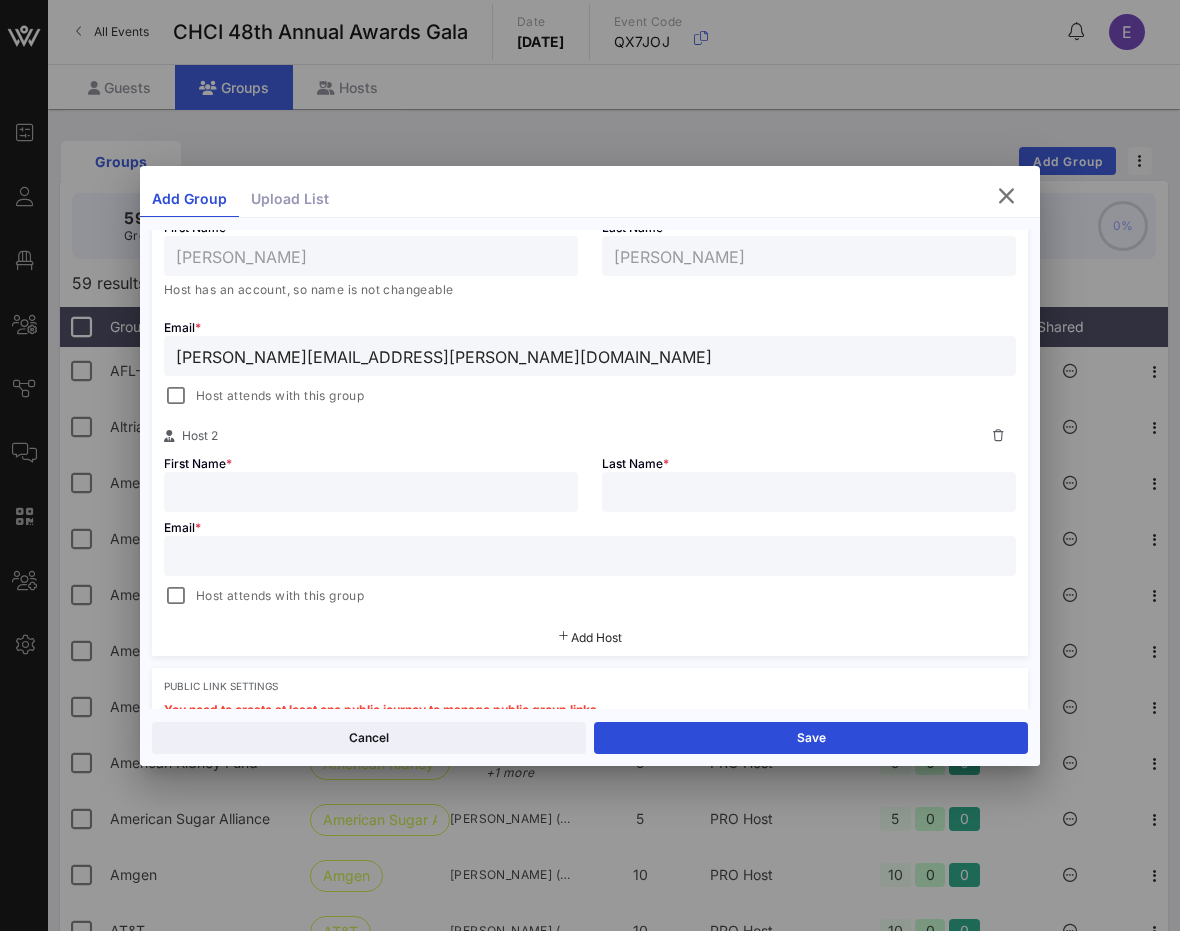 scroll, scrollTop: 419, scrollLeft: 0, axis: vertical 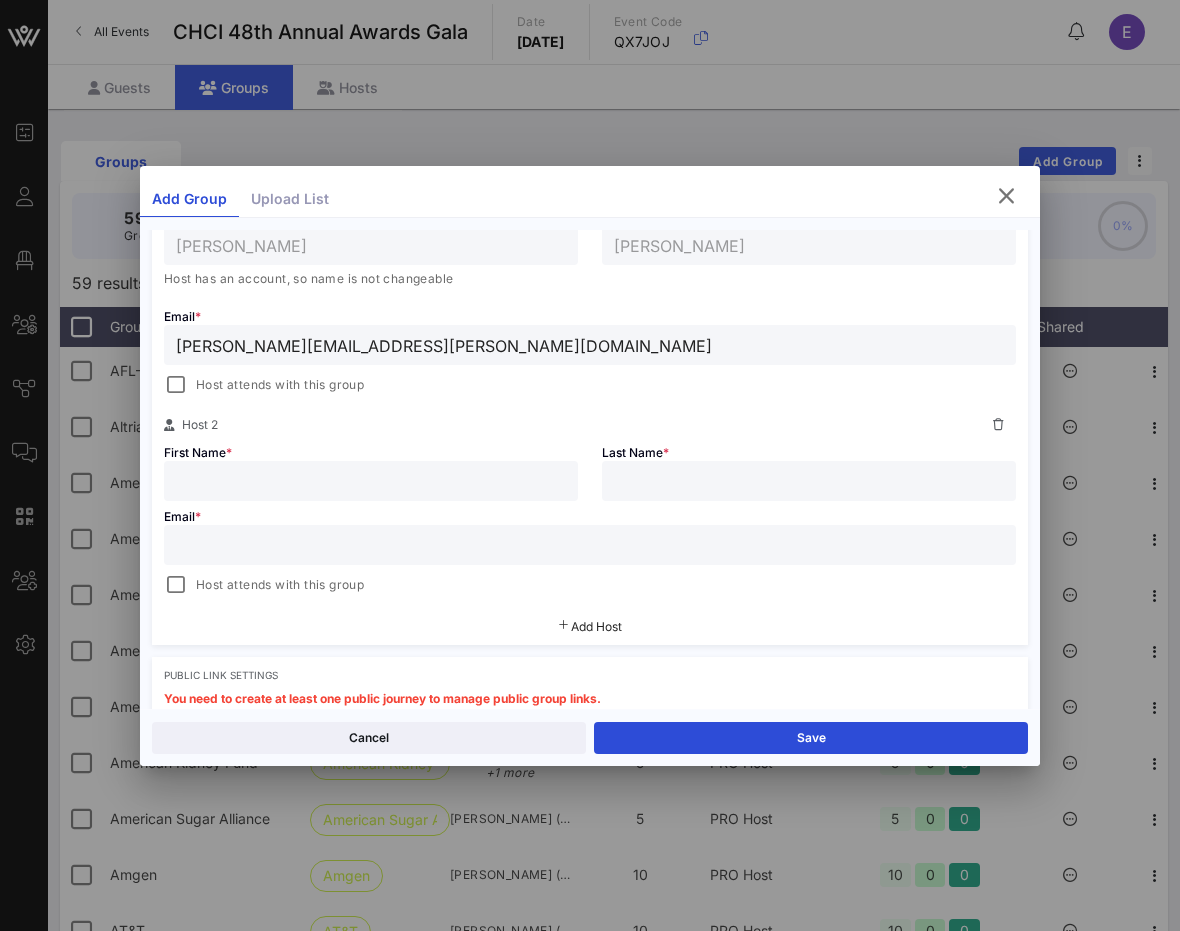 click at bounding box center [371, 481] 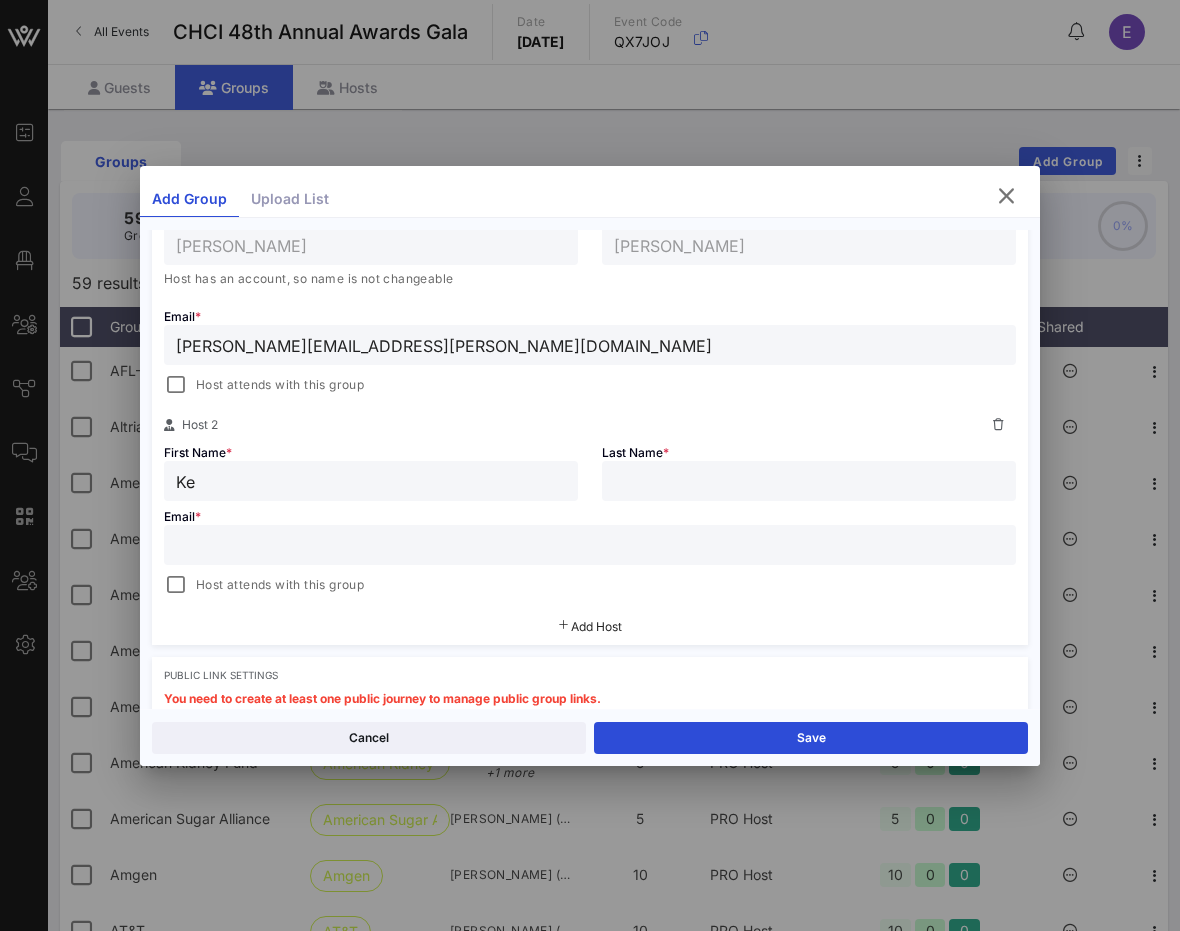 type on "K" 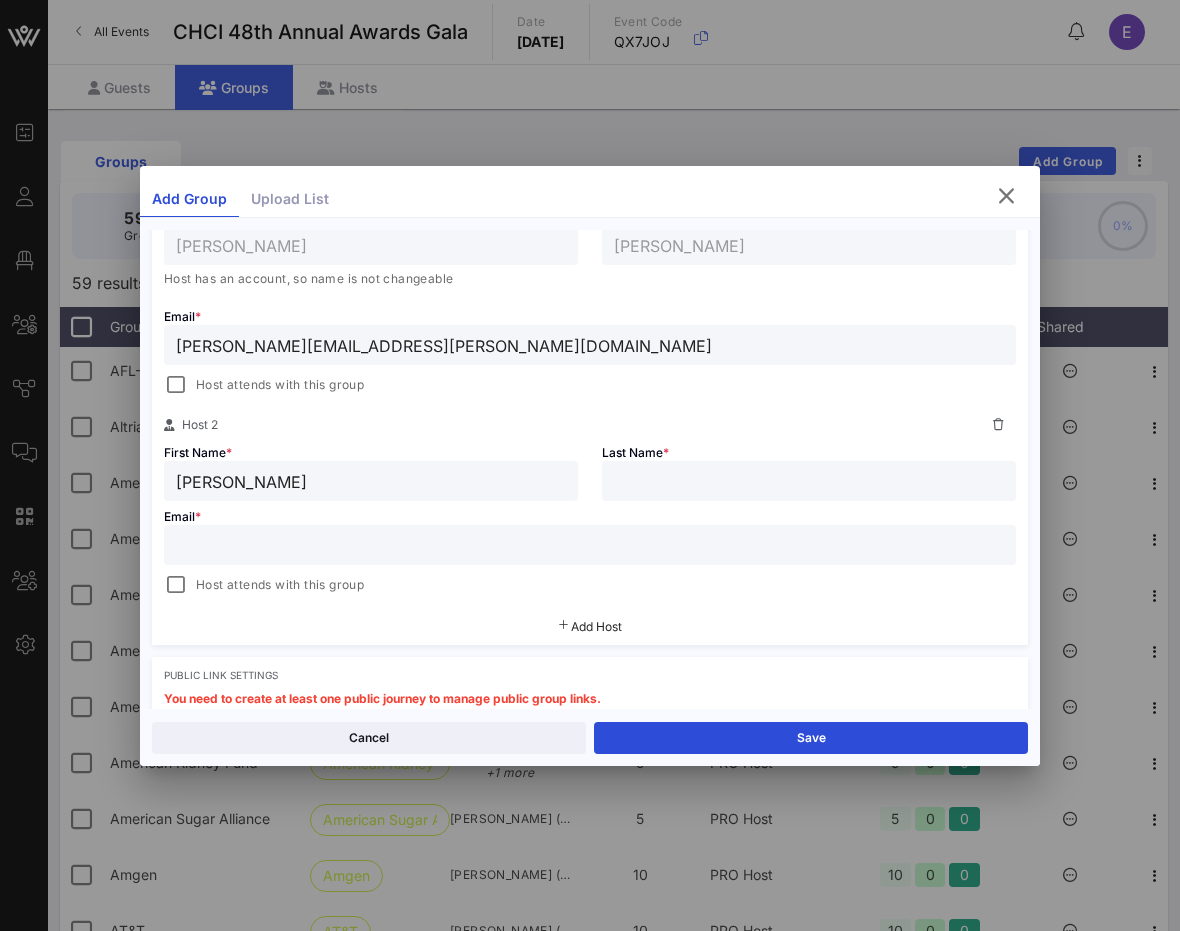 type on "Jeff" 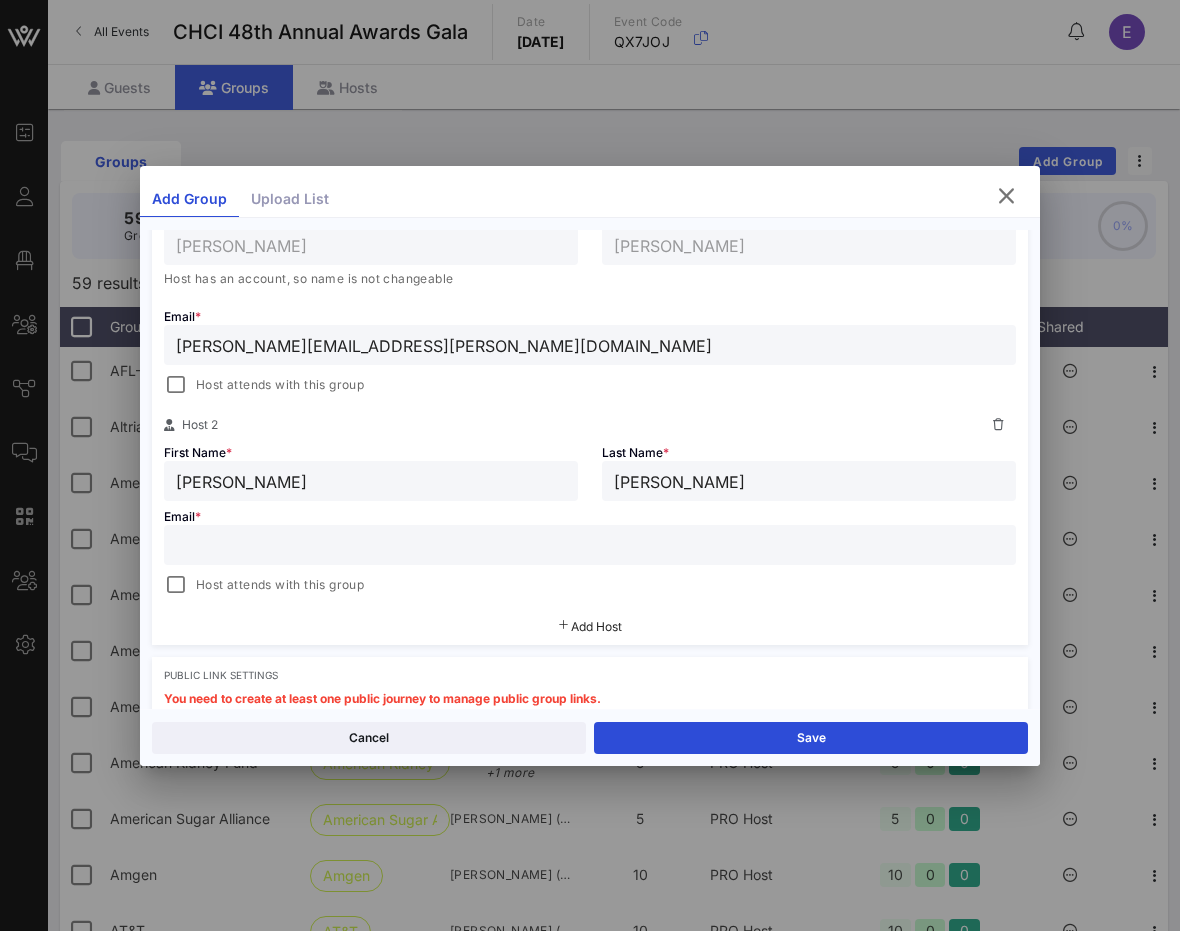 type on "Cruz" 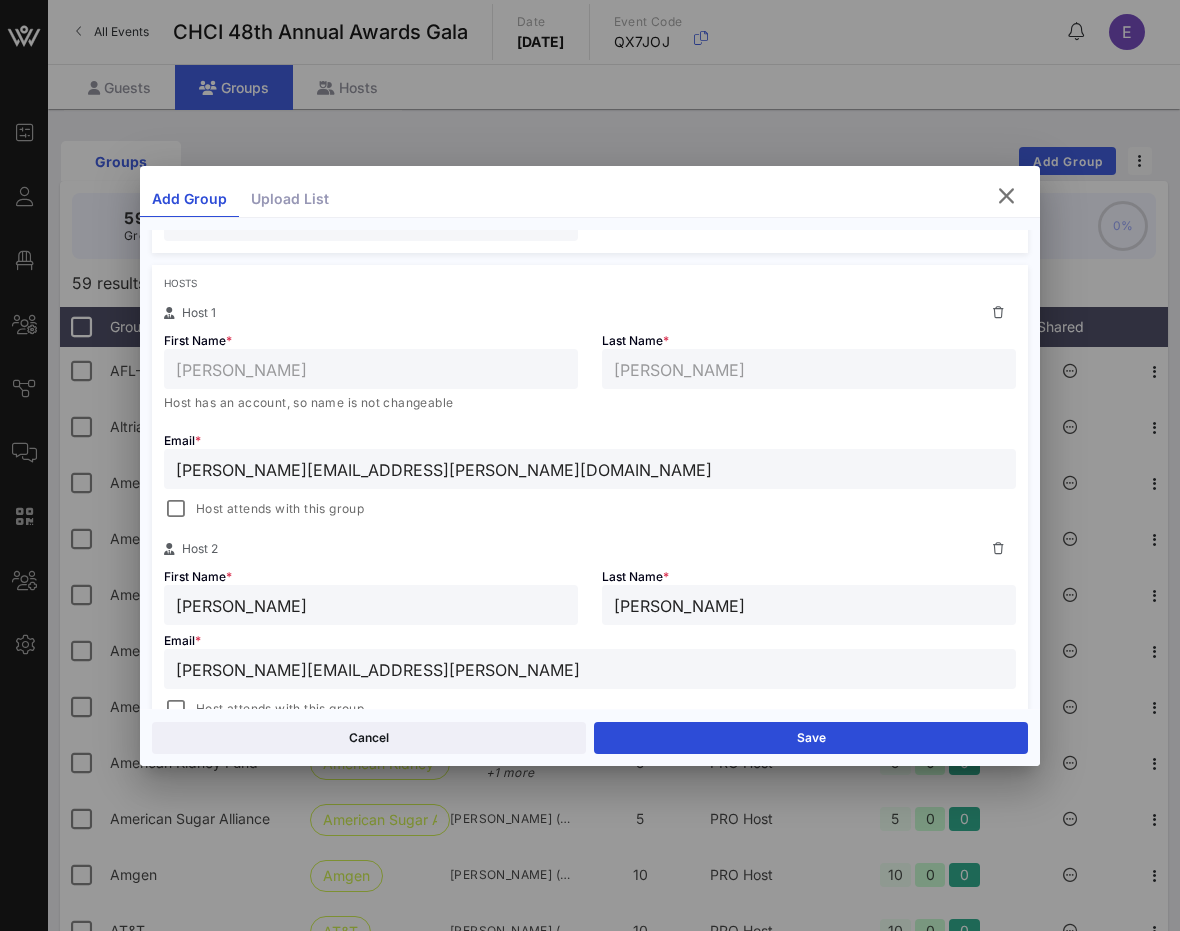 scroll, scrollTop: 306, scrollLeft: 0, axis: vertical 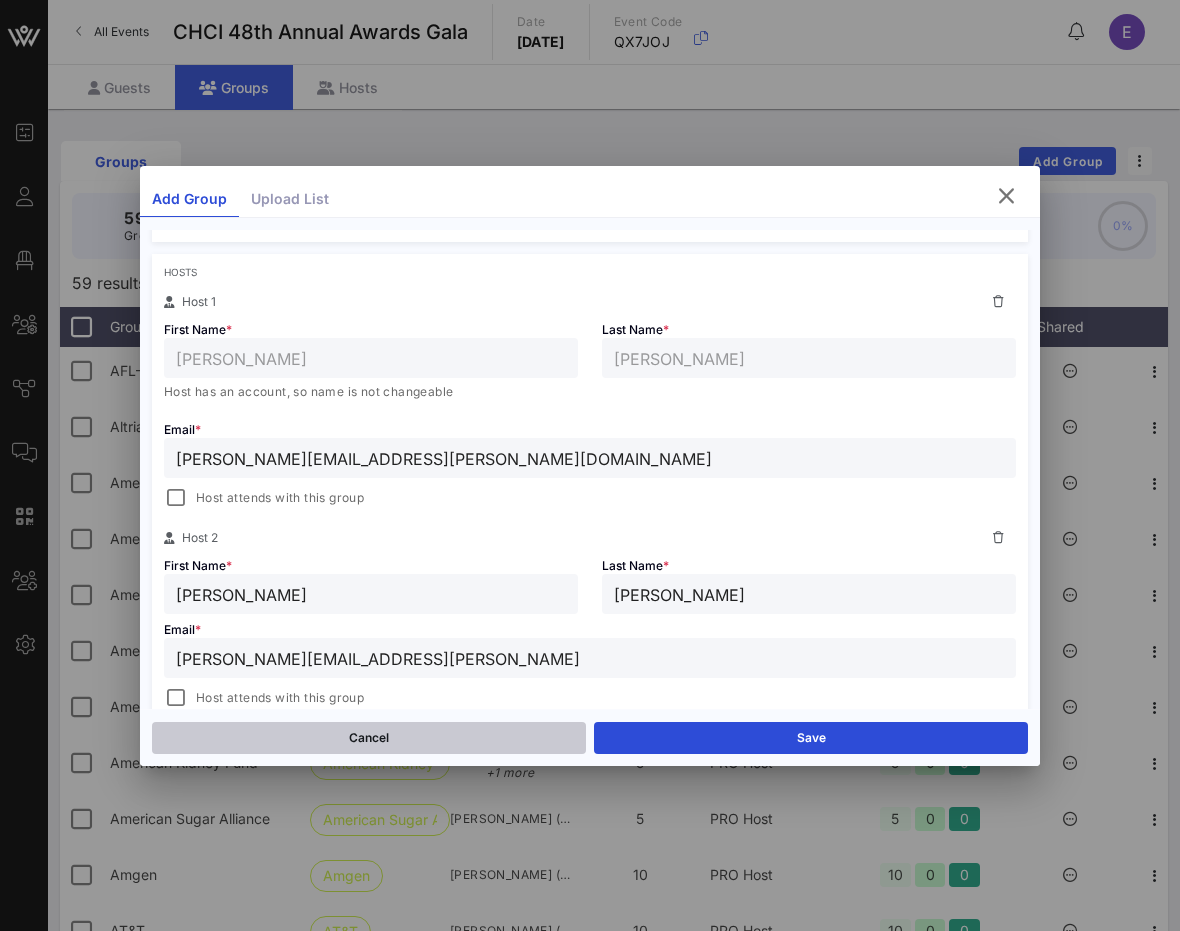 type on "jeff.cruz@afge.or" 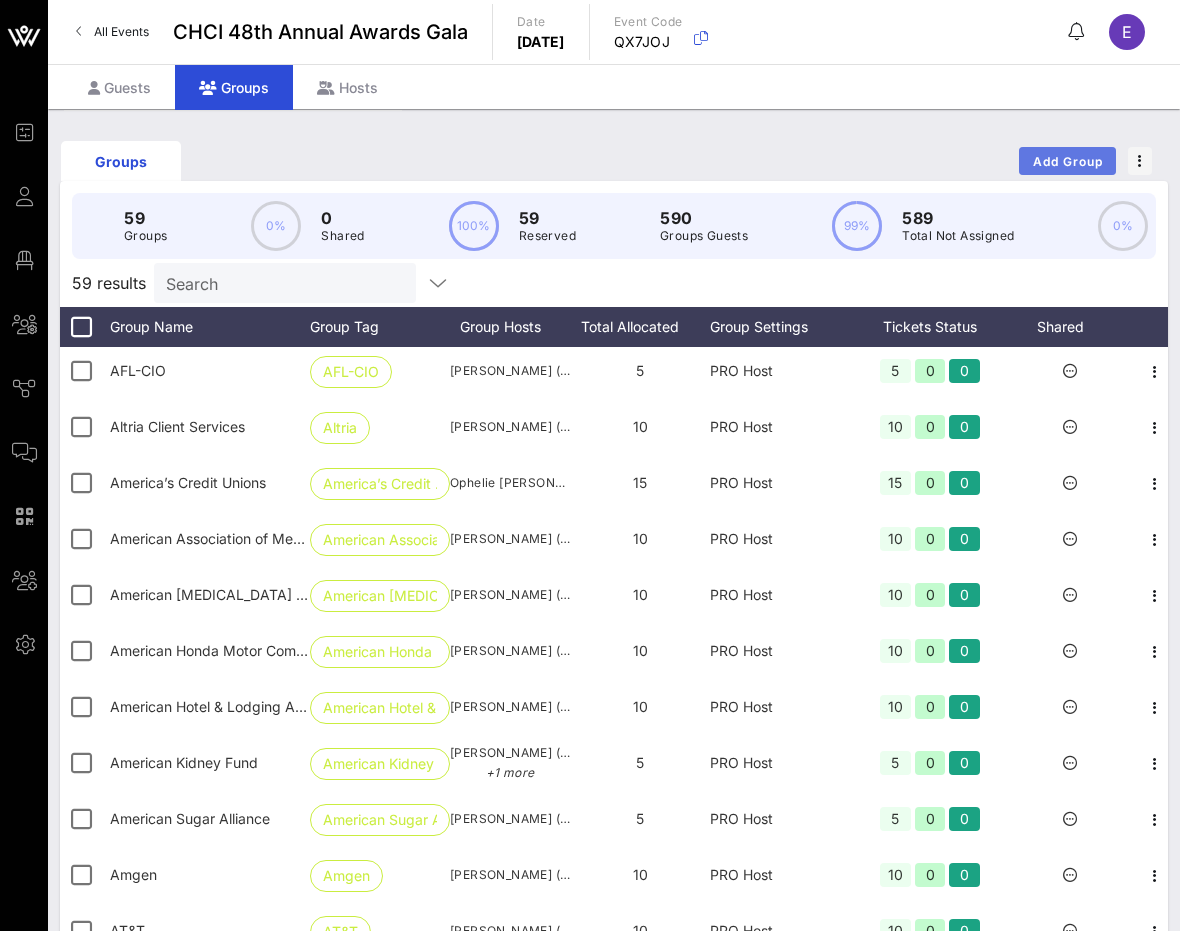 click on "Add Group" at bounding box center [1068, 161] 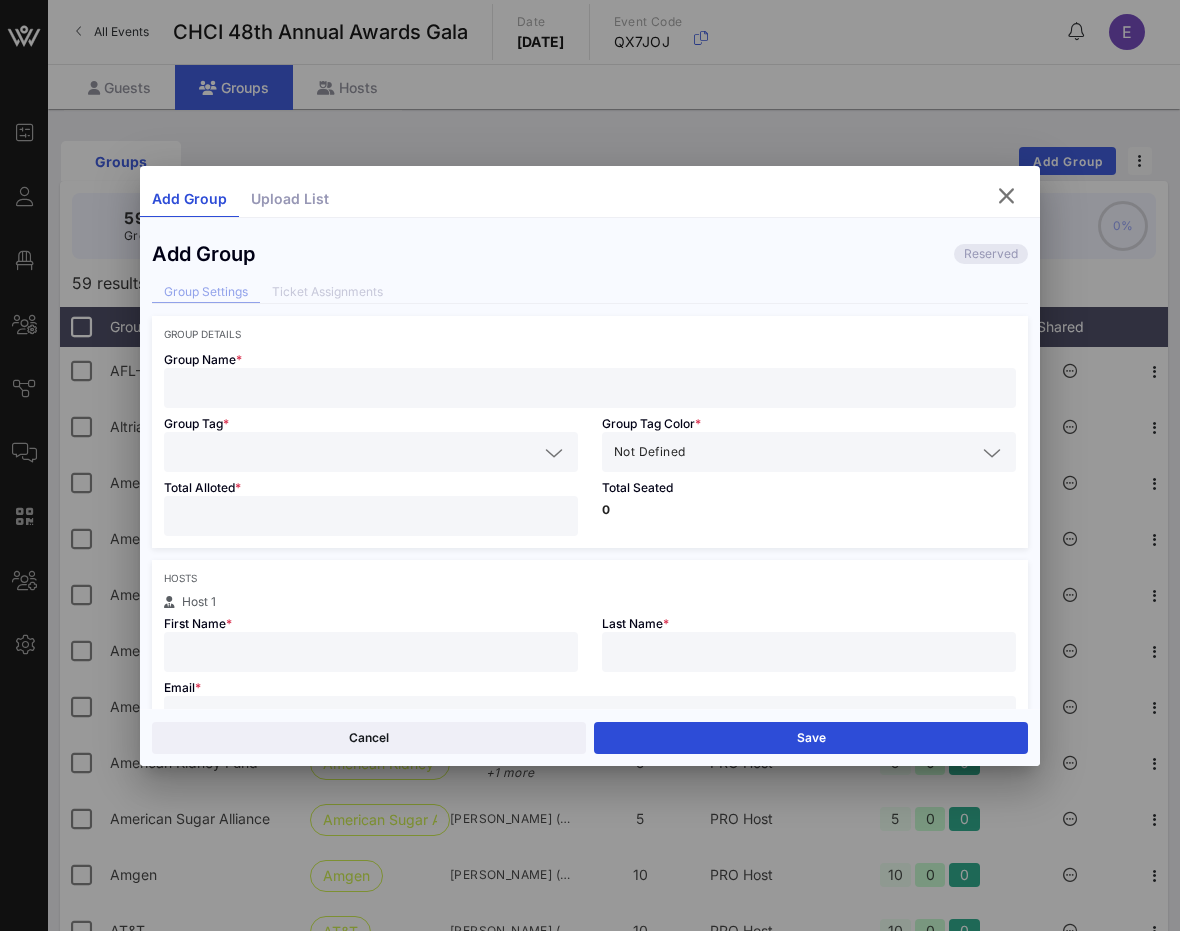 click at bounding box center [590, 388] 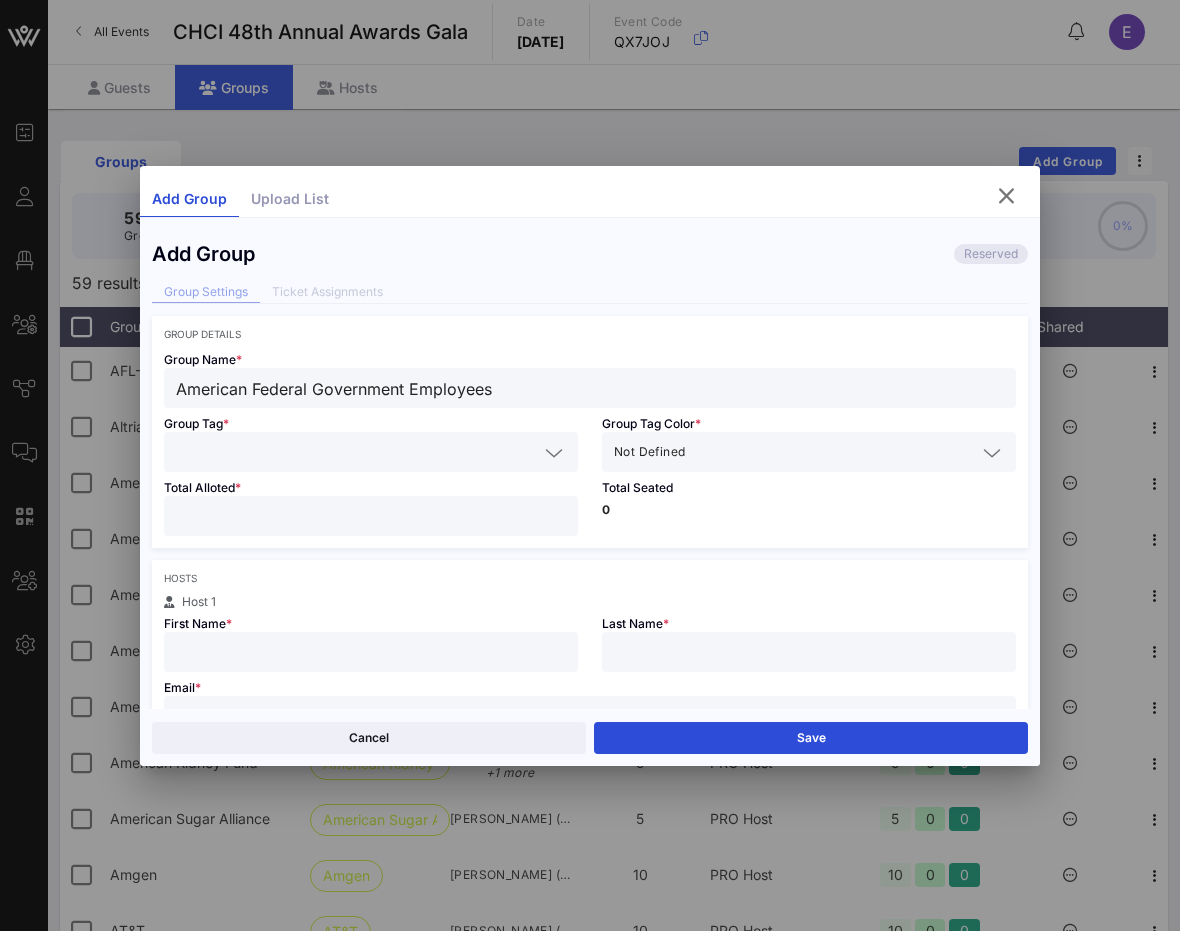 type on "American Federal Government Employees" 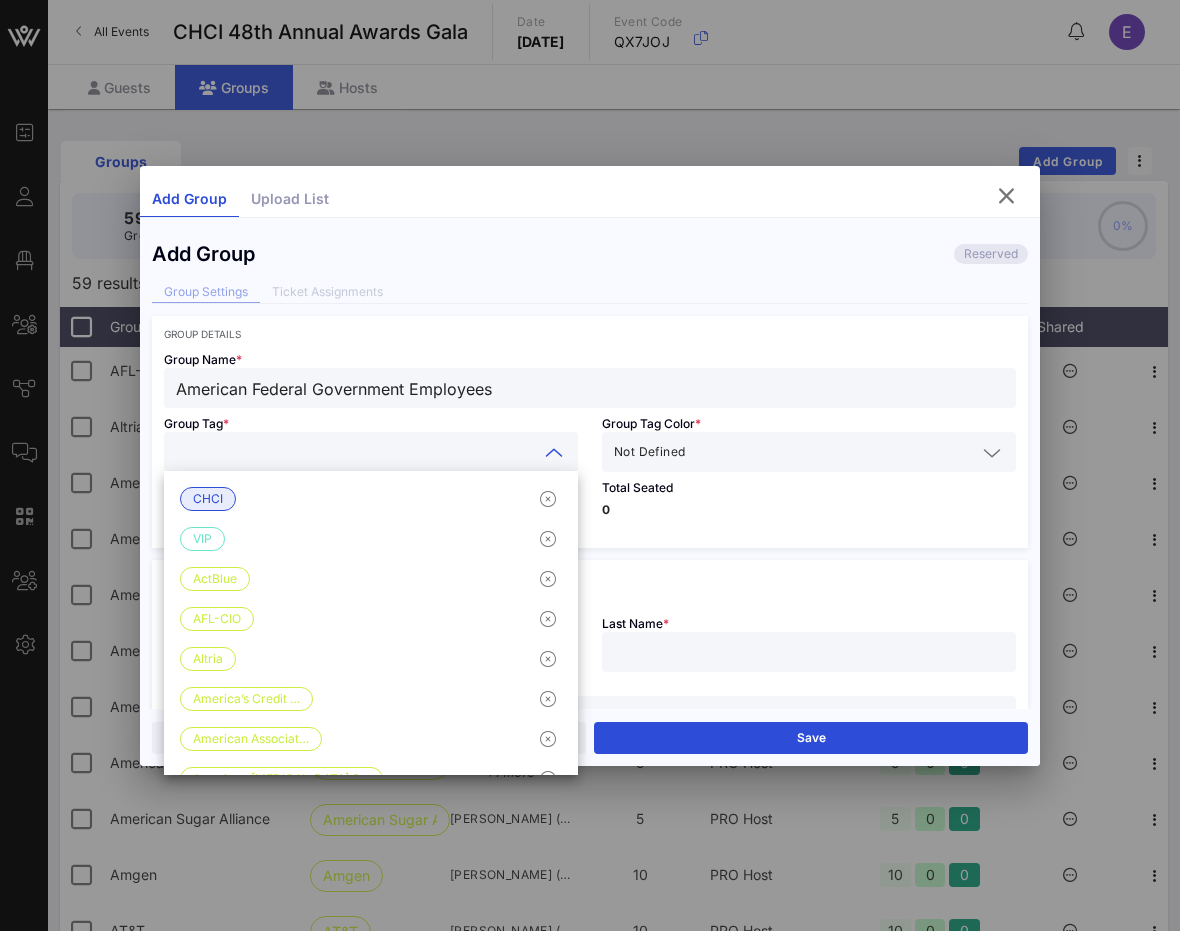 drag, startPoint x: 523, startPoint y: 387, endPoint x: 79, endPoint y: 387, distance: 444 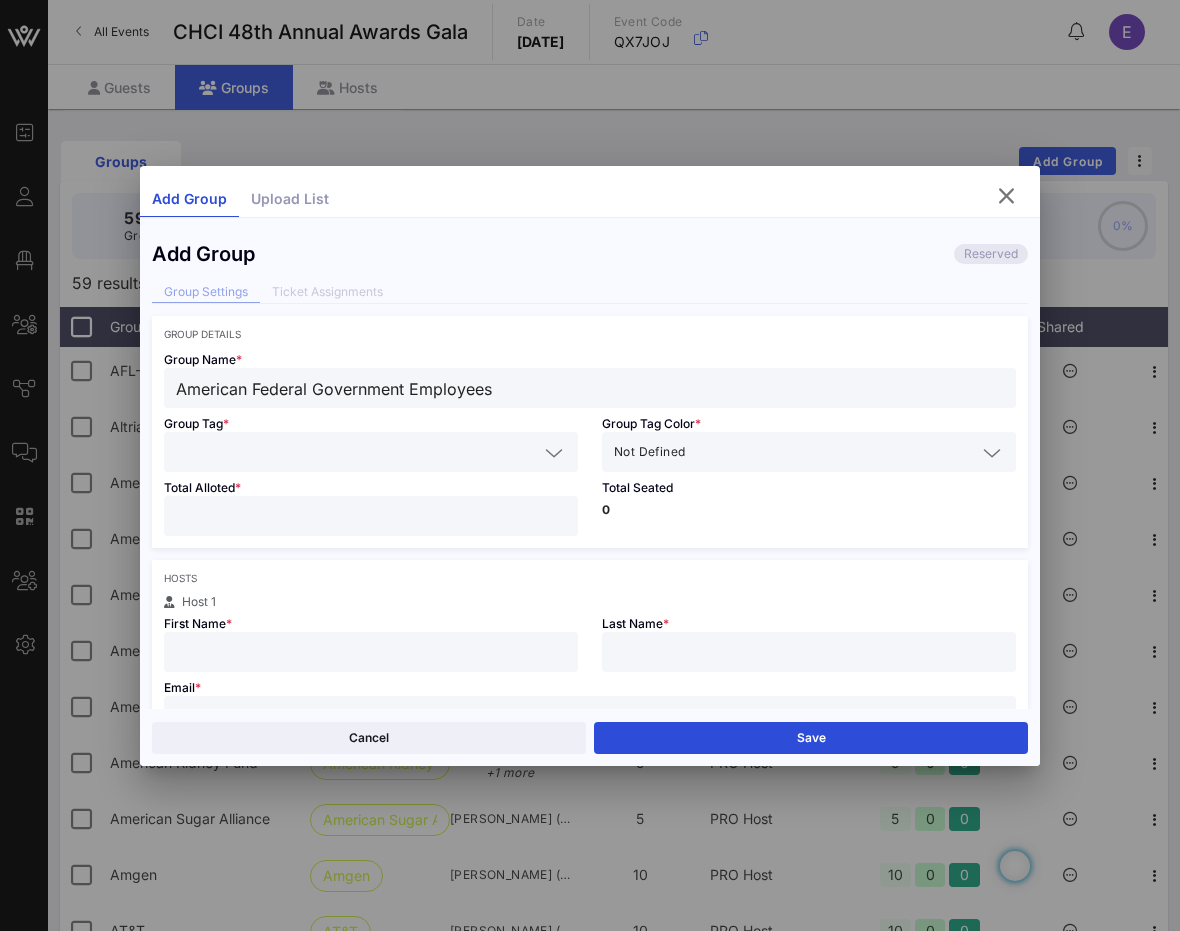 click at bounding box center [357, 452] 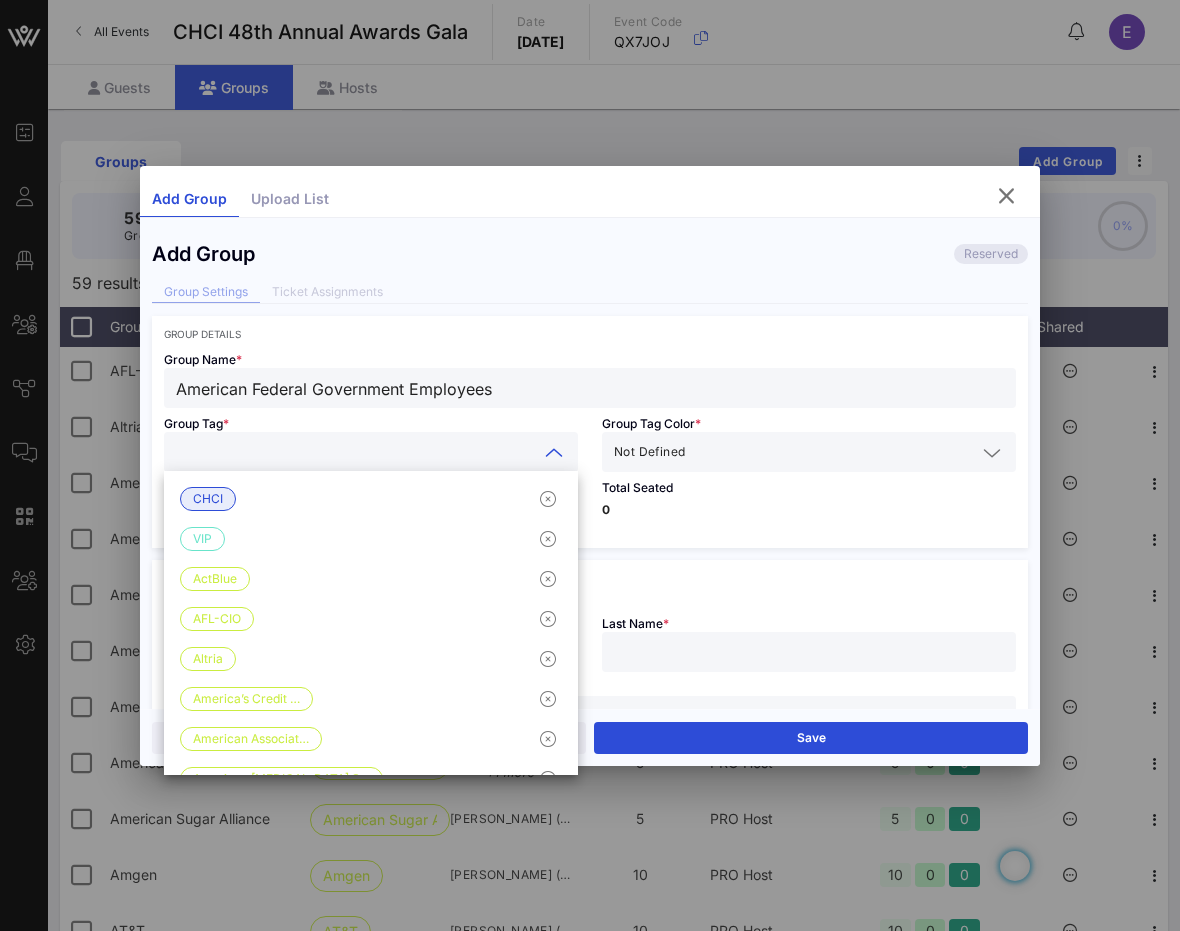 paste on "American Federal Government Employees" 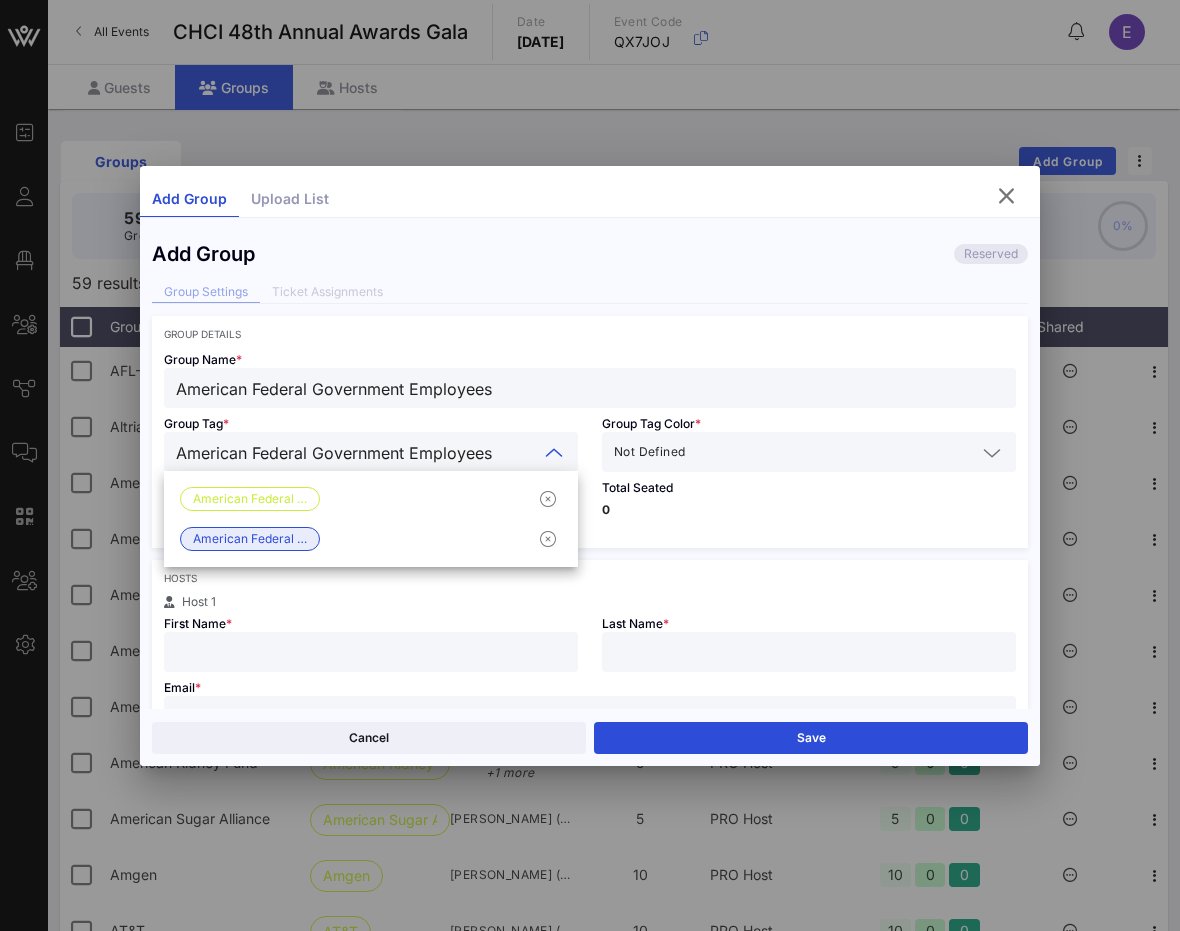 type 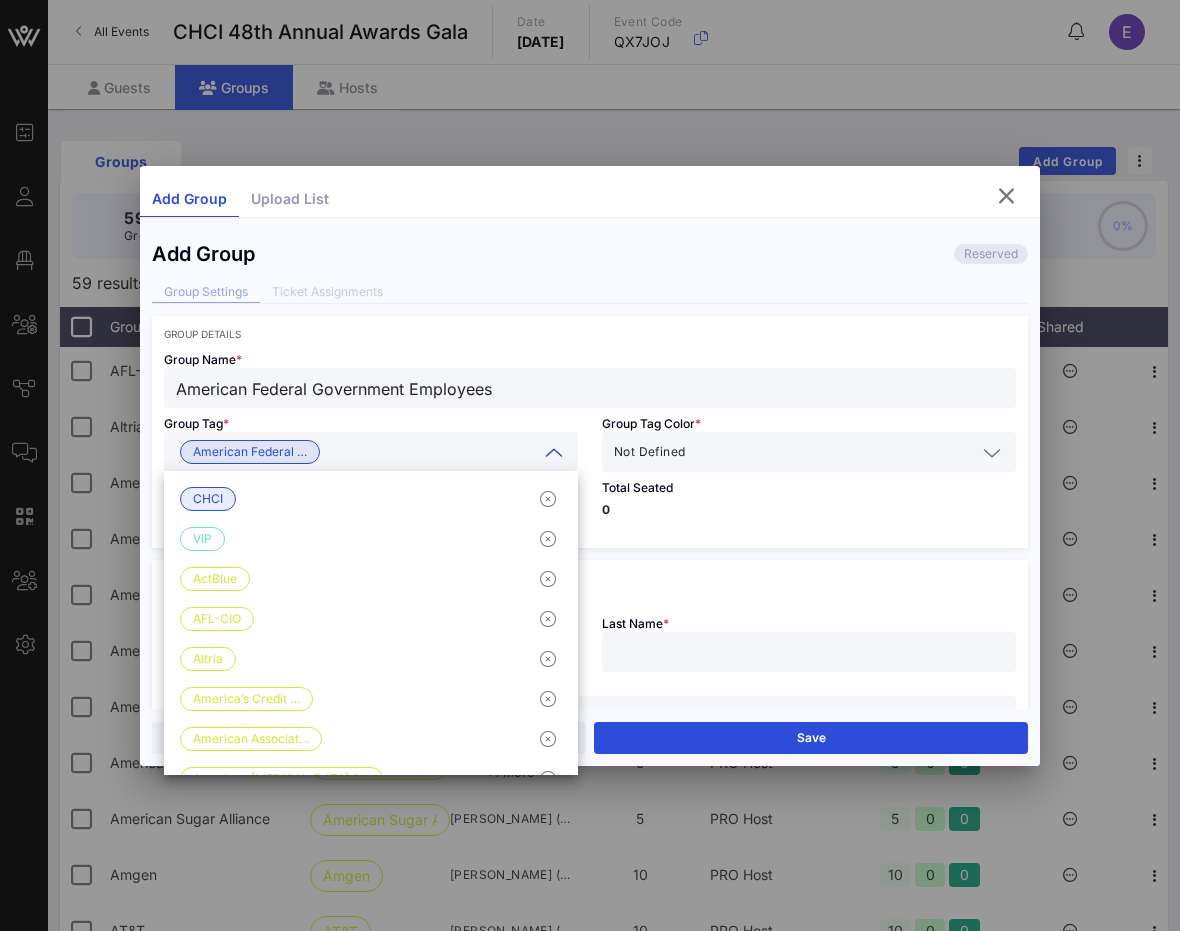 click on "Group Details   Group Name *   American Federal Government Employees   Group Tag *
American Federal …
Group Tag Color *   Not Defined   Total Alloted *     Total Seated   0   Hosts     Host 1     First Name *     Last Name *       Email *       Host attends with this group     Add Host   Public Link Settings
You need to create at least one public journey to manage public group links.
Enable Public Registration     Host Access Settings   This is what your Group Host will experience   GO Host     PRO Host   Enable  View Floor Plan   Hide Seating Information   Guests Email Required   Allow  Sending Tickets   Host can make changes until:   Sep 18, 2025   4 PM" at bounding box center [590, 764] 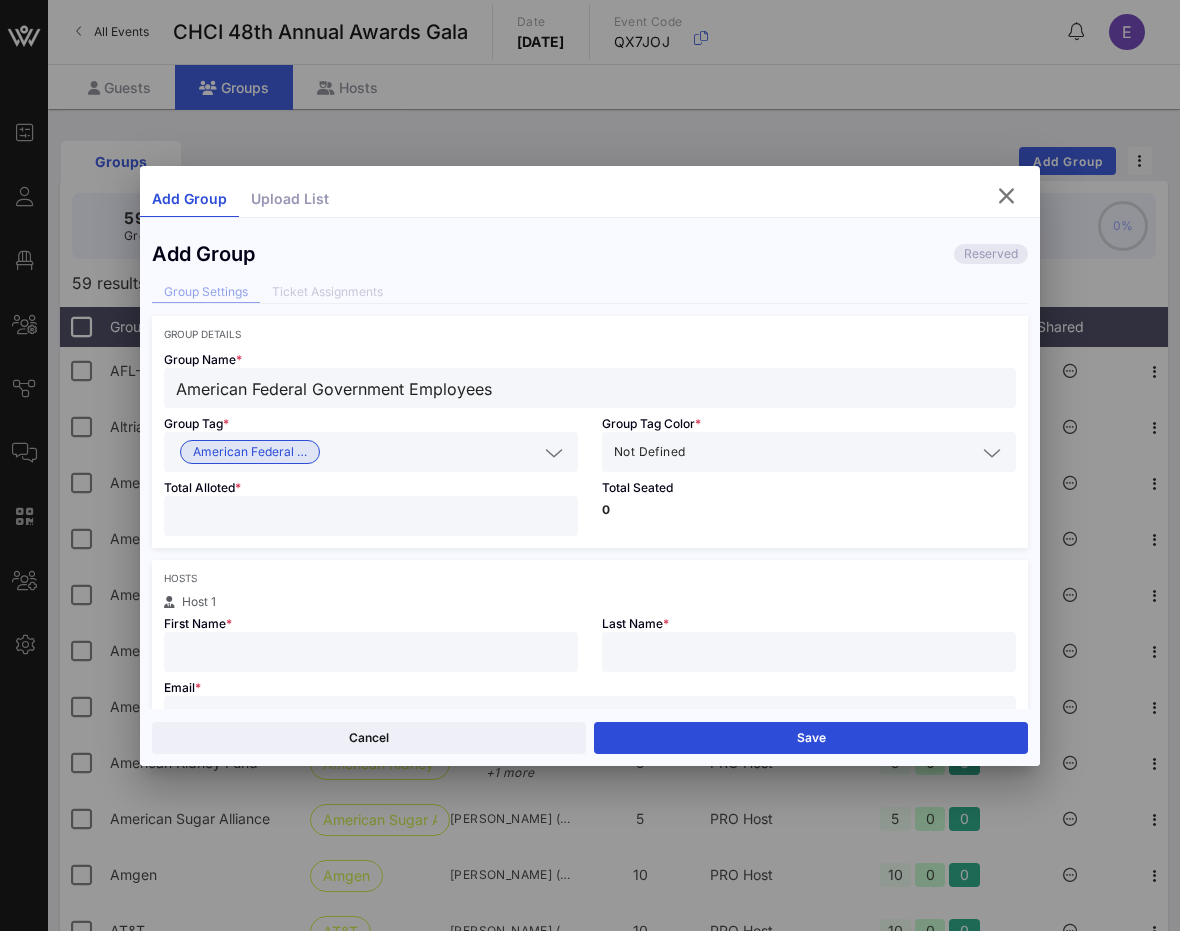 click at bounding box center [832, 452] 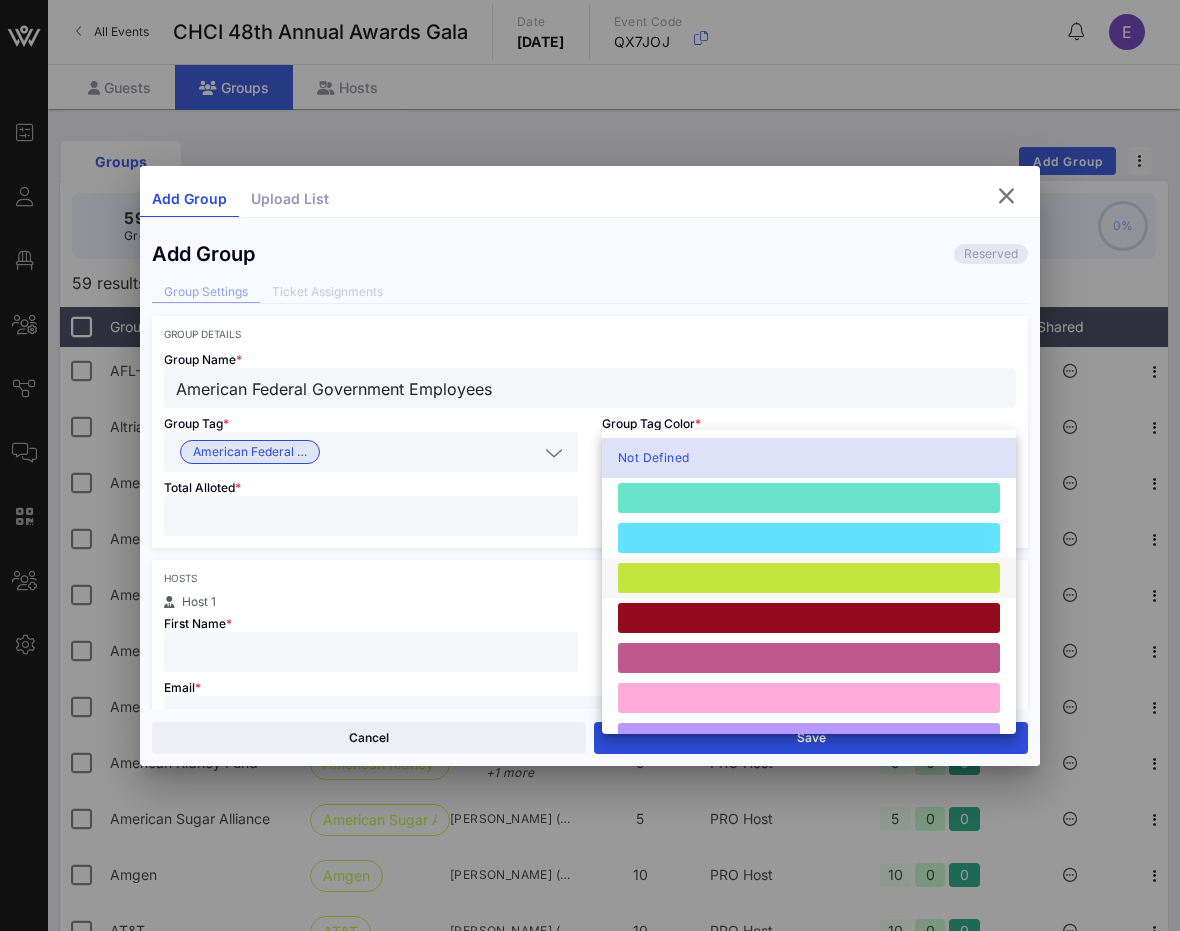 click at bounding box center (809, 578) 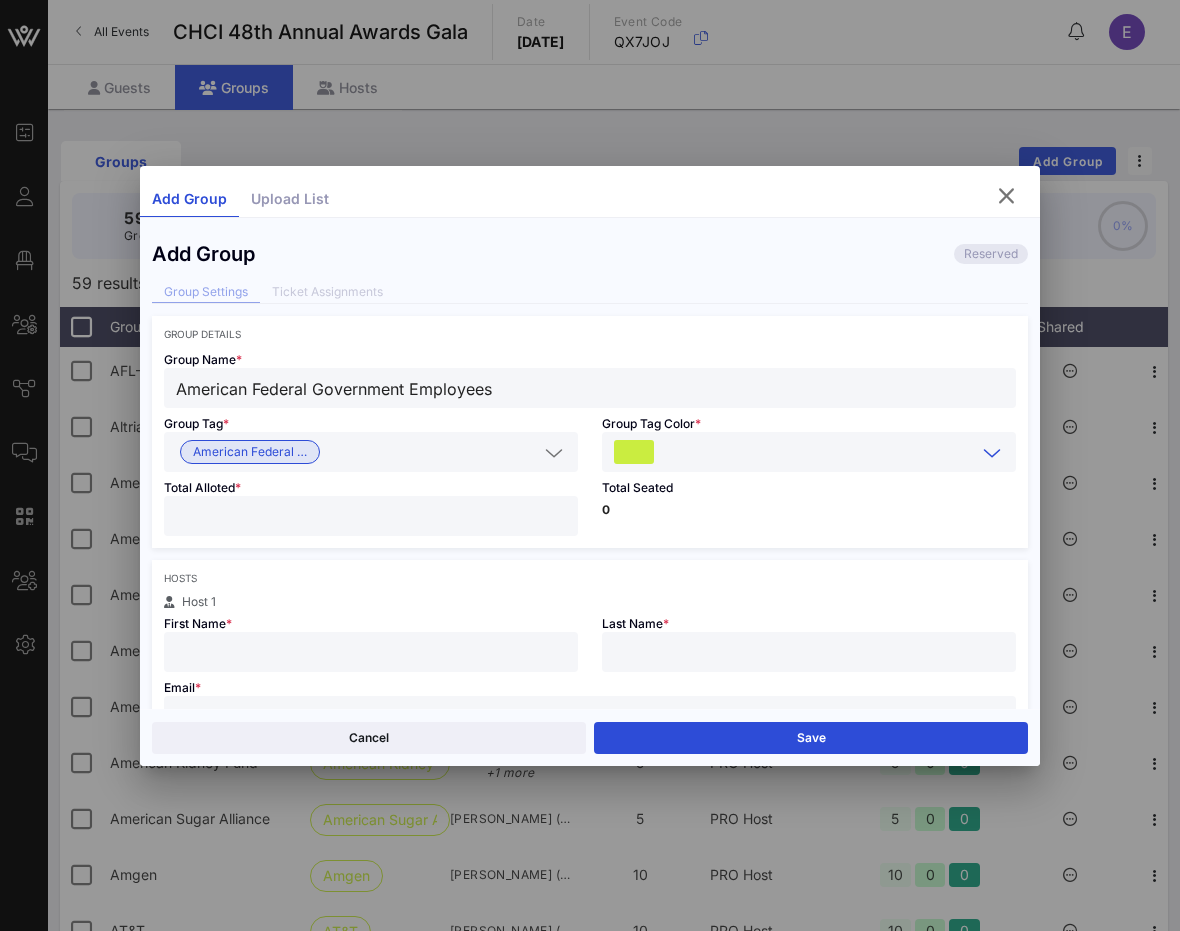 click at bounding box center (371, 516) 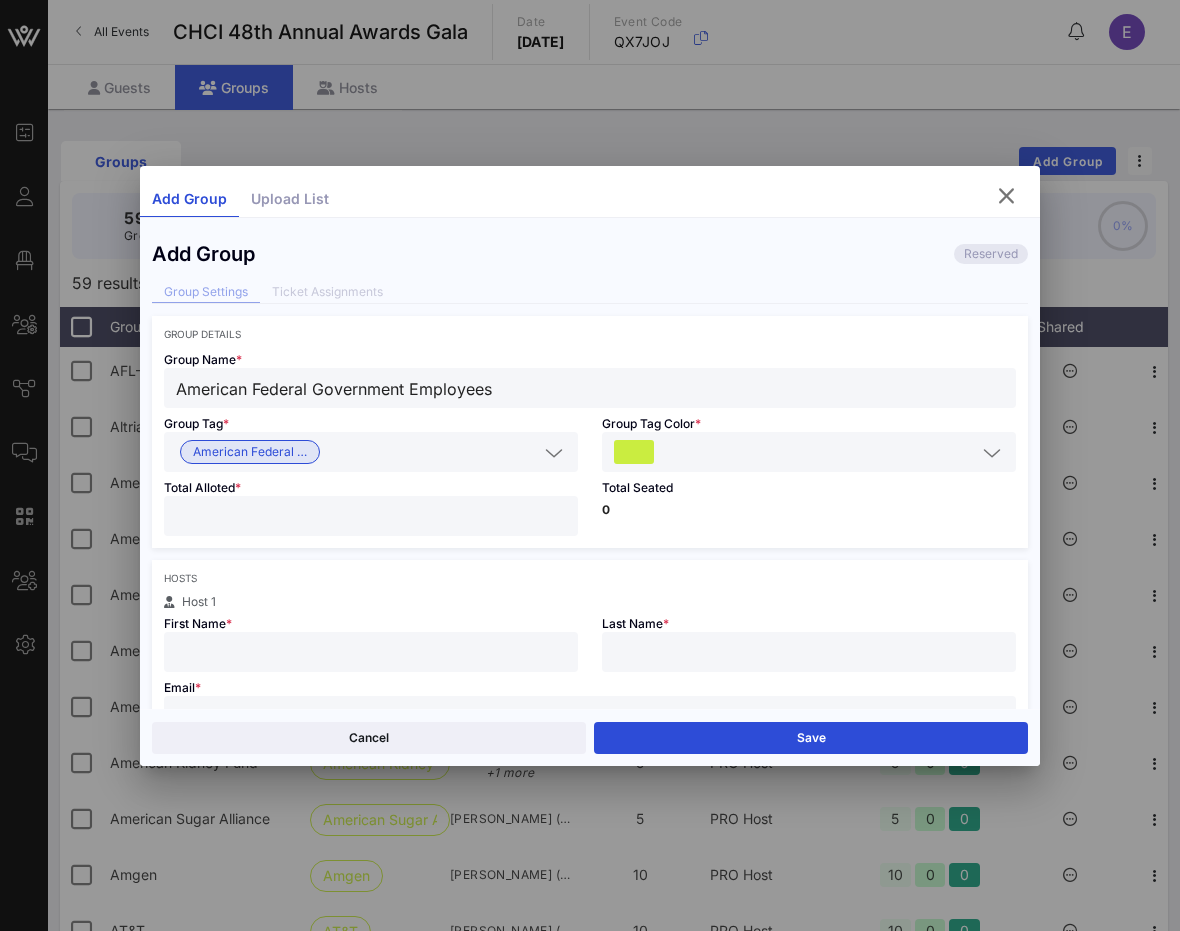 type on "**" 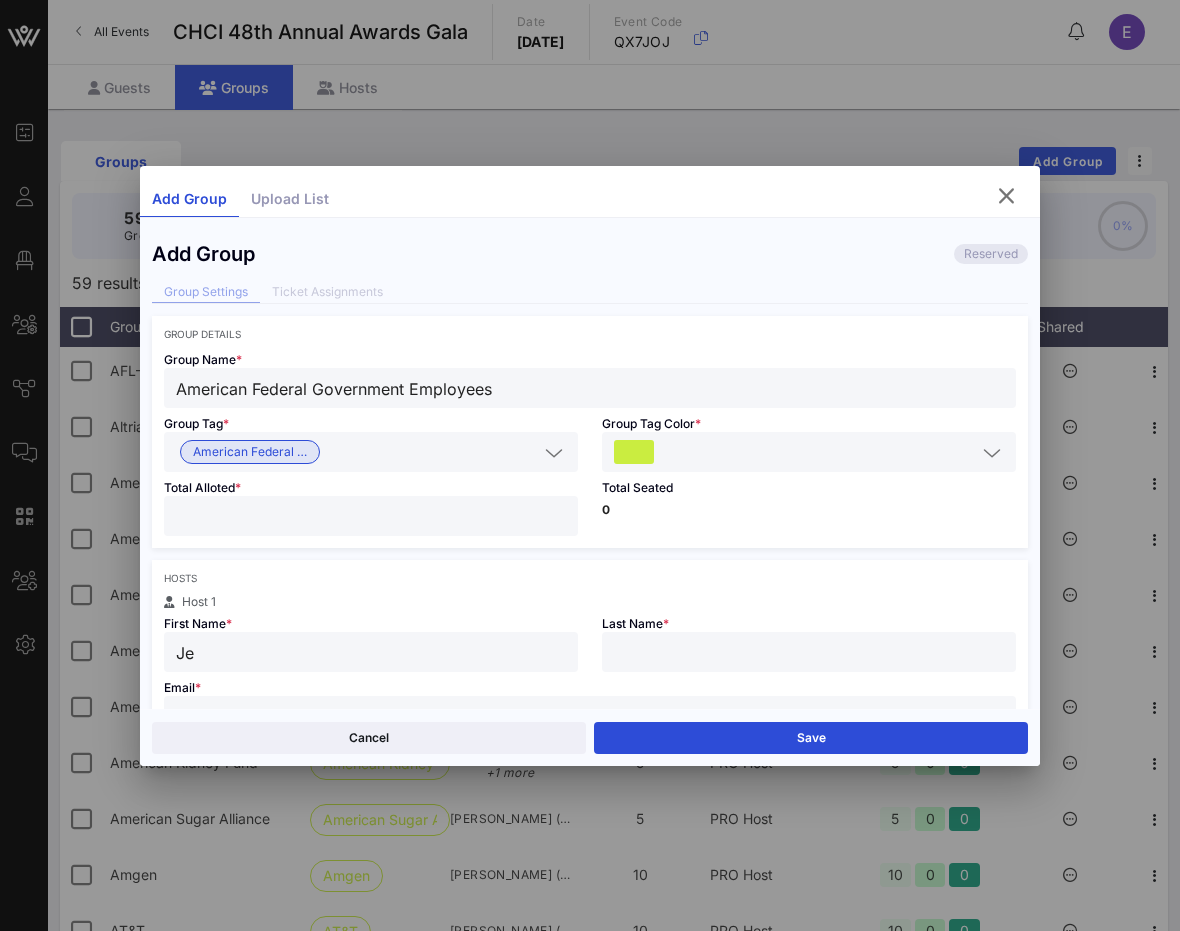 type on "J" 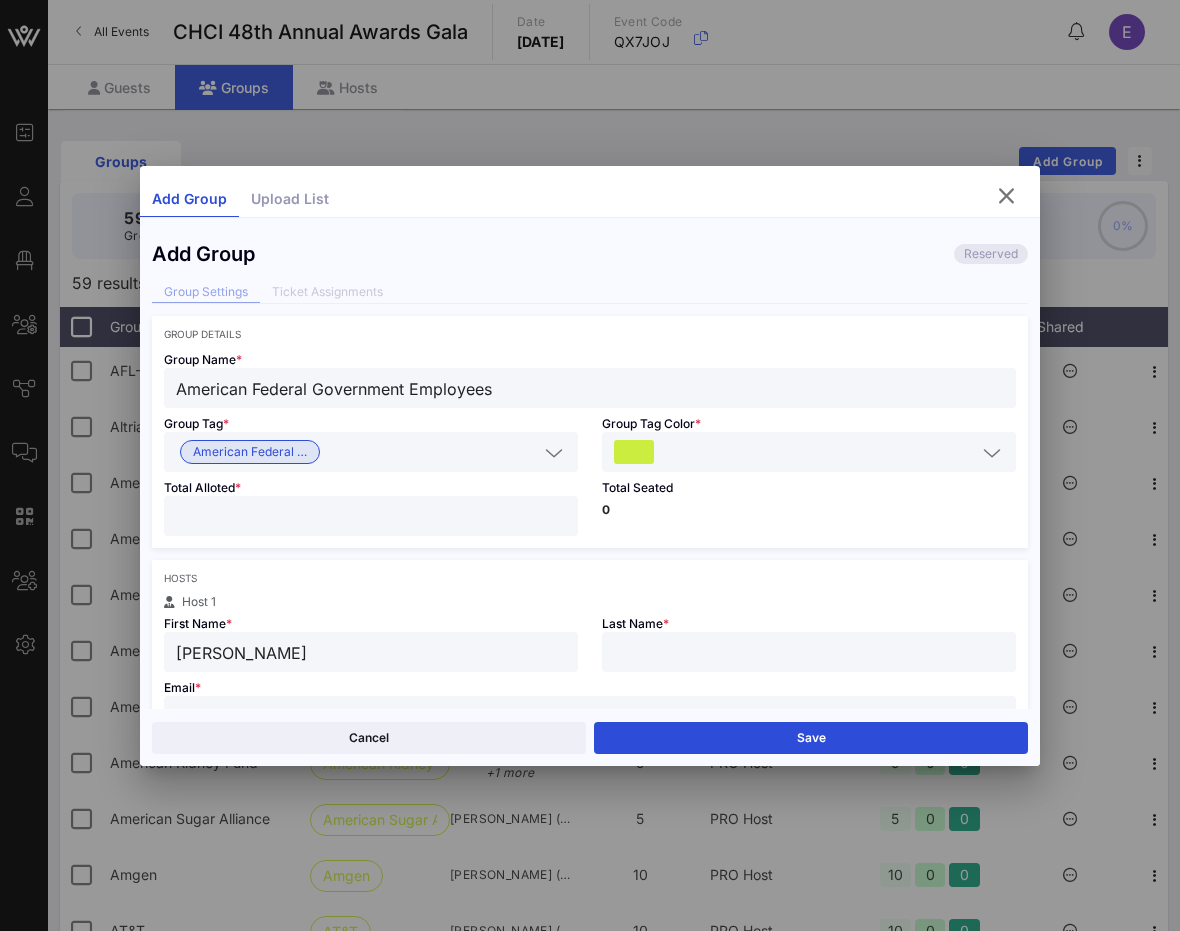 type on "Kevin" 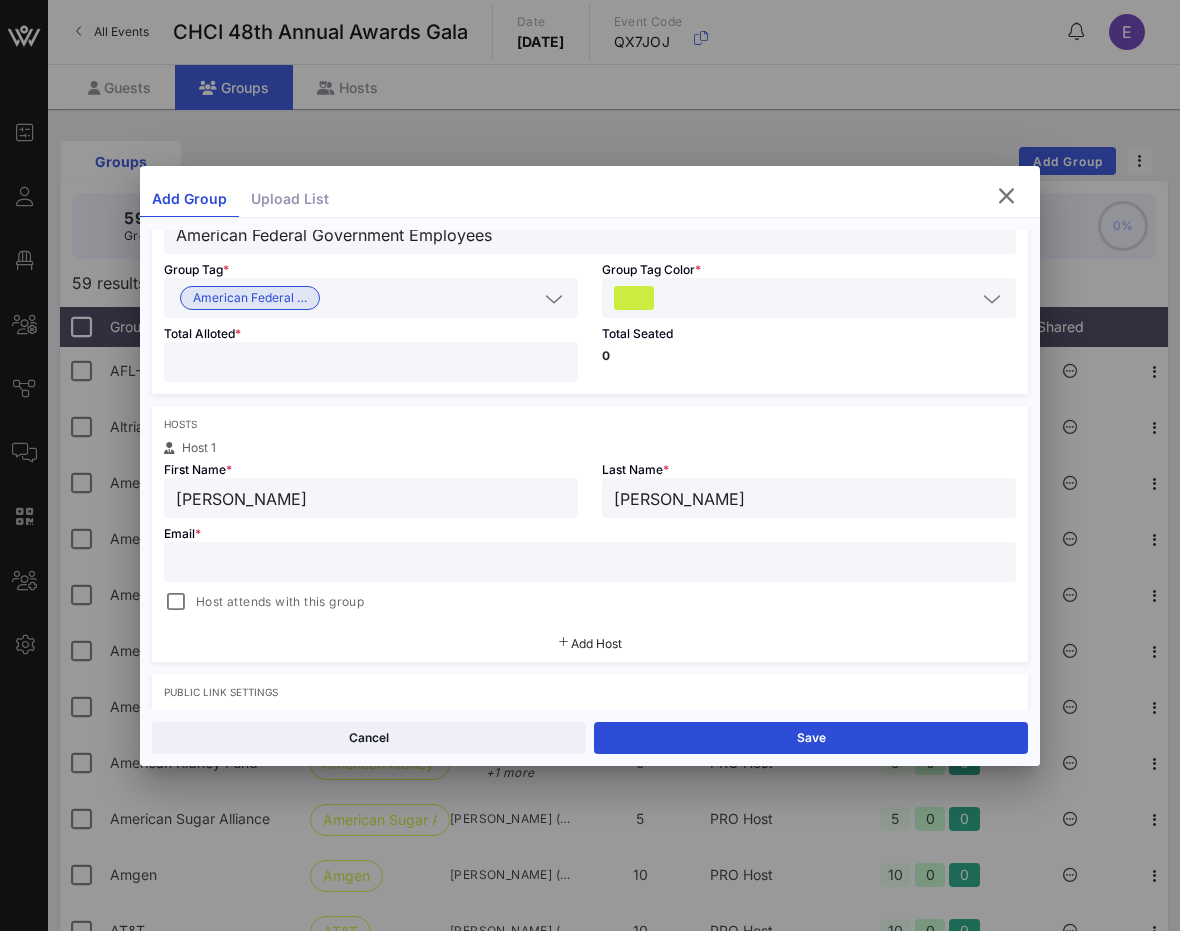 scroll, scrollTop: 196, scrollLeft: 0, axis: vertical 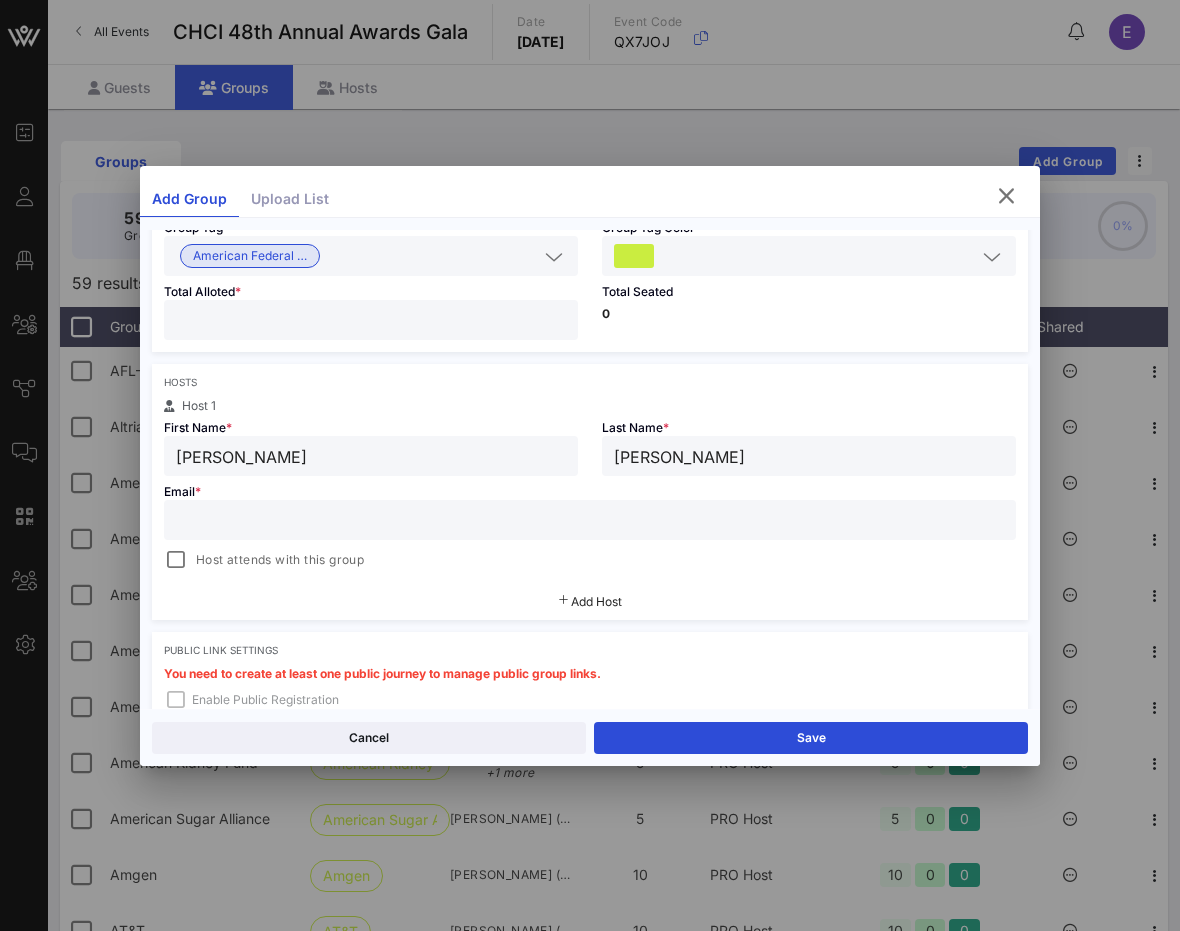 type on "Cooper" 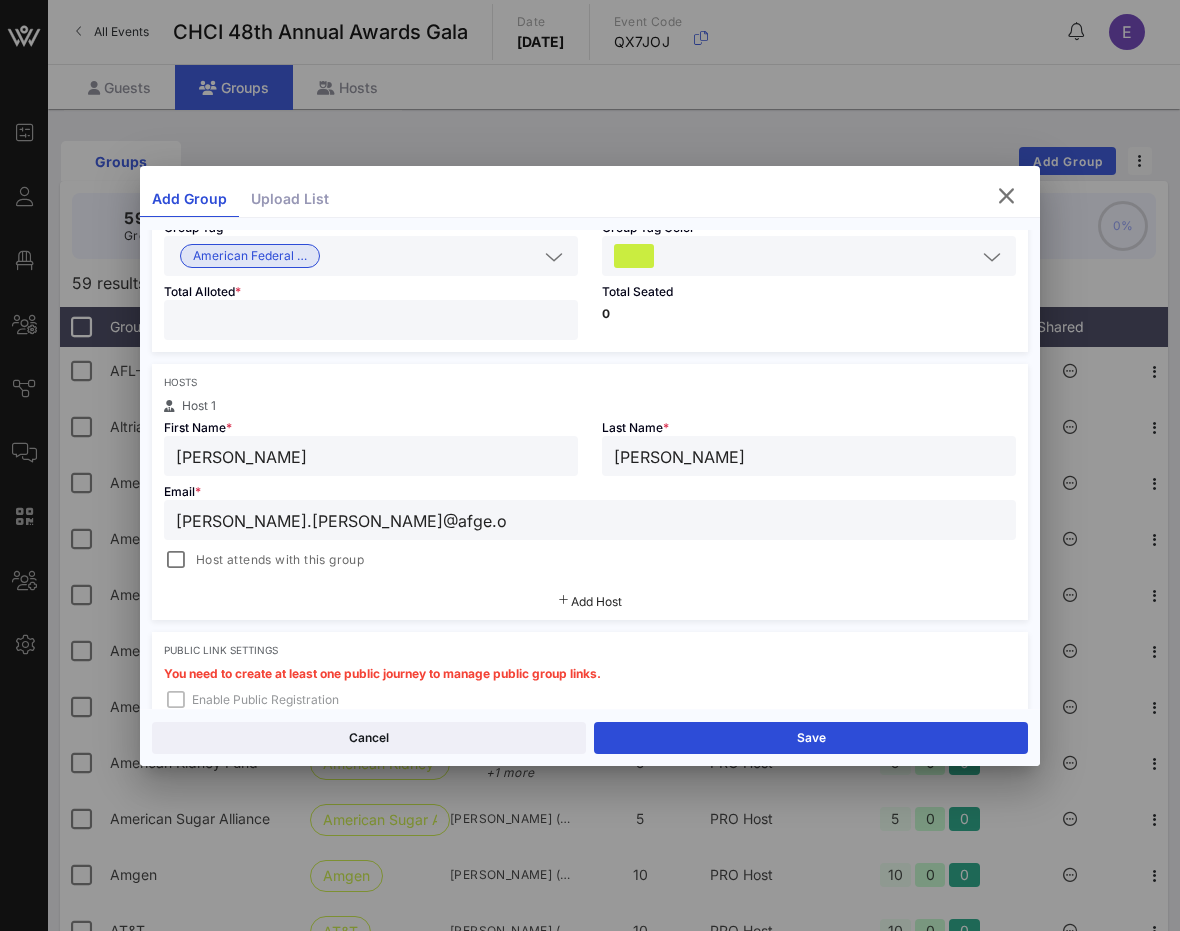type on "kevin.cooper@afge.or" 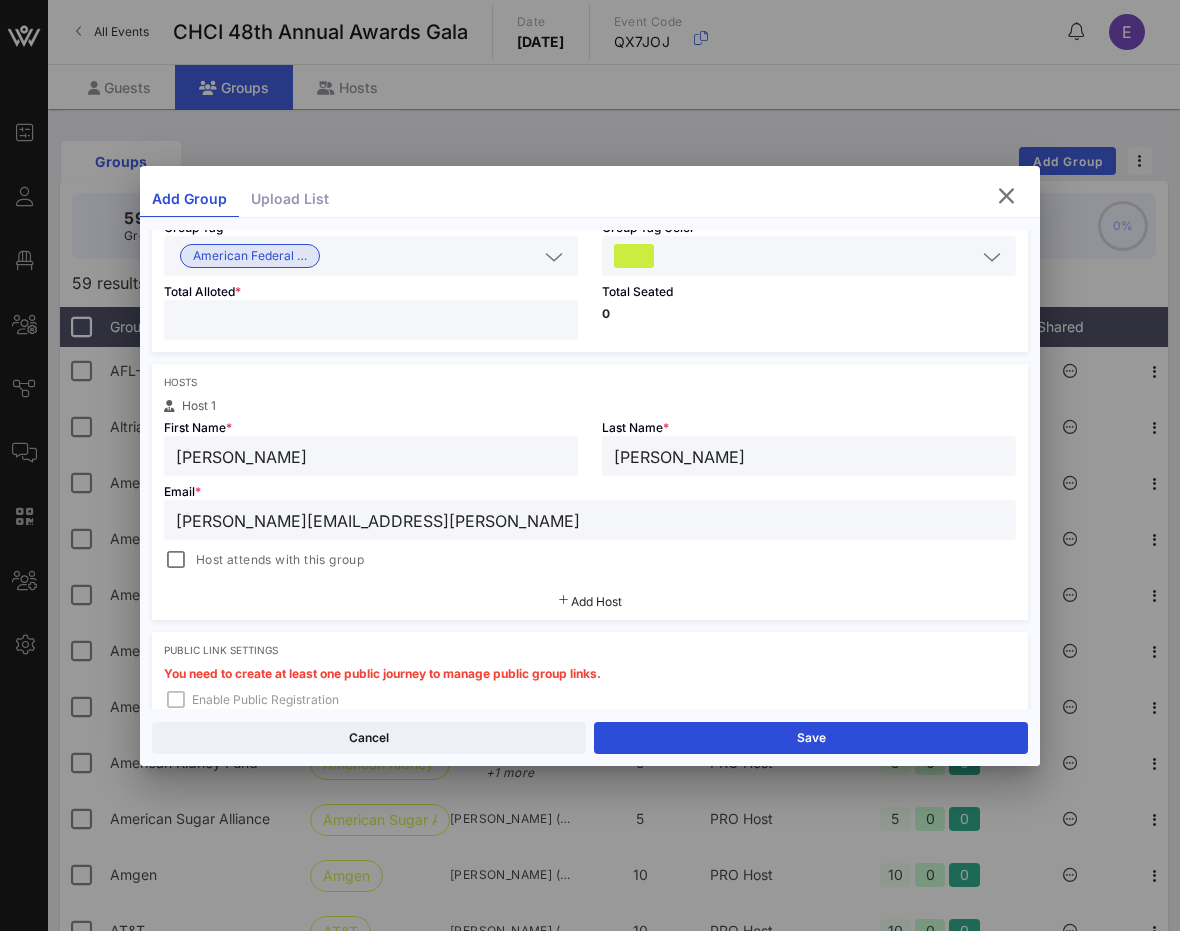 type on "Jeff" 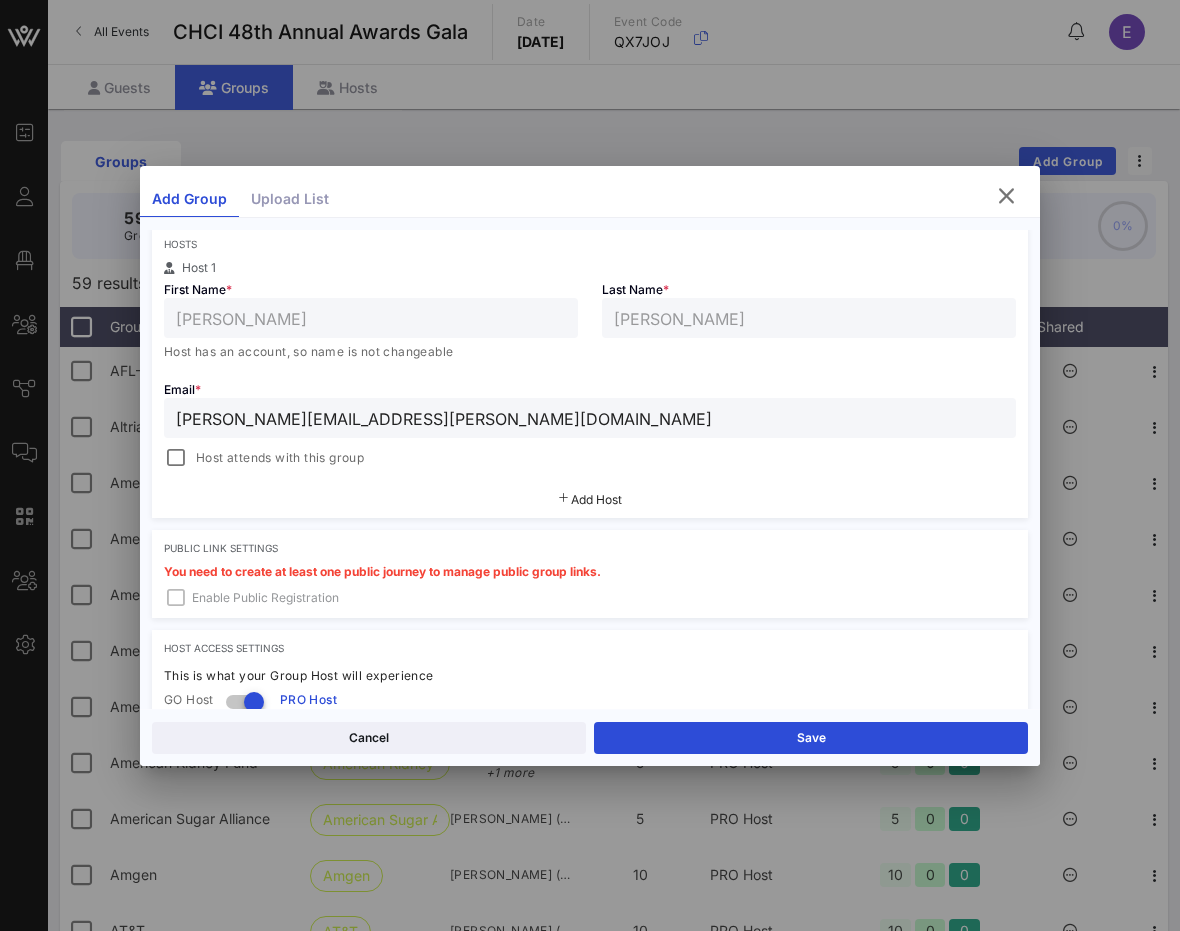 scroll, scrollTop: 330, scrollLeft: 0, axis: vertical 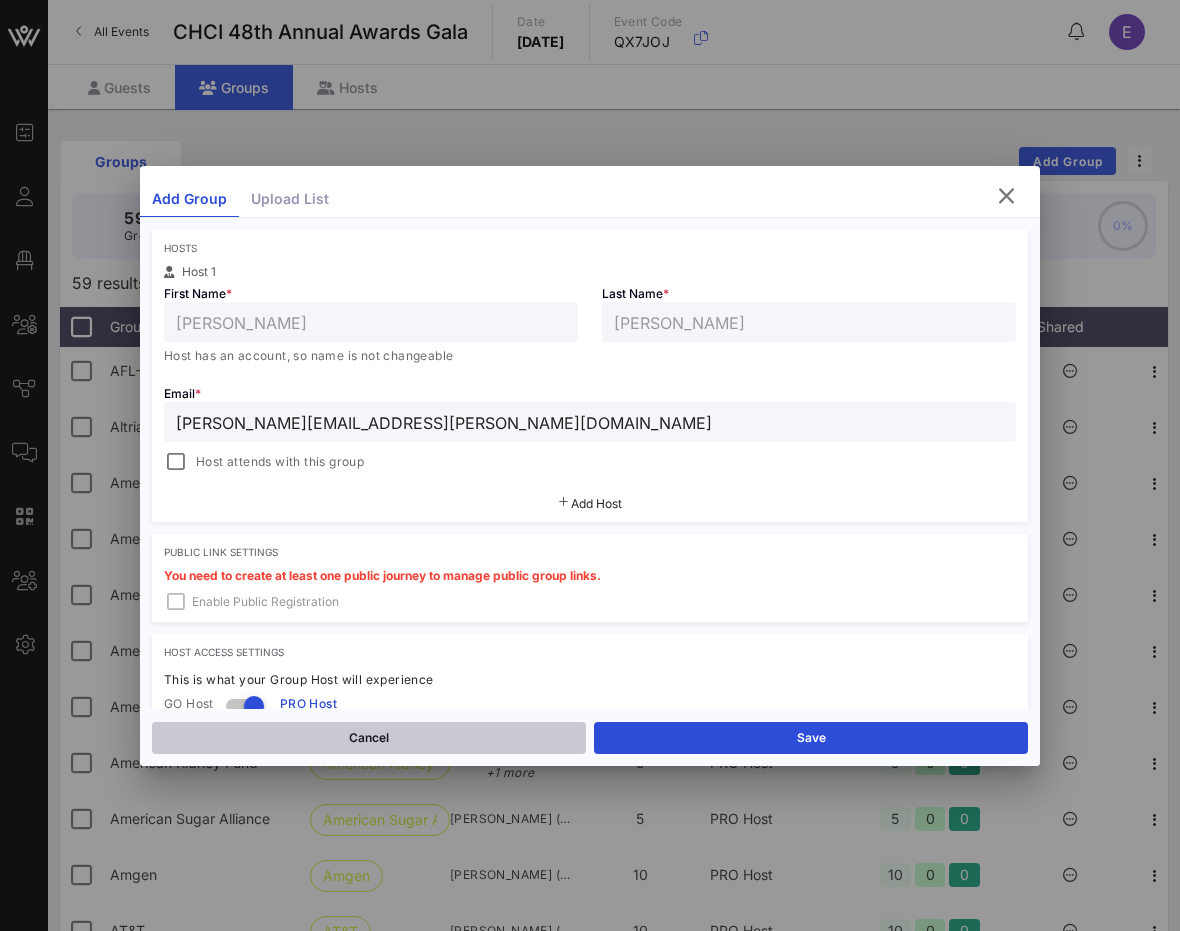 click on "Cancel" at bounding box center (369, 738) 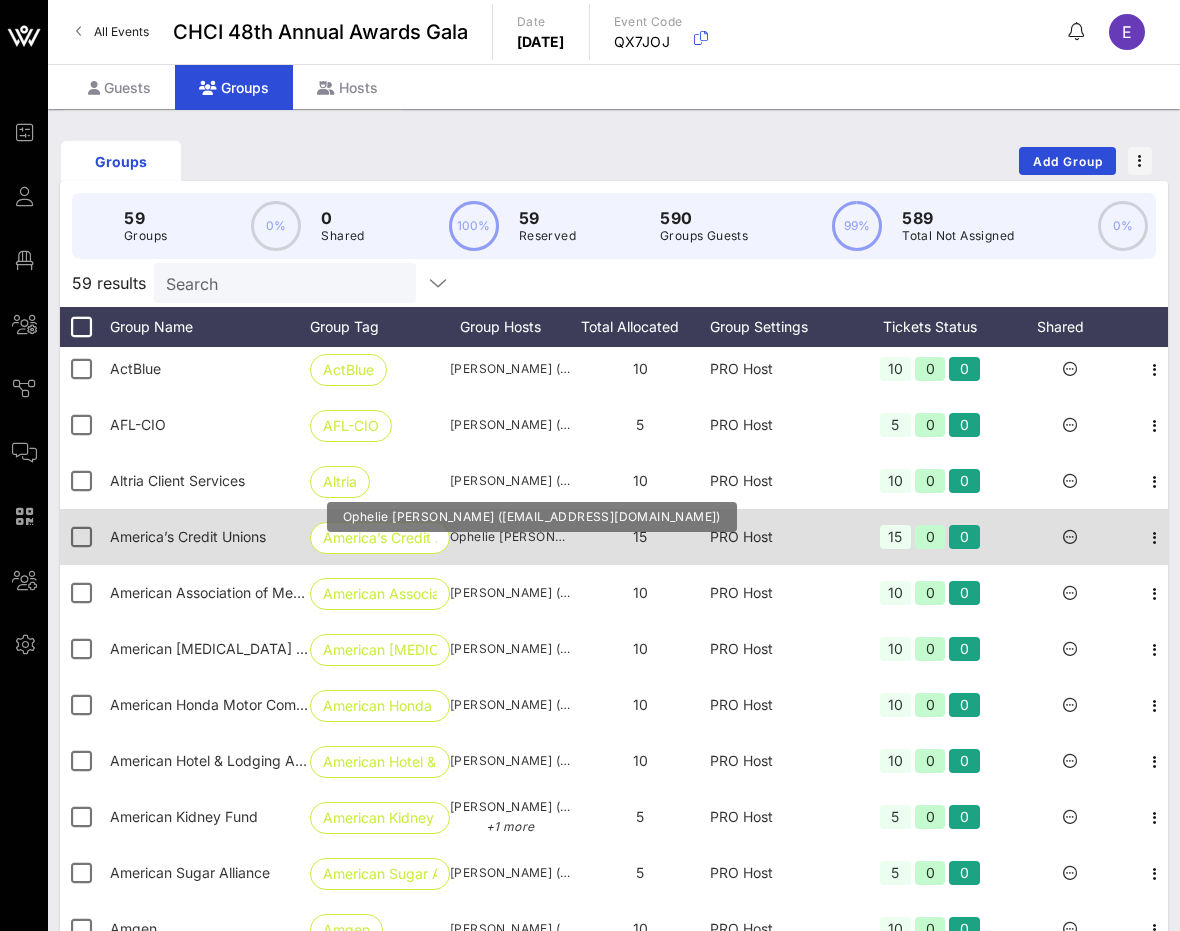scroll, scrollTop: 2, scrollLeft: 0, axis: vertical 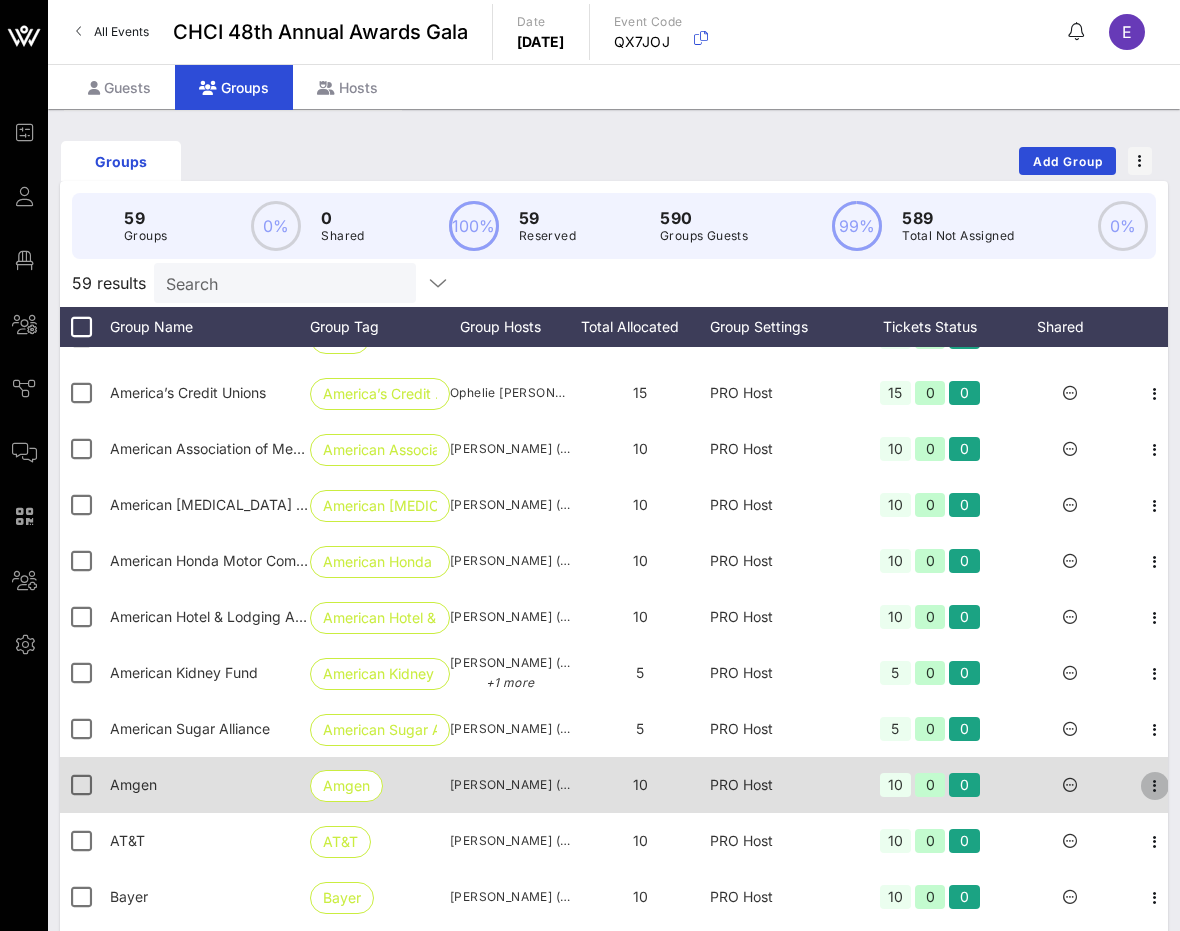 click at bounding box center (1155, 786) 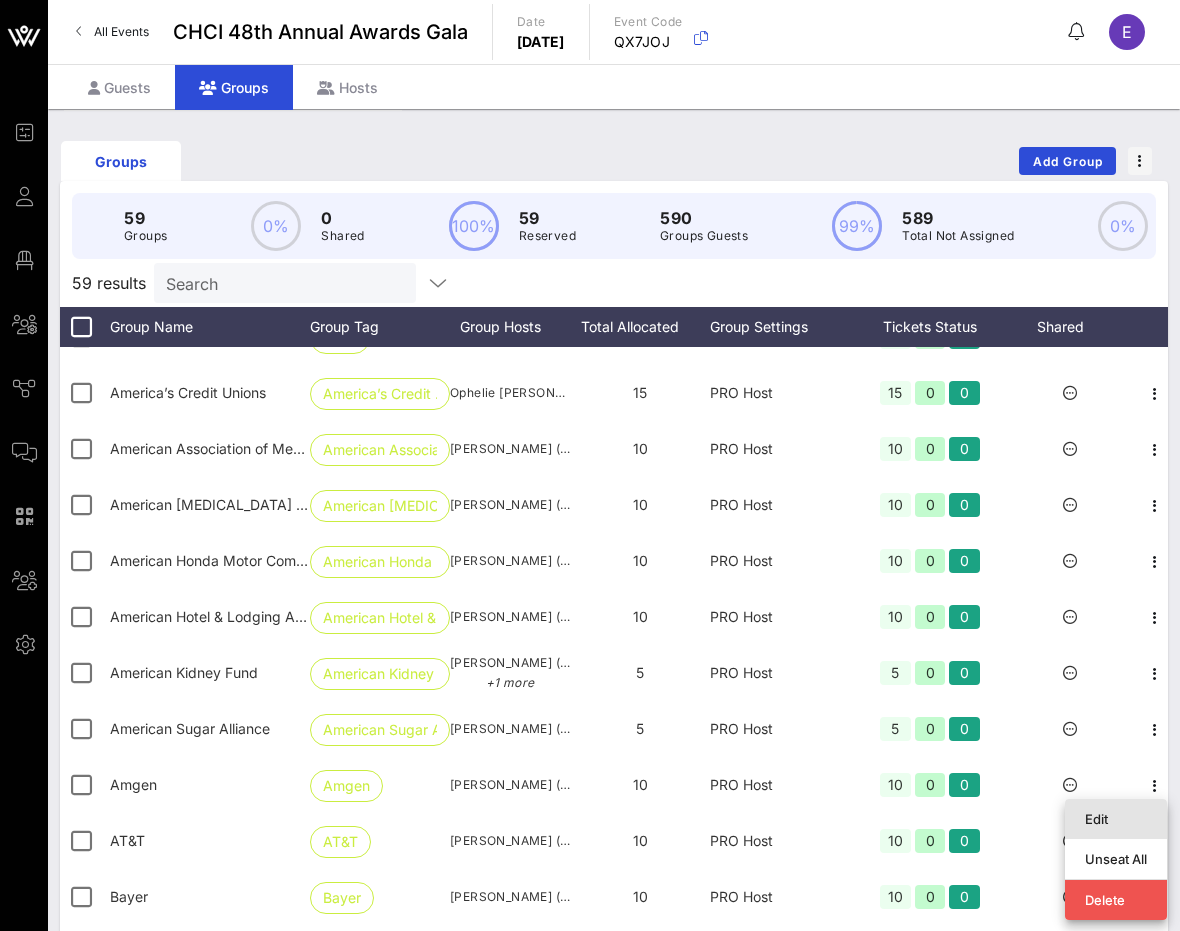 click on "Edit" at bounding box center (1116, 819) 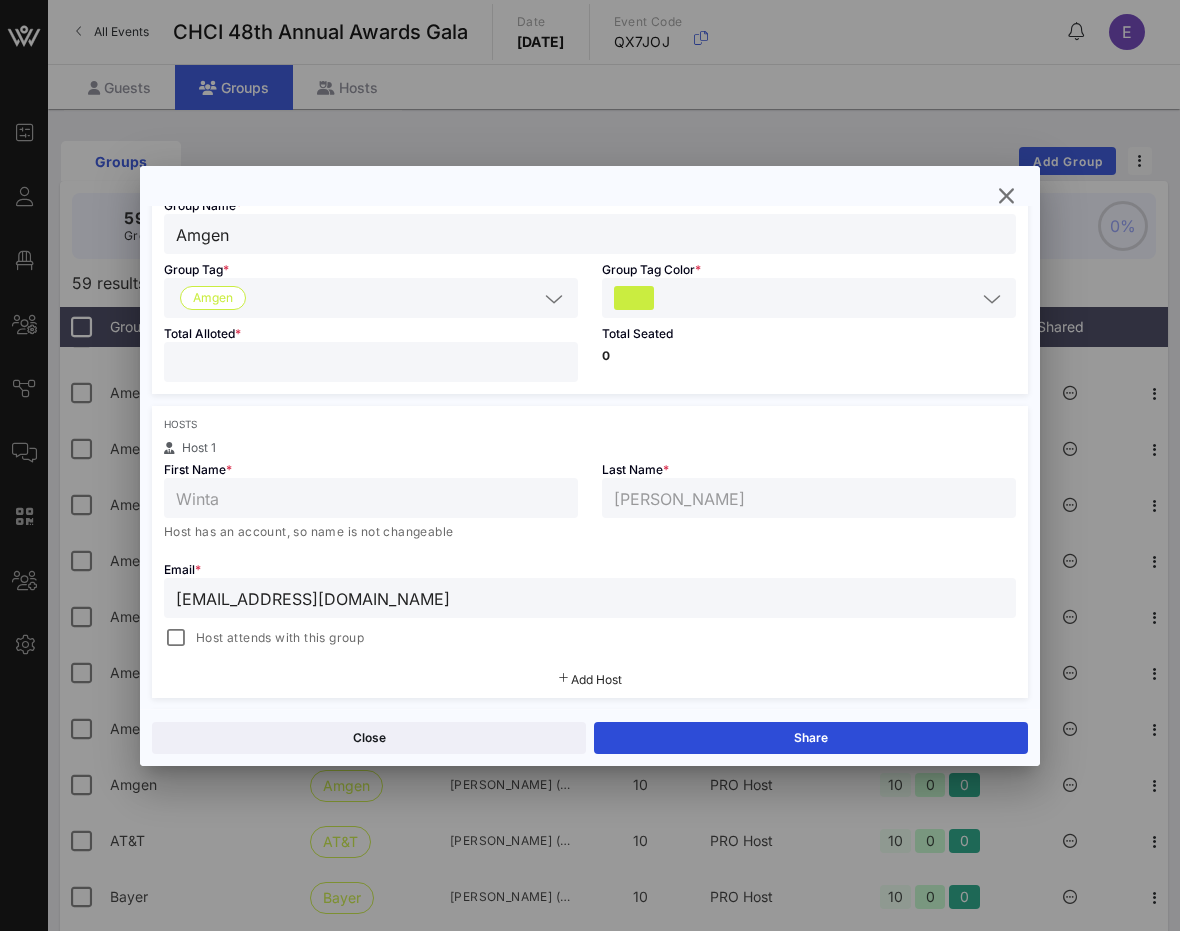 scroll, scrollTop: 0, scrollLeft: 0, axis: both 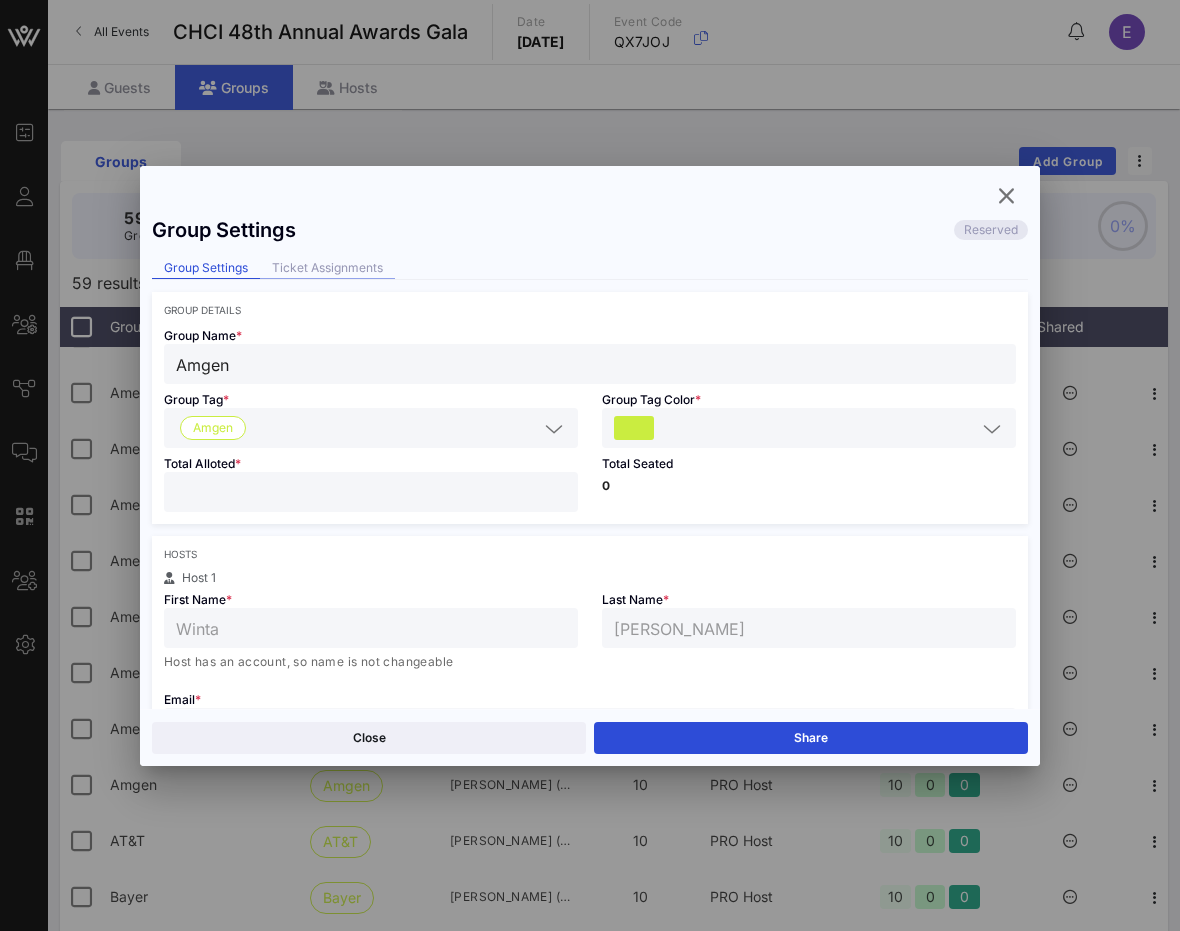 click on "Ticket Assignments" at bounding box center [327, 268] 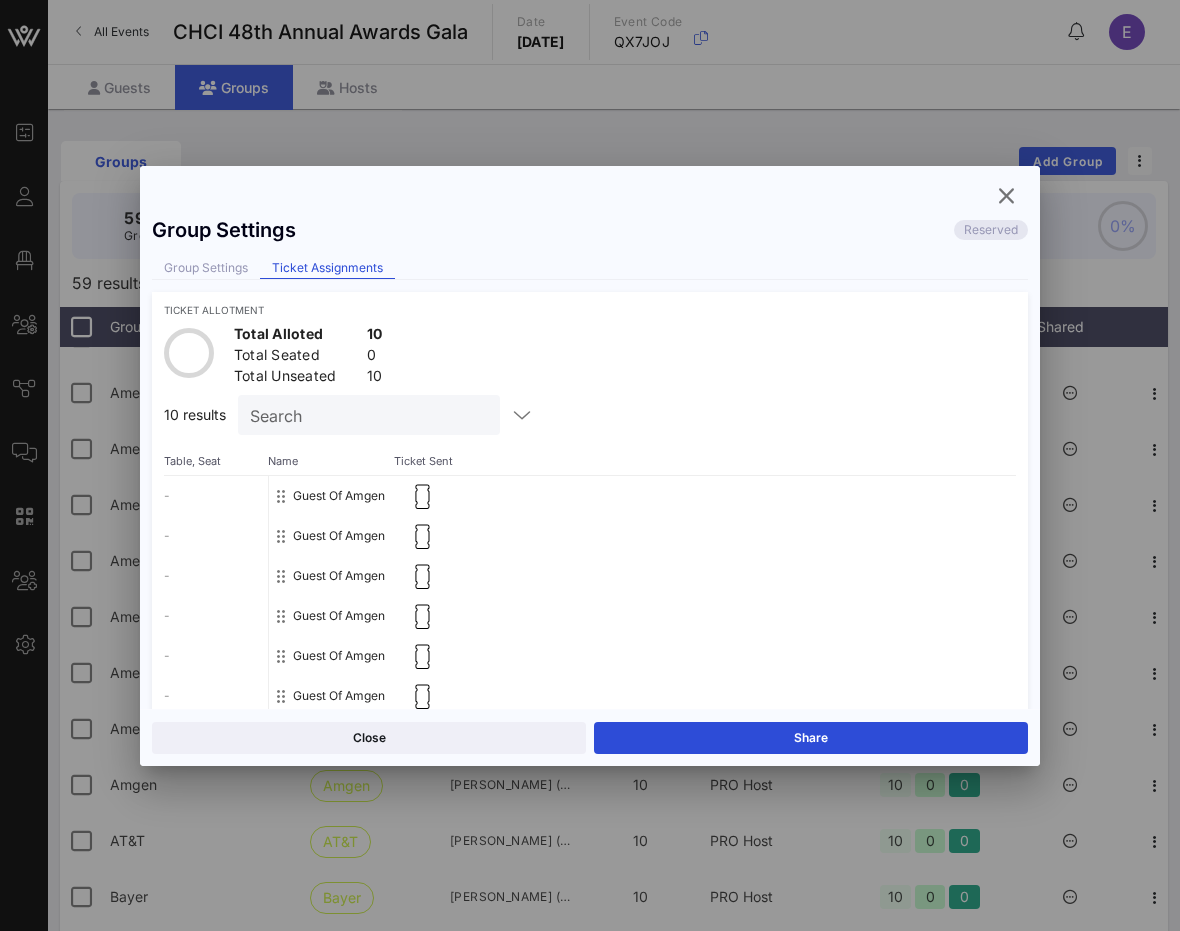 scroll, scrollTop: 210, scrollLeft: 0, axis: vertical 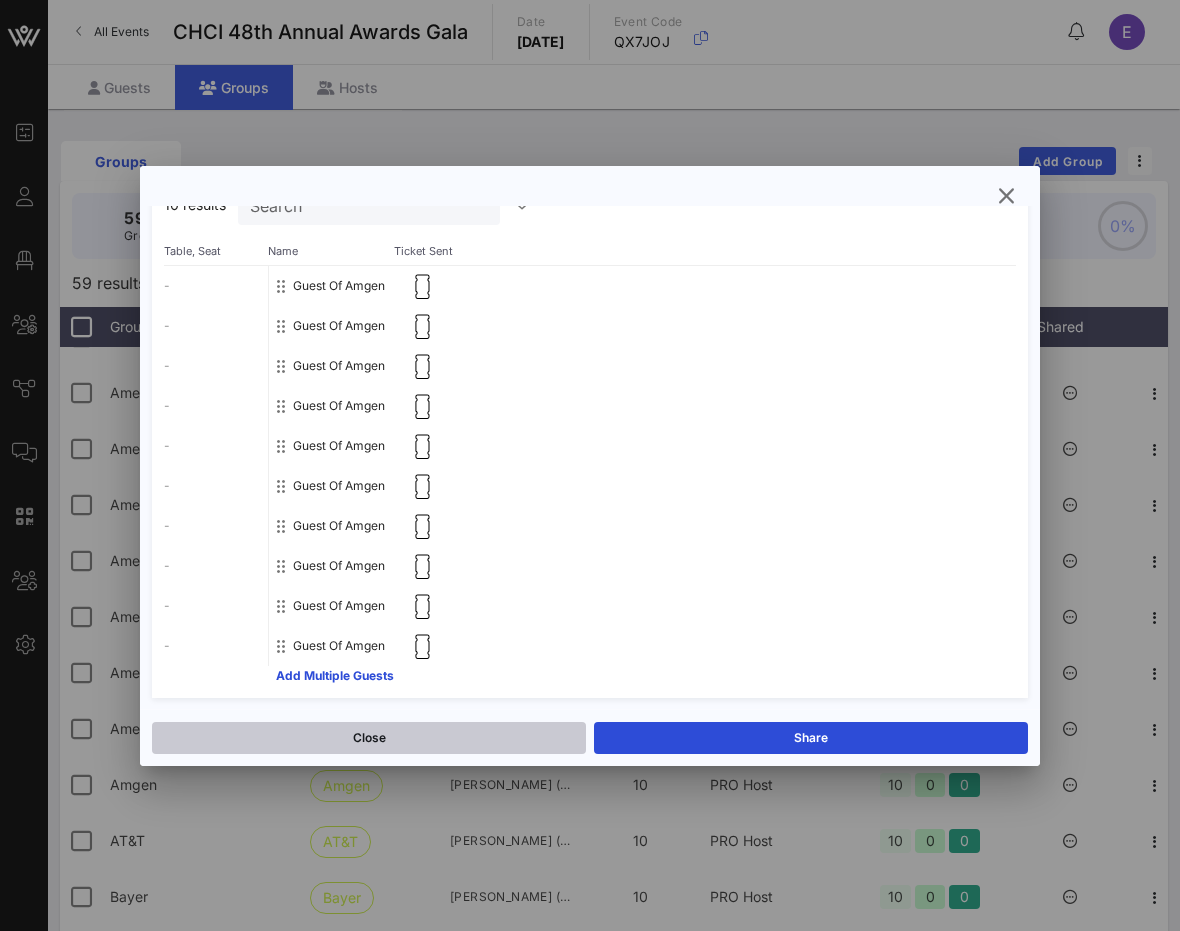 click on "Close" at bounding box center [369, 738] 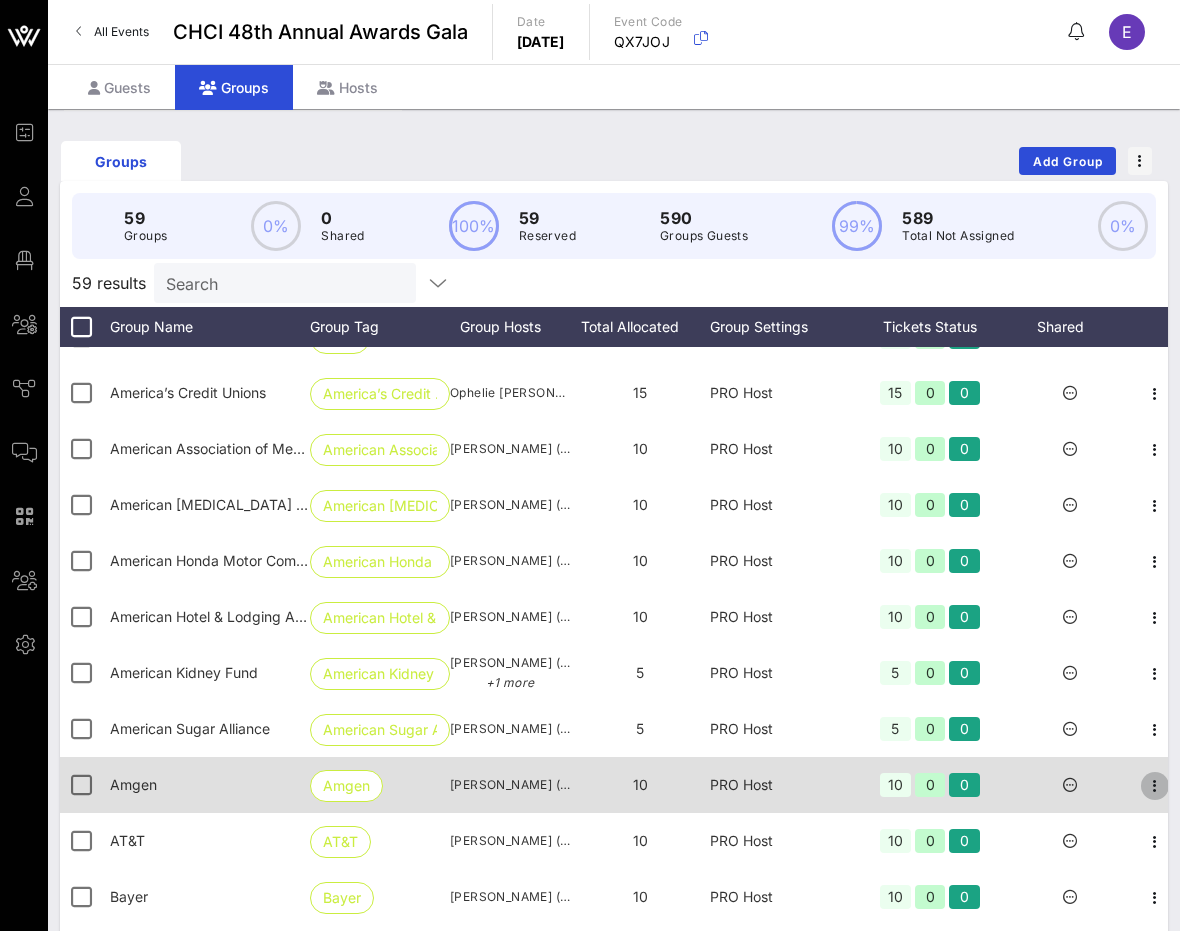 click at bounding box center [1155, 786] 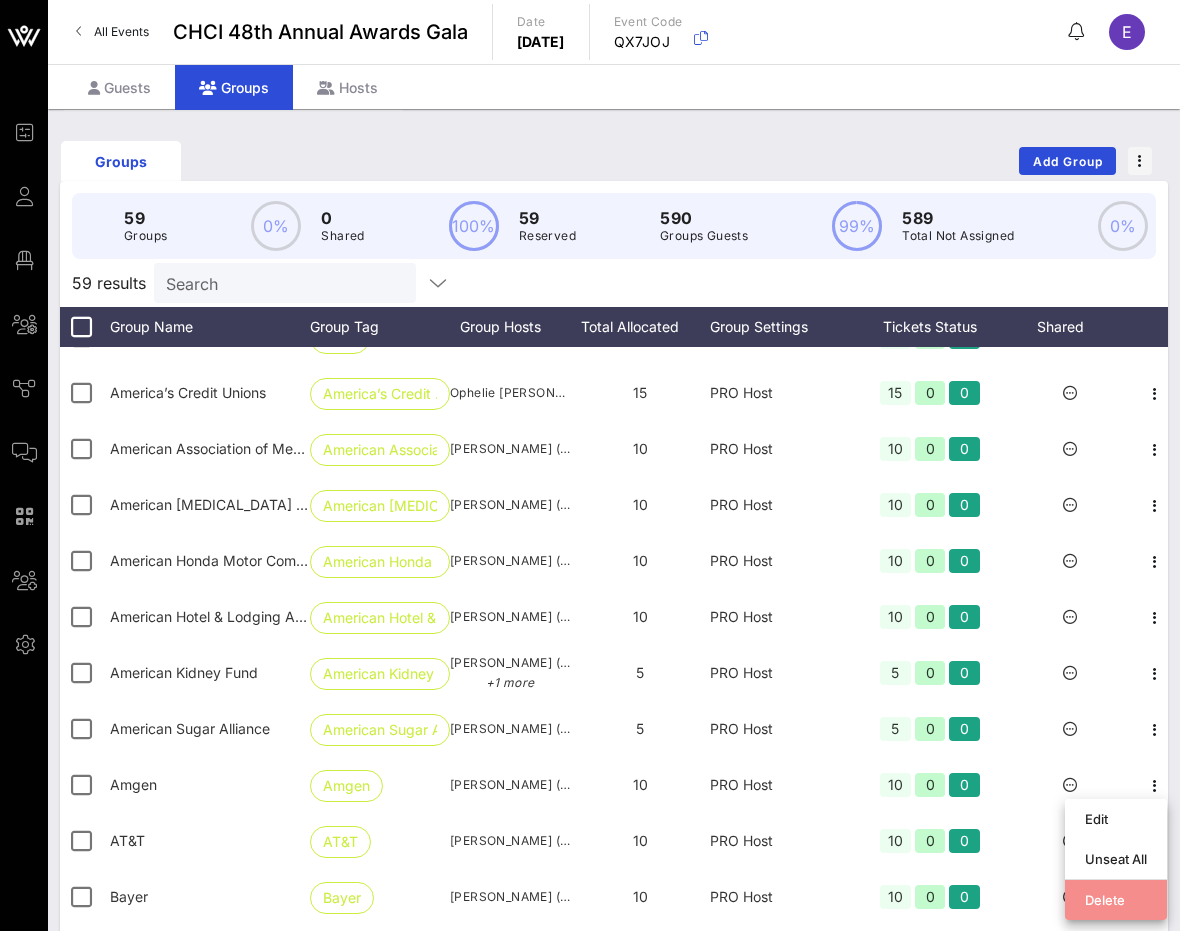 click on "Delete" at bounding box center (1116, 900) 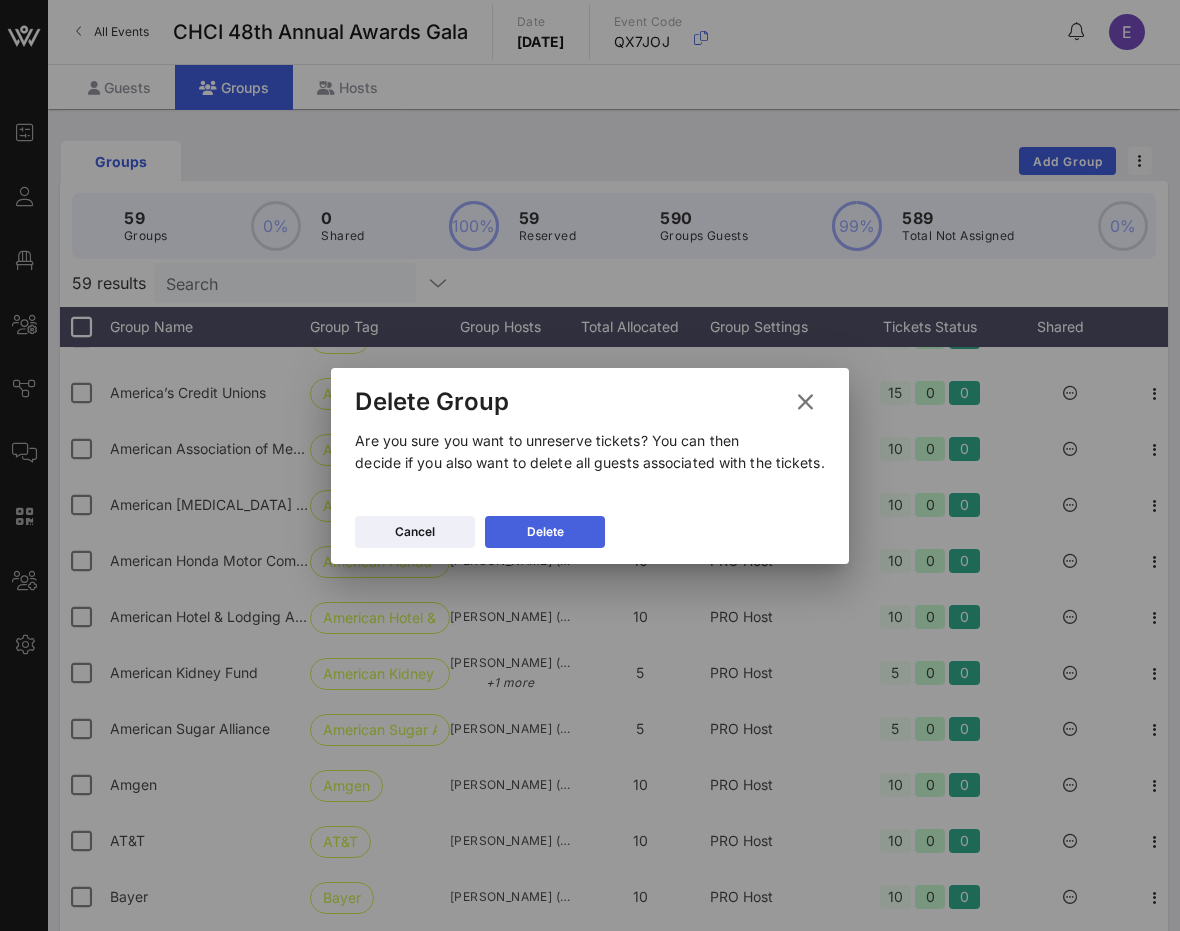 click on "Delete" at bounding box center (545, 532) 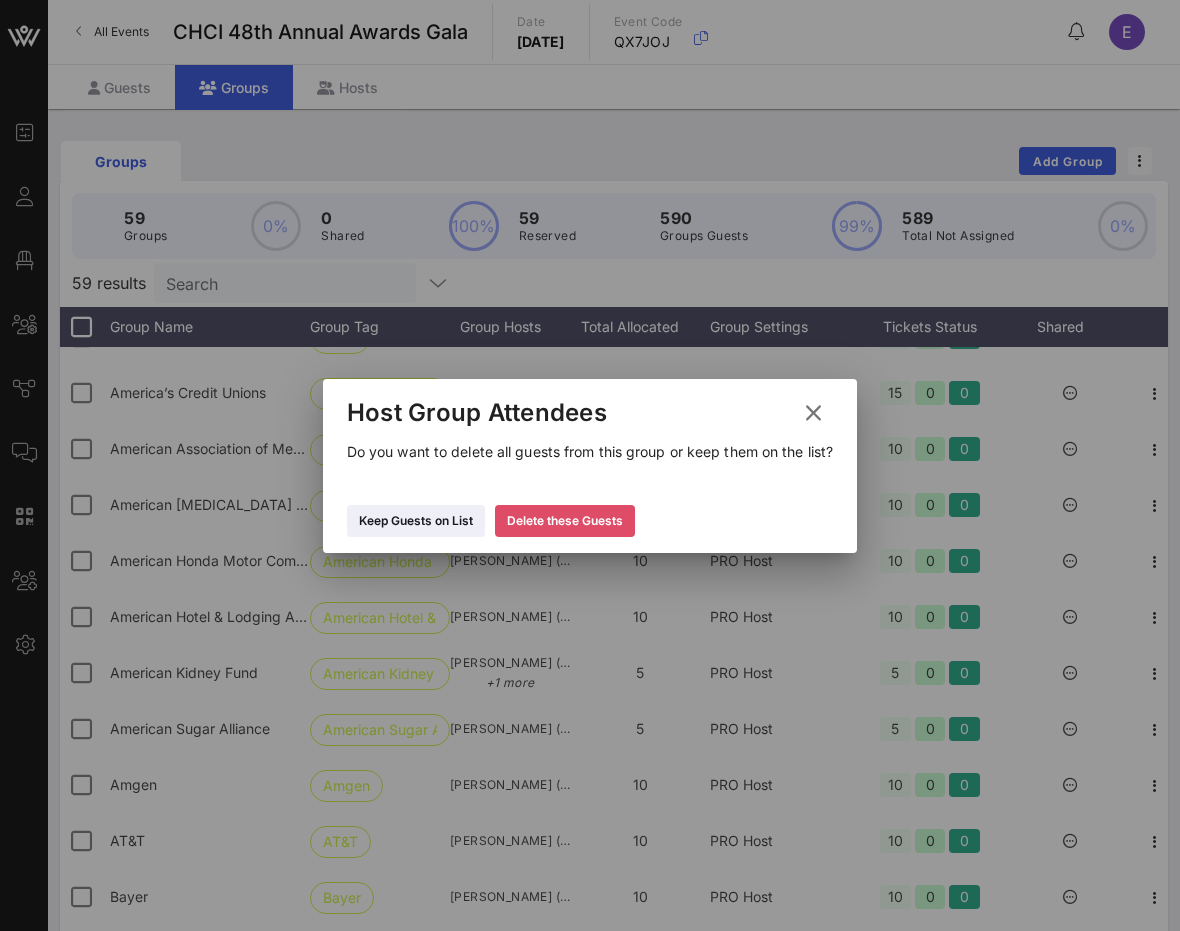 click at bounding box center (564, 521) 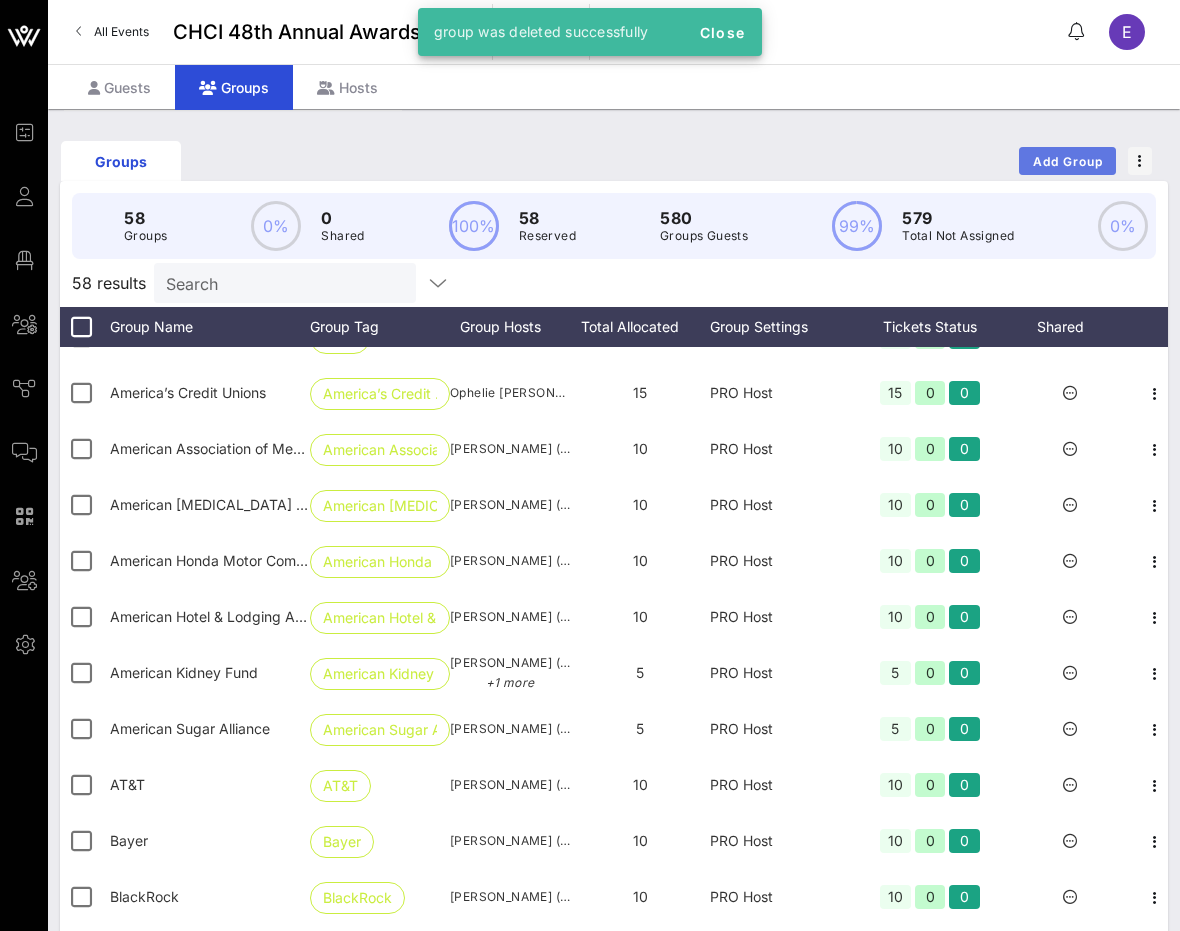 click on "Add Group" at bounding box center (1068, 161) 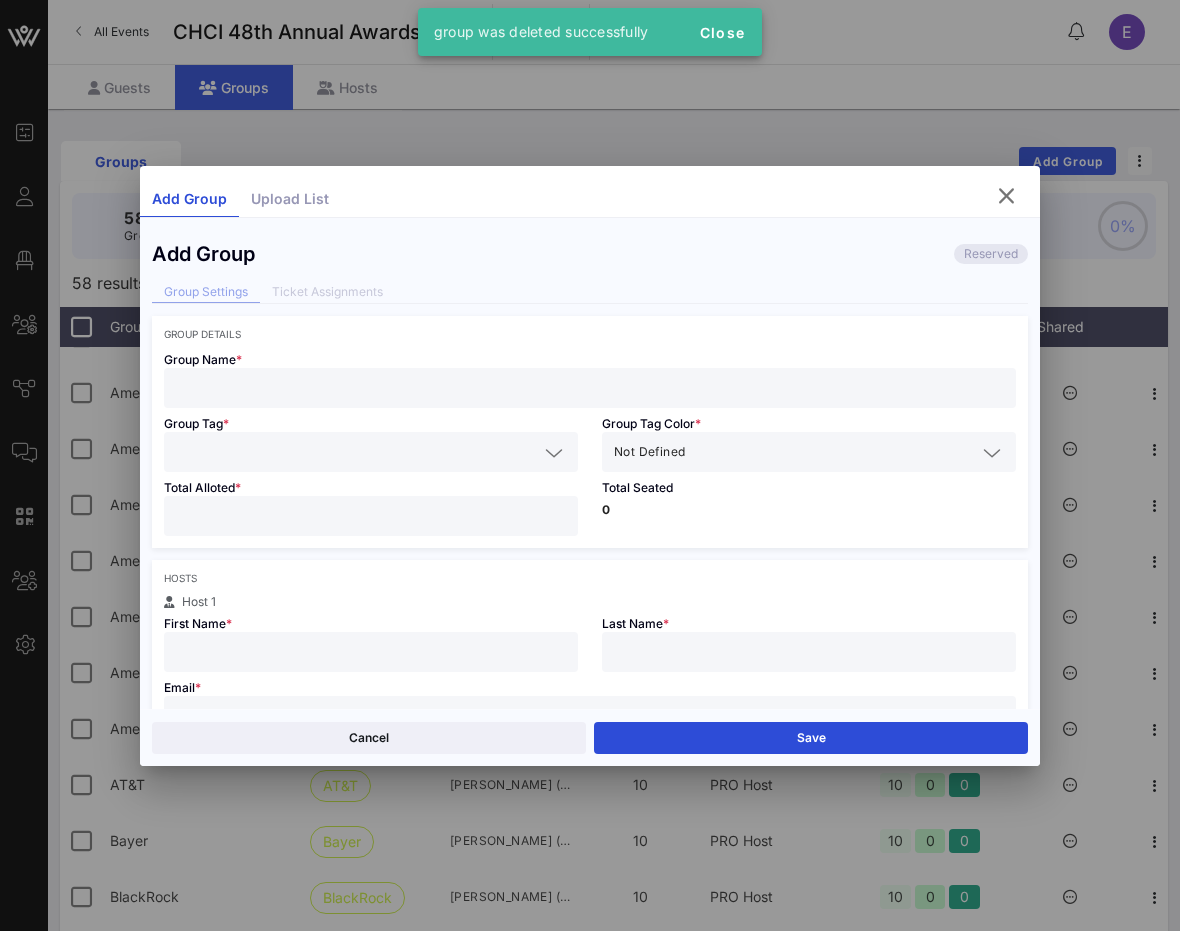 click at bounding box center [590, 388] 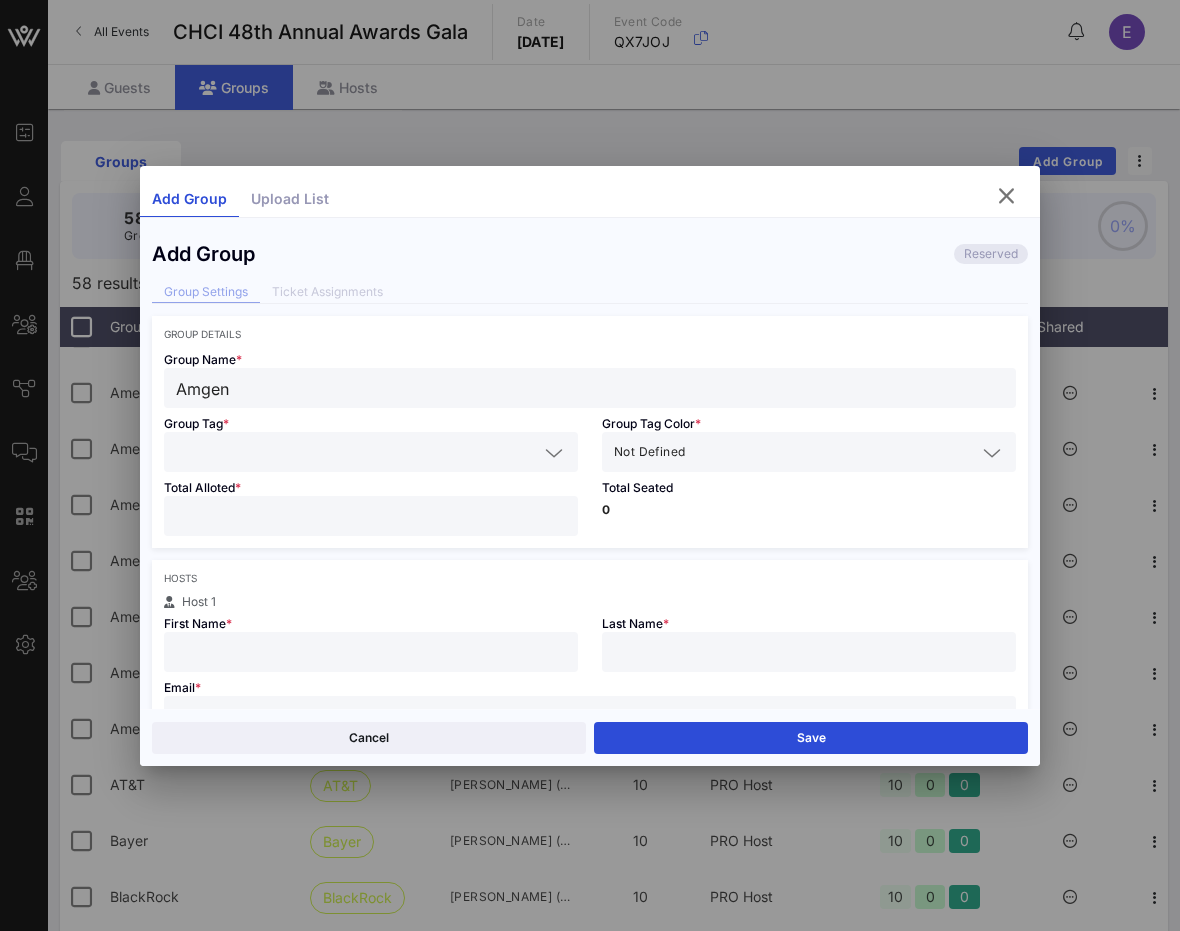 type on "Amgen" 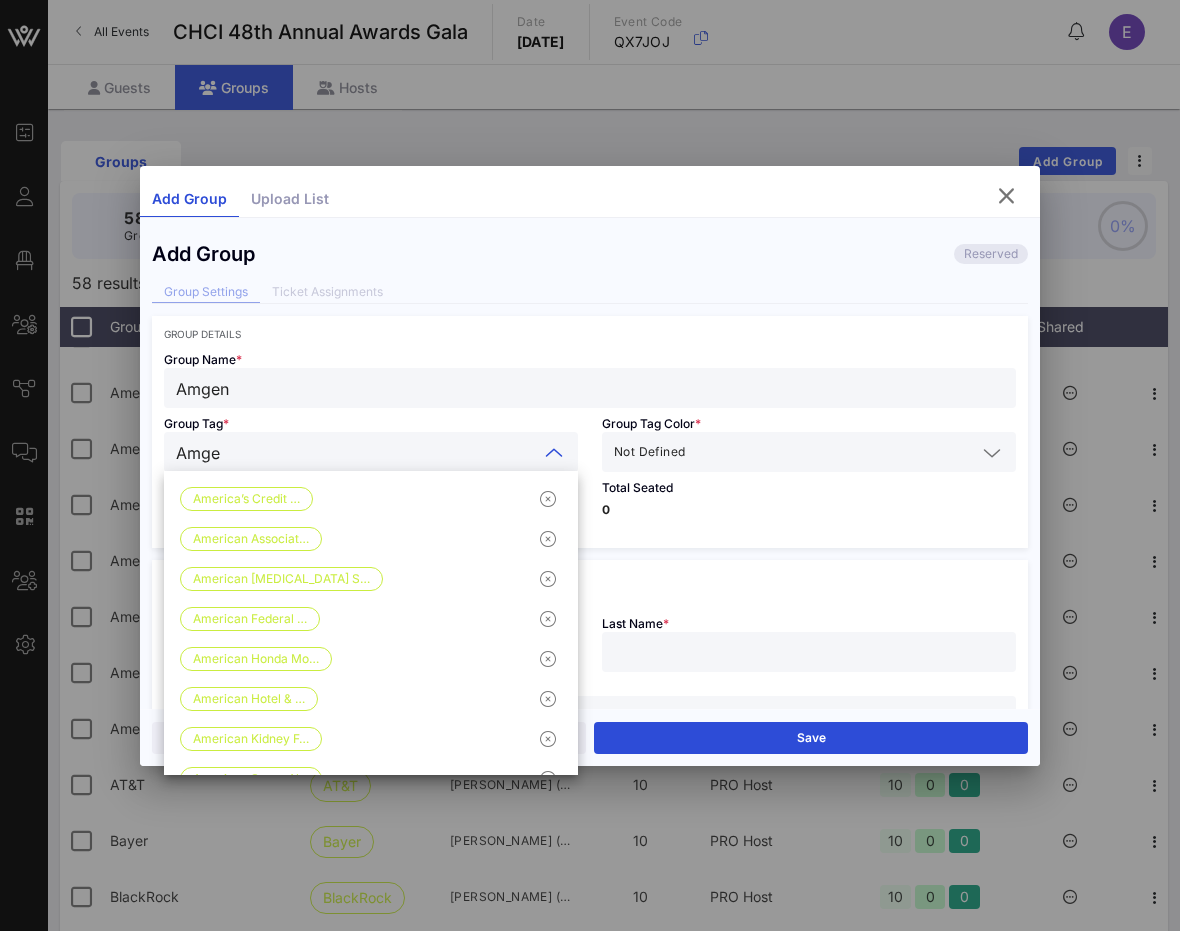 type on "Amgen" 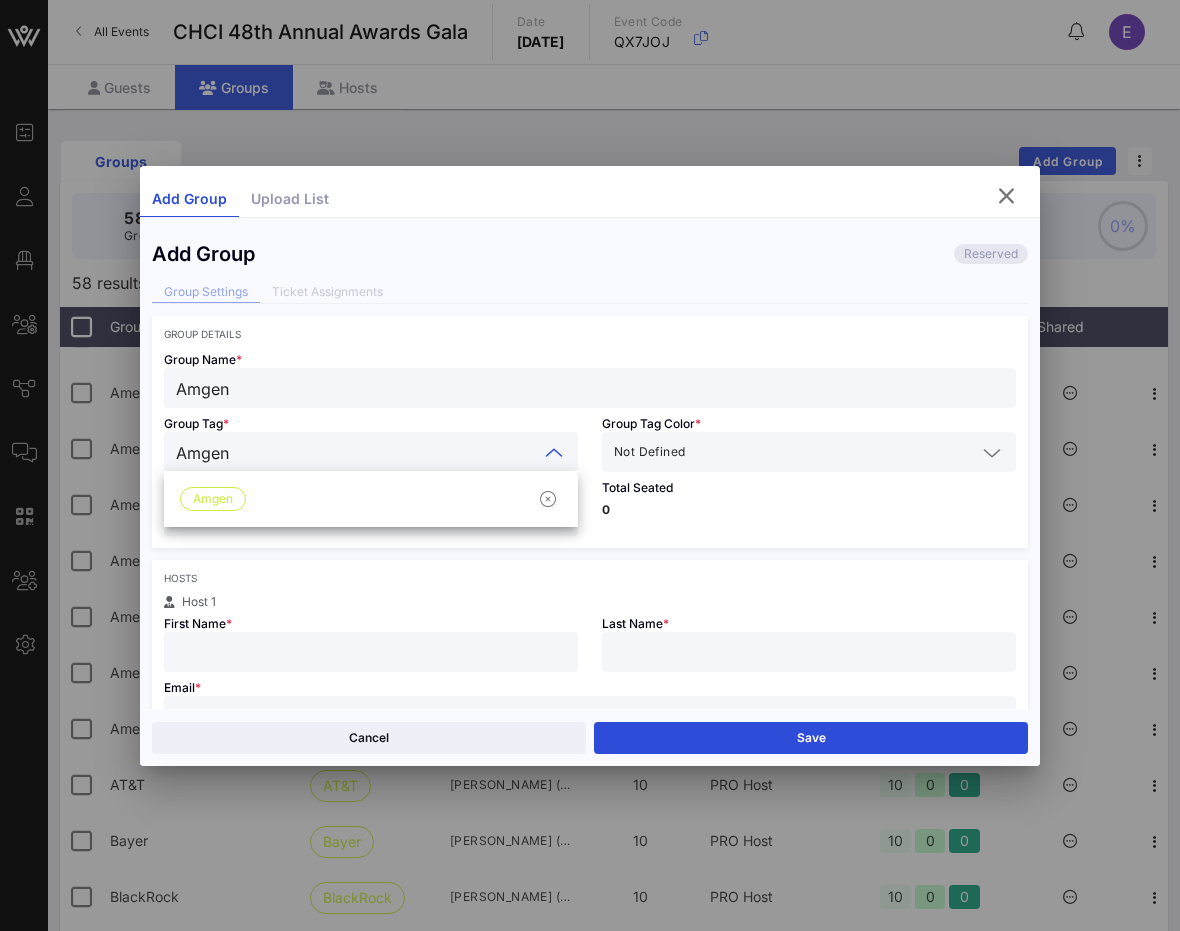 type 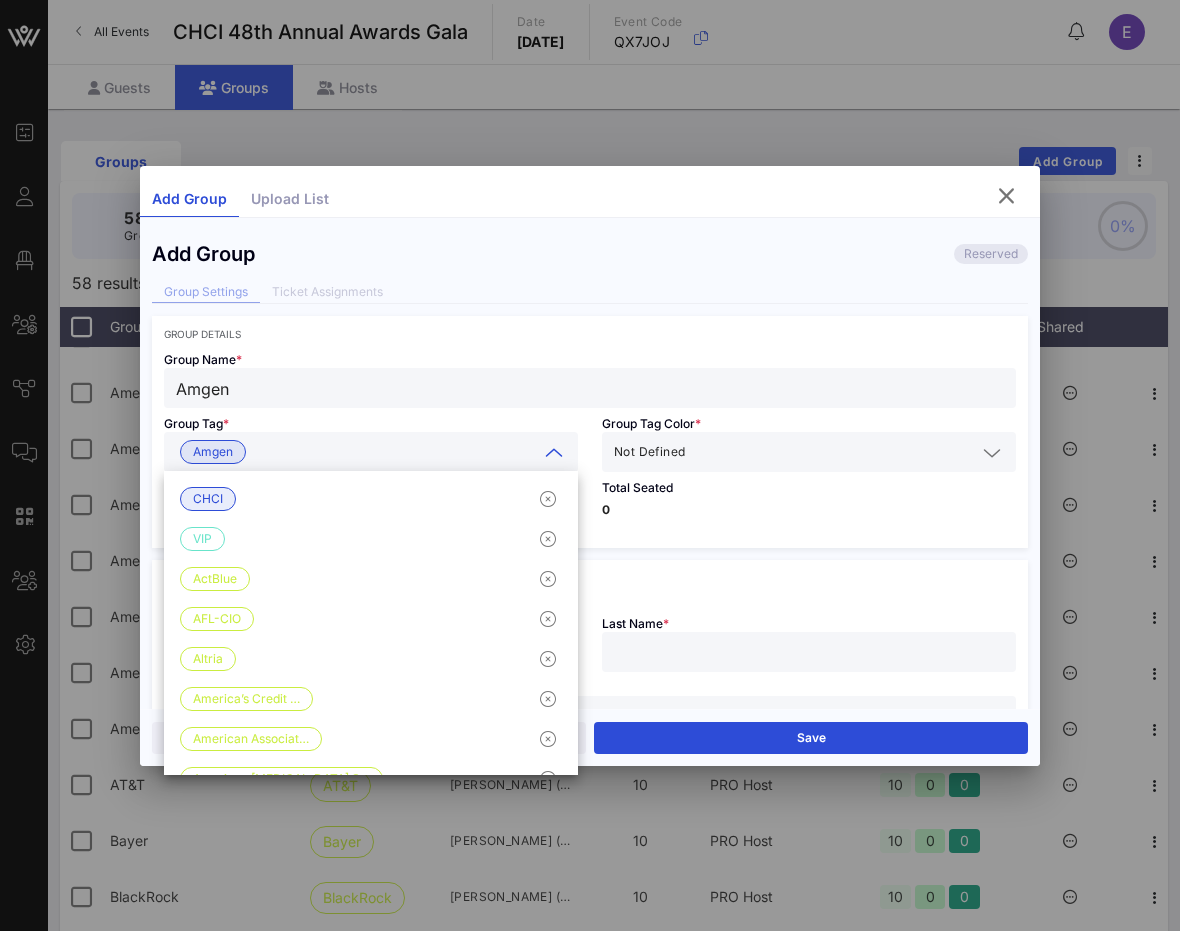 click at bounding box center [832, 452] 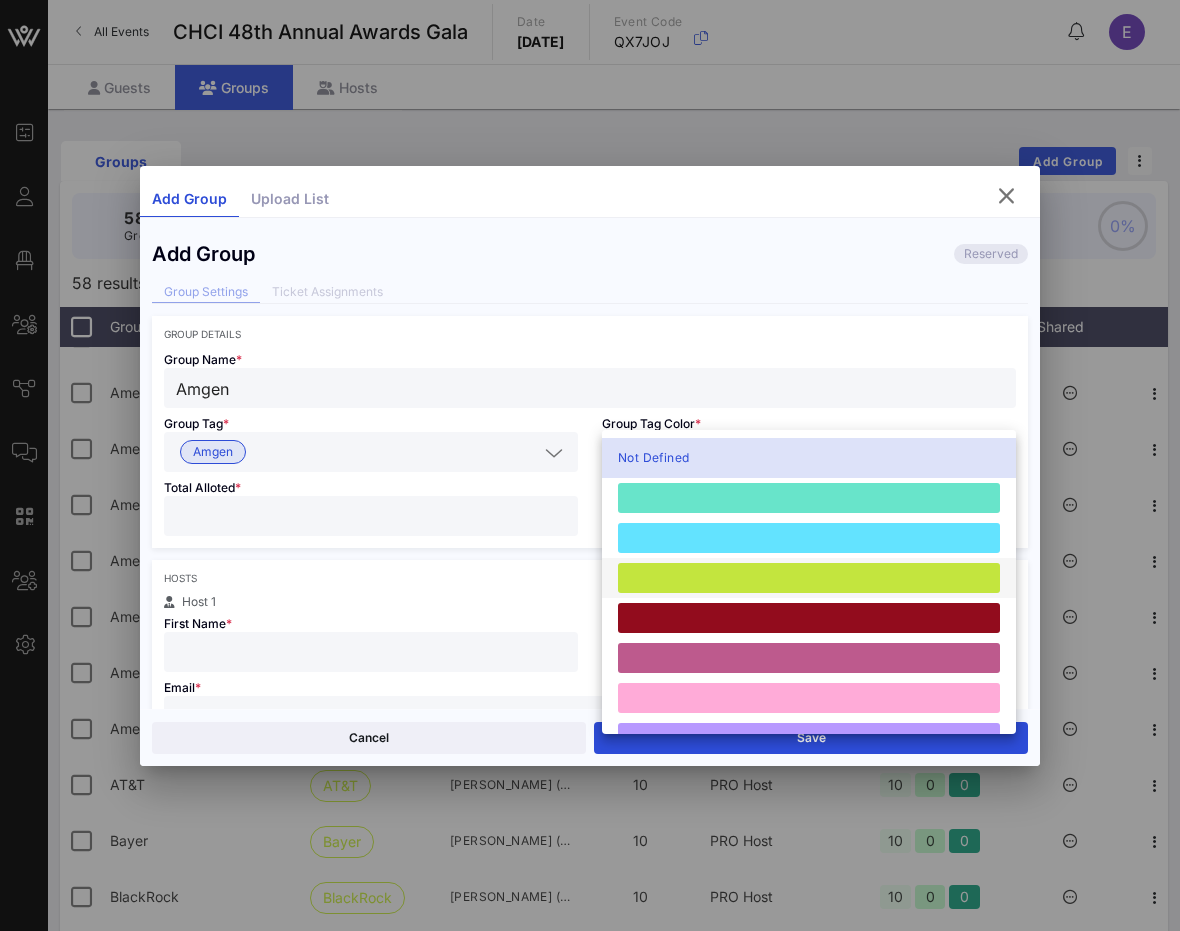 click at bounding box center [809, 578] 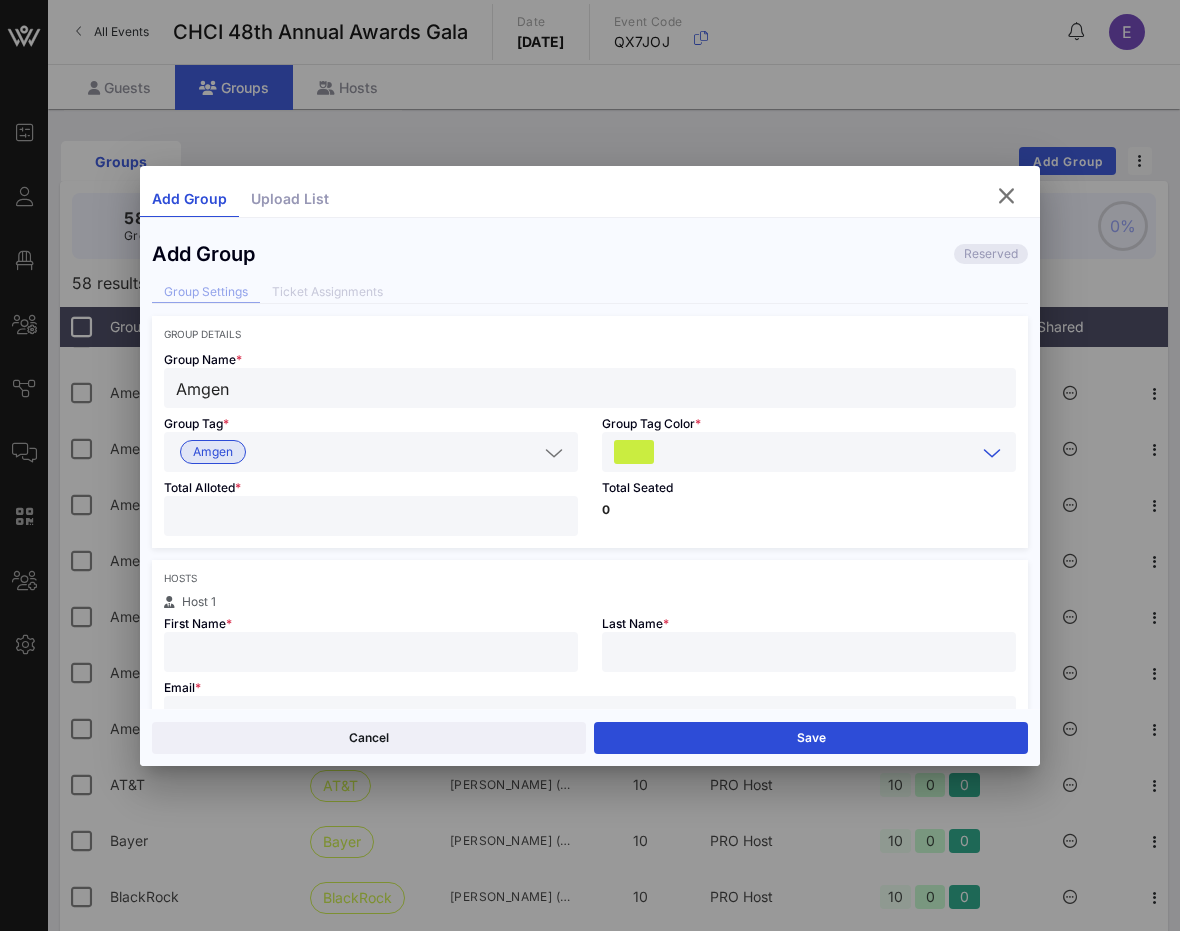 click at bounding box center [371, 516] 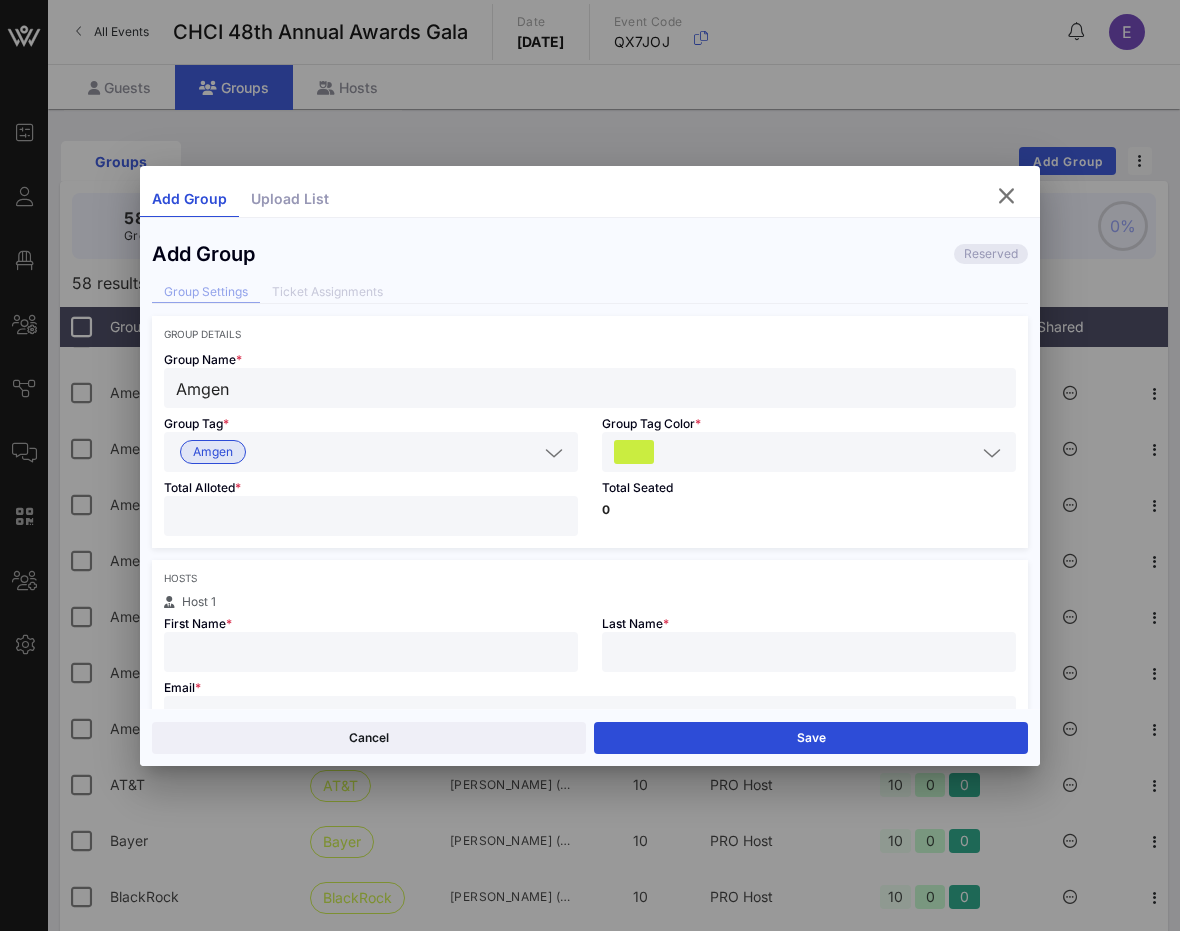 type on "**" 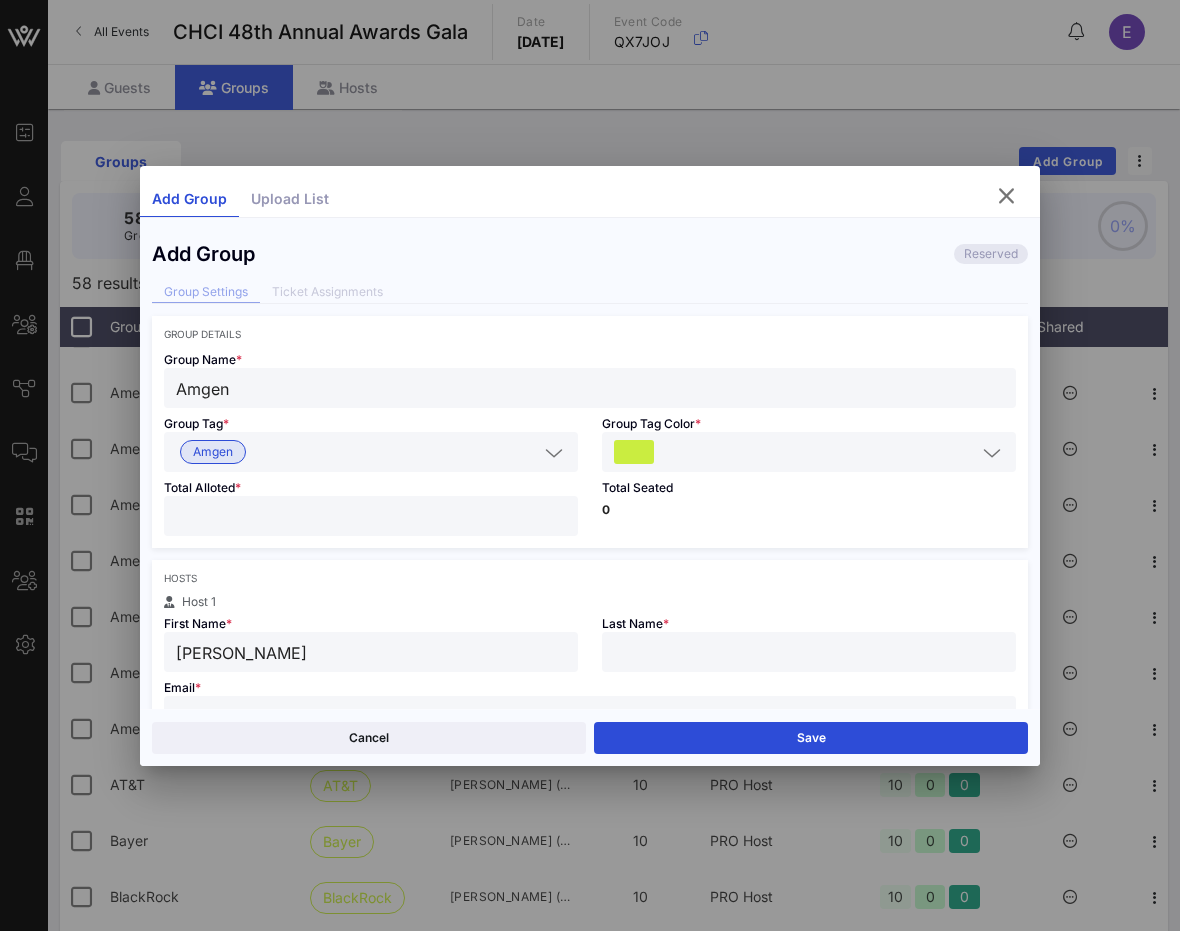 type on "Howard" 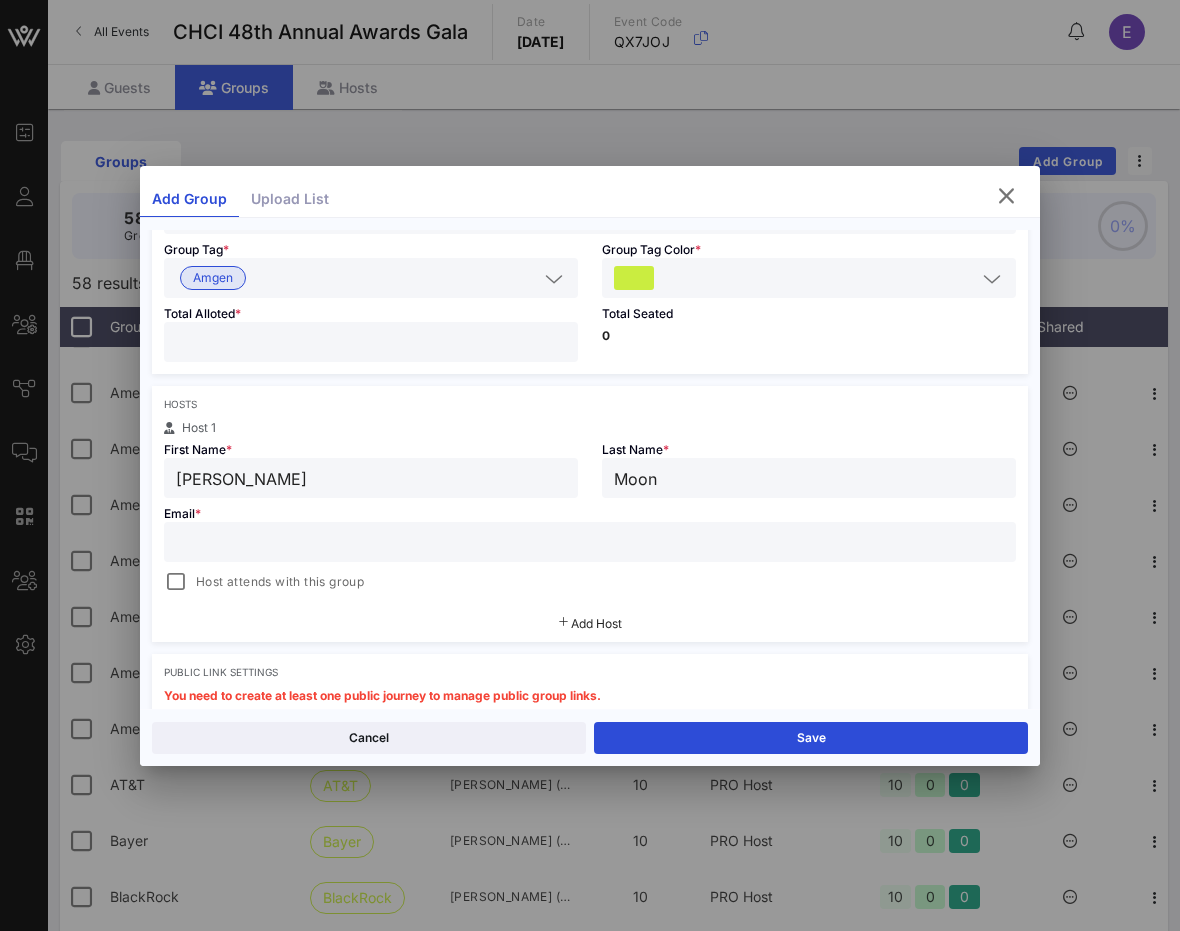 scroll, scrollTop: 178, scrollLeft: 0, axis: vertical 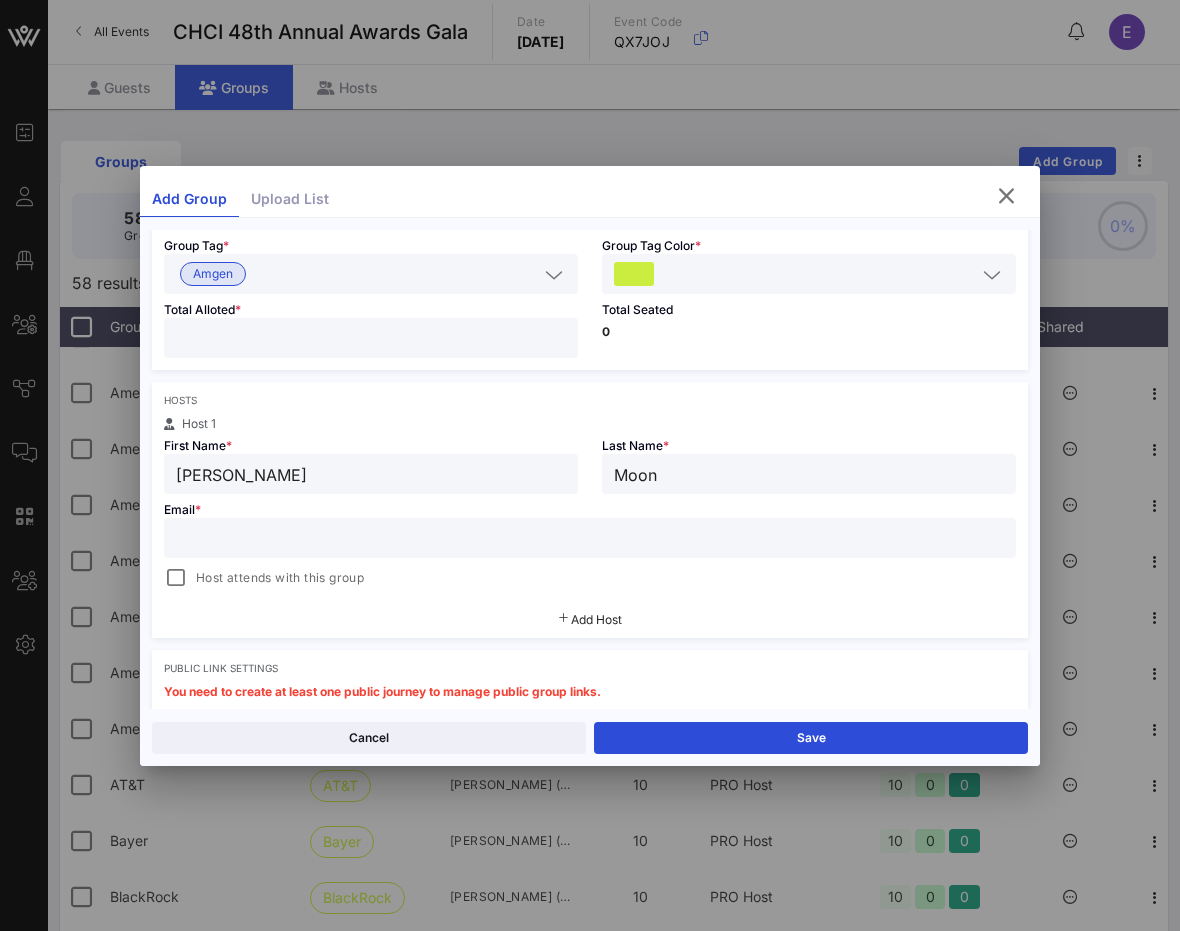 type on "Moon" 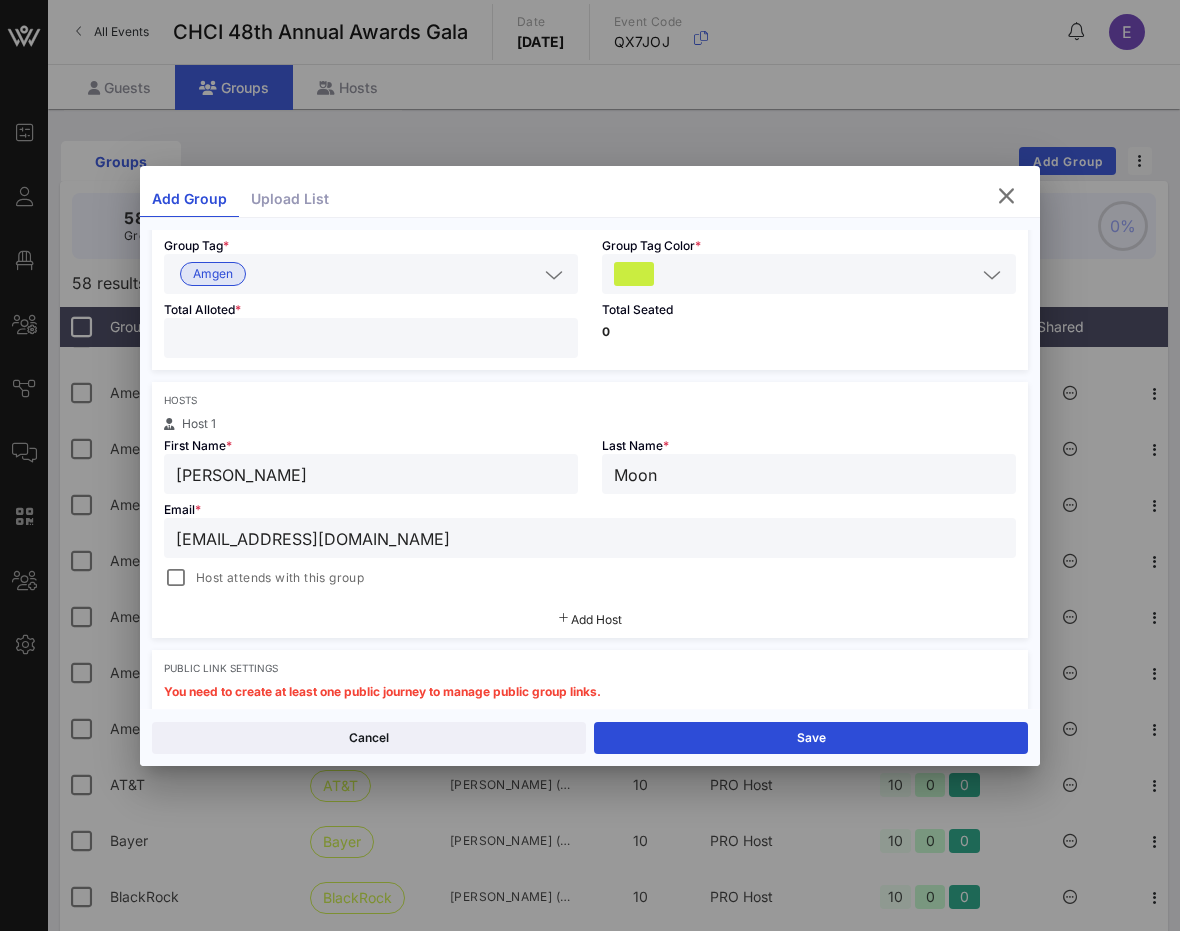 type on "hmoon@amgen.com" 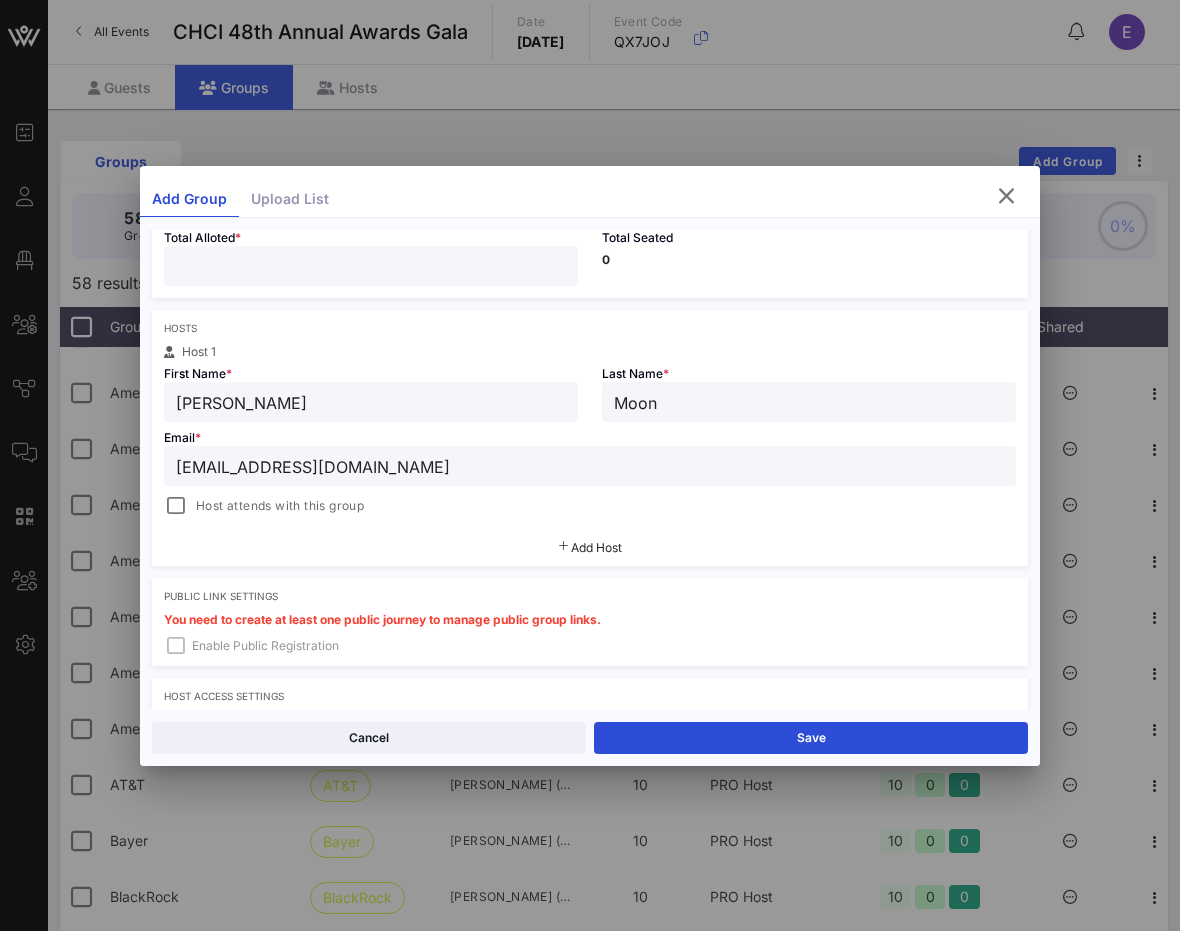 scroll, scrollTop: 290, scrollLeft: 0, axis: vertical 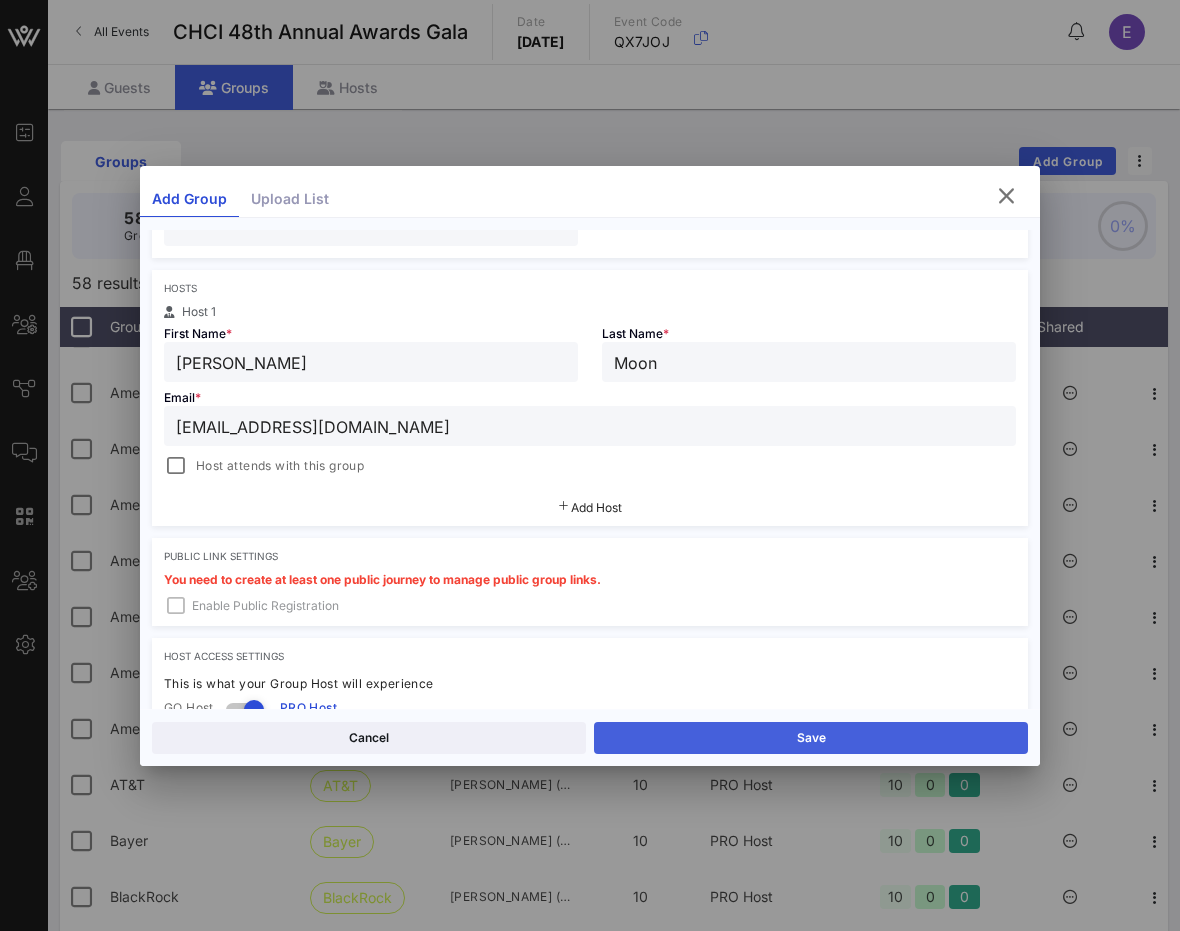 click on "Save" at bounding box center [811, 738] 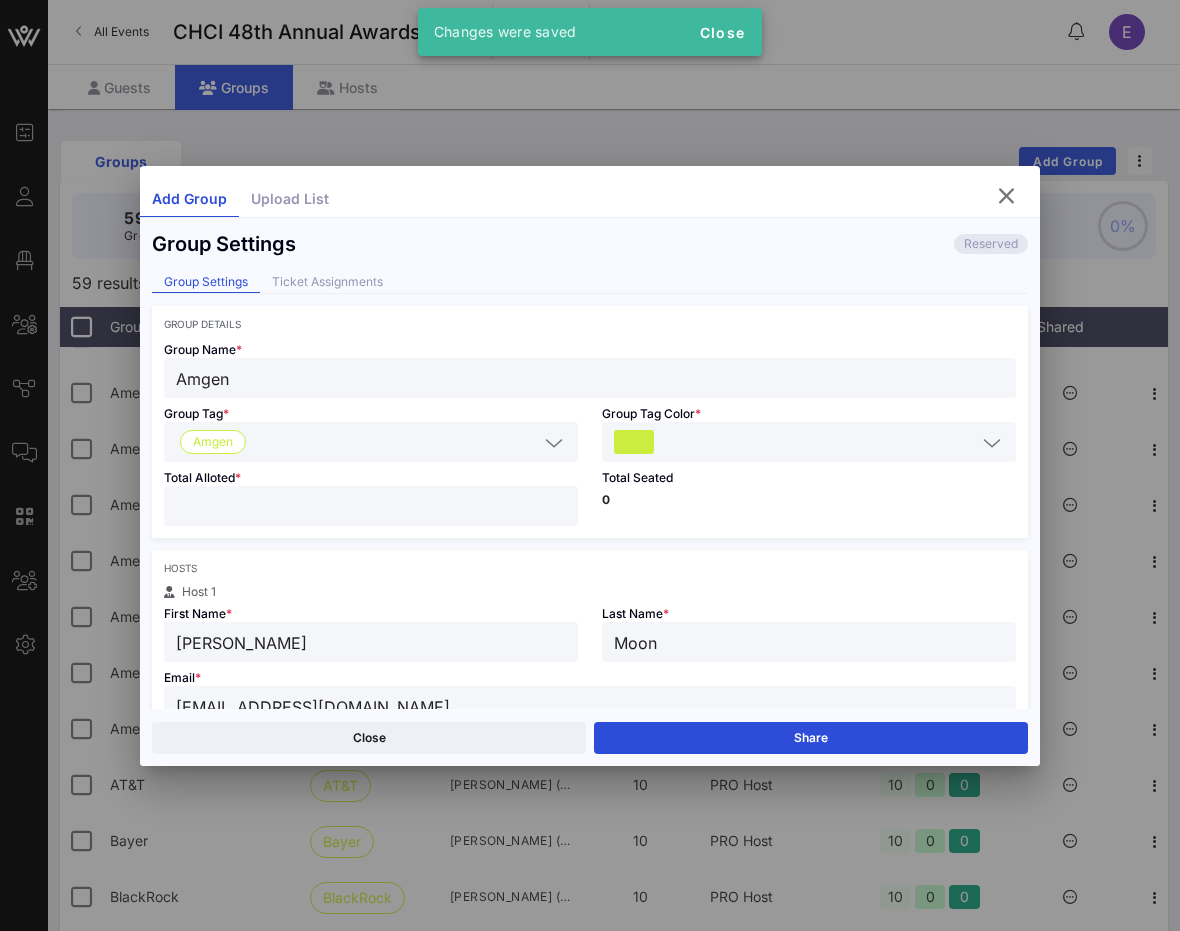 scroll, scrollTop: 0, scrollLeft: 0, axis: both 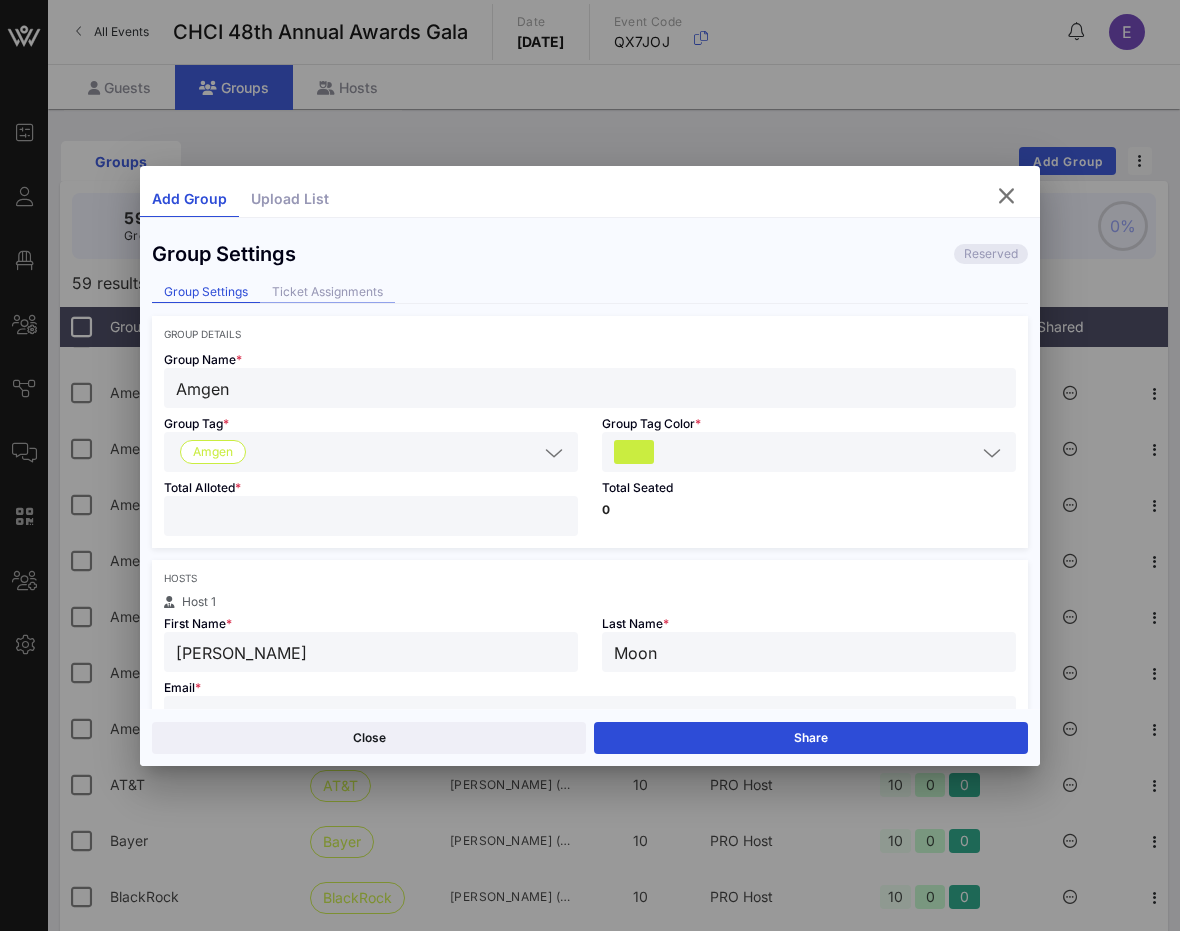 click on "Ticket Assignments" at bounding box center (327, 292) 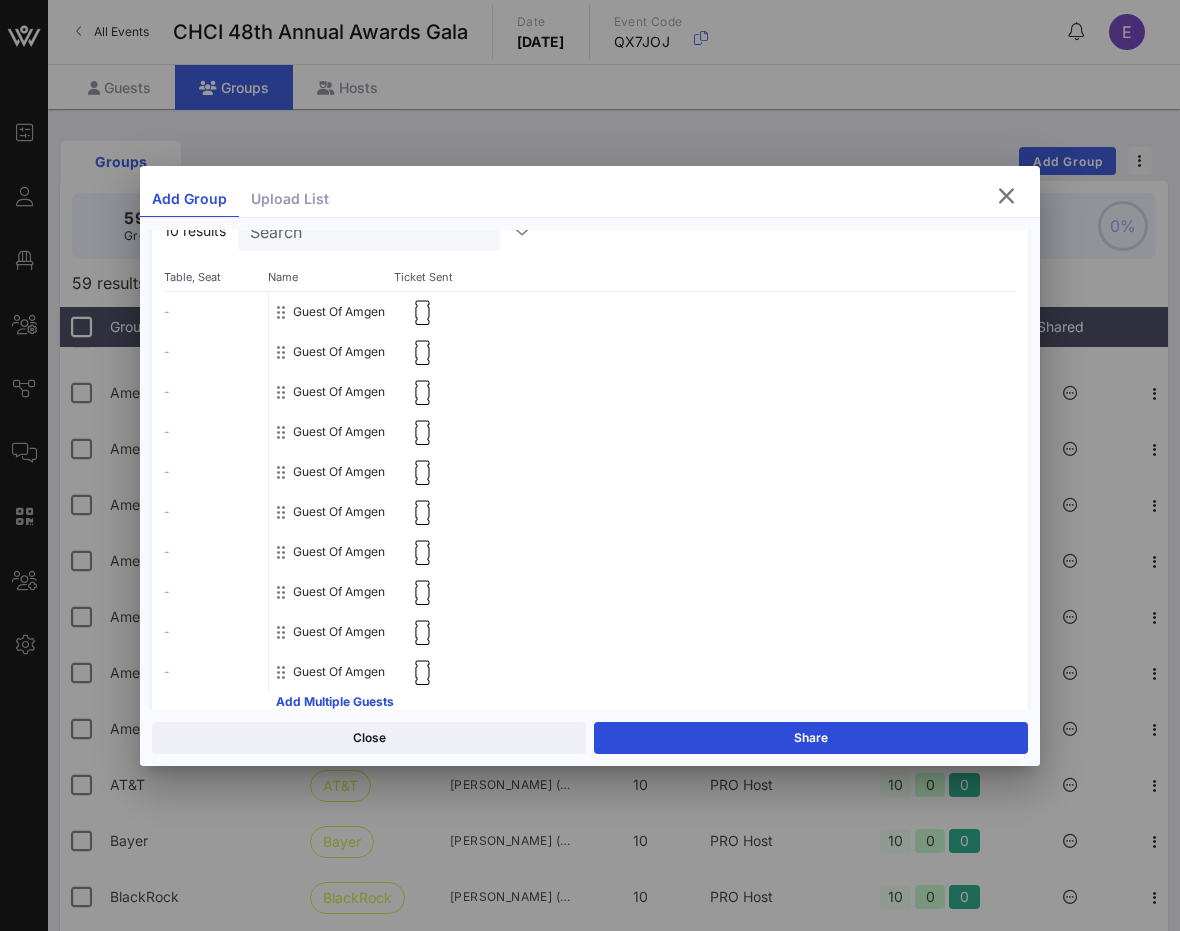 scroll, scrollTop: 233, scrollLeft: 0, axis: vertical 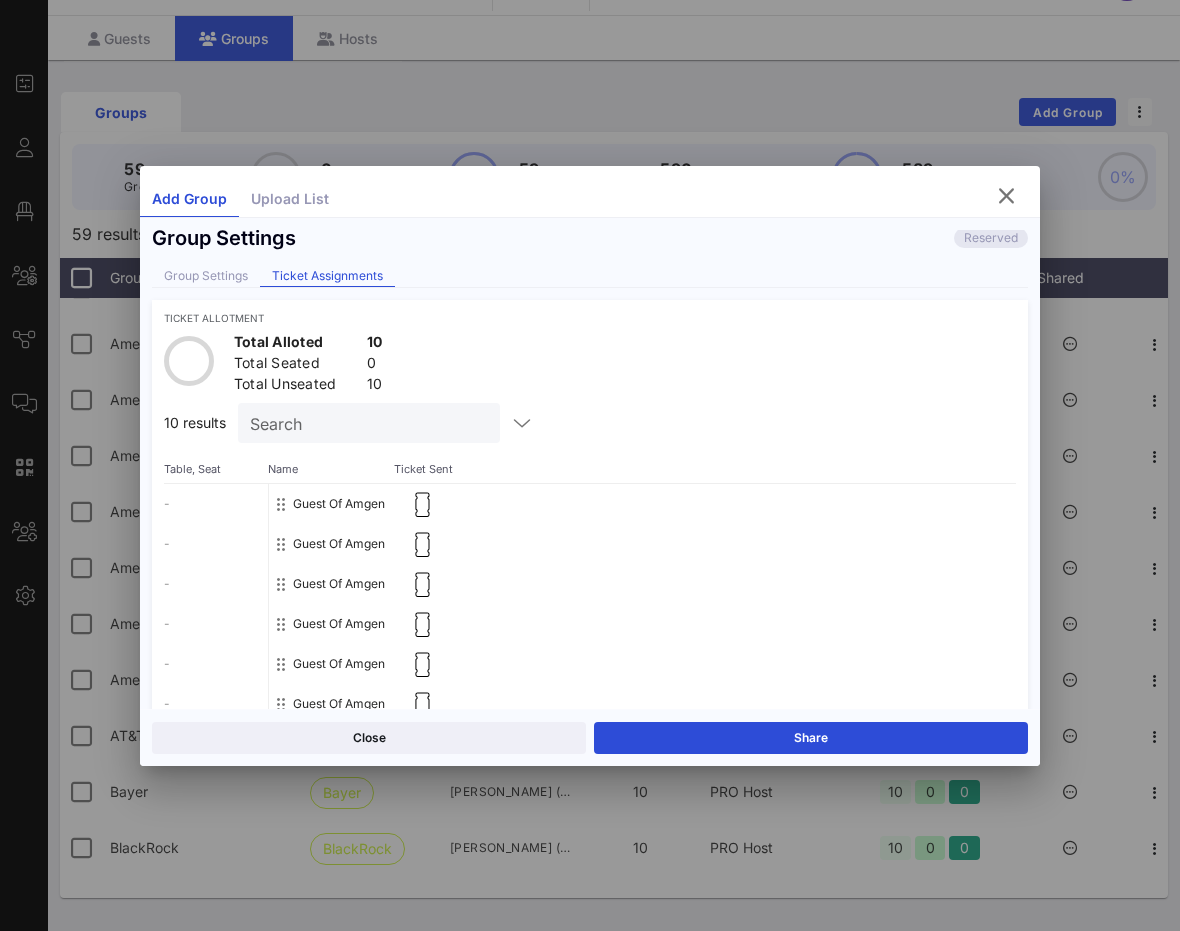 click on "Guest Of Amgen" at bounding box center (339, 504) 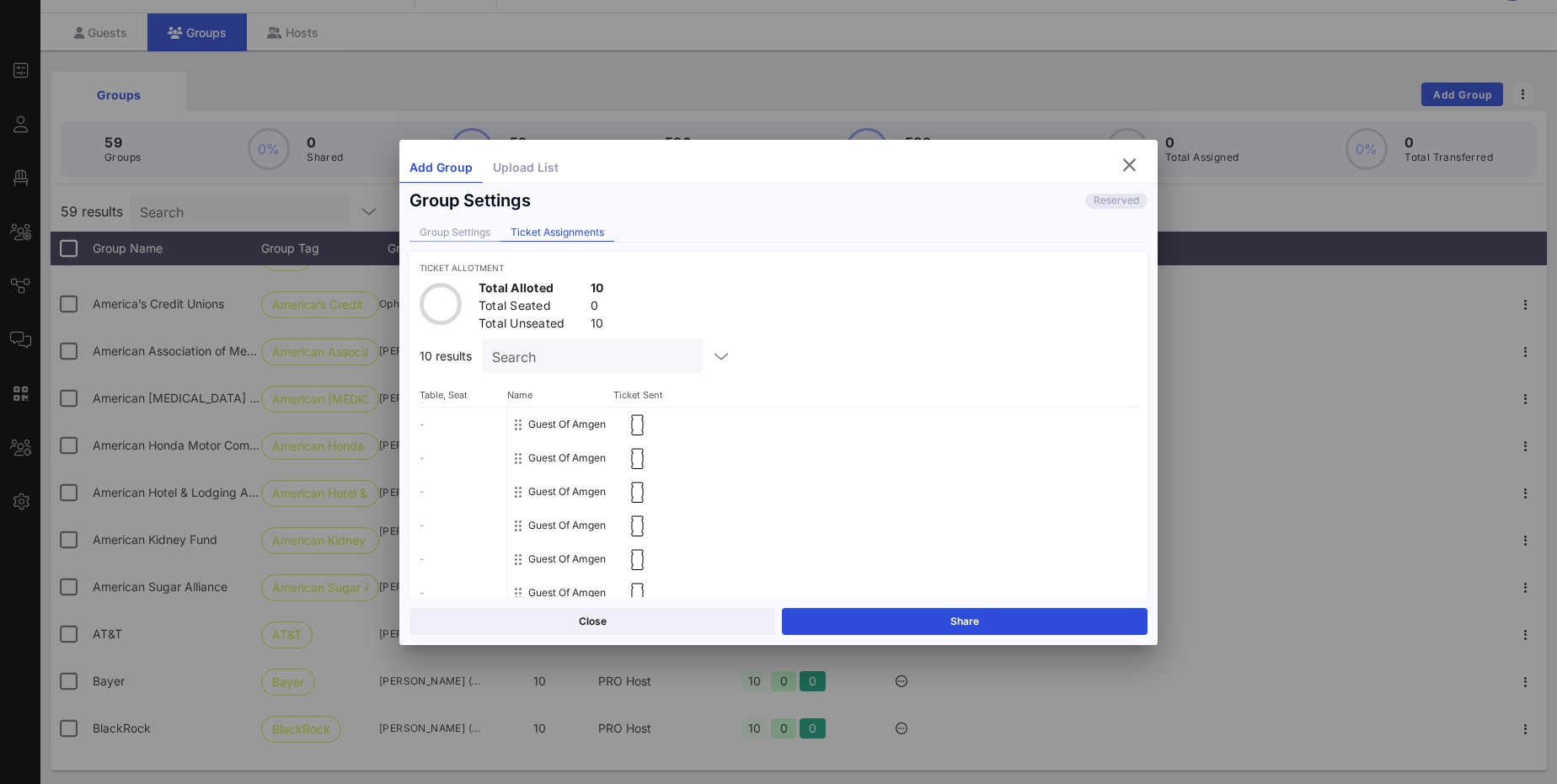 click on "Group Settings" at bounding box center (455, 232) 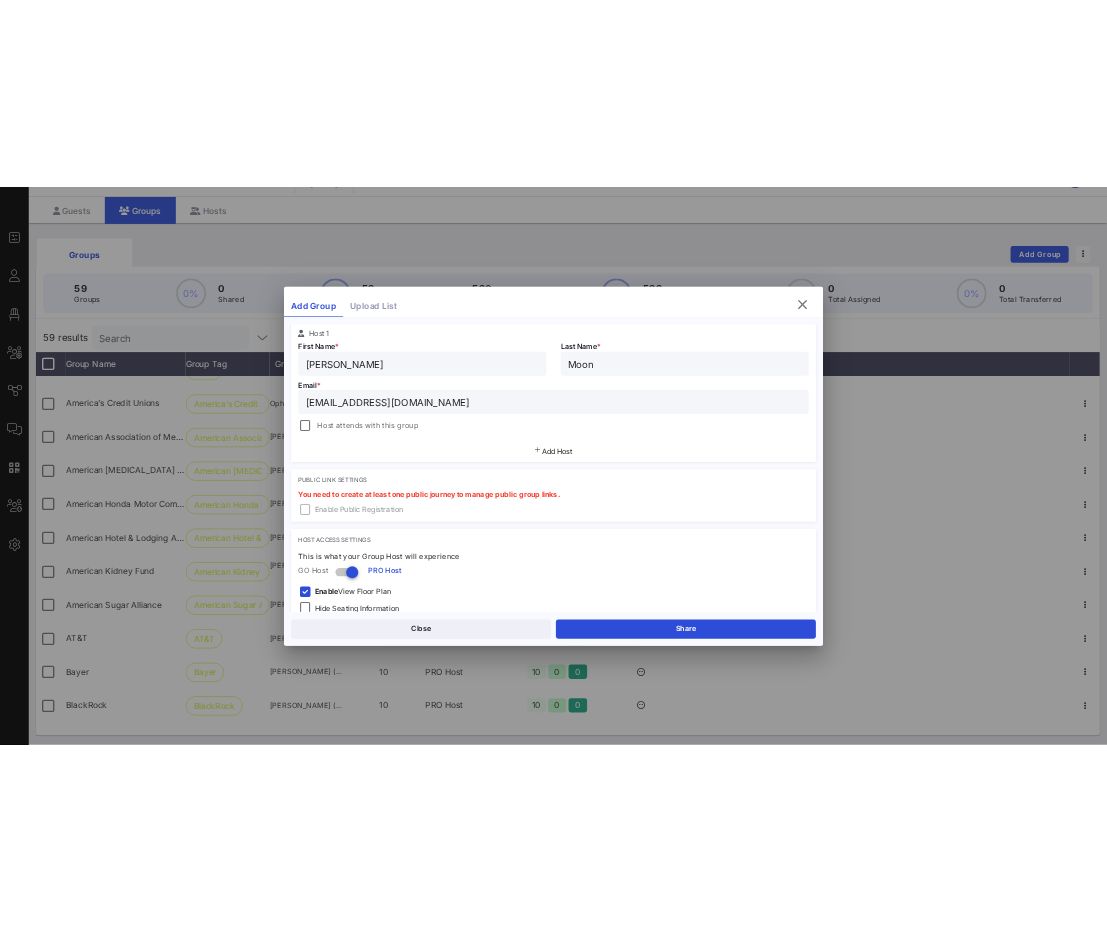 scroll, scrollTop: 353, scrollLeft: 0, axis: vertical 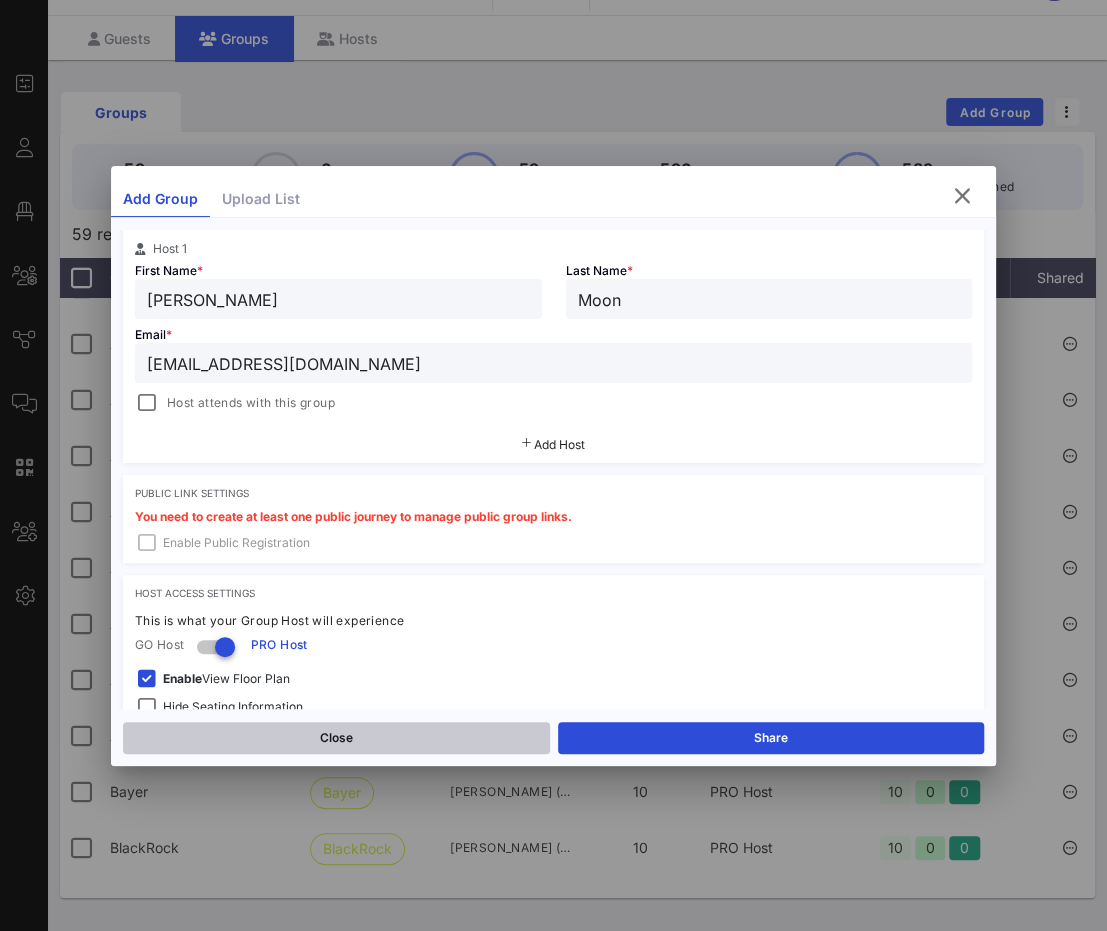 click on "Close" at bounding box center [336, 738] 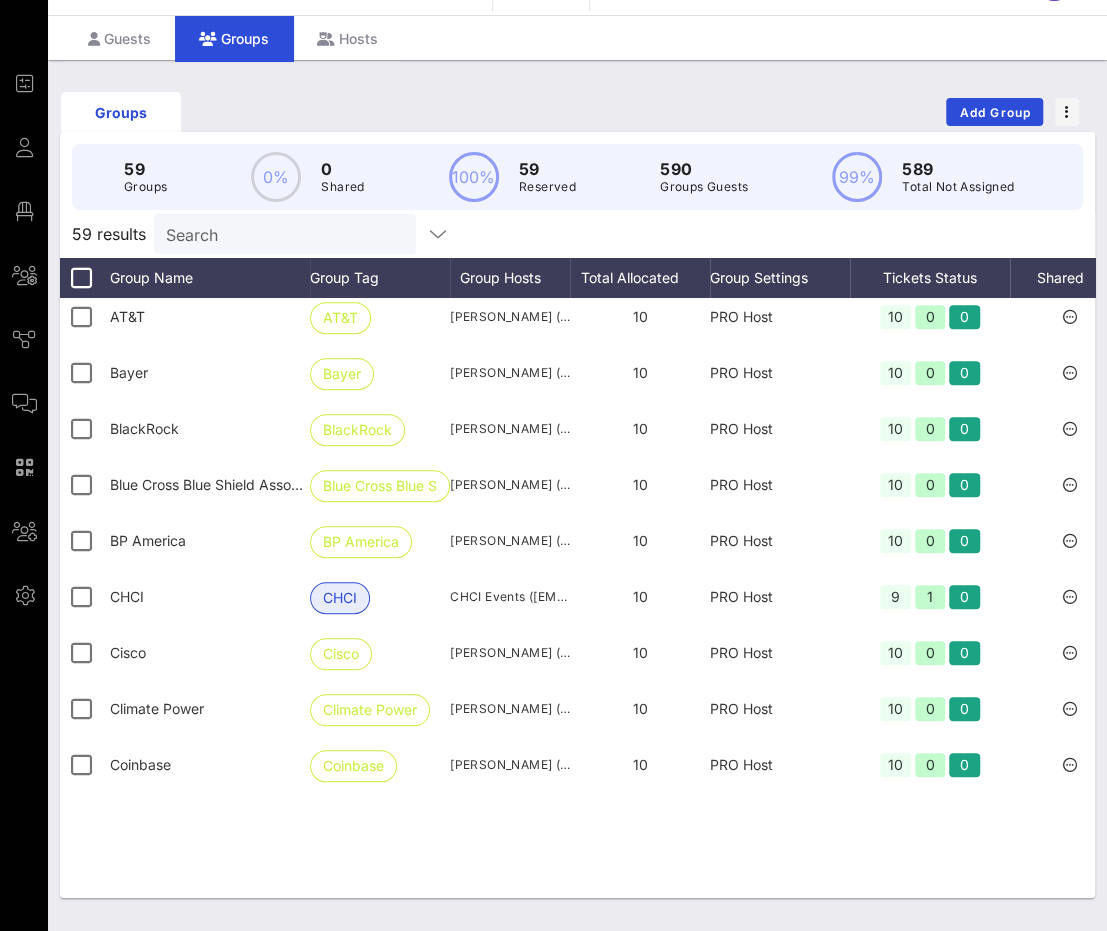 scroll, scrollTop: 336, scrollLeft: 0, axis: vertical 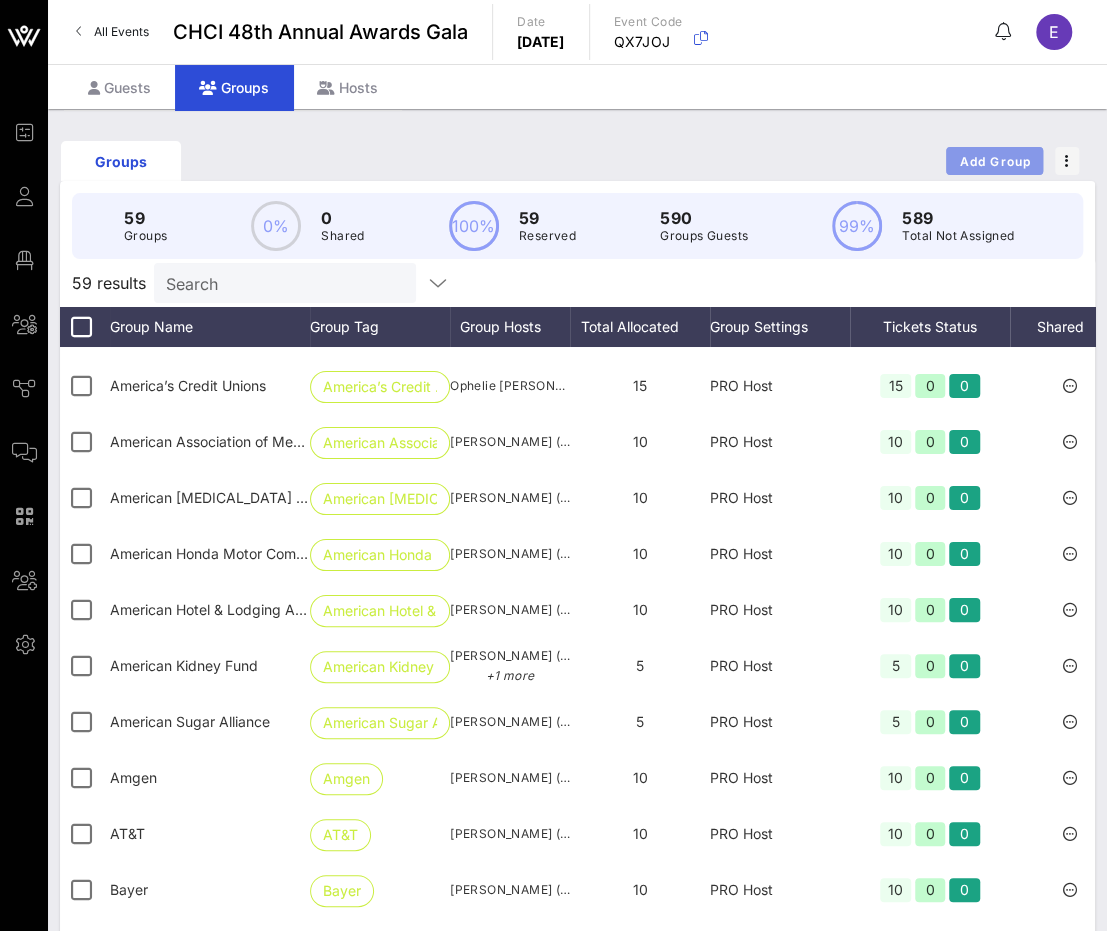 click on "Add Group" at bounding box center [995, 161] 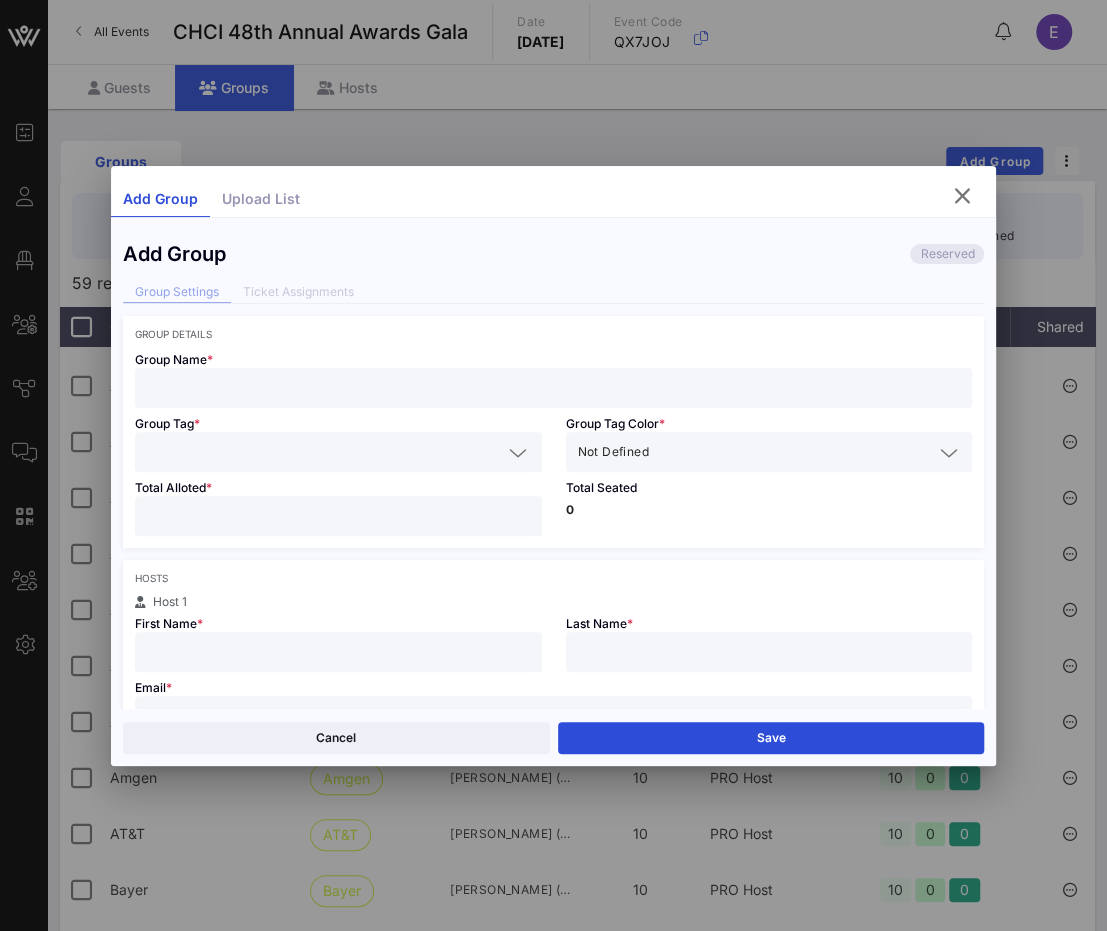 click at bounding box center (554, 388) 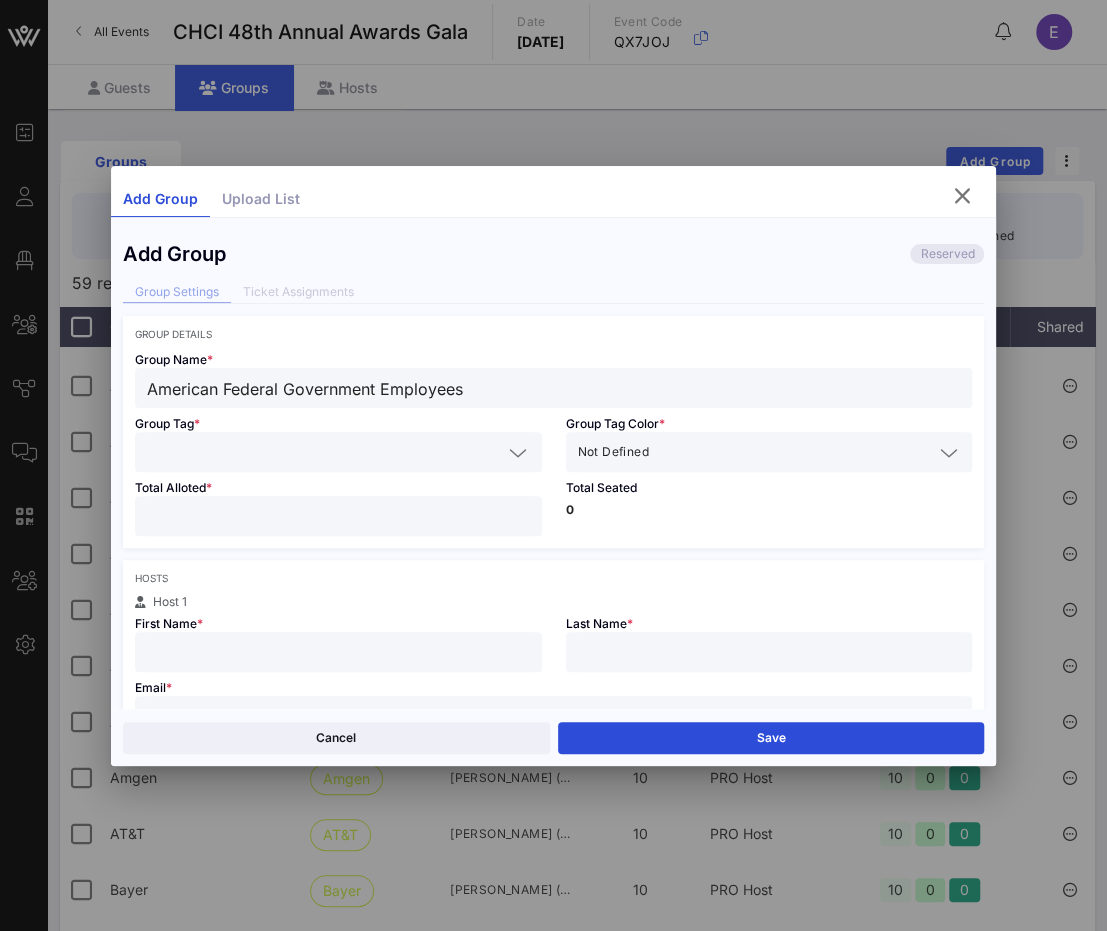 type on "American Federal Government Employees" 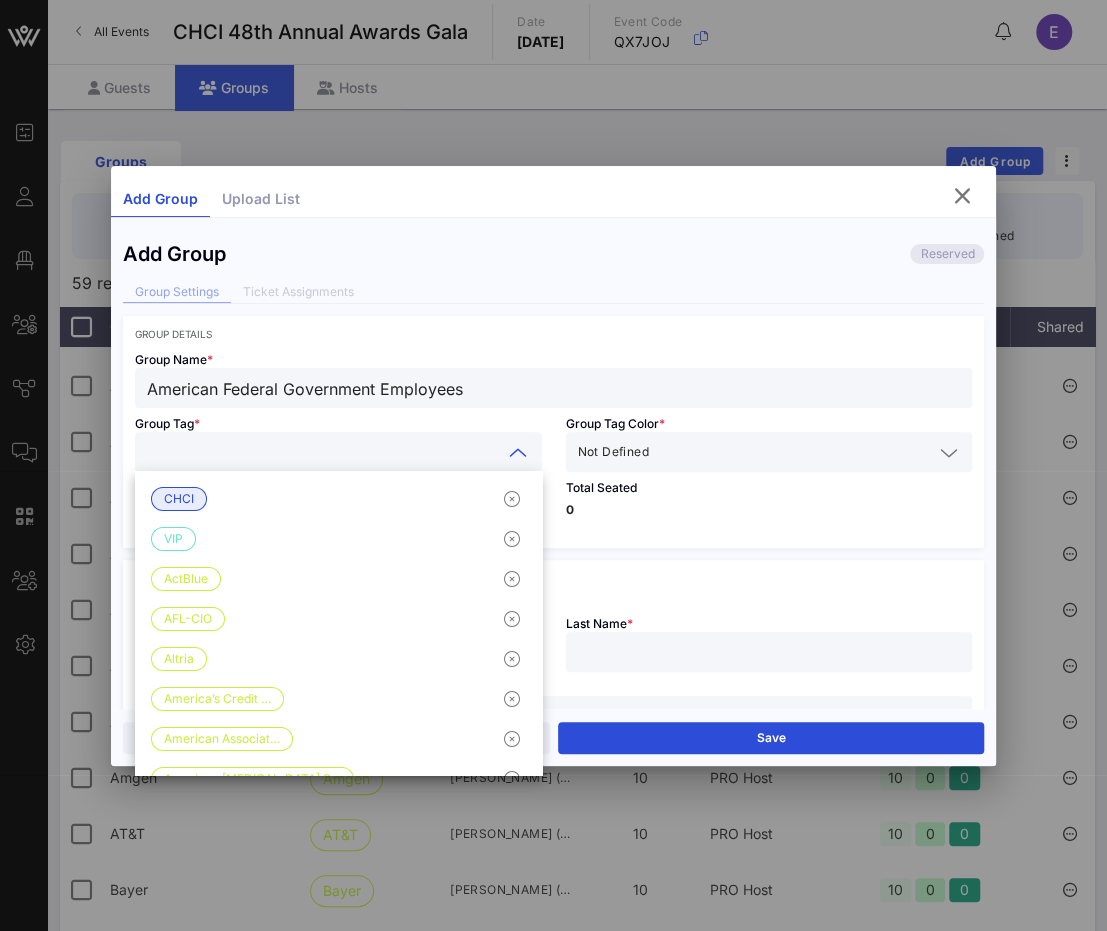 paste on "American Federal Government Employees" 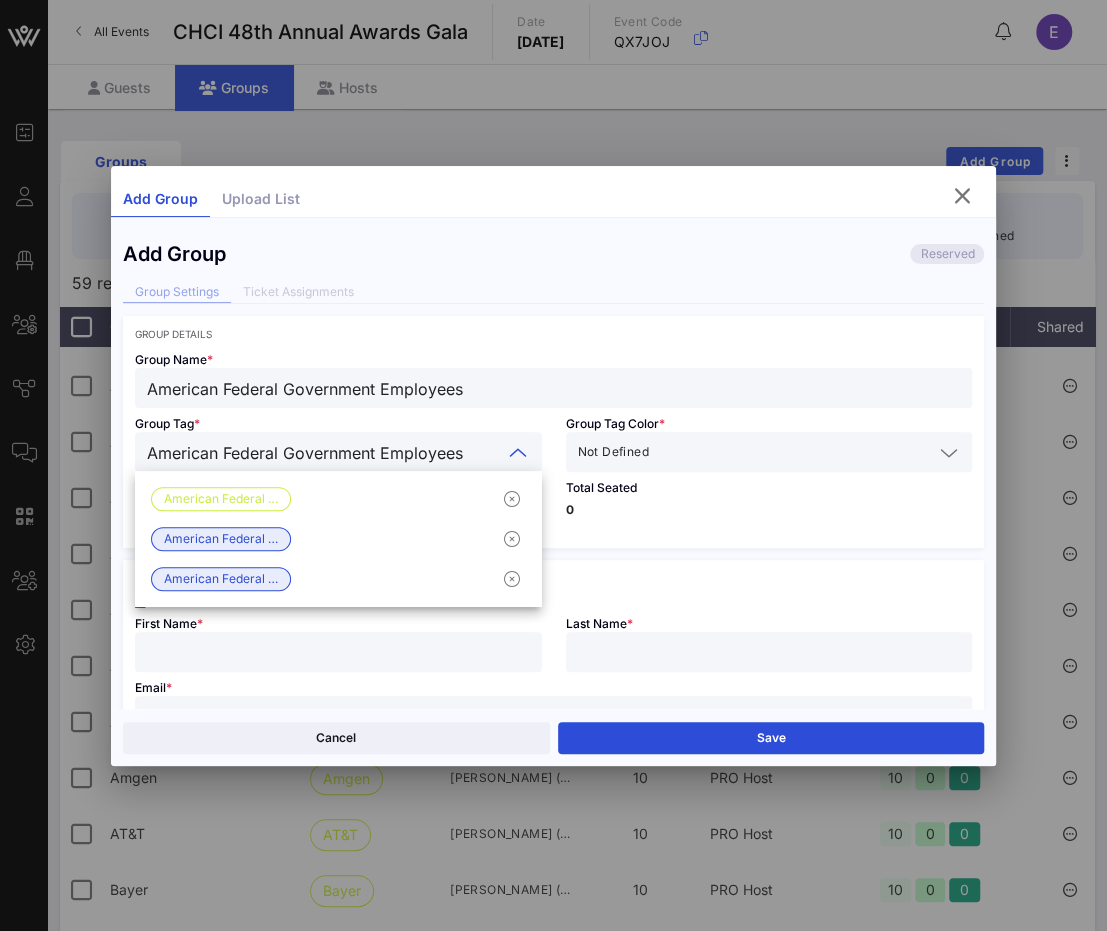 type 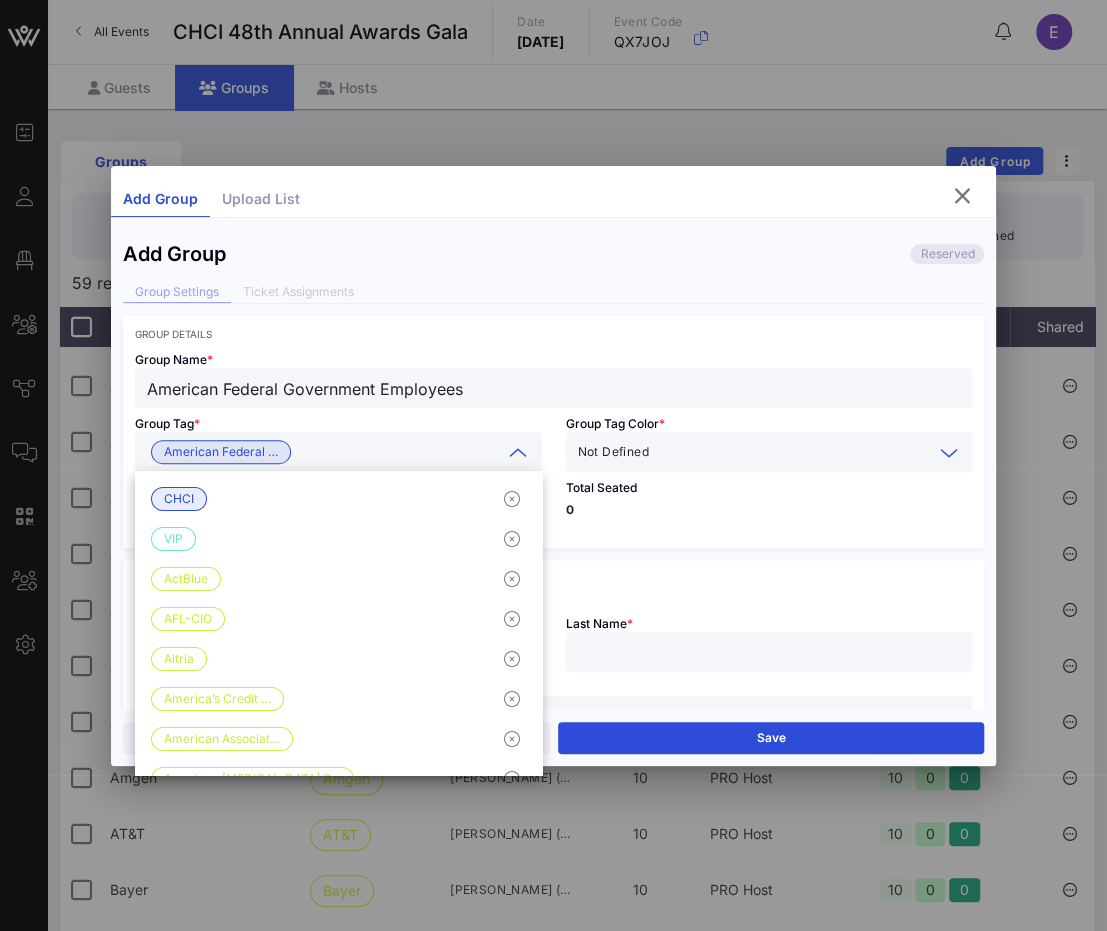 click at bounding box center (792, 452) 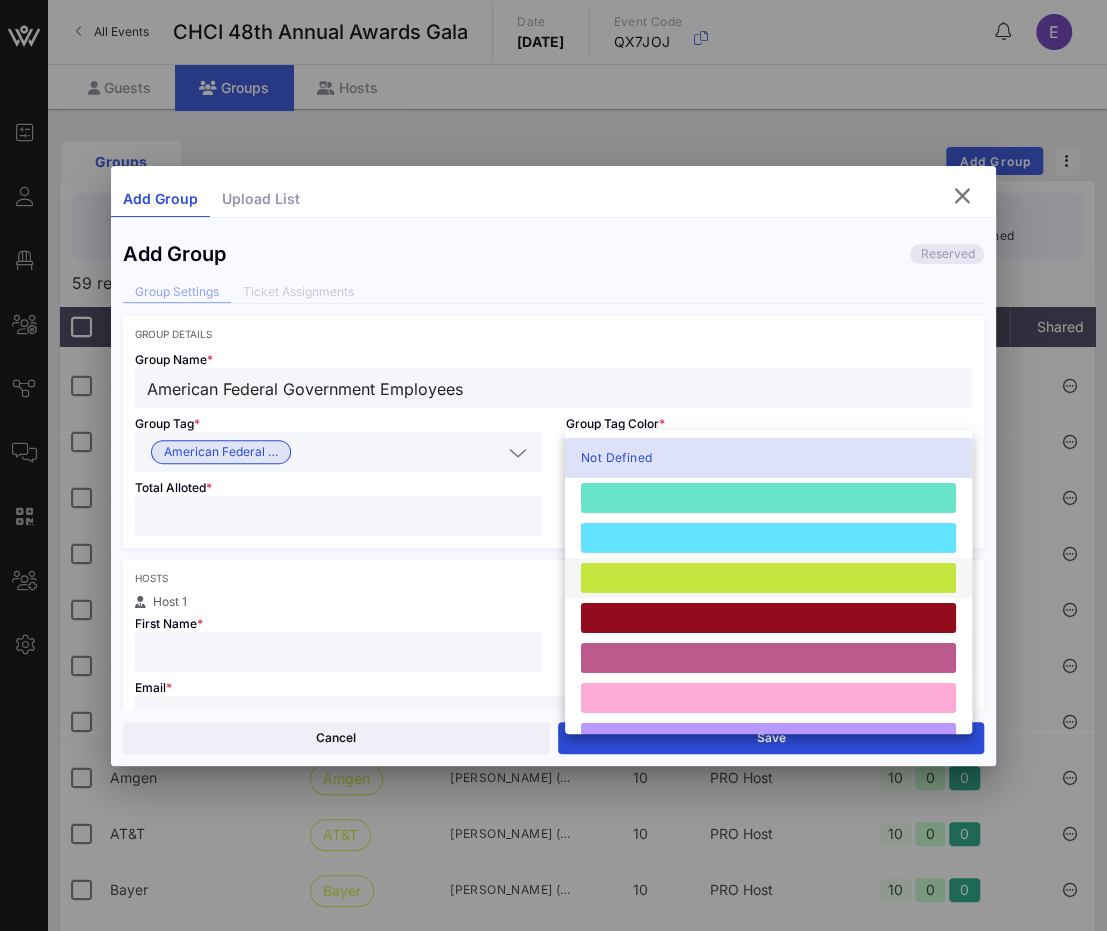 click at bounding box center (768, 578) 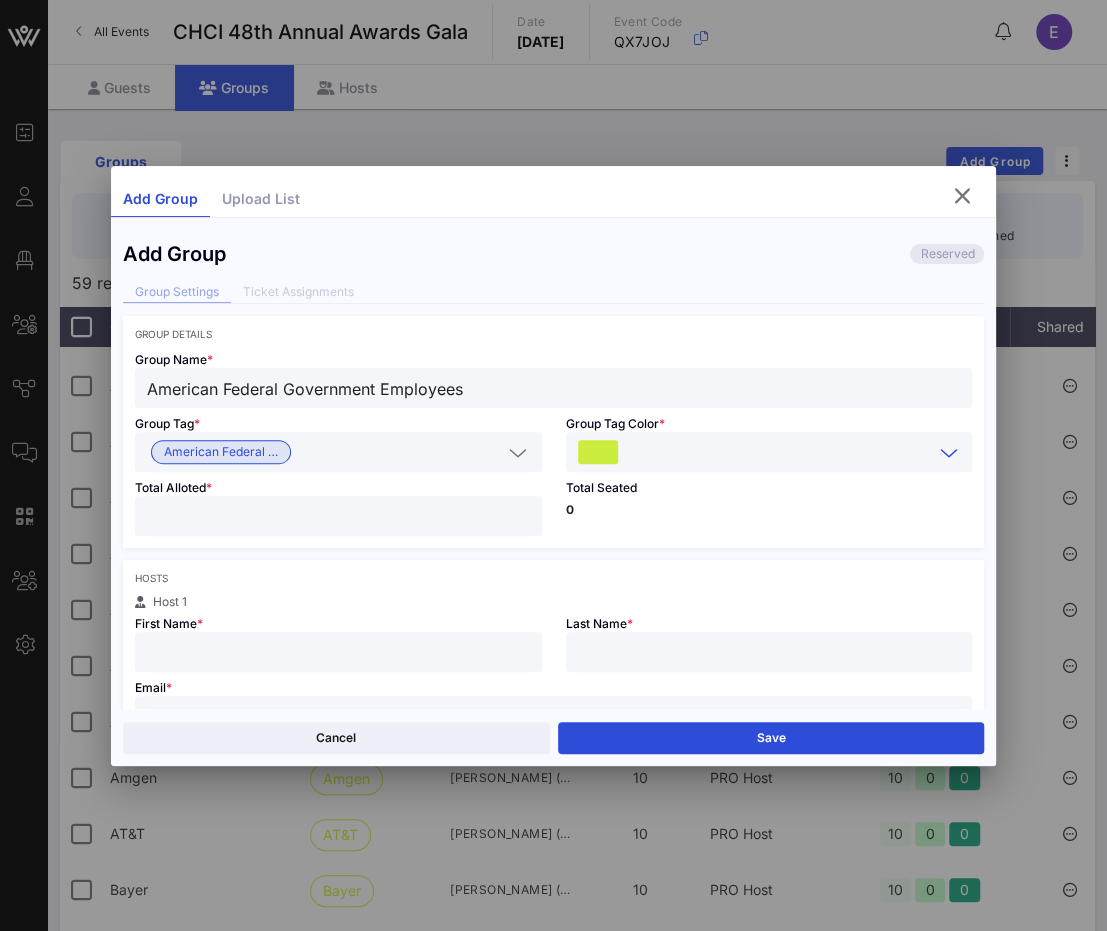 click at bounding box center [338, 516] 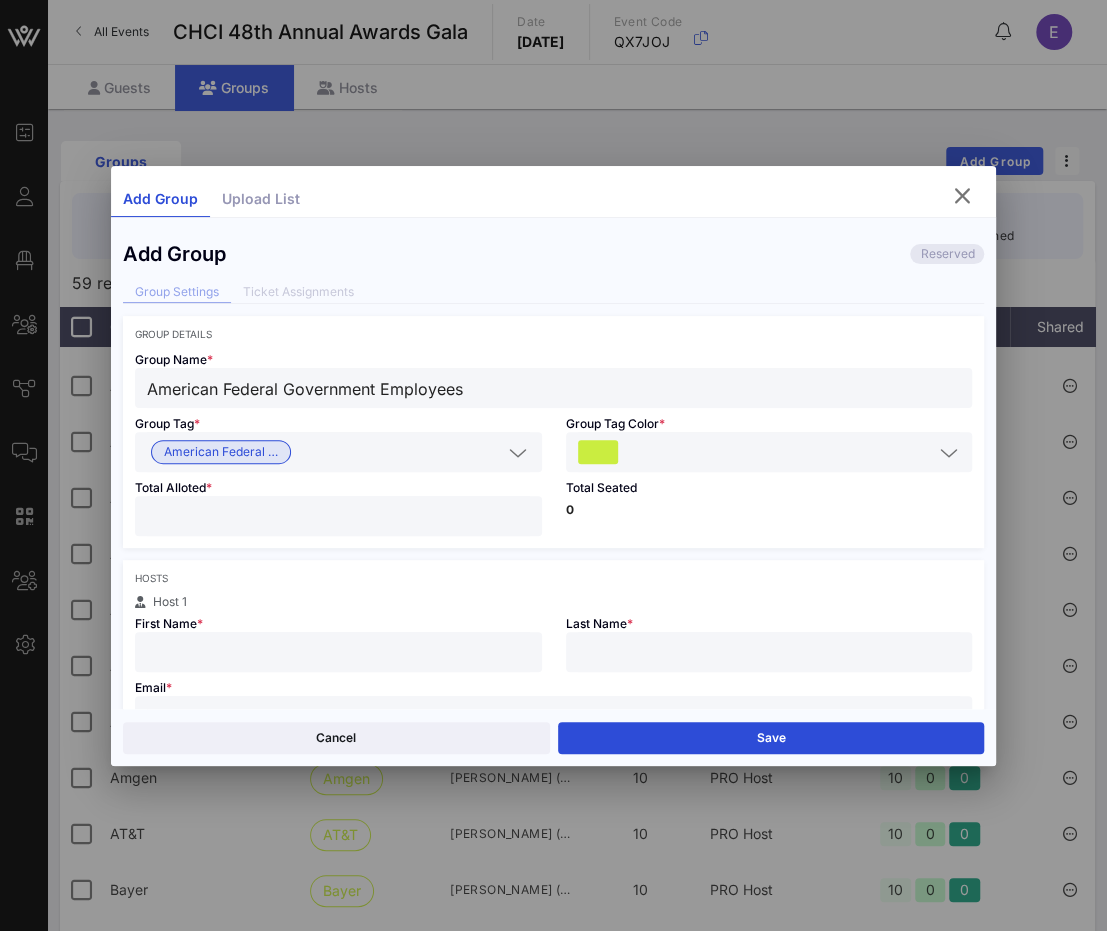type on "**" 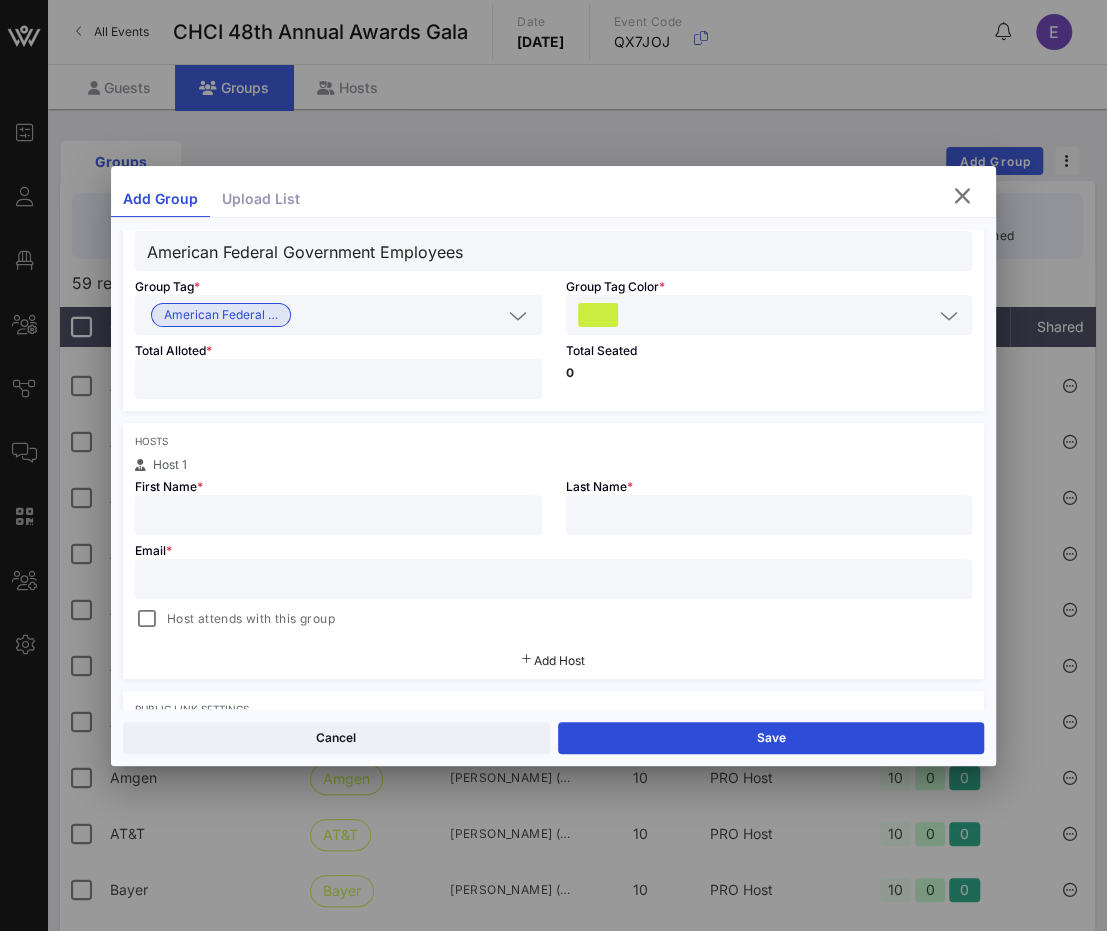 scroll, scrollTop: 208, scrollLeft: 0, axis: vertical 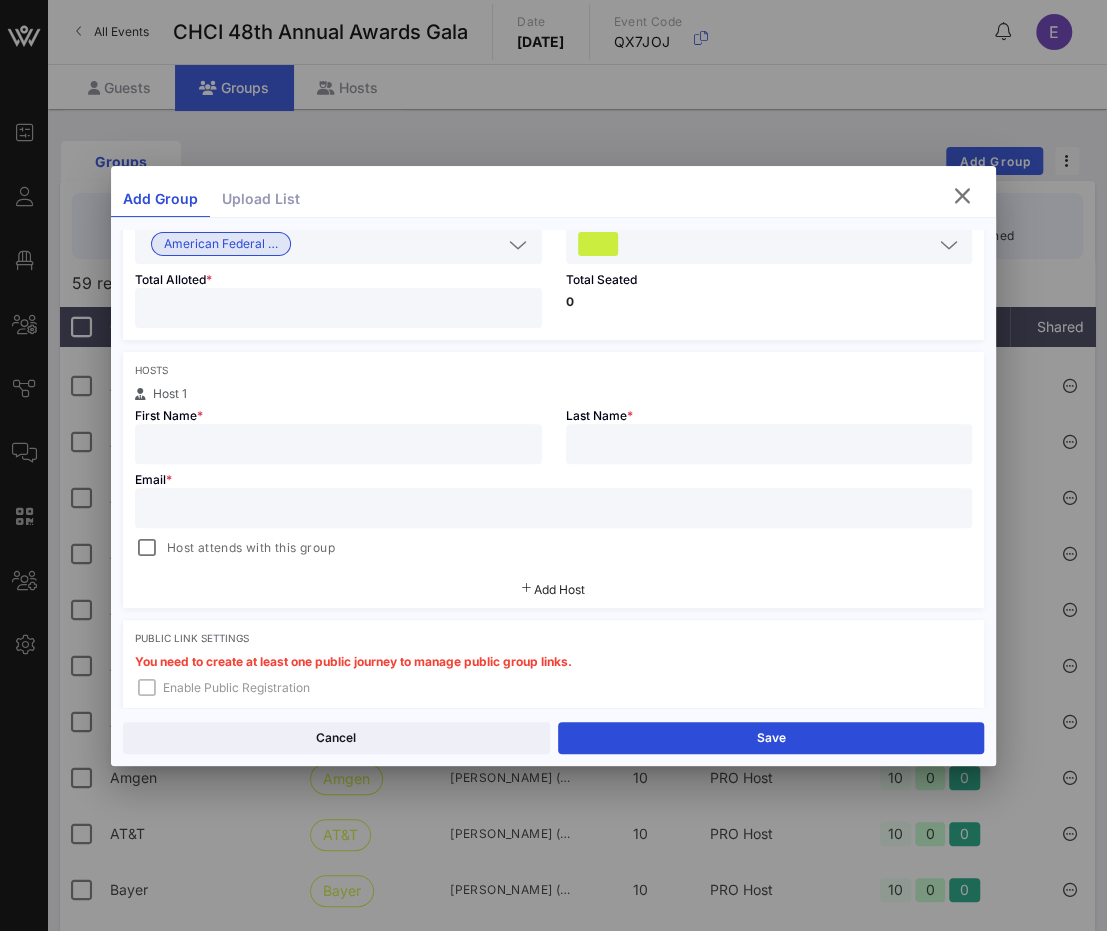 click at bounding box center [554, 508] 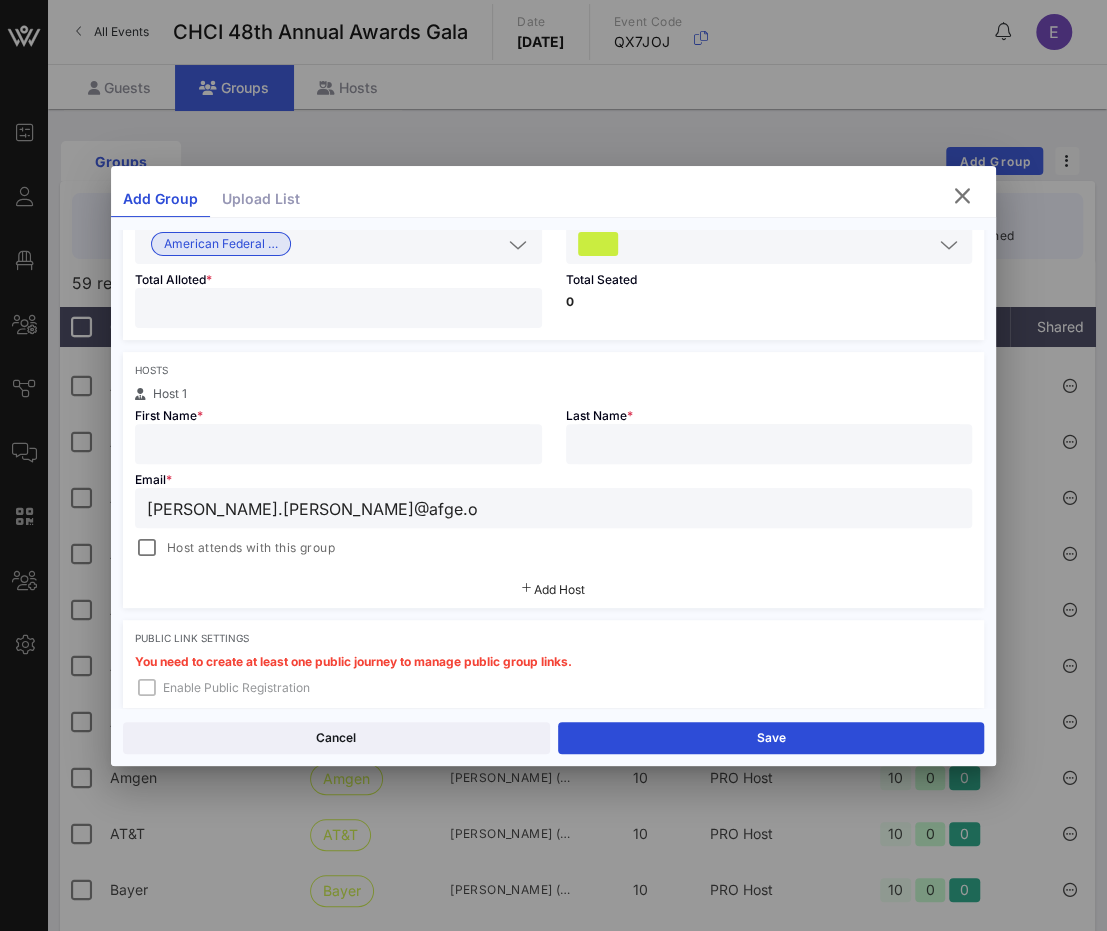 type on "kevin.cooper@afge.or" 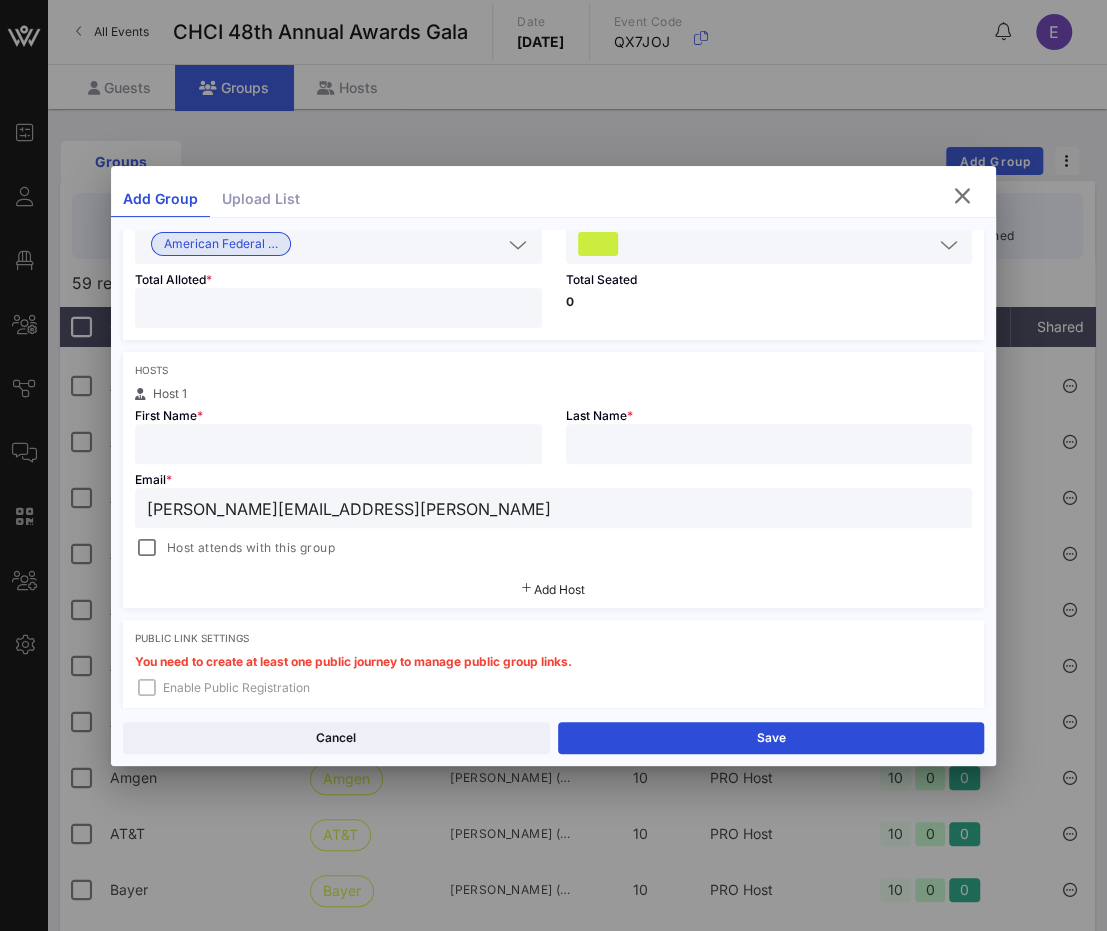 type on "Jeff" 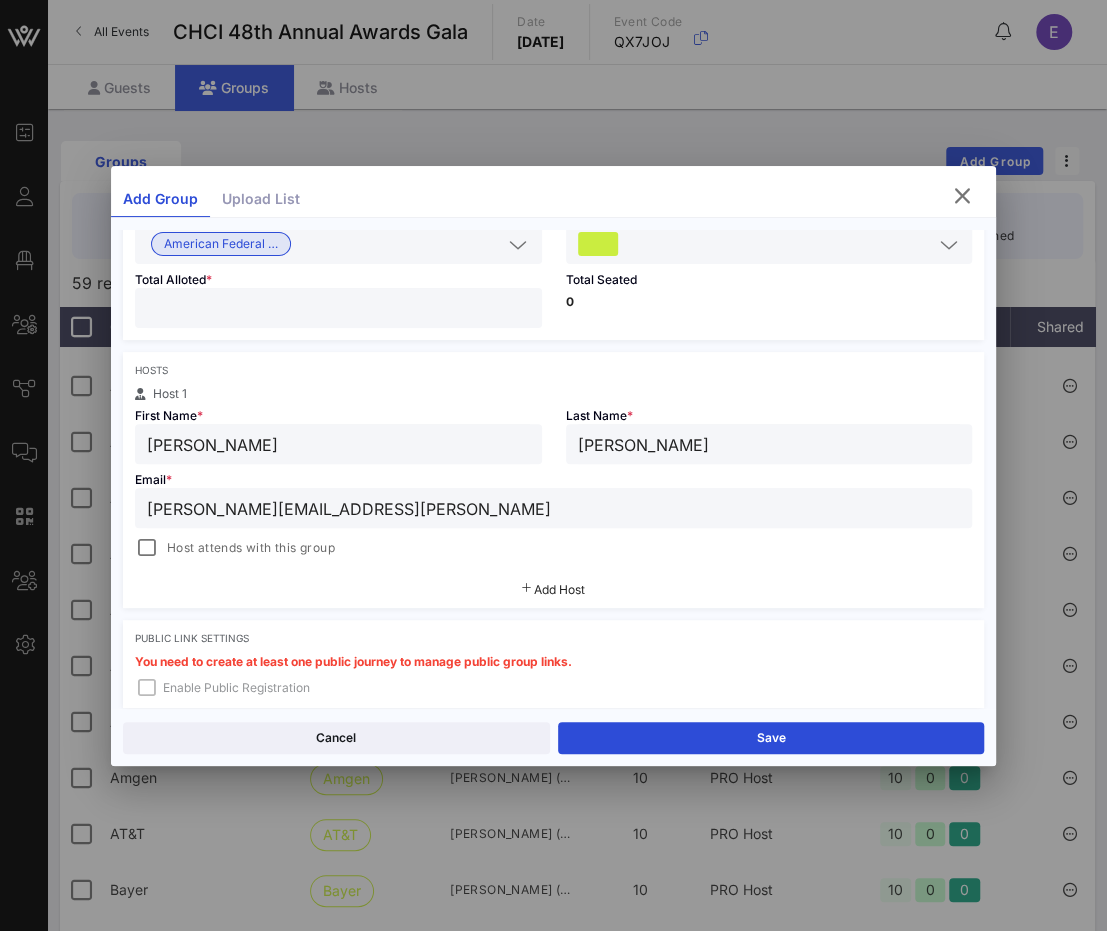 type on "kevin.cooper@afge.or" 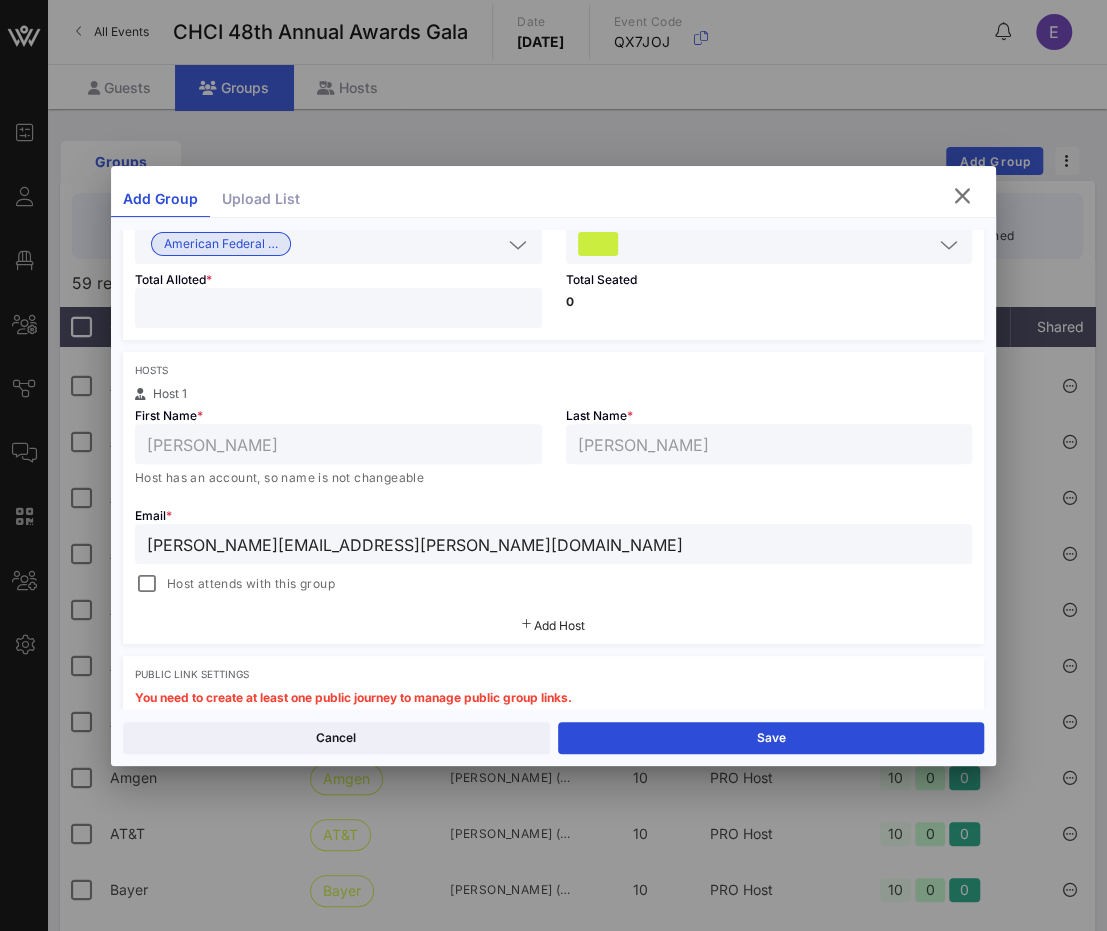 type on "kevin.cooper@afge.or" 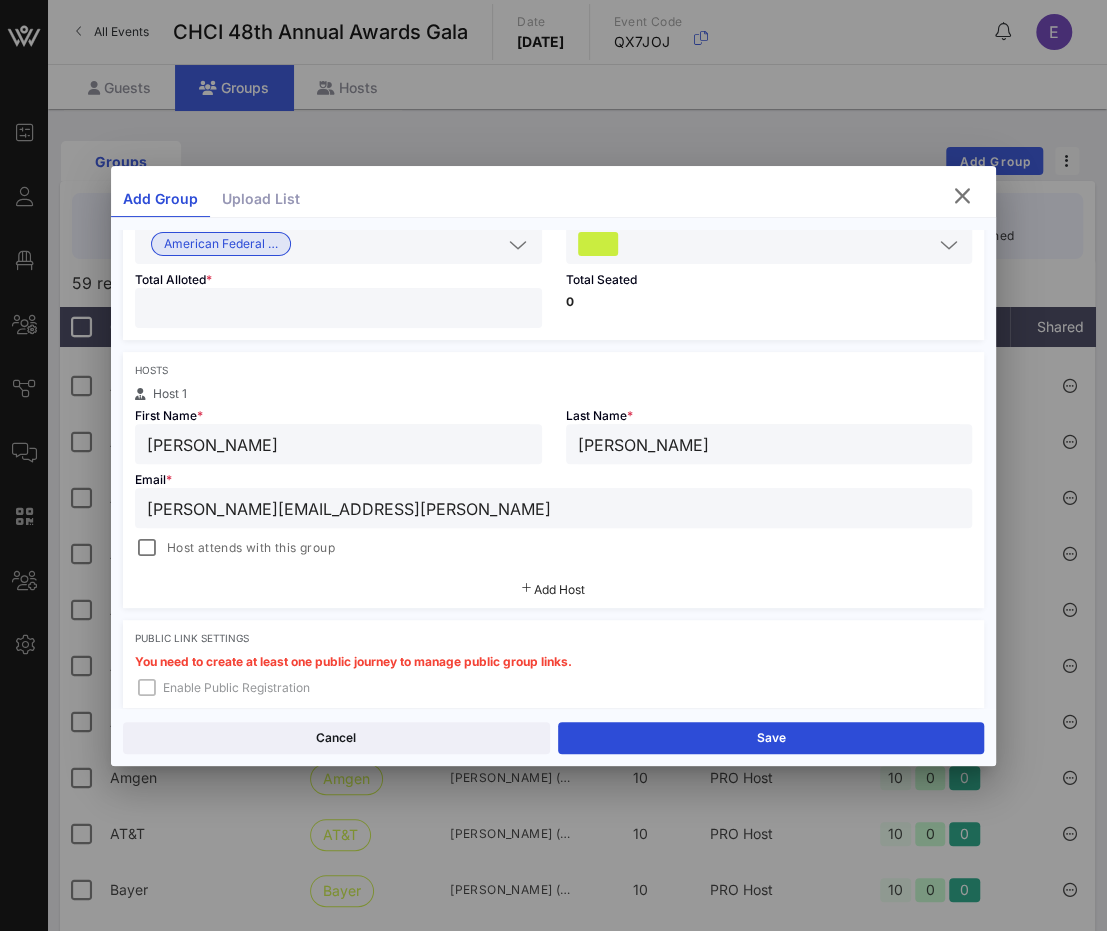 drag, startPoint x: 365, startPoint y: 517, endPoint x: 74, endPoint y: 517, distance: 291 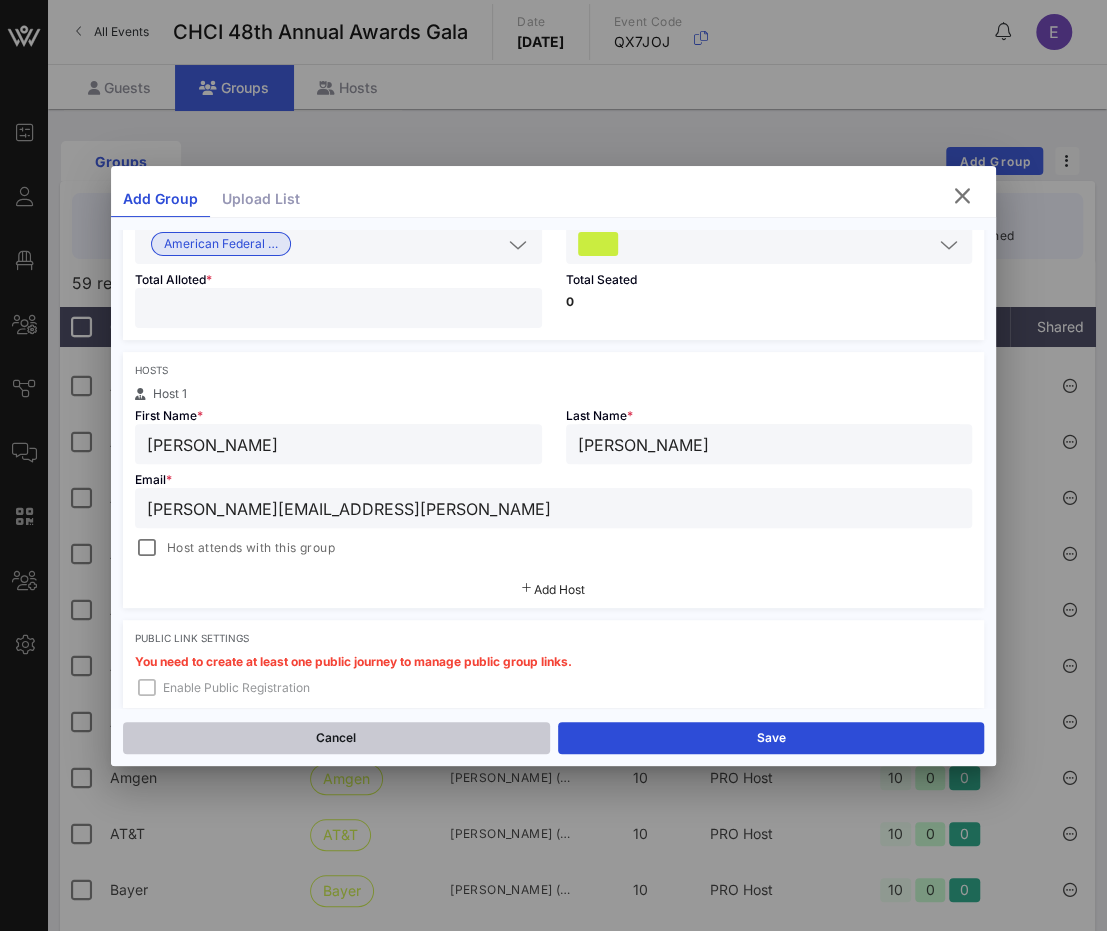 click on "Cancel" at bounding box center [336, 738] 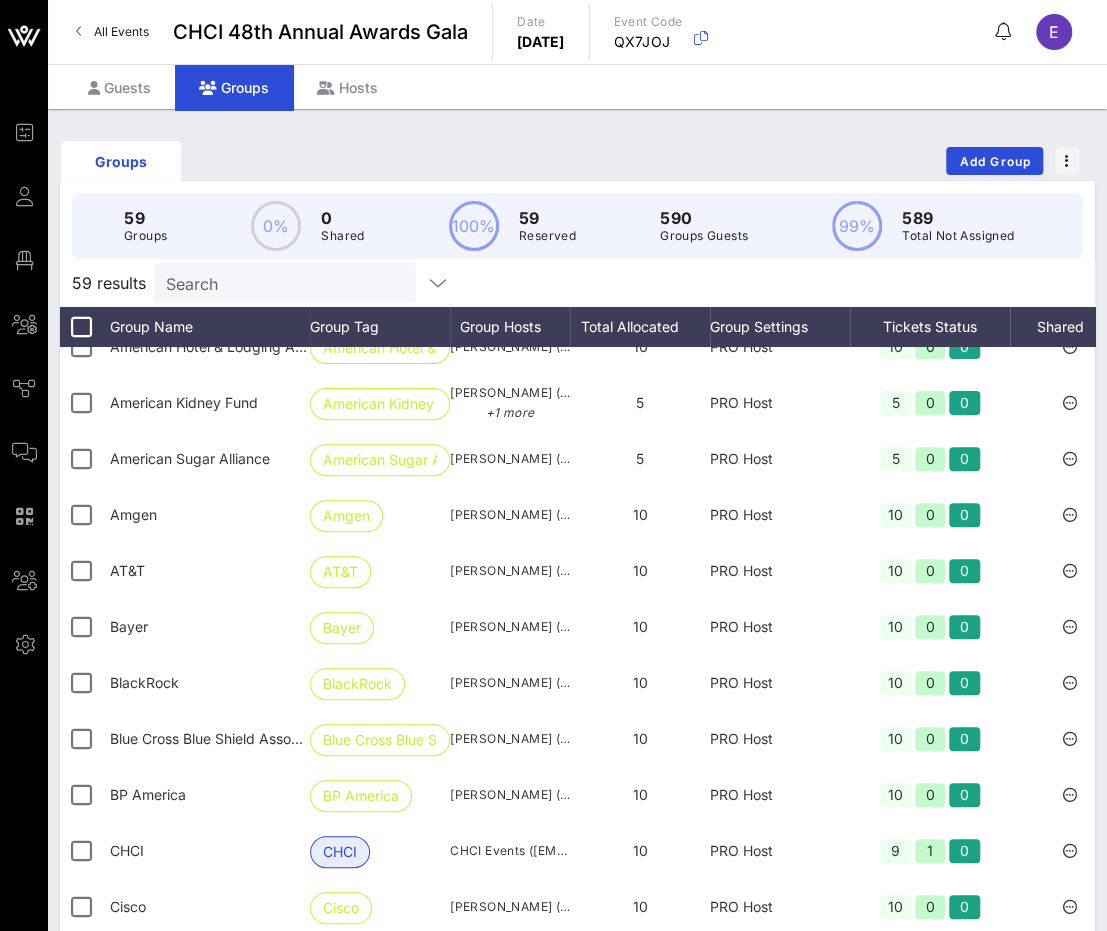 scroll, scrollTop: 442, scrollLeft: 0, axis: vertical 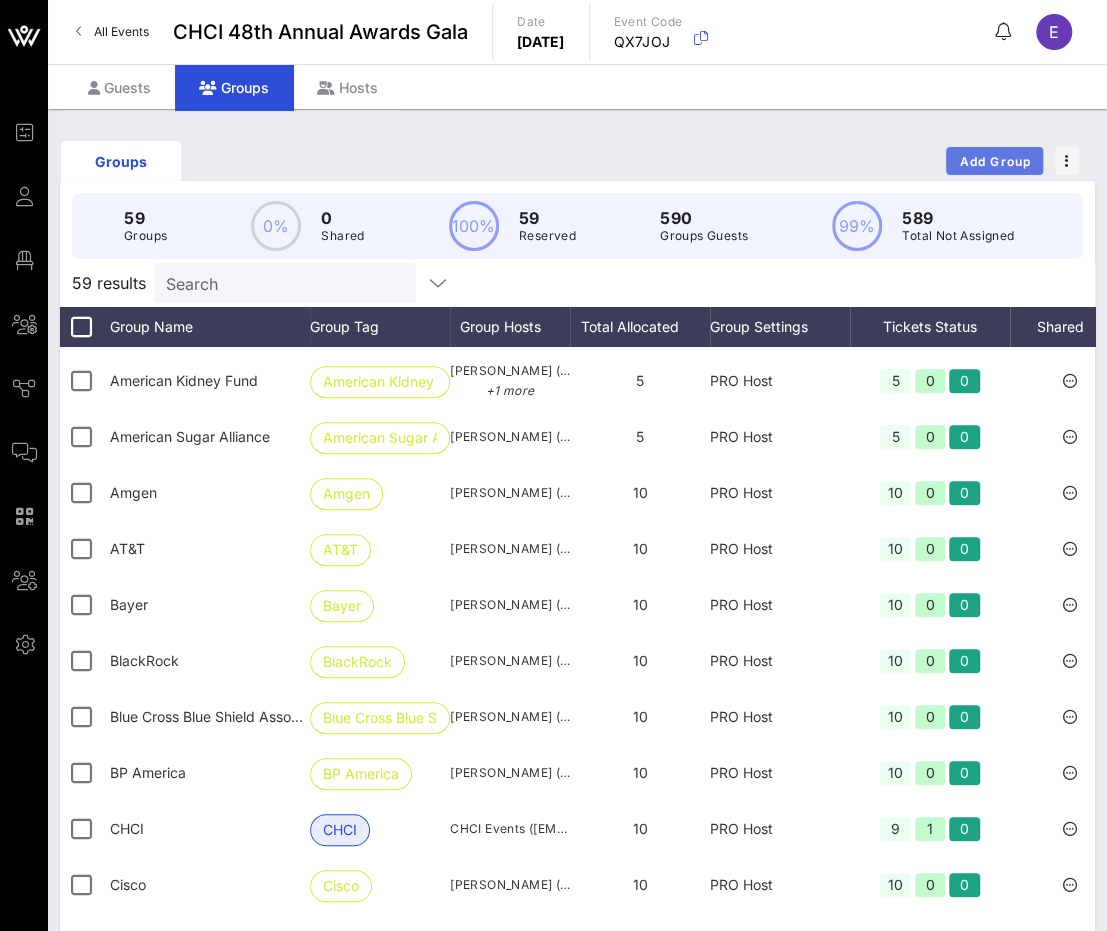 click on "Add Group" at bounding box center [994, 161] 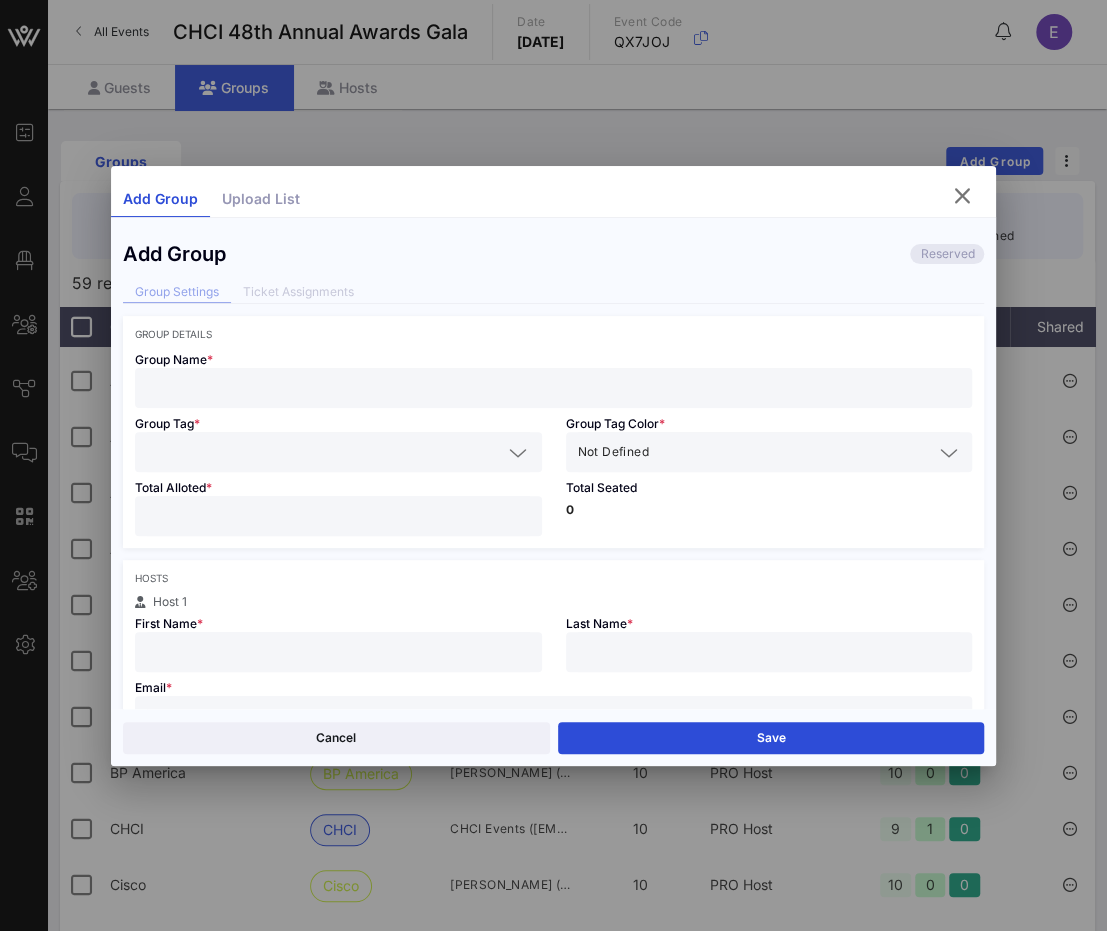 click at bounding box center [554, 388] 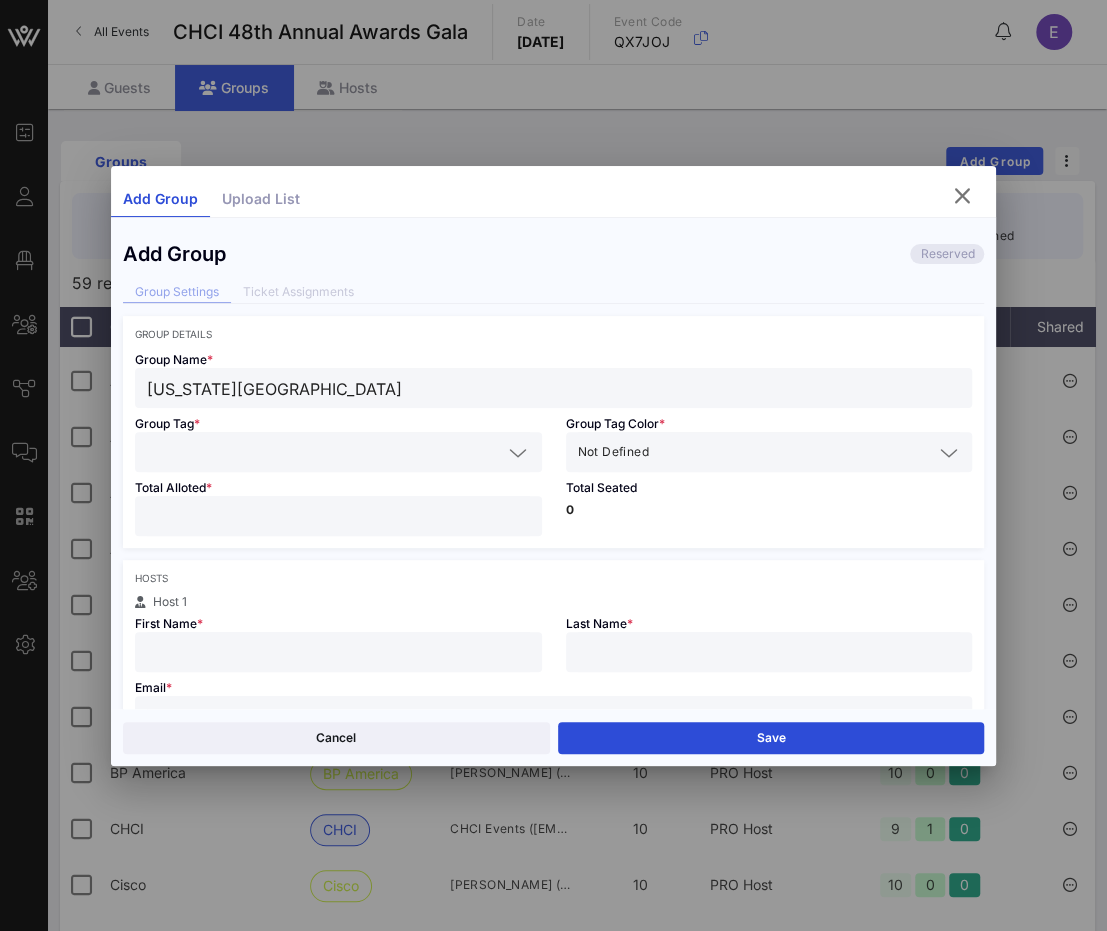 type on "California State University" 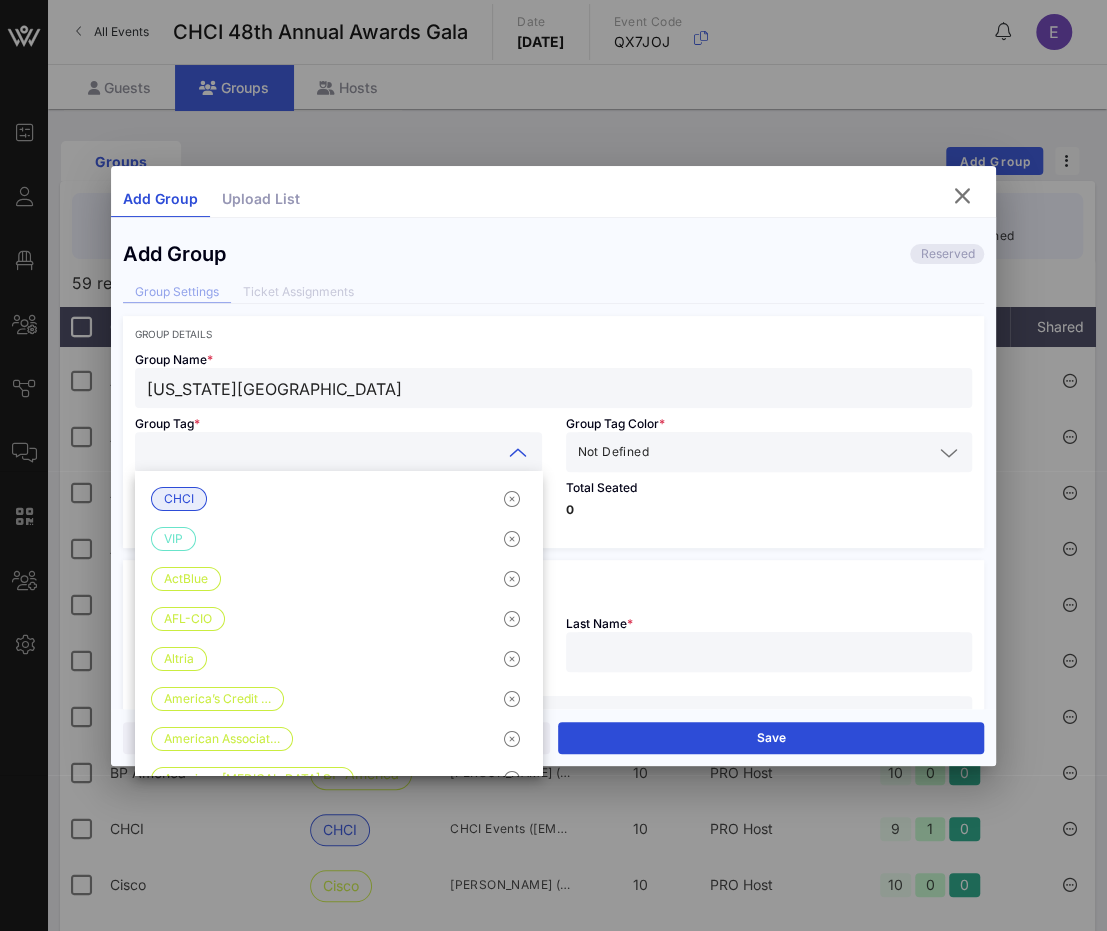 drag, startPoint x: 373, startPoint y: 387, endPoint x: 61, endPoint y: 385, distance: 312.0064 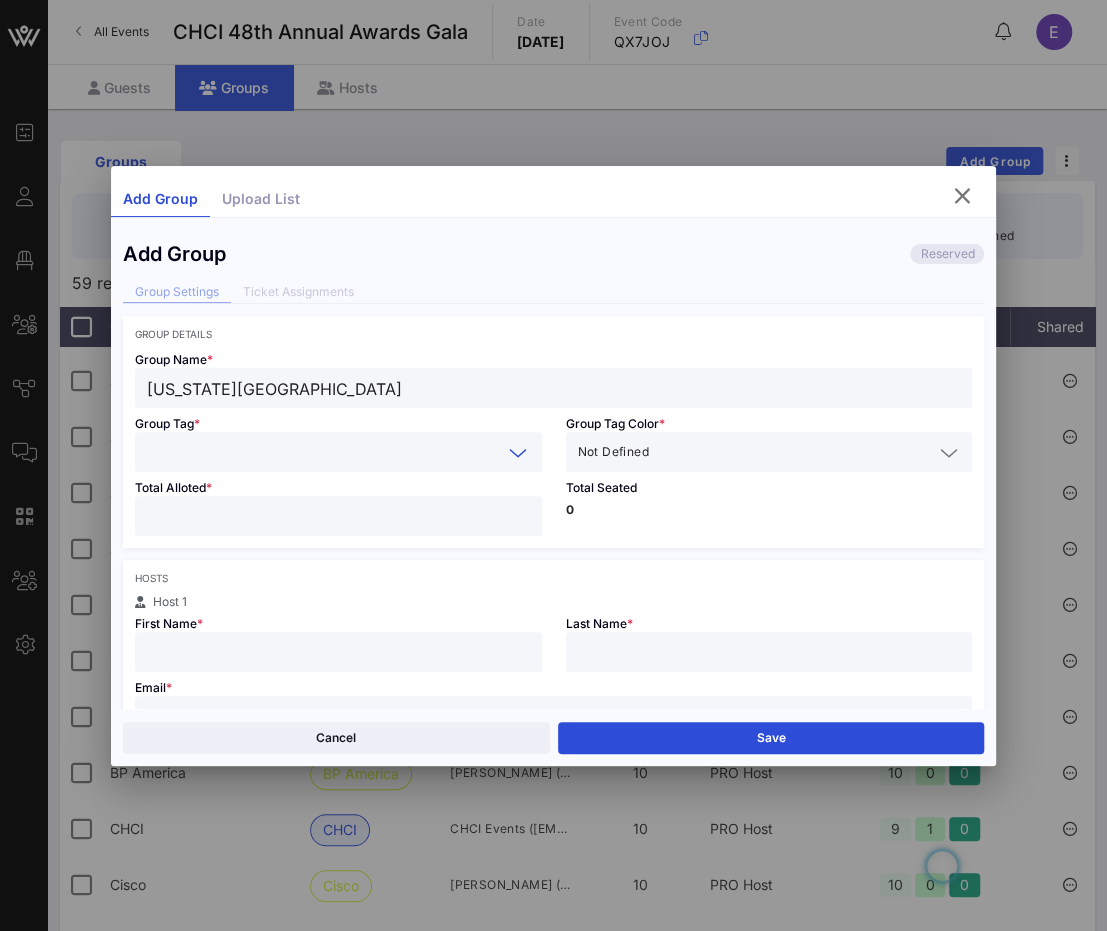 click at bounding box center [324, 452] 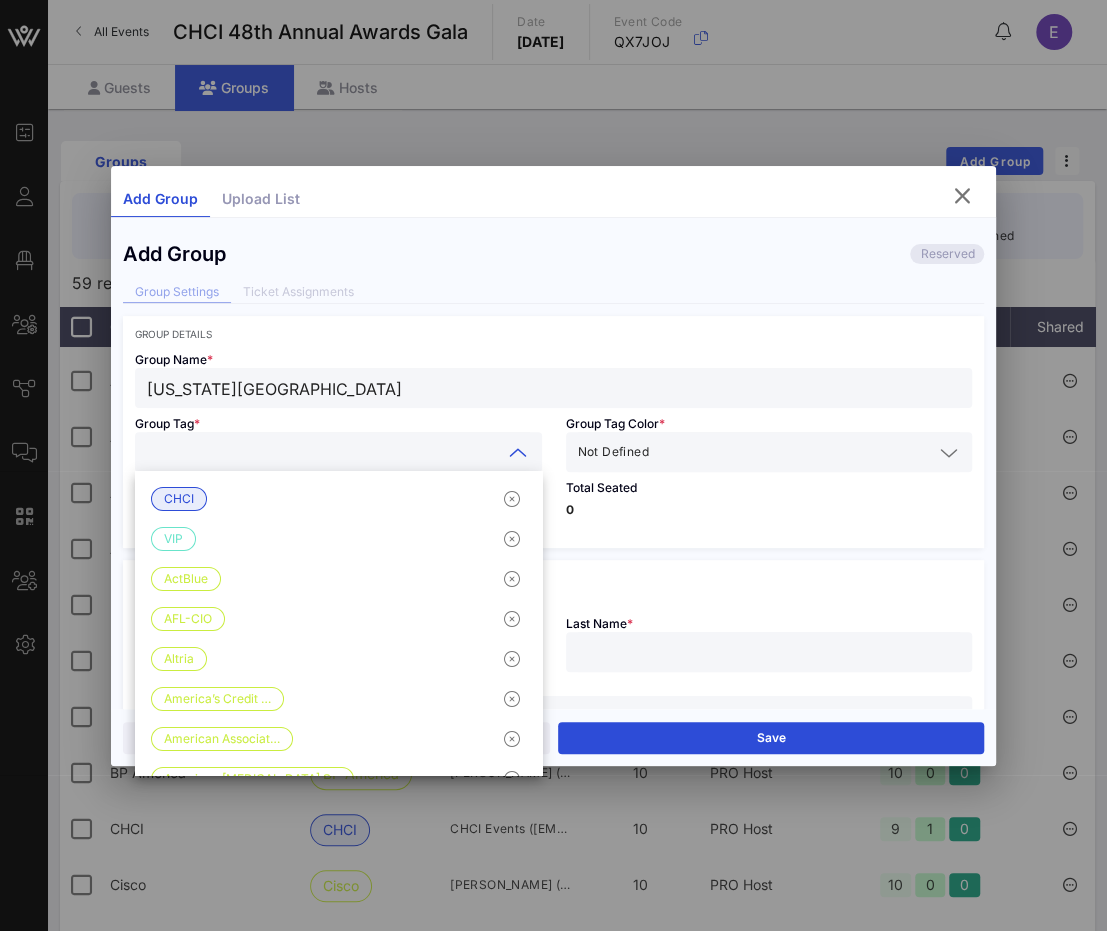 paste on "California State University" 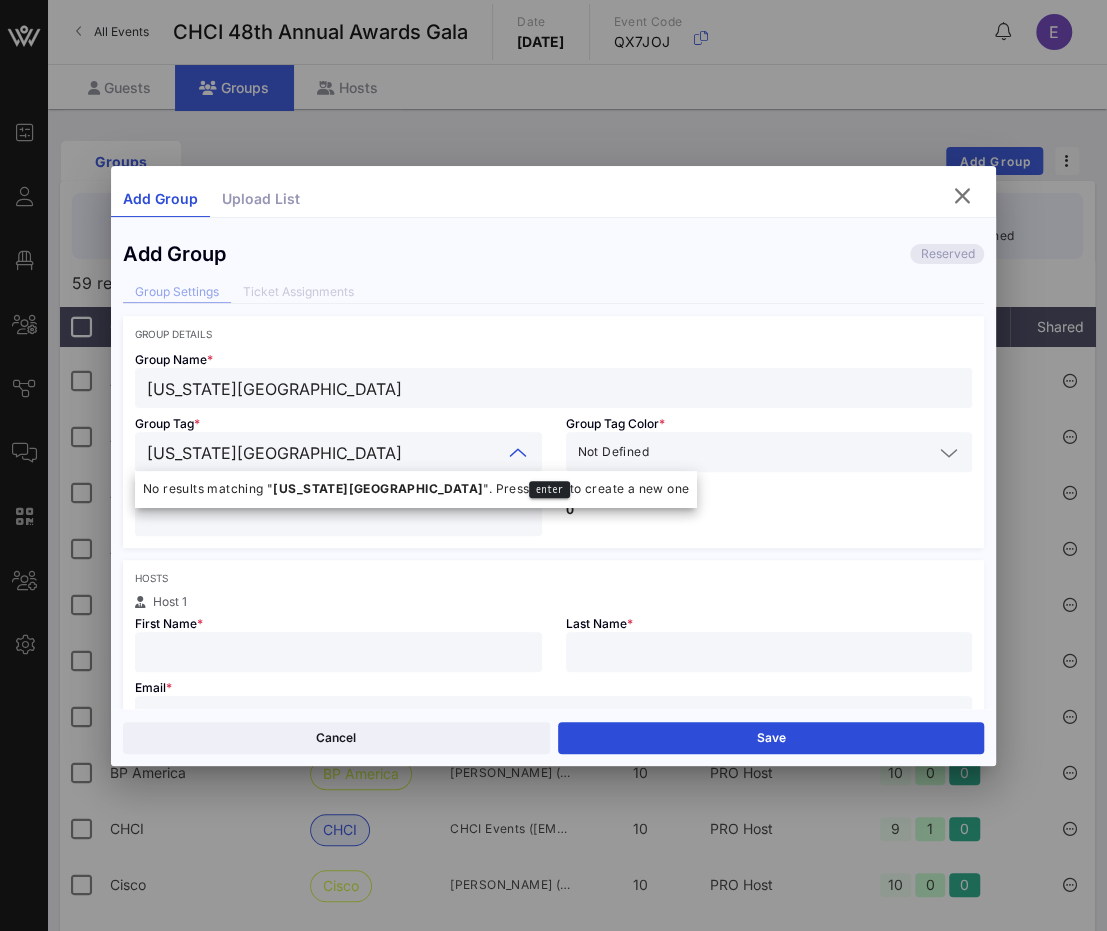 type 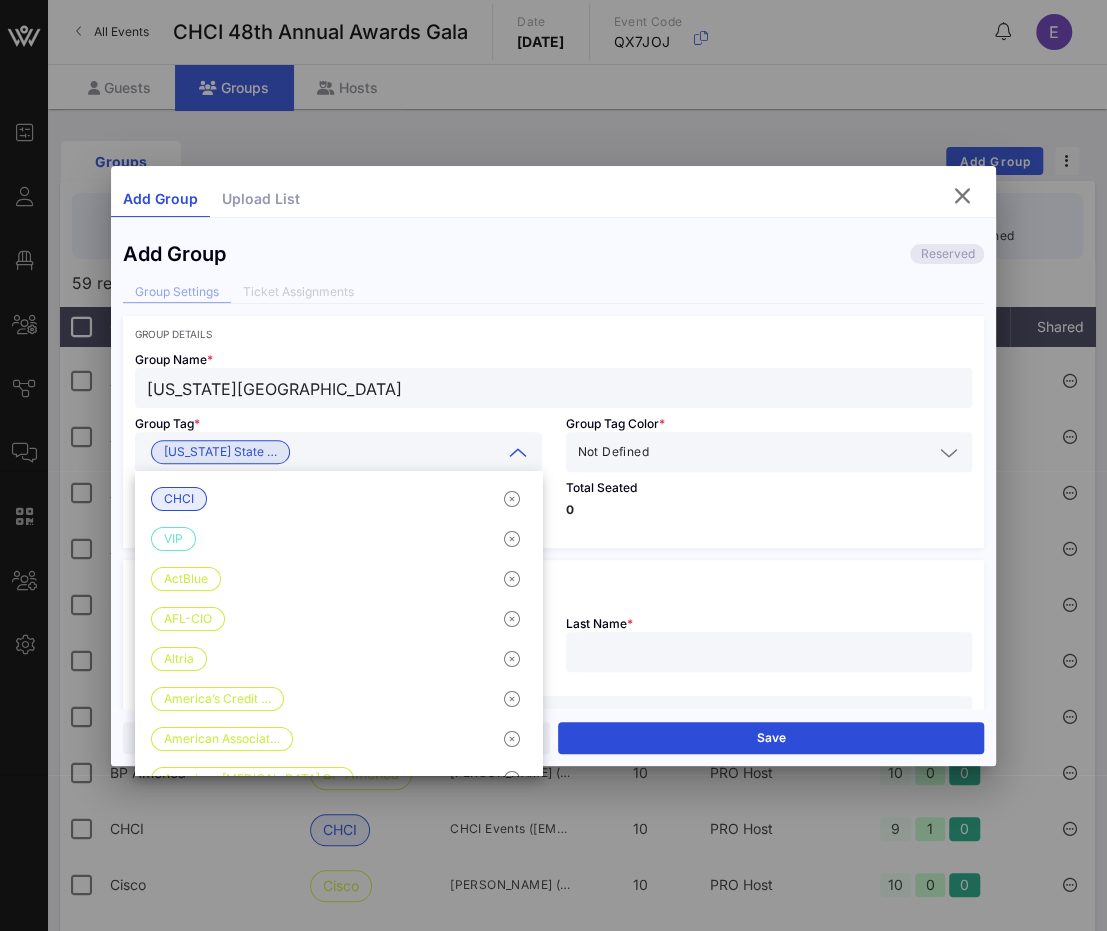 click at bounding box center [792, 452] 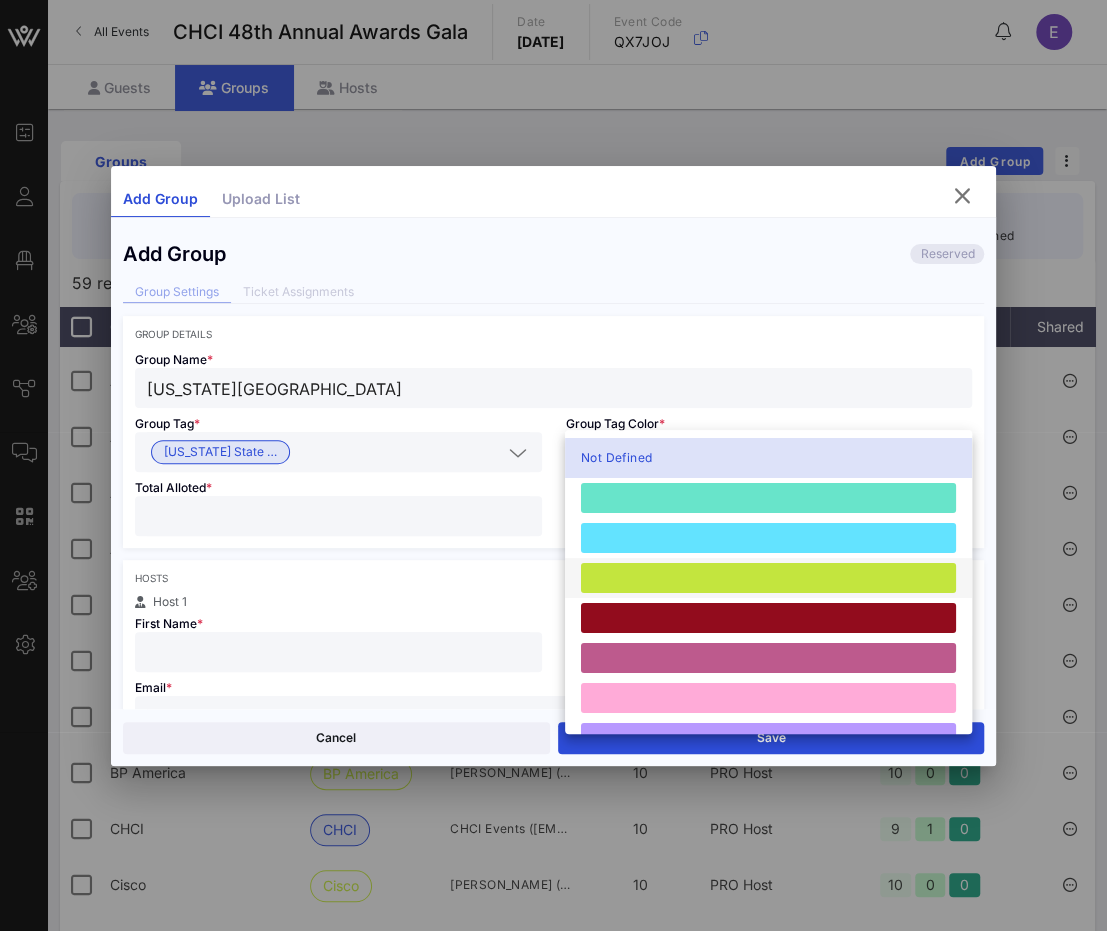 click at bounding box center [768, 578] 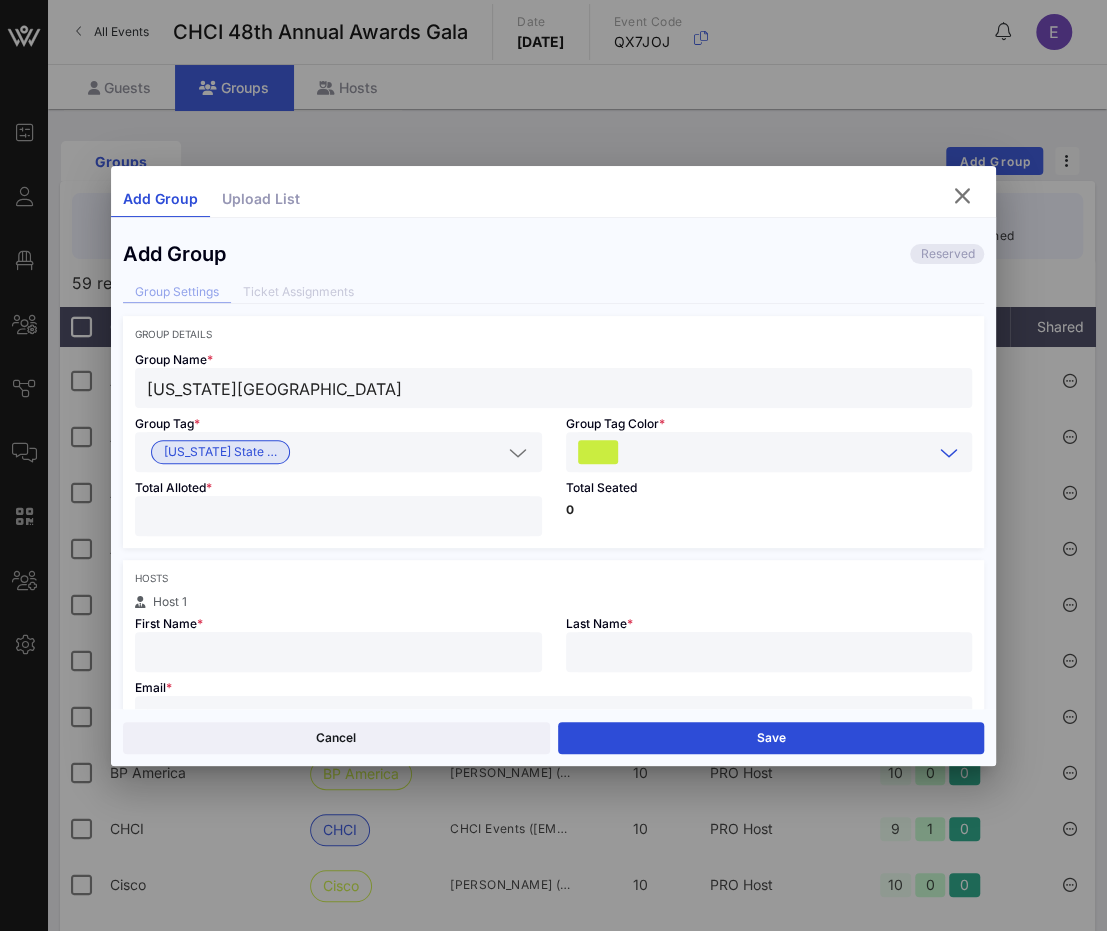 click at bounding box center [338, 516] 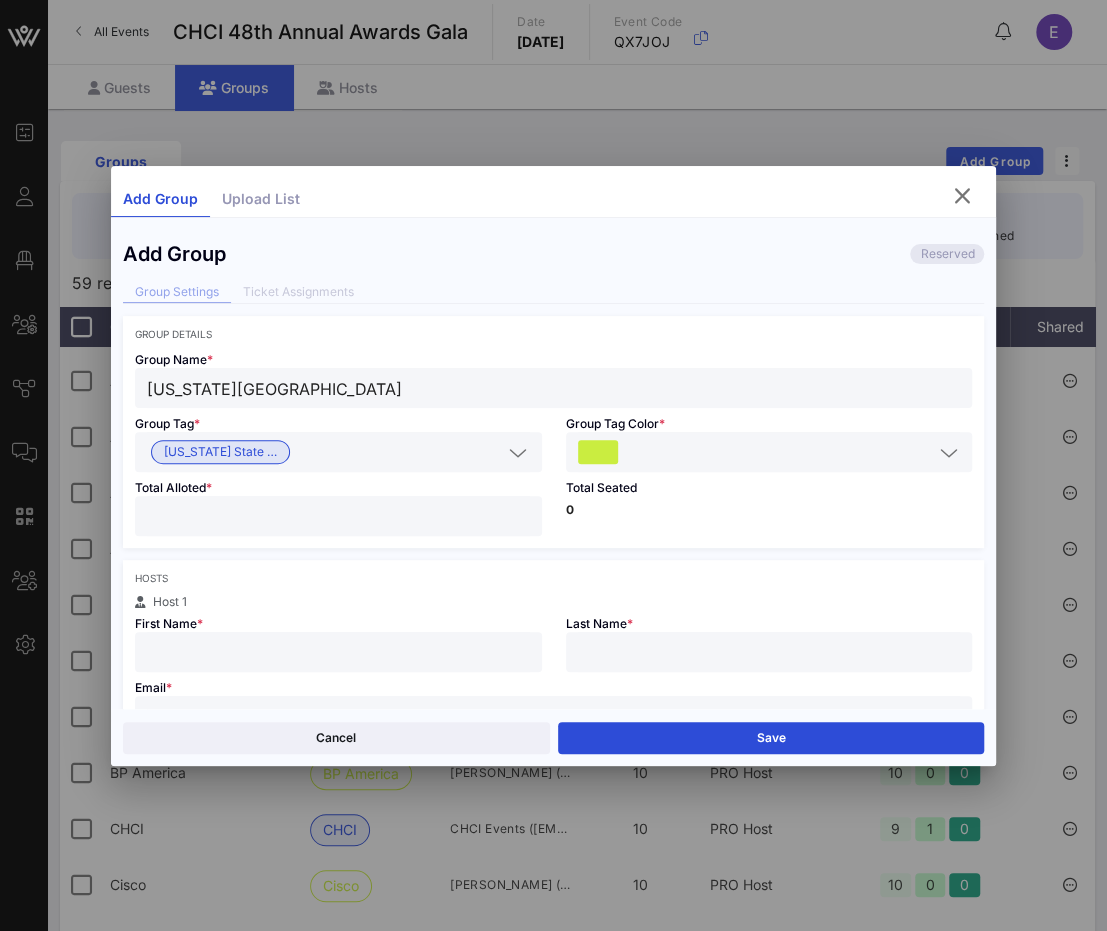 type on "**" 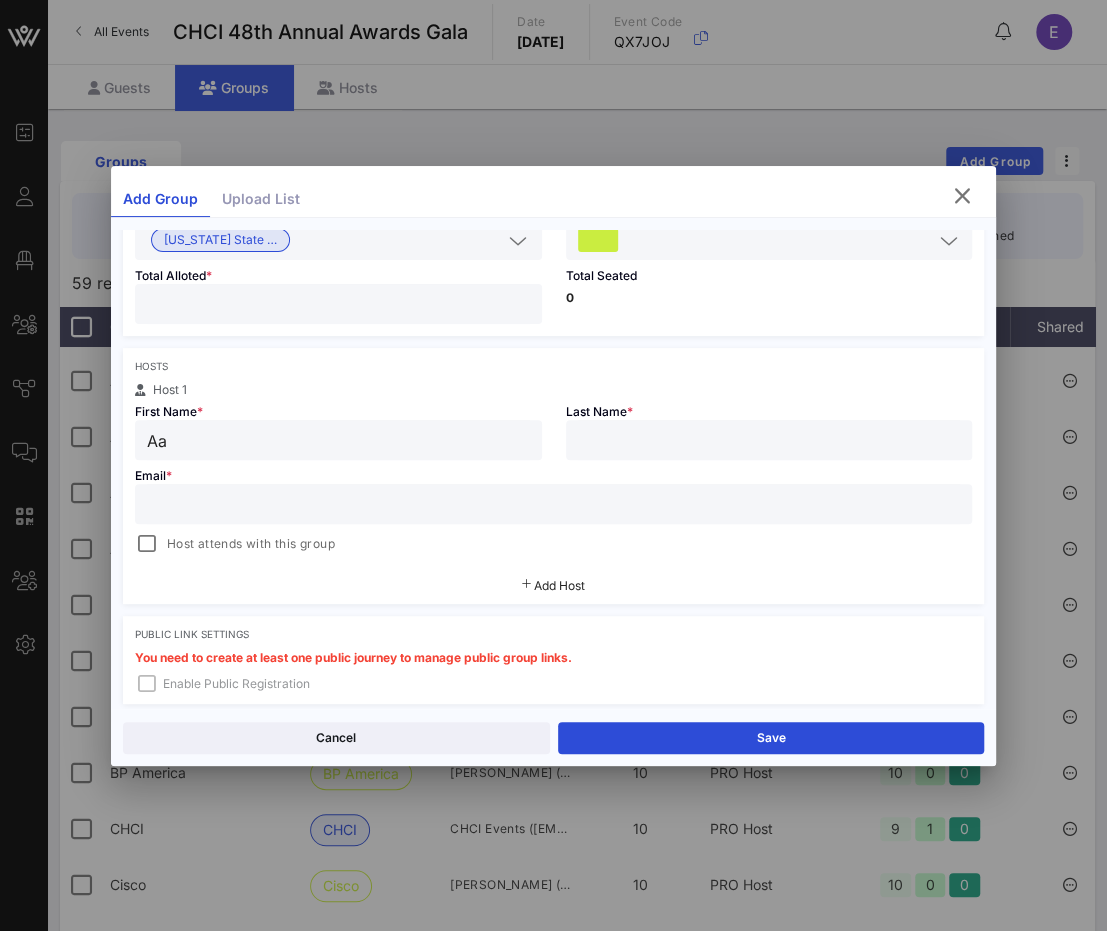 scroll, scrollTop: 213, scrollLeft: 0, axis: vertical 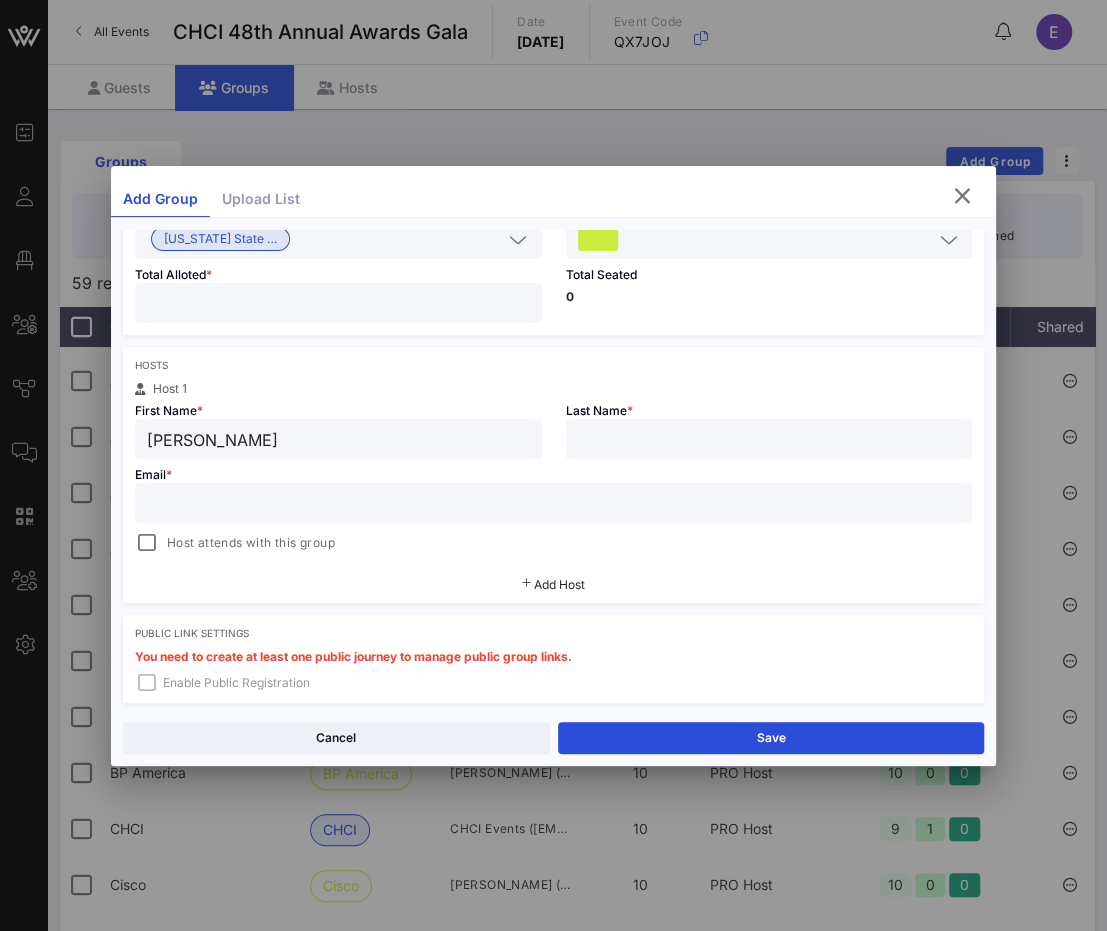 type on "Aaron" 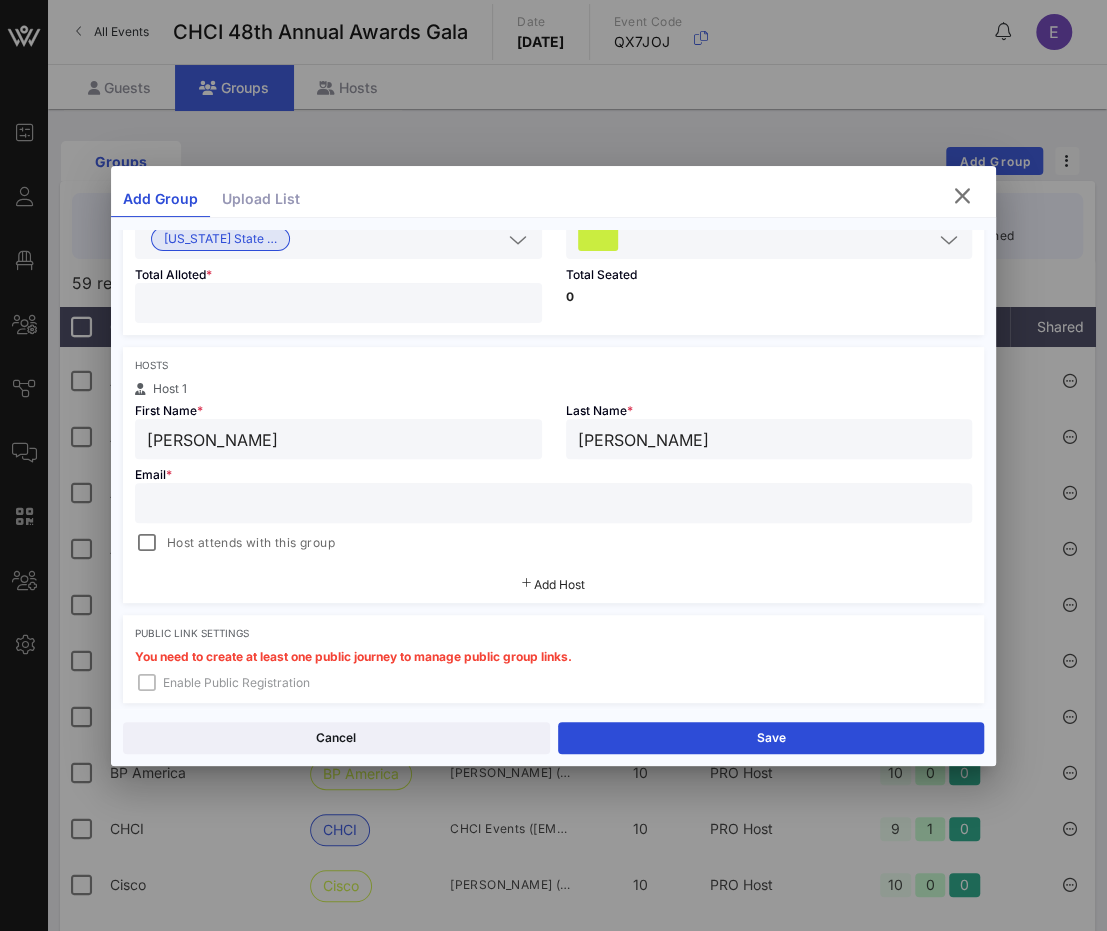 type on "Moore" 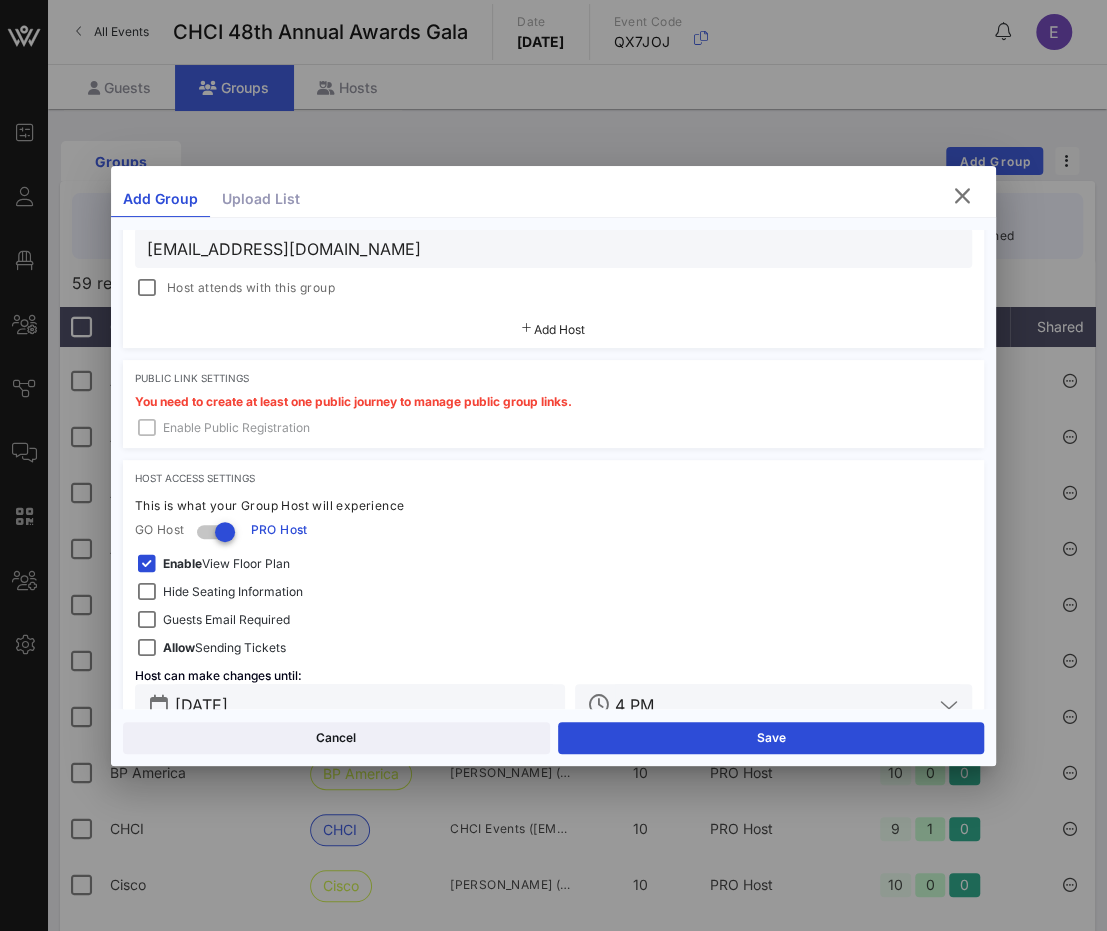 scroll, scrollTop: 514, scrollLeft: 0, axis: vertical 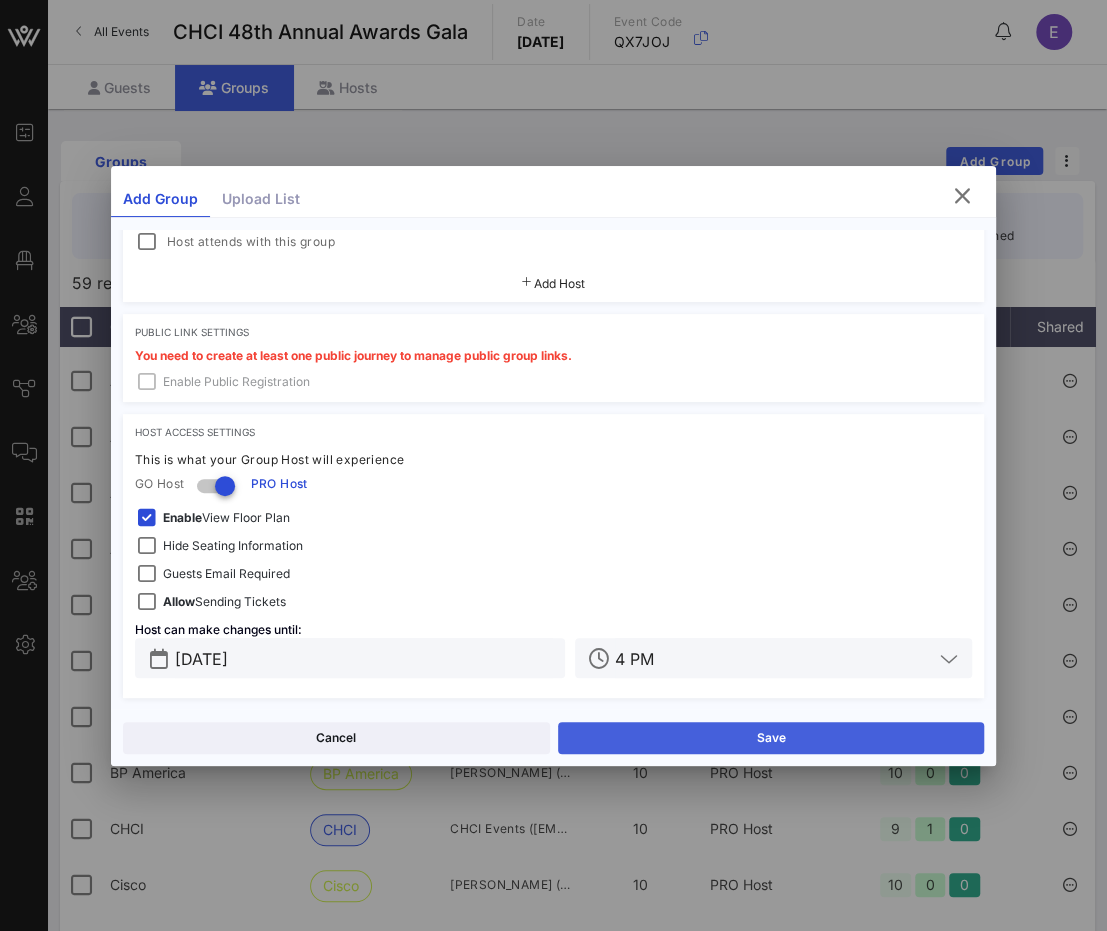 type on "amoore@calstate.edu" 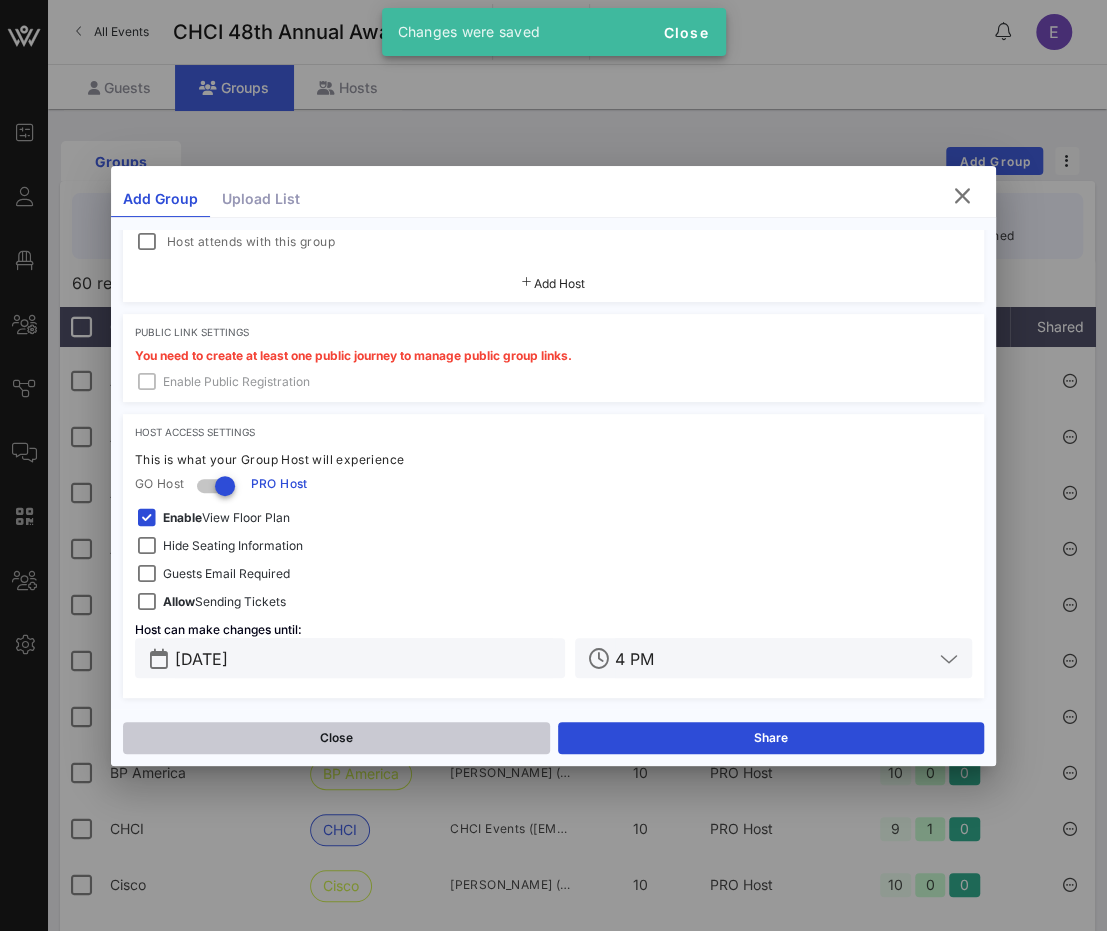 click on "Close" at bounding box center (336, 738) 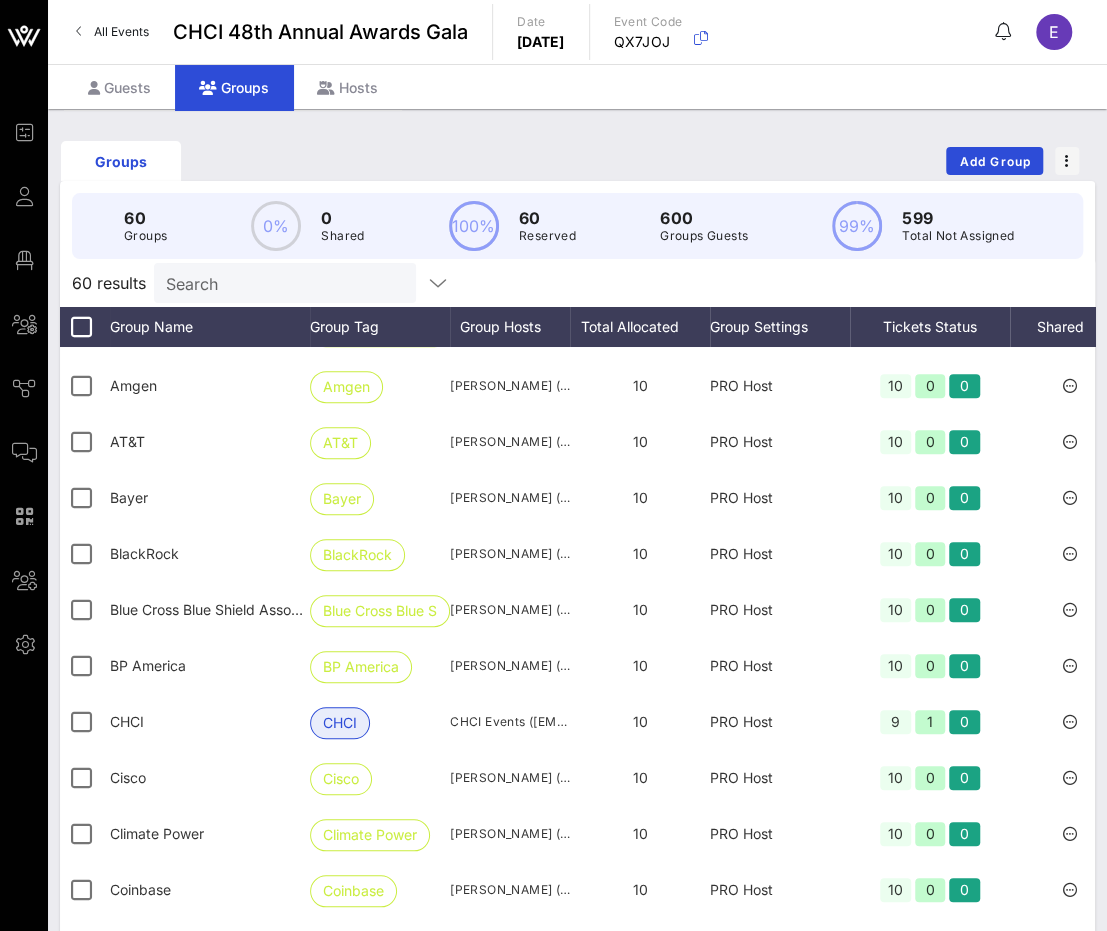 scroll, scrollTop: 558, scrollLeft: 0, axis: vertical 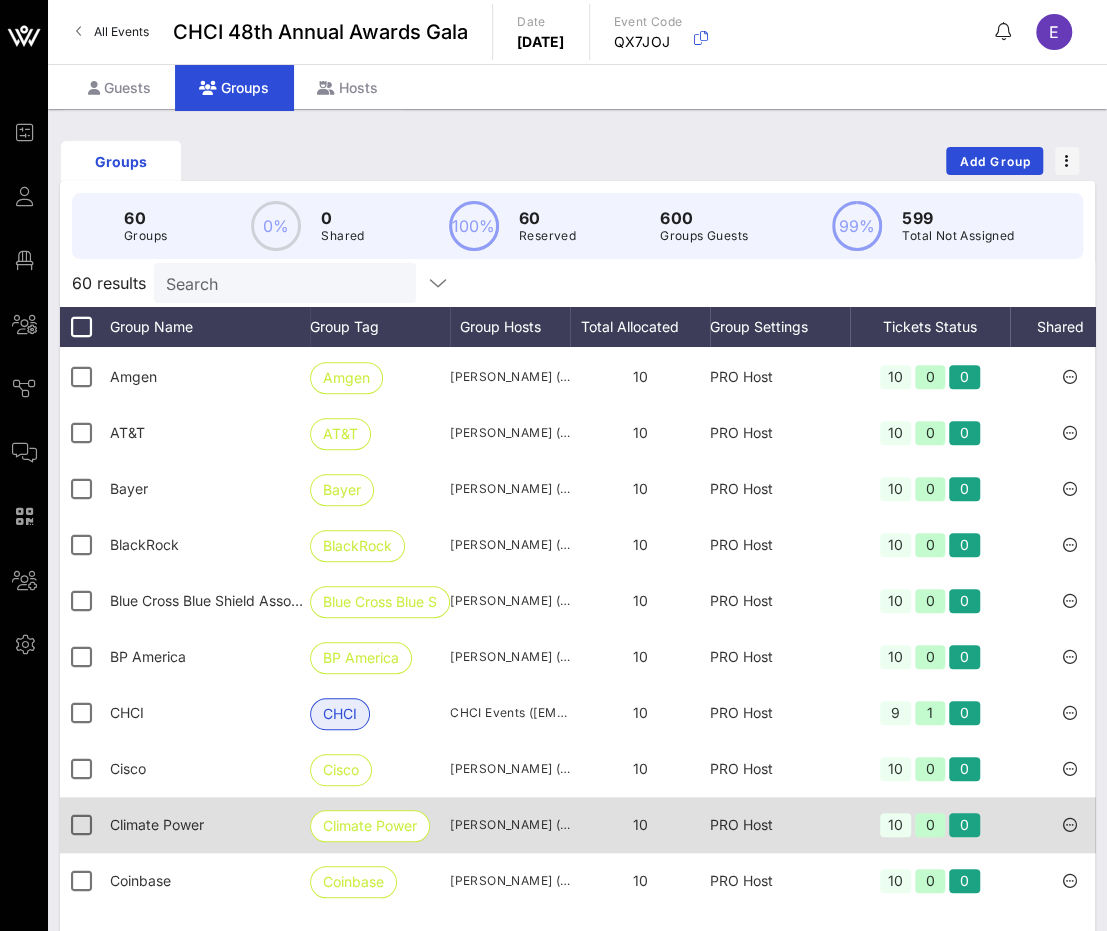 click at bounding box center [1070, 825] 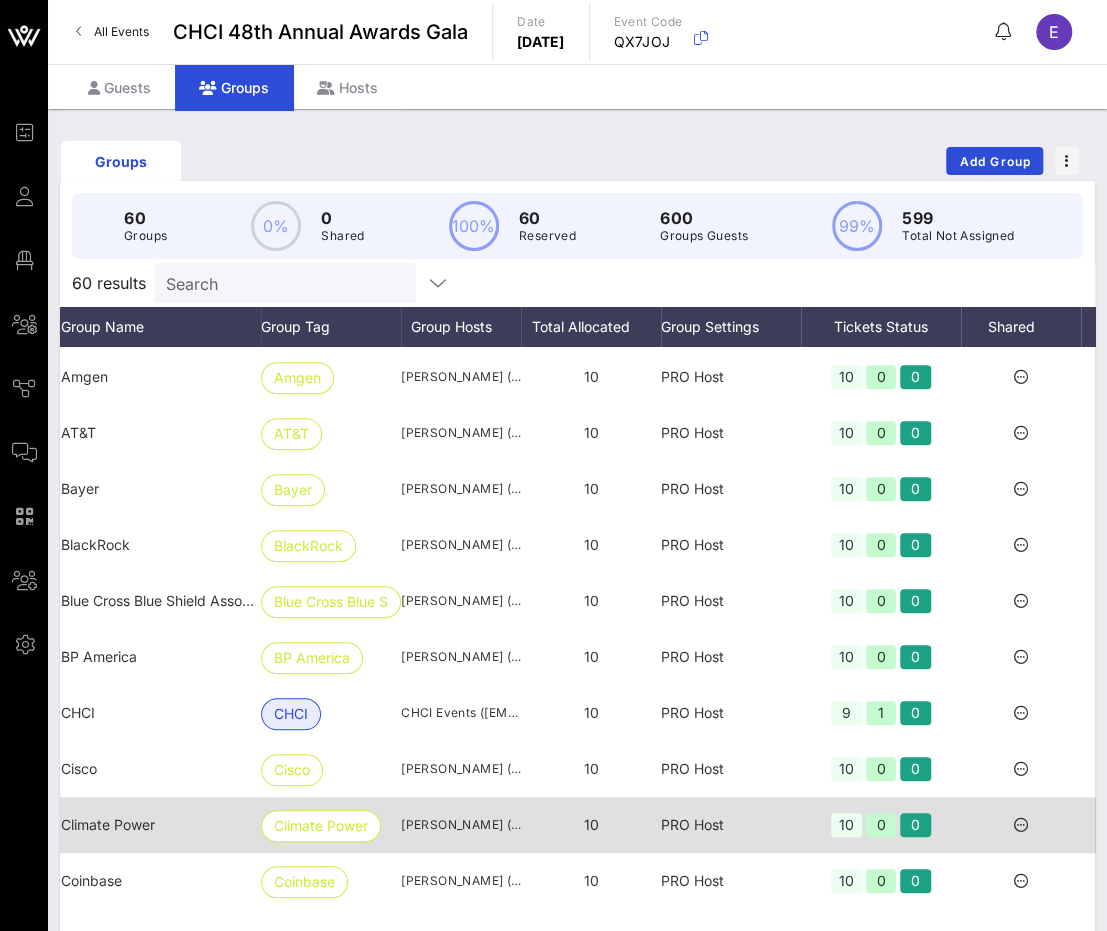 scroll, scrollTop: 558, scrollLeft: 85, axis: both 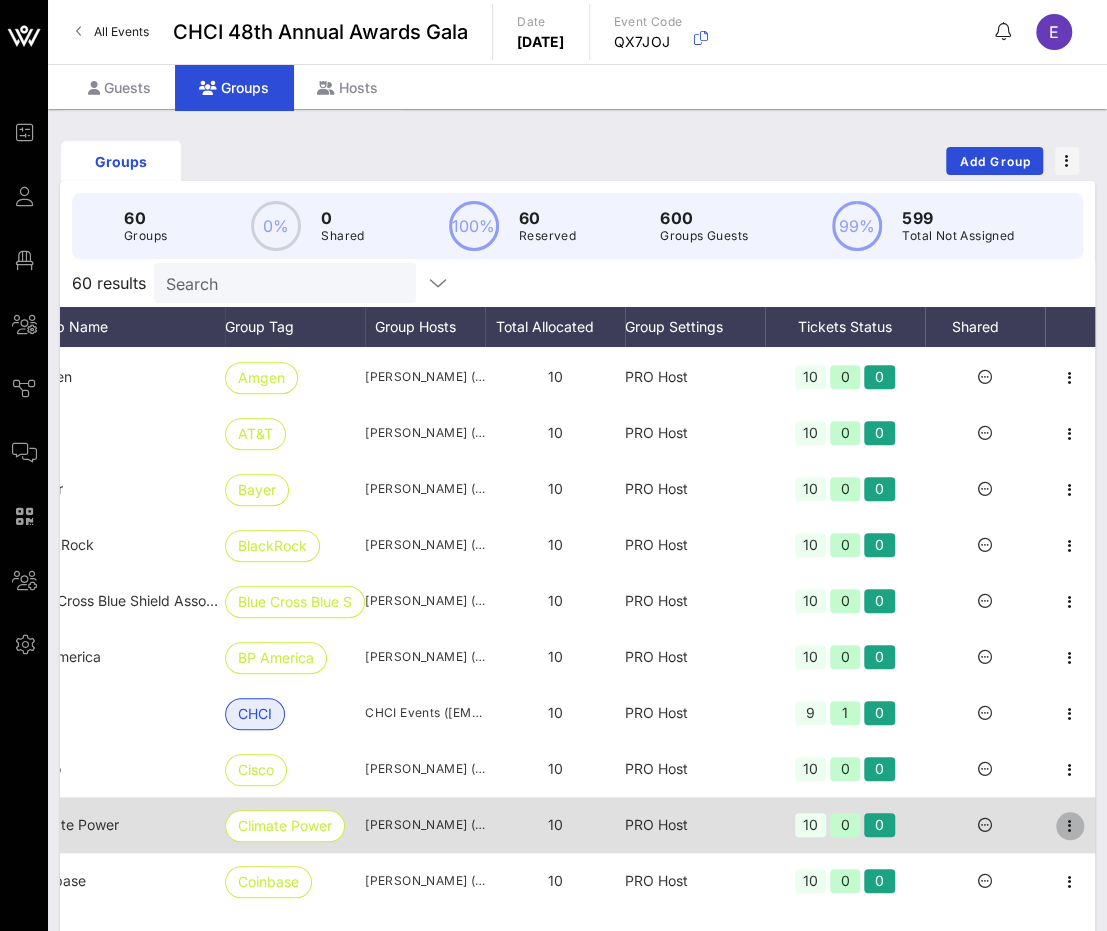 click at bounding box center [1070, 826] 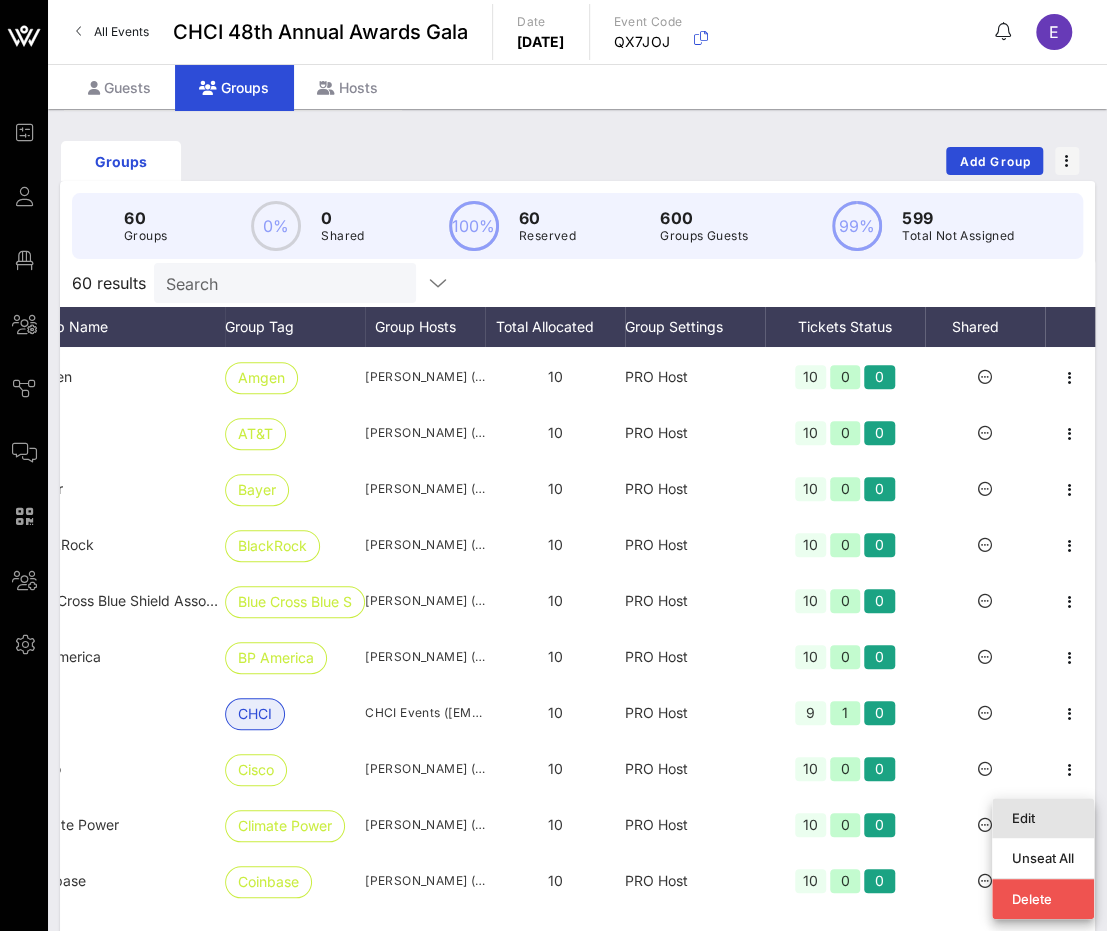 click on "Edit" at bounding box center (1043, 818) 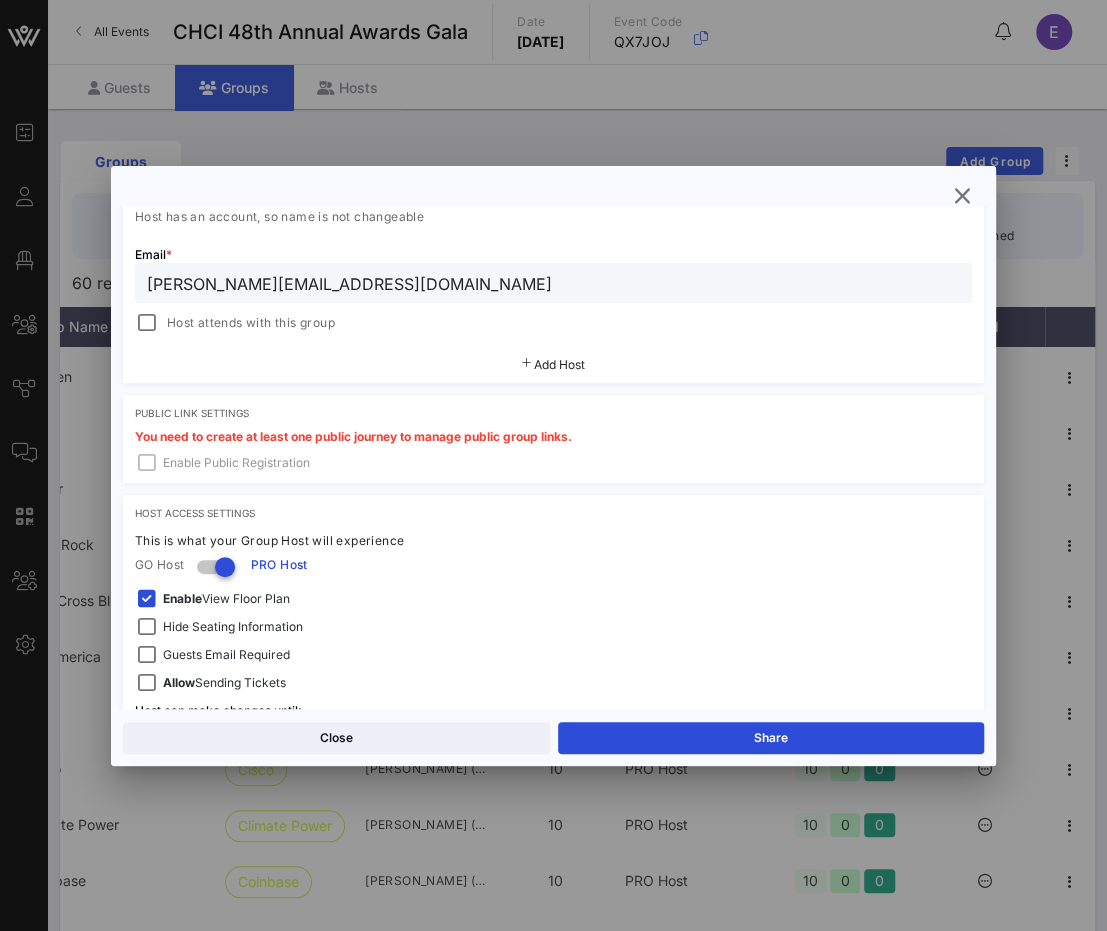 scroll, scrollTop: 526, scrollLeft: 0, axis: vertical 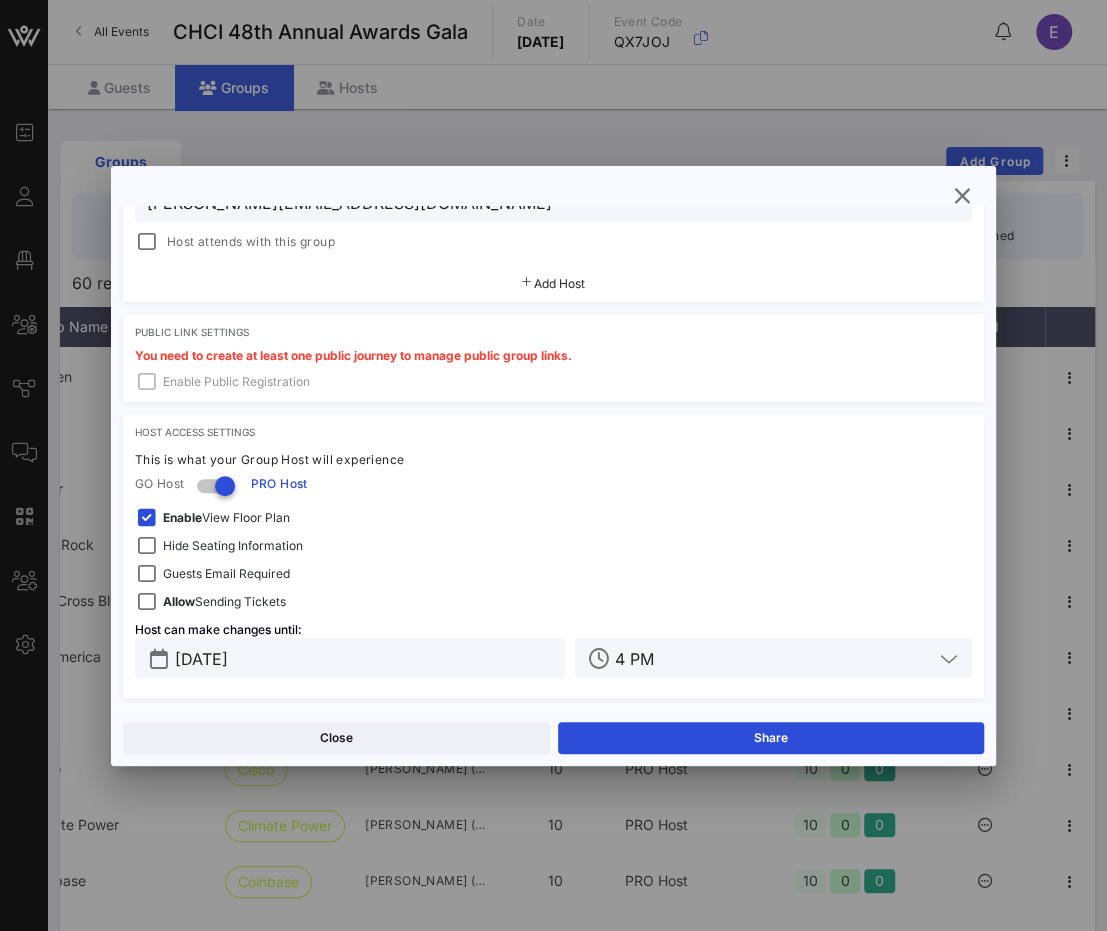 click on "Public Link Settings" at bounding box center [554, 332] 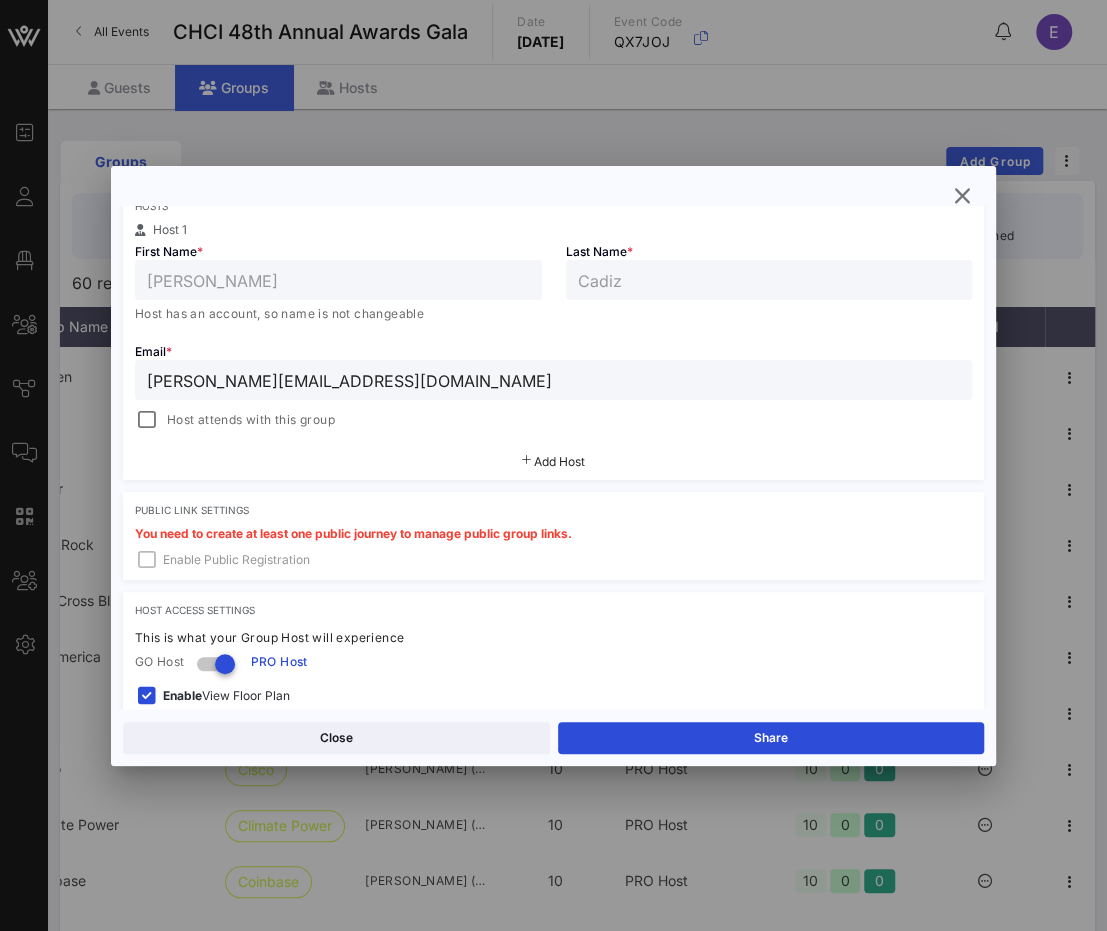 scroll, scrollTop: 0, scrollLeft: 0, axis: both 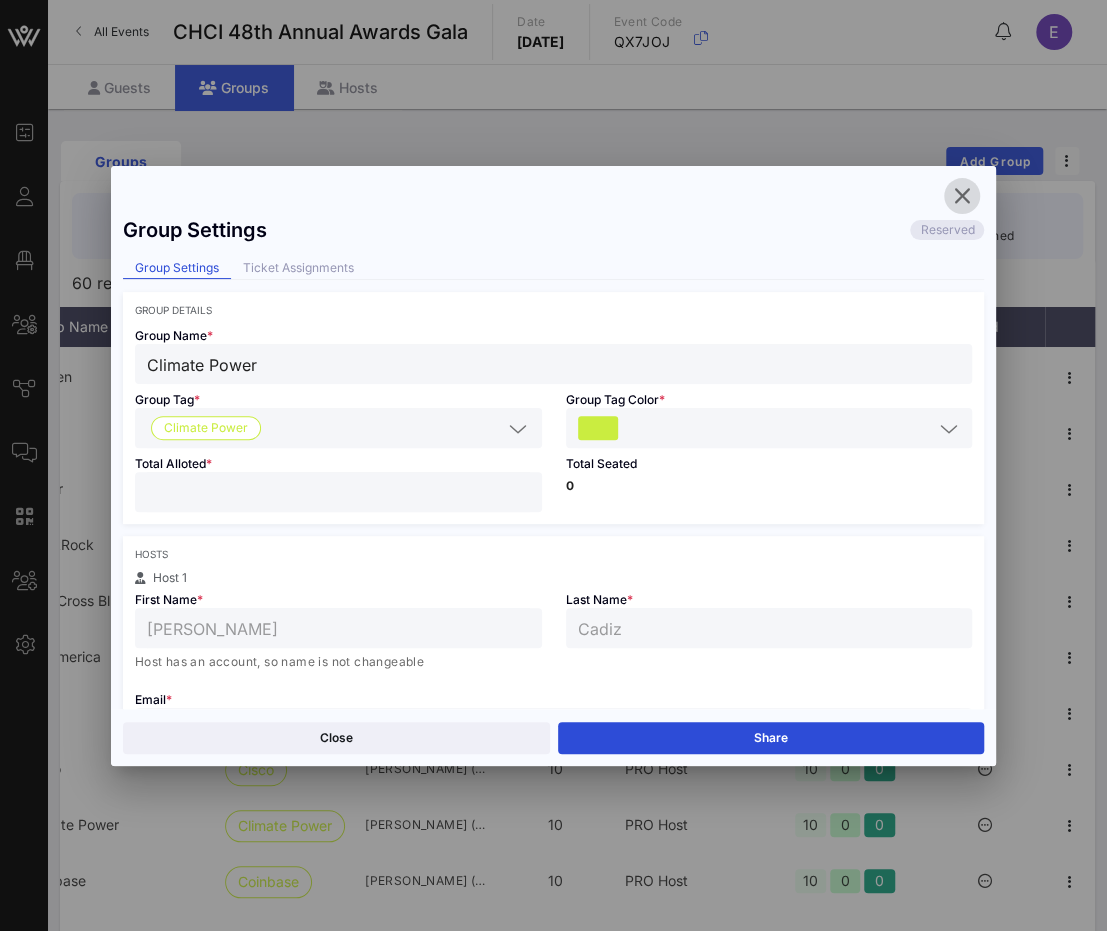 click at bounding box center [962, 196] 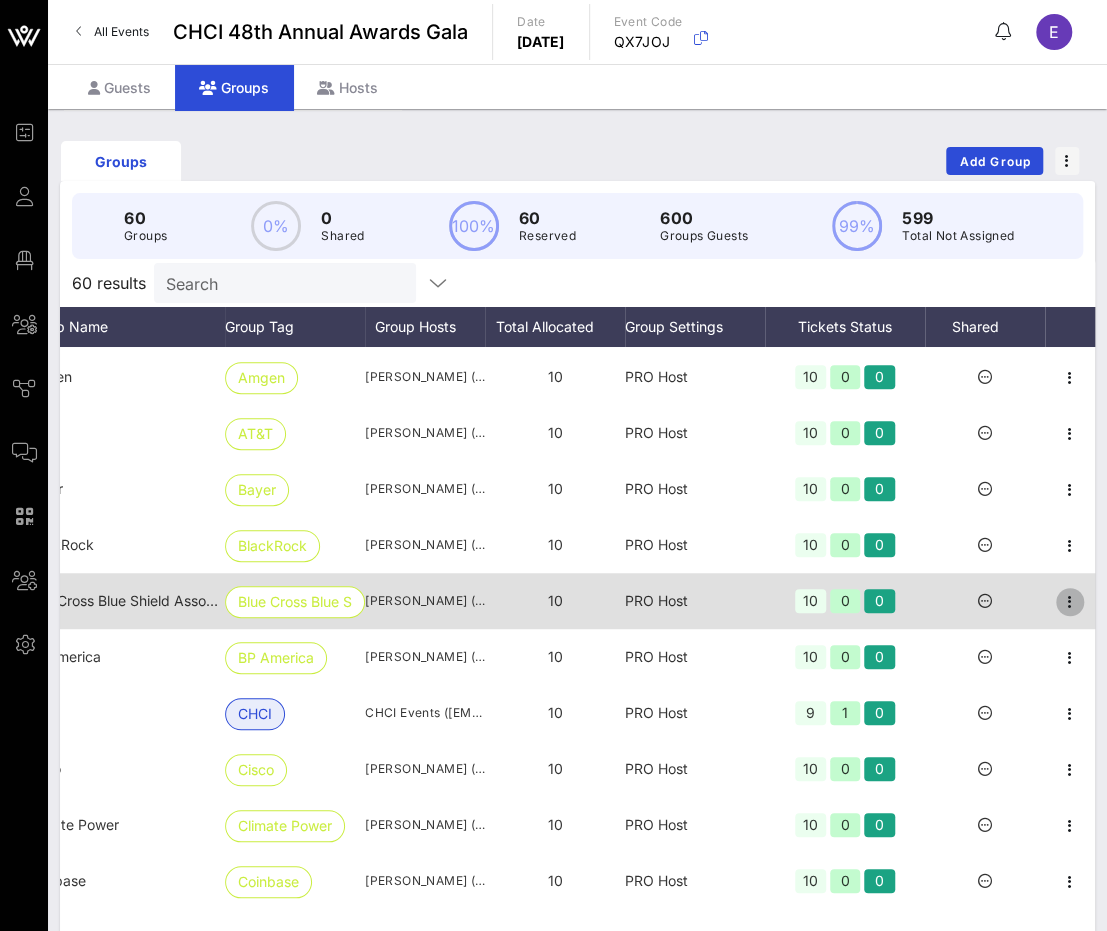 click at bounding box center [1070, 602] 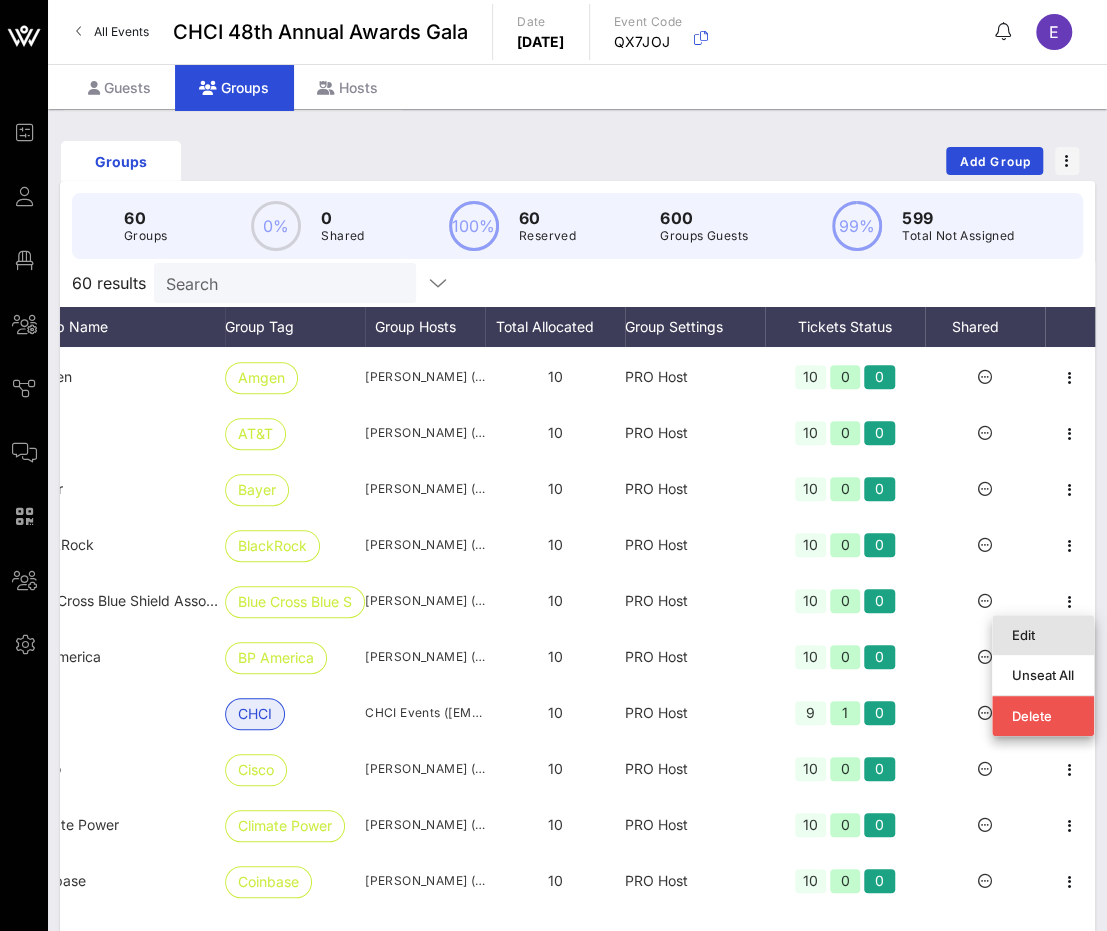 click on "Edit" at bounding box center (1043, 635) 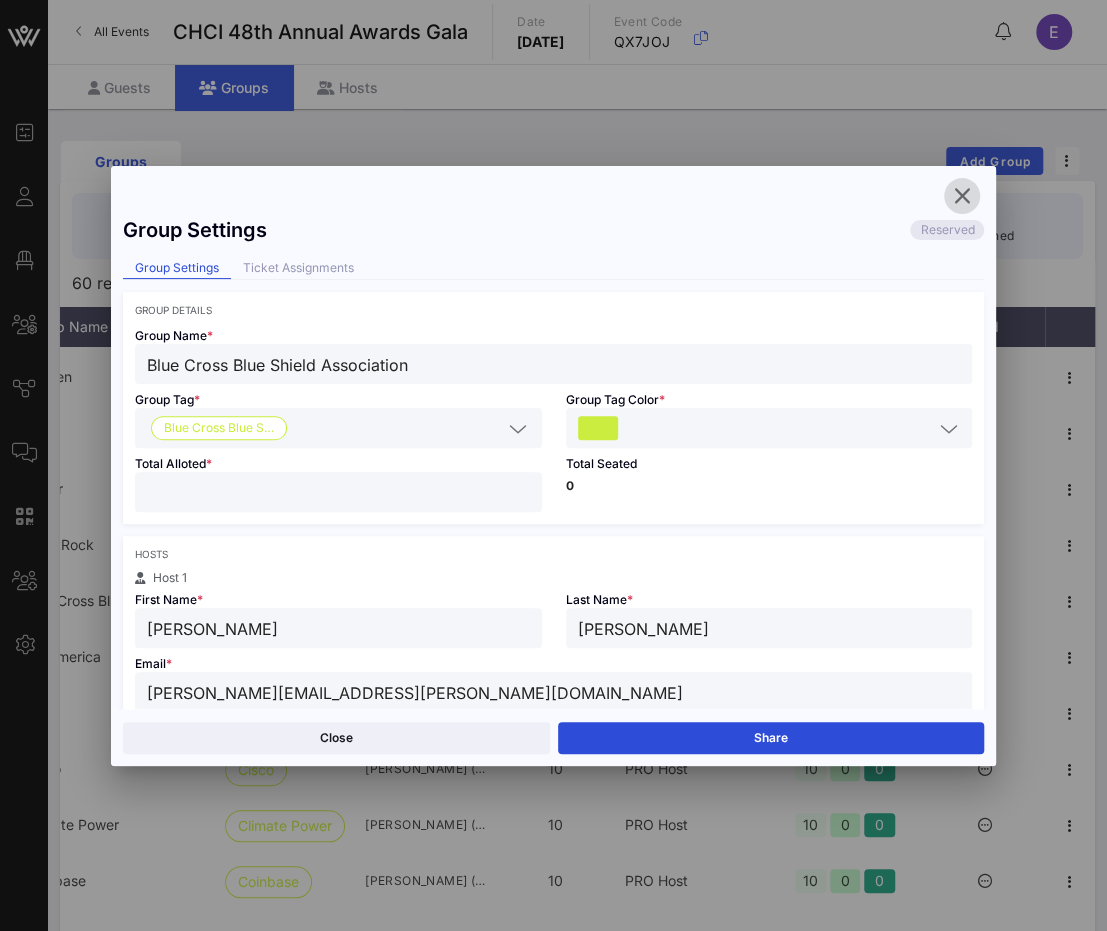 click at bounding box center (962, 196) 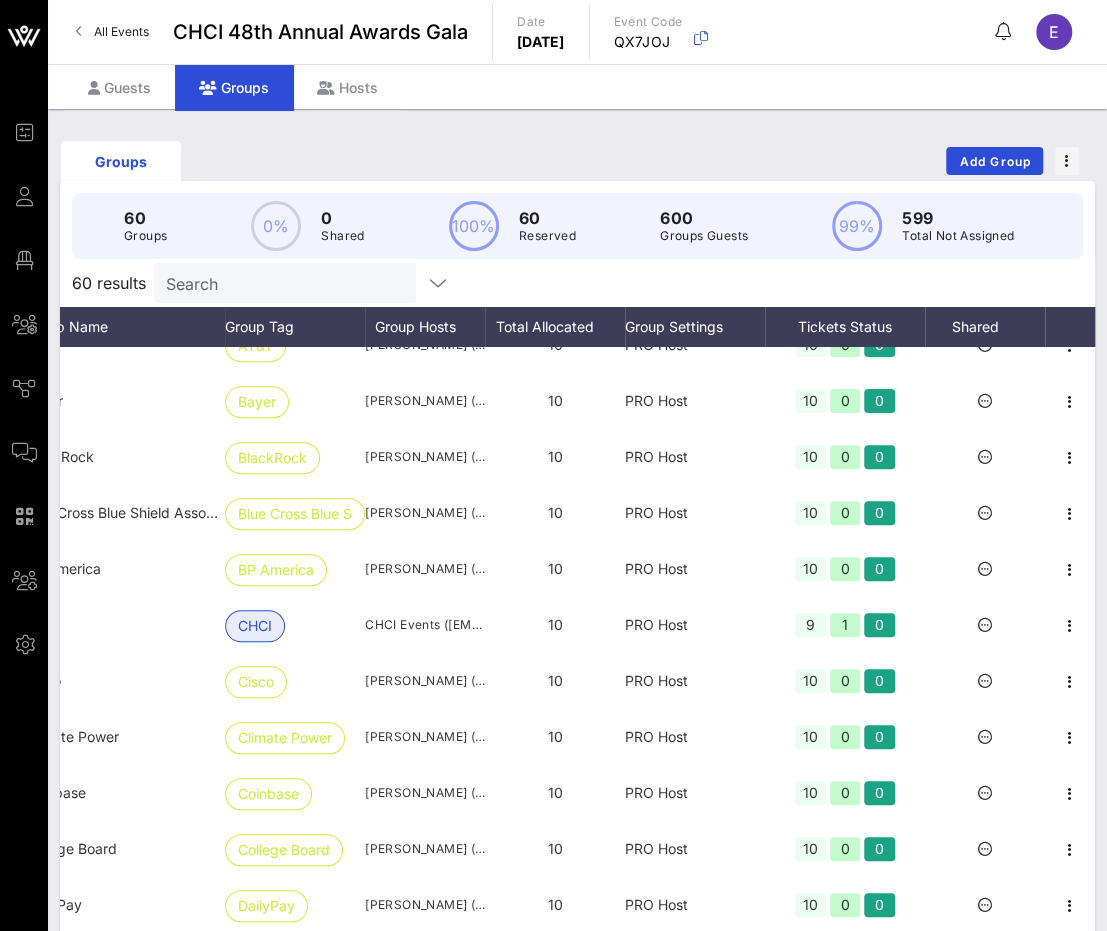 scroll, scrollTop: 676, scrollLeft: 85, axis: both 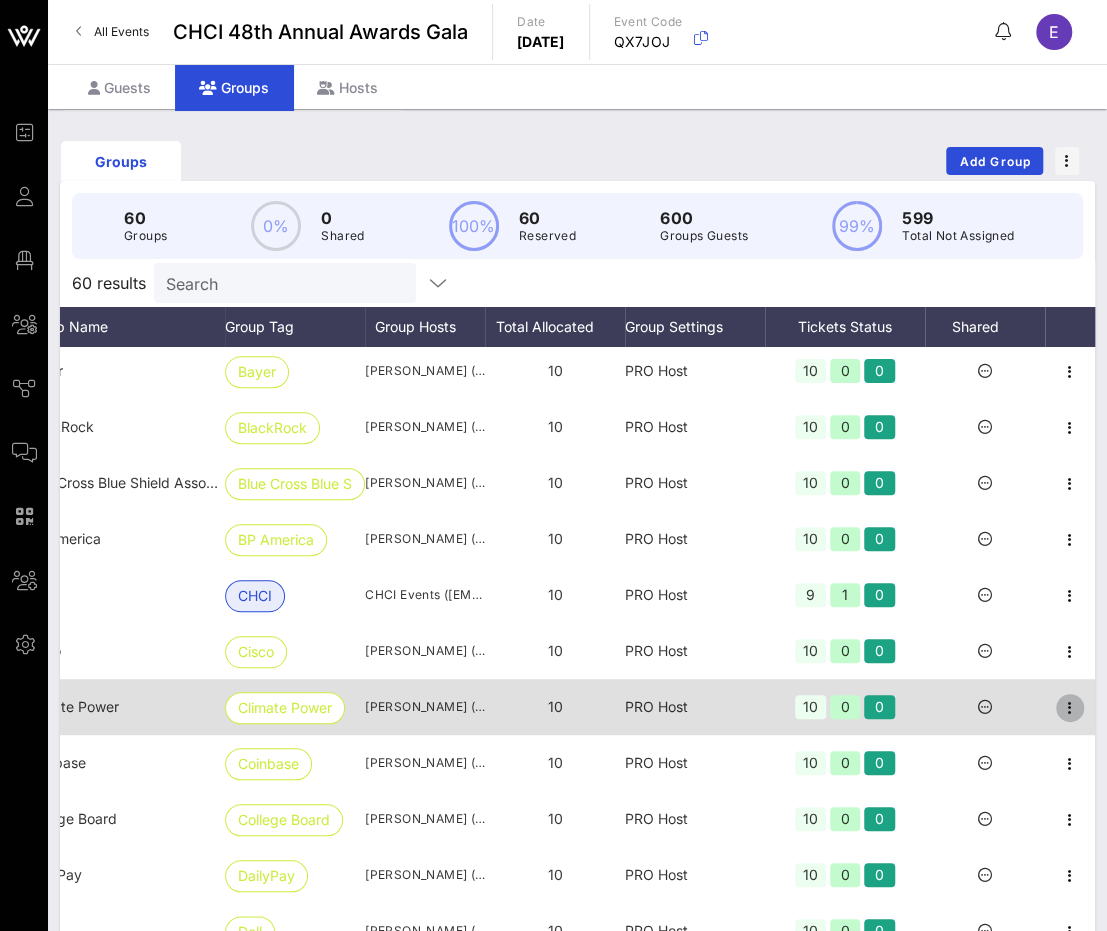 click at bounding box center [1070, 708] 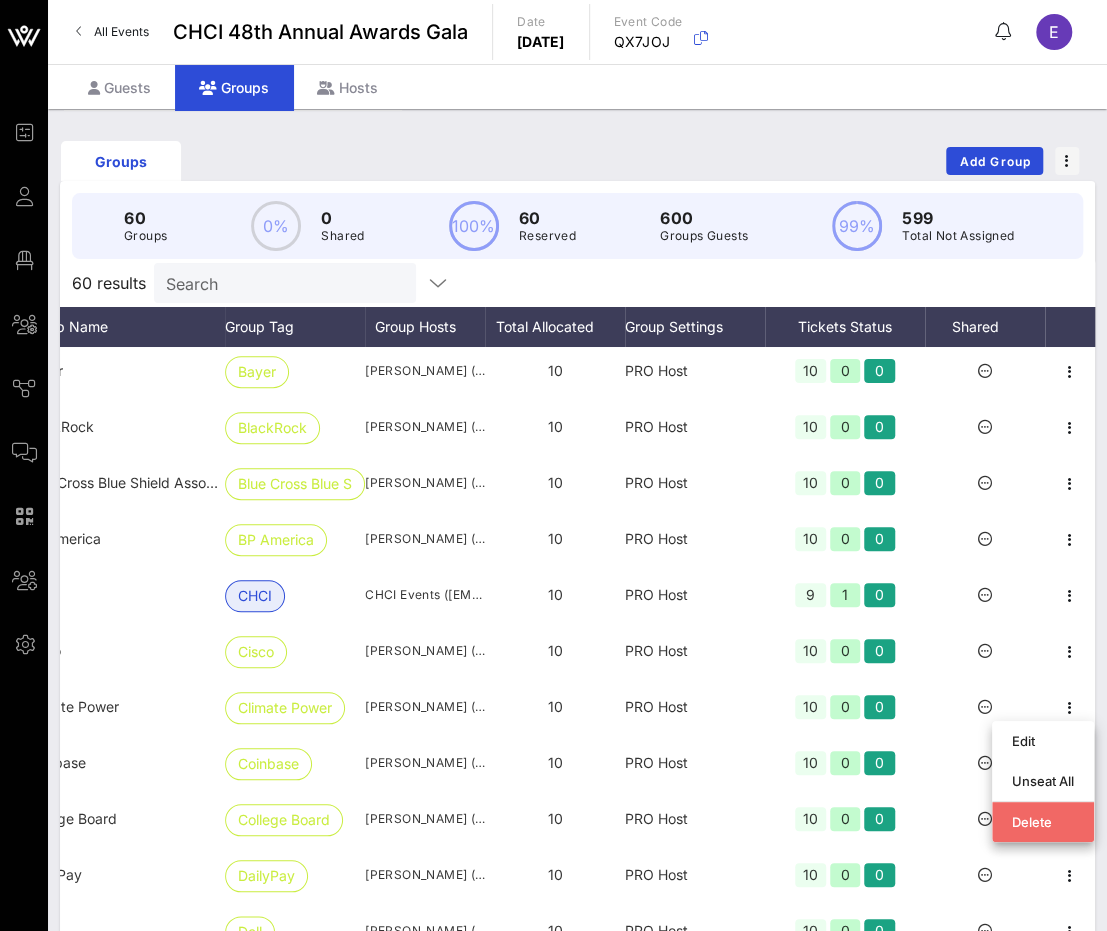 click on "Delete" at bounding box center (1043, 822) 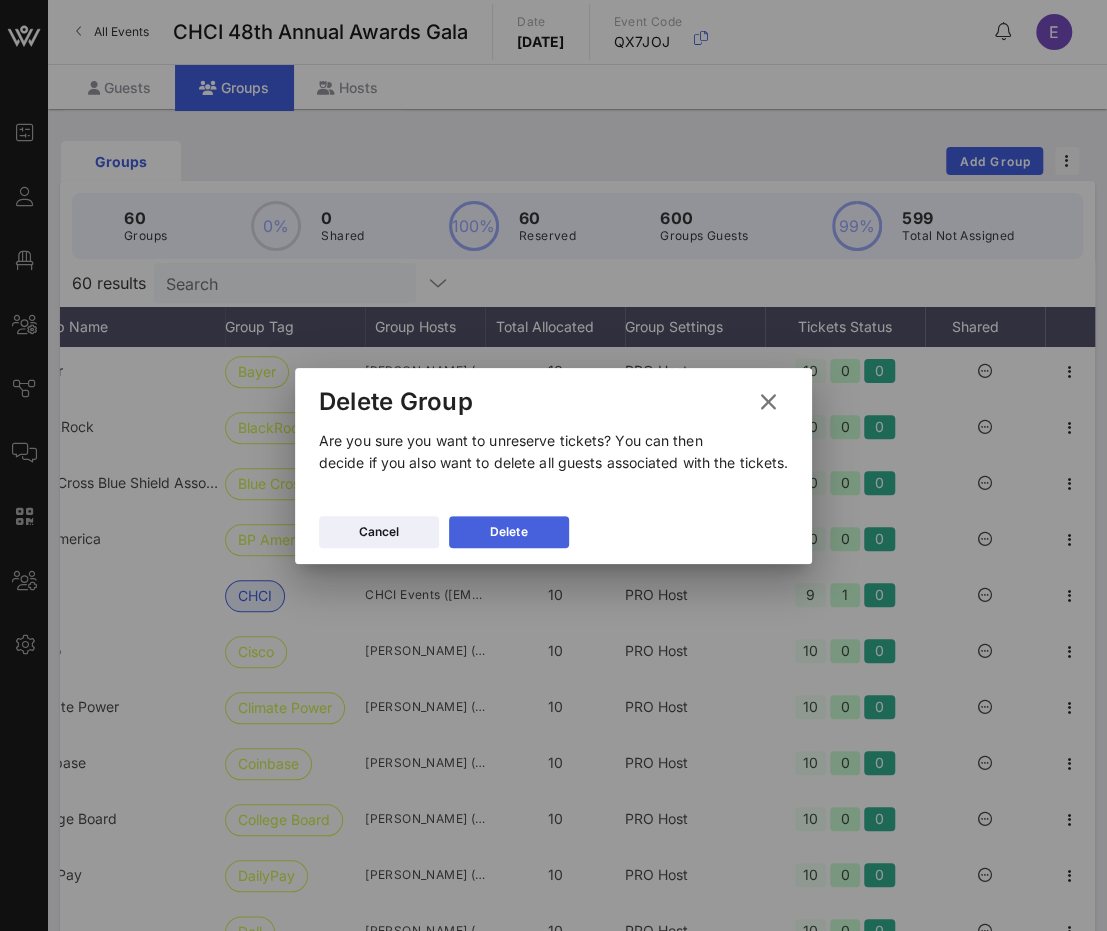 click at bounding box center [508, 531] 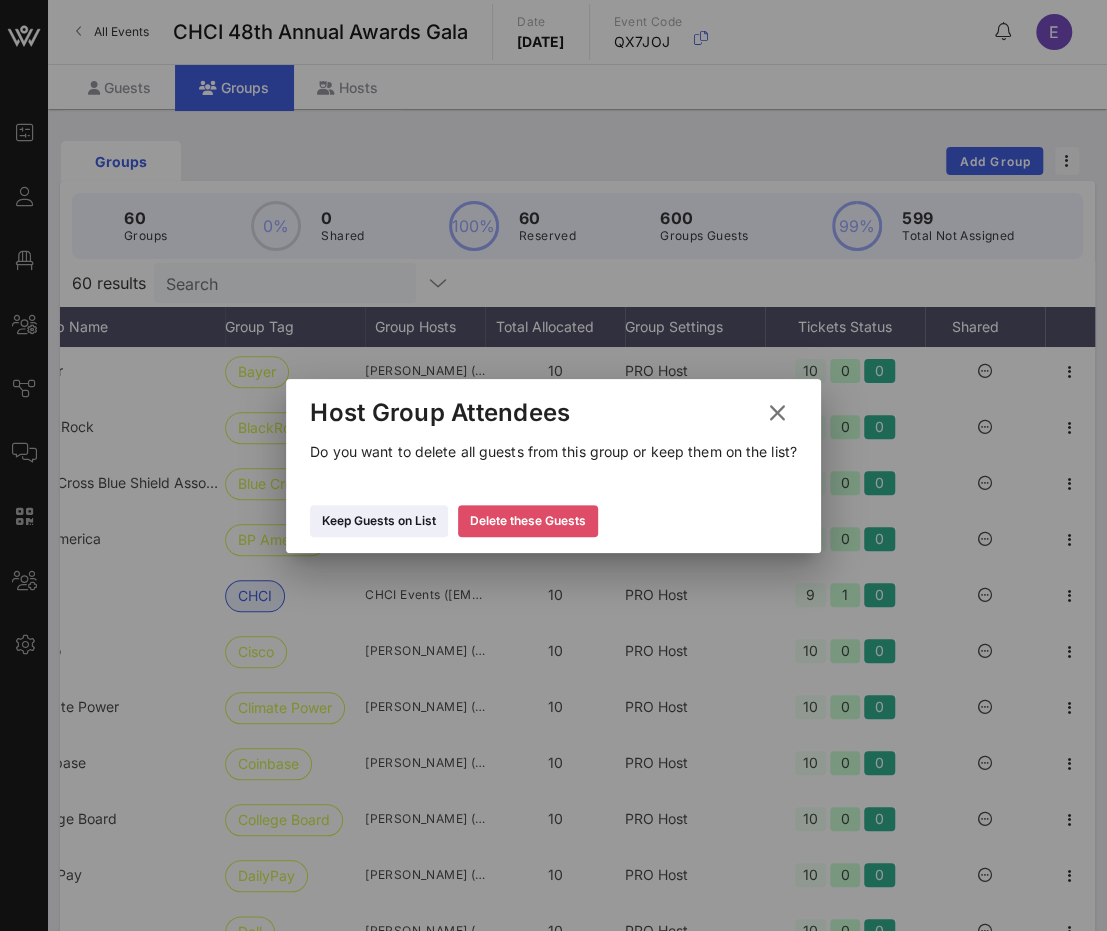 click on "Delete these Guests" at bounding box center (528, 521) 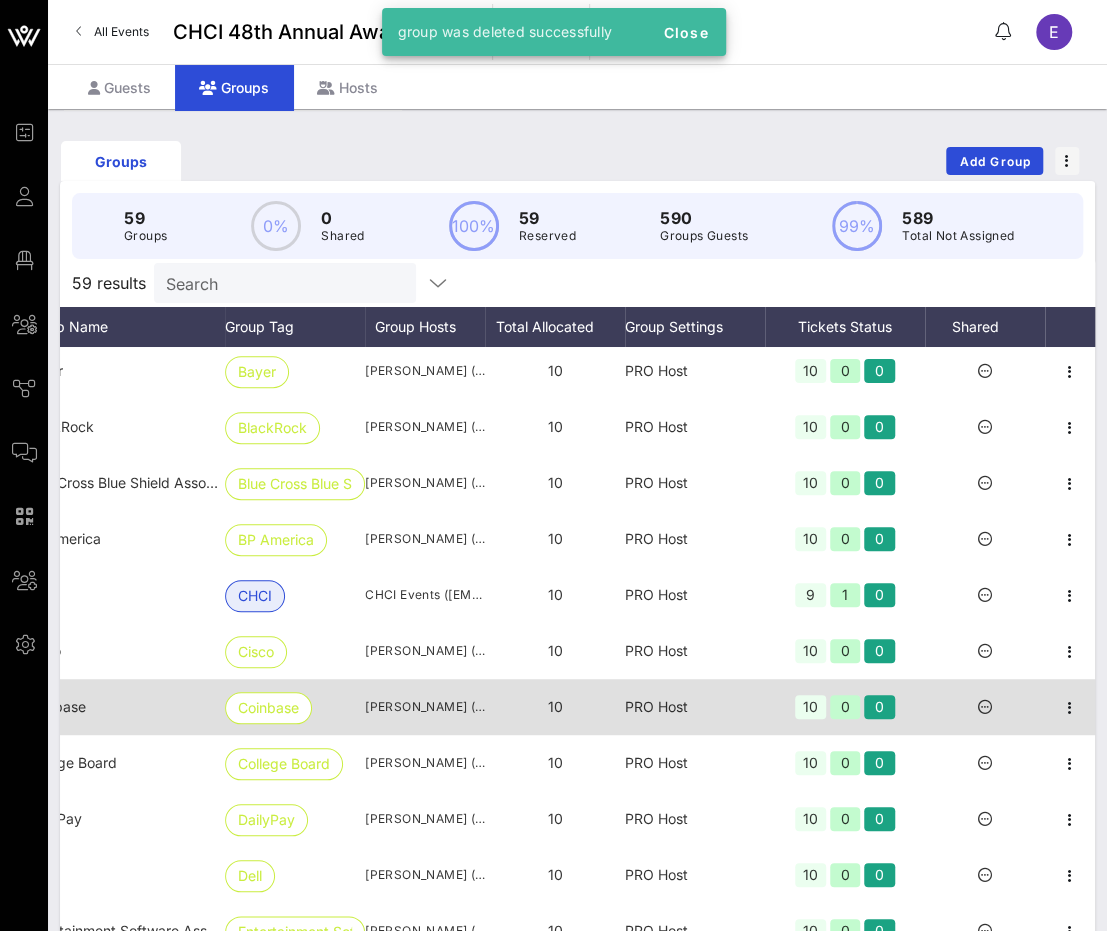 scroll, scrollTop: 676, scrollLeft: 48, axis: both 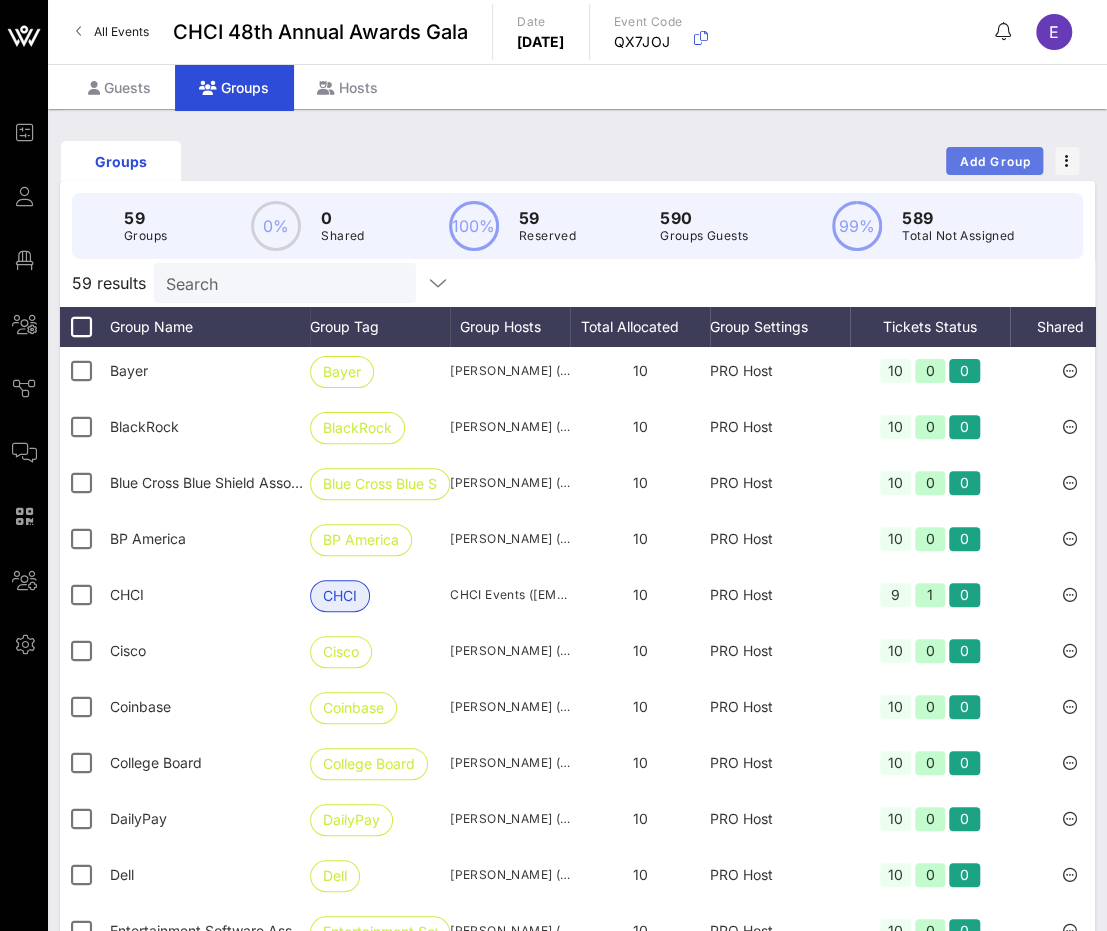 click on "Add Group" at bounding box center (995, 161) 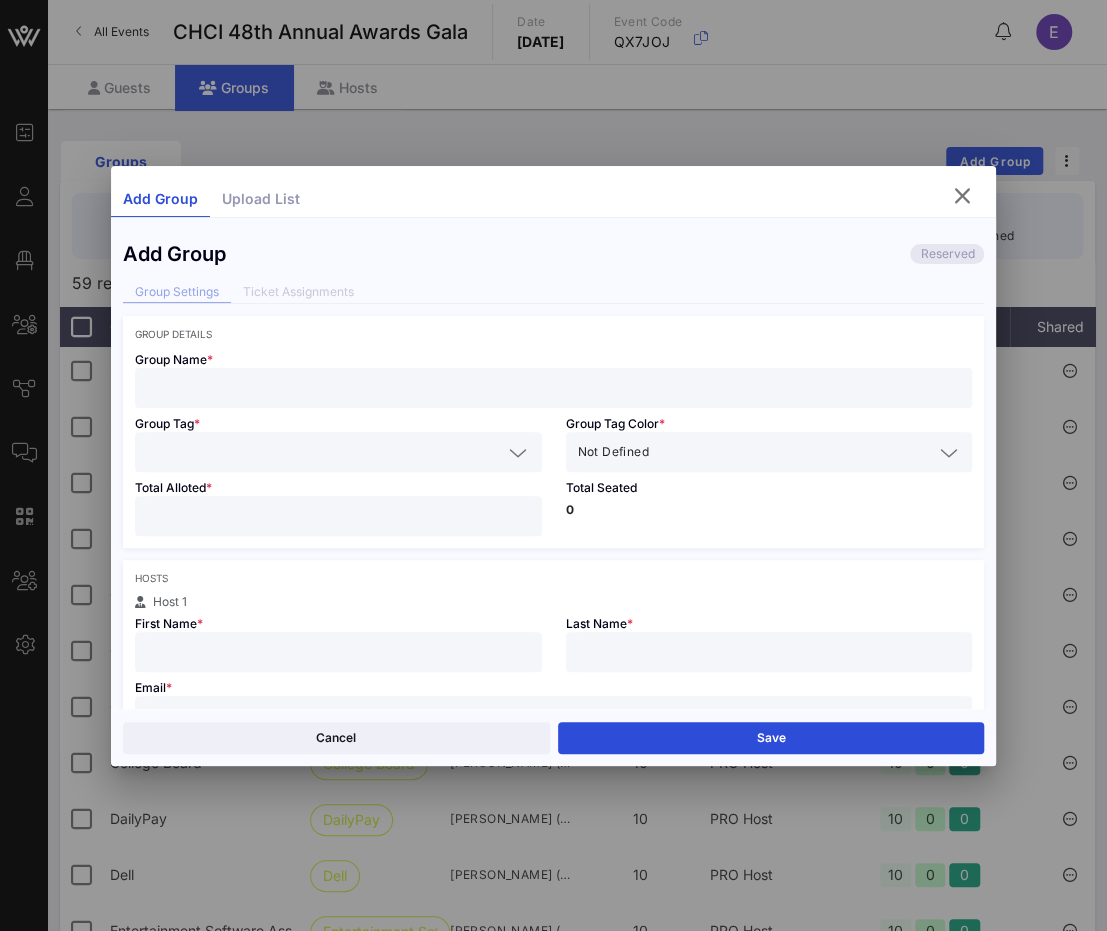 click at bounding box center [554, 388] 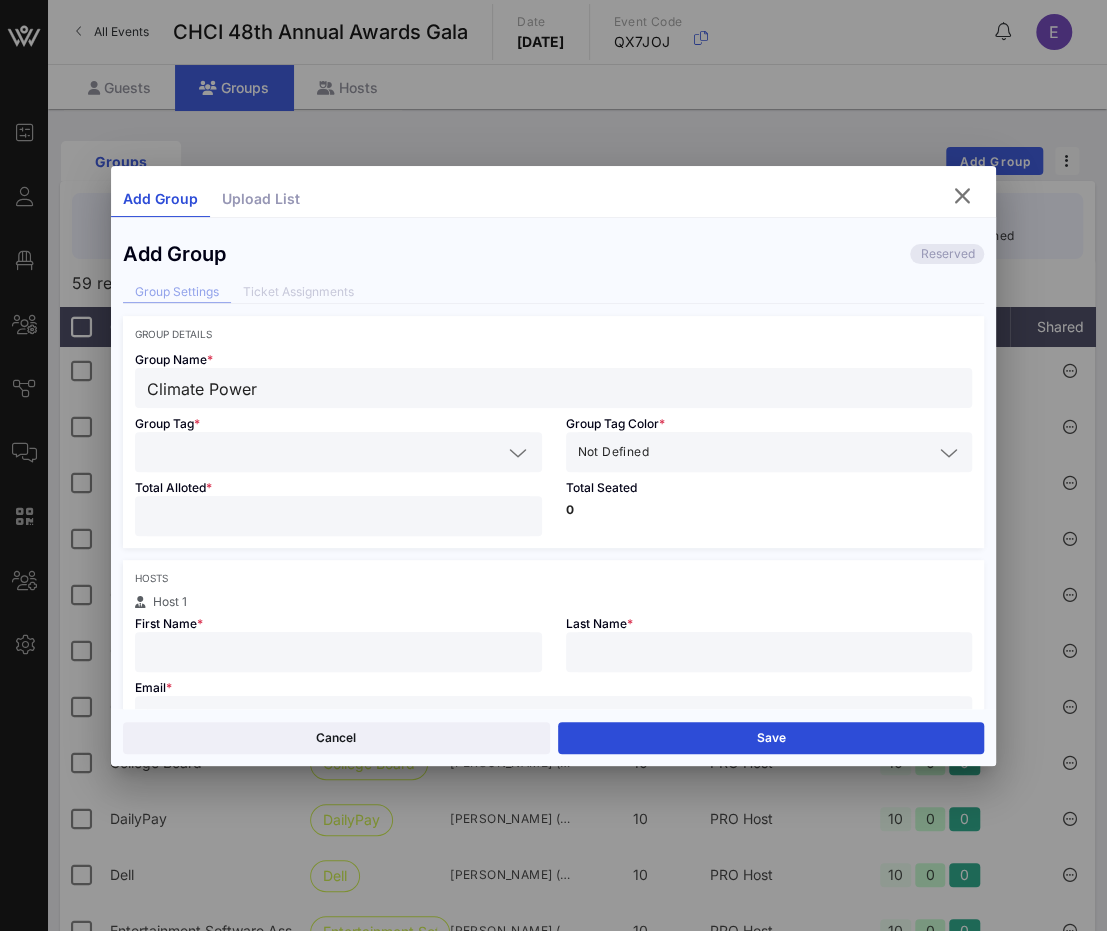 type on "Climate Power" 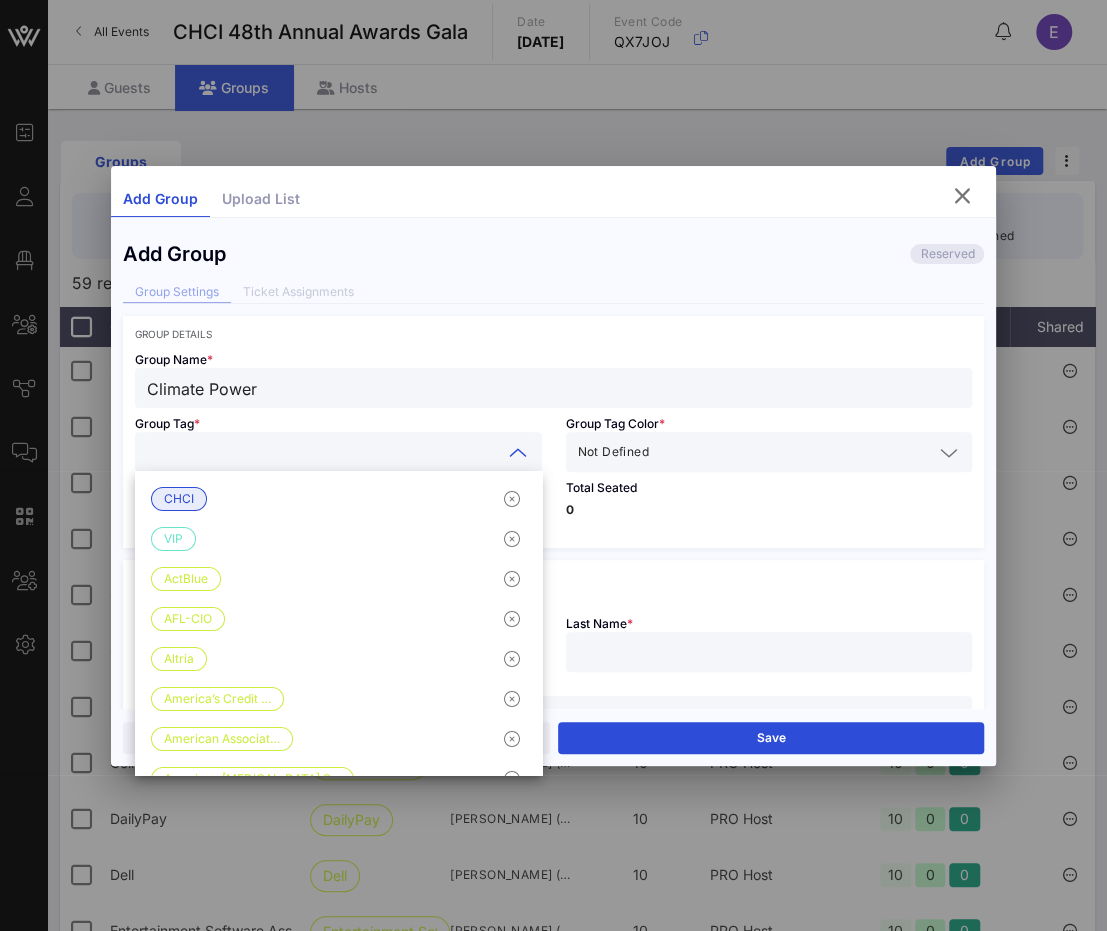 drag, startPoint x: 288, startPoint y: 384, endPoint x: 14, endPoint y: 375, distance: 274.14777 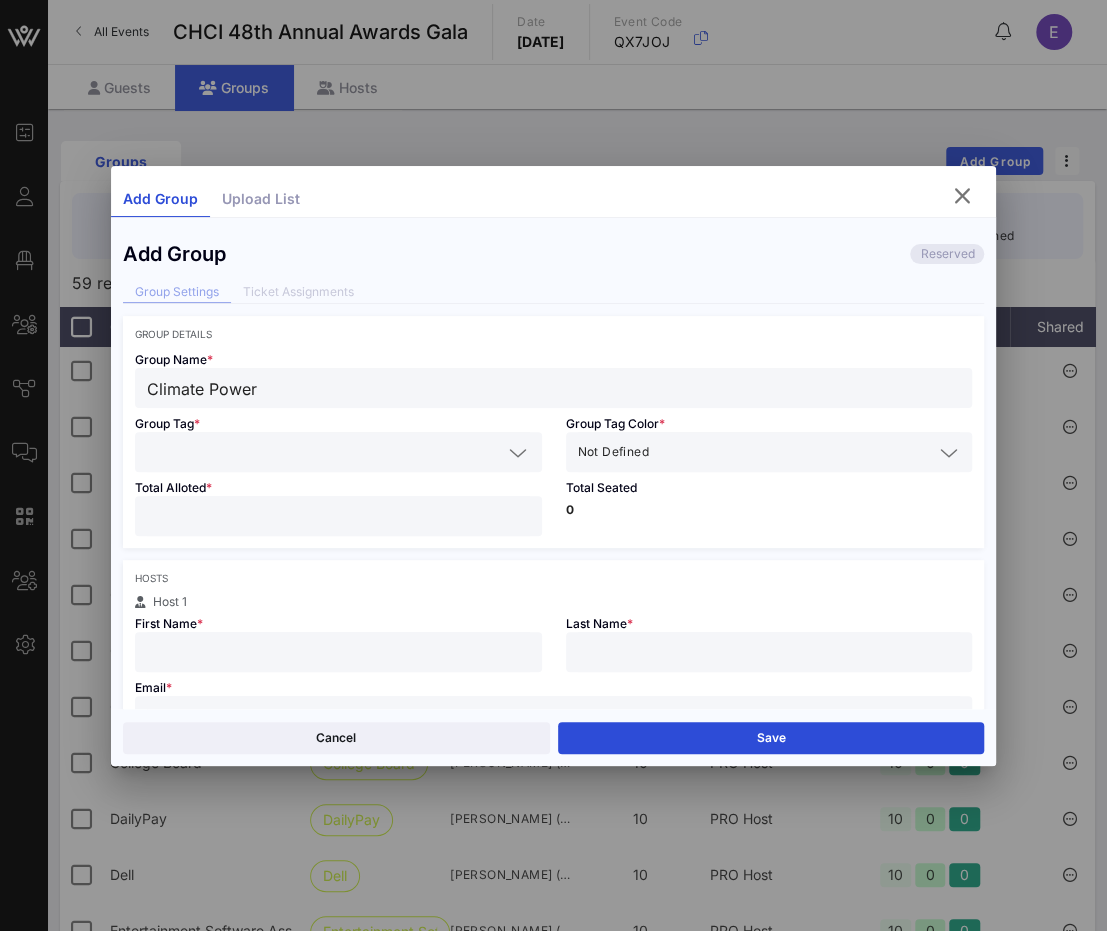 click at bounding box center [324, 452] 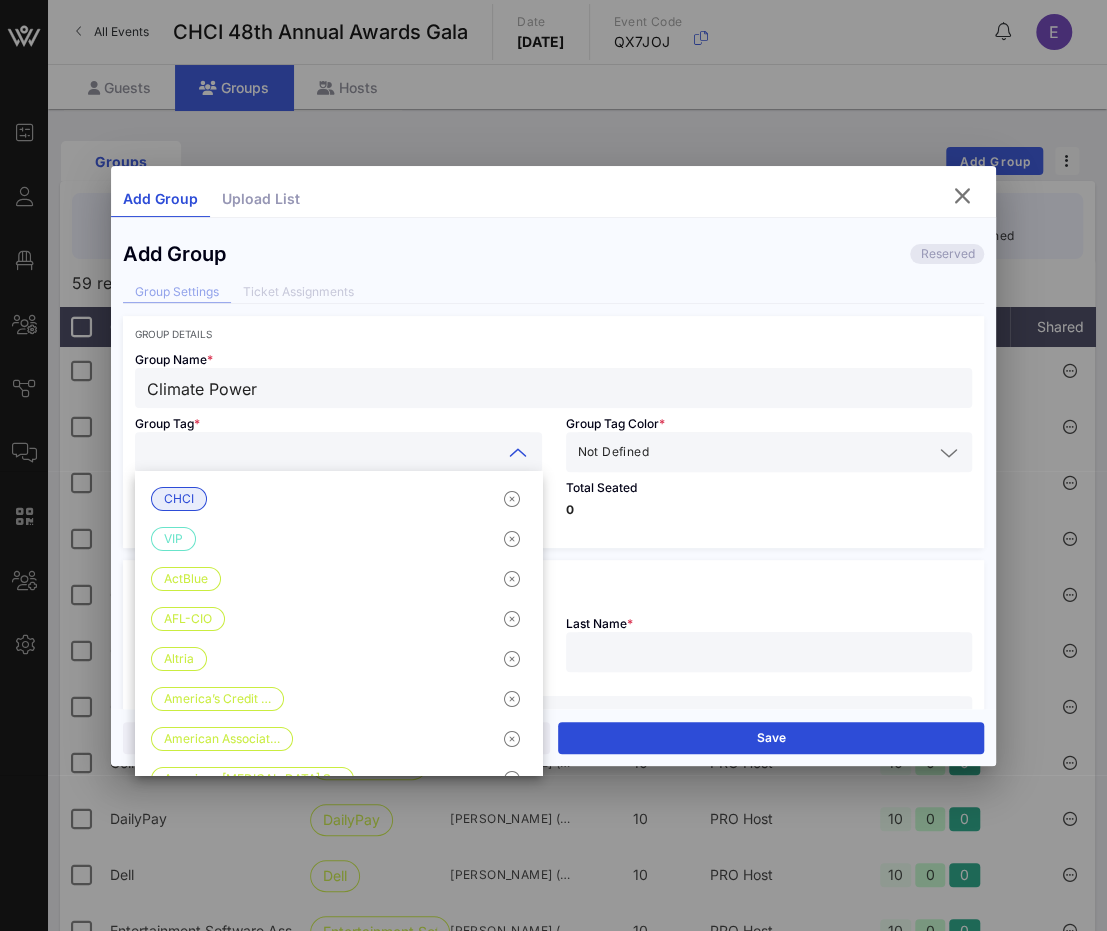 paste on "Climate Power" 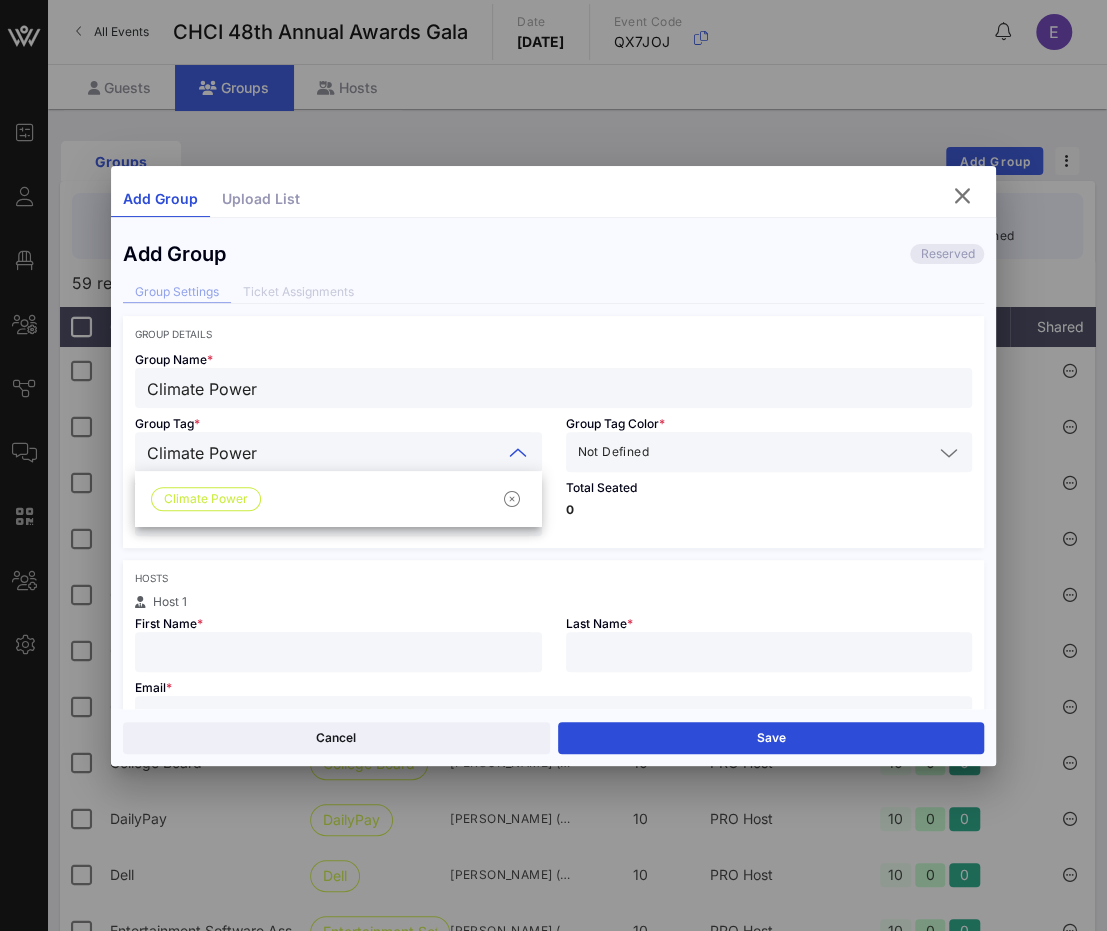 type 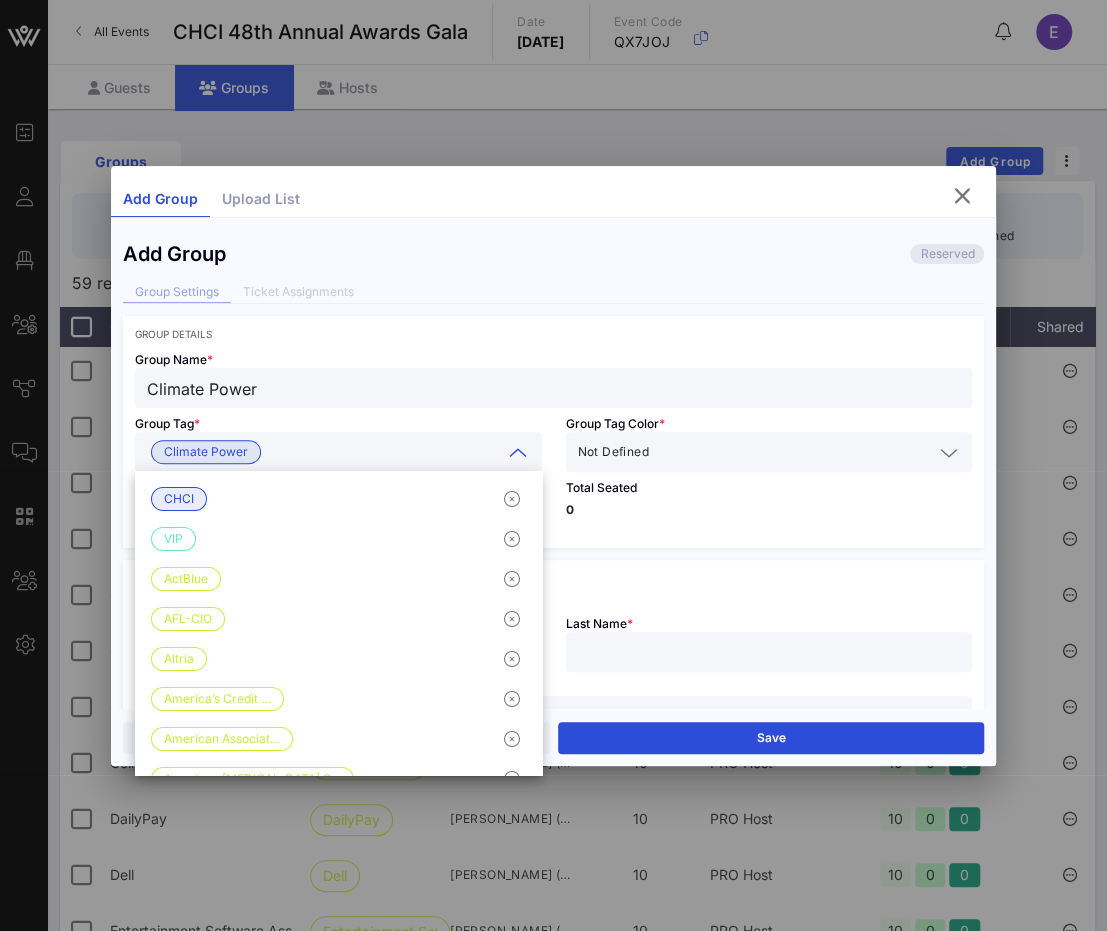 click at bounding box center [792, 452] 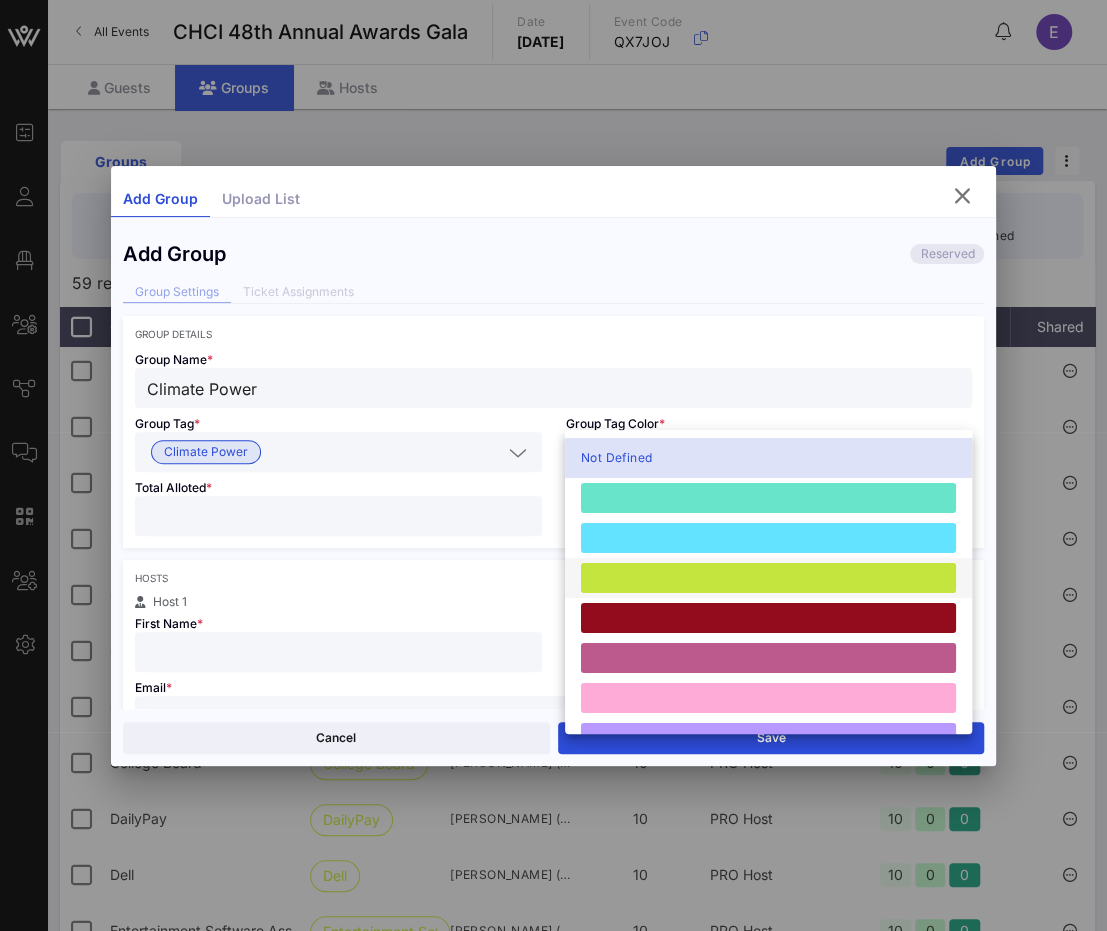 click at bounding box center (768, 578) 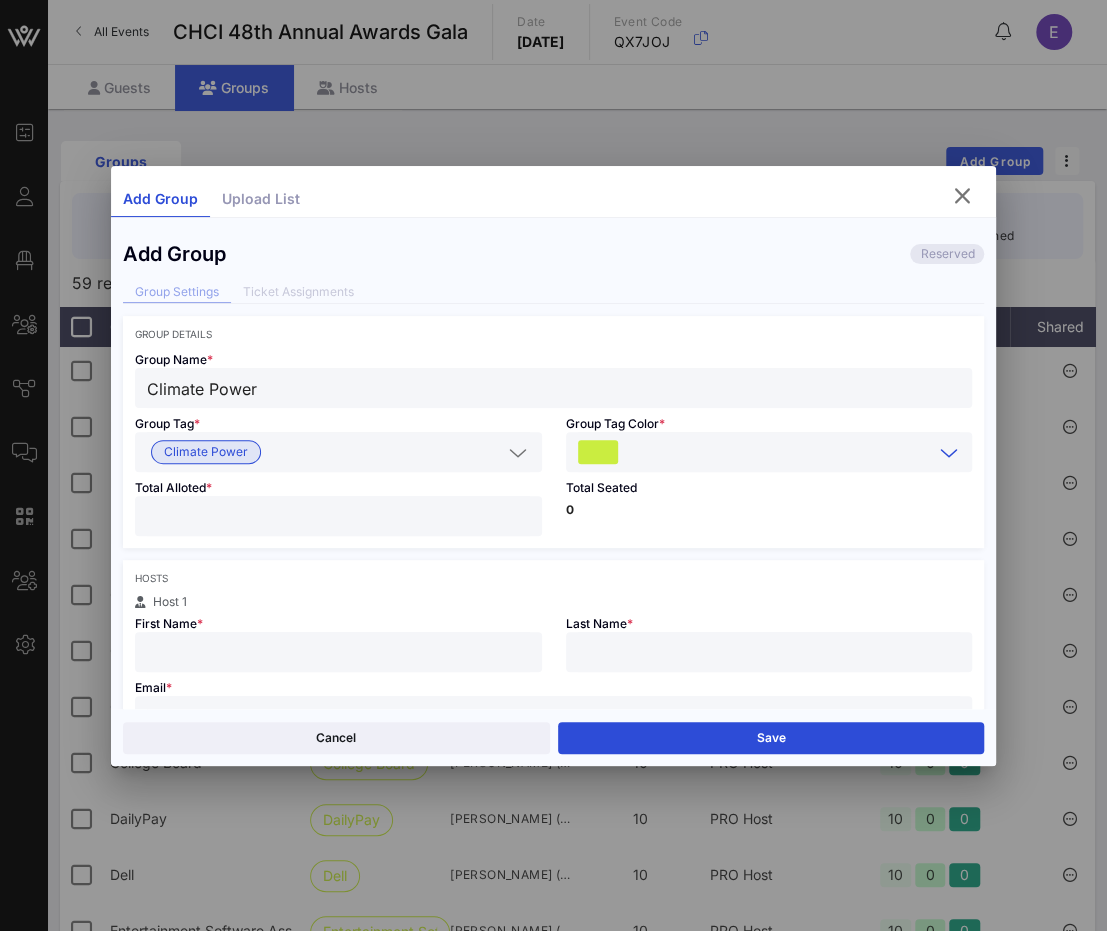 click at bounding box center [338, 516] 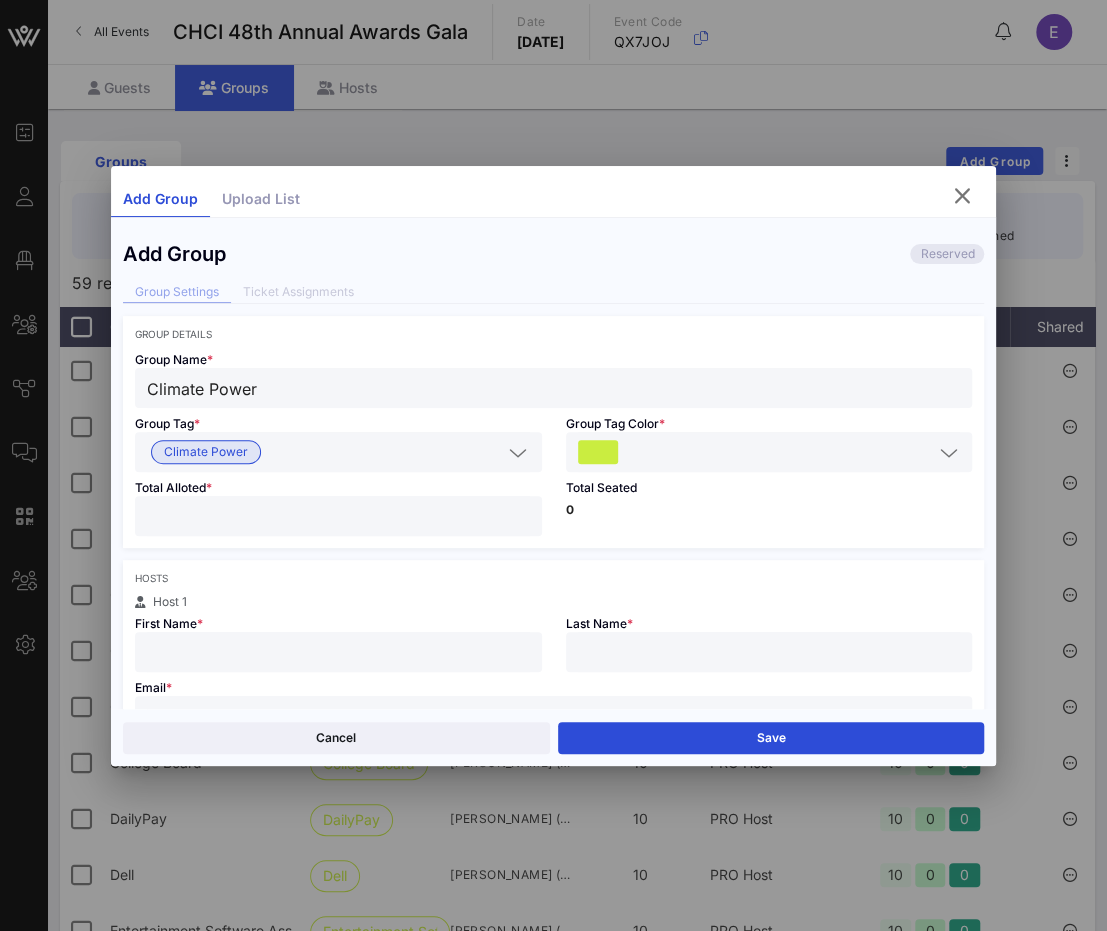 type on "**" 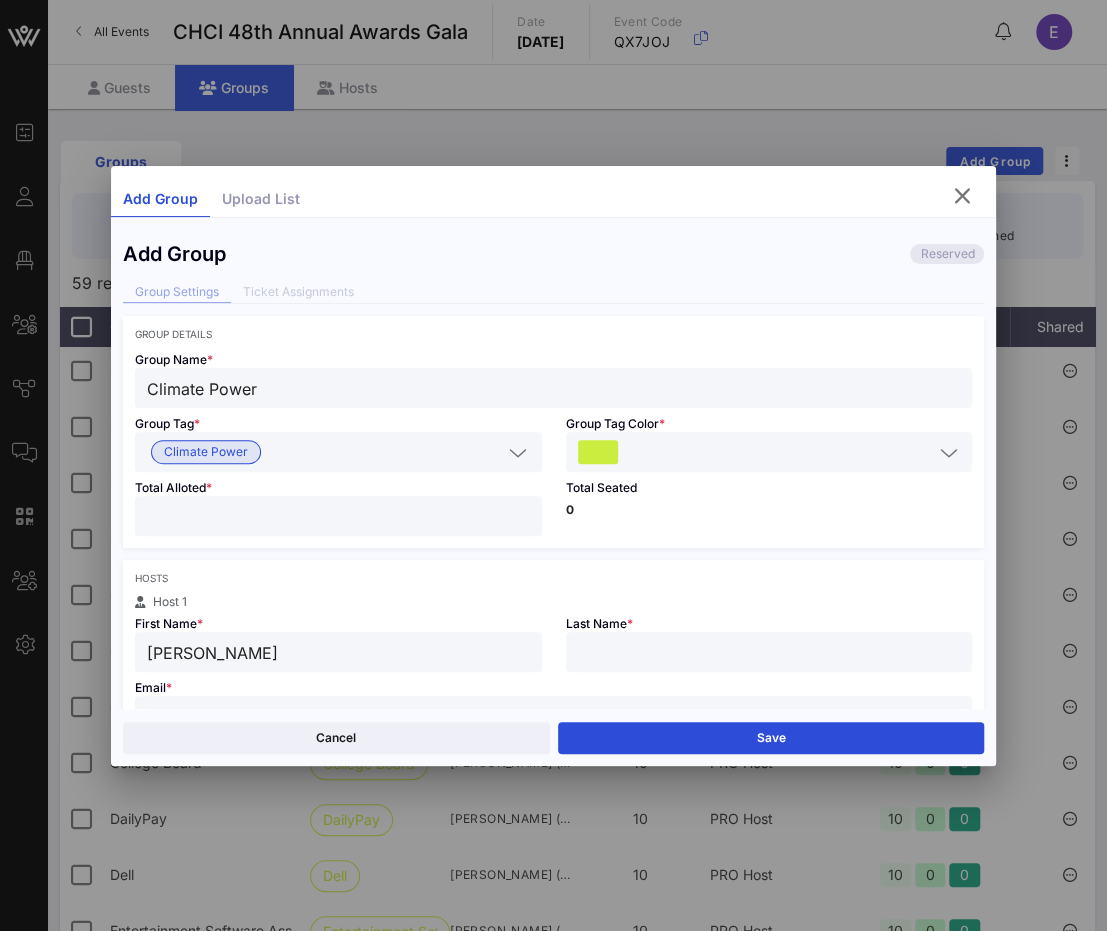 type on "Elice" 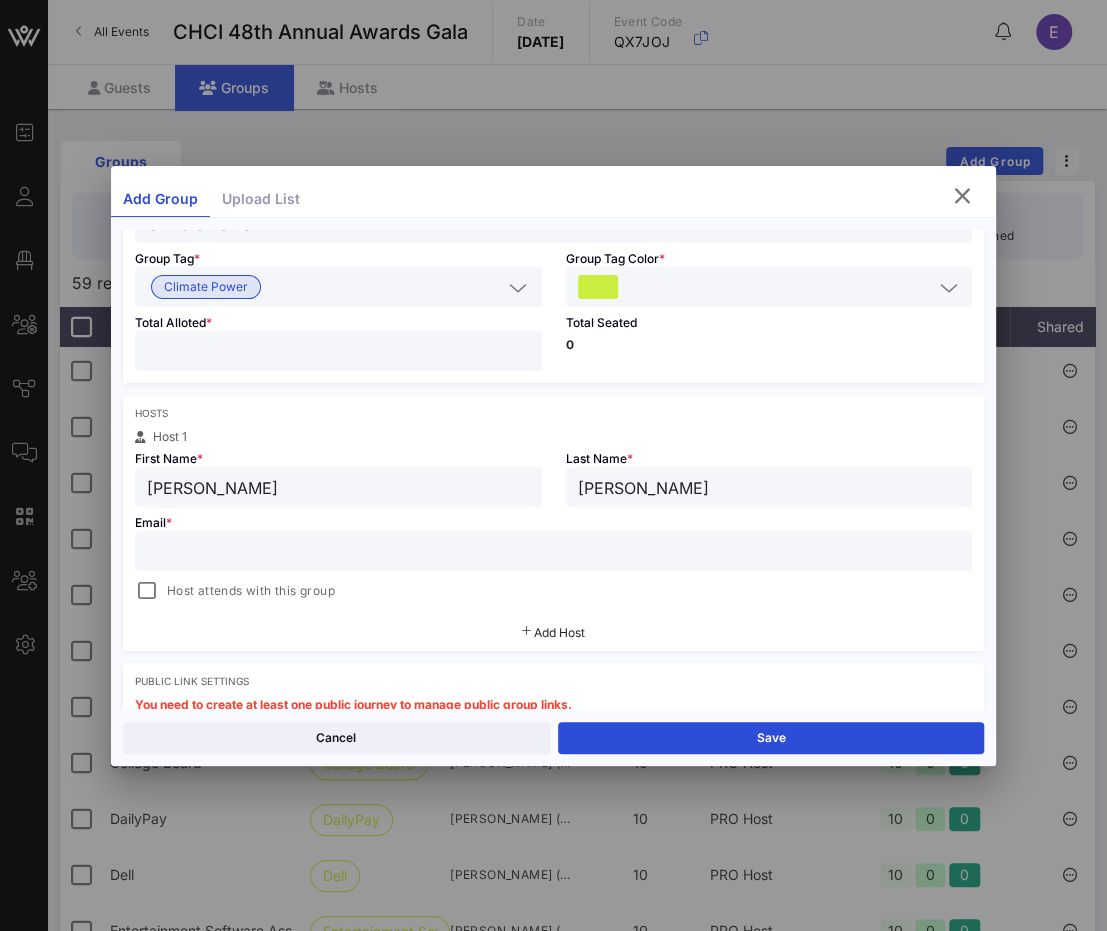 scroll, scrollTop: 209, scrollLeft: 0, axis: vertical 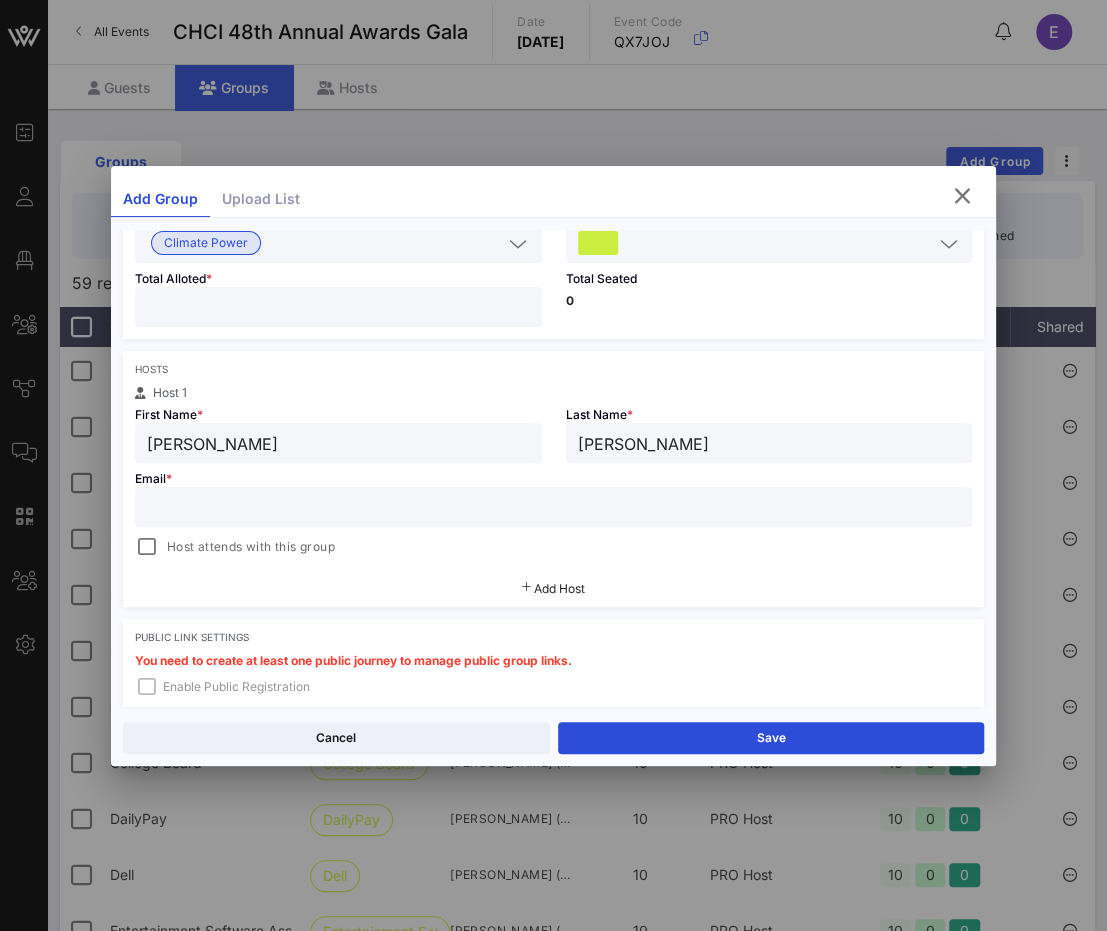 type on "Rojas-Cruz" 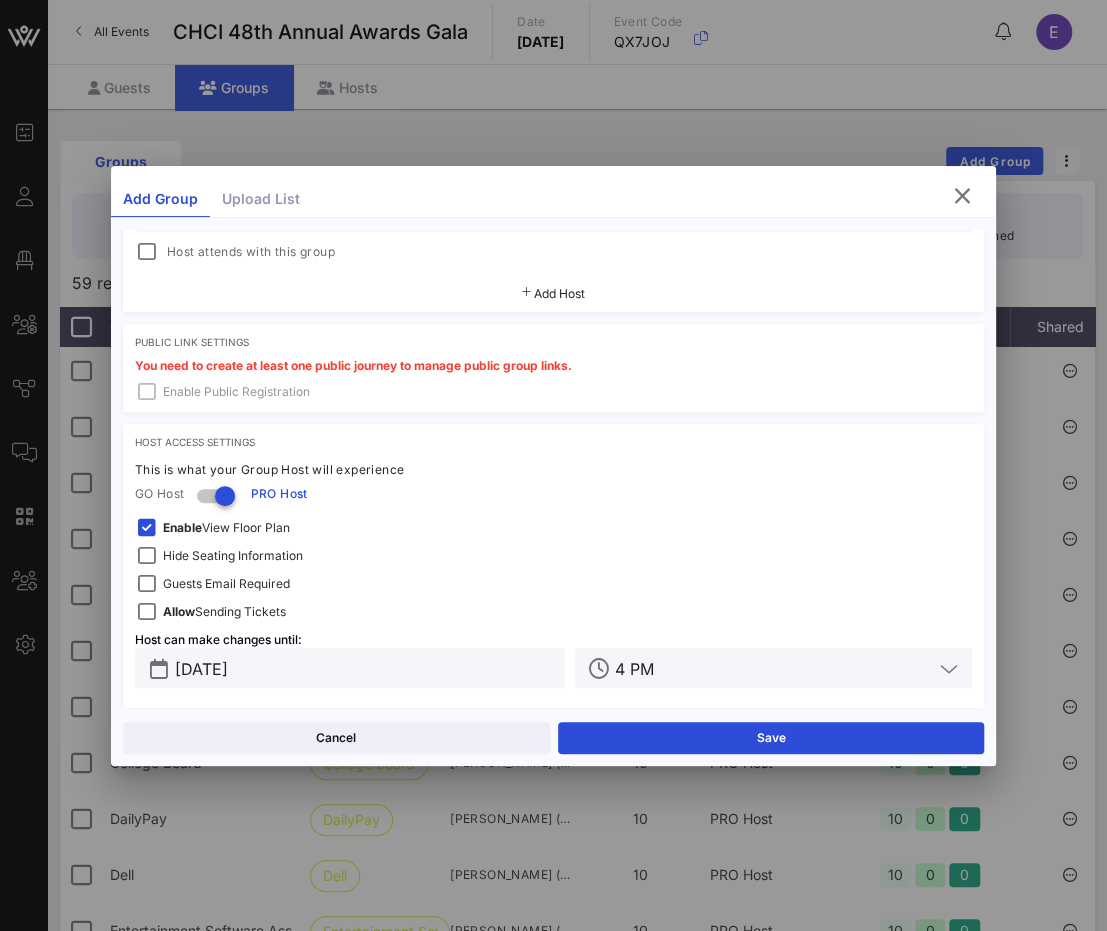 scroll, scrollTop: 514, scrollLeft: 0, axis: vertical 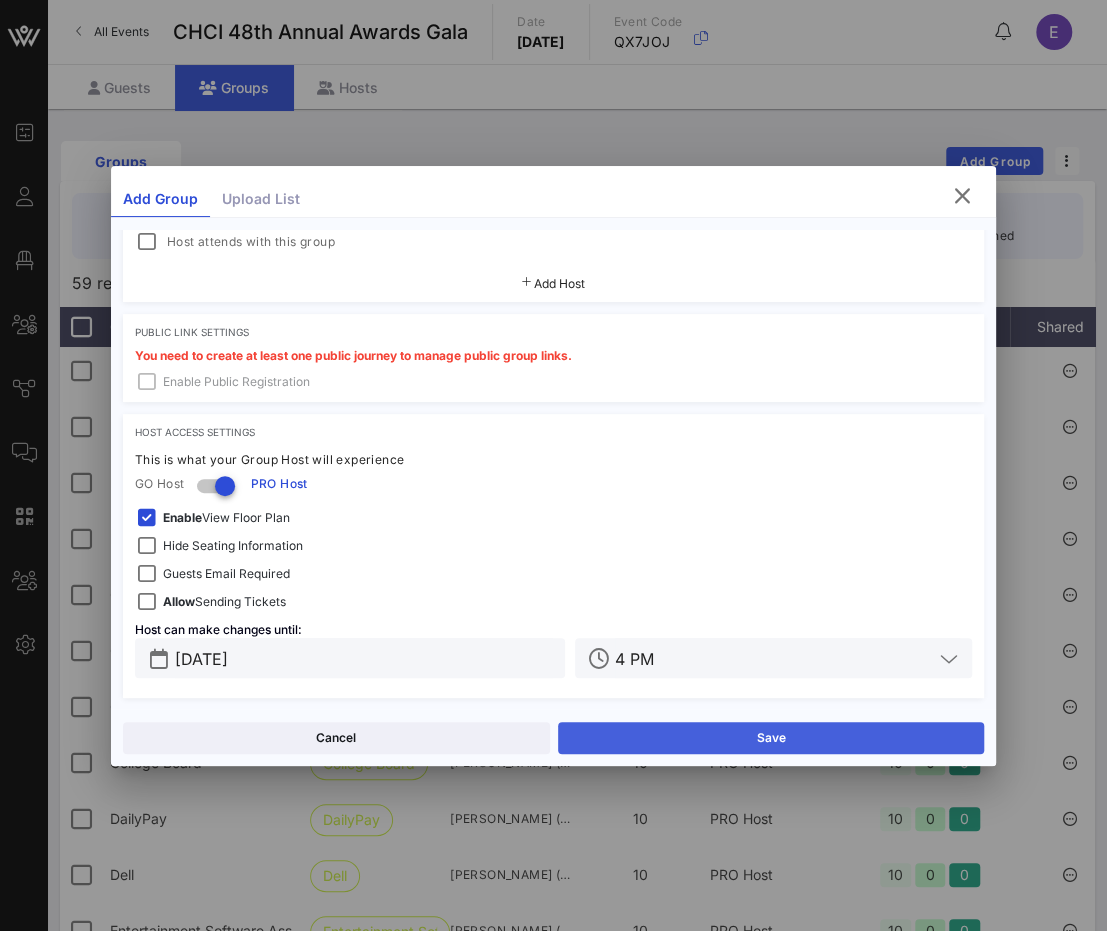 type on "elice@climatepower.us" 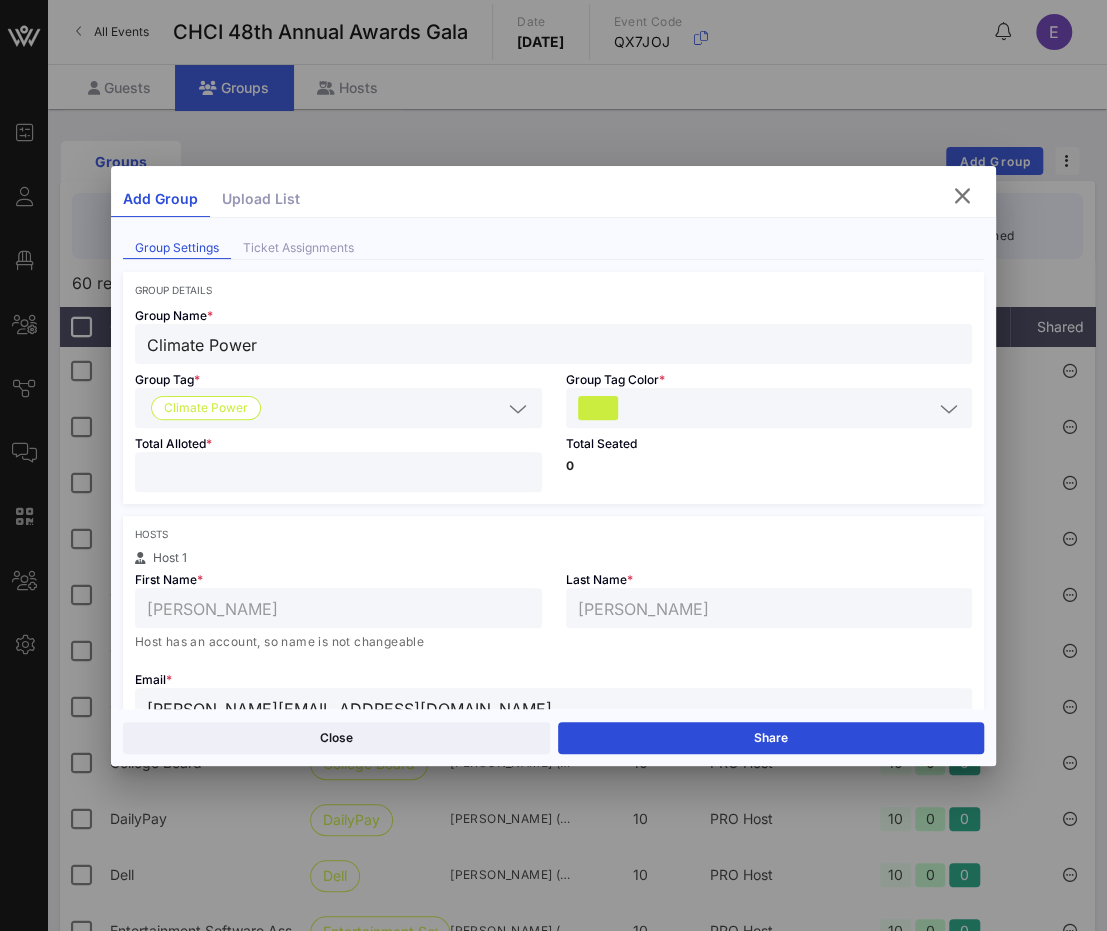 scroll, scrollTop: 0, scrollLeft: 0, axis: both 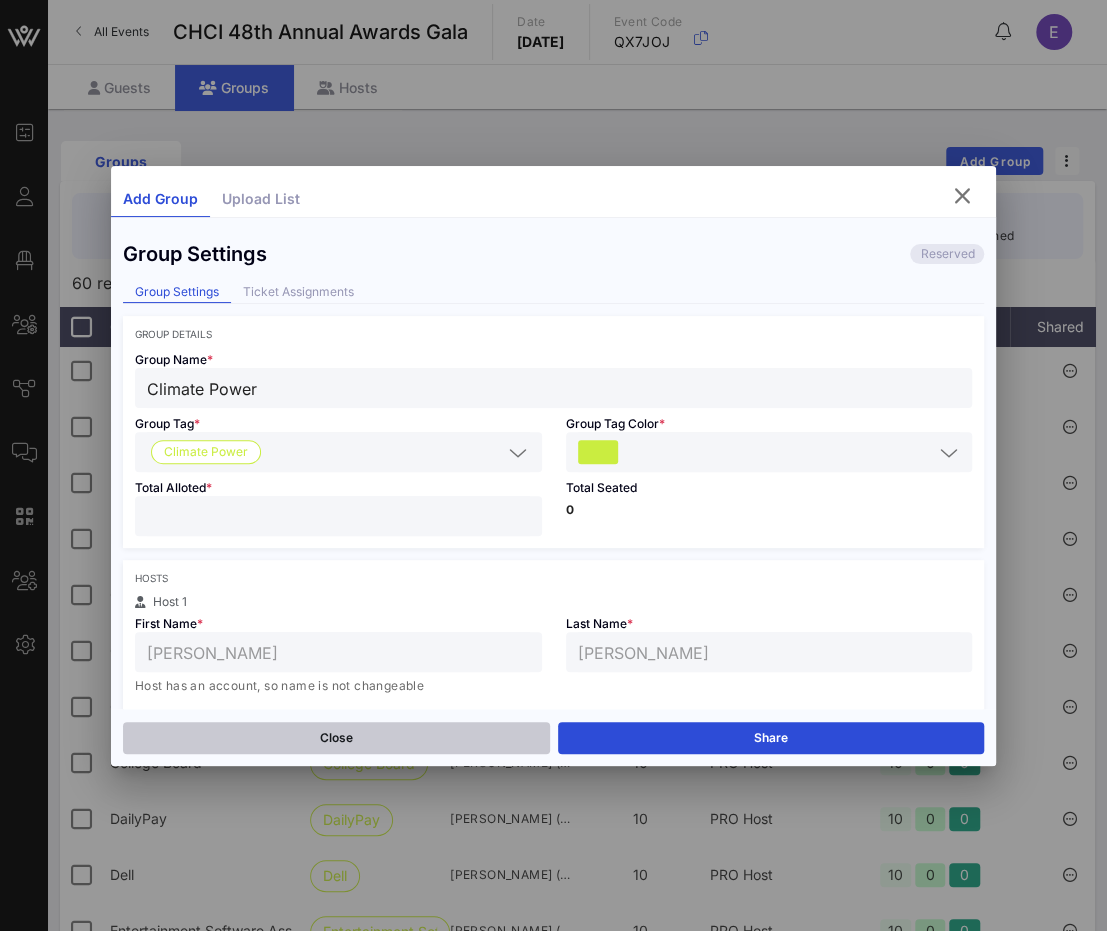 click on "Close" at bounding box center [336, 738] 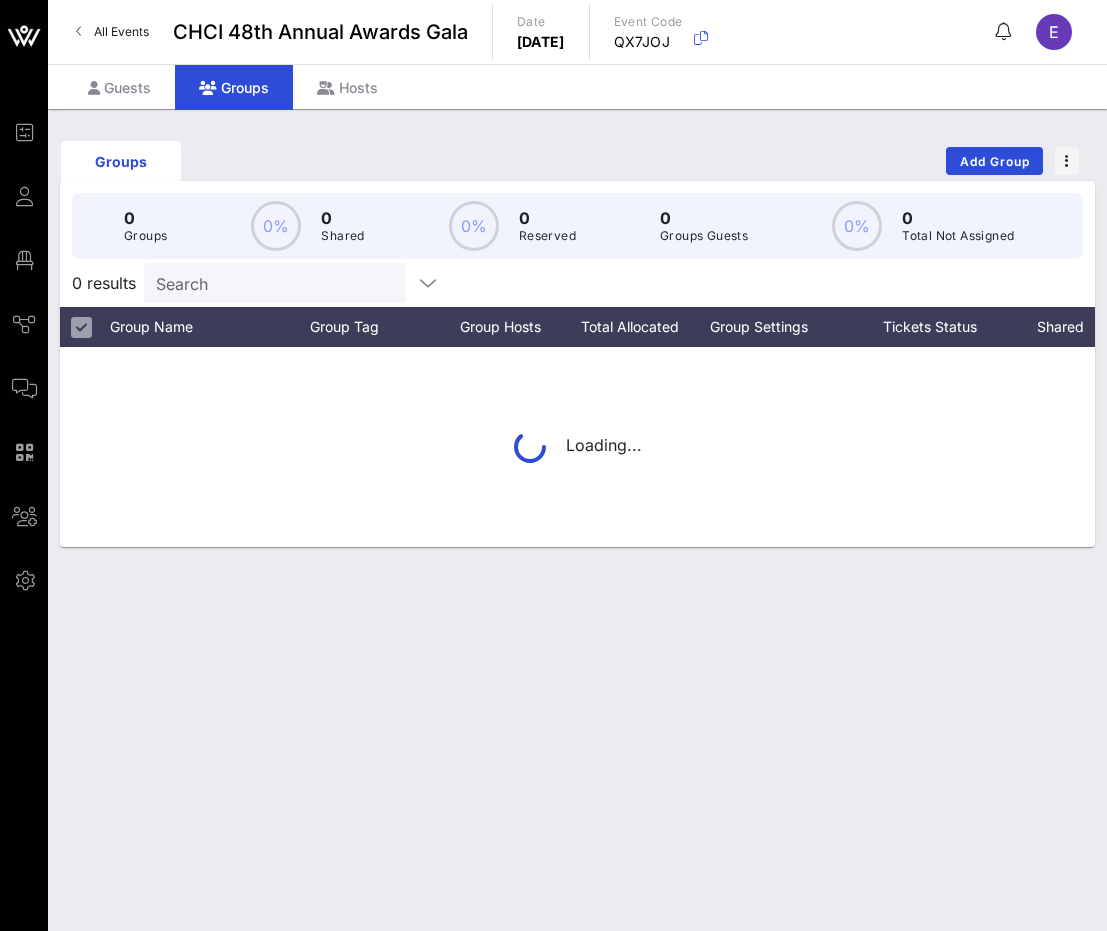 scroll, scrollTop: 0, scrollLeft: 0, axis: both 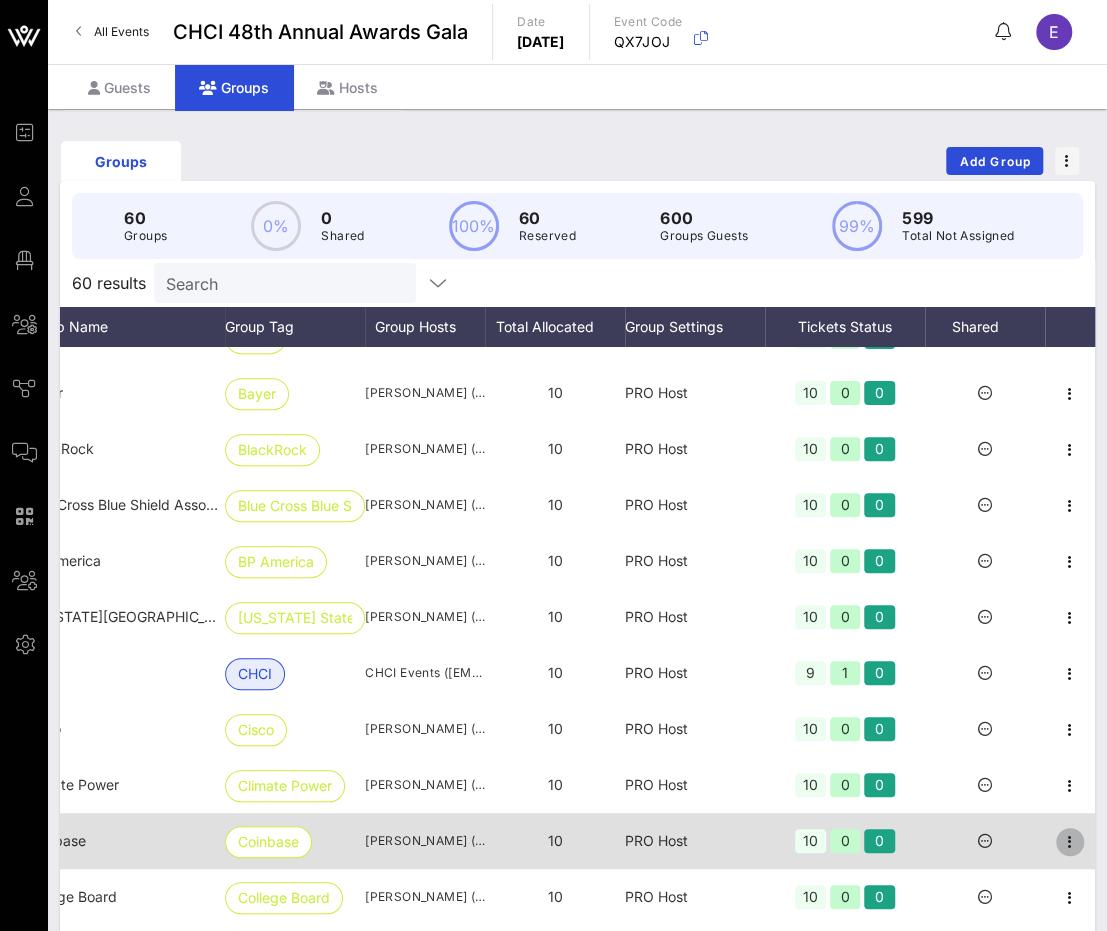 click at bounding box center [1070, 842] 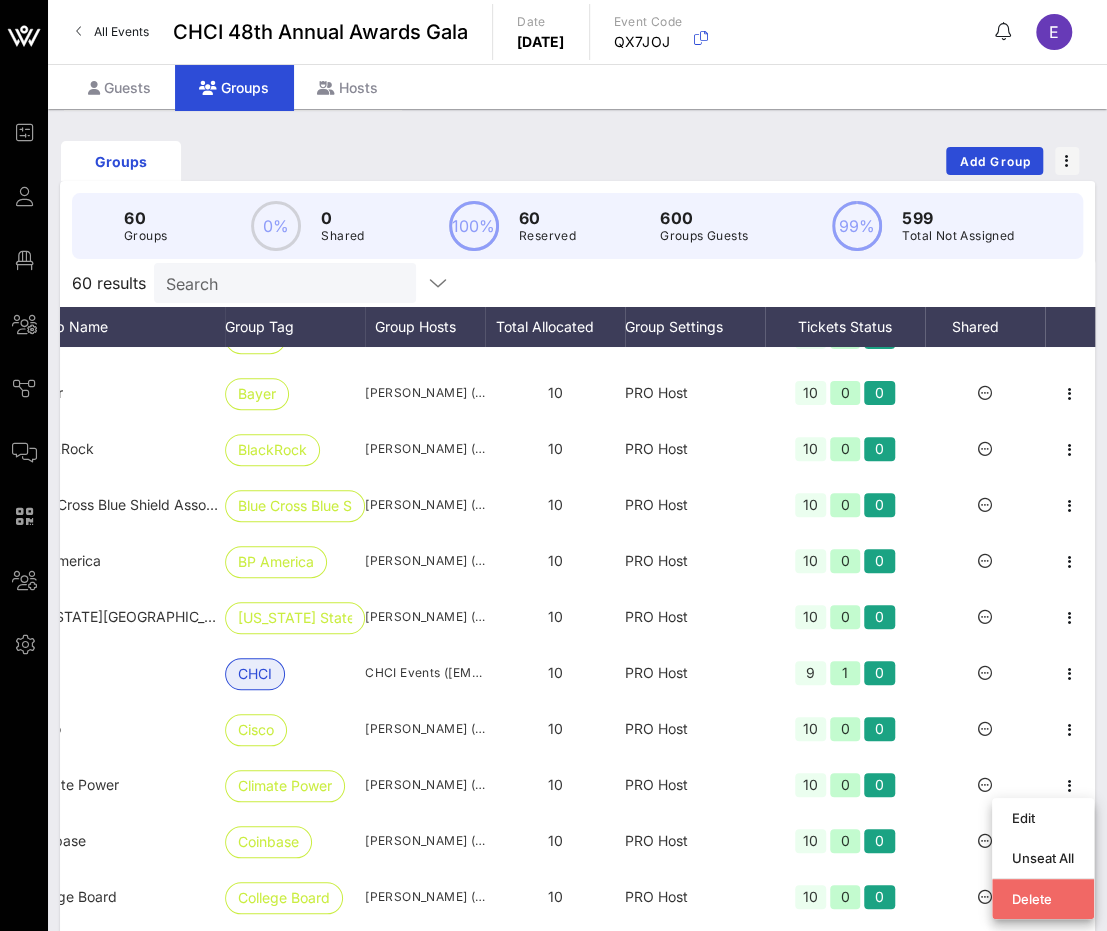 click on "Delete" at bounding box center [1043, 899] 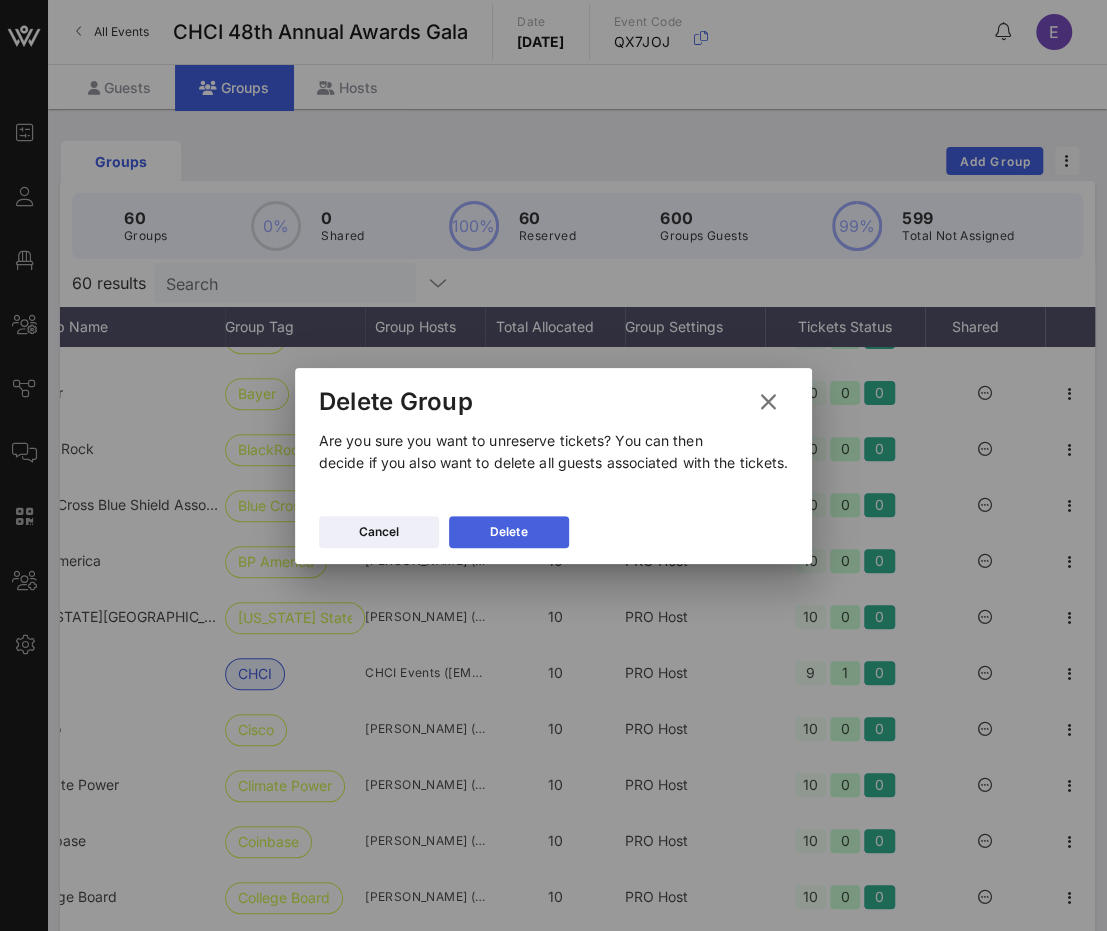 click on "Delete" at bounding box center (508, 532) 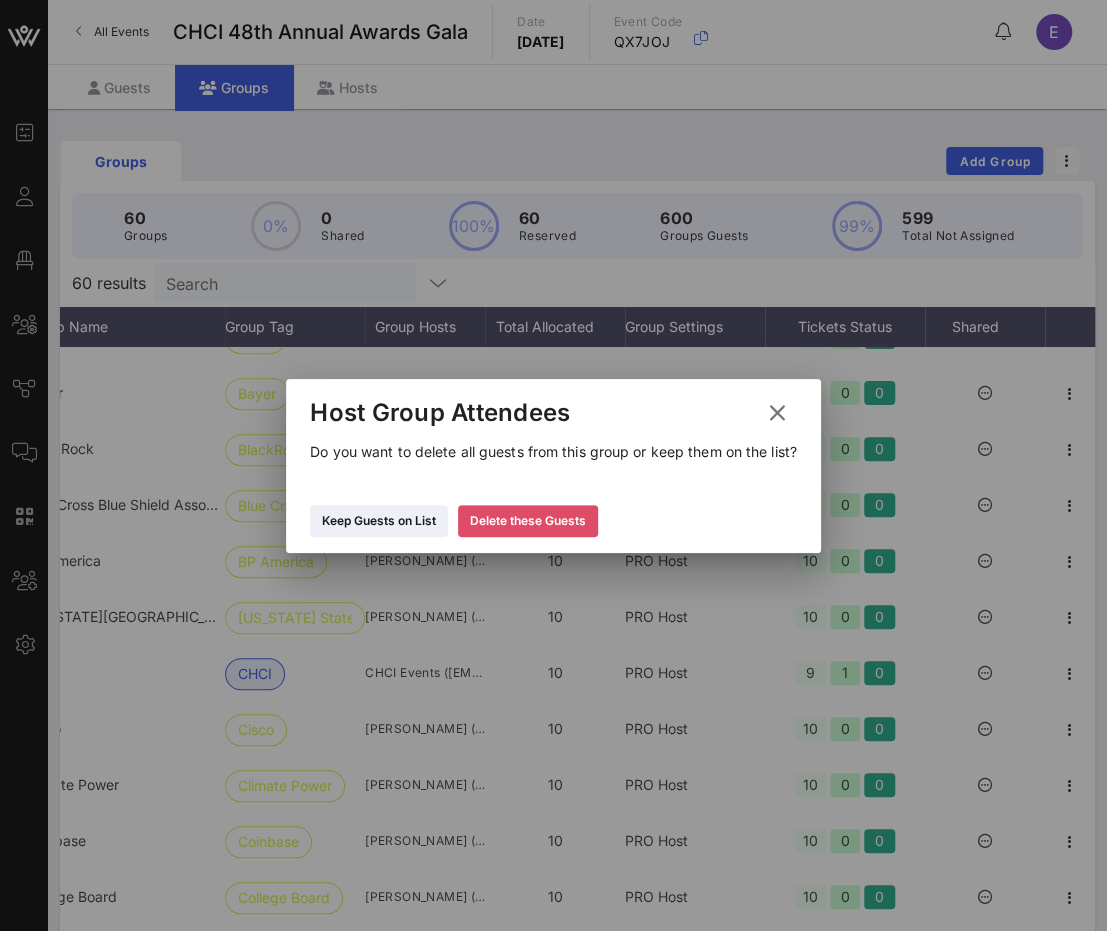 click at bounding box center (528, 520) 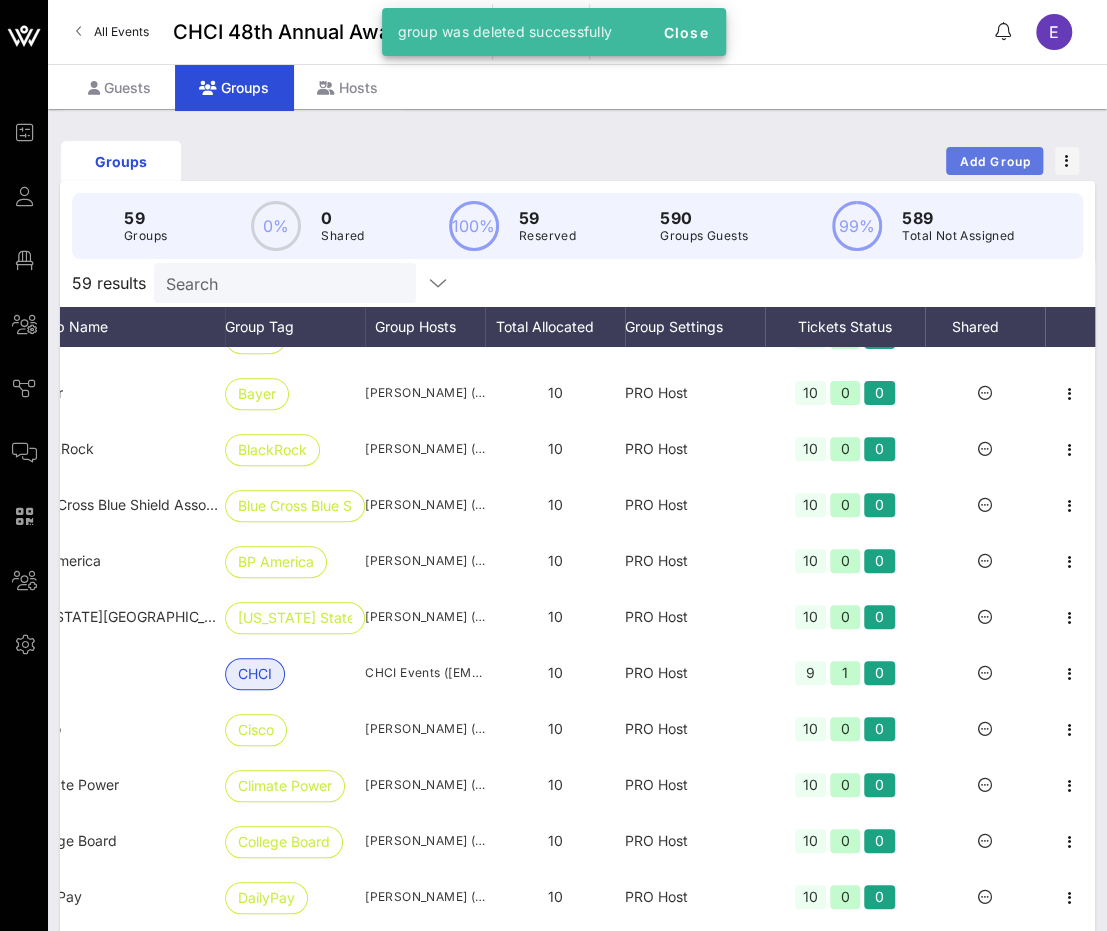 click on "Add Group" at bounding box center [994, 161] 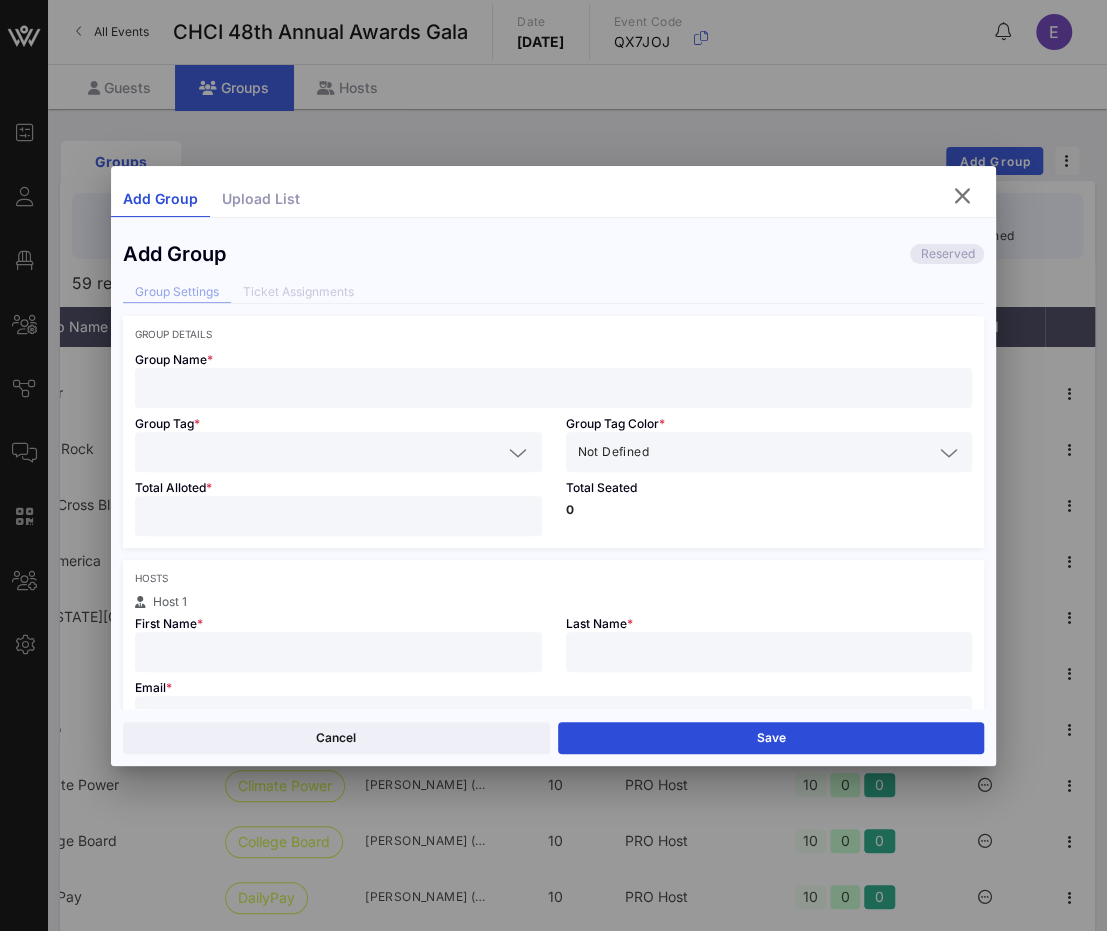 click at bounding box center [554, 388] 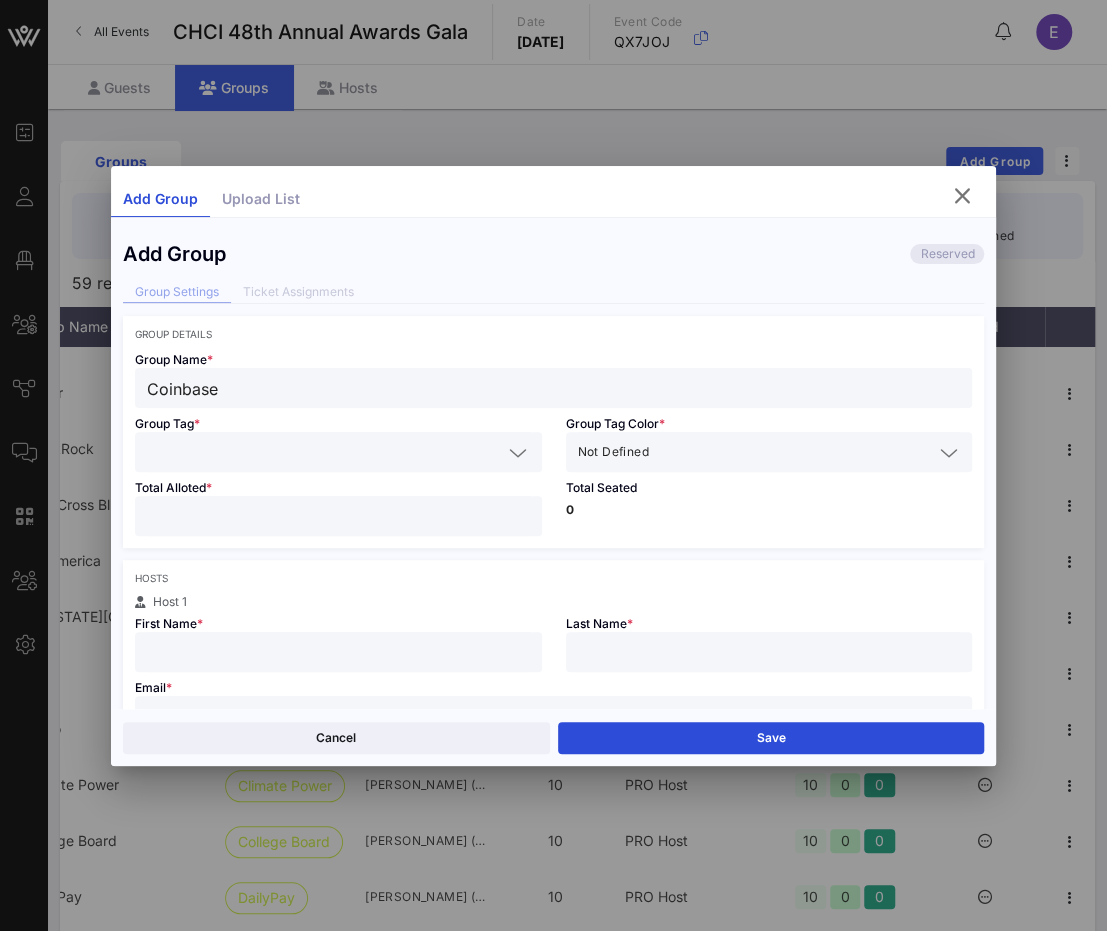 type on "Coinbase" 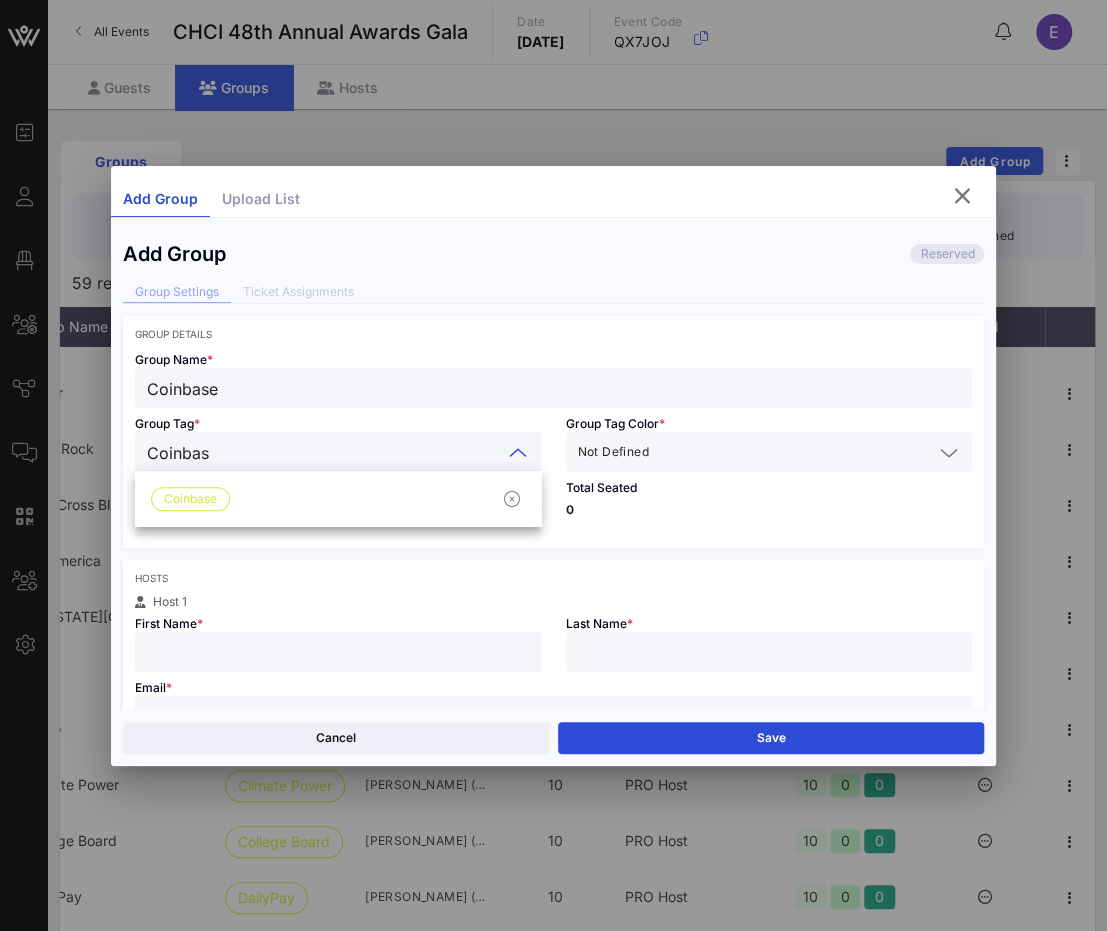 type on "Coinbase" 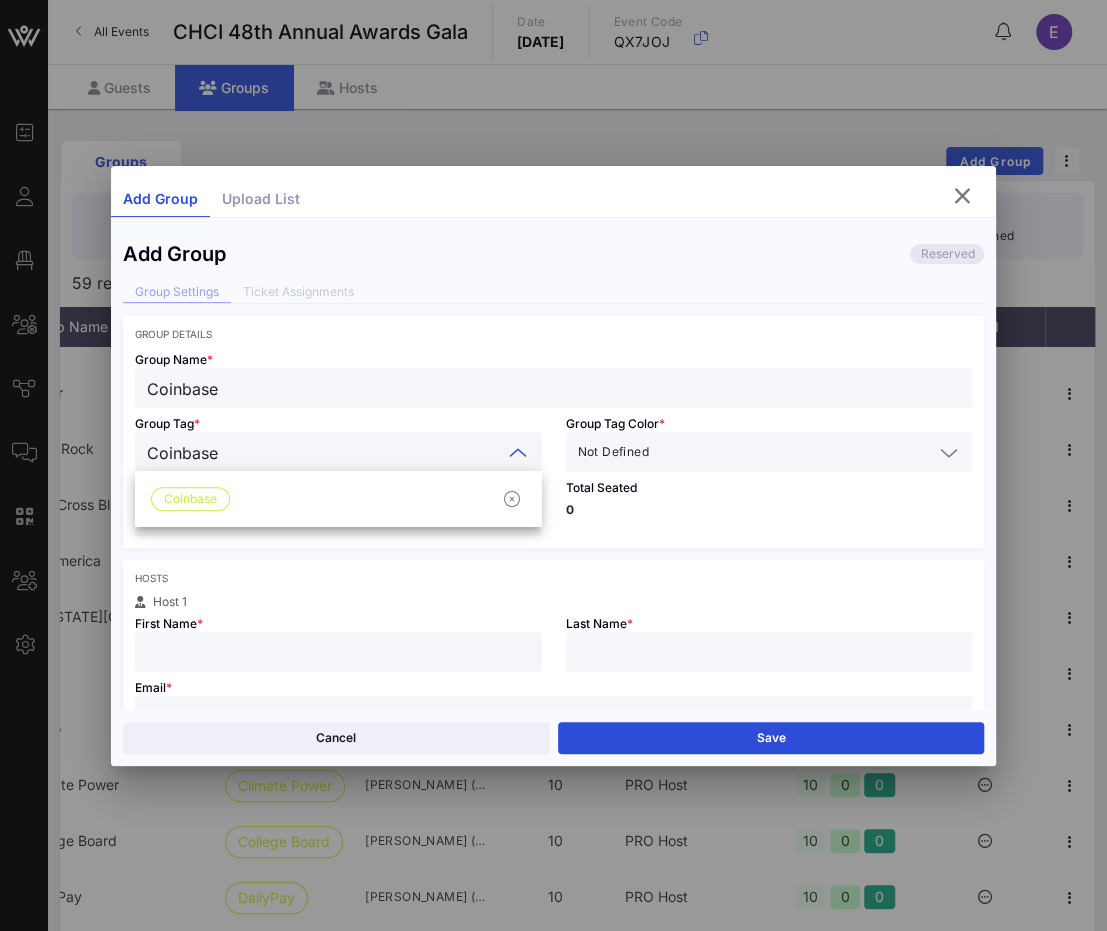 type 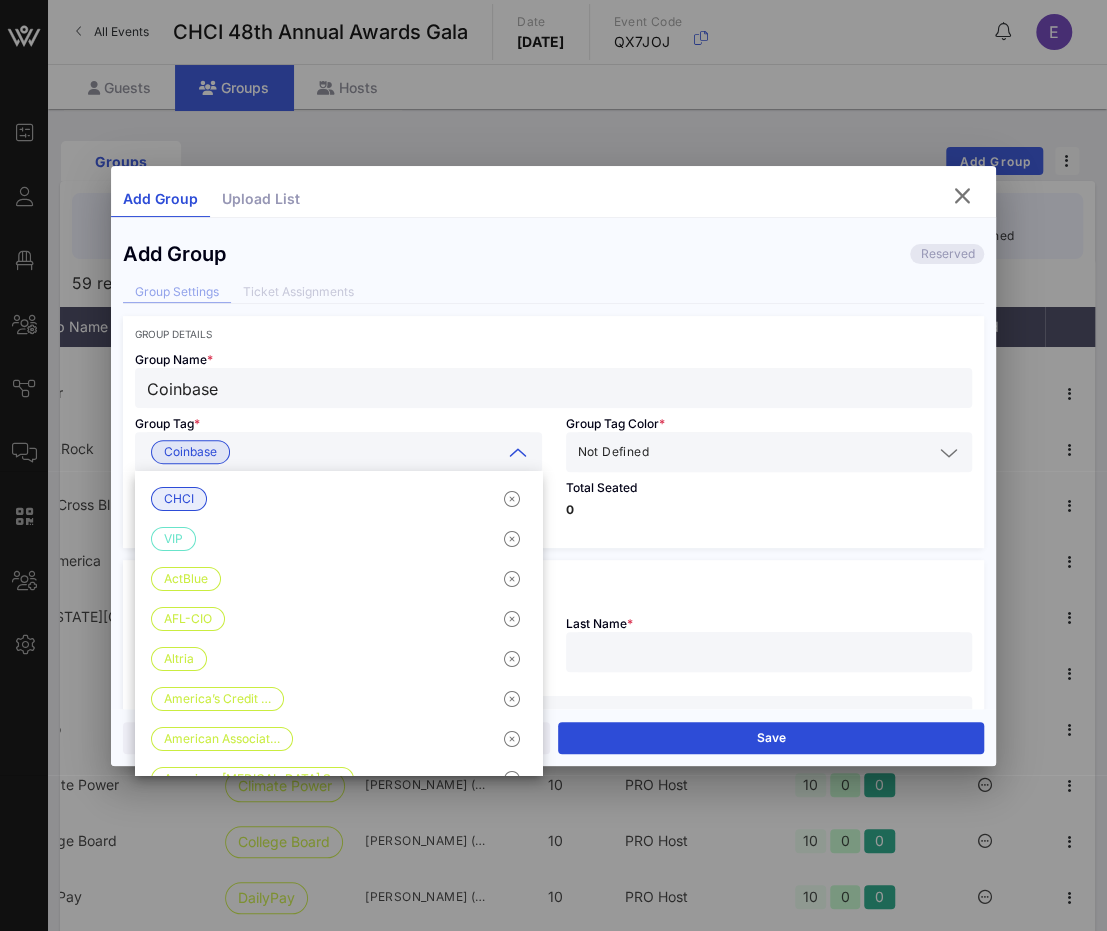 click at bounding box center (792, 452) 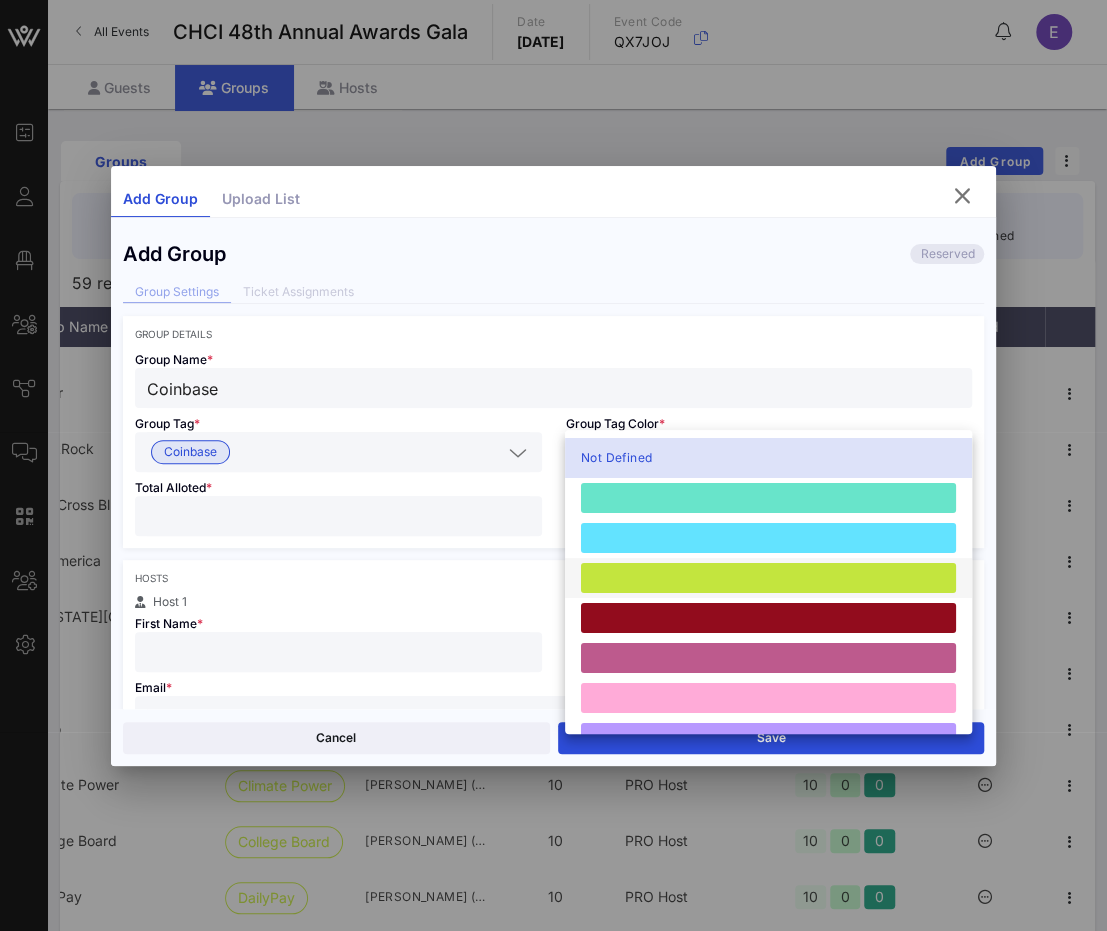click at bounding box center (768, 578) 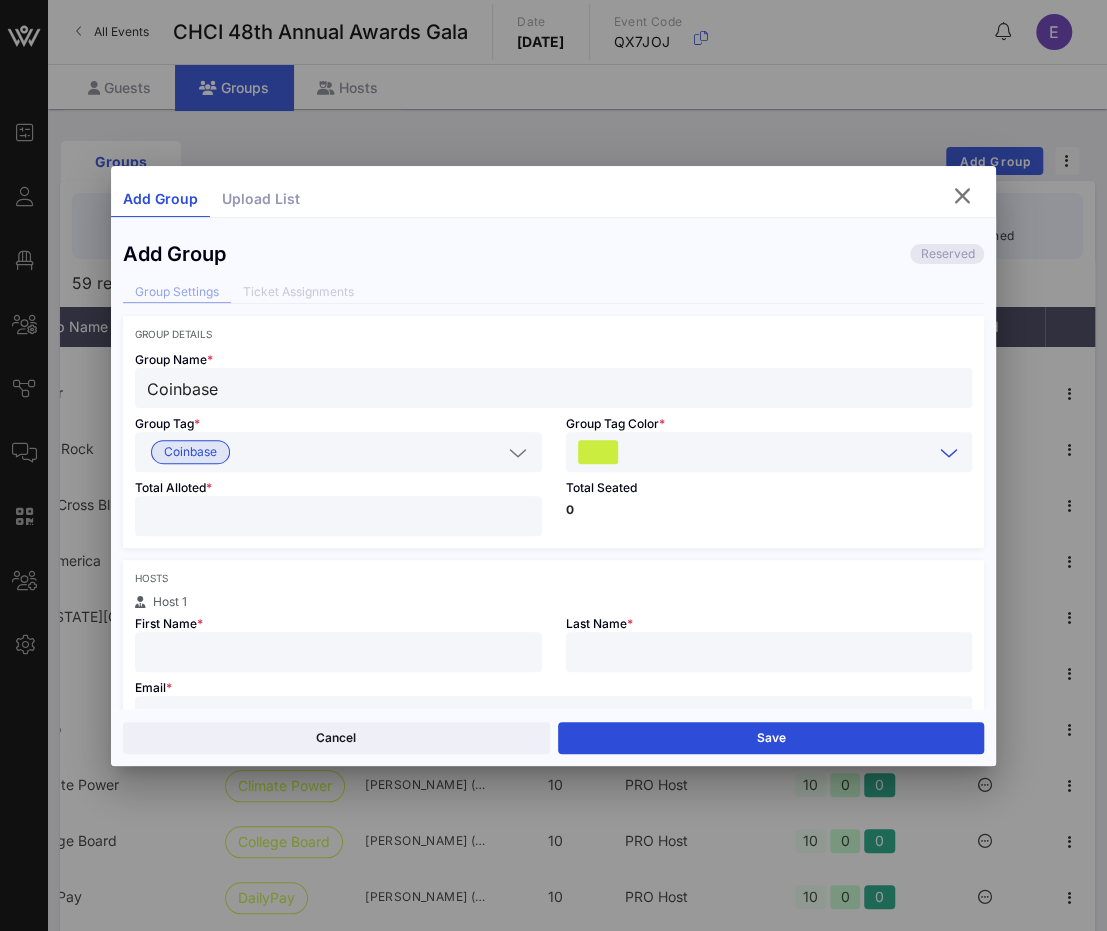 click at bounding box center (338, 516) 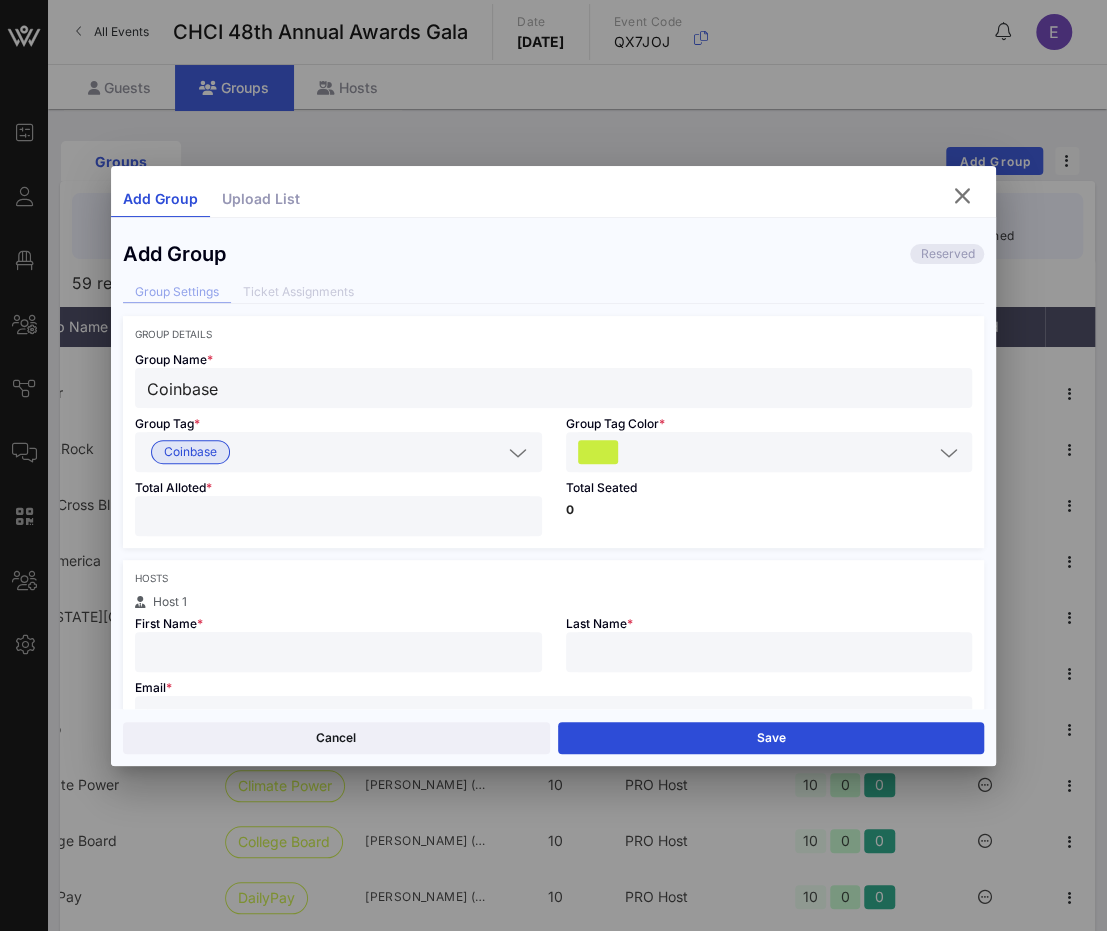 type on "**" 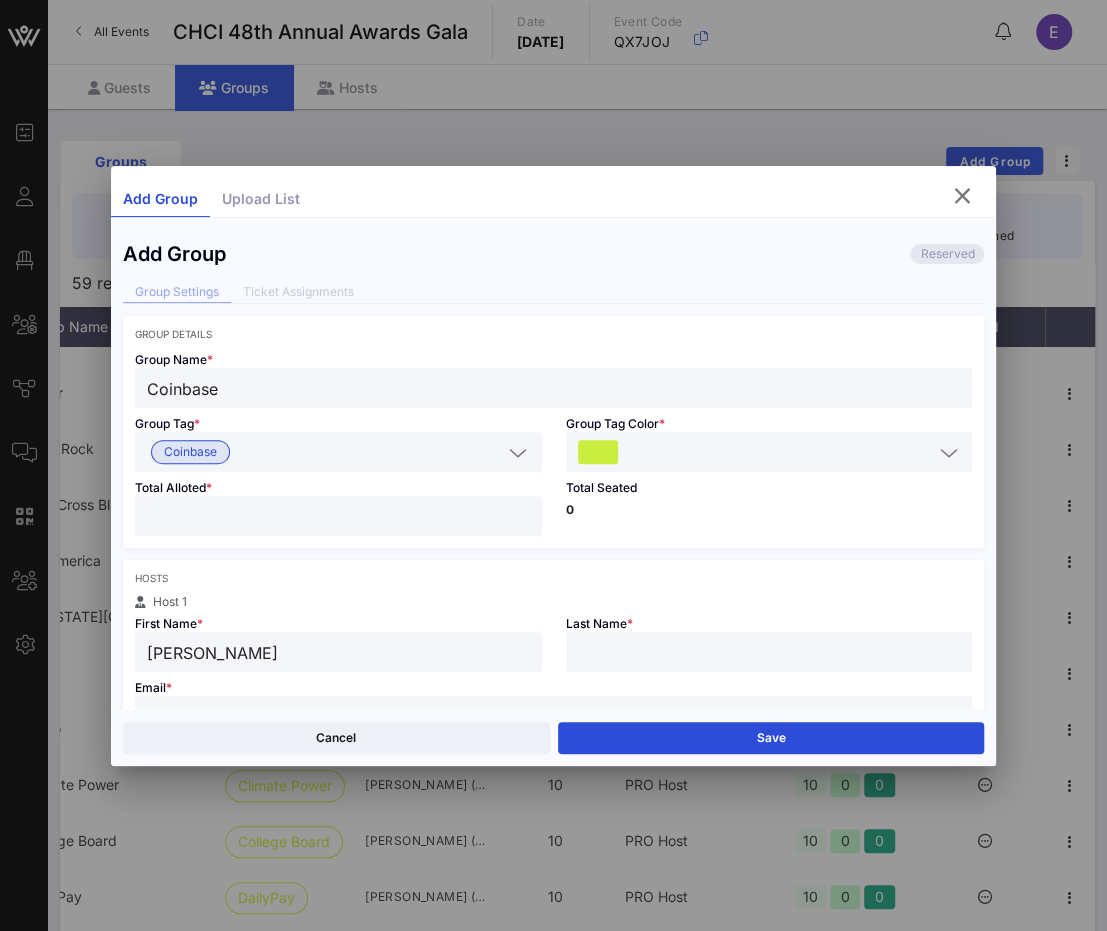 type on "Veronica" 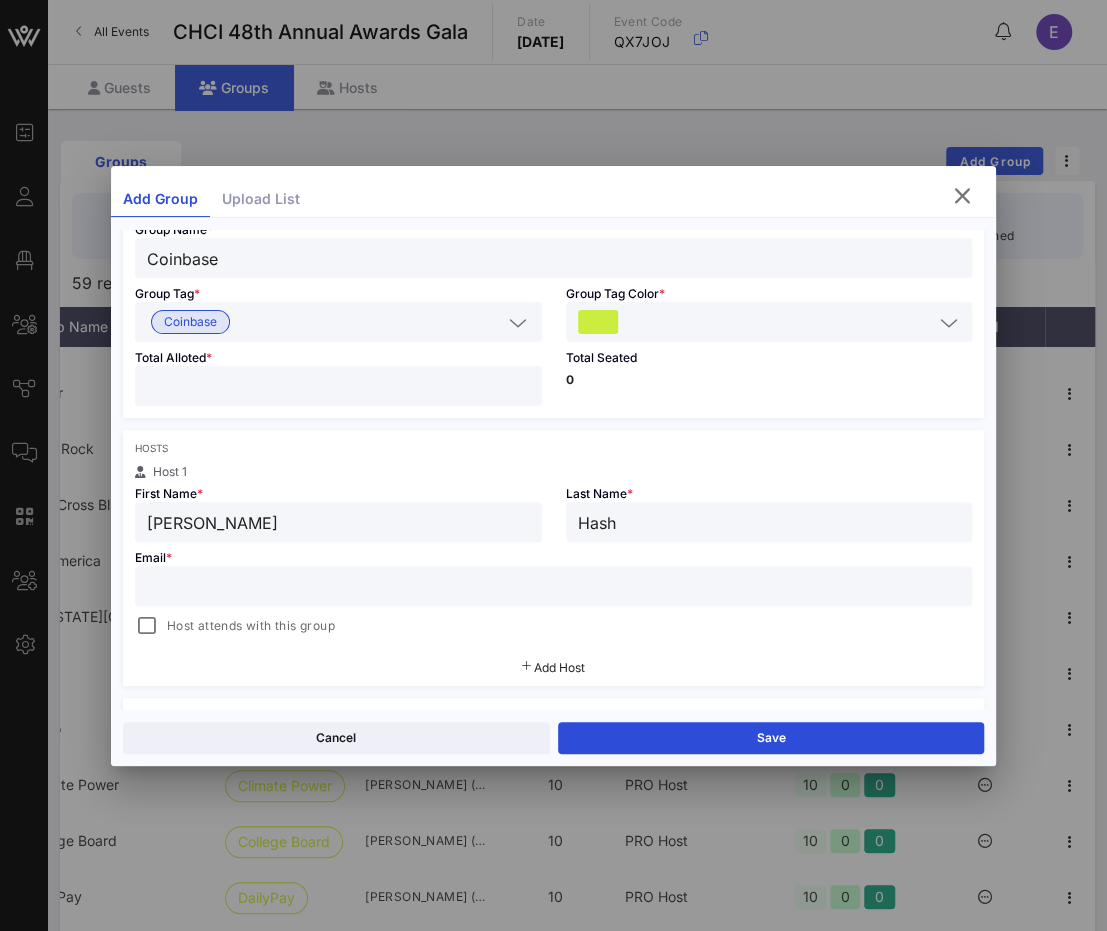 scroll, scrollTop: 138, scrollLeft: 0, axis: vertical 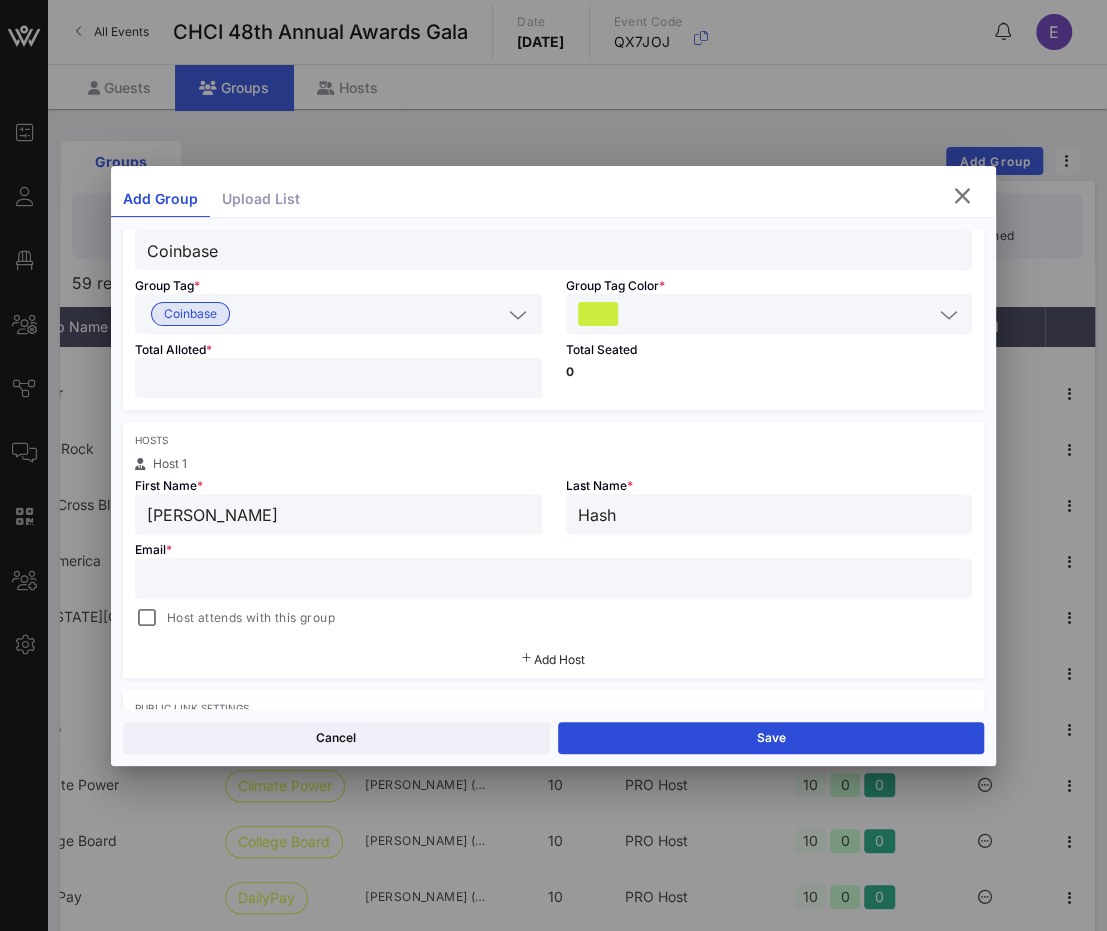 type on "Hash" 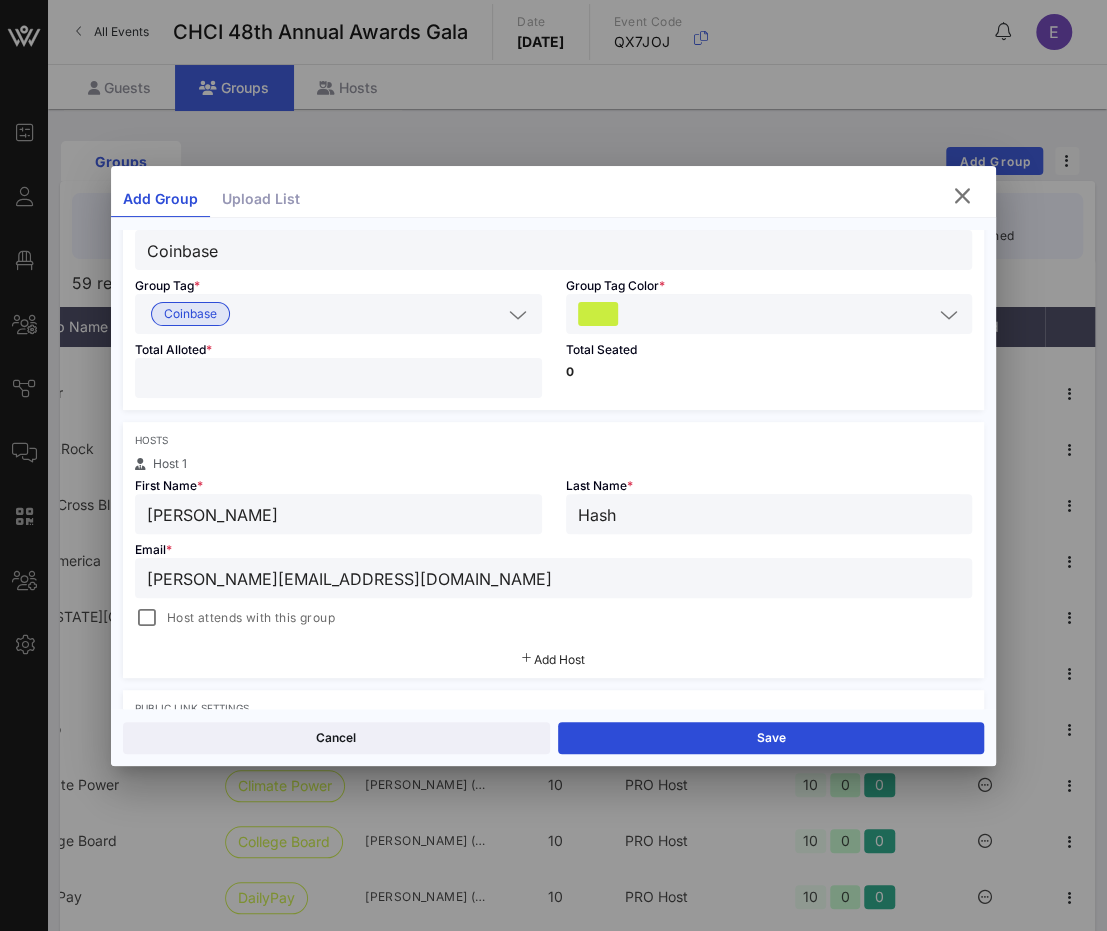 type on "veronica.hash@coinbase.com" 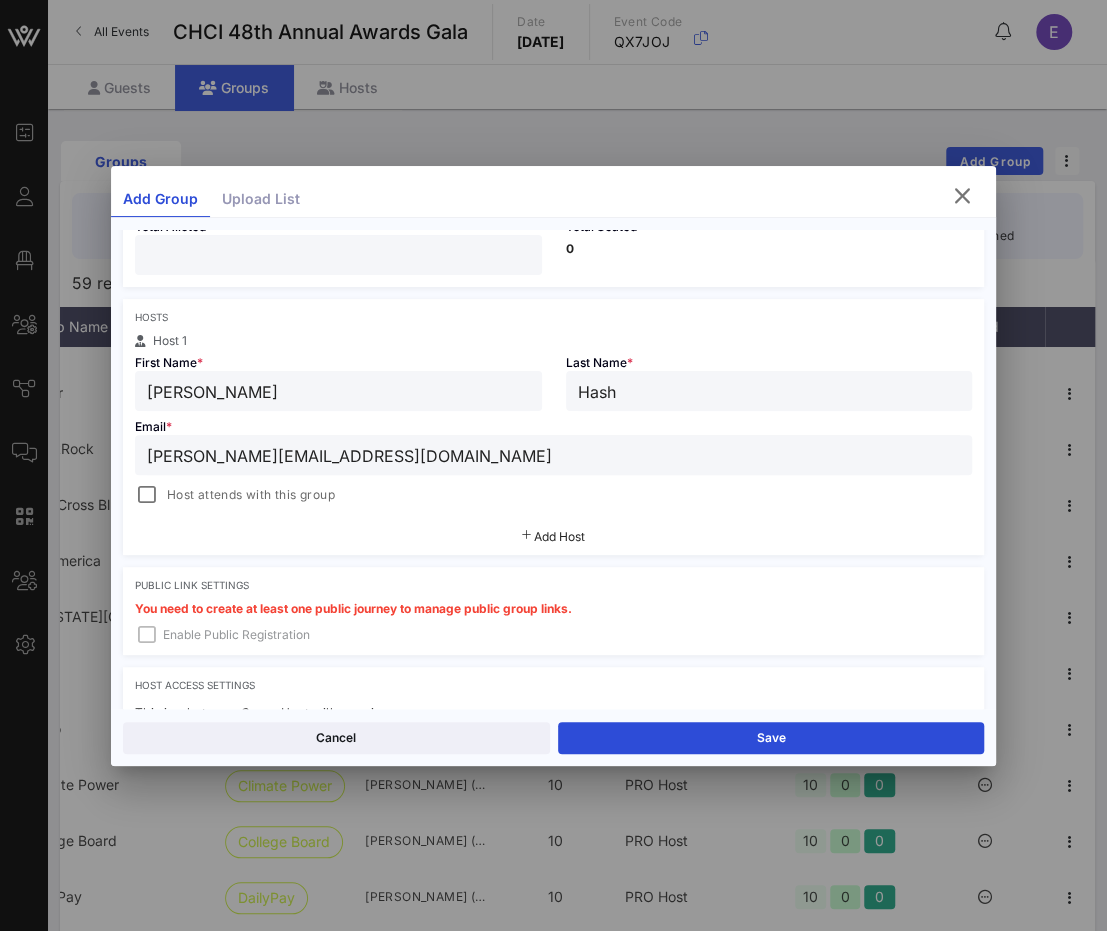 scroll, scrollTop: 305, scrollLeft: 0, axis: vertical 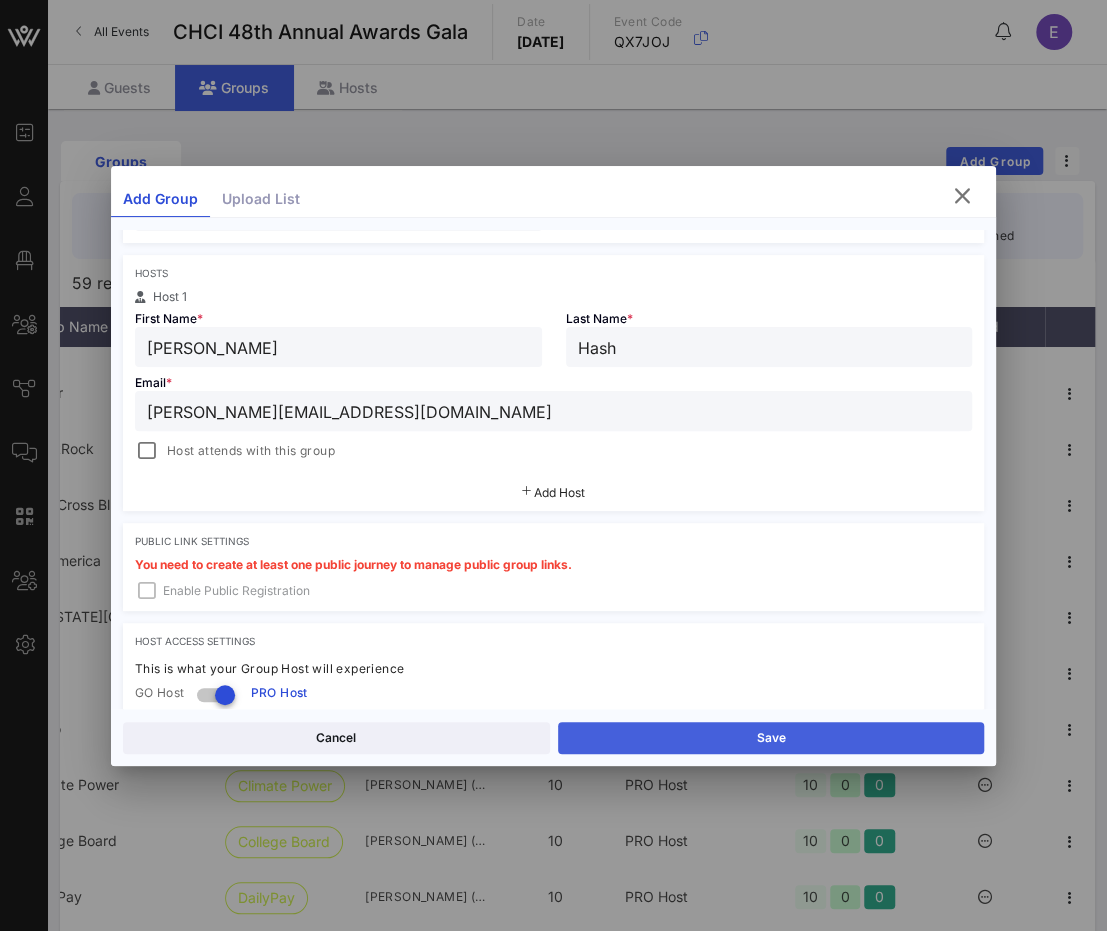 click on "Save" at bounding box center [771, 738] 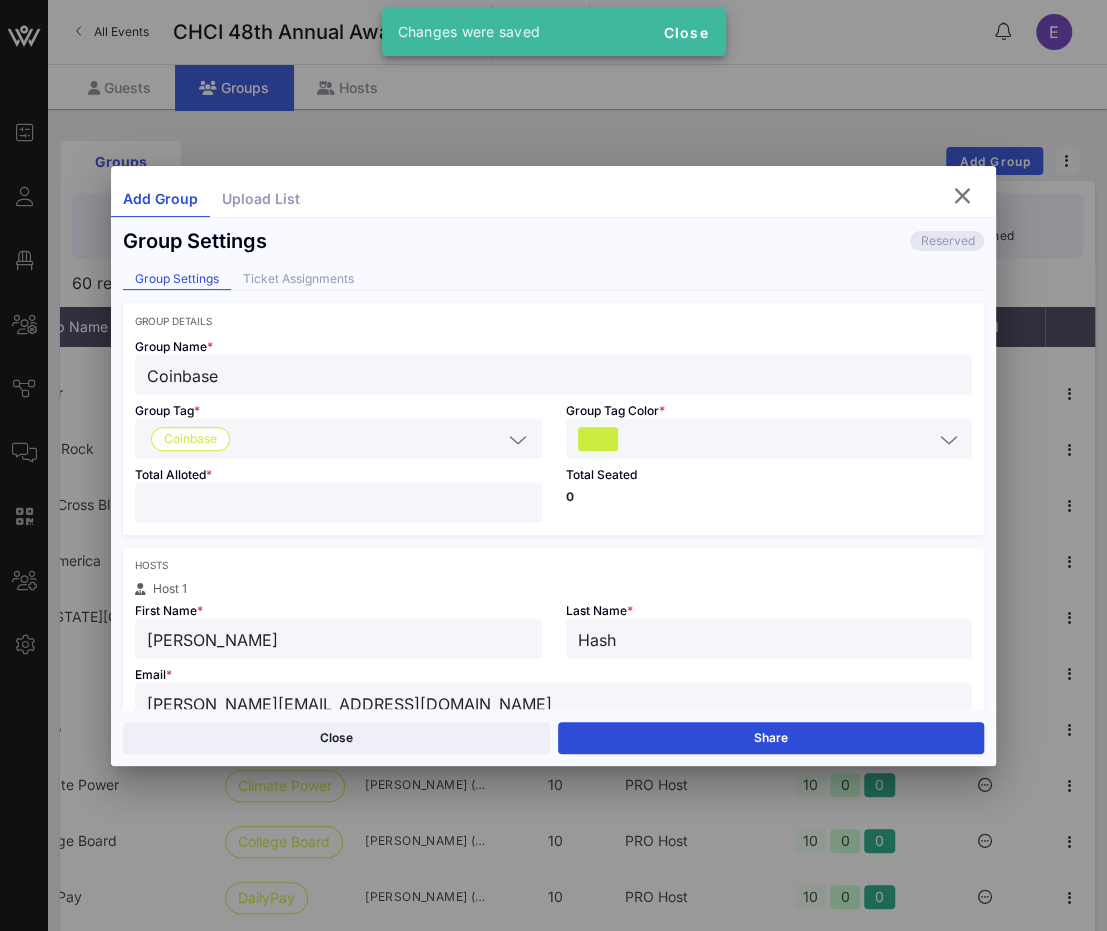 scroll, scrollTop: 0, scrollLeft: 0, axis: both 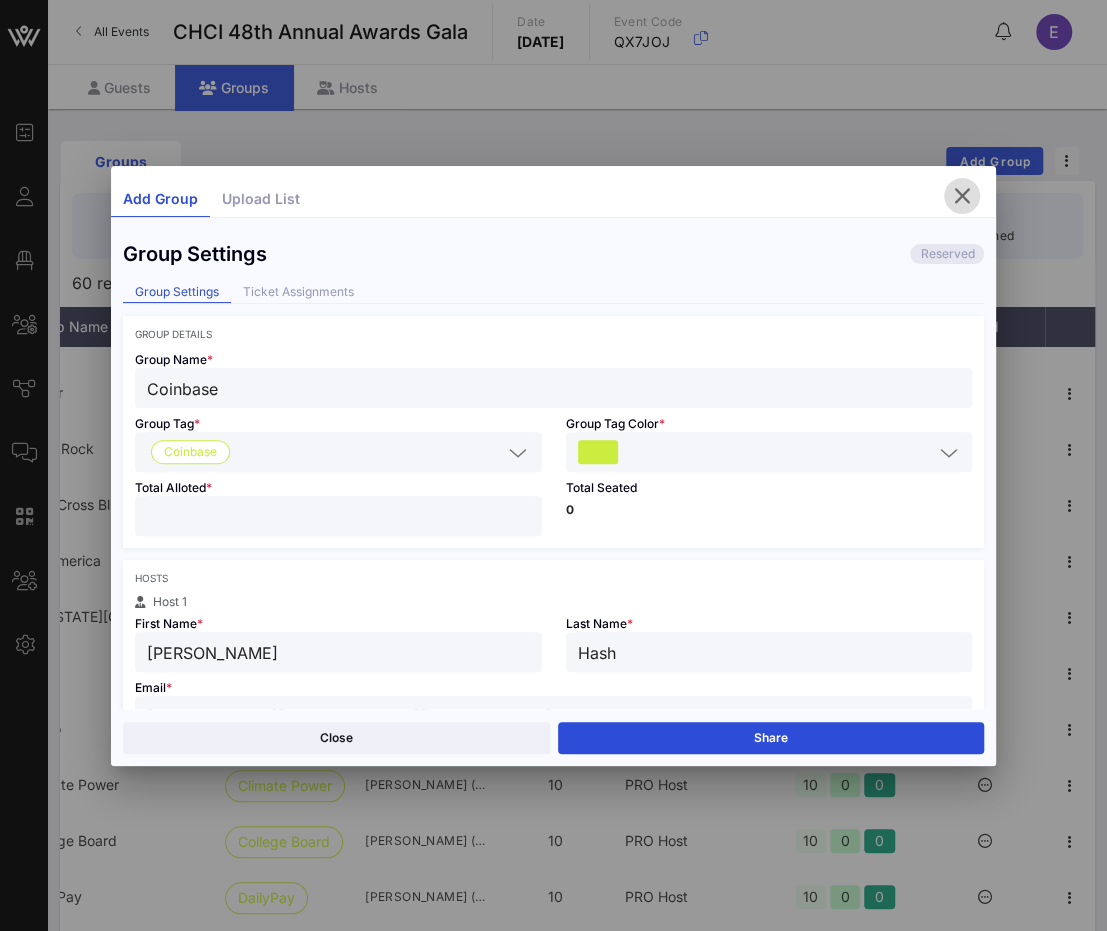 click at bounding box center [962, 196] 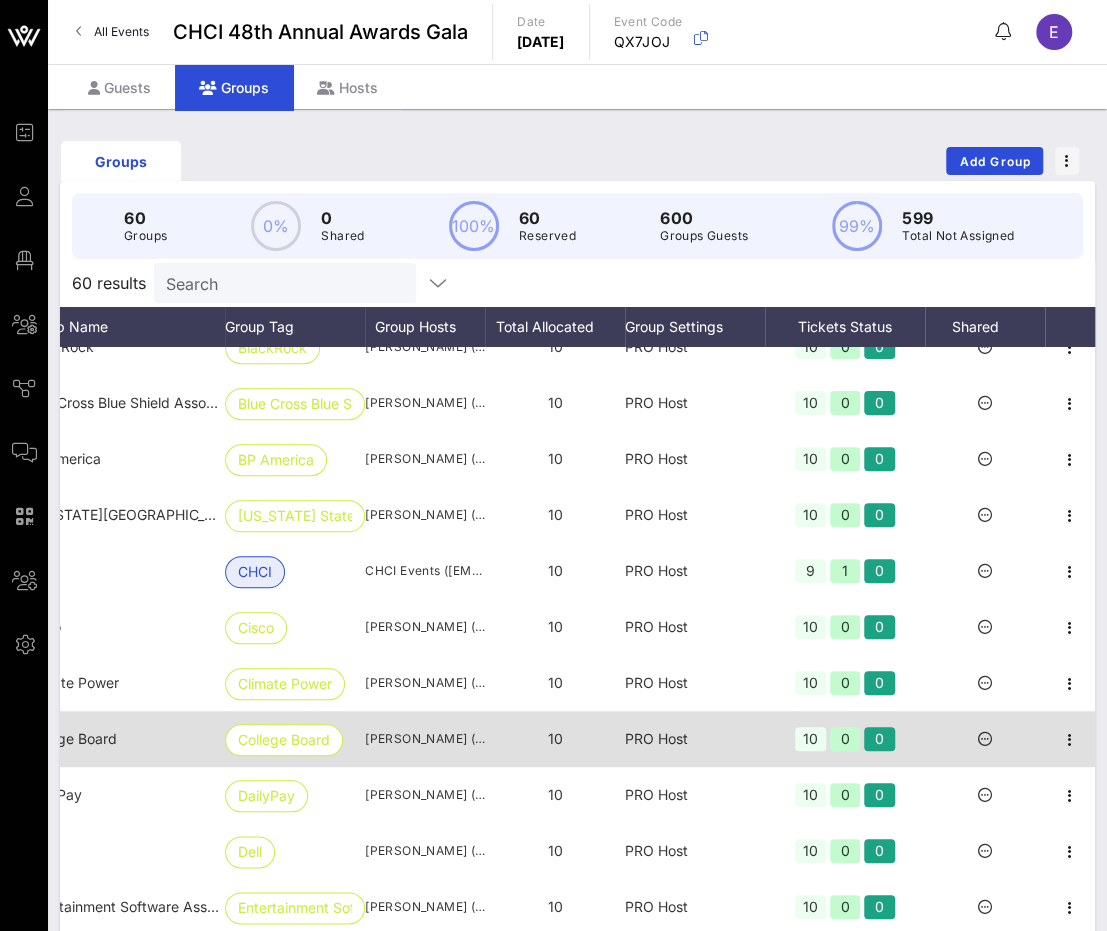 scroll, scrollTop: 756, scrollLeft: 0, axis: vertical 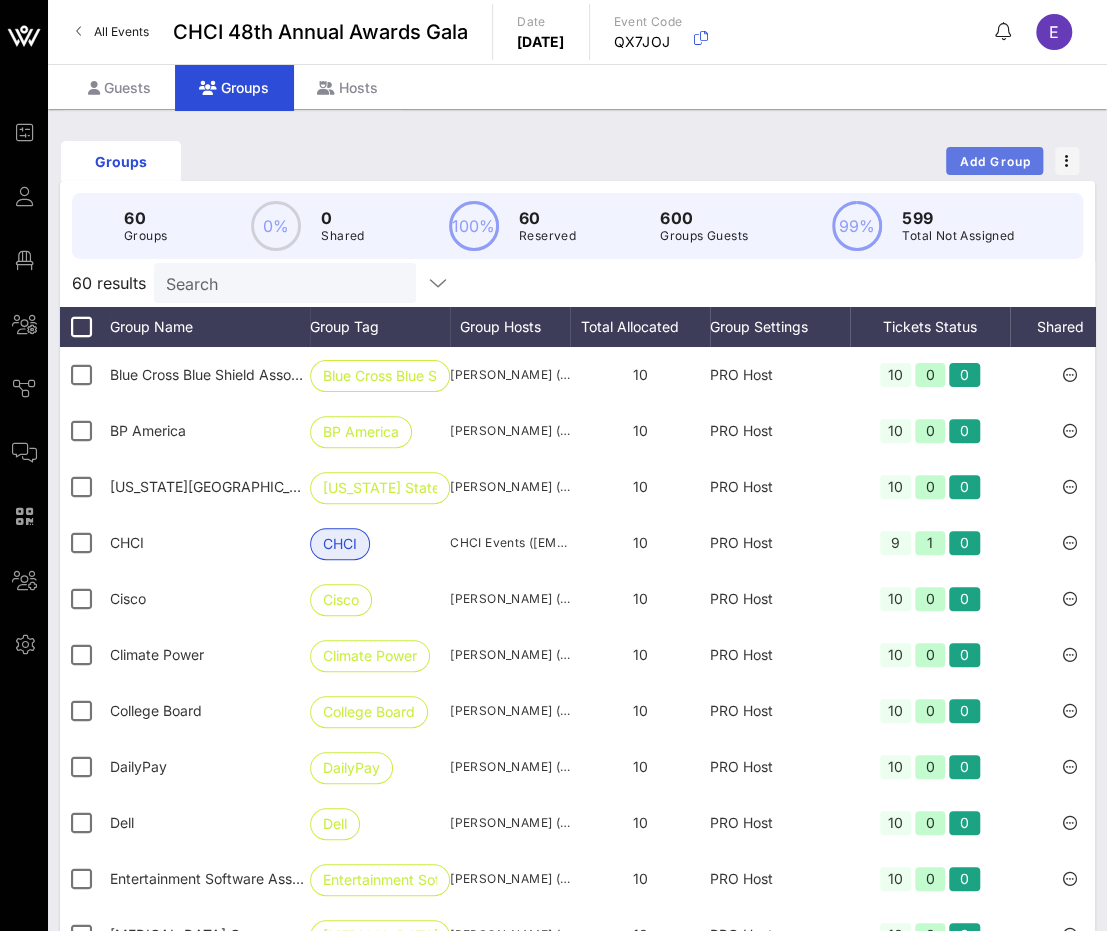 click on "Add Group" at bounding box center [995, 161] 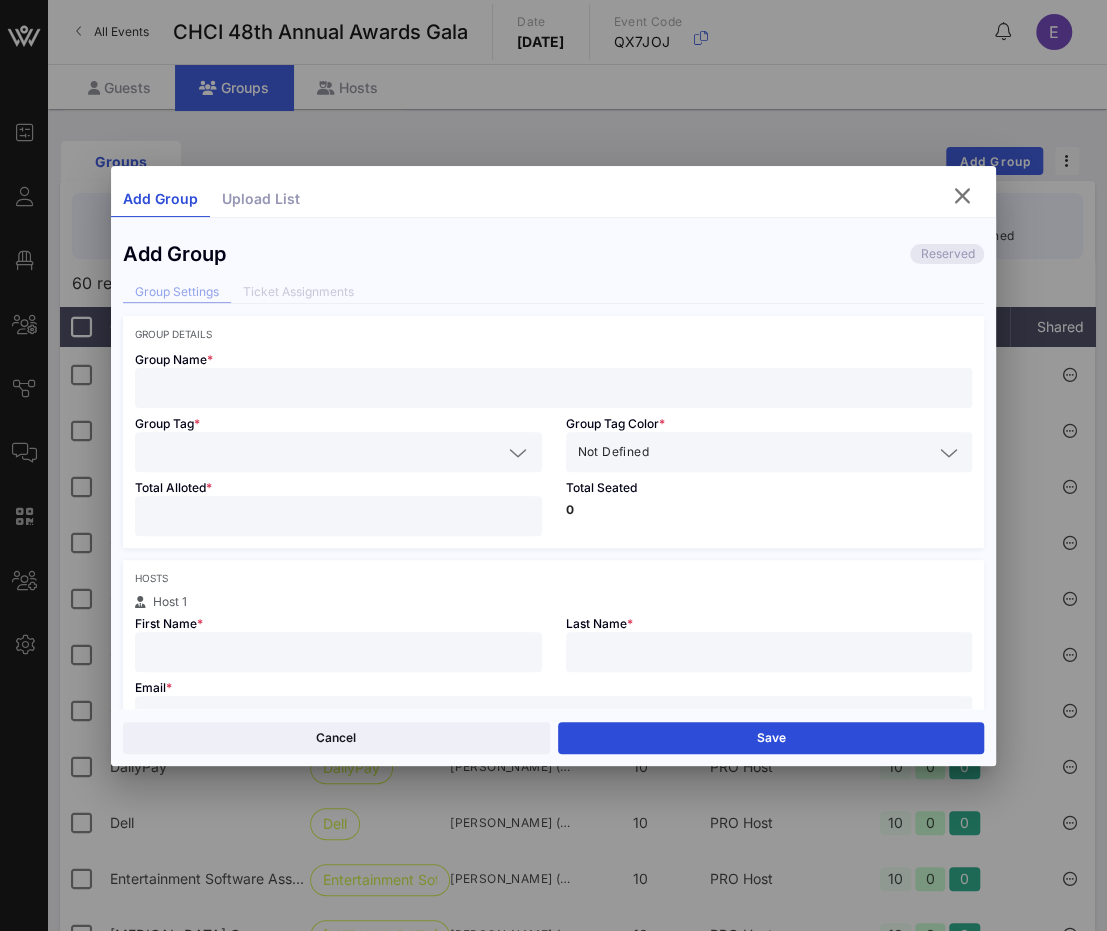 click at bounding box center [554, 388] 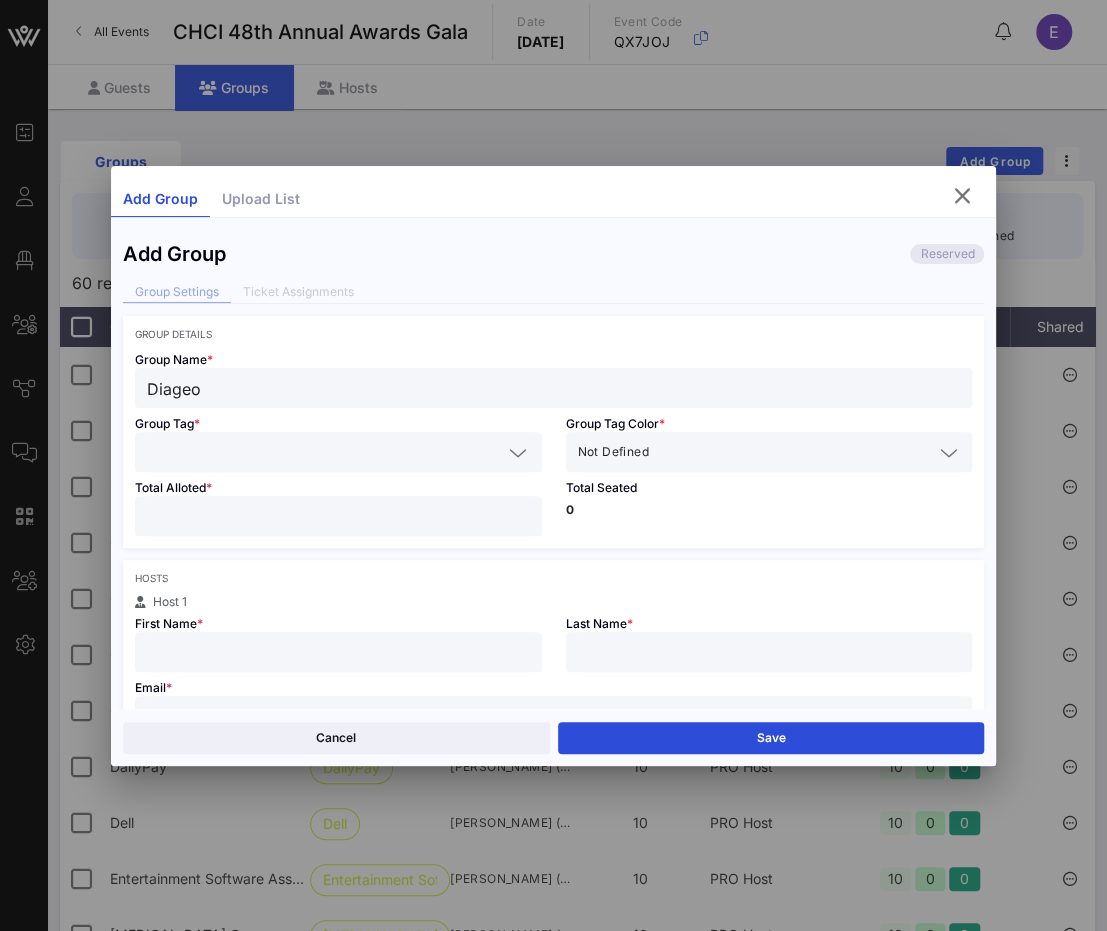 type on "Diageo" 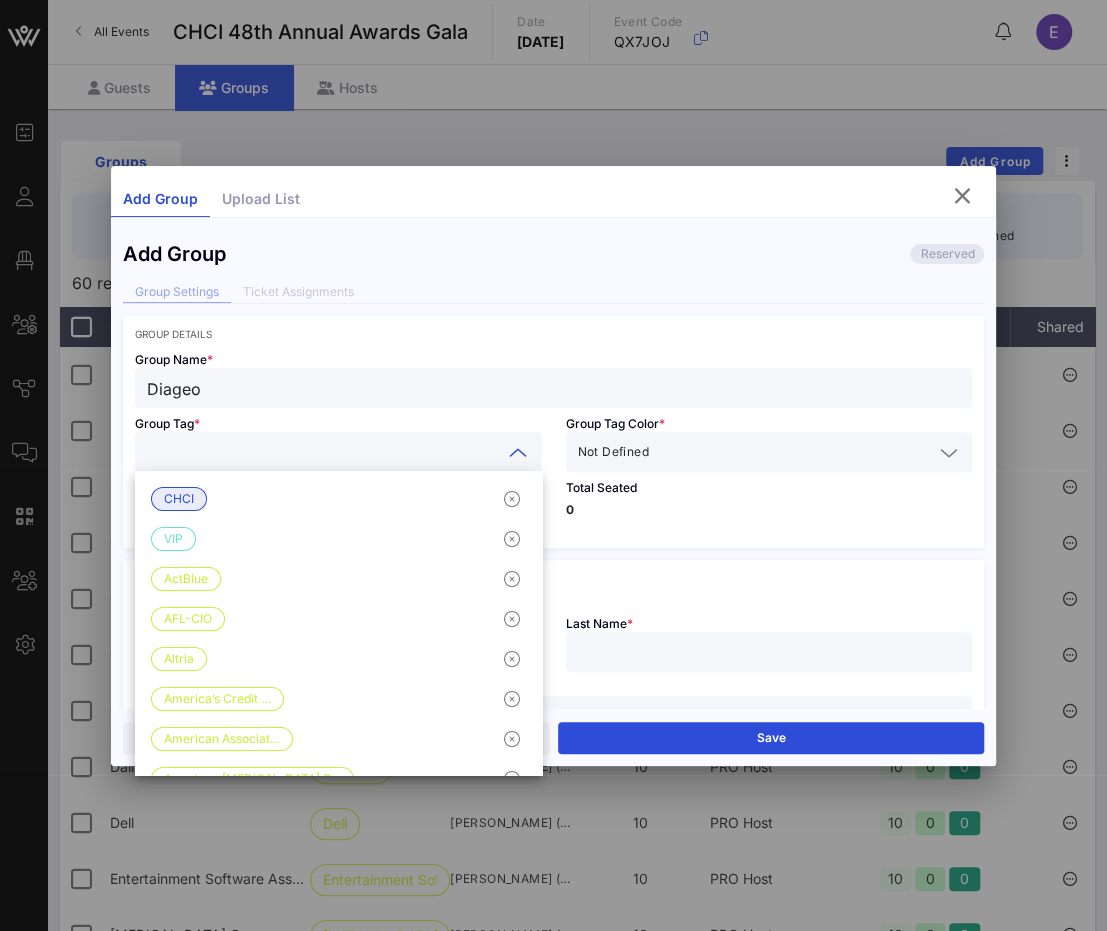 type on "F" 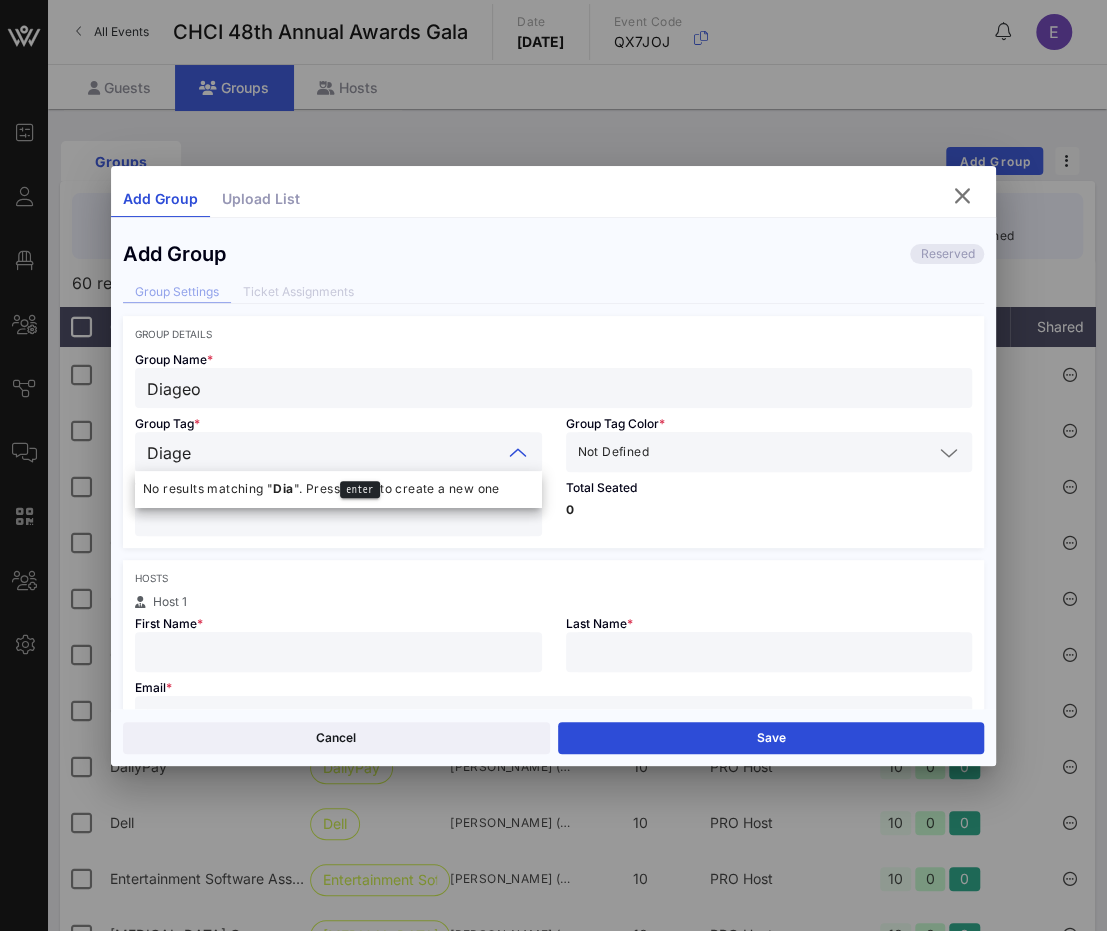 type on "Diageo" 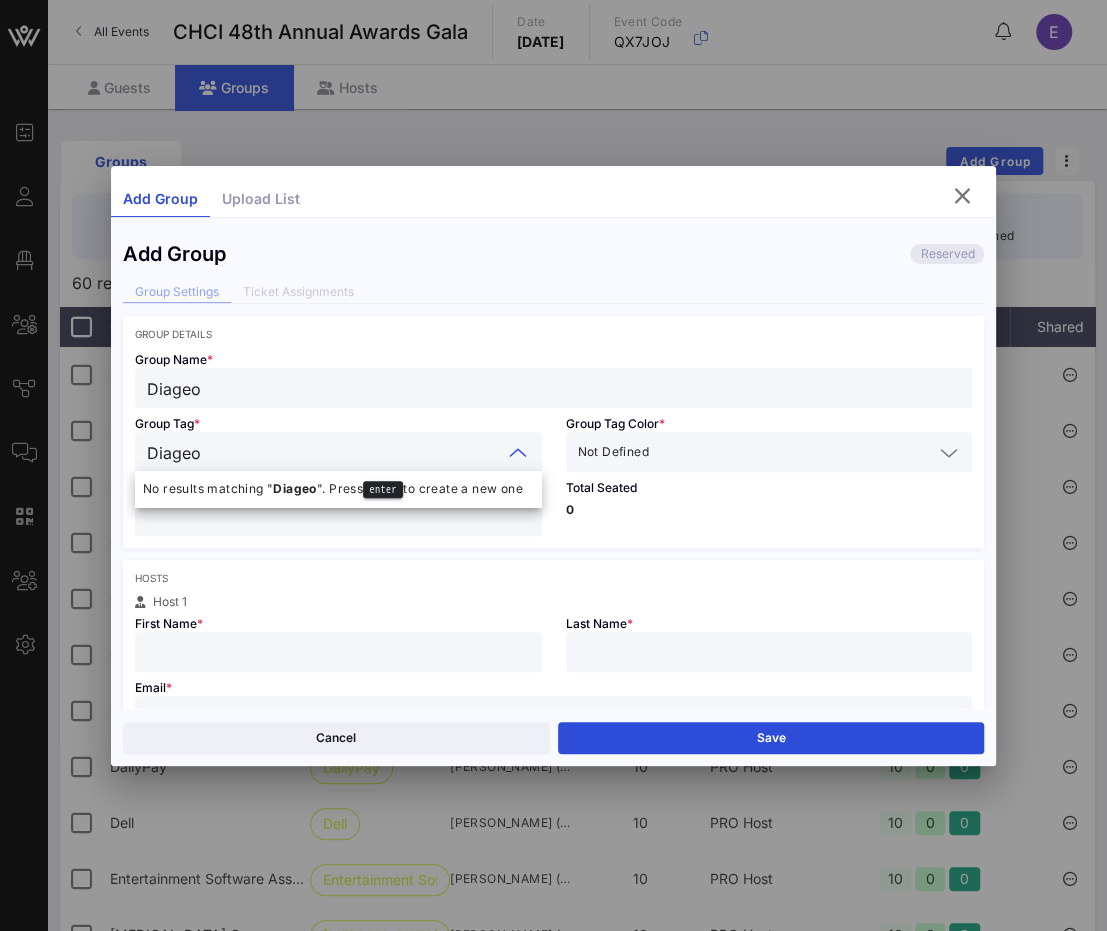 type 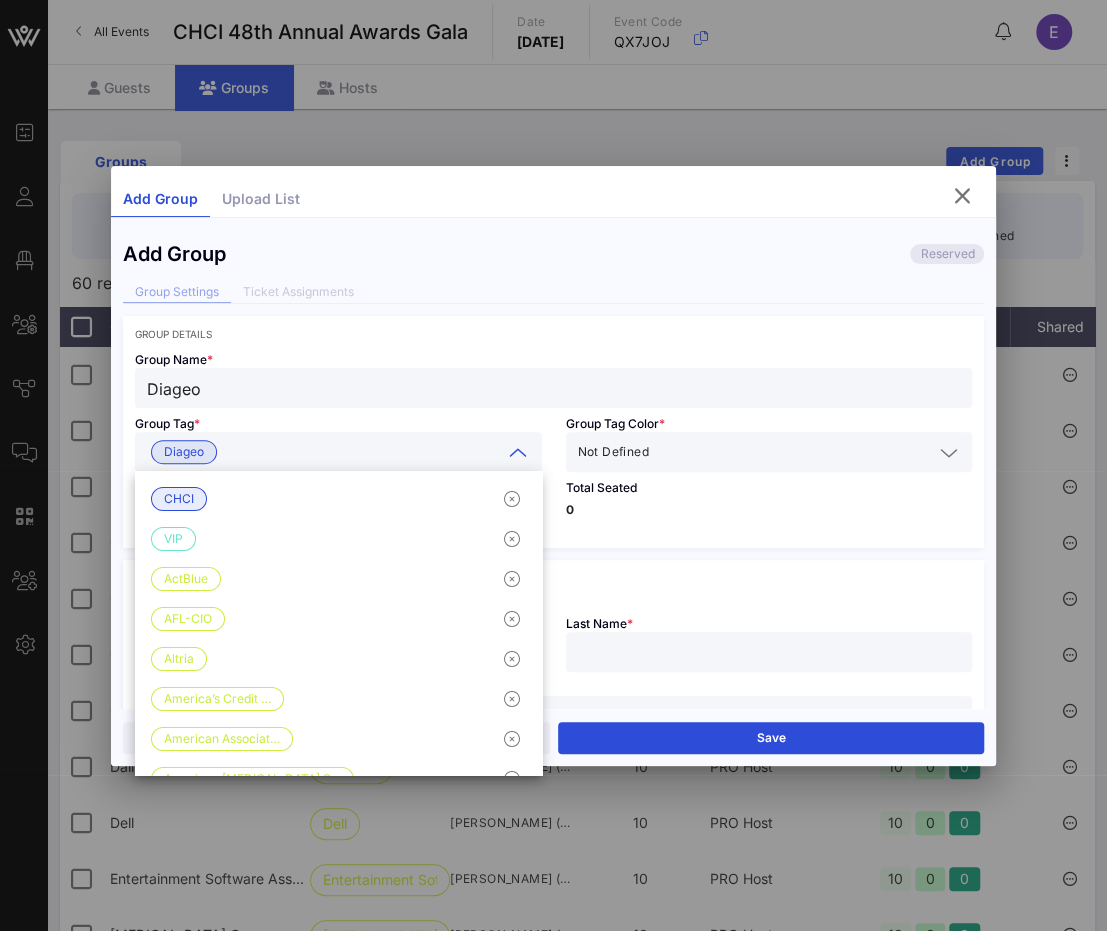 click at bounding box center [792, 452] 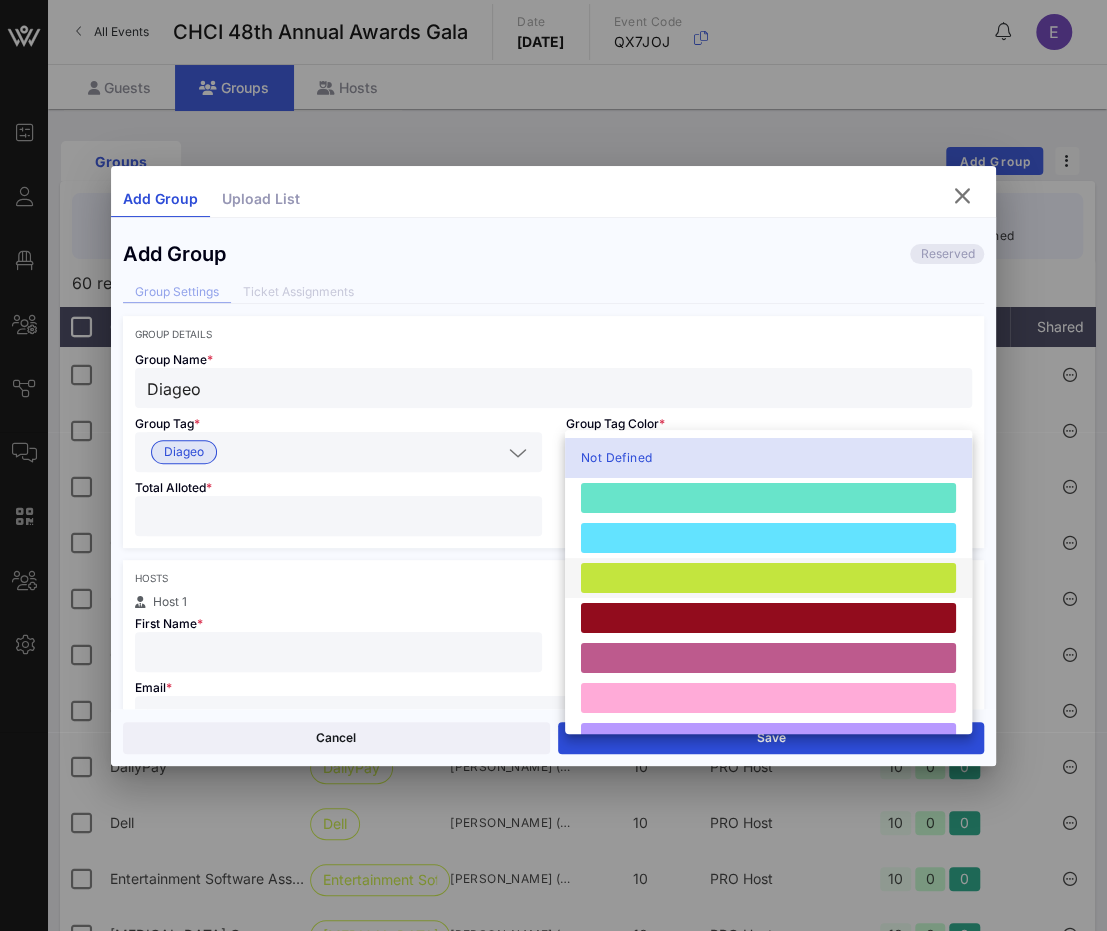 click at bounding box center [768, 578] 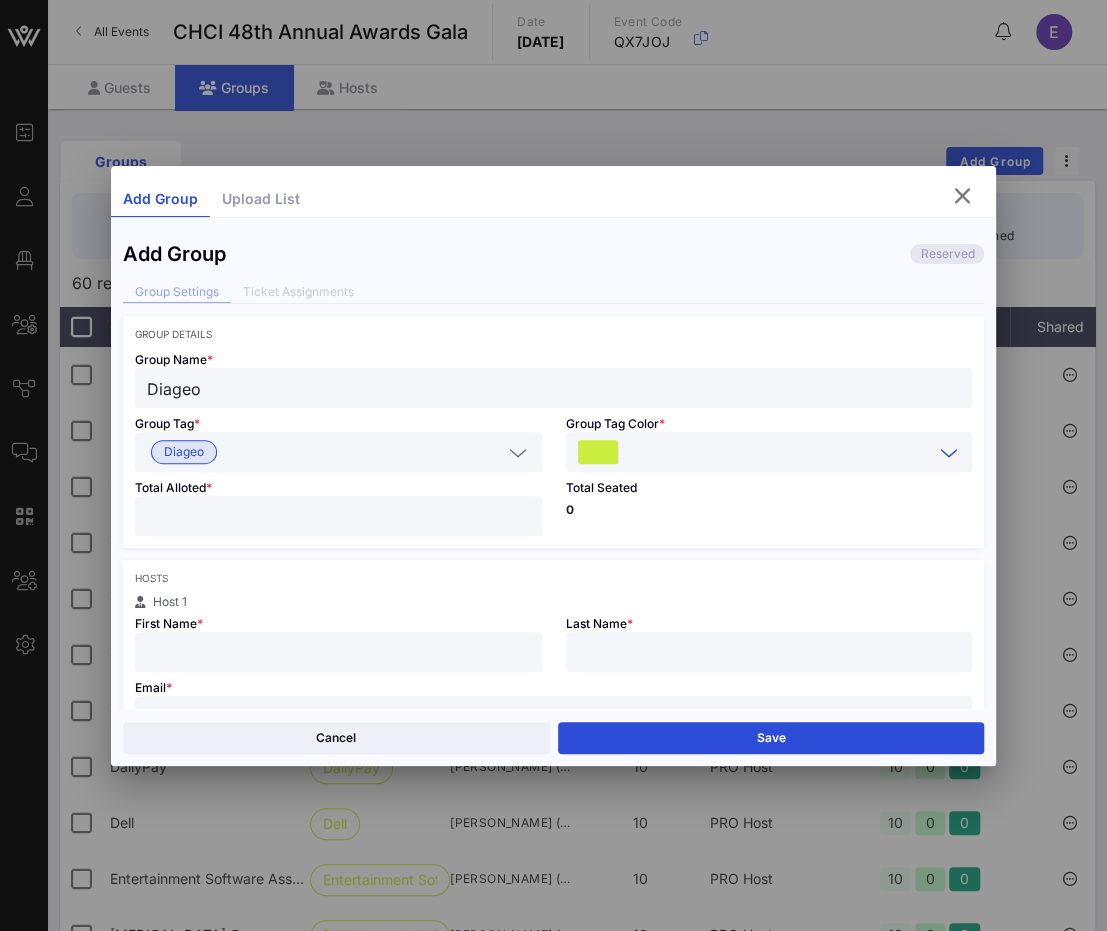 click at bounding box center (338, 516) 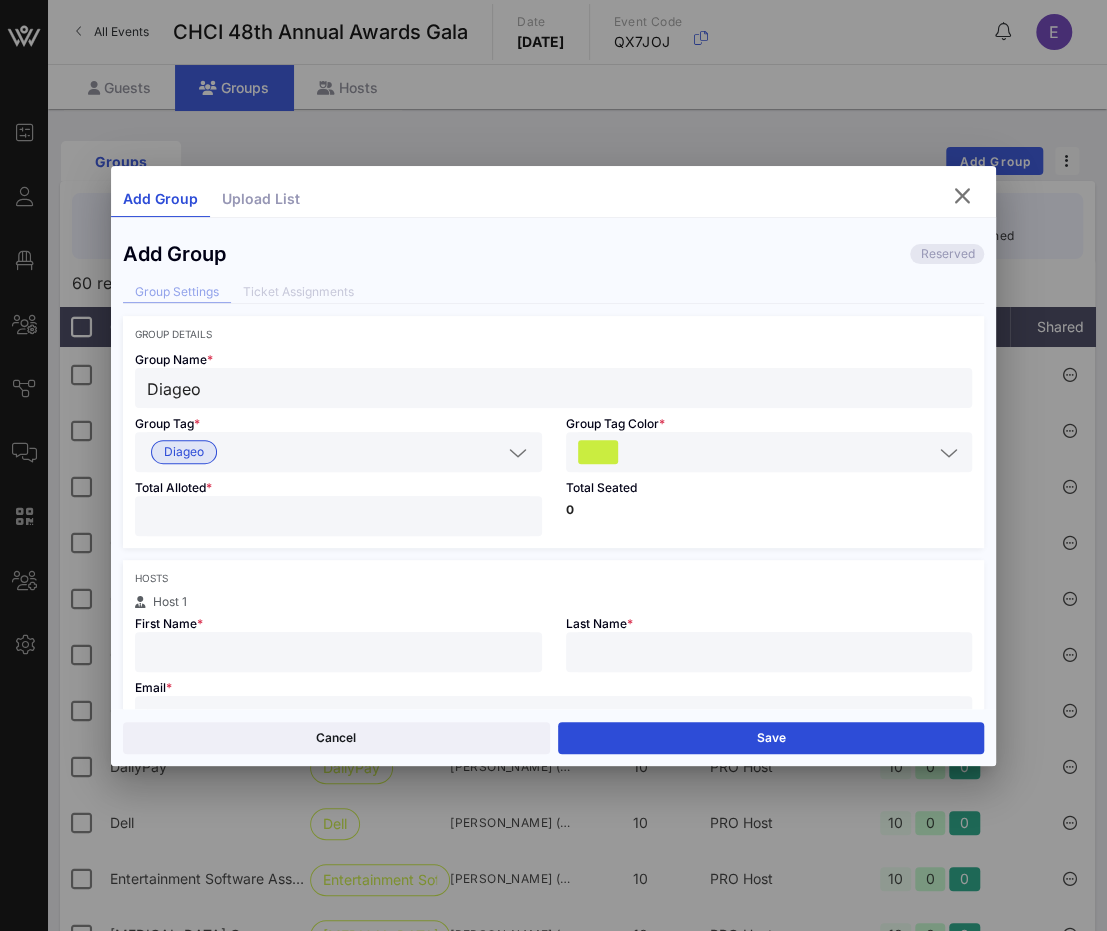 type on "**" 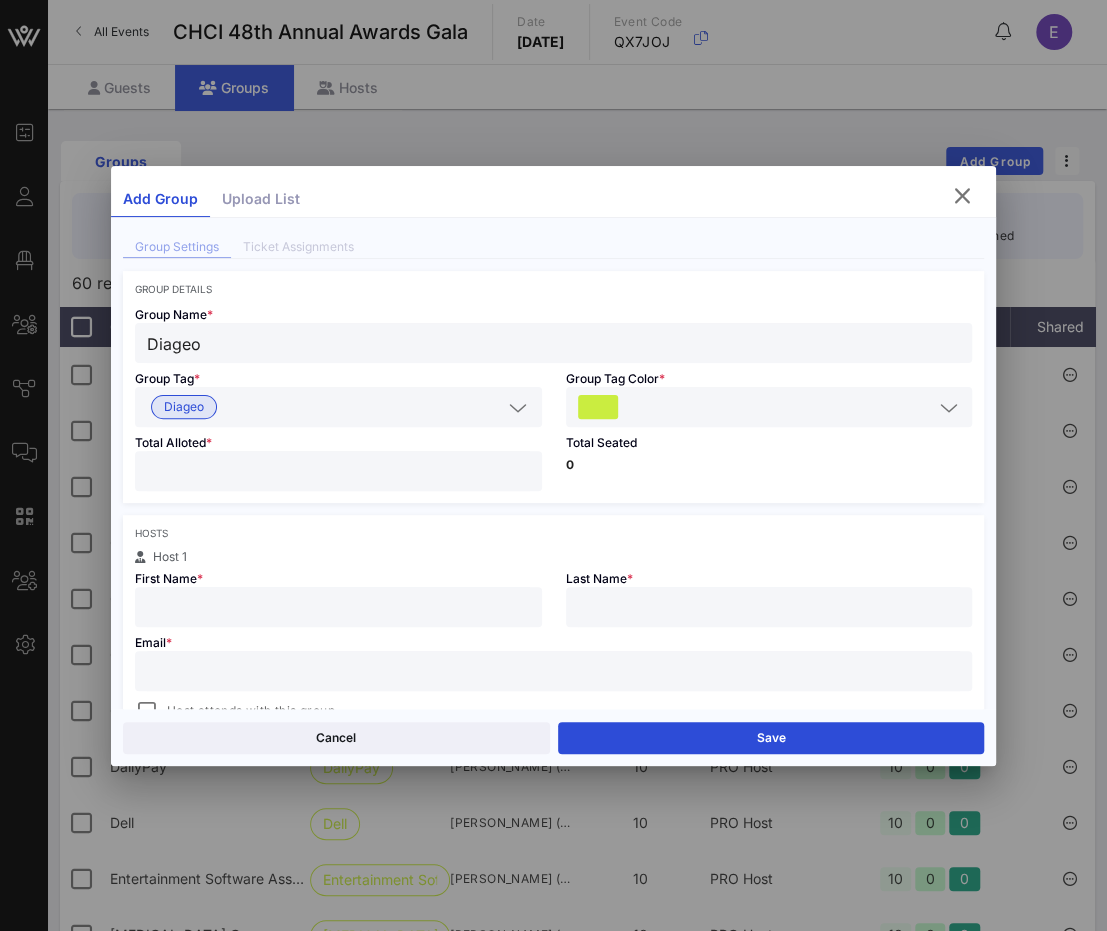 scroll, scrollTop: 54, scrollLeft: 0, axis: vertical 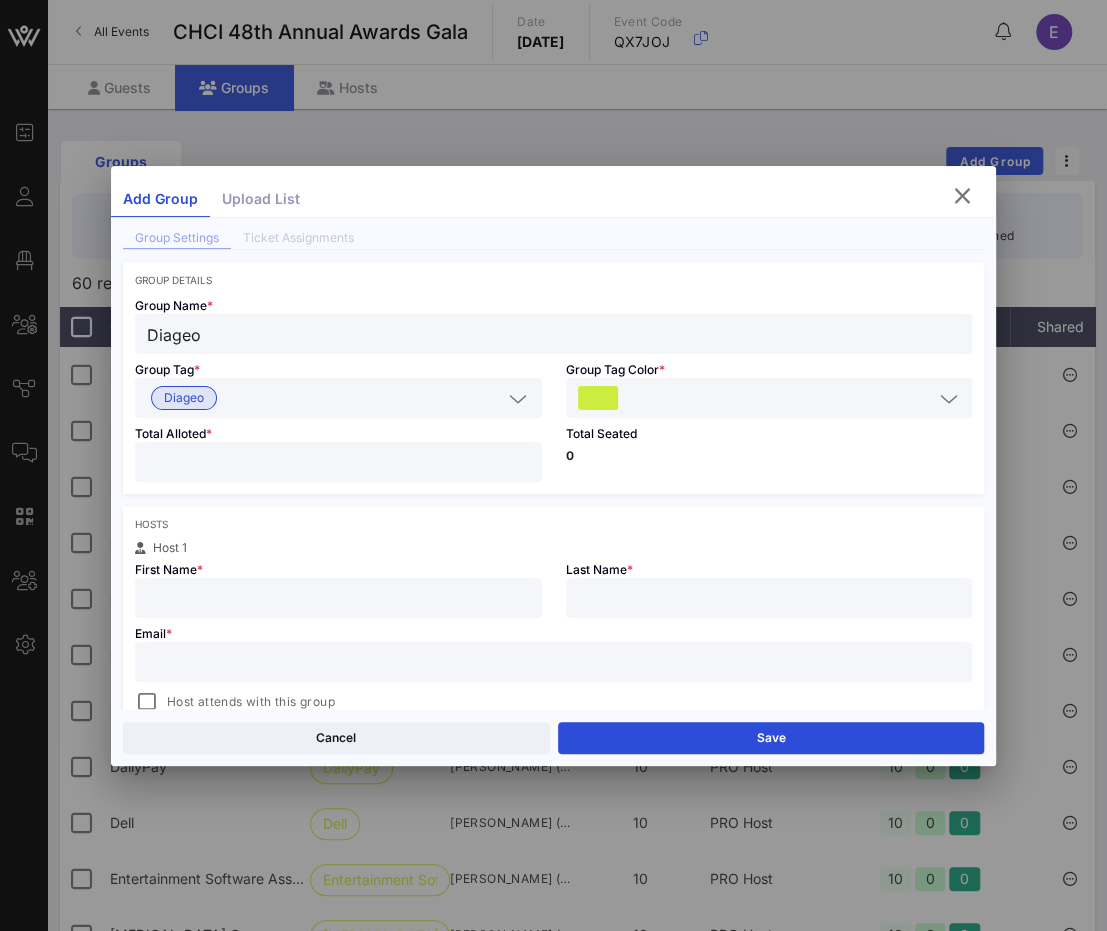 click at bounding box center [338, 598] 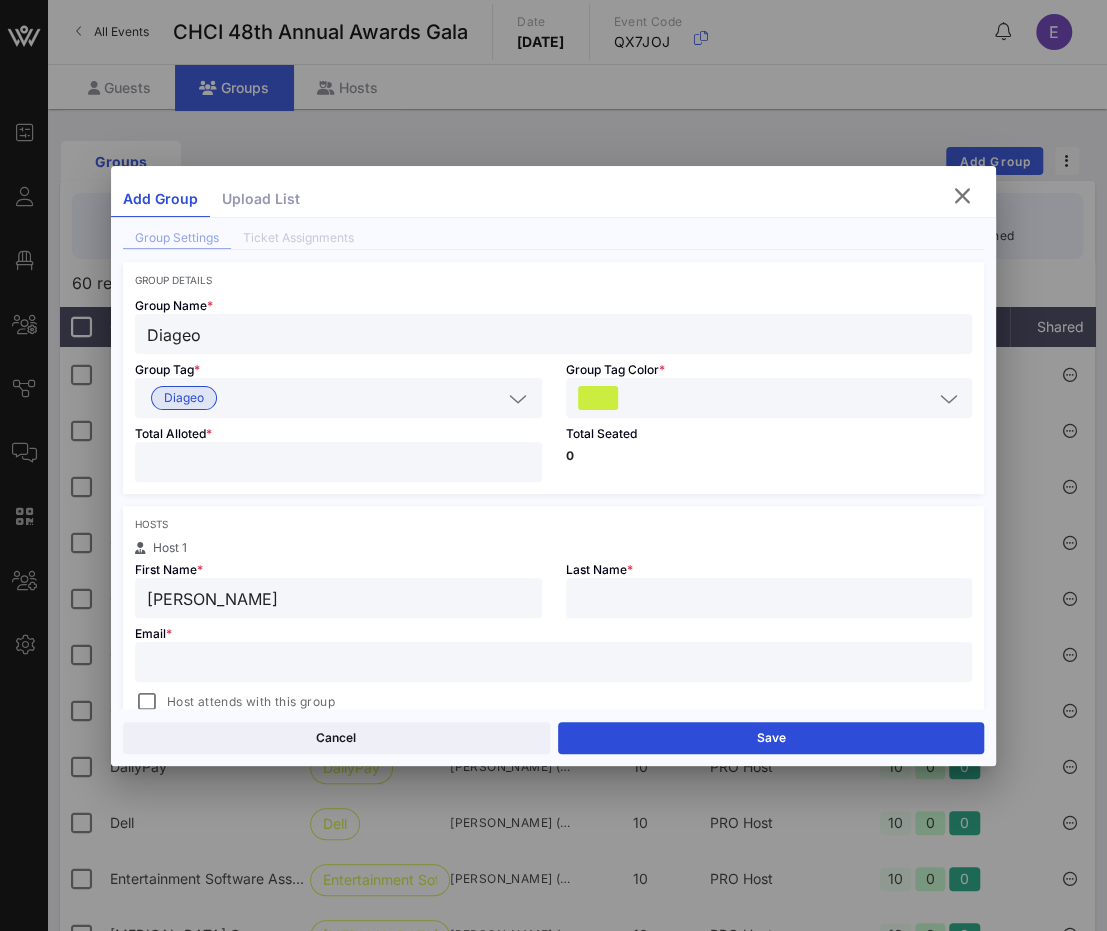 type on "Shawn" 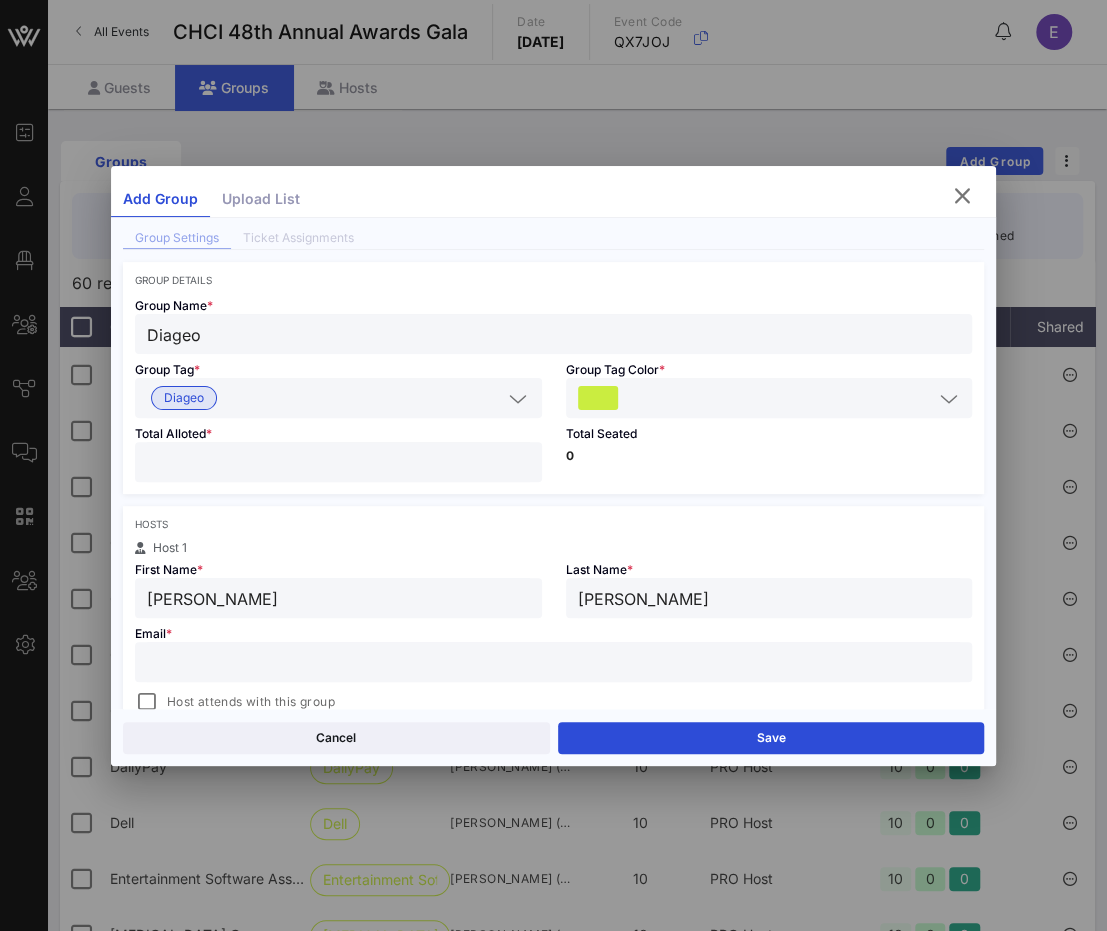 type on "Whyte" 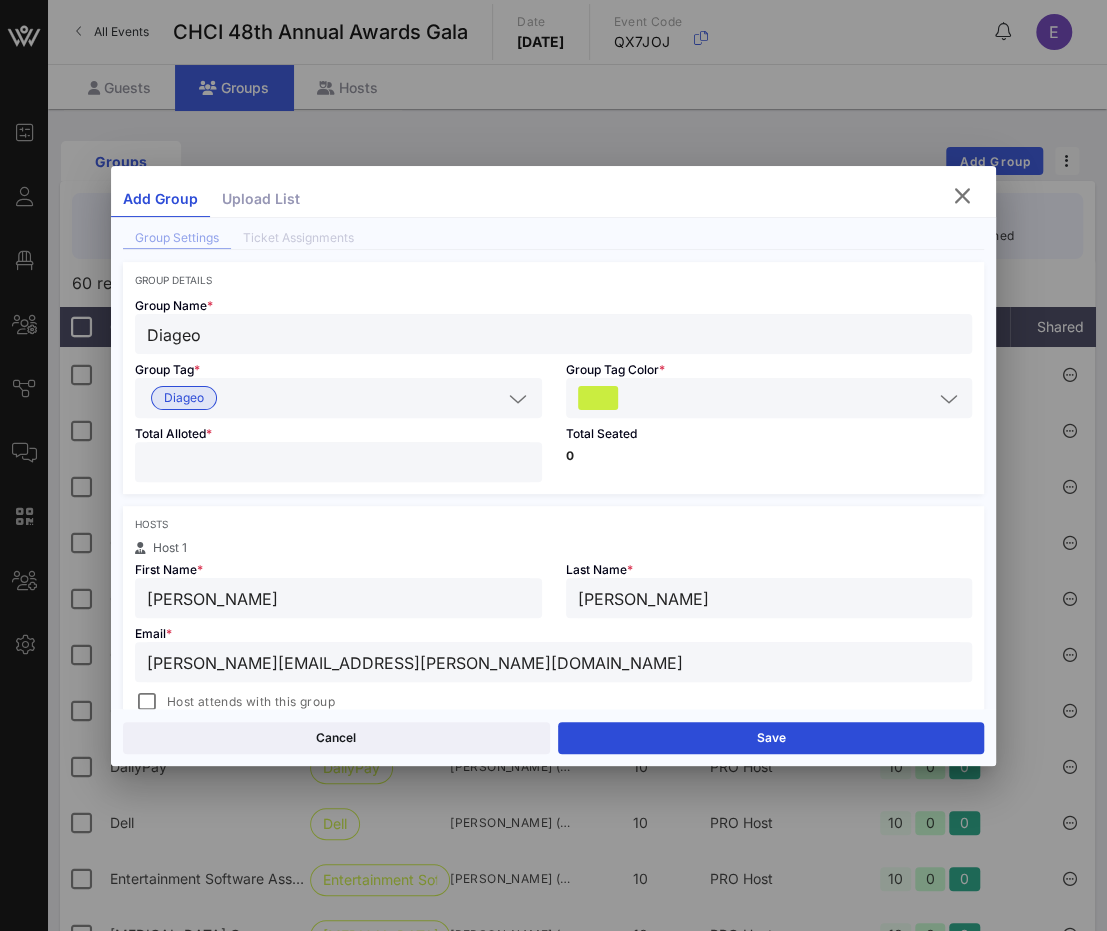 type on "shawn.whyte@diageo.com" 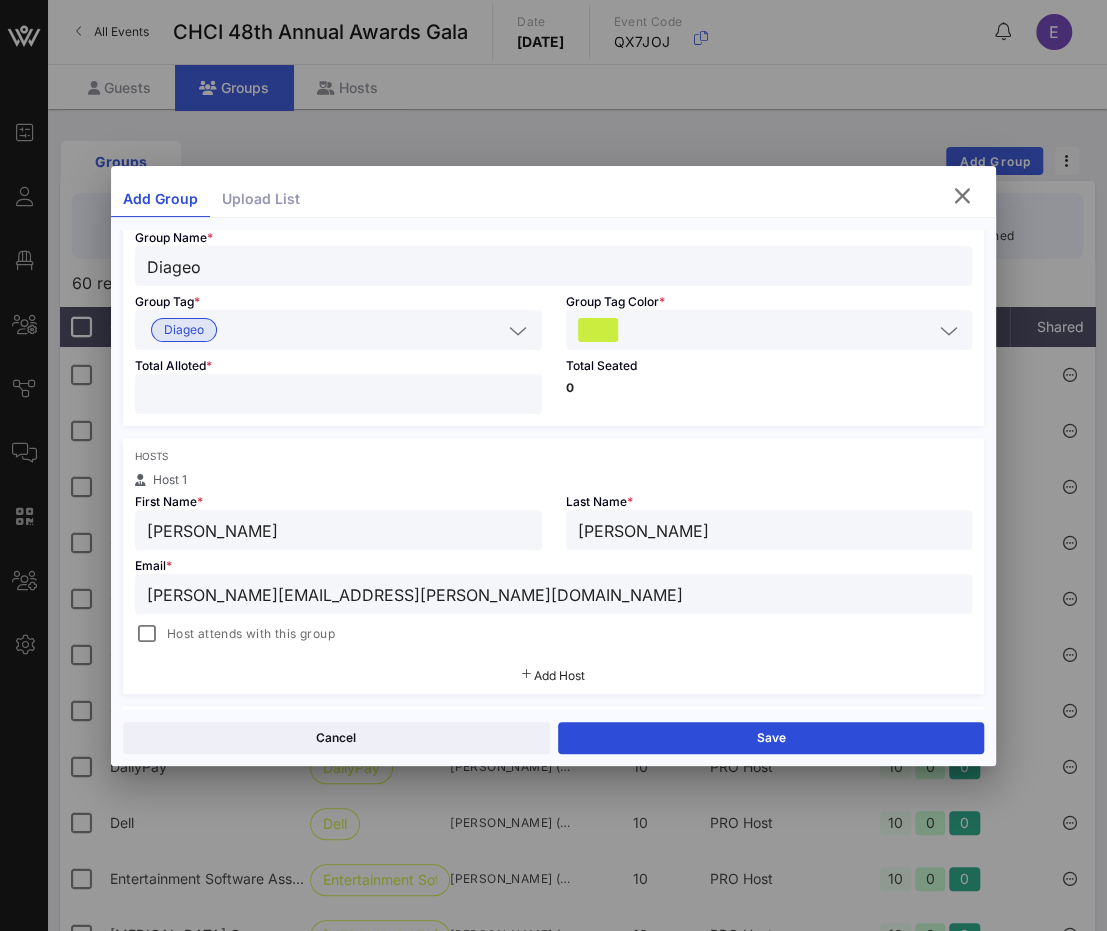 scroll, scrollTop: 133, scrollLeft: 0, axis: vertical 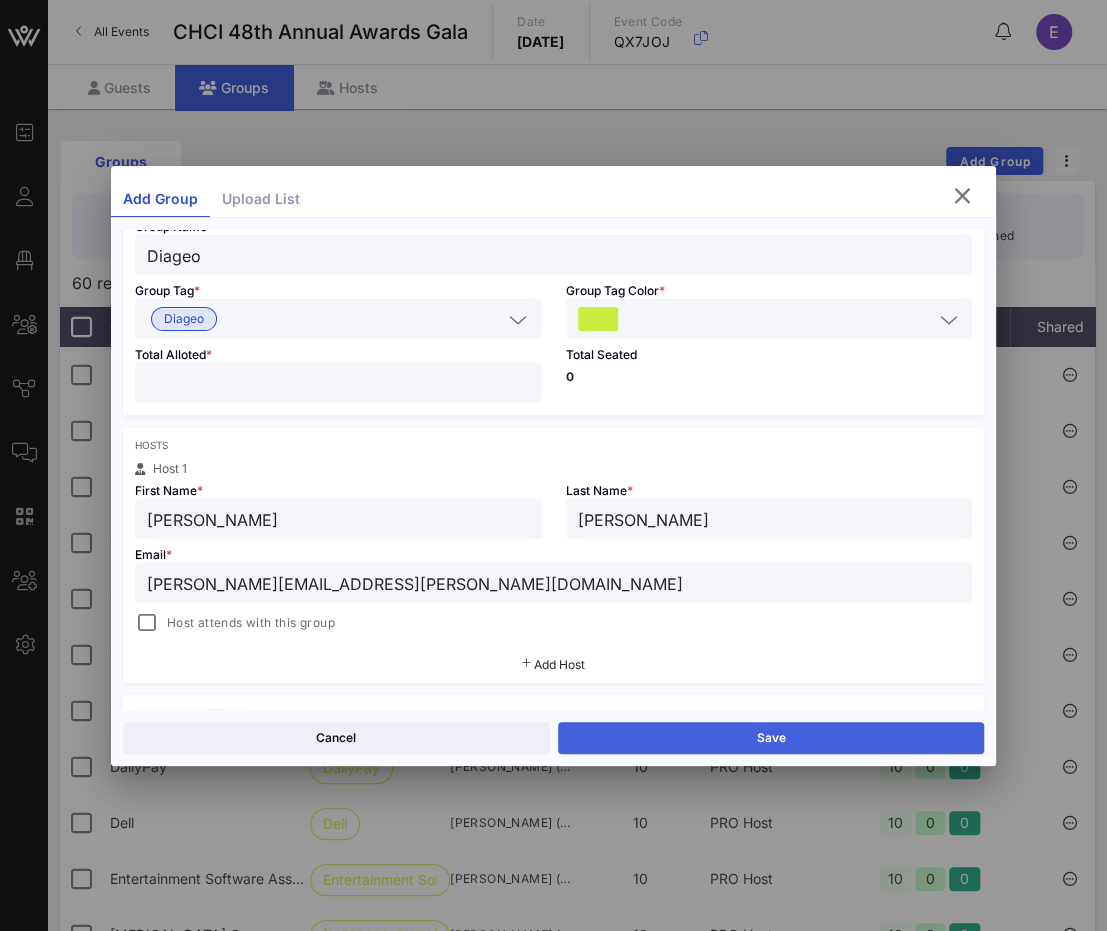 click on "Save" at bounding box center (771, 738) 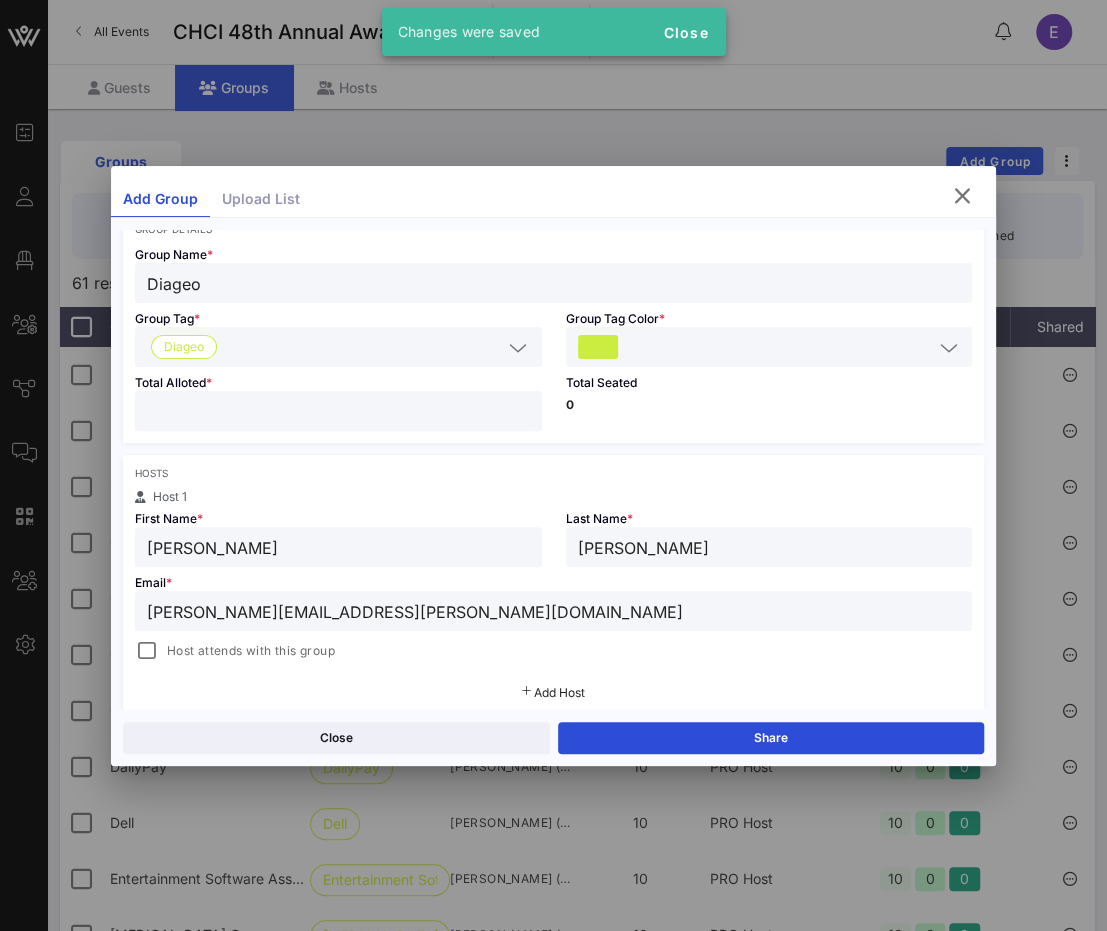 scroll, scrollTop: 0, scrollLeft: 0, axis: both 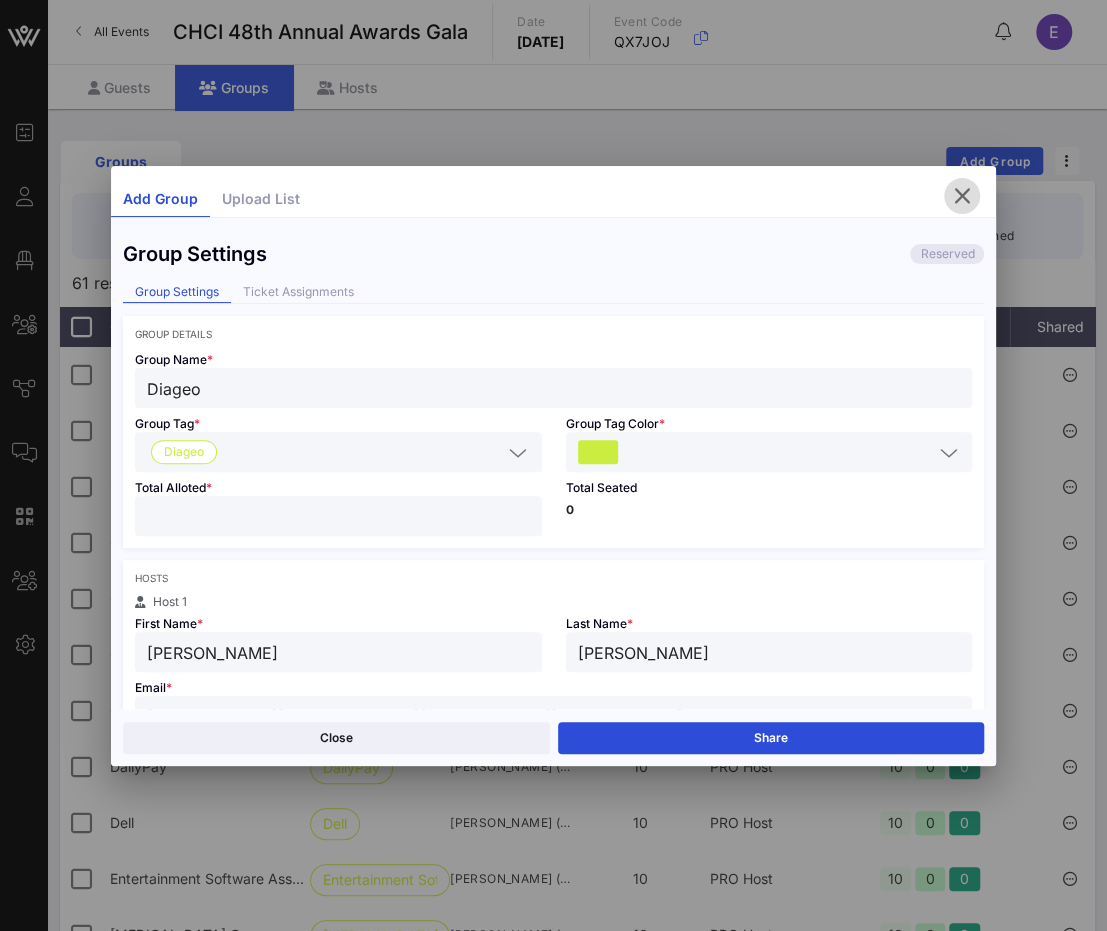 click at bounding box center [962, 196] 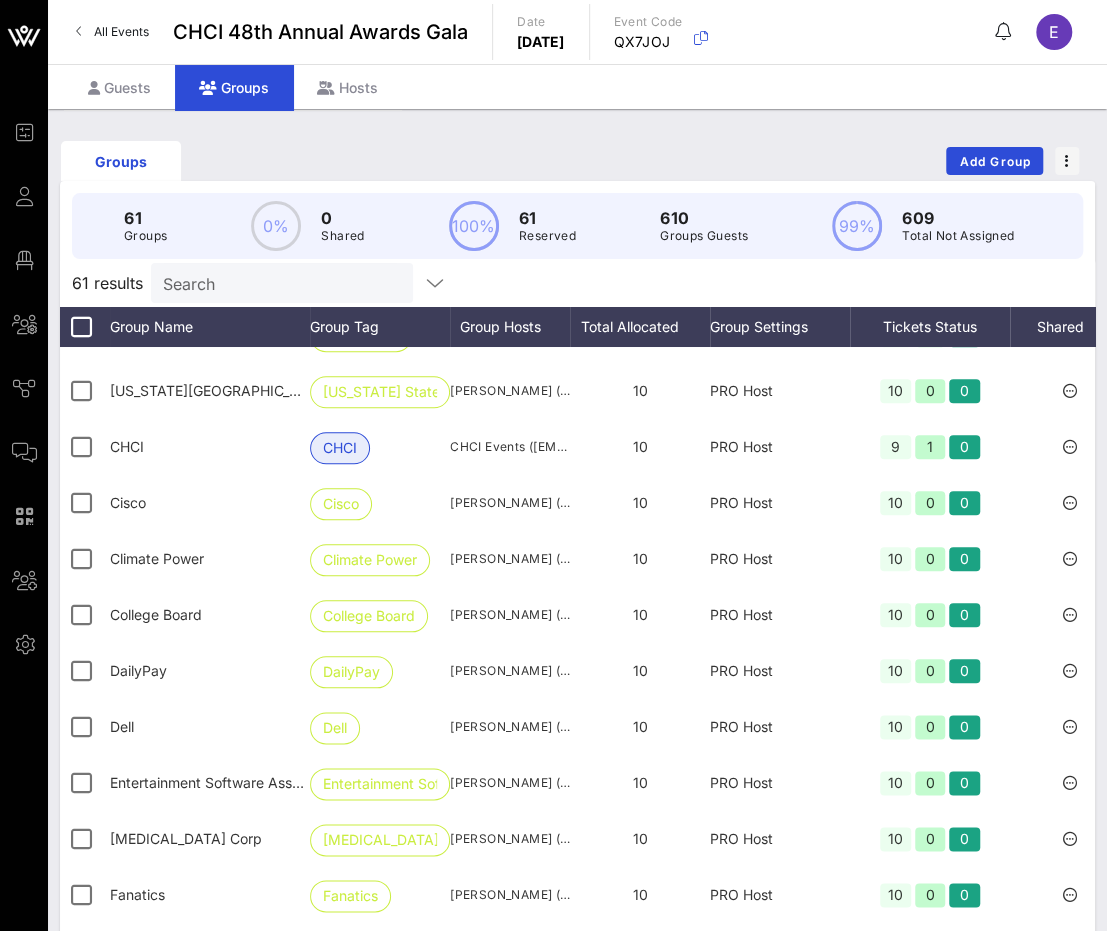 scroll, scrollTop: 884, scrollLeft: 0, axis: vertical 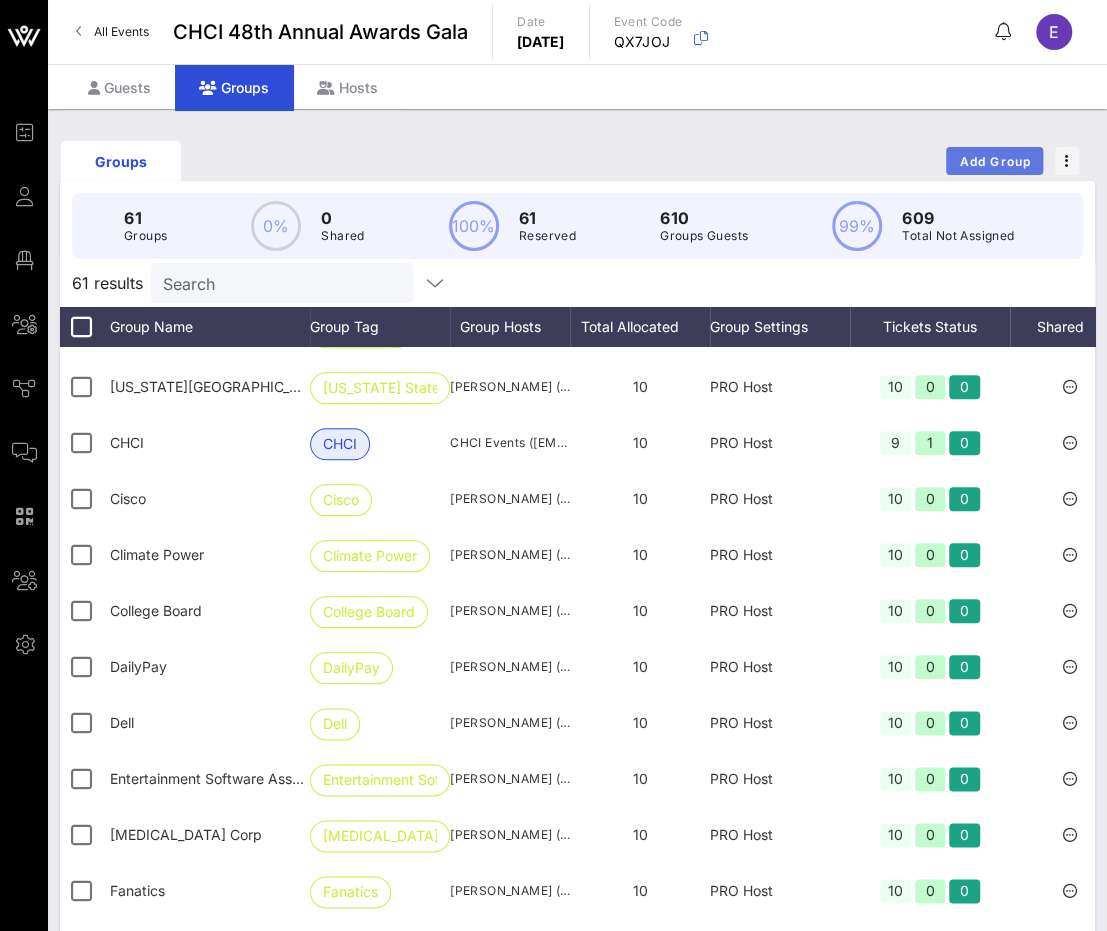 click on "Add Group" at bounding box center (995, 161) 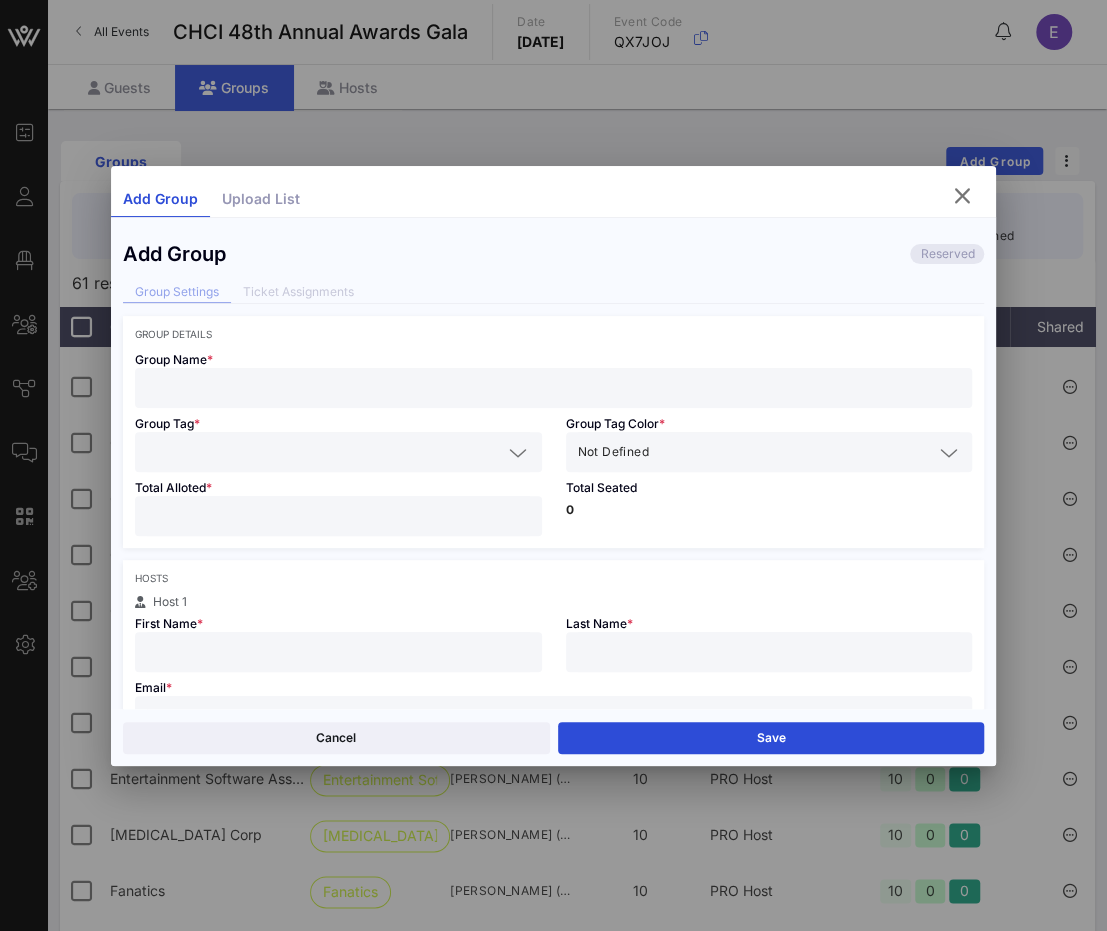 click at bounding box center (554, 388) 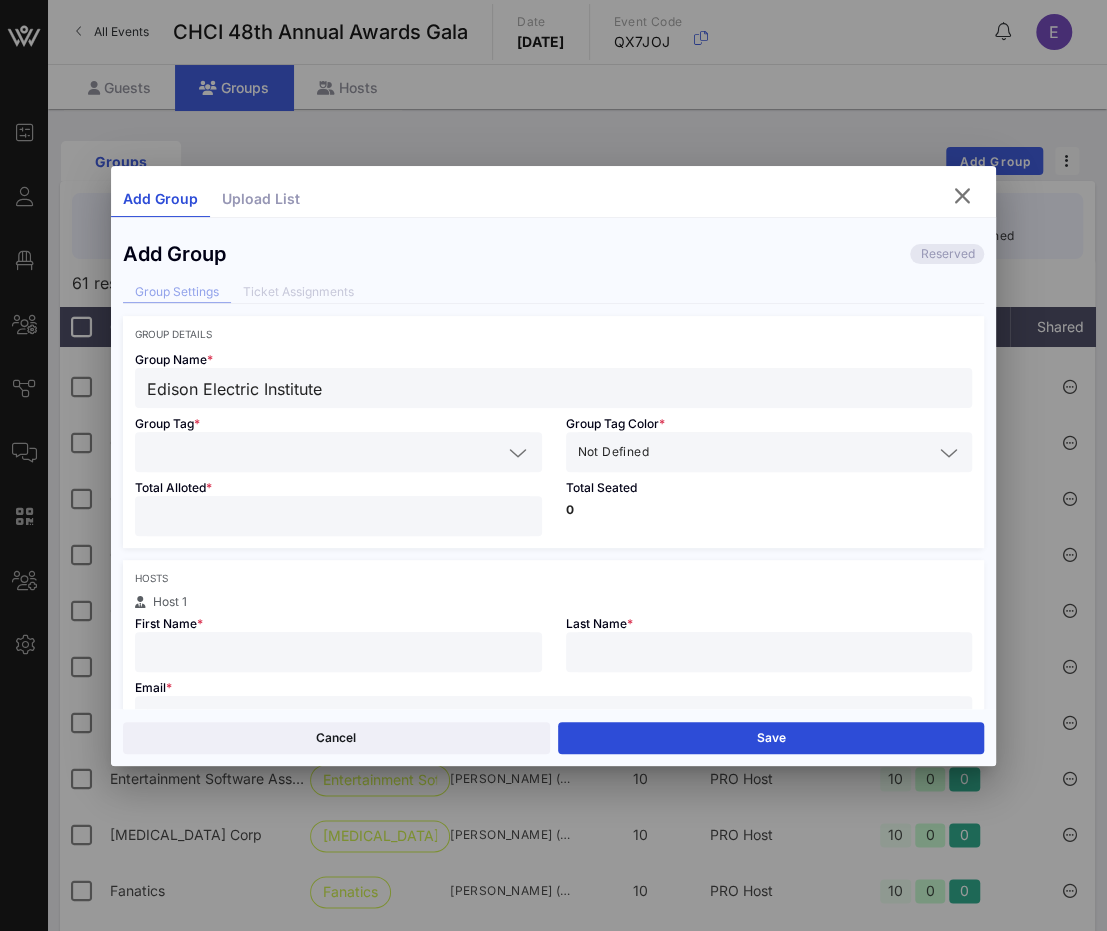 drag, startPoint x: 371, startPoint y: 402, endPoint x: 73, endPoint y: 396, distance: 298.0604 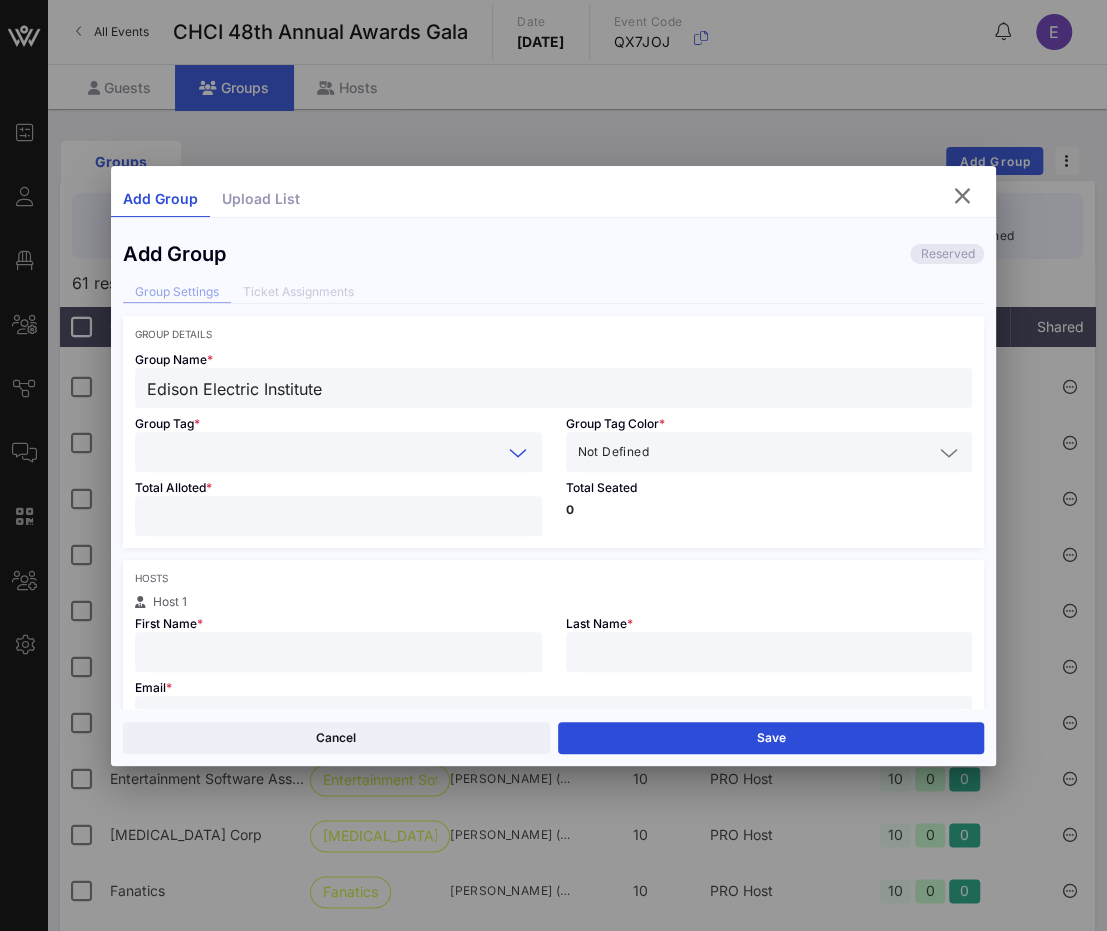 click at bounding box center [324, 452] 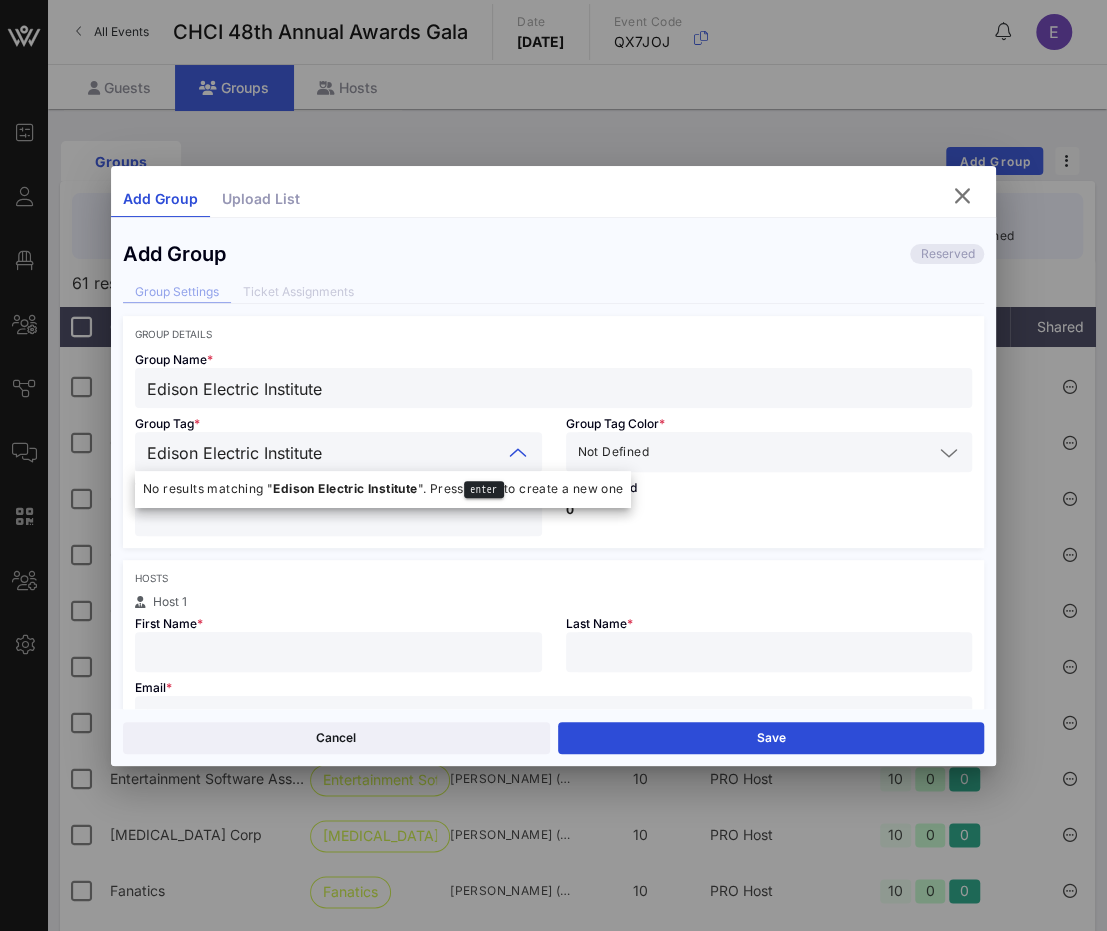 type 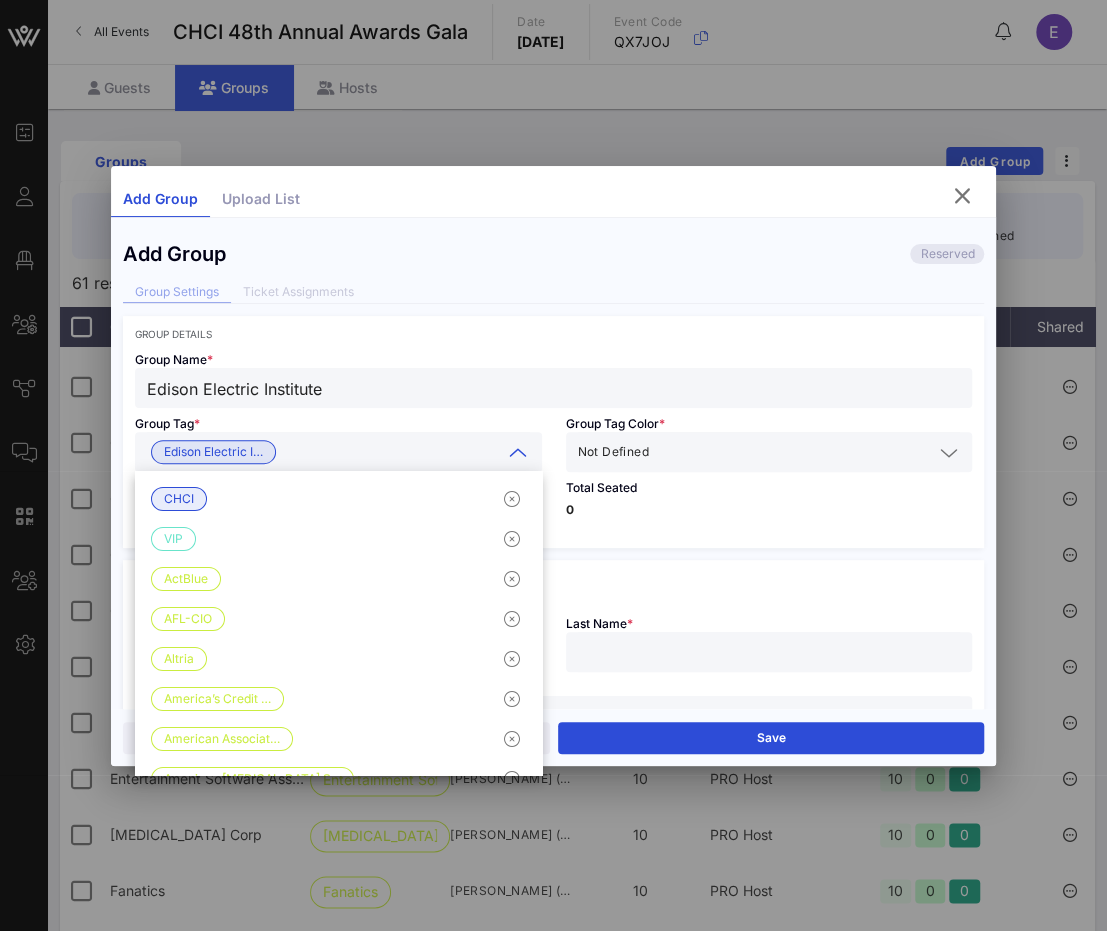 click on "Not Defined" at bounding box center (613, 452) 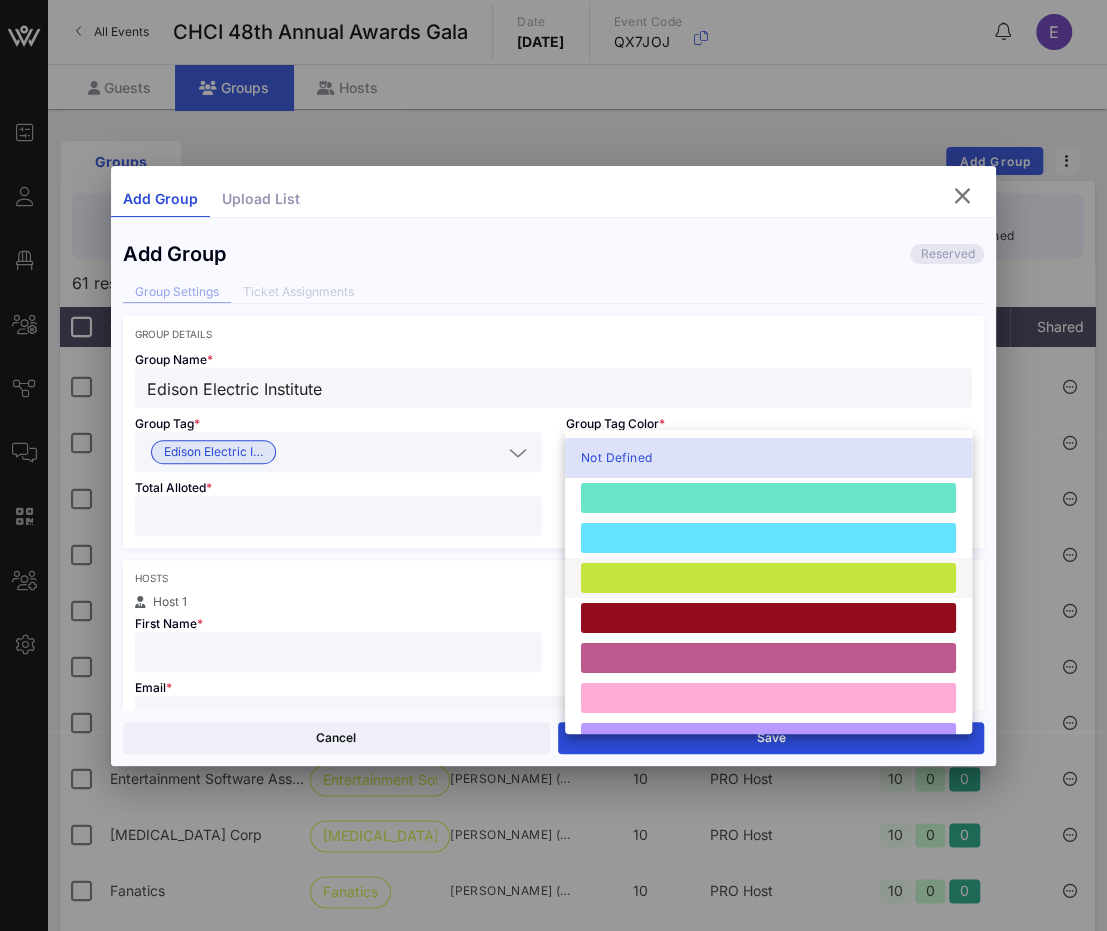 click at bounding box center (768, 578) 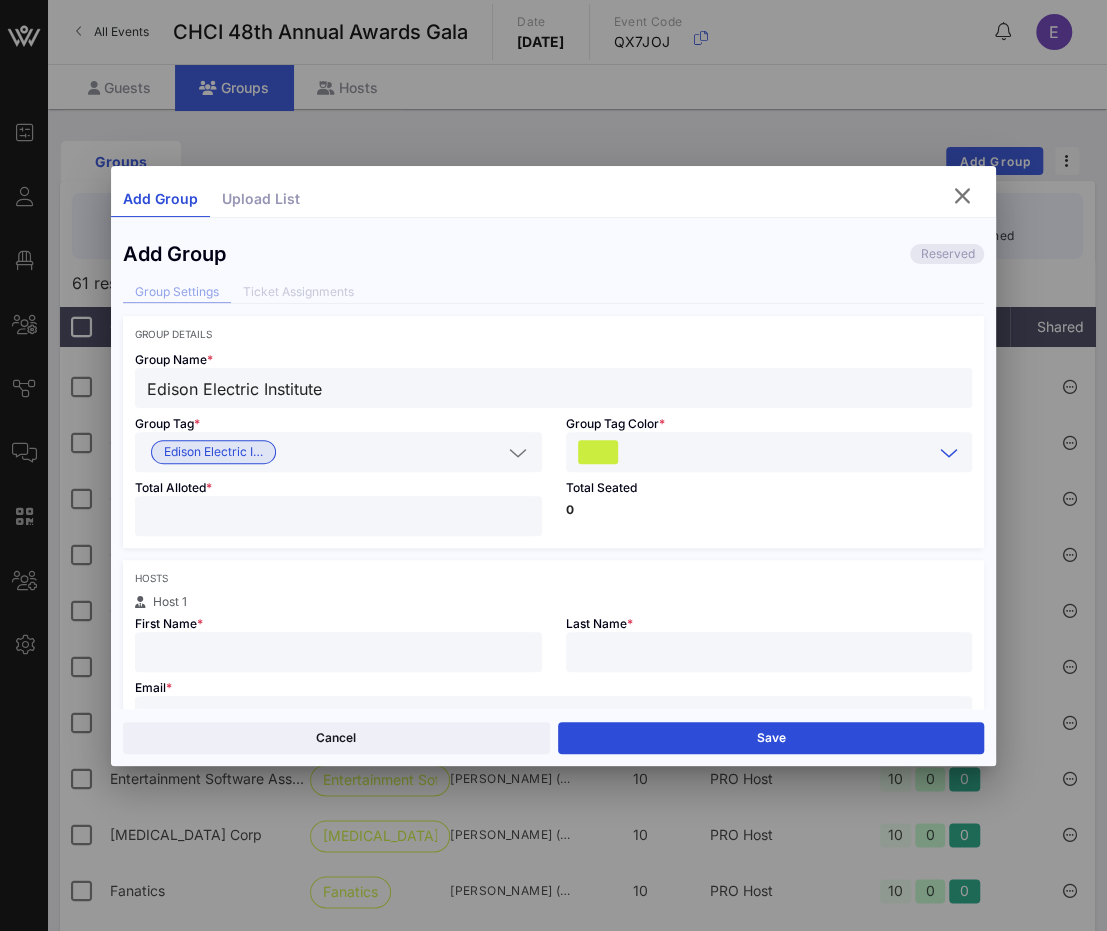 click at bounding box center (338, 516) 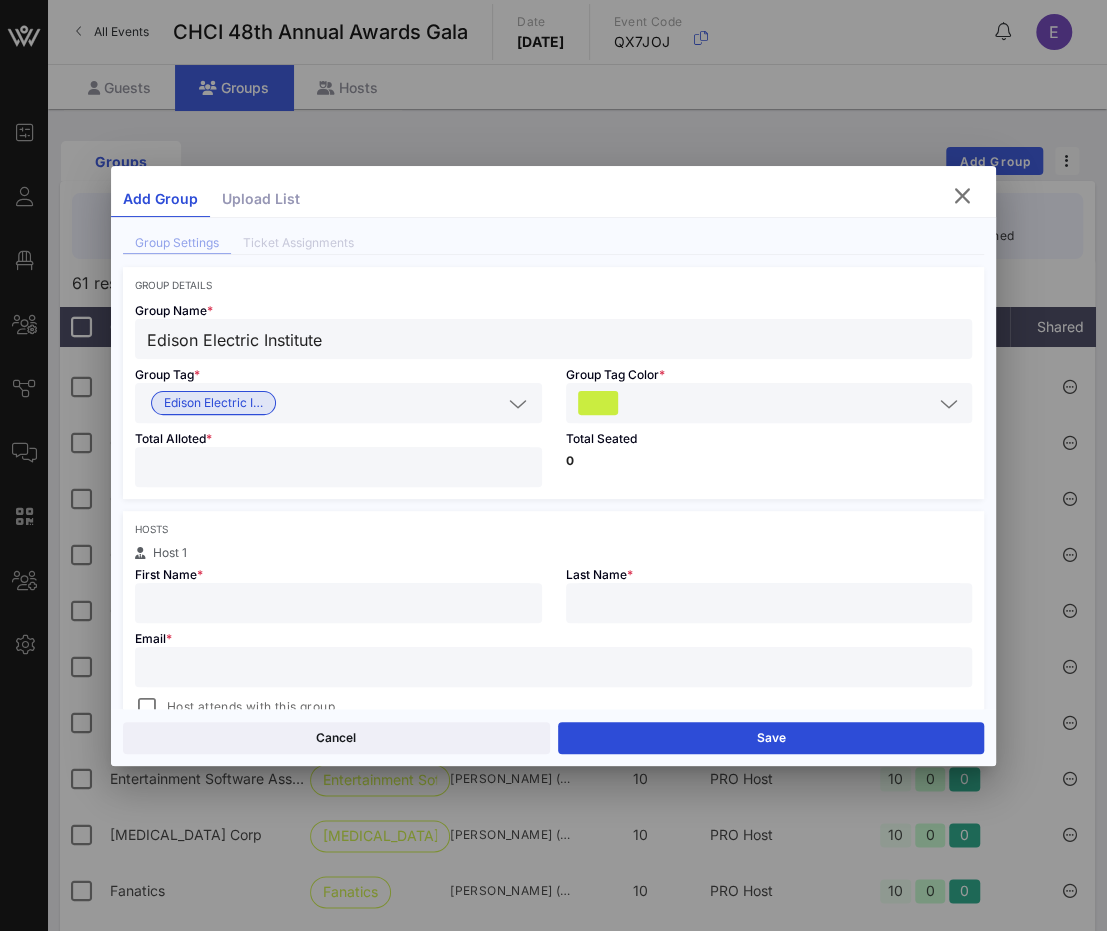 scroll, scrollTop: 60, scrollLeft: 0, axis: vertical 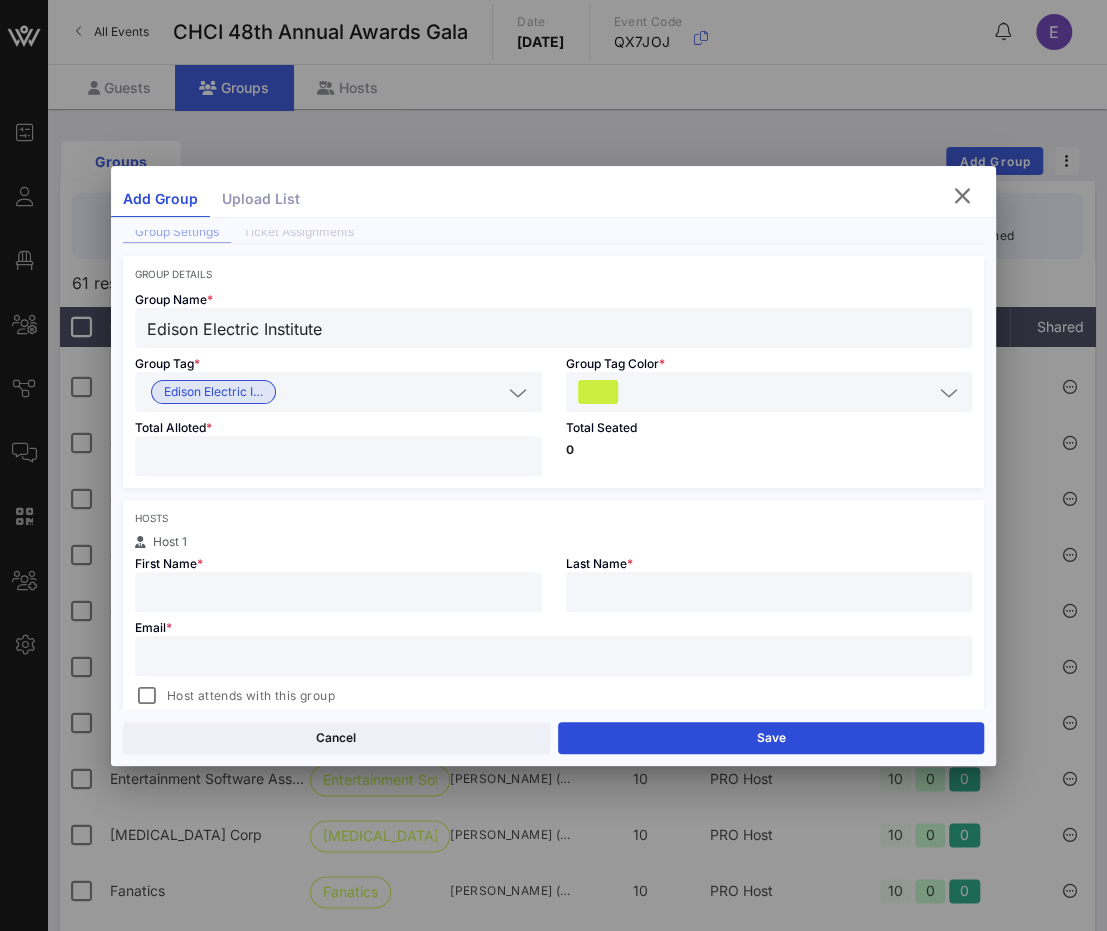 type on "*" 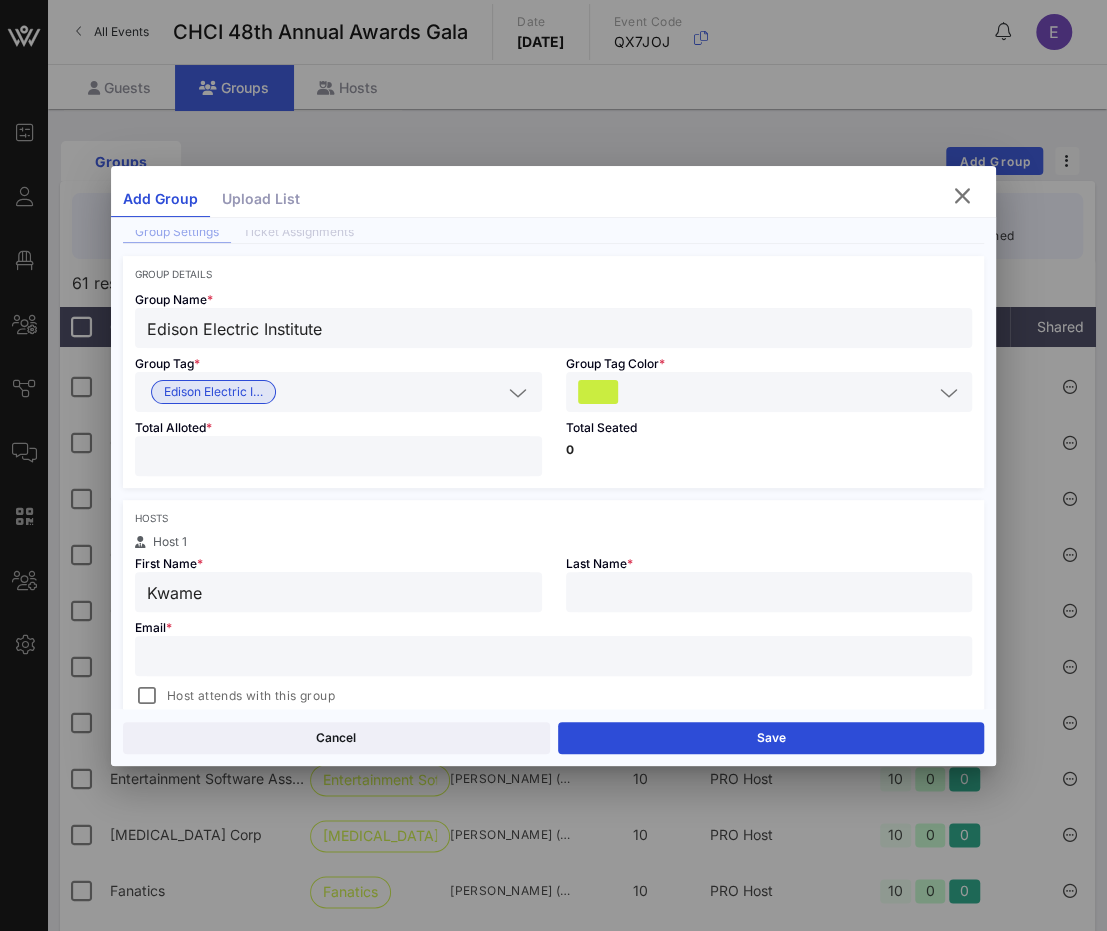 type on "Kwame" 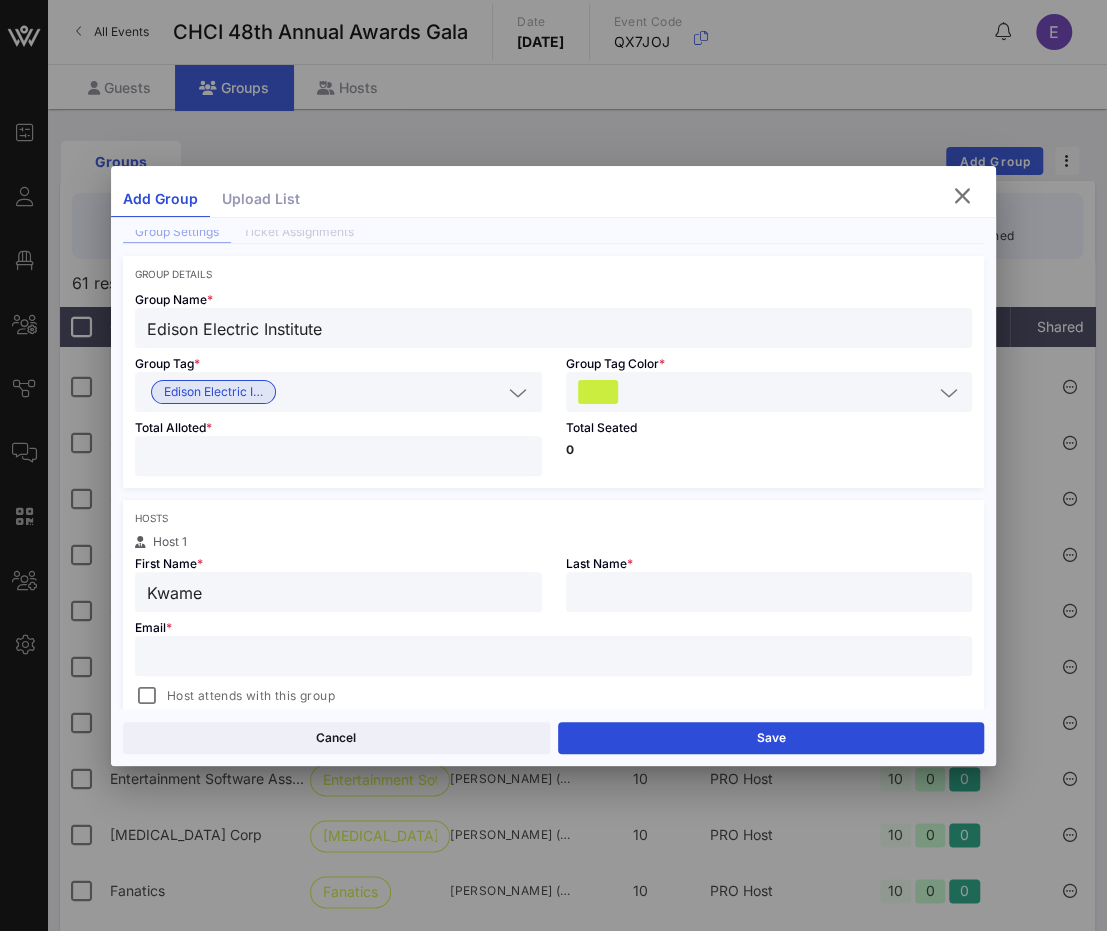 click at bounding box center (769, 592) 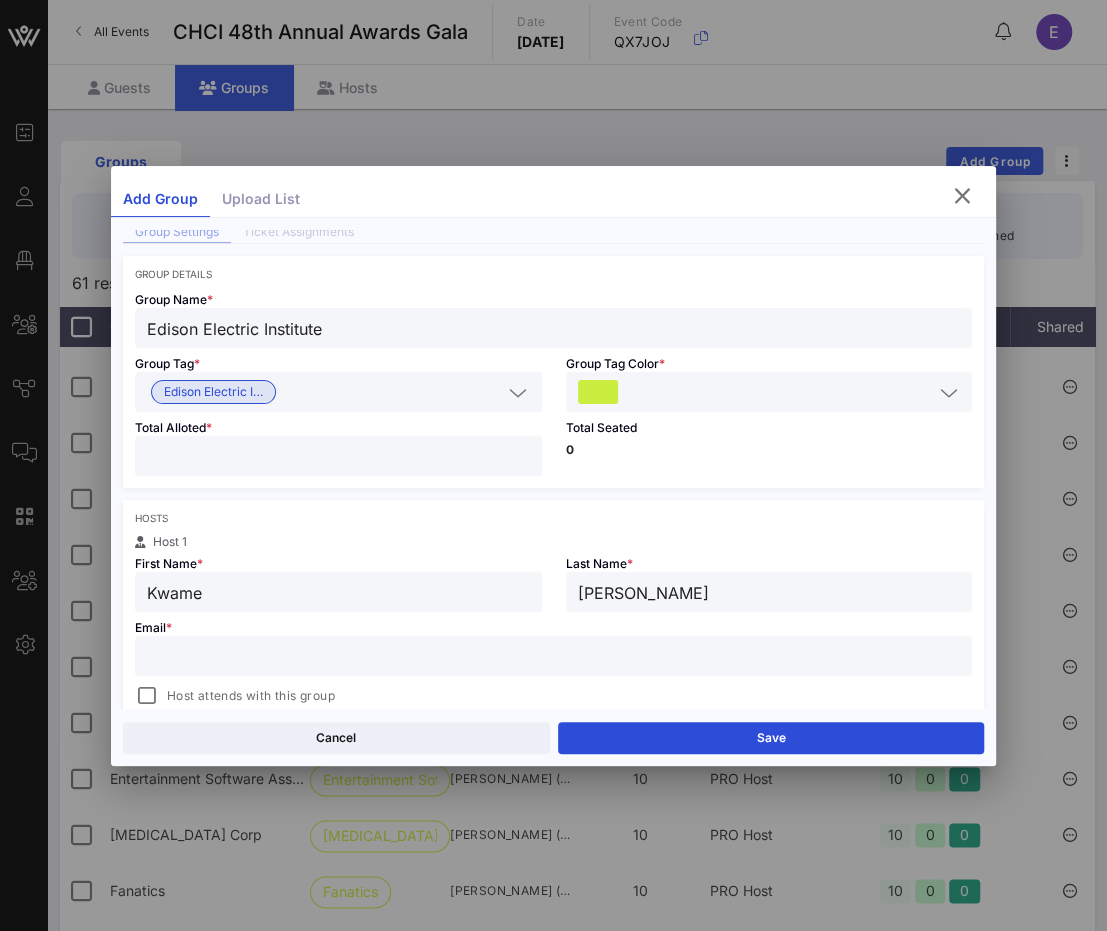 type on "Canty" 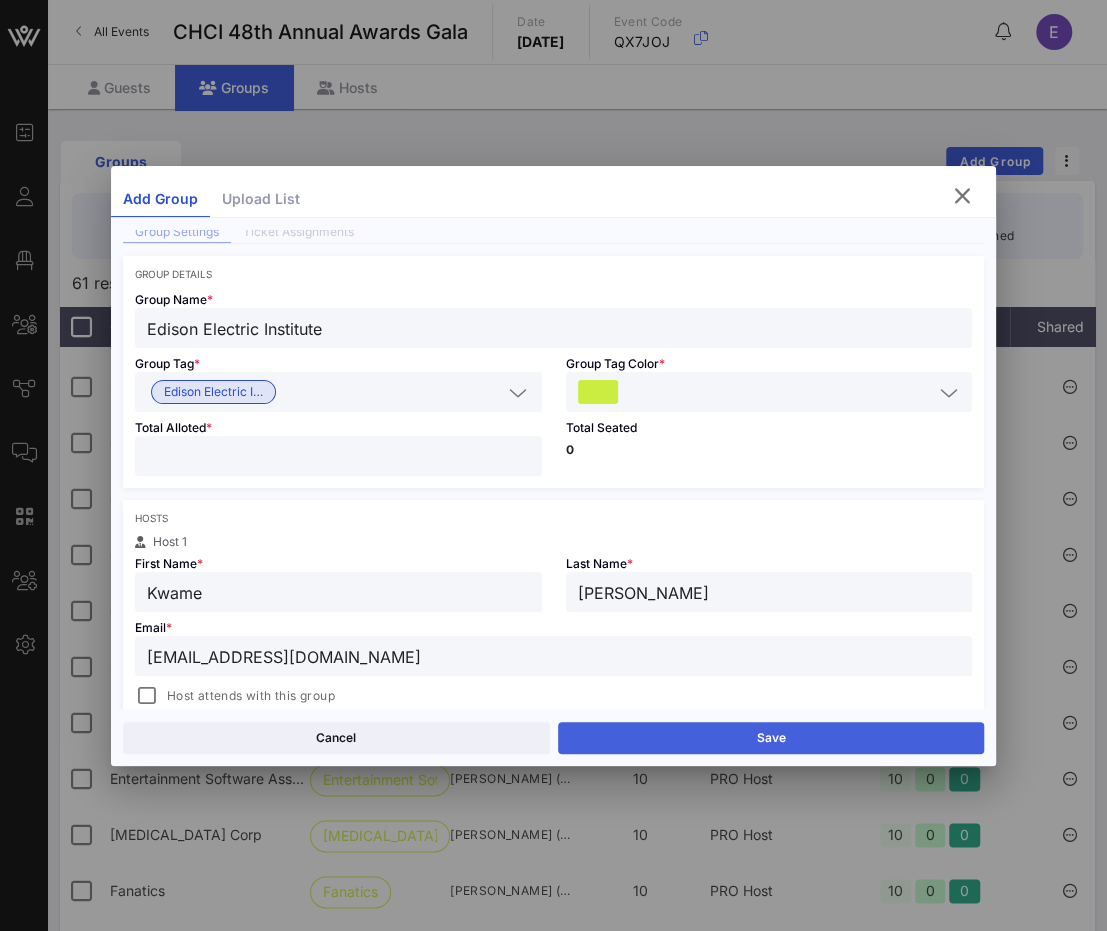 type on "kcanty@eei.org" 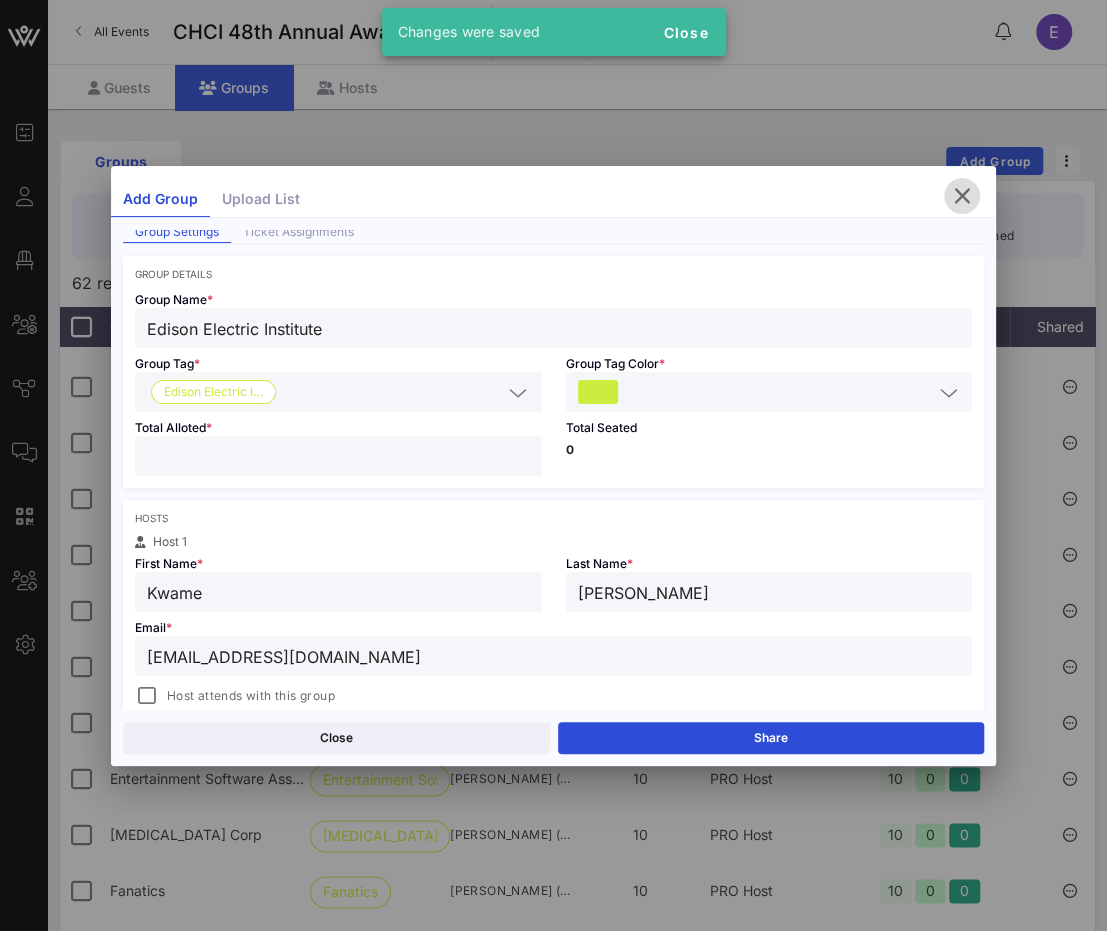 click at bounding box center [962, 196] 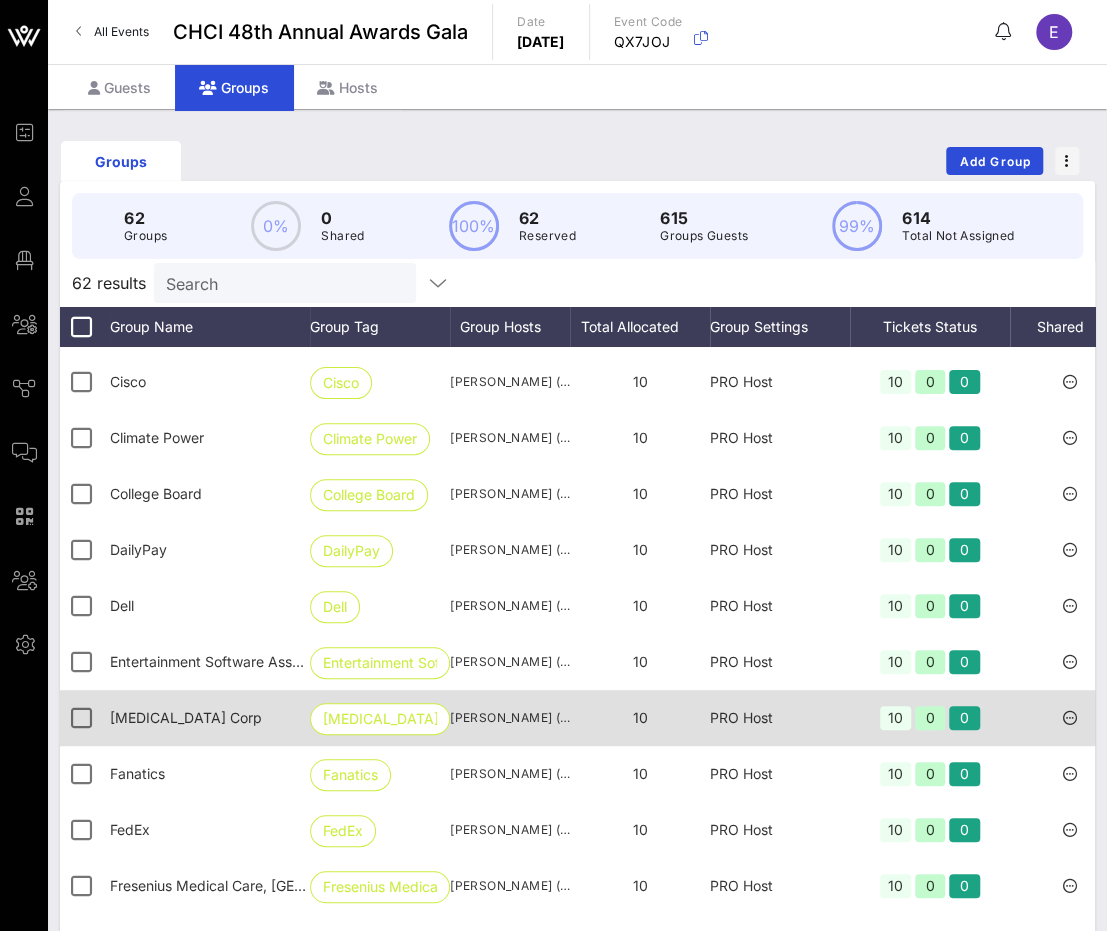 scroll, scrollTop: 1014, scrollLeft: 0, axis: vertical 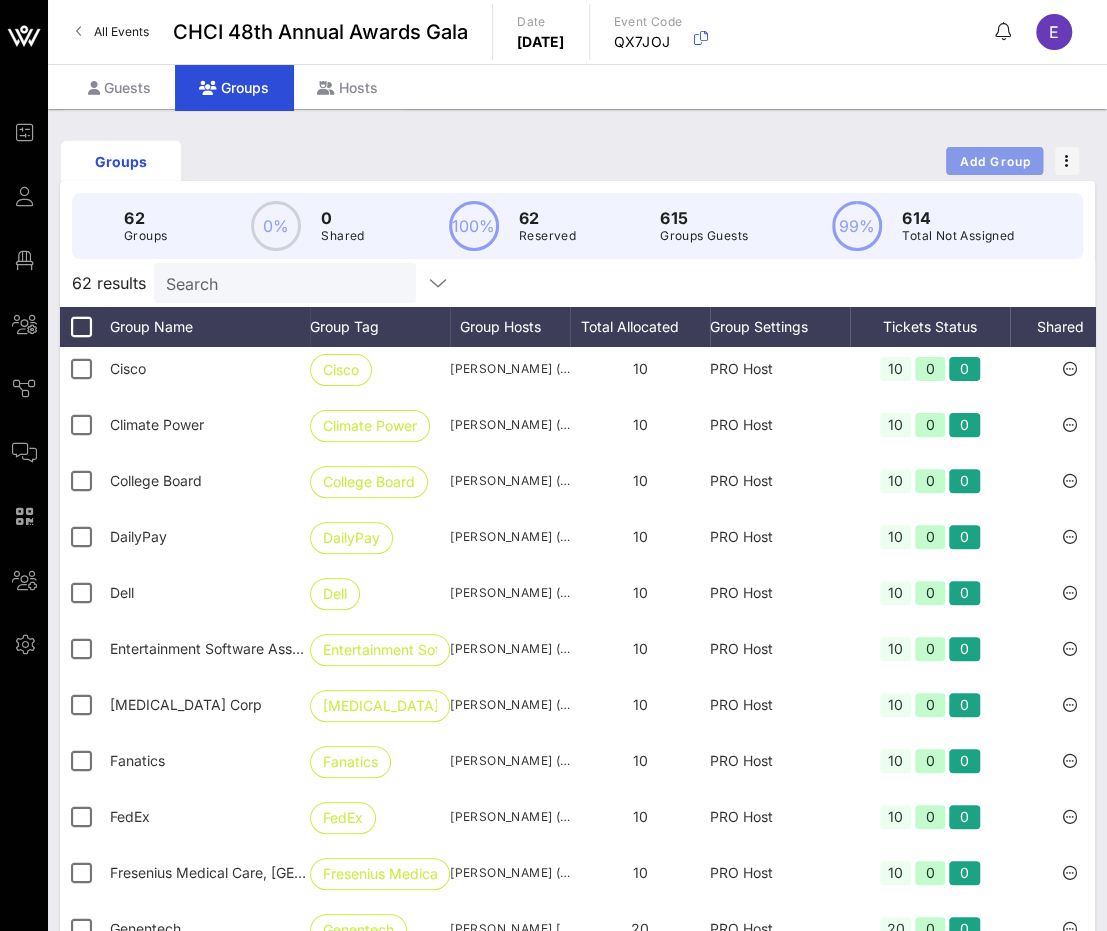 click on "Add Group" at bounding box center [995, 161] 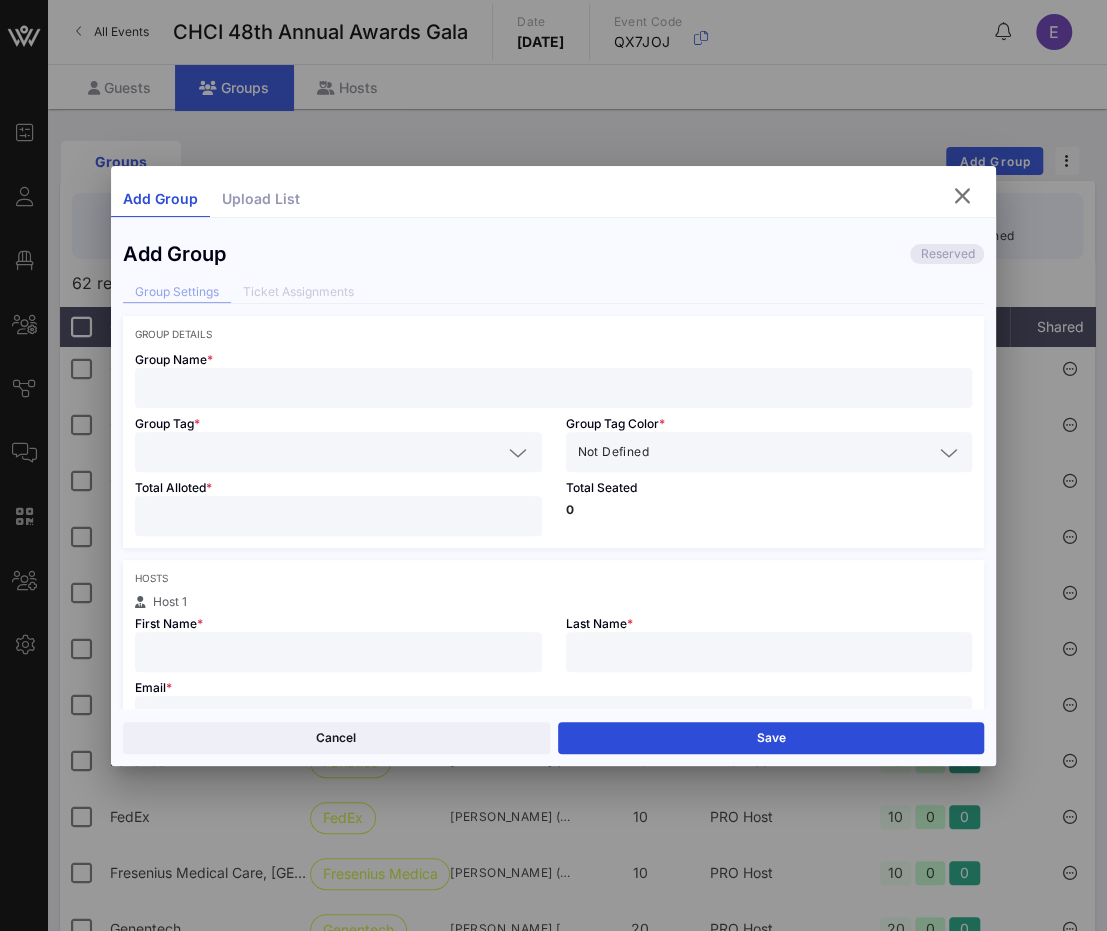 click at bounding box center [554, 388] 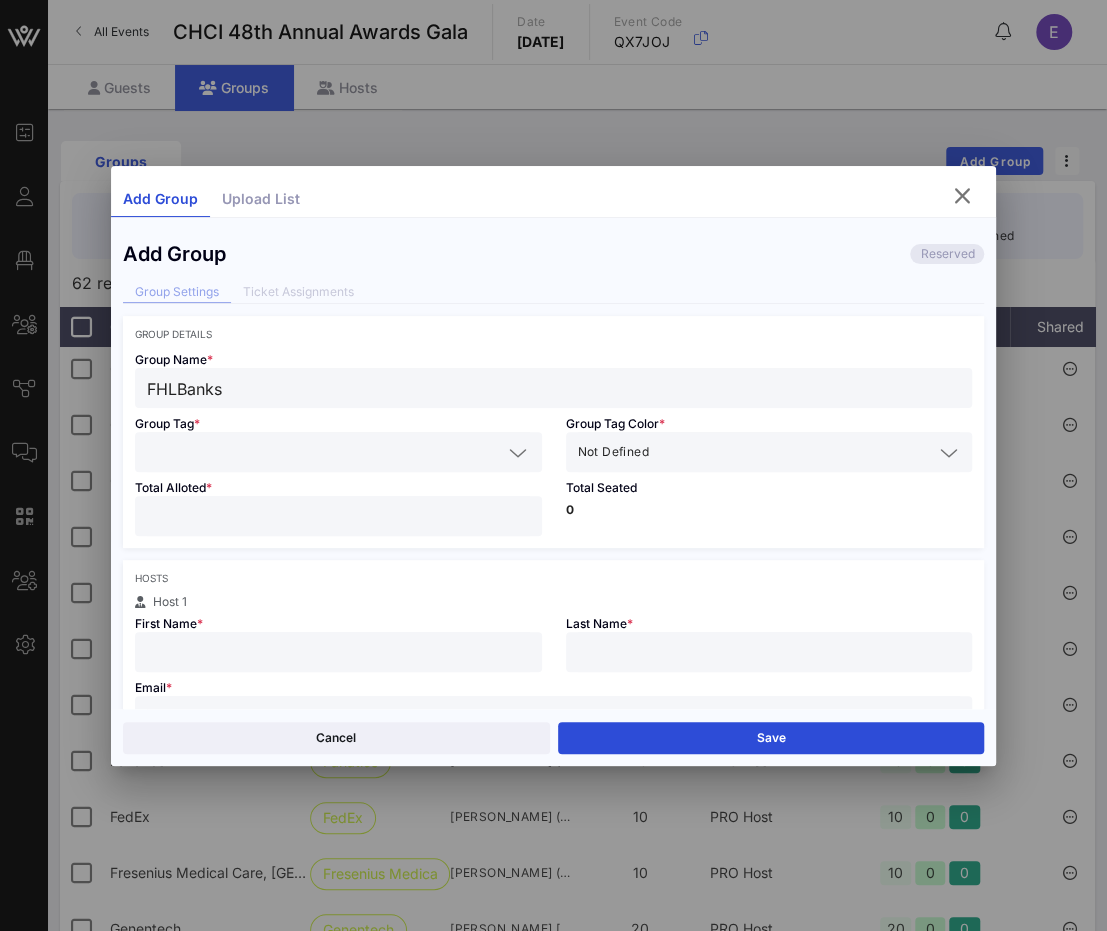 type on "FHLBanks" 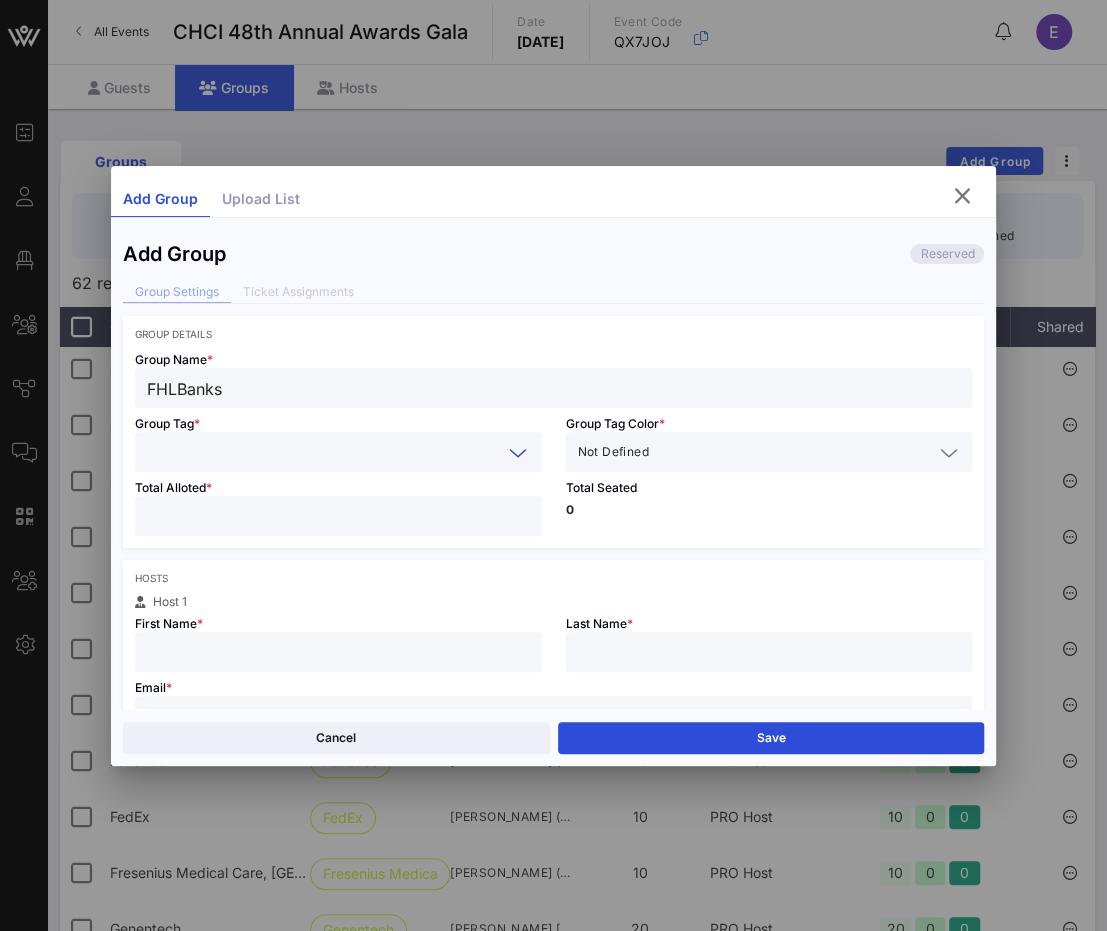 click at bounding box center (324, 452) 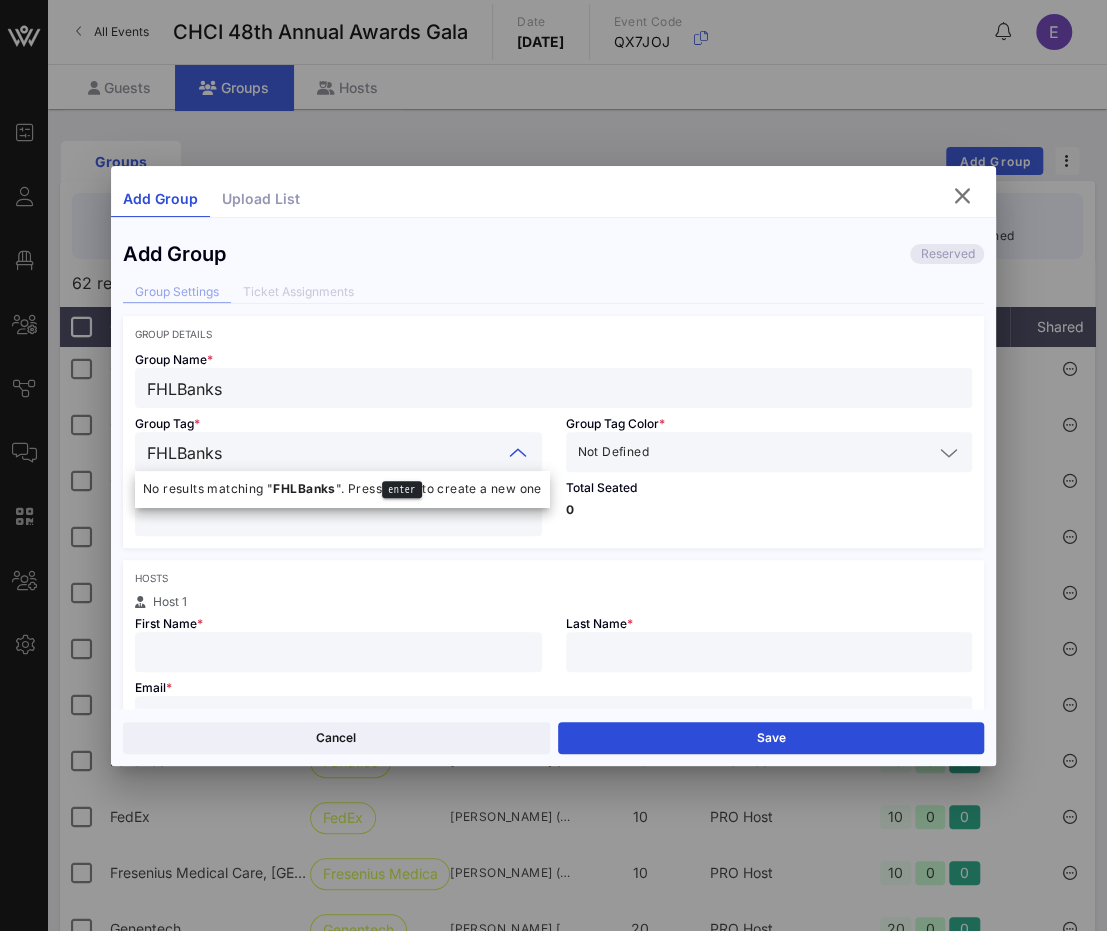 type 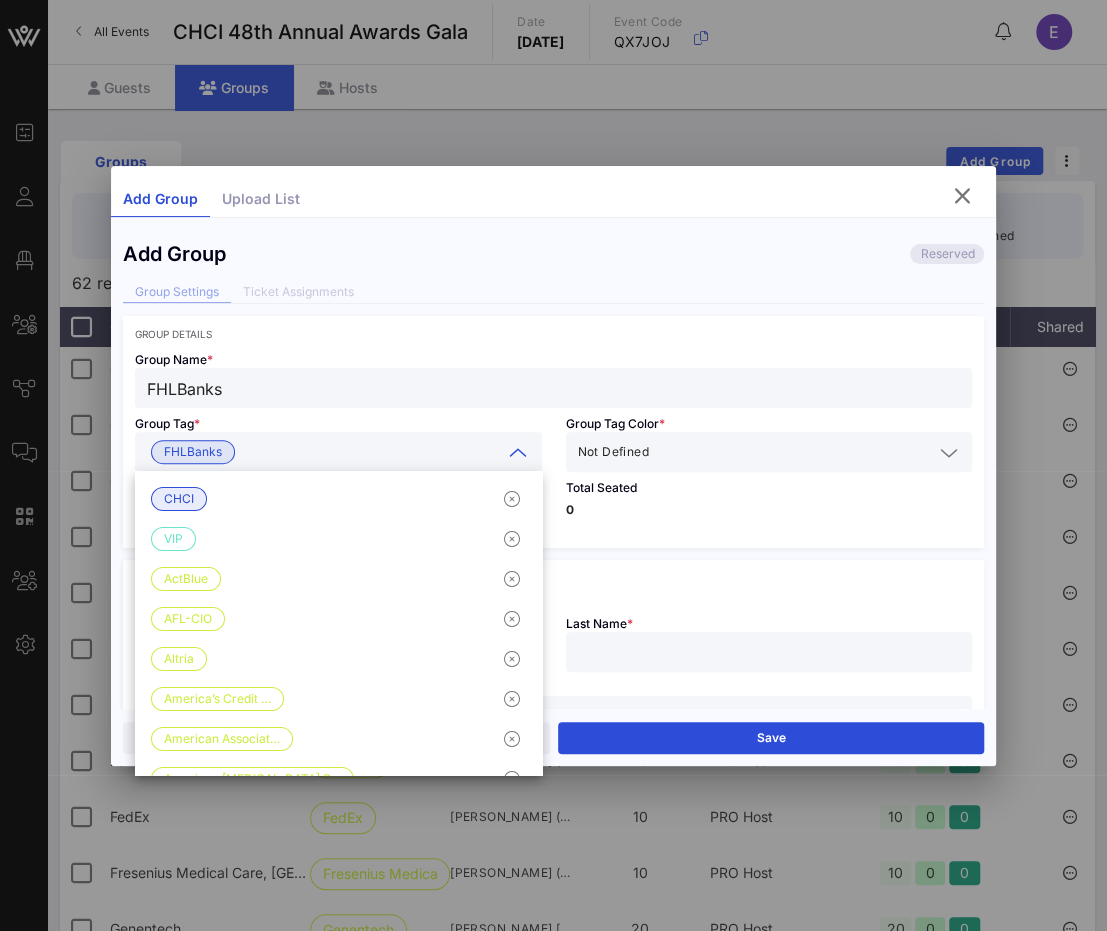 click at bounding box center [792, 452] 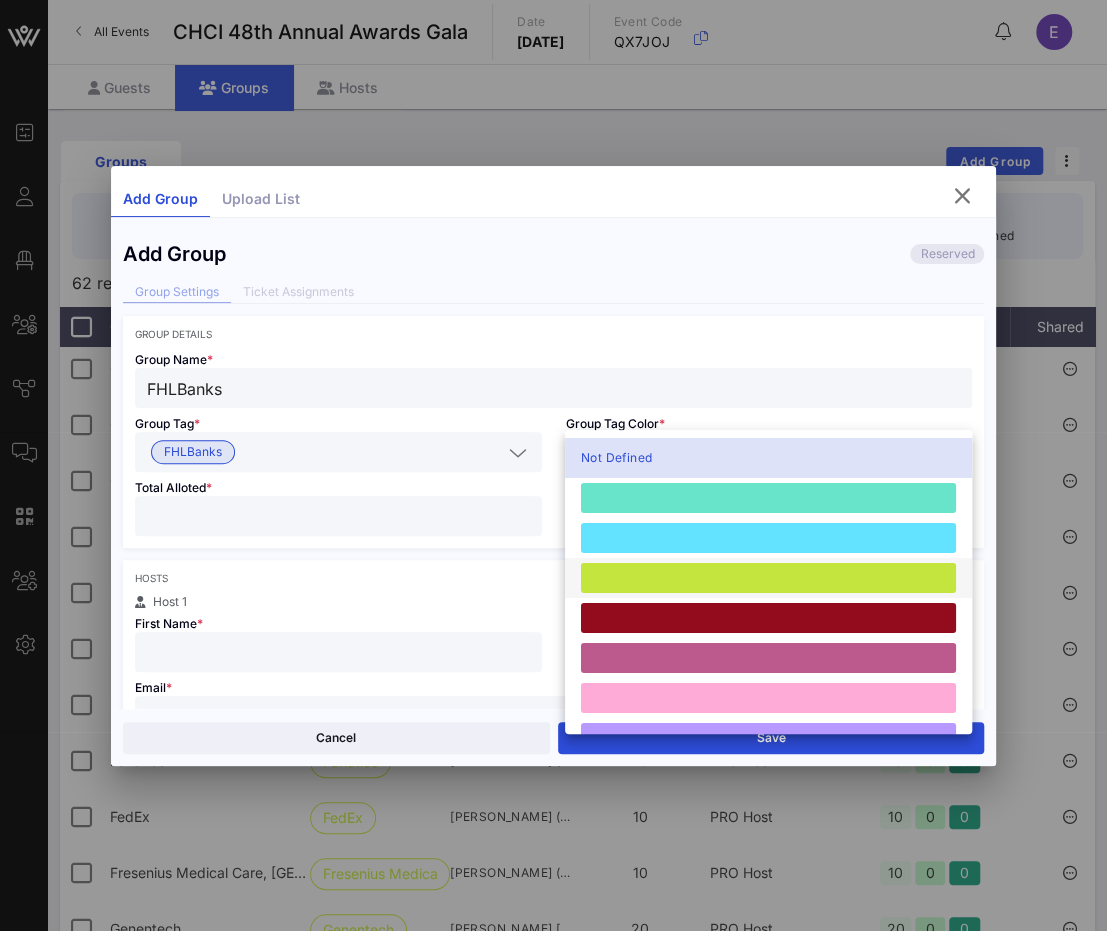 click at bounding box center (768, 578) 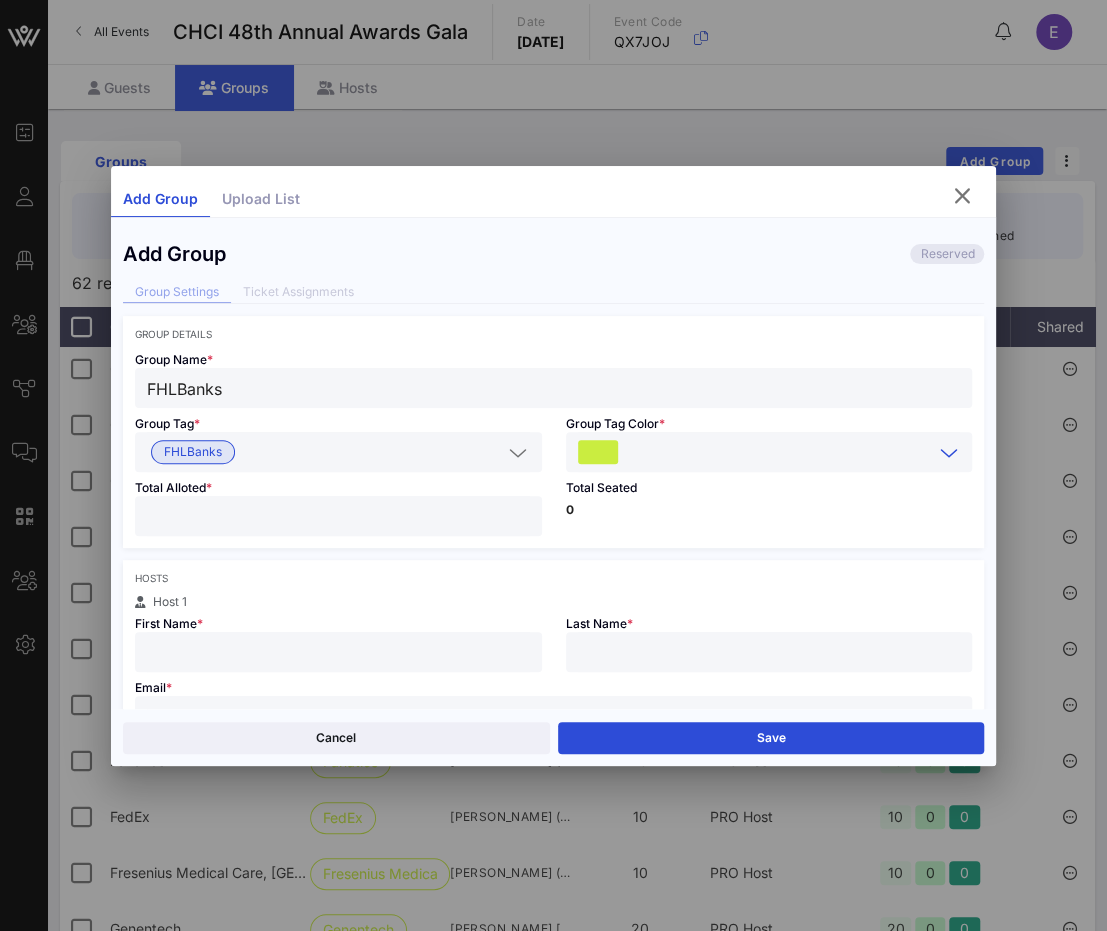 click at bounding box center [338, 516] 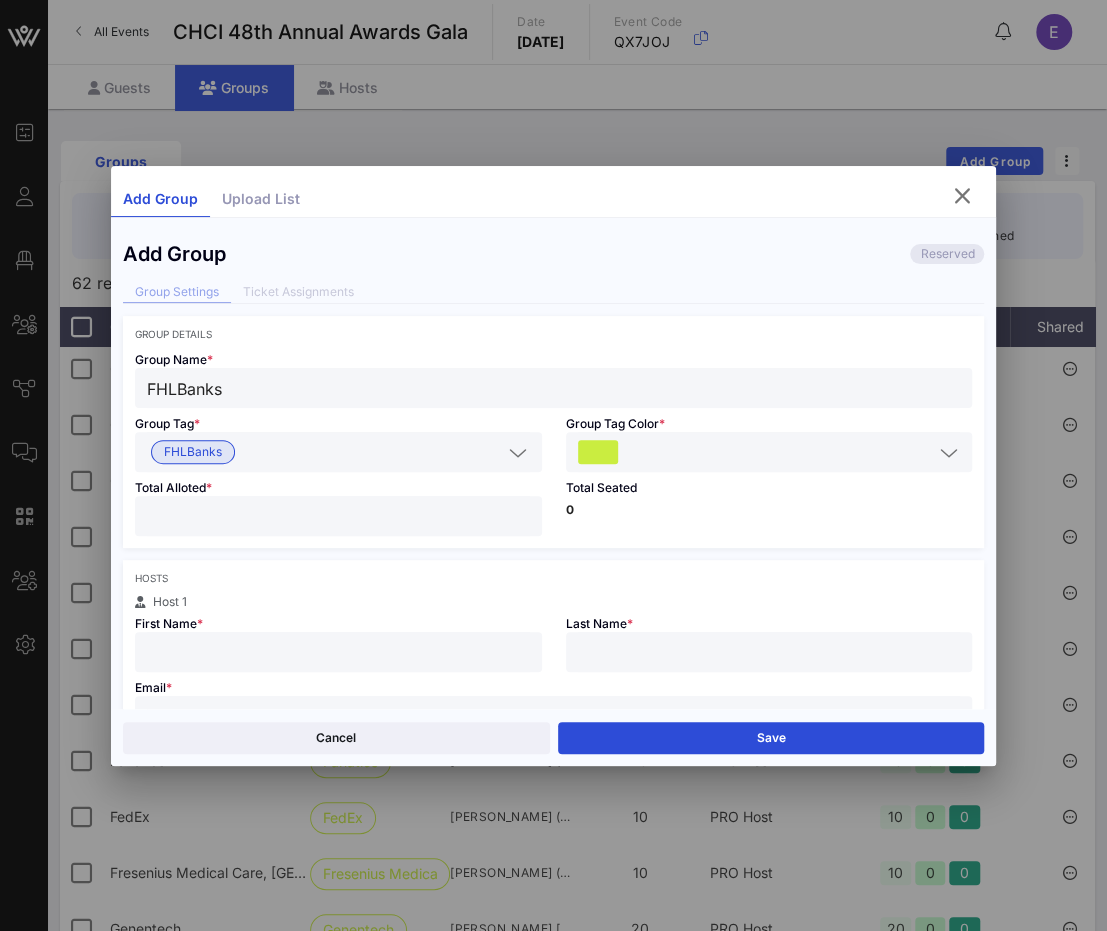 scroll, scrollTop: 61, scrollLeft: 0, axis: vertical 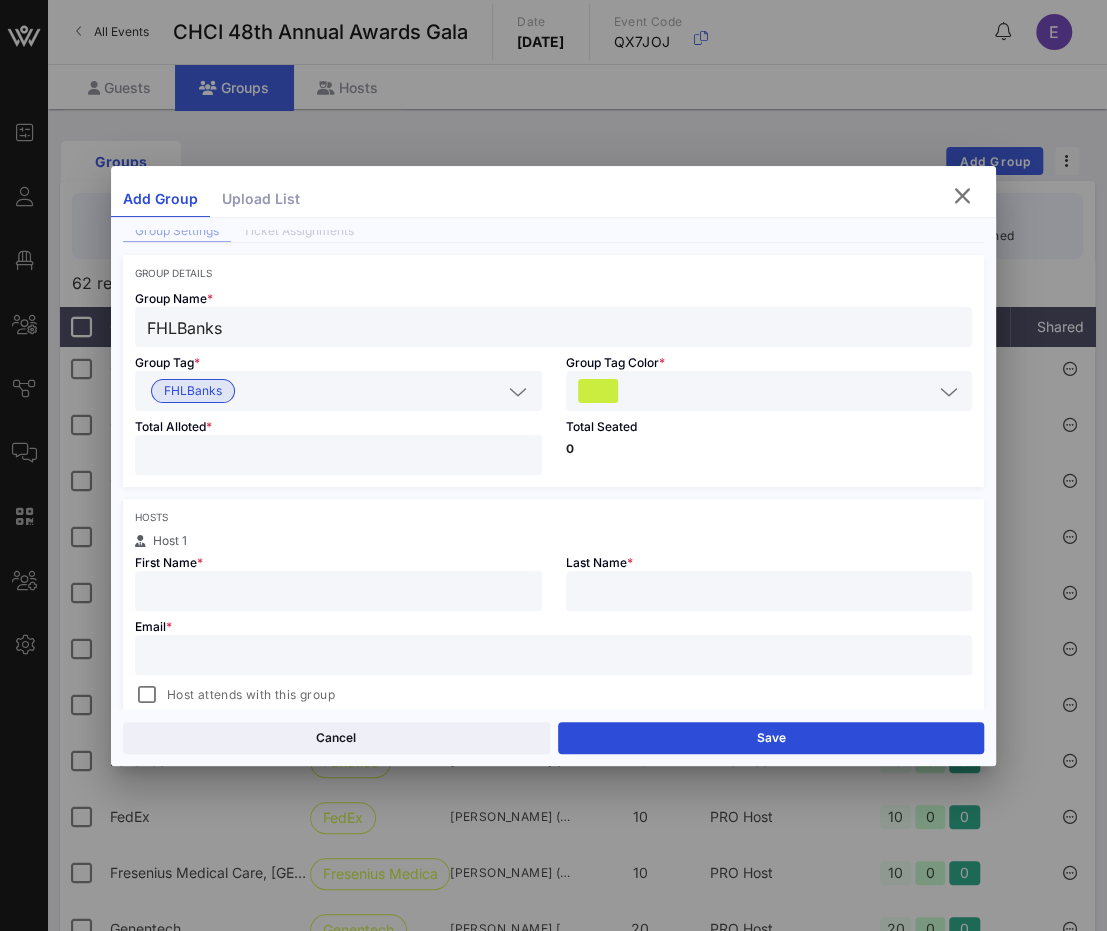 type on "**" 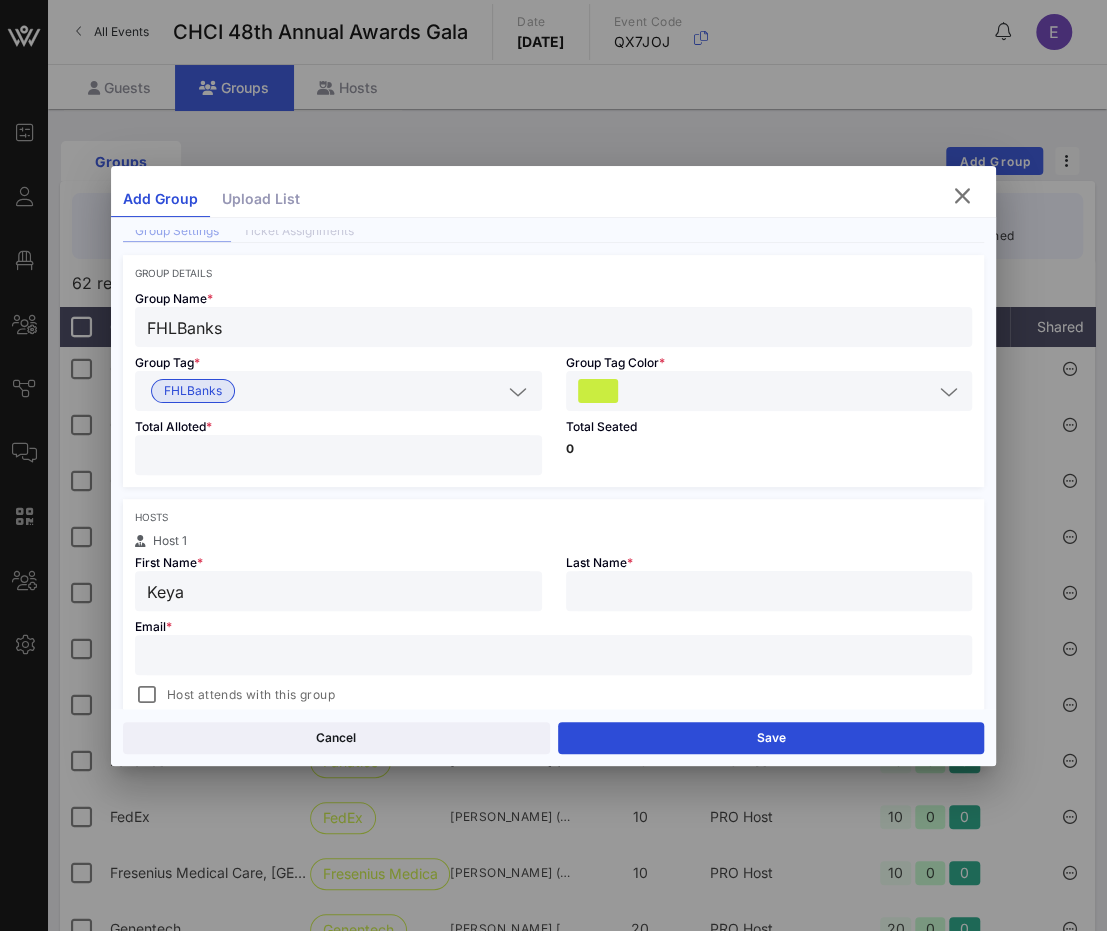type on "Keya" 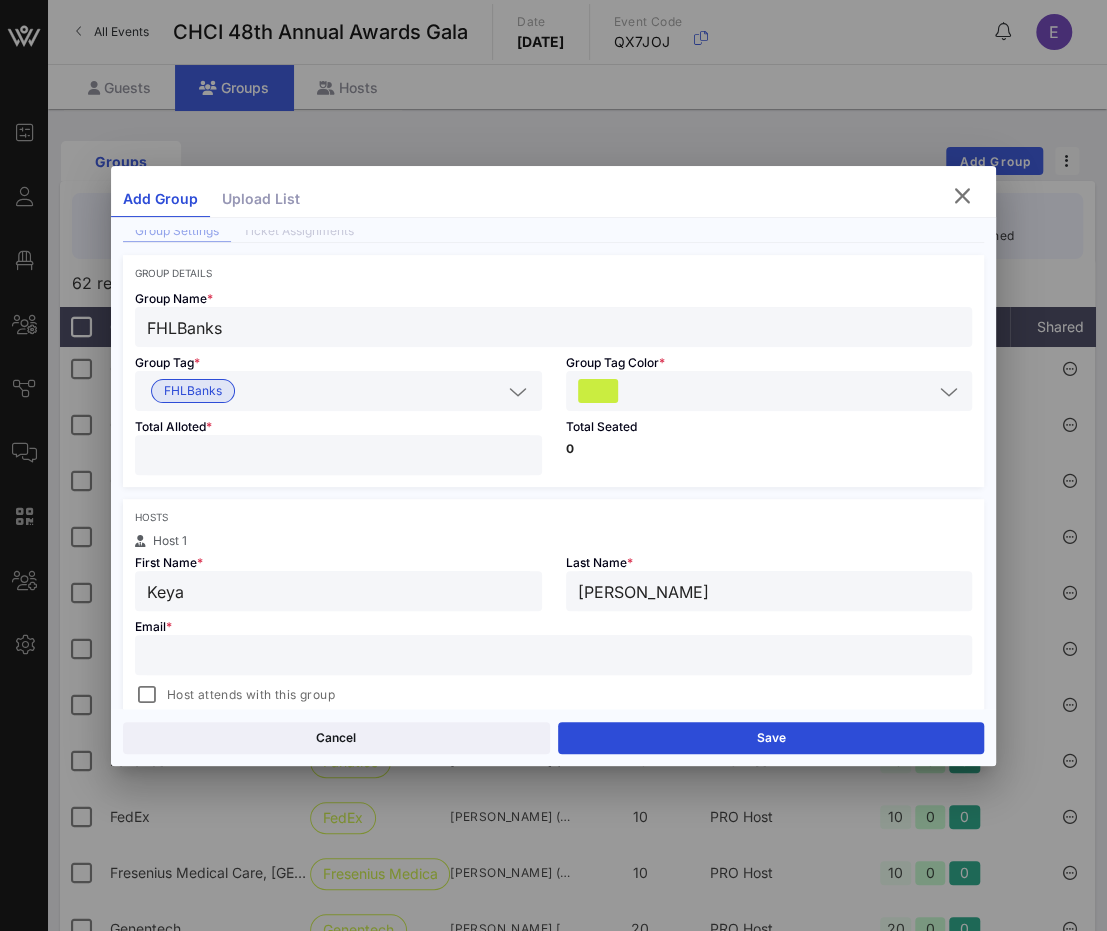 type on "Jackson" 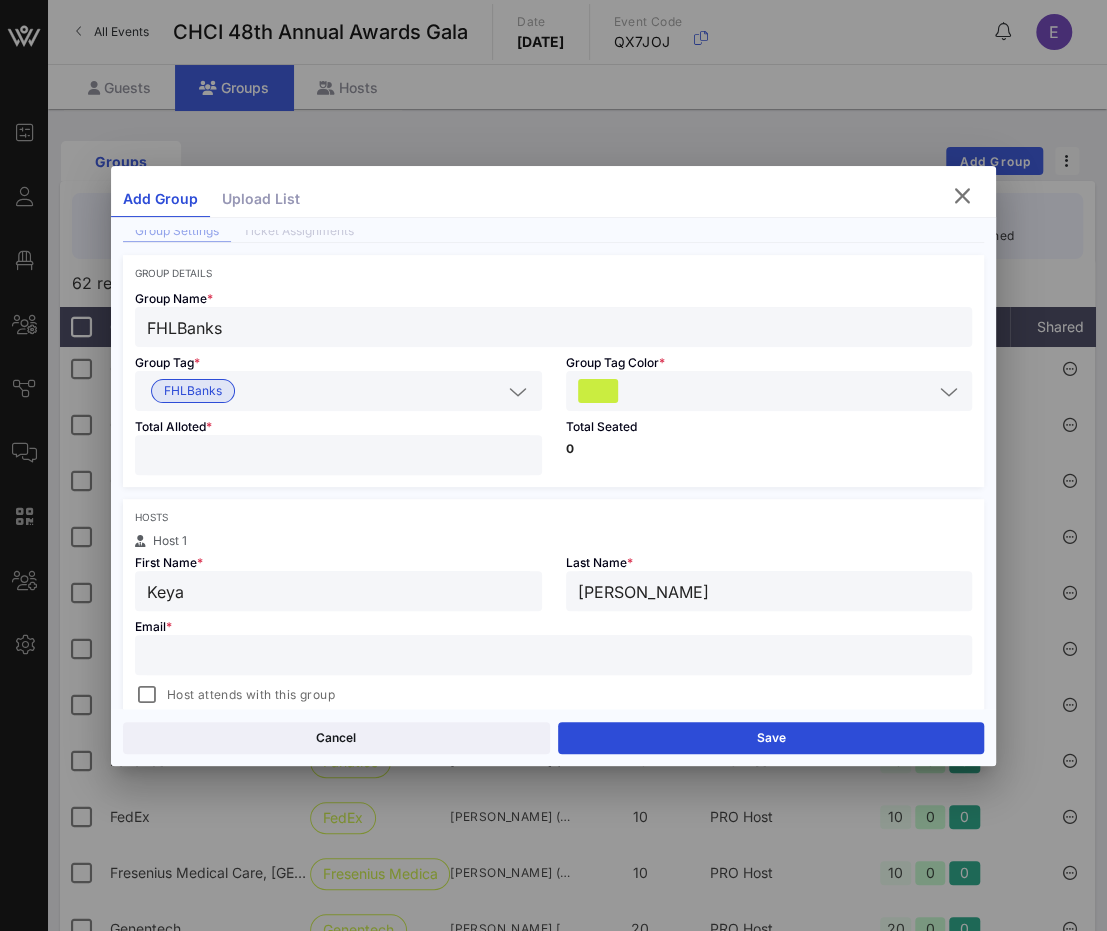 click at bounding box center [554, 655] 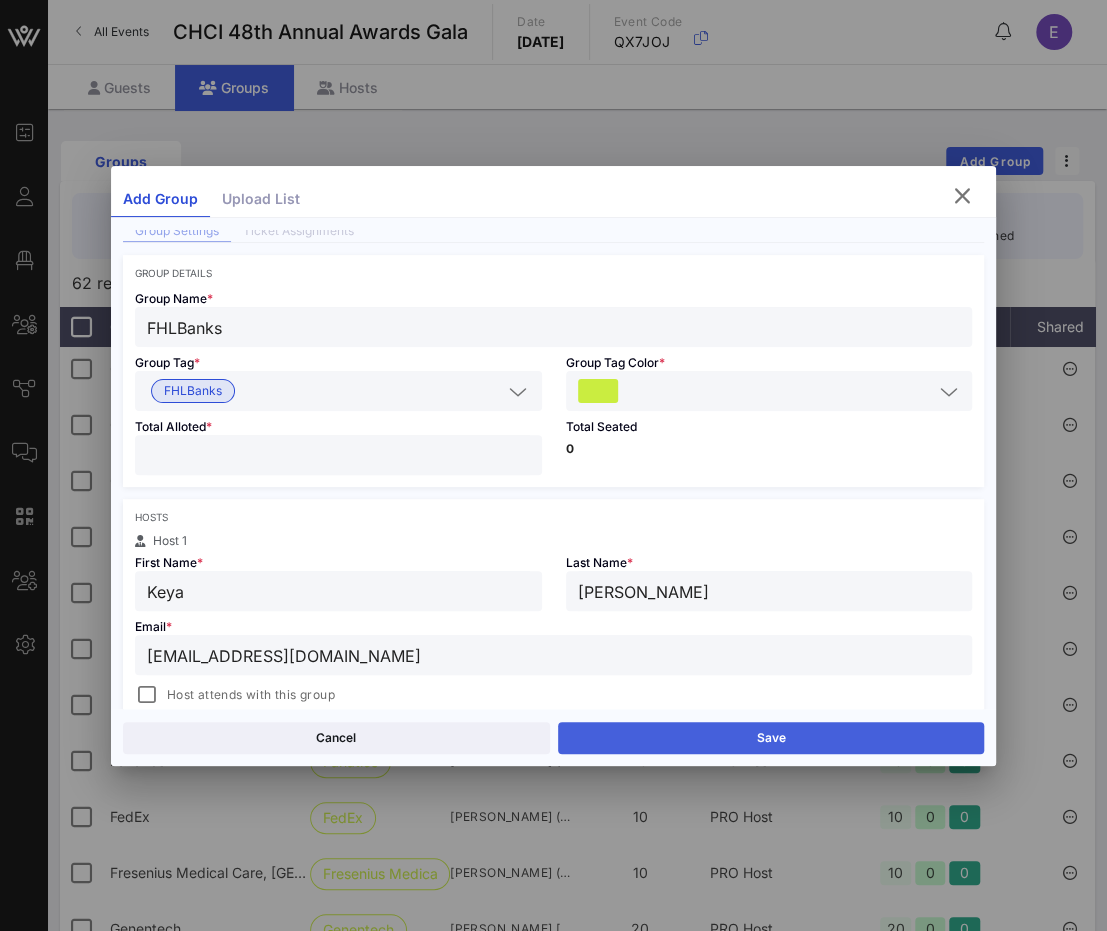 type on "kjackson@cfhlb.org" 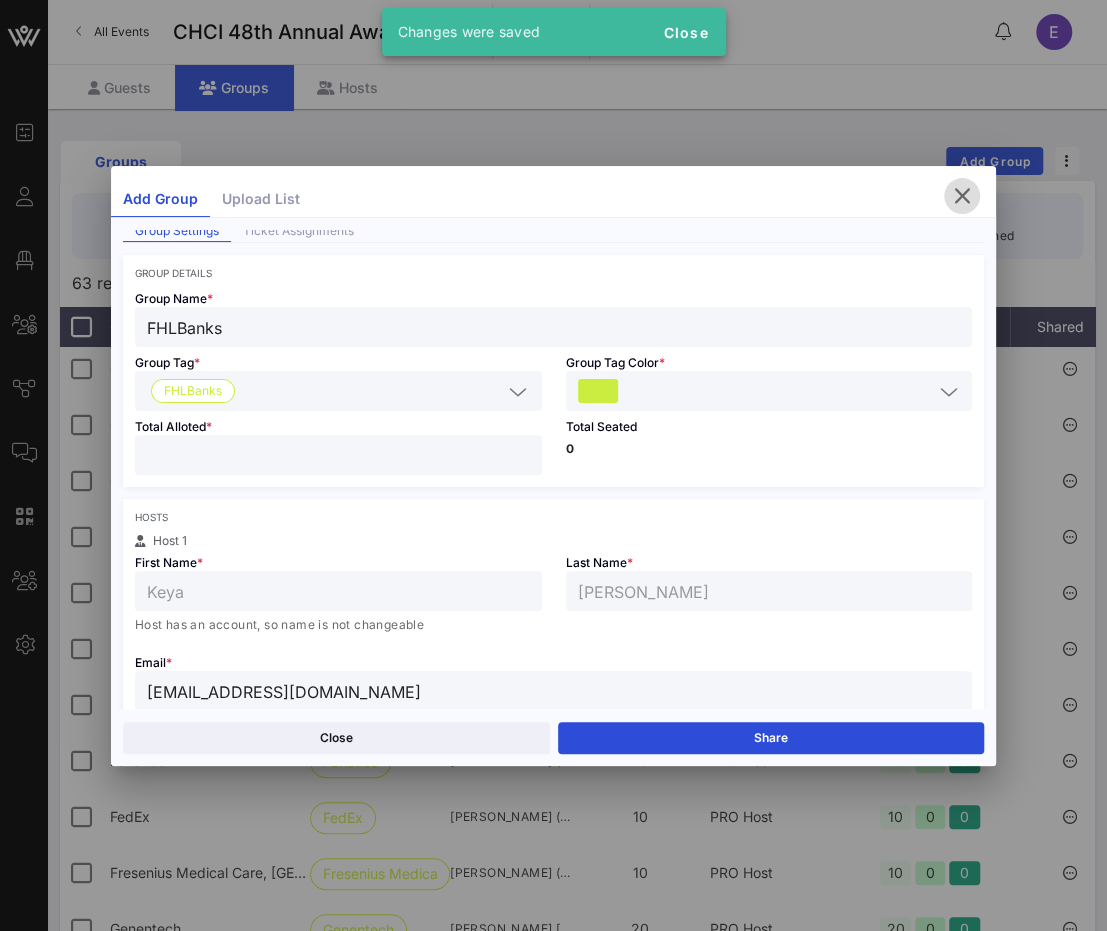 click at bounding box center [962, 196] 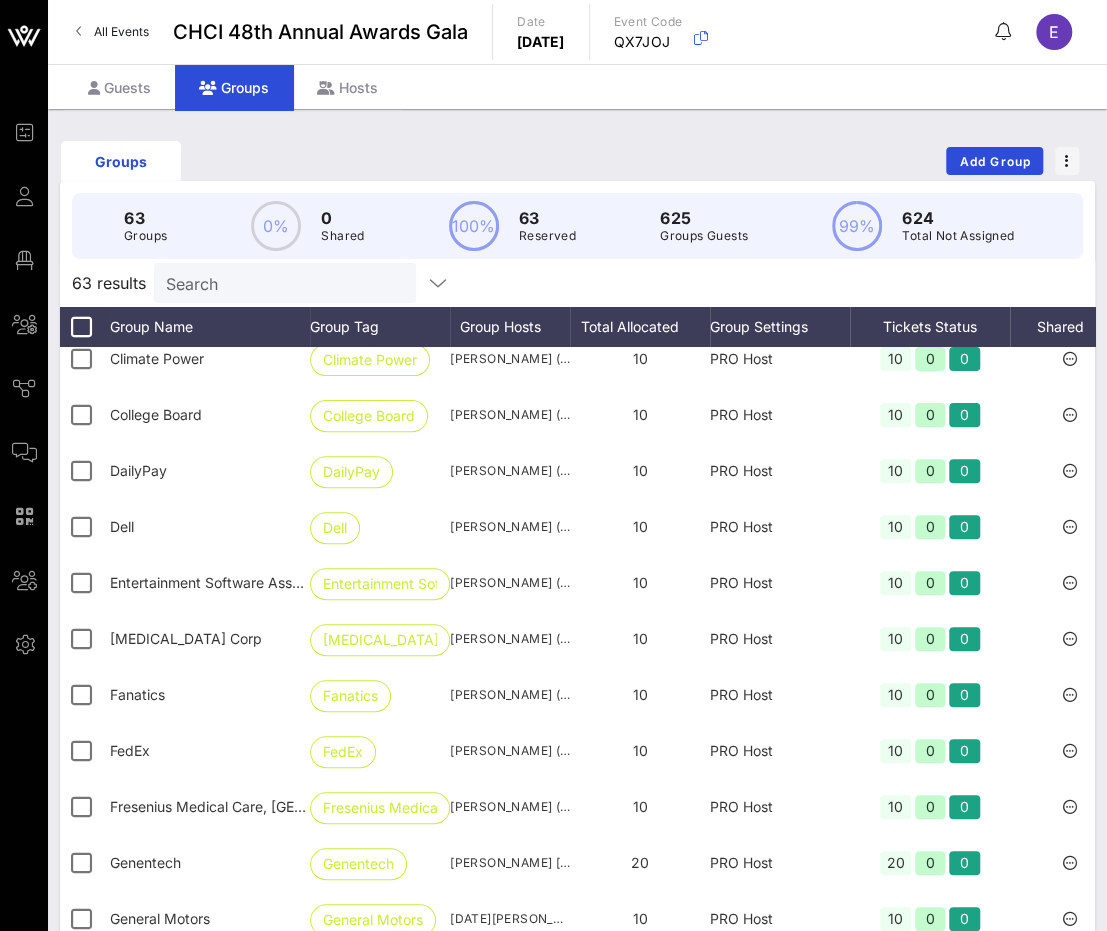 scroll, scrollTop: 1088, scrollLeft: 0, axis: vertical 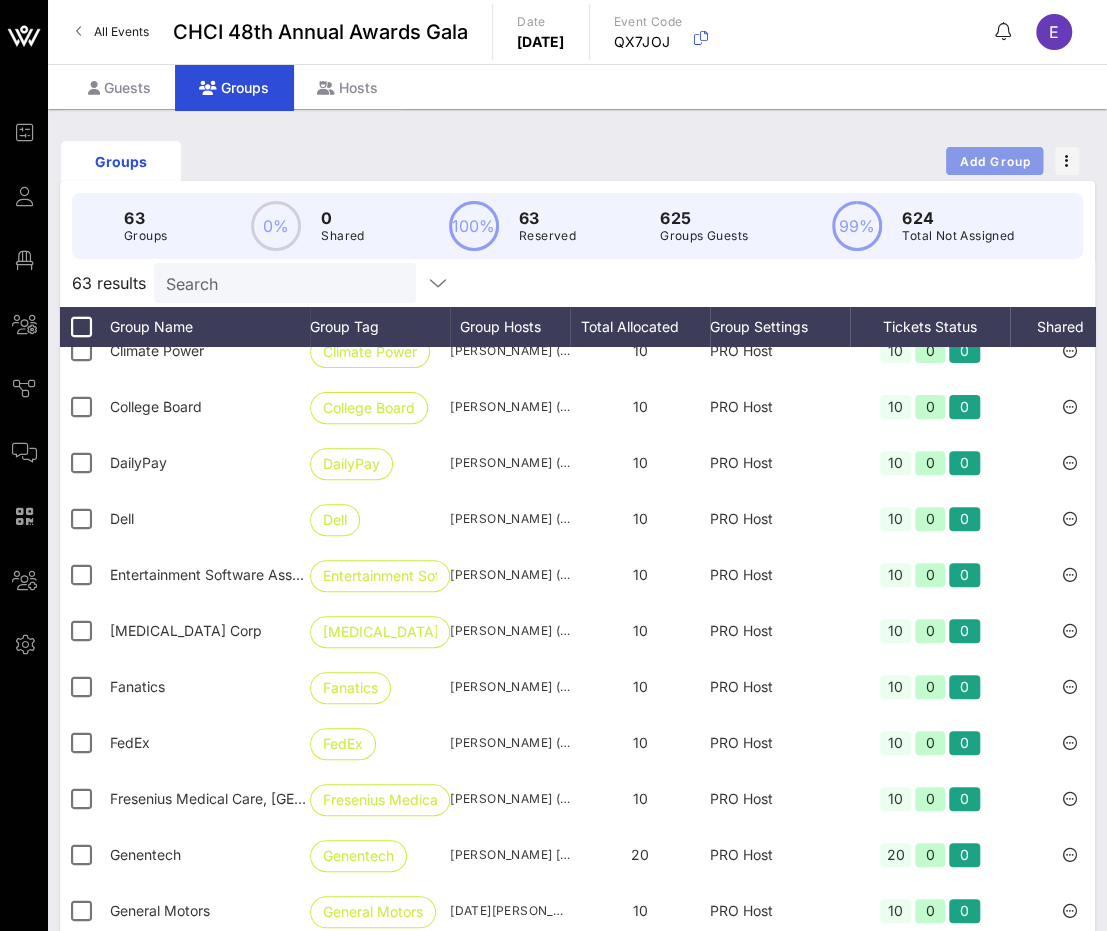 click on "Add Group" at bounding box center [994, 161] 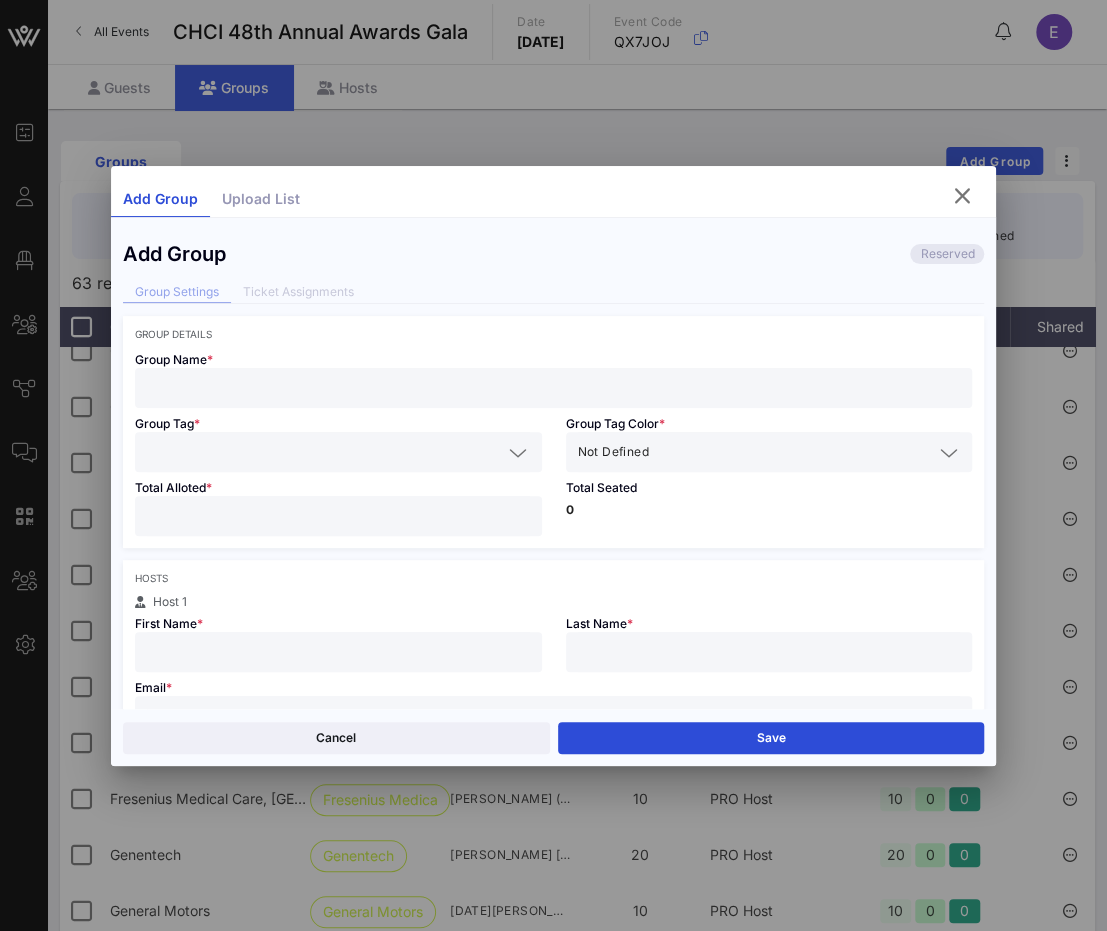 click at bounding box center (554, 388) 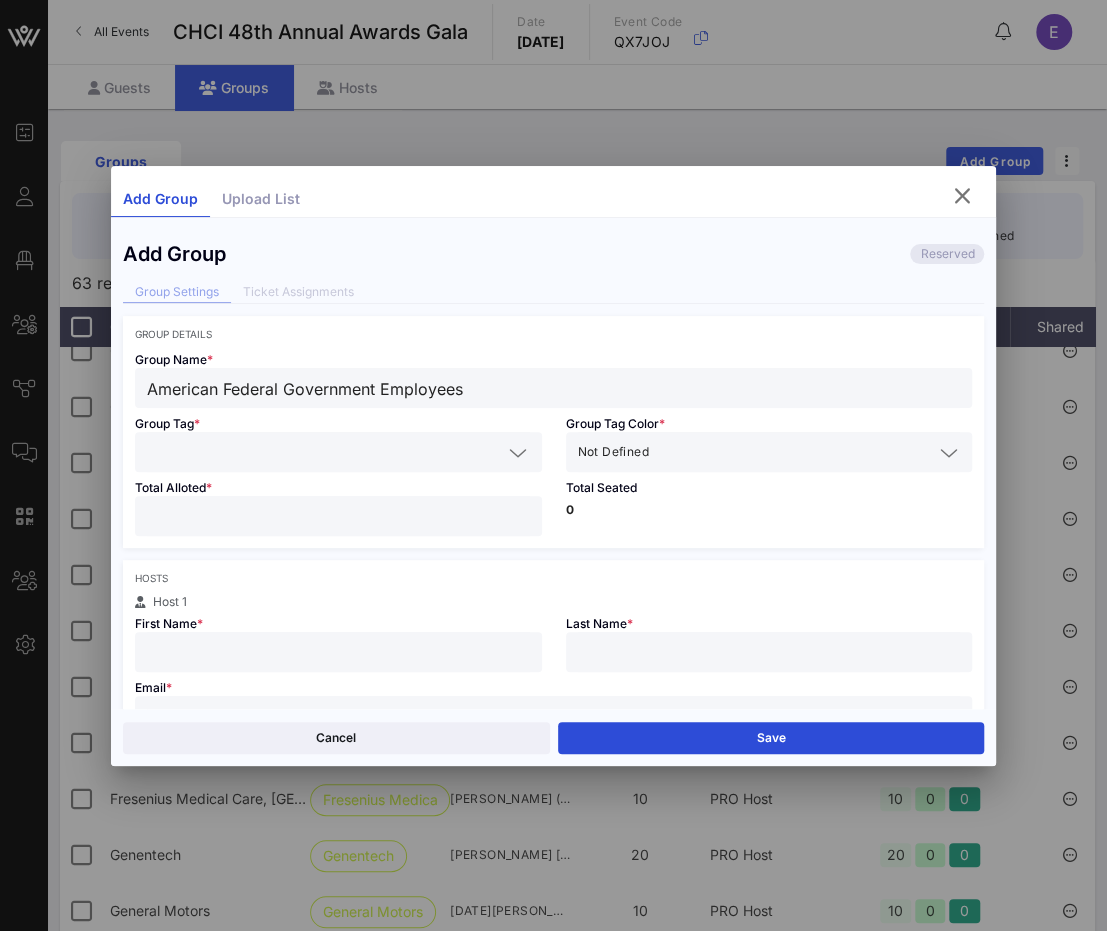 type on "American Federal Government Employees" 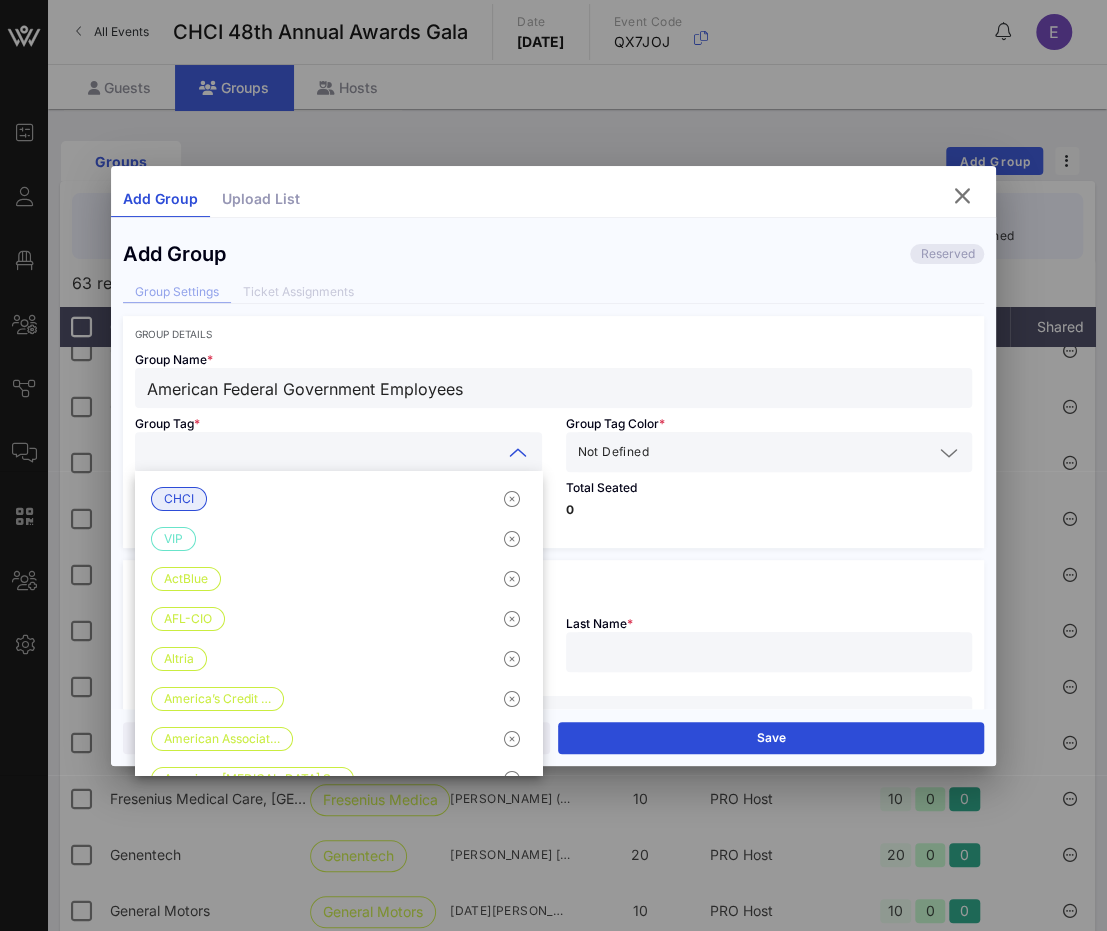 paste on "American Federal Government Employees" 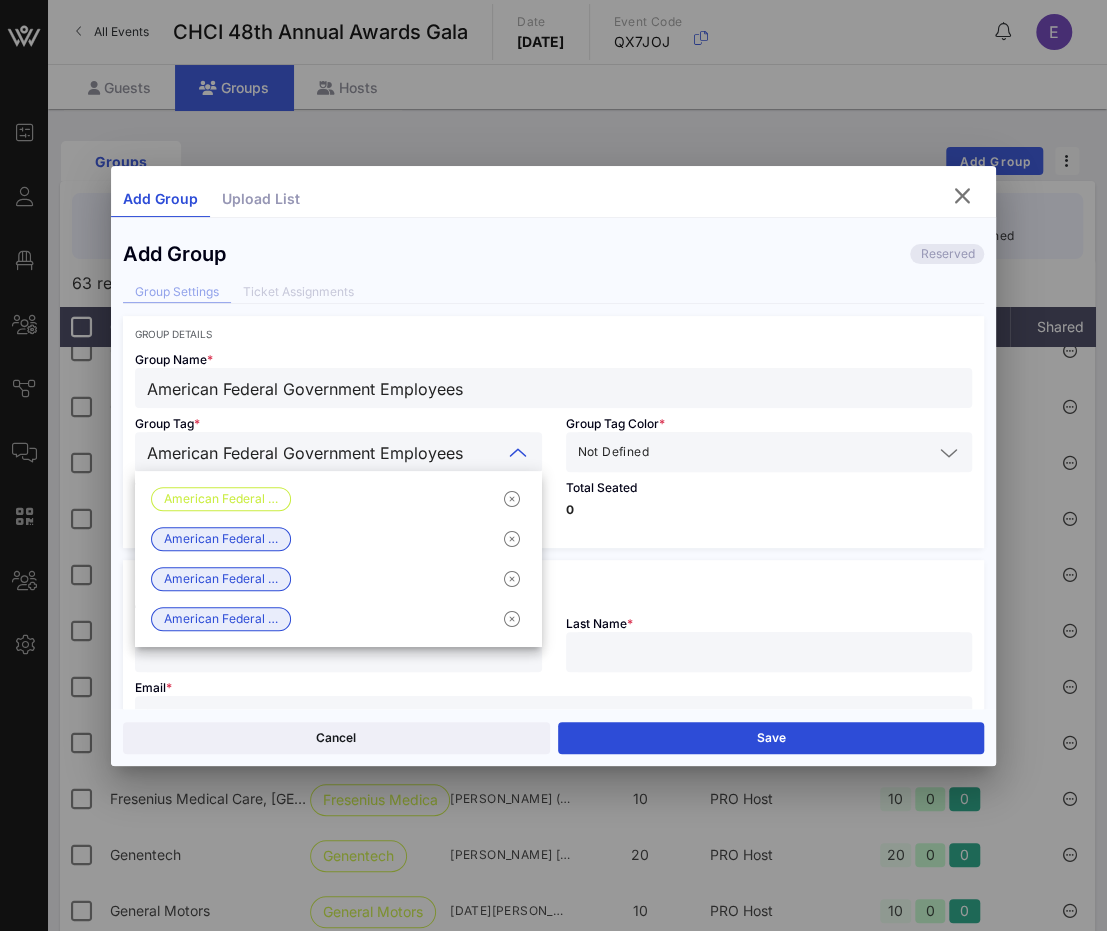 type 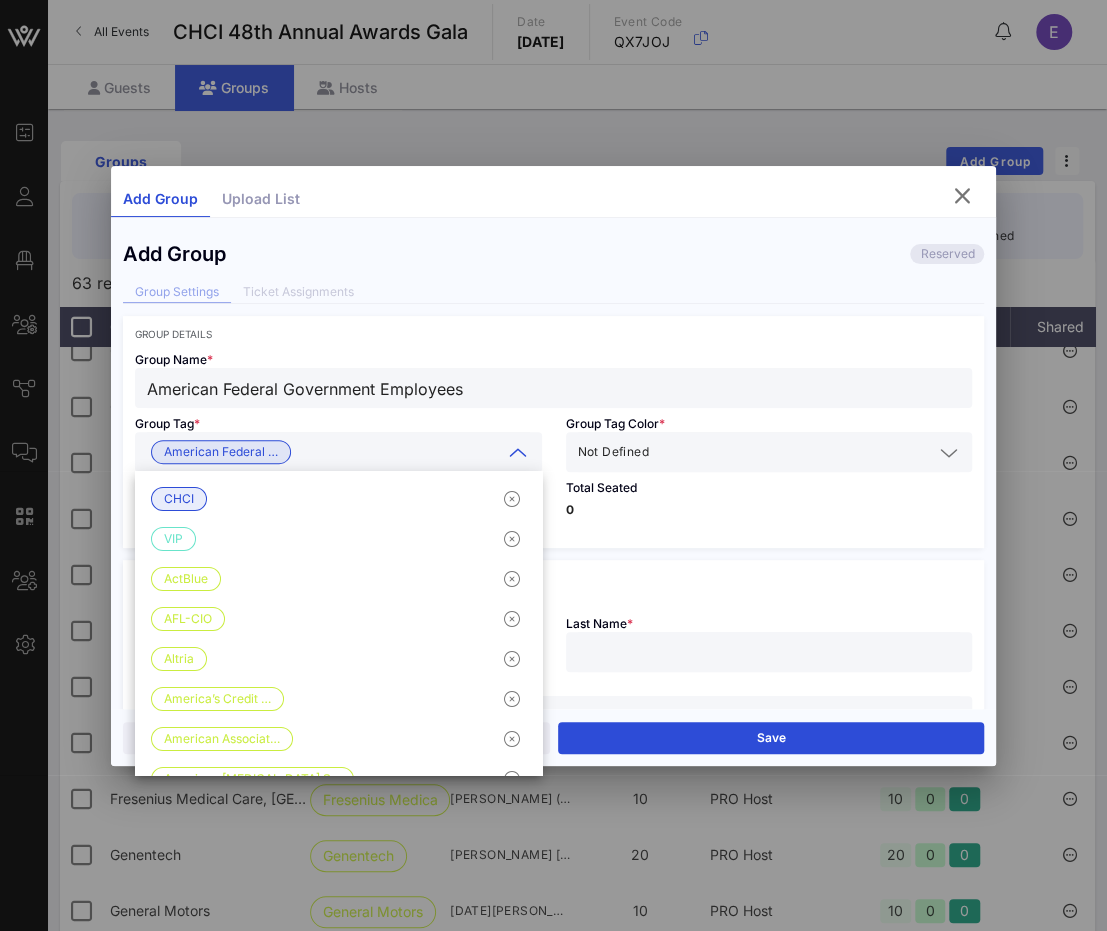 click at bounding box center [792, 452] 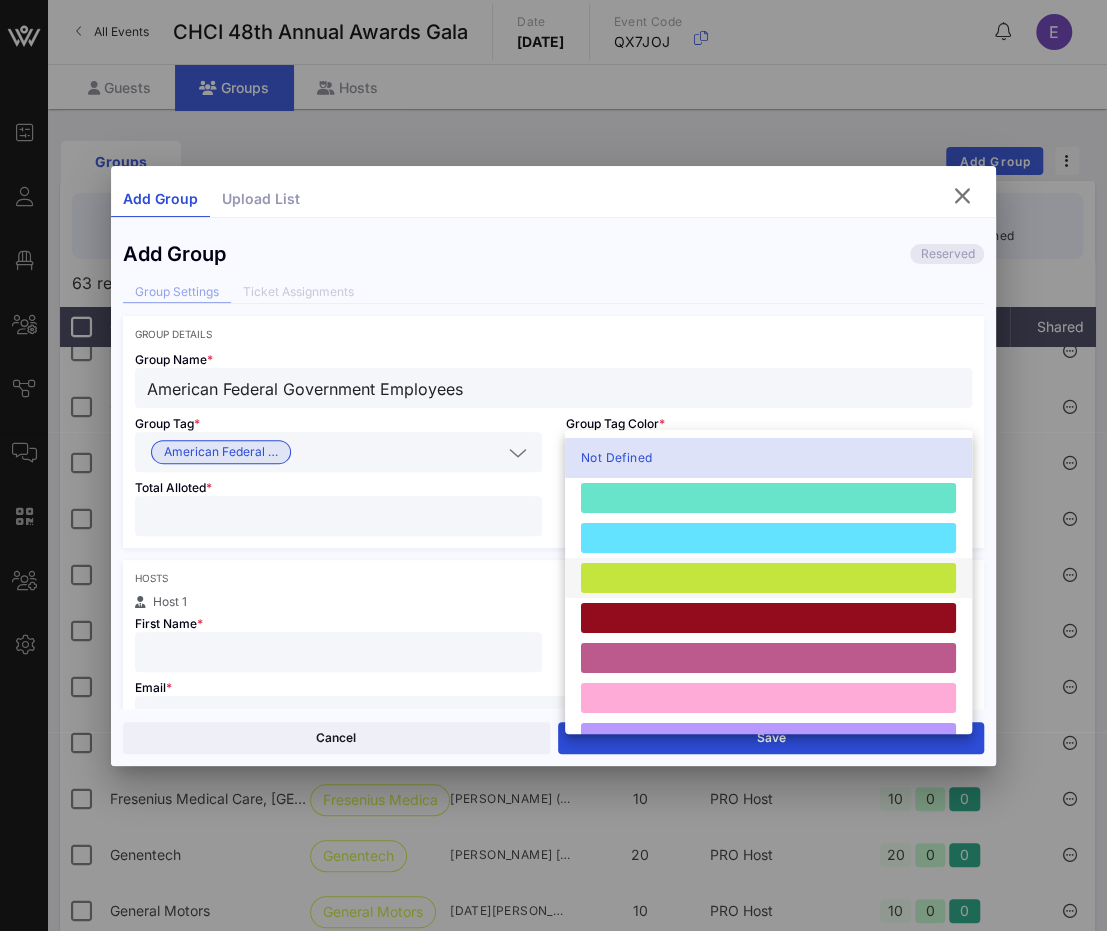 click at bounding box center [768, 578] 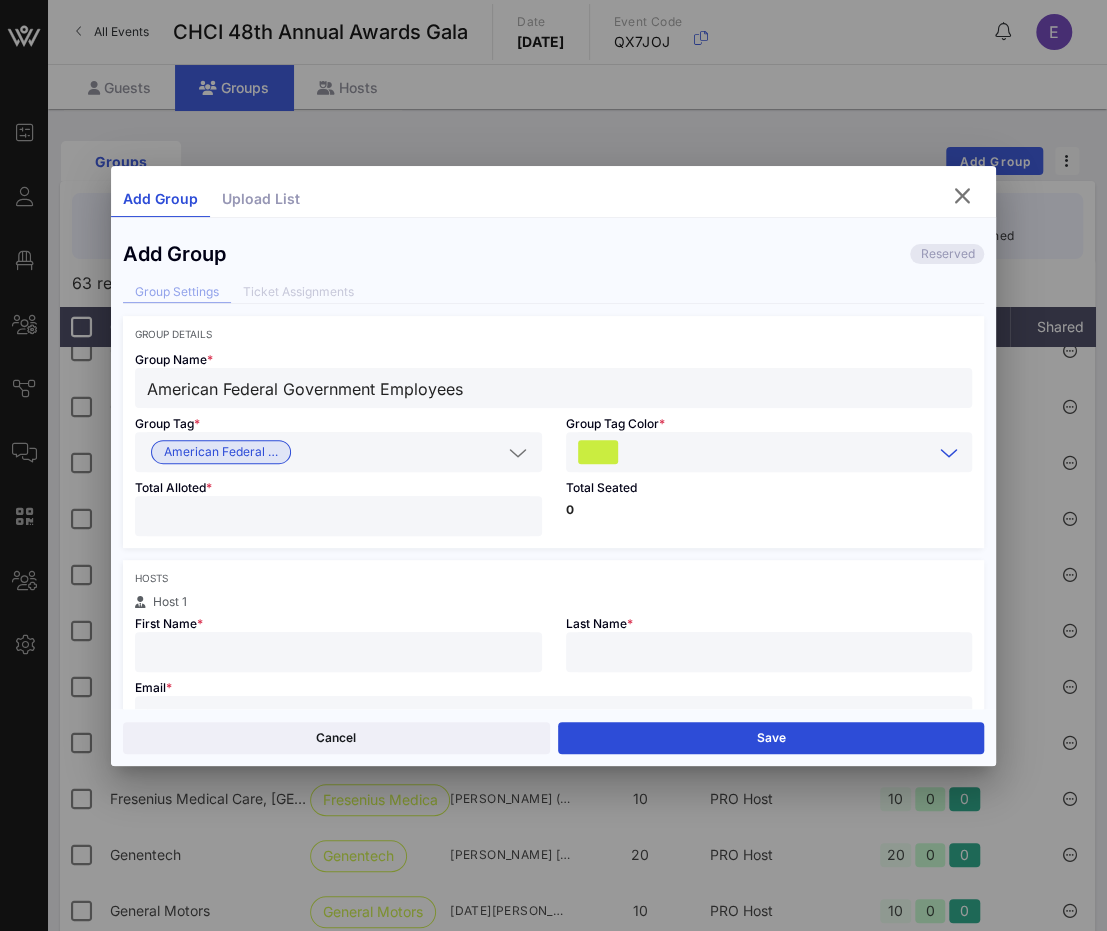 click at bounding box center (338, 516) 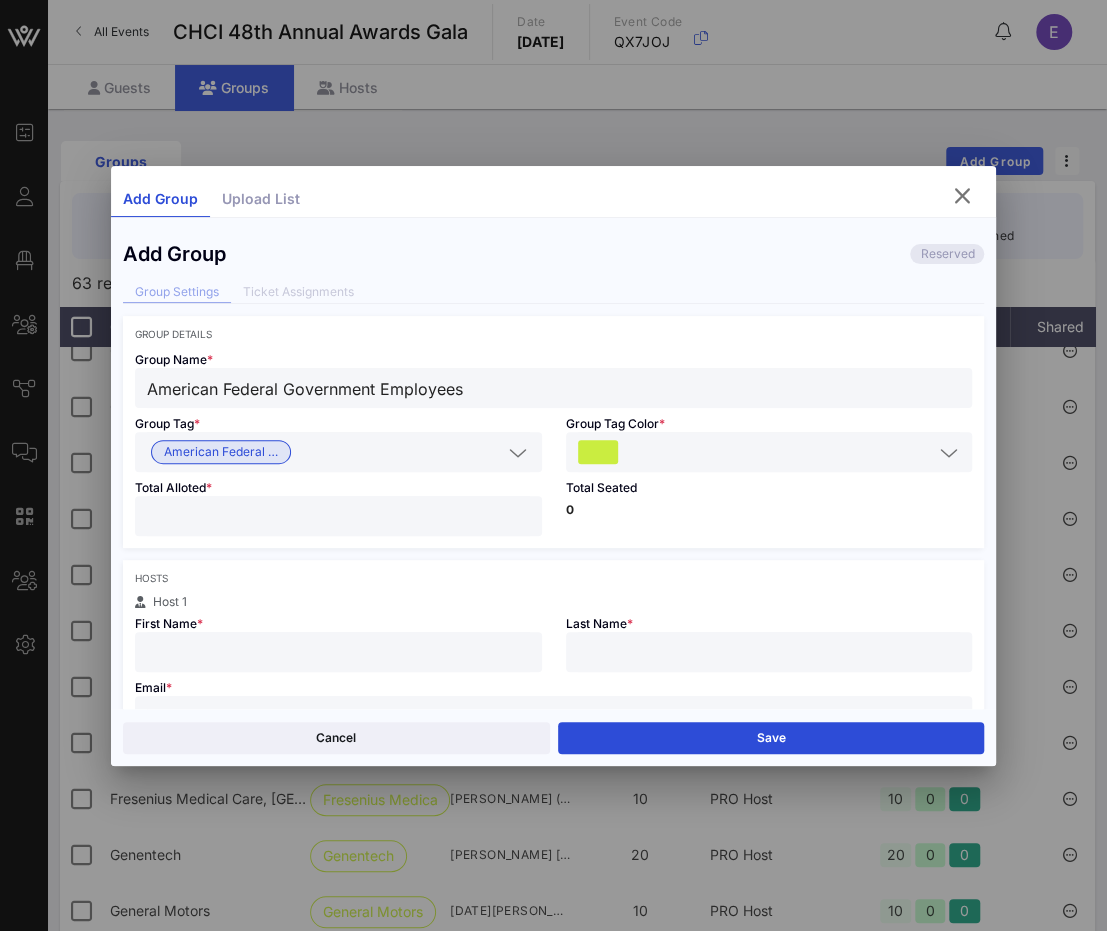 scroll, scrollTop: 32, scrollLeft: 0, axis: vertical 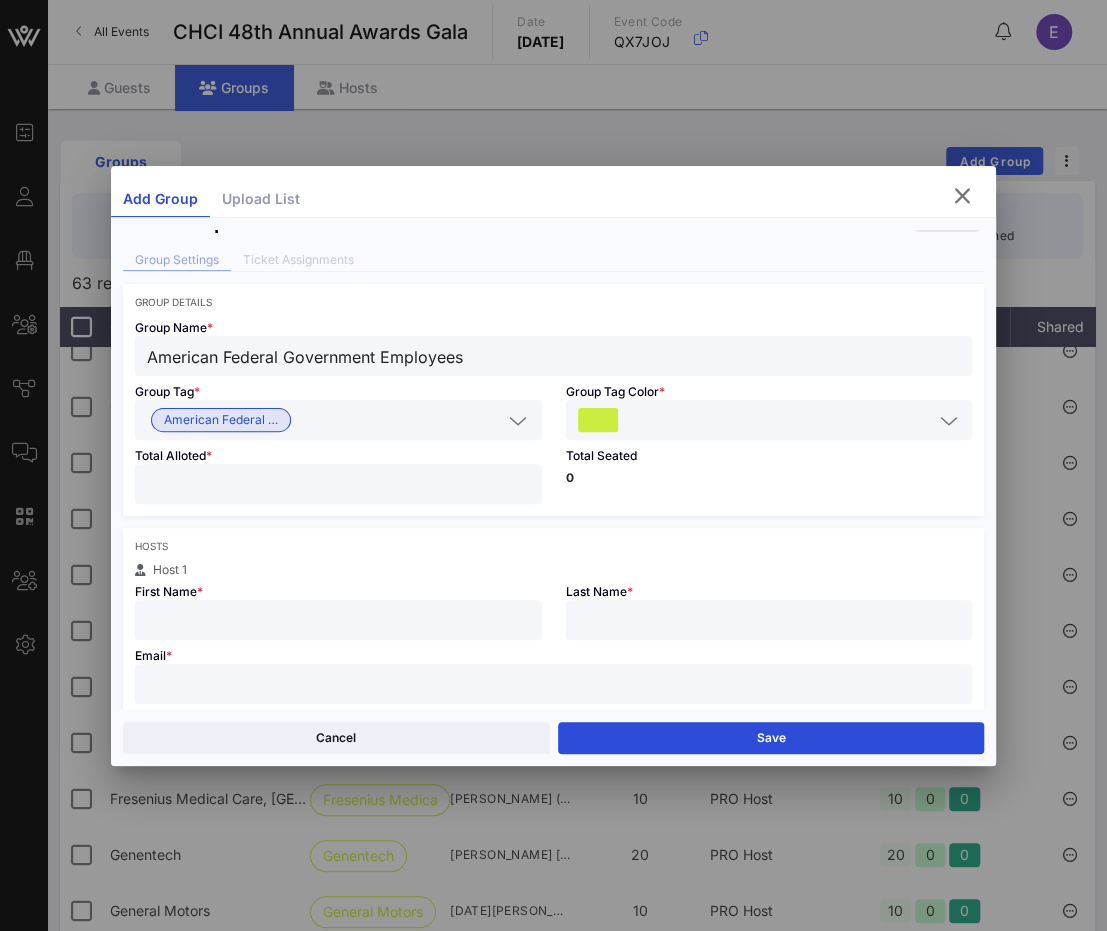 type on "**" 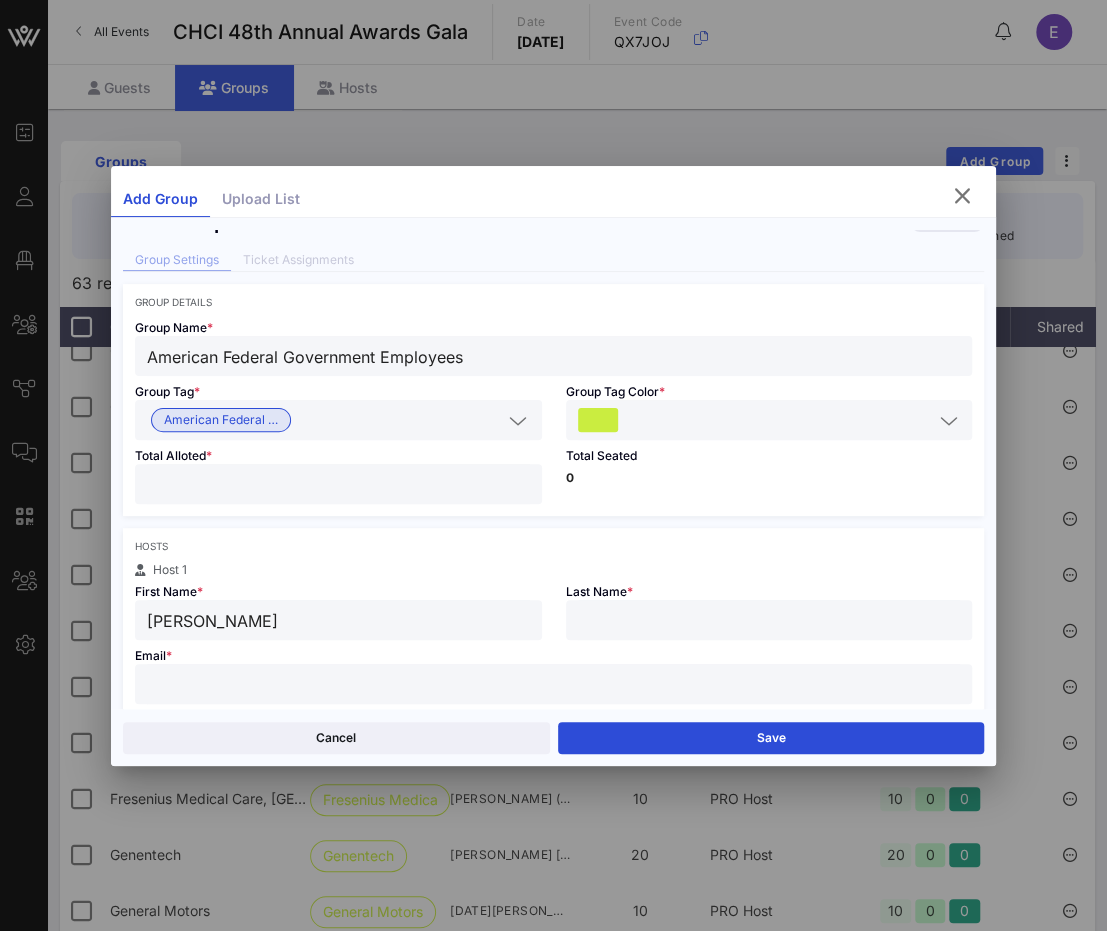 type on "Jeff" 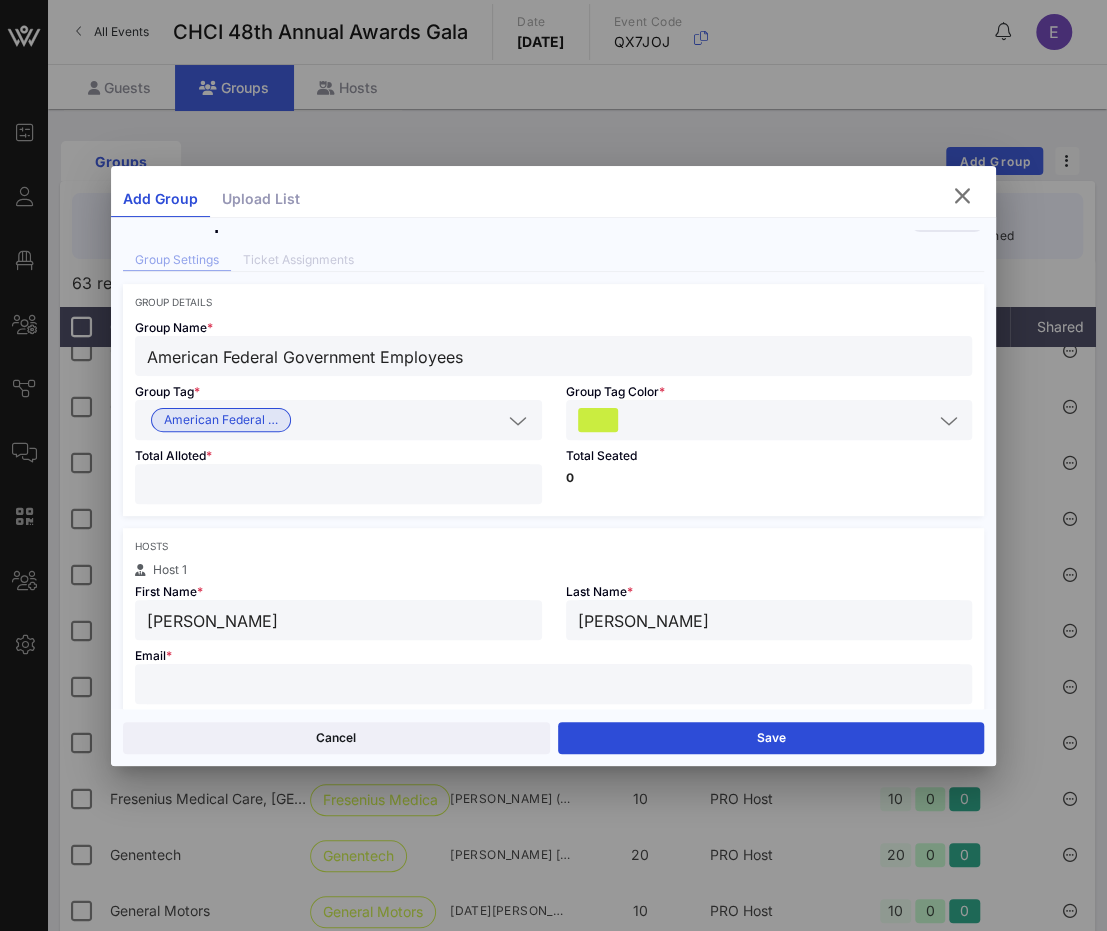 scroll, scrollTop: 146, scrollLeft: 0, axis: vertical 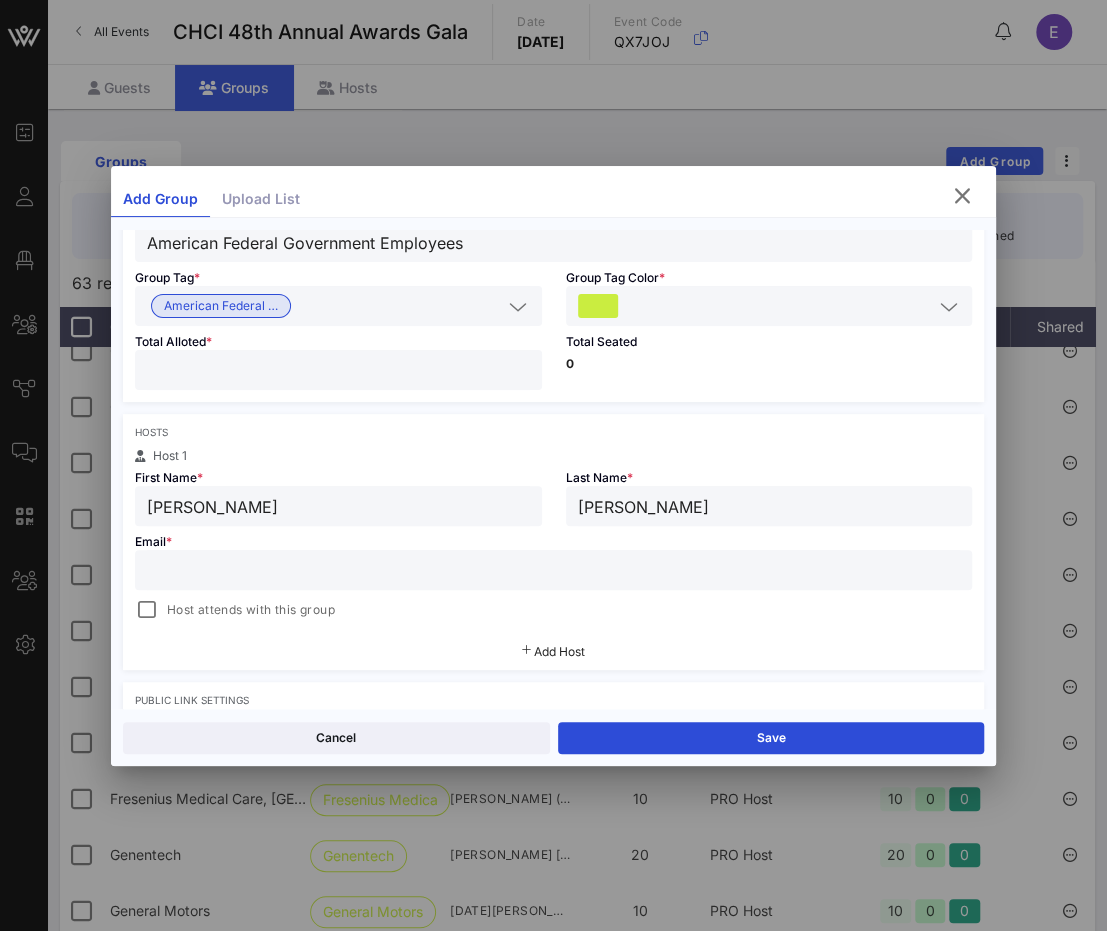 type on "Cruz" 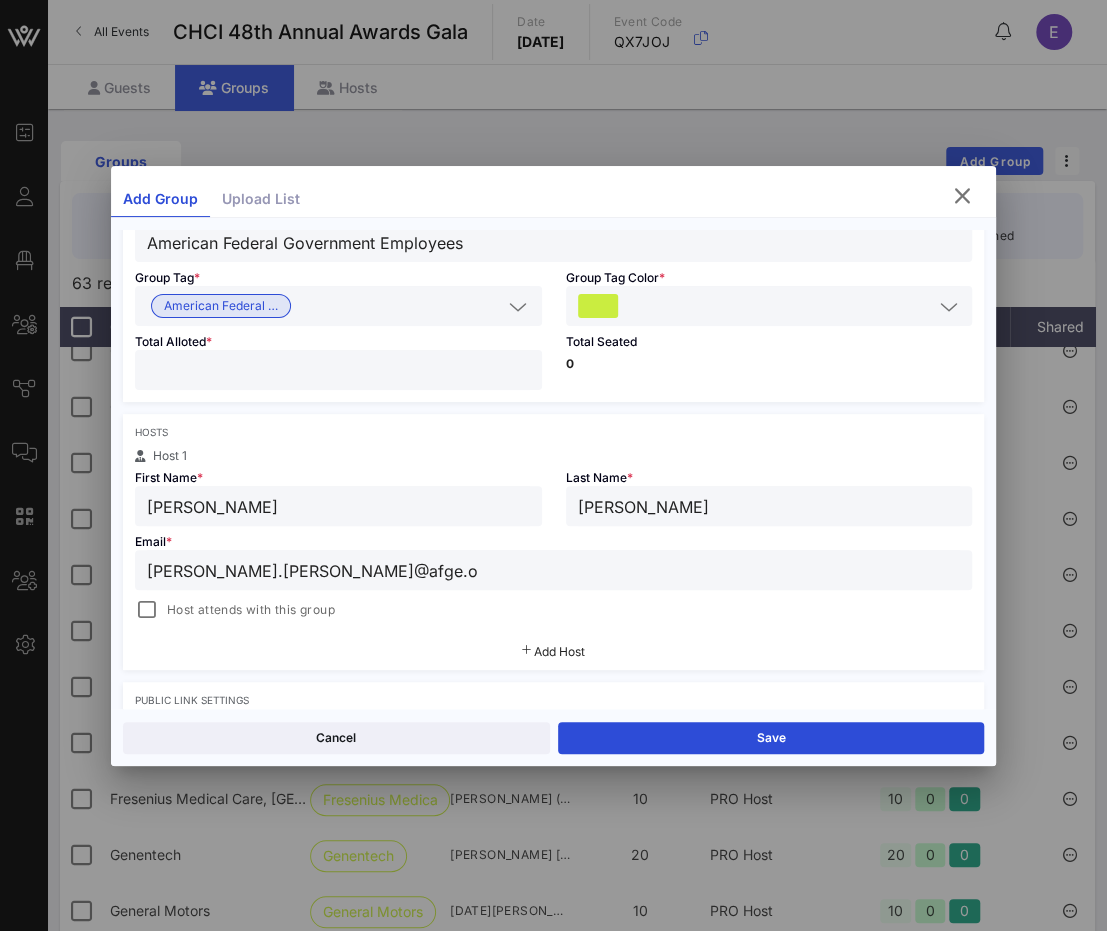 type on "jeff.cruz@afge.or" 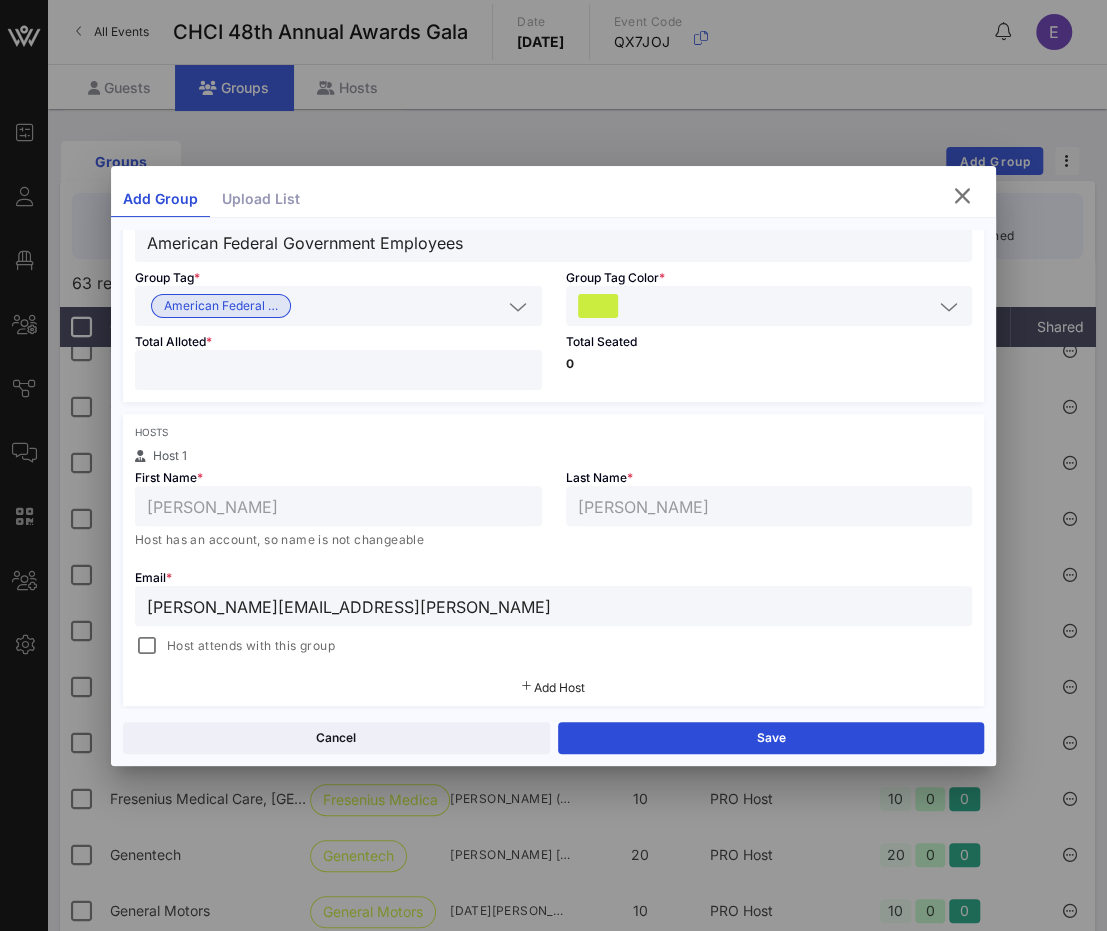 type on "Jeff" 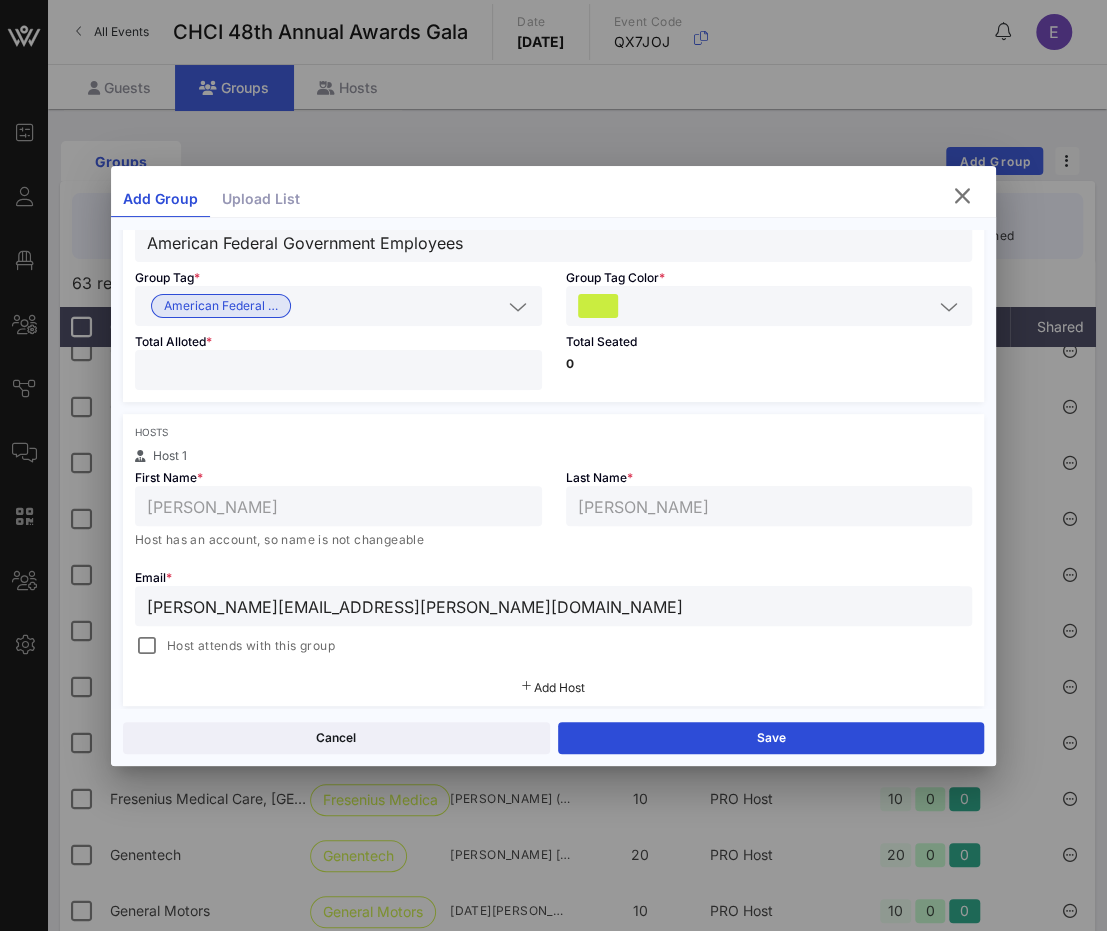 type on "jeff.cruz@afge.org" 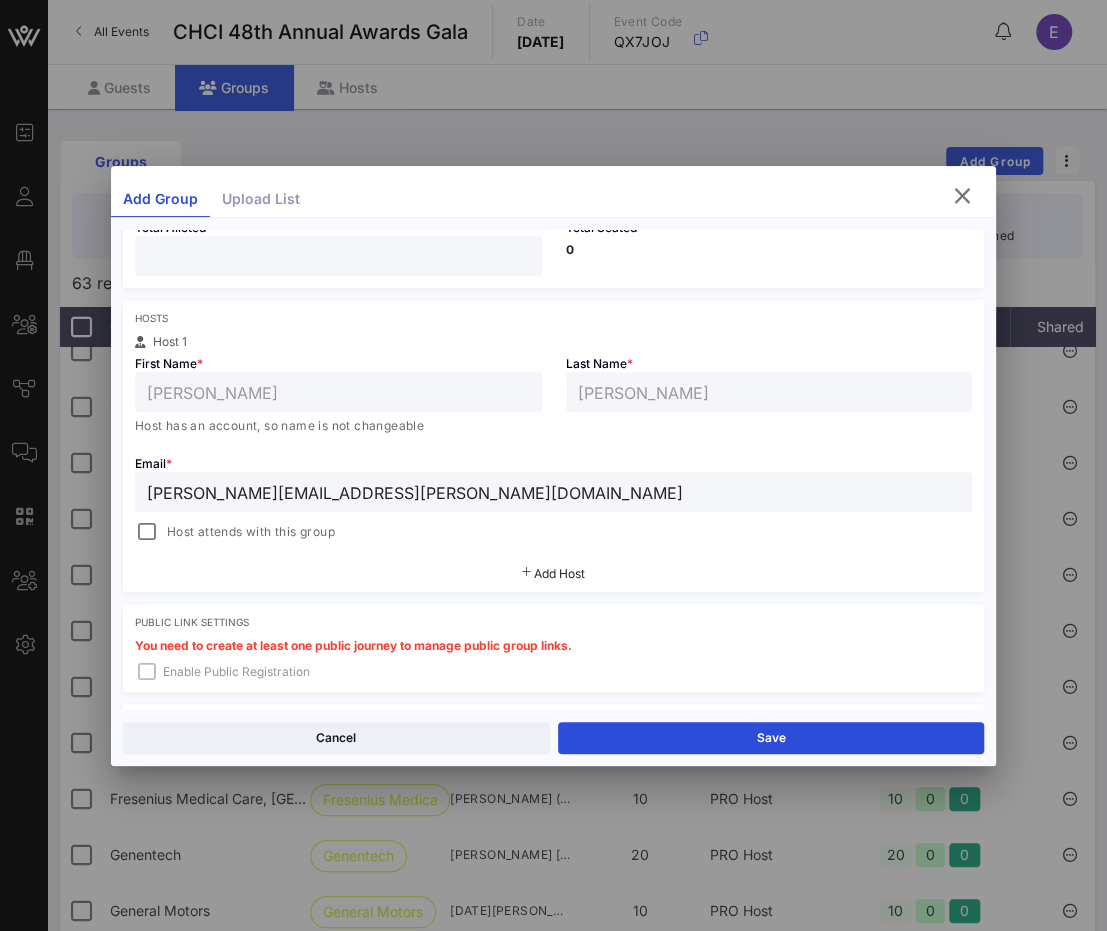 click on "Add Host" at bounding box center [559, 573] 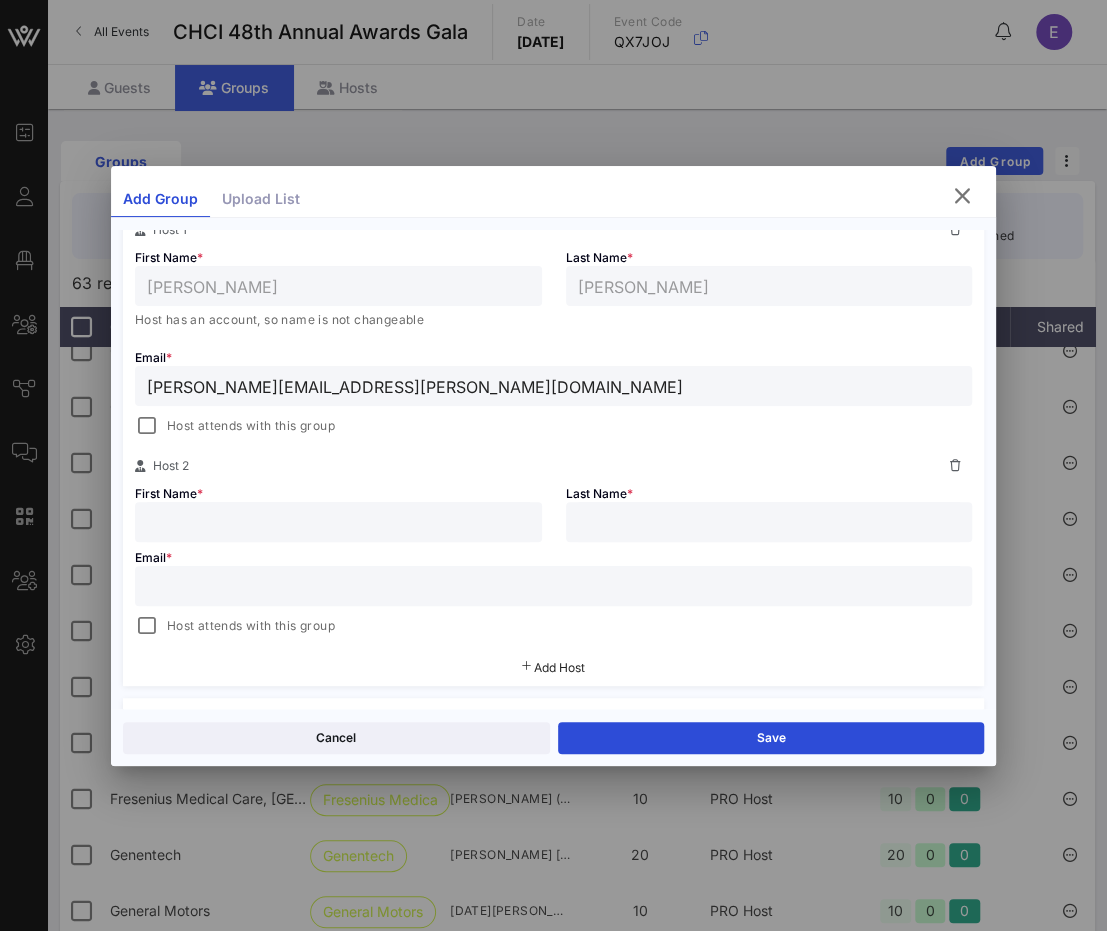 scroll, scrollTop: 394, scrollLeft: 0, axis: vertical 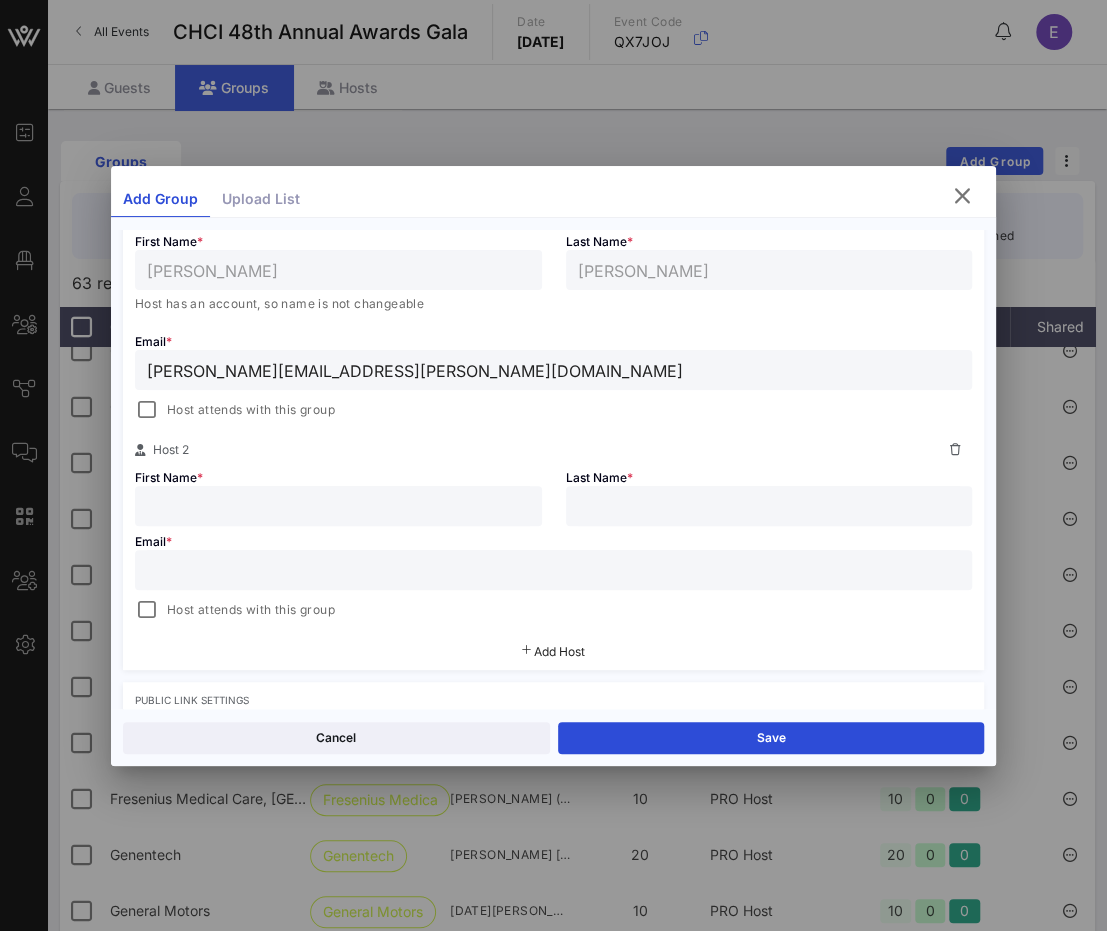 click at bounding box center [338, 506] 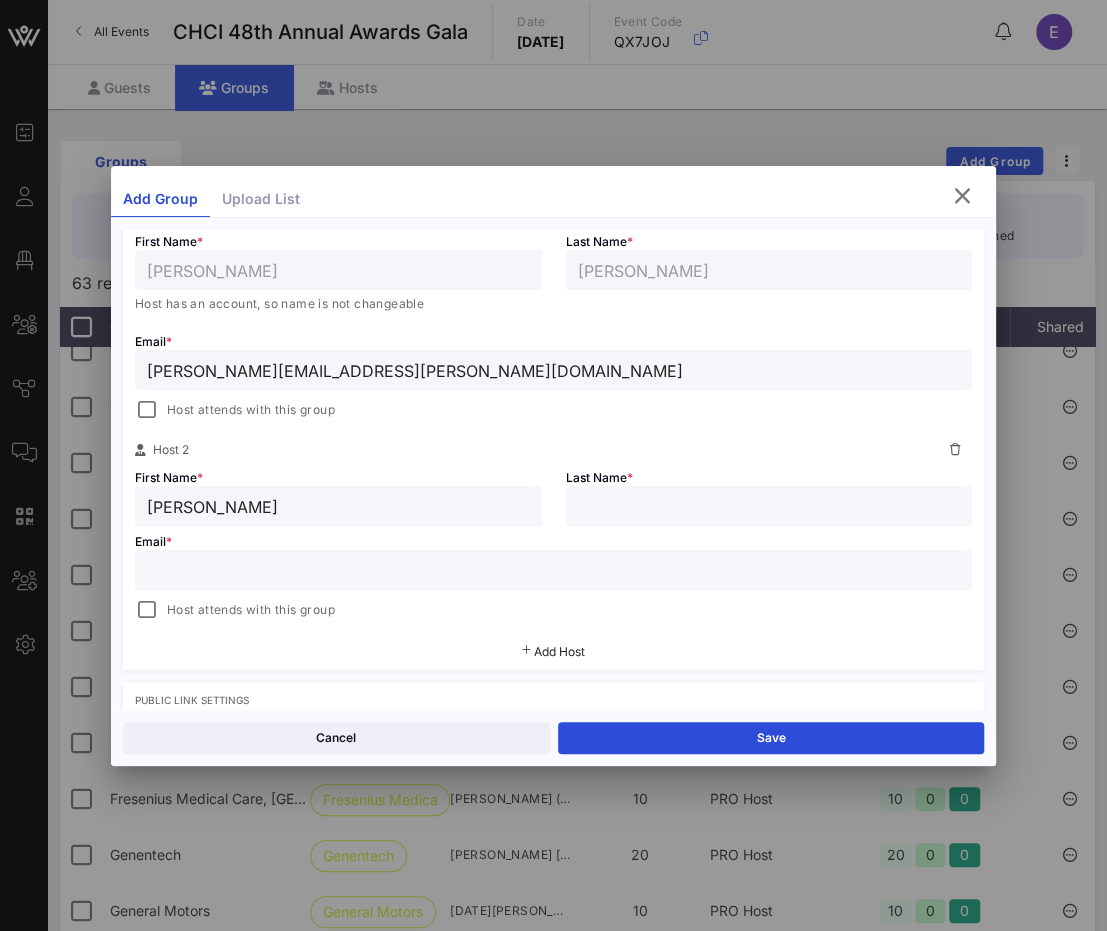 type on "Kevin" 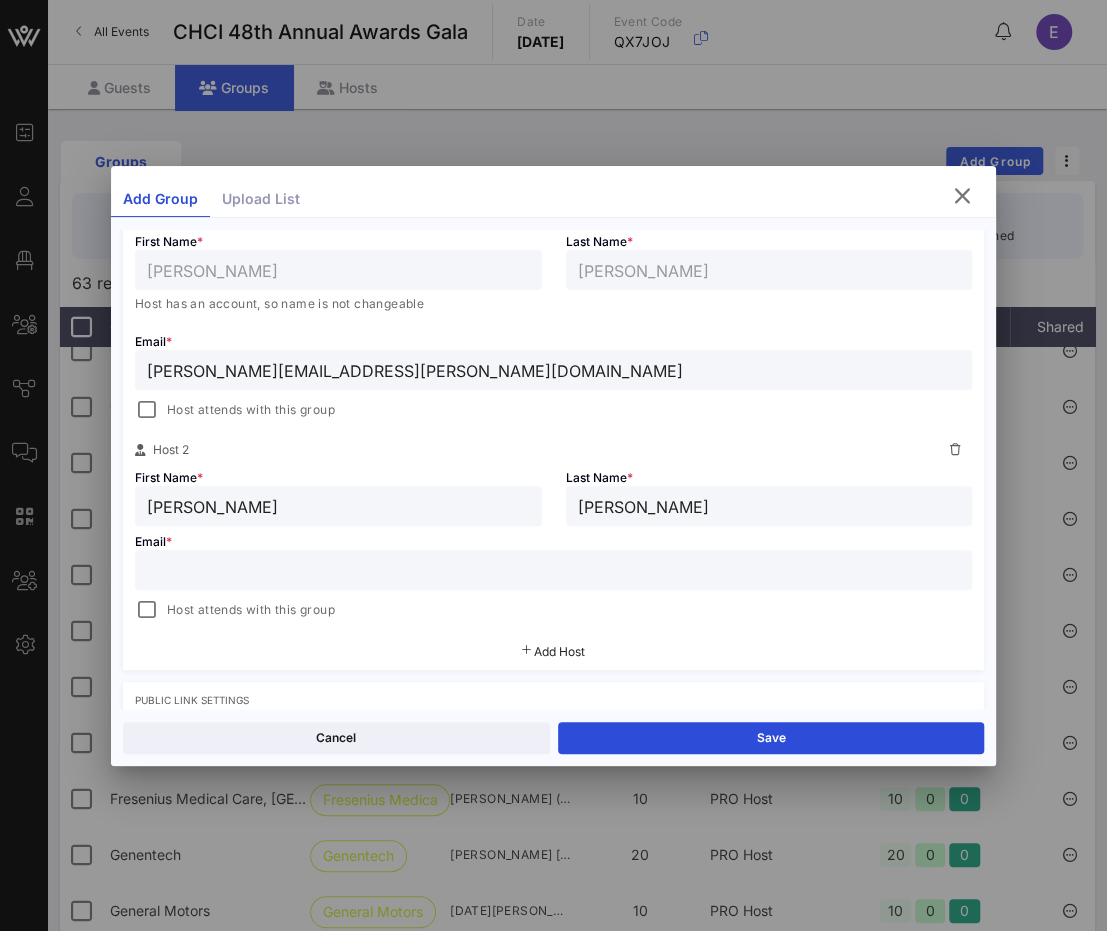 type on "Cooper" 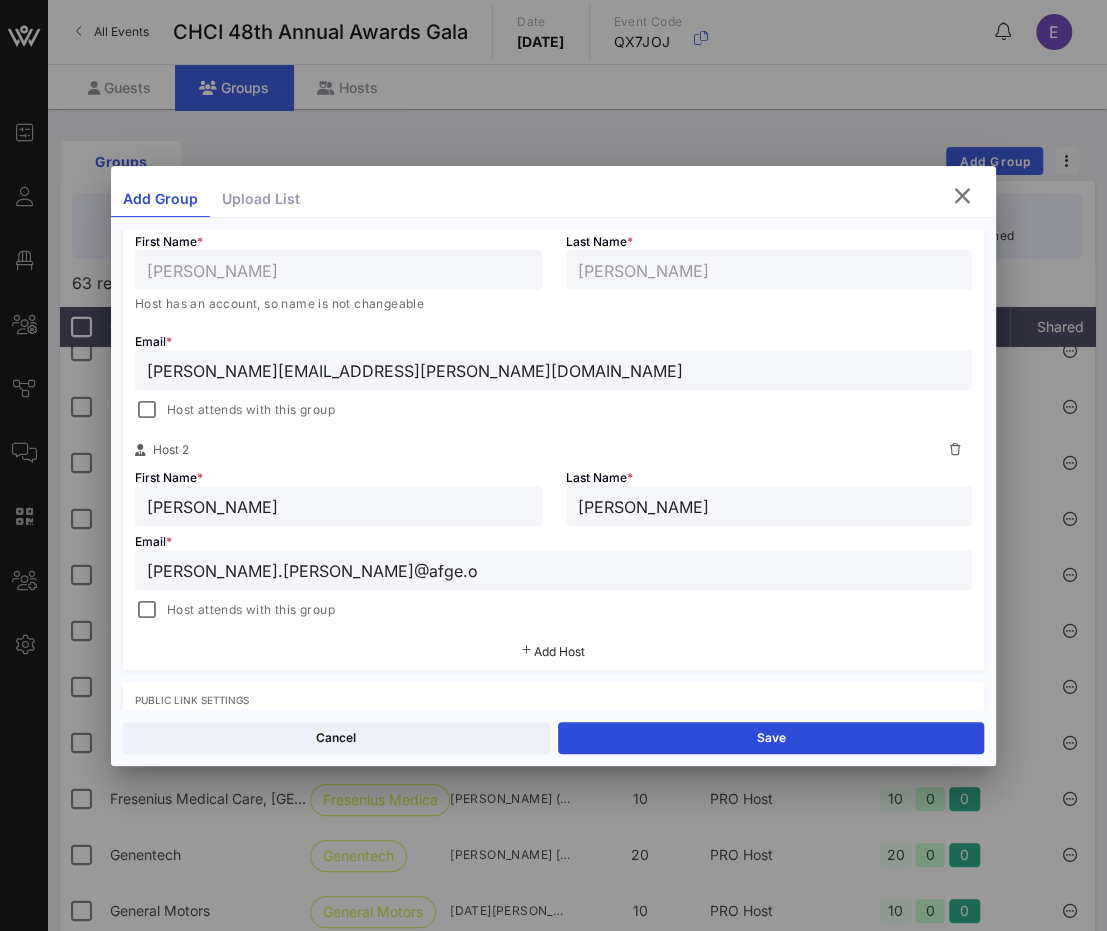 type on "kevin.cooper@afge.or" 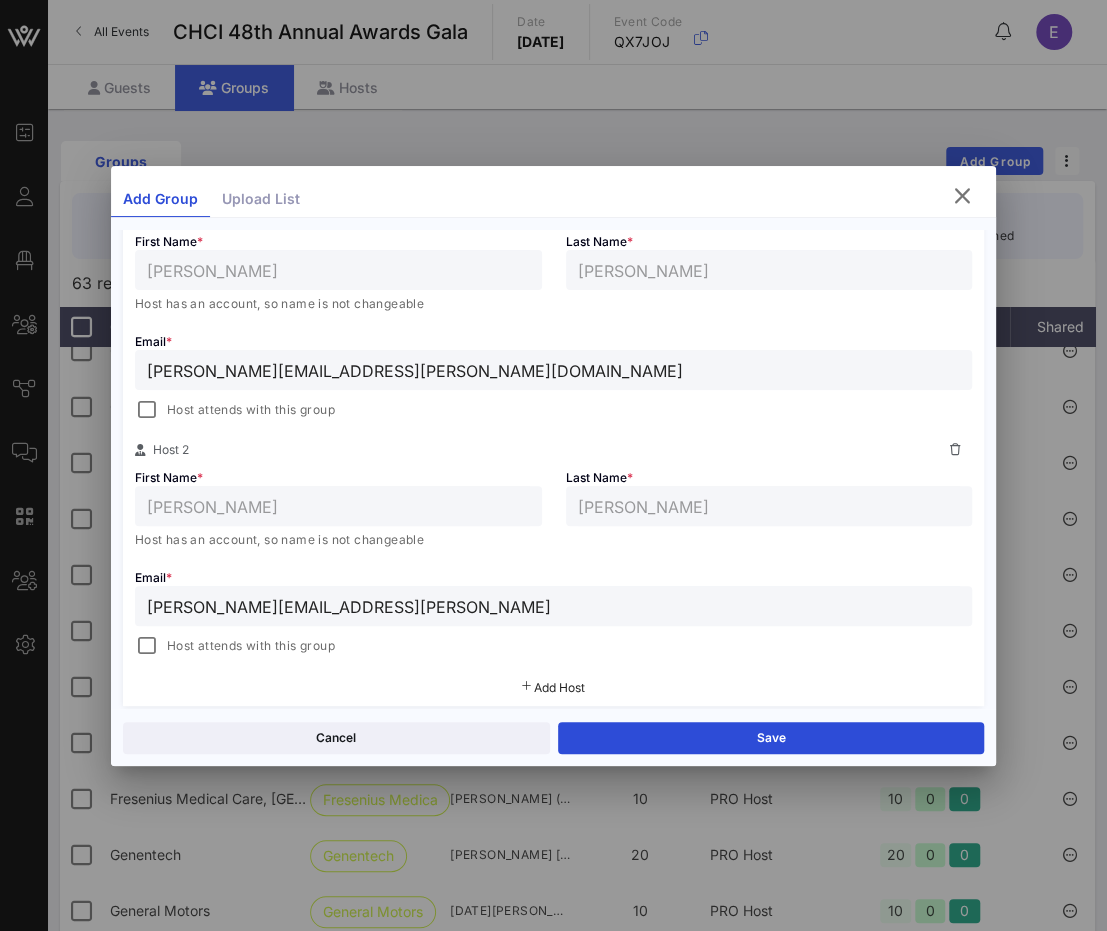 type on "Jeff" 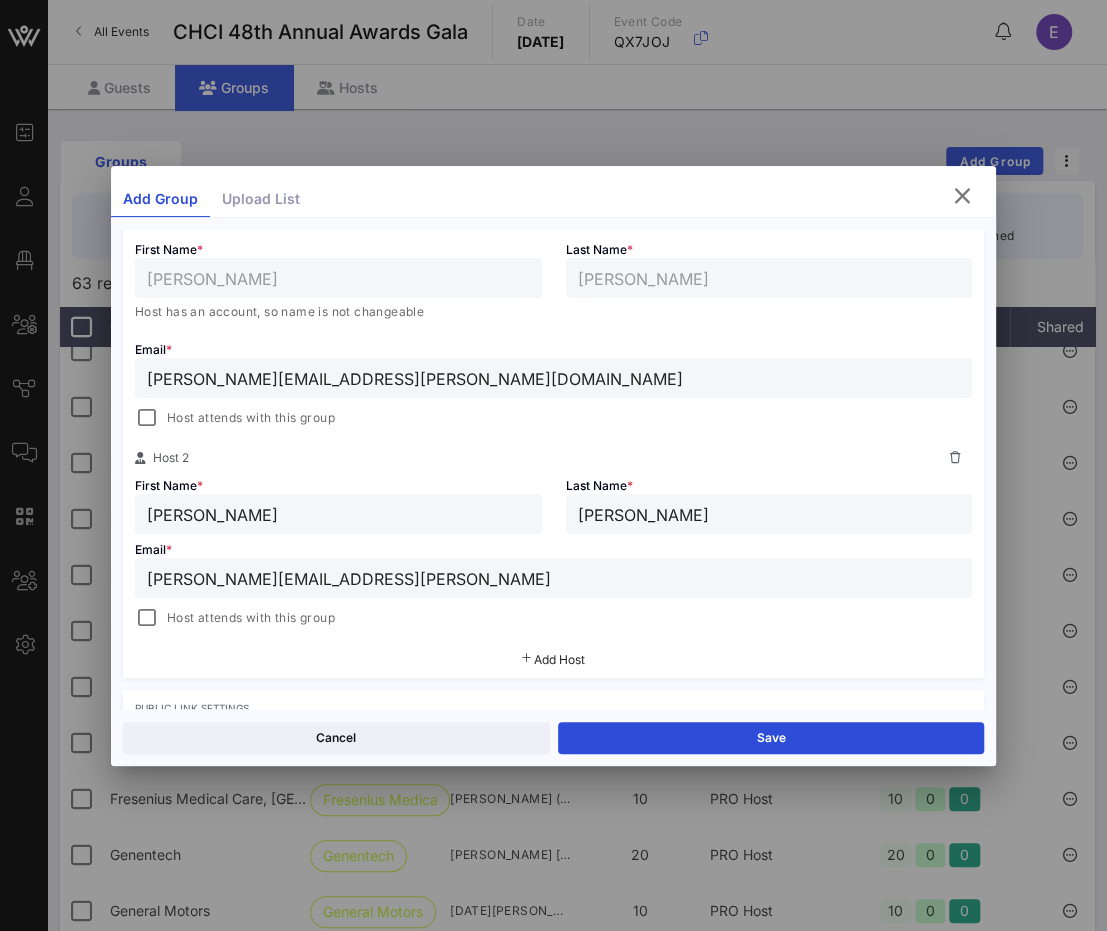 scroll, scrollTop: 398, scrollLeft: 0, axis: vertical 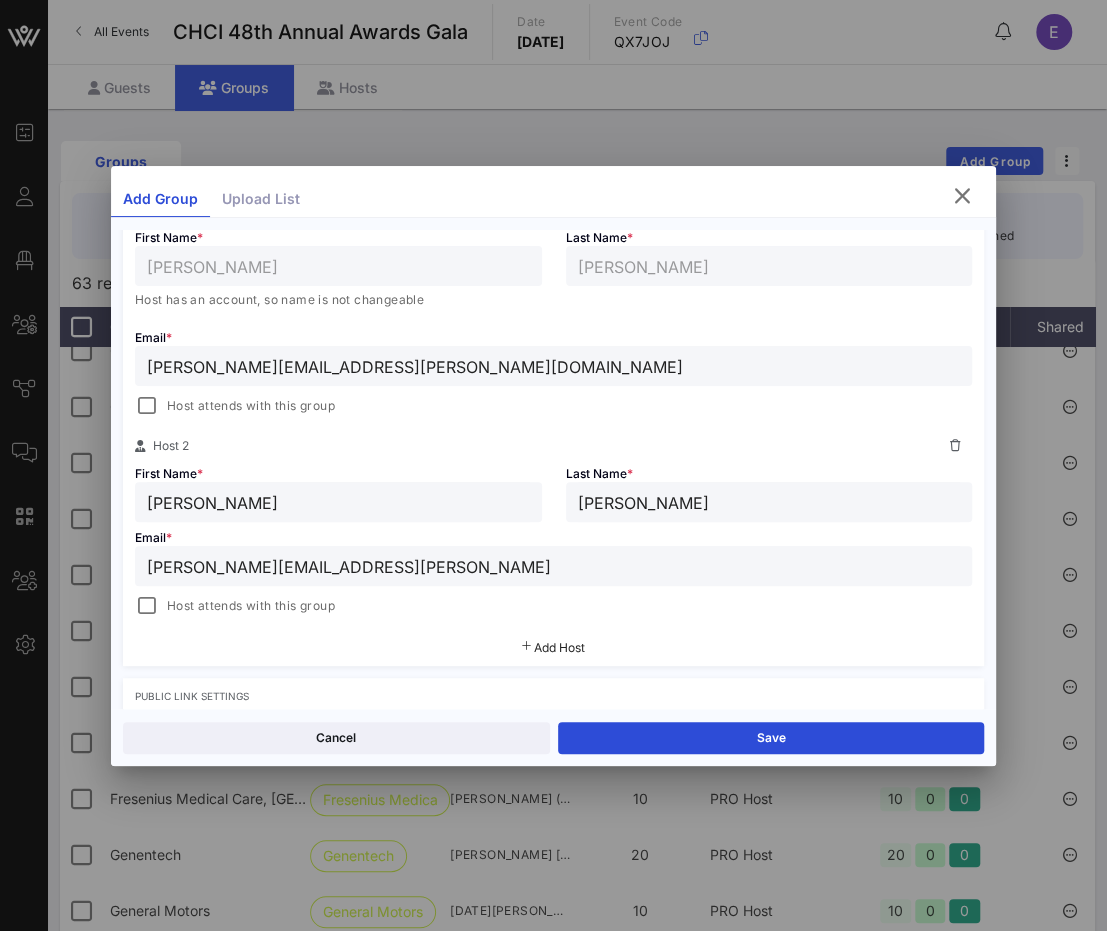 type on "kevin.cooper@afge.or" 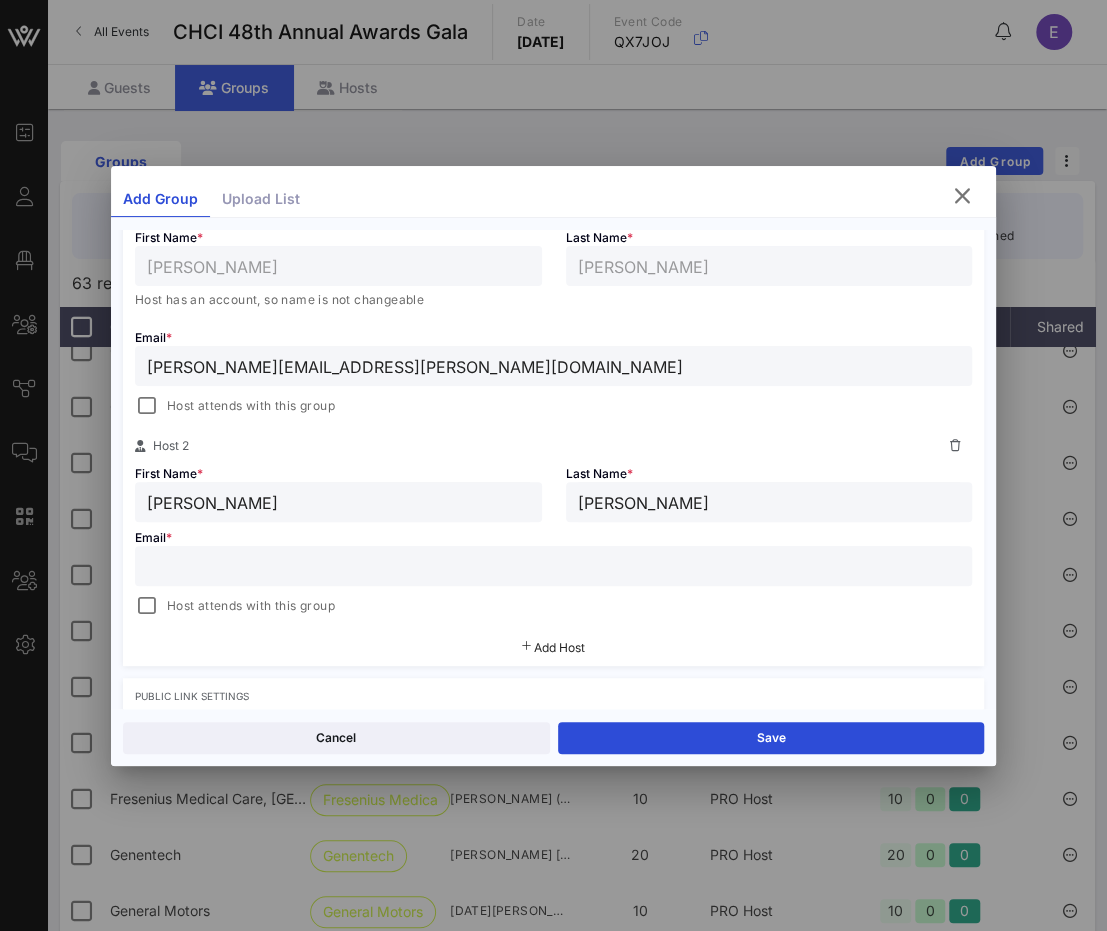 type 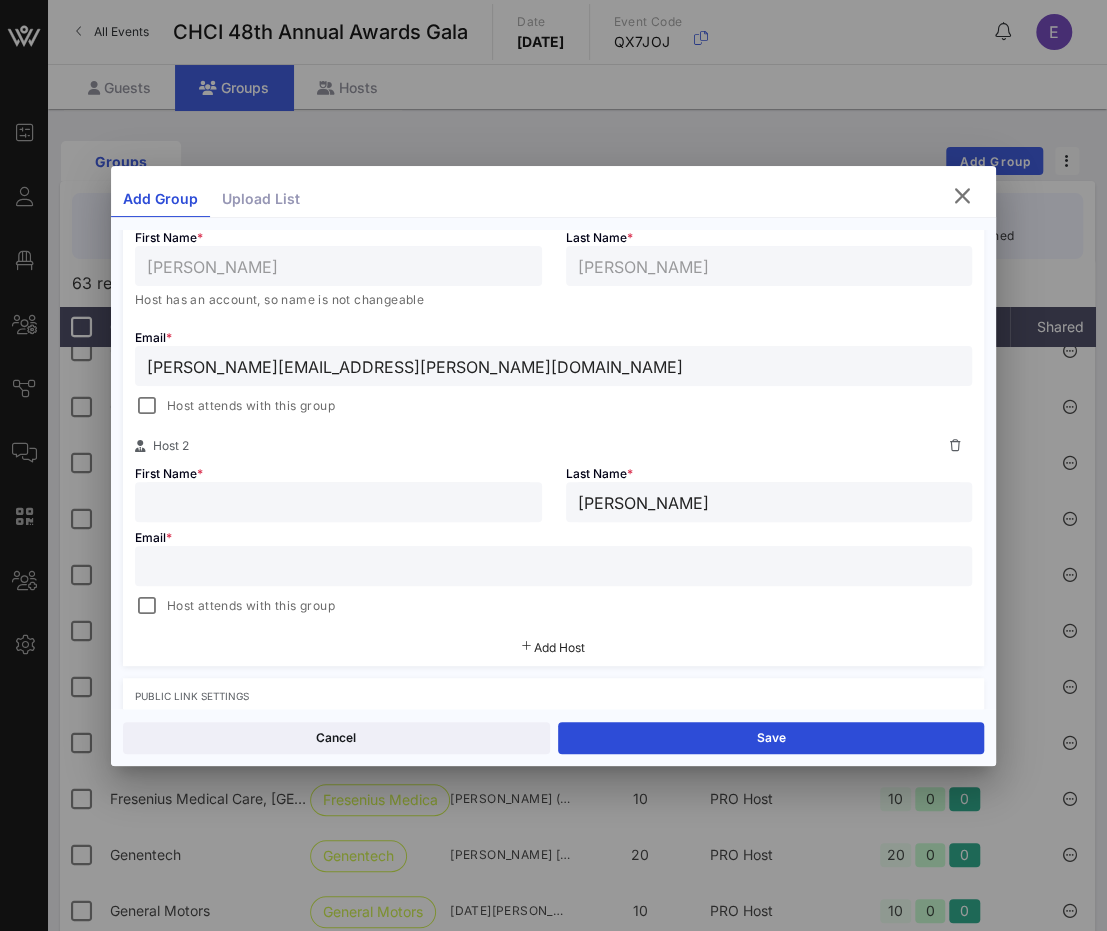 type 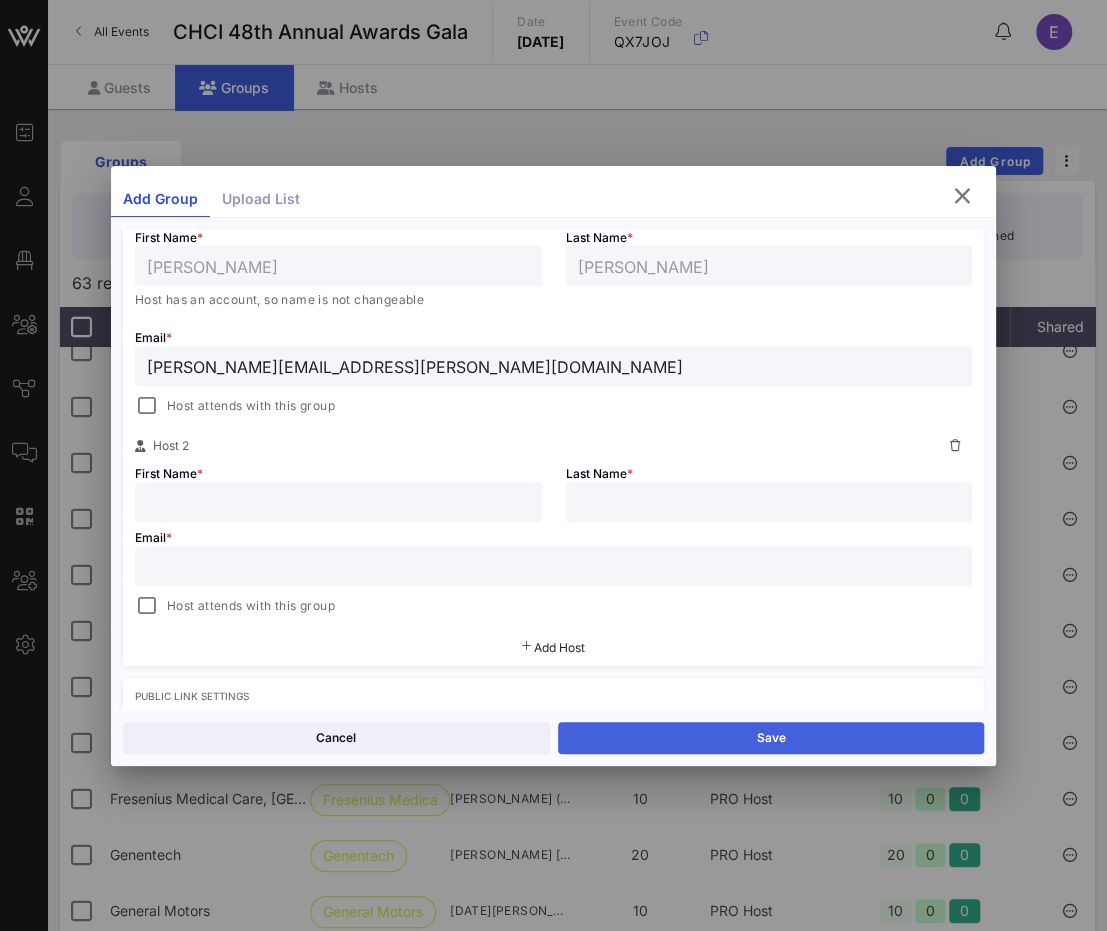 type 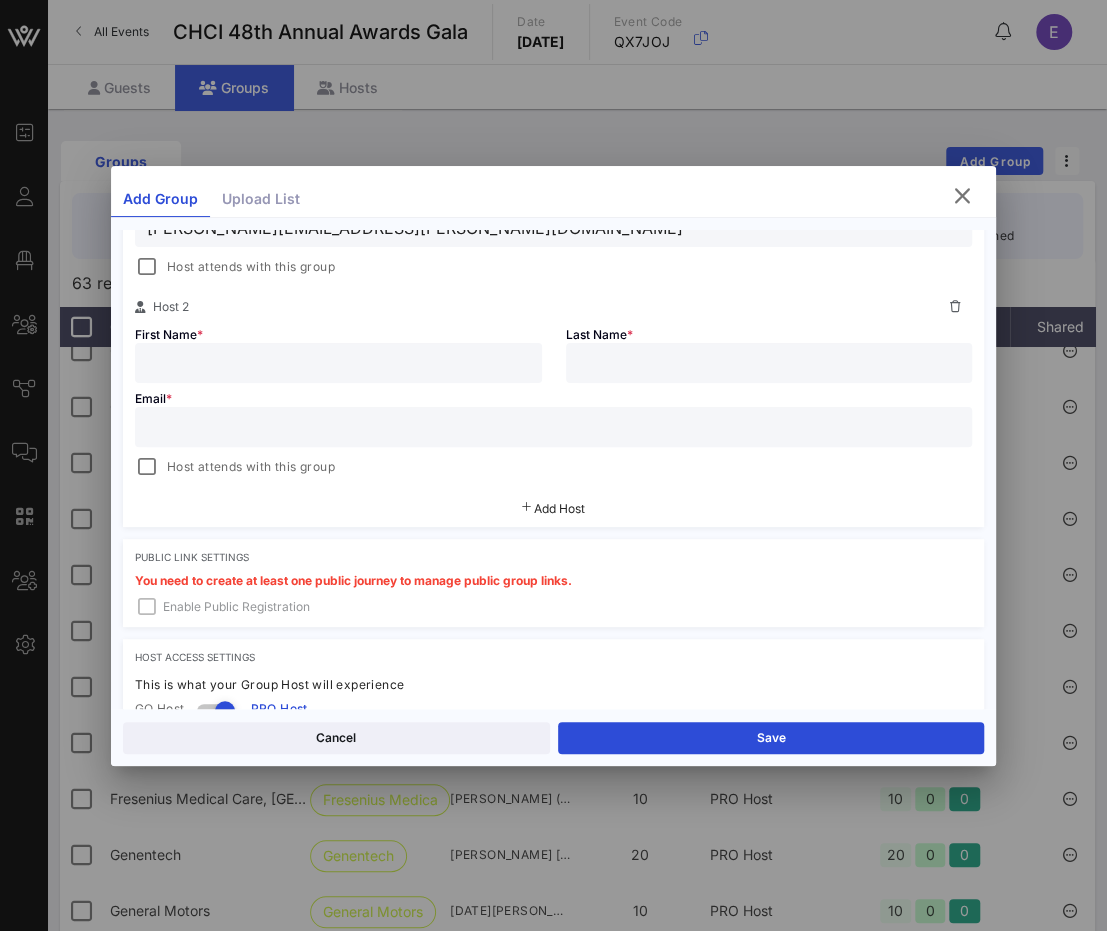scroll, scrollTop: 421, scrollLeft: 0, axis: vertical 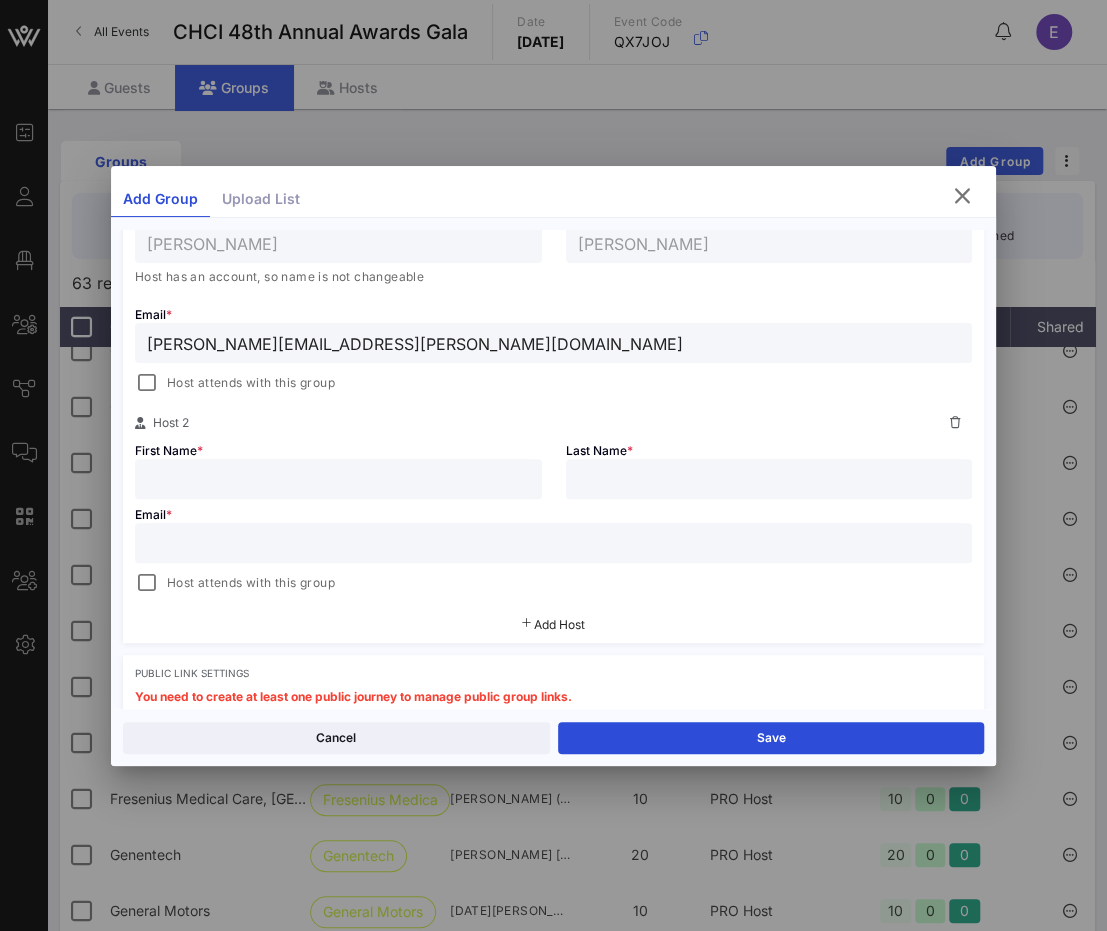 click at bounding box center [954, 423] 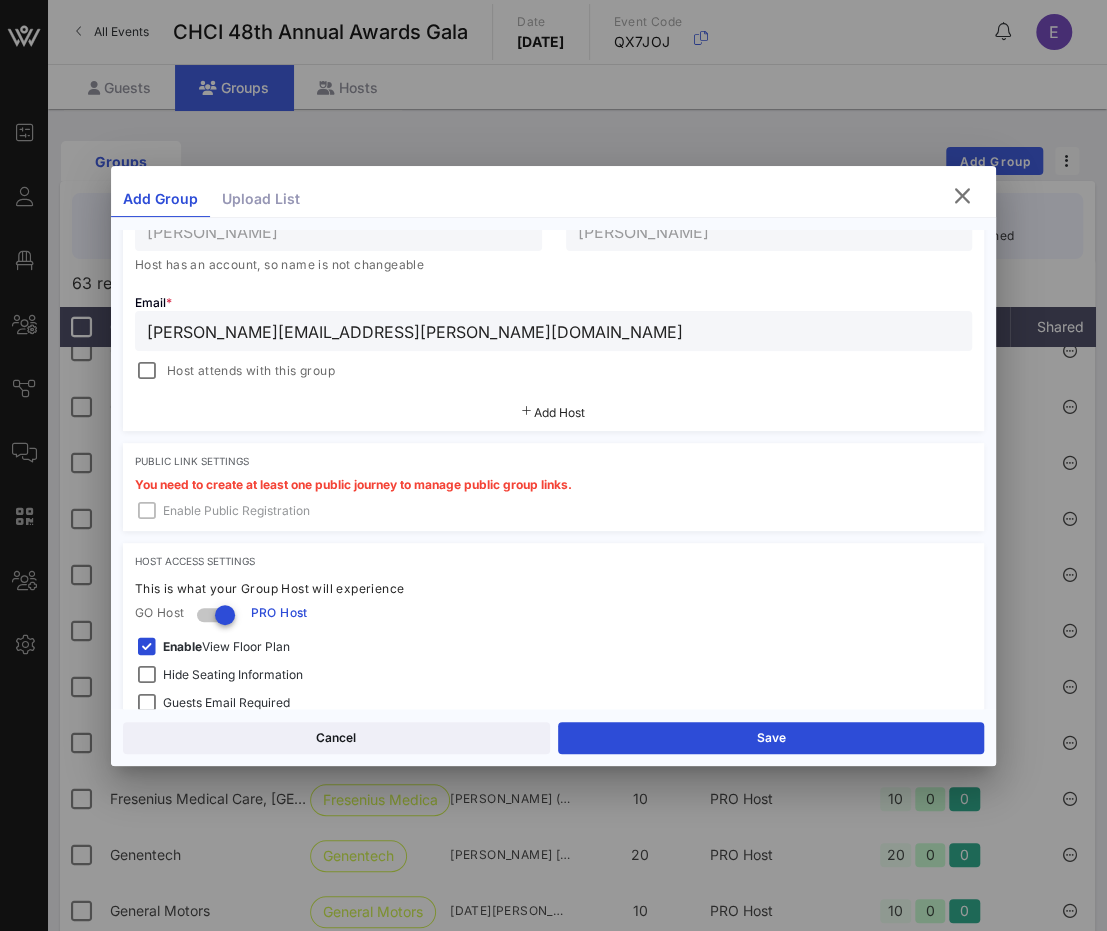 scroll, scrollTop: 410, scrollLeft: 0, axis: vertical 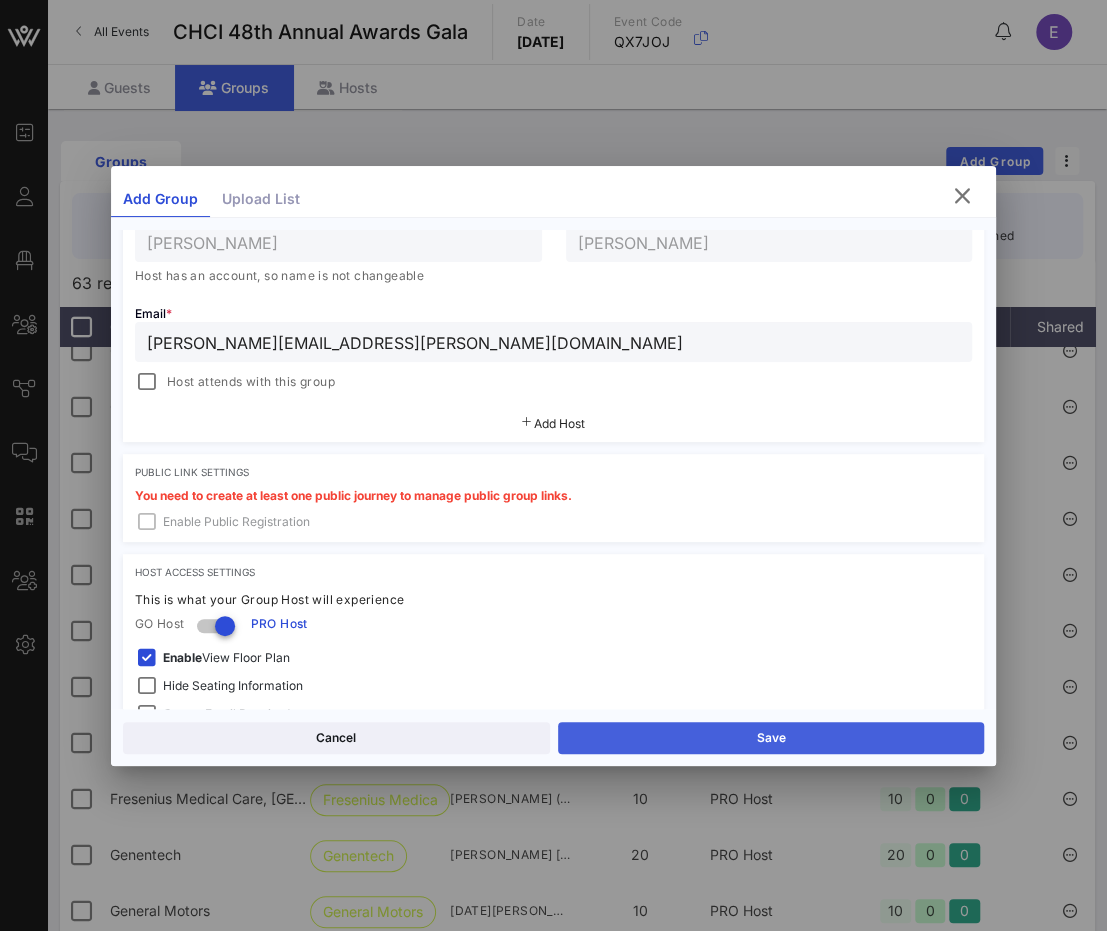 click on "Save" at bounding box center [771, 738] 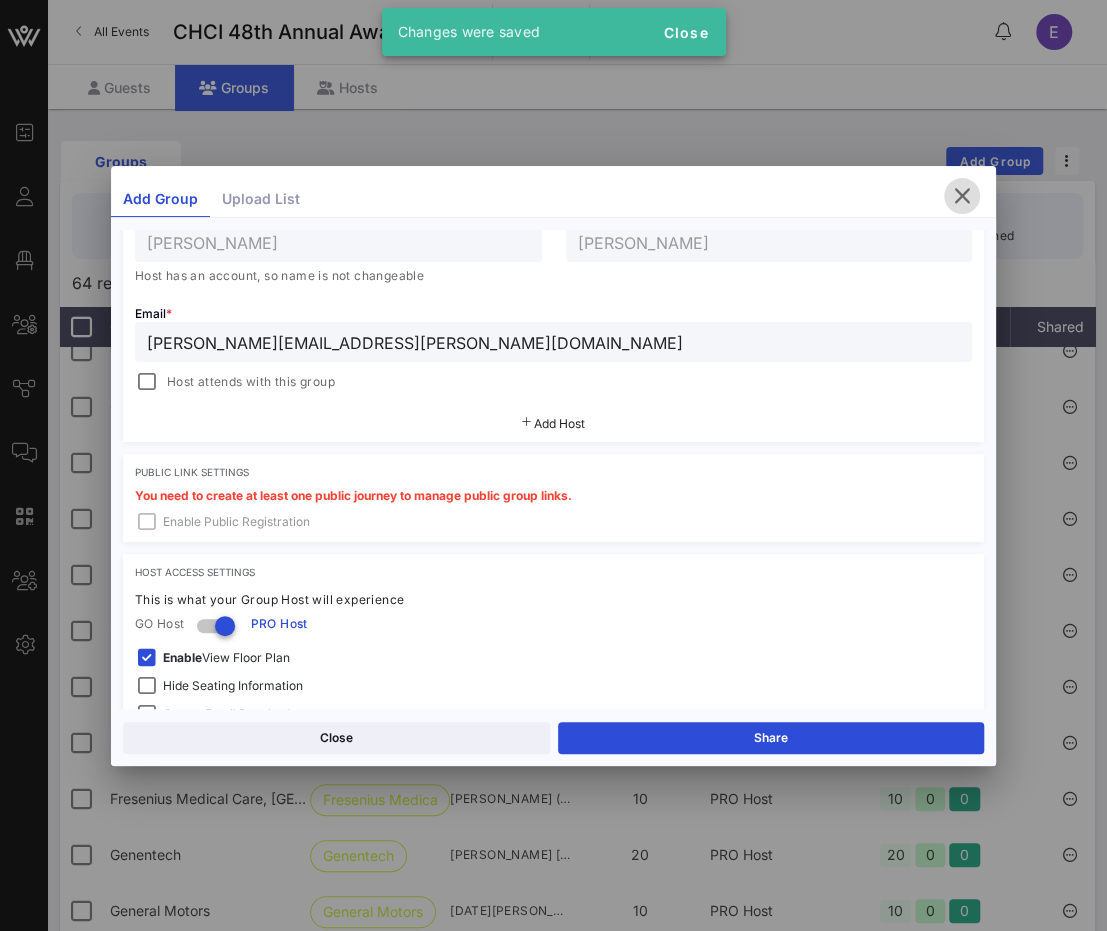 click at bounding box center [962, 196] 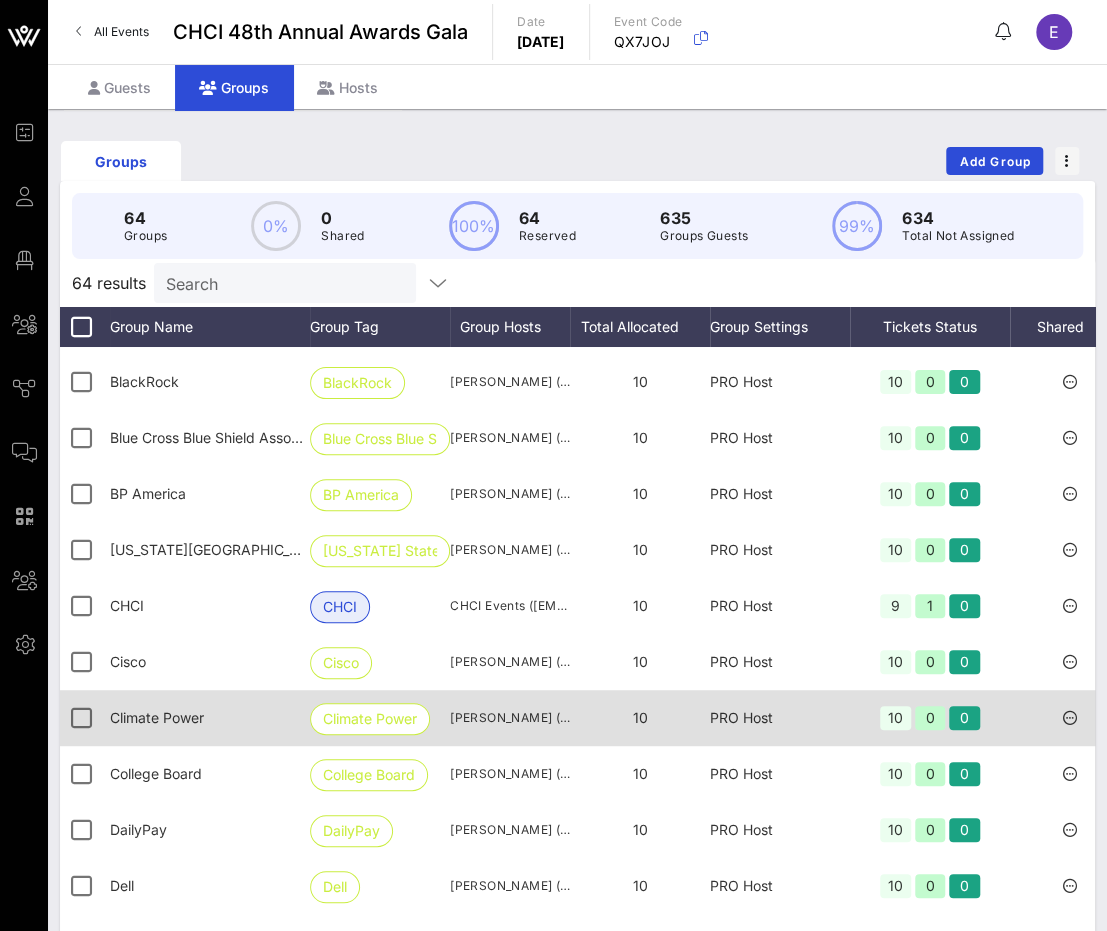 scroll, scrollTop: 682, scrollLeft: 1, axis: both 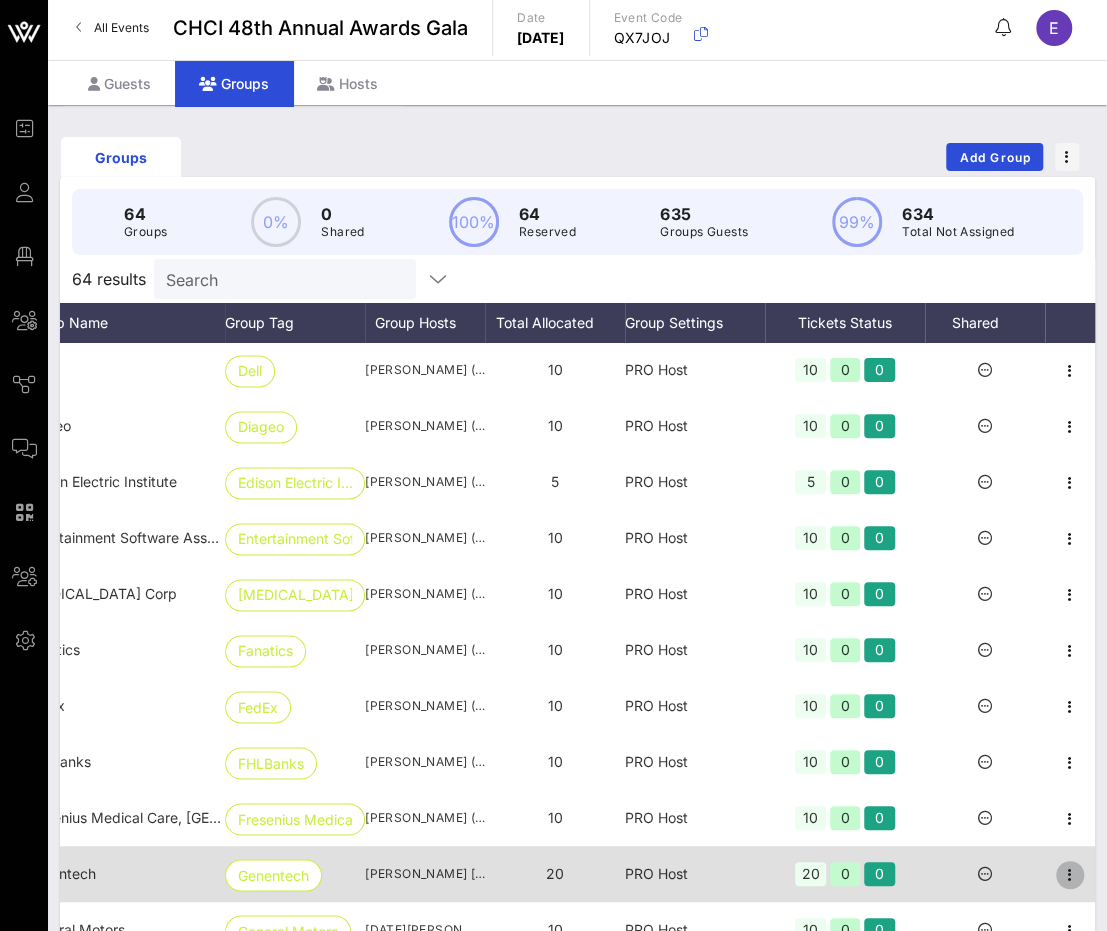 click at bounding box center (1070, 875) 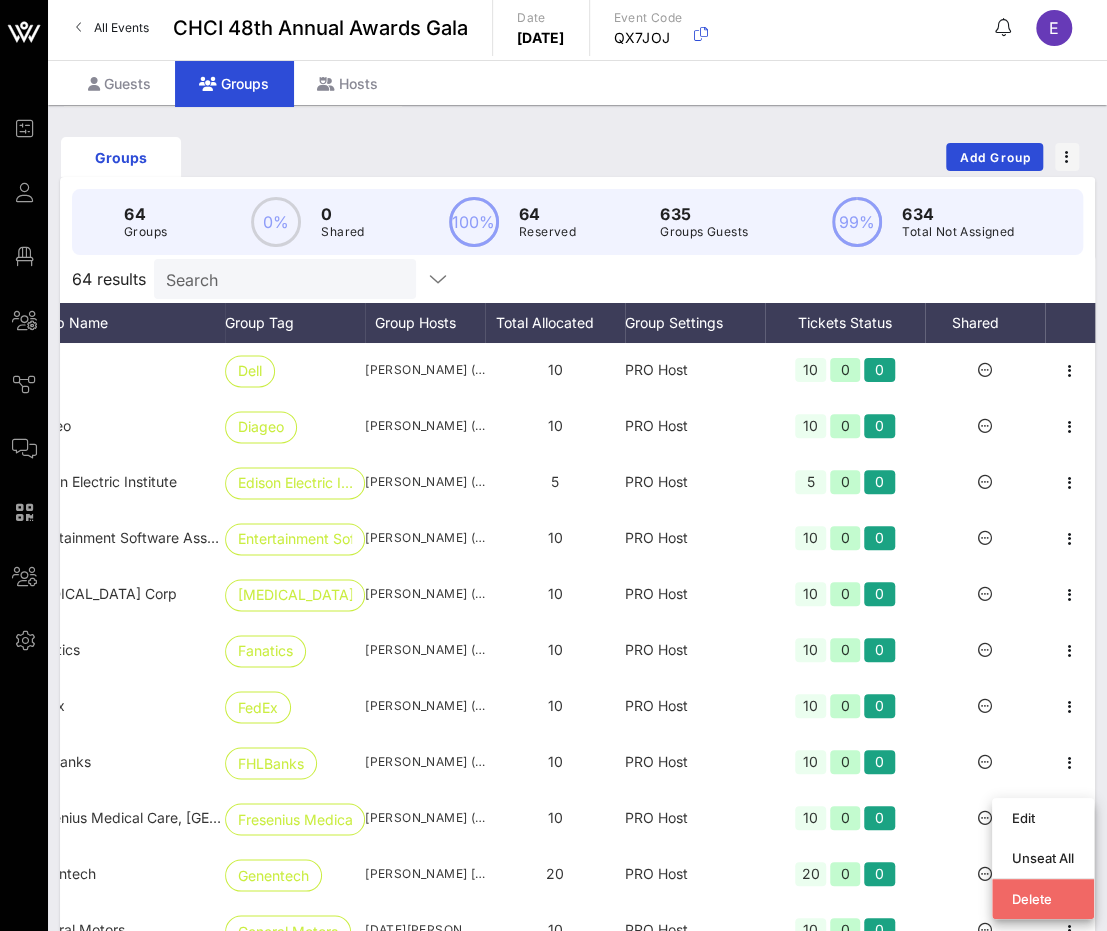 click on "Delete" at bounding box center [1043, 899] 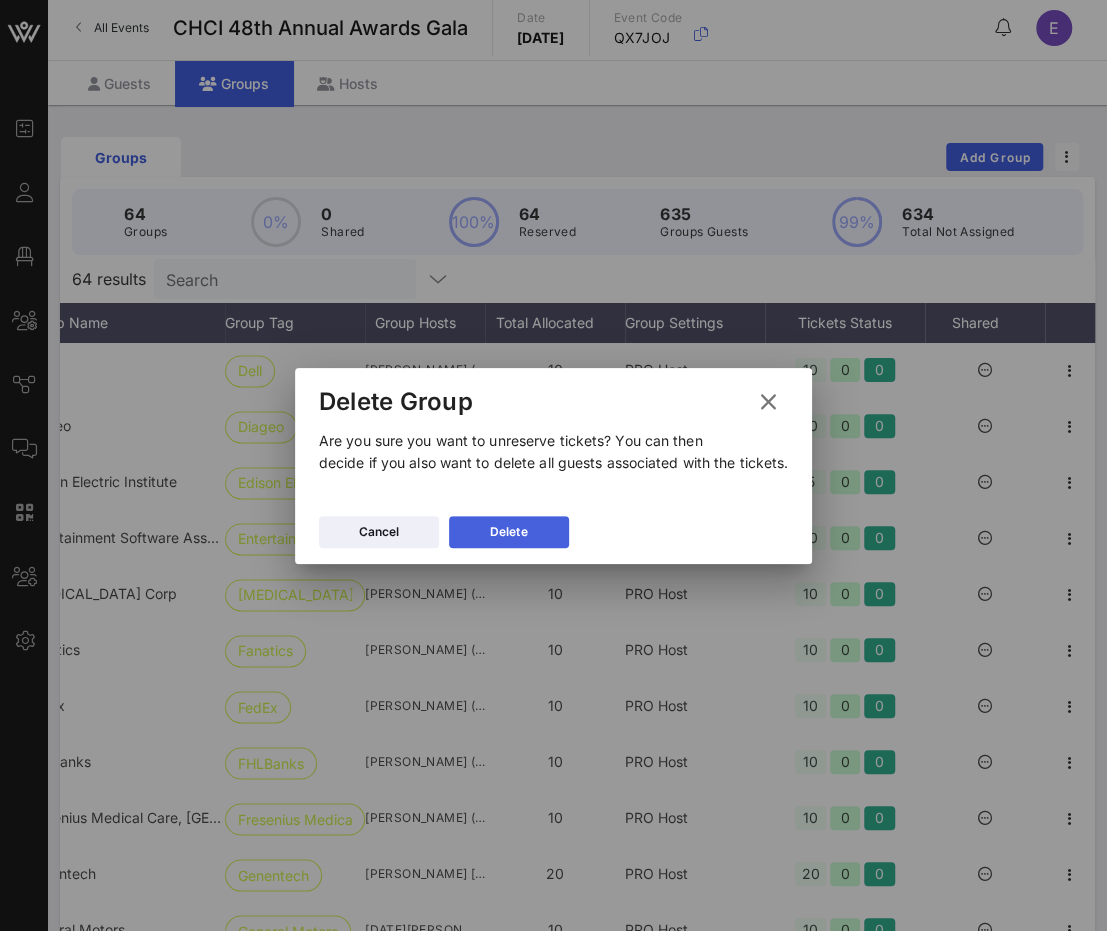 click on "Delete" at bounding box center (508, 532) 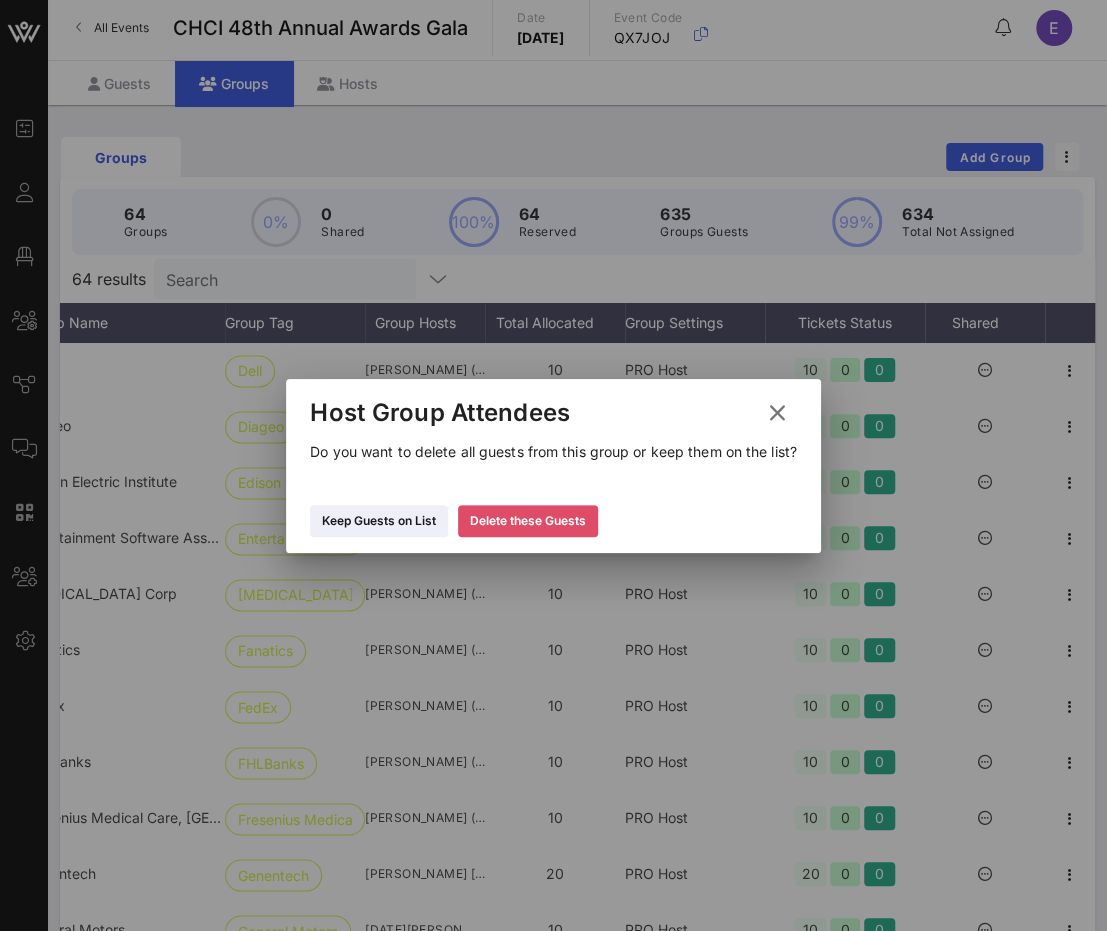 click on "Delete these Guests" at bounding box center (528, 521) 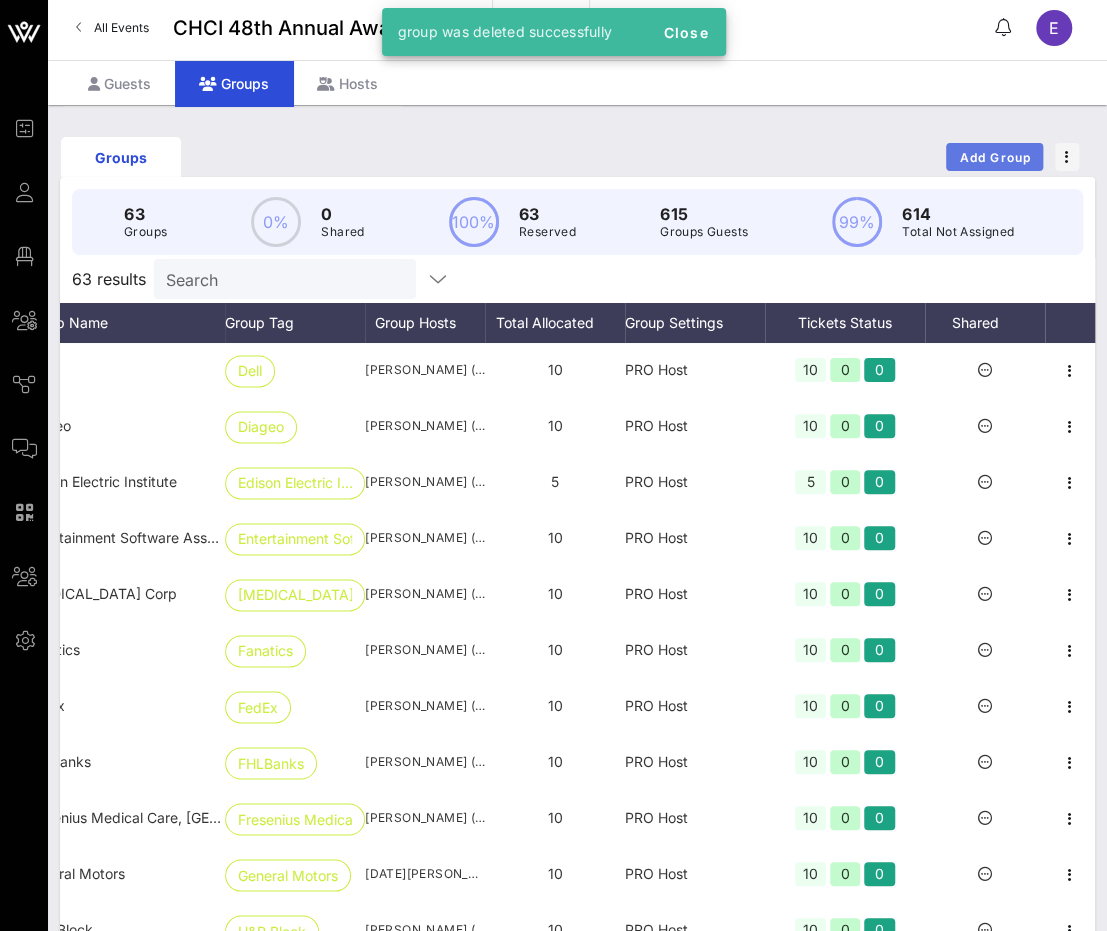 click on "Add Group" at bounding box center (995, 157) 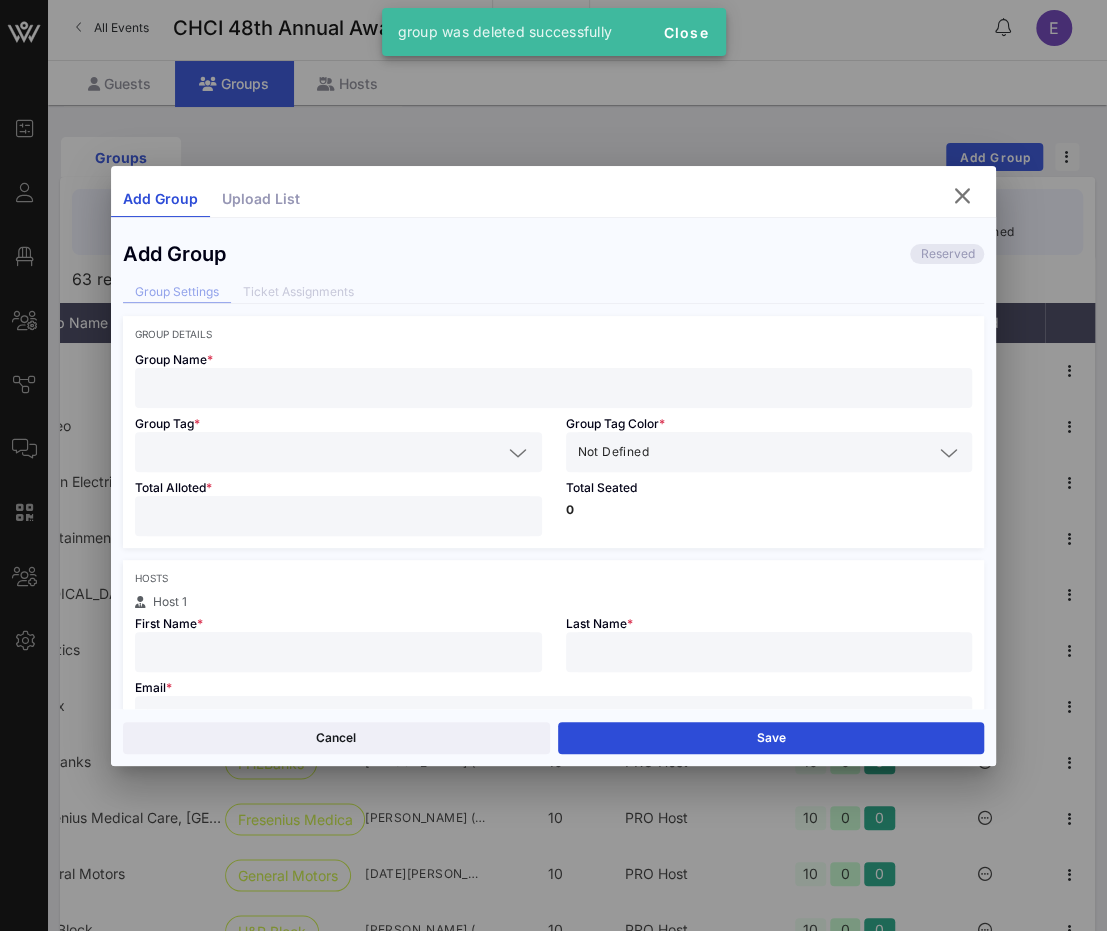 click at bounding box center [554, 388] 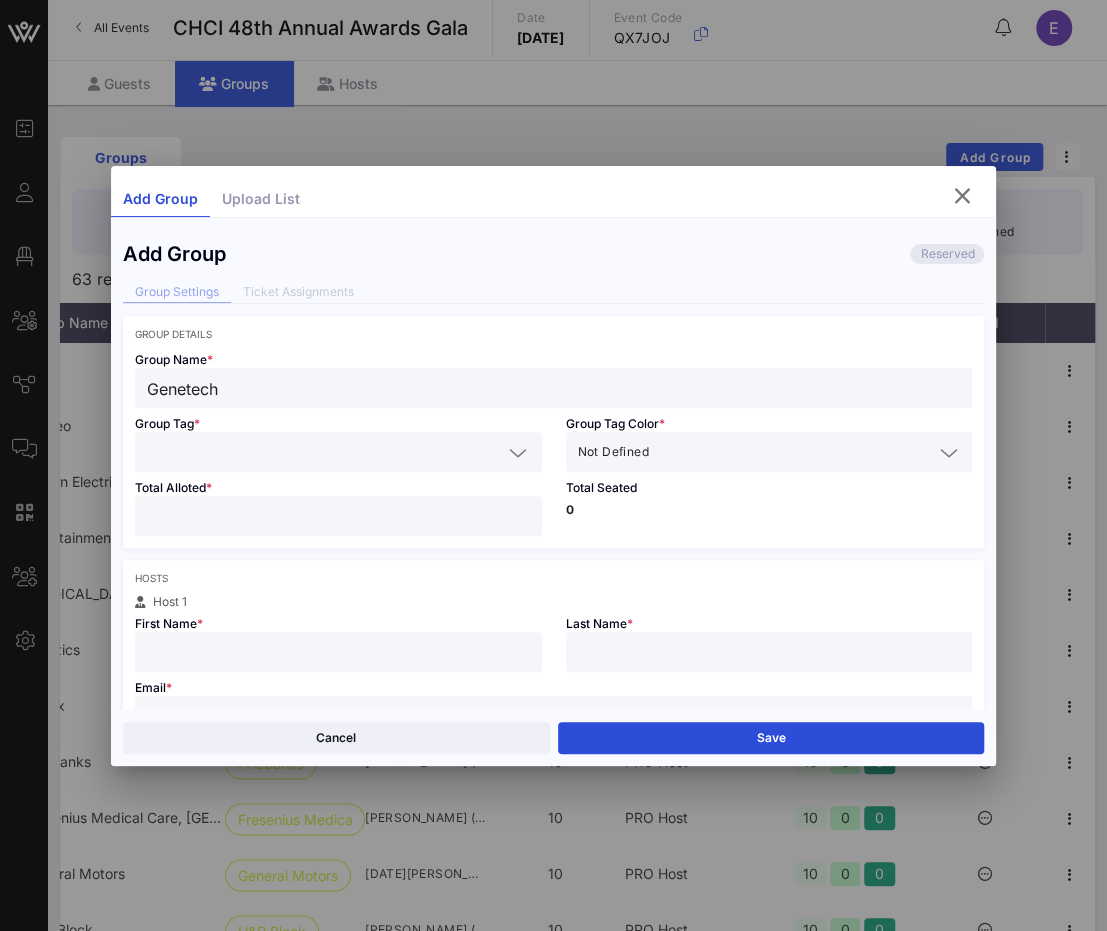 type on "Genetech" 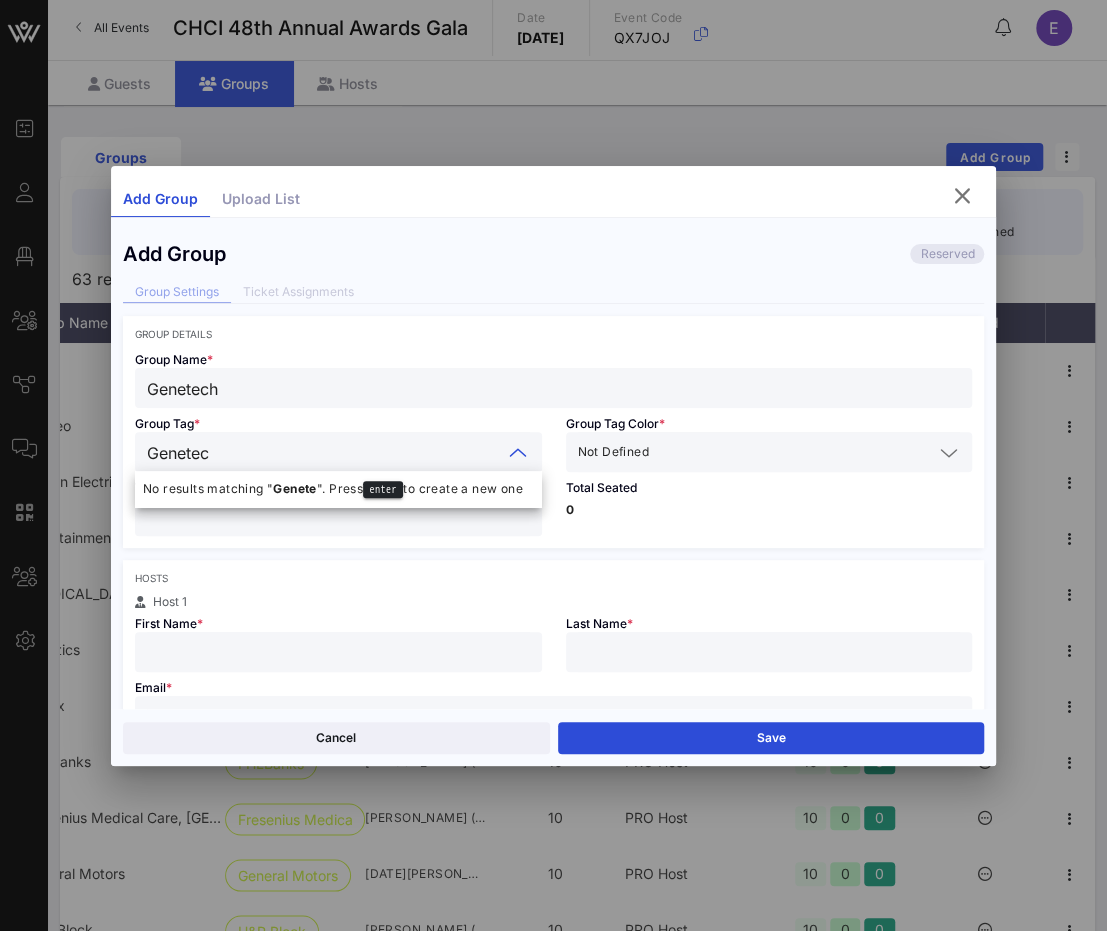 type on "Genetech" 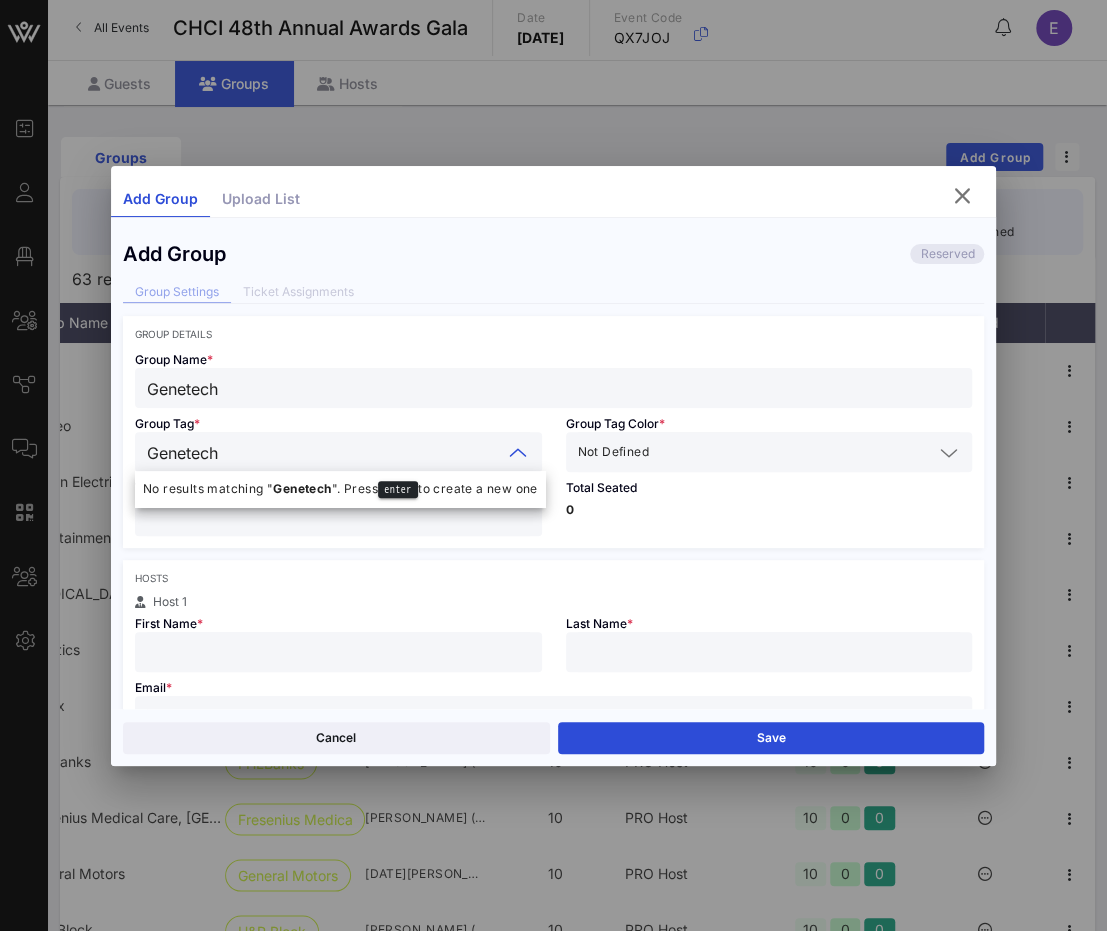type 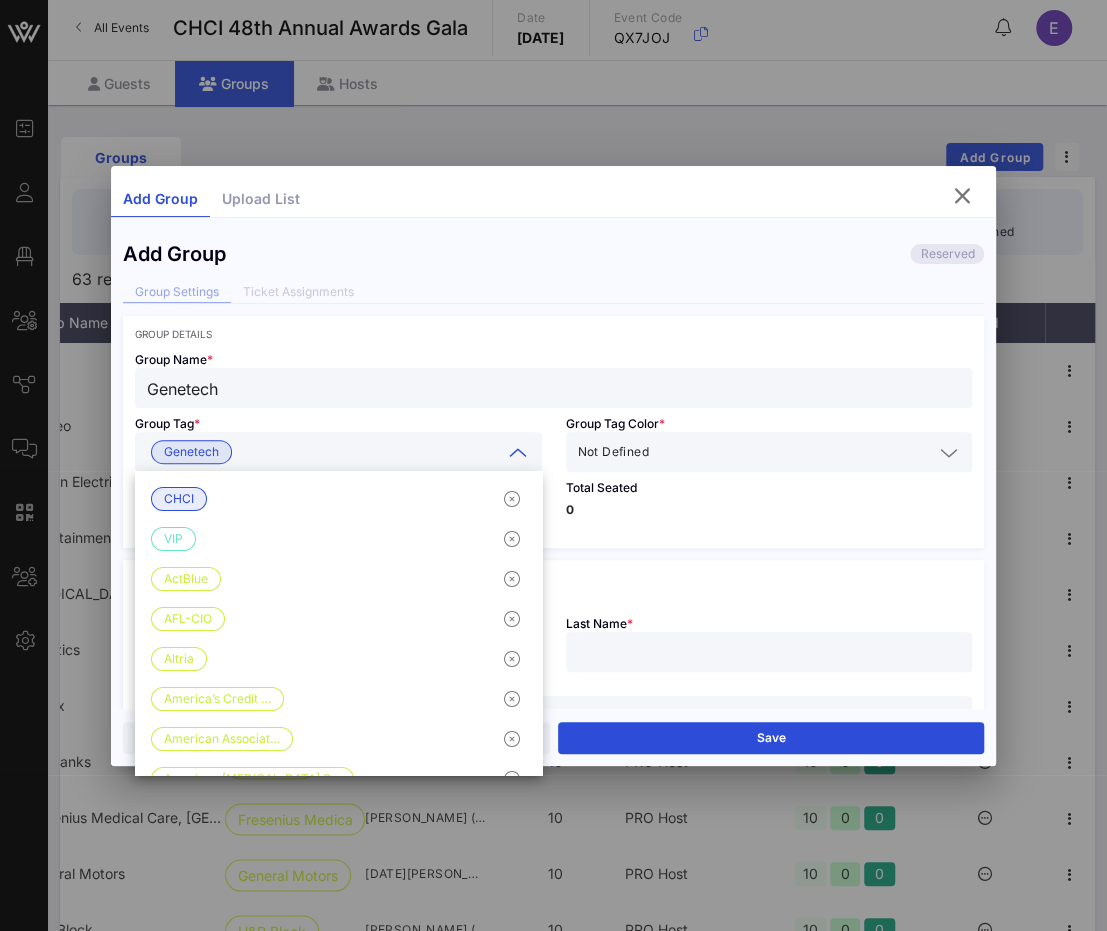 click on "Not Defined" at bounding box center (755, 452) 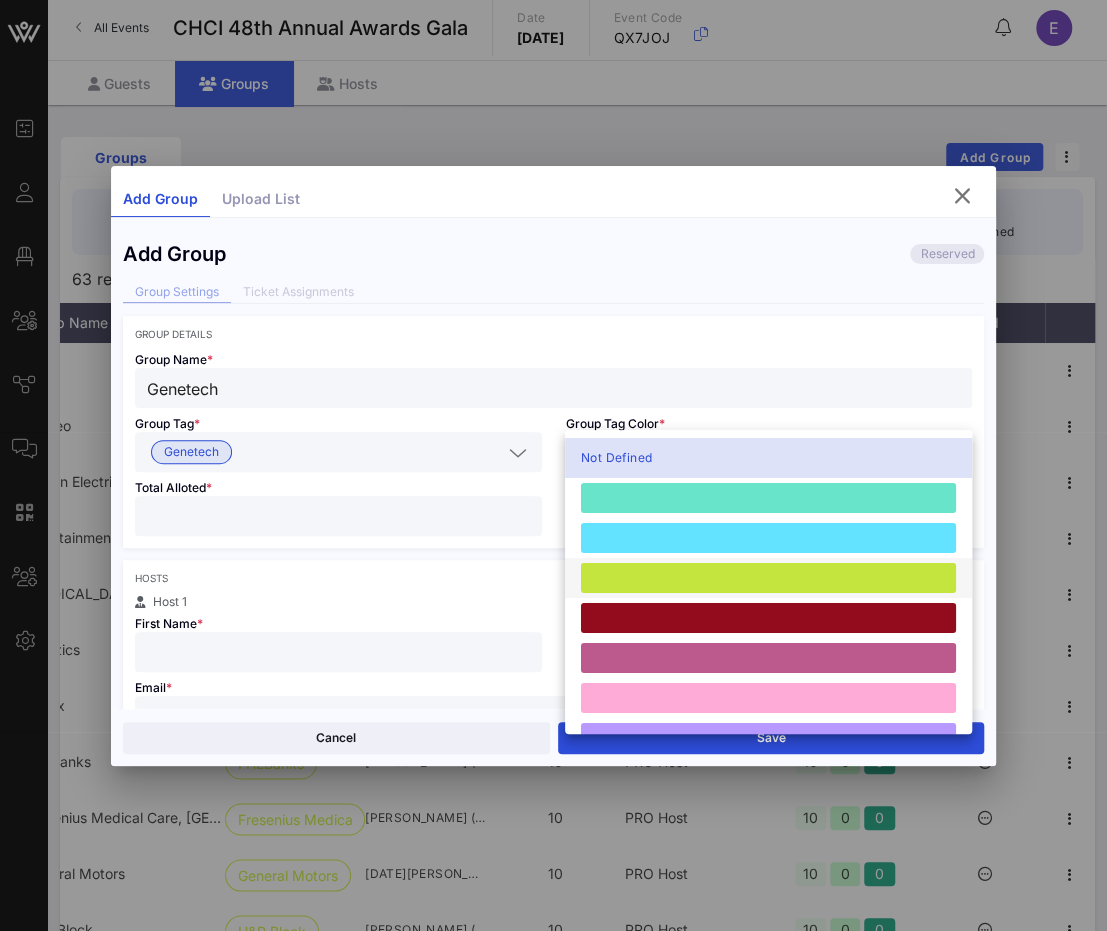 click at bounding box center [768, 578] 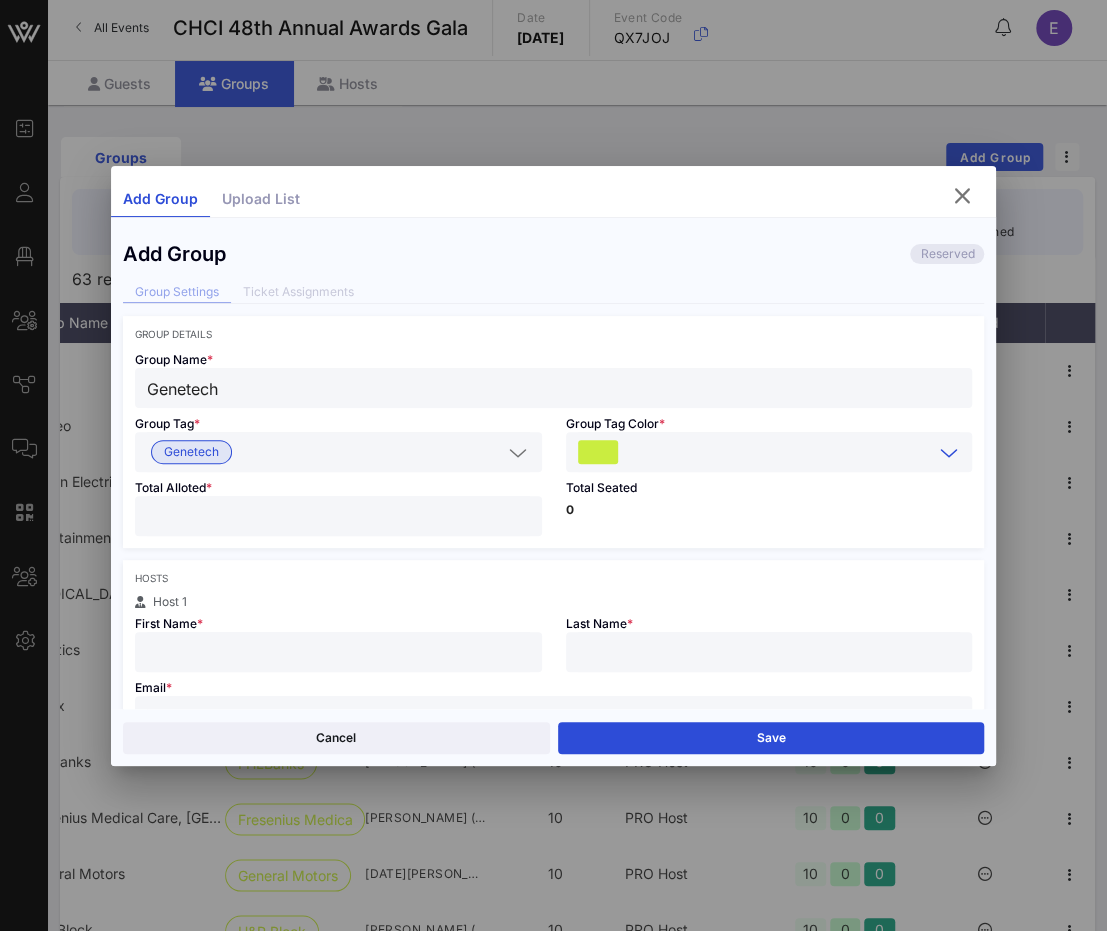 click at bounding box center [338, 516] 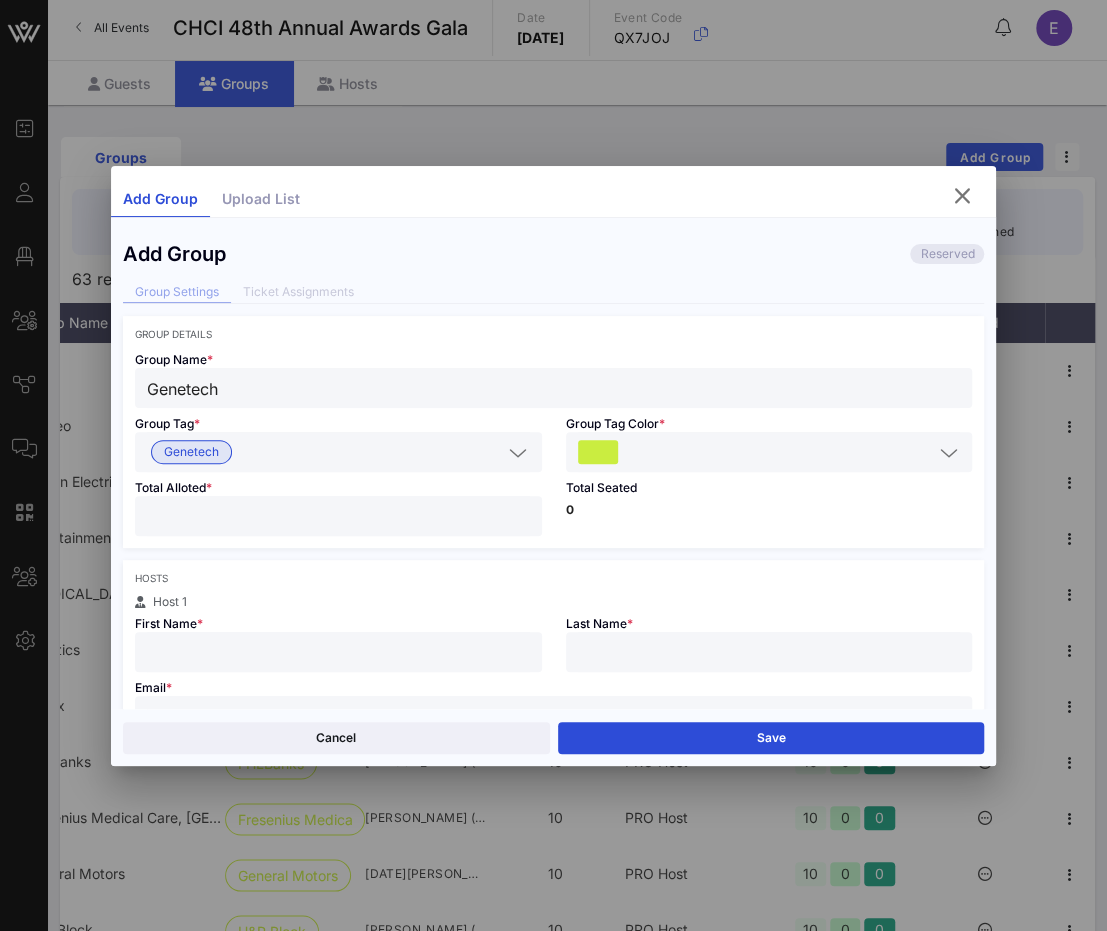 type on "*" 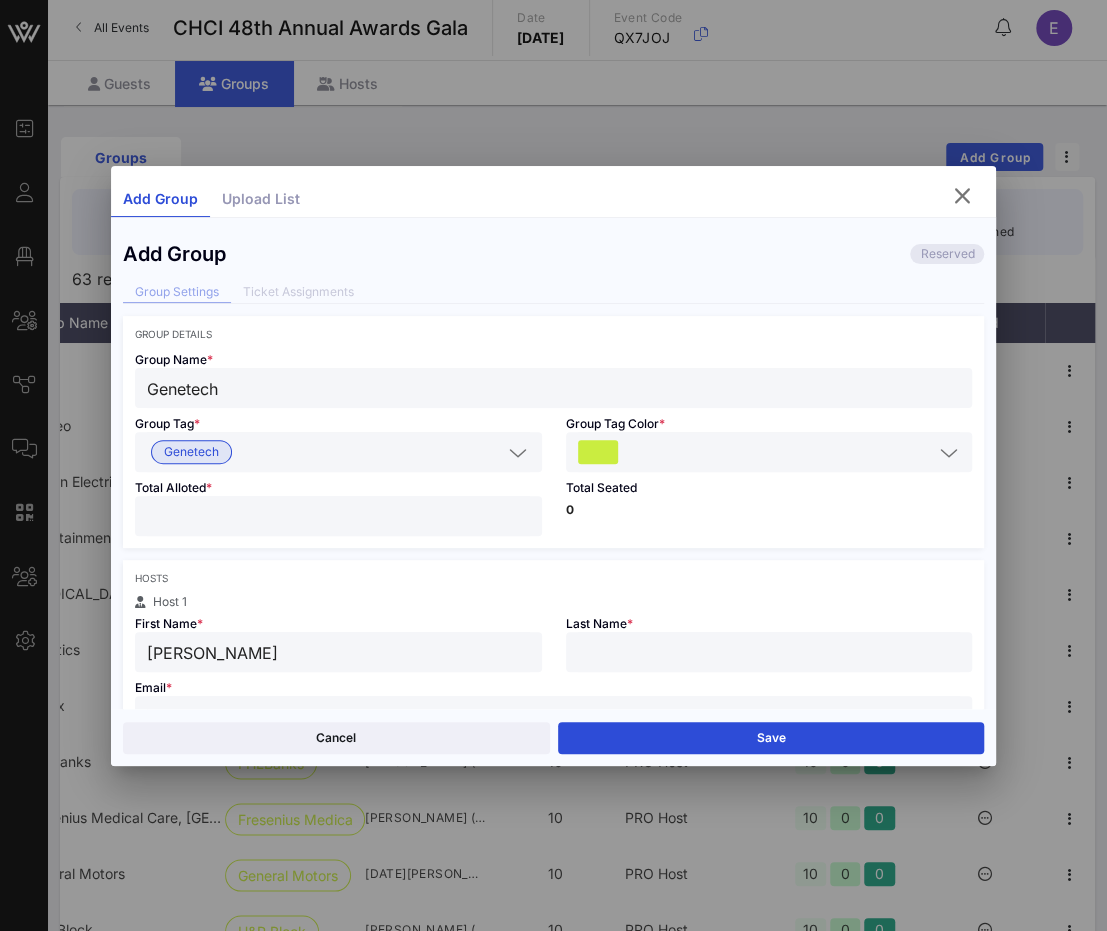 type on "[PERSON_NAME]" 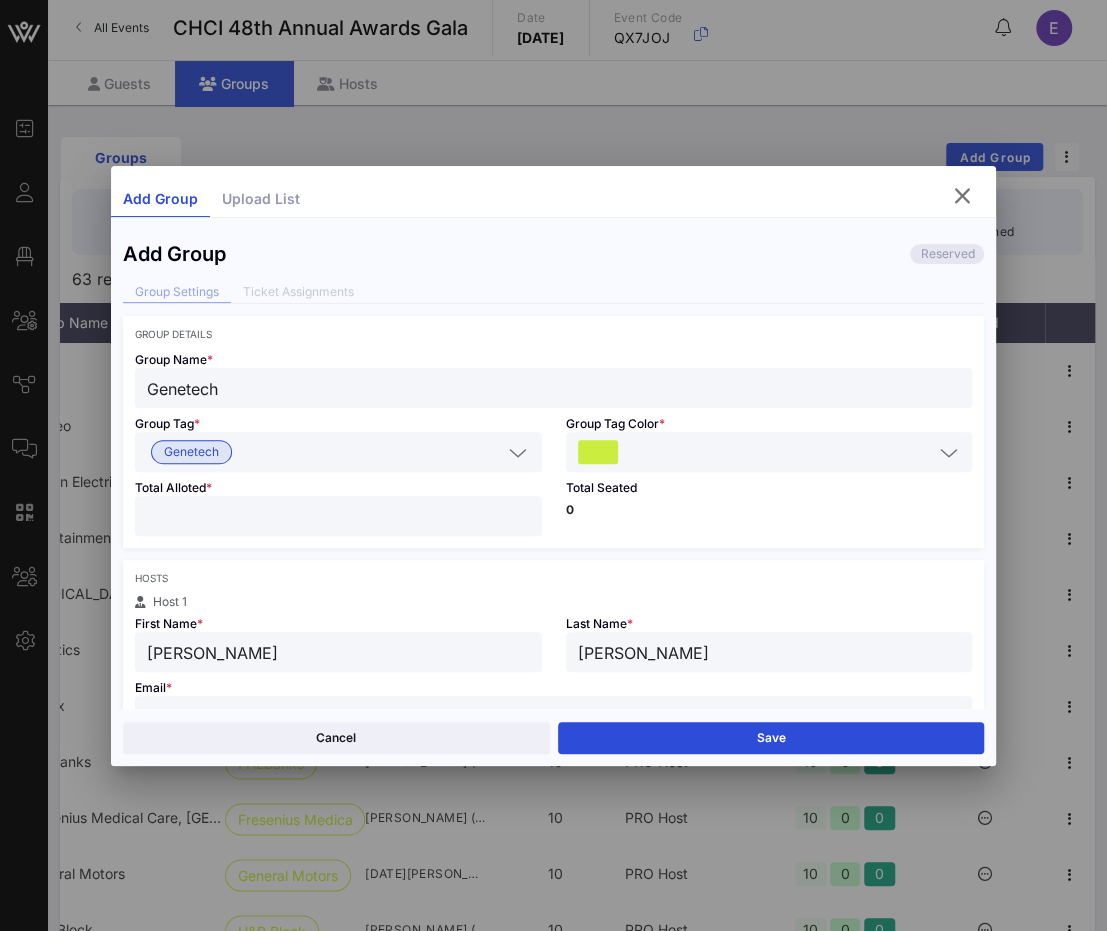 type on "[PERSON_NAME]" 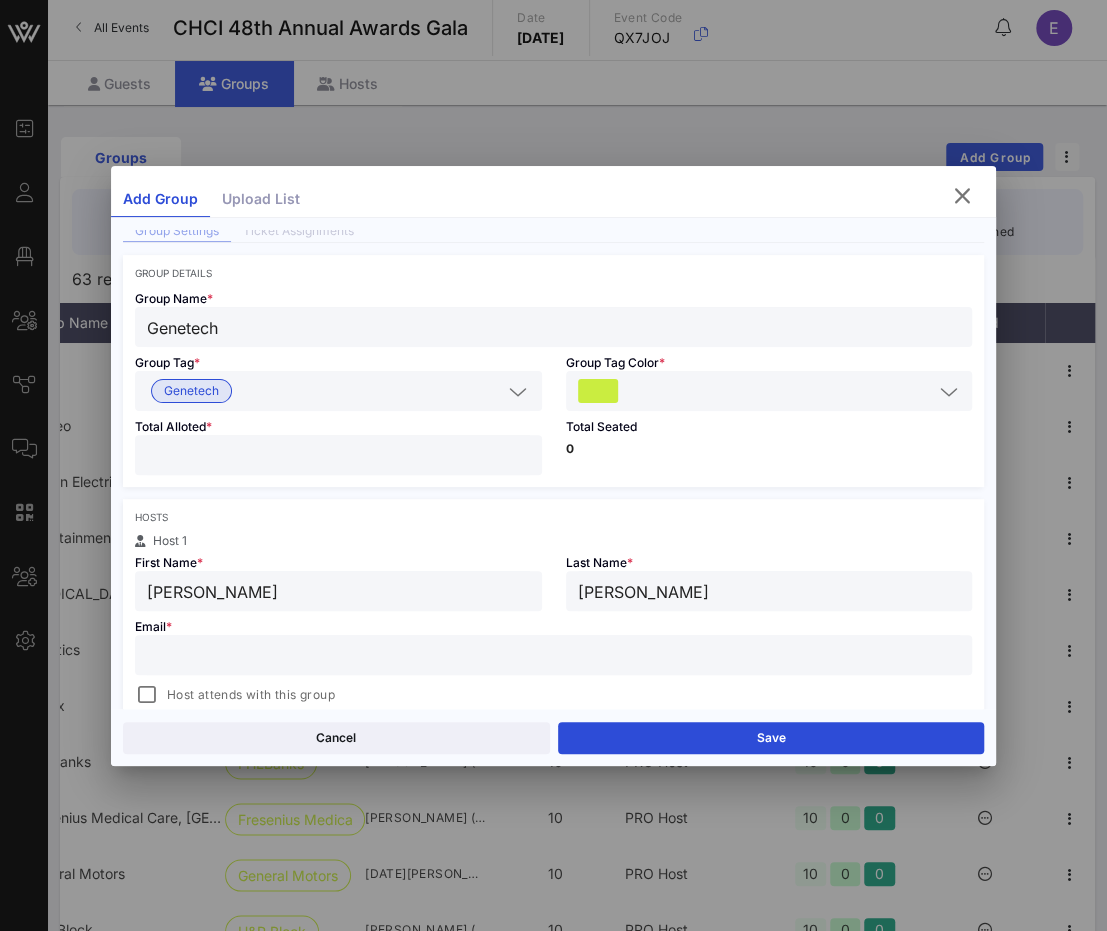 scroll, scrollTop: 121, scrollLeft: 0, axis: vertical 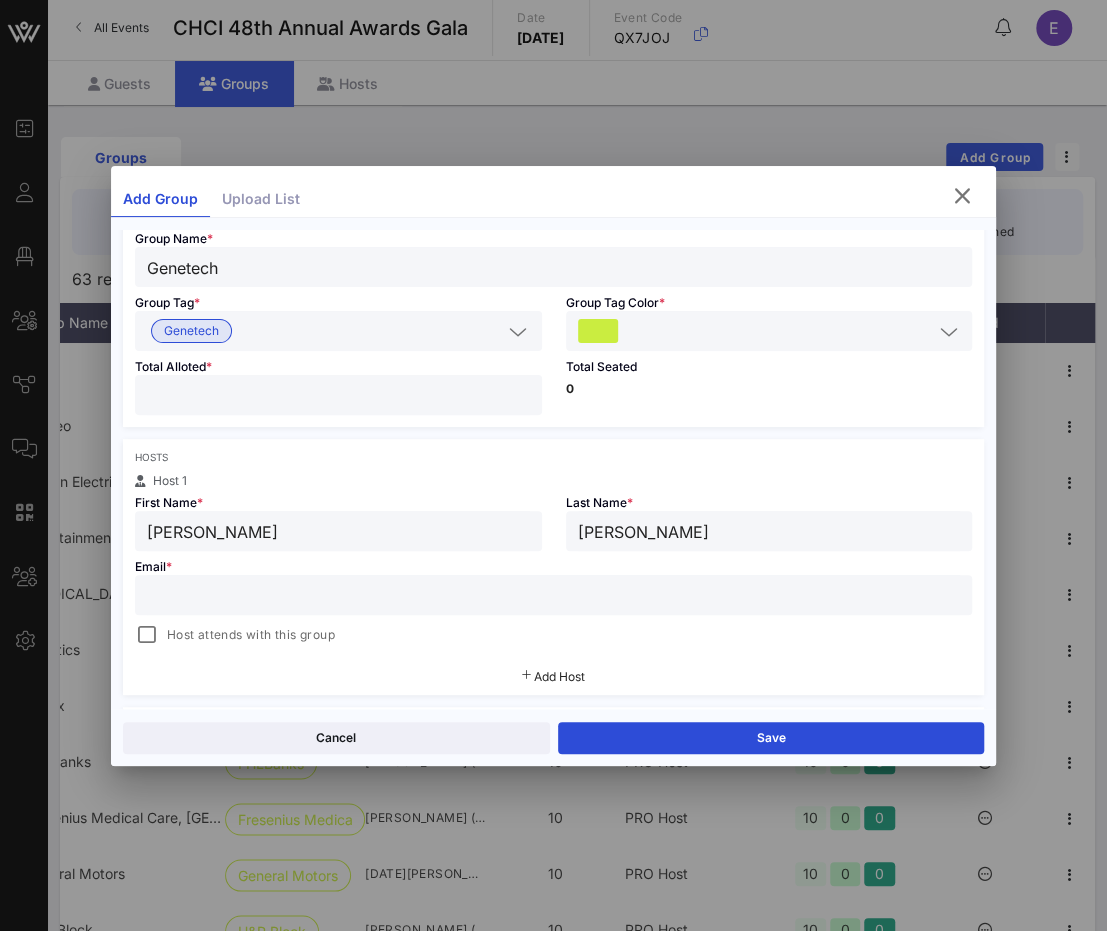 click at bounding box center [554, 595] 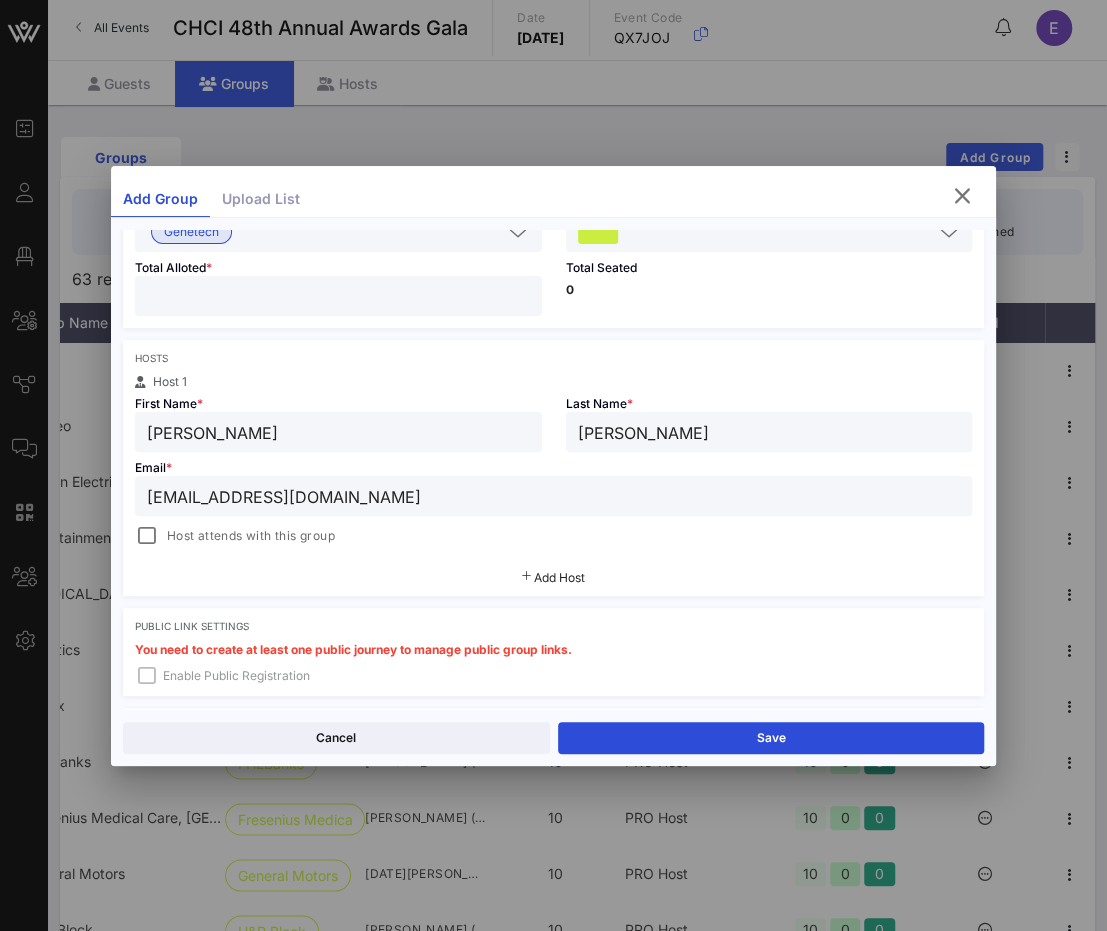 scroll, scrollTop: 228, scrollLeft: 0, axis: vertical 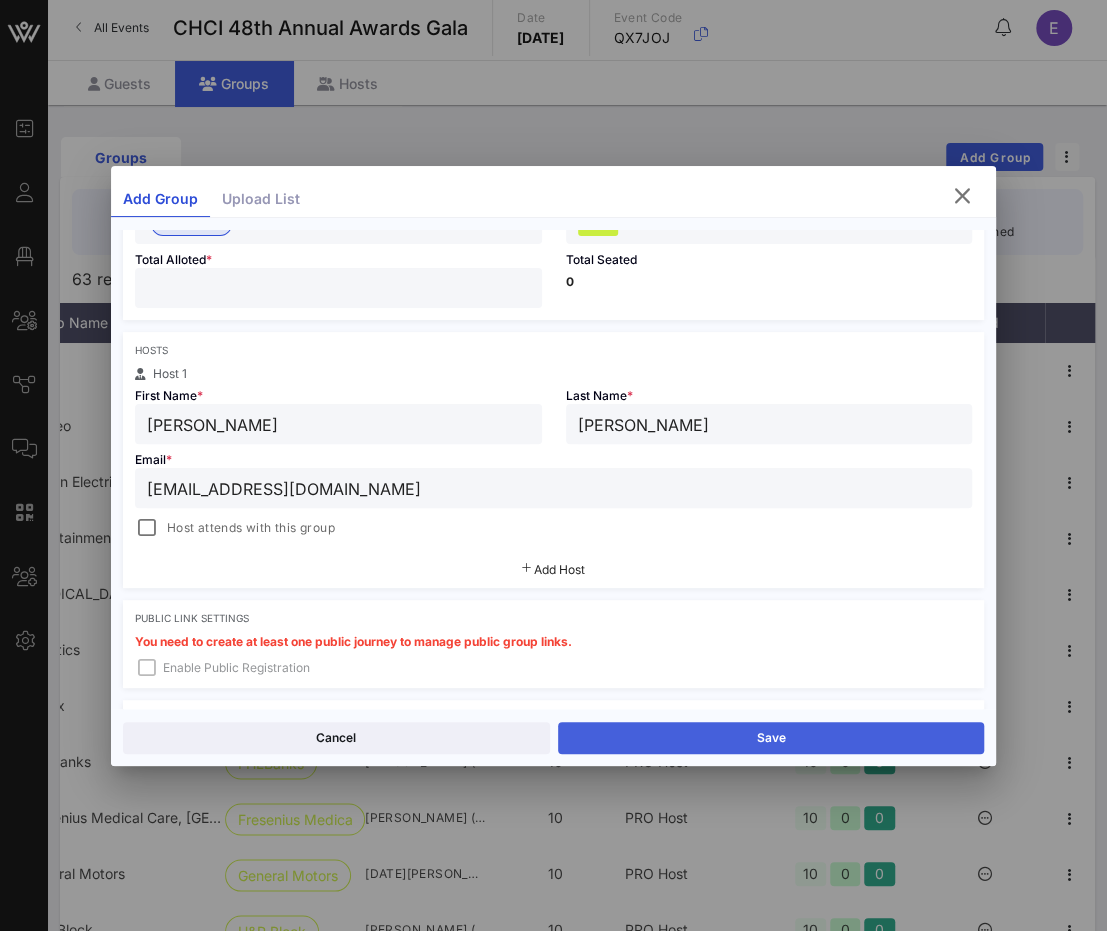type on "[EMAIL_ADDRESS][DOMAIN_NAME]" 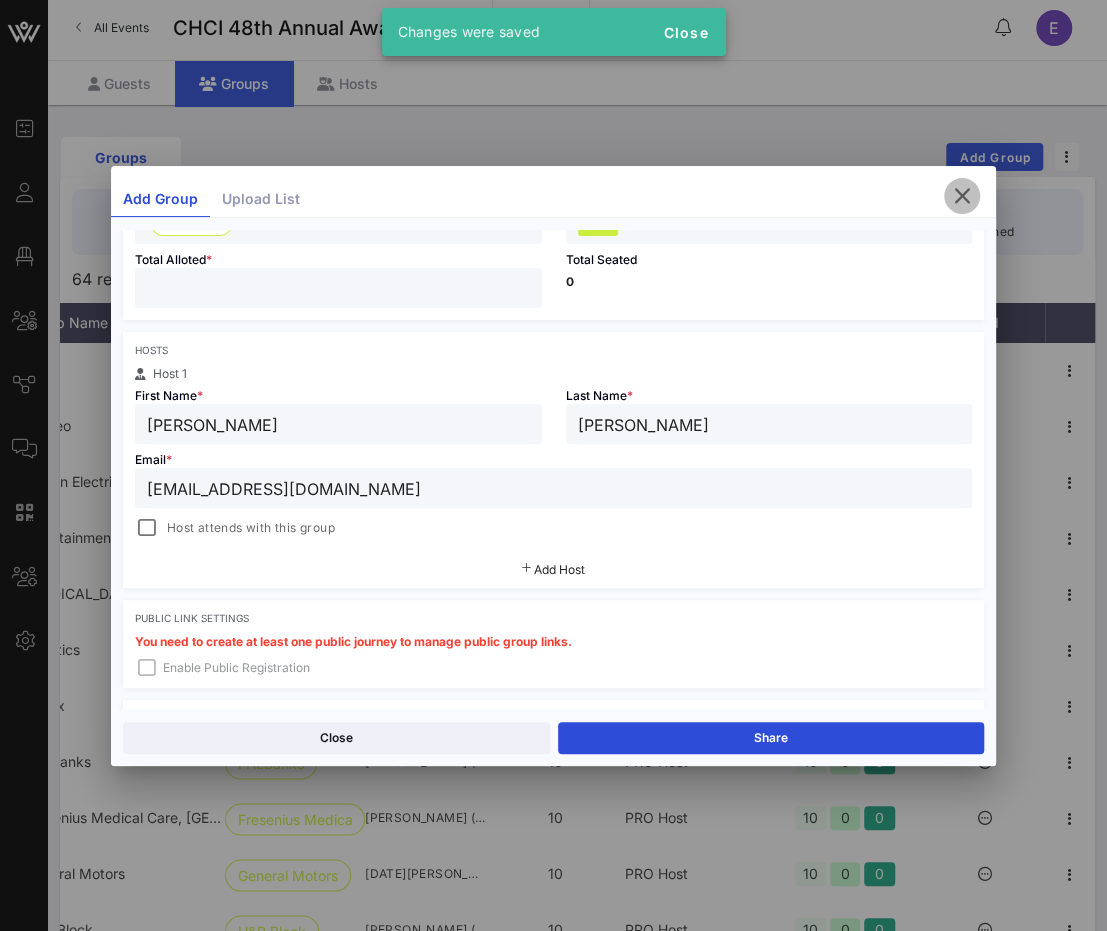 click at bounding box center [962, 196] 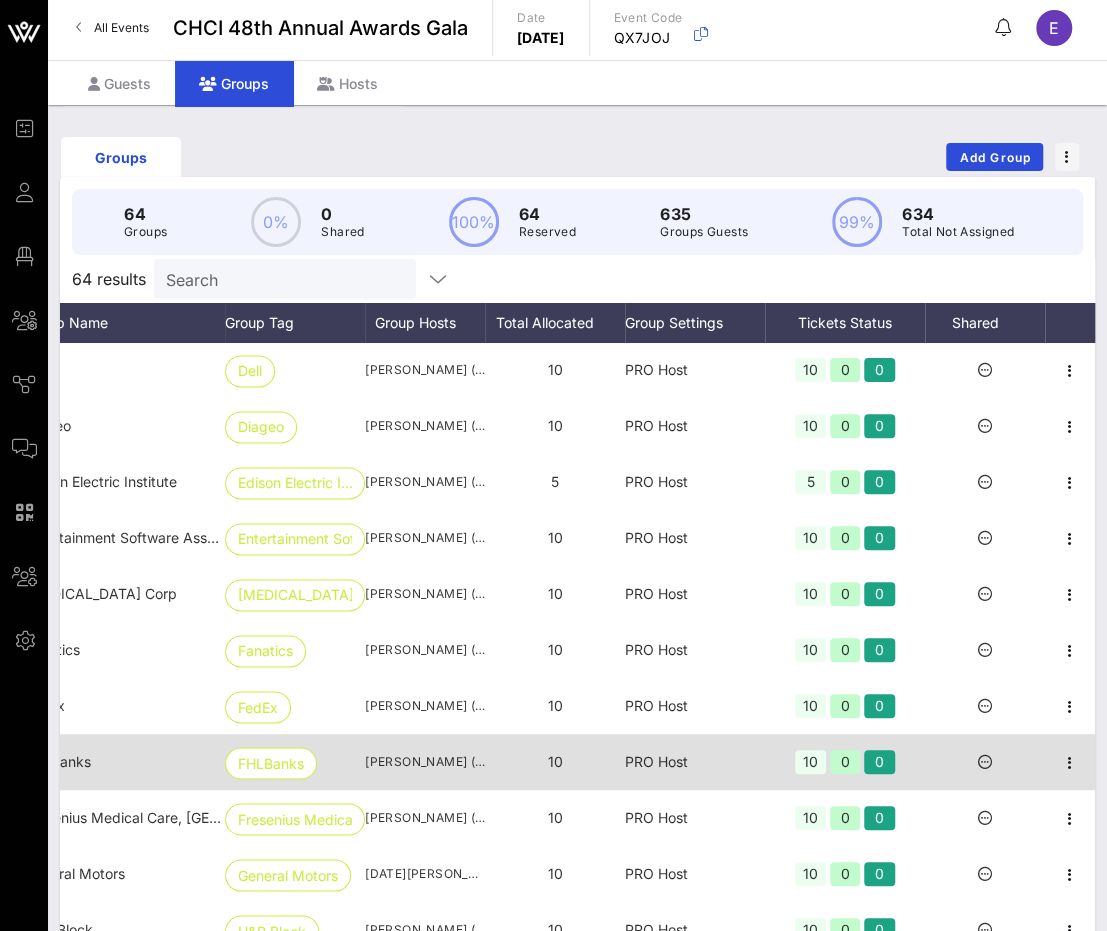 scroll, scrollTop: 1345, scrollLeft: 6, axis: both 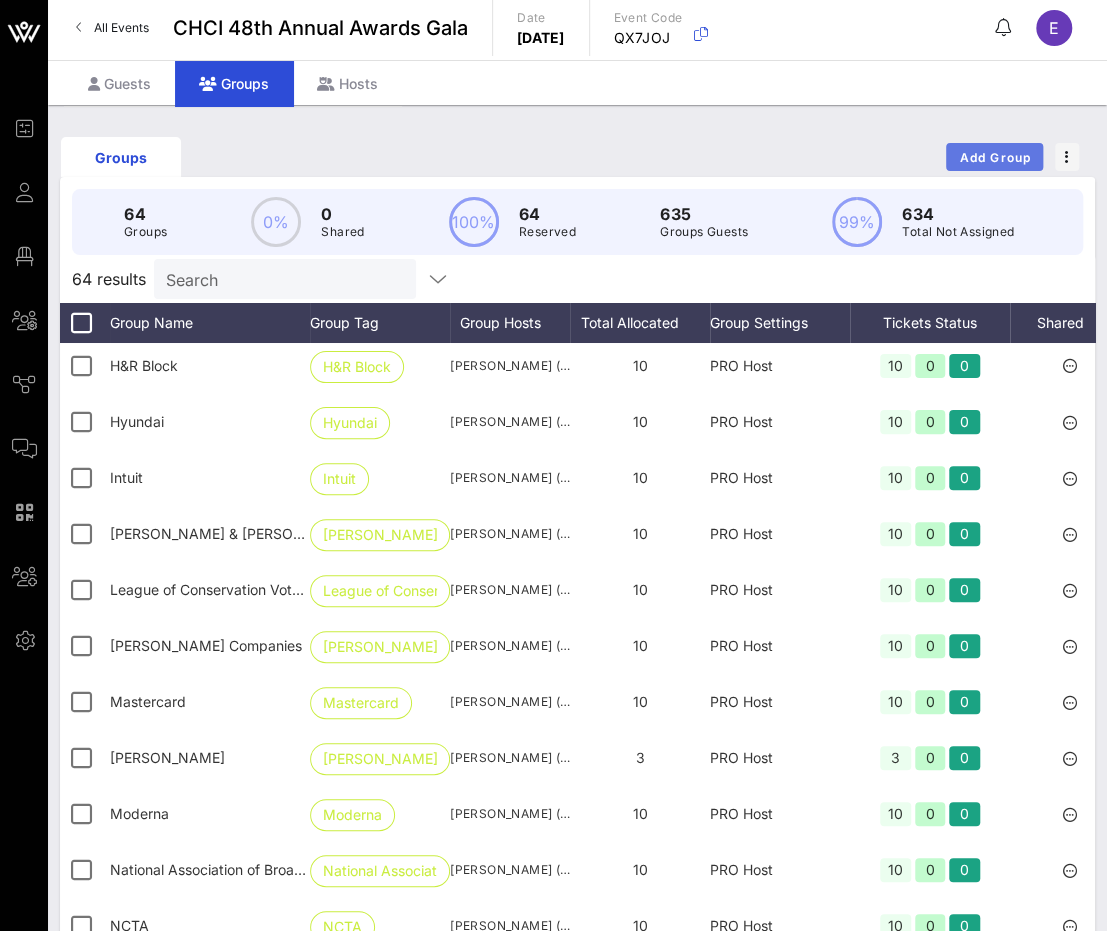 click on "Add Group" at bounding box center (995, 157) 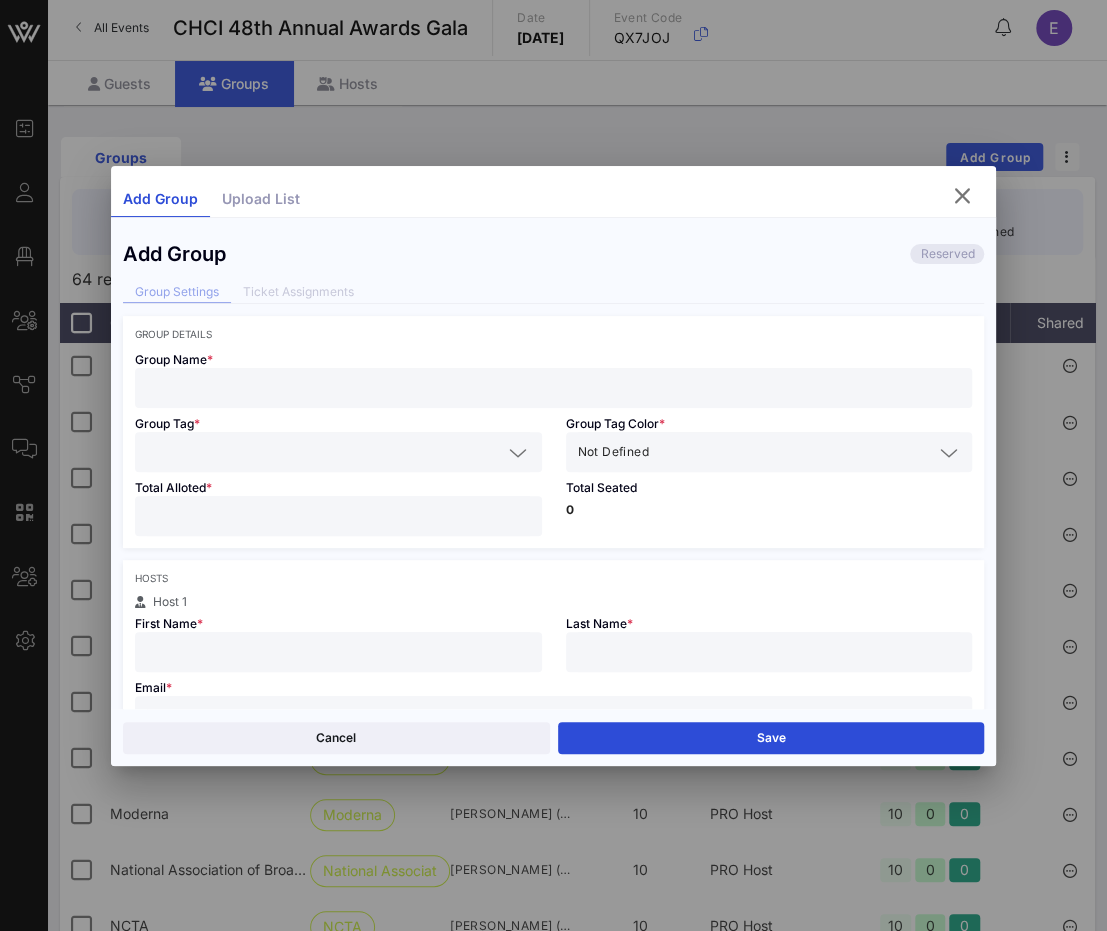 click at bounding box center (554, 388) 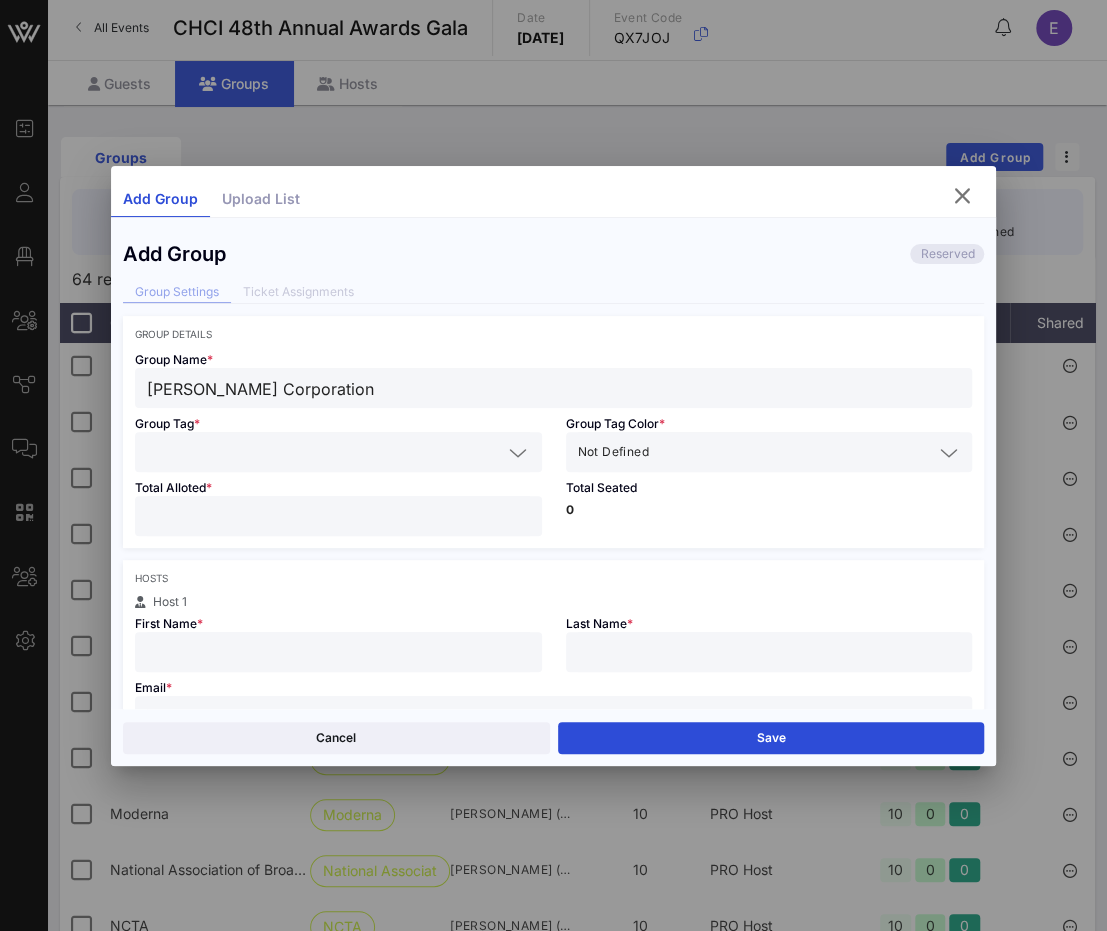 click on "[PERSON_NAME] Corporation" at bounding box center [554, 388] 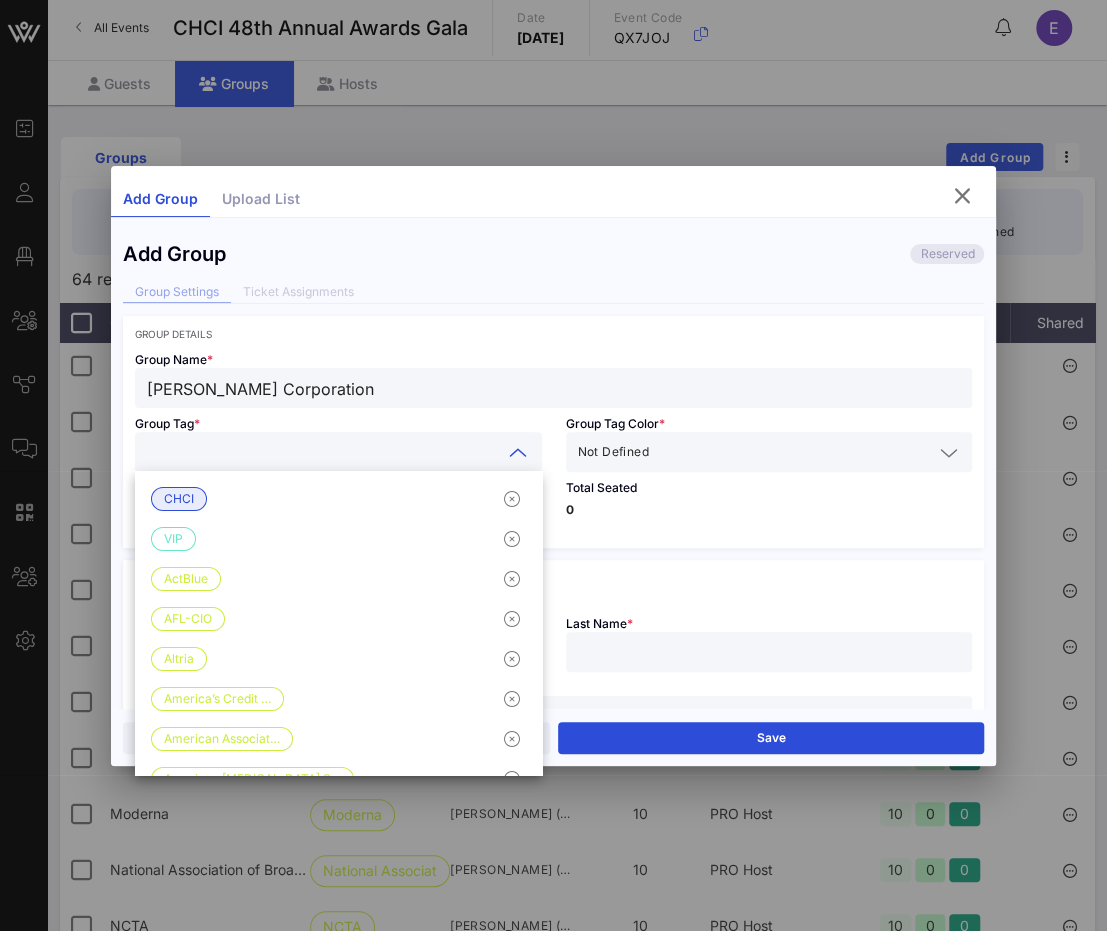 paste on "[PERSON_NAME] Corporation" 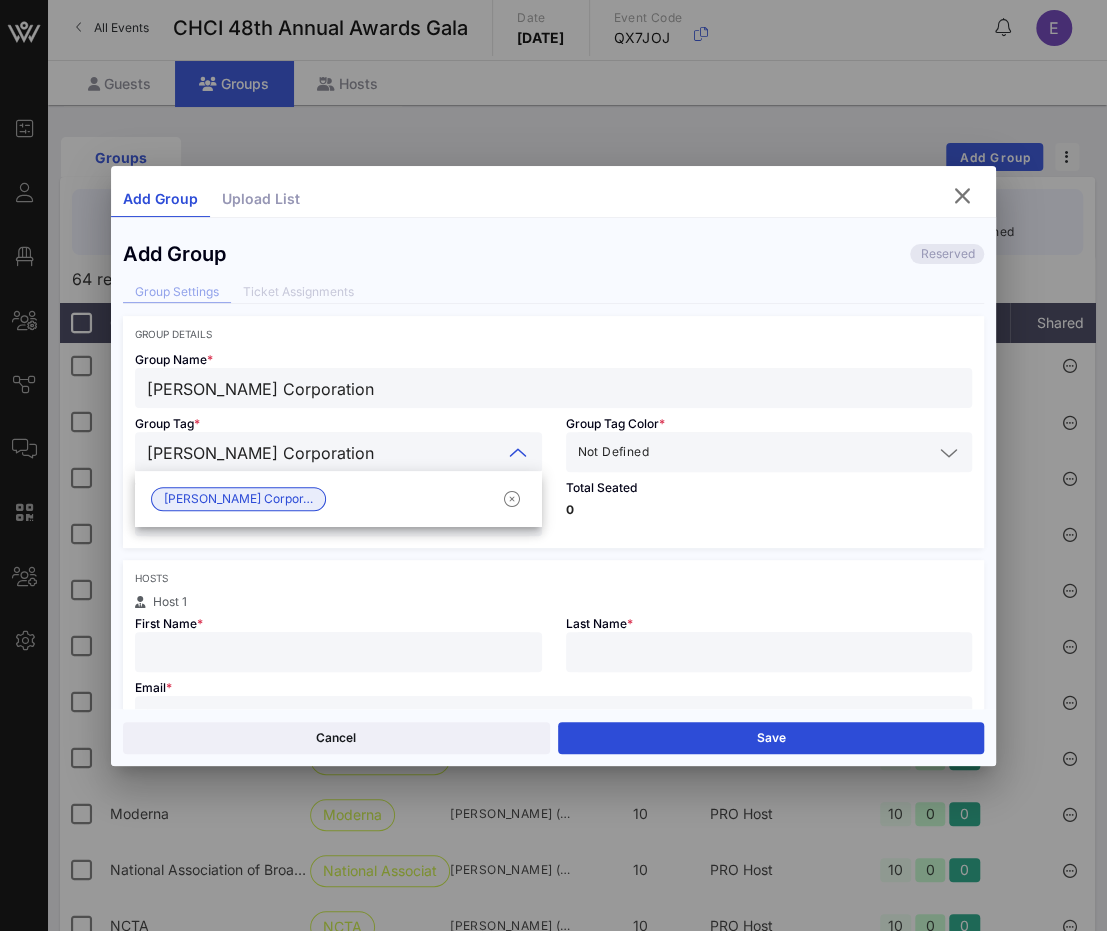 type 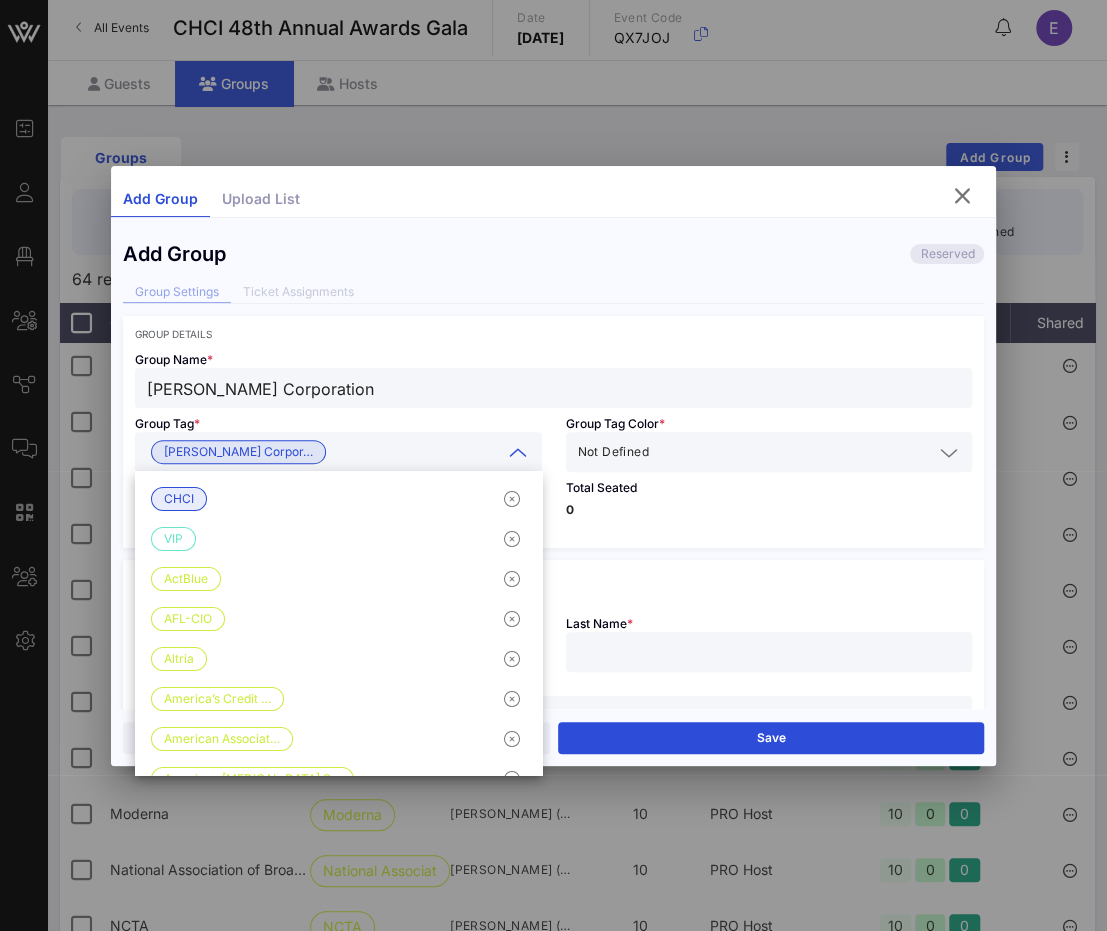 click at bounding box center (792, 452) 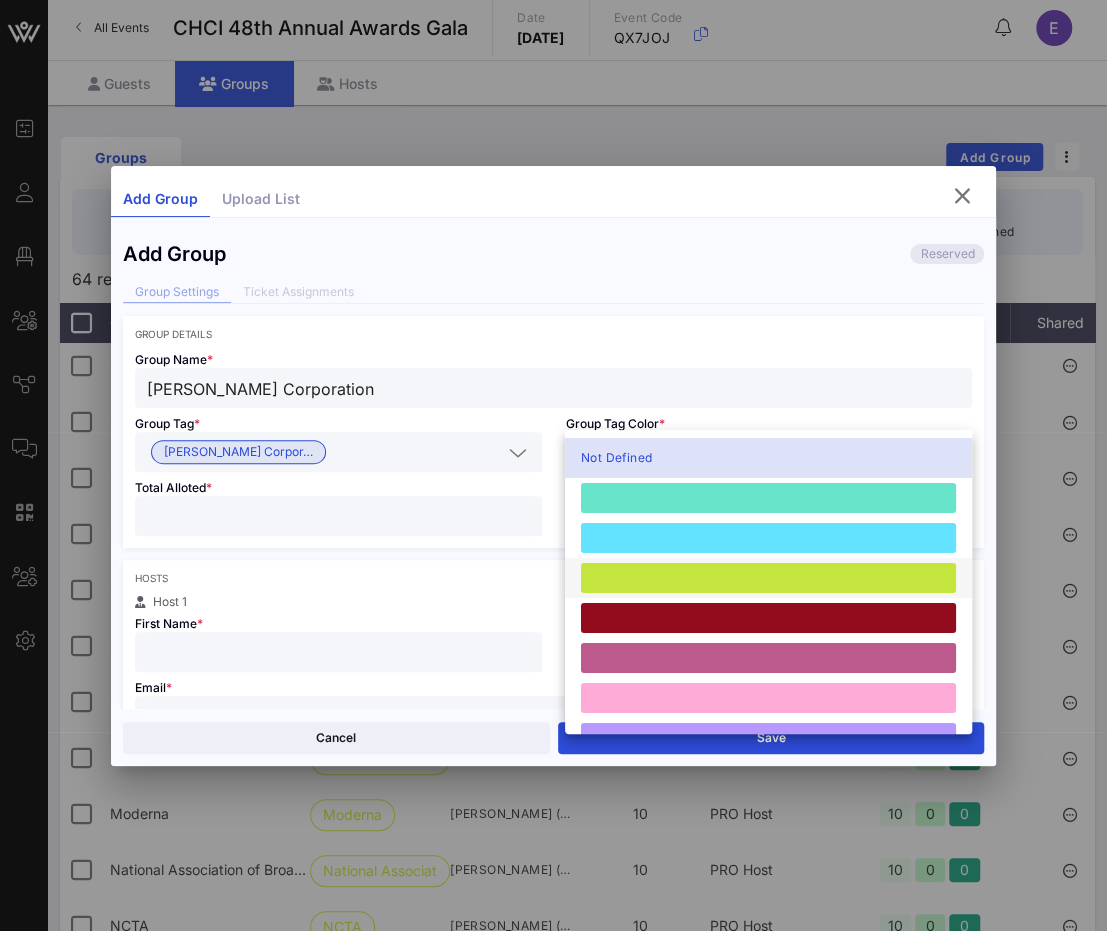 click at bounding box center [768, 578] 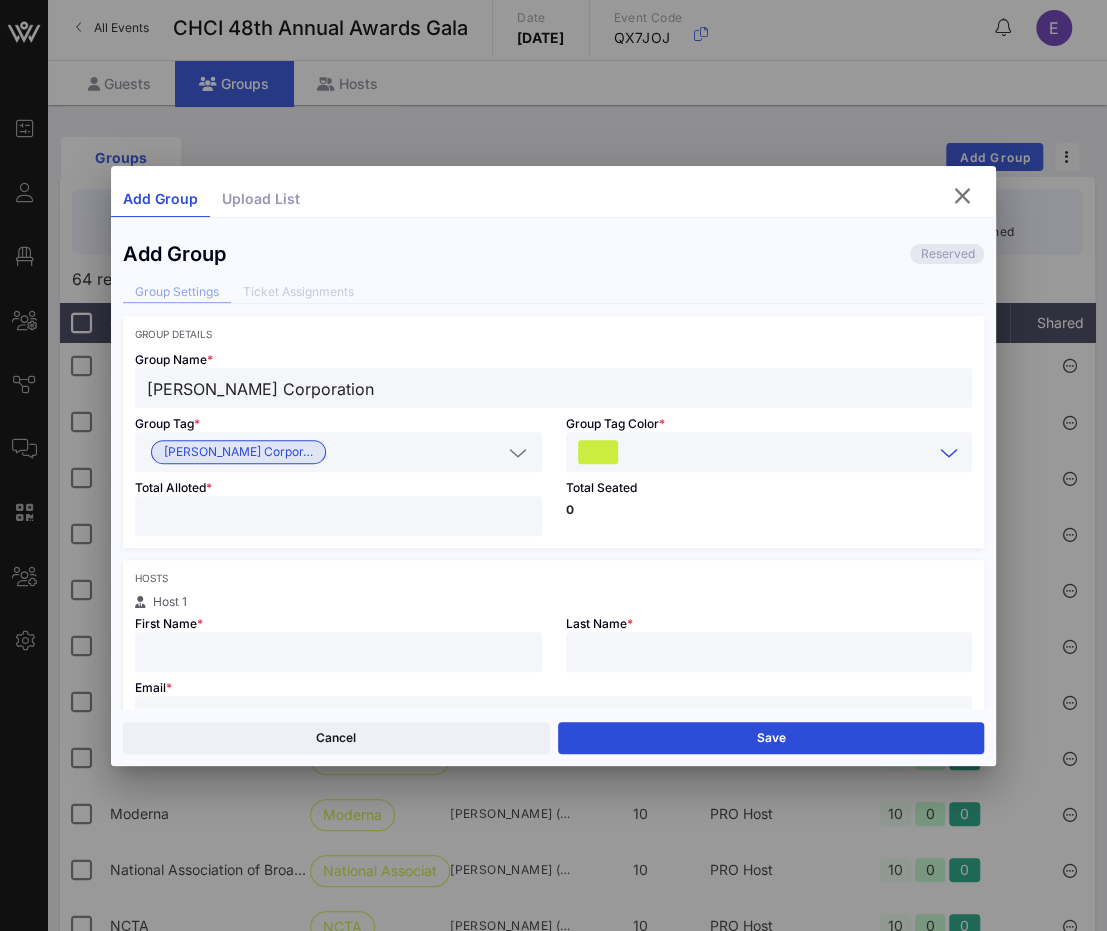 click on "Total Alloted *" at bounding box center (338, 510) 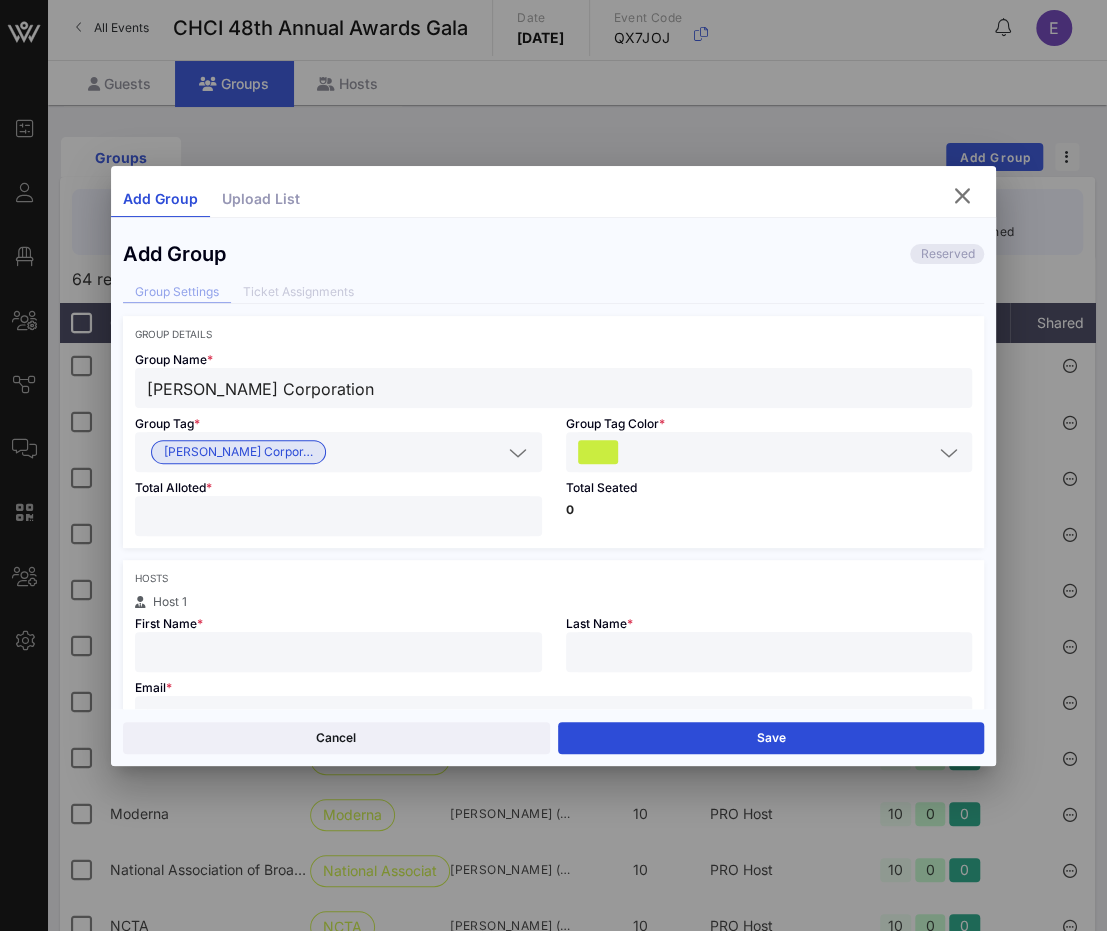 click at bounding box center (338, 516) 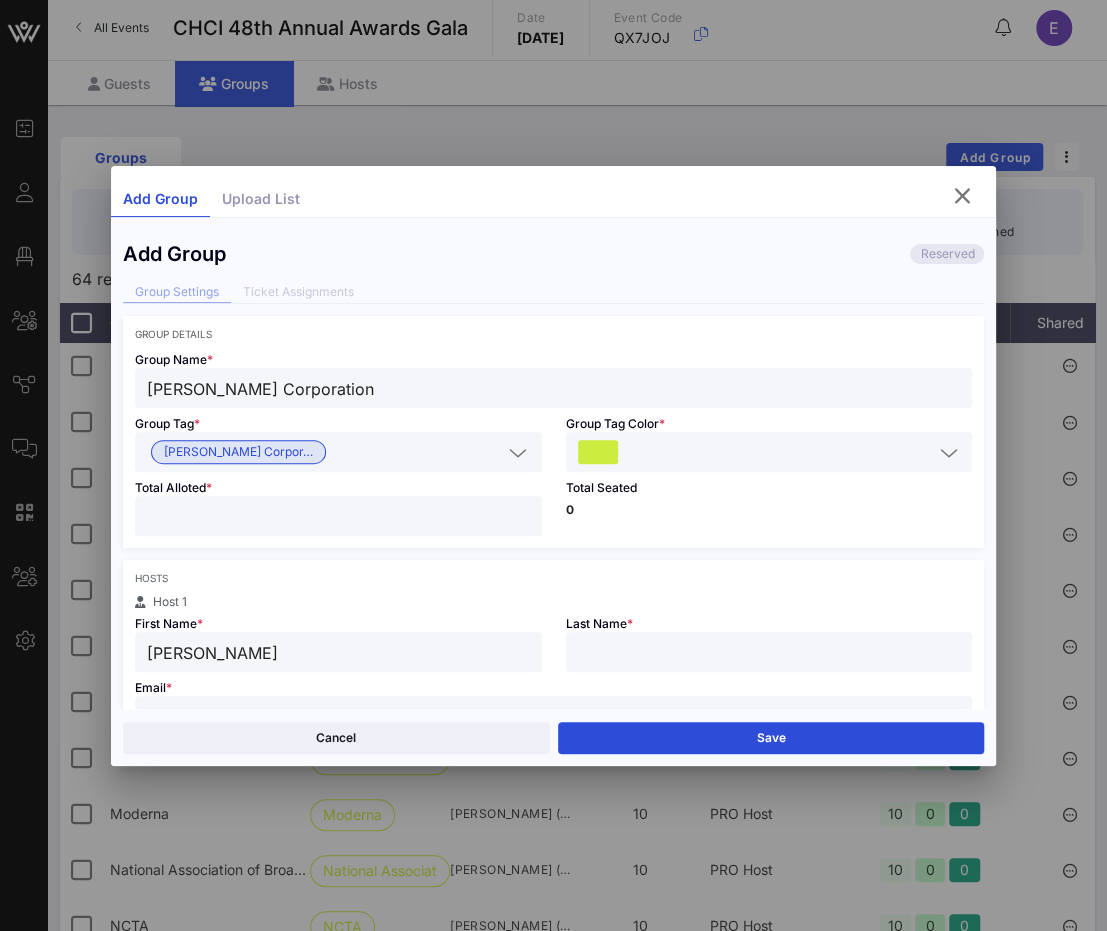 type on "Alisa" 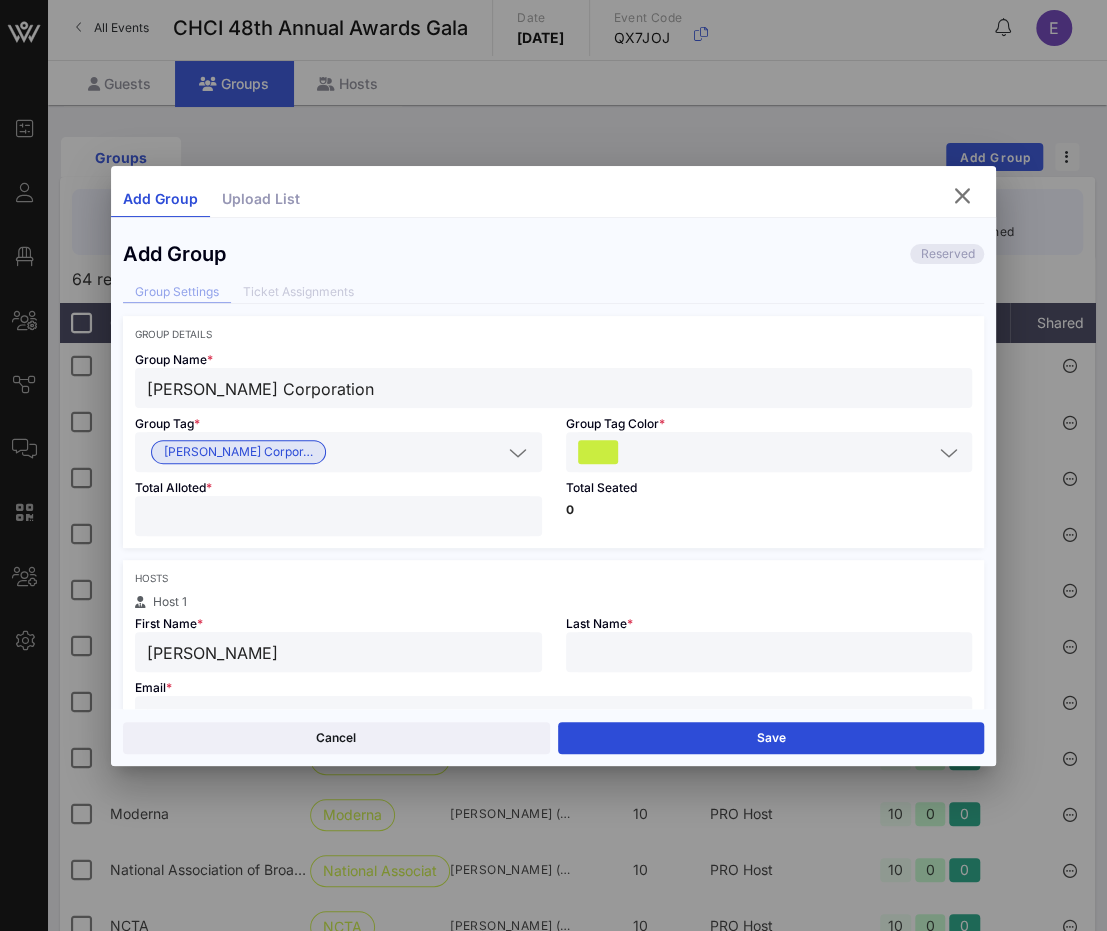 click at bounding box center (769, 652) 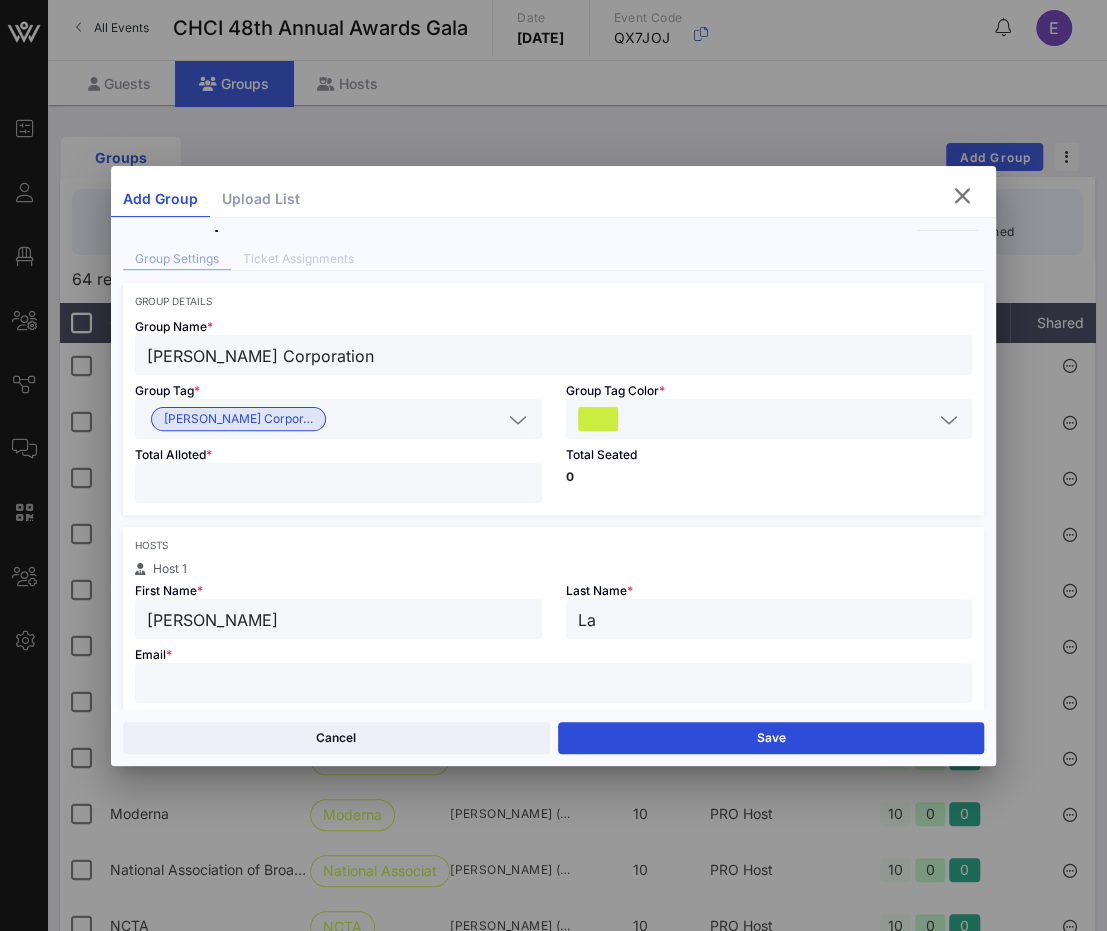 scroll, scrollTop: 38, scrollLeft: 0, axis: vertical 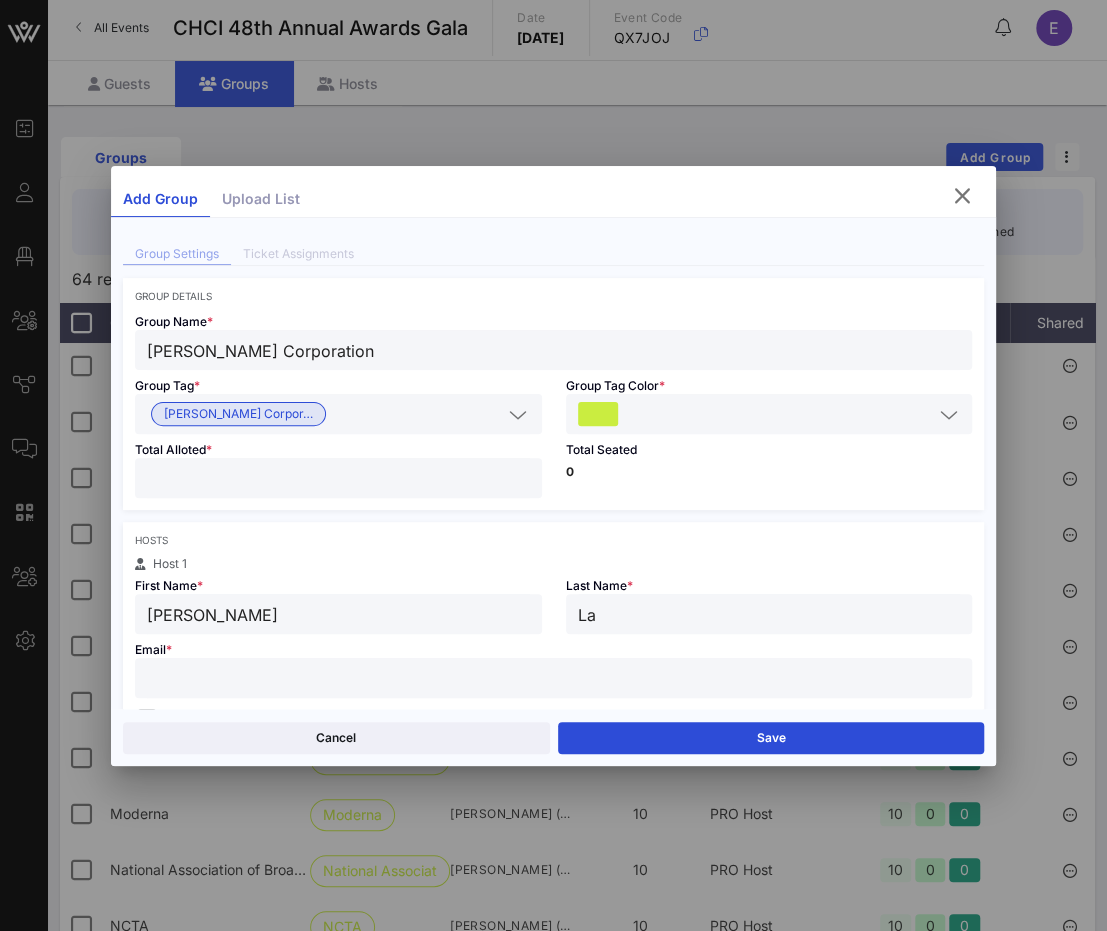 type on "La" 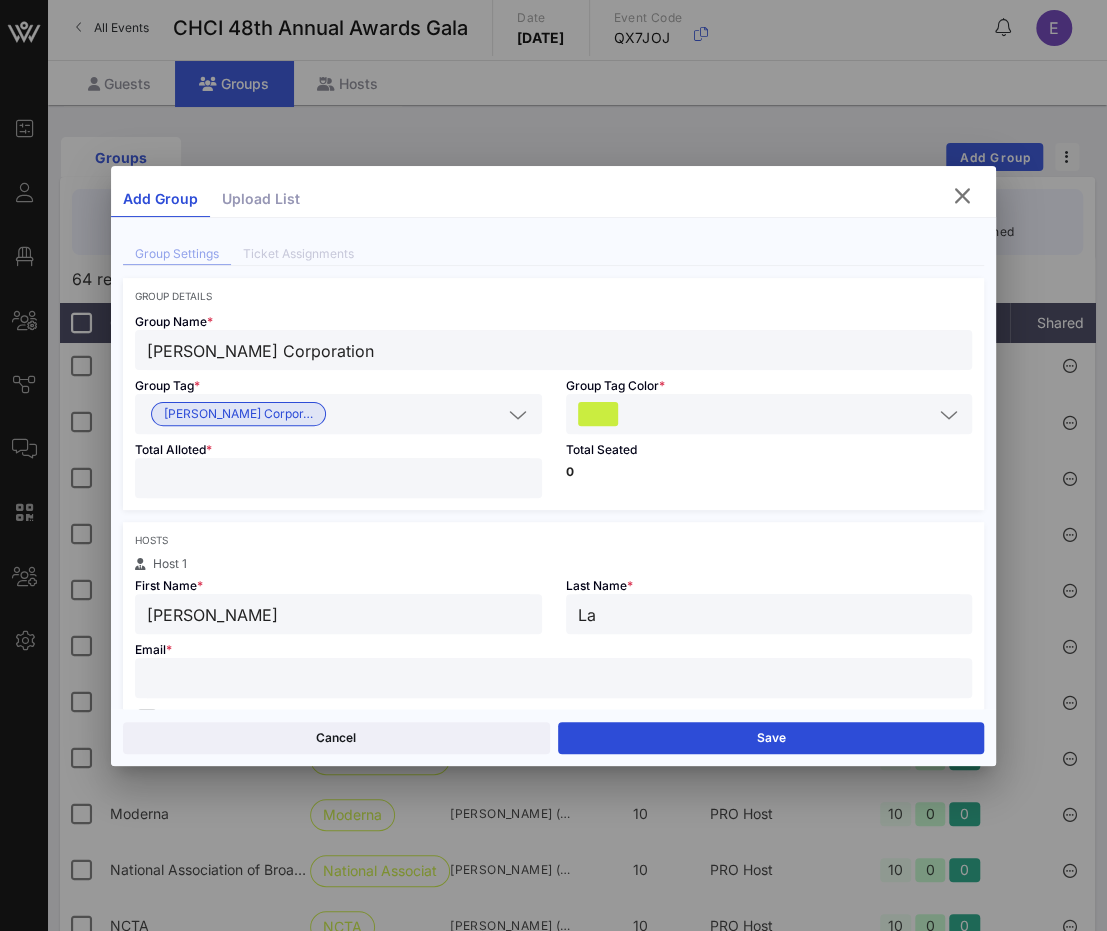 paste on "alisa.la@us.mcd.com" 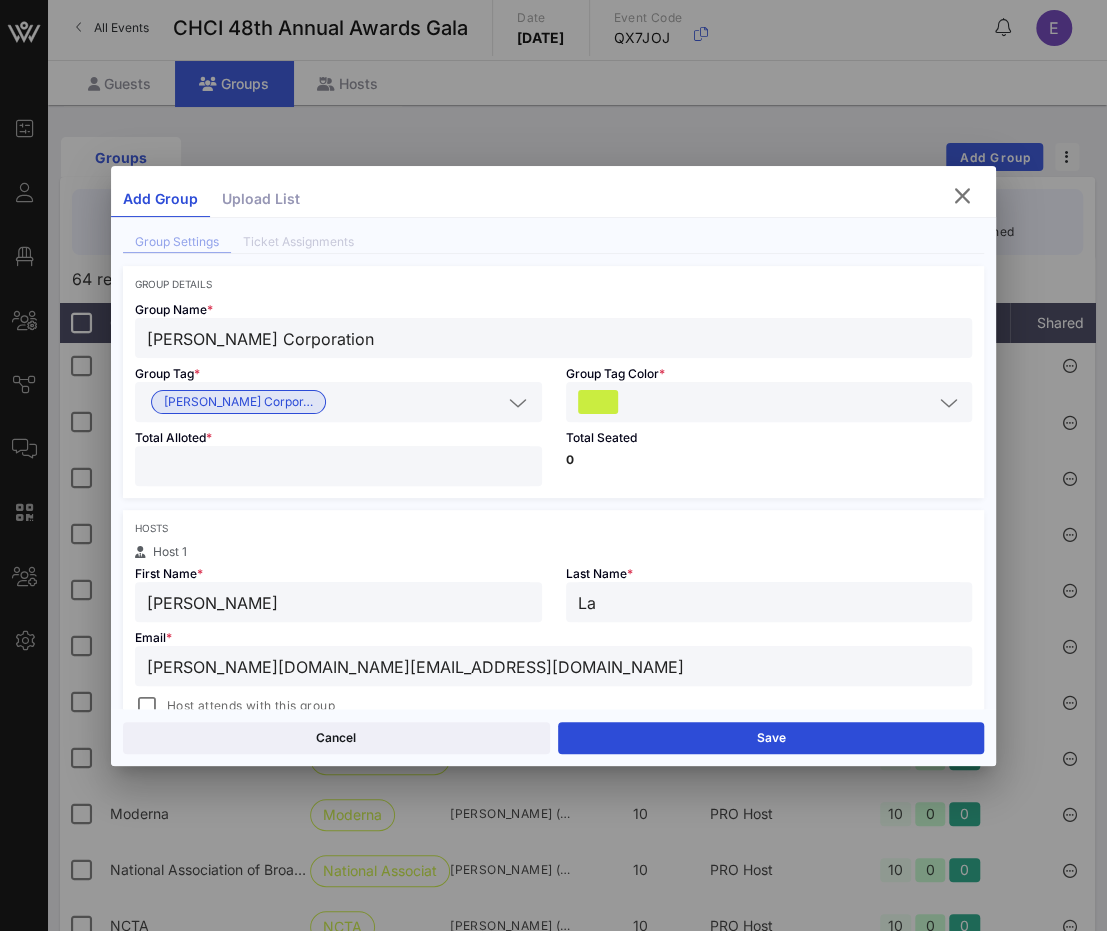 scroll, scrollTop: 42, scrollLeft: 0, axis: vertical 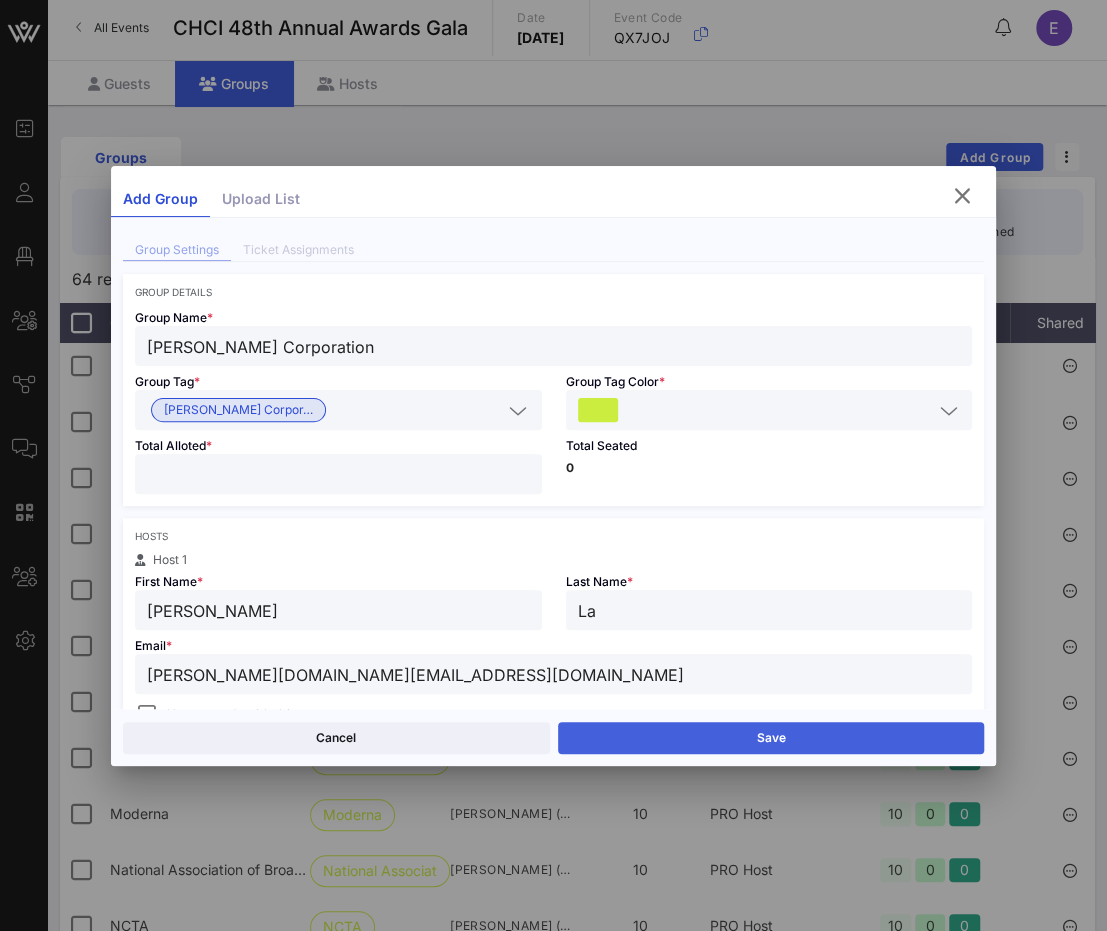 type on "alisa.la@us.mcd.com" 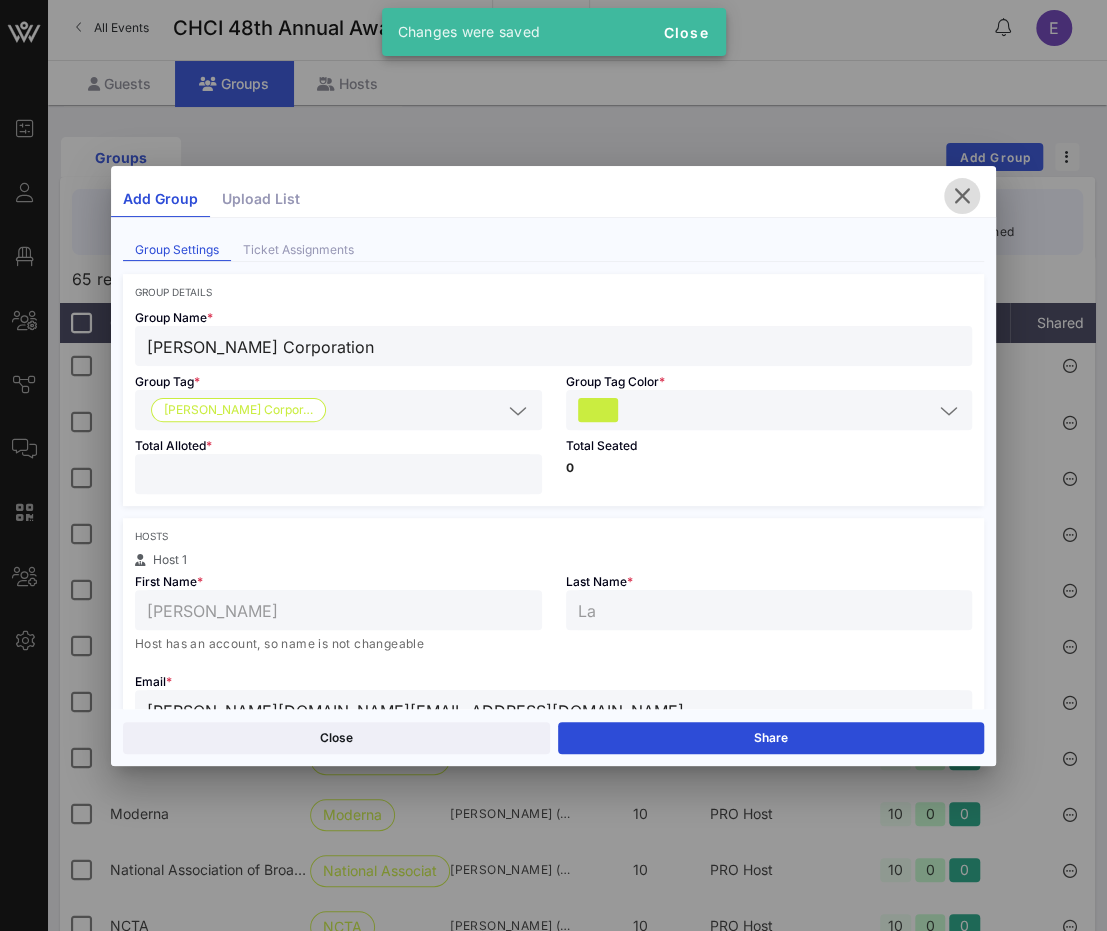 click at bounding box center [962, 196] 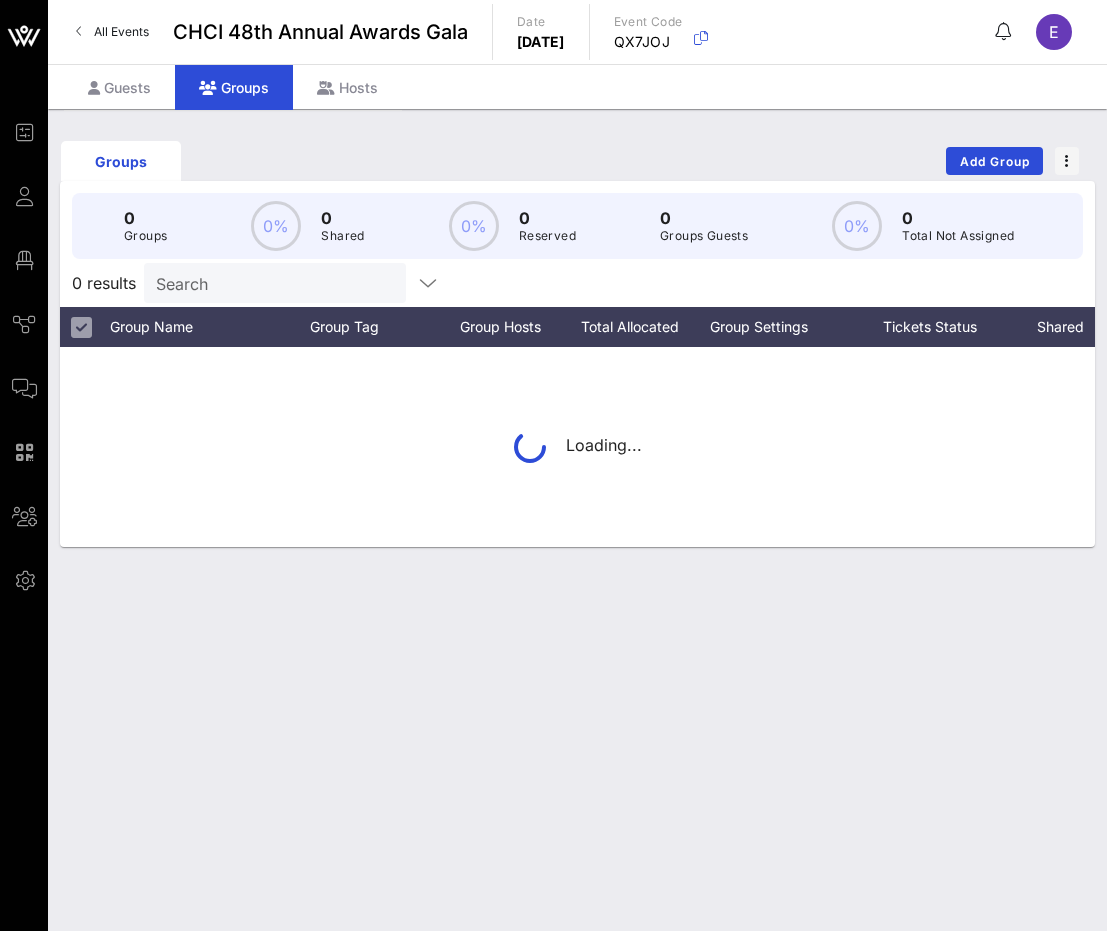 scroll, scrollTop: 0, scrollLeft: 0, axis: both 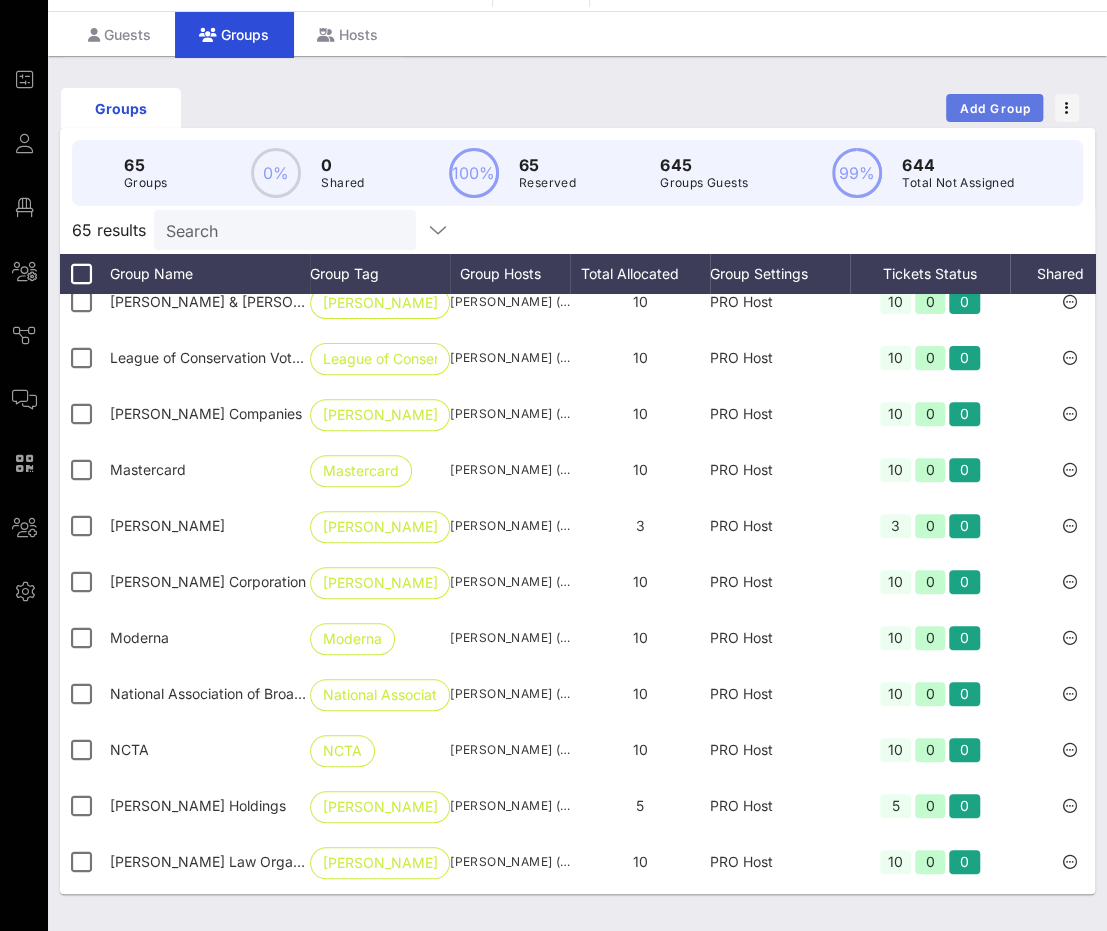 click on "Add Group" at bounding box center (995, 108) 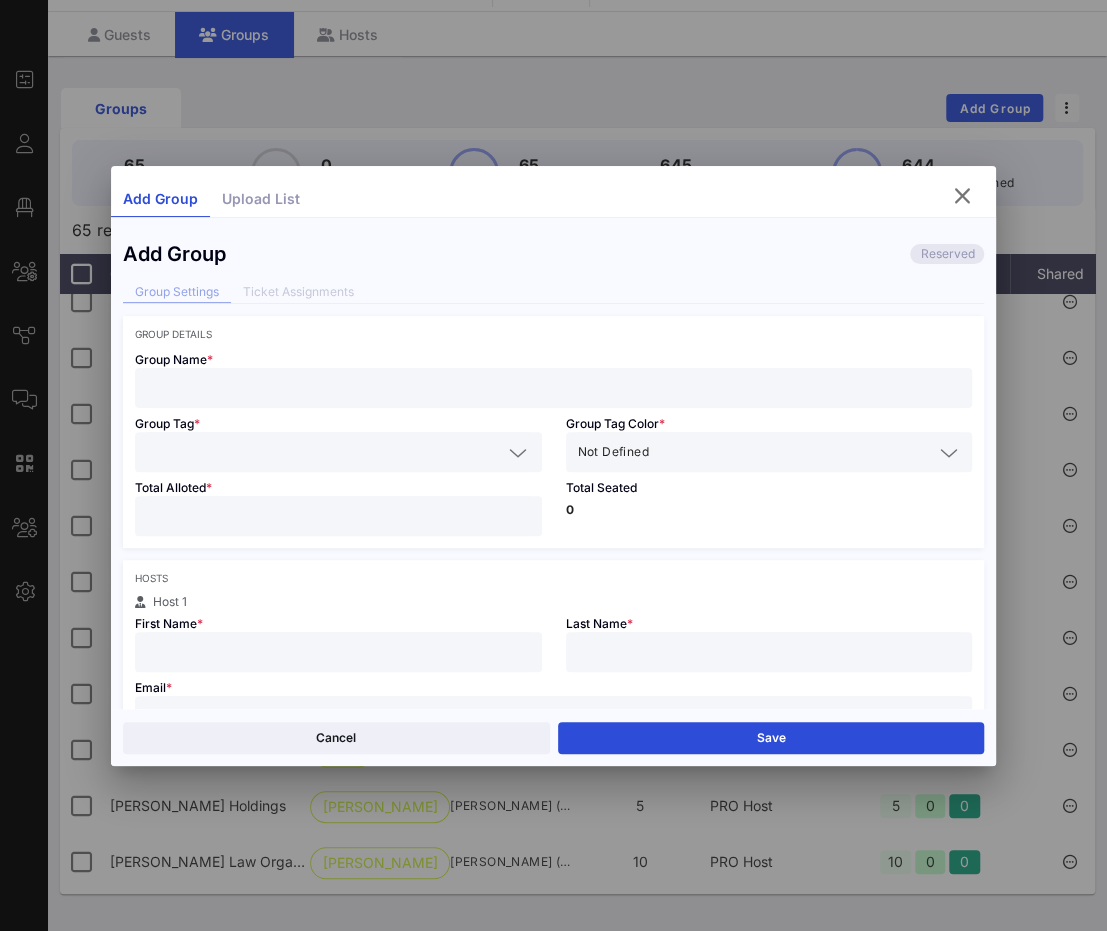 click at bounding box center [554, 388] 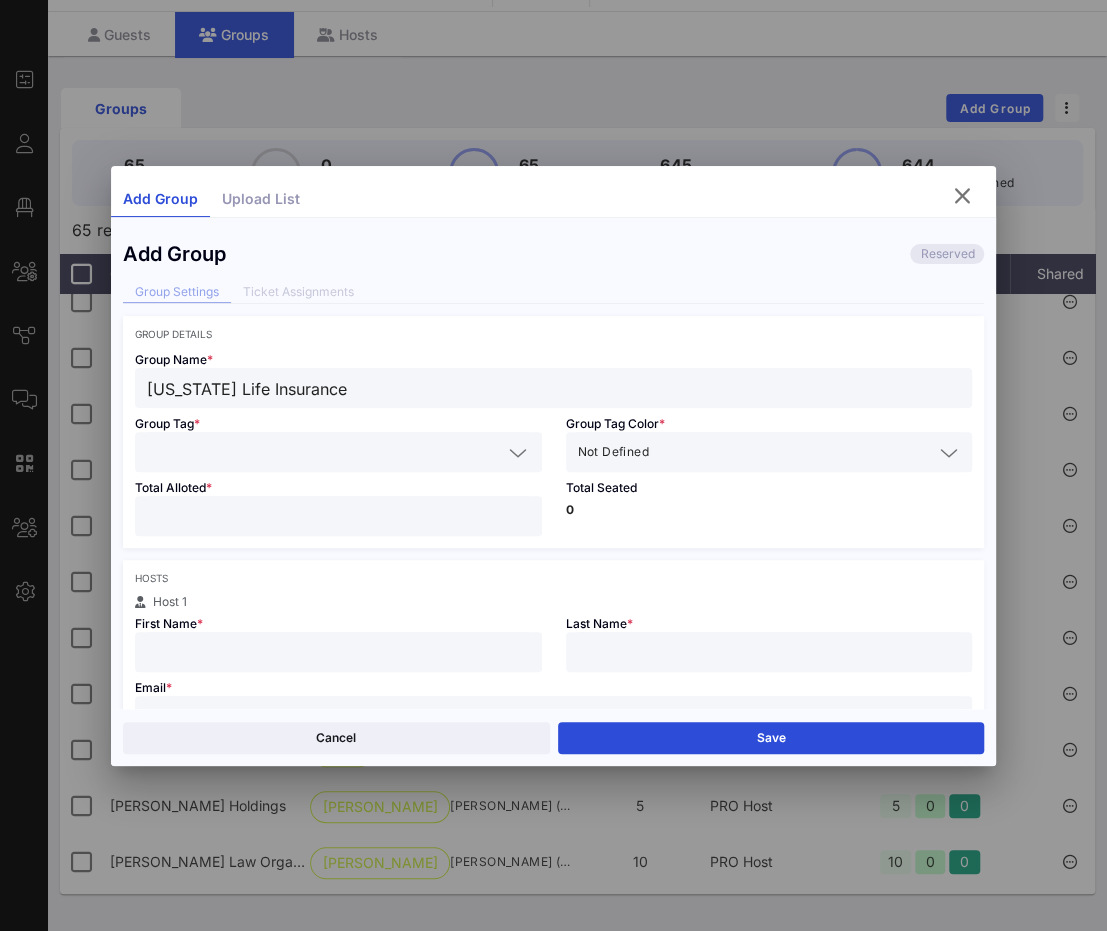 type on "[US_STATE] Life Insurance" 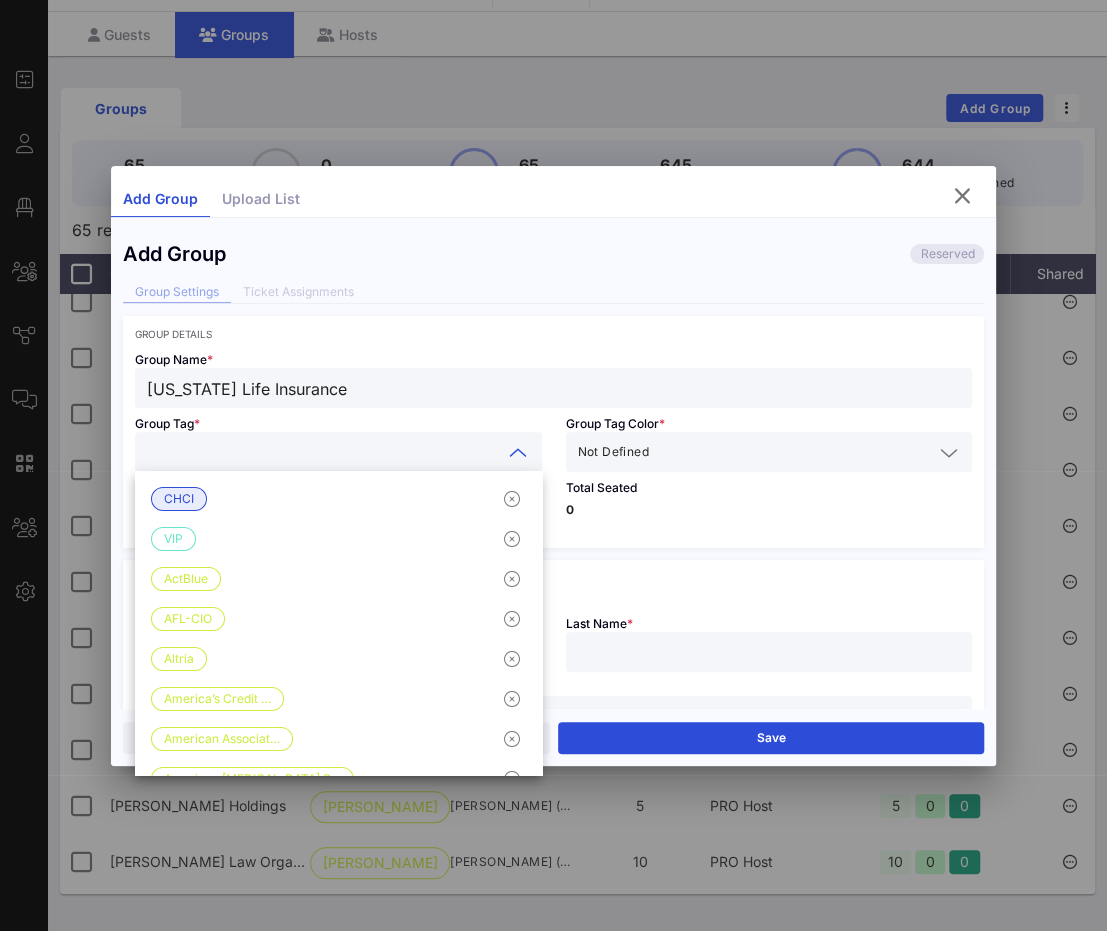 drag, startPoint x: 380, startPoint y: 395, endPoint x: 112, endPoint y: 379, distance: 268.47717 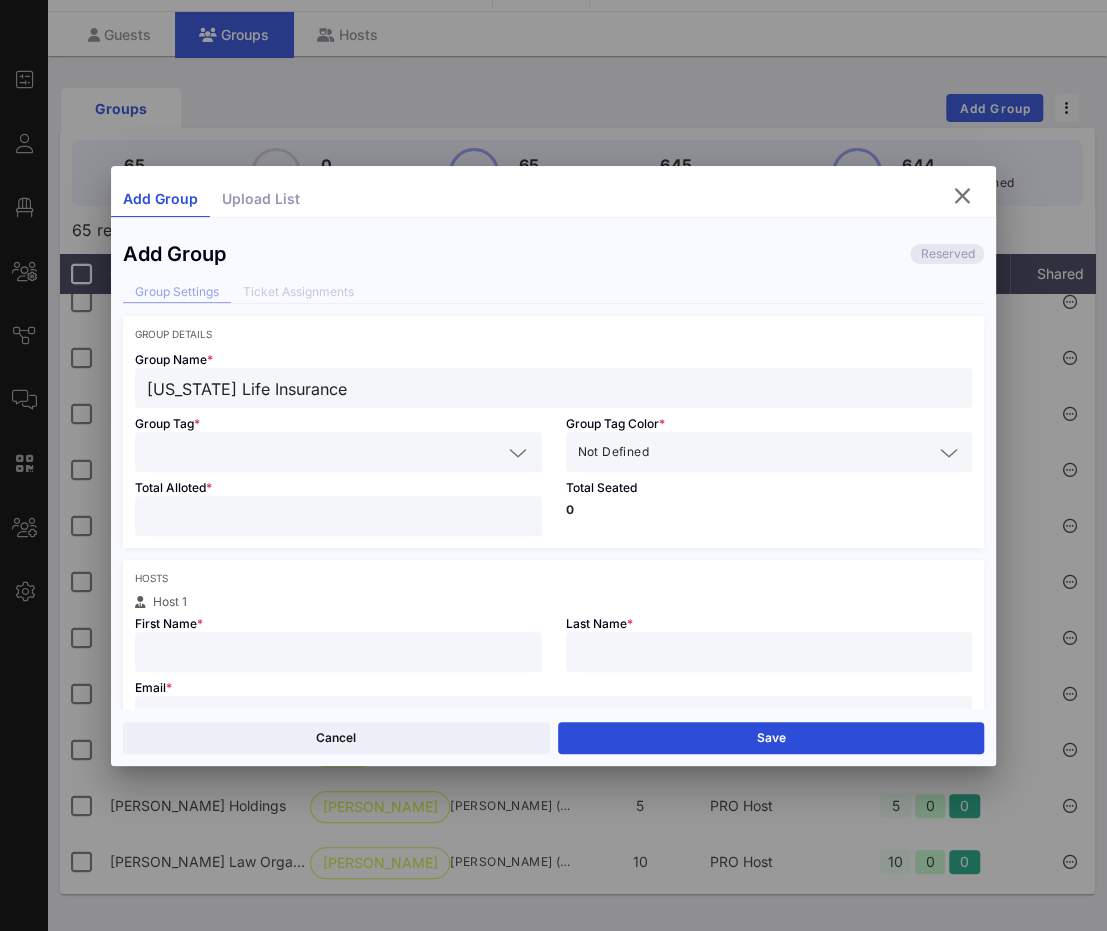 click at bounding box center (324, 452) 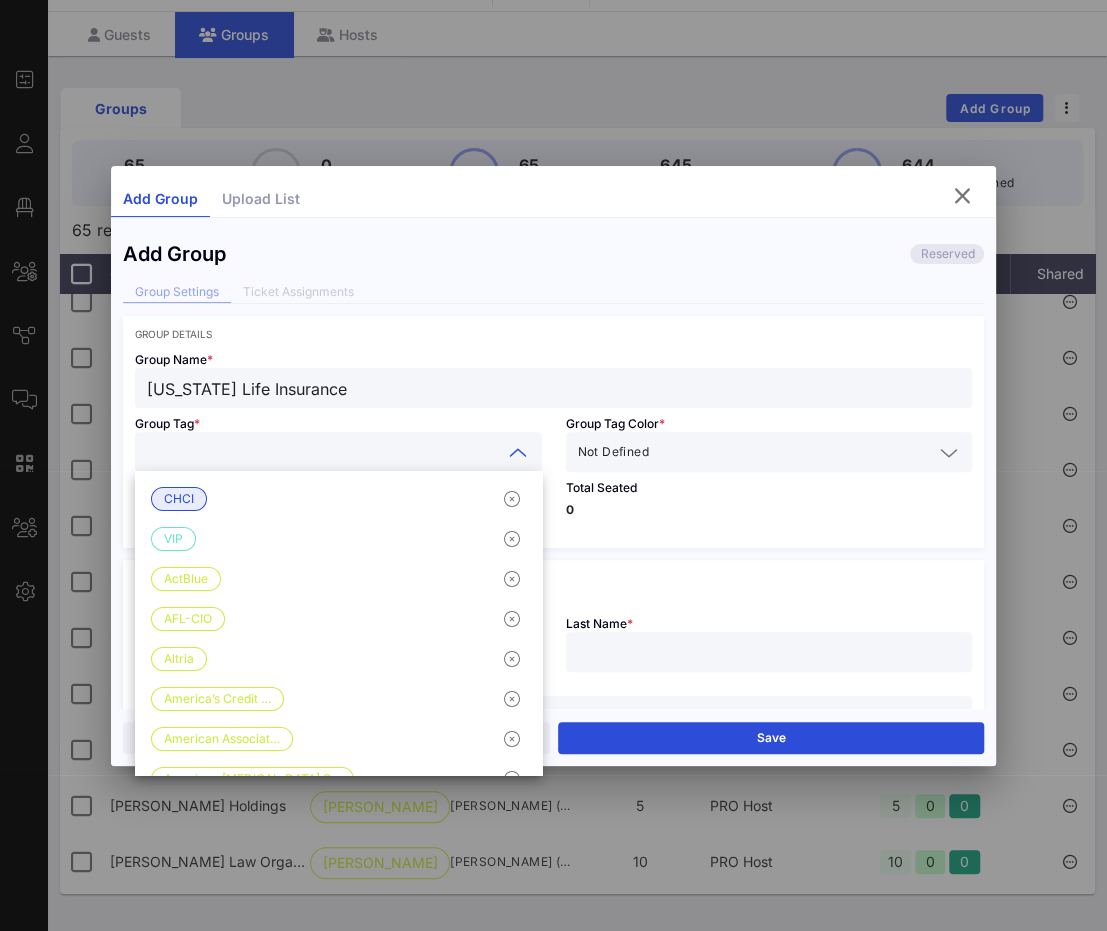 paste on "[US_STATE] Life Insurance" 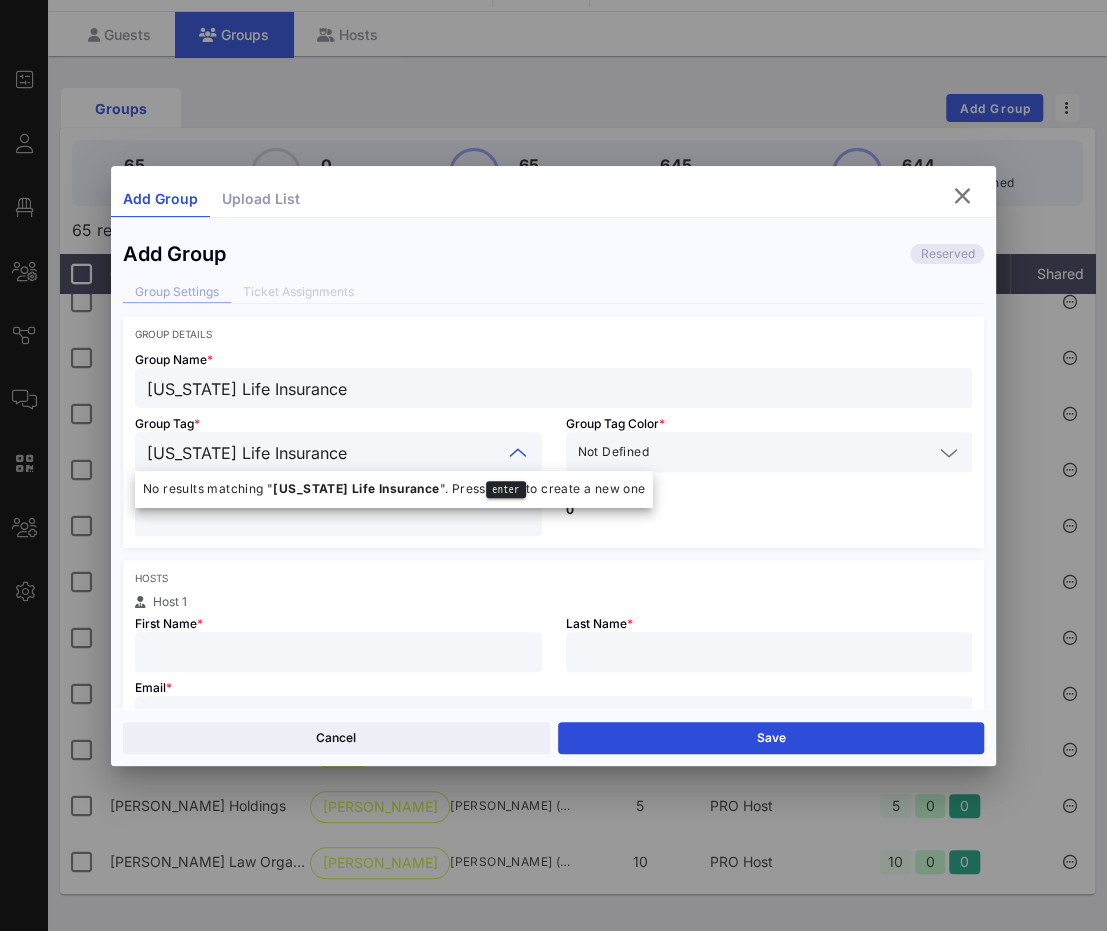 type 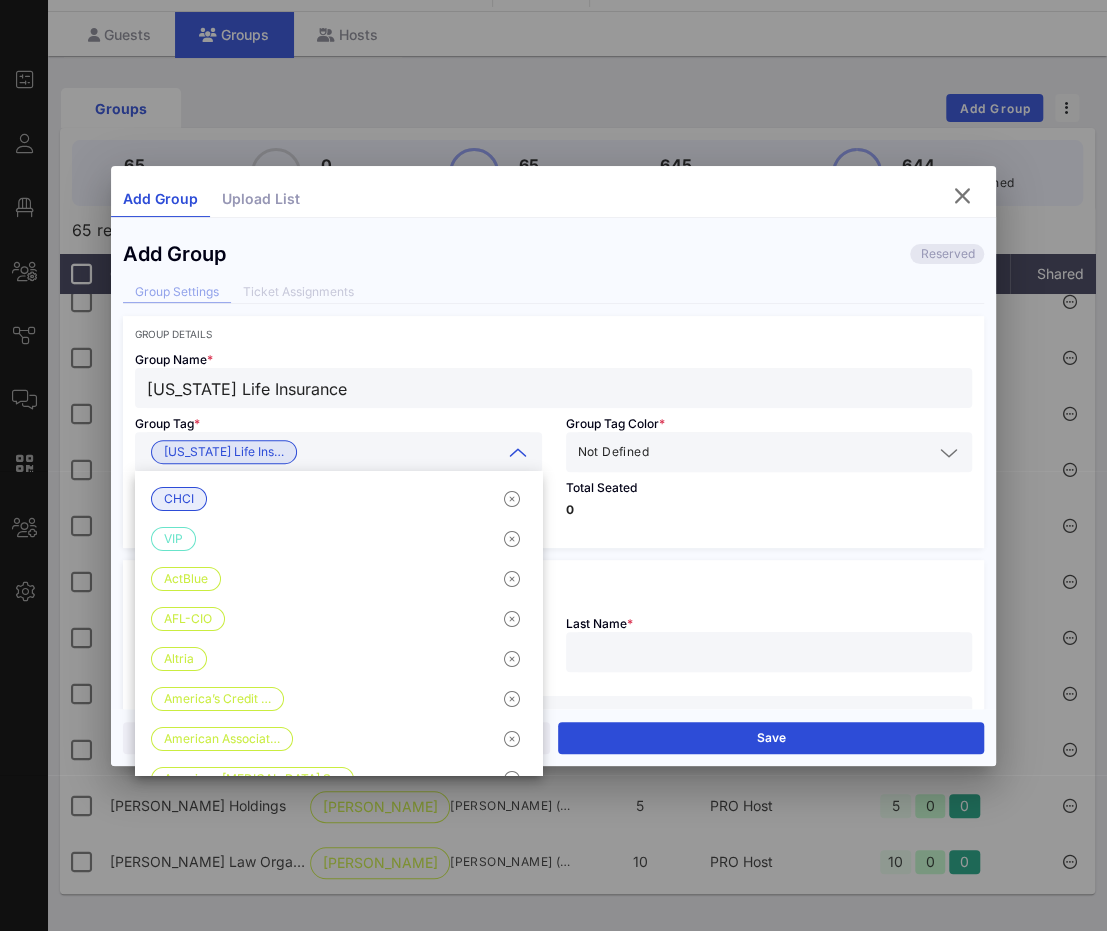 click at bounding box center [792, 452] 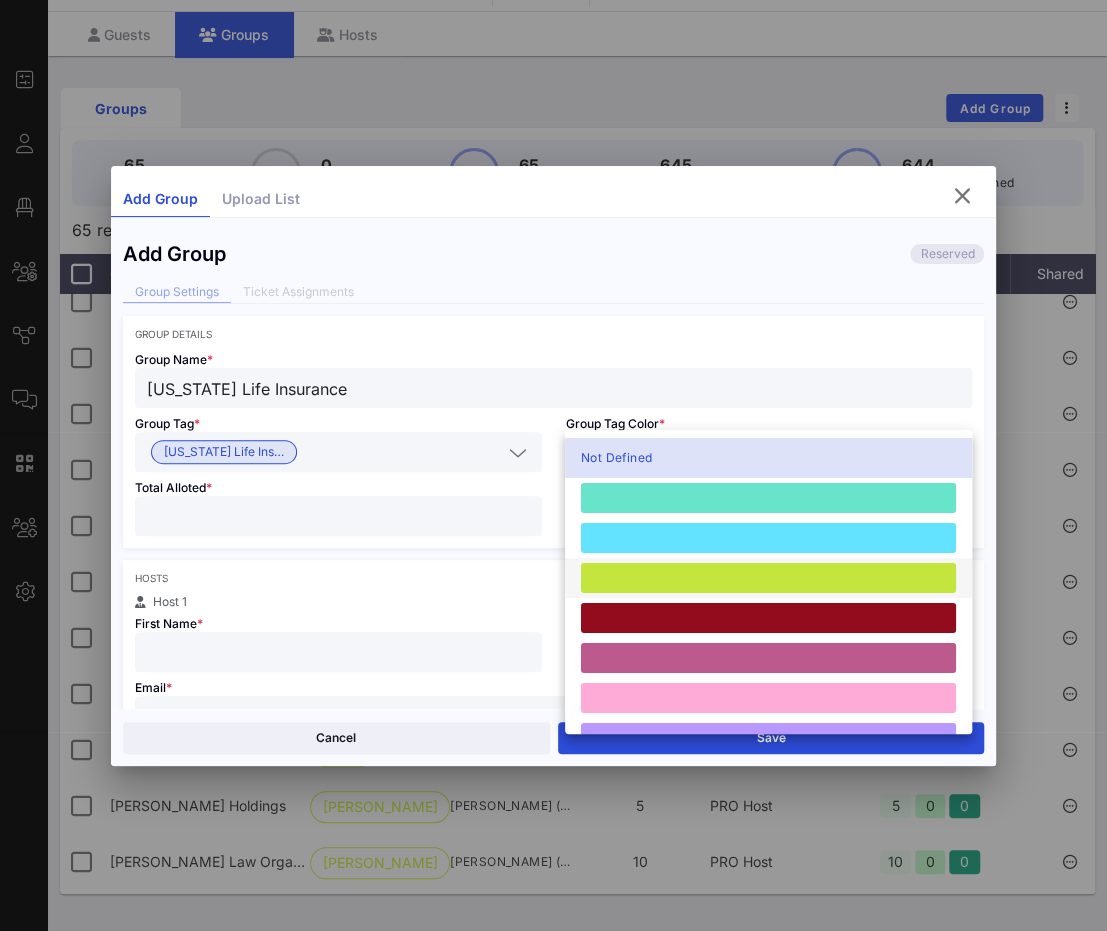 click at bounding box center [768, 578] 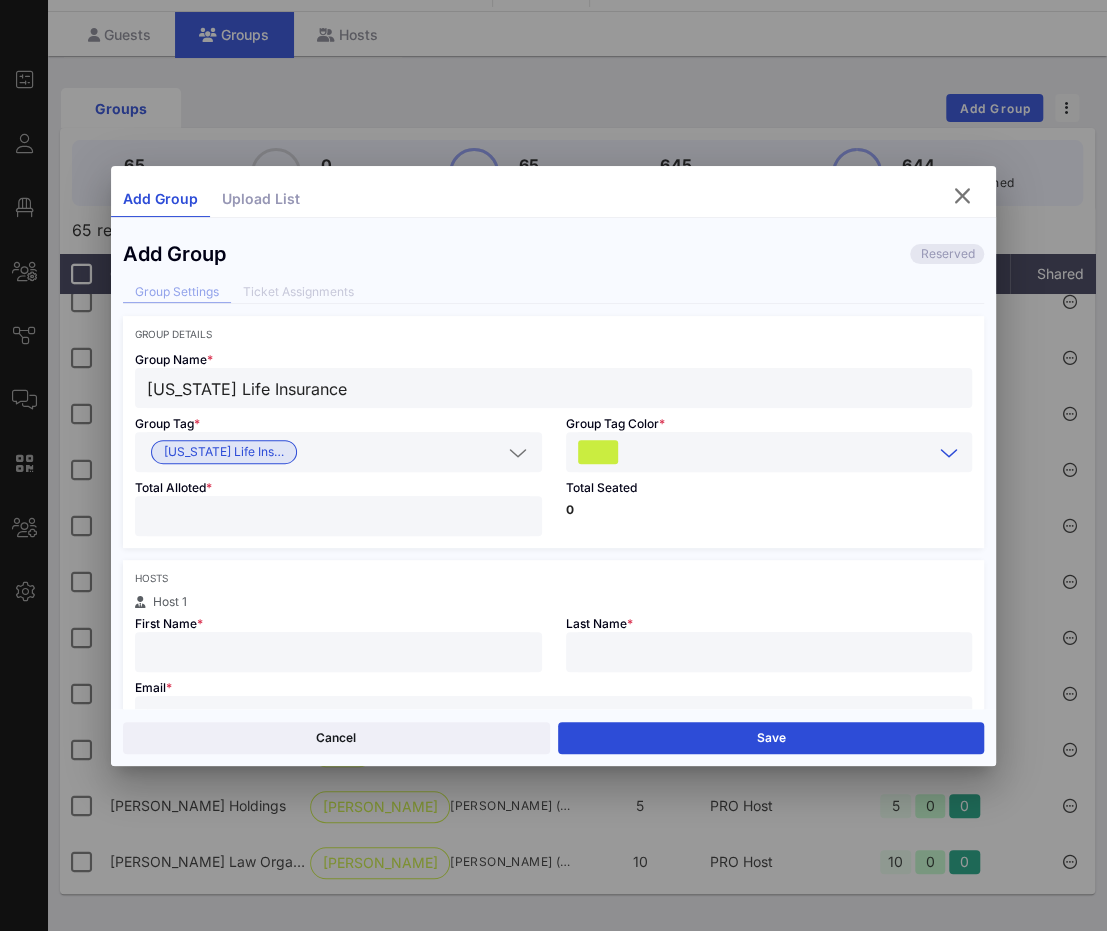 click at bounding box center [338, 516] 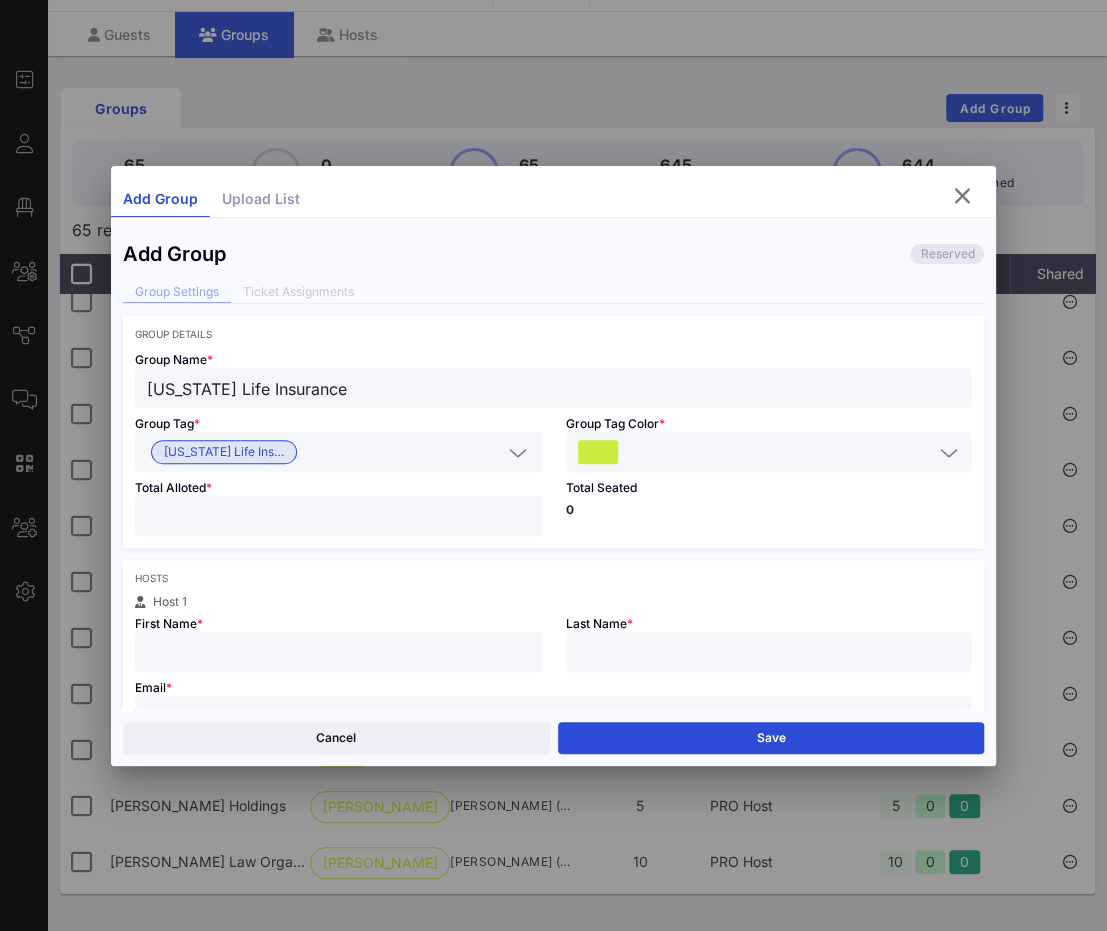 type on "**" 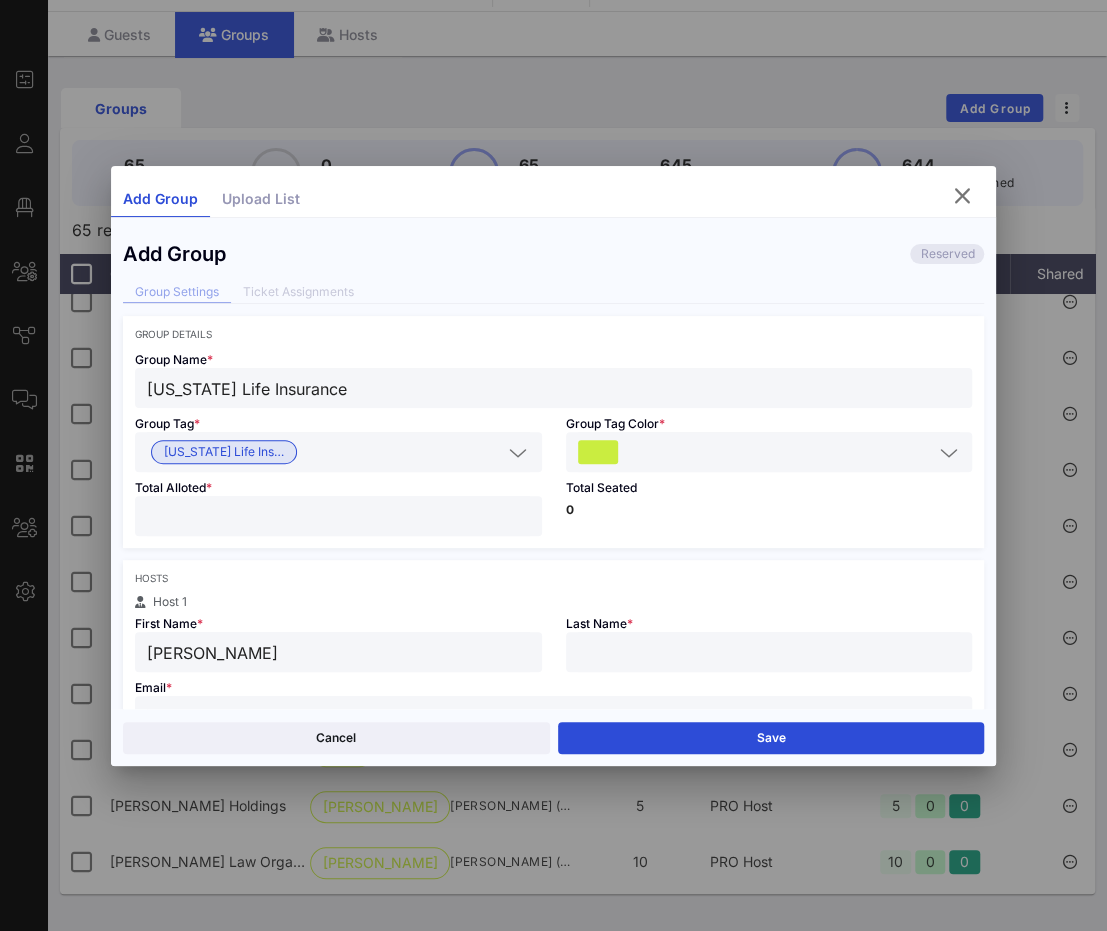 type on "Julie" 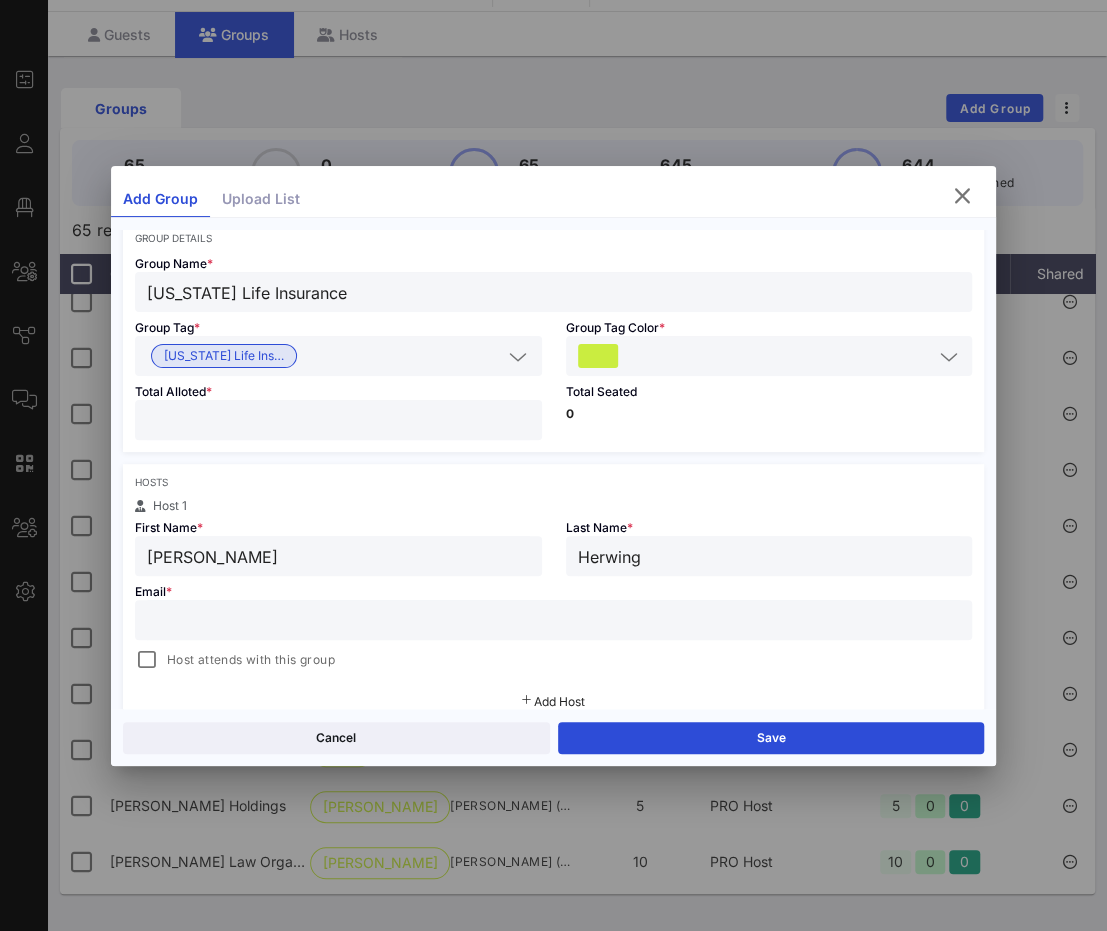scroll, scrollTop: 101, scrollLeft: 0, axis: vertical 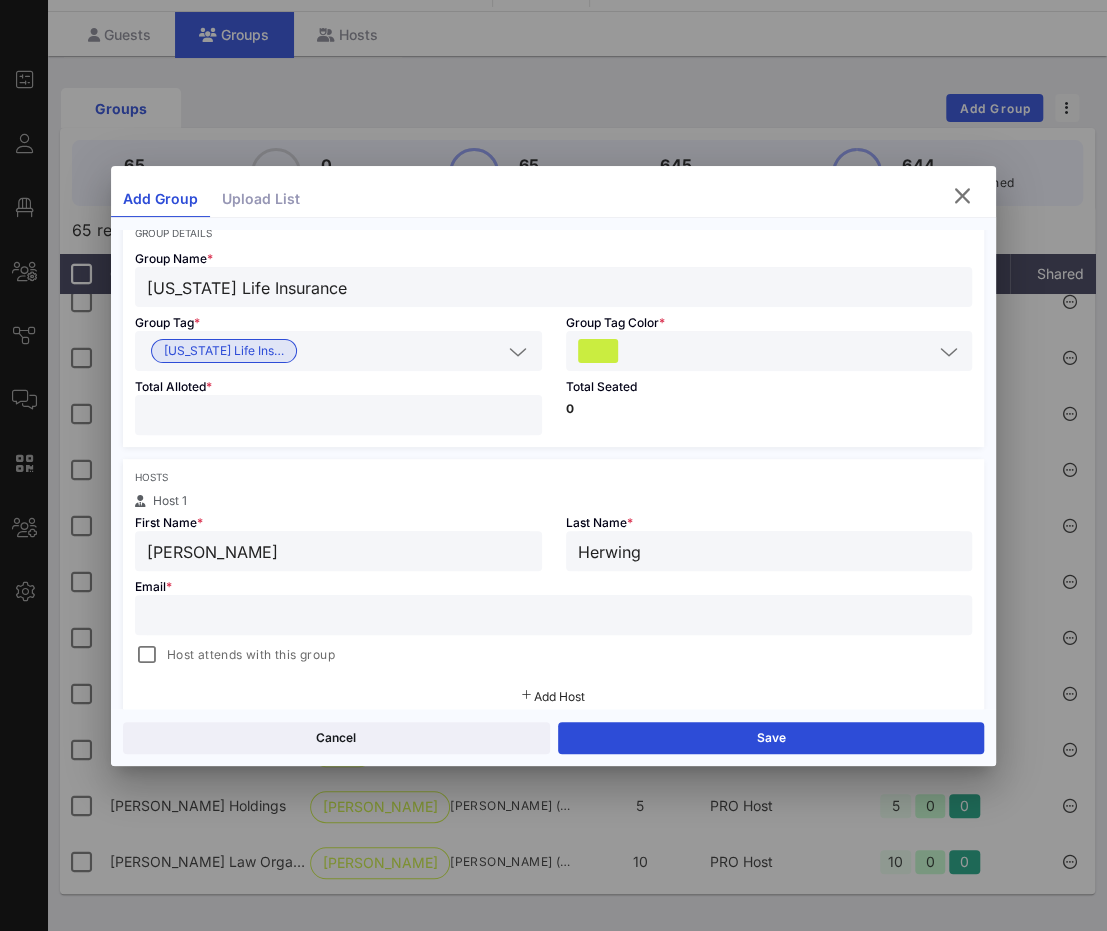 type on "Herwing" 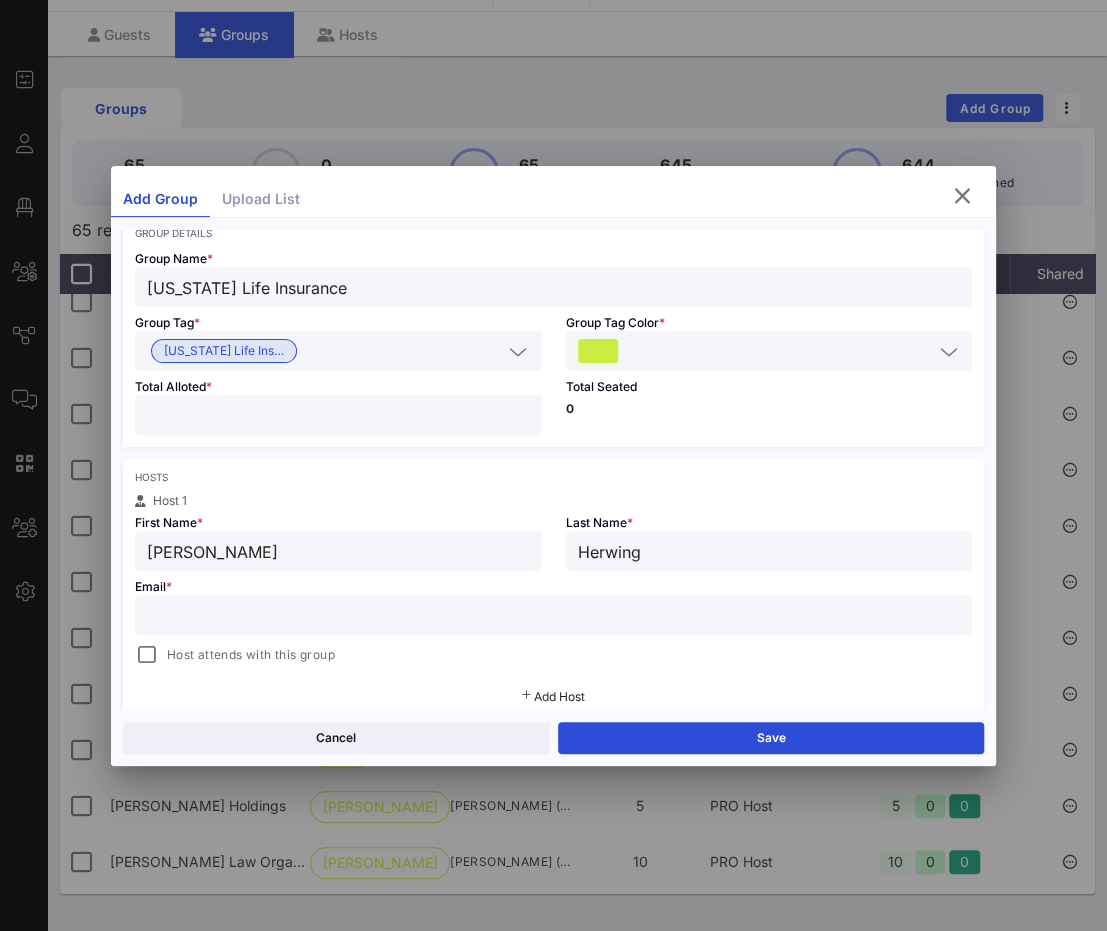 paste on "julie_e_herwig@newyorklife.com" 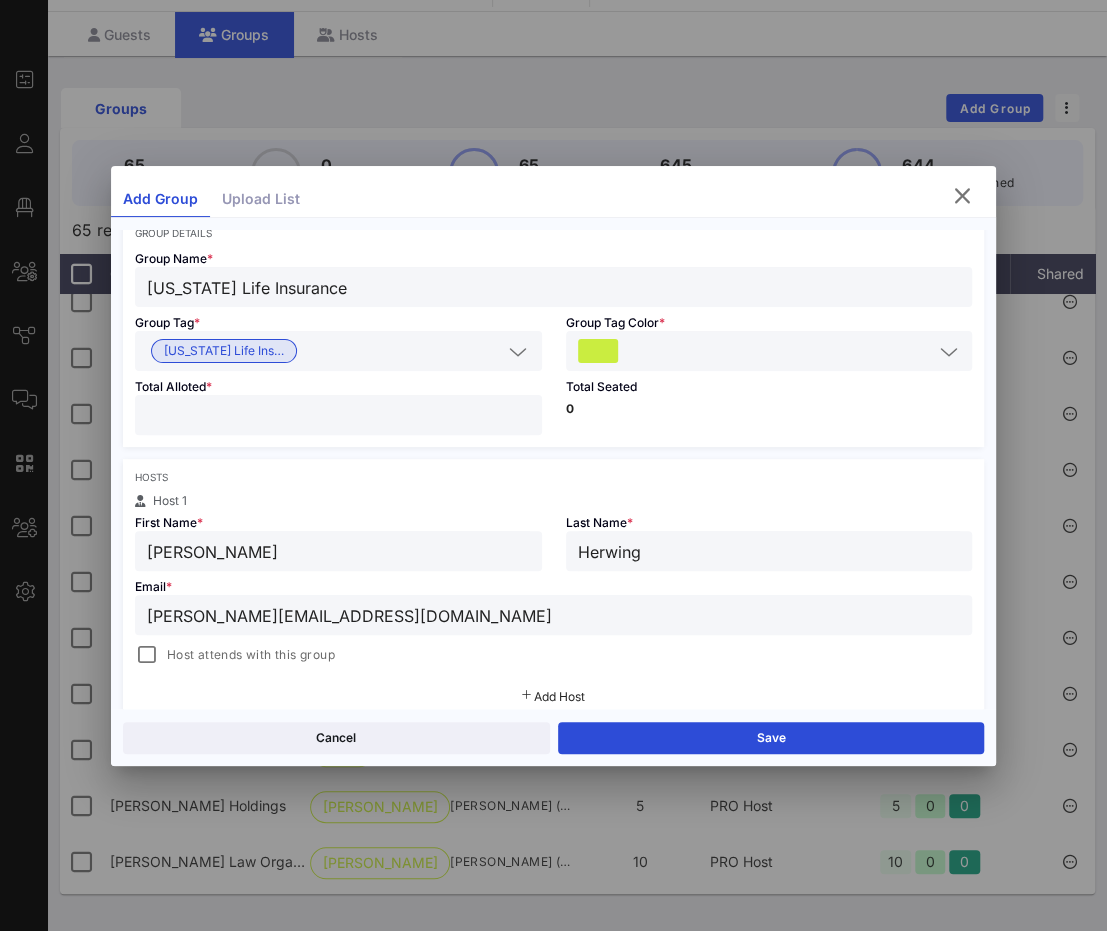 type on "julie_e_herwig@newyorklife.com" 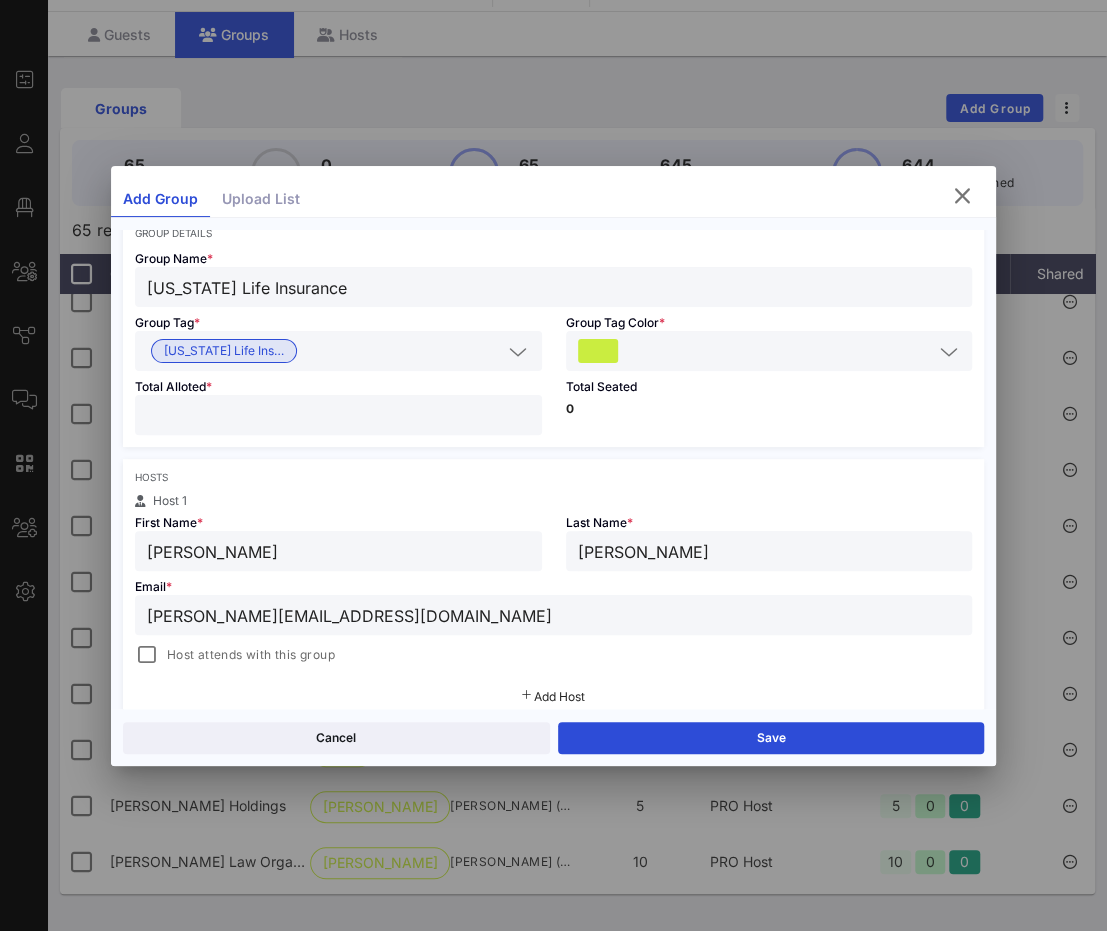 type on "Herwig" 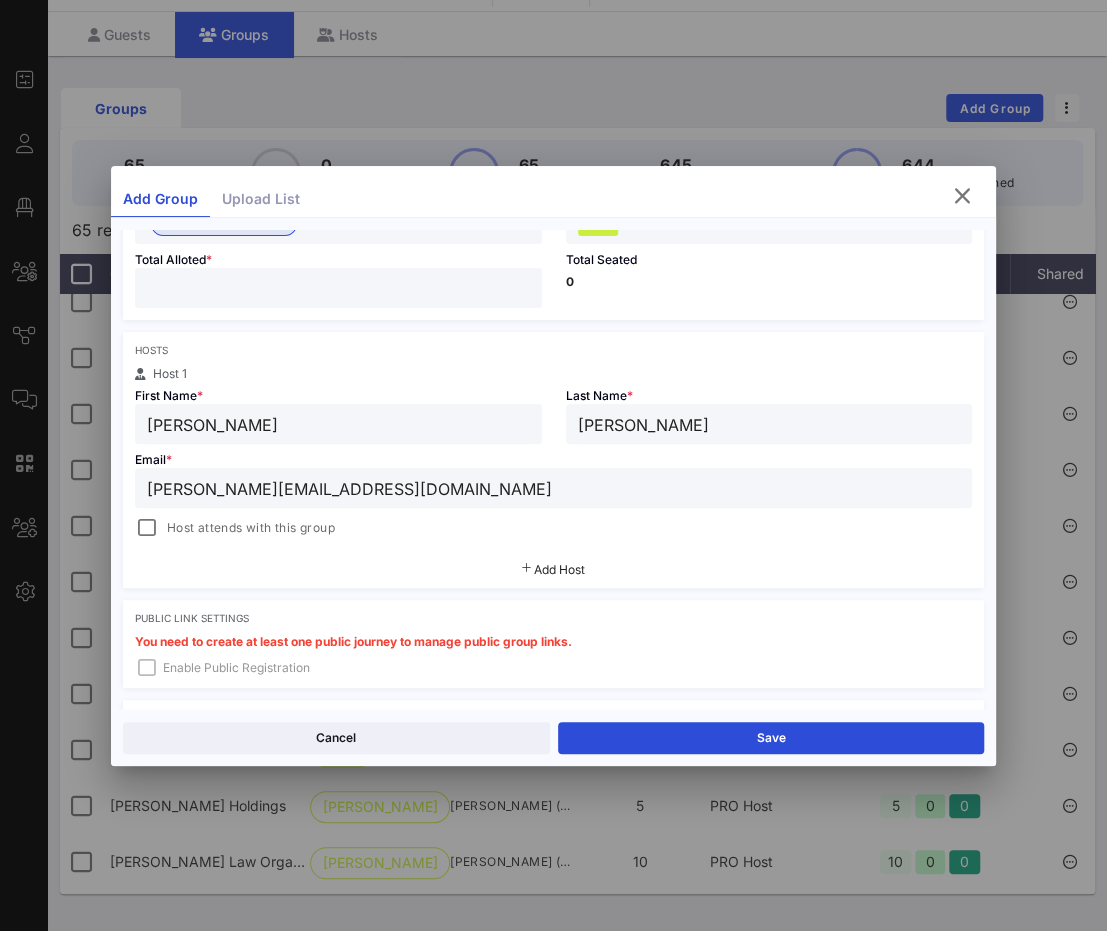 scroll, scrollTop: 230, scrollLeft: 0, axis: vertical 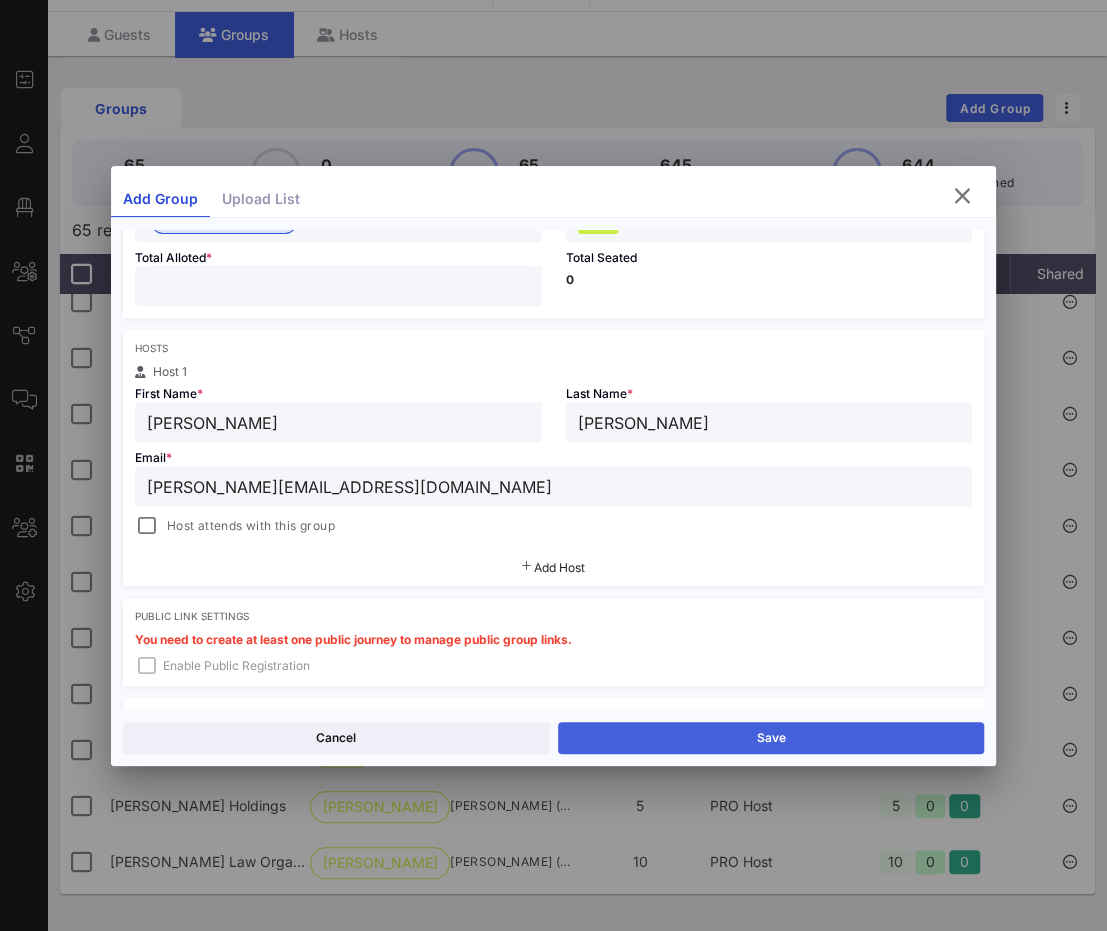 click on "Save" at bounding box center [771, 738] 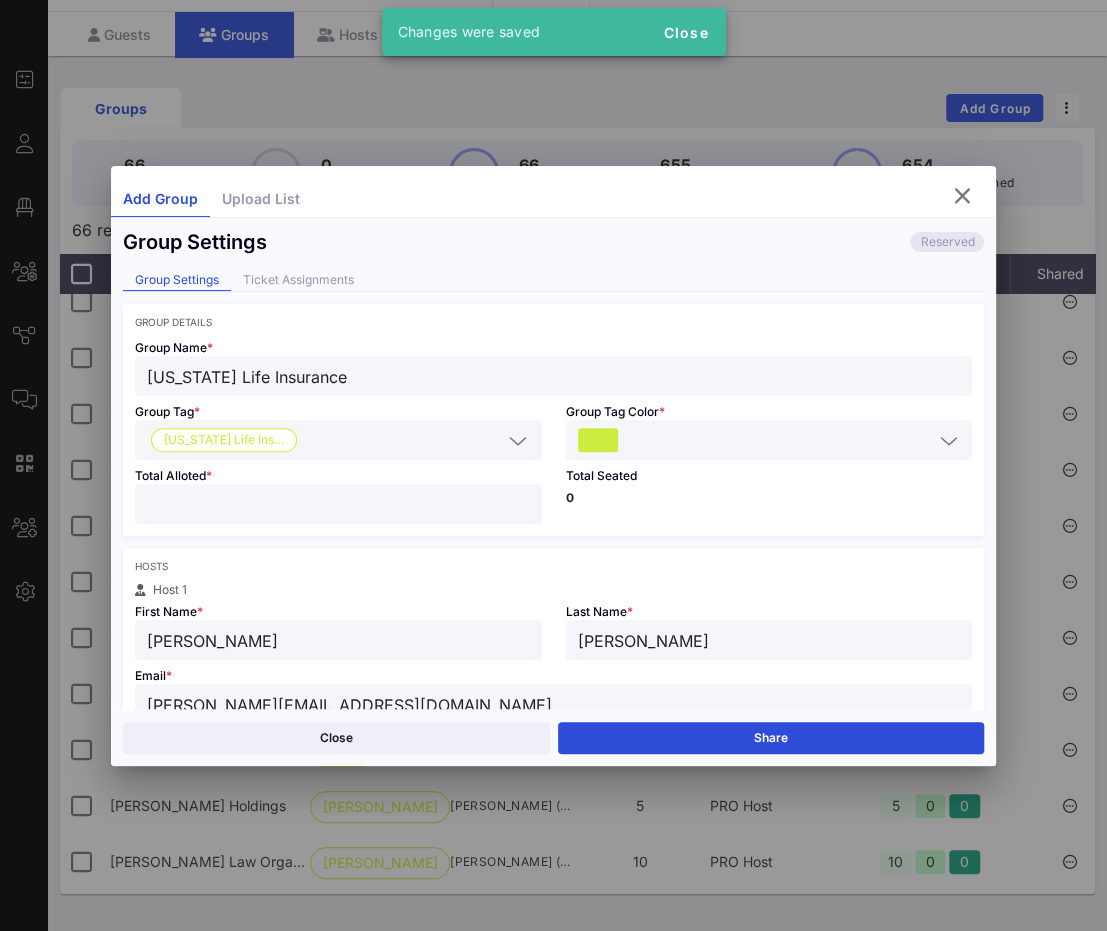 scroll, scrollTop: 0, scrollLeft: 0, axis: both 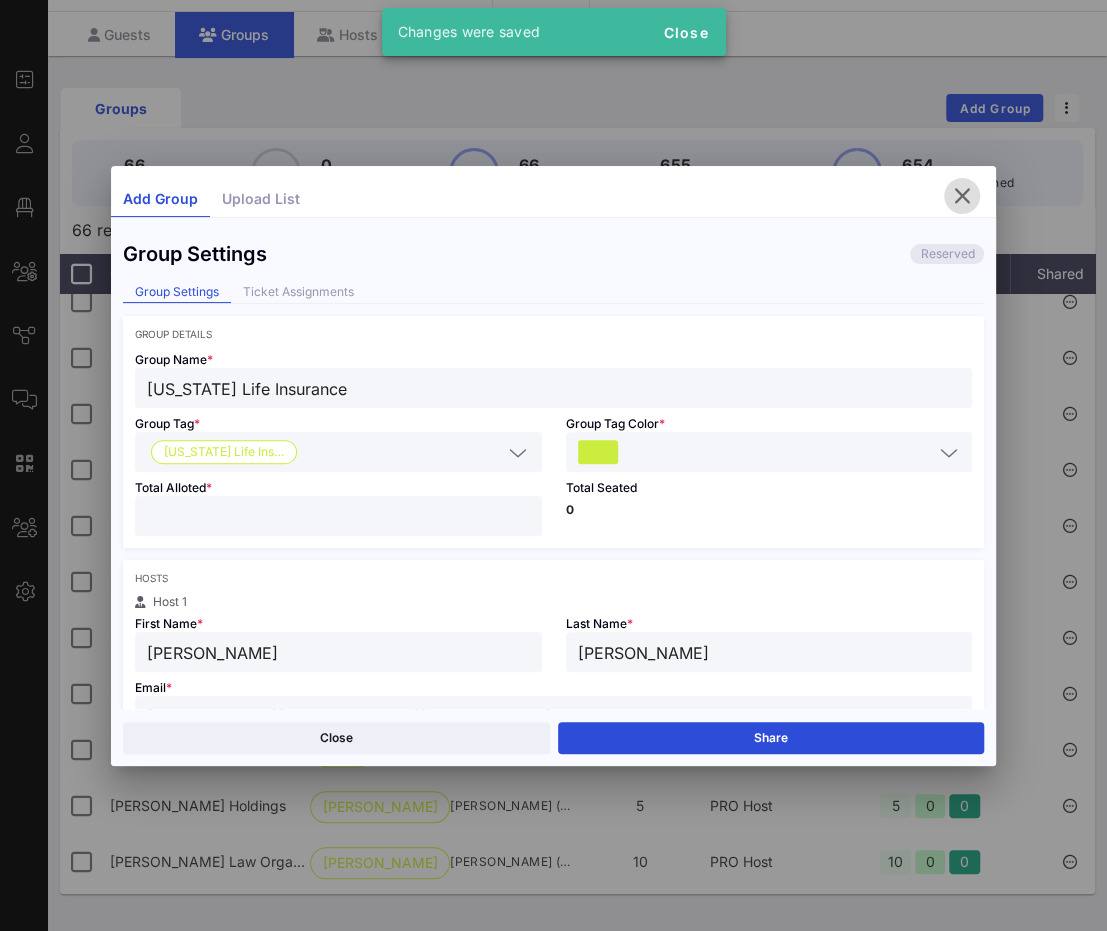 click at bounding box center [962, 196] 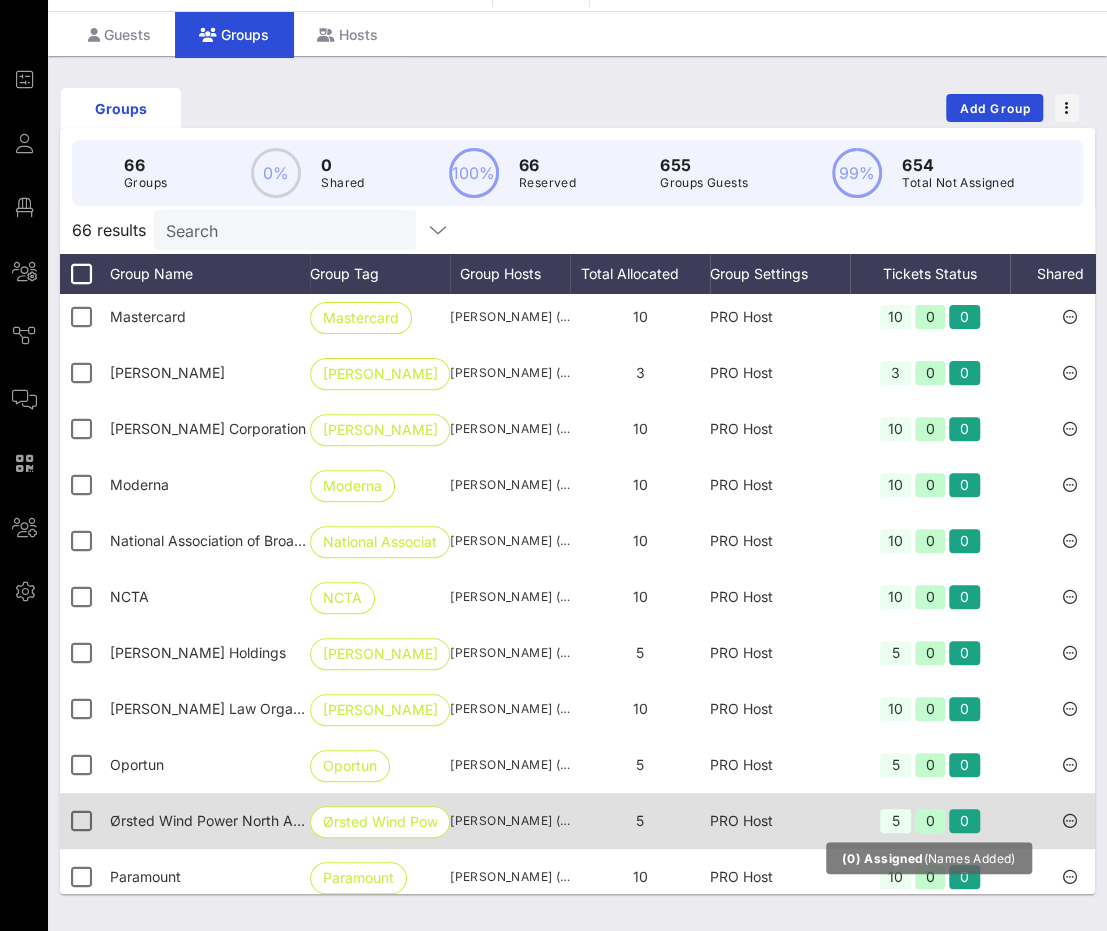 scroll, scrollTop: 2301, scrollLeft: 85, axis: both 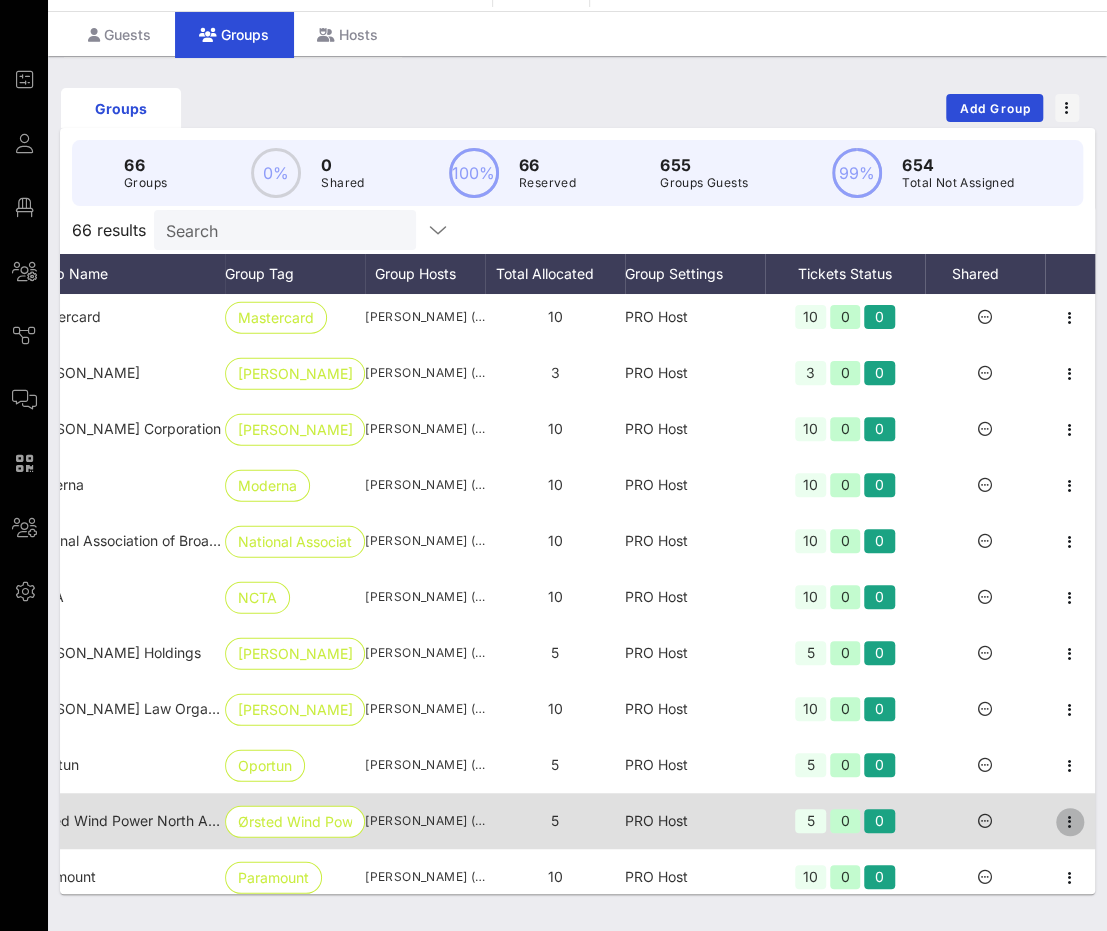 click at bounding box center (1070, 822) 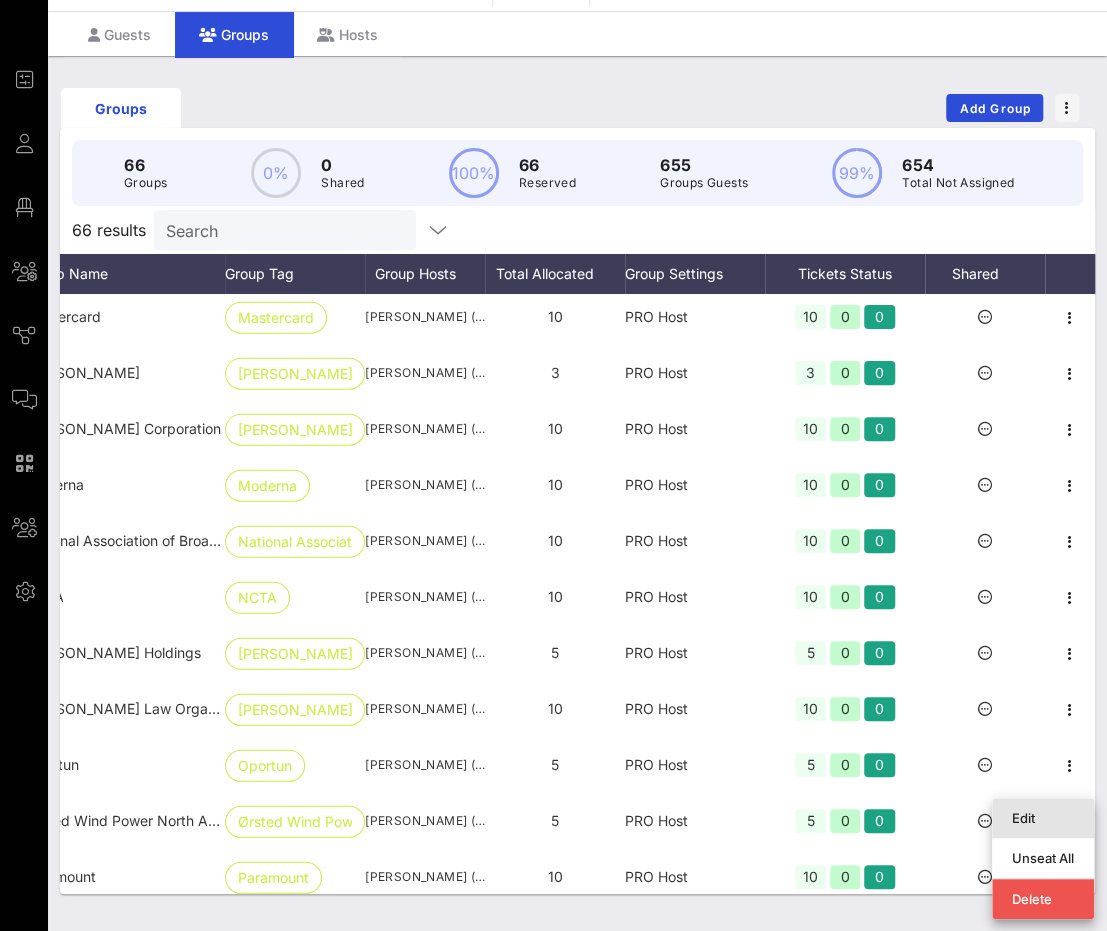 click on "Edit" at bounding box center (1043, 818) 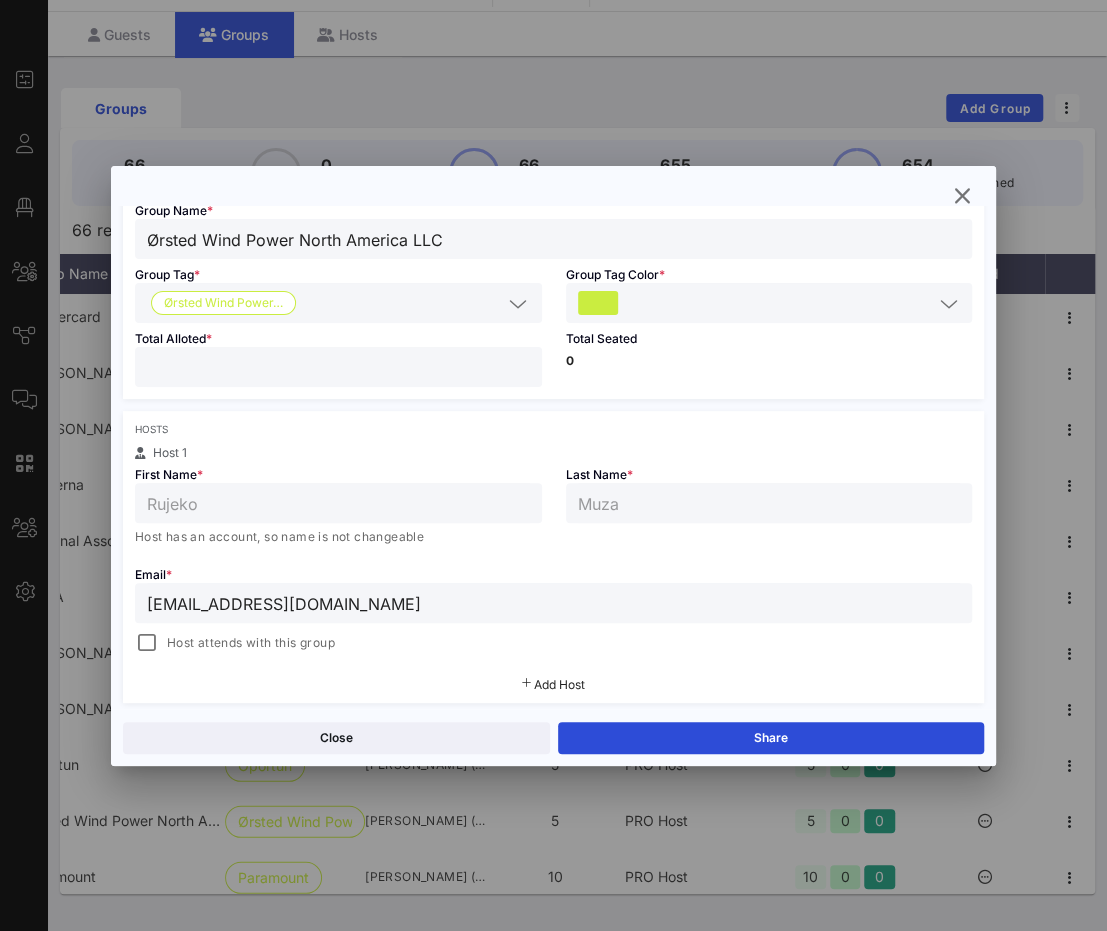 scroll, scrollTop: 128, scrollLeft: 0, axis: vertical 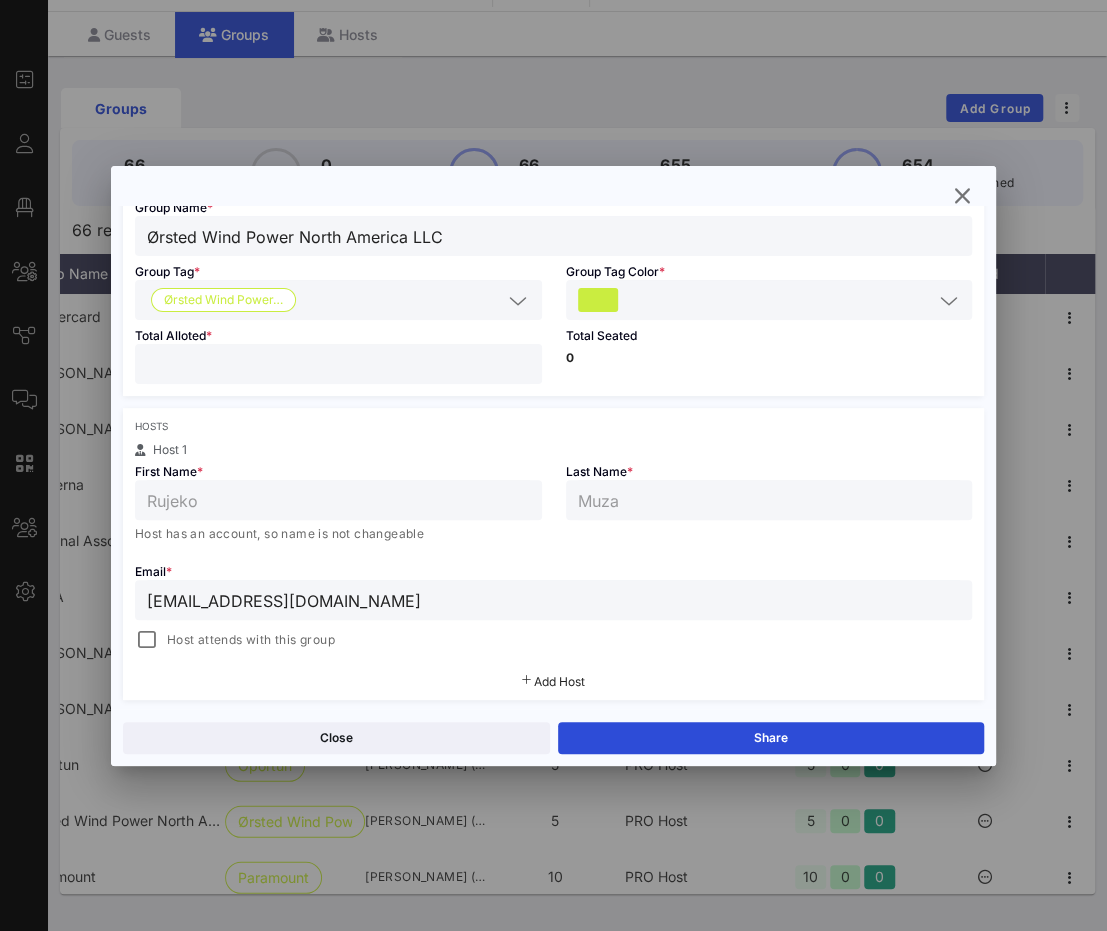 drag, startPoint x: 313, startPoint y: 604, endPoint x: 5, endPoint y: 604, distance: 308 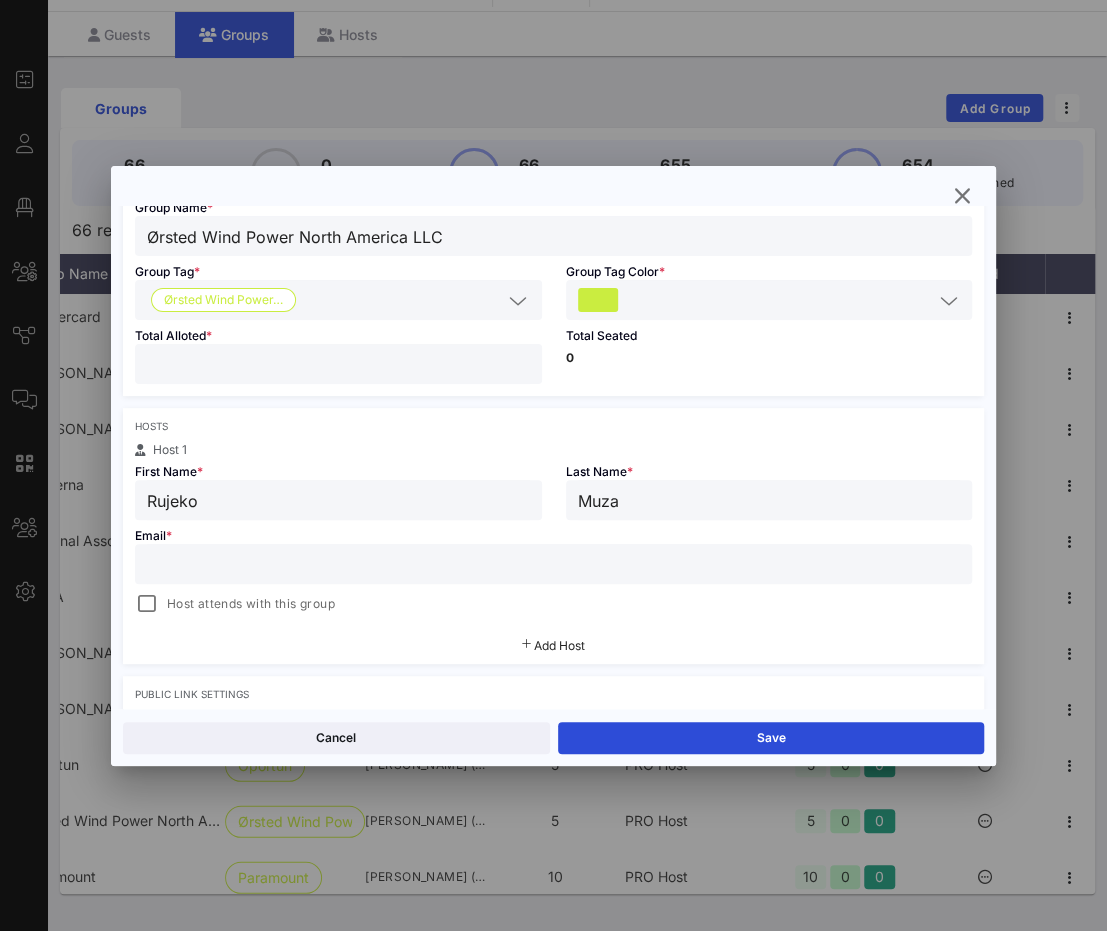 type 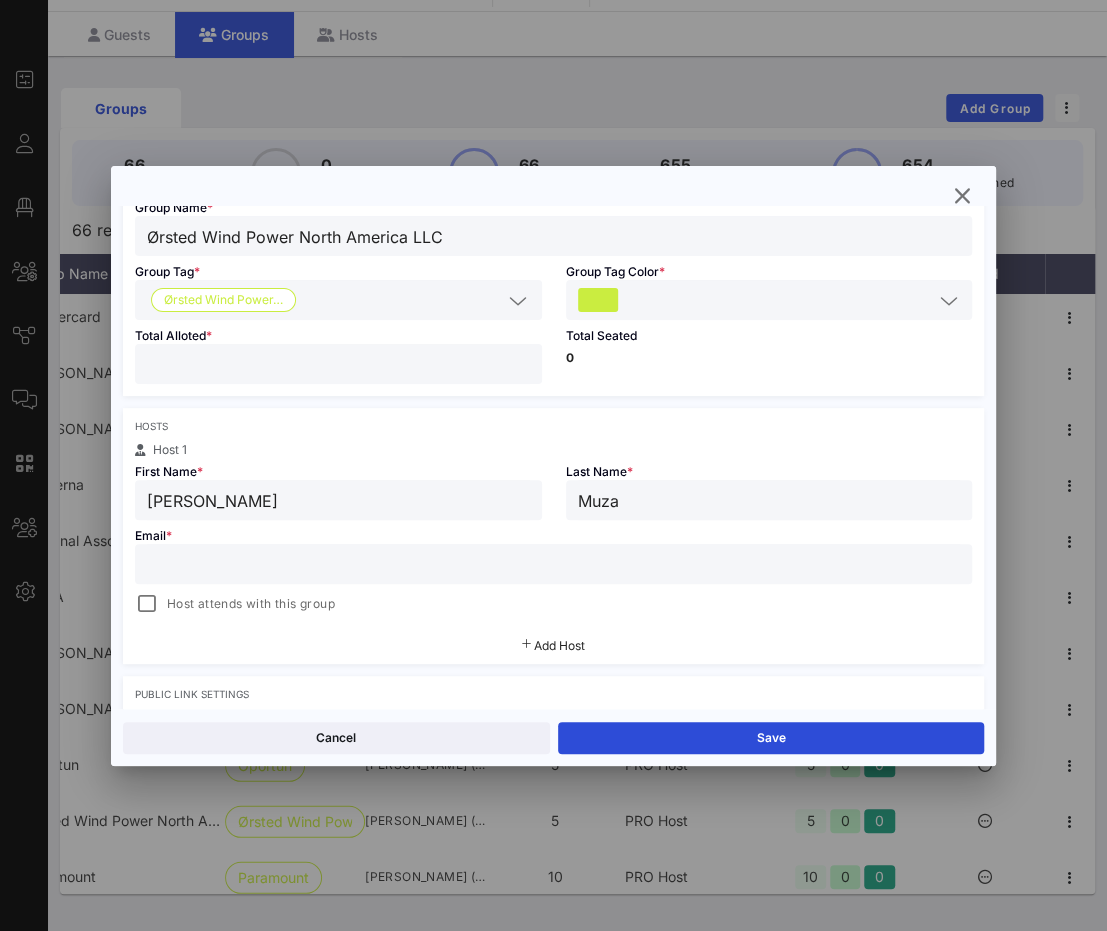 type on "Tiffany" 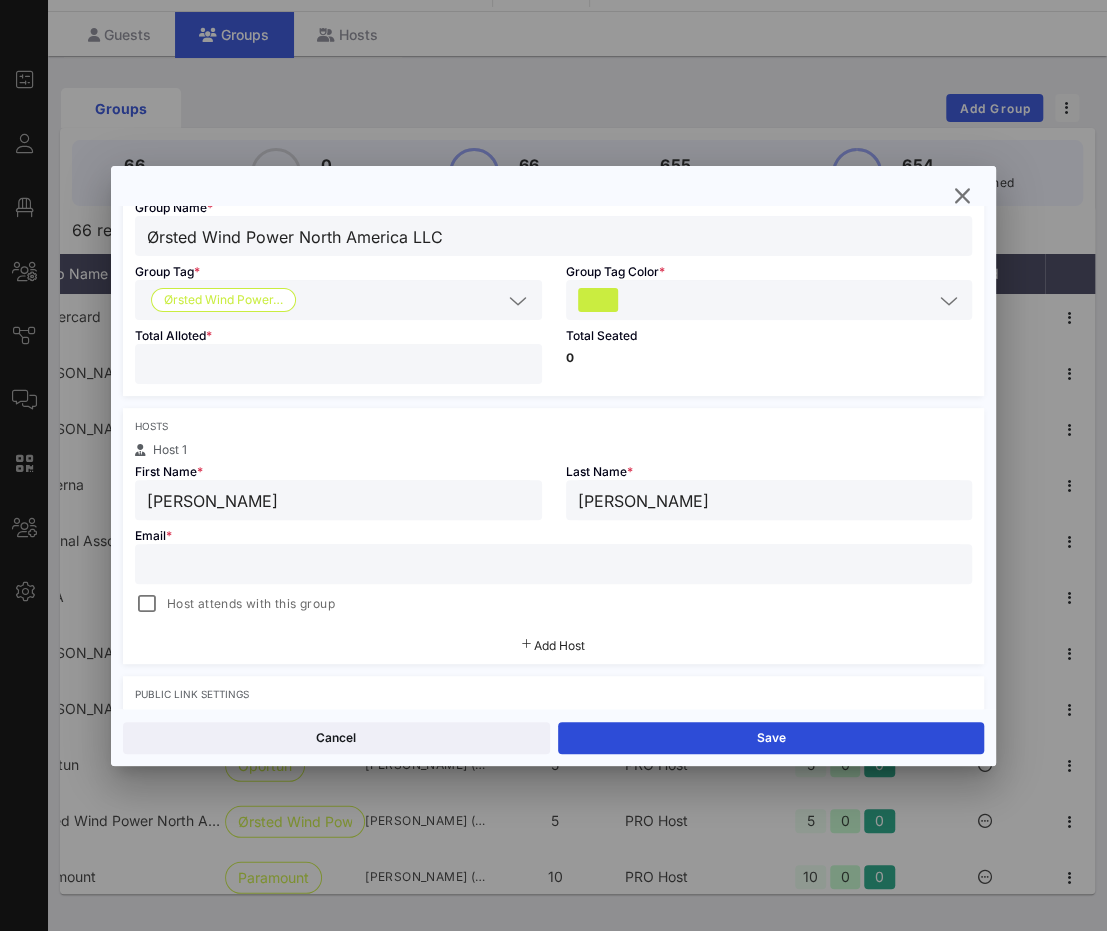 type on "Wilder" 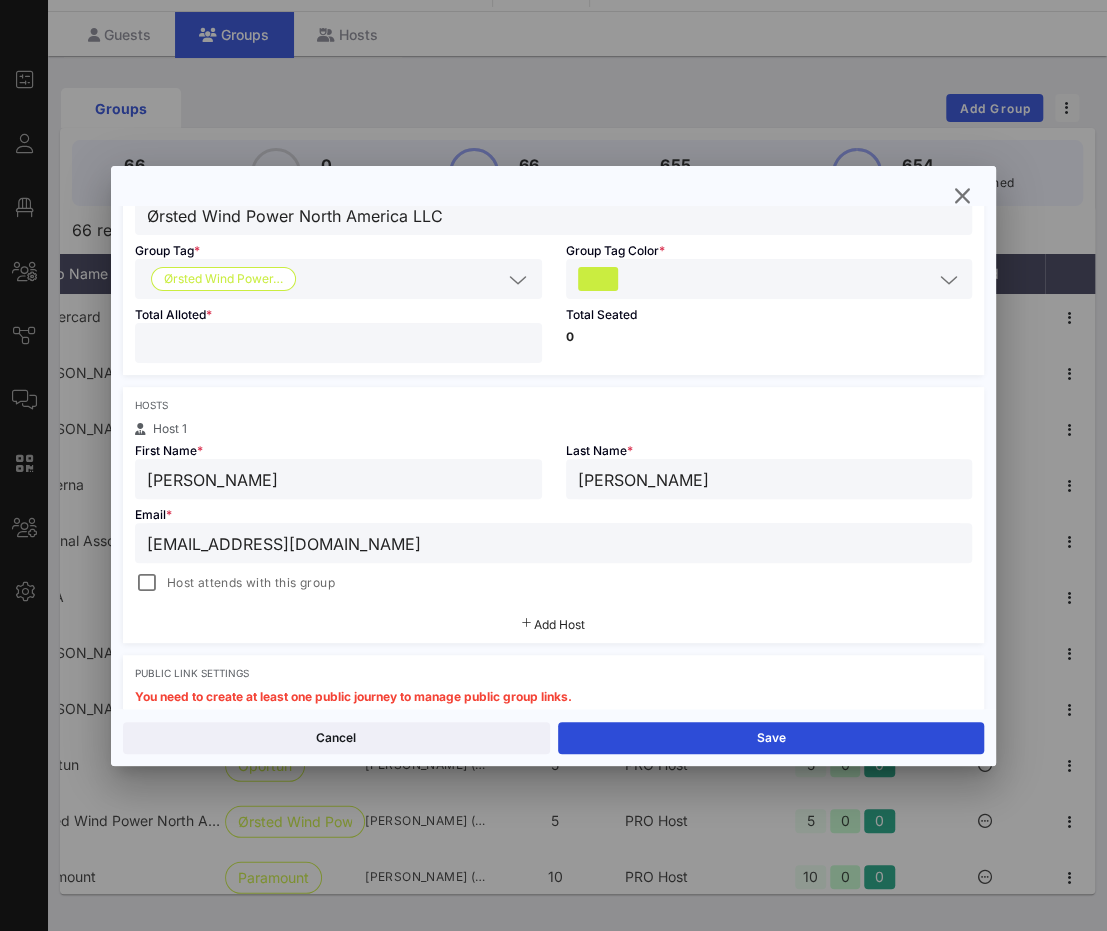 scroll, scrollTop: 165, scrollLeft: 0, axis: vertical 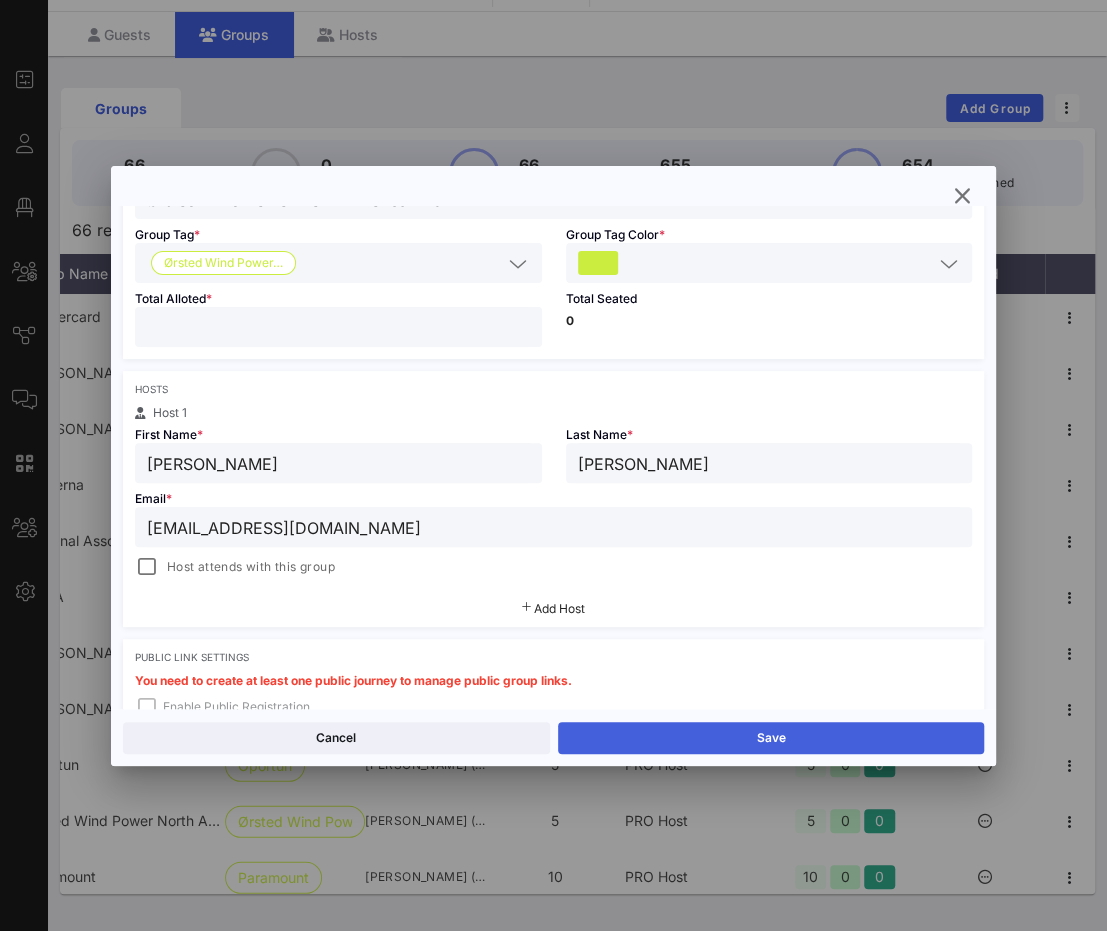 click on "Save" at bounding box center (771, 738) 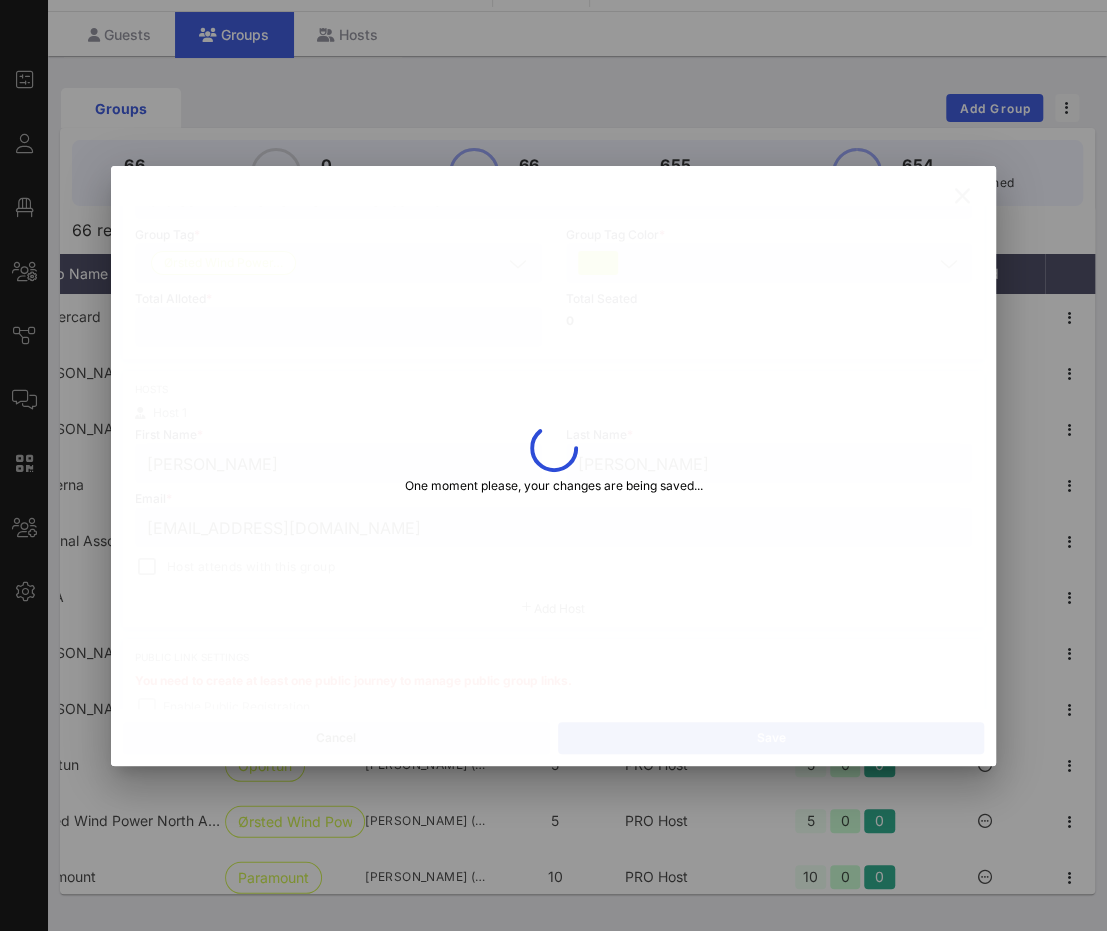 type on "tifwi@orsted.com" 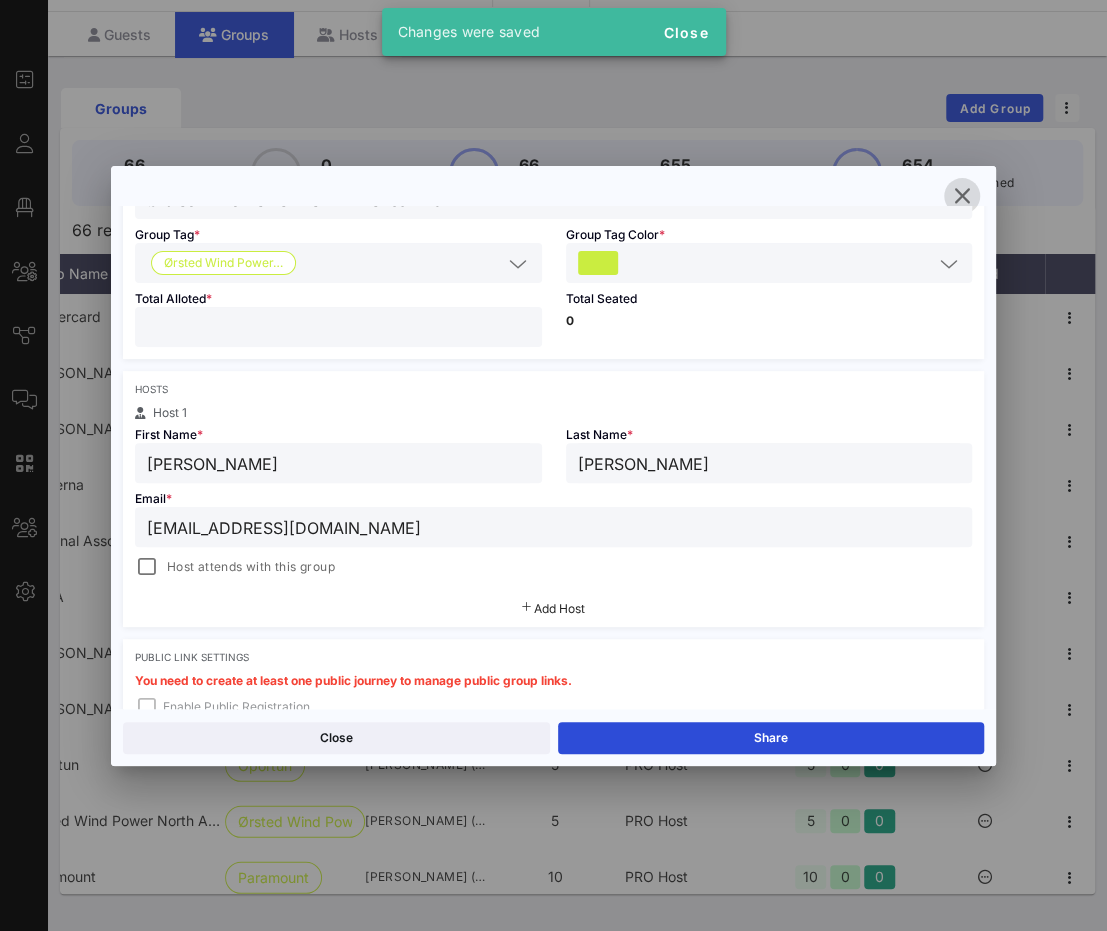 click at bounding box center [962, 196] 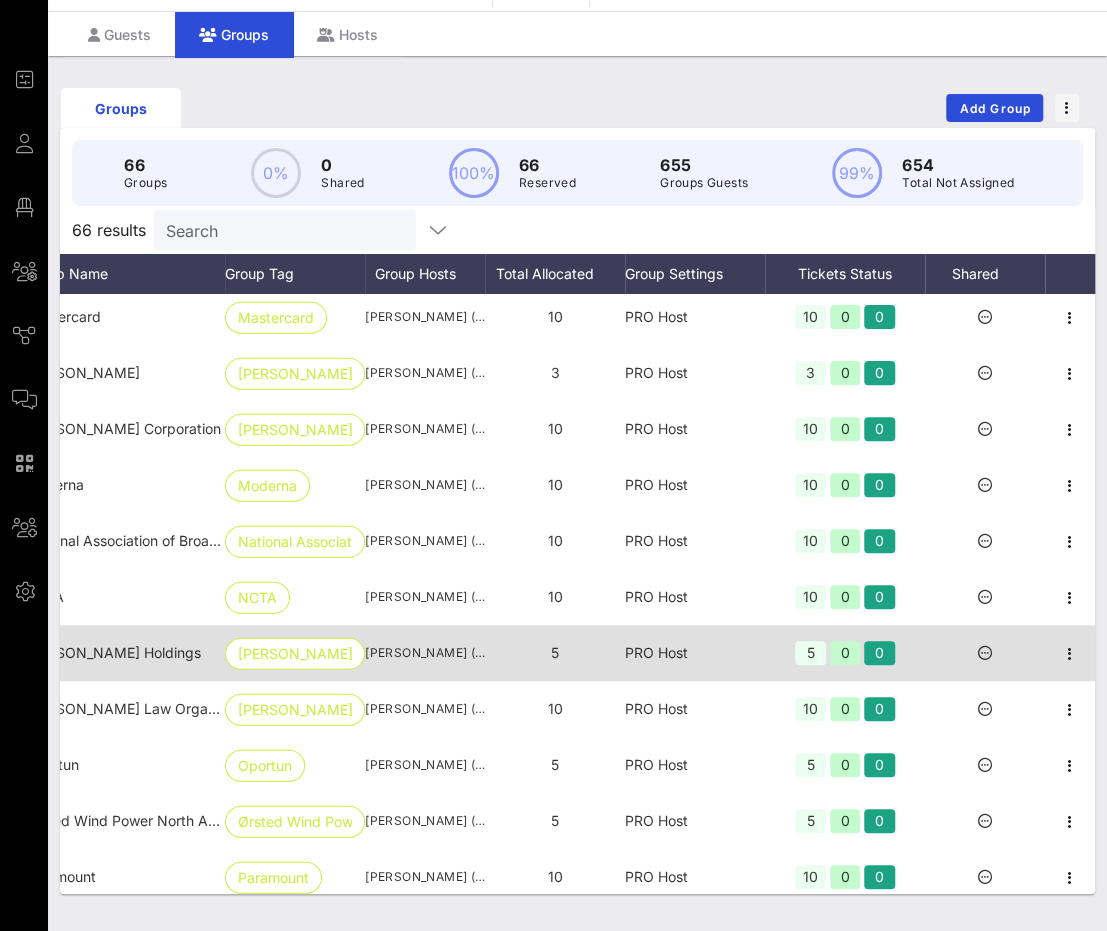 scroll, scrollTop: 2301, scrollLeft: 0, axis: vertical 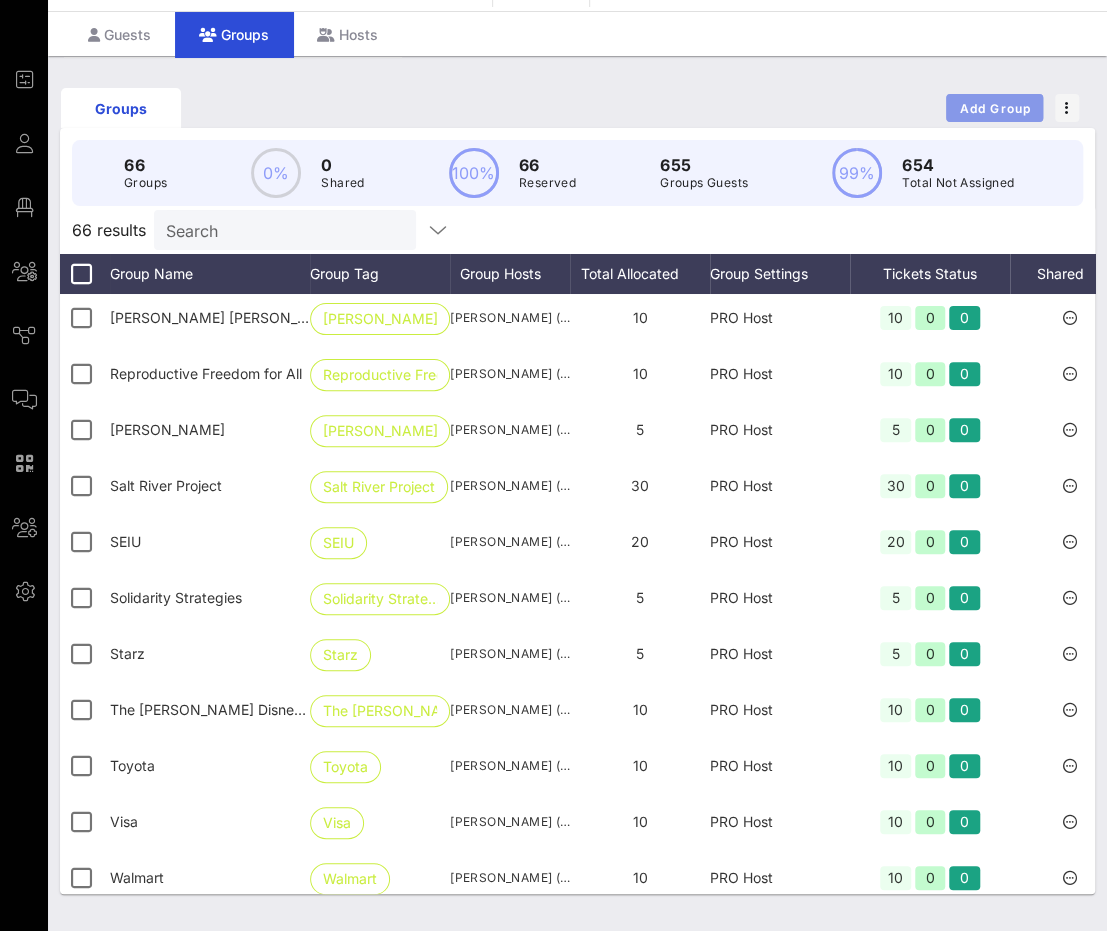 click on "Add Group" at bounding box center [994, 108] 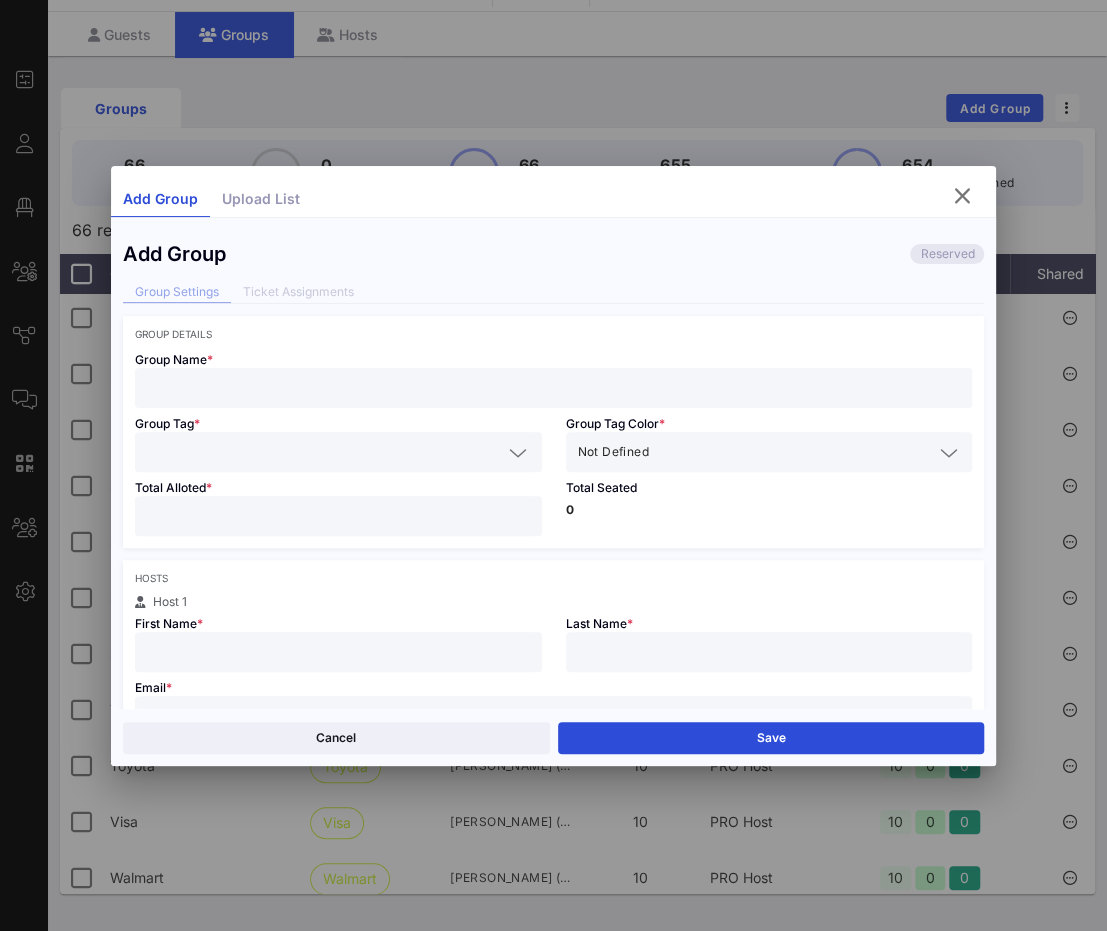 click at bounding box center [554, 388] 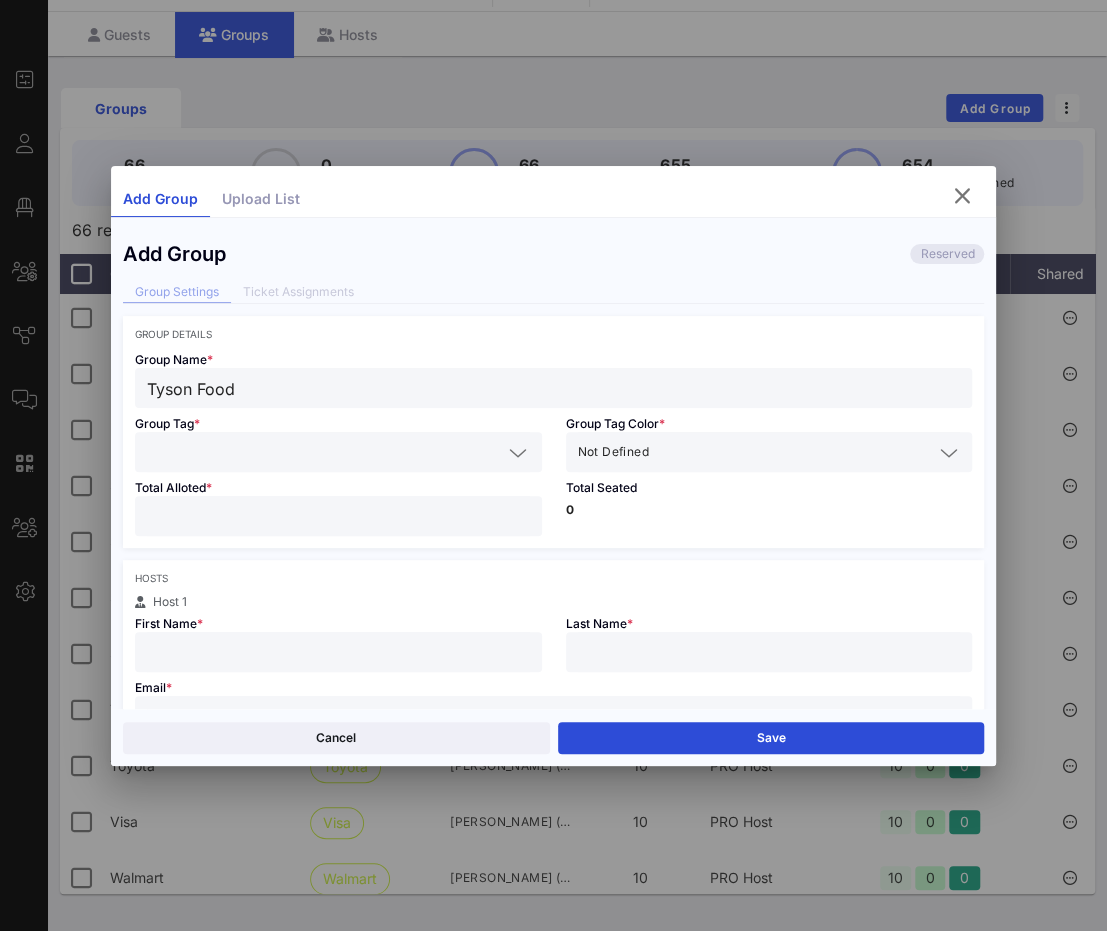 type on "Tyson Food" 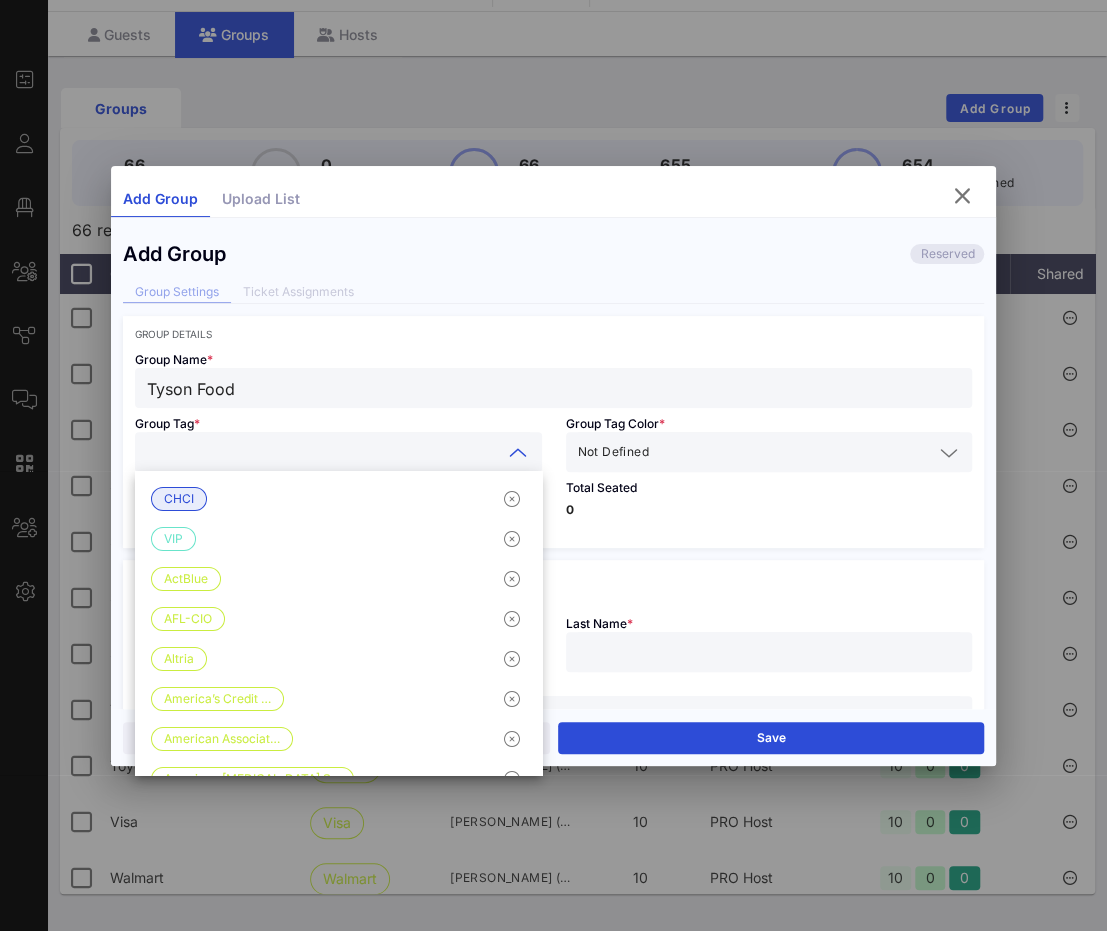 paste on "Tyson Food" 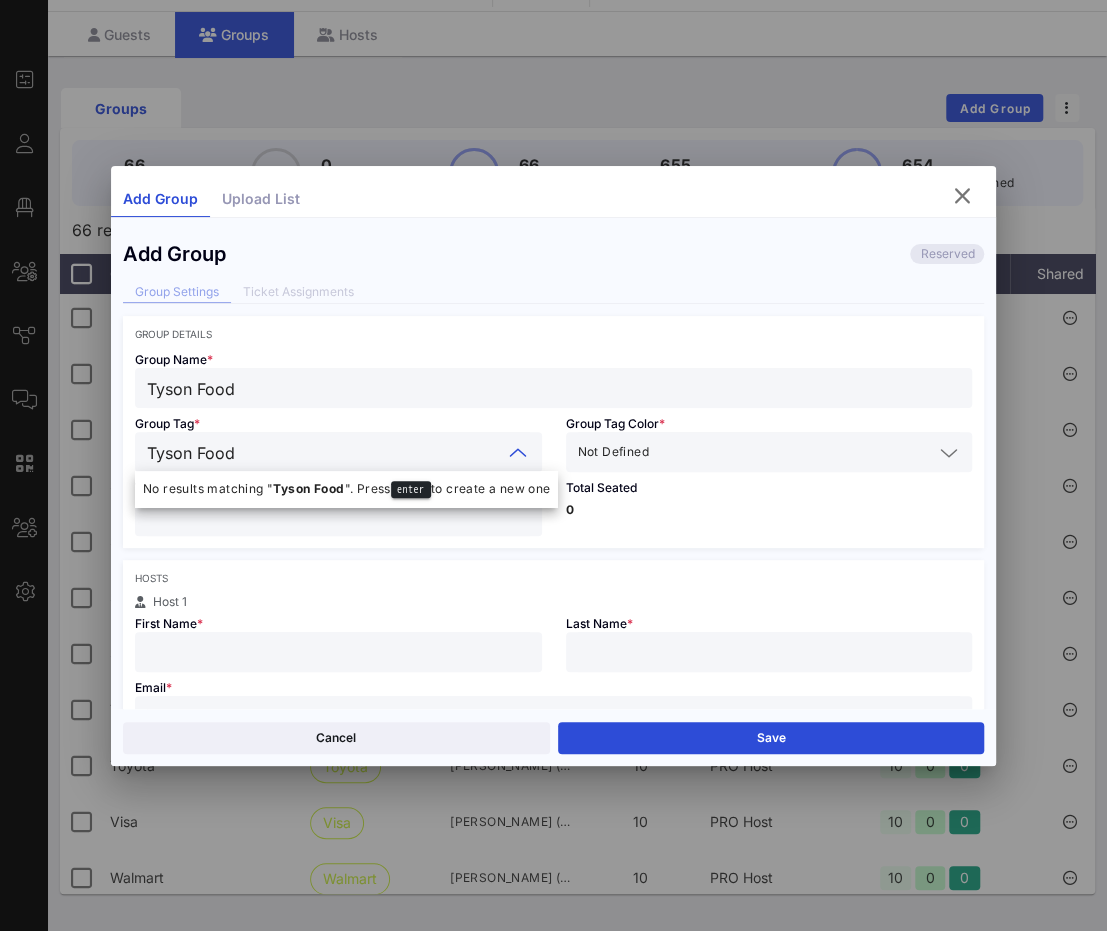 type 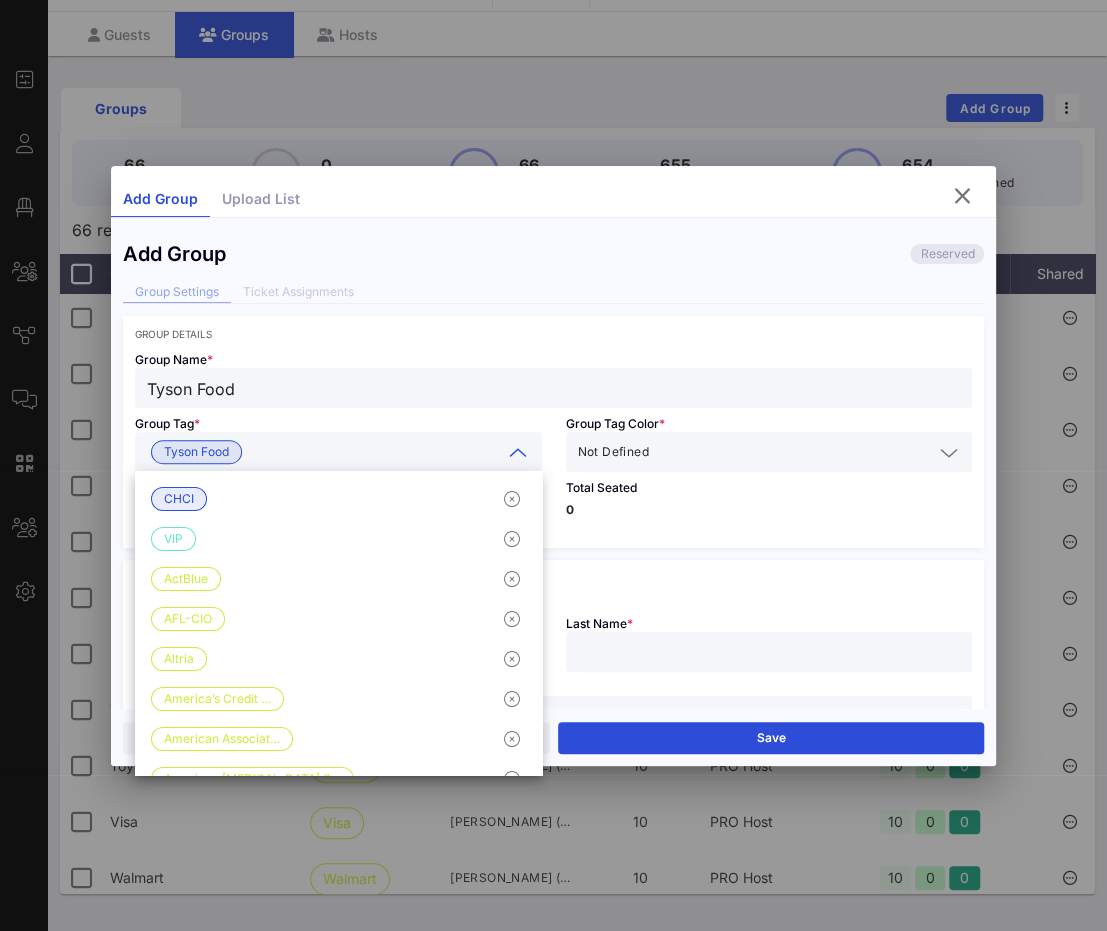 click at bounding box center (792, 452) 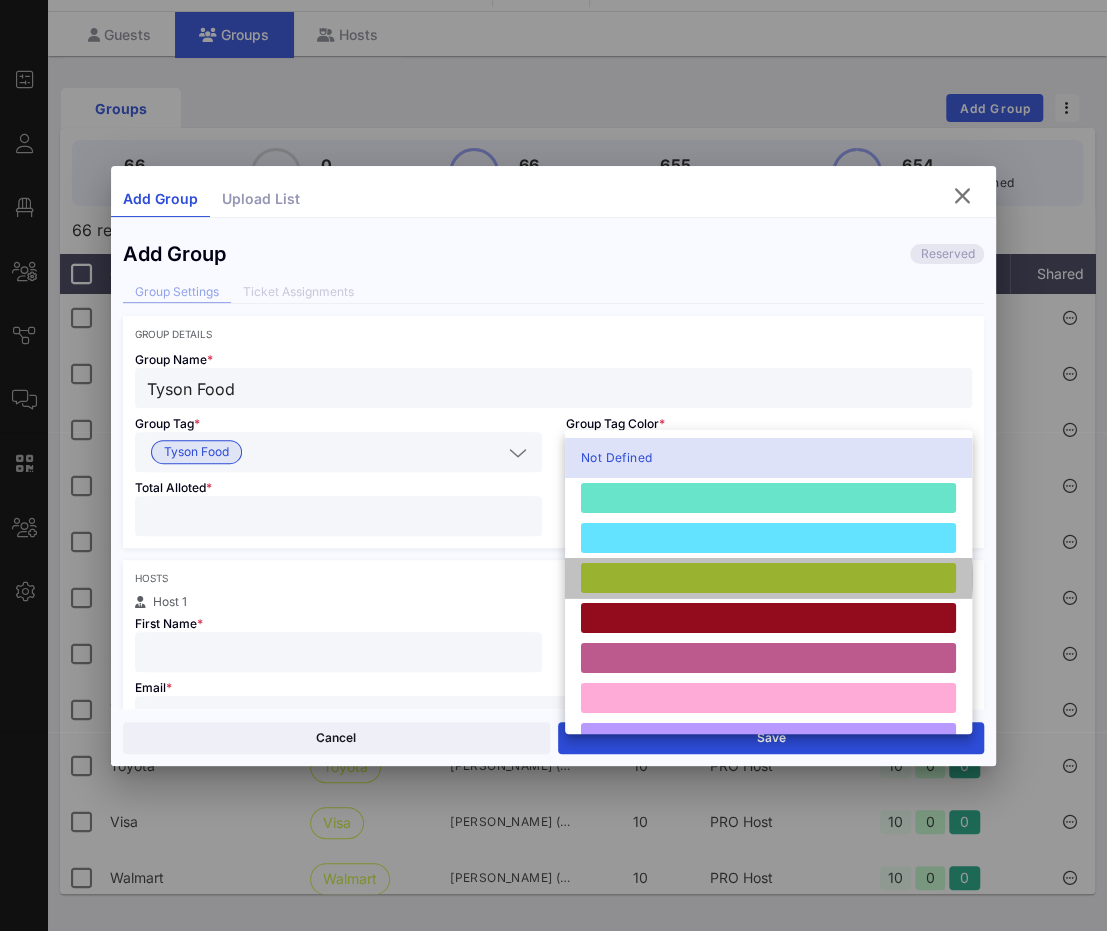 click at bounding box center (768, 578) 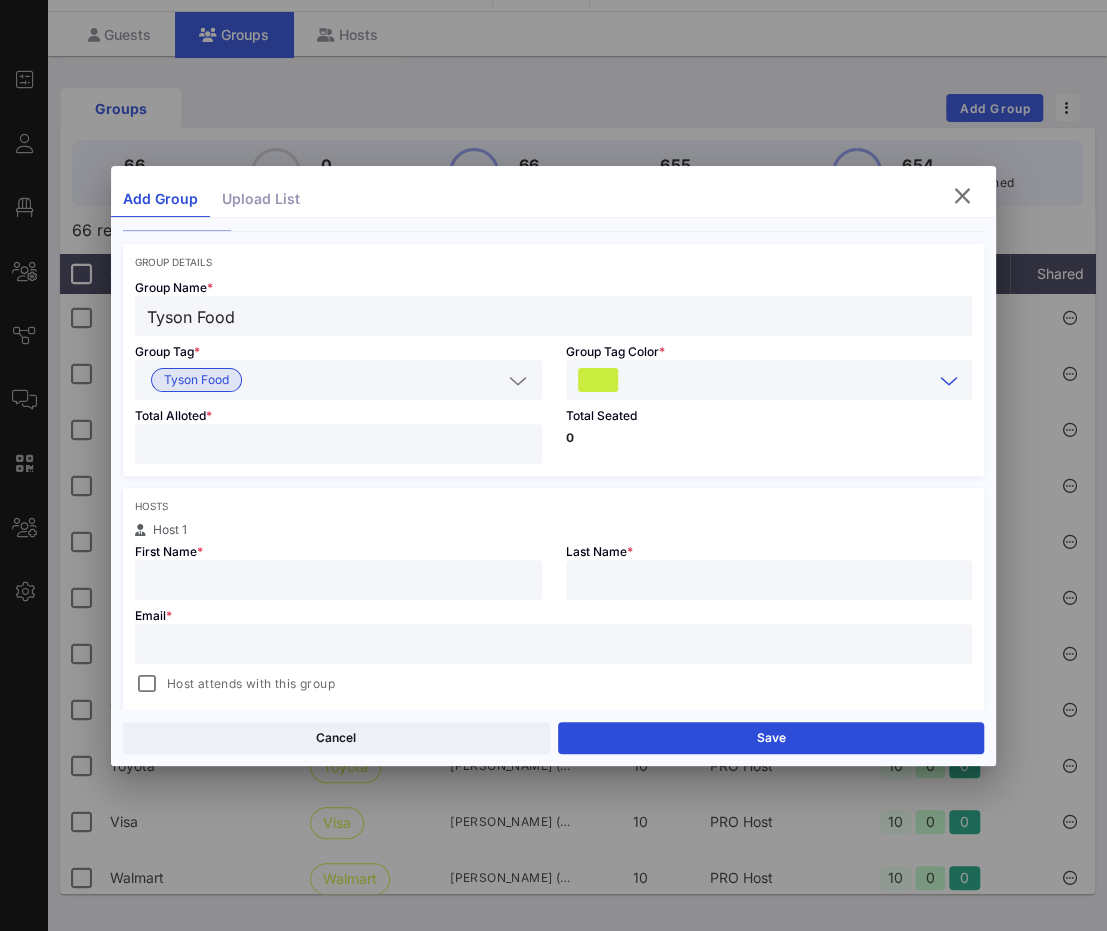 scroll, scrollTop: 88, scrollLeft: 0, axis: vertical 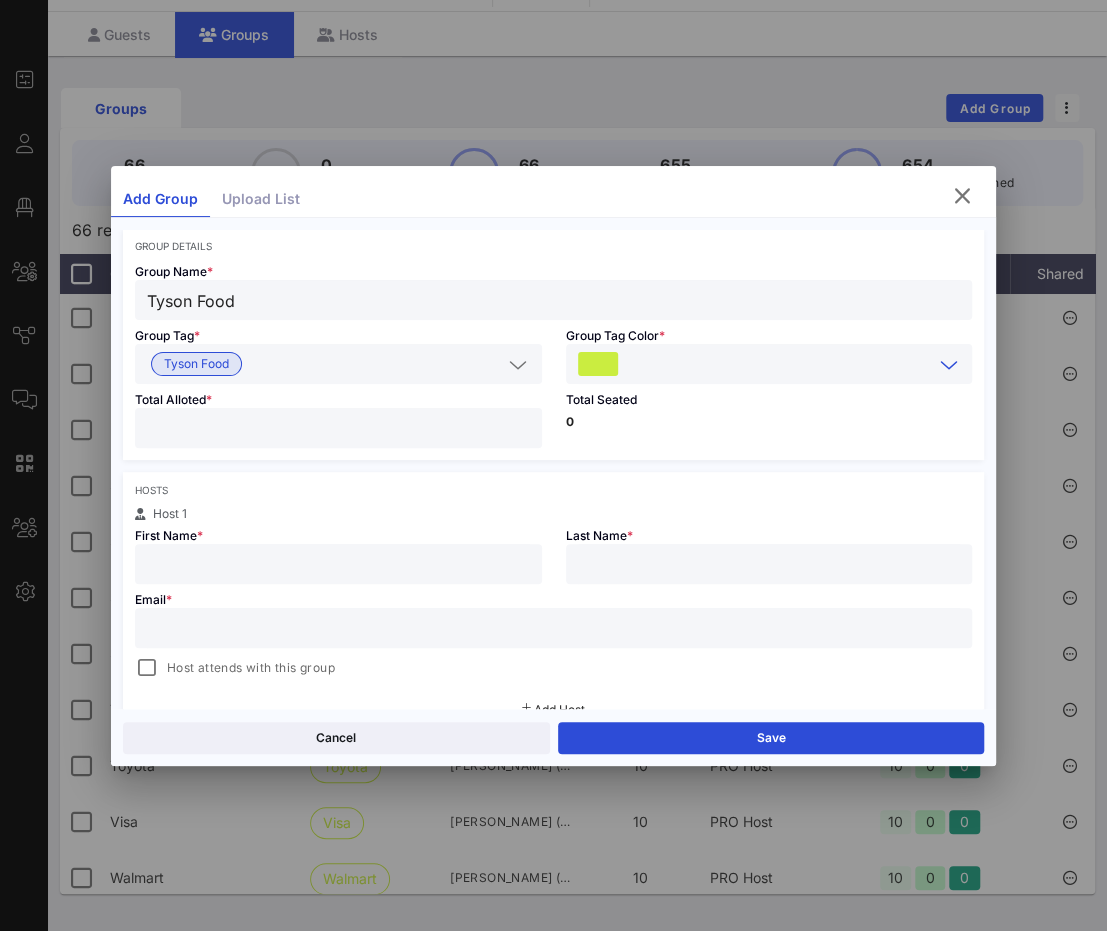 click at bounding box center [554, 628] 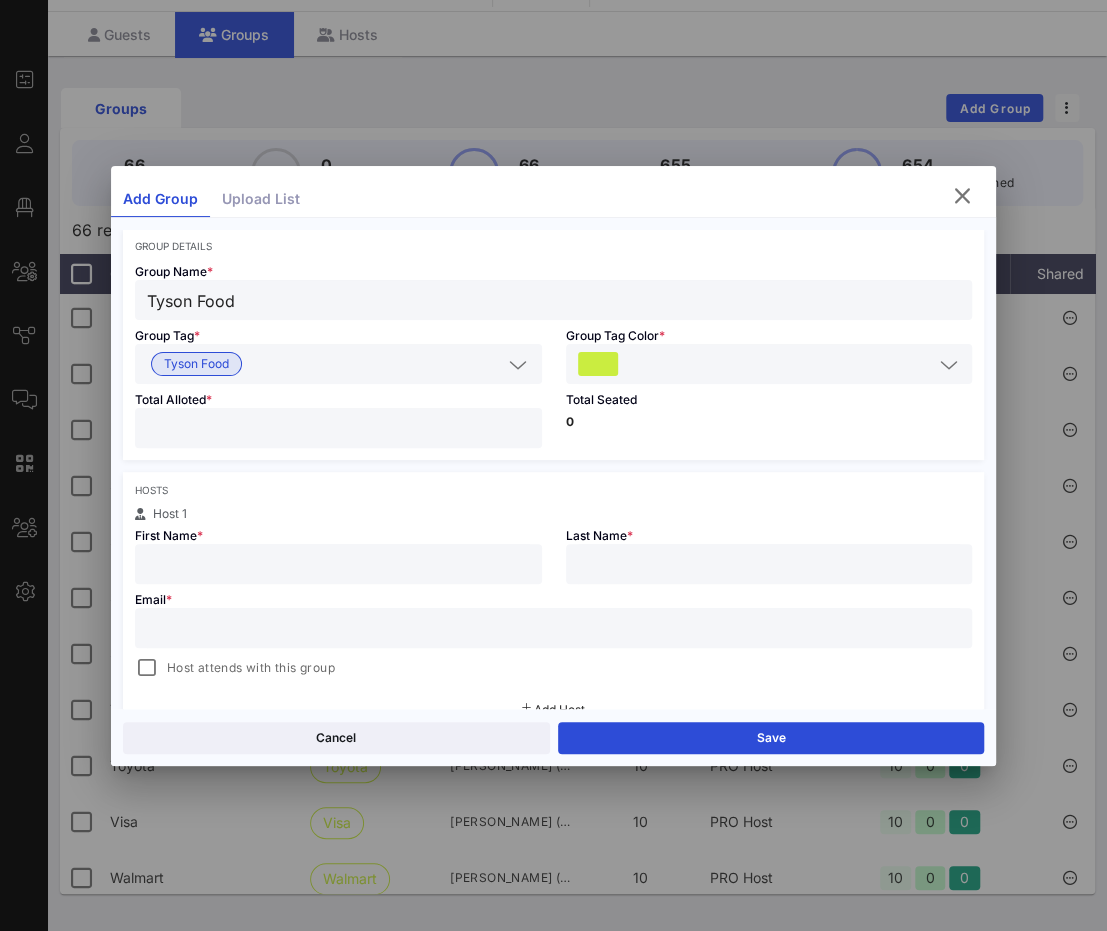 paste on "nora.venegas@tyson.com" 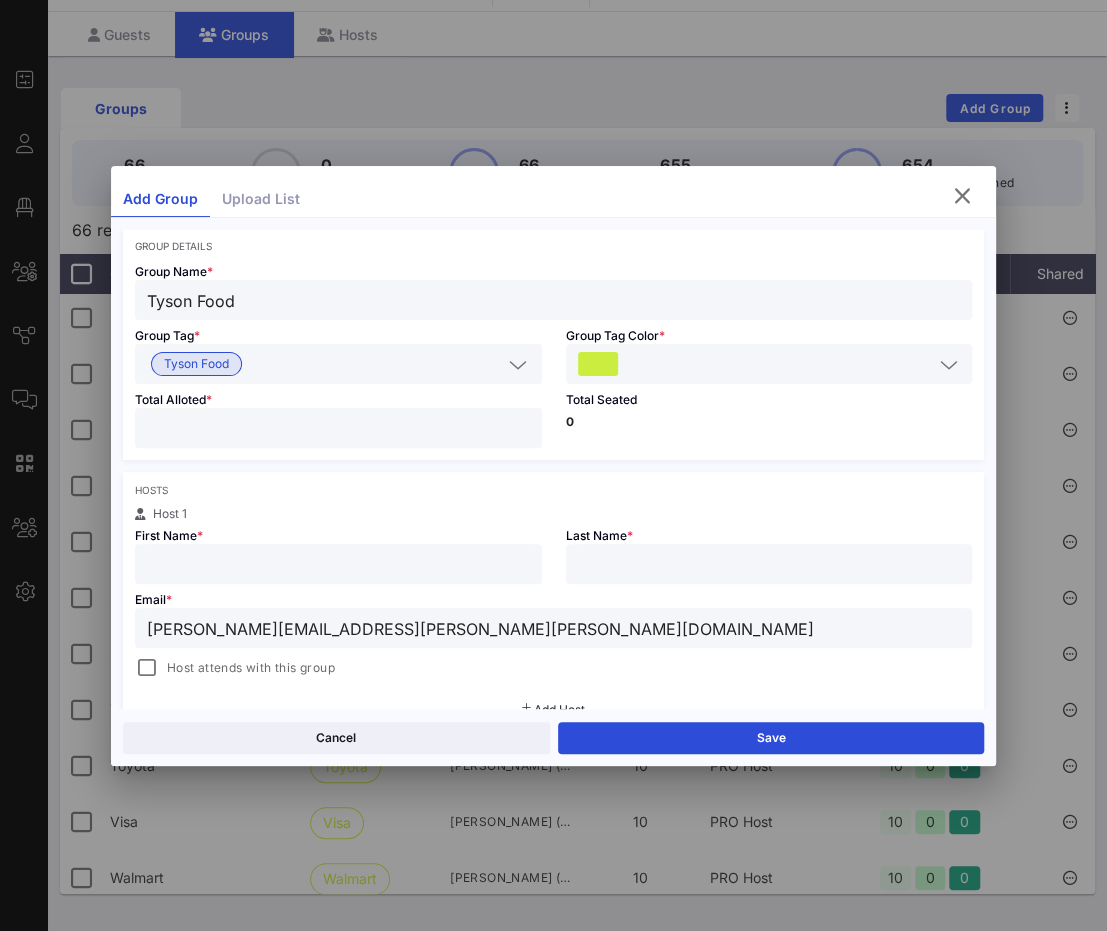 type on "nora.venegas@tyson.com" 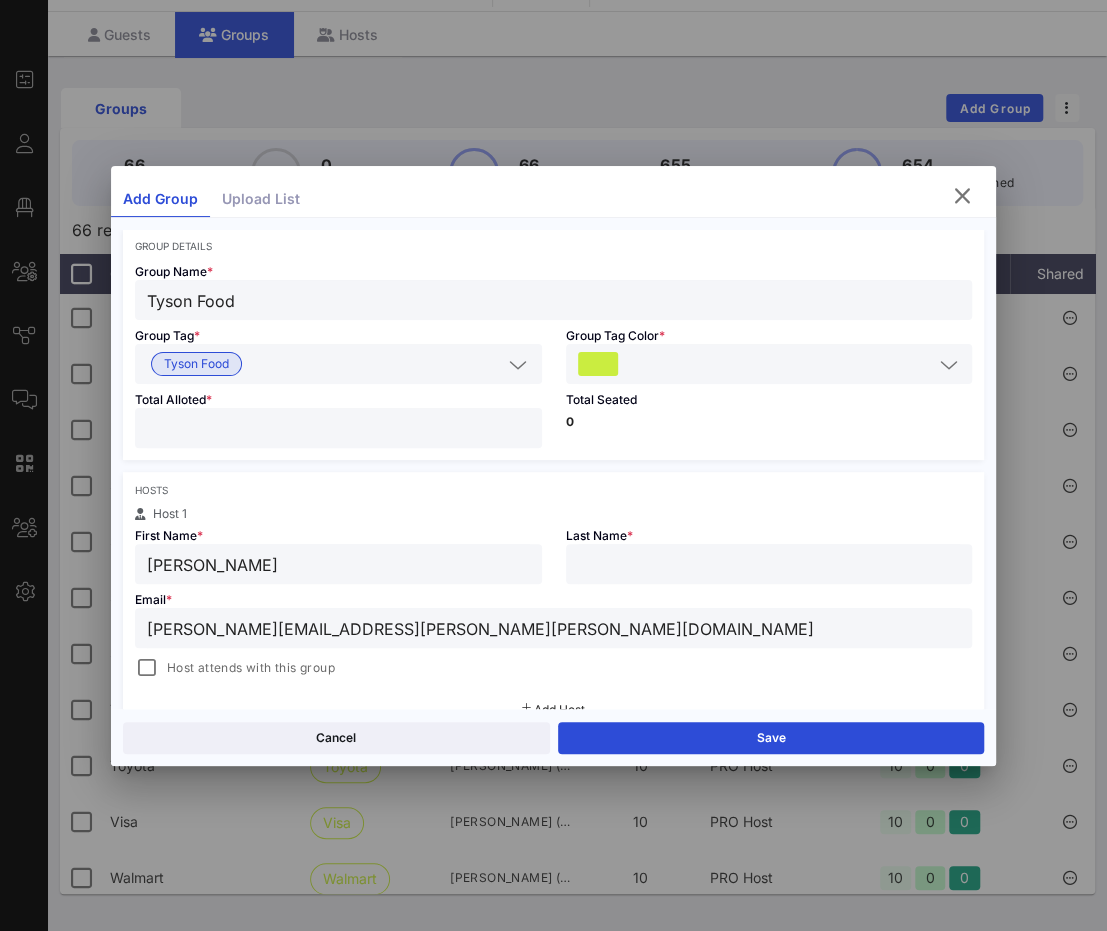 type on "Nora" 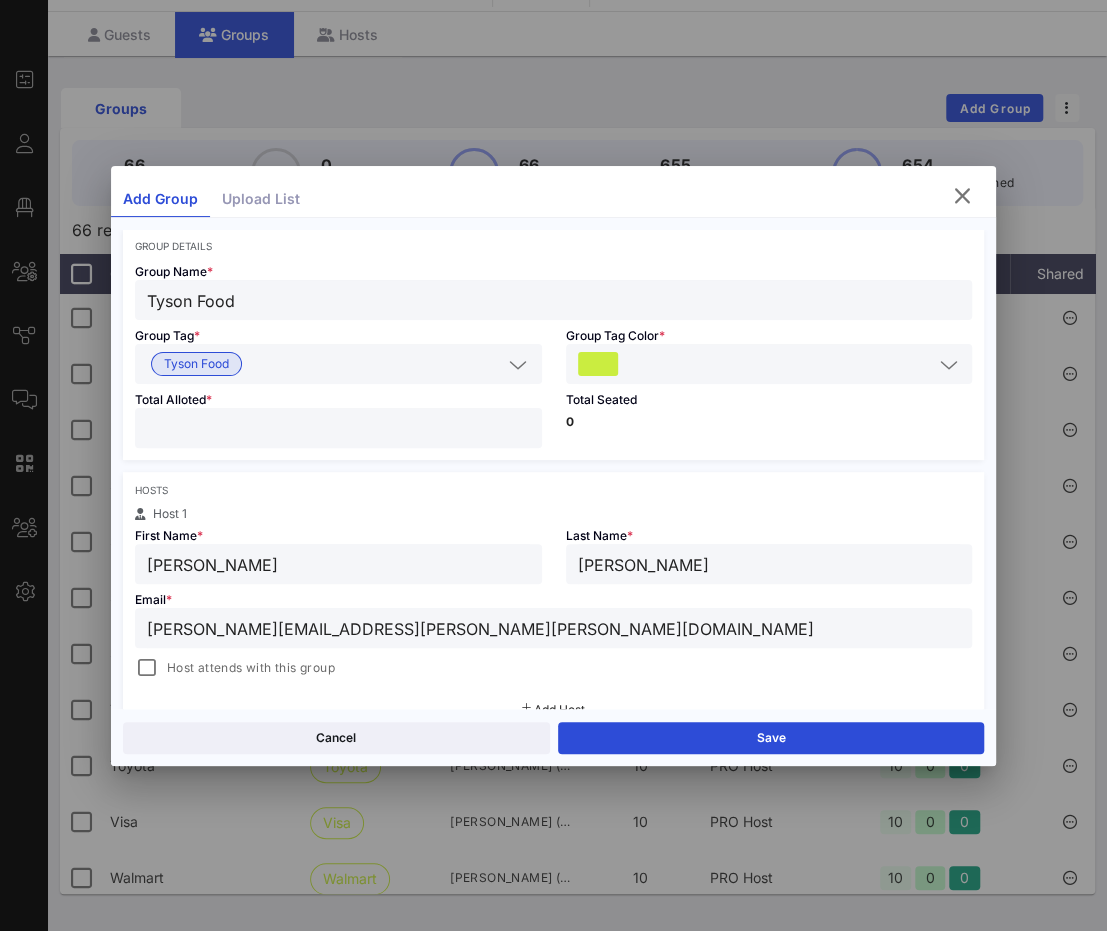 type on "Venegas" 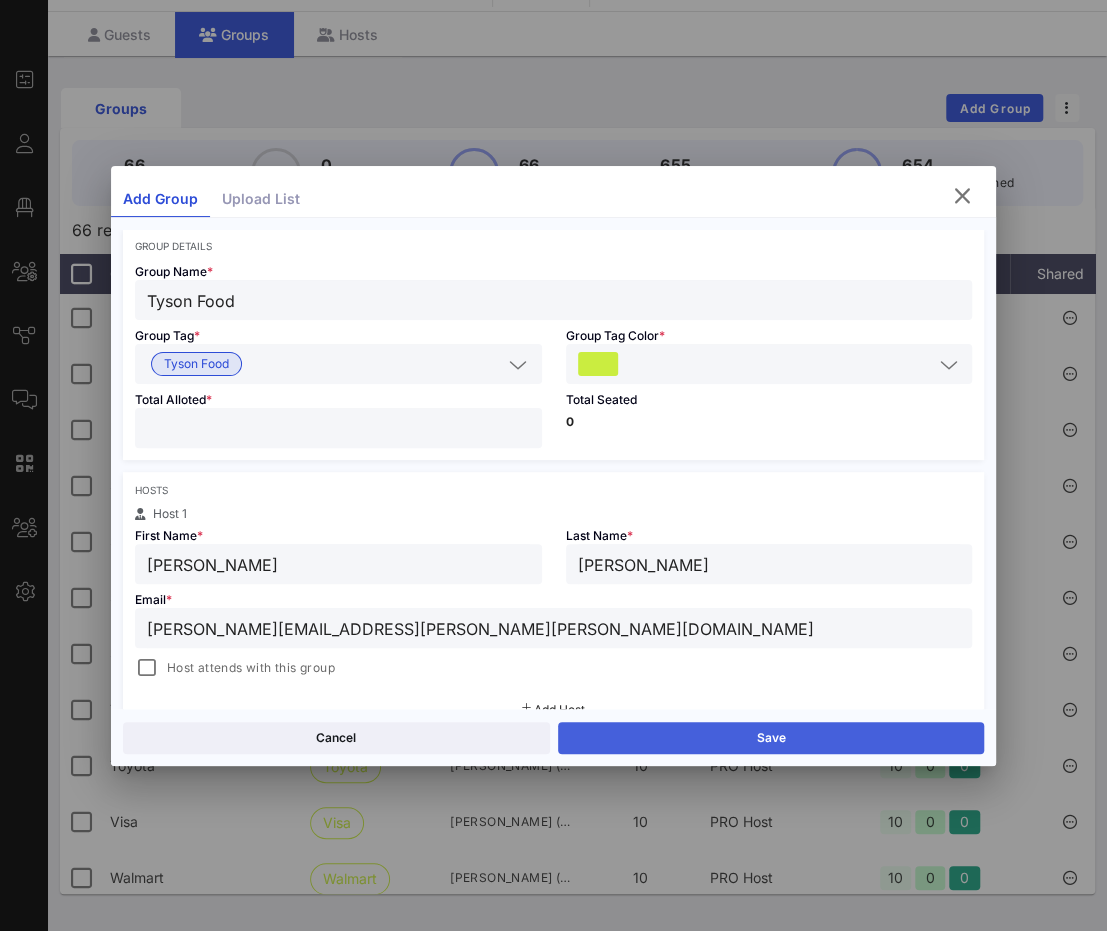 type on "**" 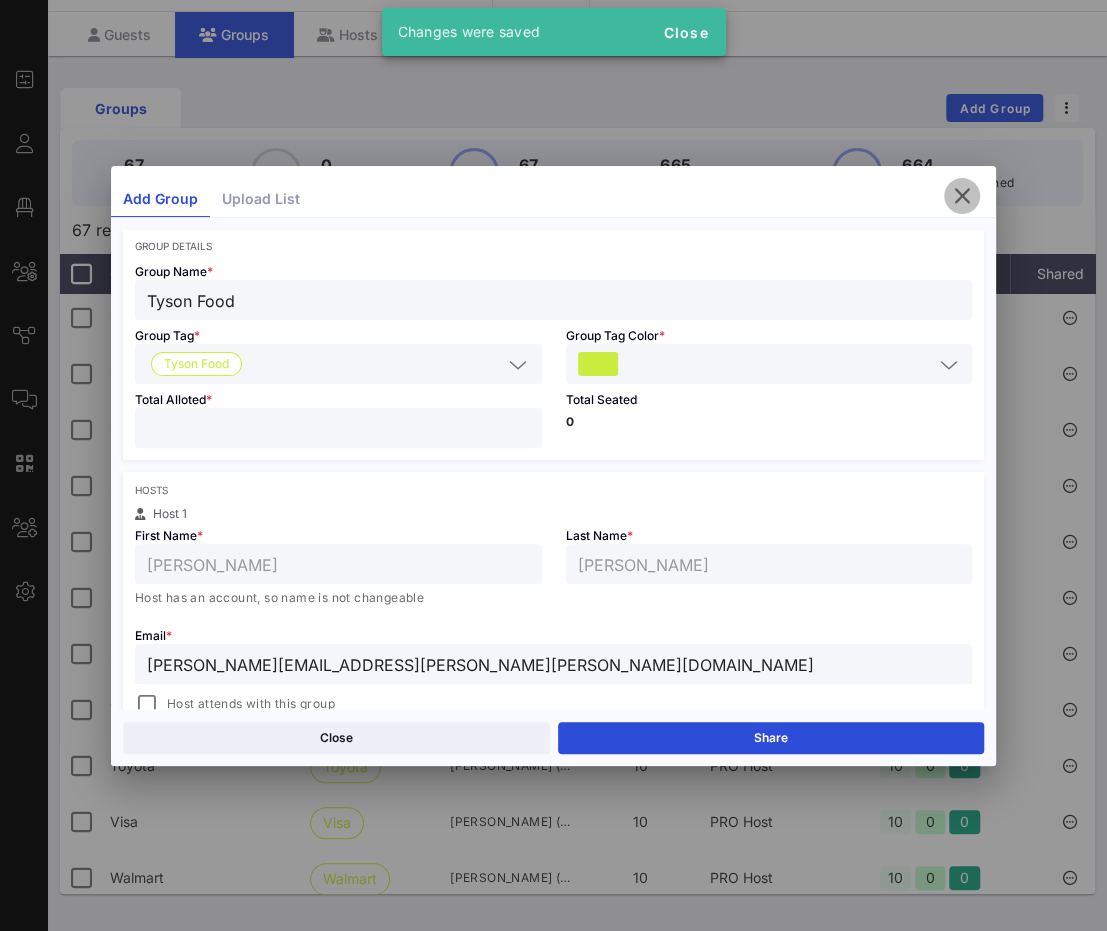 click at bounding box center [962, 196] 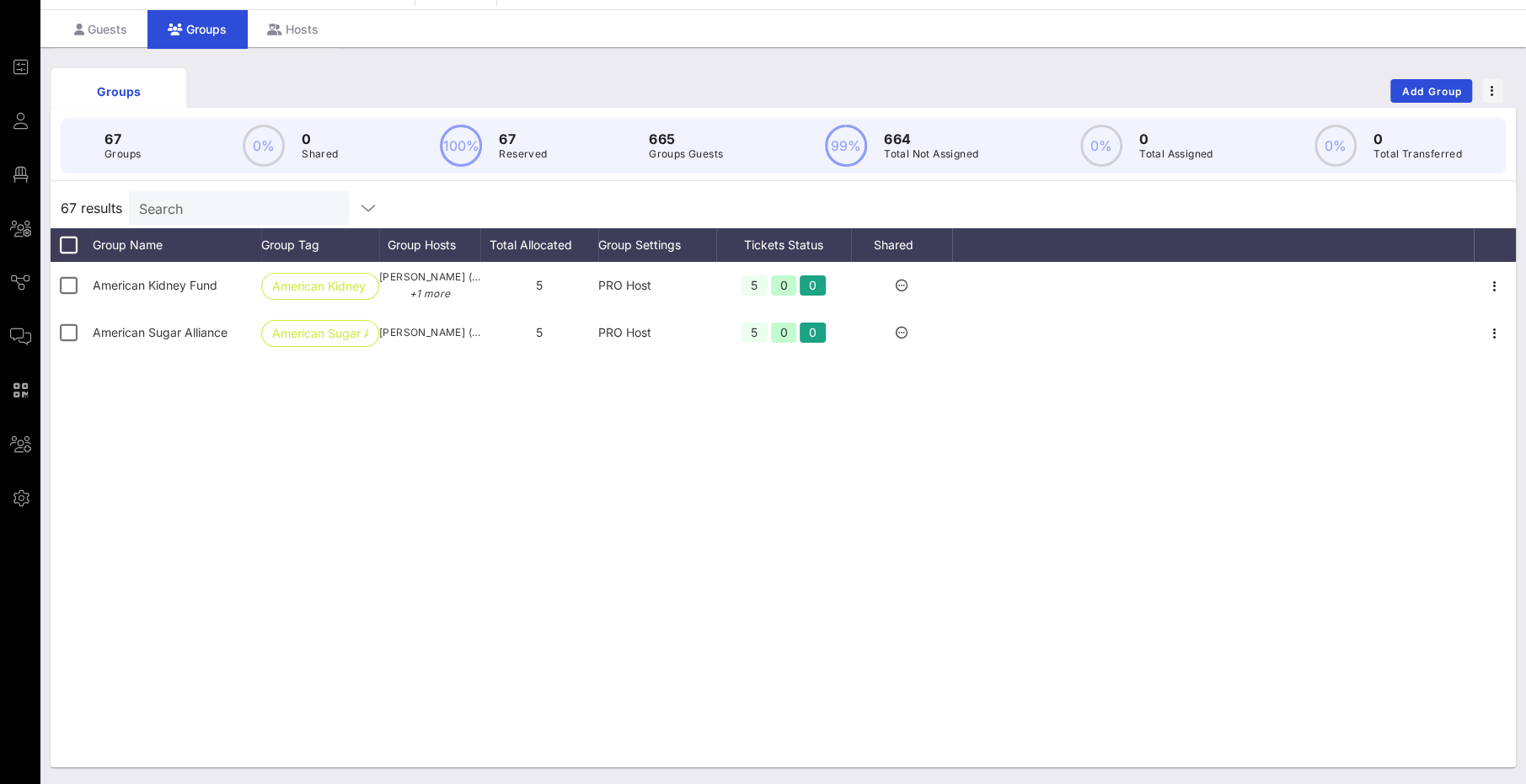 scroll, scrollTop: 0, scrollLeft: 0, axis: both 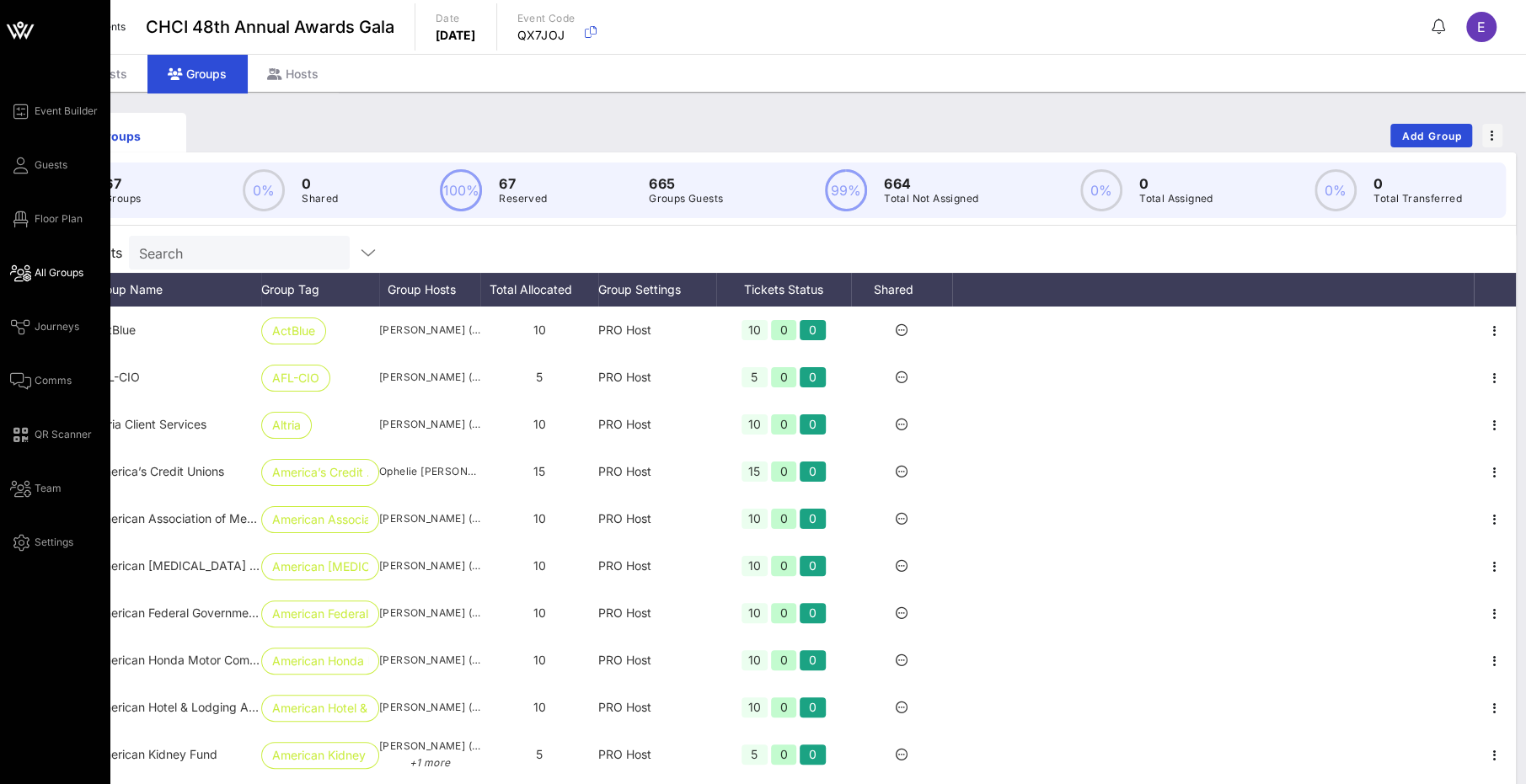 click on "All Groups" at bounding box center (59, 273) 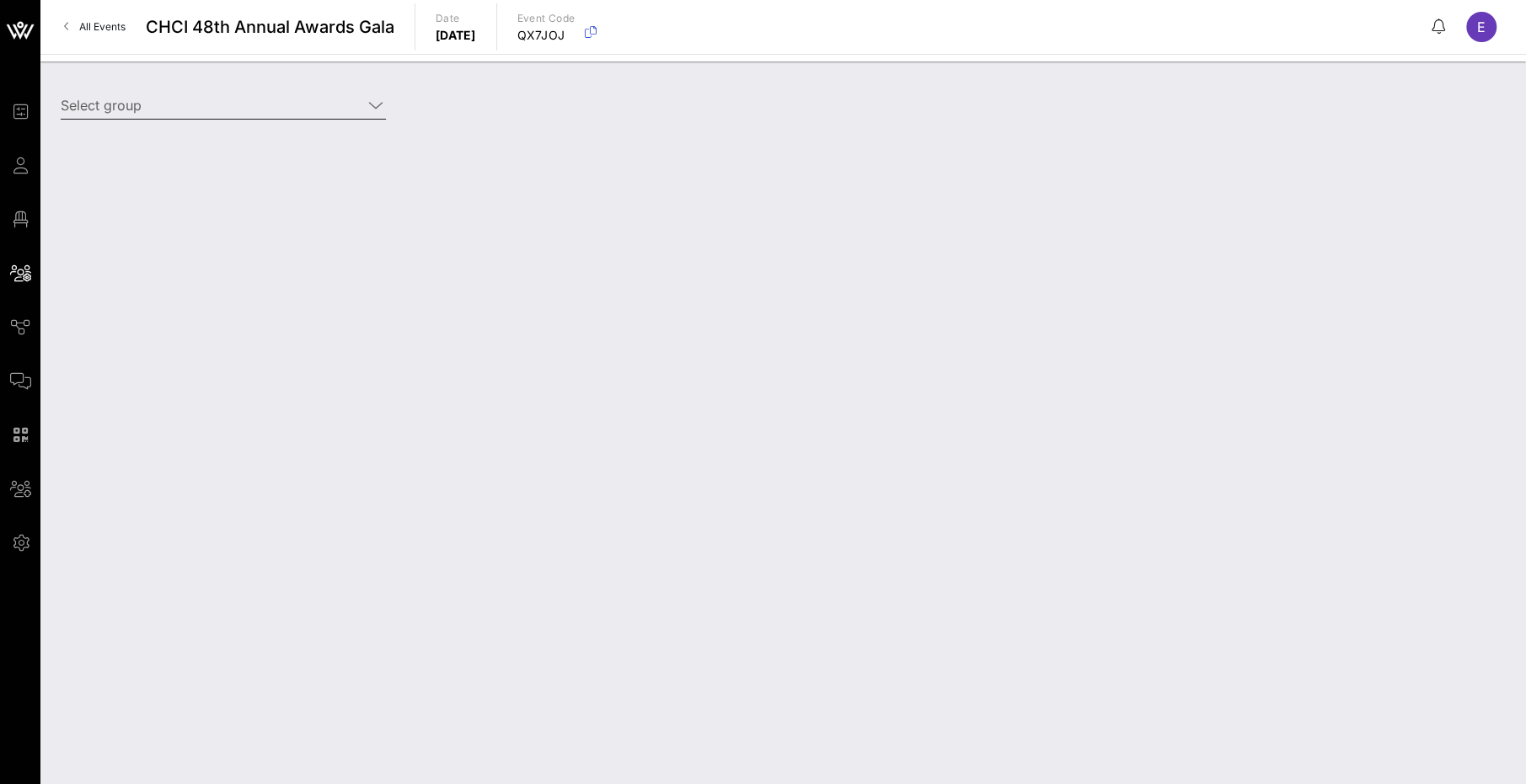 click on "Select group" at bounding box center [211, 105] 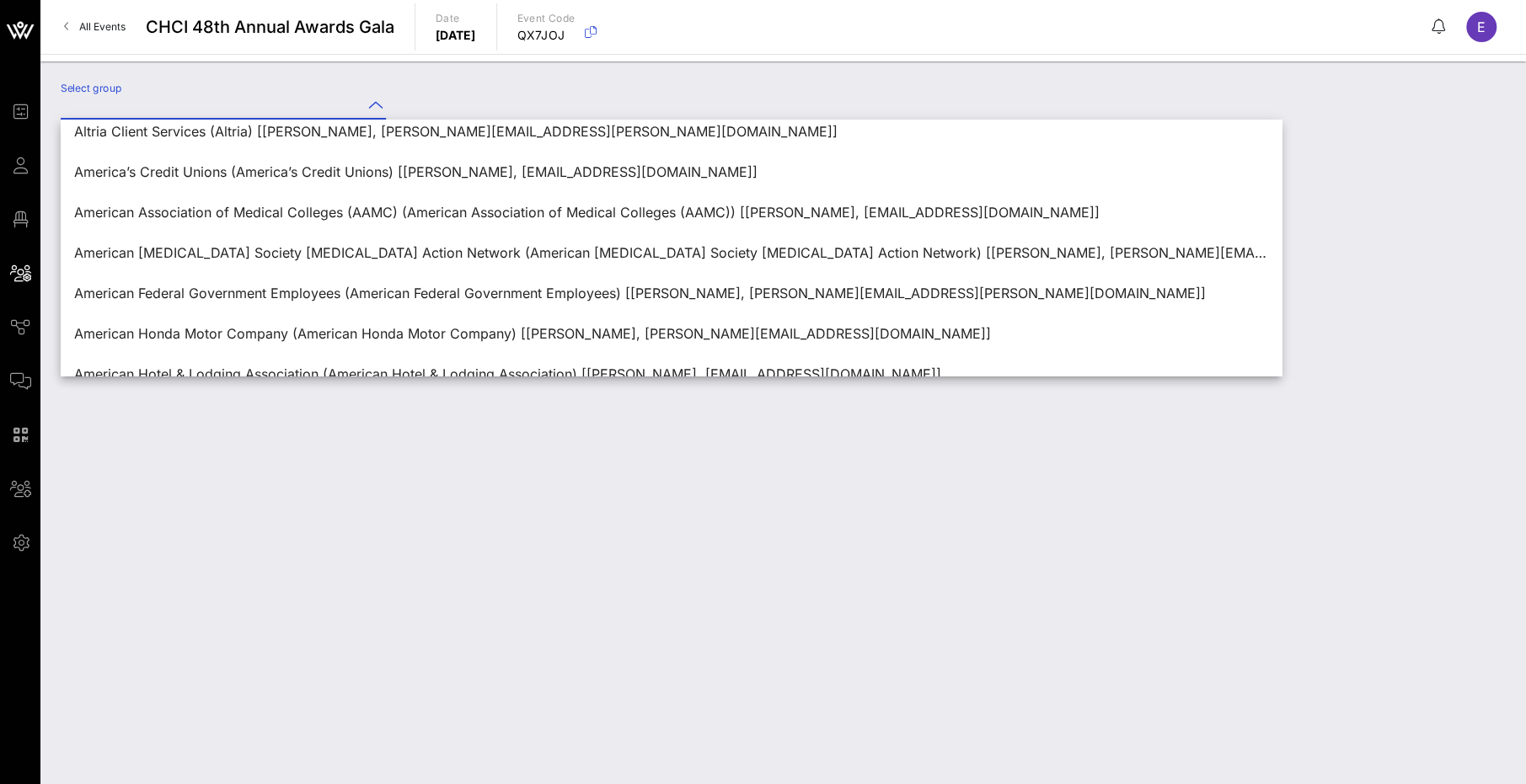 scroll, scrollTop: 122, scrollLeft: 0, axis: vertical 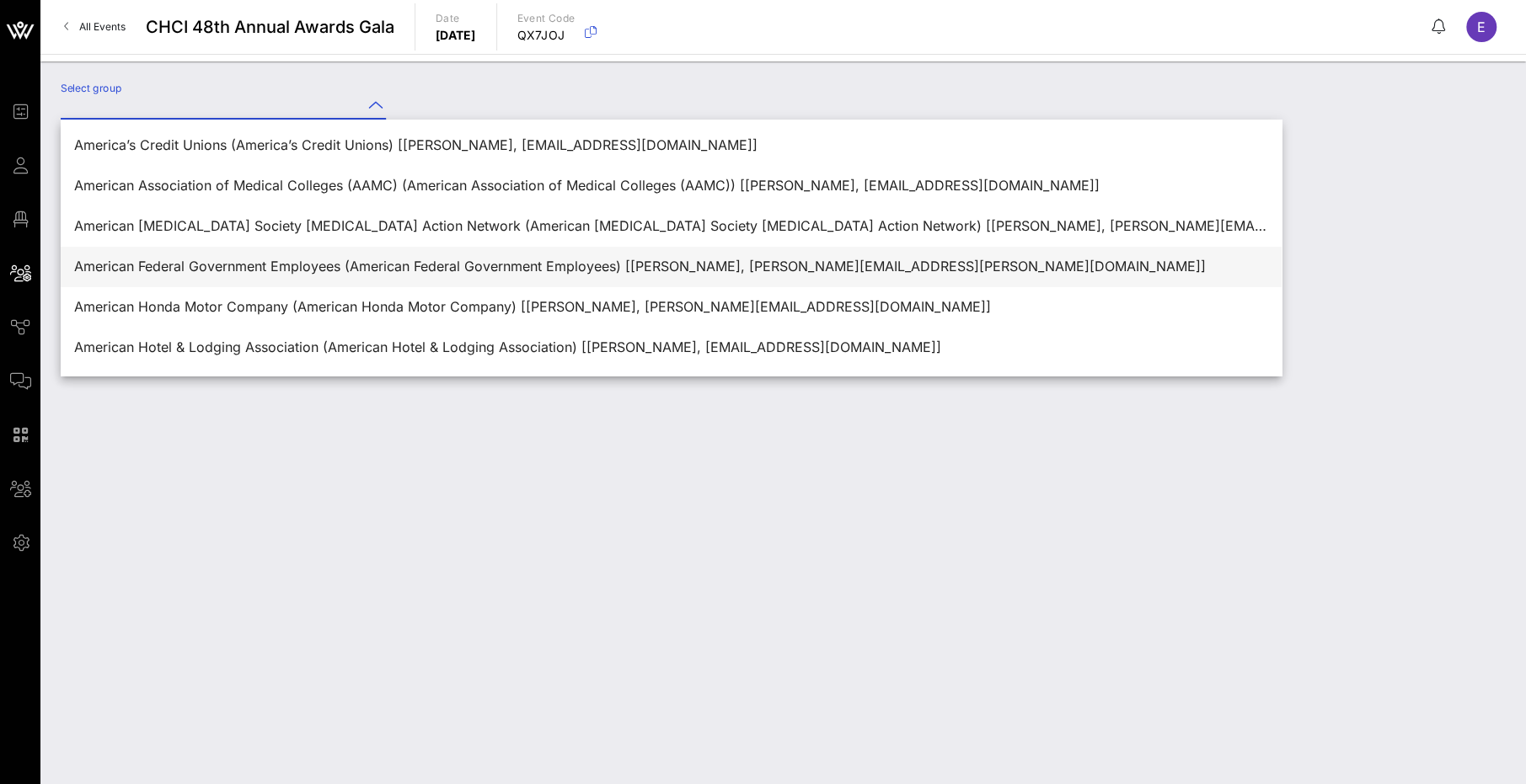 click on "American Federal Government Employees (American Federal Government Employees) [[PERSON_NAME], [PERSON_NAME][EMAIL_ADDRESS][PERSON_NAME][DOMAIN_NAME]]" at bounding box center [671, 266] 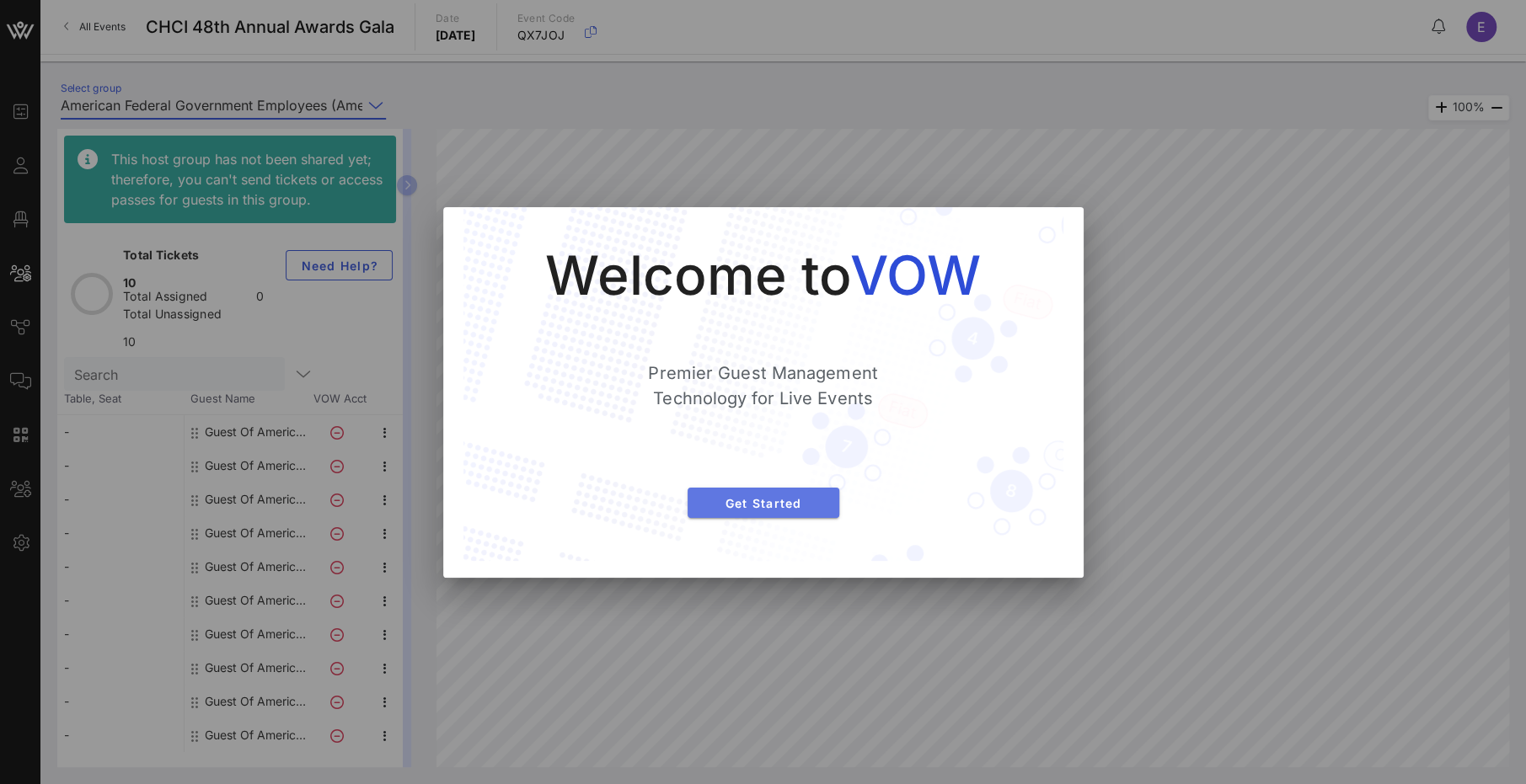 click on "Get Started" at bounding box center (763, 503) 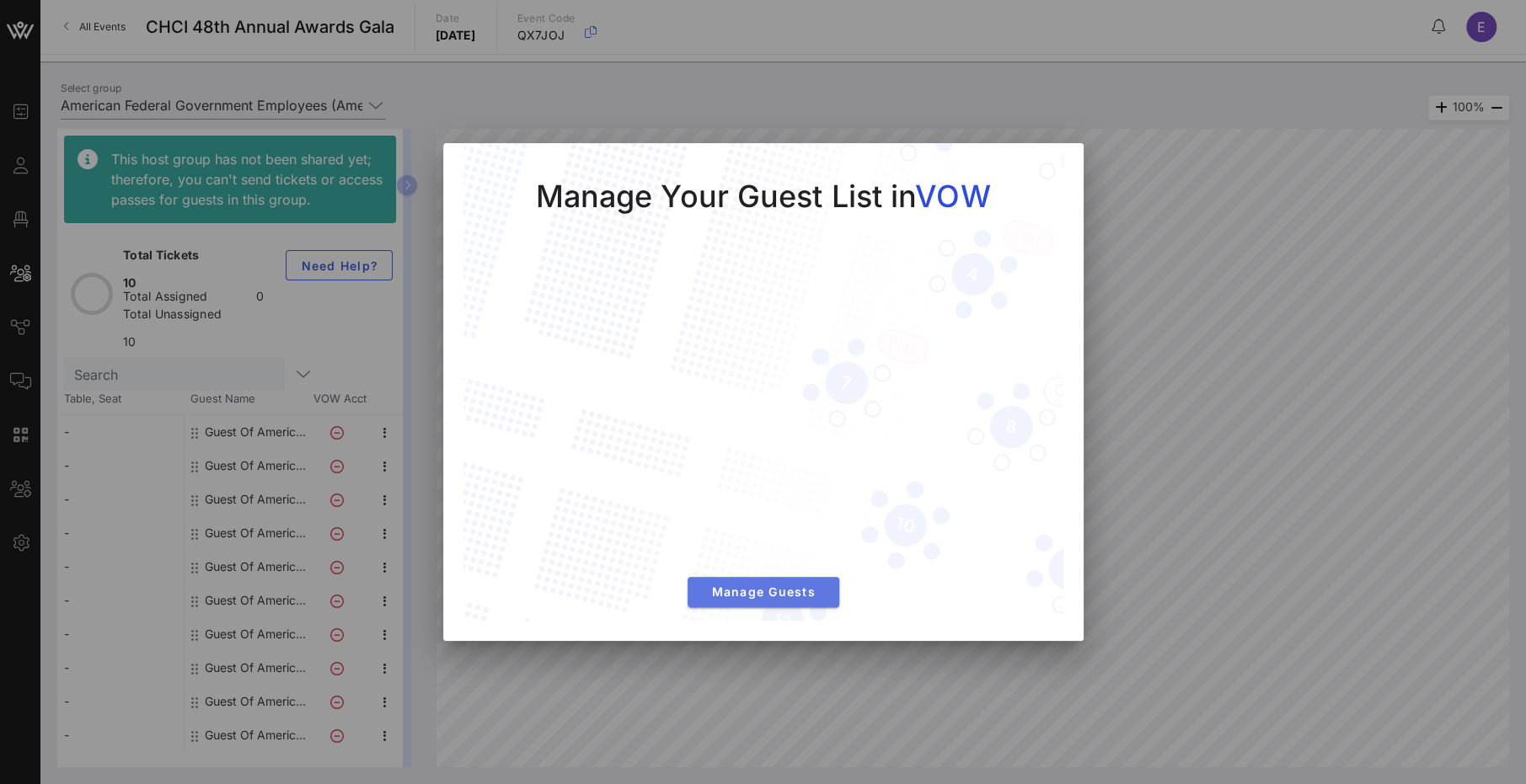 click on "Manage Guests" at bounding box center (763, 591) 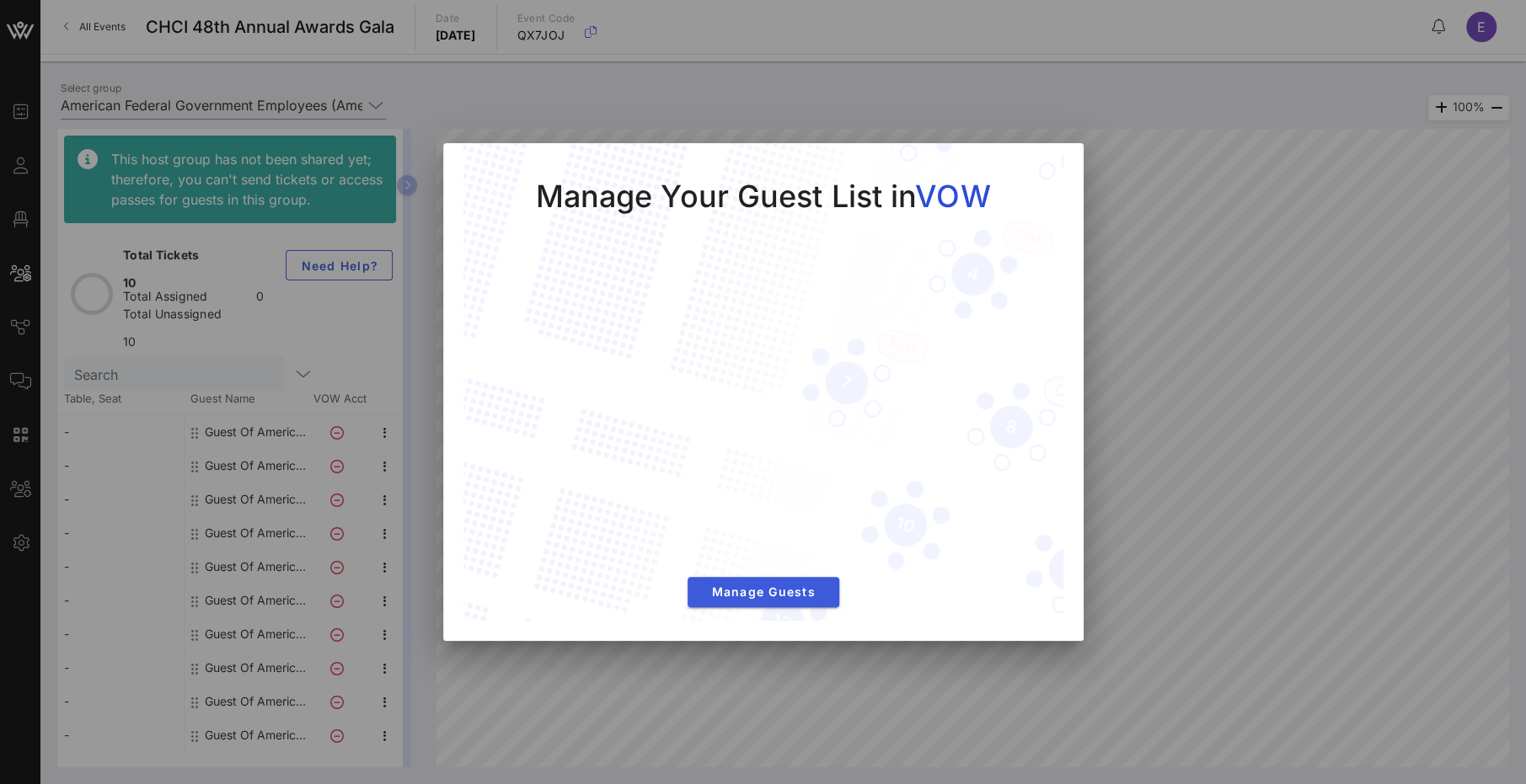 scroll, scrollTop: 0, scrollLeft: 445, axis: horizontal 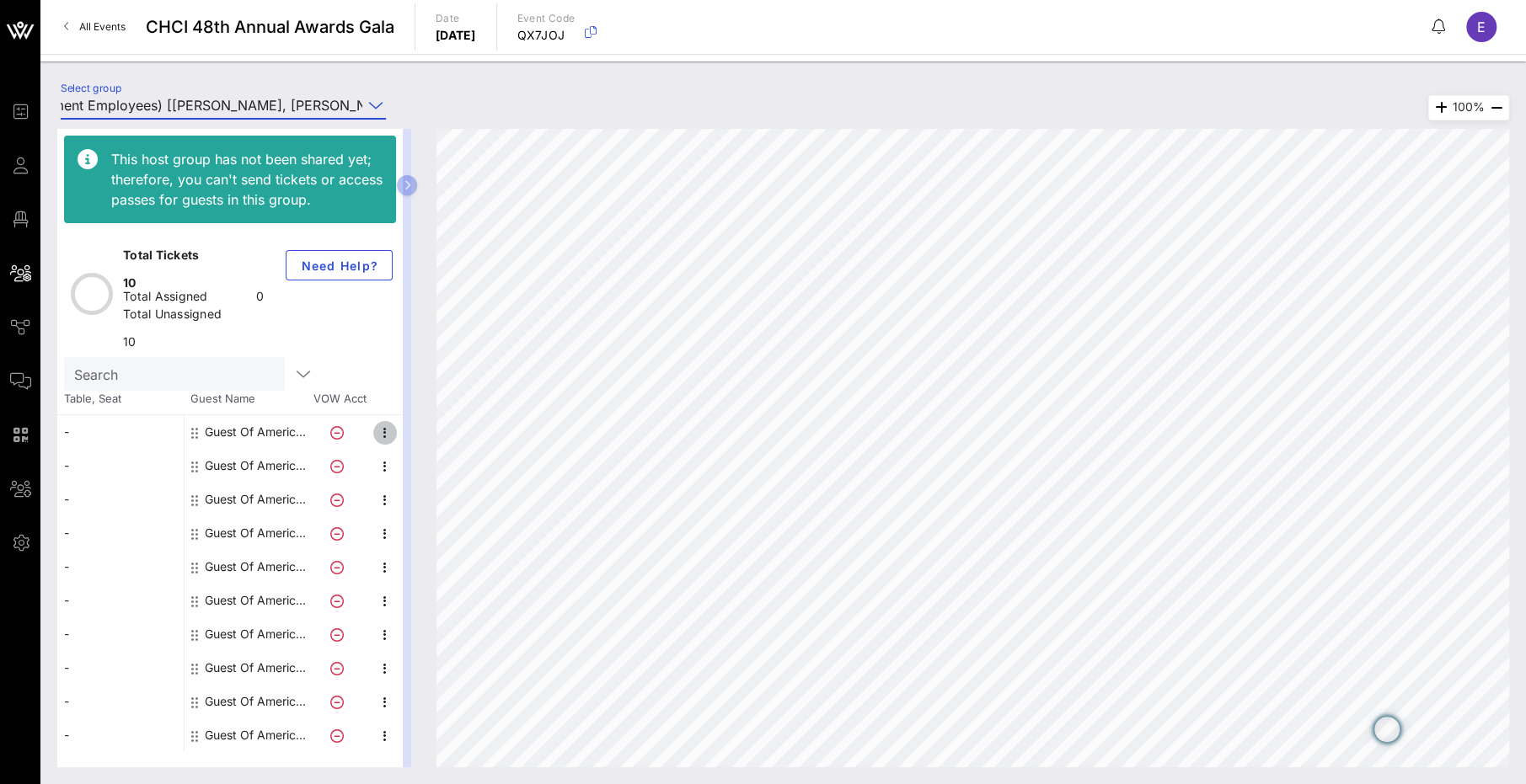 click at bounding box center (385, 433) 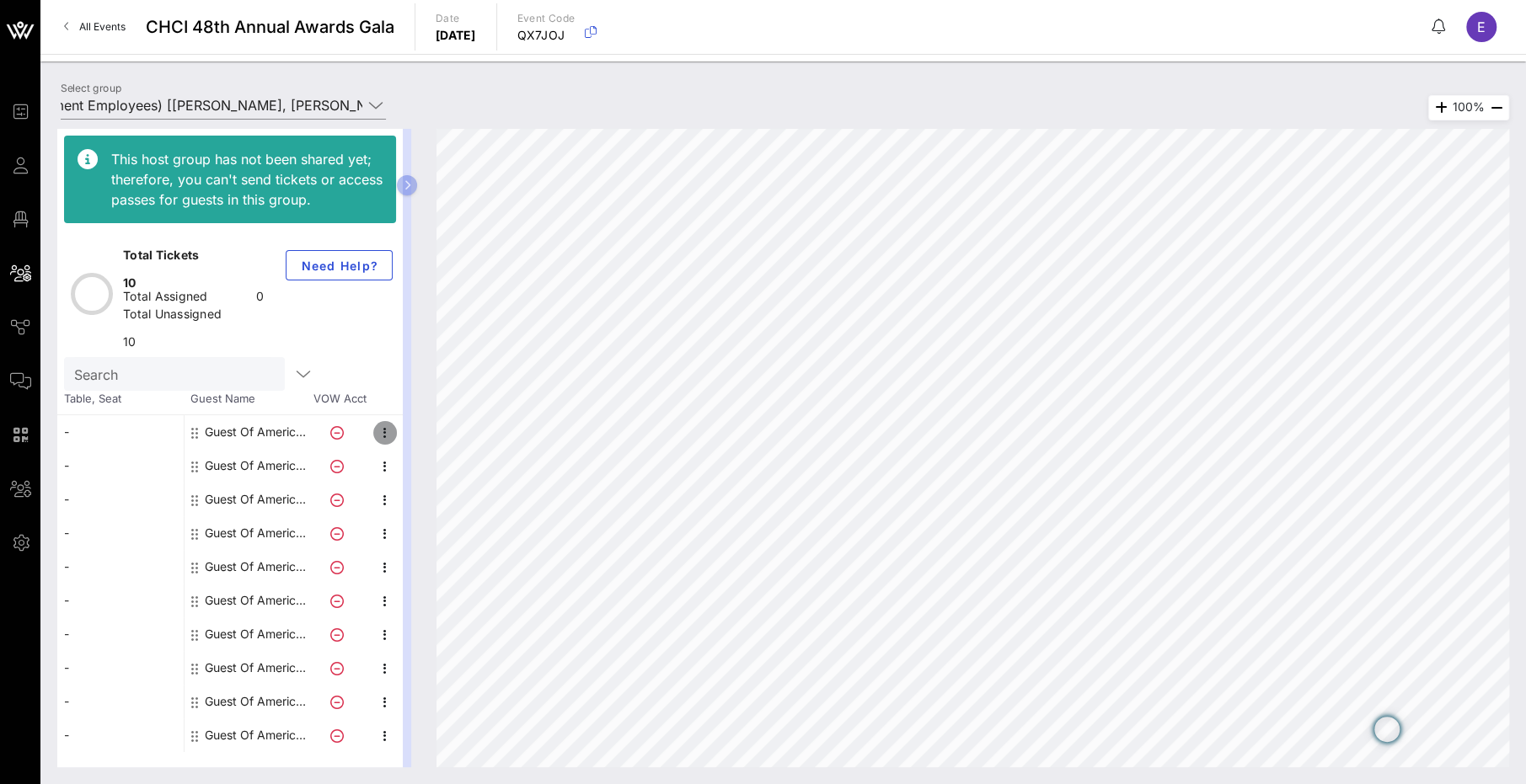 scroll, scrollTop: 0, scrollLeft: 0, axis: both 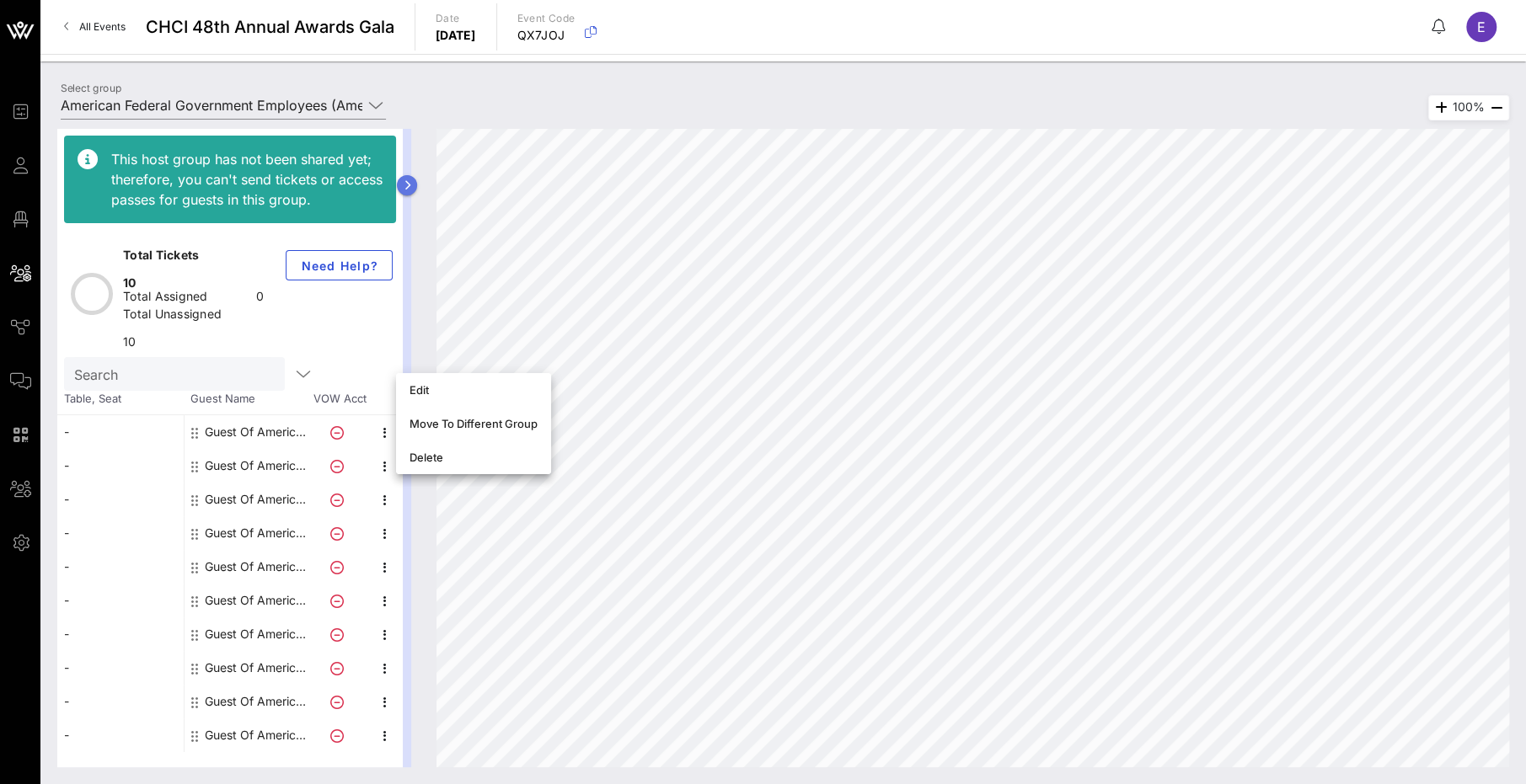 click at bounding box center [407, 185] 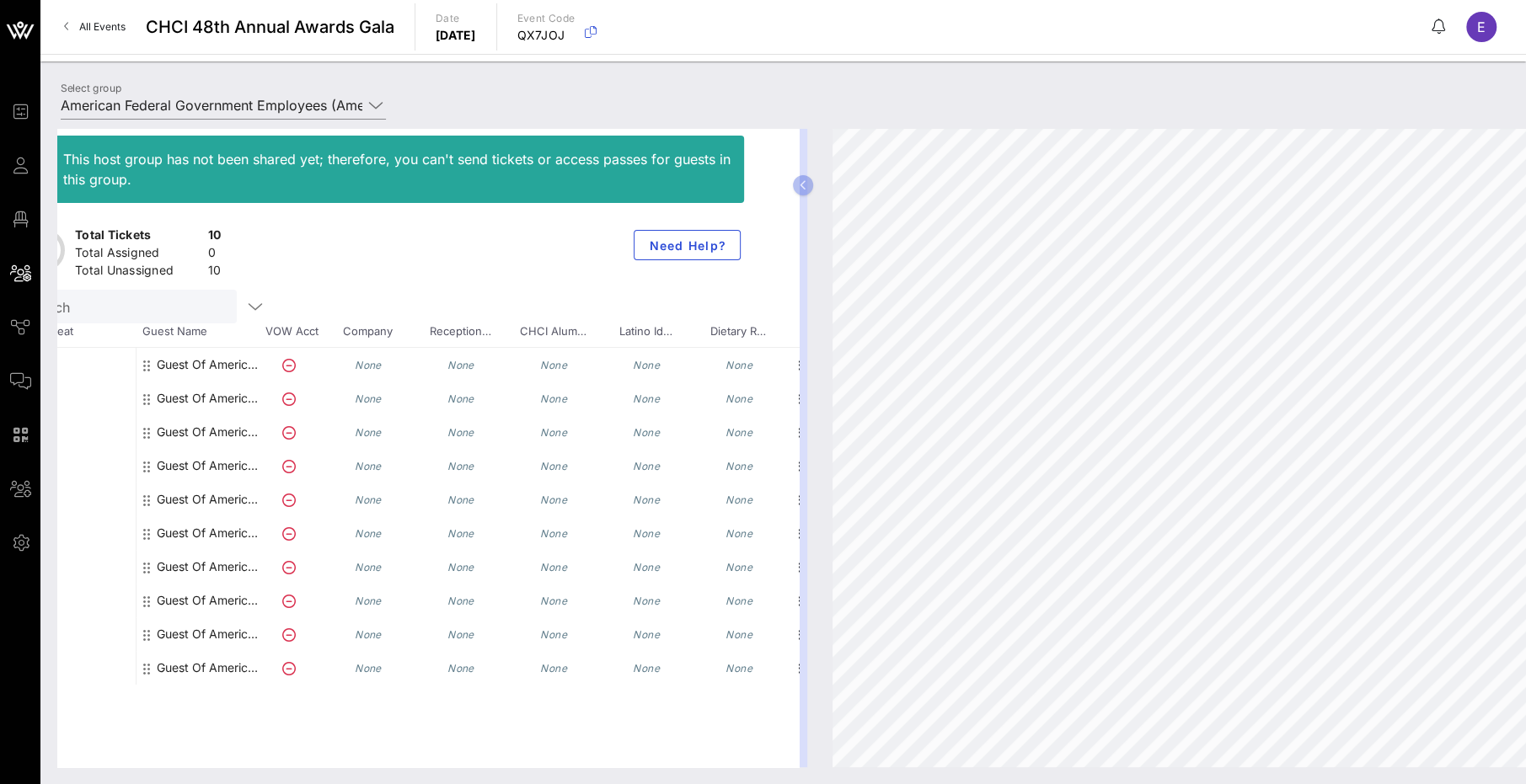 scroll, scrollTop: 0, scrollLeft: 63, axis: horizontal 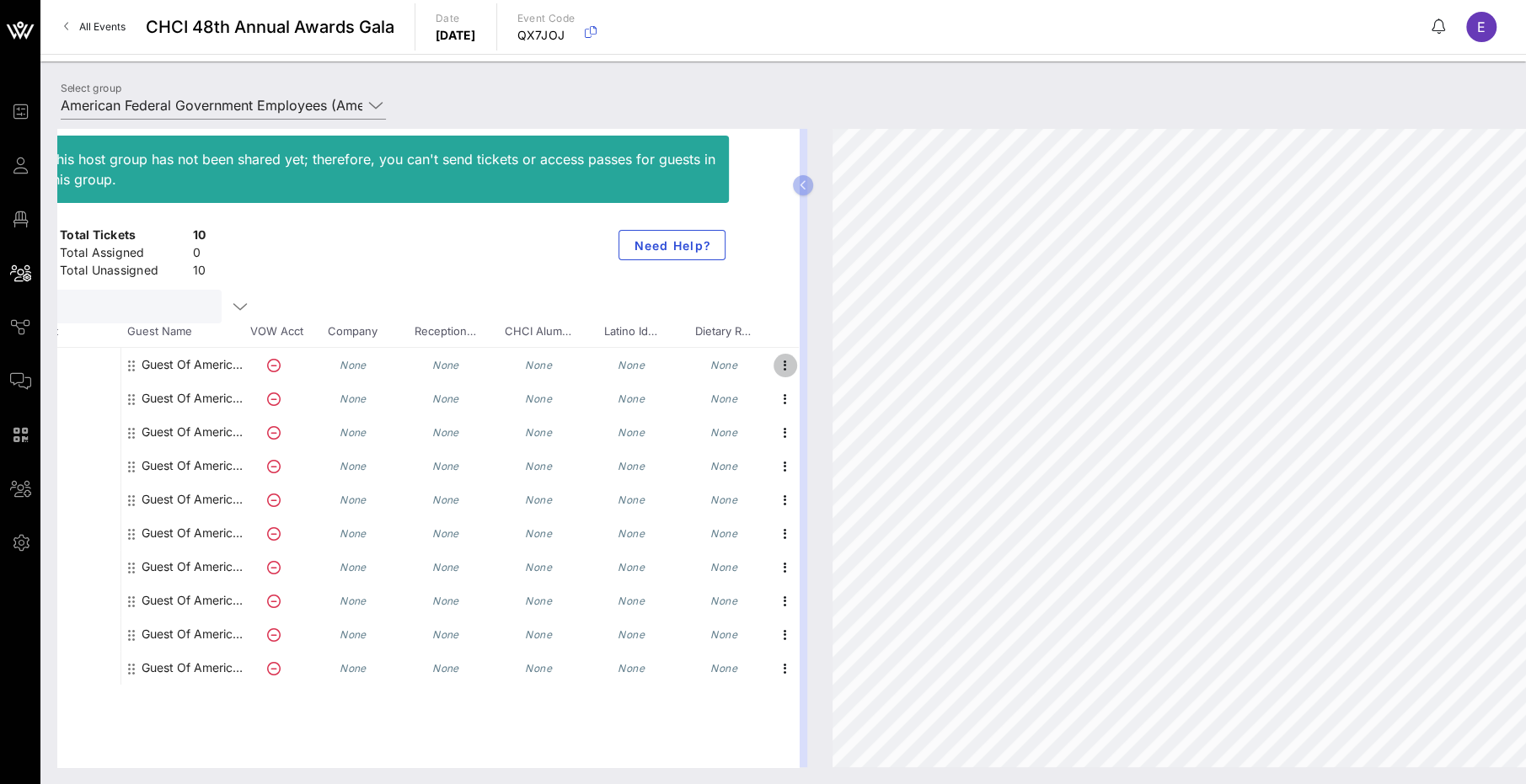 click at bounding box center [785, 365] 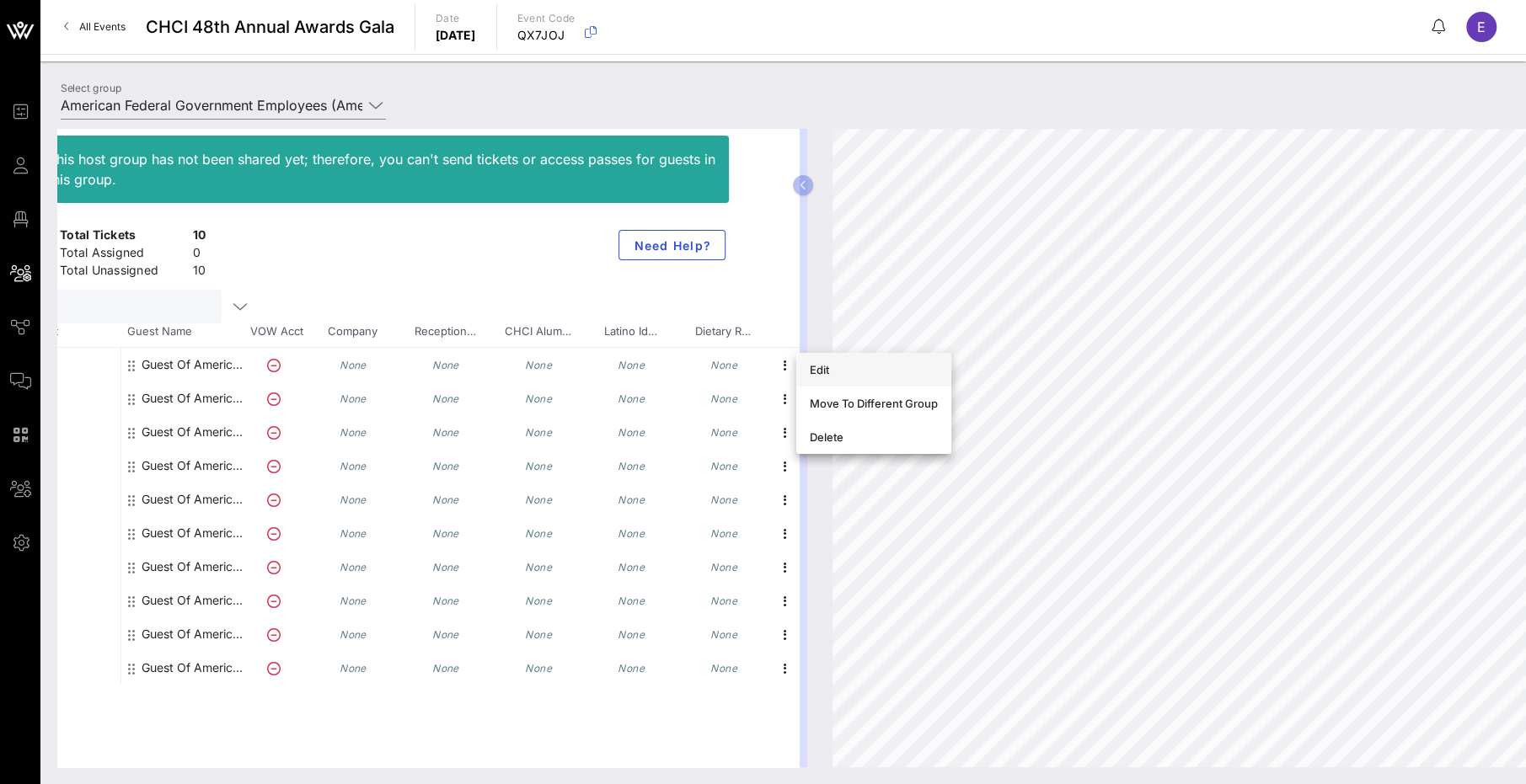 click on "Edit" at bounding box center [874, 370] 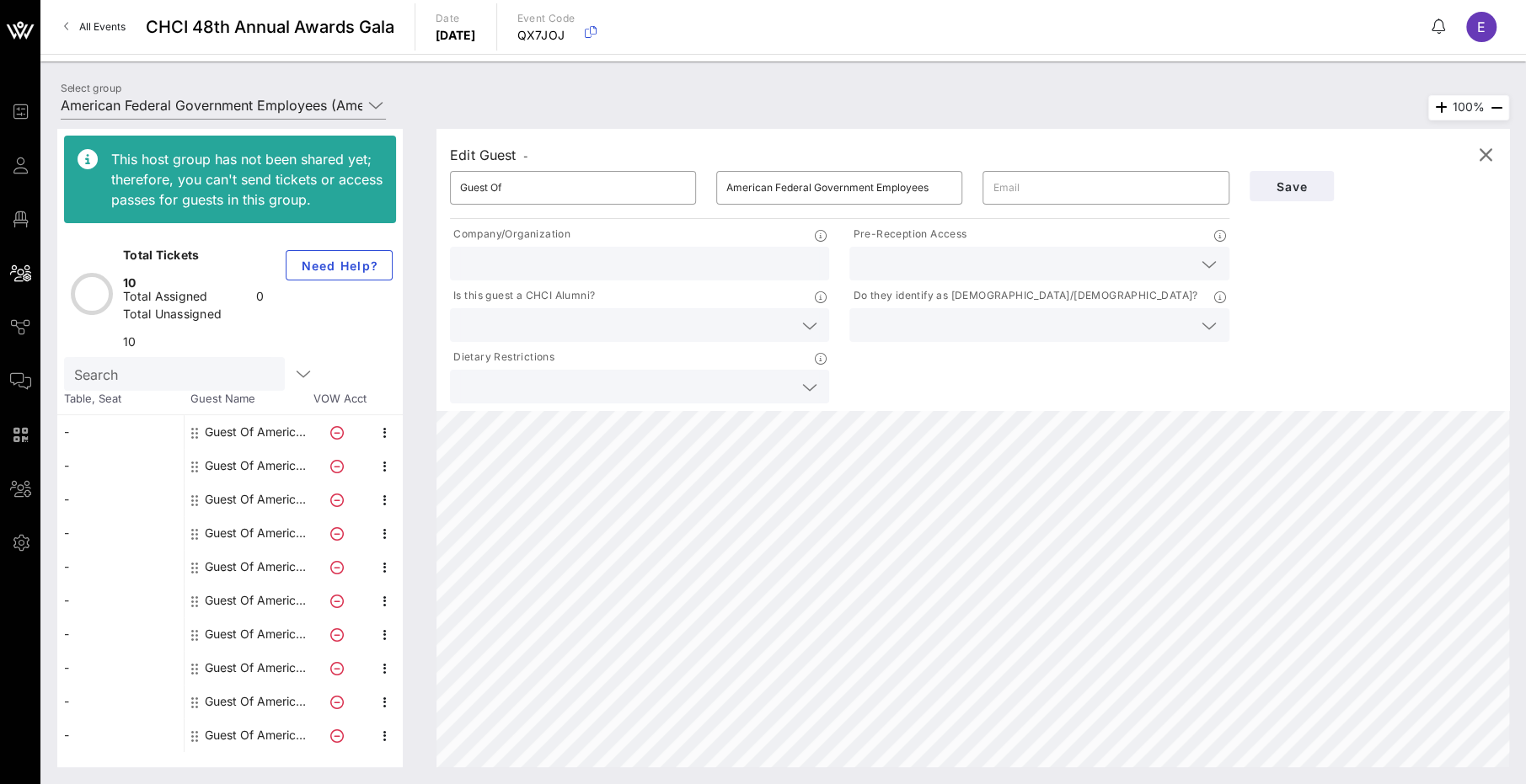 scroll, scrollTop: 0, scrollLeft: 0, axis: both 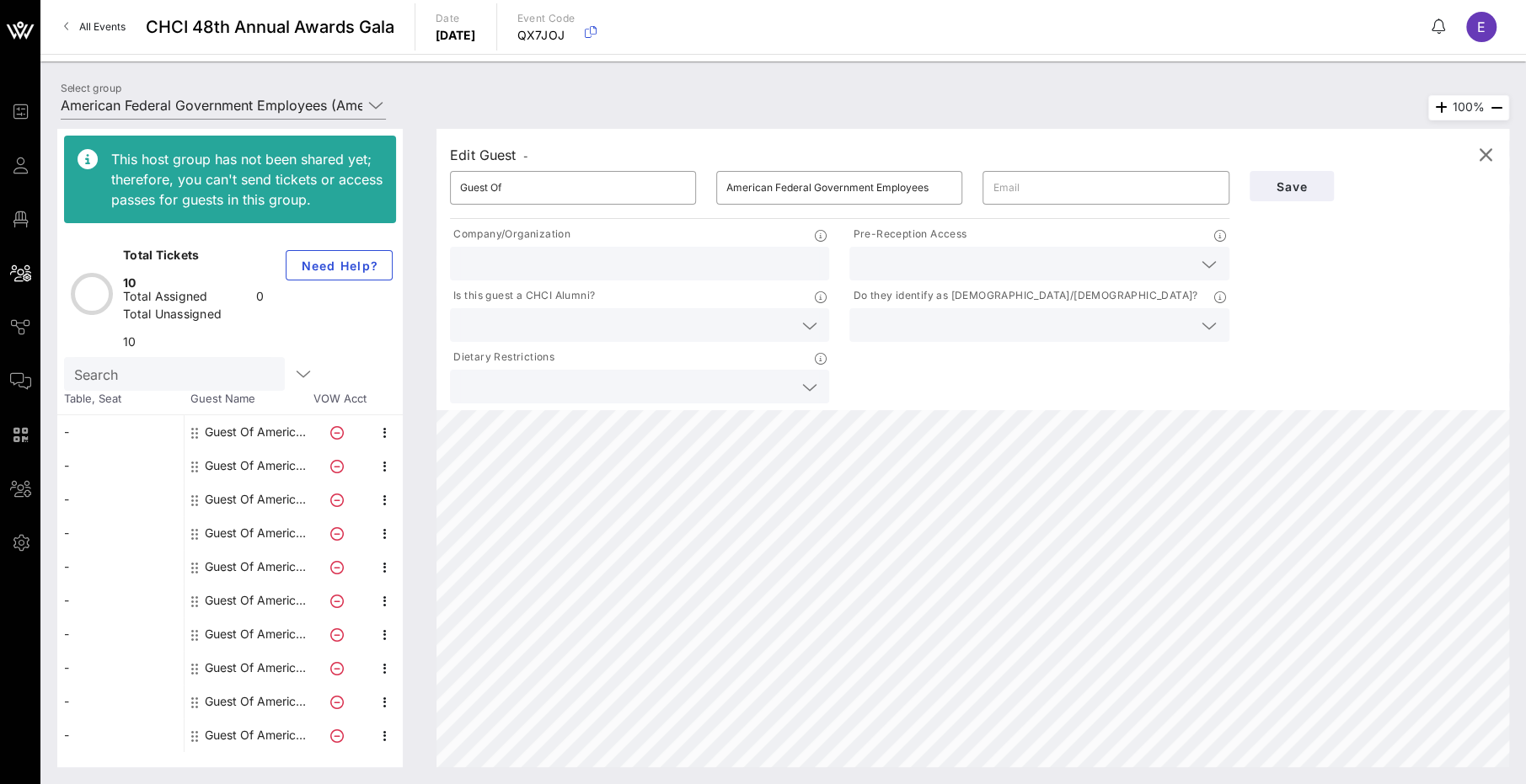 click at bounding box center [1025, 264] 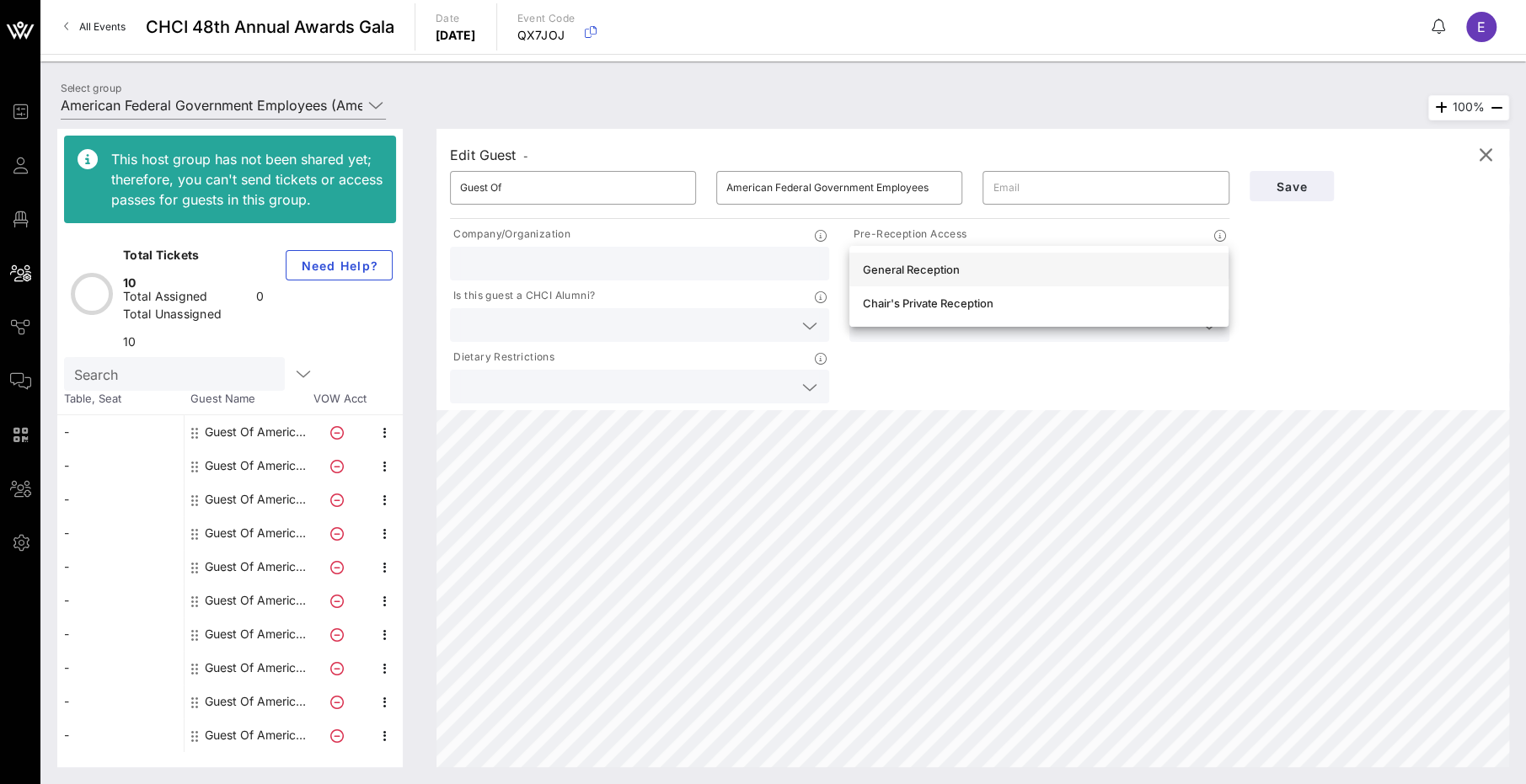 click on "General Reception" at bounding box center (1039, 269) 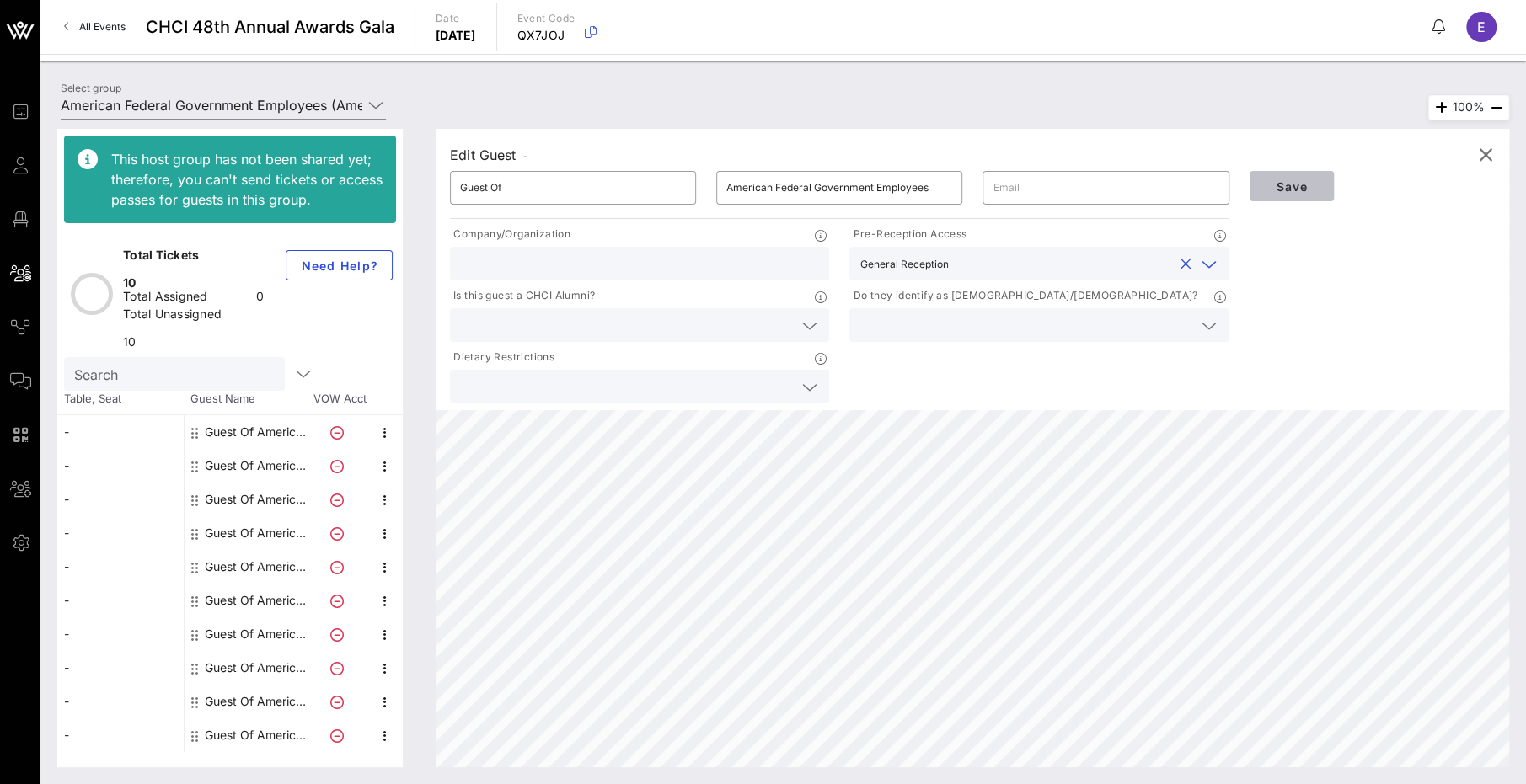click on "Save" at bounding box center [1292, 186] 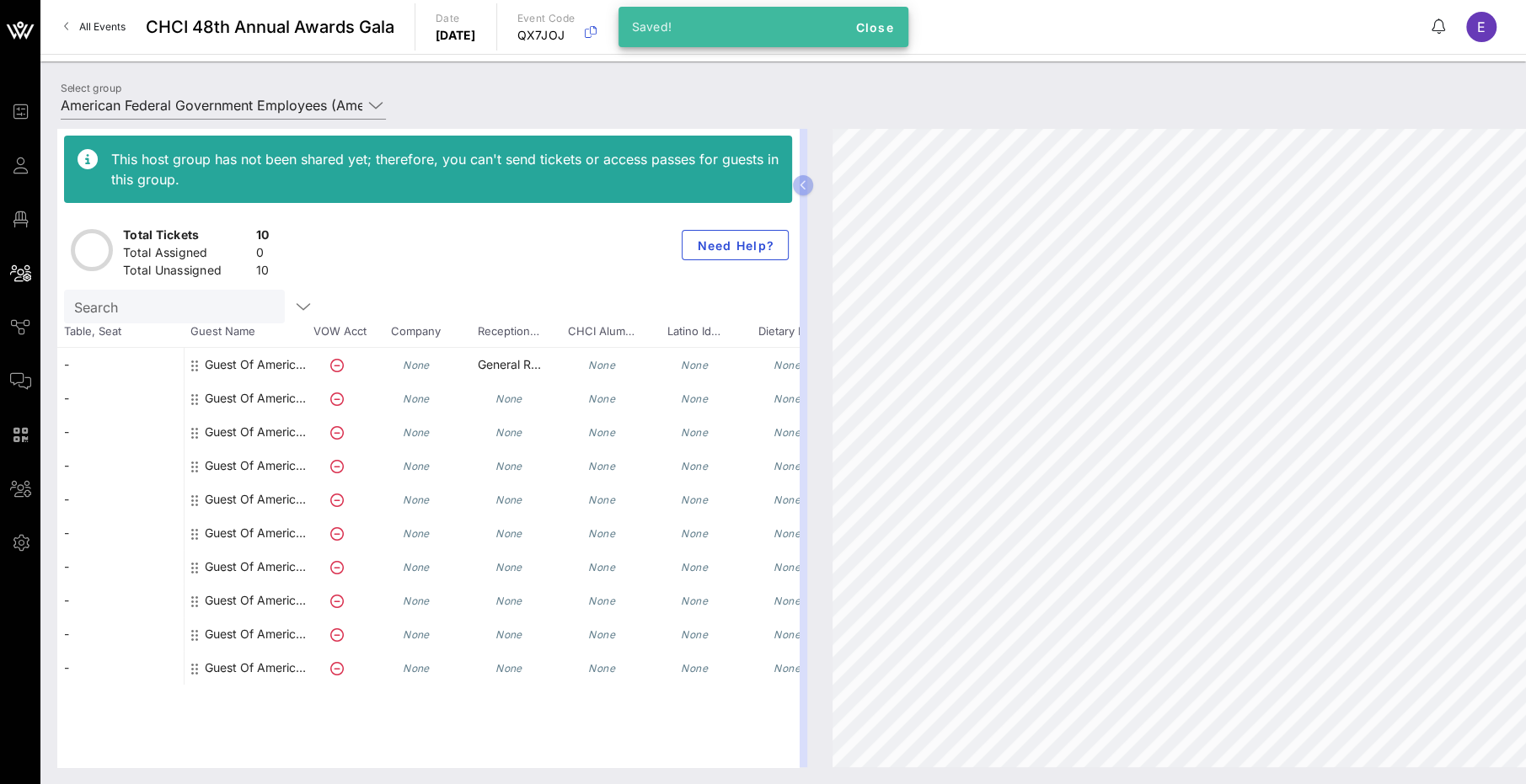scroll, scrollTop: 0, scrollLeft: 63, axis: horizontal 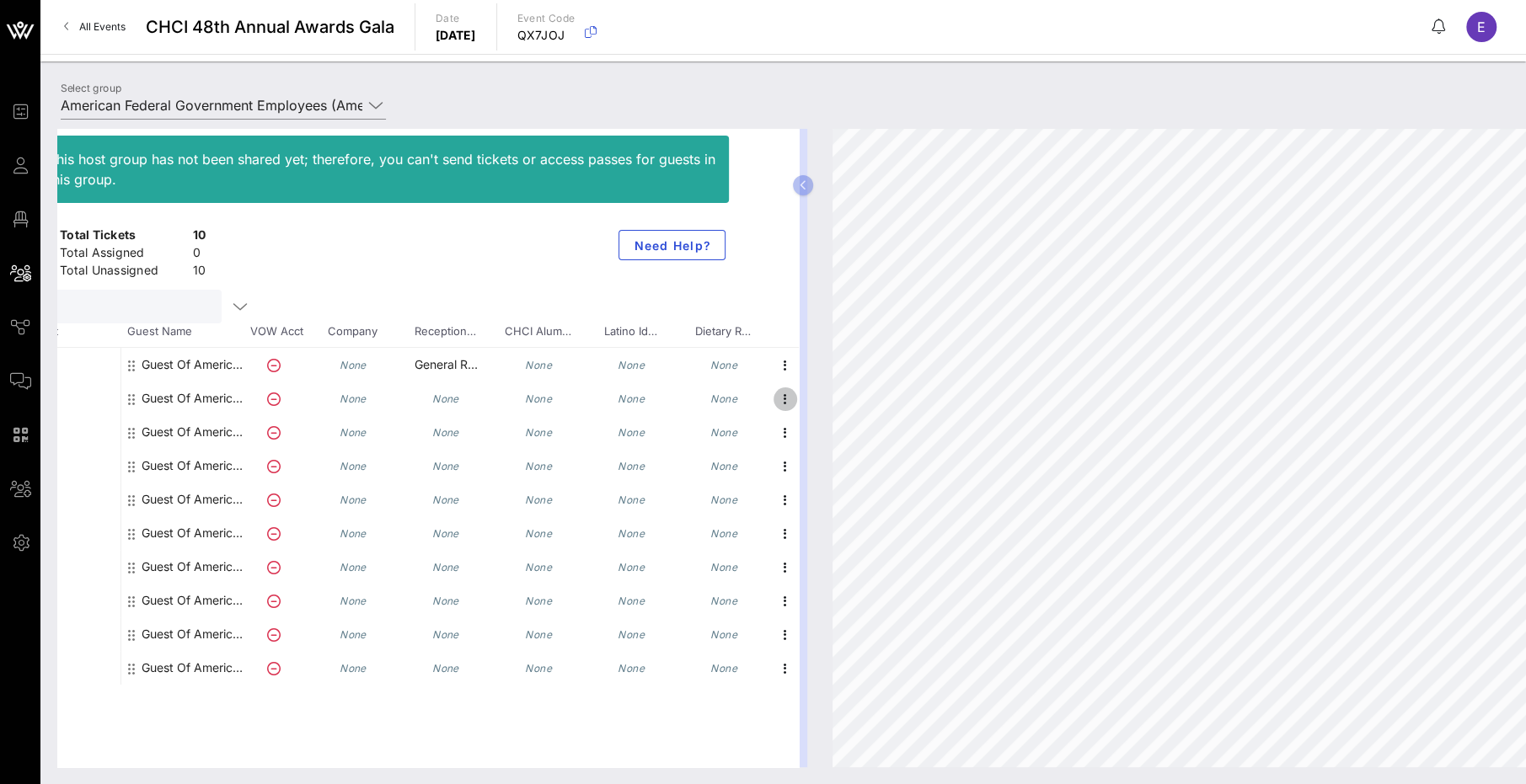 click at bounding box center [785, 399] 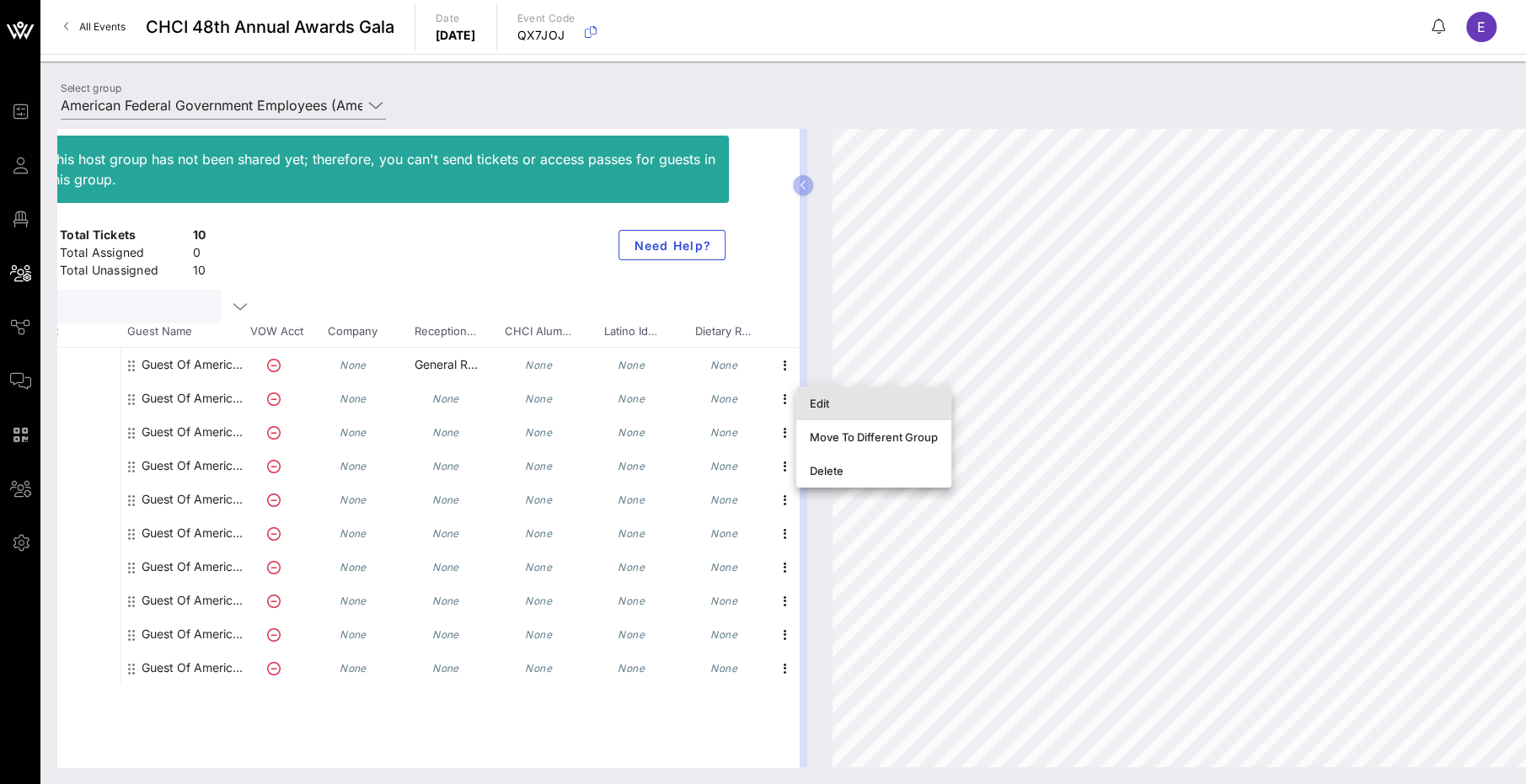 click on "Edit" at bounding box center (874, 403) 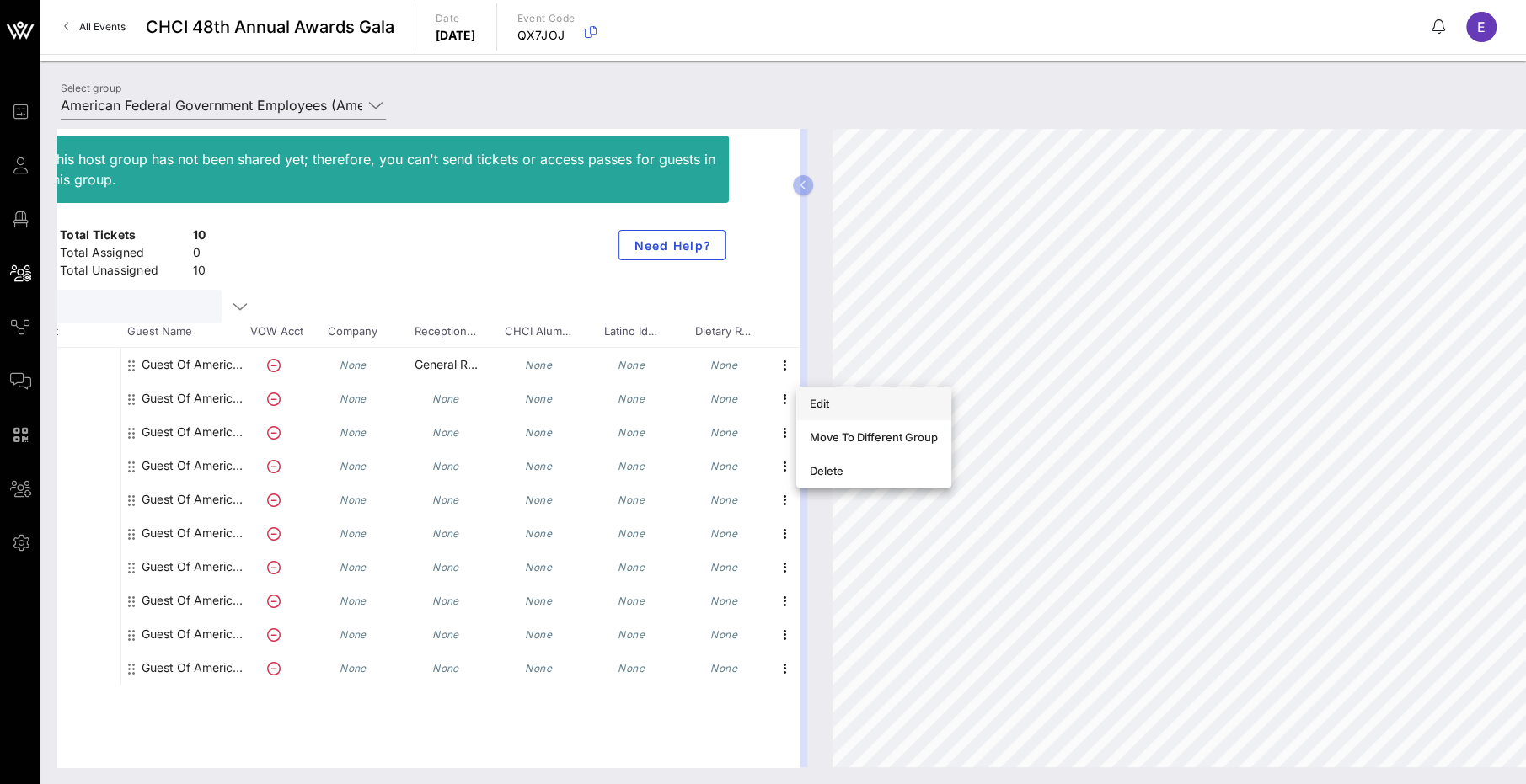 scroll, scrollTop: 0, scrollLeft: 0, axis: both 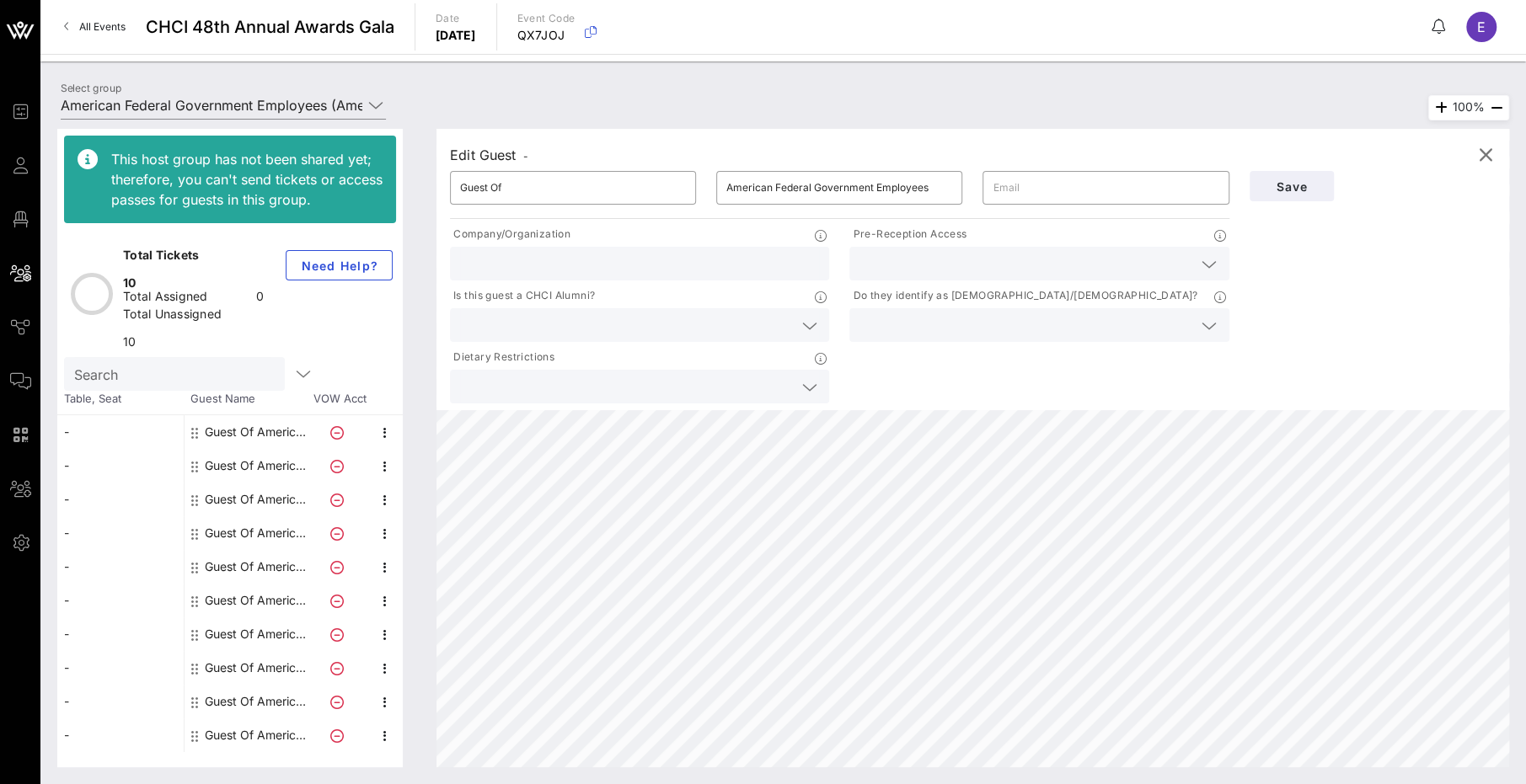 click at bounding box center [1039, 264] 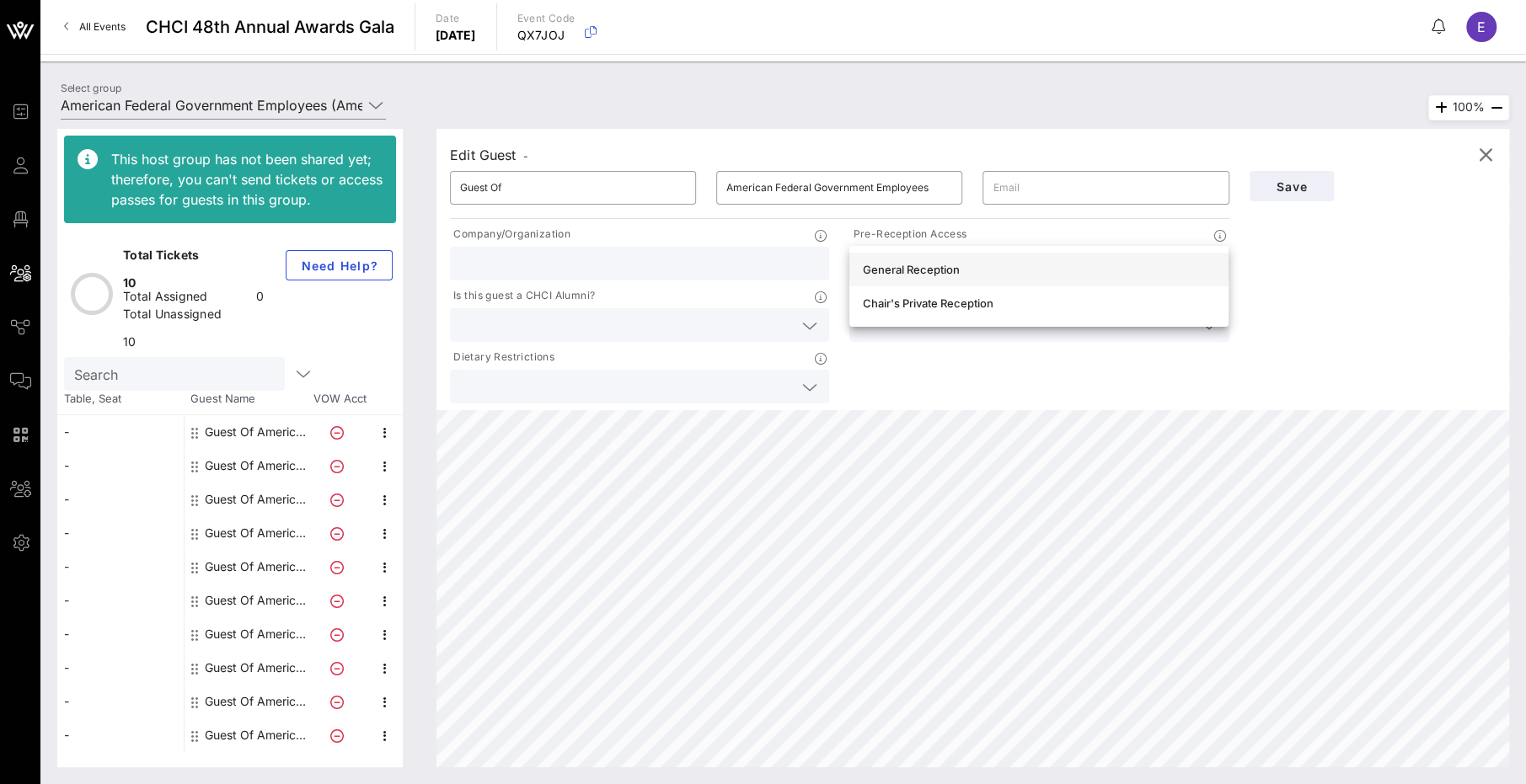 click on "General Reception" at bounding box center [1039, 269] 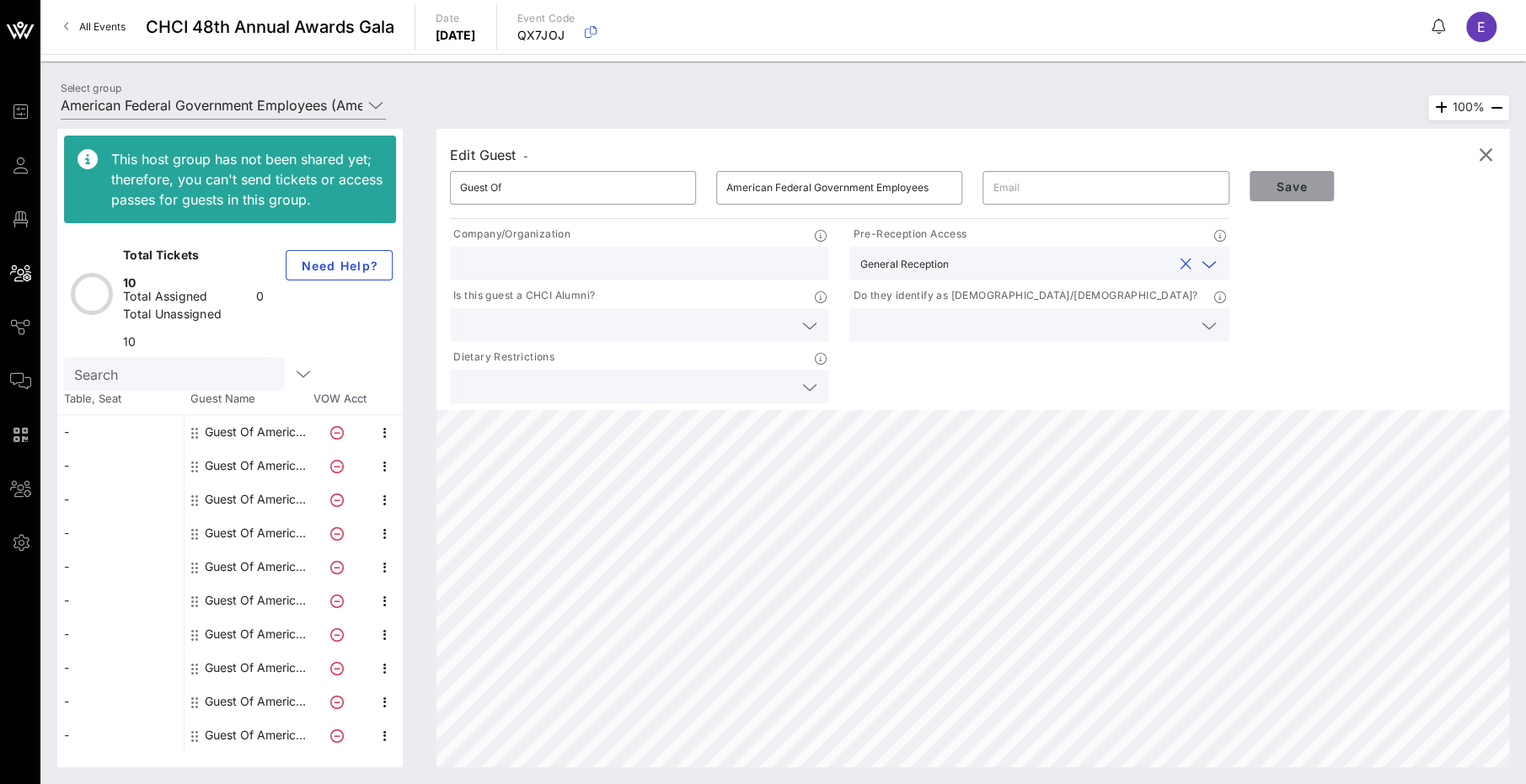 click on "Save" at bounding box center [1292, 186] 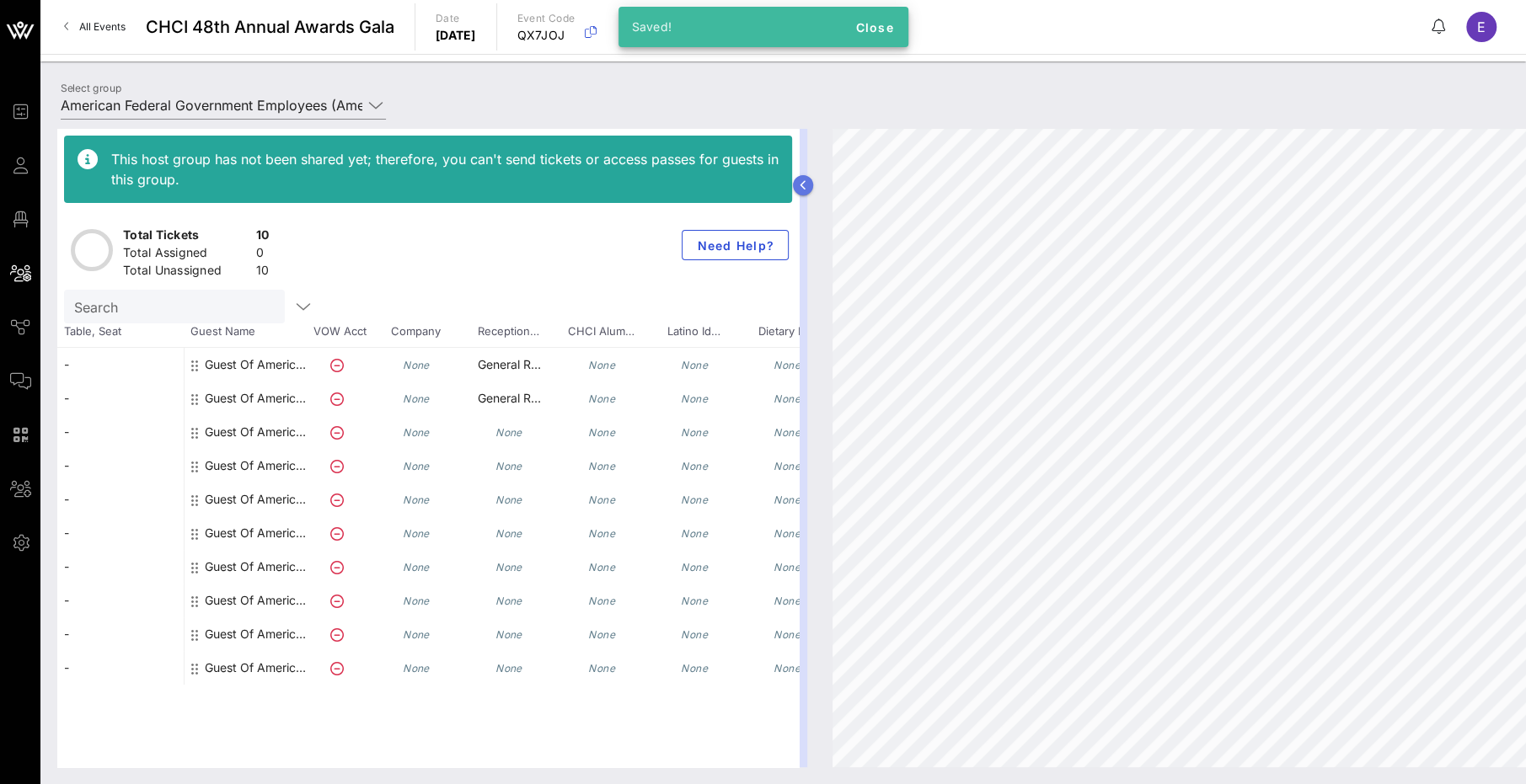 click at bounding box center (803, 185) 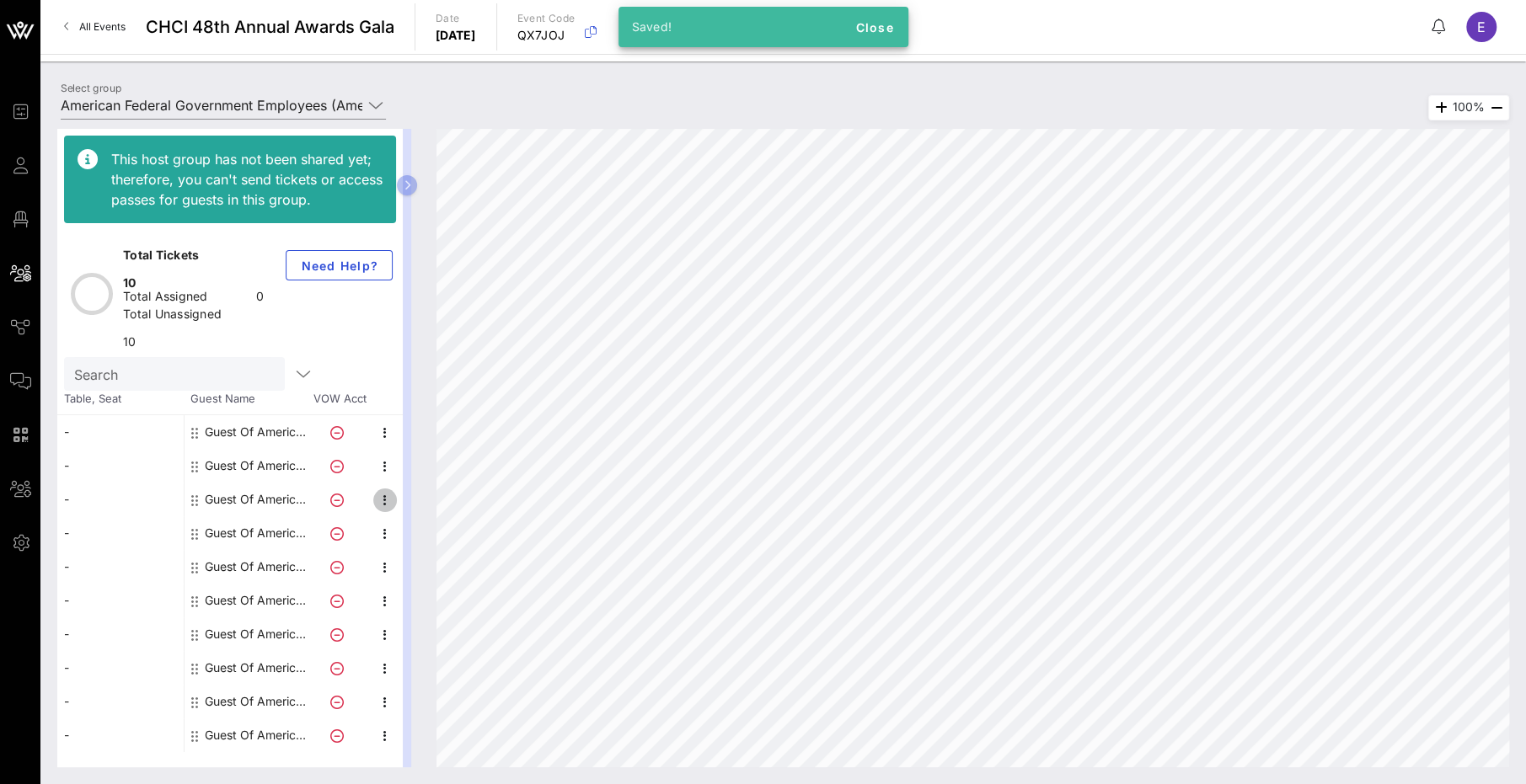 click at bounding box center (385, 500) 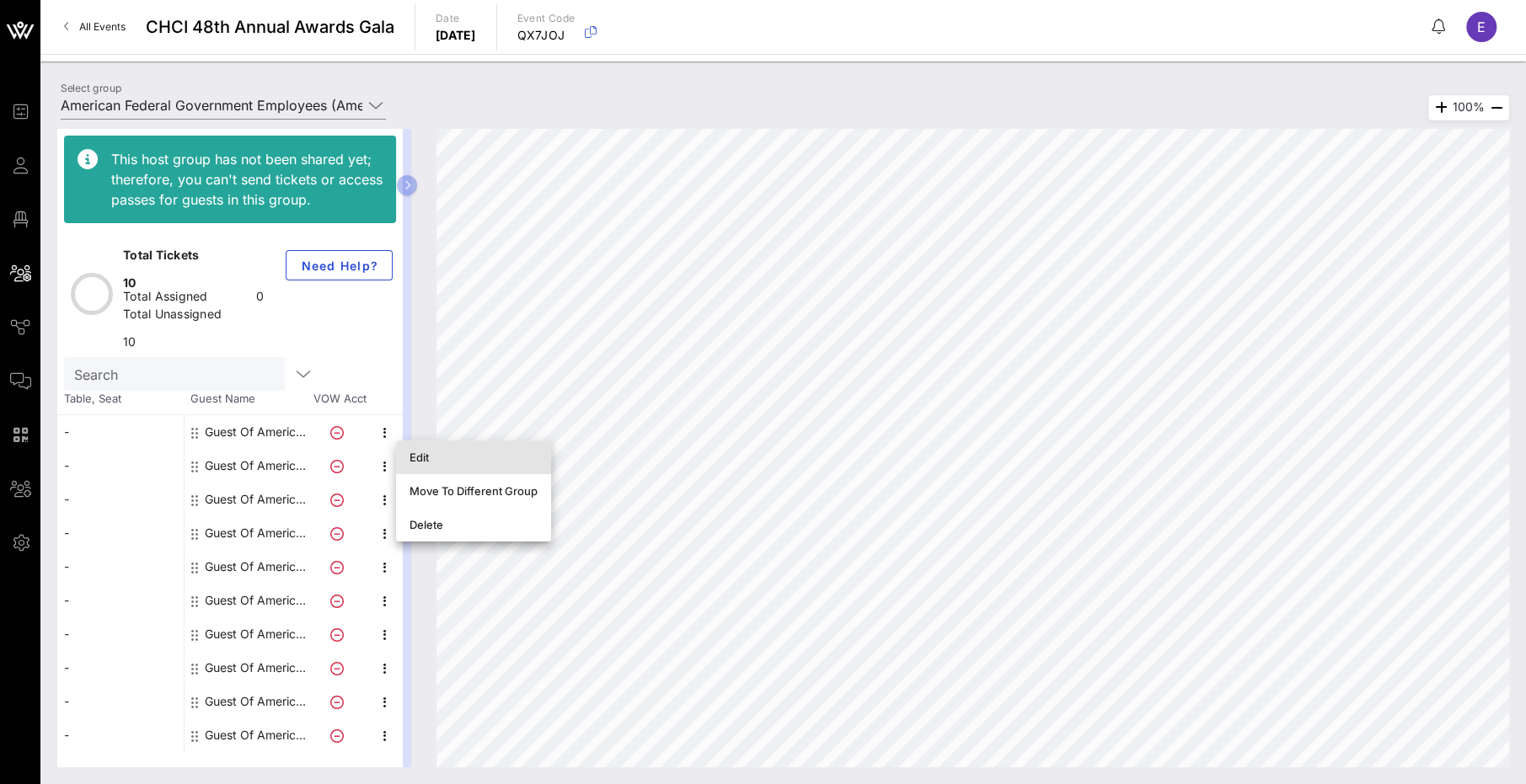click on "Edit" at bounding box center (474, 457) 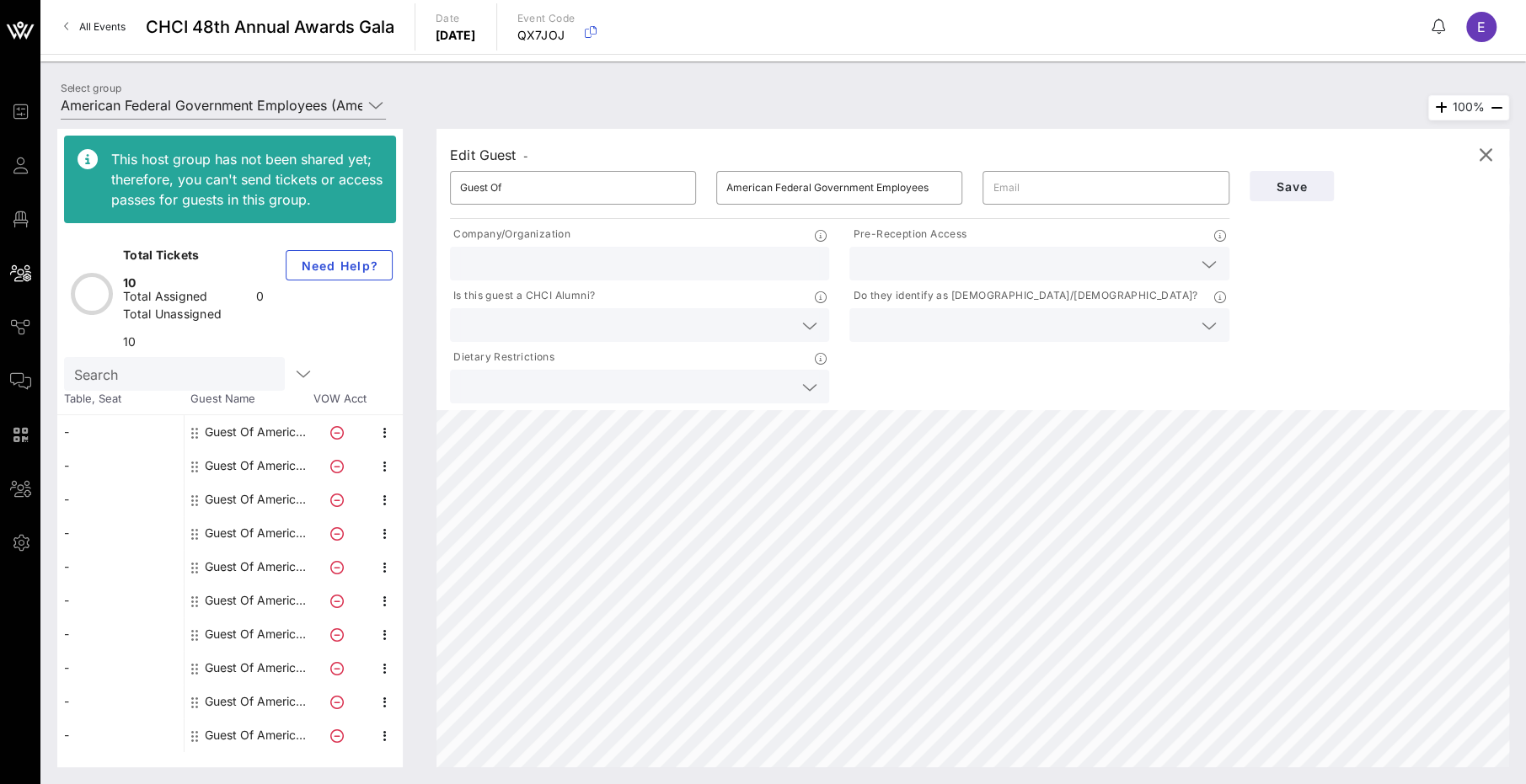 click at bounding box center [1025, 264] 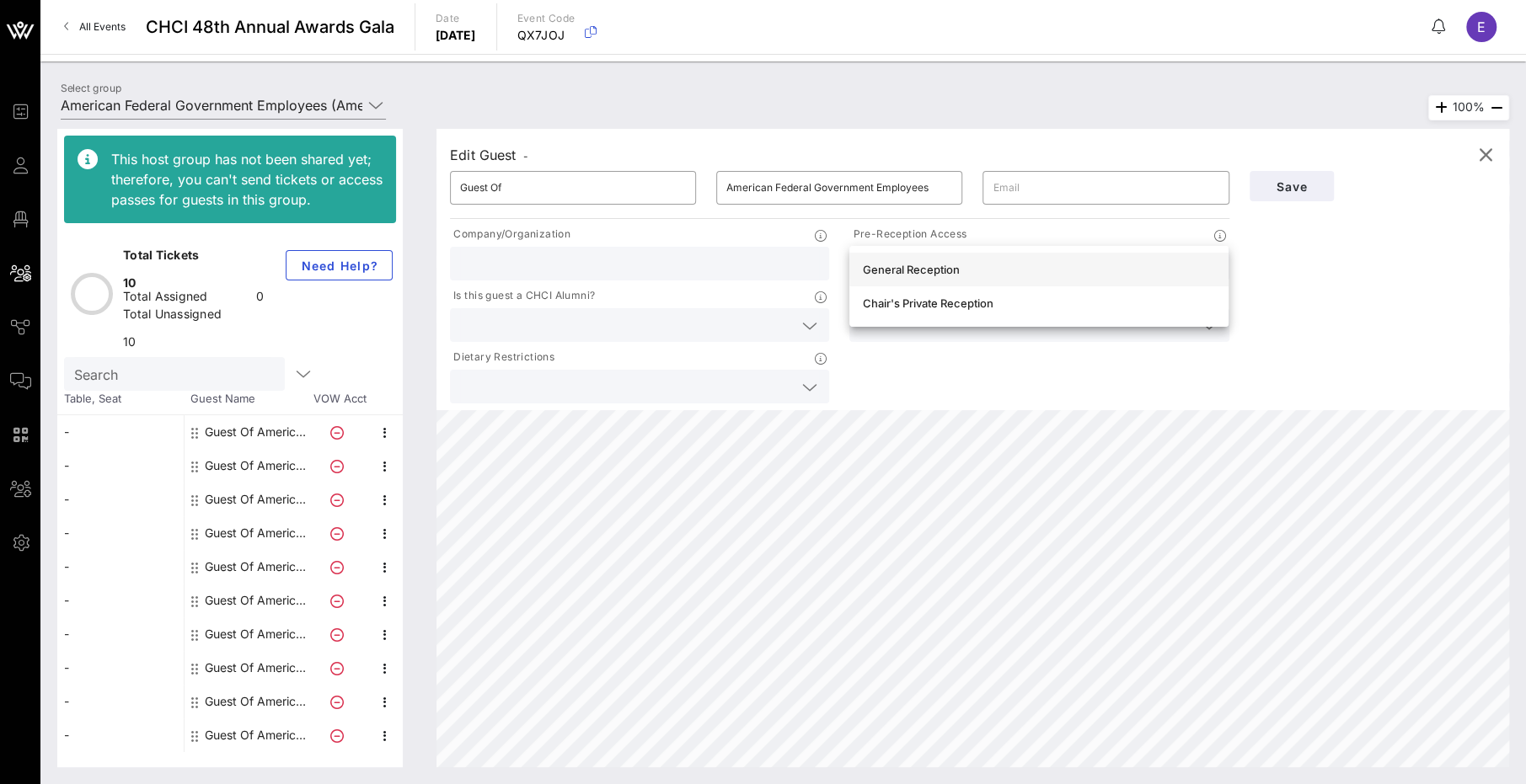 click on "General Reception" at bounding box center (1039, 269) 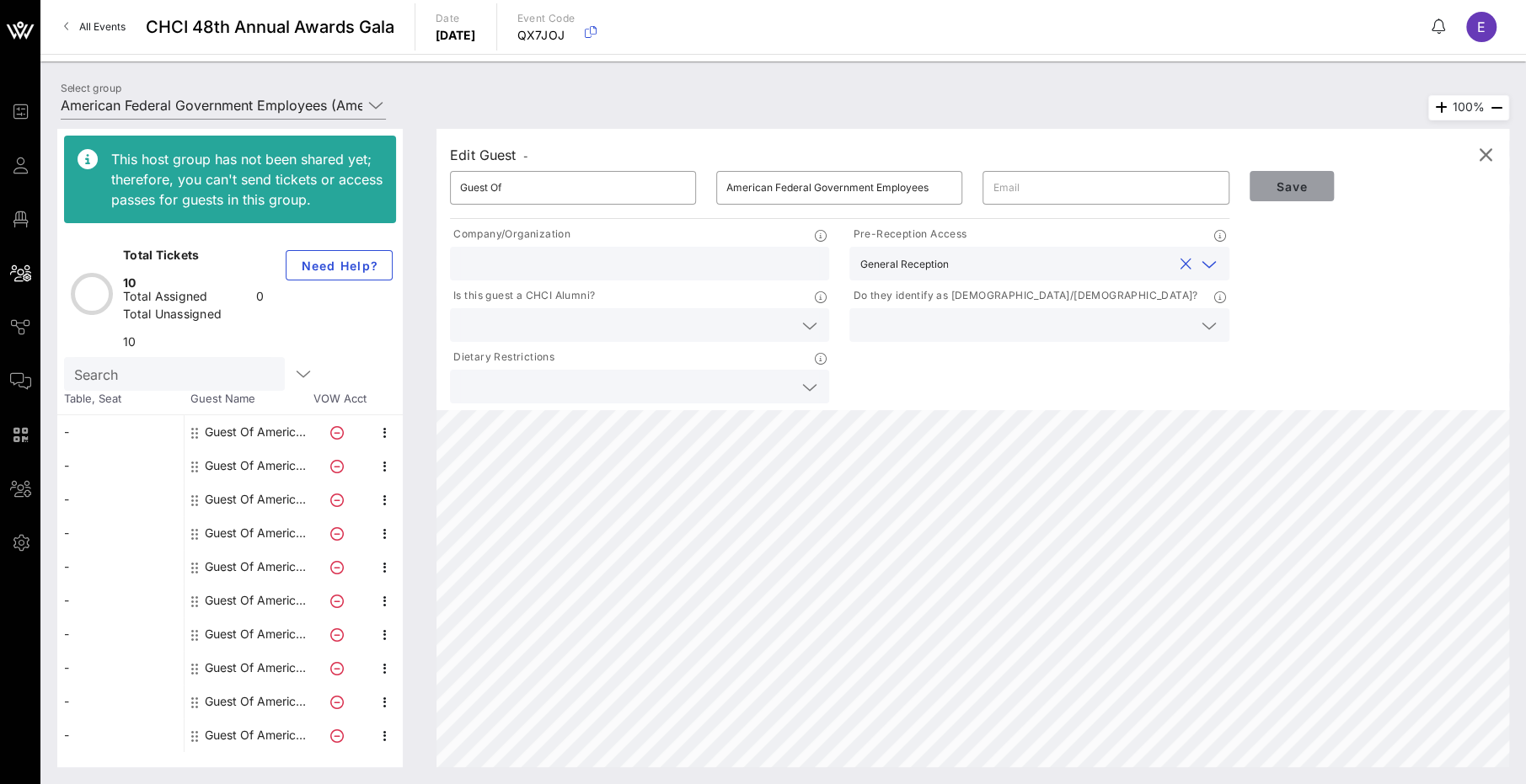 click on "Save" at bounding box center (1292, 186) 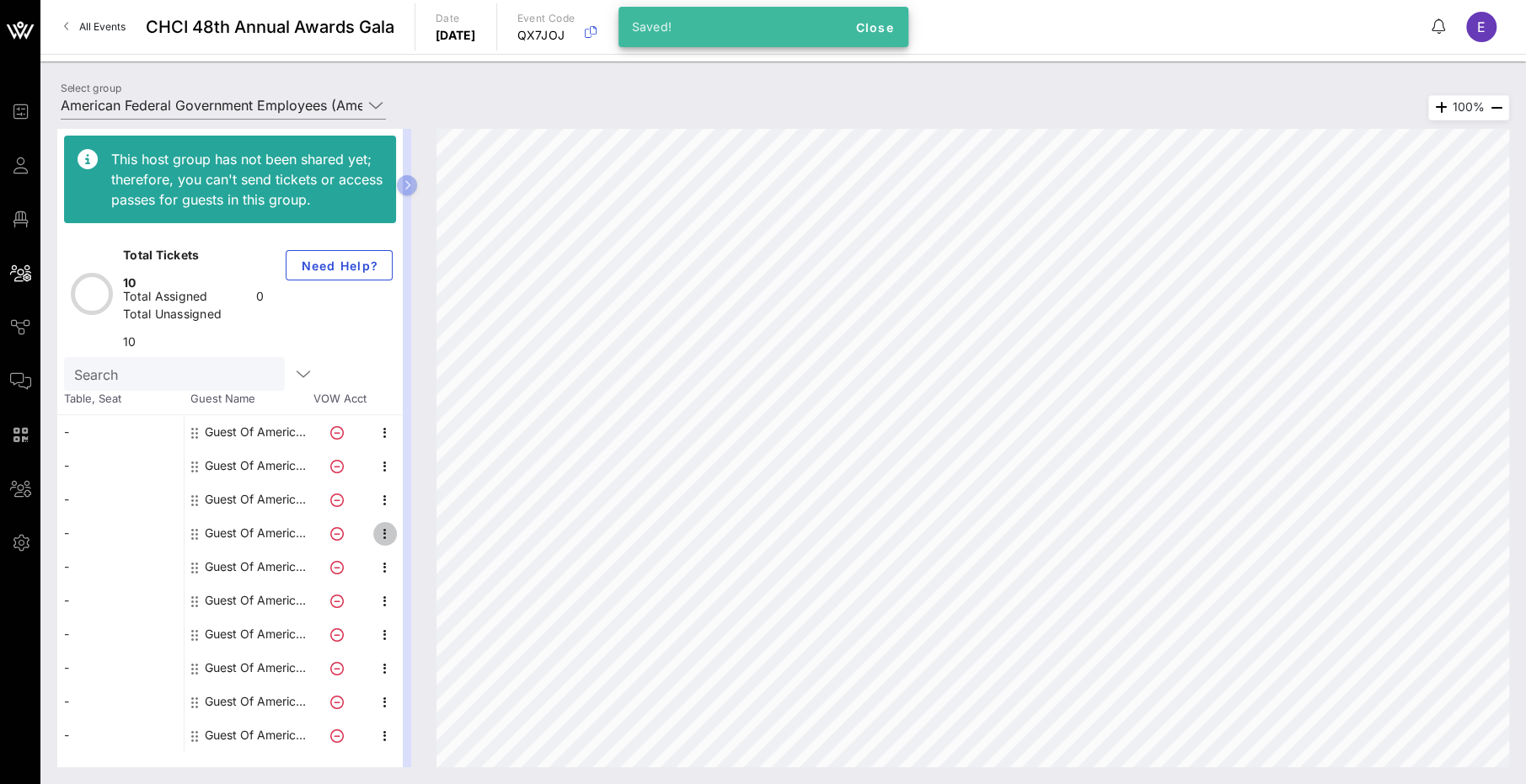 click at bounding box center (385, 534) 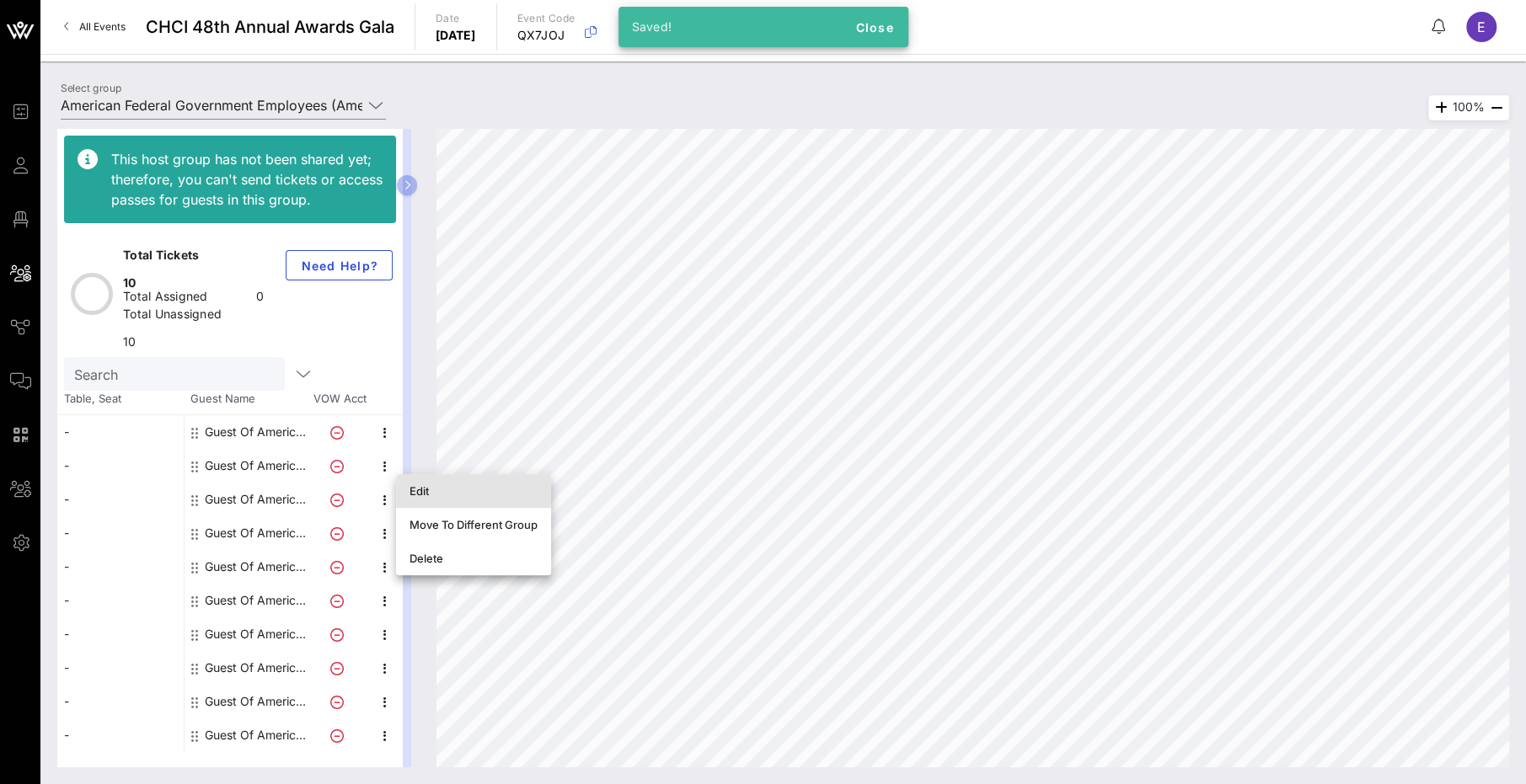 click on "Edit" at bounding box center [474, 491] 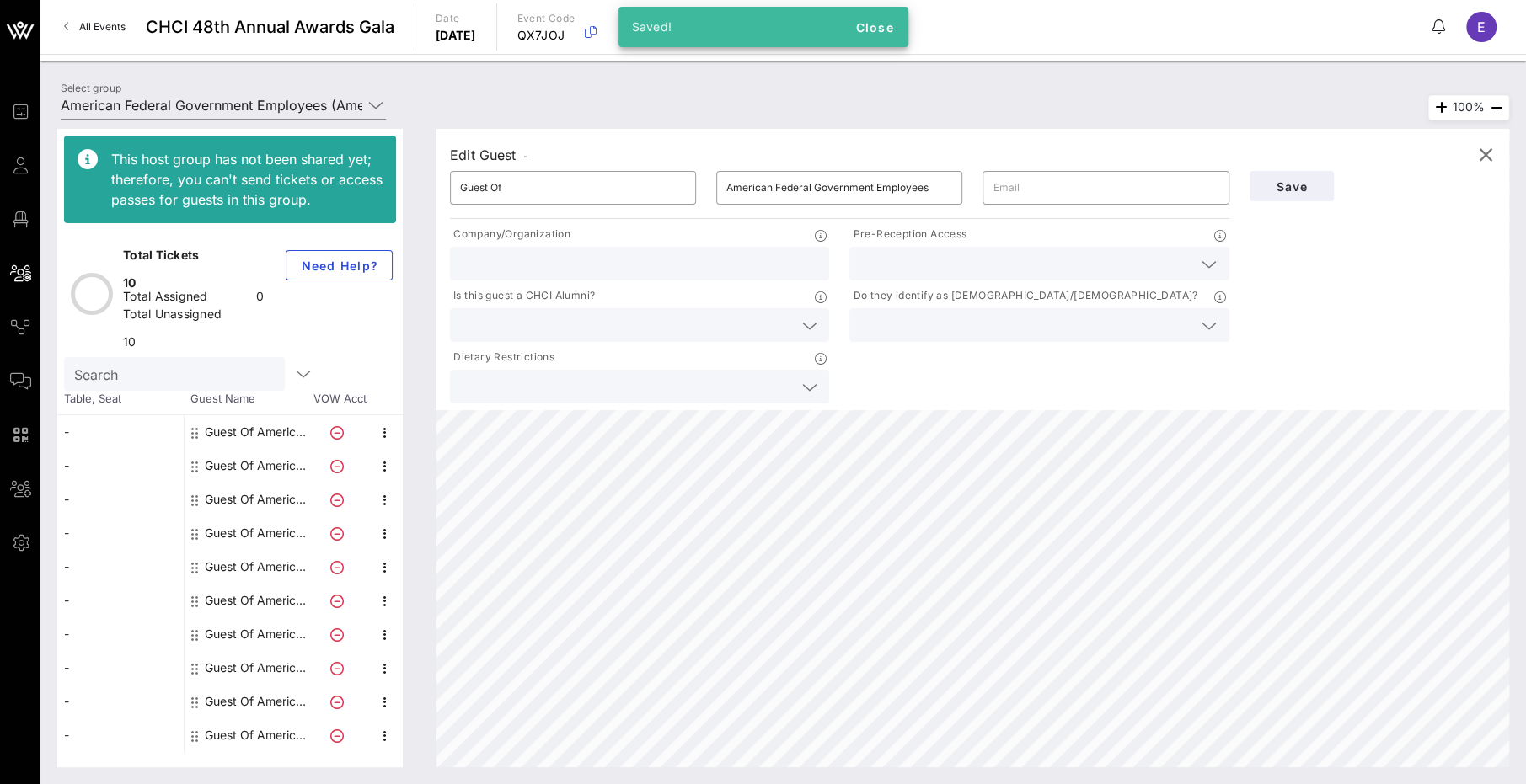 click at bounding box center (1025, 264) 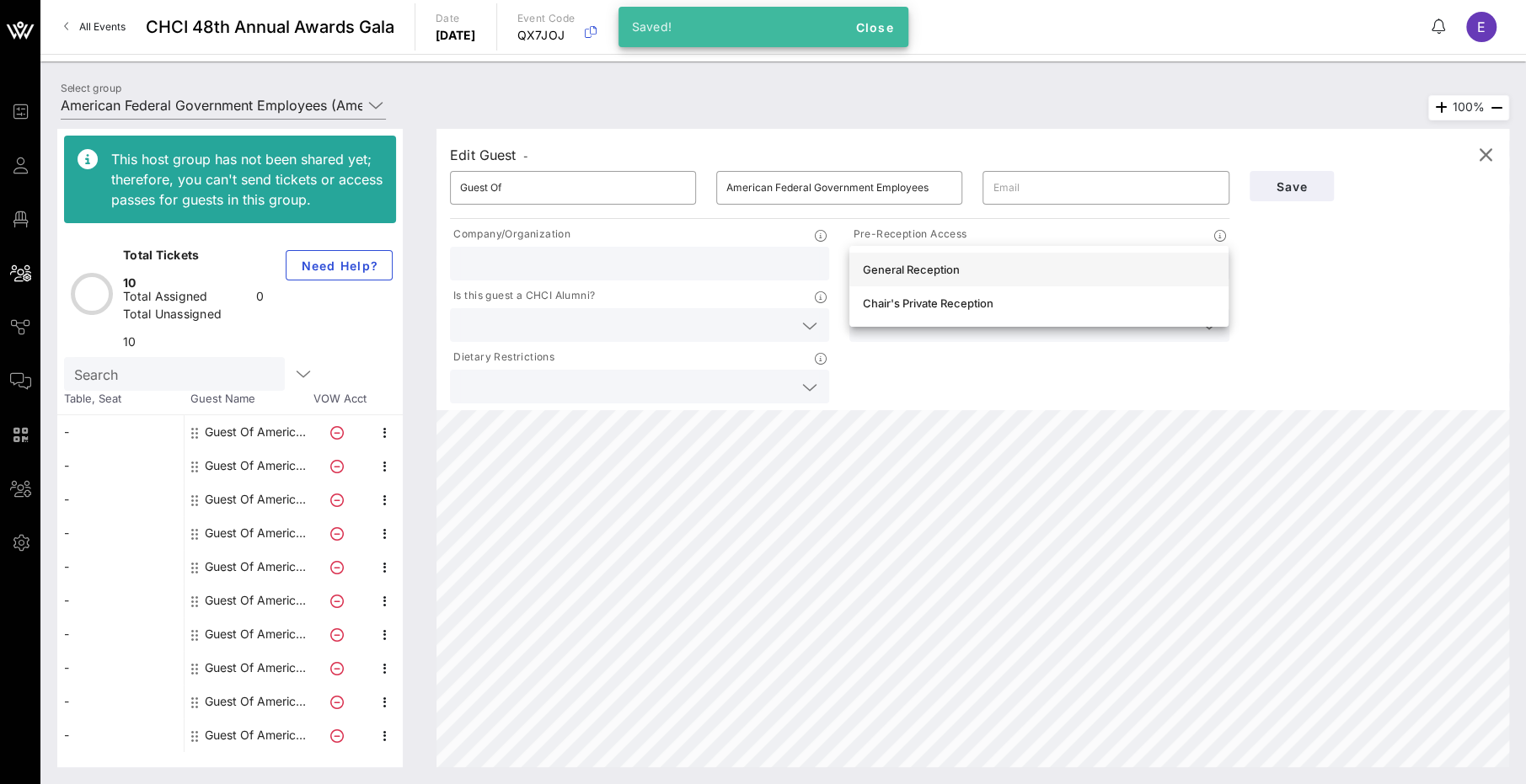 click on "General Reception" at bounding box center (1039, 269) 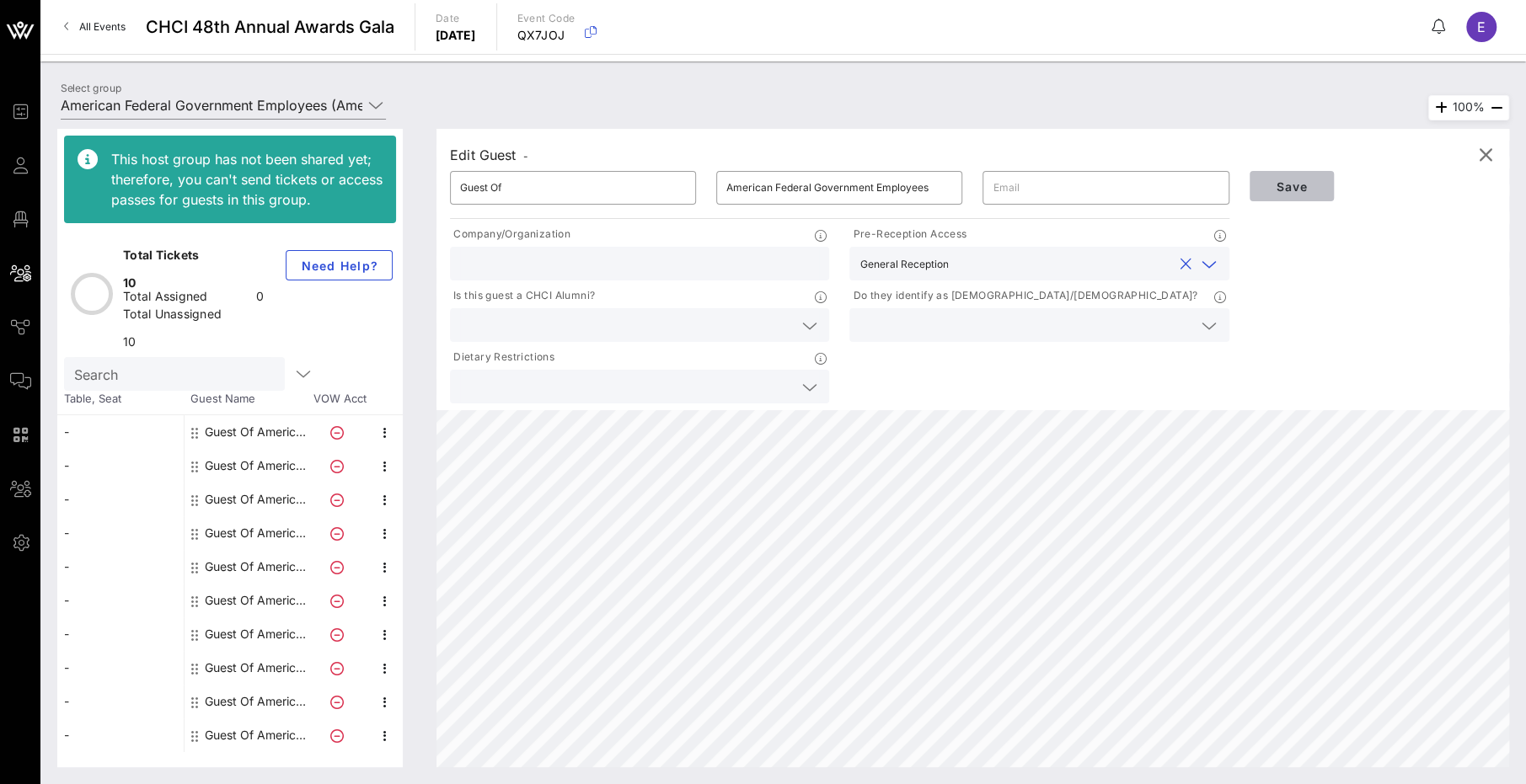 click on "Save" at bounding box center [1292, 186] 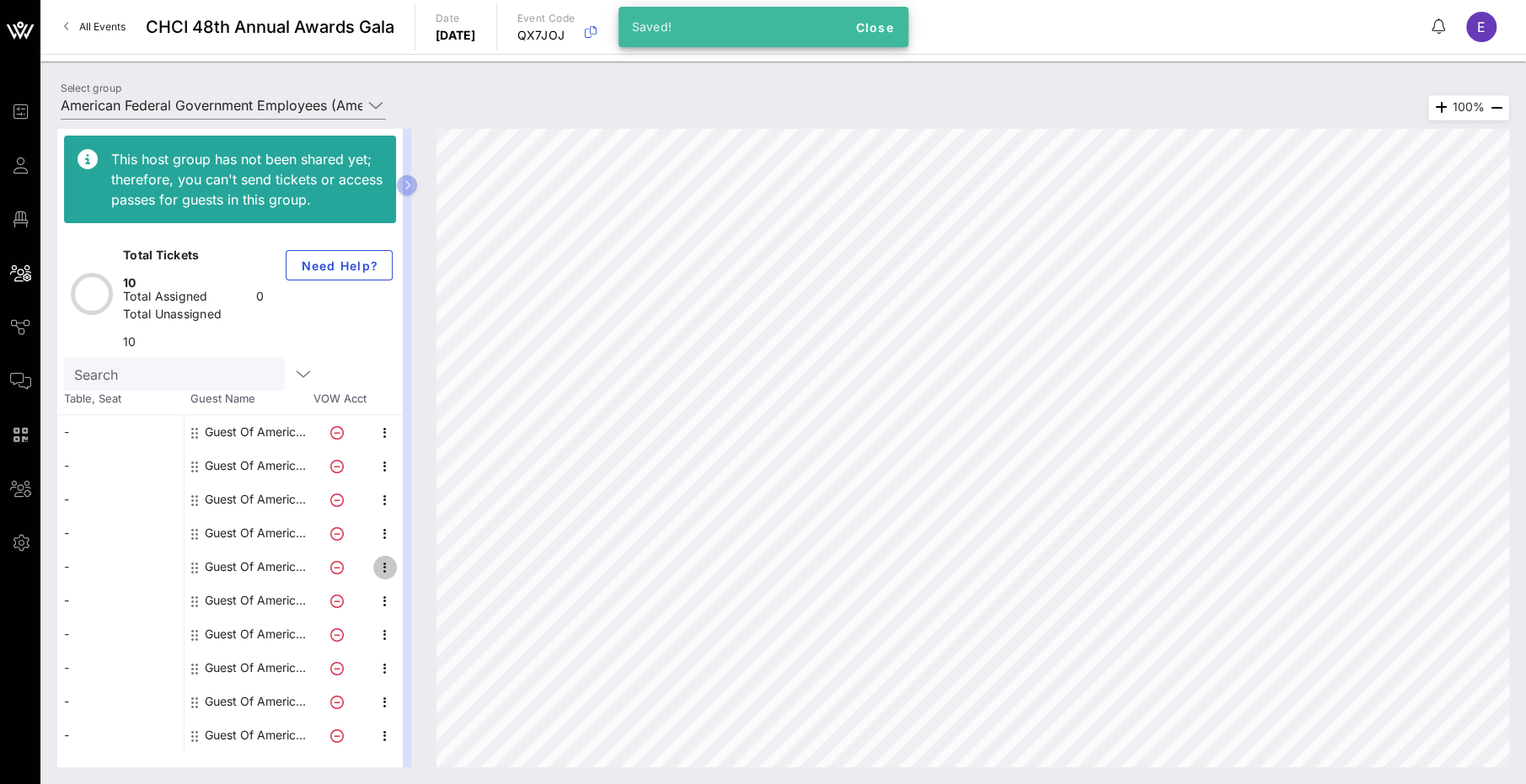click at bounding box center [385, 568] 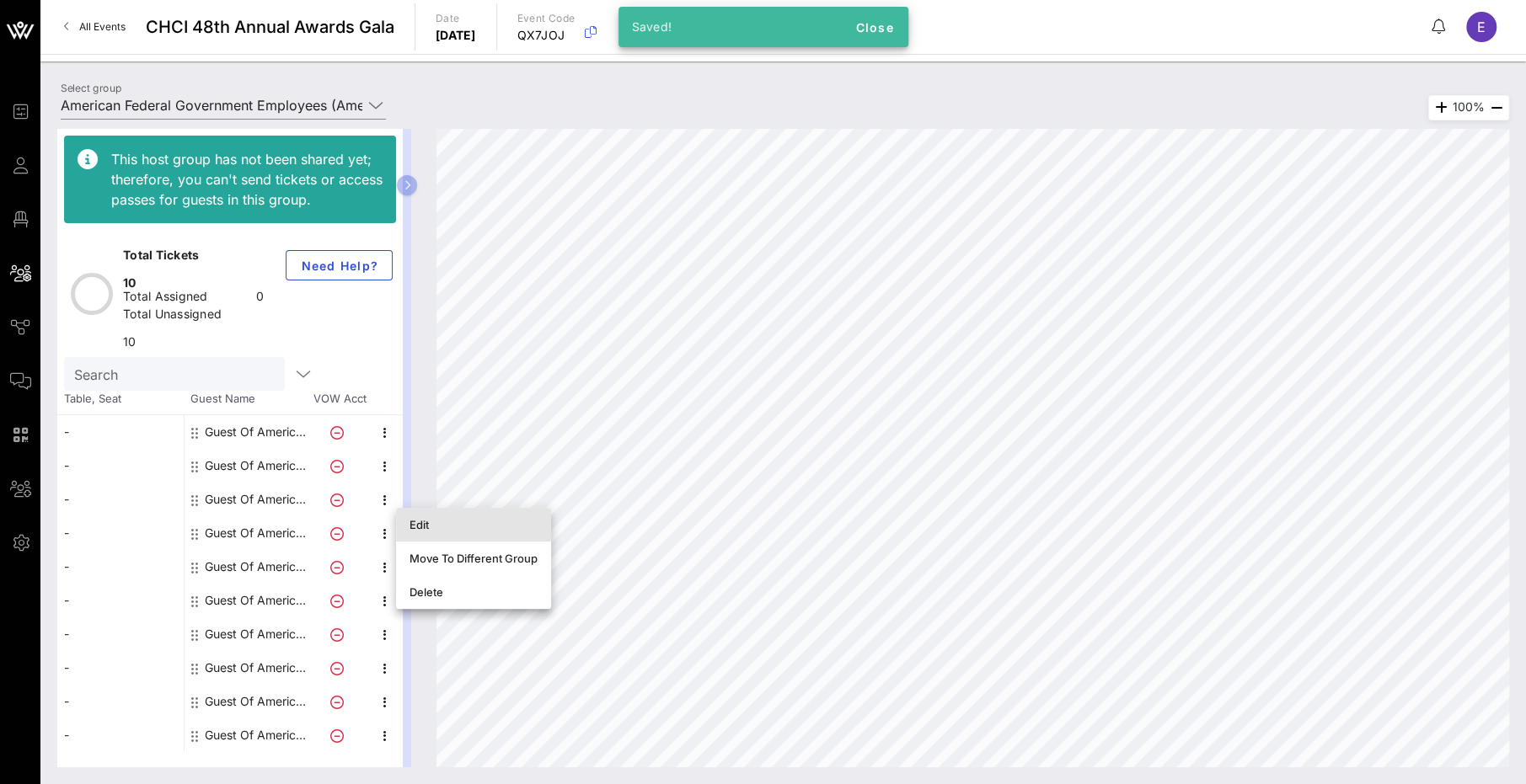 click on "Edit" at bounding box center (474, 525) 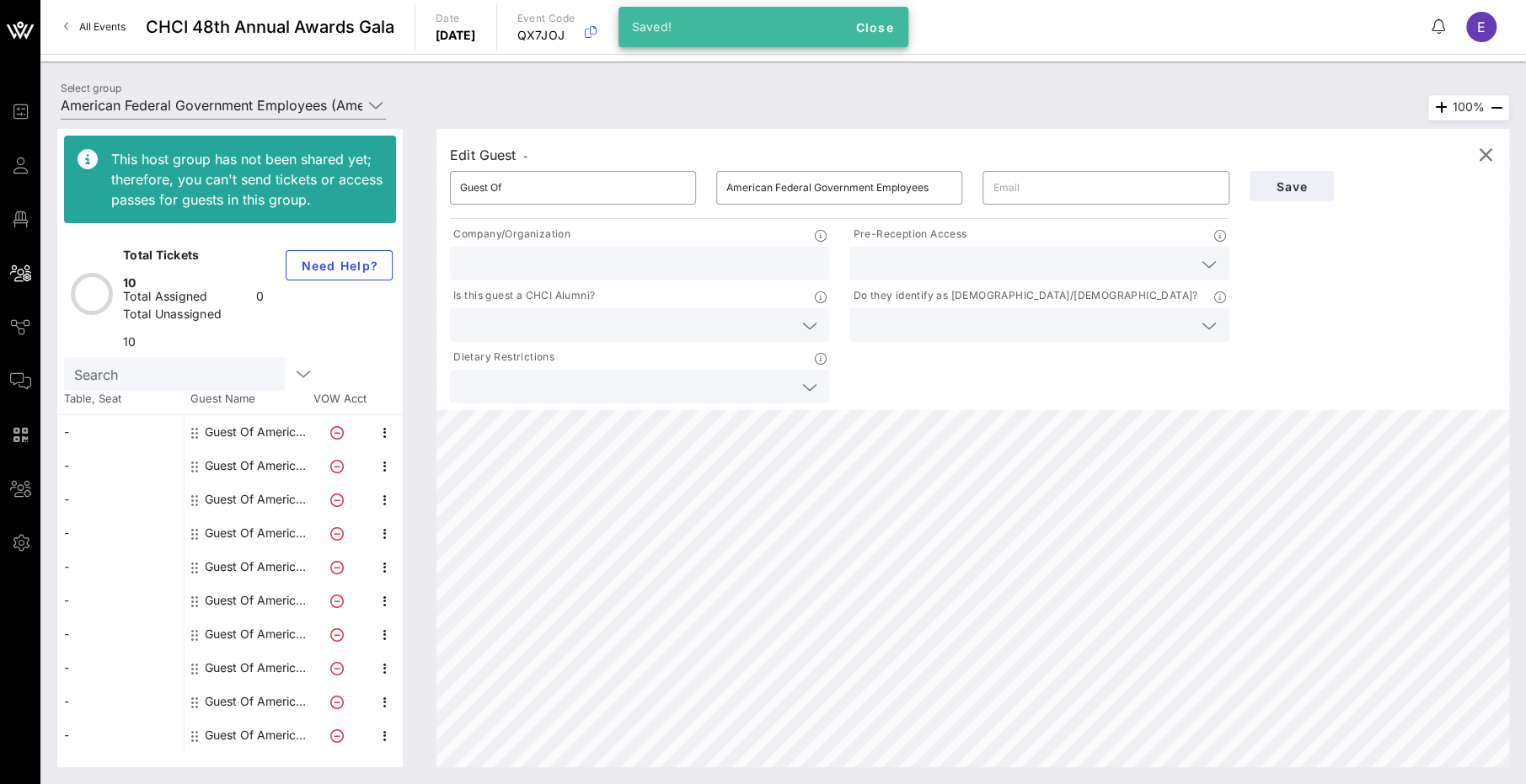 click at bounding box center (1025, 264) 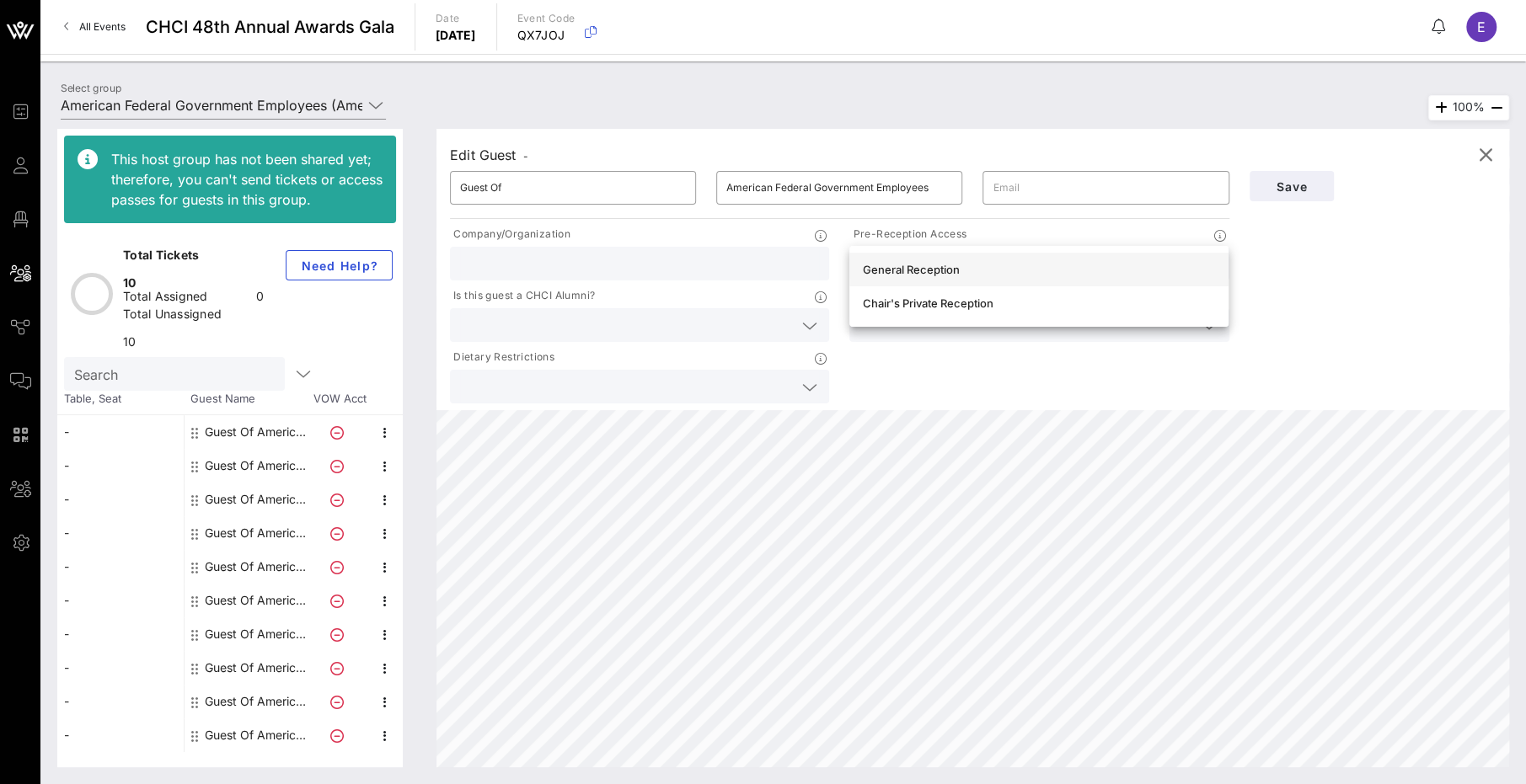 click on "General Reception" at bounding box center [1039, 269] 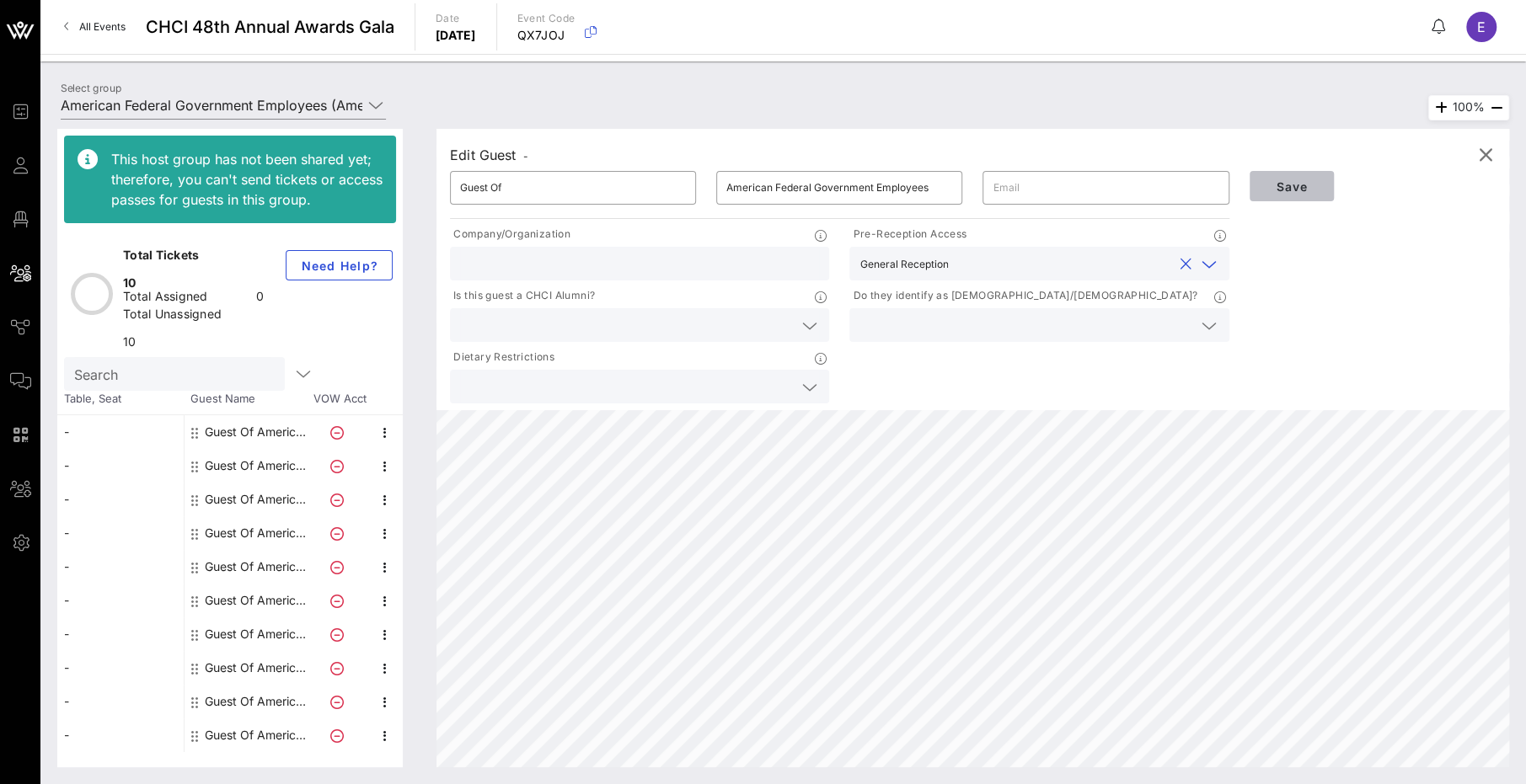 click on "Save" at bounding box center (1292, 186) 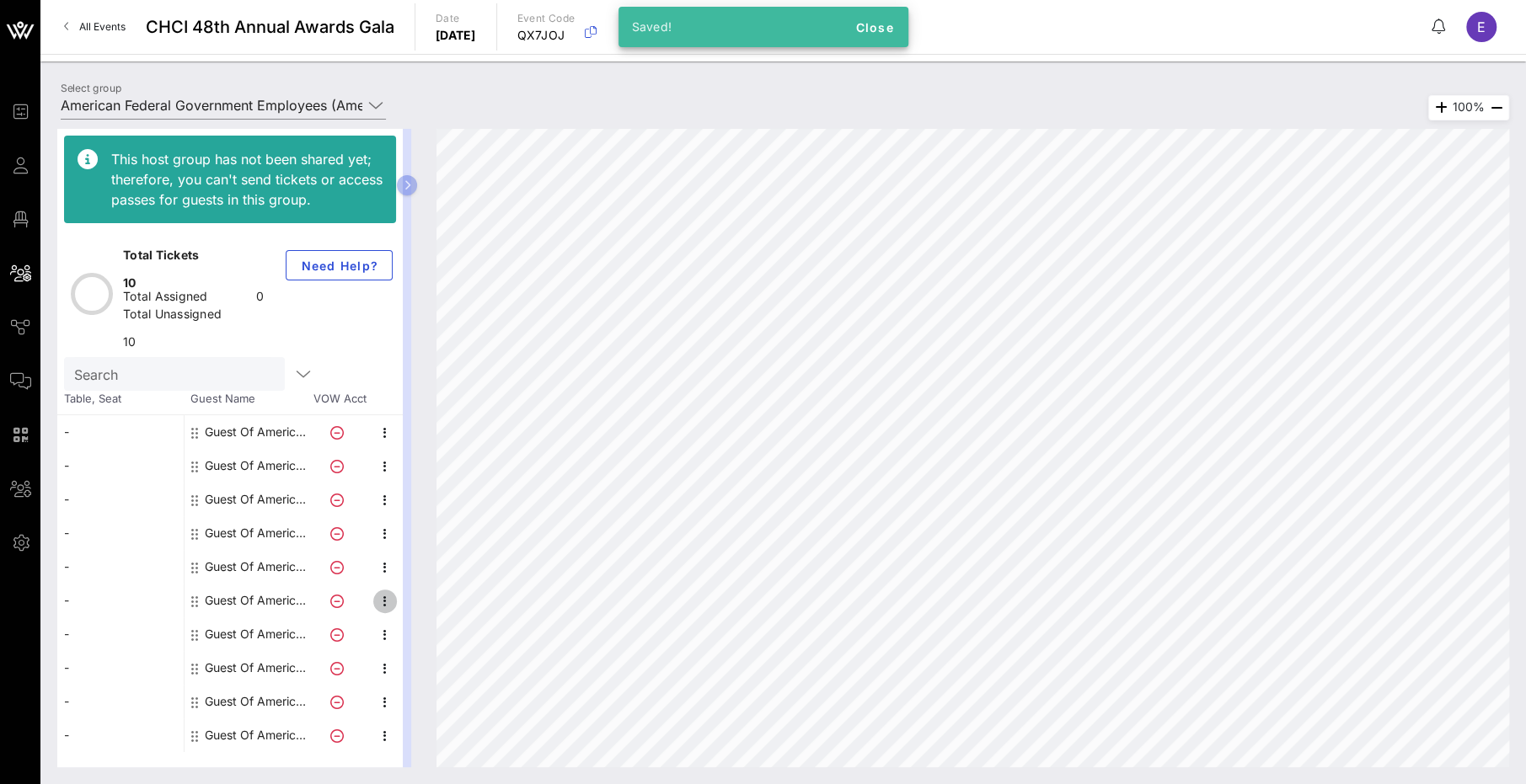 click at bounding box center (385, 601) 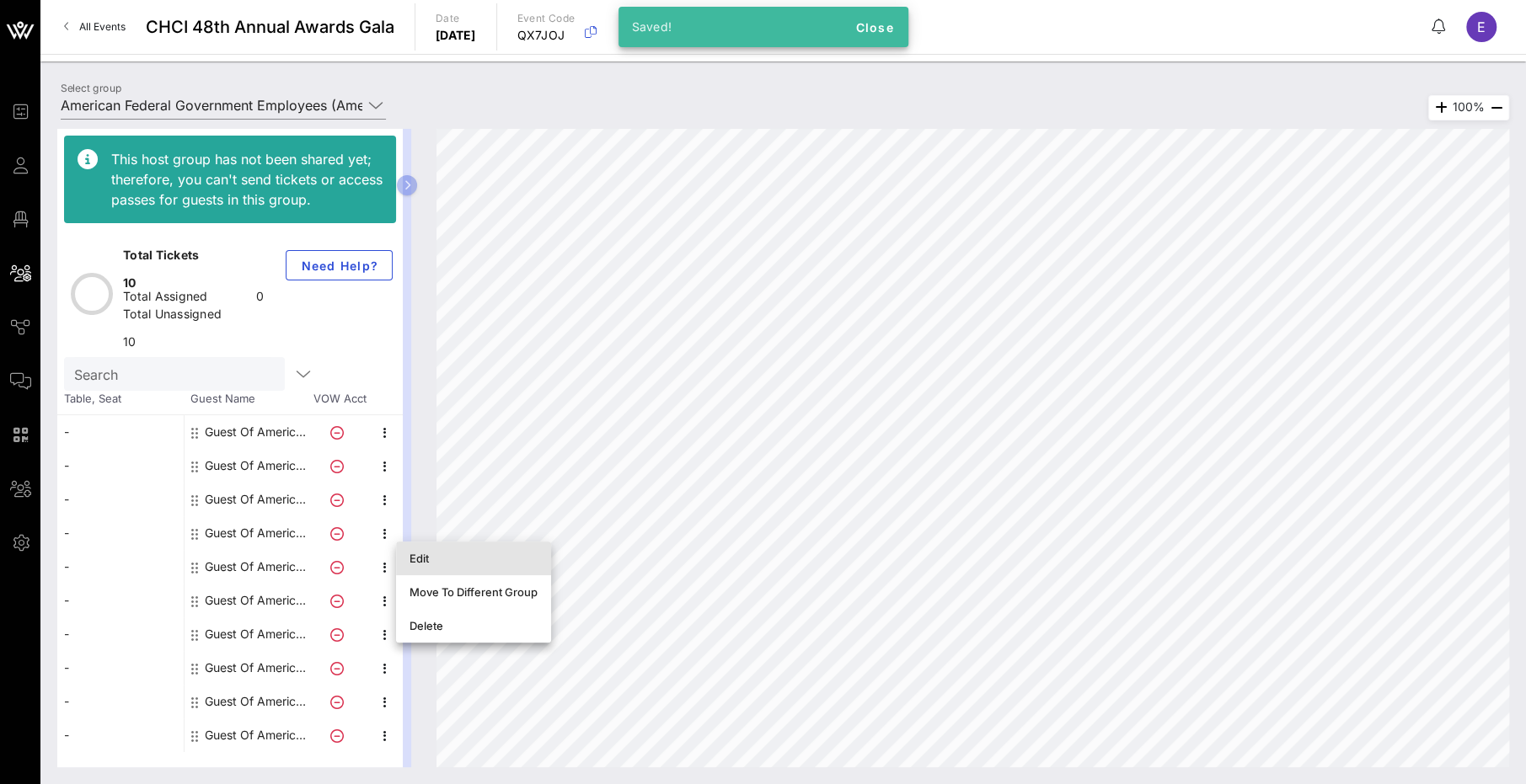 click on "Edit" at bounding box center (474, 558) 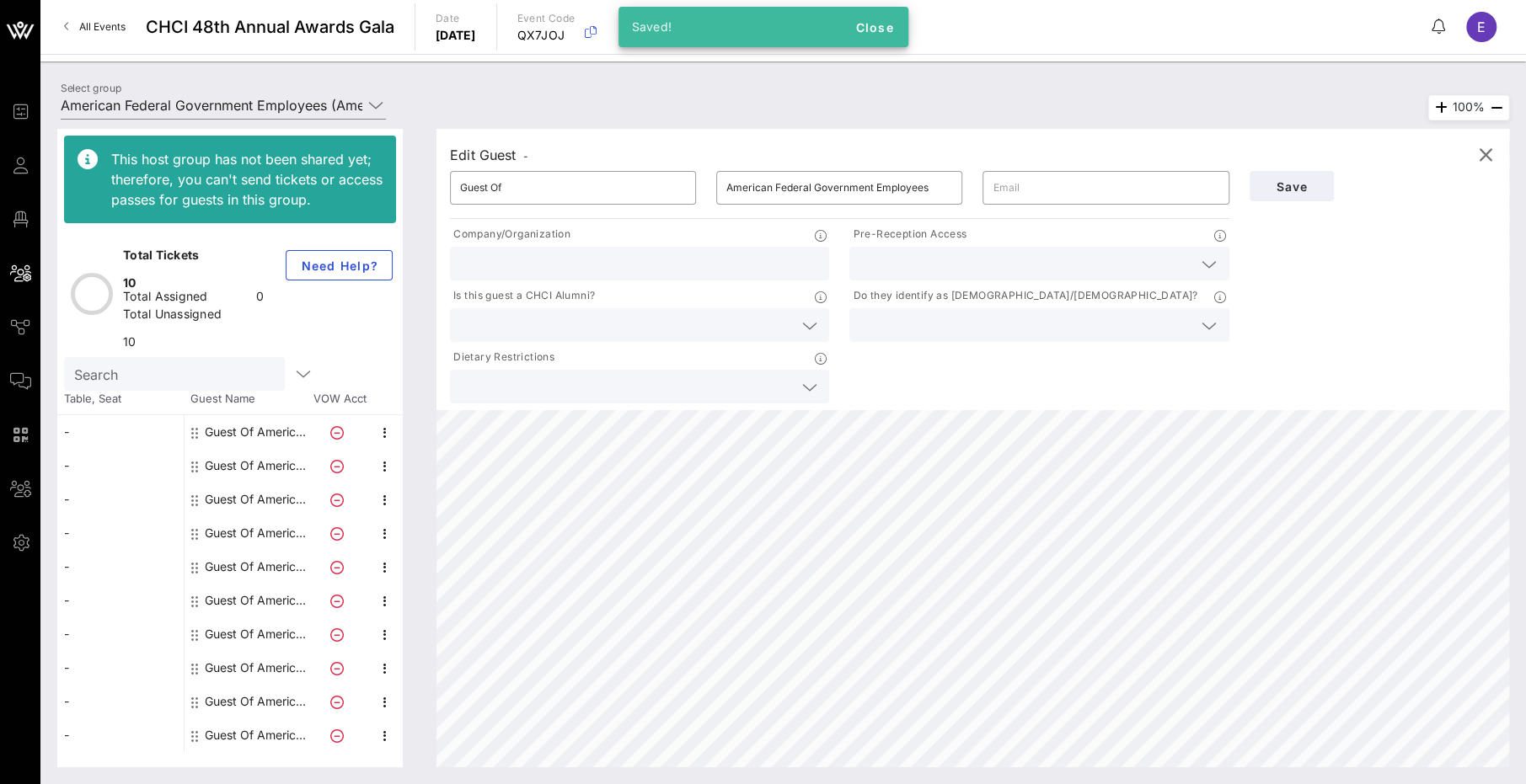 click at bounding box center [1025, 264] 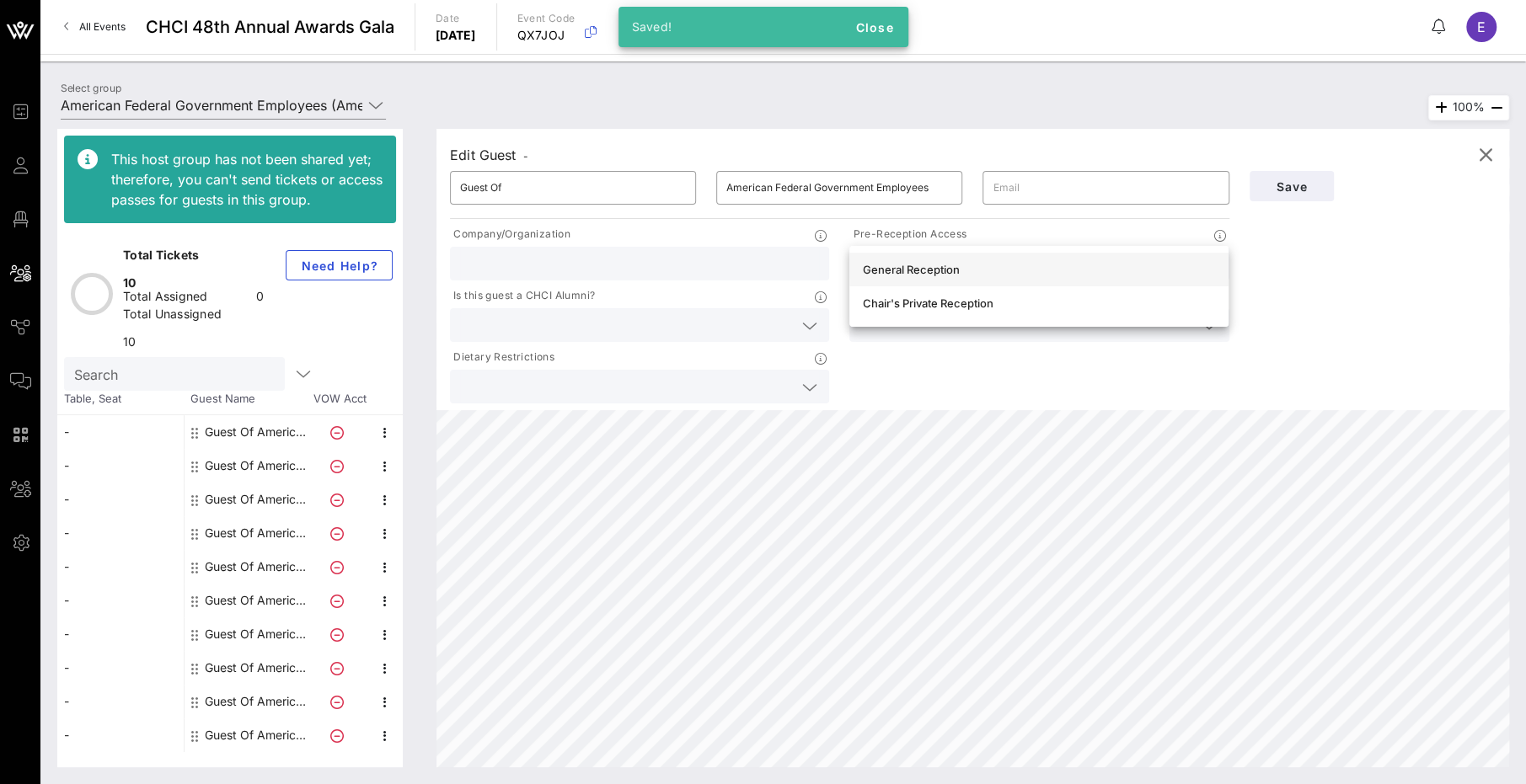click on "General Reception" at bounding box center (1039, 269) 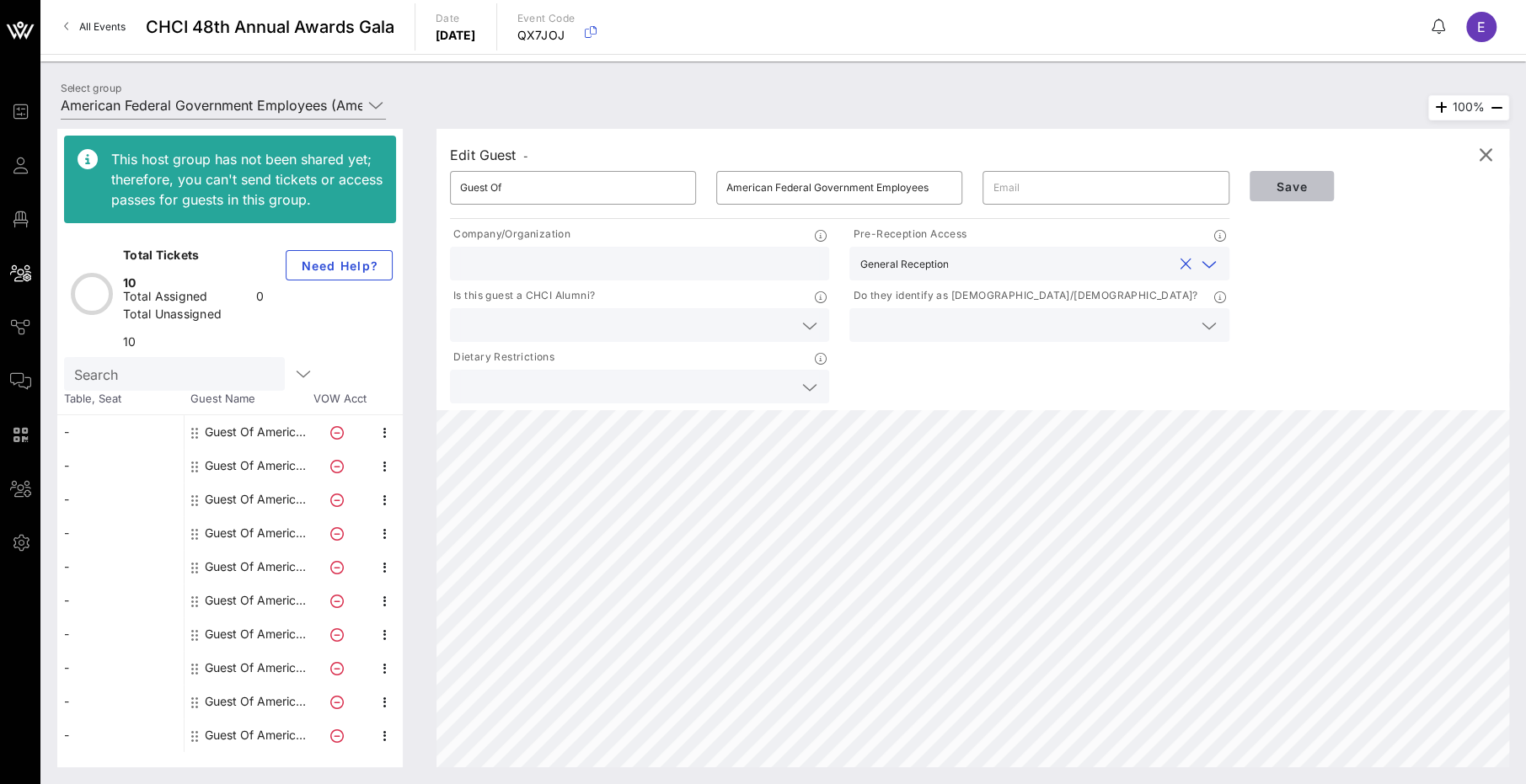 click on "Save" at bounding box center (1292, 186) 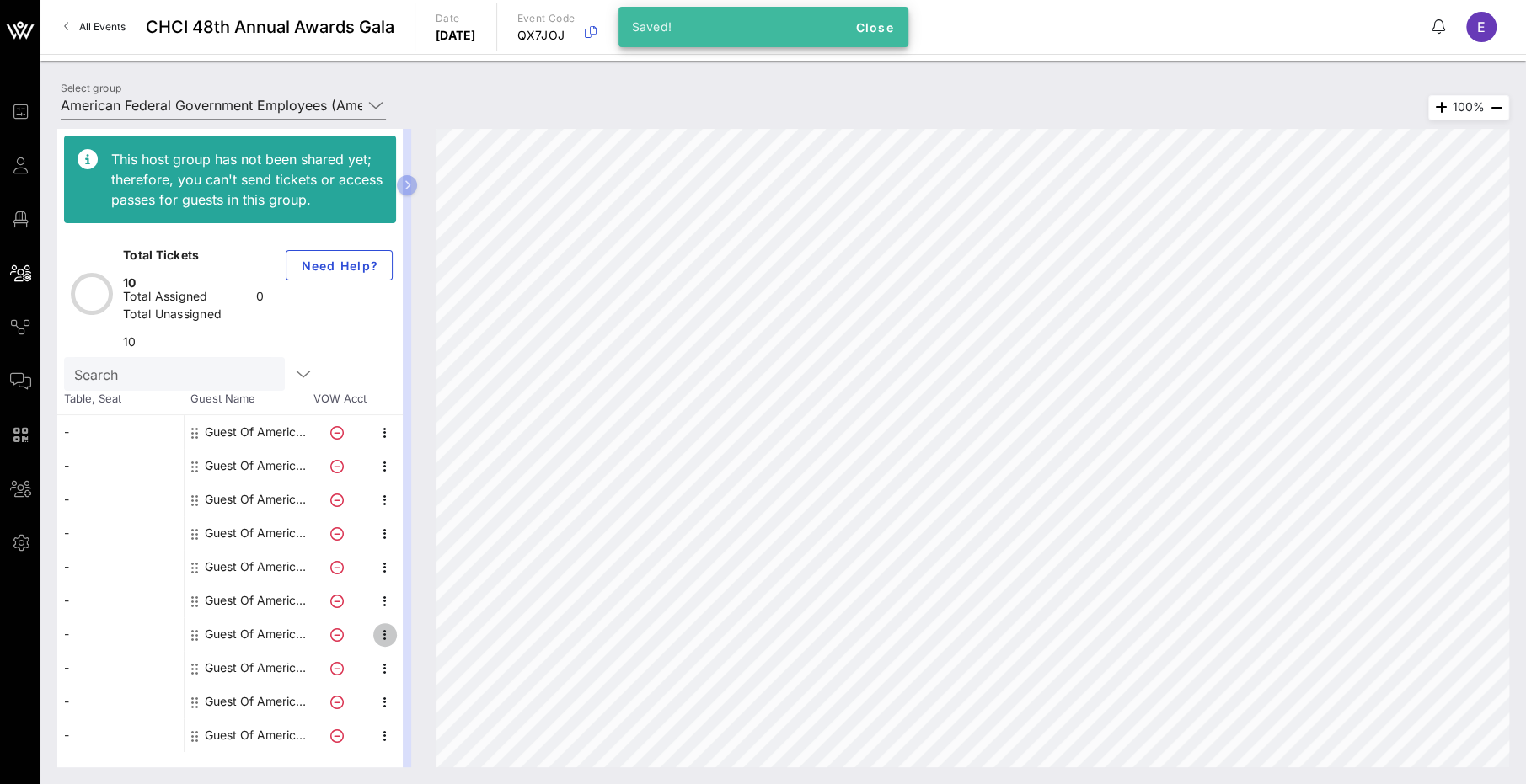 click at bounding box center (385, 635) 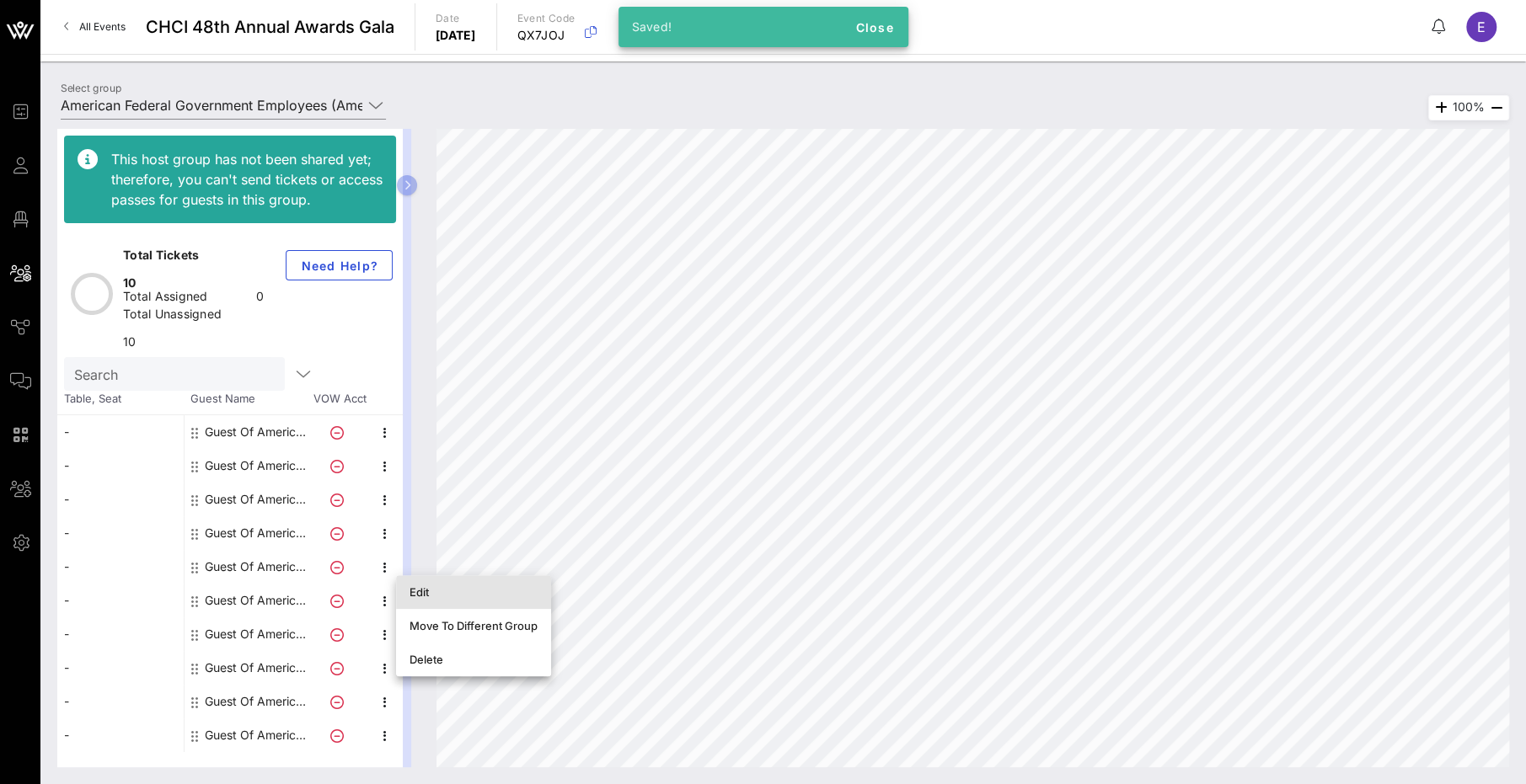 click on "Edit" at bounding box center [474, 592] 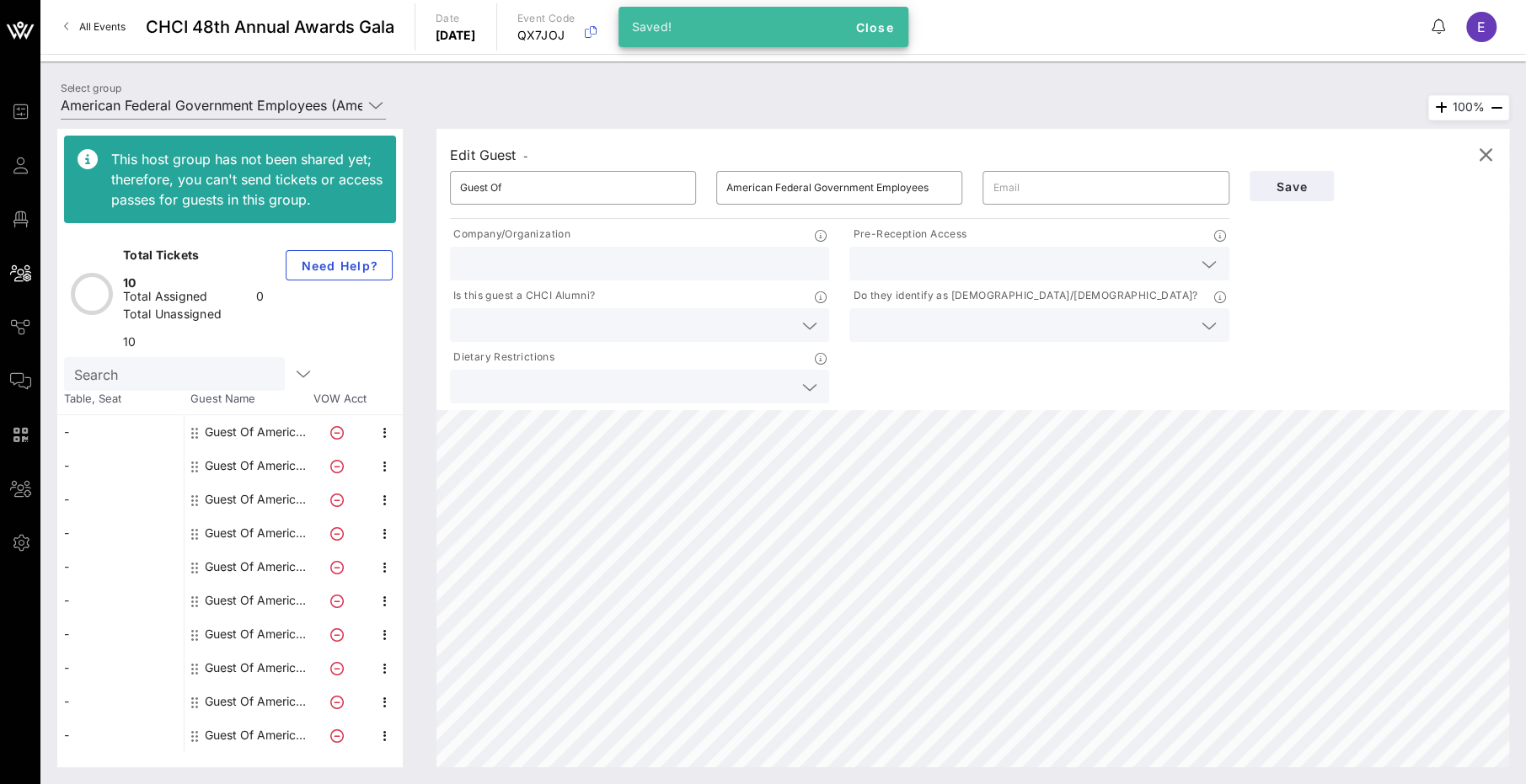 click at bounding box center [1025, 264] 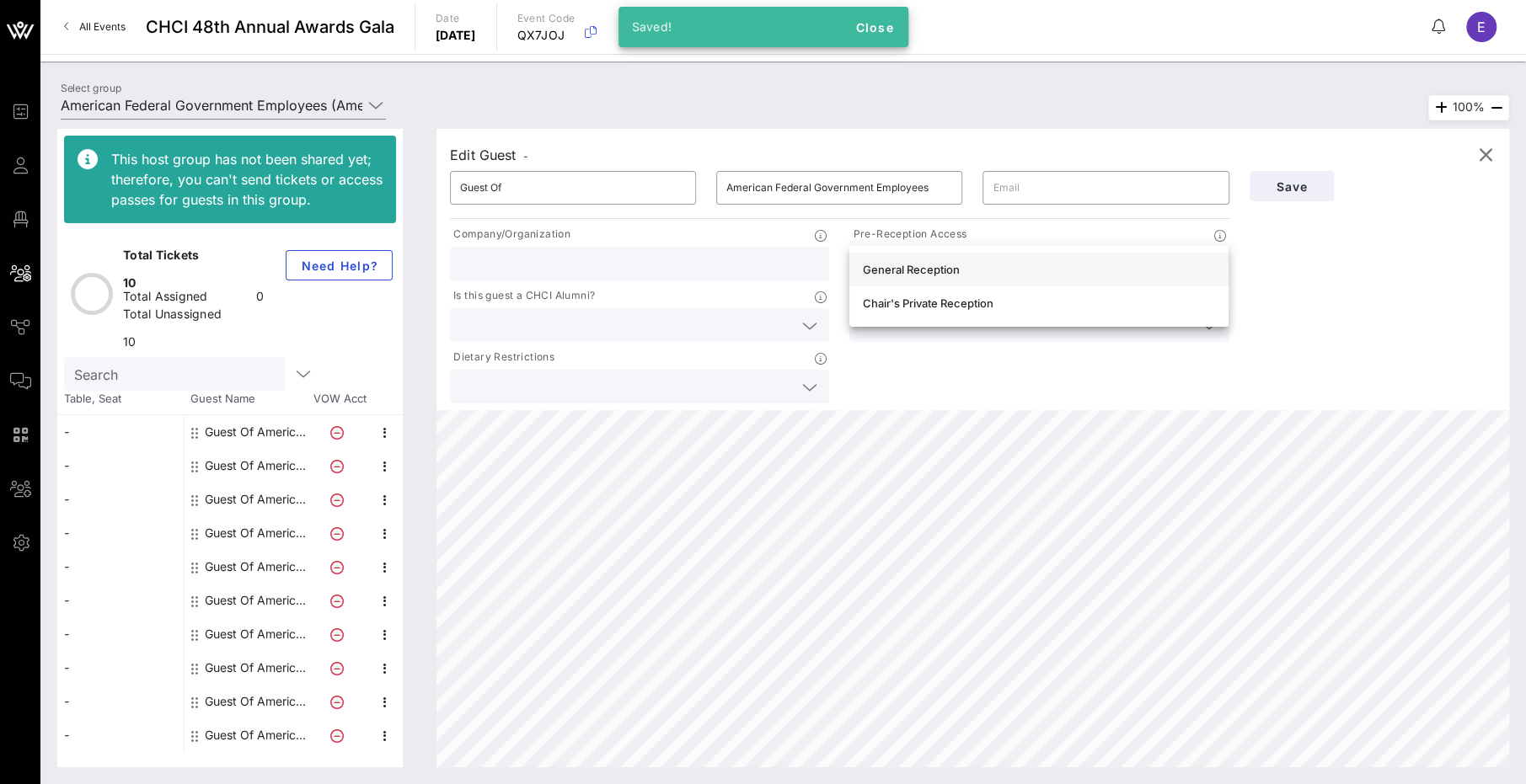 click on "General Reception" at bounding box center [1039, 269] 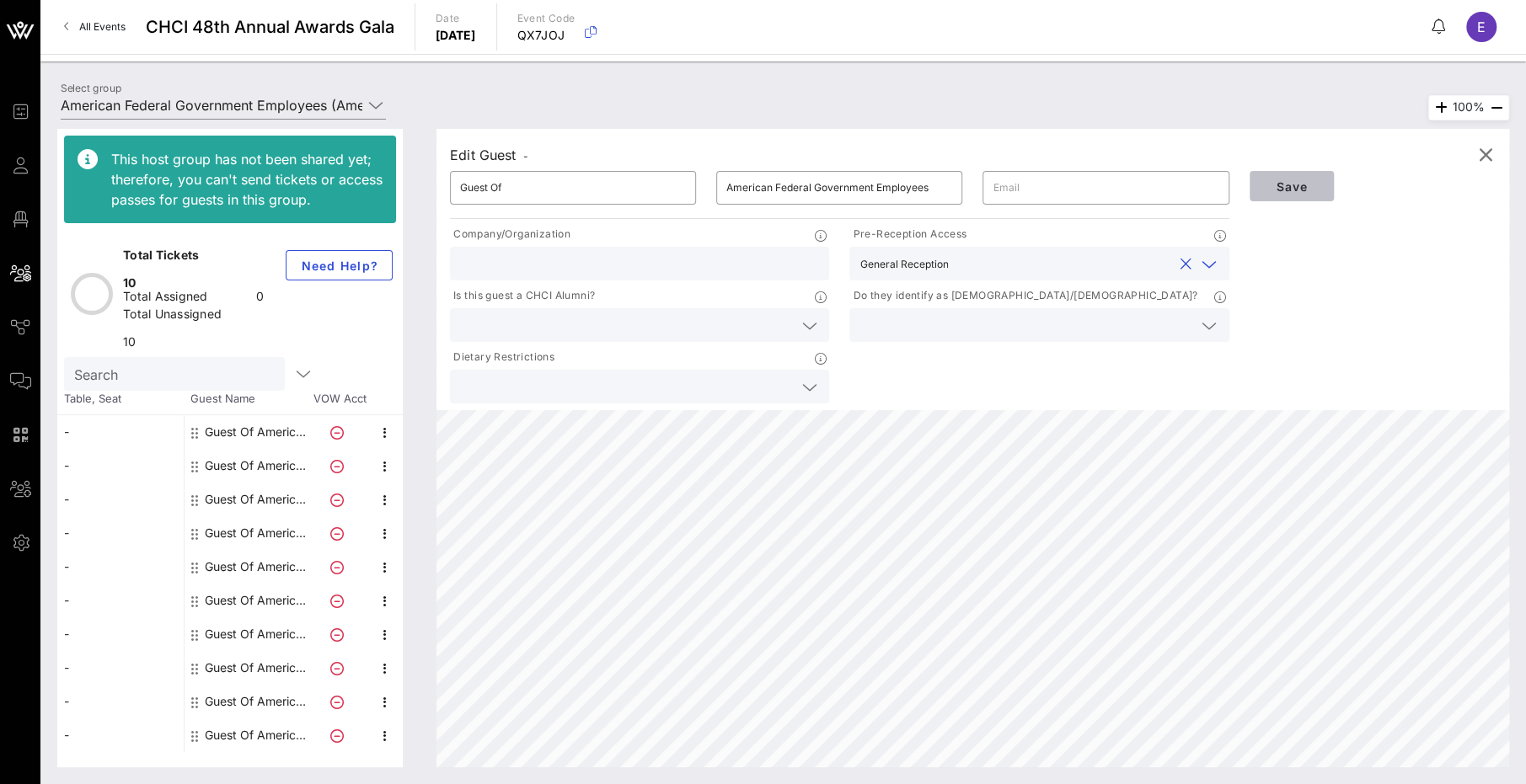 click on "Save" at bounding box center (1292, 186) 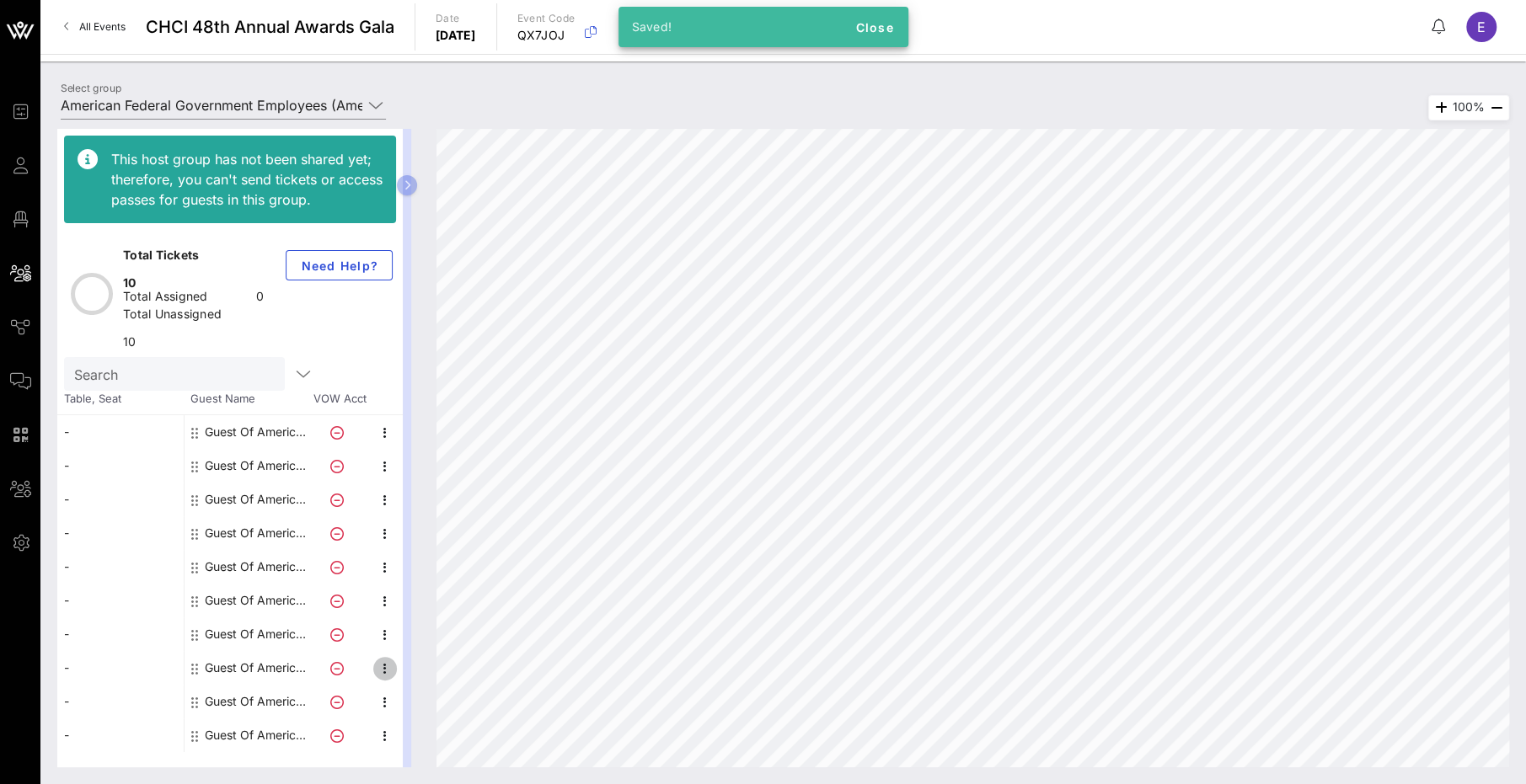 click at bounding box center (385, 669) 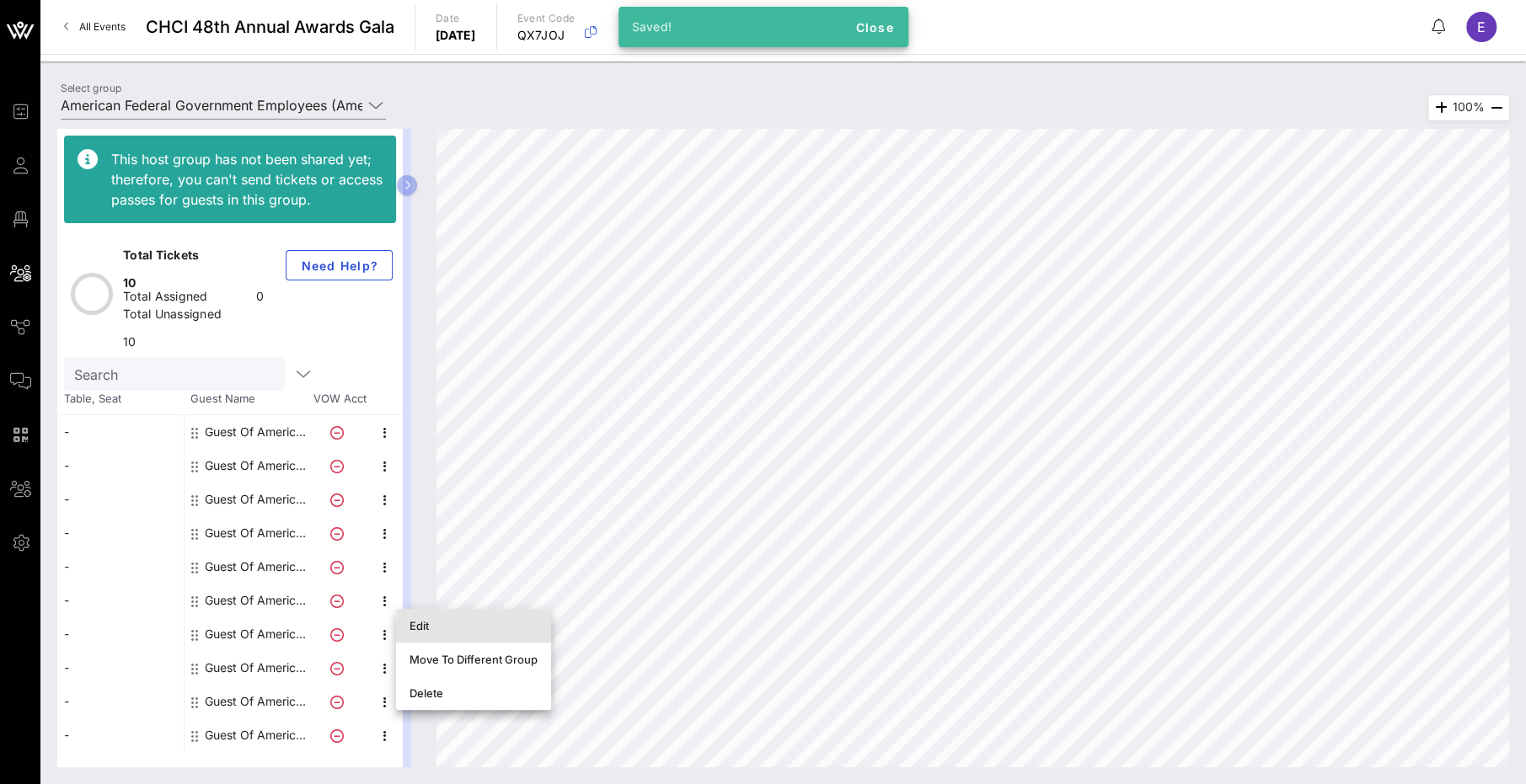 click on "Edit" at bounding box center [474, 626] 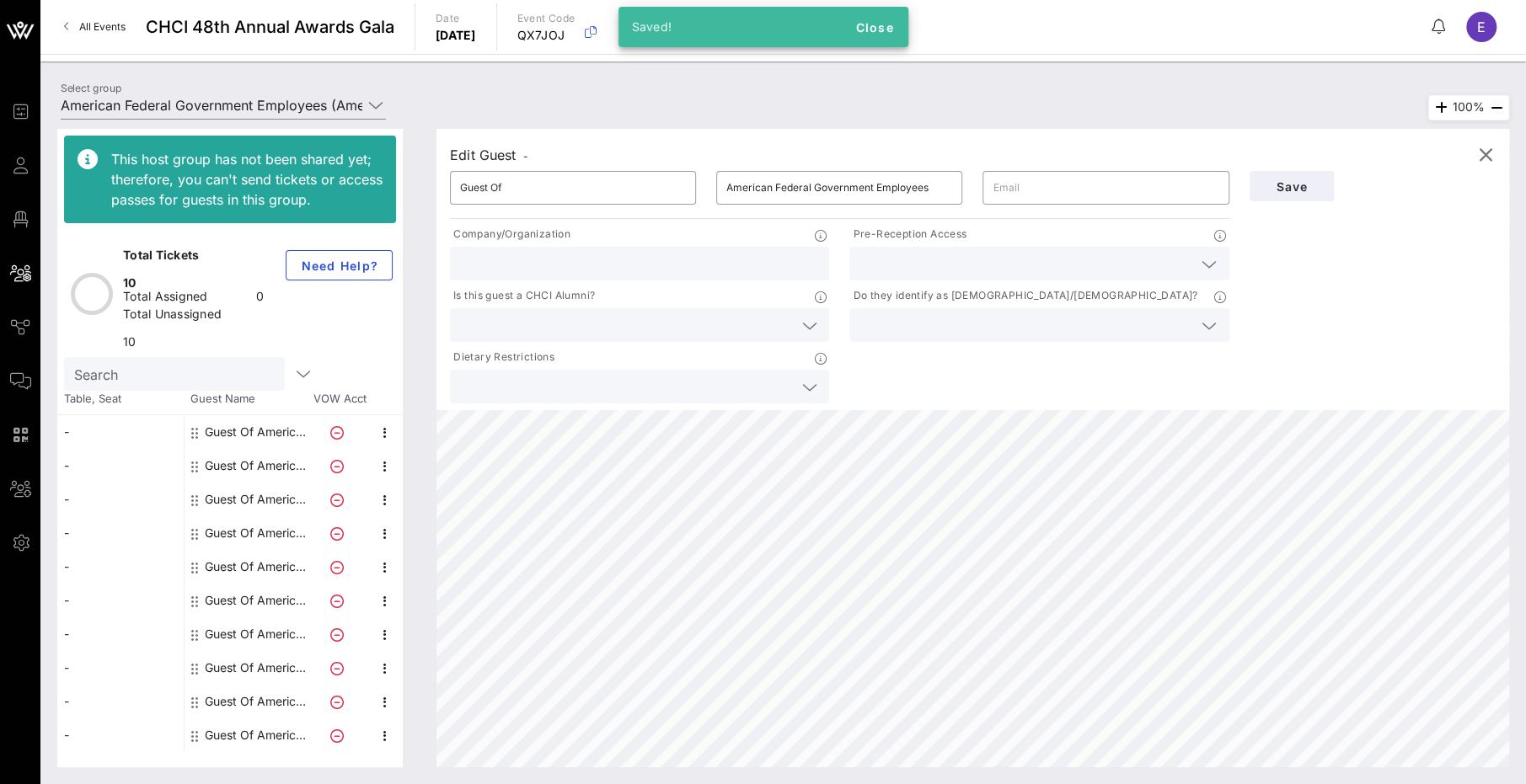 click at bounding box center [1025, 264] 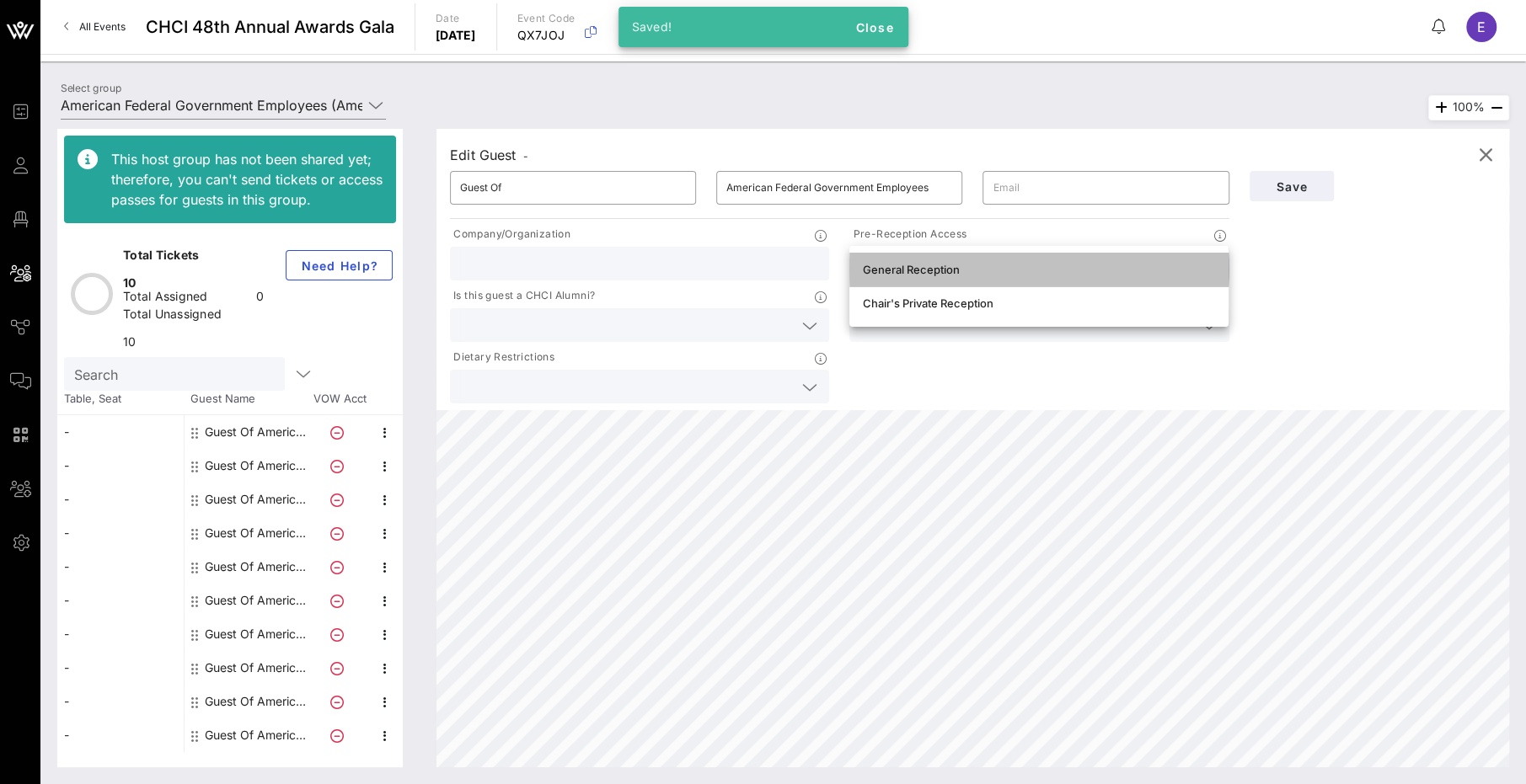 click on "General Reception" at bounding box center [1039, 269] 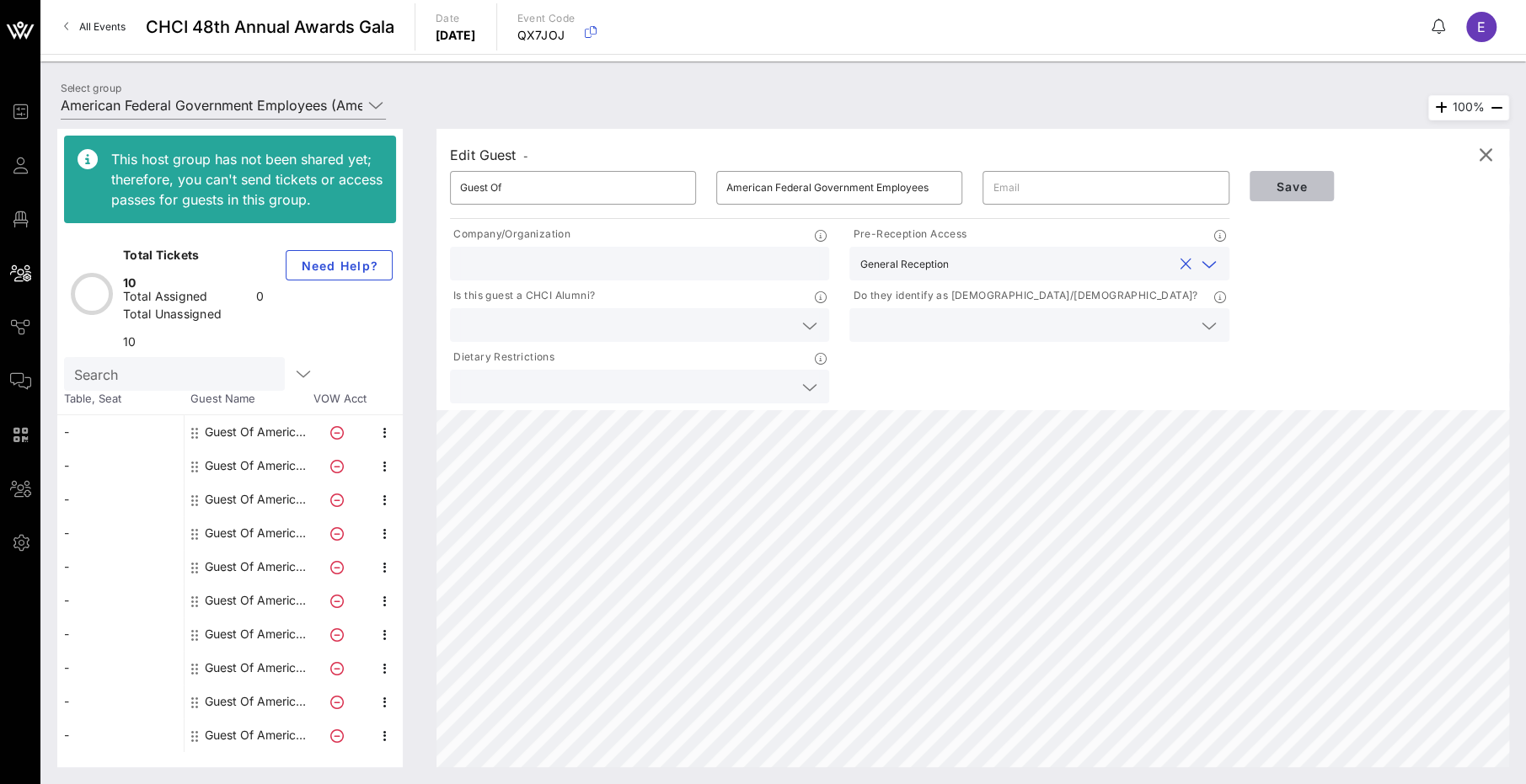 click on "Save" at bounding box center [1292, 186] 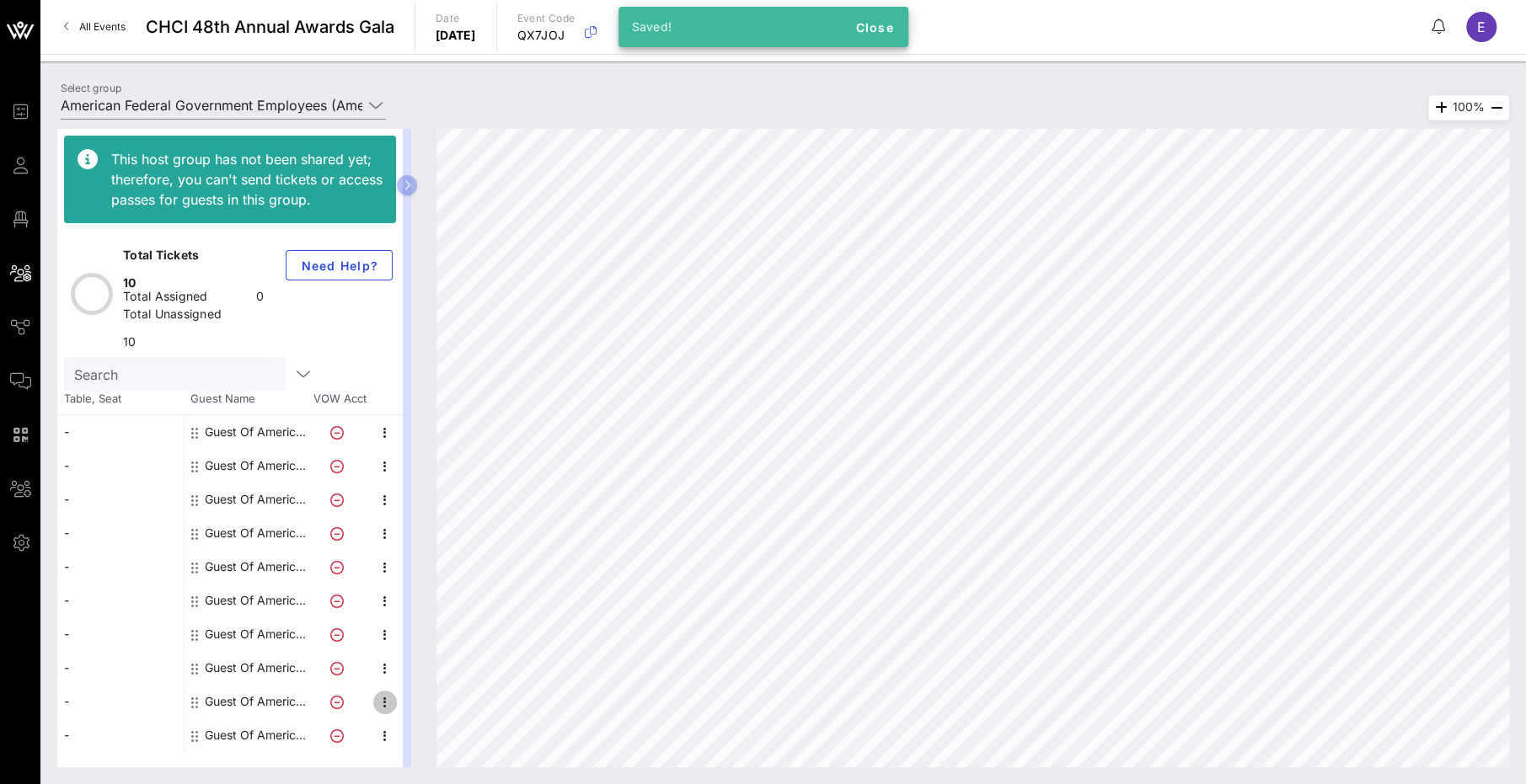 click at bounding box center (385, 702) 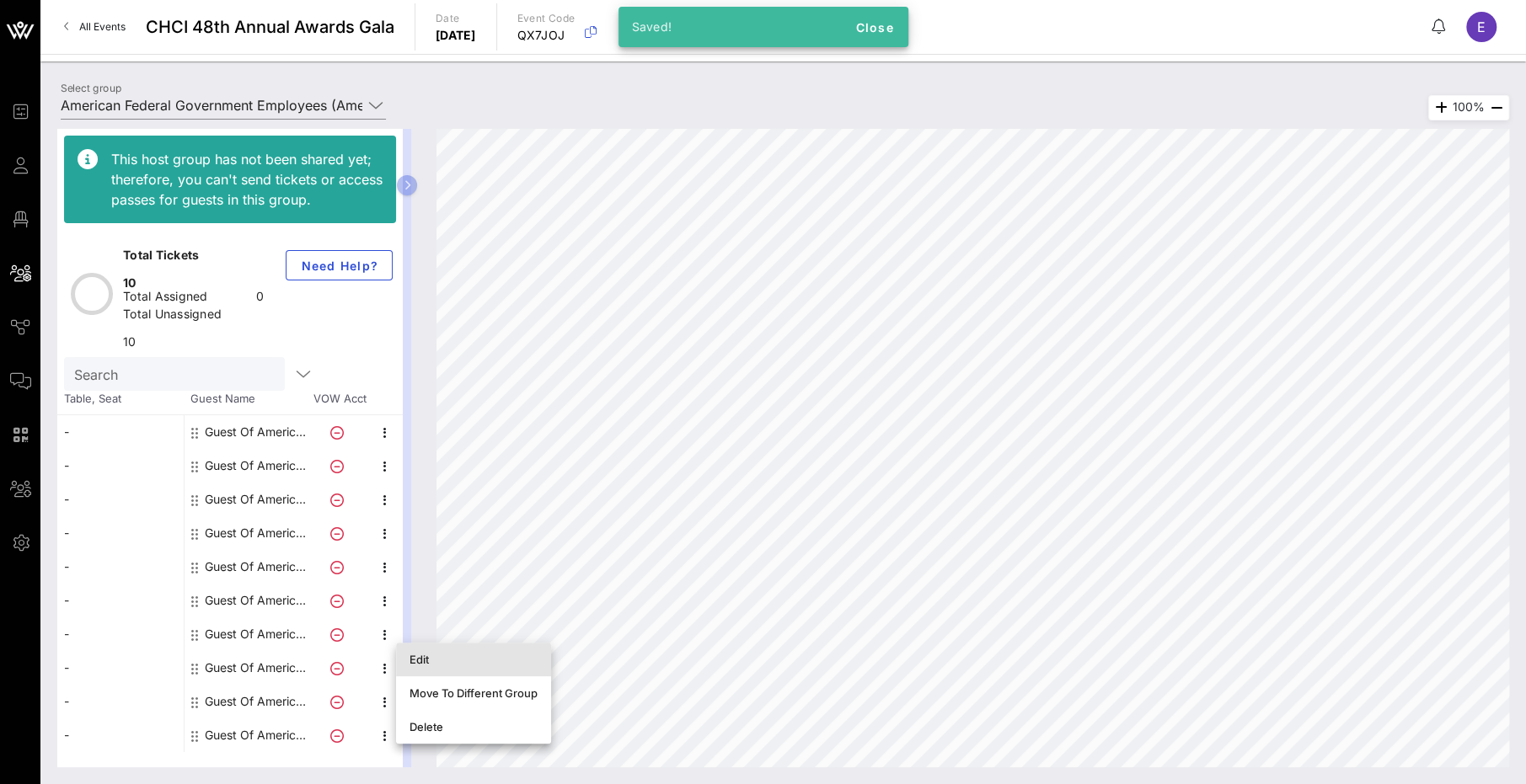 click on "Edit" at bounding box center (474, 659) 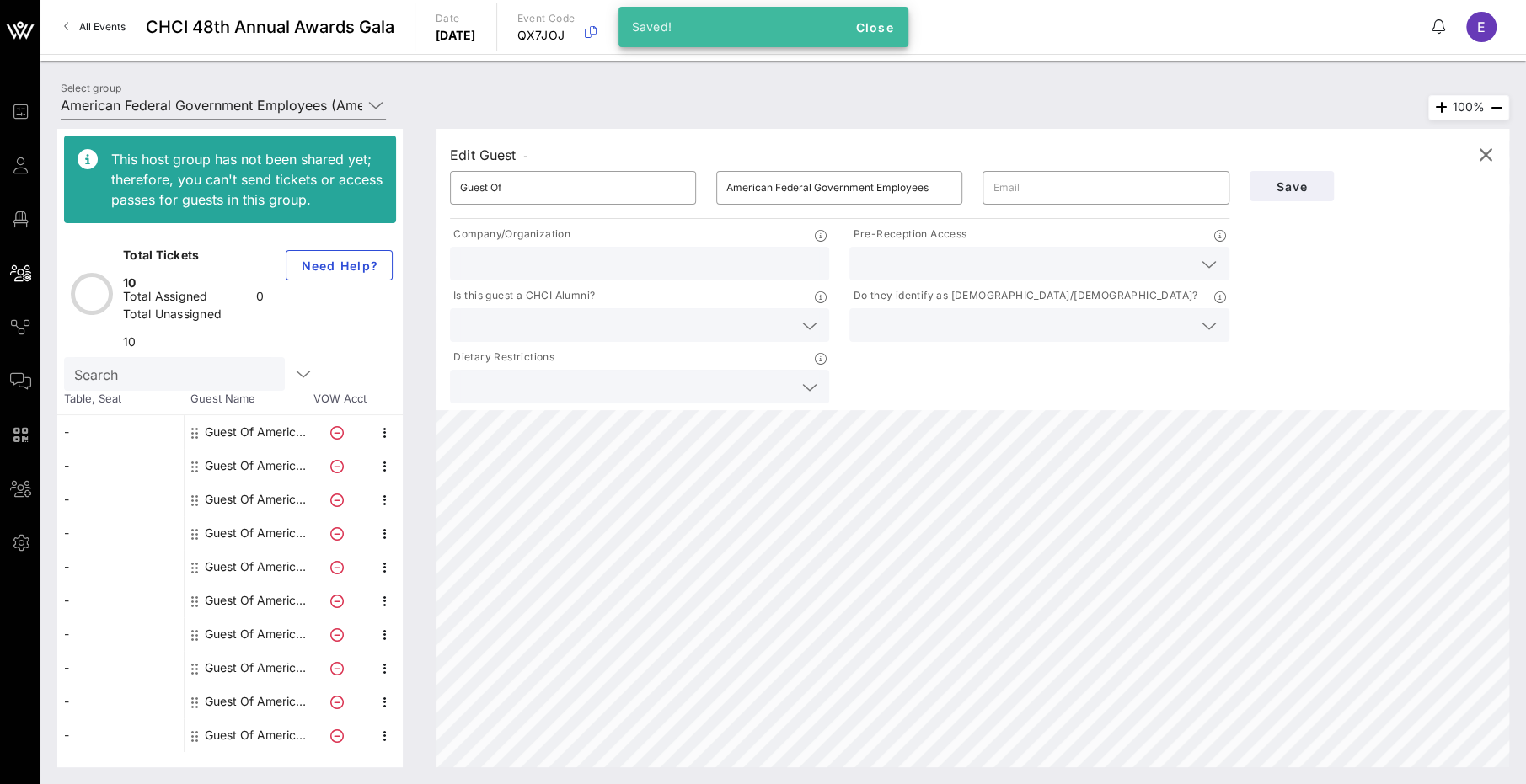 click at bounding box center (1025, 264) 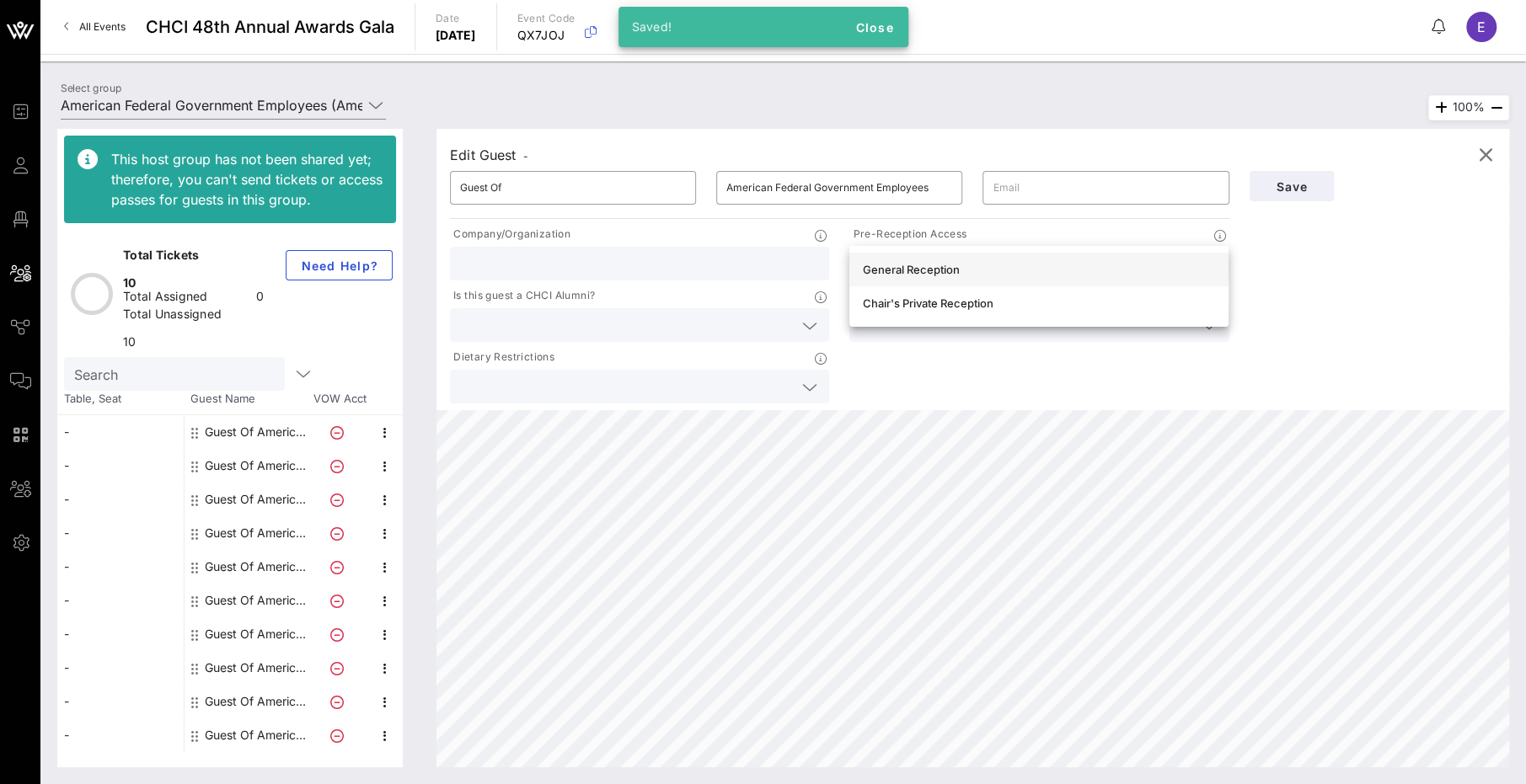 click on "General Reception" at bounding box center [1039, 269] 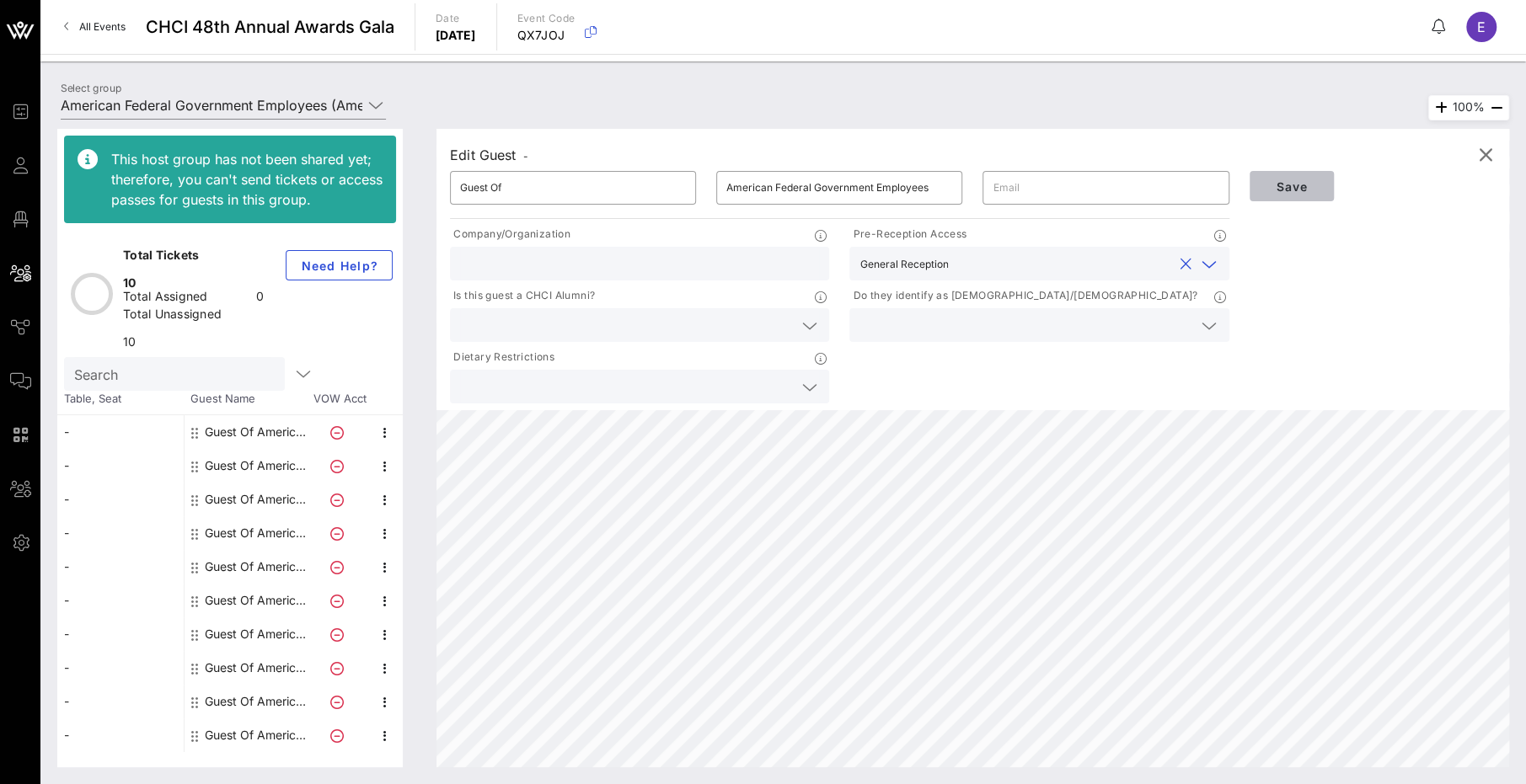 click on "Save" at bounding box center [1292, 186] 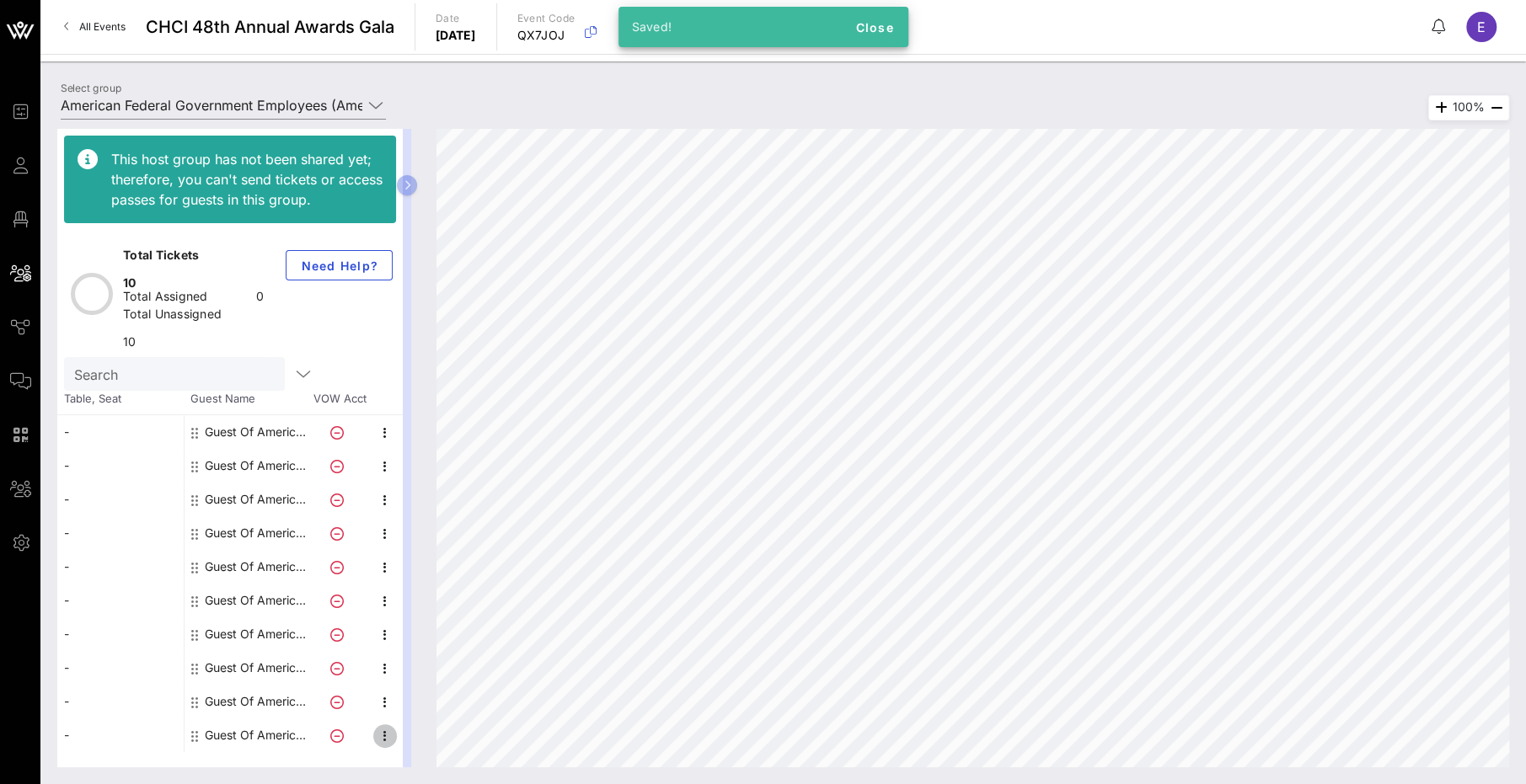 click at bounding box center (385, 736) 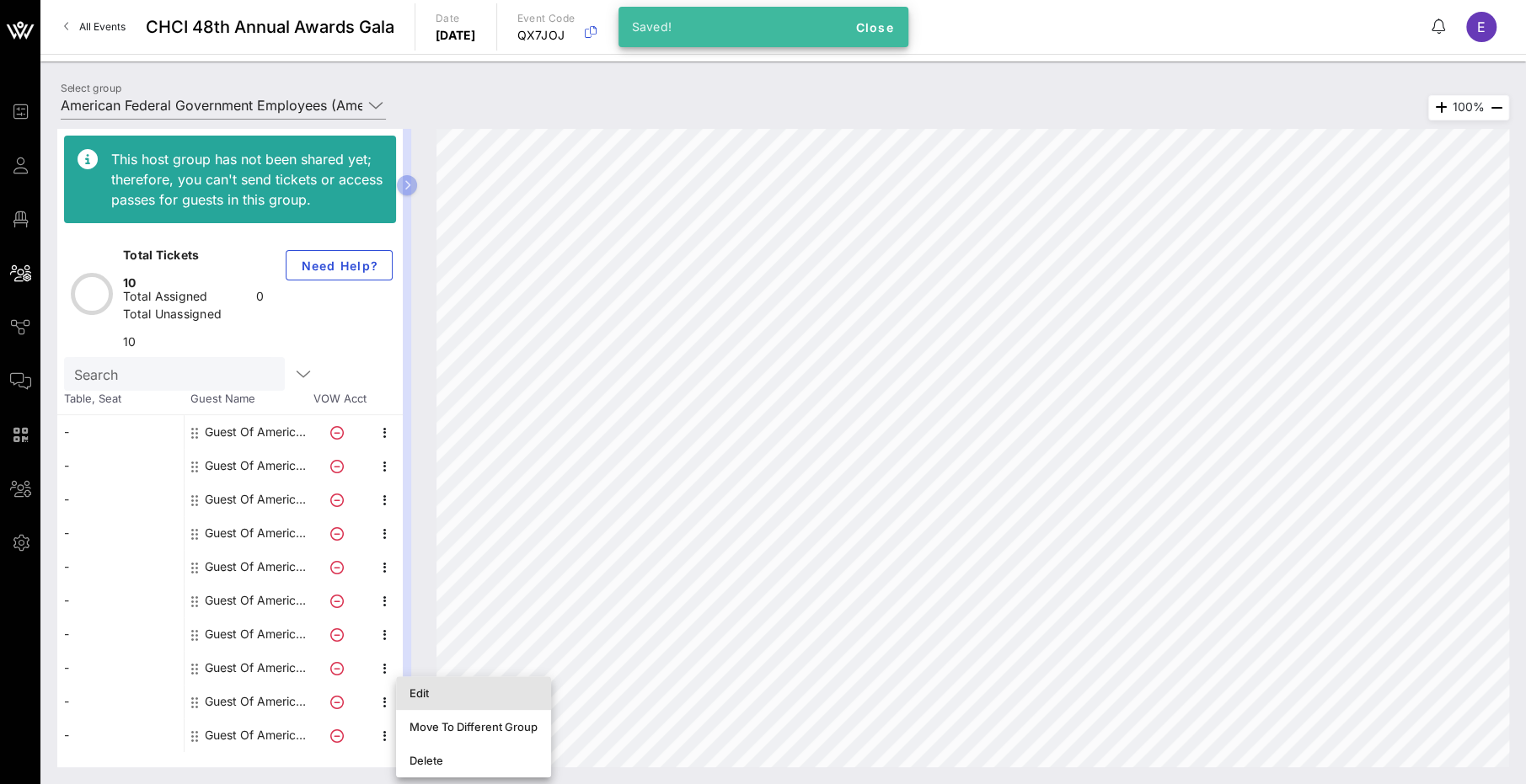 click on "Edit" at bounding box center (474, 693) 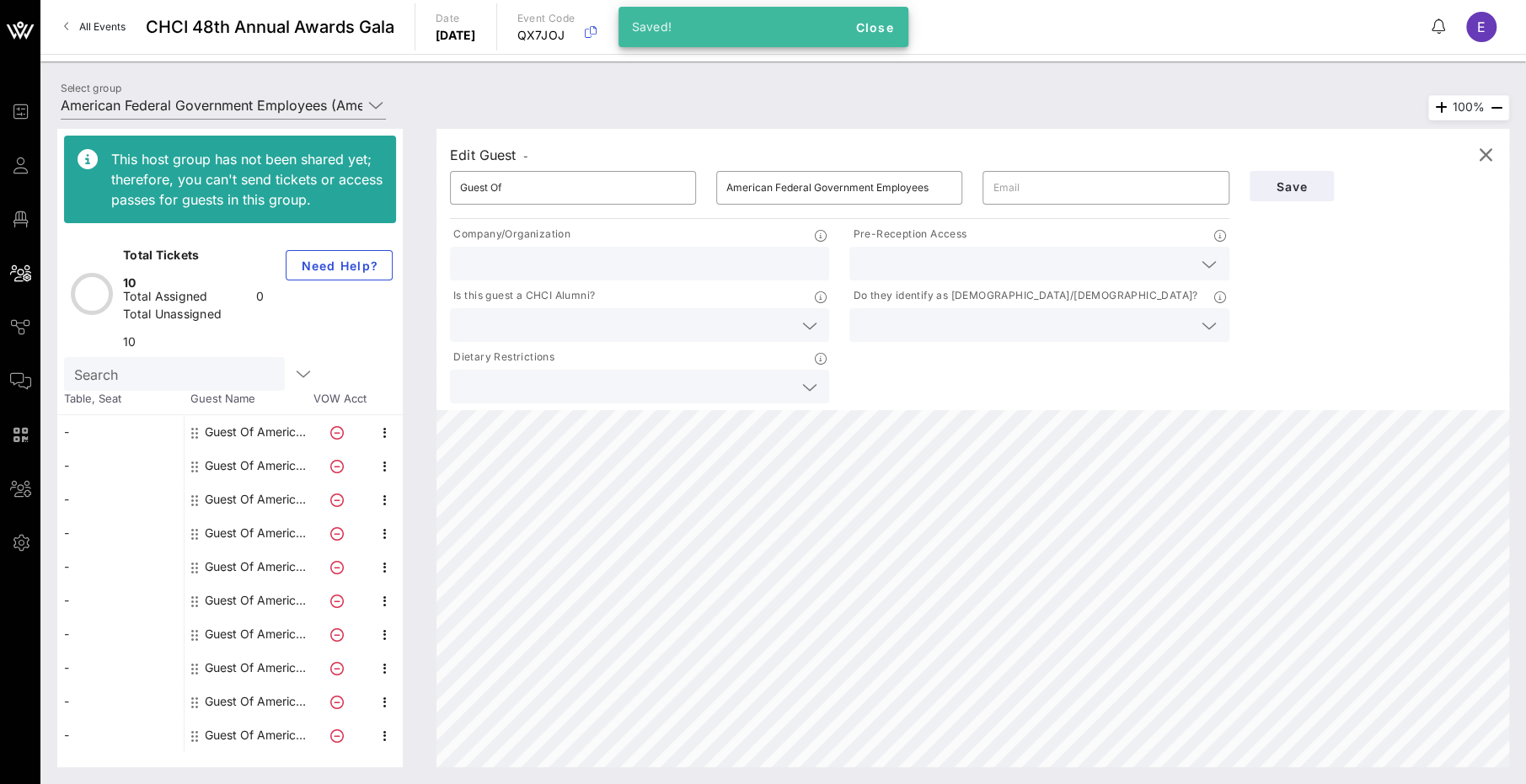 click at bounding box center (1025, 264) 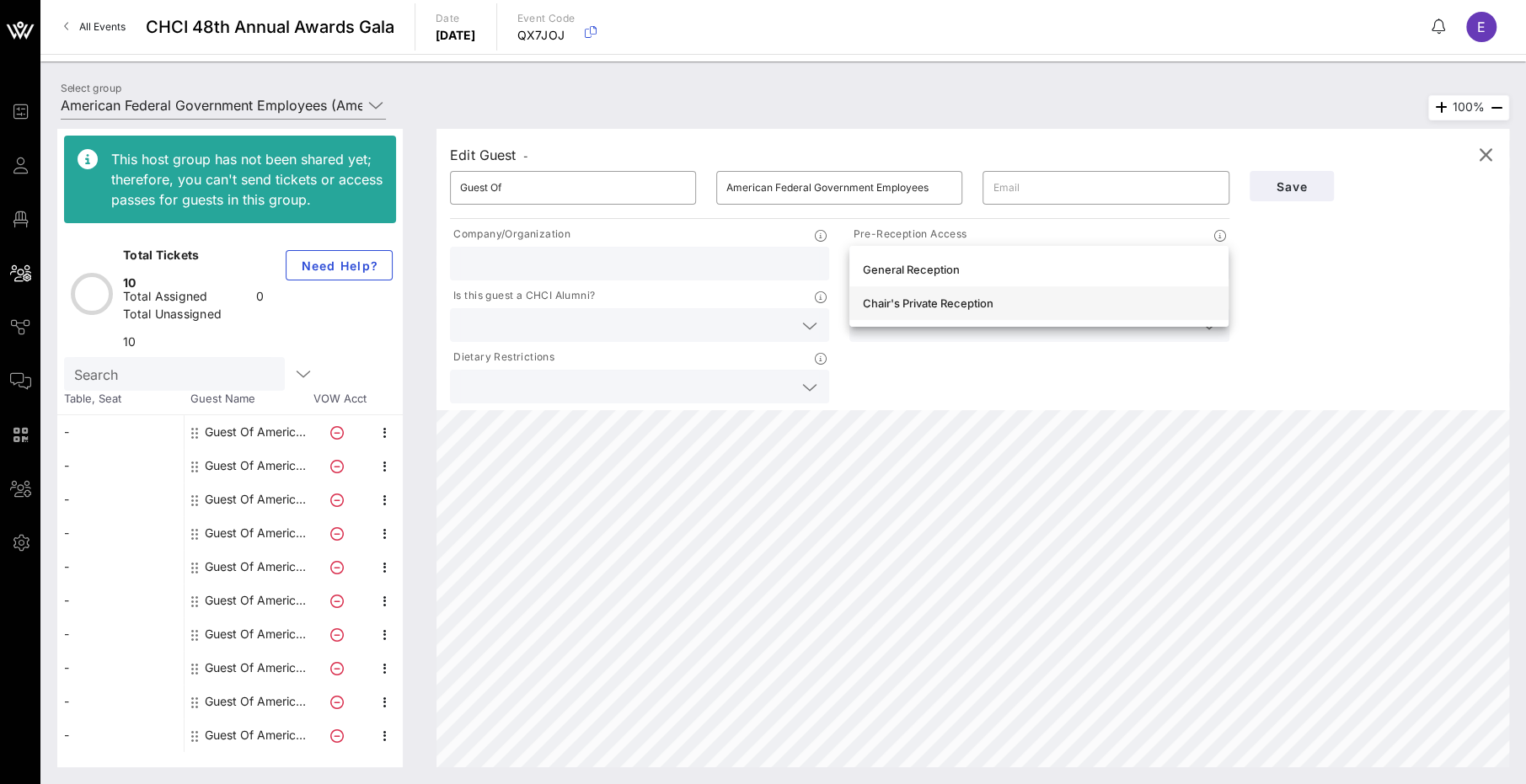 click on "Chair's Private Reception" at bounding box center (1039, 303) 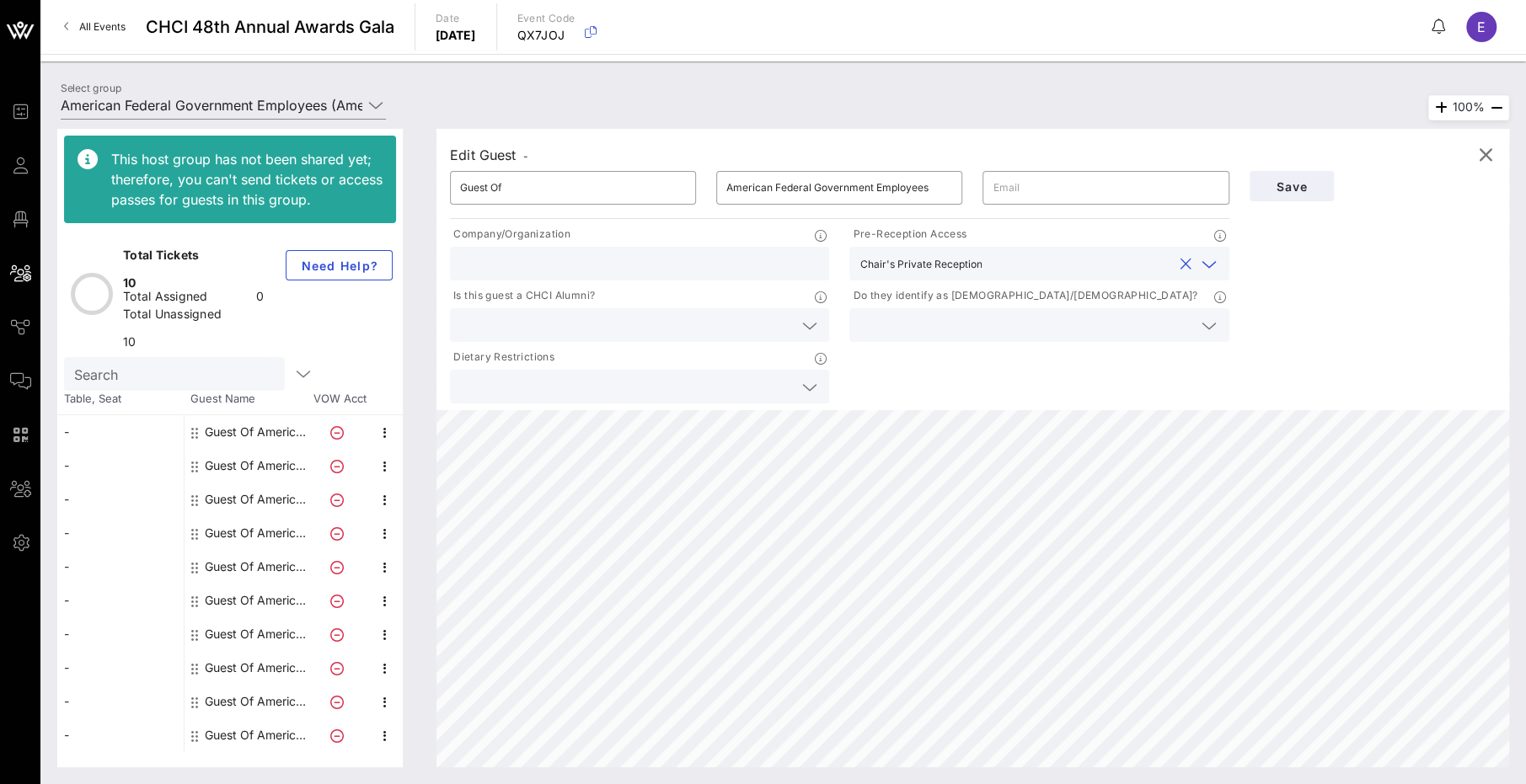 click at bounding box center [1079, 264] 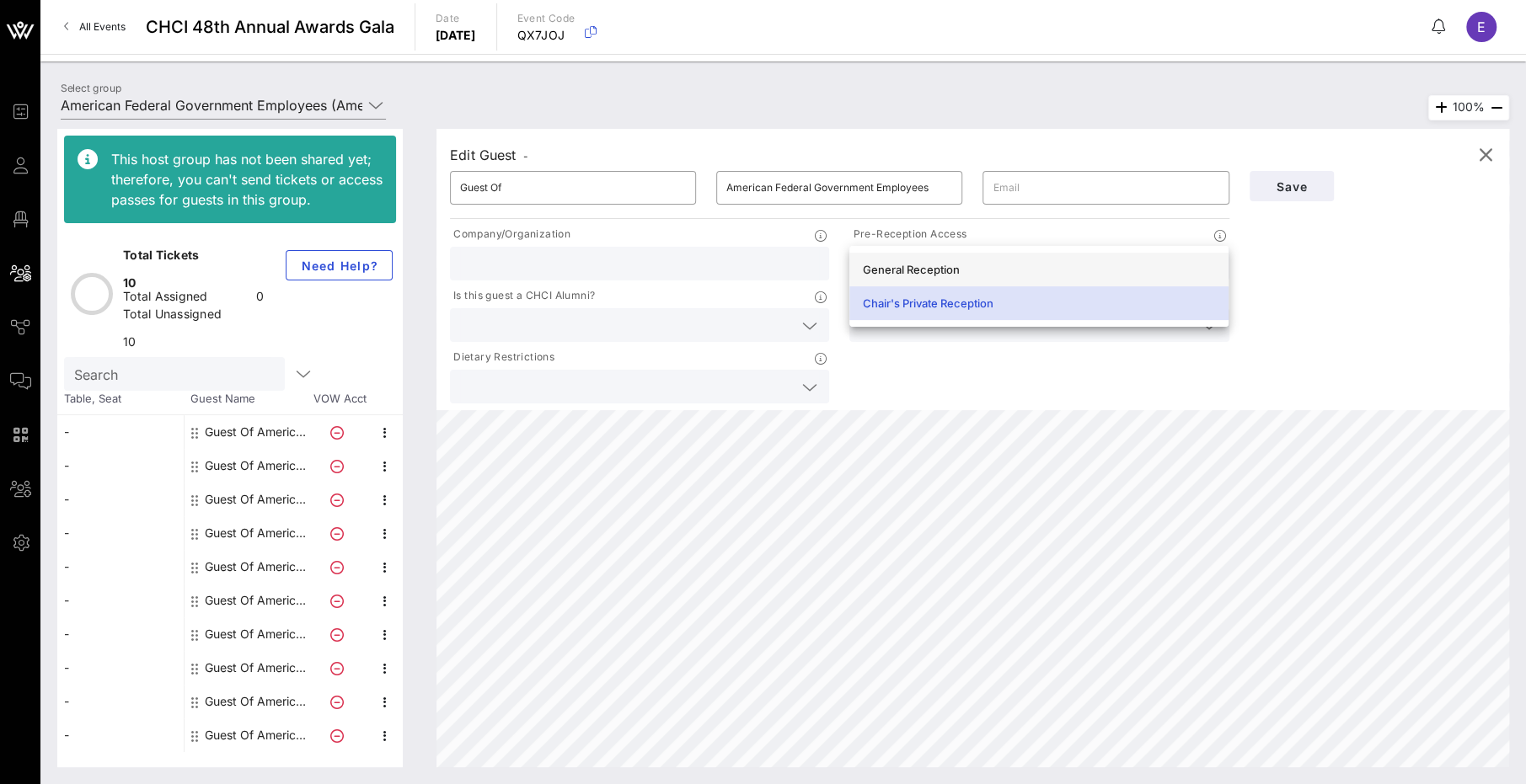 click on "General Reception" at bounding box center [1039, 269] 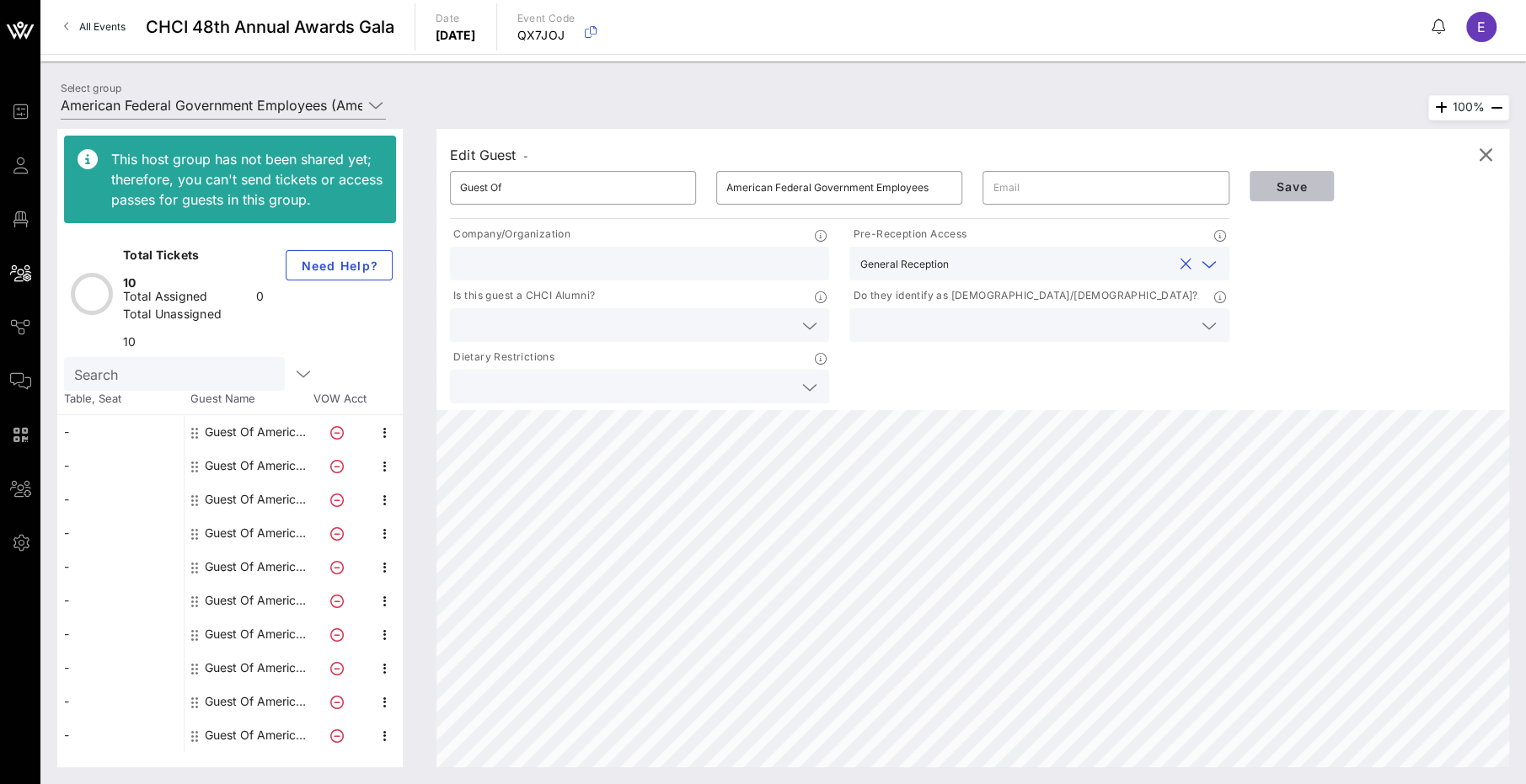 click on "Save" at bounding box center [1292, 186] 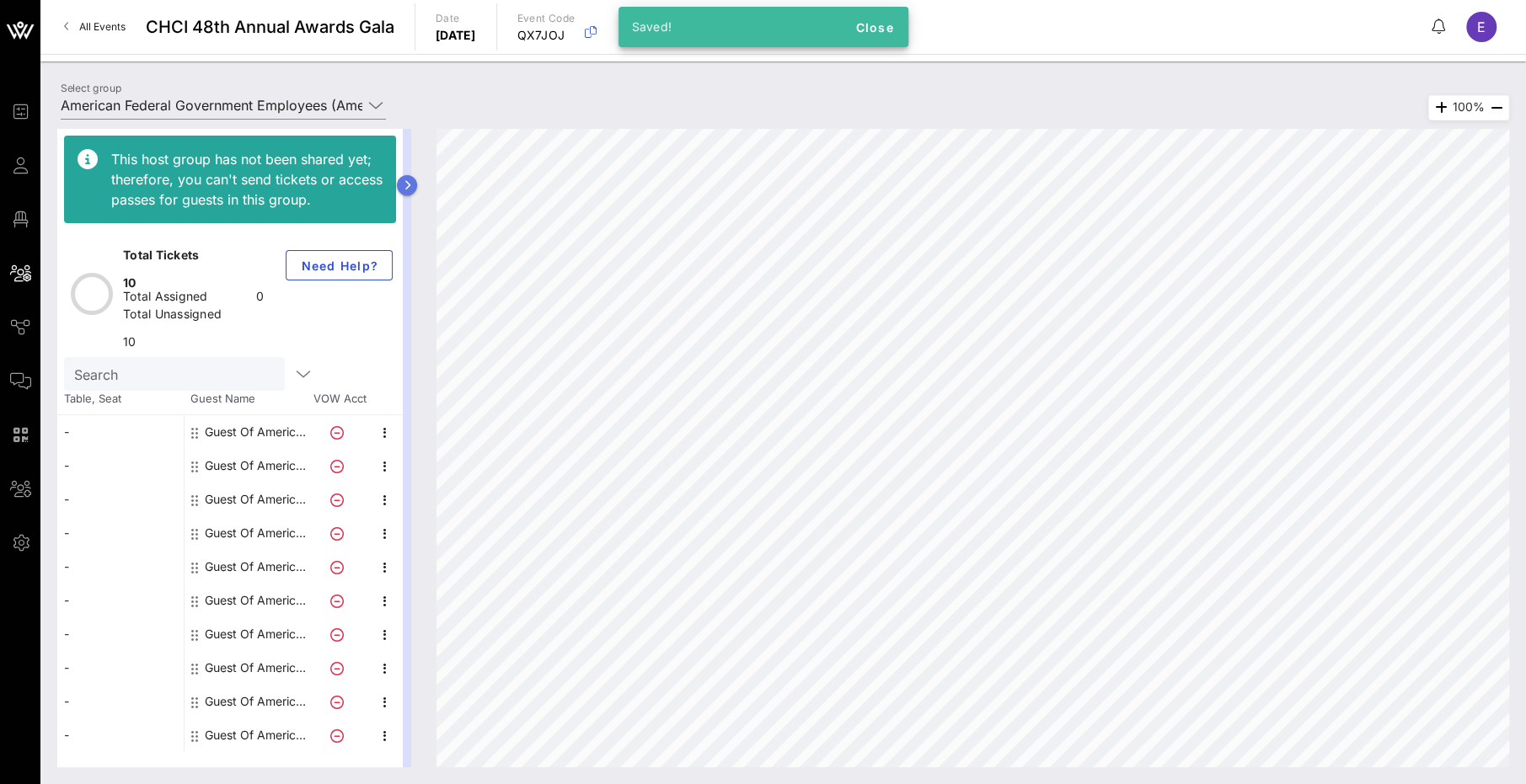click at bounding box center [407, 185] 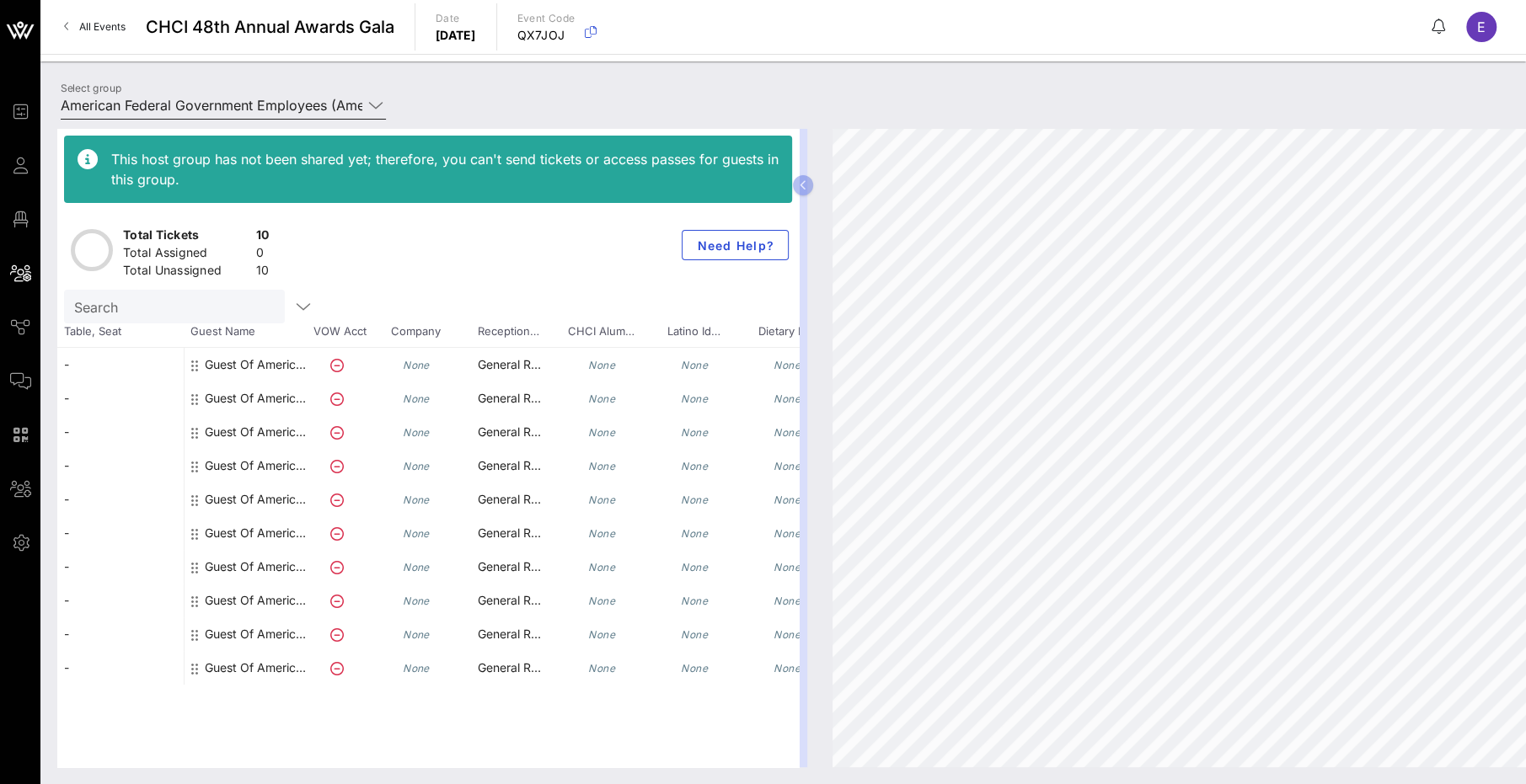 click on "American Federal Government Employees (American Federal Government Employees) [[PERSON_NAME], [PERSON_NAME][EMAIL_ADDRESS][PERSON_NAME][DOMAIN_NAME]]" at bounding box center (211, 105) 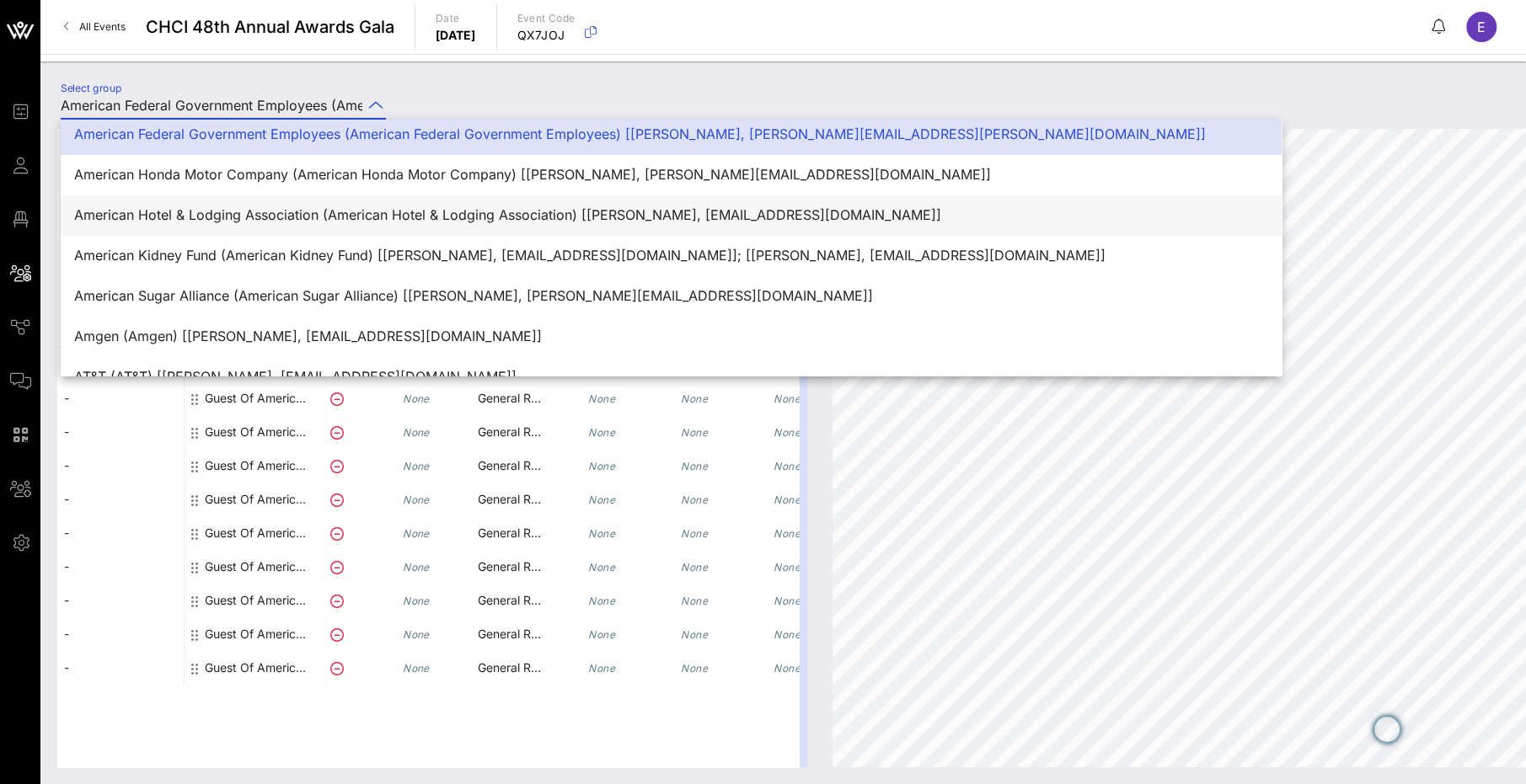 scroll, scrollTop: 260, scrollLeft: 0, axis: vertical 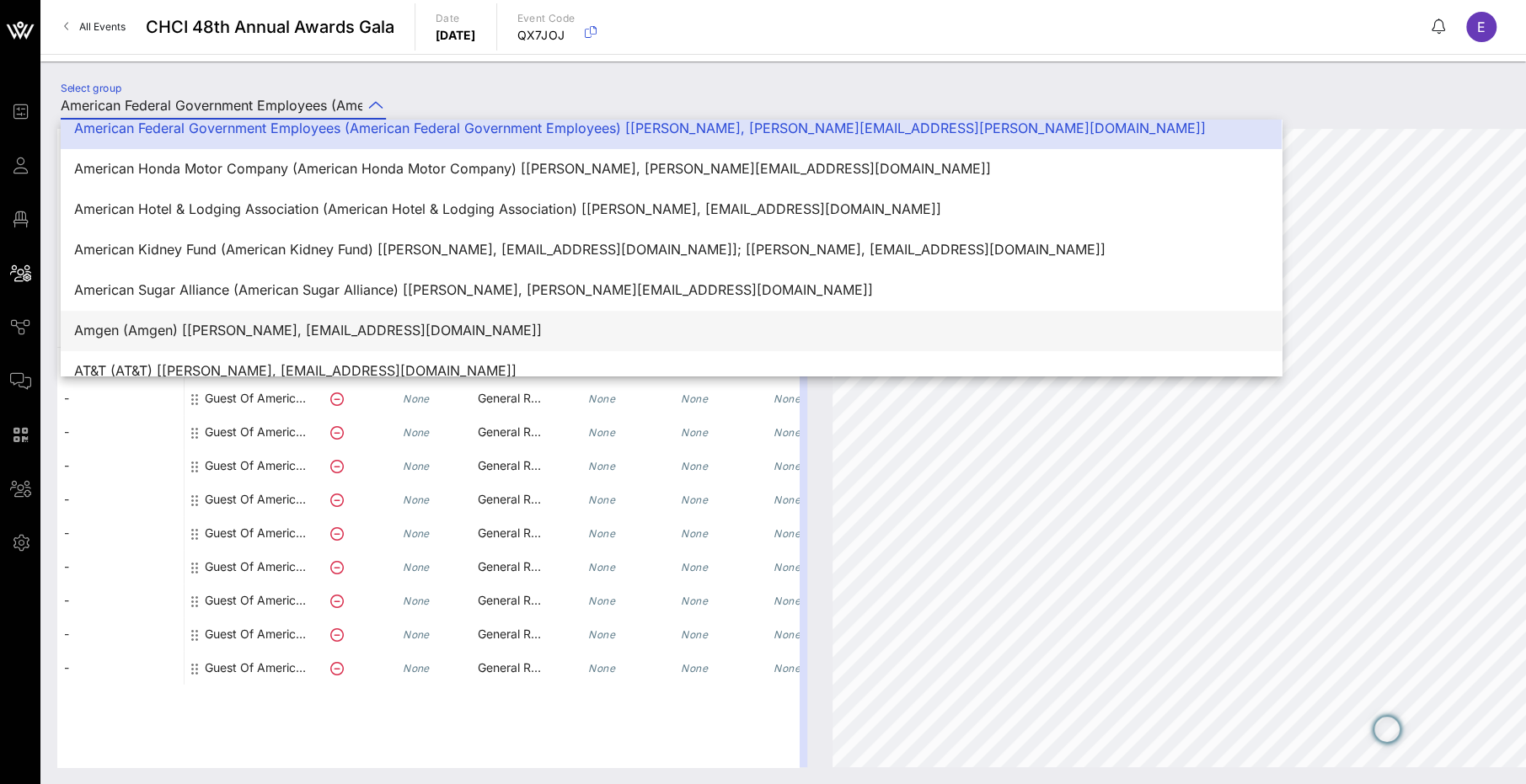 click on "Amgen (Amgen) [[PERSON_NAME], [EMAIL_ADDRESS][DOMAIN_NAME]]" at bounding box center [671, 330] 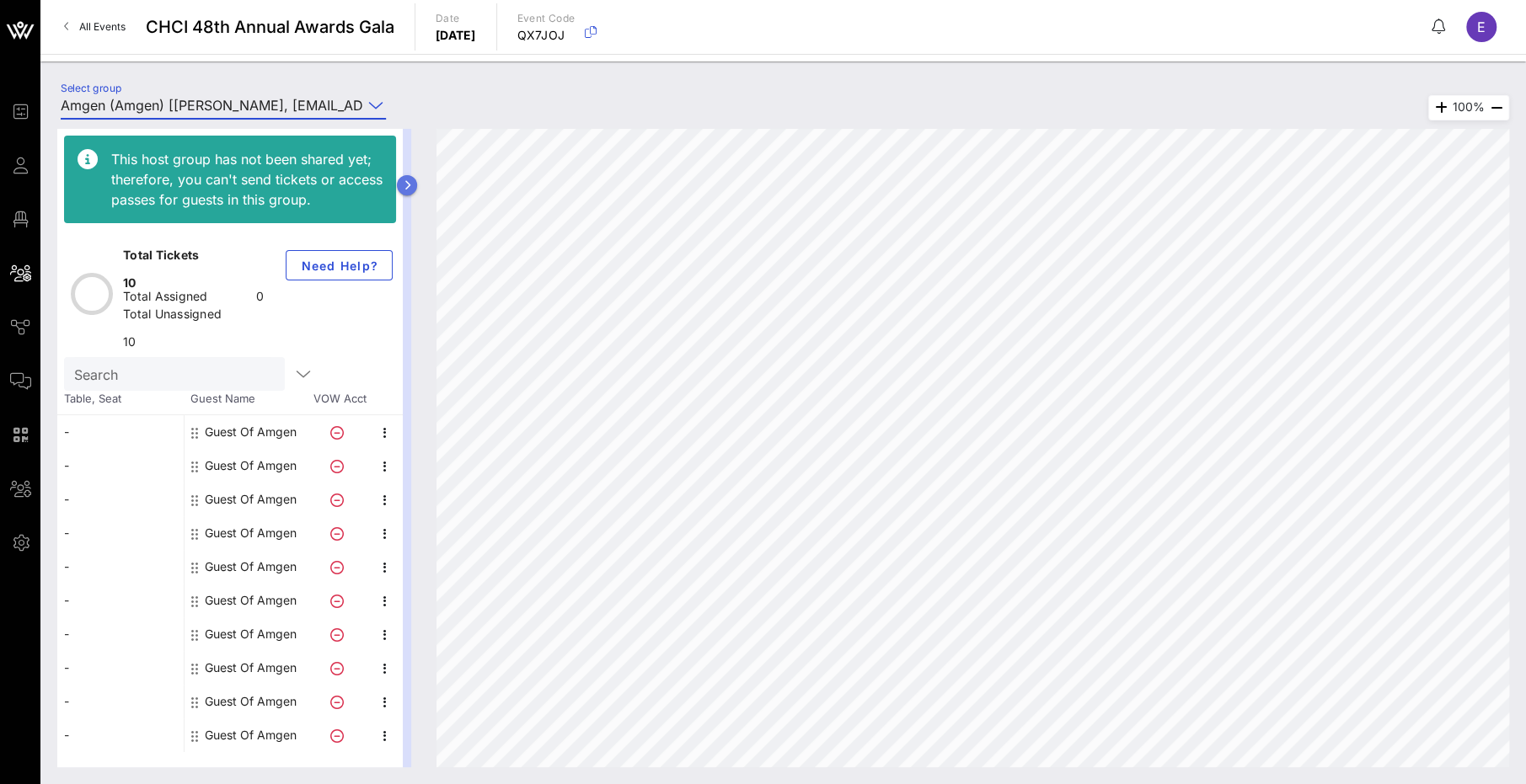 click at bounding box center (407, 185) 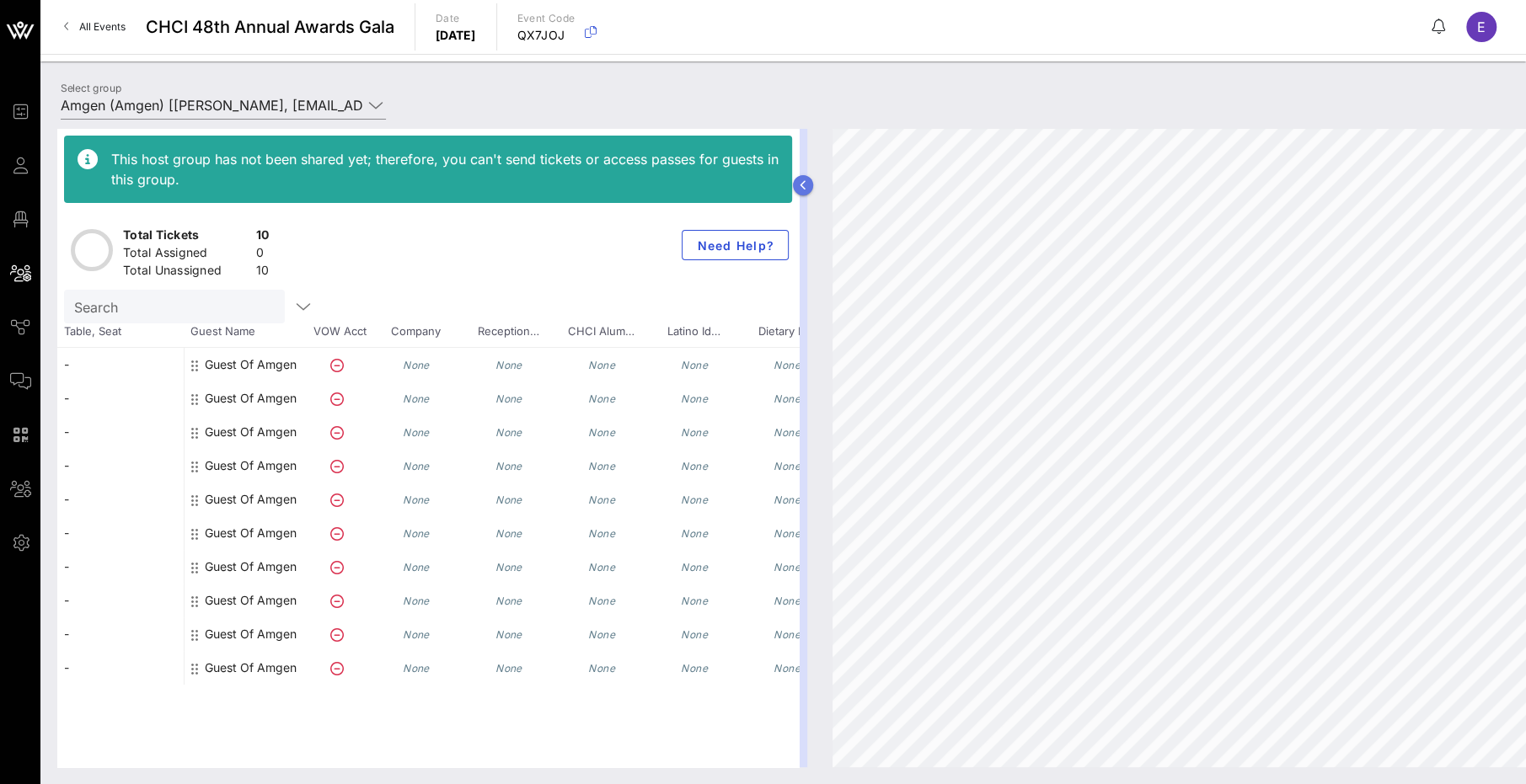 click at bounding box center [803, 185] 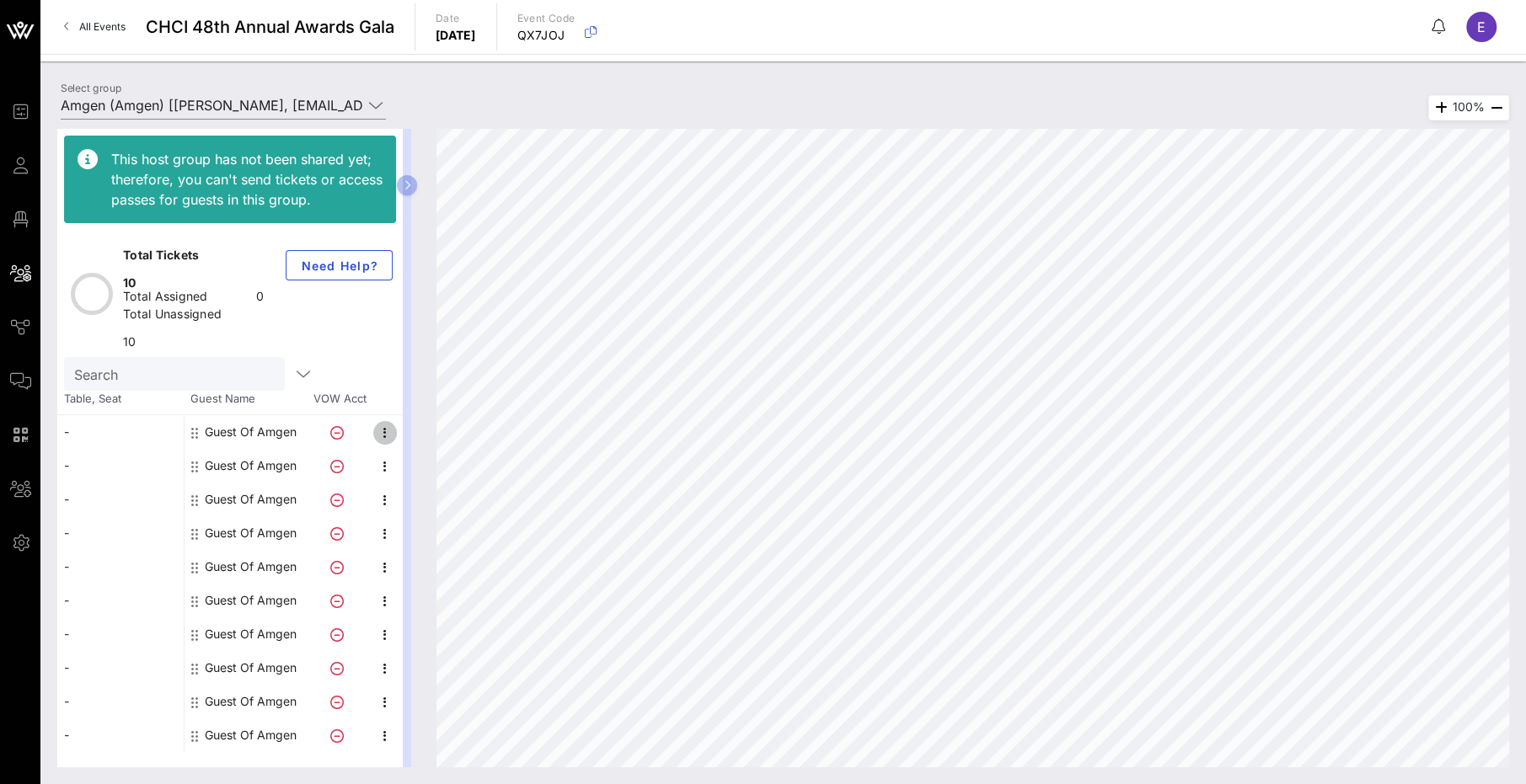 click at bounding box center (385, 433) 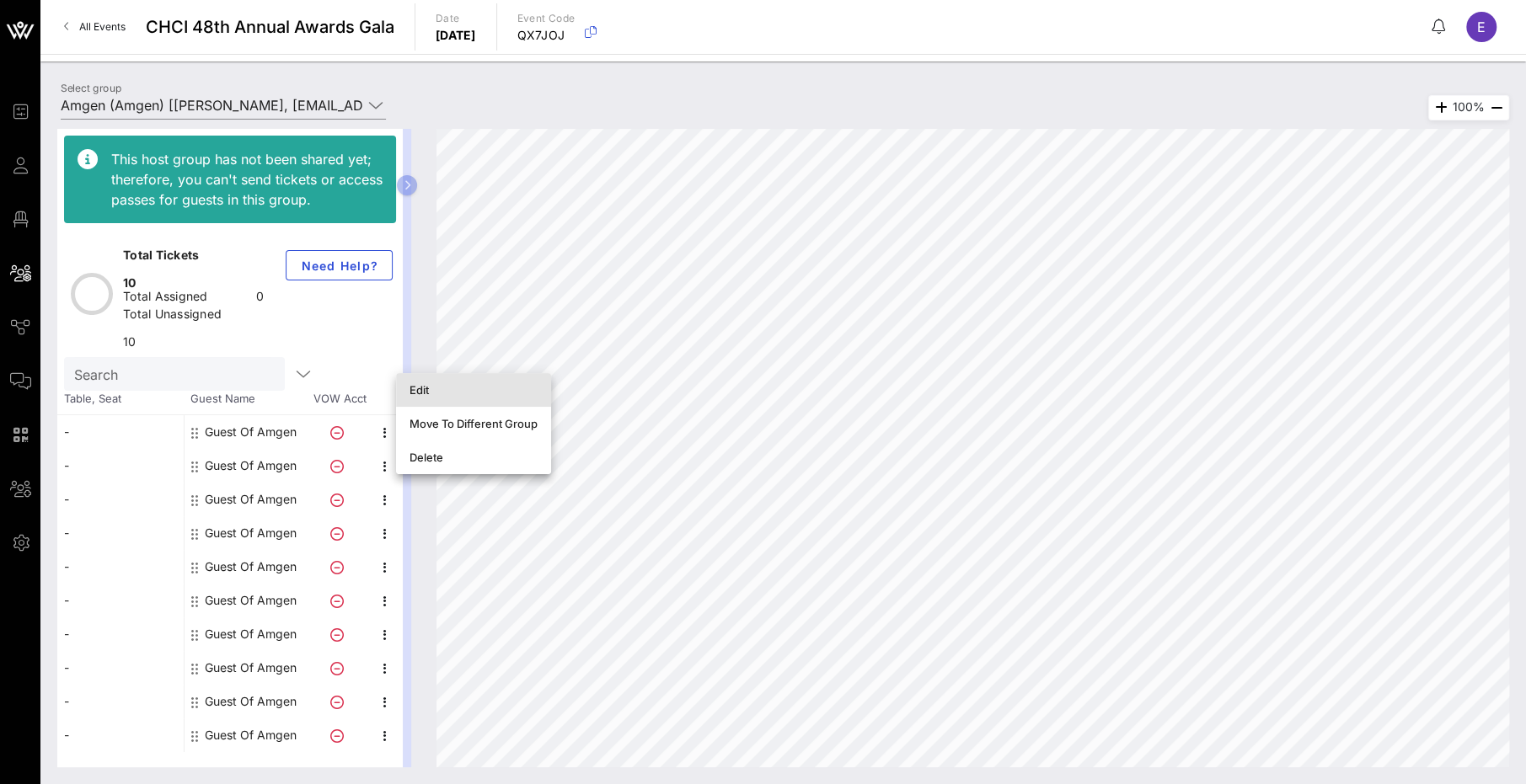 click on "Edit" at bounding box center [474, 390] 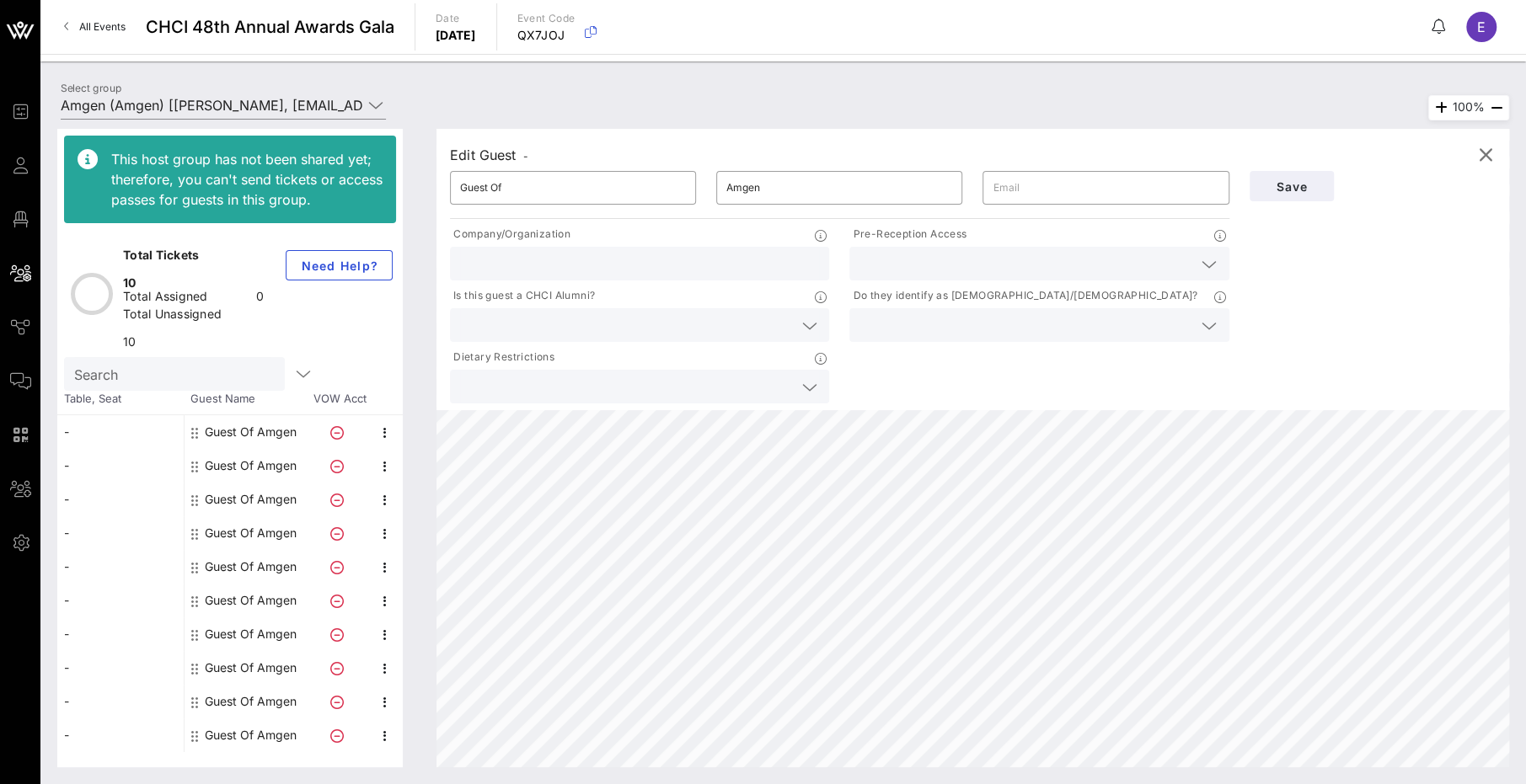 click at bounding box center (1025, 264) 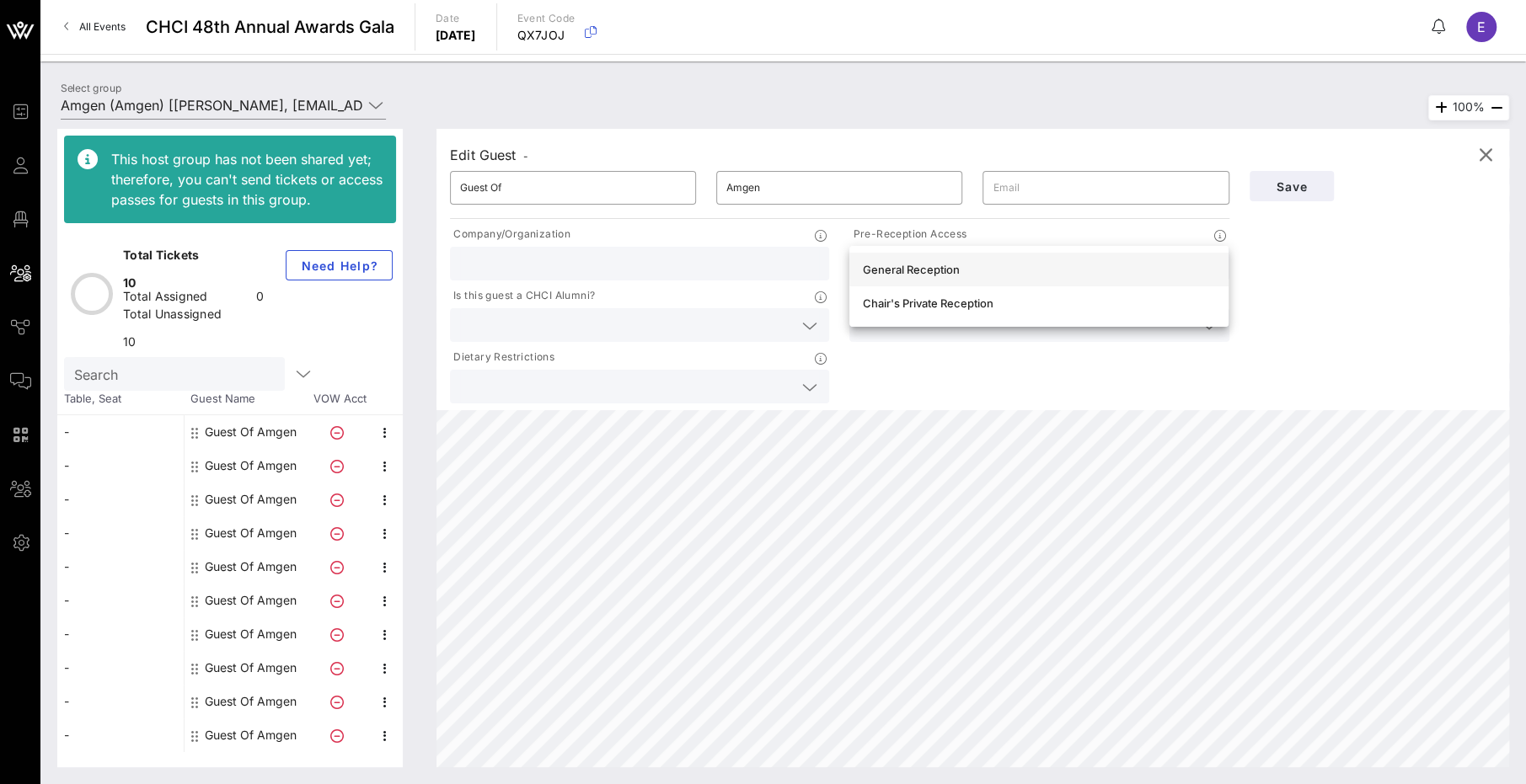 click on "General Reception" at bounding box center [1039, 269] 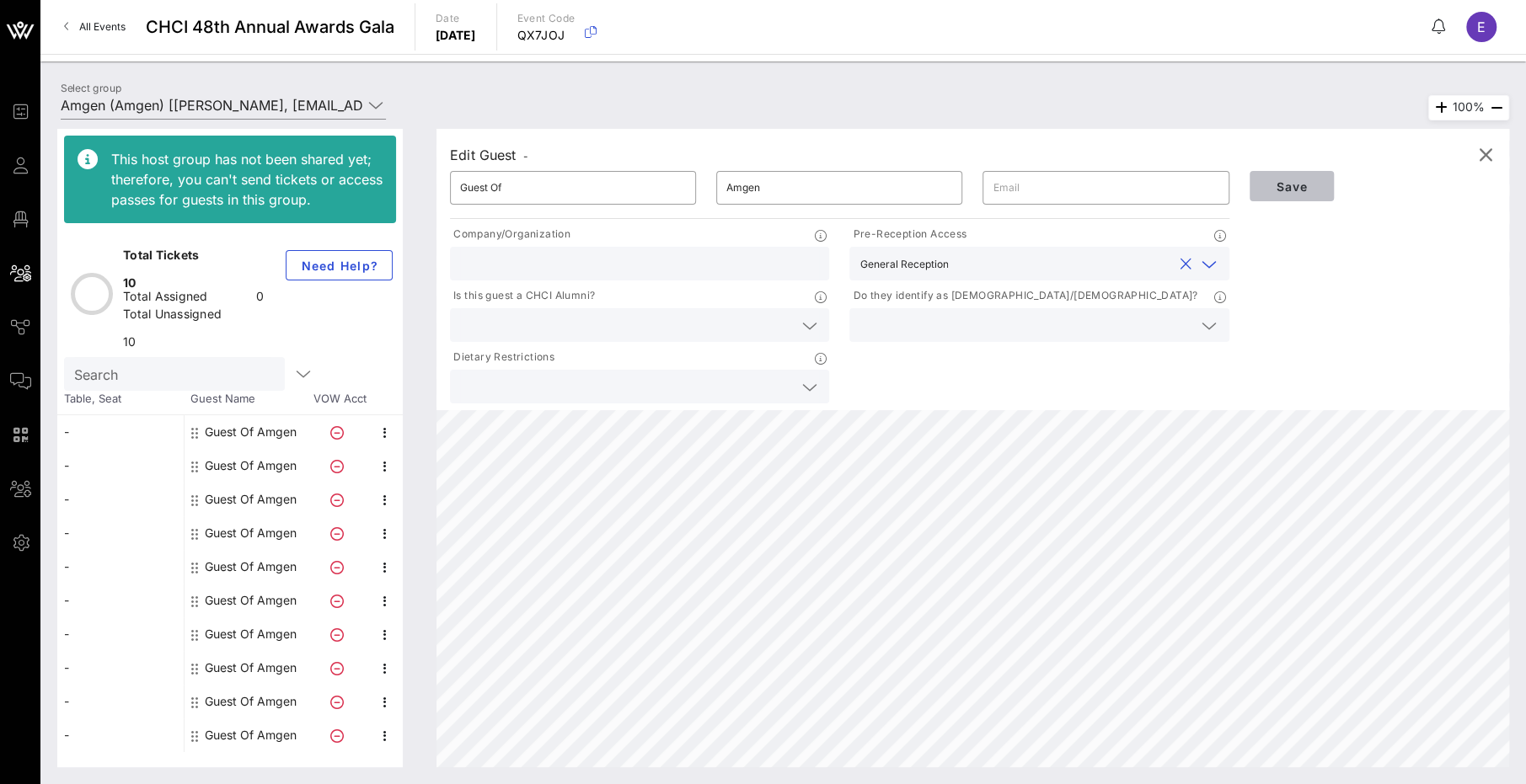 click on "Save" at bounding box center [1292, 186] 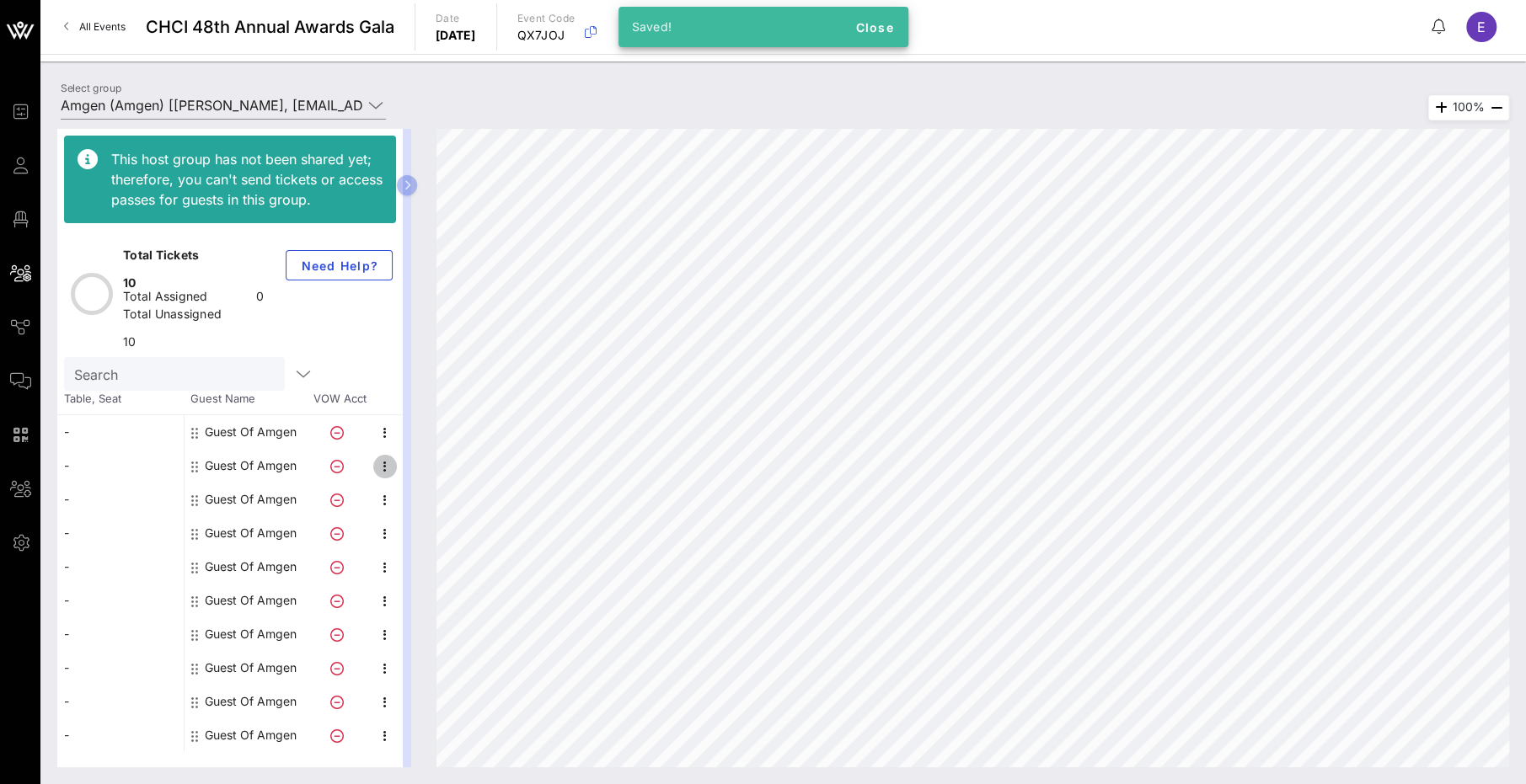 click at bounding box center (385, 467) 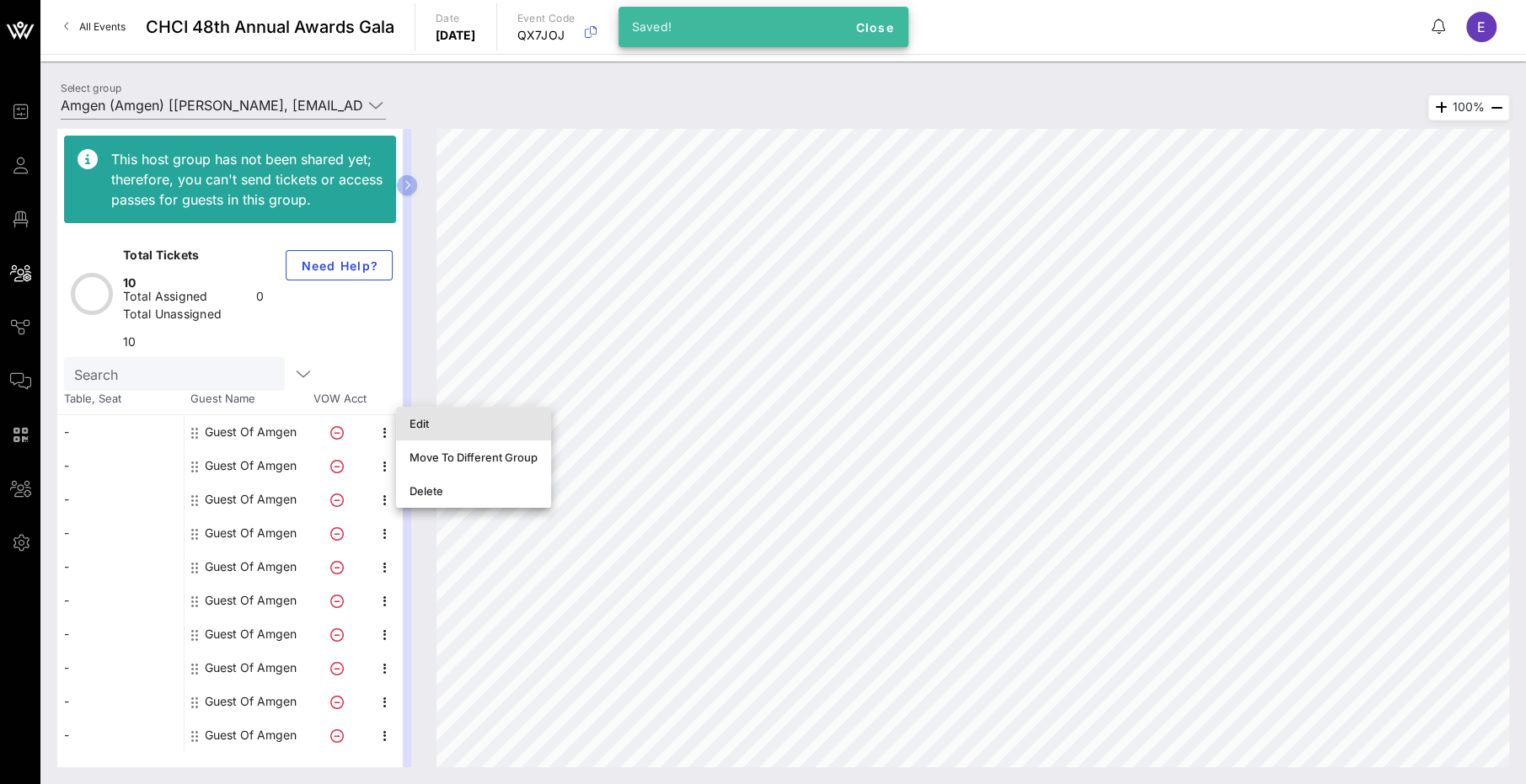click on "Edit" at bounding box center [474, 424] 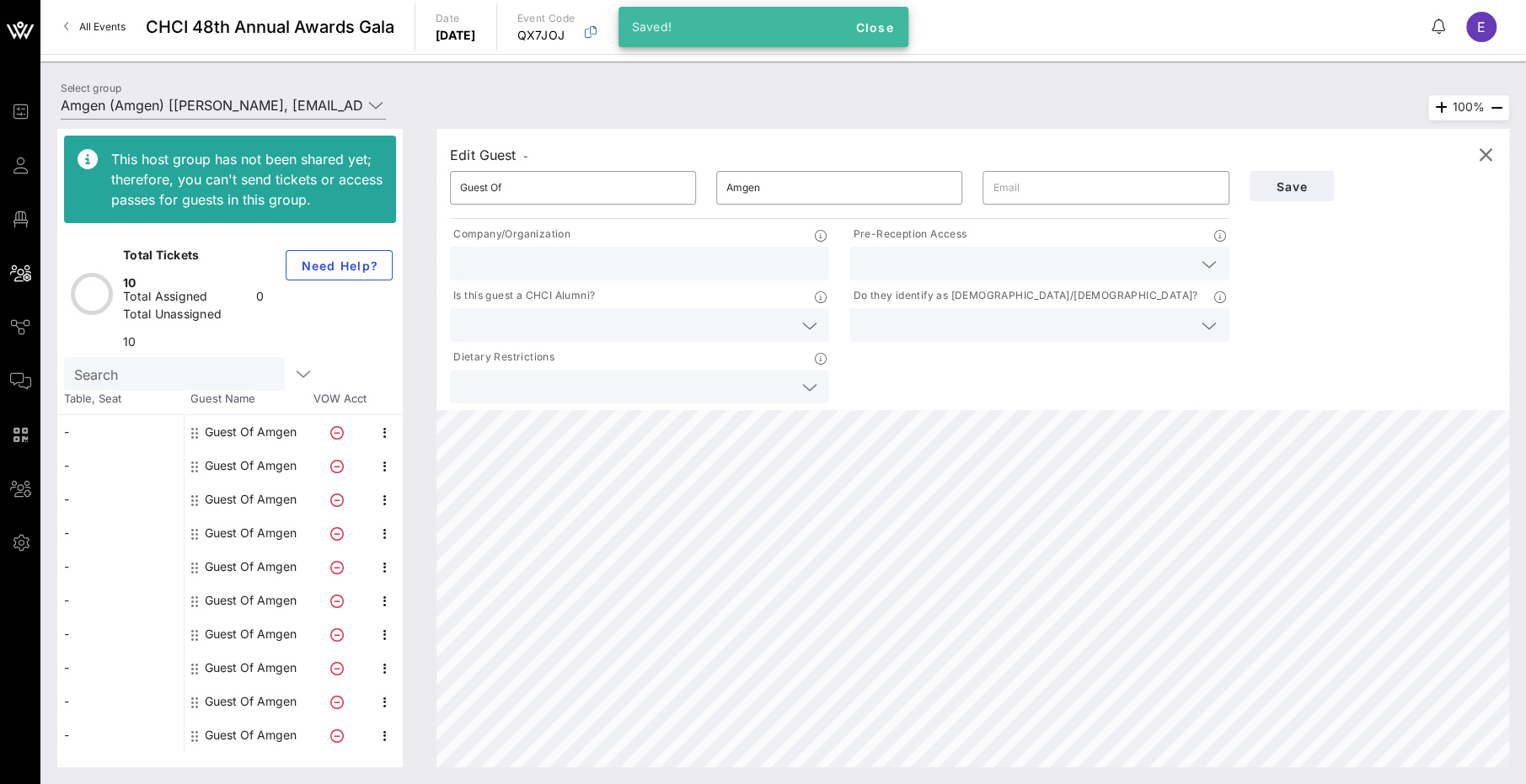 click at bounding box center (1025, 264) 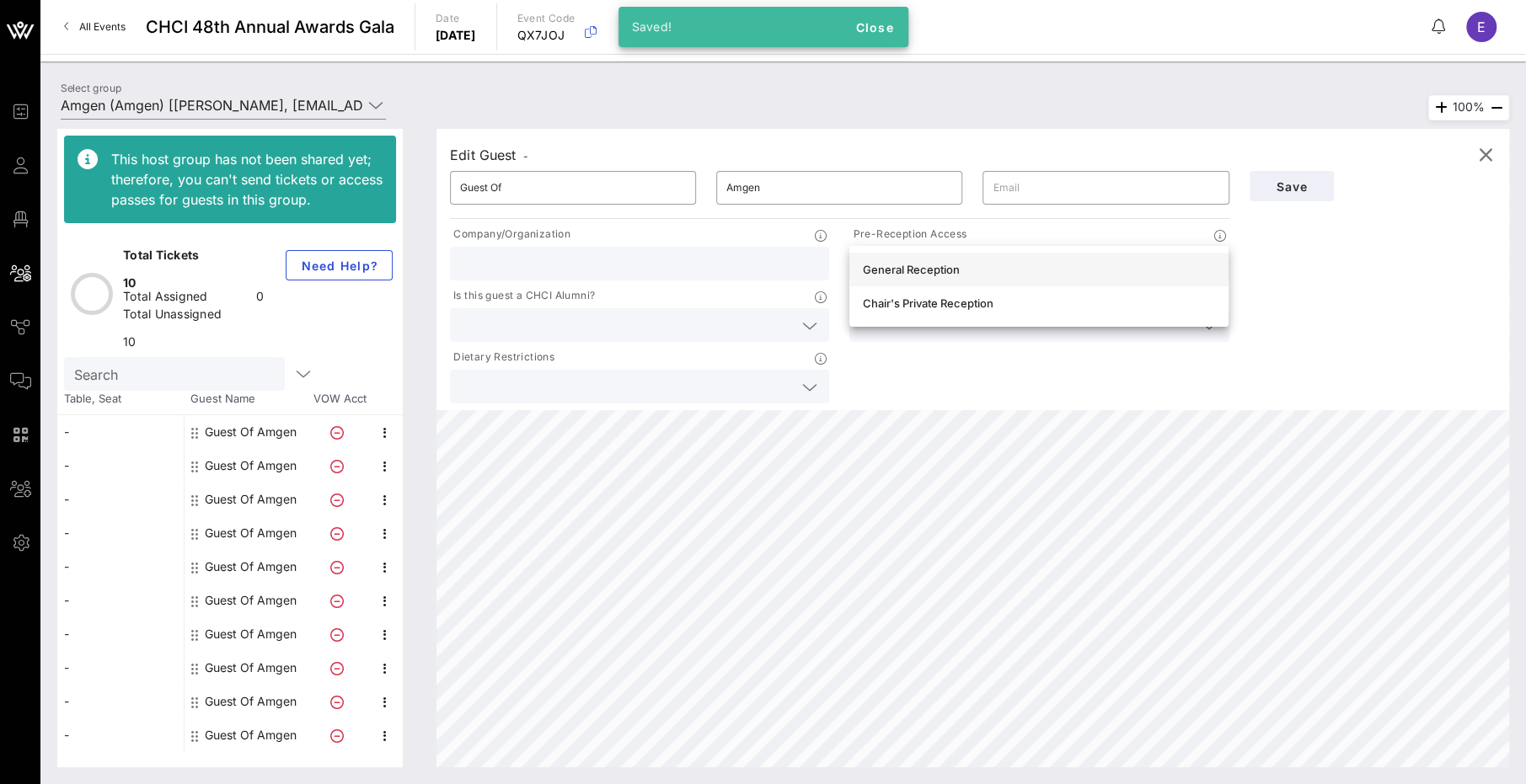 click on "General Reception" at bounding box center [1039, 269] 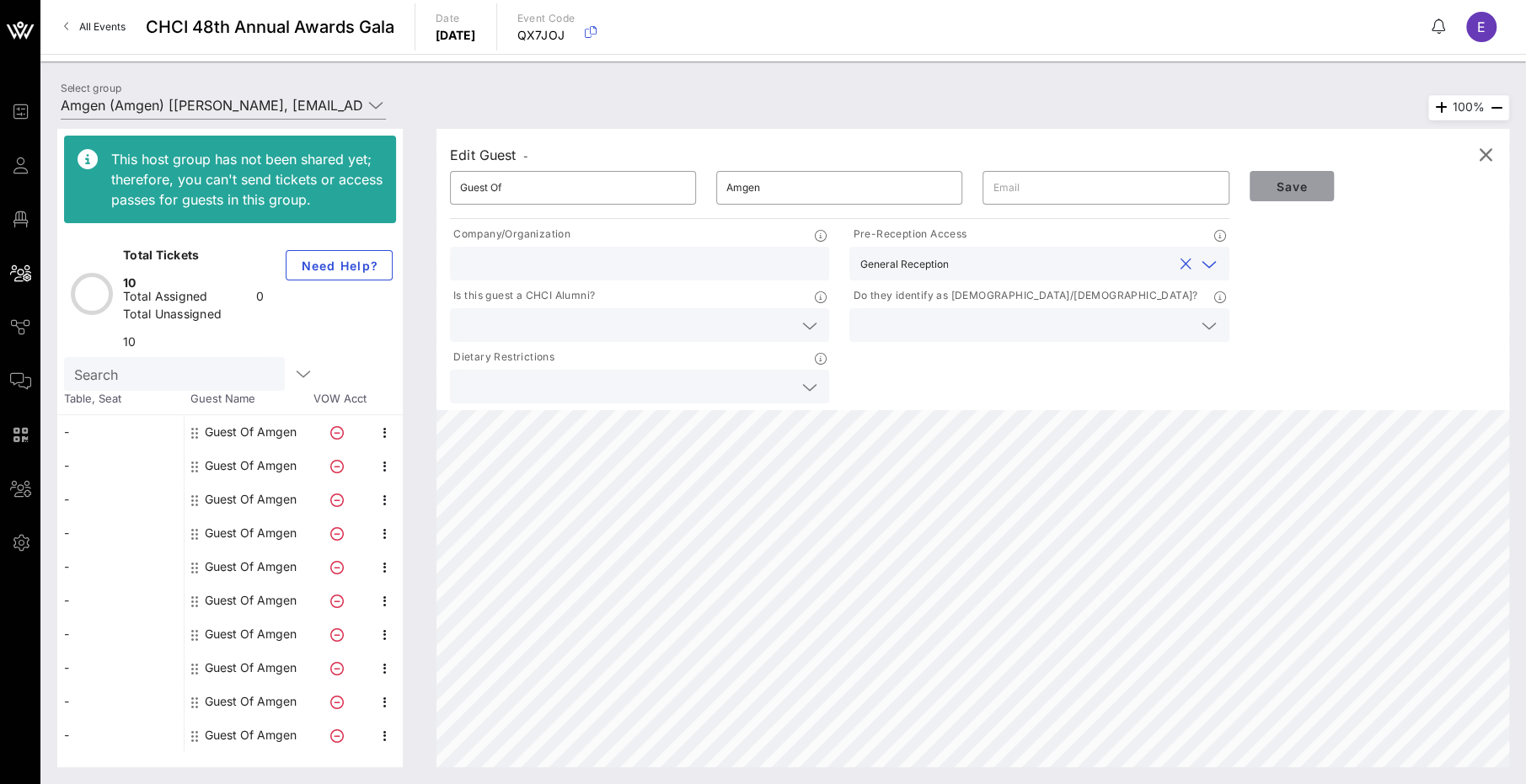 click on "Save" at bounding box center [1292, 186] 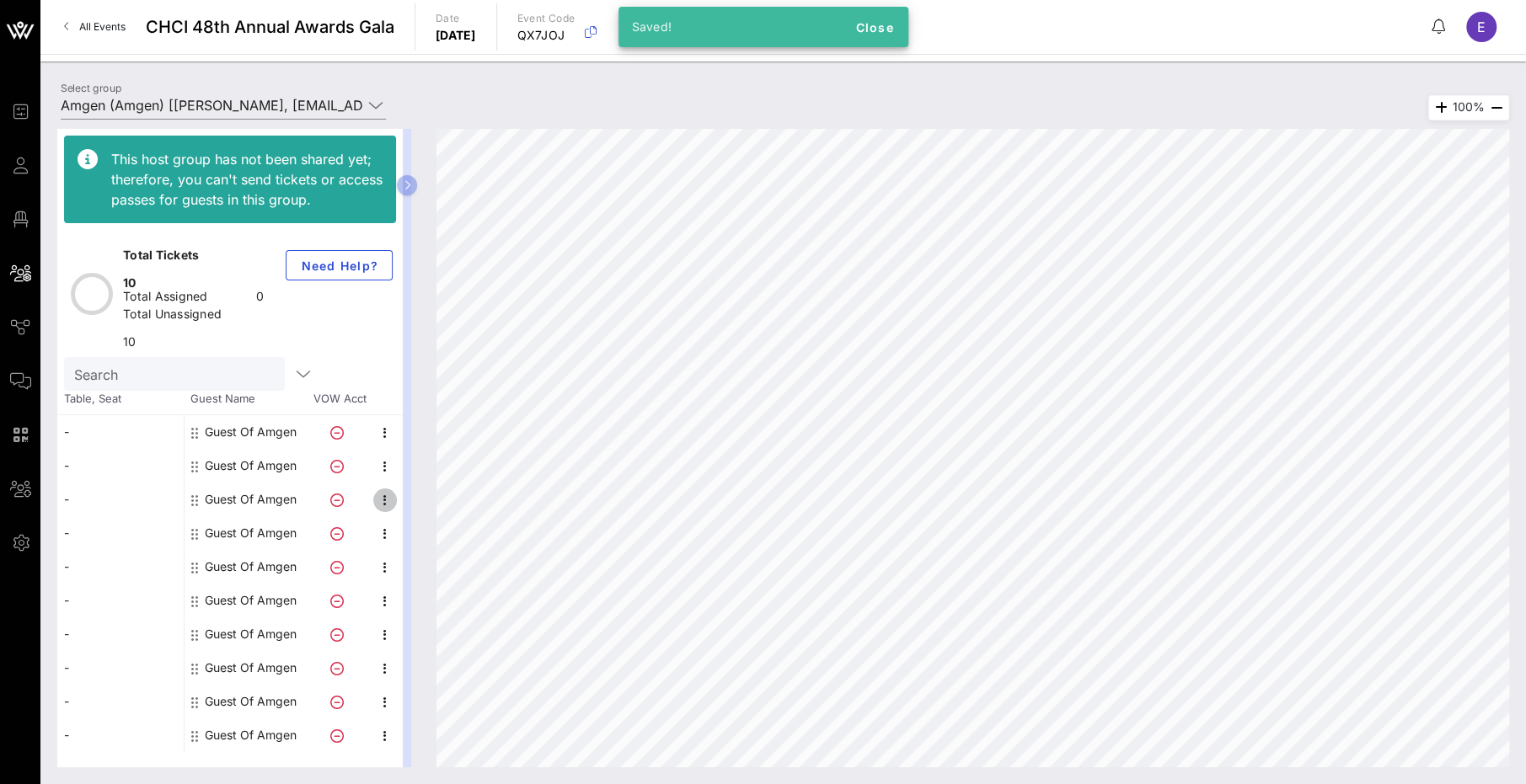 click at bounding box center (385, 500) 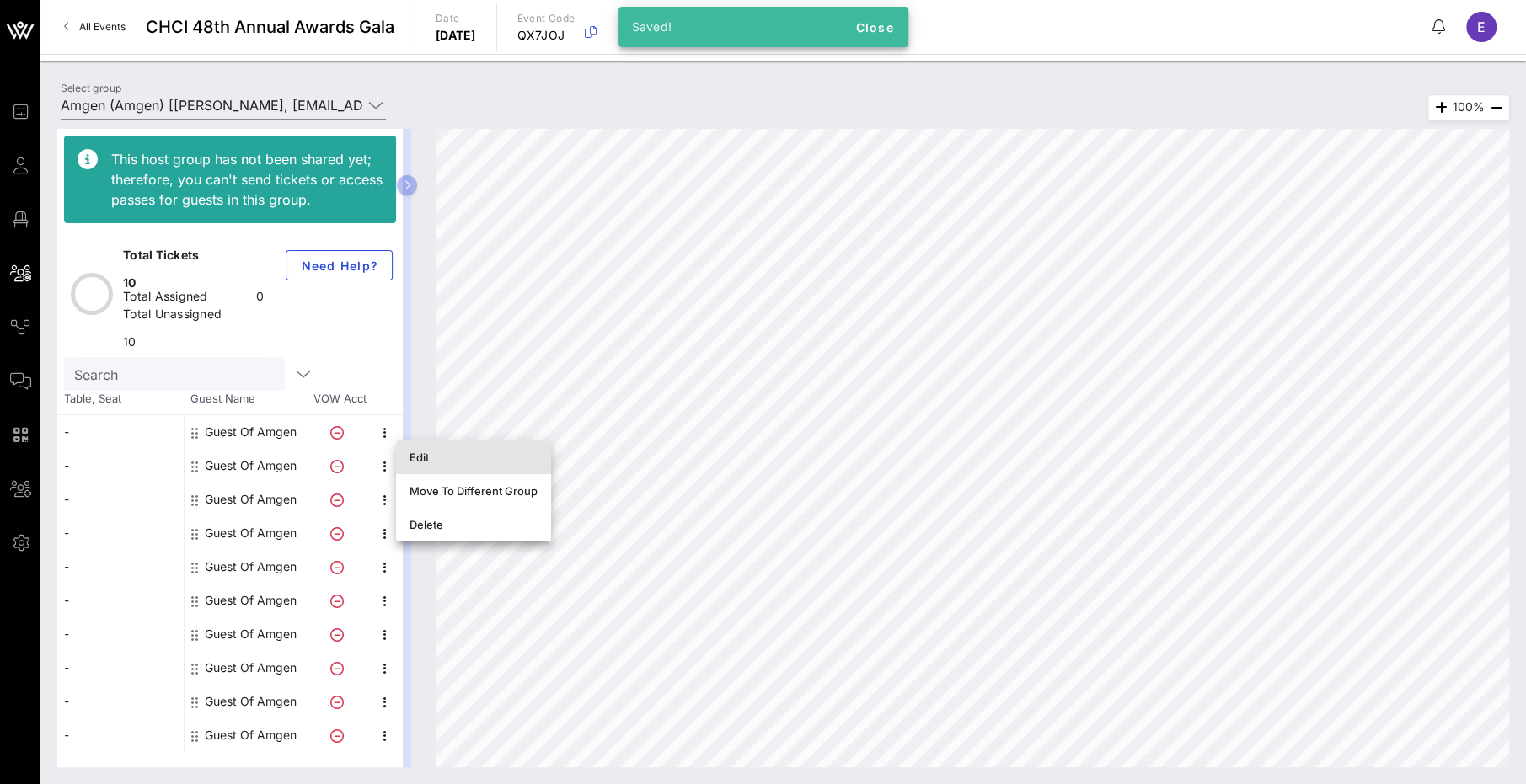 click on "Edit" at bounding box center (474, 457) 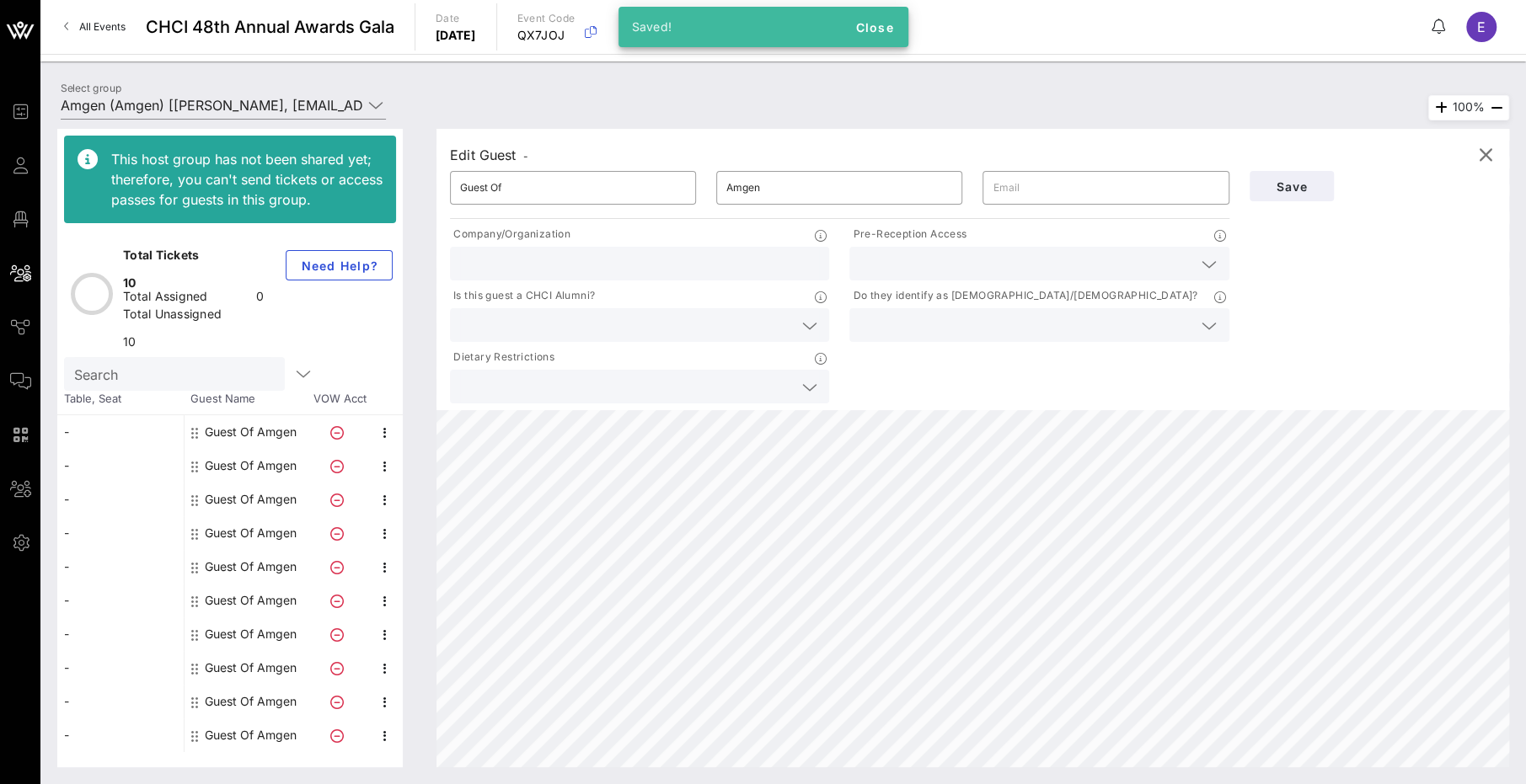 click at bounding box center [1039, 264] 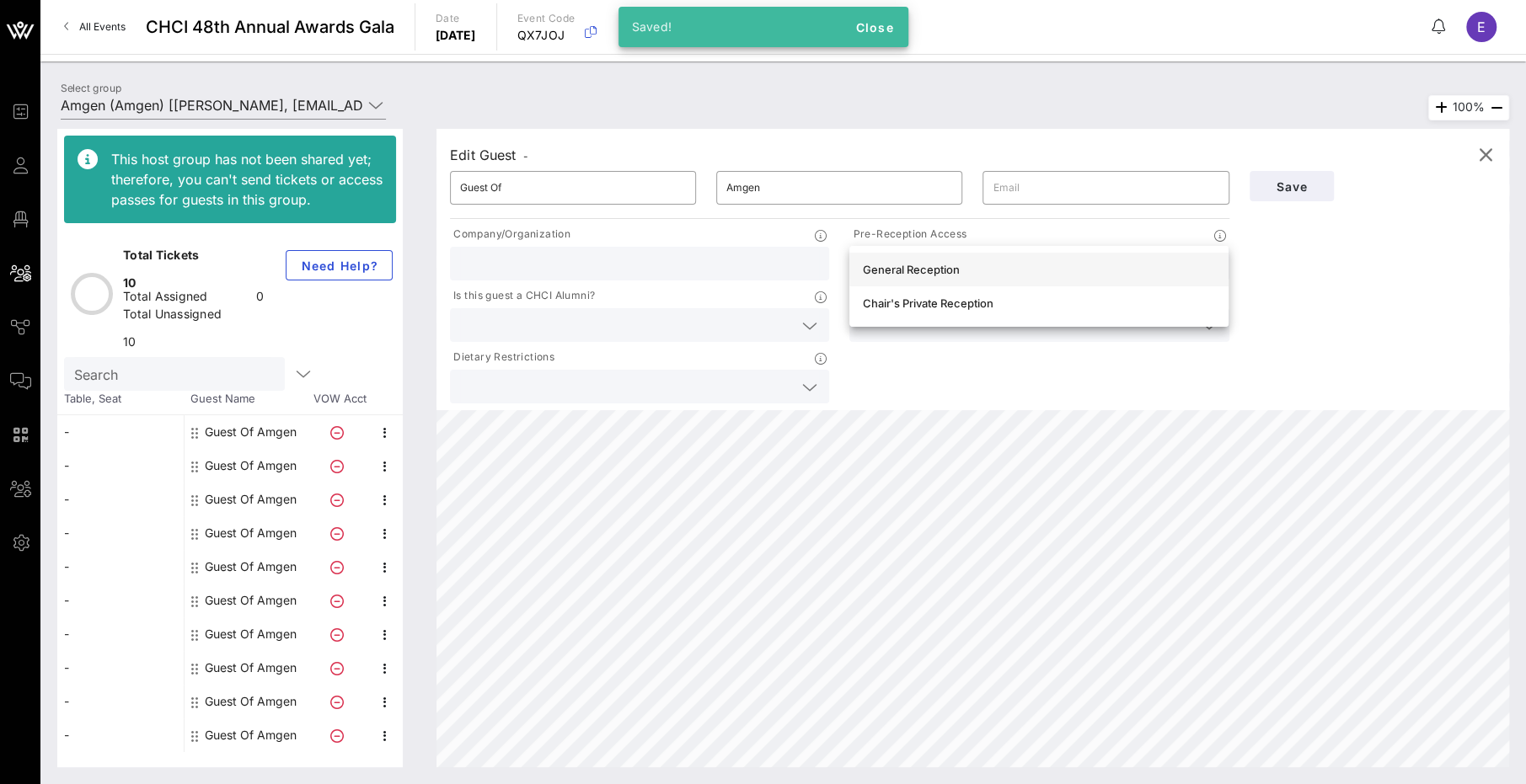 click on "General Reception" at bounding box center [1039, 269] 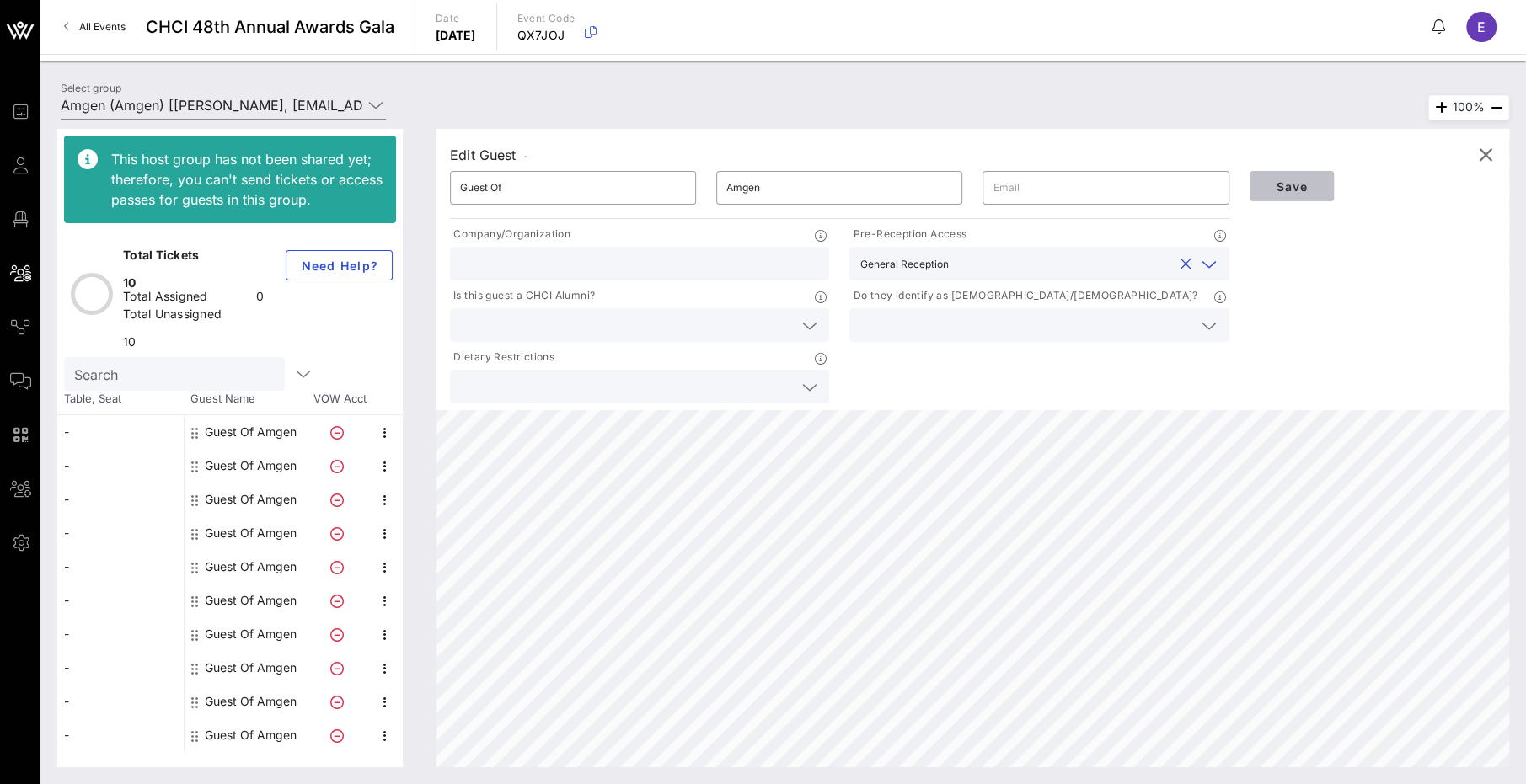 click on "Save" at bounding box center [1292, 186] 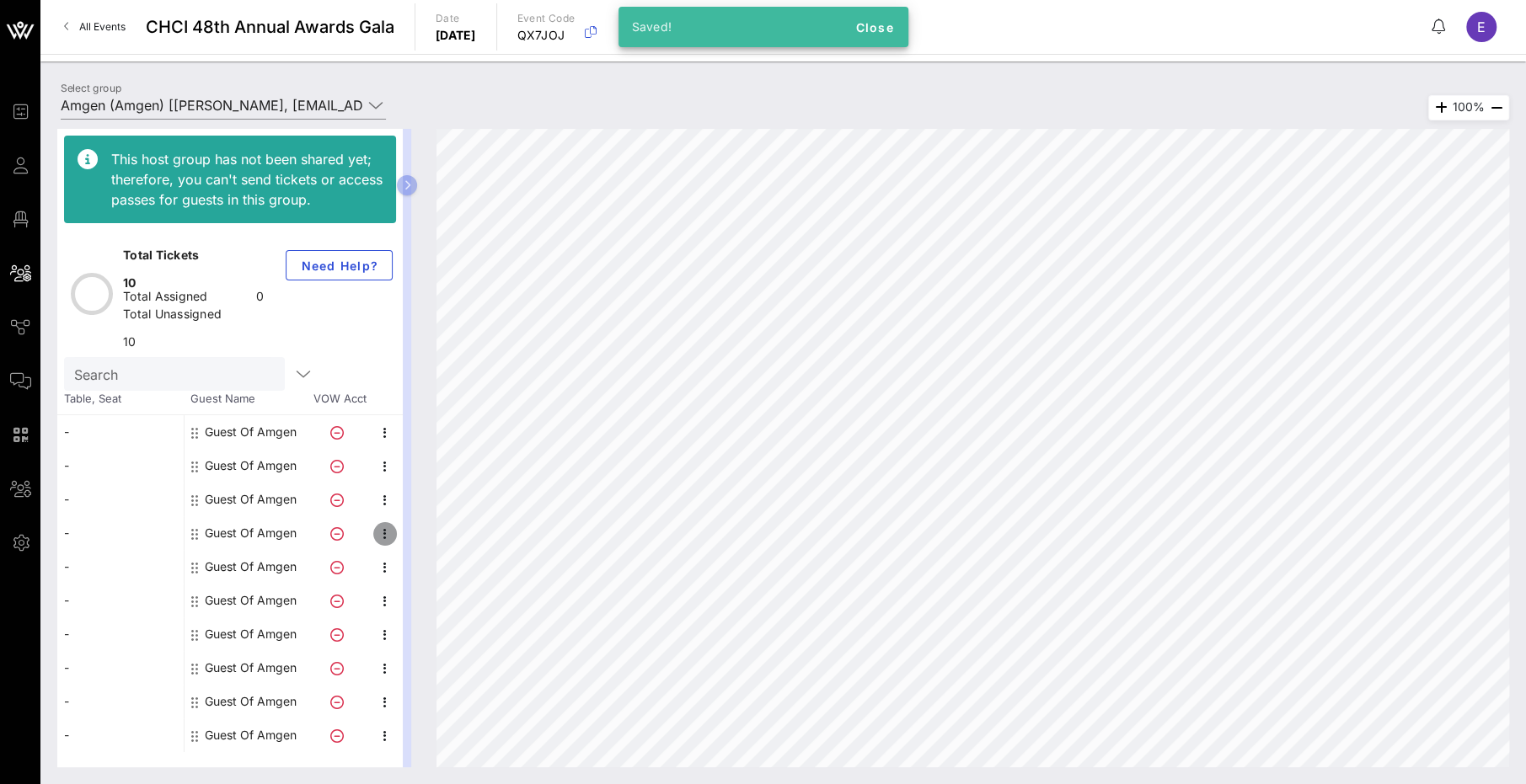 click at bounding box center [385, 534] 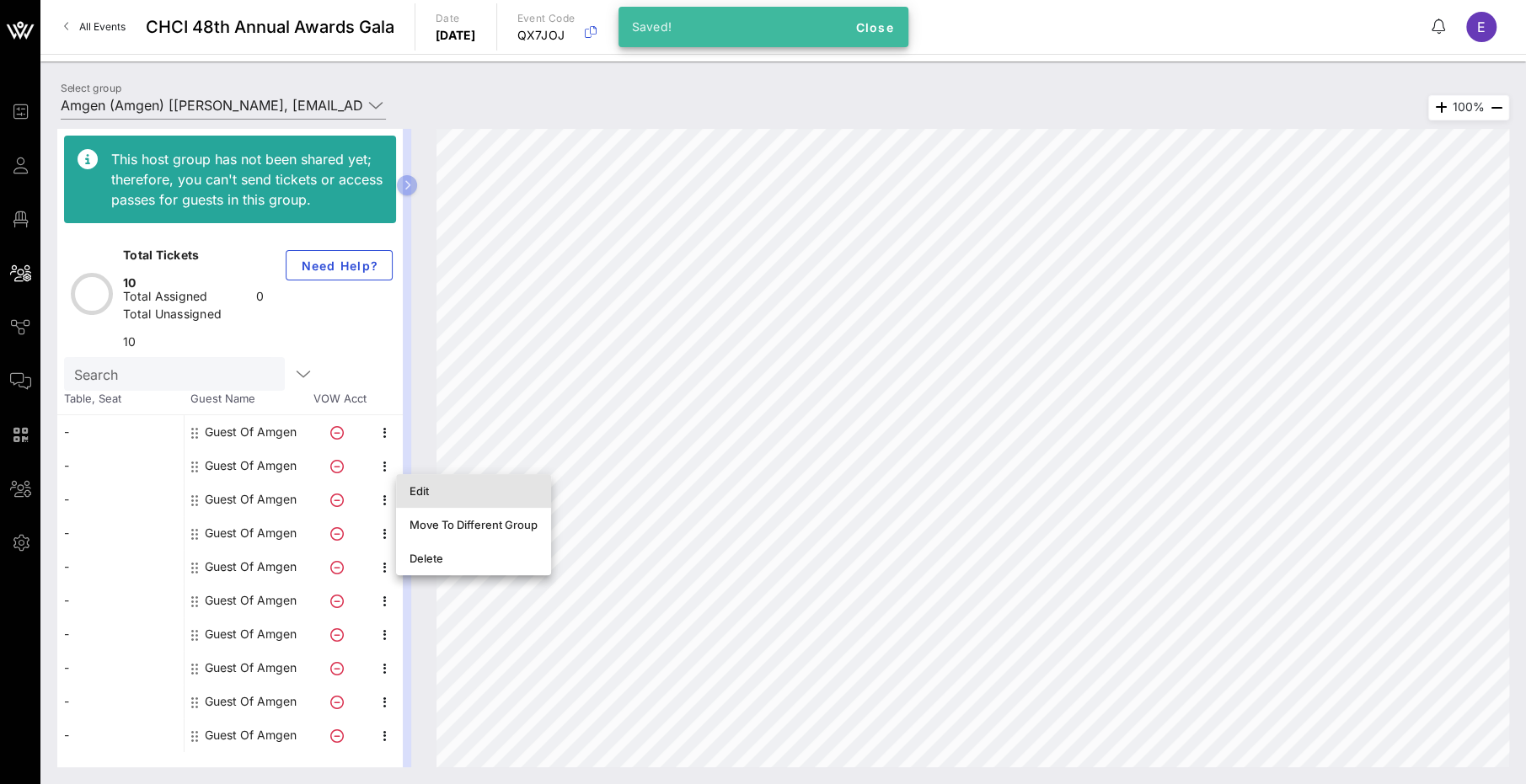 click on "Edit" at bounding box center (474, 491) 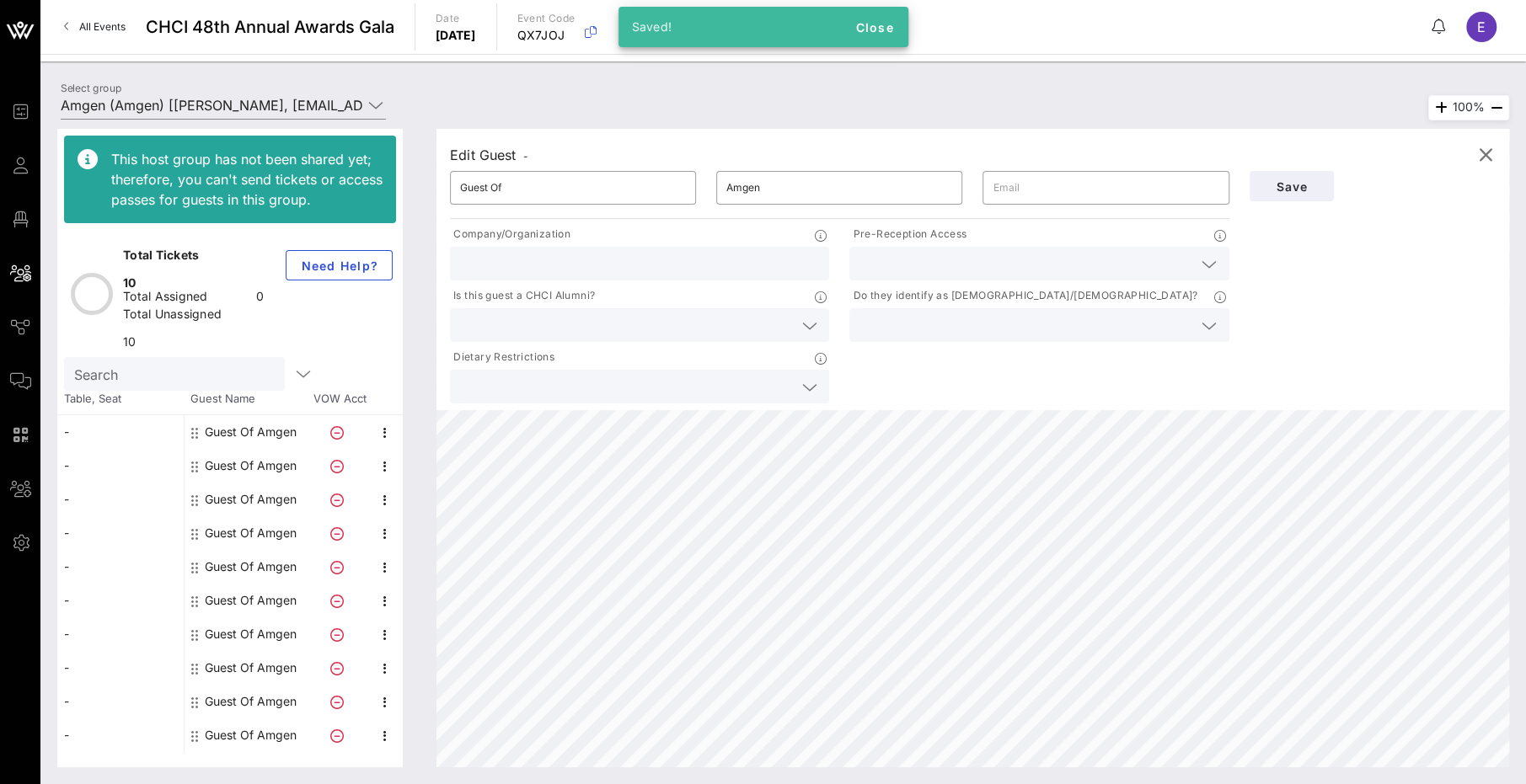 click at bounding box center (1039, 264) 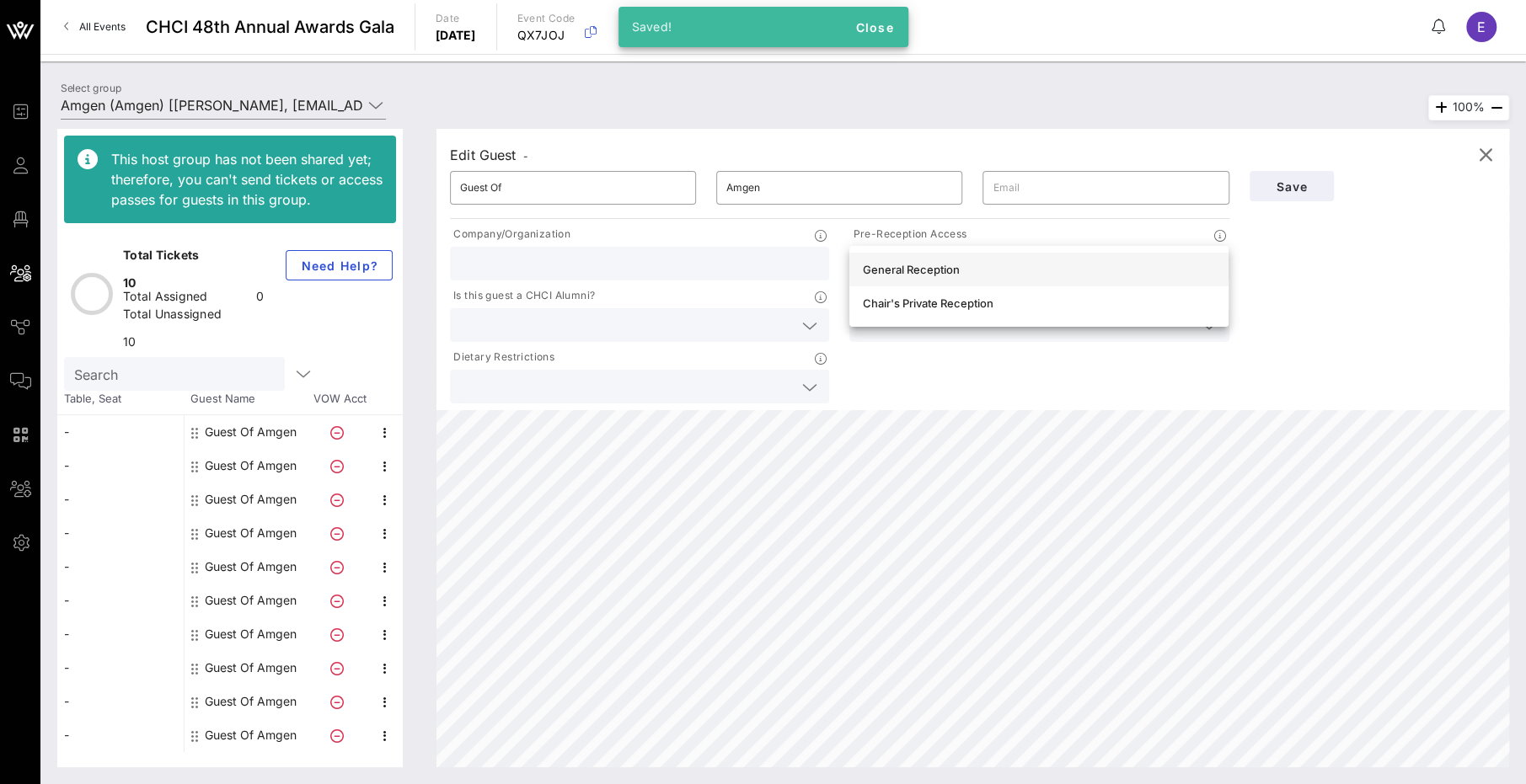 click on "General Reception" at bounding box center [1039, 269] 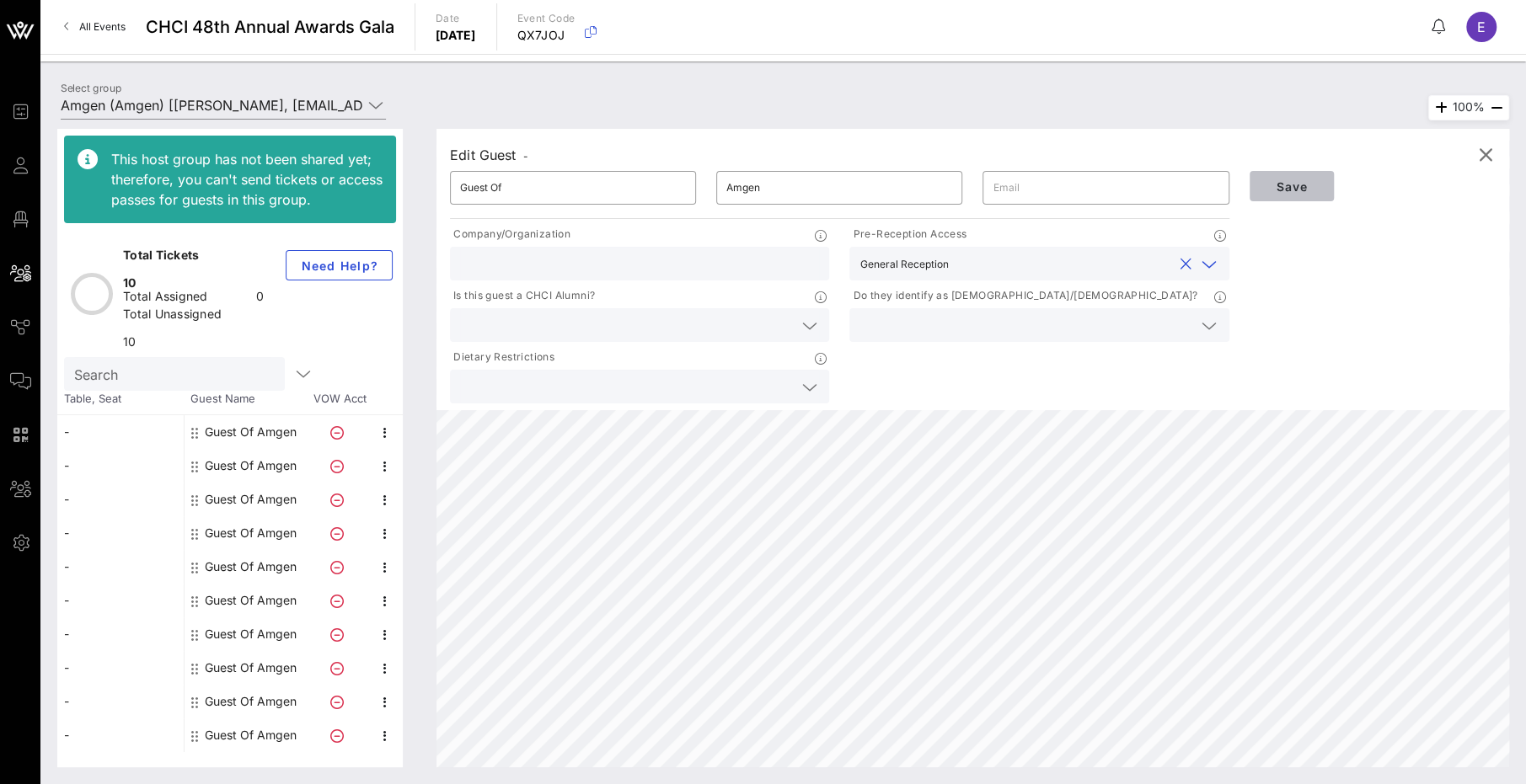 click on "Save" at bounding box center (1292, 186) 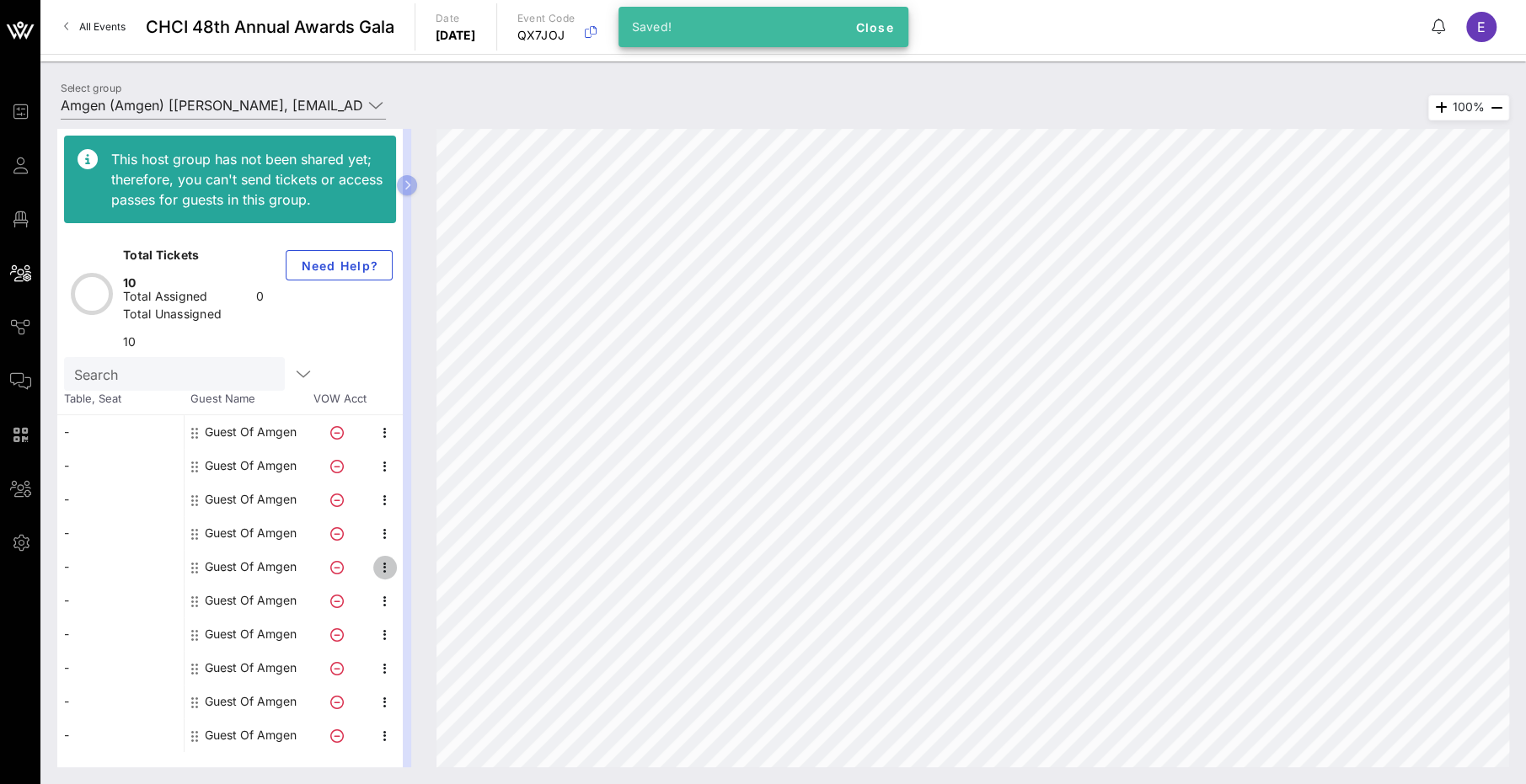 click at bounding box center (385, 568) 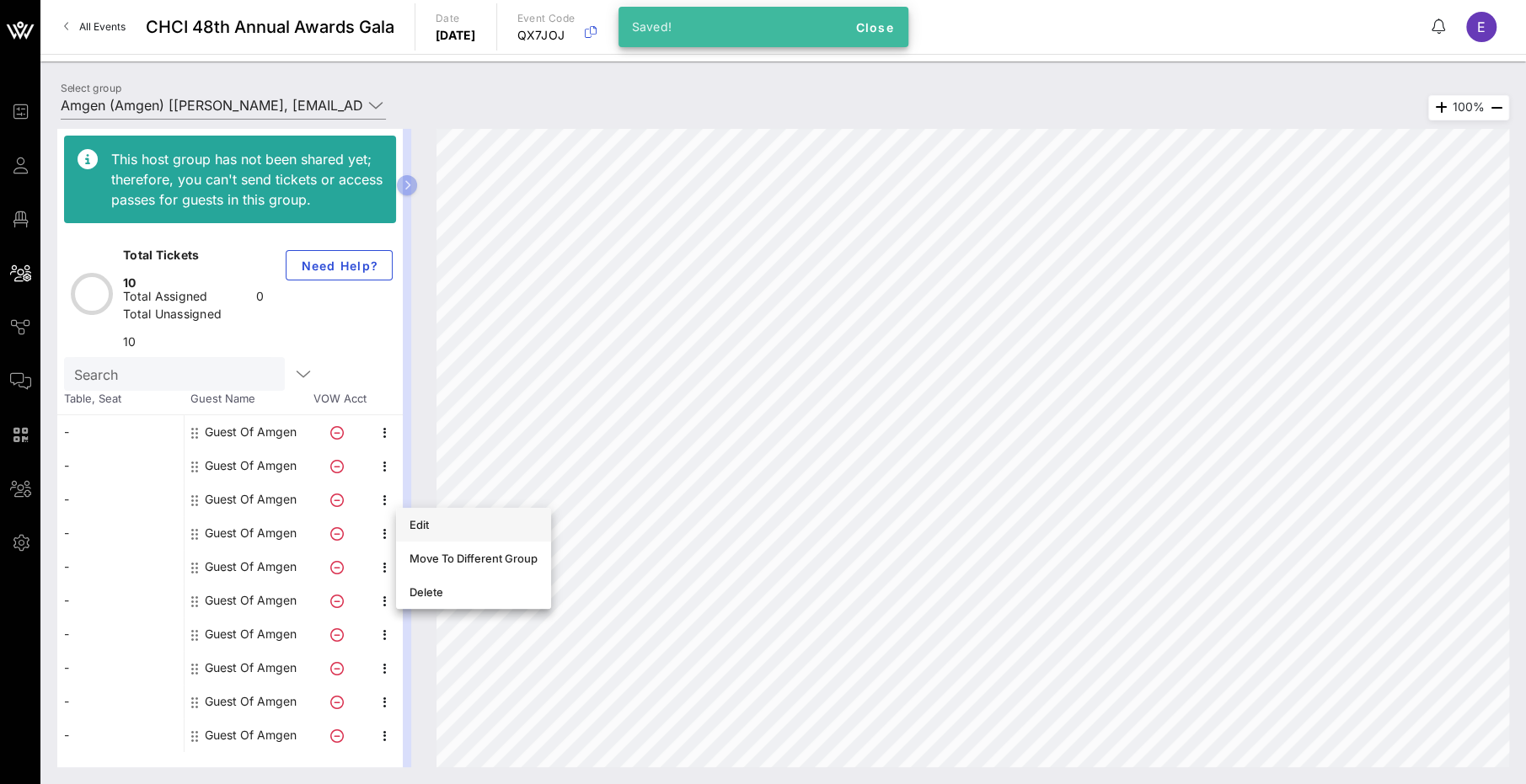 click on "Edit" at bounding box center (474, 525) 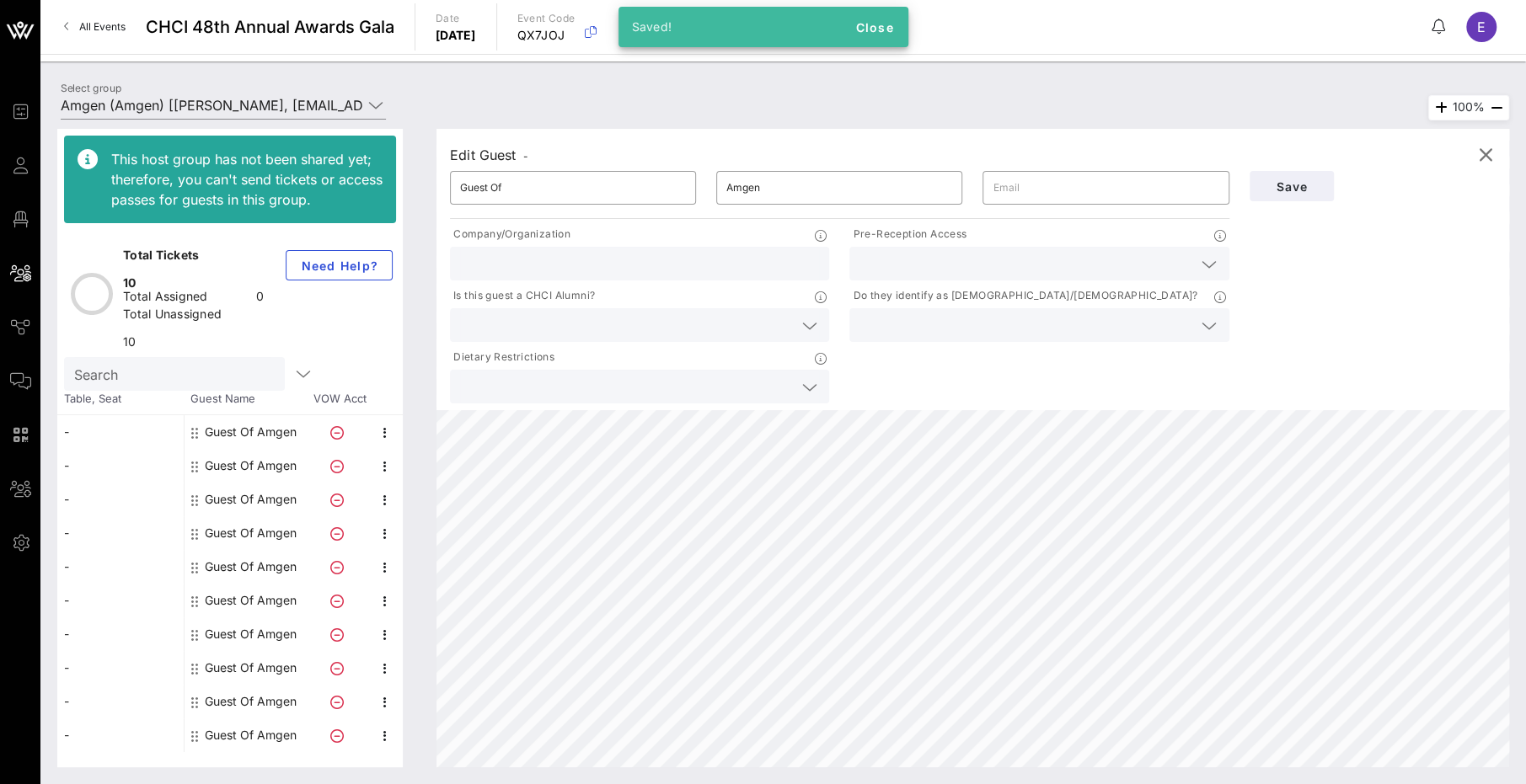 click at bounding box center [1025, 264] 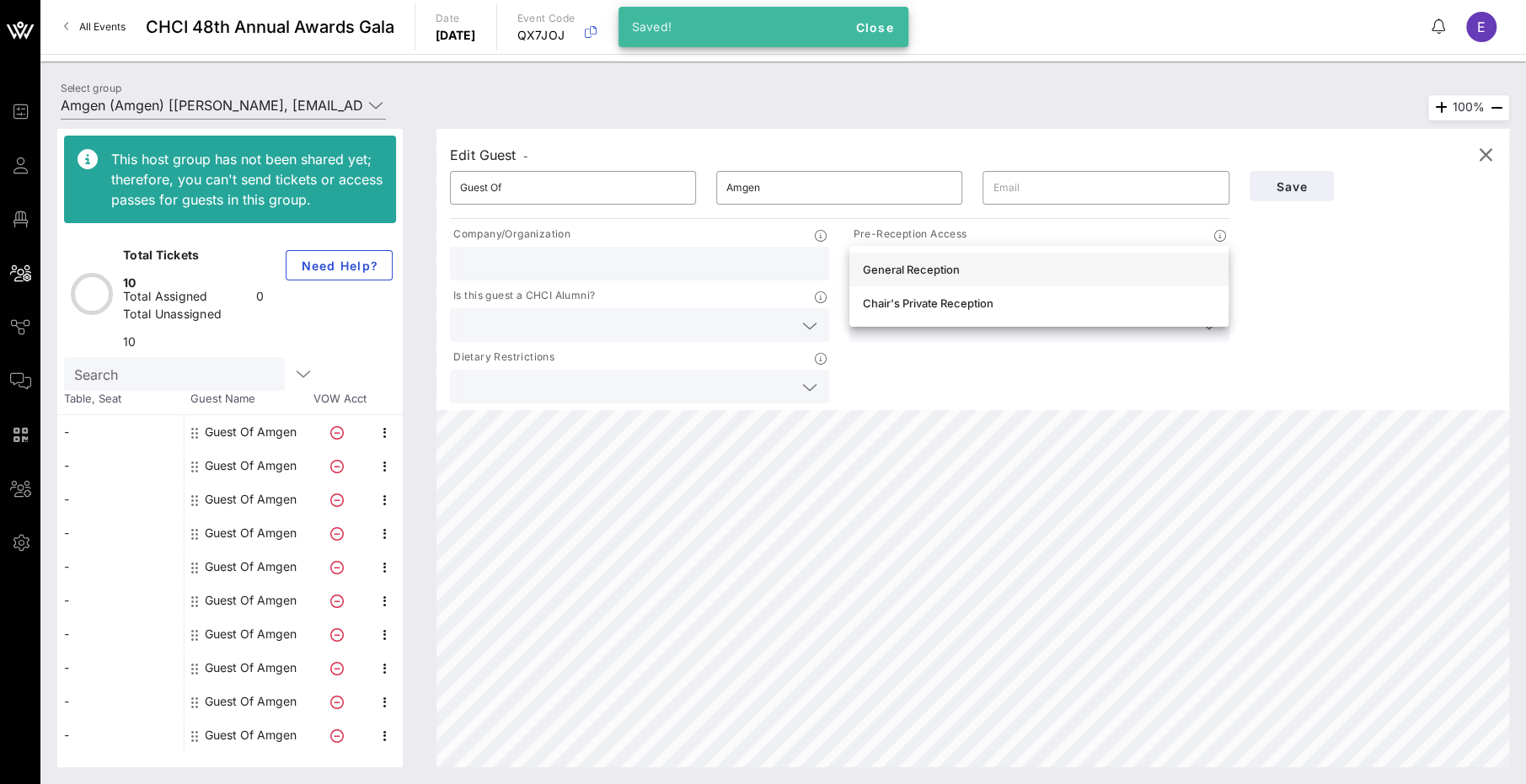 click on "General Reception" at bounding box center (1039, 269) 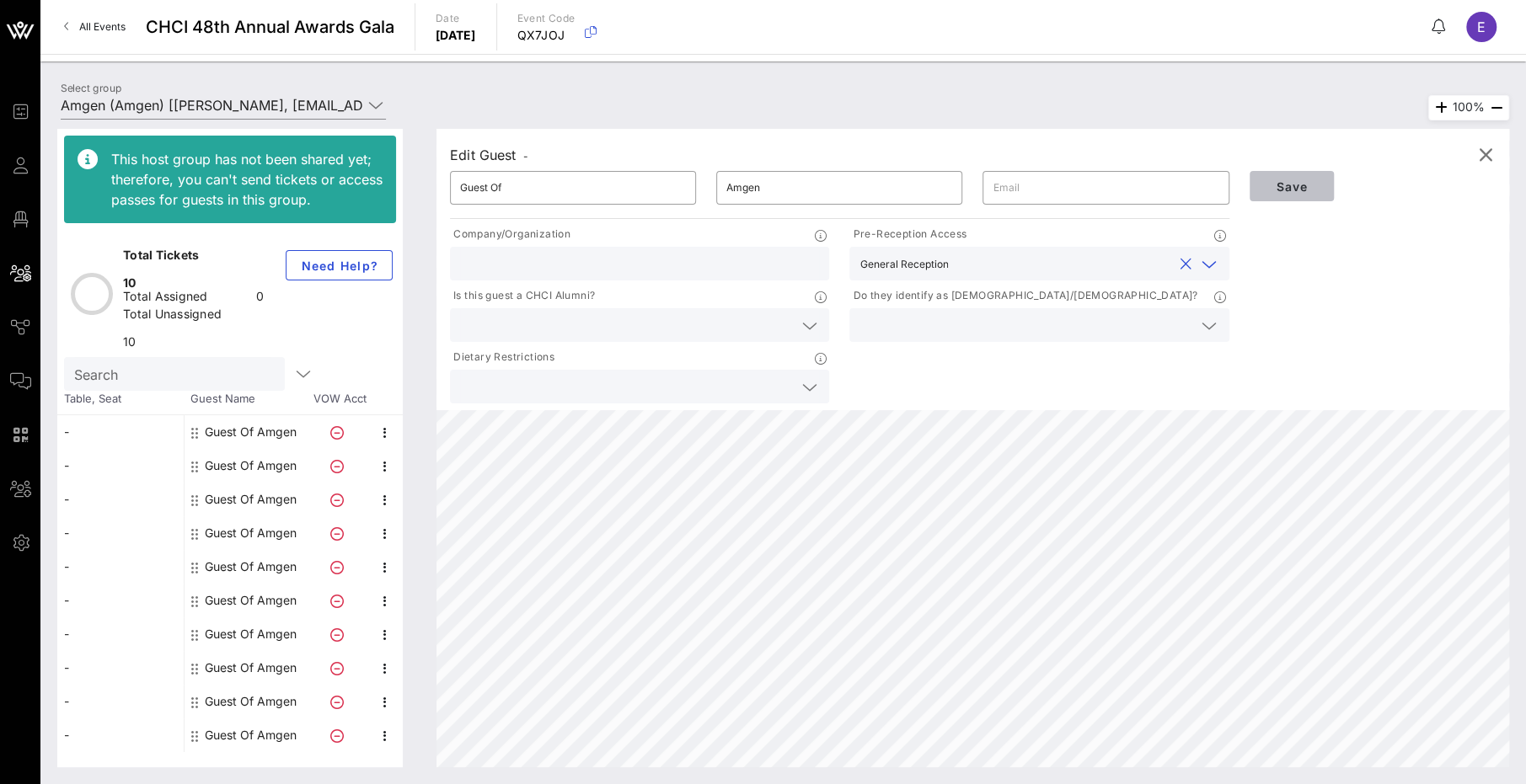 click on "Save" at bounding box center [1292, 186] 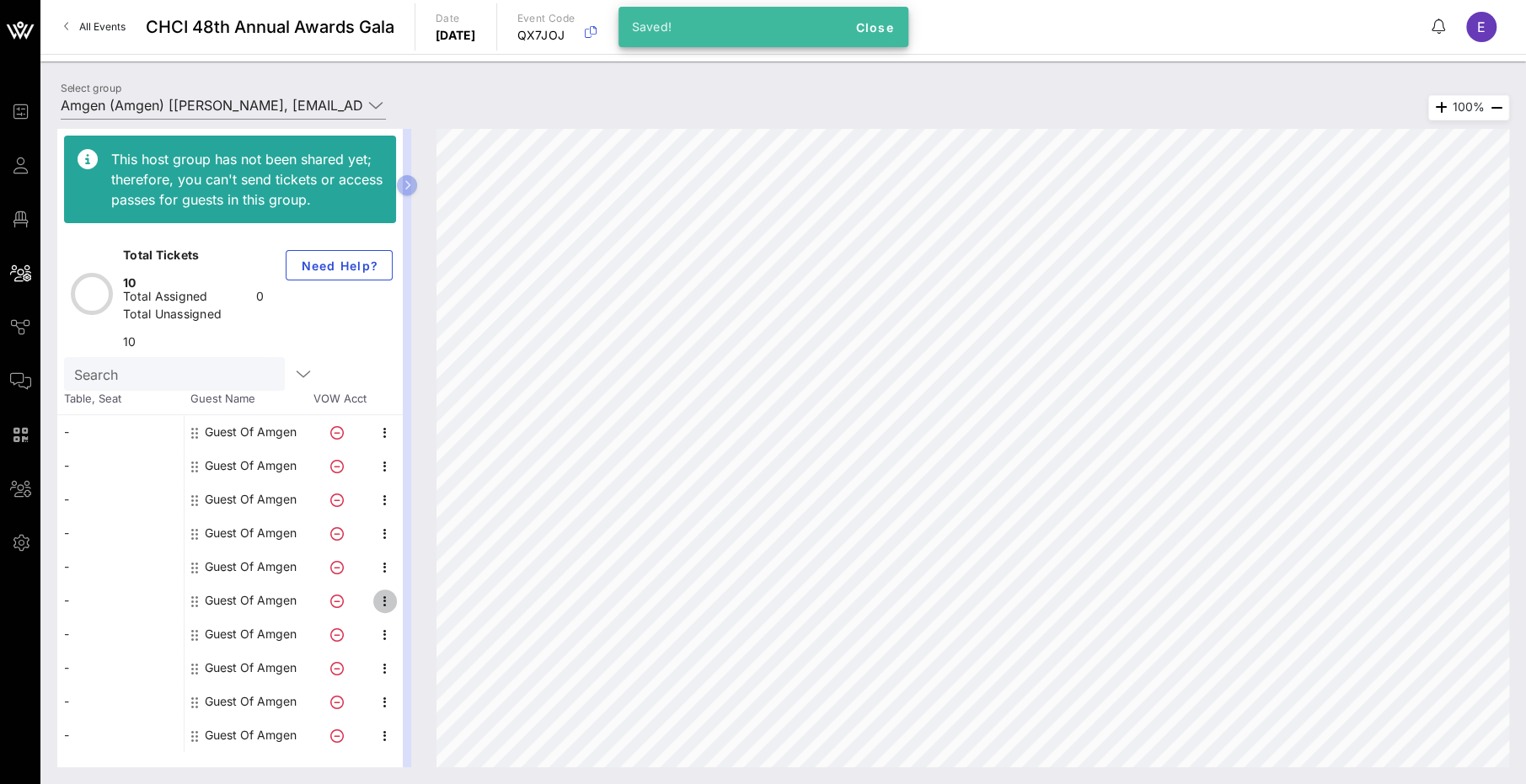 click at bounding box center (385, 601) 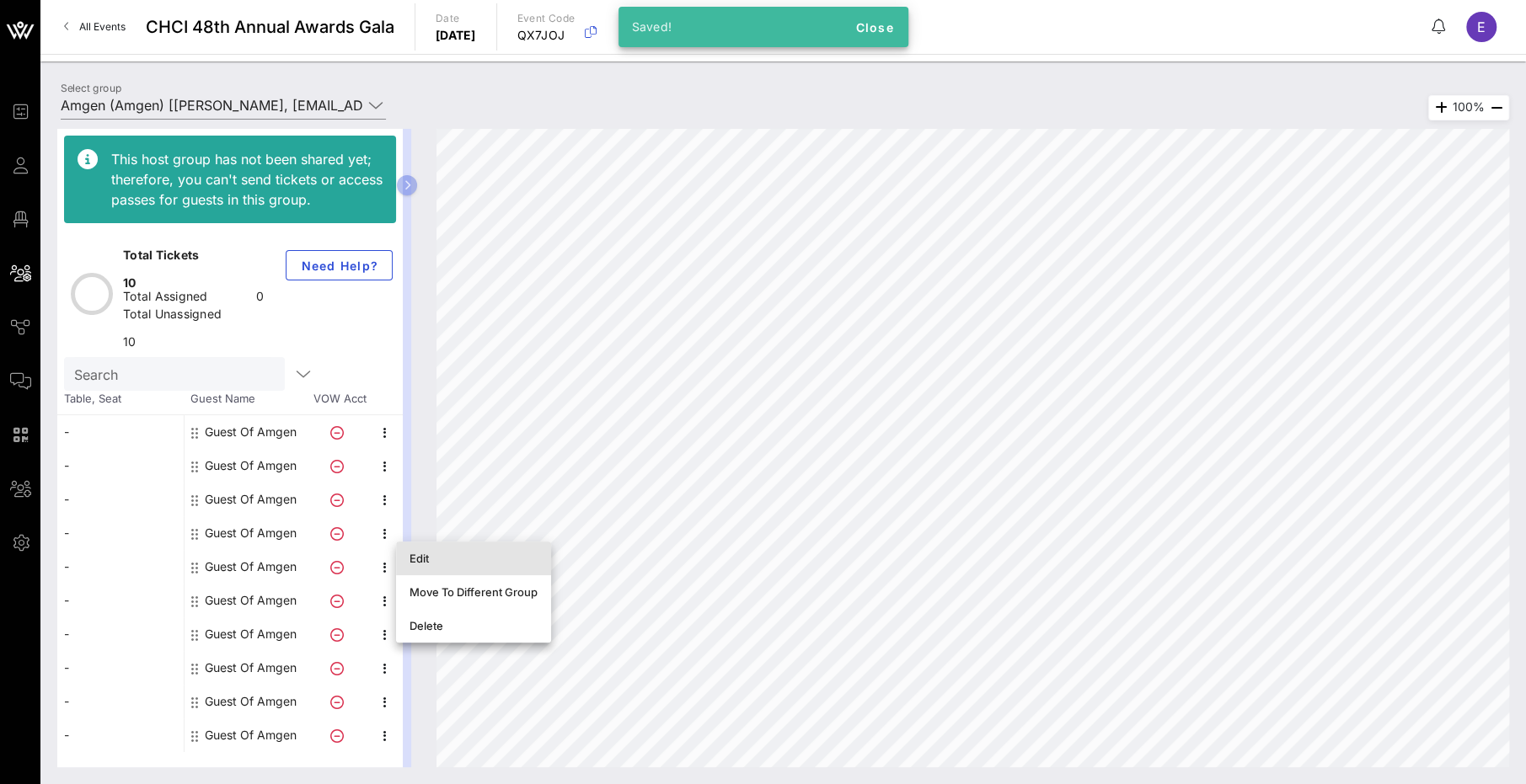 click on "Edit" at bounding box center (474, 558) 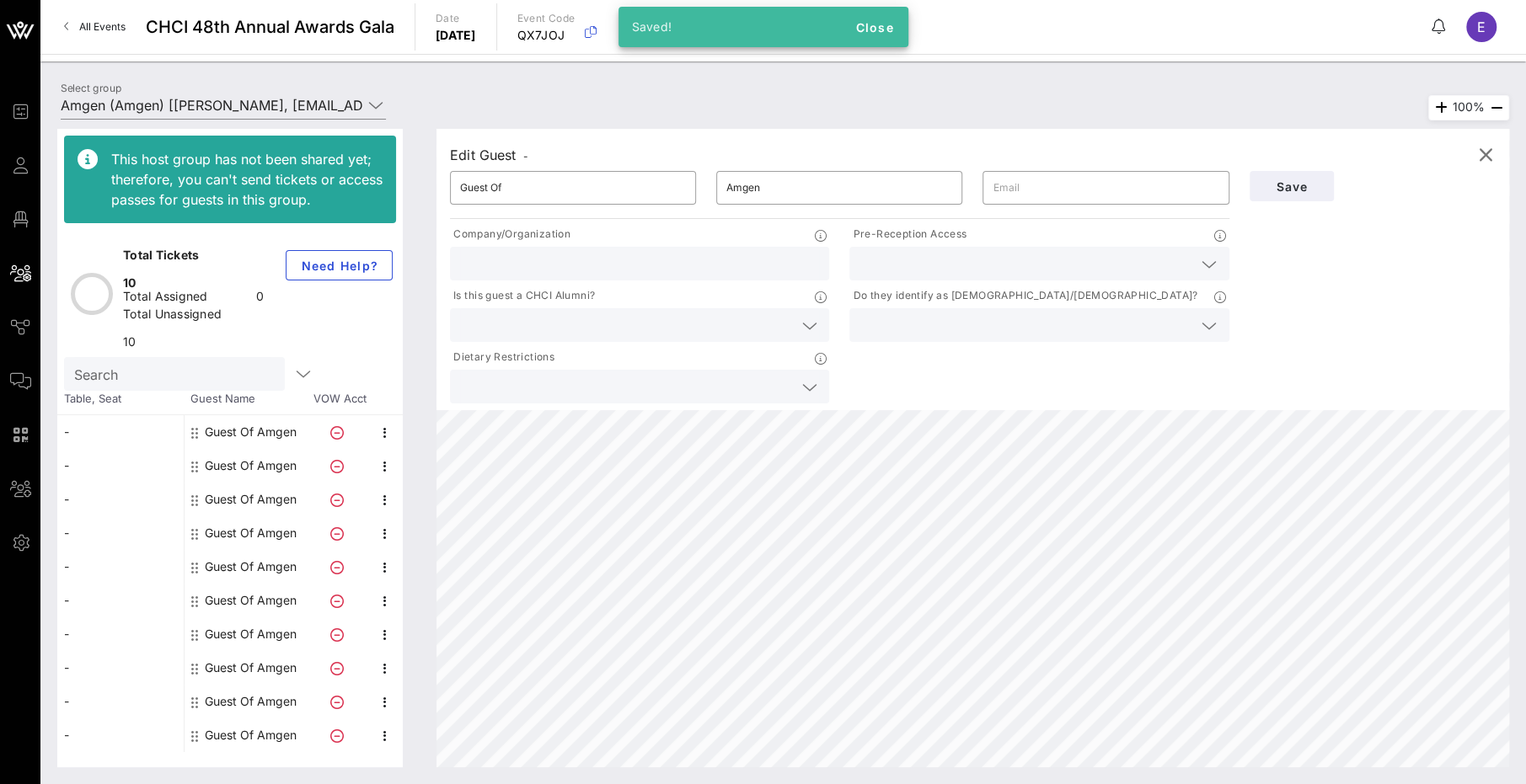 click at bounding box center (1039, 264) 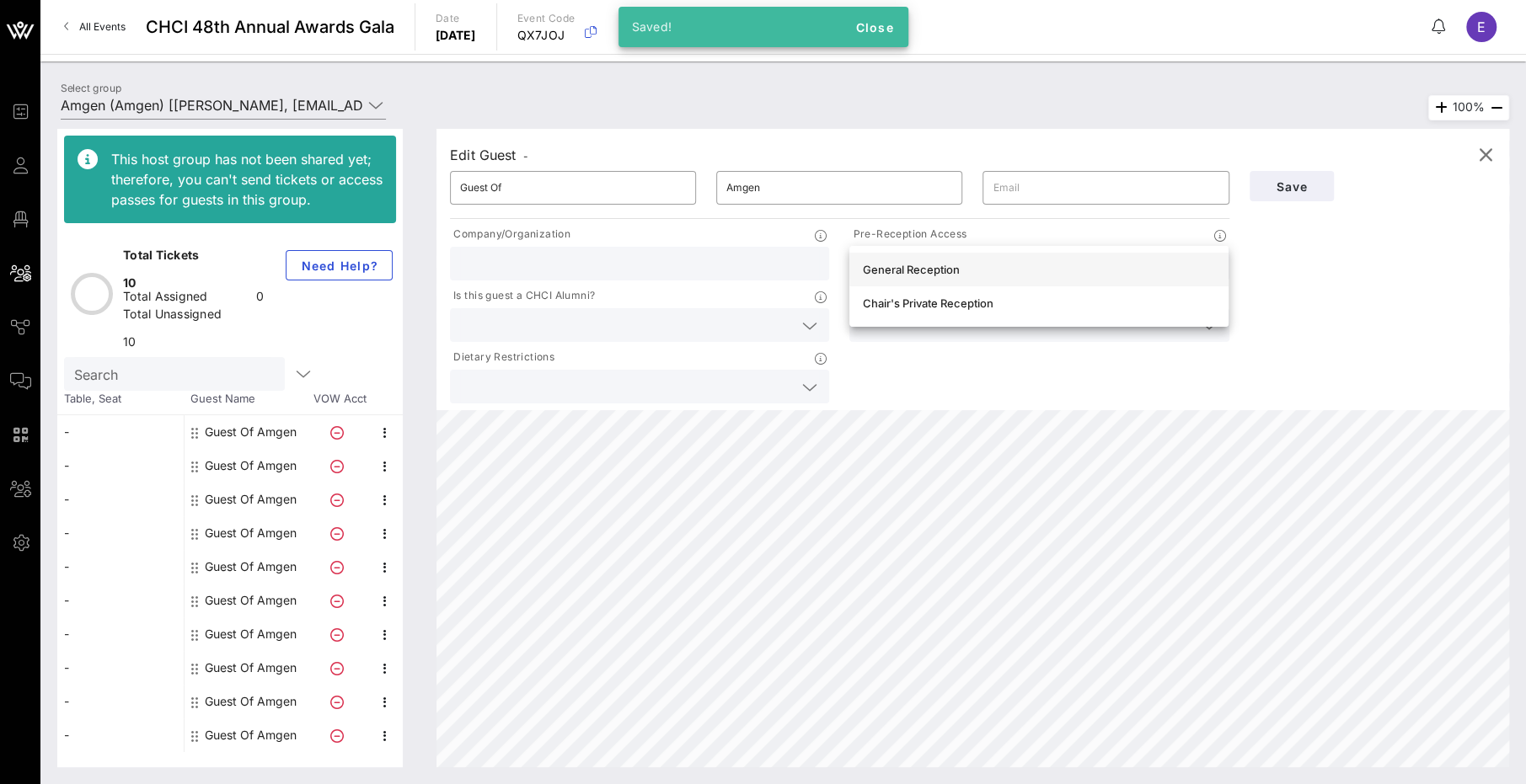 click on "General Reception" at bounding box center (1039, 269) 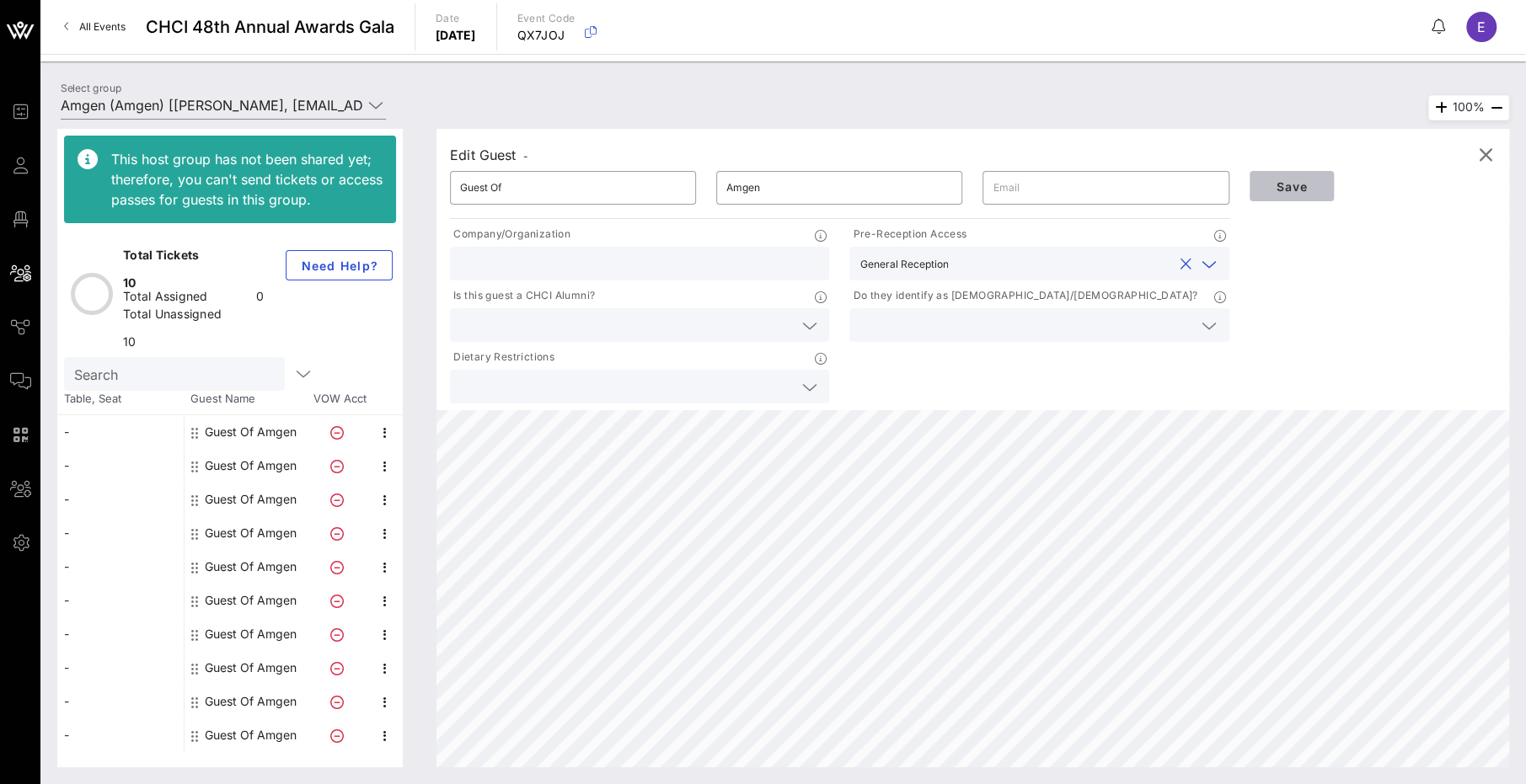 click on "Save" at bounding box center [1292, 186] 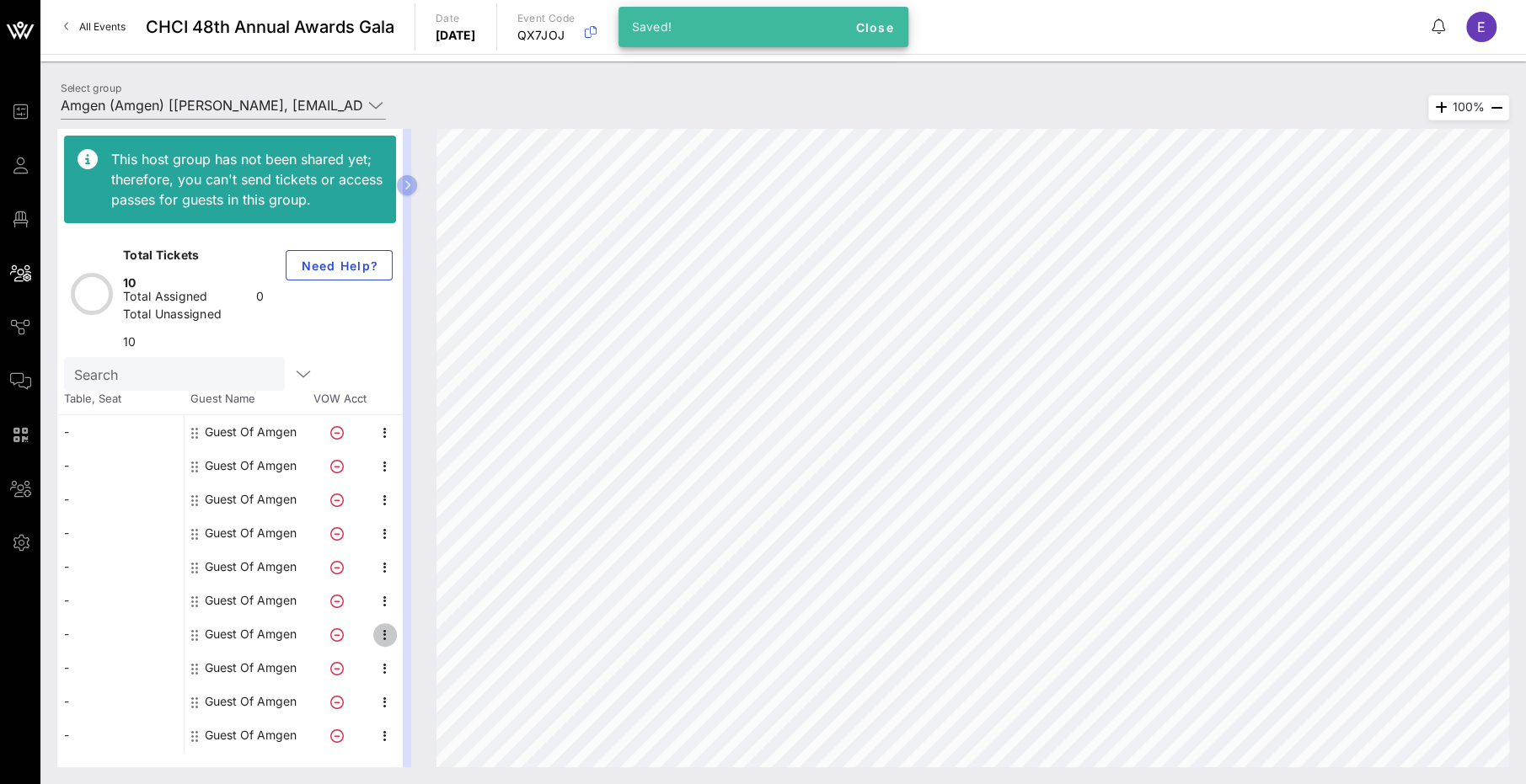 click at bounding box center (385, 635) 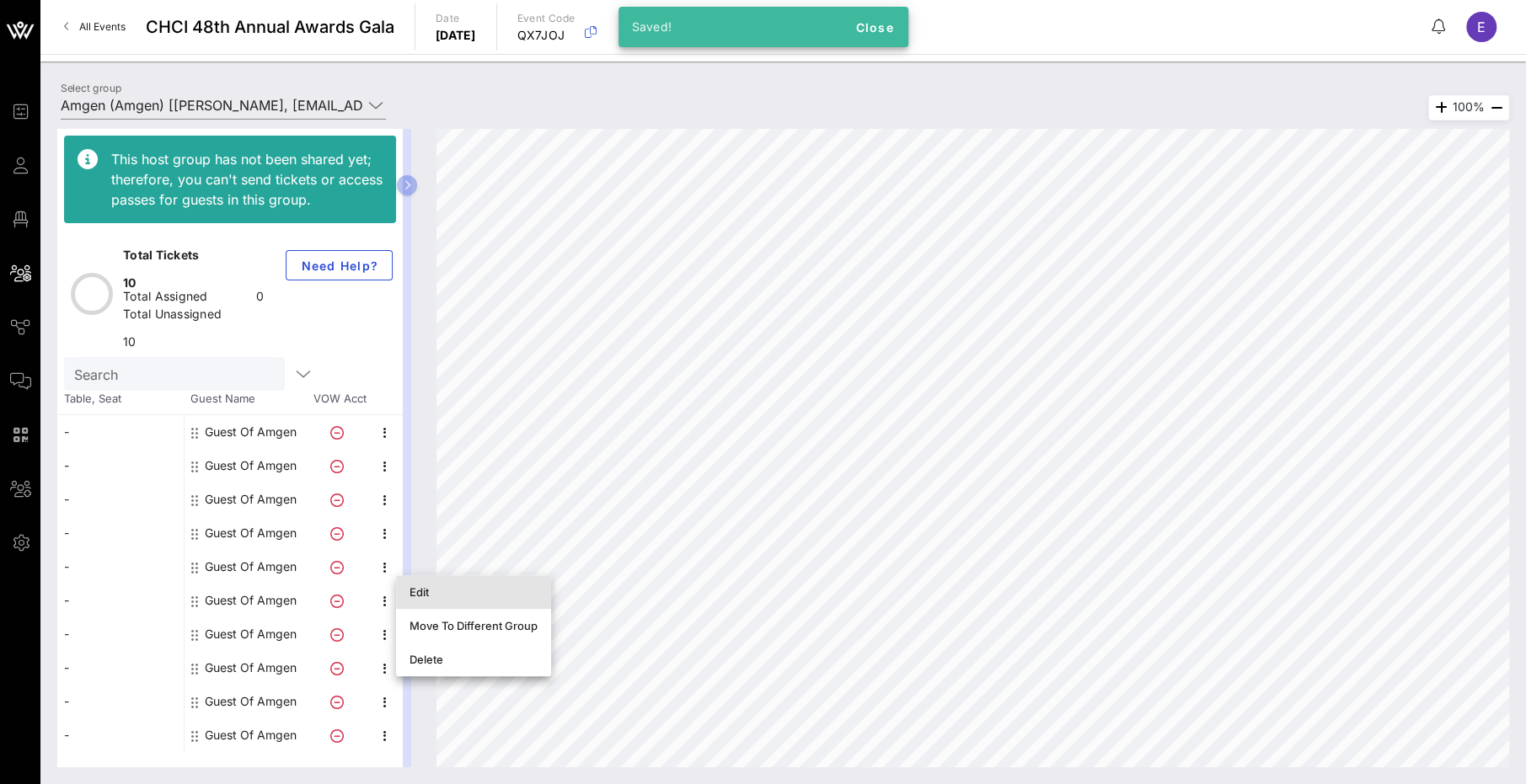 click on "Edit" at bounding box center [474, 592] 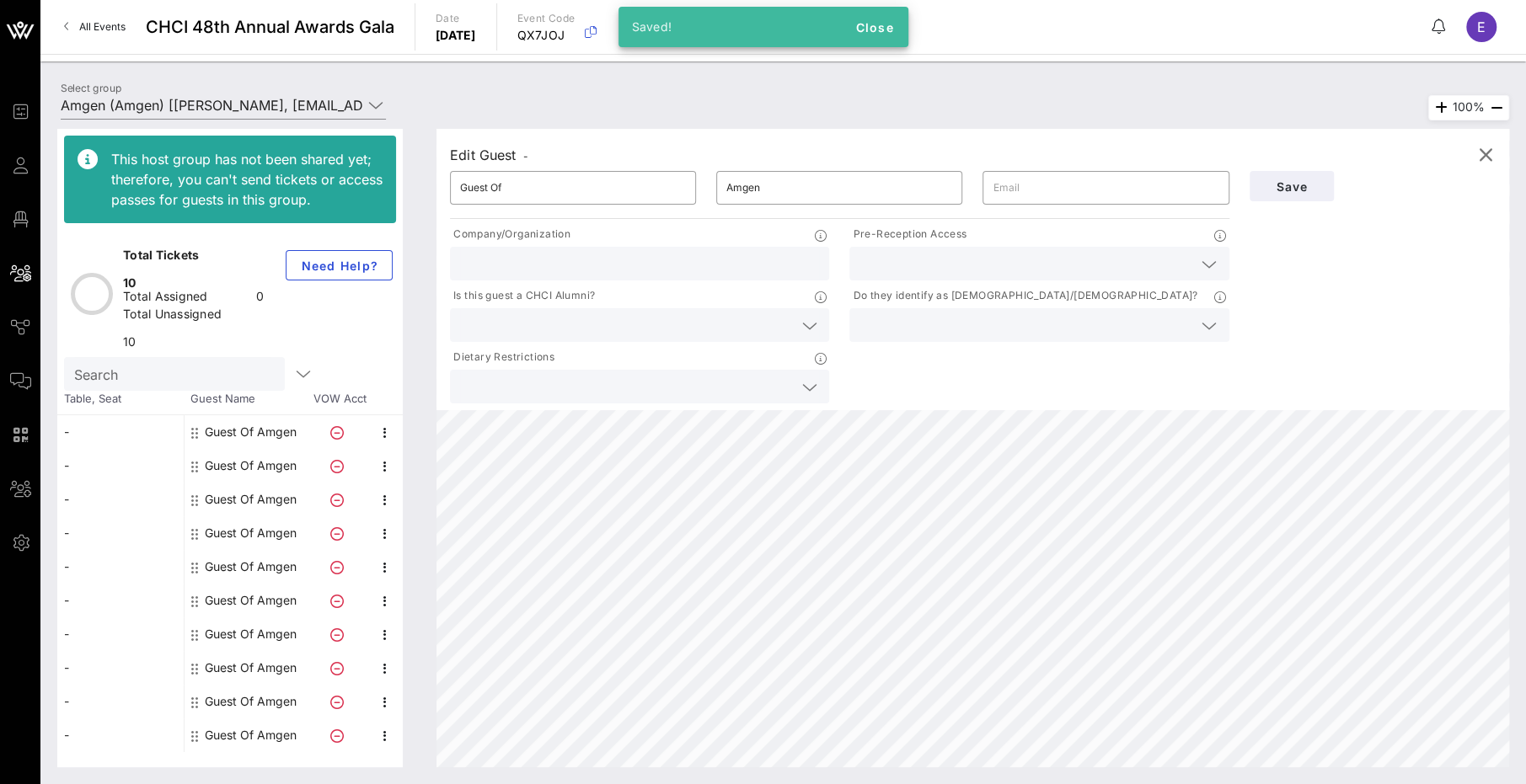 click at bounding box center [1025, 264] 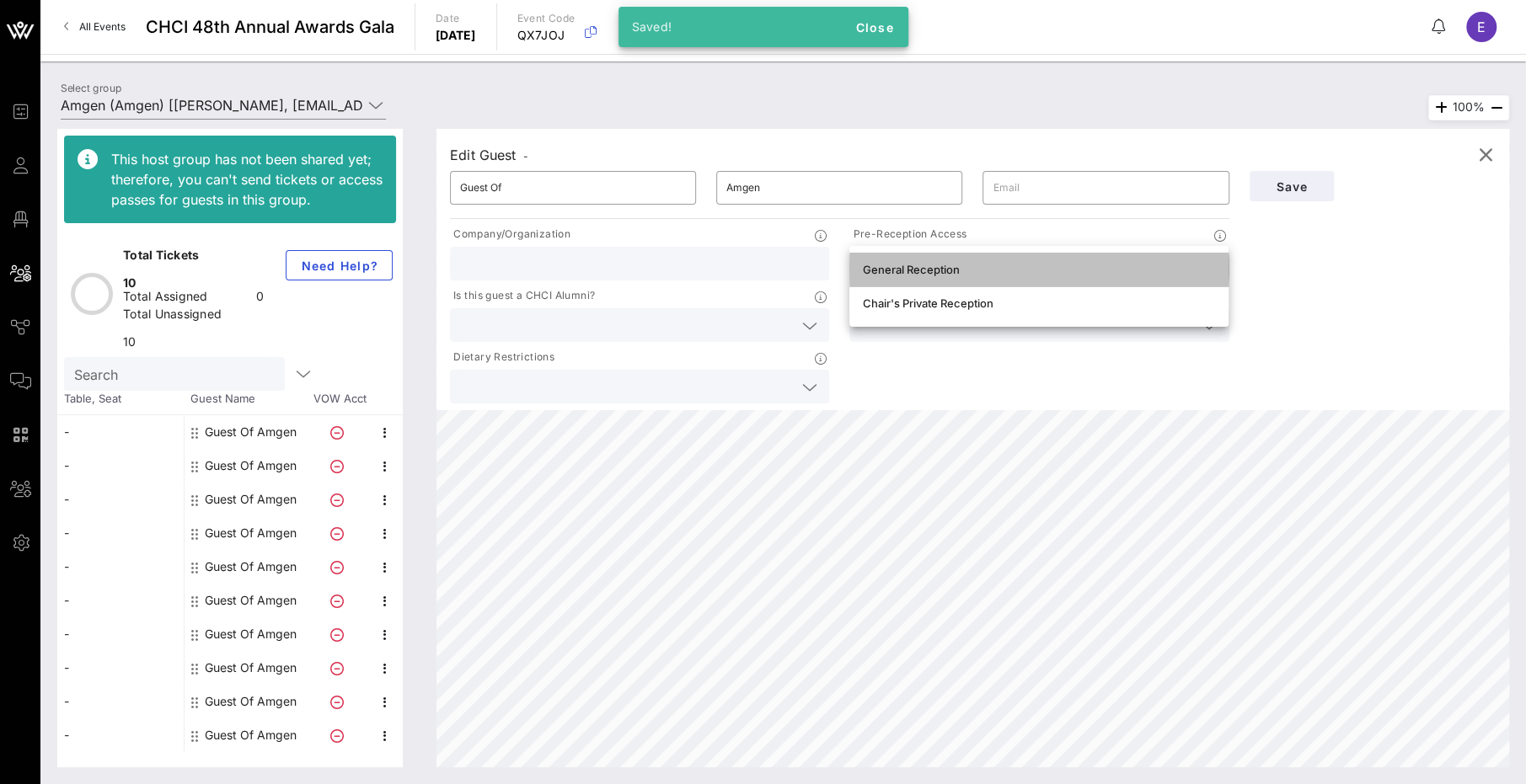 click on "General Reception" at bounding box center [1039, 269] 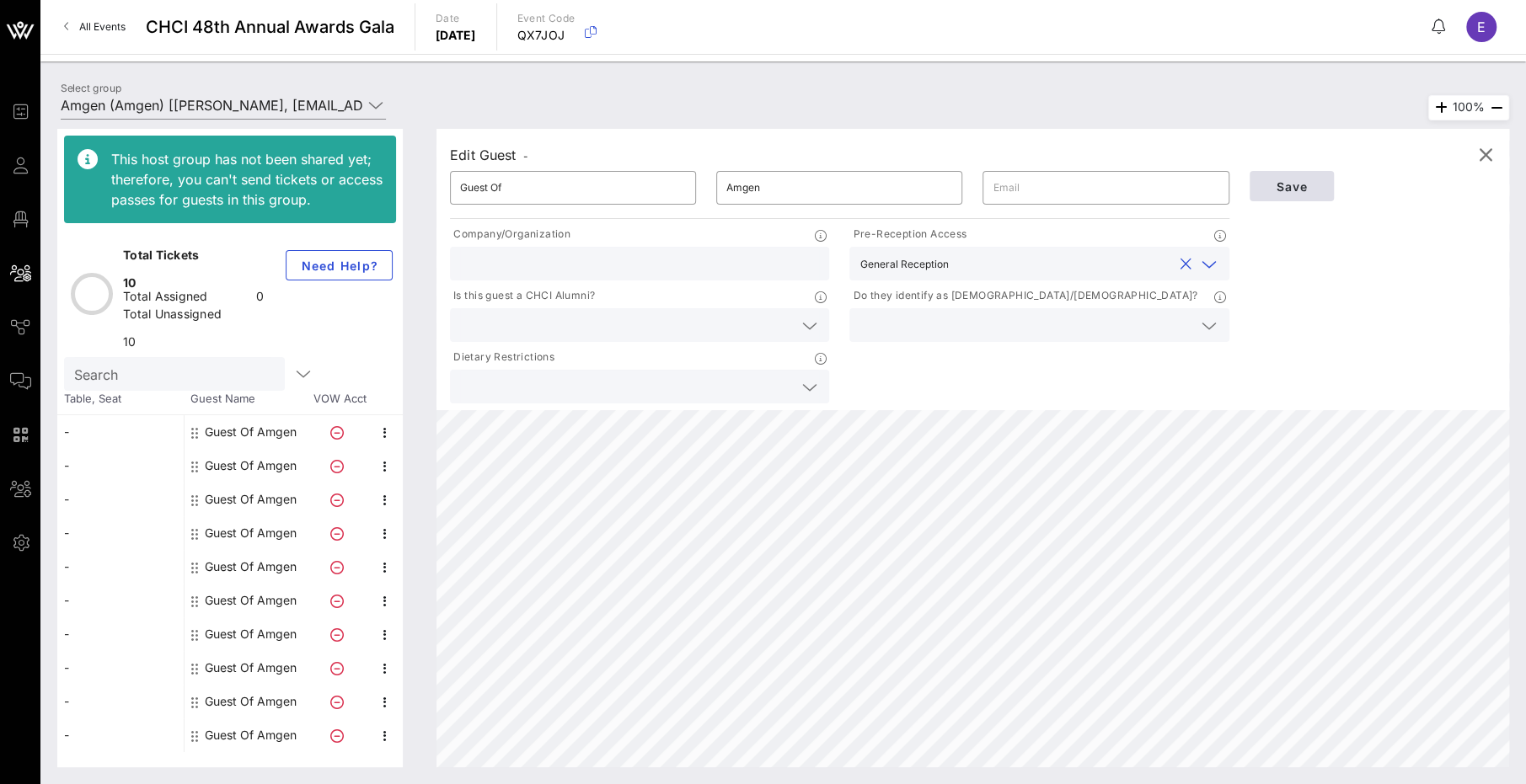 click on "Save" at bounding box center [1292, 186] 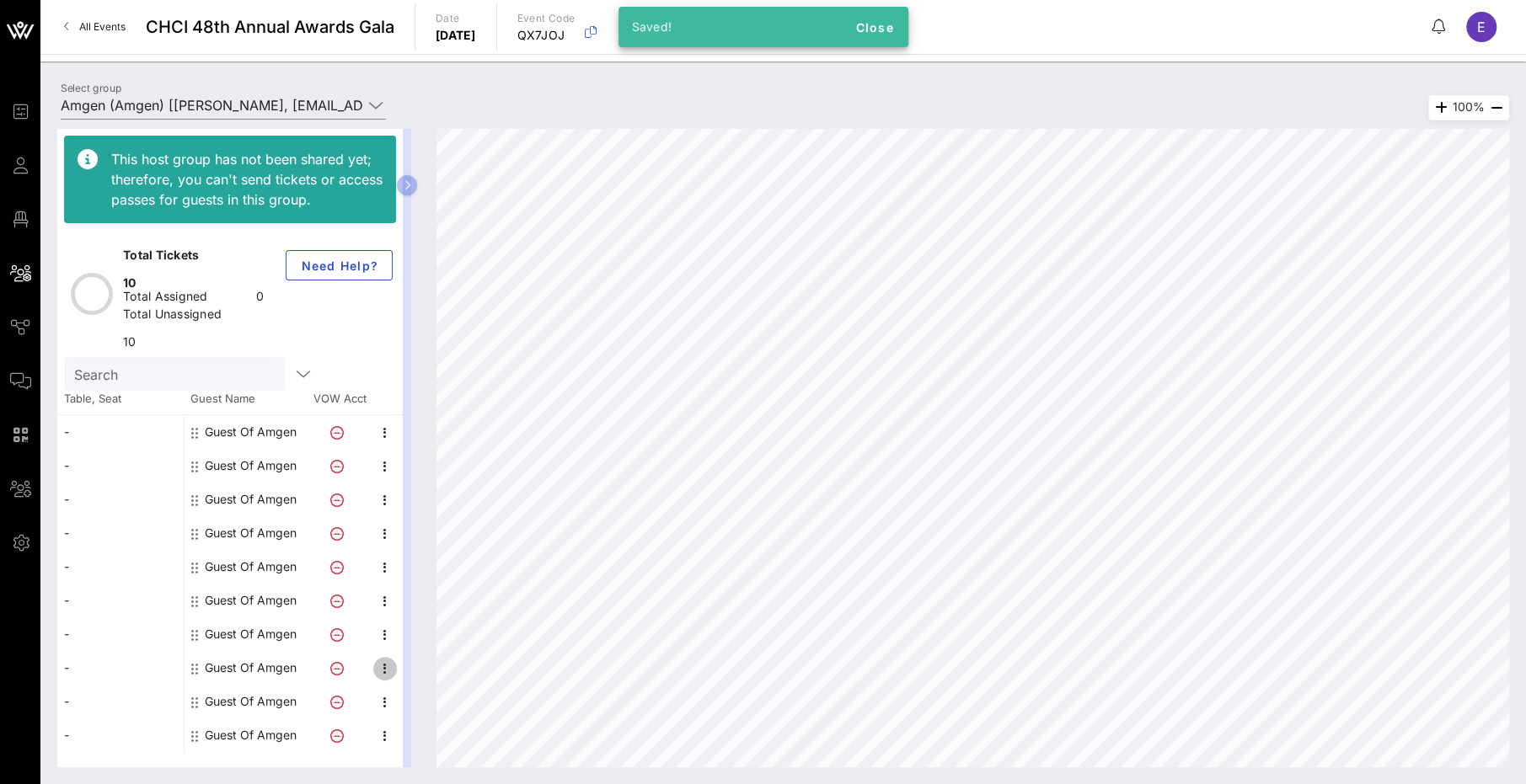 click at bounding box center (385, 669) 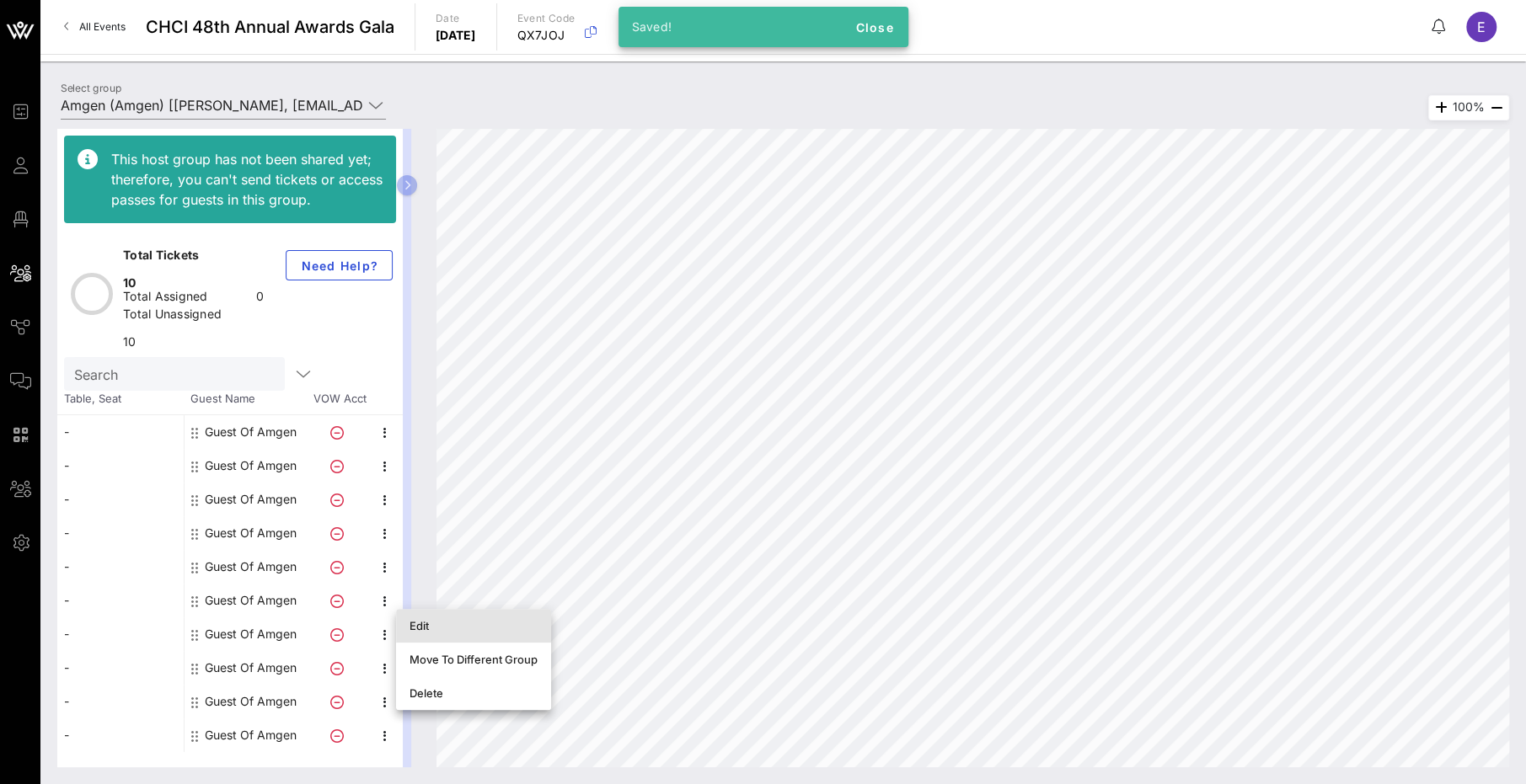 click on "Edit" at bounding box center [474, 626] 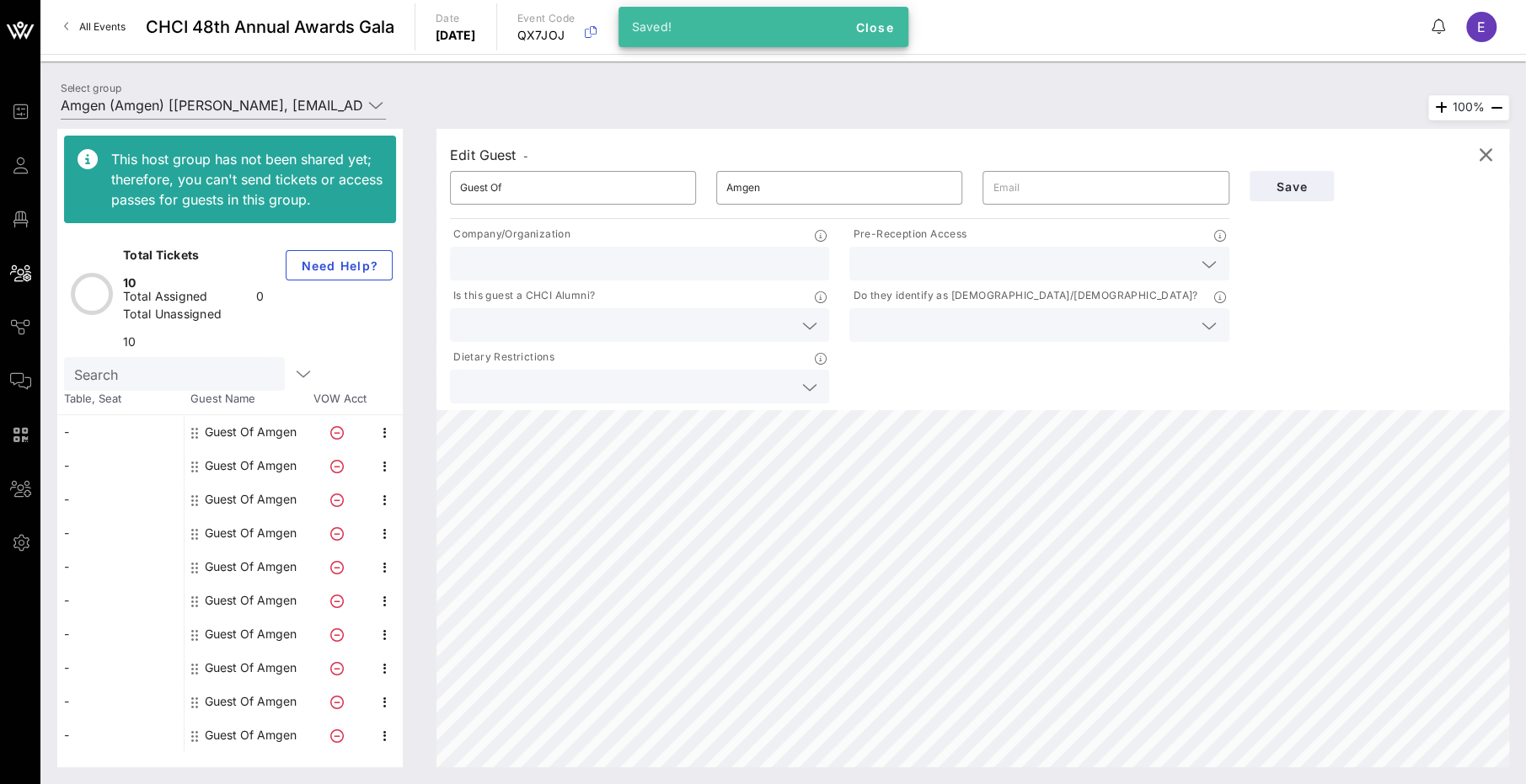 click at bounding box center [1025, 264] 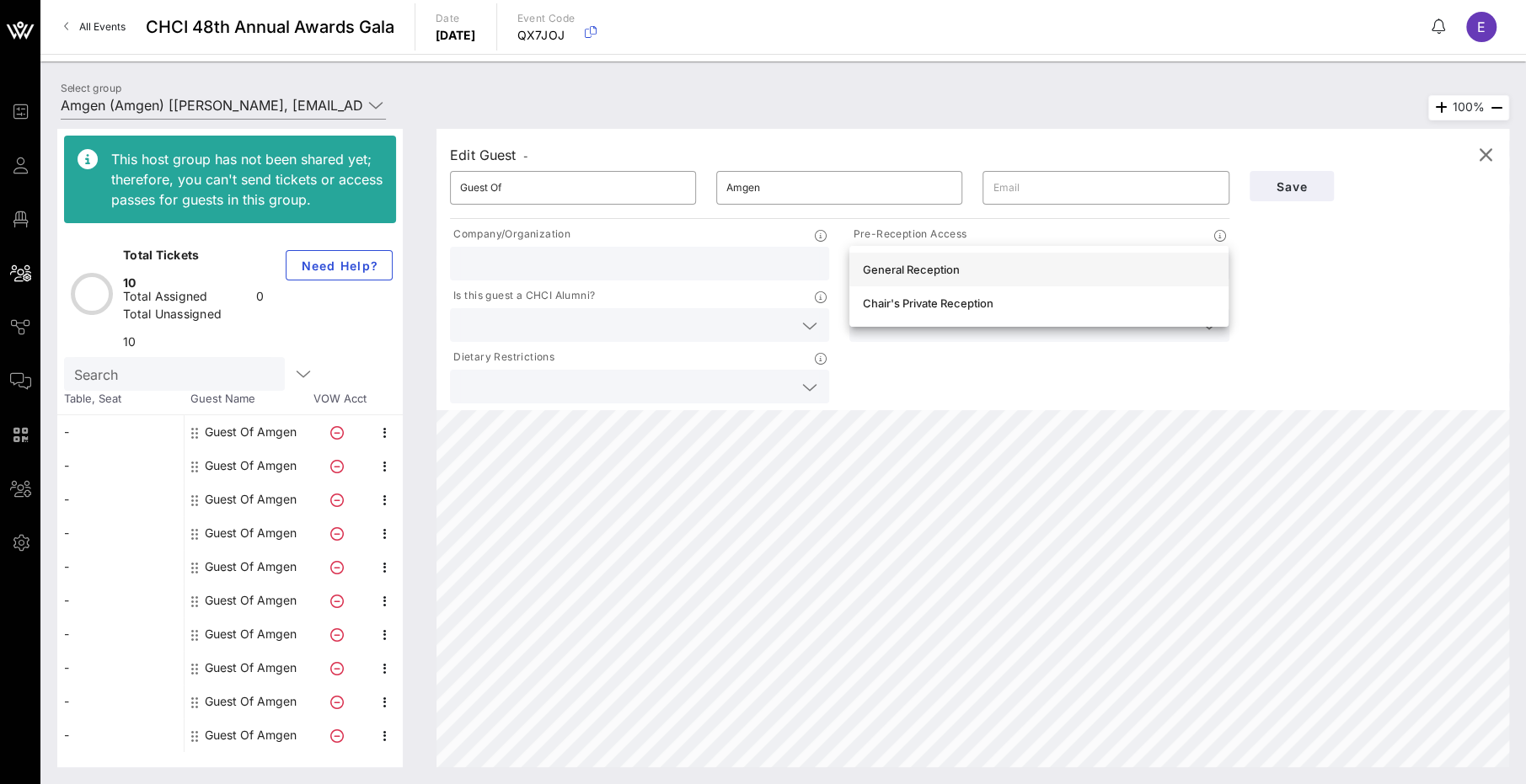 click on "General Reception" at bounding box center (1039, 269) 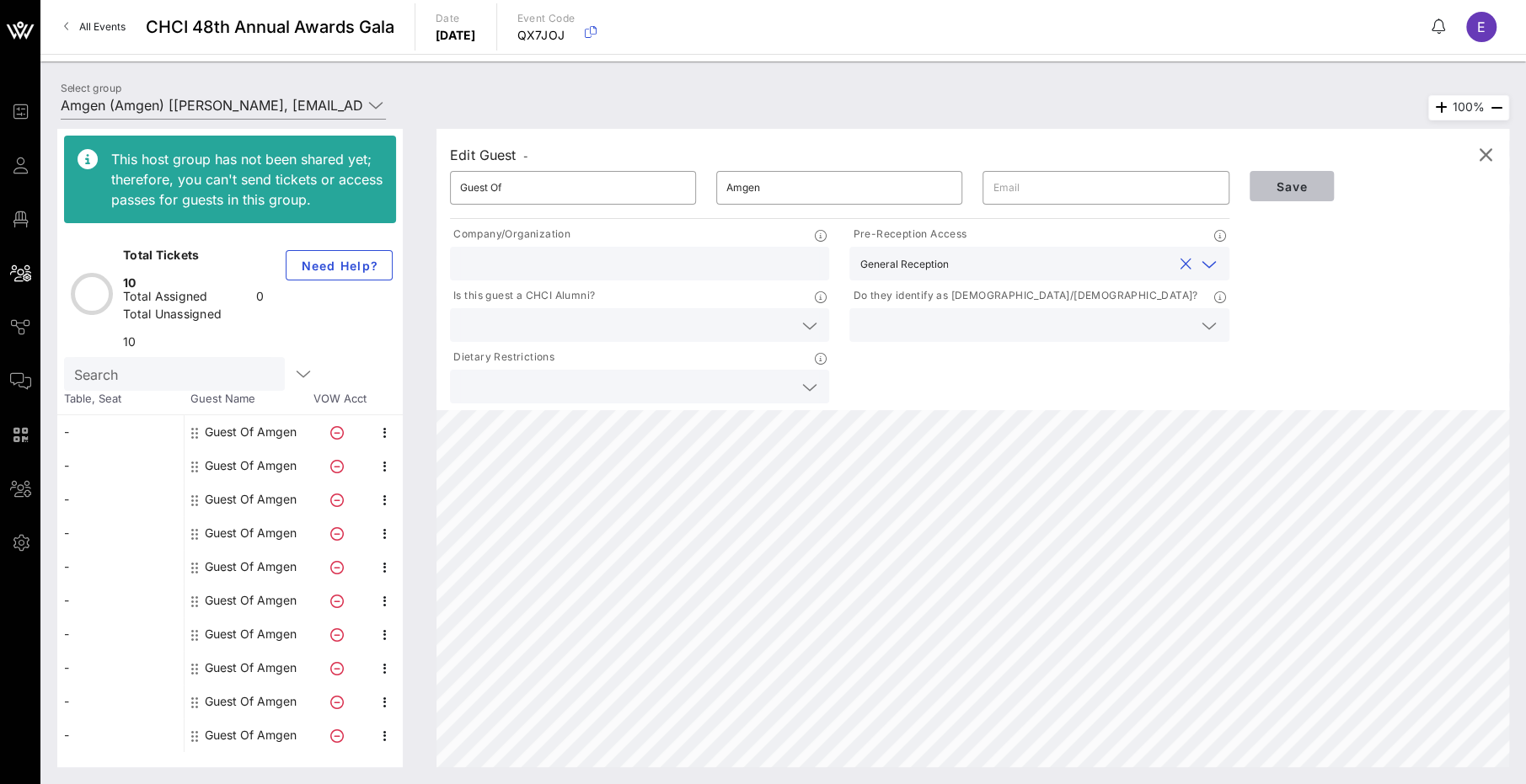click on "Save" at bounding box center (1292, 186) 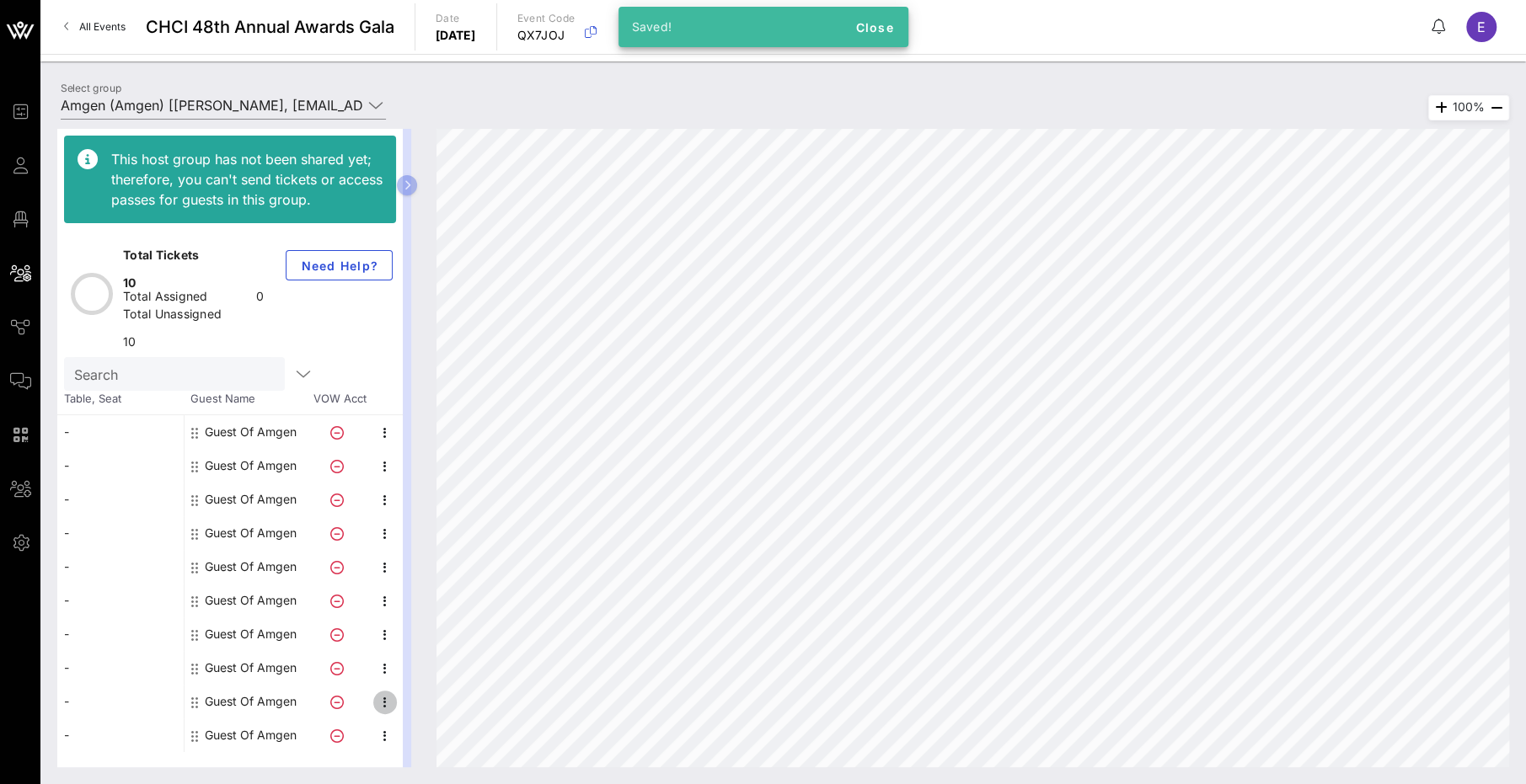 click at bounding box center (385, 702) 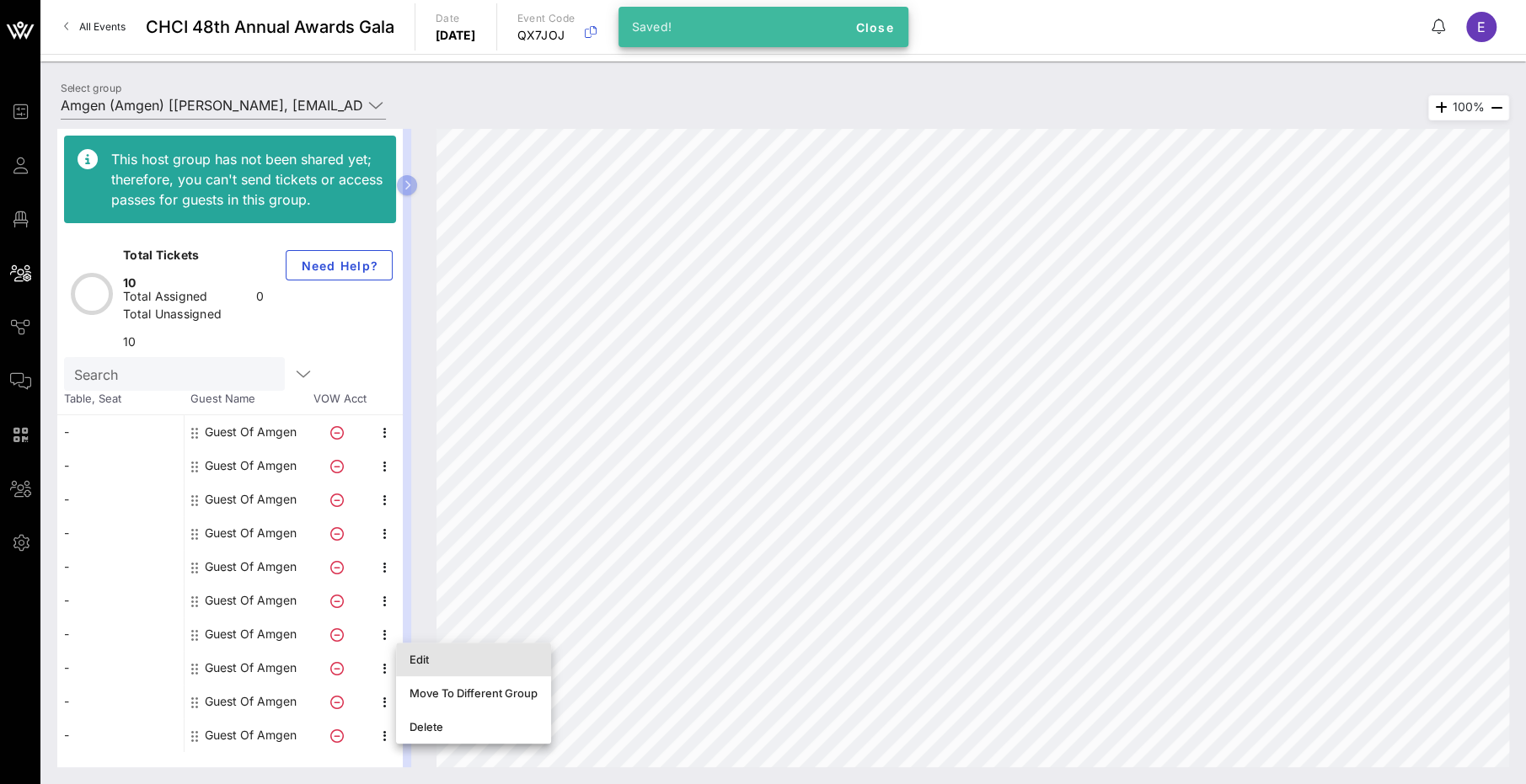 click on "Edit" at bounding box center (474, 659) 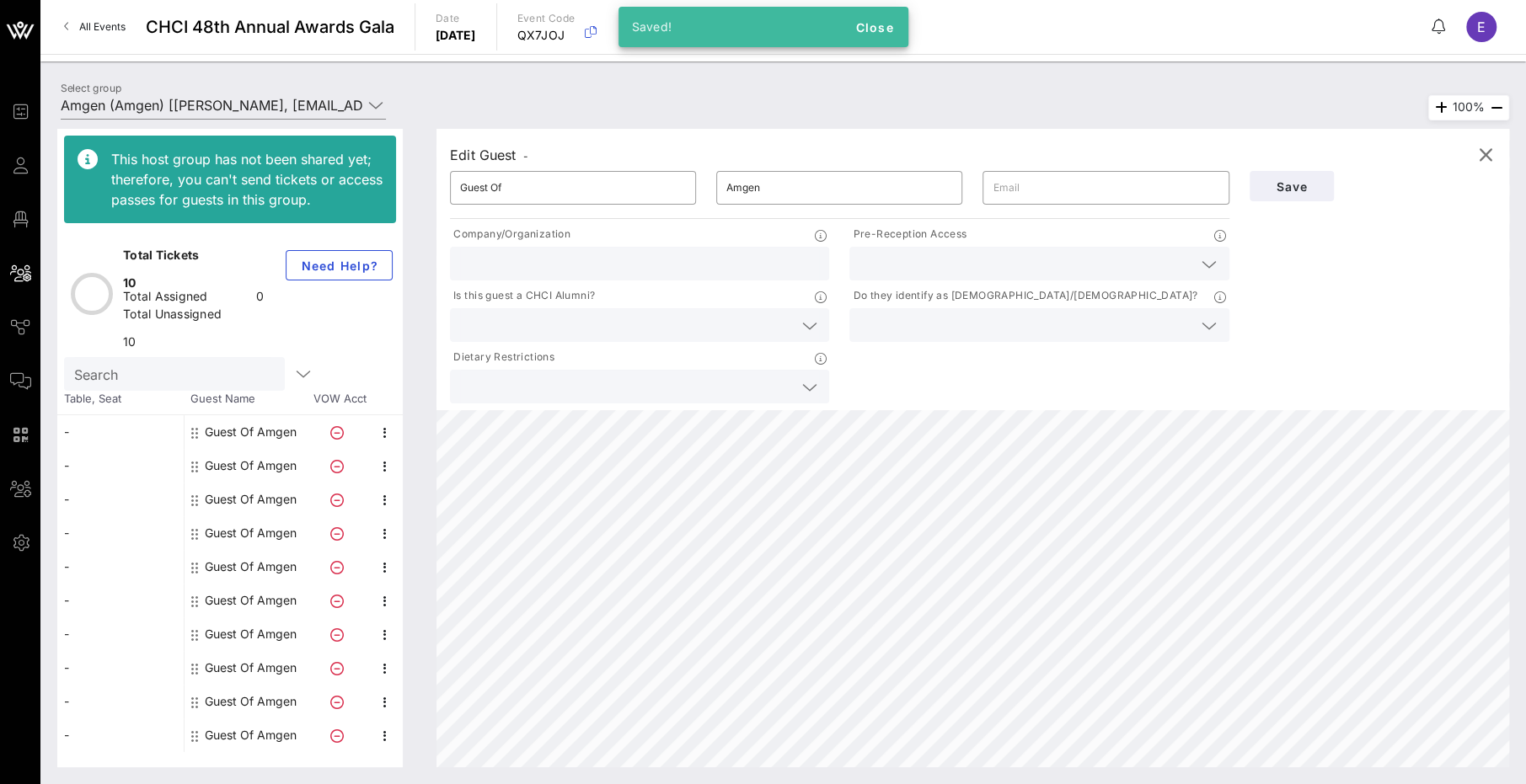 click at bounding box center (1025, 264) 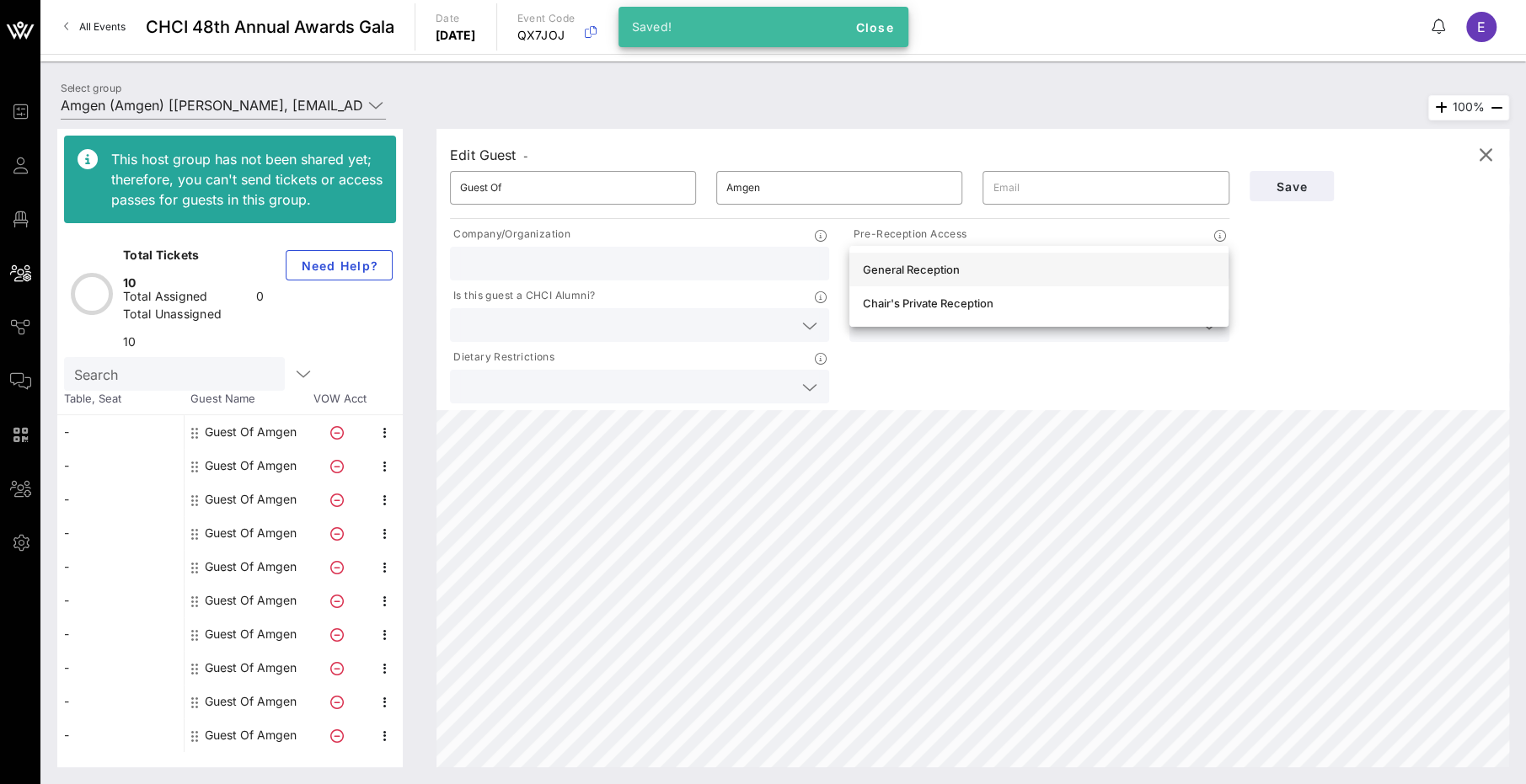 click on "General Reception" at bounding box center (1039, 269) 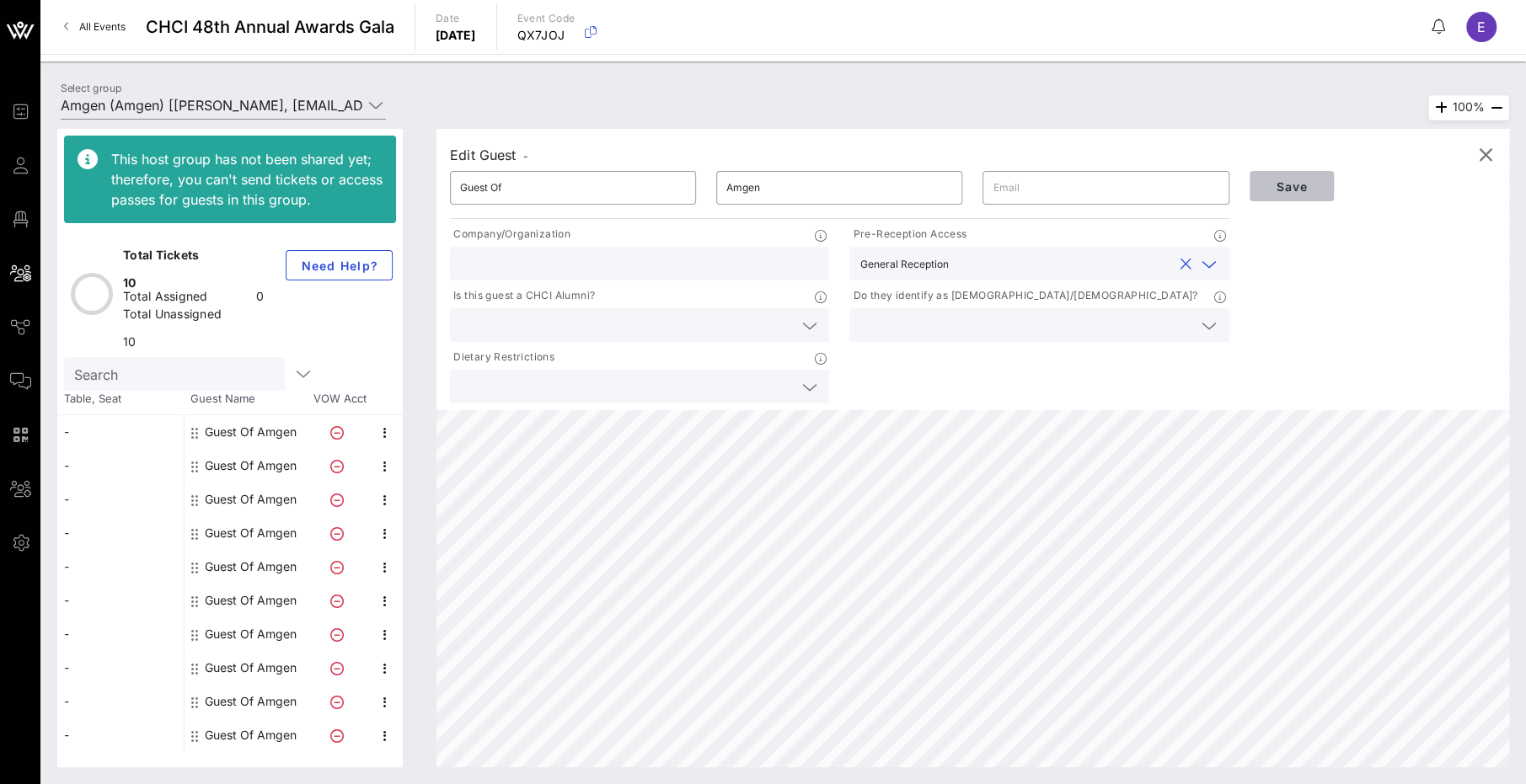 click on "Save" at bounding box center [1292, 186] 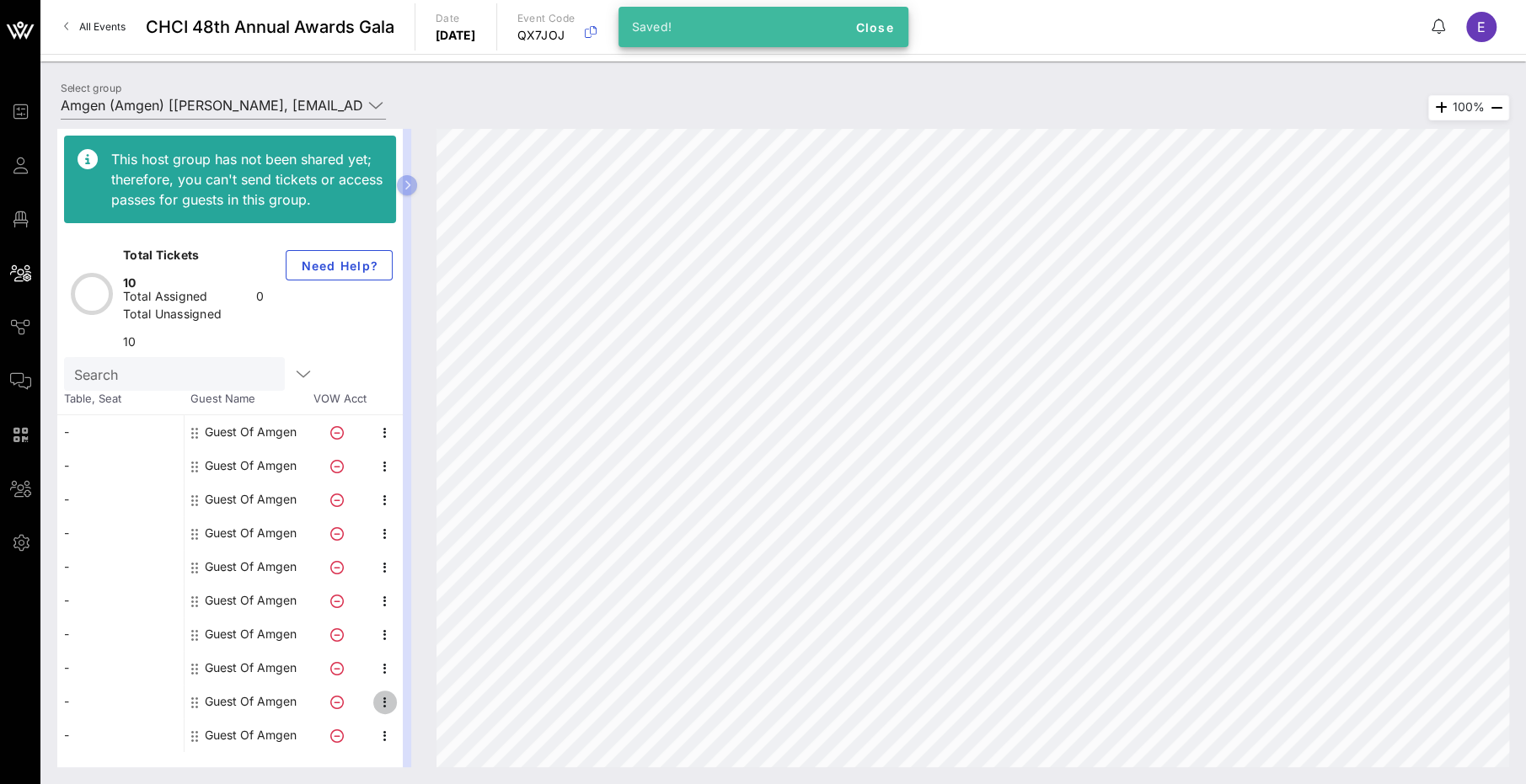 click at bounding box center [385, 702] 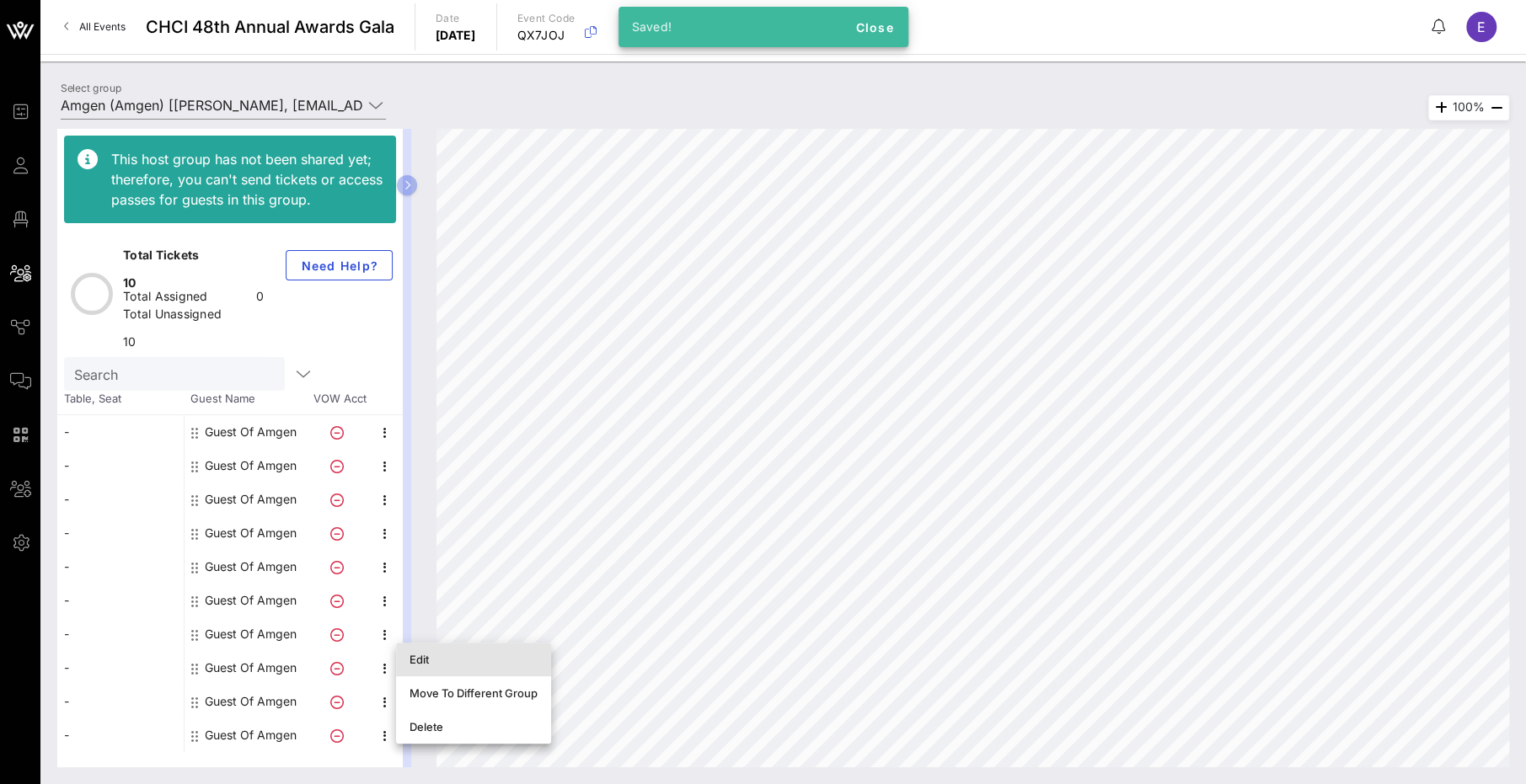 click on "Edit" at bounding box center (474, 659) 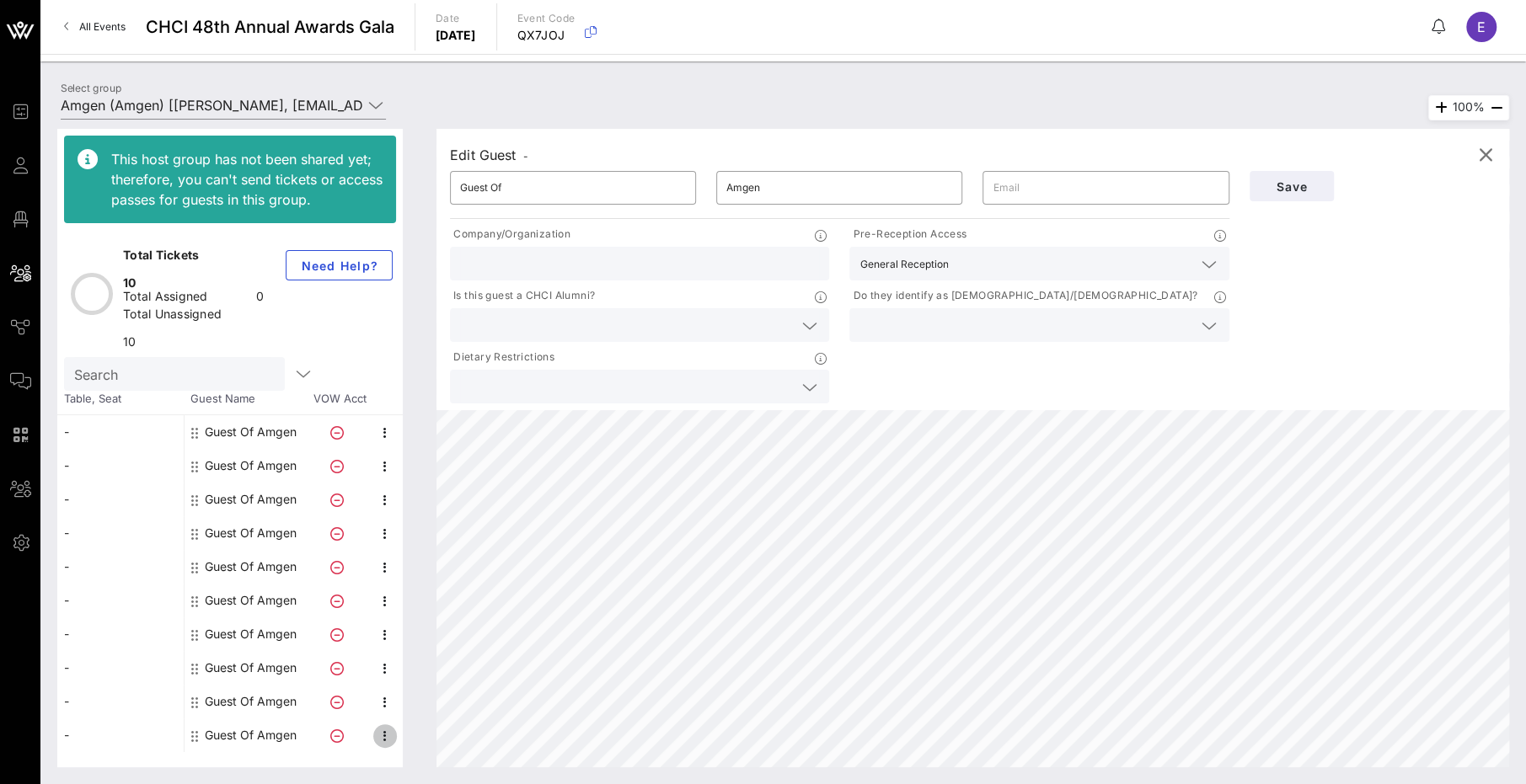 click at bounding box center (385, 736) 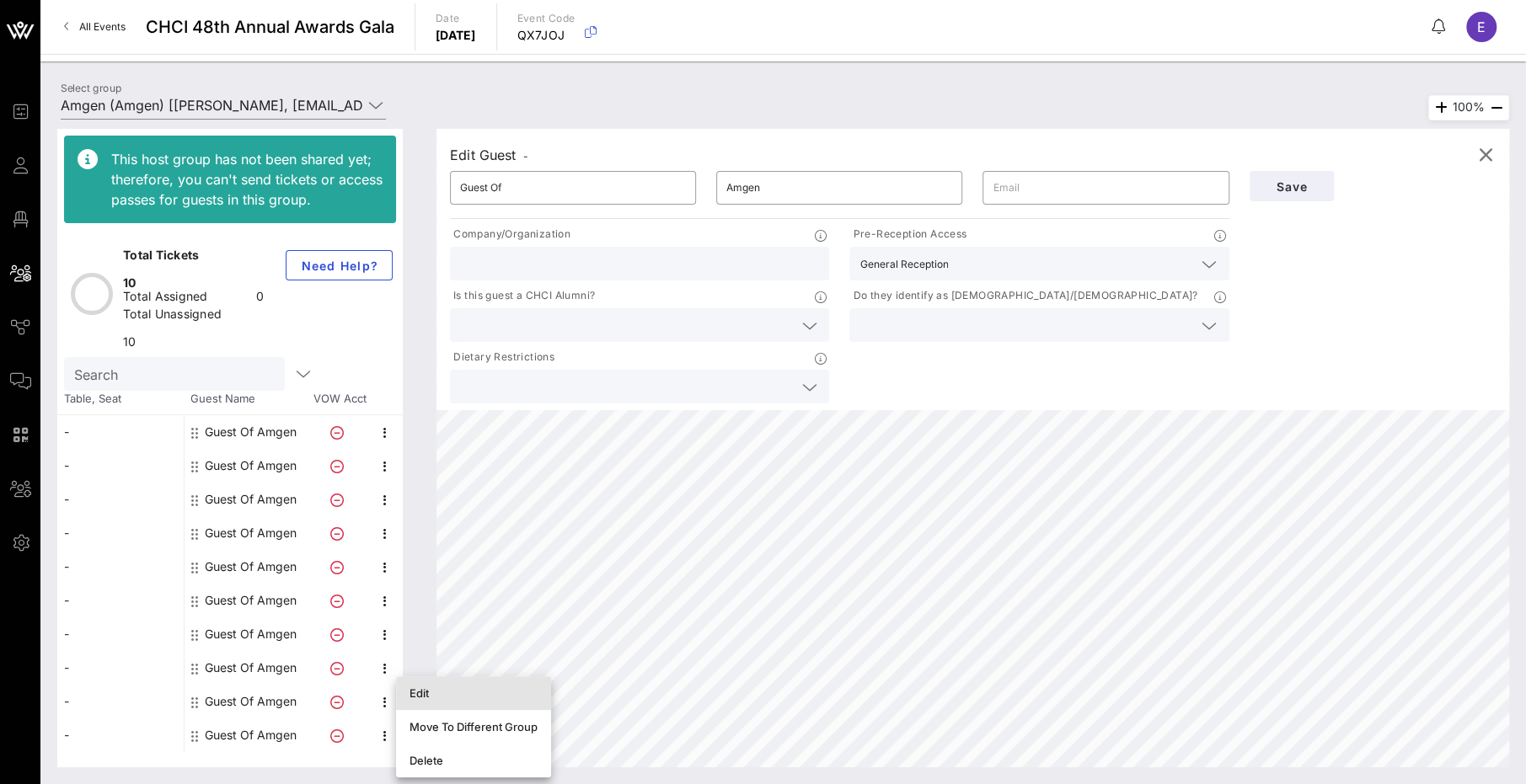 click on "Edit" at bounding box center [474, 693] 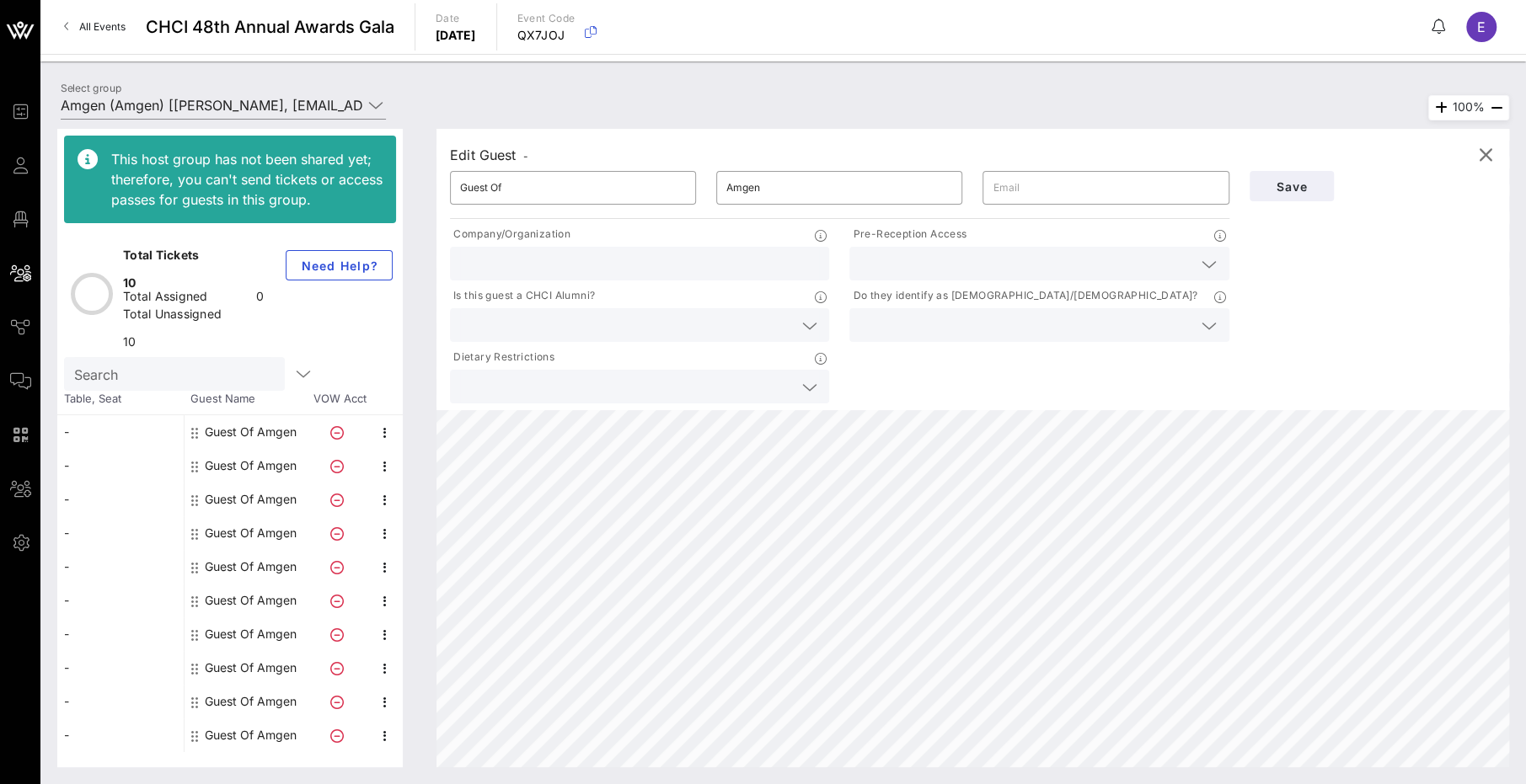 click on "Pre-Reception Access" at bounding box center (1039, 253) 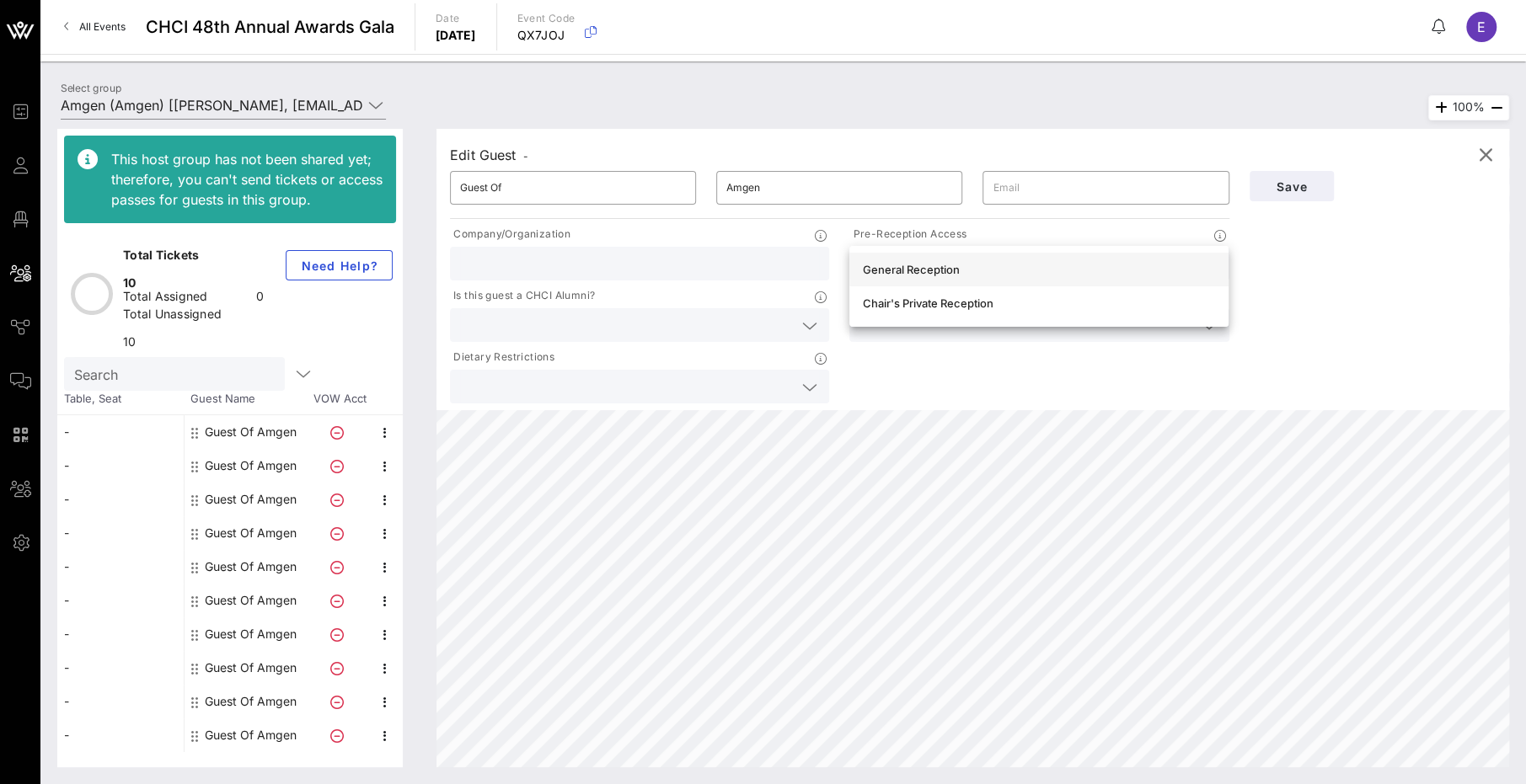 click on "General Reception" at bounding box center (1039, 269) 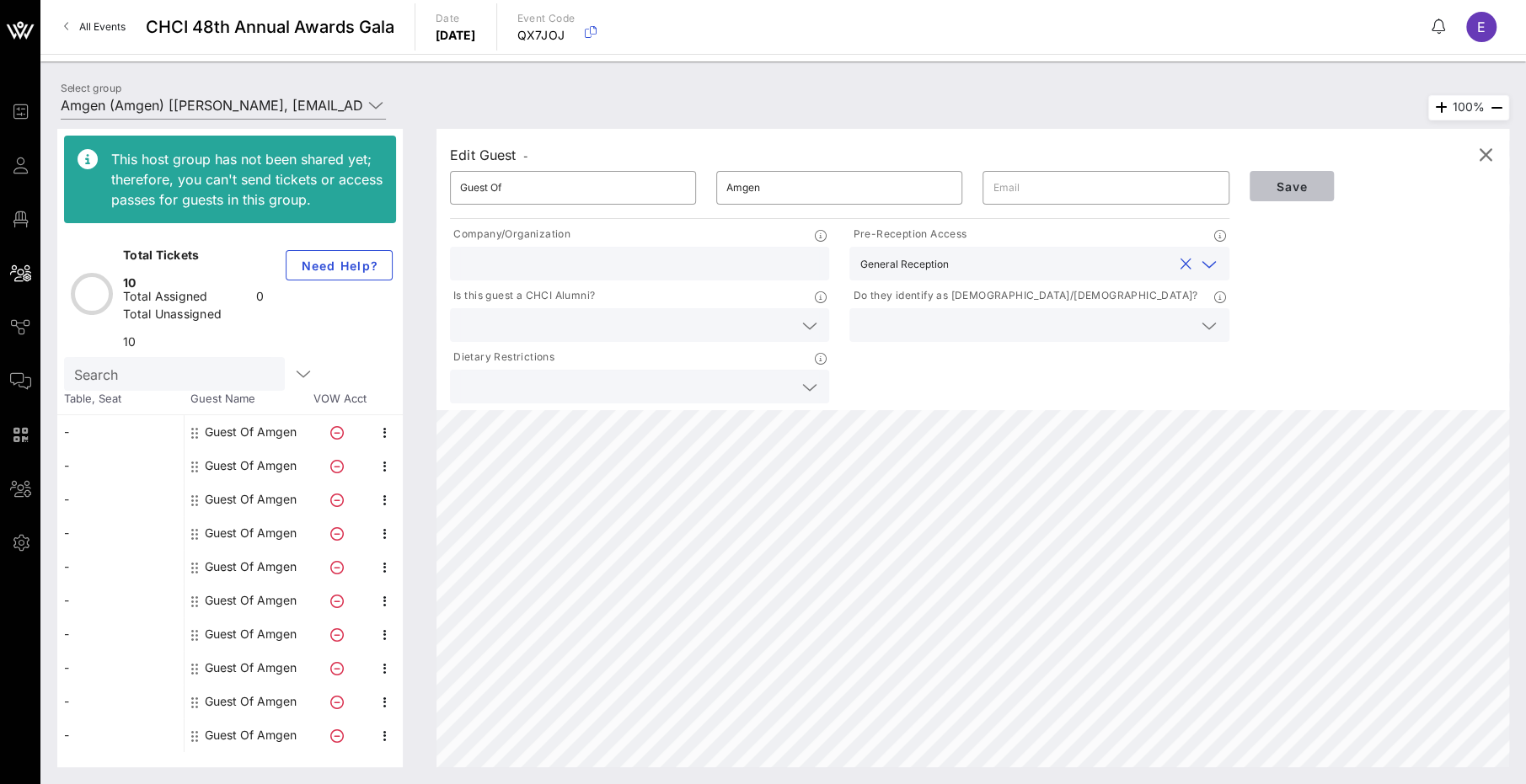 click on "Save" at bounding box center [1292, 186] 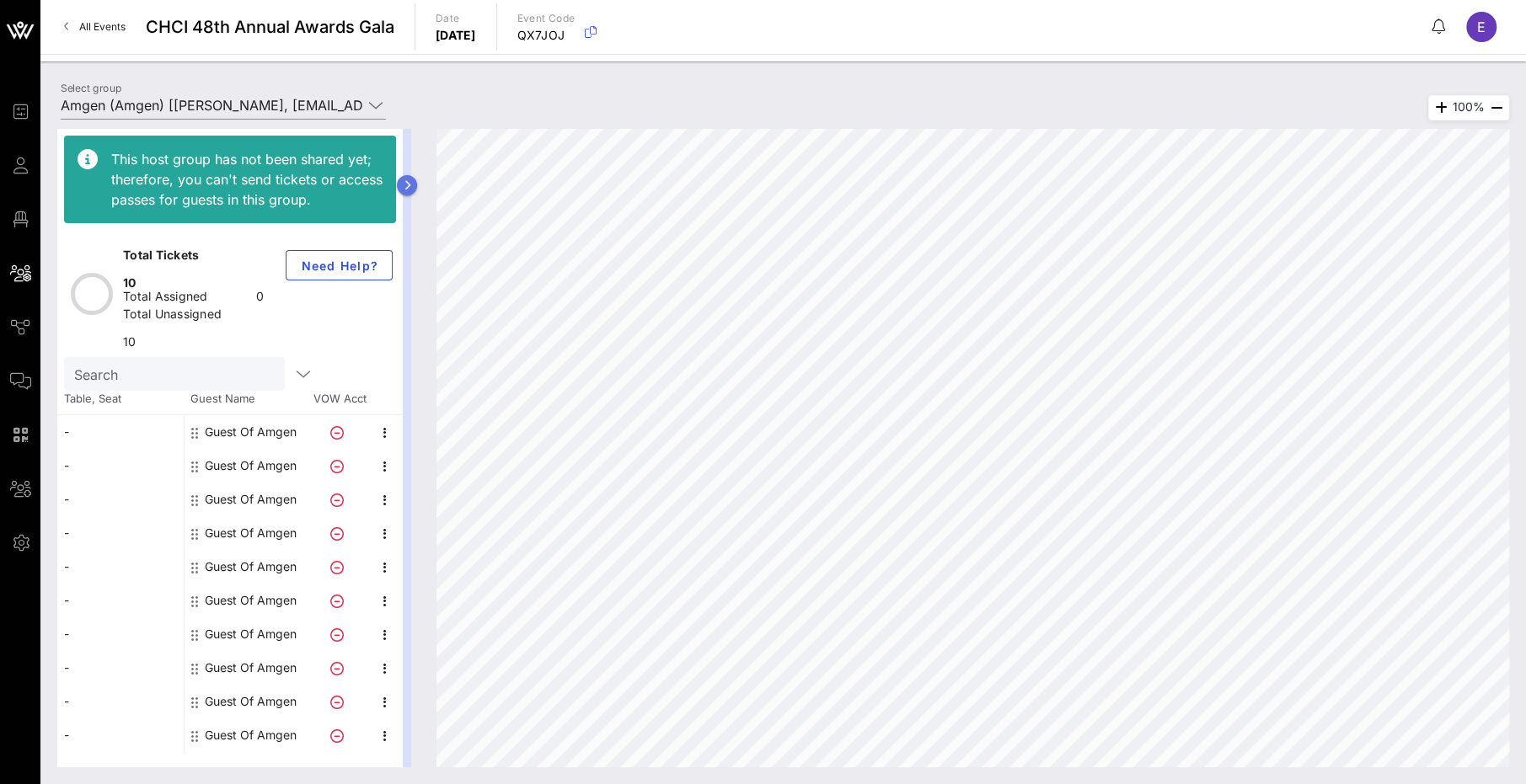 click at bounding box center (407, 185) 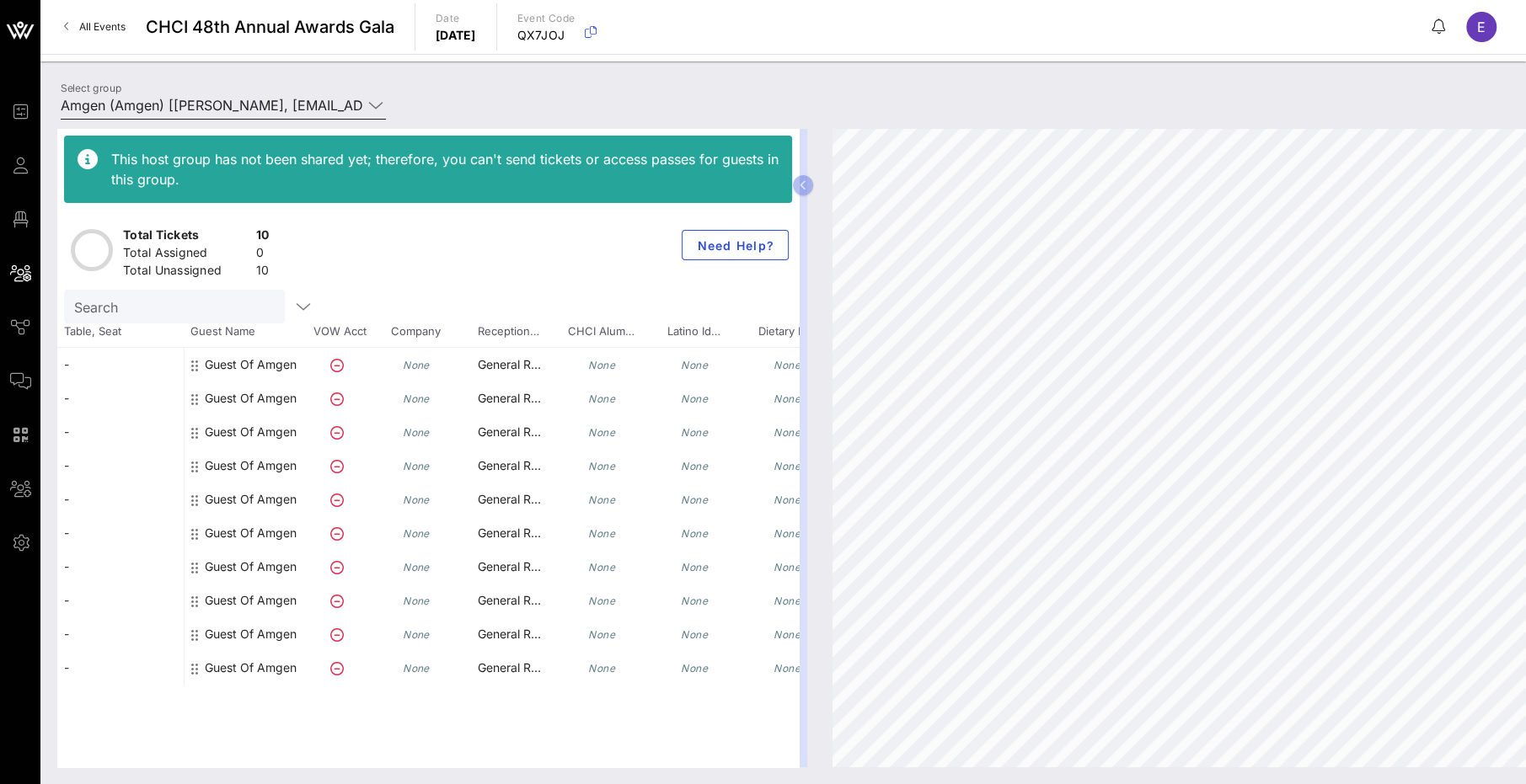 click on "Amgen (Amgen) [[PERSON_NAME], [EMAIL_ADDRESS][DOMAIN_NAME]]" at bounding box center [211, 105] 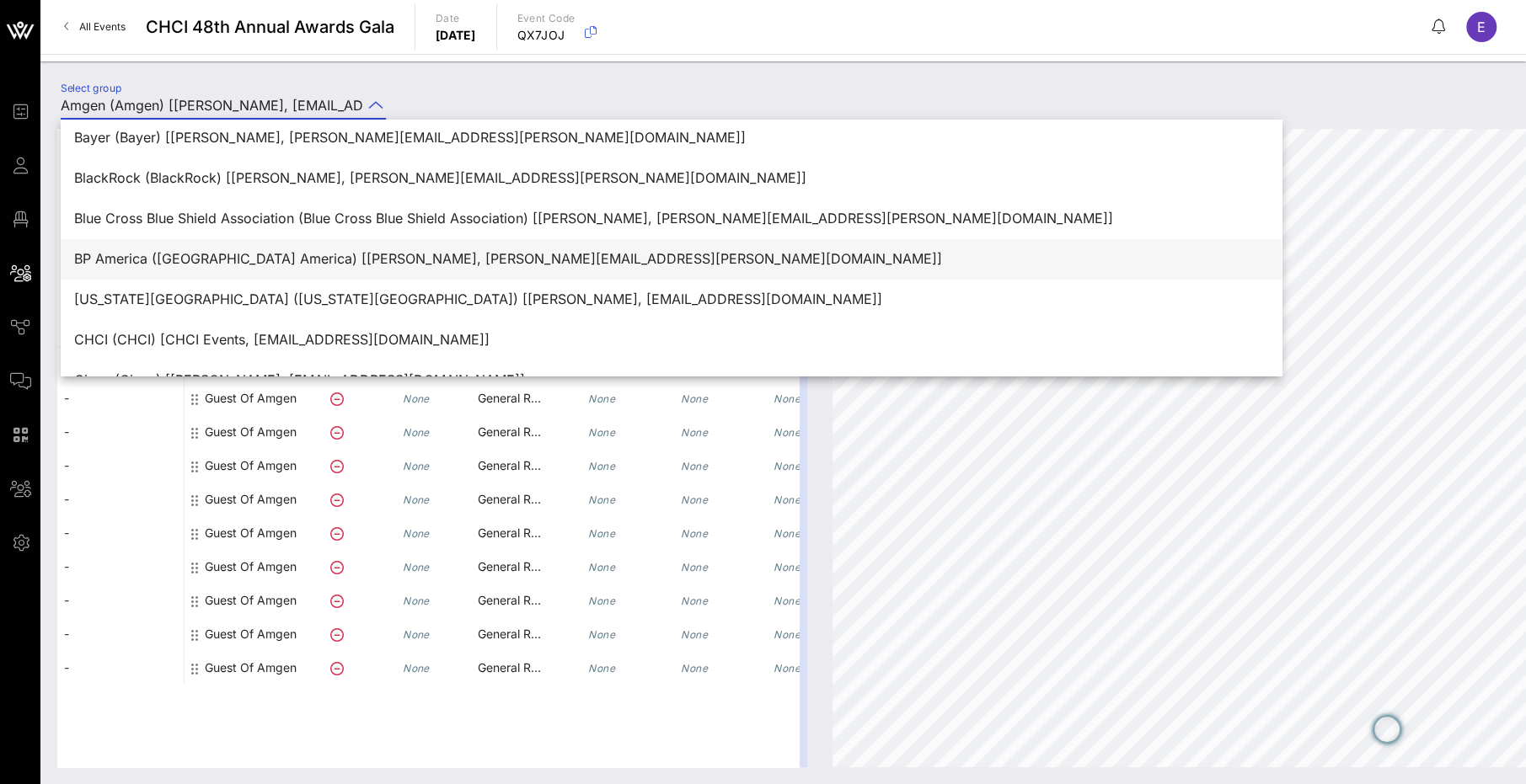 scroll, scrollTop: 541, scrollLeft: 0, axis: vertical 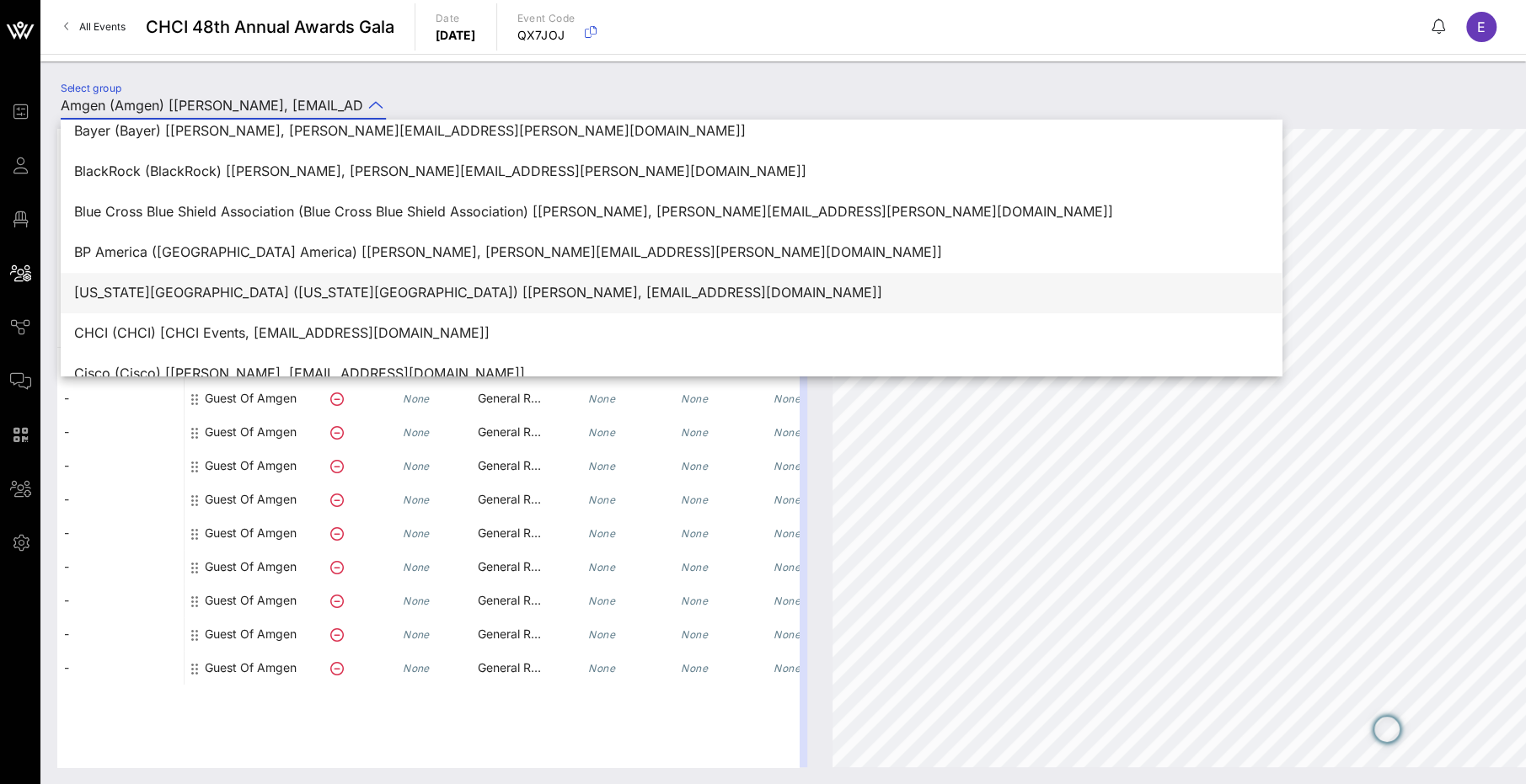 click on "[US_STATE][GEOGRAPHIC_DATA] ([US_STATE][GEOGRAPHIC_DATA]) [[PERSON_NAME], [EMAIL_ADDRESS][DOMAIN_NAME]]" at bounding box center (671, 292) 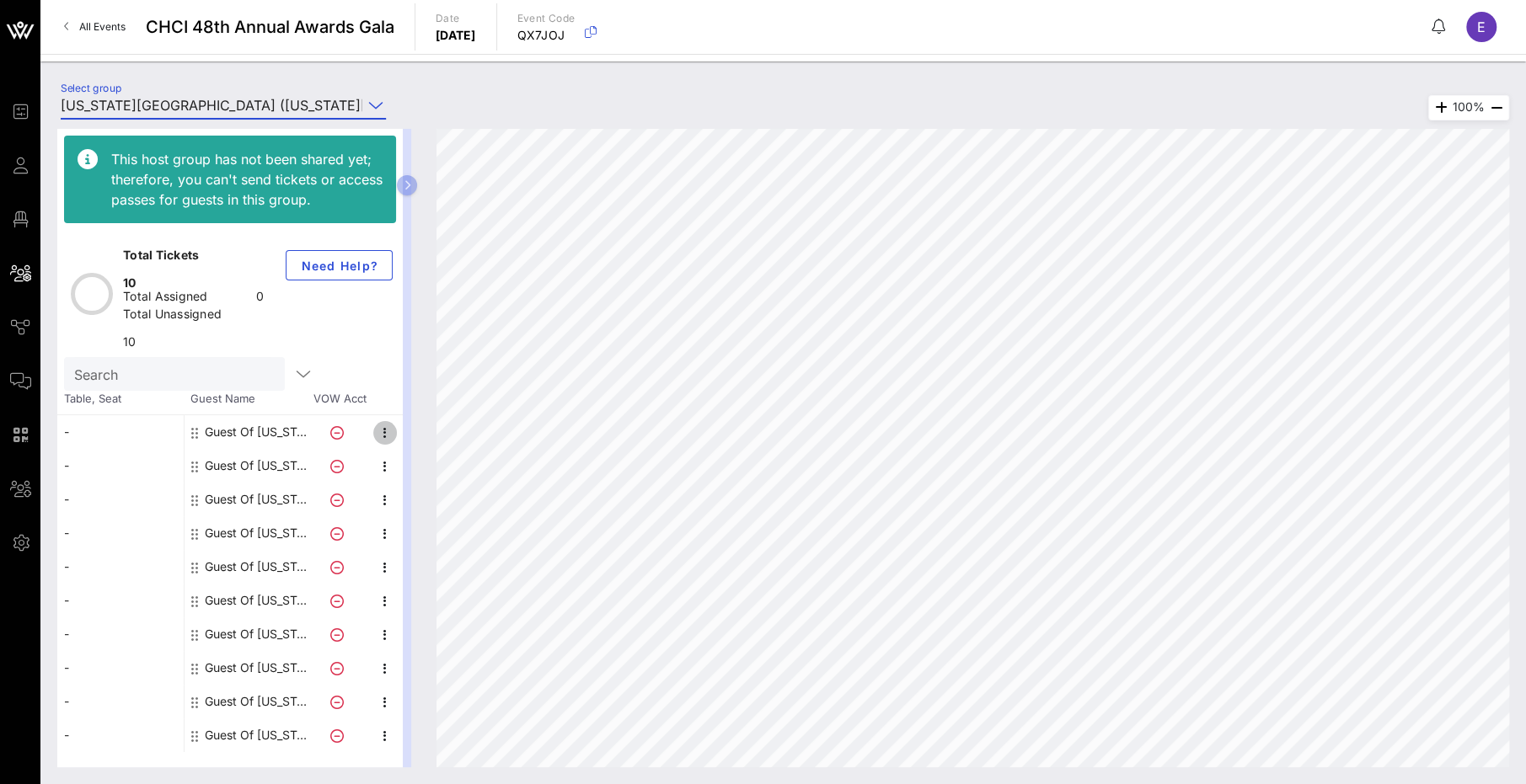 click at bounding box center [385, 433] 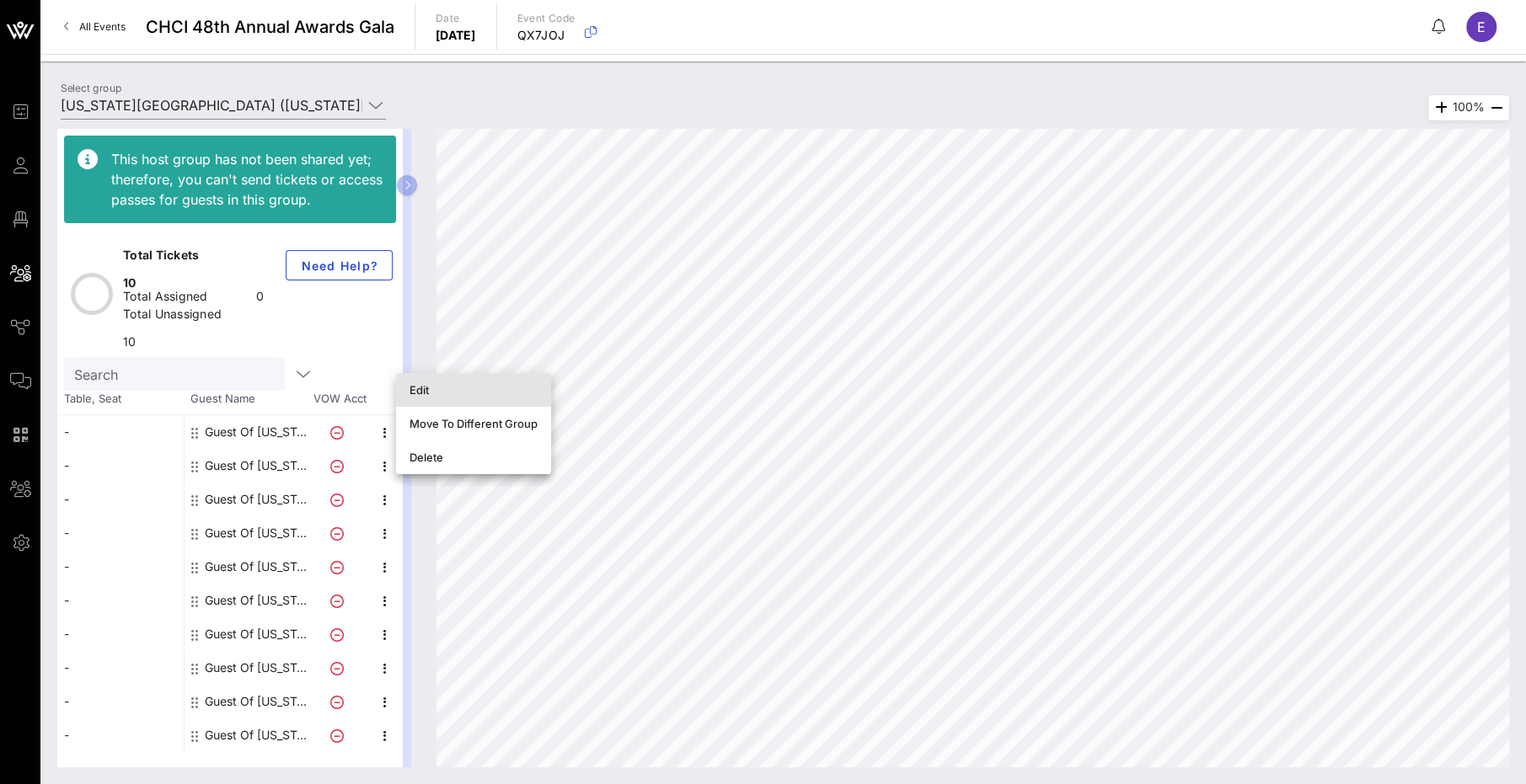click on "Edit" at bounding box center [474, 390] 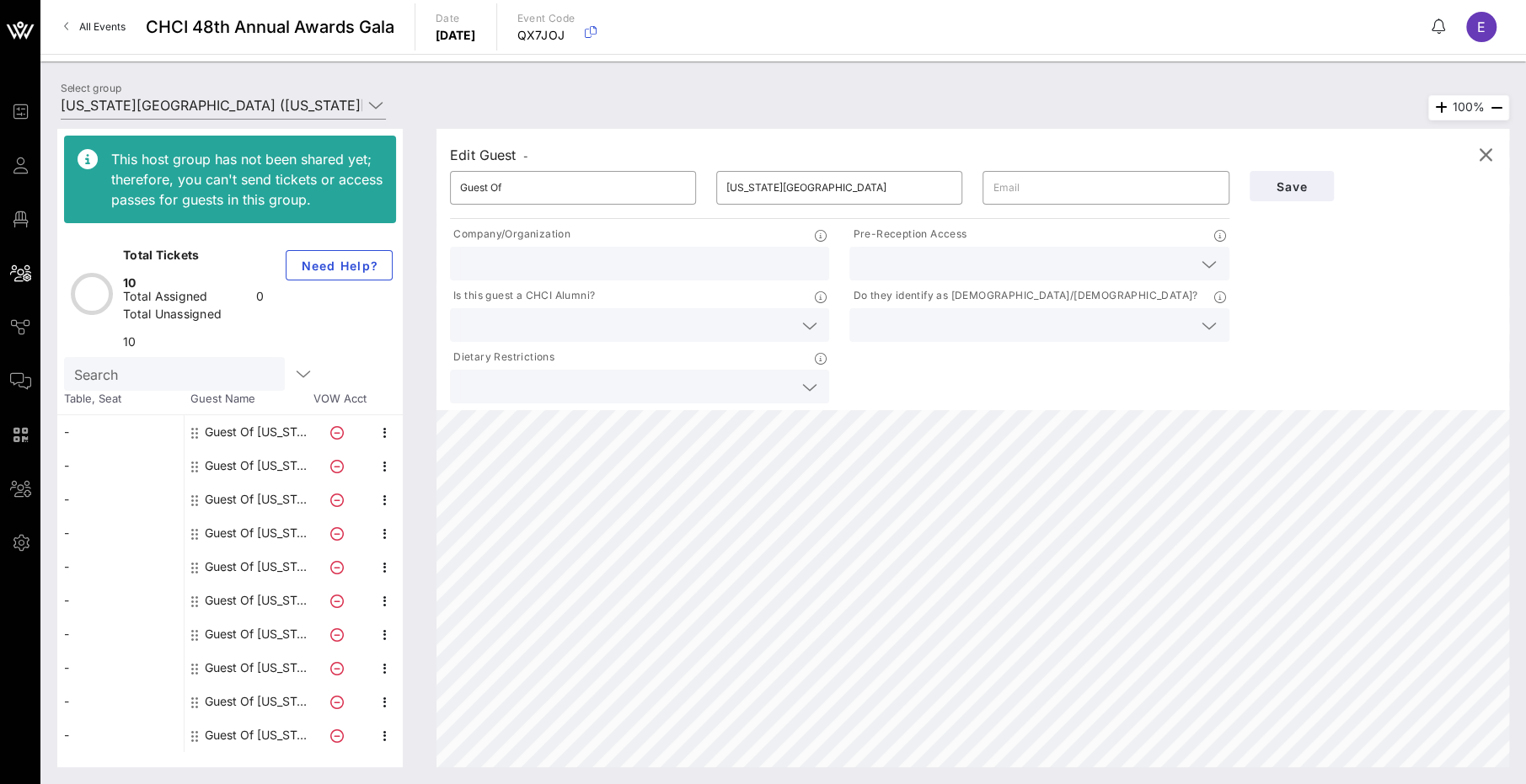 click at bounding box center (1025, 264) 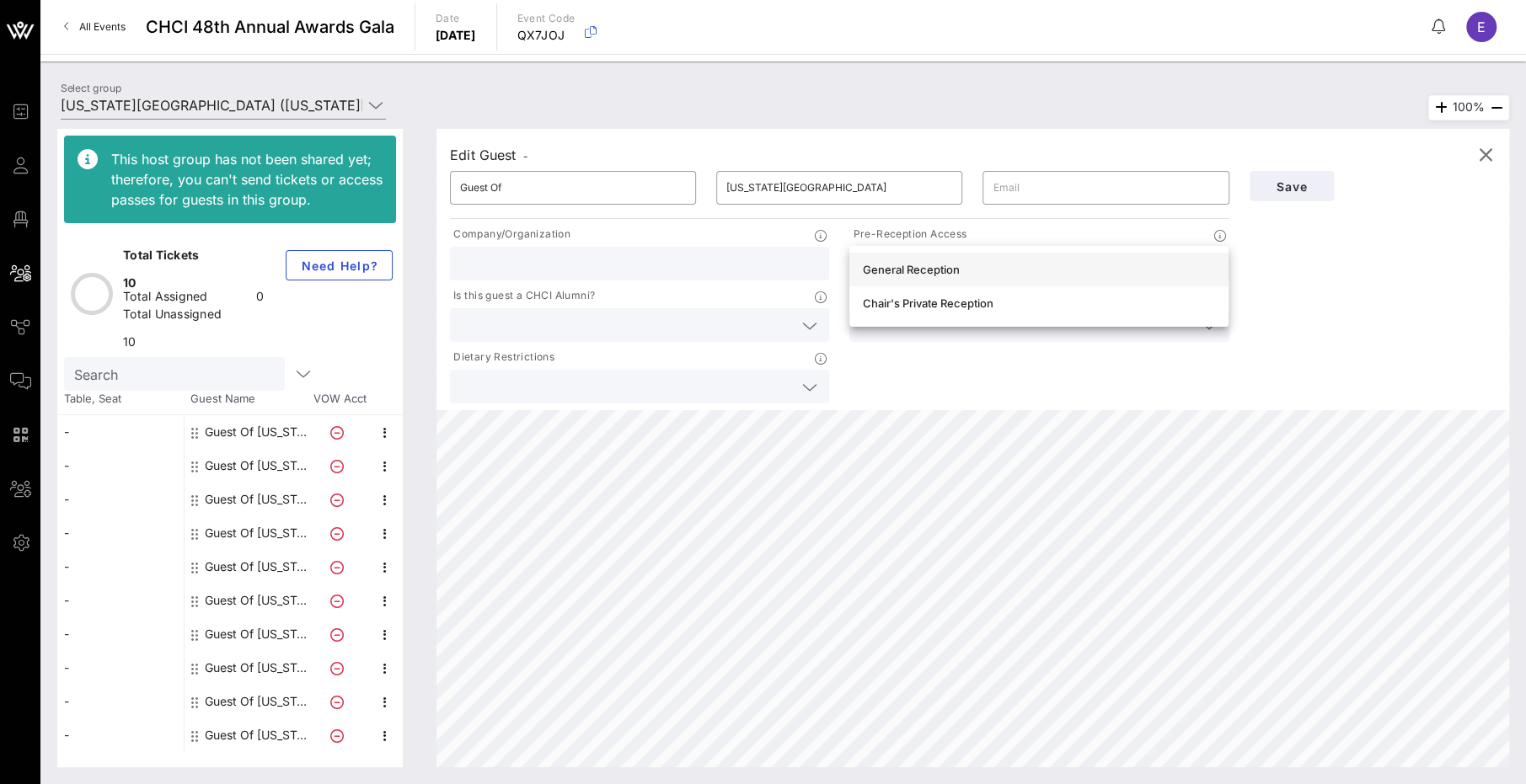 click on "General Reception" at bounding box center [1039, 269] 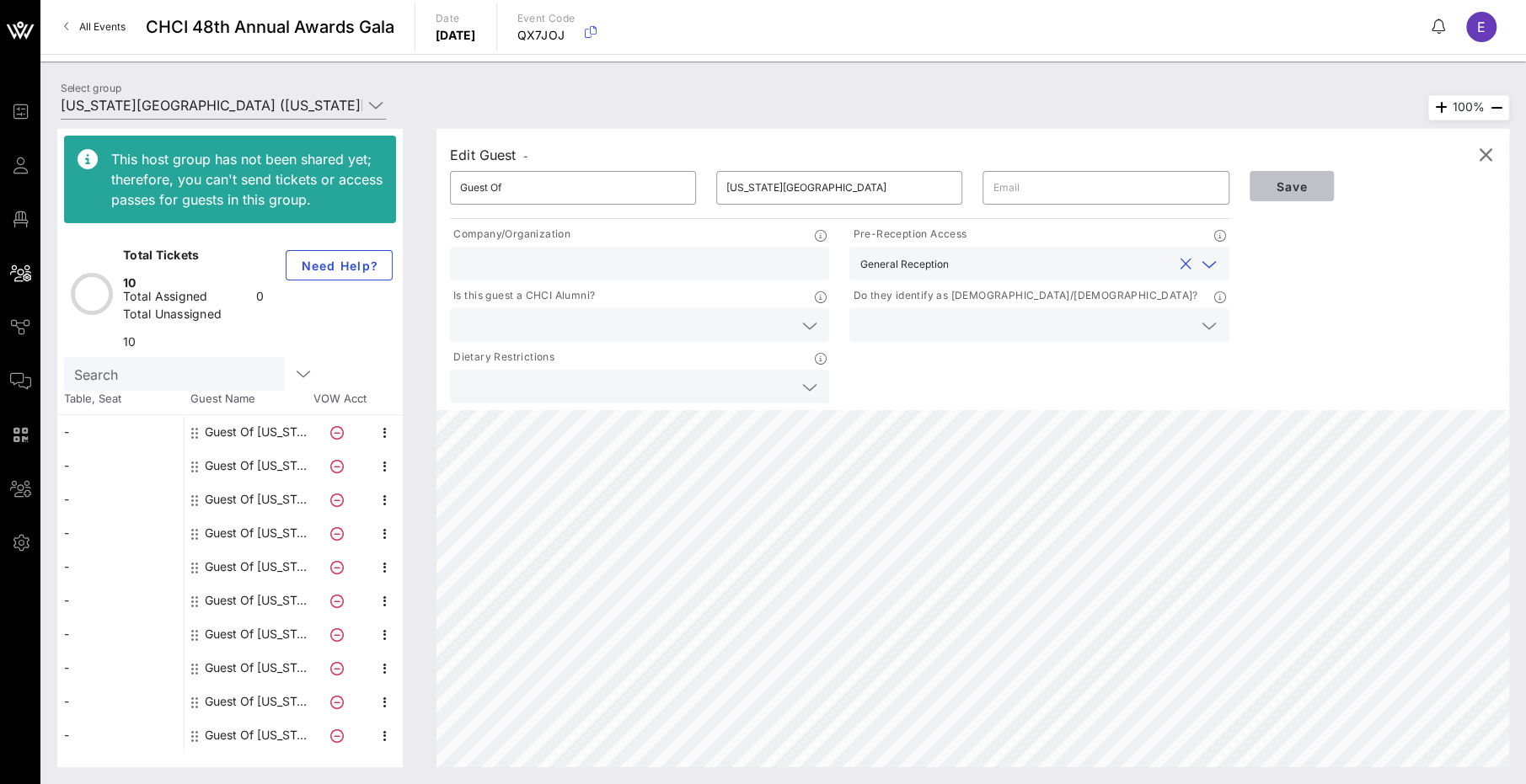 click on "Save" at bounding box center (1292, 186) 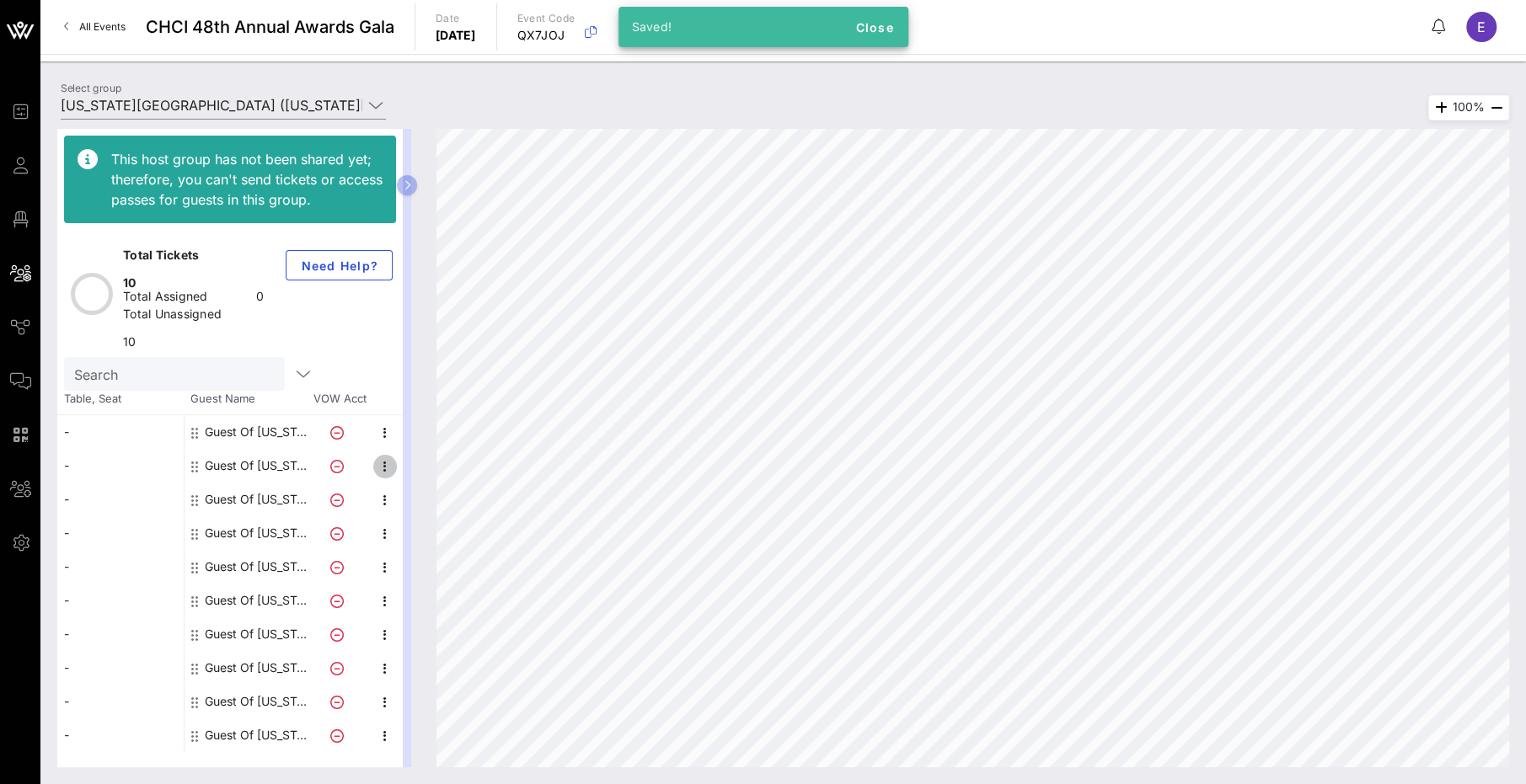 click at bounding box center [385, 467] 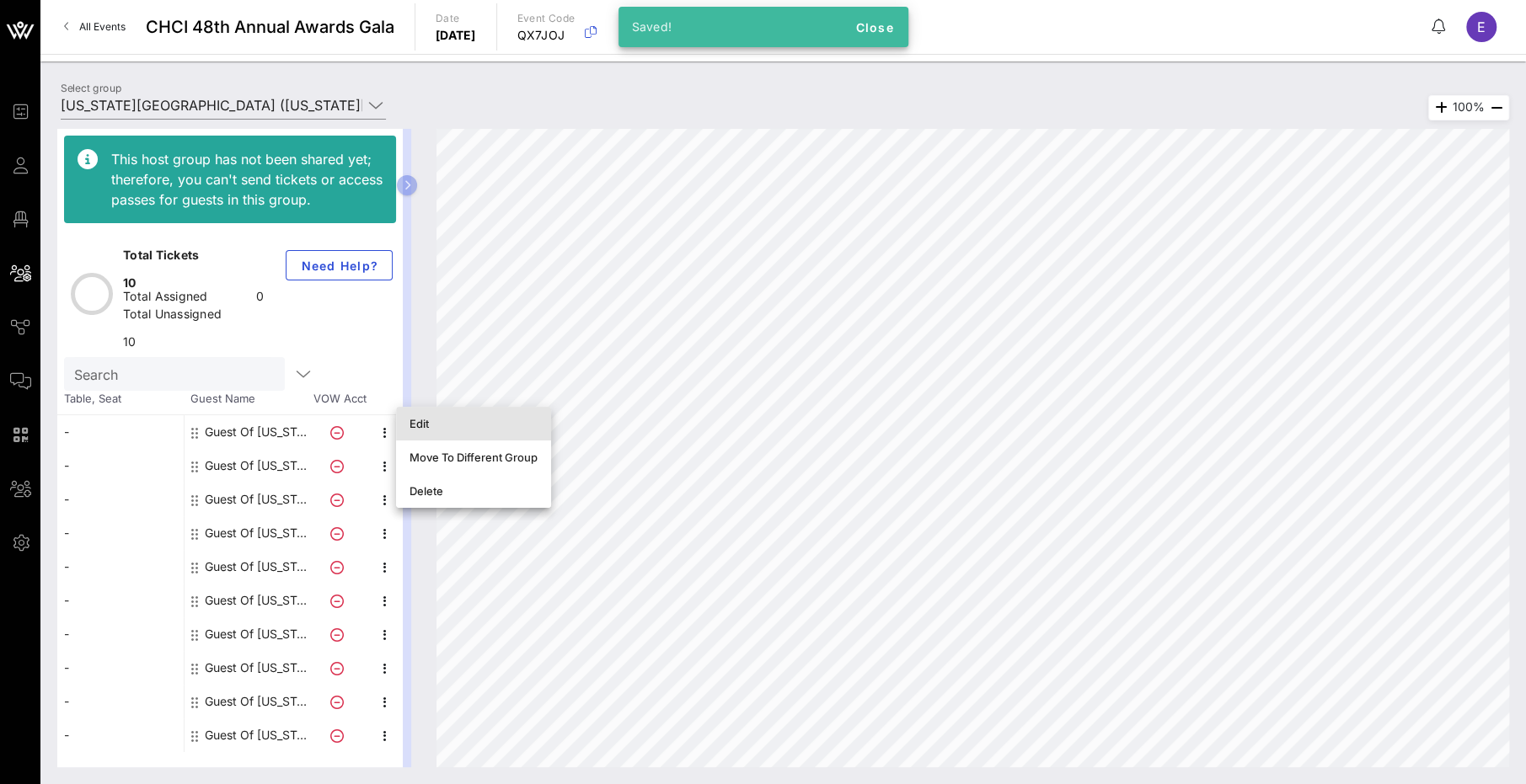 click on "Edit" at bounding box center [474, 424] 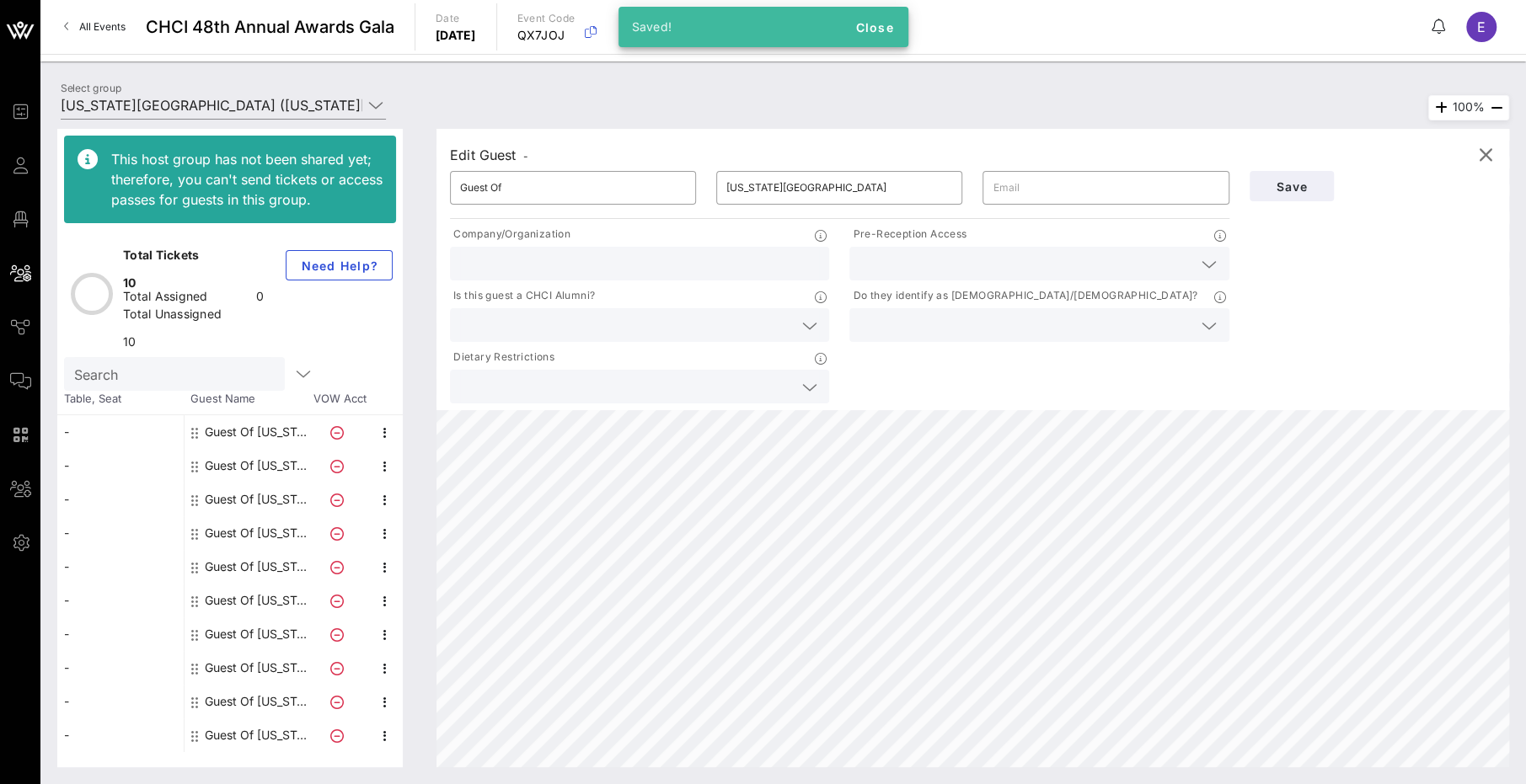 click at bounding box center (1025, 264) 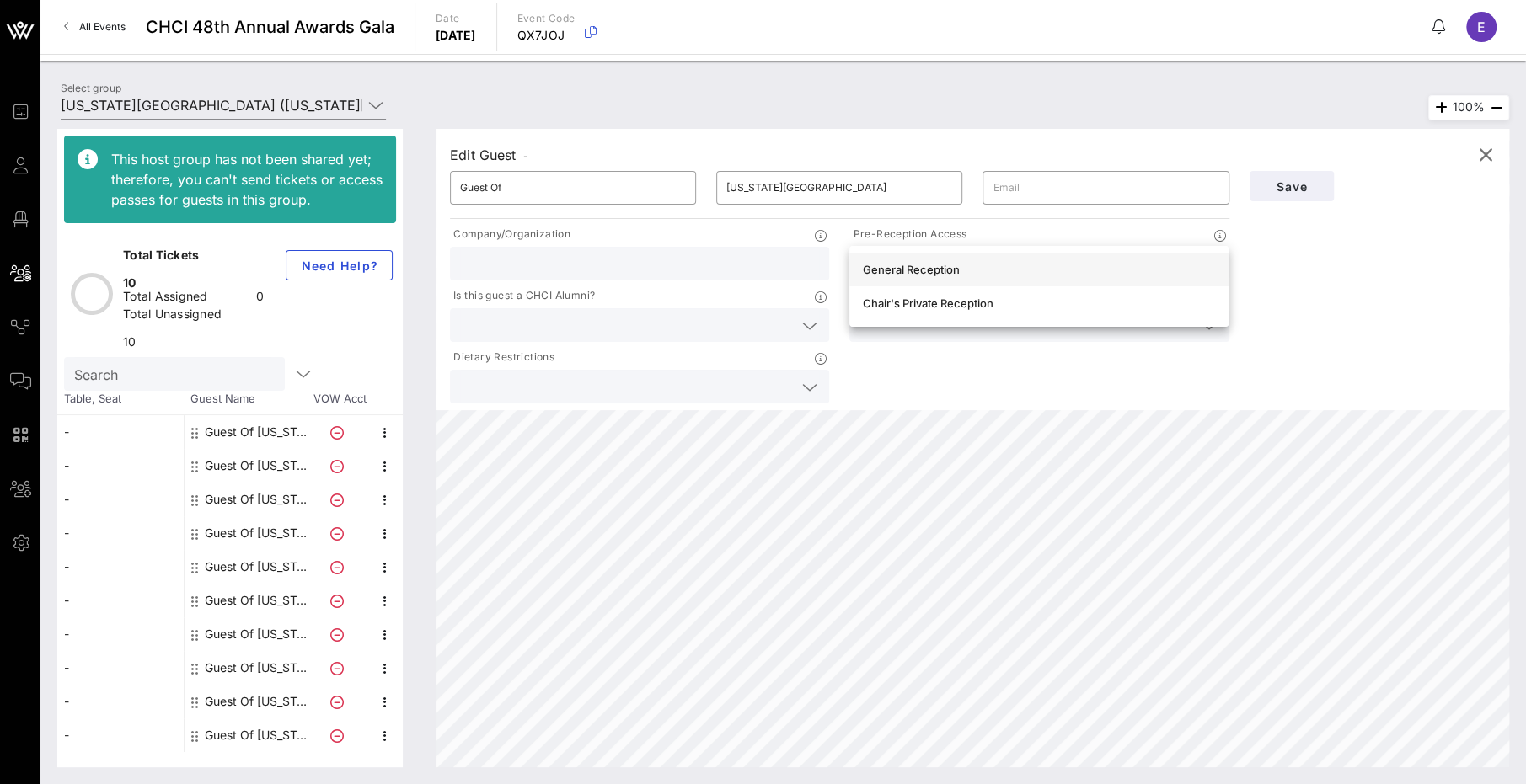 click on "General Reception" at bounding box center (1039, 269) 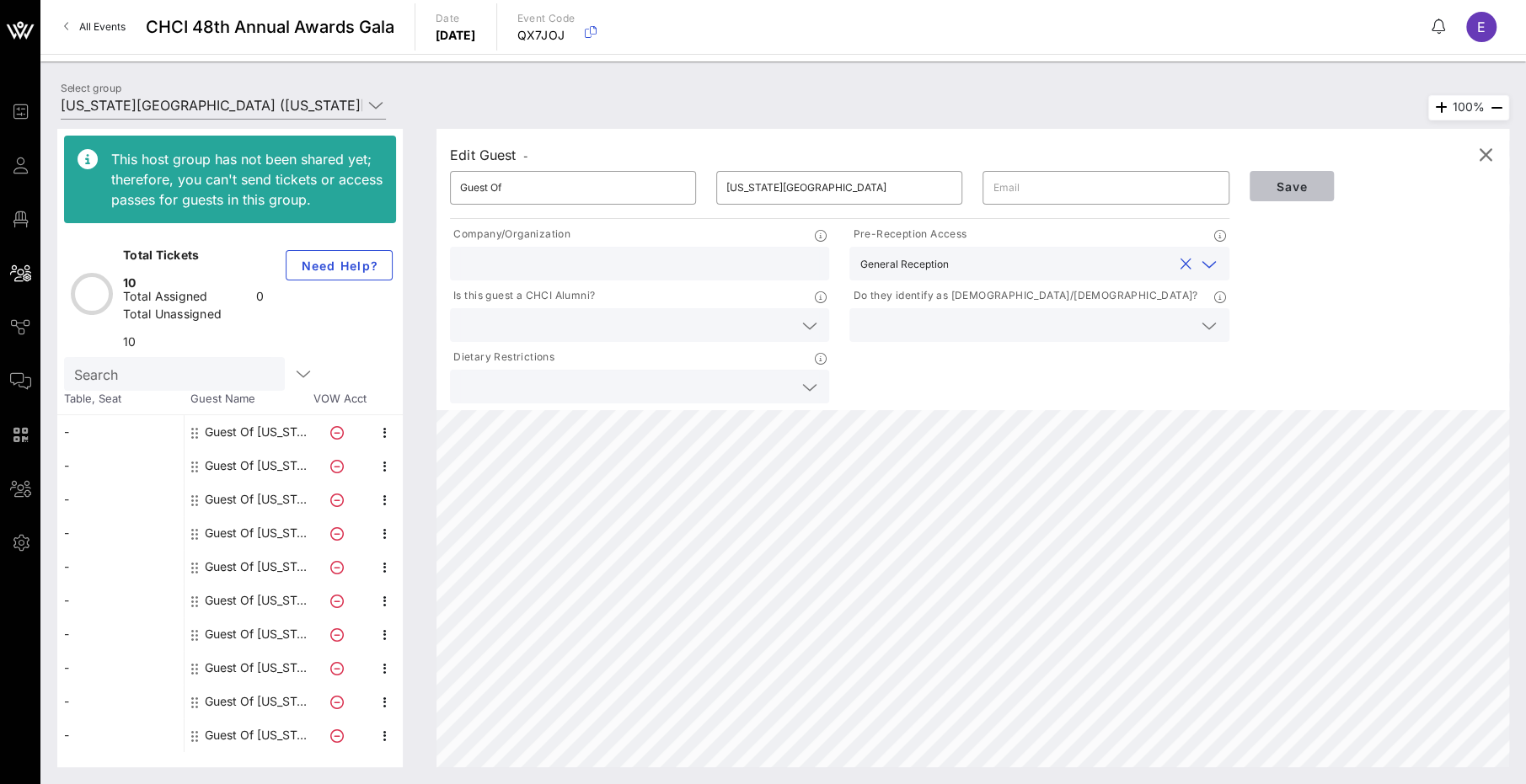 click on "Save" at bounding box center (1292, 186) 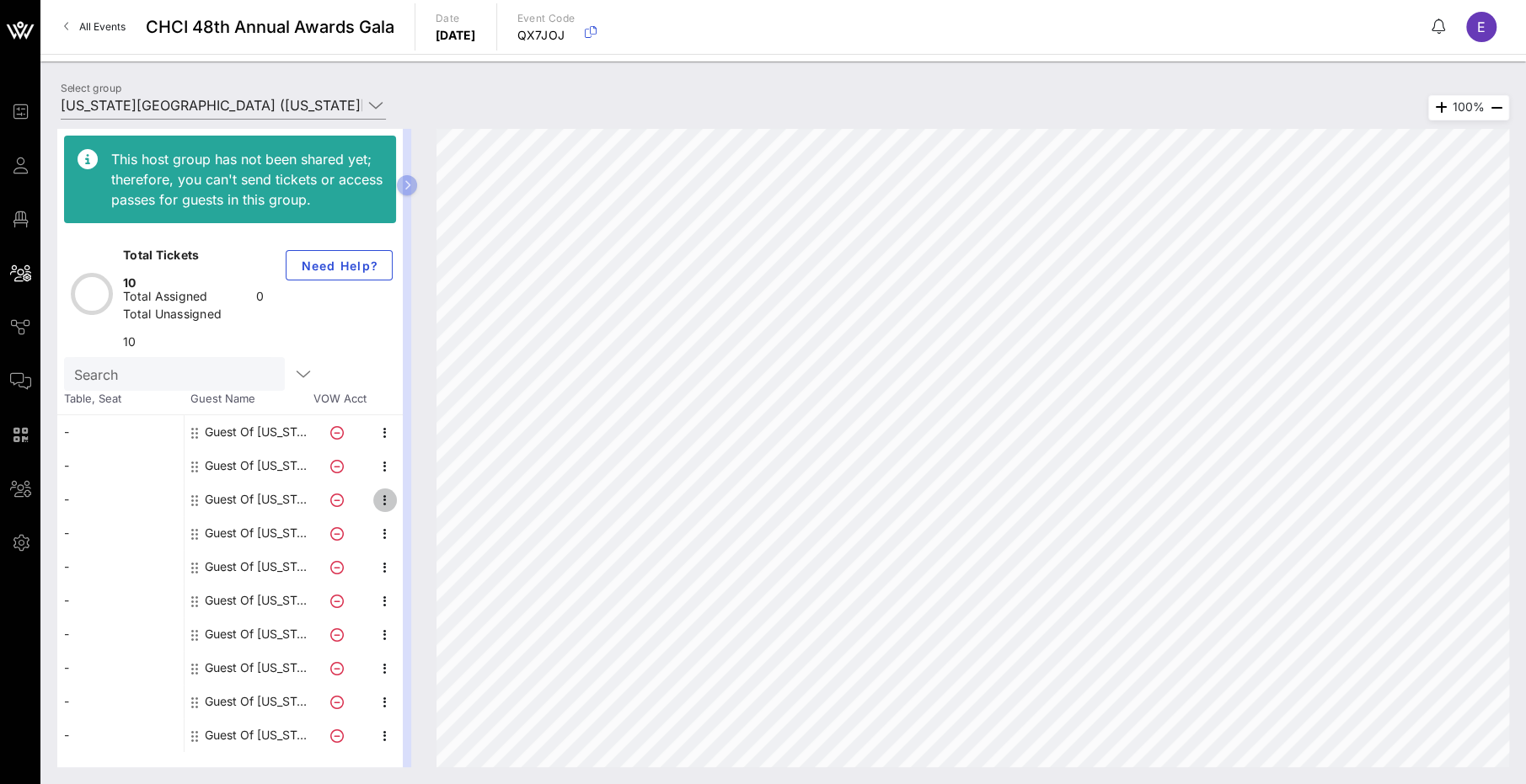 click at bounding box center (385, 500) 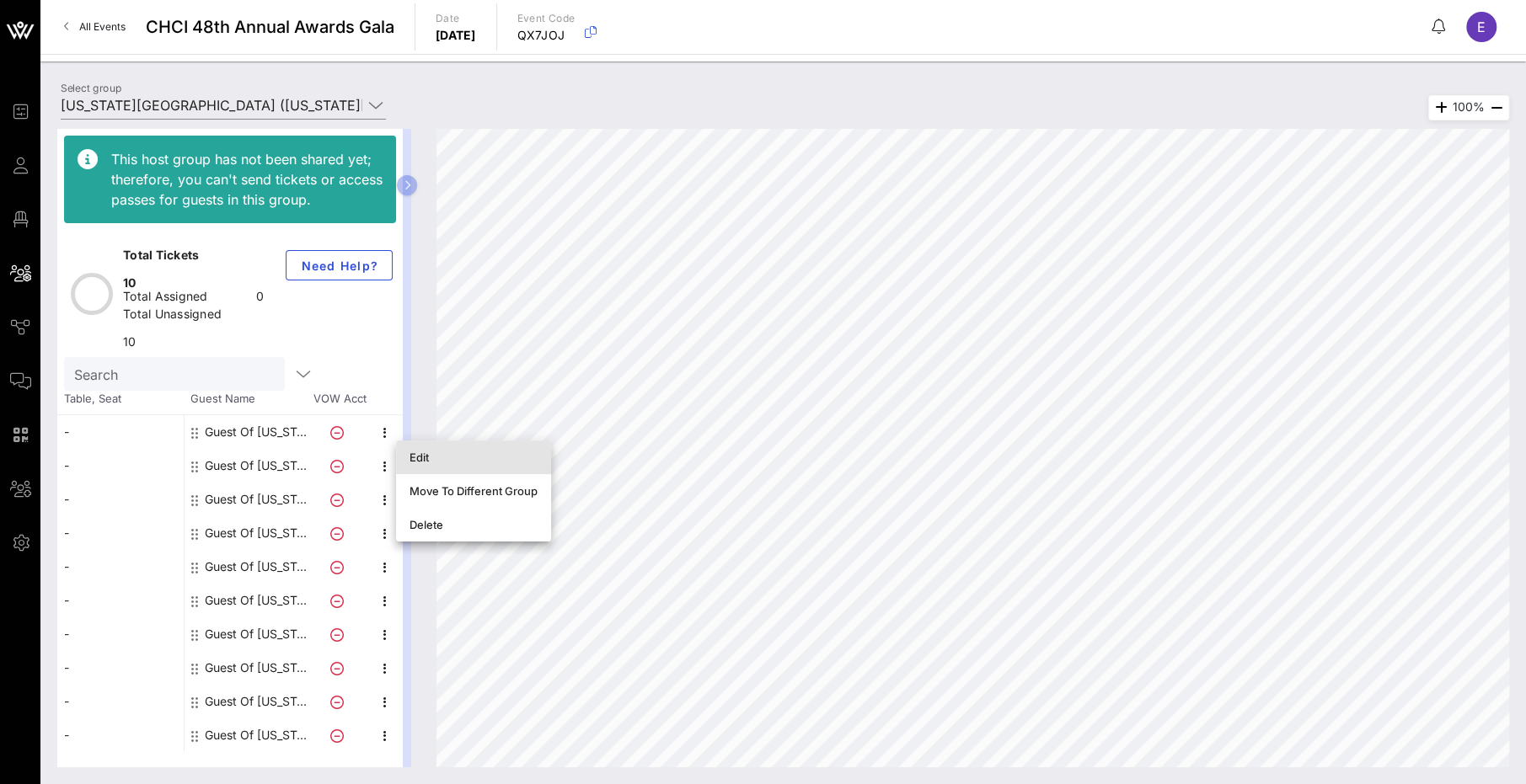 click on "Edit" at bounding box center [474, 457] 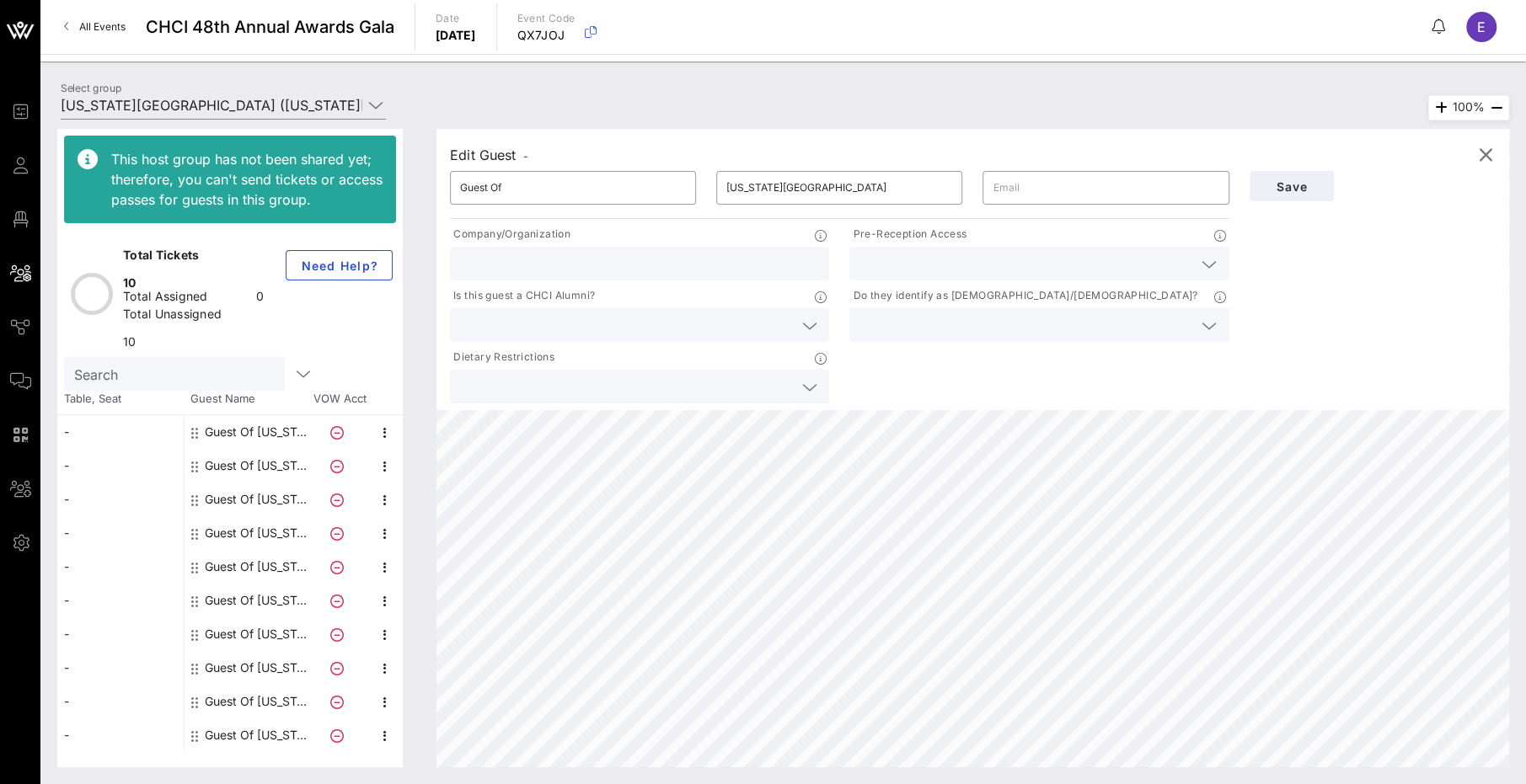click at bounding box center [1025, 264] 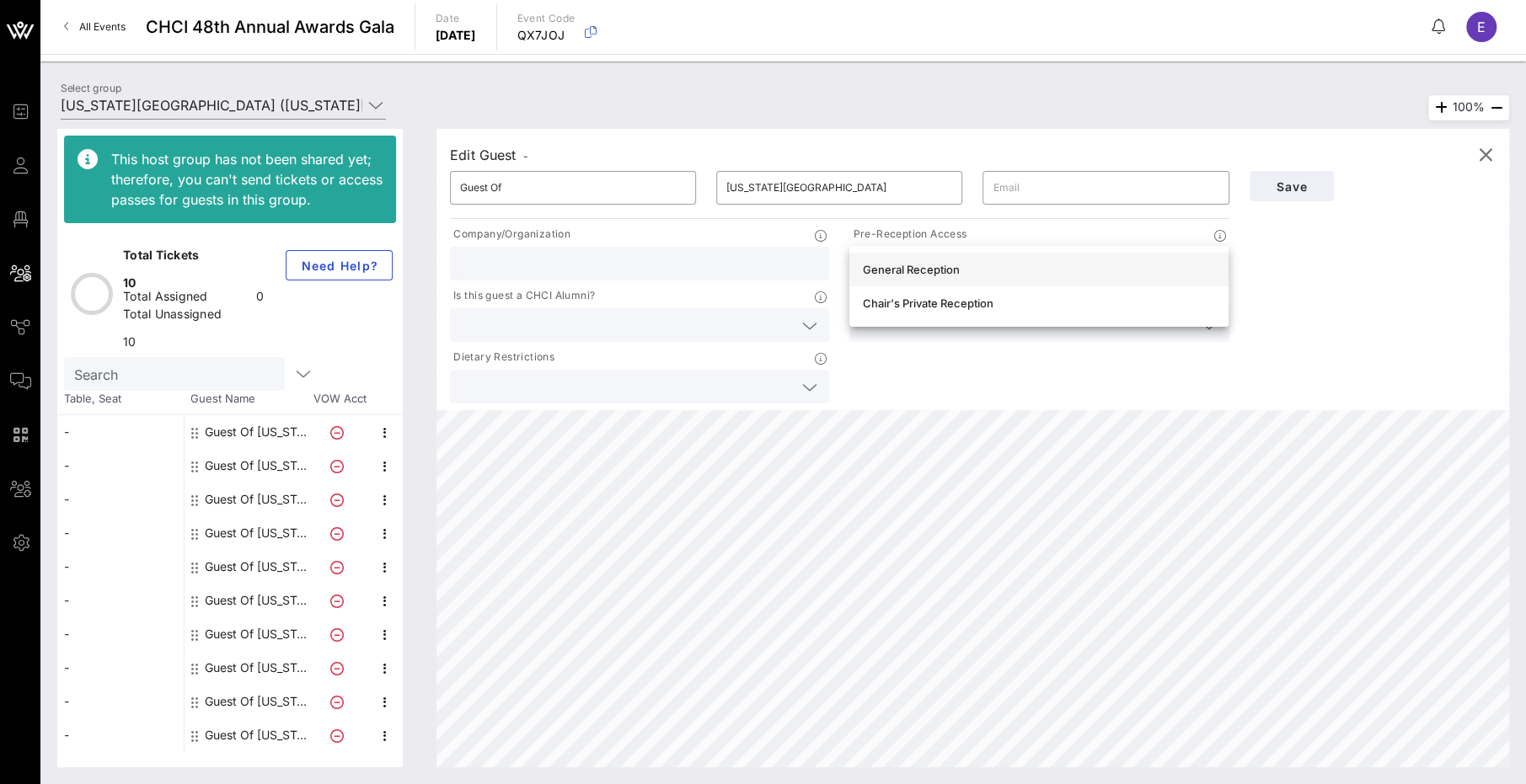 click on "General Reception" at bounding box center [1039, 269] 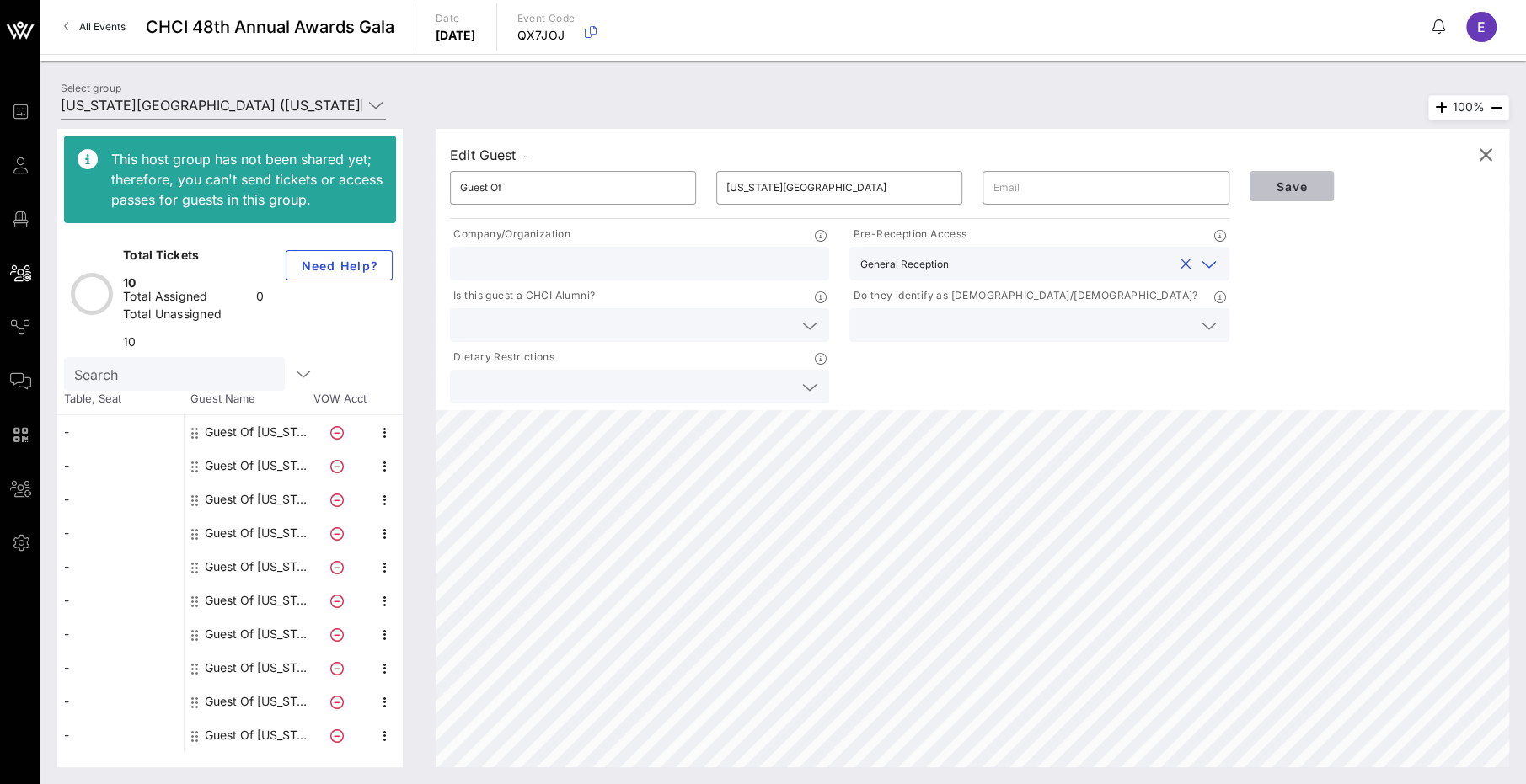 click on "Save" at bounding box center [1292, 186] 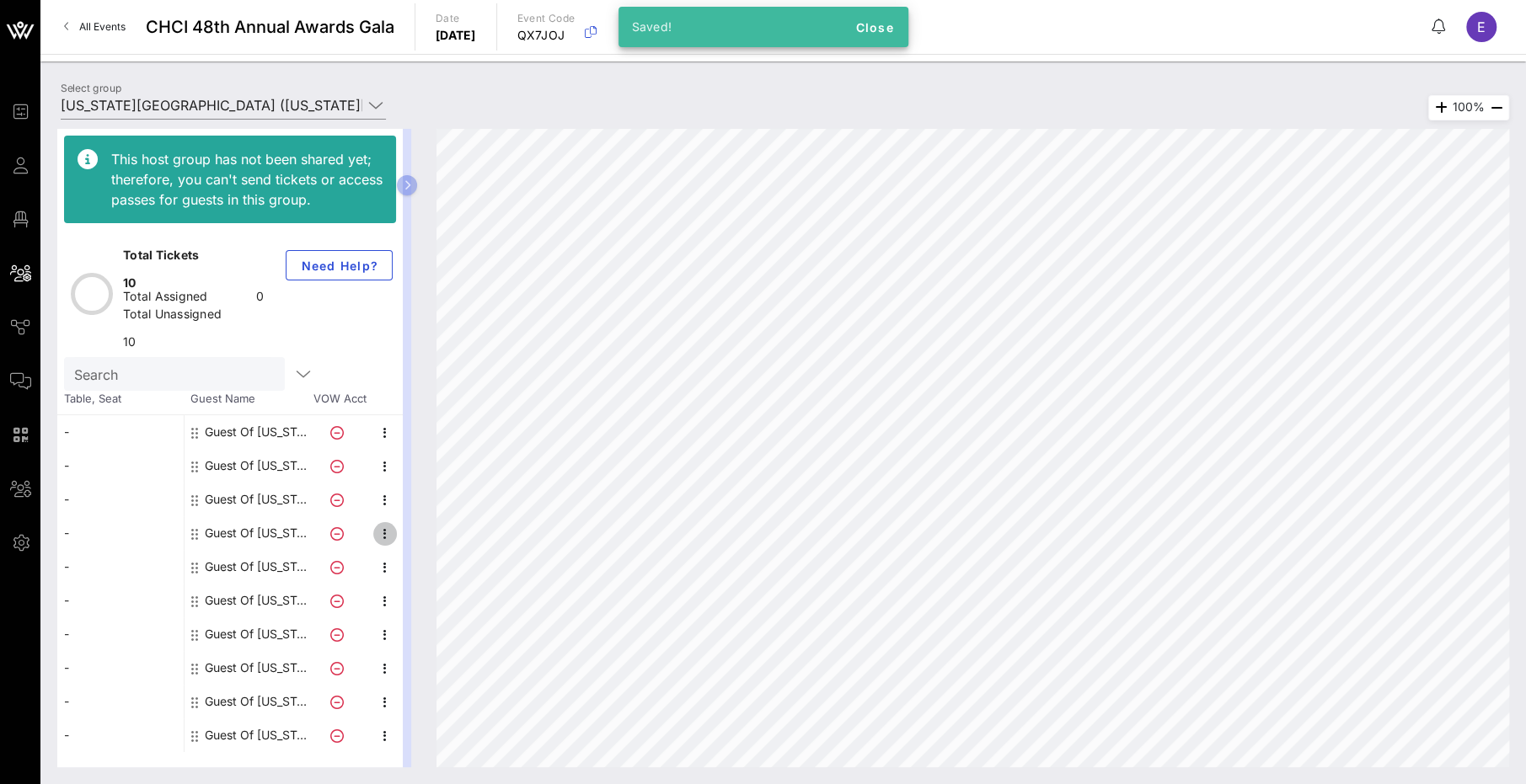 click at bounding box center (385, 534) 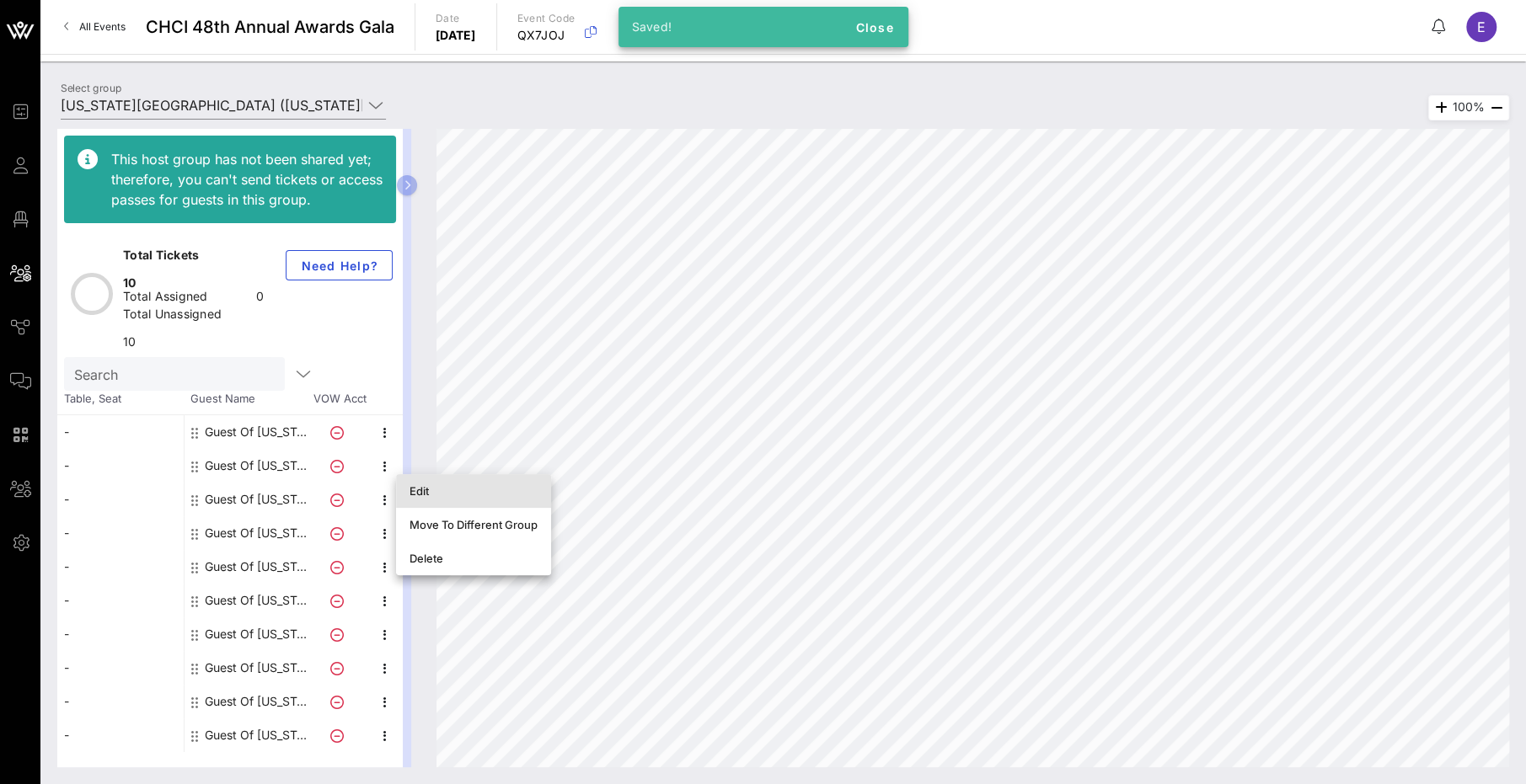 click on "Edit" at bounding box center (474, 491) 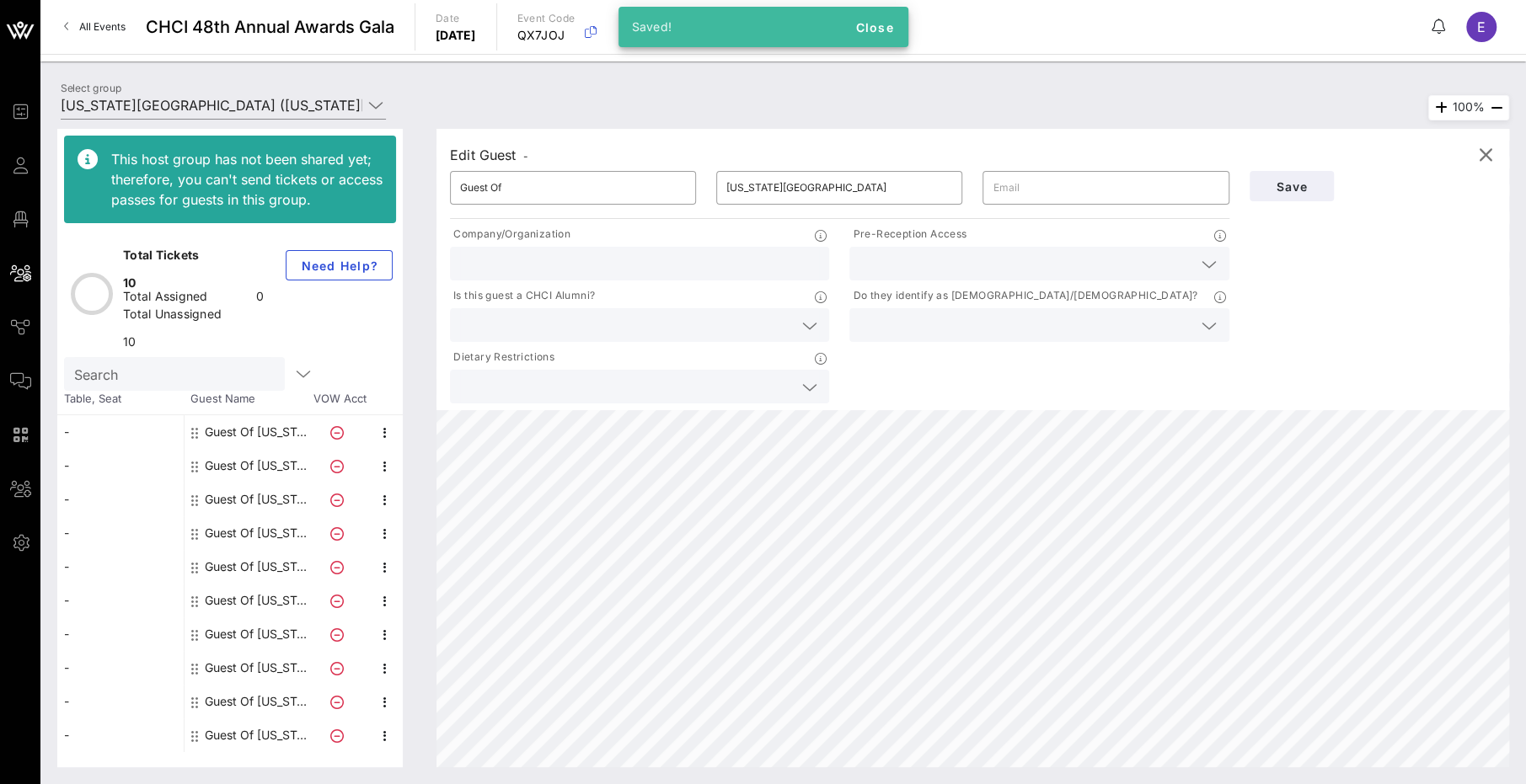 click at bounding box center (1025, 264) 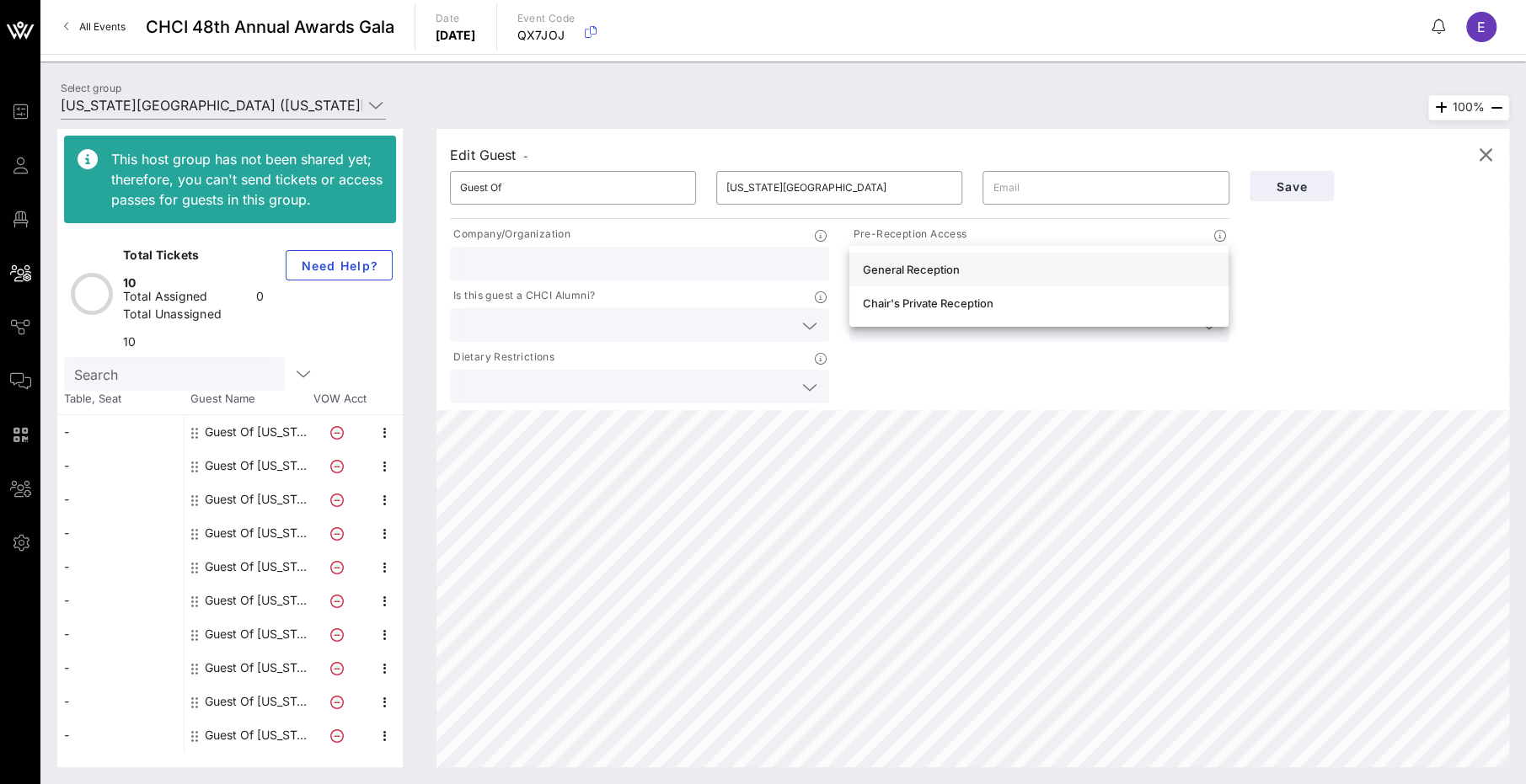 click on "General Reception" at bounding box center [1039, 269] 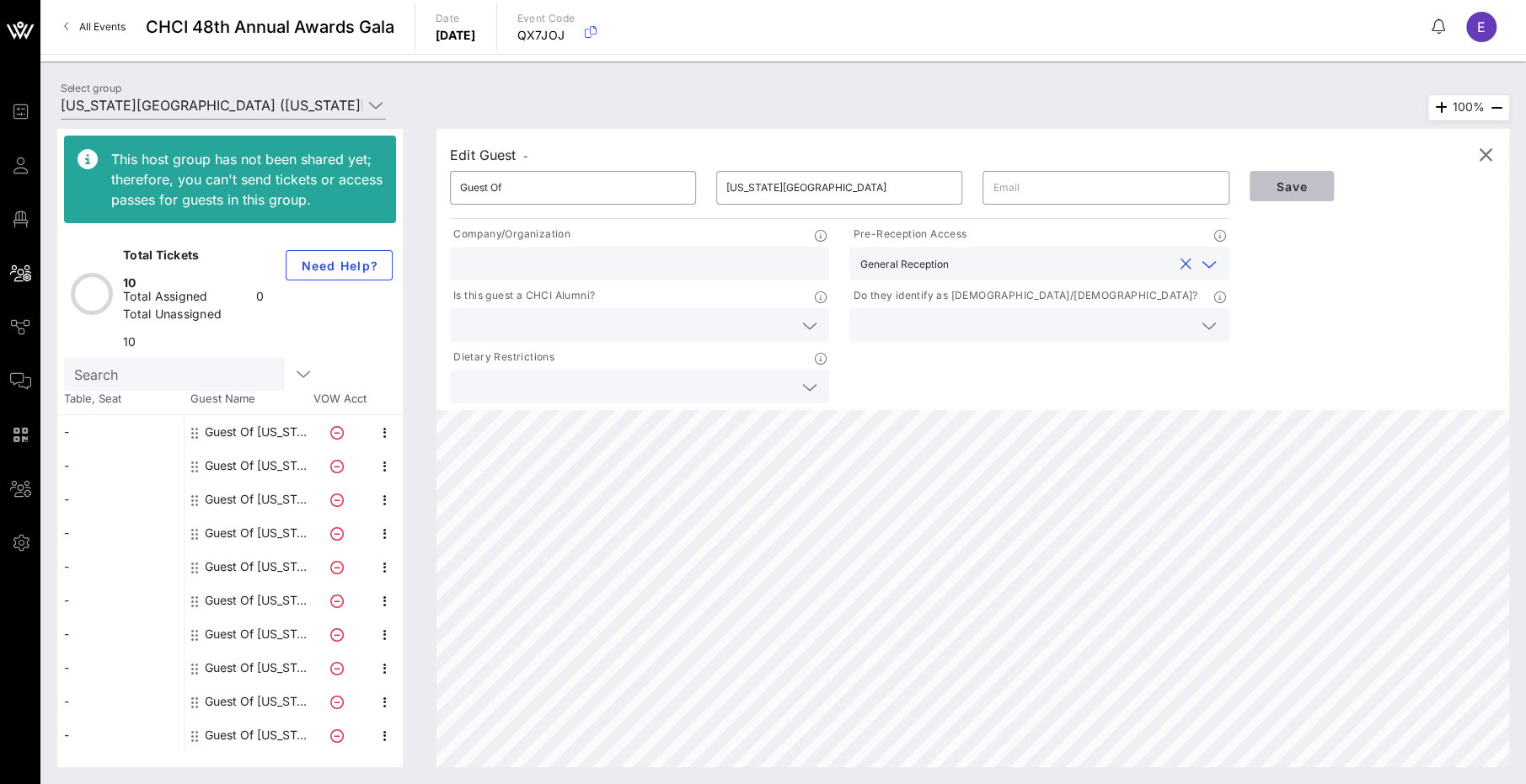 click on "Save" at bounding box center (1292, 186) 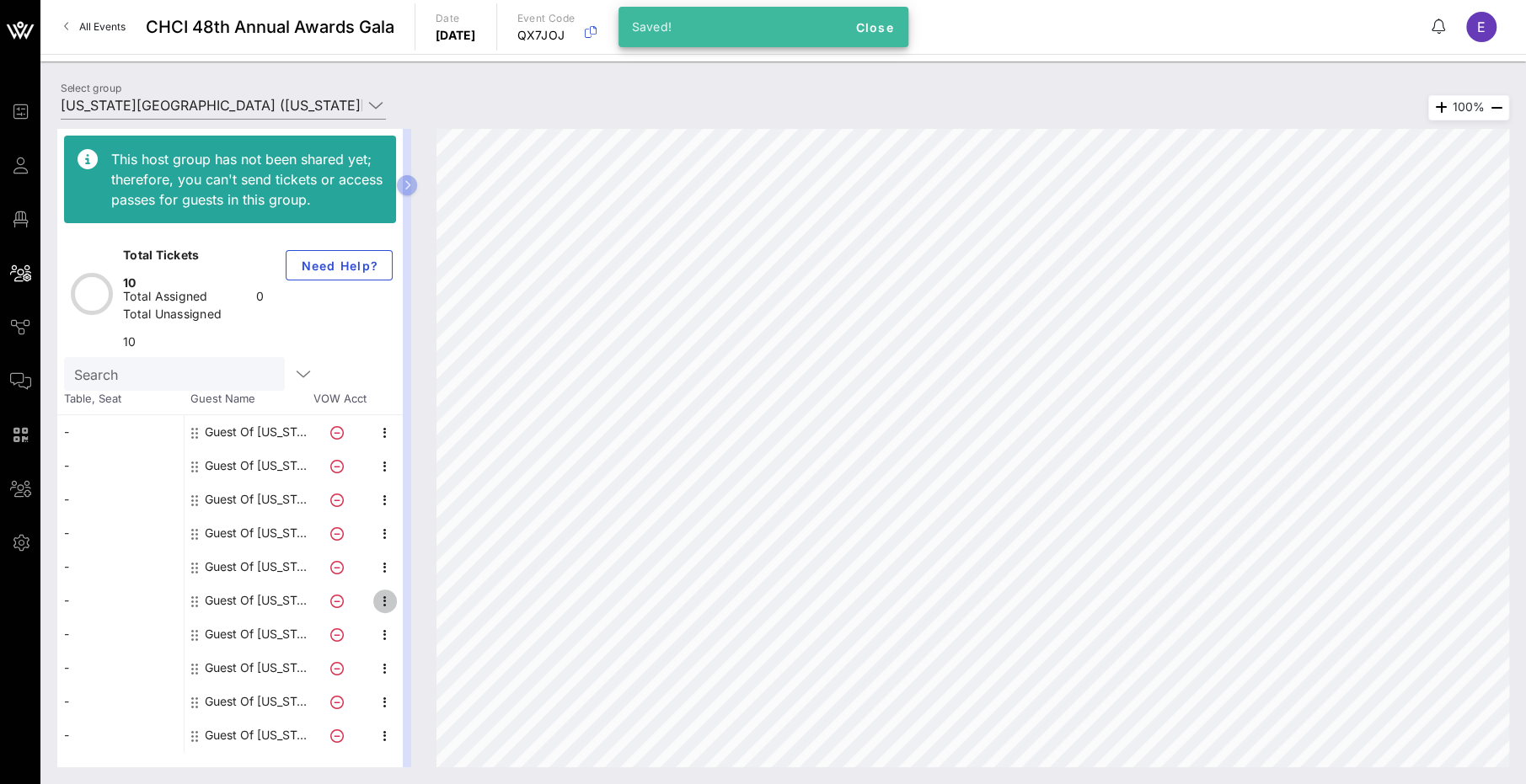 click at bounding box center [385, 601] 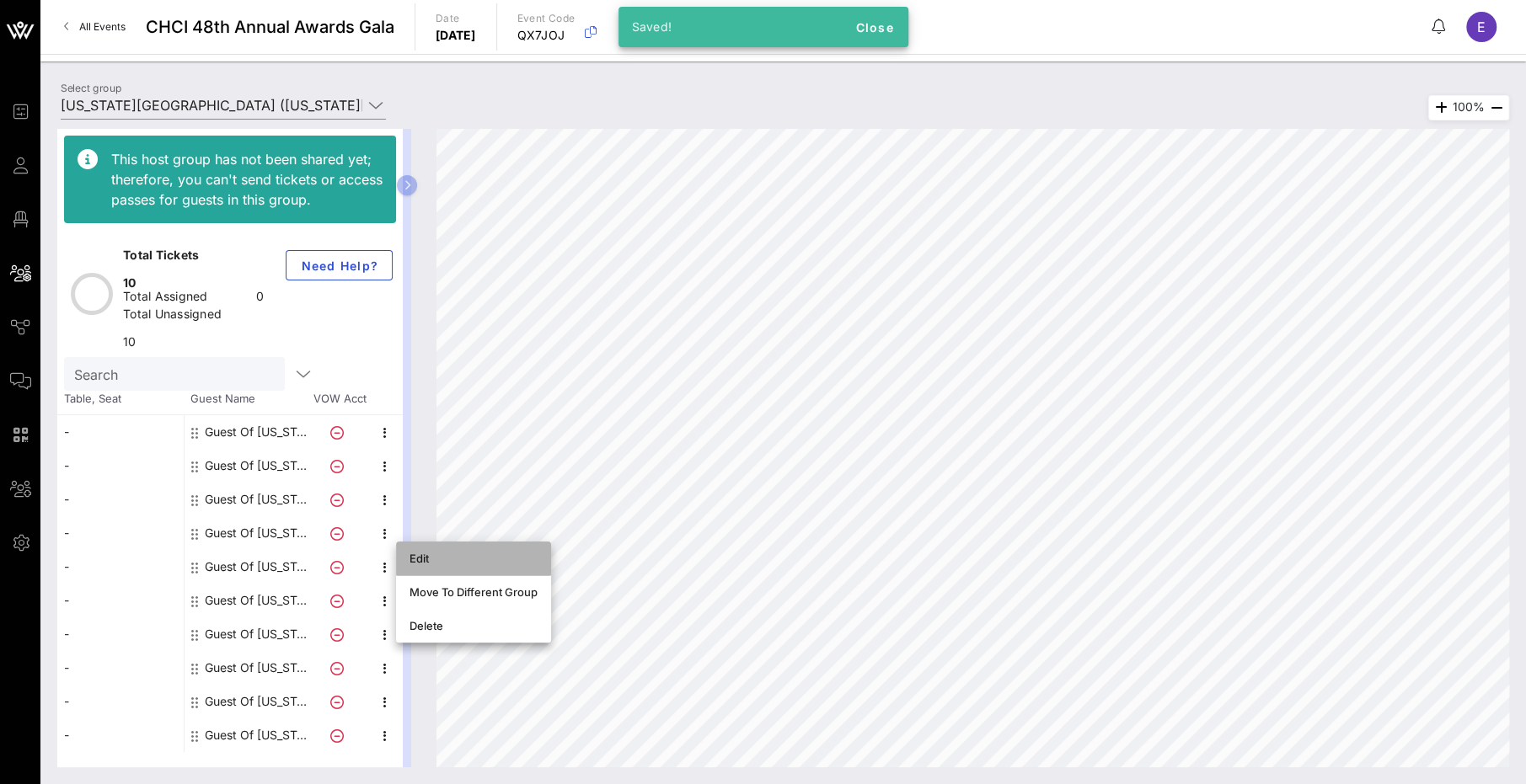 click on "Edit" at bounding box center [474, 558] 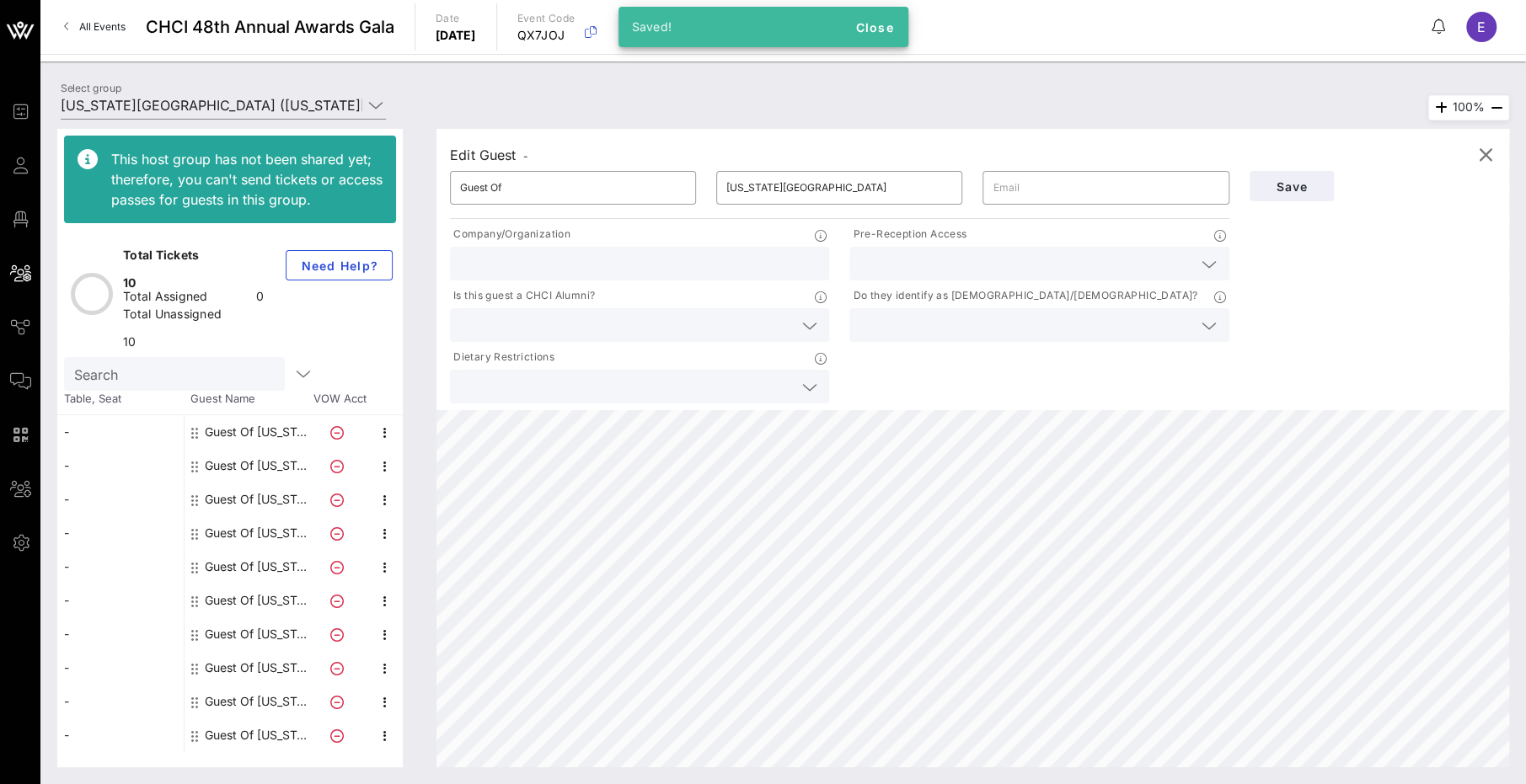 click at bounding box center [1025, 264] 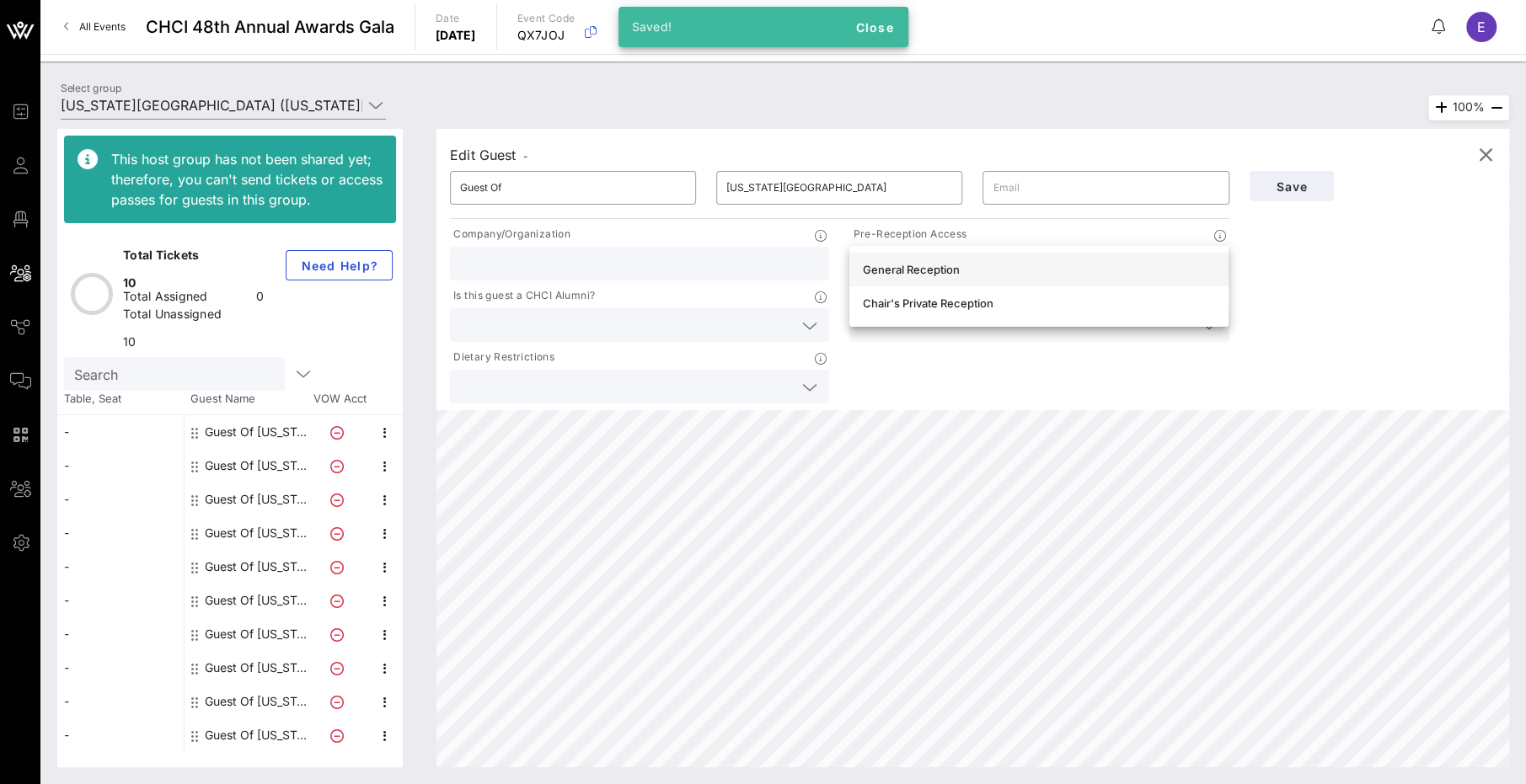 click on "General Reception" at bounding box center (1039, 269) 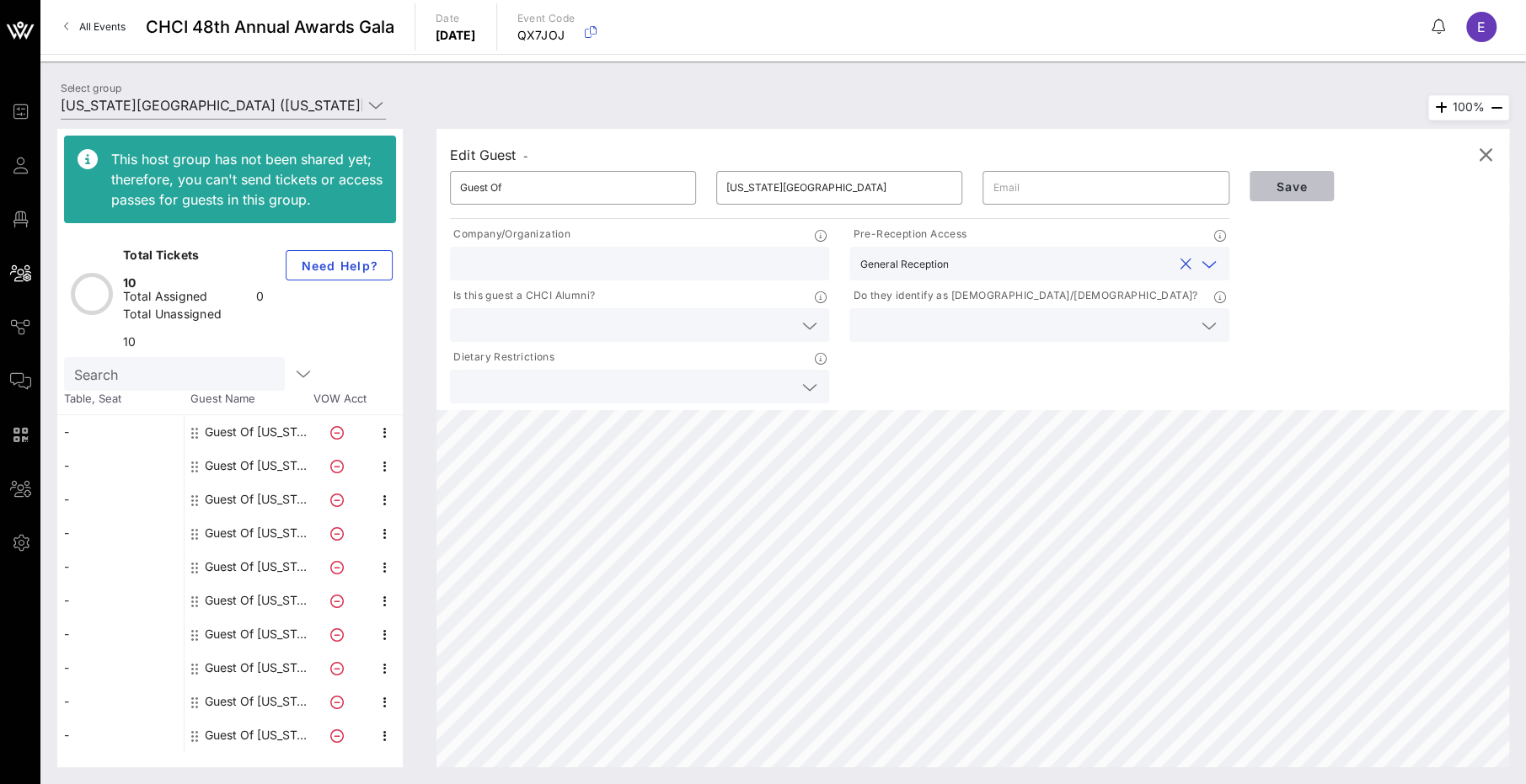 click on "Save" at bounding box center [1292, 186] 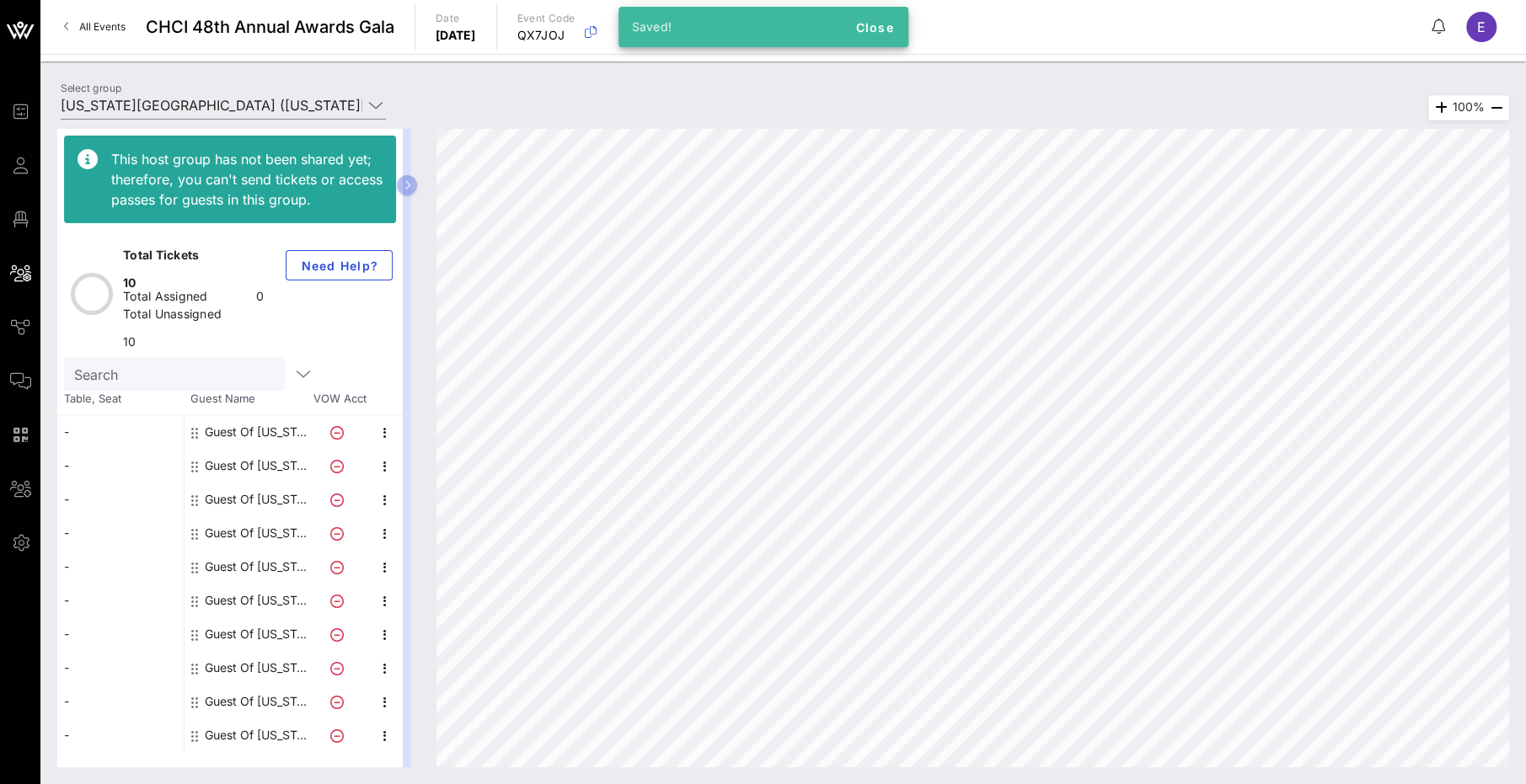 click at bounding box center (384, 567) 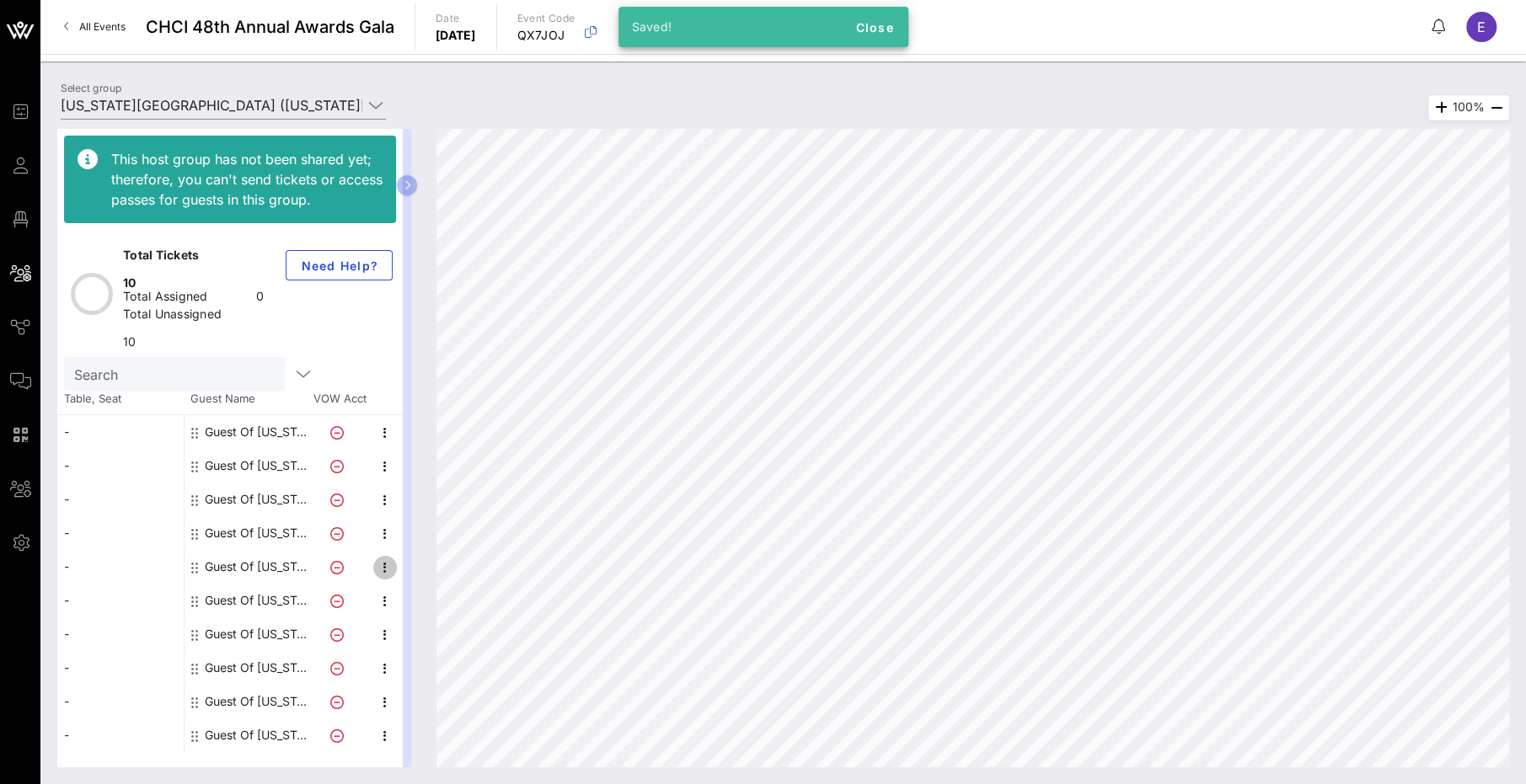 click at bounding box center [385, 568] 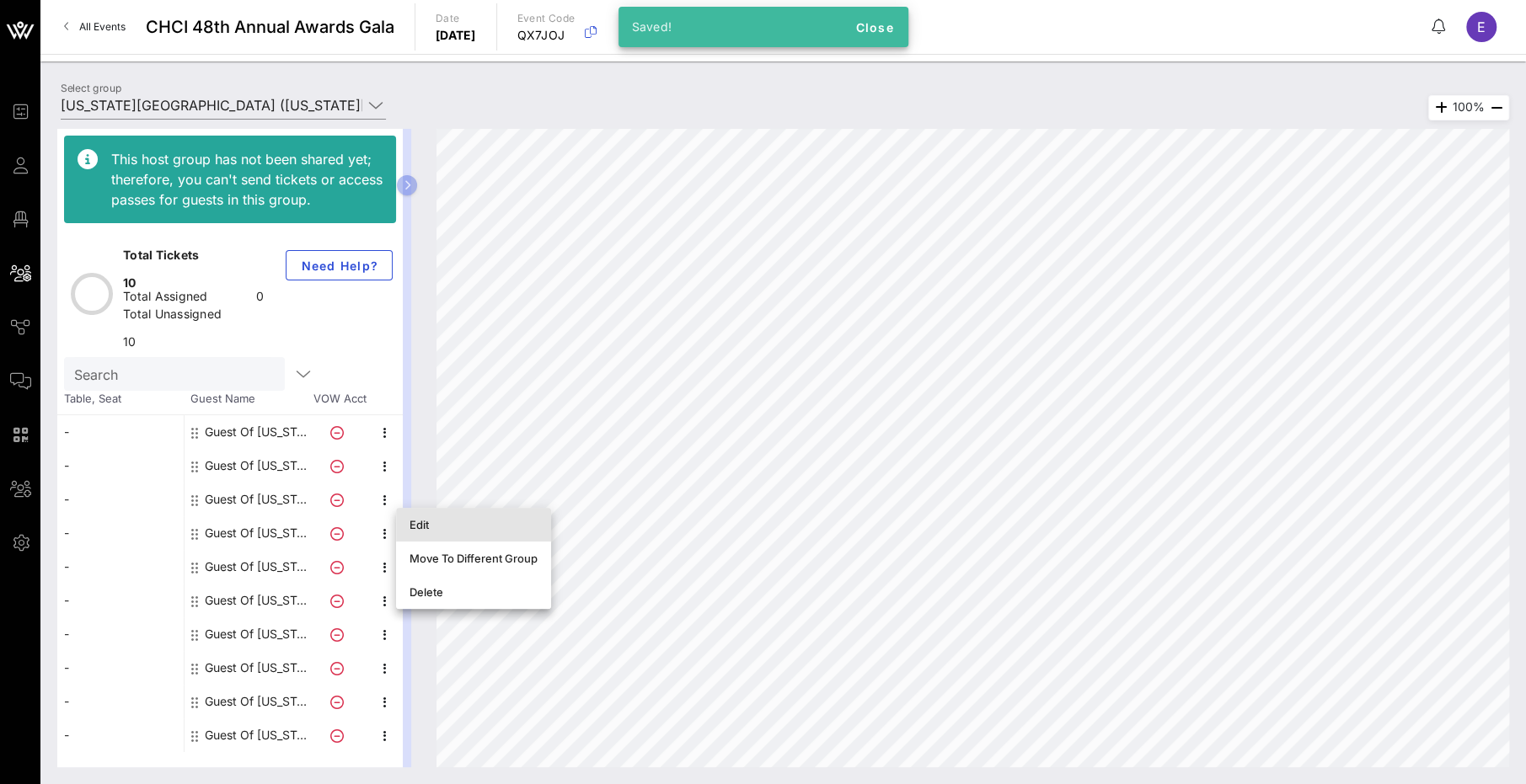 click on "Edit" at bounding box center (474, 525) 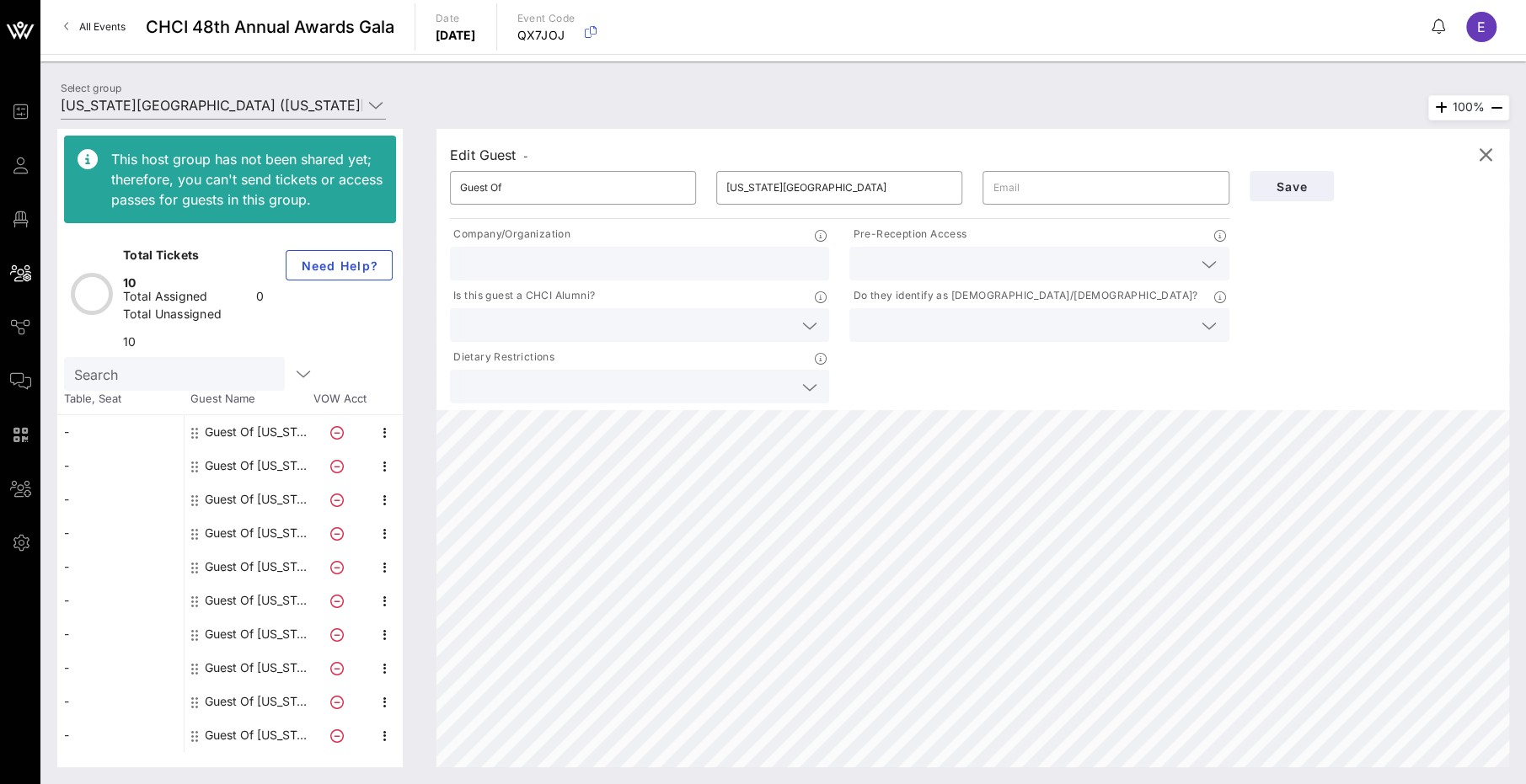 click at bounding box center [1025, 264] 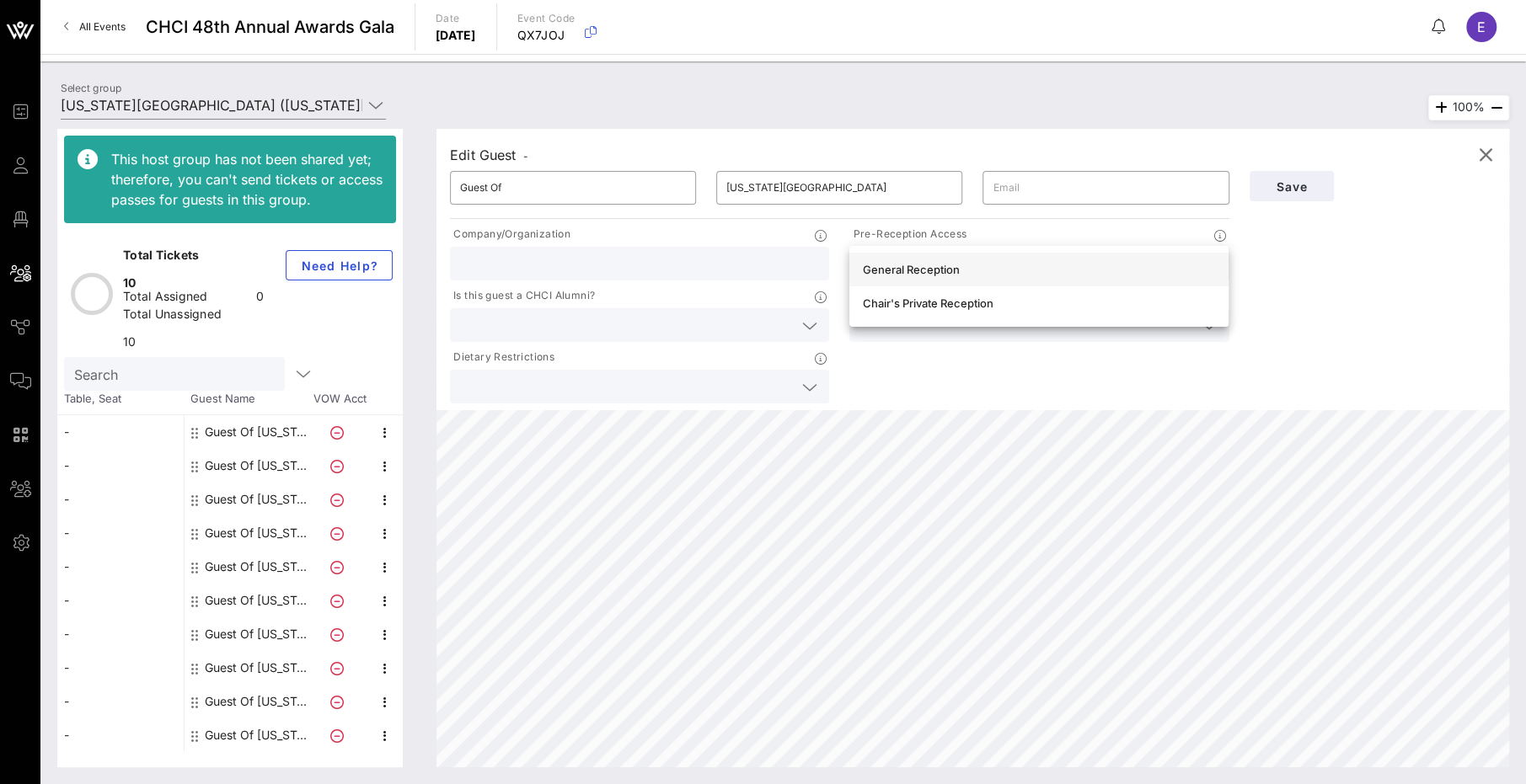 click on "General Reception" at bounding box center [1039, 269] 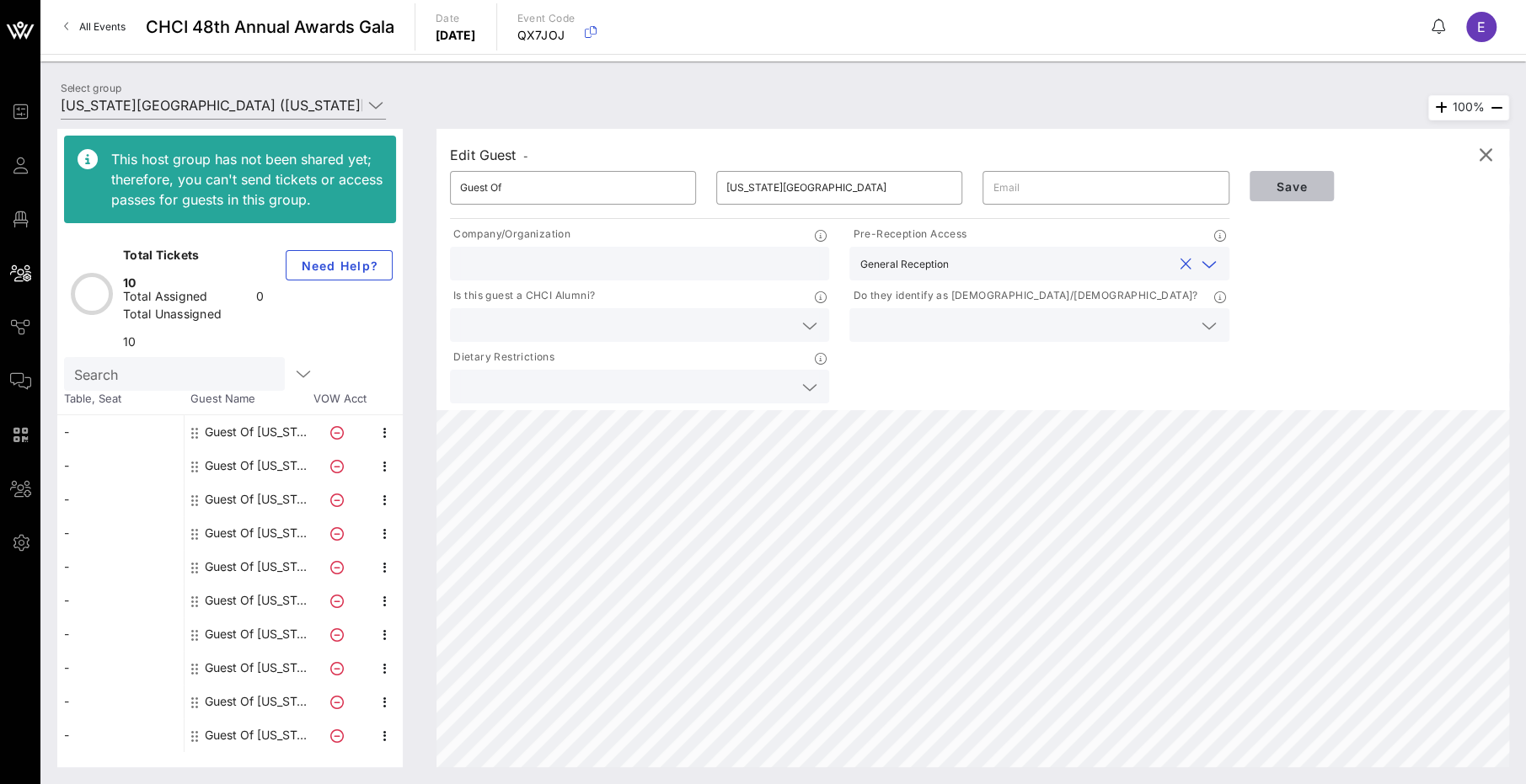 click on "Save" at bounding box center (1292, 186) 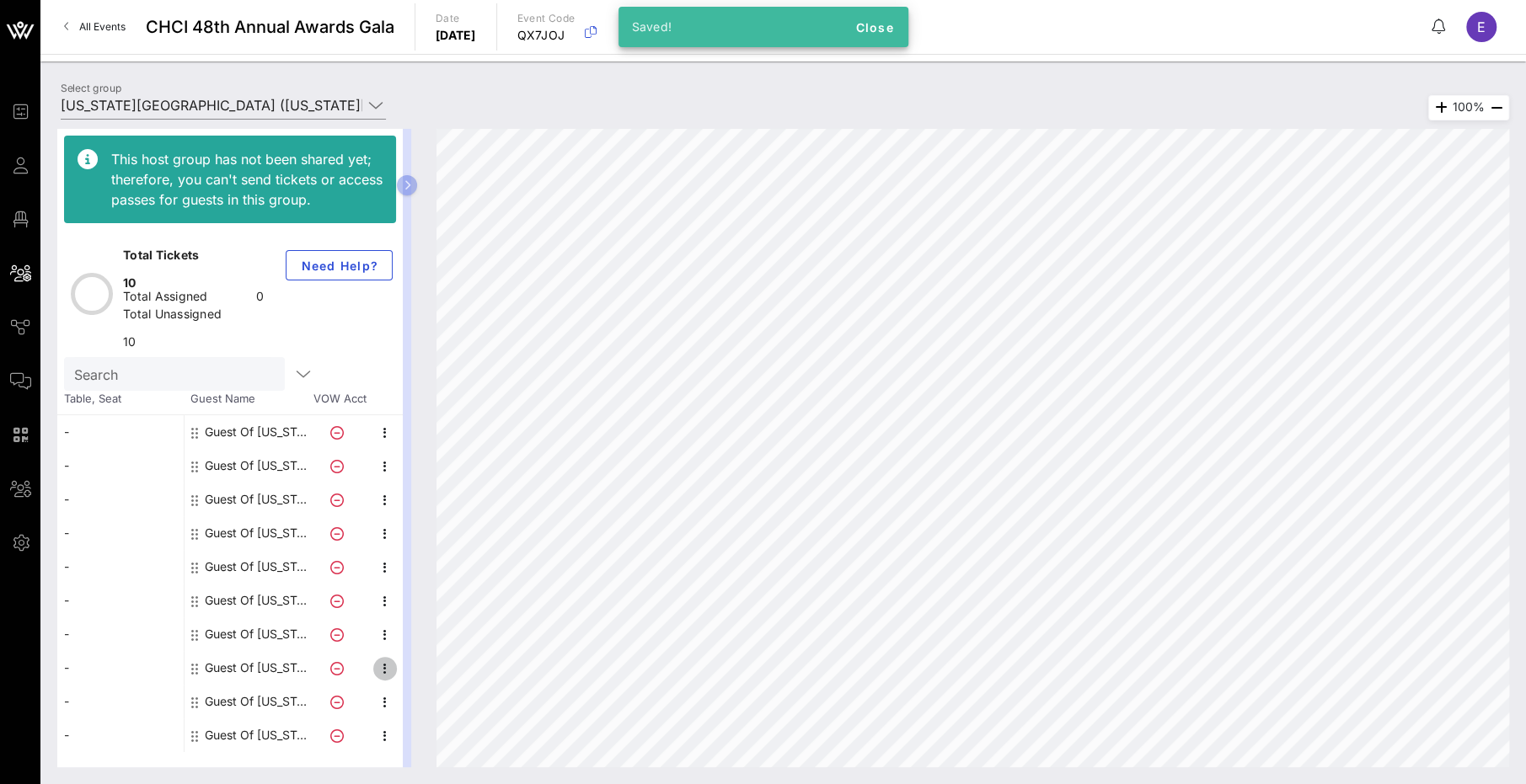 click at bounding box center [385, 669] 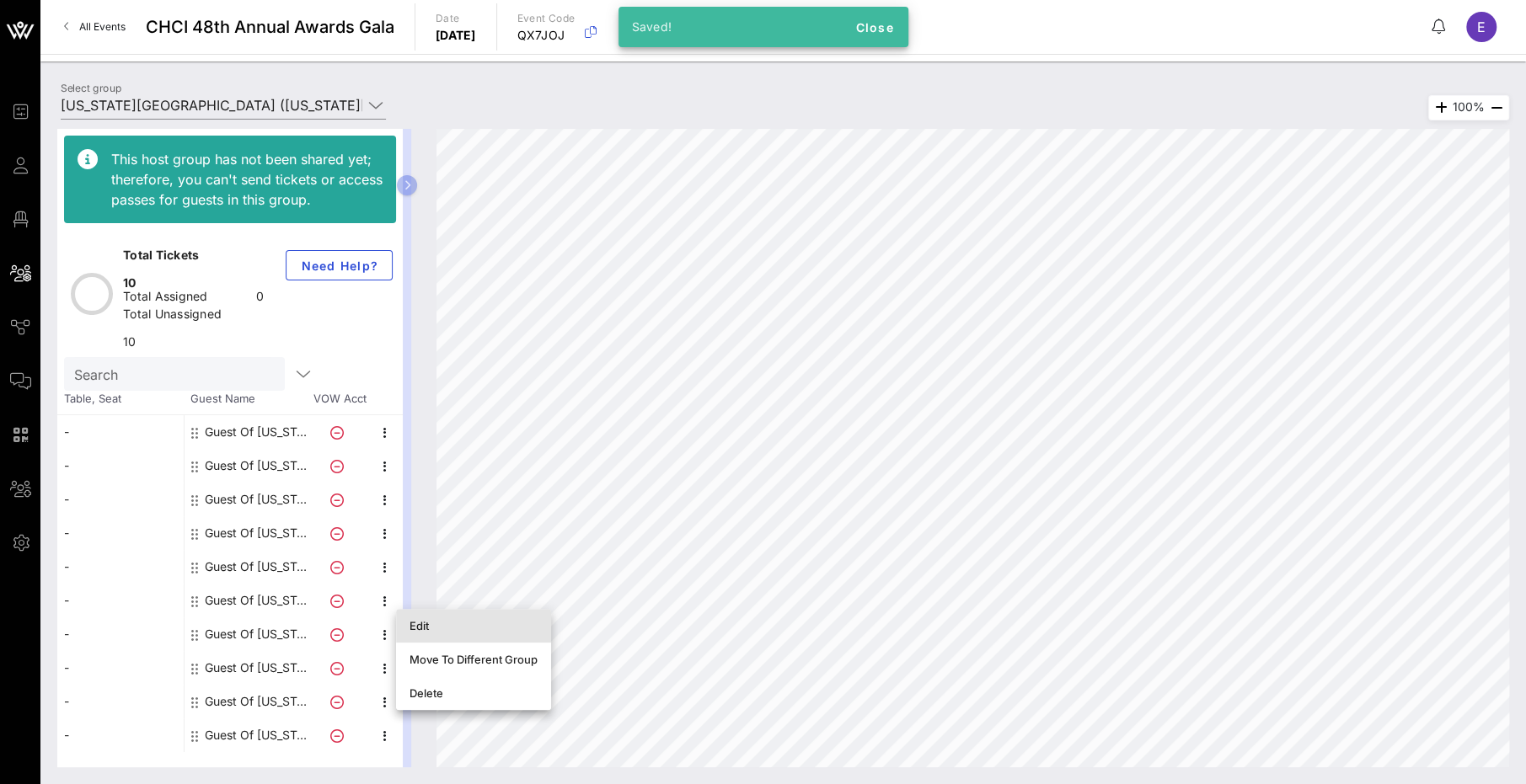 click on "Edit" at bounding box center [474, 626] 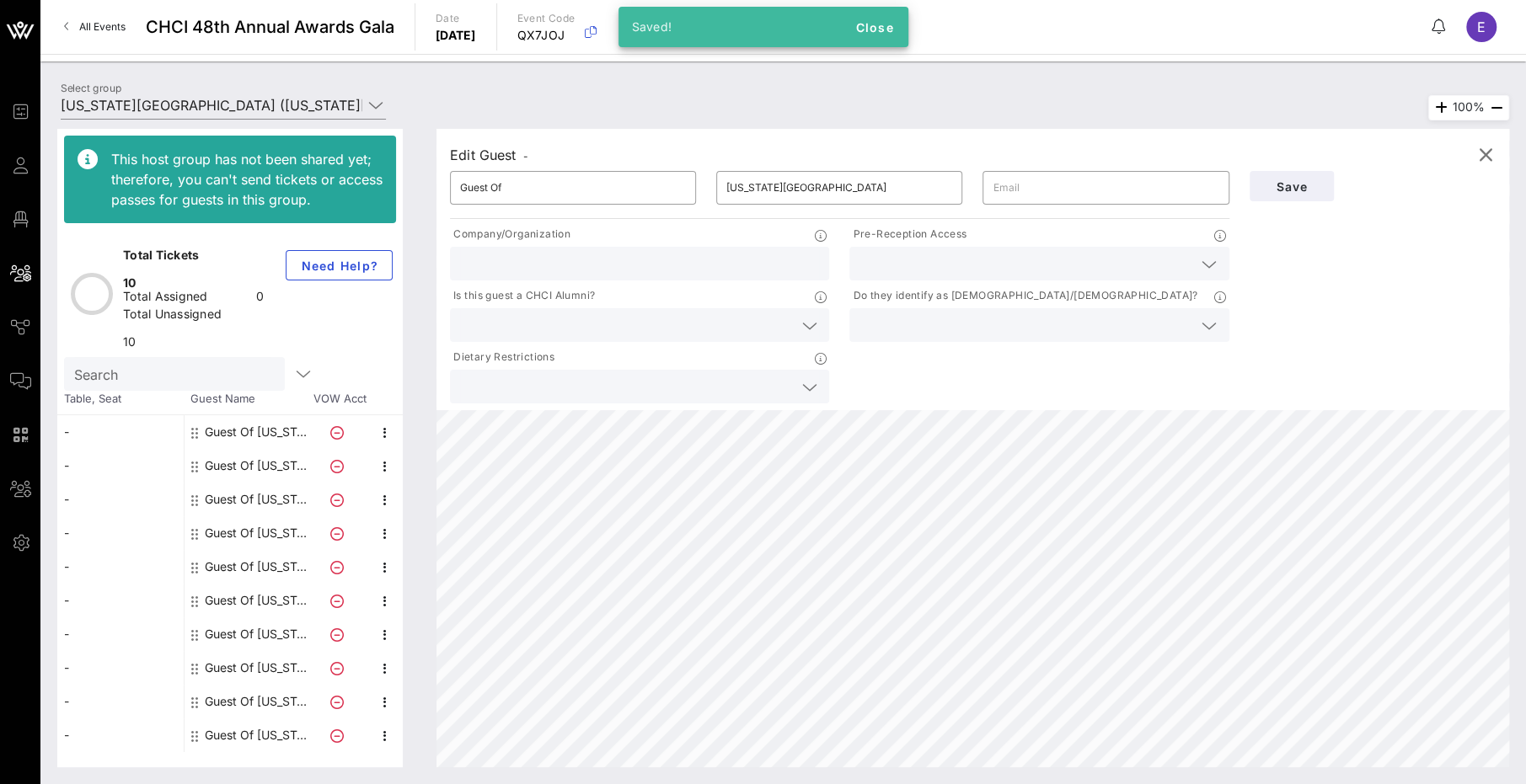click at bounding box center [1025, 264] 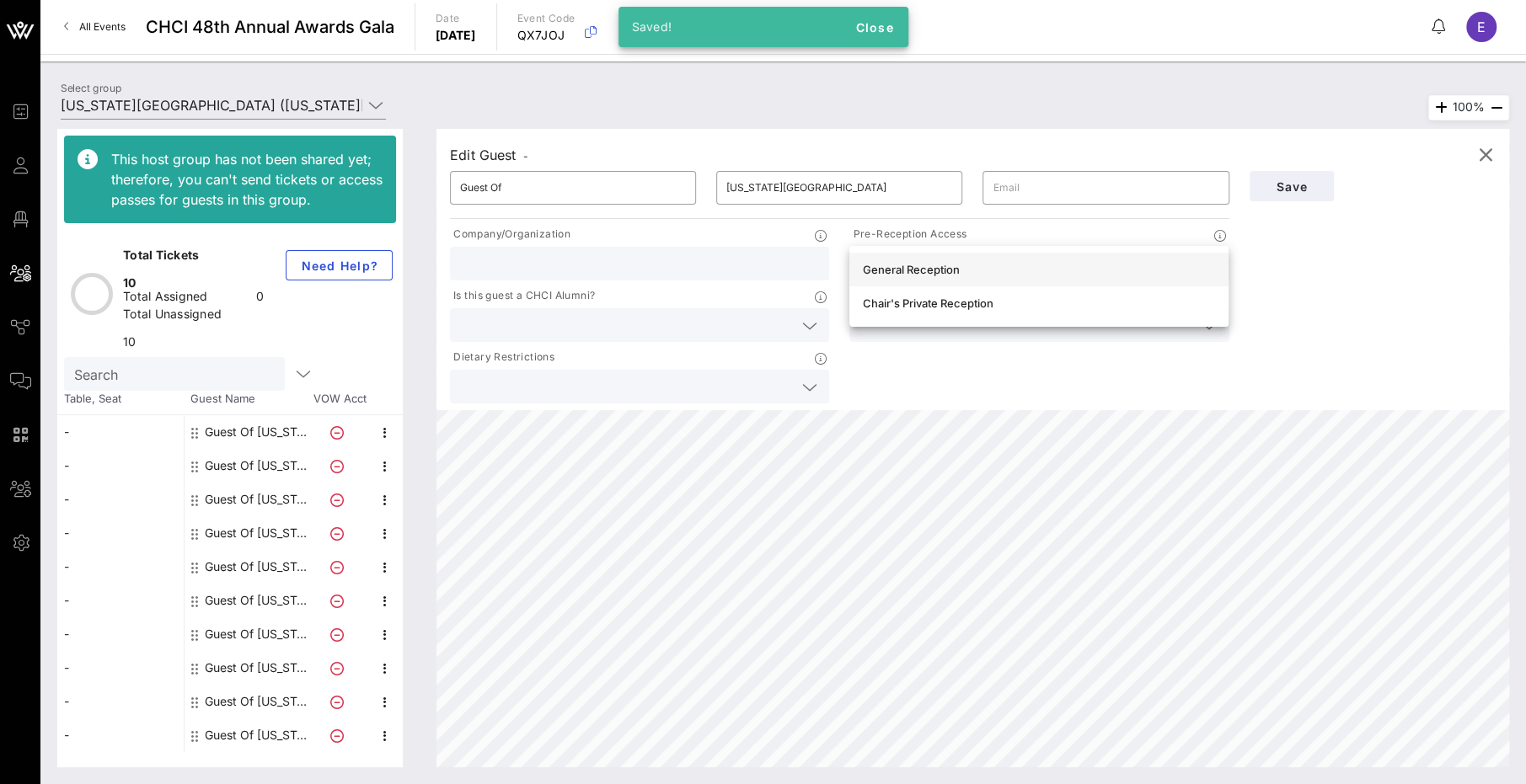 click on "General Reception" at bounding box center [1039, 269] 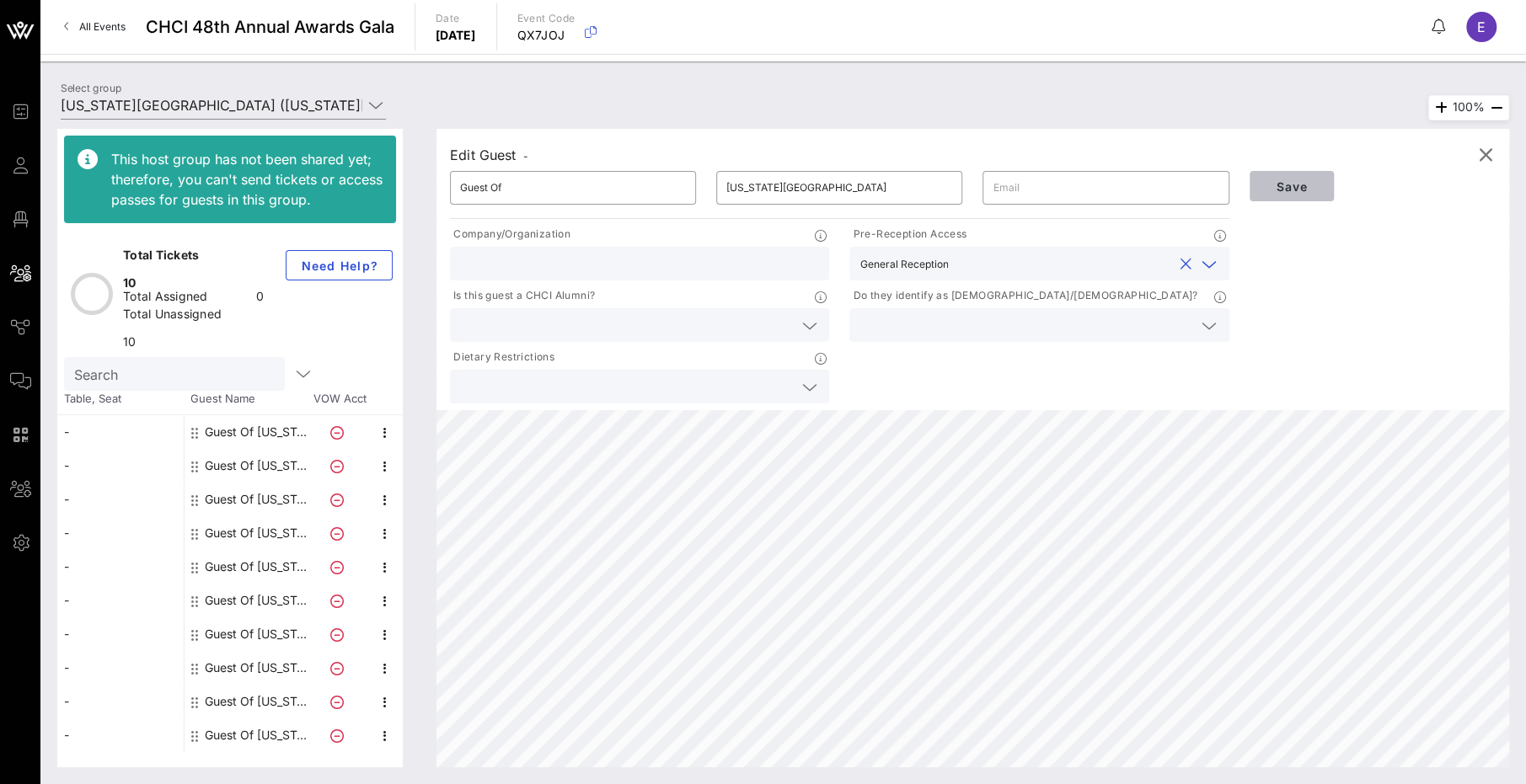 click on "Save" at bounding box center (1292, 186) 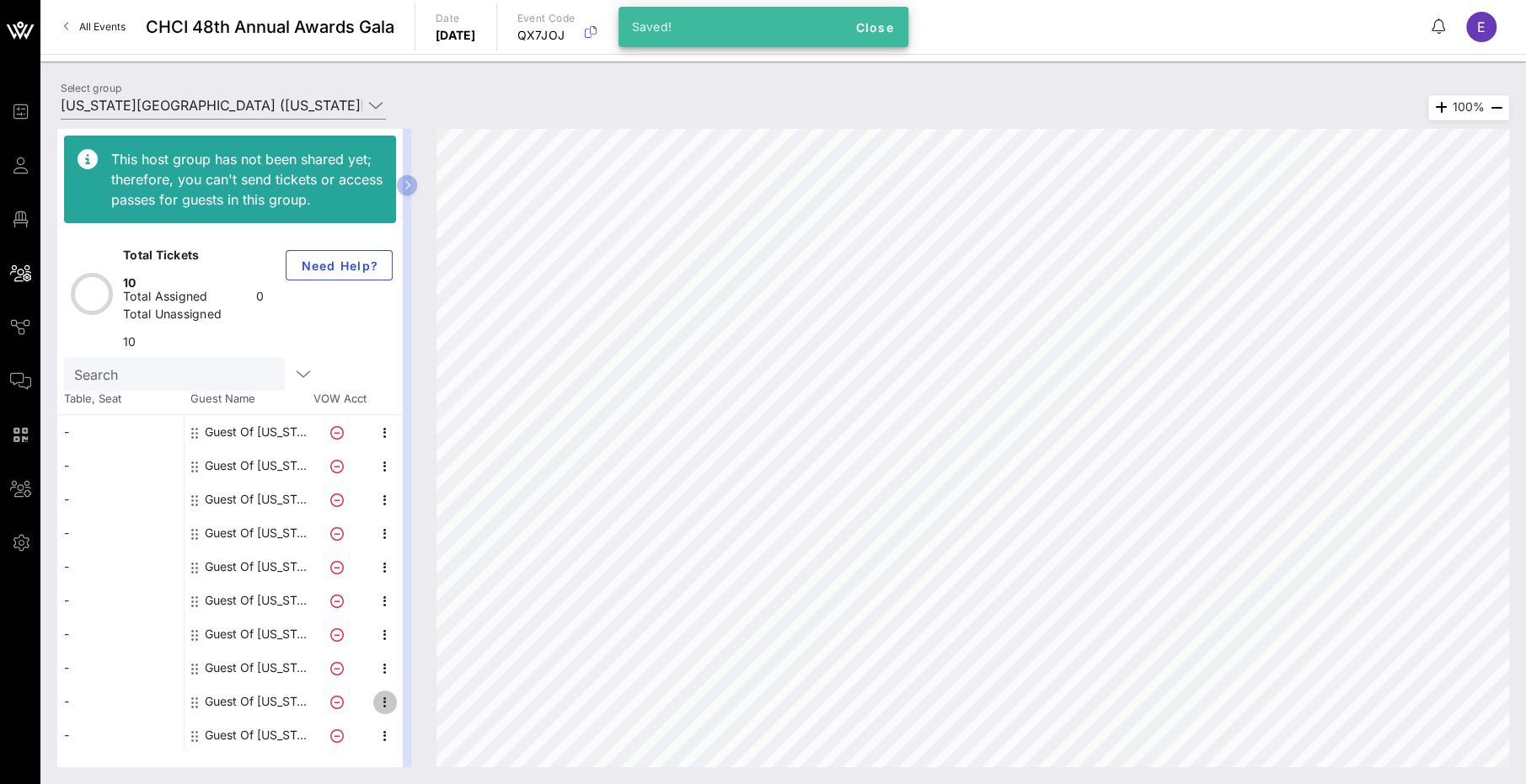 click at bounding box center [385, 702] 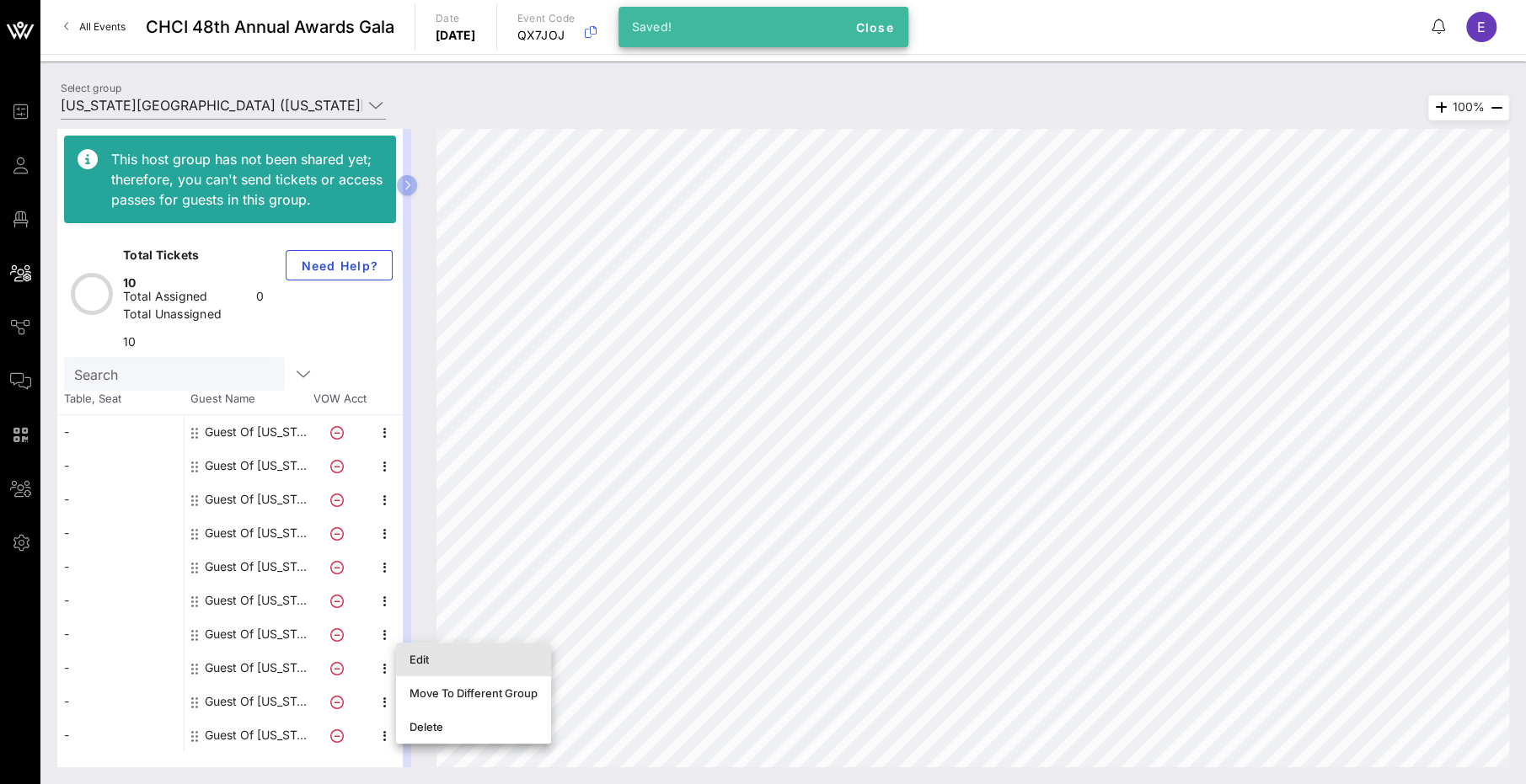 click on "Edit" at bounding box center [474, 659] 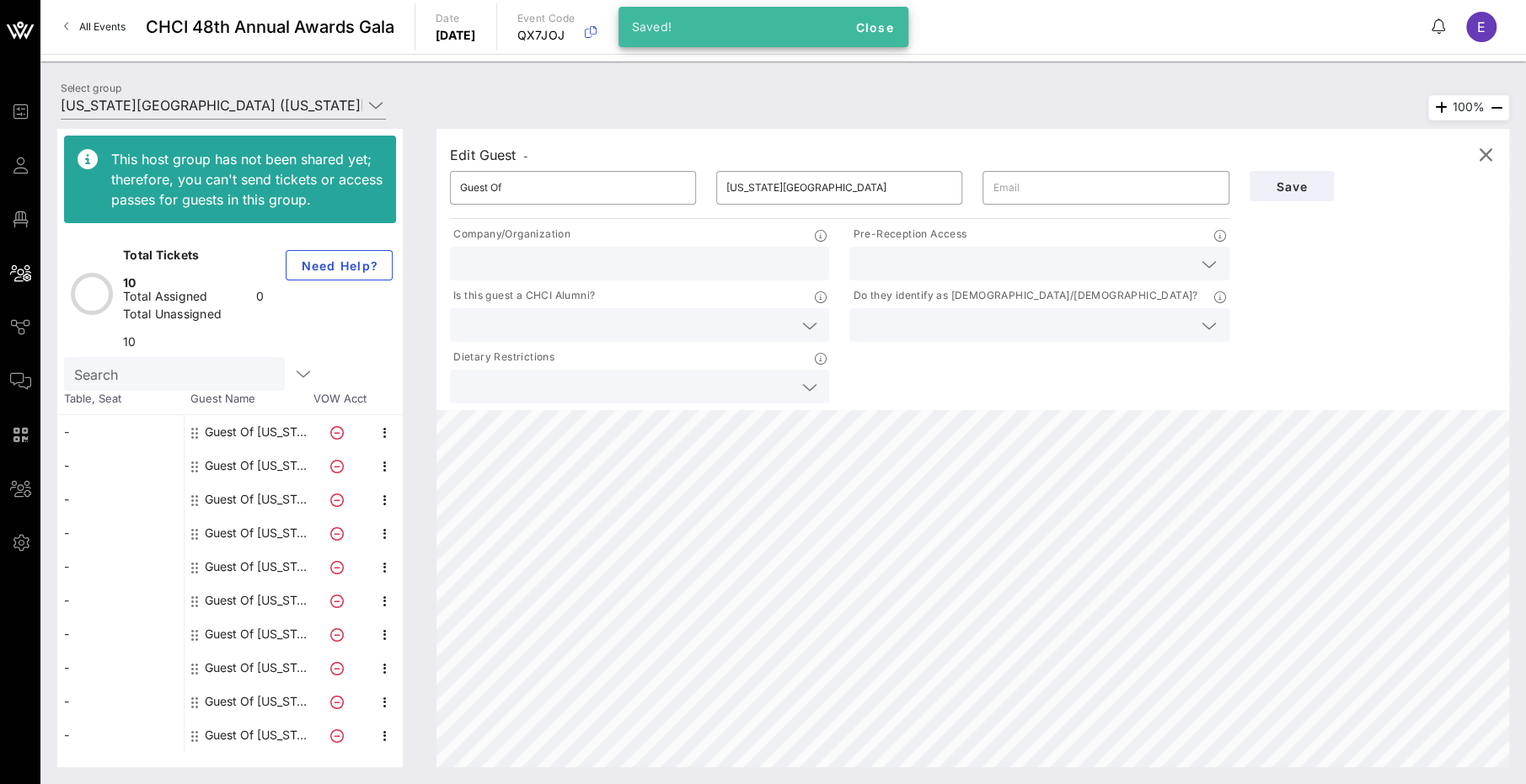 click at bounding box center [1025, 264] 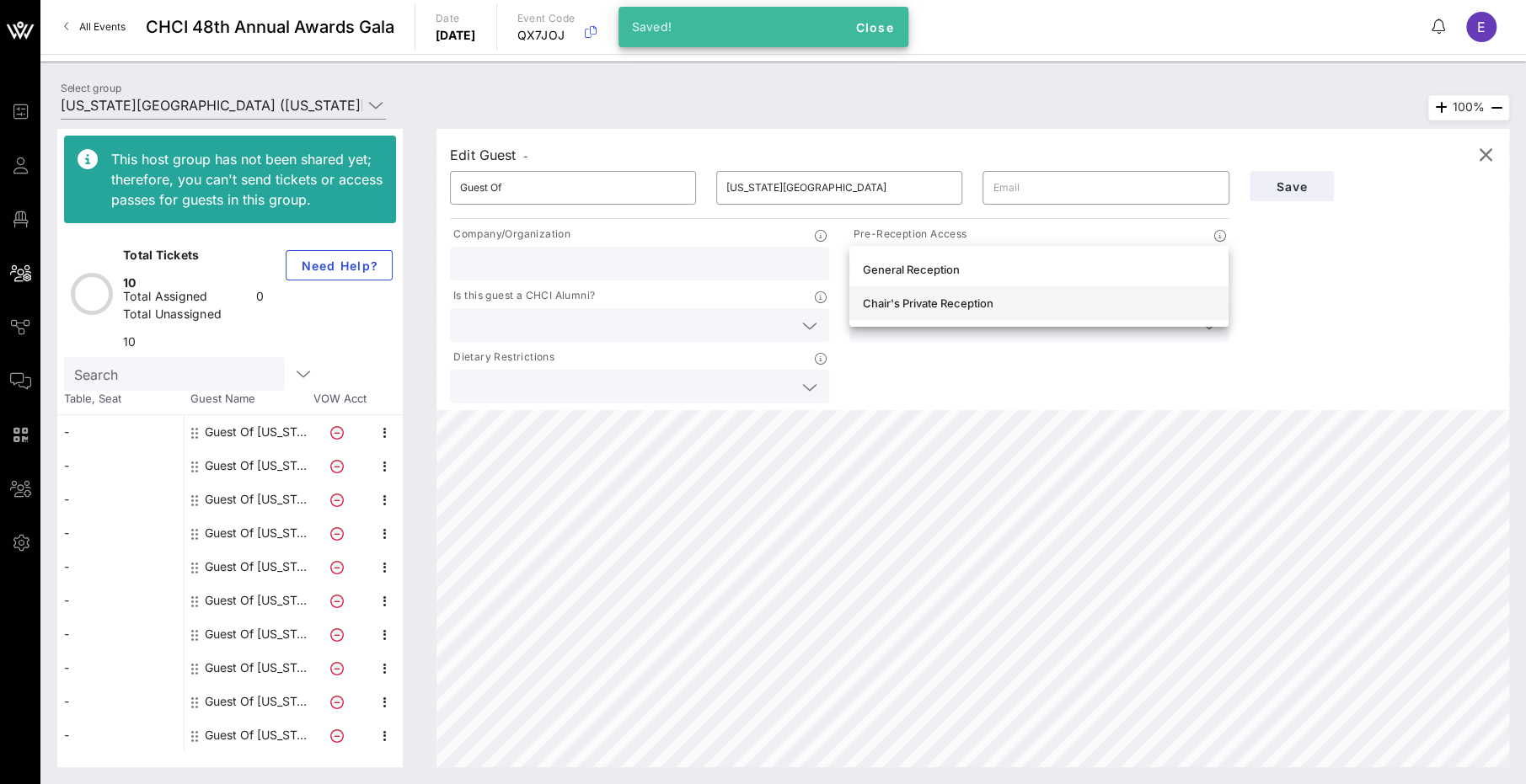 click on "Chair's Private Reception" at bounding box center [1039, 303] 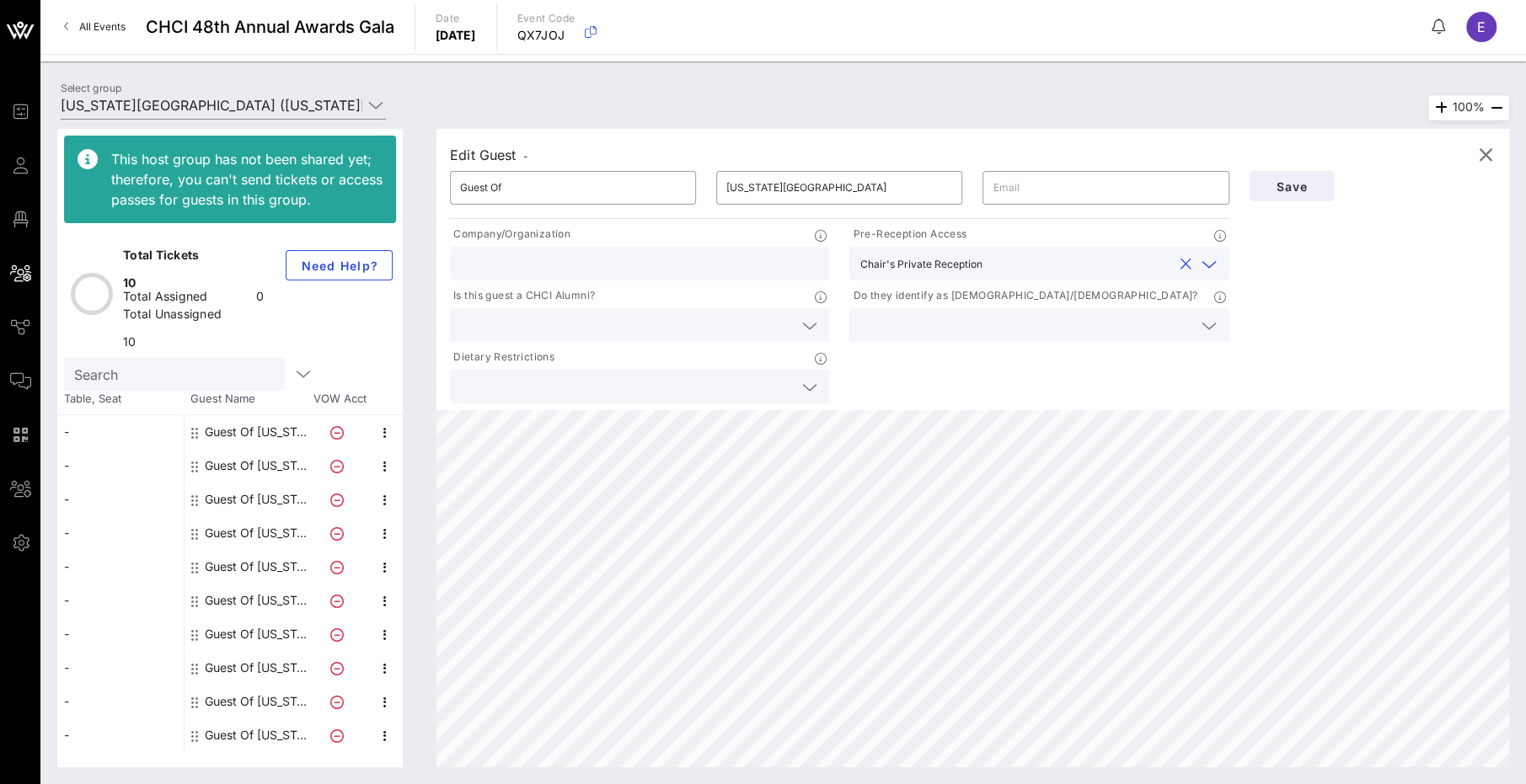 click at bounding box center [1079, 264] 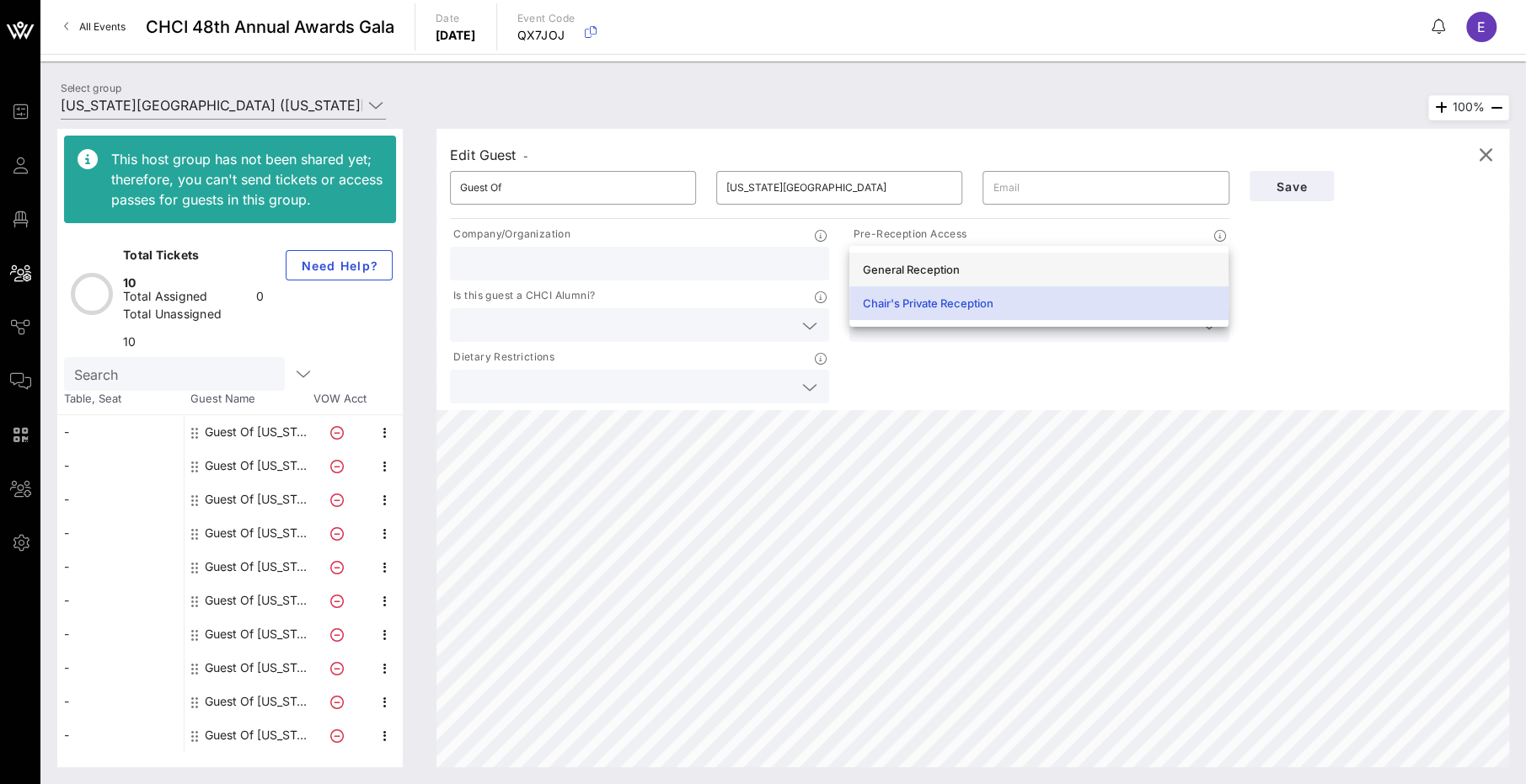 click on "General Reception" at bounding box center [1039, 269] 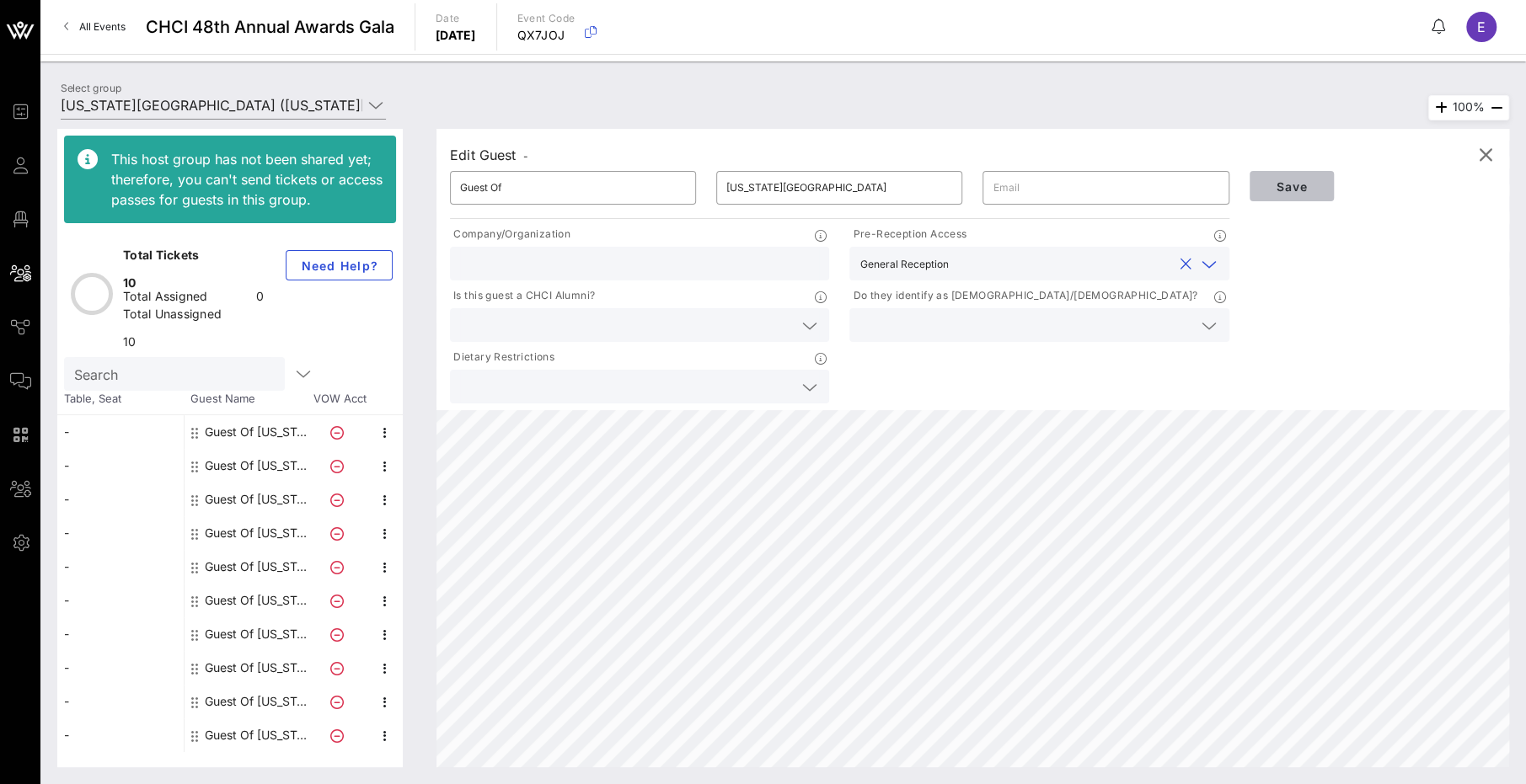 click on "Save" at bounding box center (1292, 186) 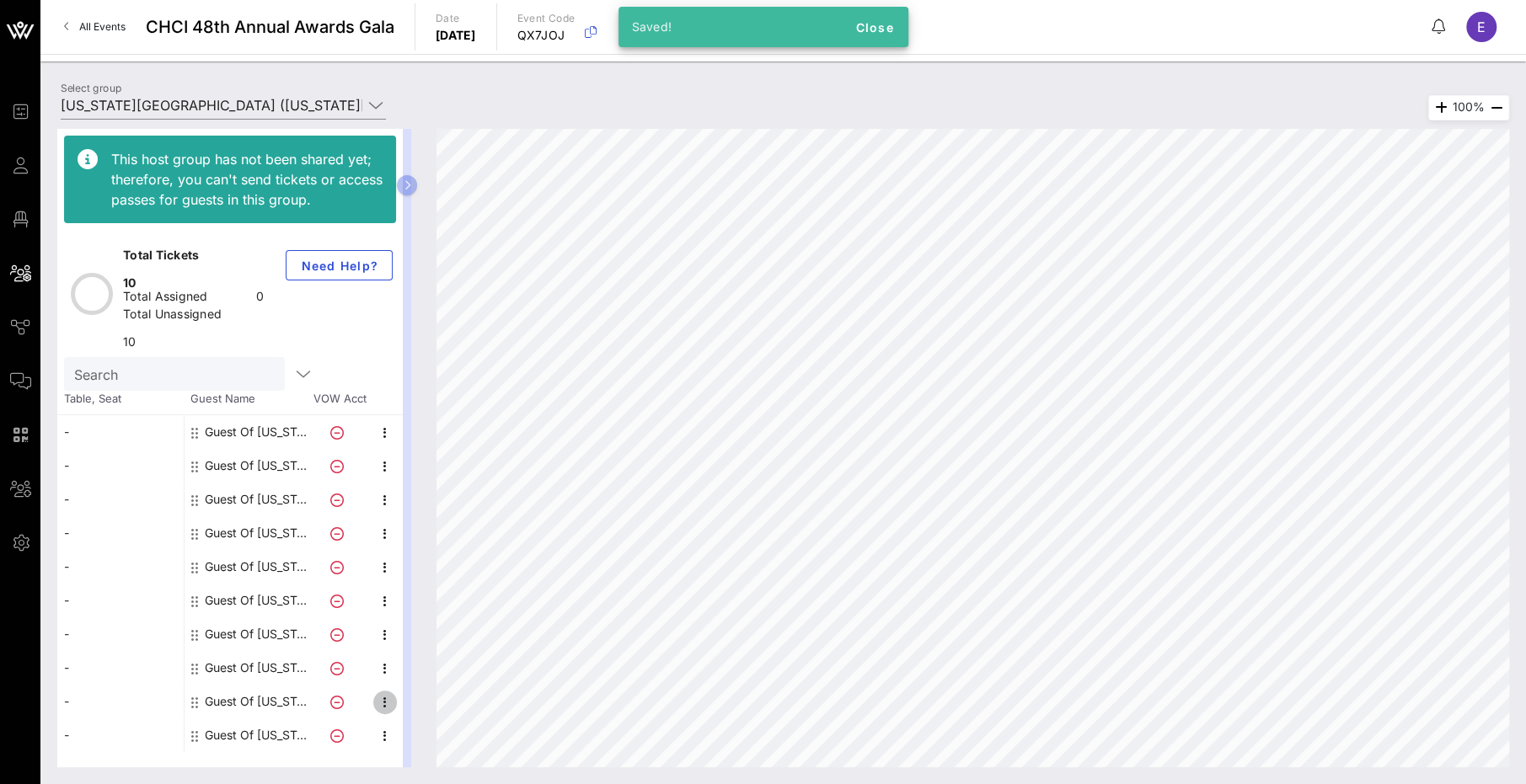 click at bounding box center [385, 702] 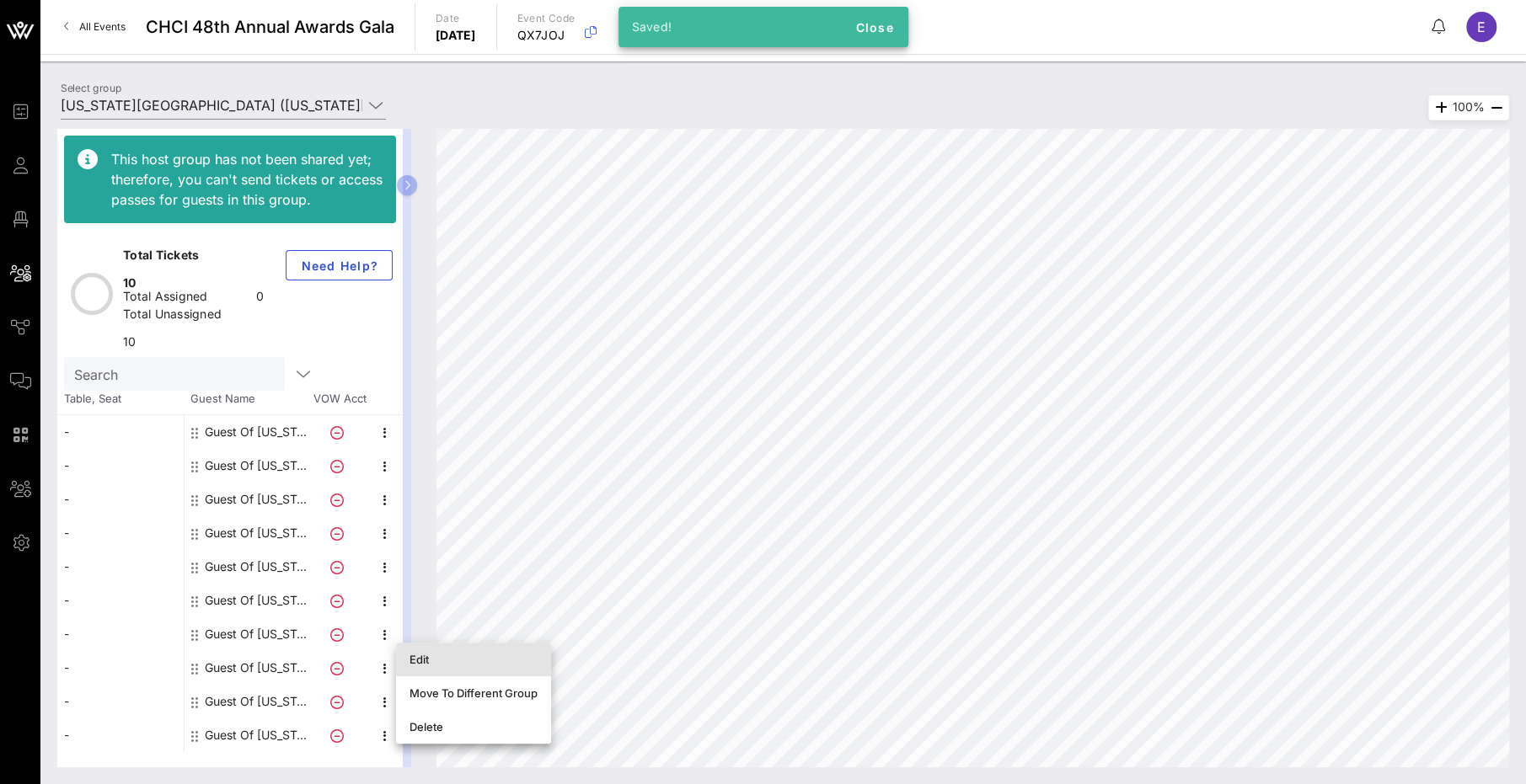 click on "Edit" at bounding box center [474, 659] 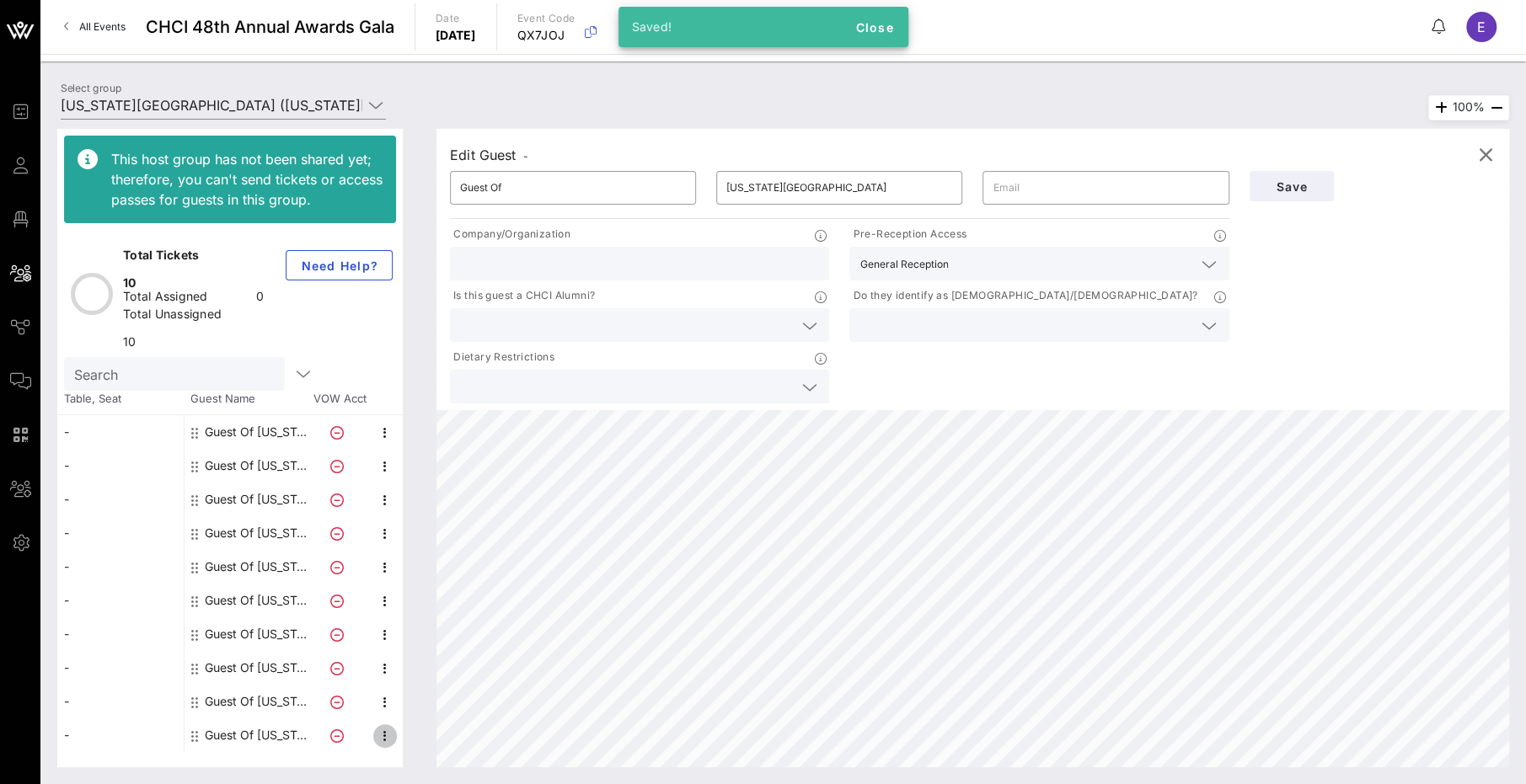 click at bounding box center [385, 736] 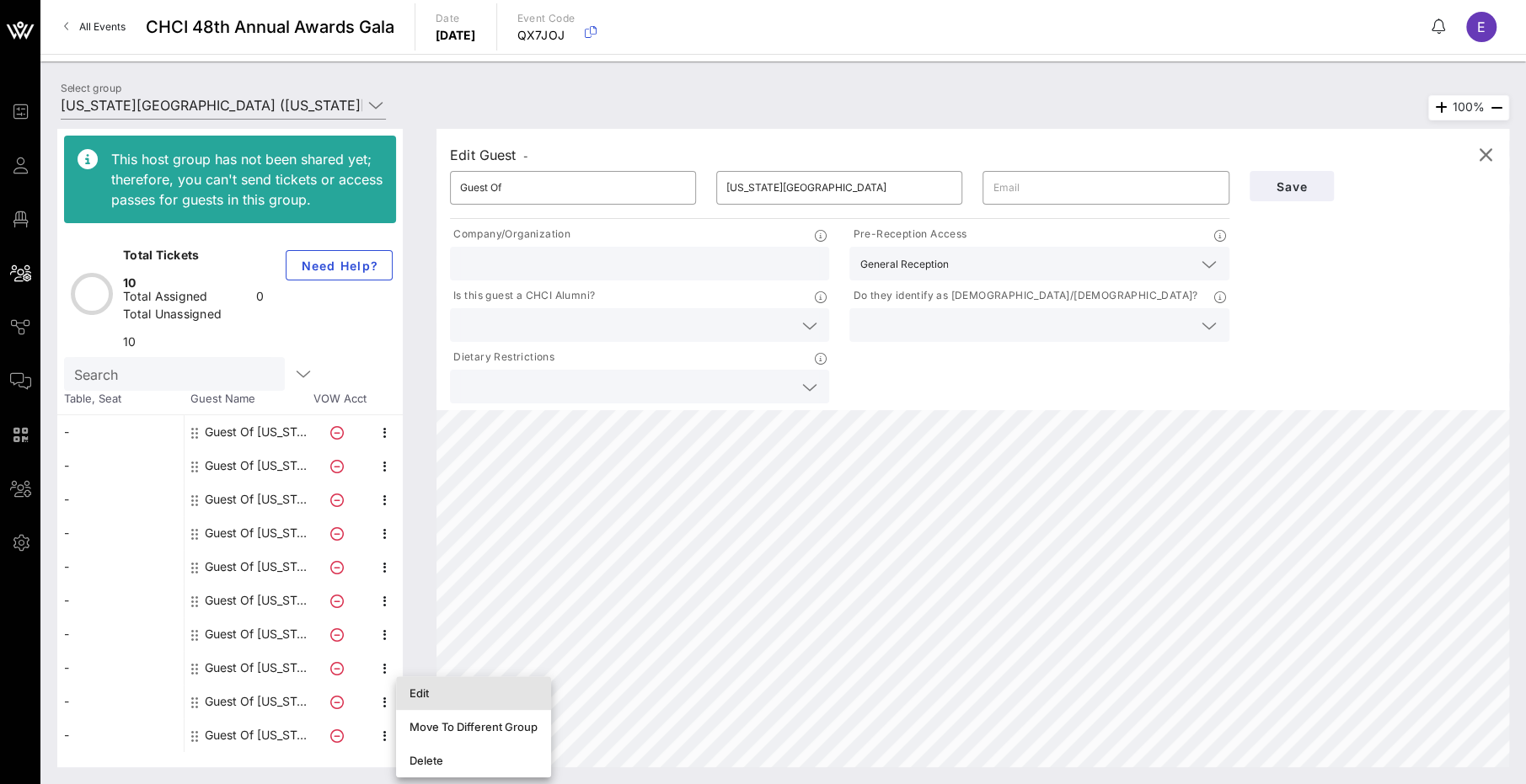 click on "Edit" at bounding box center [474, 693] 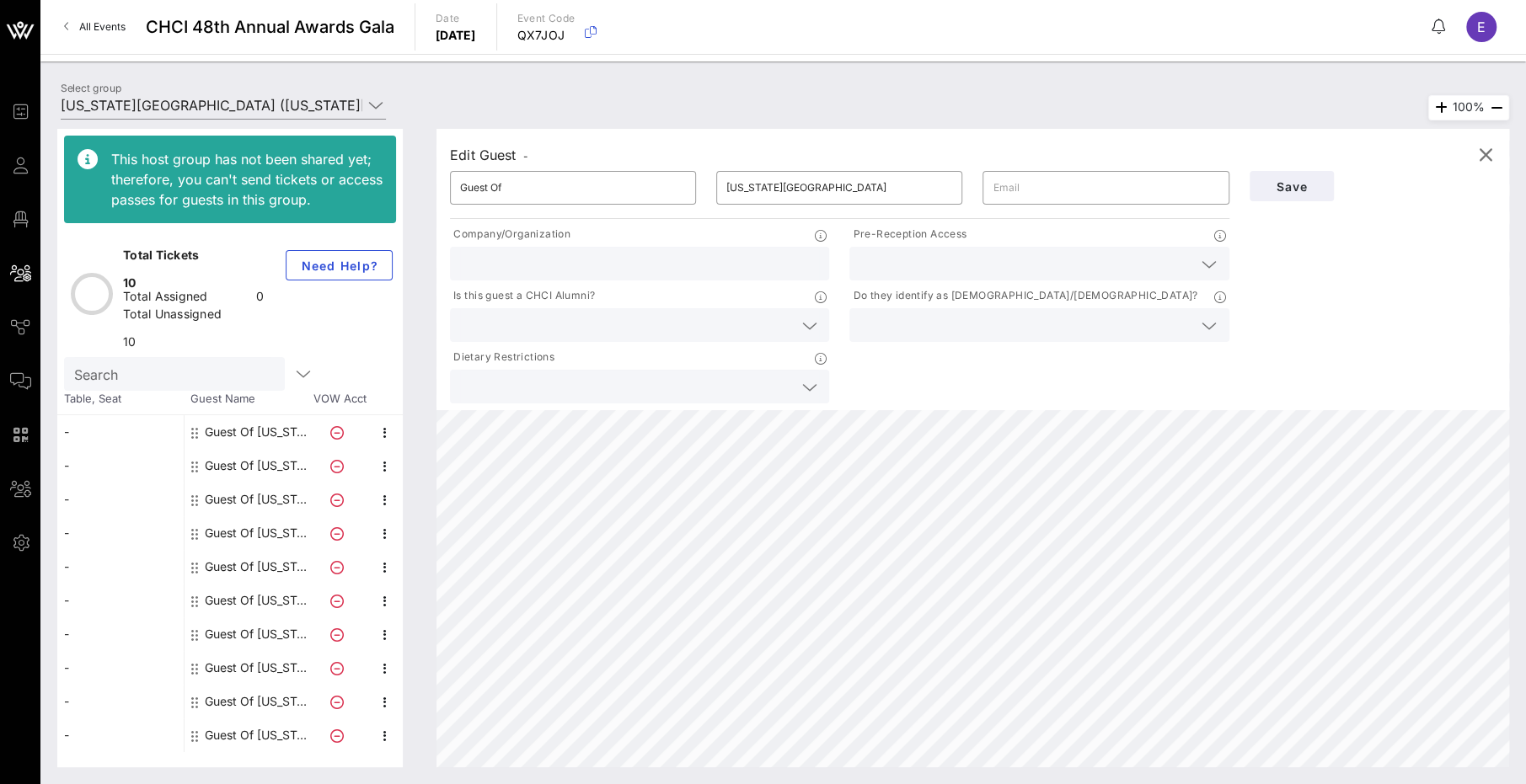 click at bounding box center [1025, 264] 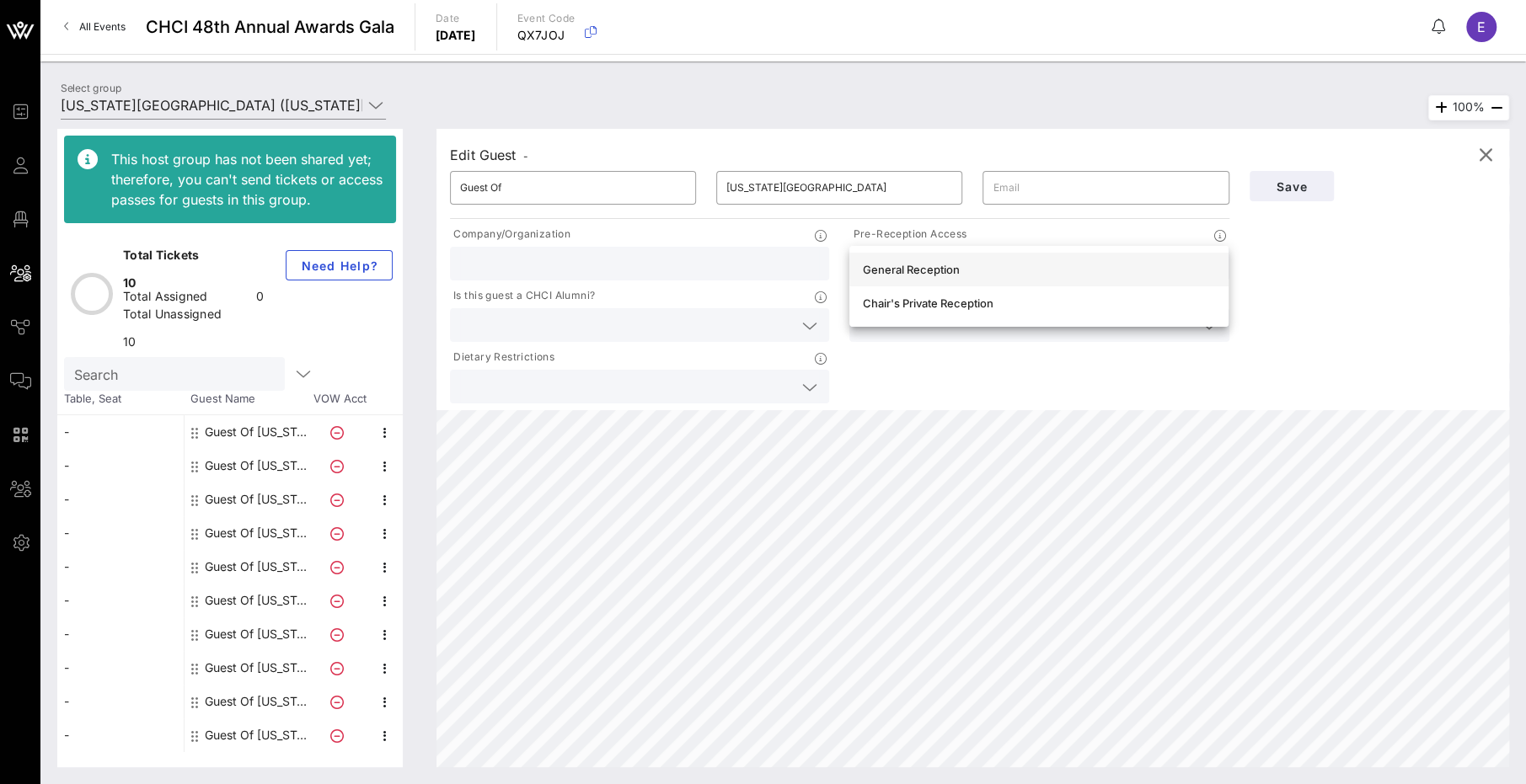 click on "General Reception" at bounding box center (1039, 269) 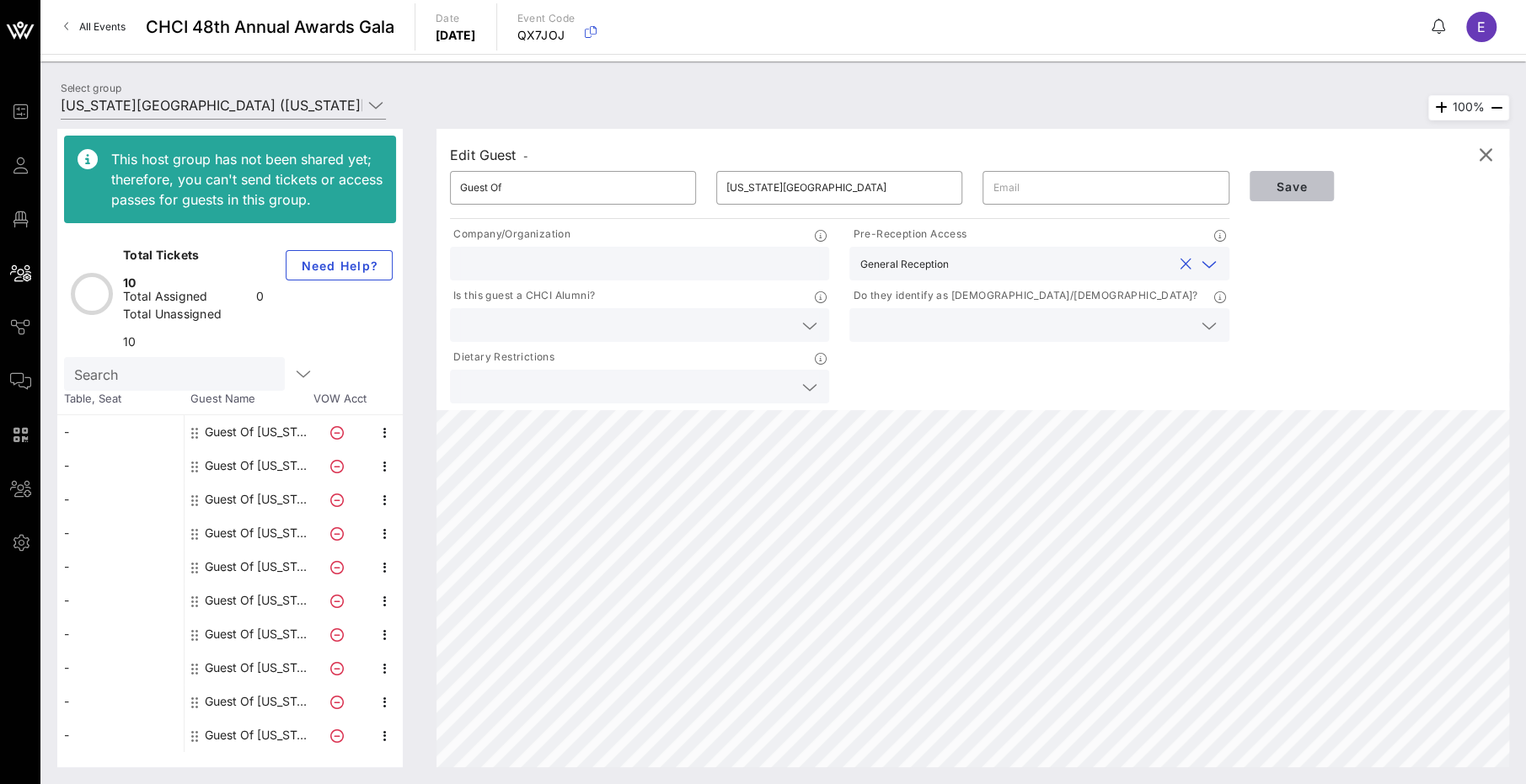 click on "Save" at bounding box center (1292, 186) 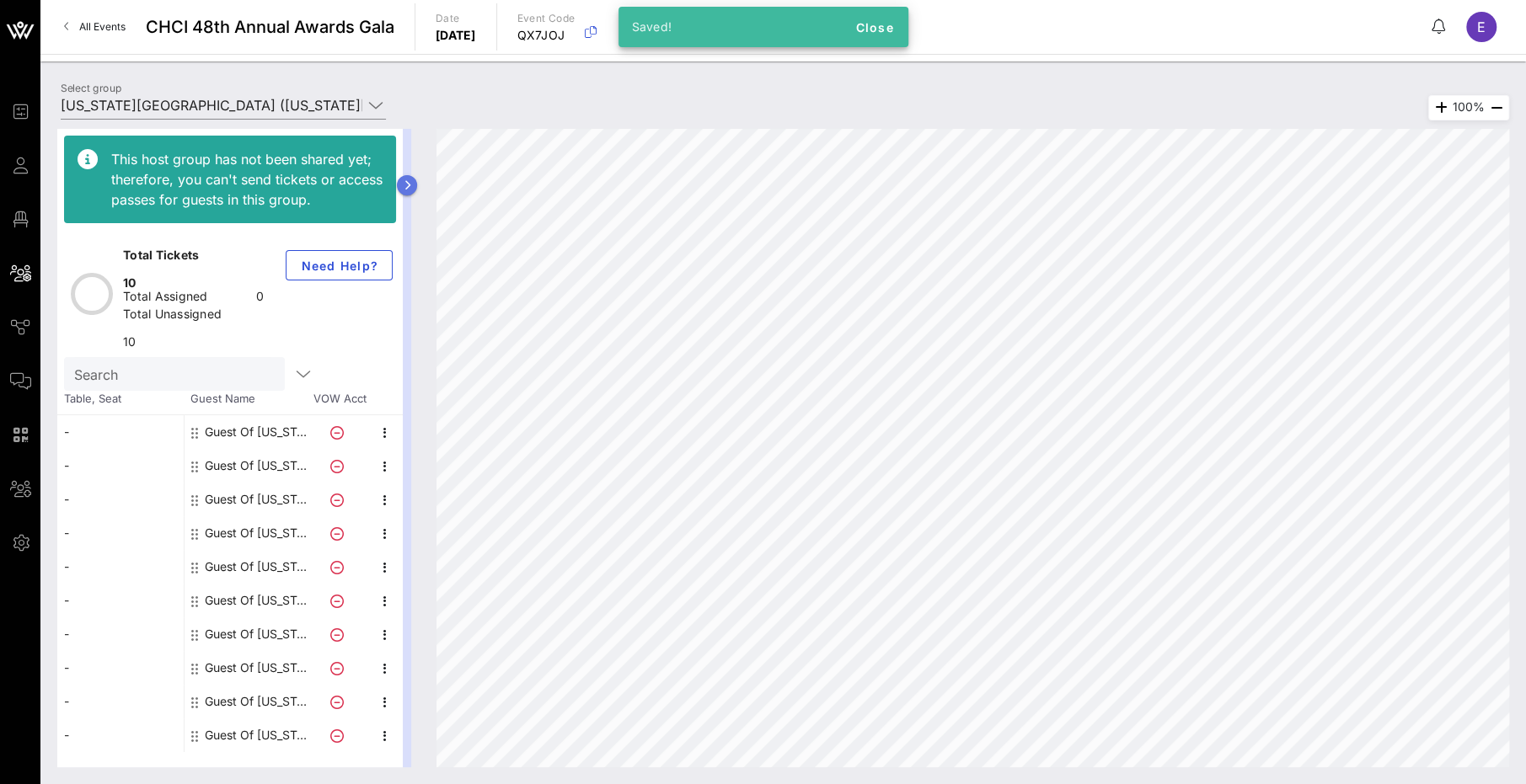 click at bounding box center [407, 185] 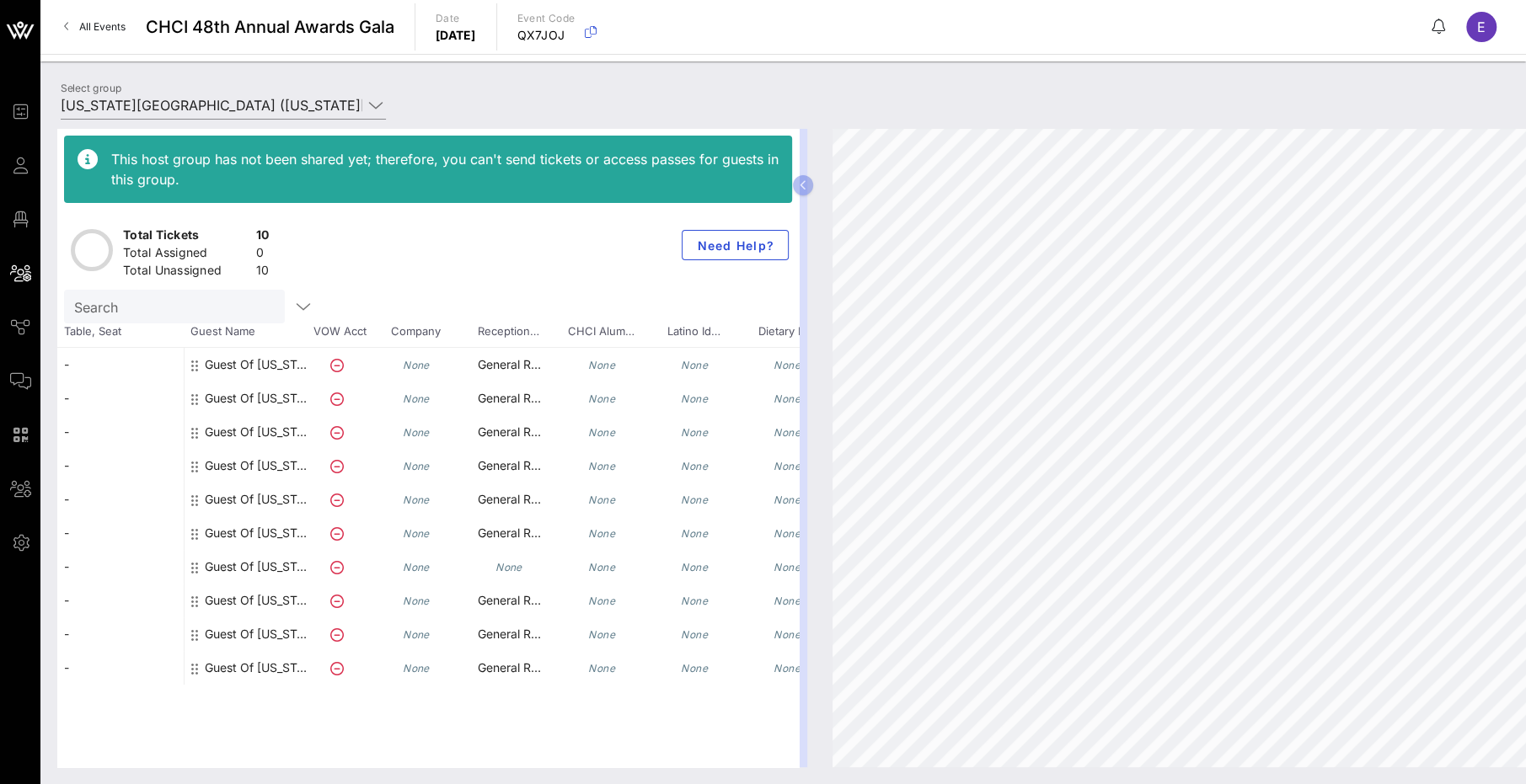 scroll, scrollTop: 0, scrollLeft: 63, axis: horizontal 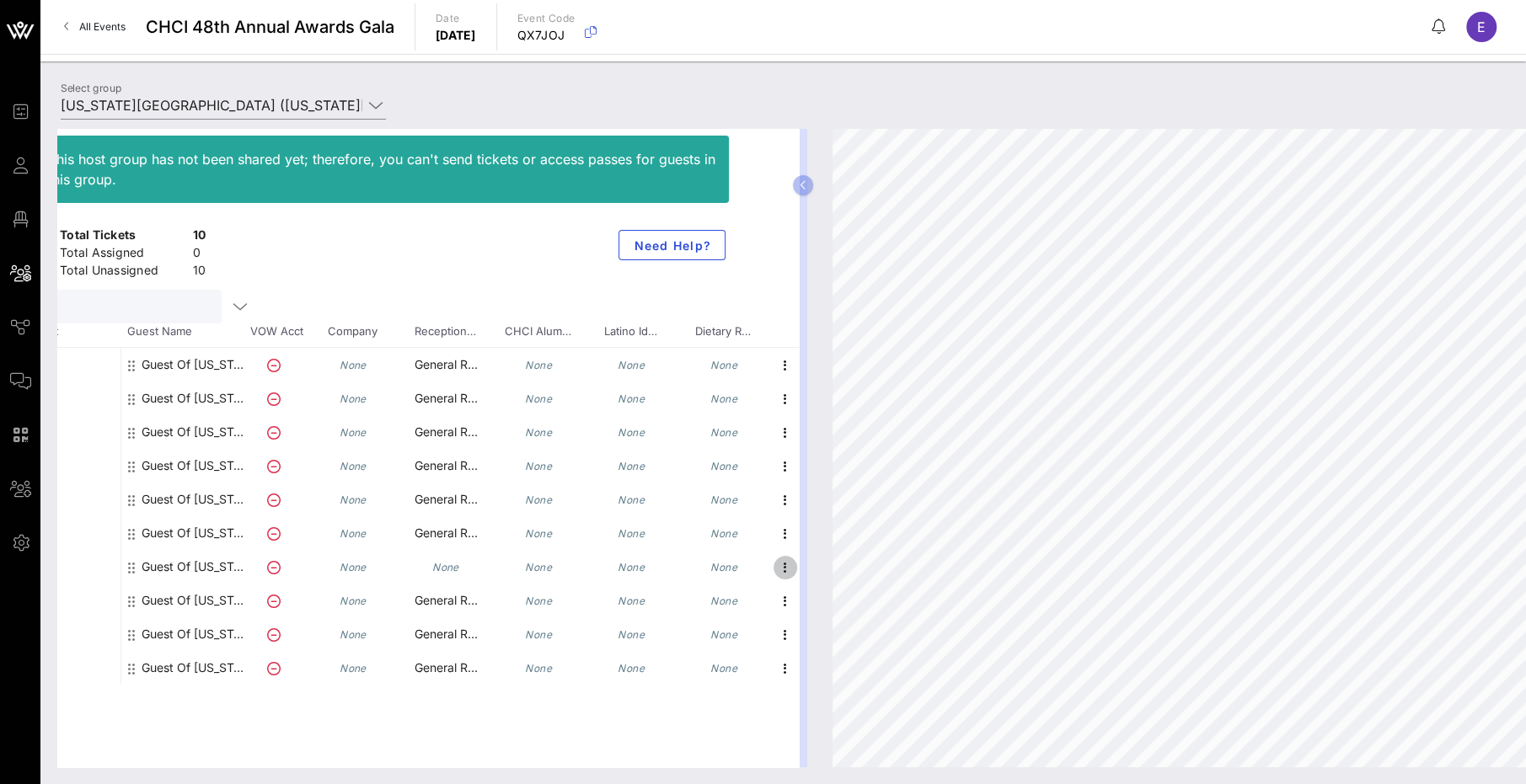 click at bounding box center [785, 568] 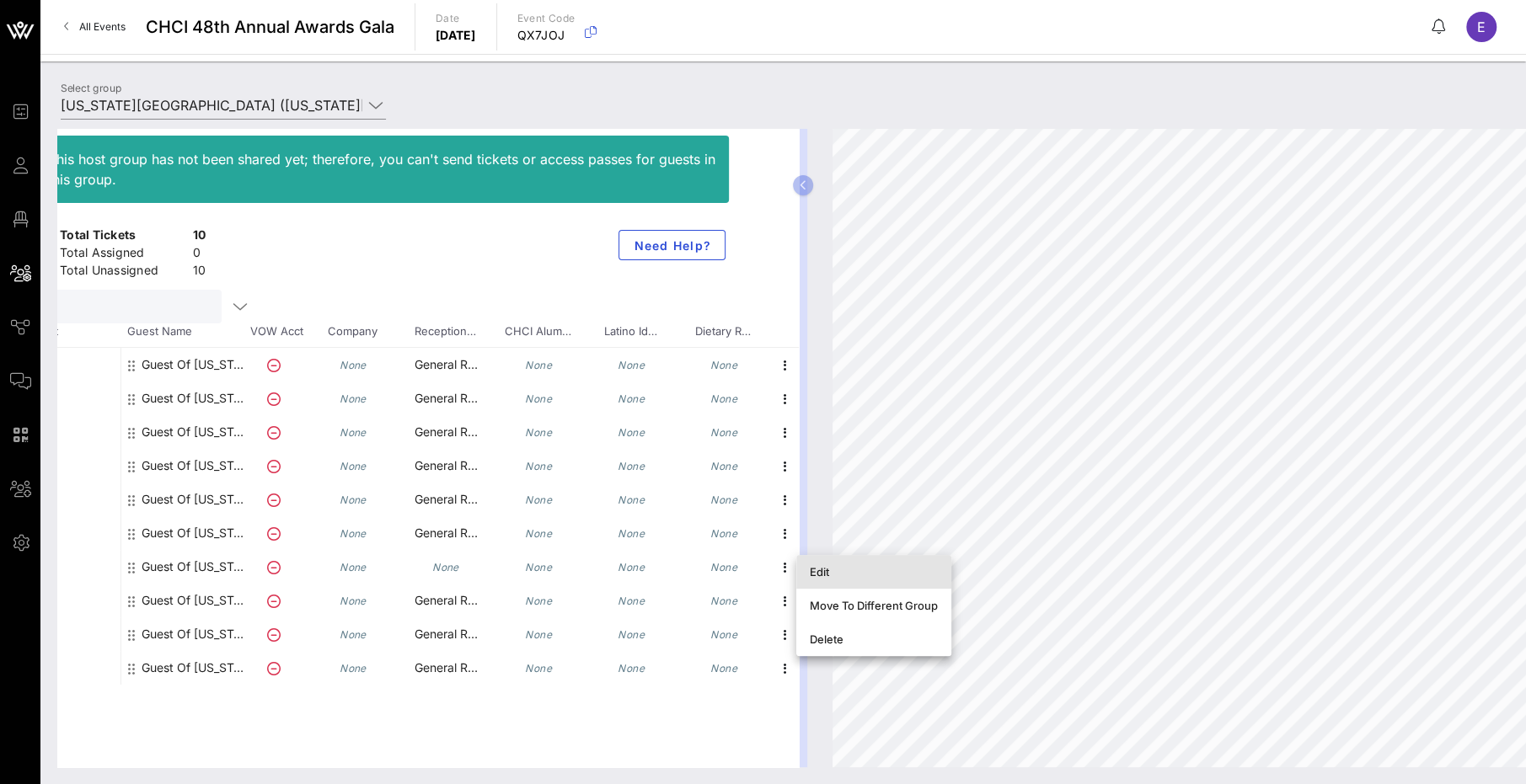 click on "Edit" at bounding box center (874, 572) 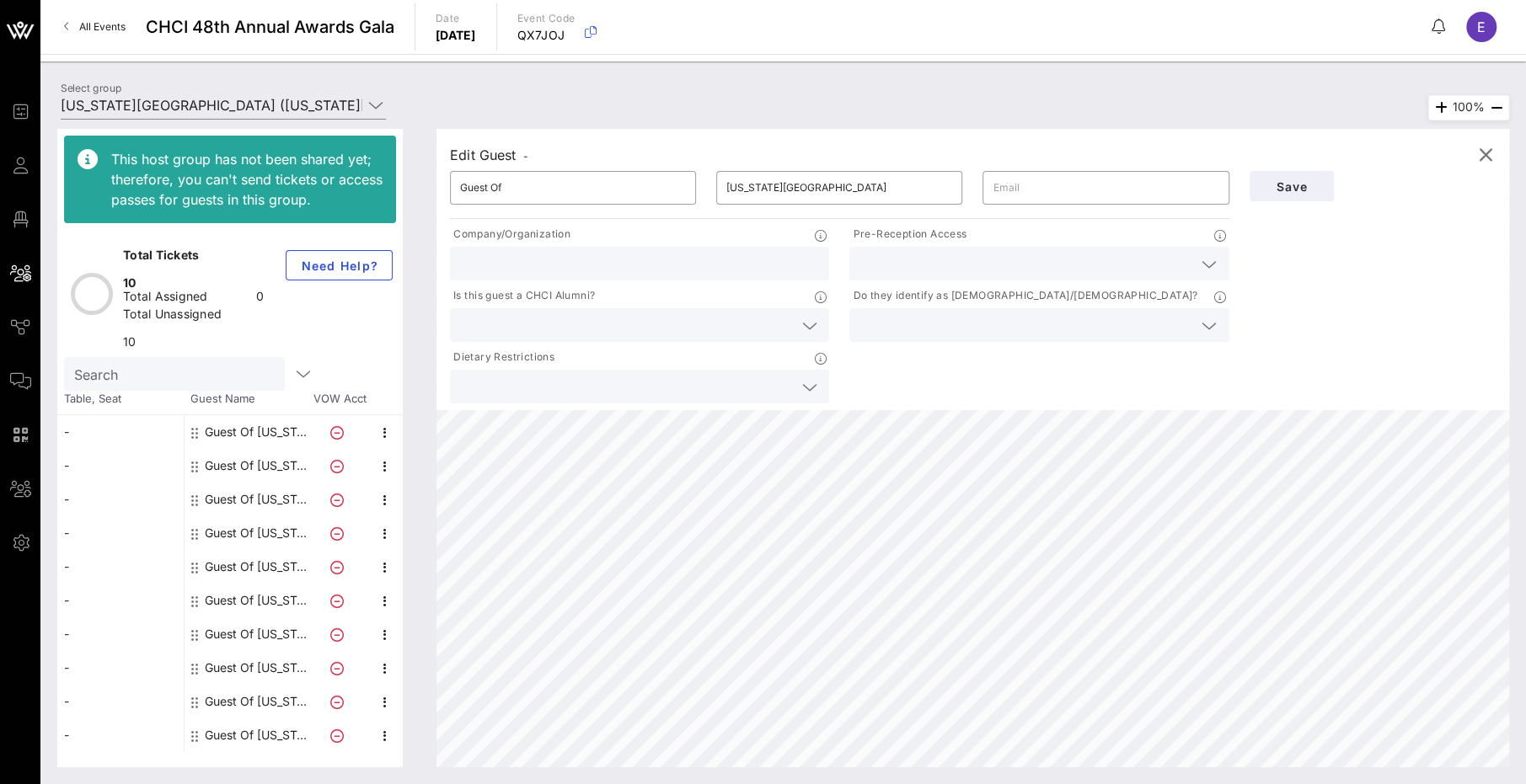 scroll, scrollTop: 0, scrollLeft: 0, axis: both 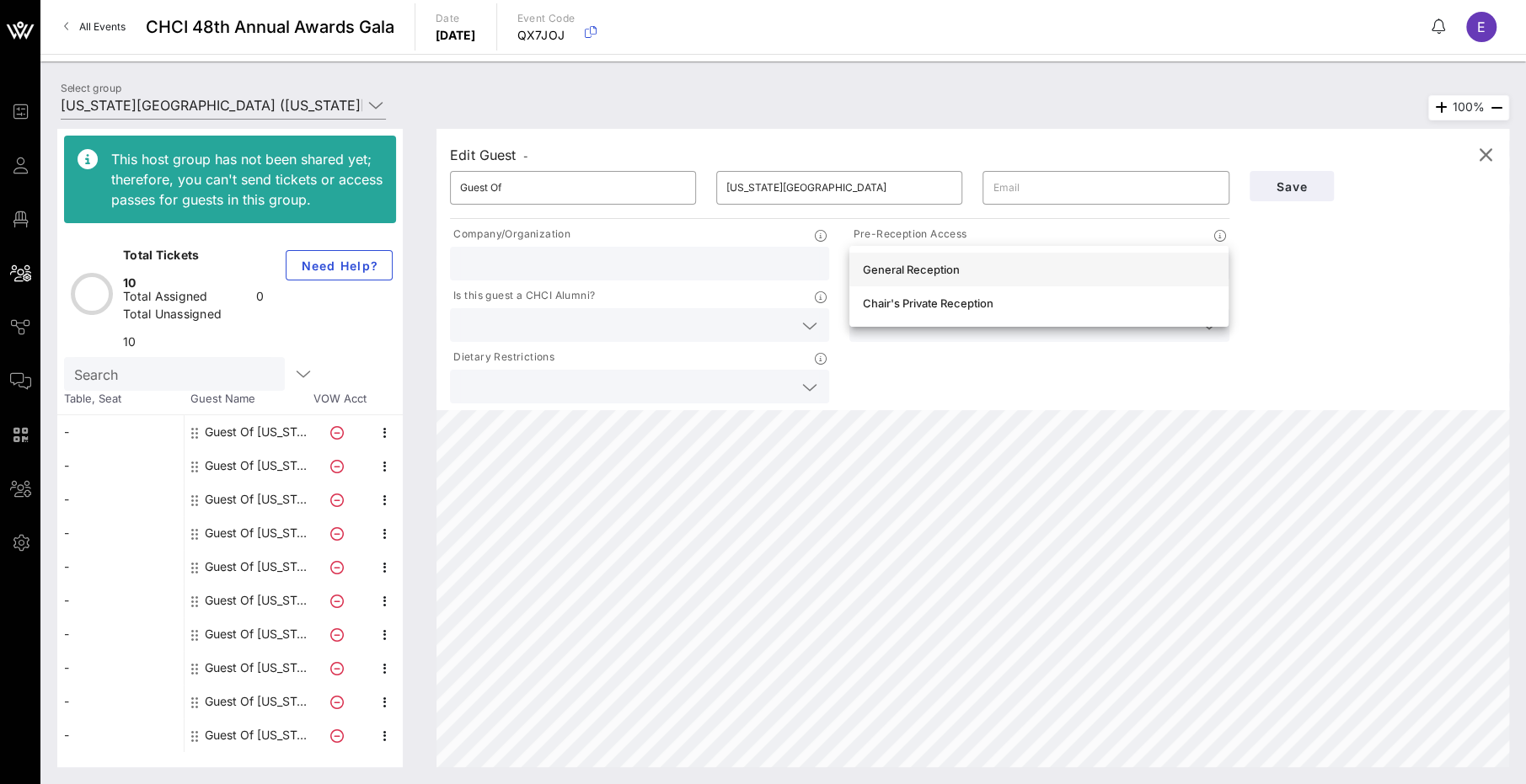 click on "General Reception" at bounding box center [1039, 269] 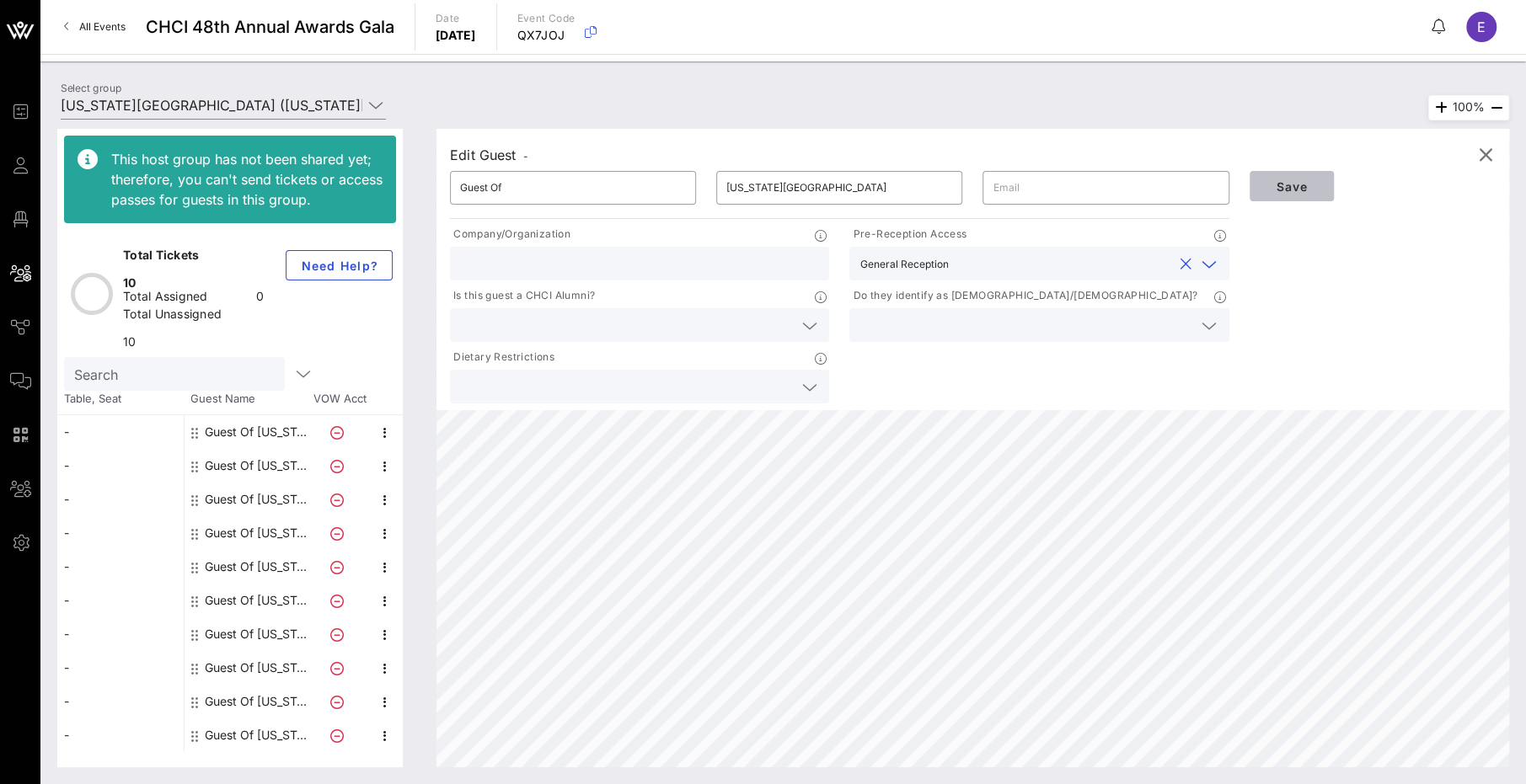 click on "Save" at bounding box center [1292, 186] 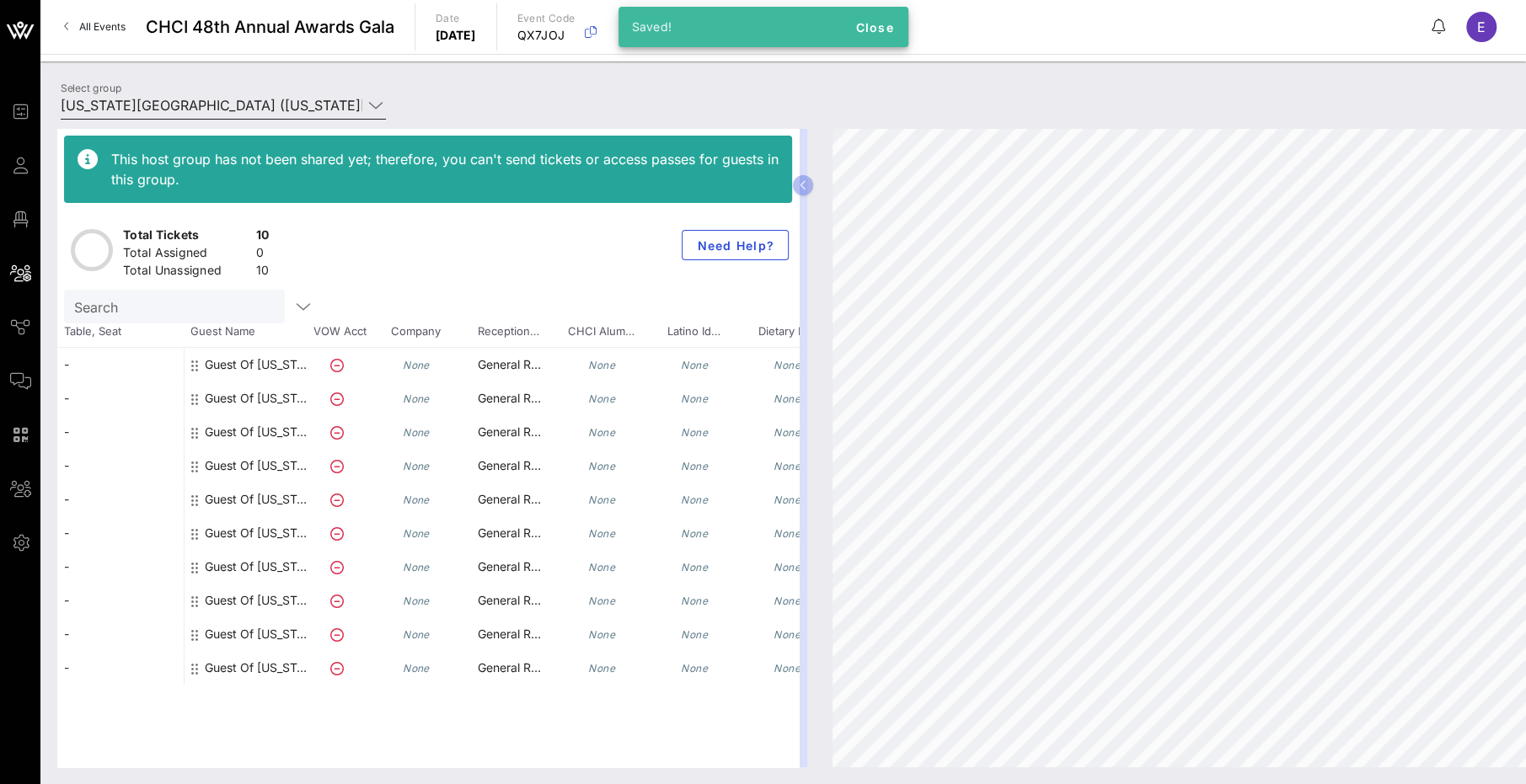 click on "[US_STATE][GEOGRAPHIC_DATA] ([US_STATE][GEOGRAPHIC_DATA]) [[PERSON_NAME], [EMAIL_ADDRESS][DOMAIN_NAME]]" at bounding box center [211, 105] 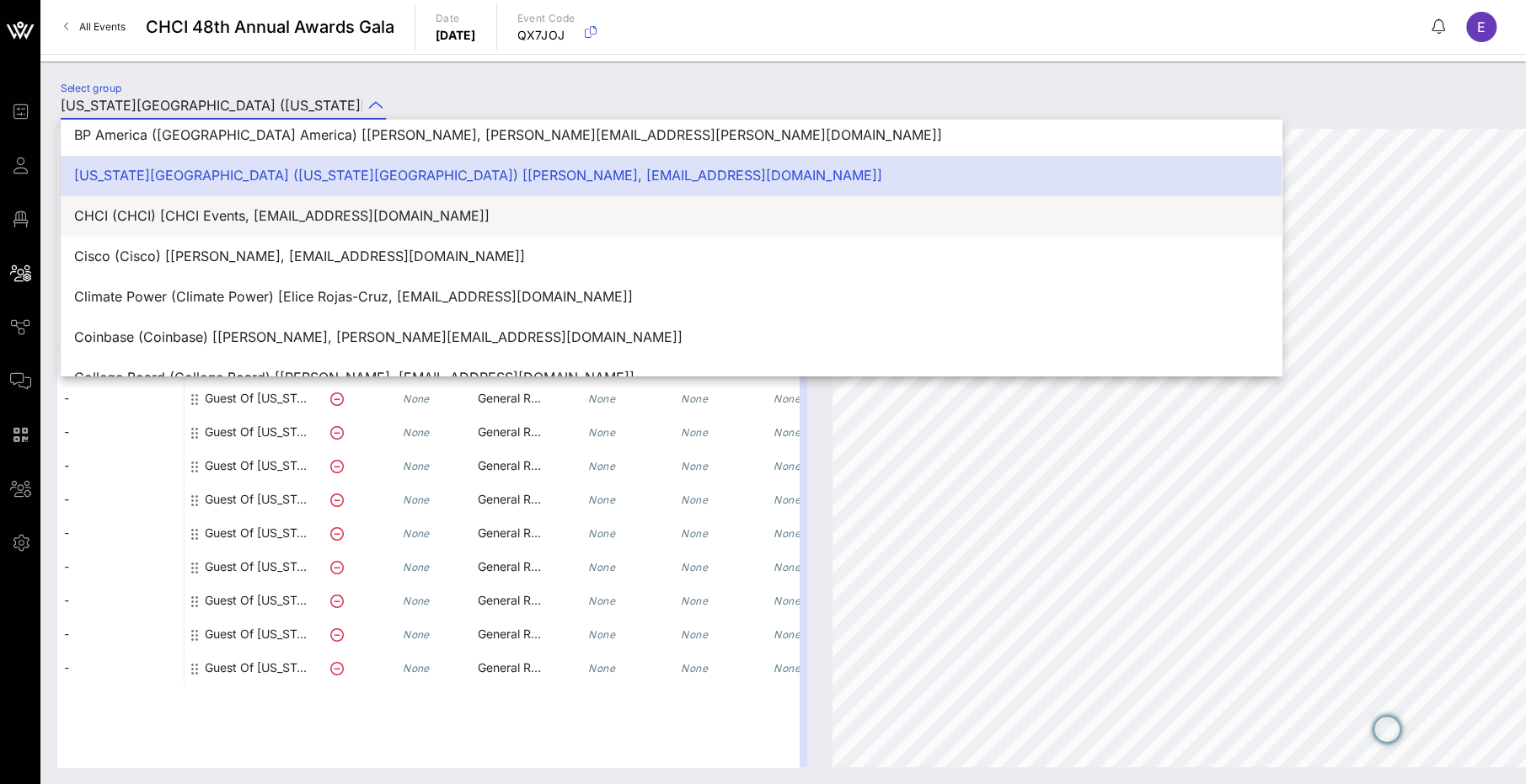 scroll, scrollTop: 678, scrollLeft: 0, axis: vertical 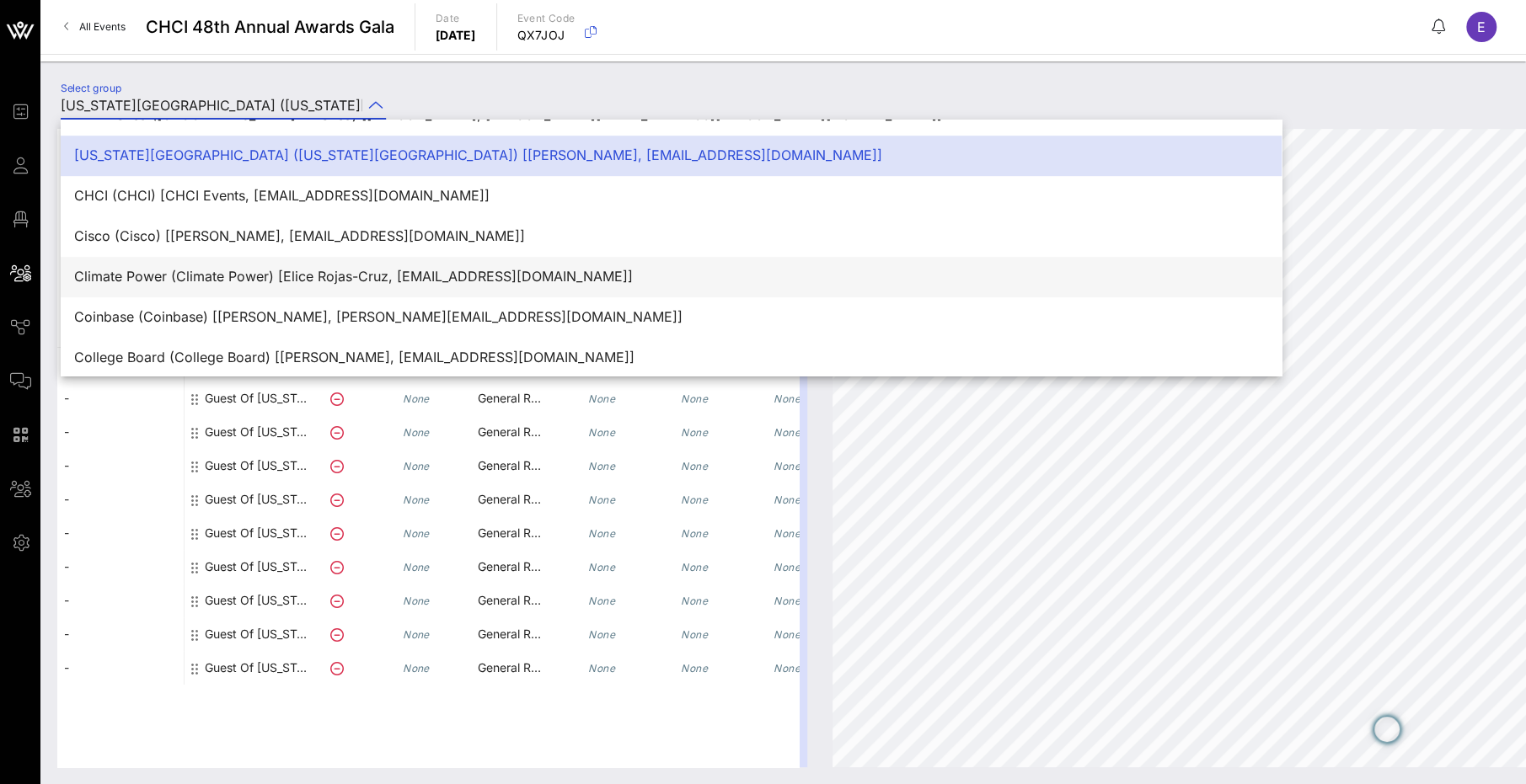 click on "Climate Power (Climate Power) [Elice Rojas-Cruz, [EMAIL_ADDRESS][DOMAIN_NAME]]" at bounding box center (671, 276) 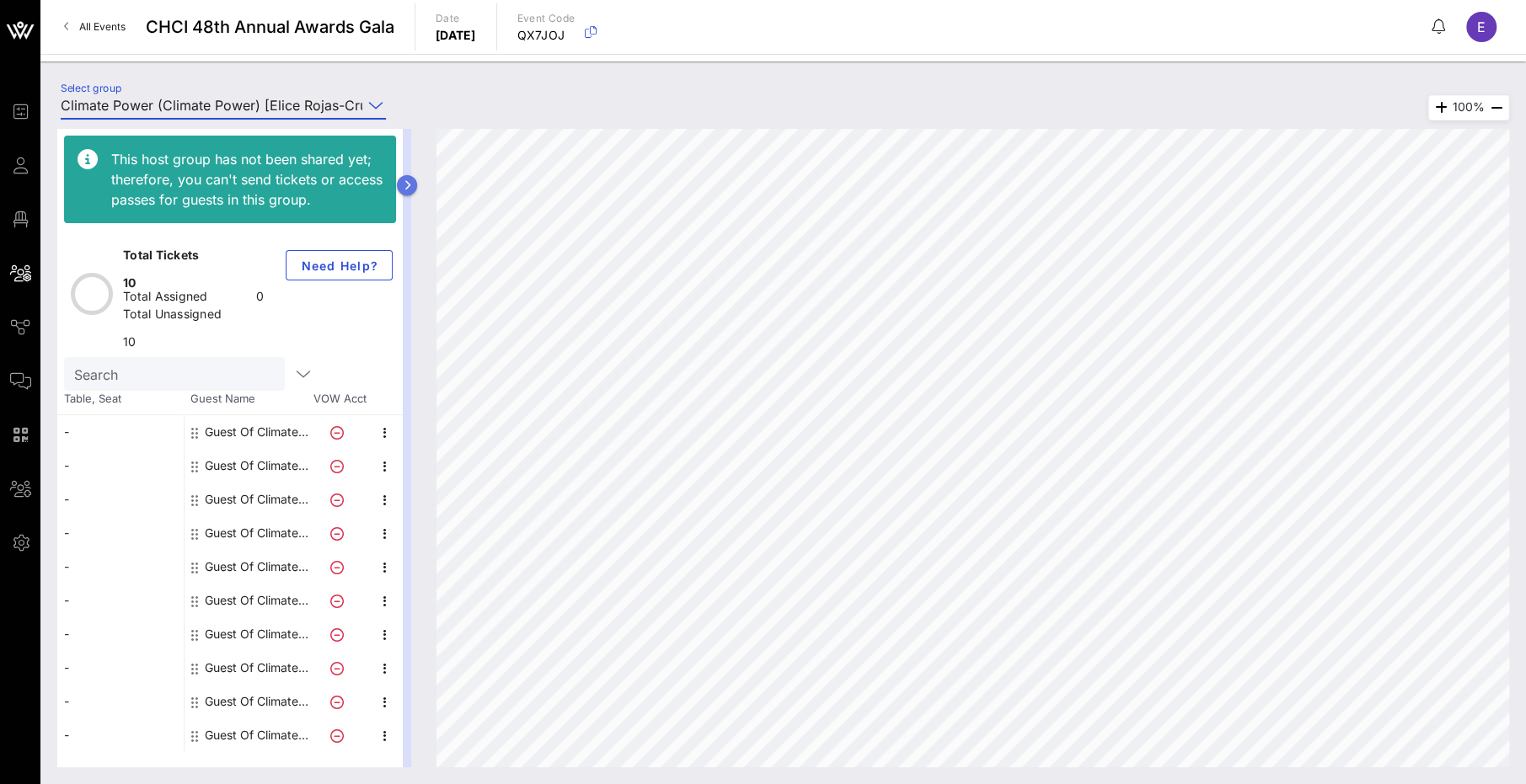 click at bounding box center (407, 185) 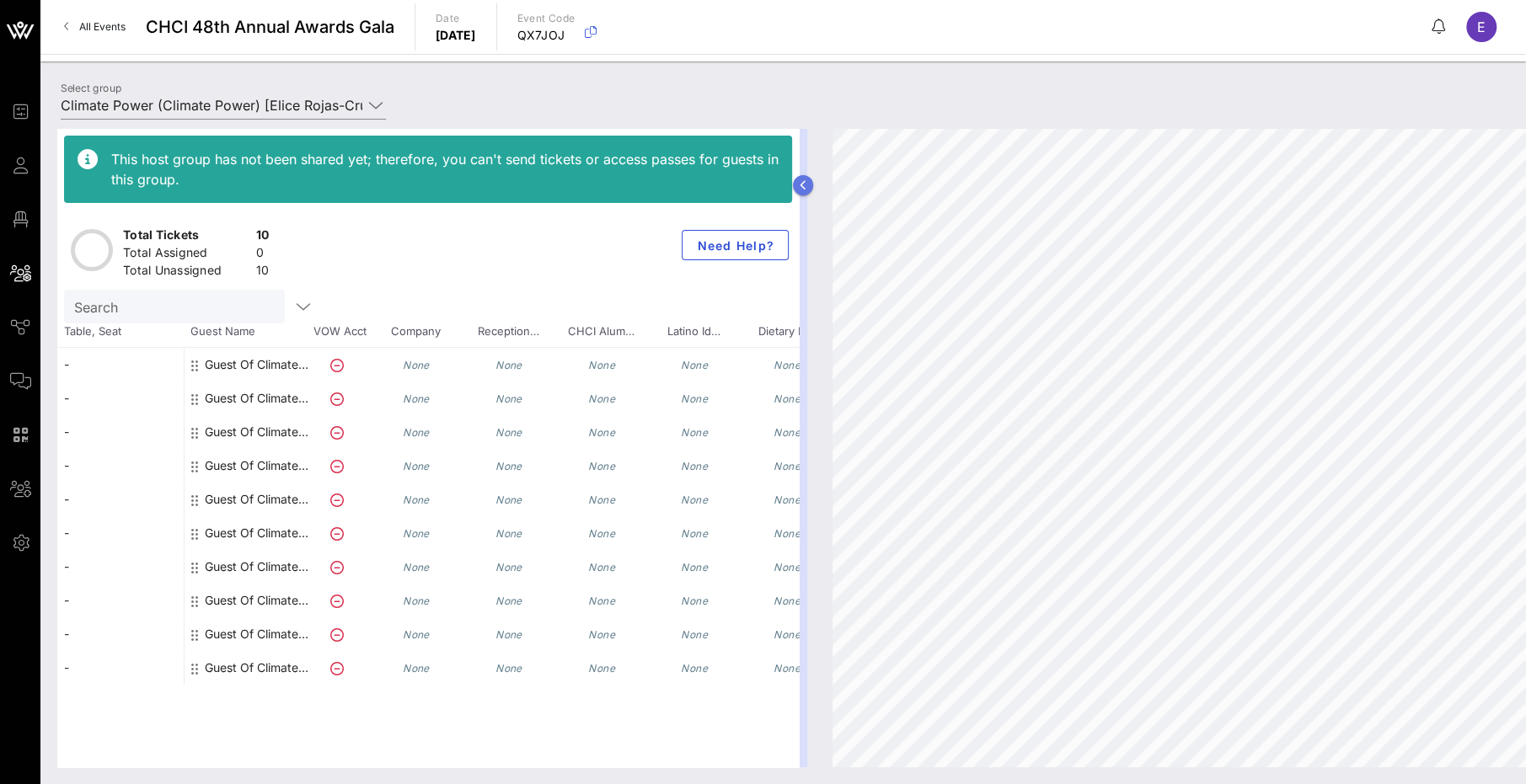 click at bounding box center (803, 185) 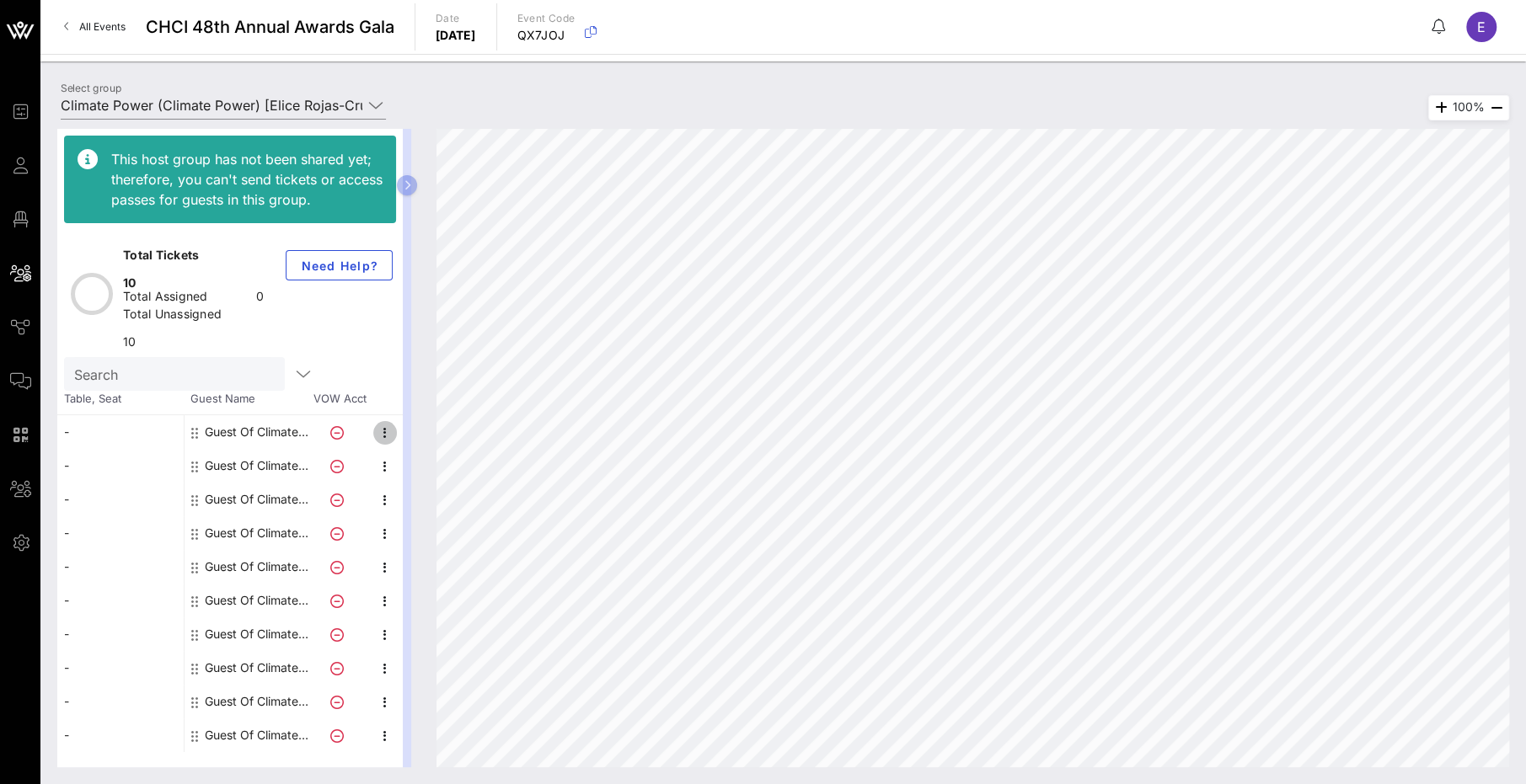 click at bounding box center [385, 433] 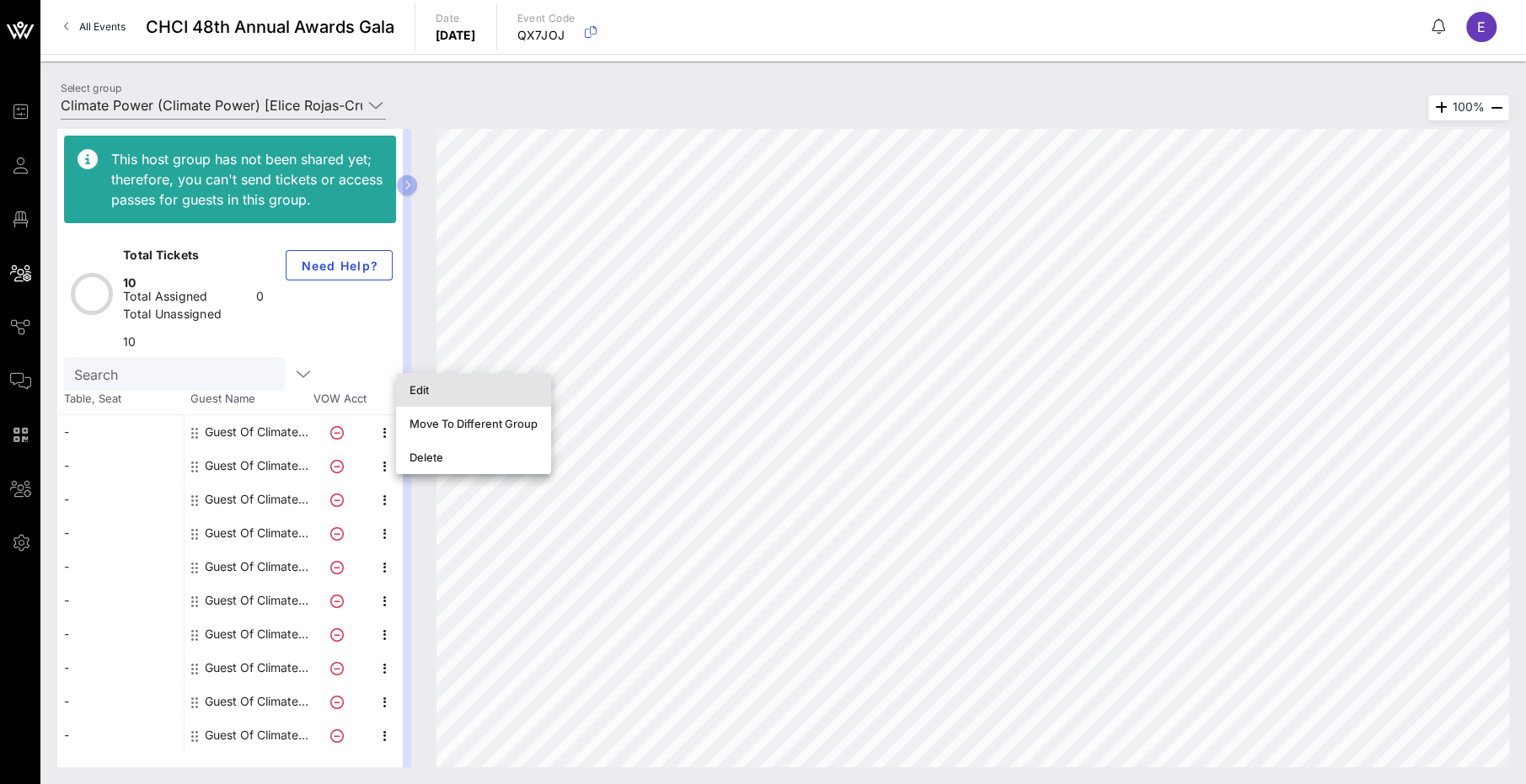 click on "Edit" at bounding box center (474, 390) 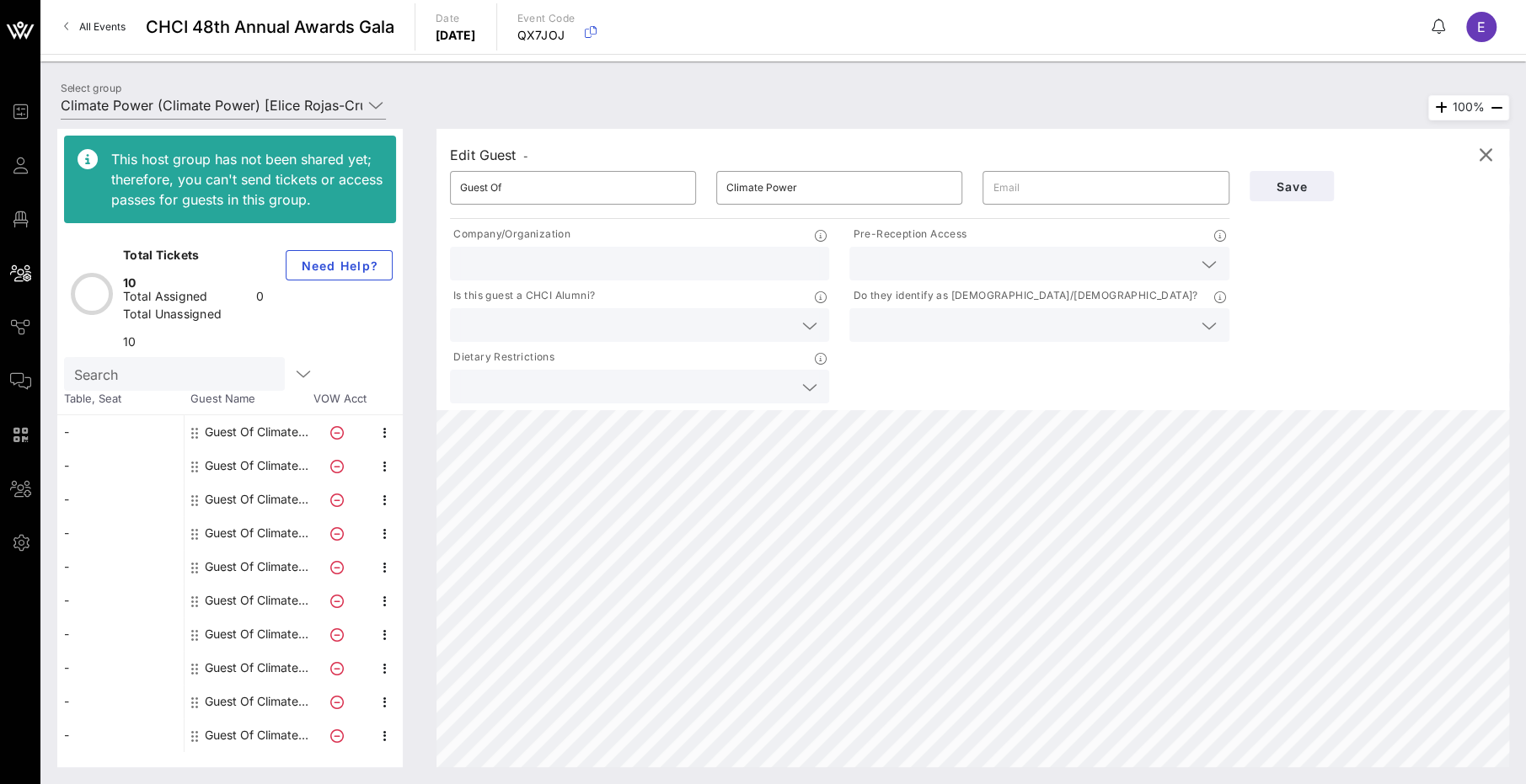 click at bounding box center [1025, 264] 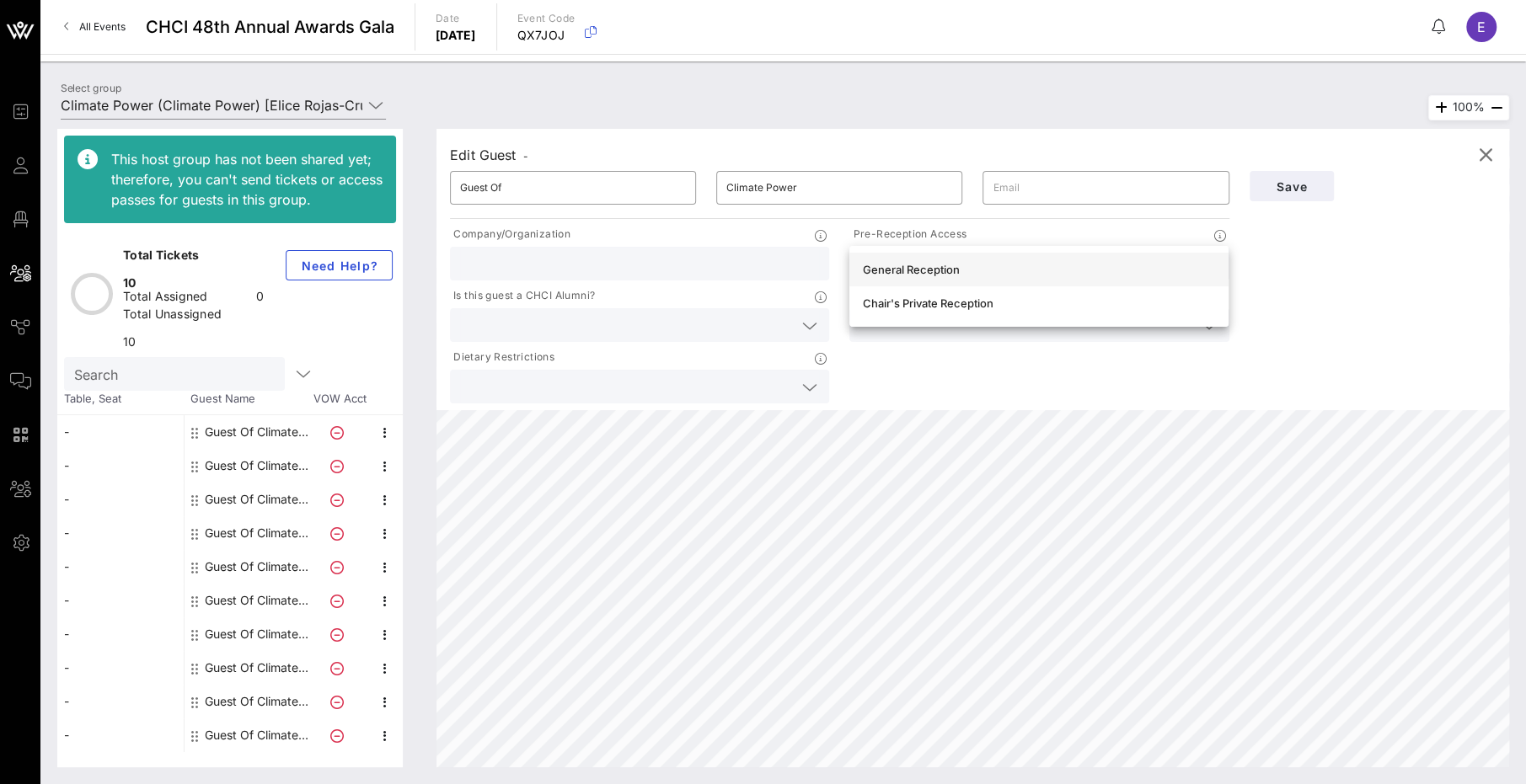 click on "General Reception" at bounding box center [1039, 269] 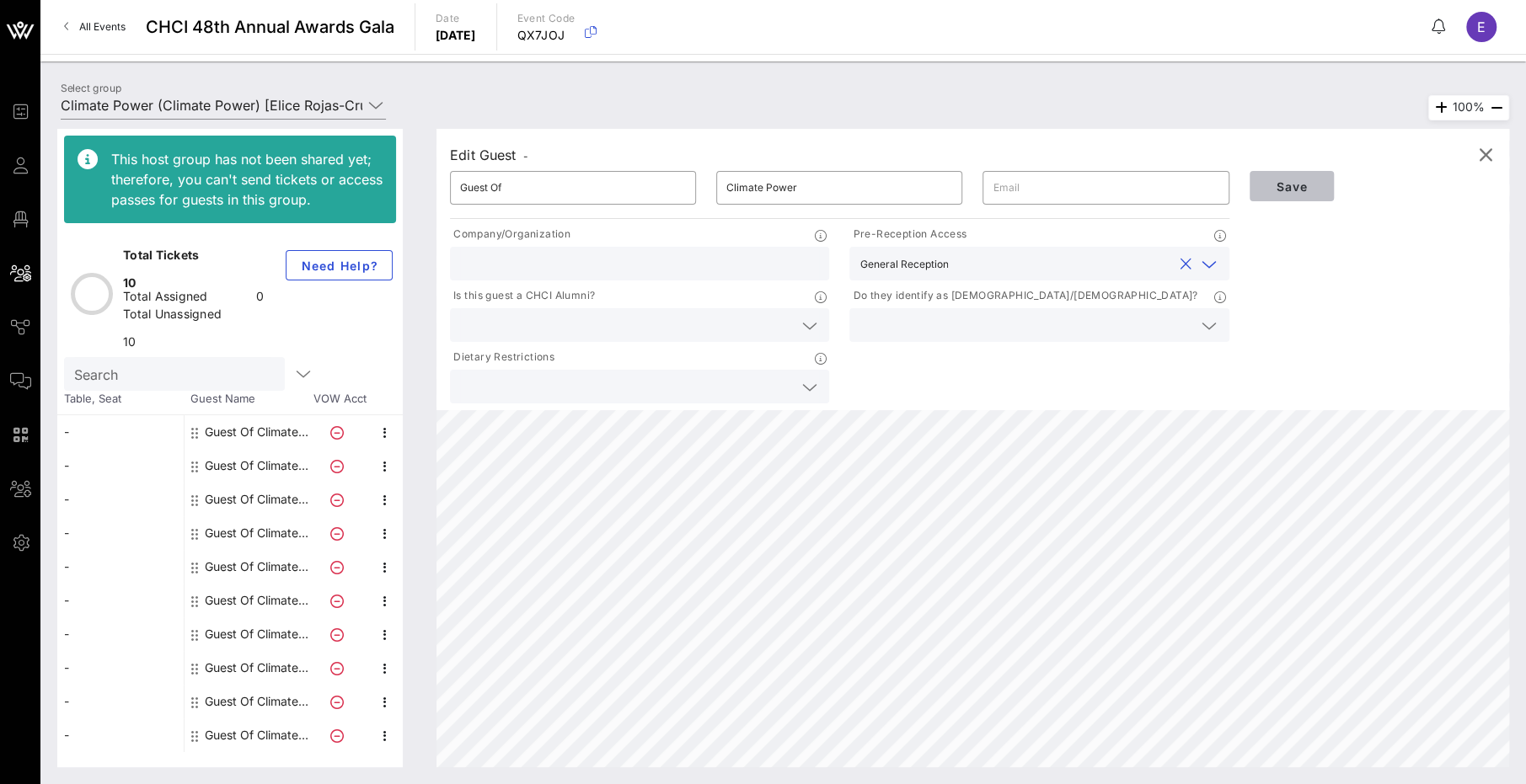 click on "Save" at bounding box center [1292, 186] 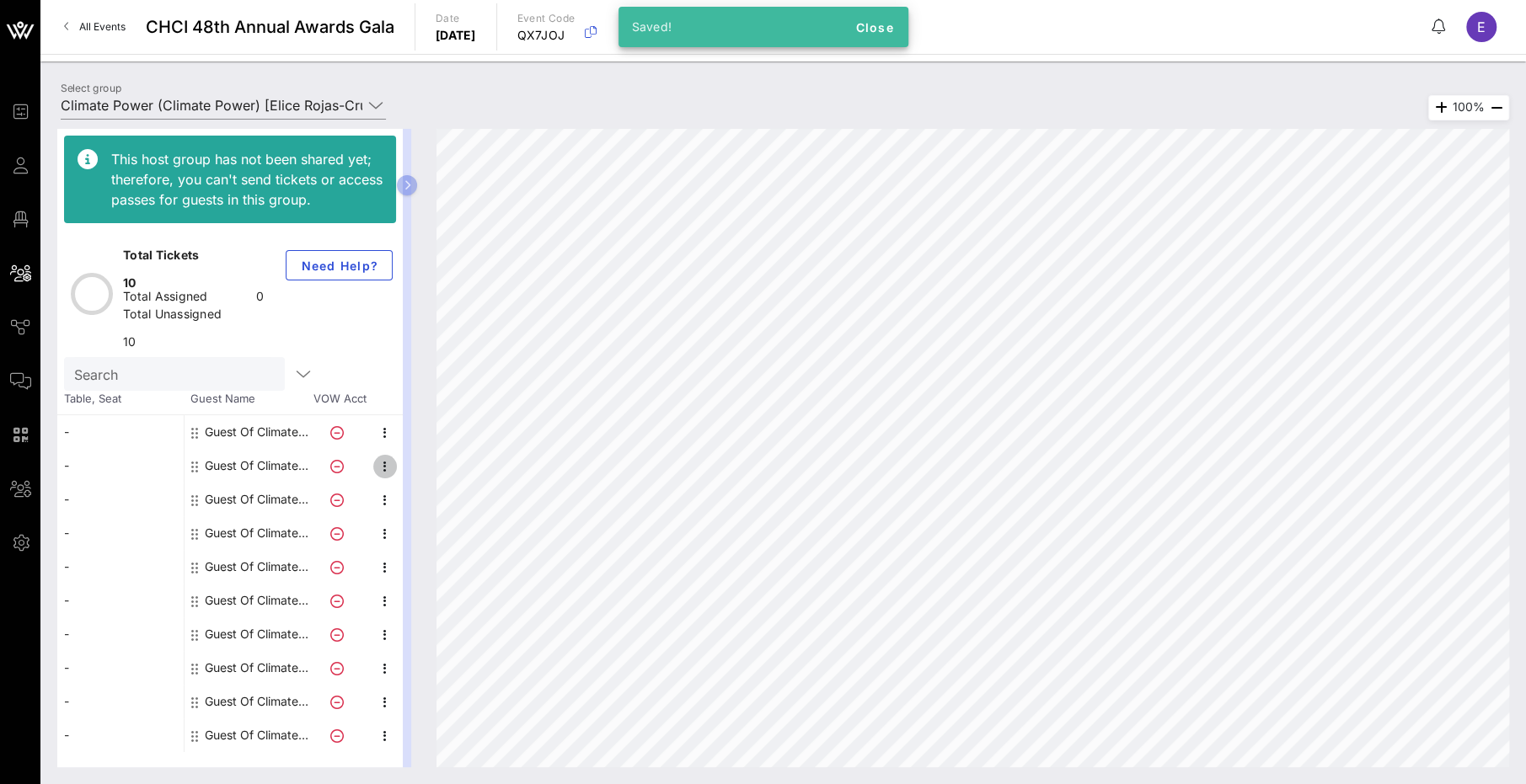 click at bounding box center [385, 467] 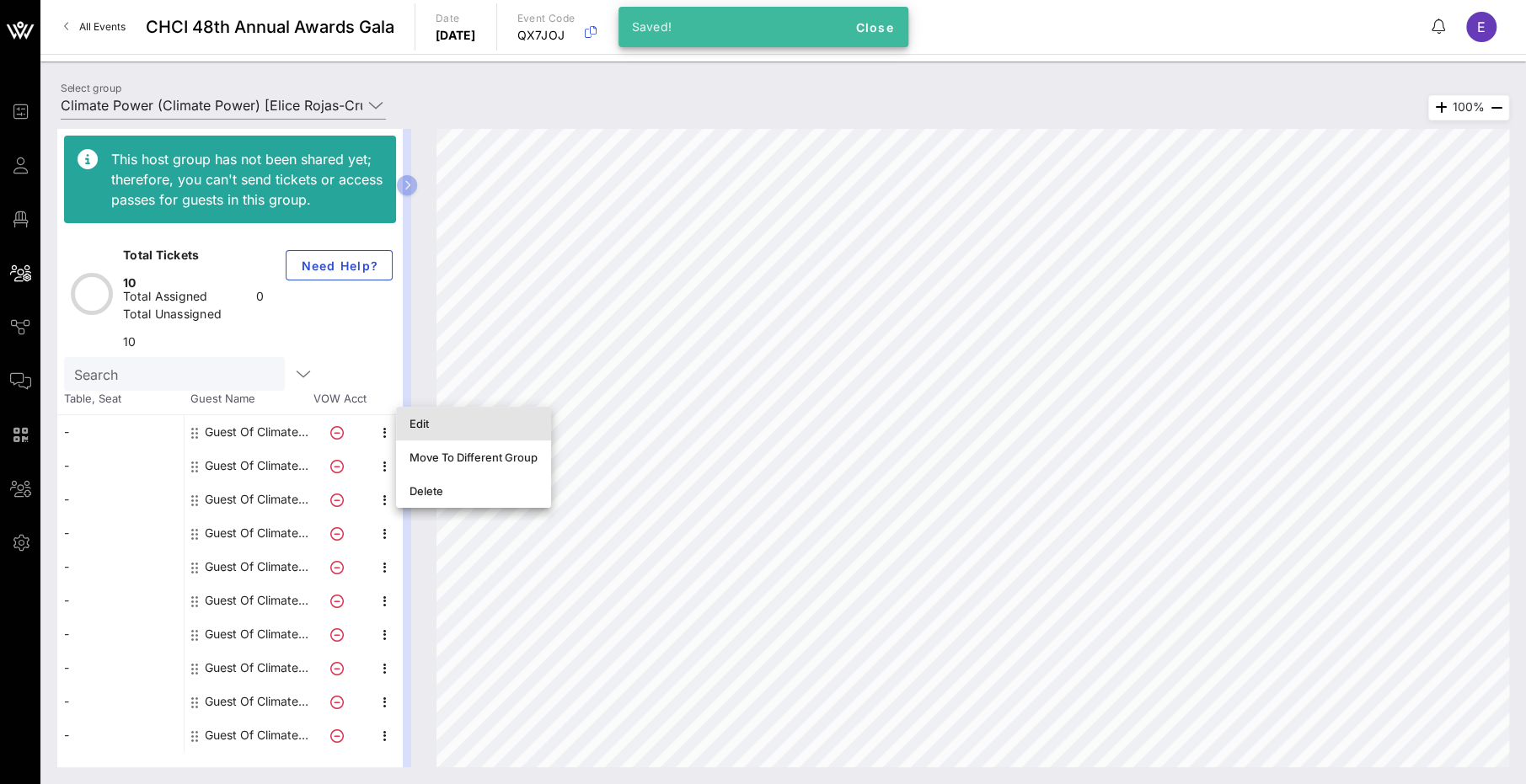 click on "Edit" at bounding box center (474, 424) 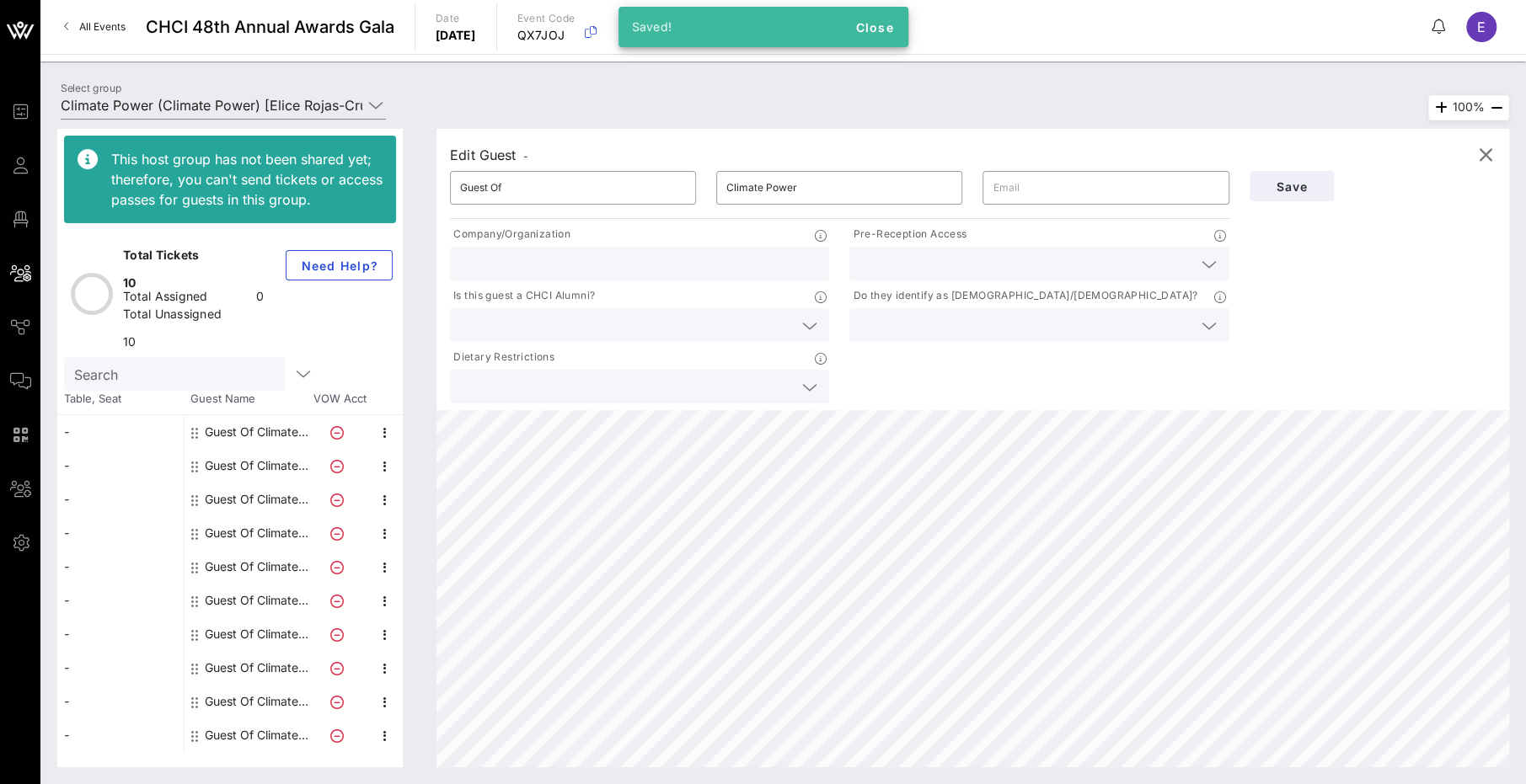 click at bounding box center [1025, 264] 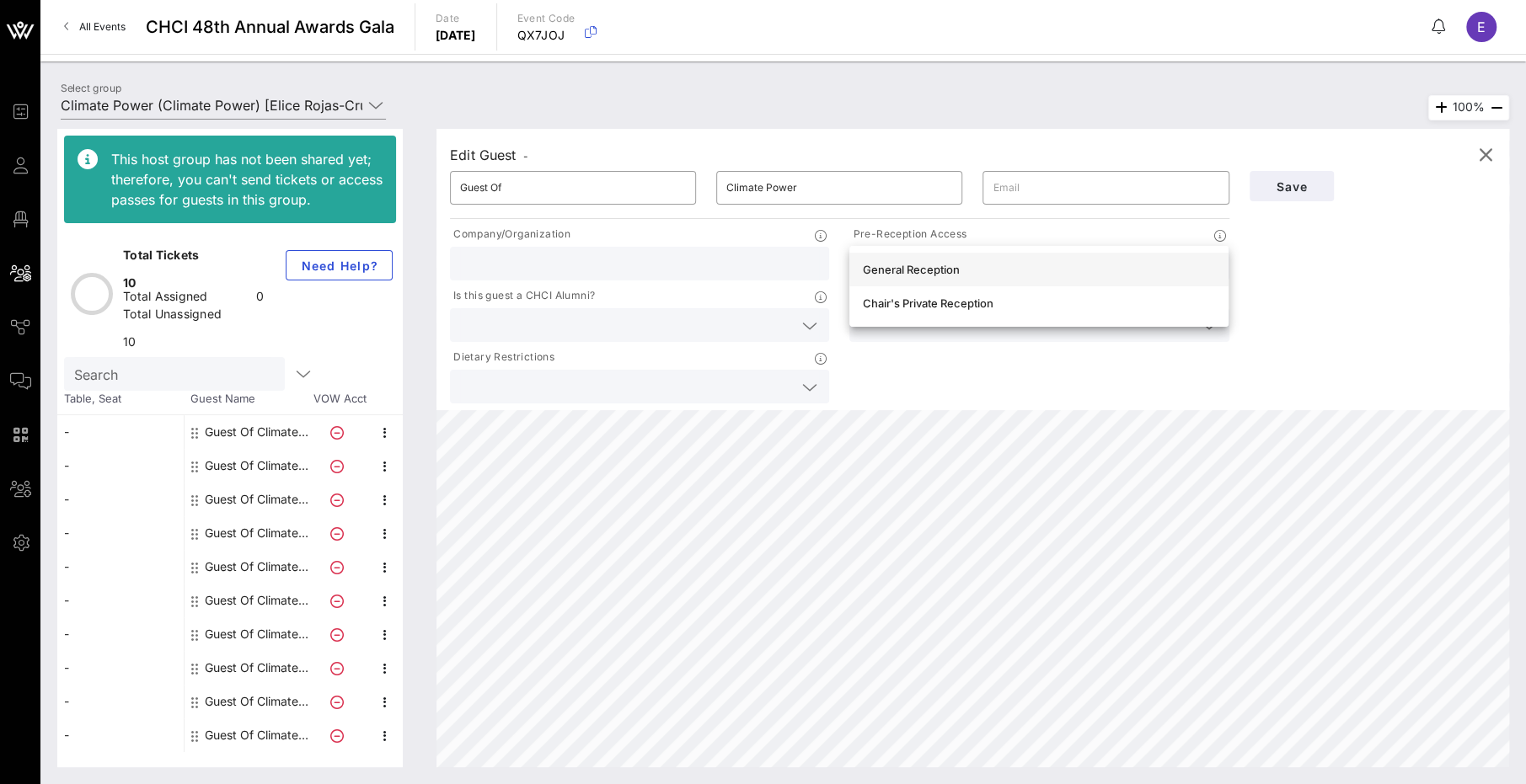 click on "General Reception" at bounding box center (1039, 269) 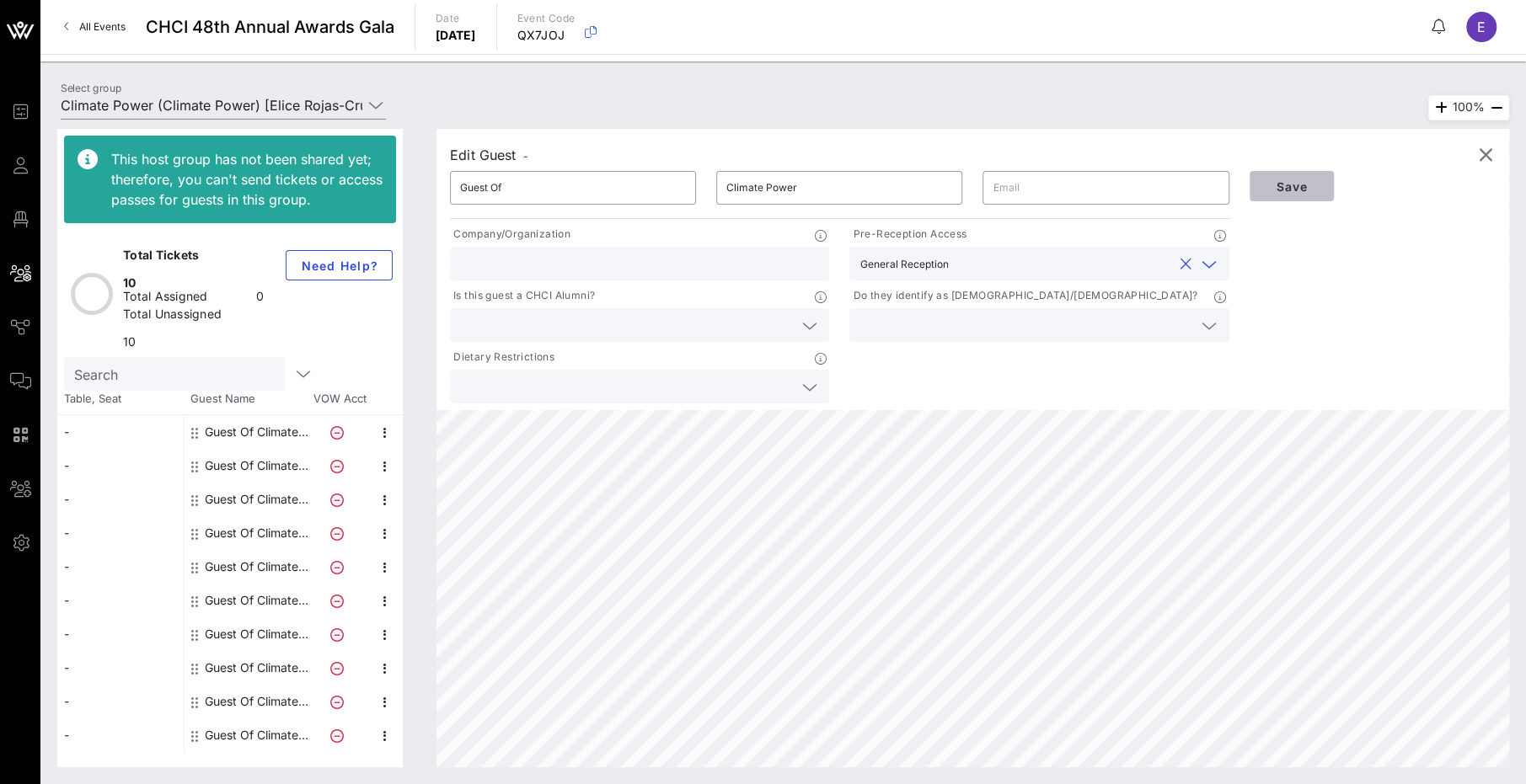 click on "Save" at bounding box center [1292, 186] 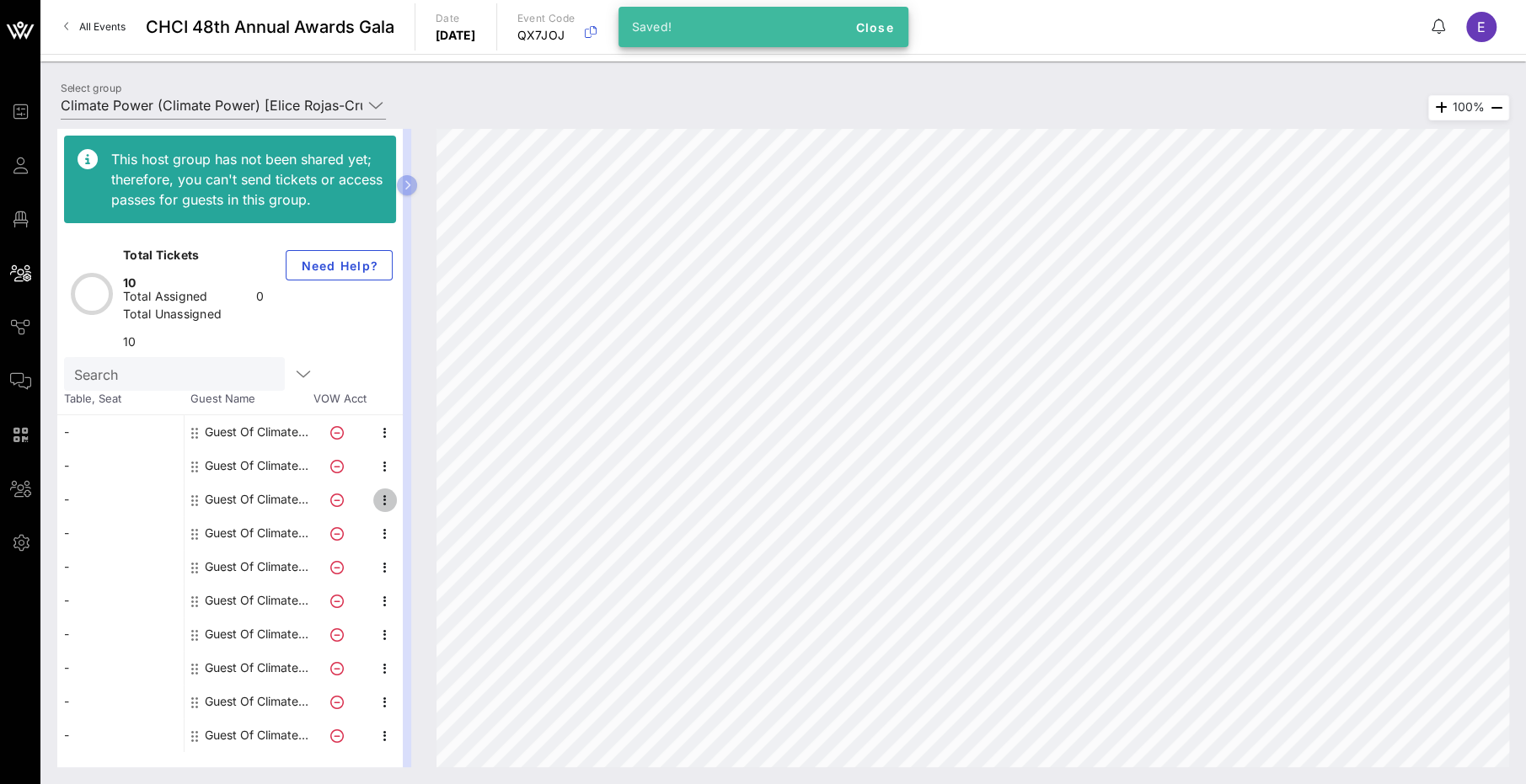 click at bounding box center (385, 500) 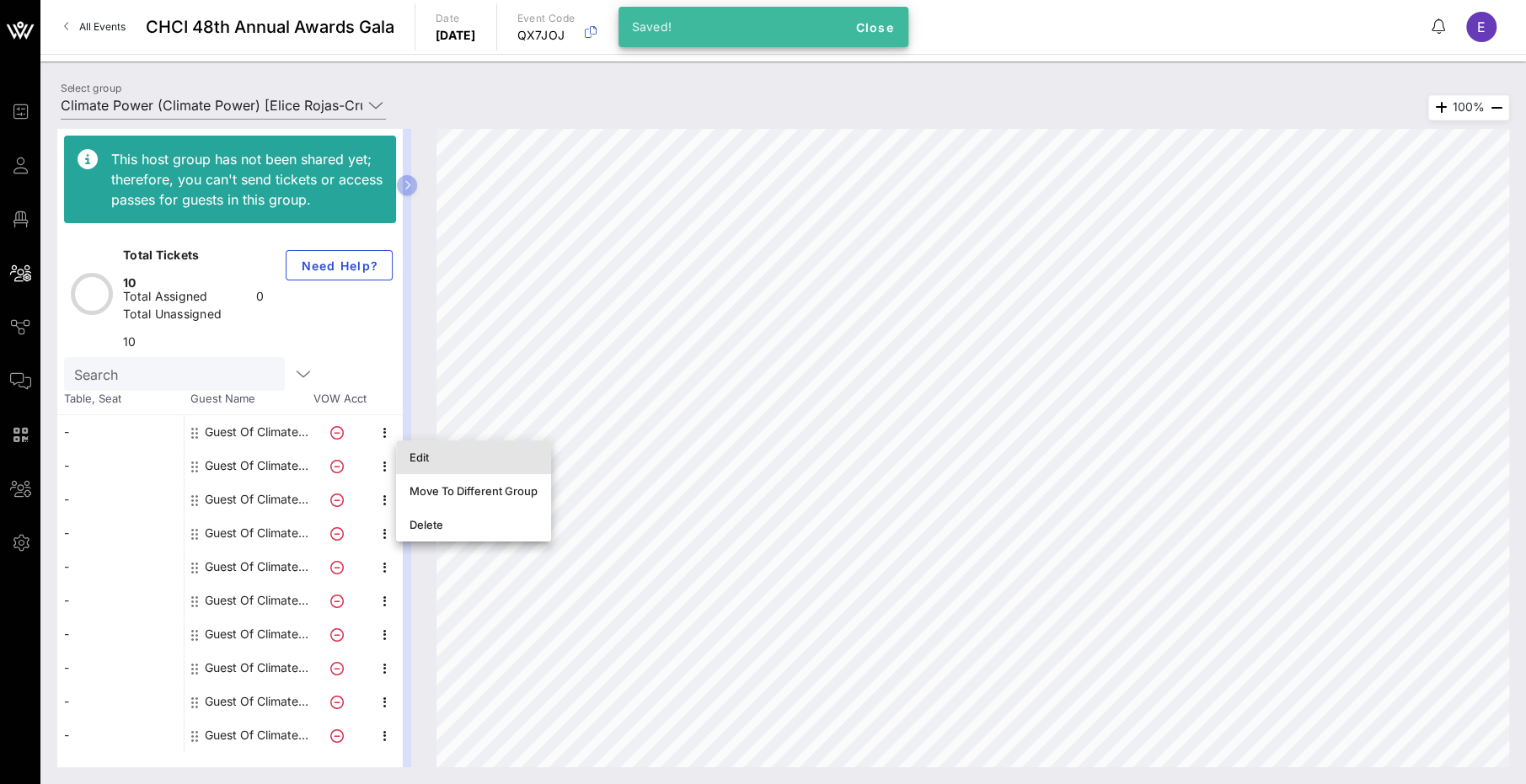 click on "Edit" at bounding box center (474, 457) 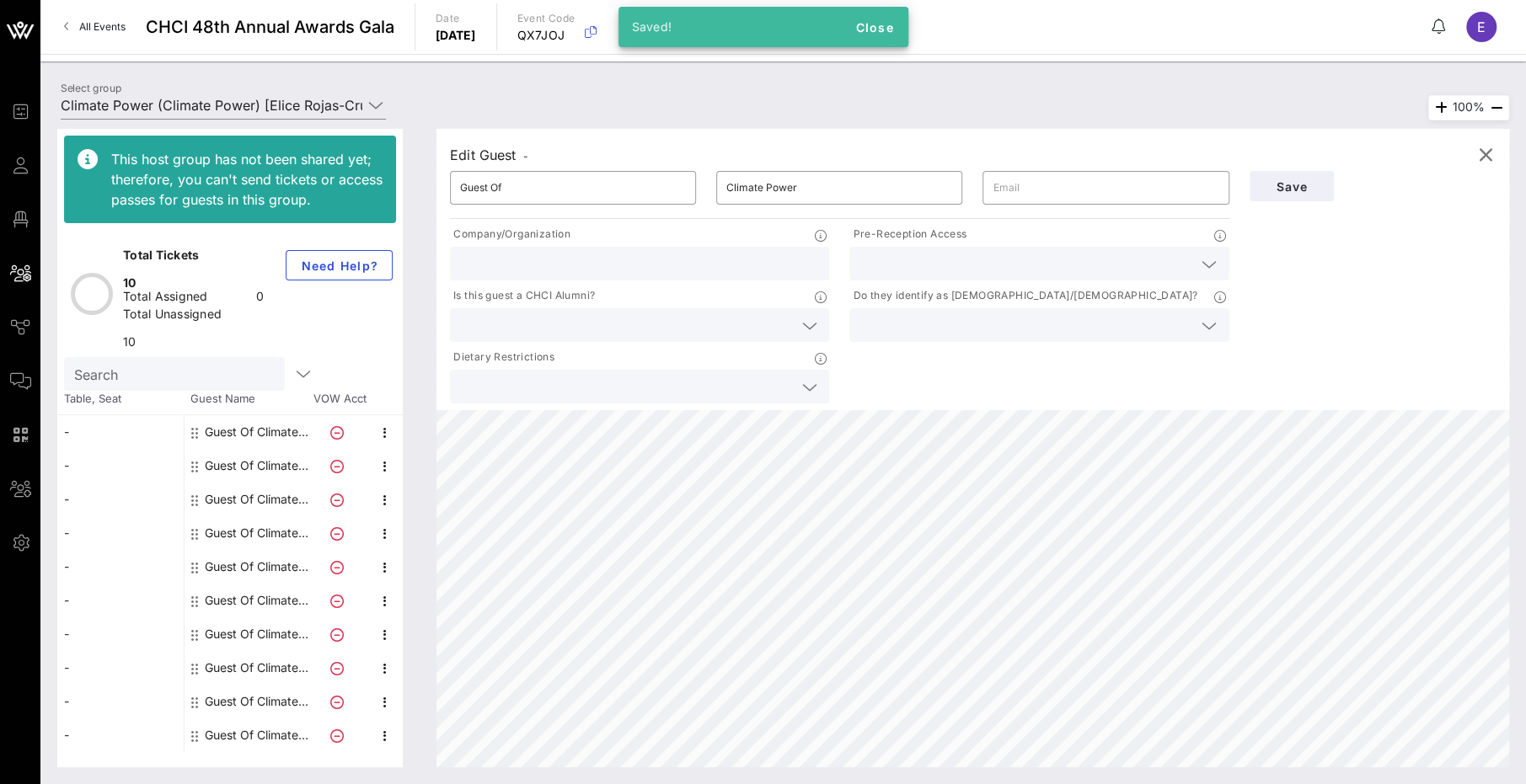 click at bounding box center (1025, 264) 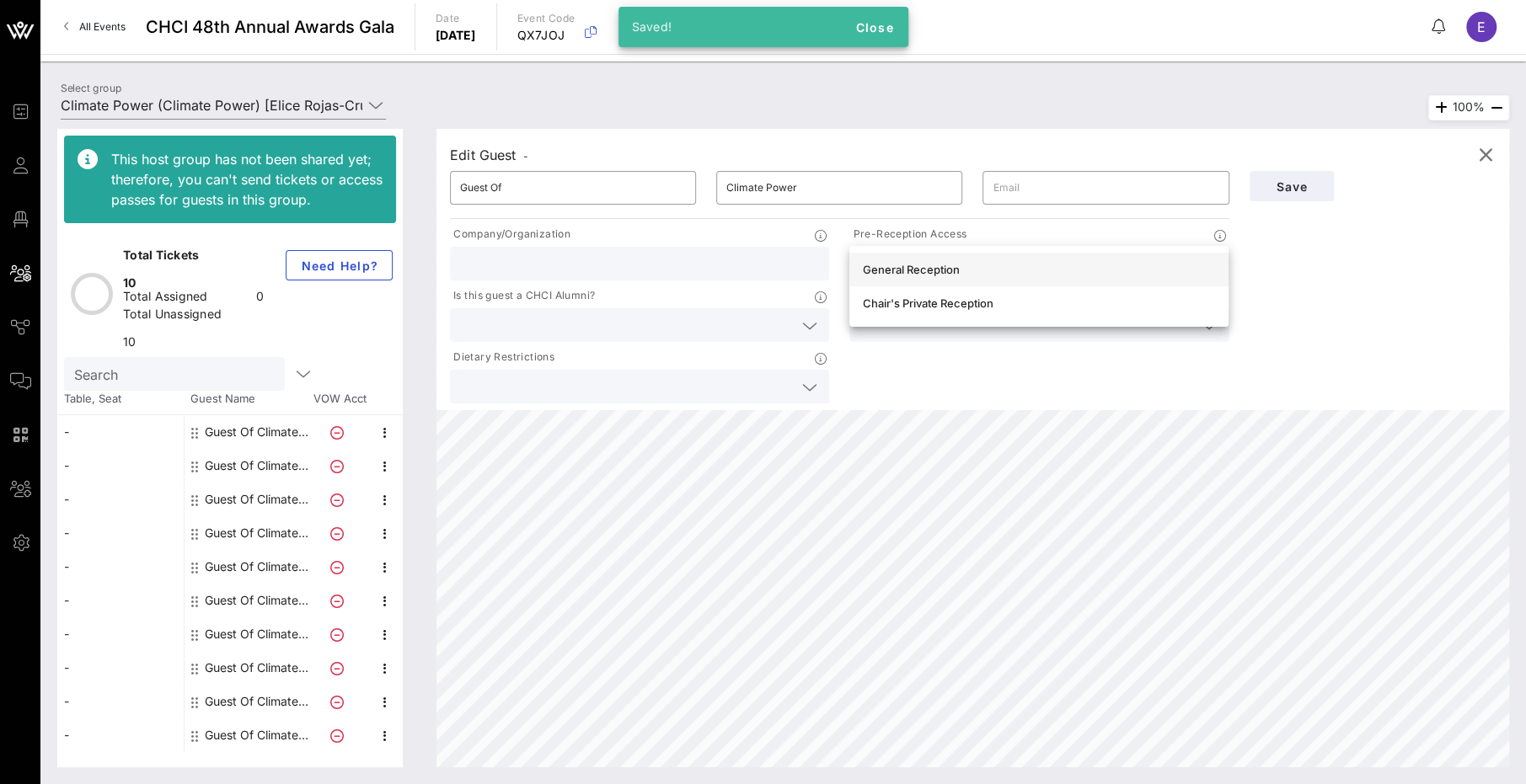 click on "General Reception" at bounding box center [1039, 269] 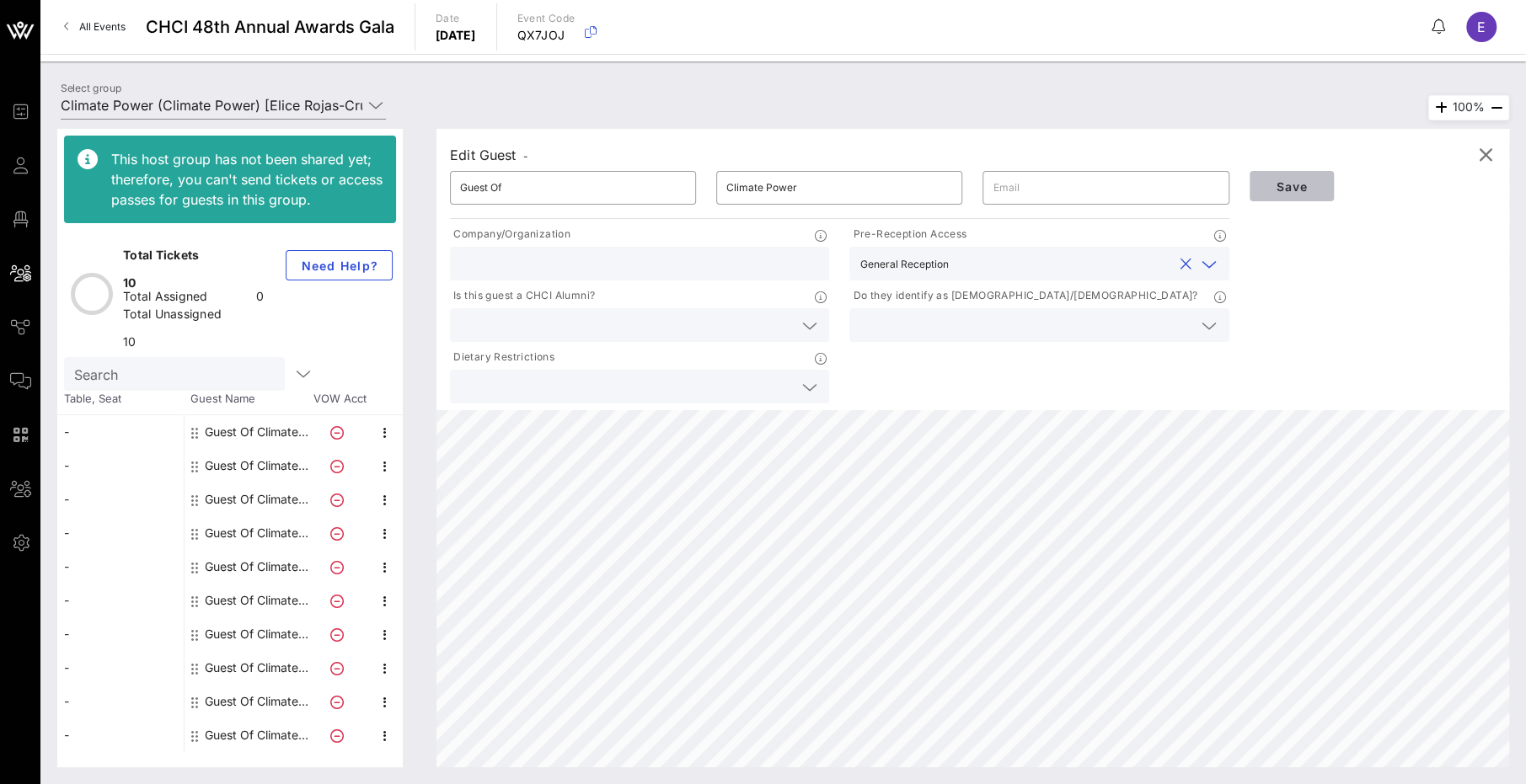 click on "Save" at bounding box center (1292, 186) 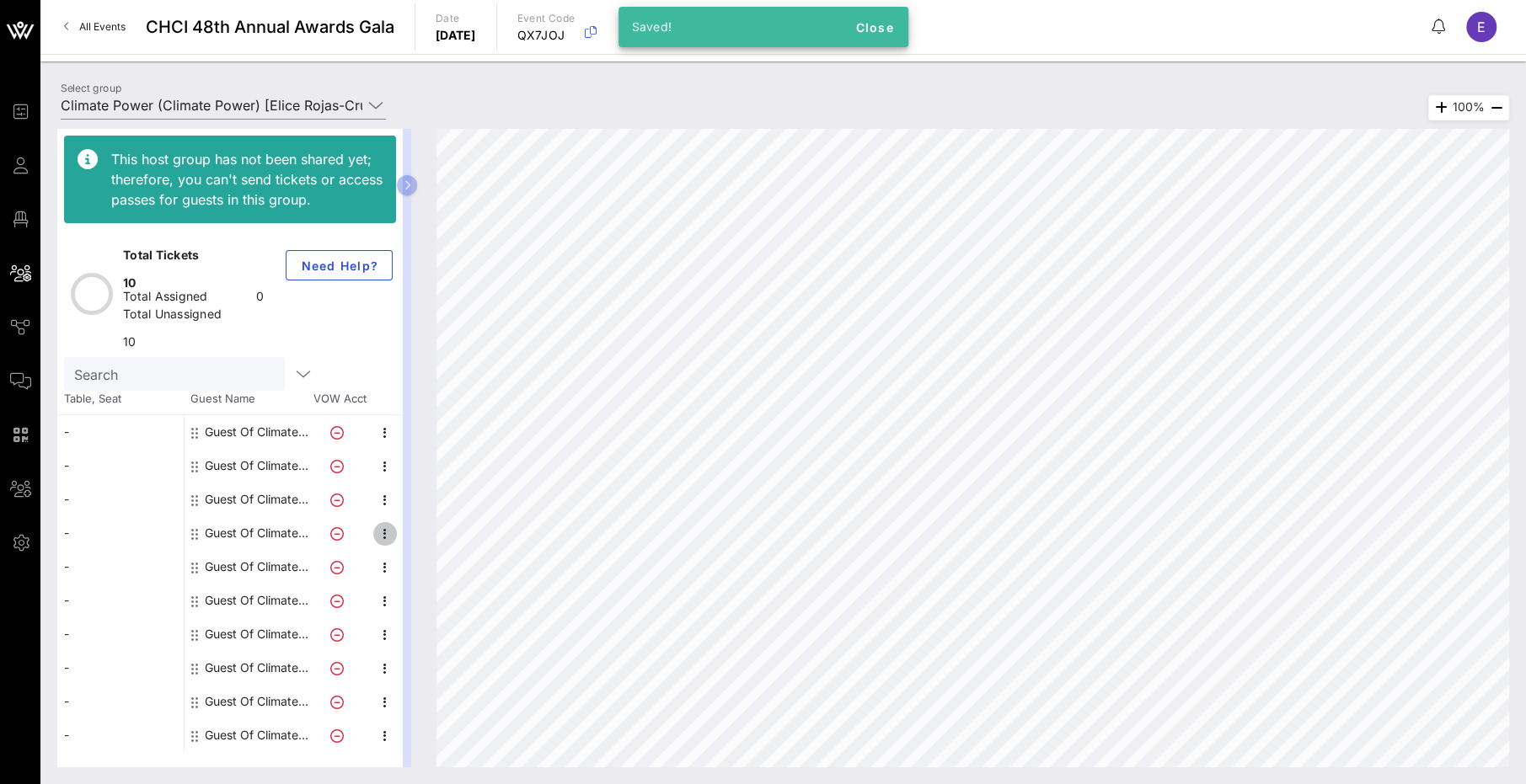 click at bounding box center [385, 534] 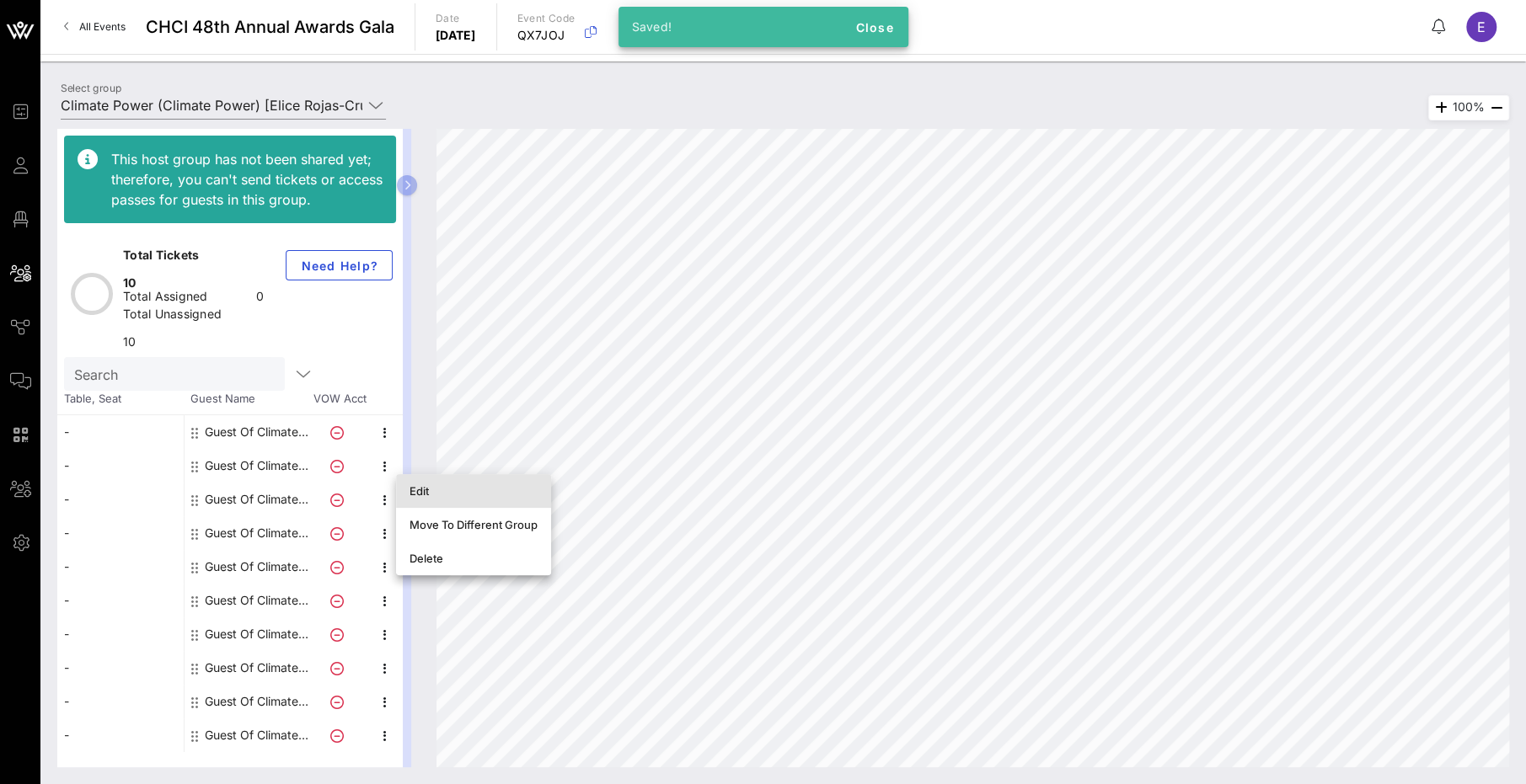 click on "Edit" at bounding box center (474, 491) 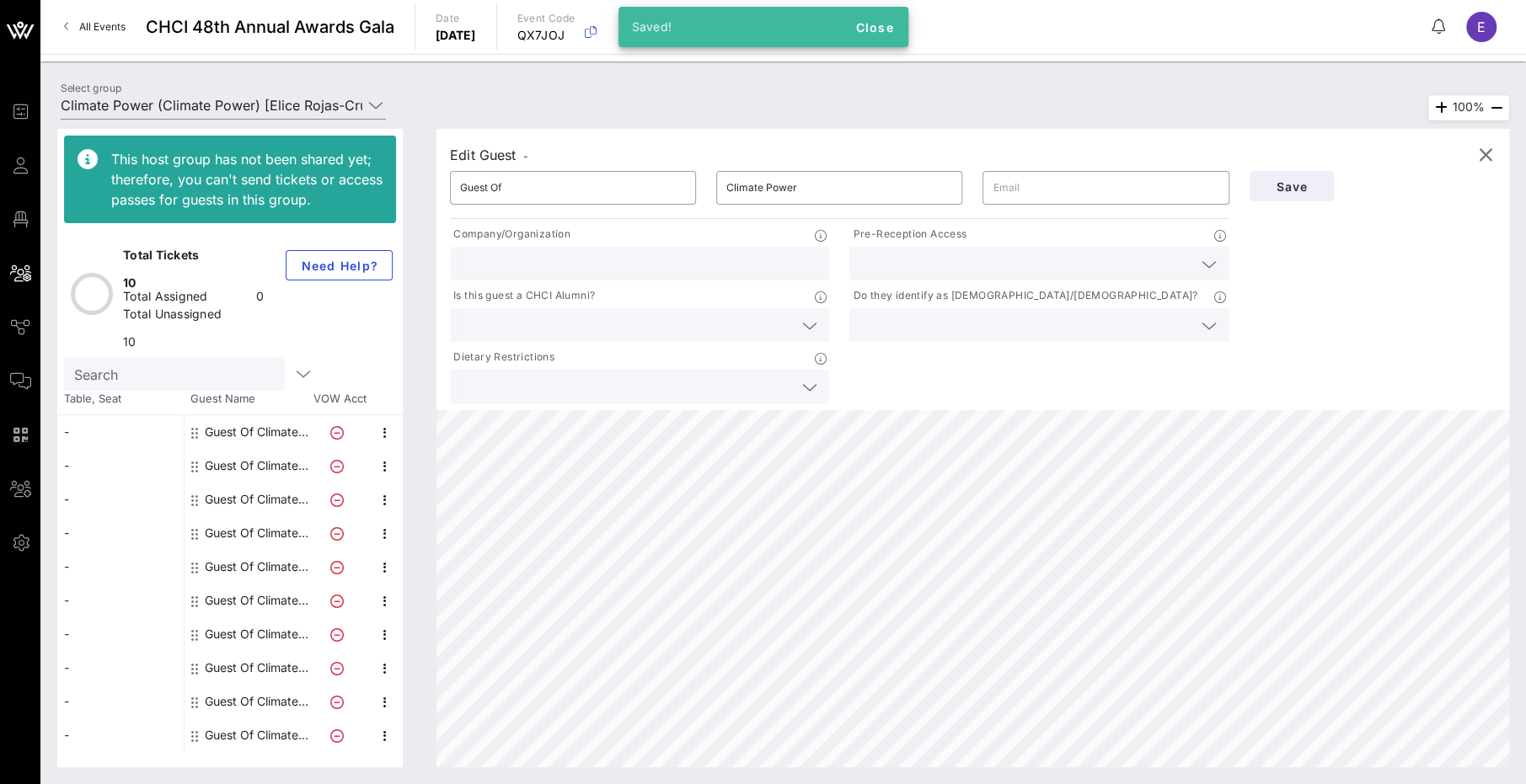 click at bounding box center [1025, 264] 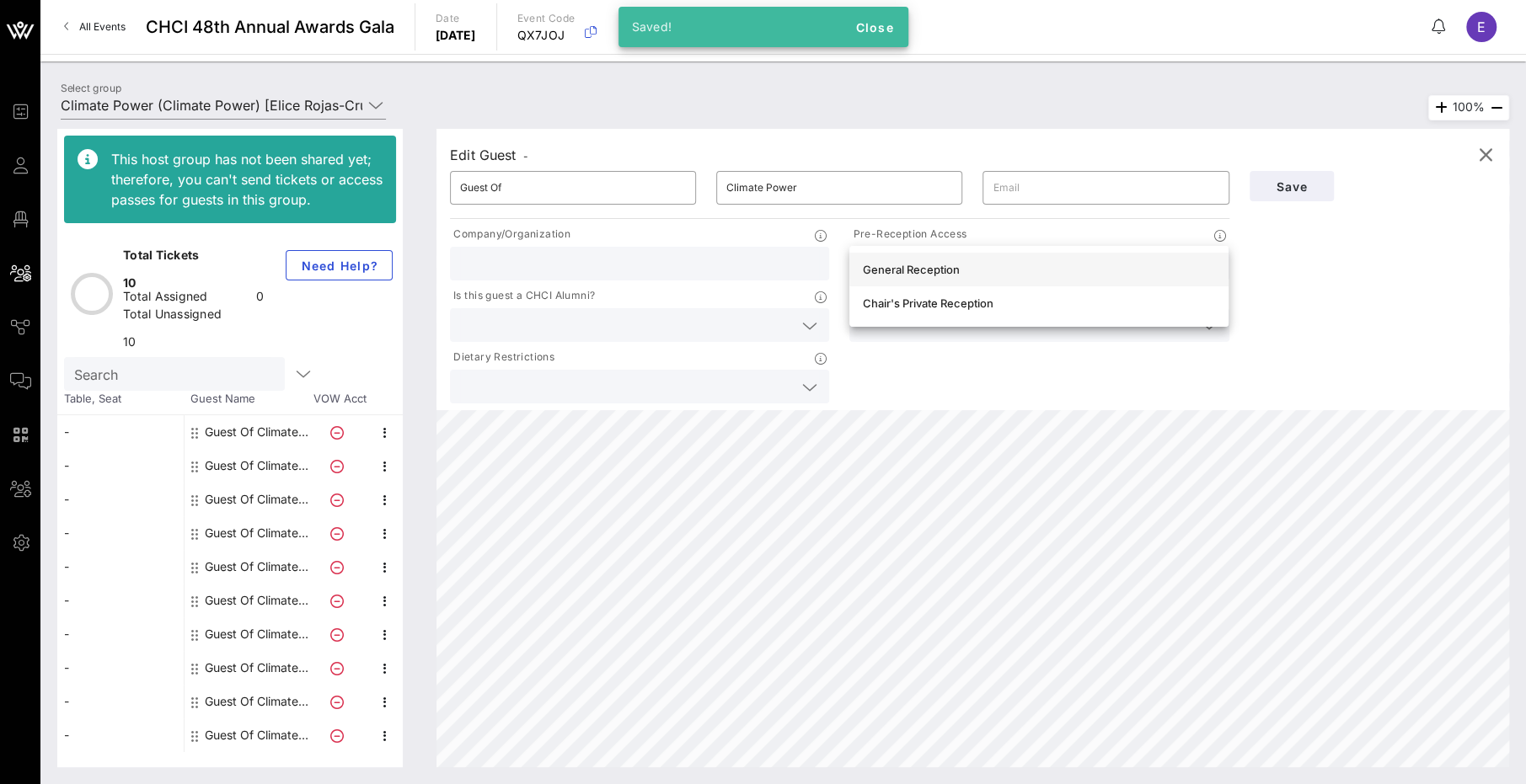 click on "General Reception" at bounding box center [1039, 269] 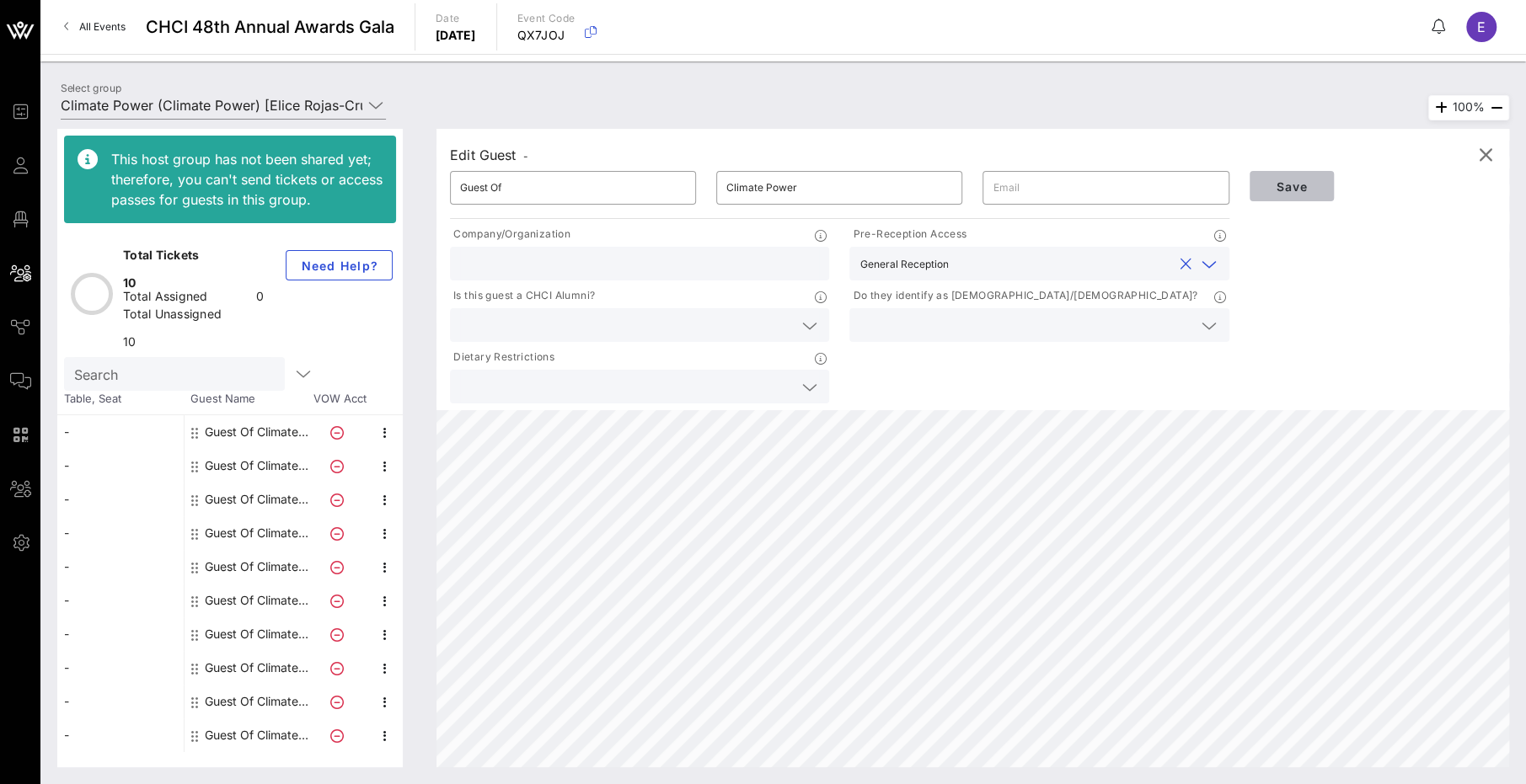 click on "Save" at bounding box center [1292, 186] 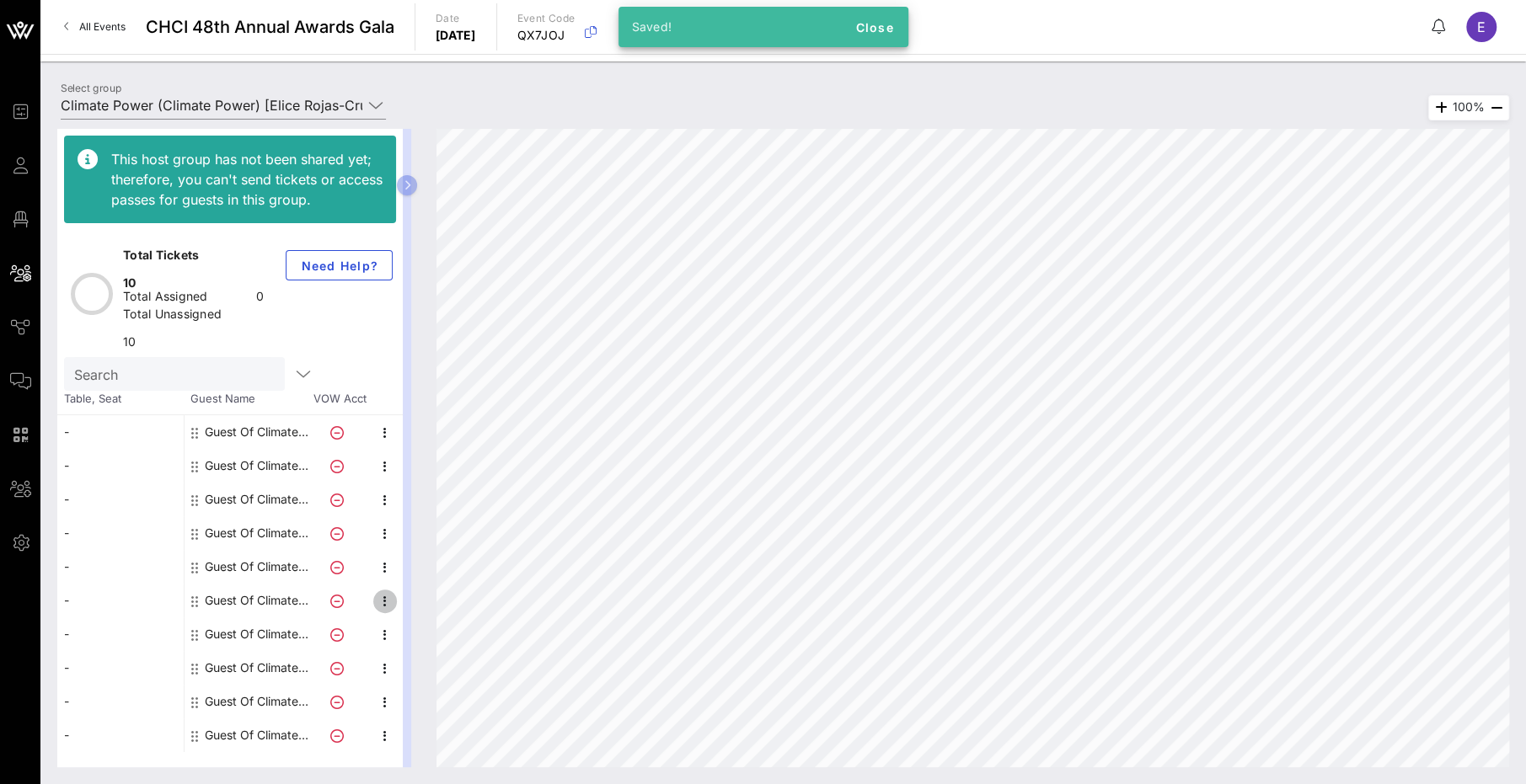 click at bounding box center (385, 601) 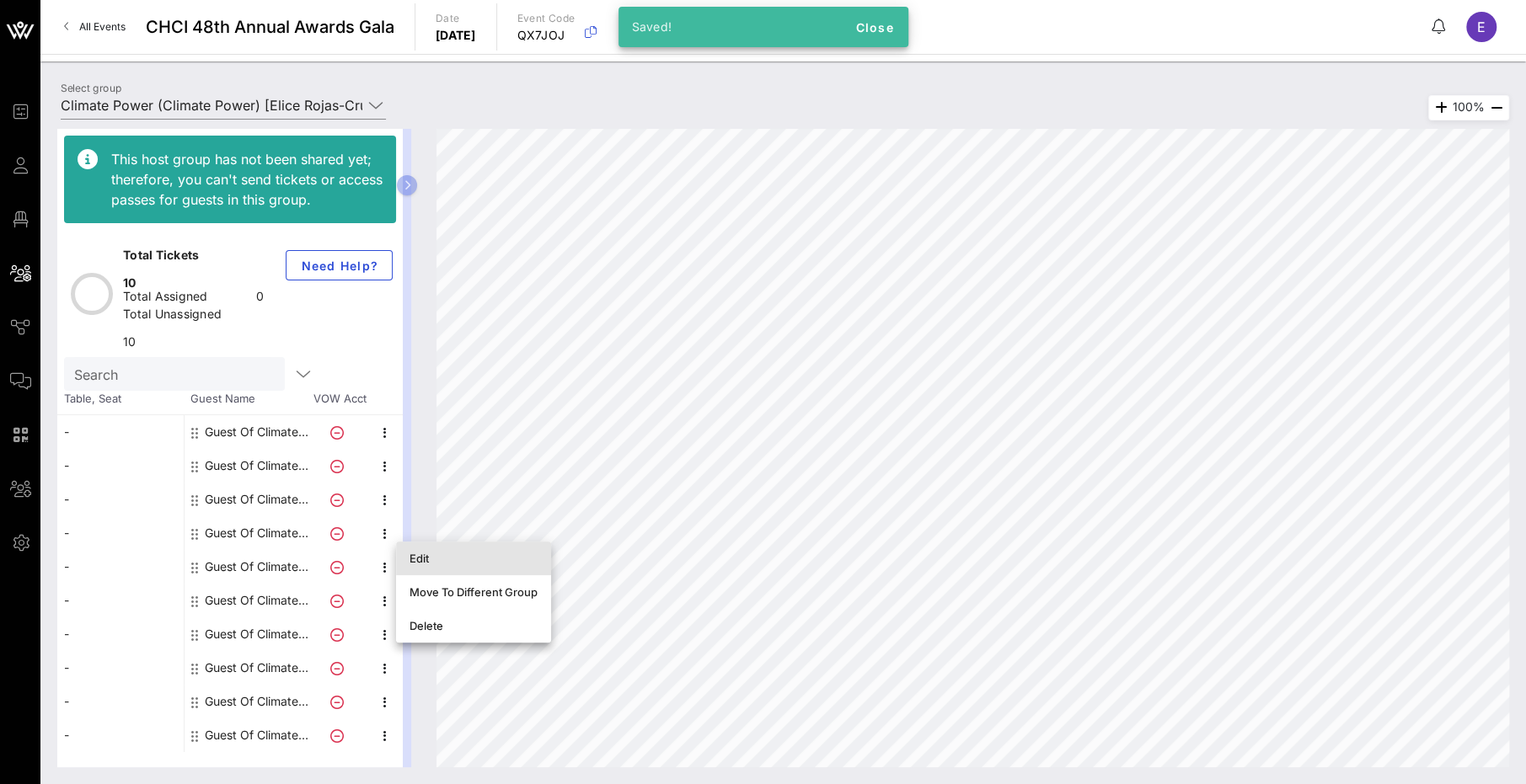 click on "Edit" at bounding box center [474, 558] 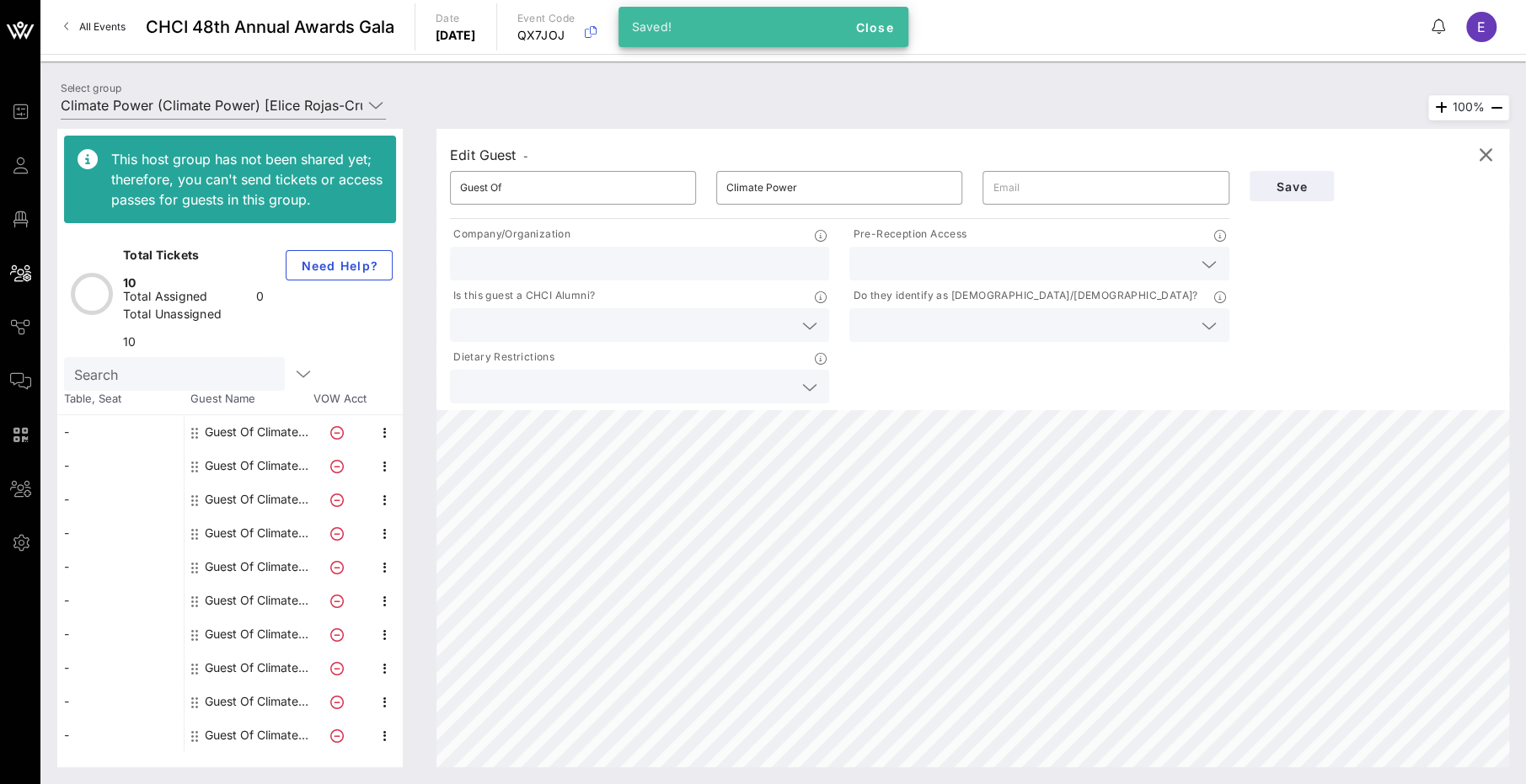click at bounding box center (1039, 264) 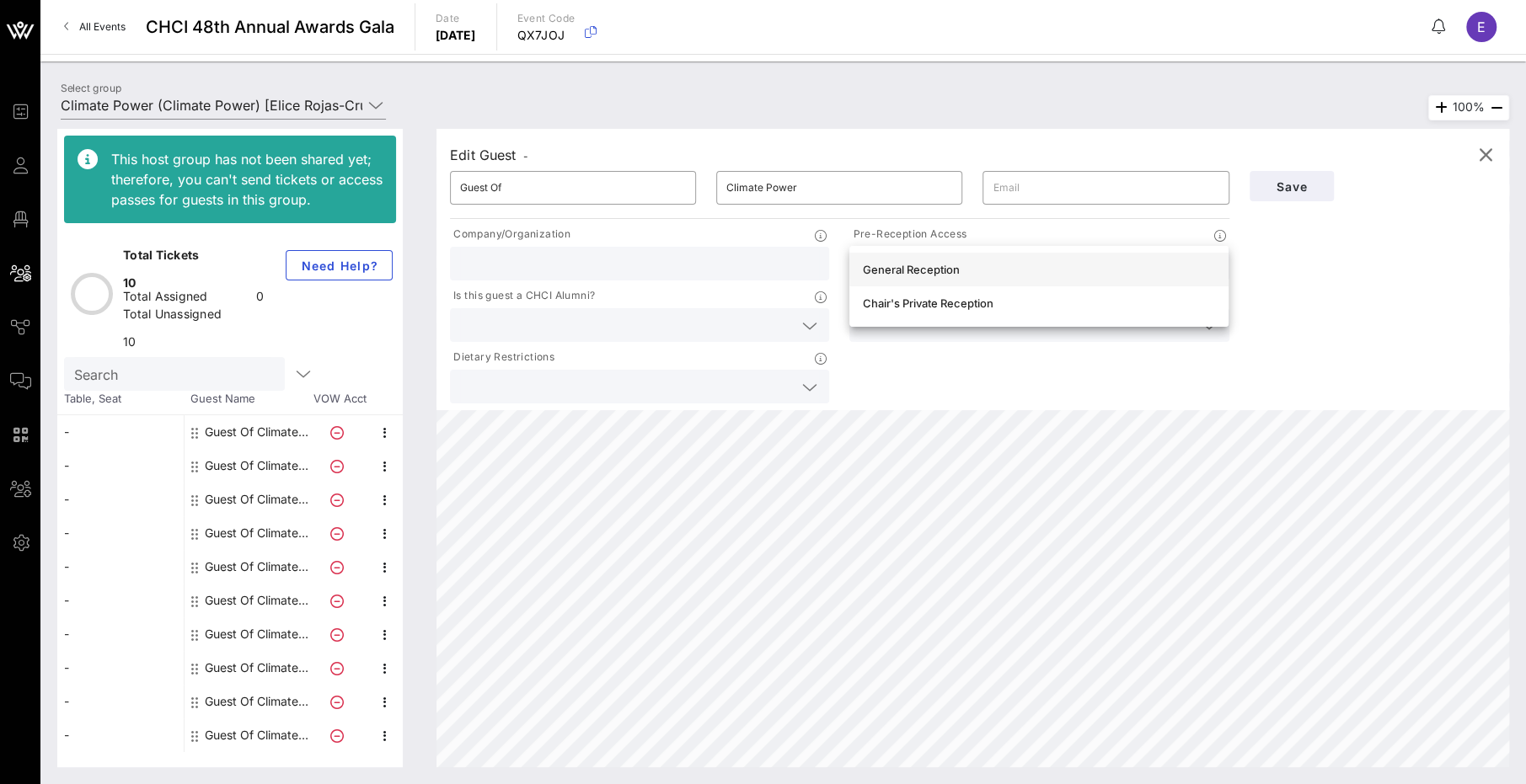 click on "General Reception" at bounding box center (1039, 269) 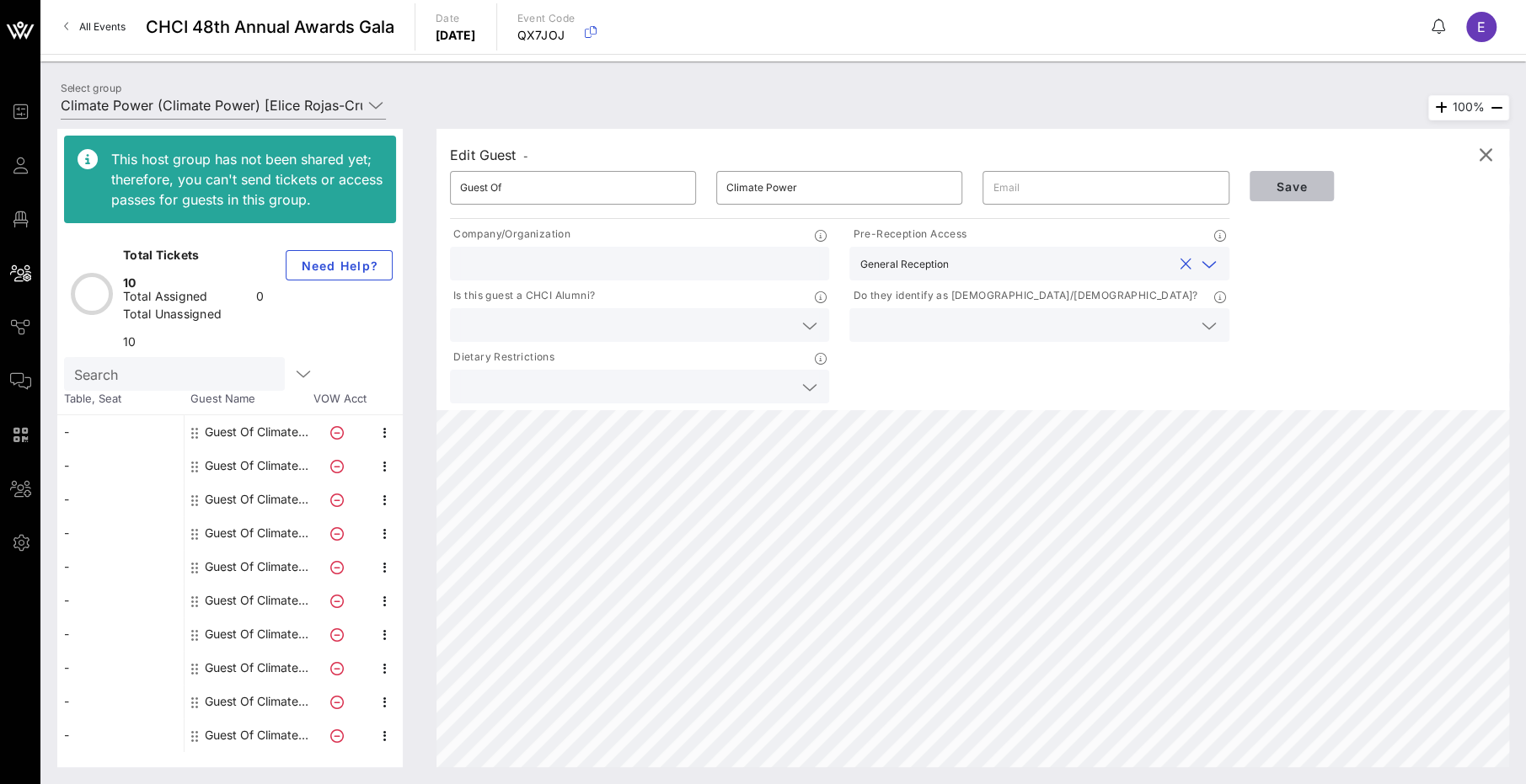 click on "Save" at bounding box center (1292, 186) 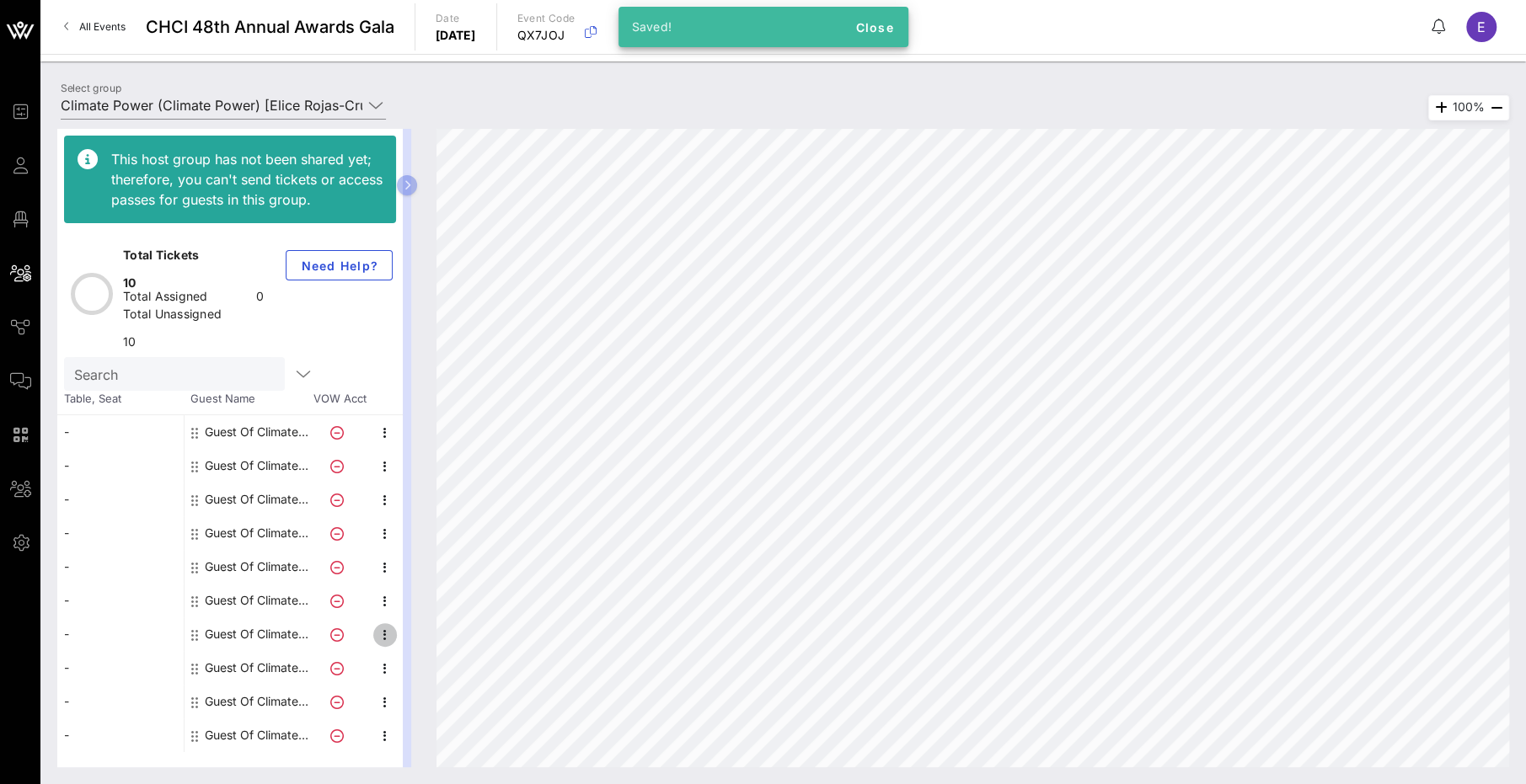 click at bounding box center [385, 635] 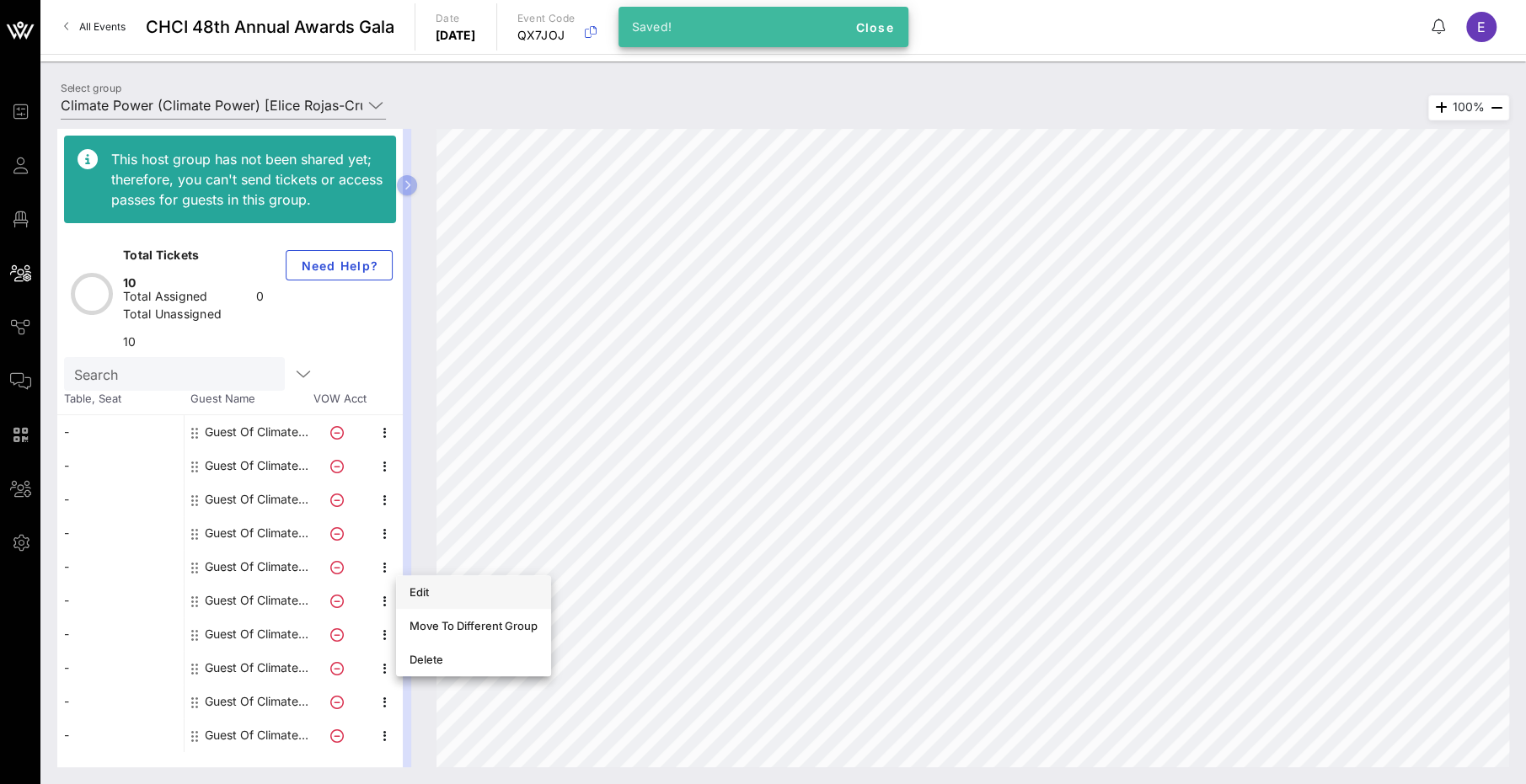 click on "Edit" at bounding box center (474, 592) 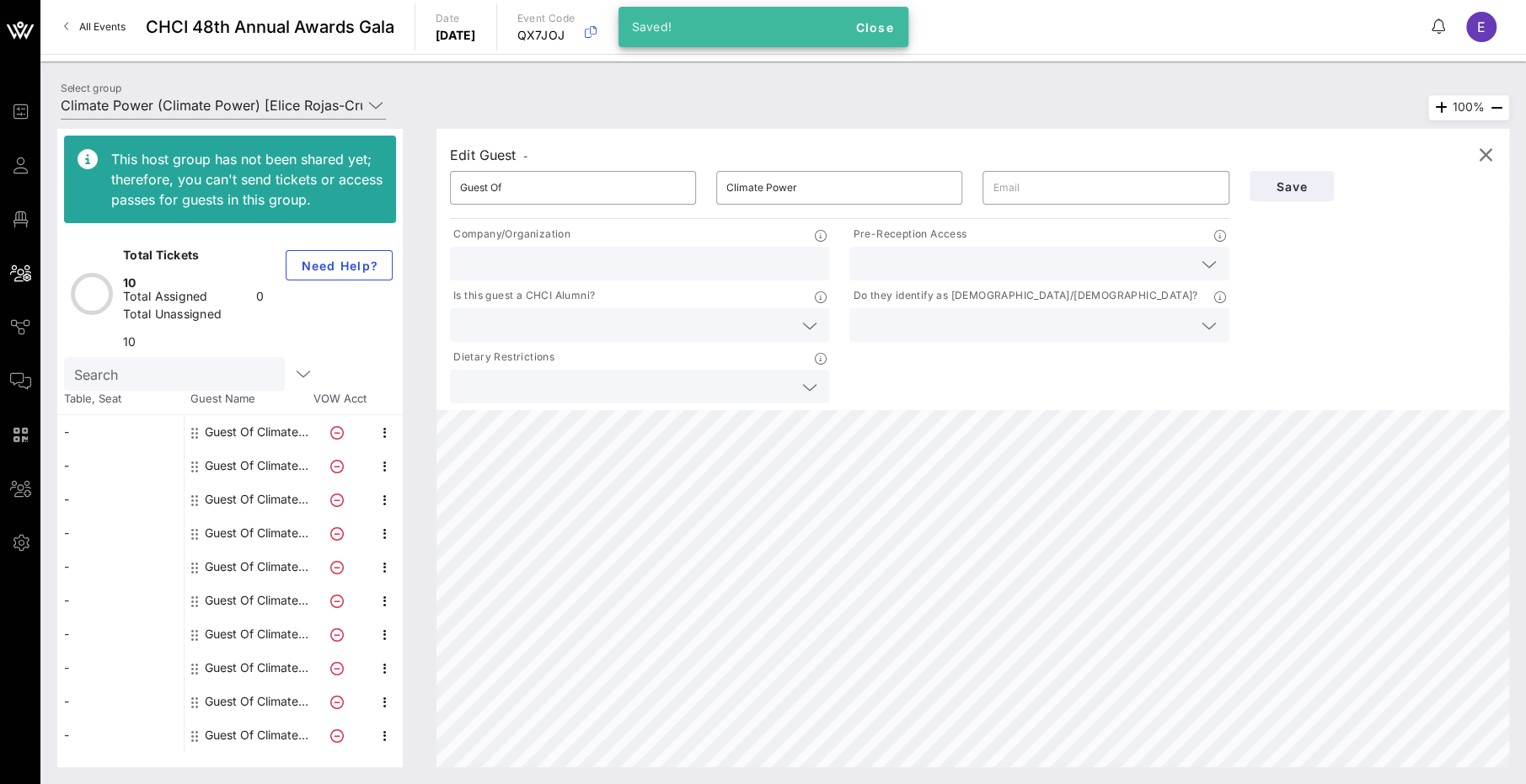 click at bounding box center [1025, 264] 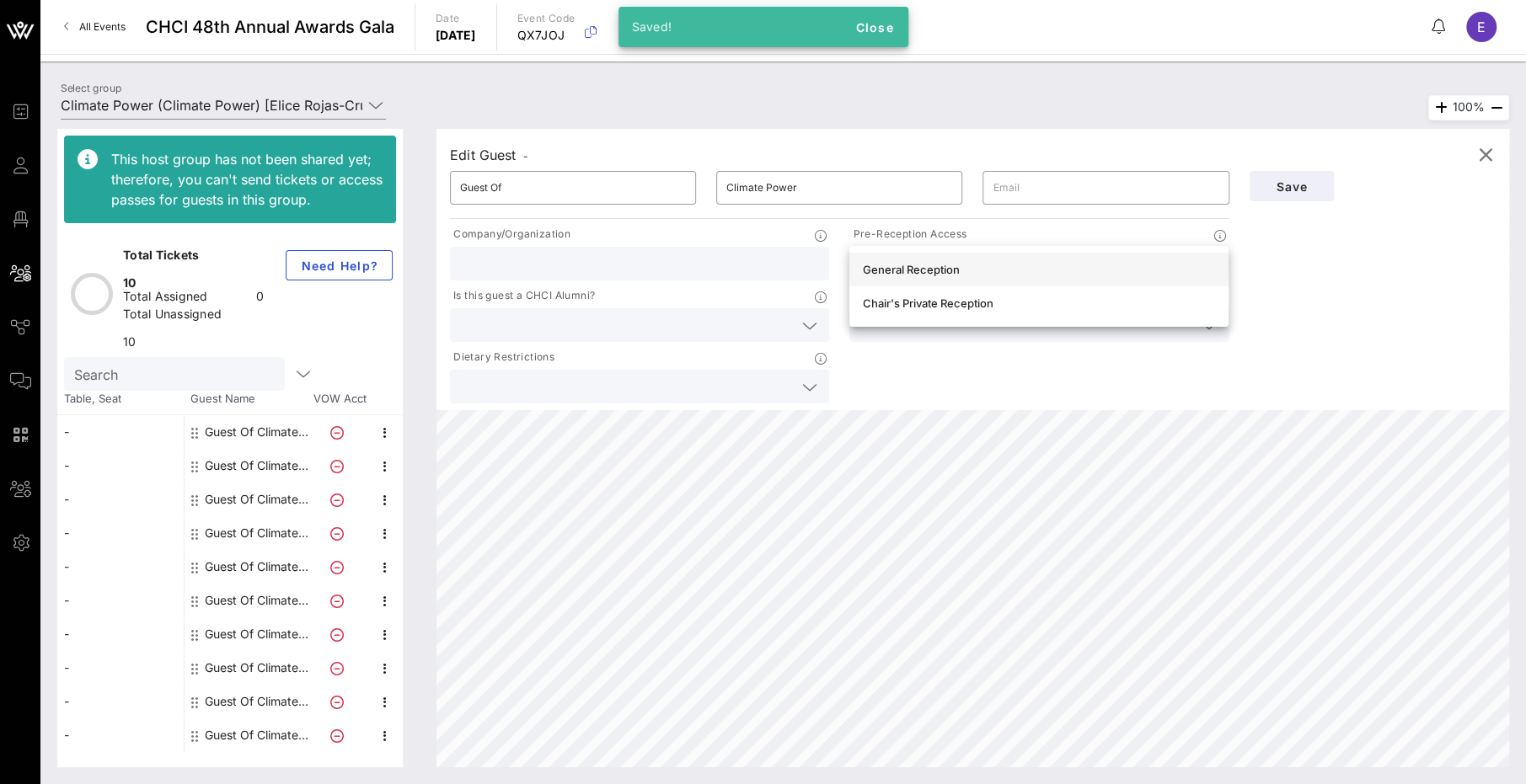 click on "General Reception" at bounding box center (1039, 269) 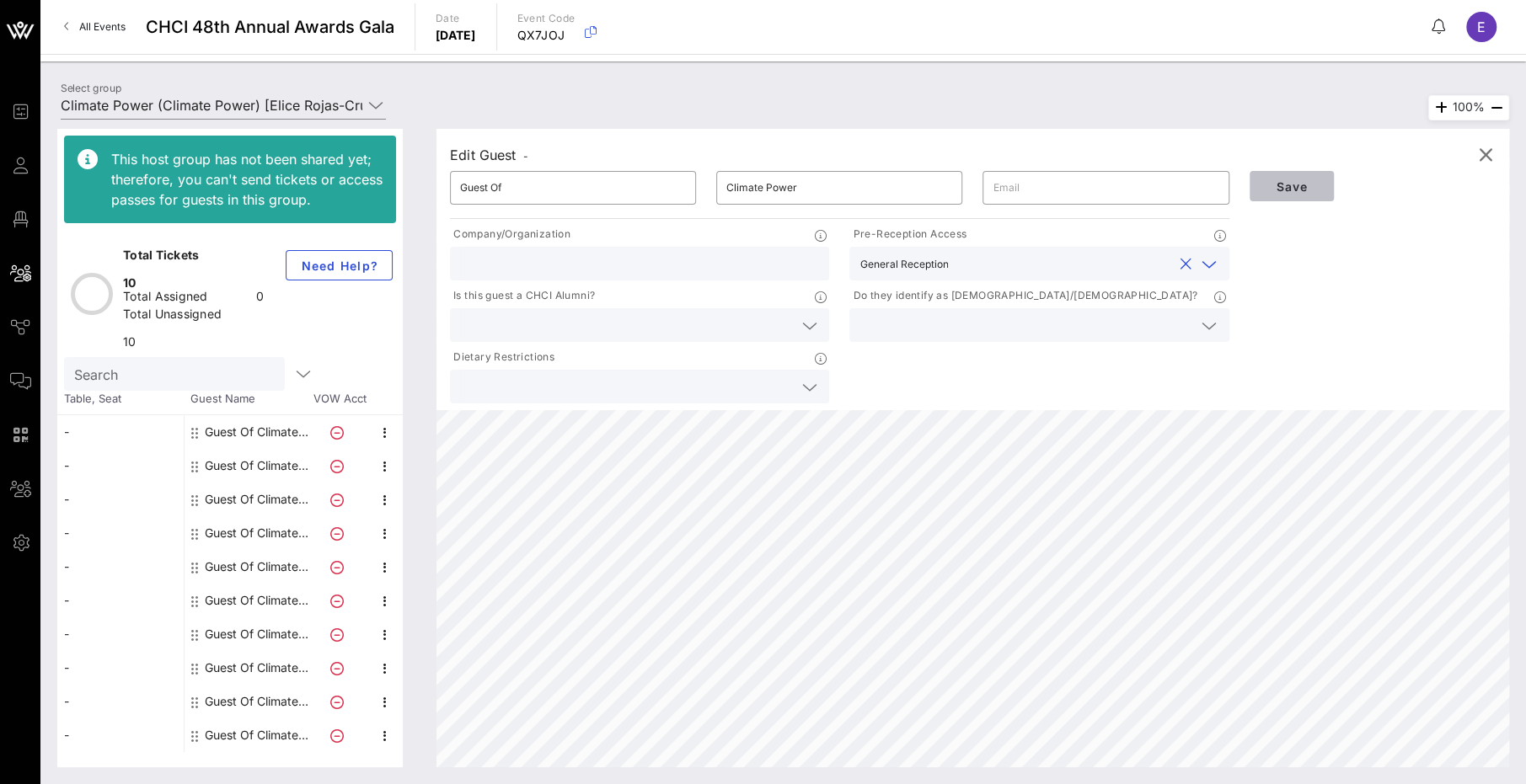 click on "Save" at bounding box center [1292, 186] 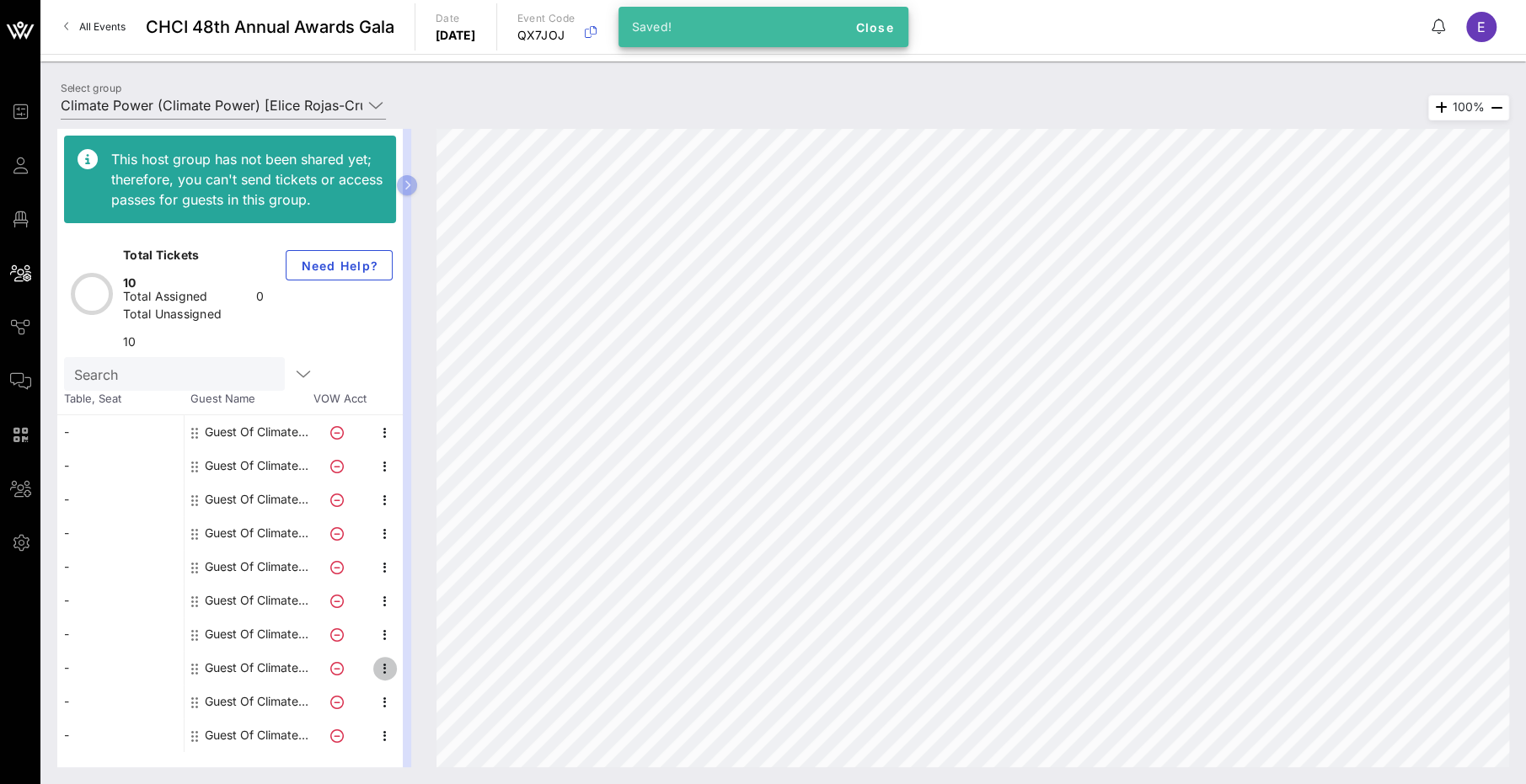 click at bounding box center [385, 669] 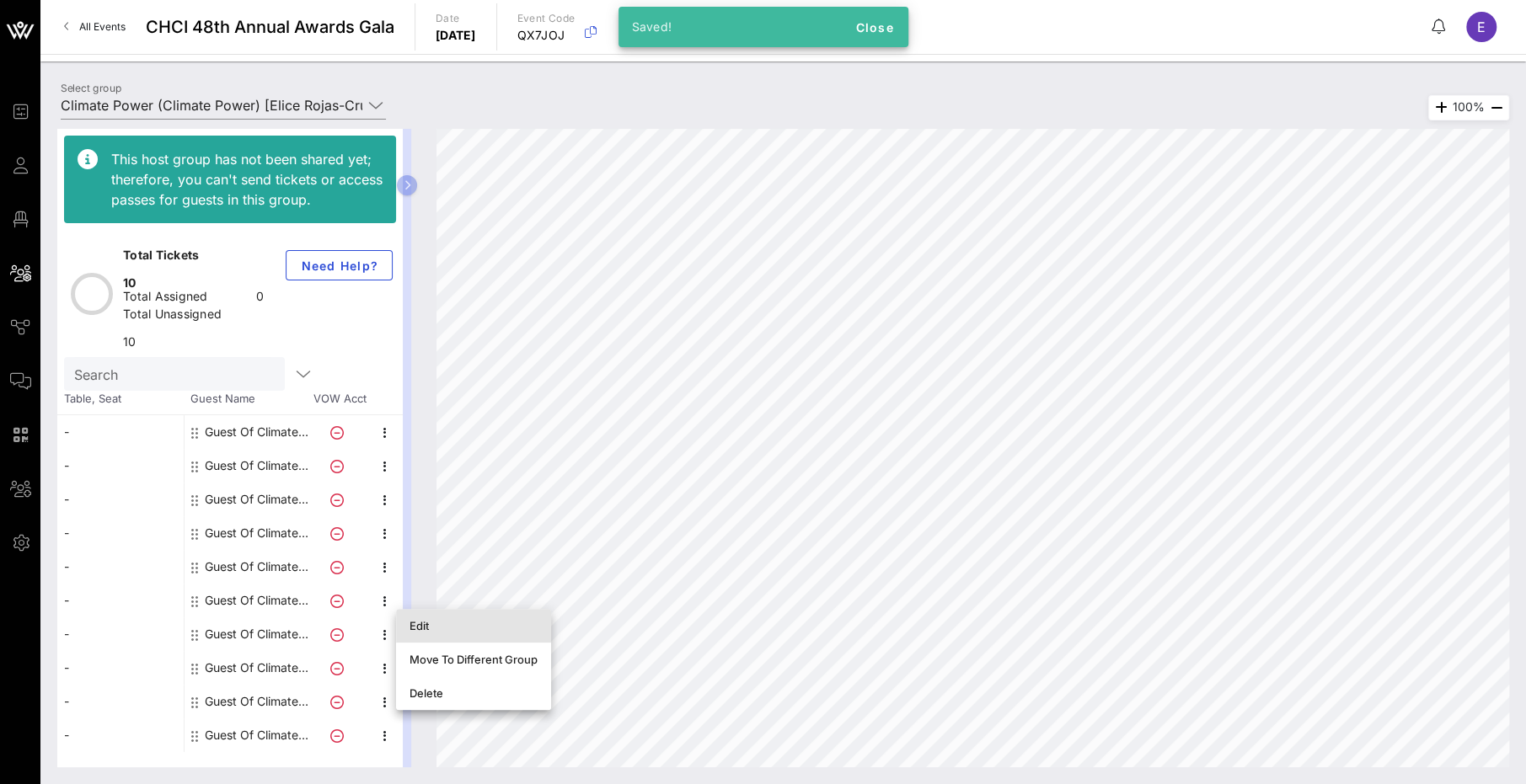 click on "Edit" at bounding box center (474, 626) 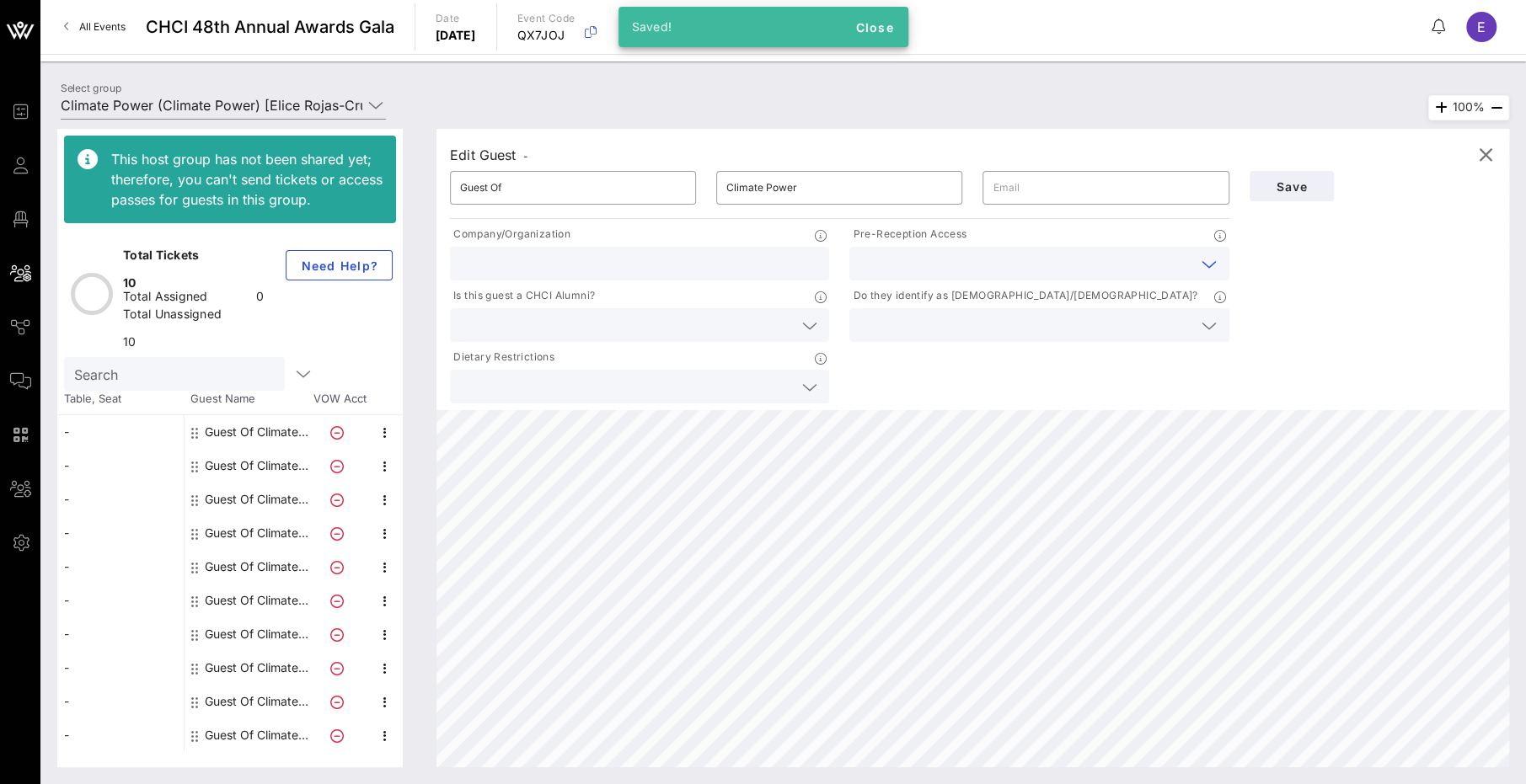 click at bounding box center [1025, 264] 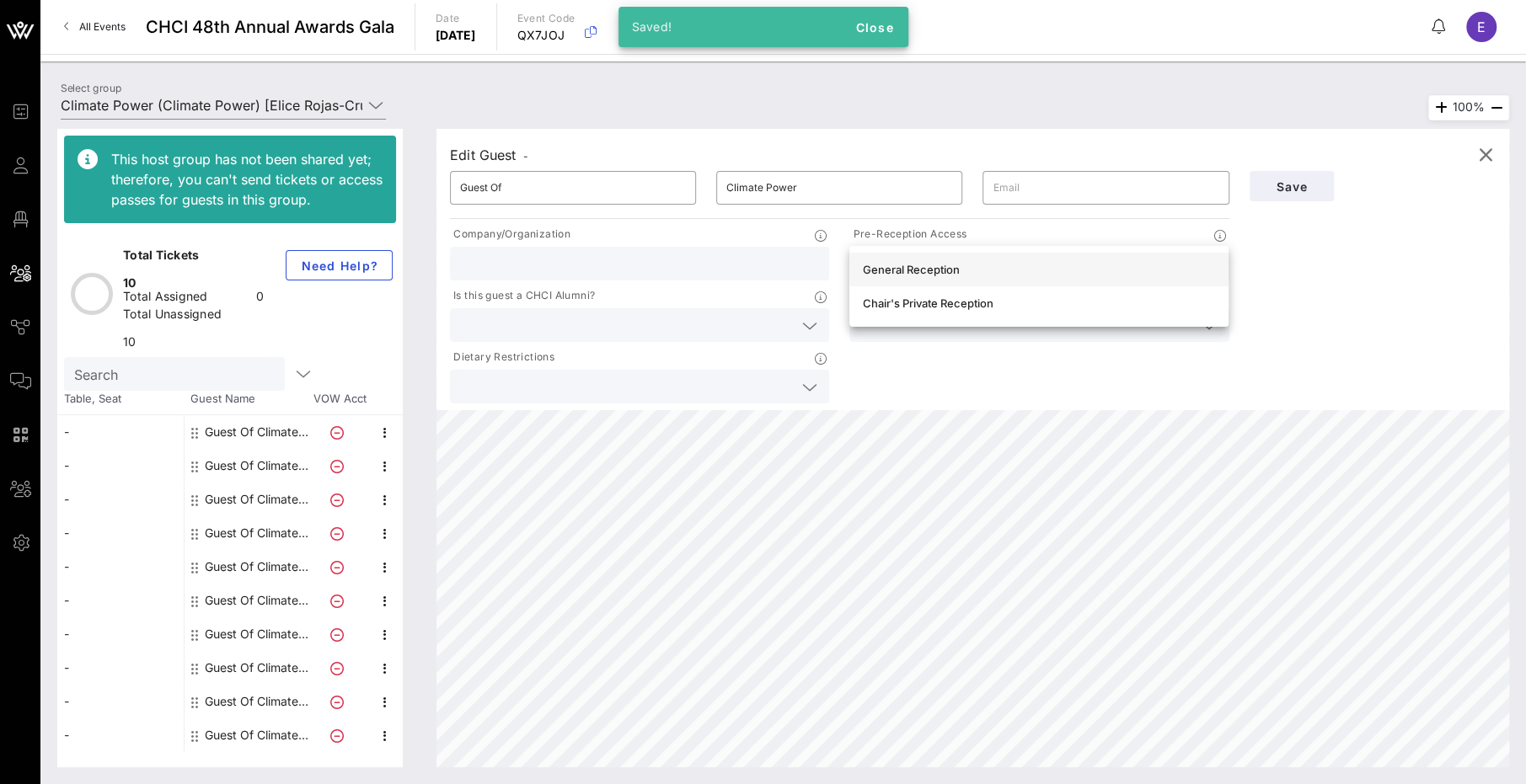 click on "General Reception" at bounding box center [1039, 269] 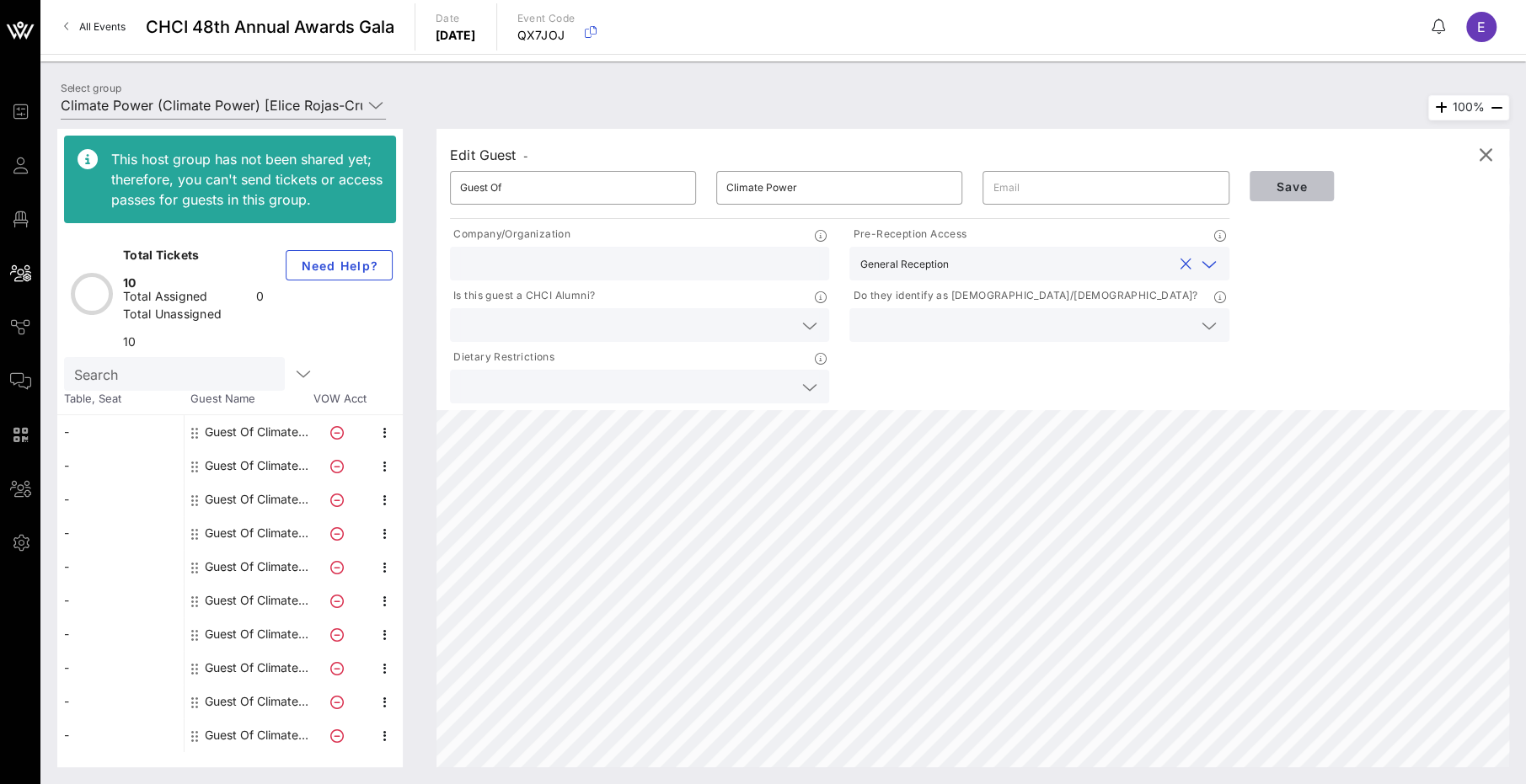 click on "Save" at bounding box center (1292, 186) 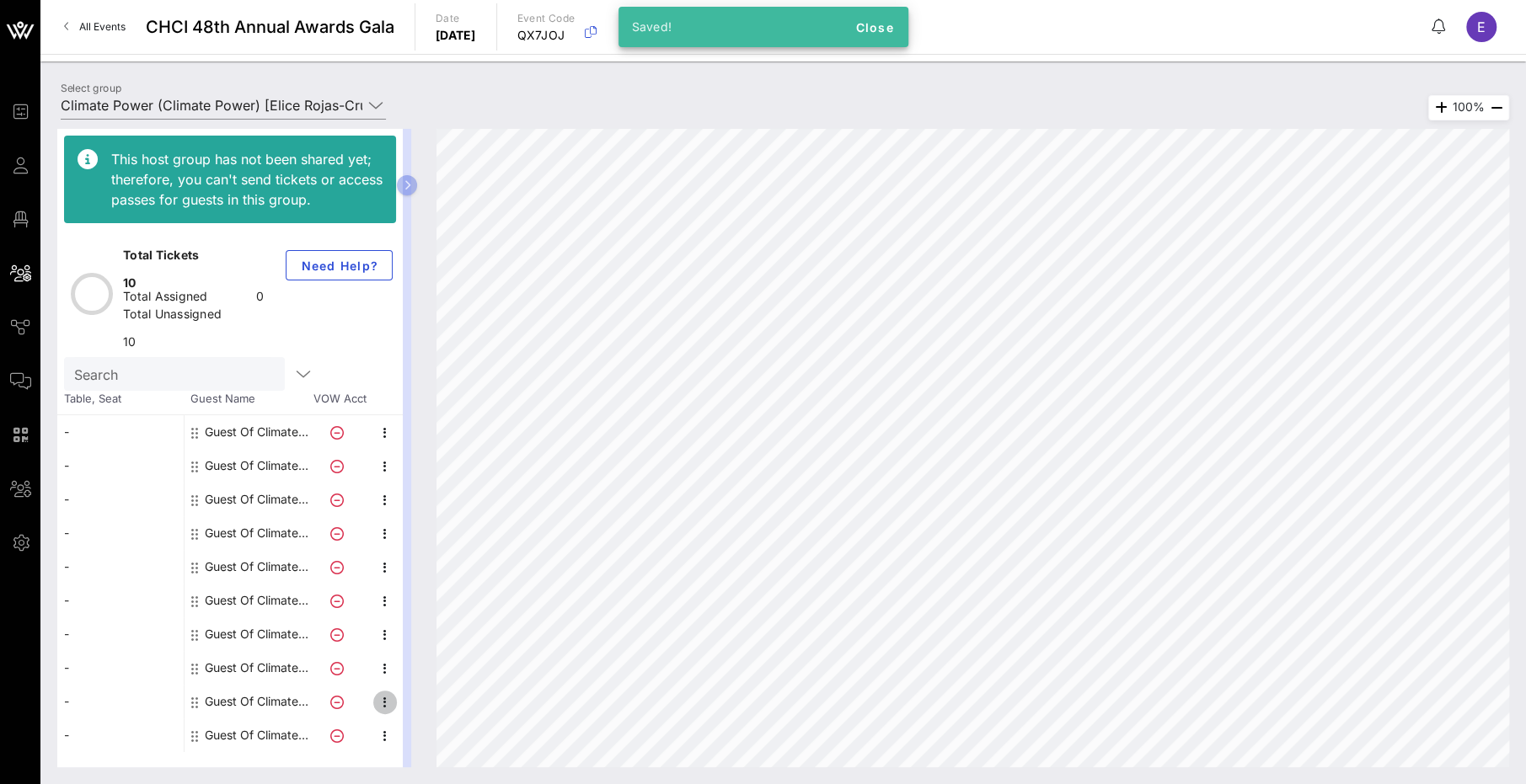 click at bounding box center (385, 702) 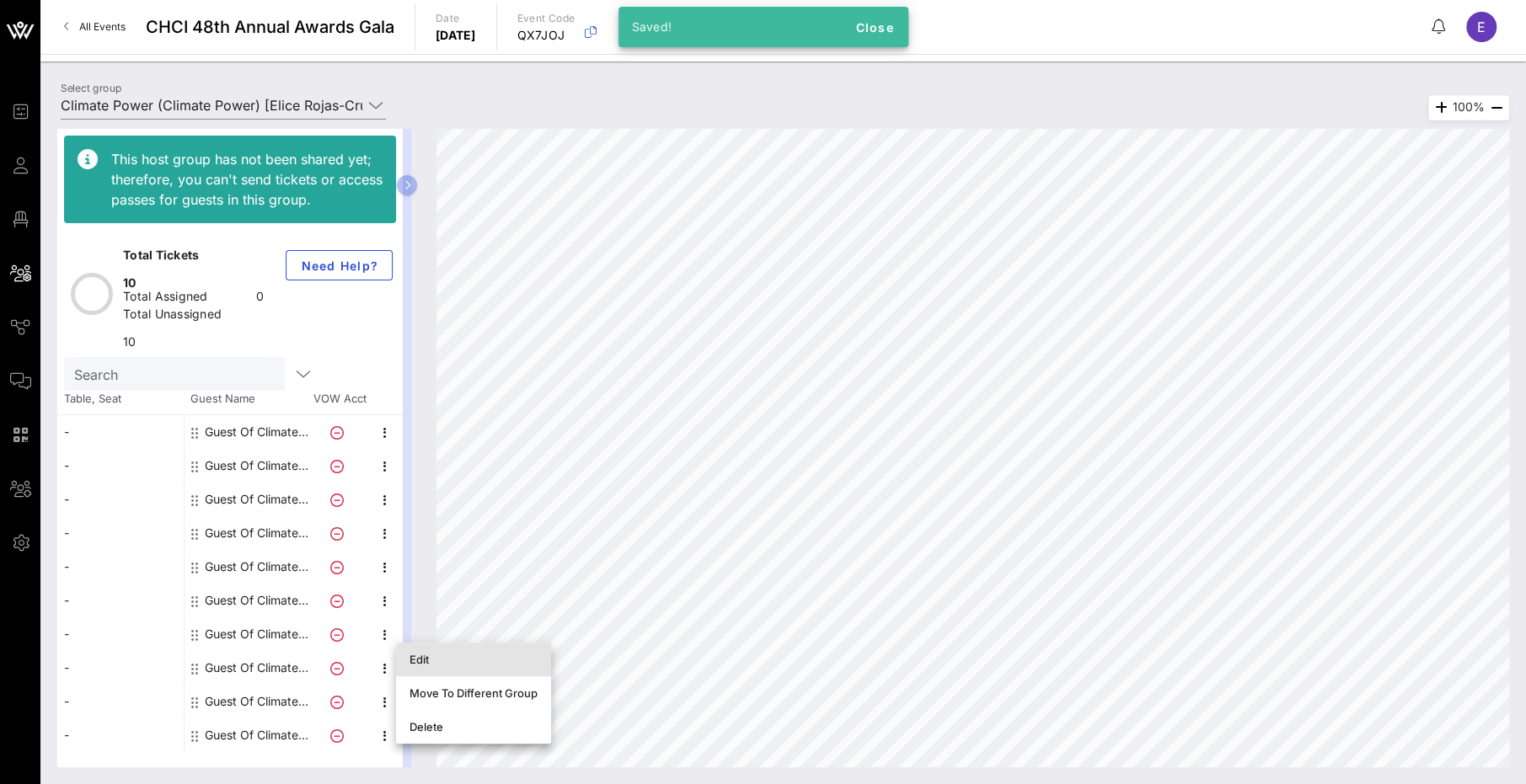 click on "Edit" at bounding box center [474, 659] 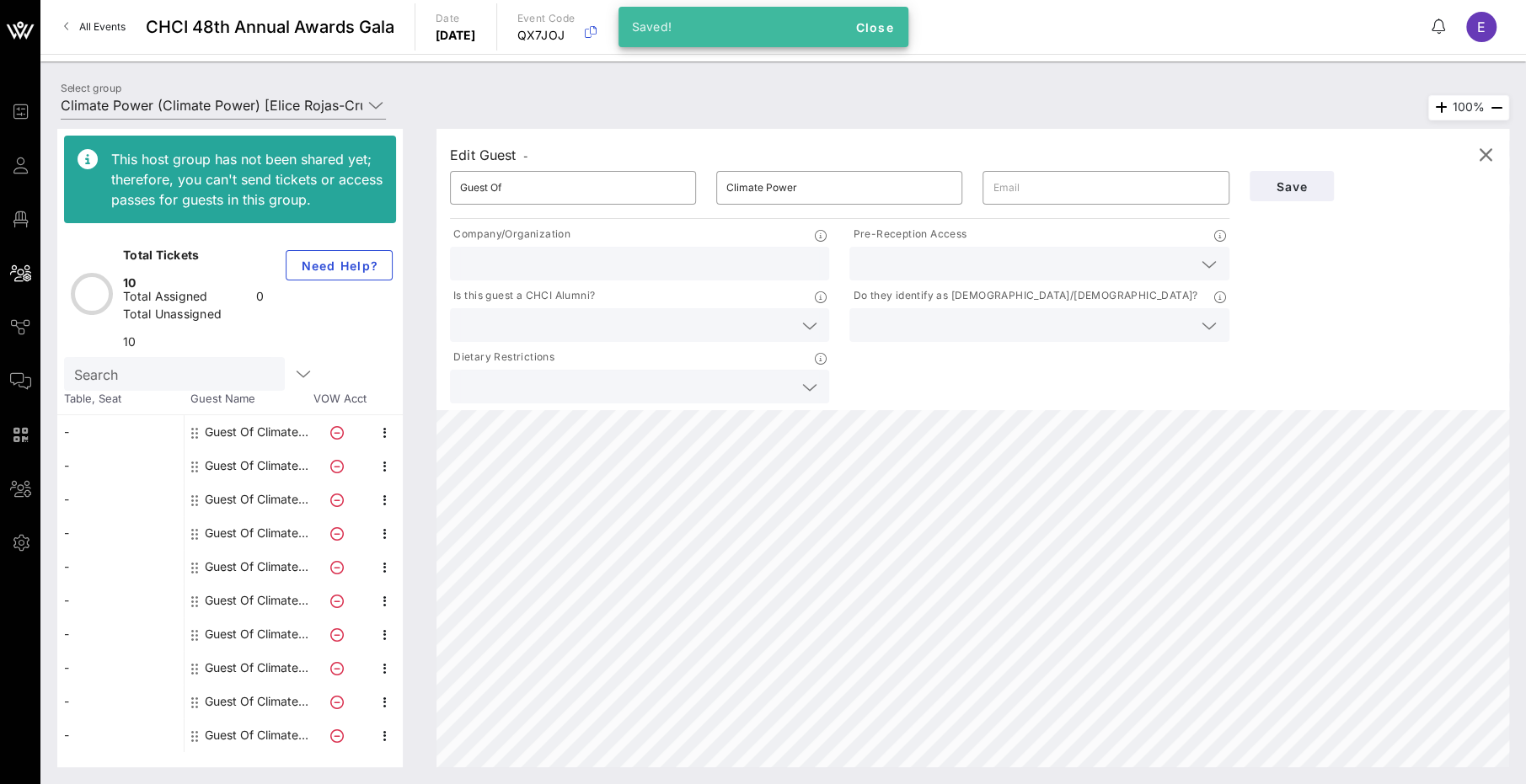 click at bounding box center [1025, 264] 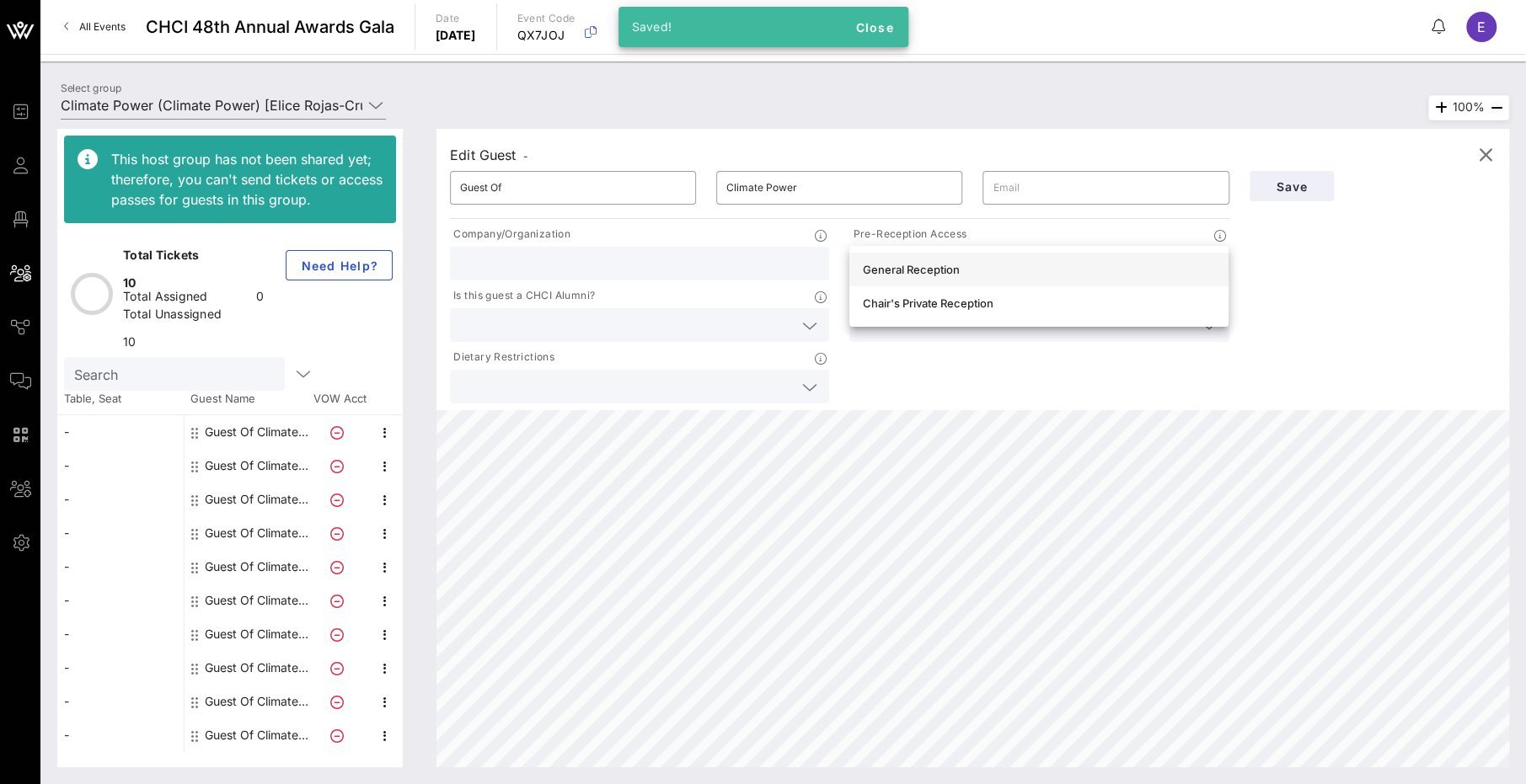 click on "General Reception" at bounding box center (1039, 269) 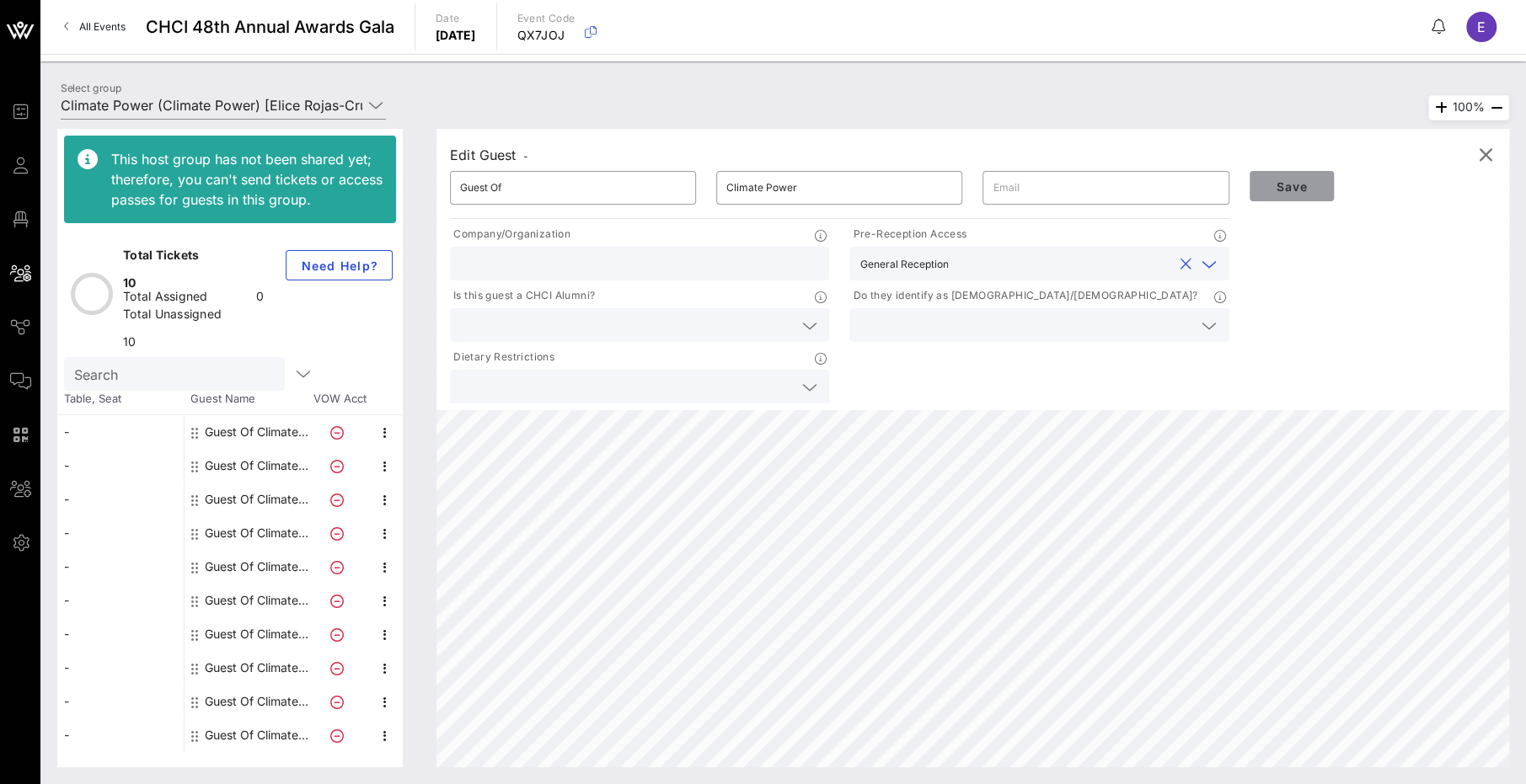 click on "Save" at bounding box center (1292, 186) 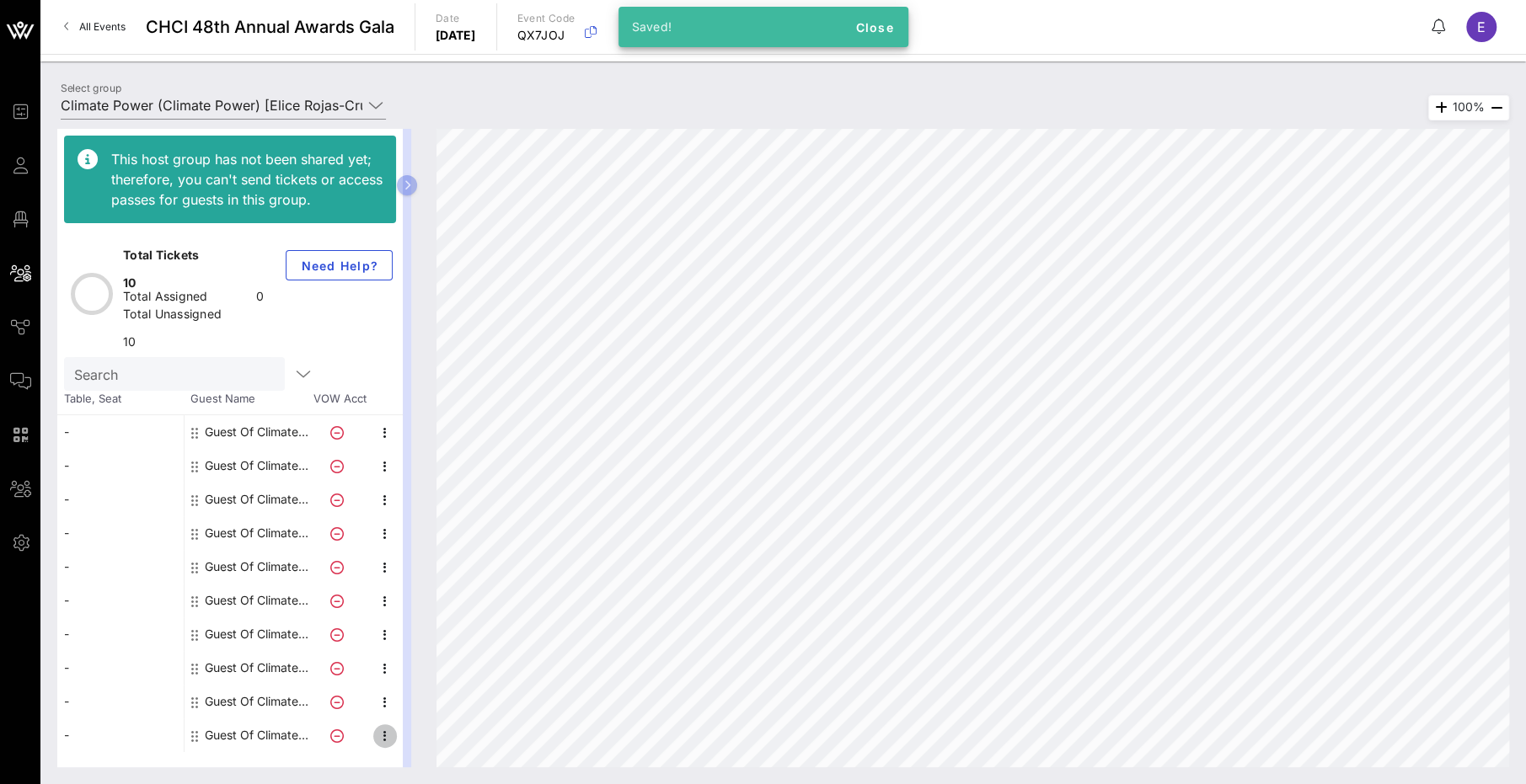 click at bounding box center (385, 736) 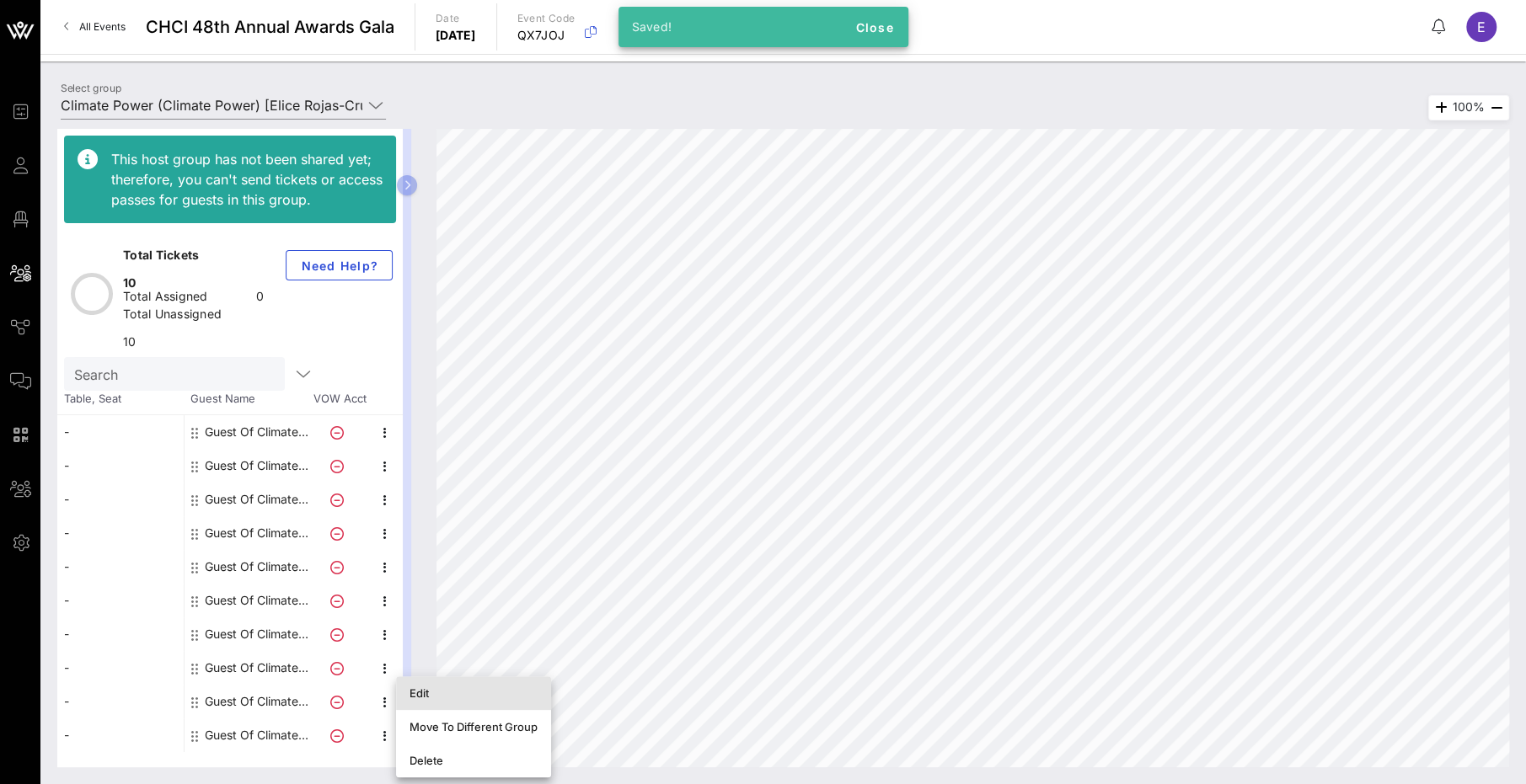 click on "Edit" at bounding box center [474, 693] 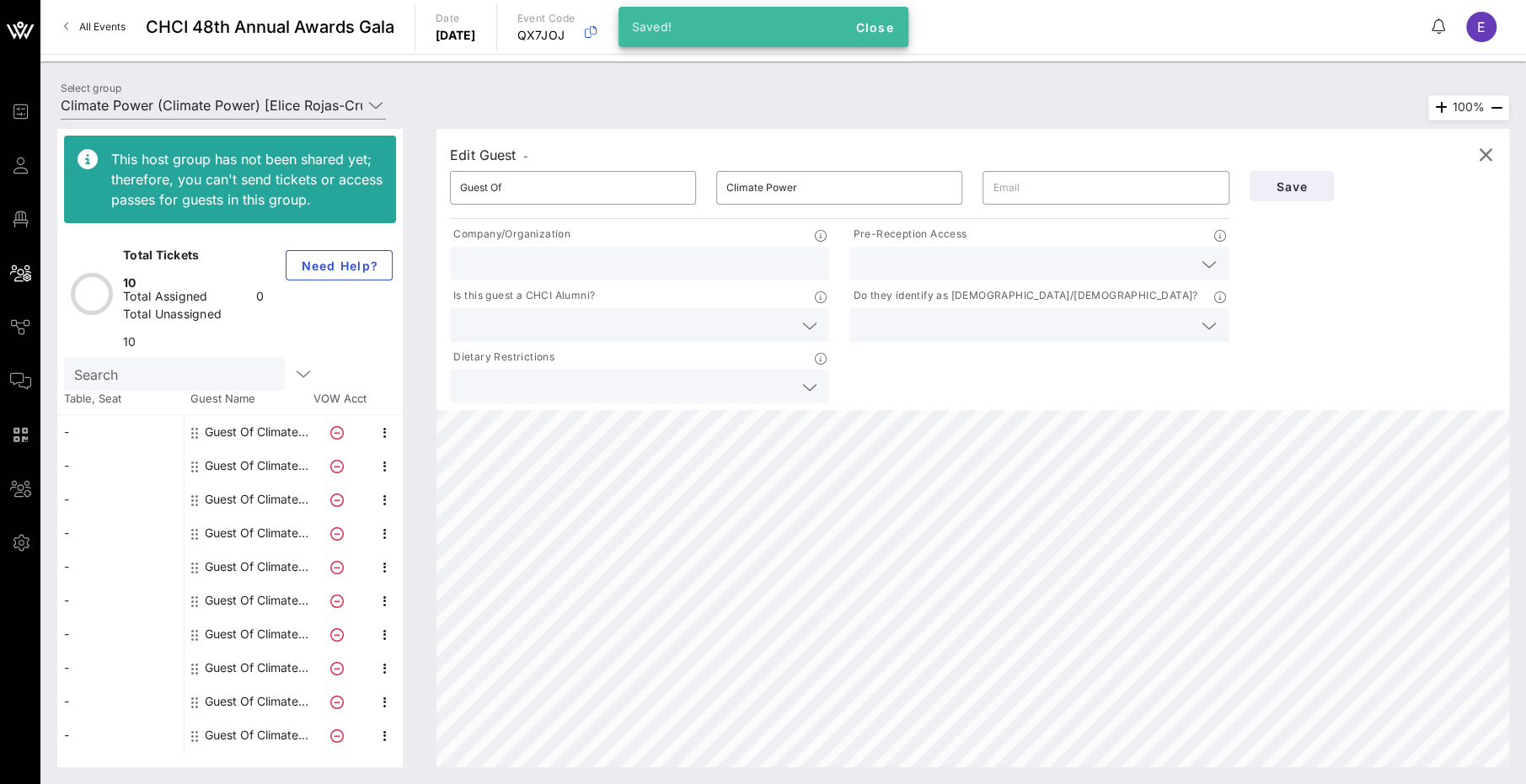 click at bounding box center [1025, 264] 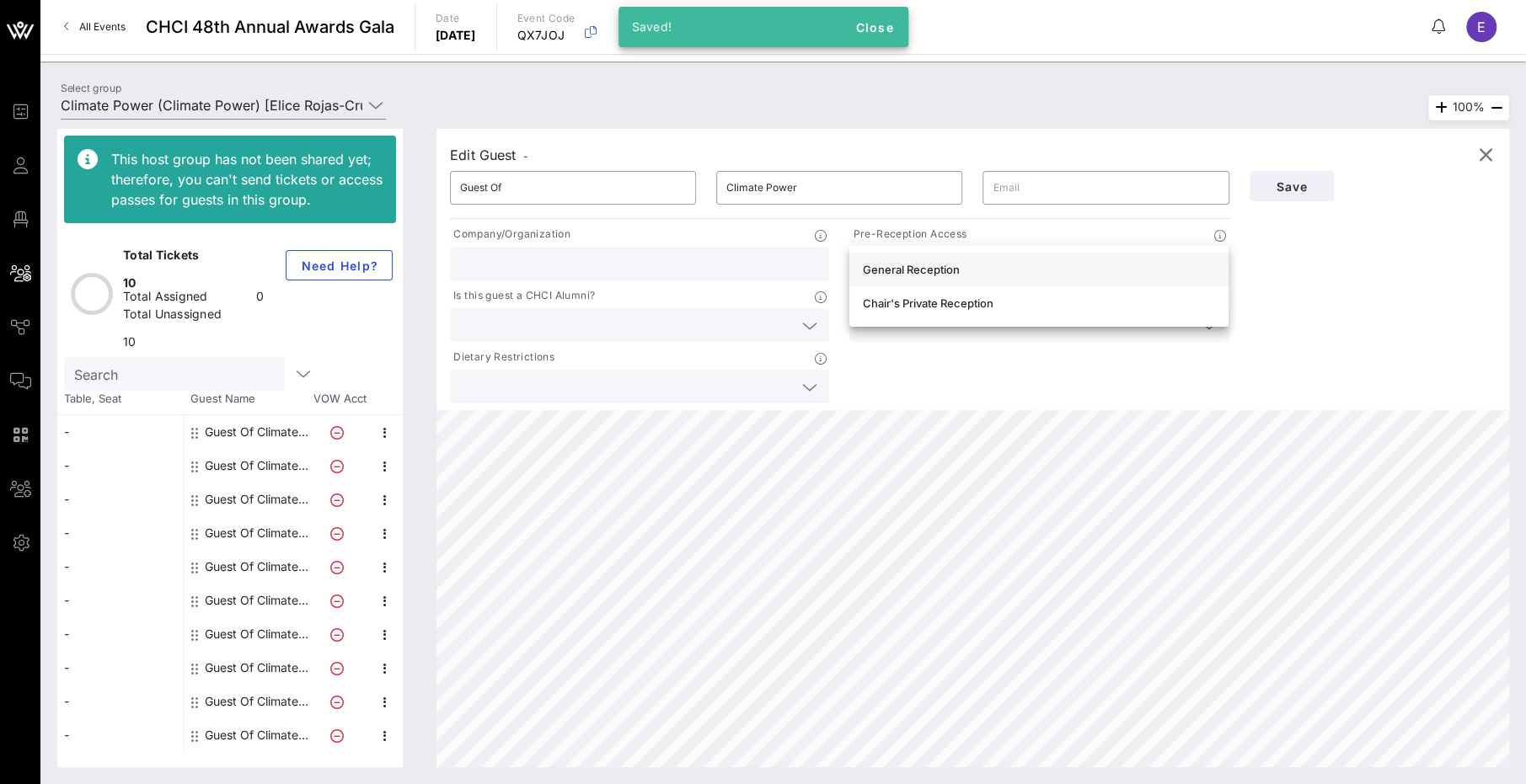 click on "General Reception" at bounding box center [1039, 269] 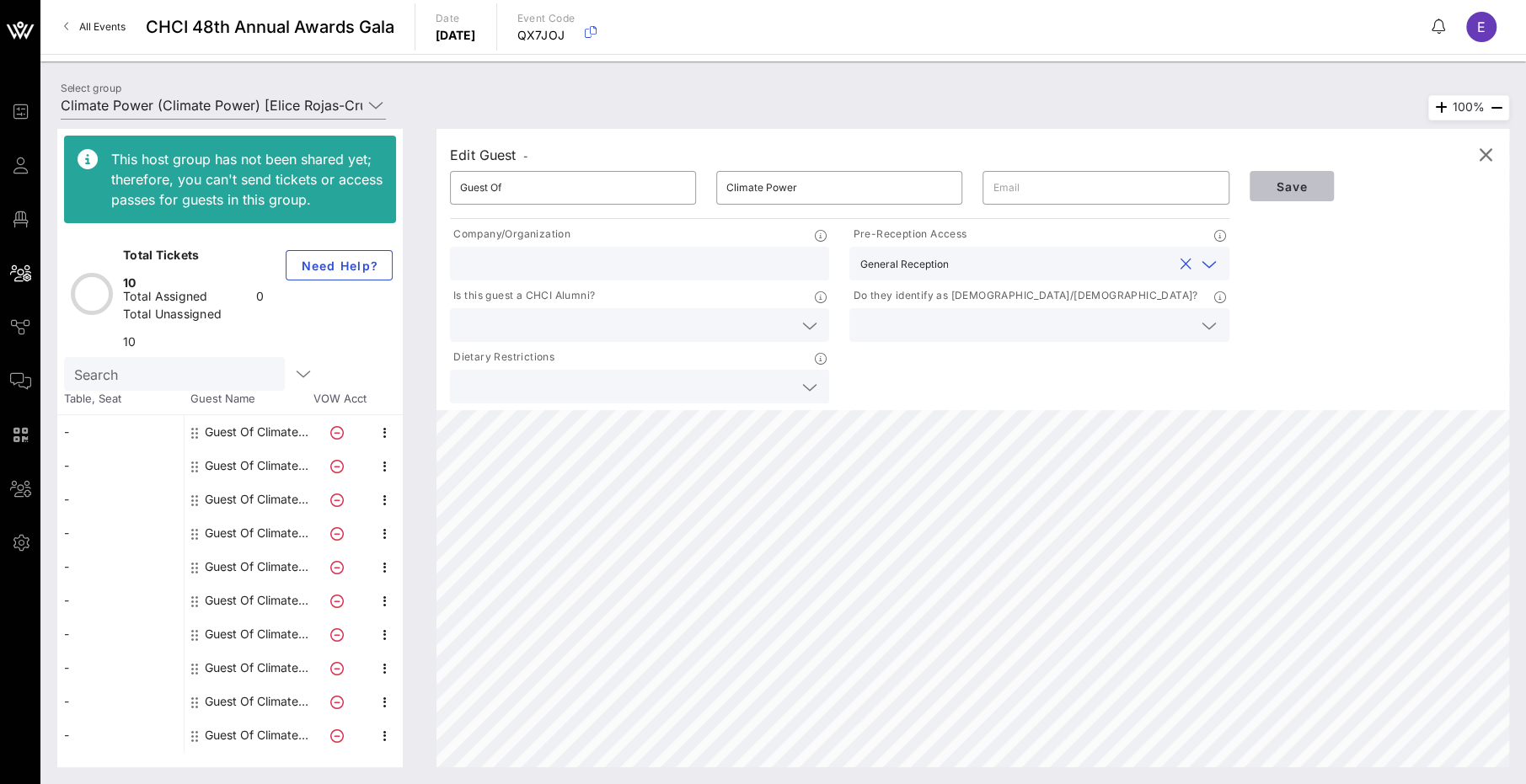 click on "Save" at bounding box center [1292, 186] 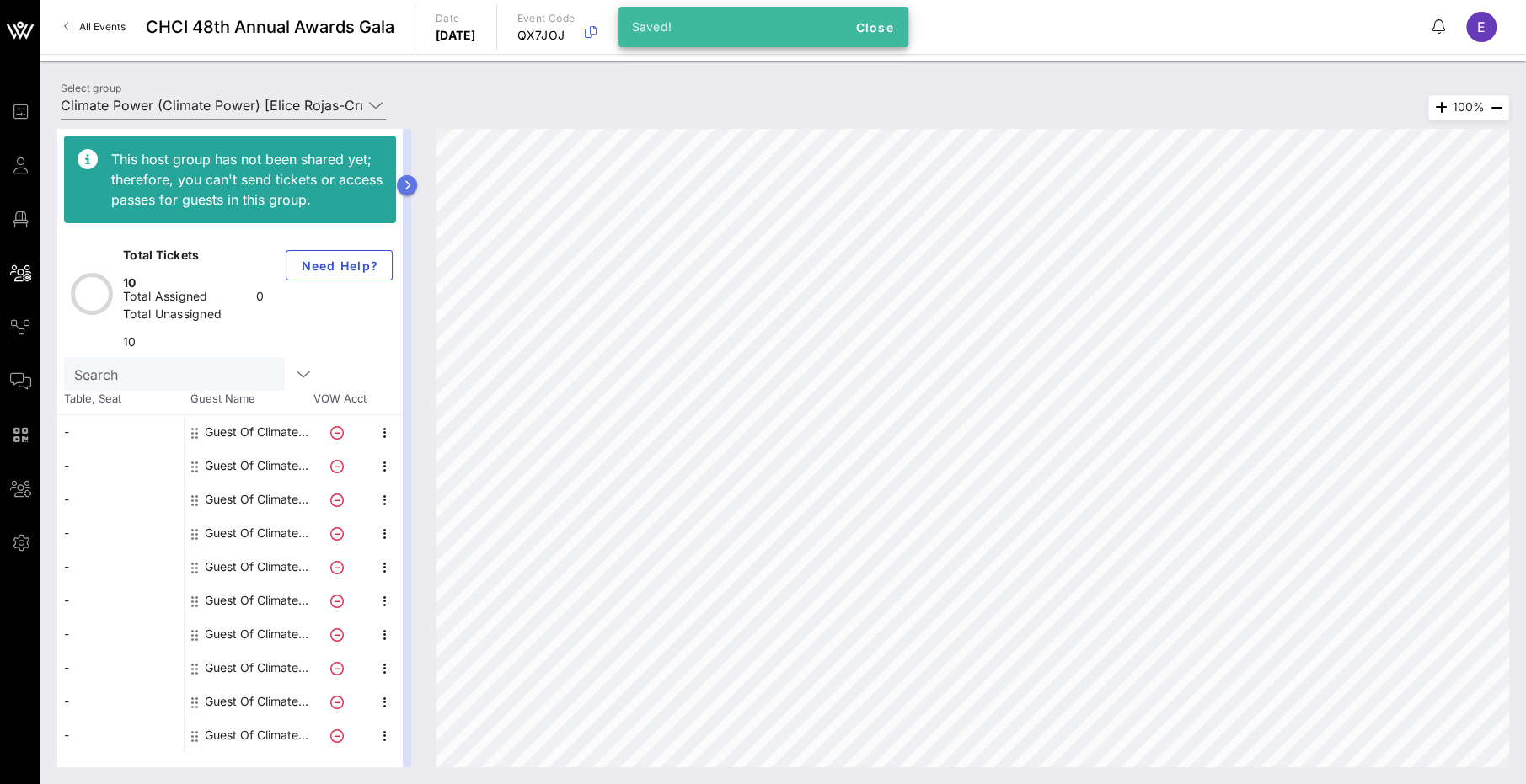 click at bounding box center [407, 185] 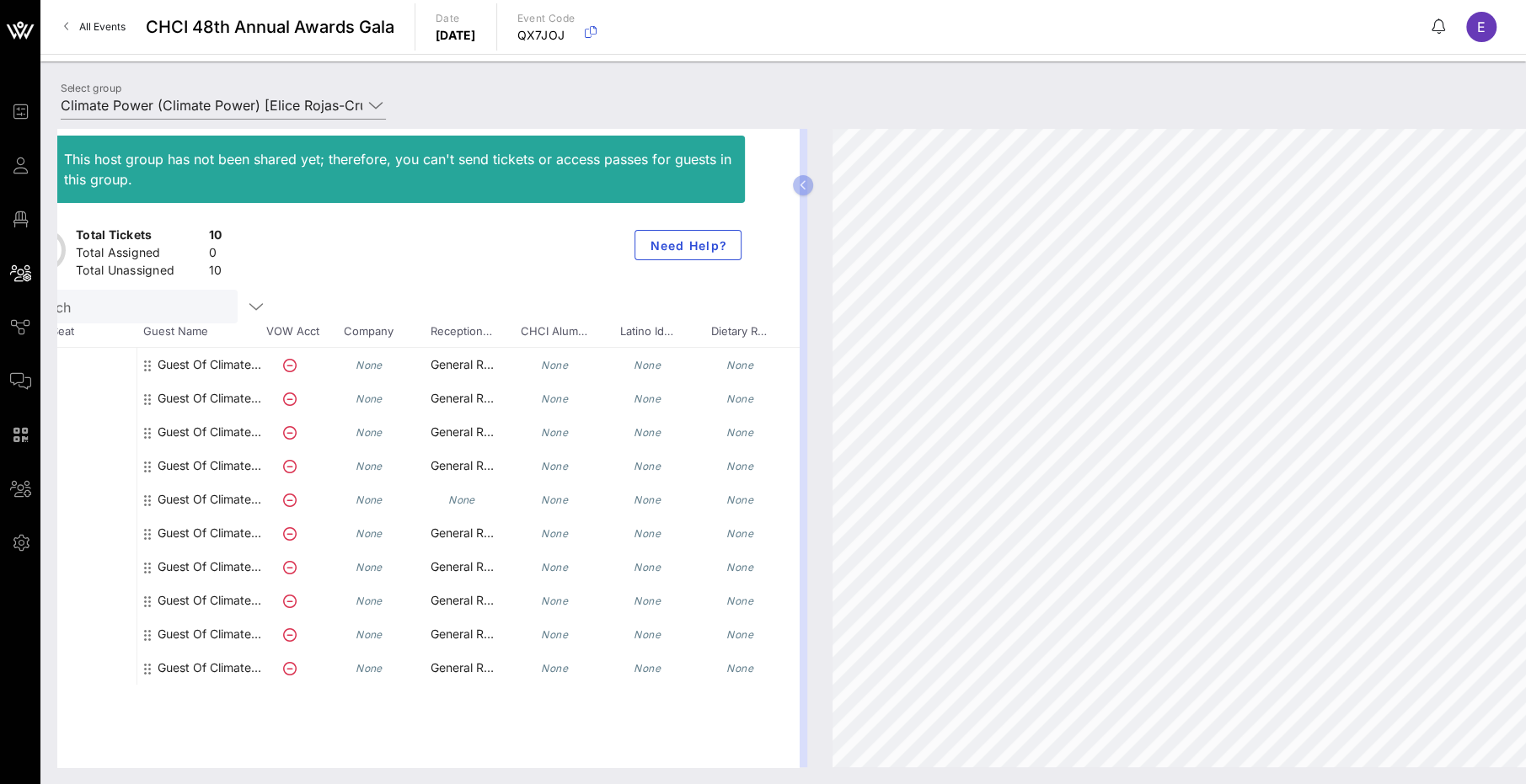 scroll, scrollTop: 0, scrollLeft: 63, axis: horizontal 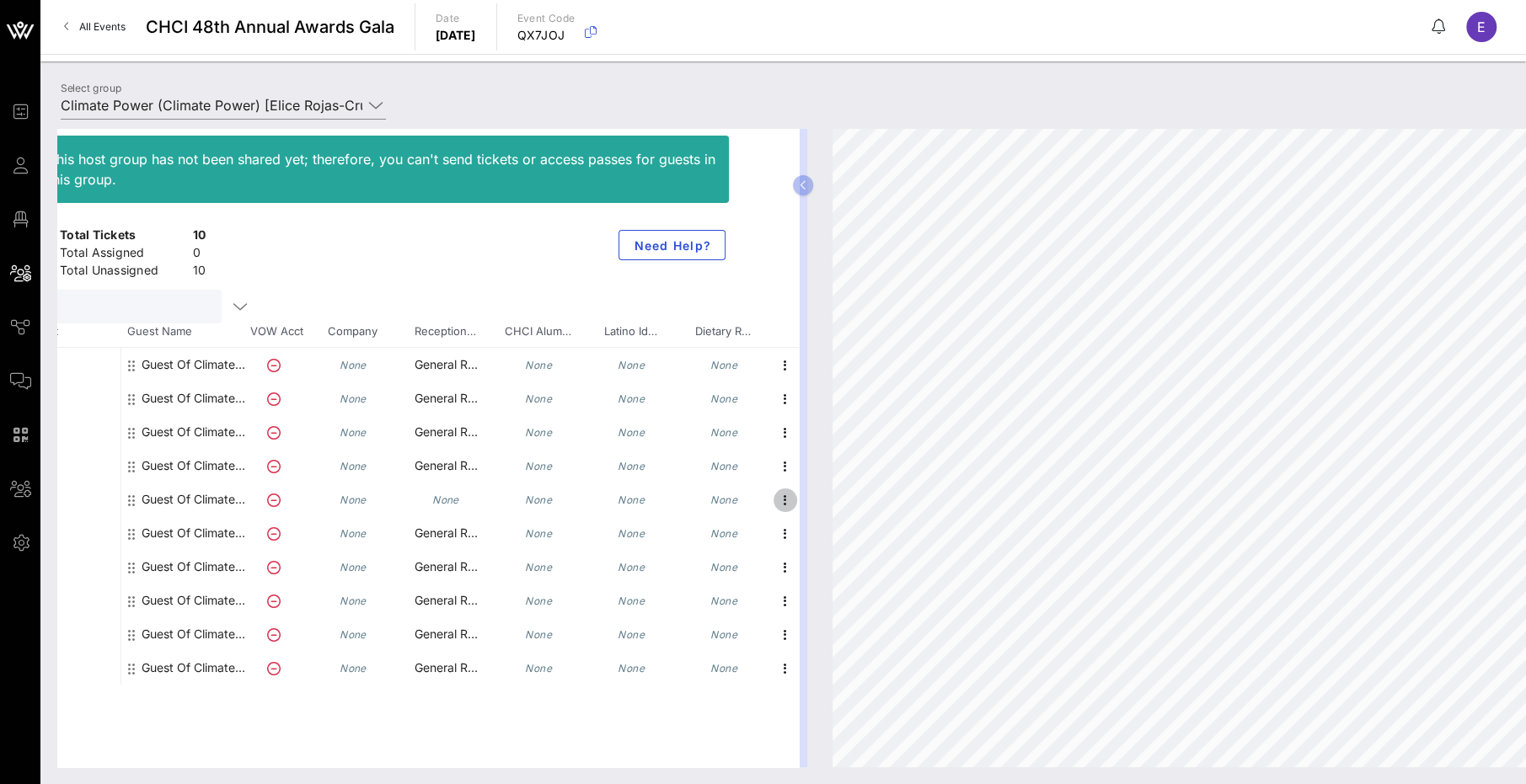 click at bounding box center [785, 500] 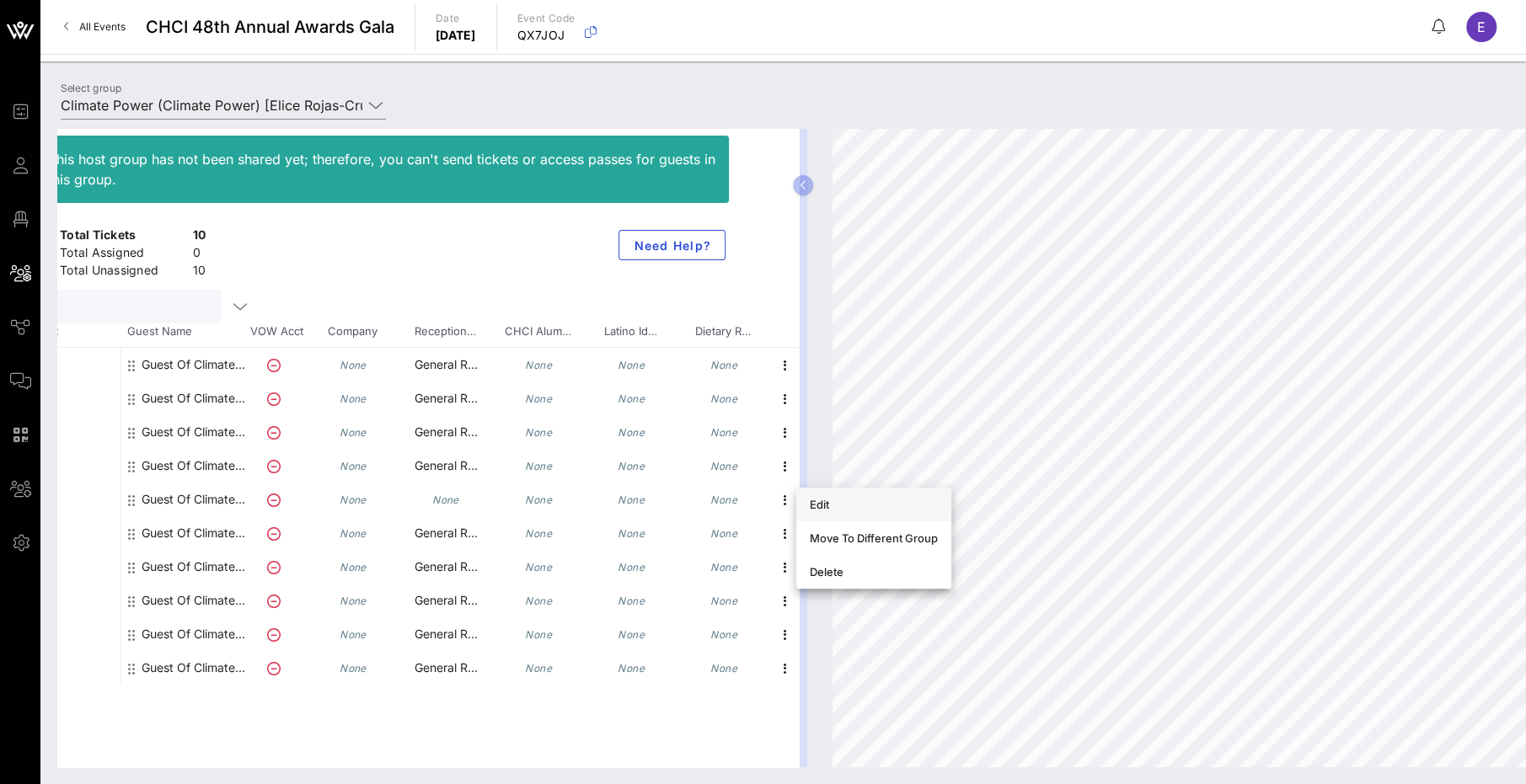 click on "Edit" at bounding box center [874, 504] 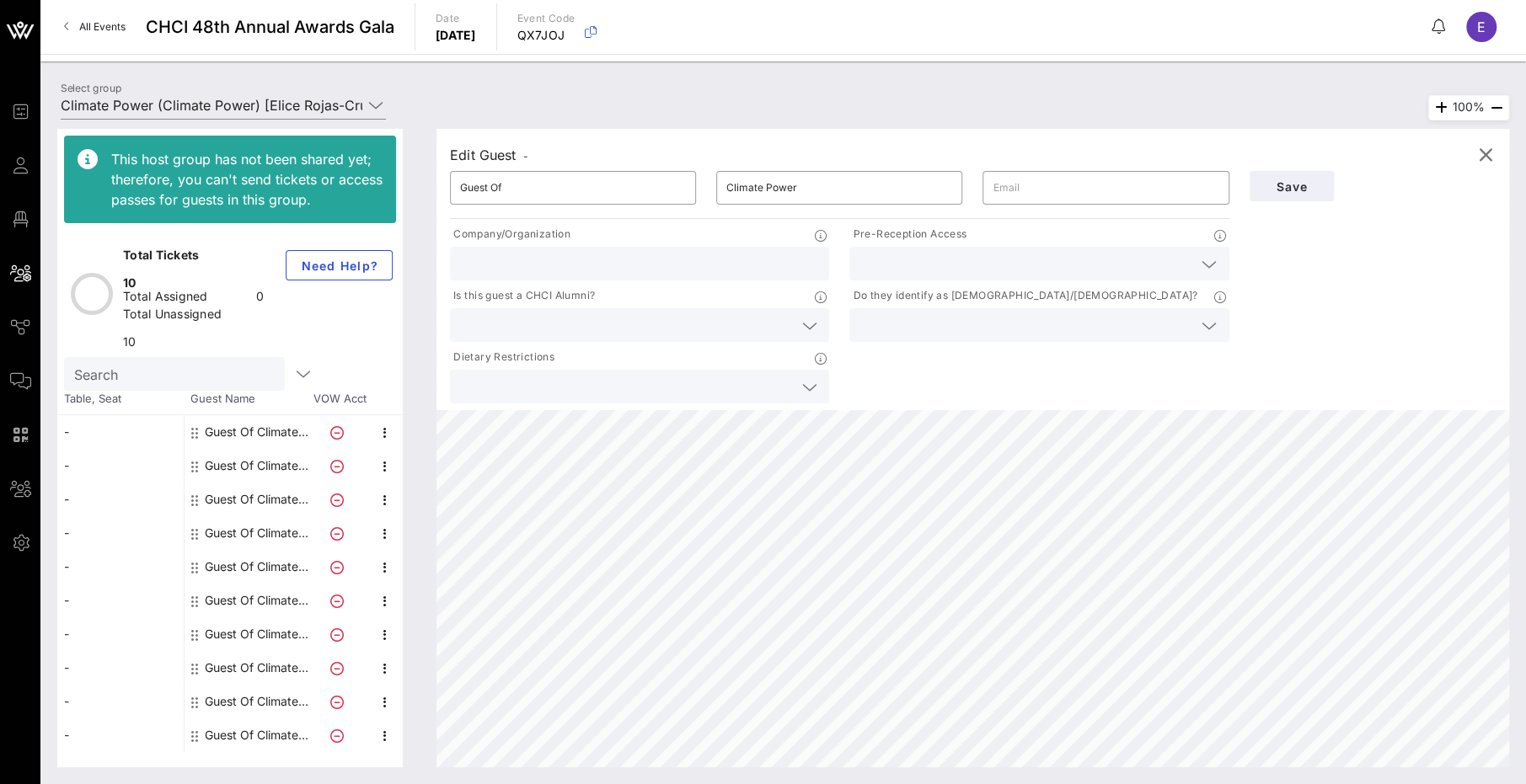 click at bounding box center (1025, 264) 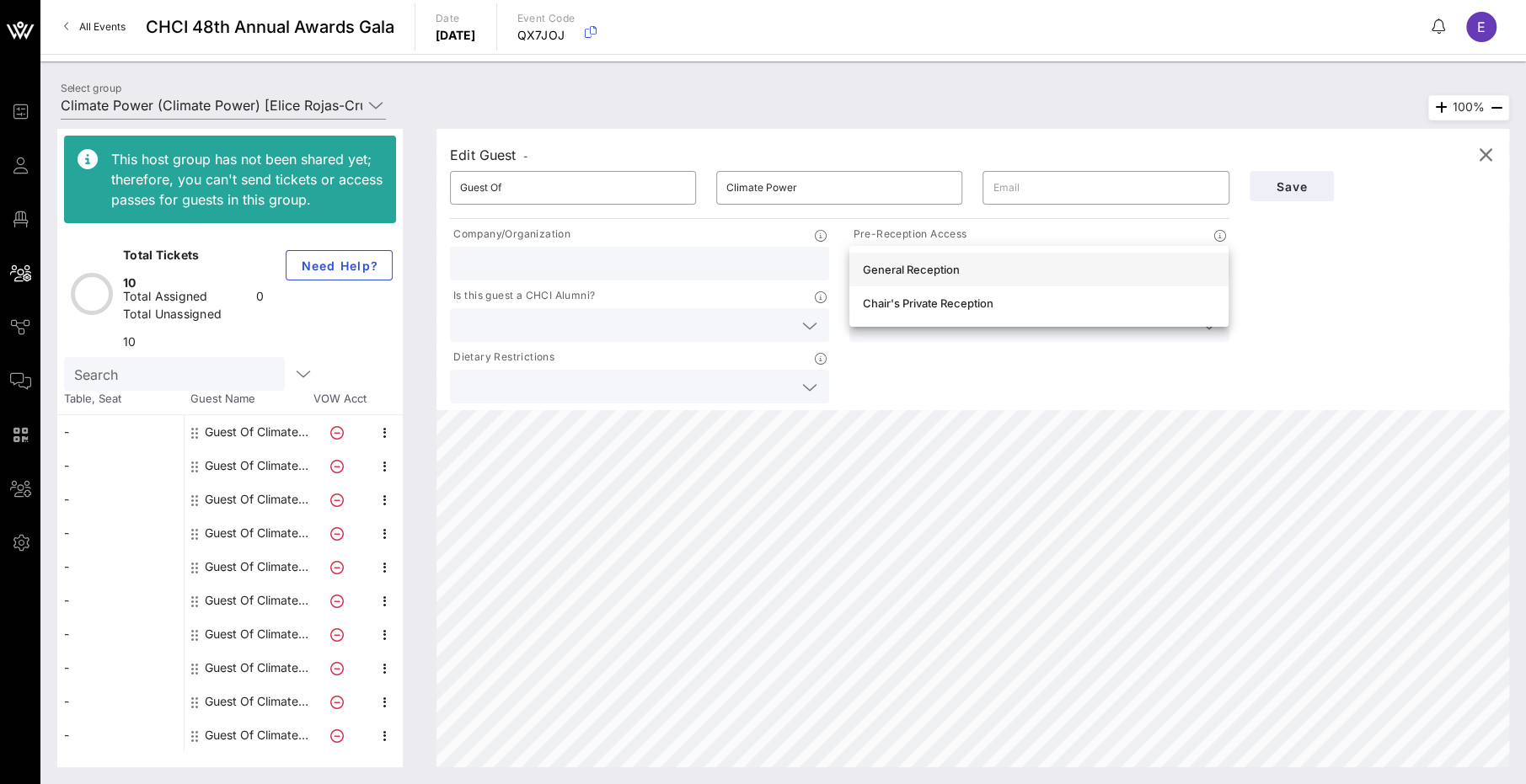 click on "General Reception" at bounding box center (1039, 269) 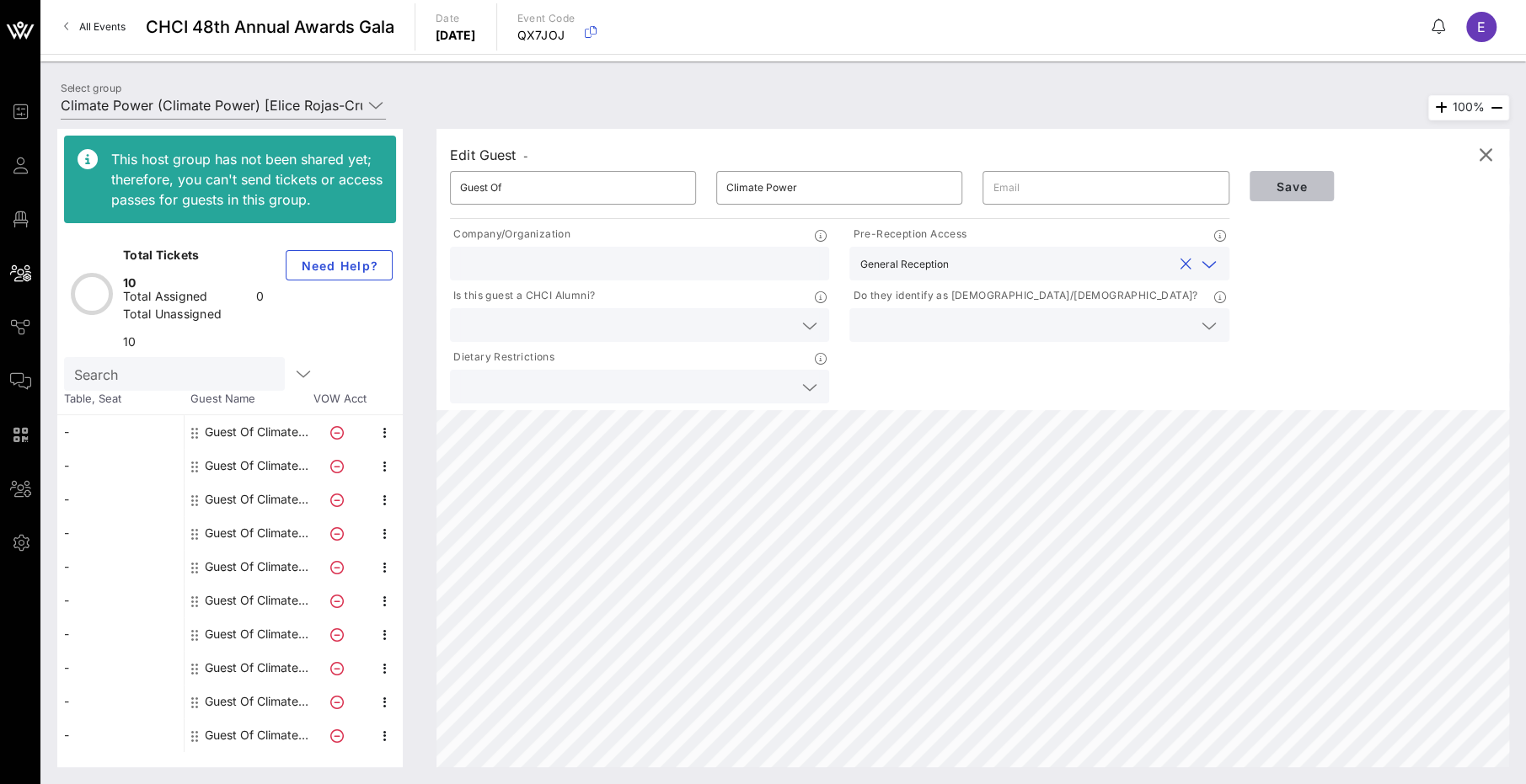 click on "Save" at bounding box center (1292, 186) 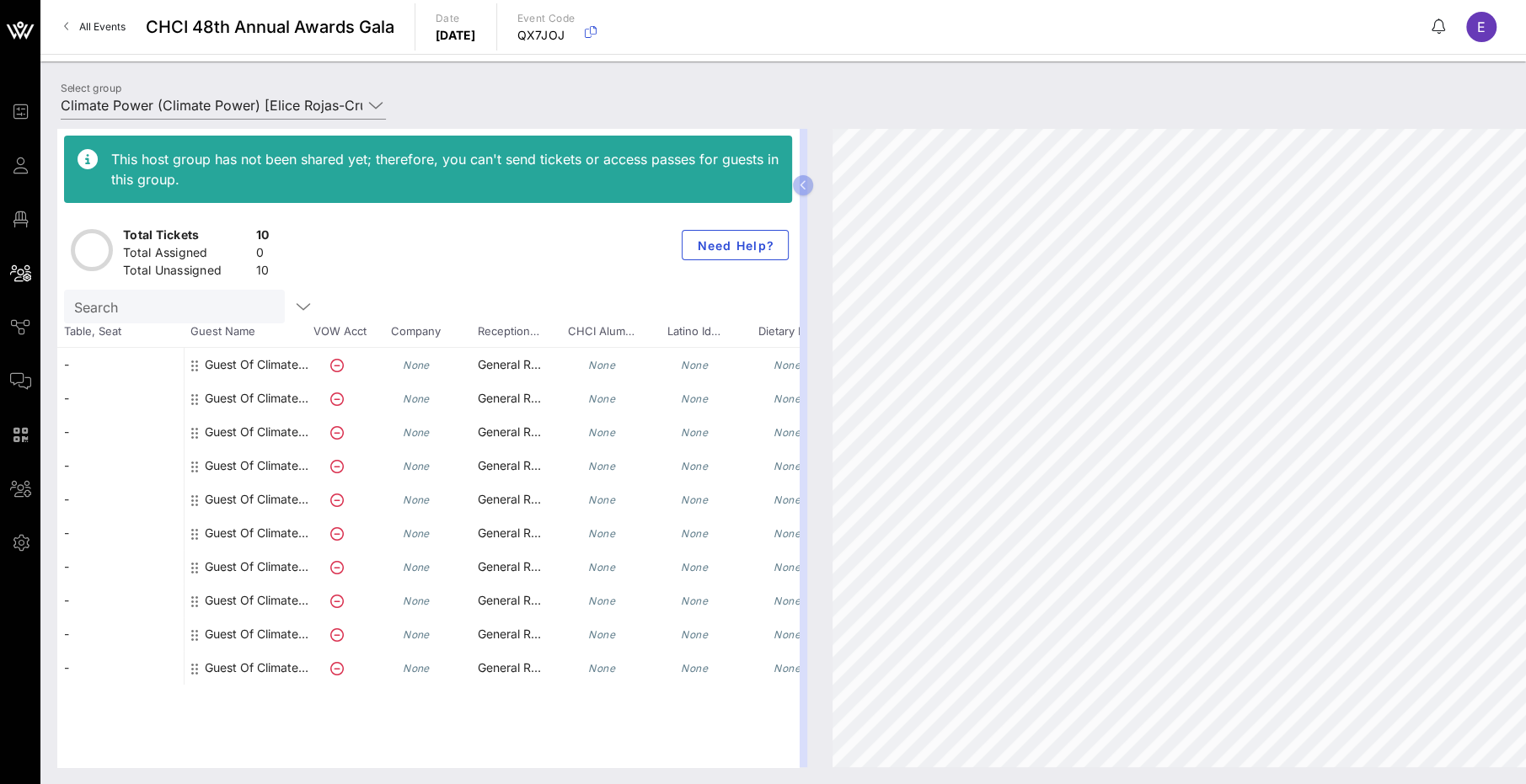 click on "This host group has not been shared yet; therefore, you can't send tickets or access passes for guests in this group.
Total Tickets   10   Total Assigned   0   Total Unassigned   10   Need Help?   Search           Table, Seat   Guest Name     VOW Acct
Company
Reception…
CHCI Alum…
Latino Id…
Dietary R…
-
-
-
-
-
-
-
-
-
-
Guest Of Climate Power
None
General R…
None None None" at bounding box center (783, 448) 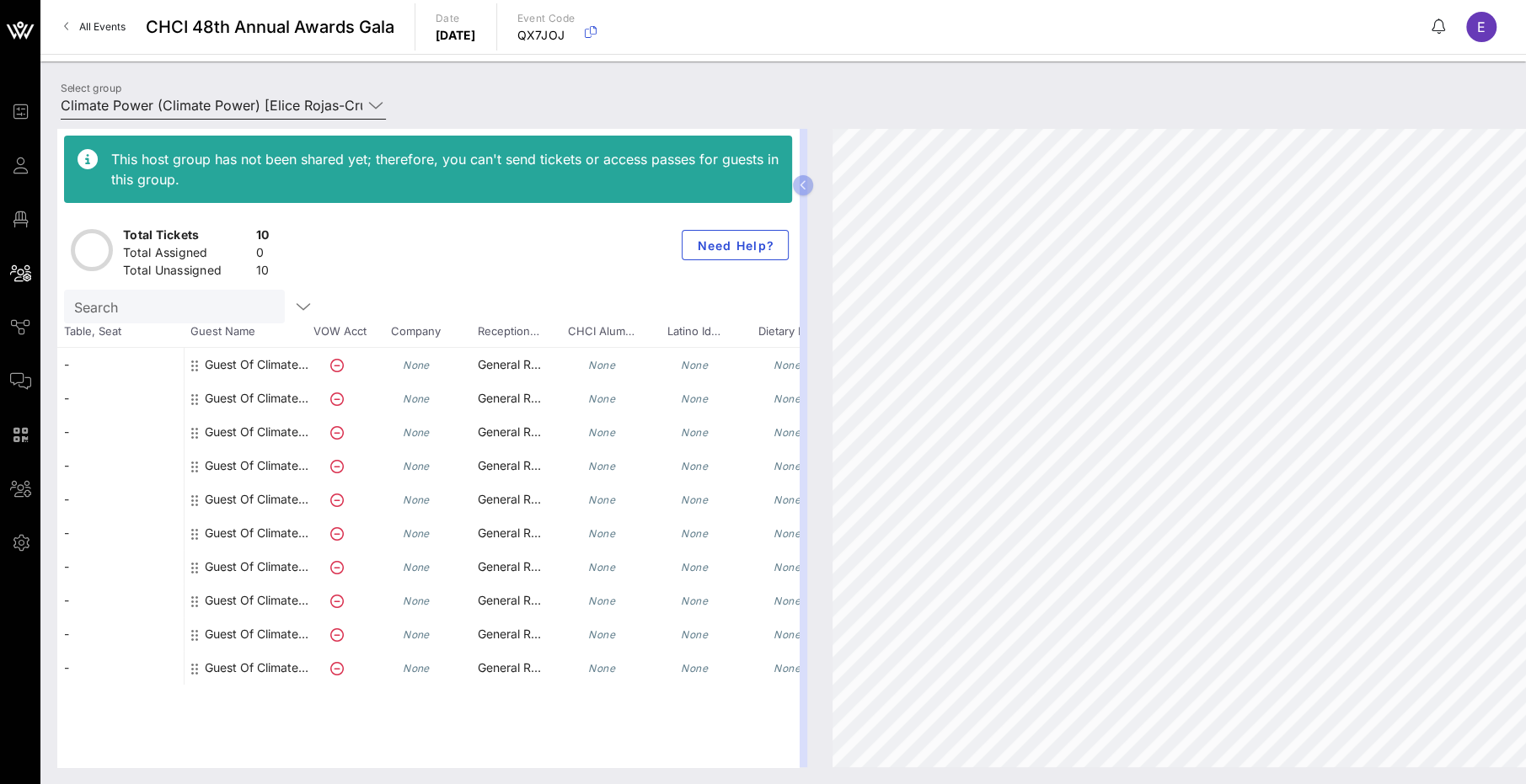 click on "Climate Power (Climate Power) [Elice Rojas-Cruz, [EMAIL_ADDRESS][DOMAIN_NAME]]" at bounding box center (211, 105) 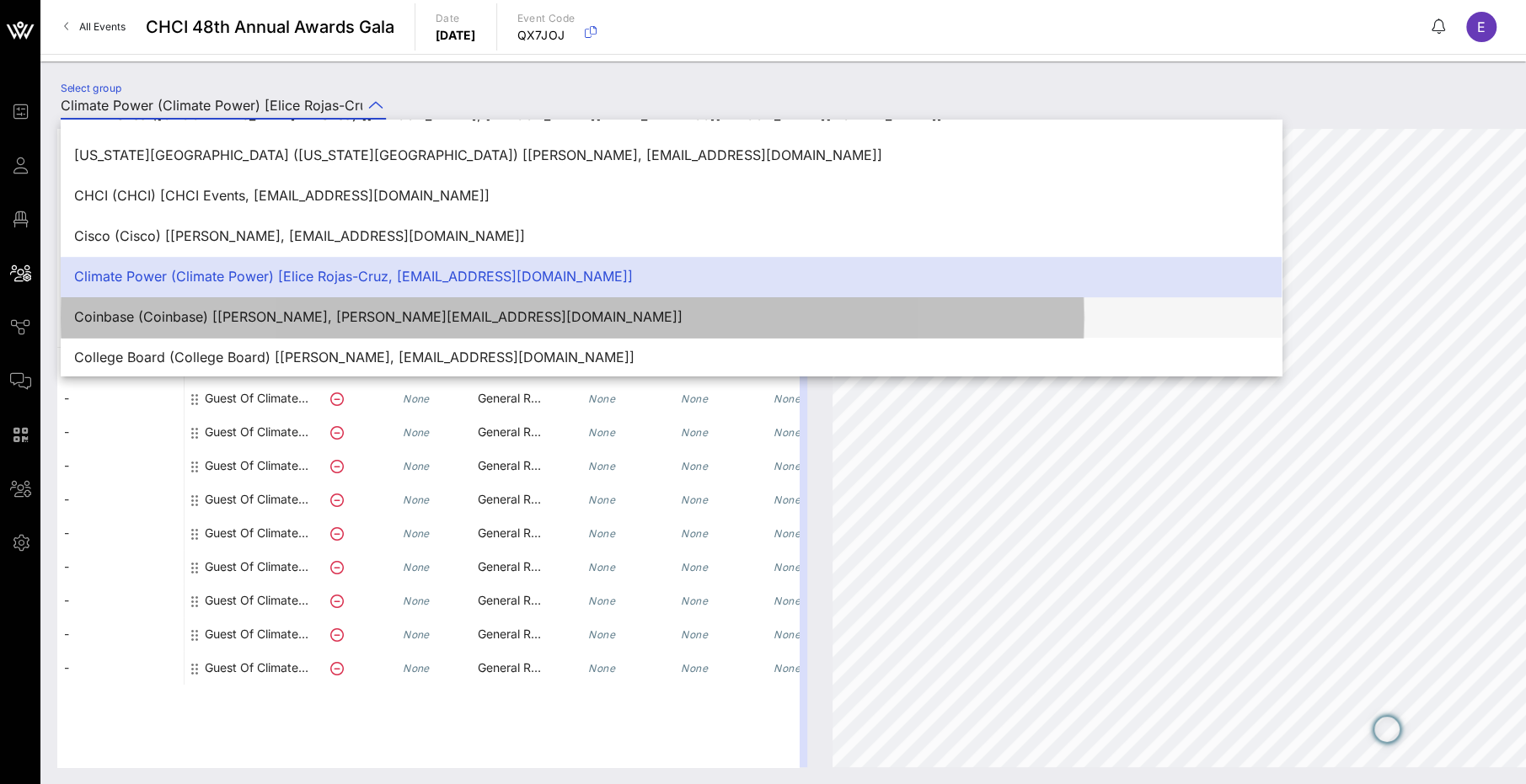 click on "Coinbase (Coinbase) [[PERSON_NAME], [PERSON_NAME][EMAIL_ADDRESS][DOMAIN_NAME]]" at bounding box center [671, 317] 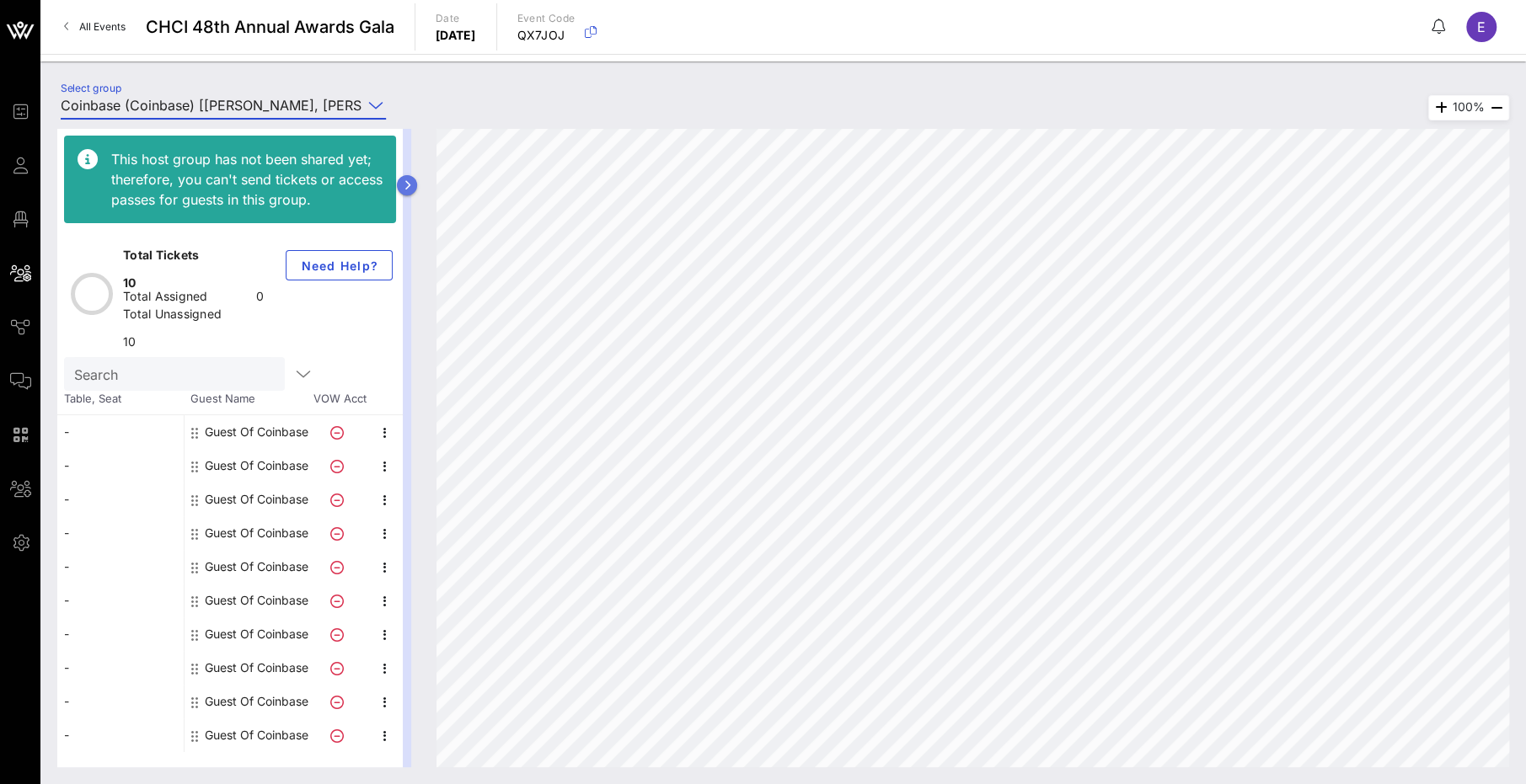 click at bounding box center (407, 185) 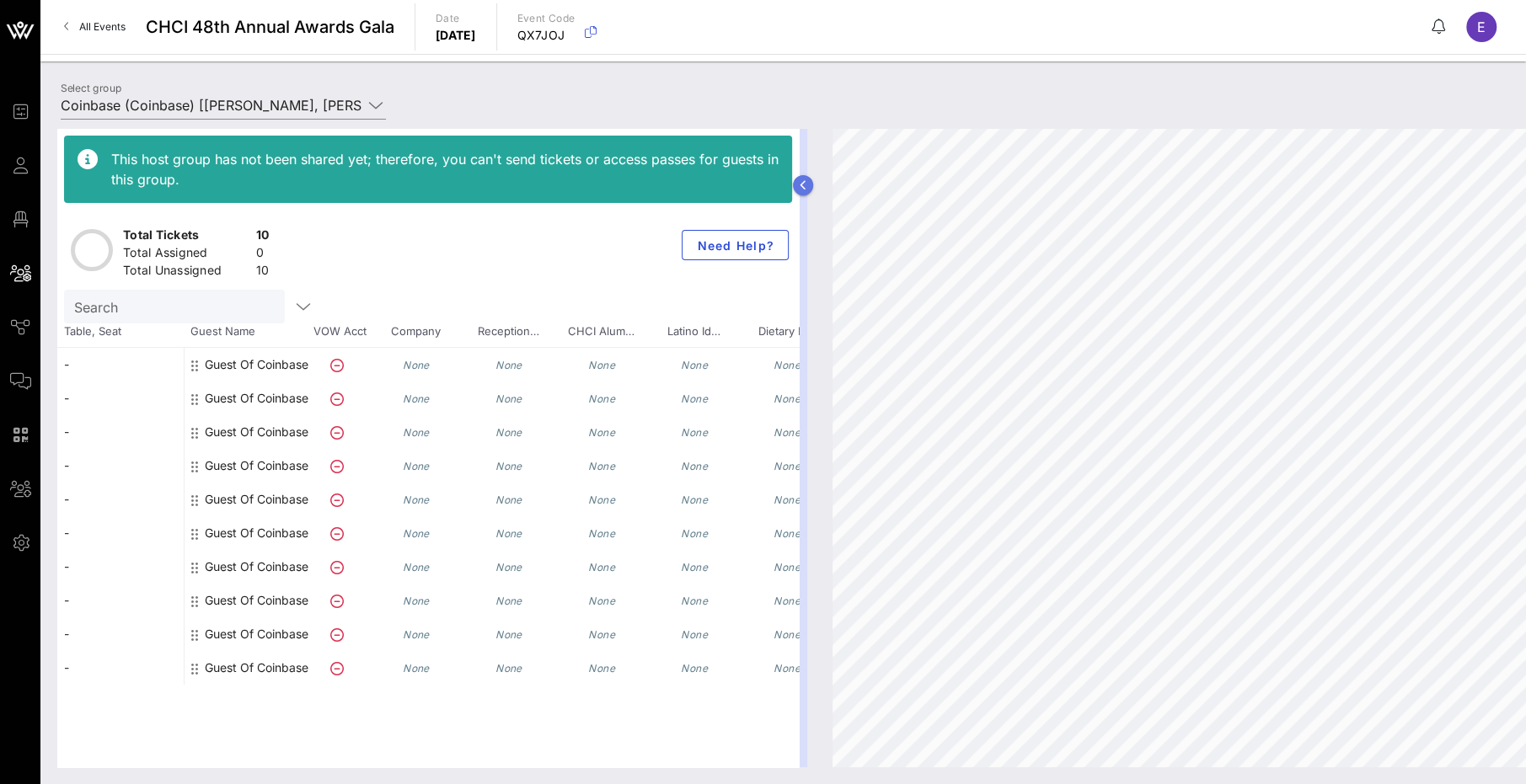 click at bounding box center (803, 185) 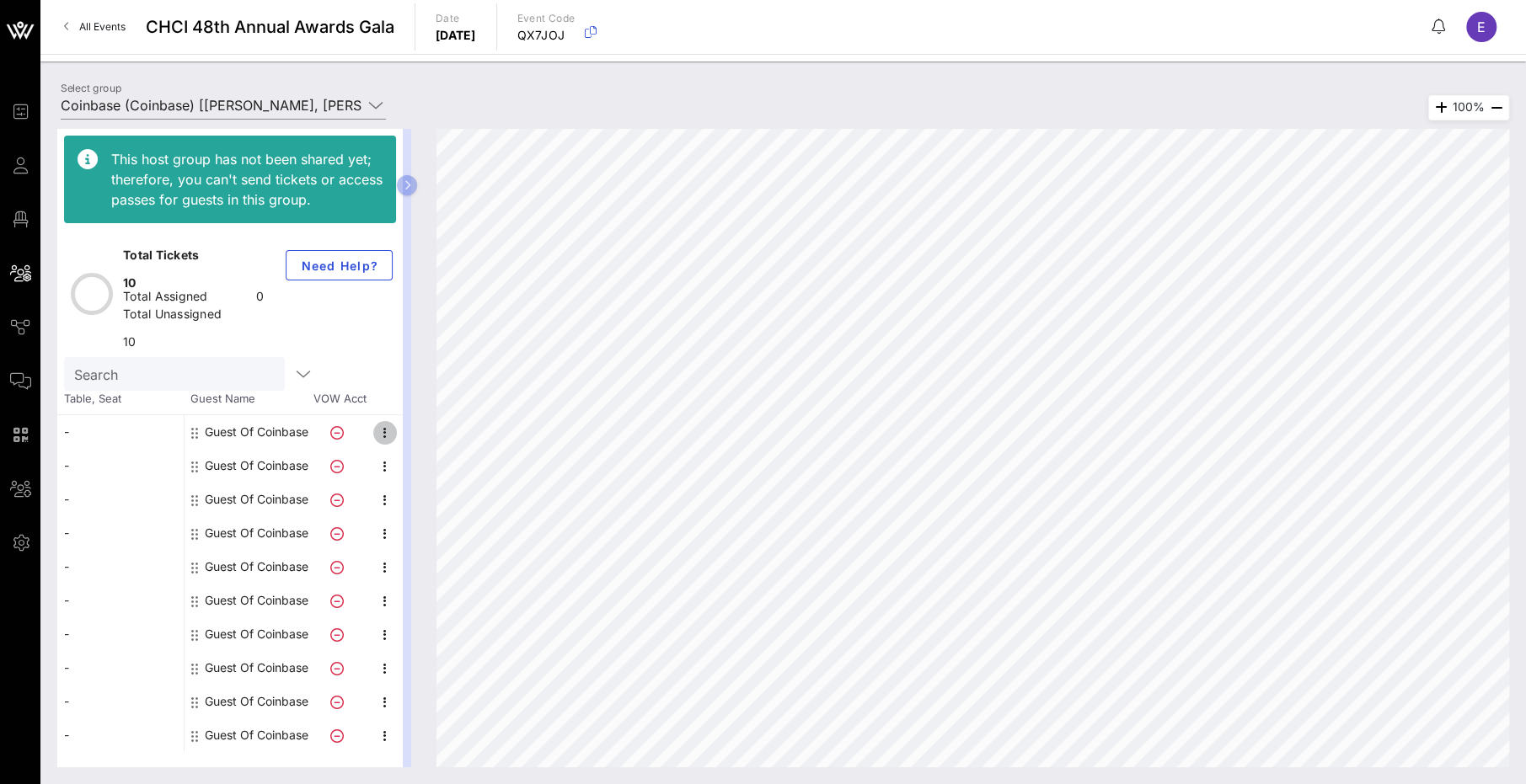 click at bounding box center (385, 433) 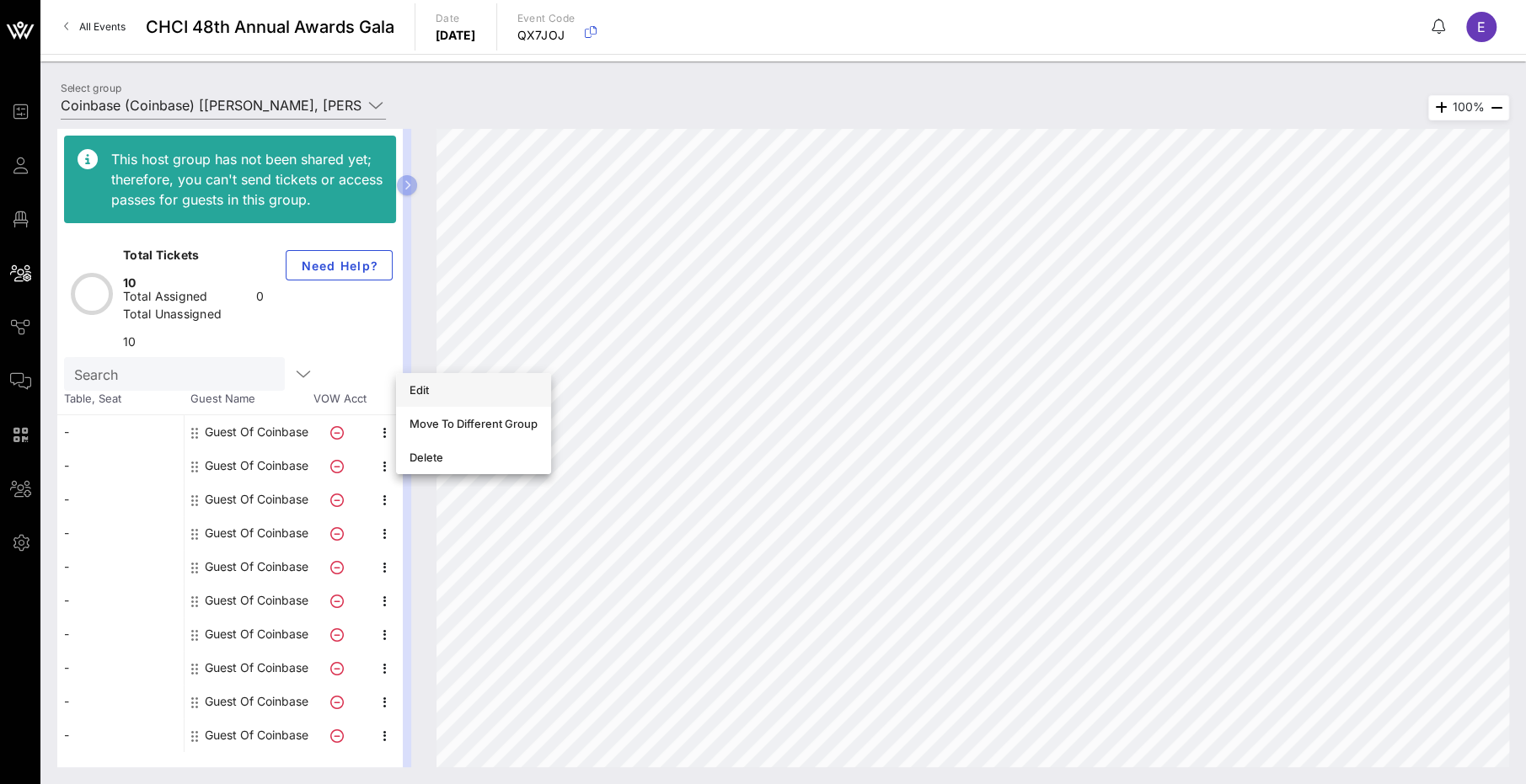 click on "Edit" at bounding box center (474, 390) 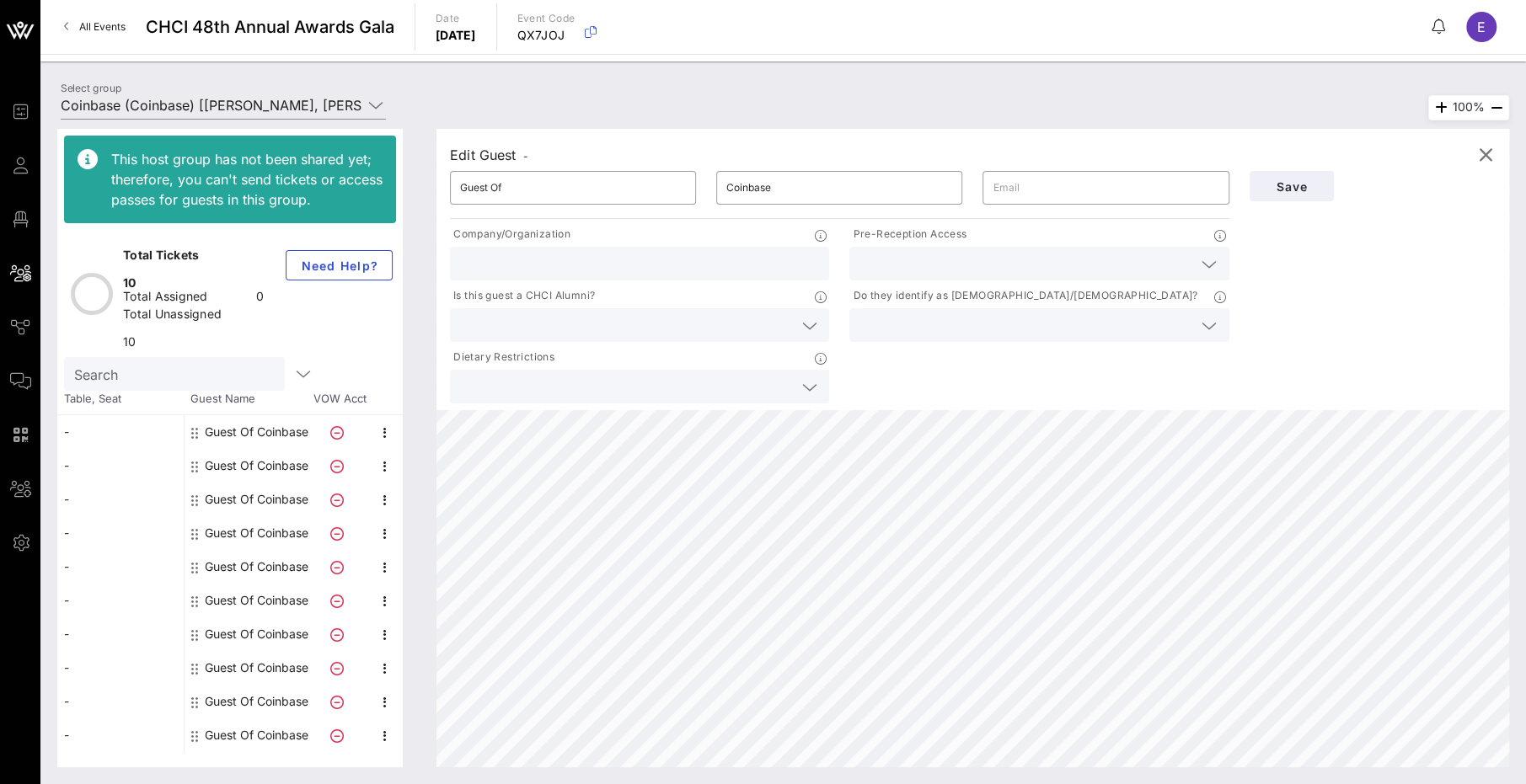 click at bounding box center [1025, 264] 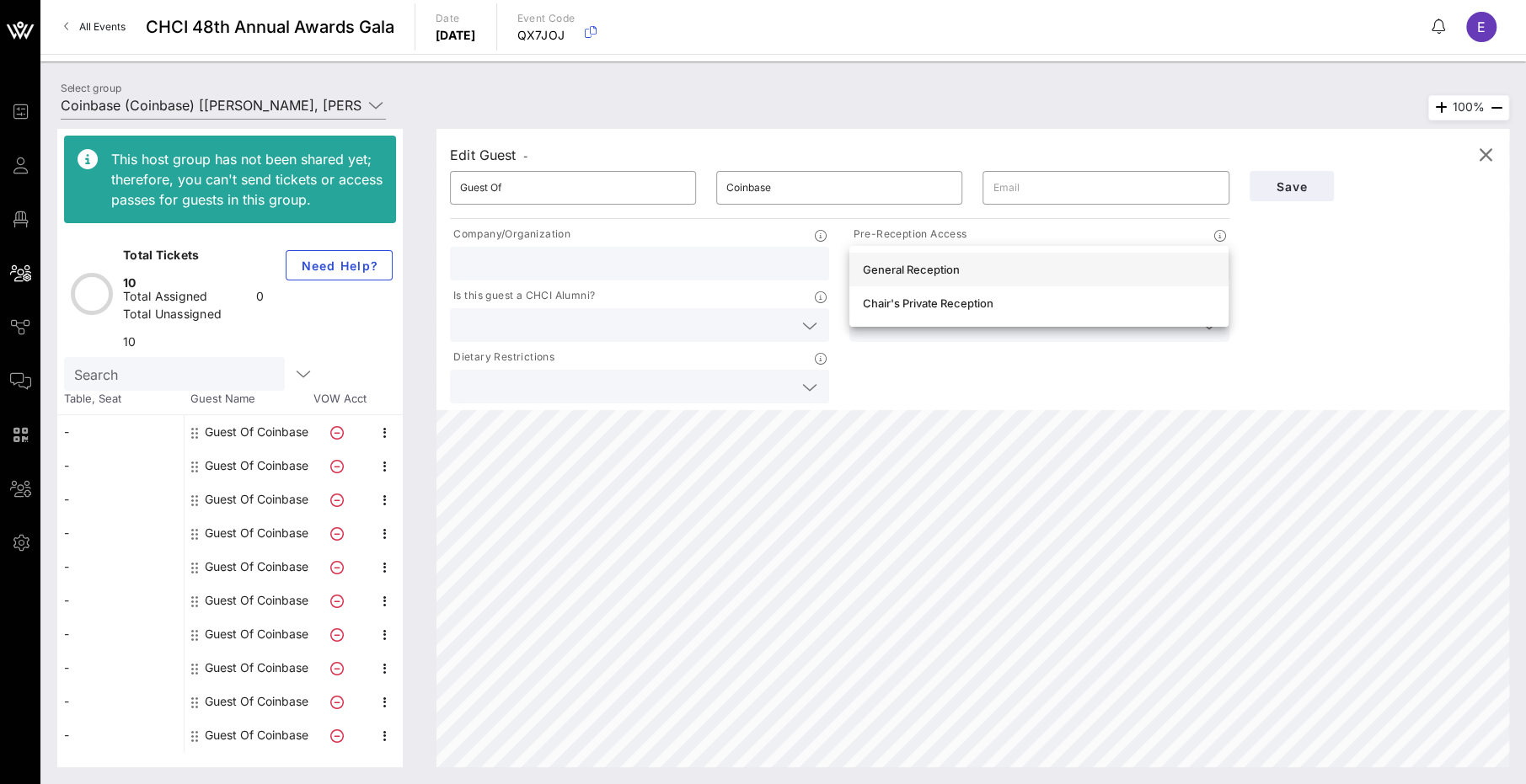 click on "General Reception" at bounding box center (1039, 269) 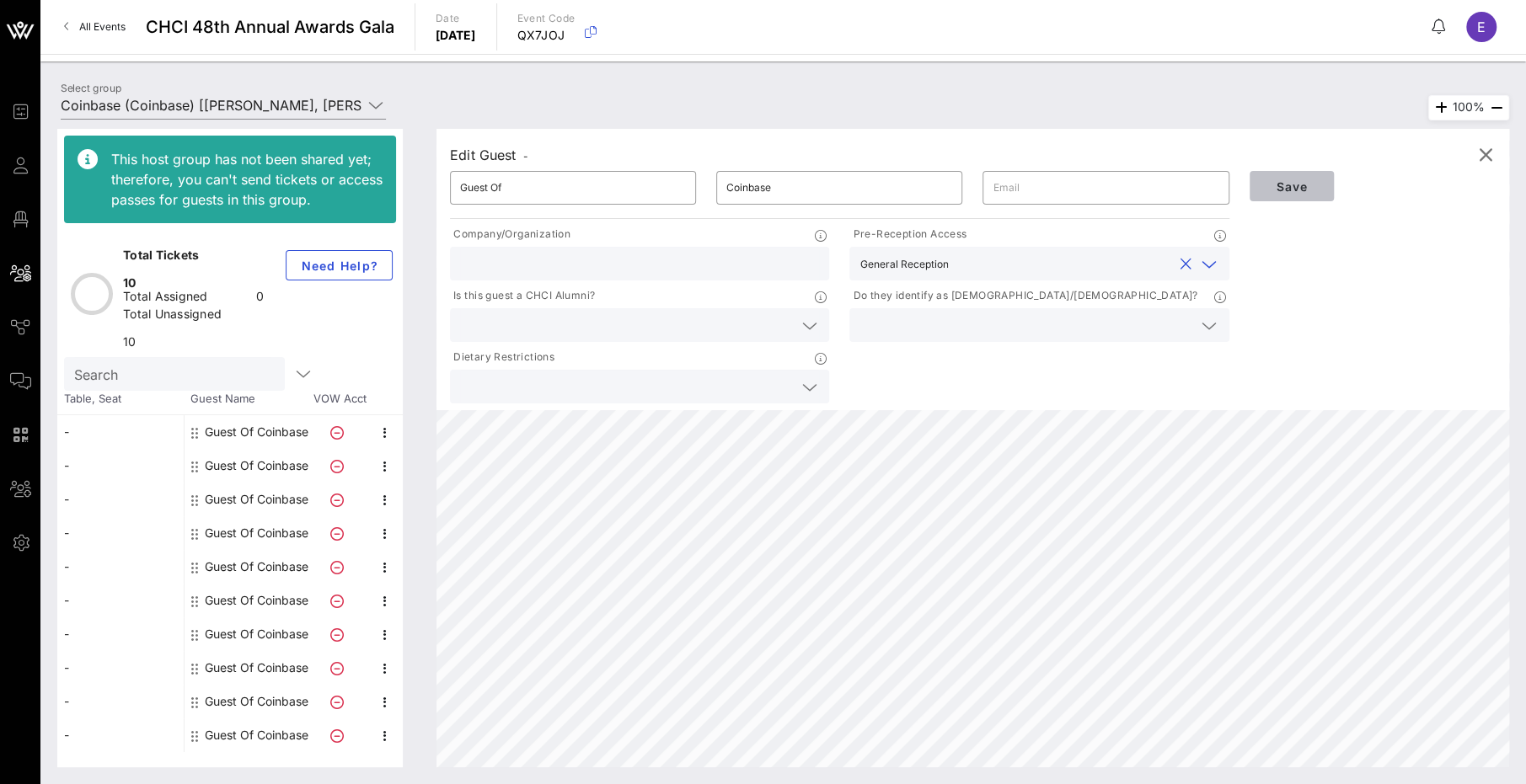 click on "Save" at bounding box center (1292, 186) 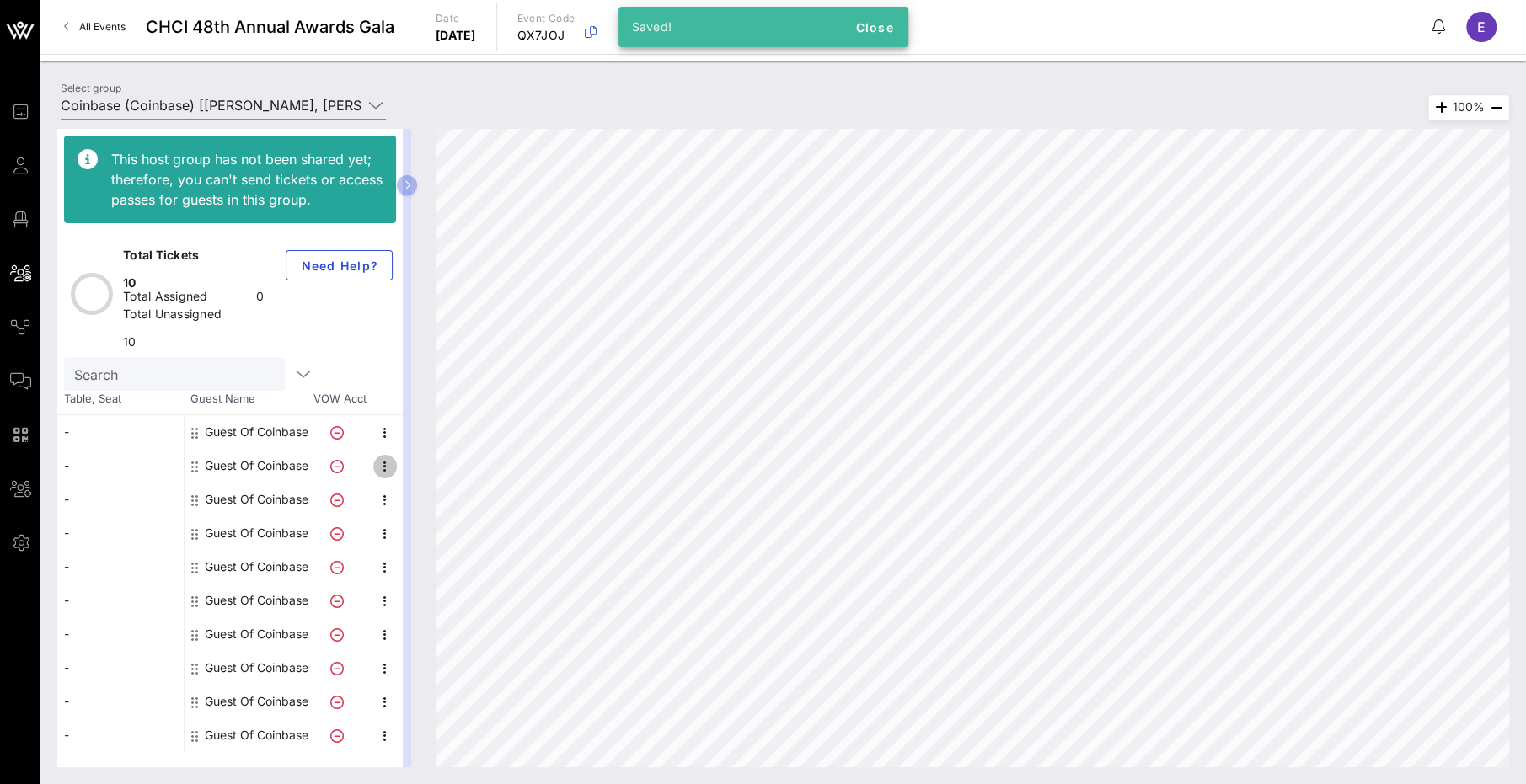 click at bounding box center (385, 467) 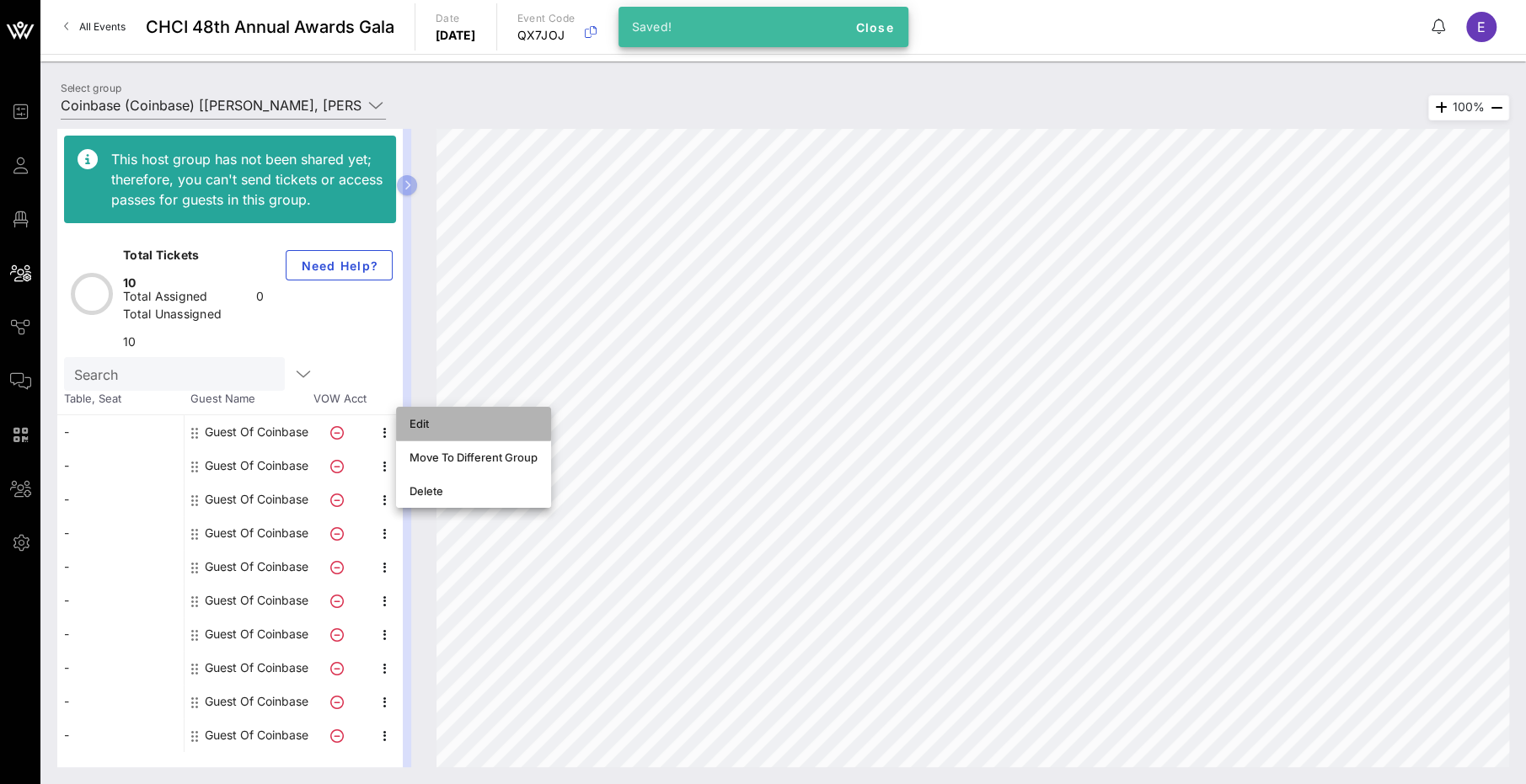 click on "Edit" at bounding box center (474, 424) 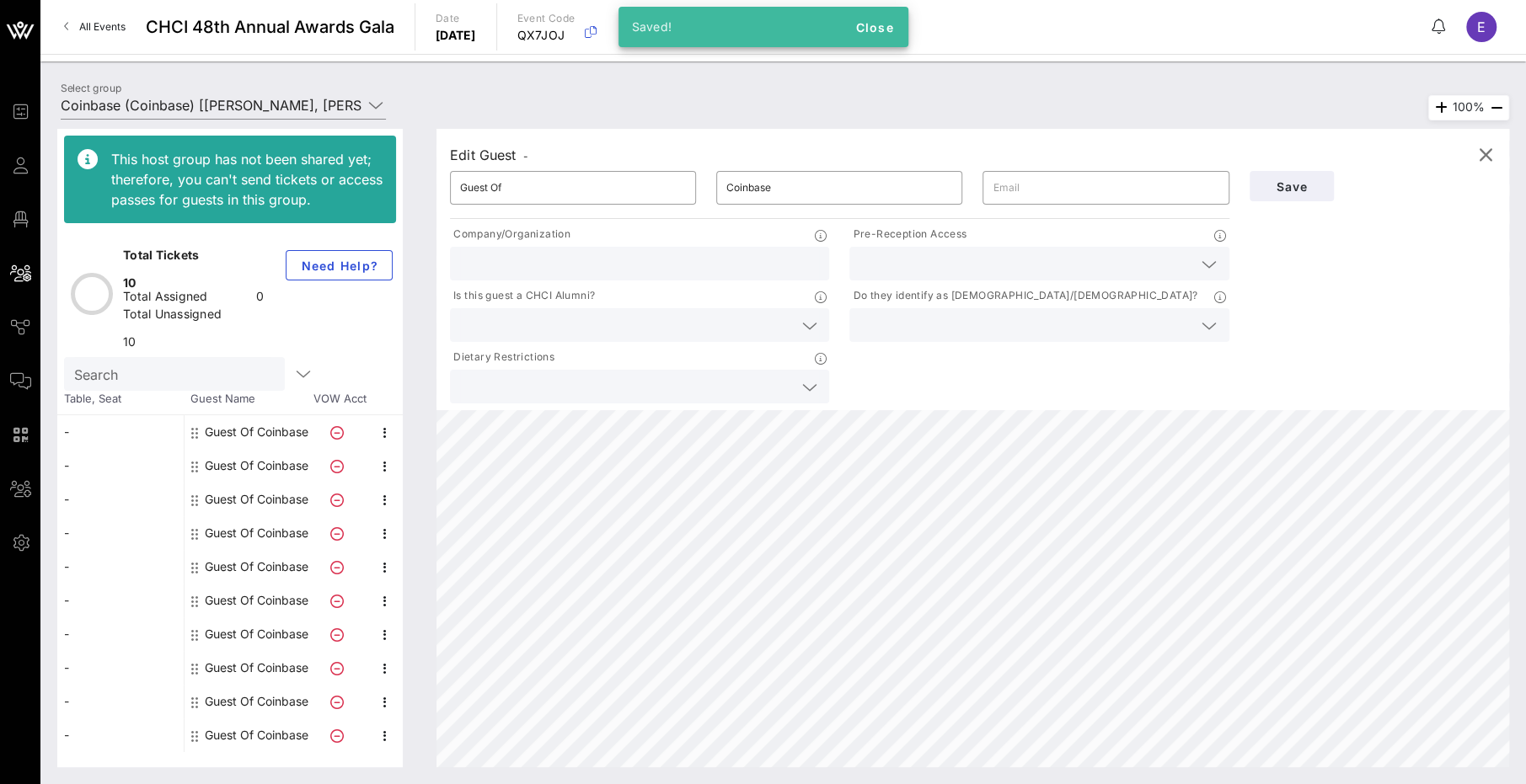 click at bounding box center (1025, 264) 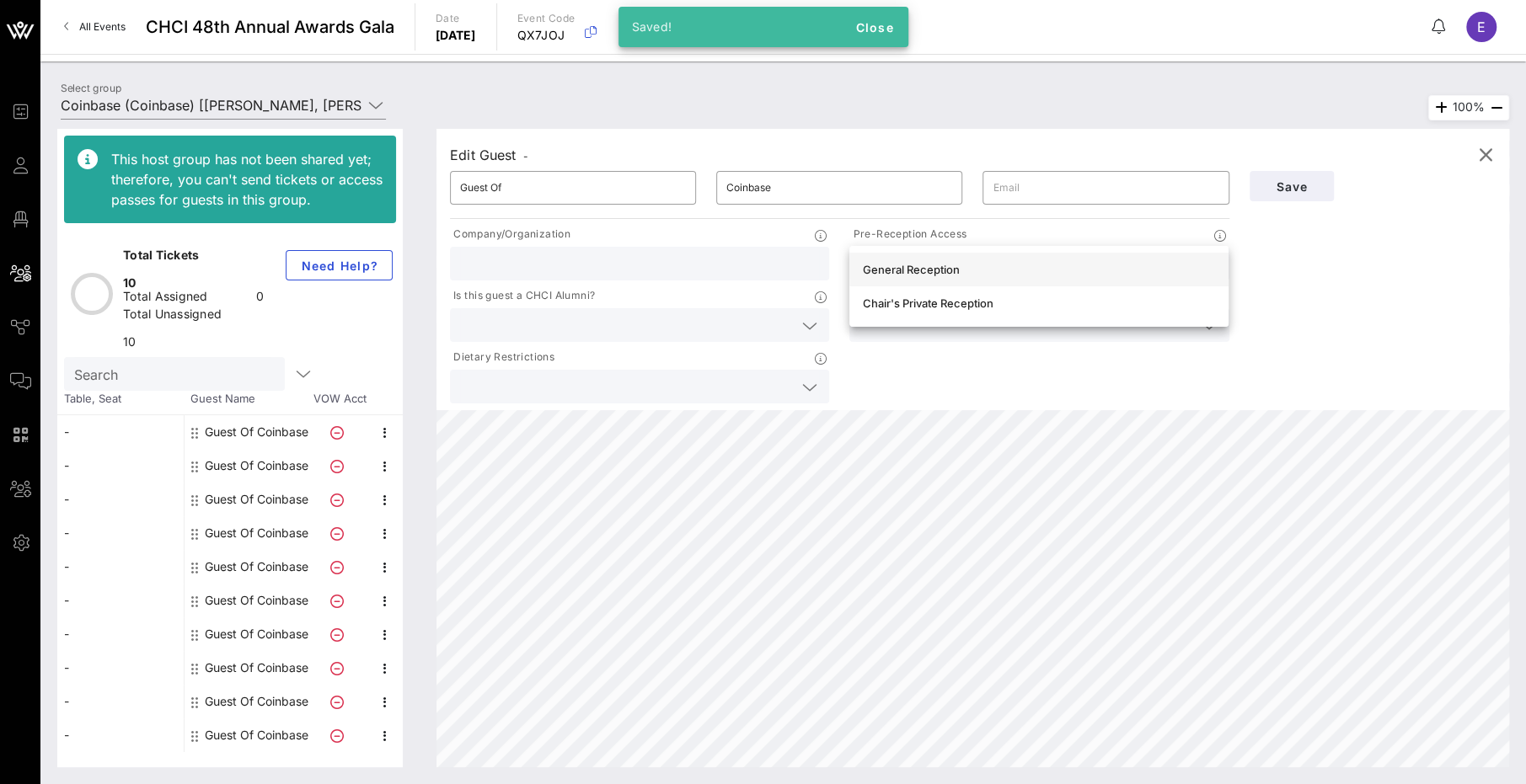 click on "General Reception" at bounding box center [1039, 269] 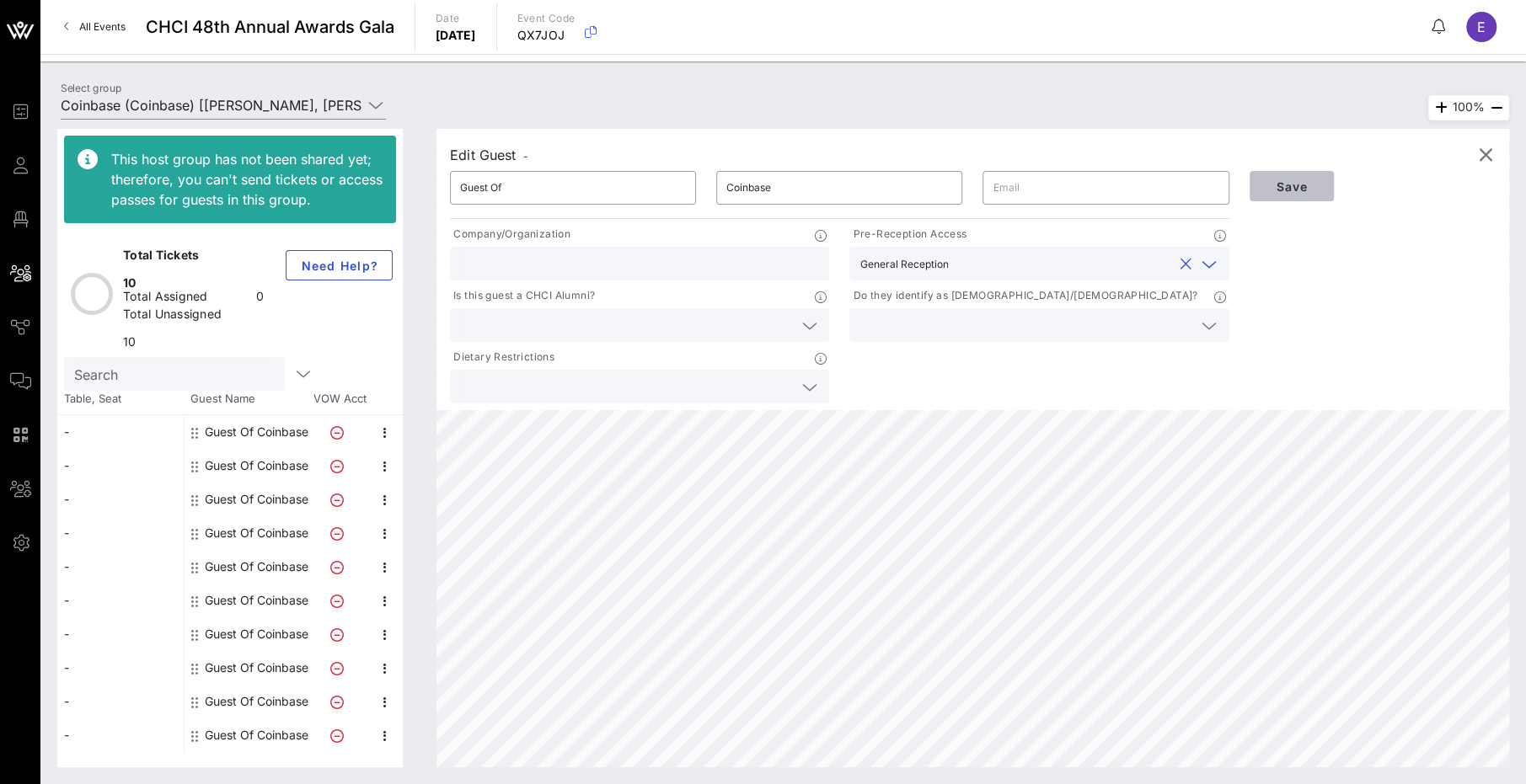 click on "Save" at bounding box center [1292, 186] 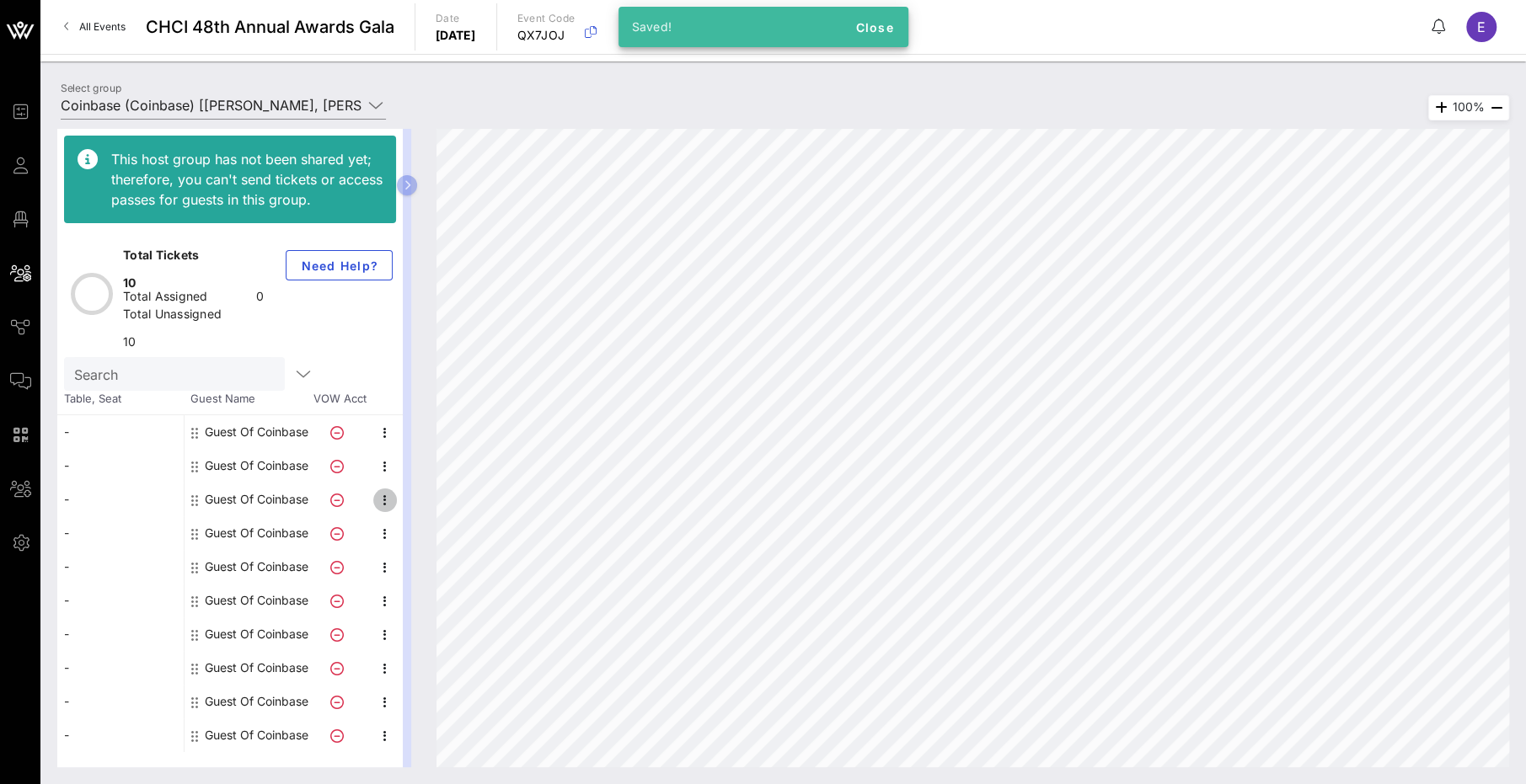 click at bounding box center [385, 500] 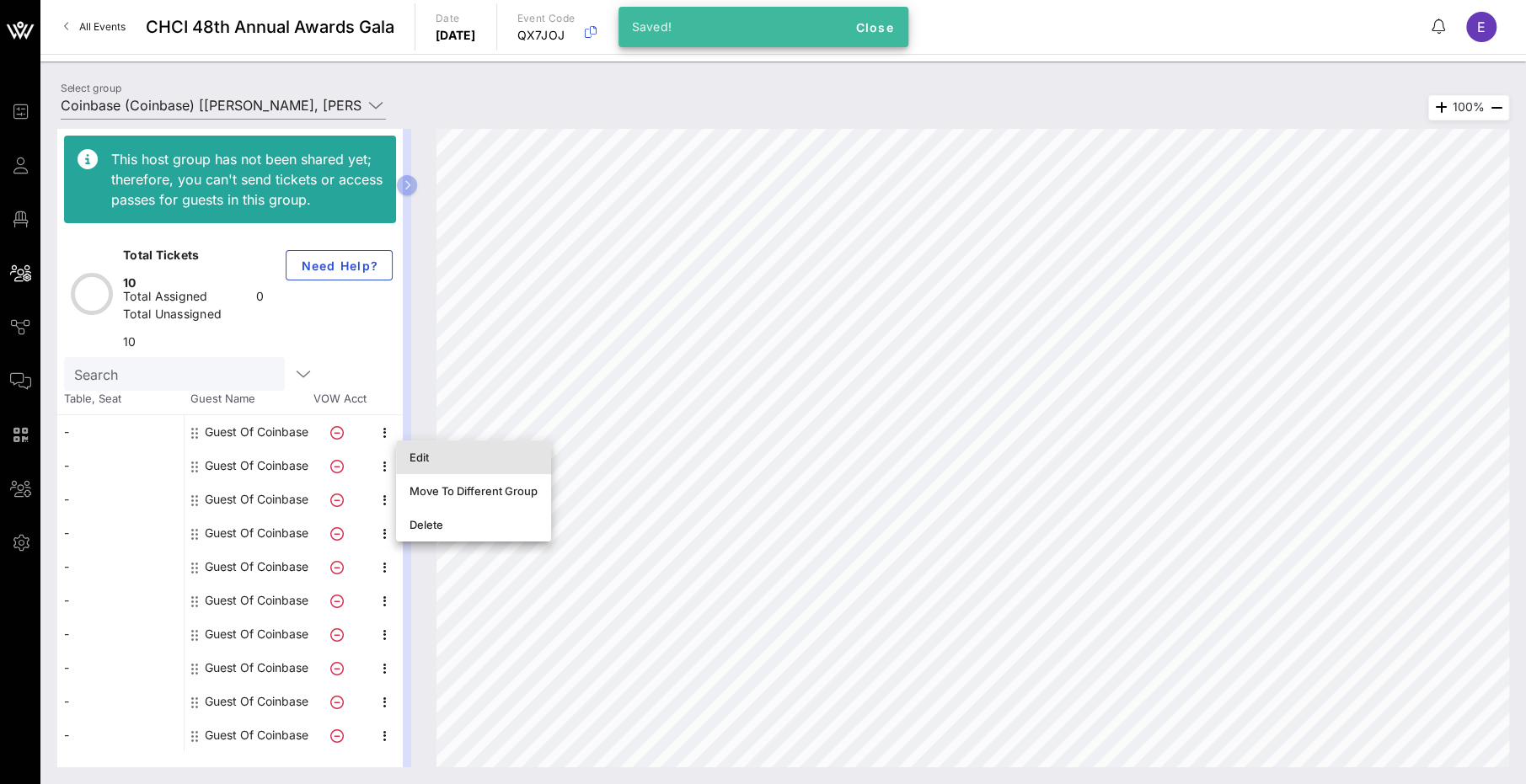 click on "Edit" at bounding box center [474, 457] 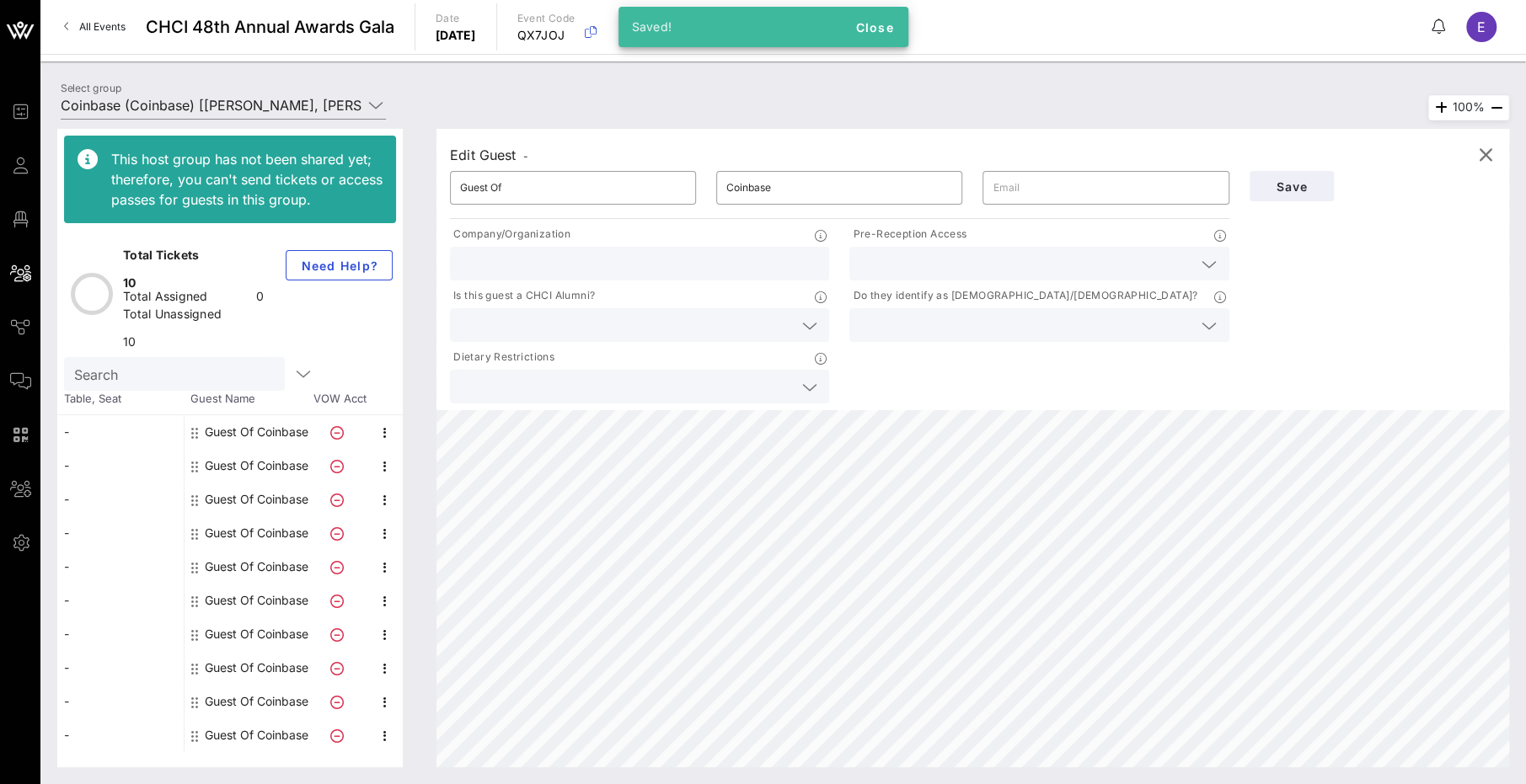 click at bounding box center [1039, 264] 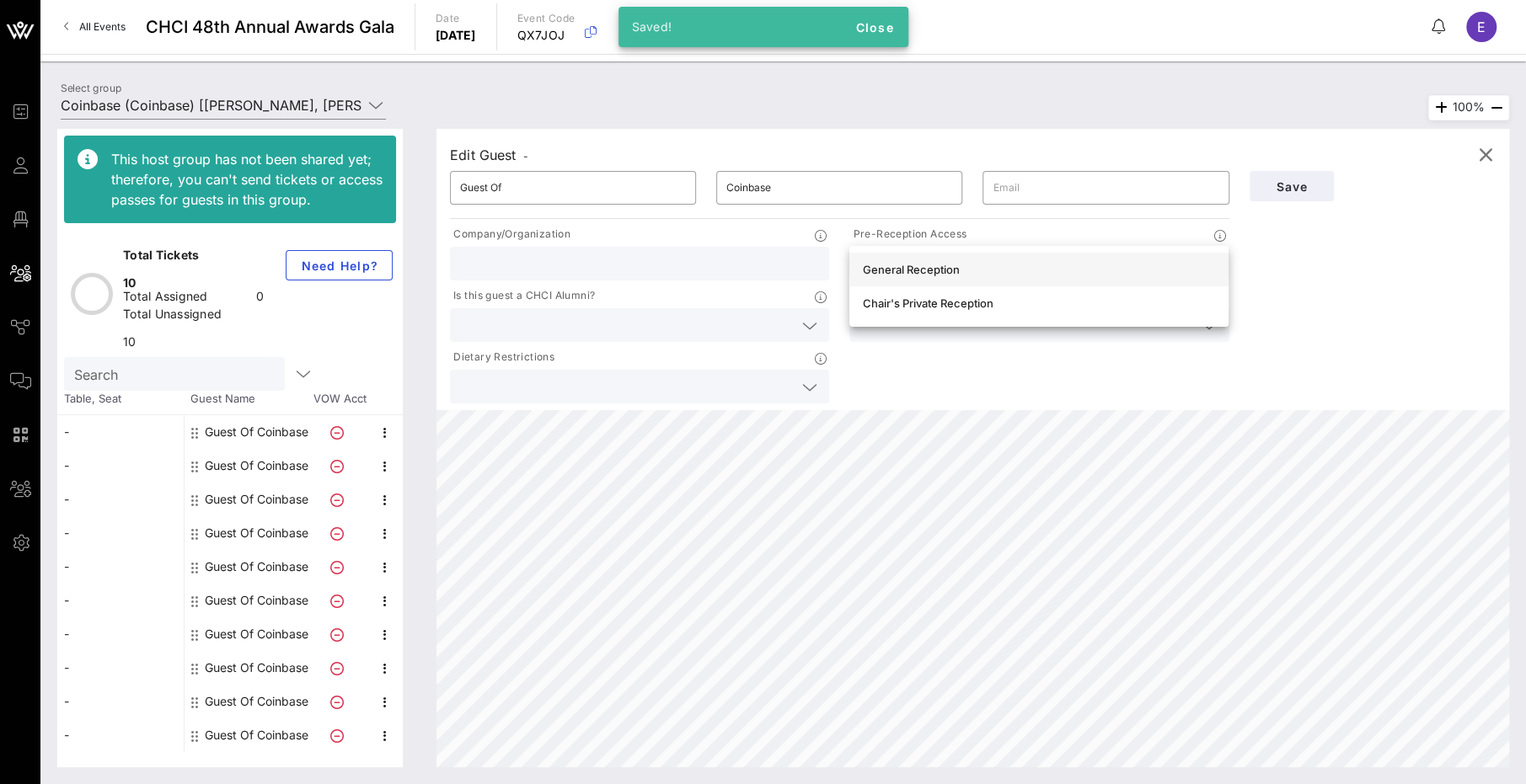 click on "General Reception" at bounding box center [1039, 269] 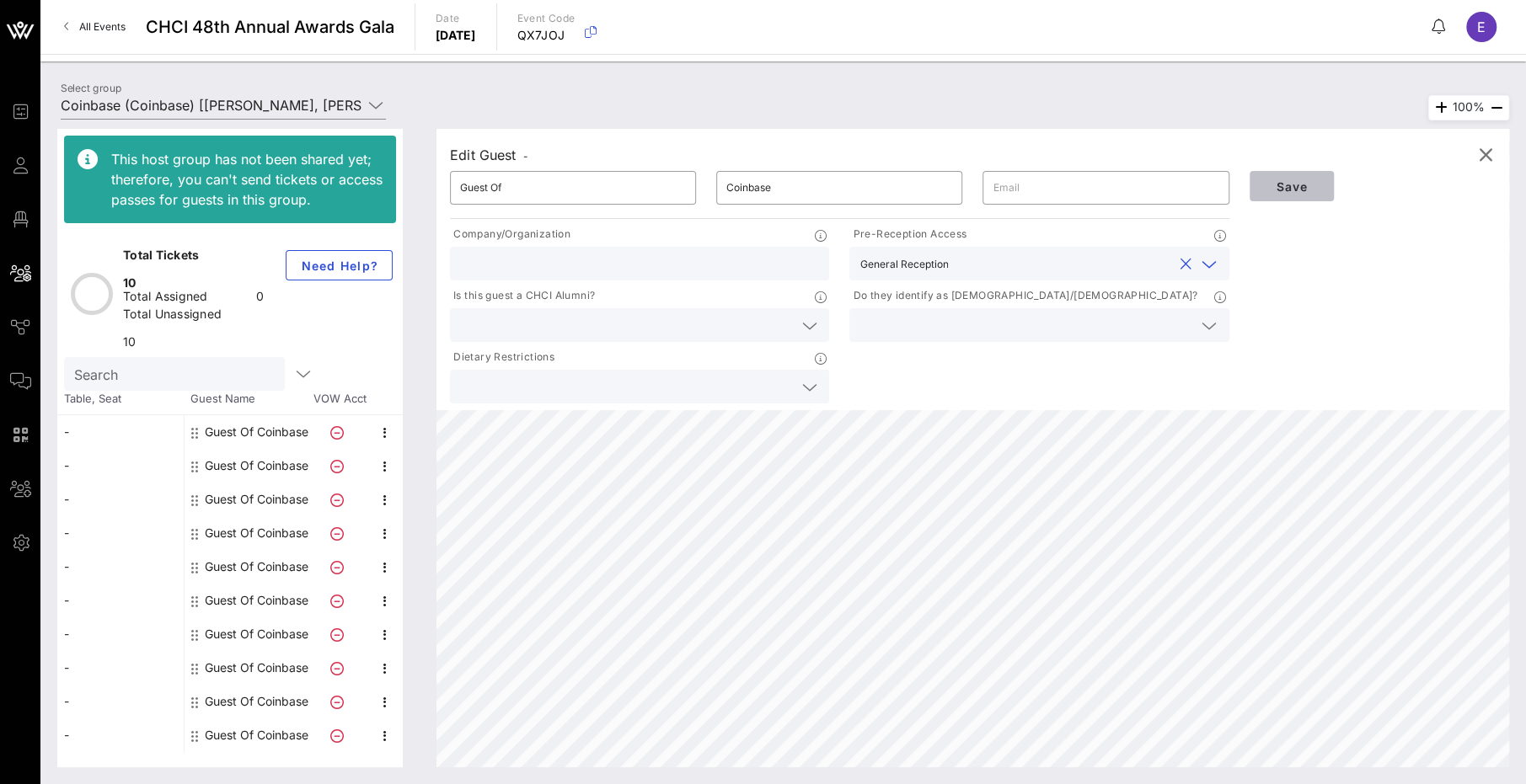 click on "Save" at bounding box center (1292, 186) 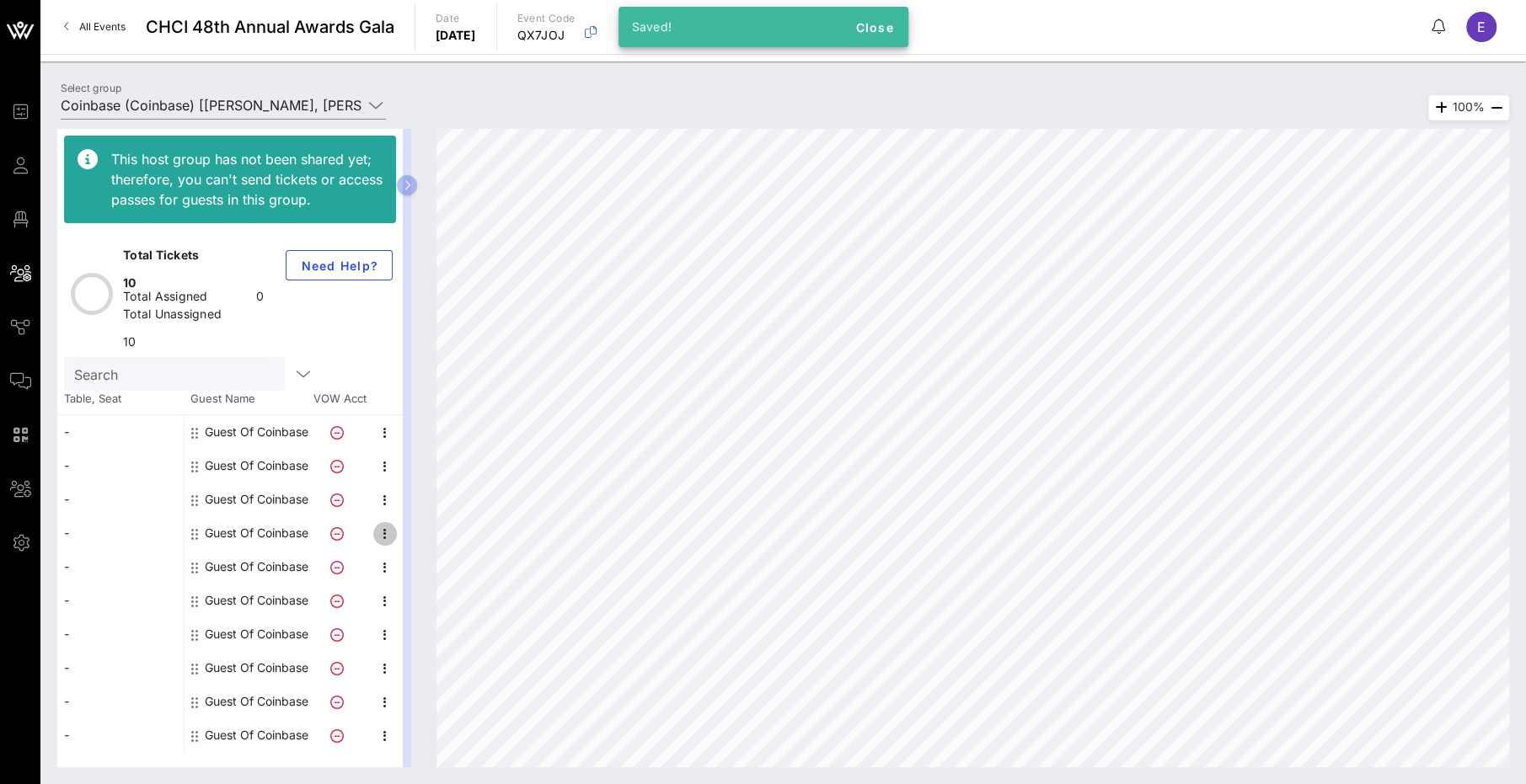 click at bounding box center (385, 534) 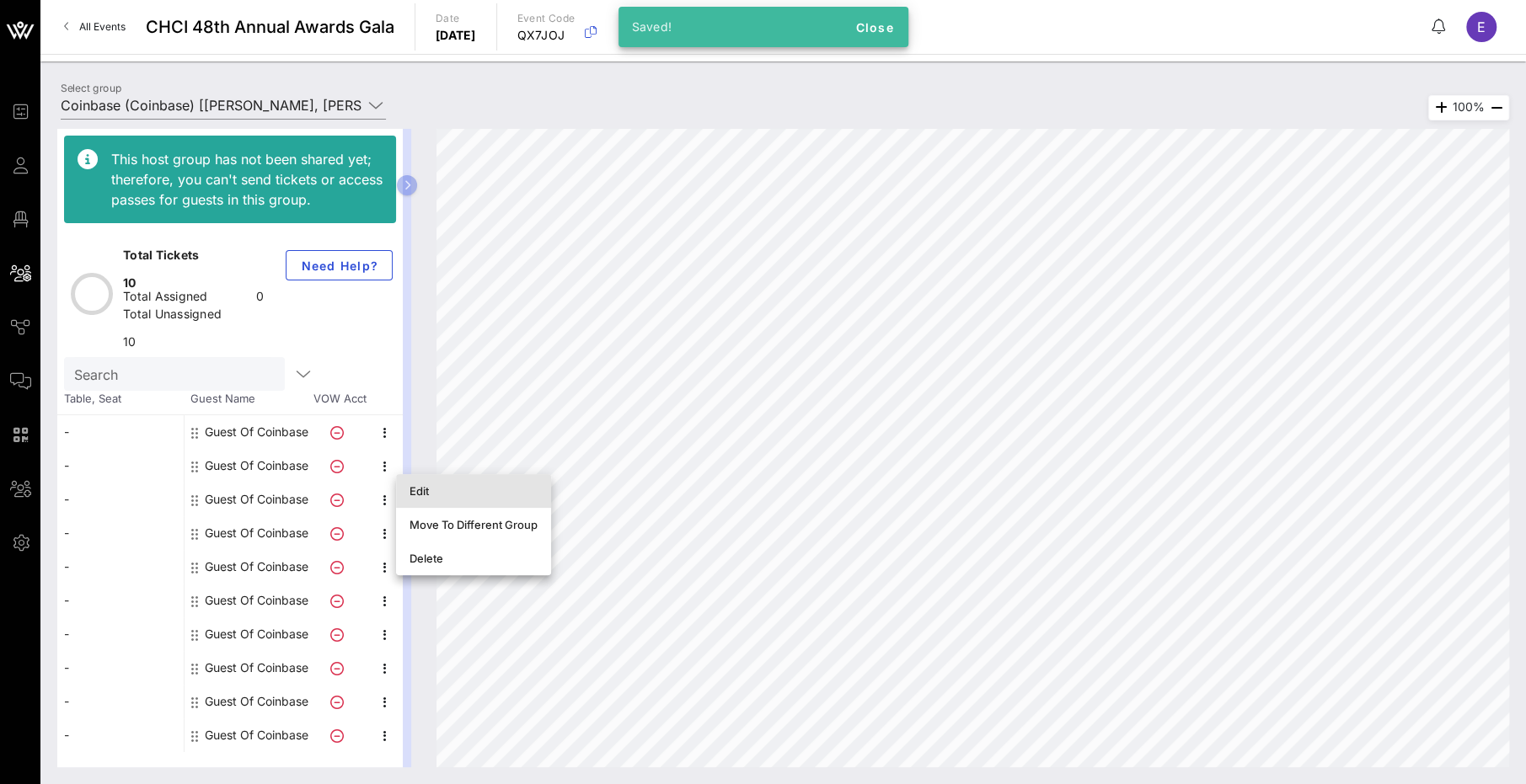 click on "Edit" at bounding box center (474, 491) 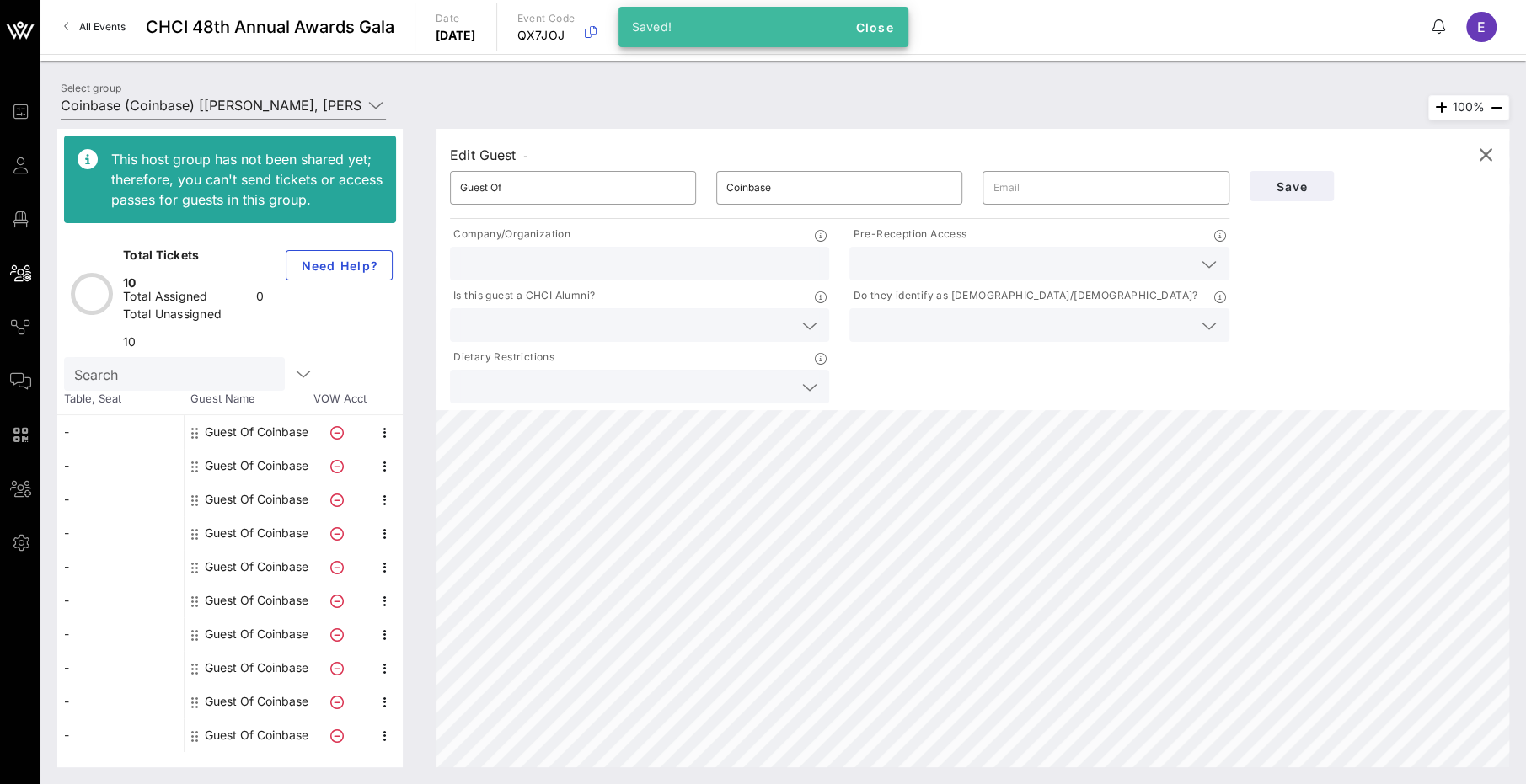 click at bounding box center [1025, 264] 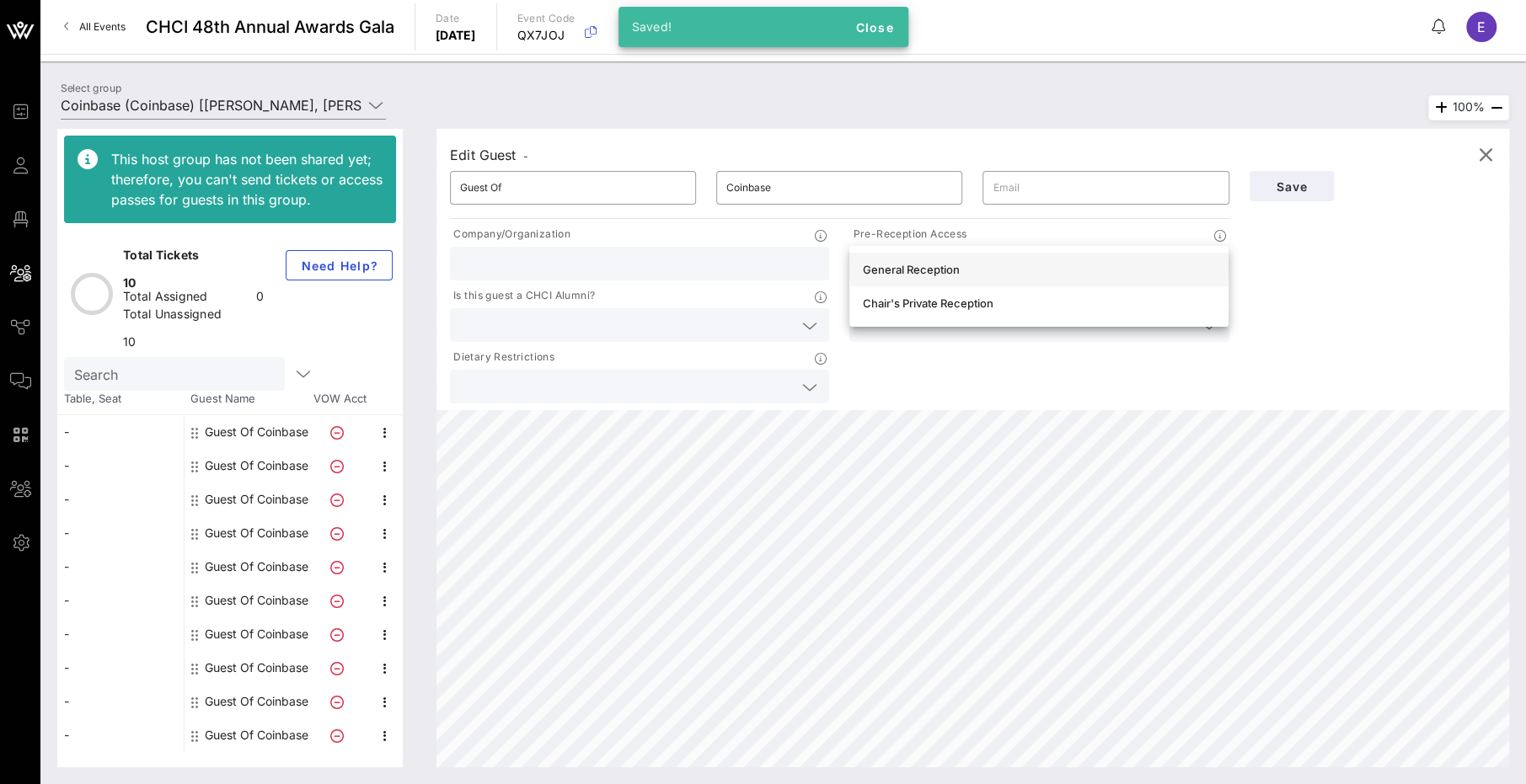click on "General Reception" at bounding box center (1039, 269) 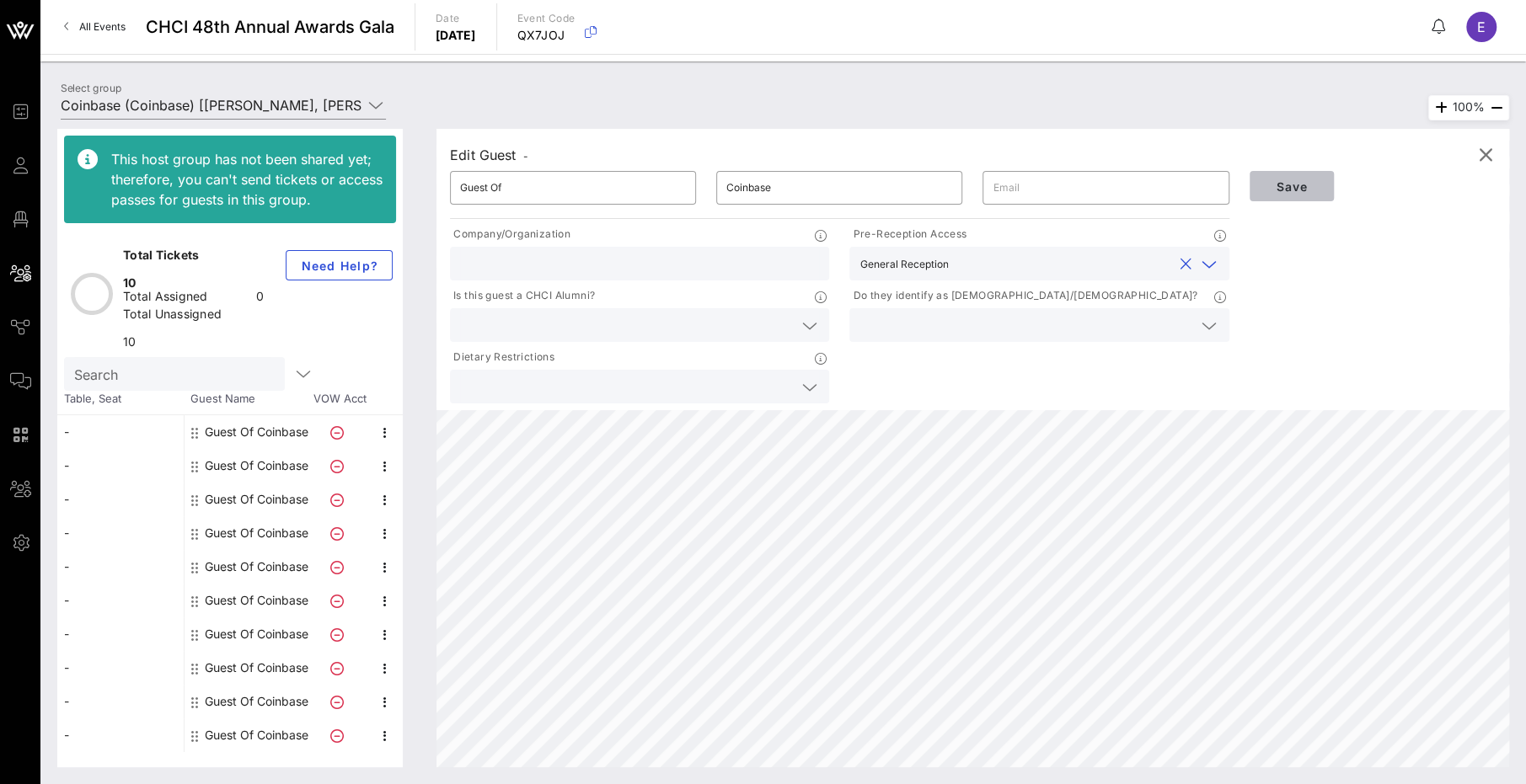 click on "Save" at bounding box center [1292, 186] 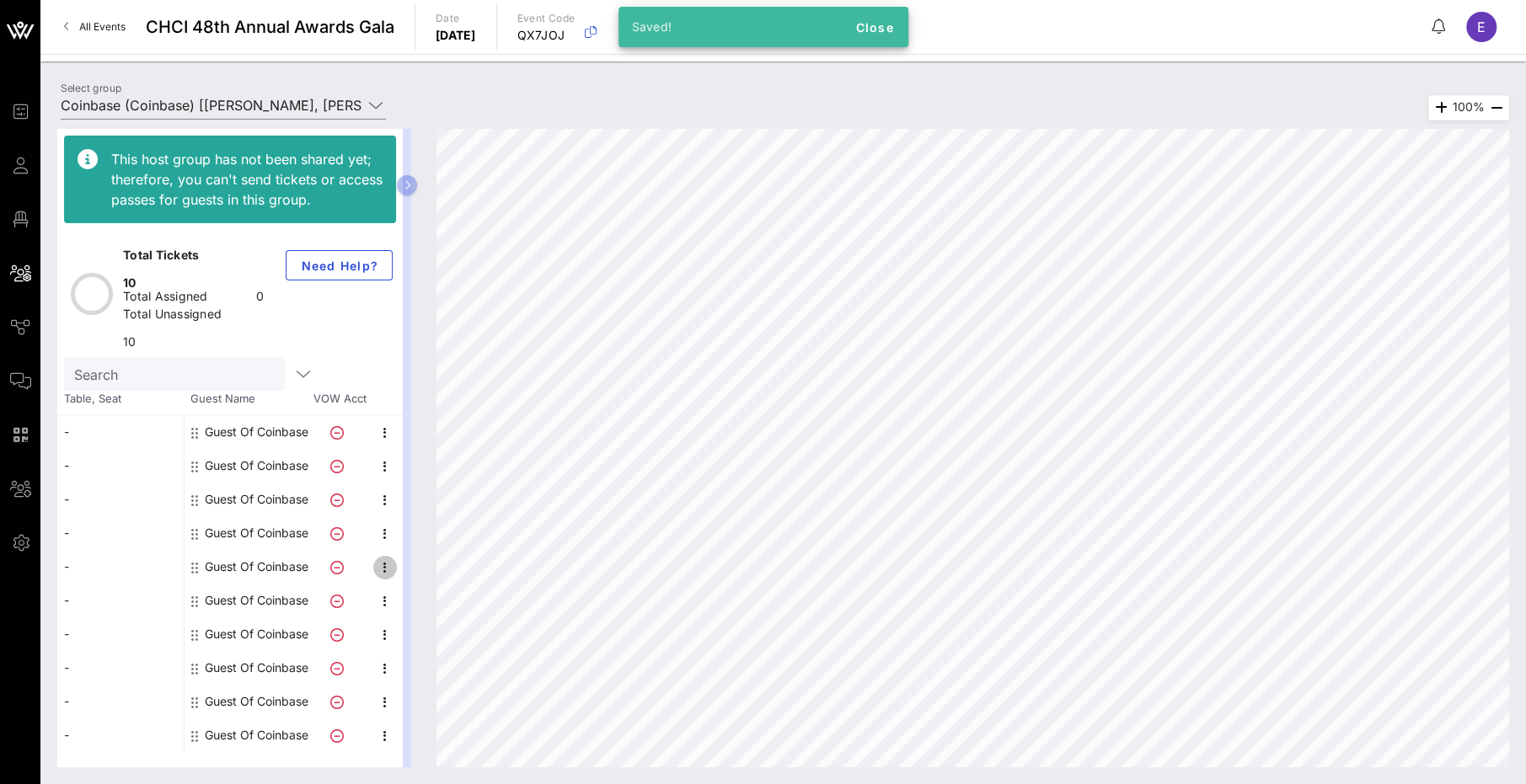 click at bounding box center (385, 568) 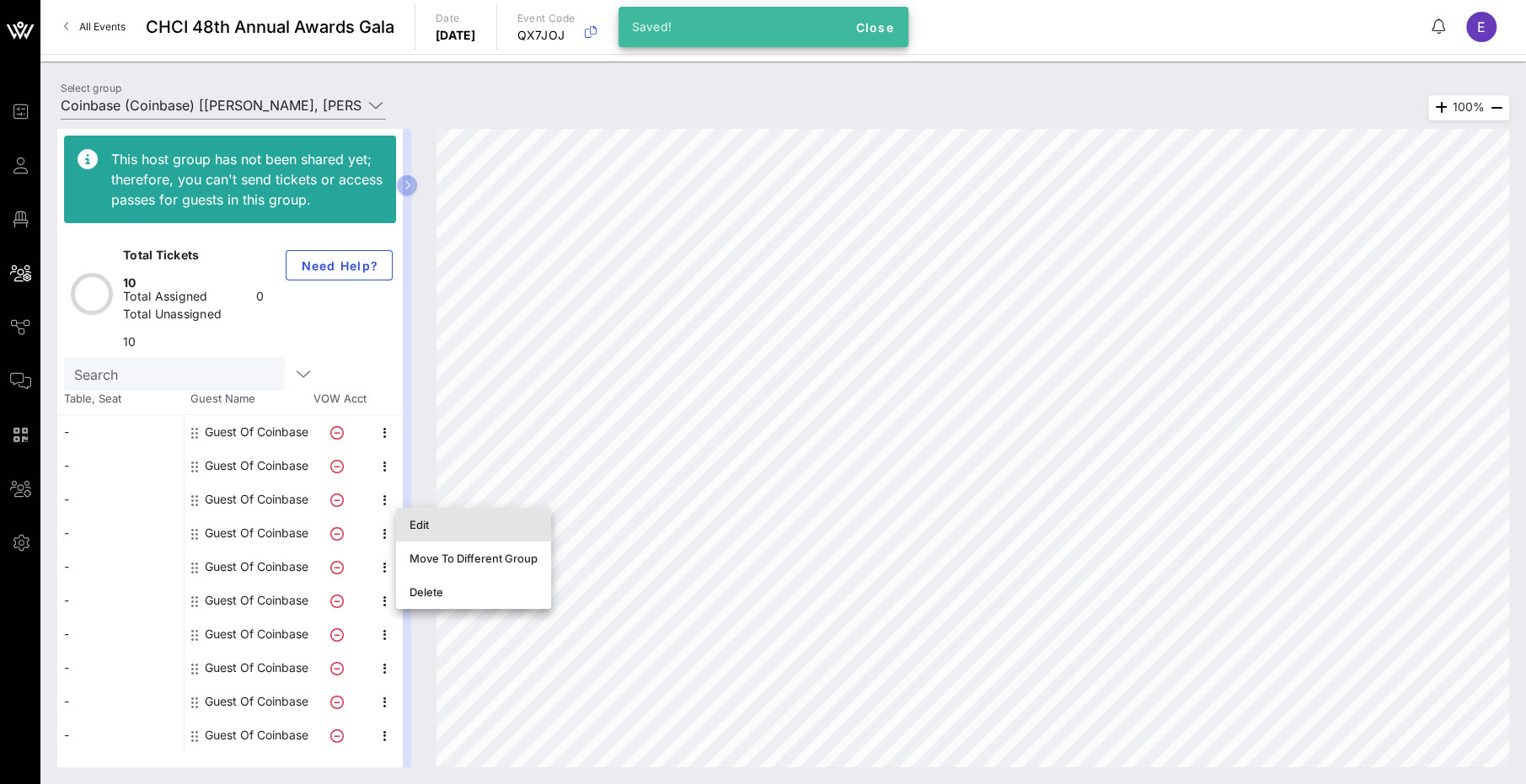 click on "Edit" at bounding box center (474, 525) 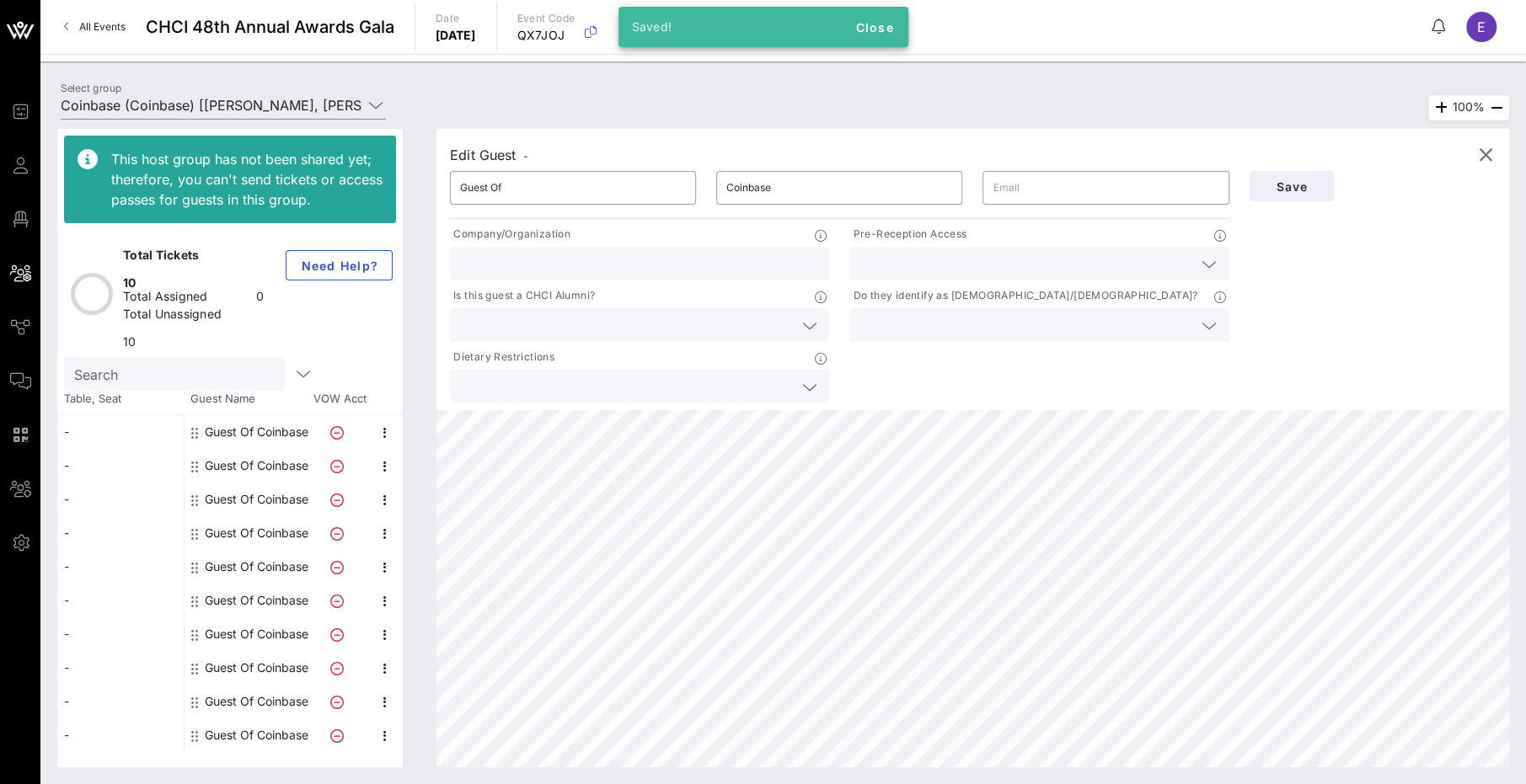click at bounding box center (1025, 264) 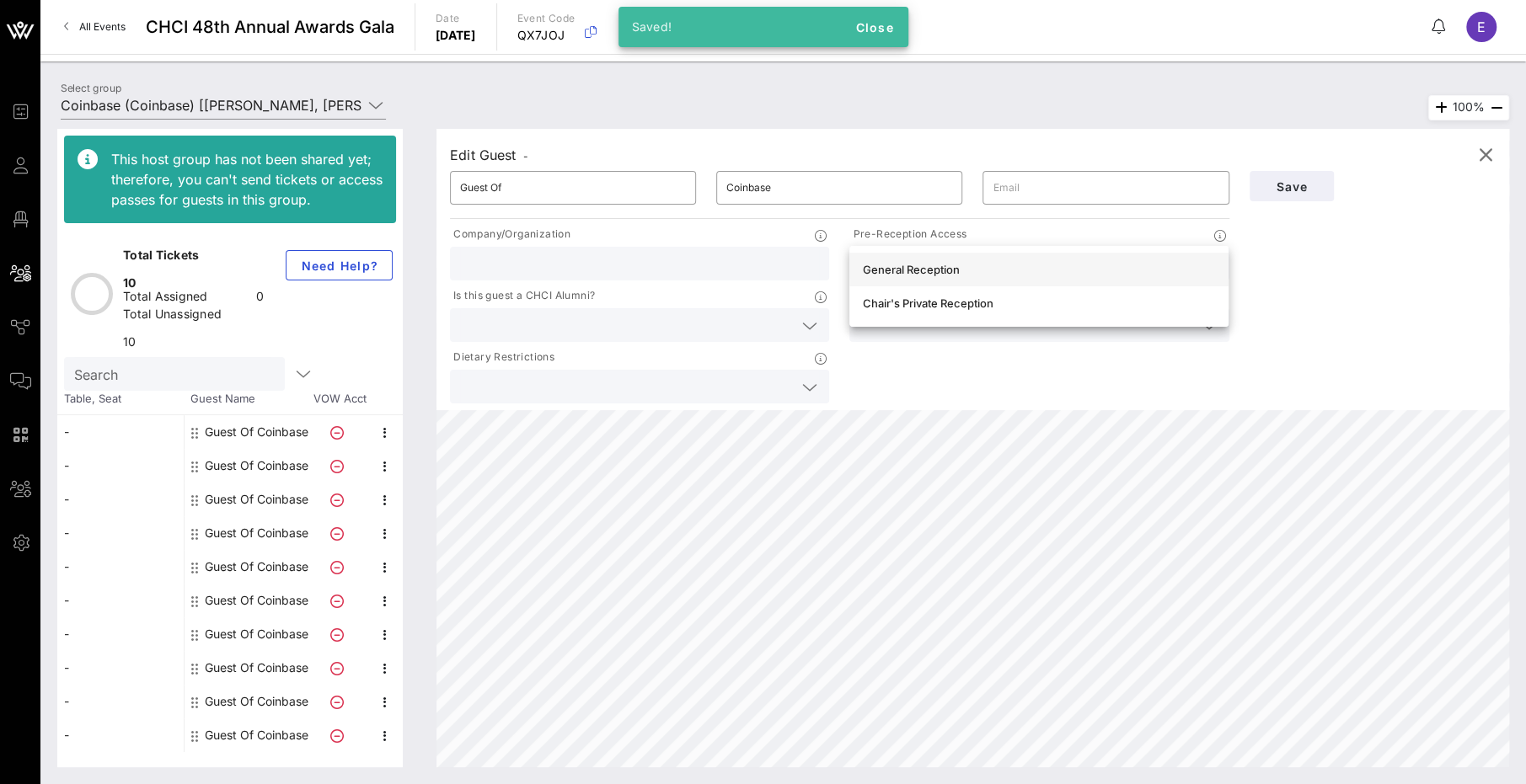 click on "General Reception" at bounding box center (1039, 269) 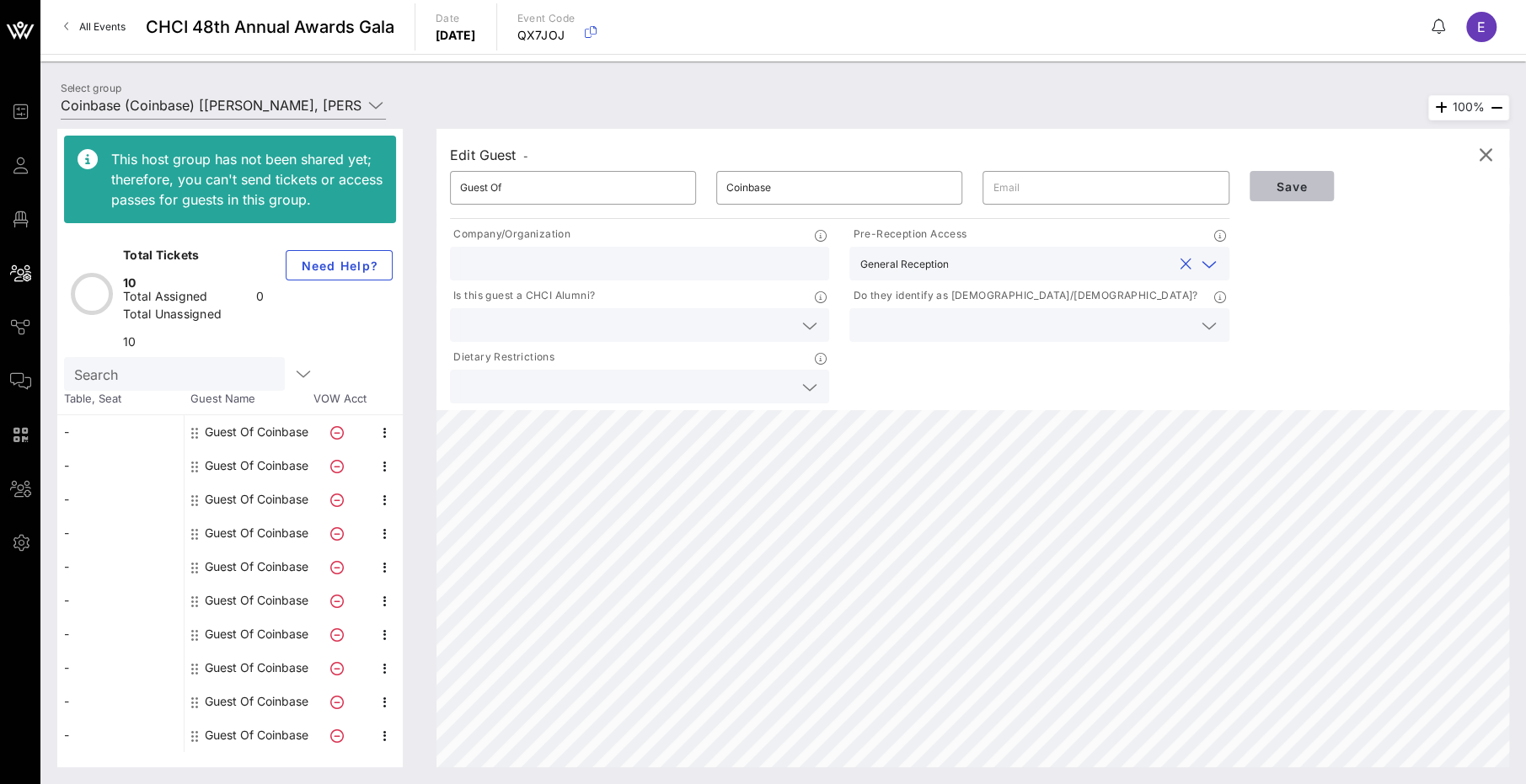 click on "Save" at bounding box center (1292, 186) 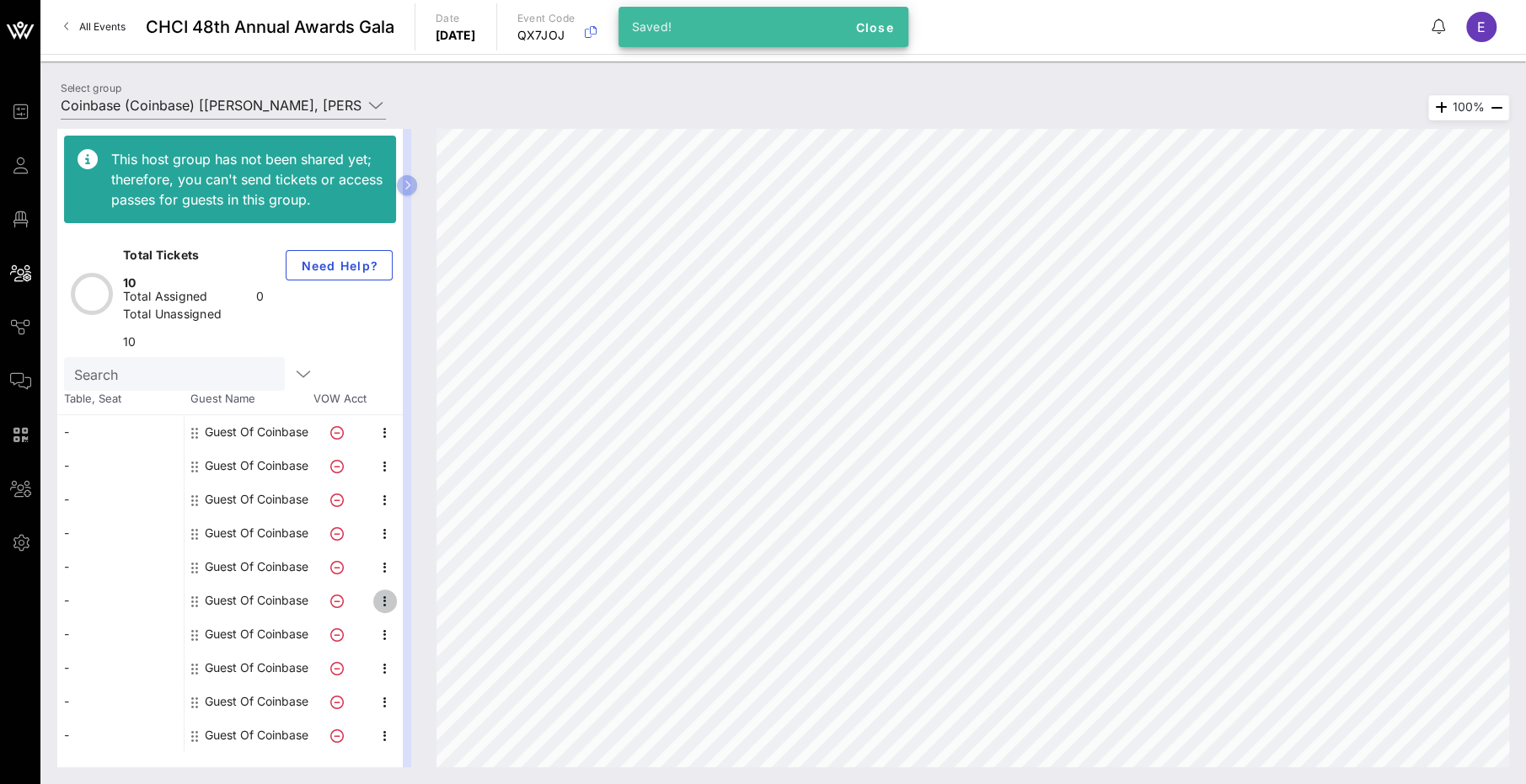 click at bounding box center [385, 601] 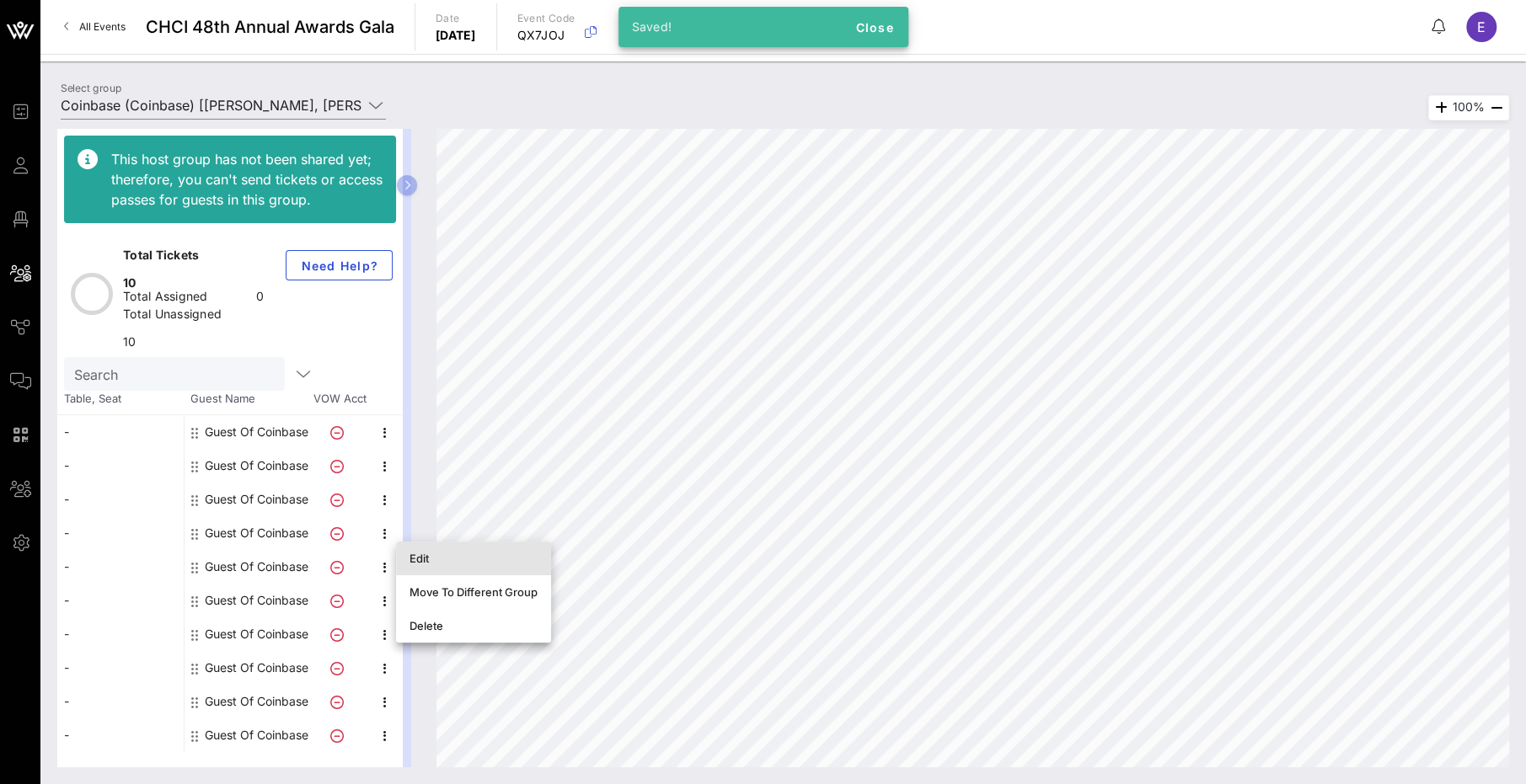 click on "Edit" at bounding box center (474, 558) 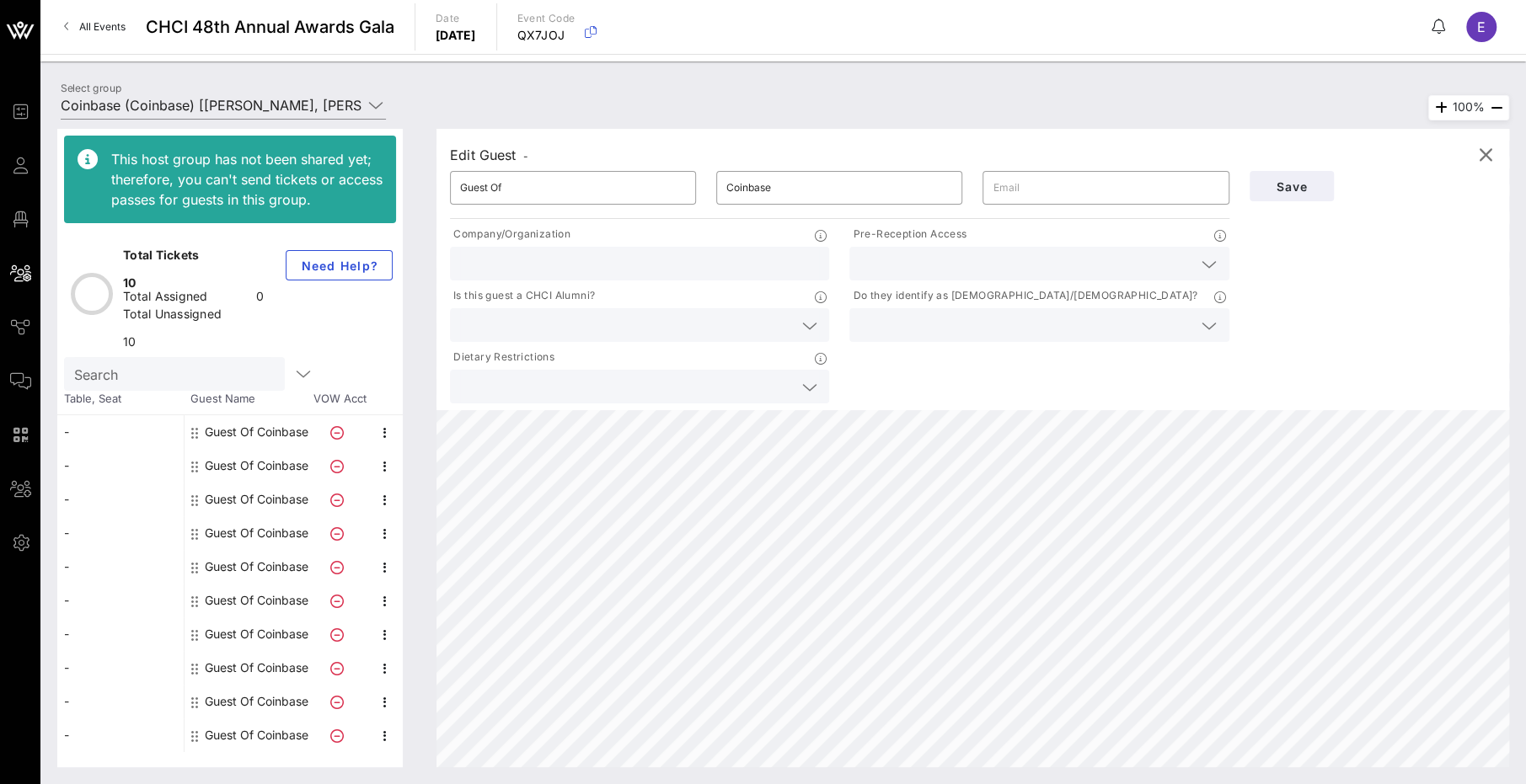 click at bounding box center (1039, 264) 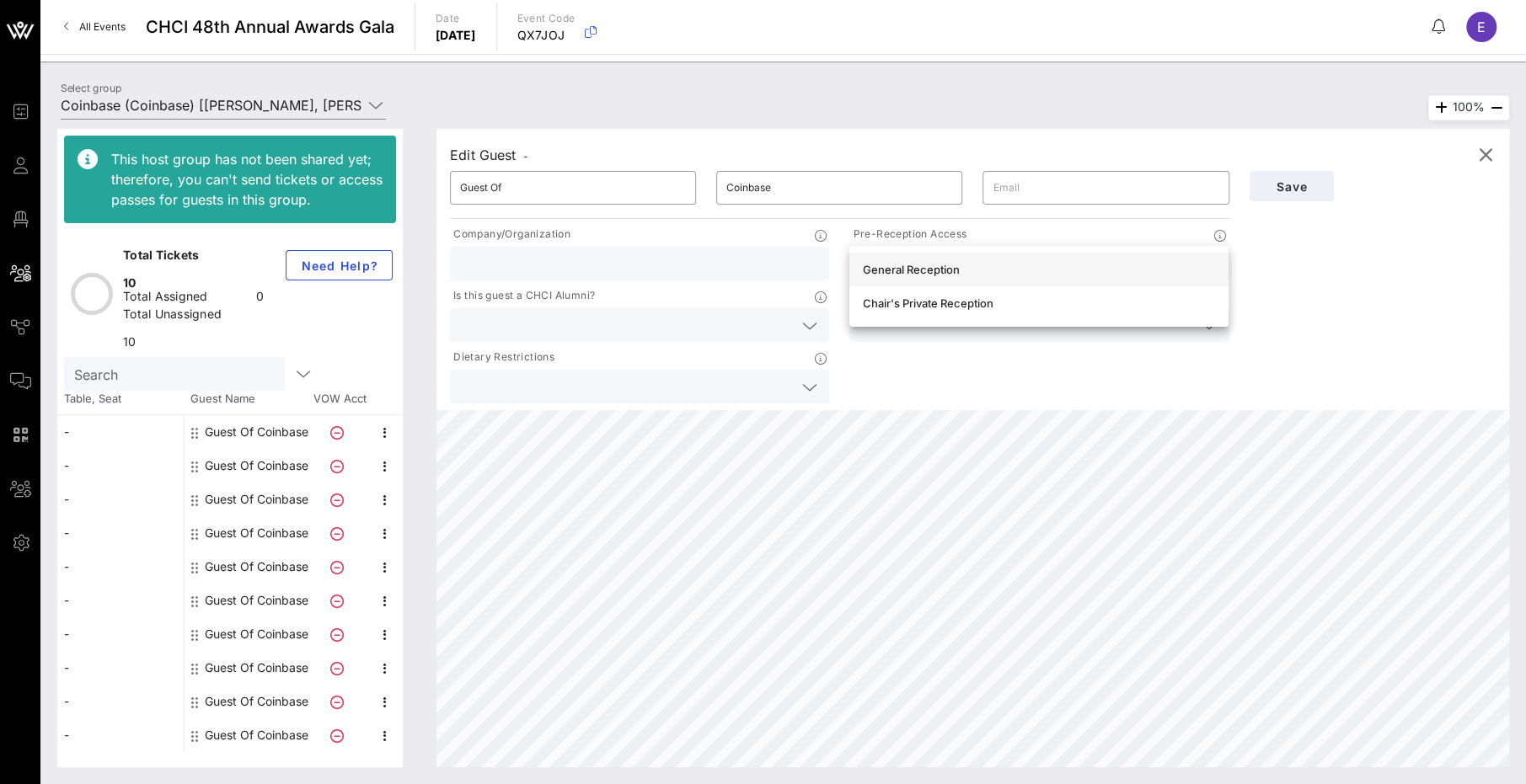 click on "General Reception" at bounding box center [1039, 269] 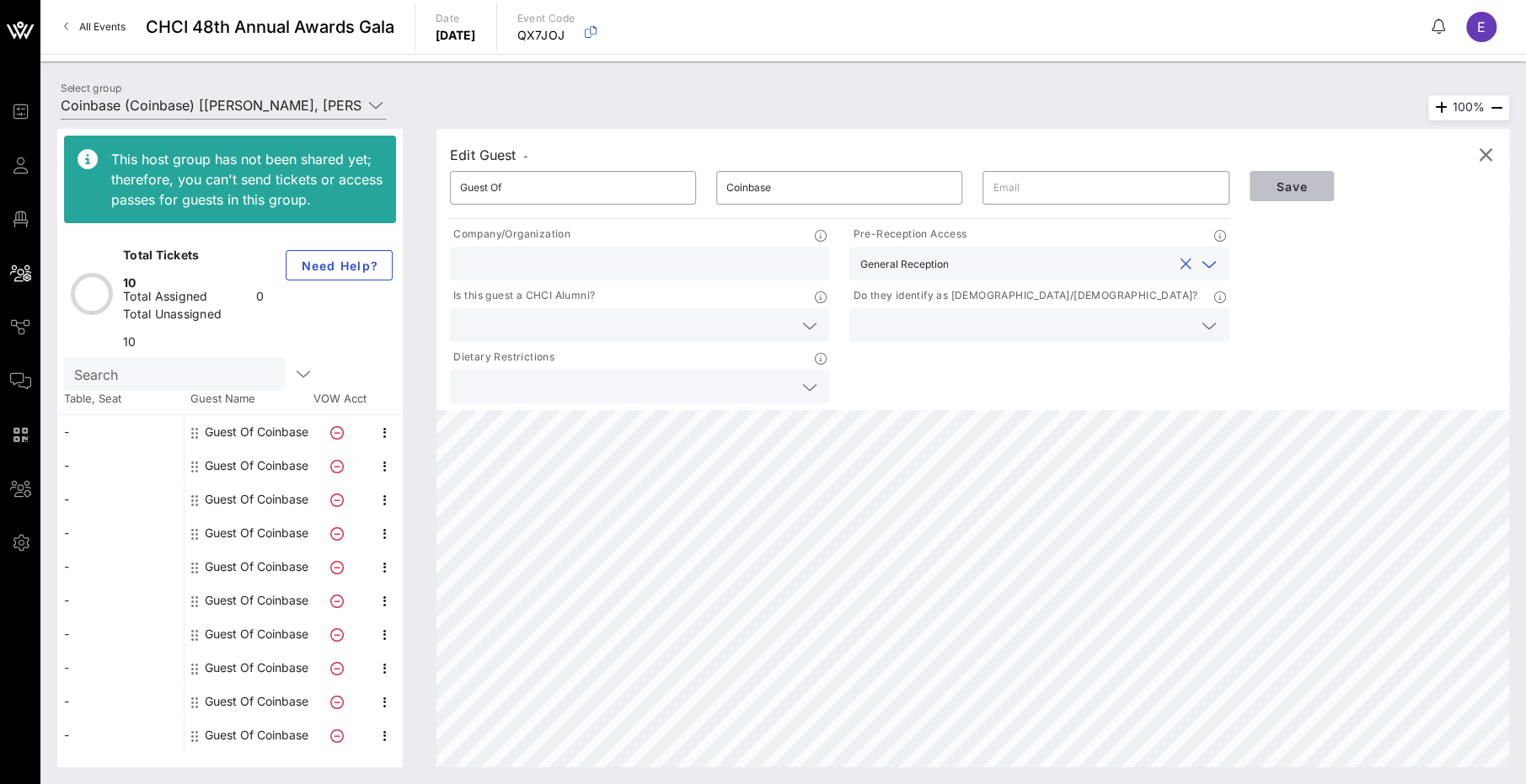 click on "Save" at bounding box center [1292, 186] 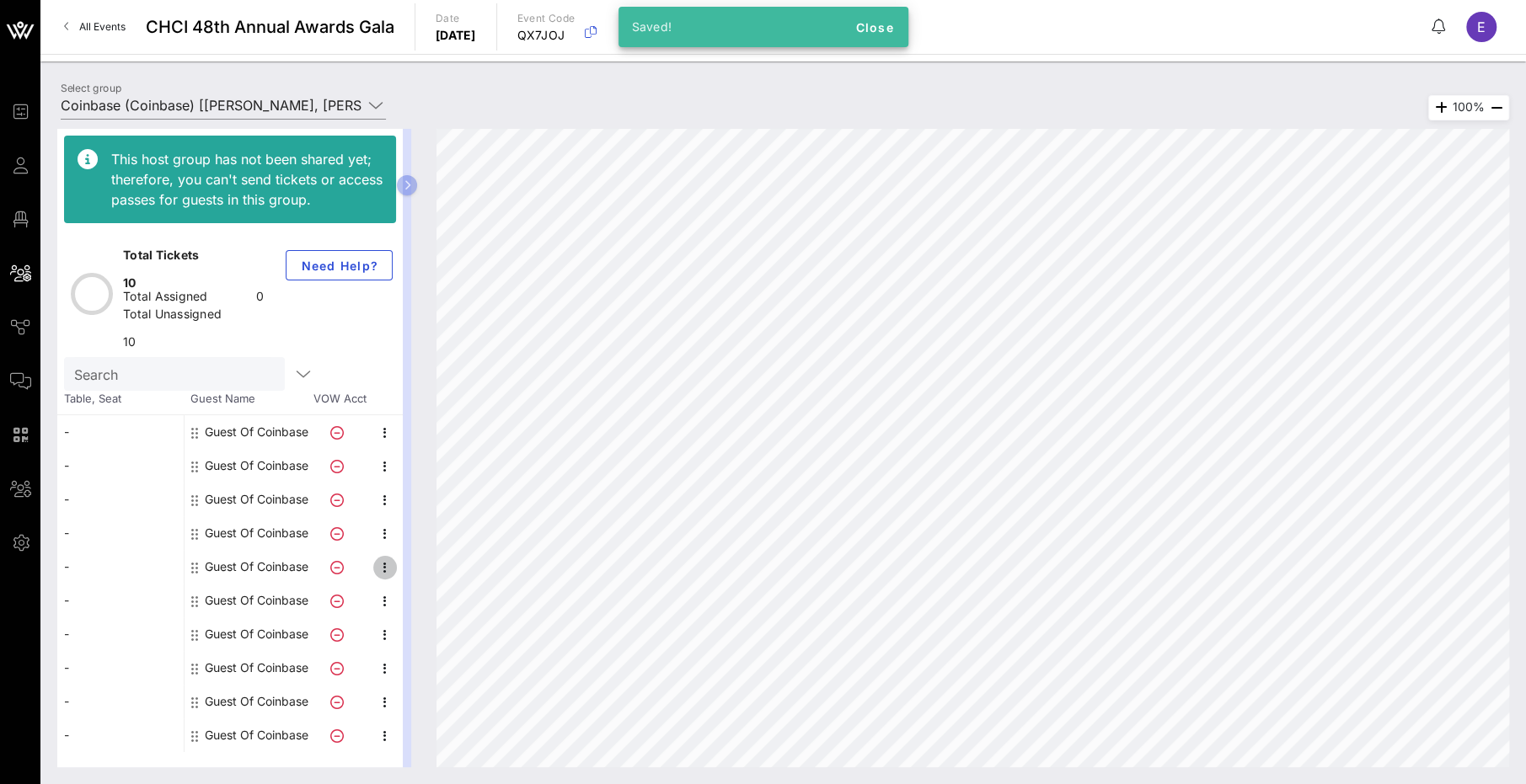 click at bounding box center (385, 568) 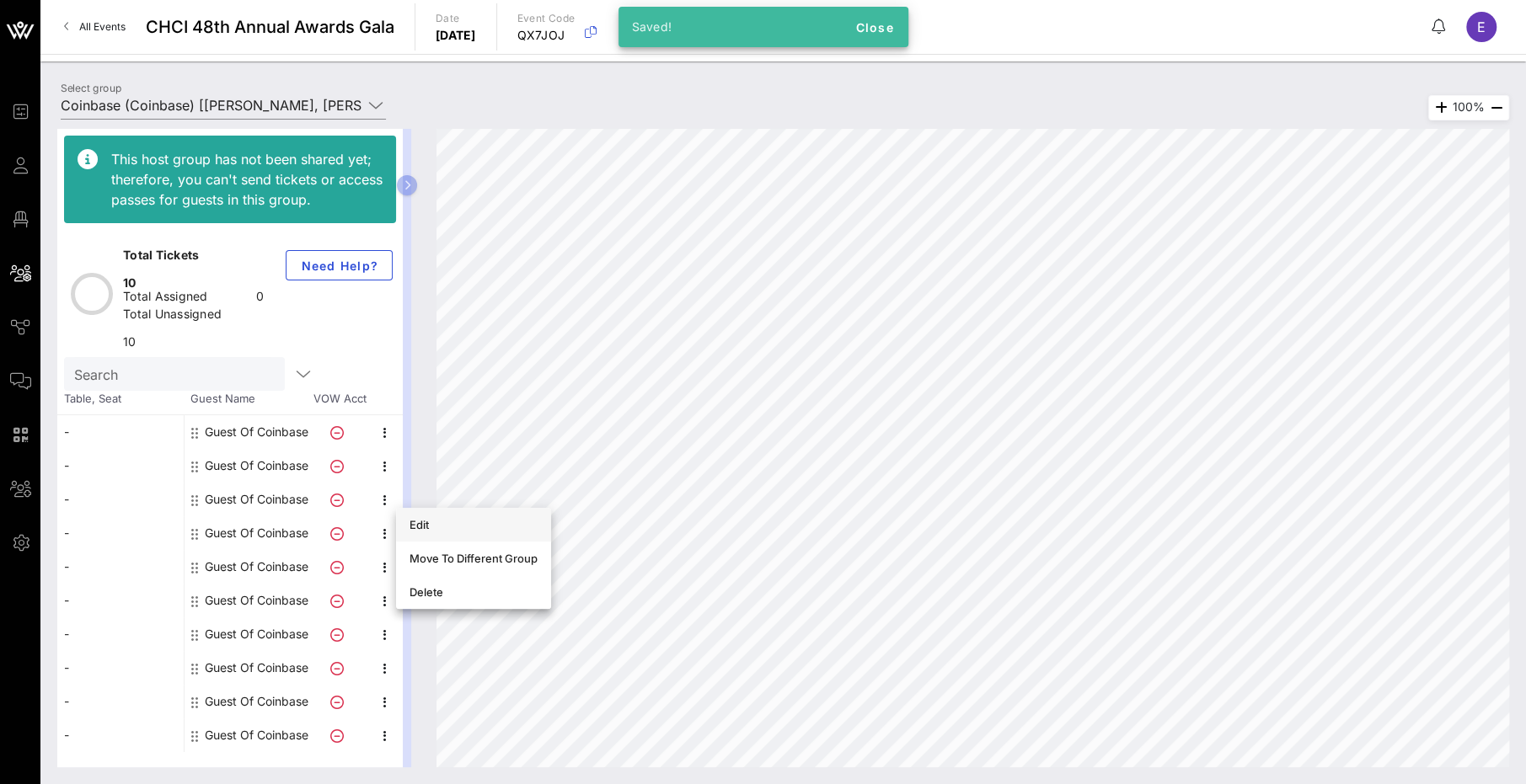 click on "Edit" at bounding box center [474, 525] 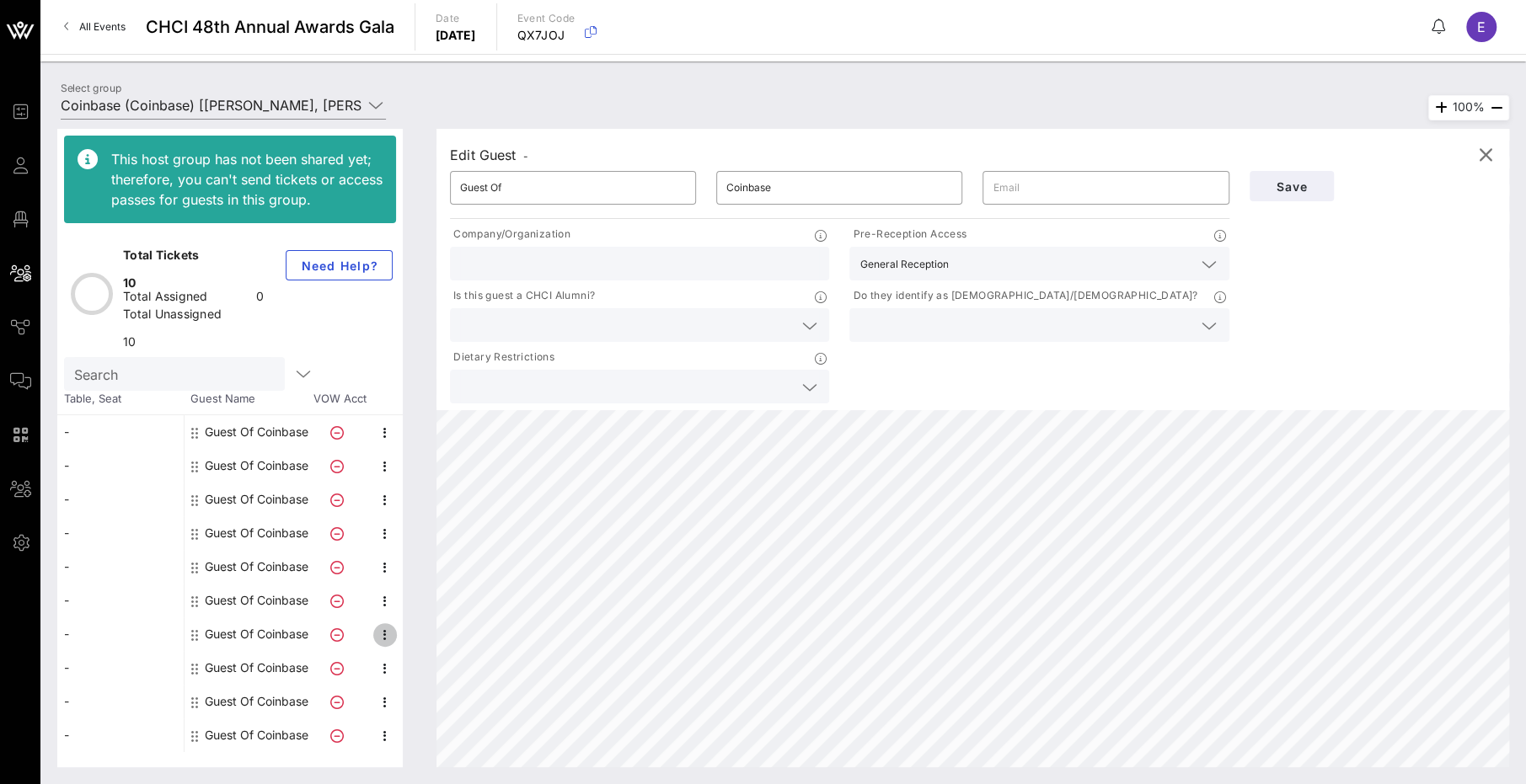 click at bounding box center (385, 635) 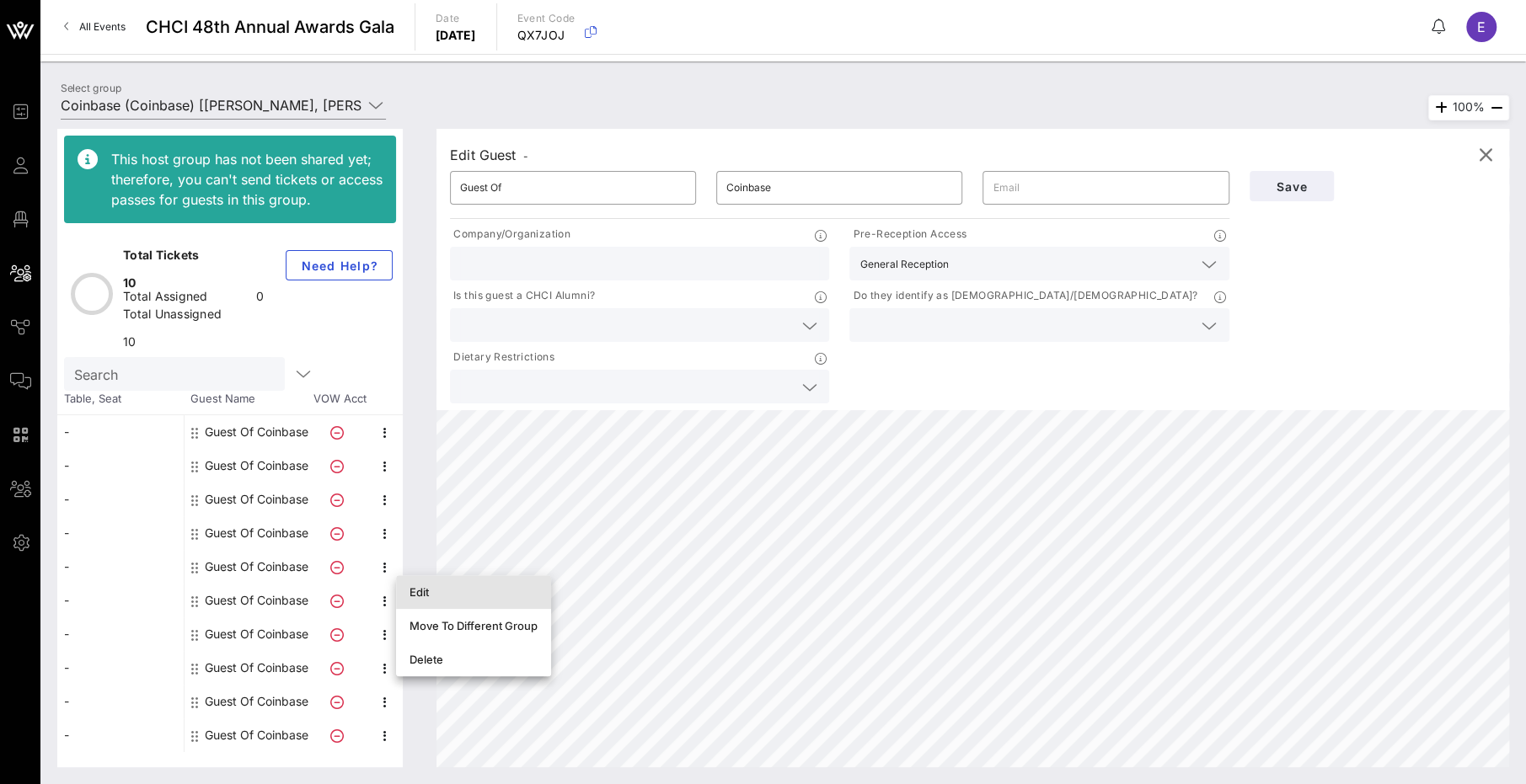 click on "Edit" at bounding box center [474, 592] 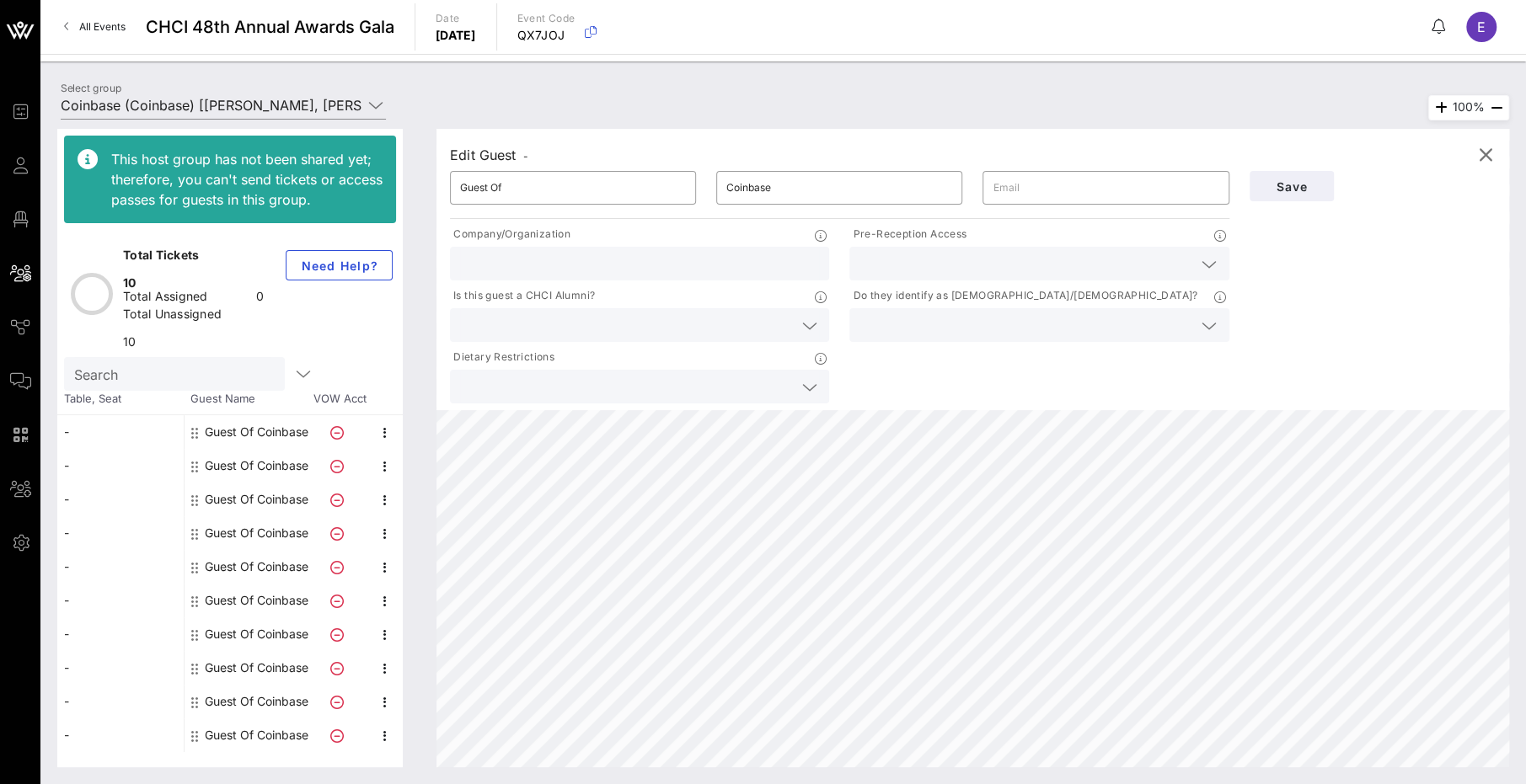 click at bounding box center [1025, 264] 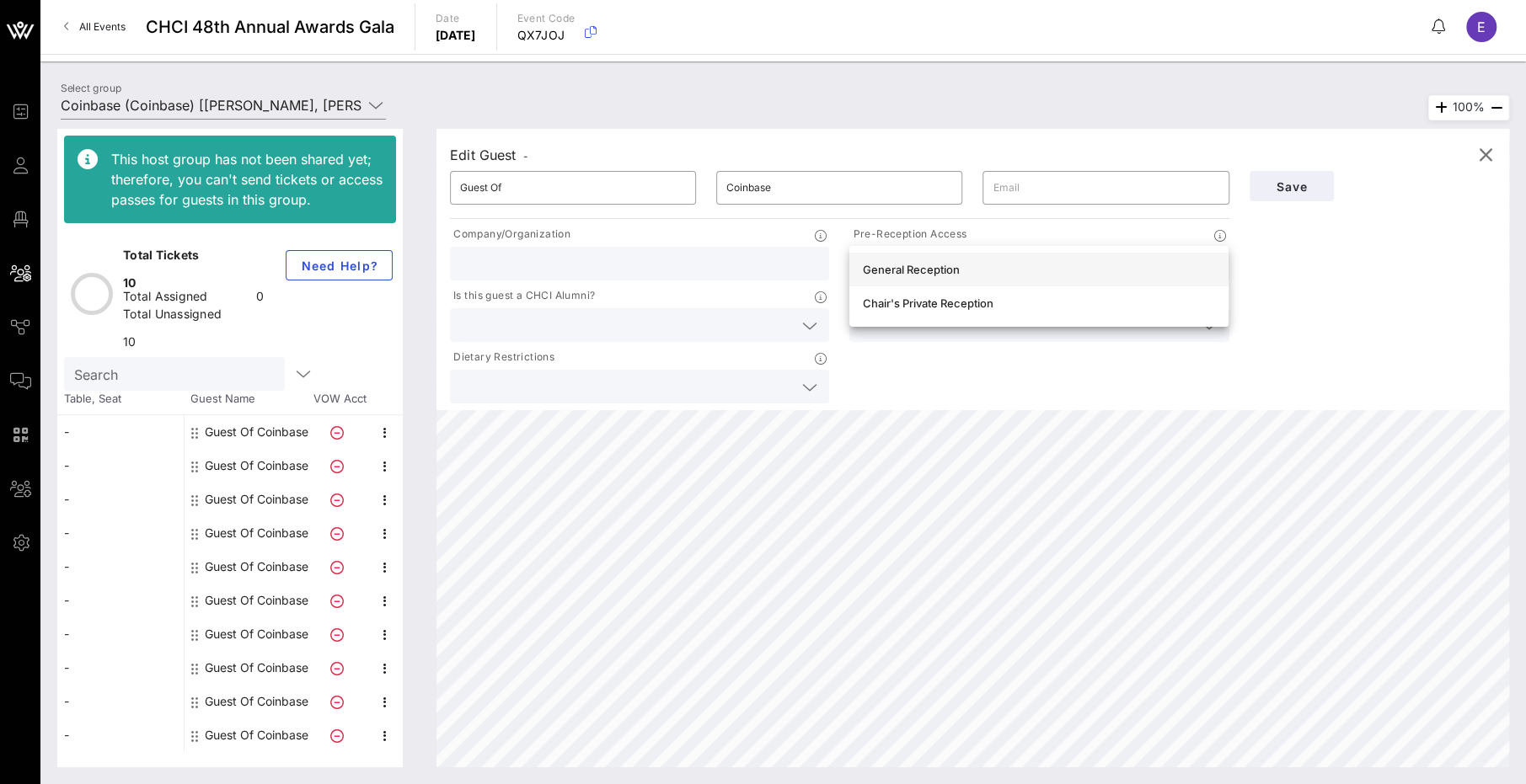 click on "General Reception" at bounding box center (1039, 269) 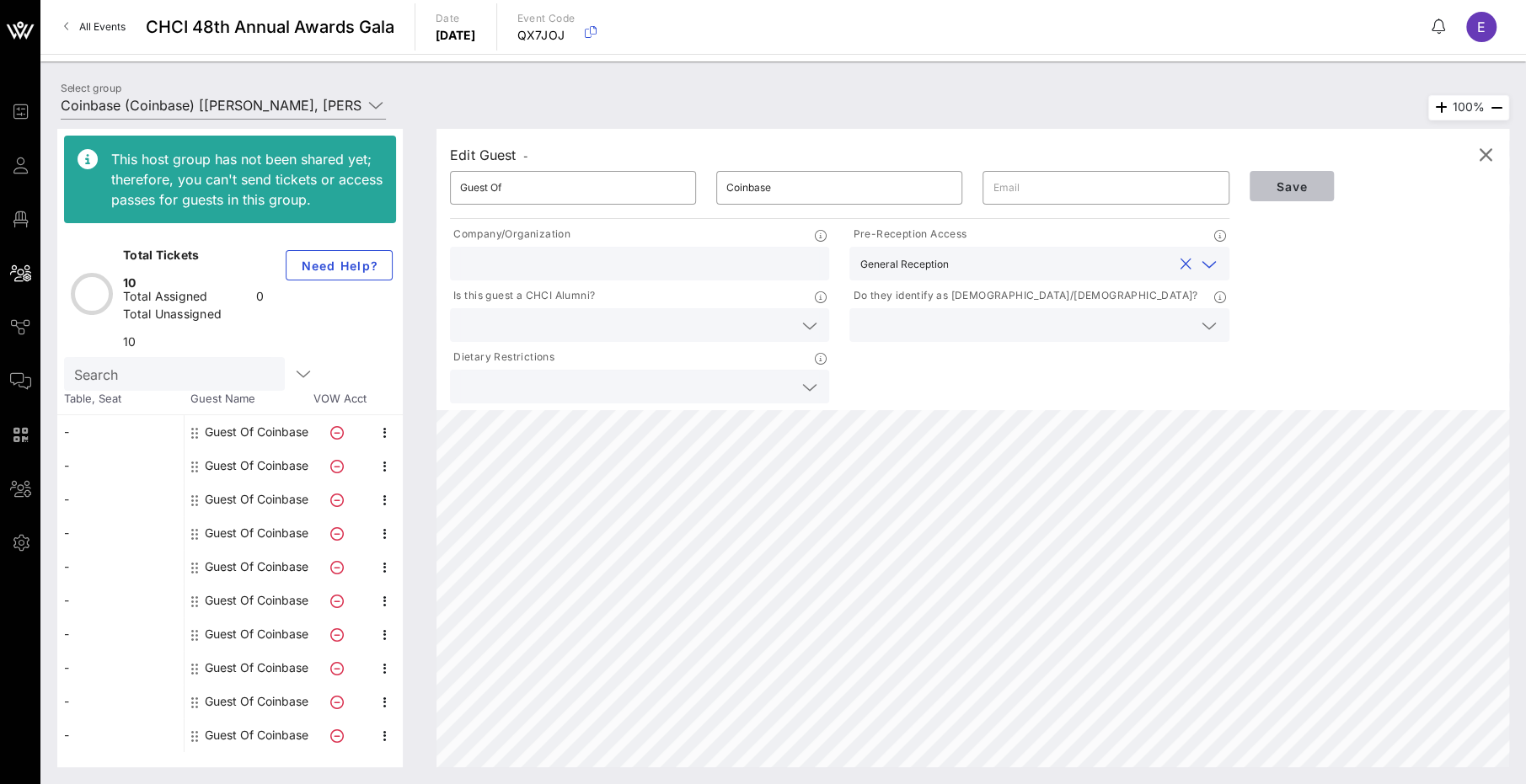 click on "Save" at bounding box center [1292, 186] 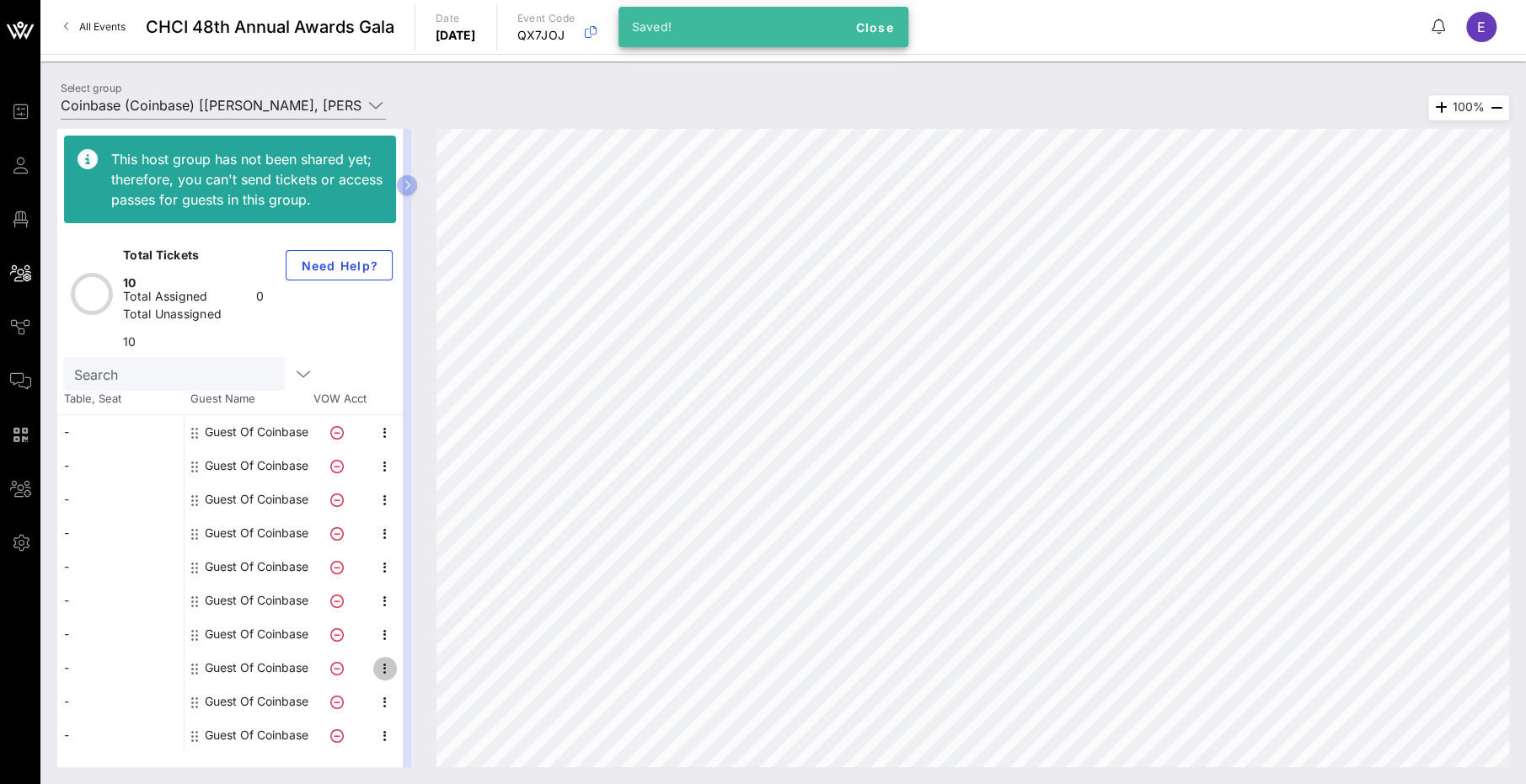 click at bounding box center [385, 669] 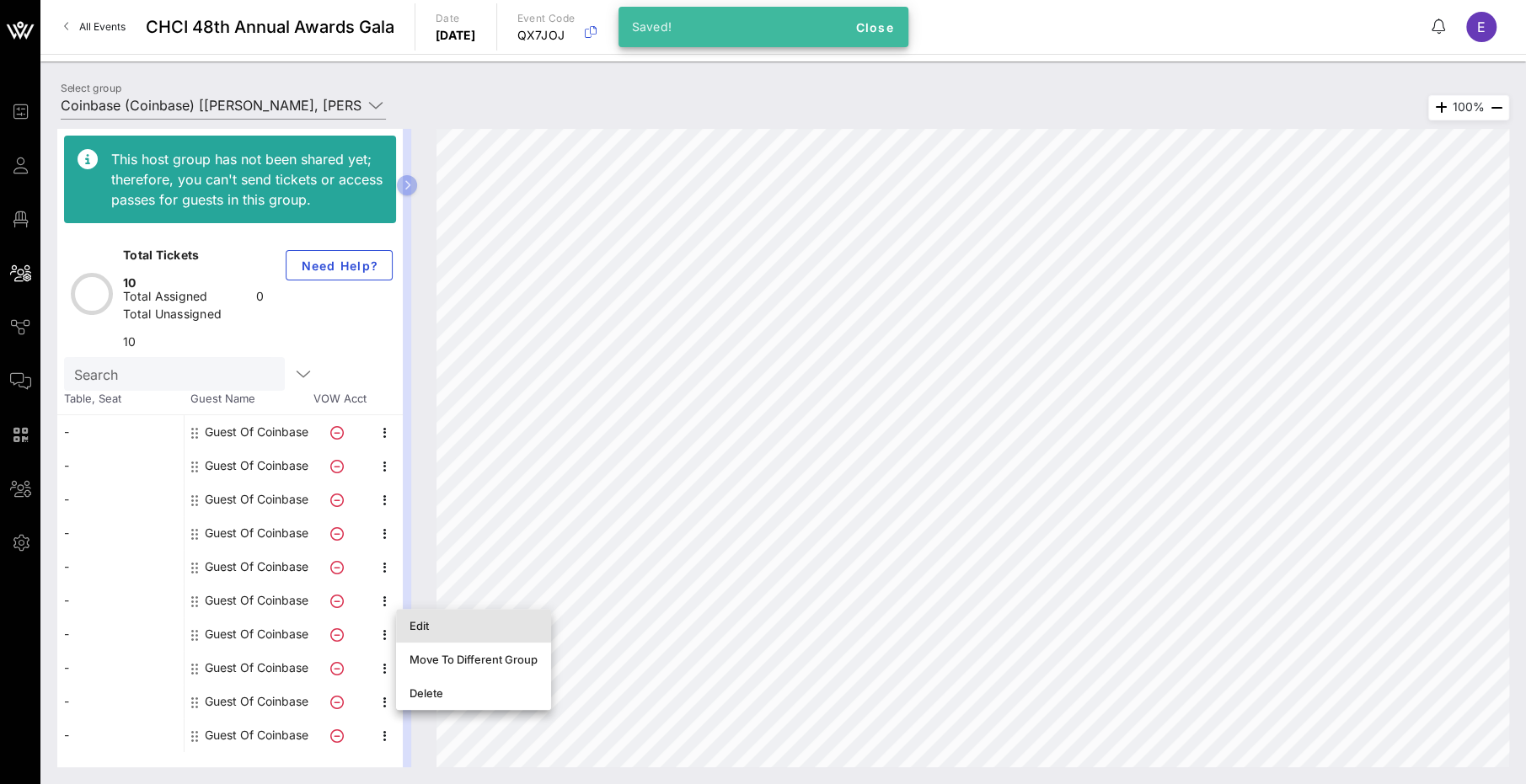 click on "Edit" at bounding box center (474, 626) 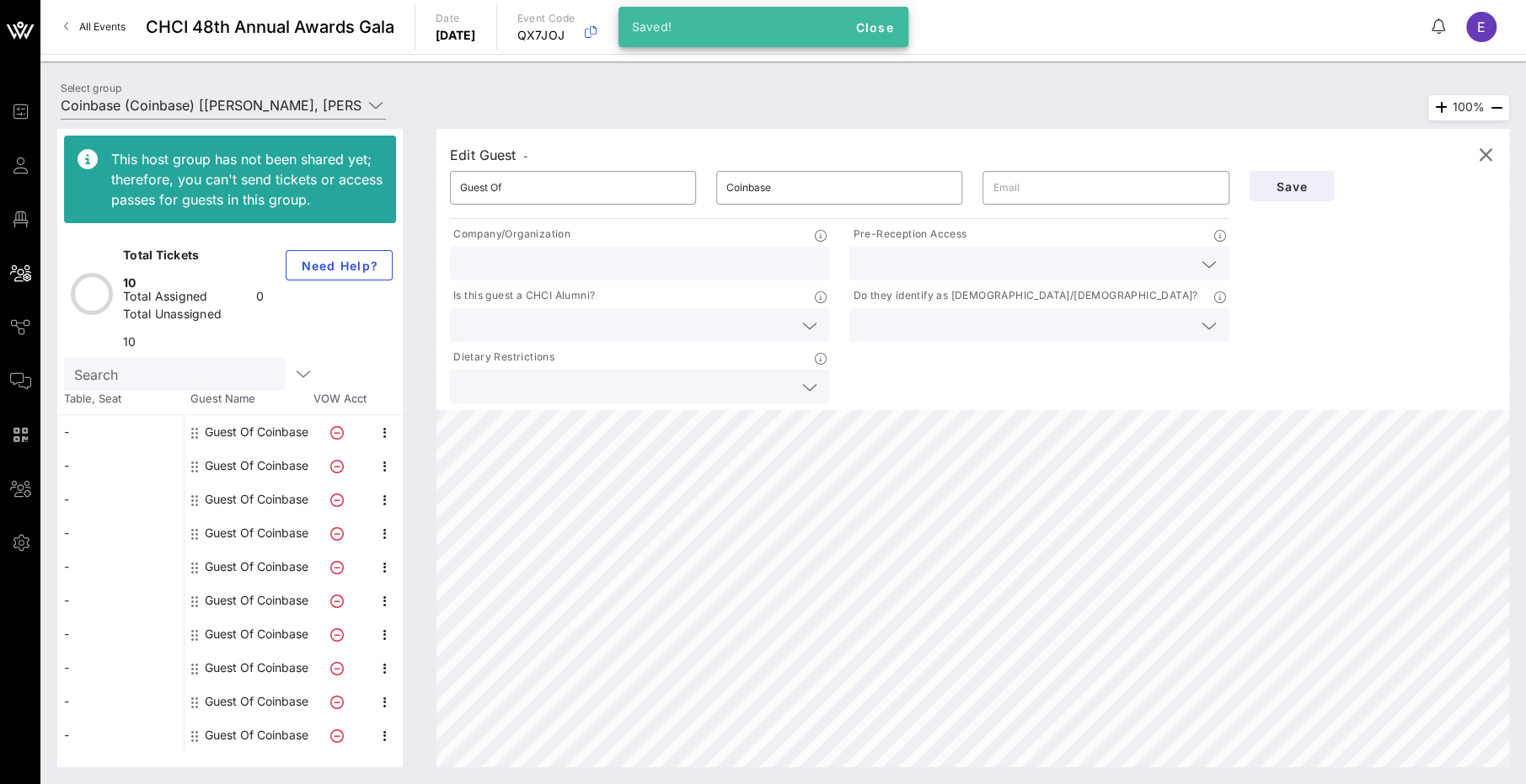click at bounding box center [1025, 264] 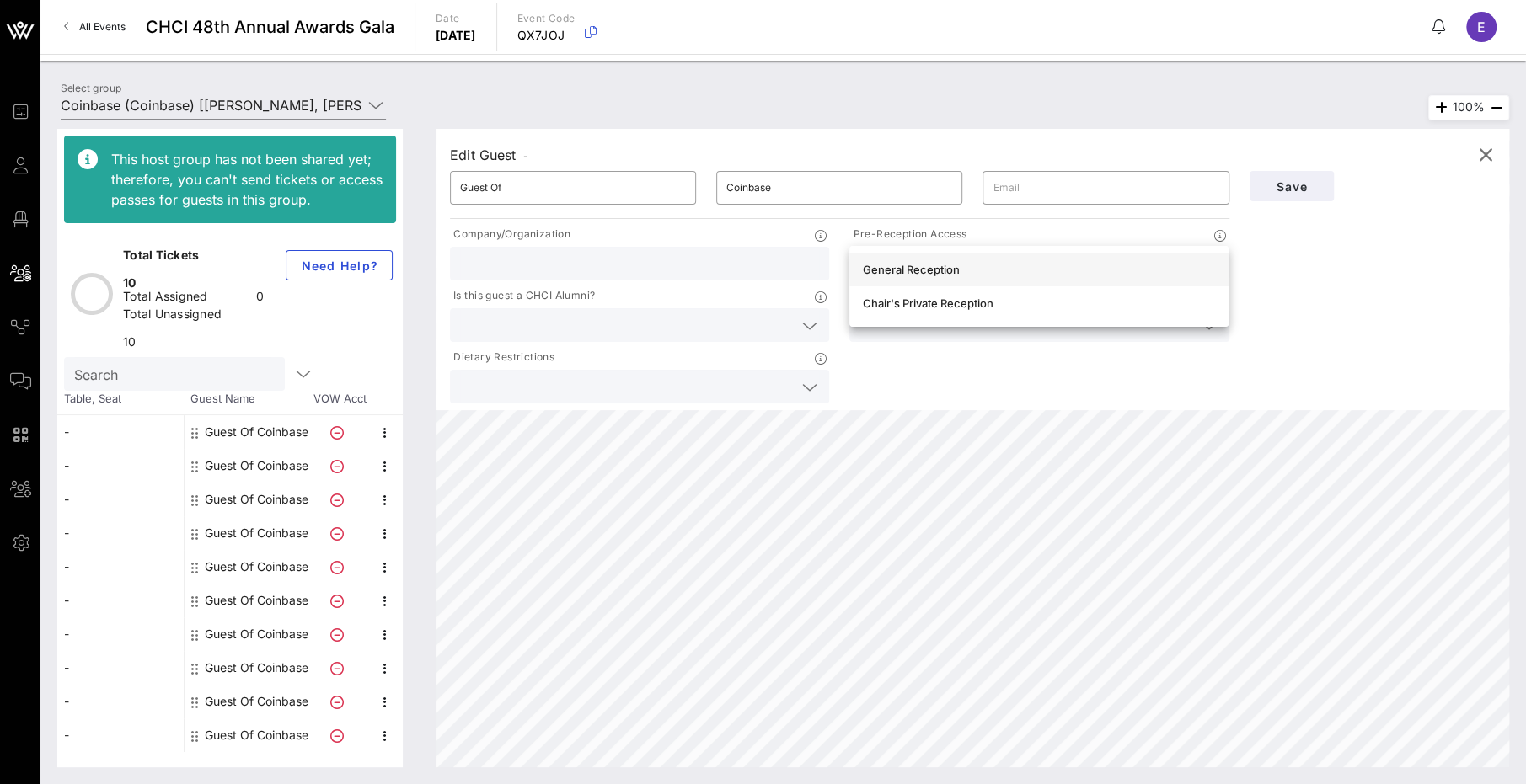 click on "General Reception" at bounding box center (1039, 269) 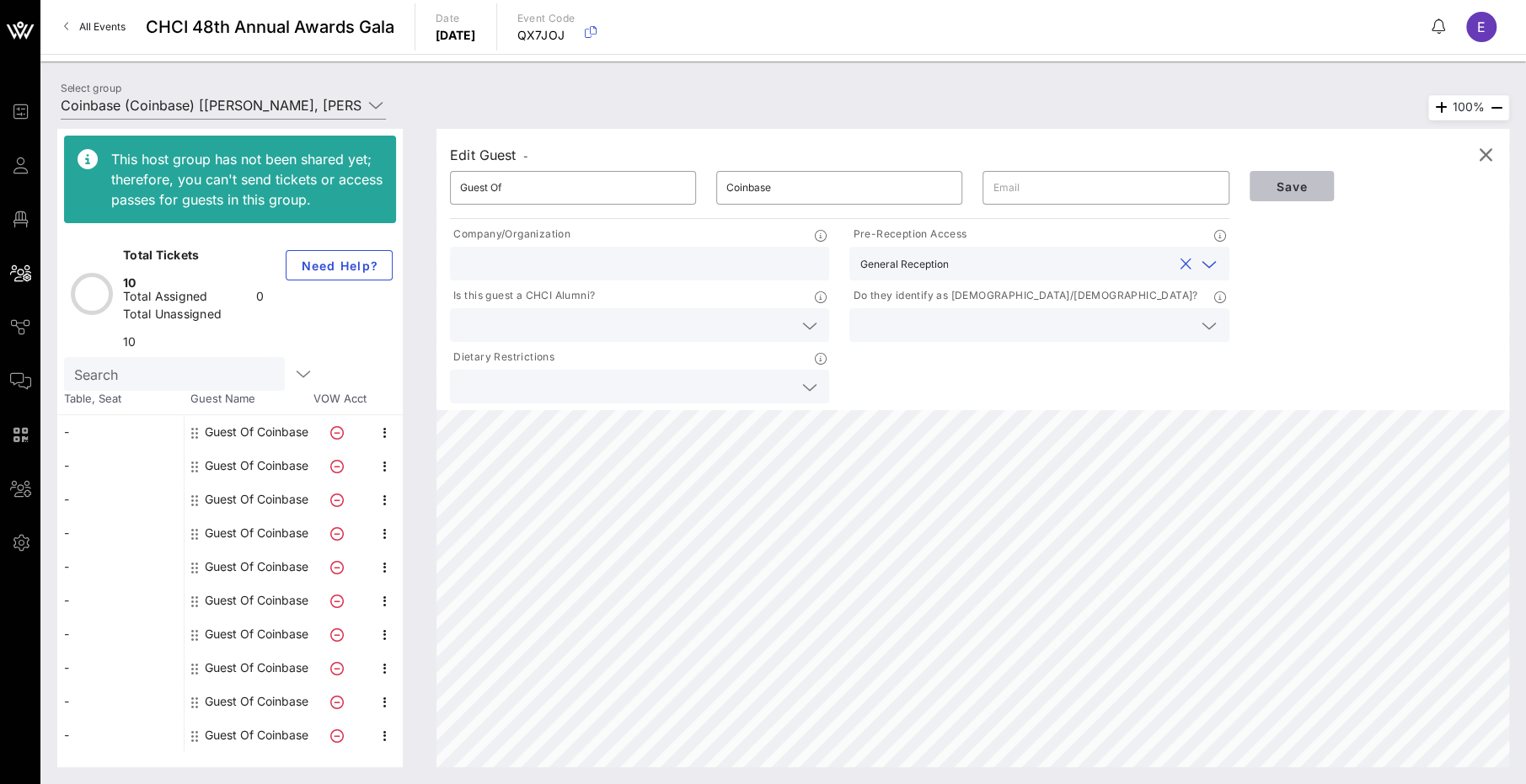 click on "Save" at bounding box center (1292, 186) 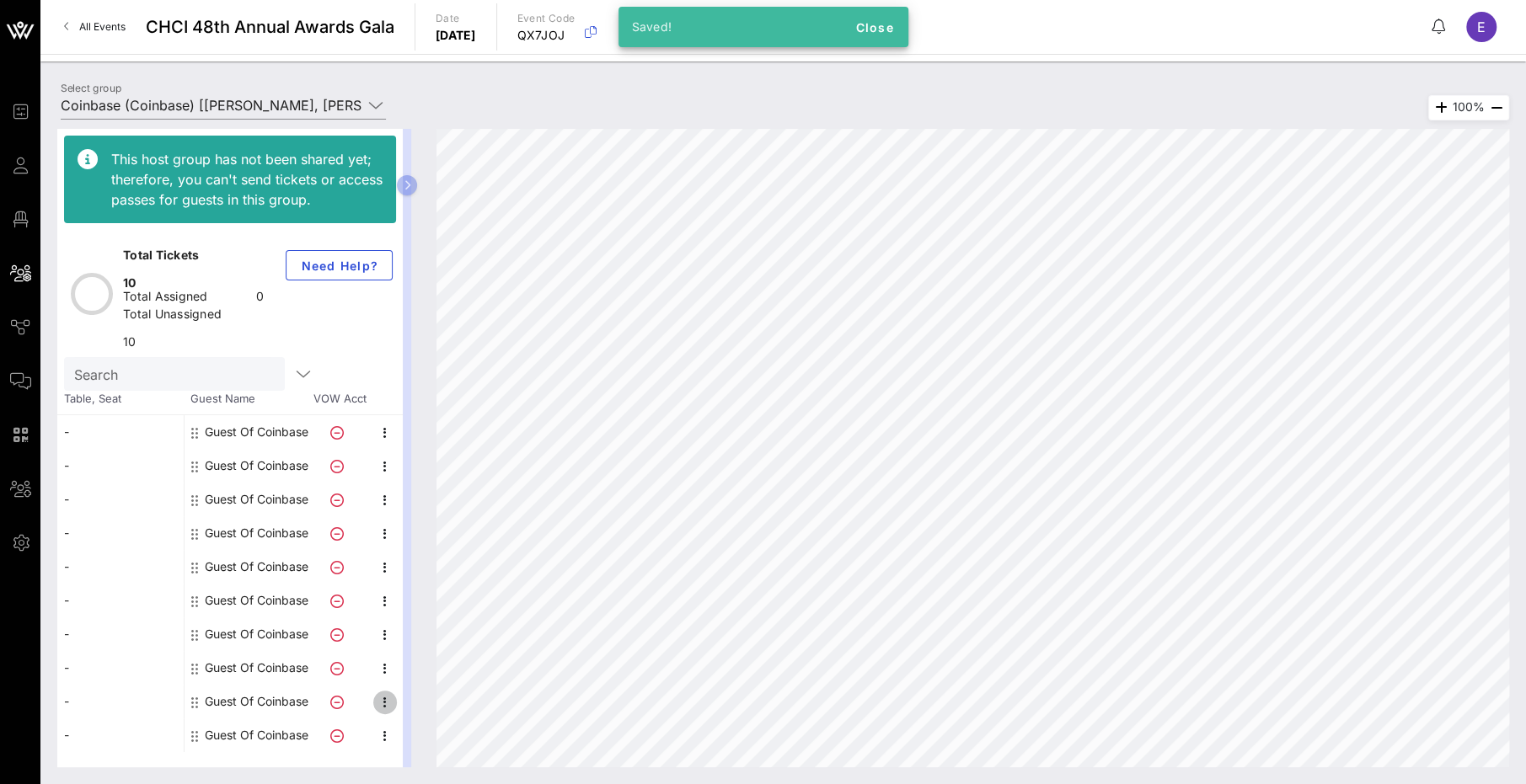 click at bounding box center (385, 702) 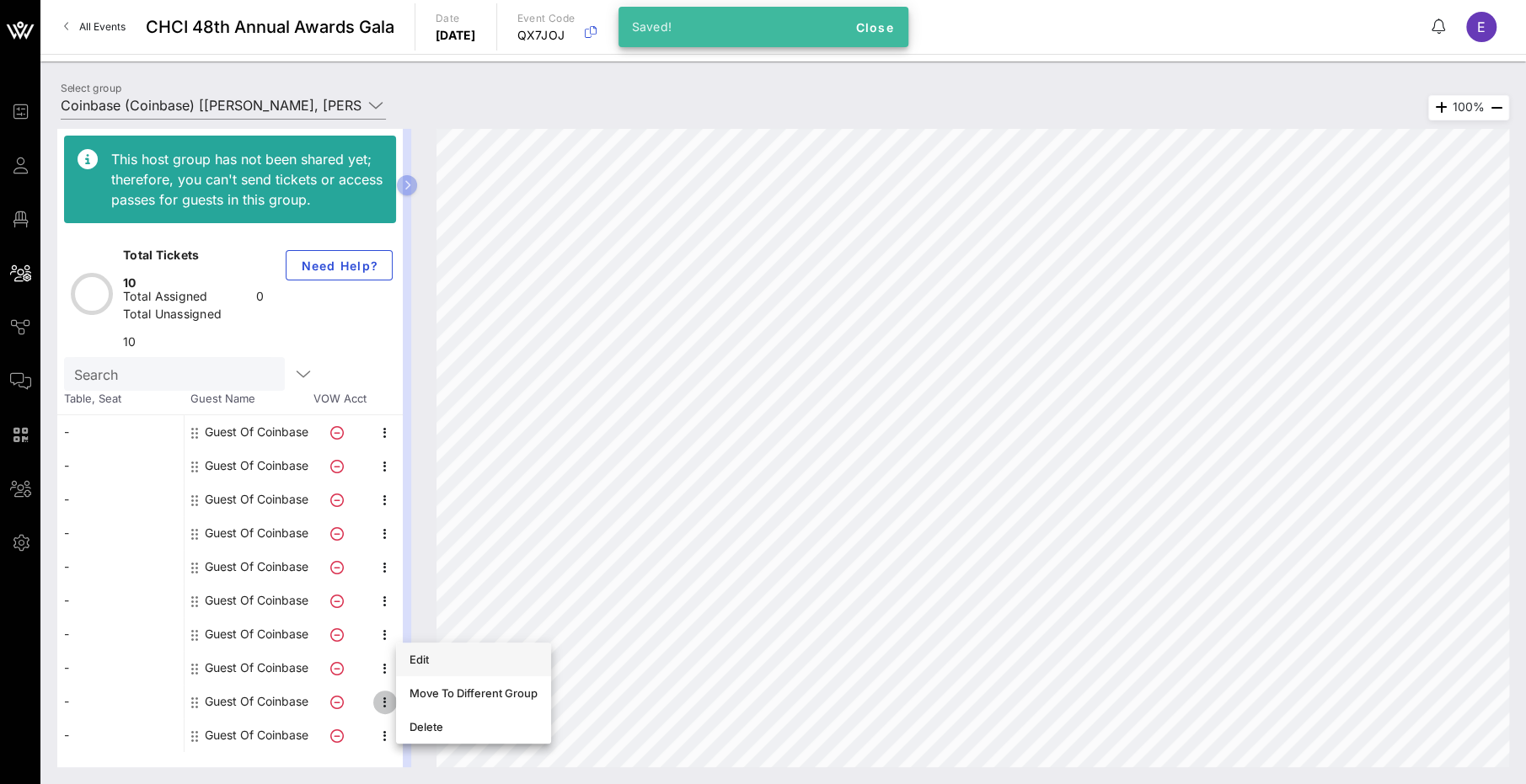 click on "Edit" at bounding box center (474, 659) 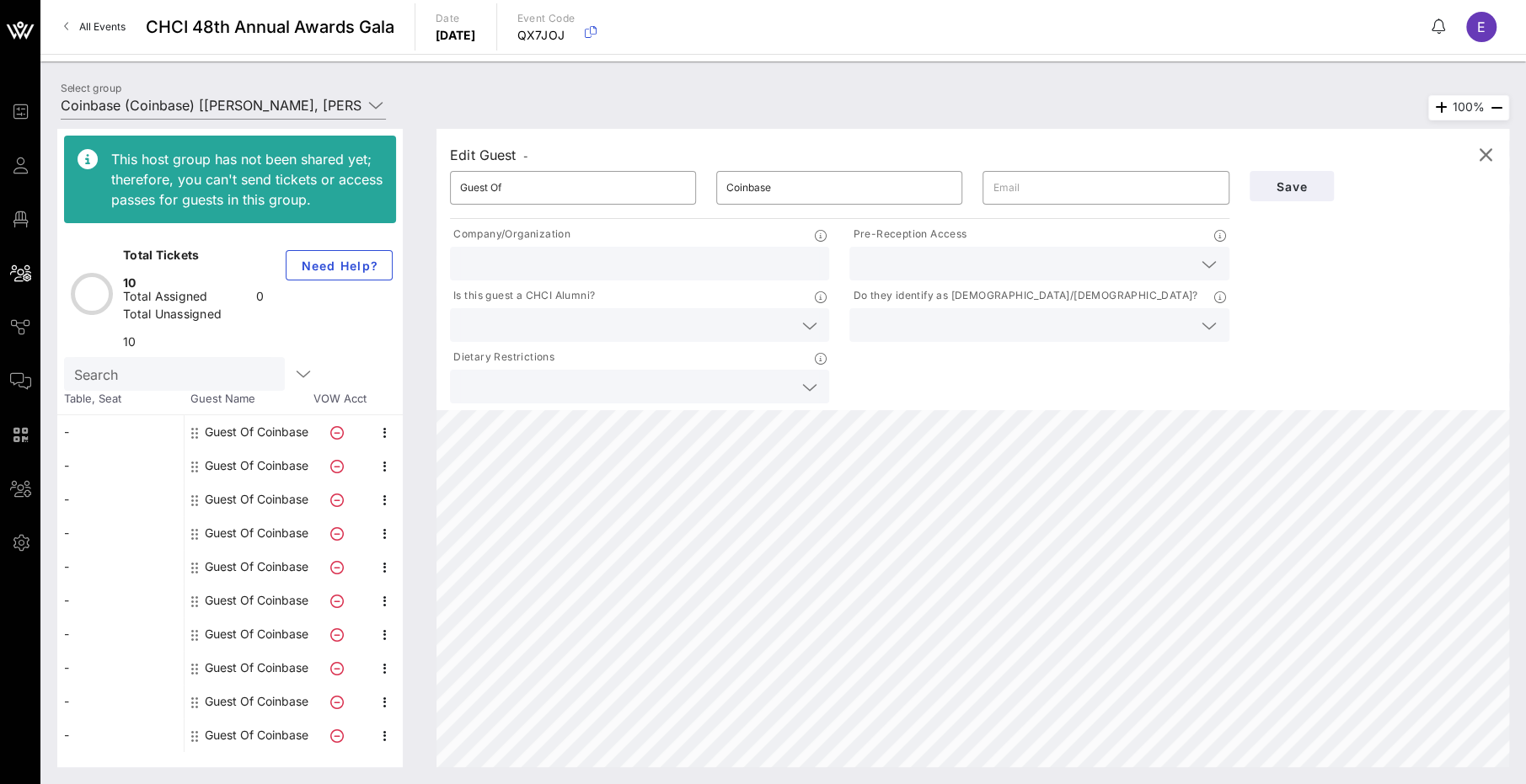 click at bounding box center [1025, 264] 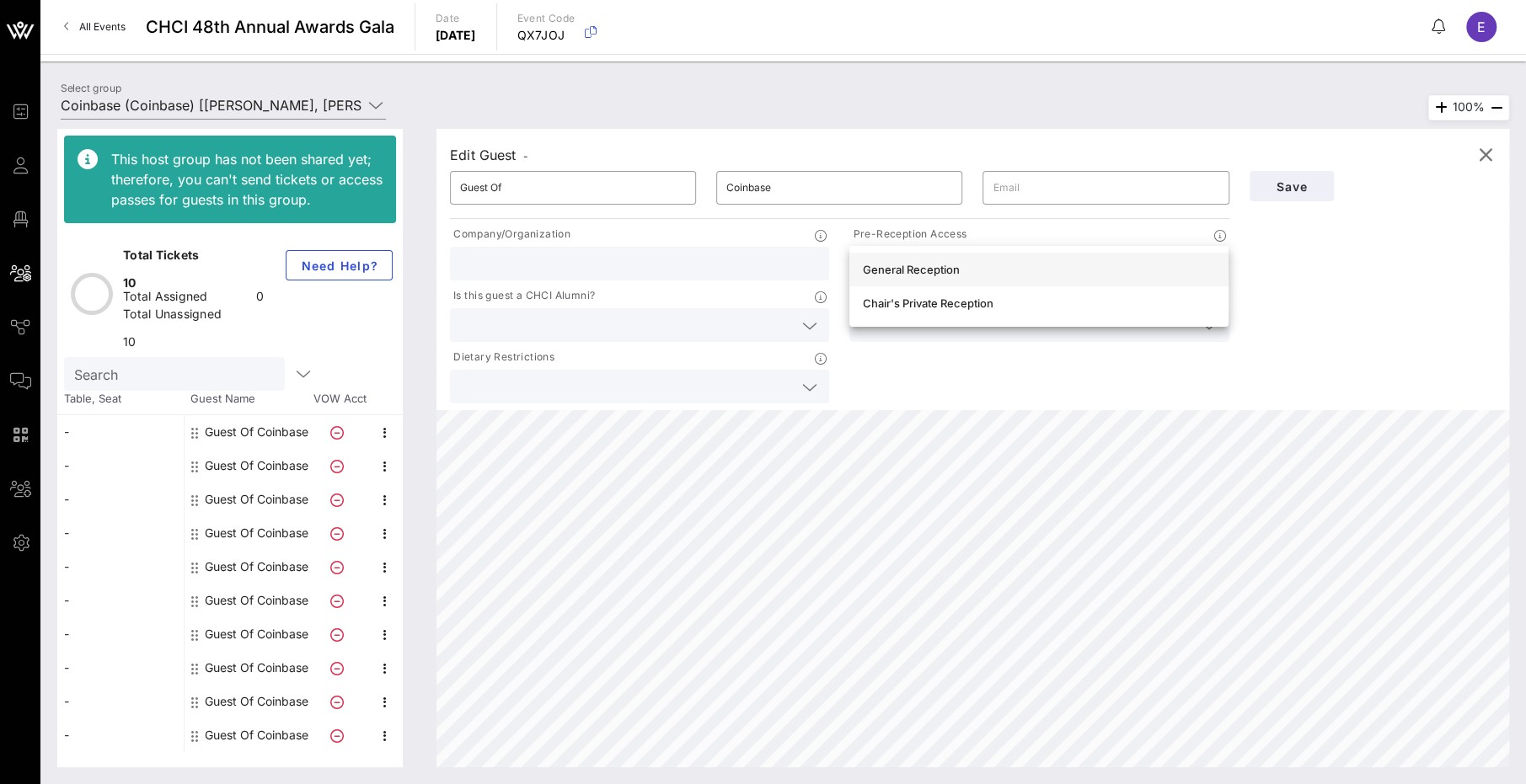 click on "General Reception" at bounding box center [1039, 269] 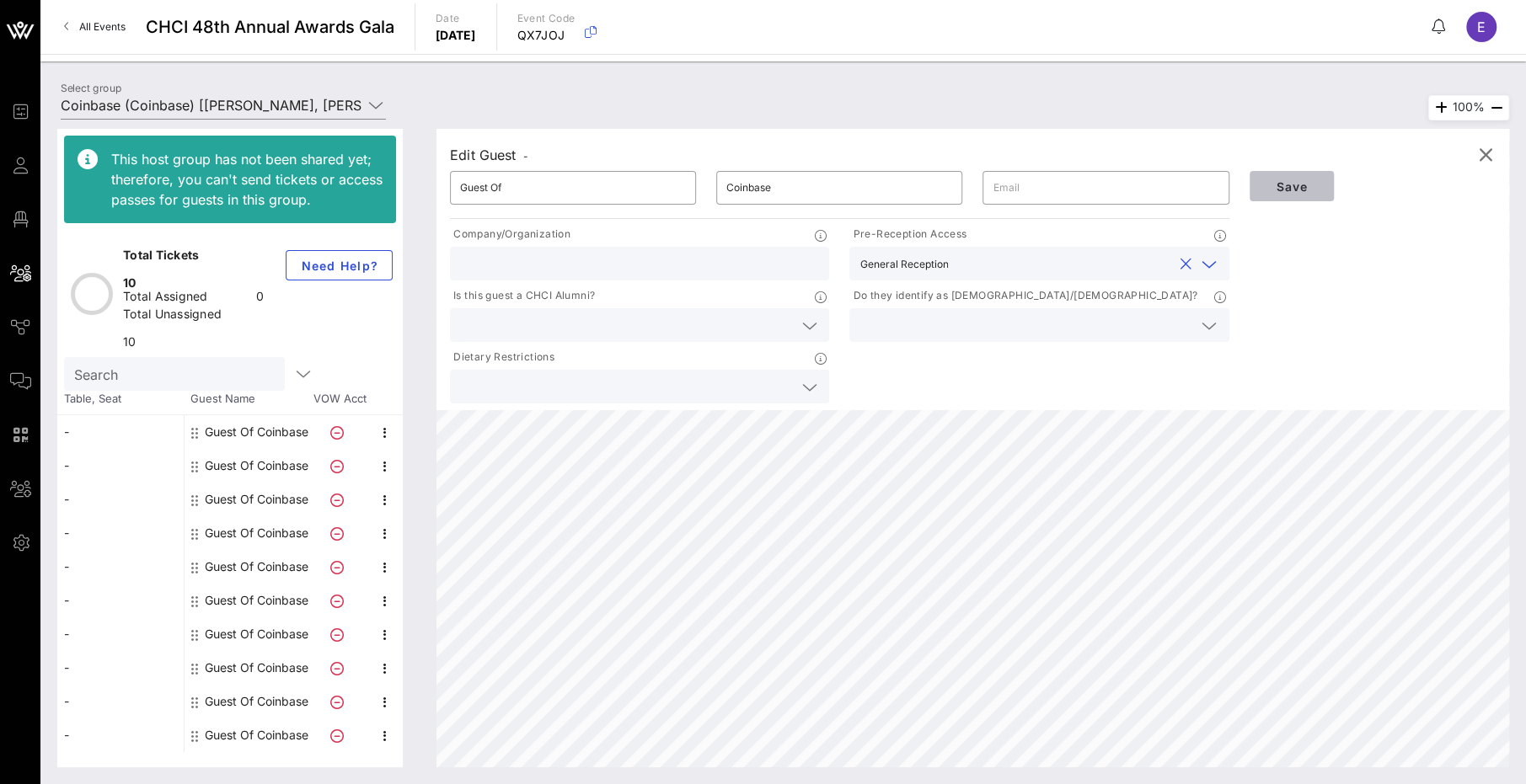click on "Save" at bounding box center [1292, 186] 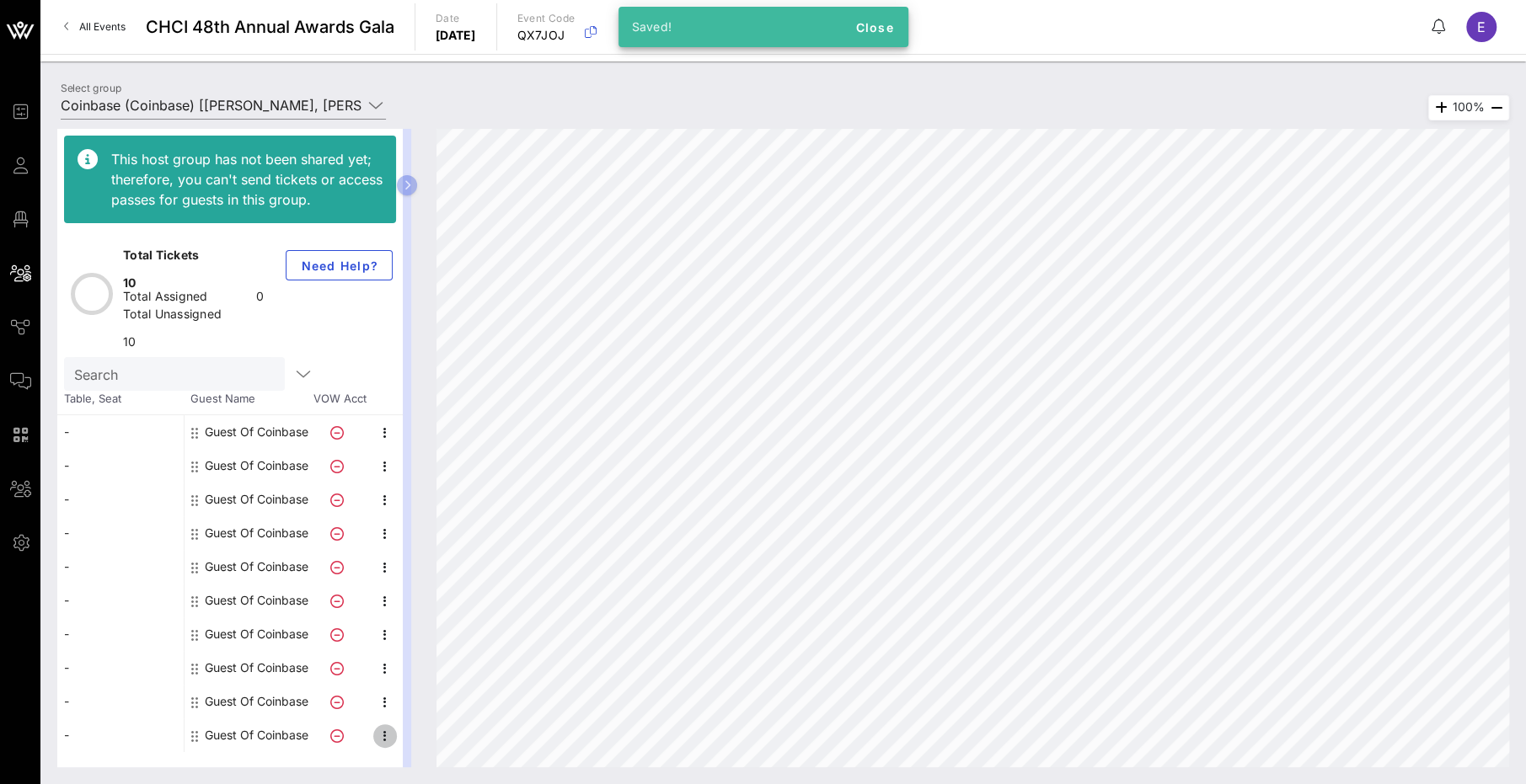 click at bounding box center [385, 736] 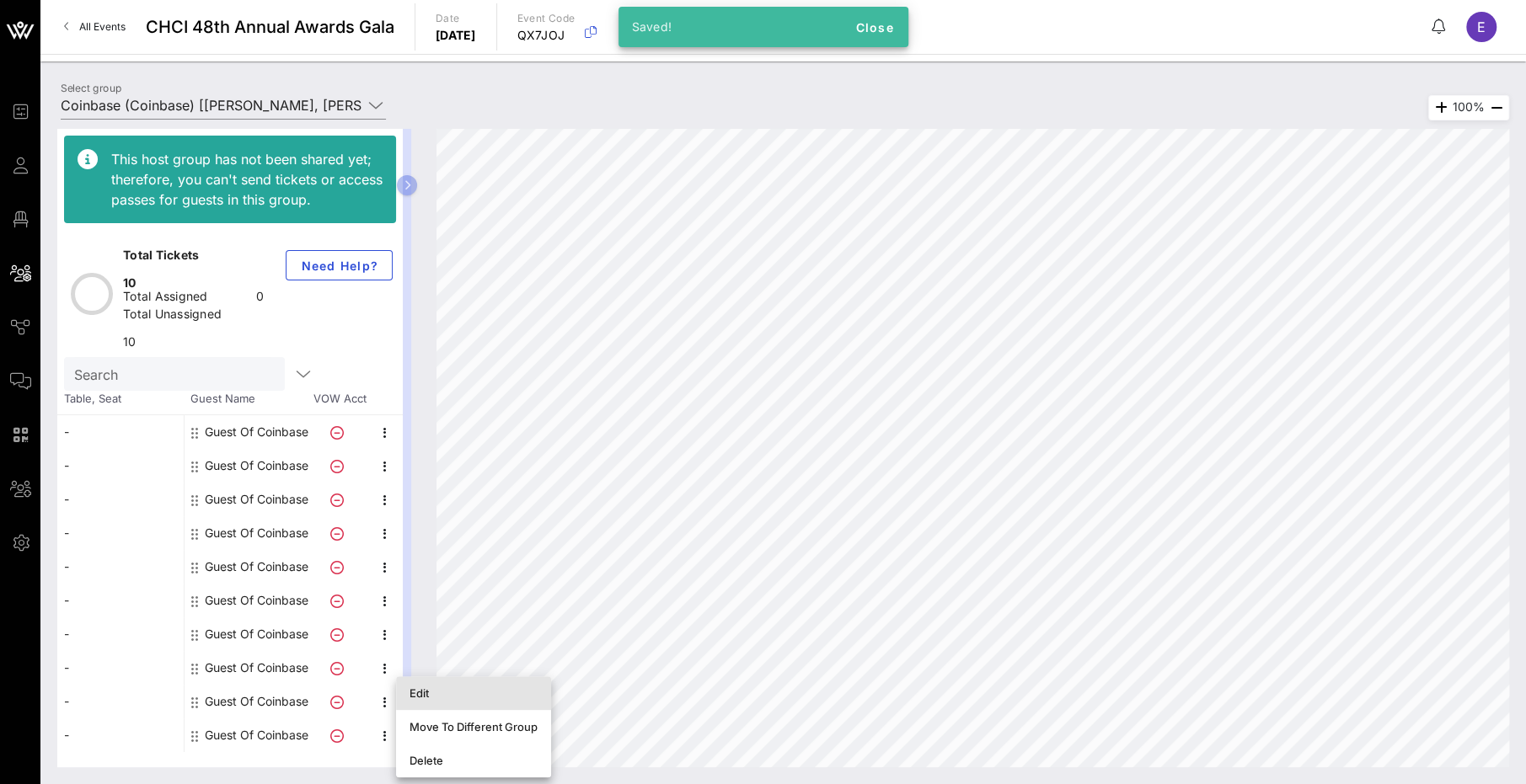 click on "Edit" at bounding box center (474, 693) 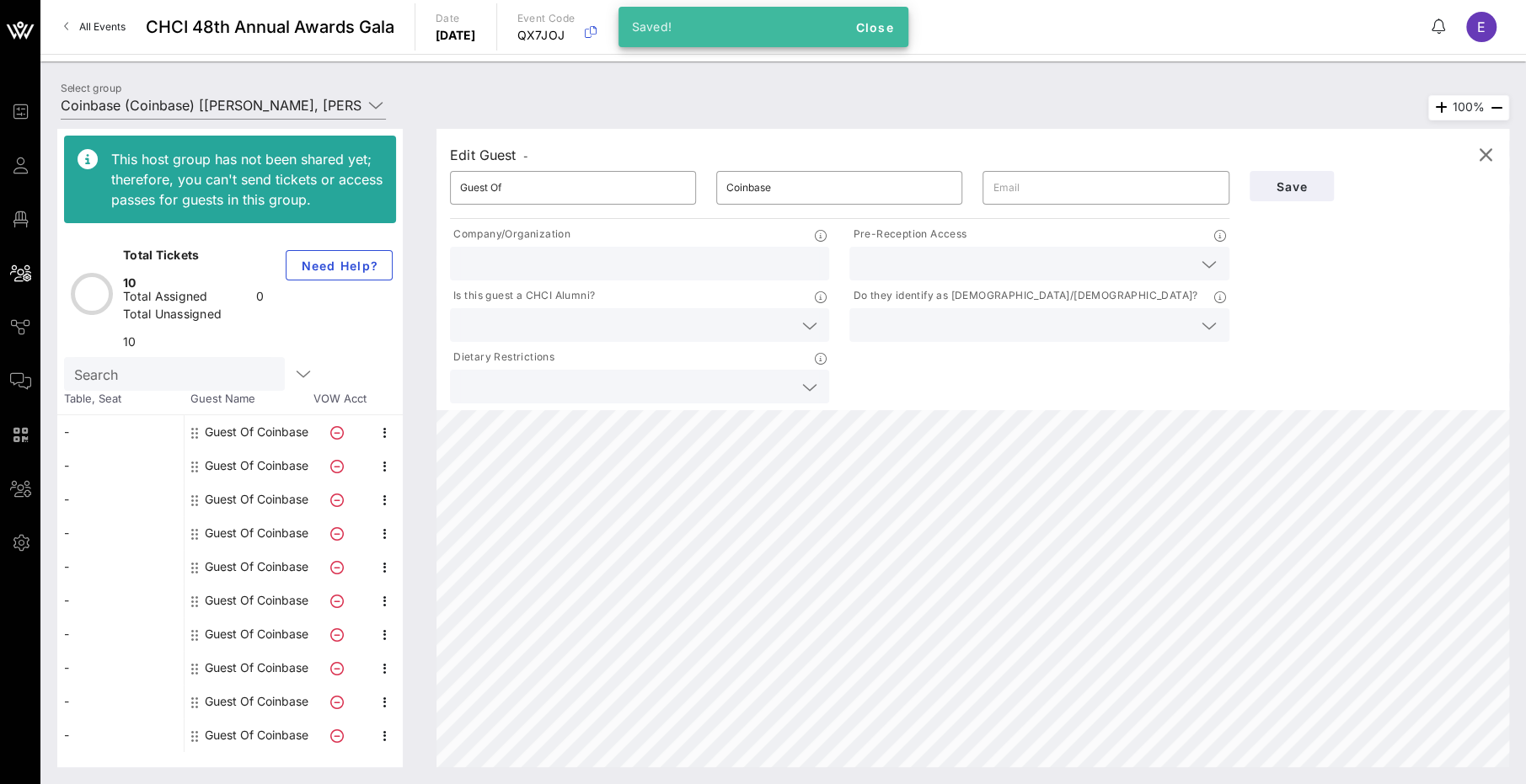 click at bounding box center (1039, 264) 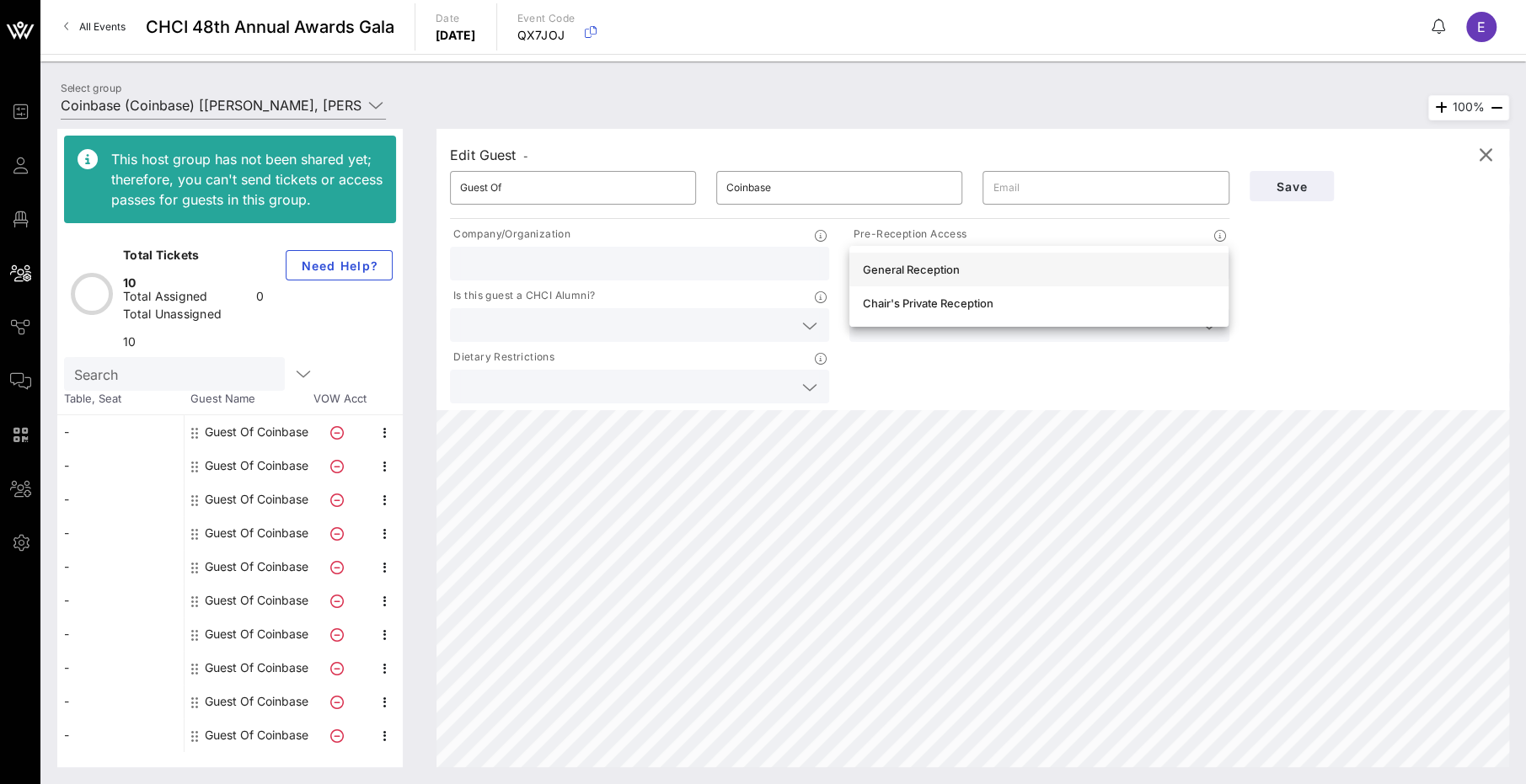 click on "General Reception" at bounding box center (1039, 269) 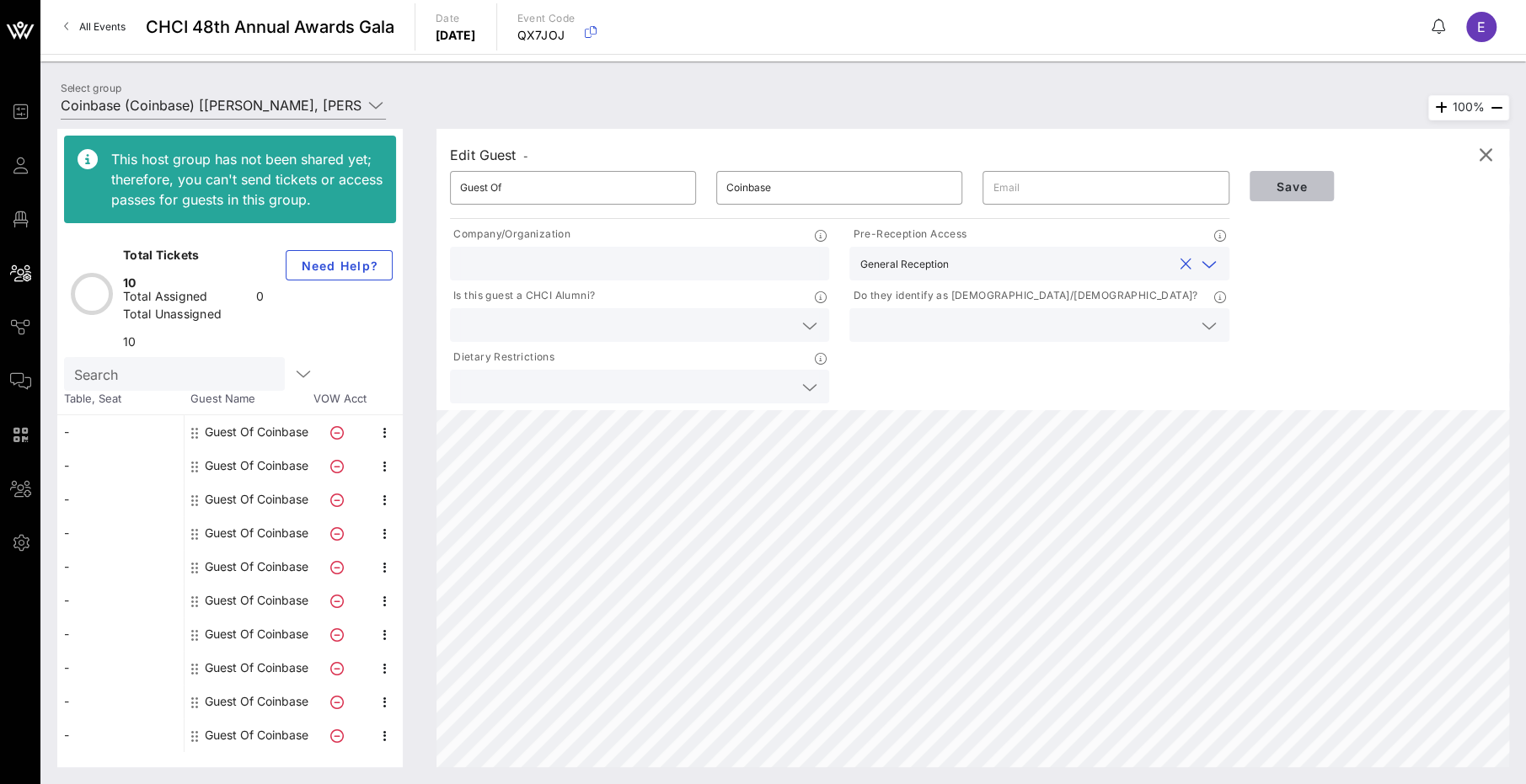 click on "Save" at bounding box center (1292, 186) 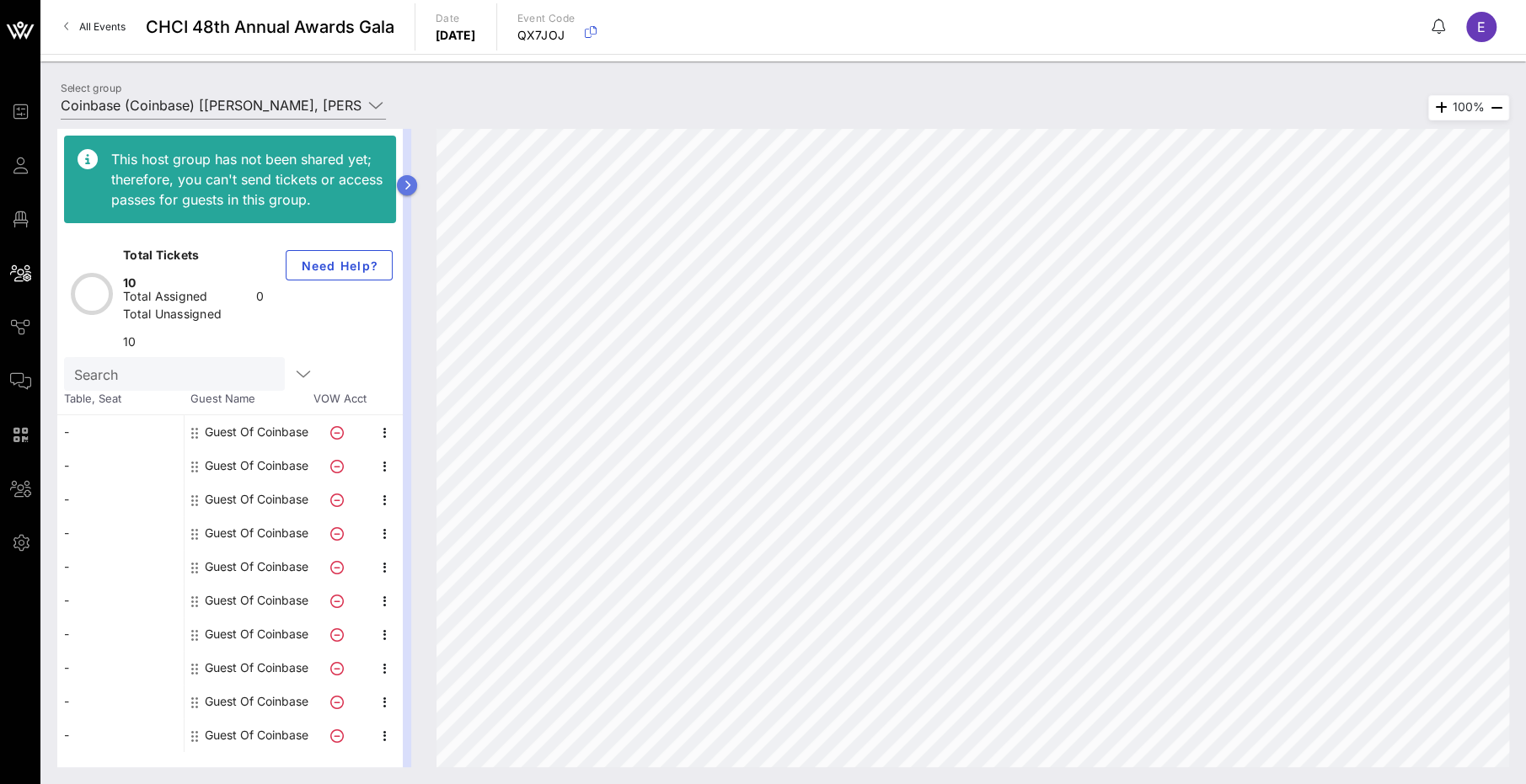 click at bounding box center (407, 185) 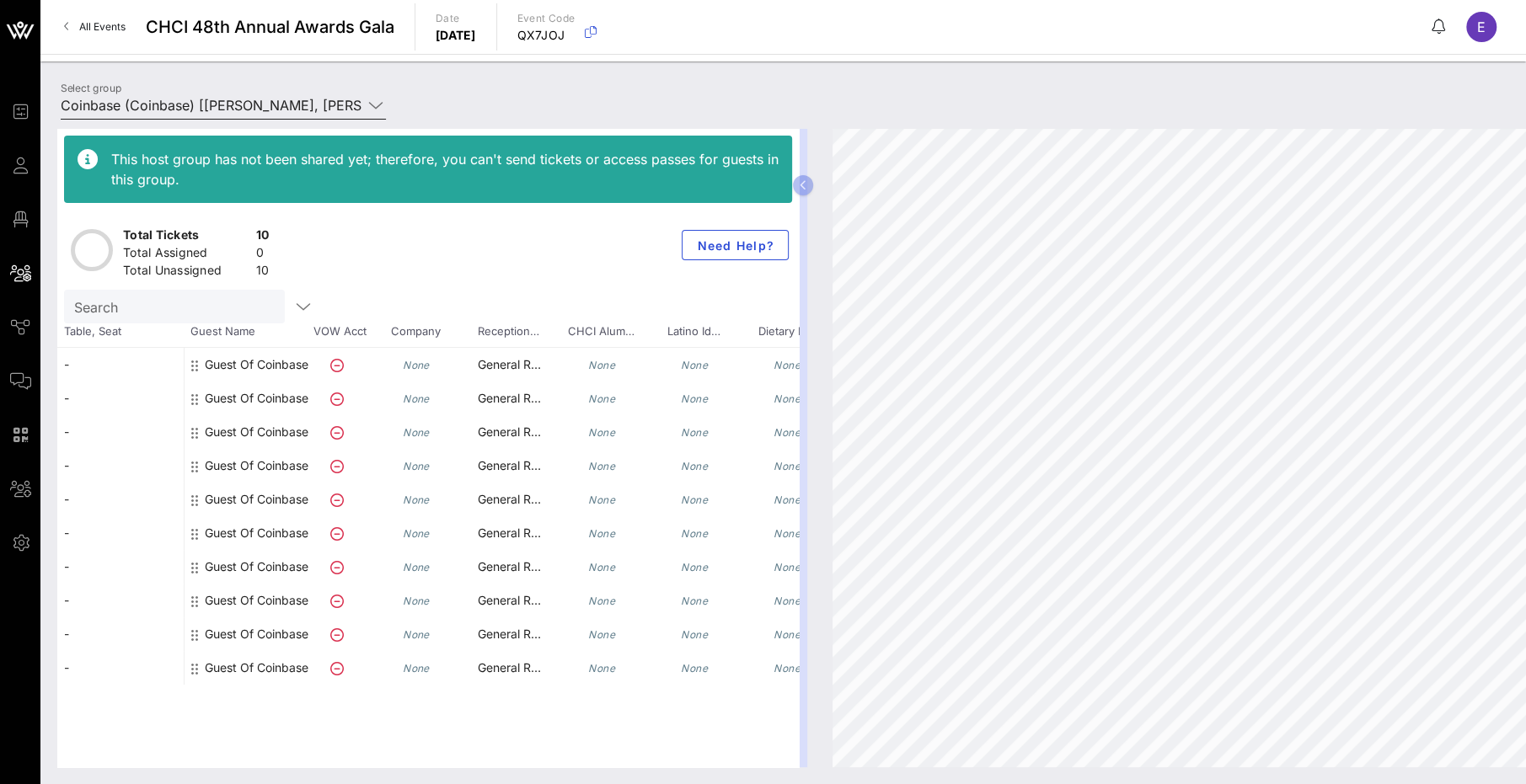 click on "Coinbase (Coinbase) [[PERSON_NAME], [PERSON_NAME][EMAIL_ADDRESS][DOMAIN_NAME]]" at bounding box center [211, 105] 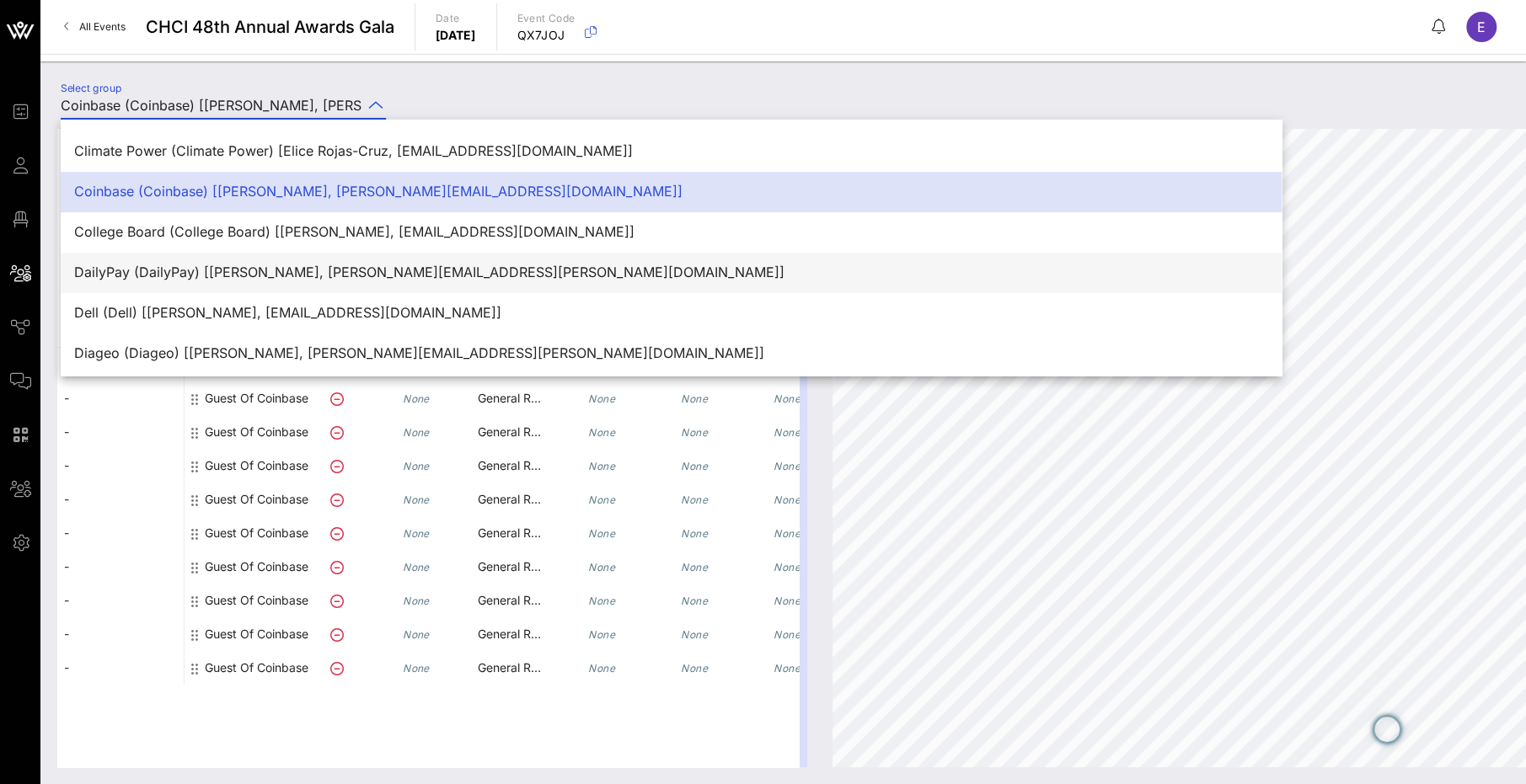 scroll, scrollTop: 866, scrollLeft: 0, axis: vertical 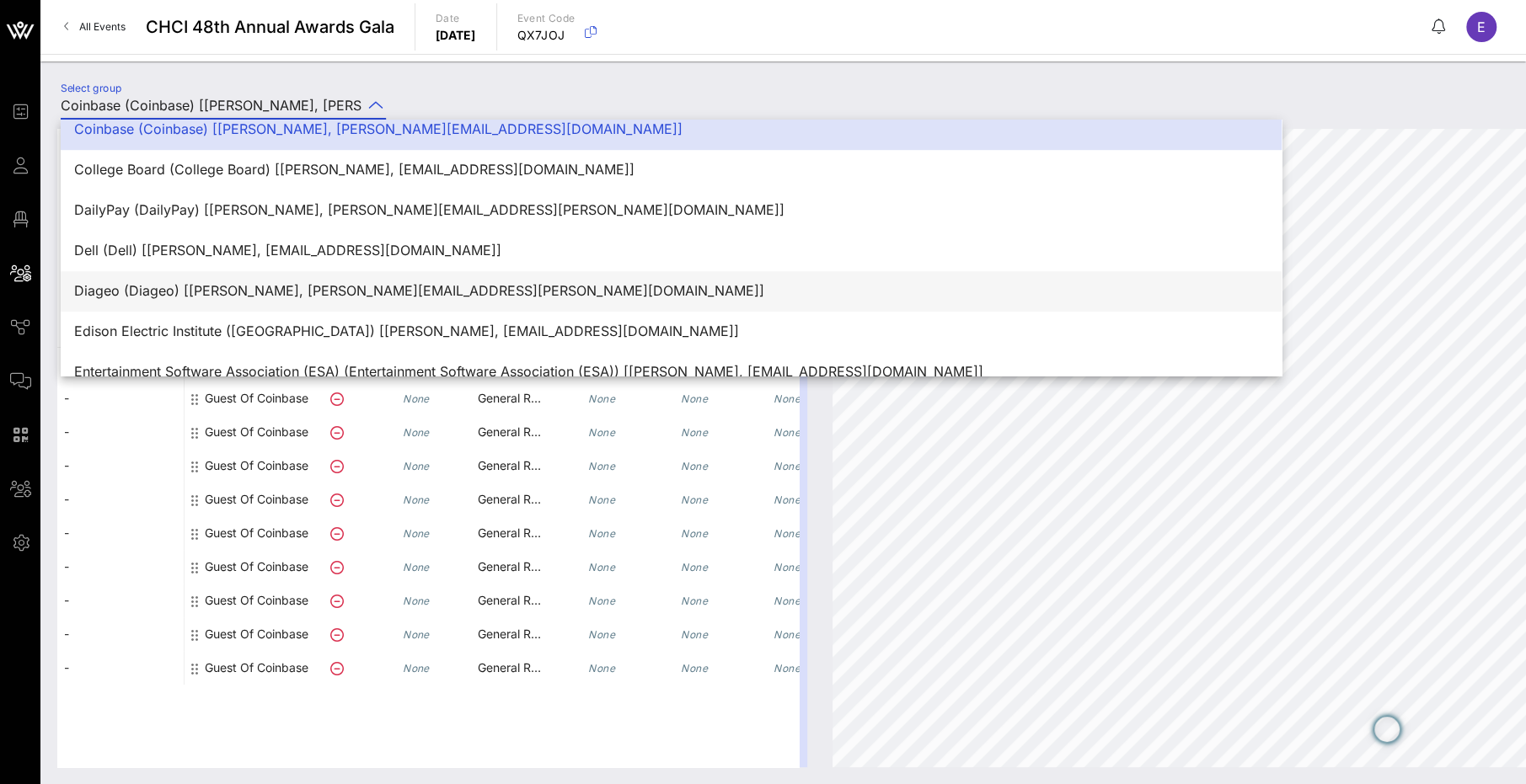 click on "Diageo (Diageo) [[PERSON_NAME], [PERSON_NAME][EMAIL_ADDRESS][PERSON_NAME][DOMAIN_NAME]]" at bounding box center [671, 291] 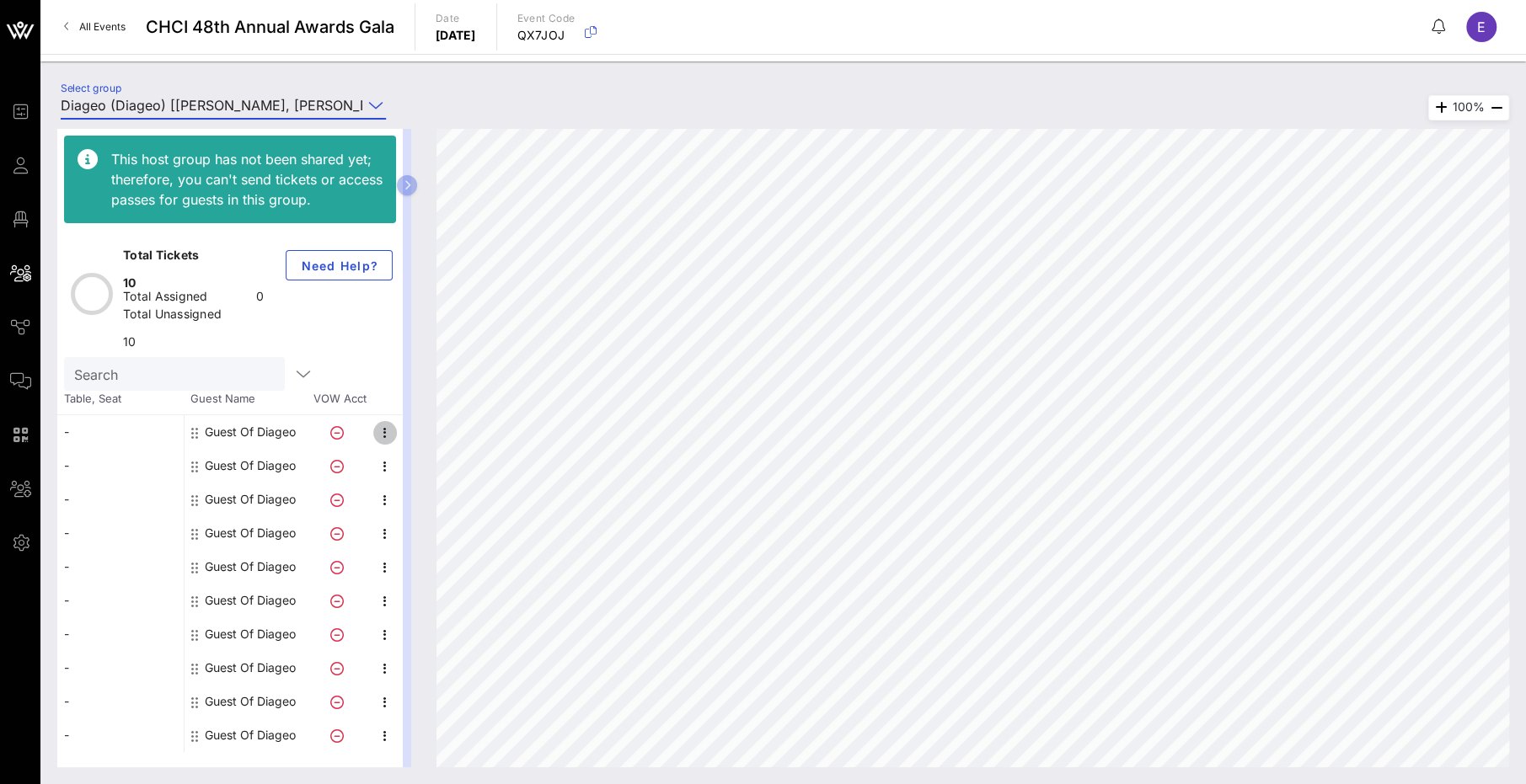 click at bounding box center (385, 433) 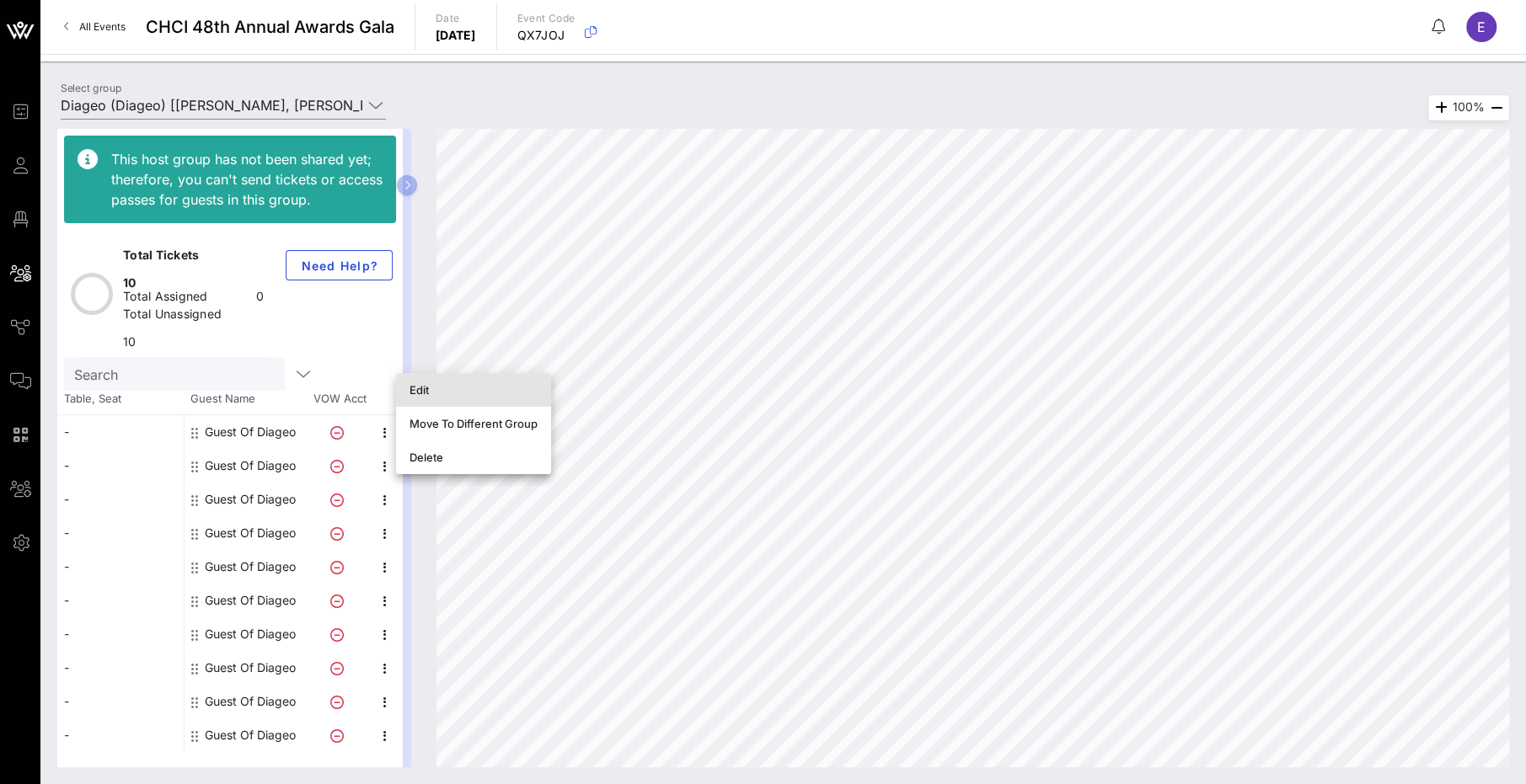 click on "Edit" at bounding box center [474, 390] 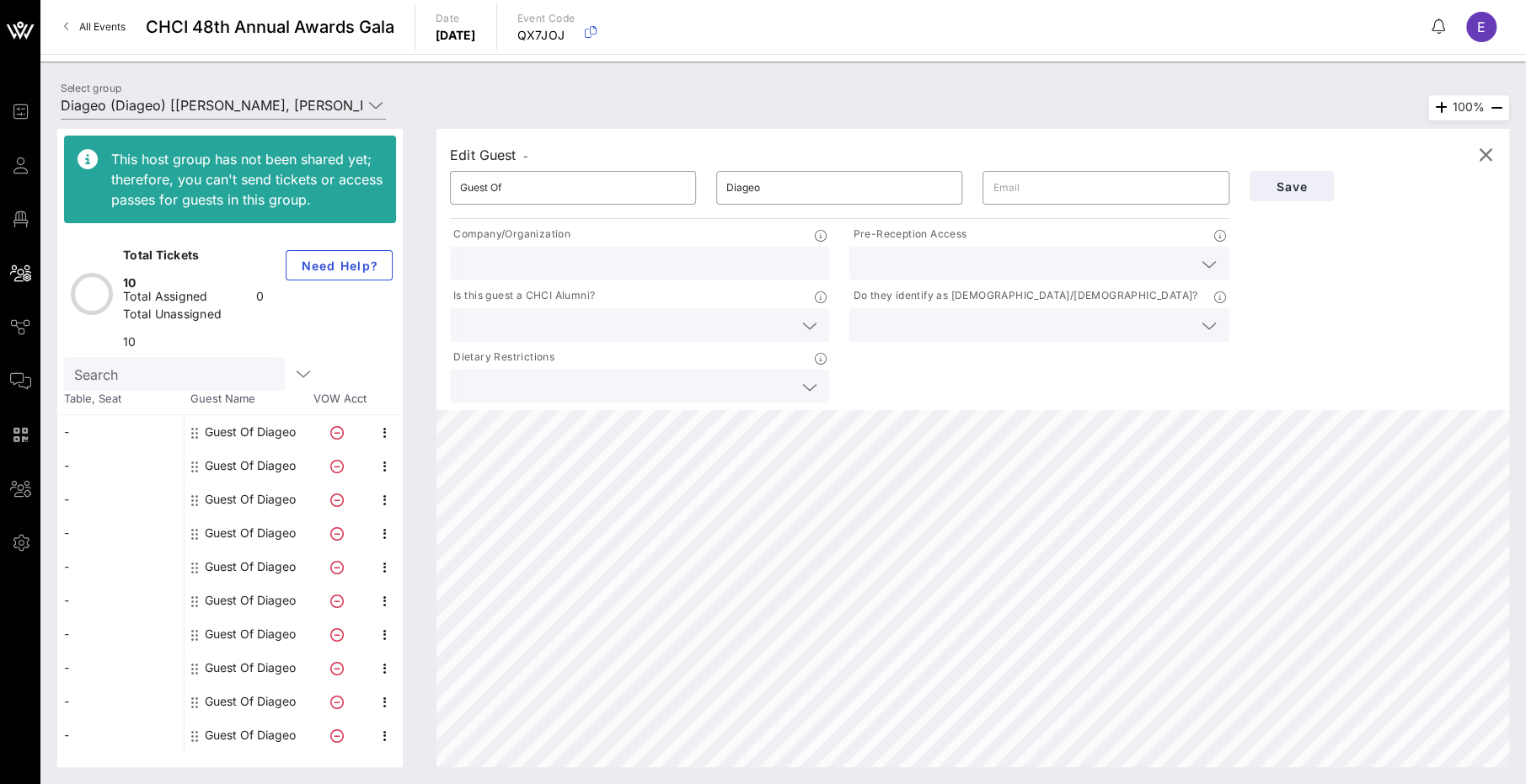 click at bounding box center (1039, 264) 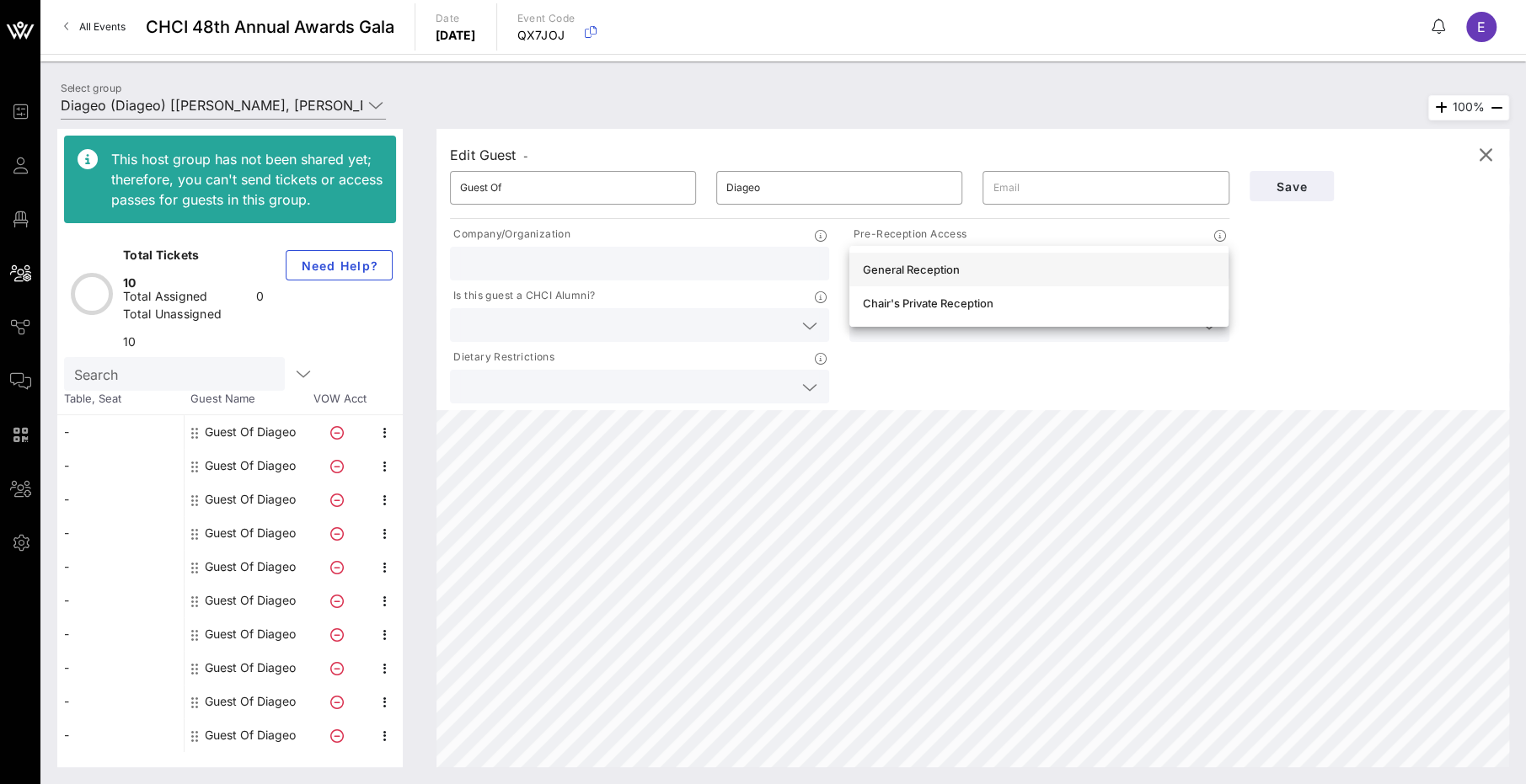 click on "General Reception" at bounding box center [1039, 269] 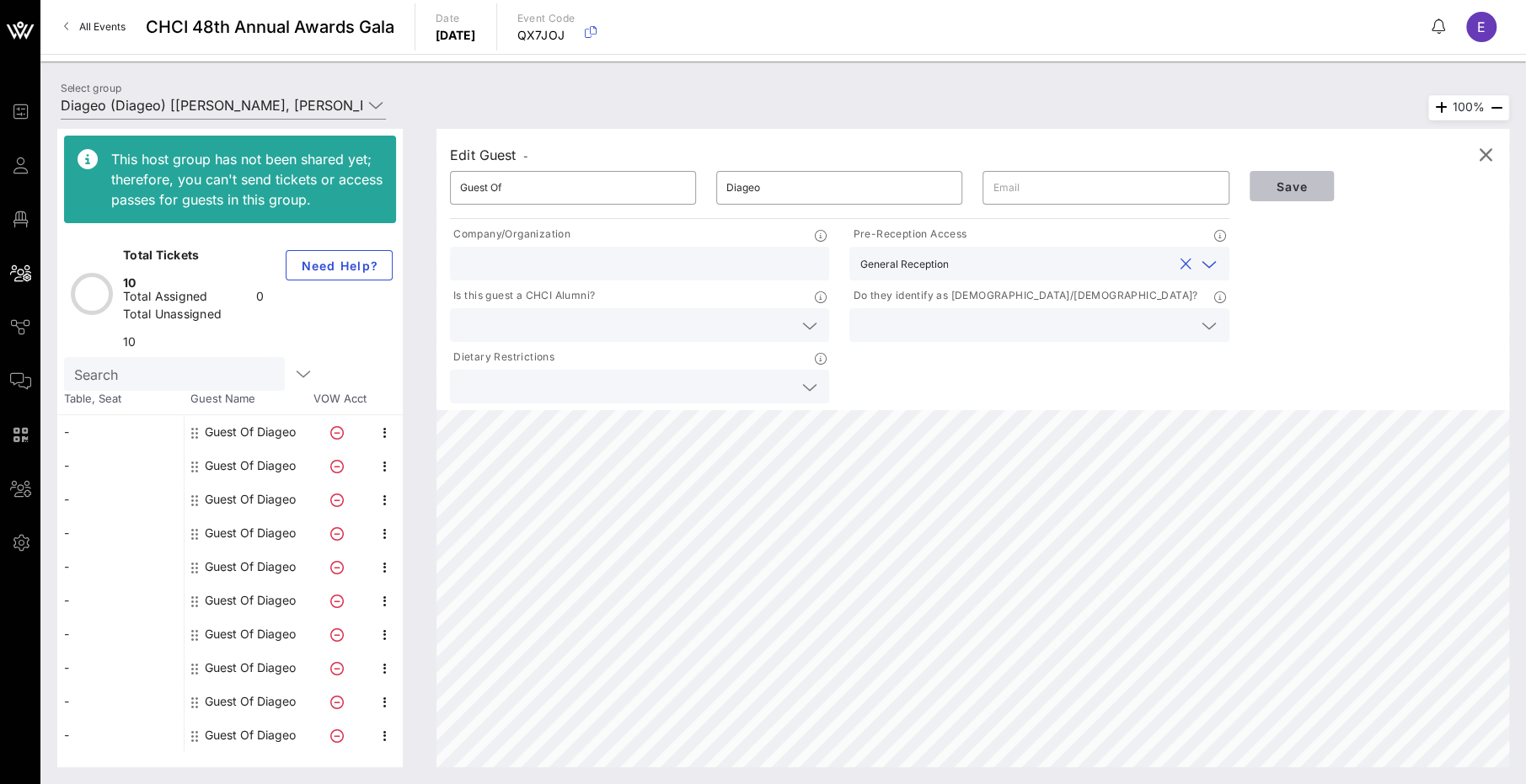 click on "Save" at bounding box center (1292, 186) 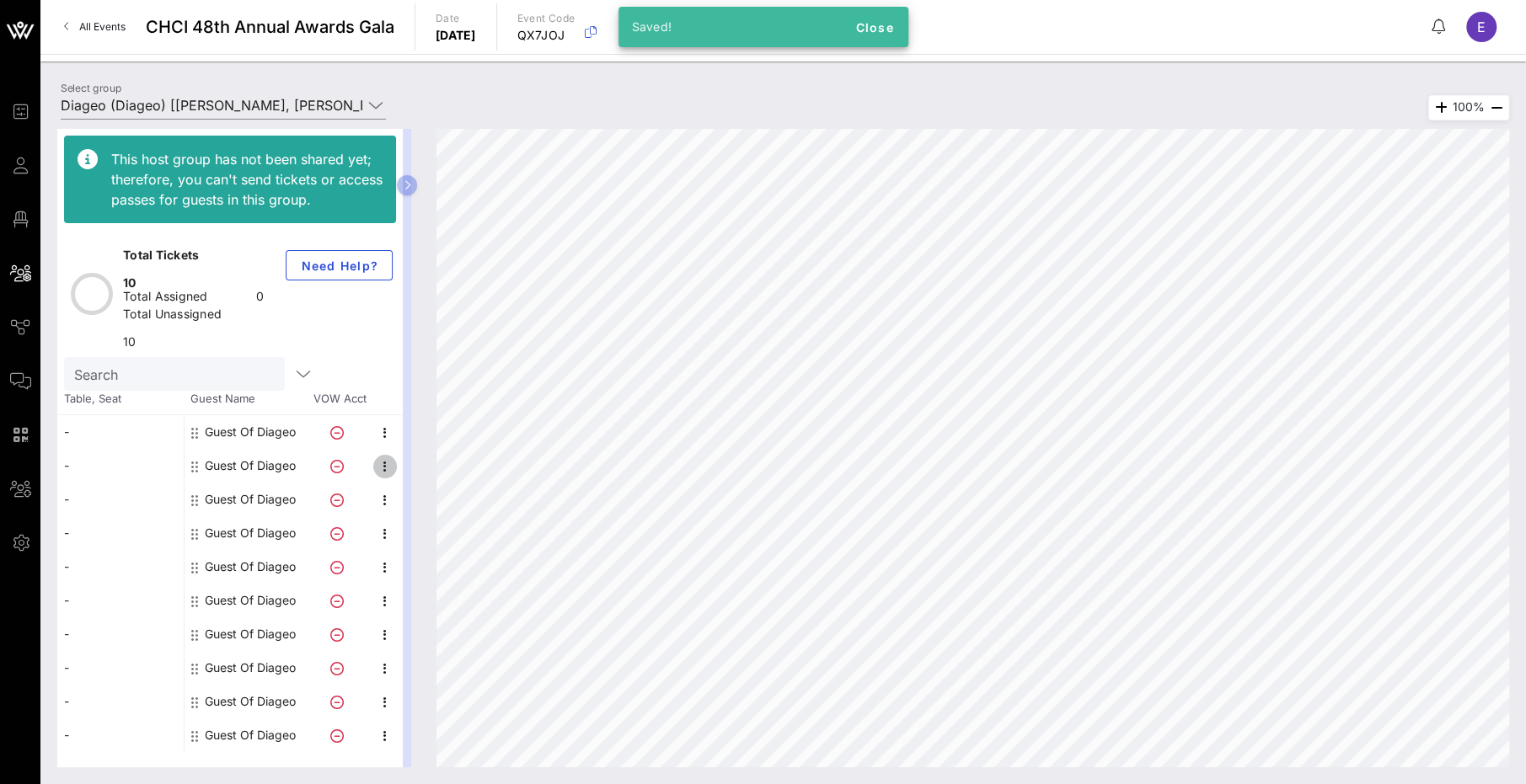 click at bounding box center [385, 467] 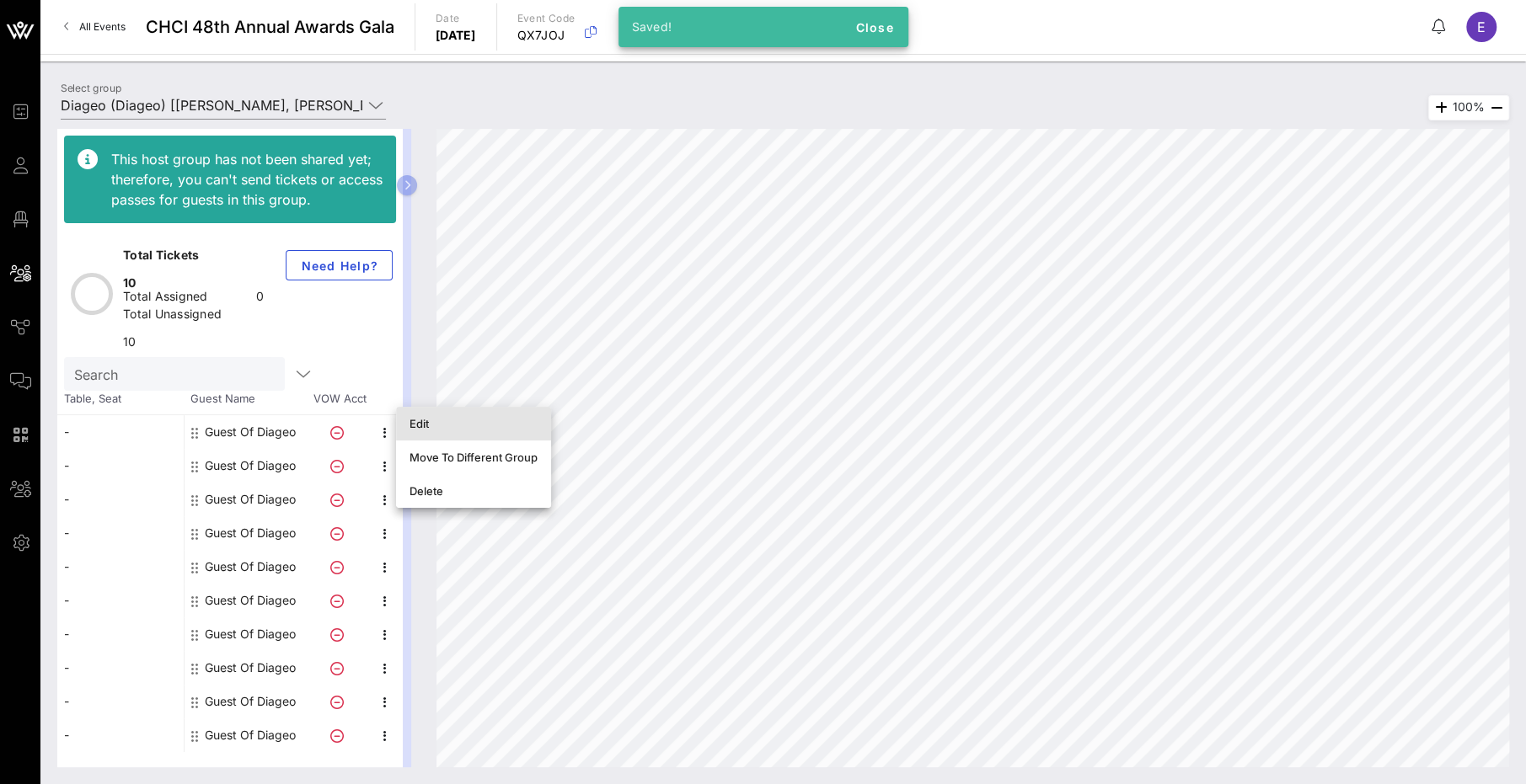 click on "Edit" at bounding box center [474, 424] 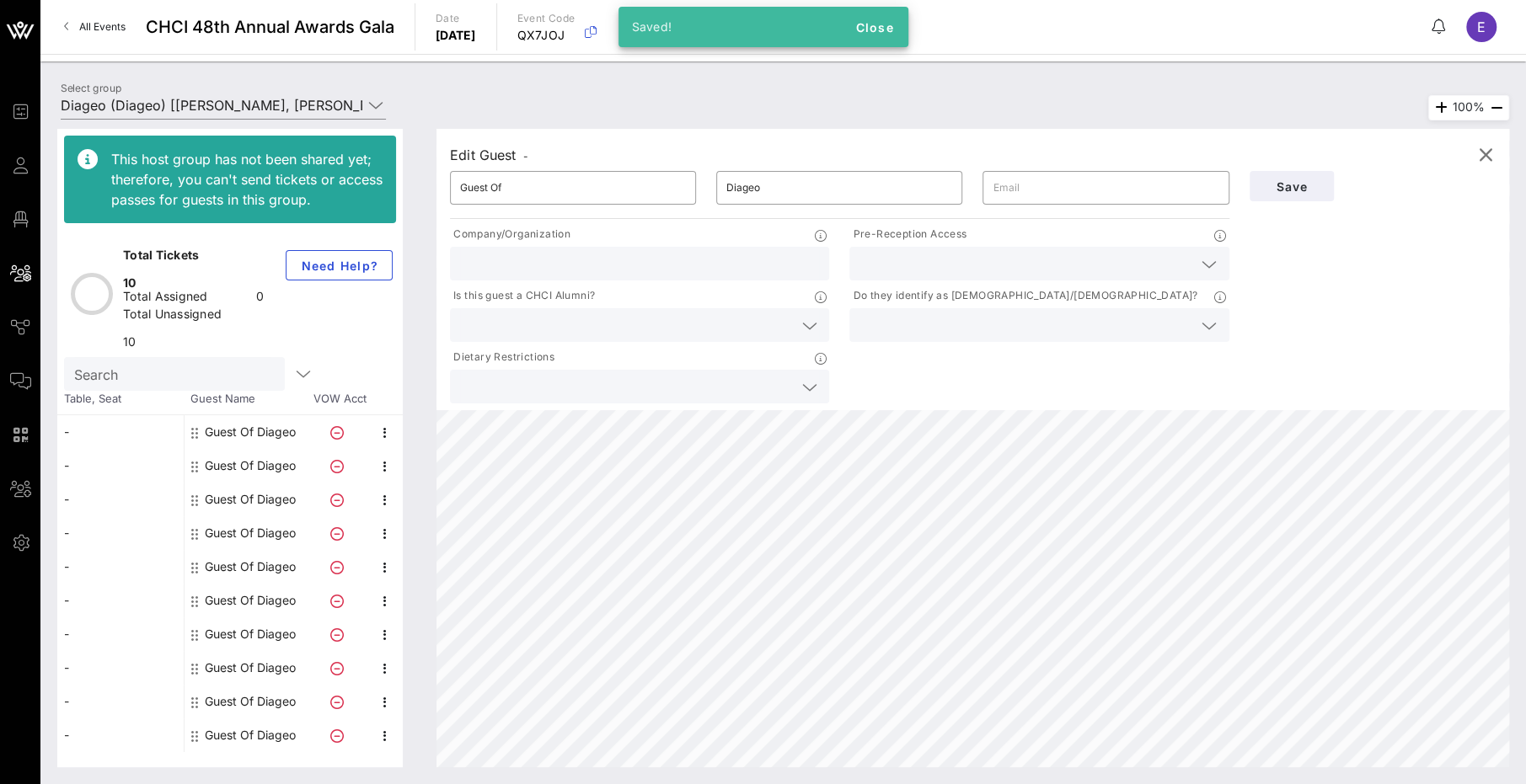 click at bounding box center (1039, 264) 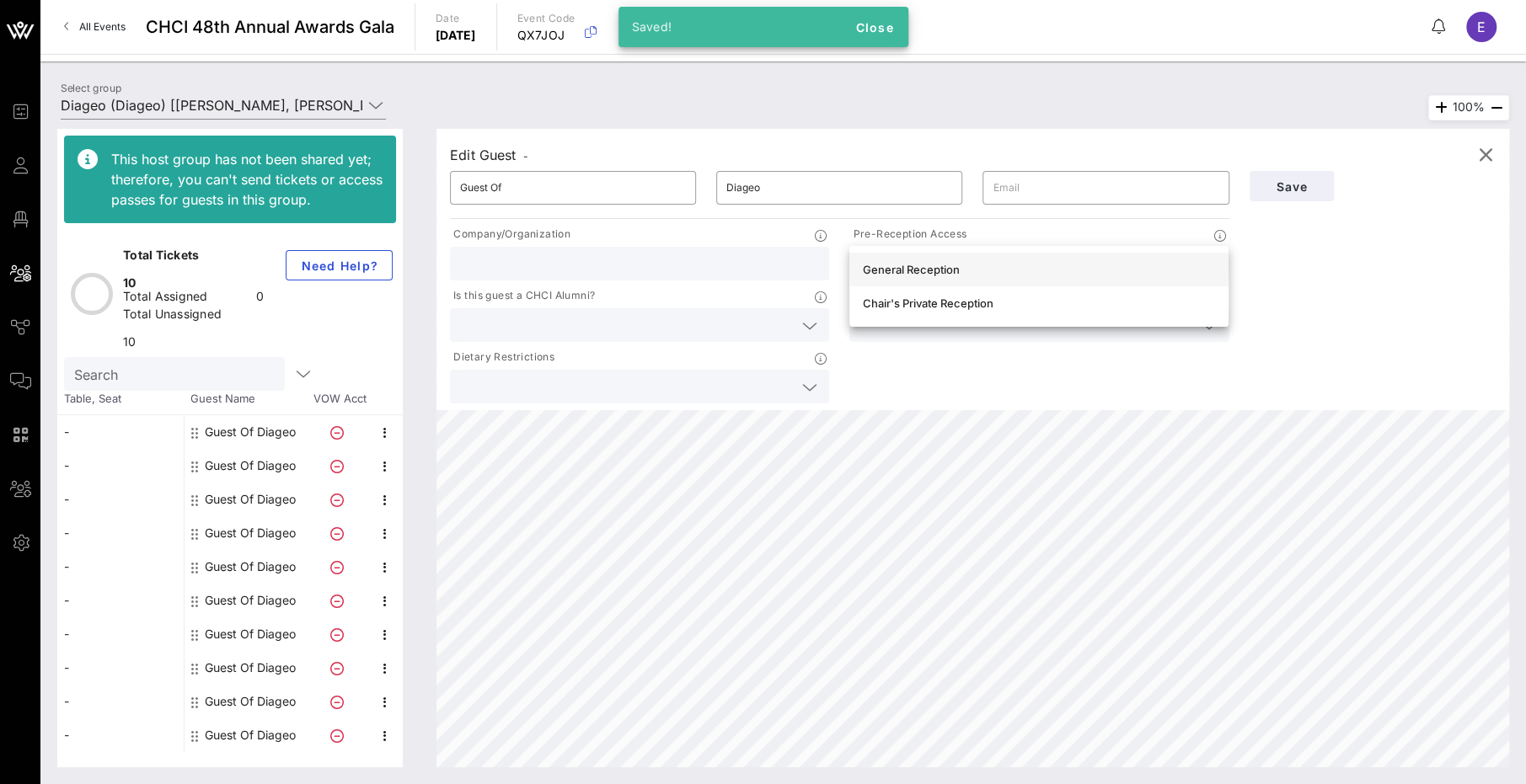 click on "General Reception" at bounding box center [1039, 269] 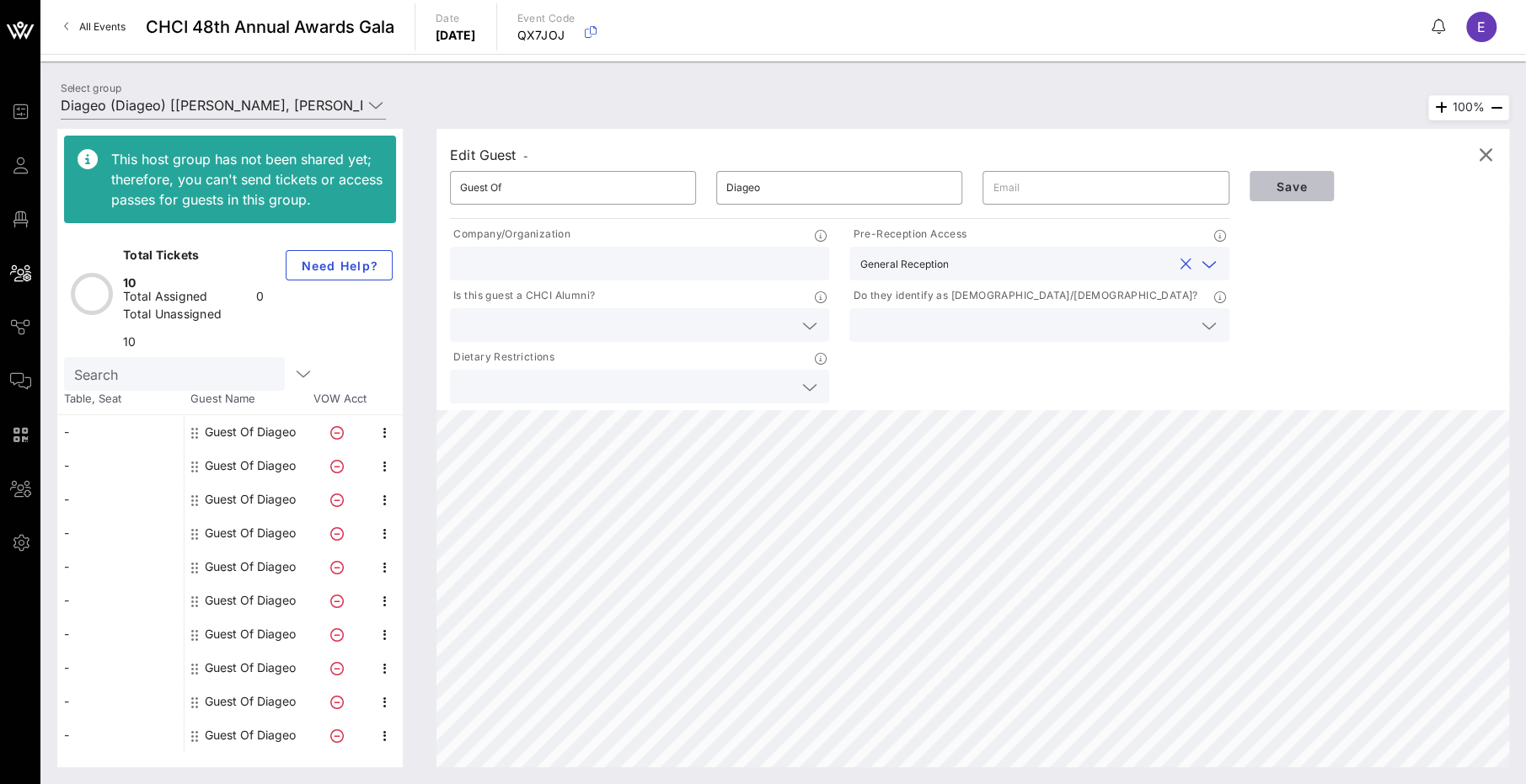 click on "Save" at bounding box center [1292, 186] 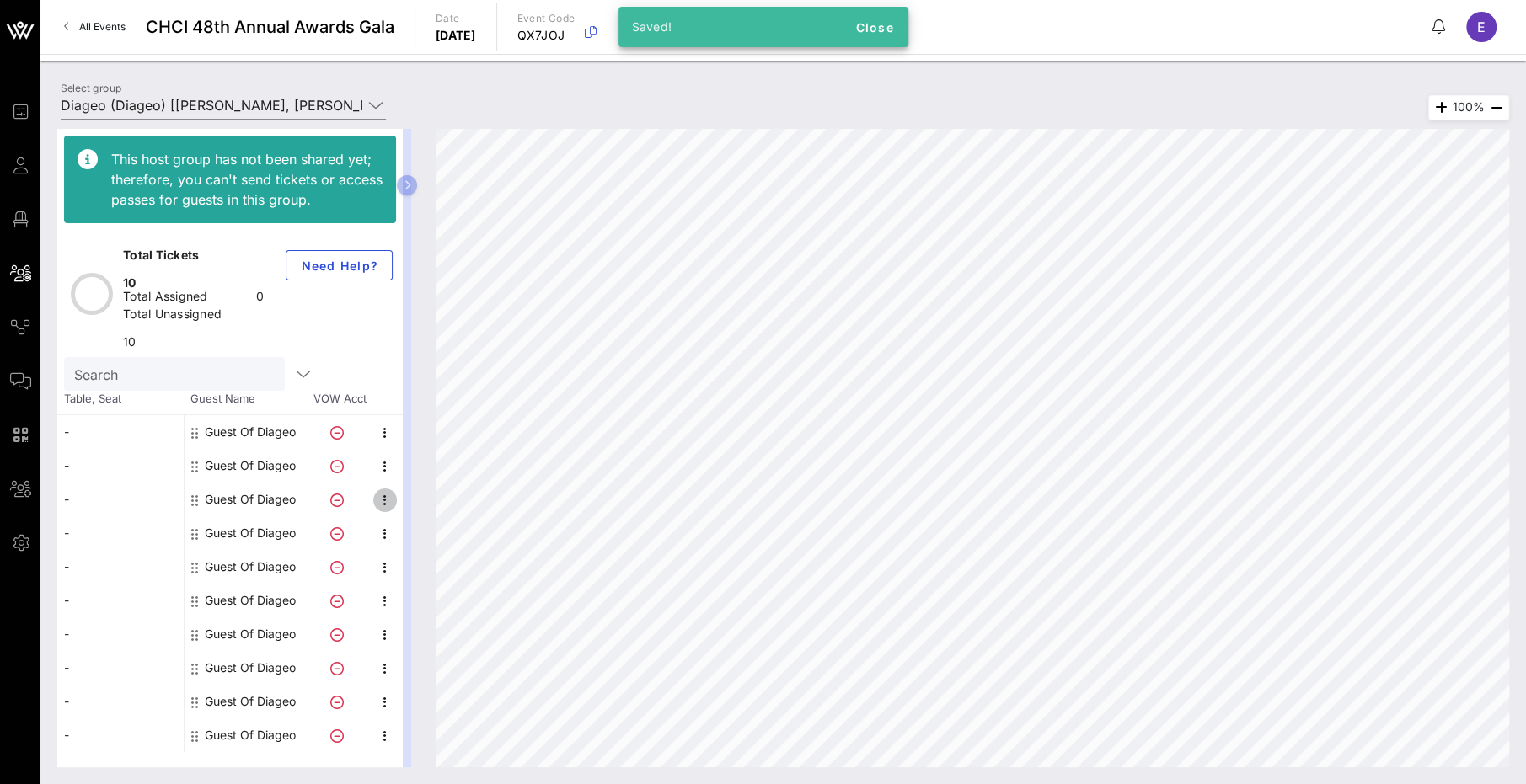 click at bounding box center [385, 500] 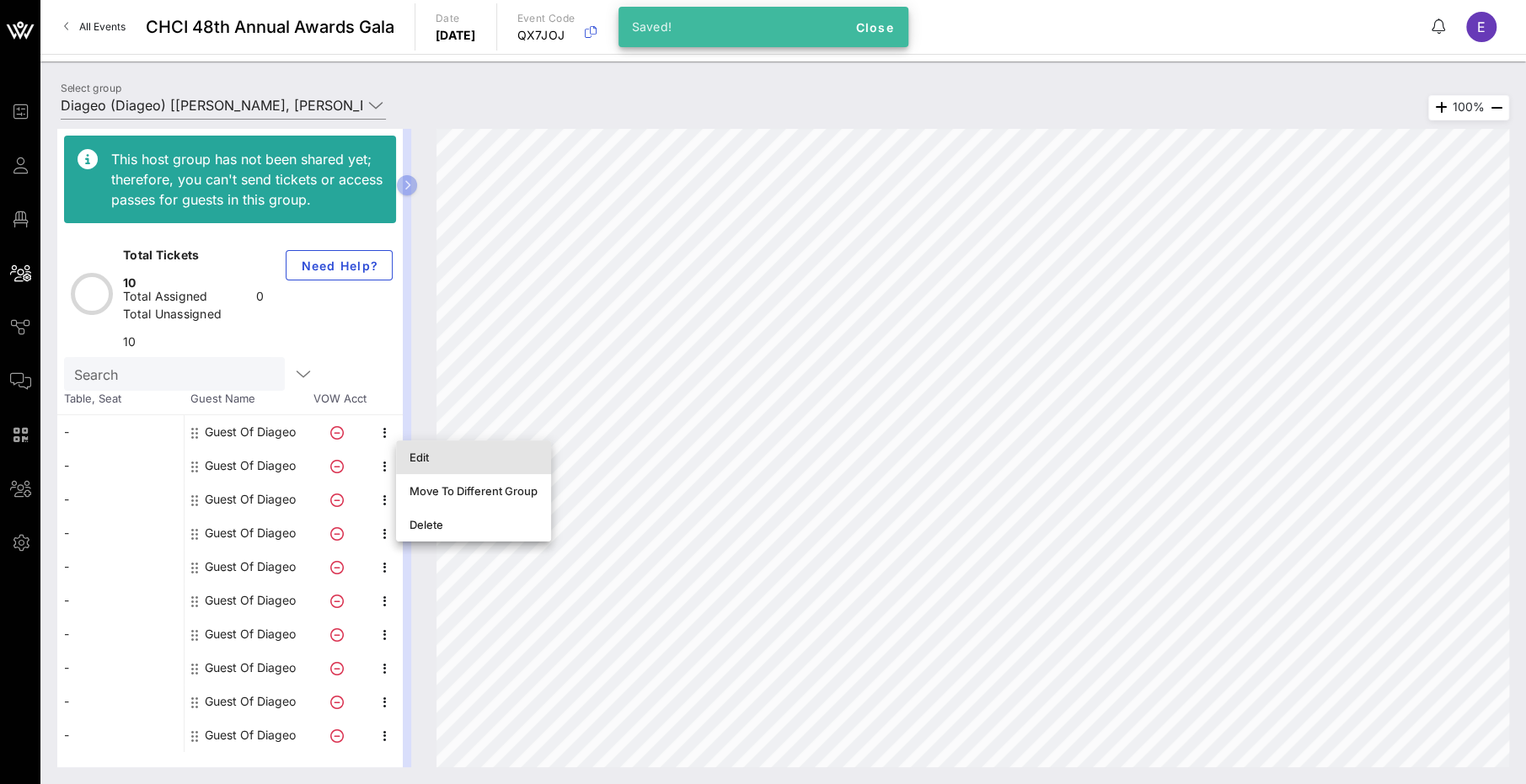 click on "Edit" at bounding box center (474, 457) 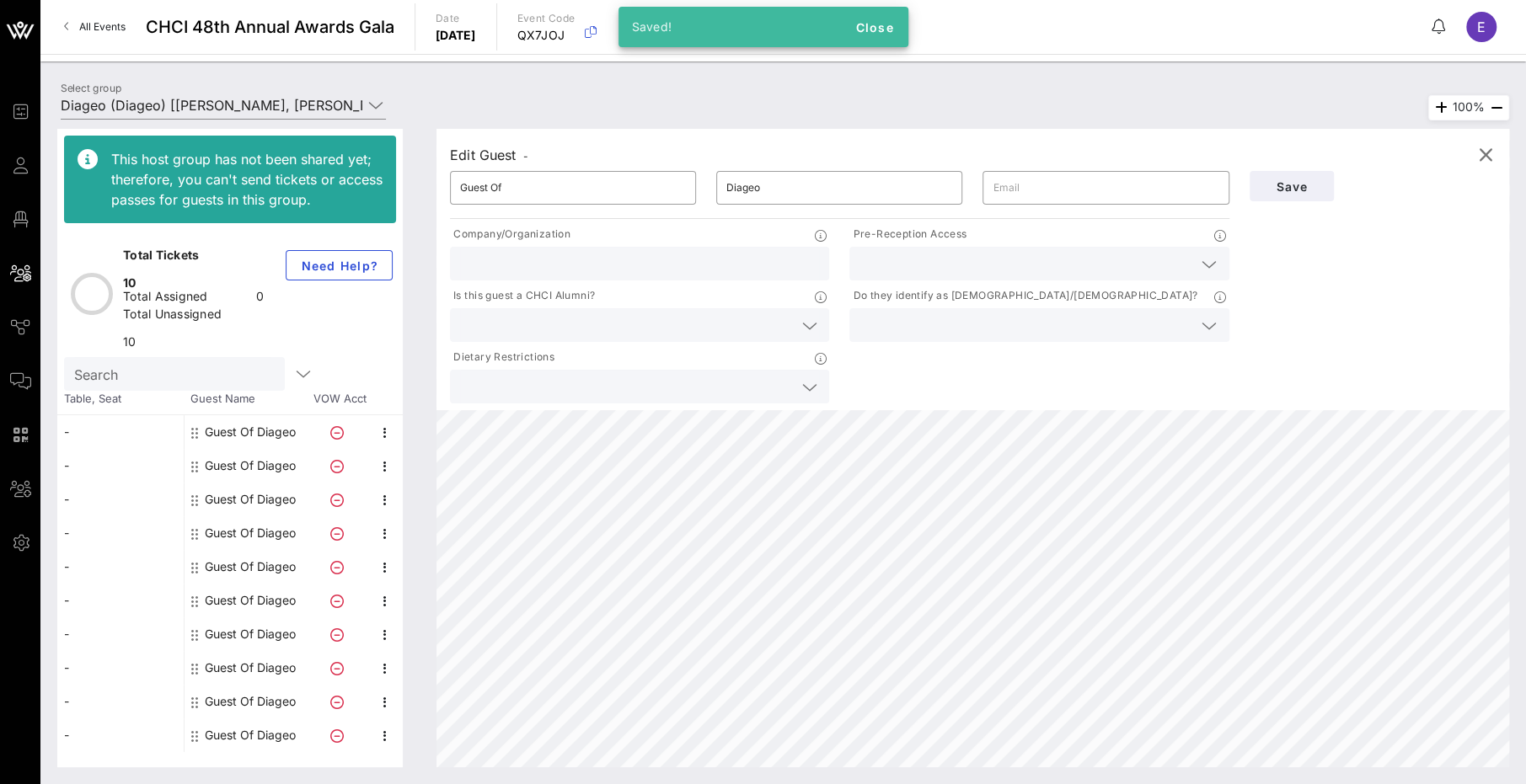 click on "Pre-Reception Access" at bounding box center (1039, 236) 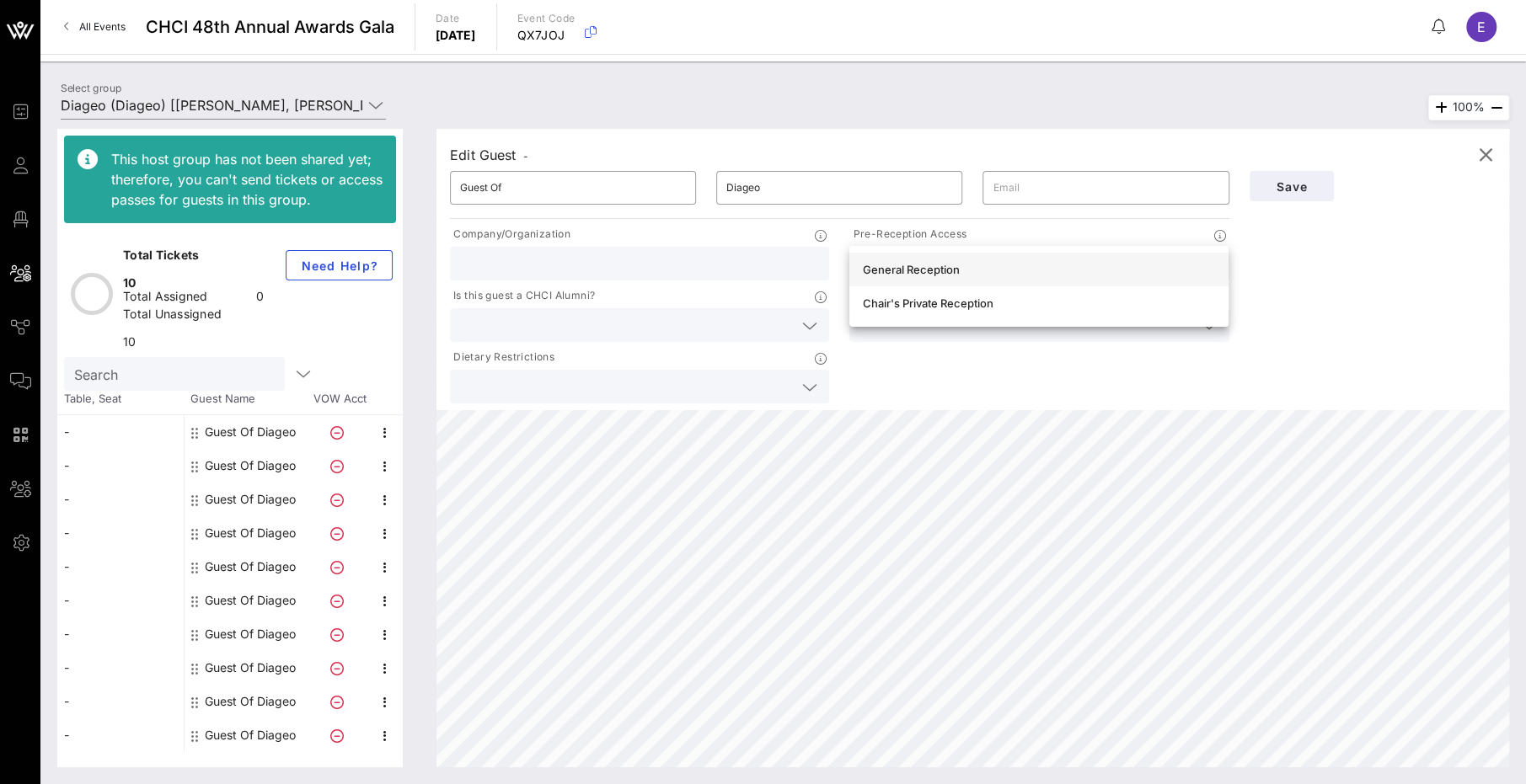 click on "General Reception" at bounding box center (1039, 269) 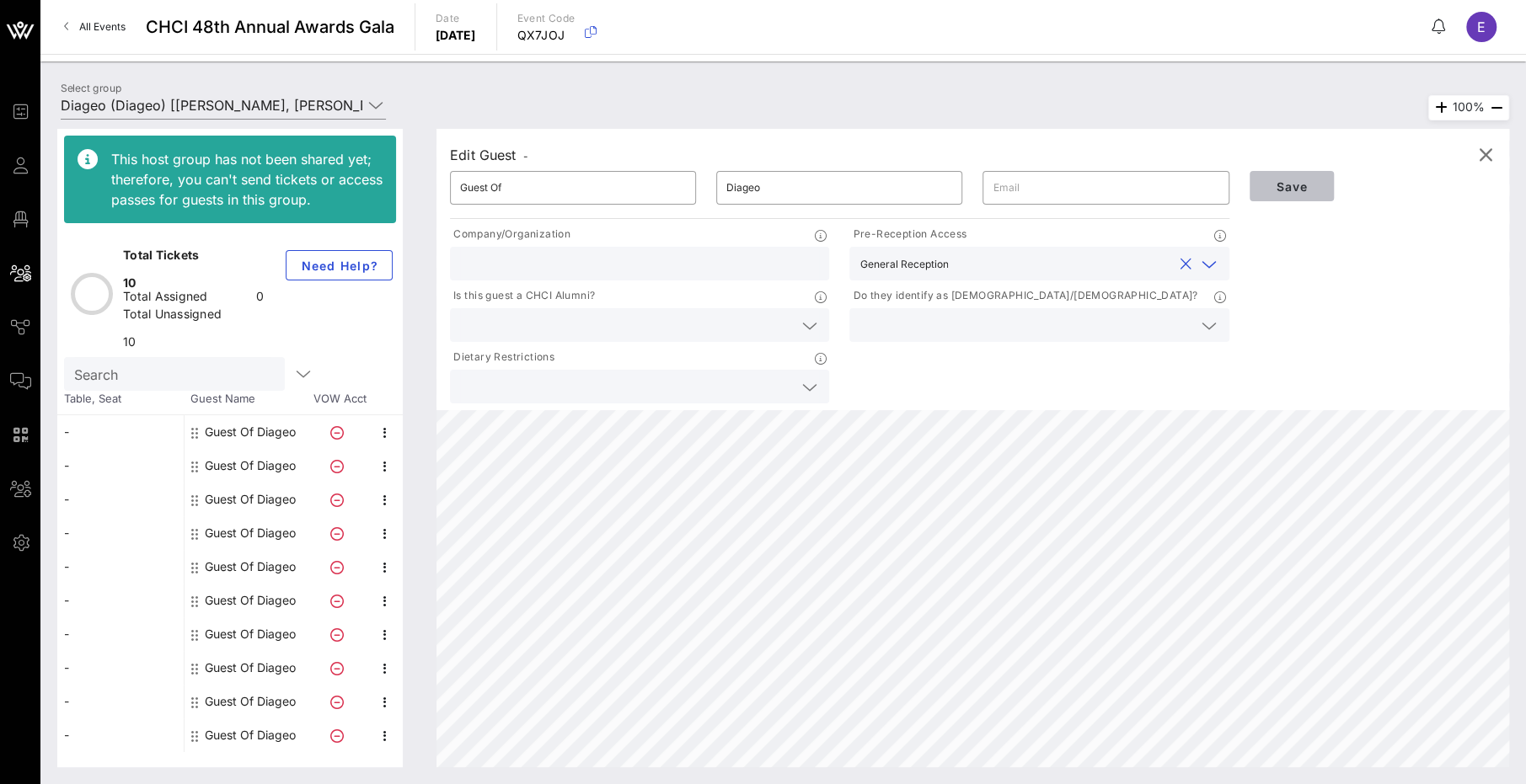 click on "Save" at bounding box center [1292, 186] 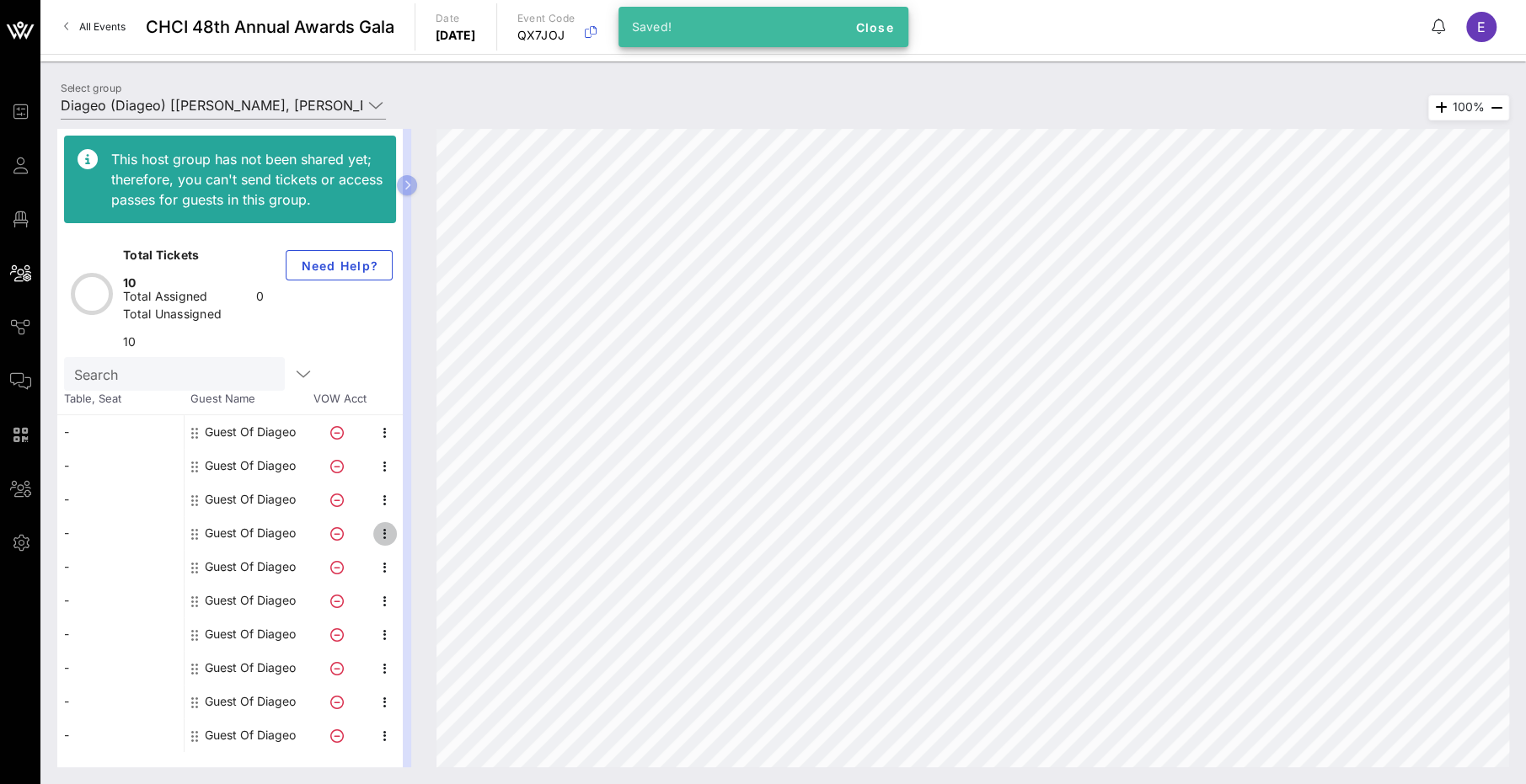 click at bounding box center [385, 534] 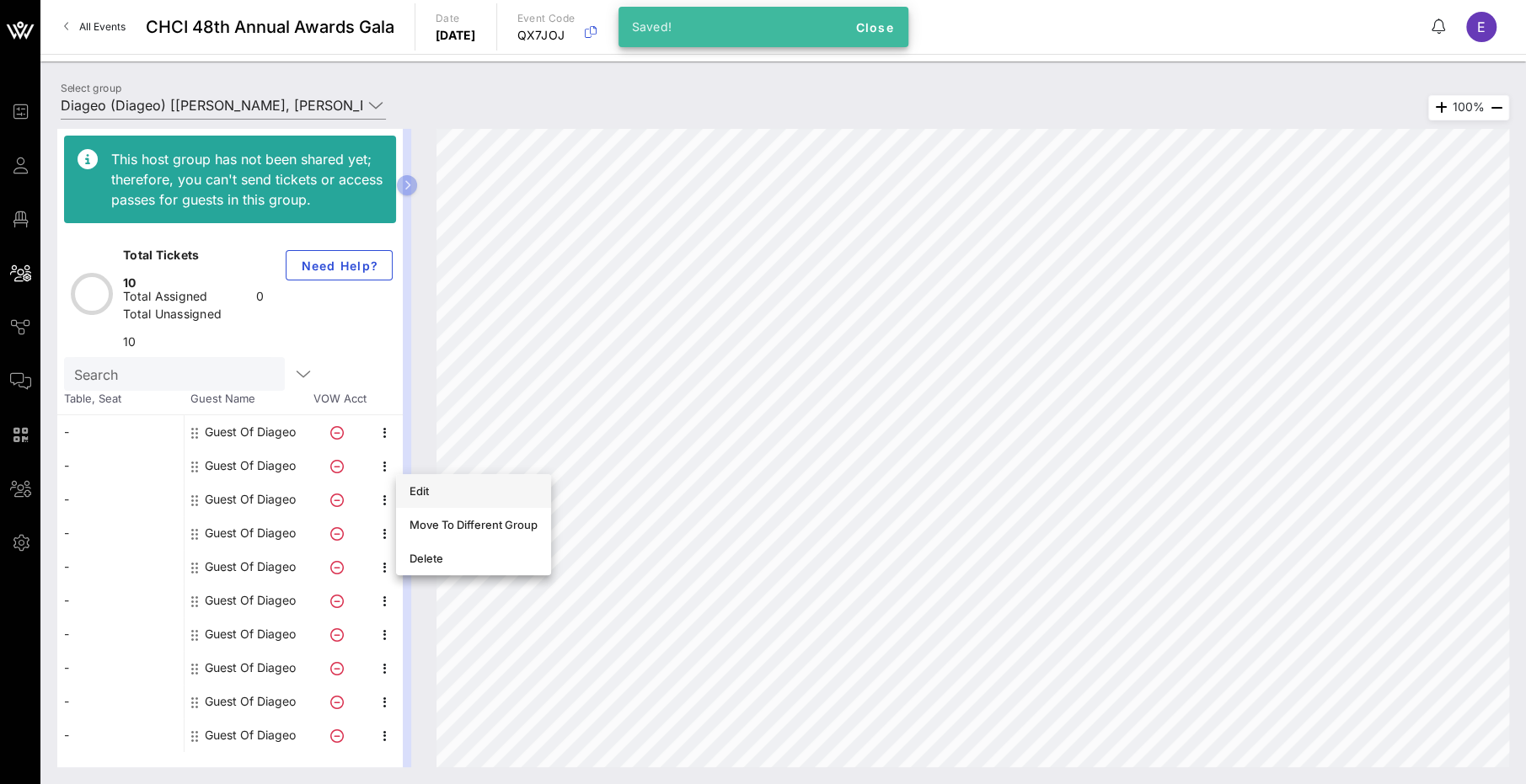 click on "Edit" at bounding box center (474, 491) 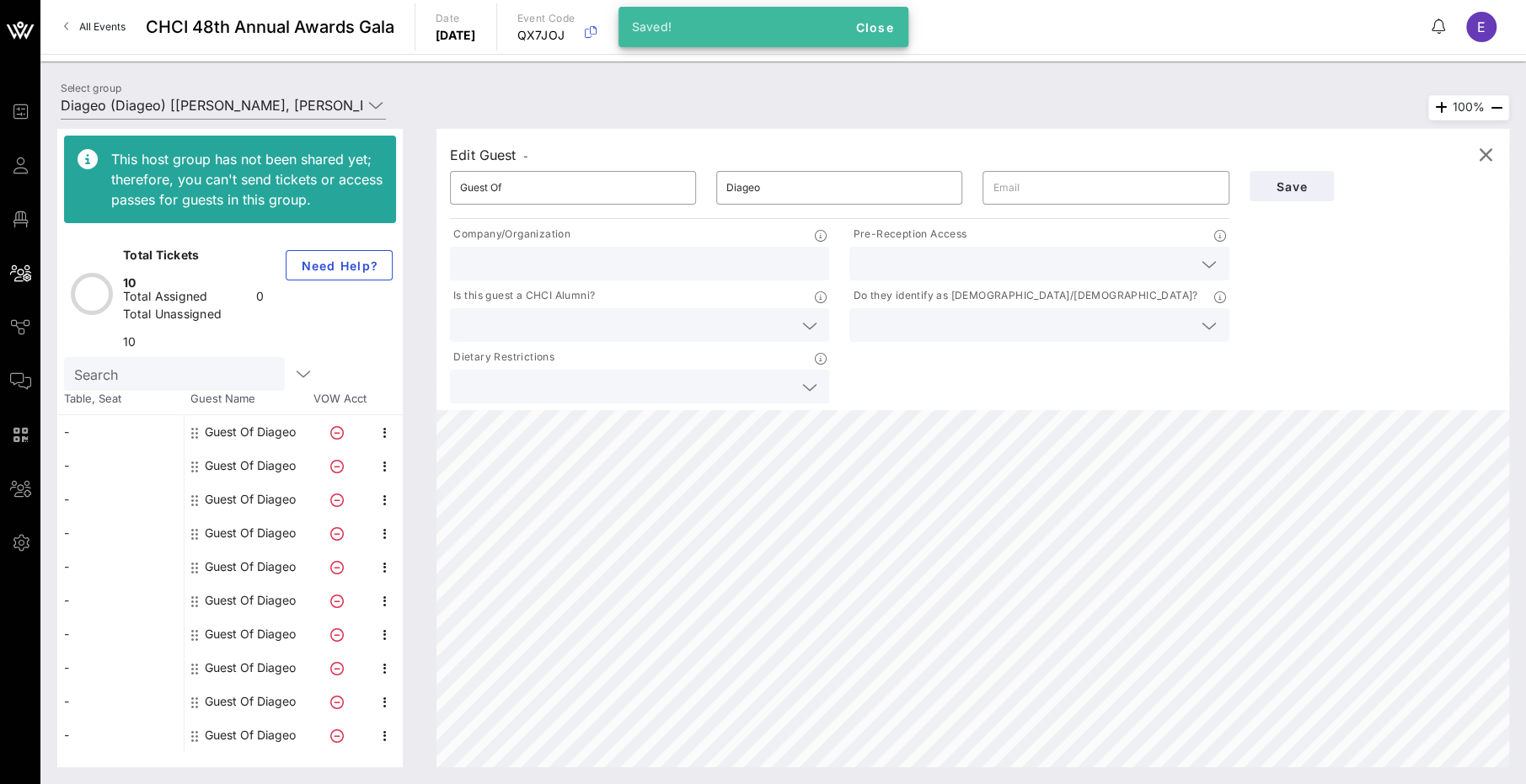 click at bounding box center (1025, 264) 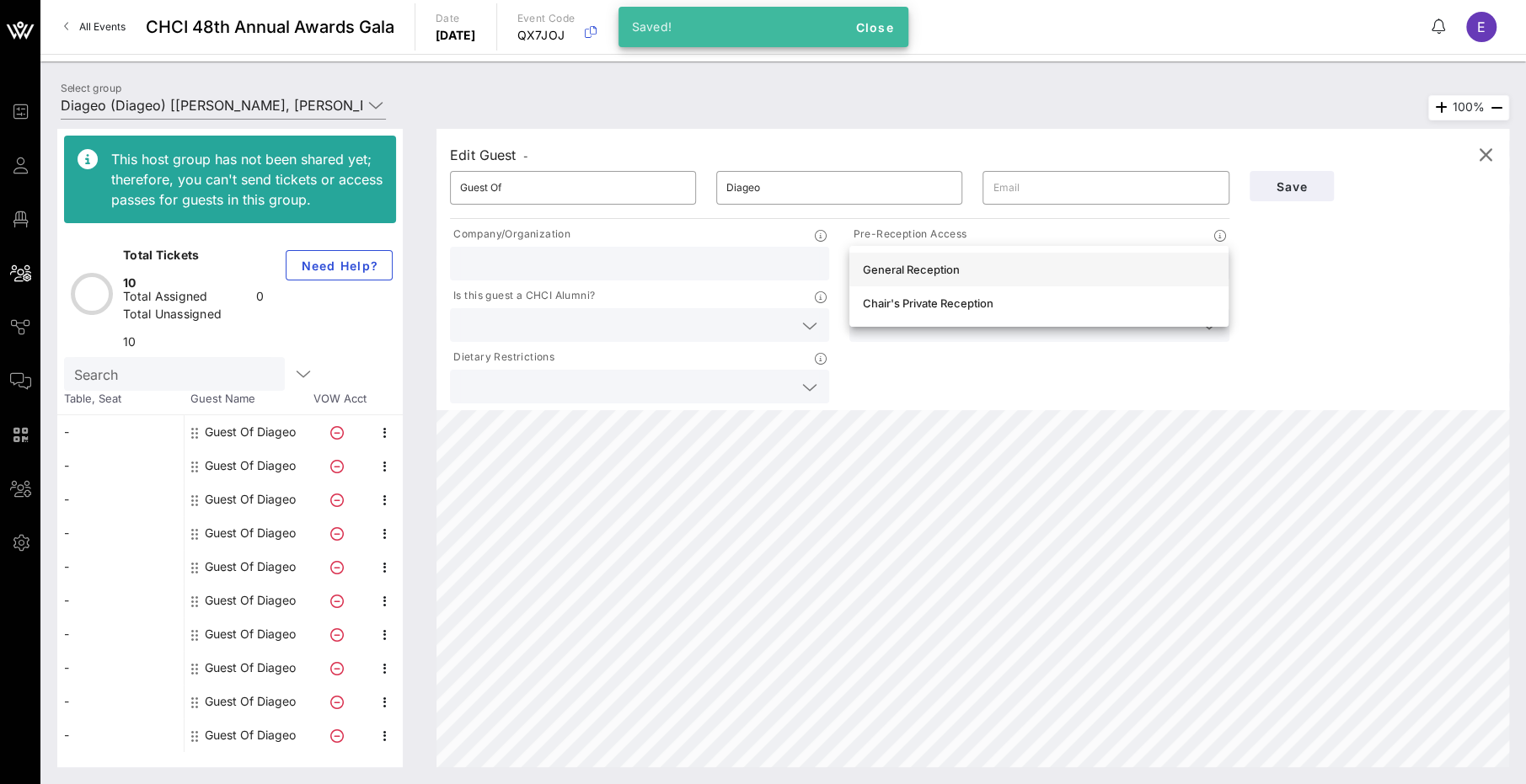 click on "General Reception" at bounding box center [1039, 269] 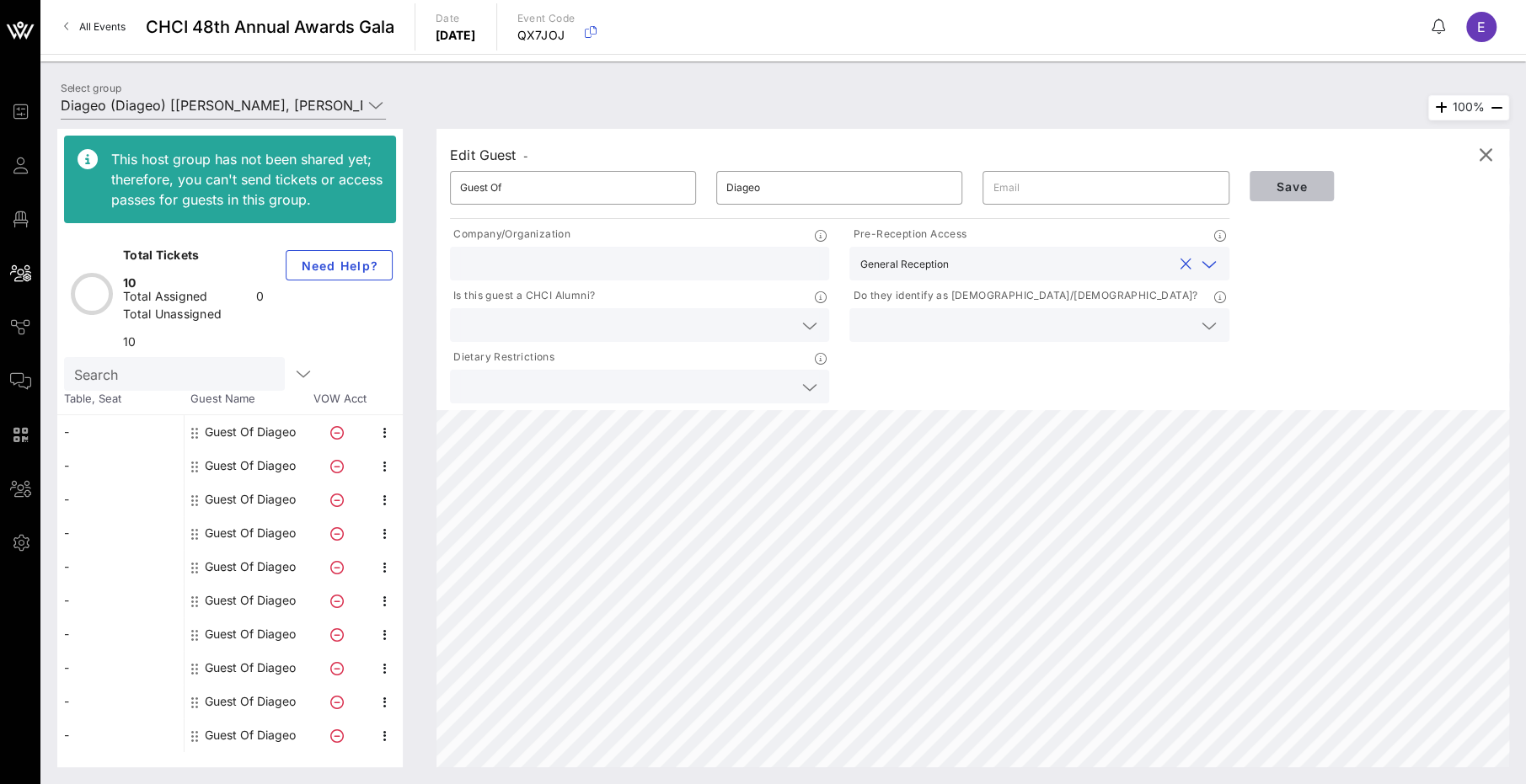 click on "Save" at bounding box center [1292, 186] 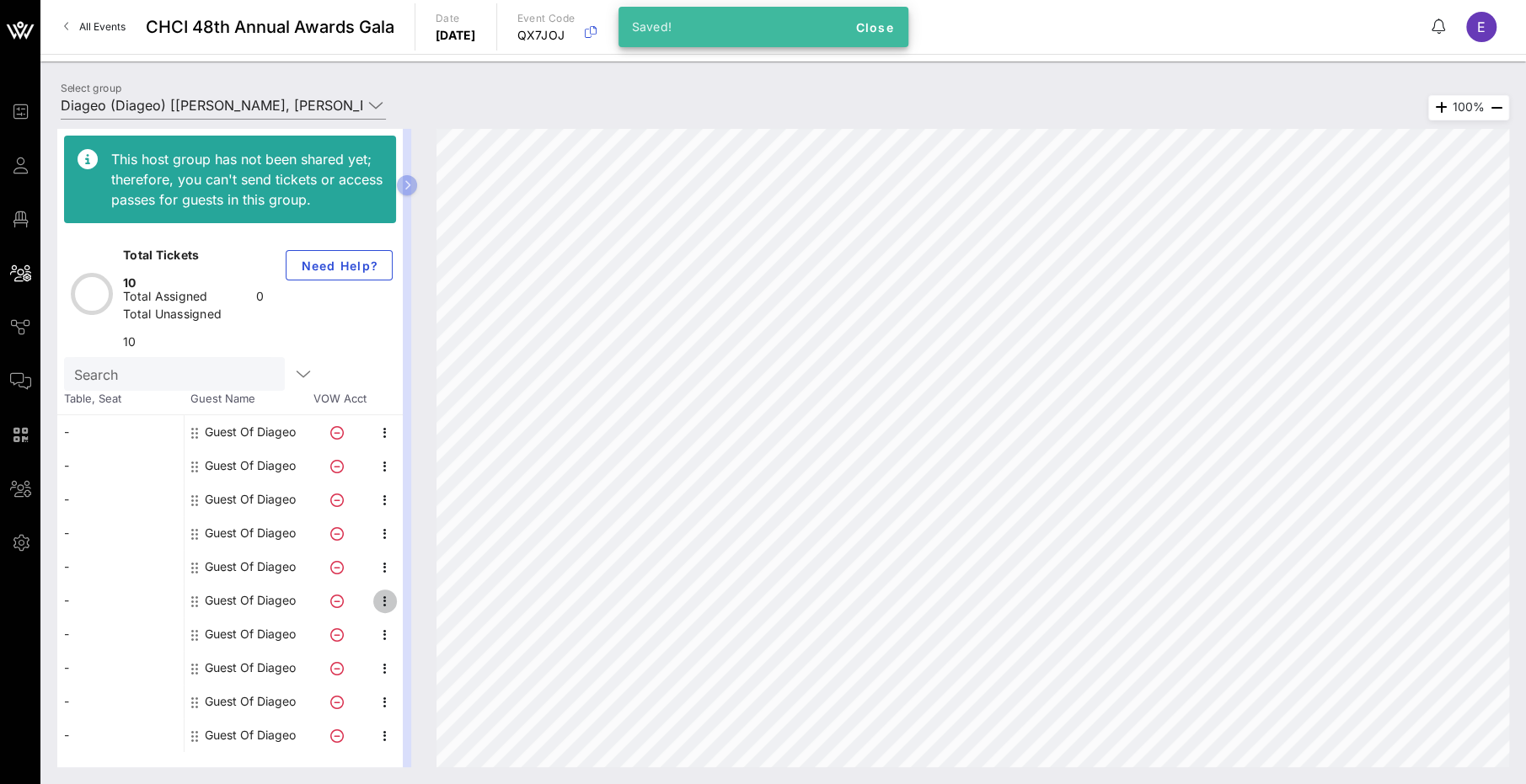 click at bounding box center (385, 601) 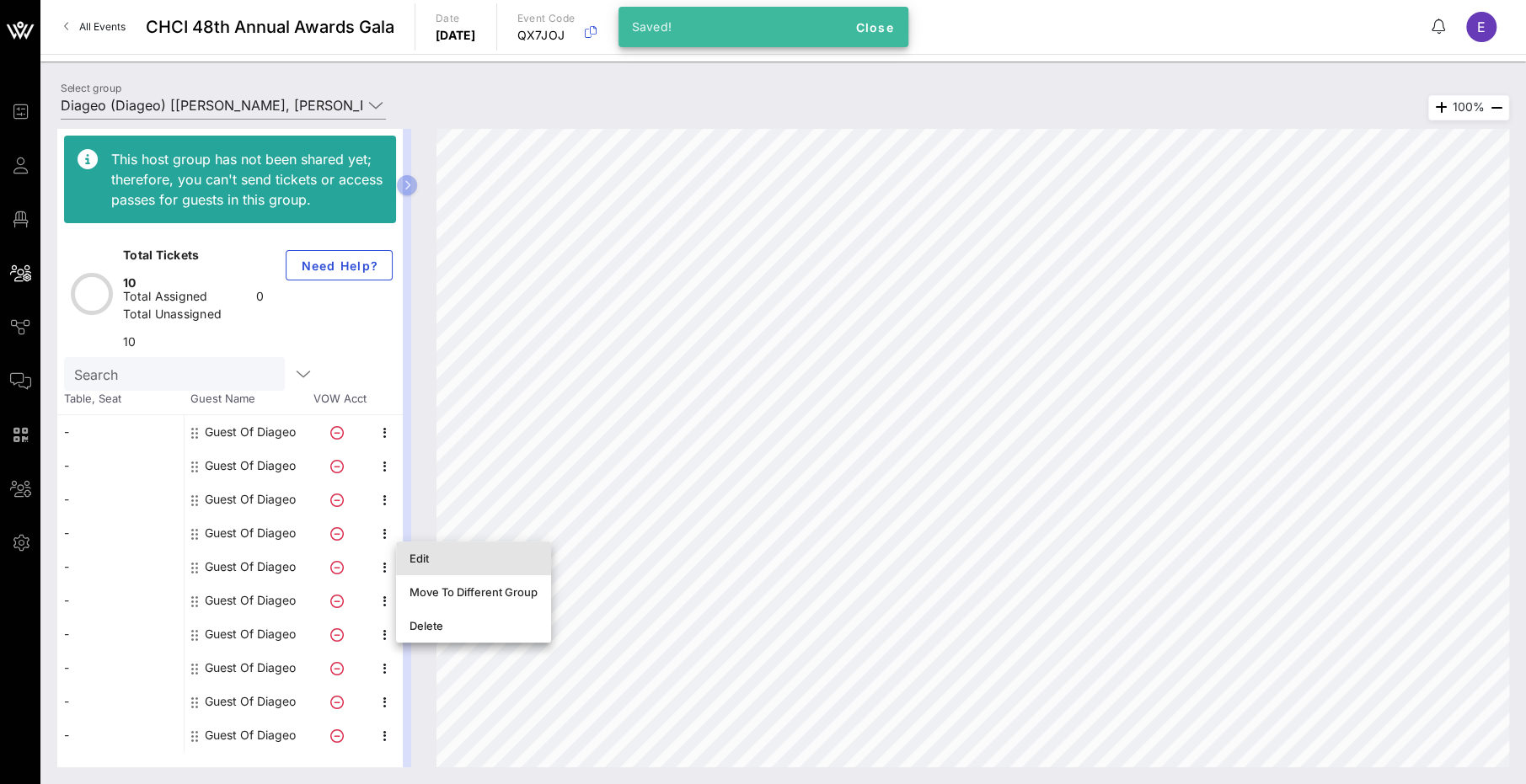 click on "Edit" at bounding box center (474, 558) 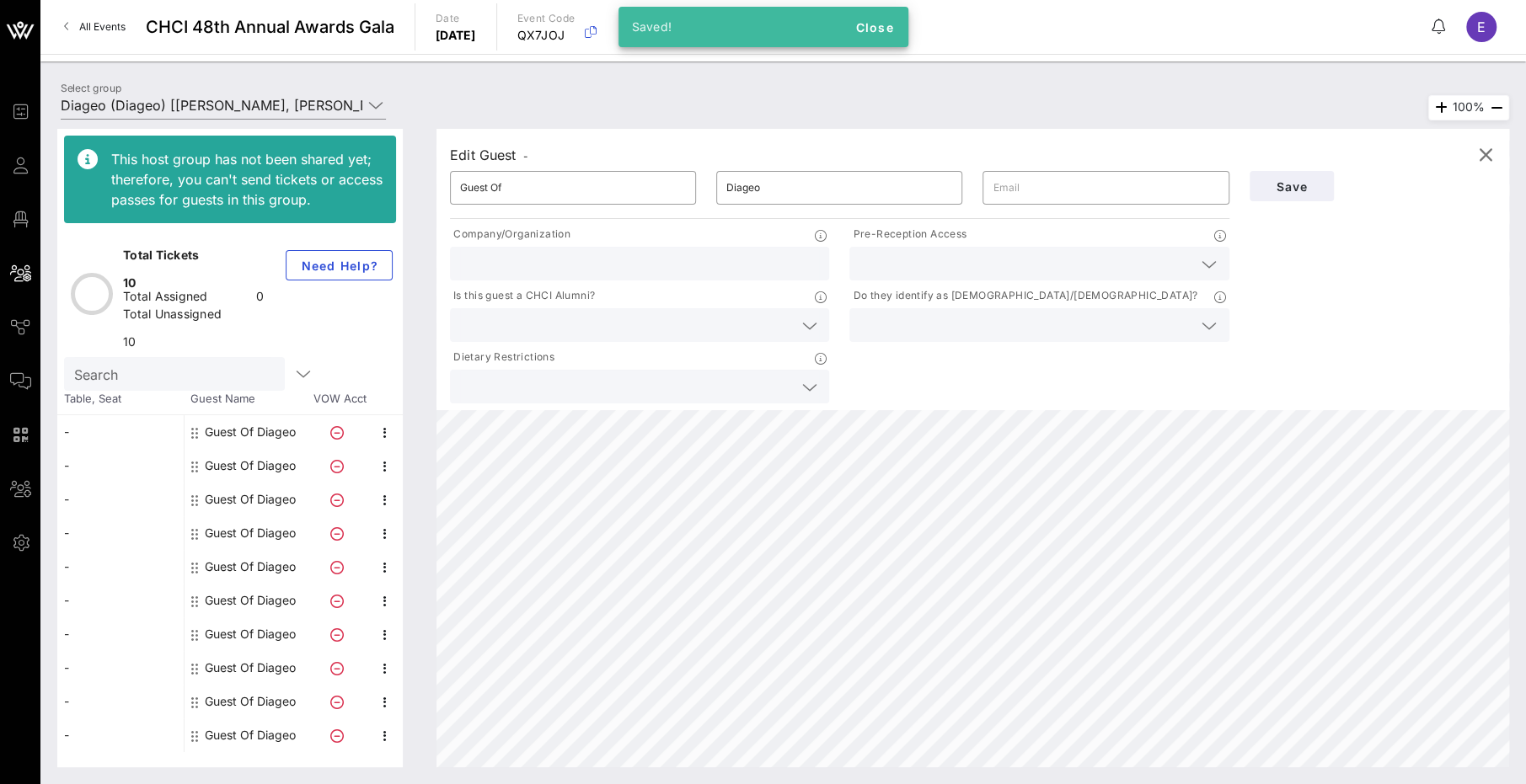 click at bounding box center [1025, 264] 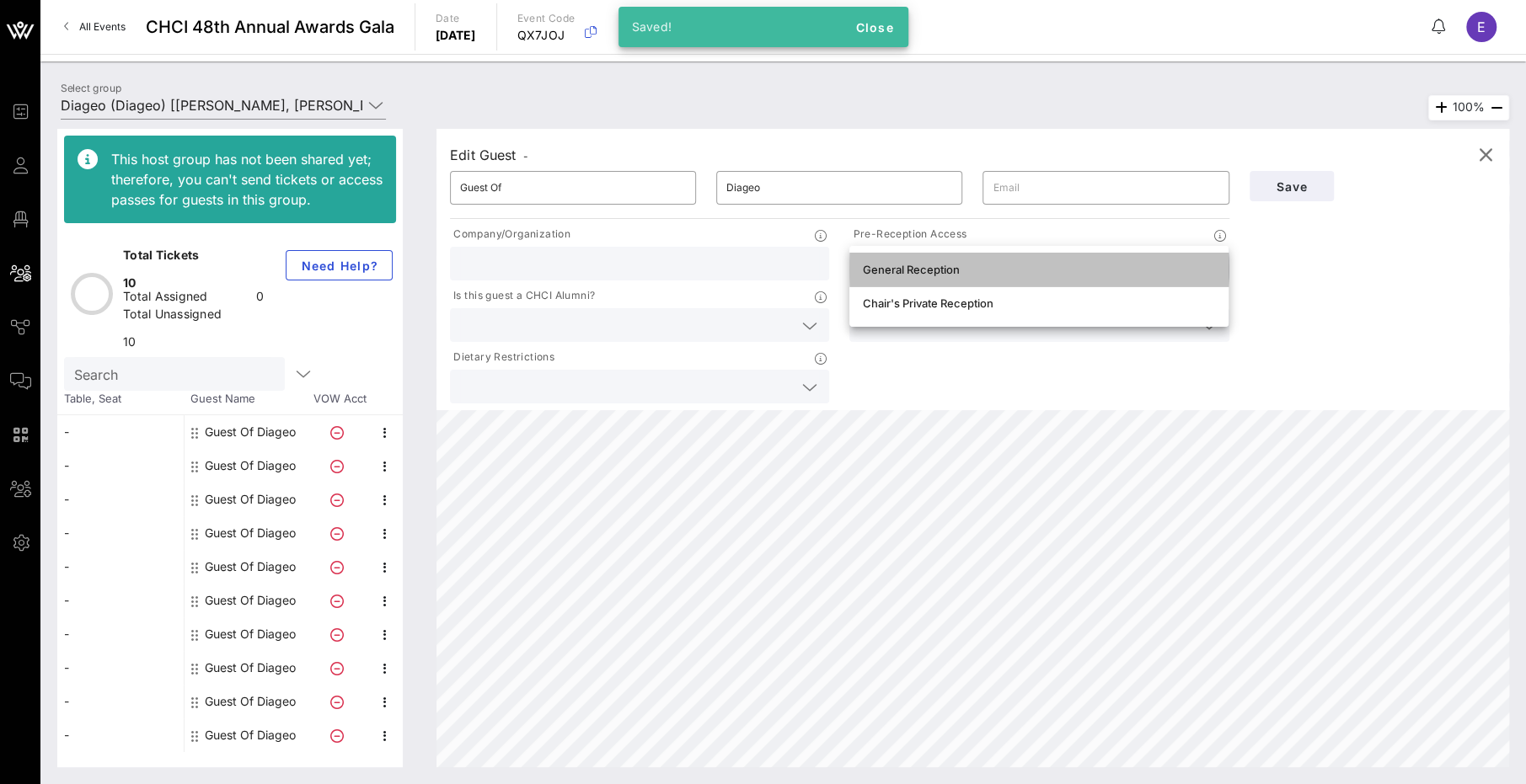 click on "General Reception" at bounding box center [1039, 269] 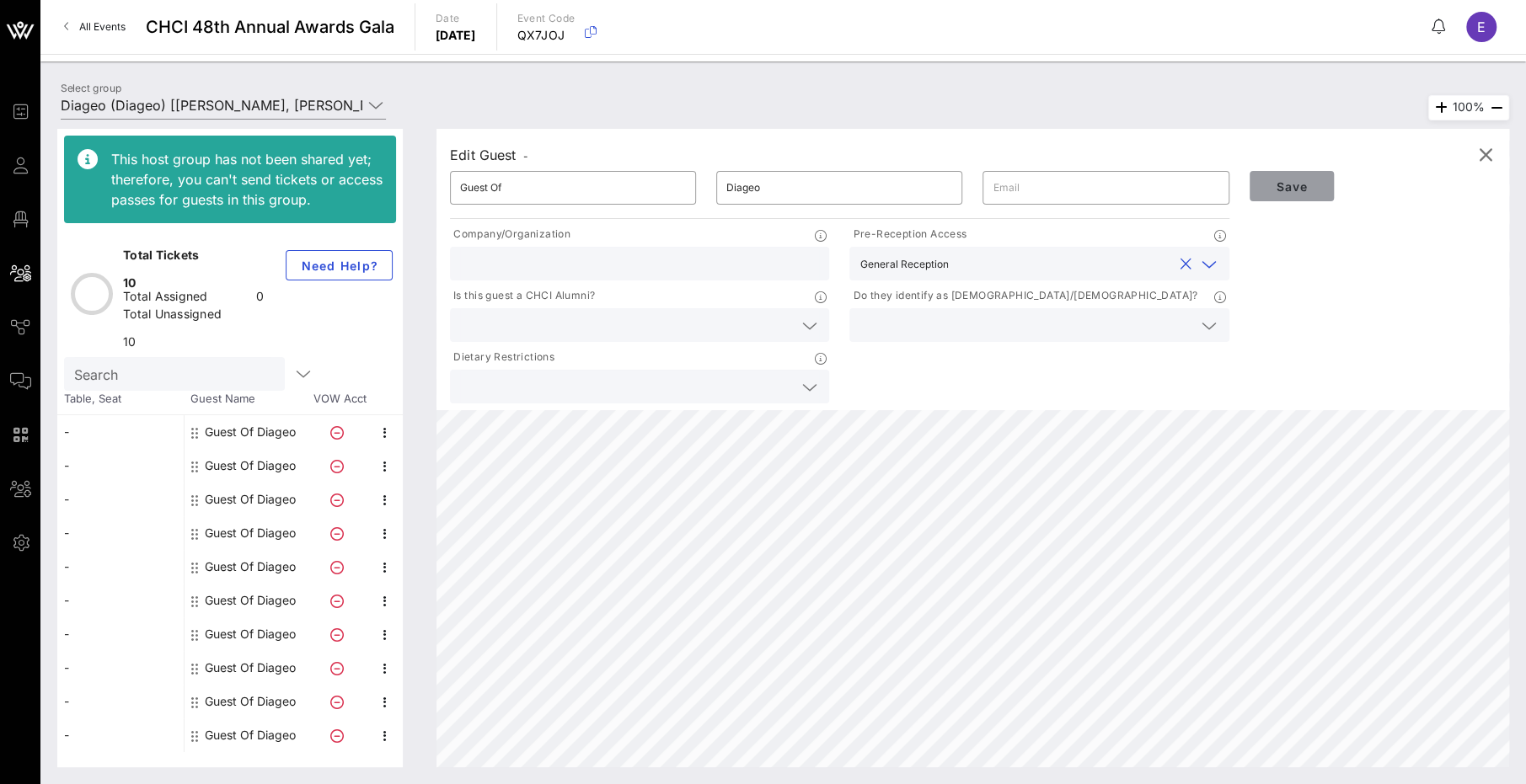 click on "Save" at bounding box center [1292, 186] 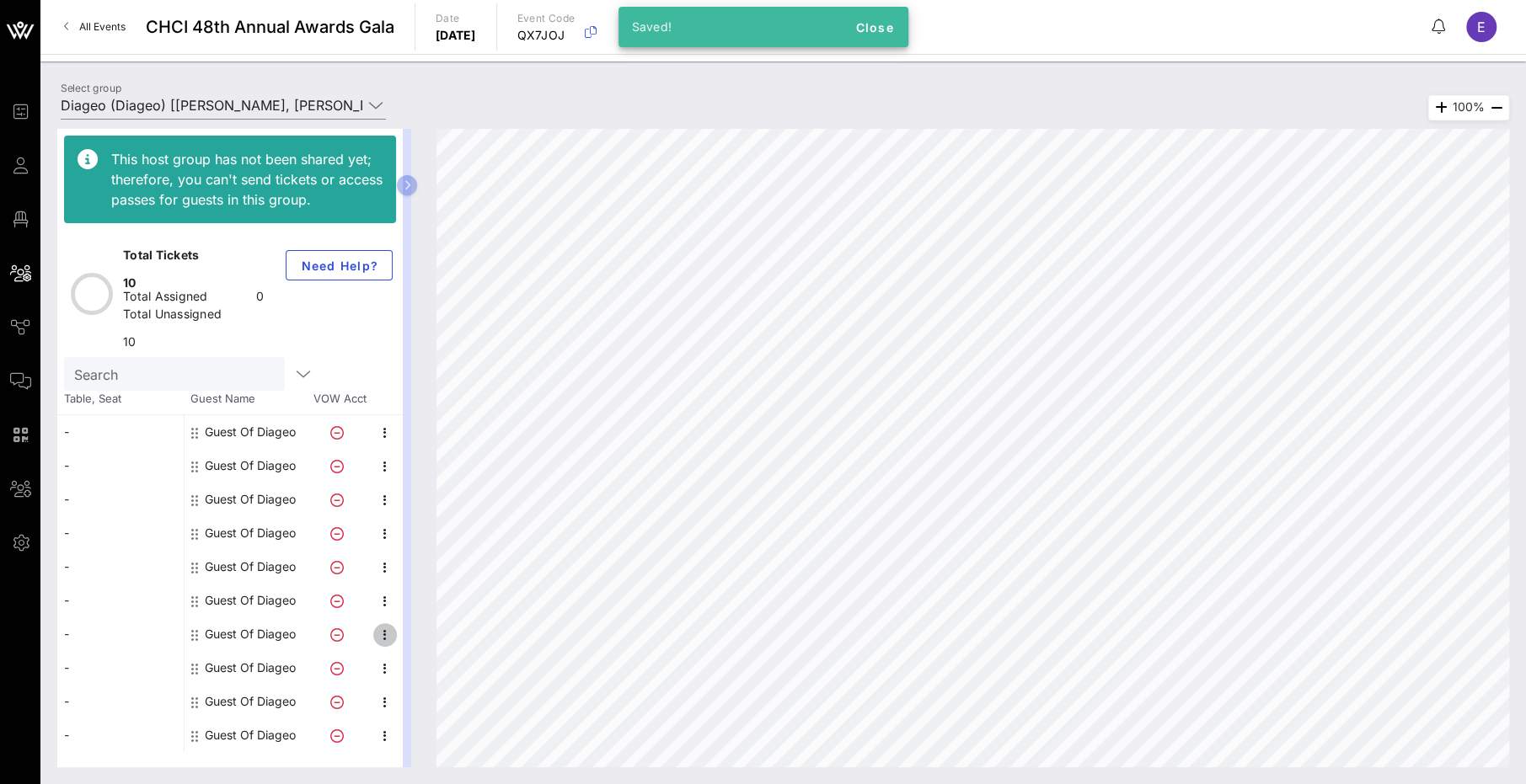 click at bounding box center [385, 635] 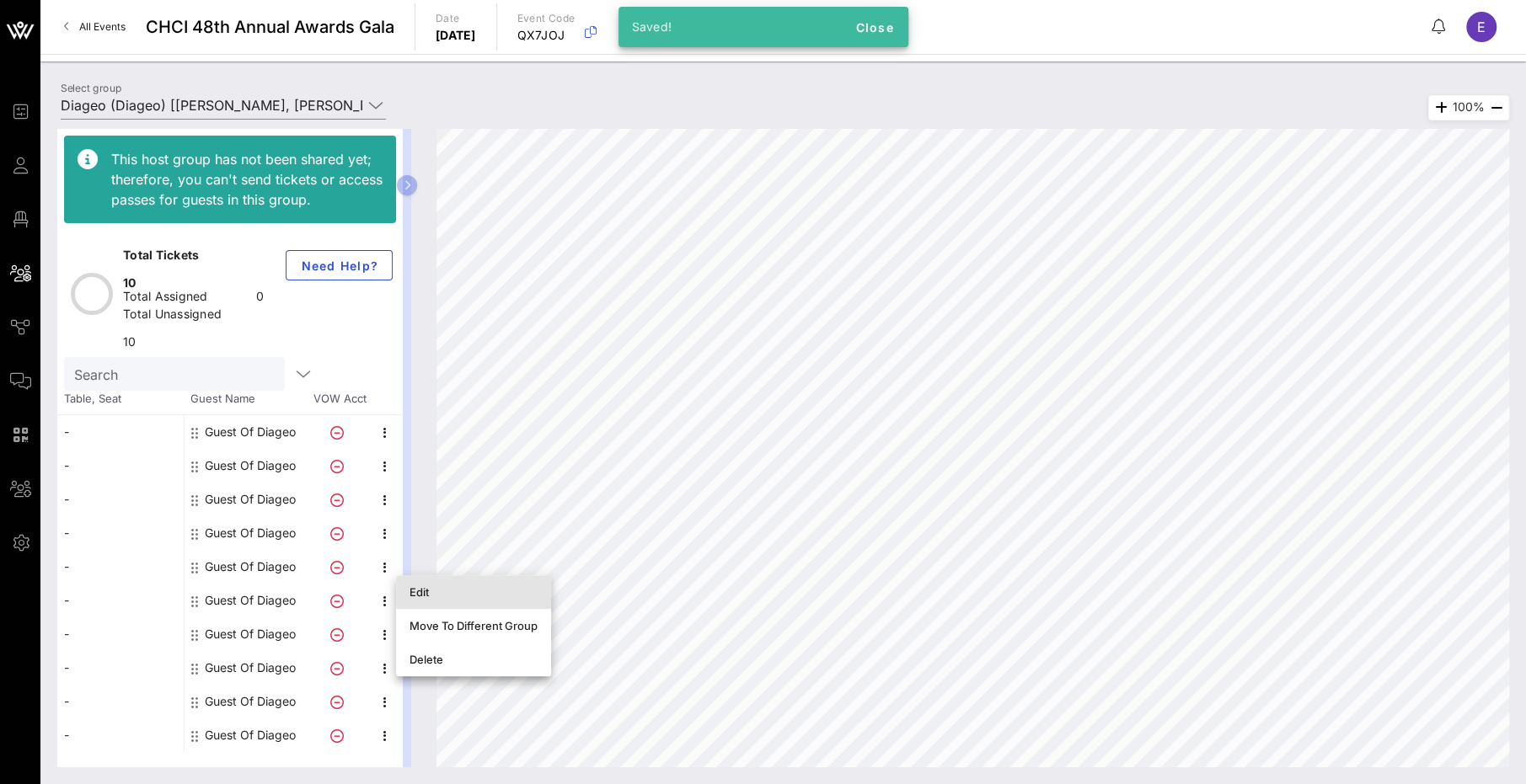 click on "Edit" at bounding box center [474, 592] 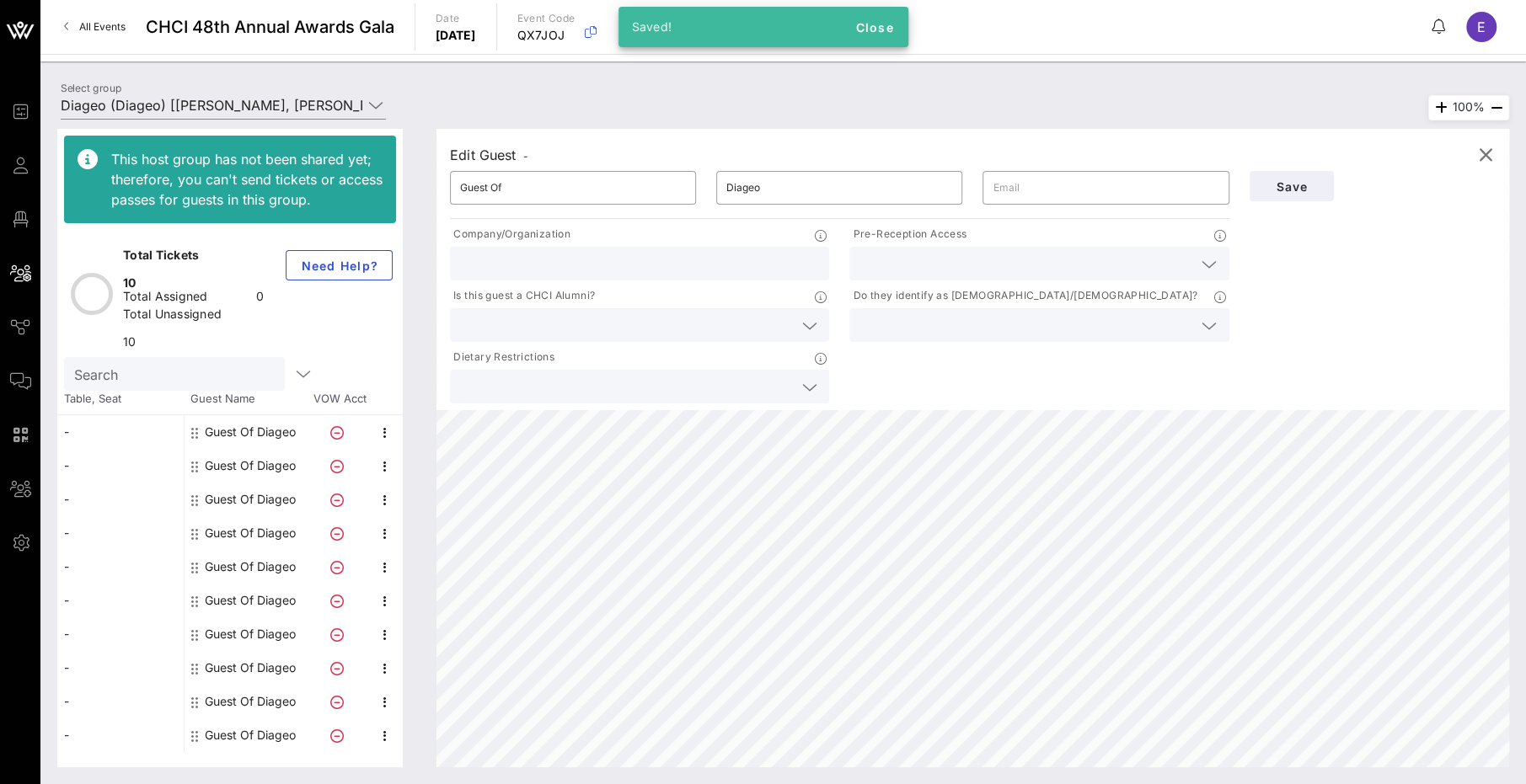 click at bounding box center [1025, 264] 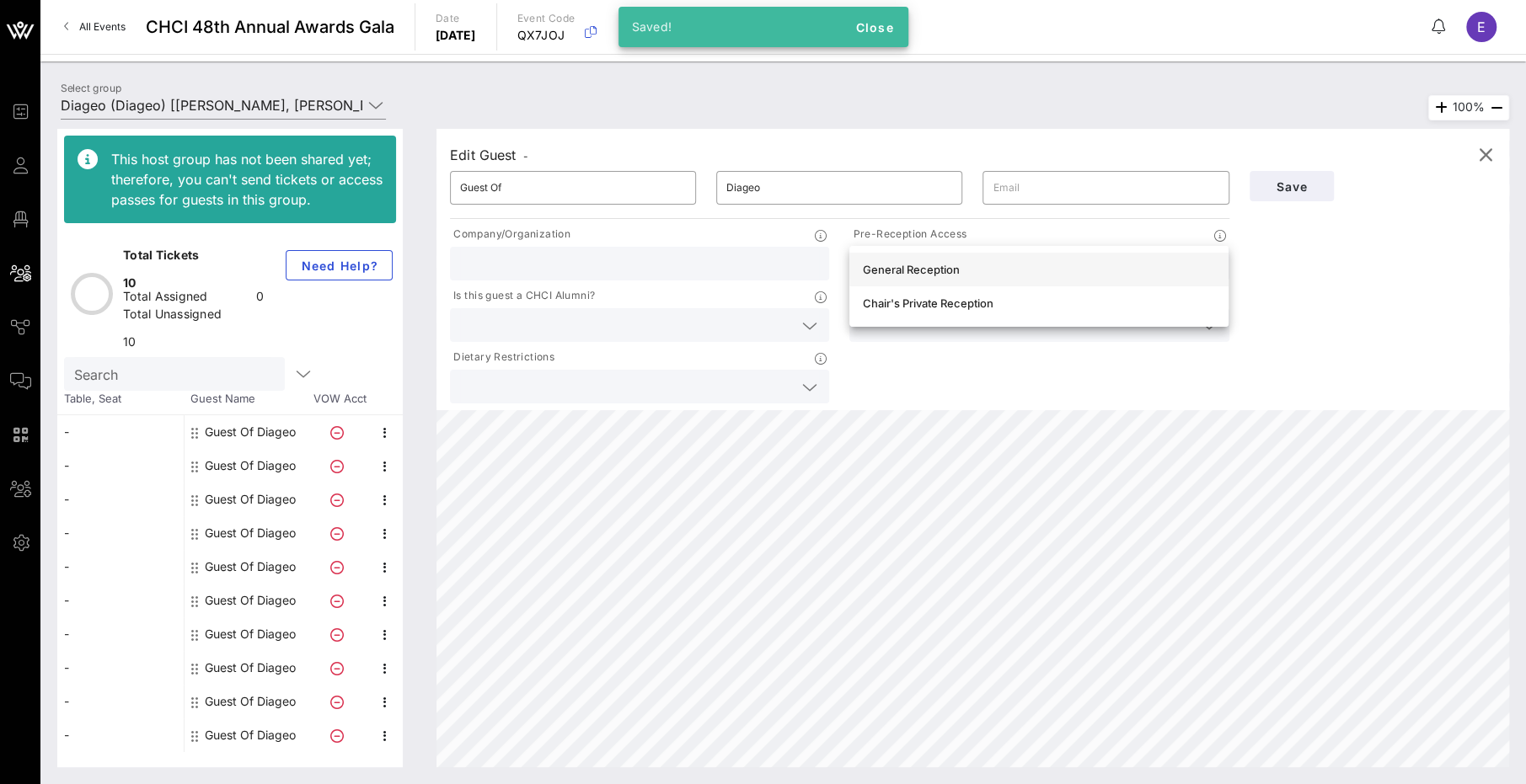click on "General Reception" at bounding box center [1039, 269] 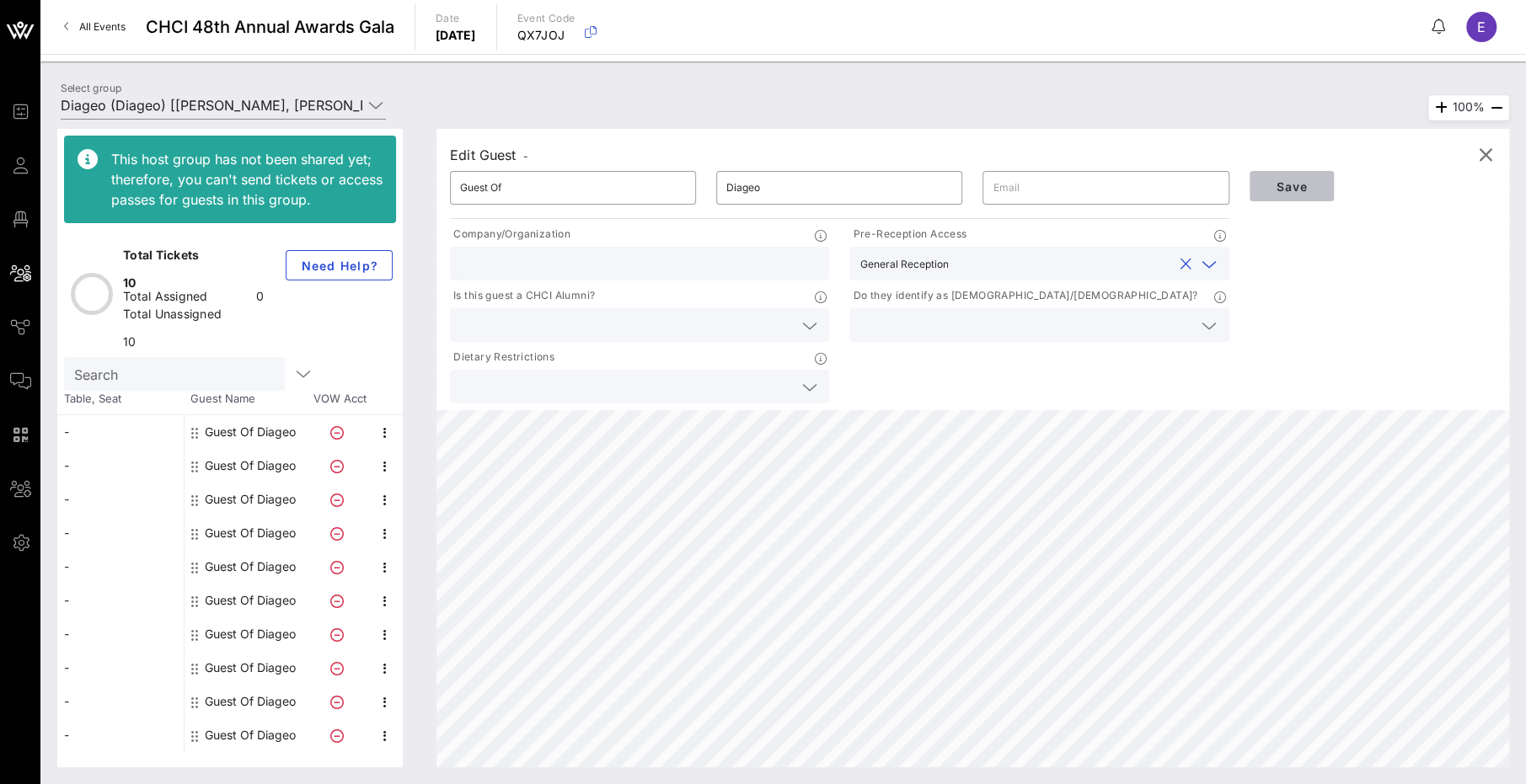 click on "Save" at bounding box center [1292, 186] 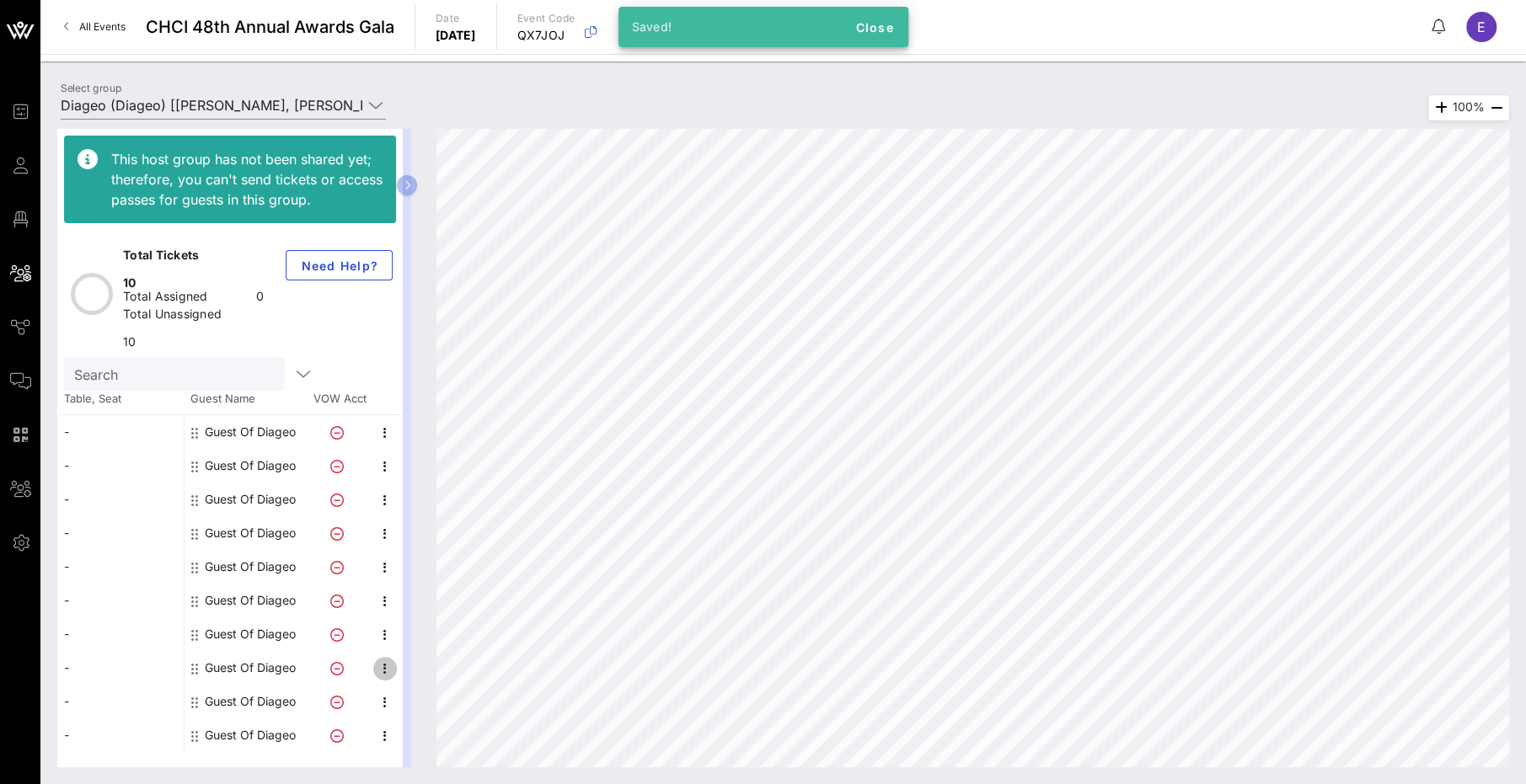 click at bounding box center (385, 669) 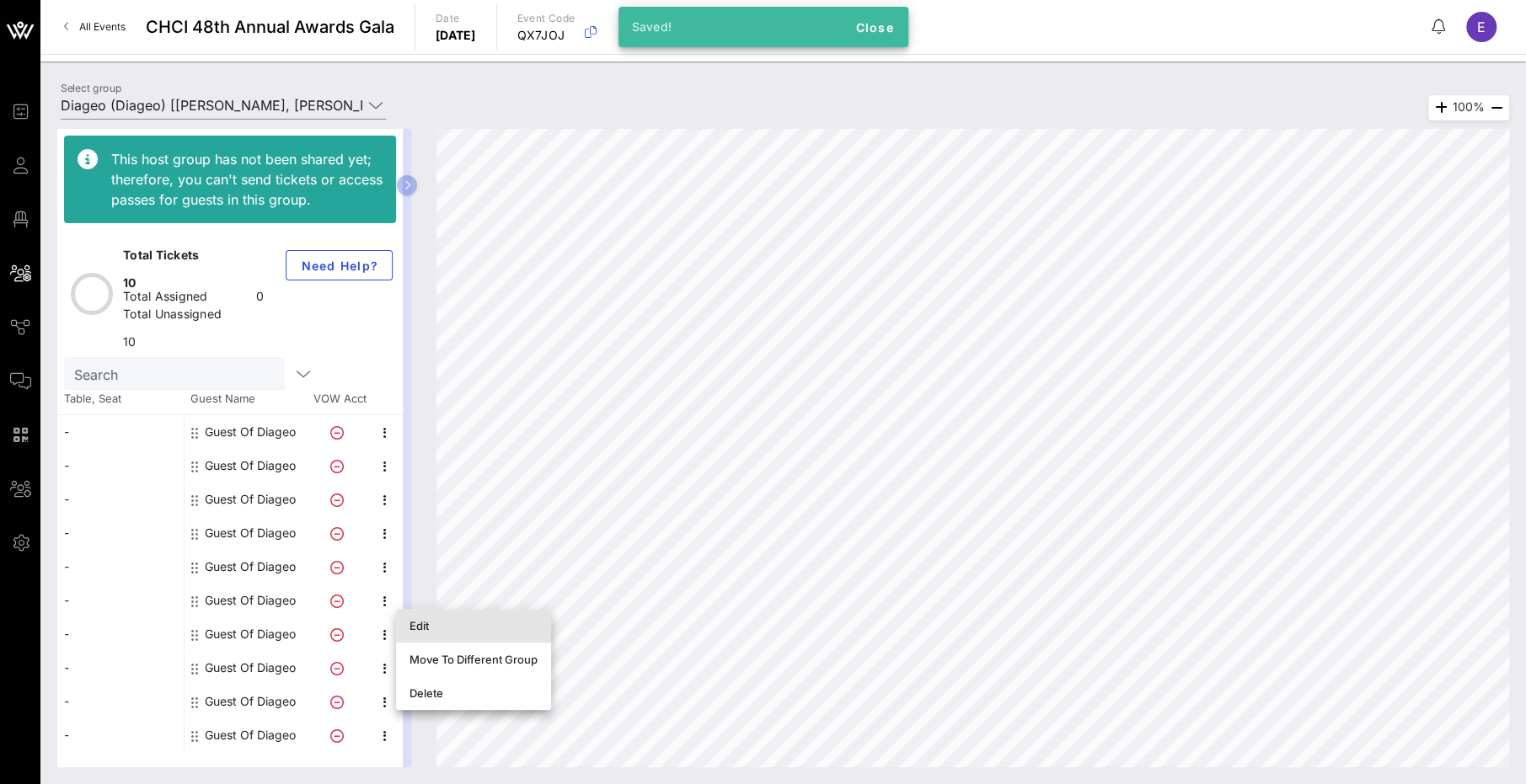 click on "Edit" at bounding box center [474, 626] 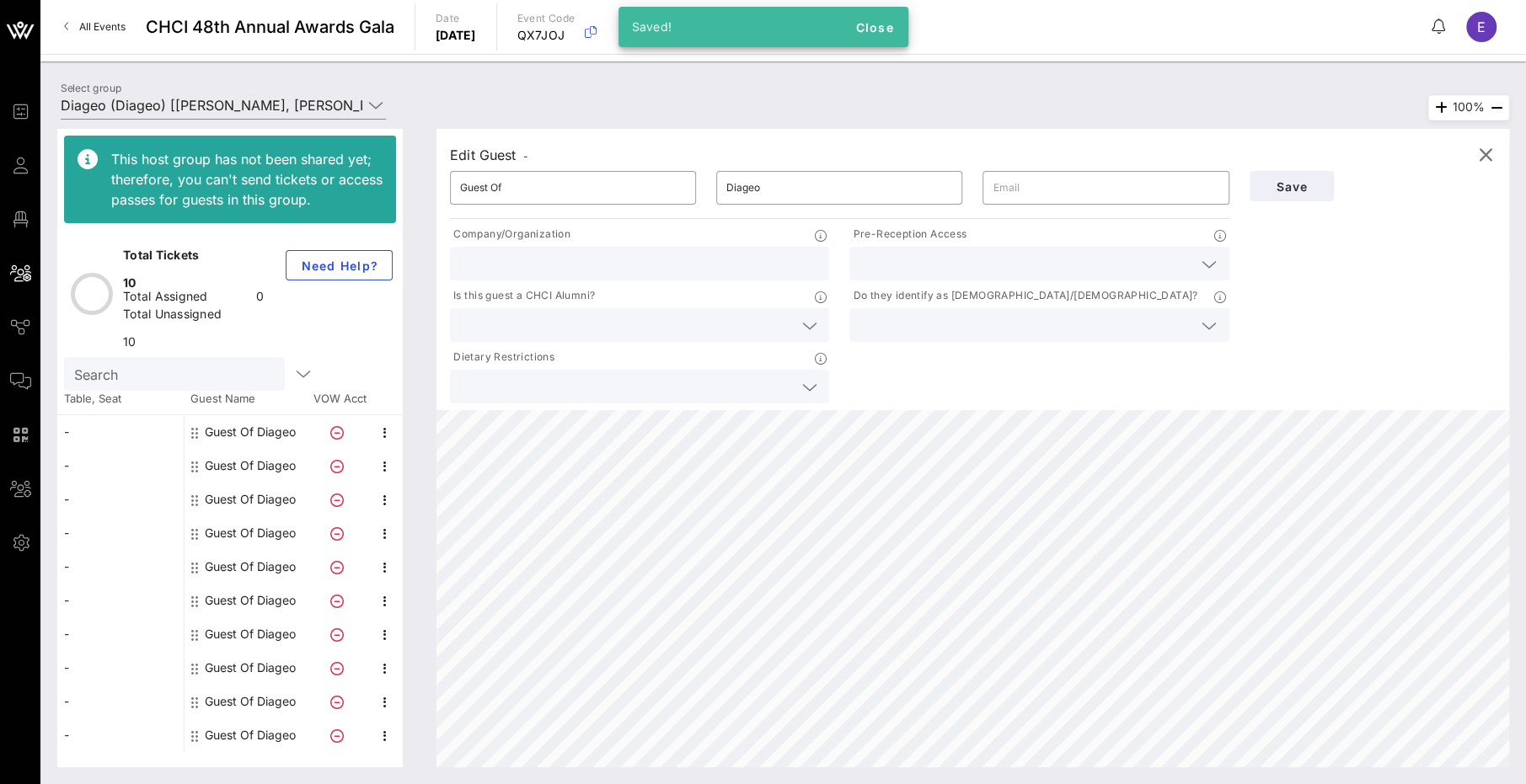 click at bounding box center [1025, 264] 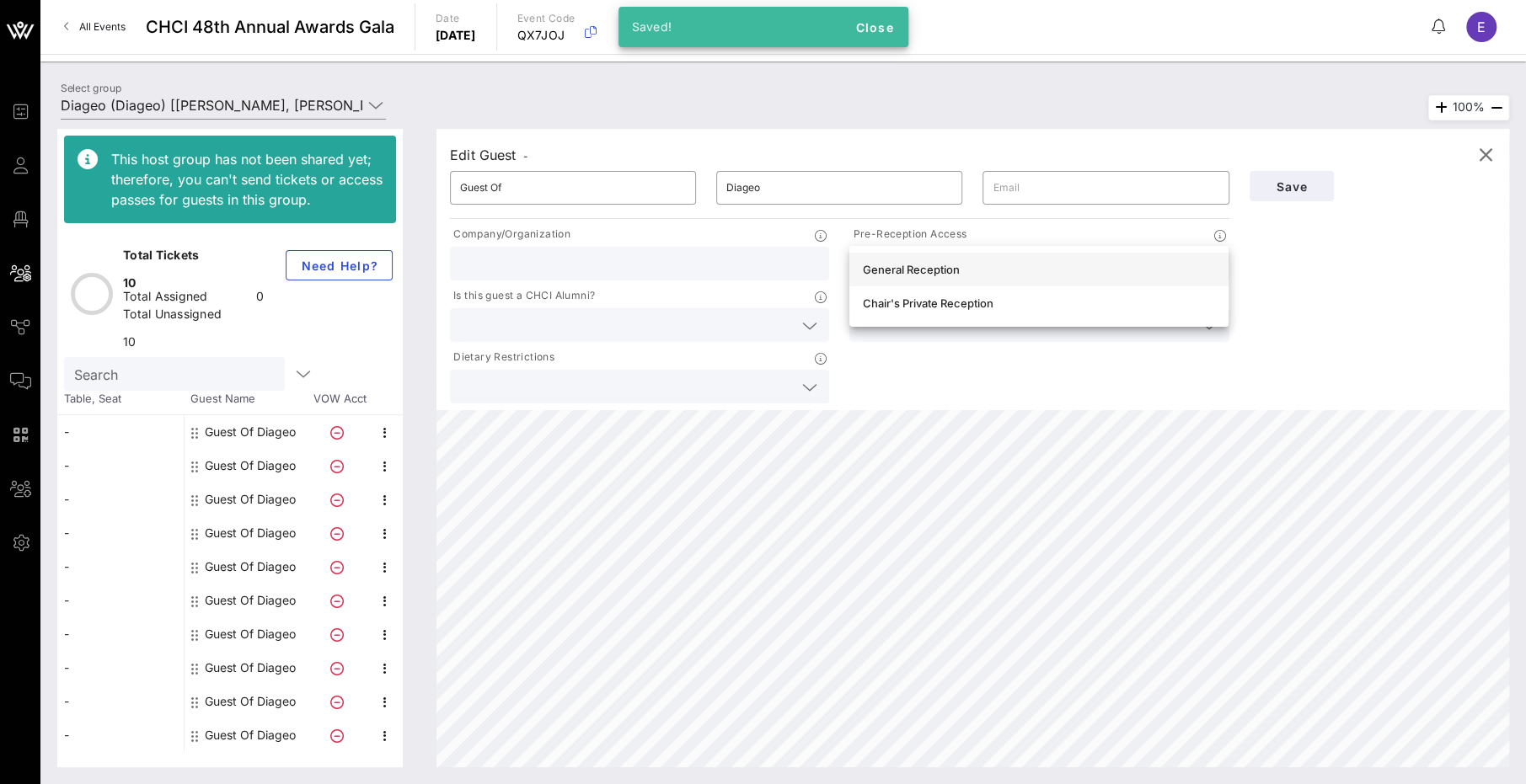 click on "General Reception" at bounding box center (1039, 269) 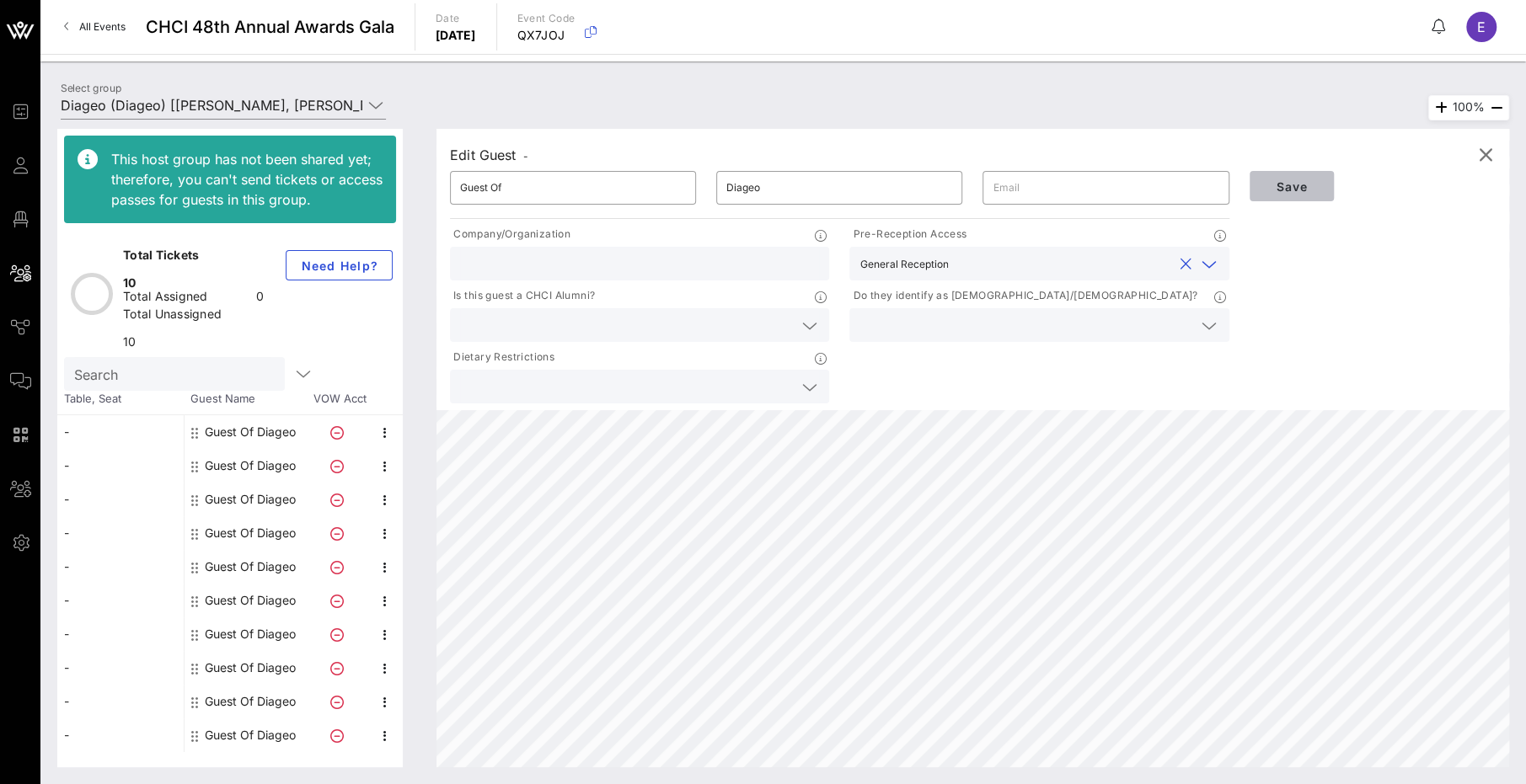 click on "Save" at bounding box center (1292, 186) 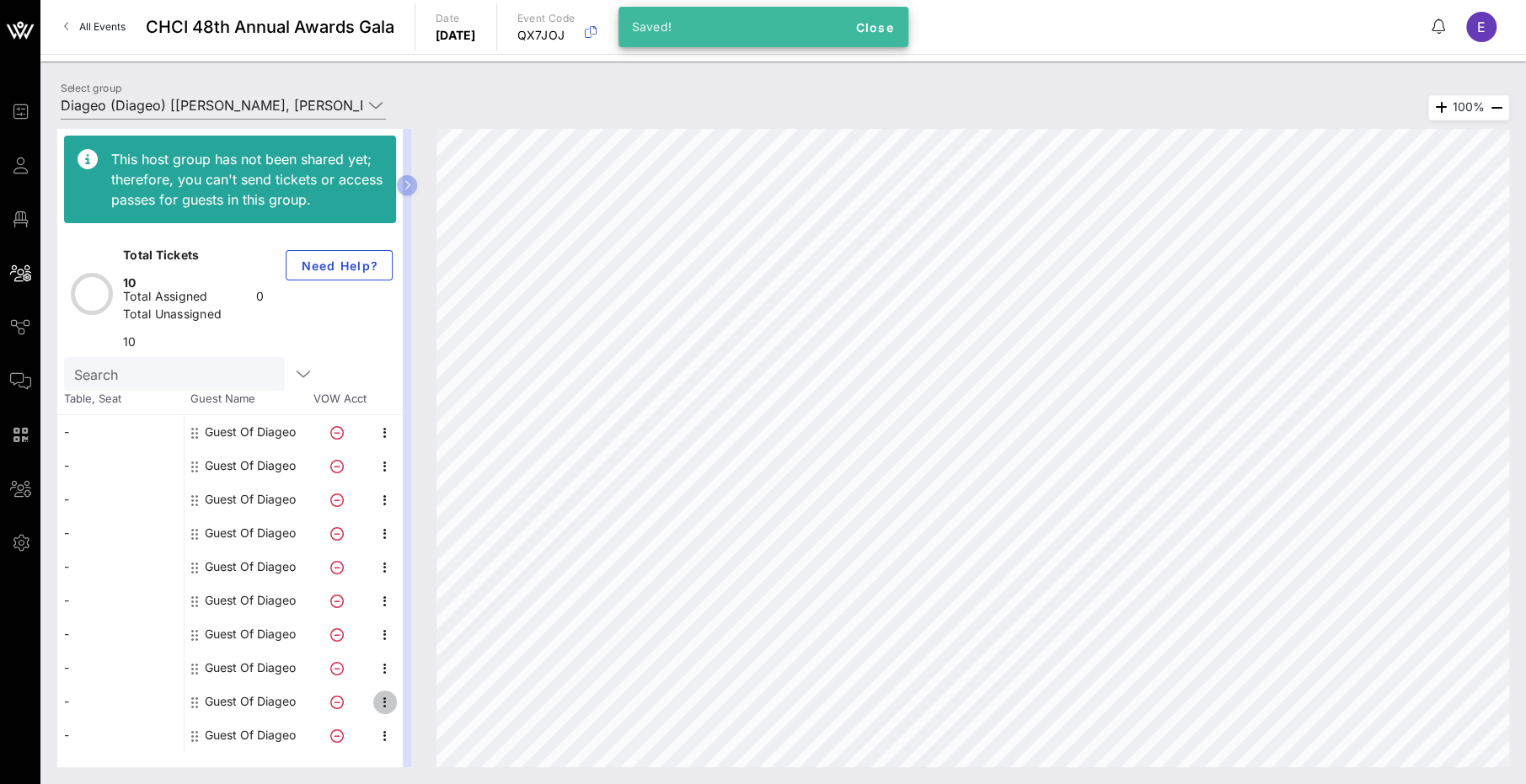 click at bounding box center [385, 702] 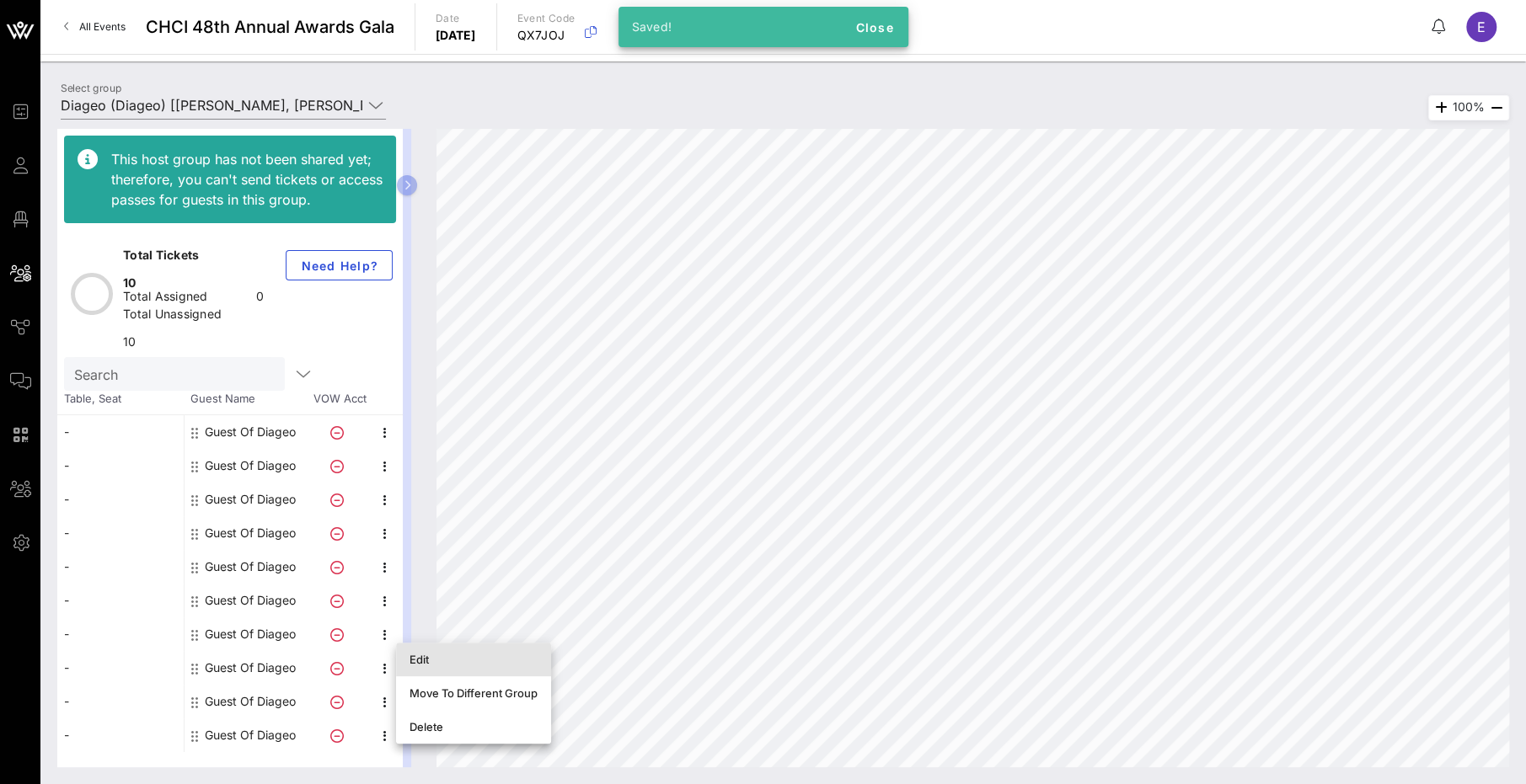 click on "Edit" at bounding box center [474, 659] 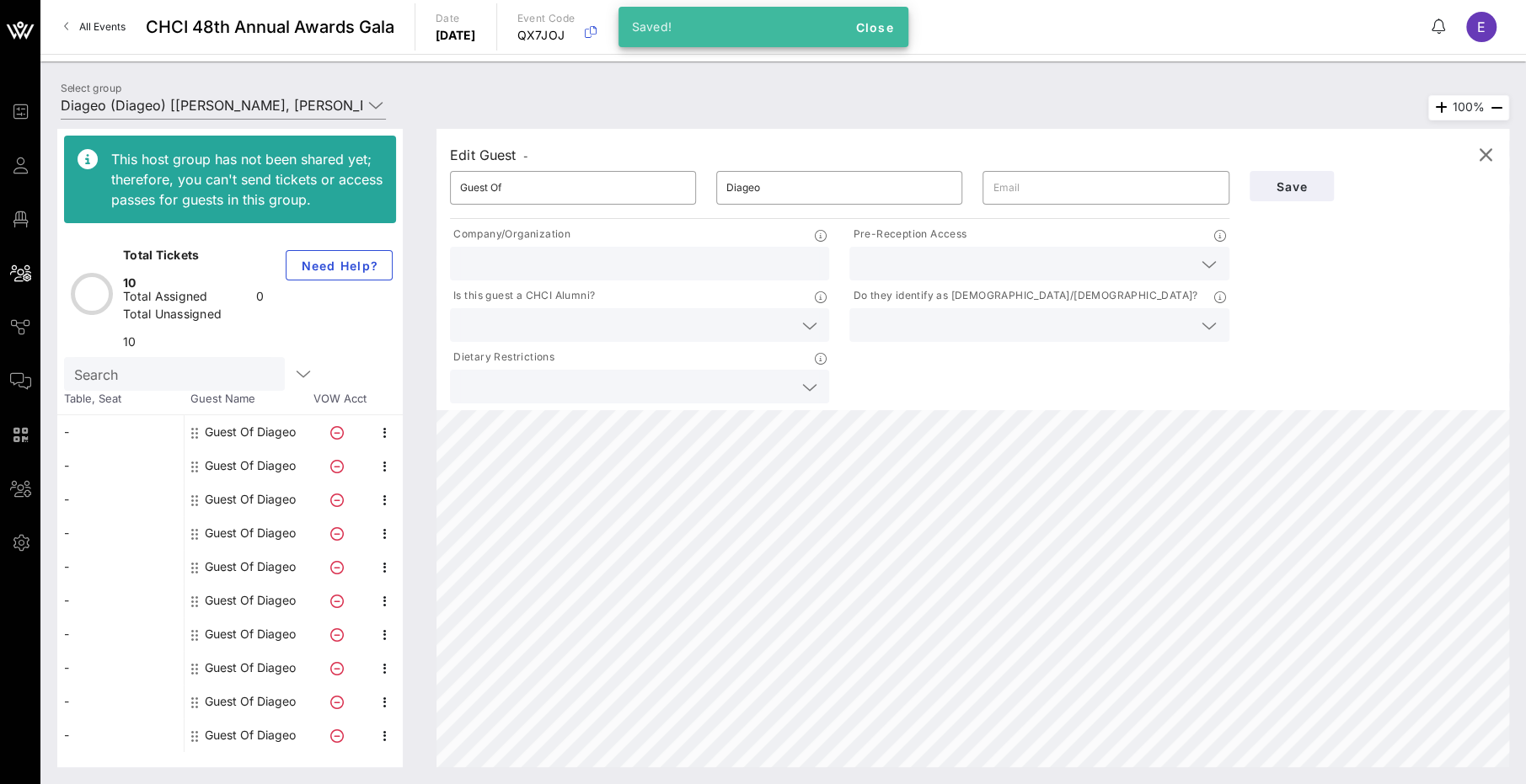 click at bounding box center [1025, 264] 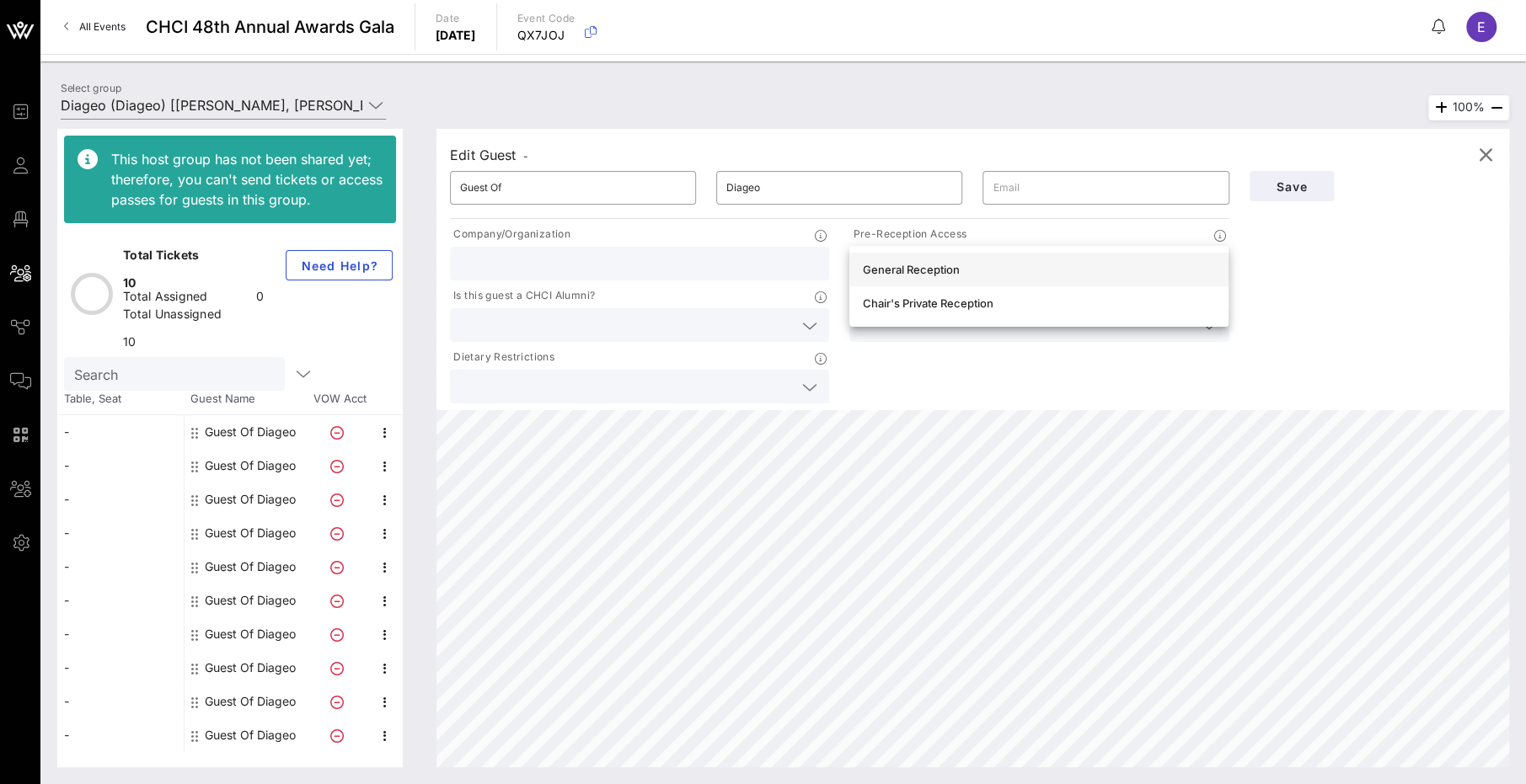 click on "General Reception" at bounding box center [1039, 269] 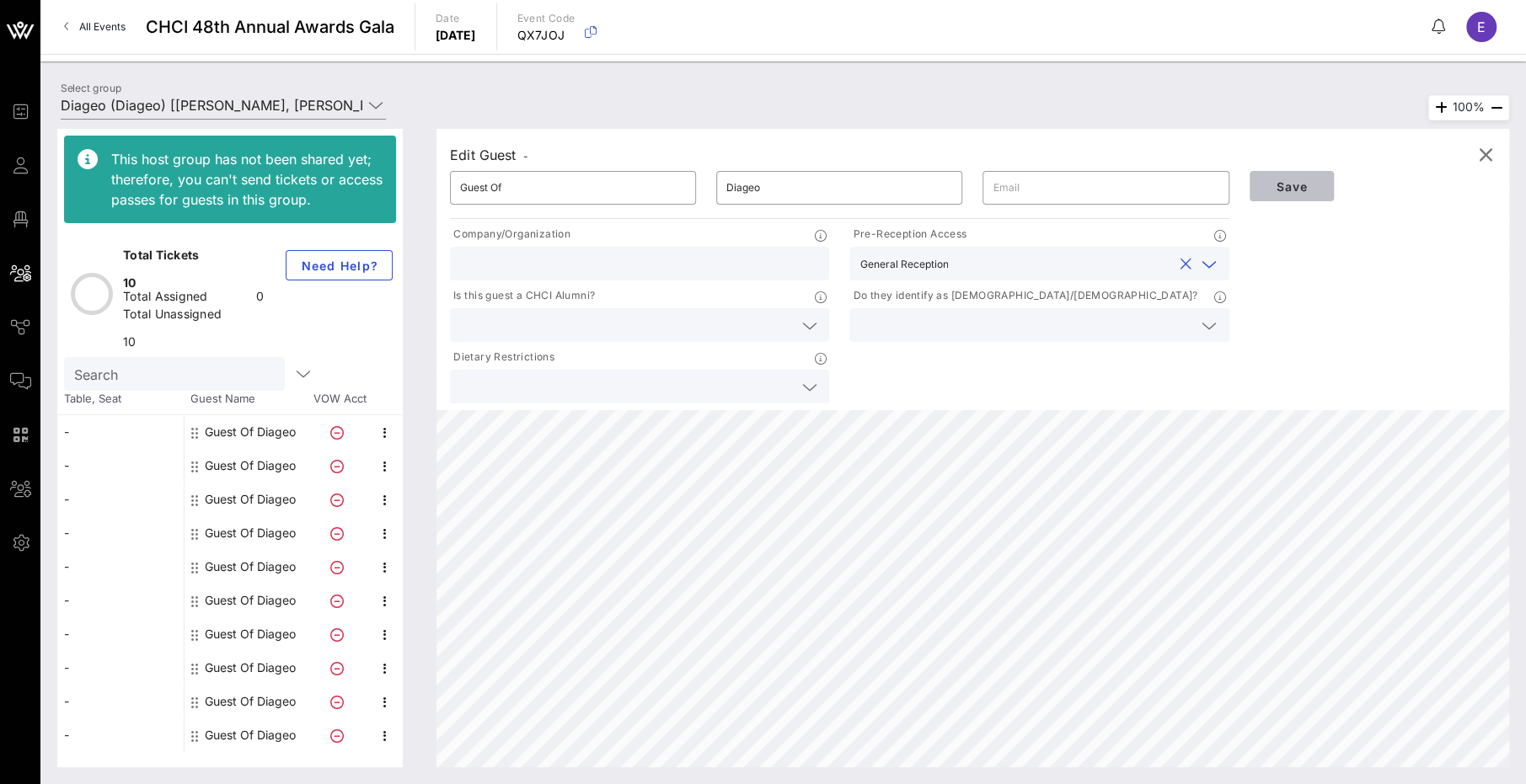 click on "Save" at bounding box center (1292, 186) 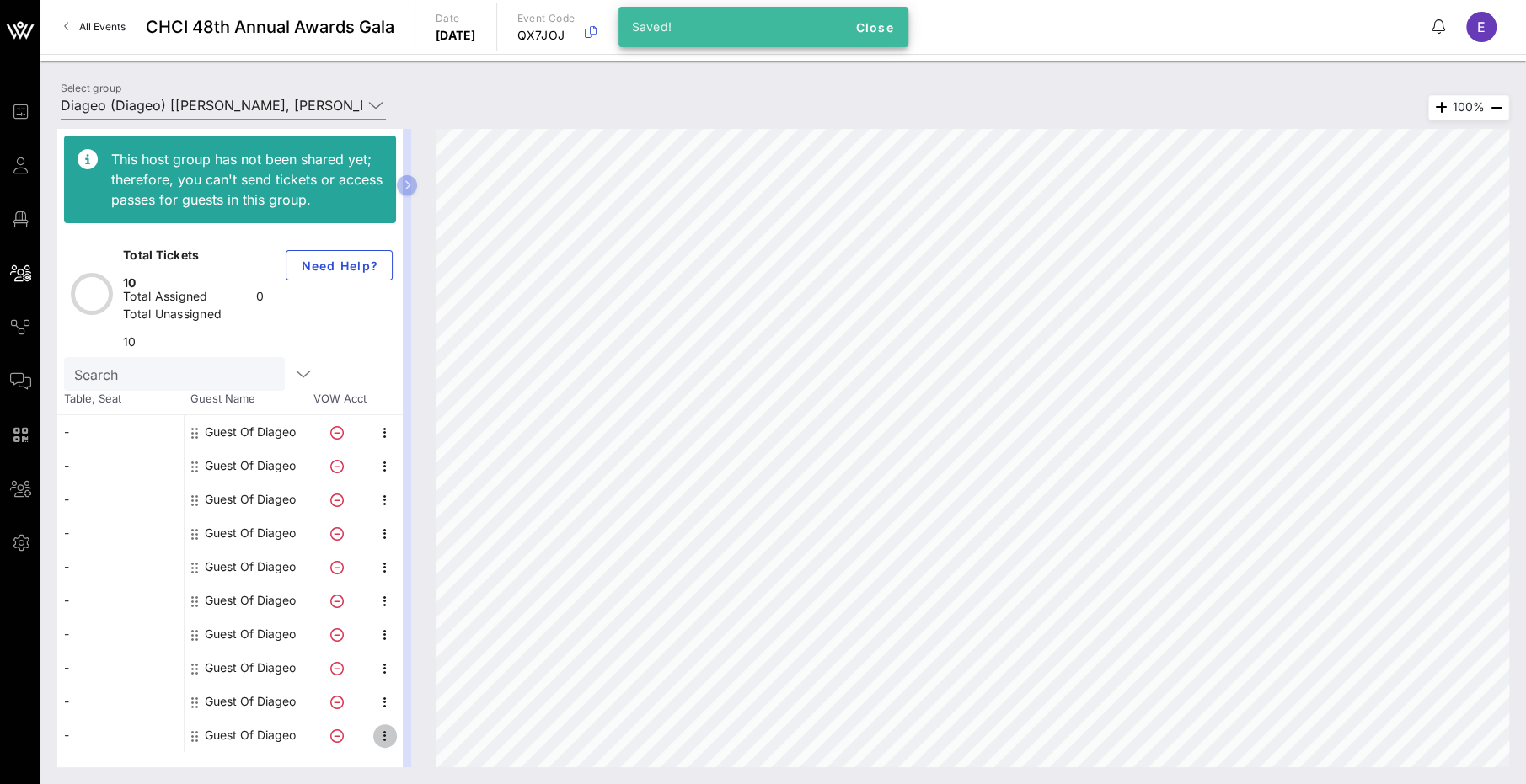 click at bounding box center [385, 736] 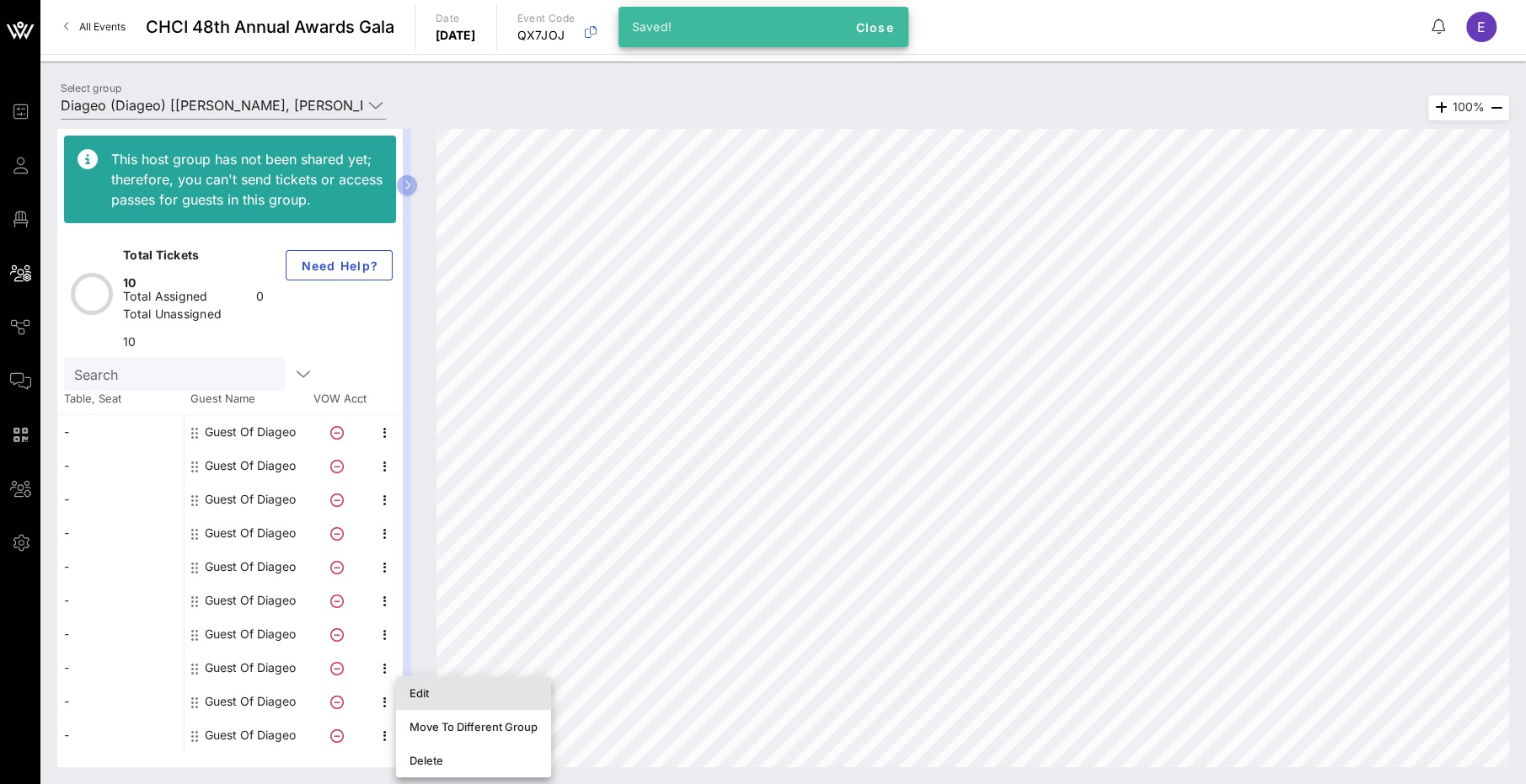 click on "Edit" at bounding box center [474, 693] 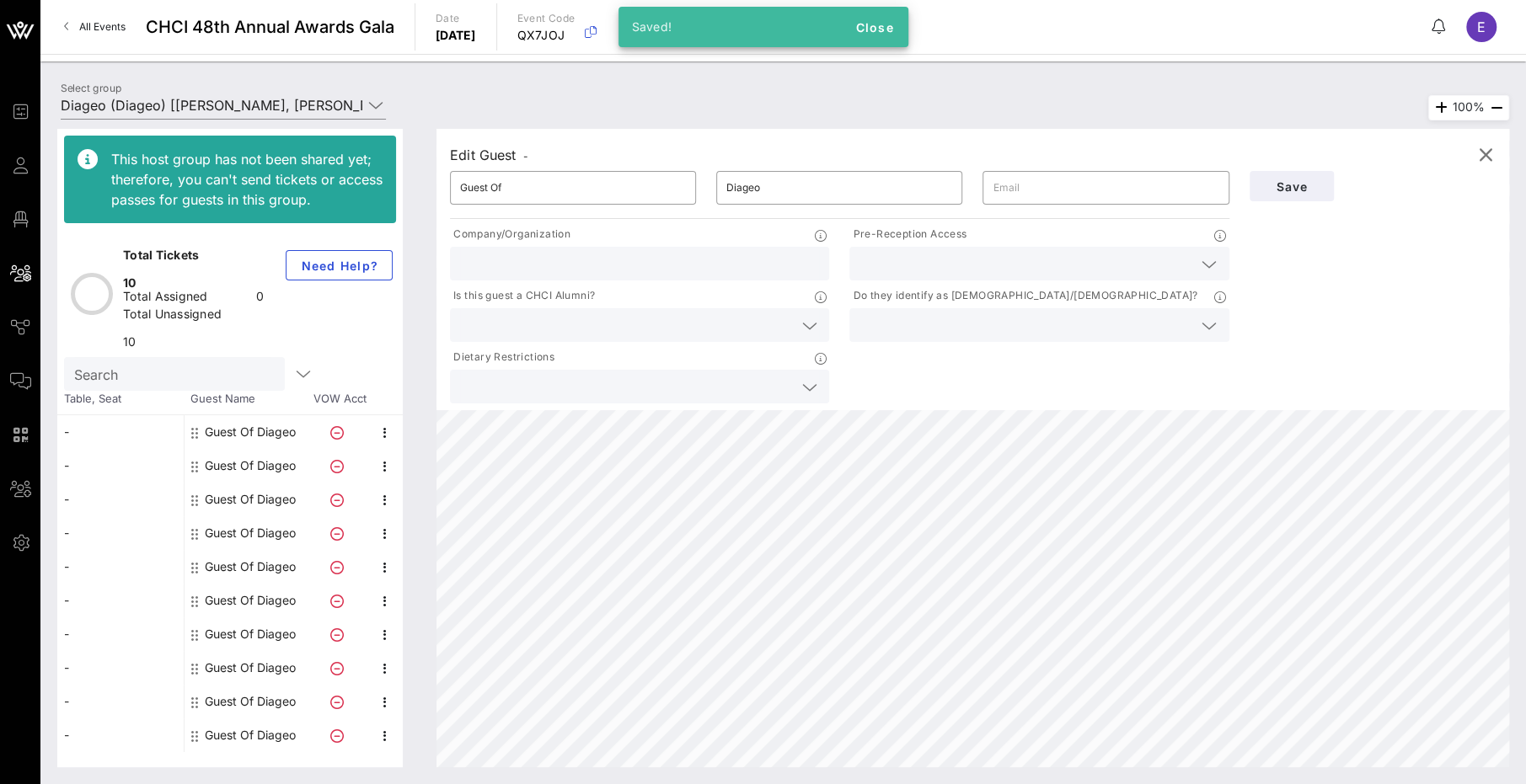 click at bounding box center [1025, 264] 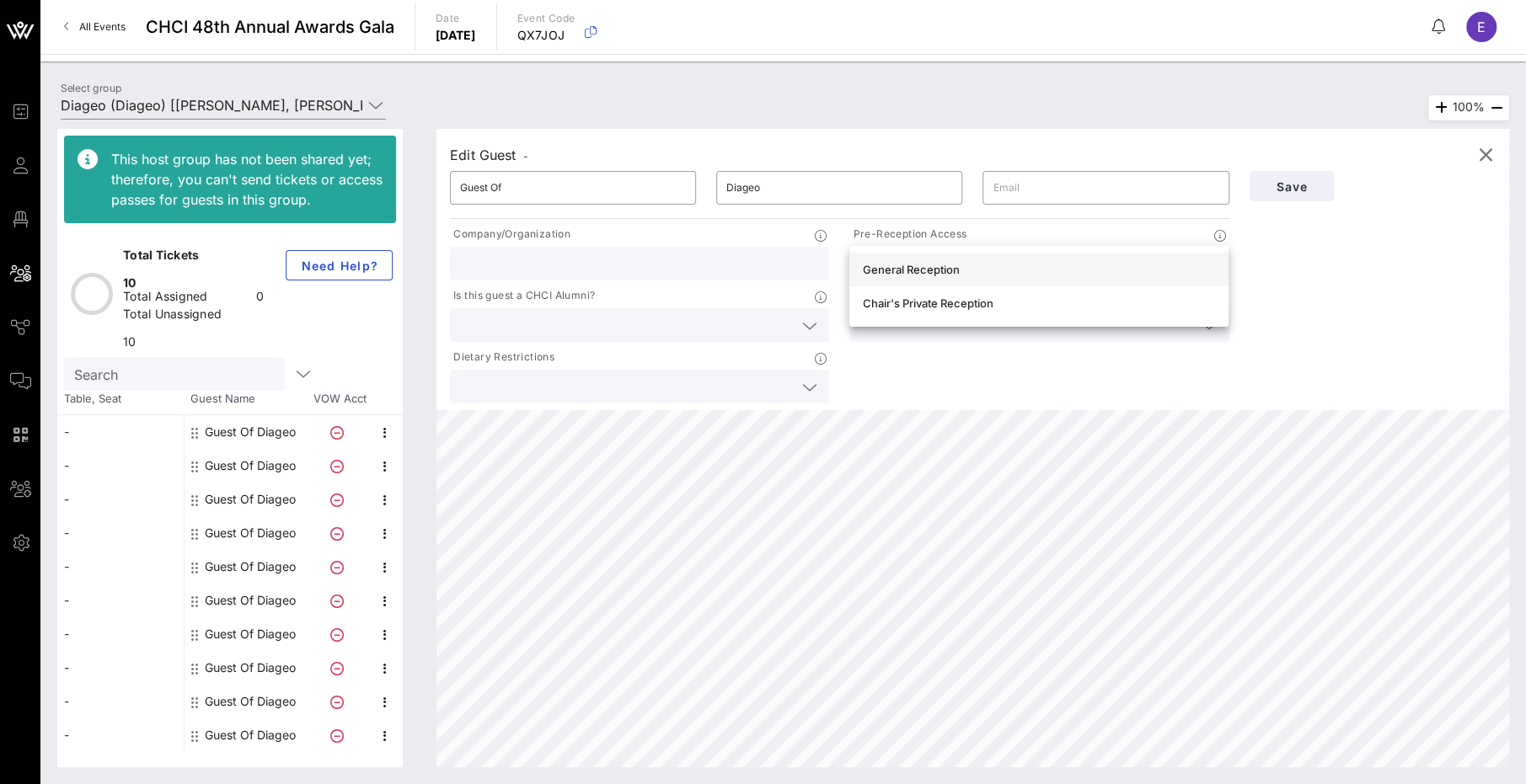 click on "General Reception" at bounding box center [1039, 269] 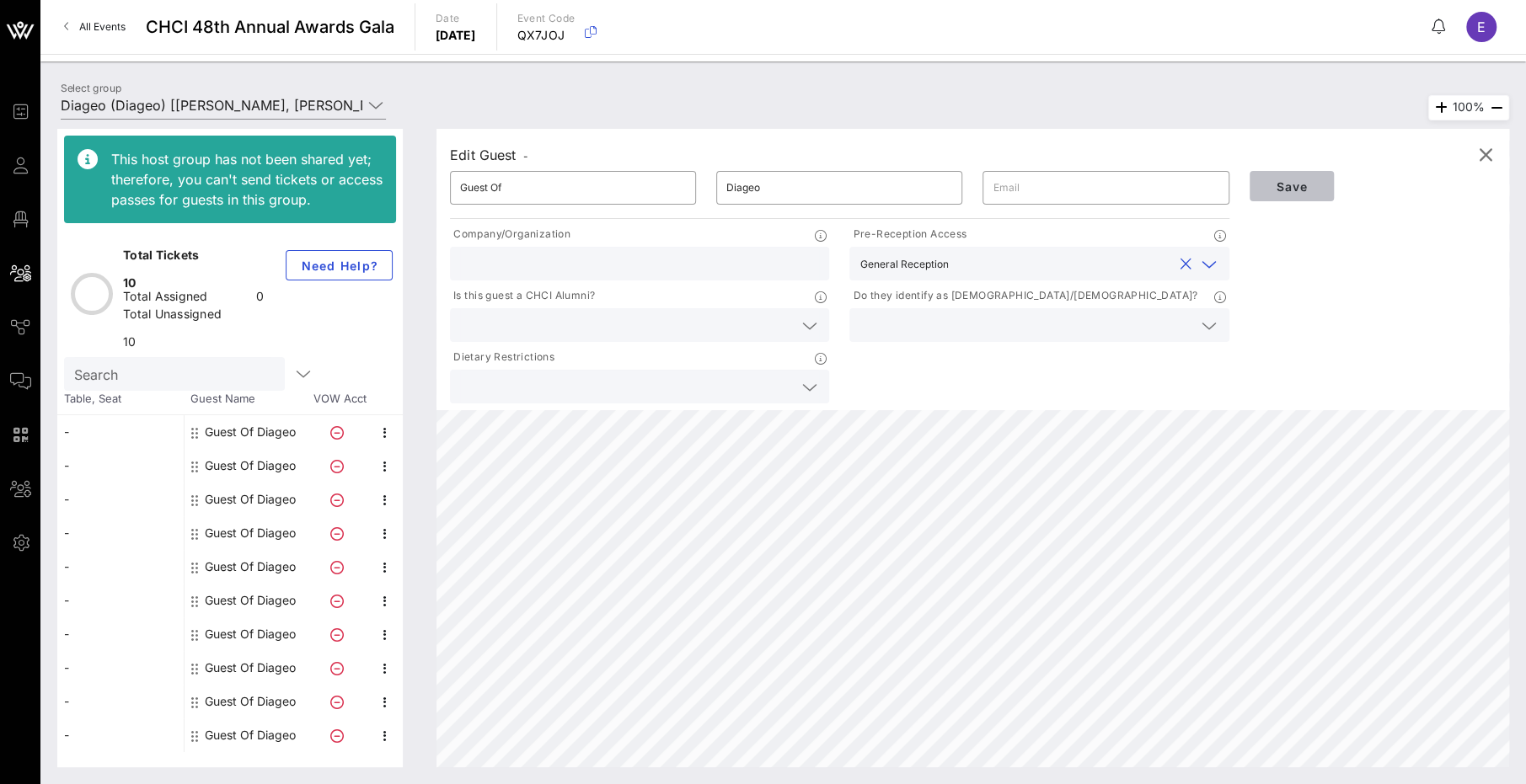 click on "Save" at bounding box center (1292, 186) 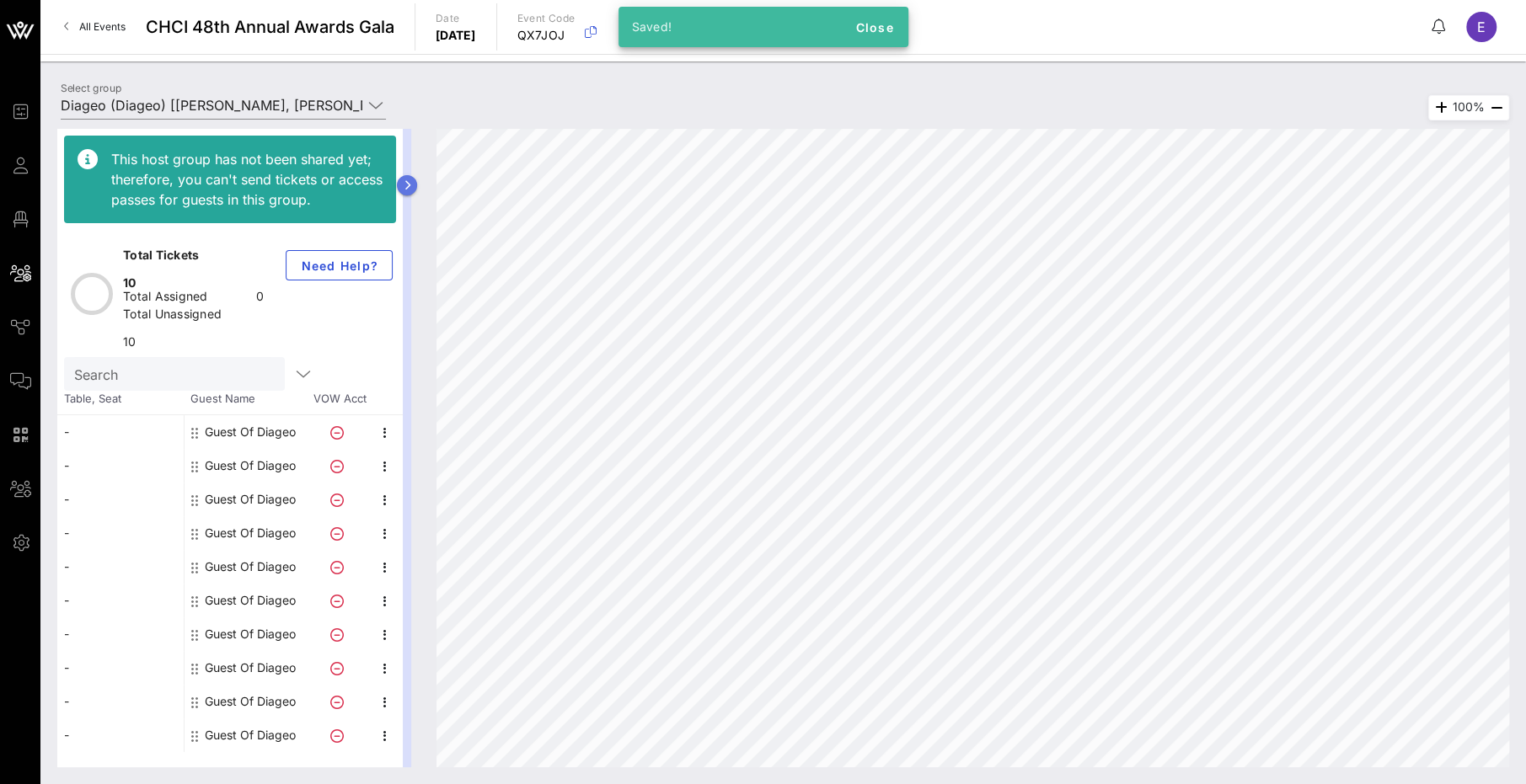 click at bounding box center [407, 185] 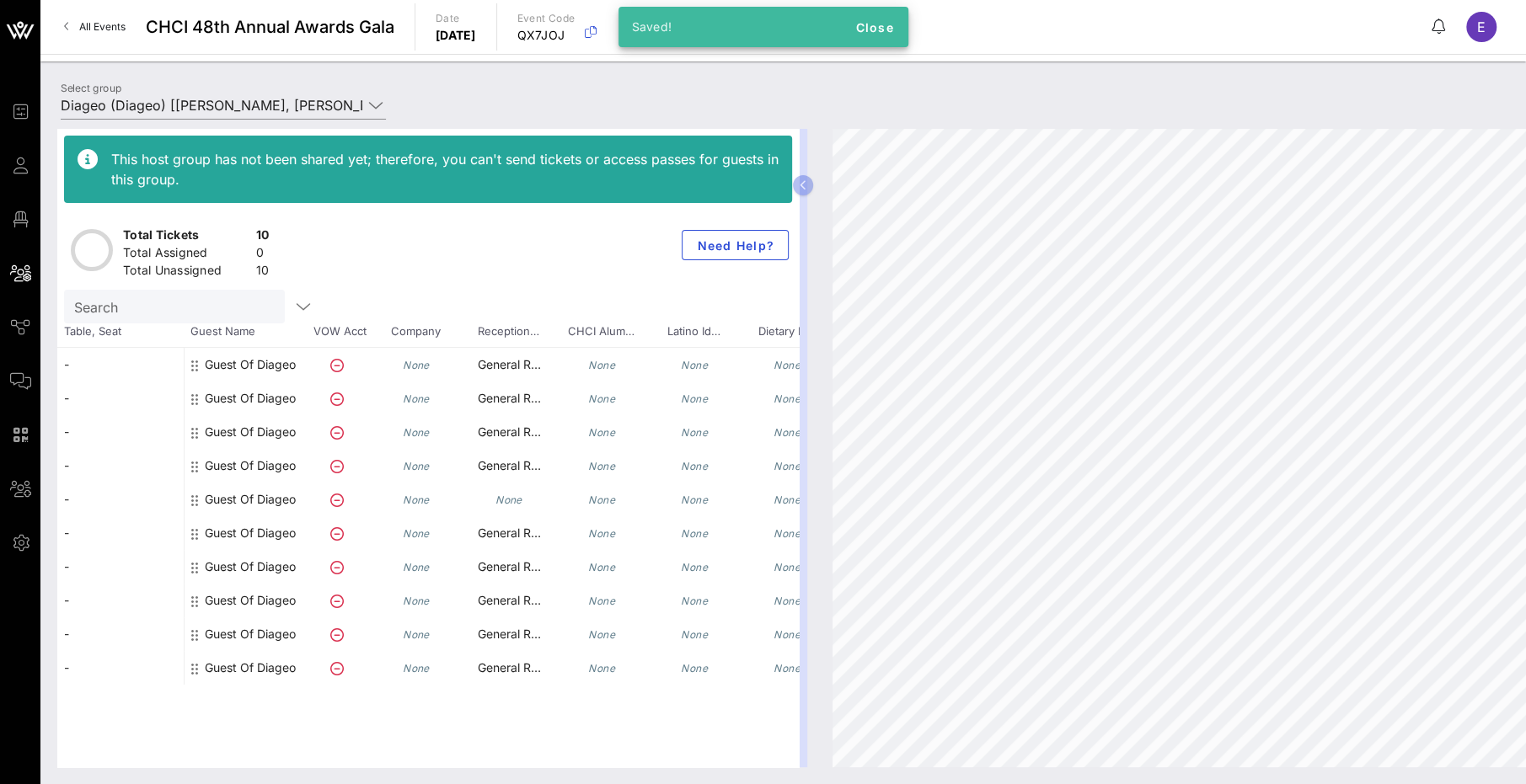 scroll, scrollTop: 0, scrollLeft: 63, axis: horizontal 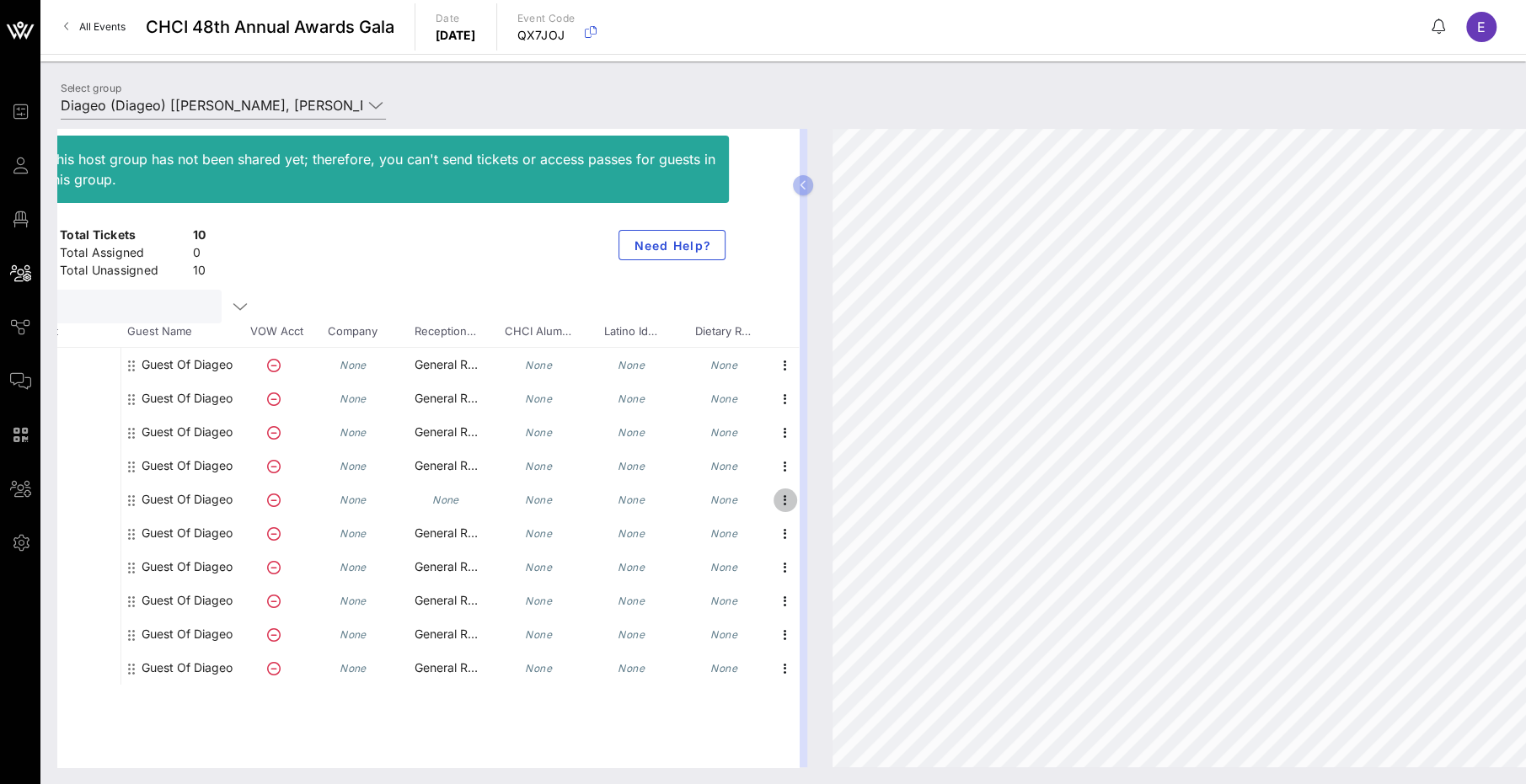 click at bounding box center [785, 500] 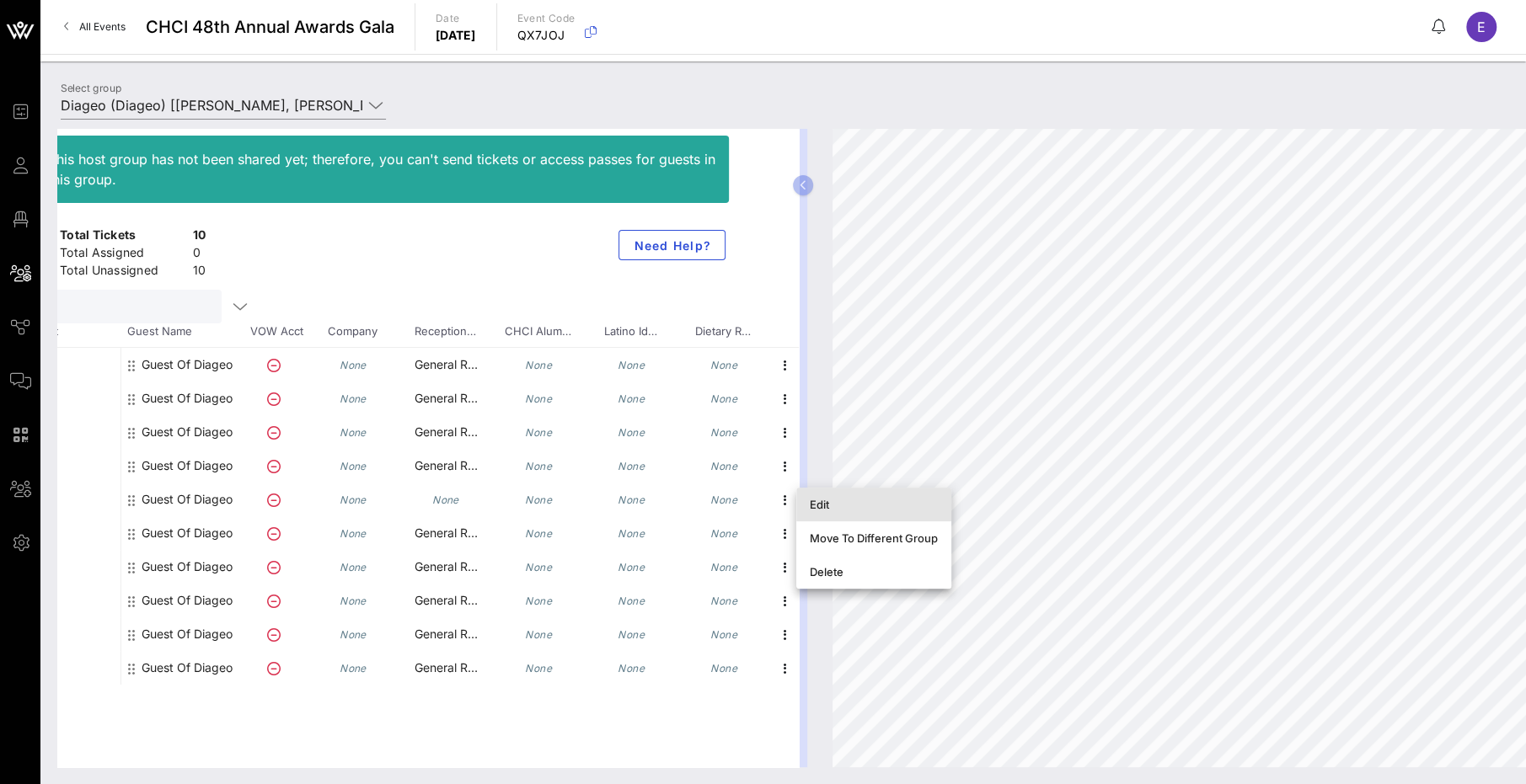 click on "Edit" at bounding box center (874, 504) 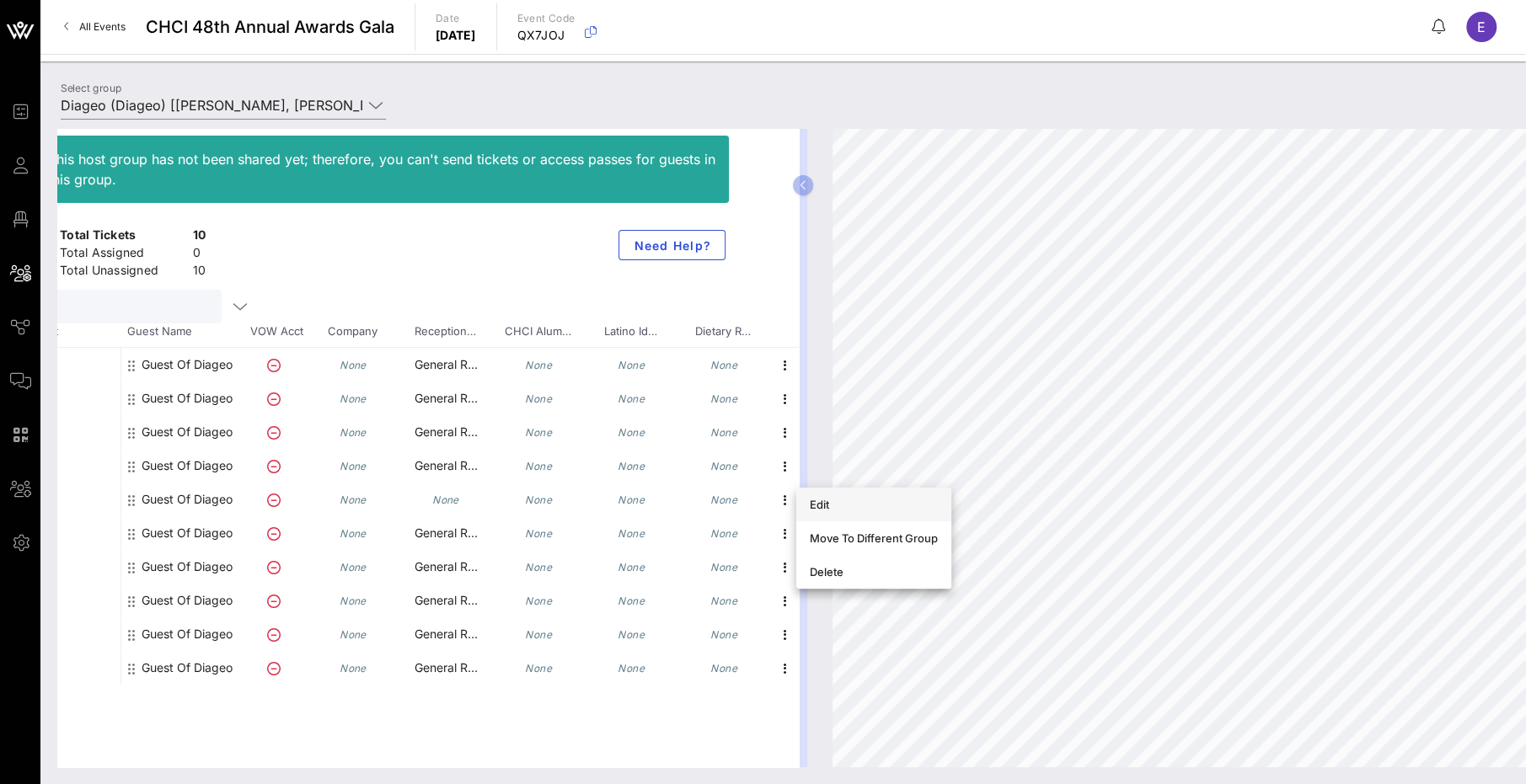 scroll, scrollTop: 0, scrollLeft: 0, axis: both 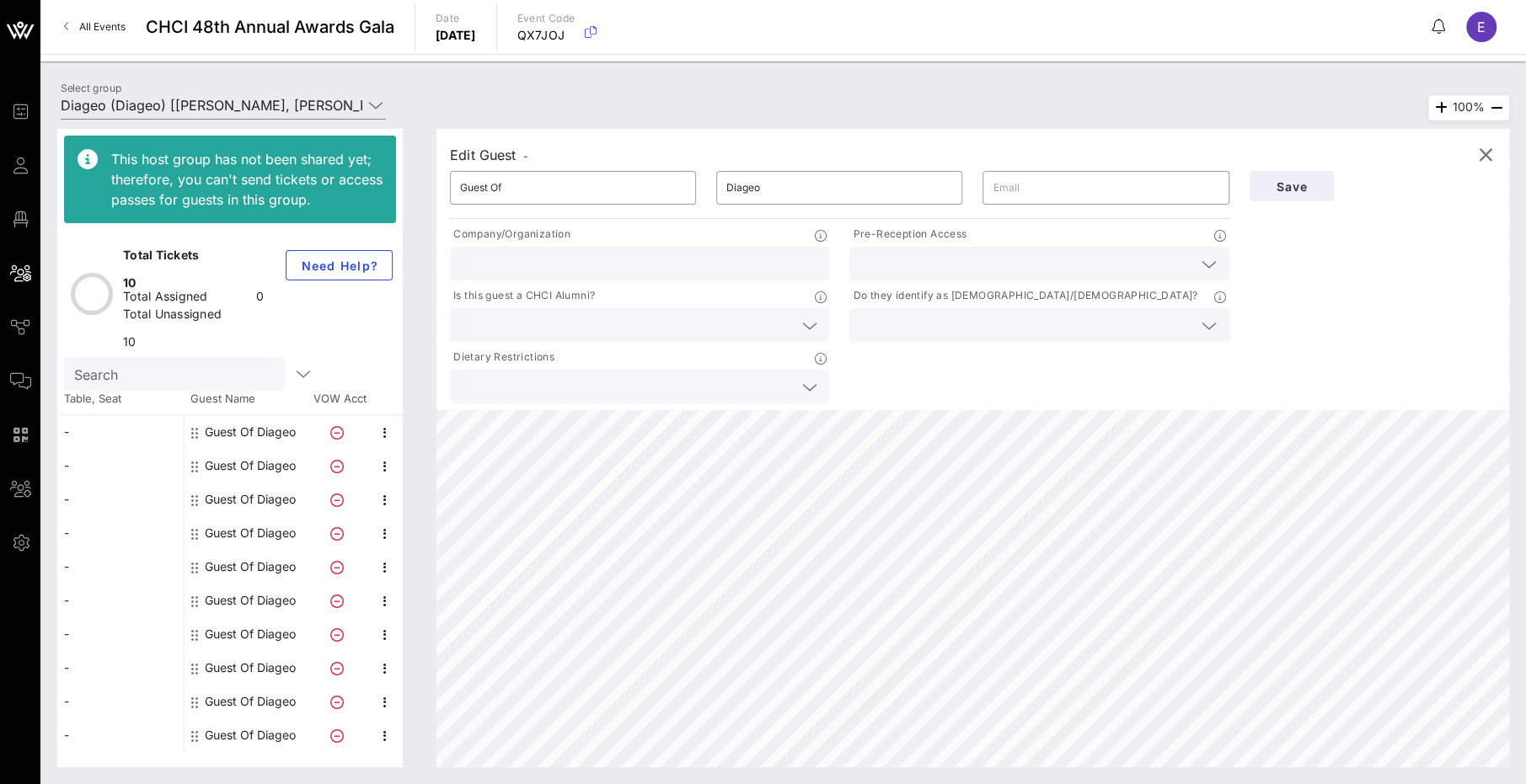 click at bounding box center (1025, 264) 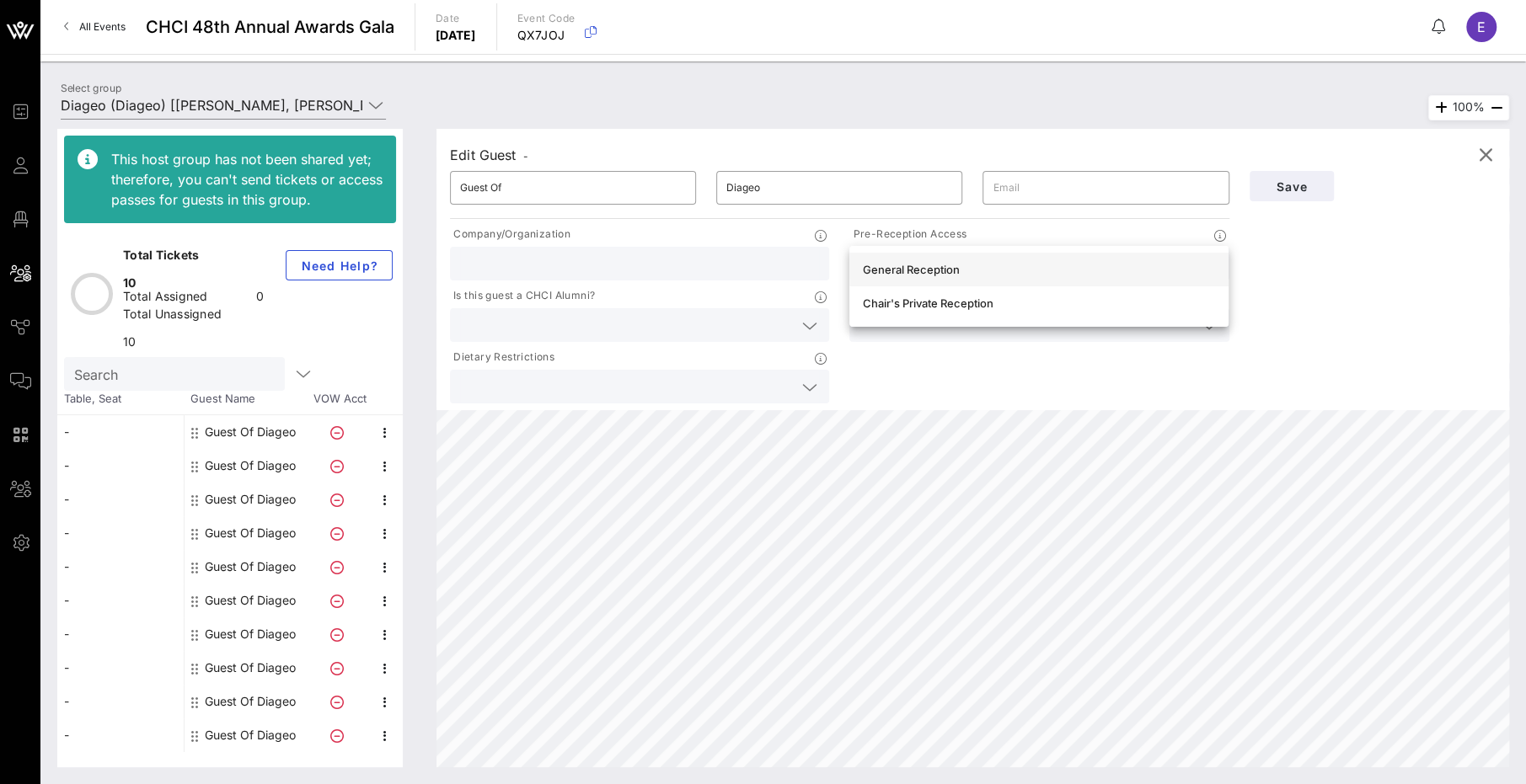 click on "General Reception" at bounding box center (1039, 269) 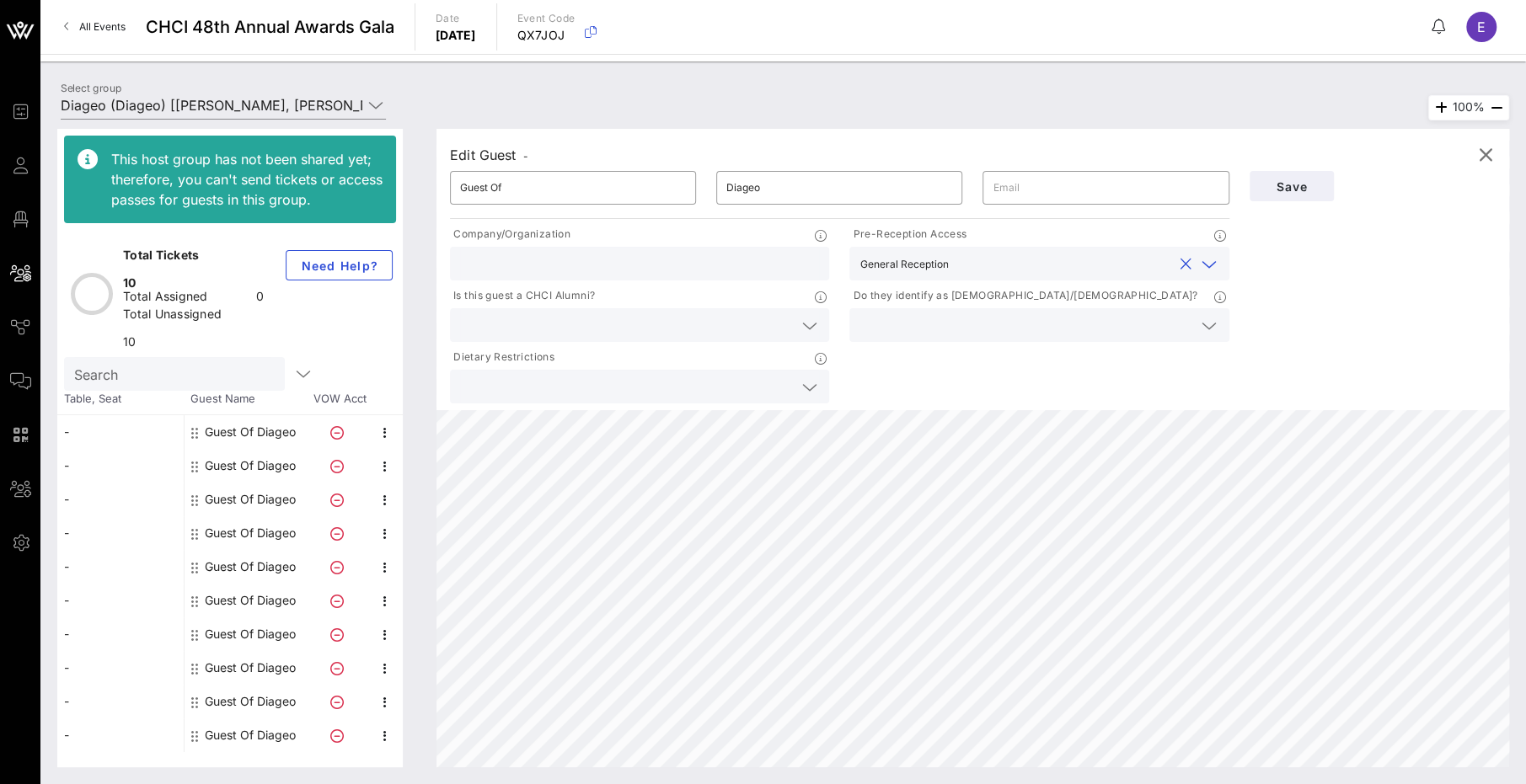 click on "Save" at bounding box center (1373, 186) 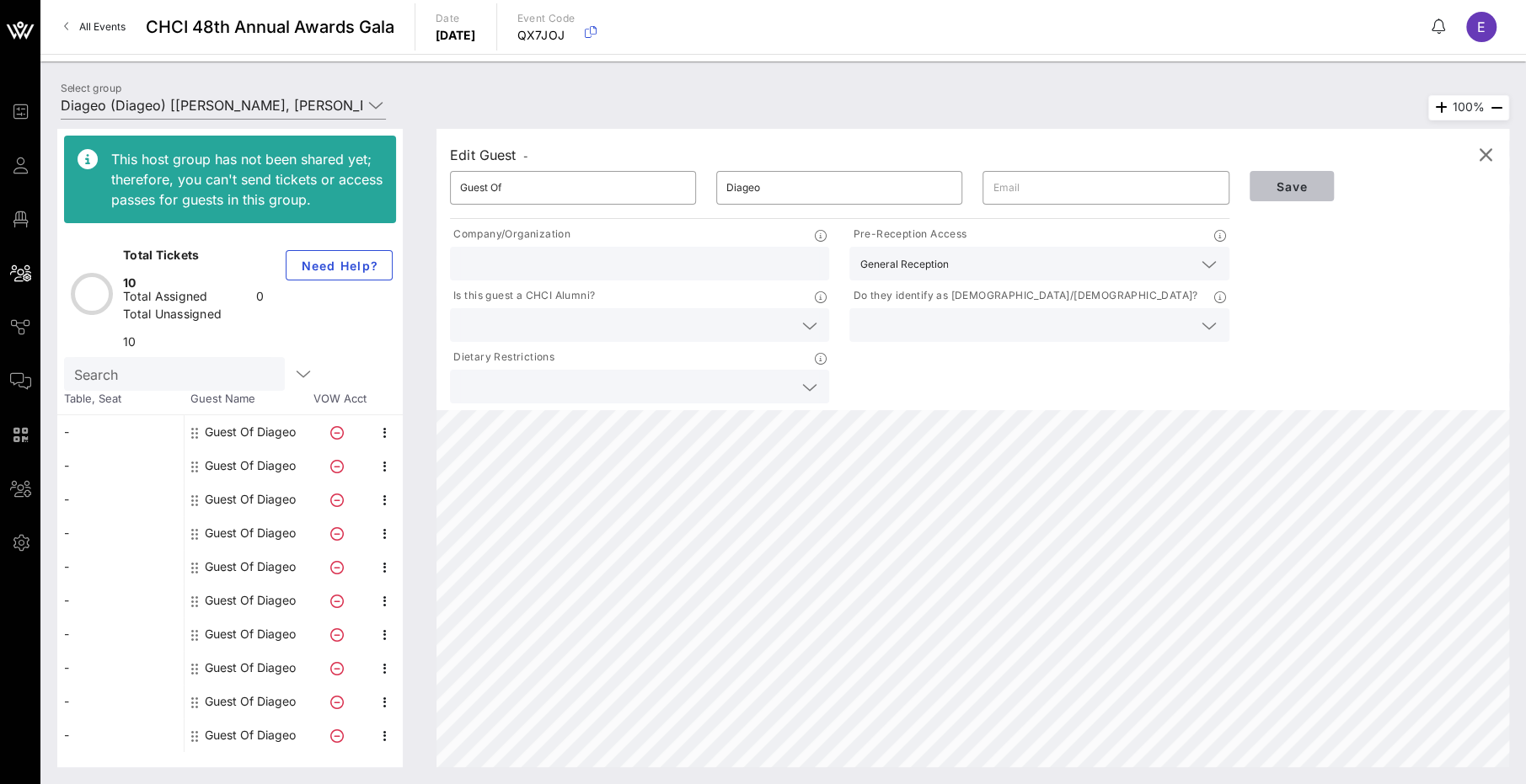 click on "Save" at bounding box center (1292, 186) 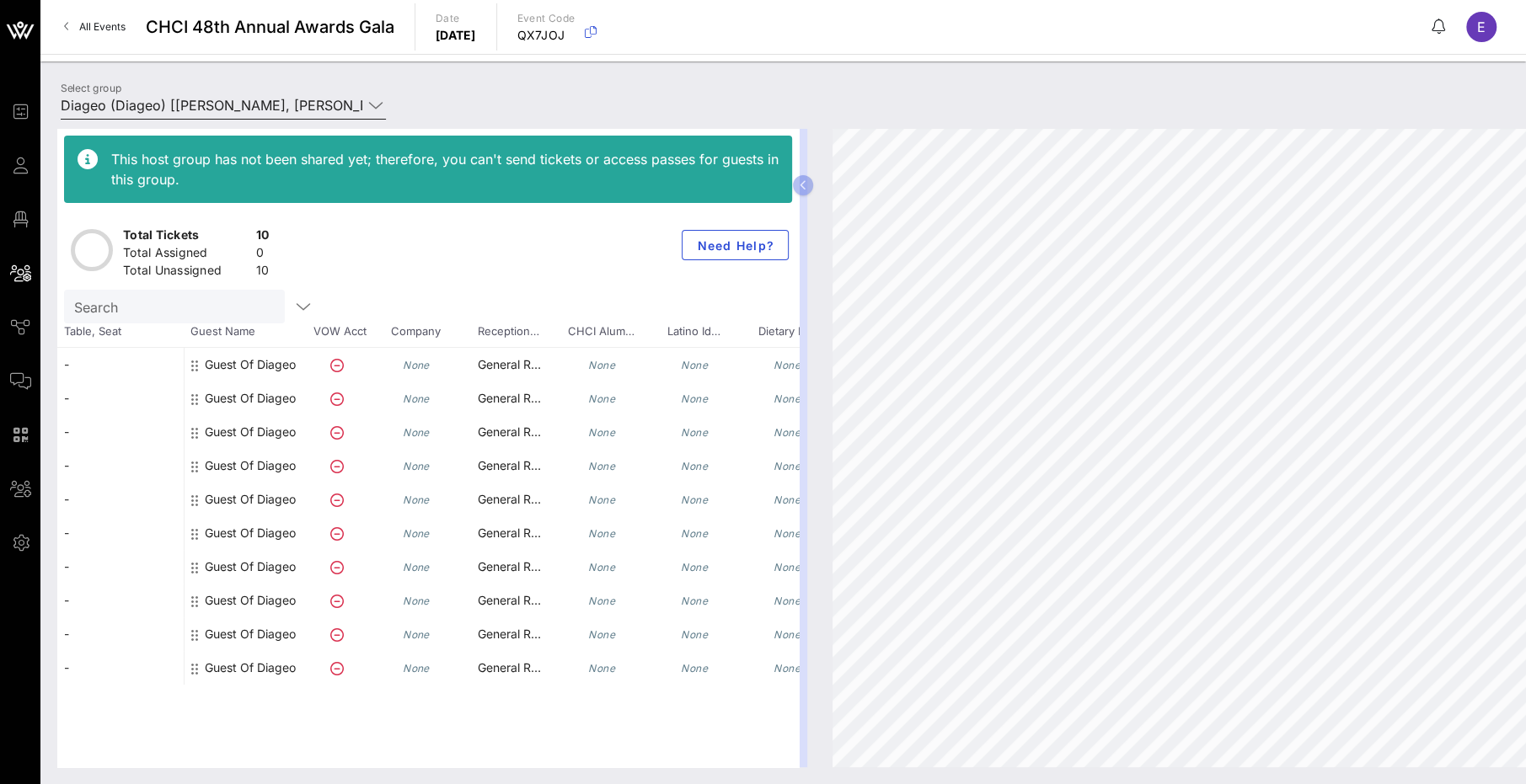 click on "Diageo (Diageo) [[PERSON_NAME], [PERSON_NAME][EMAIL_ADDRESS][PERSON_NAME][DOMAIN_NAME]]" at bounding box center [211, 105] 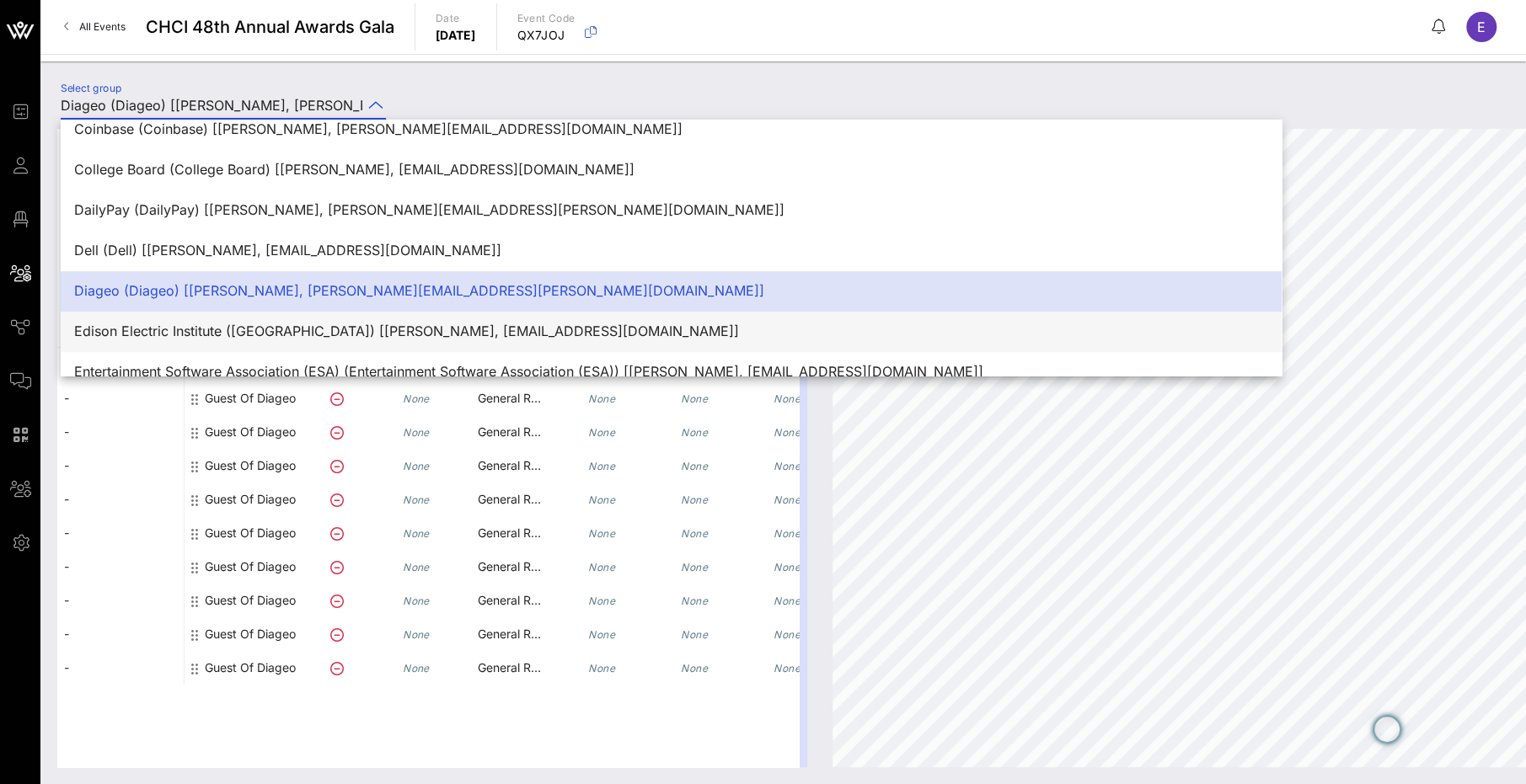 click on "Edison Electric Institute ([GEOGRAPHIC_DATA]) [[PERSON_NAME], [EMAIL_ADDRESS][DOMAIN_NAME]]" at bounding box center [671, 331] 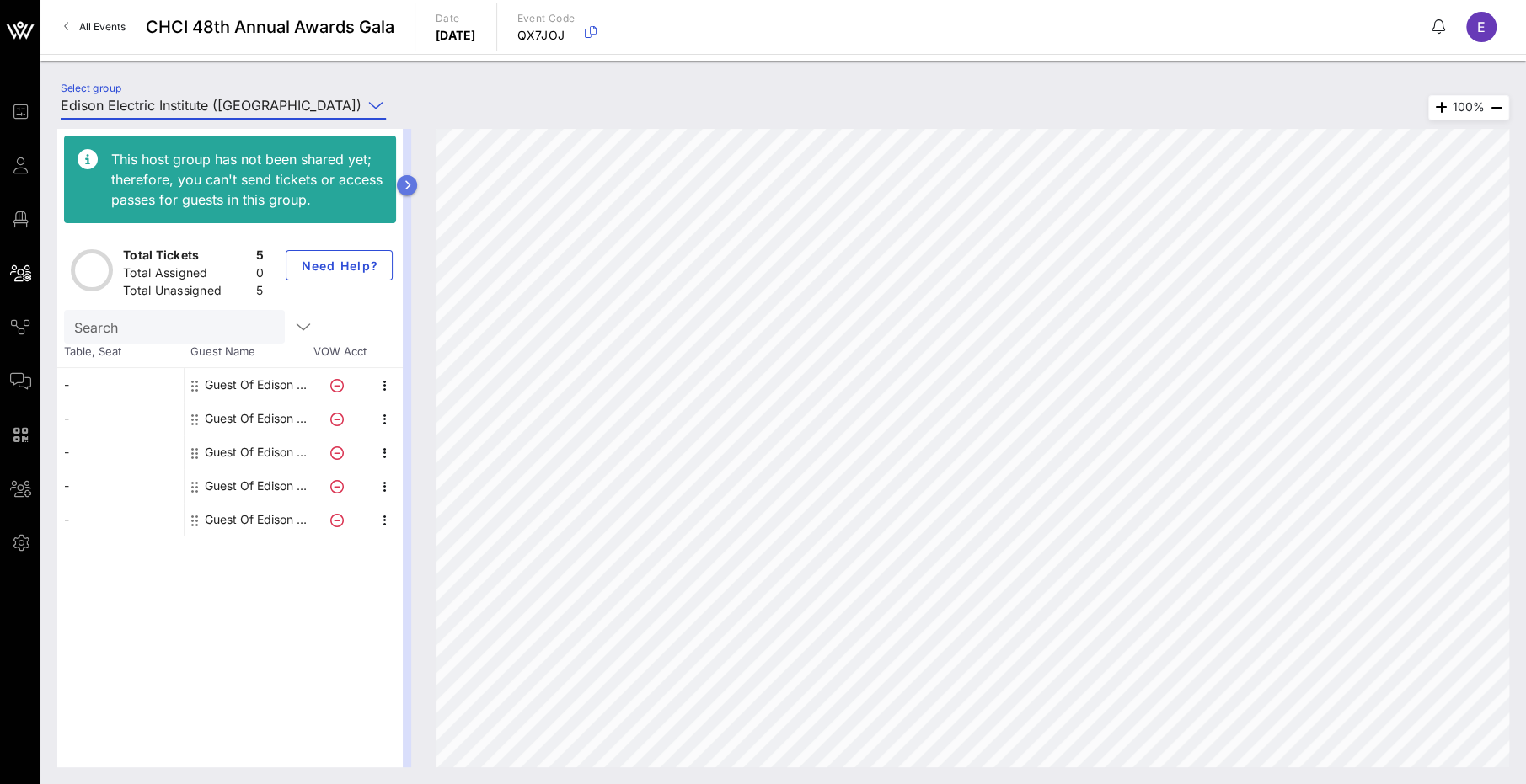 click at bounding box center [407, 185] 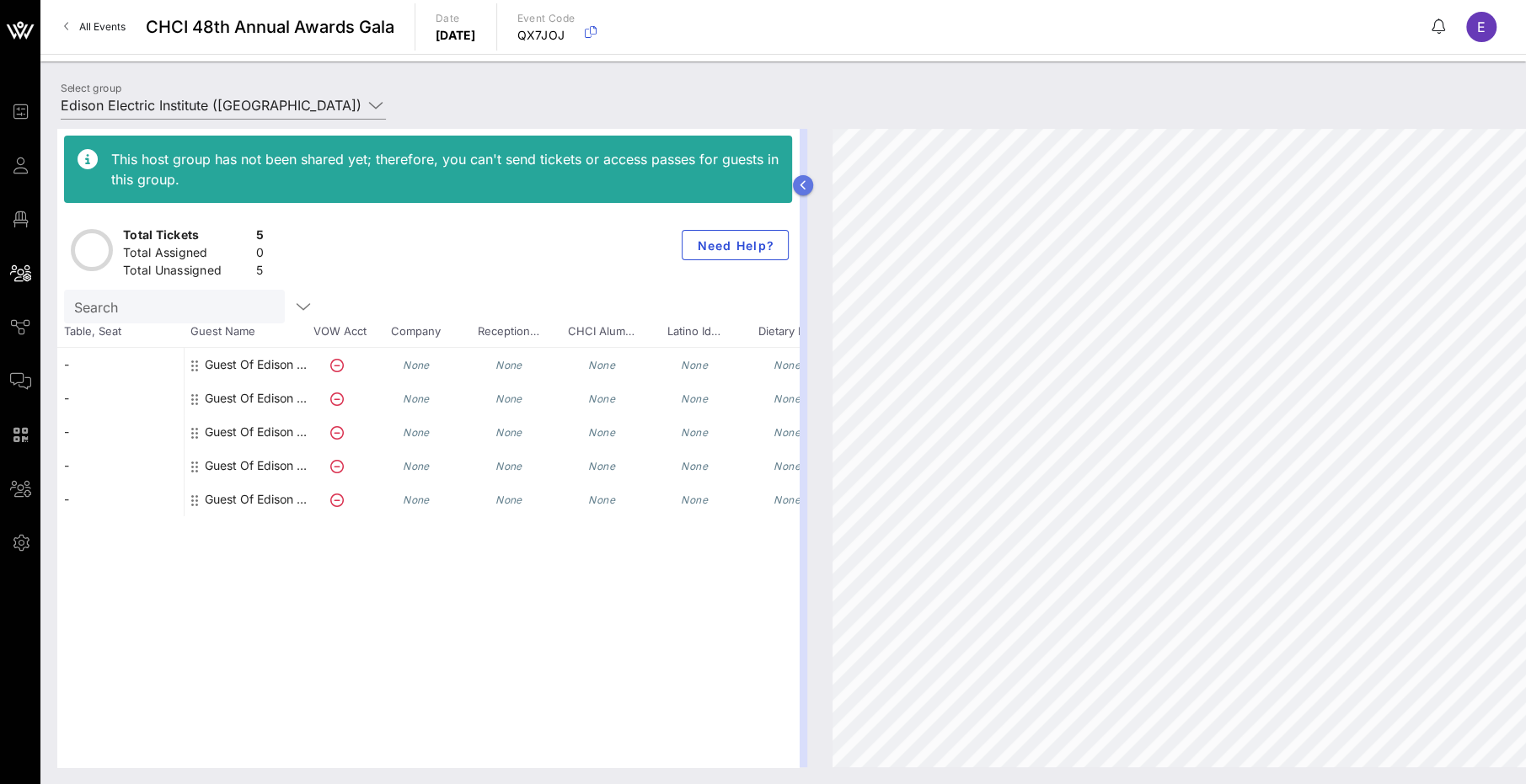 click at bounding box center (803, 185) 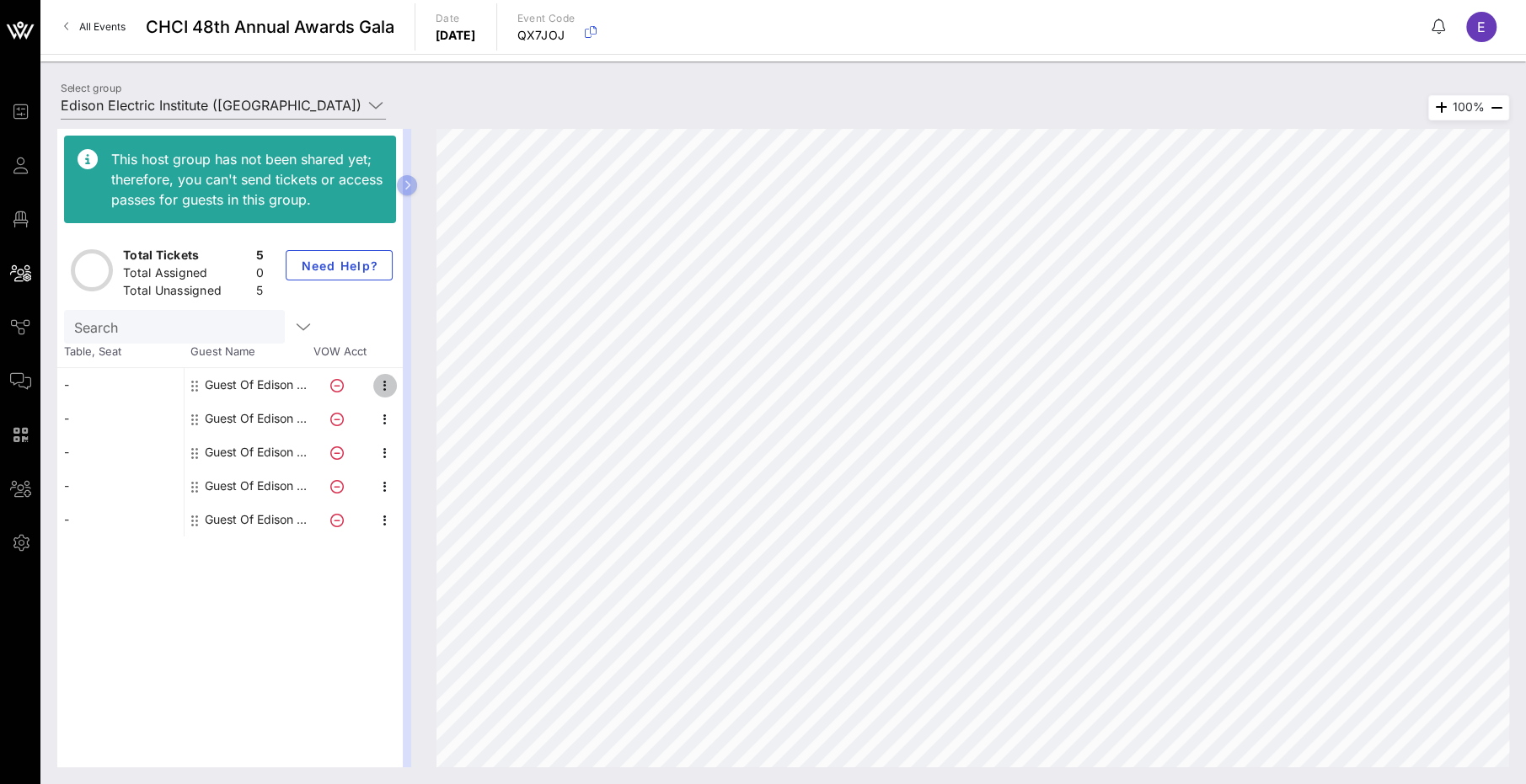 click at bounding box center [385, 386] 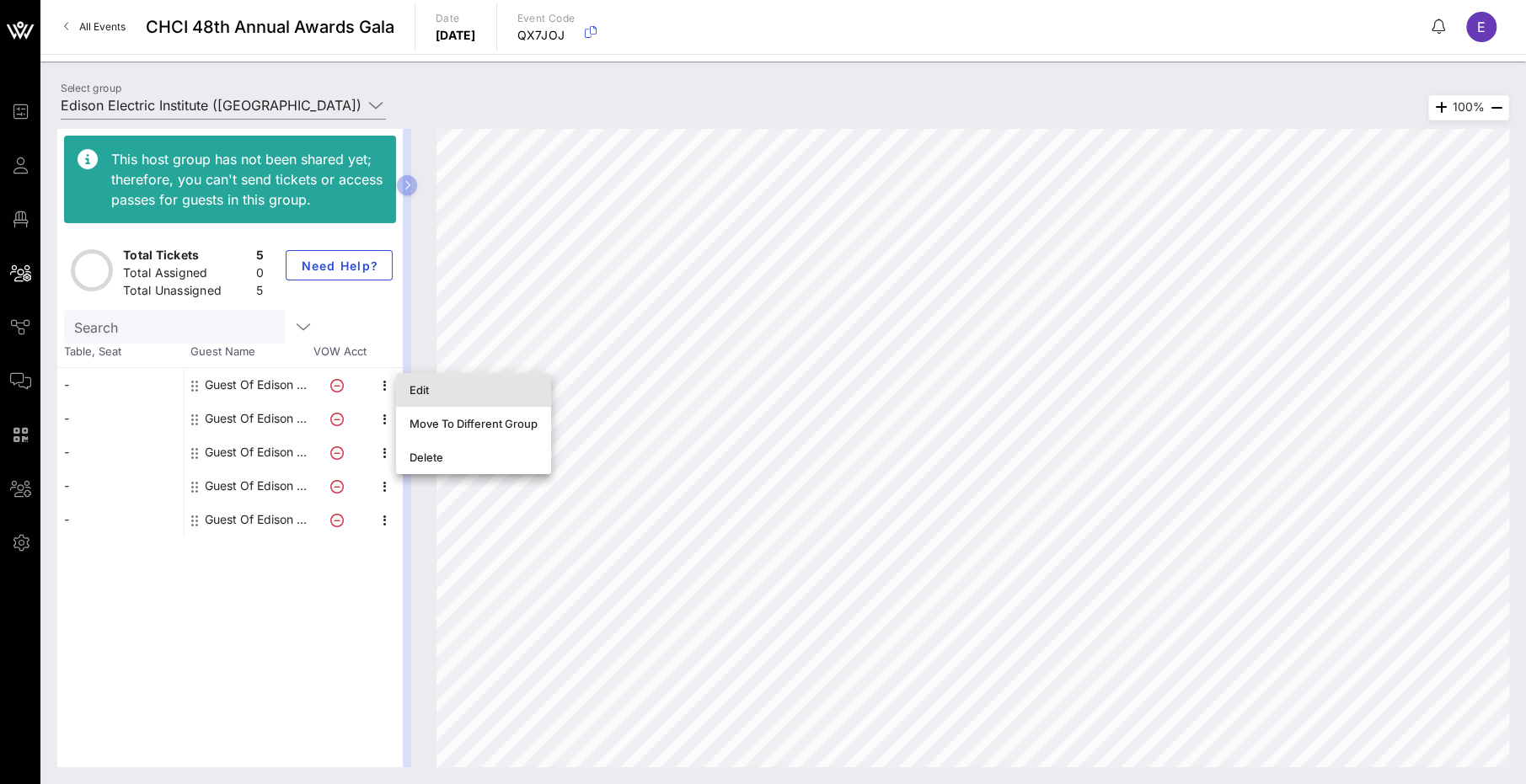 click on "Edit" at bounding box center (474, 390) 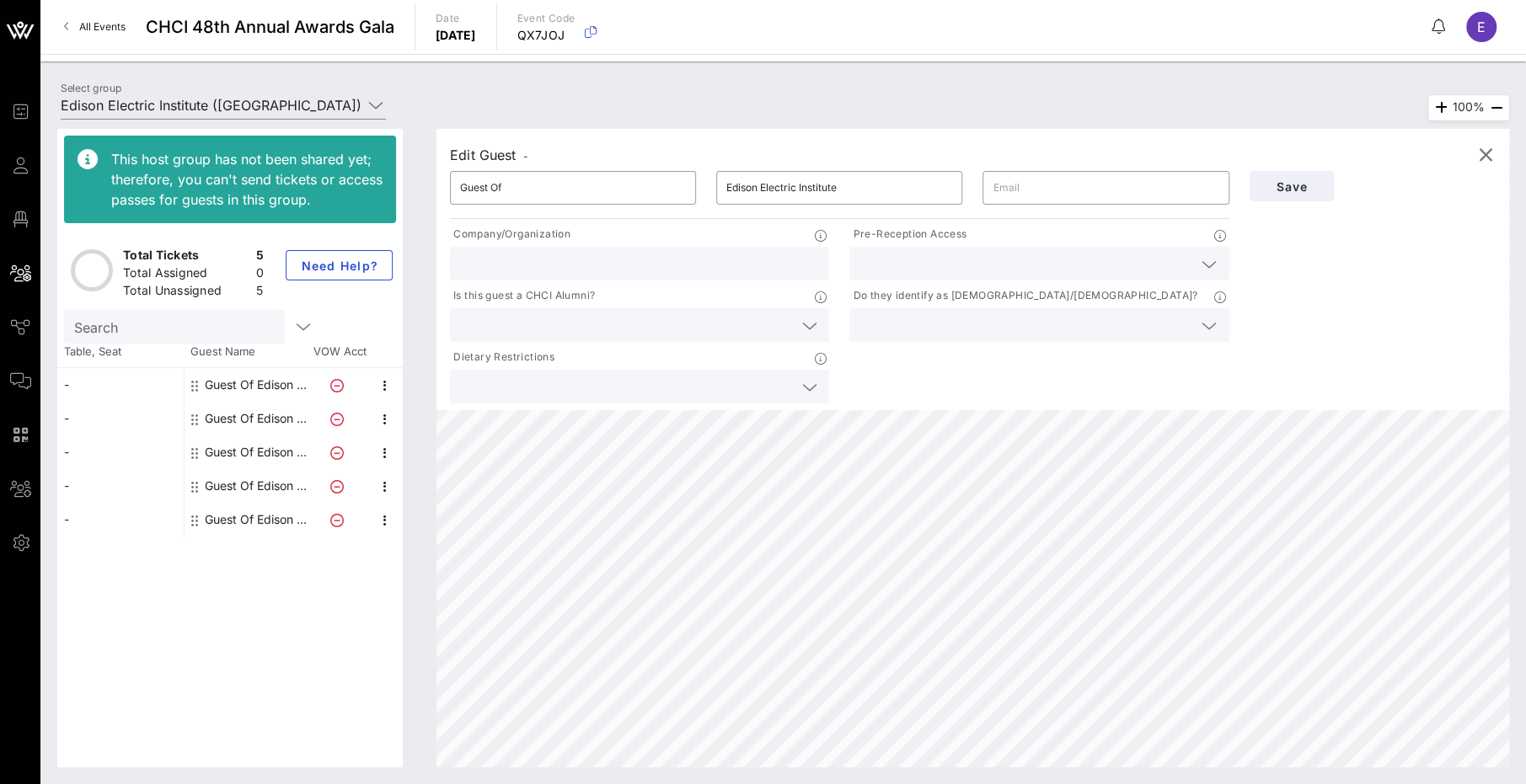 click at bounding box center (1025, 264) 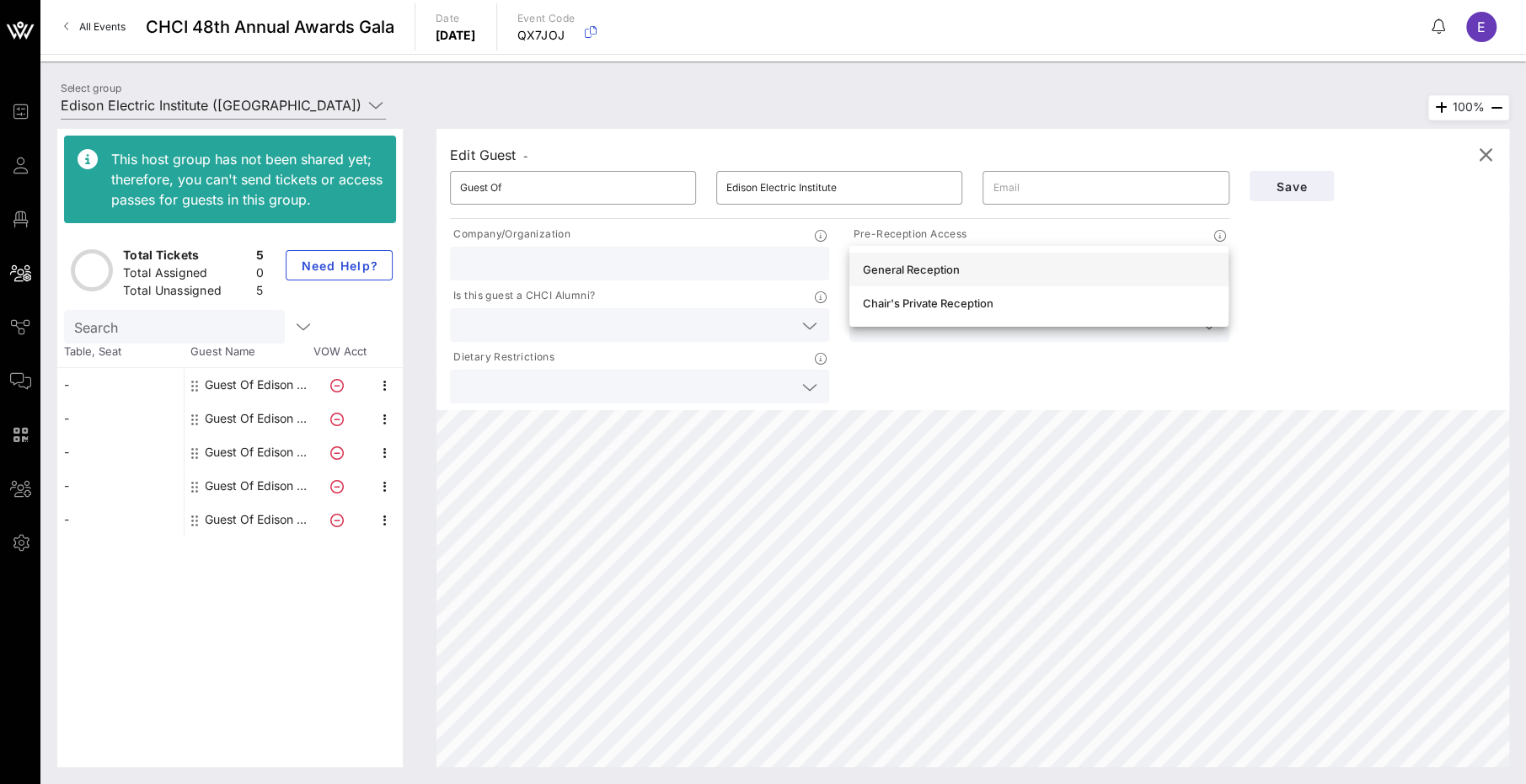 click on "General Reception" at bounding box center [1039, 269] 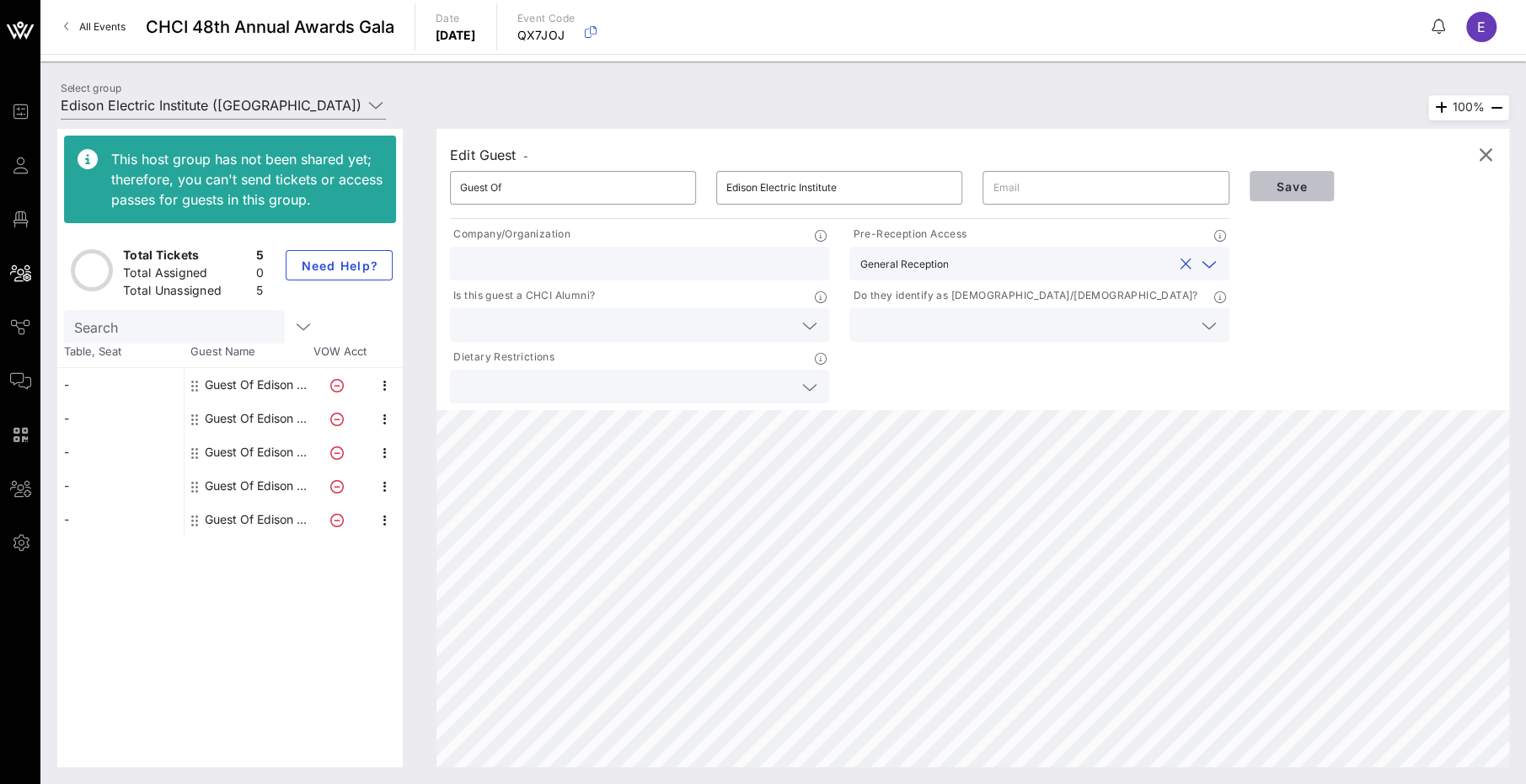click on "Save" at bounding box center [1292, 186] 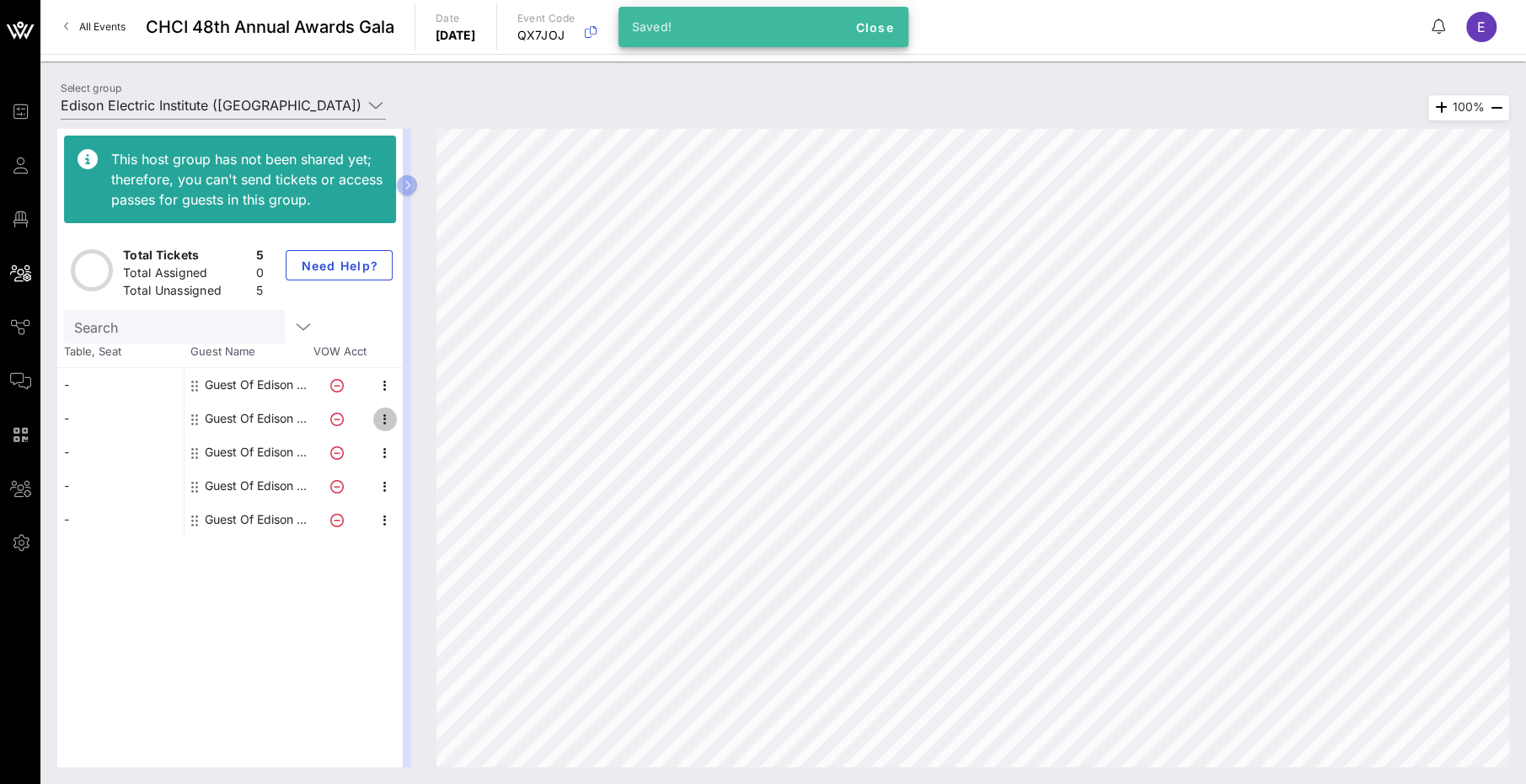 click at bounding box center [385, 419] 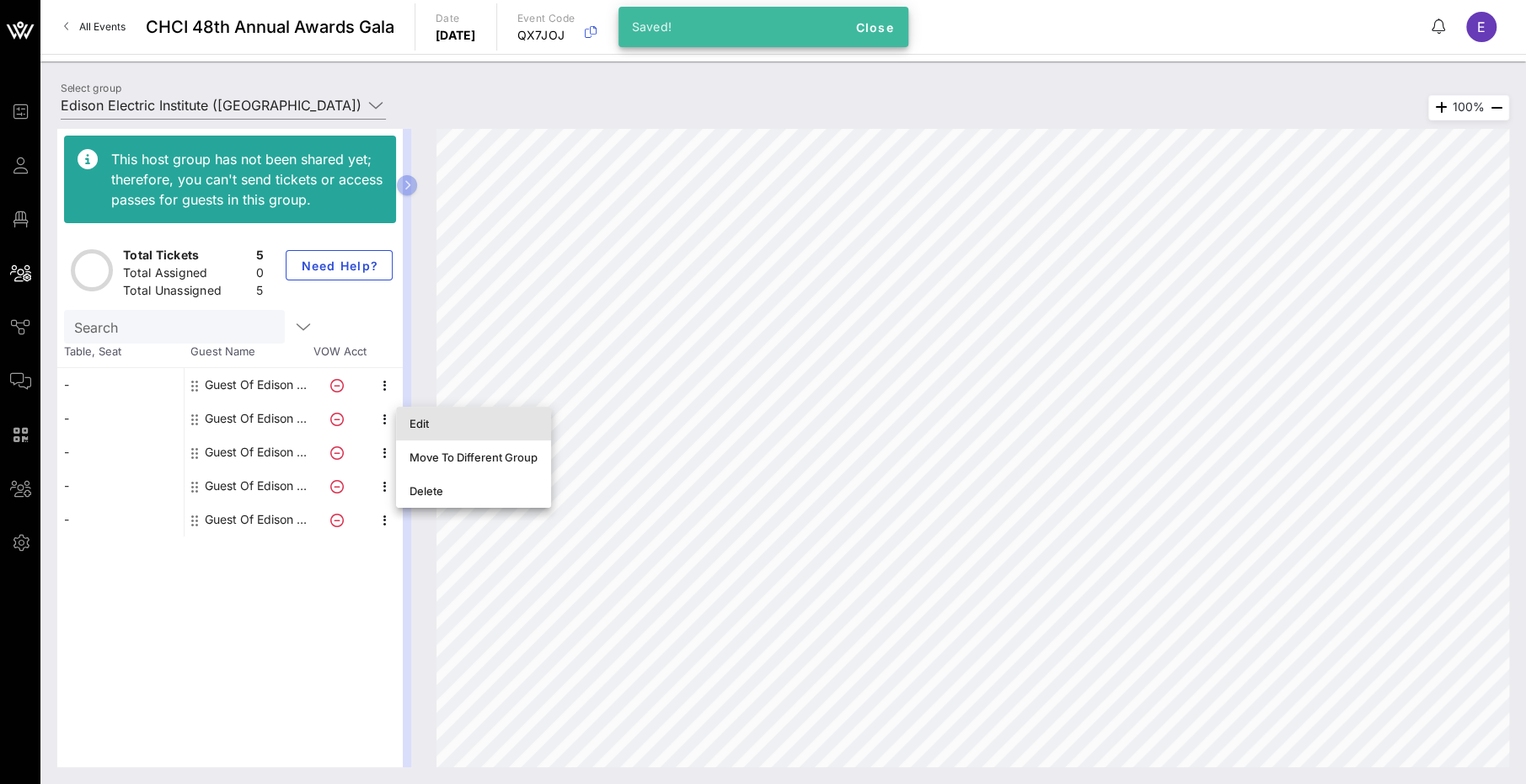 click on "Edit" at bounding box center [474, 424] 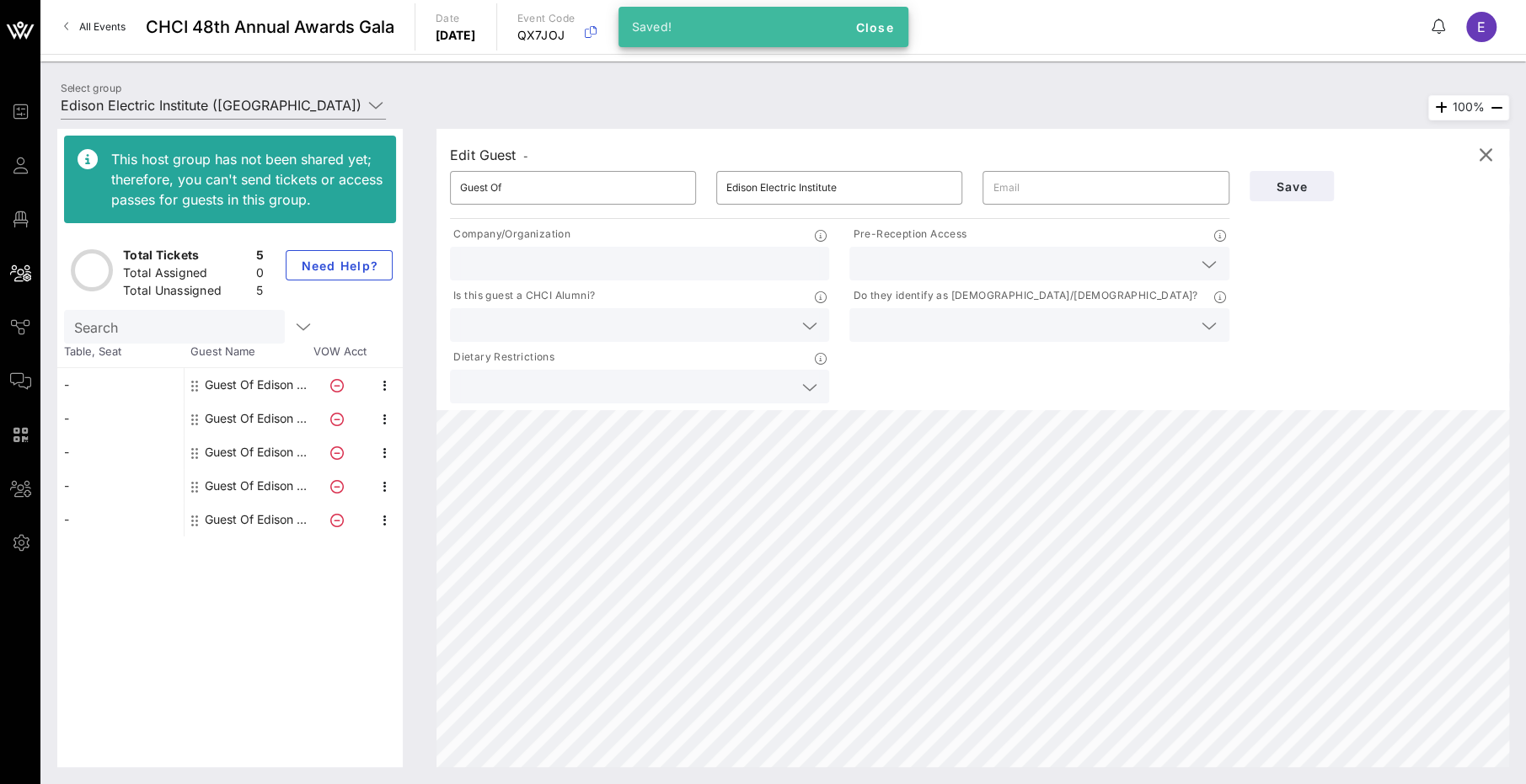click at bounding box center (1039, 264) 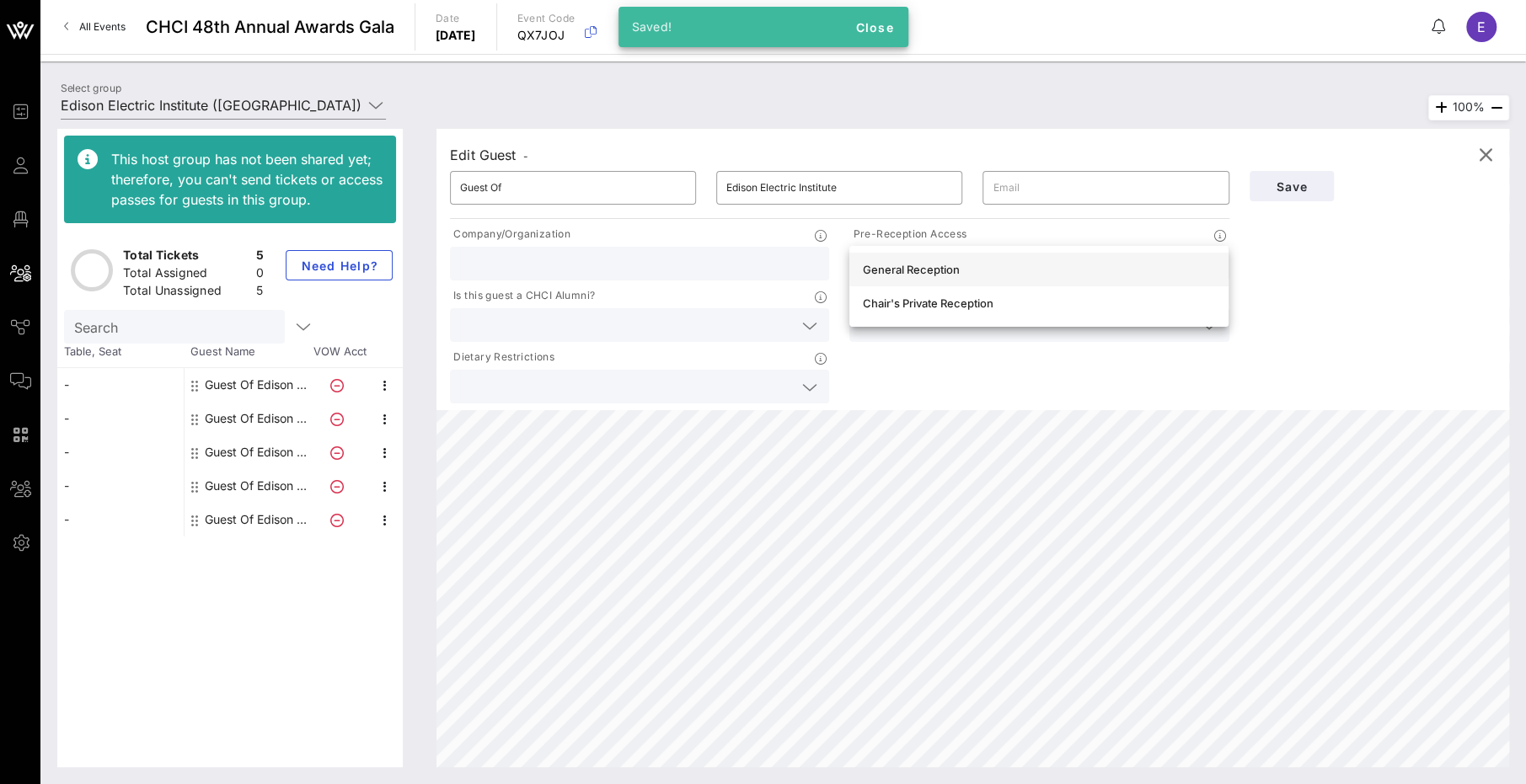 click on "General Reception" at bounding box center [1039, 269] 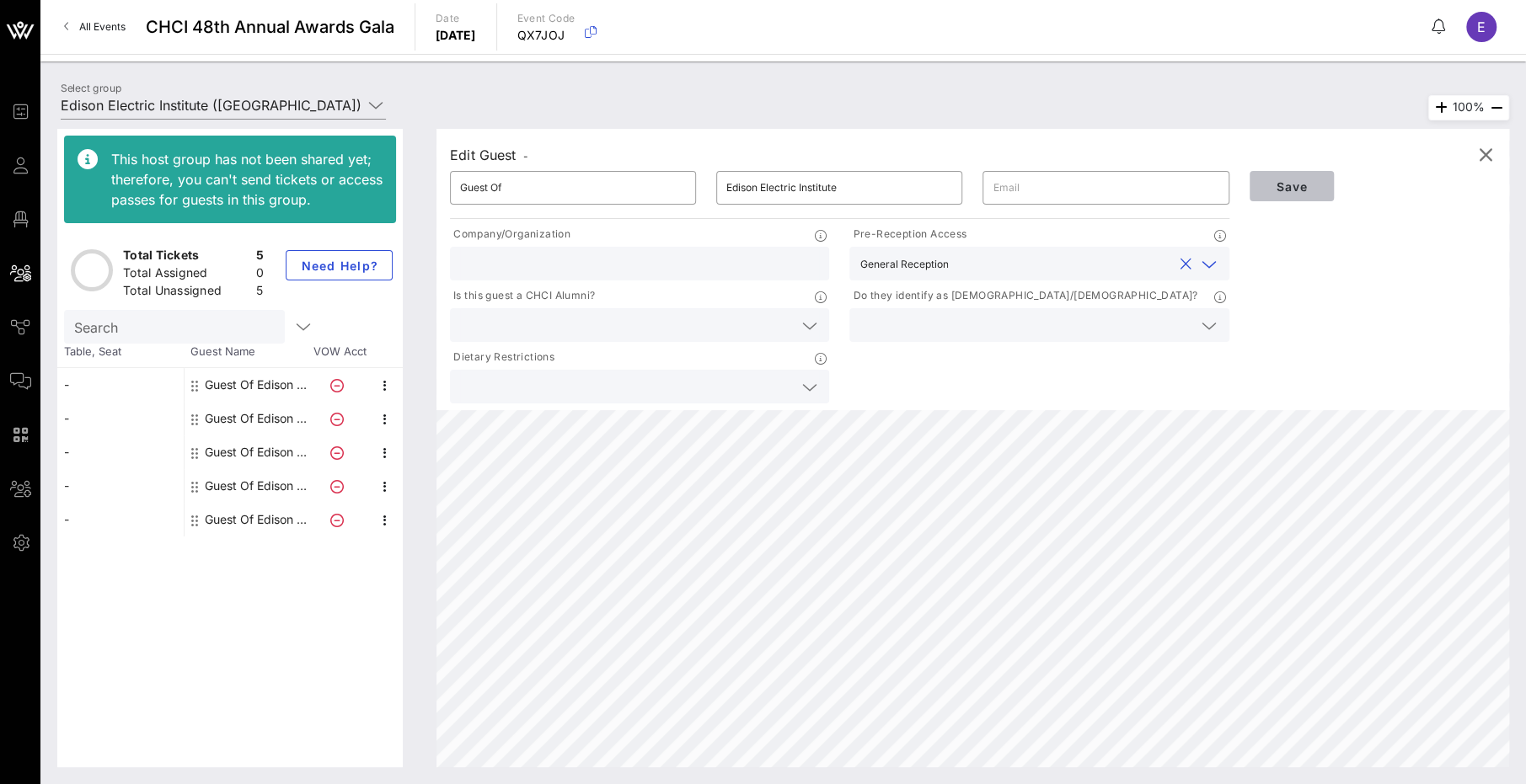 click on "Save" at bounding box center (1292, 186) 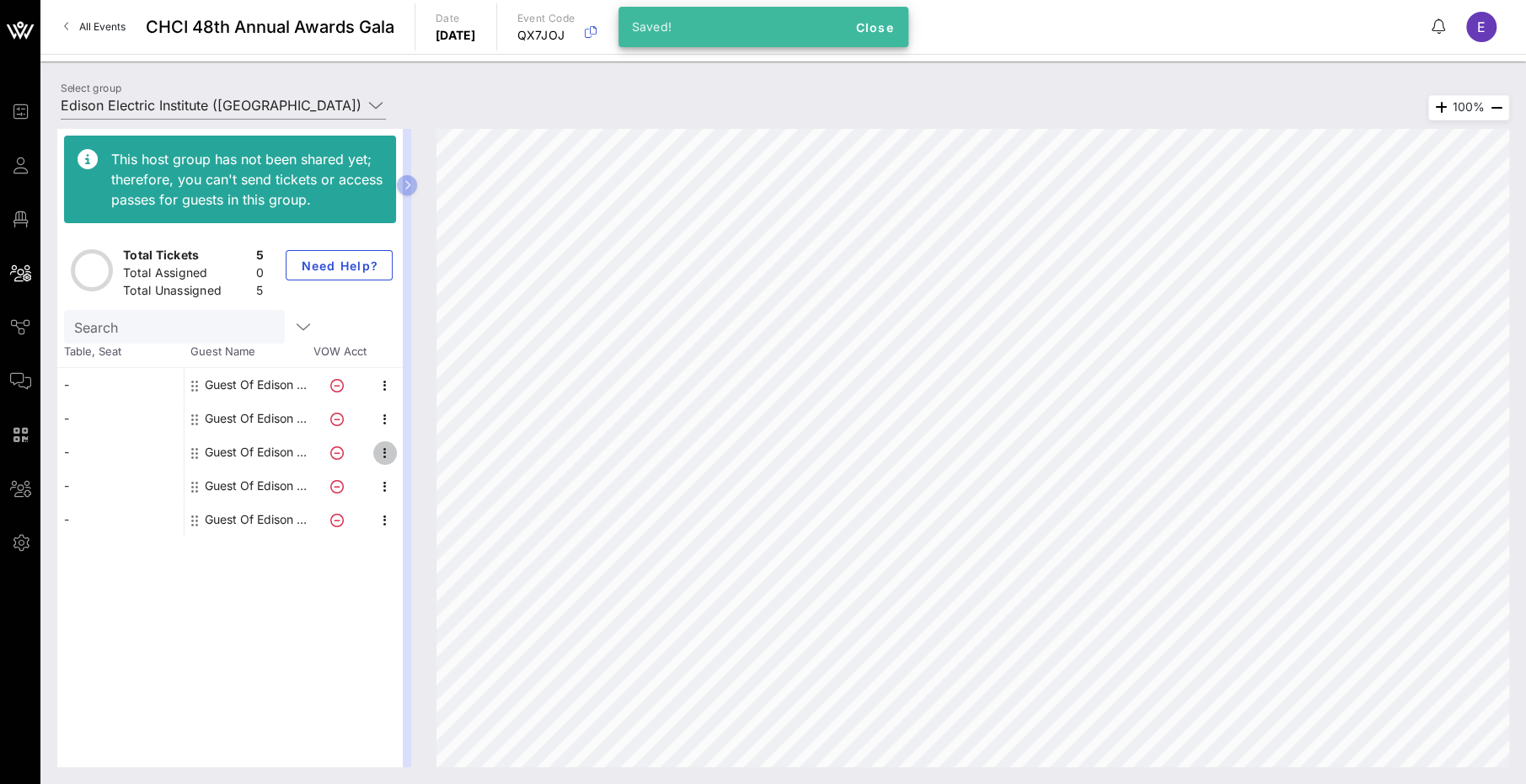click at bounding box center (385, 453) 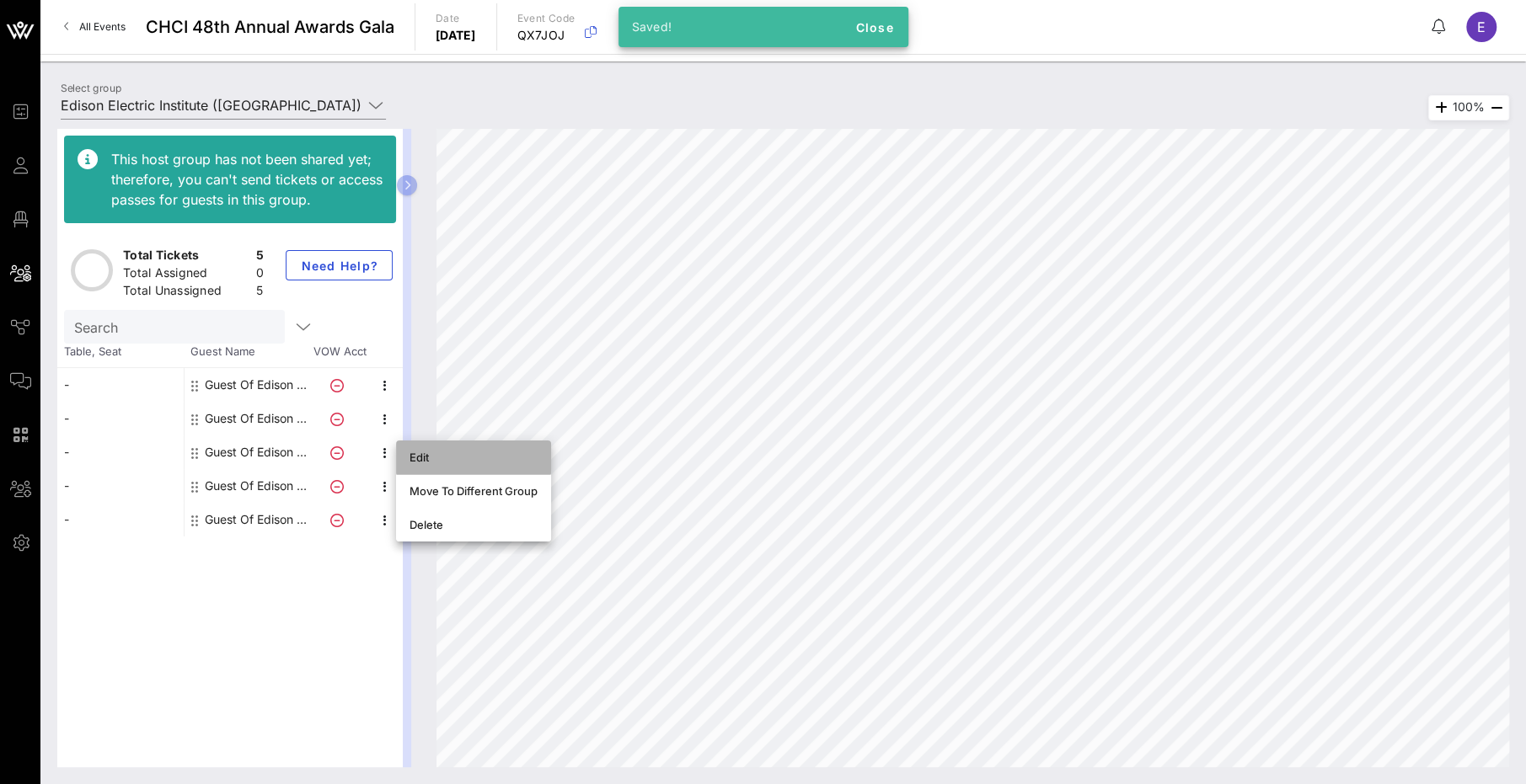 click on "Edit" at bounding box center [474, 457] 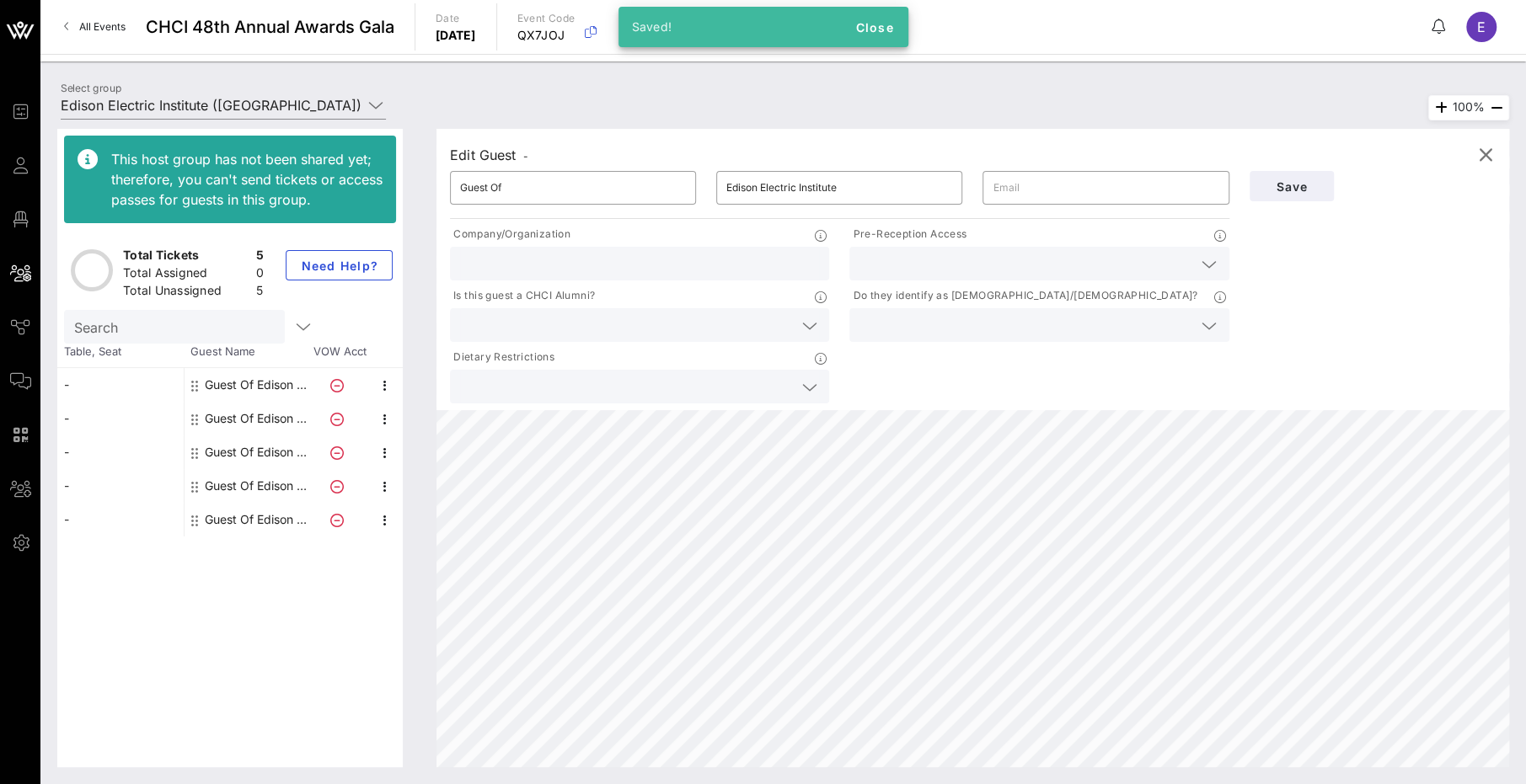 click at bounding box center [1025, 264] 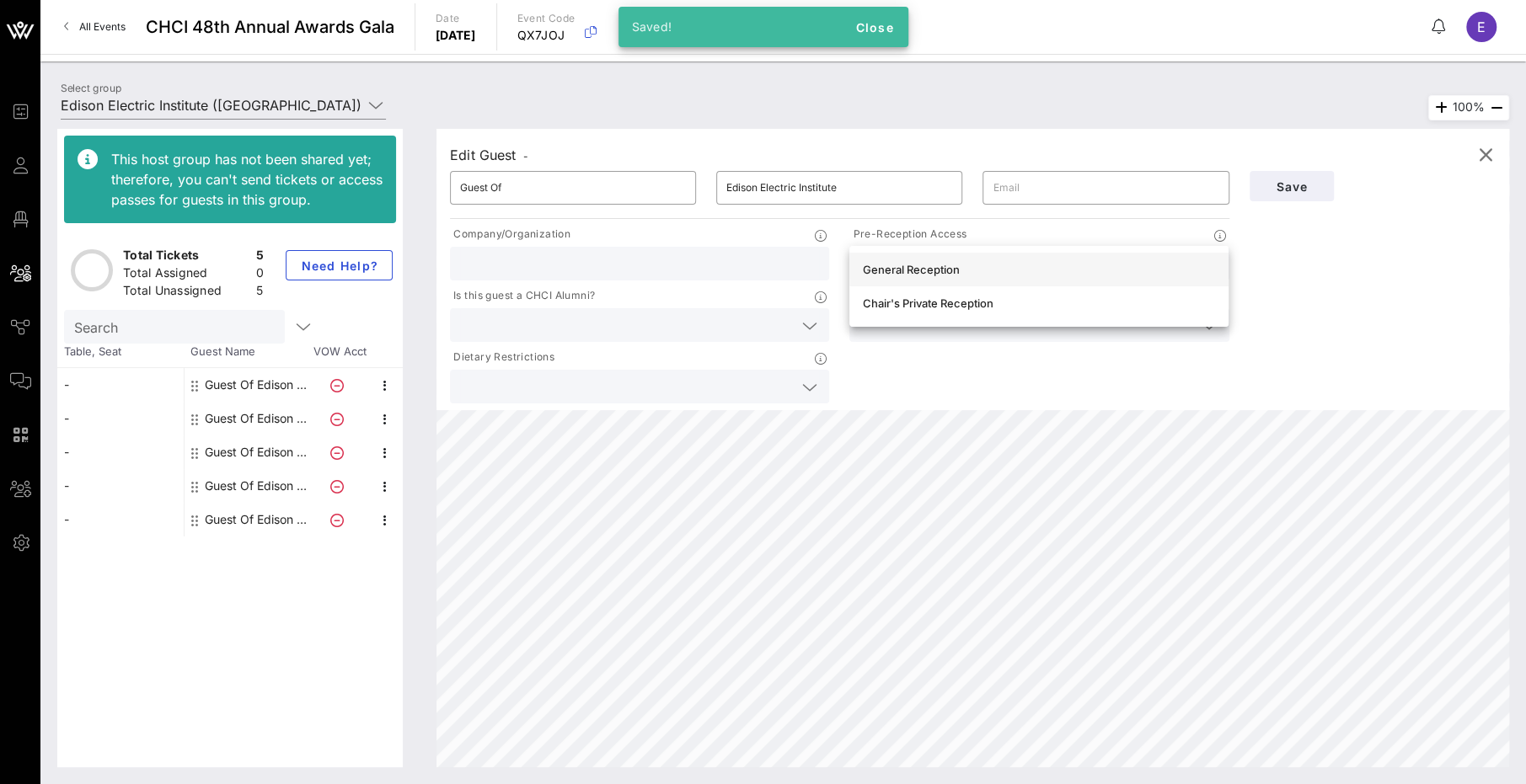click on "General Reception" at bounding box center (1039, 269) 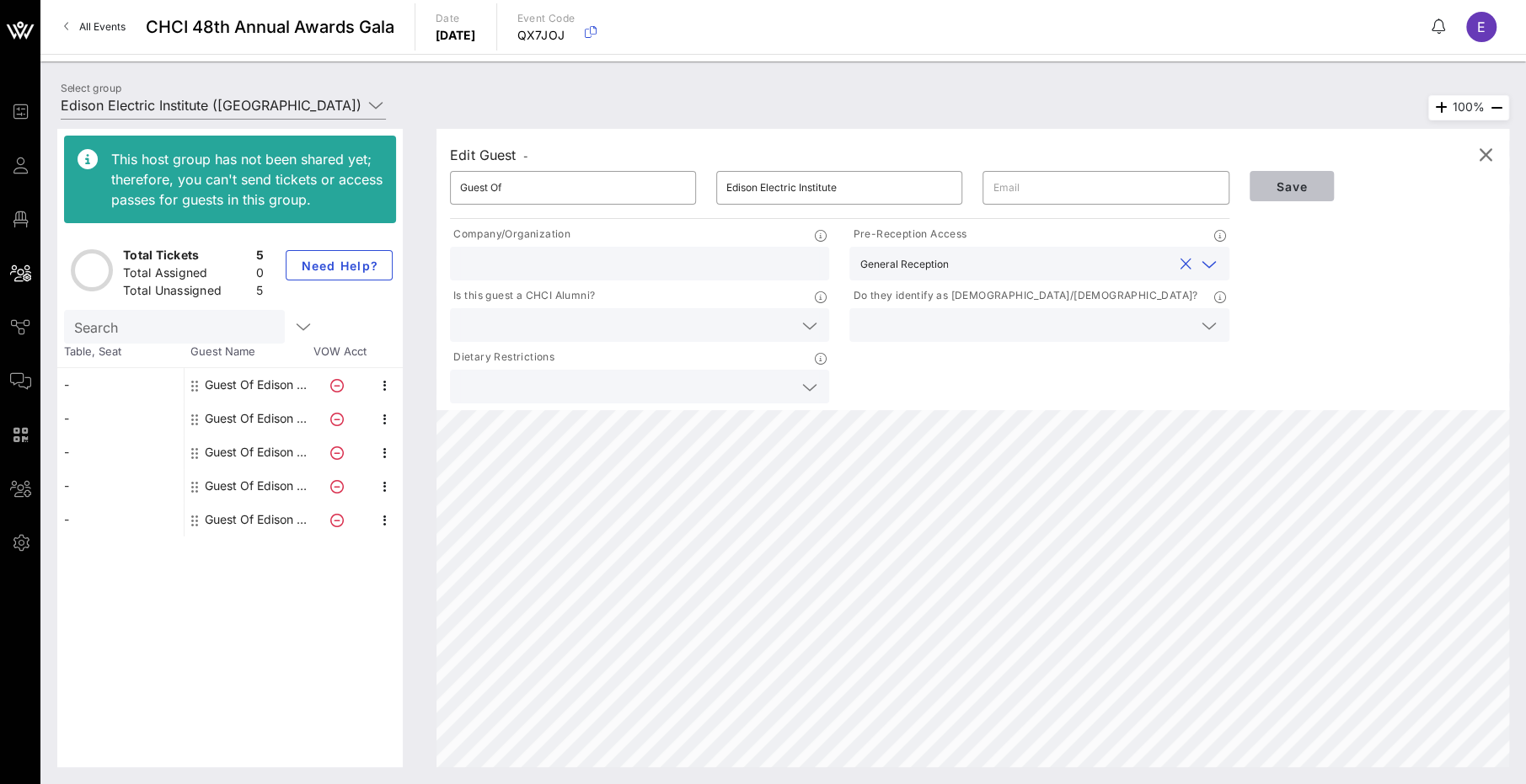 click on "Save" at bounding box center [1292, 186] 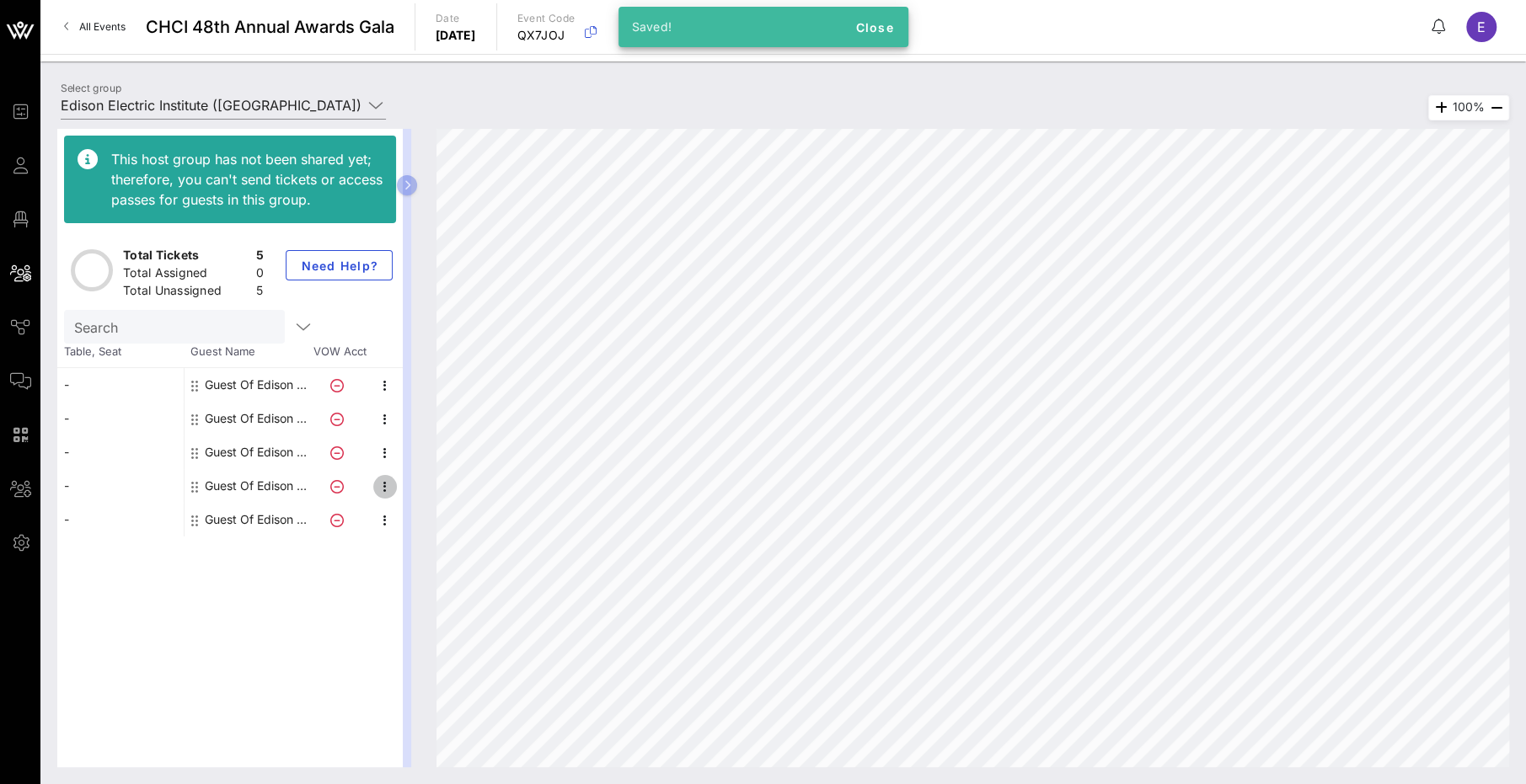 click at bounding box center (385, 487) 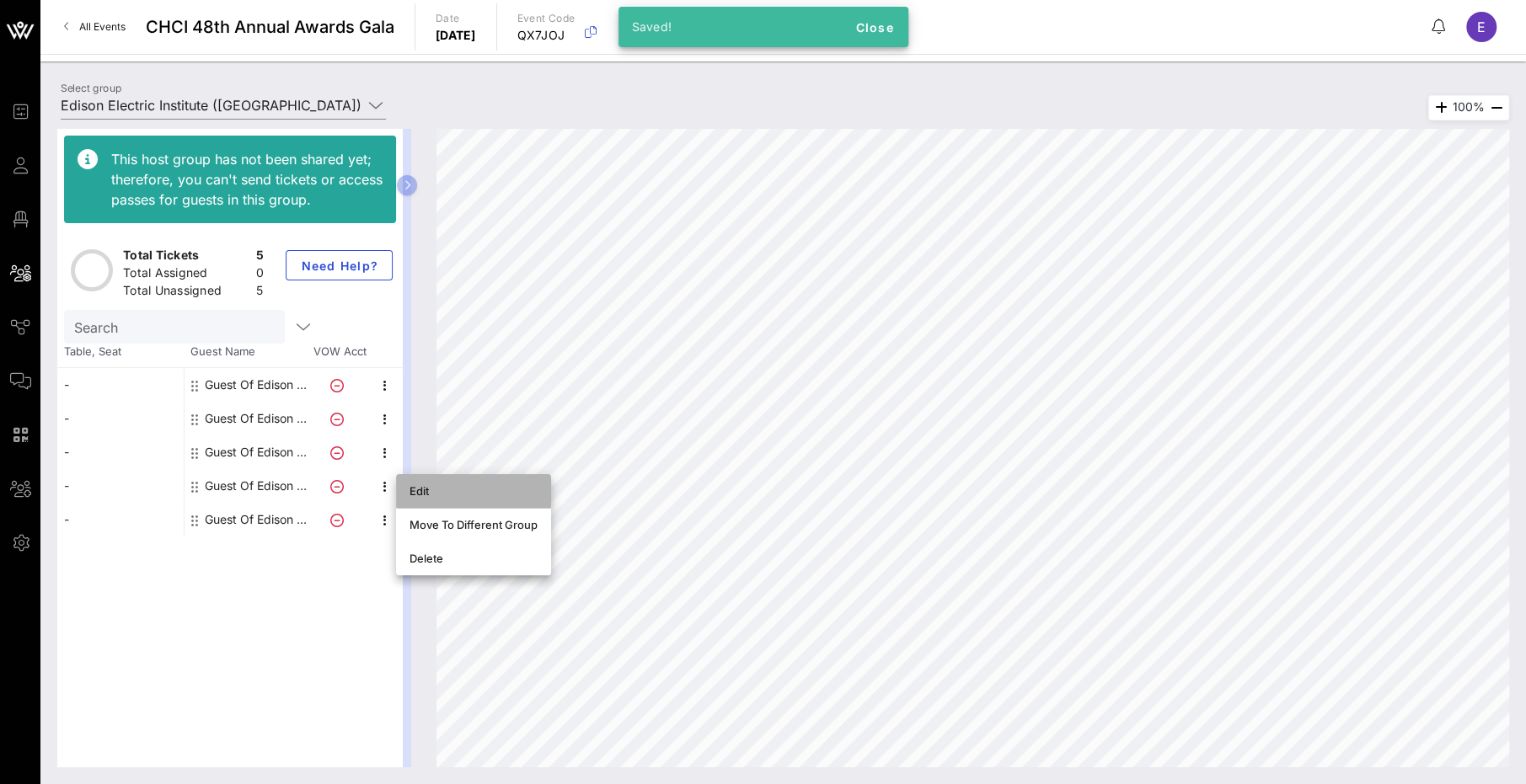 click on "Edit" at bounding box center [474, 491] 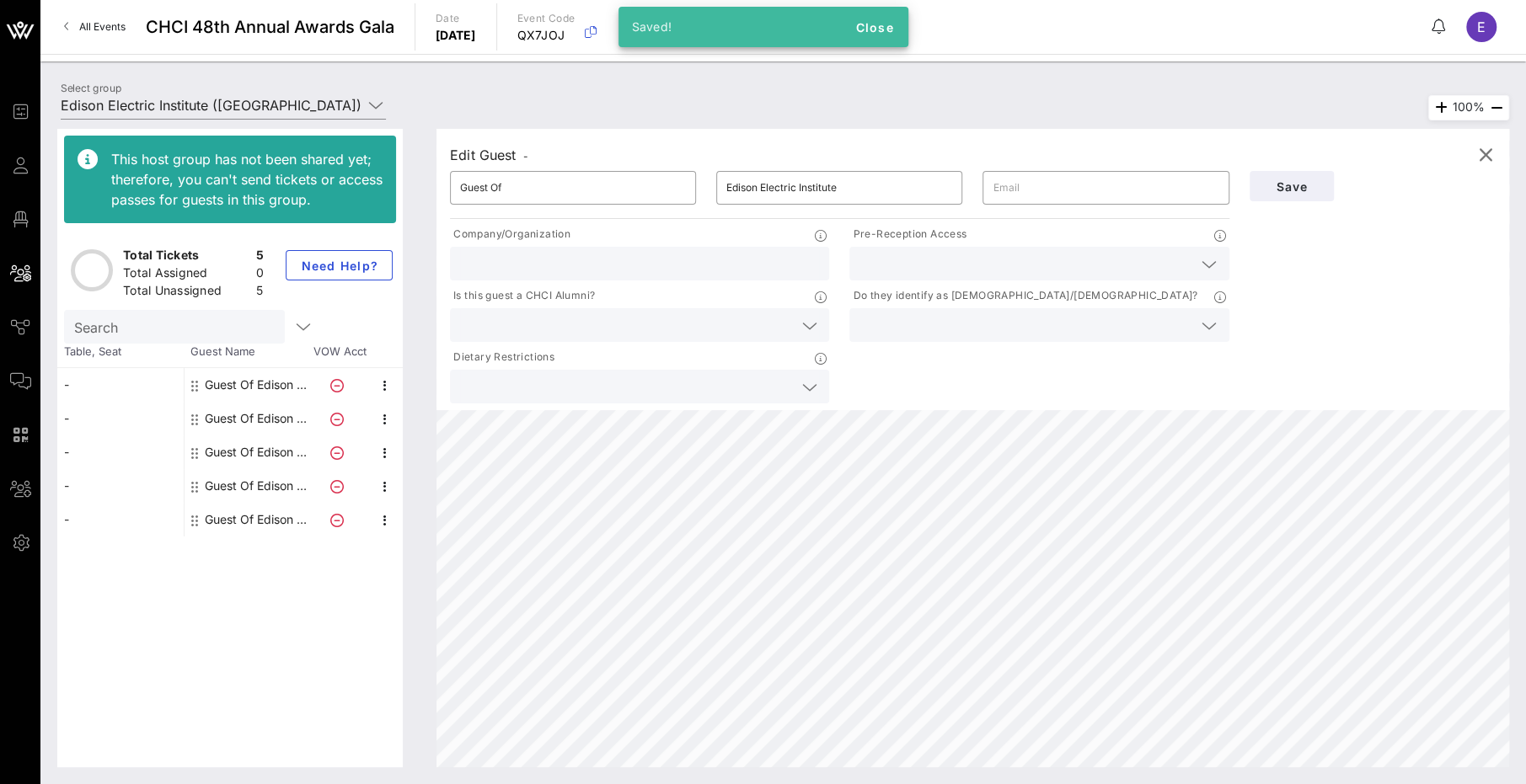 click at bounding box center [1025, 264] 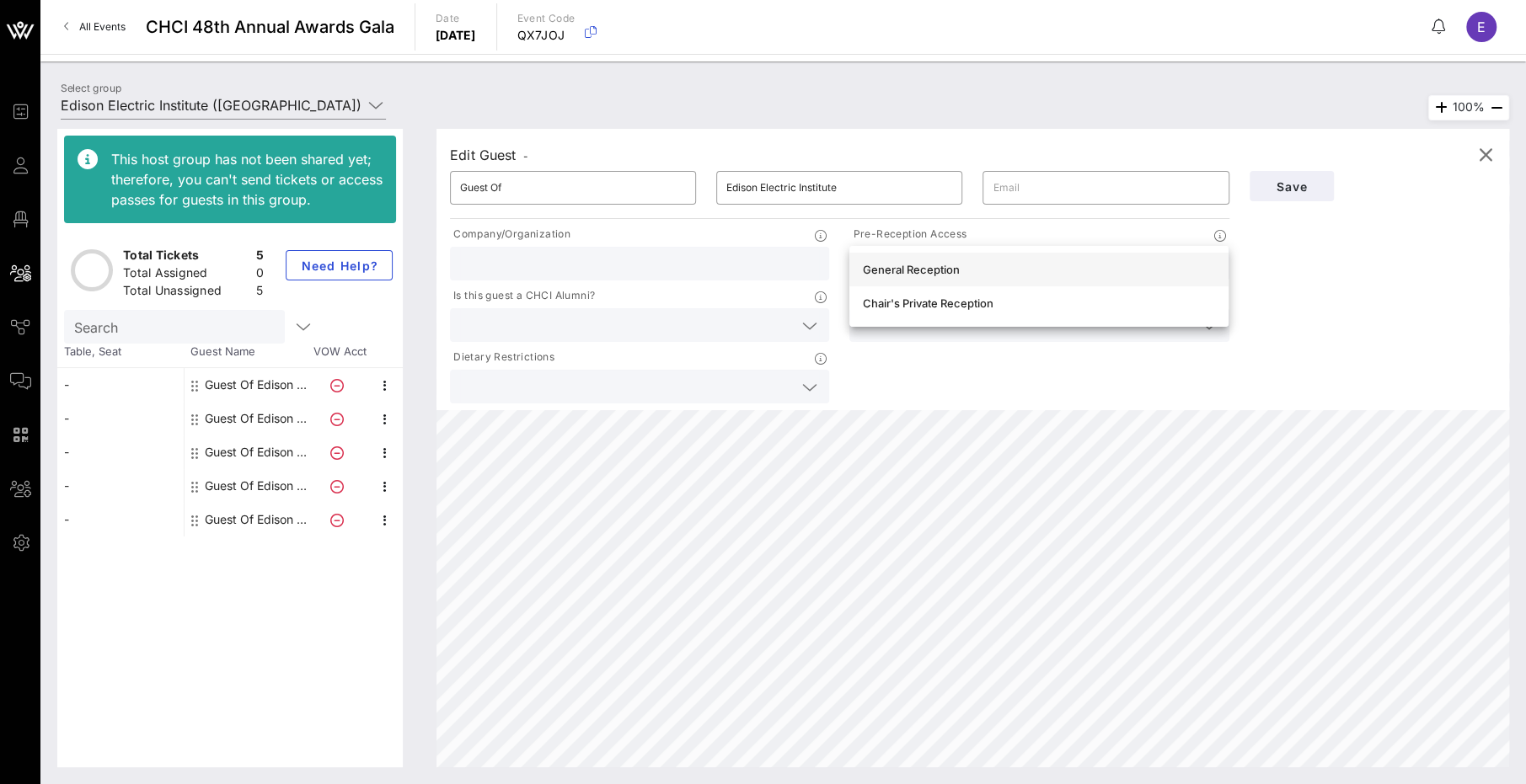 click on "General Reception" at bounding box center [1039, 269] 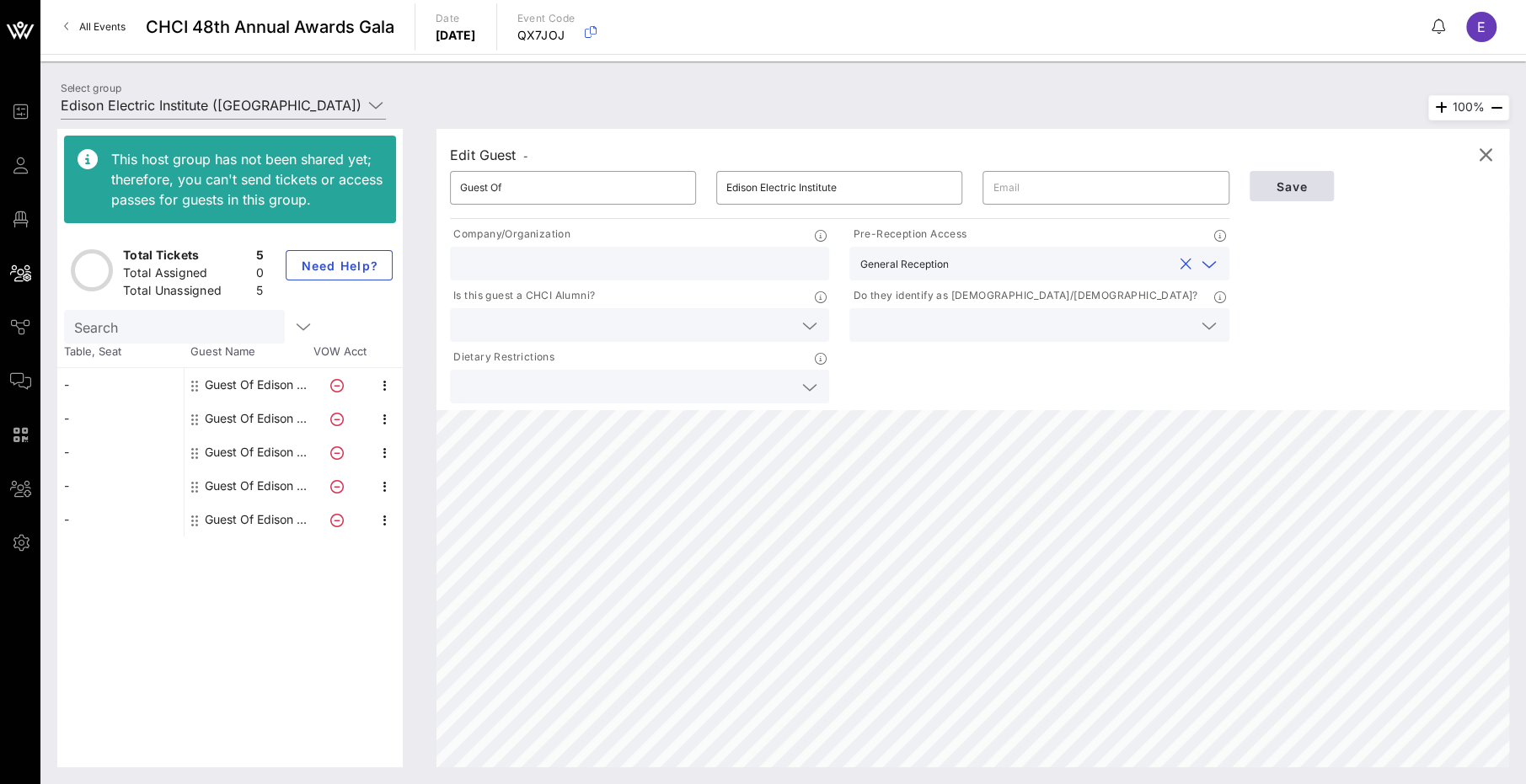 click on "Save" at bounding box center (1292, 186) 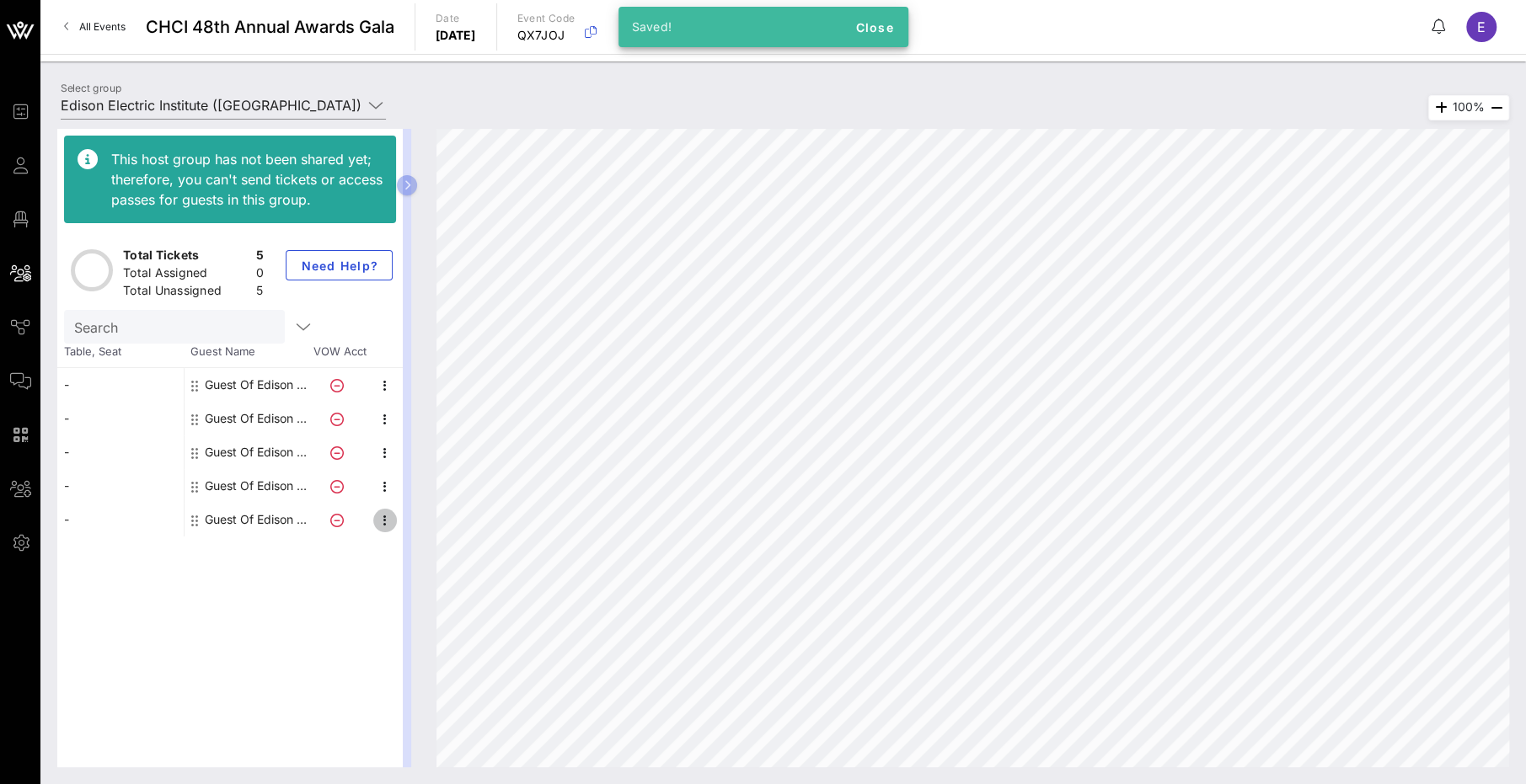 click at bounding box center (385, 520) 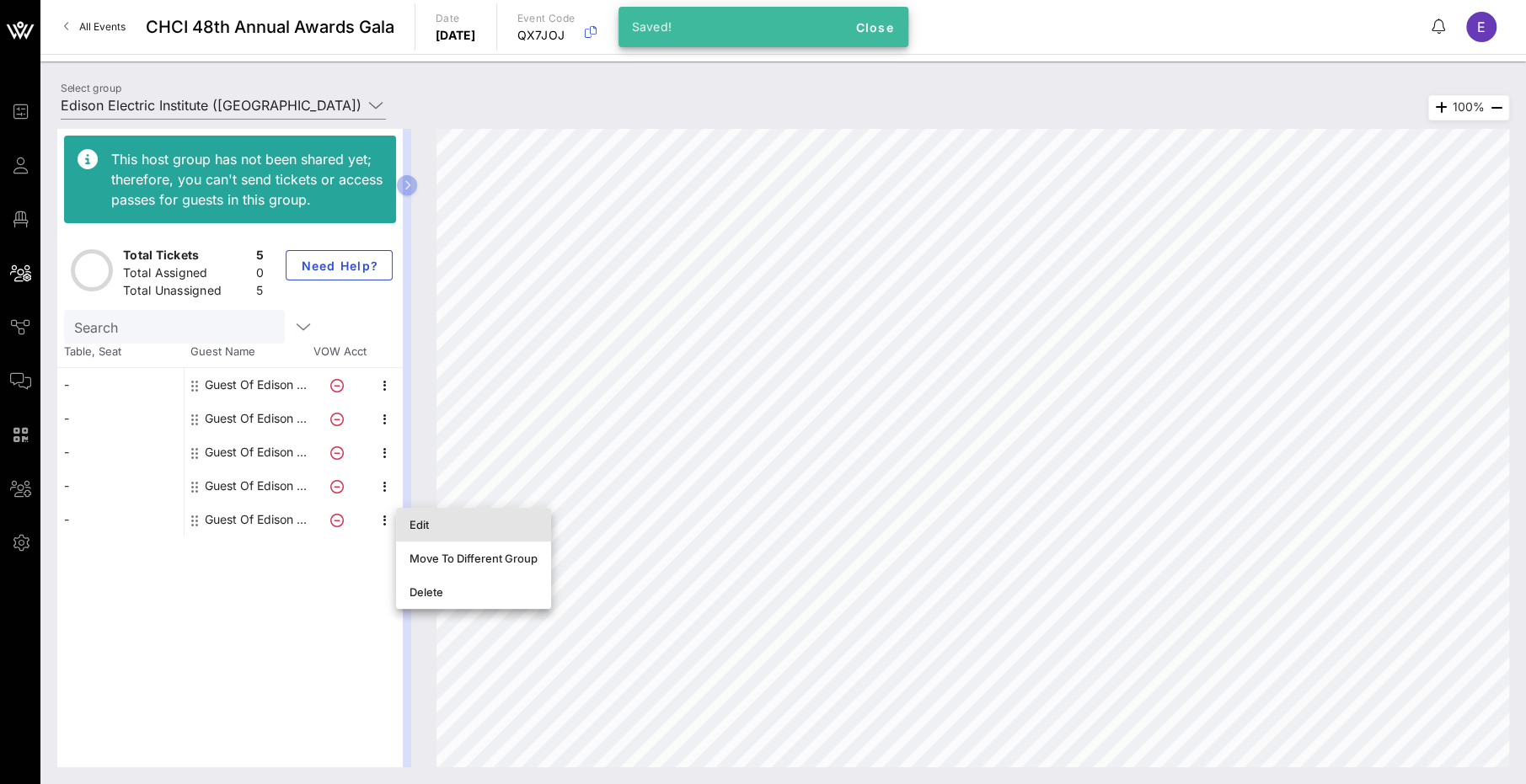 click on "Edit" at bounding box center (474, 525) 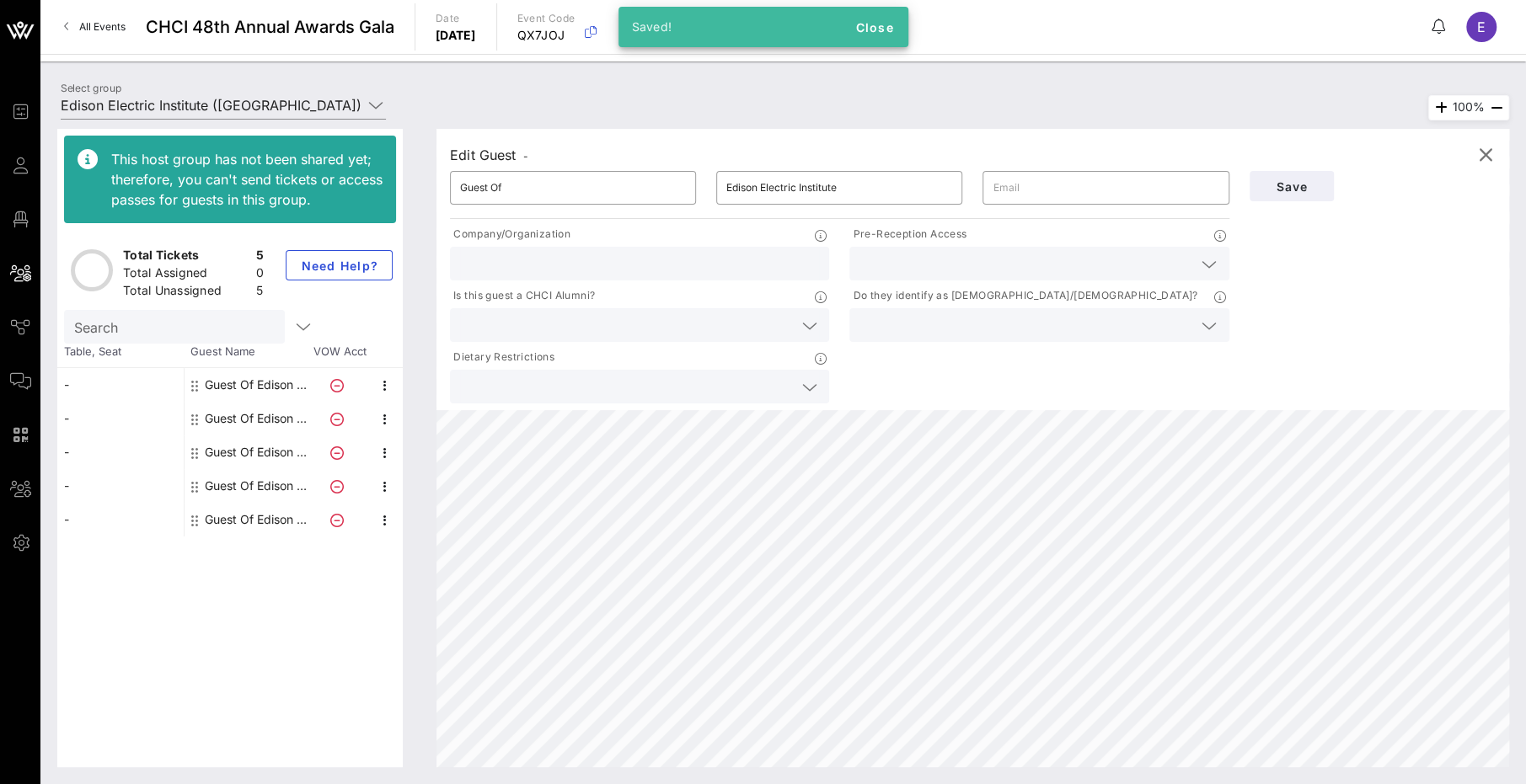 click at bounding box center (1025, 264) 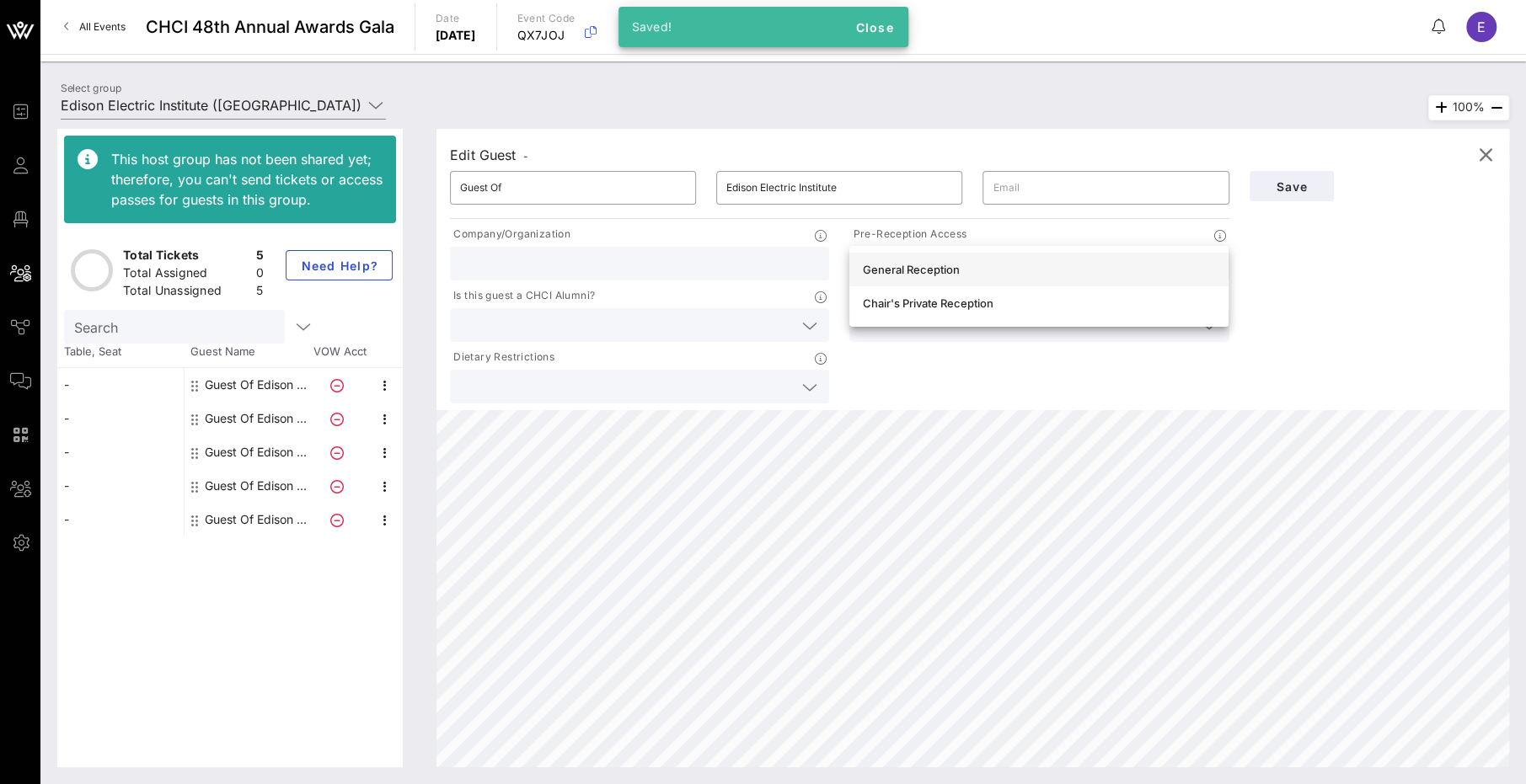click on "General Reception" at bounding box center [1039, 269] 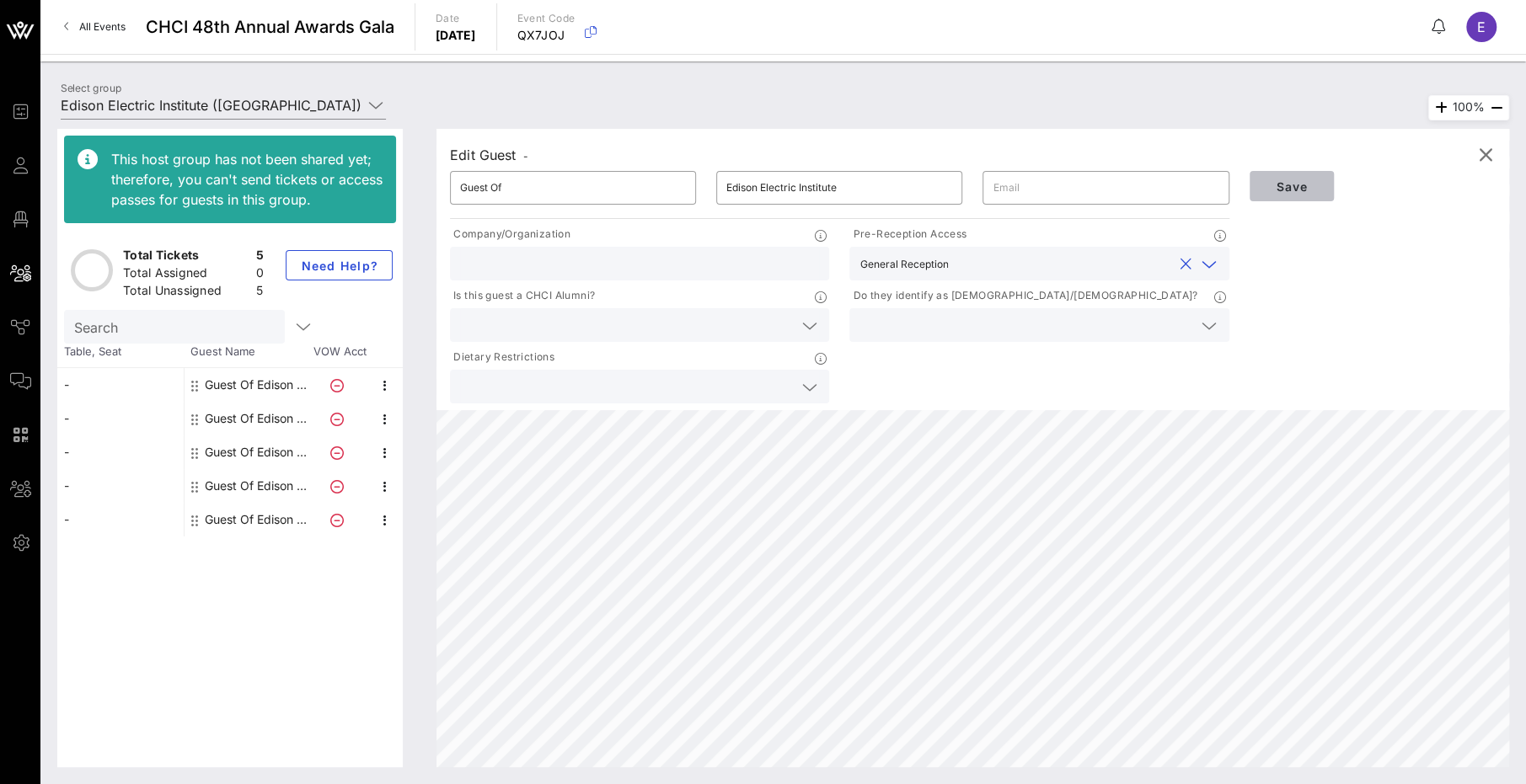 click on "Save" at bounding box center [1292, 186] 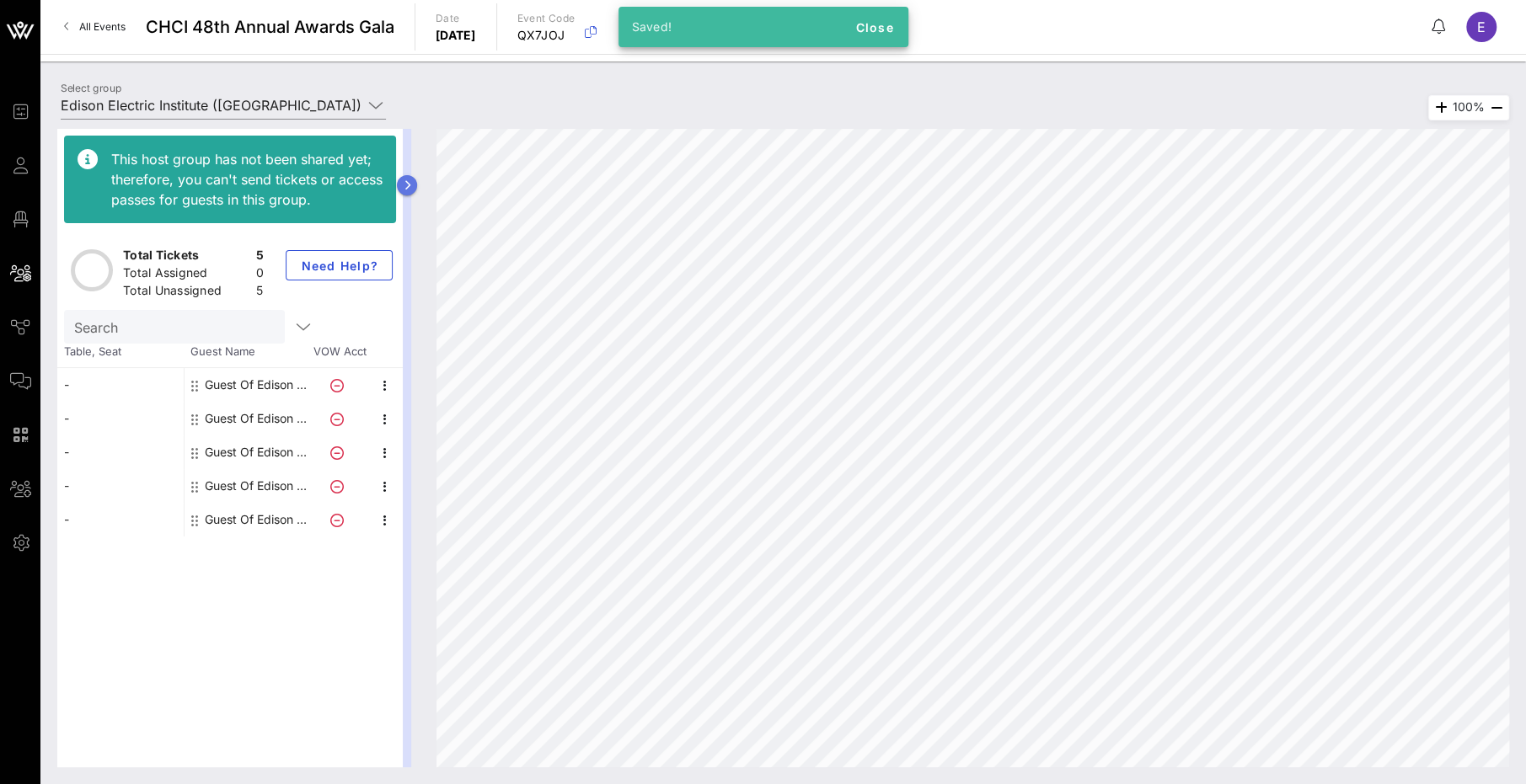click at bounding box center (407, 185) 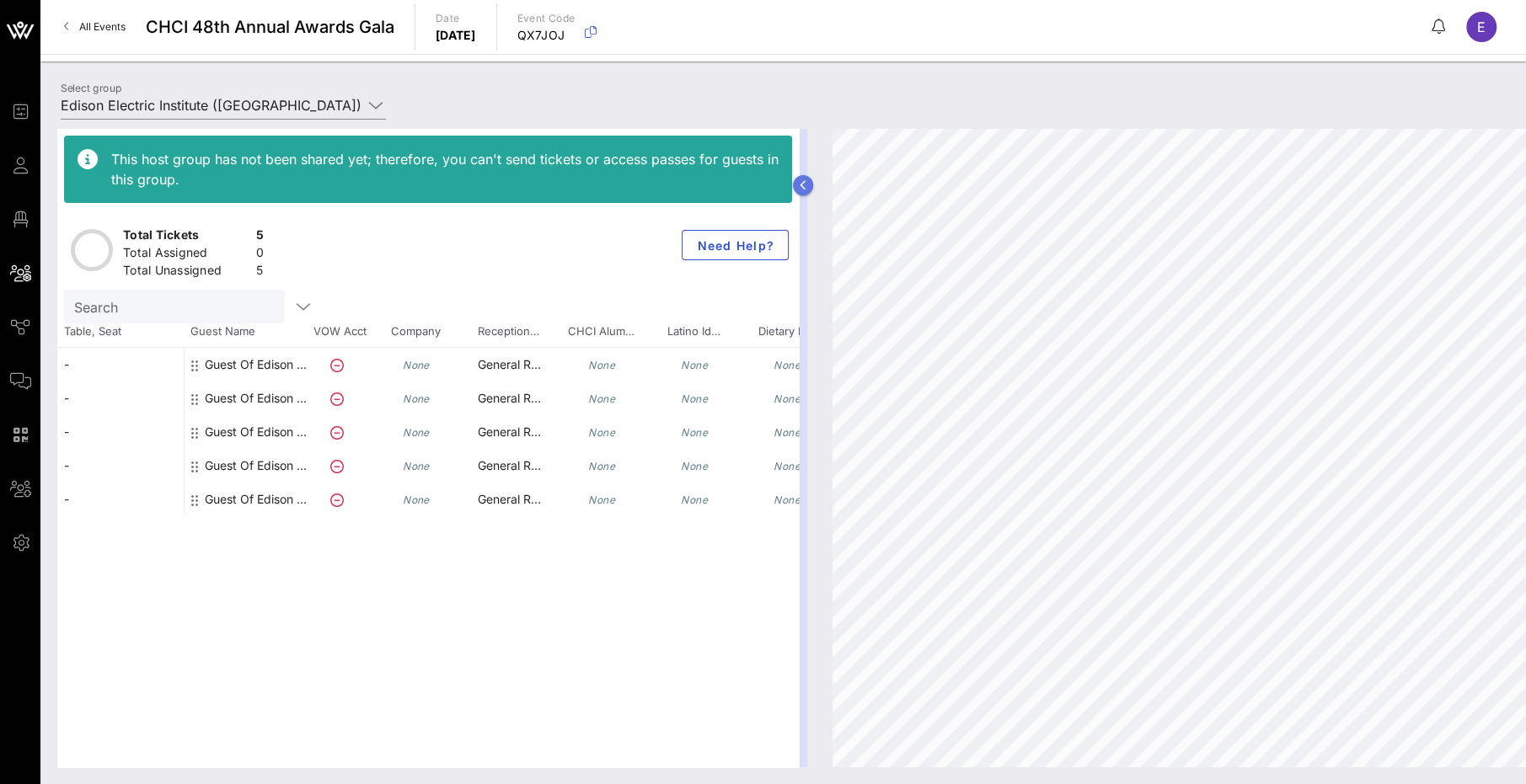 click at bounding box center (803, 185) 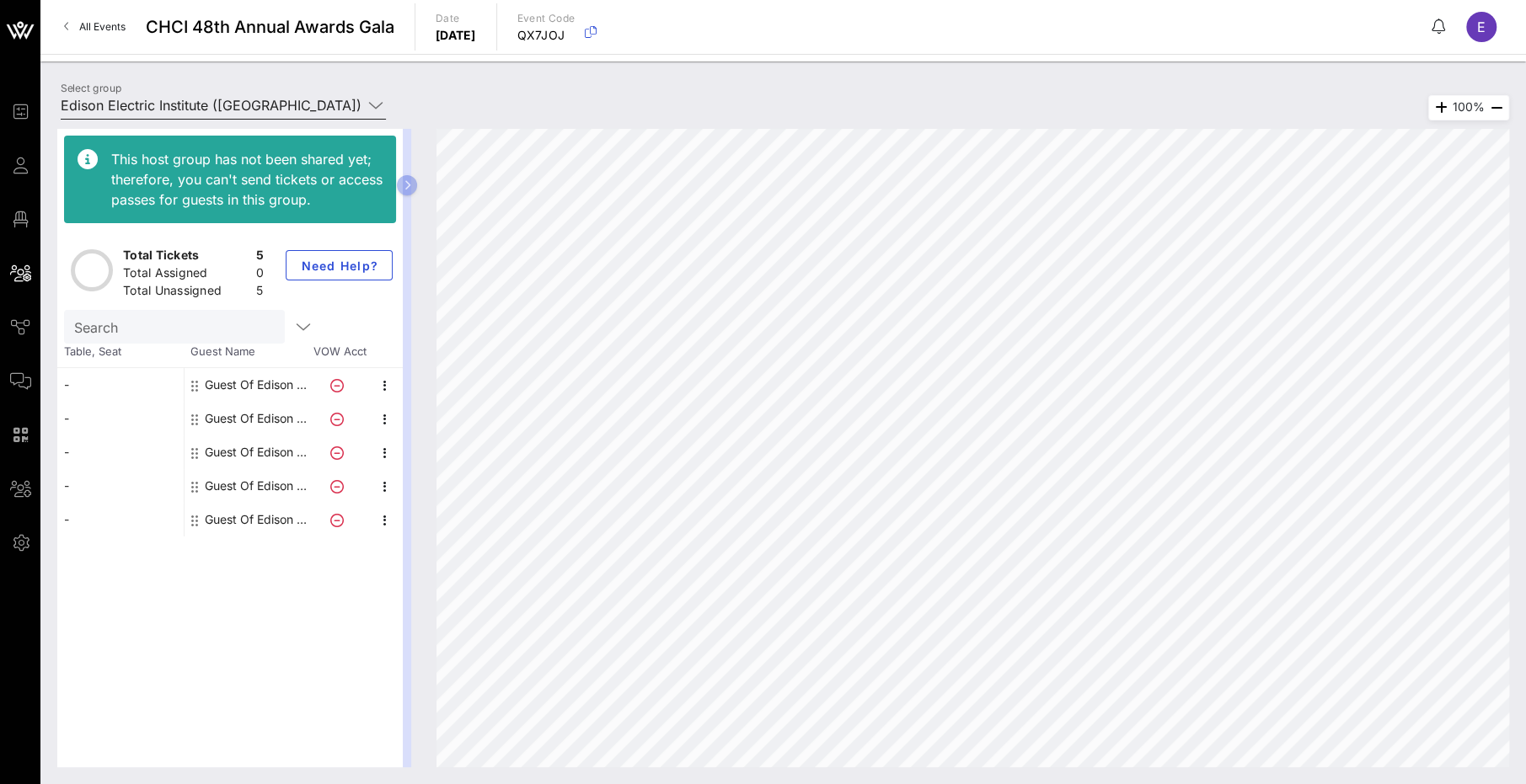 click on "Edison Electric Institute ([GEOGRAPHIC_DATA]) [[PERSON_NAME], [EMAIL_ADDRESS][DOMAIN_NAME]]" at bounding box center (211, 105) 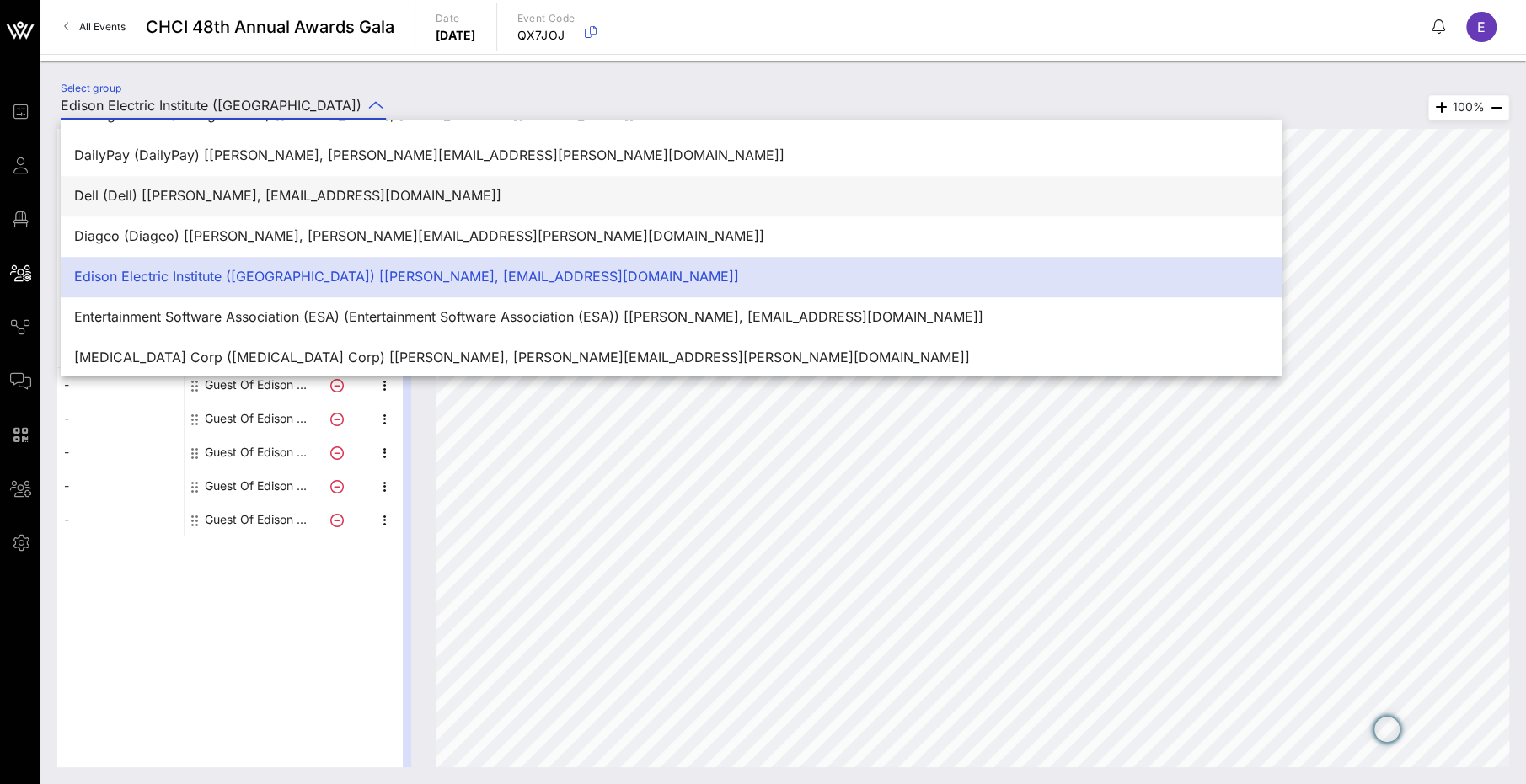 scroll, scrollTop: 923, scrollLeft: 0, axis: vertical 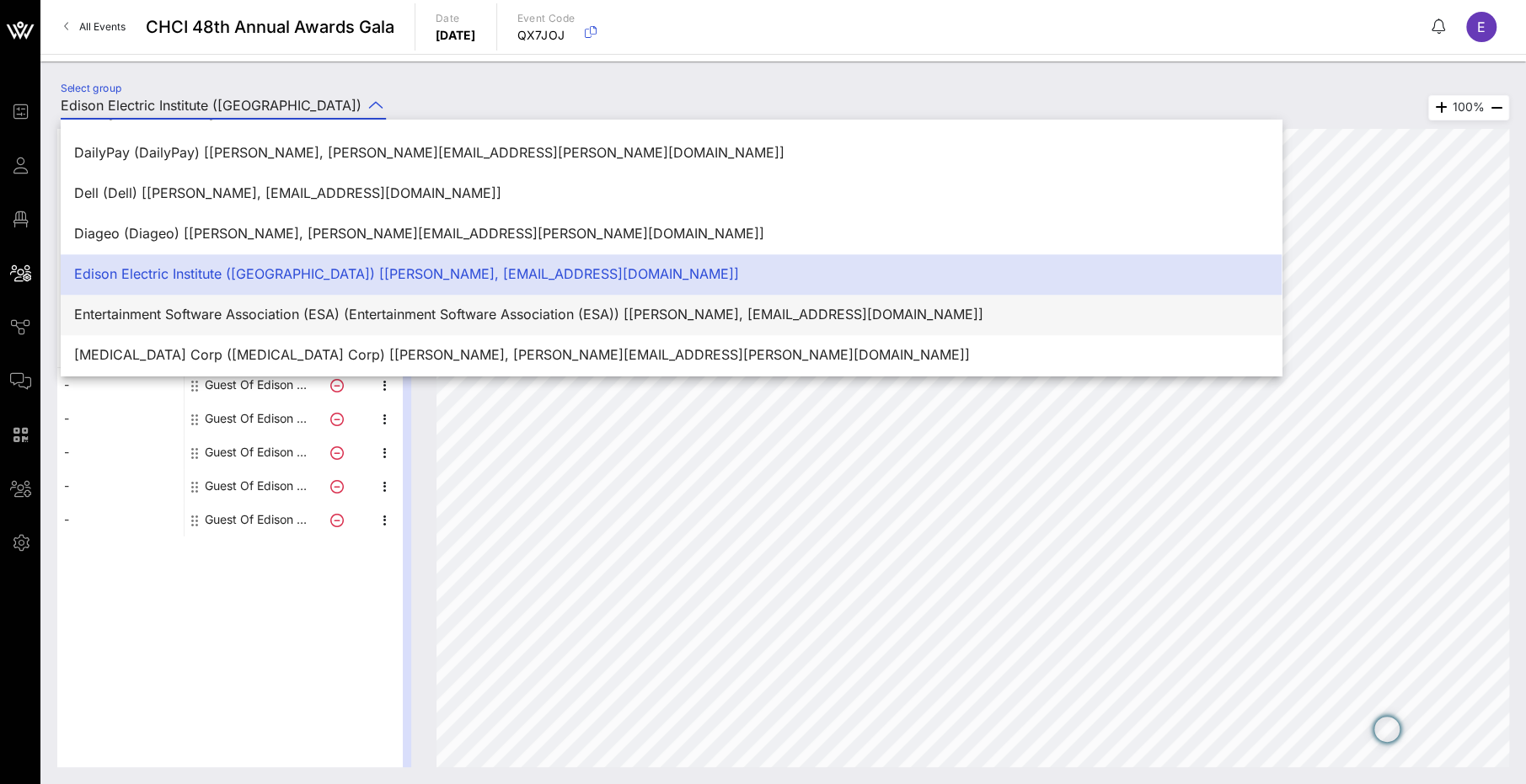 click on "Entertainment Software Association (ESA) (Entertainment Software Association (ESA)) [[PERSON_NAME], [EMAIL_ADDRESS][DOMAIN_NAME]]" at bounding box center [671, 314] 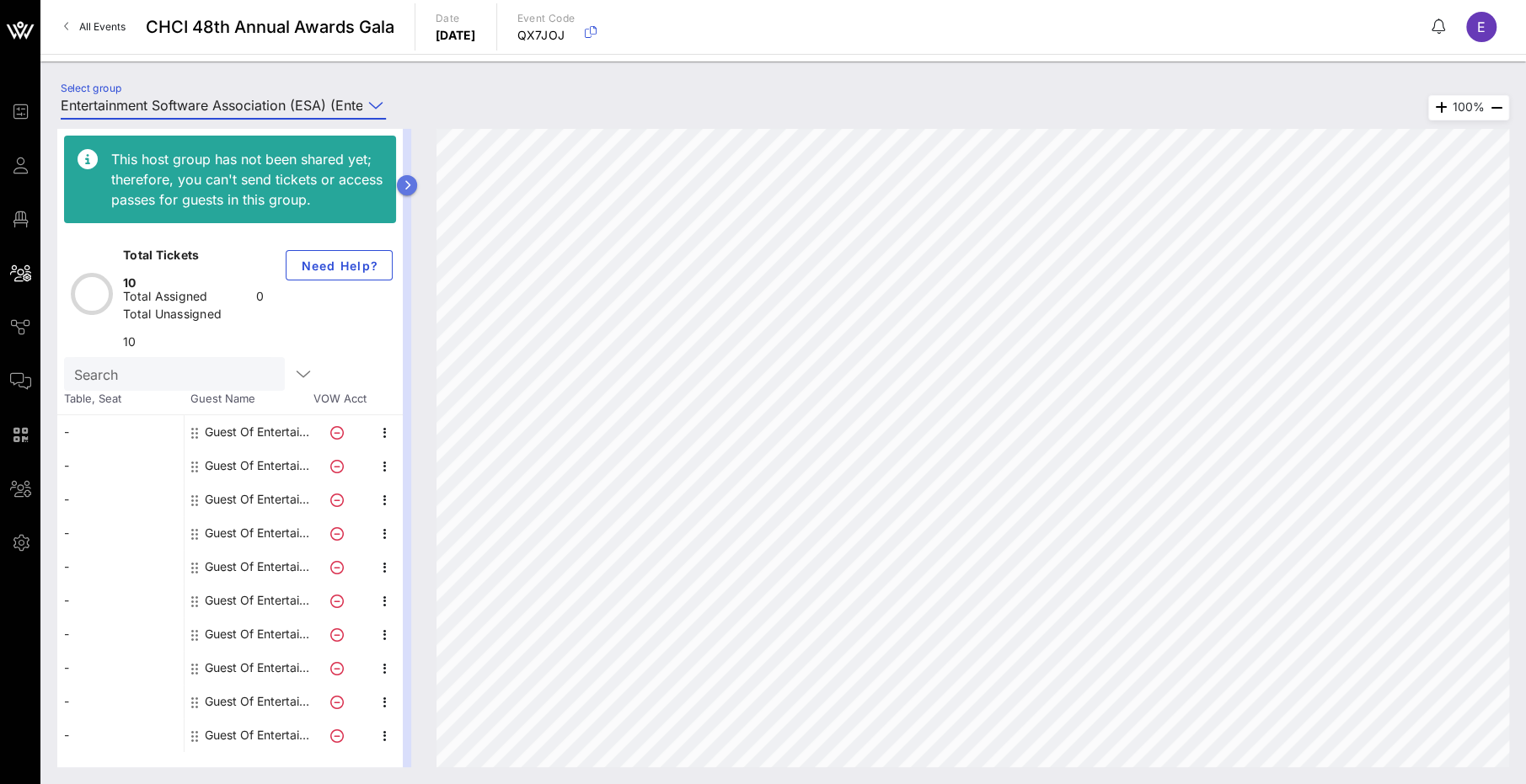 click at bounding box center (407, 185) 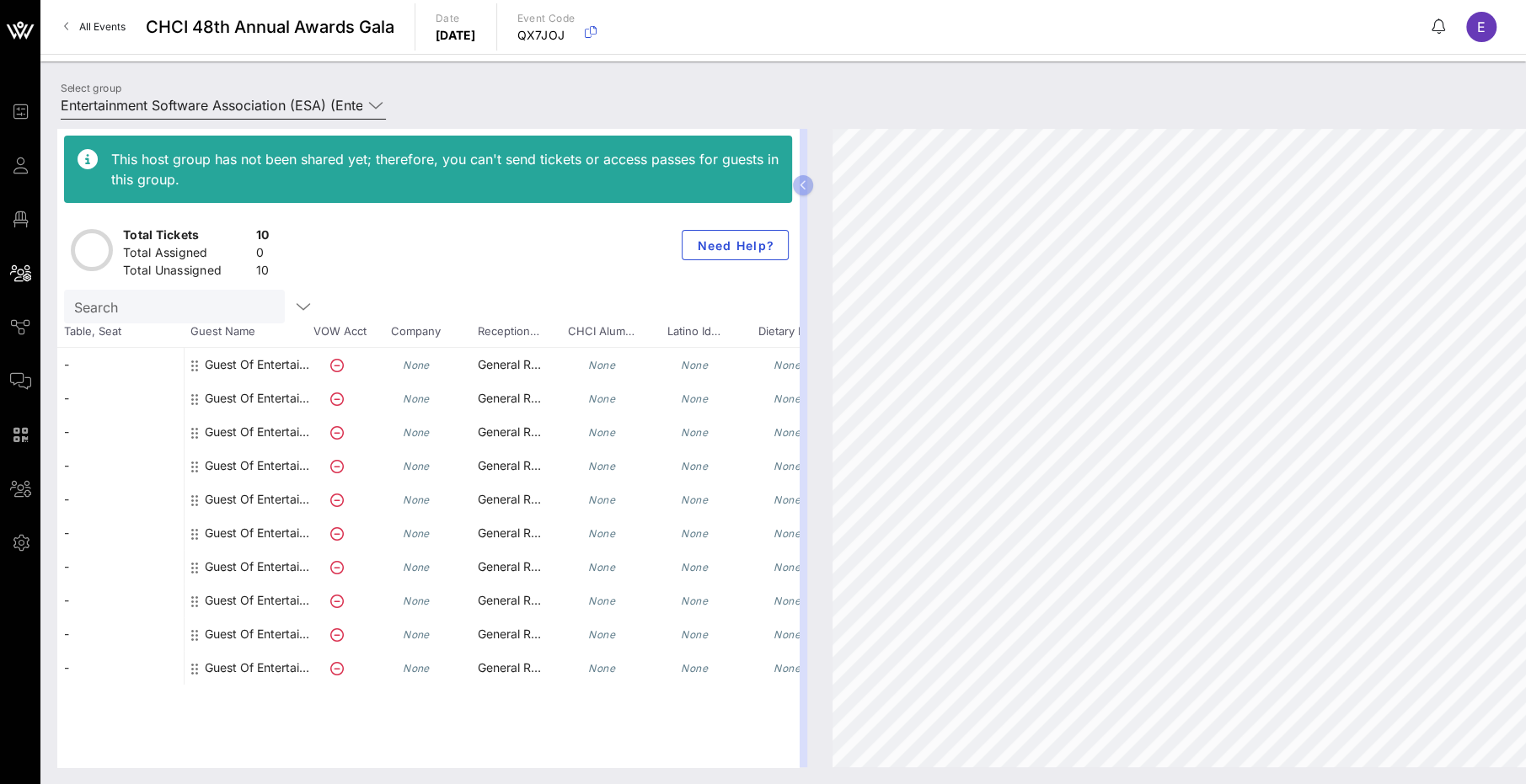 click on "Entertainment Software Association (ESA) (Entertainment Software Association (ESA)) [[PERSON_NAME], [EMAIL_ADDRESS][DOMAIN_NAME]]" at bounding box center (211, 105) 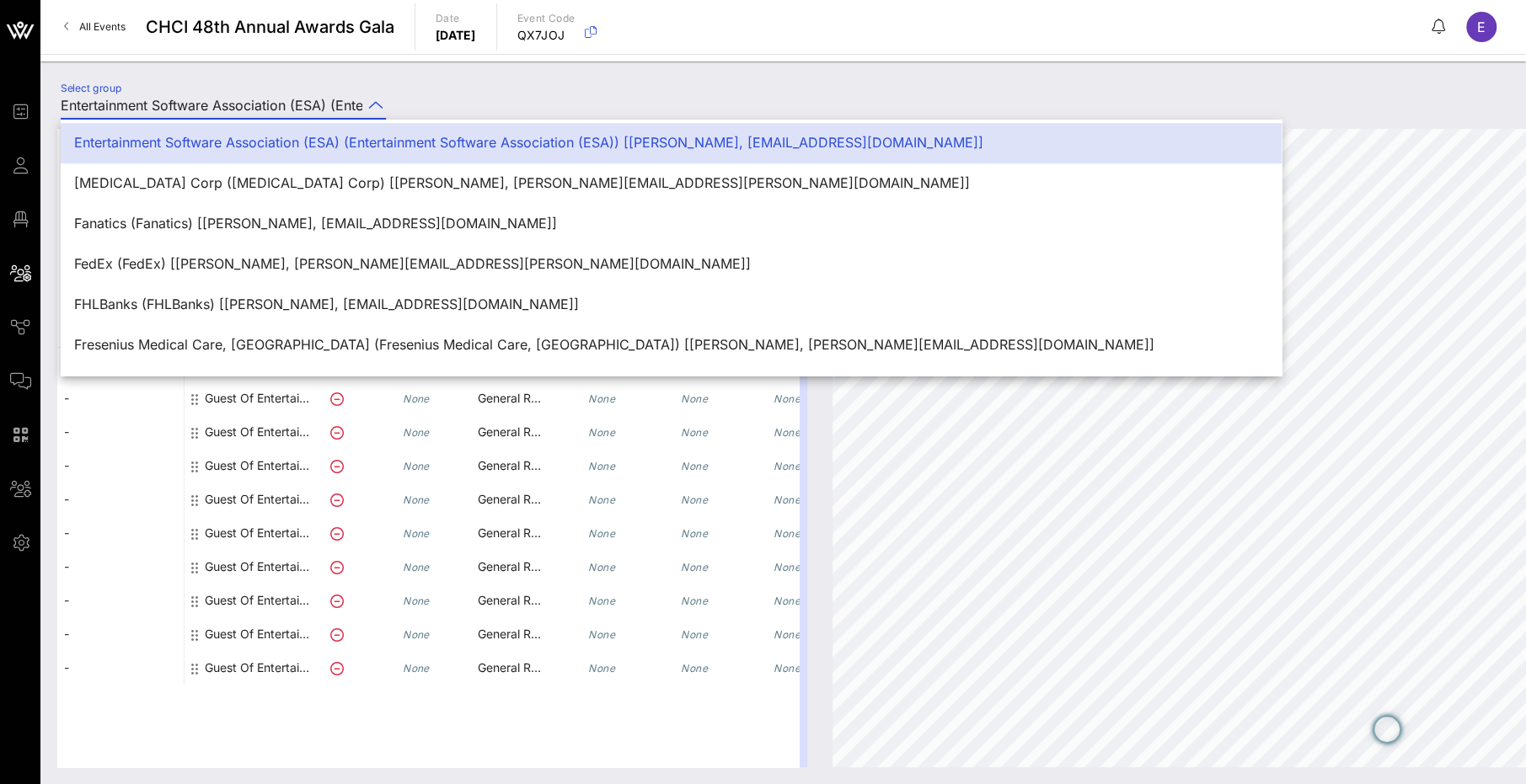 scroll, scrollTop: 1109, scrollLeft: 0, axis: vertical 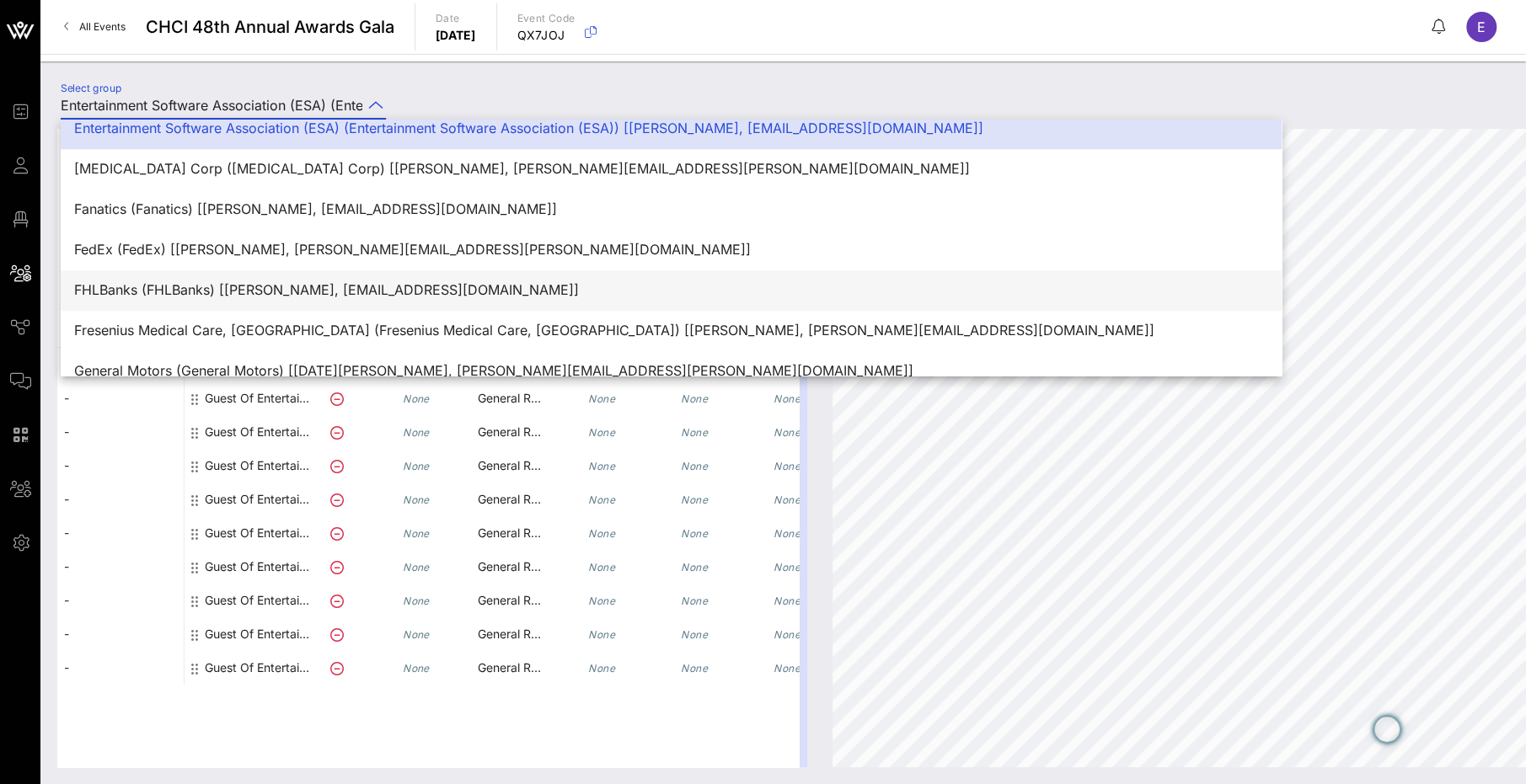 click on "FHLBanks (FHLBanks) [[PERSON_NAME], [EMAIL_ADDRESS][DOMAIN_NAME]]" at bounding box center (671, 290) 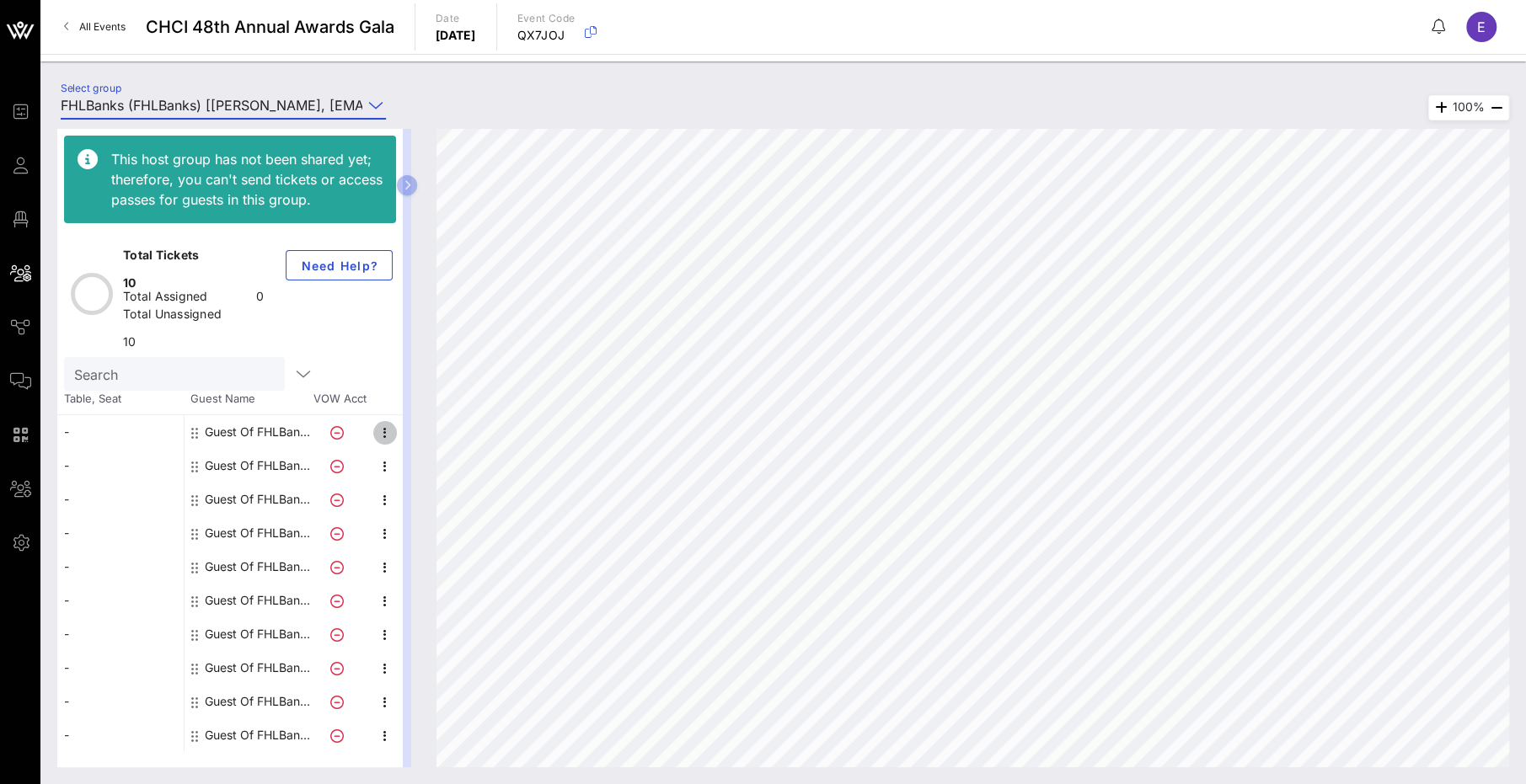 click at bounding box center [385, 433] 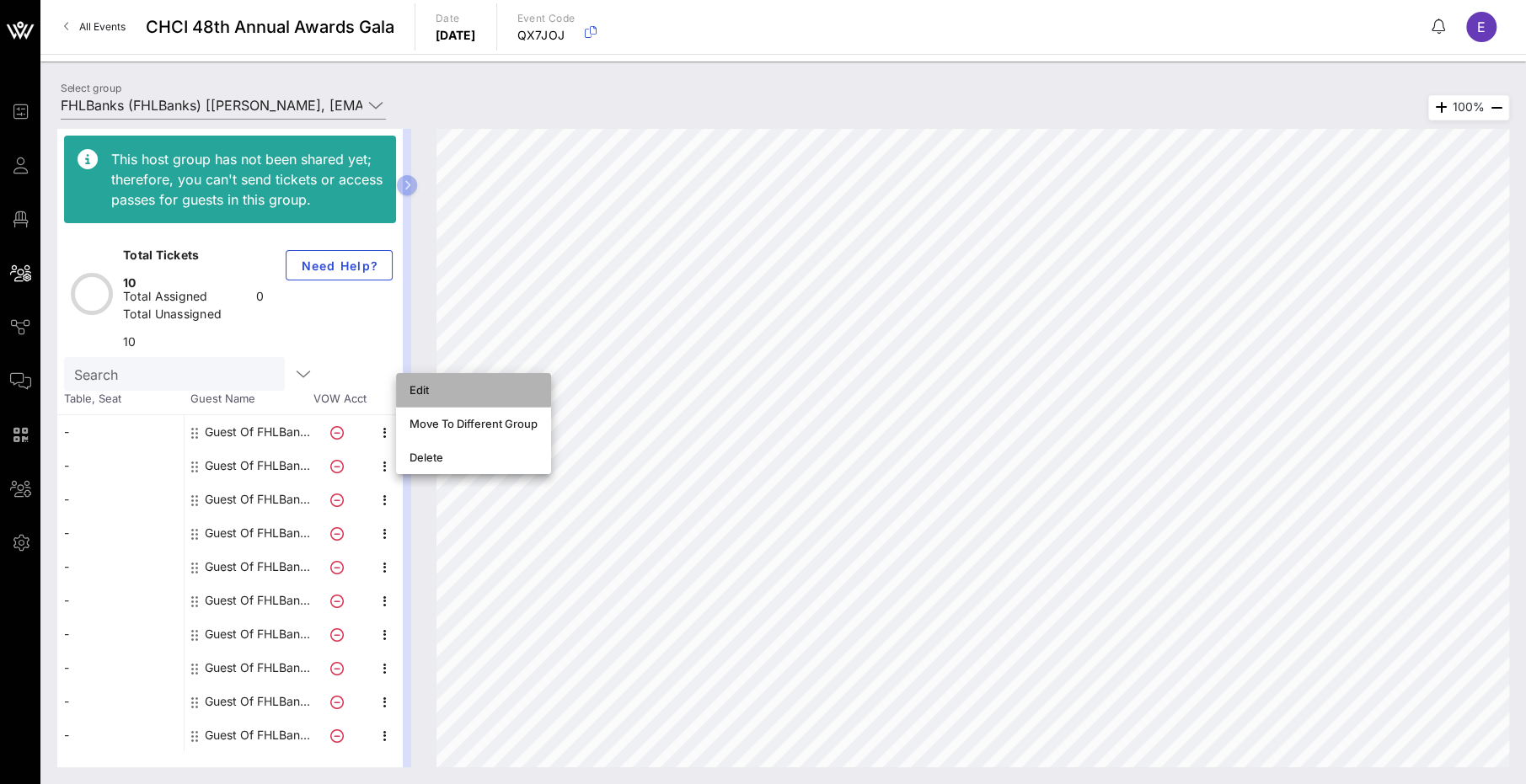 click on "Edit" at bounding box center (474, 390) 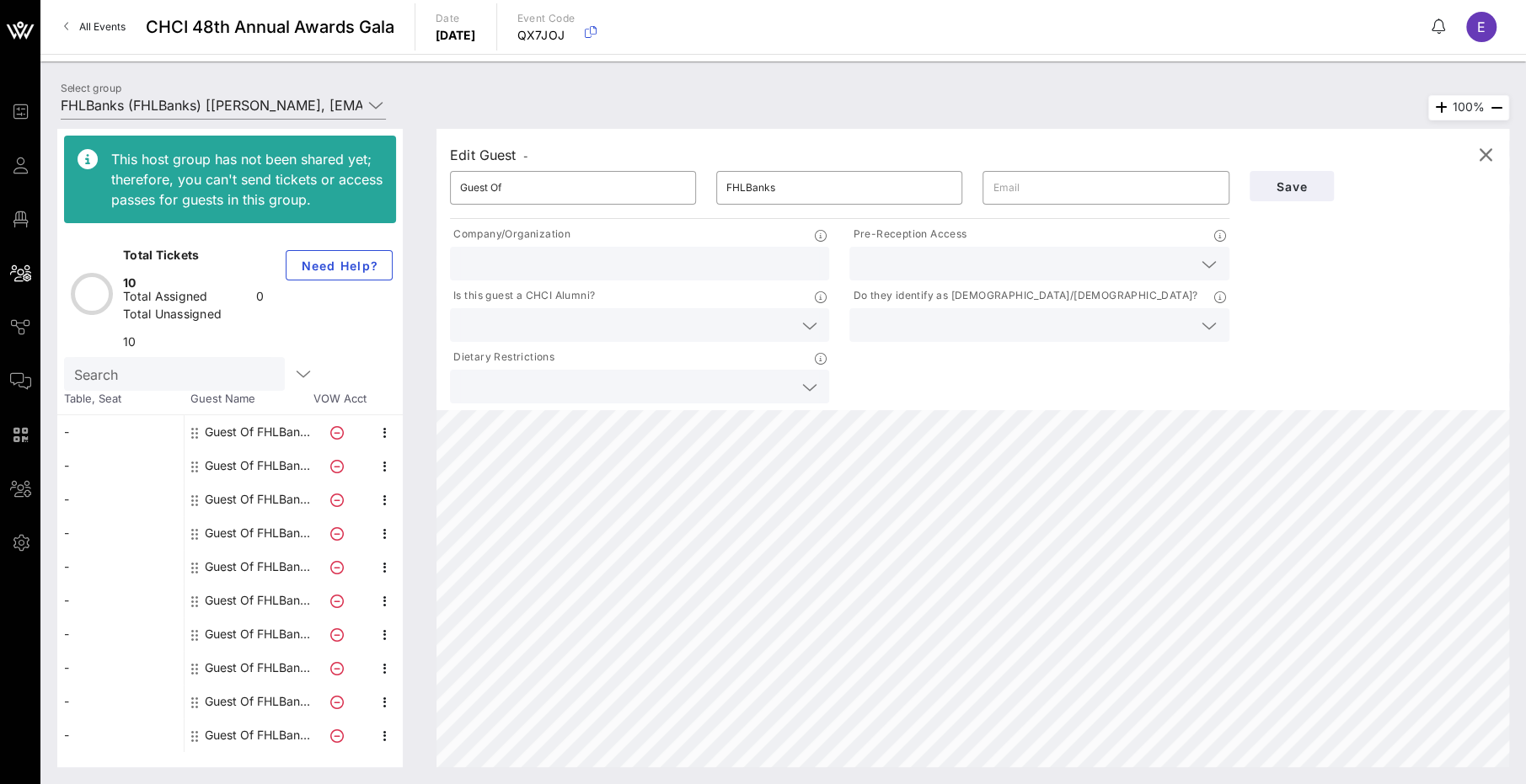 click at bounding box center (1025, 264) 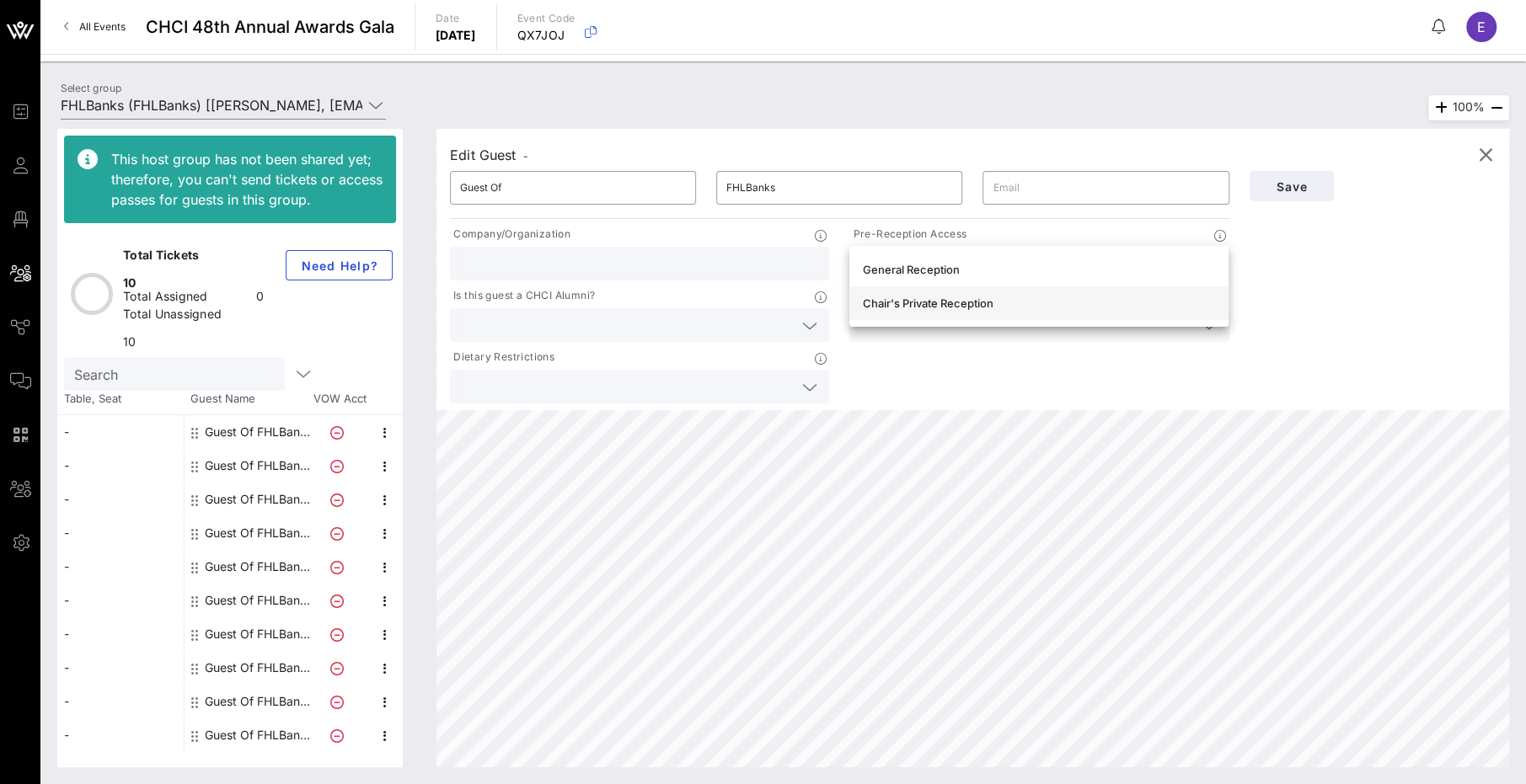 click on "Chair's Private Reception" at bounding box center (1039, 303) 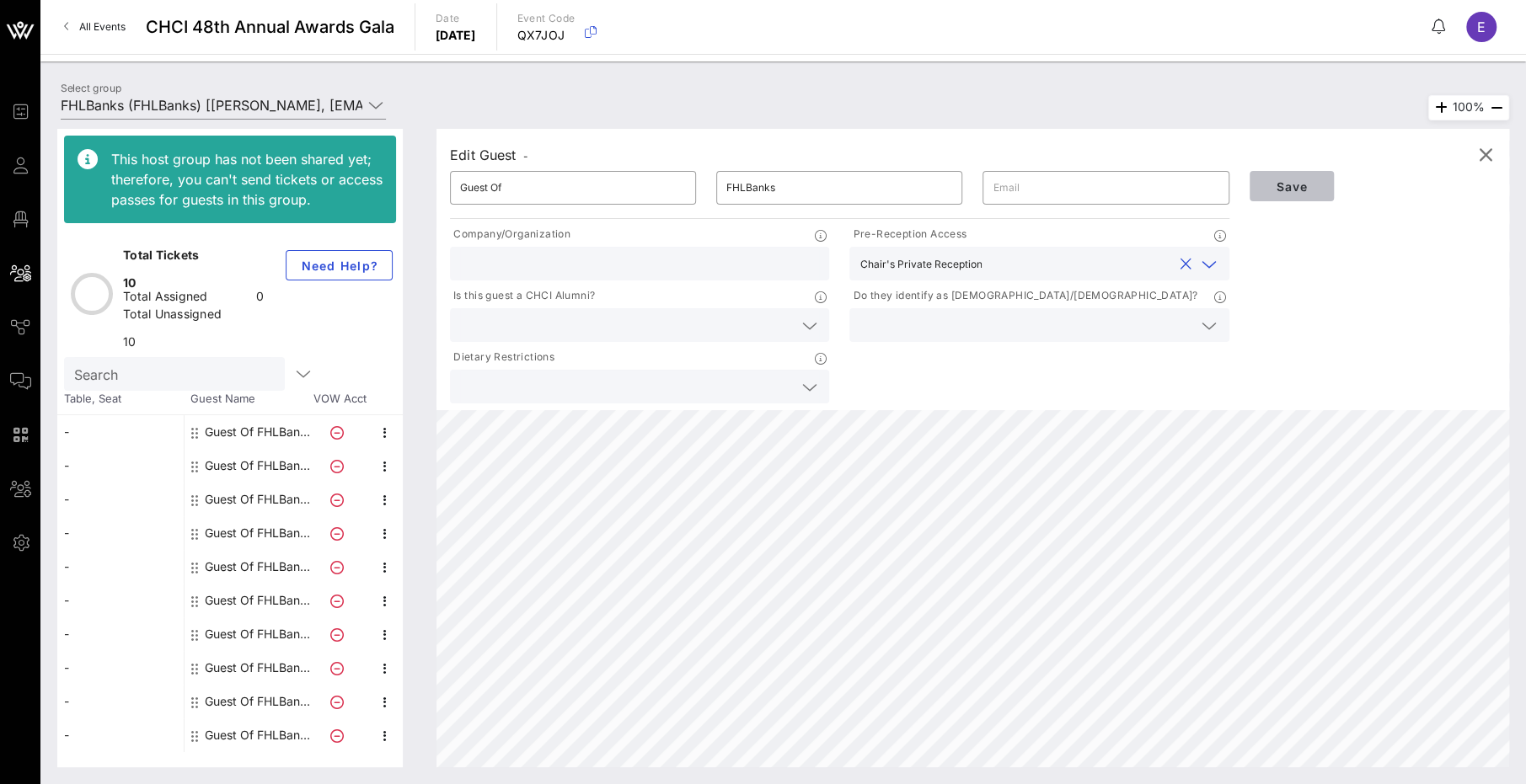 click on "Save" at bounding box center (1292, 186) 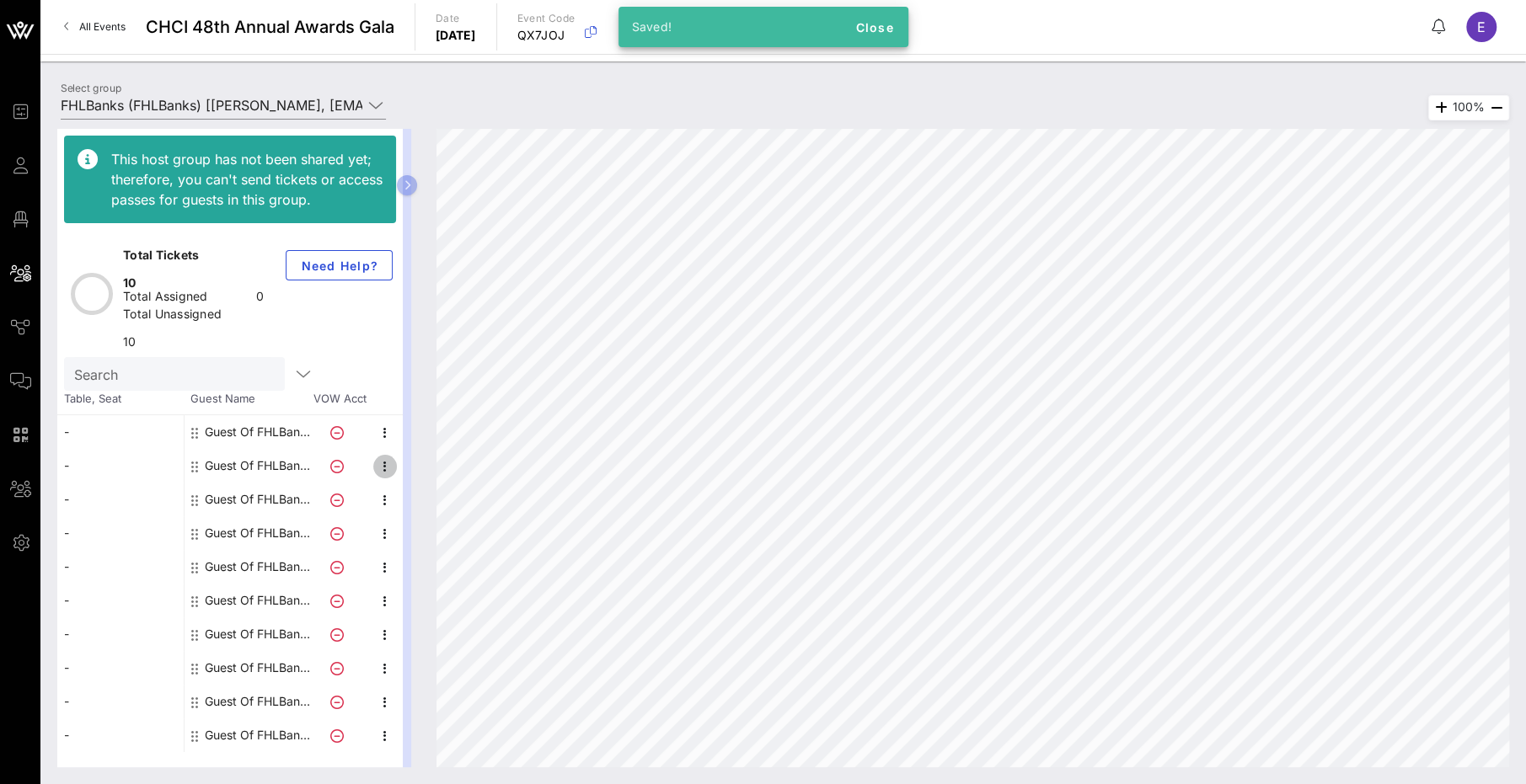click at bounding box center (385, 467) 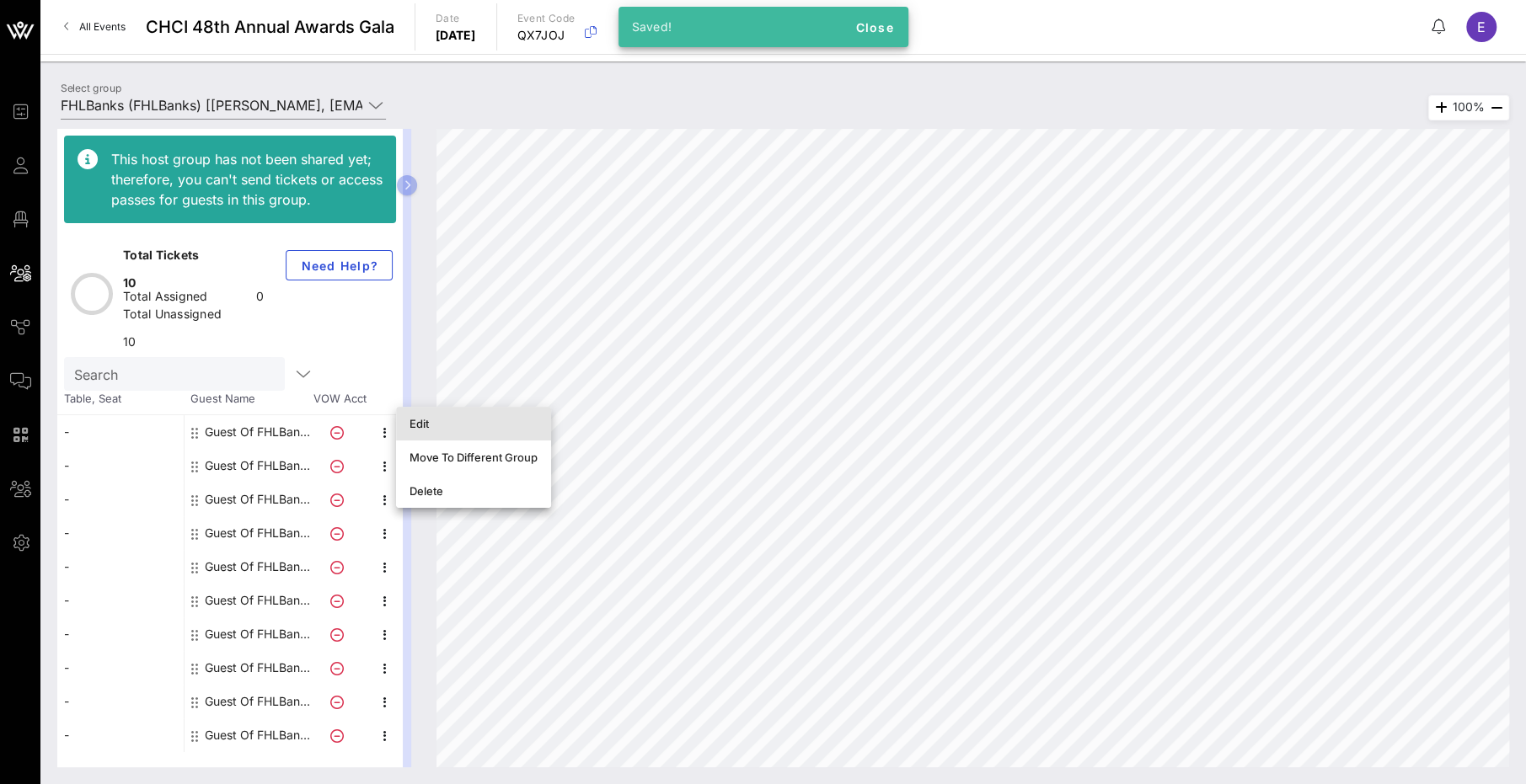 click on "Edit" at bounding box center [474, 424] 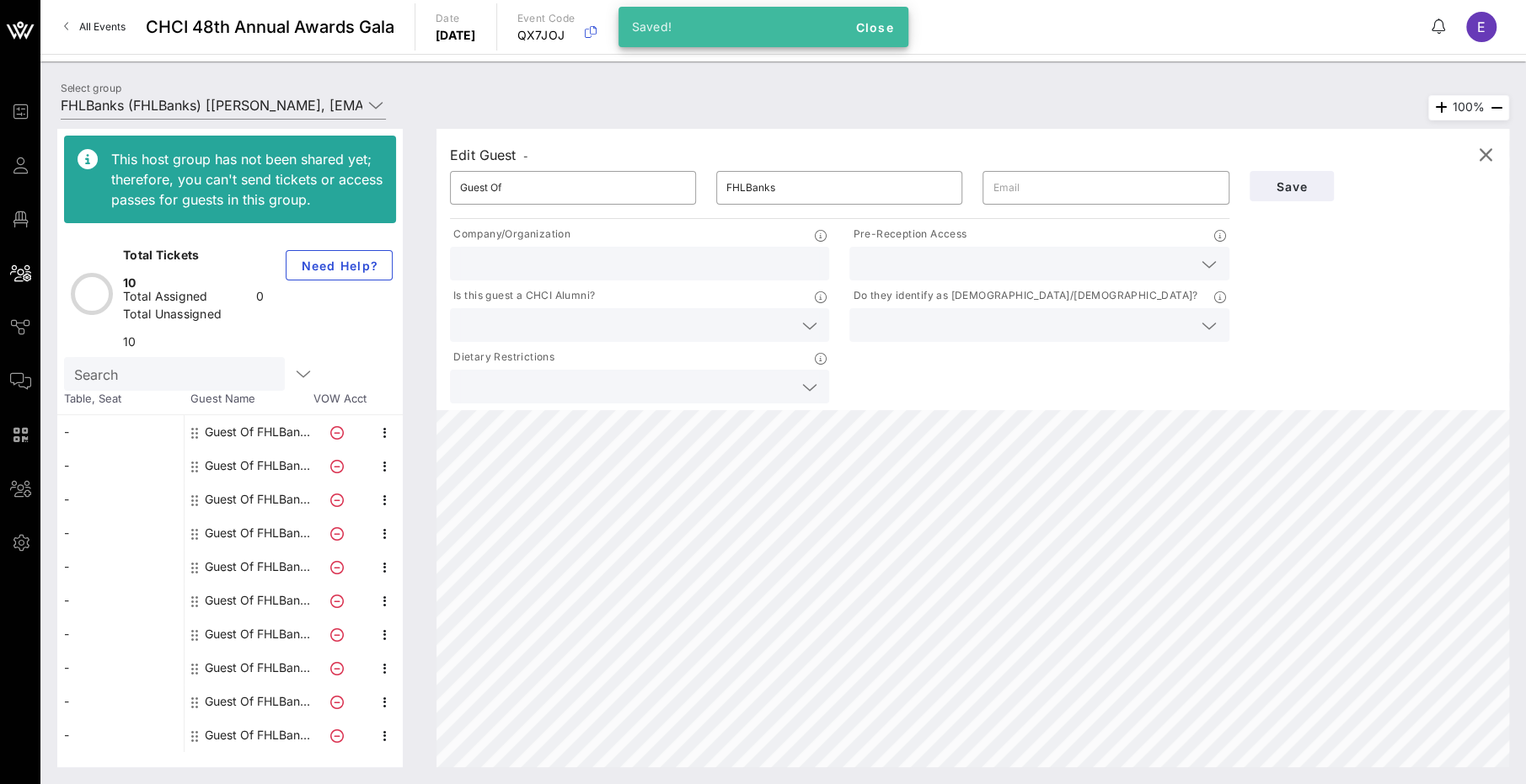 click at bounding box center [1025, 264] 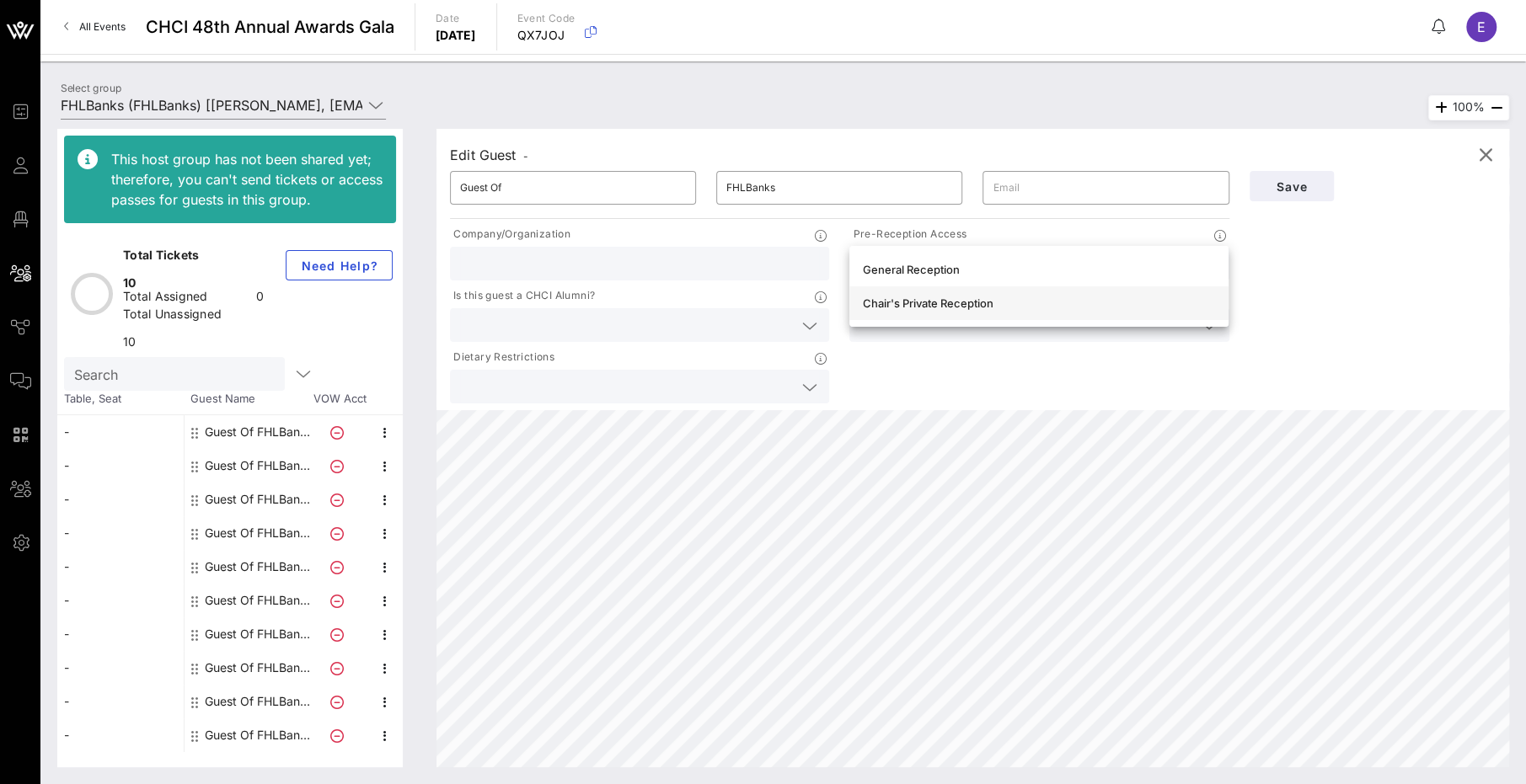 click on "Chair's Private Reception" at bounding box center (1039, 303) 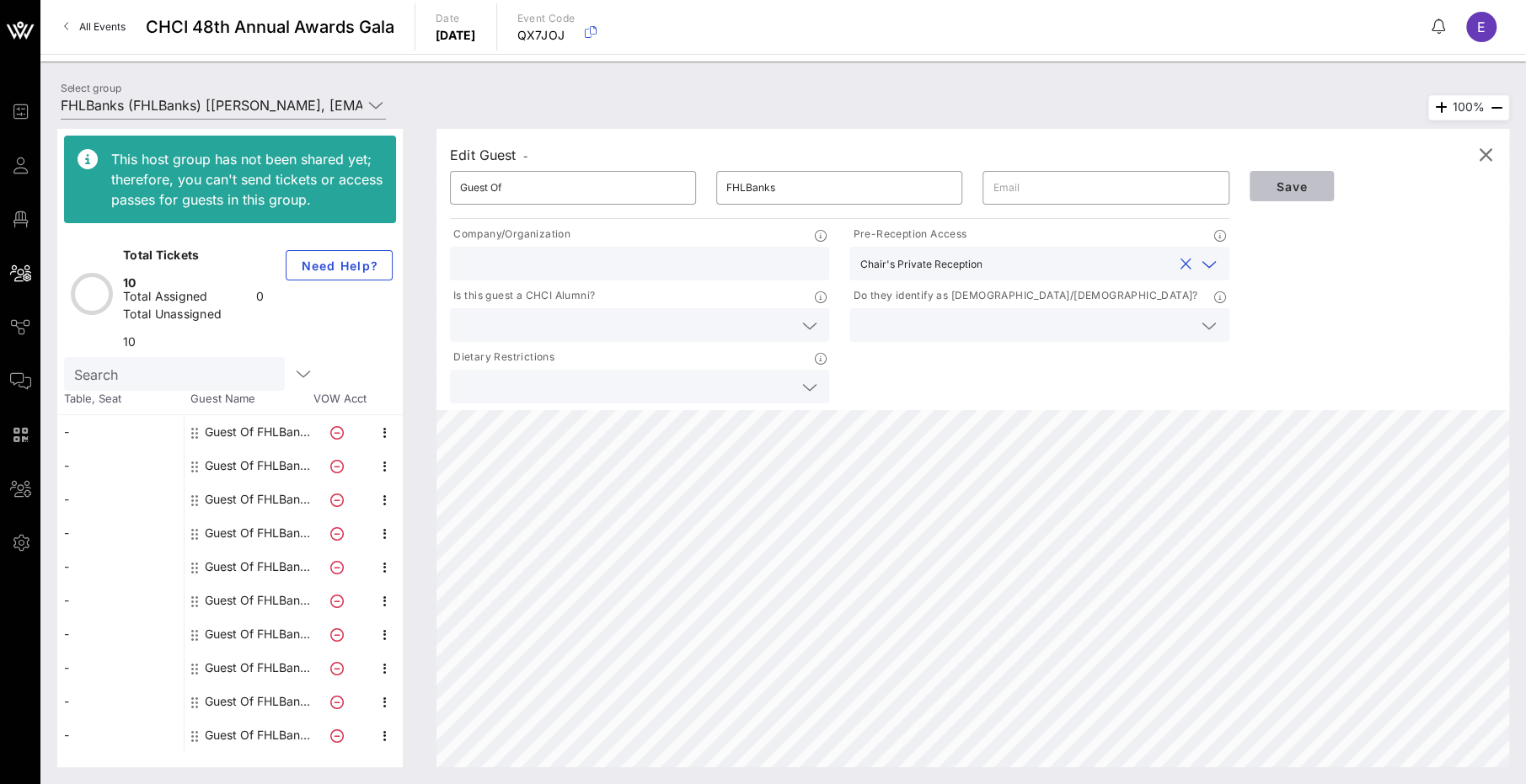 click on "Save" at bounding box center [1292, 186] 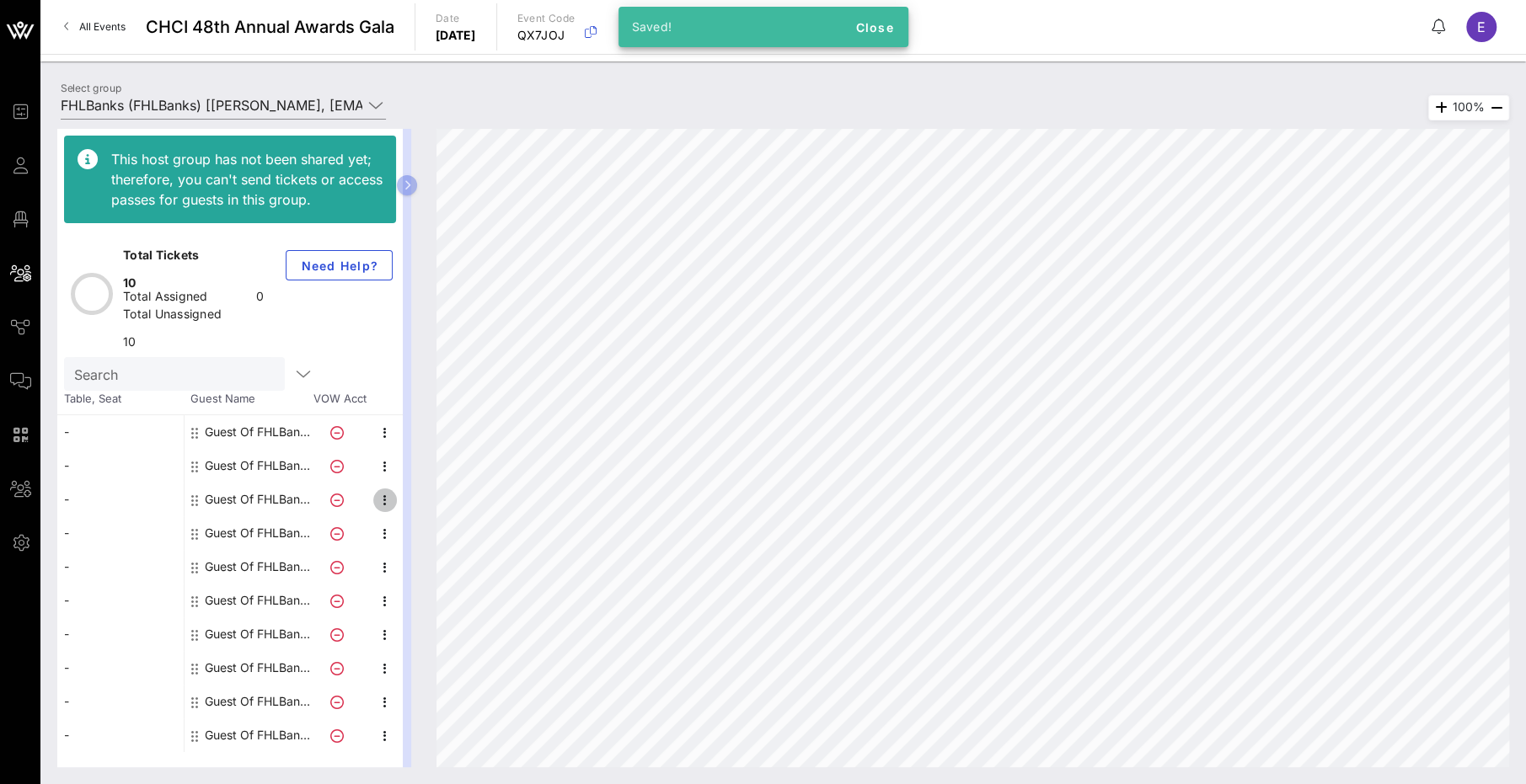 click at bounding box center (385, 500) 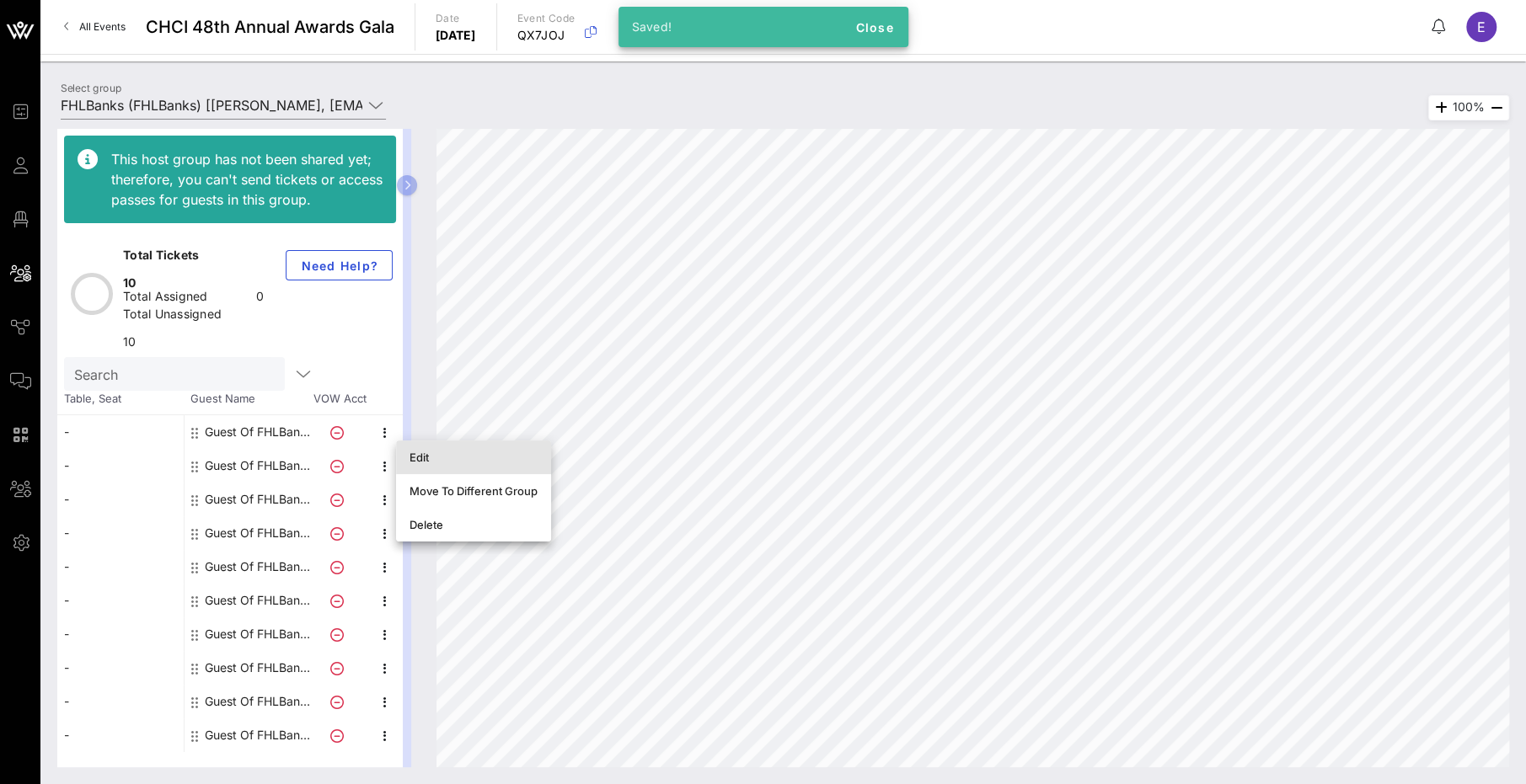click on "Edit" at bounding box center (474, 457) 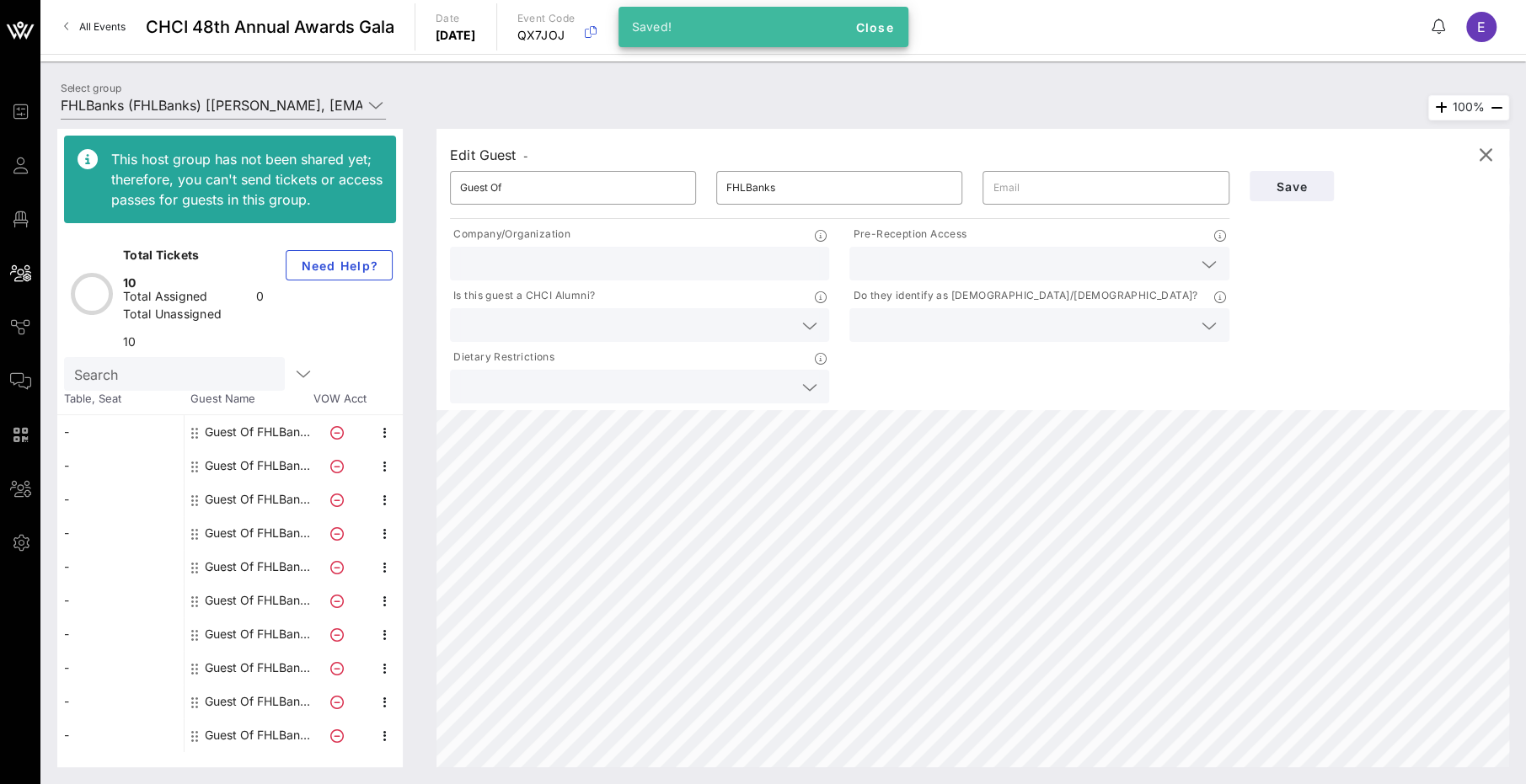 click at bounding box center (1025, 264) 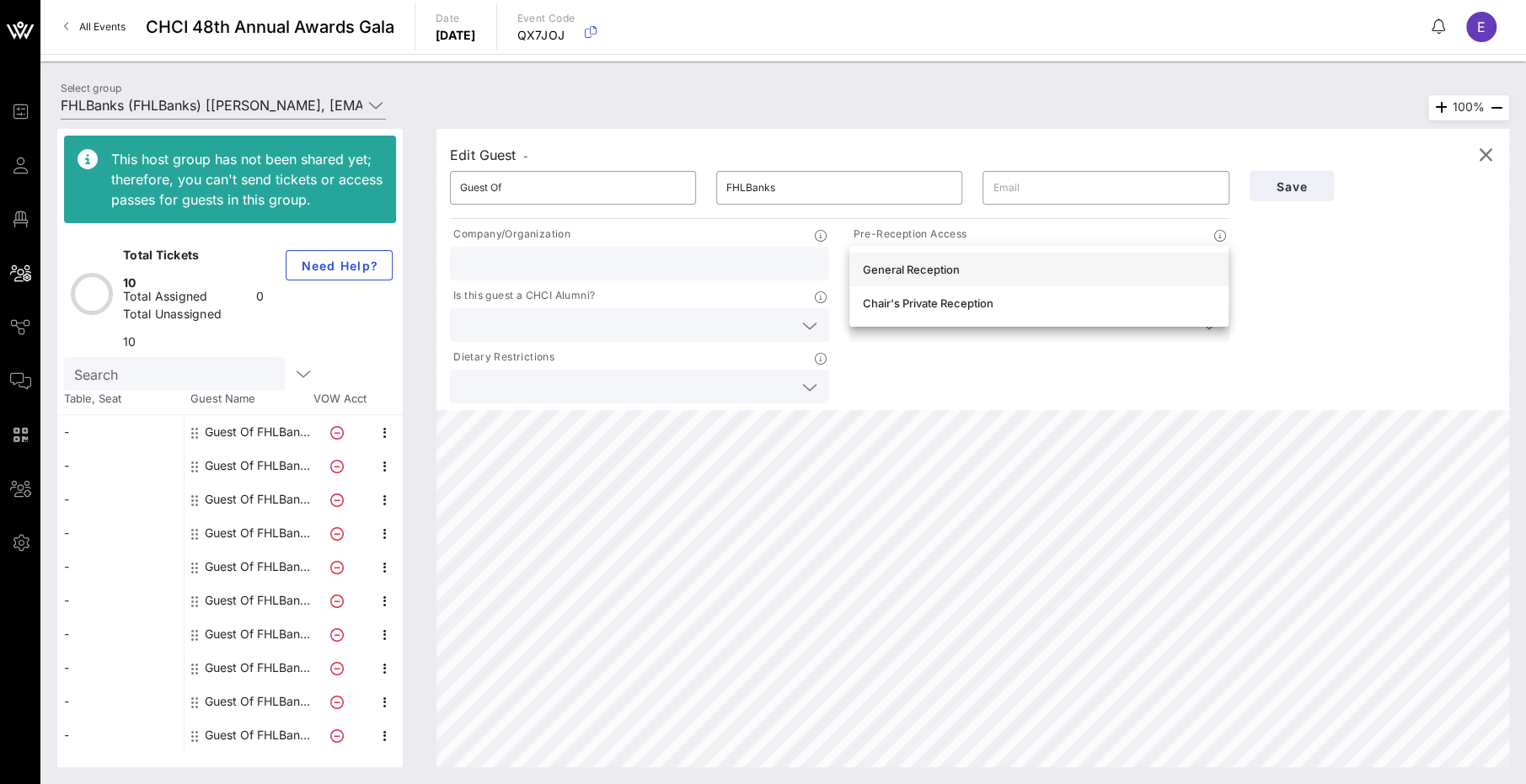 click on "General Reception" at bounding box center [1039, 269] 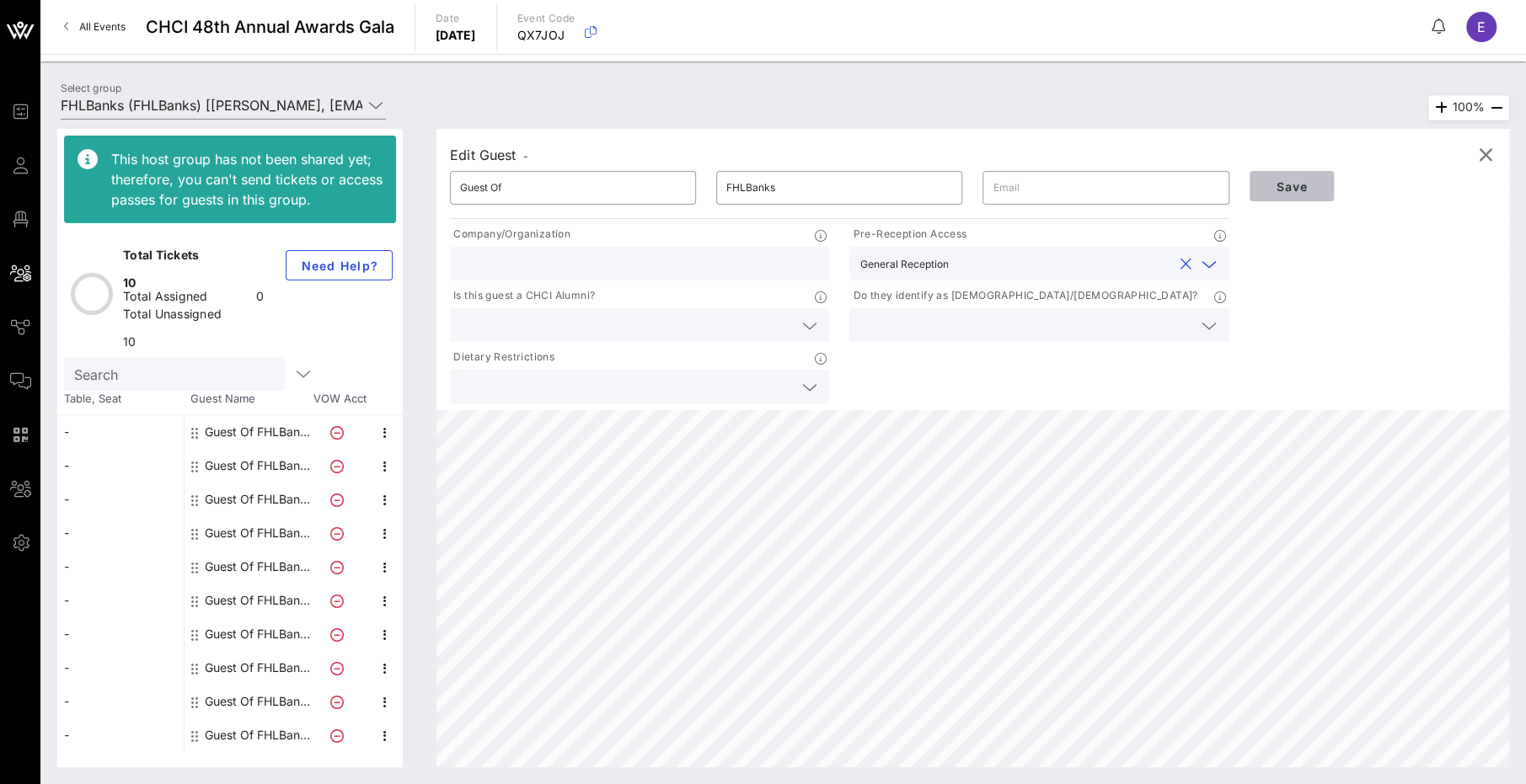 click on "Save" at bounding box center [1292, 186] 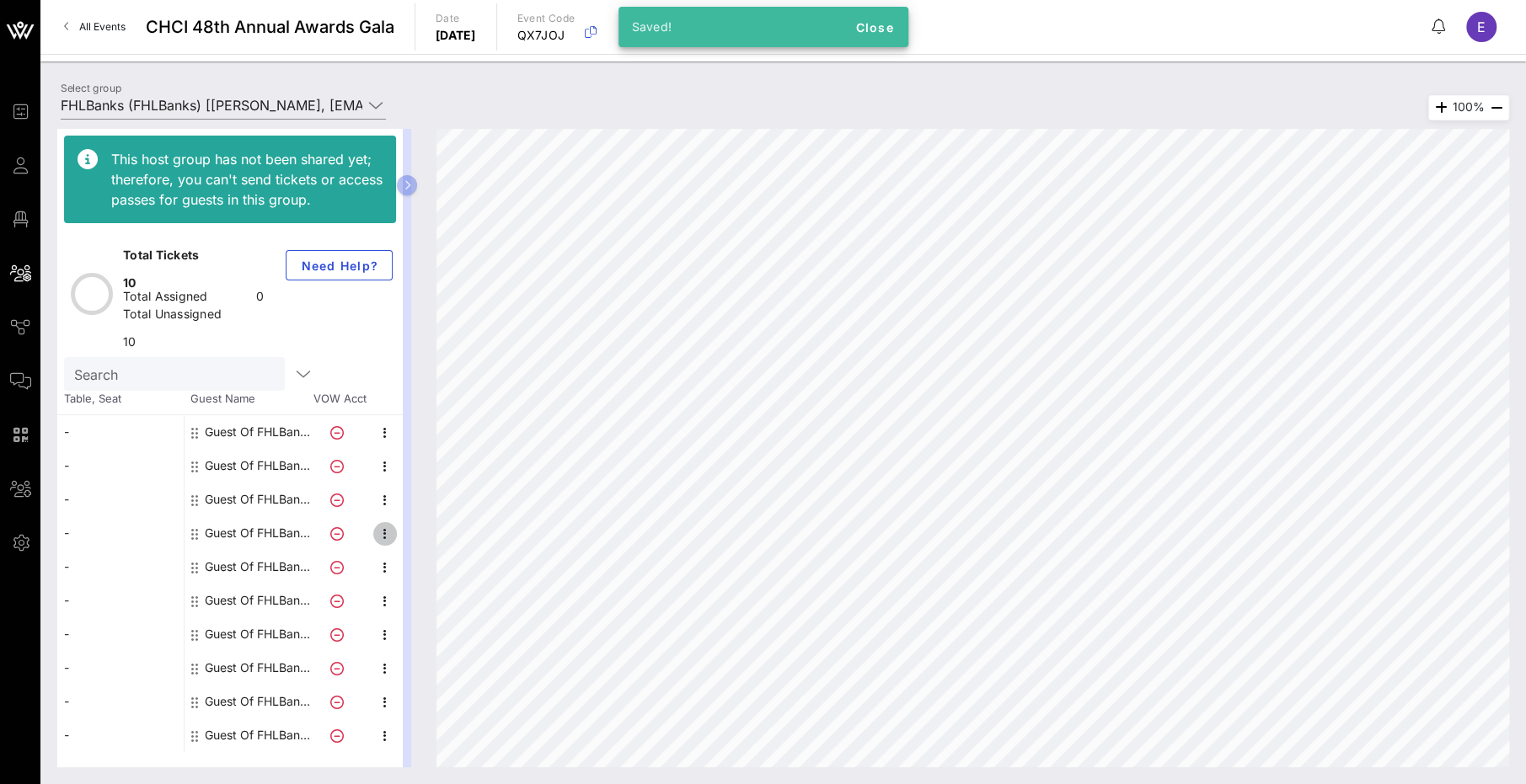 click at bounding box center [385, 534] 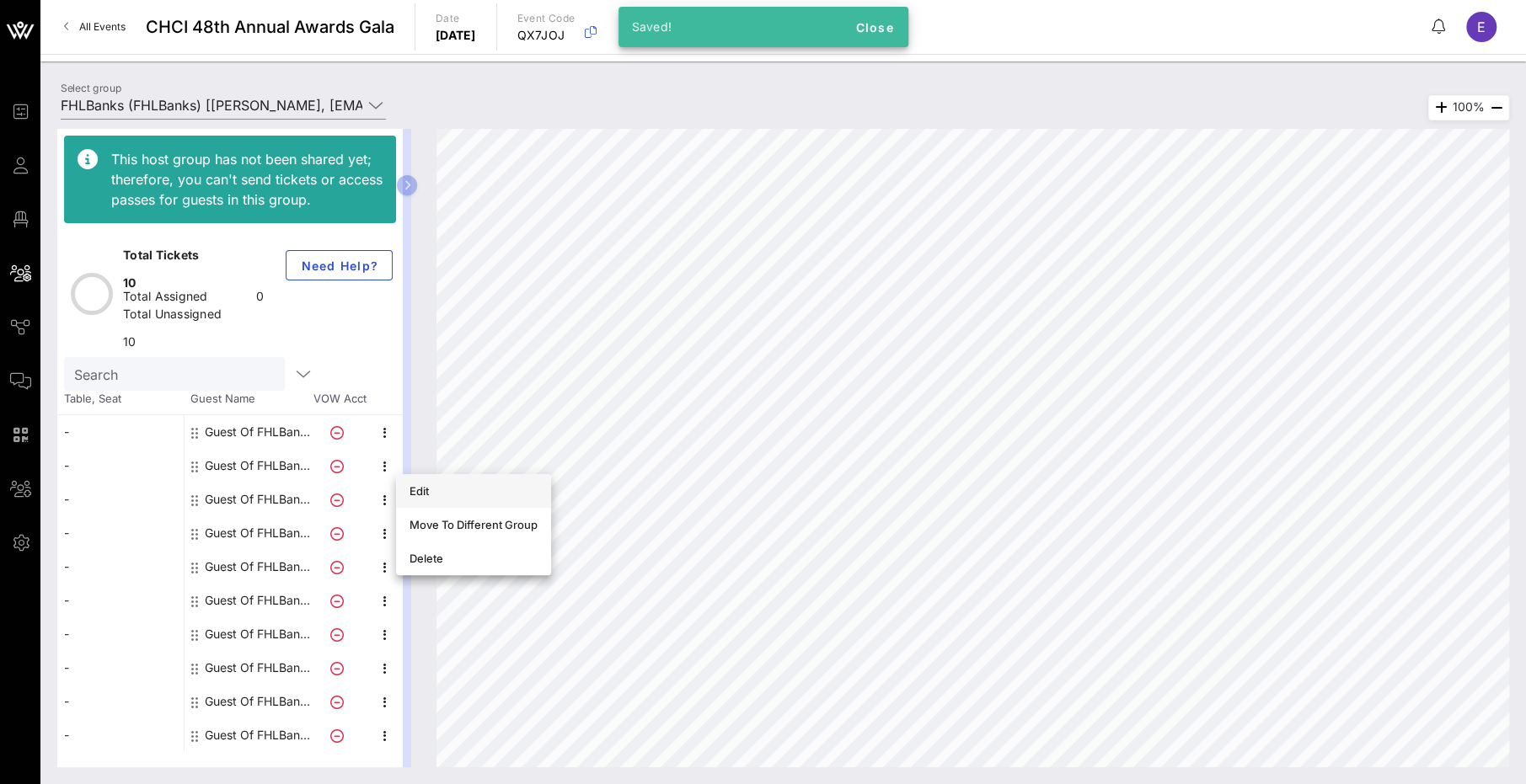 click on "Edit" at bounding box center (474, 491) 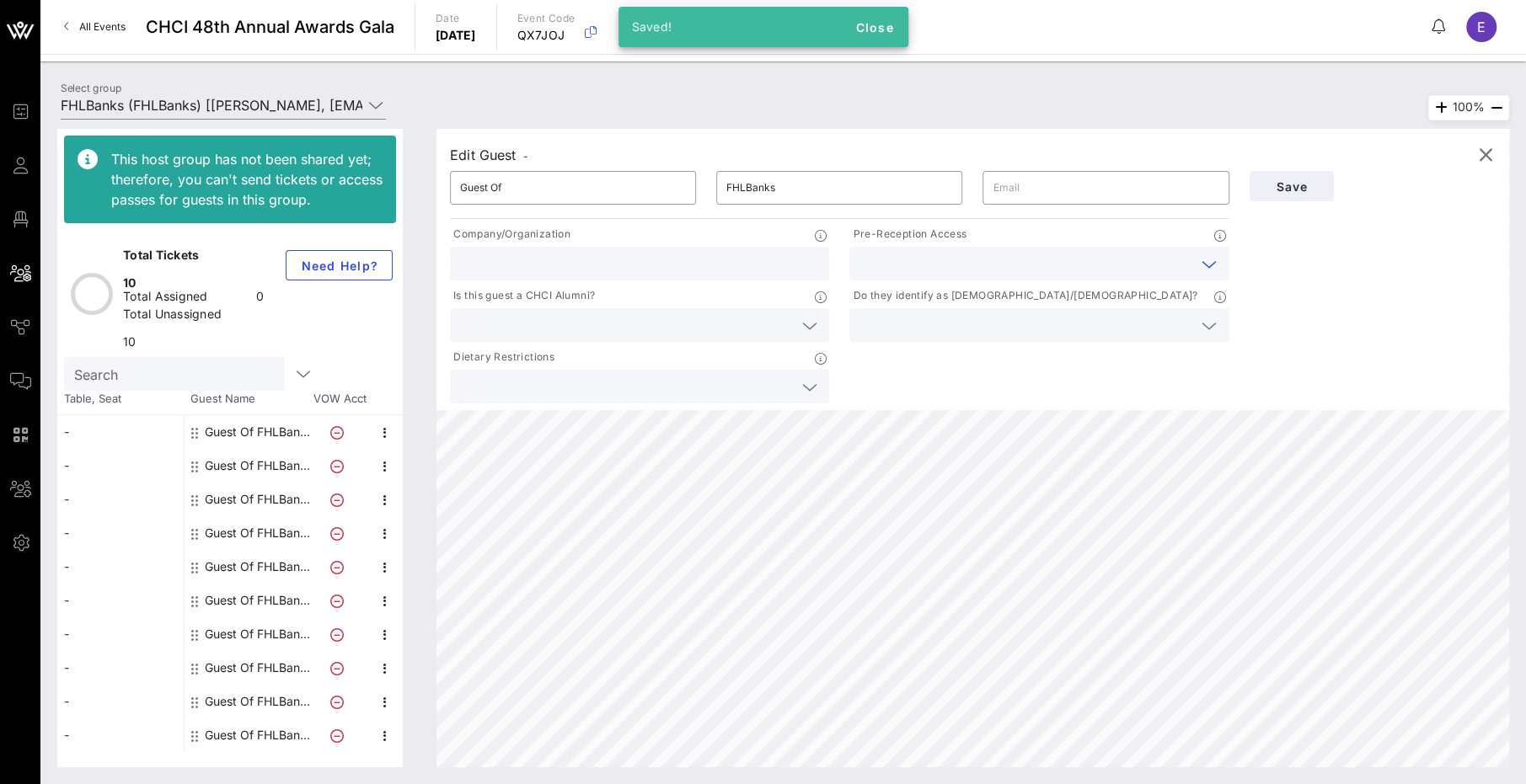 click at bounding box center [1025, 264] 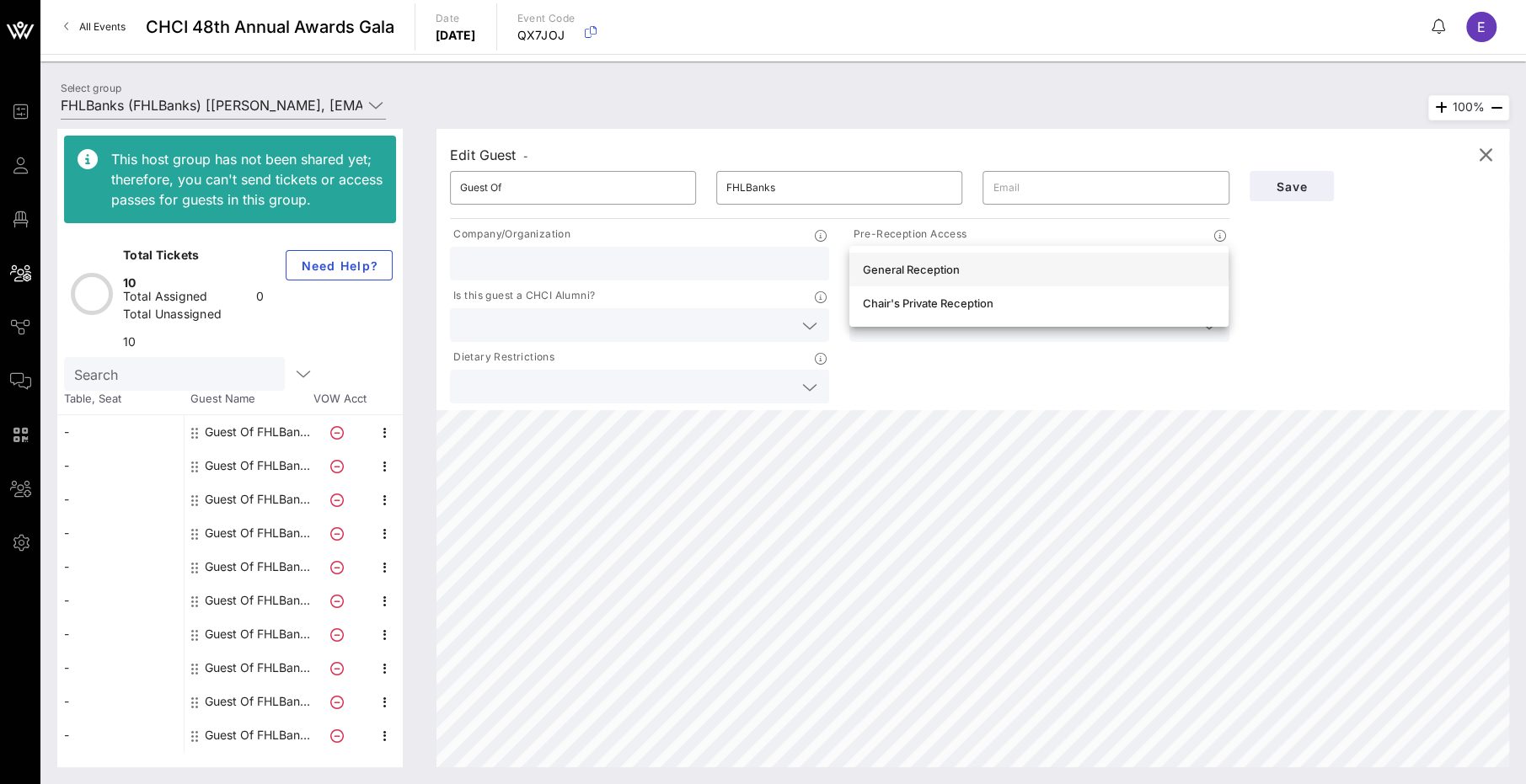 click on "General Reception" at bounding box center [1039, 269] 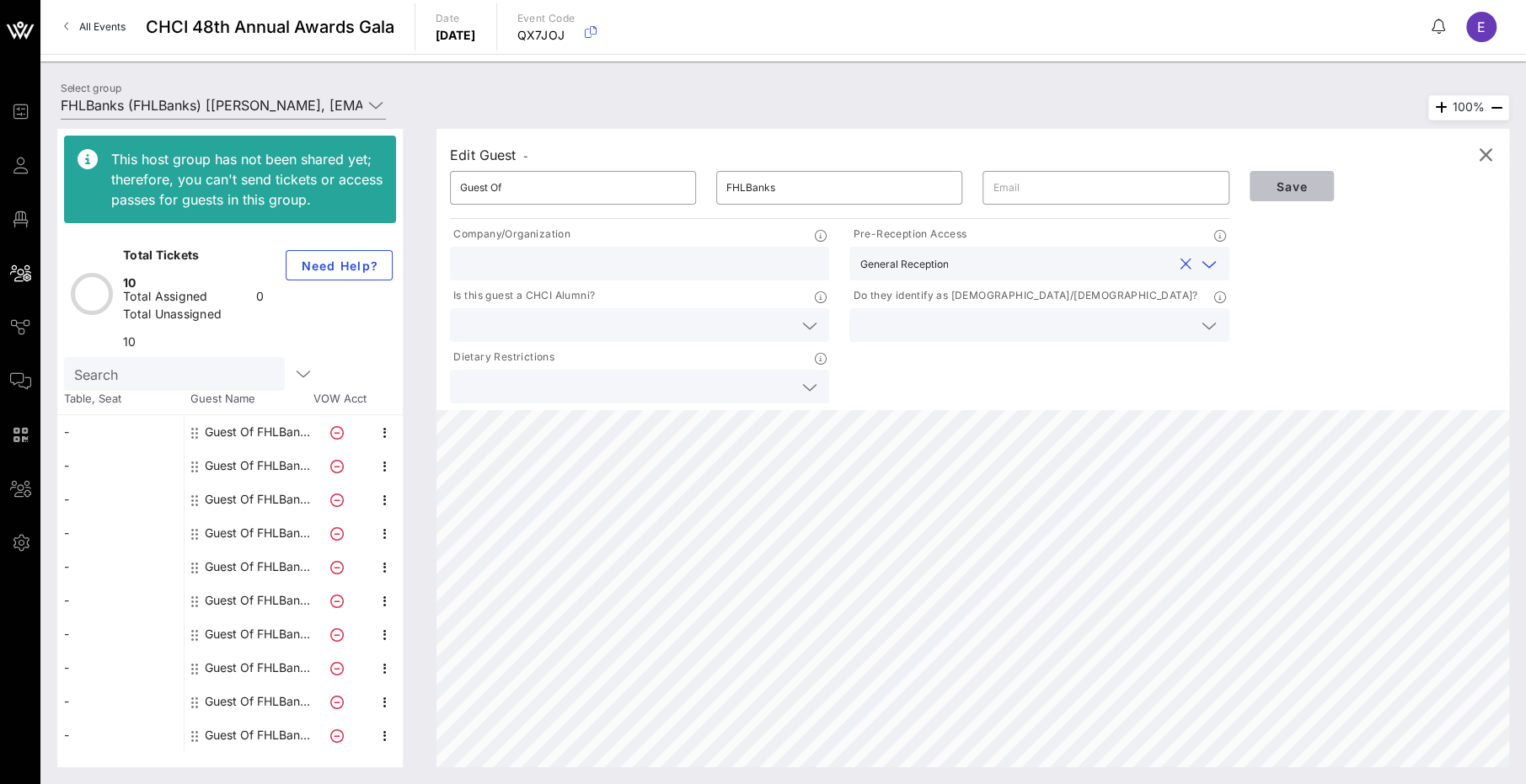 click on "Save" at bounding box center [1292, 186] 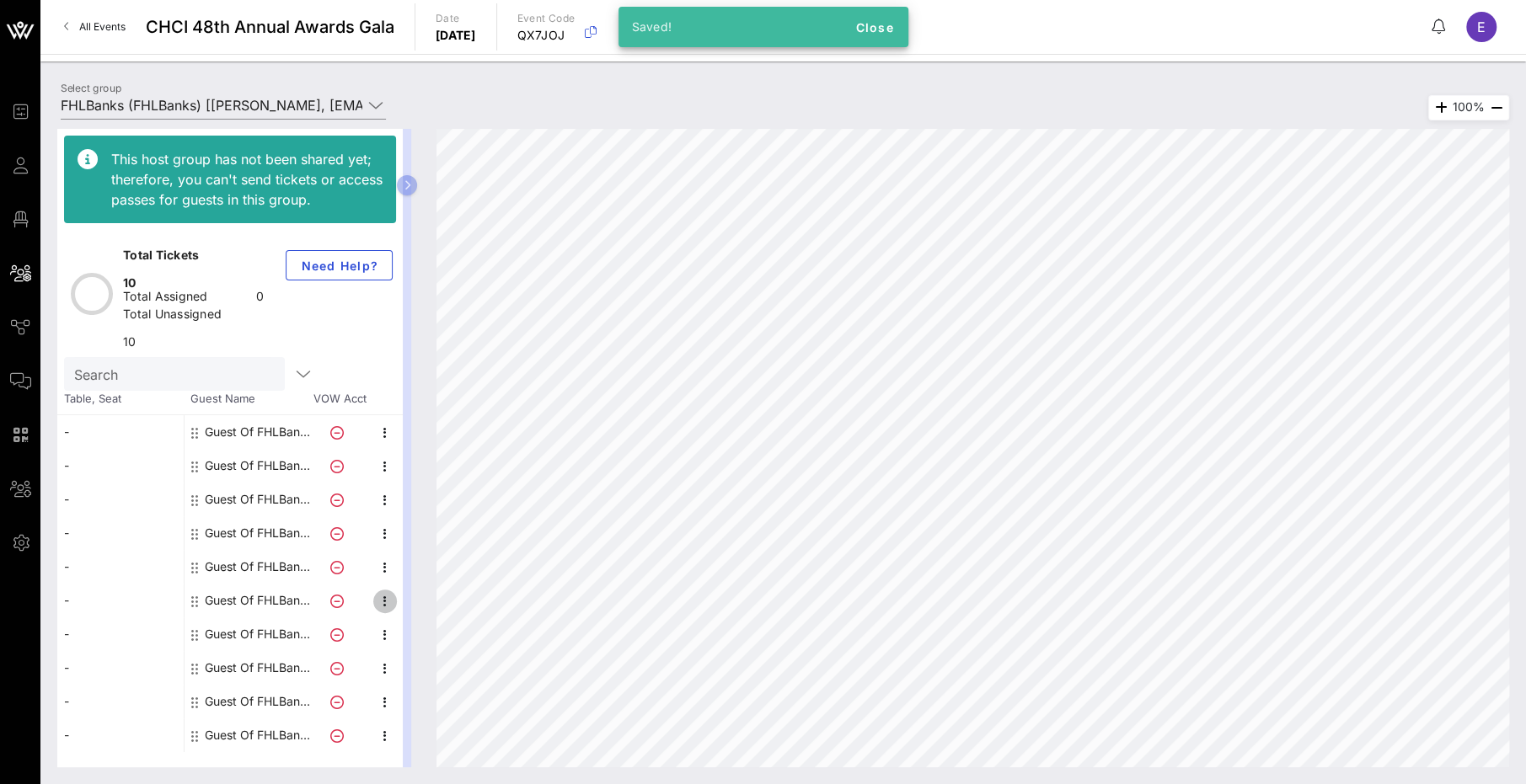 click at bounding box center [385, 601] 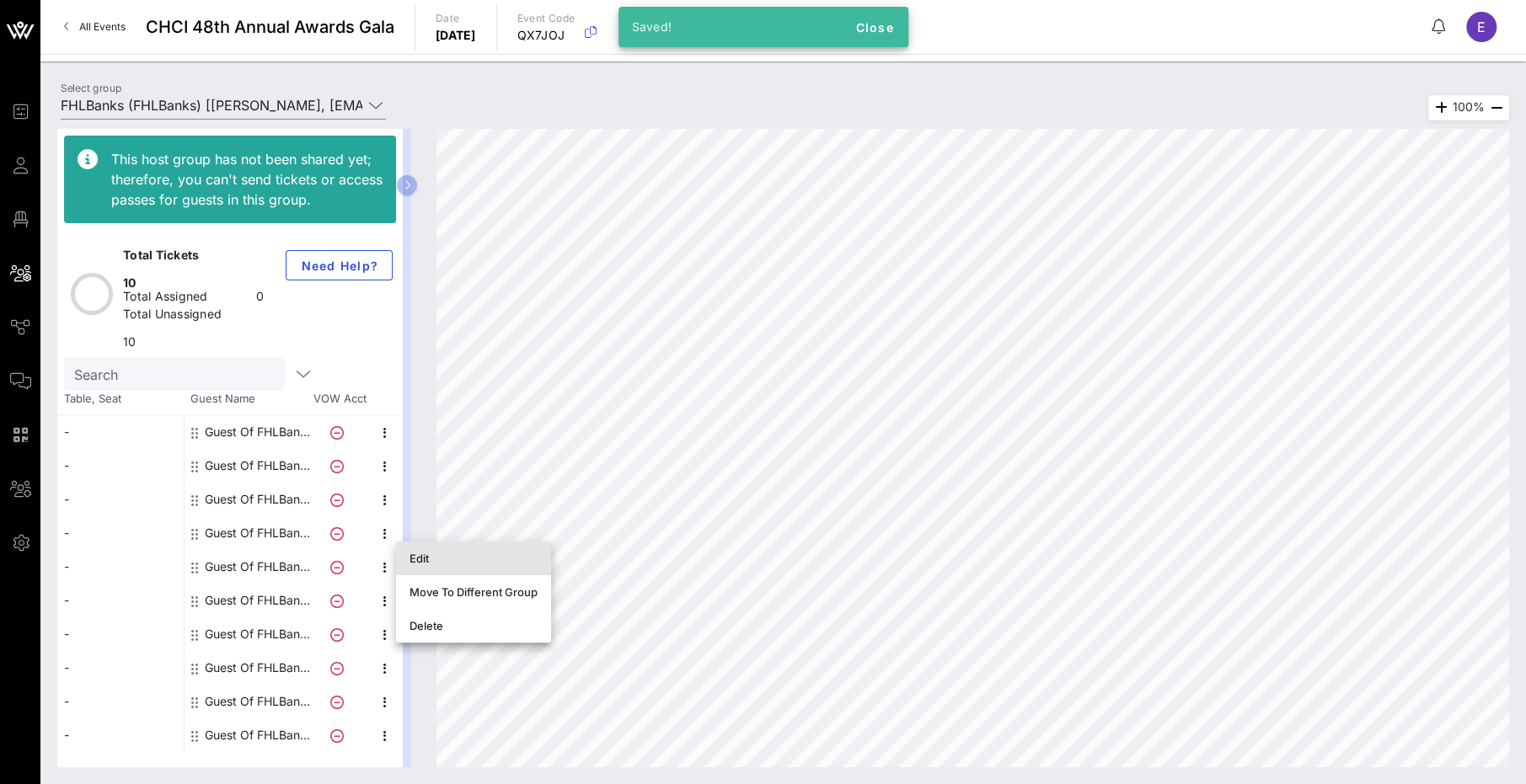 click on "Edit" at bounding box center [474, 558] 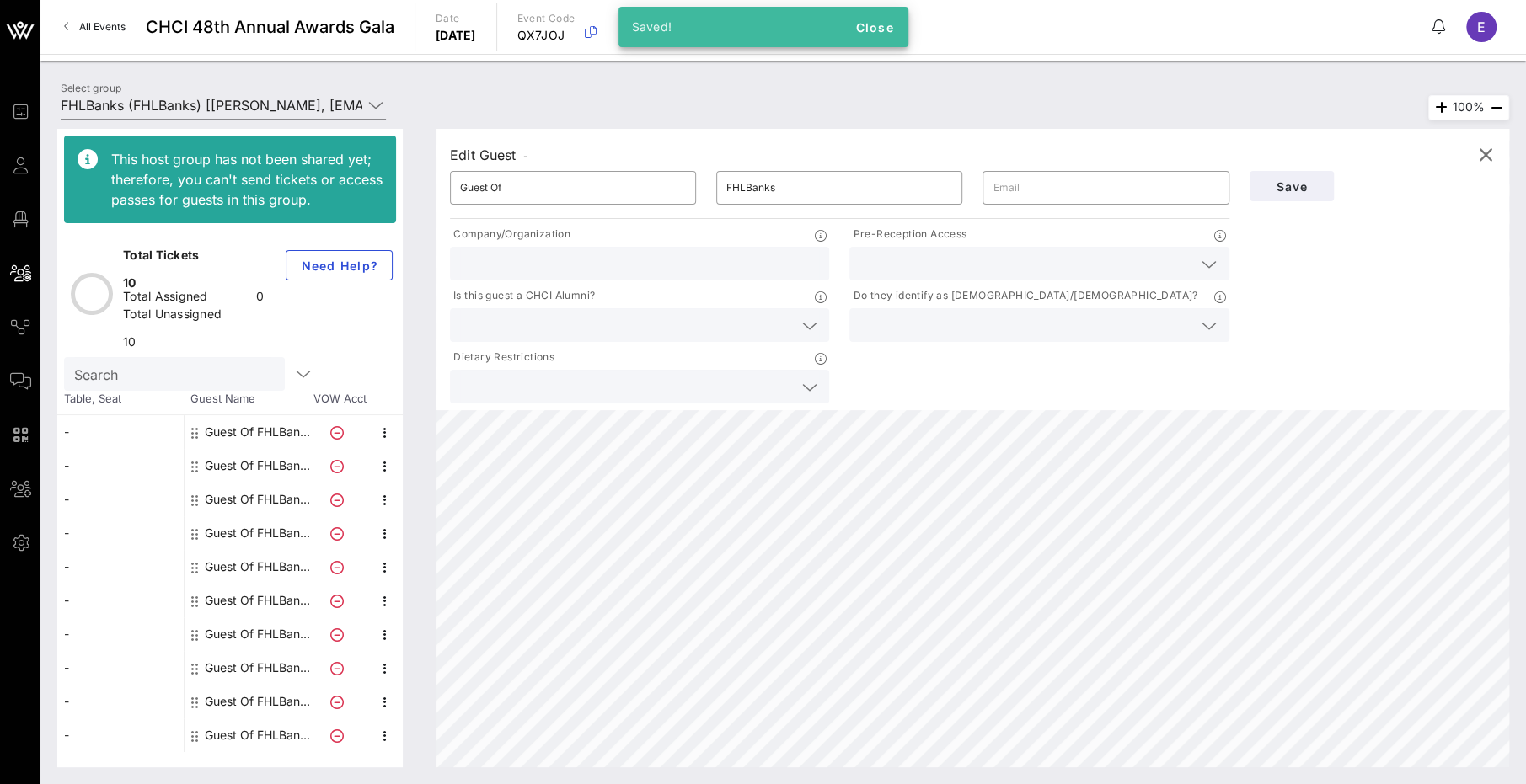 click at bounding box center [1025, 264] 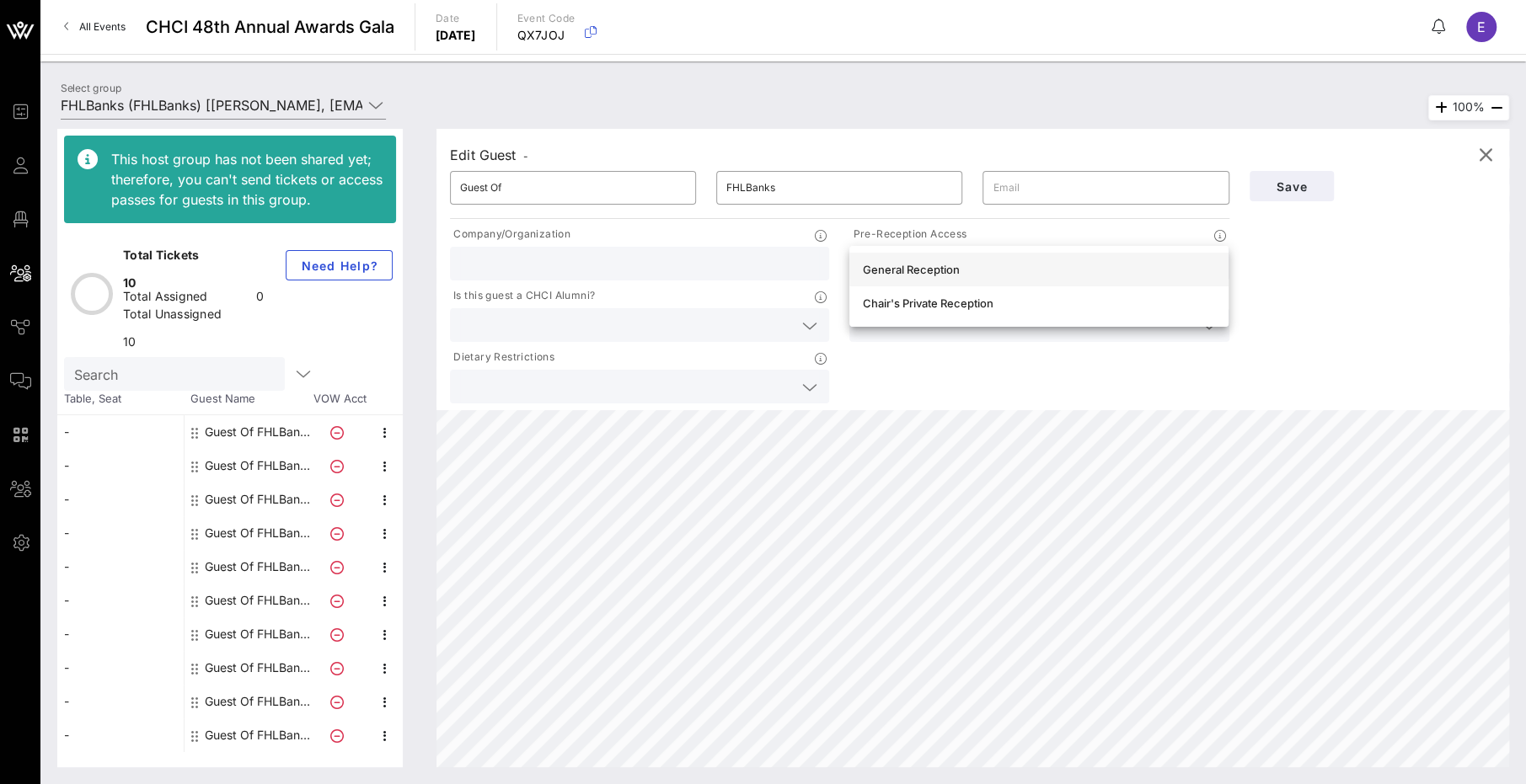 click on "General Reception" at bounding box center [1039, 269] 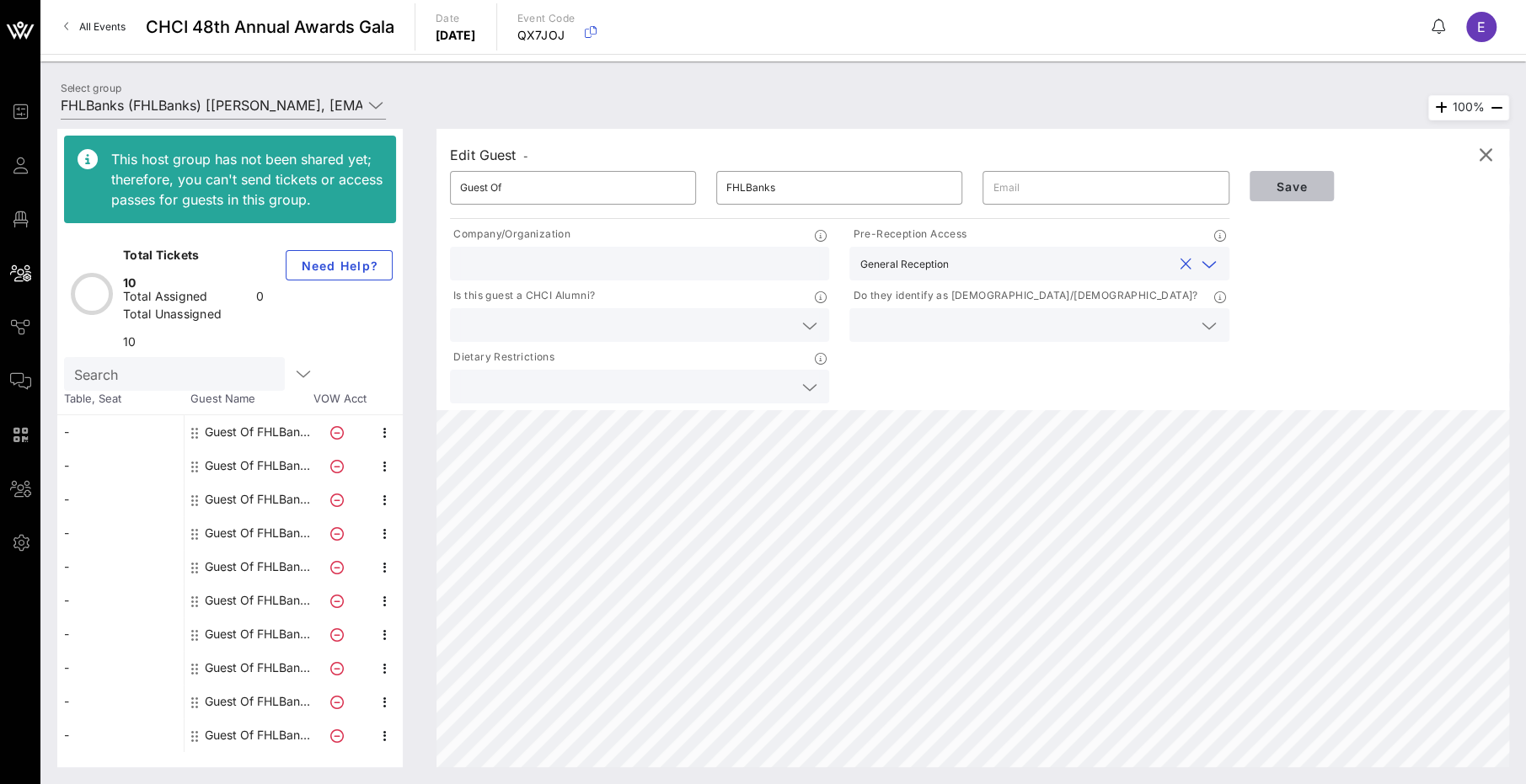 click on "Save" at bounding box center (1292, 186) 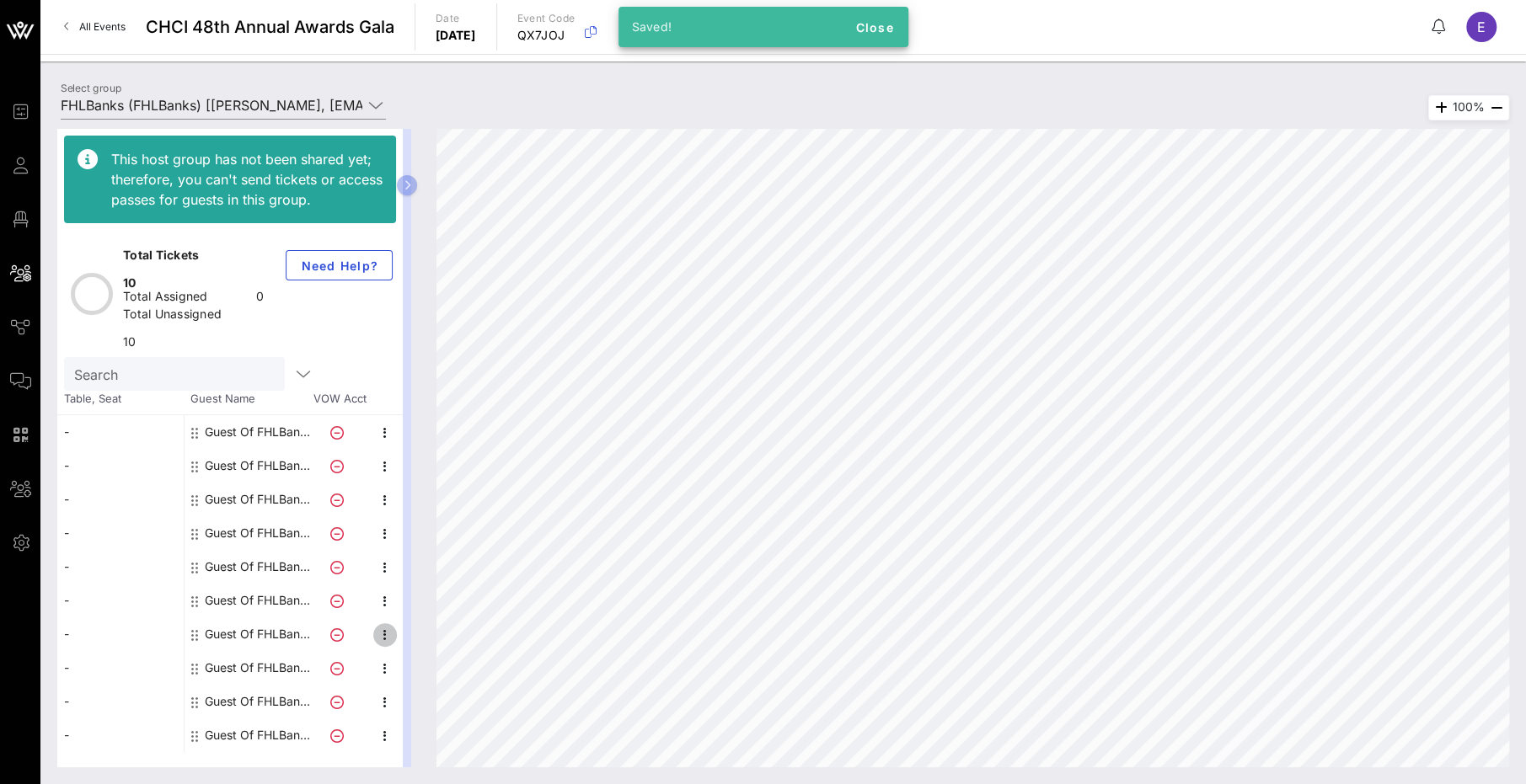 click at bounding box center (385, 635) 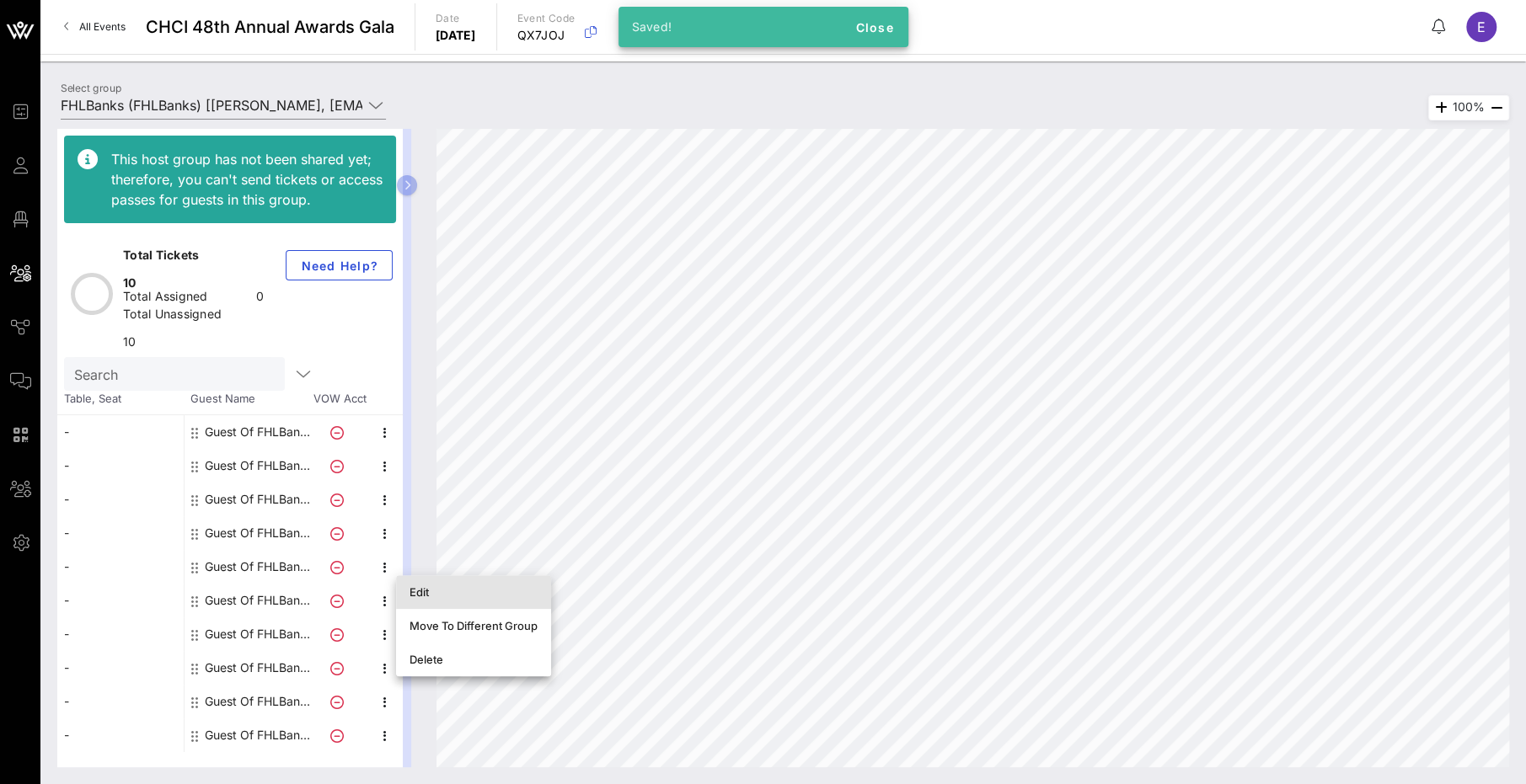 click on "Edit" at bounding box center [474, 592] 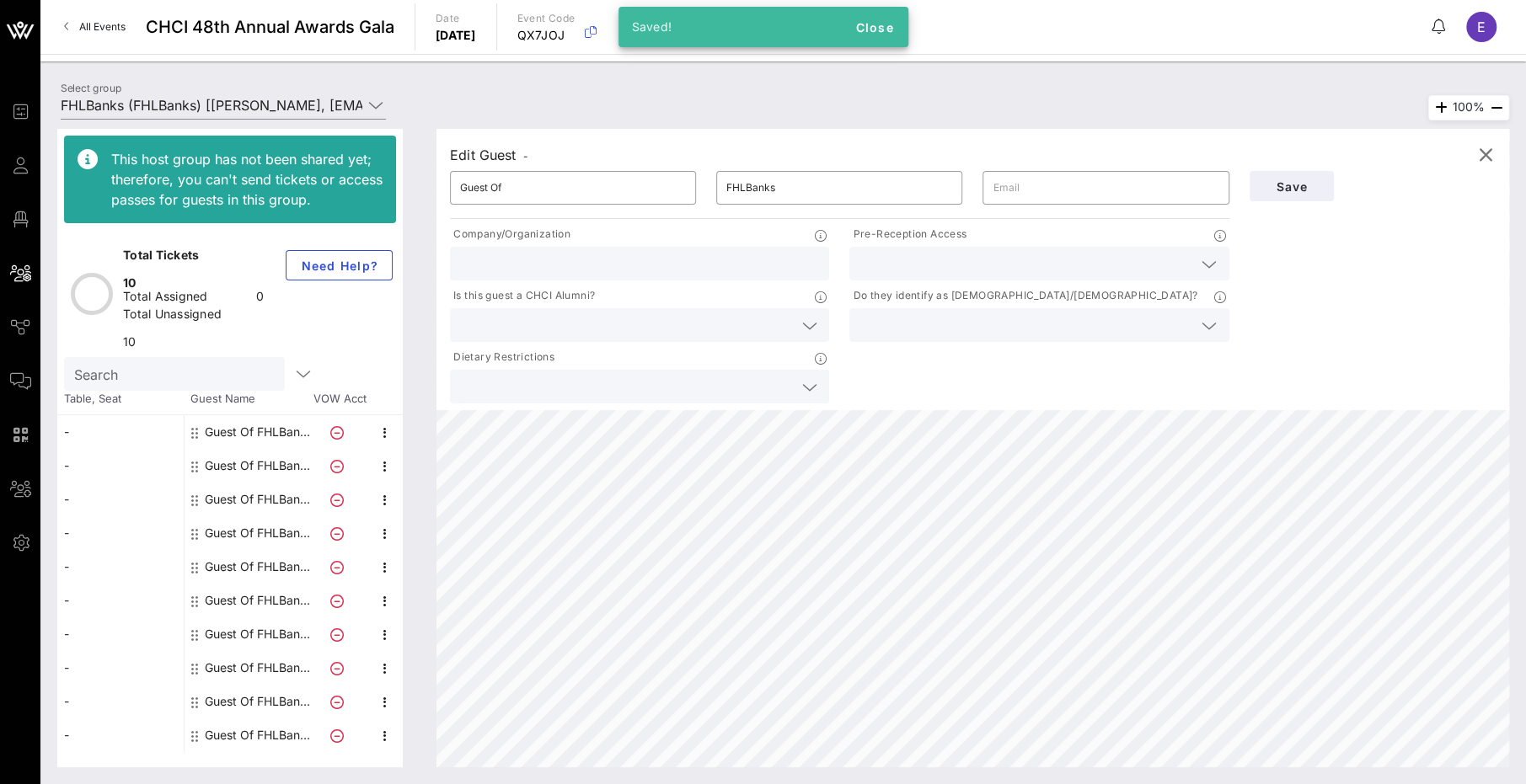 click at bounding box center [1039, 264] 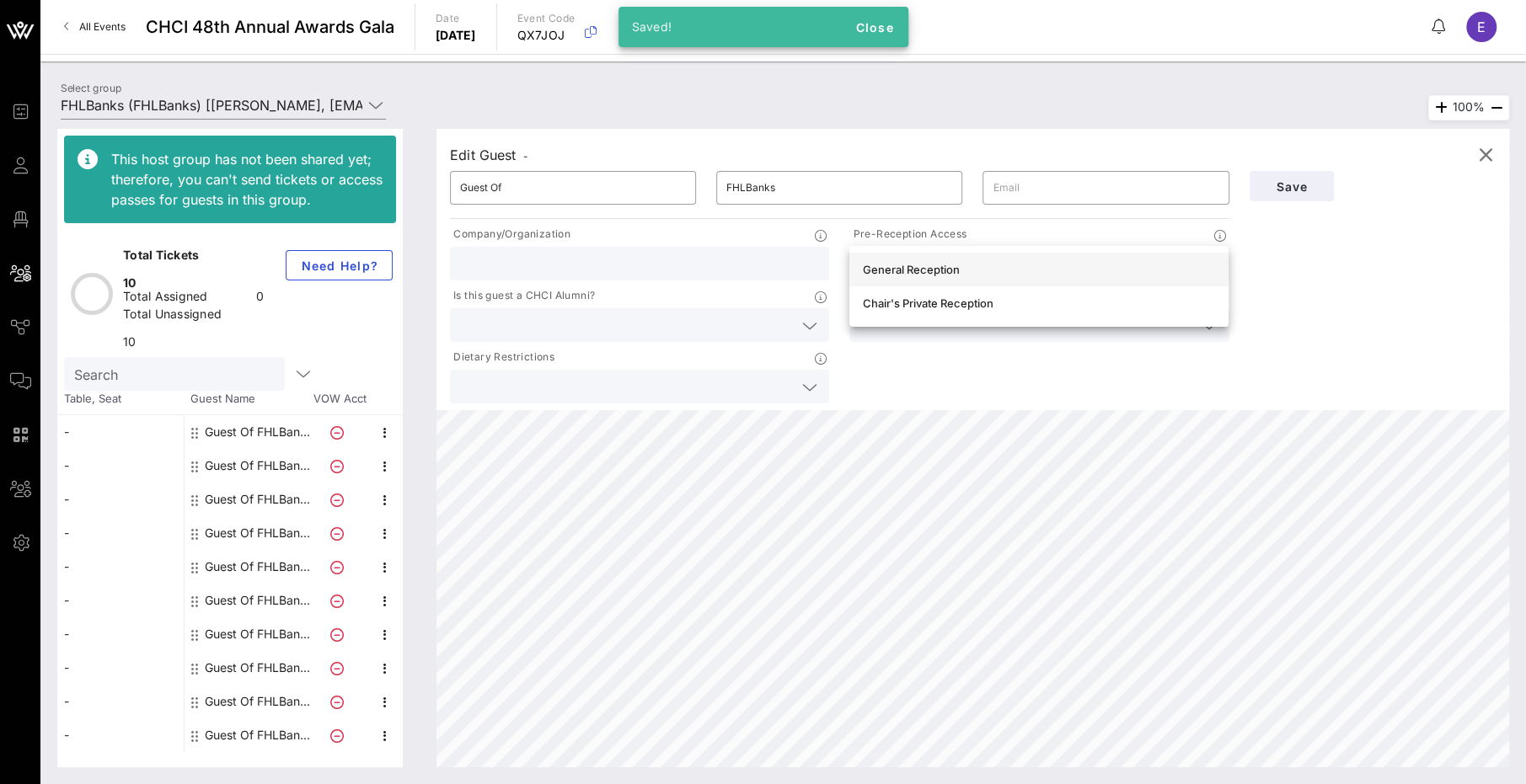 click on "General Reception" at bounding box center (1039, 269) 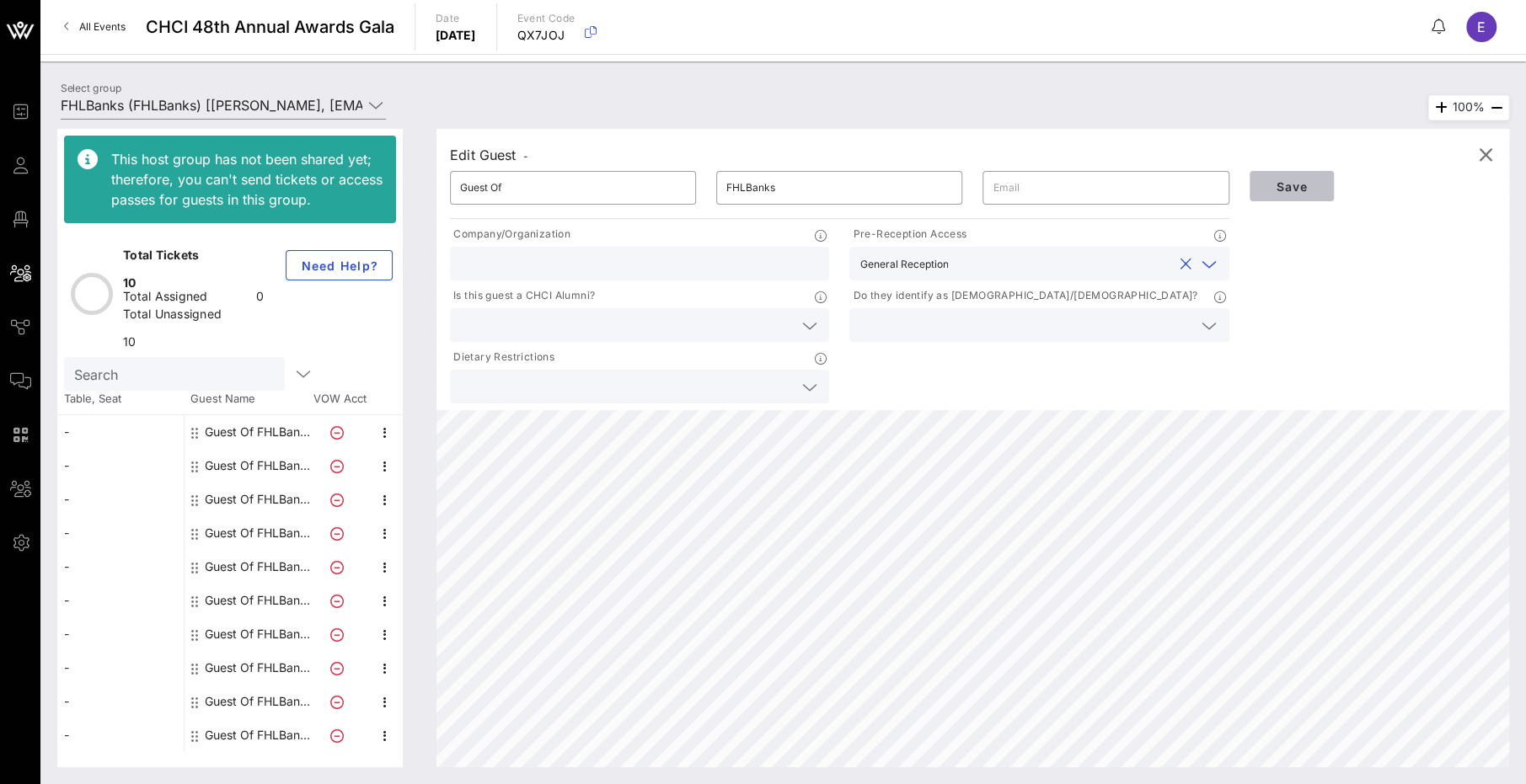 click on "Save" at bounding box center (1292, 186) 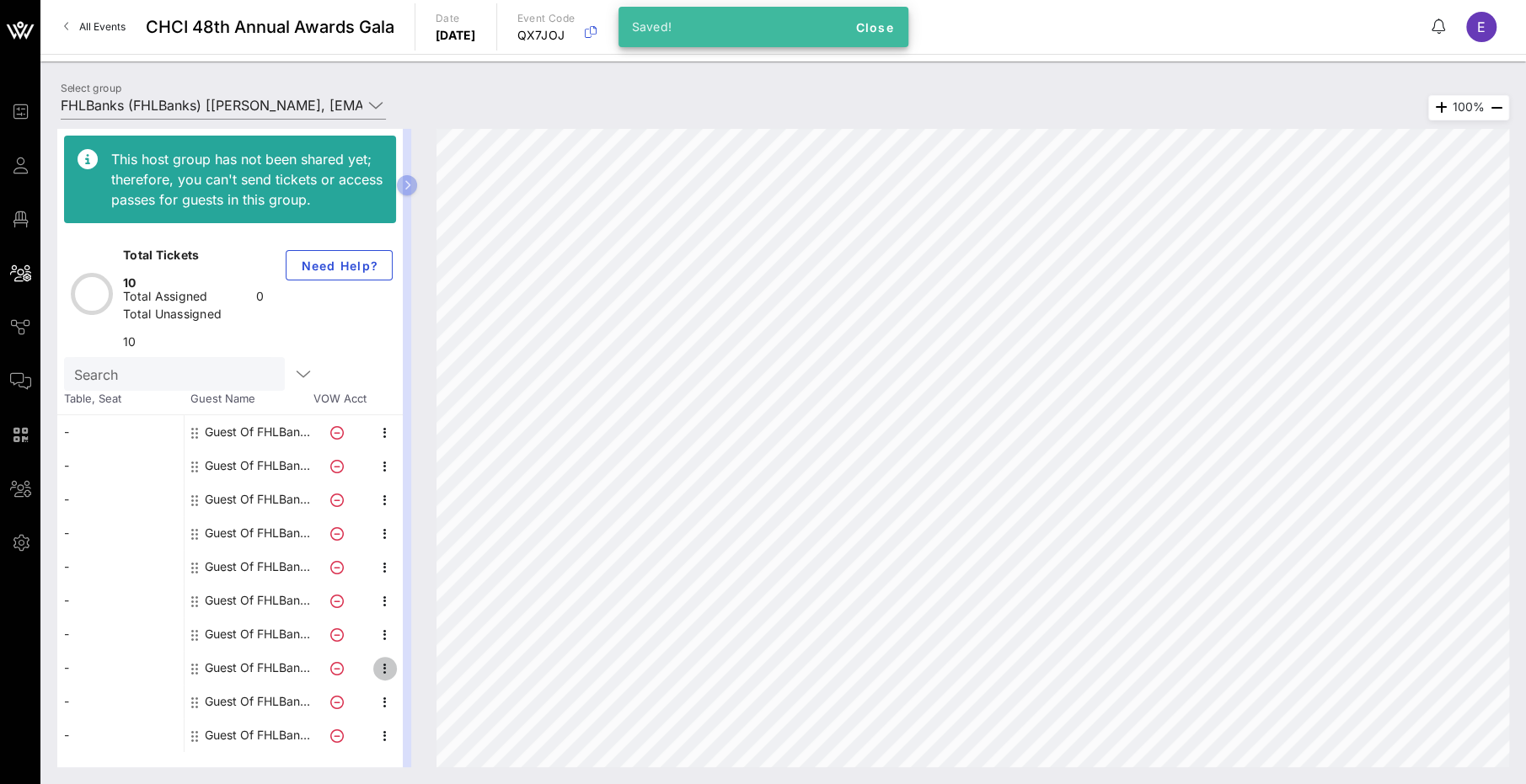 click at bounding box center (385, 669) 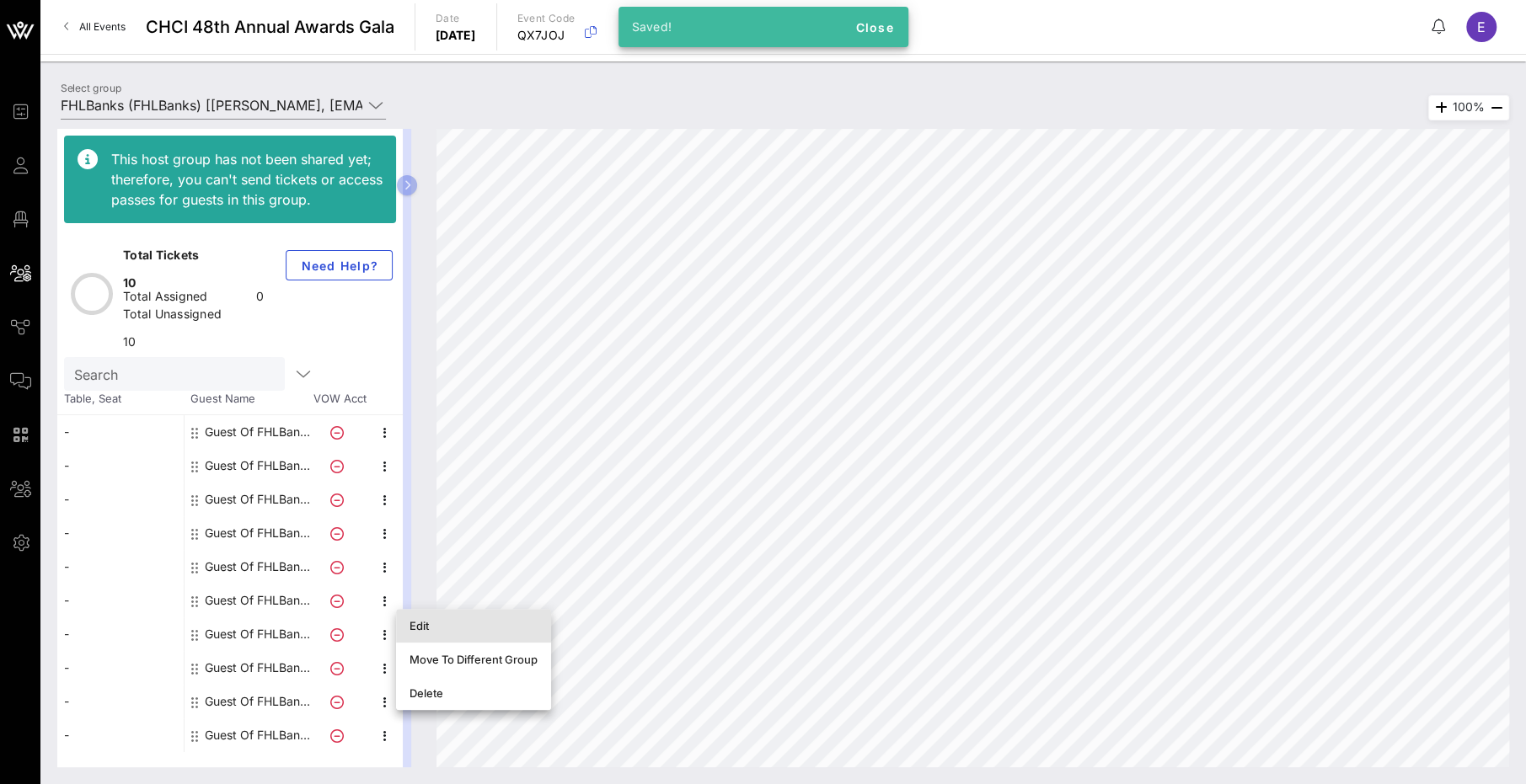 click on "Edit" at bounding box center [474, 626] 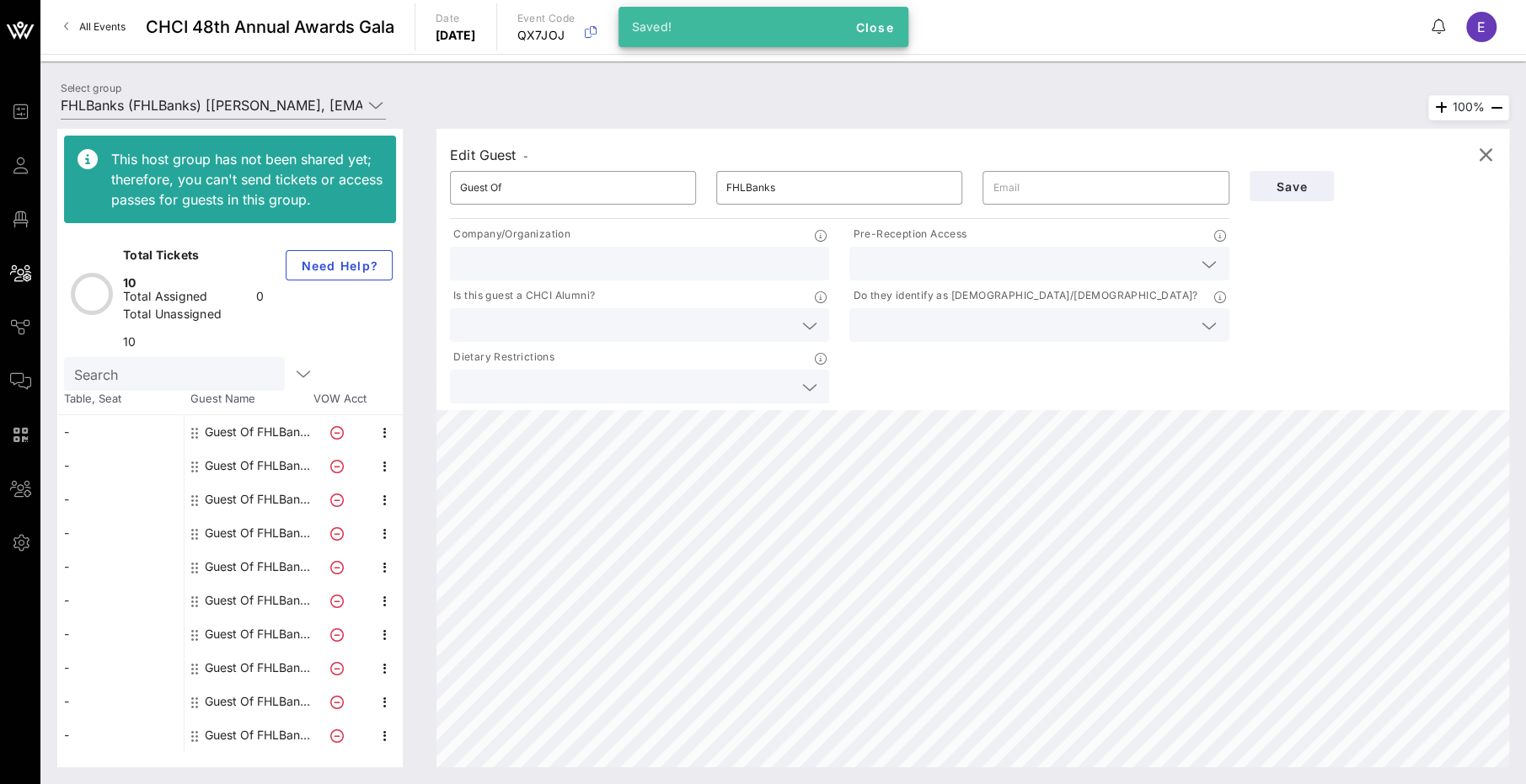click at bounding box center (1025, 264) 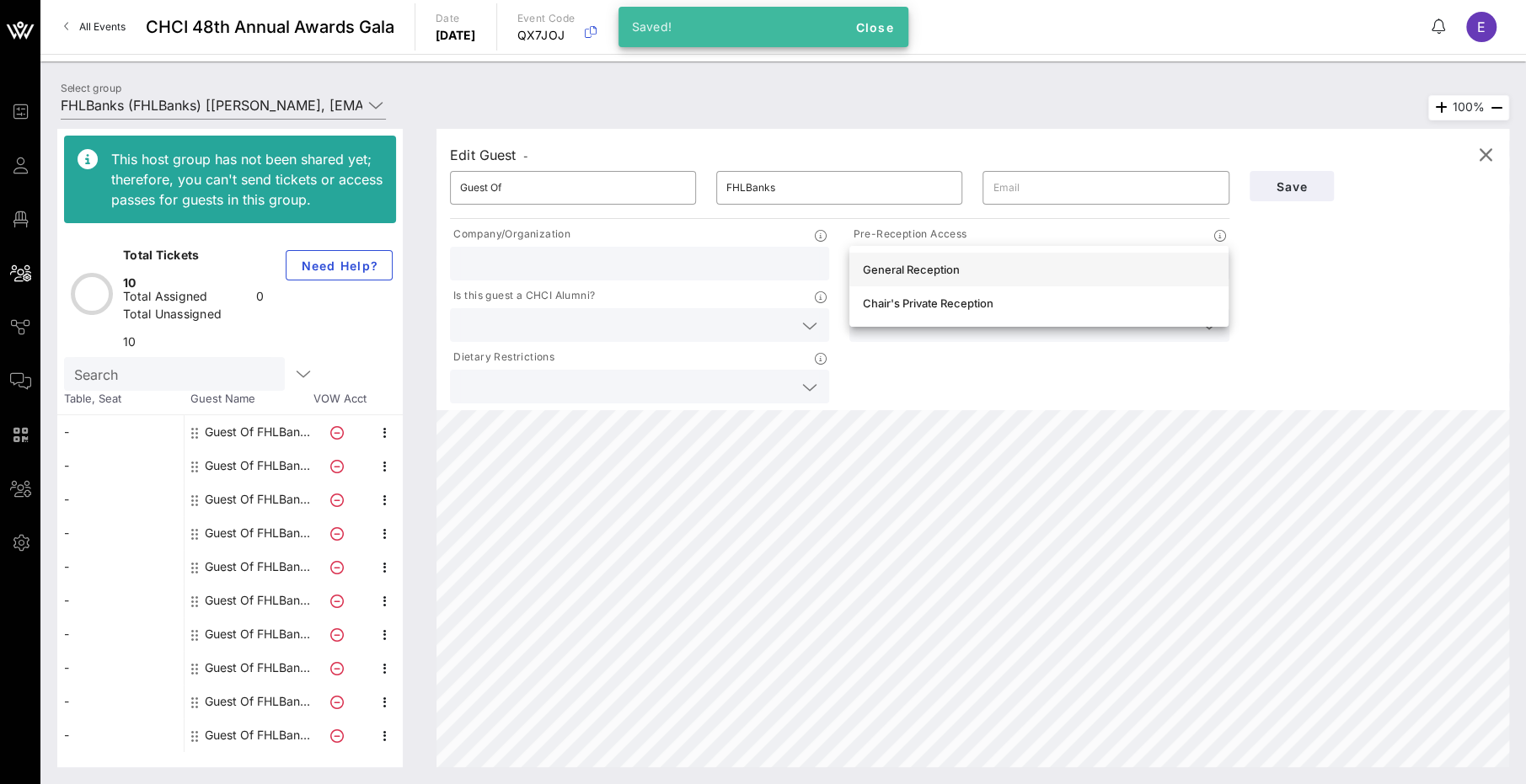 click on "General Reception" at bounding box center [1039, 269] 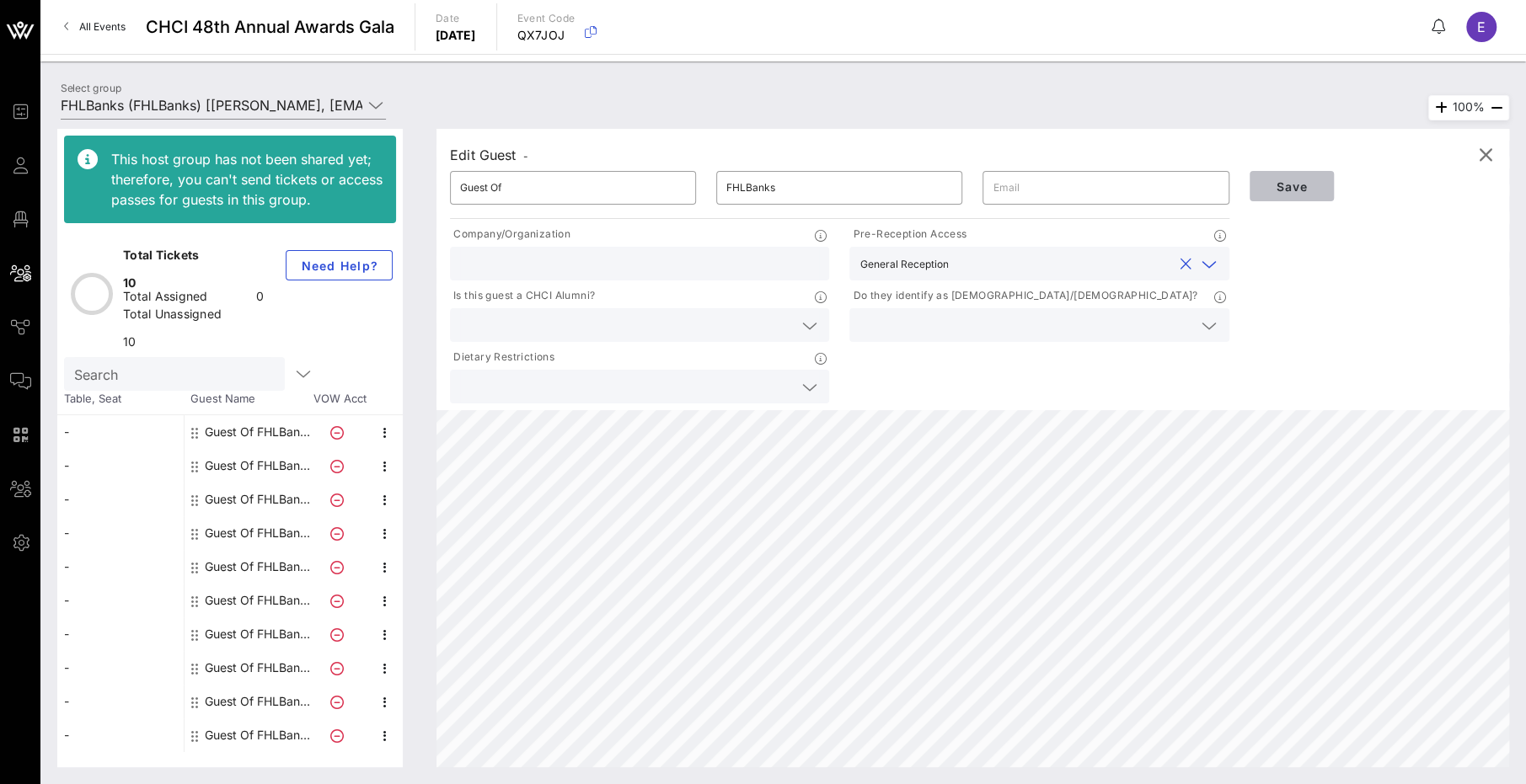 click on "Save" at bounding box center (1292, 186) 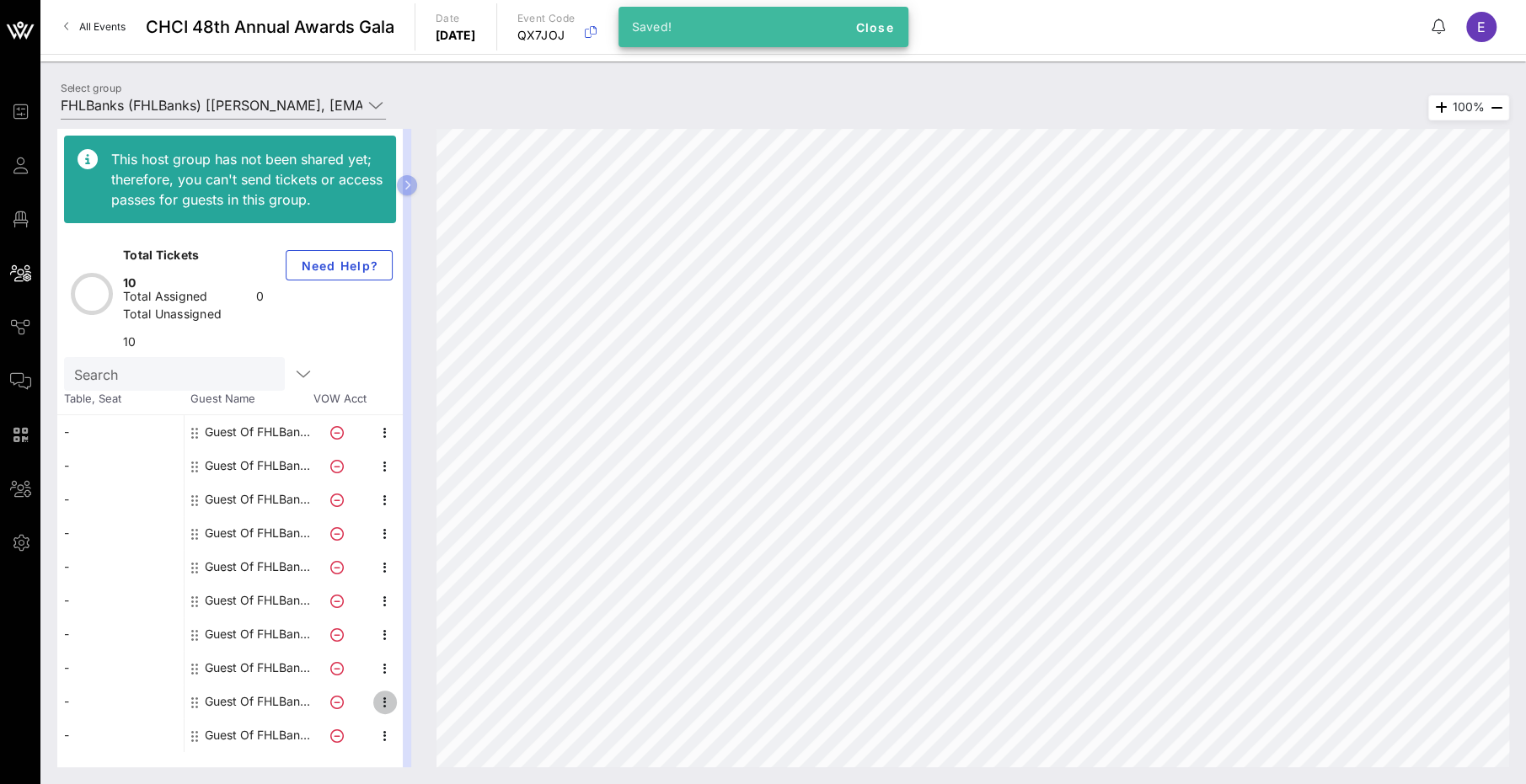 click at bounding box center [385, 702] 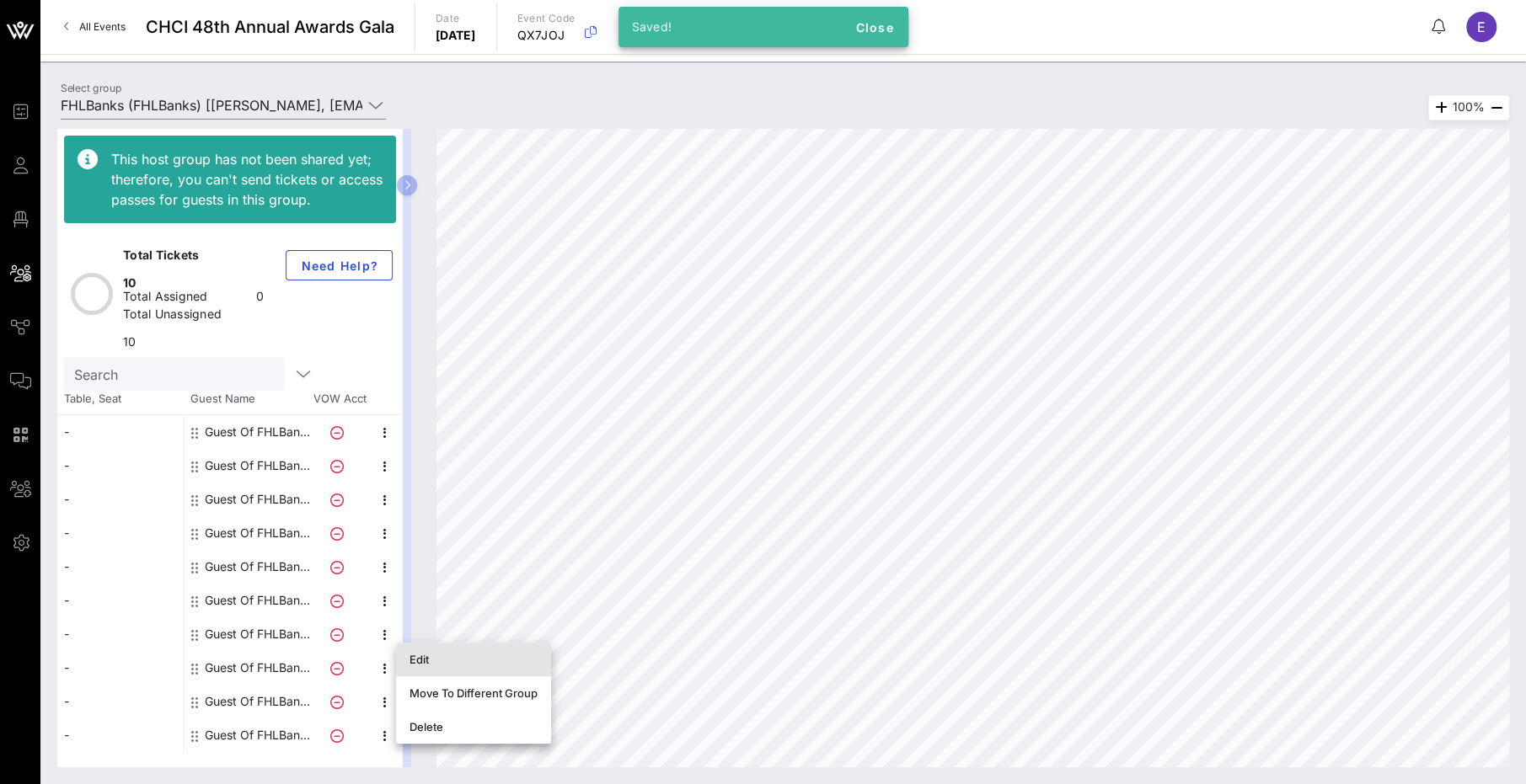 click on "Edit" at bounding box center [474, 659] 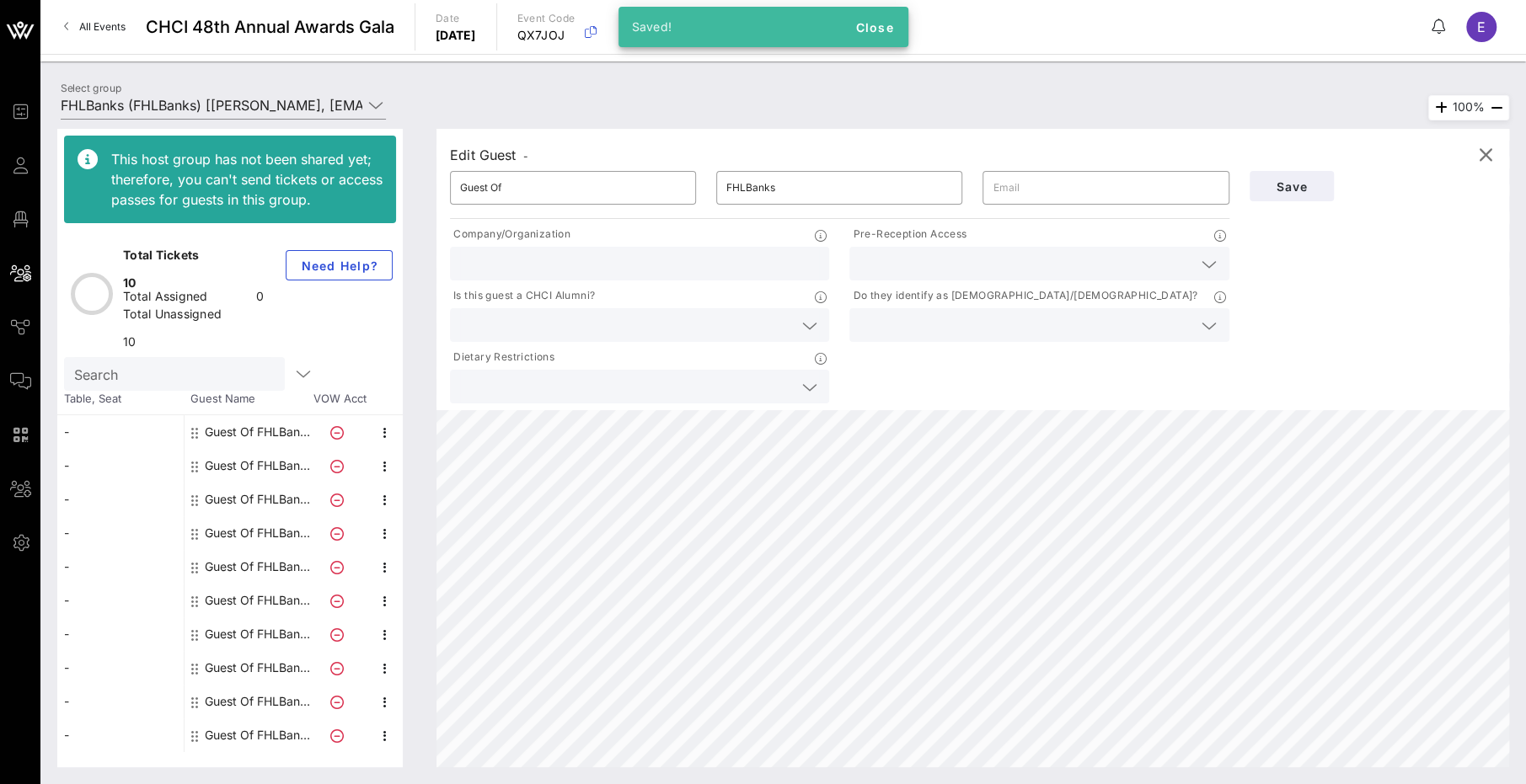 click at bounding box center [1039, 264] 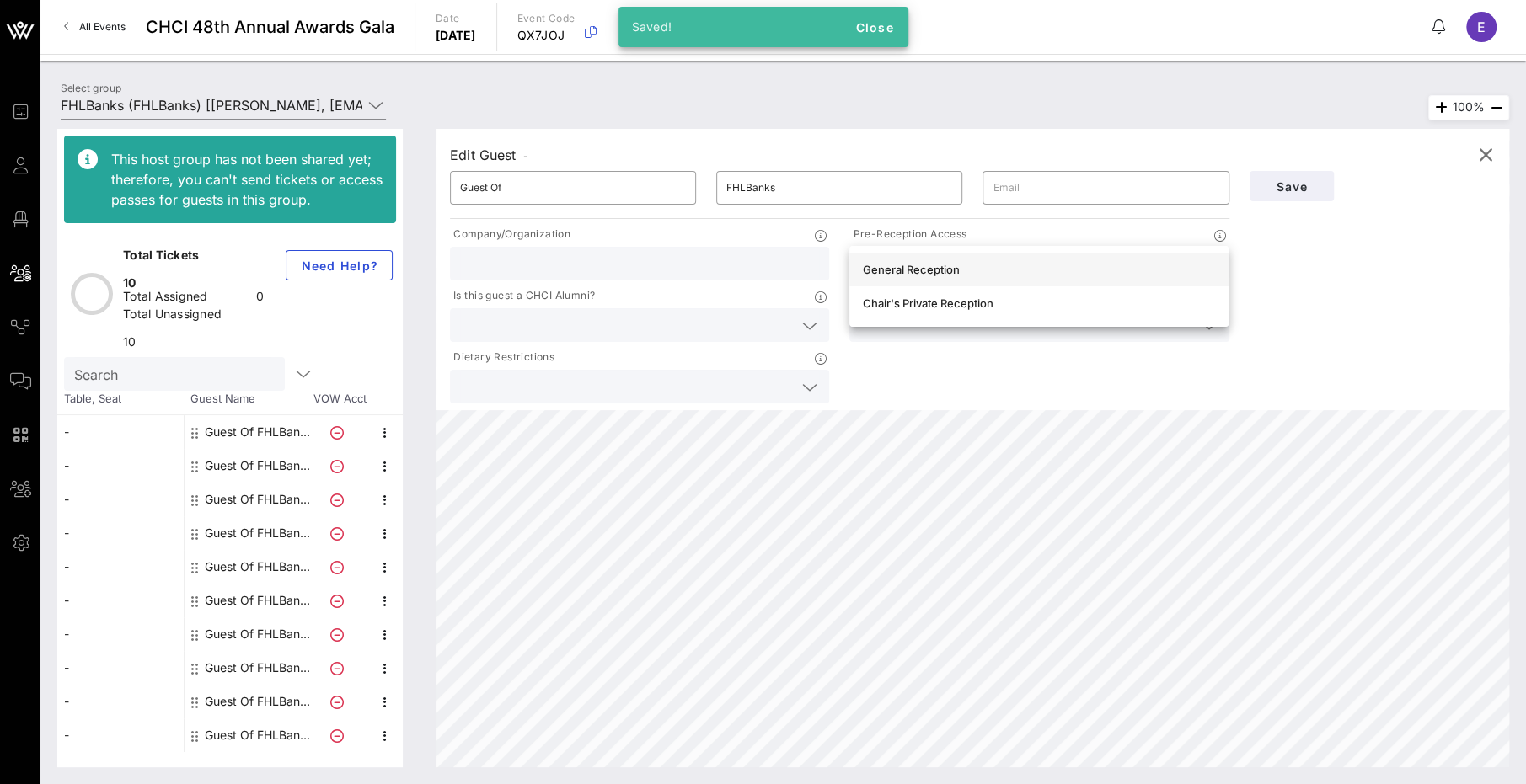 click on "General Reception" at bounding box center [1039, 269] 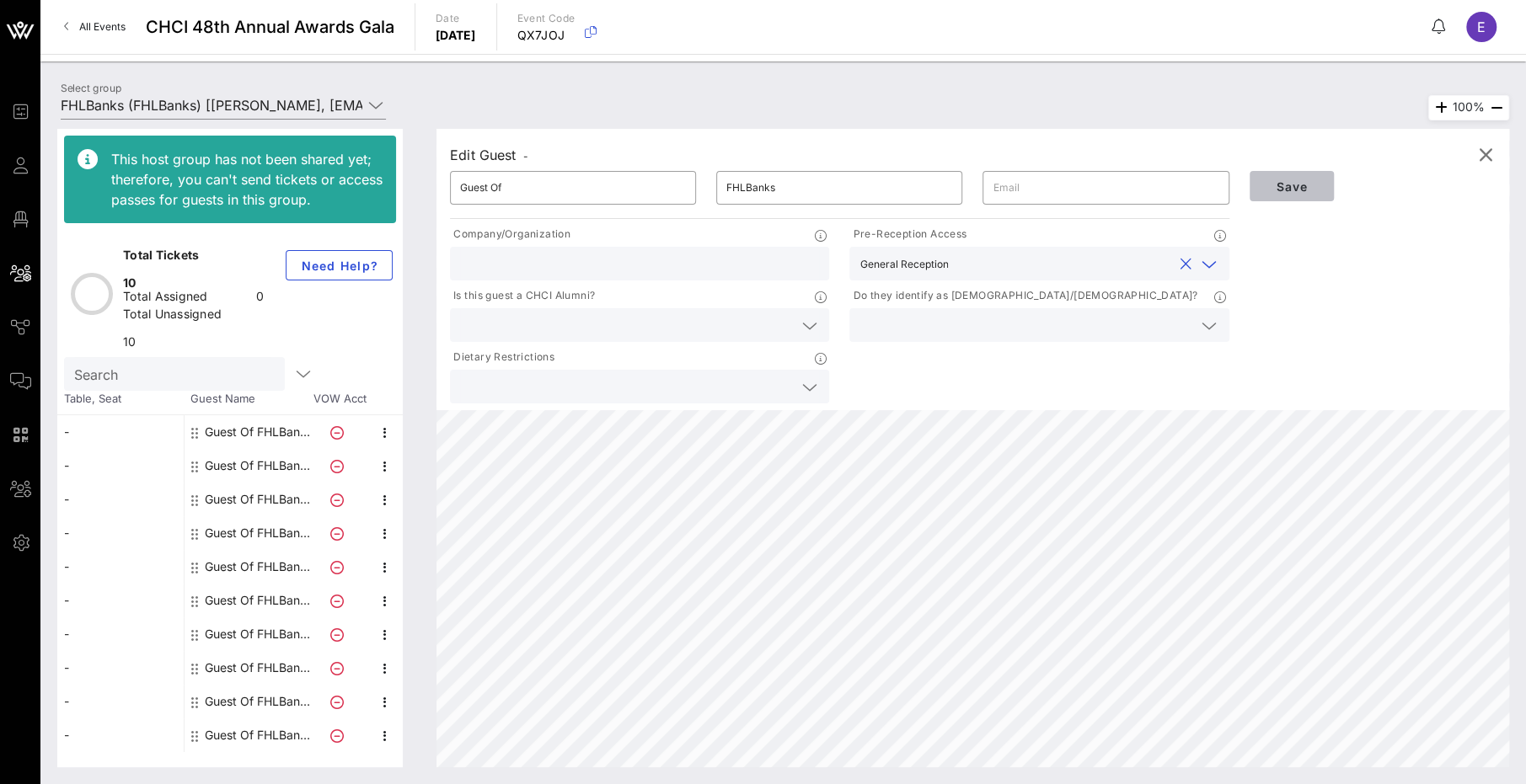 click on "Save" at bounding box center (1292, 186) 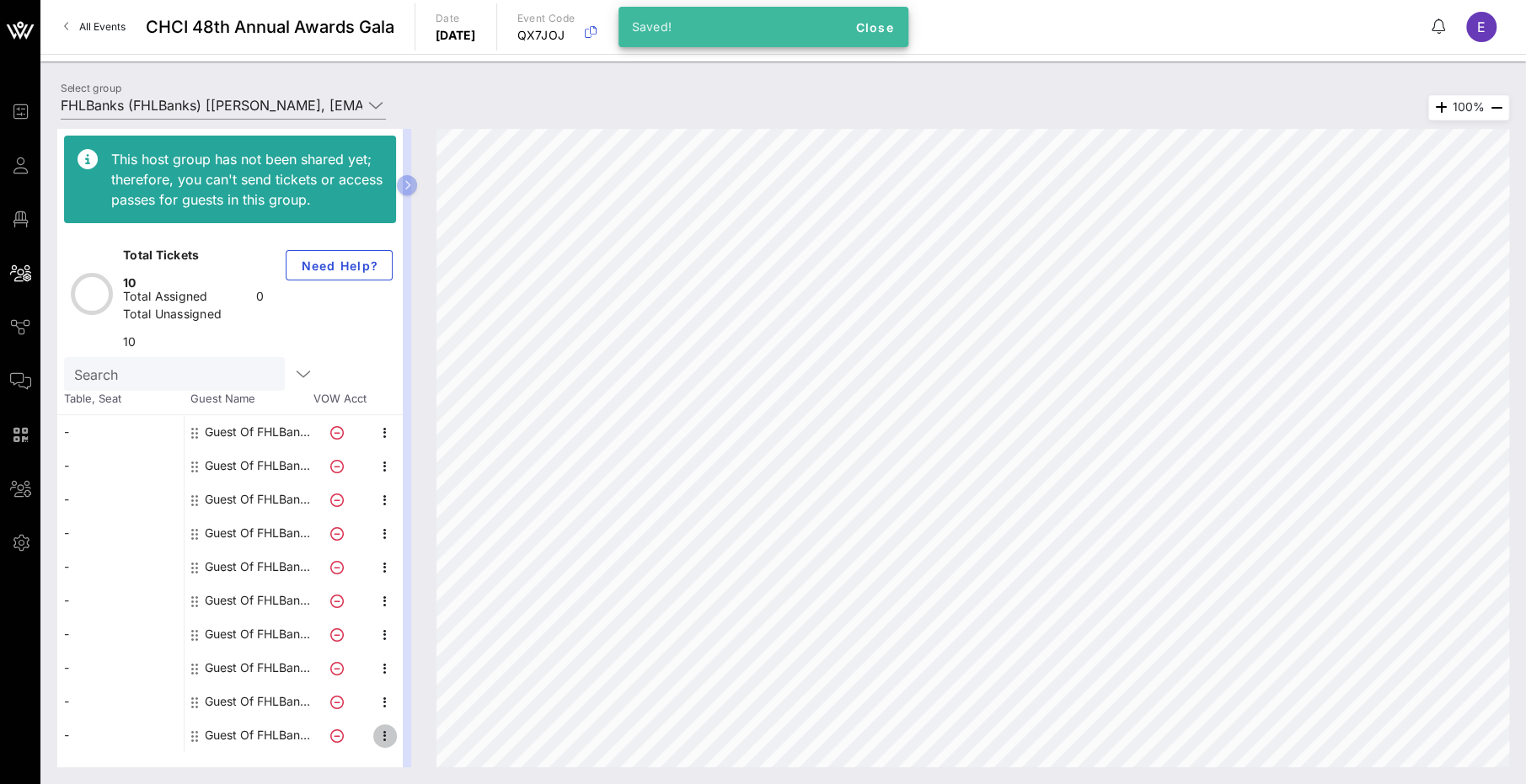 click at bounding box center [385, 736] 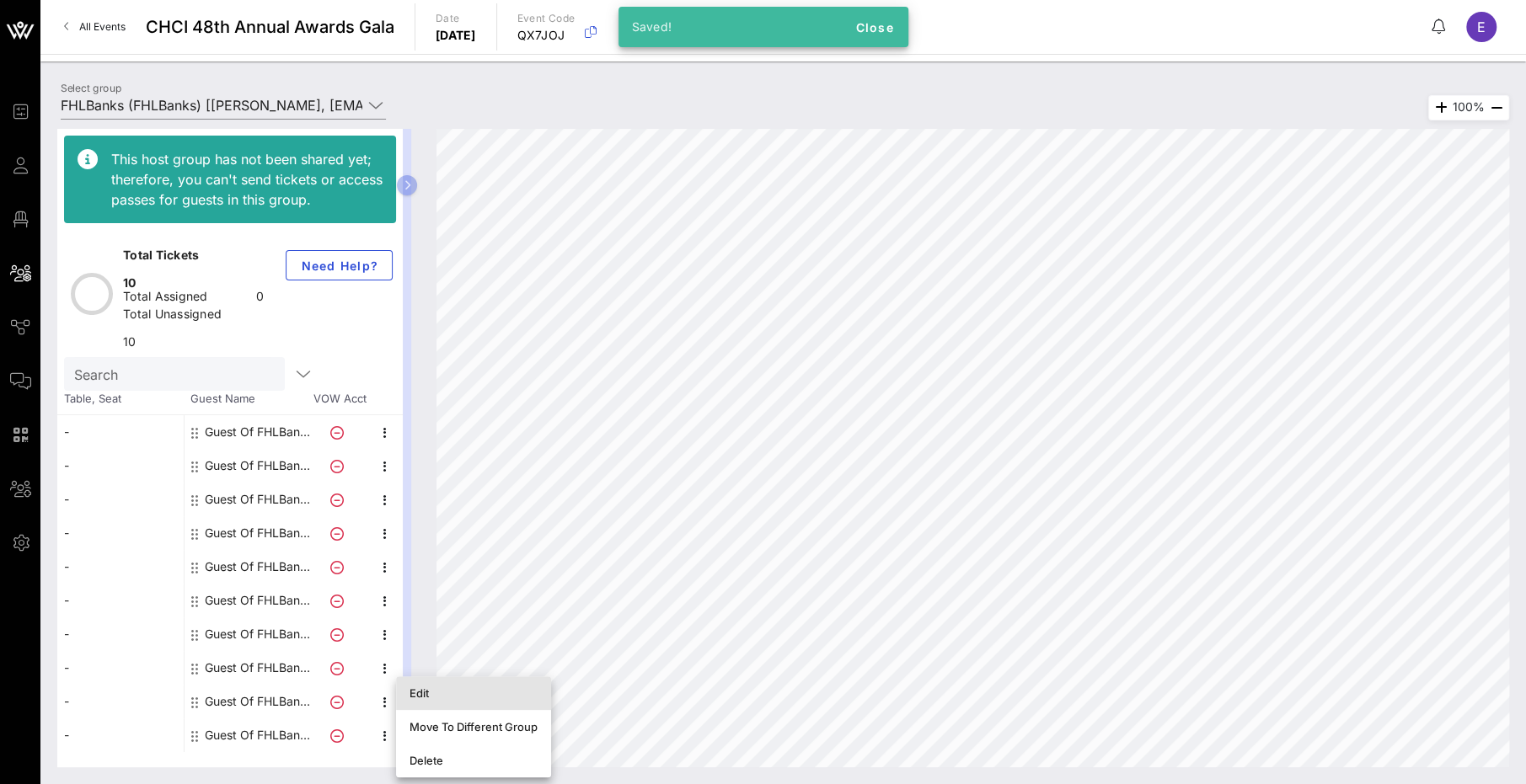 click on "Edit" at bounding box center [474, 693] 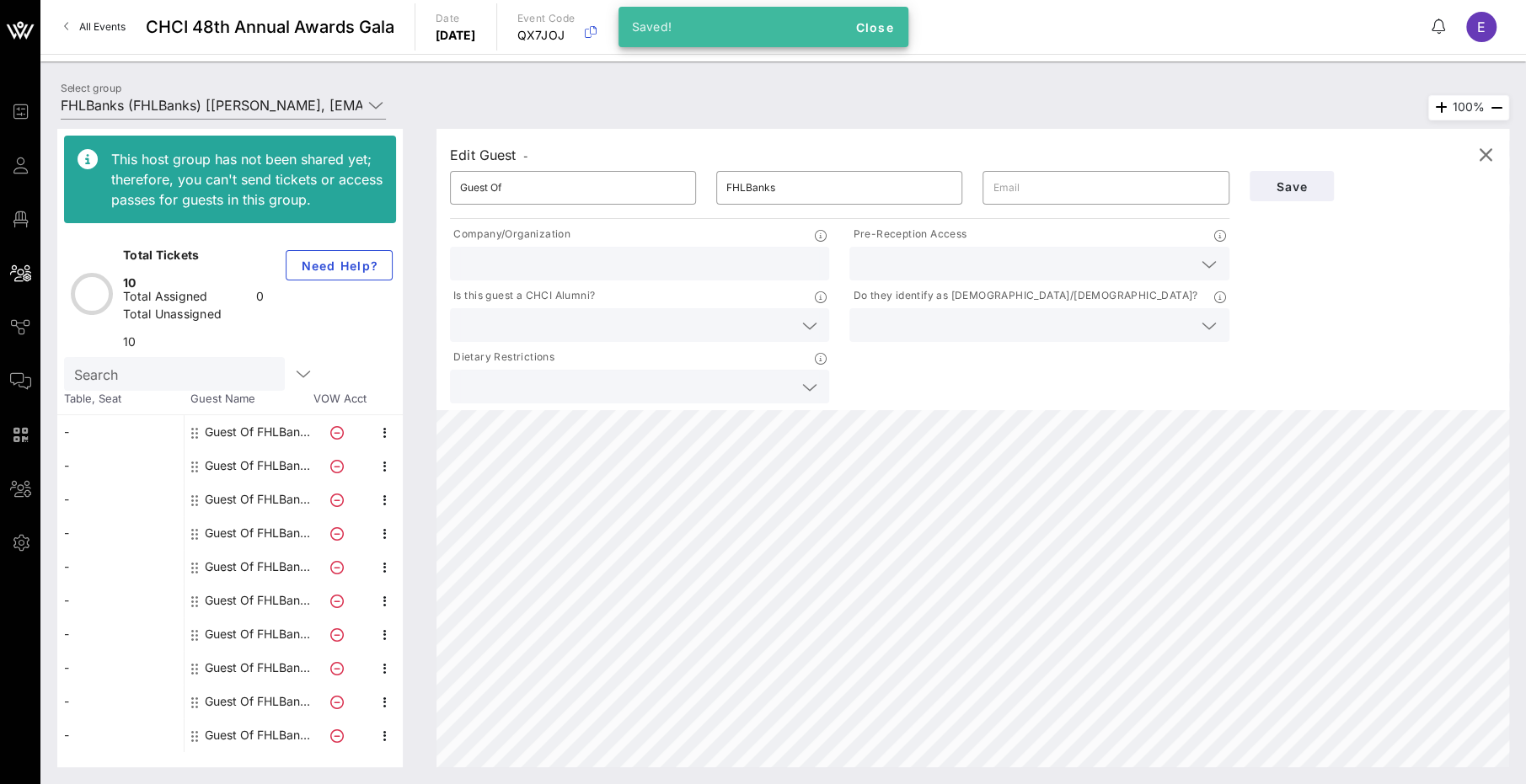 click at bounding box center [1025, 264] 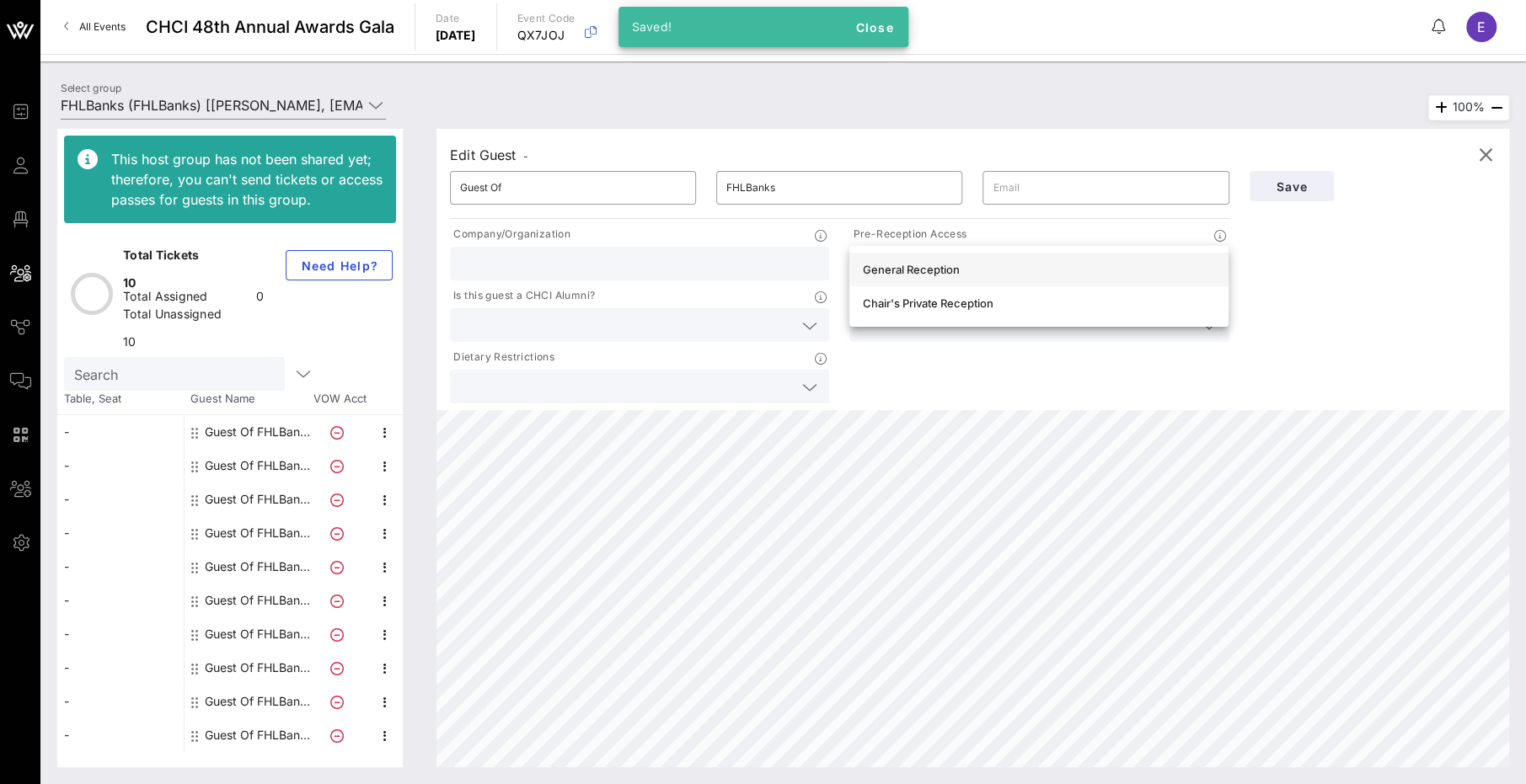 click on "General Reception" at bounding box center (1039, 269) 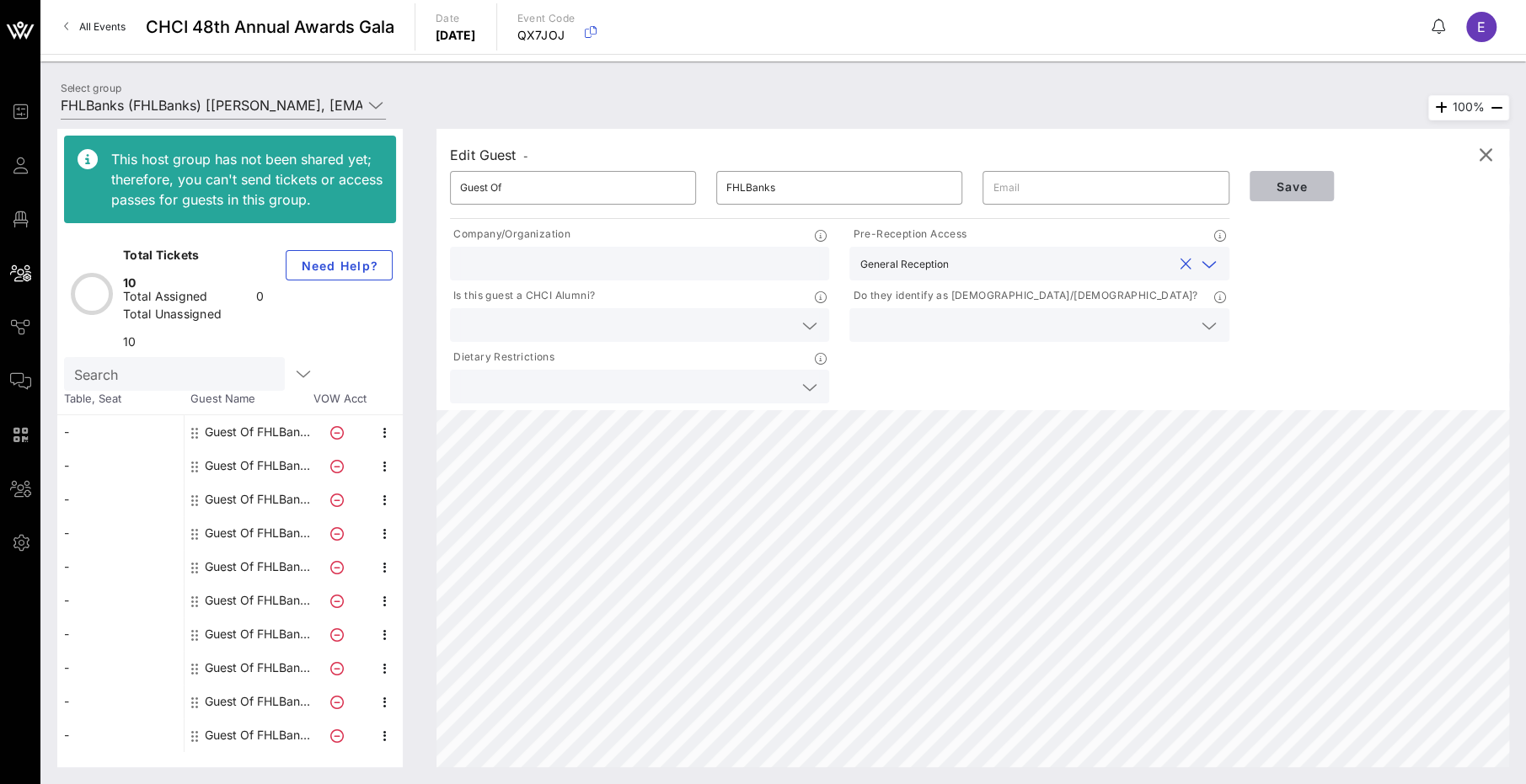 click on "Save" at bounding box center (1292, 186) 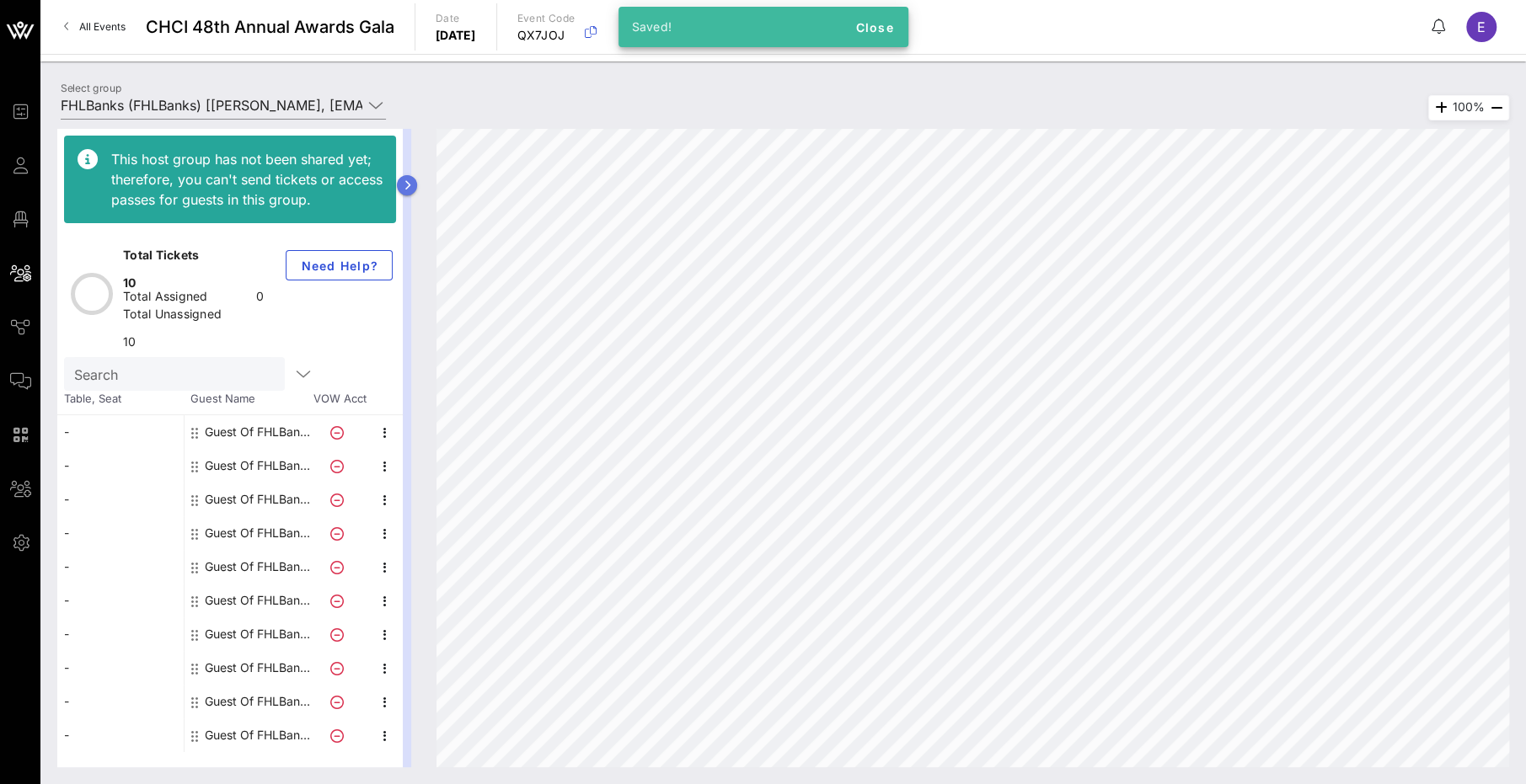 click at bounding box center (407, 185) 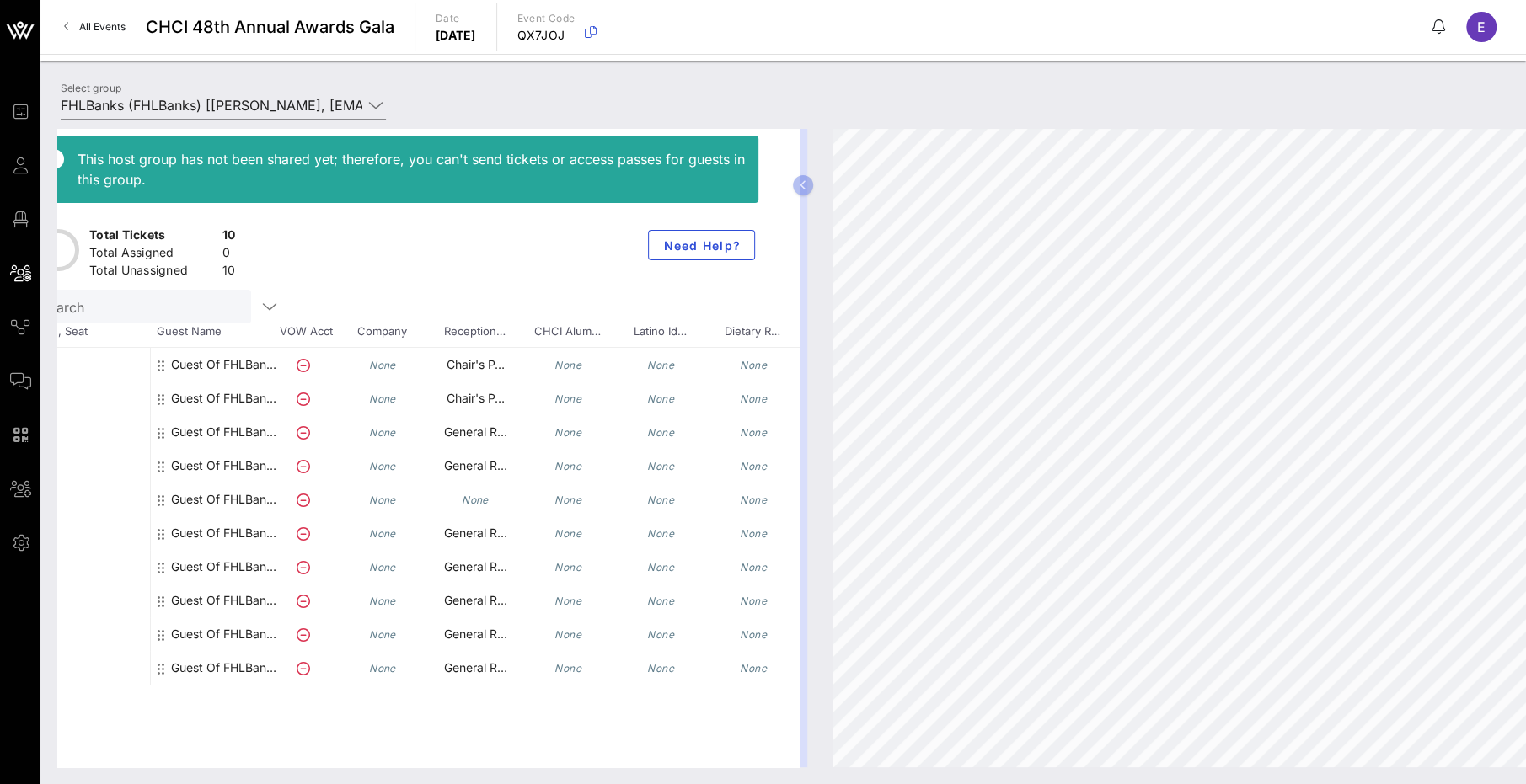 scroll, scrollTop: 0, scrollLeft: 63, axis: horizontal 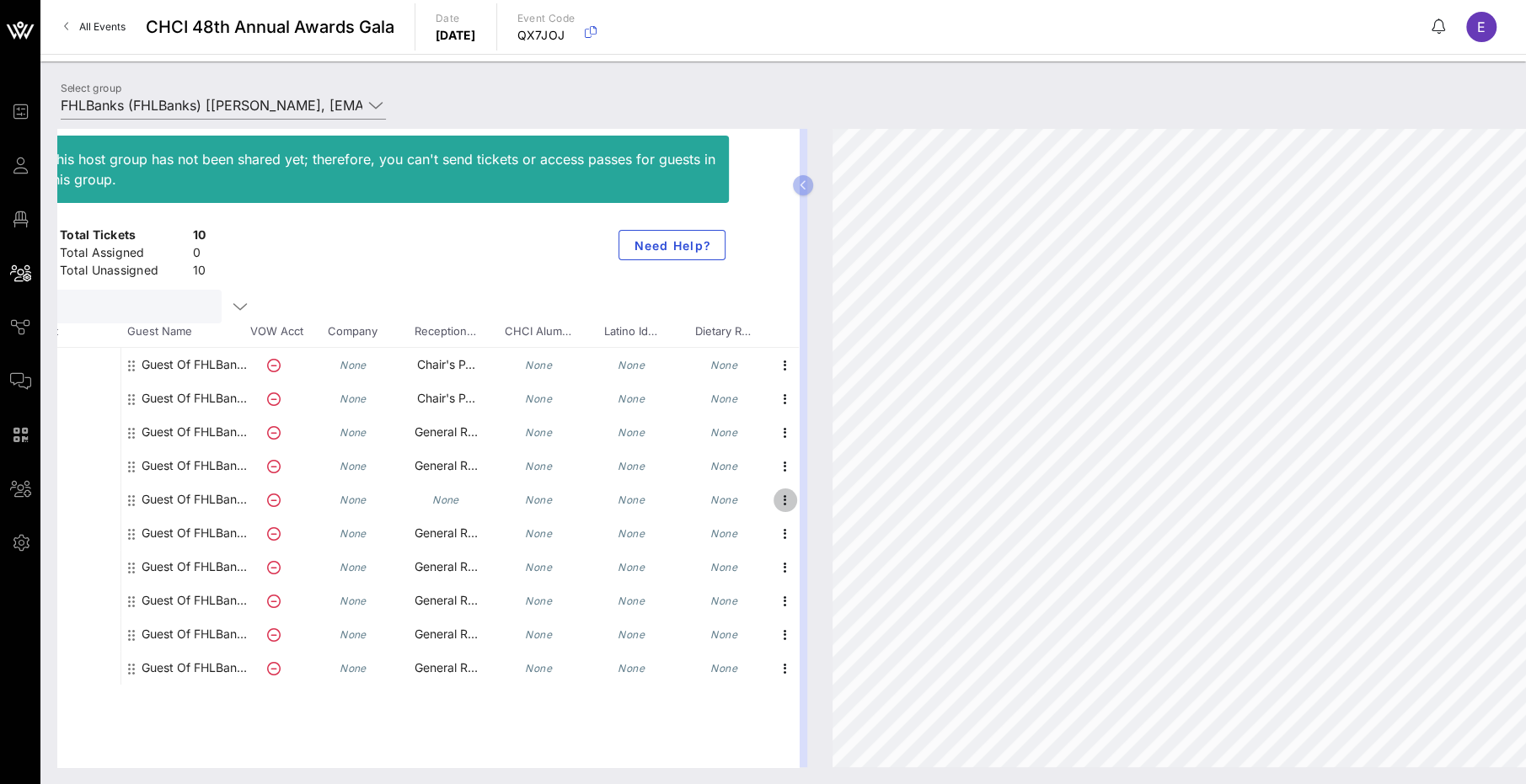 click at bounding box center (785, 500) 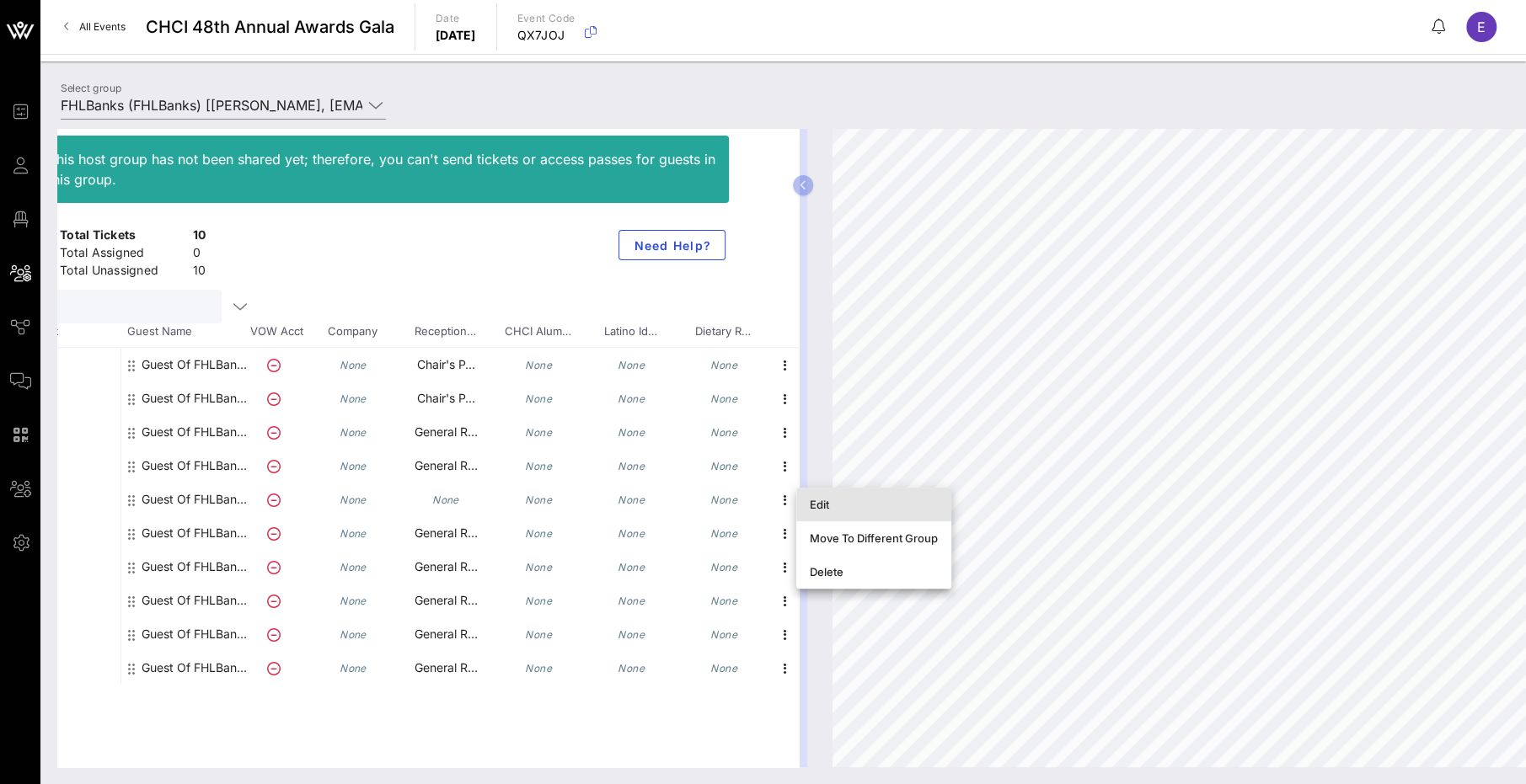 click on "Edit" at bounding box center (874, 504) 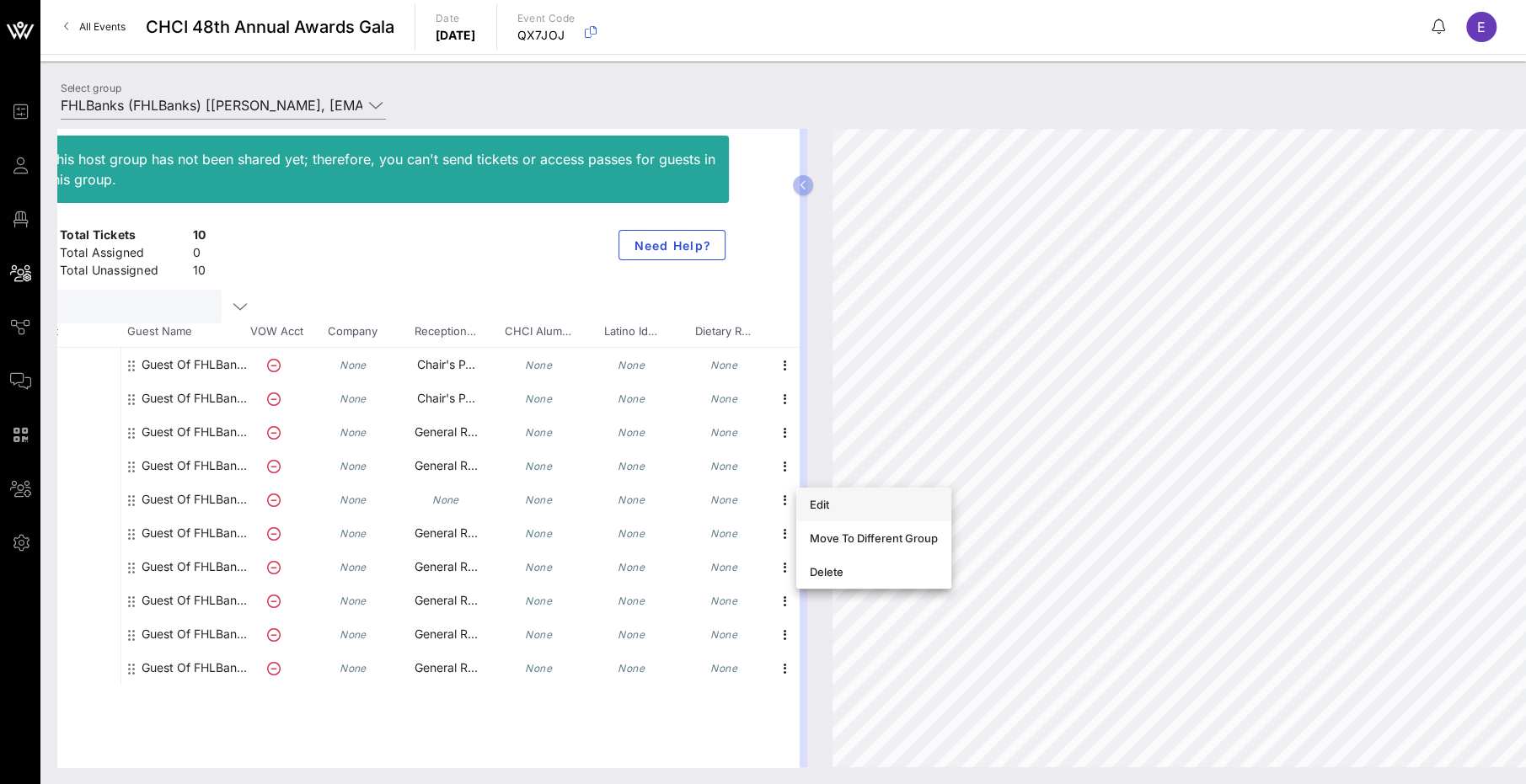 scroll, scrollTop: 0, scrollLeft: 0, axis: both 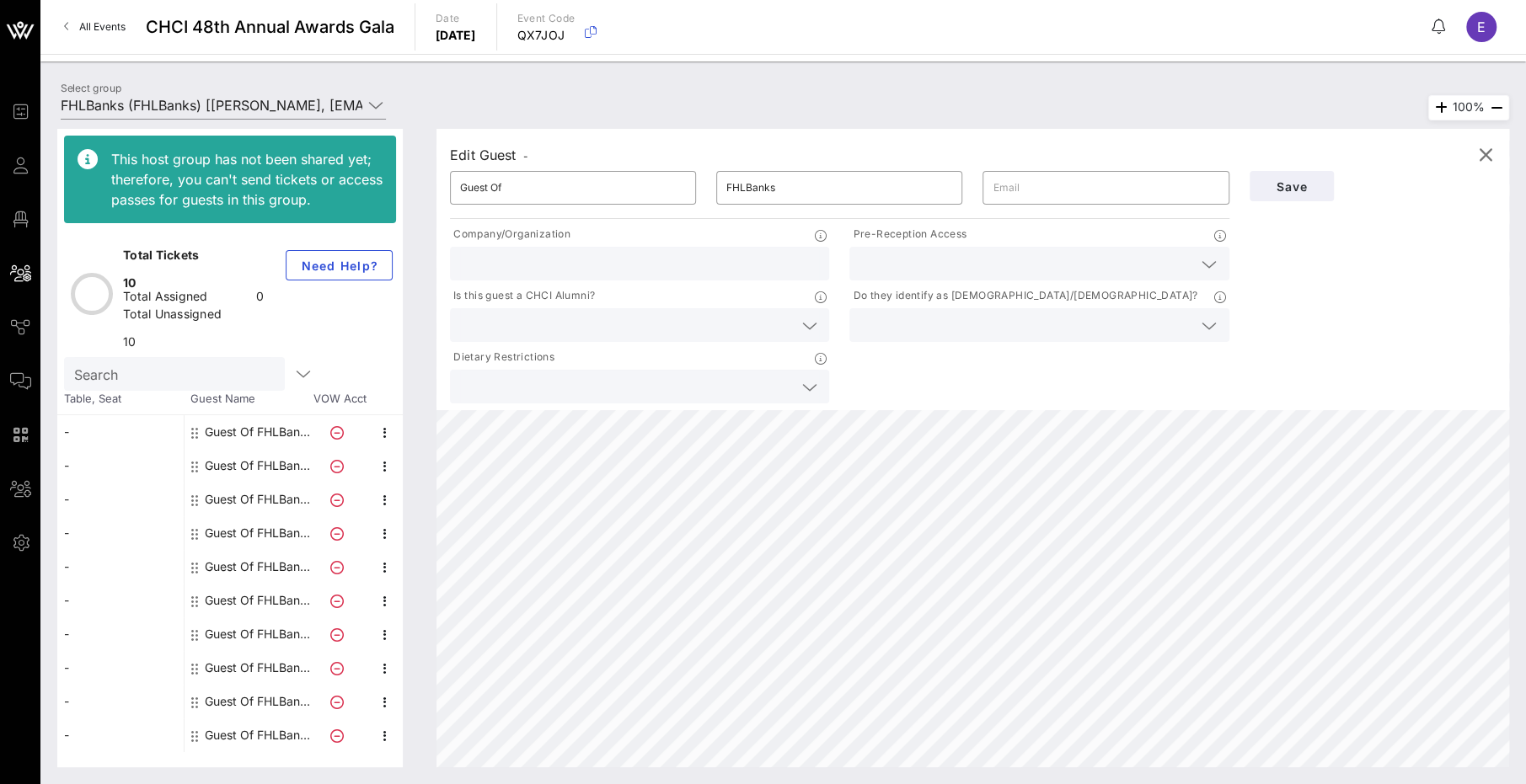 click at bounding box center [1025, 264] 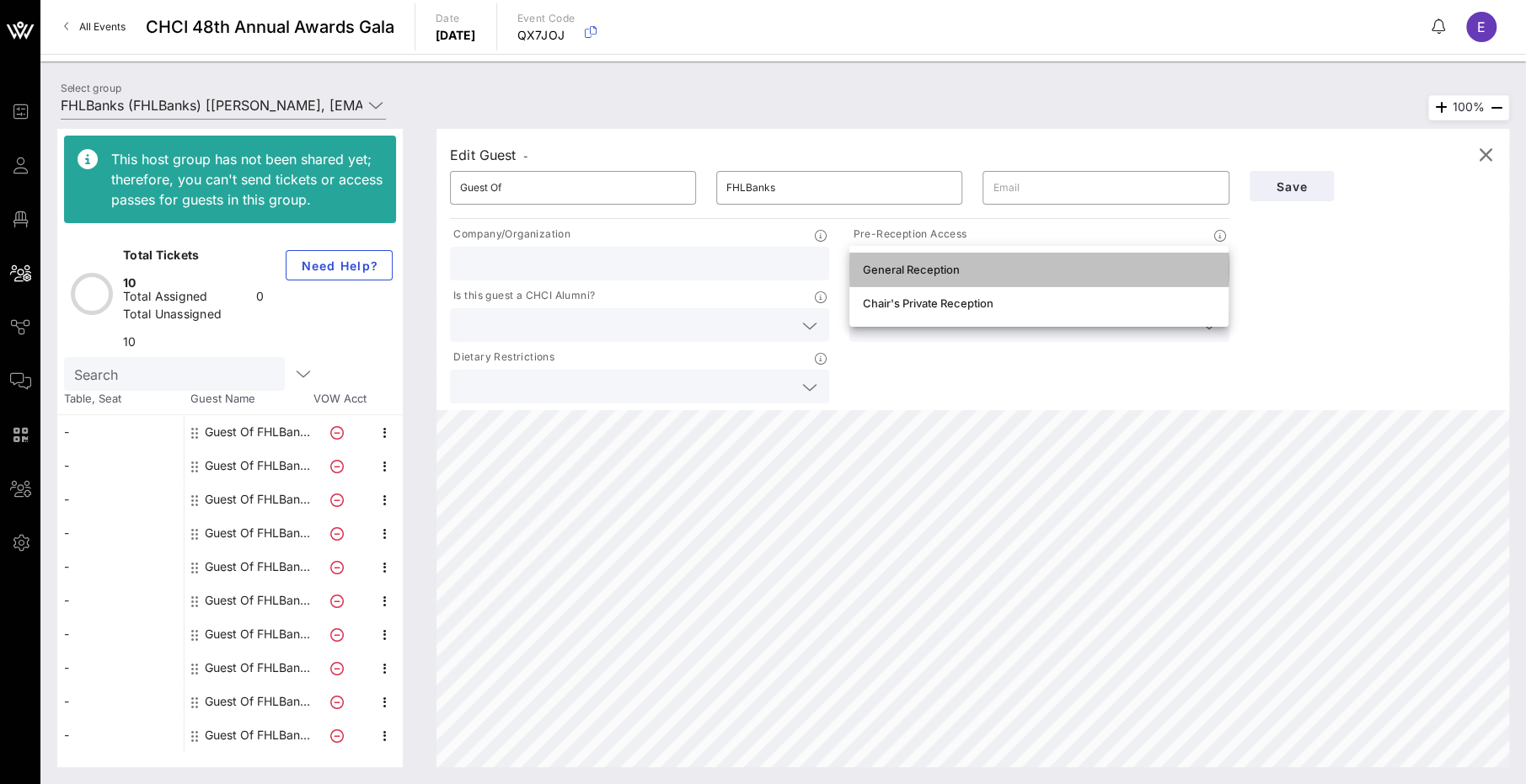 click on "General Reception" at bounding box center (1039, 269) 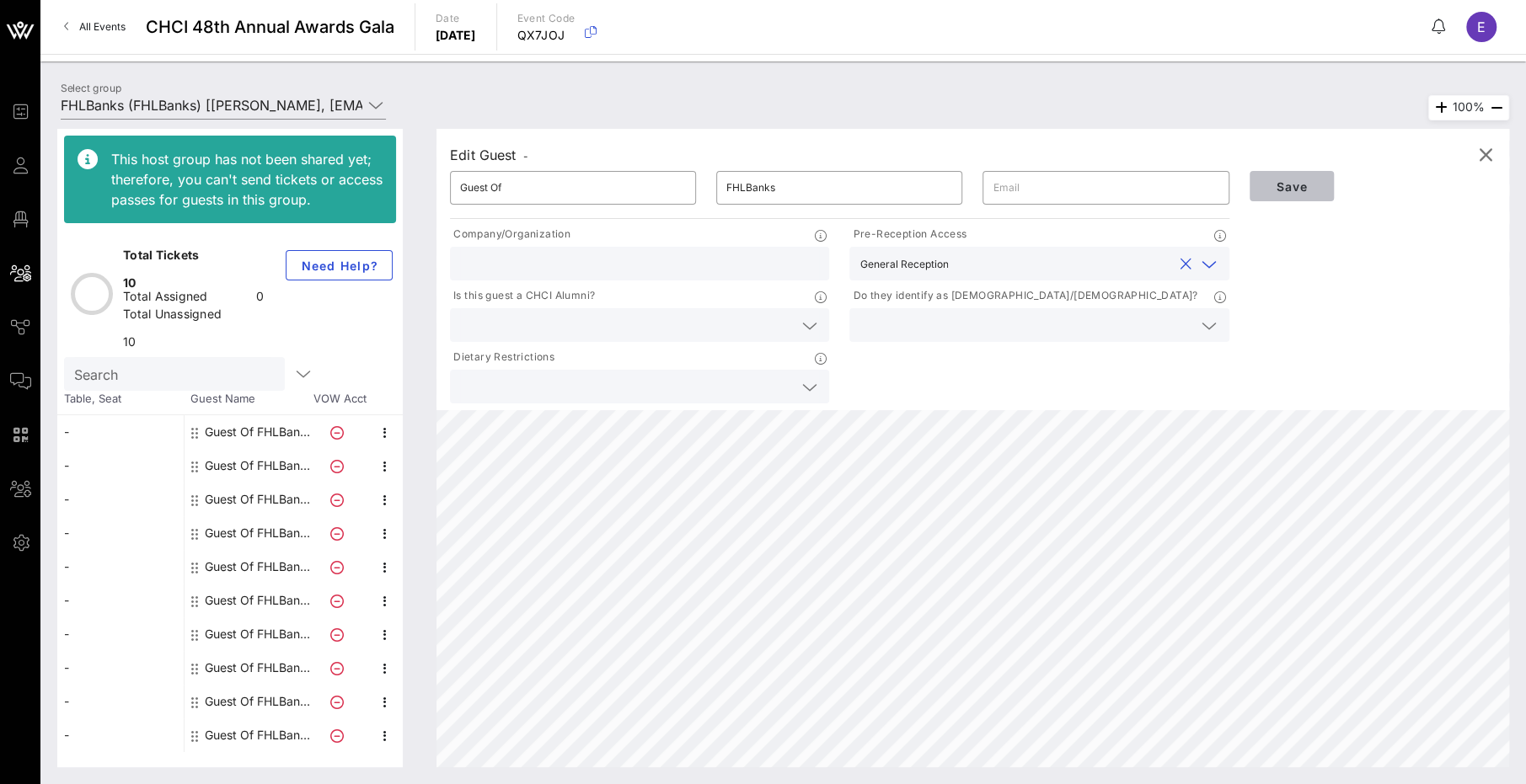 click on "Save" at bounding box center [1292, 186] 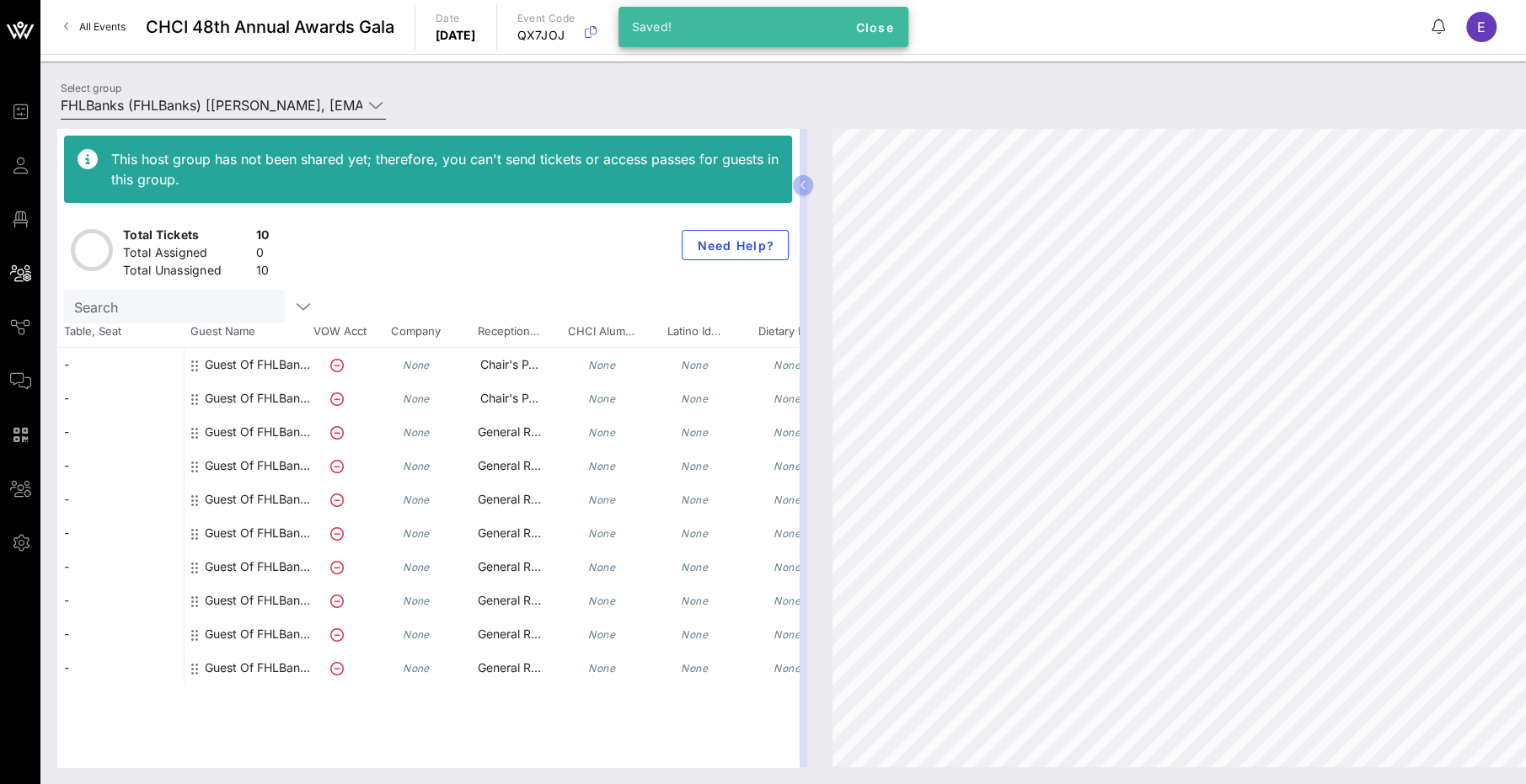 click on "FHLBanks (FHLBanks) [[PERSON_NAME], [EMAIL_ADDRESS][DOMAIN_NAME]]" at bounding box center (211, 105) 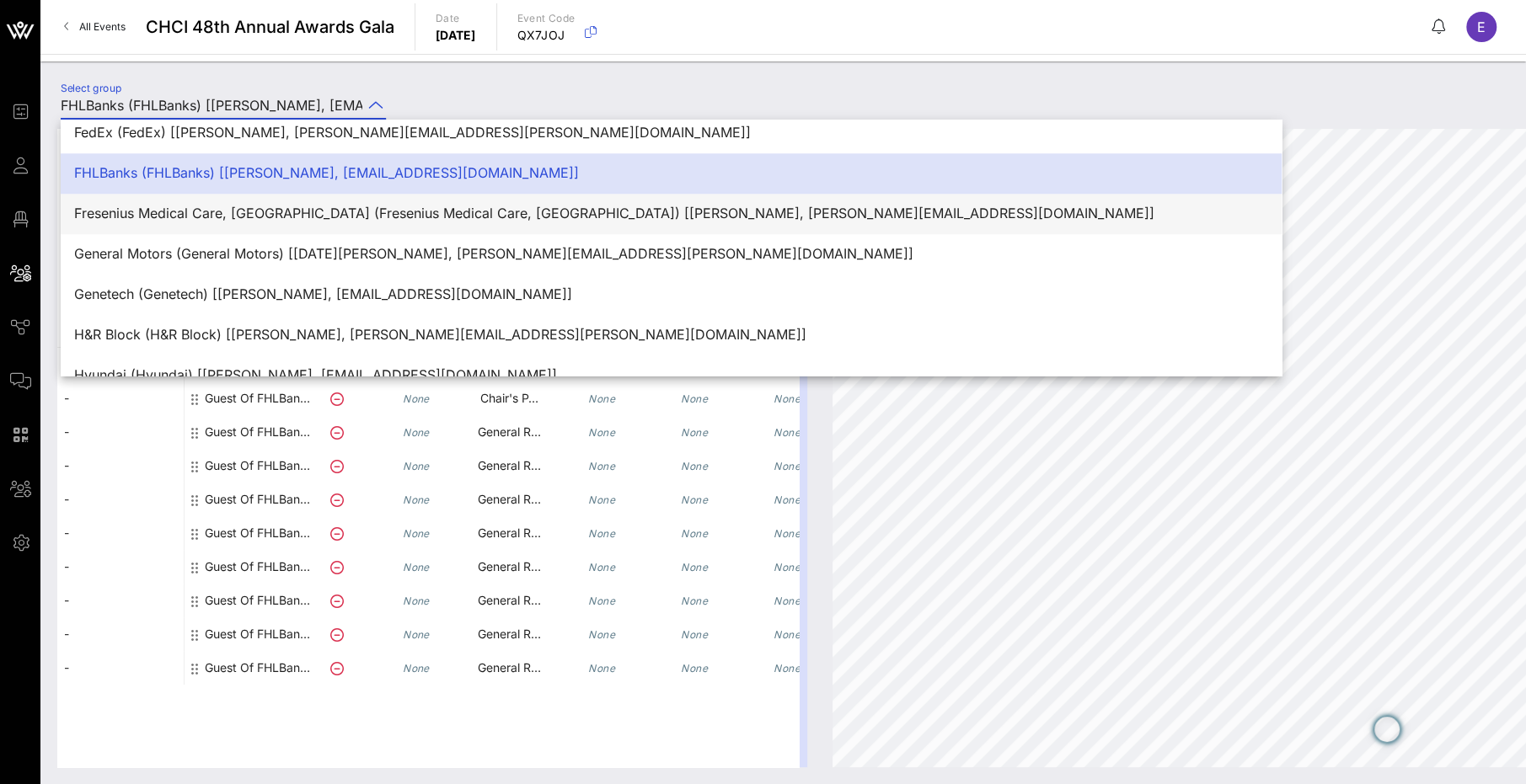 scroll, scrollTop: 1228, scrollLeft: 0, axis: vertical 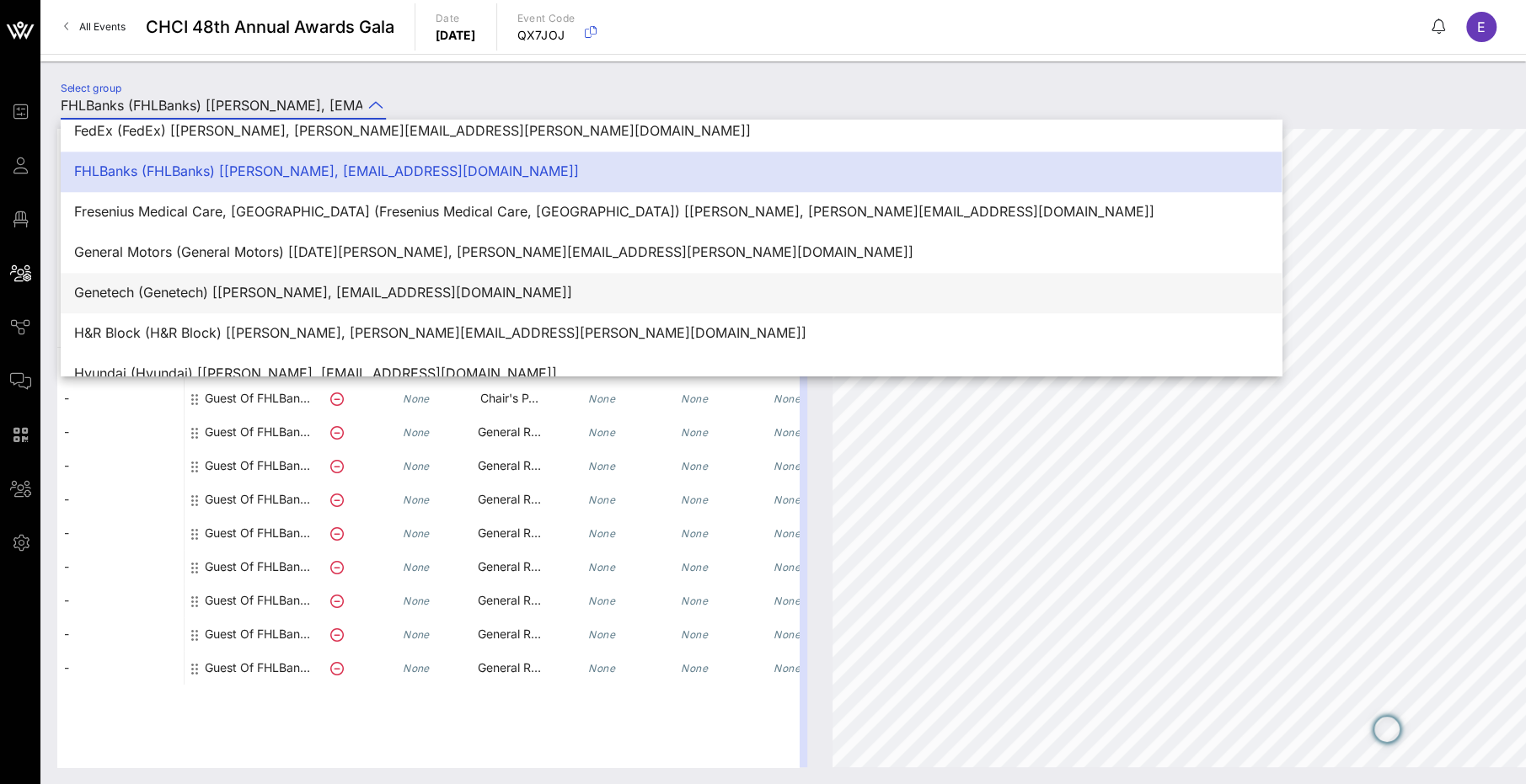 click on "Genetech (Genetech) [[PERSON_NAME], [EMAIL_ADDRESS][DOMAIN_NAME]]" at bounding box center (671, 292) 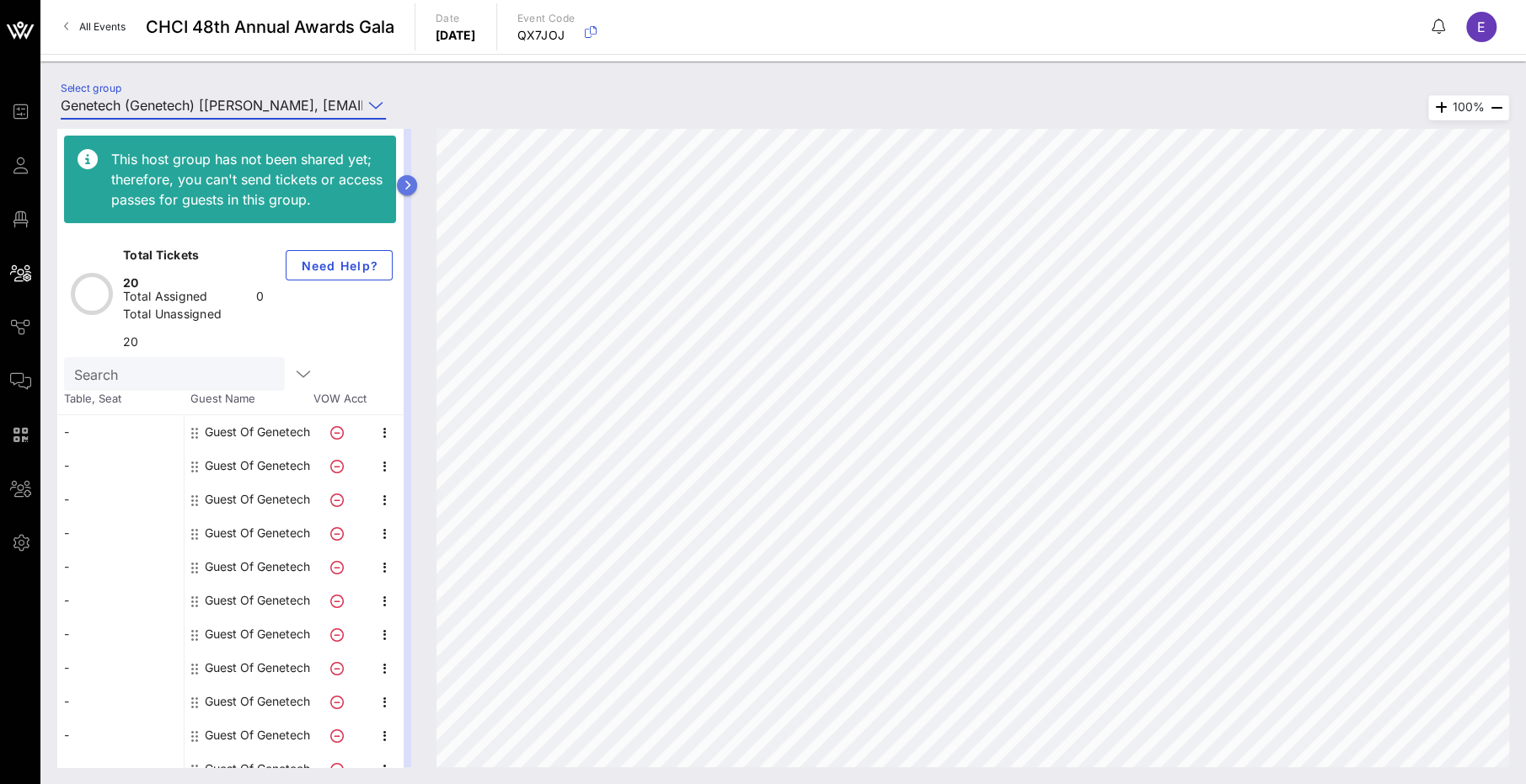 click at bounding box center [407, 185] 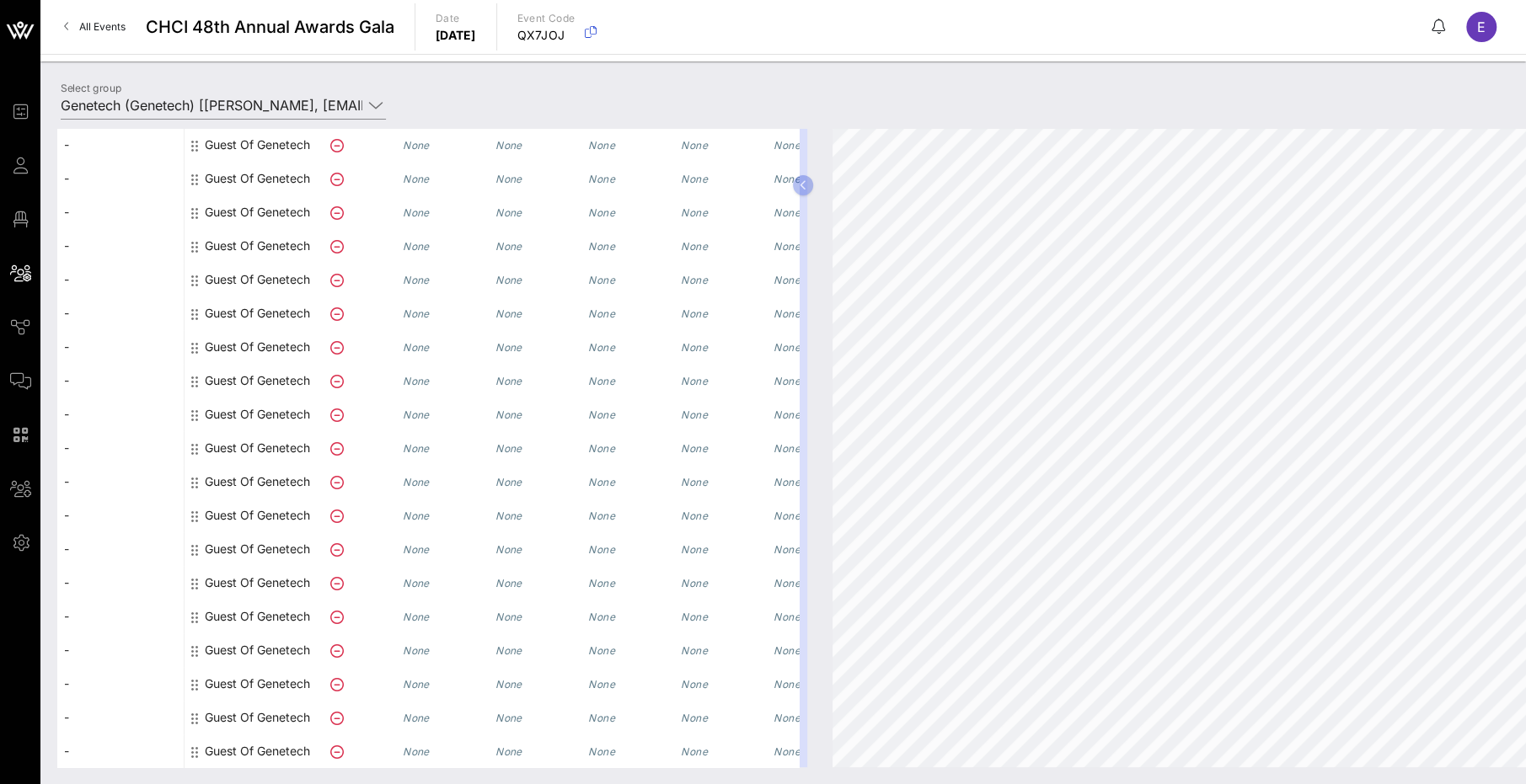scroll, scrollTop: 0, scrollLeft: 0, axis: both 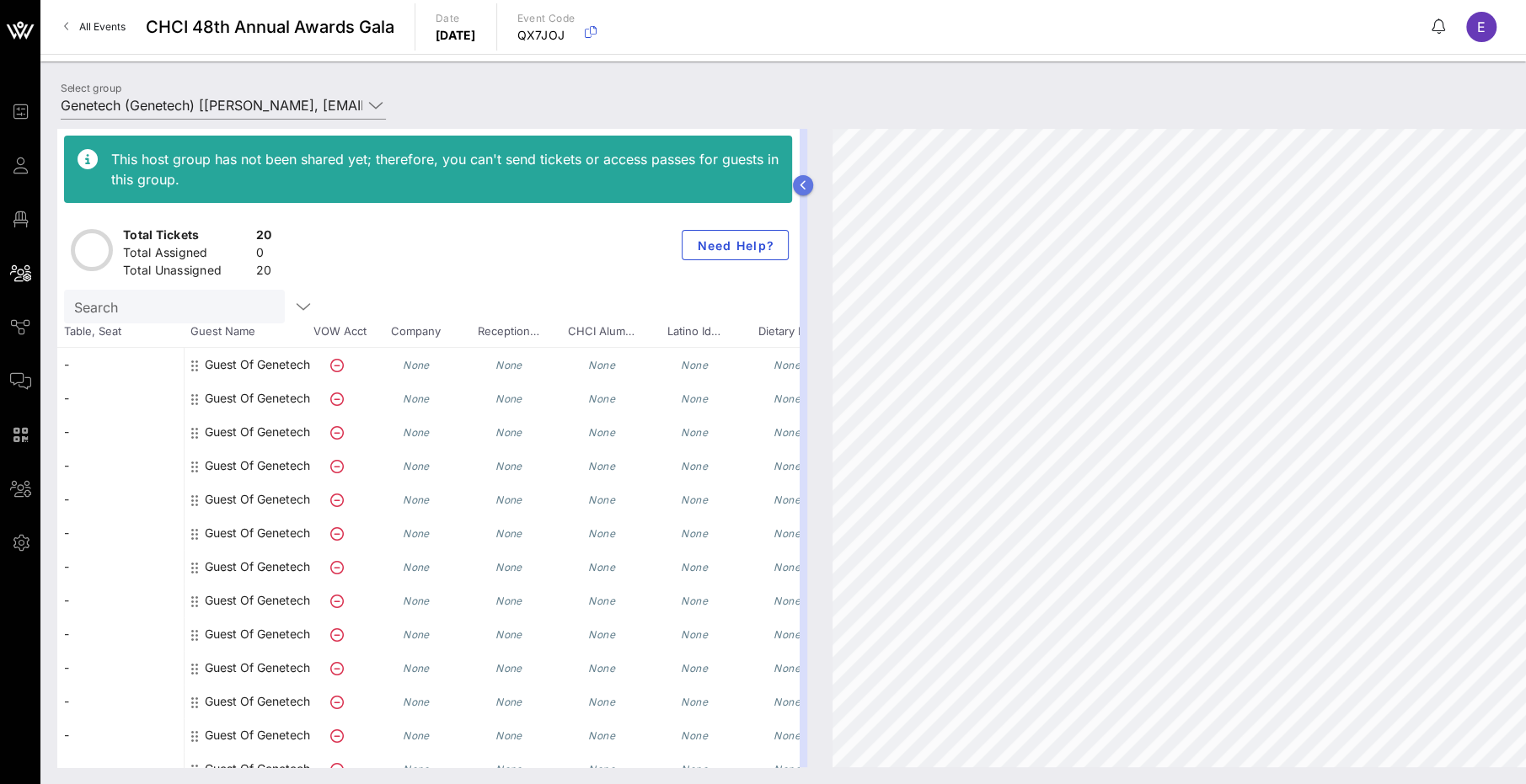 click at bounding box center [803, 185] 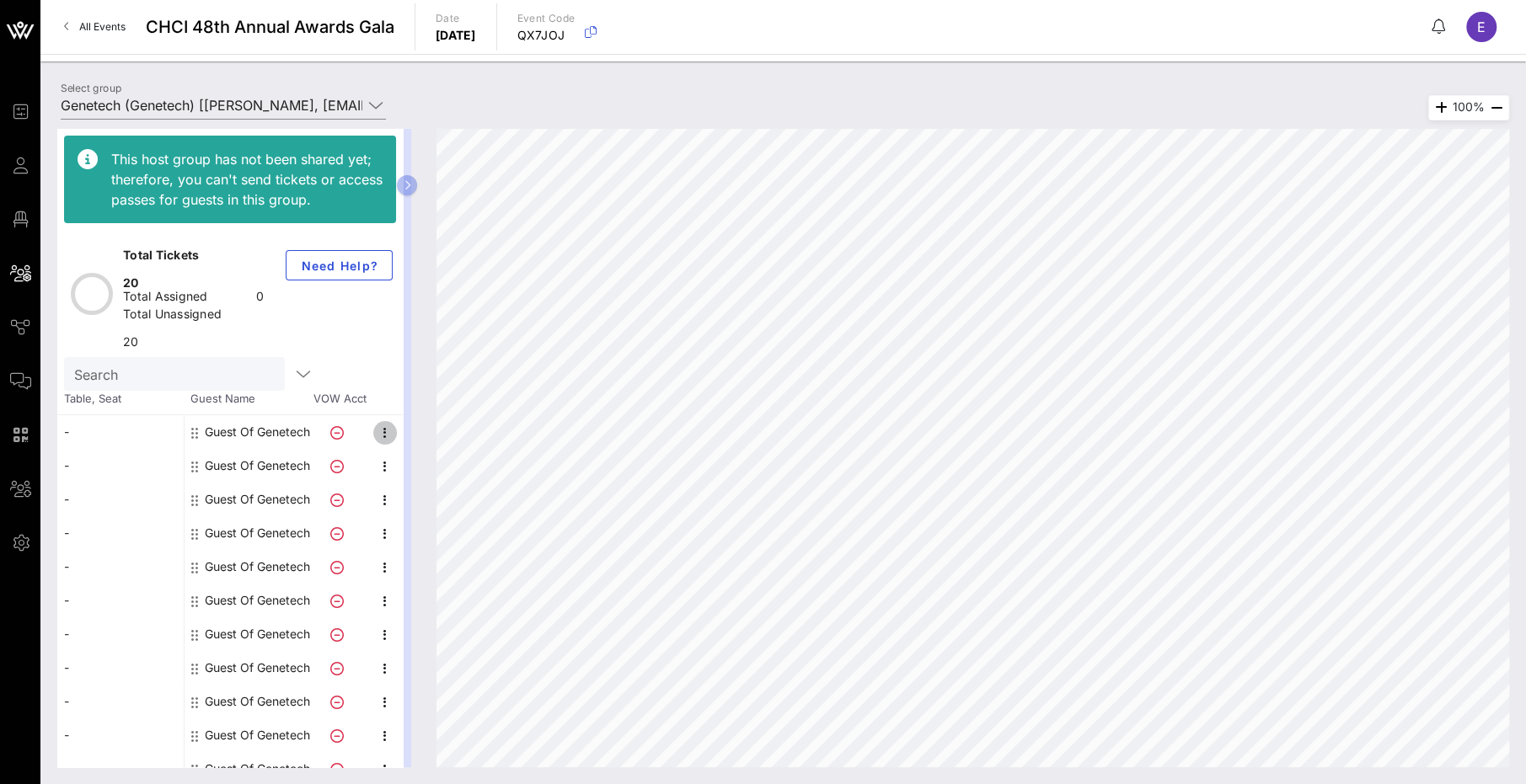 click at bounding box center (385, 433) 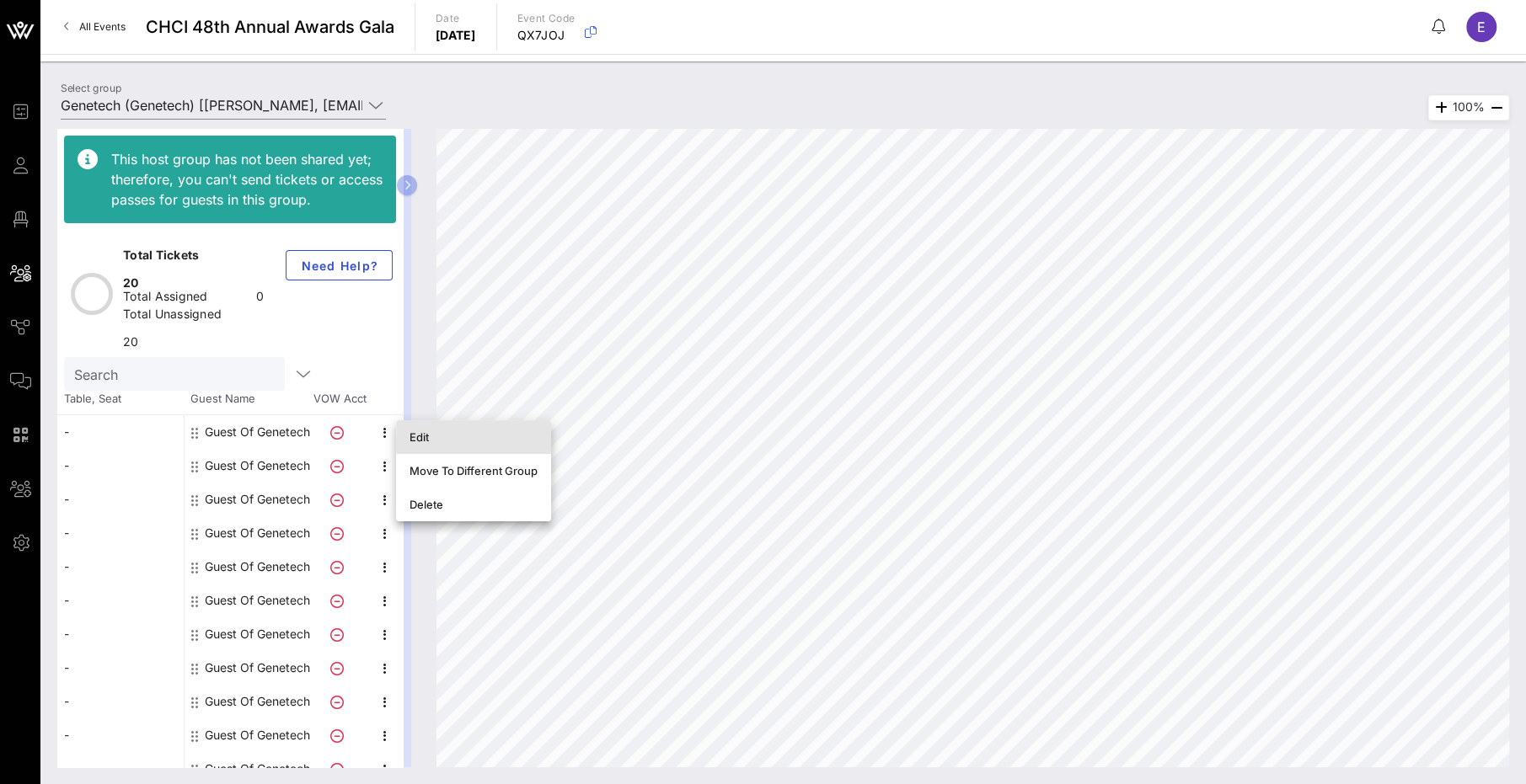 click on "Edit" at bounding box center (474, 437) 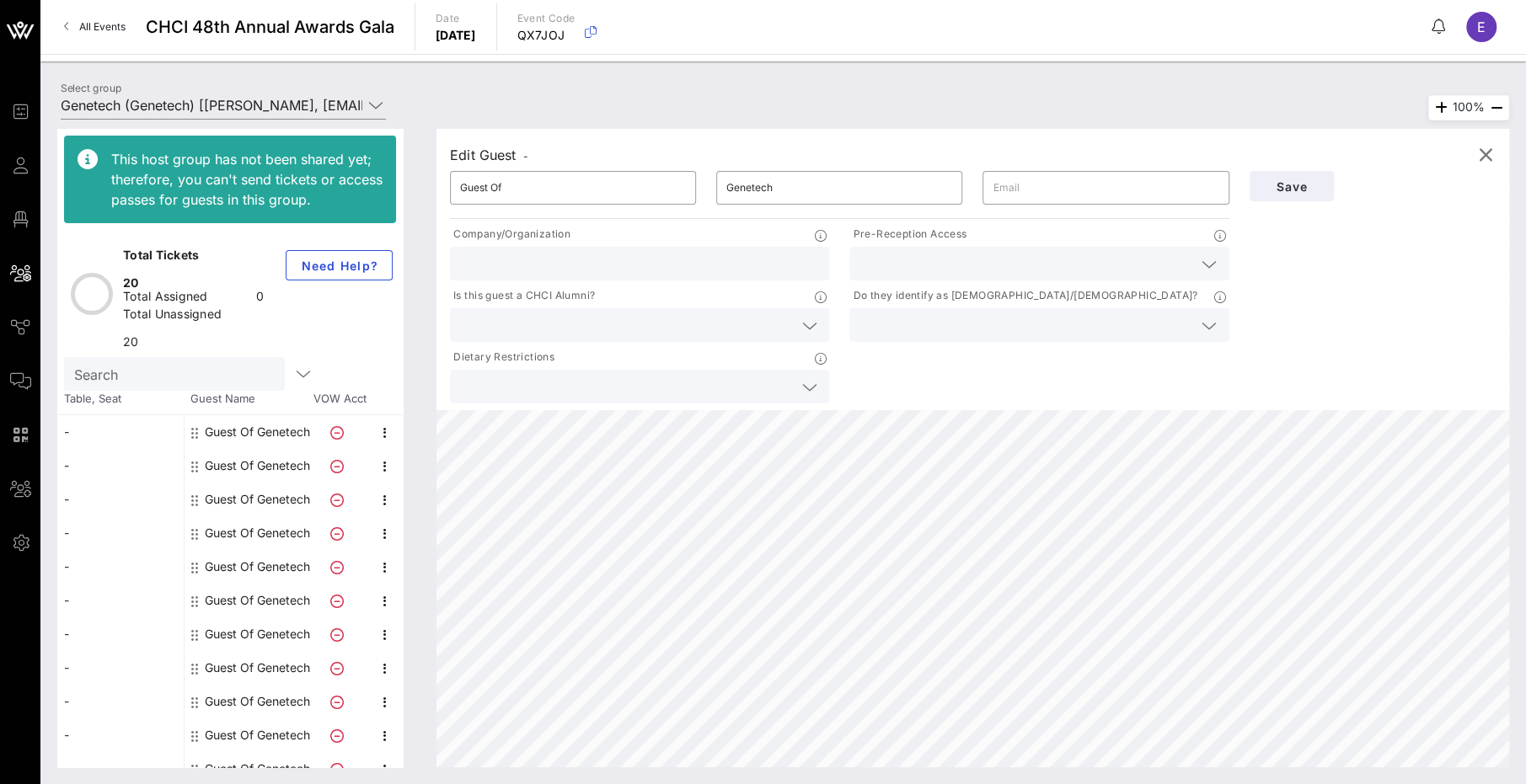 click at bounding box center [1025, 264] 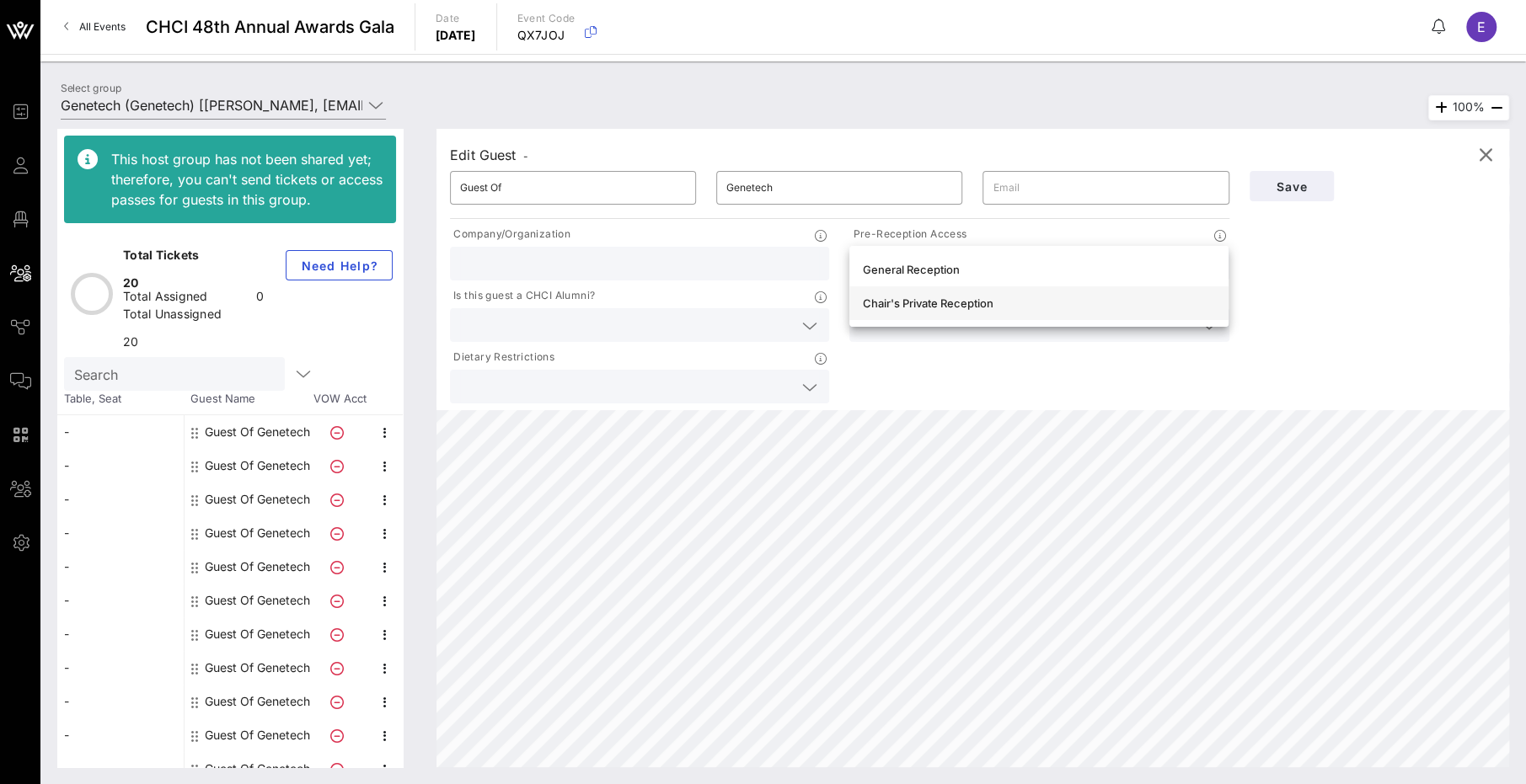 click on "Chair's Private Reception" at bounding box center (1039, 303) 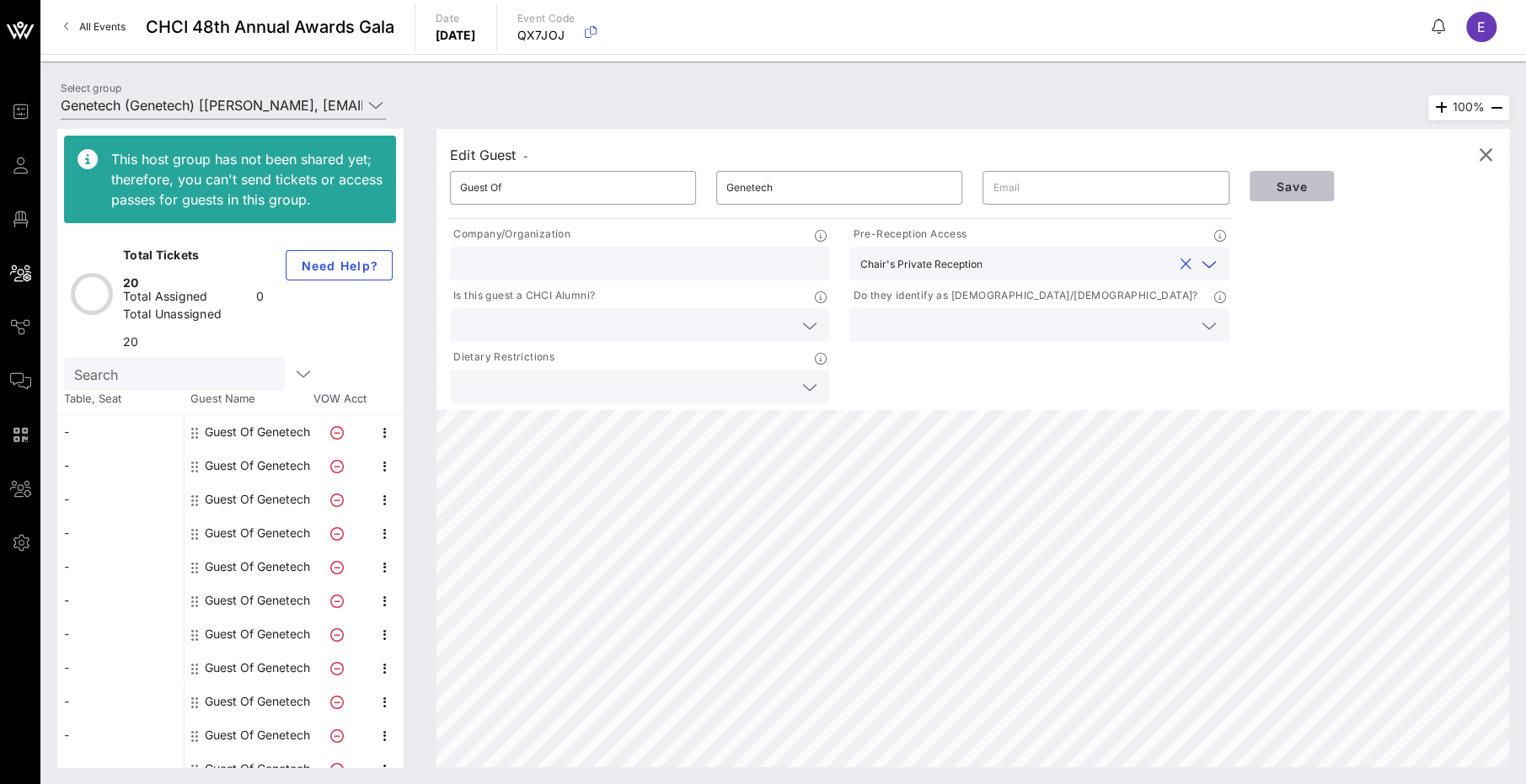 click on "Save" at bounding box center [1292, 186] 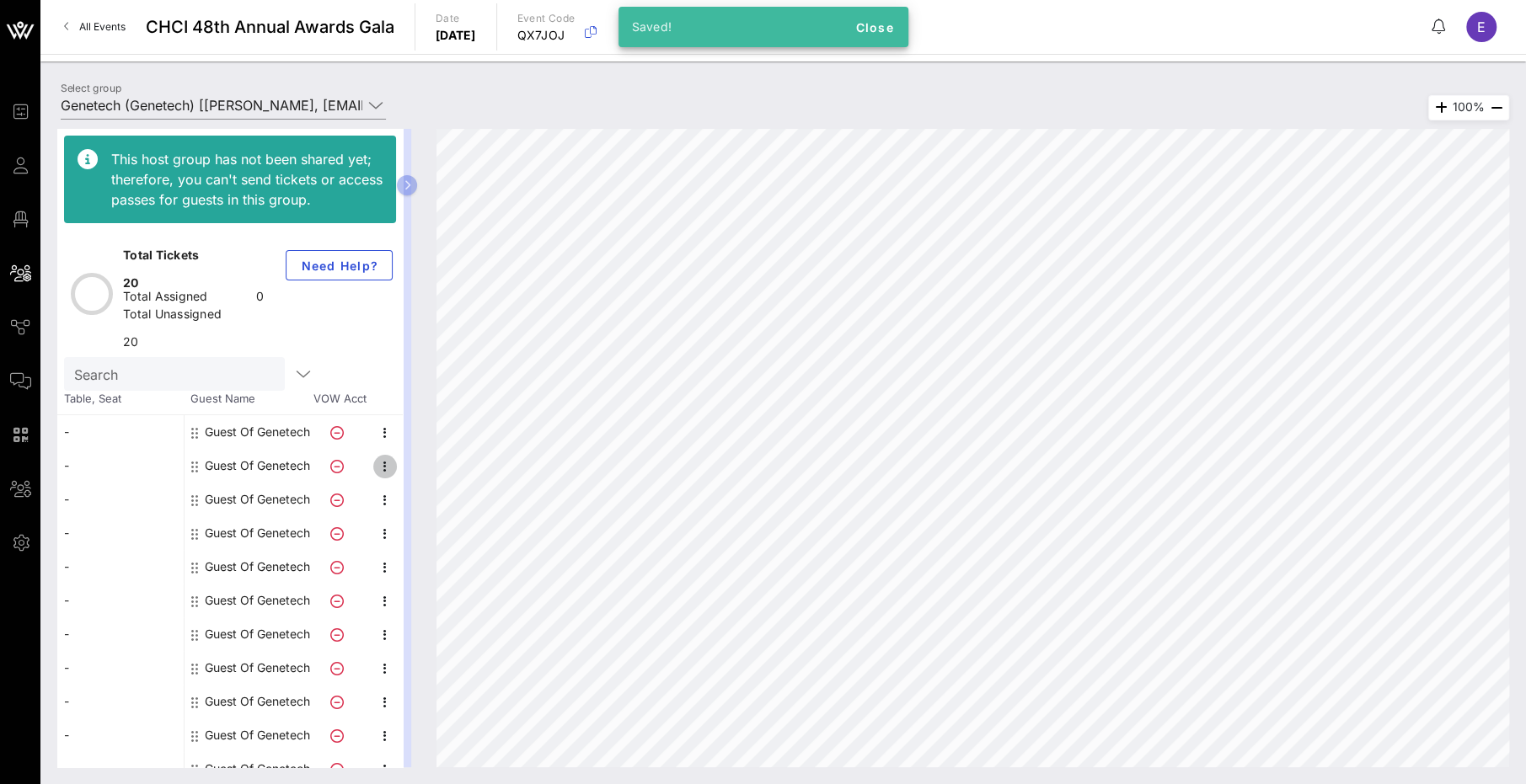 click at bounding box center [385, 467] 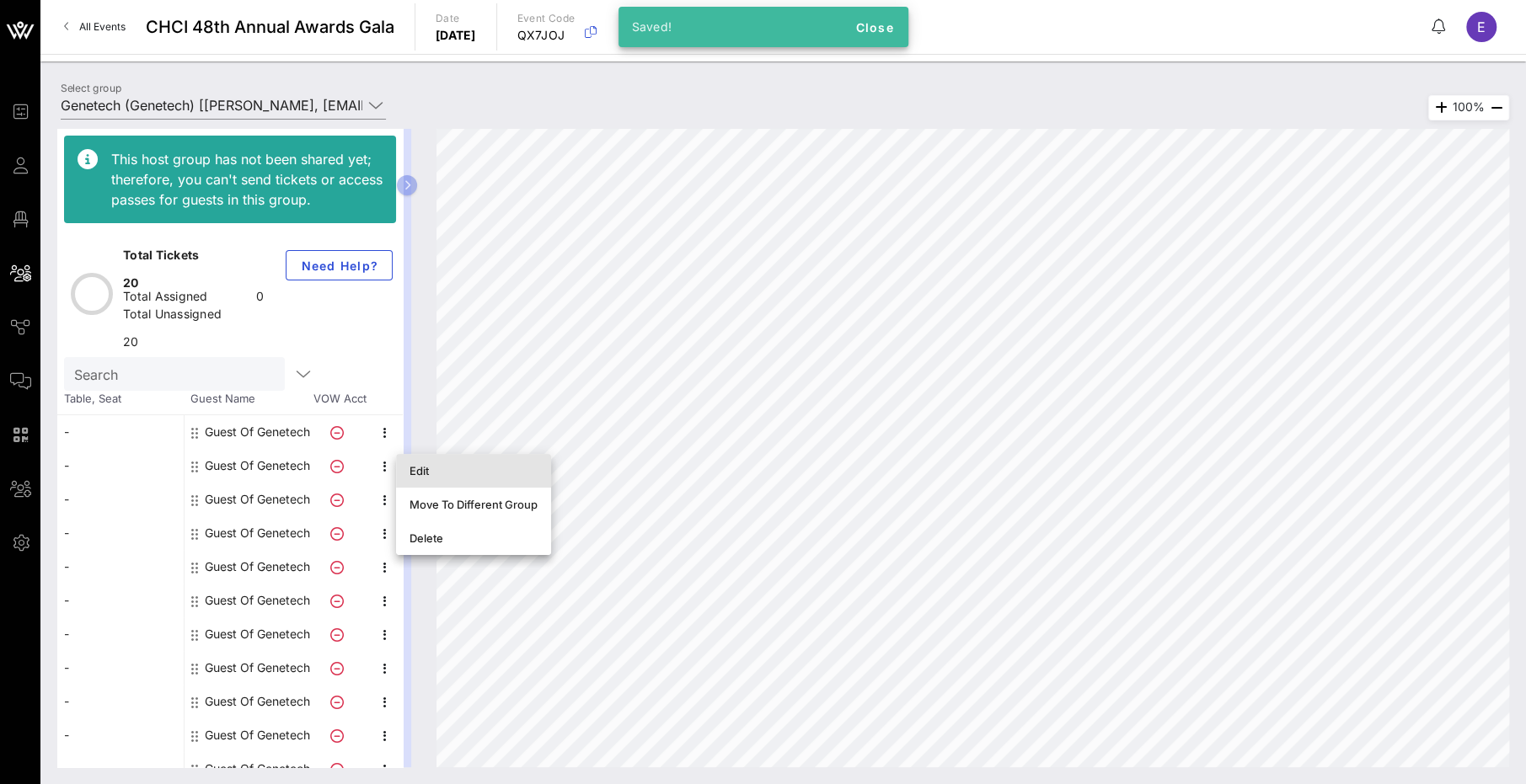 click on "Edit" at bounding box center [474, 471] 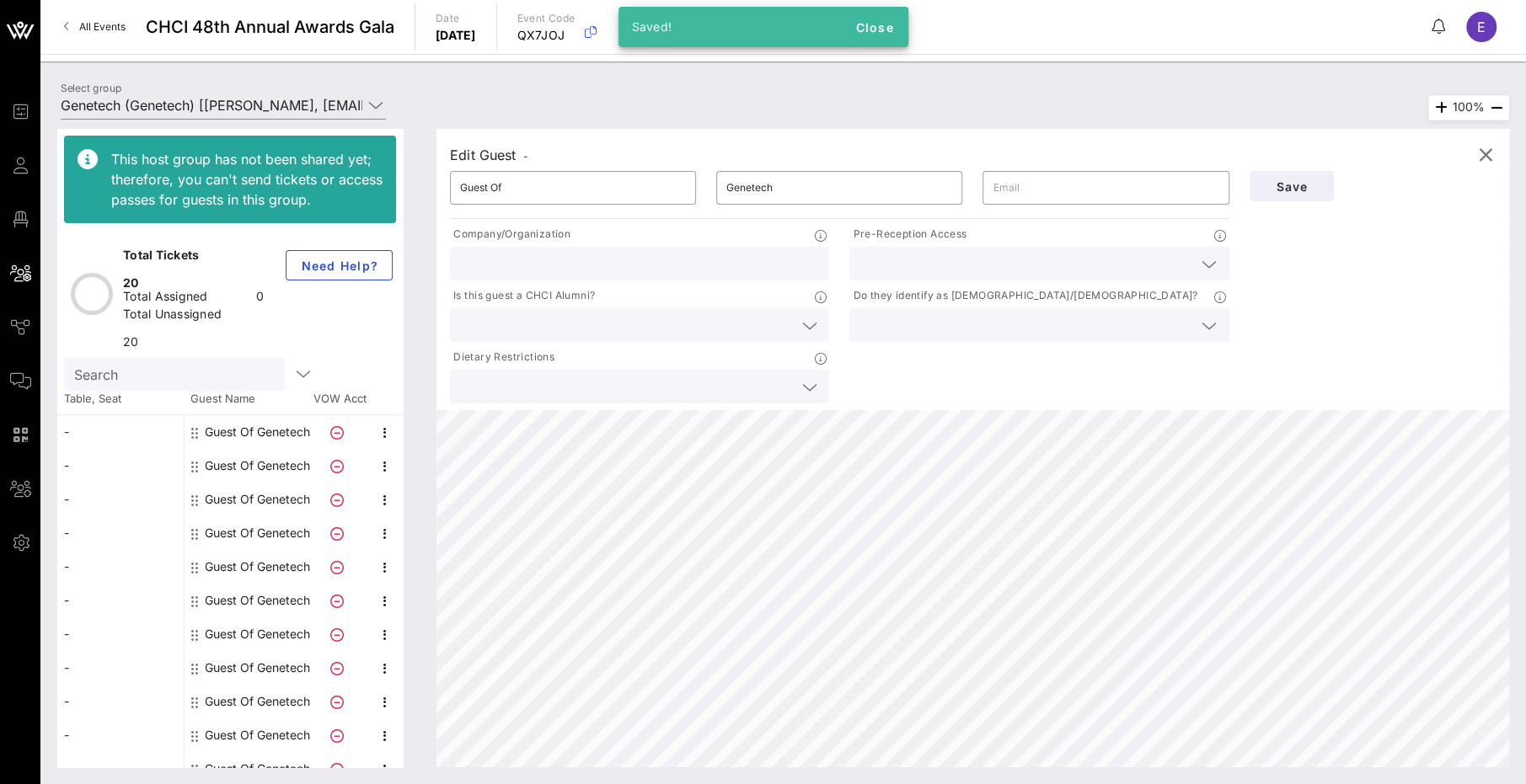 click at bounding box center [1025, 264] 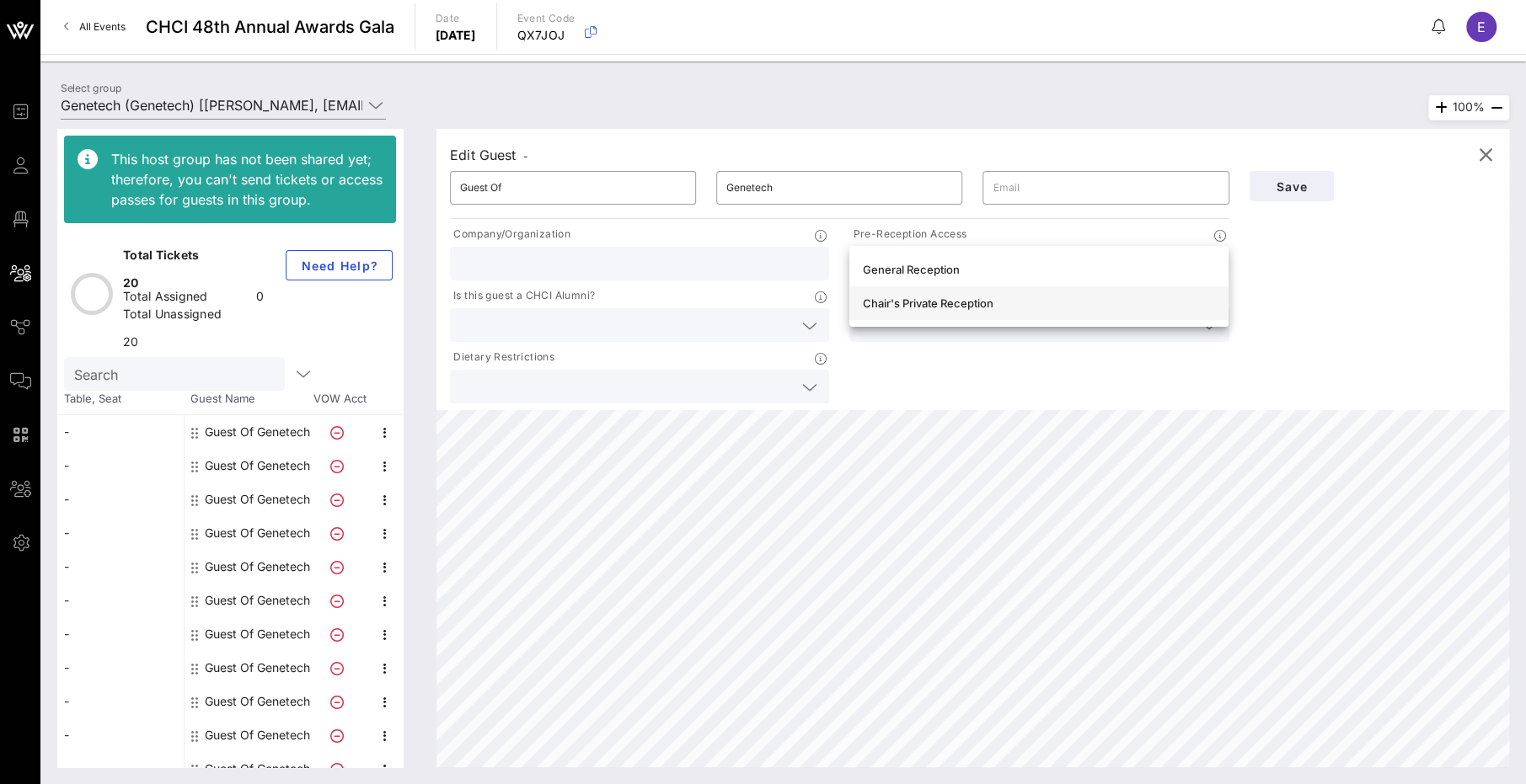click on "Chair's Private Reception" at bounding box center [1039, 303] 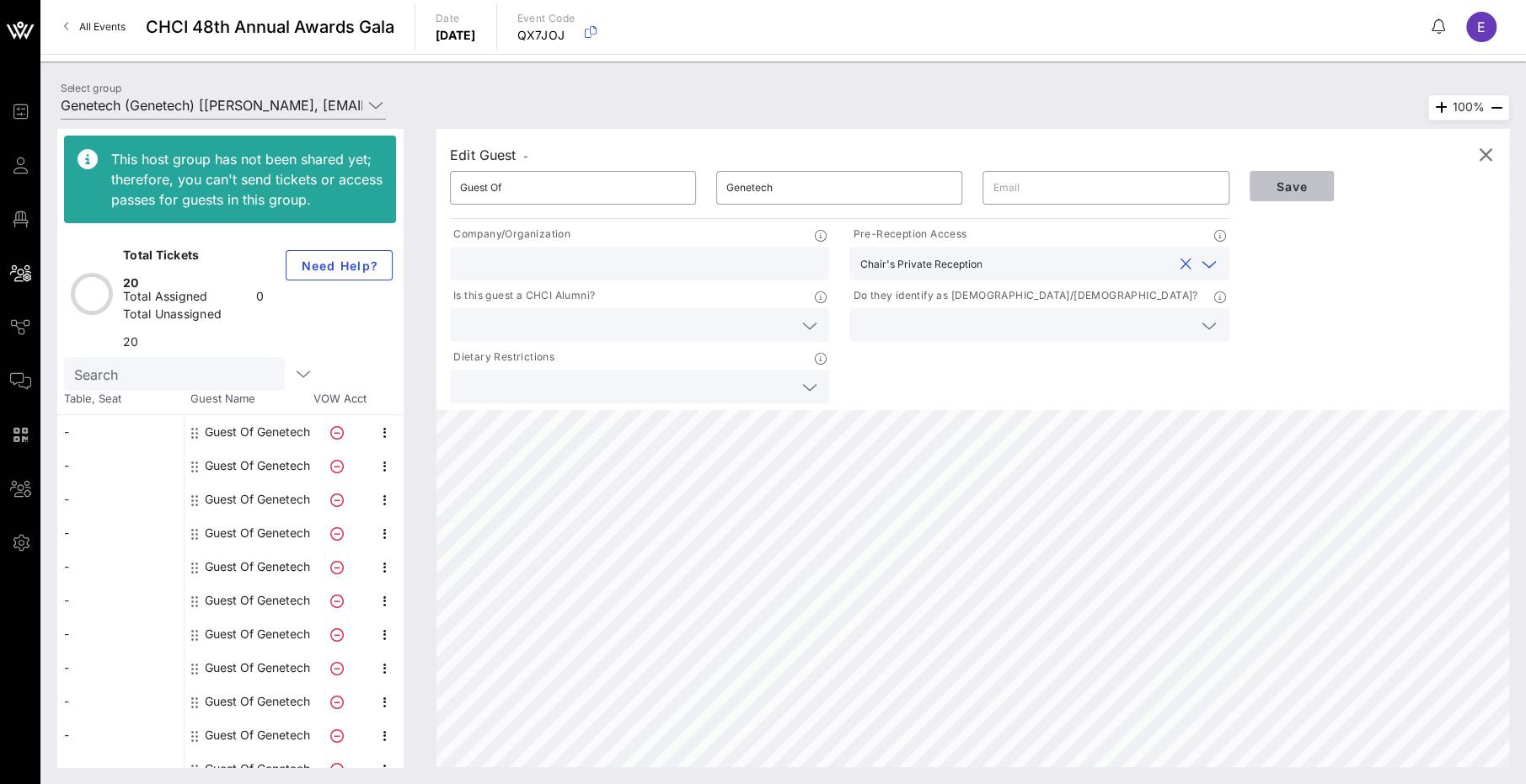 click on "Save" at bounding box center (1292, 186) 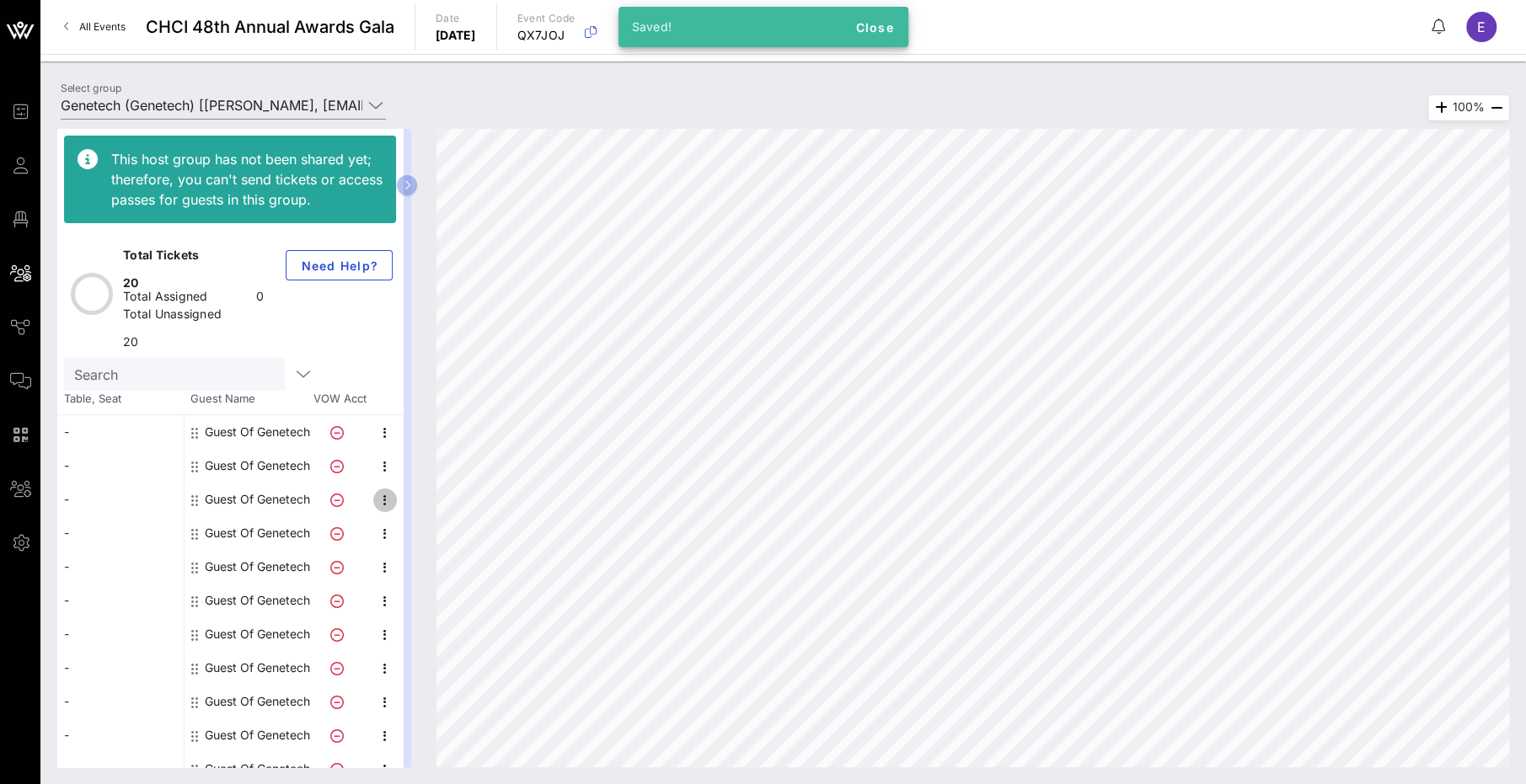 click at bounding box center (385, 500) 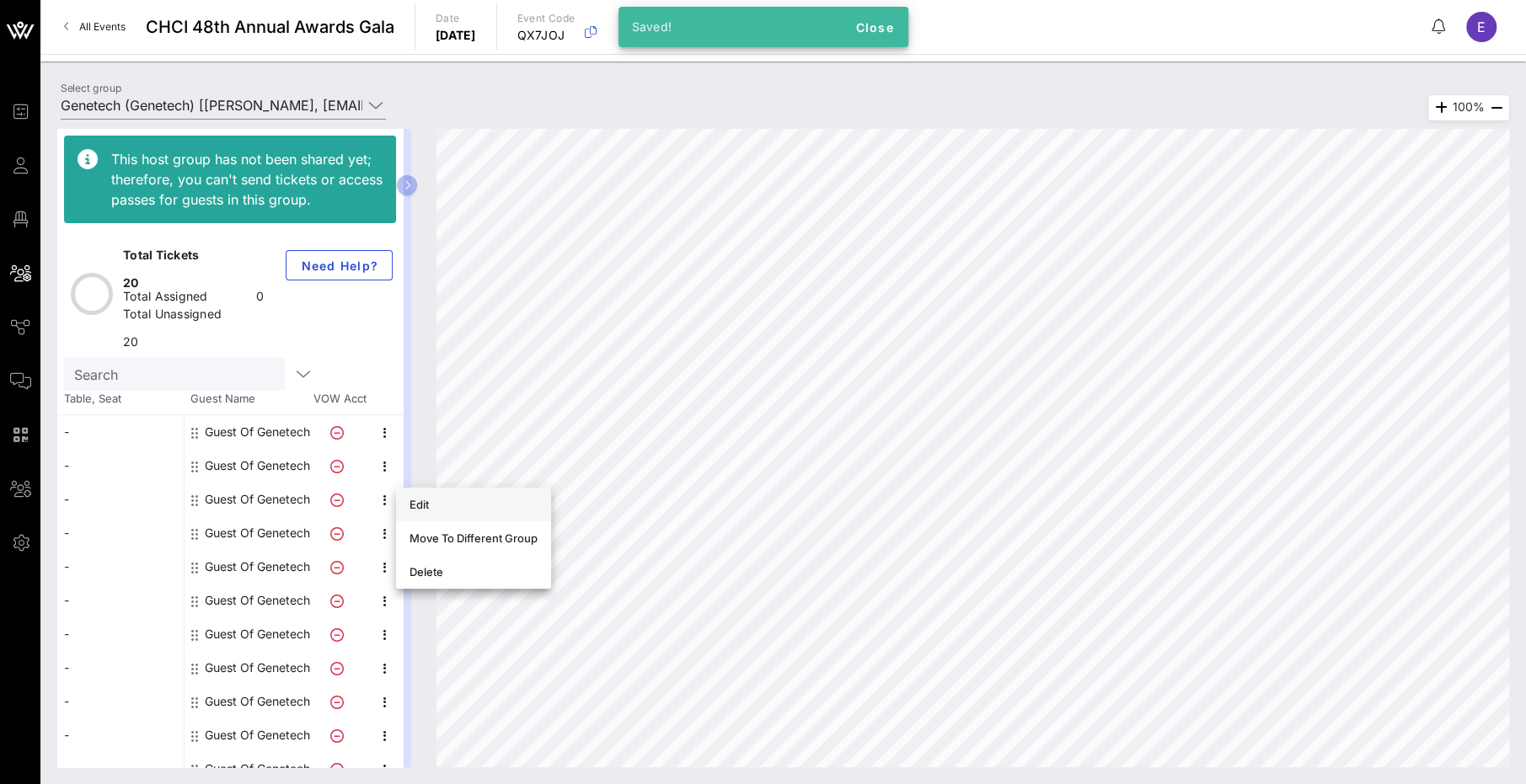 click on "Edit" at bounding box center (474, 504) 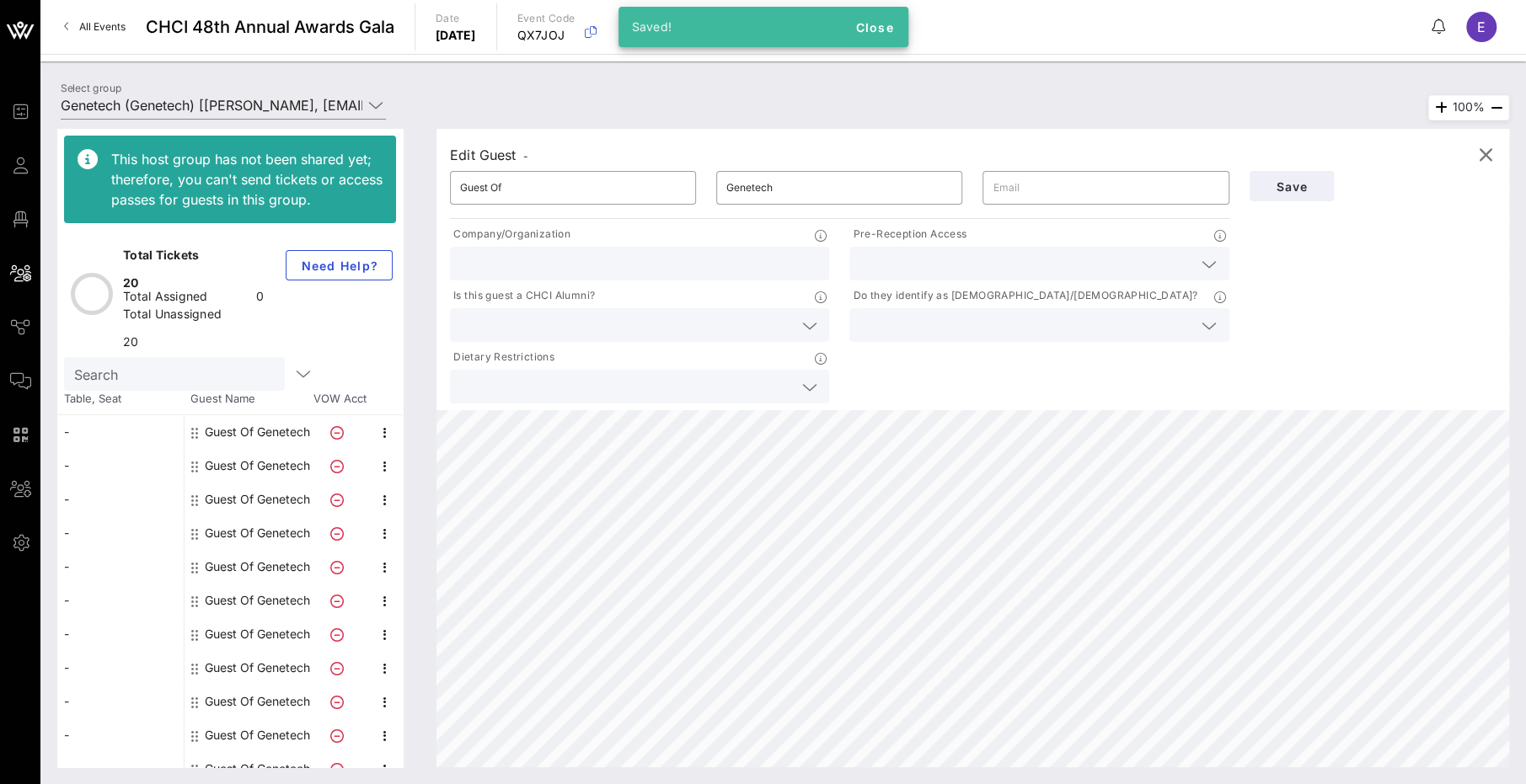 click at bounding box center (1025, 264) 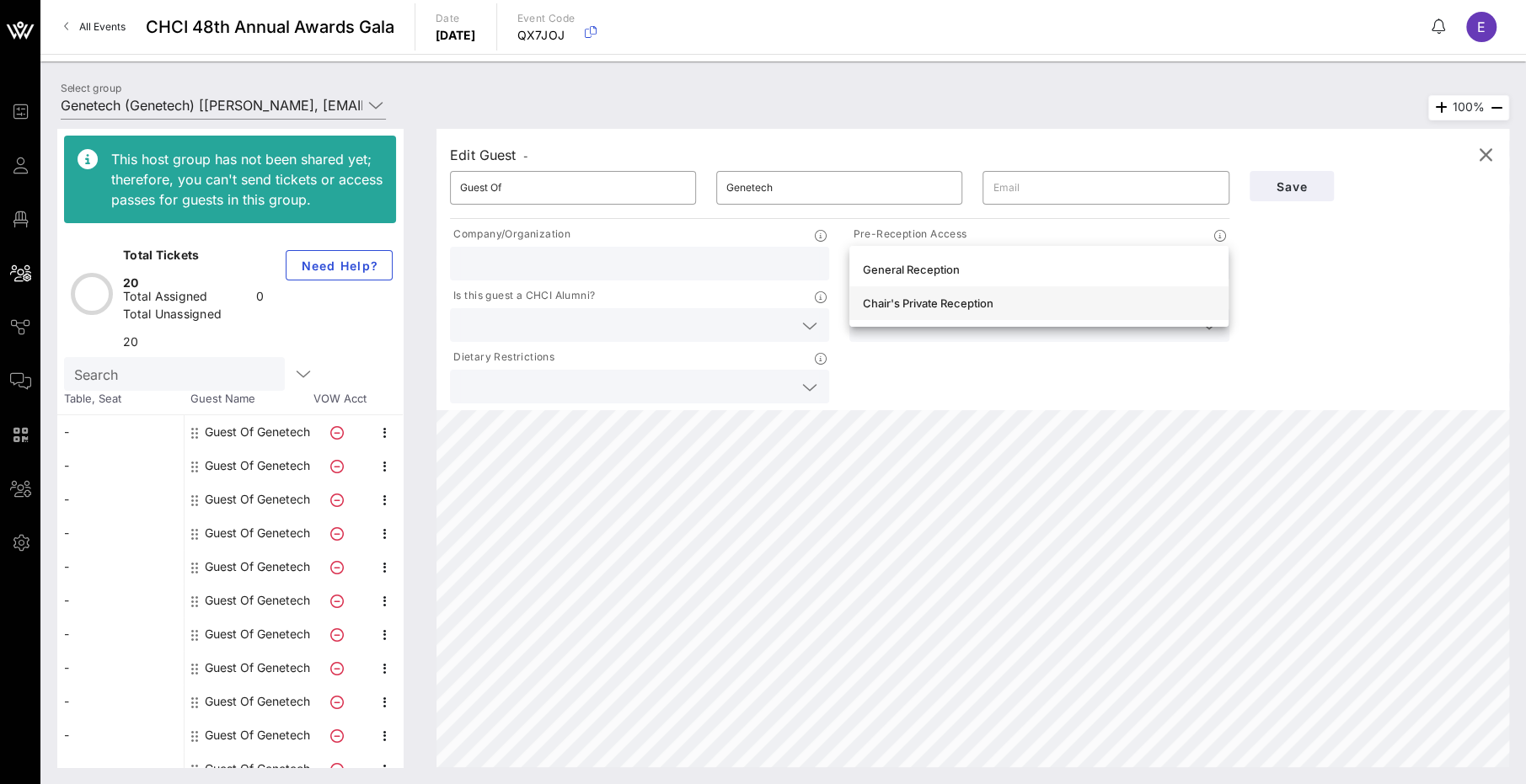 click on "Chair's Private Reception" at bounding box center [1039, 303] 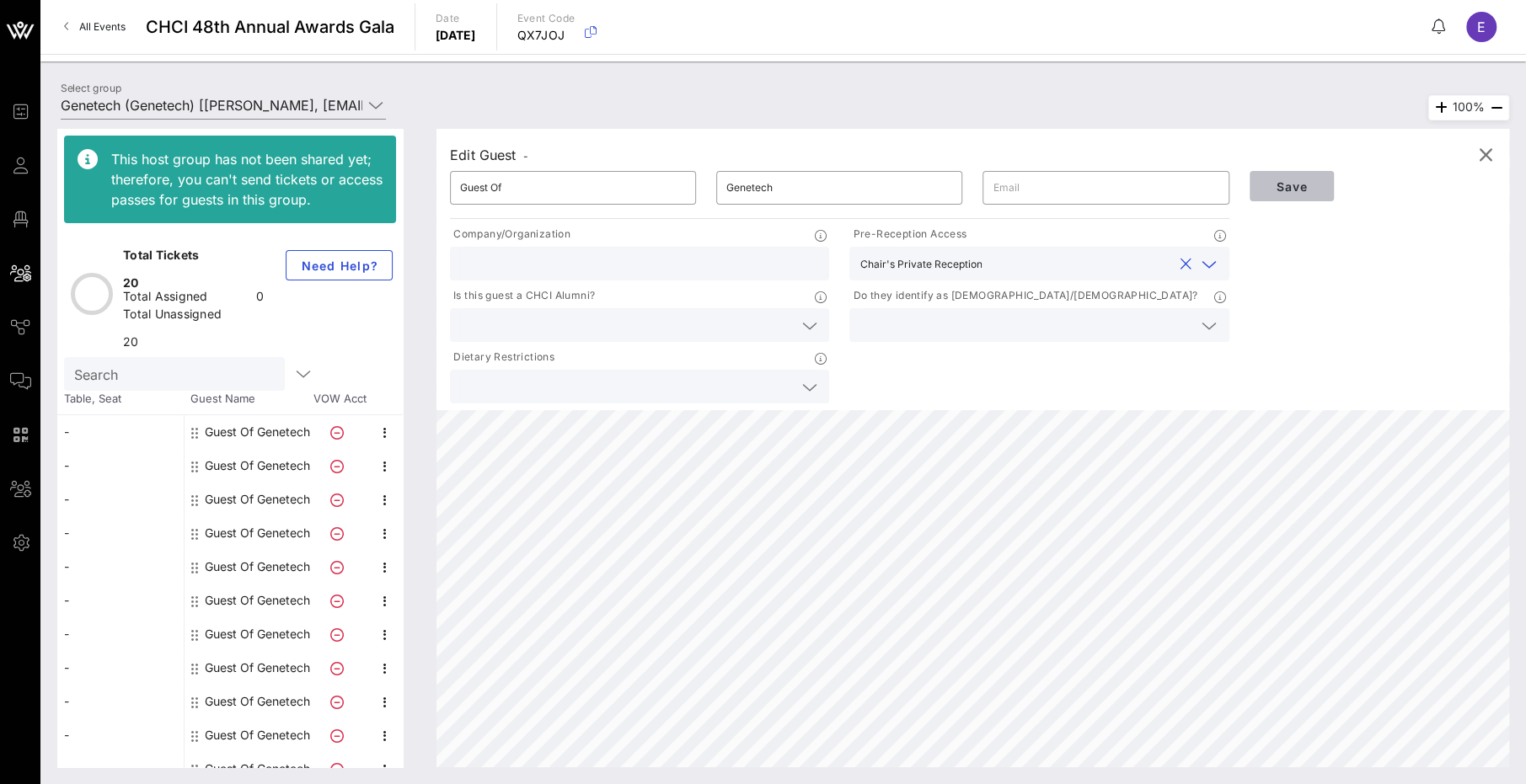 click on "Save" at bounding box center [1292, 186] 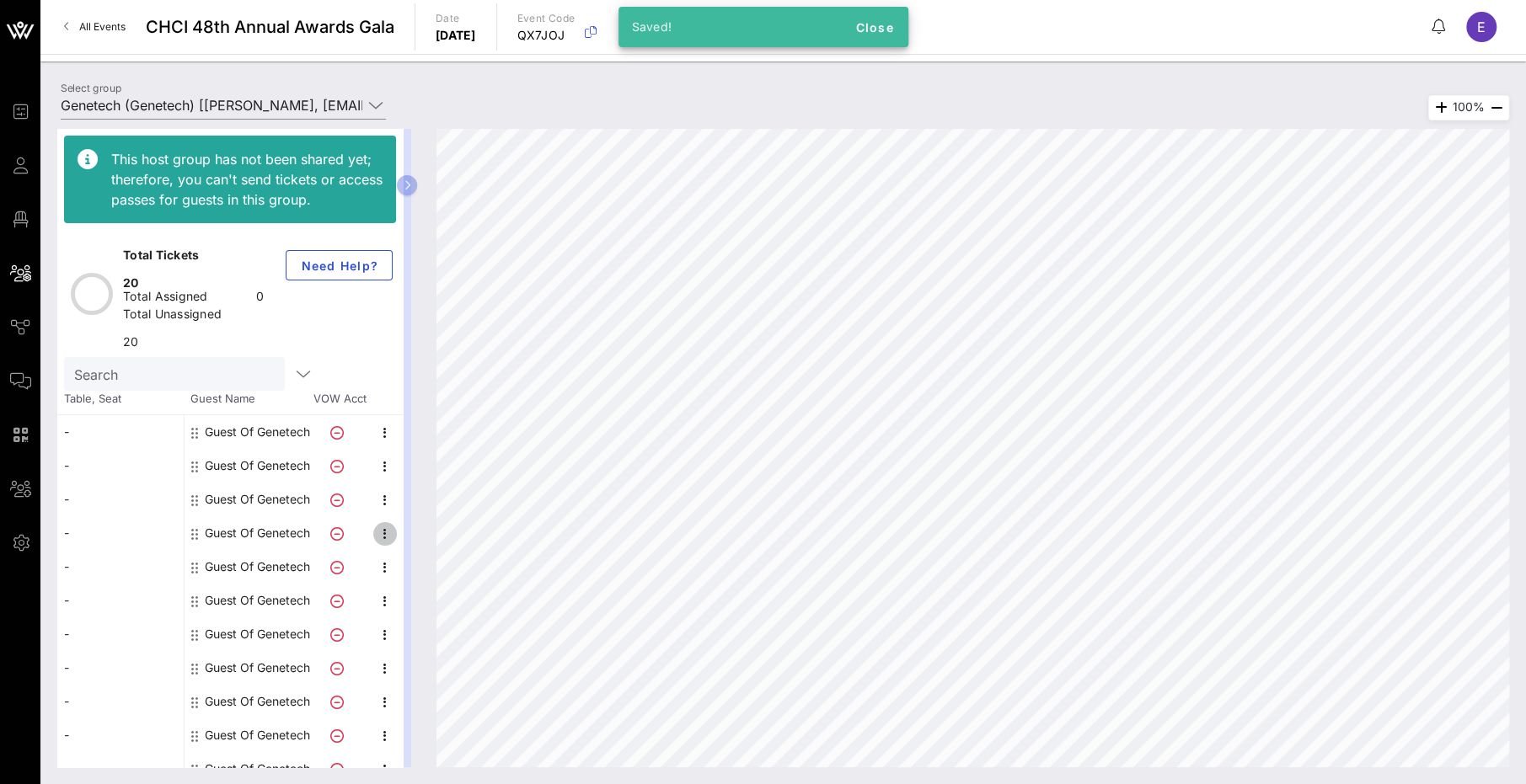 click at bounding box center [385, 534] 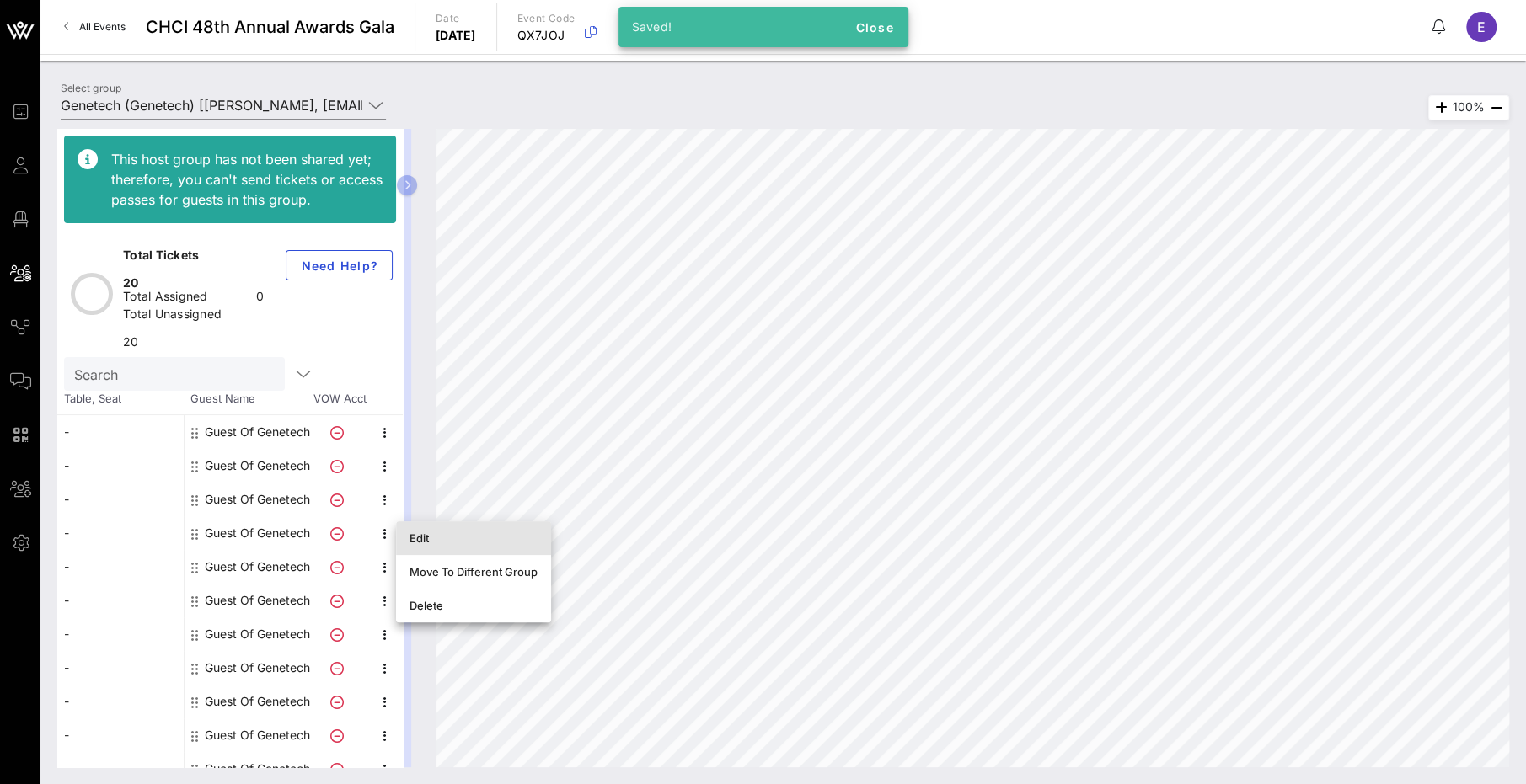 click on "Edit" at bounding box center (474, 538) 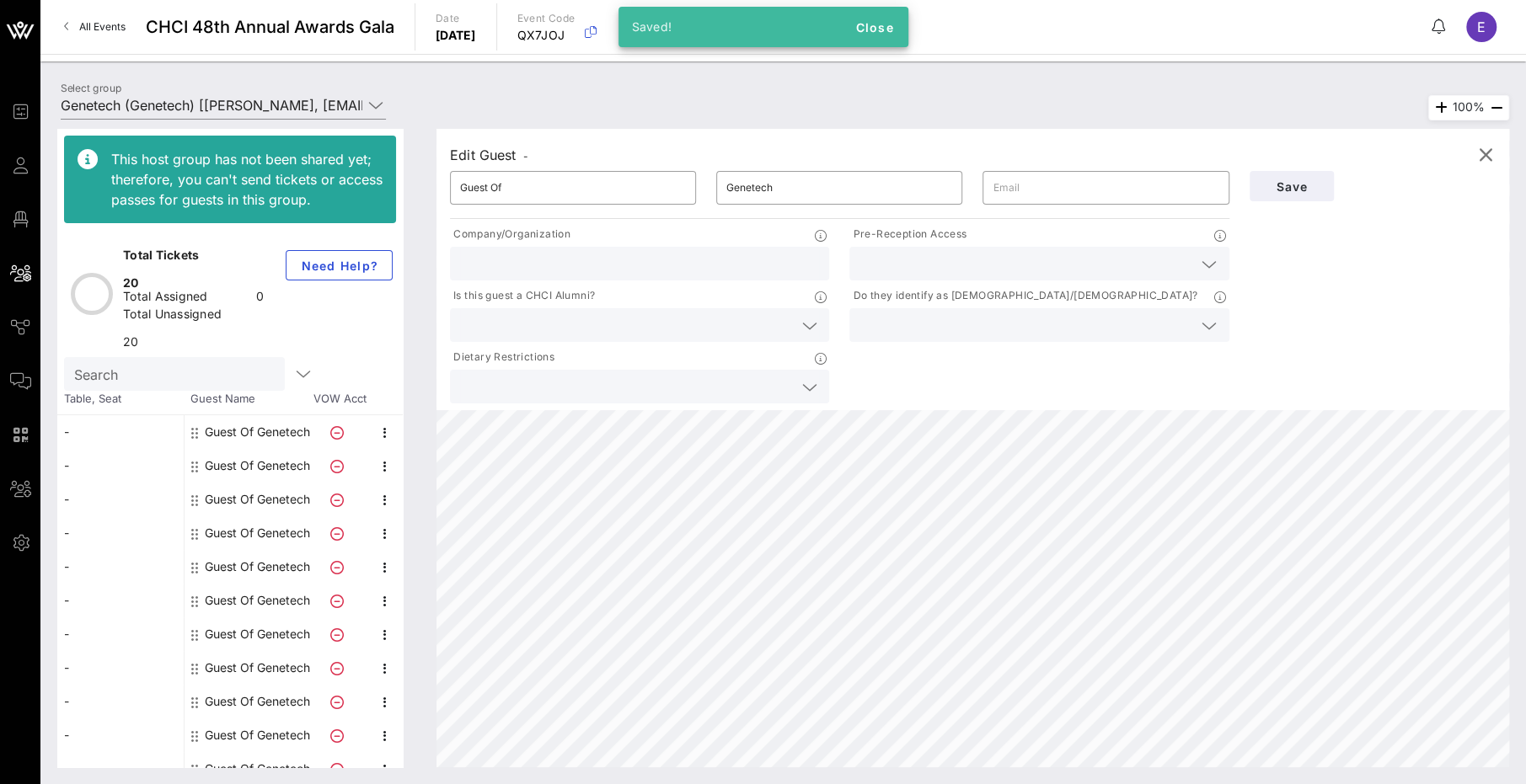 click at bounding box center [1025, 264] 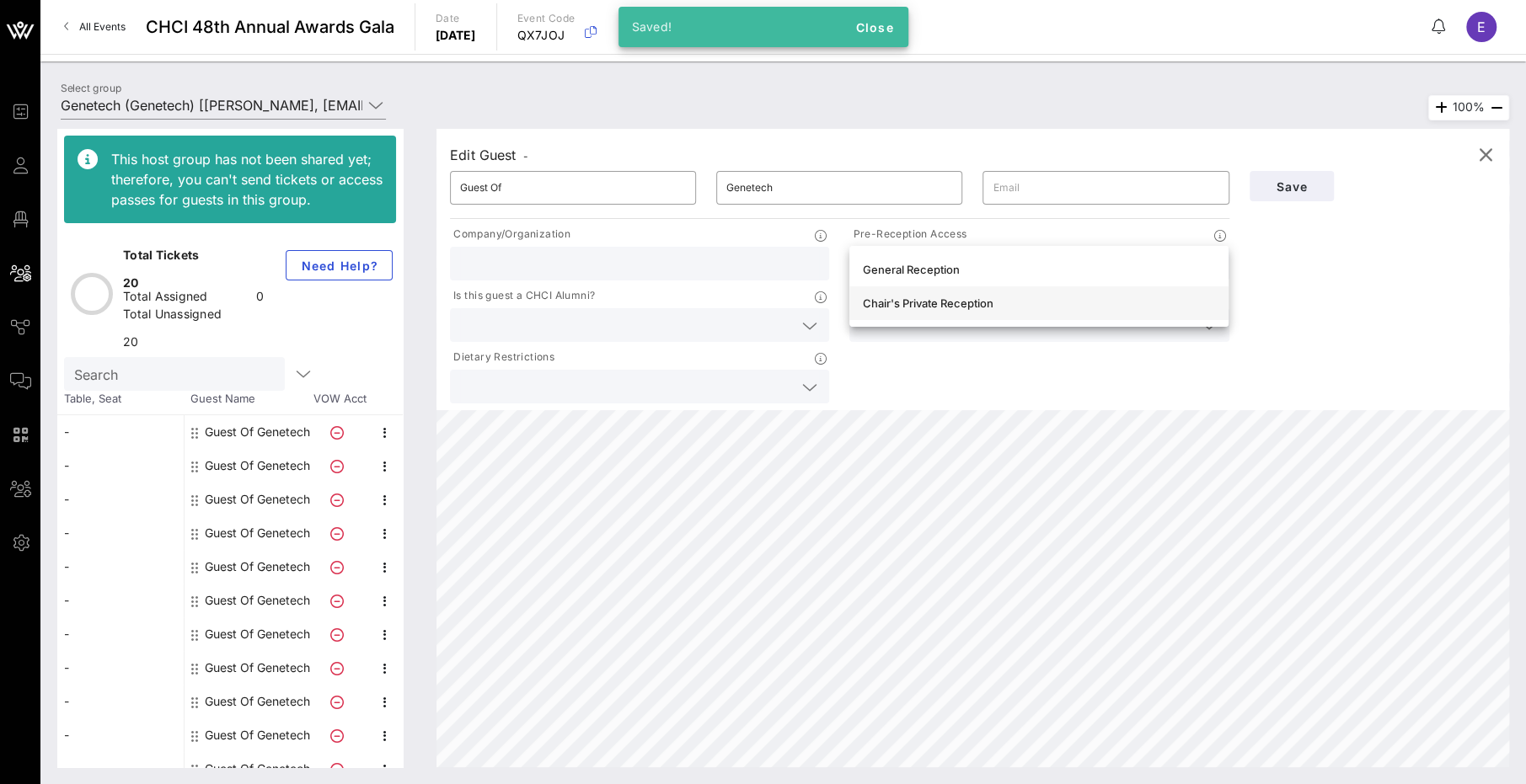 click on "Chair's Private Reception" at bounding box center (1039, 303) 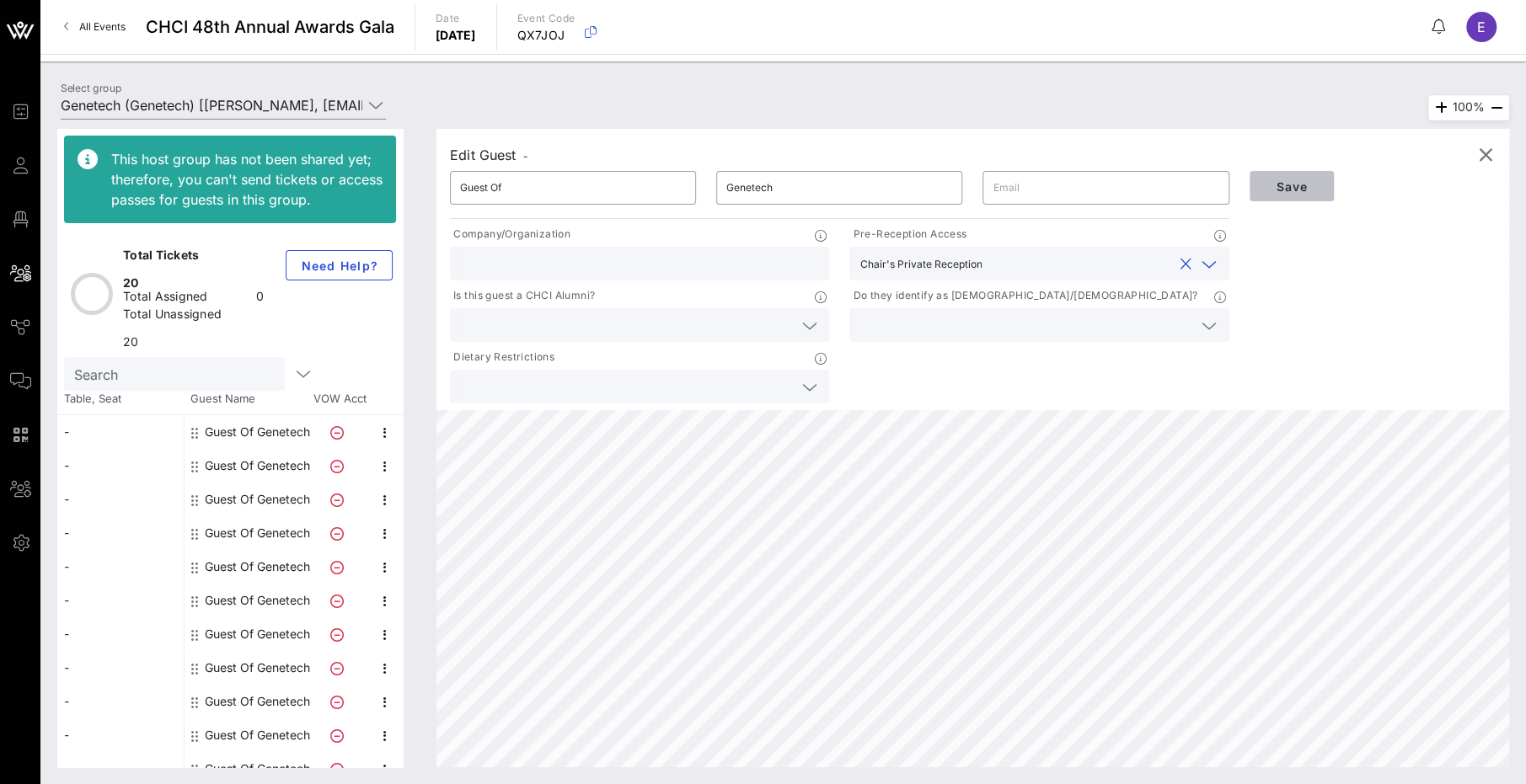 click on "Save" at bounding box center [1292, 186] 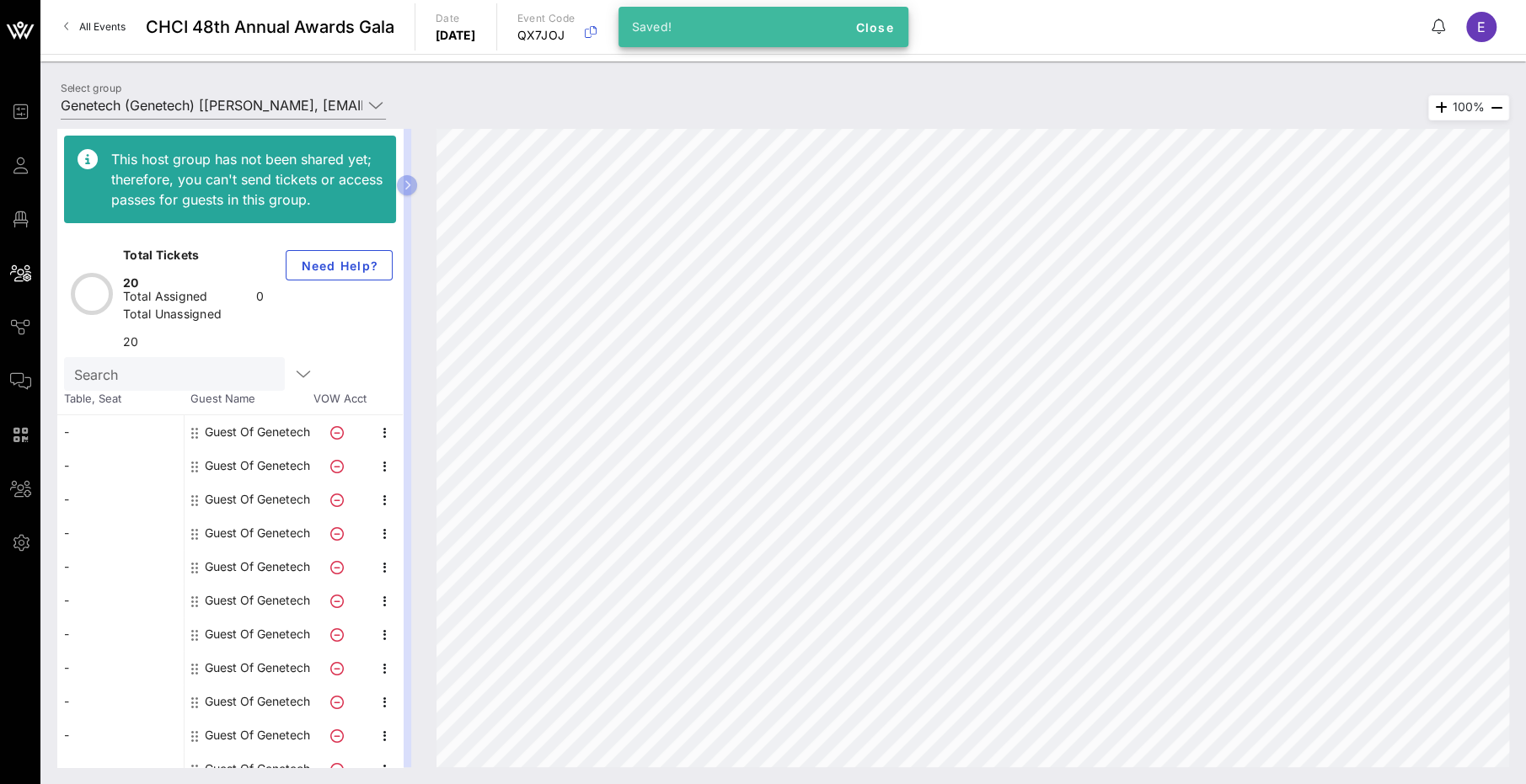 click at bounding box center (384, 567) 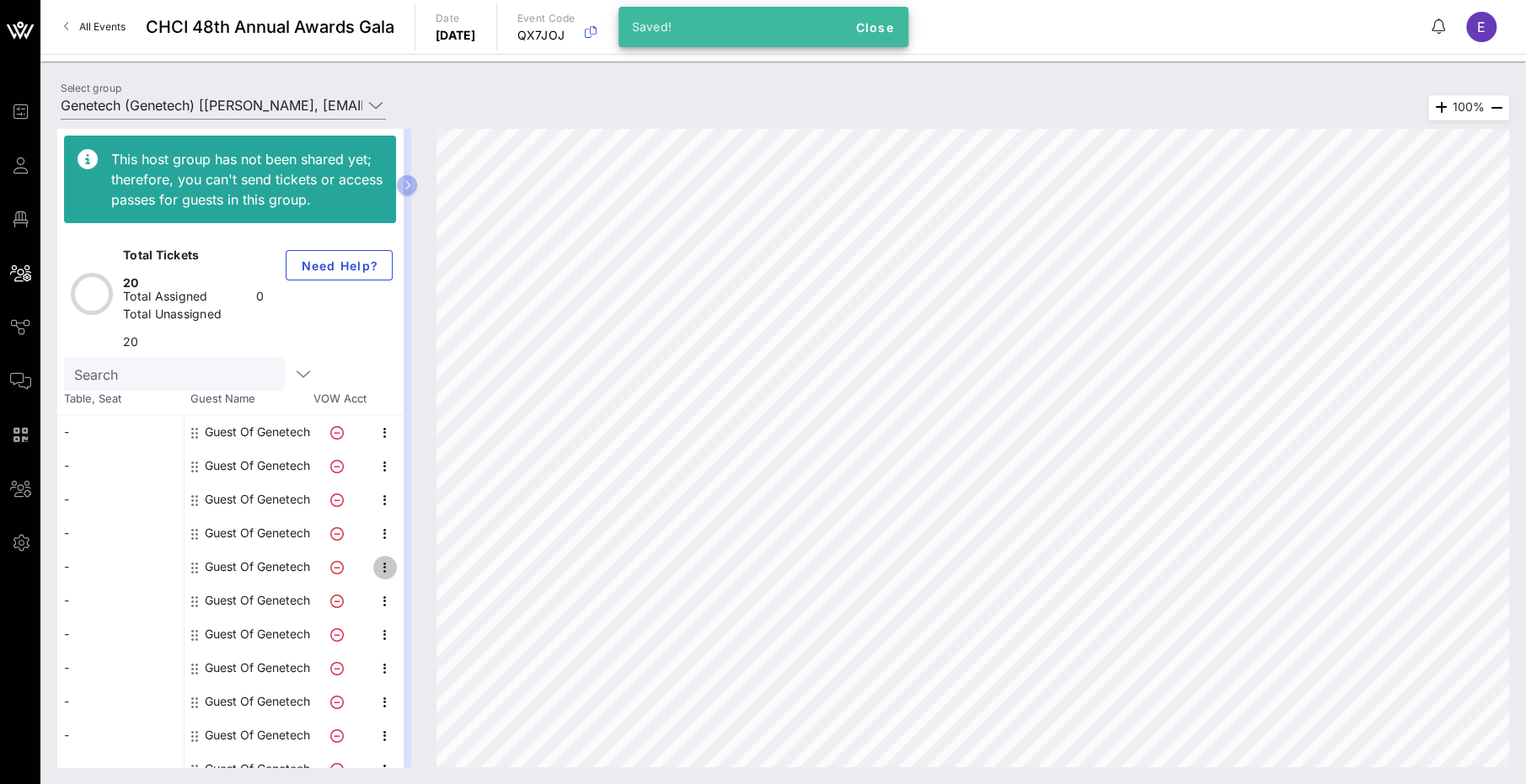 click at bounding box center (385, 568) 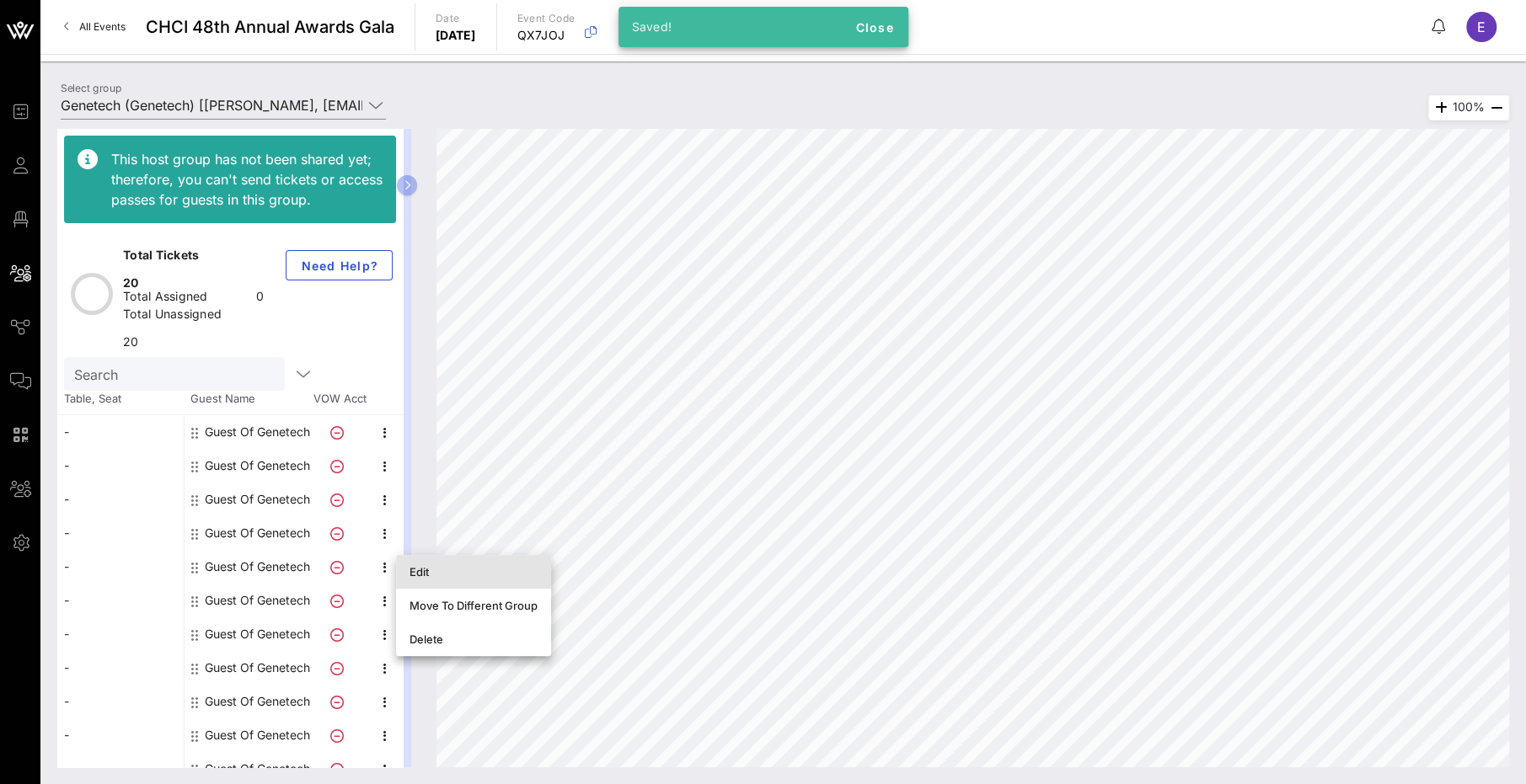 click on "Edit" at bounding box center (474, 572) 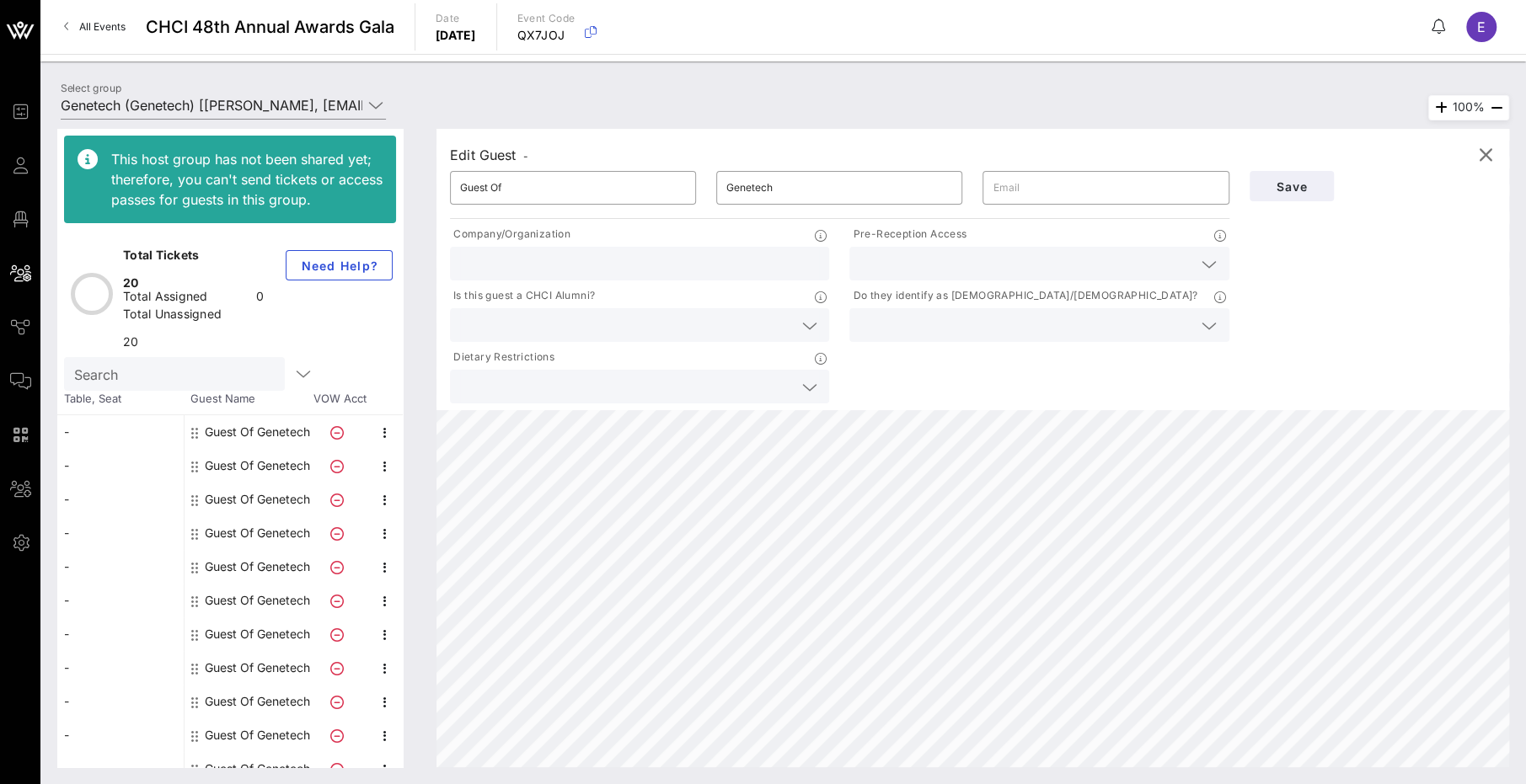 click at bounding box center (1025, 264) 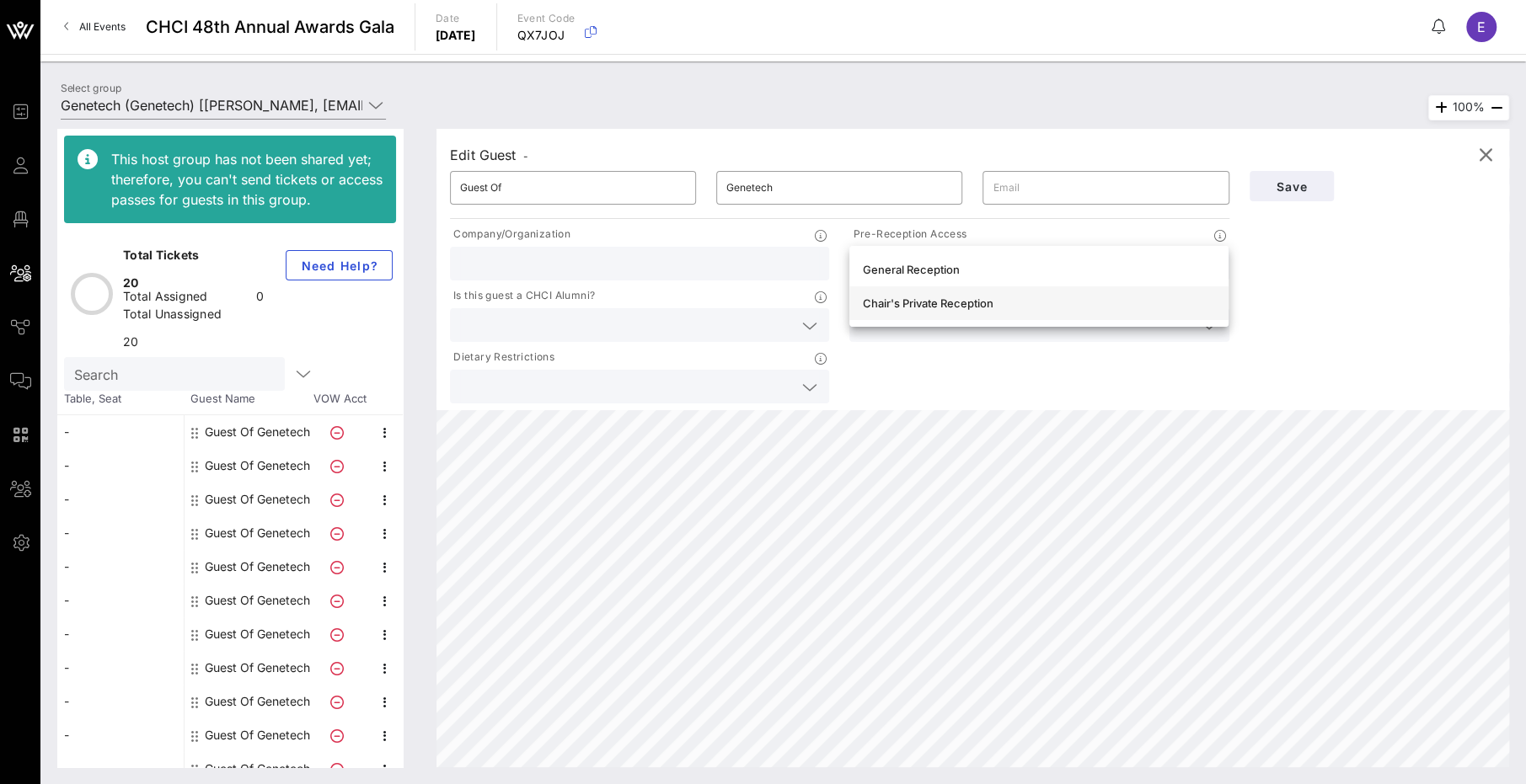 click on "Chair's Private Reception" at bounding box center (1039, 303) 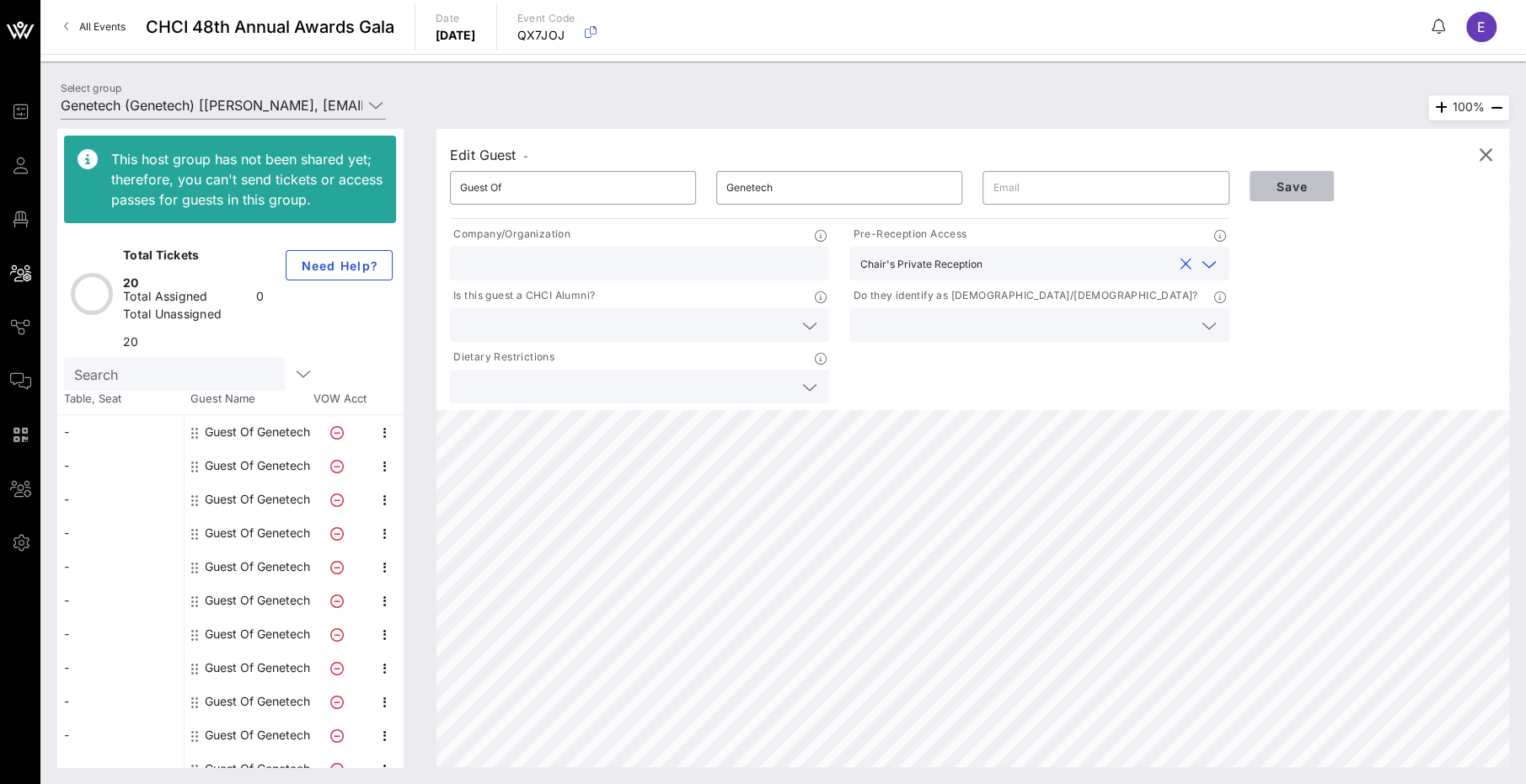click on "Save" at bounding box center [1292, 186] 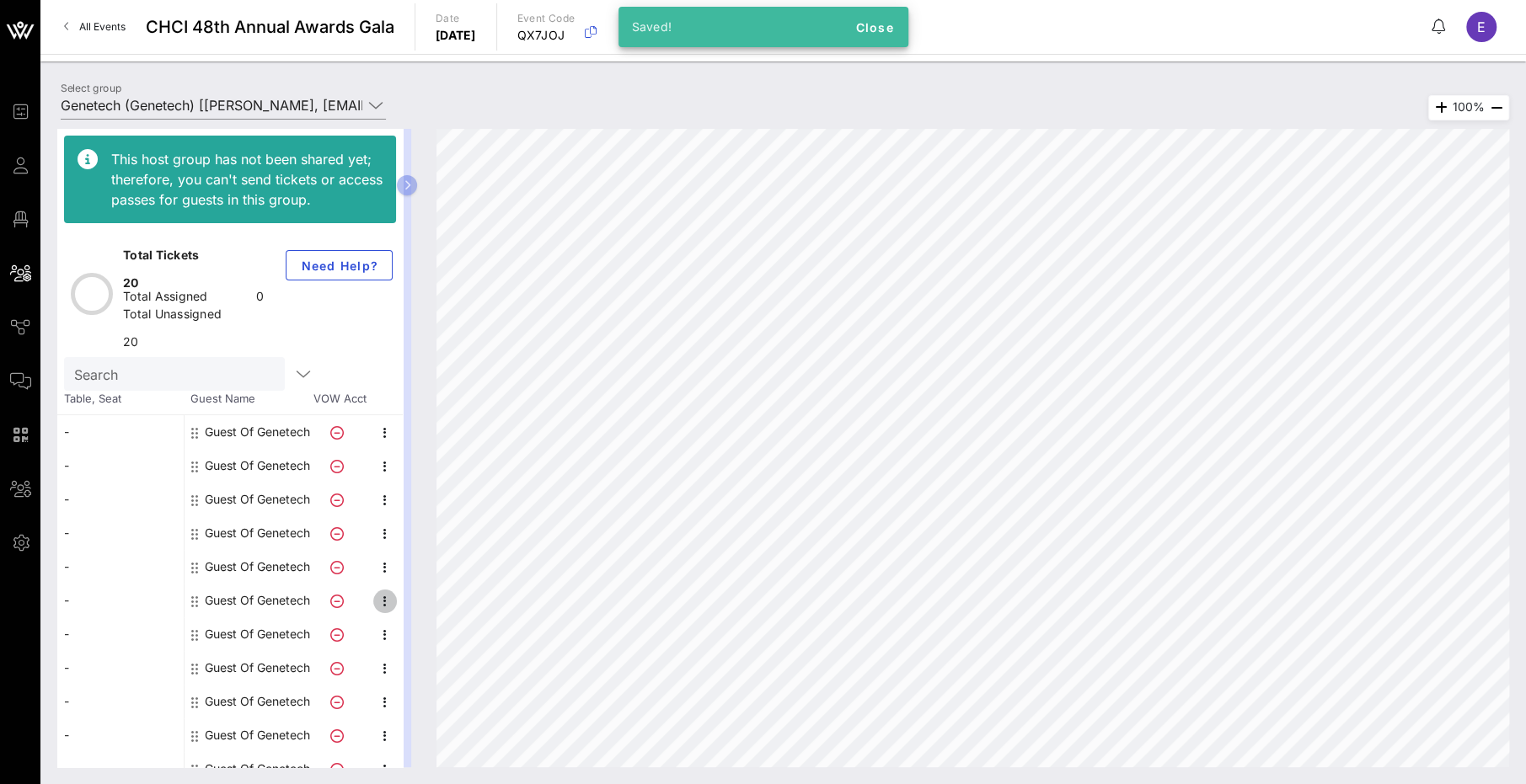 click at bounding box center (385, 601) 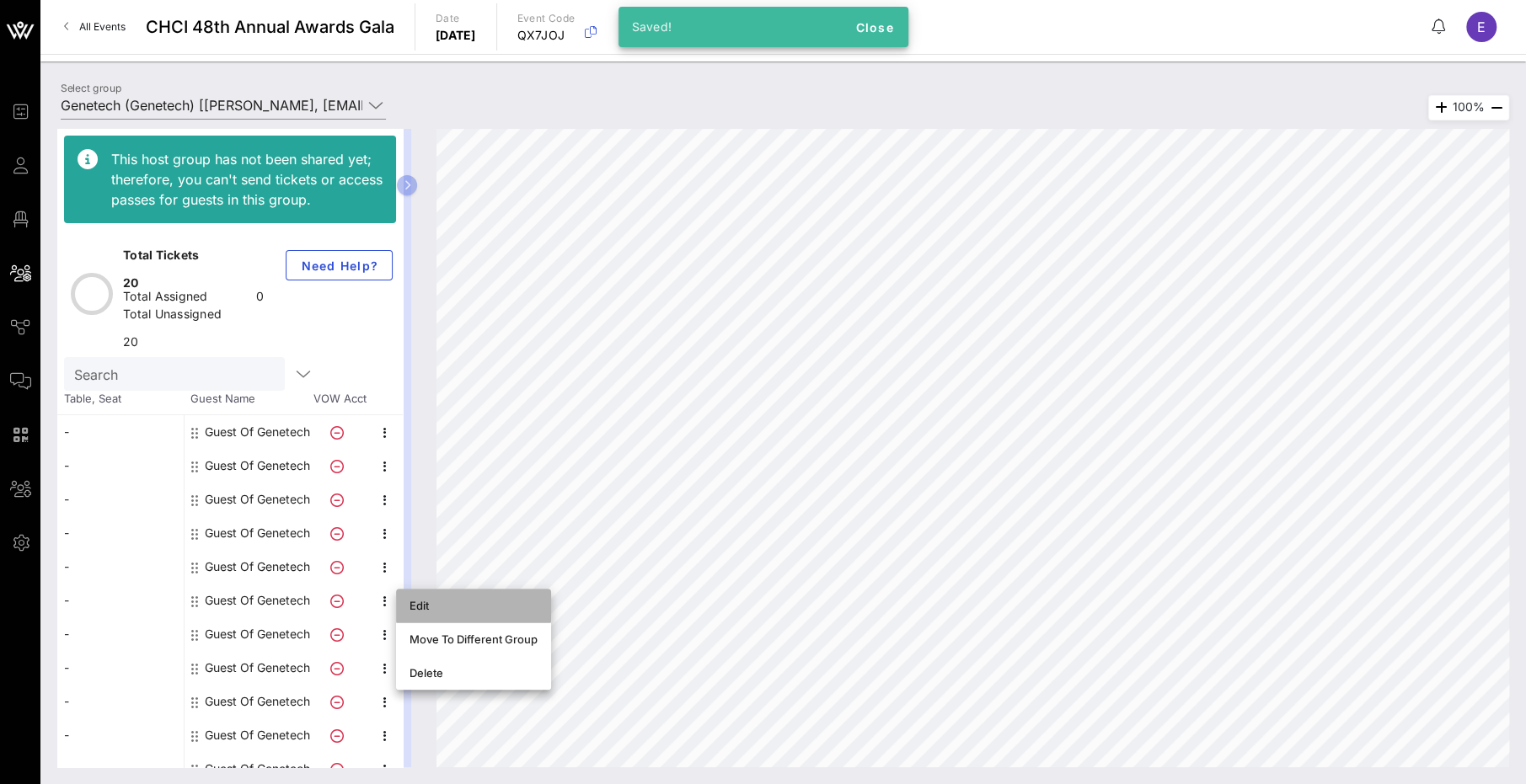 click on "Edit" at bounding box center [474, 605] 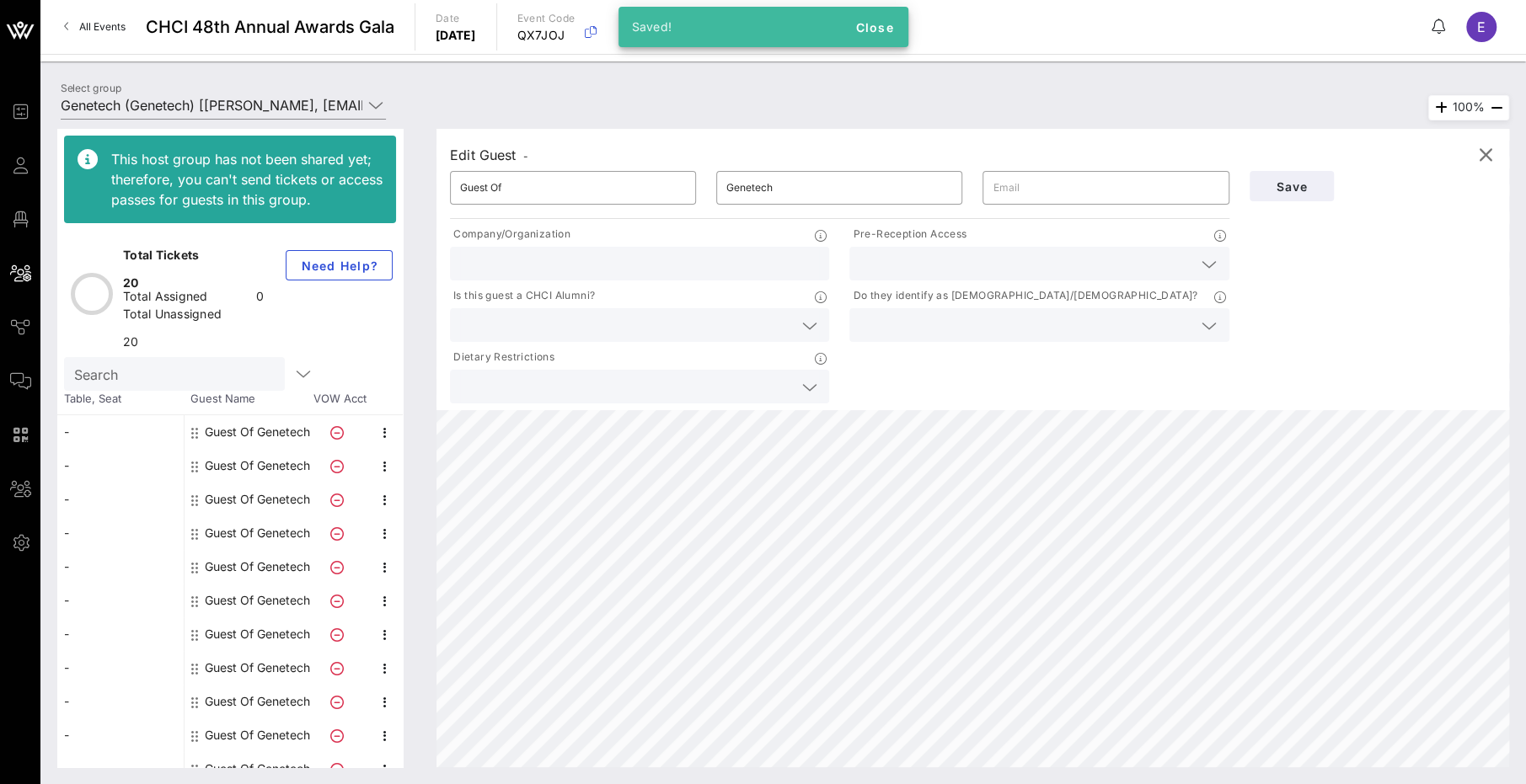 click at bounding box center (1025, 264) 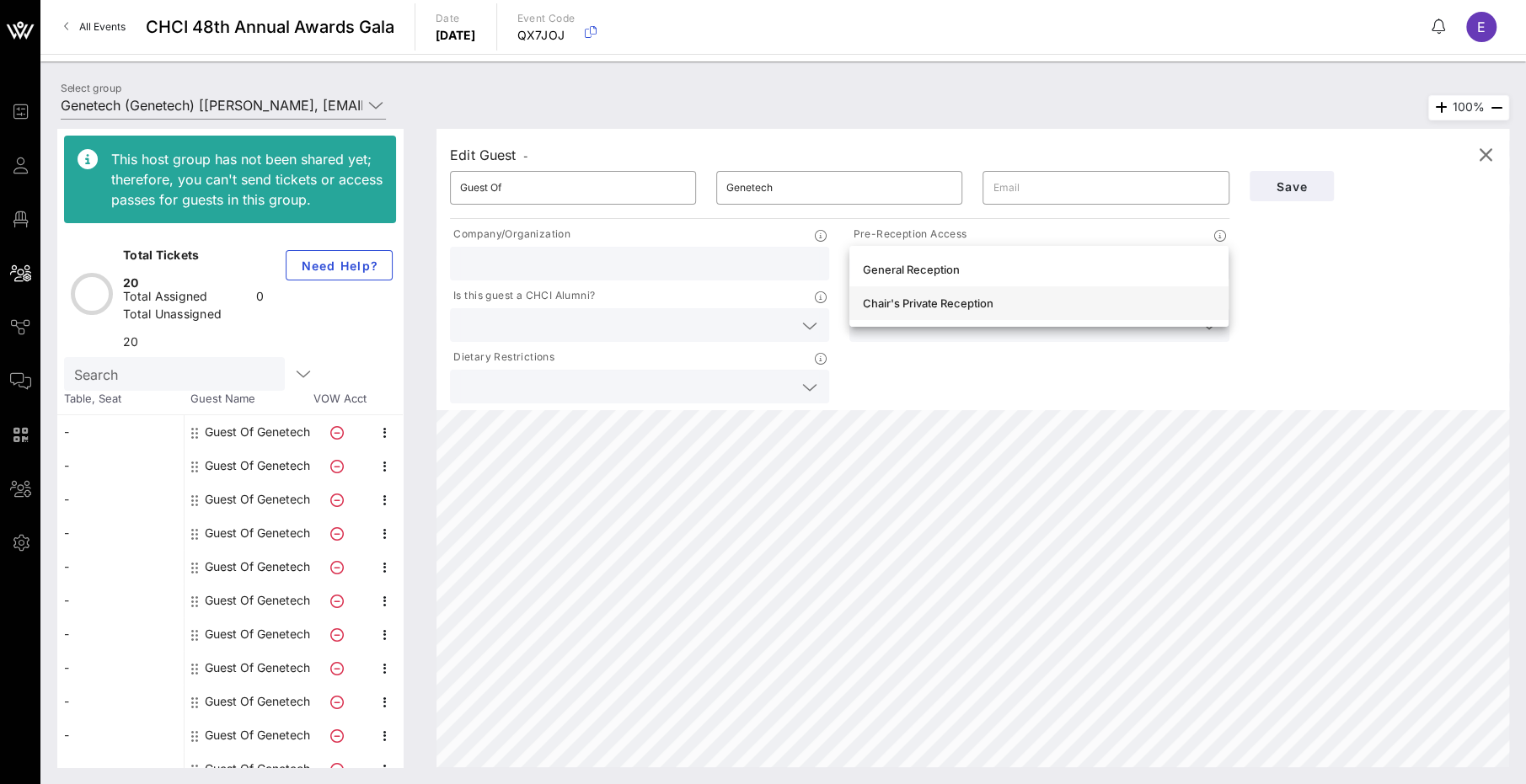 click on "Chair's Private Reception" at bounding box center (1039, 303) 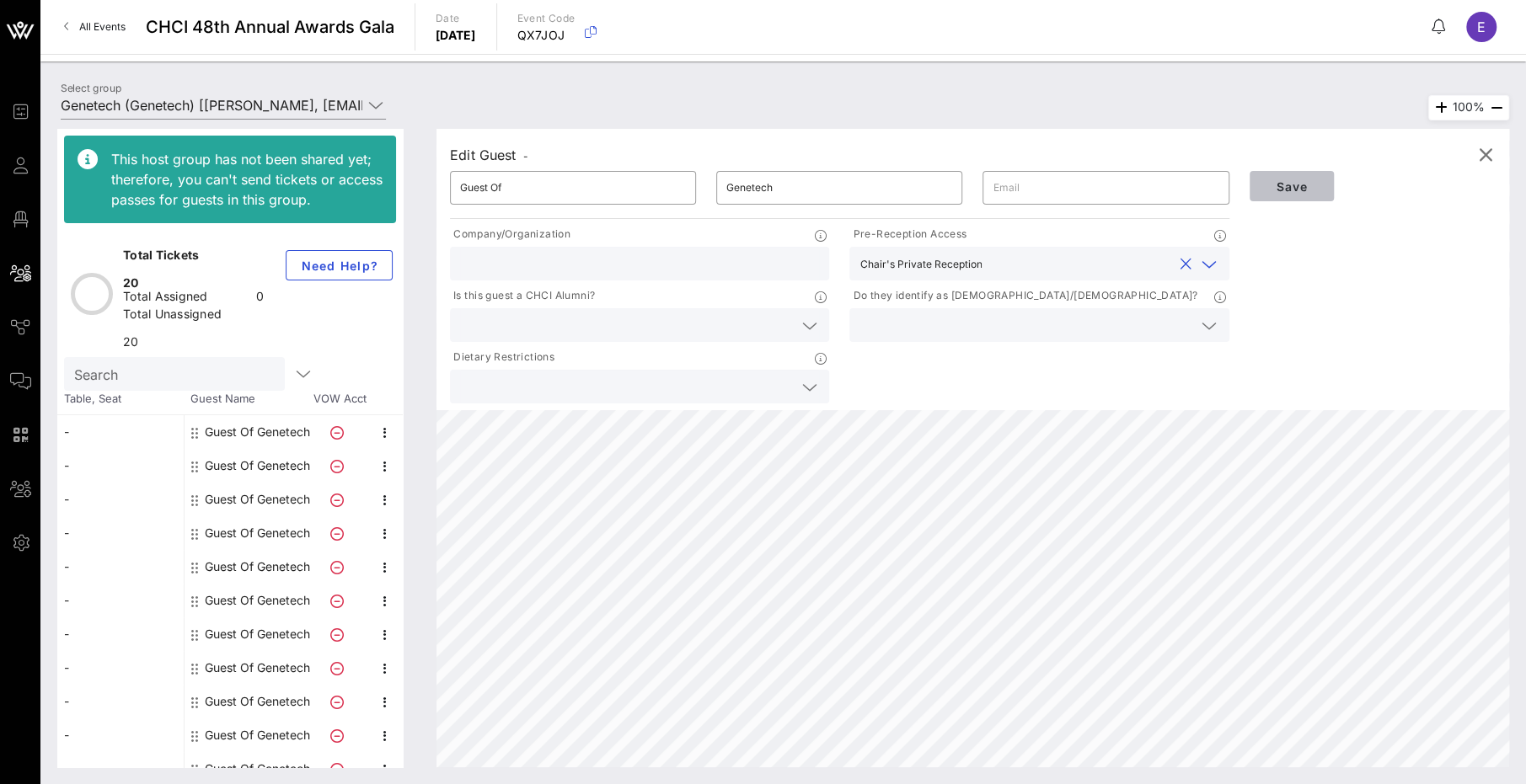 click on "Save" at bounding box center (1292, 186) 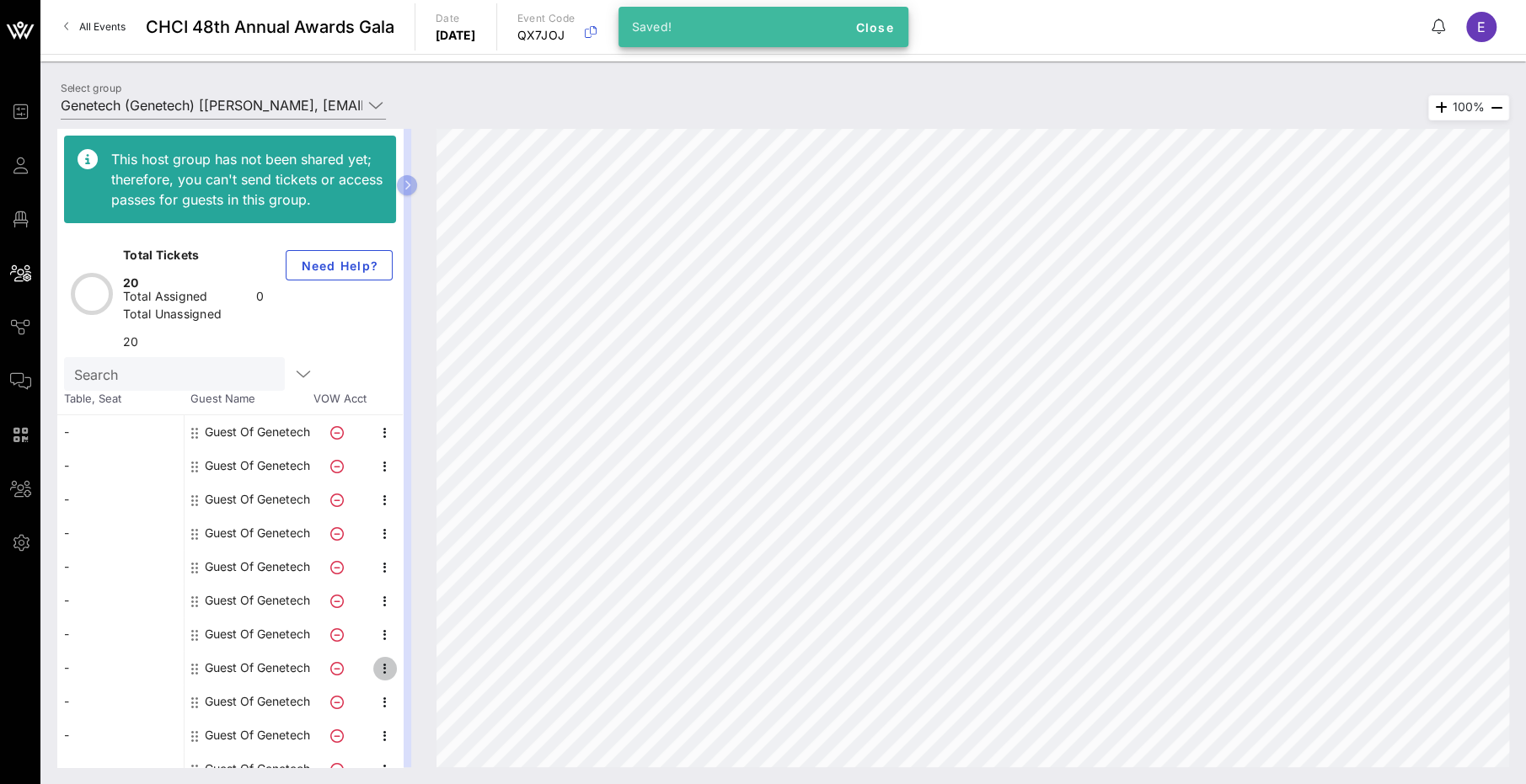 click at bounding box center [385, 669] 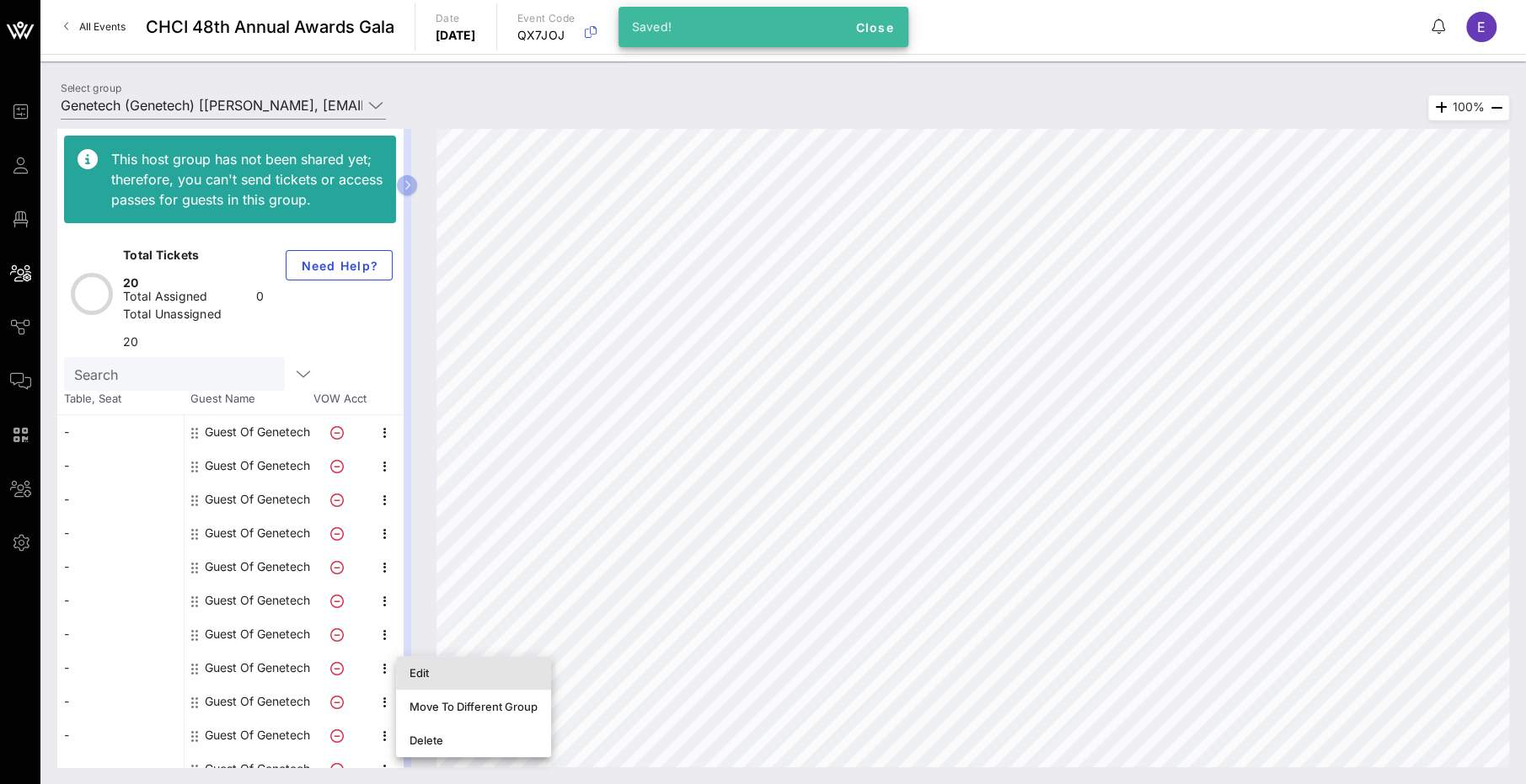 click on "Edit" at bounding box center [474, 673] 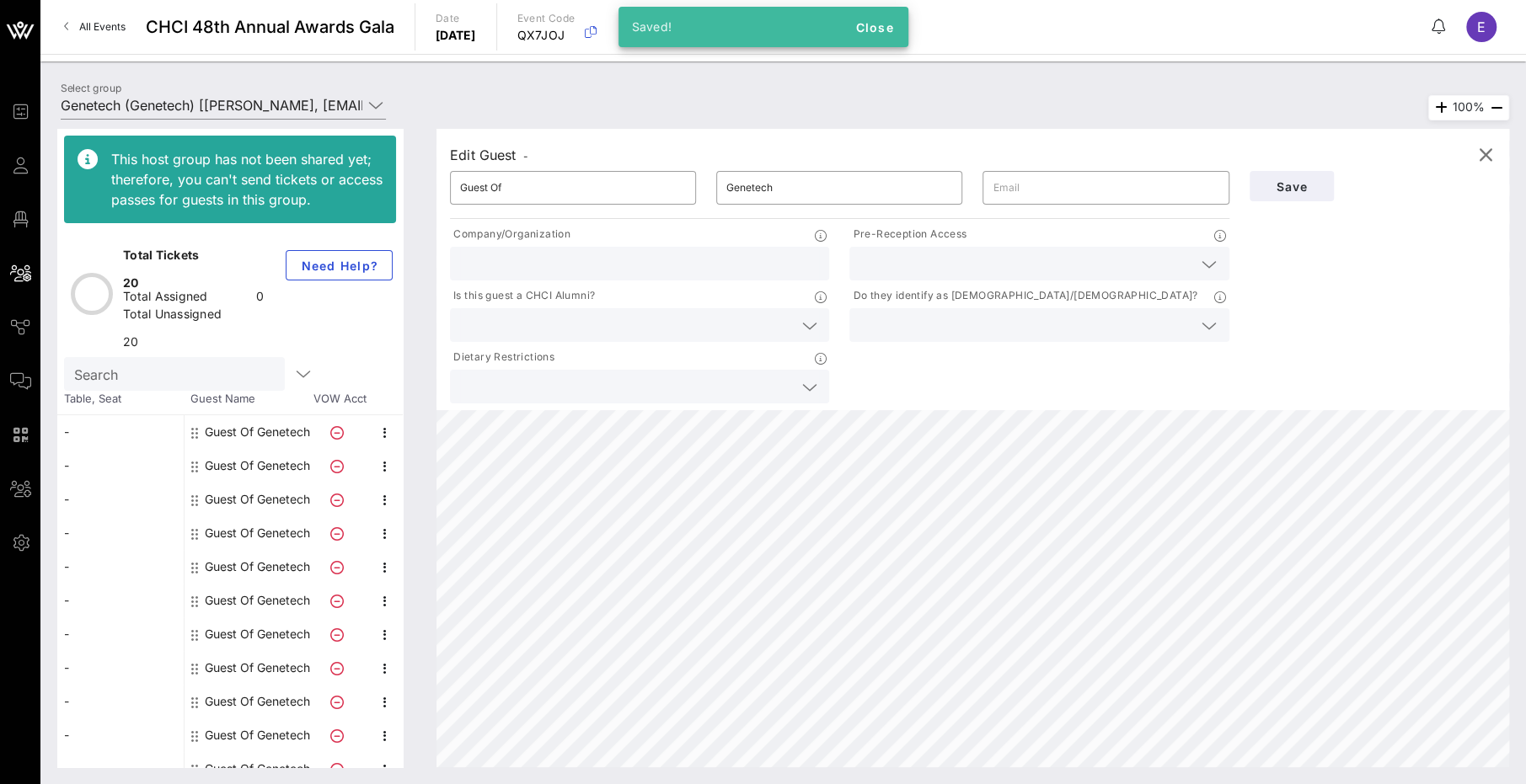 click at bounding box center (1025, 264) 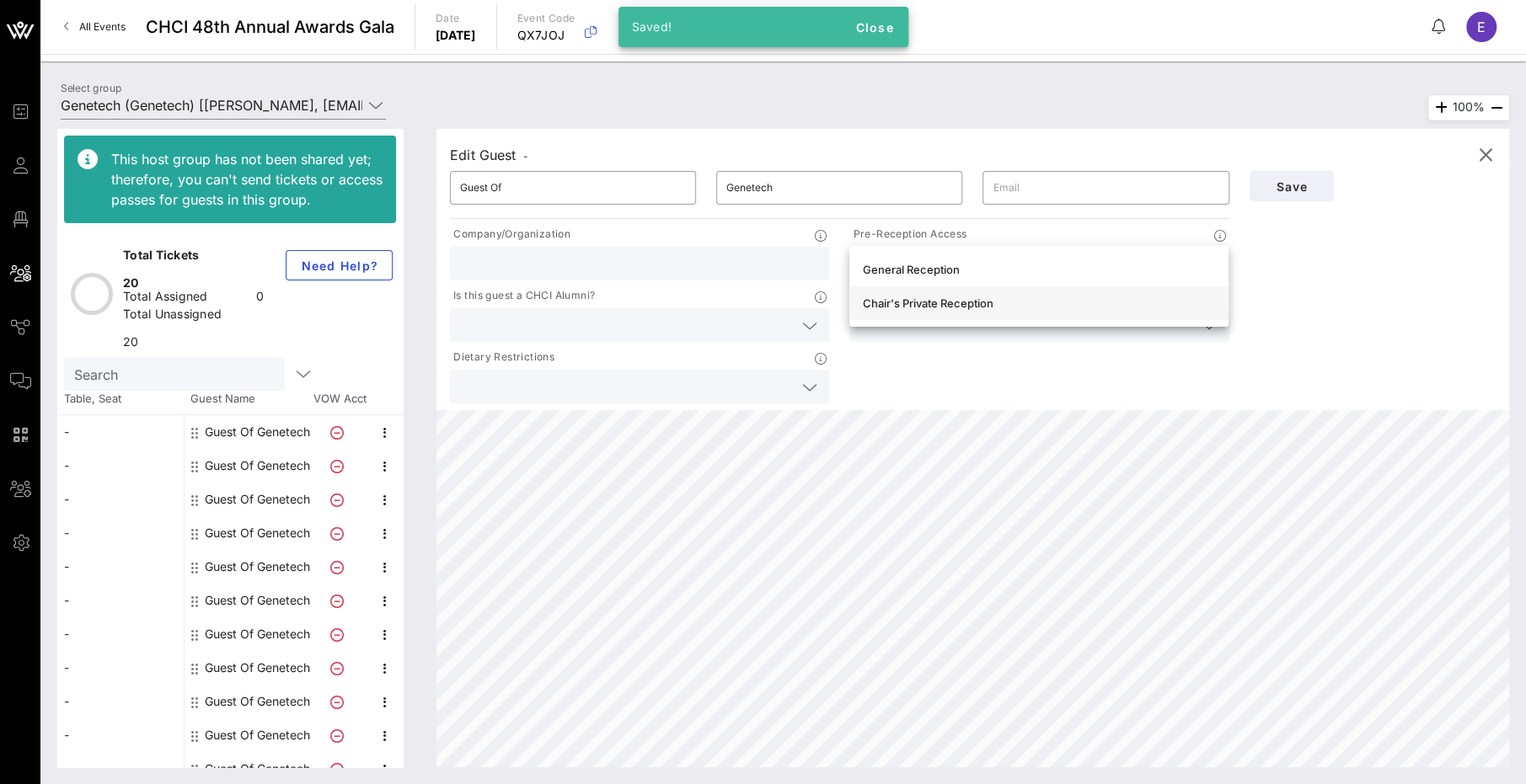 click on "Chair's Private Reception" at bounding box center (1039, 303) 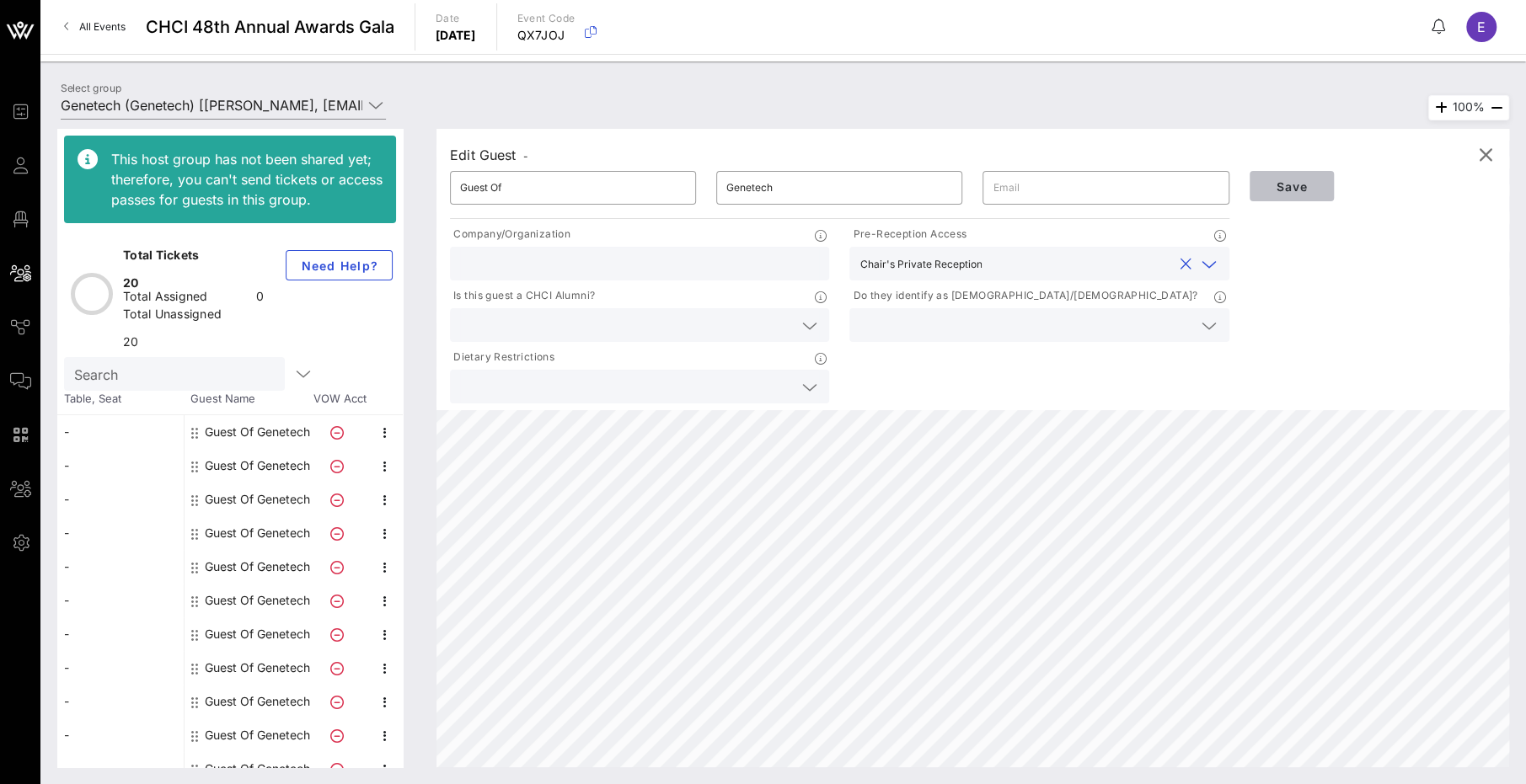 click on "Save" at bounding box center [1292, 186] 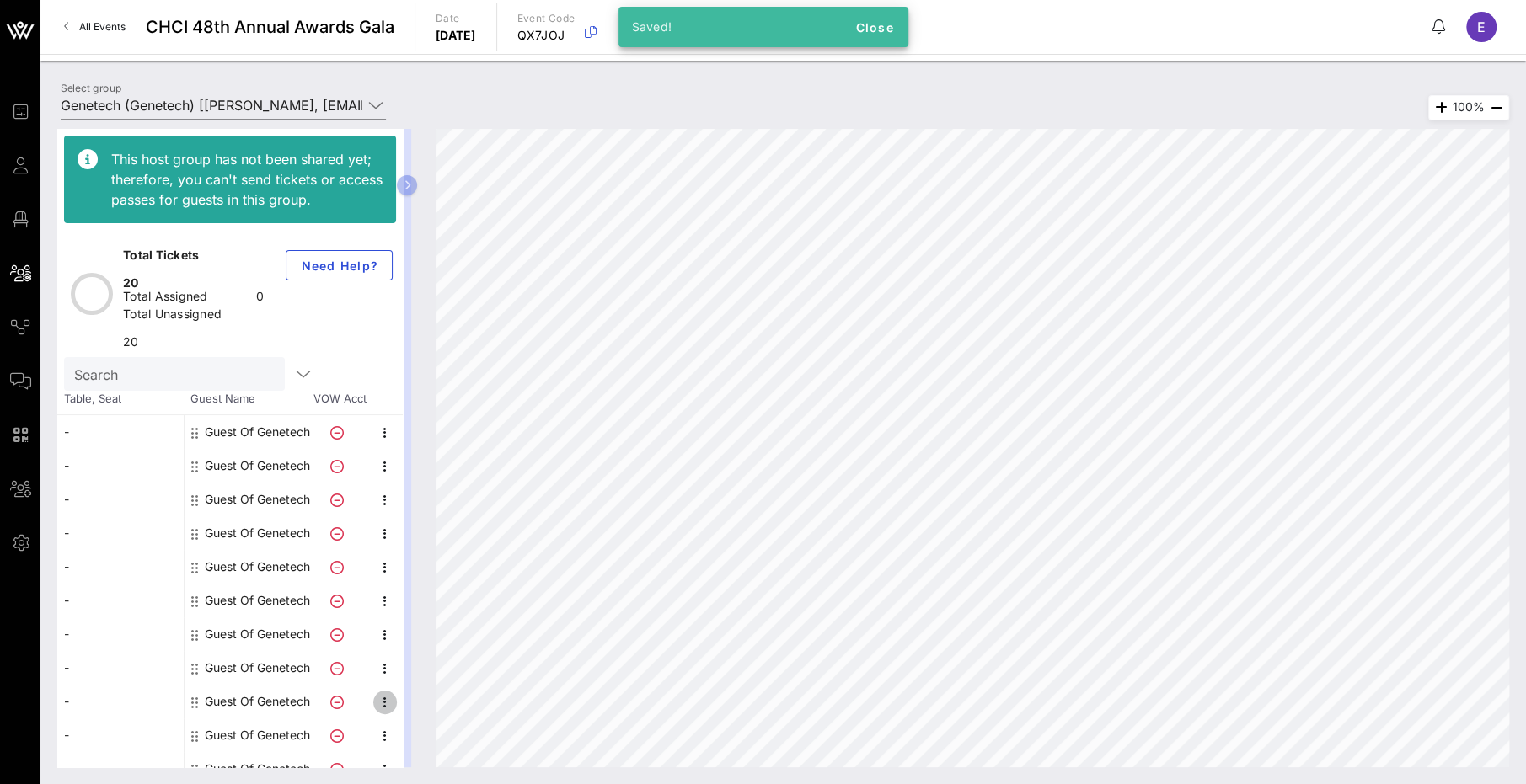 click at bounding box center (385, 702) 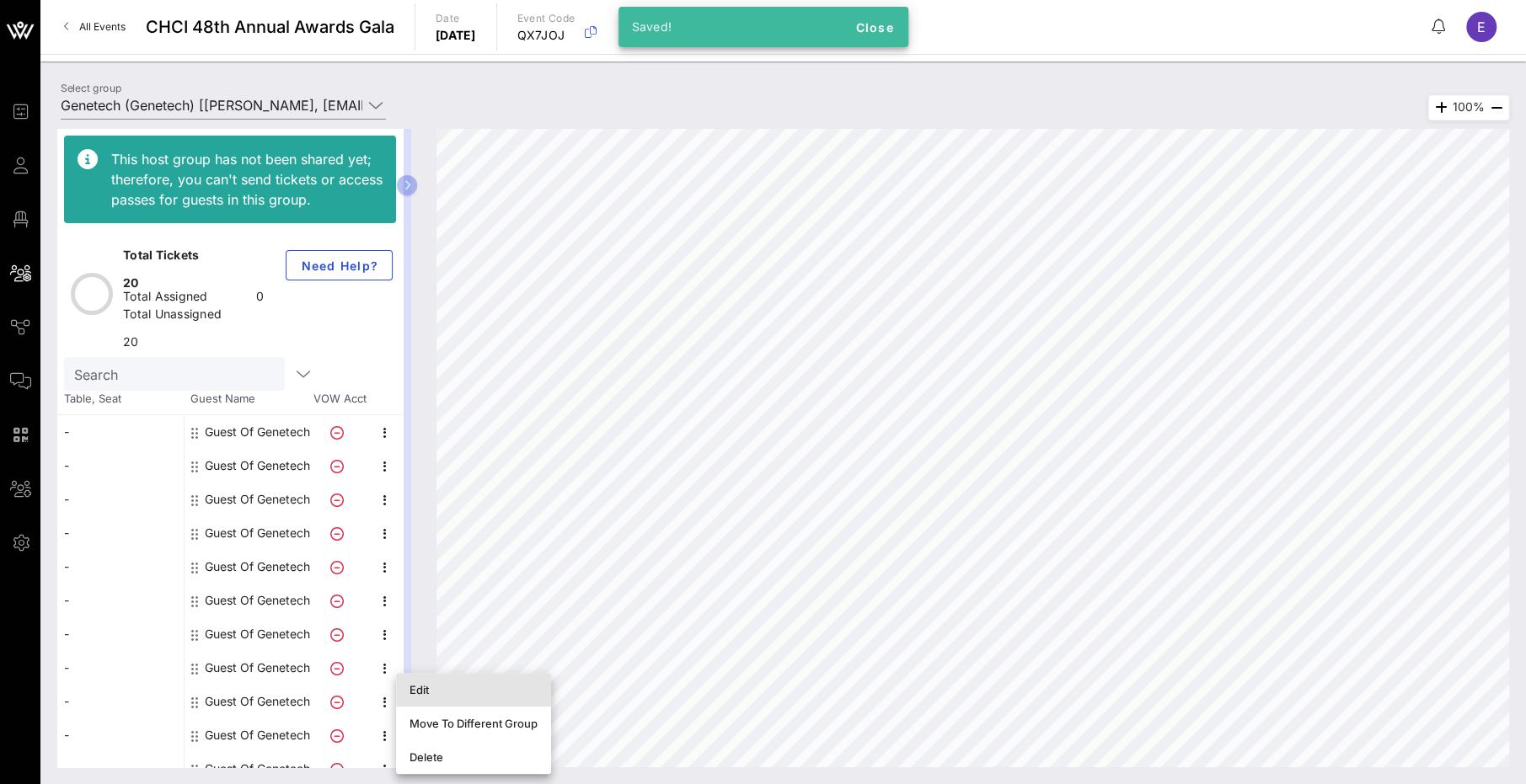 click on "Edit" at bounding box center (474, 690) 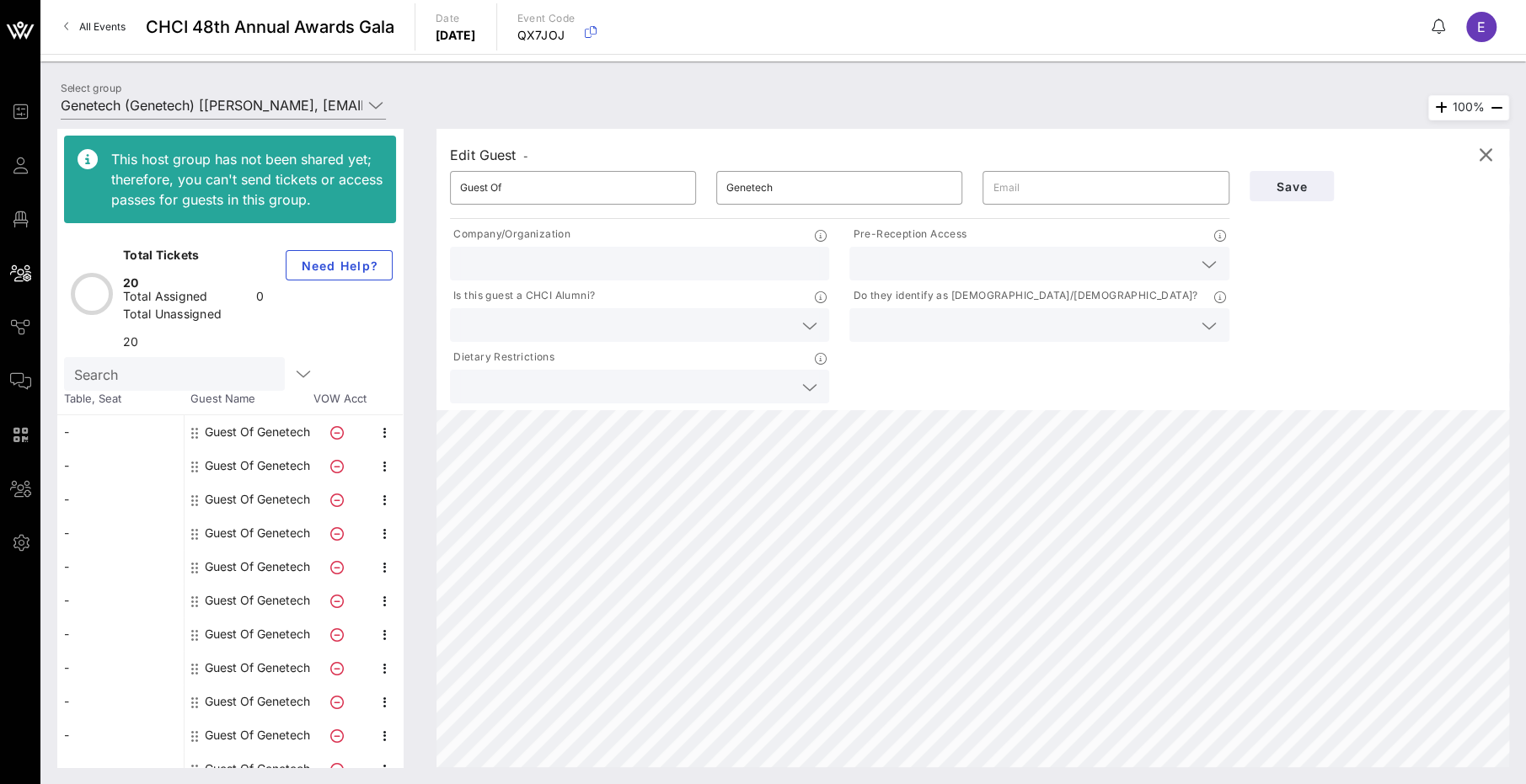 click at bounding box center [1039, 264] 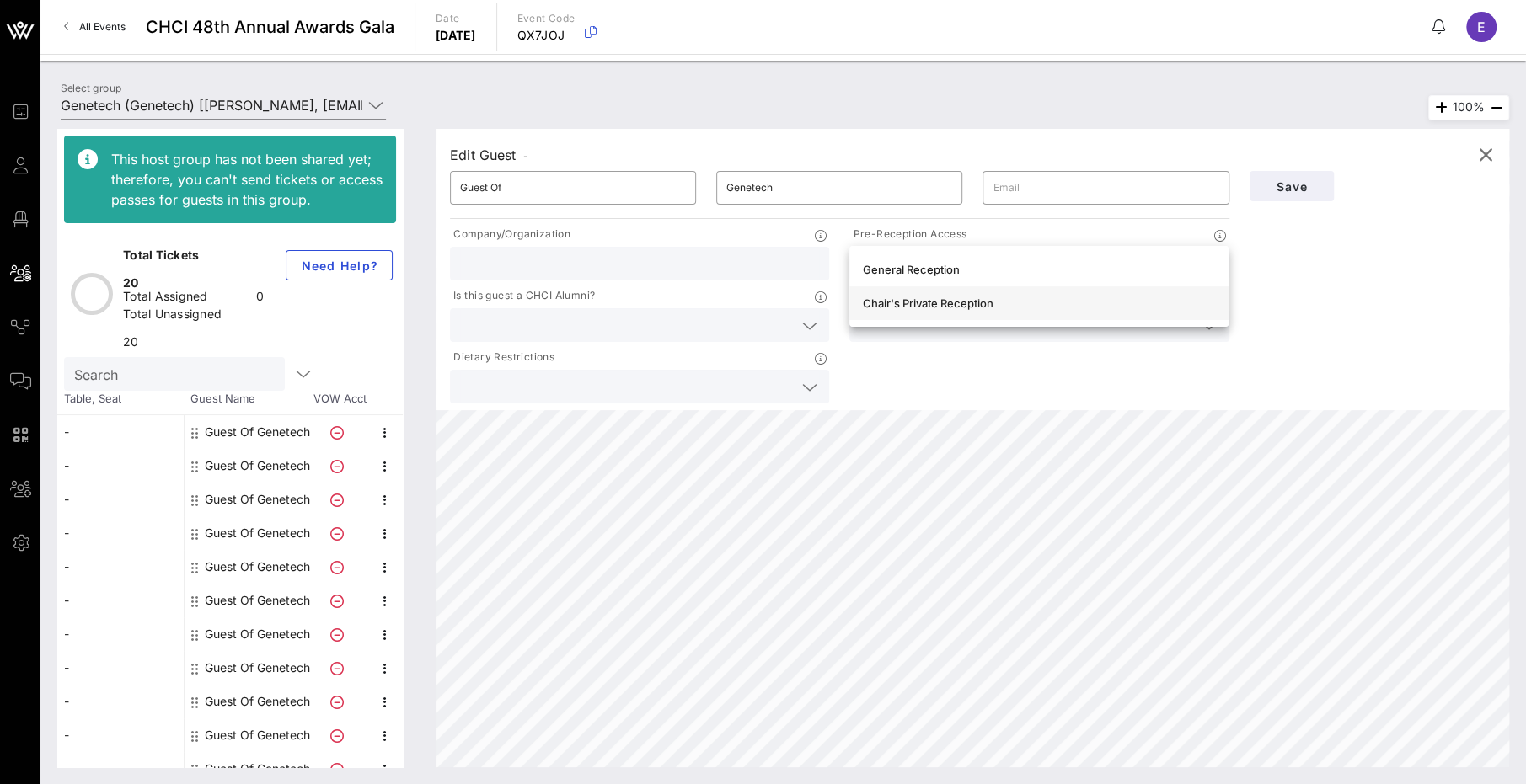 click on "Chair's Private Reception" at bounding box center (1039, 303) 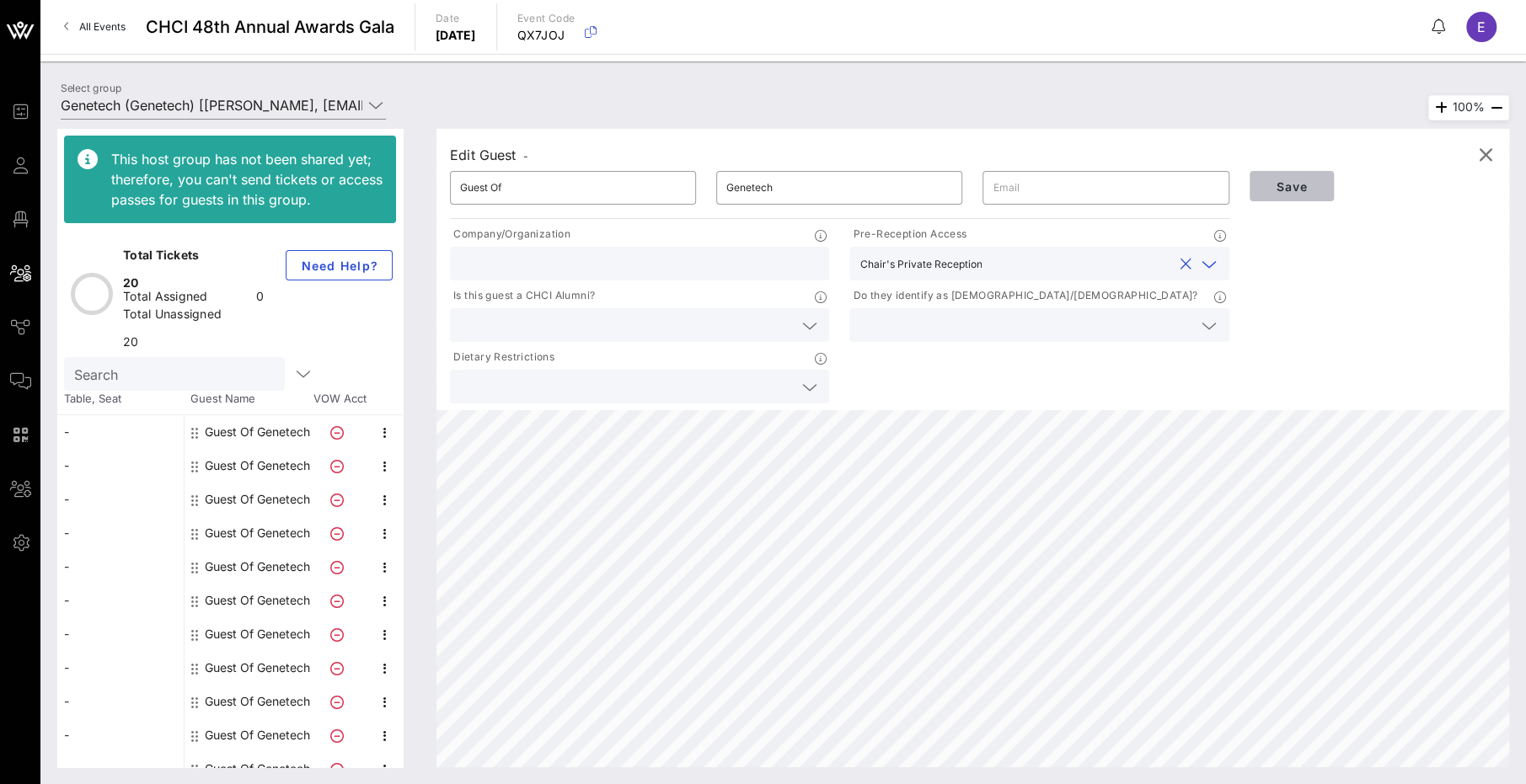 click on "Save" at bounding box center [1292, 186] 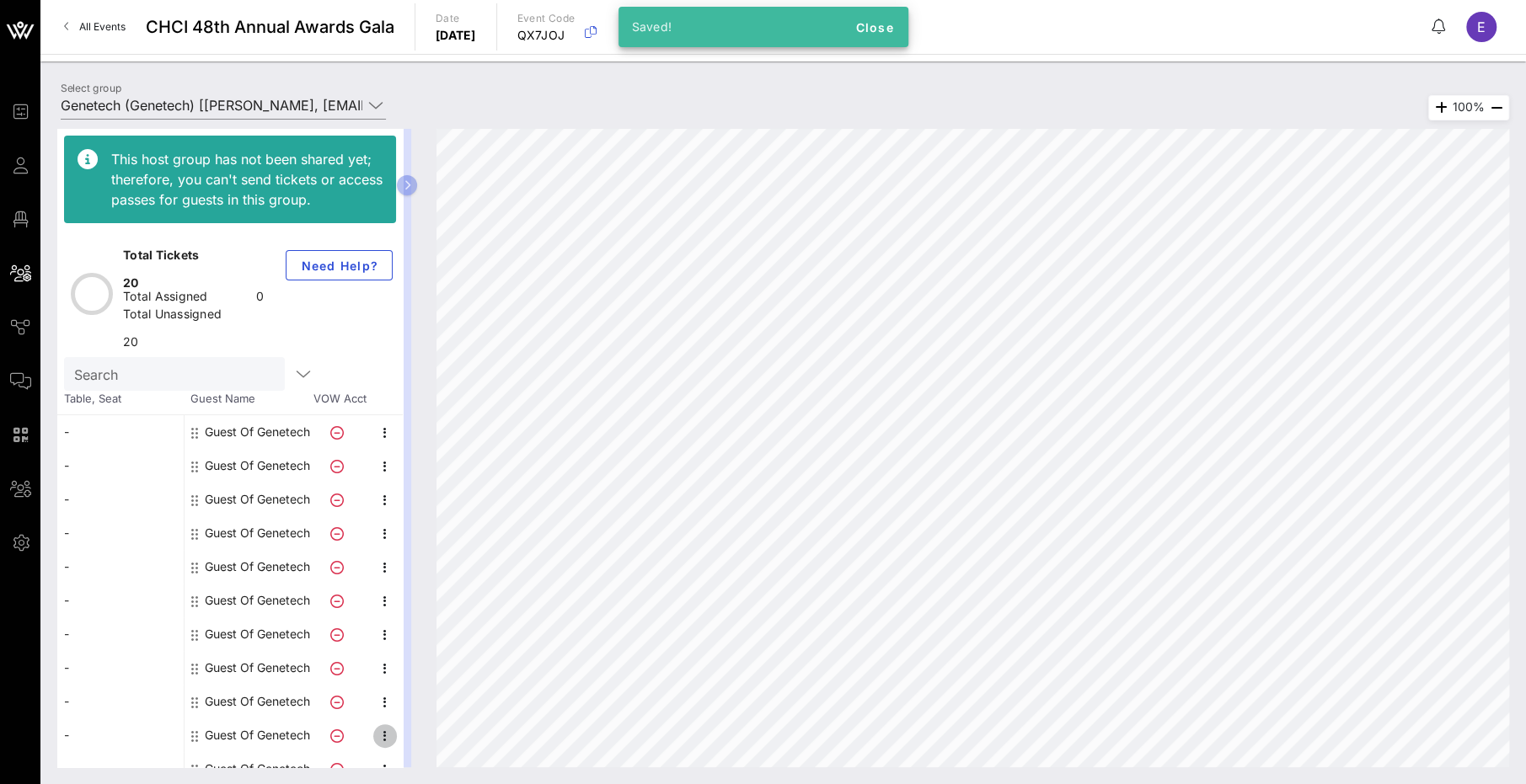 click at bounding box center (385, 736) 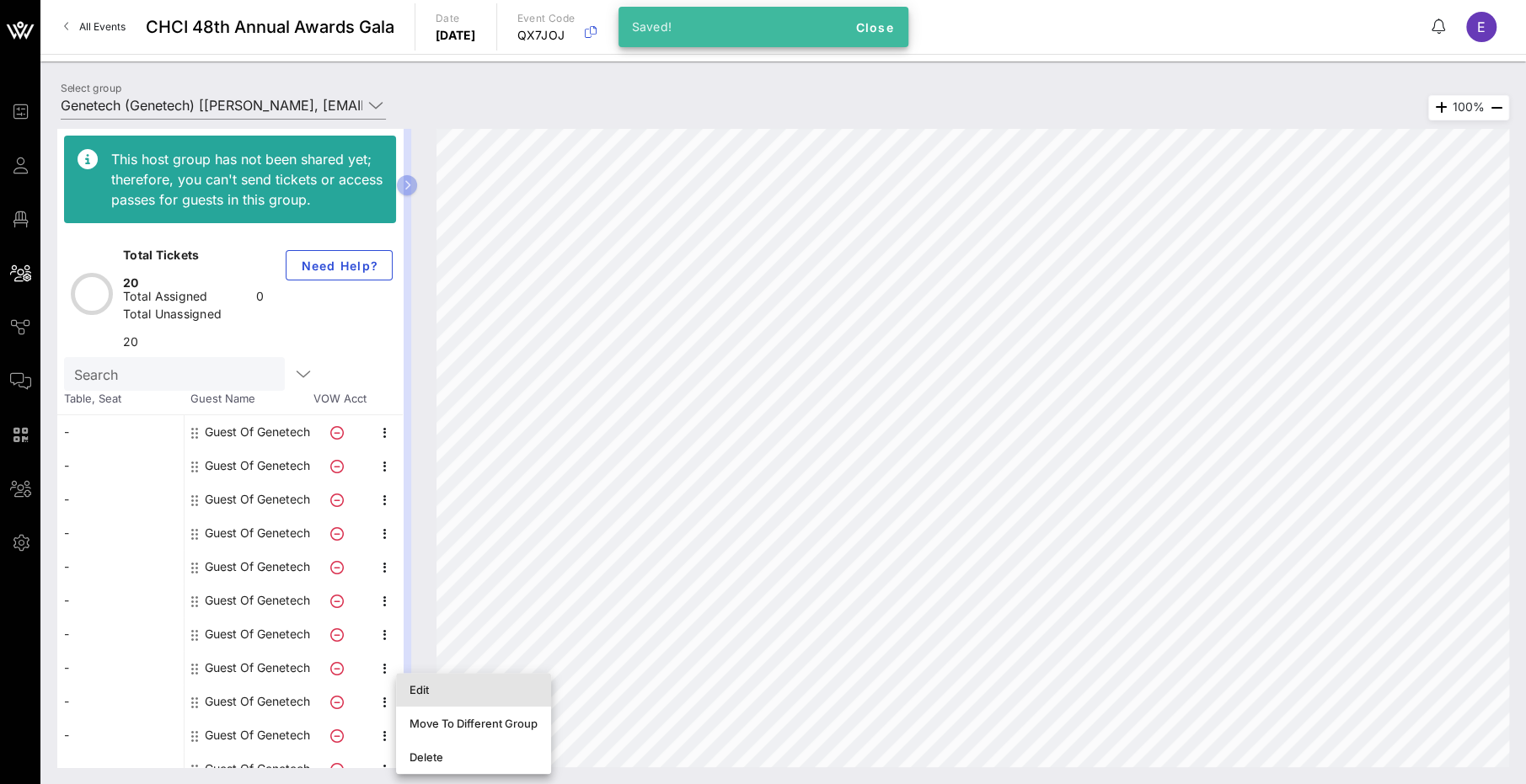 click on "Edit" at bounding box center (474, 690) 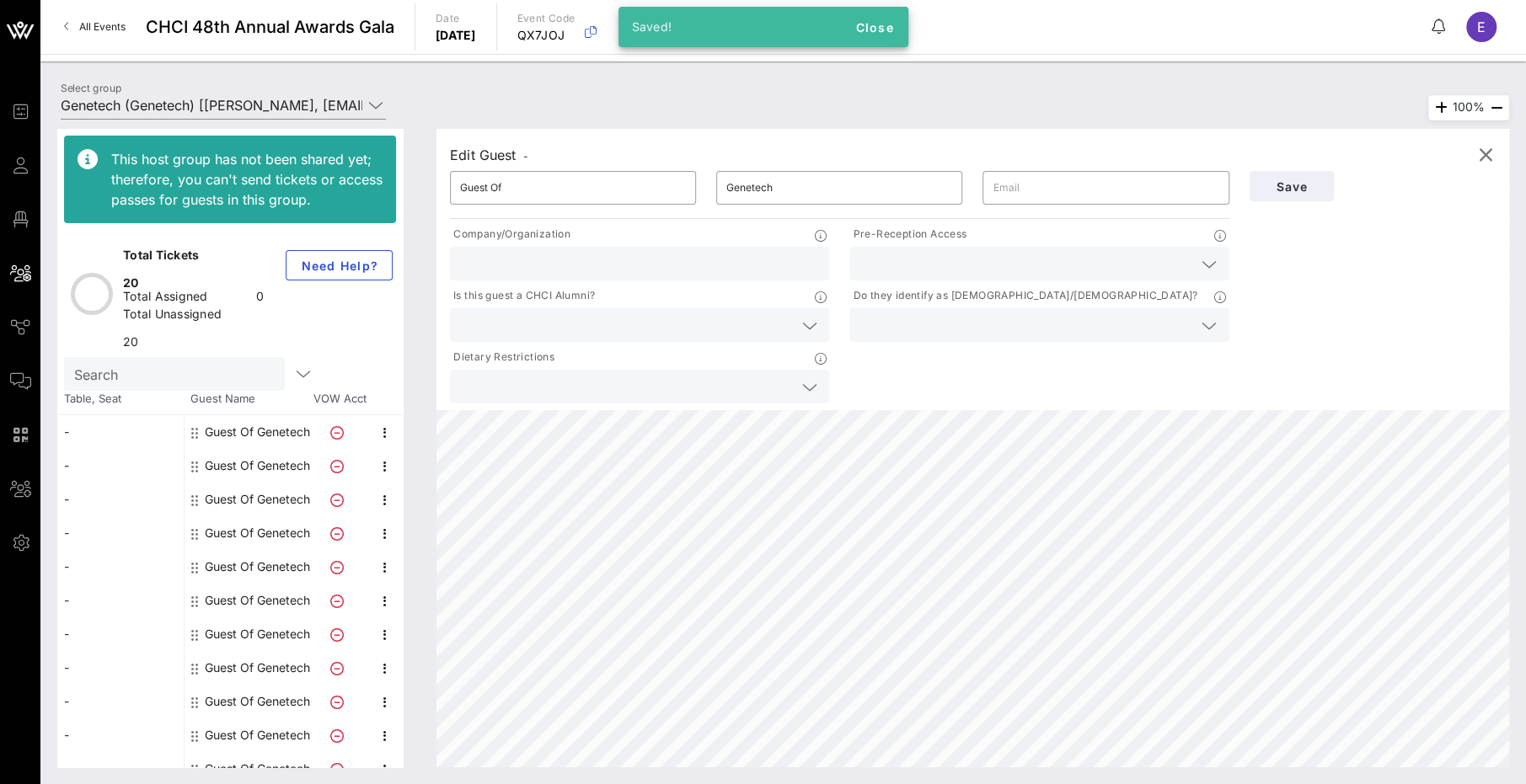click at bounding box center [1039, 264] 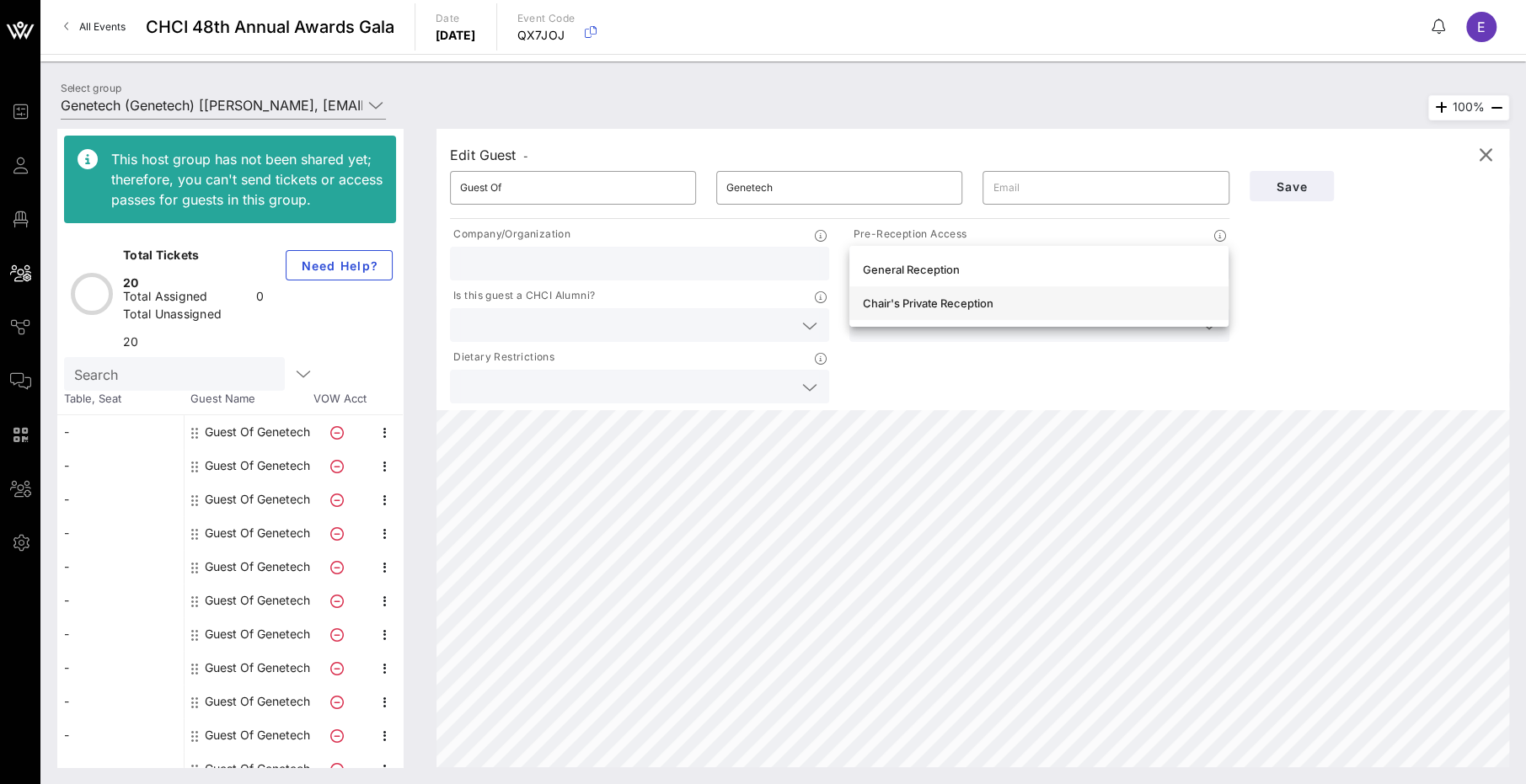 click on "Chair's Private Reception" at bounding box center [1039, 303] 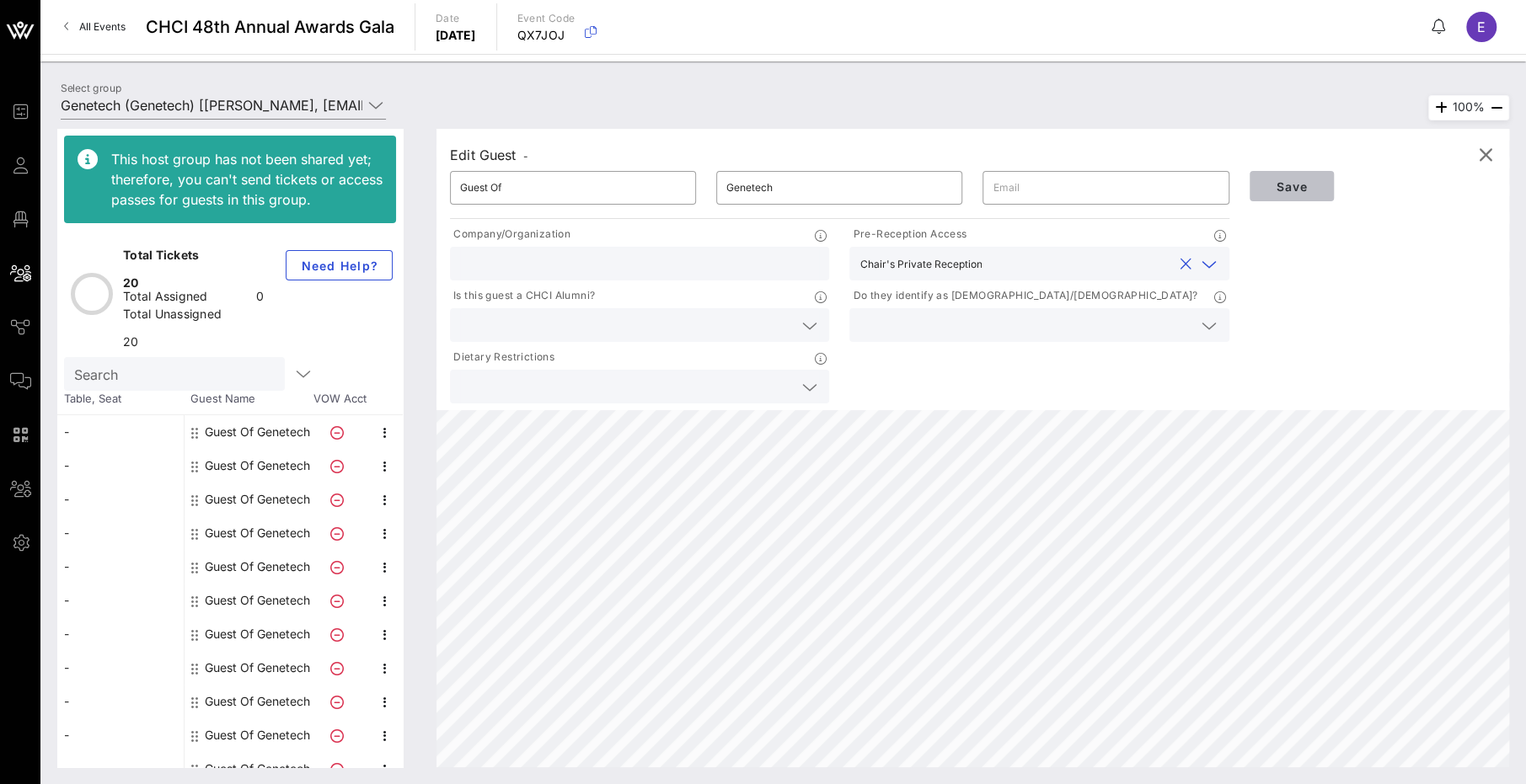 click on "Save" at bounding box center [1292, 186] 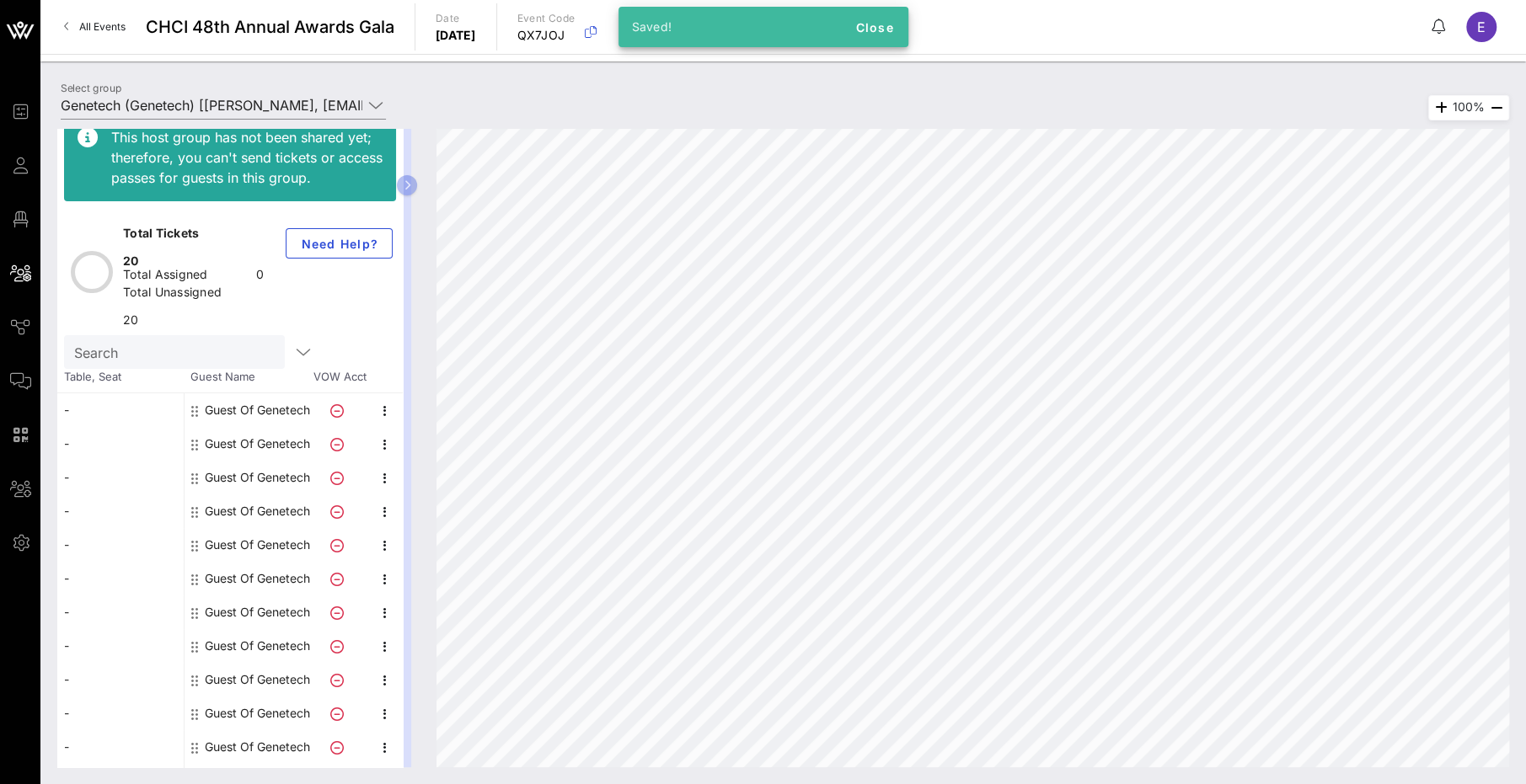 scroll, scrollTop: 321, scrollLeft: 0, axis: vertical 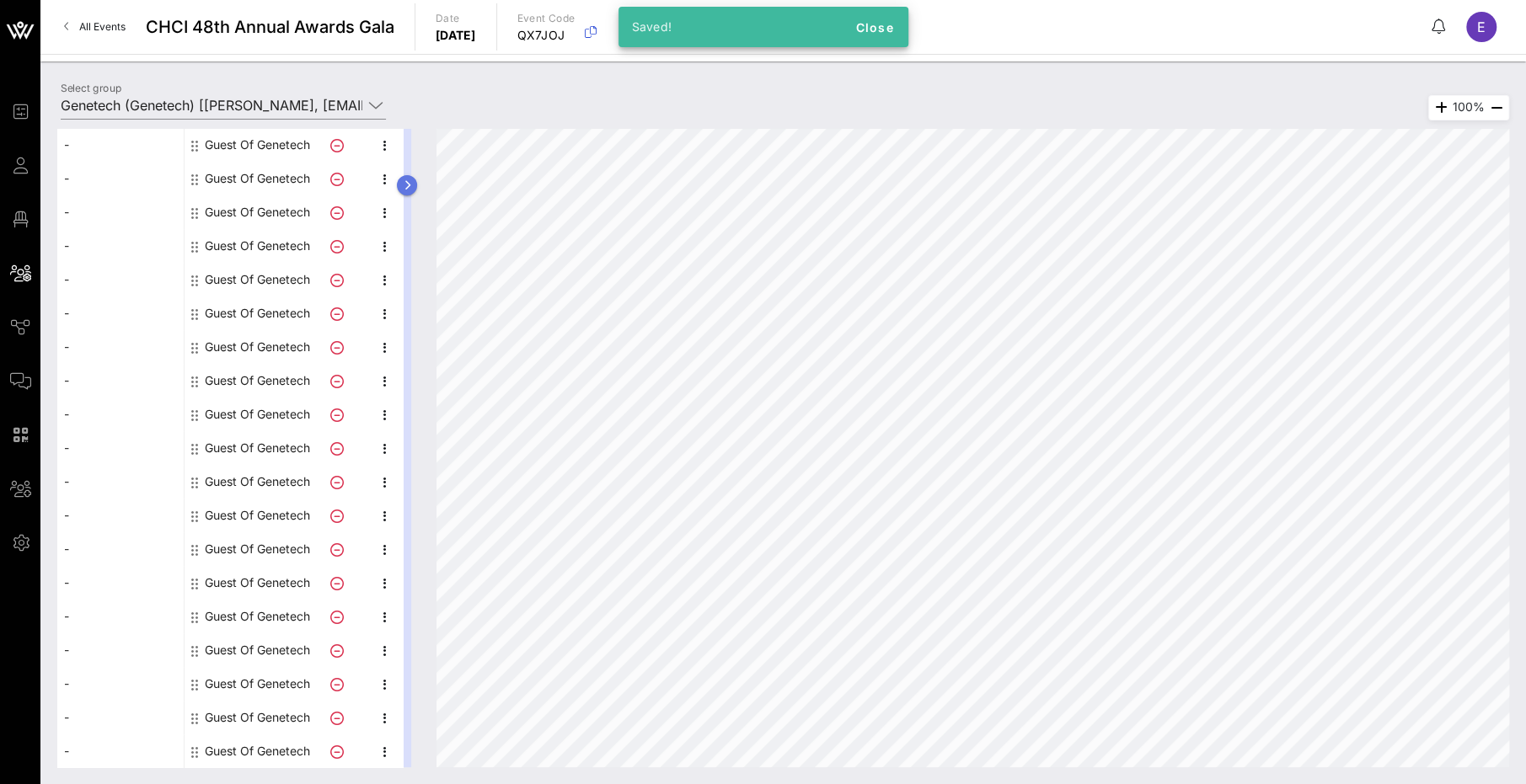 click at bounding box center [407, 185] 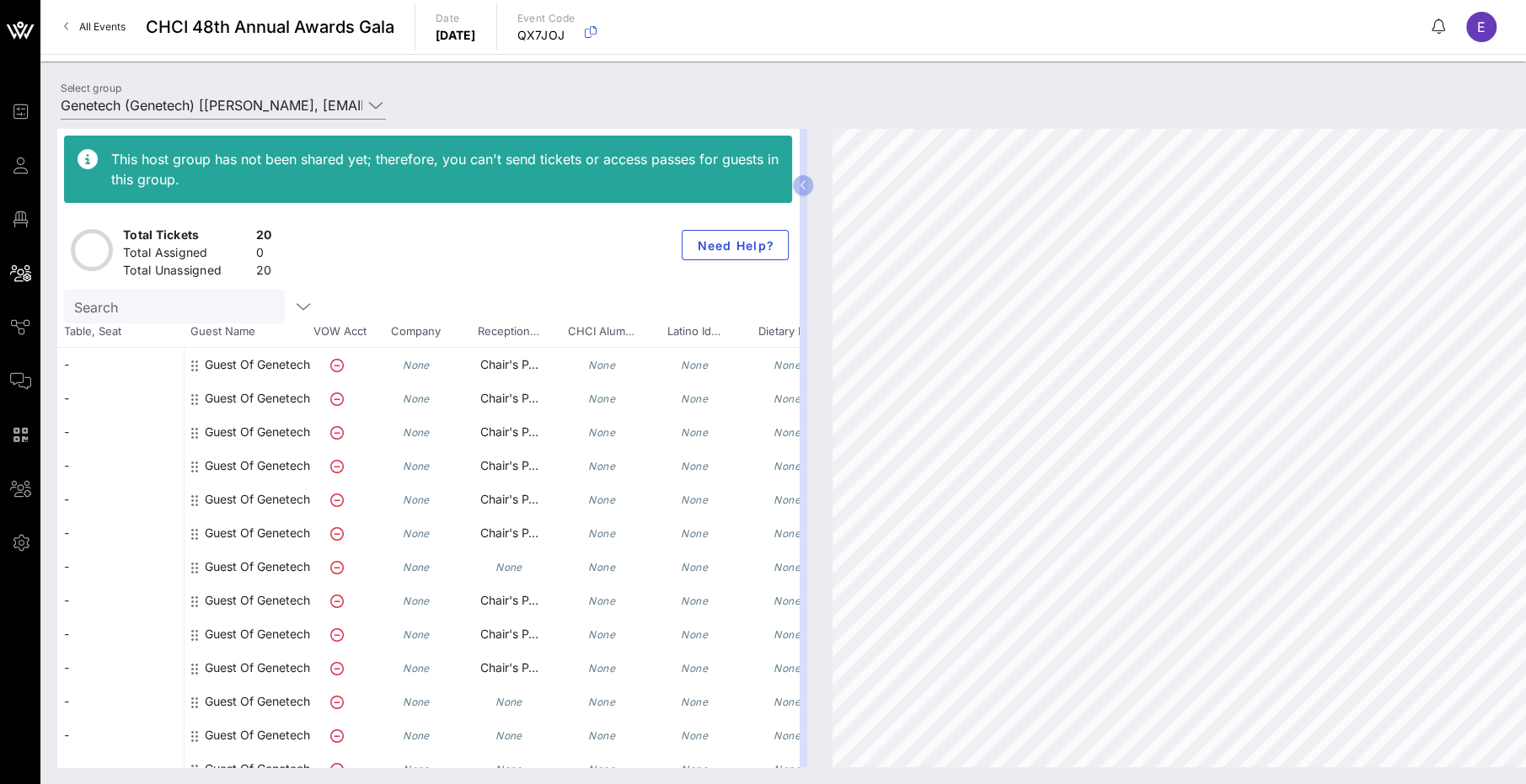 scroll, scrollTop: 0, scrollLeft: 63, axis: horizontal 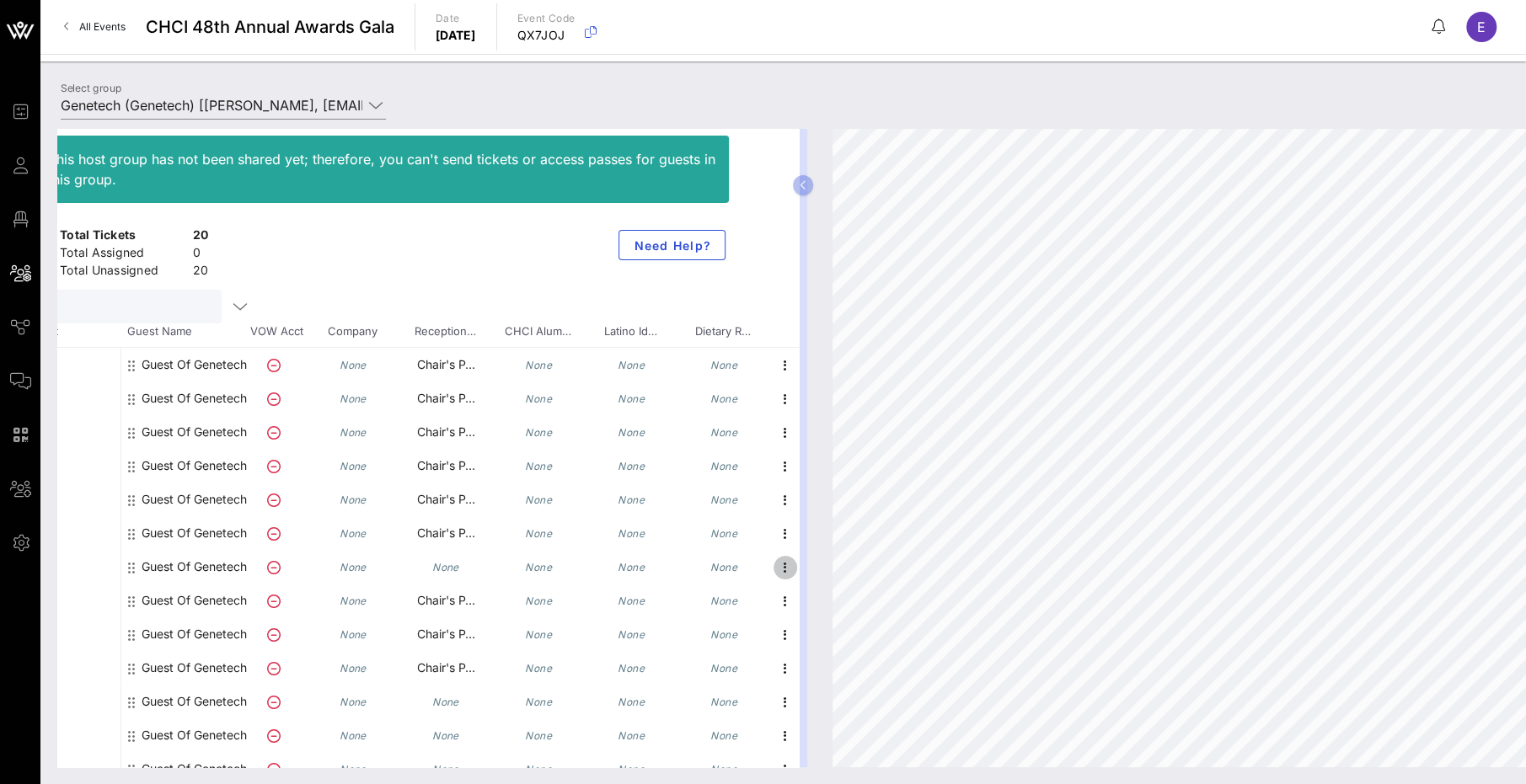 click at bounding box center [785, 568] 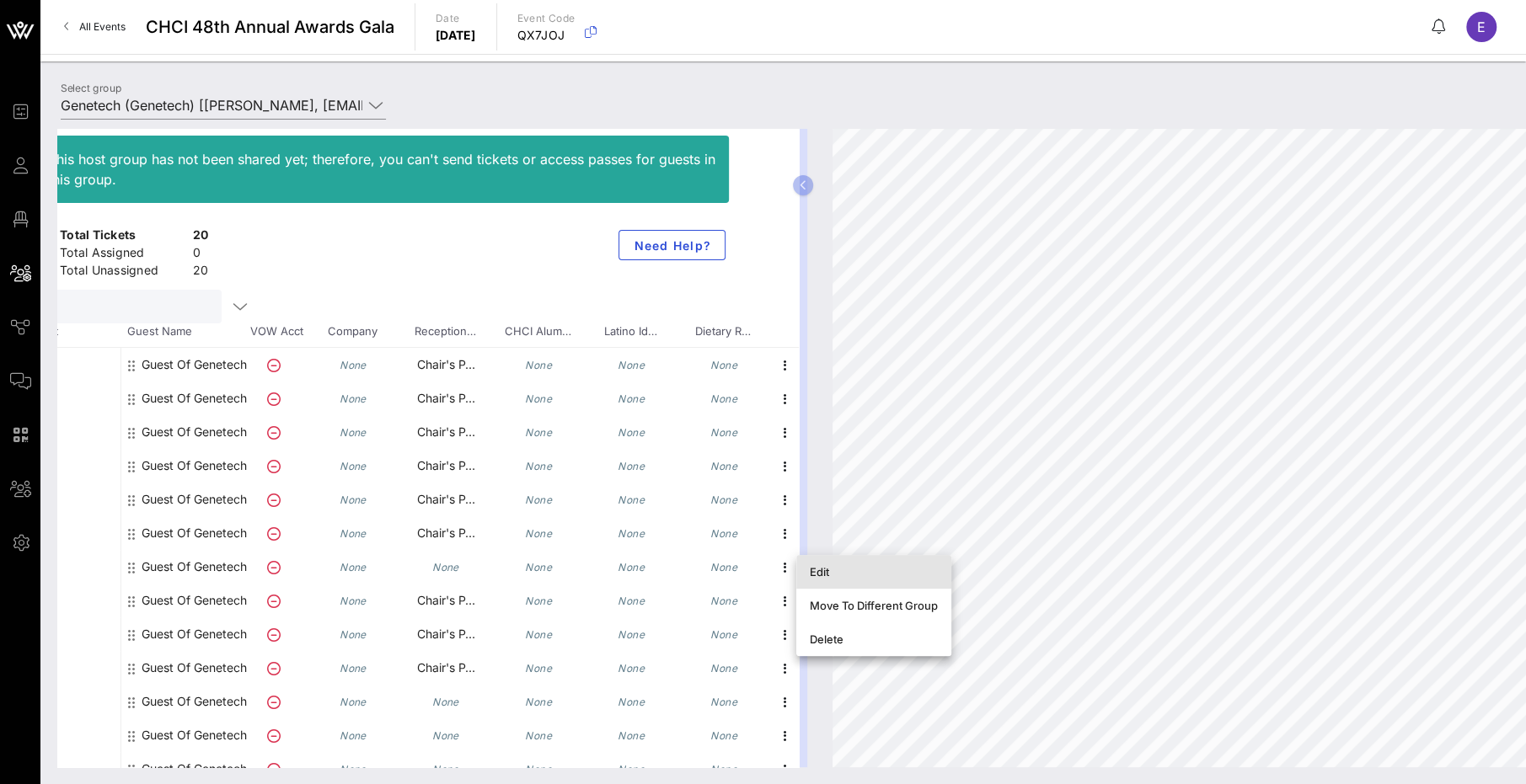 click on "Edit" at bounding box center [874, 572] 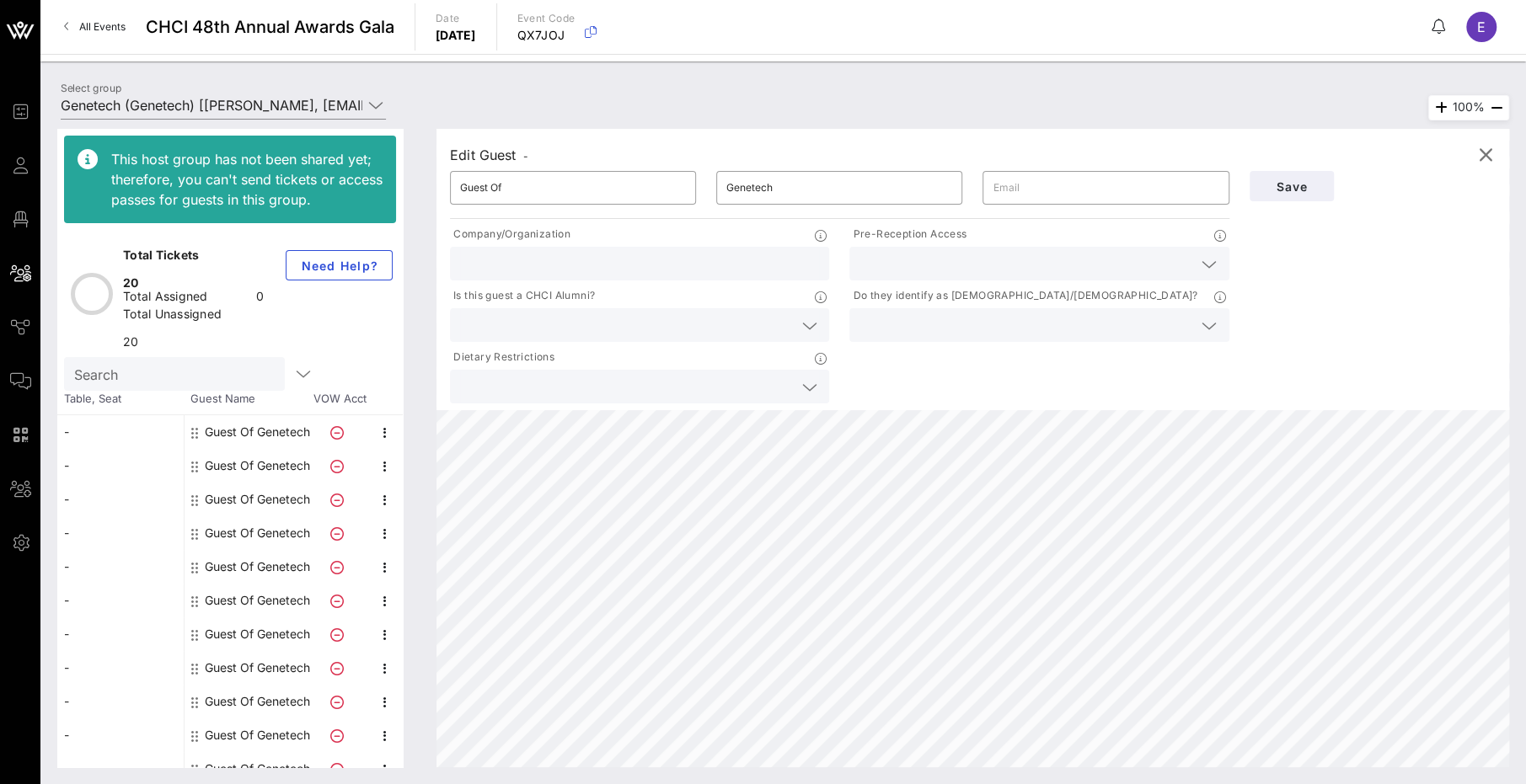 scroll, scrollTop: 0, scrollLeft: 0, axis: both 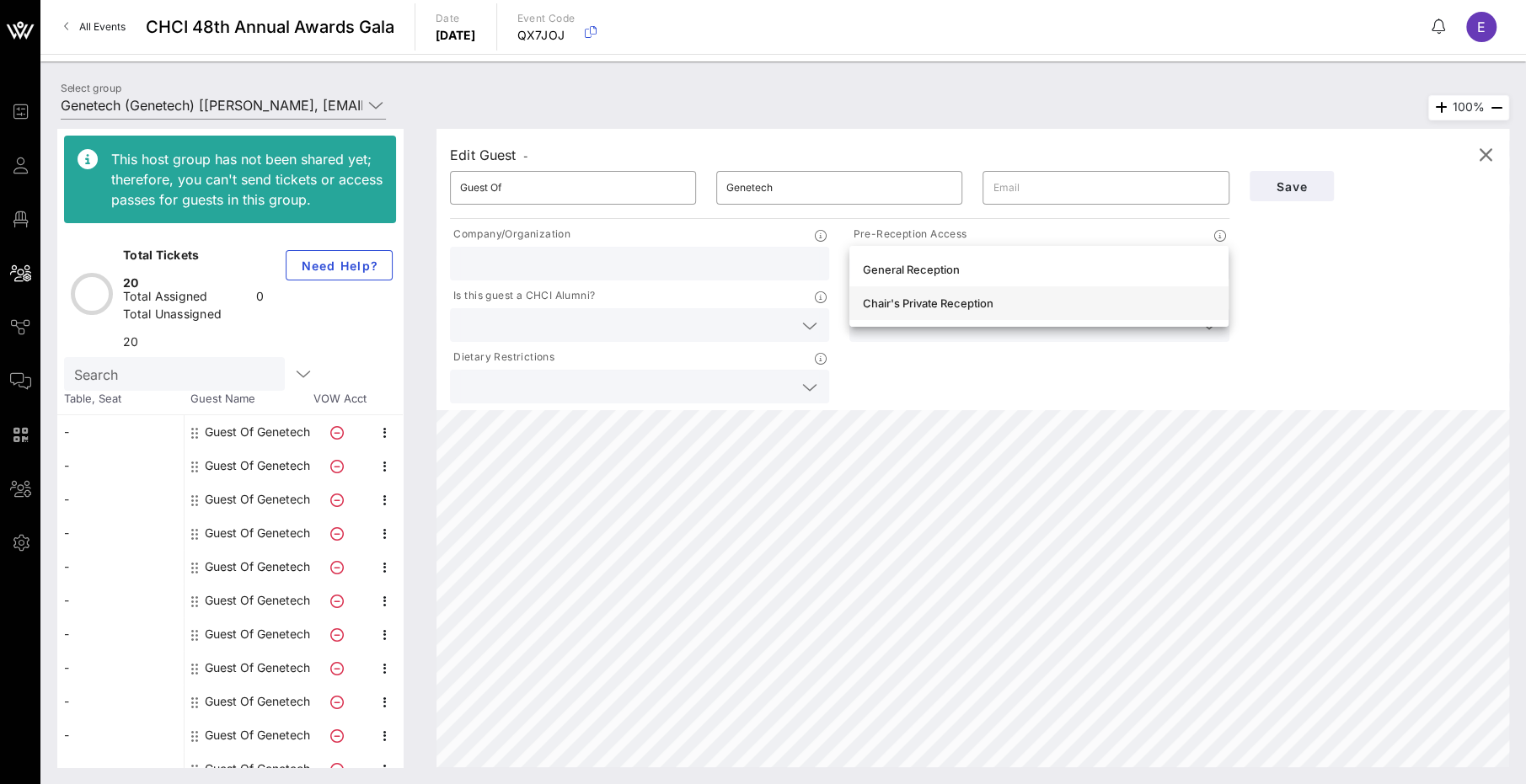 click on "Chair's Private Reception" at bounding box center (1039, 303) 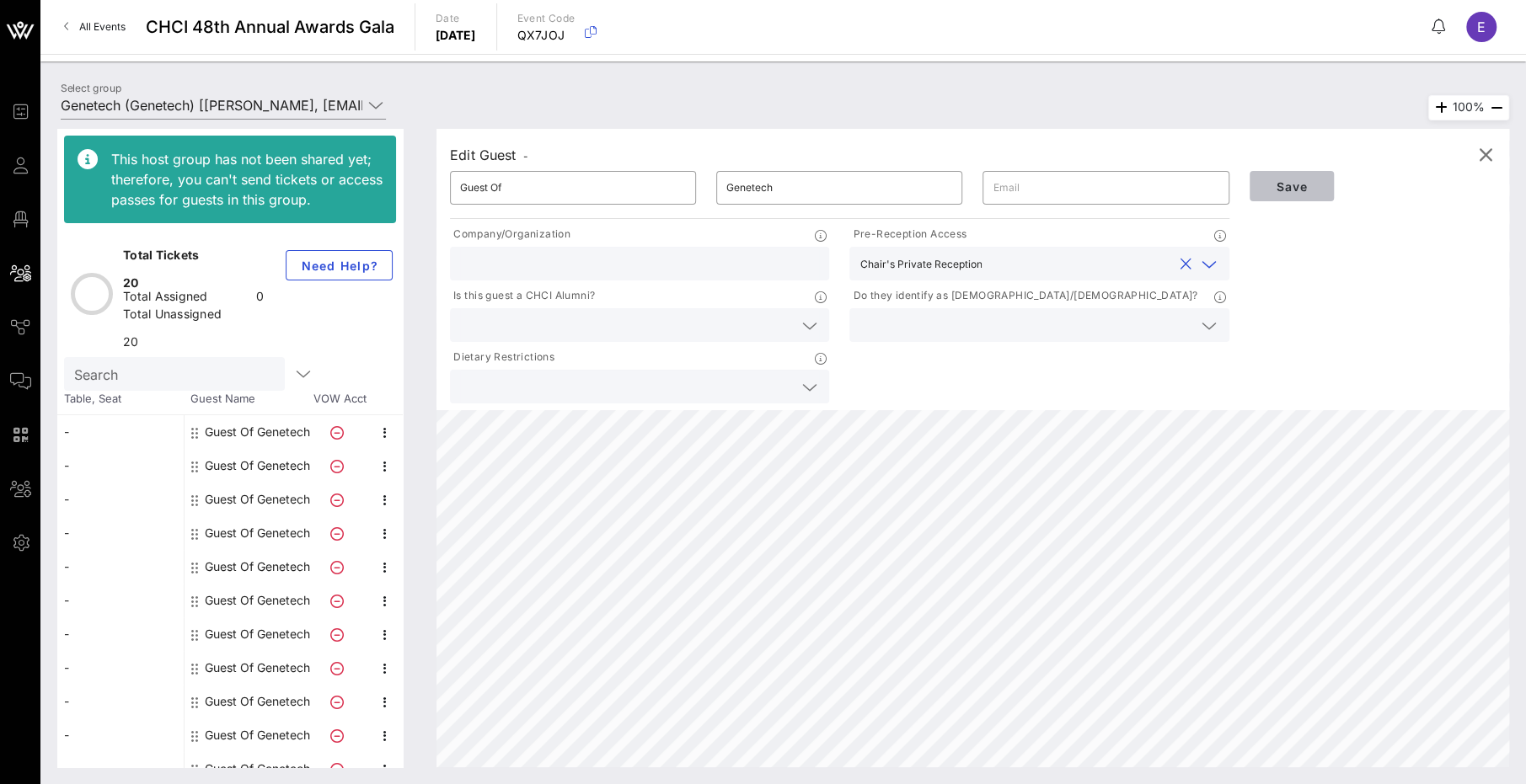 click on "Save" at bounding box center [1292, 186] 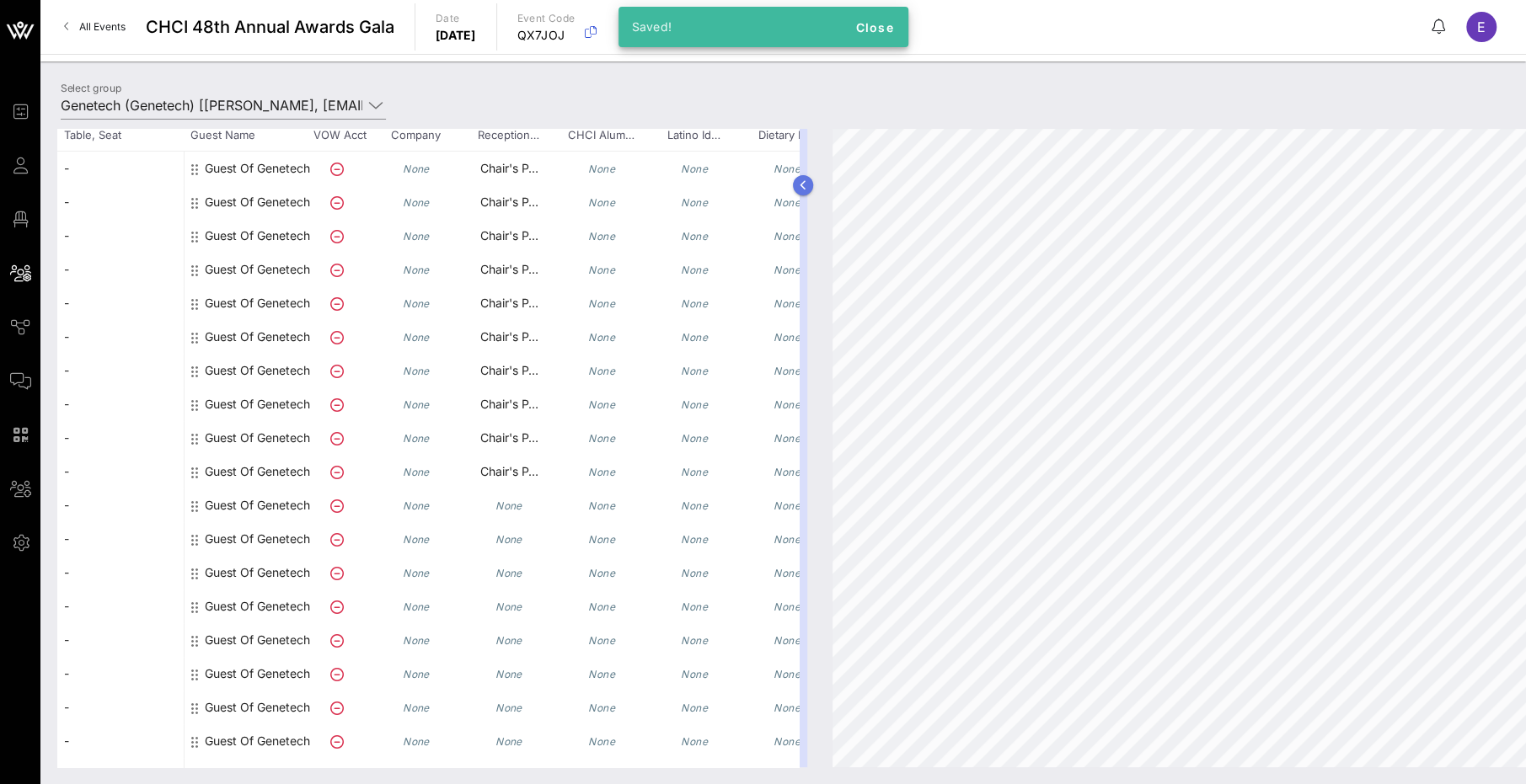 click at bounding box center (803, 185) 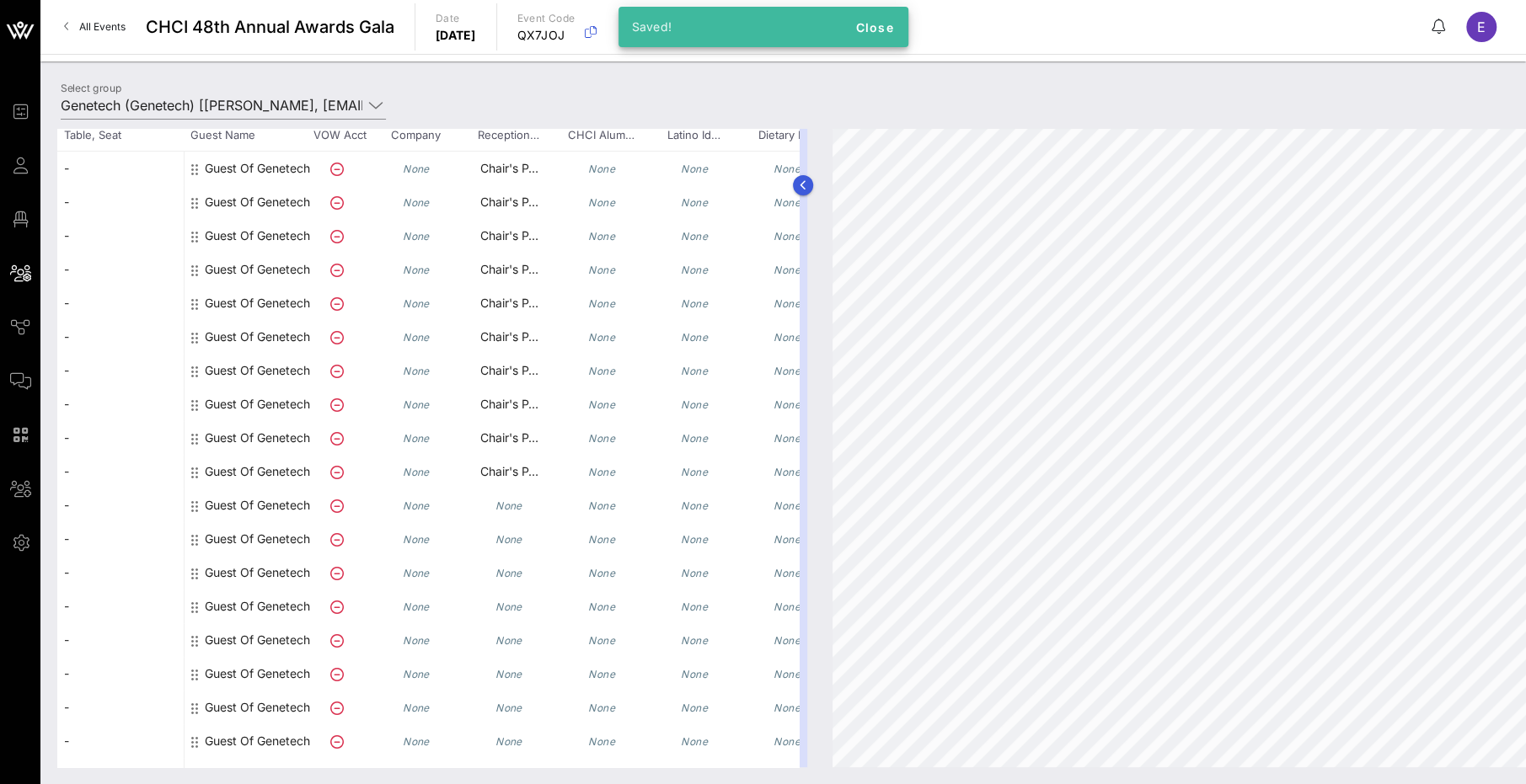 scroll, scrollTop: 264, scrollLeft: 0, axis: vertical 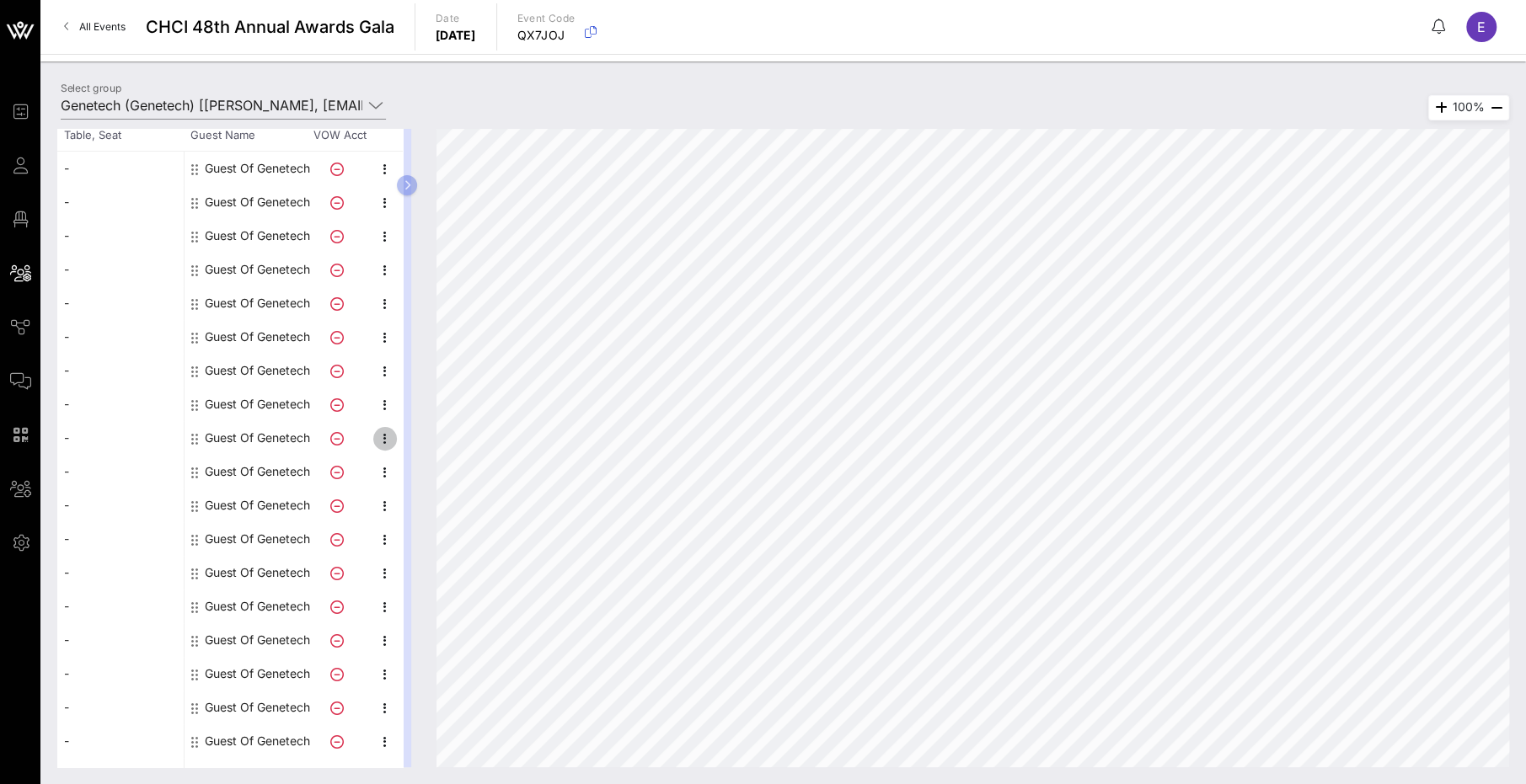 click at bounding box center [385, 439] 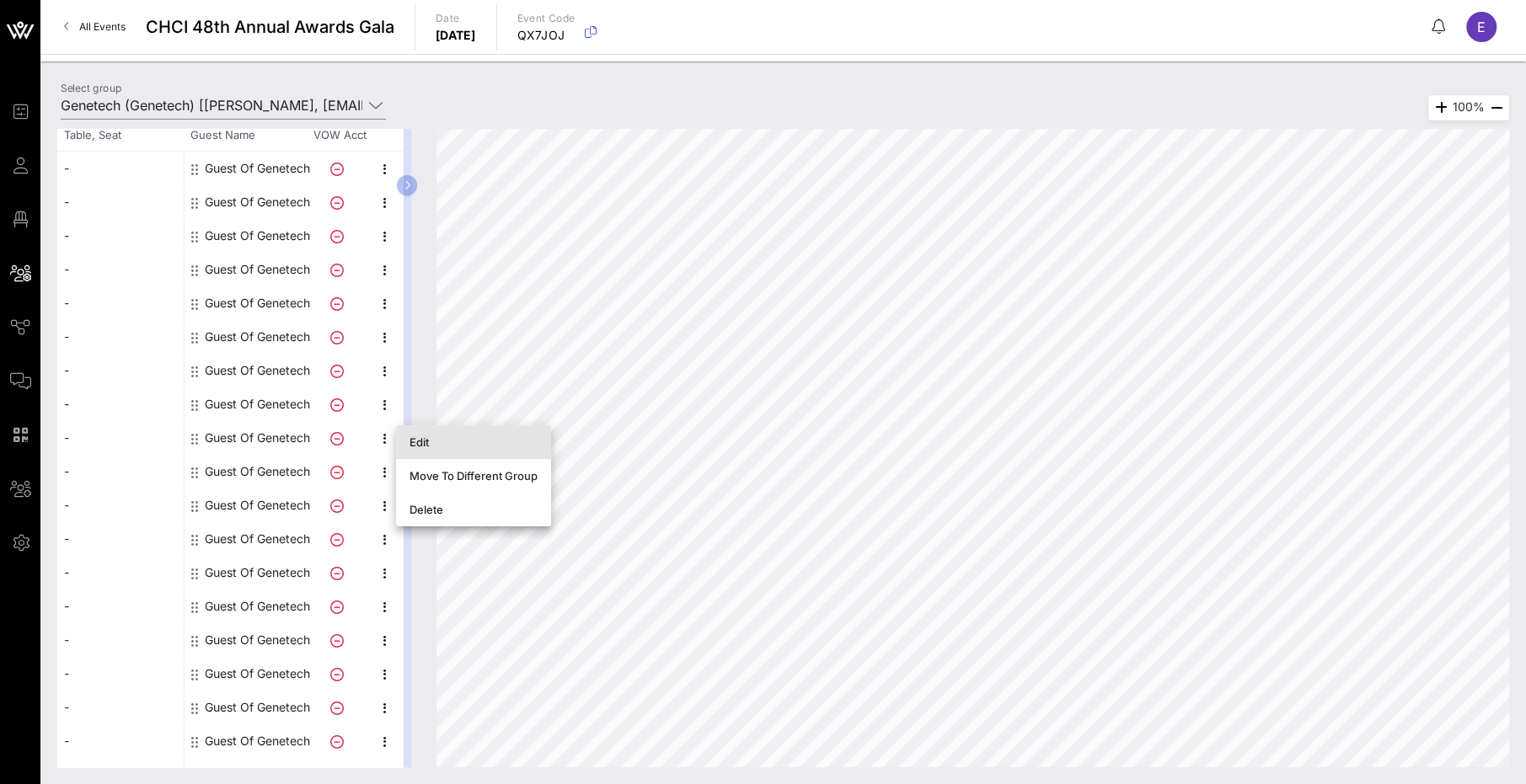 click on "Edit" at bounding box center [474, 442] 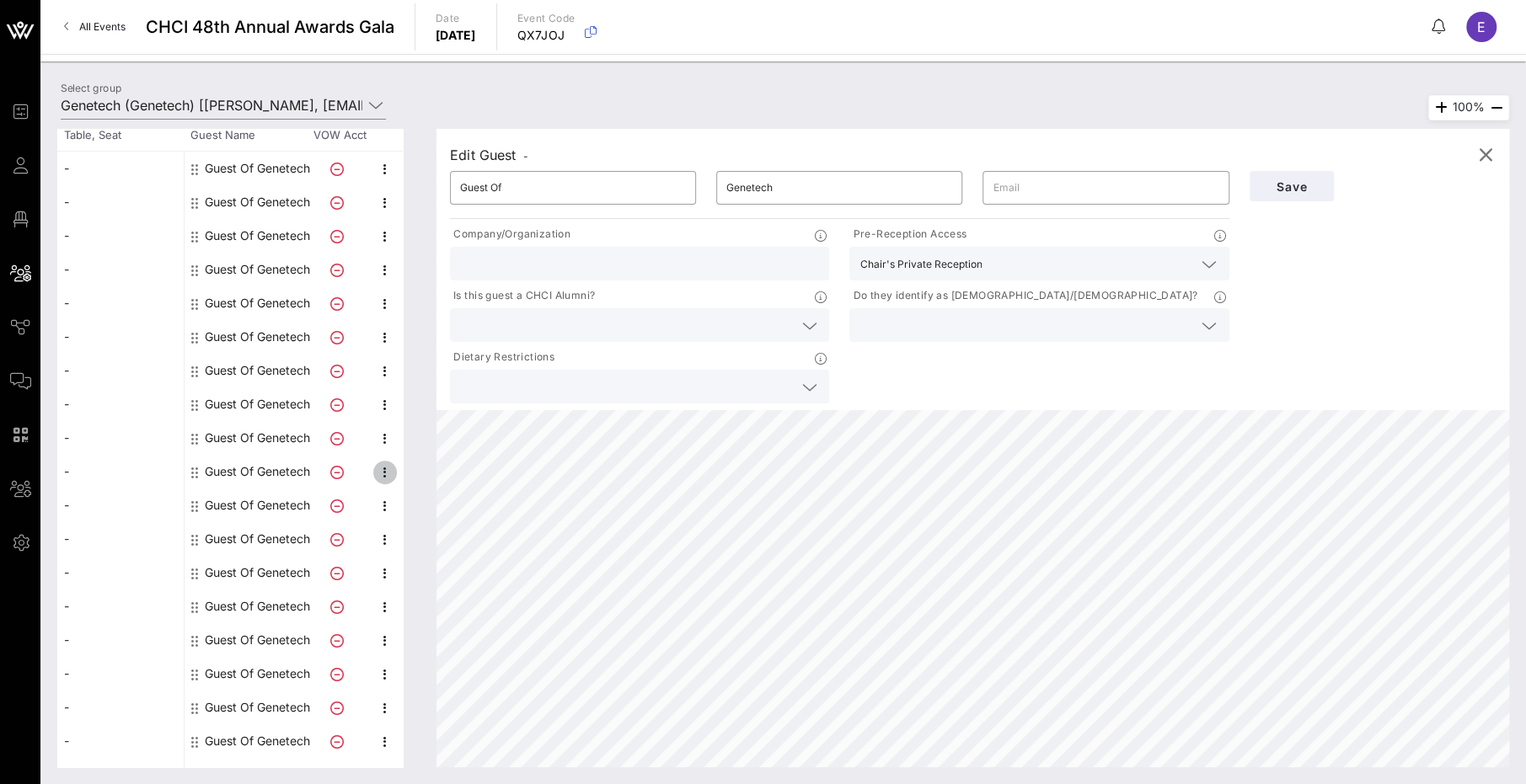 click at bounding box center (385, 472) 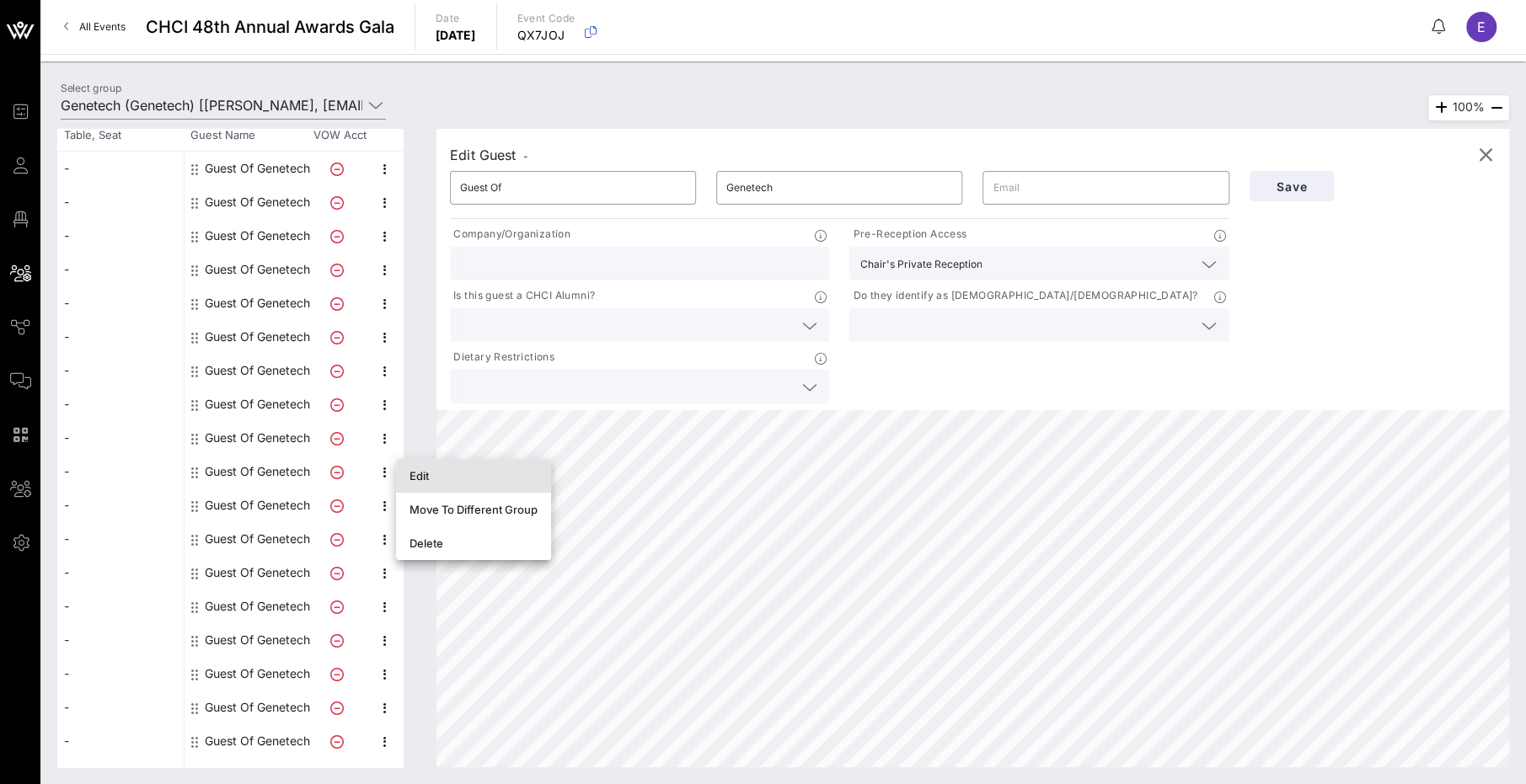 click on "Edit" at bounding box center [474, 476] 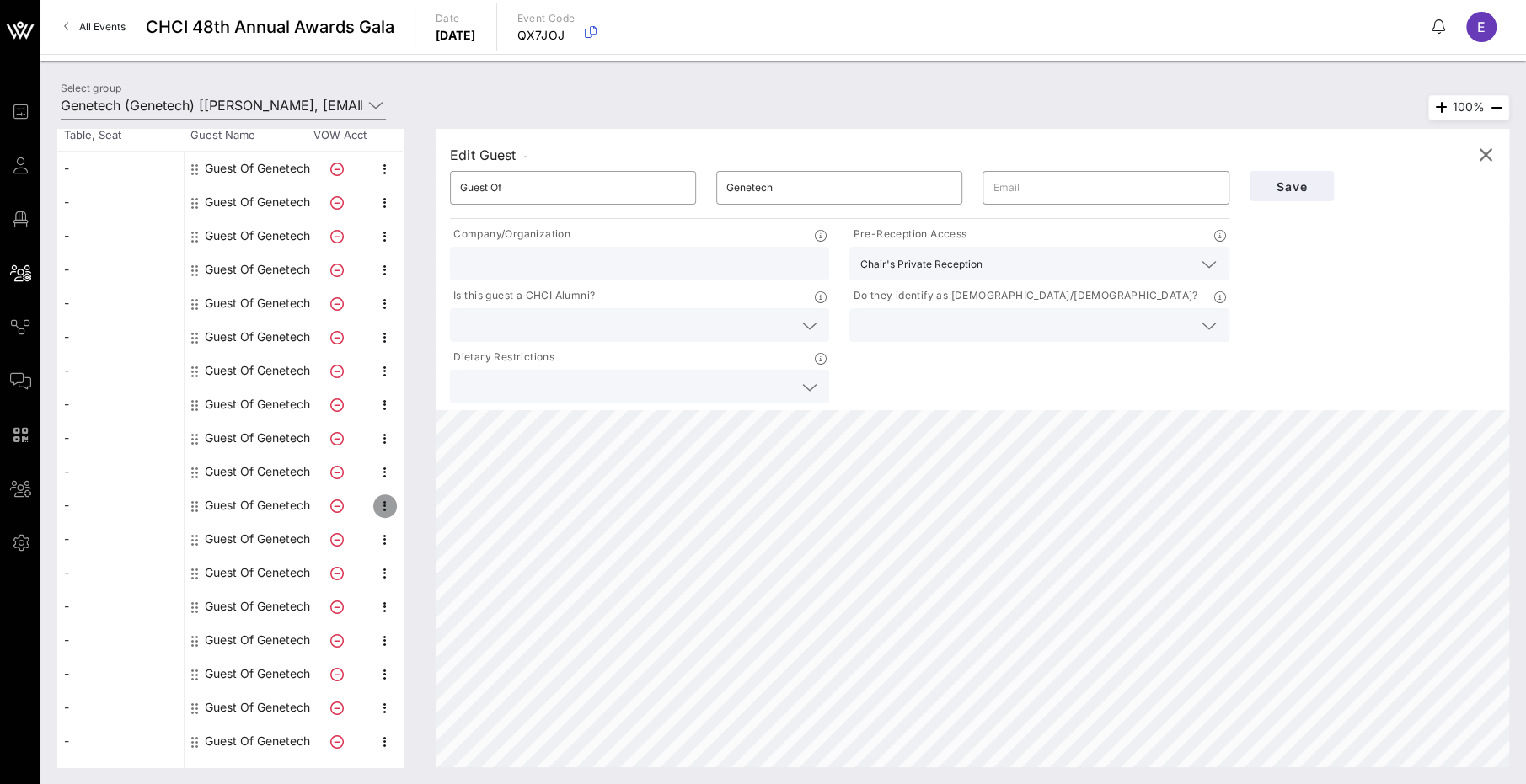 click at bounding box center [385, 506] 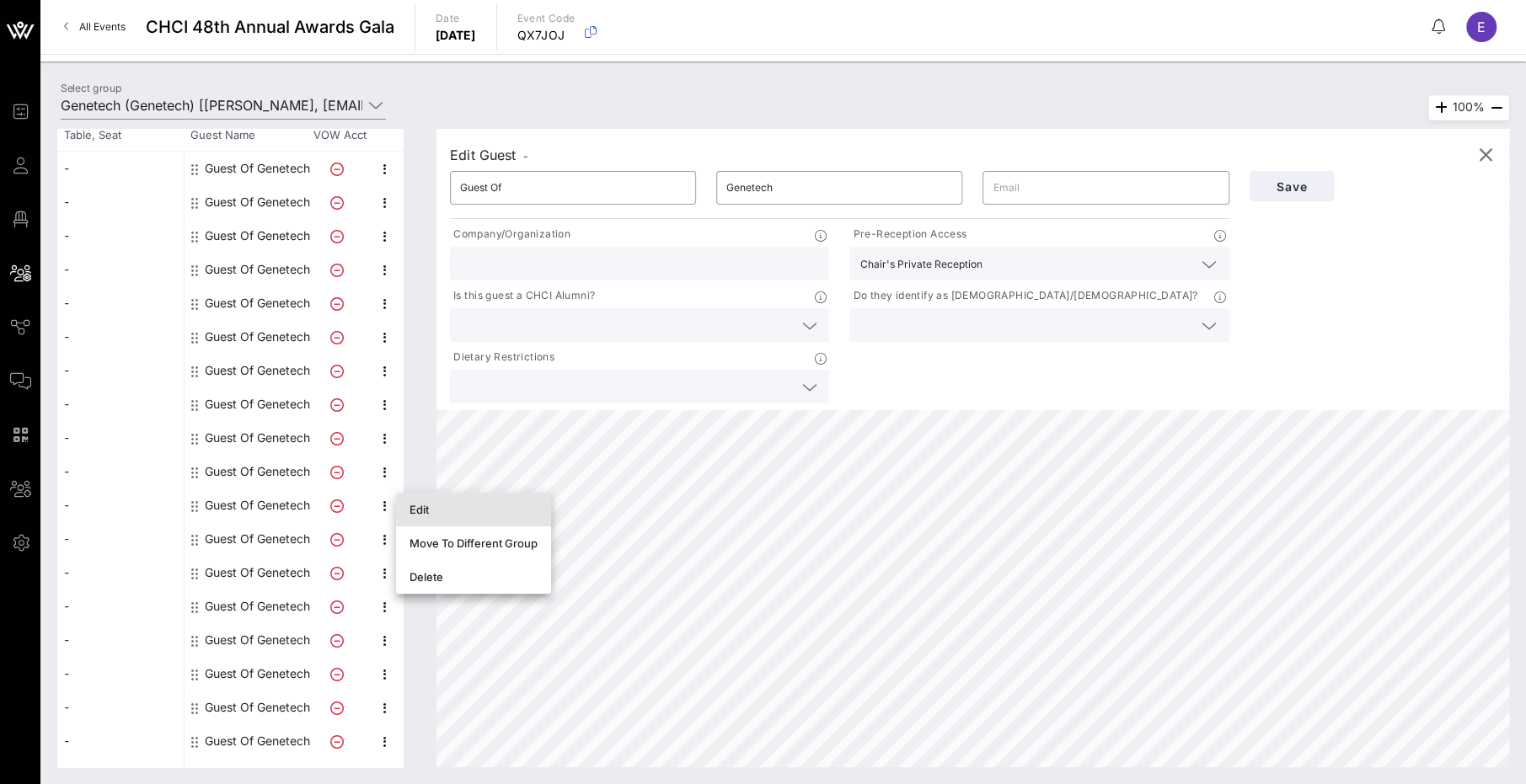 click on "Edit" at bounding box center [474, 509] 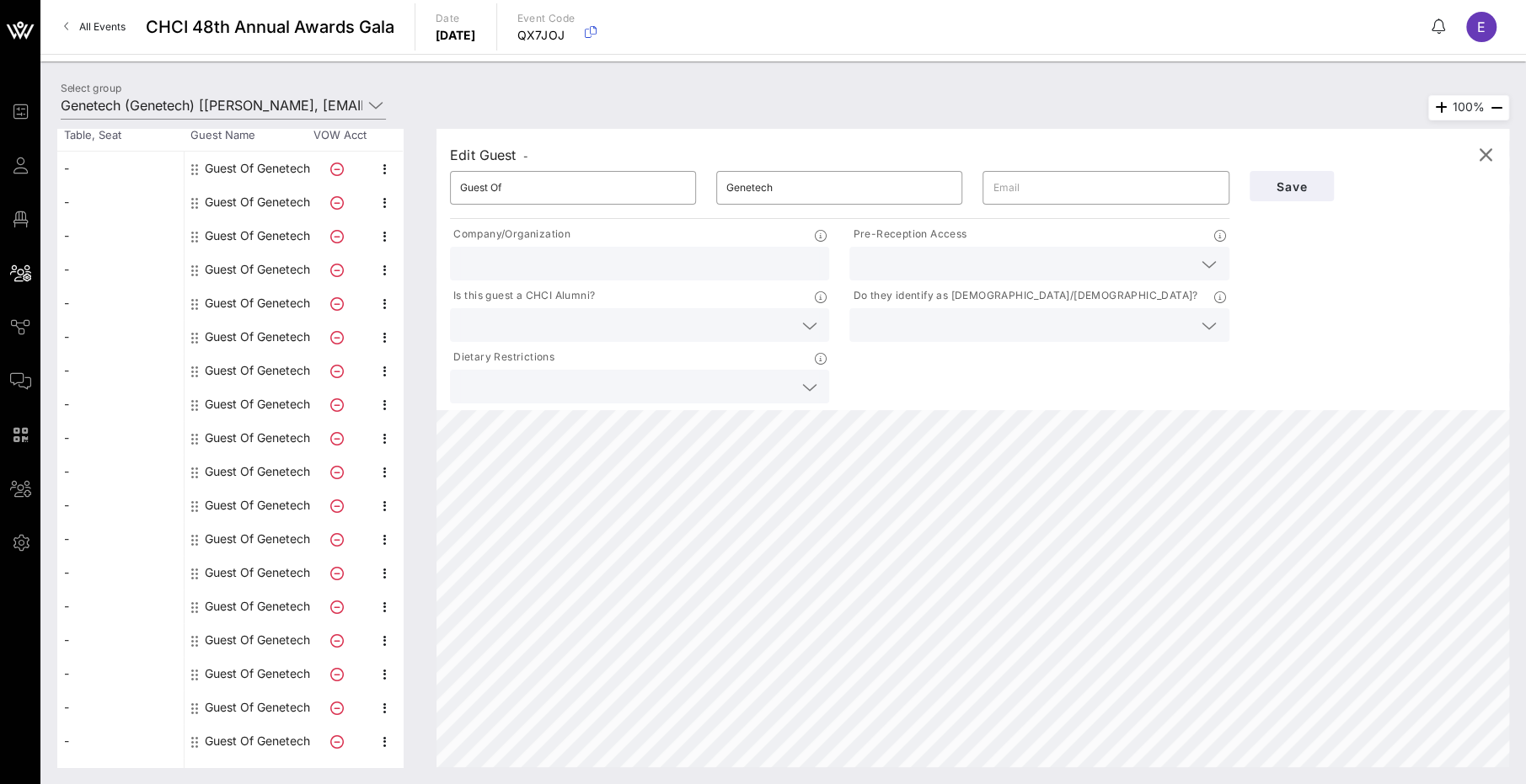 click at bounding box center [1025, 264] 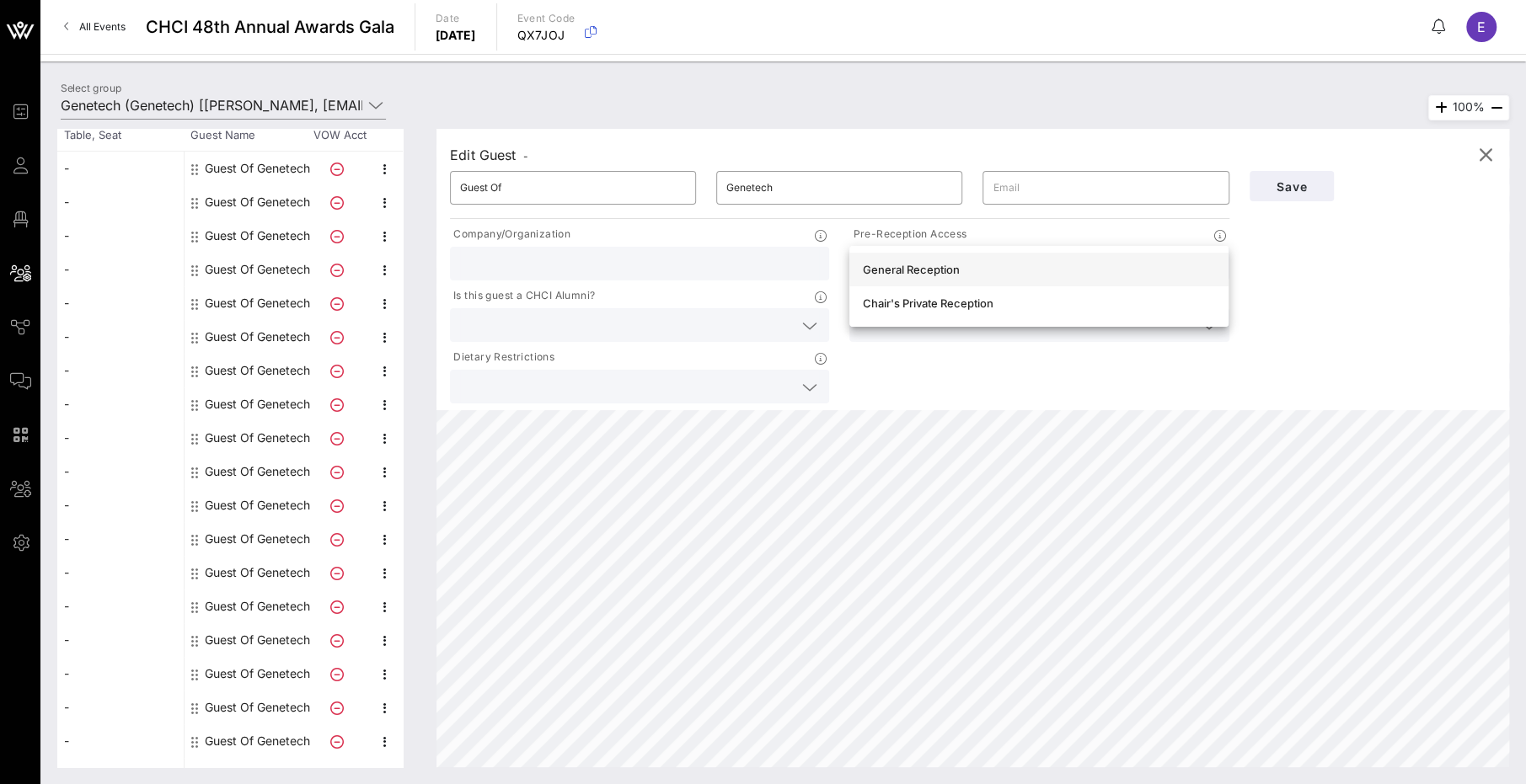 click on "General Reception" at bounding box center [1039, 269] 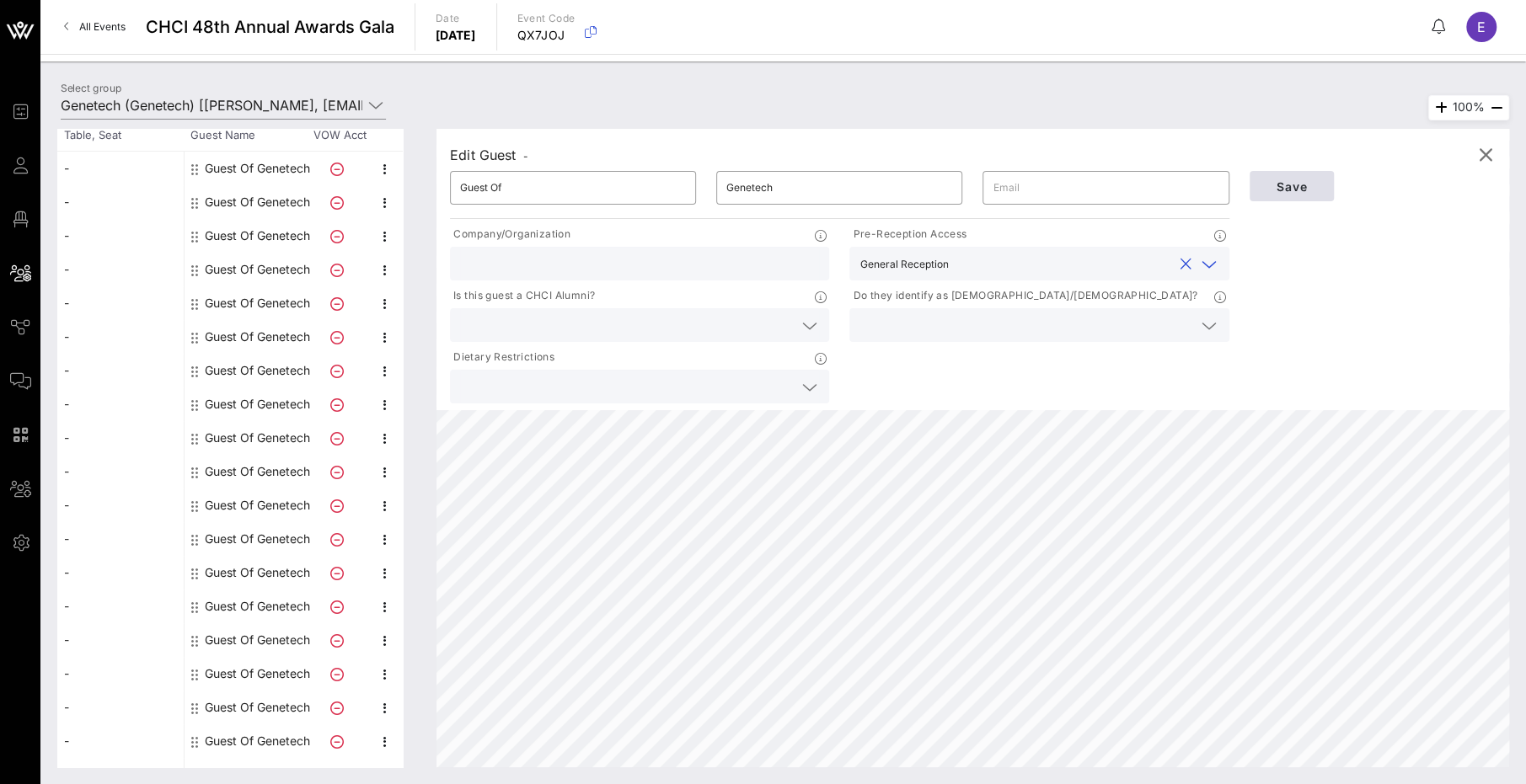 click on "Save" at bounding box center [1292, 186] 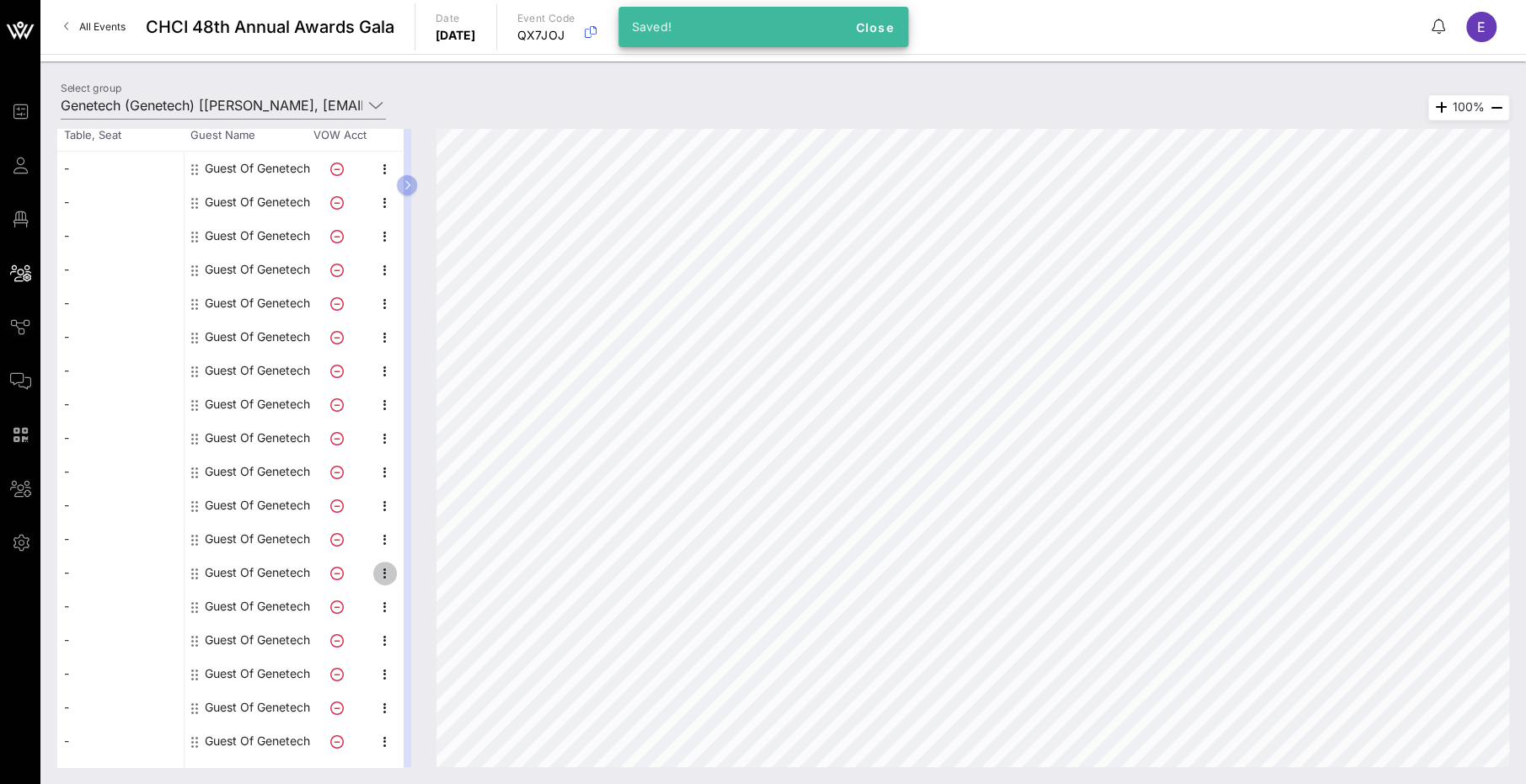 click at bounding box center (385, 573) 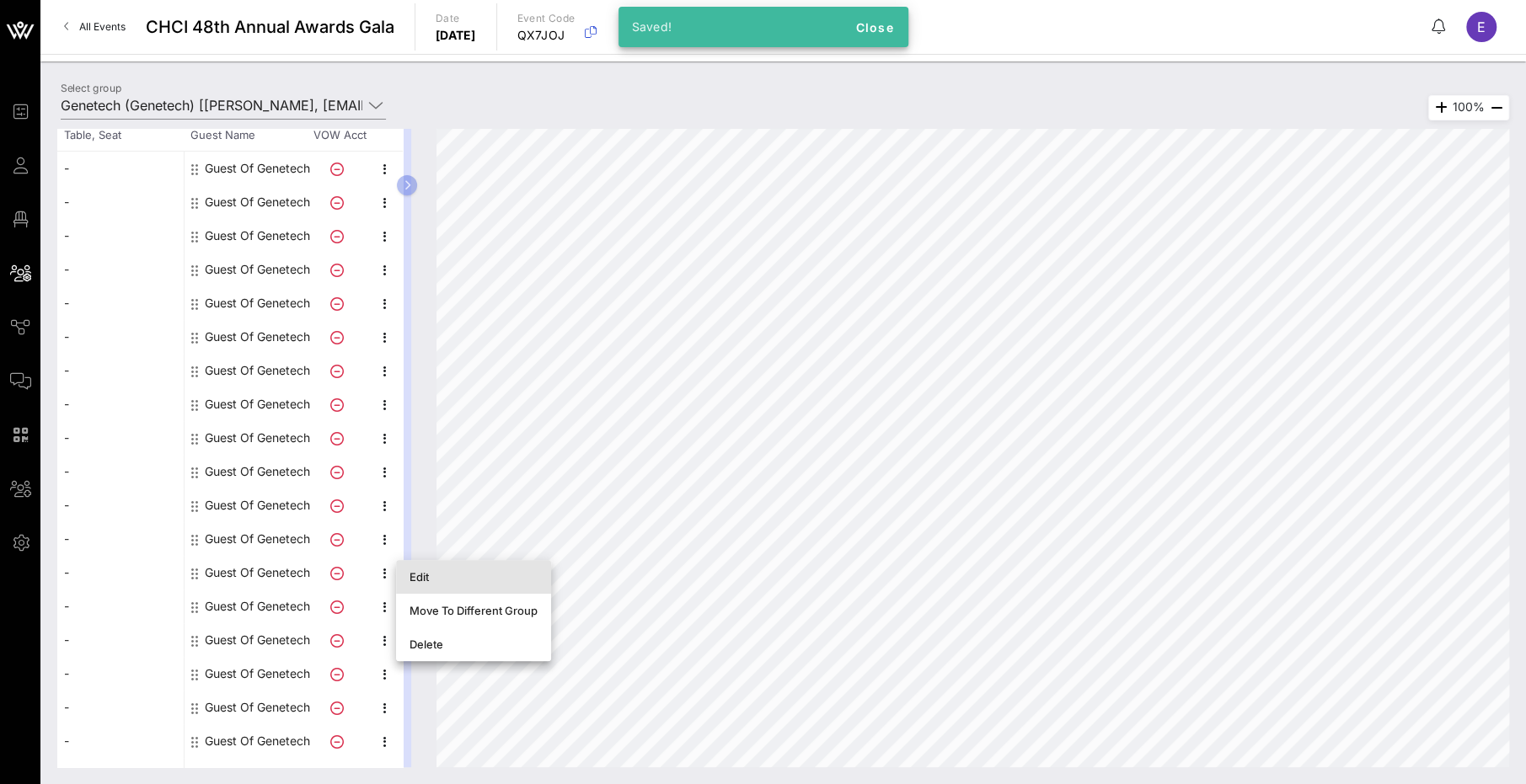 click on "Edit" at bounding box center (474, 577) 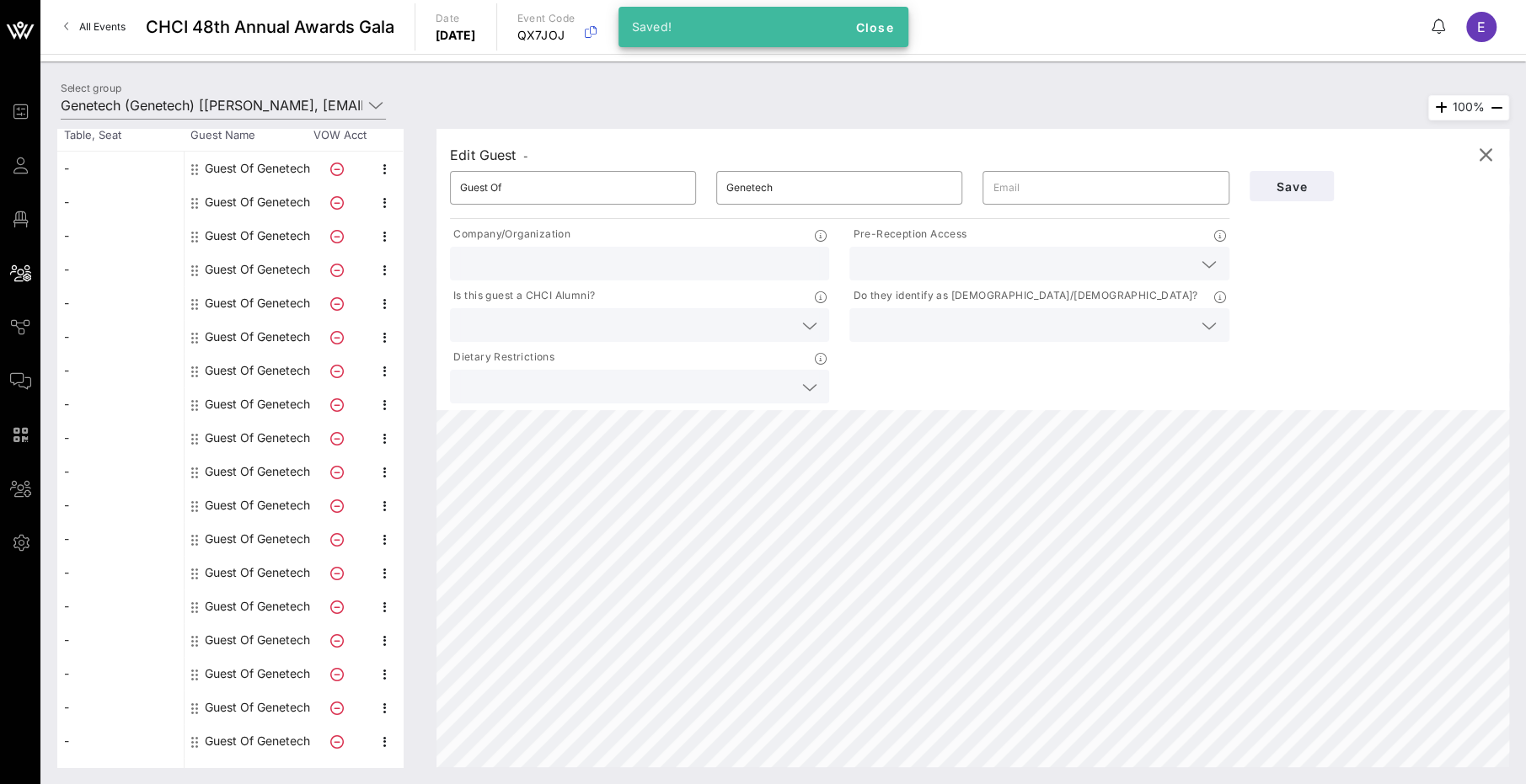 click at bounding box center (1025, 264) 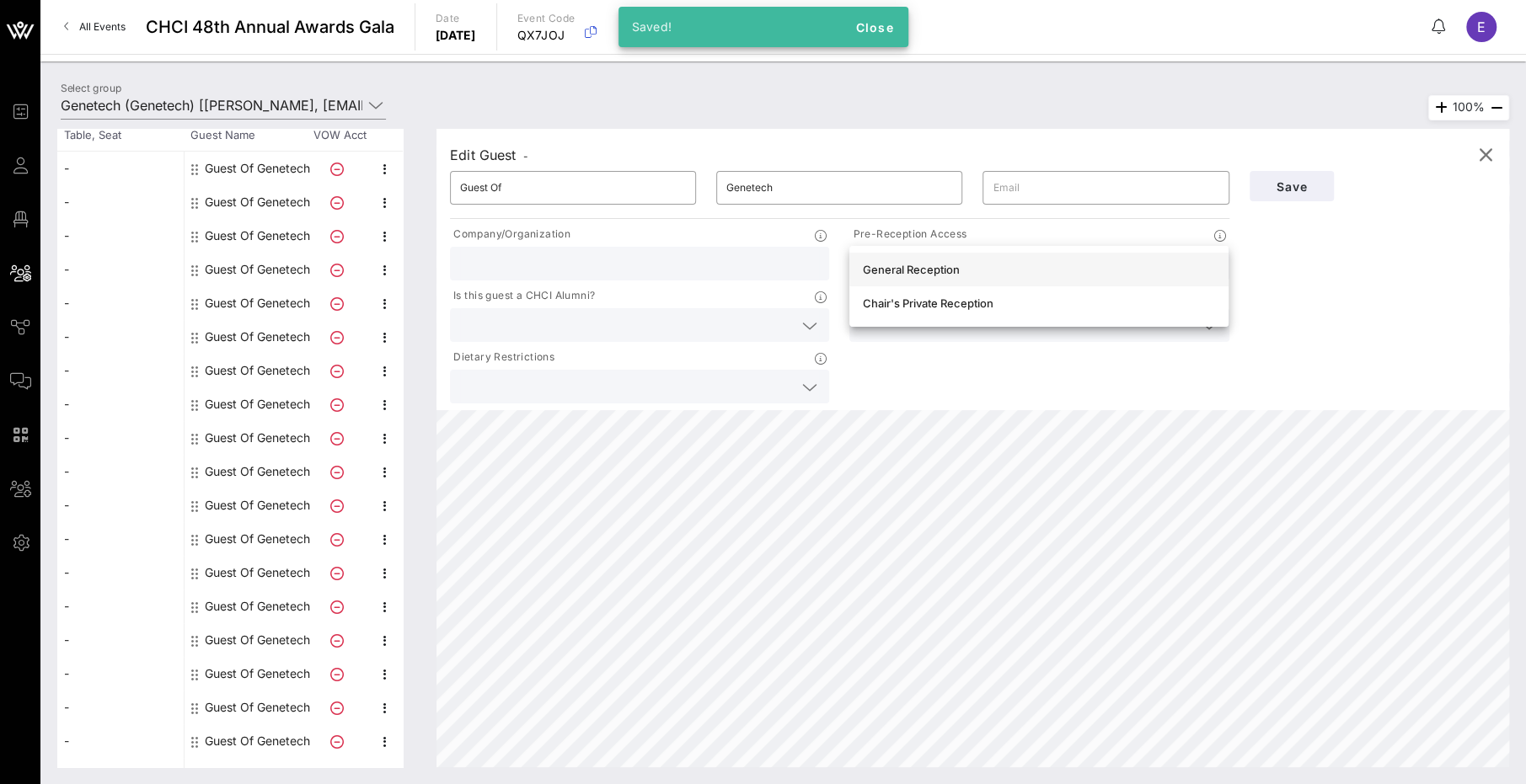 click on "General Reception" at bounding box center [1039, 269] 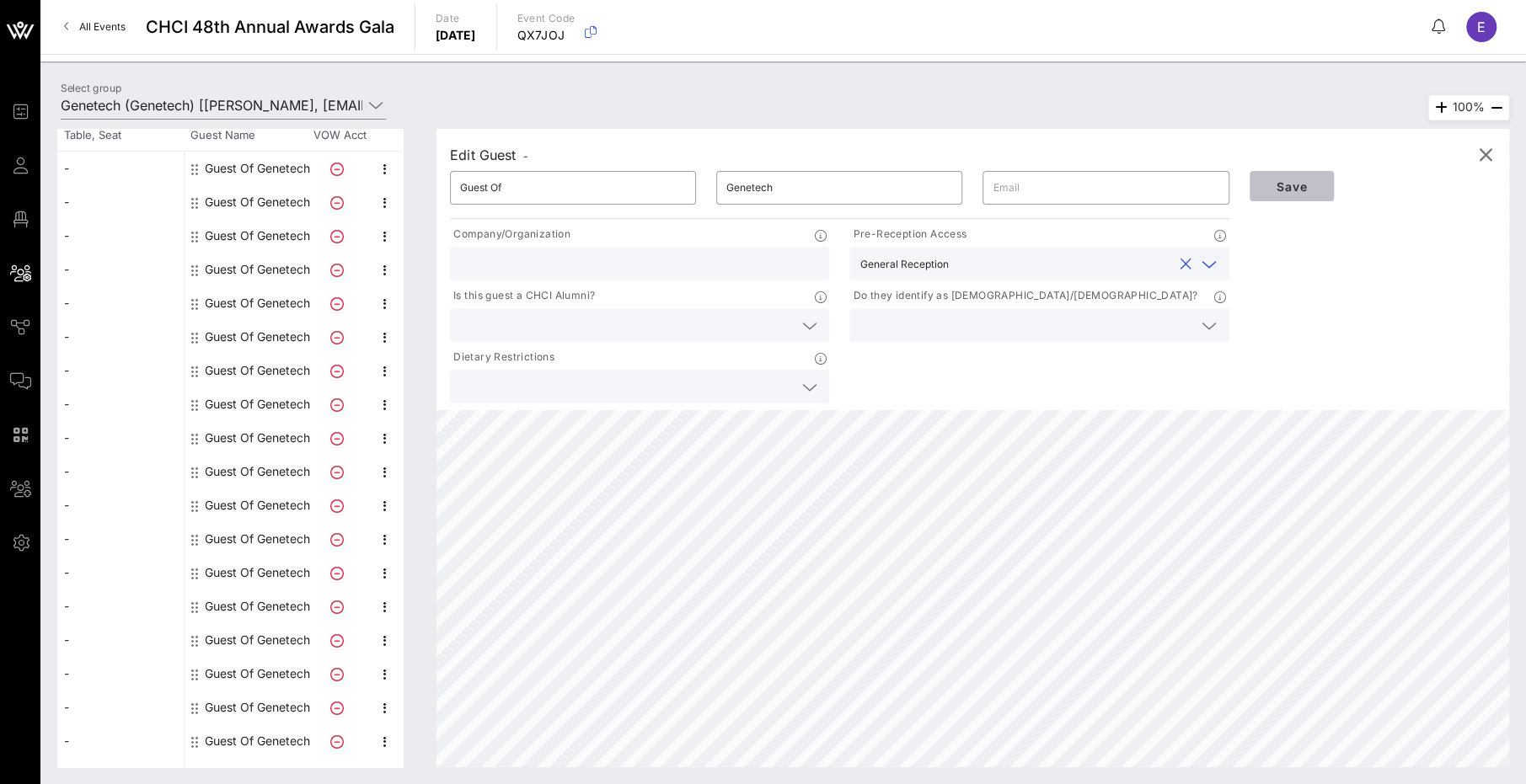 click on "Save" at bounding box center [1292, 186] 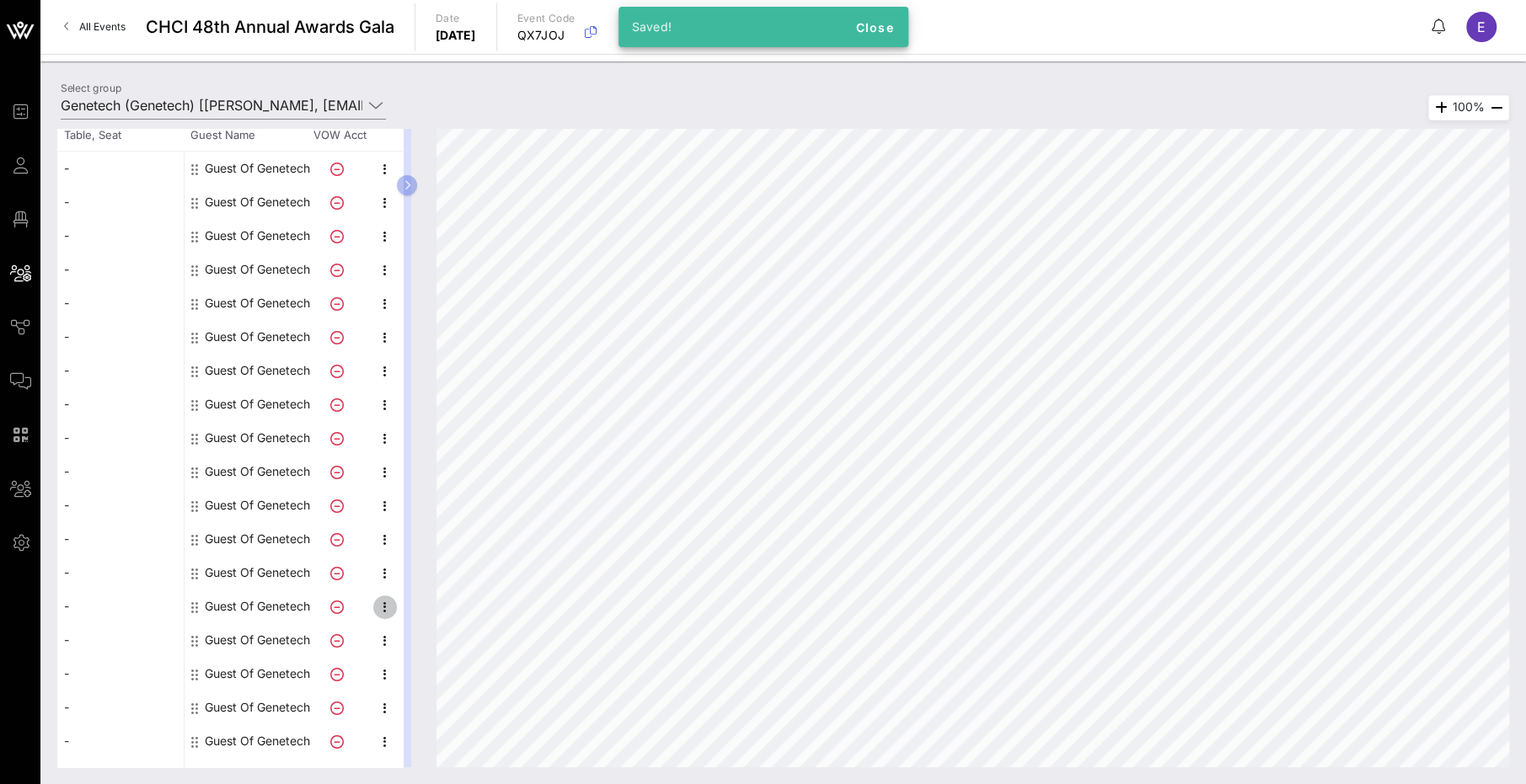 click at bounding box center [385, 607] 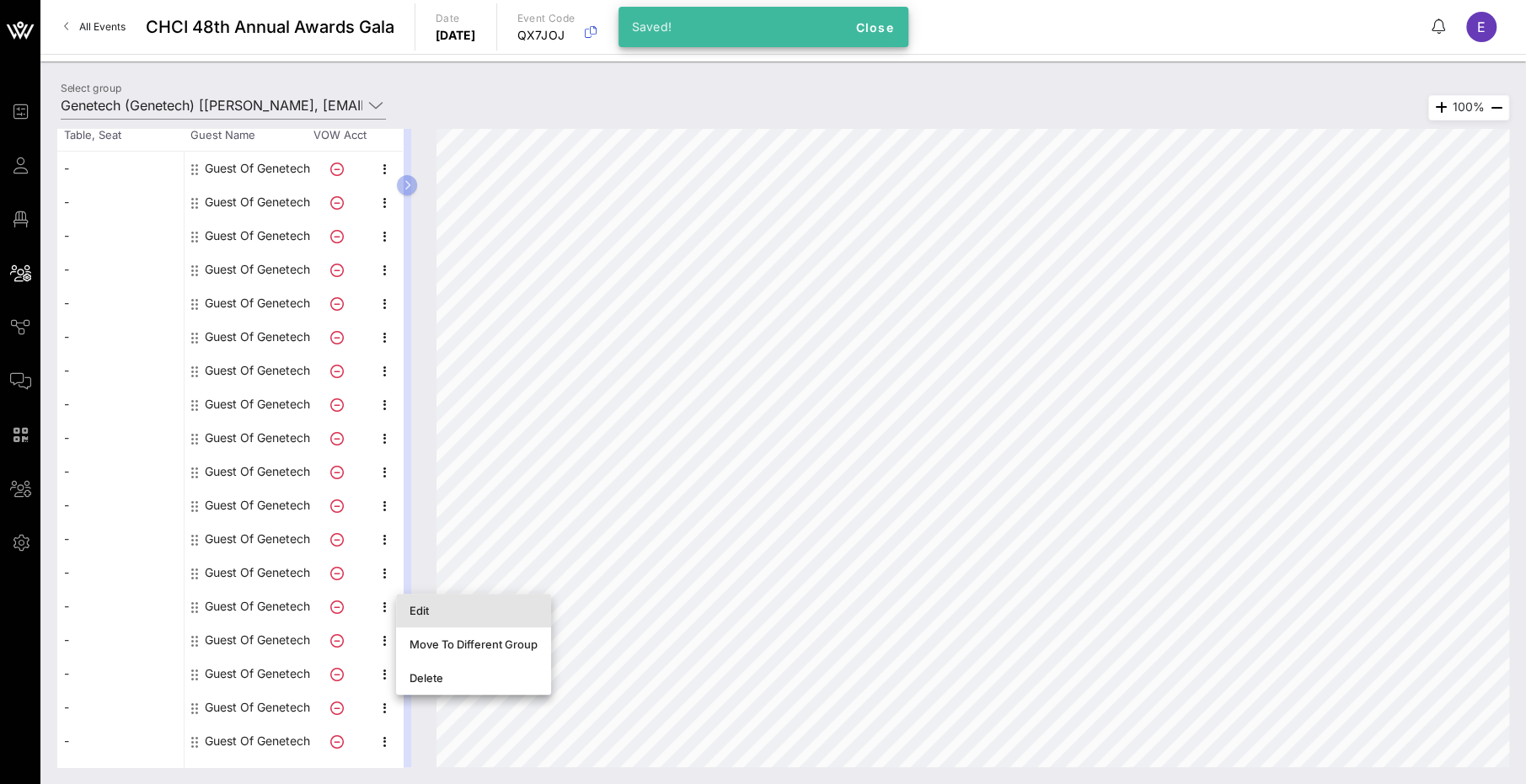 click on "Edit" at bounding box center (474, 611) 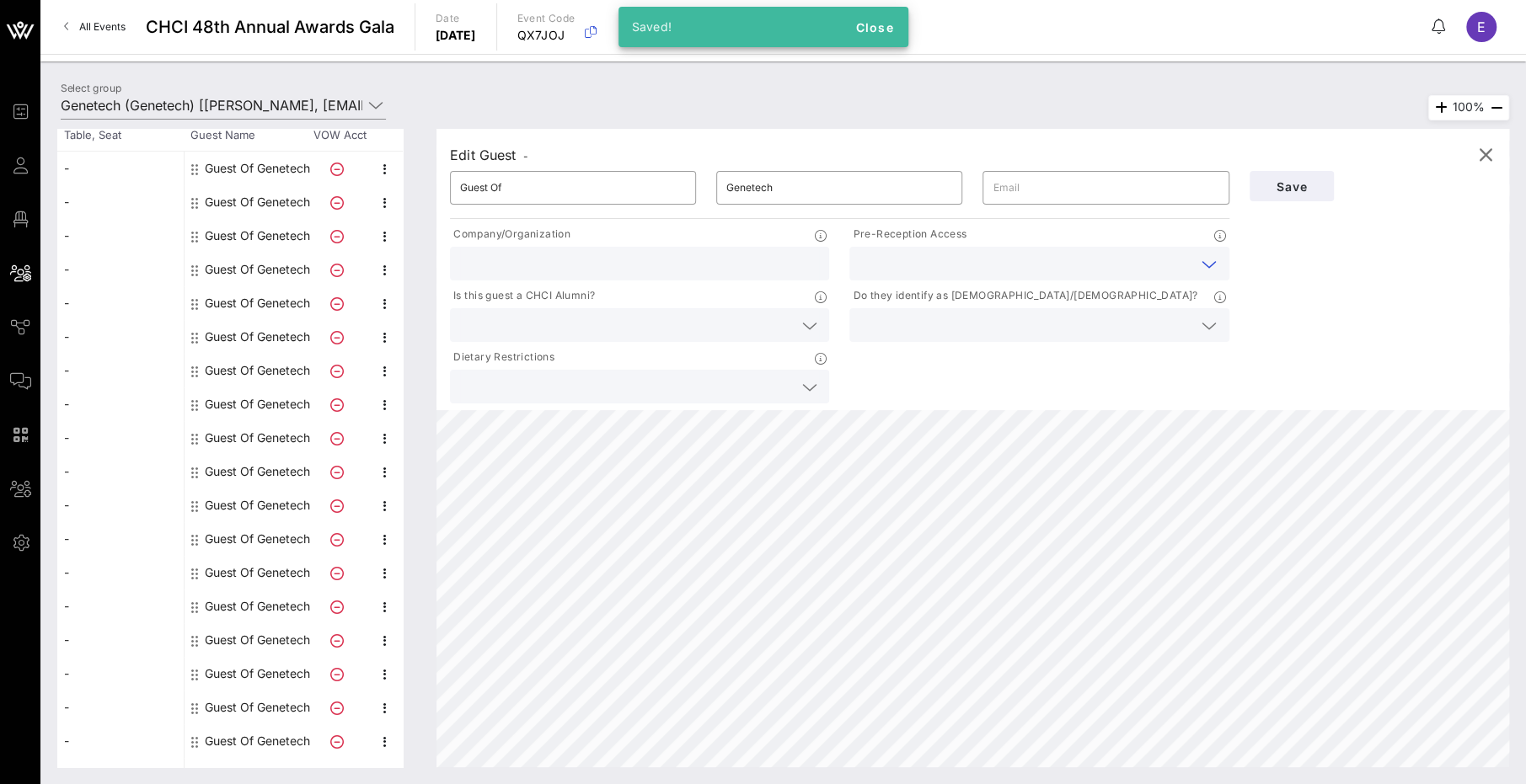 click at bounding box center (1025, 264) 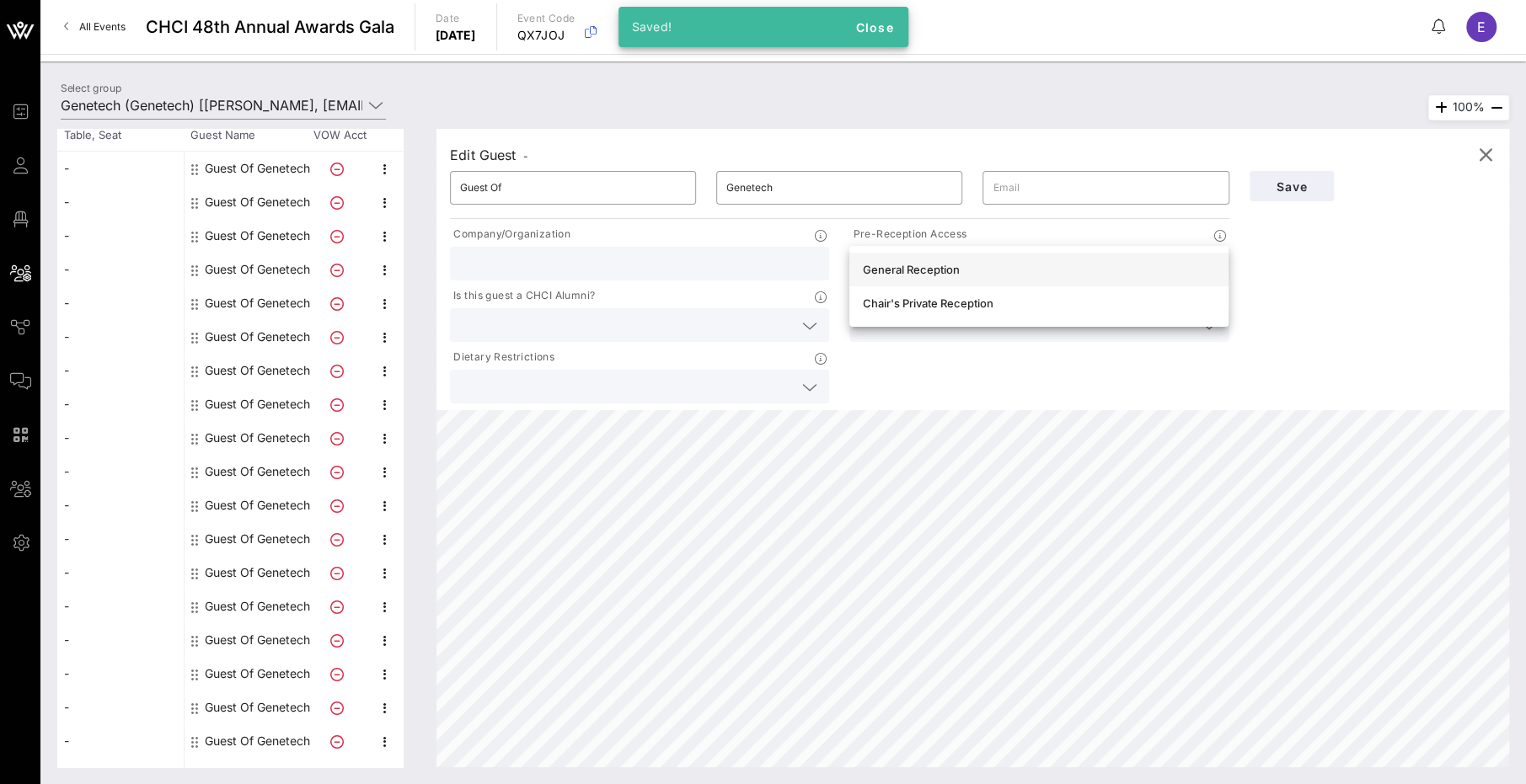 click on "General Reception" at bounding box center (1039, 269) 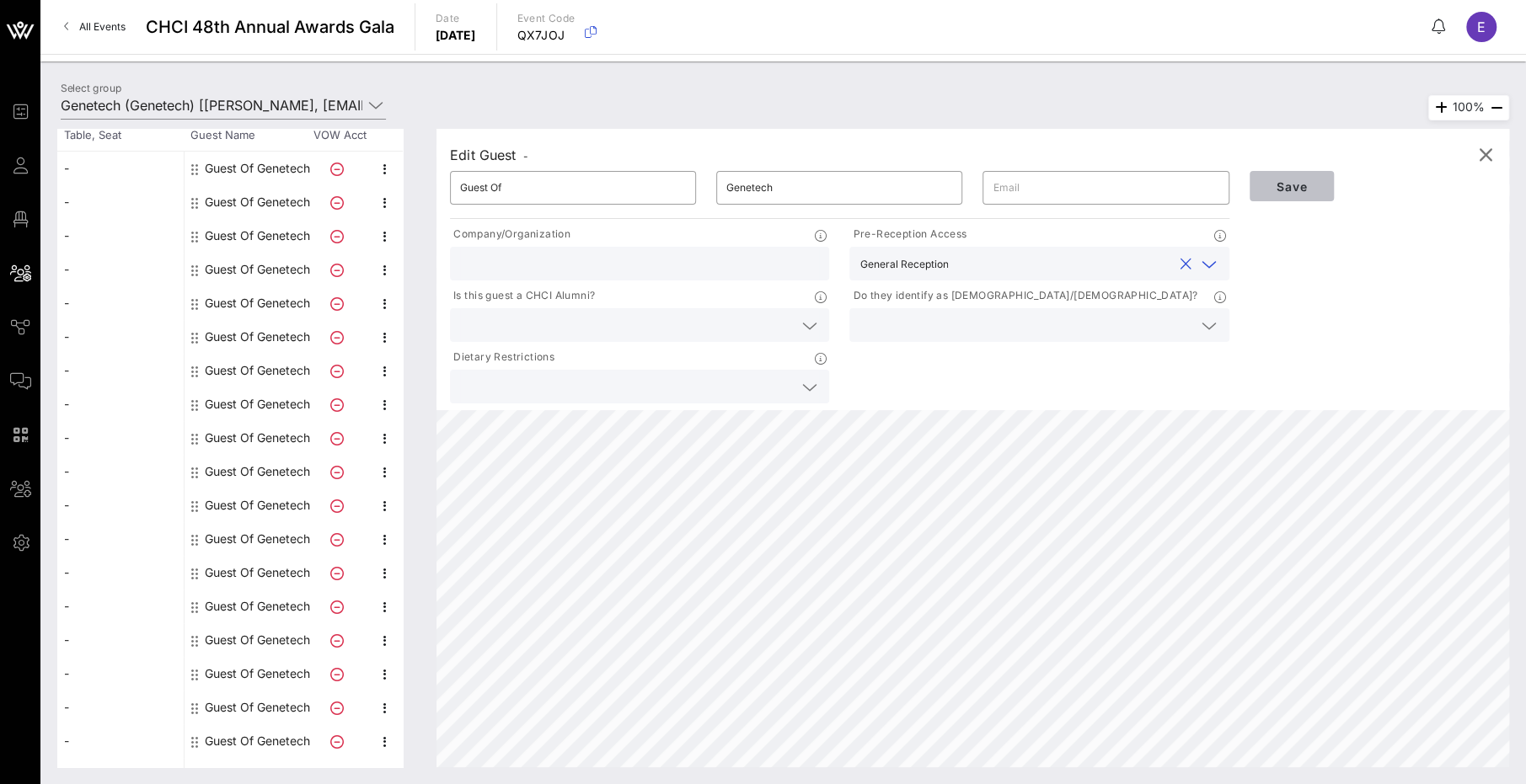 click on "Save" at bounding box center [1292, 186] 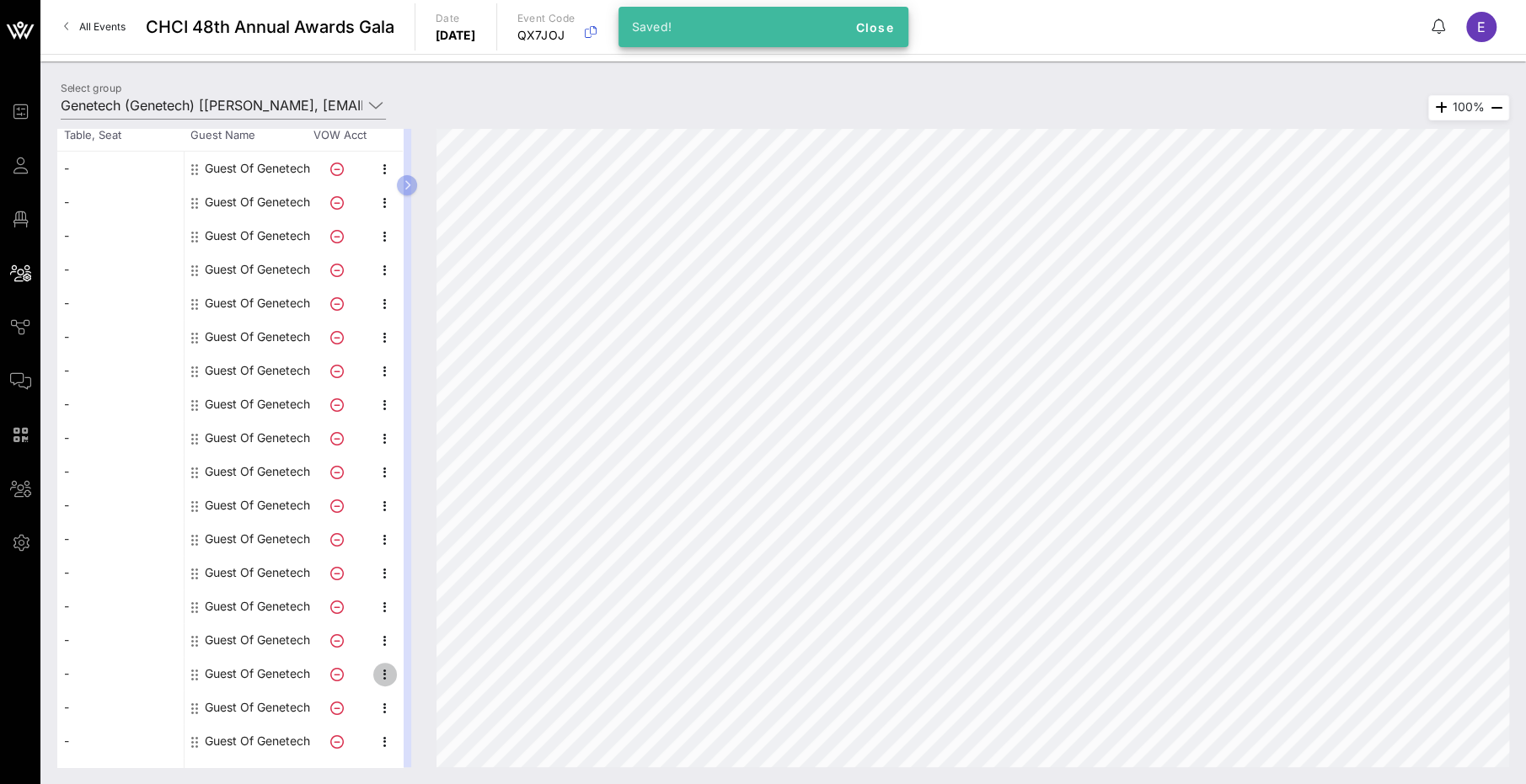 click at bounding box center [385, 675] 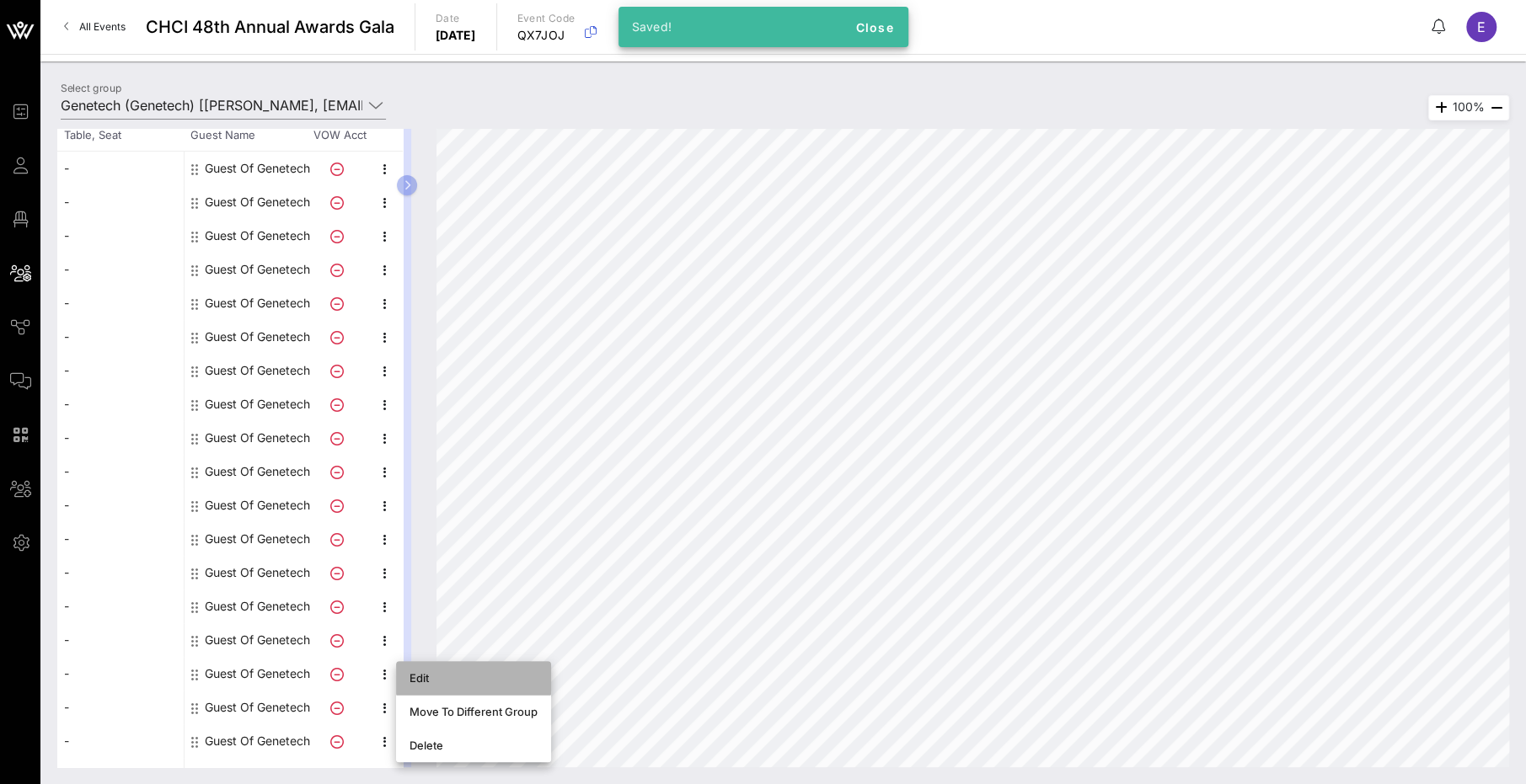 click on "Edit" at bounding box center [474, 678] 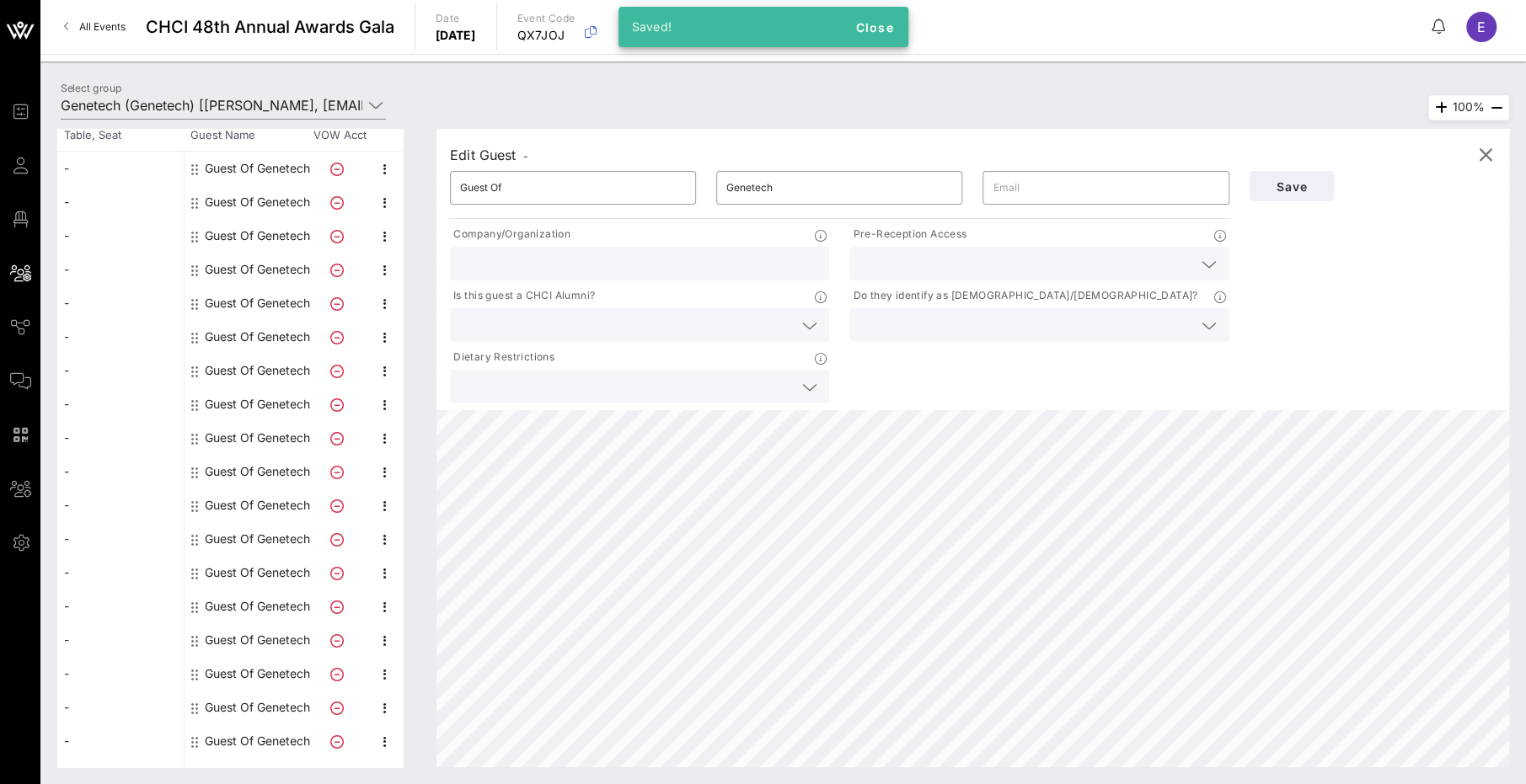 click at bounding box center [1025, 264] 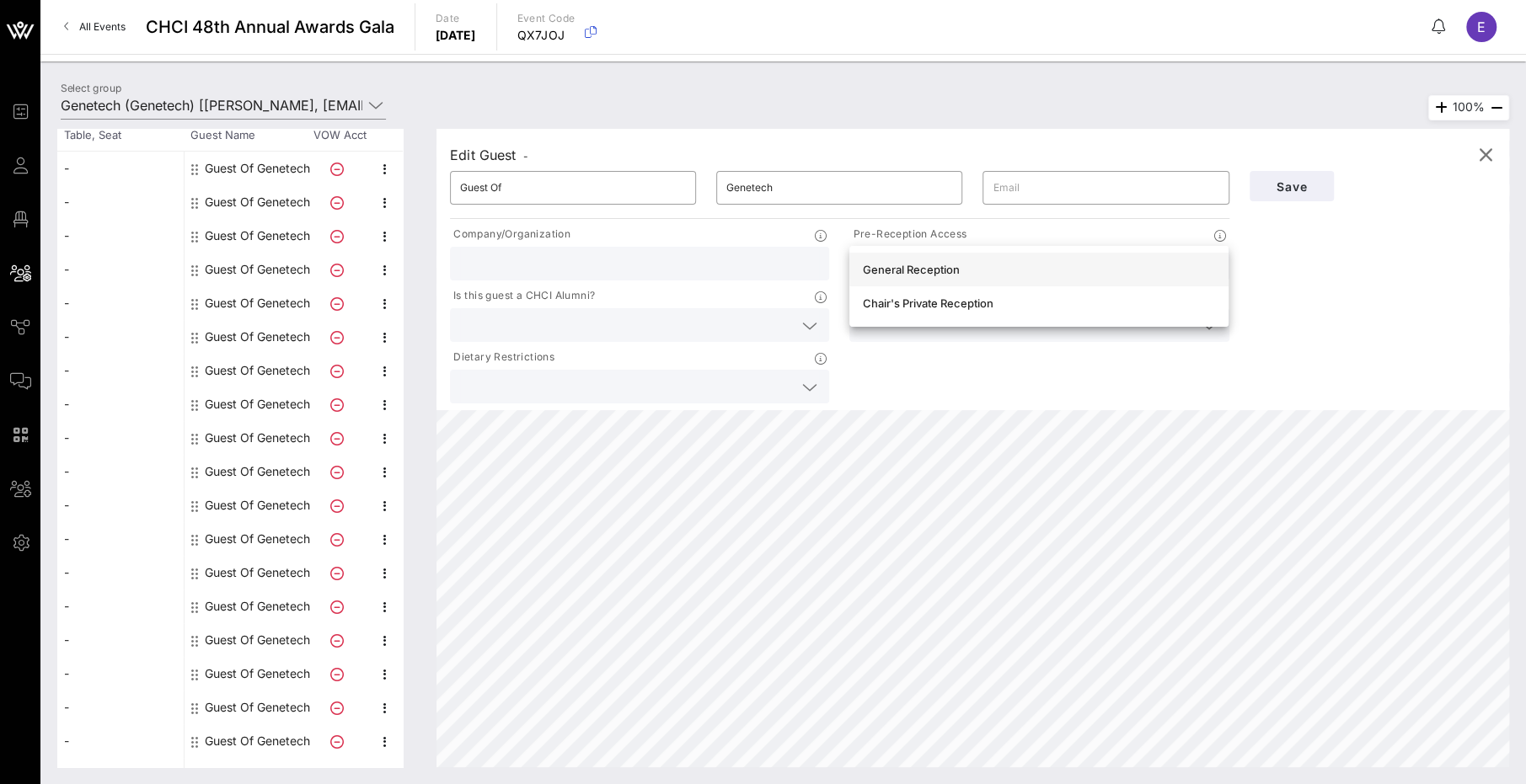 click on "General Reception" at bounding box center (1039, 269) 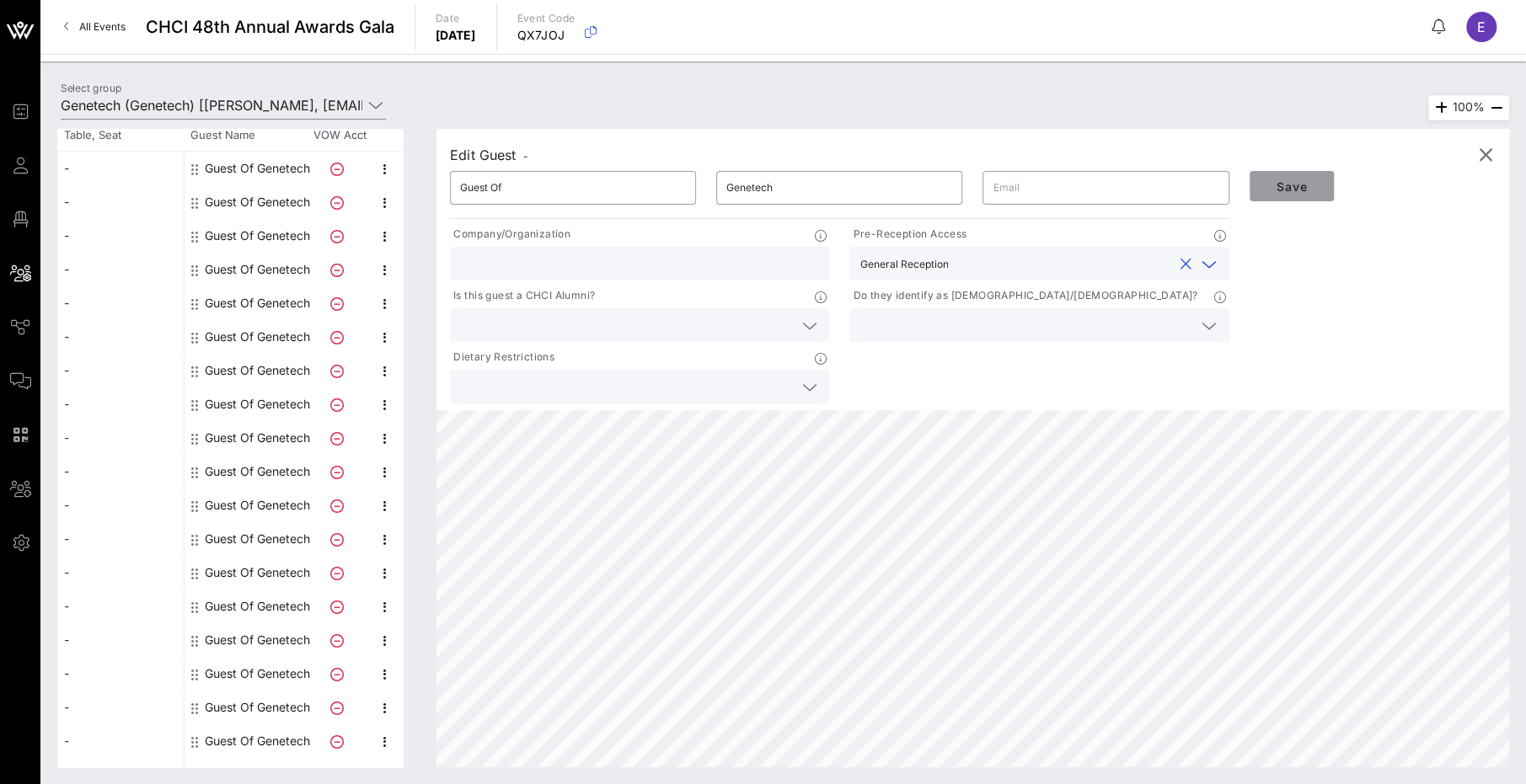 click on "Save" at bounding box center [1292, 186] 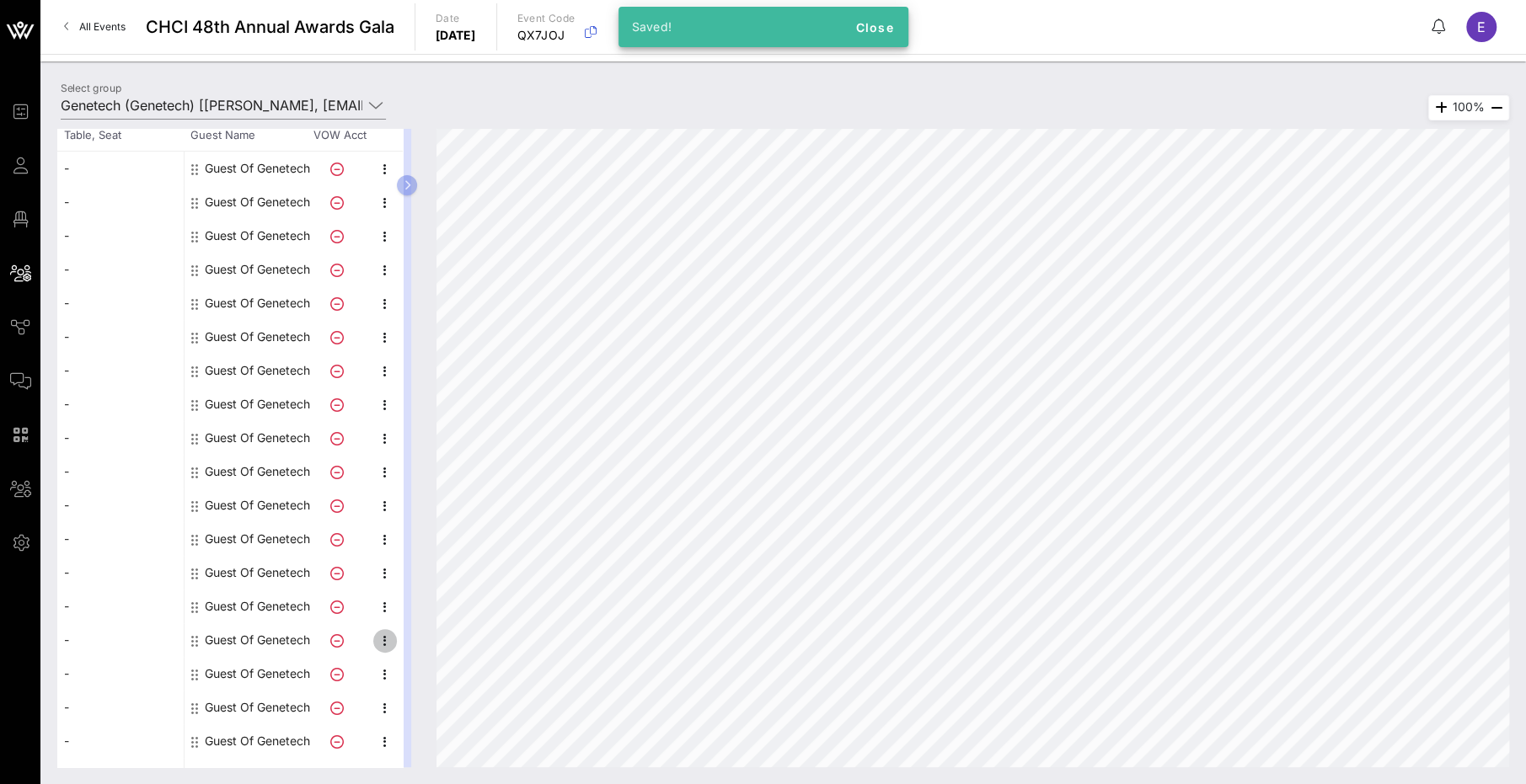 click at bounding box center [385, 641] 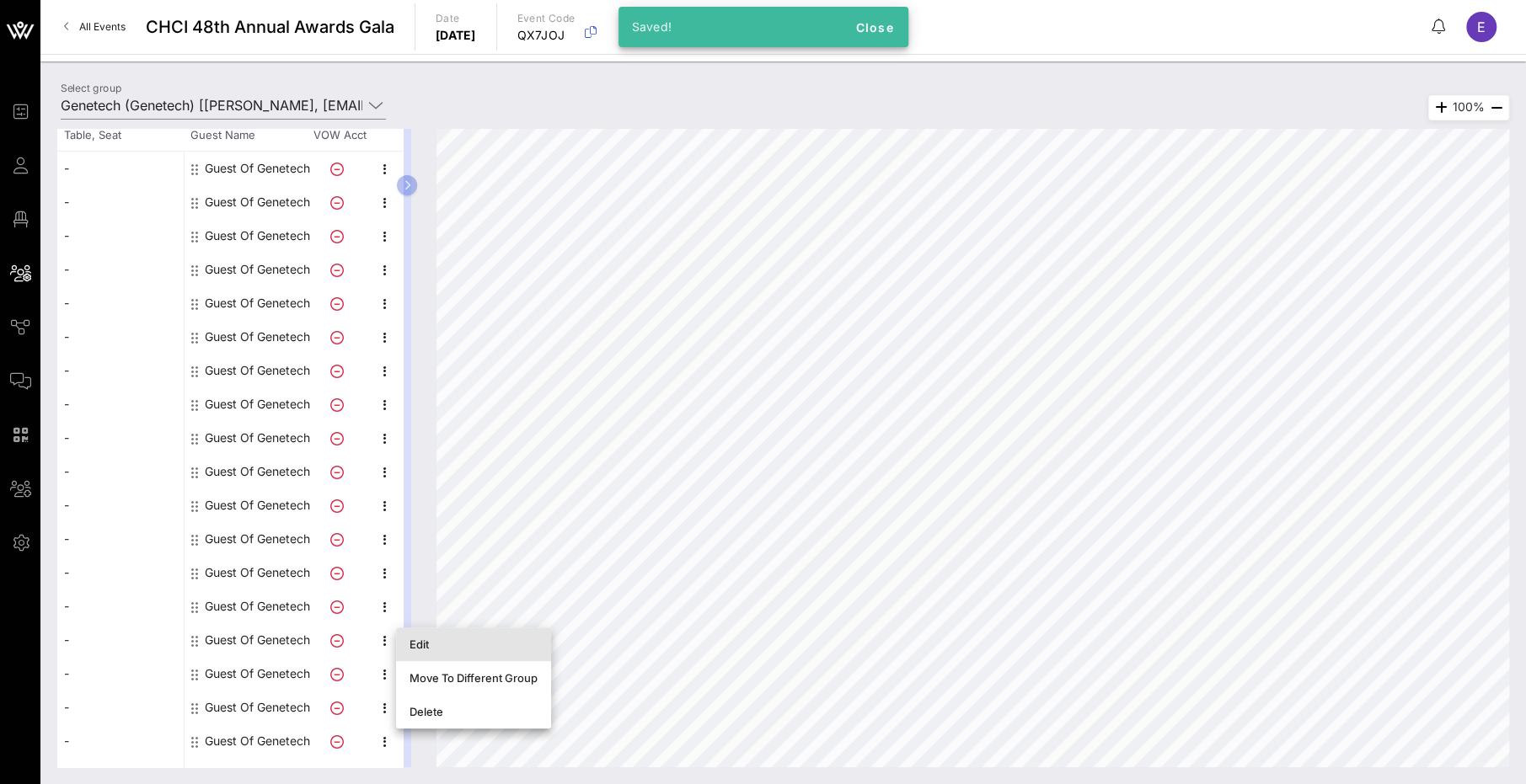 click on "Edit" at bounding box center [474, 644] 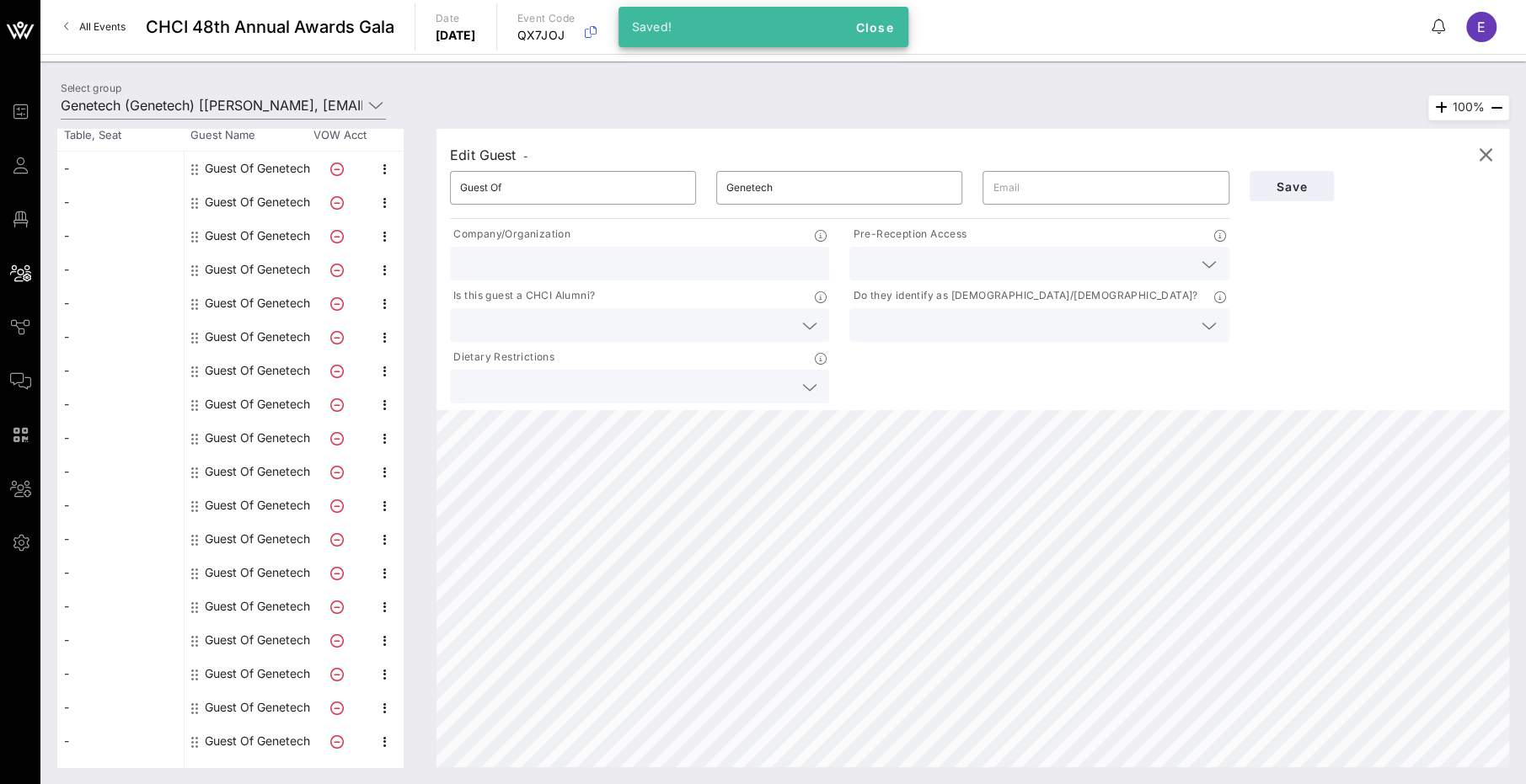 click at bounding box center [1025, 264] 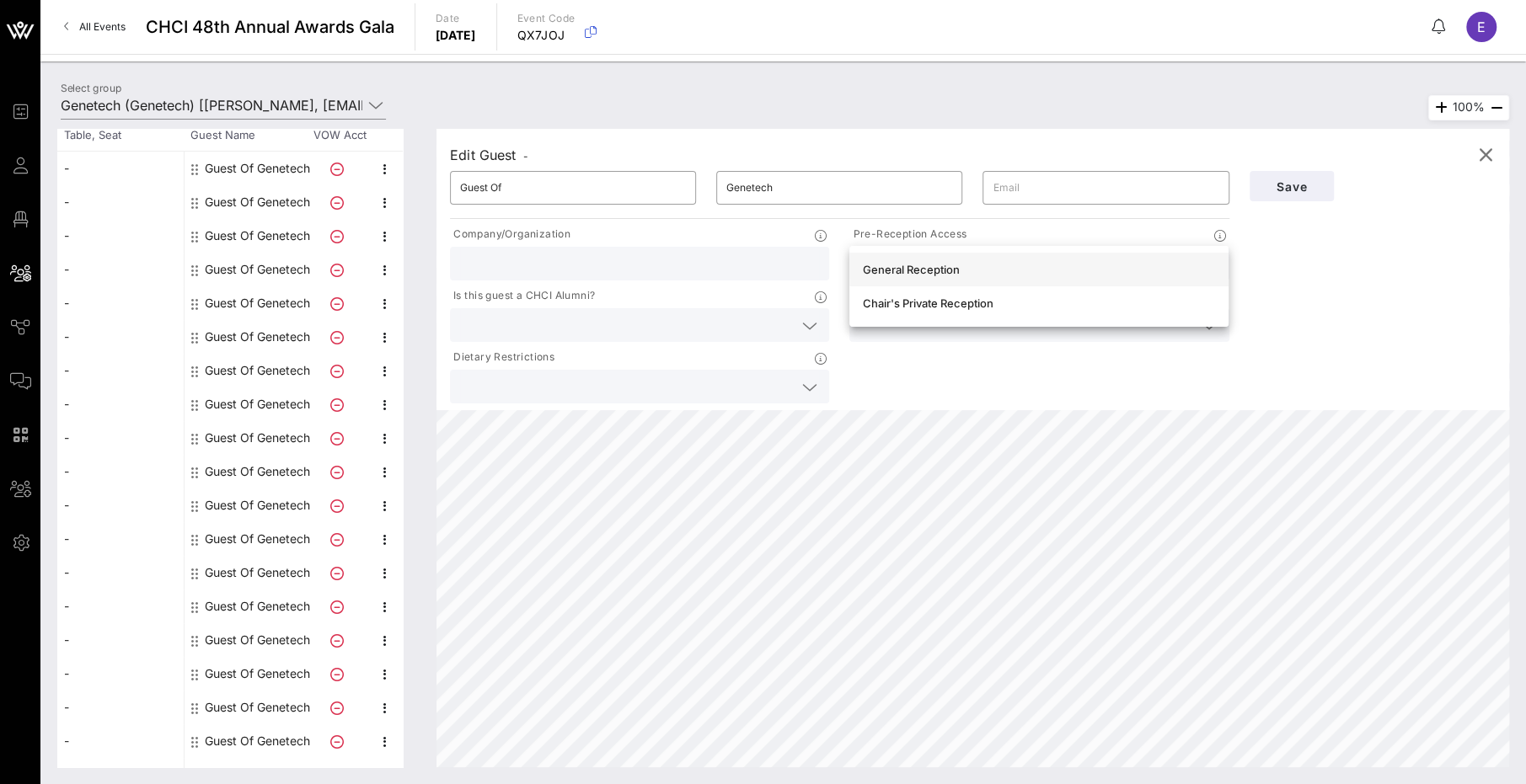 click on "General Reception" at bounding box center [1039, 269] 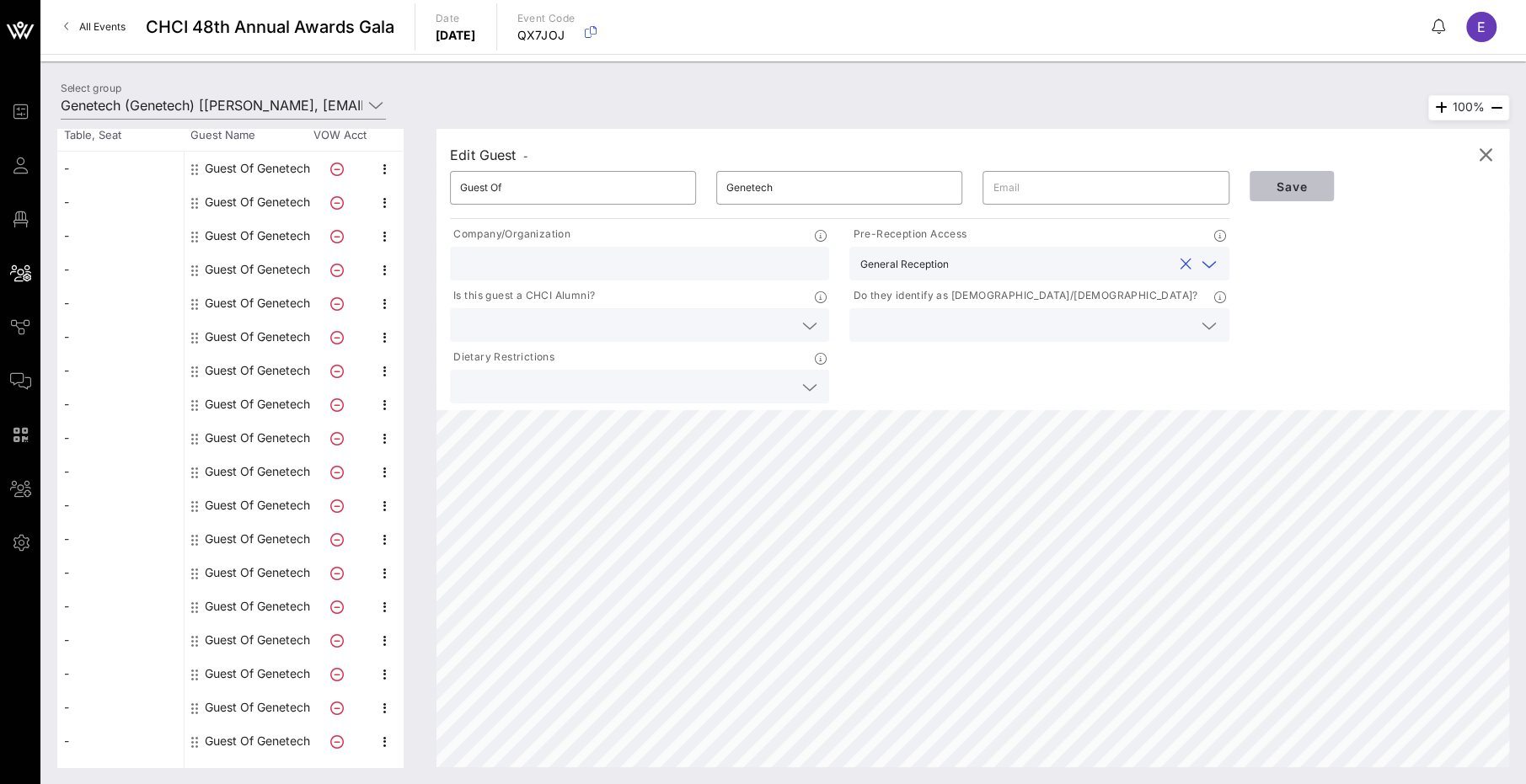 click on "Save" at bounding box center [1292, 186] 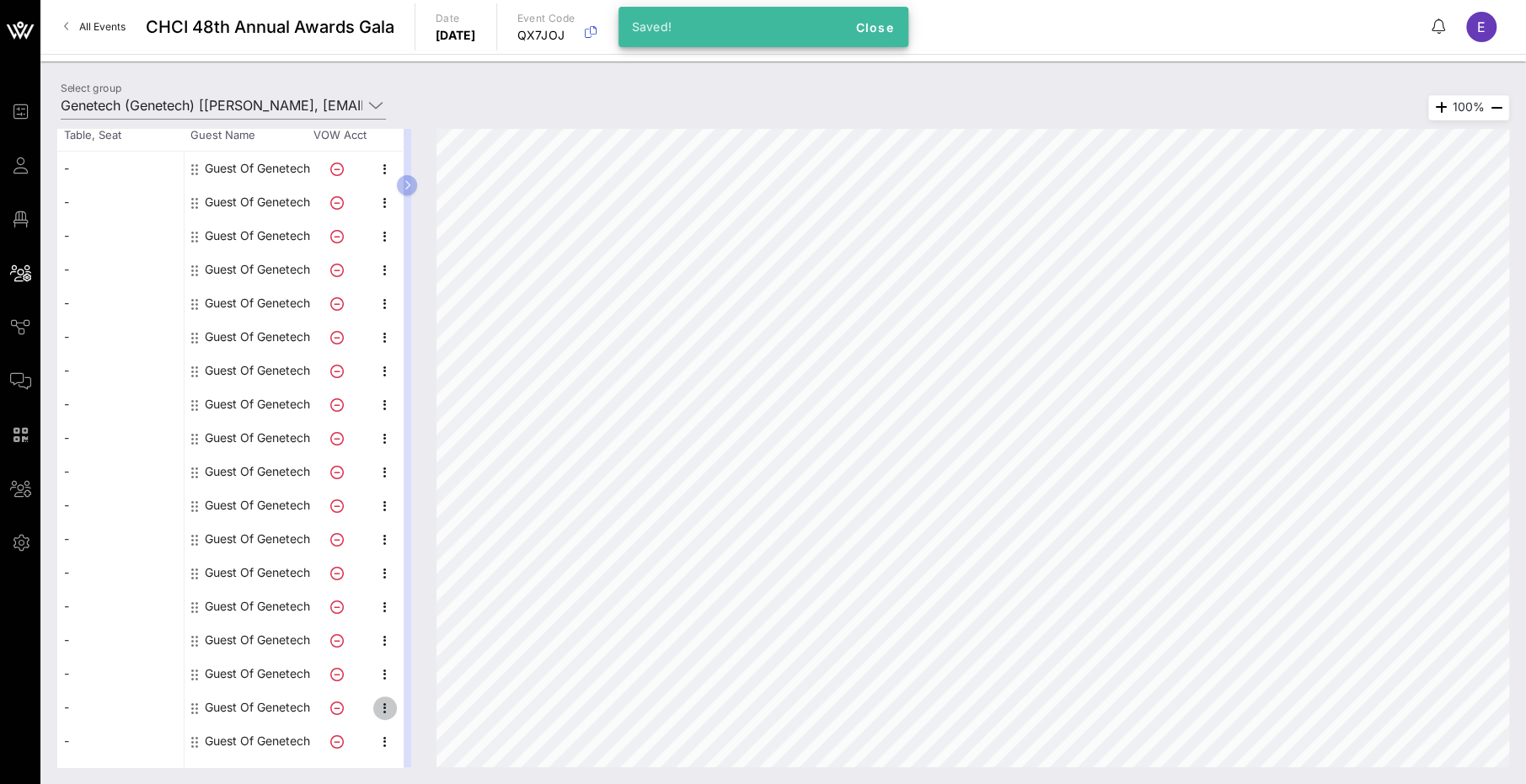 click at bounding box center [385, 708] 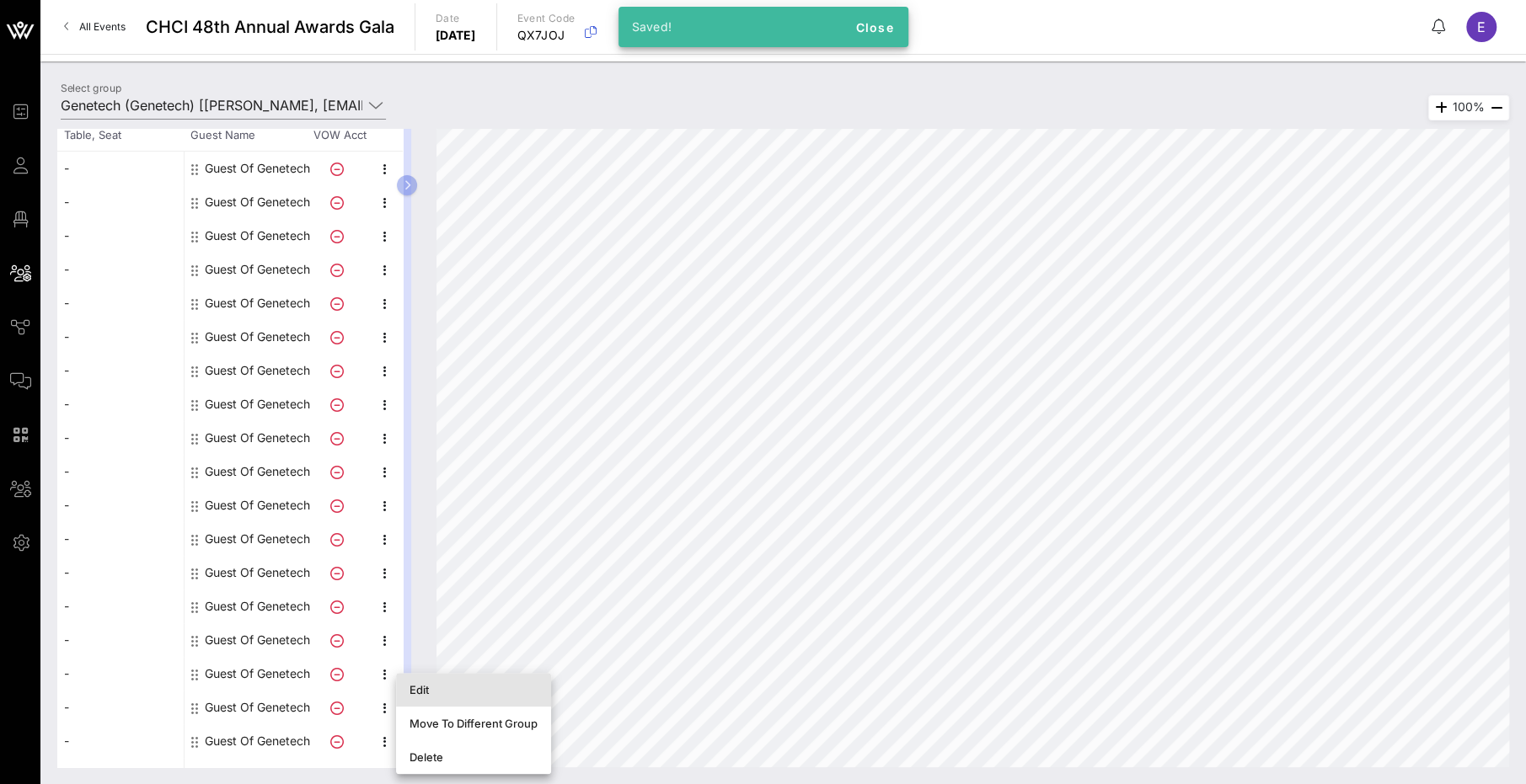 click on "Edit" at bounding box center (474, 690) 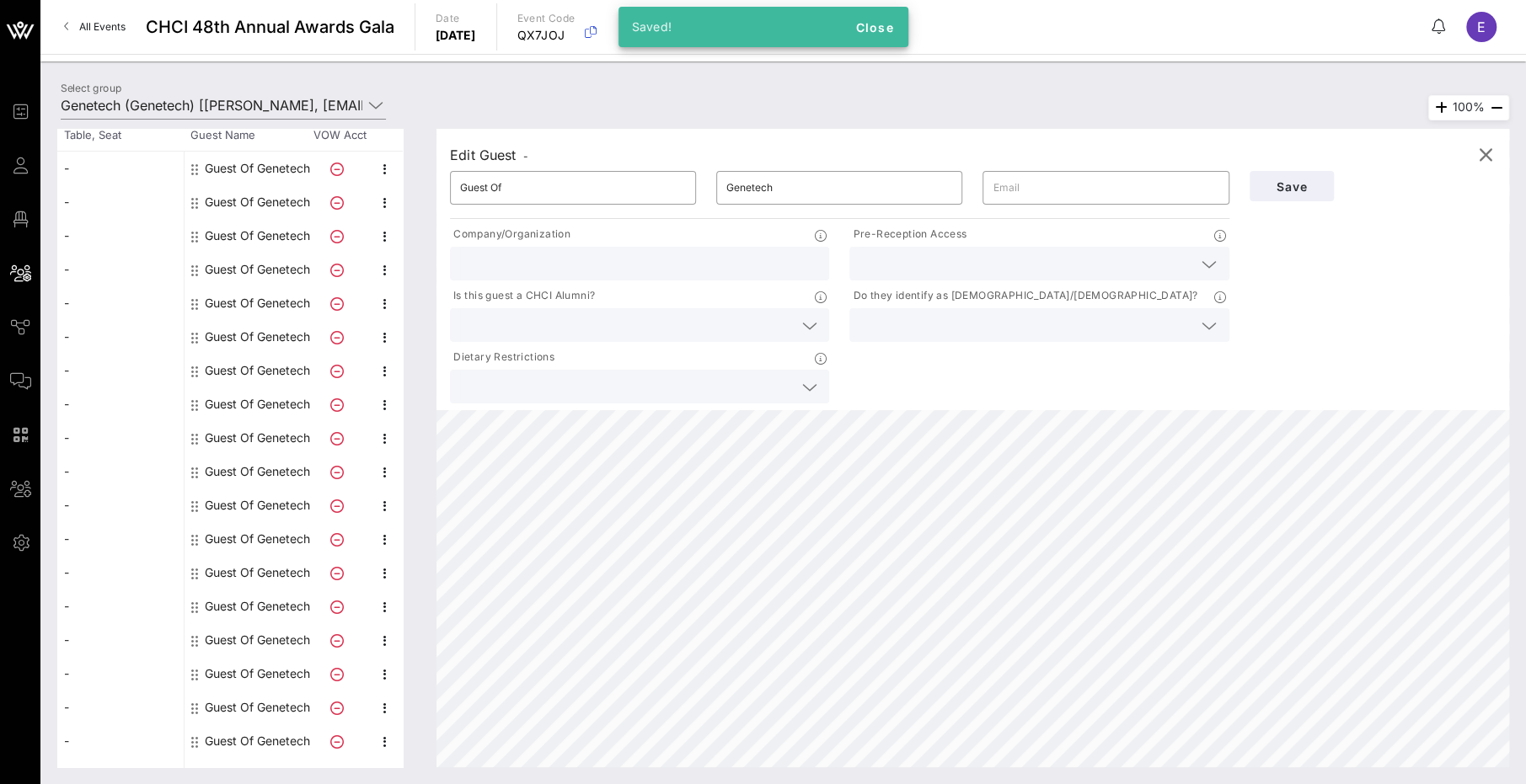 click at bounding box center (1025, 264) 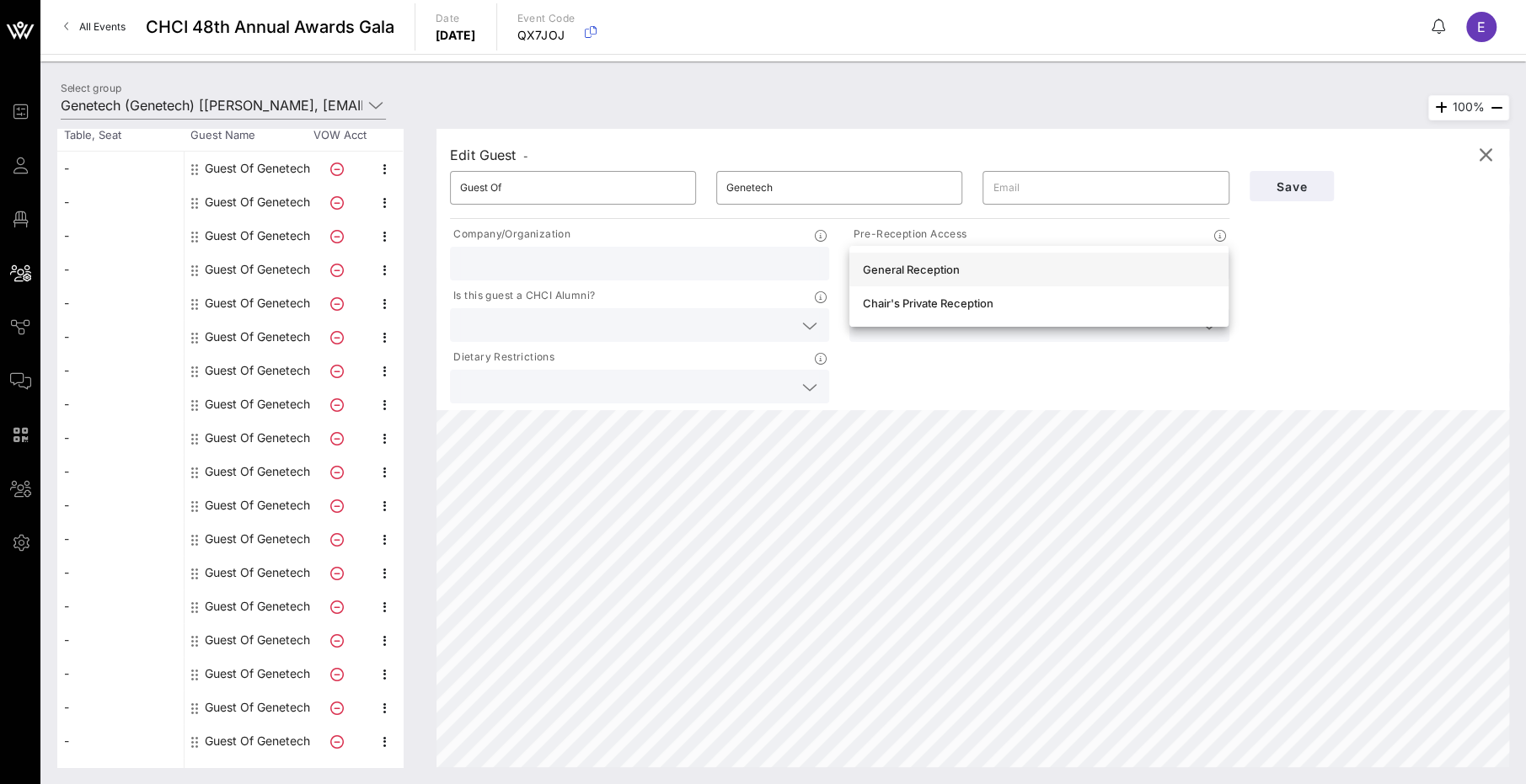 click on "General Reception" at bounding box center [1039, 269] 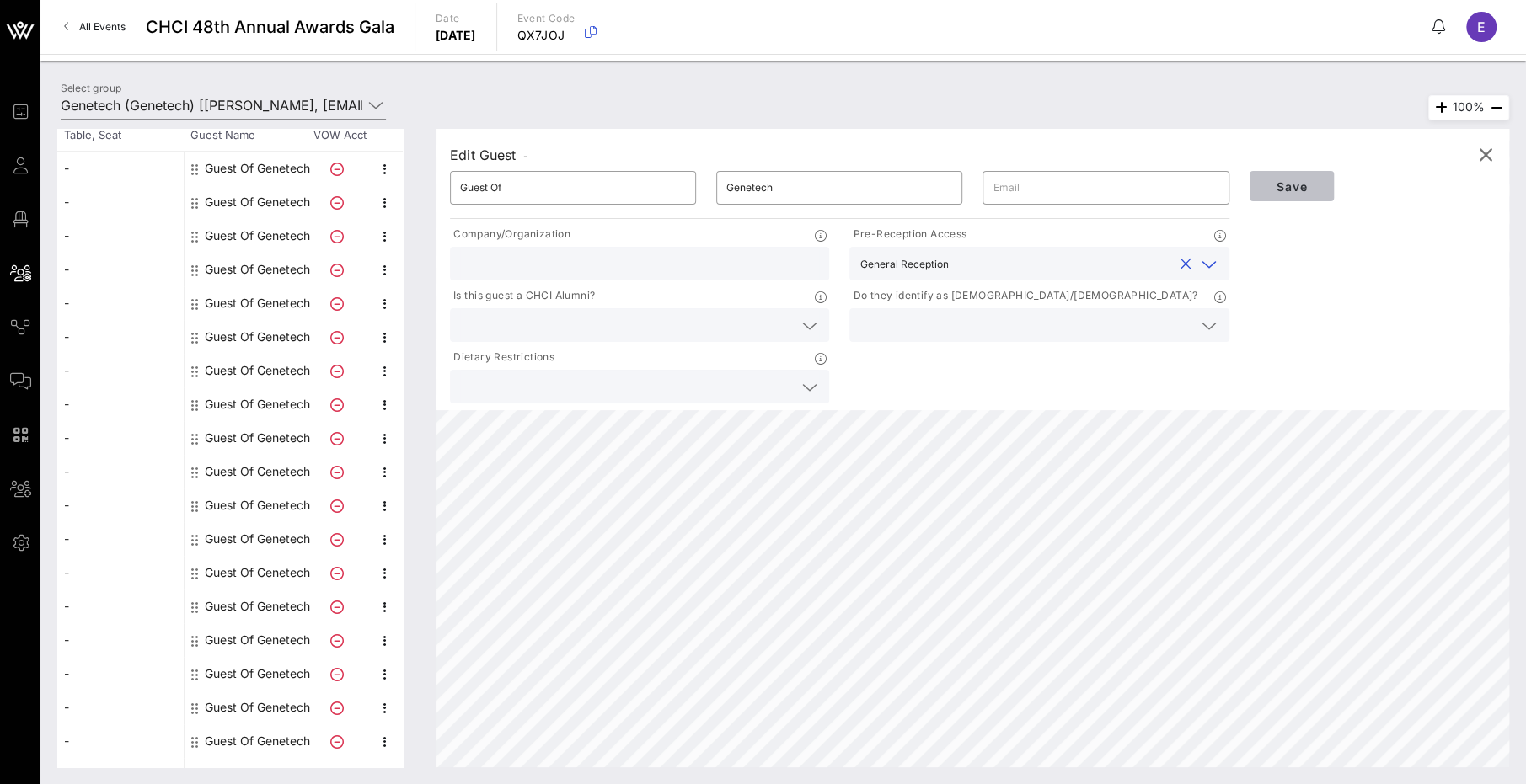 click on "Save" at bounding box center (1292, 186) 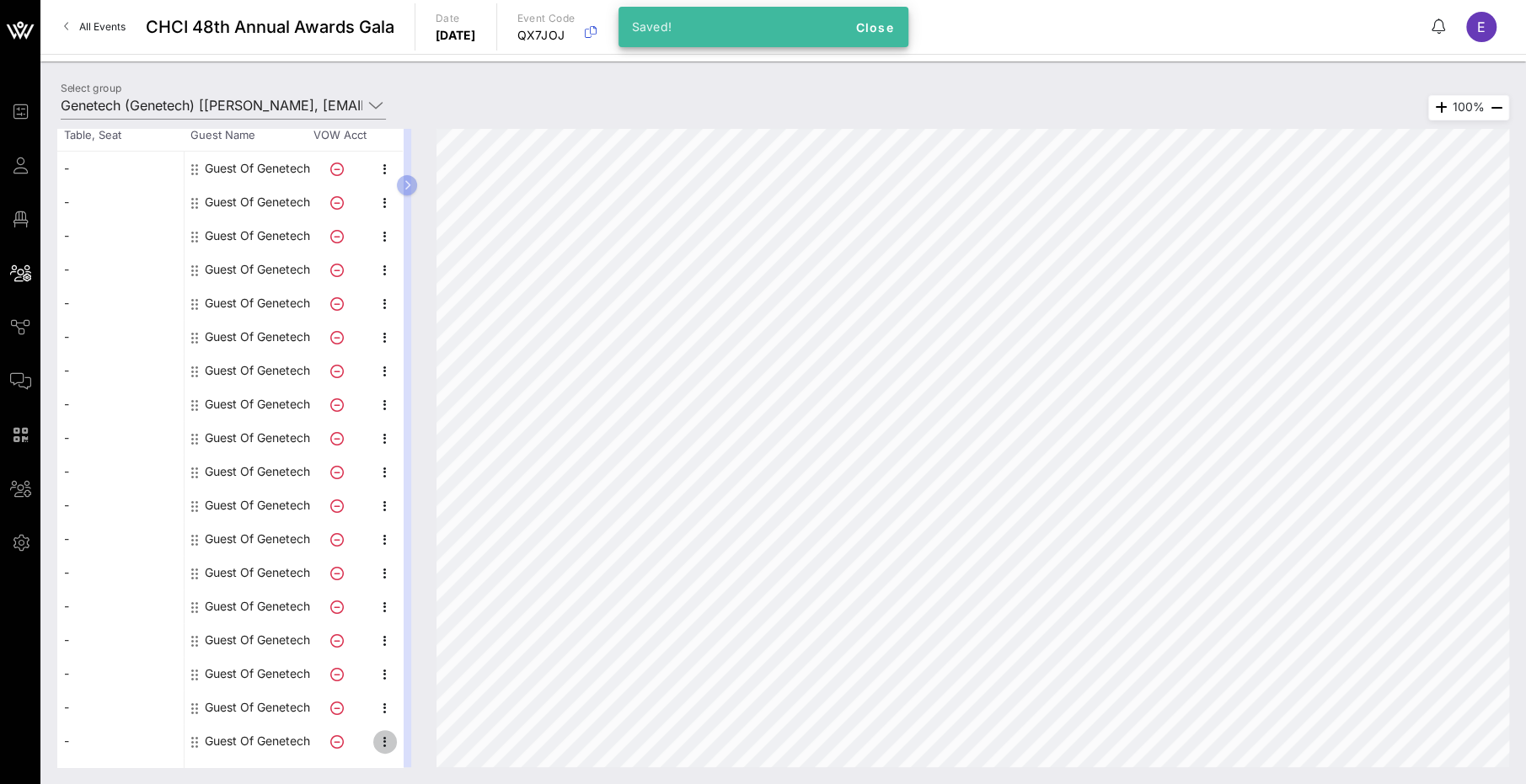 click at bounding box center (385, 742) 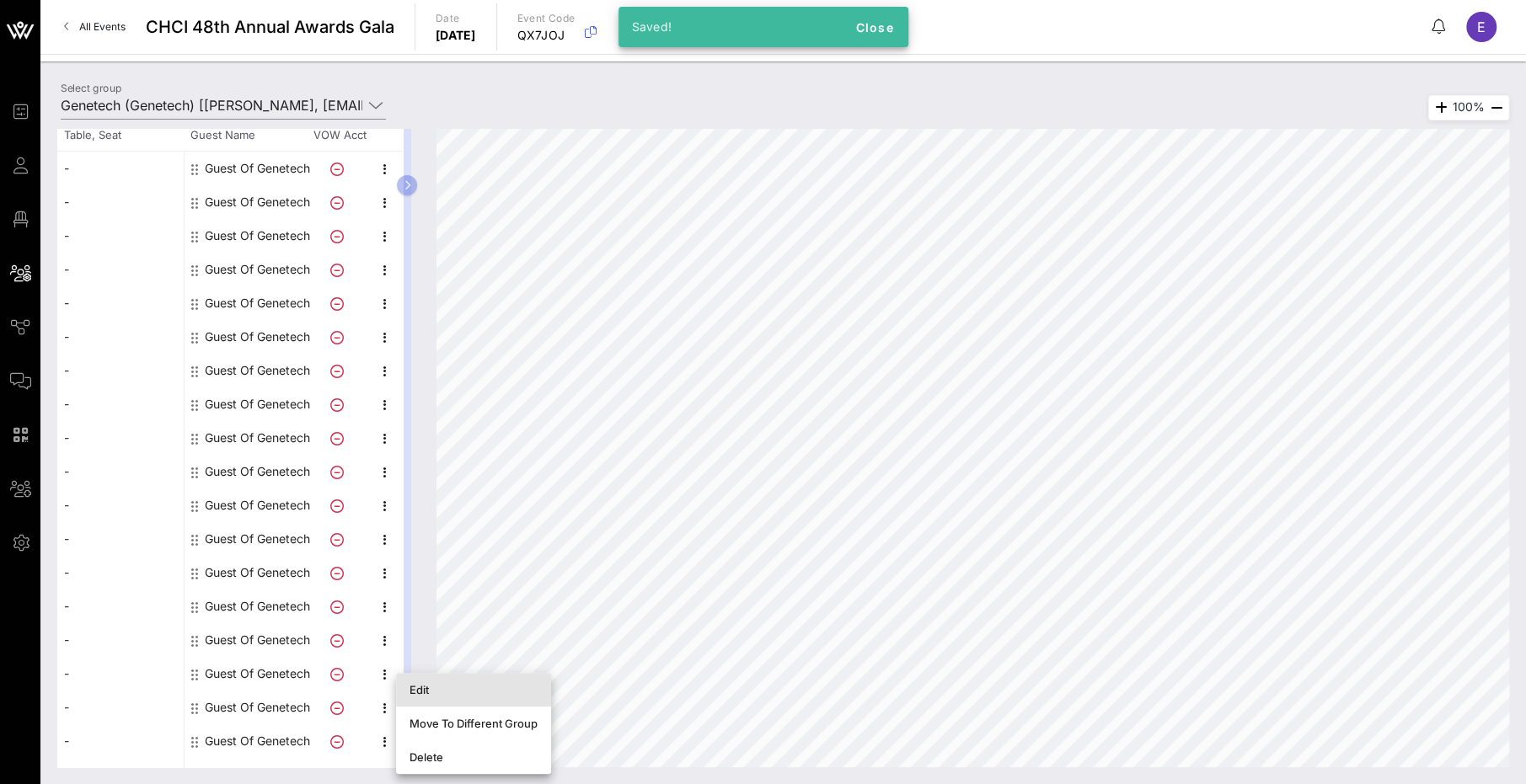 click on "Edit" at bounding box center [474, 690] 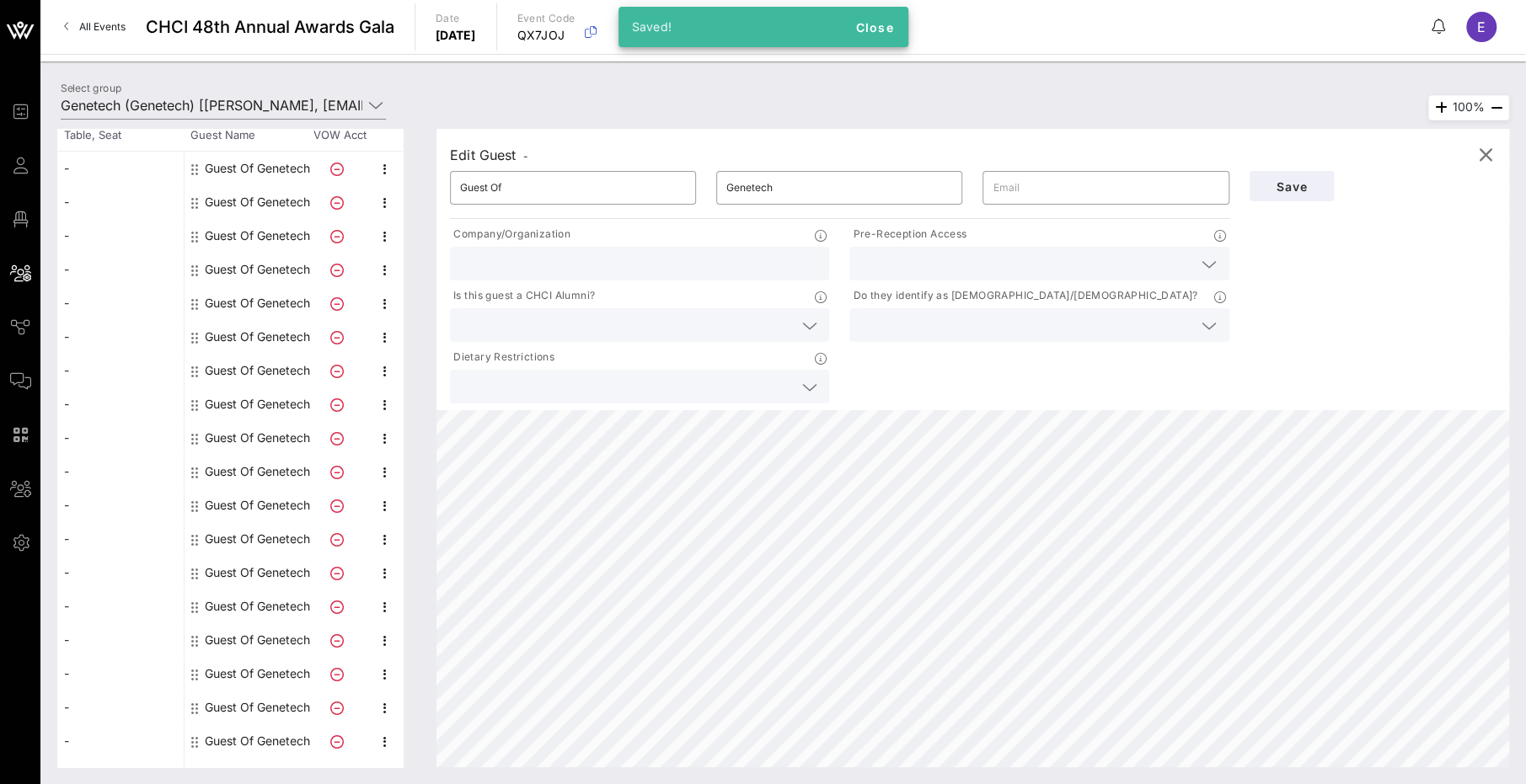 click at bounding box center (1025, 264) 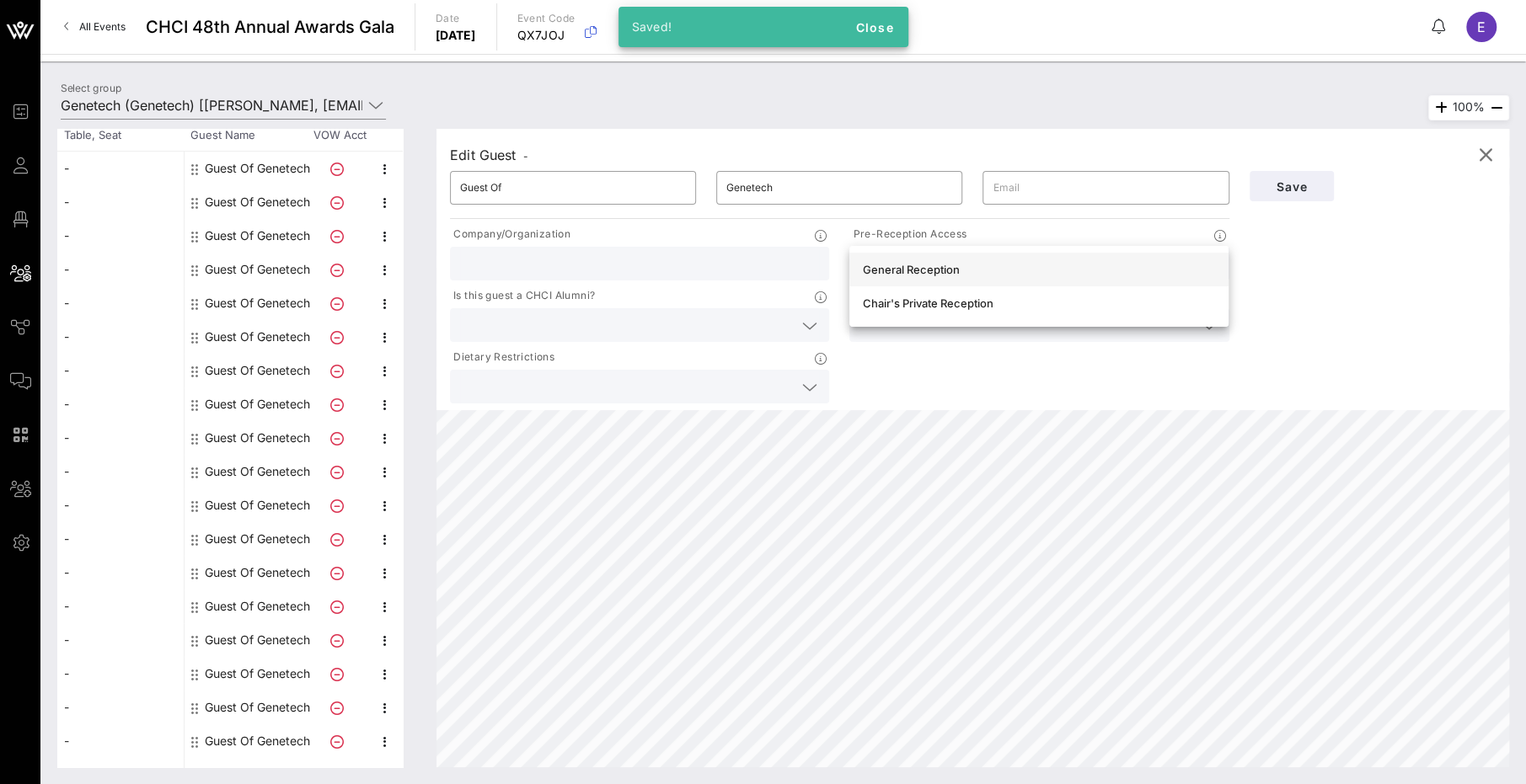 click on "General Reception" at bounding box center (1039, 269) 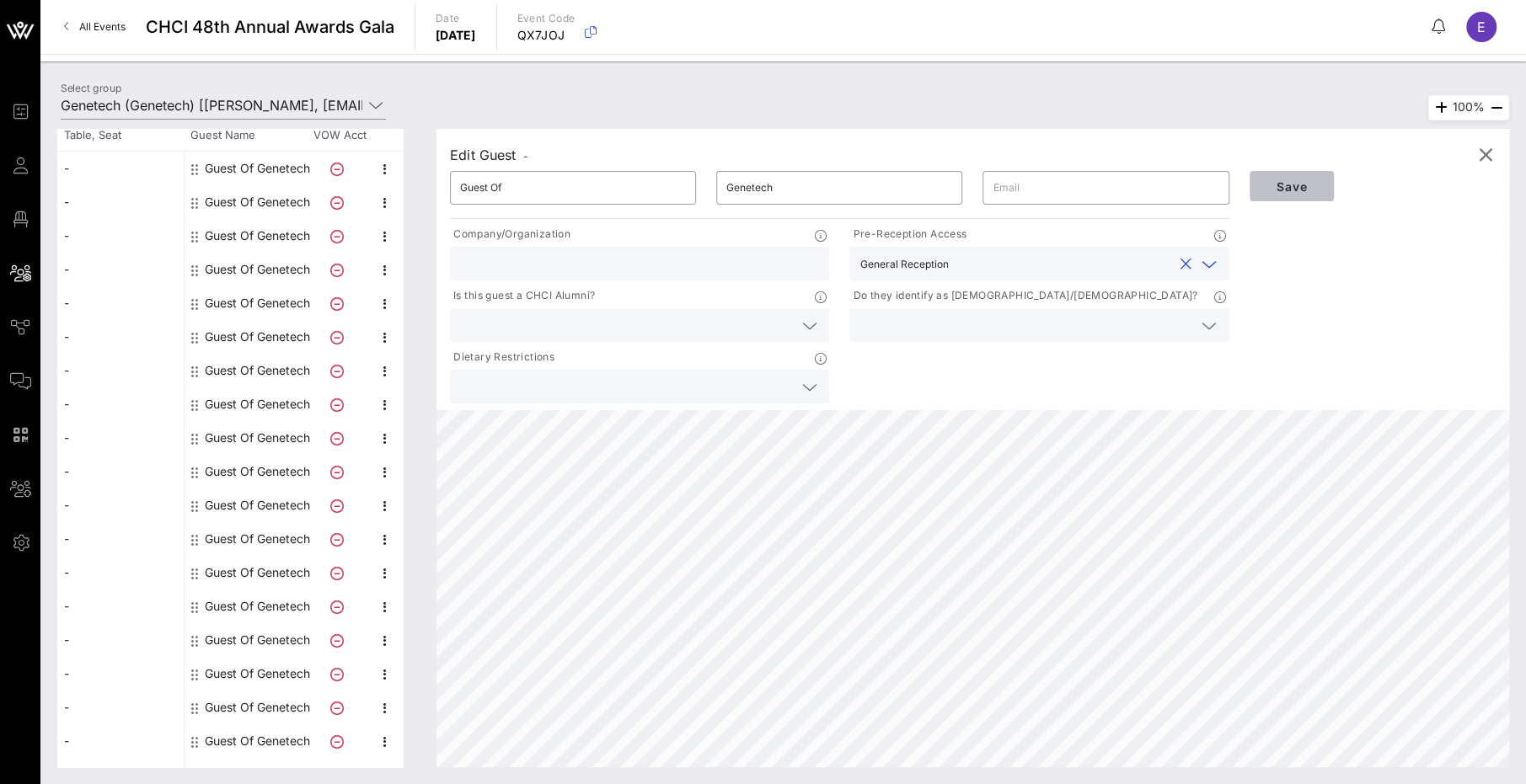 click on "Save" at bounding box center (1292, 186) 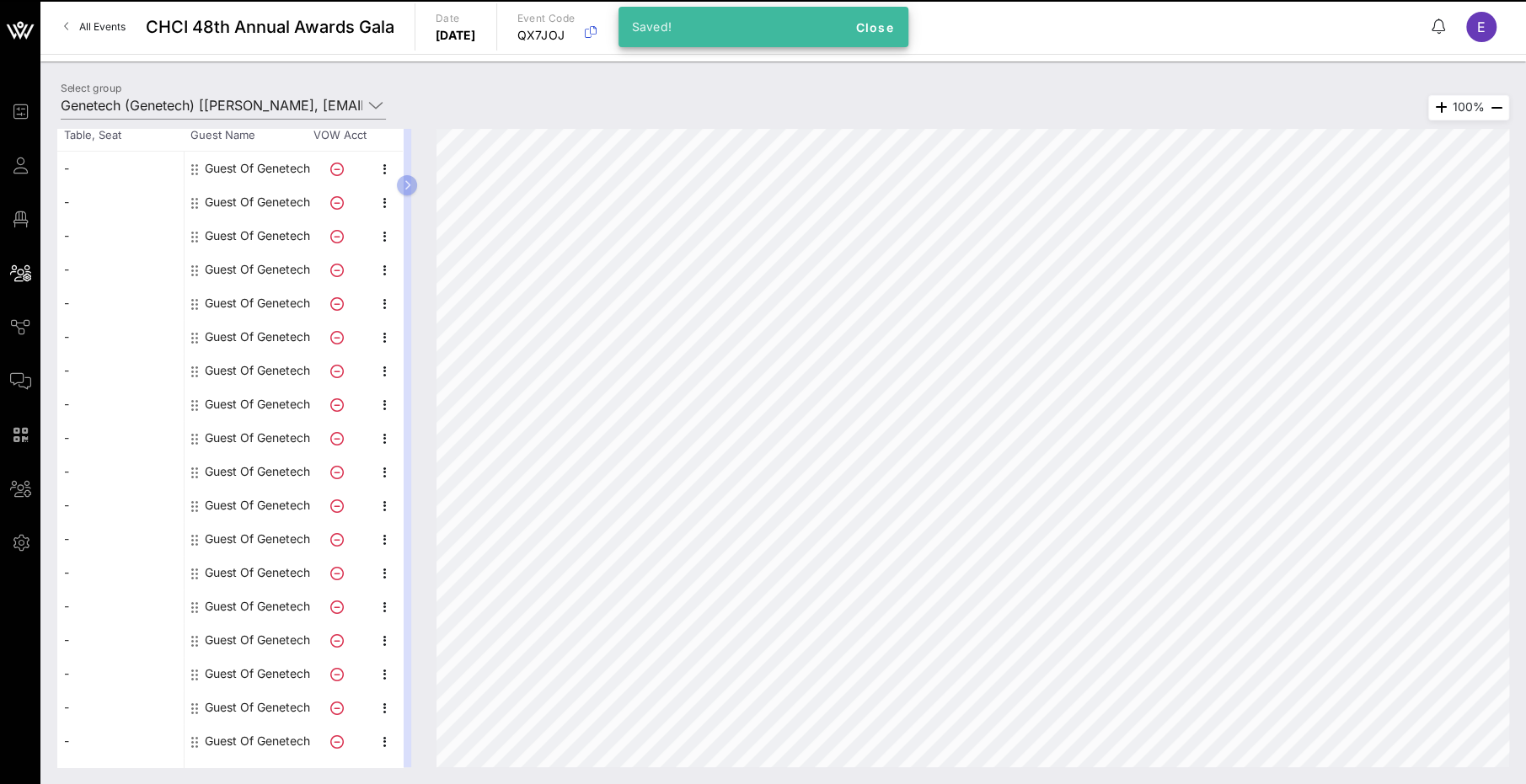 scroll, scrollTop: 321, scrollLeft: 0, axis: vertical 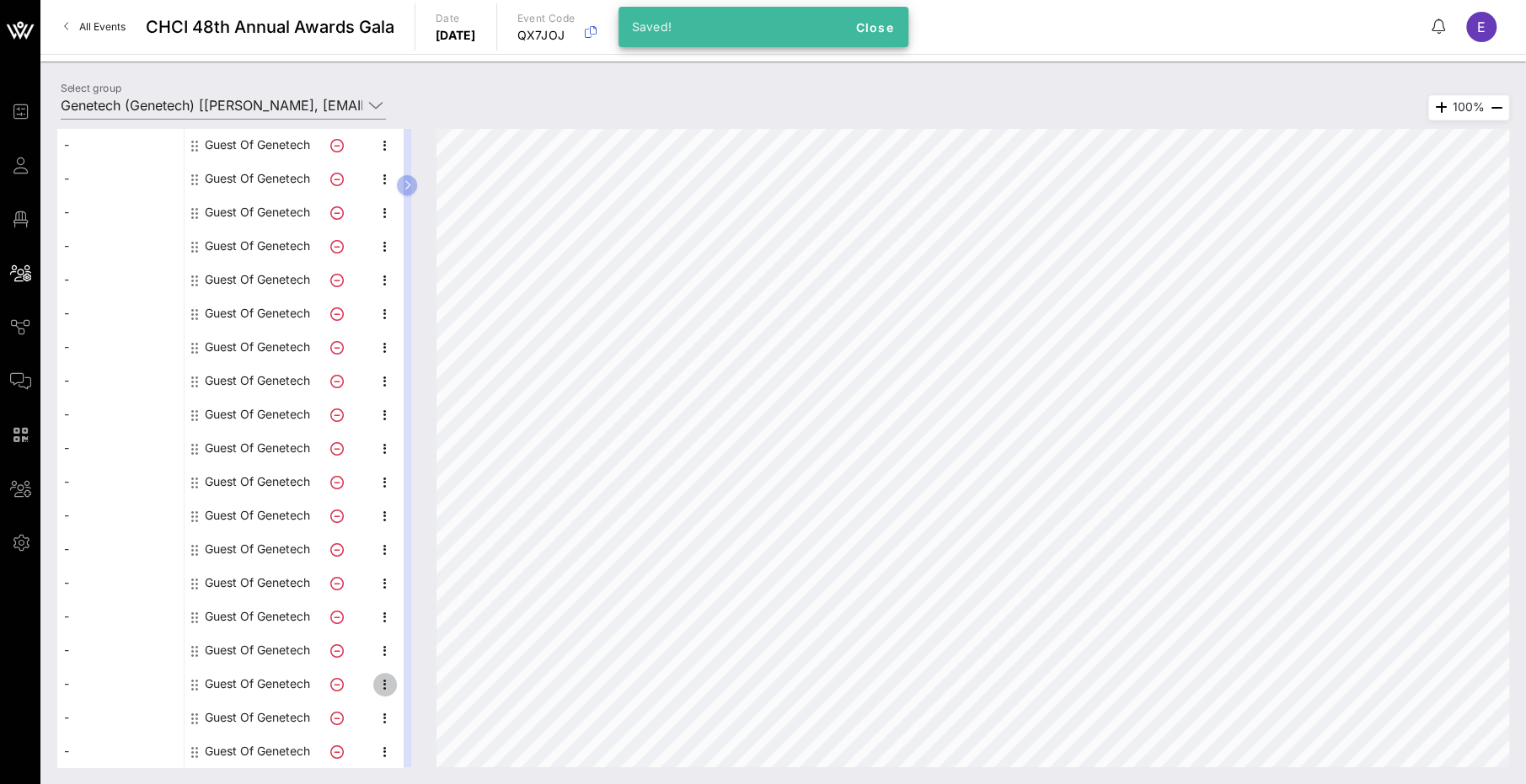 click at bounding box center [385, 685] 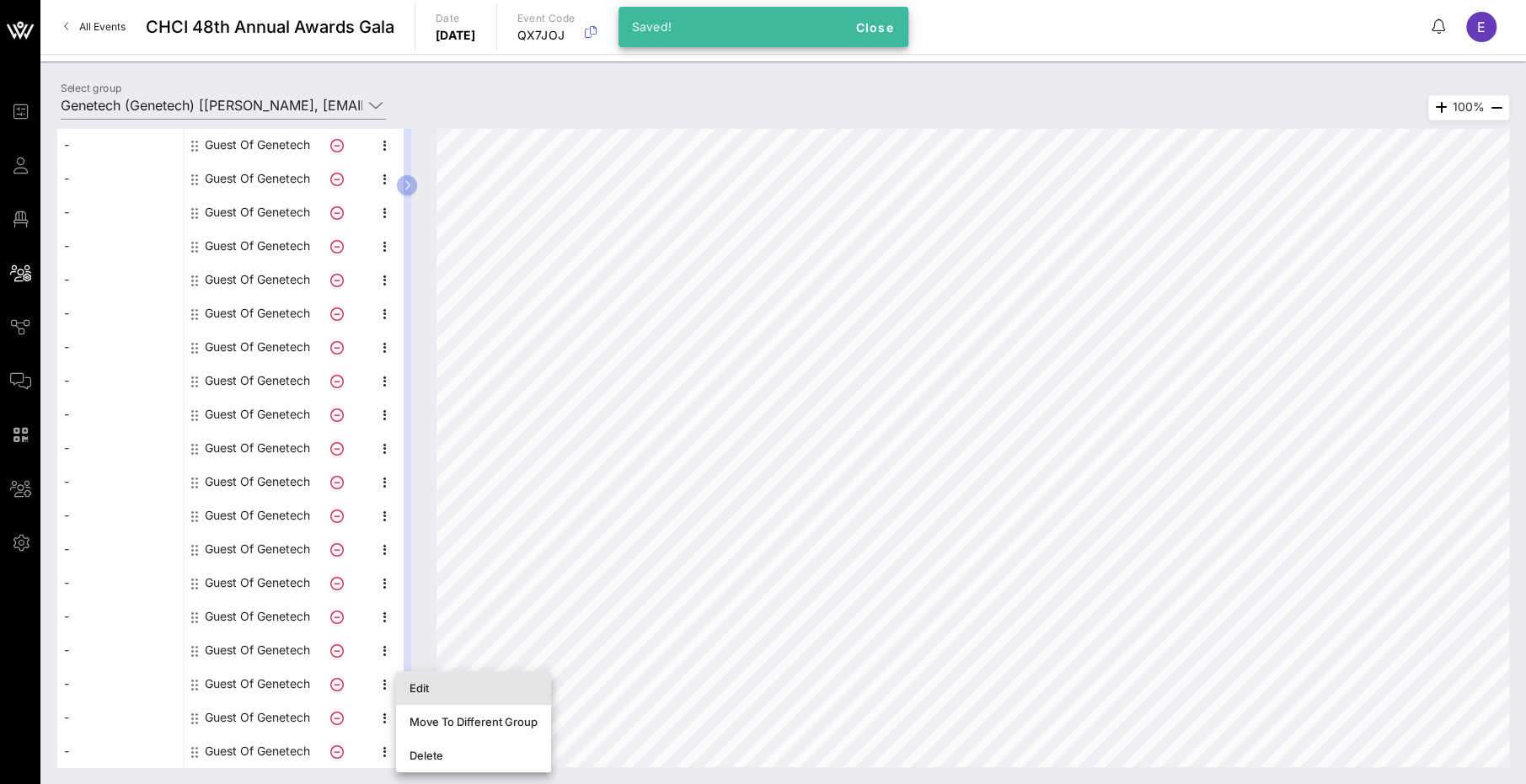 click on "Edit" at bounding box center [474, 688] 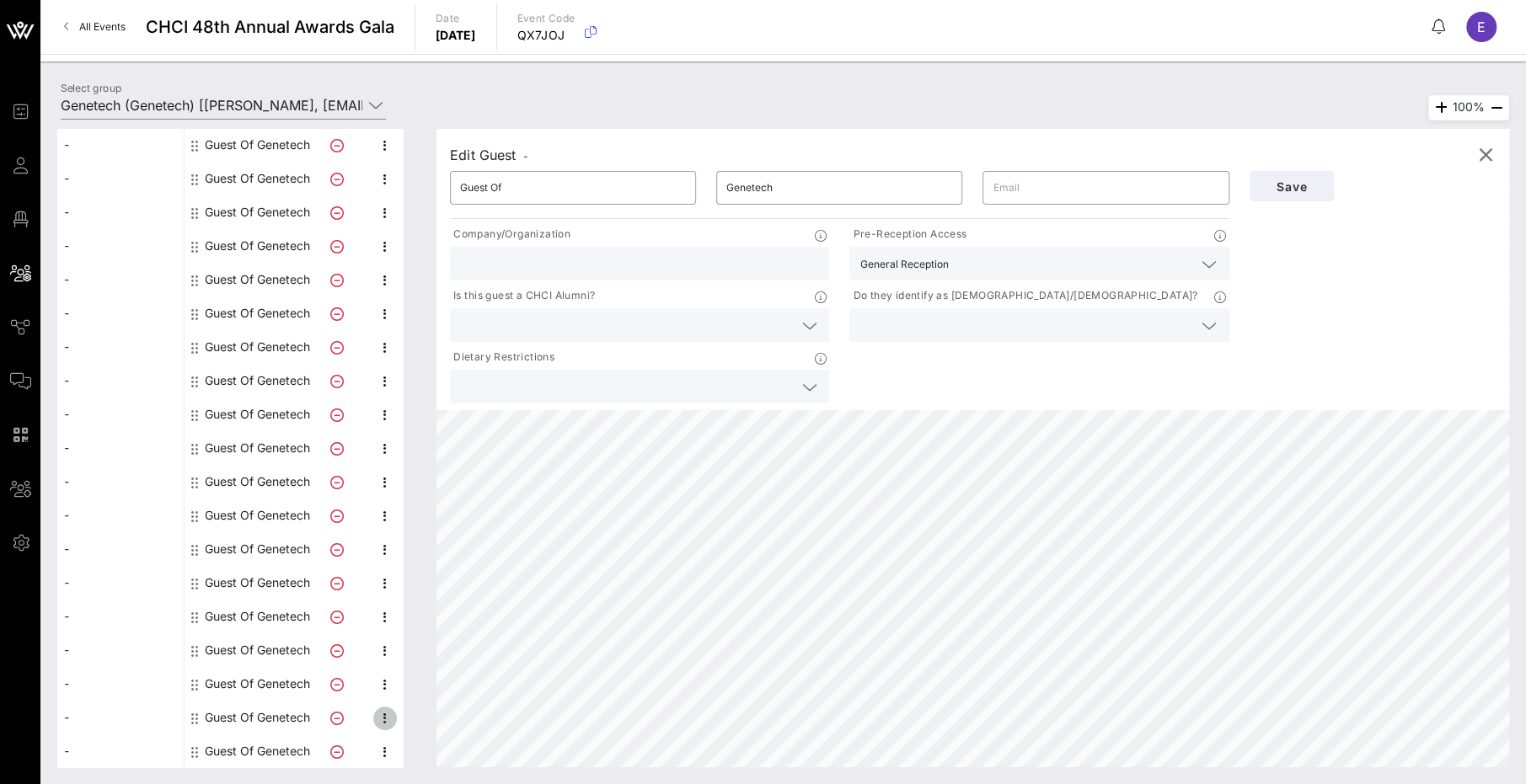click at bounding box center [385, 718] 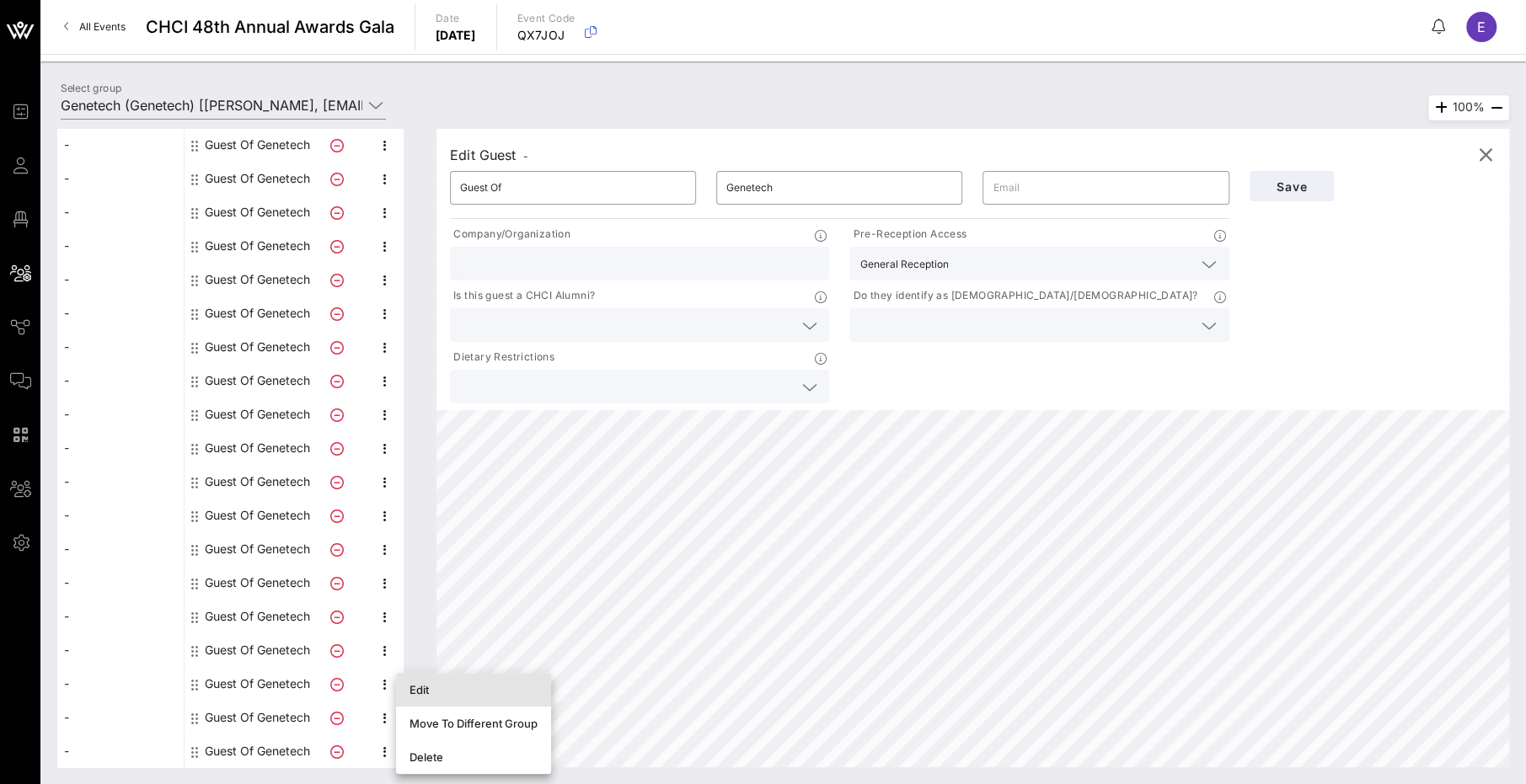 click on "Edit" at bounding box center (474, 690) 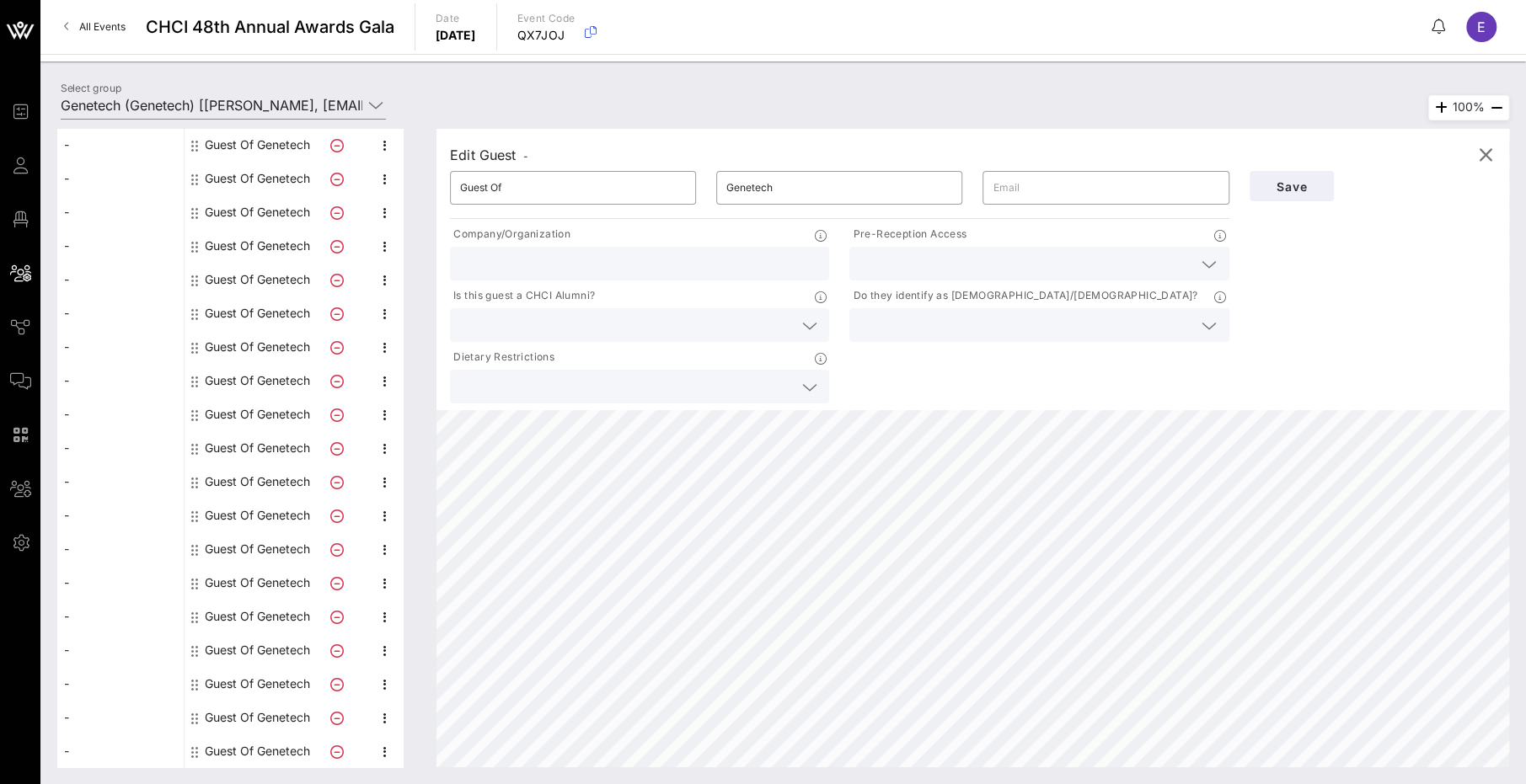 click at bounding box center (1025, 264) 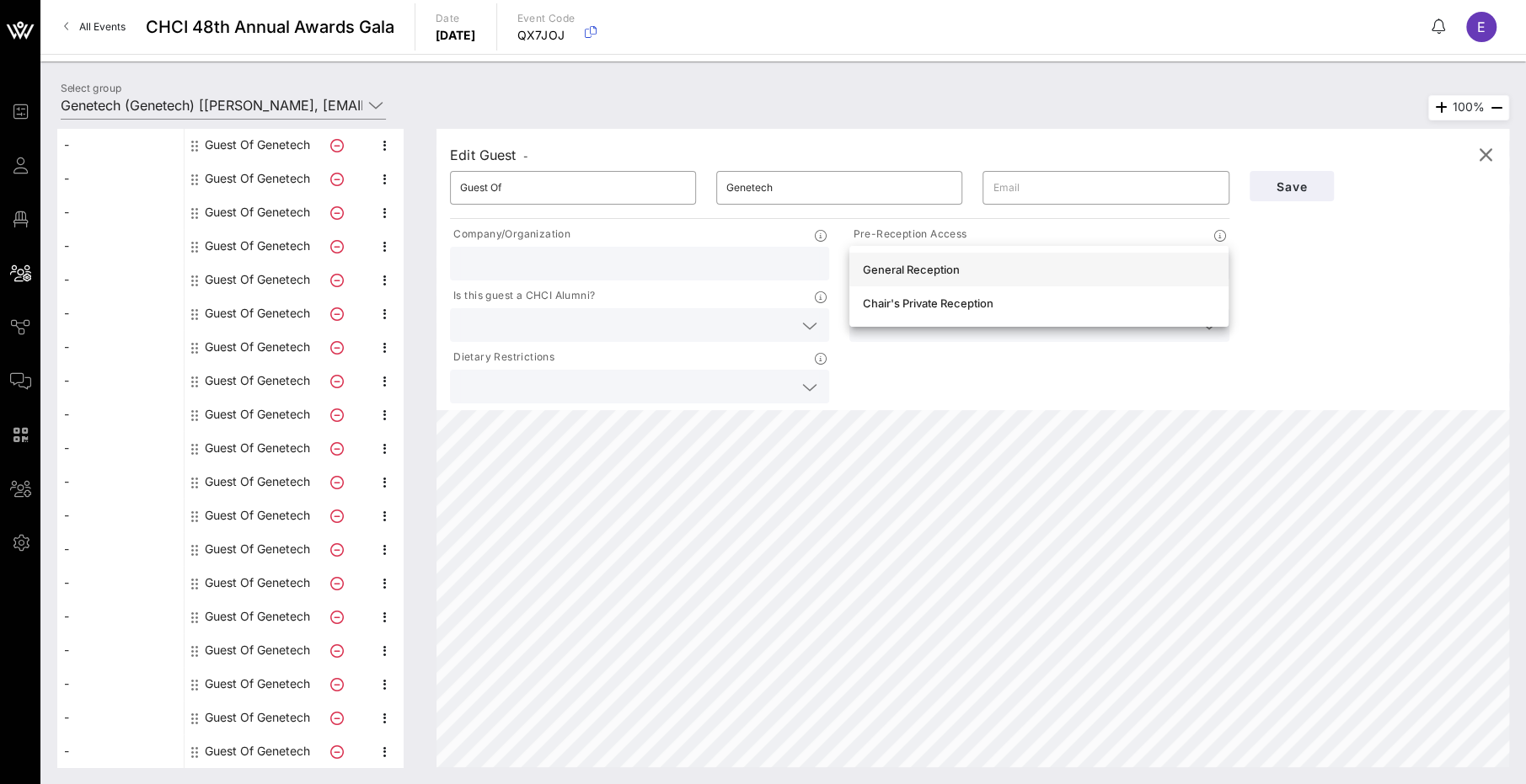 click on "General Reception" at bounding box center (1039, 269) 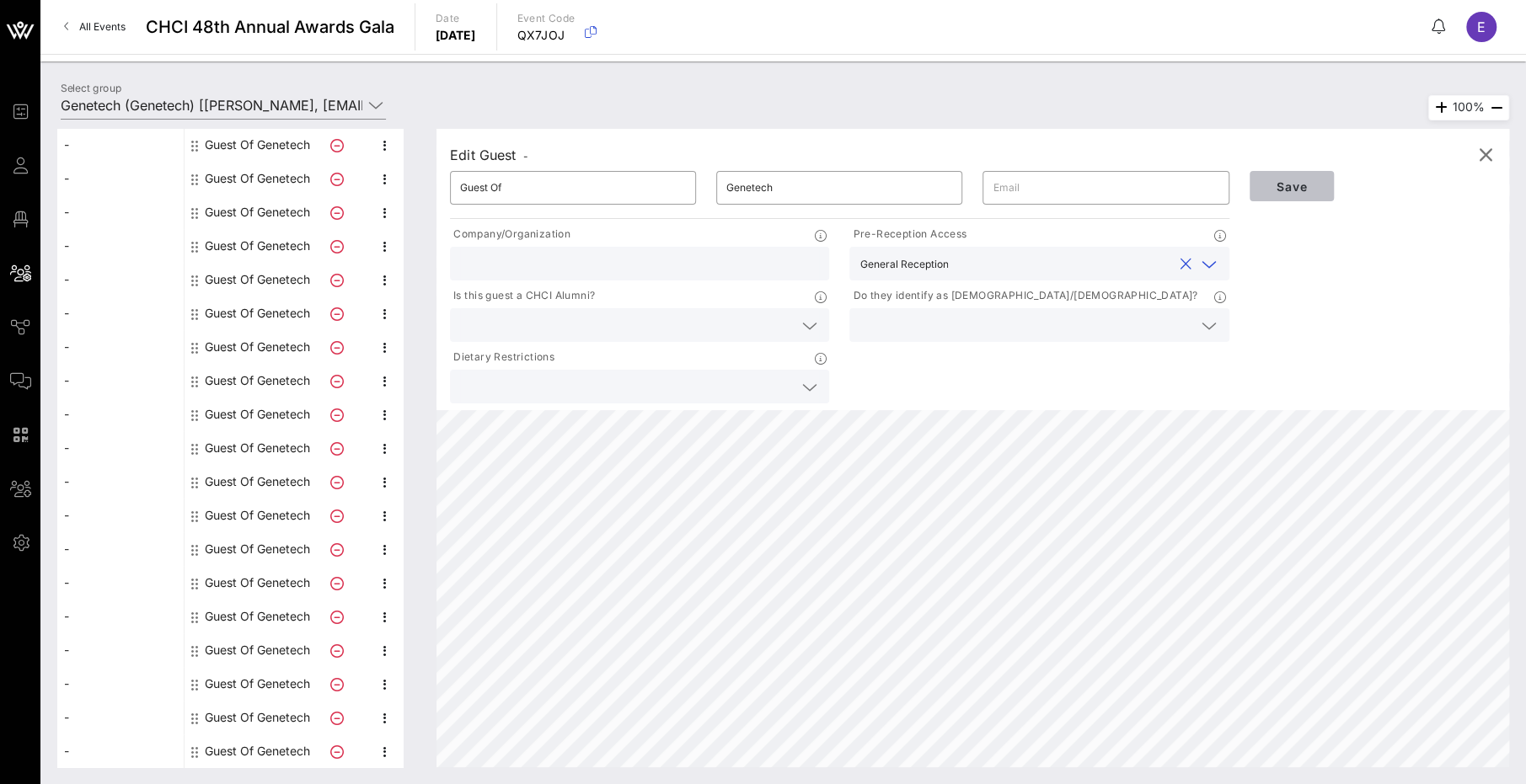 click on "Save" at bounding box center [1292, 186] 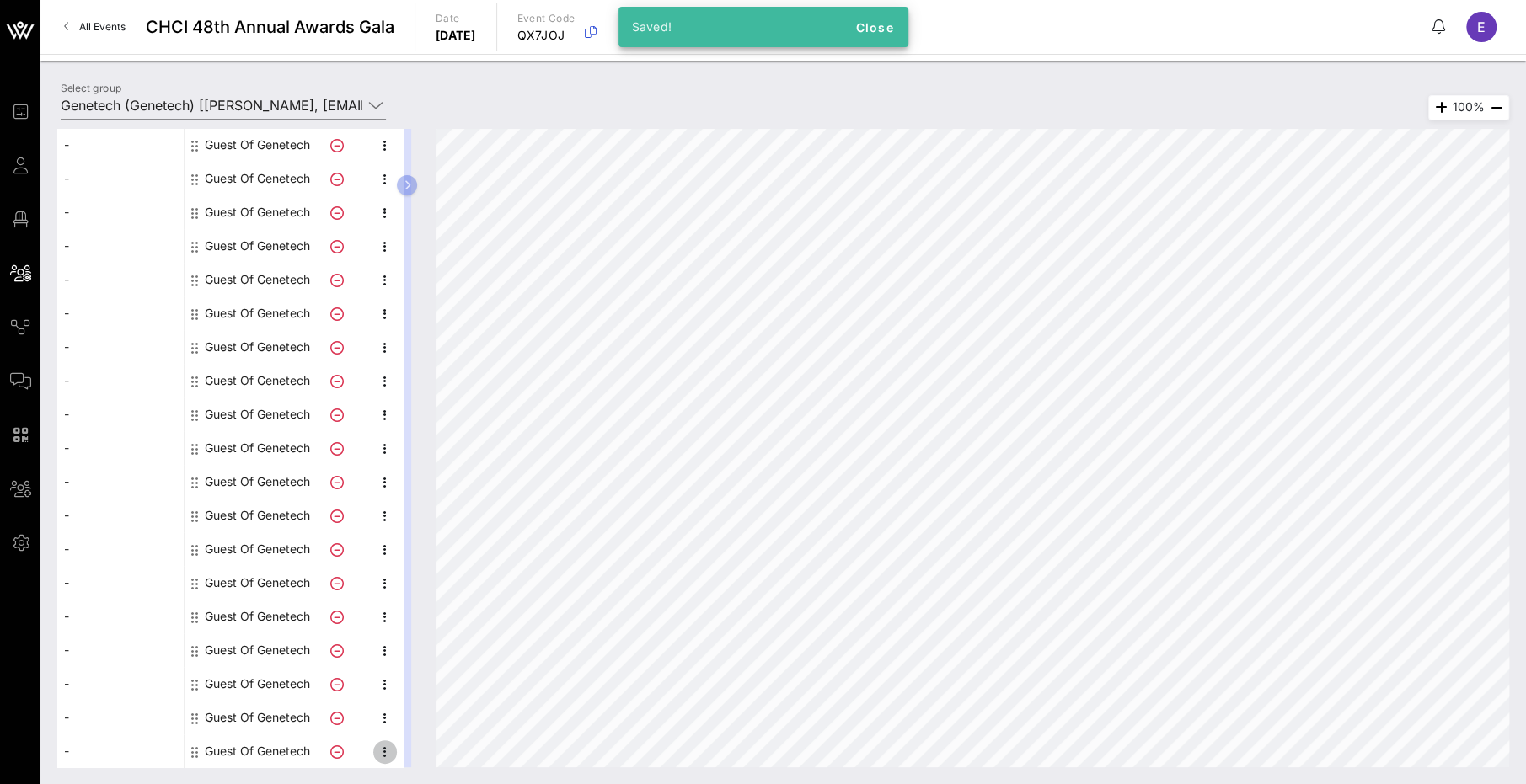 click at bounding box center (385, 752) 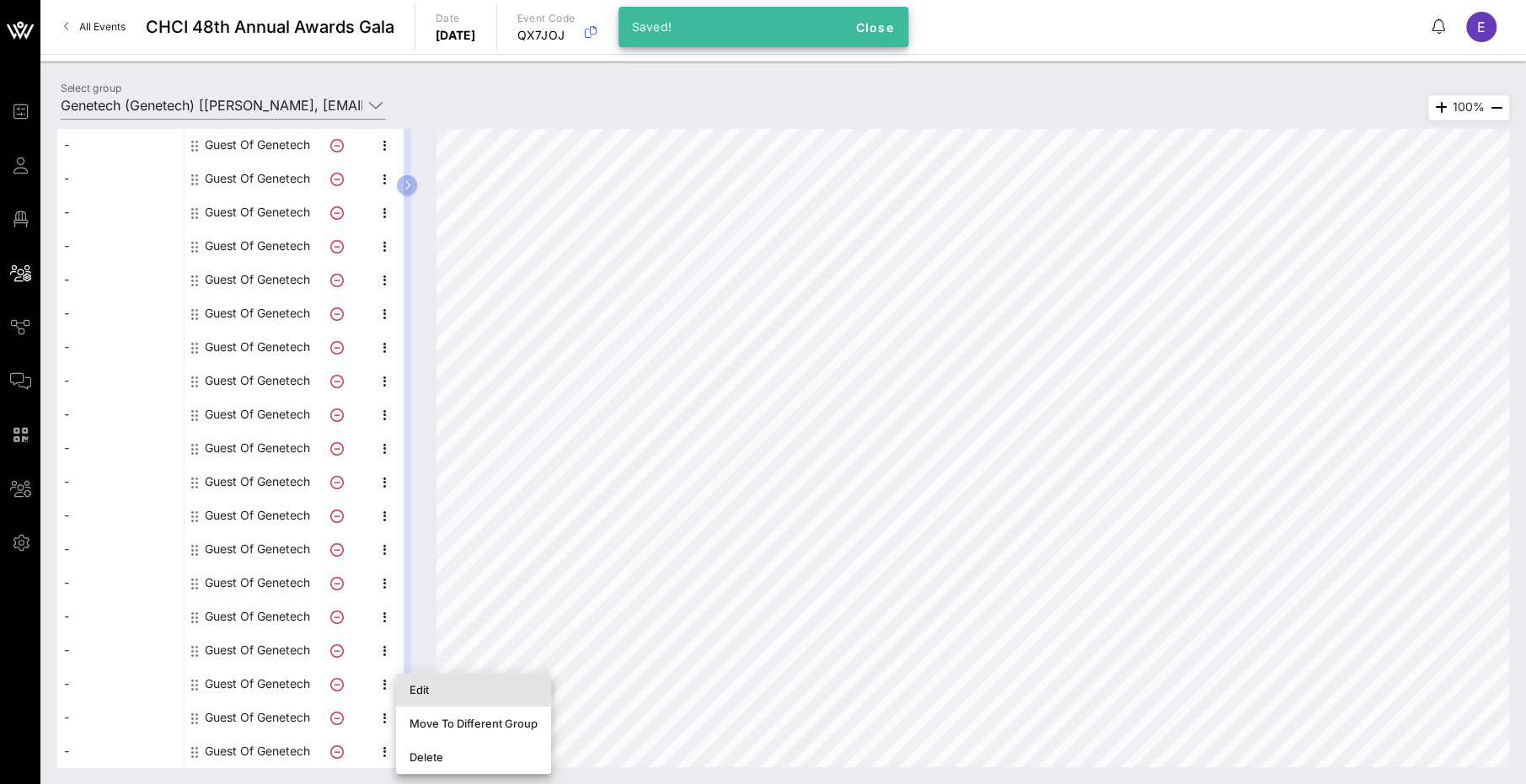 click on "Edit" at bounding box center (474, 690) 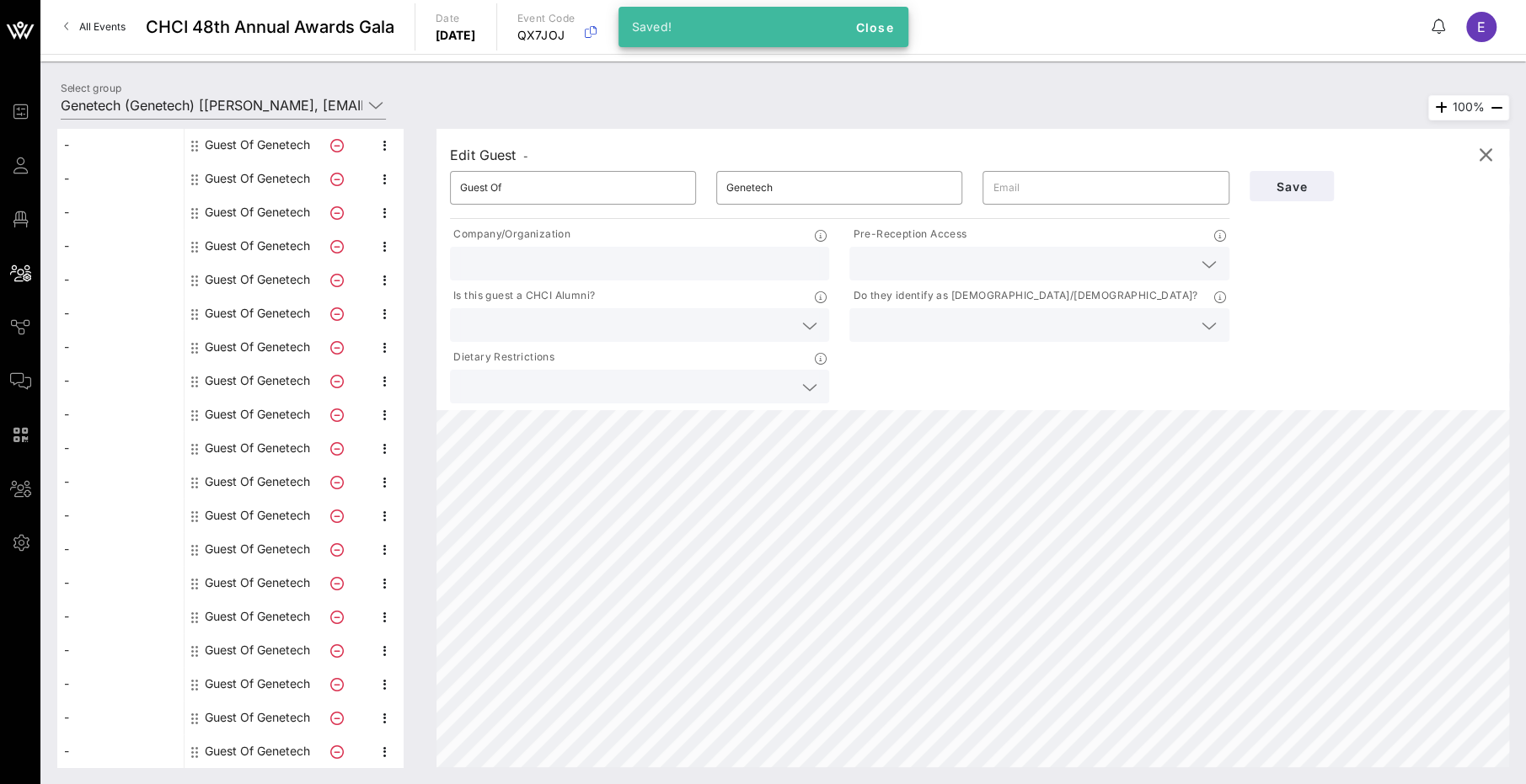 click at bounding box center [1025, 264] 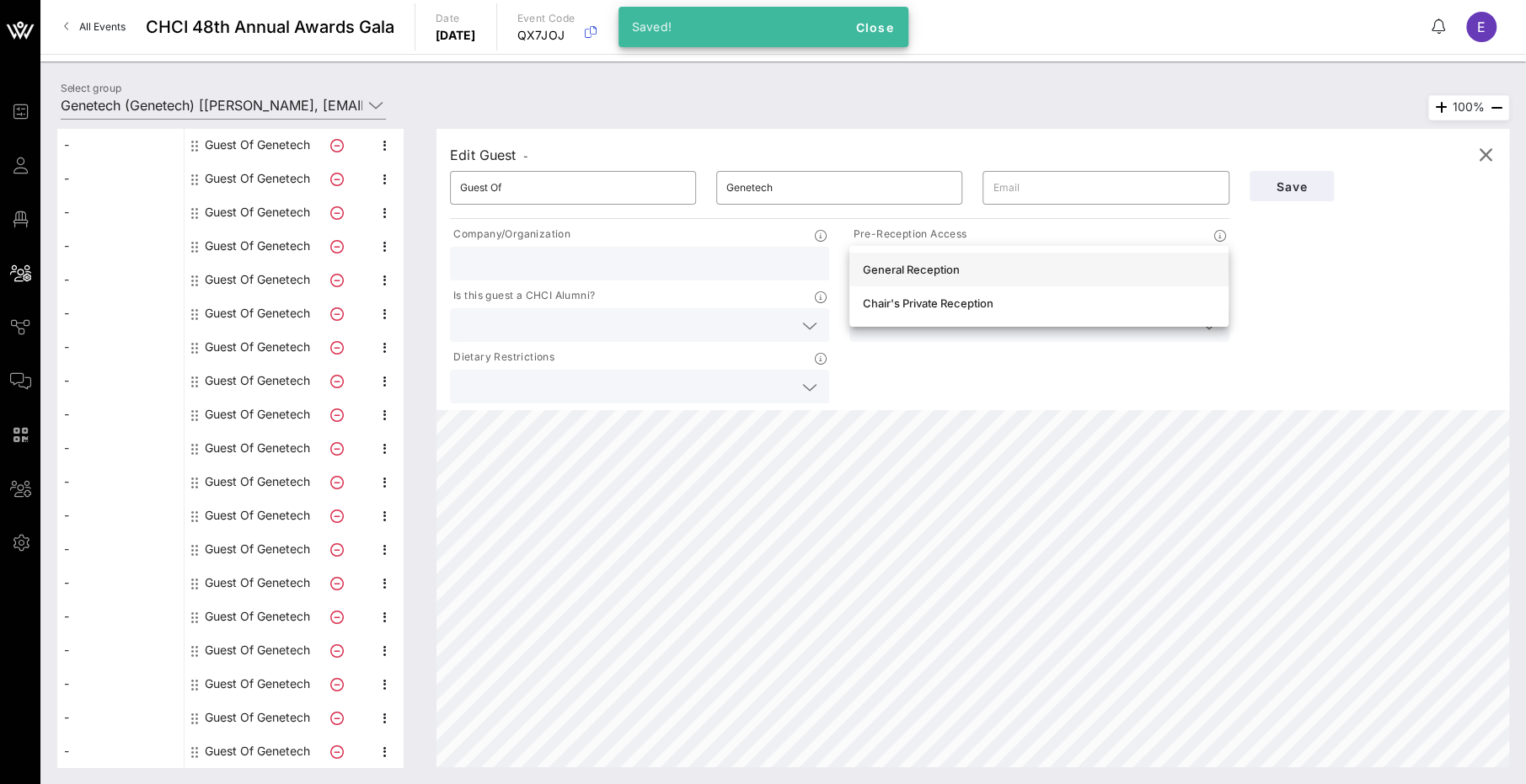 click on "General Reception" at bounding box center [1039, 269] 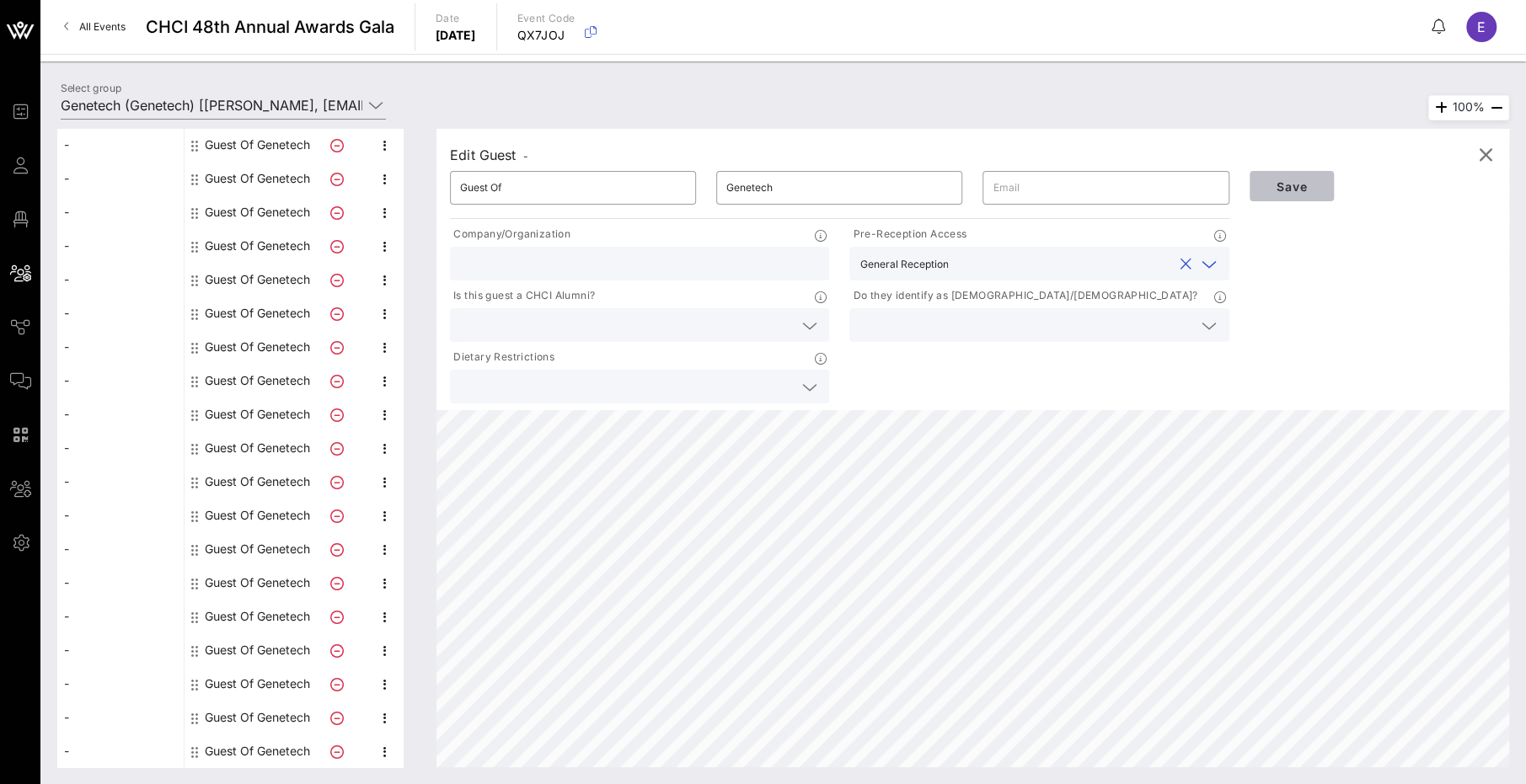 click on "Save" at bounding box center [1292, 186] 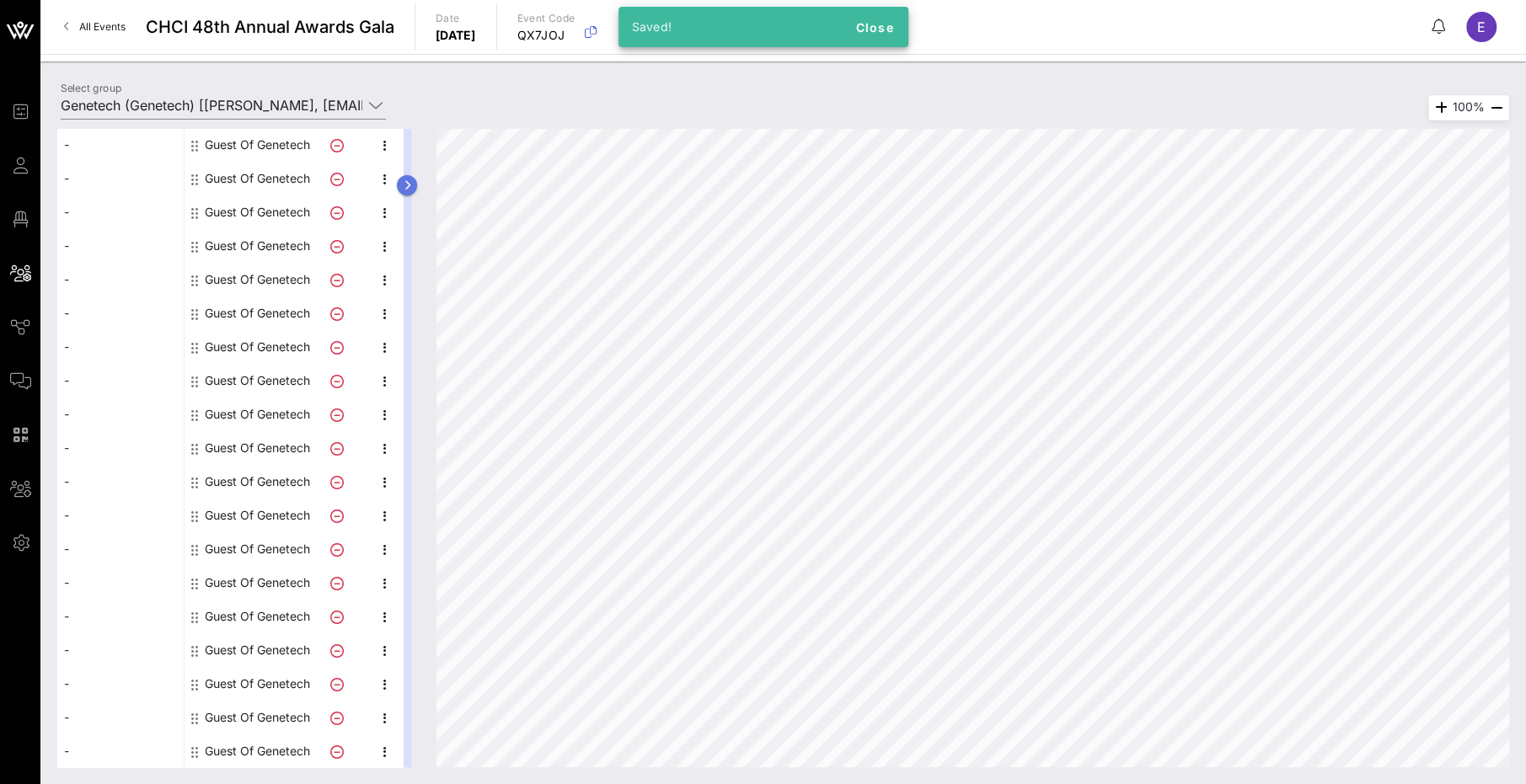 click at bounding box center (407, 185) 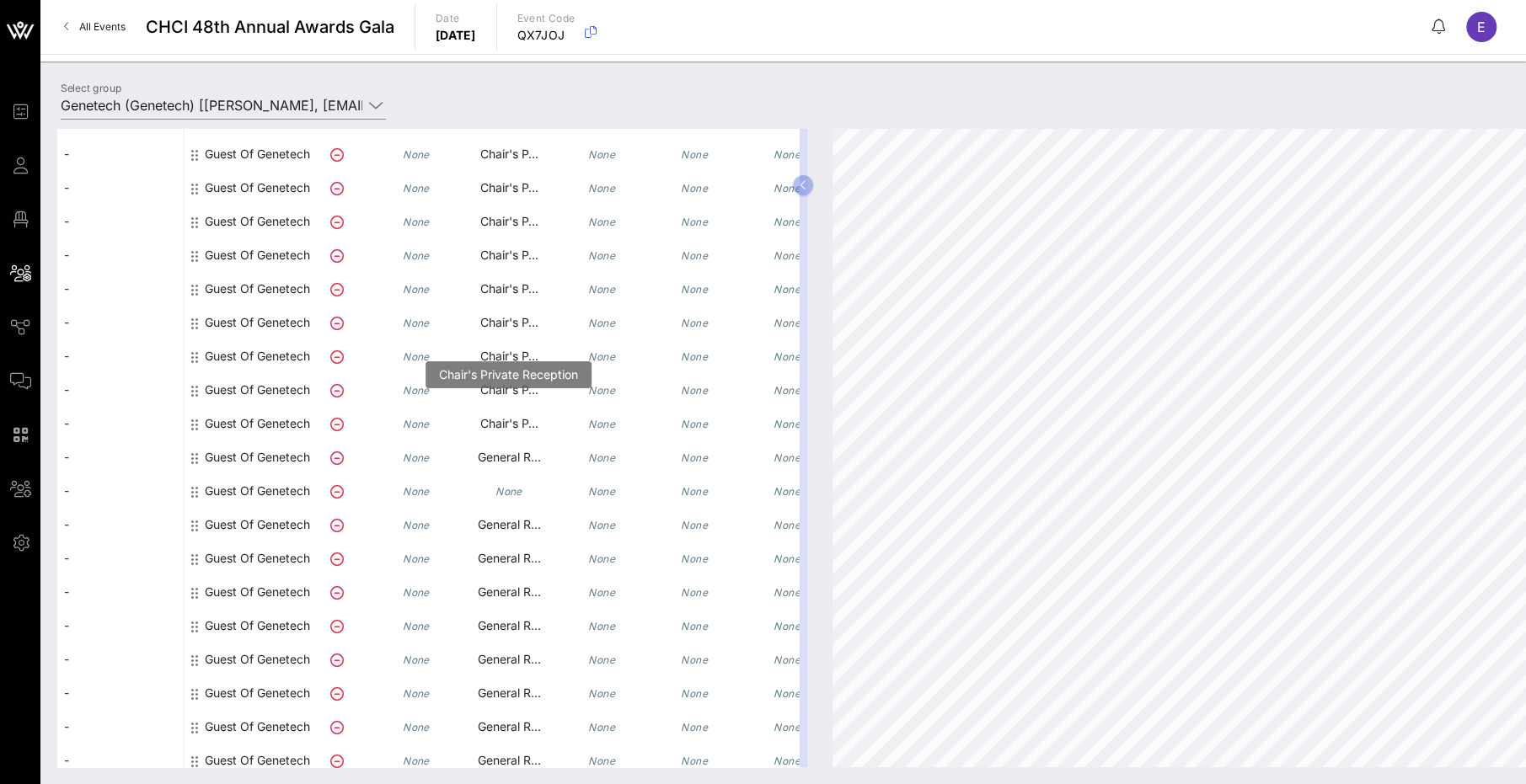 scroll, scrollTop: 253, scrollLeft: 0, axis: vertical 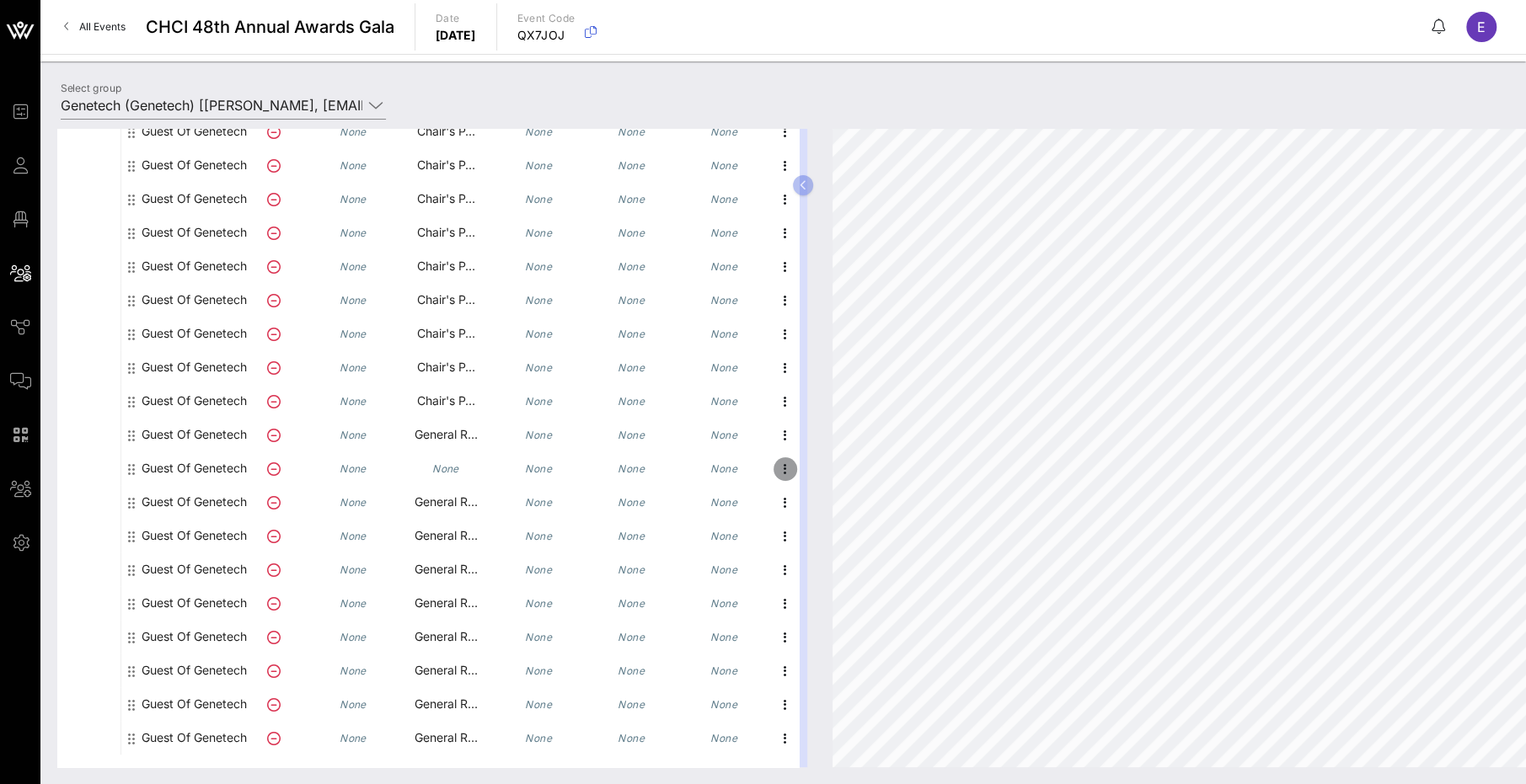 click at bounding box center (785, 469) 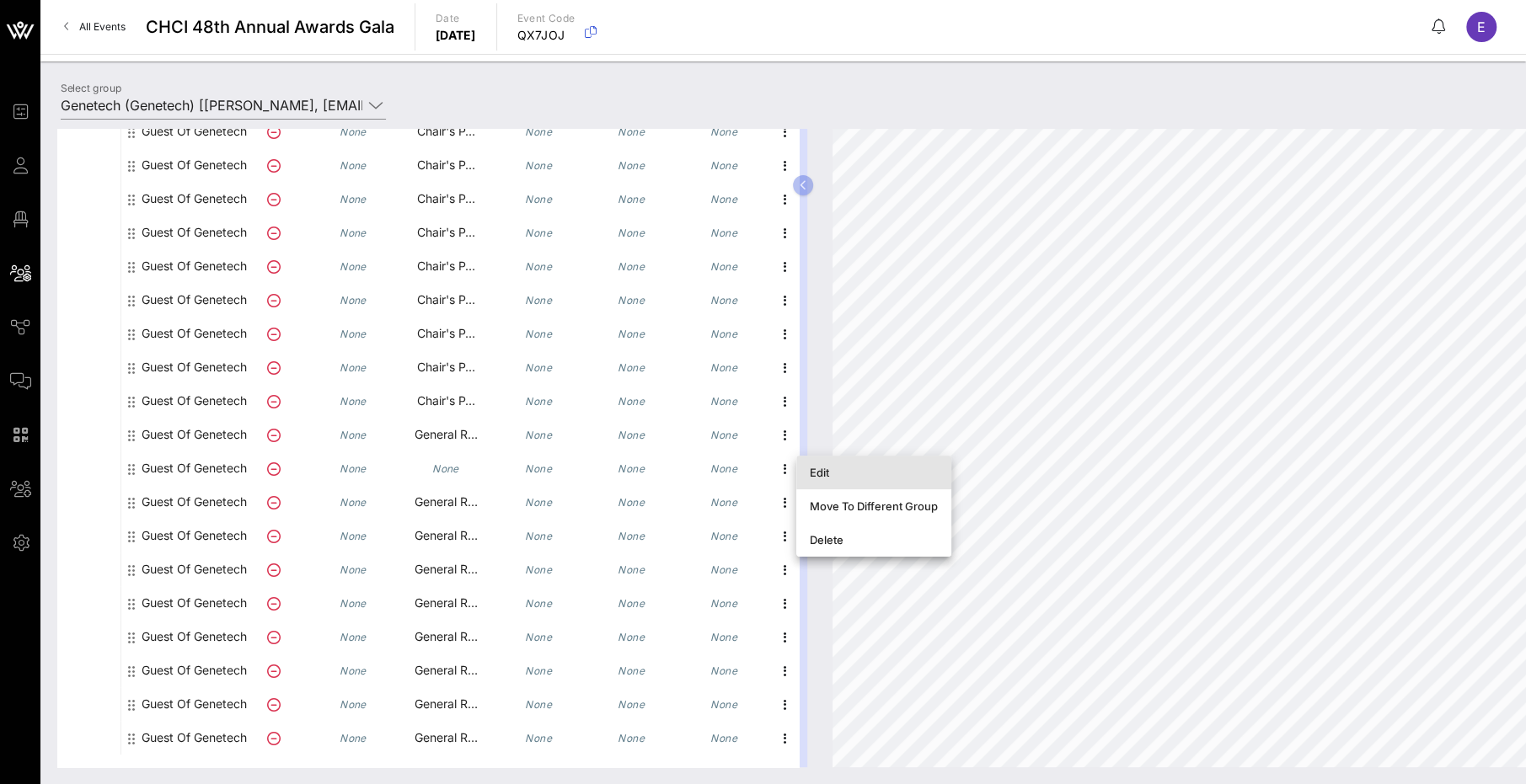 click on "Edit" at bounding box center (874, 472) 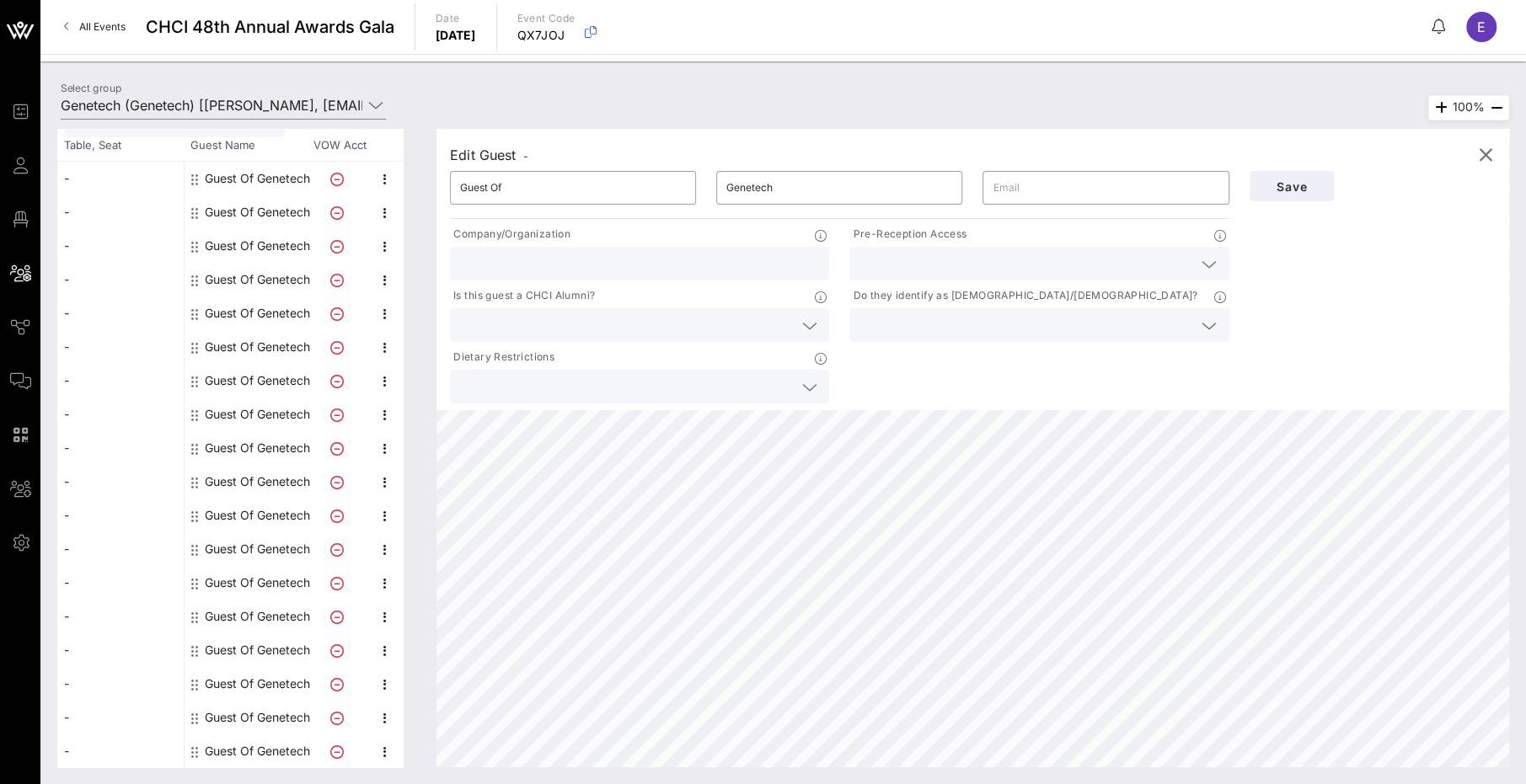 scroll, scrollTop: 0, scrollLeft: 0, axis: both 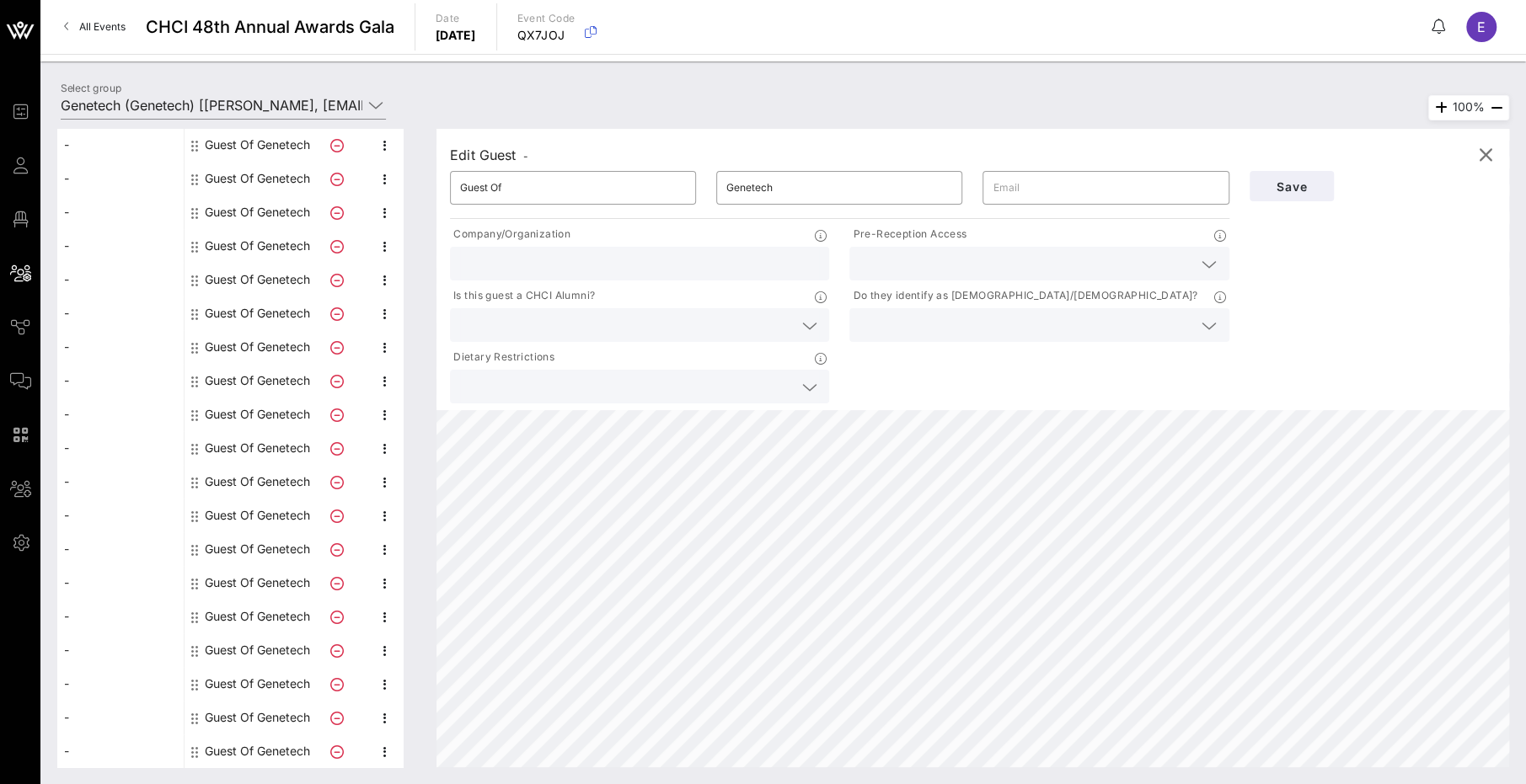 click at bounding box center (1025, 264) 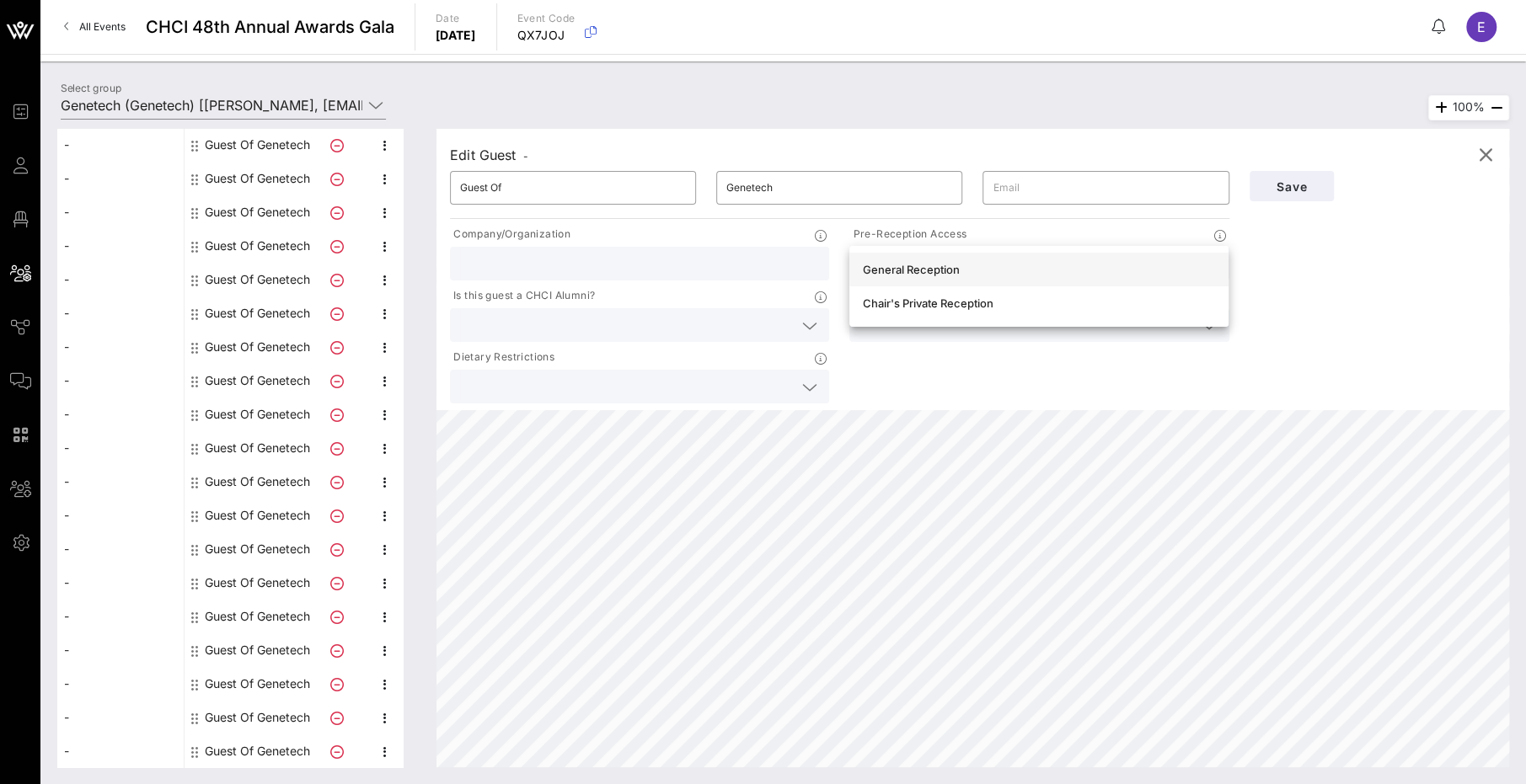 click on "General Reception" at bounding box center (1039, 269) 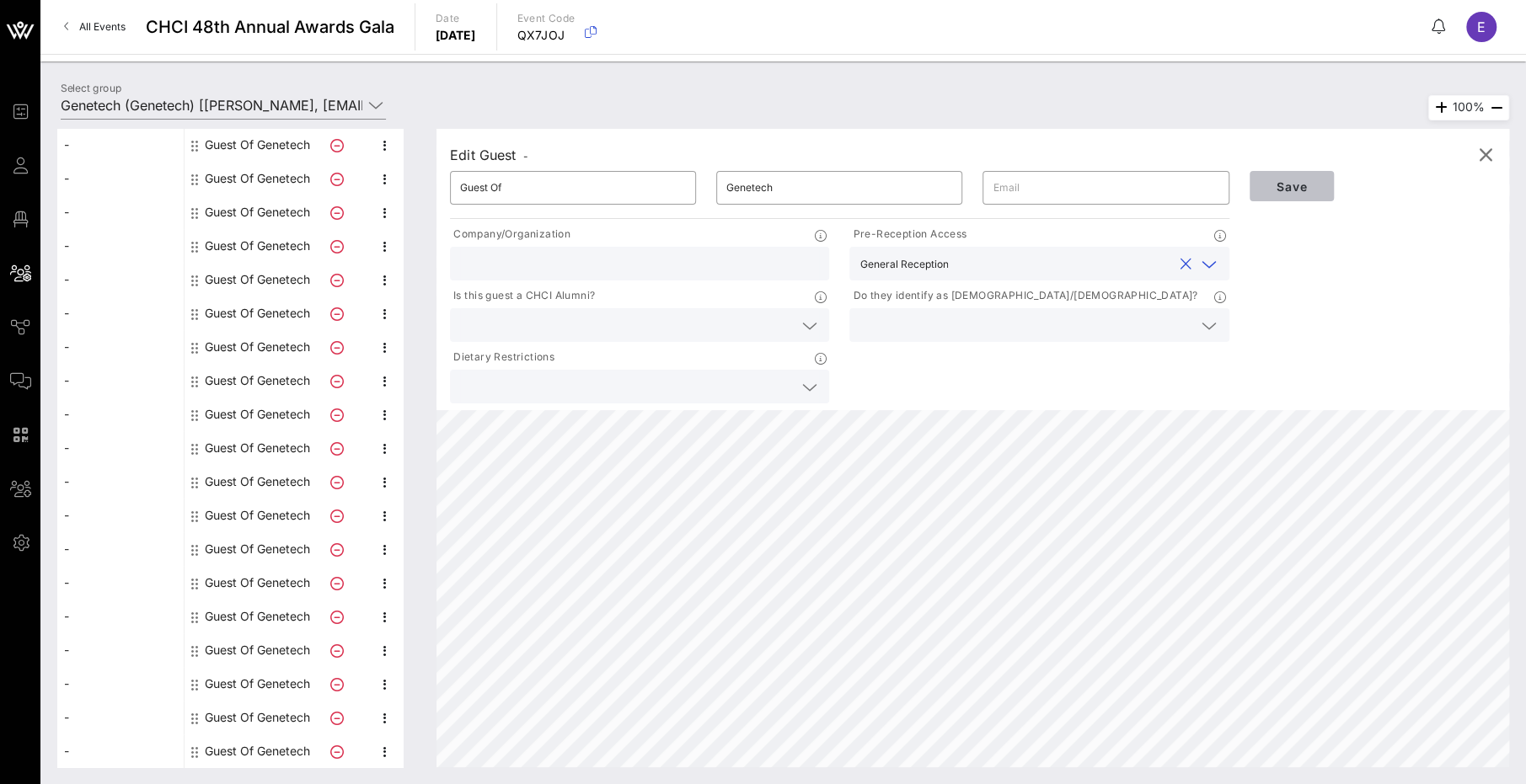 click on "Save" at bounding box center (1292, 186) 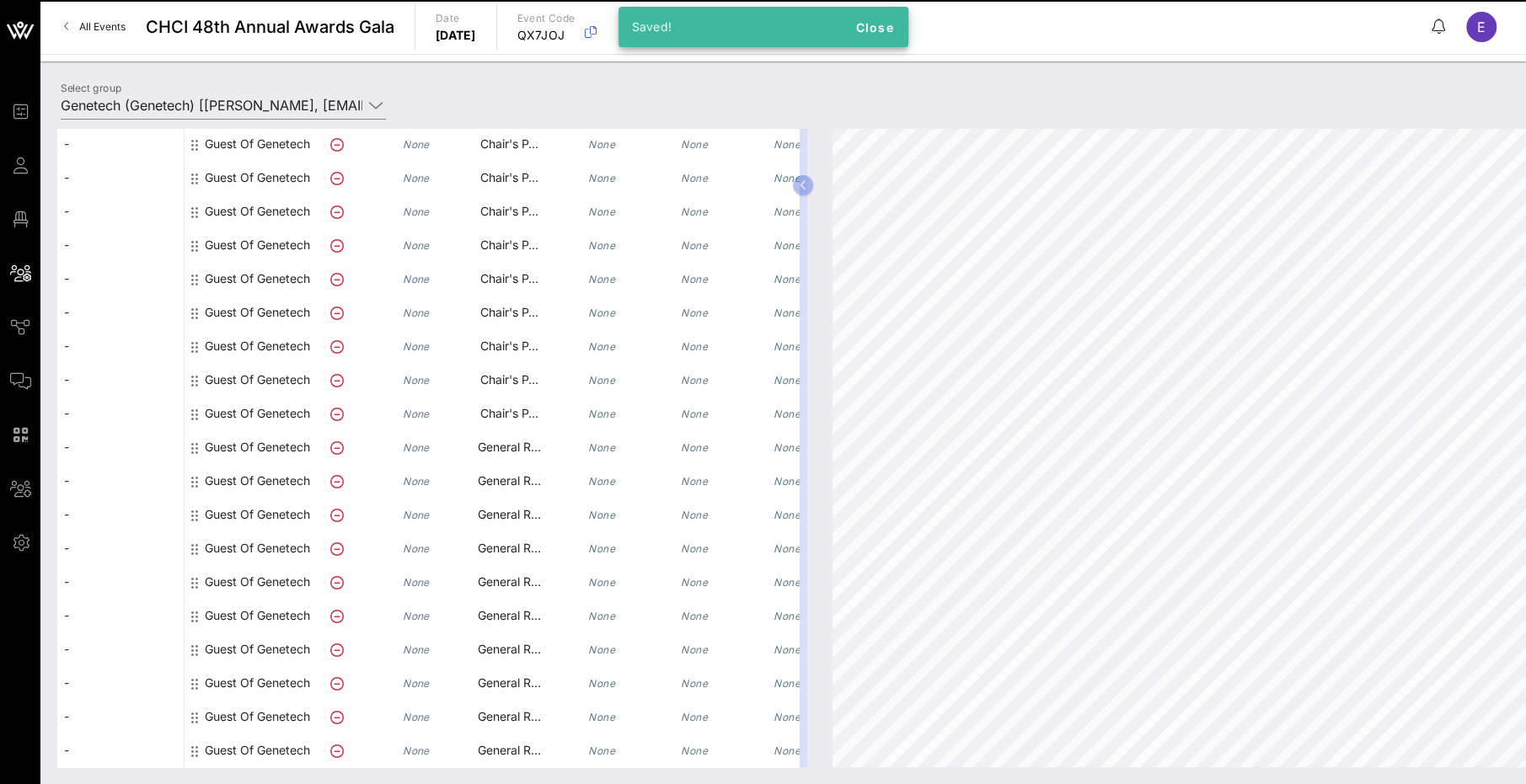 scroll, scrollTop: 253, scrollLeft: 0, axis: vertical 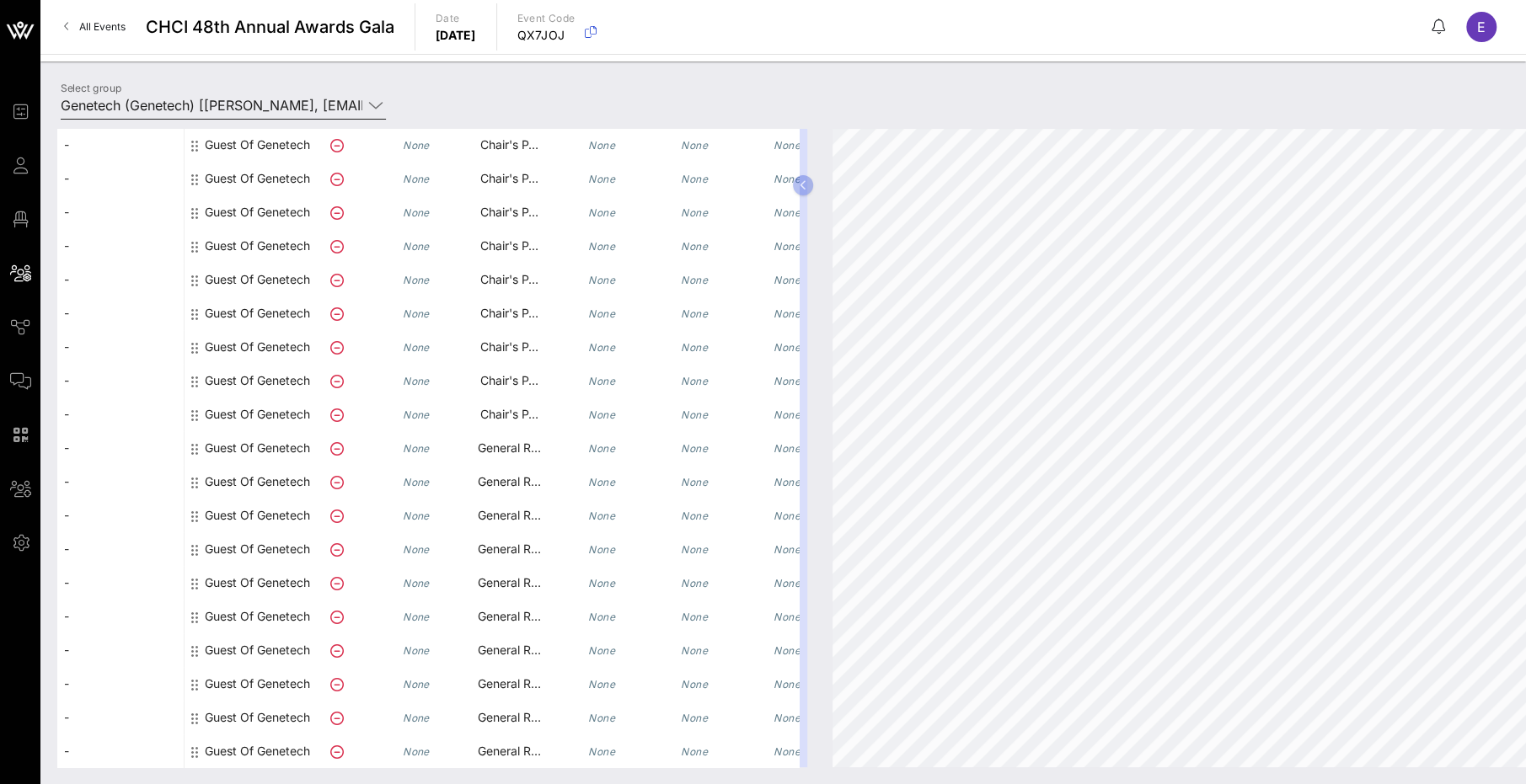click on "Genetech (Genetech) [[PERSON_NAME], [EMAIL_ADDRESS][DOMAIN_NAME]]" at bounding box center (211, 105) 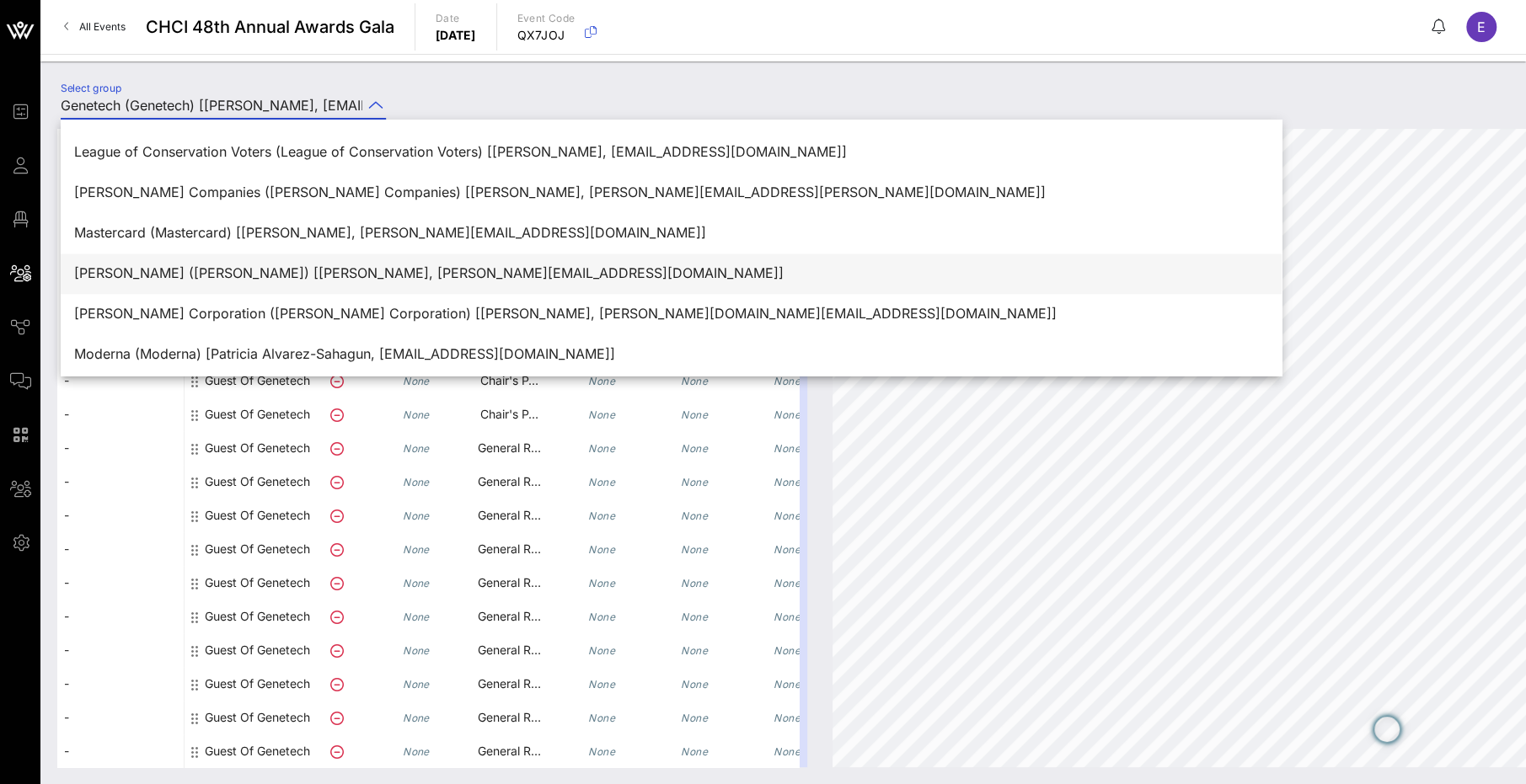 scroll, scrollTop: 1587, scrollLeft: 0, axis: vertical 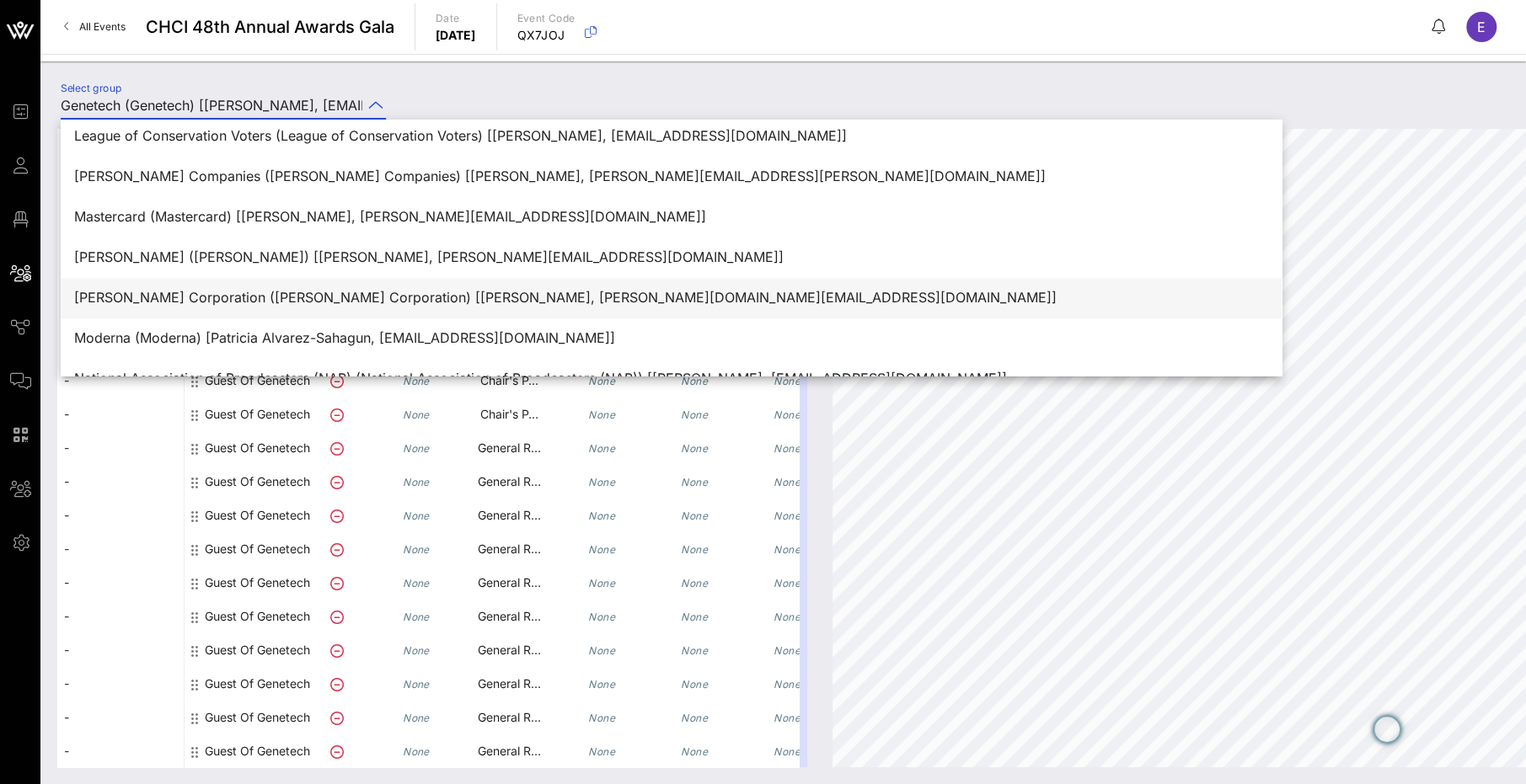click on "McDonald's Corporation (McDonald's Corporation) [Alisa La, alisa.la@us.mcd.com]" at bounding box center (671, 297) 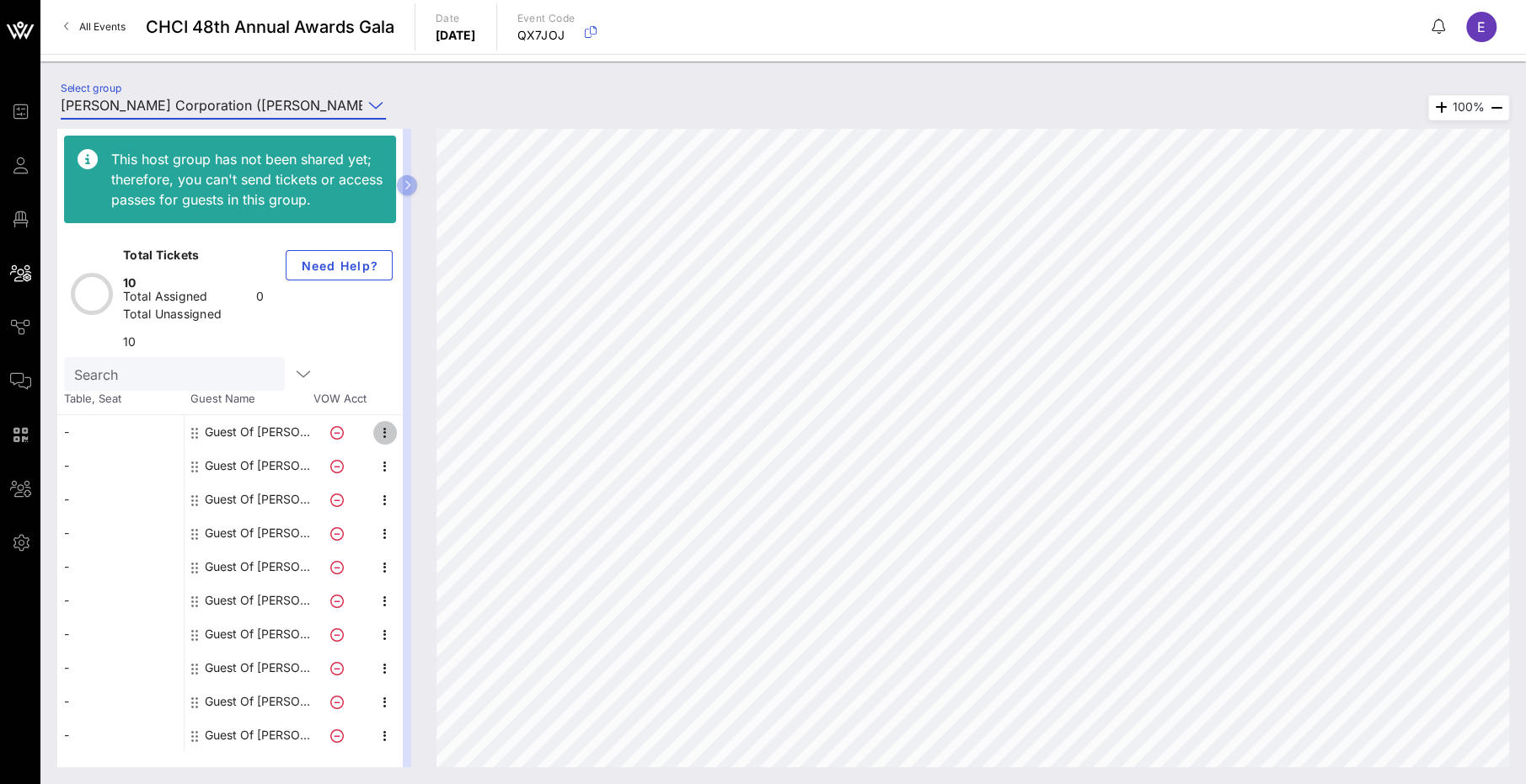 click at bounding box center (385, 433) 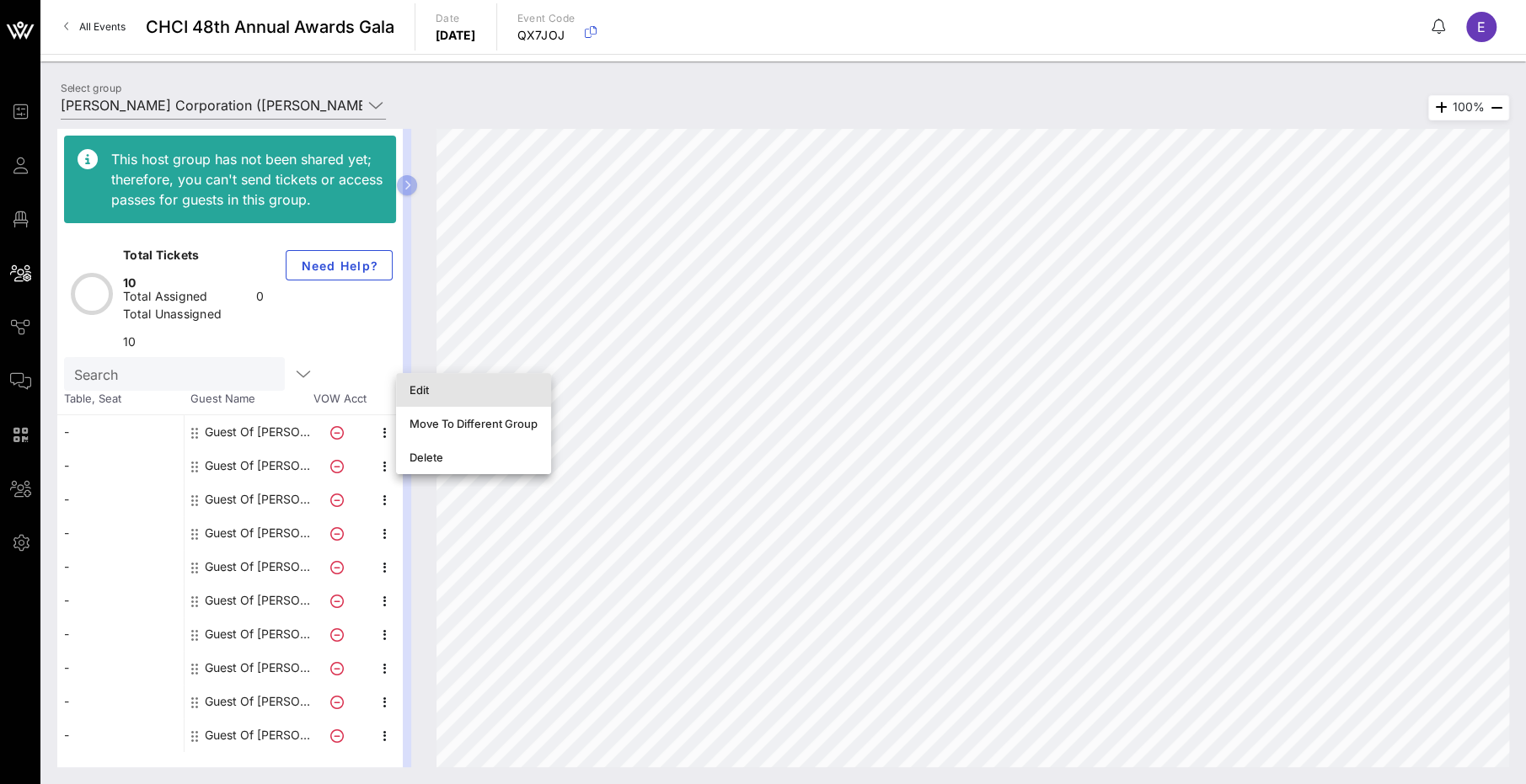 click on "Edit" at bounding box center (474, 390) 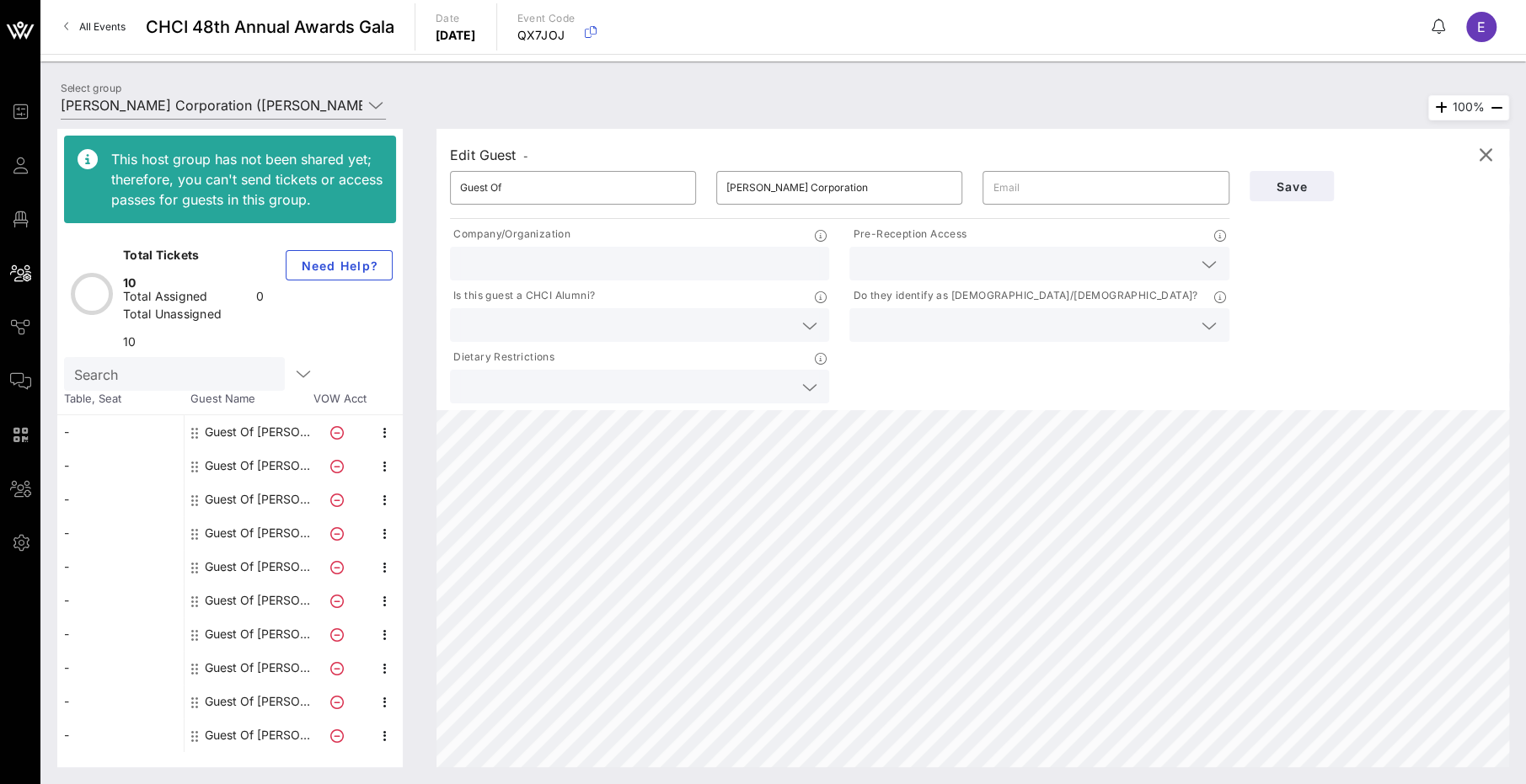 click at bounding box center (1025, 264) 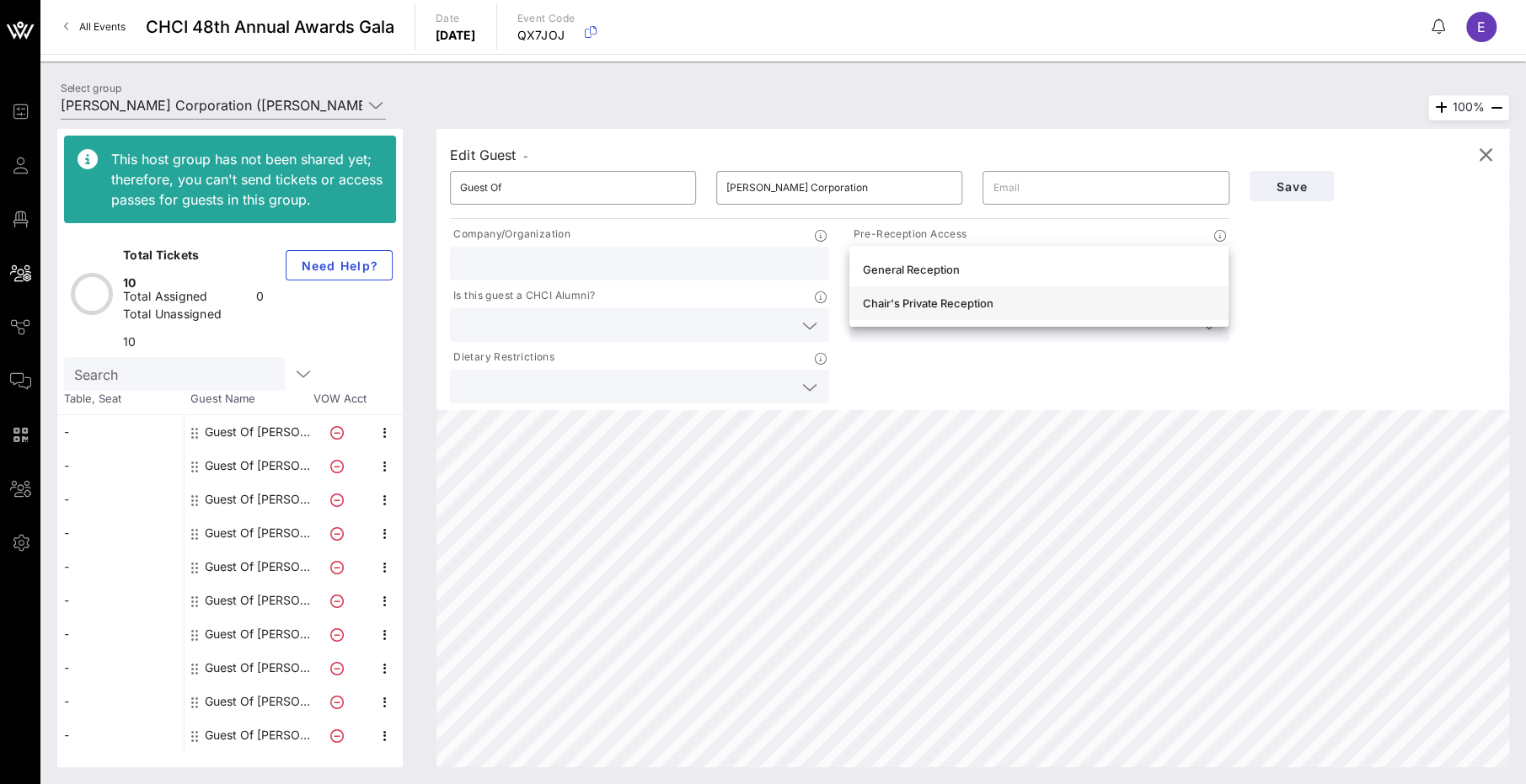 click on "Chair's Private Reception" at bounding box center (1039, 303) 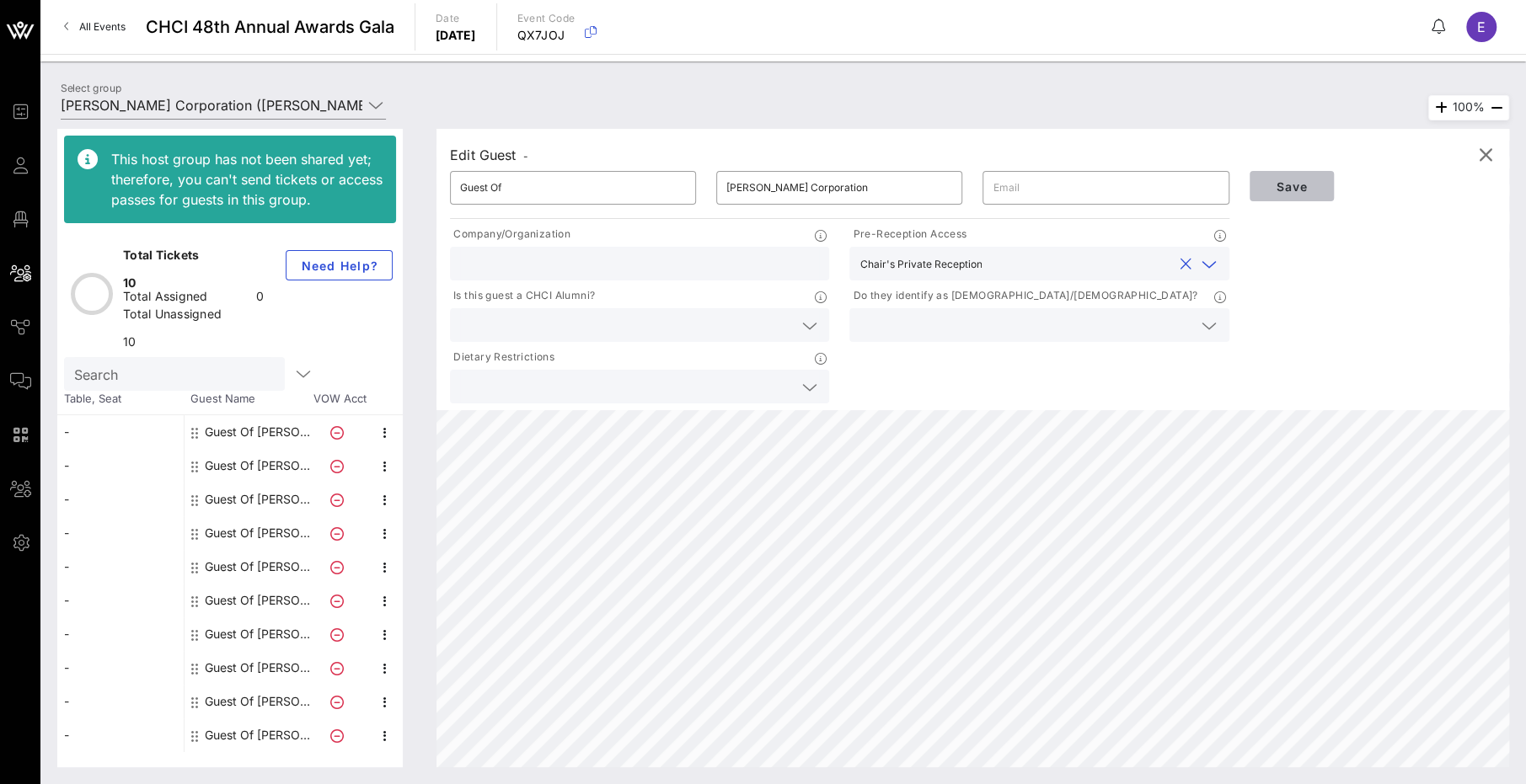 click on "Save" at bounding box center [1292, 186] 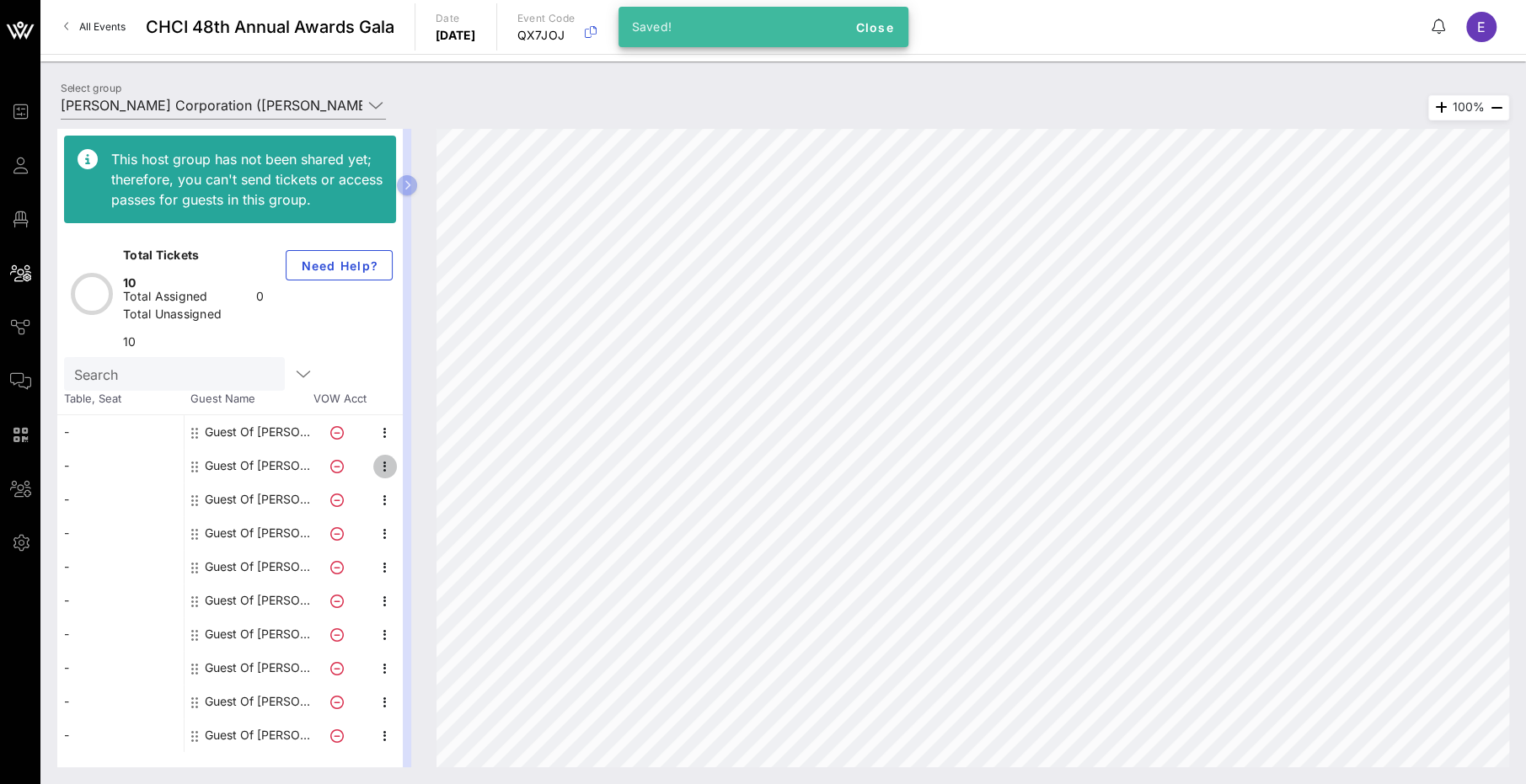 click at bounding box center (385, 467) 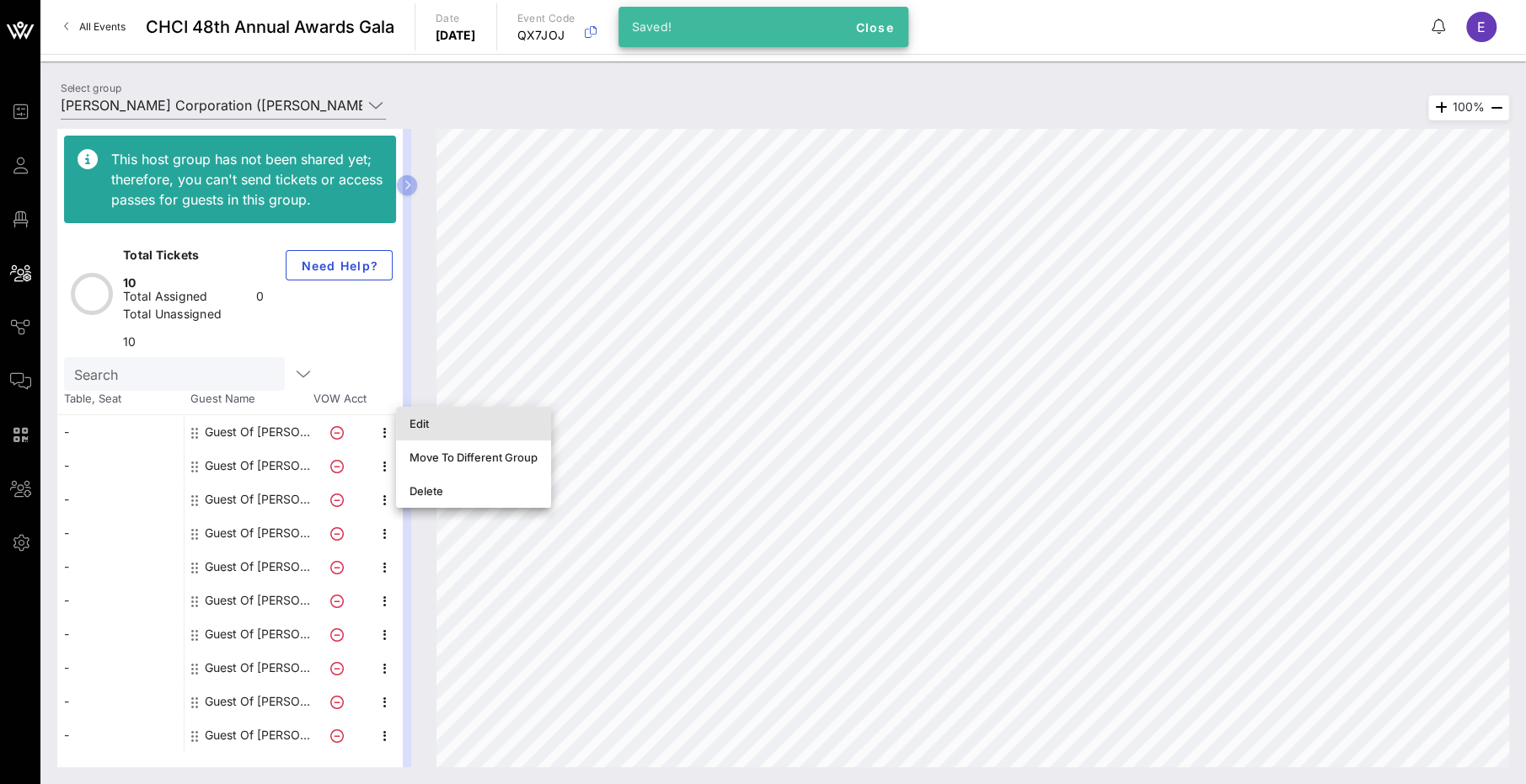 click on "Edit" at bounding box center (474, 424) 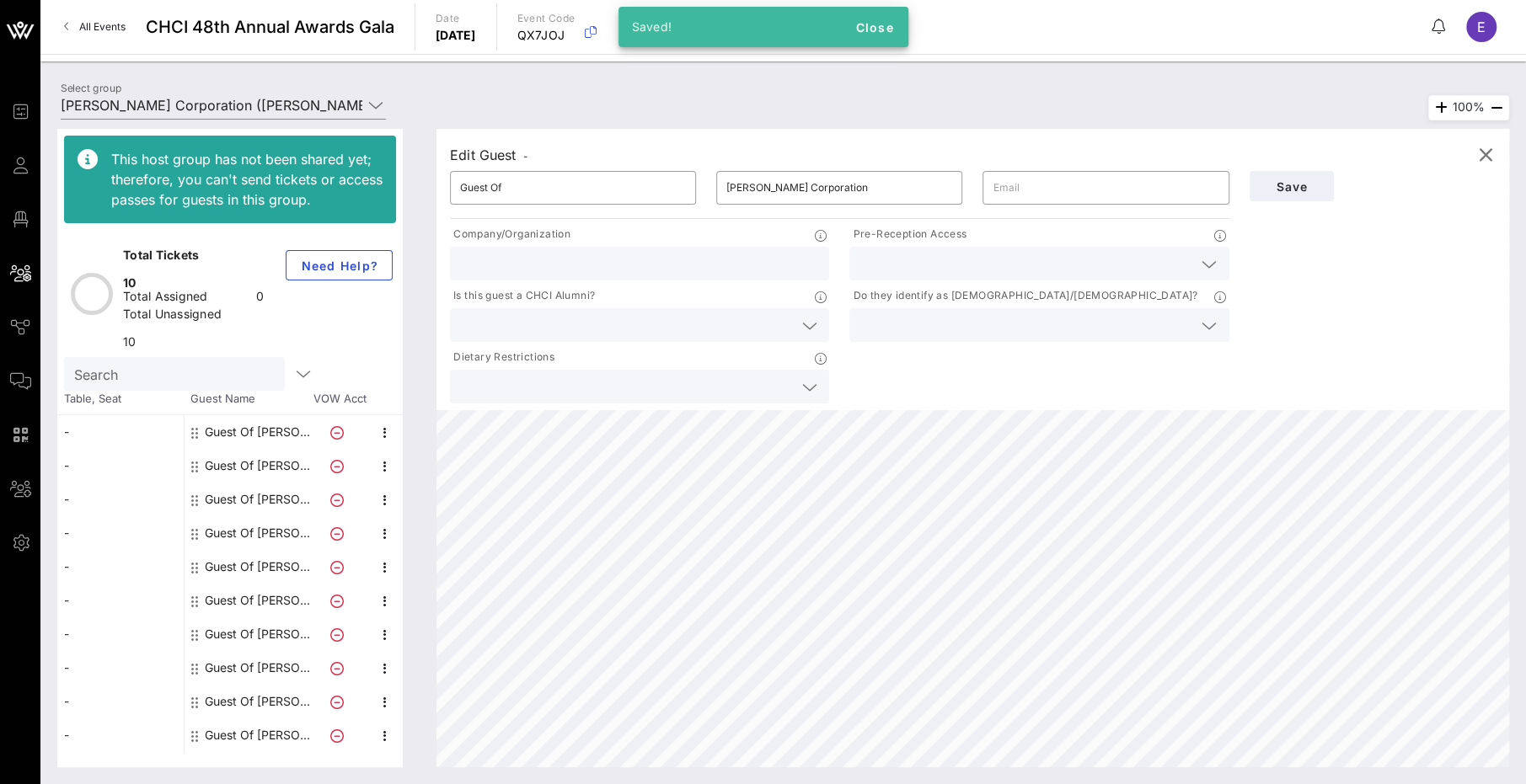 click at bounding box center [1025, 264] 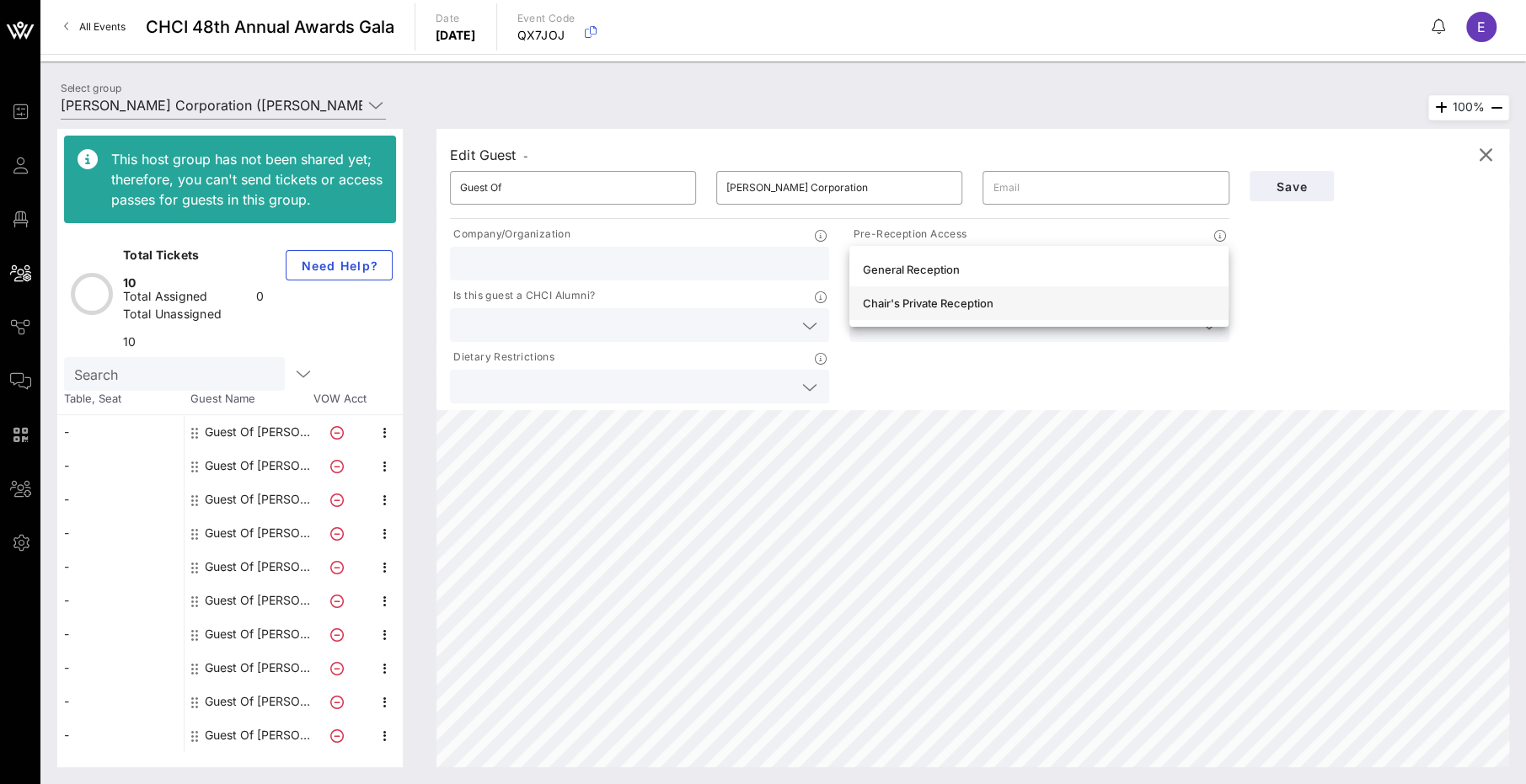 click on "Chair's Private Reception" at bounding box center (1039, 303) 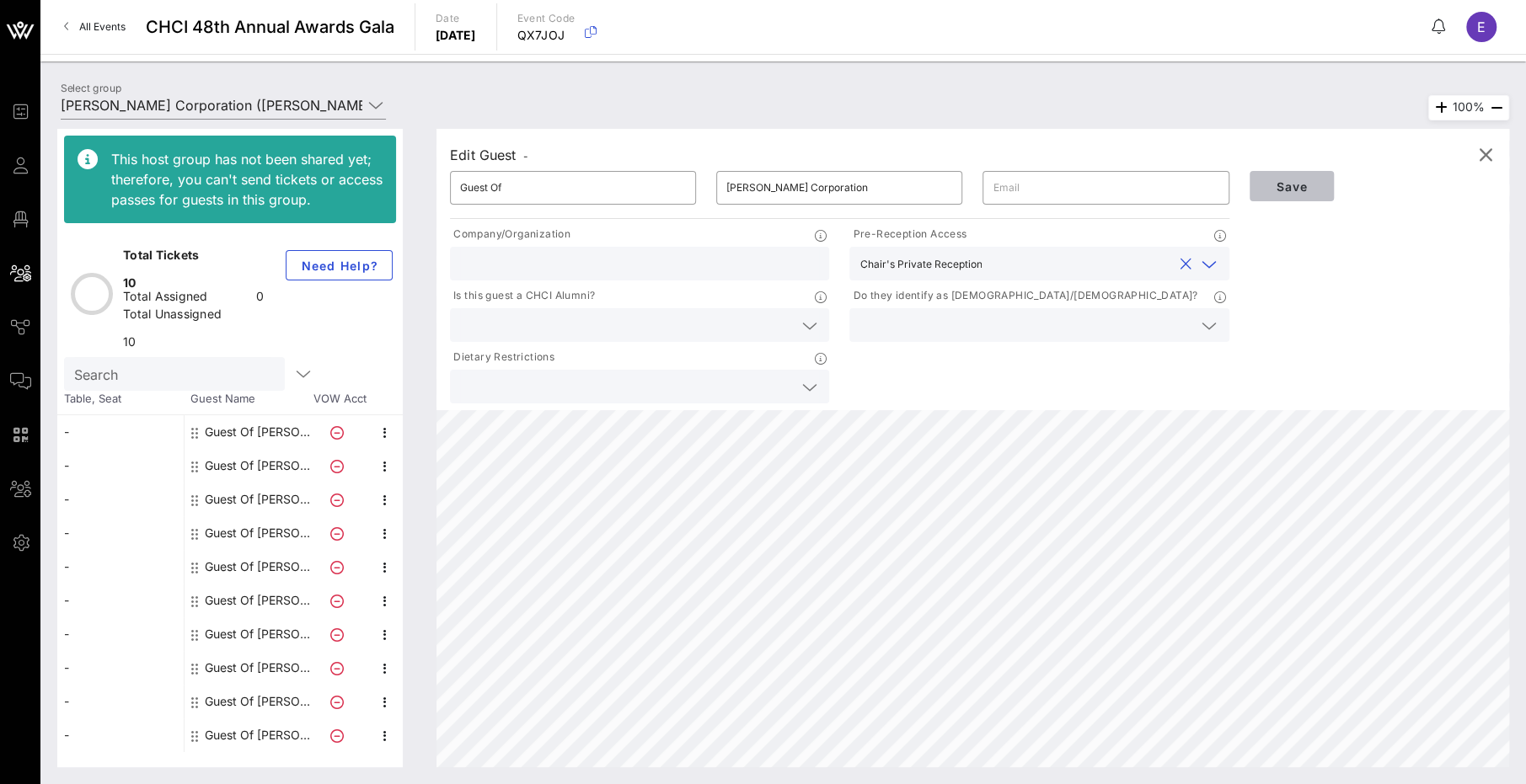 click on "Save" at bounding box center [1292, 186] 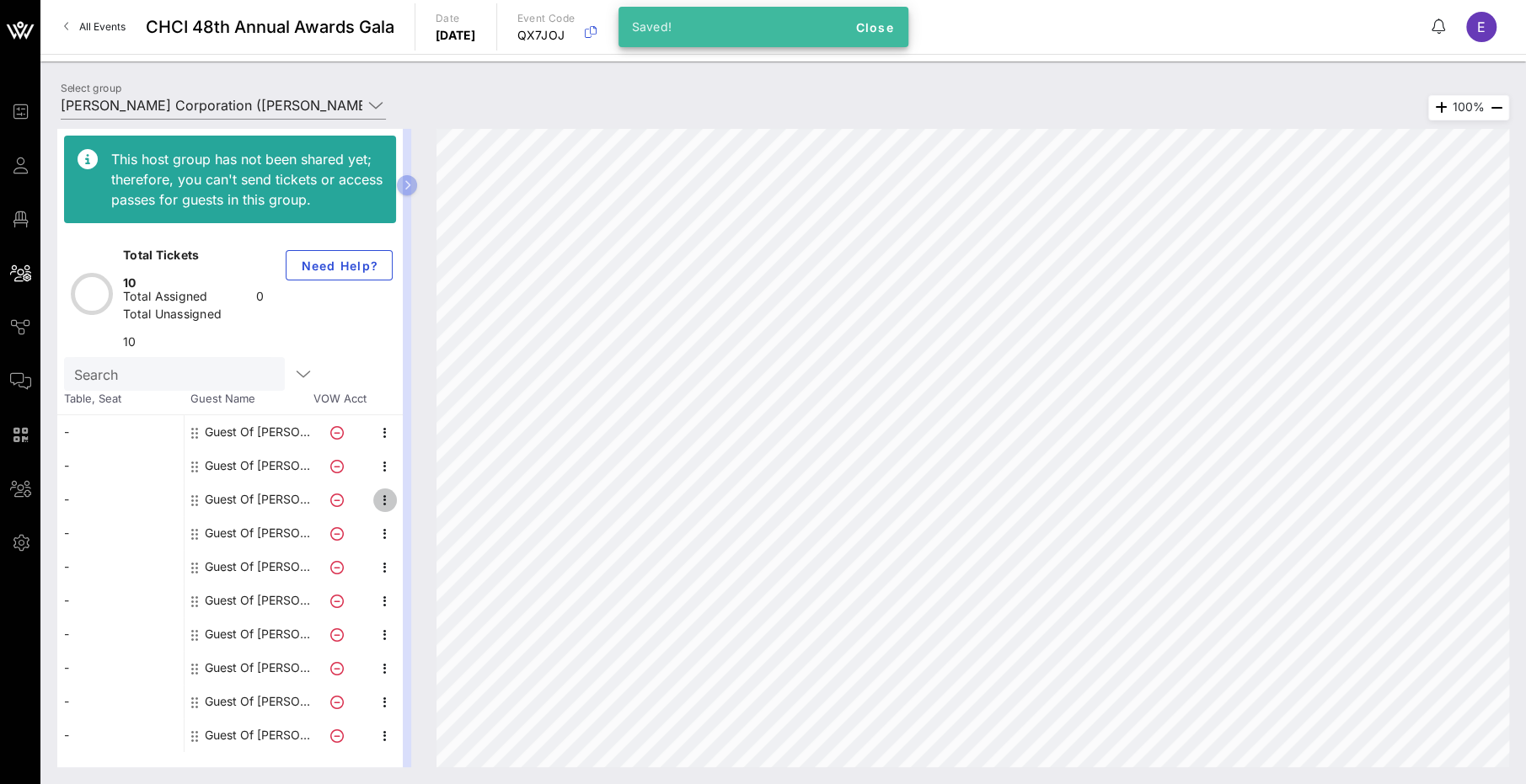 click at bounding box center [385, 500] 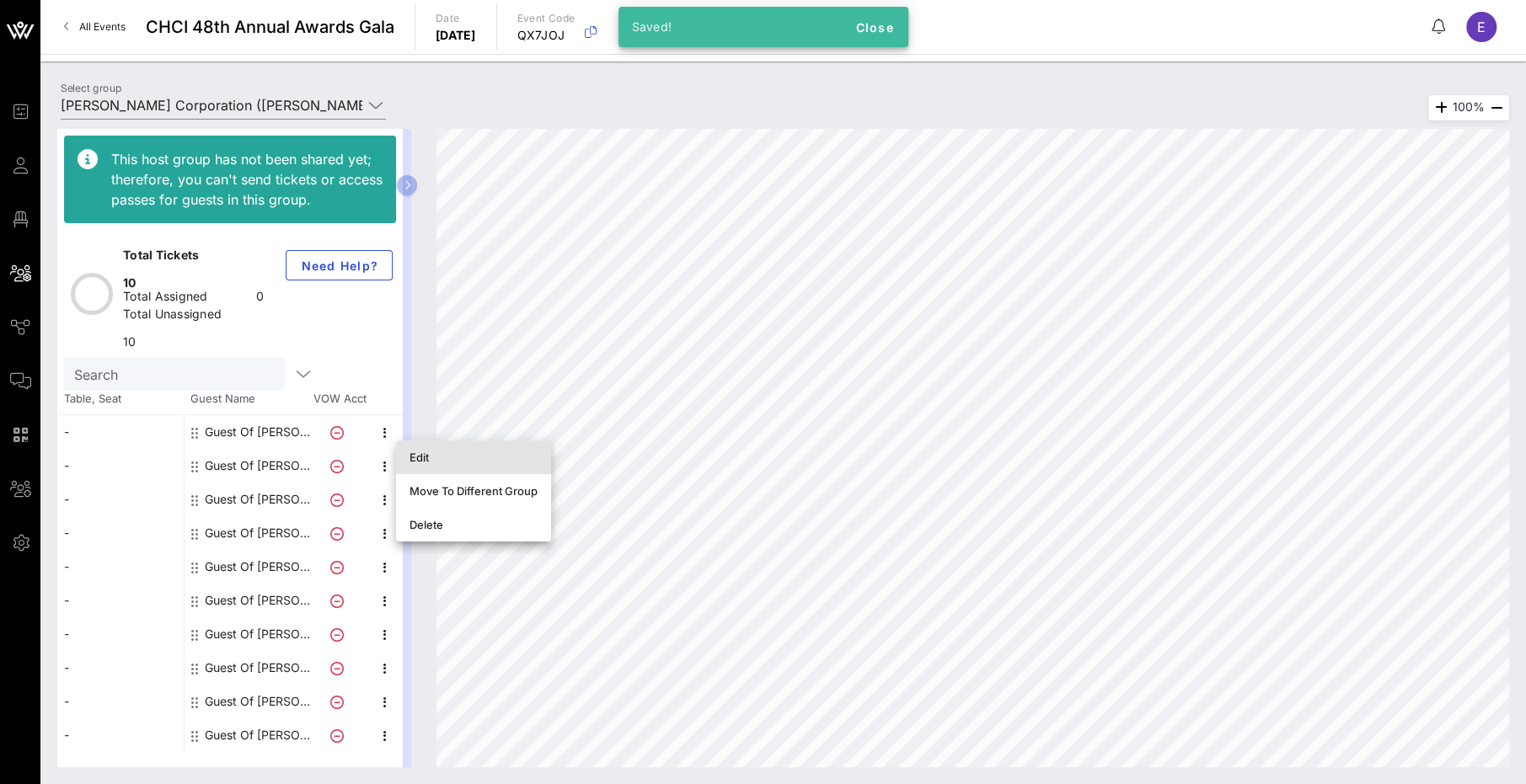 click on "Edit" at bounding box center [474, 457] 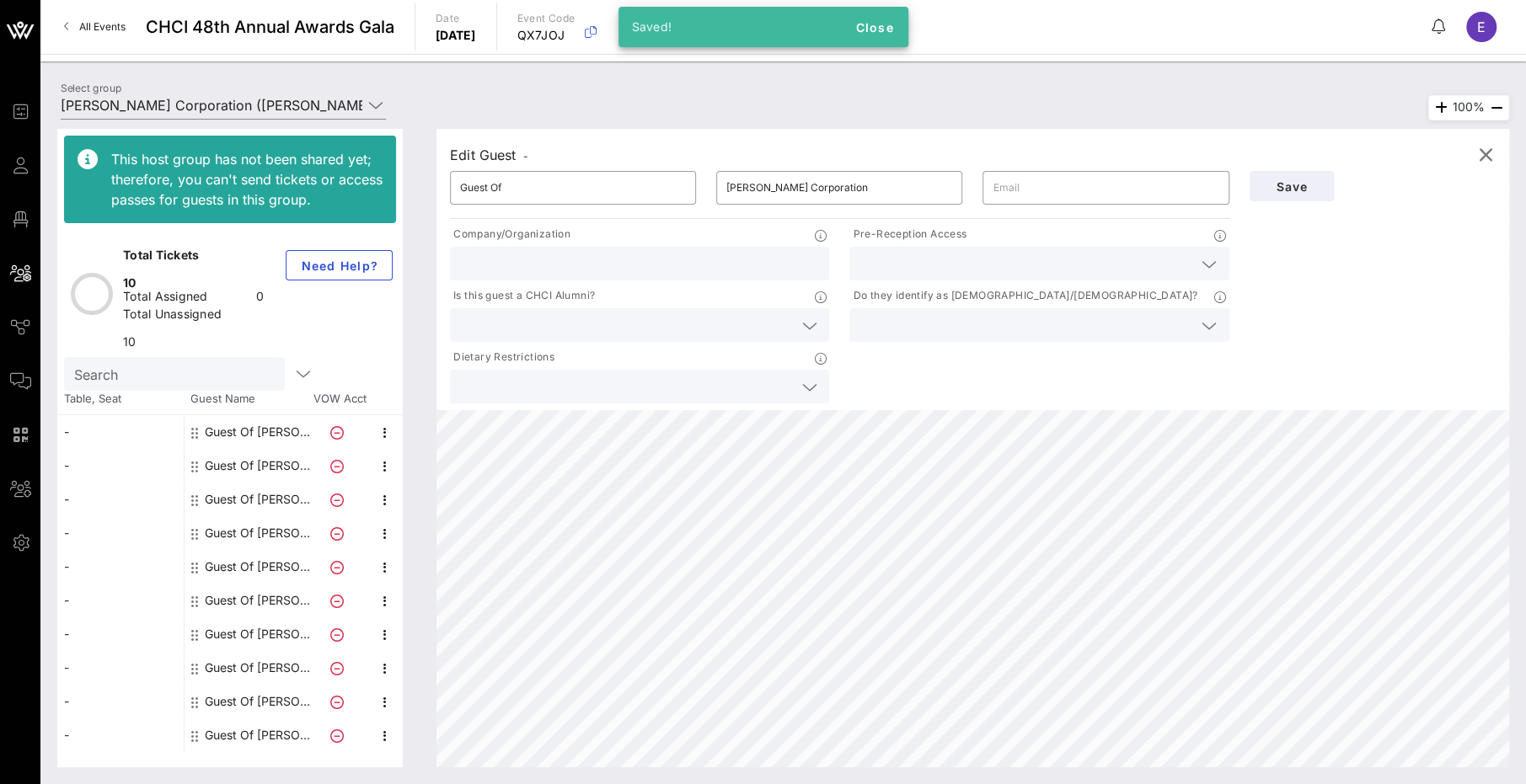 click at bounding box center [1039, 264] 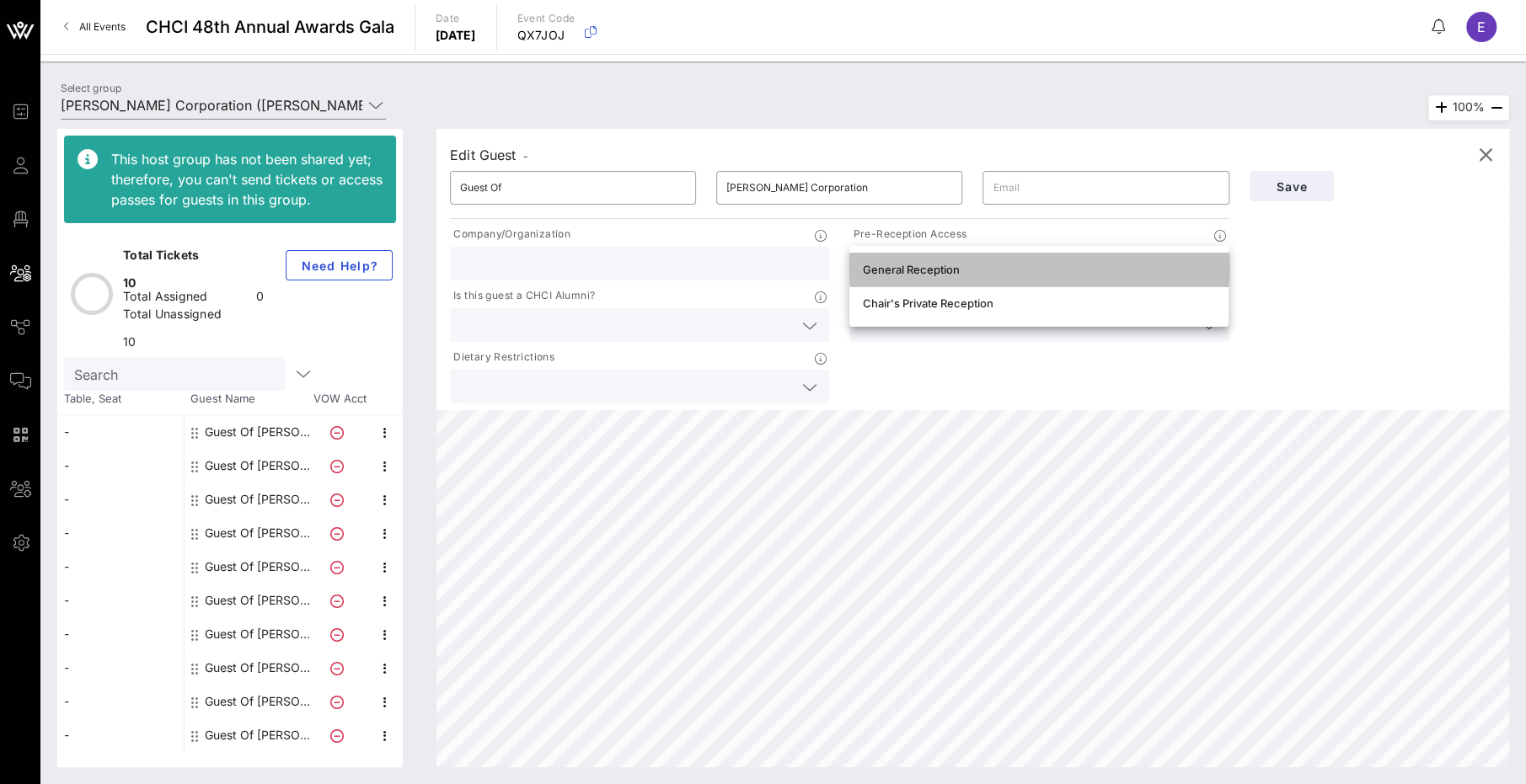 click on "General Reception" at bounding box center (1039, 269) 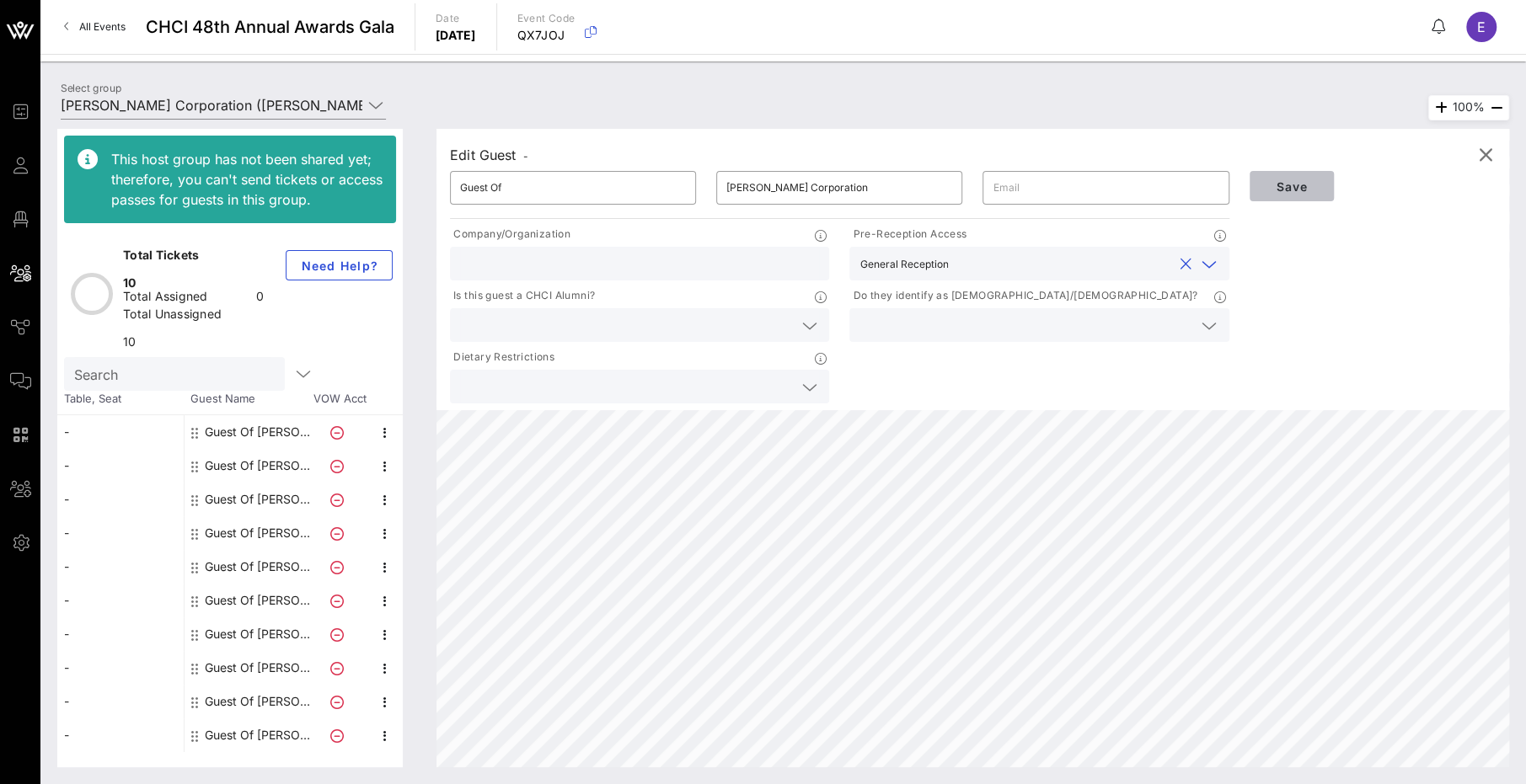 click on "Save" at bounding box center (1292, 186) 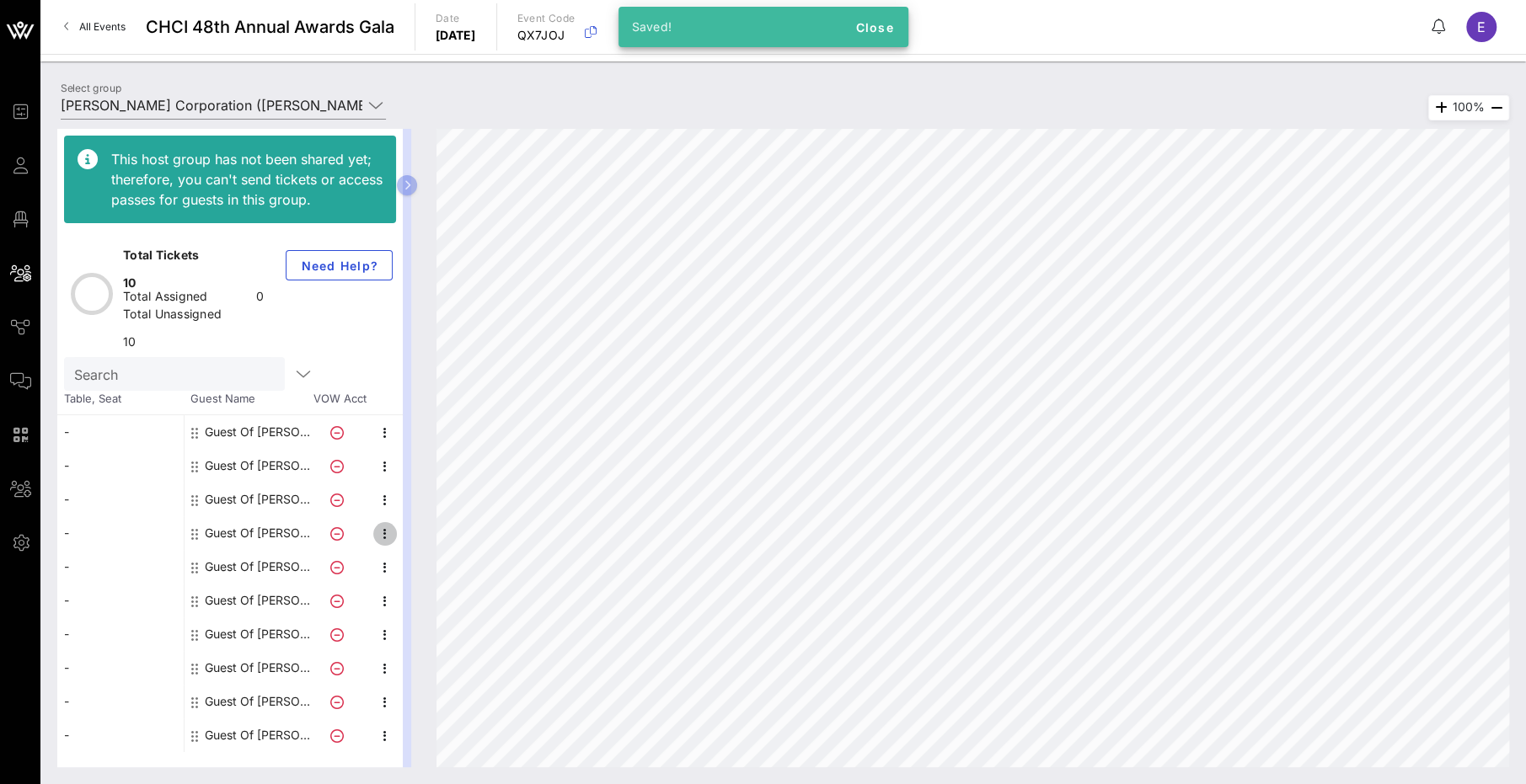 click at bounding box center [385, 534] 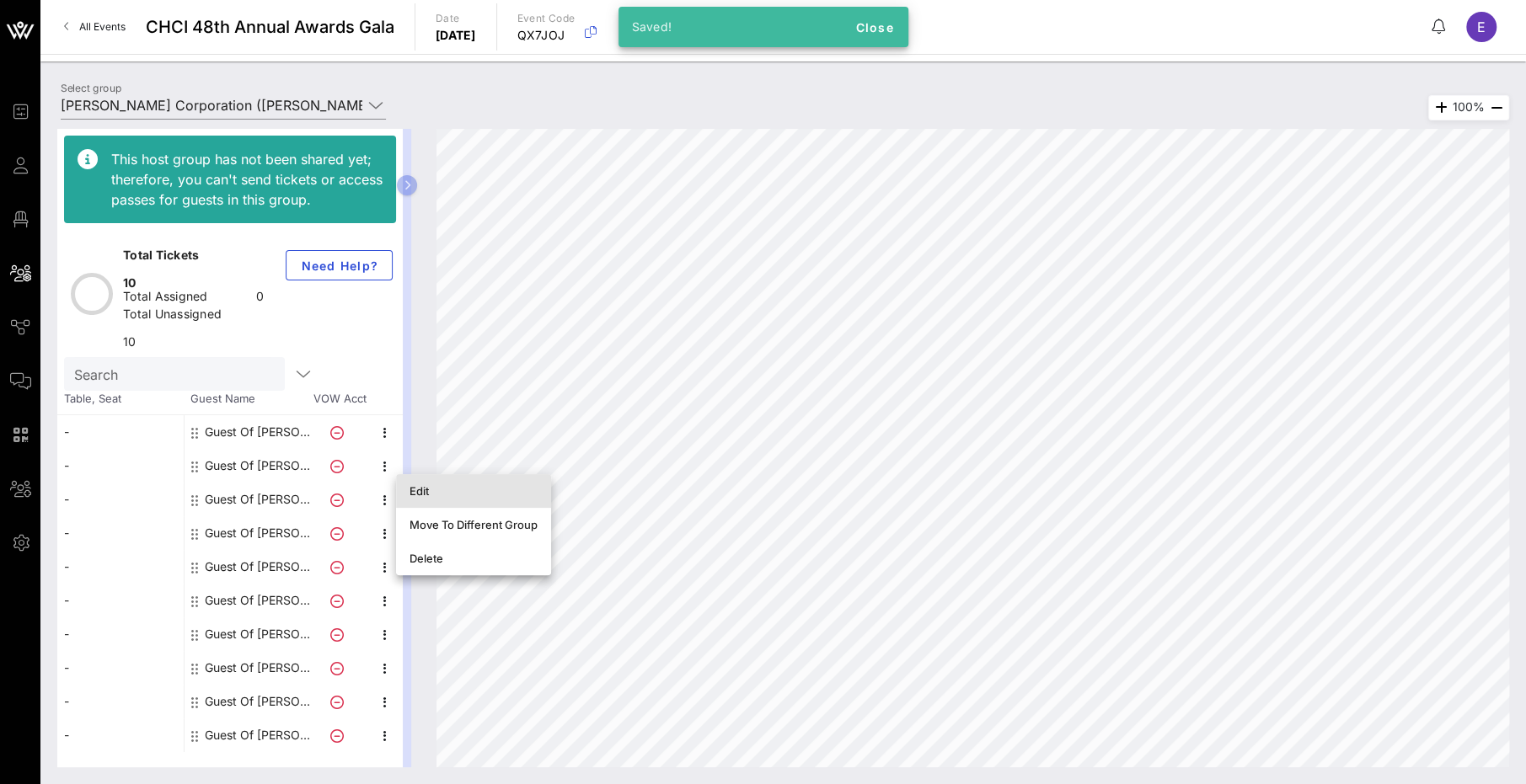 click on "Edit" at bounding box center [474, 491] 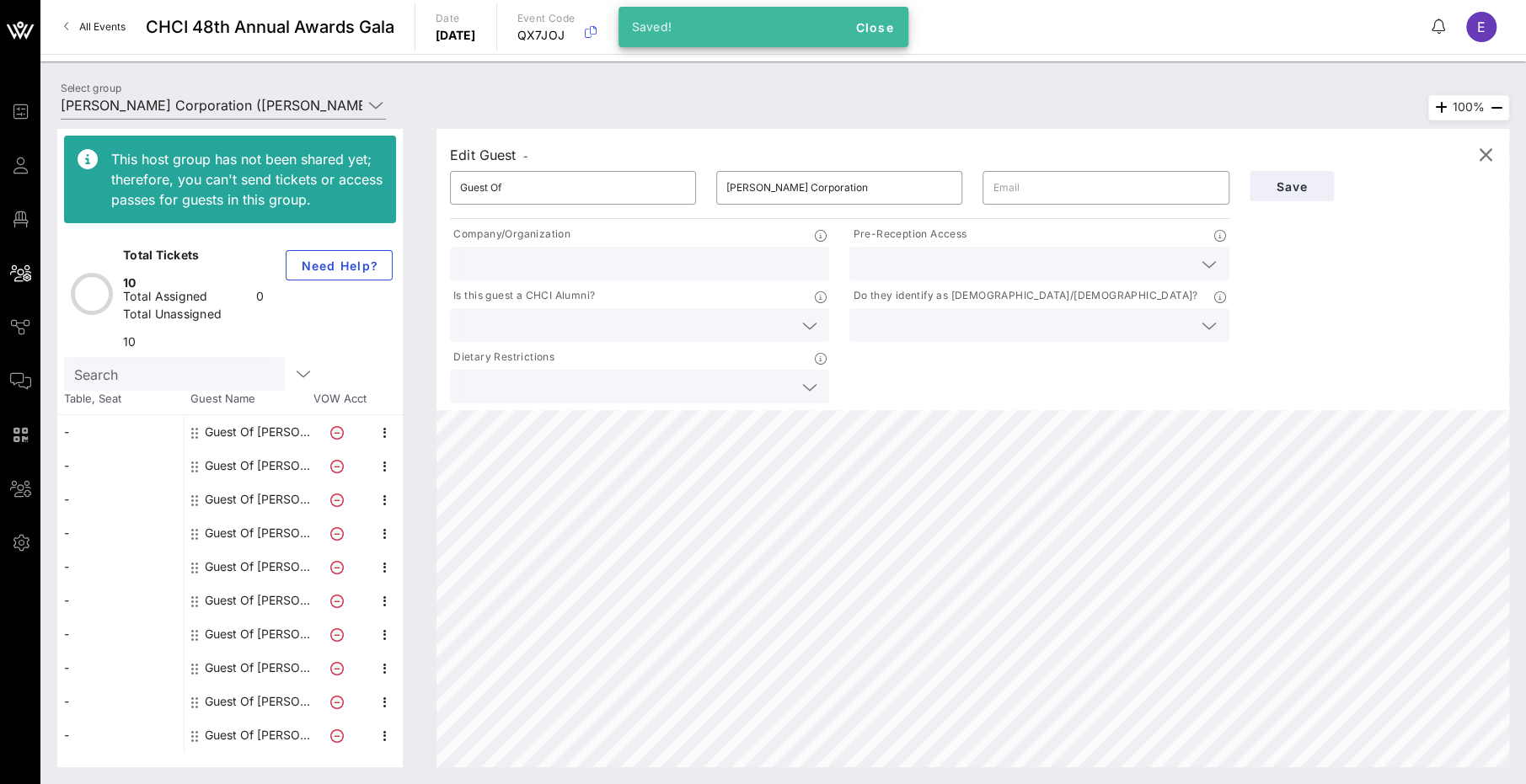click at bounding box center [1025, 264] 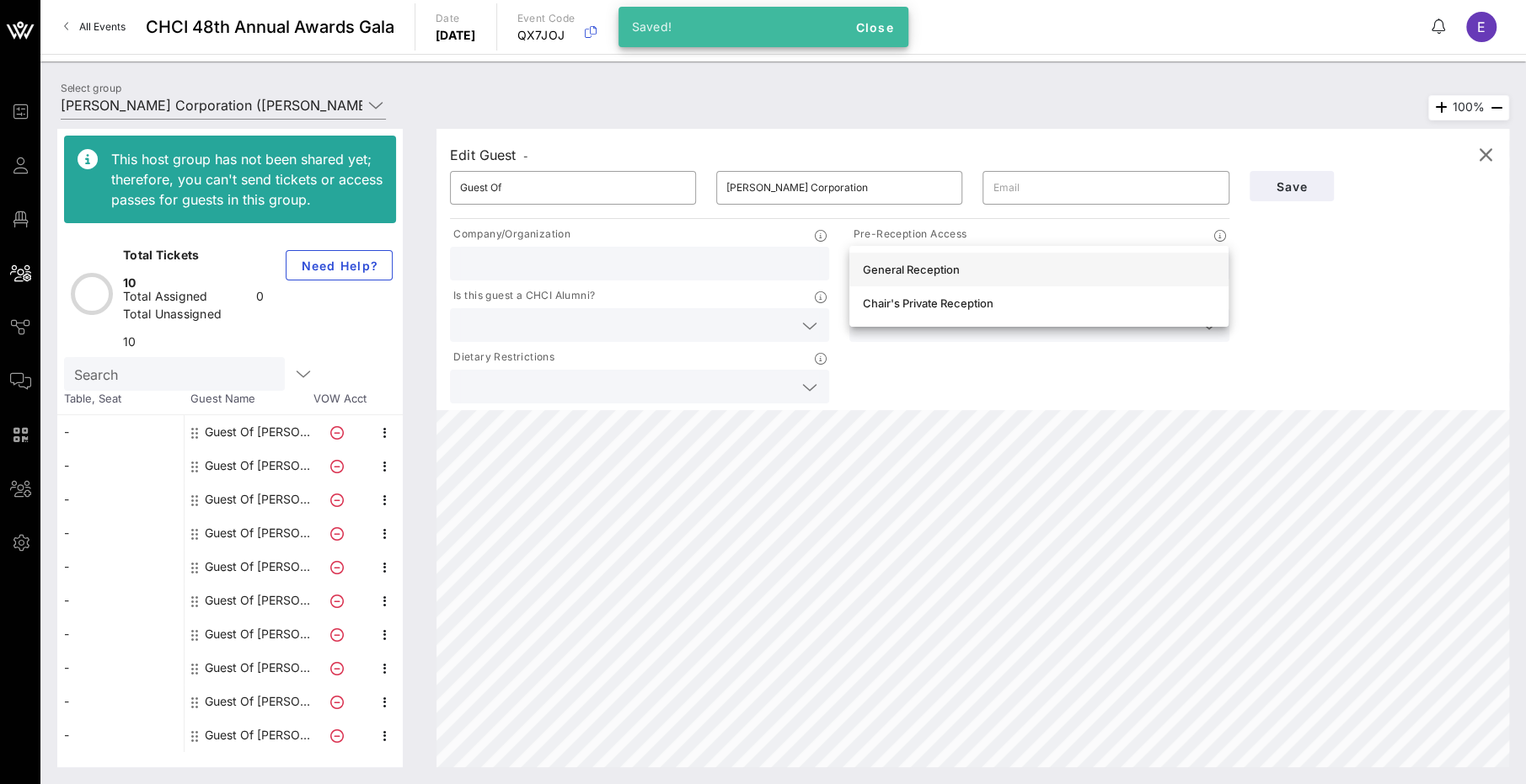 click on "General Reception" at bounding box center [1039, 269] 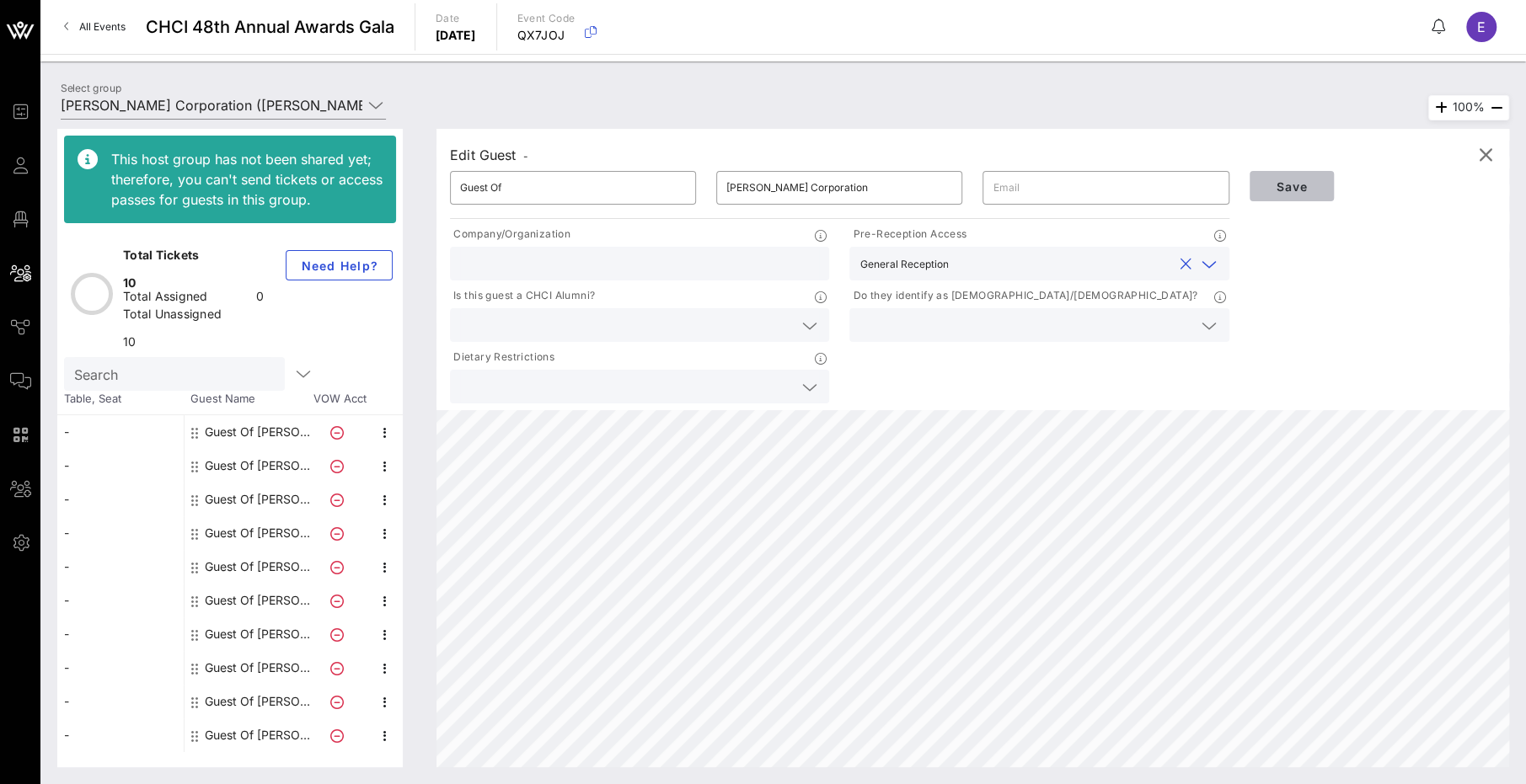 click on "Save" at bounding box center [1292, 186] 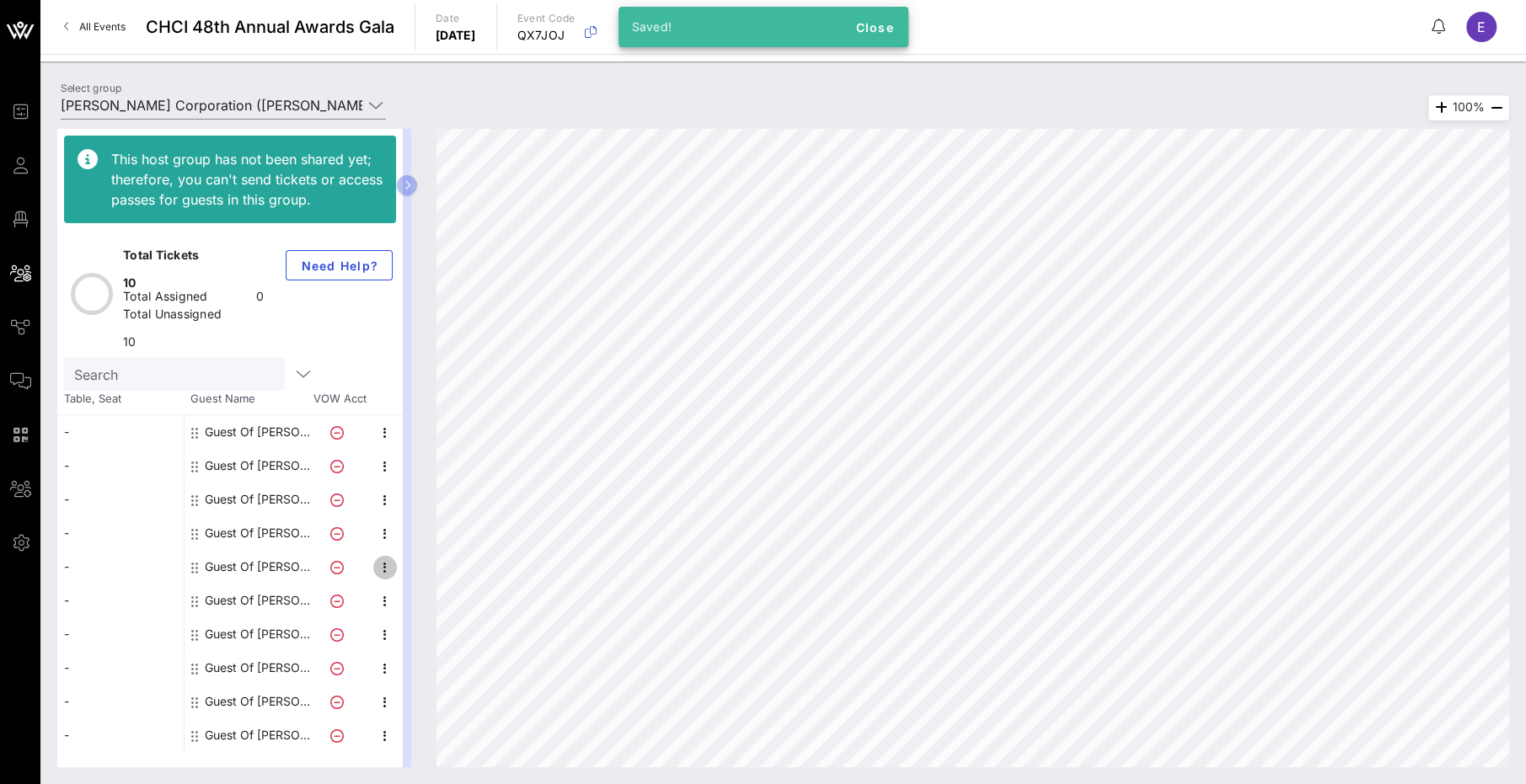 click at bounding box center [385, 568] 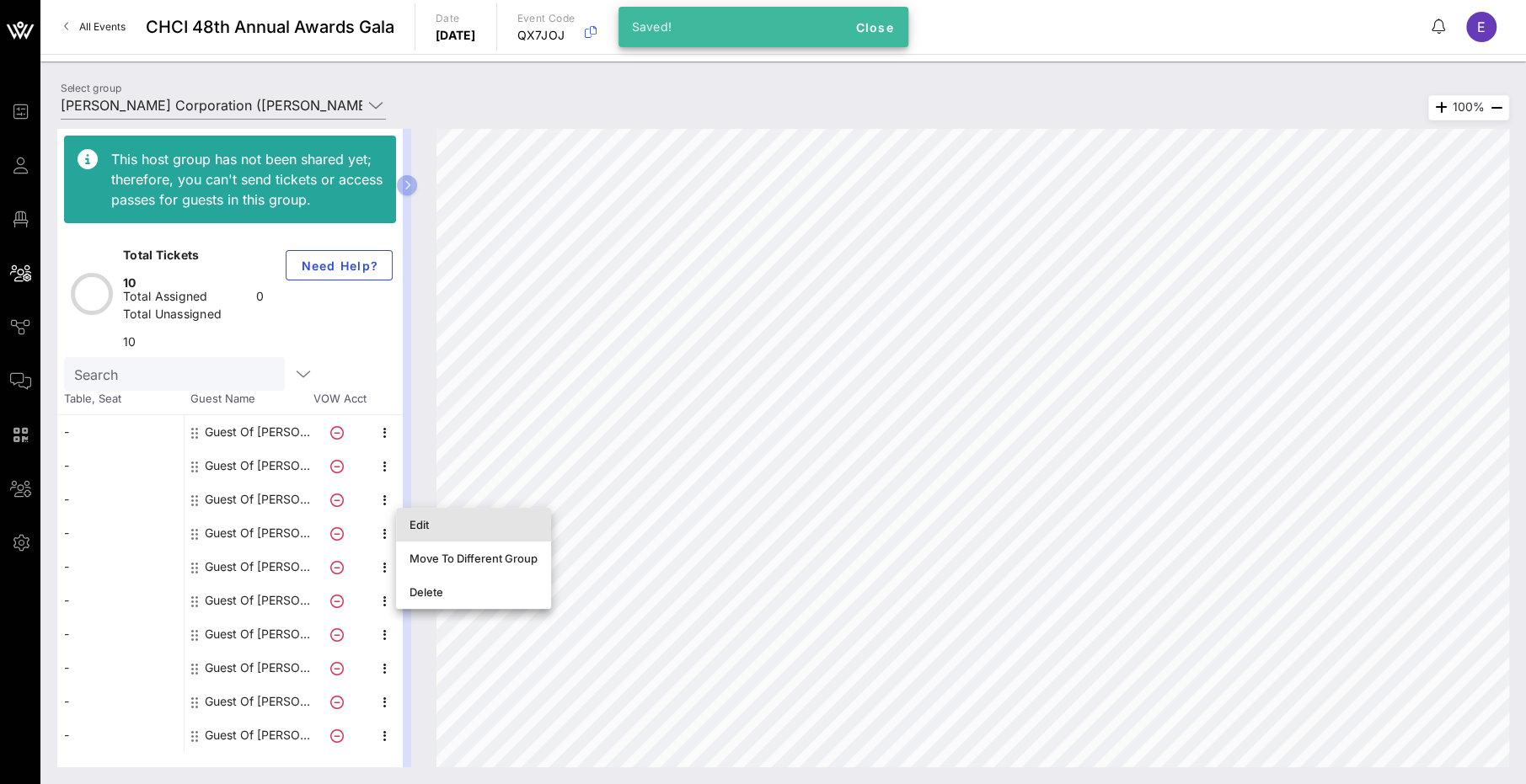 click on "Edit" at bounding box center (474, 525) 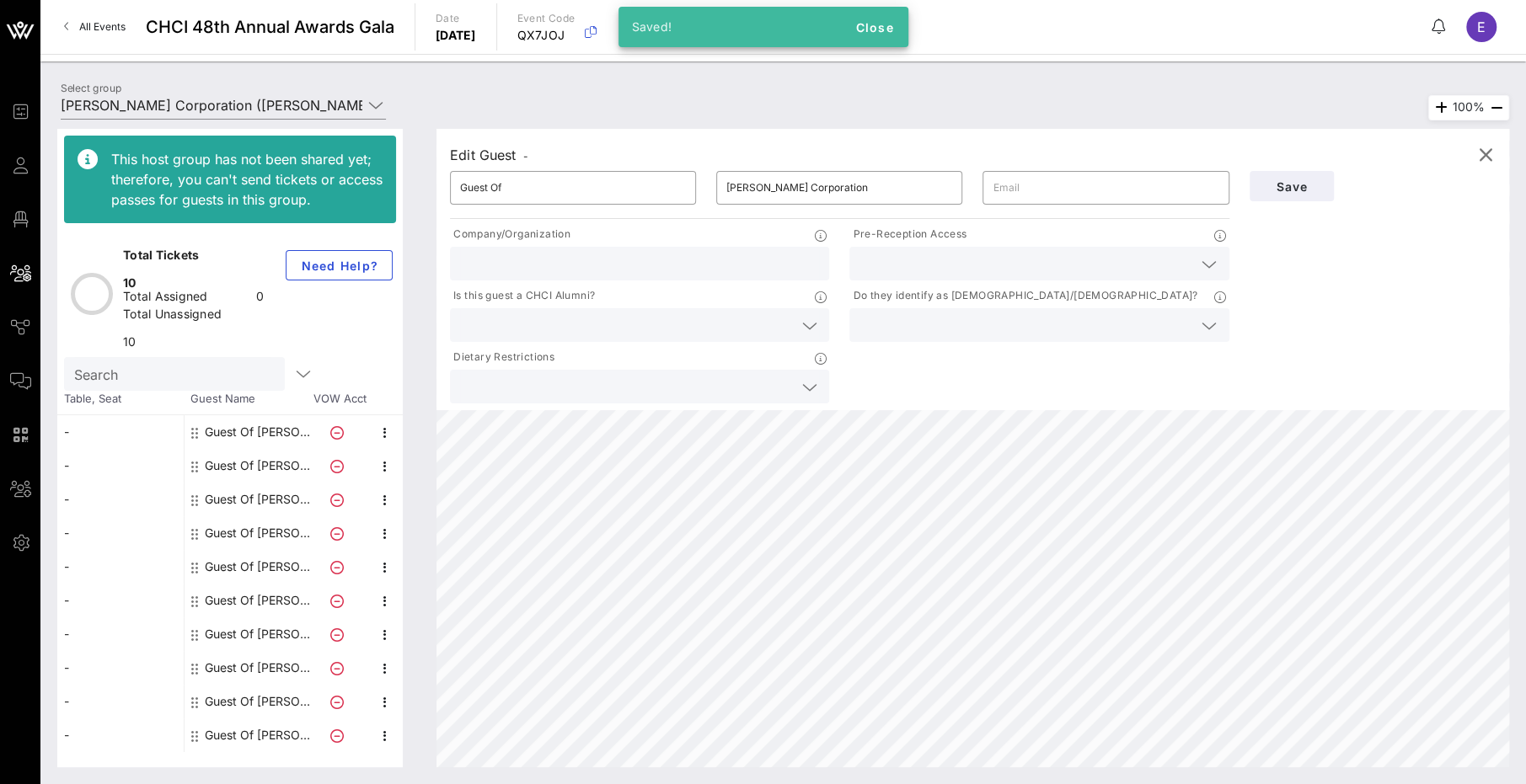click at bounding box center [1025, 264] 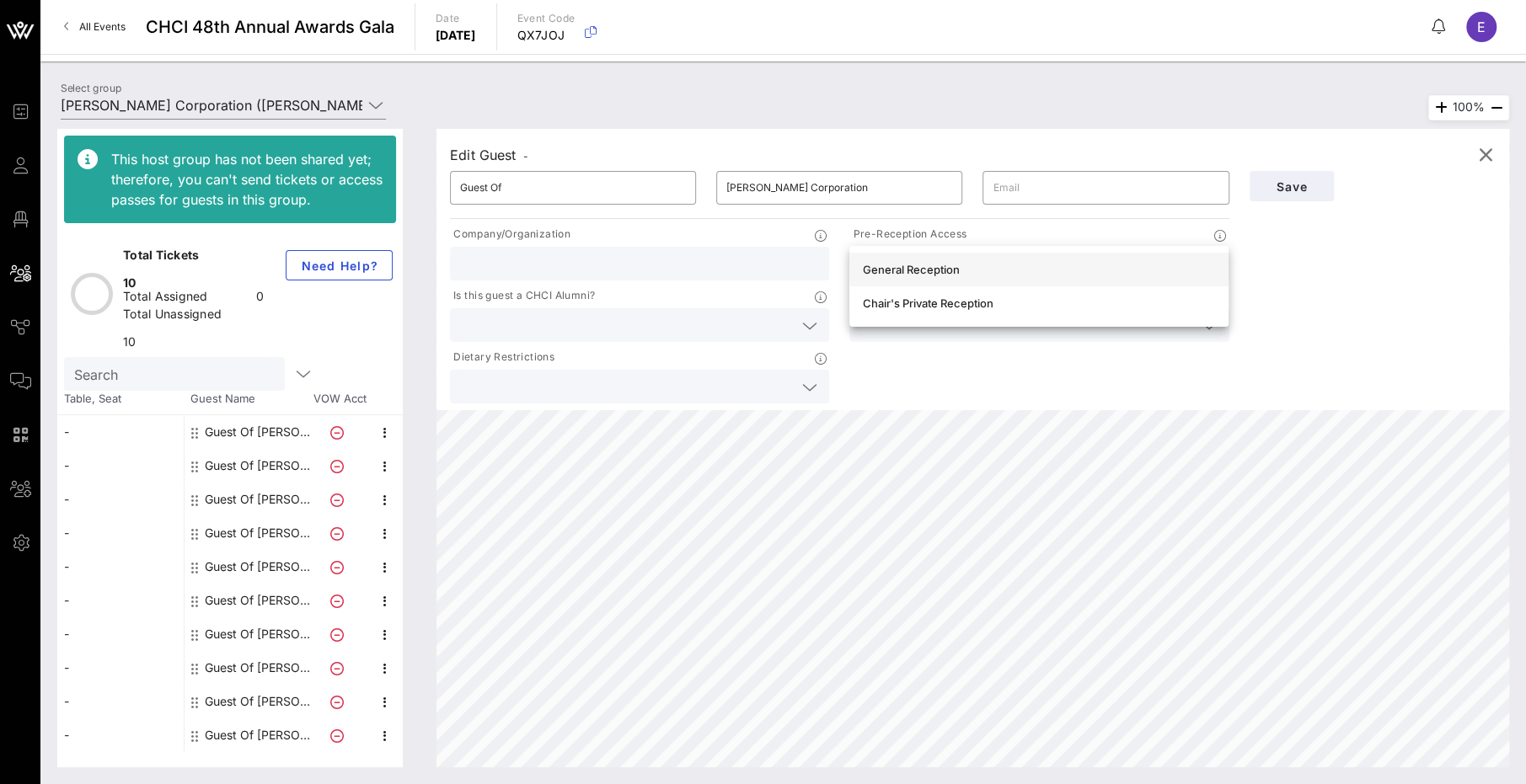 click on "General Reception" at bounding box center (1039, 269) 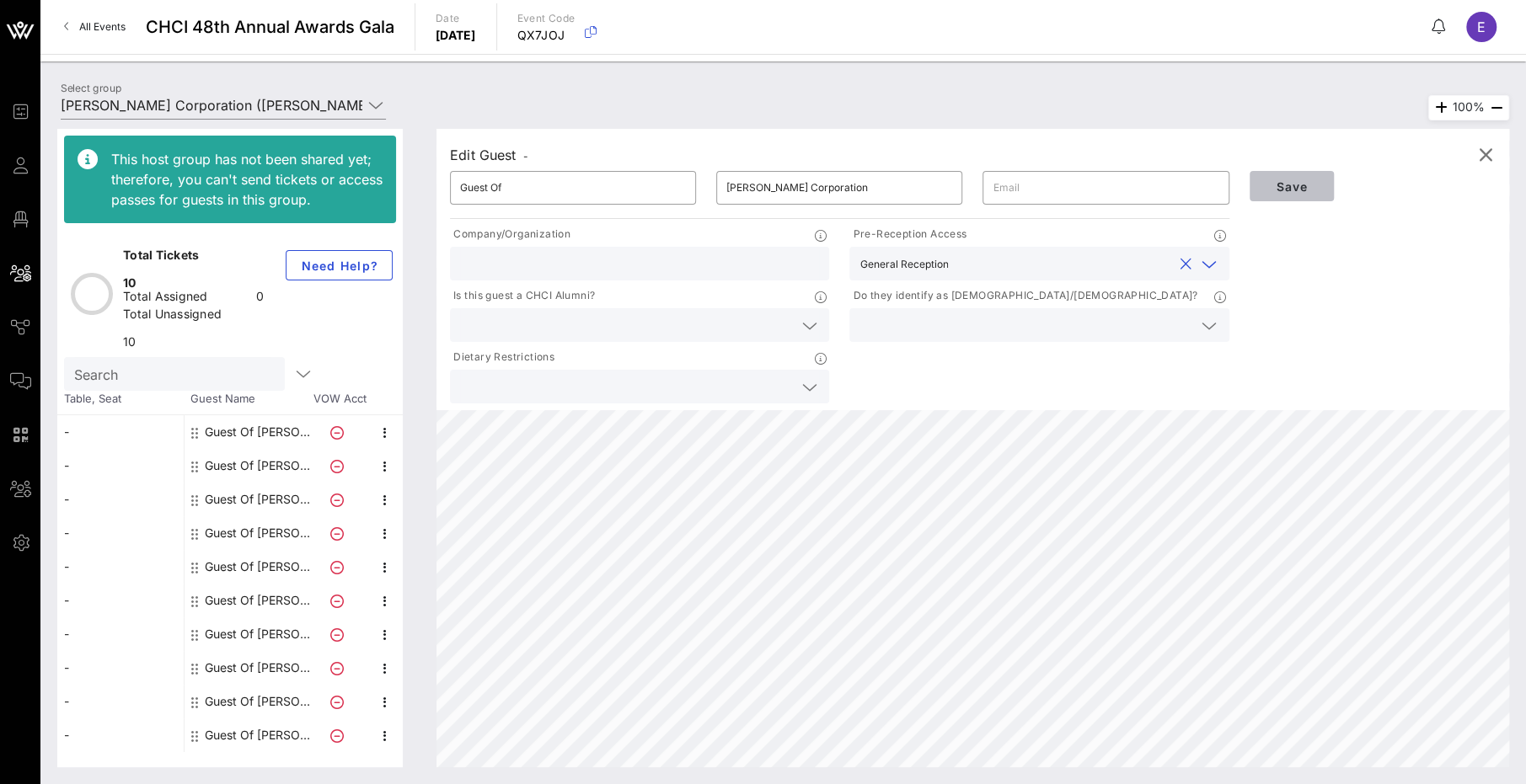 click on "Save" at bounding box center [1292, 186] 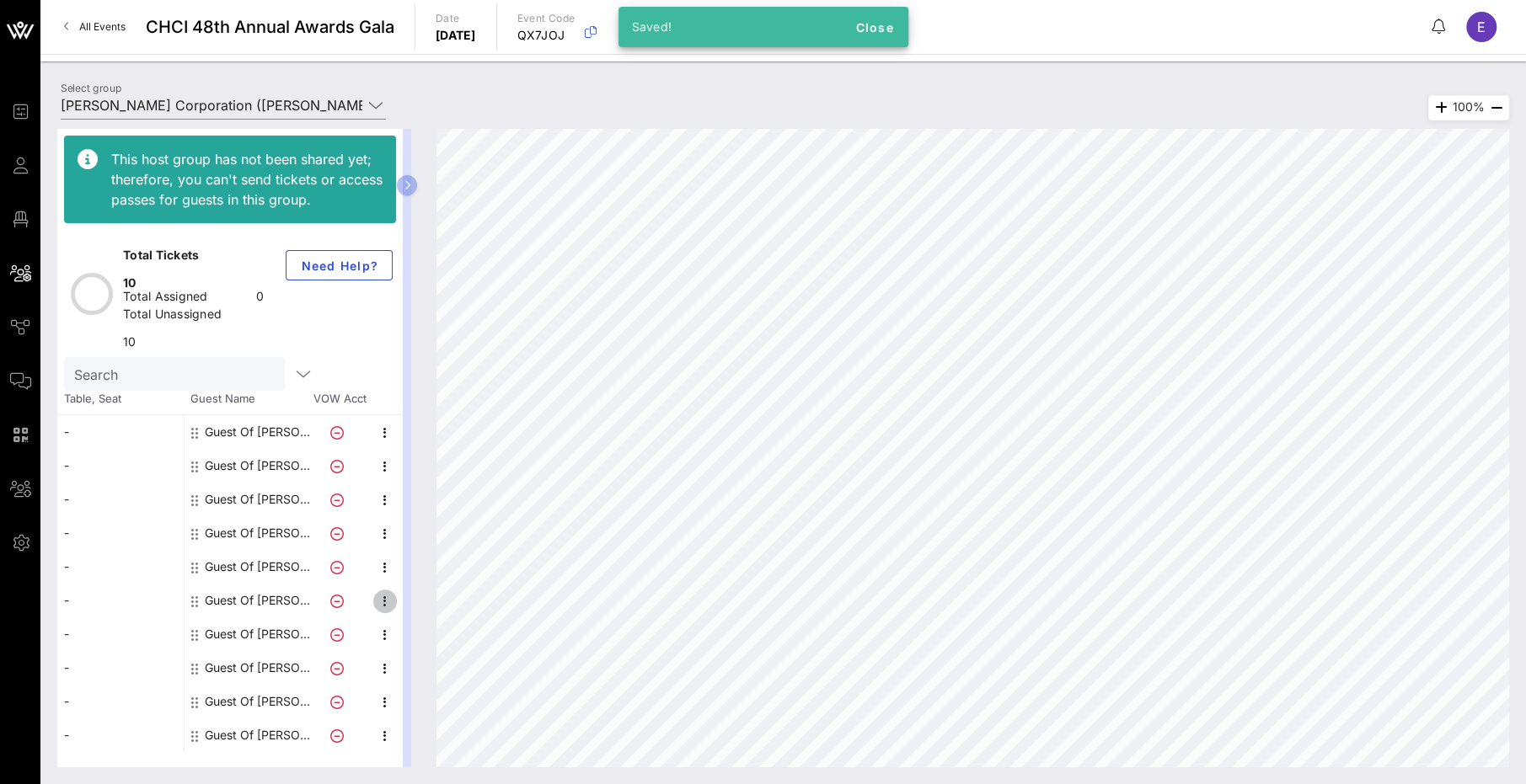 click at bounding box center [385, 601] 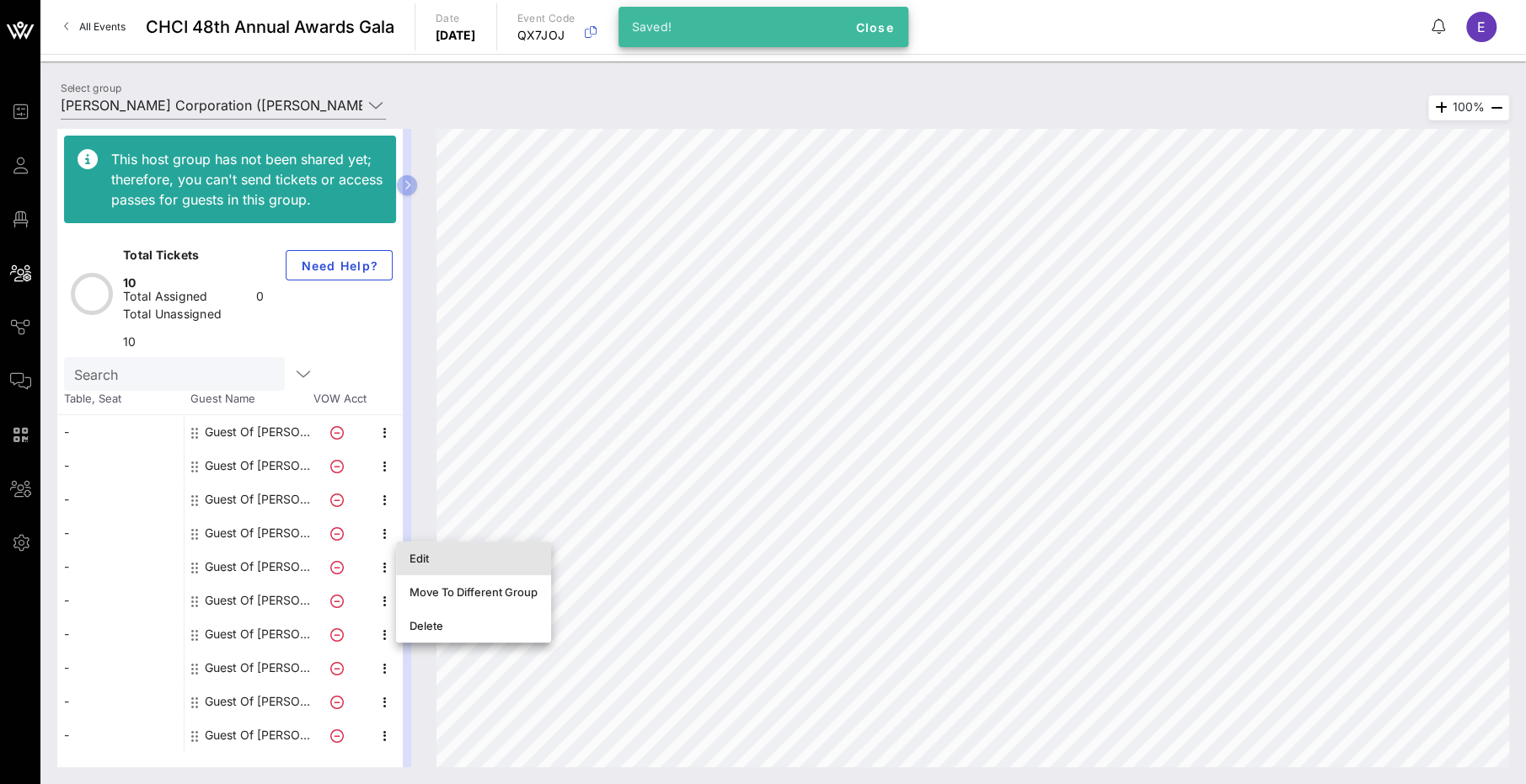 click on "Edit" at bounding box center (474, 558) 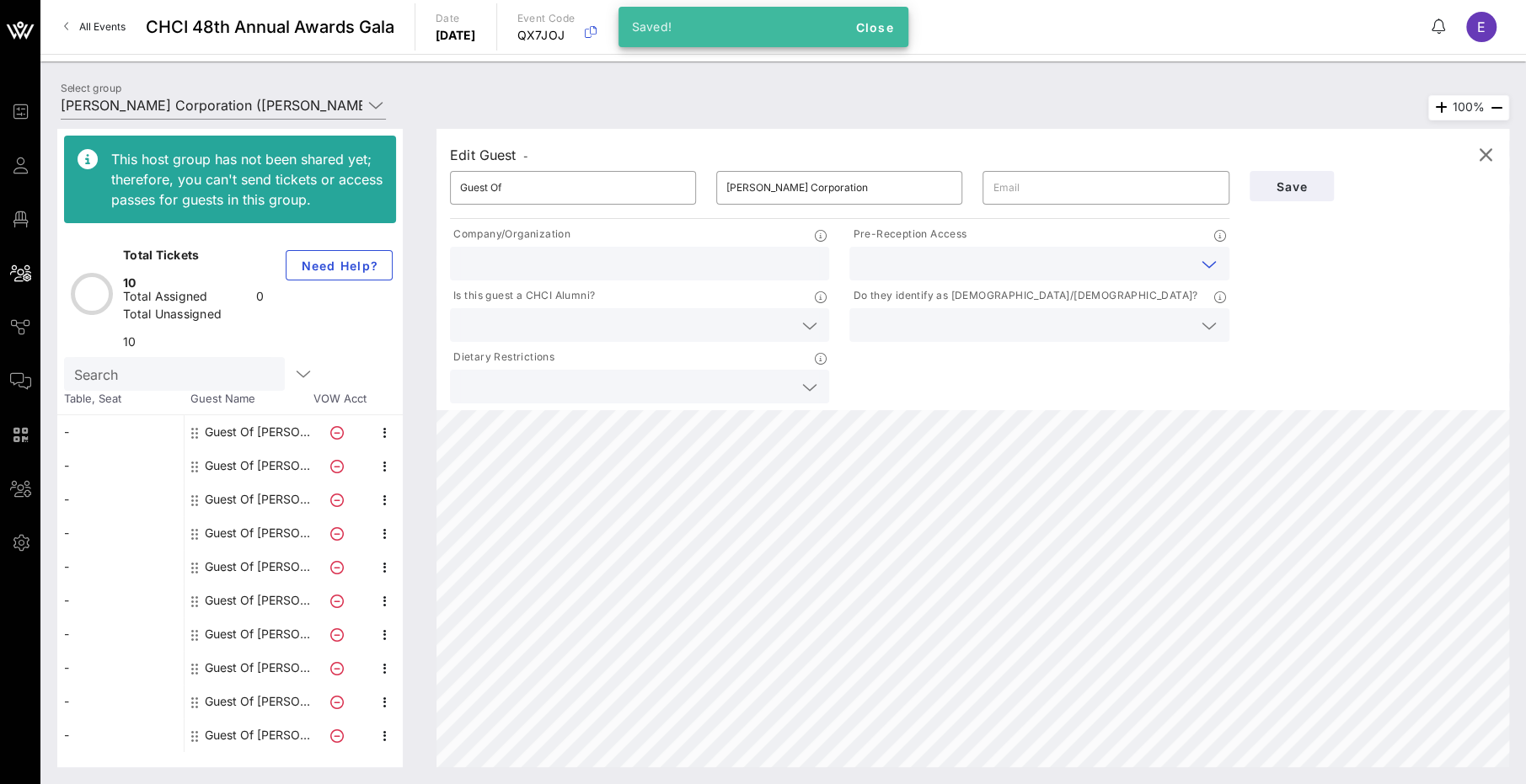 click at bounding box center [1025, 264] 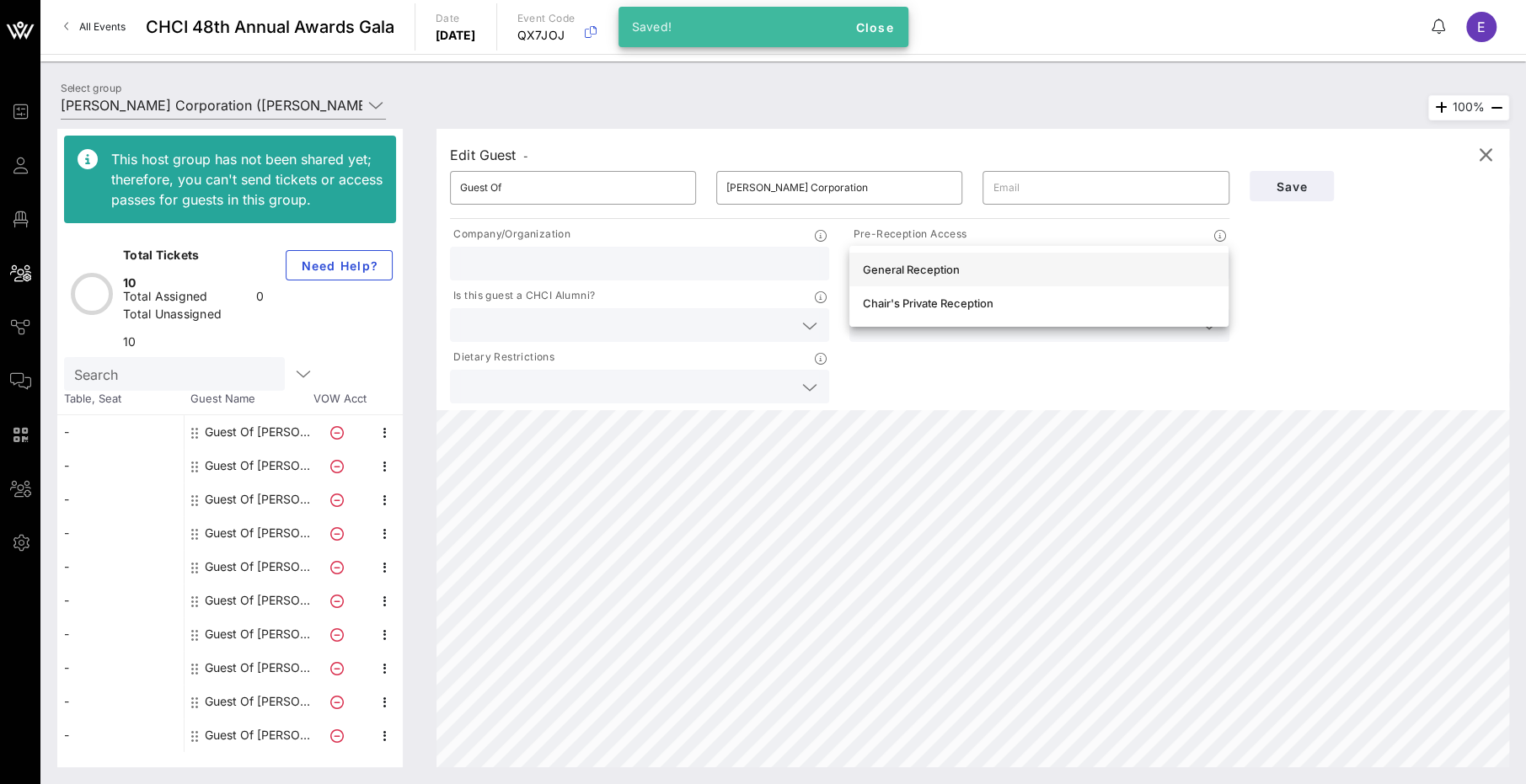 click on "General Reception" at bounding box center (1039, 269) 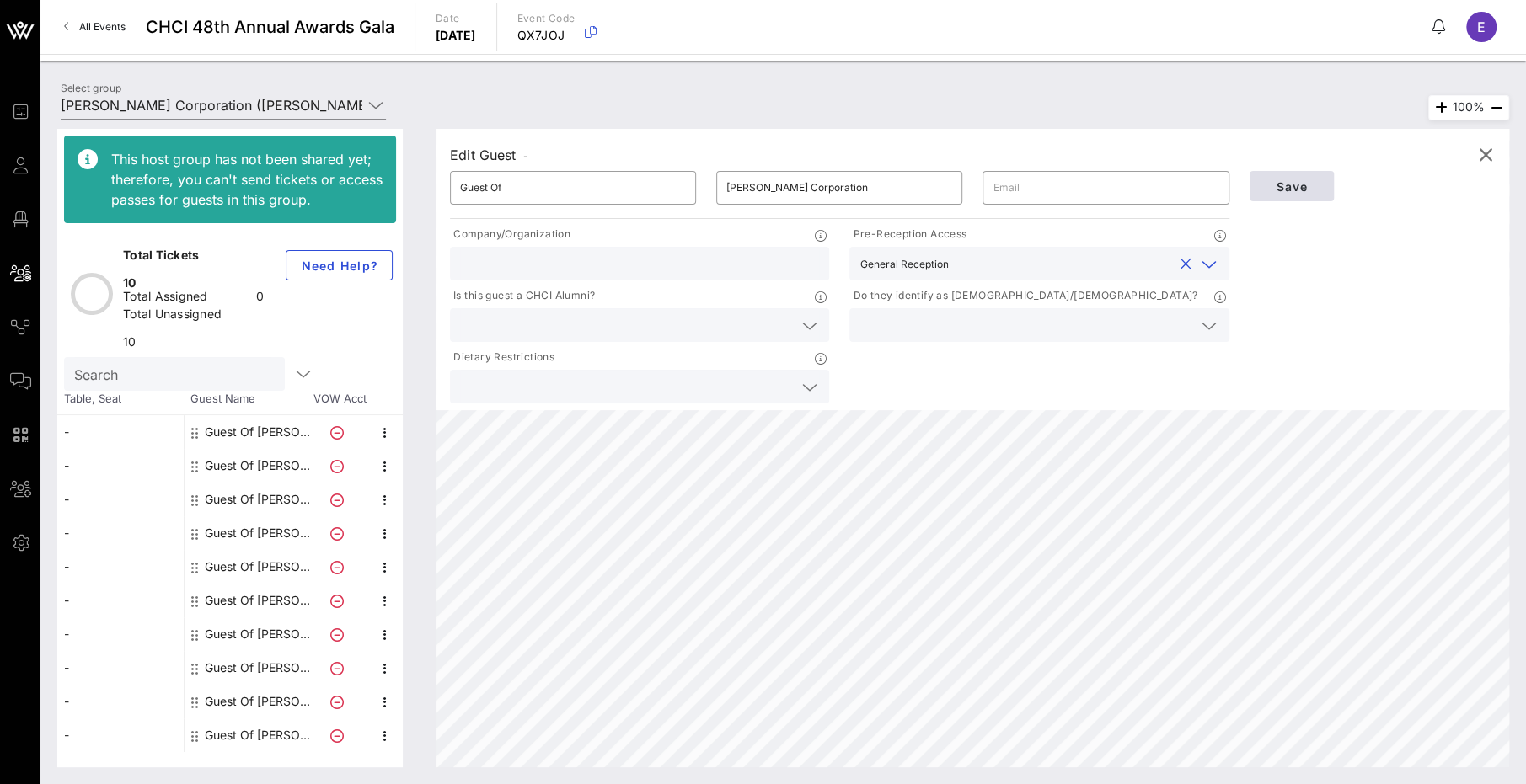 click on "Save" at bounding box center [1292, 186] 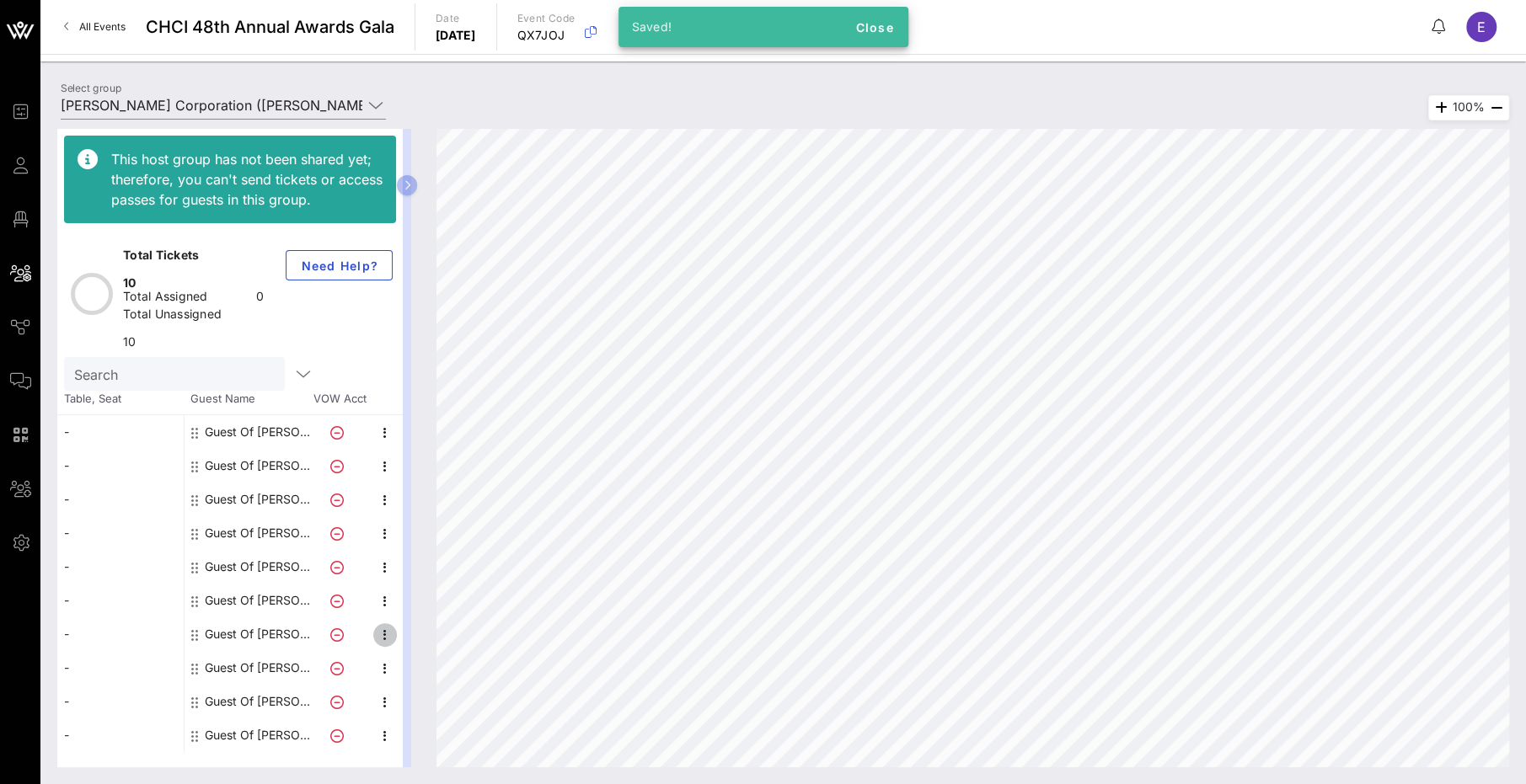 click at bounding box center (385, 635) 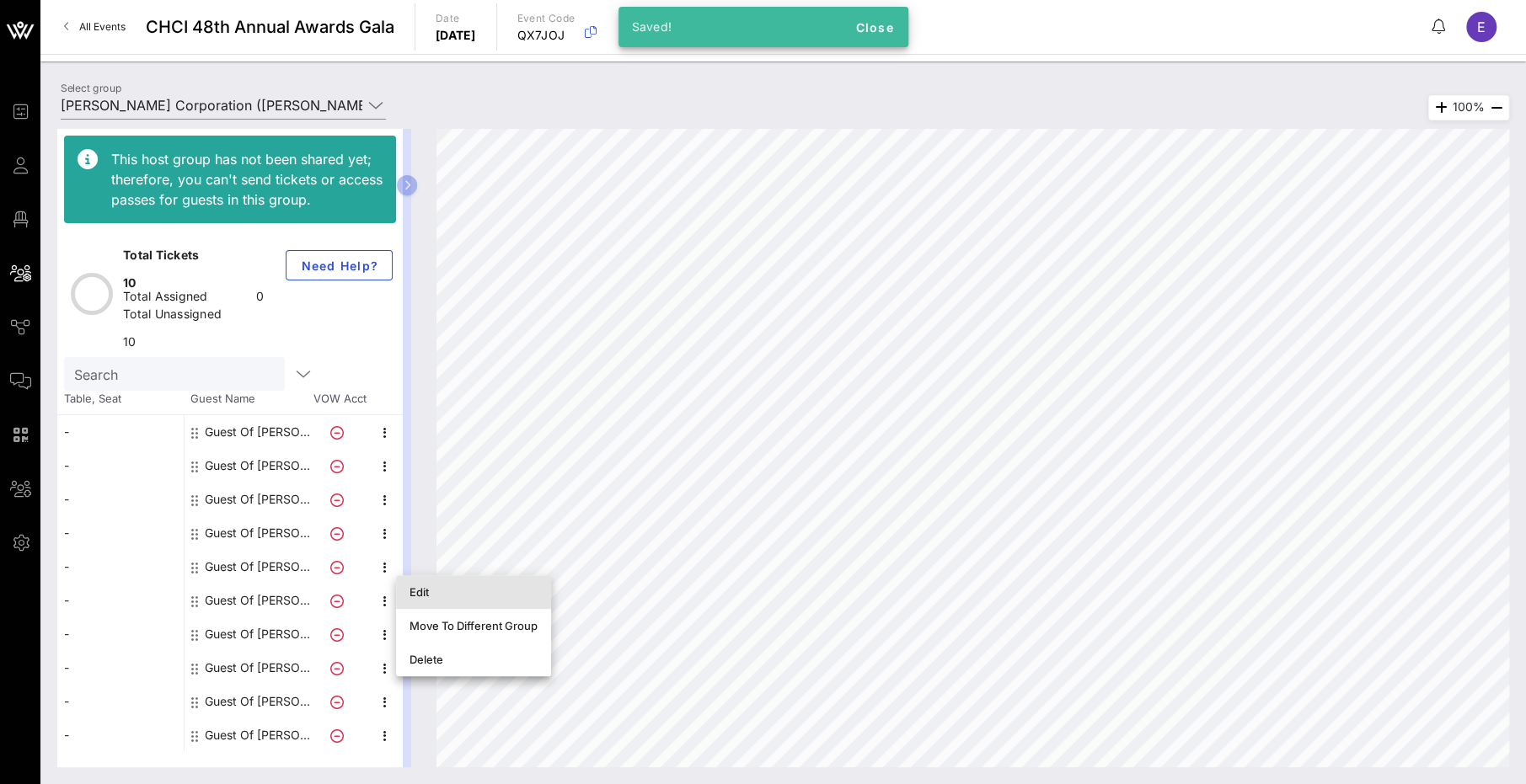 click on "Edit" at bounding box center [474, 592] 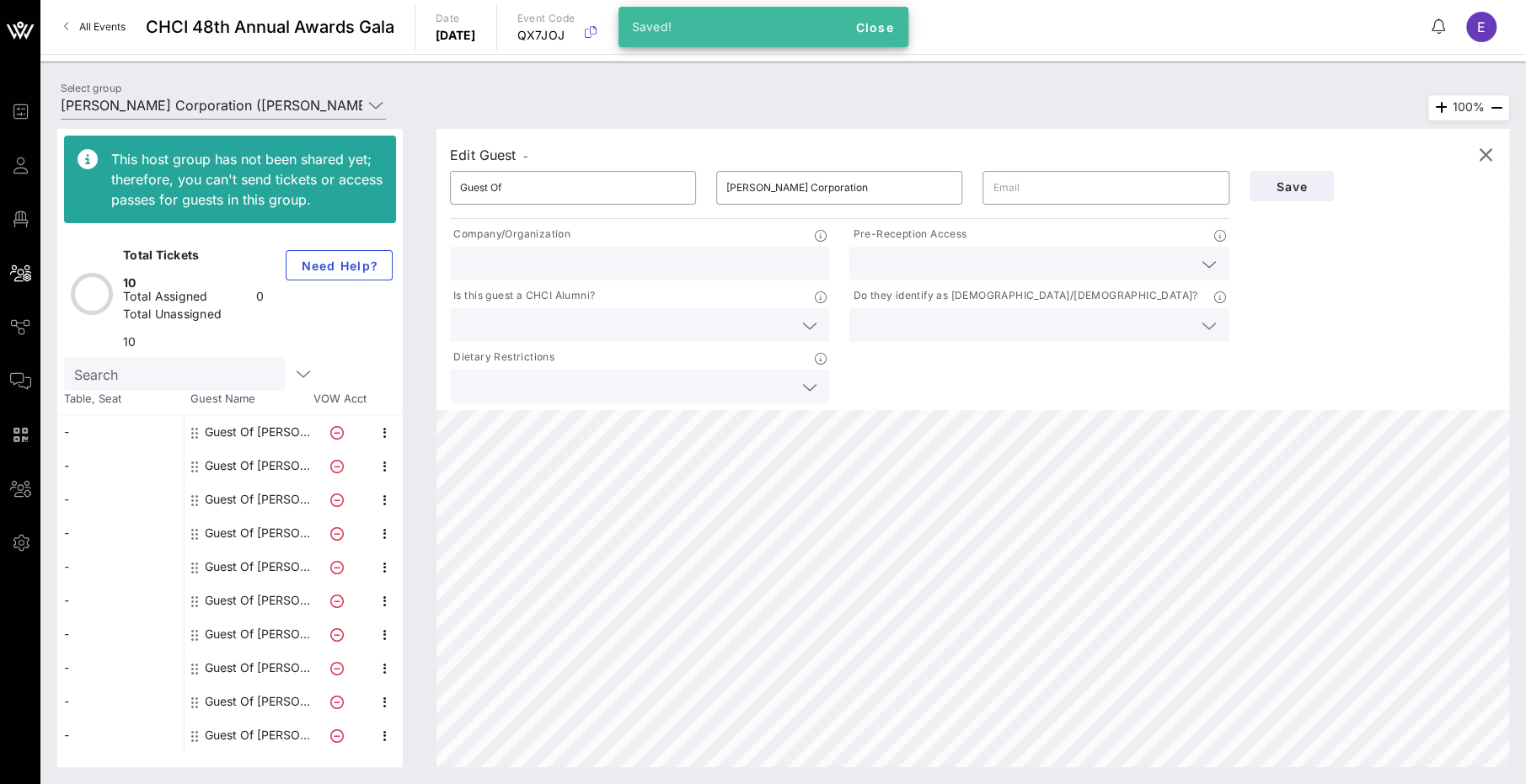 click at bounding box center (1025, 264) 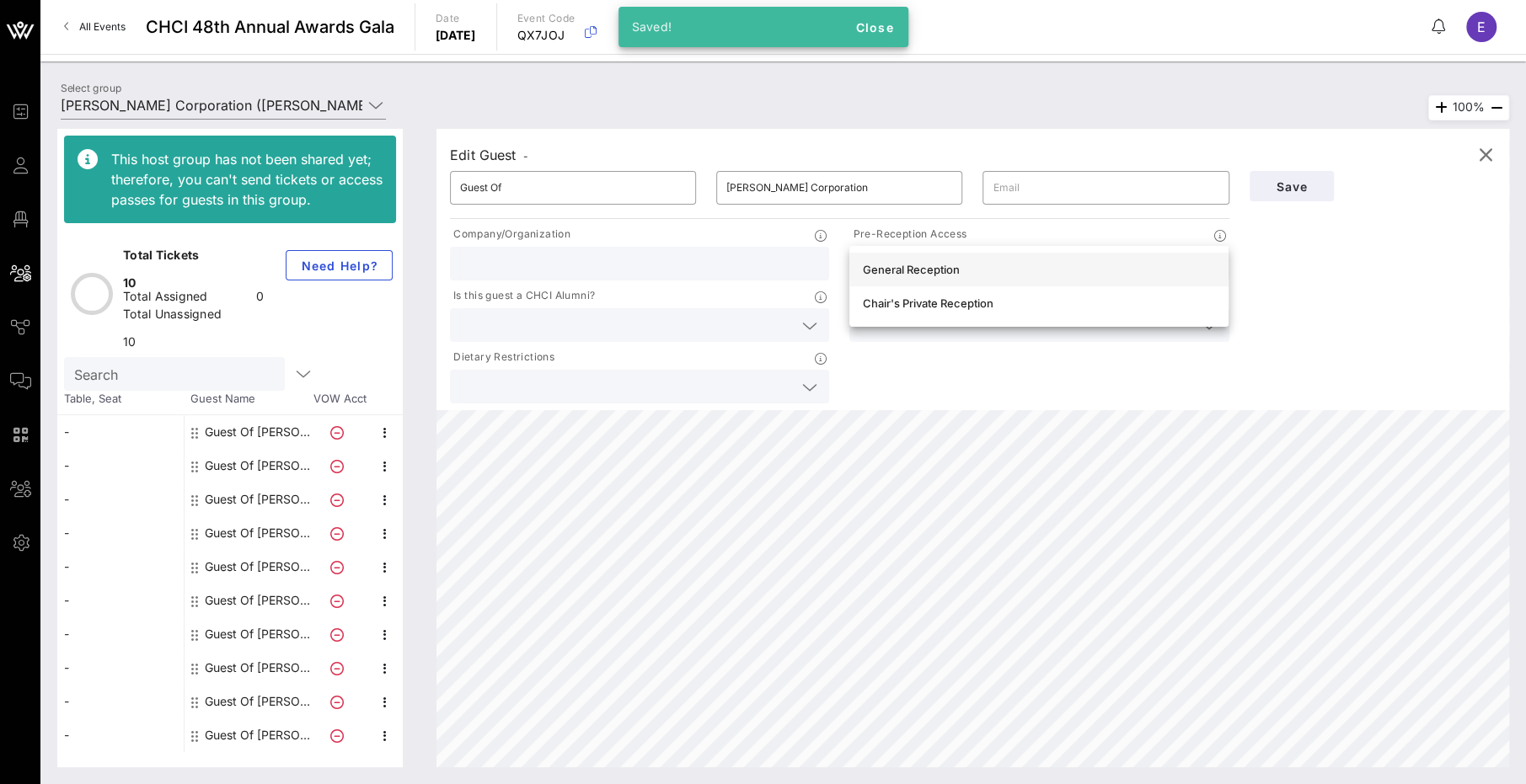 click on "General Reception" at bounding box center [1039, 269] 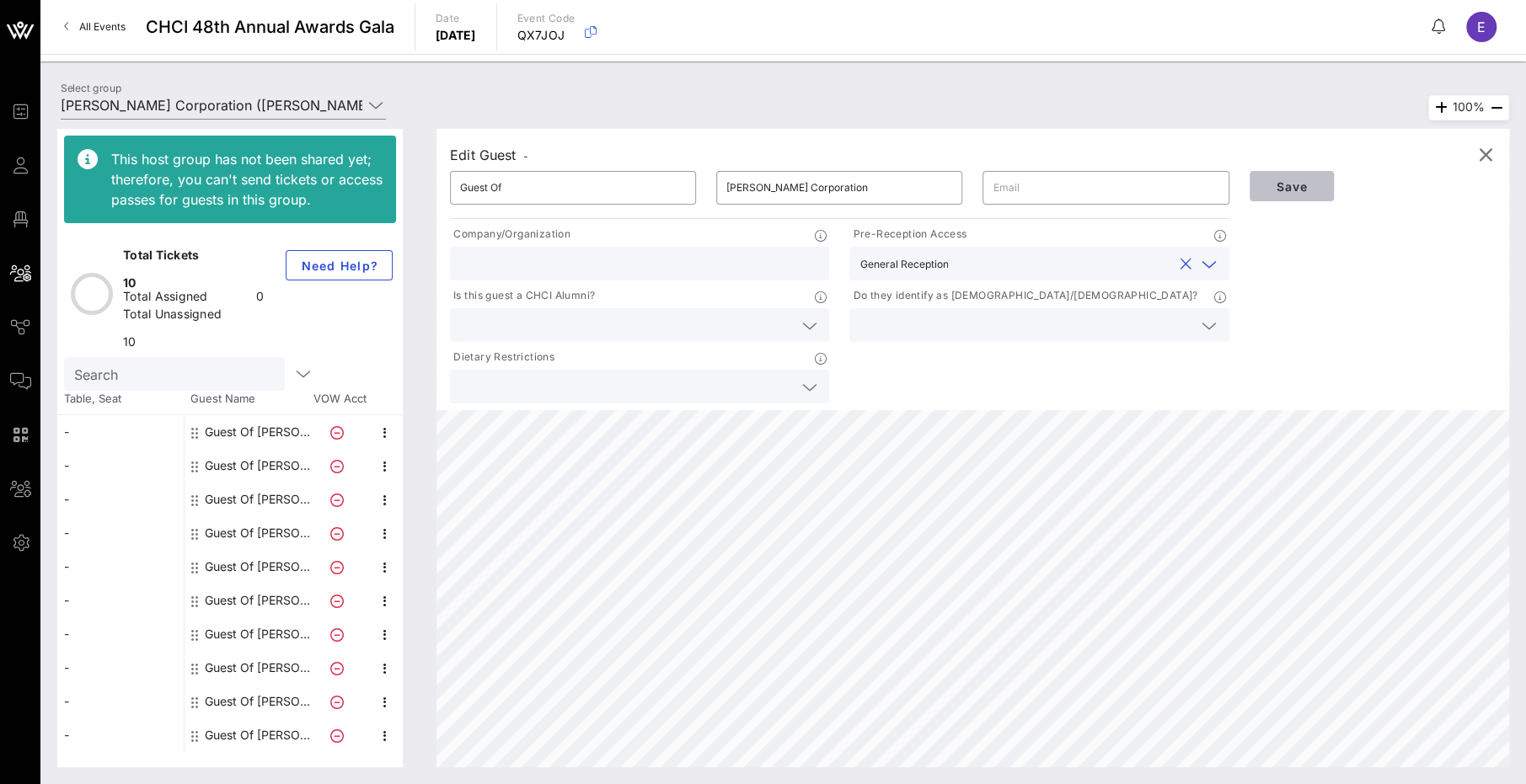 click on "Save" at bounding box center (1292, 186) 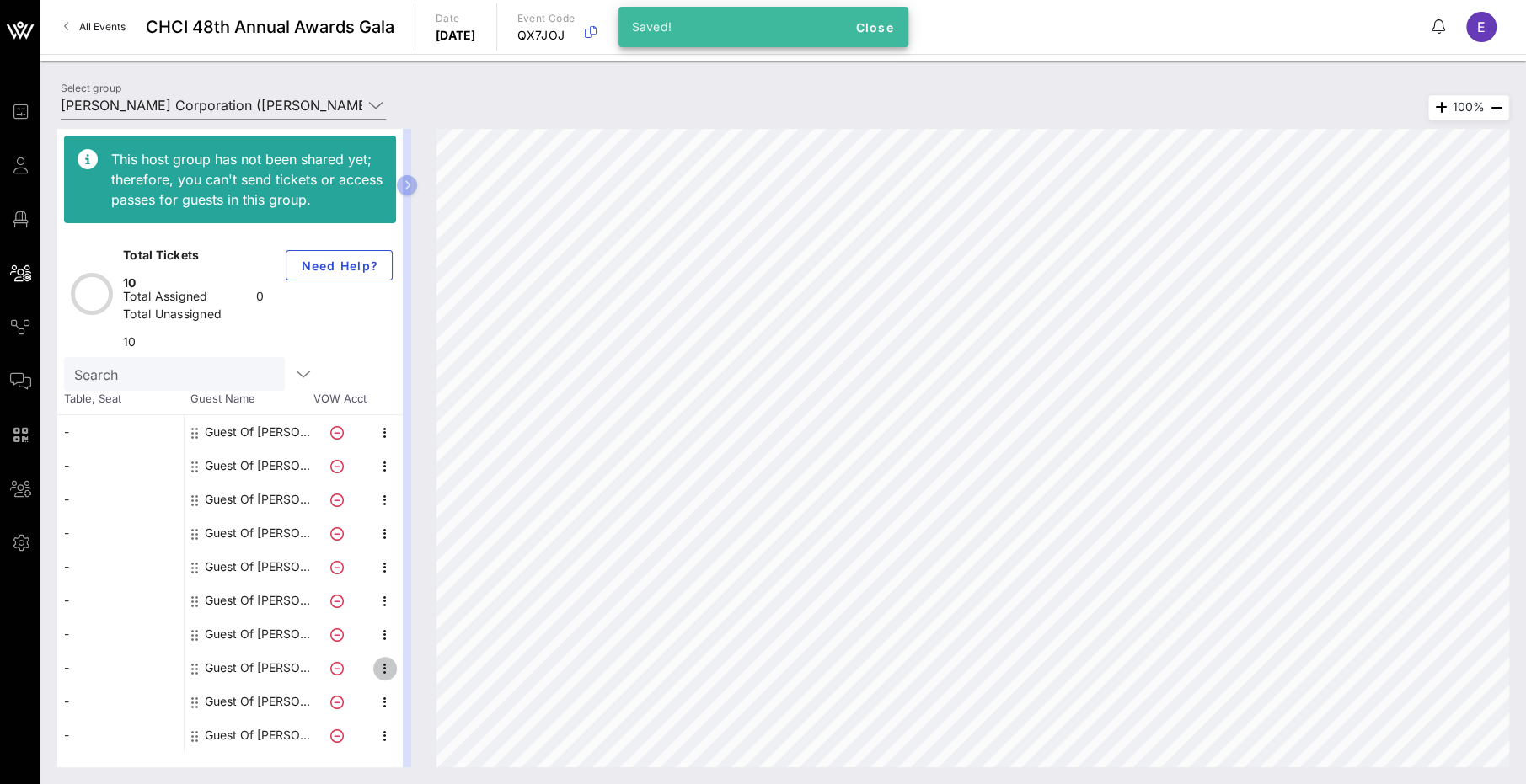 click at bounding box center (385, 669) 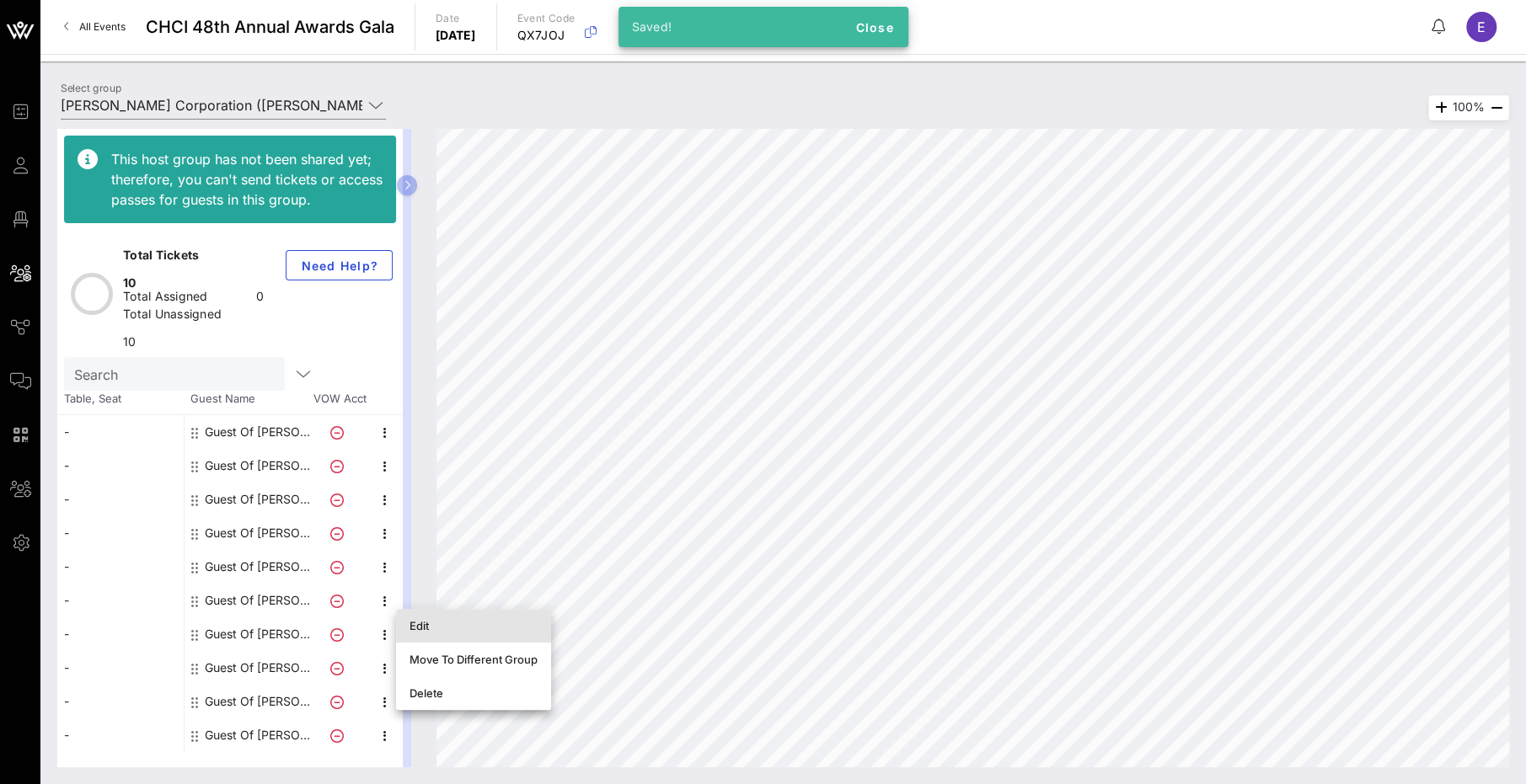click on "Edit" at bounding box center (474, 626) 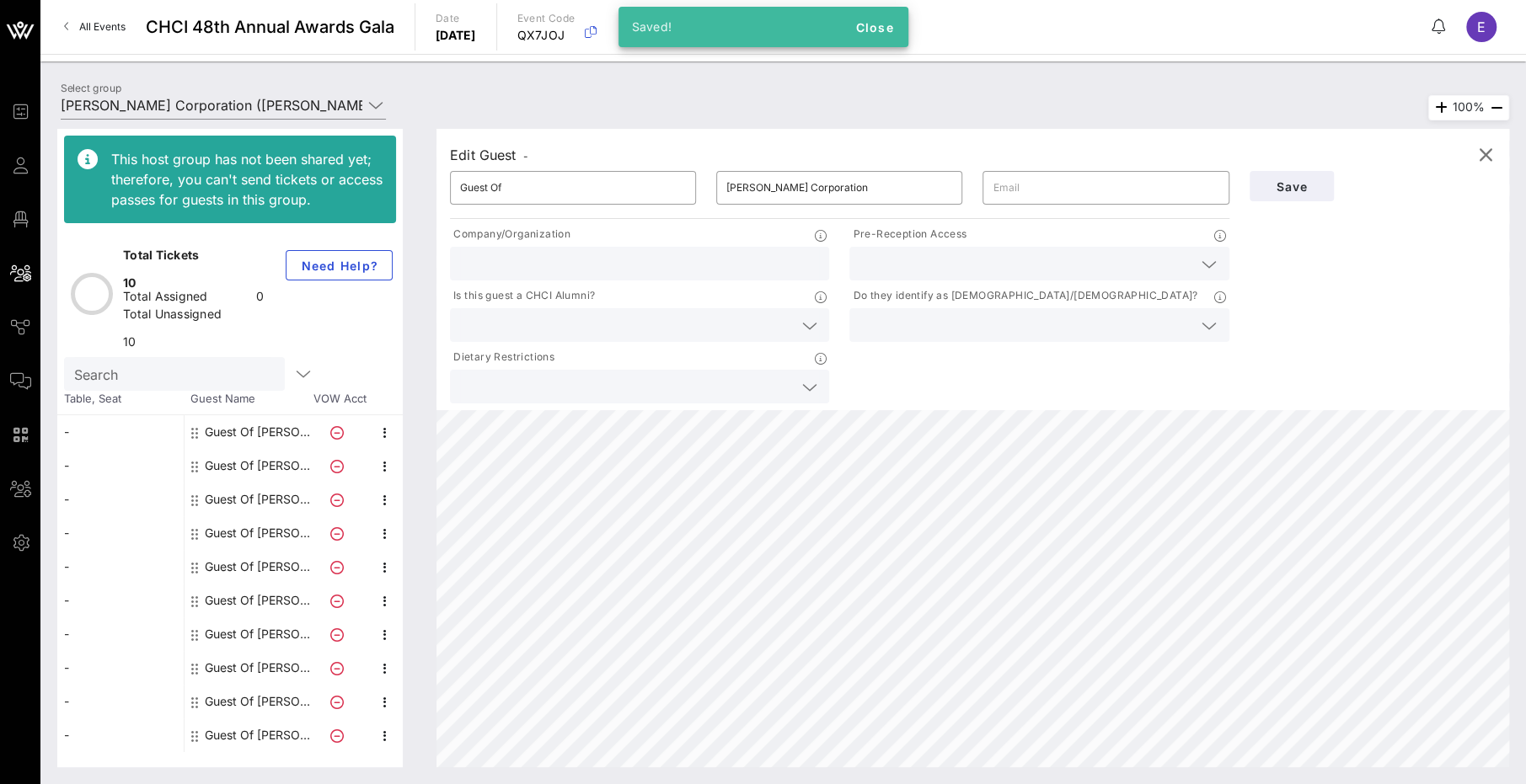 click at bounding box center (1025, 264) 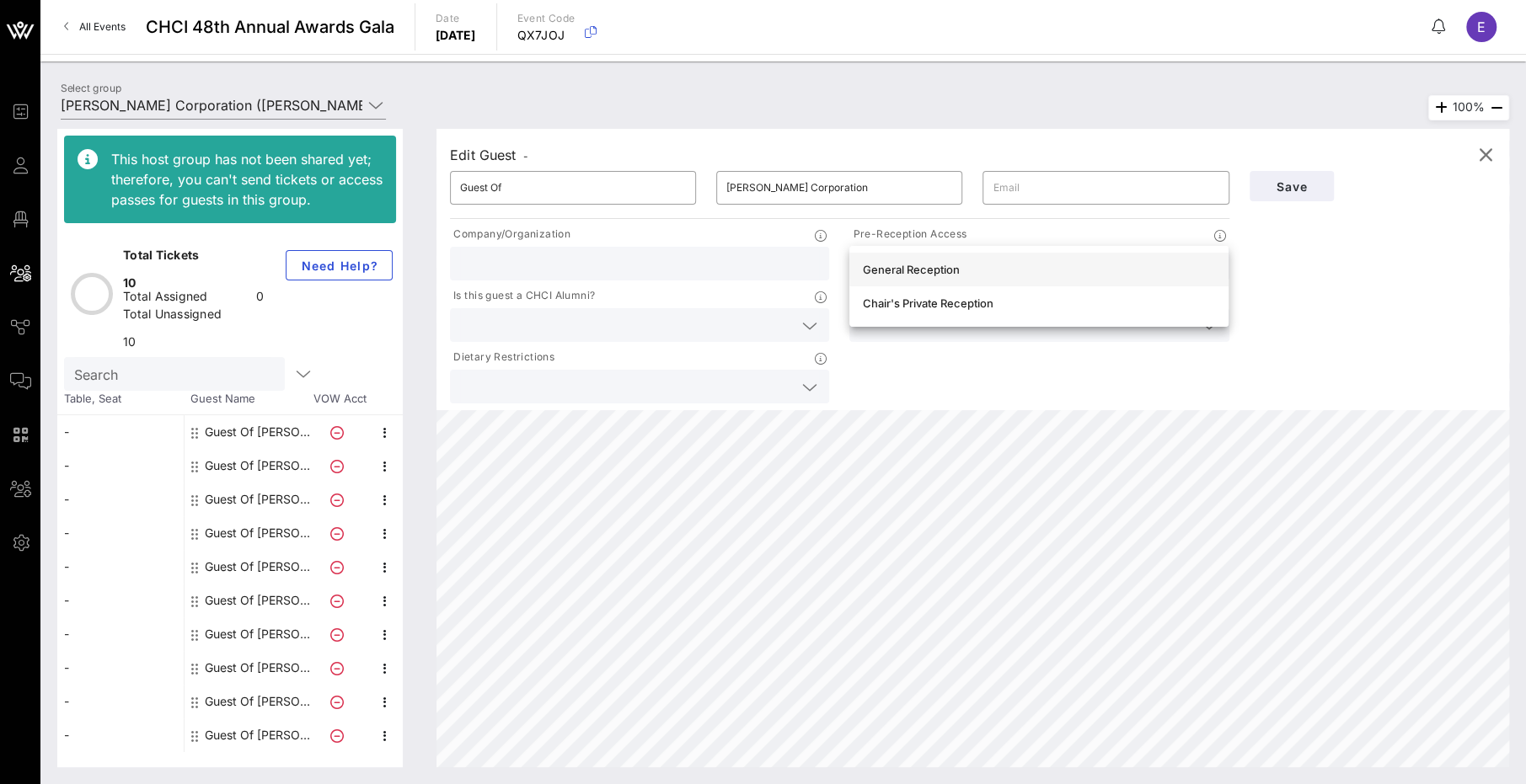 click on "General Reception" at bounding box center (1039, 269) 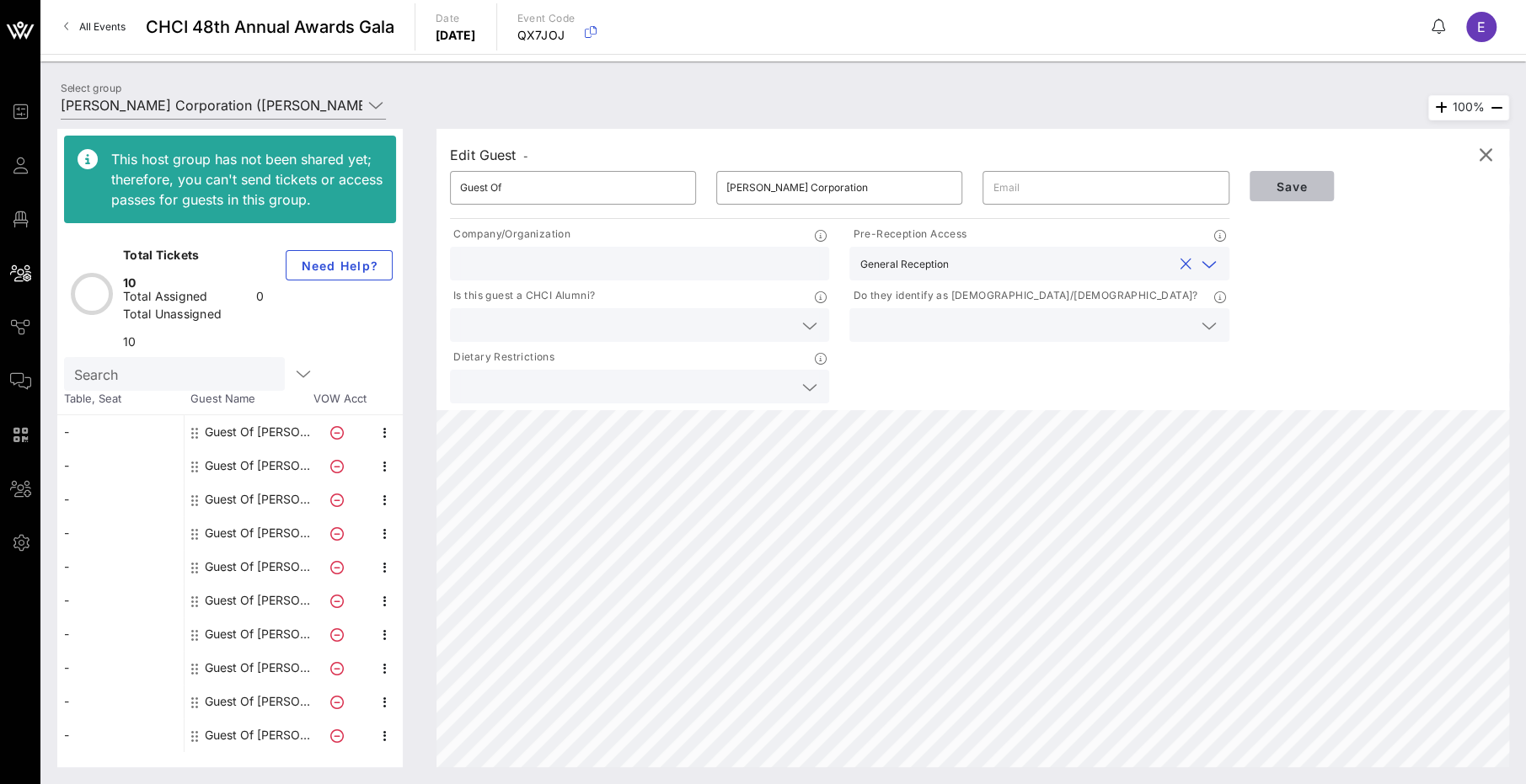 click on "Save" at bounding box center [1292, 186] 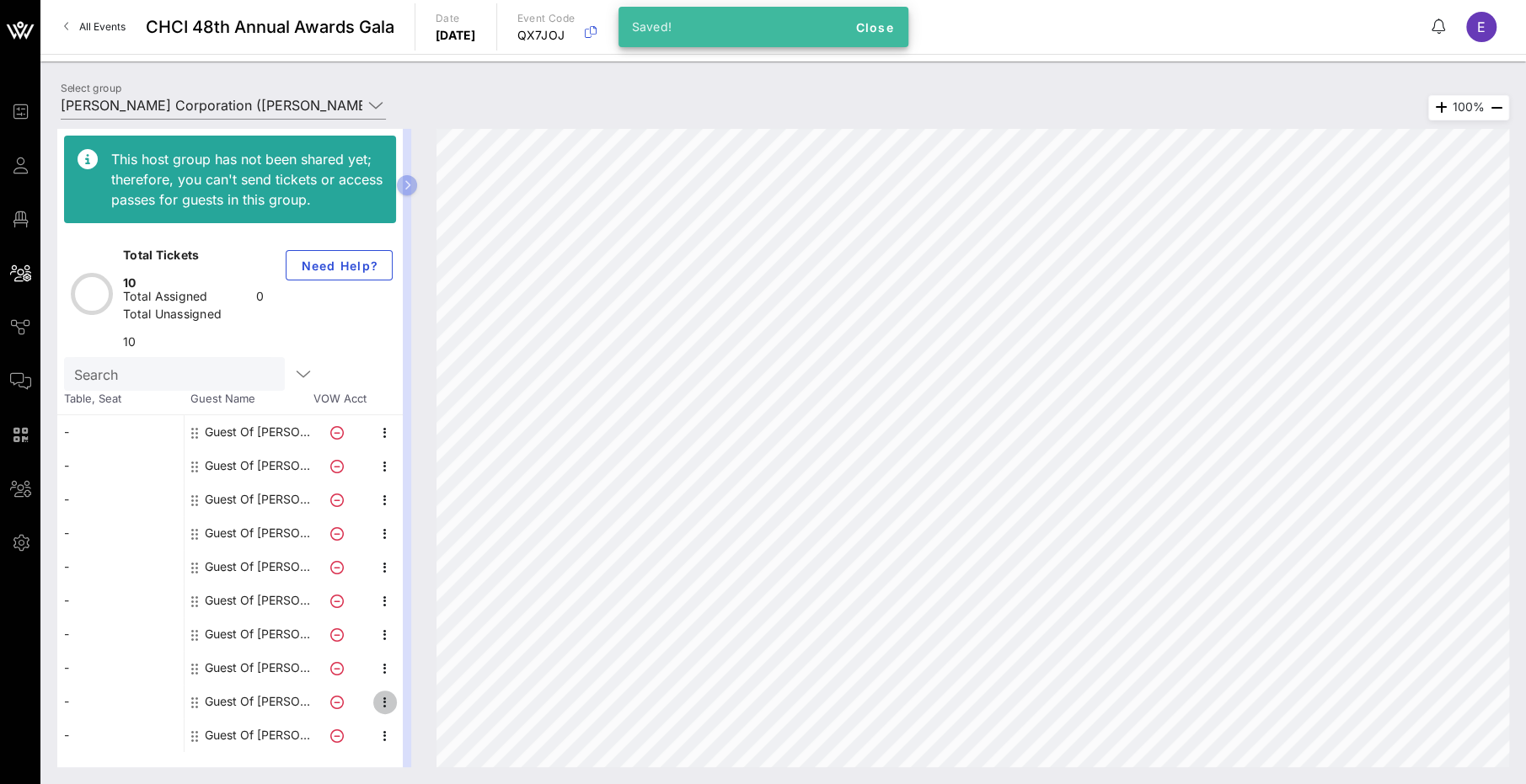 click at bounding box center [385, 702] 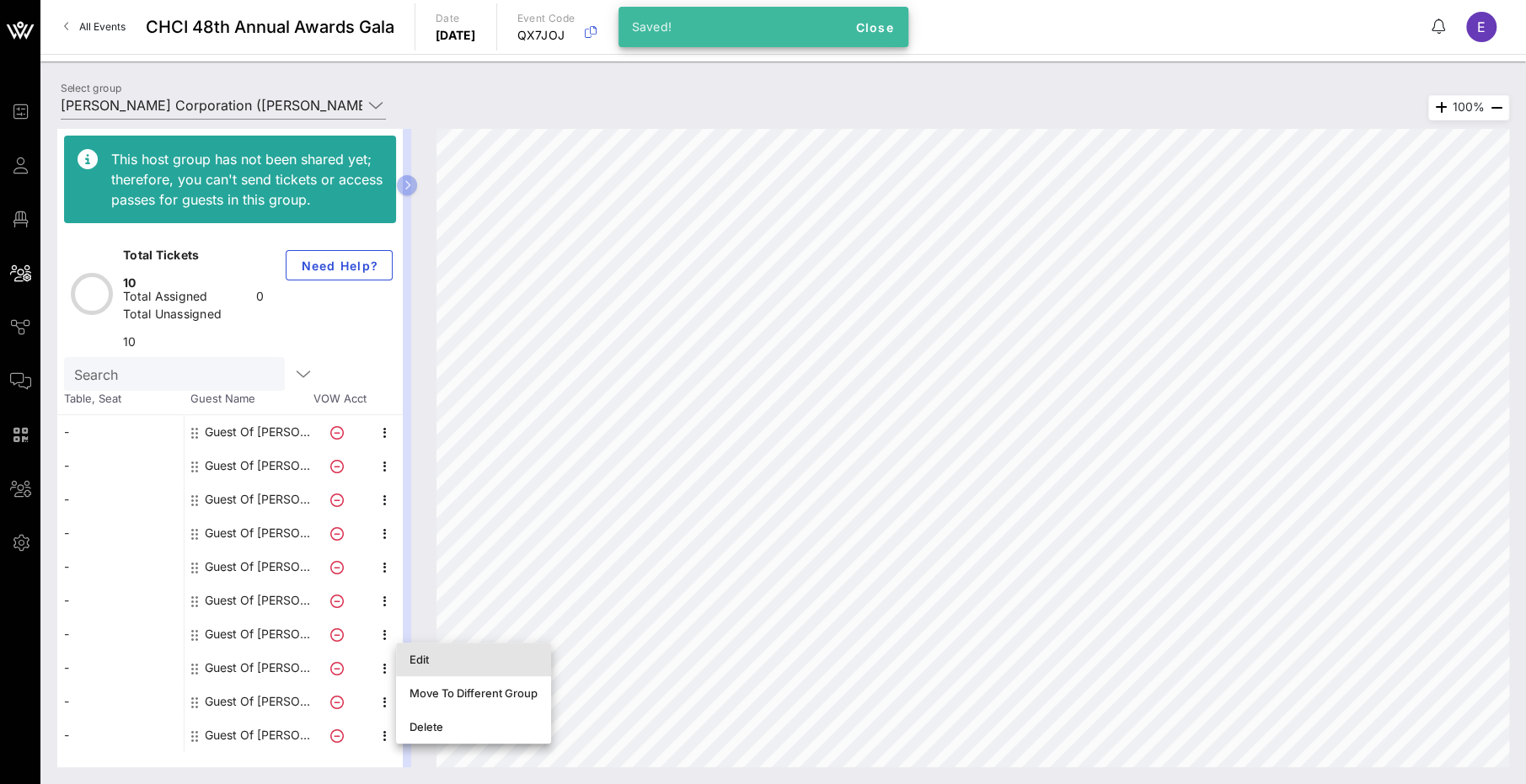 click on "Edit" at bounding box center [474, 659] 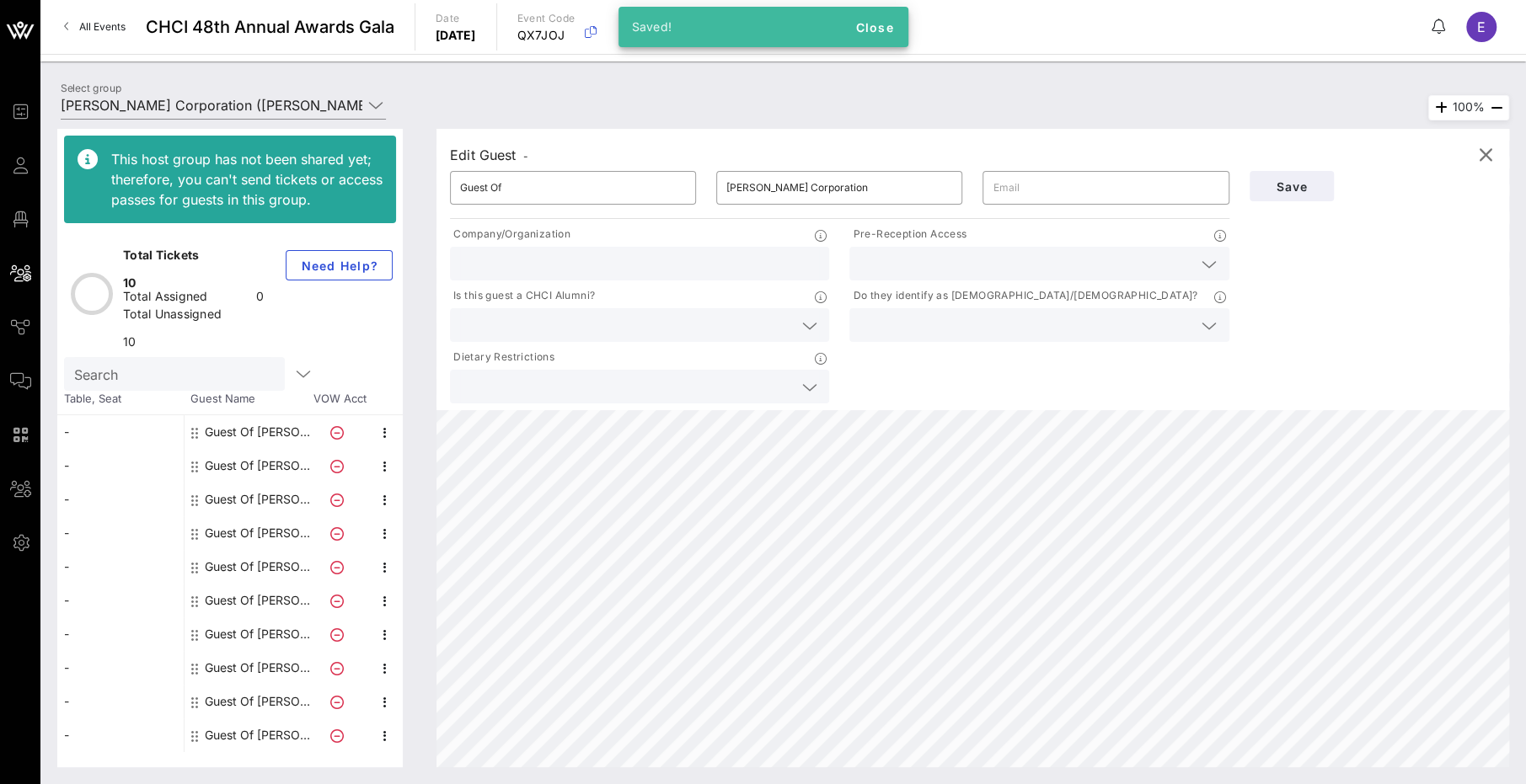 click at bounding box center (1025, 264) 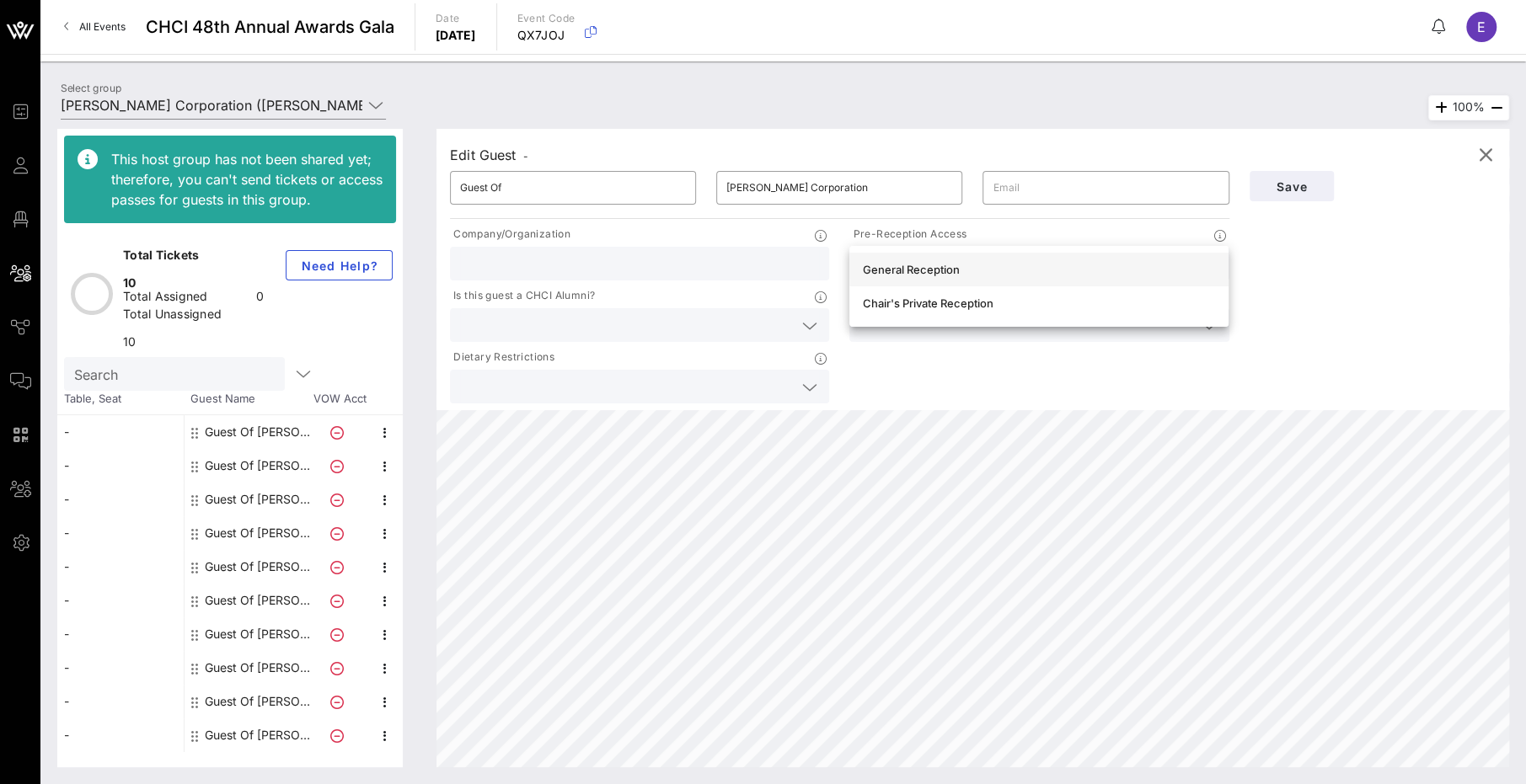 click on "General Reception" at bounding box center (1039, 269) 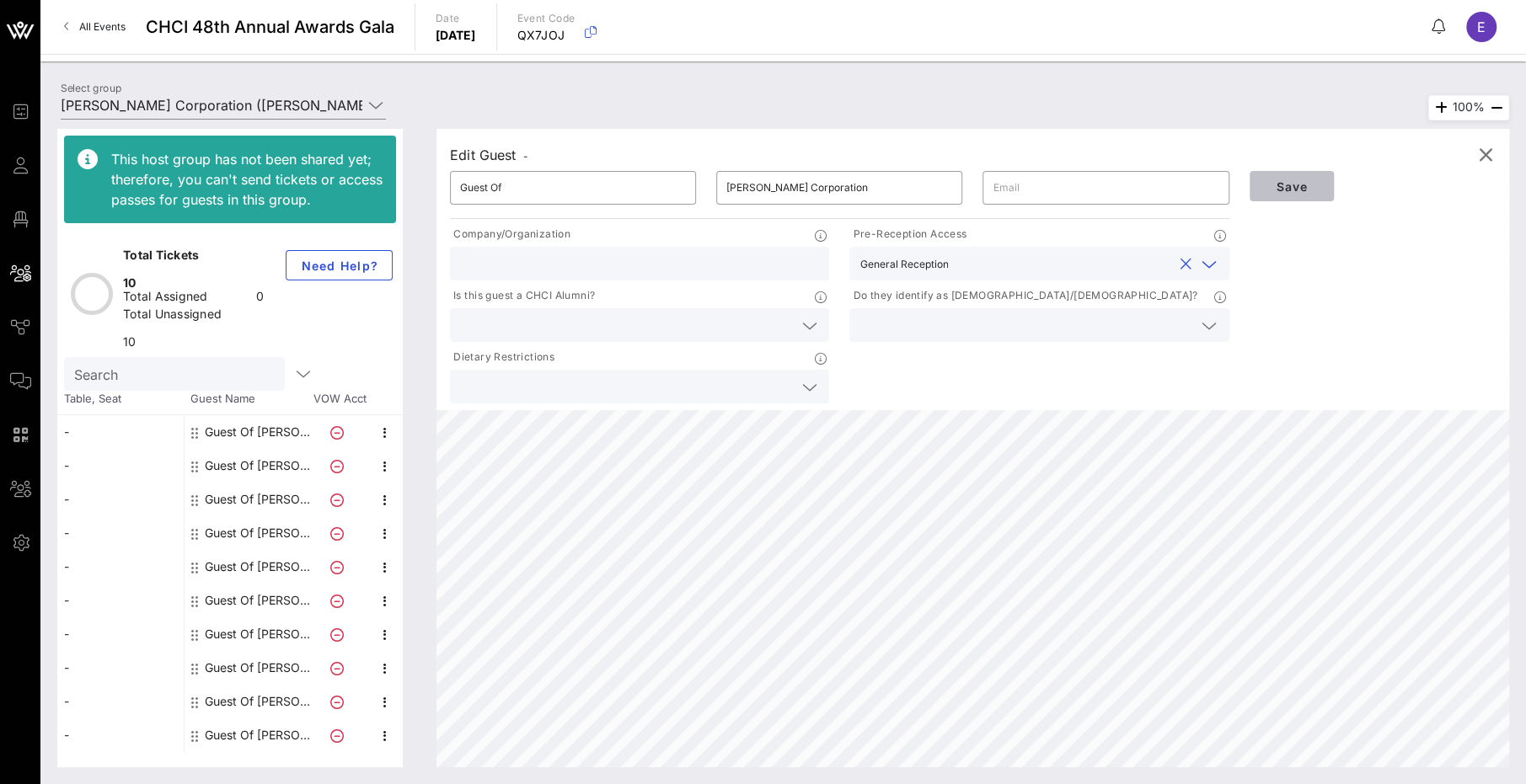 click on "Save" at bounding box center (1292, 186) 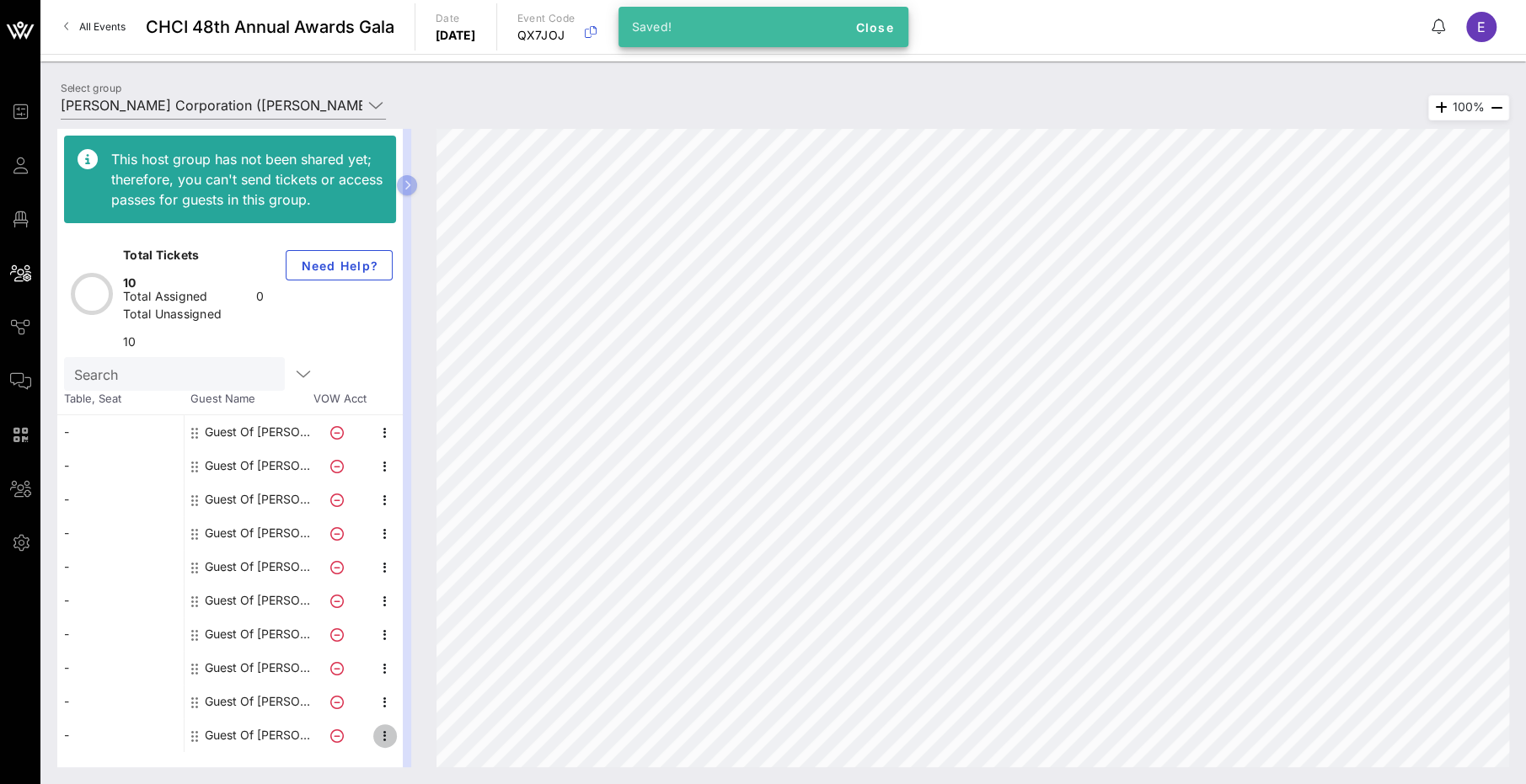 click at bounding box center [385, 736] 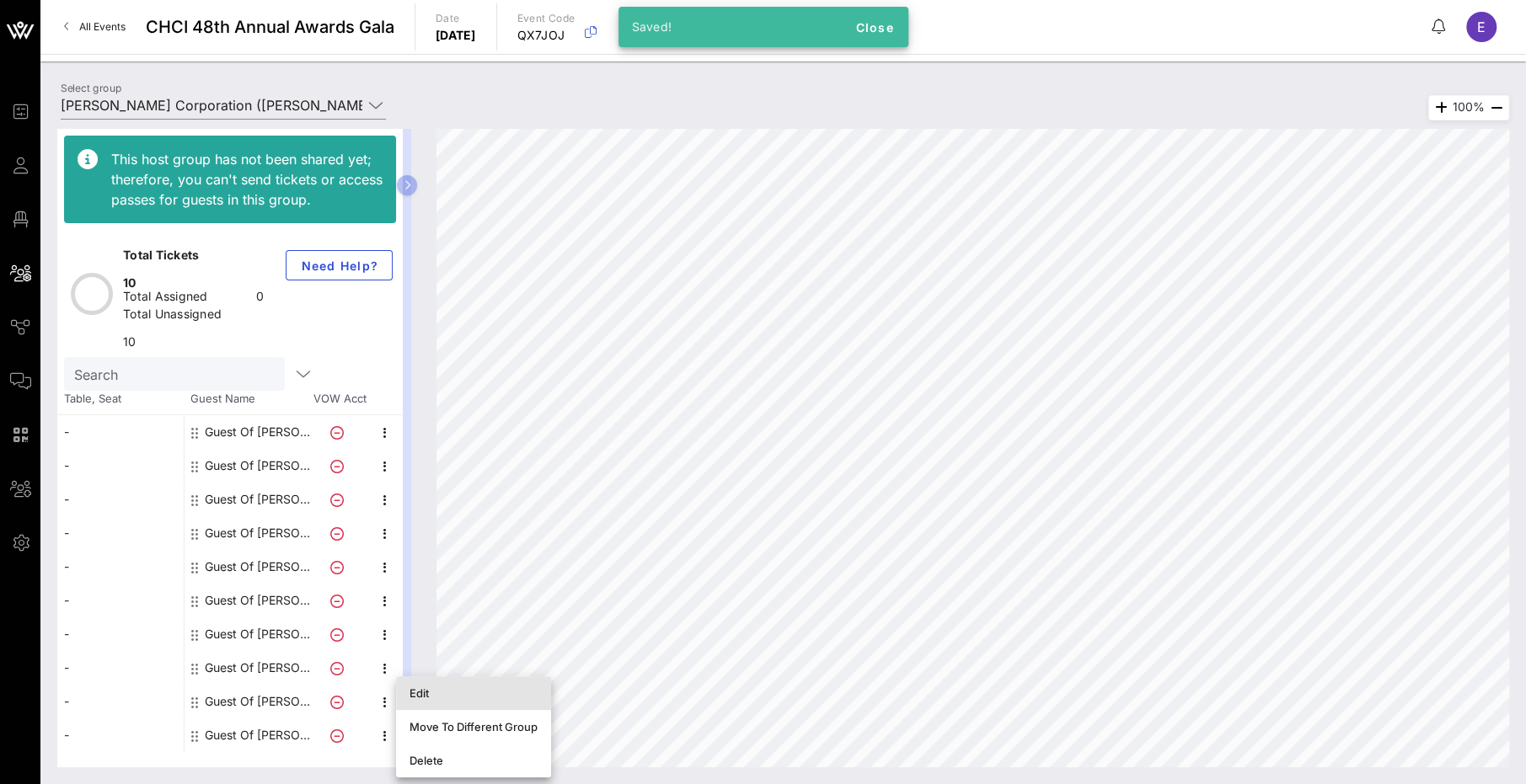 click on "Edit" at bounding box center (474, 693) 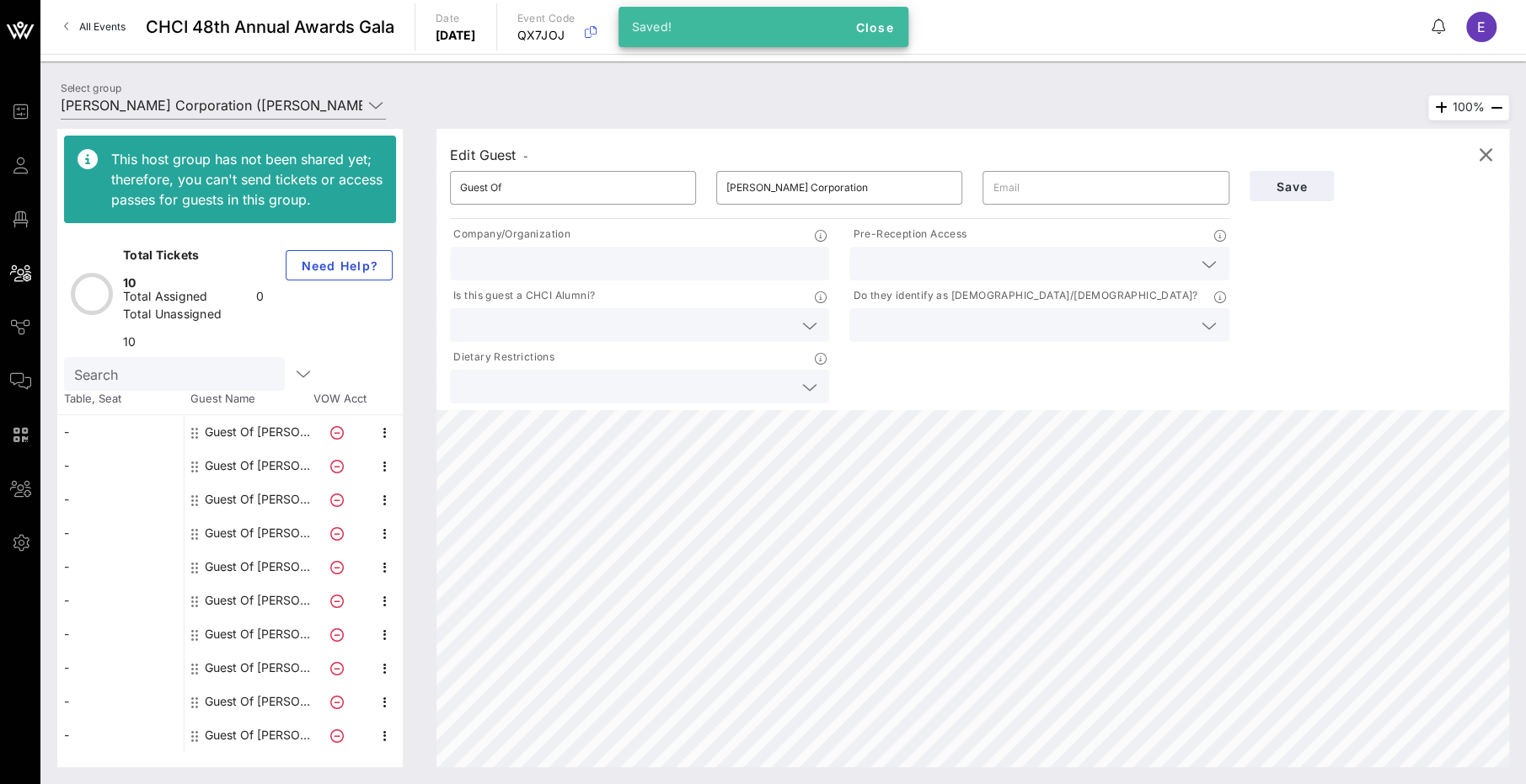 click at bounding box center (1025, 264) 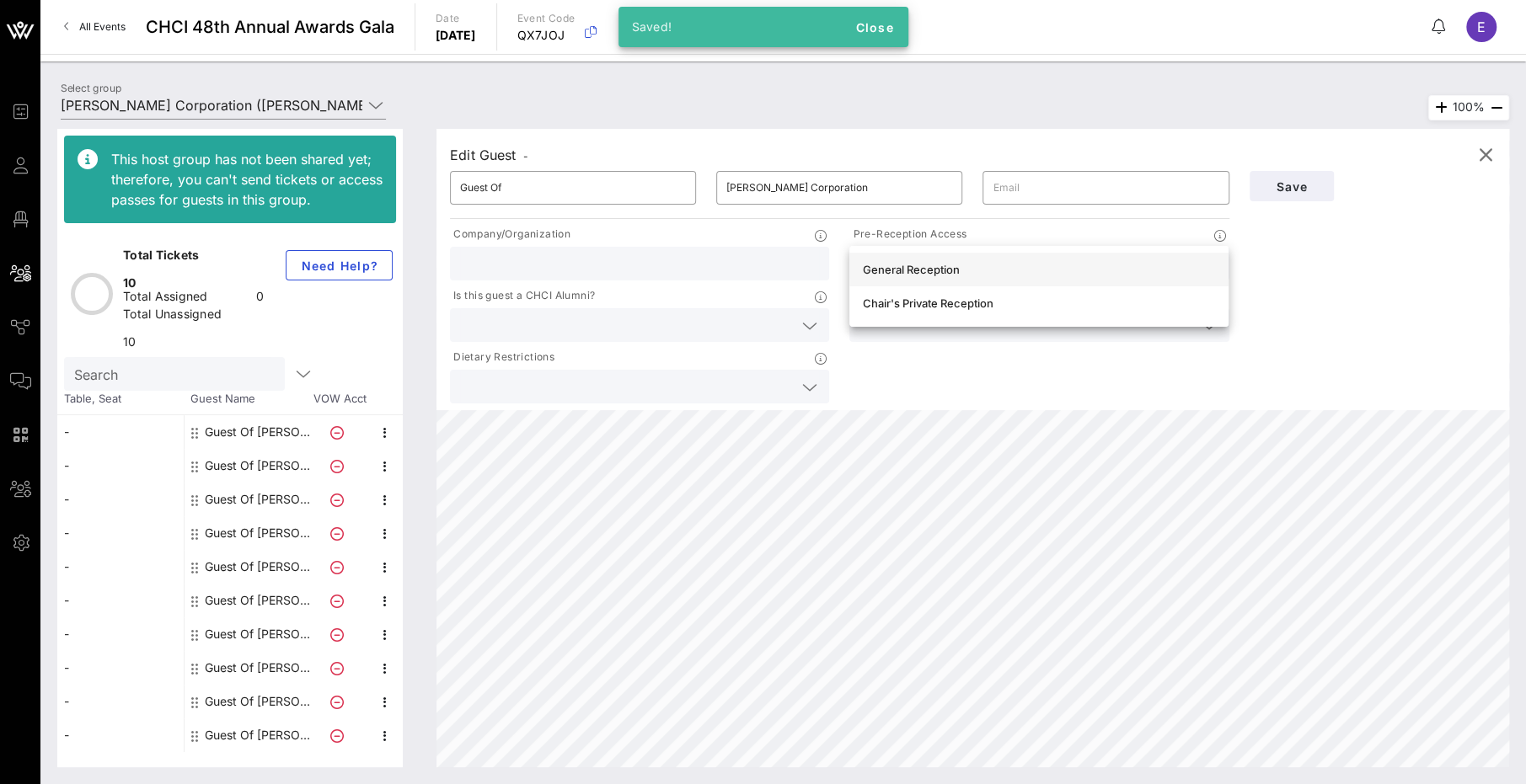 click on "General Reception" at bounding box center (1039, 269) 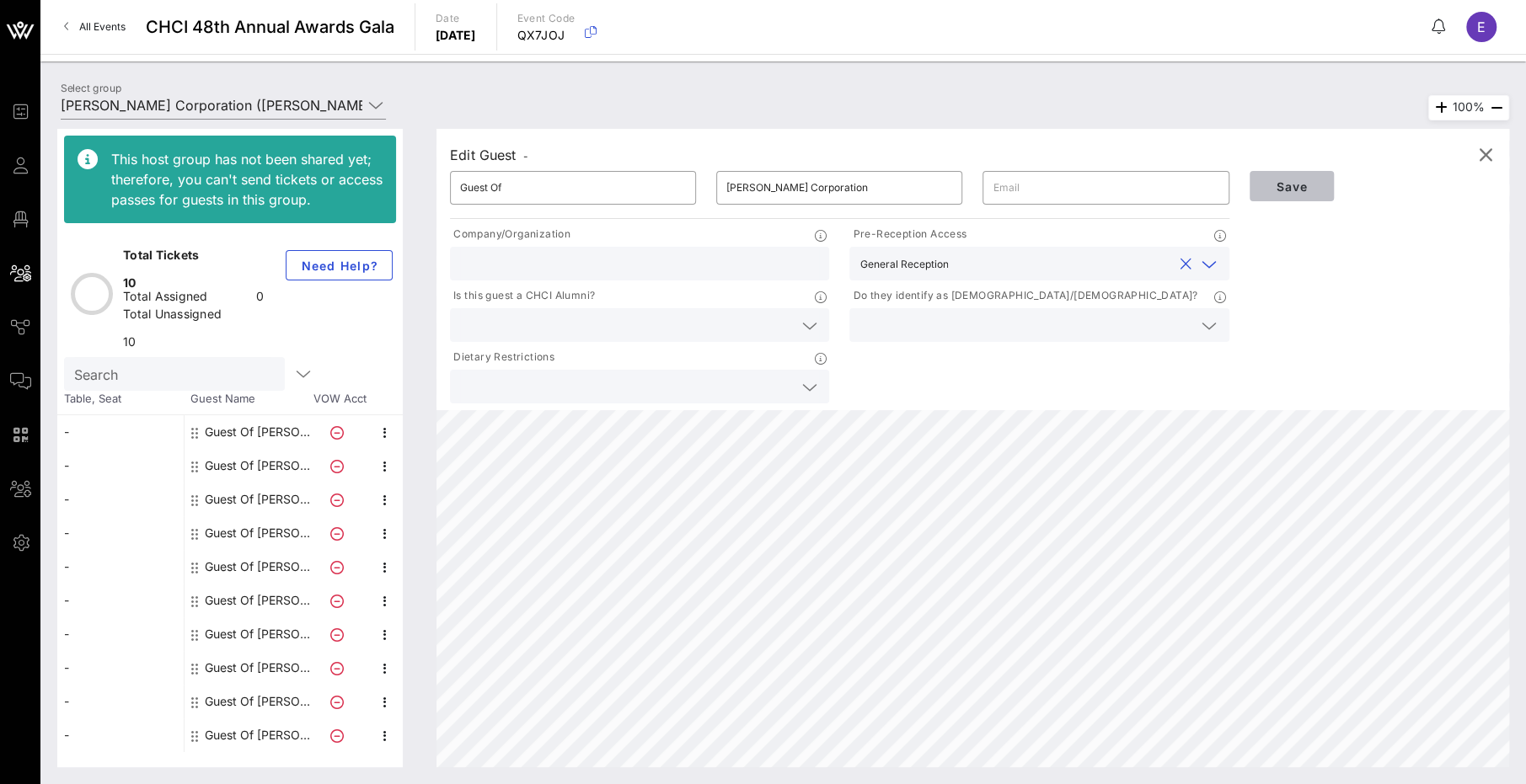 click on "Save" at bounding box center (1292, 186) 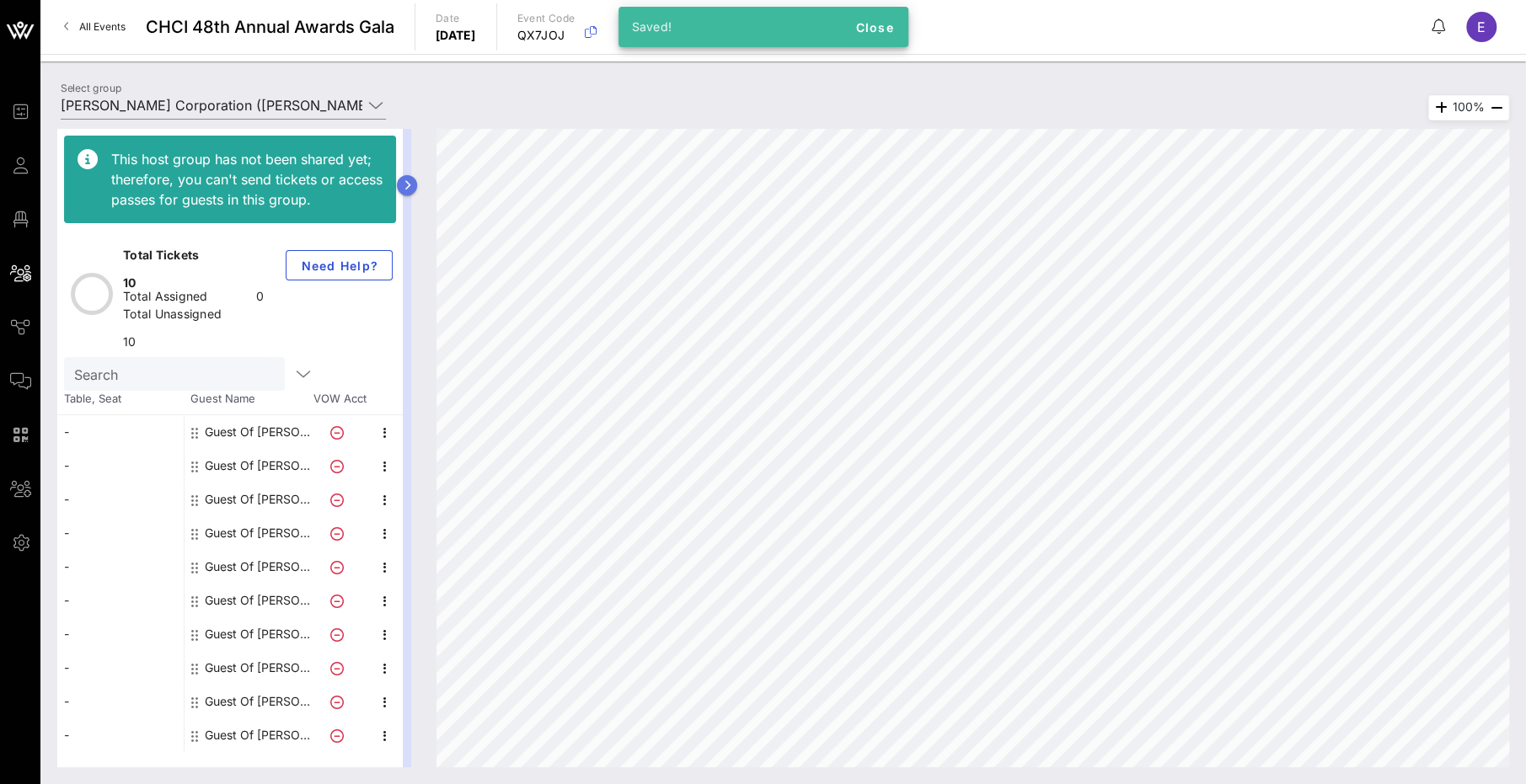 click at bounding box center (407, 185) 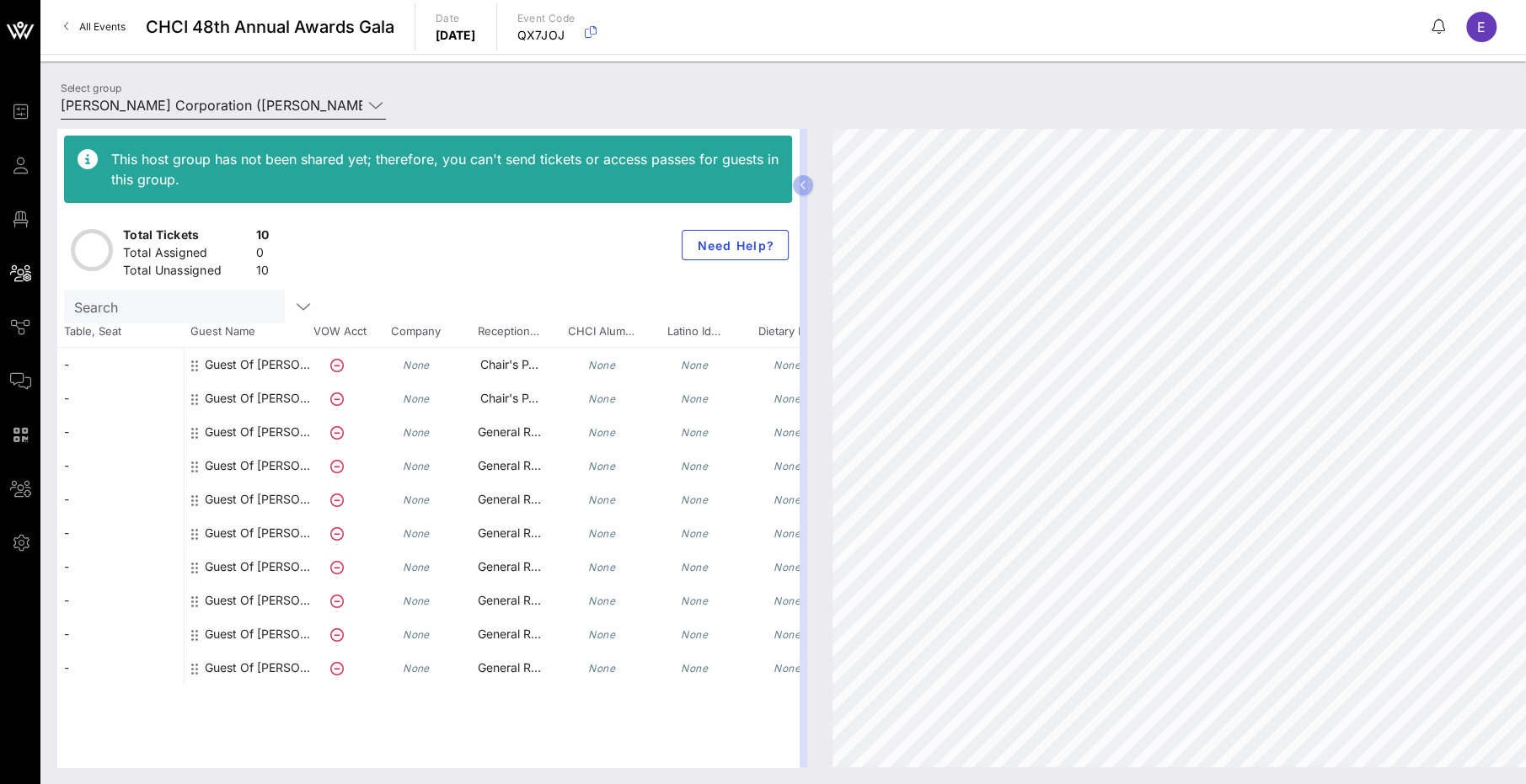 click on "Select group McDonald's Corporation (McDonald's Corporation) [Alisa La, alisa.la@us.mcd.com]" at bounding box center (223, 109) 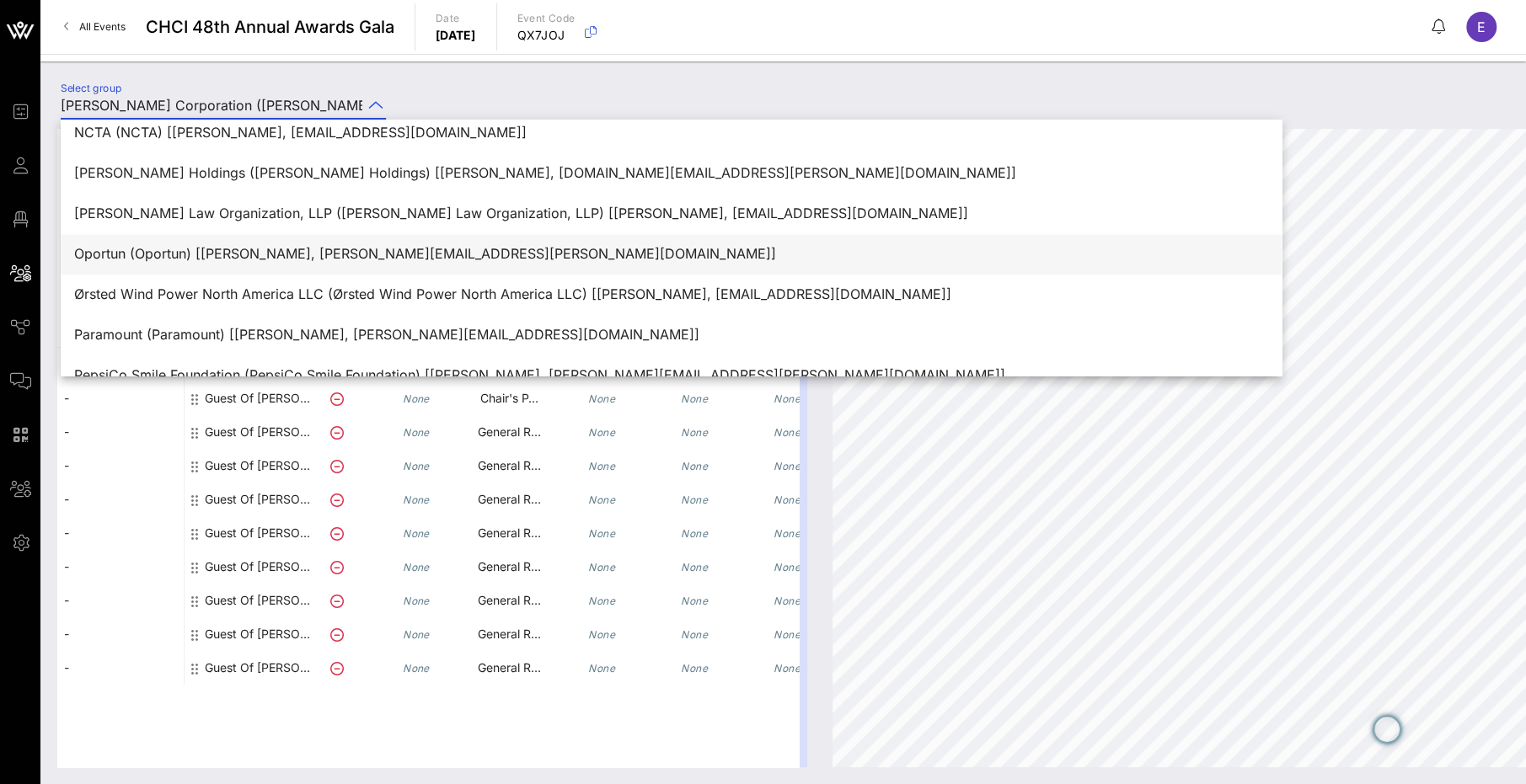 scroll, scrollTop: 1878, scrollLeft: 0, axis: vertical 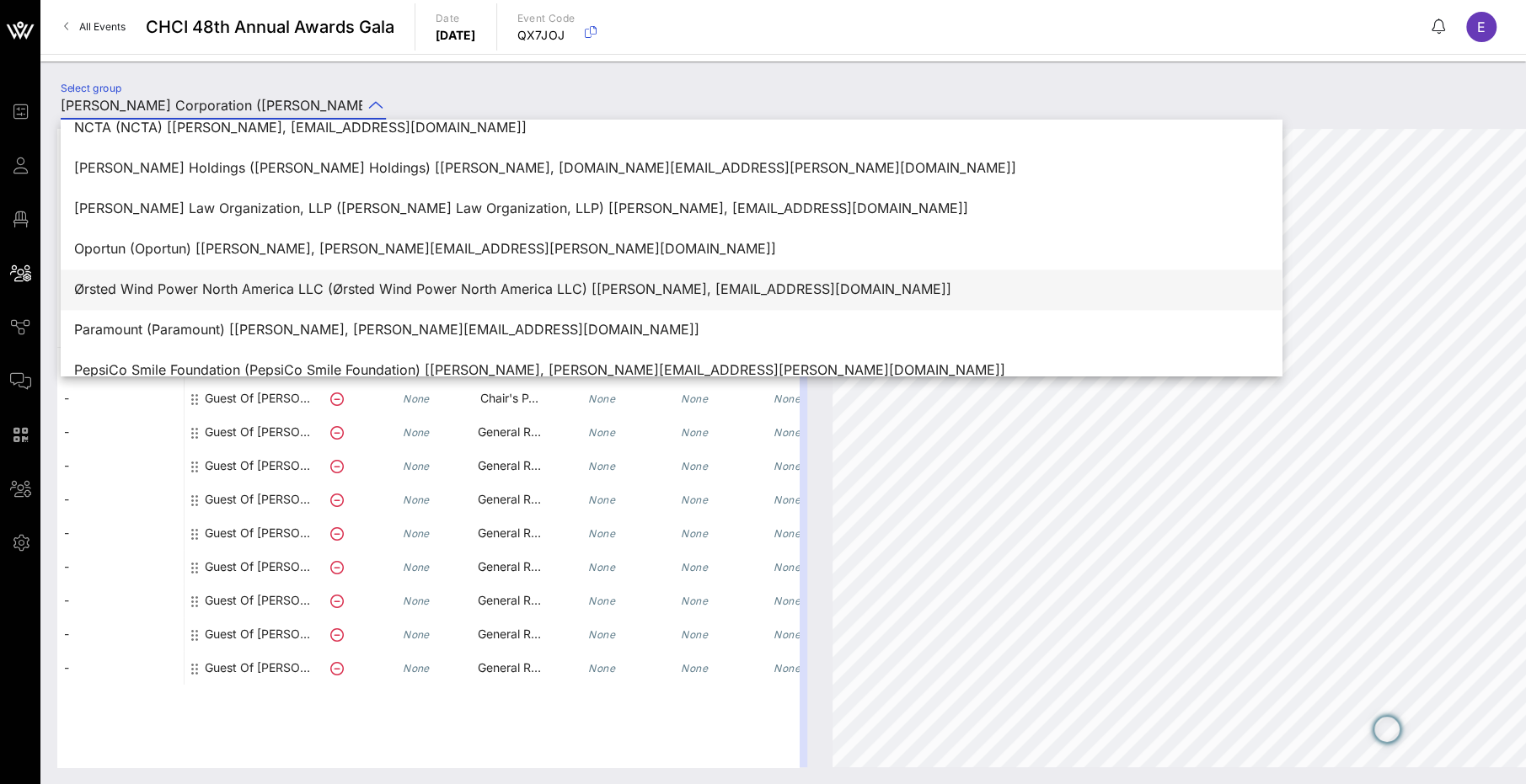 click on "Ørsted Wind Power North America LLC (Ørsted Wind Power North America LLC) [Tiffany Wilder, tifwi@orsted.com]" at bounding box center (671, 289) 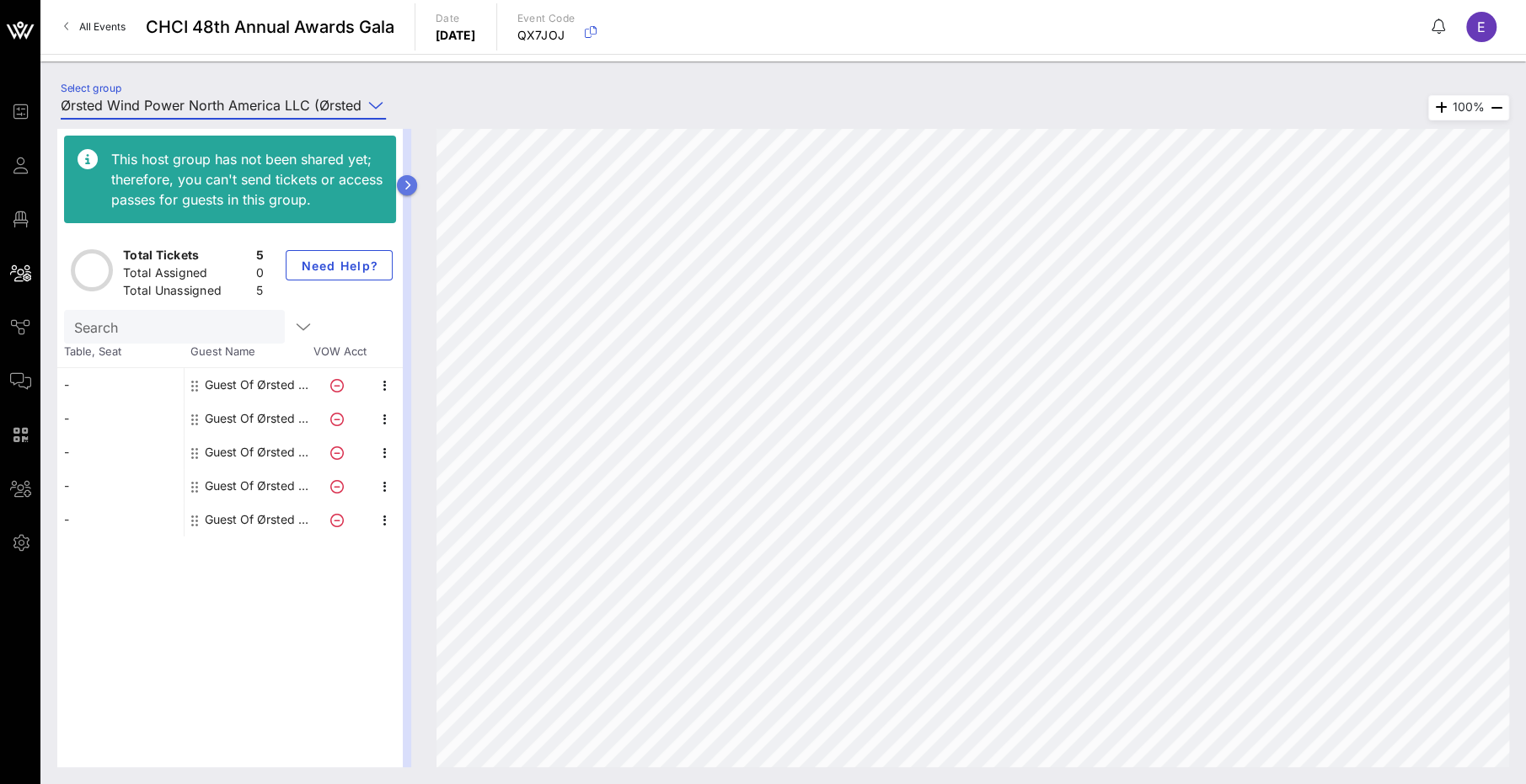 click at bounding box center (407, 185) 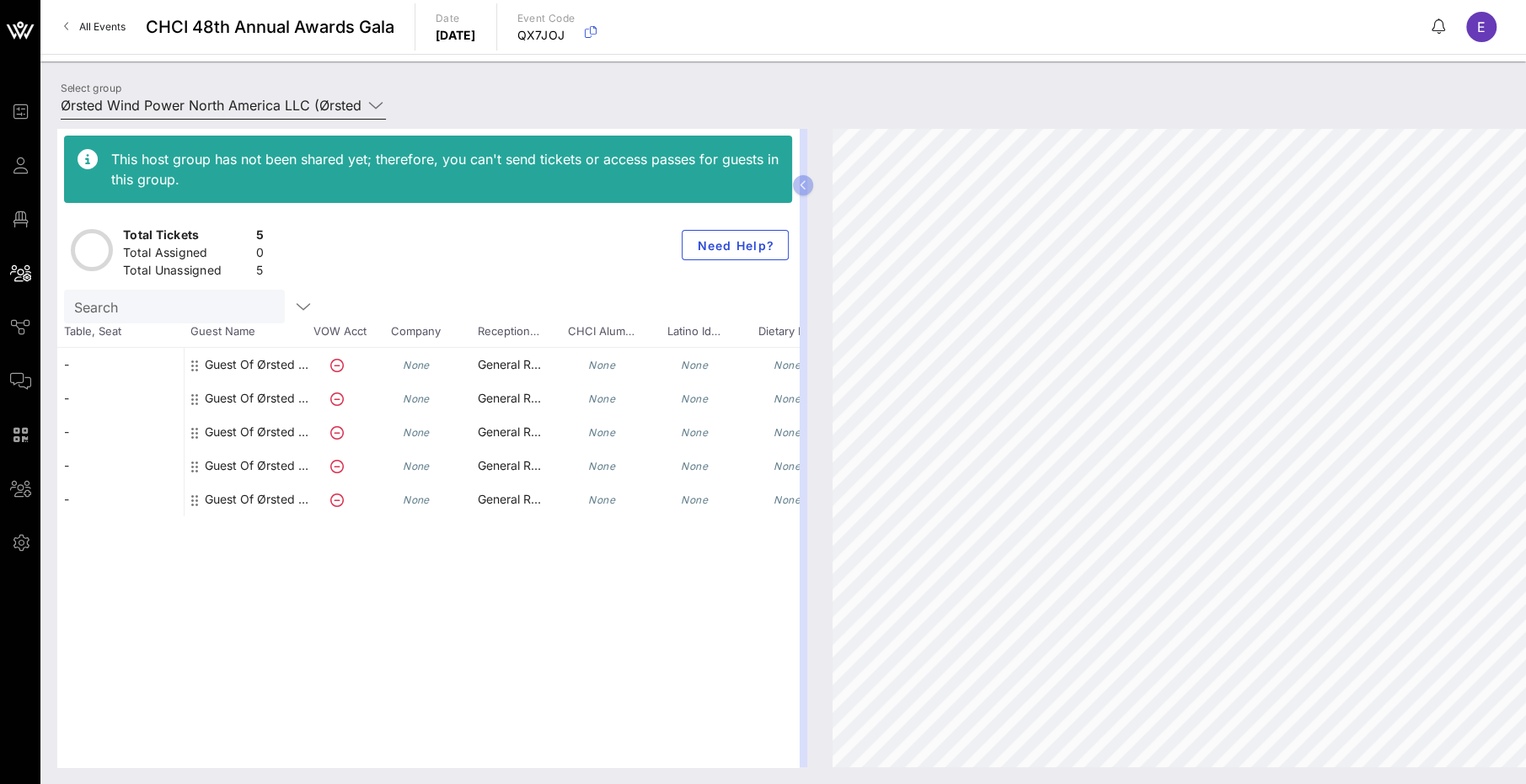 click on "Ørsted Wind Power North America LLC (Ørsted Wind Power North America LLC) [Tiffany Wilder, tifwi@orsted.com]" at bounding box center (211, 105) 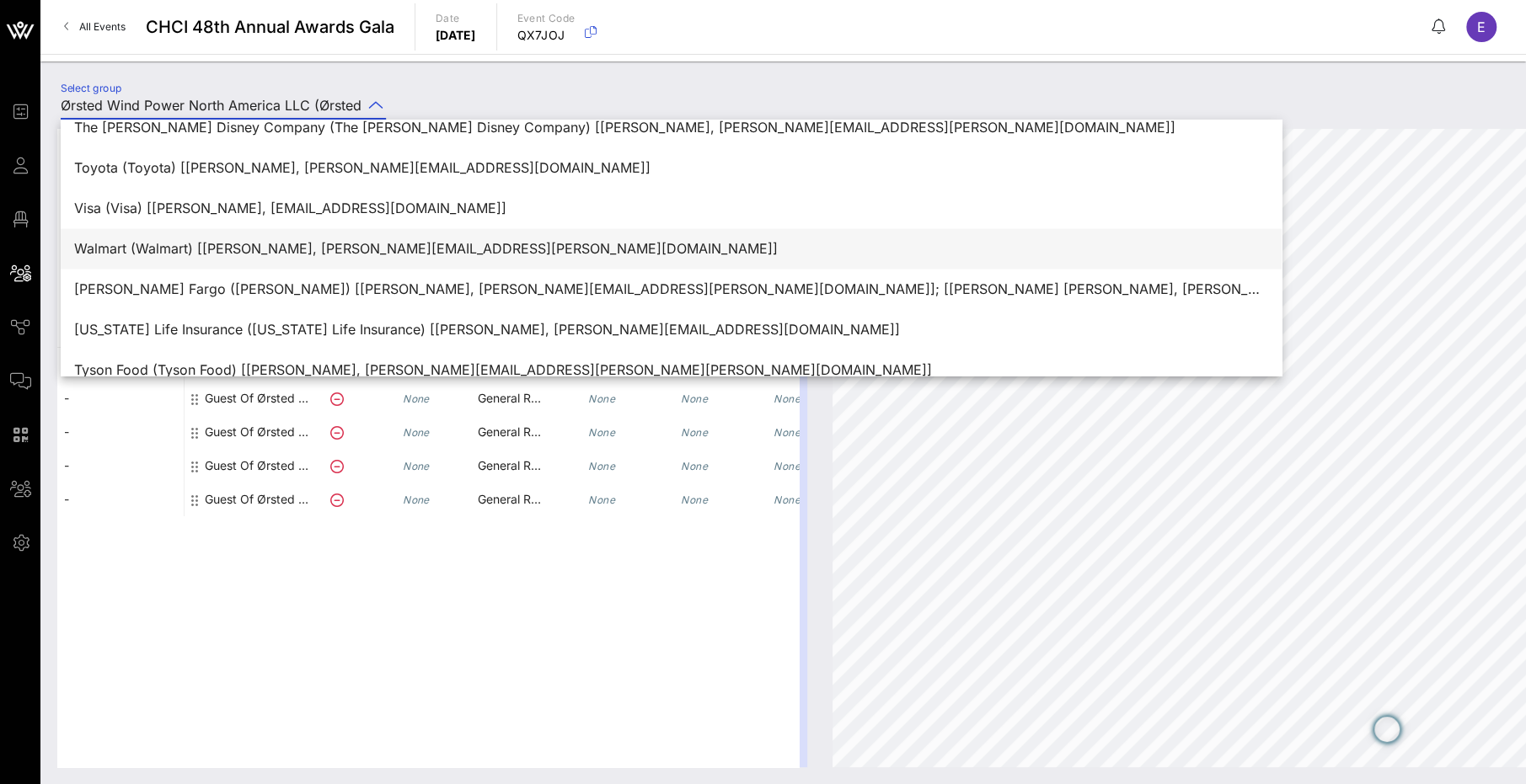 scroll, scrollTop: 2466, scrollLeft: 0, axis: vertical 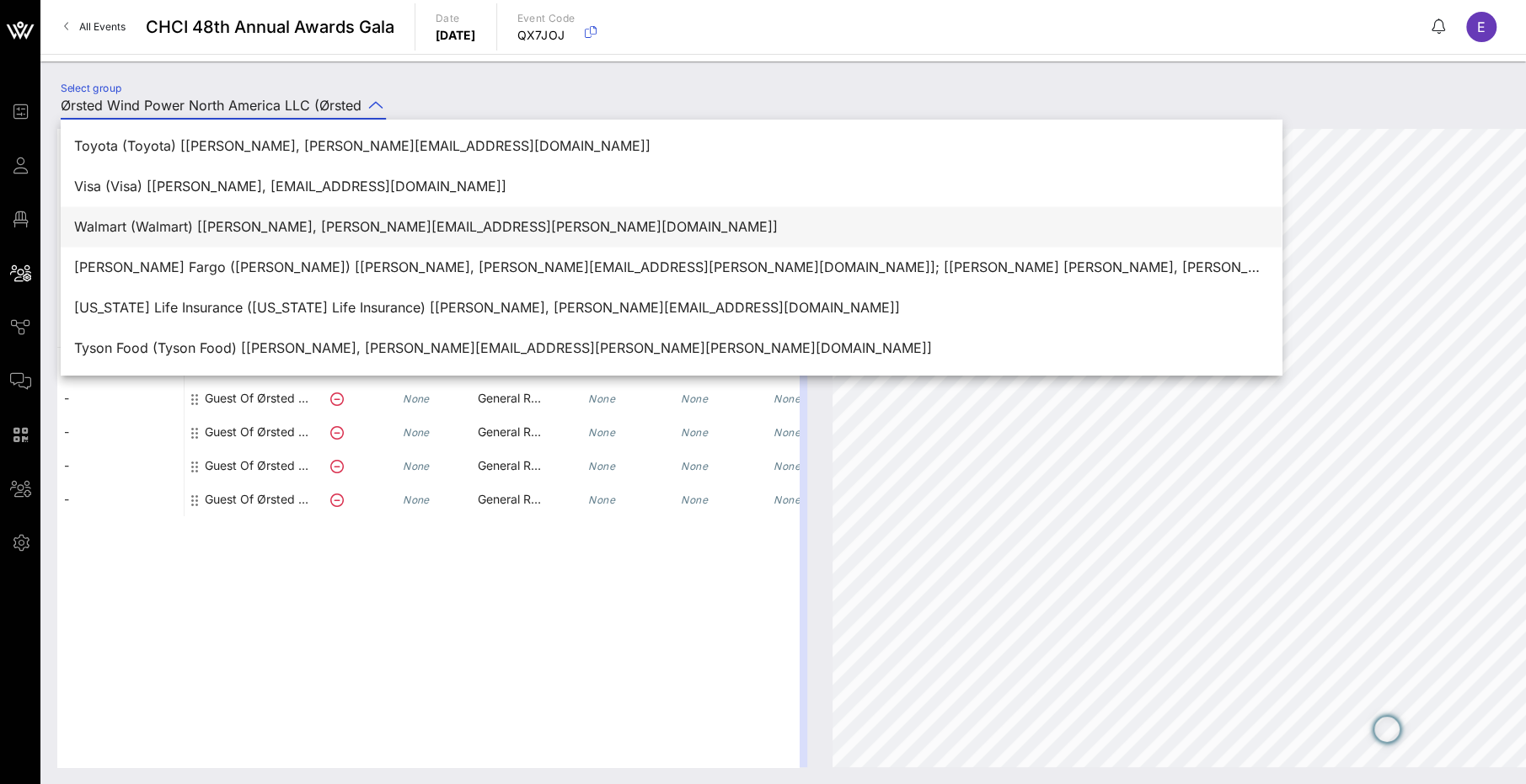 click on "Walmart (Walmart) [Wanda Simmons, wanda.simmons@walmart.com]" at bounding box center (671, 227) 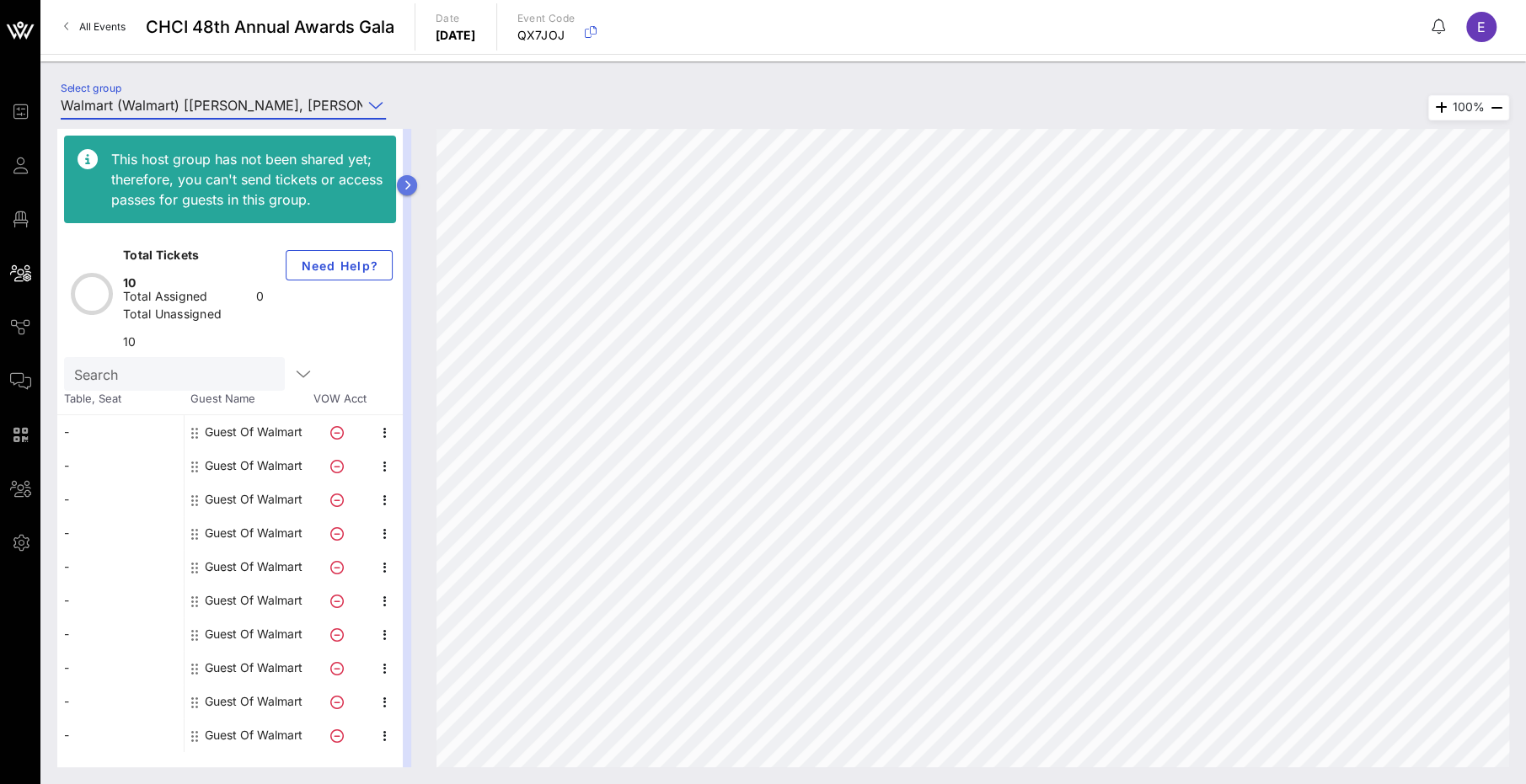 click at bounding box center (407, 185) 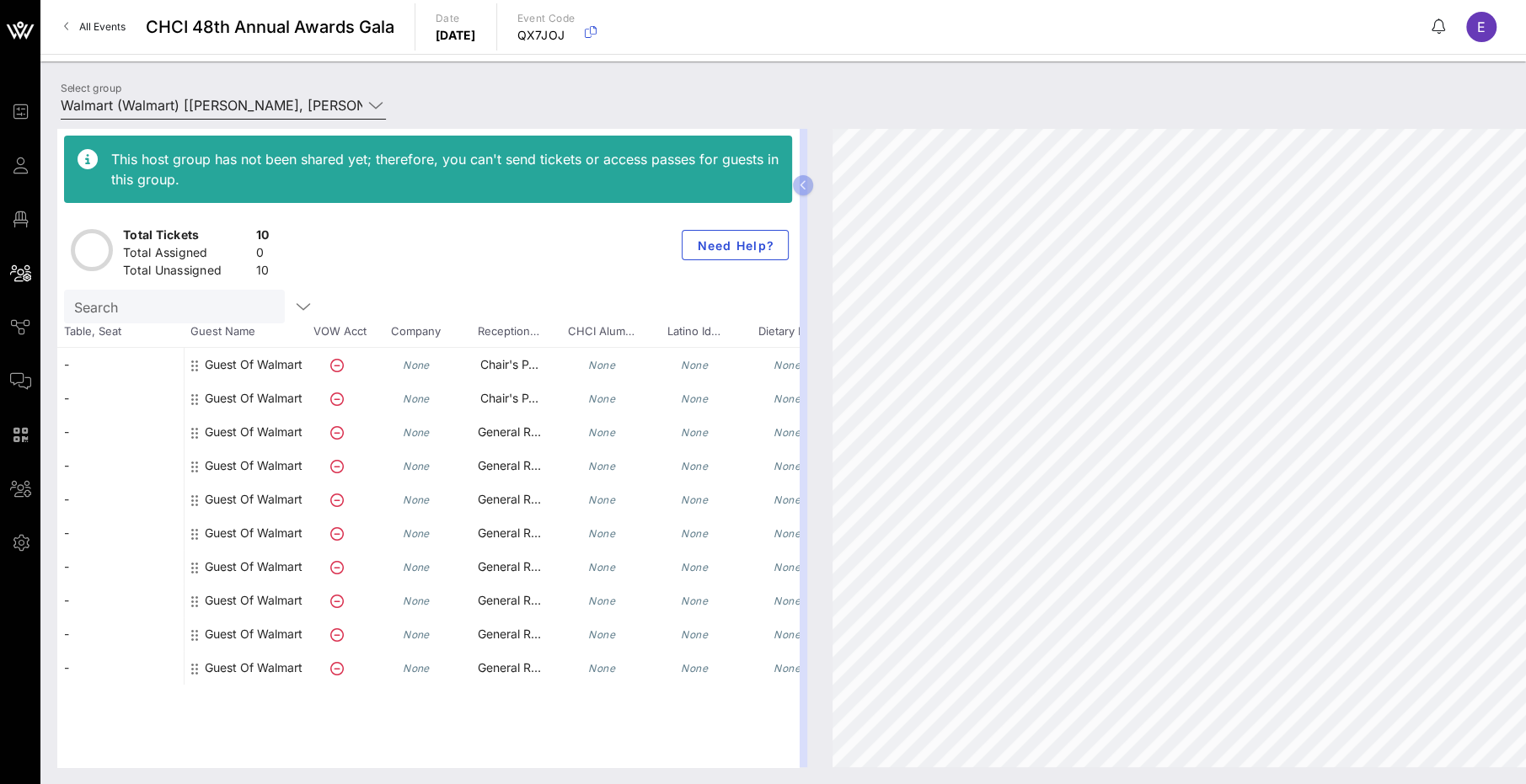 click on "Walmart (Walmart) [Wanda Simmons, wanda.simmons@walmart.com]" at bounding box center [211, 105] 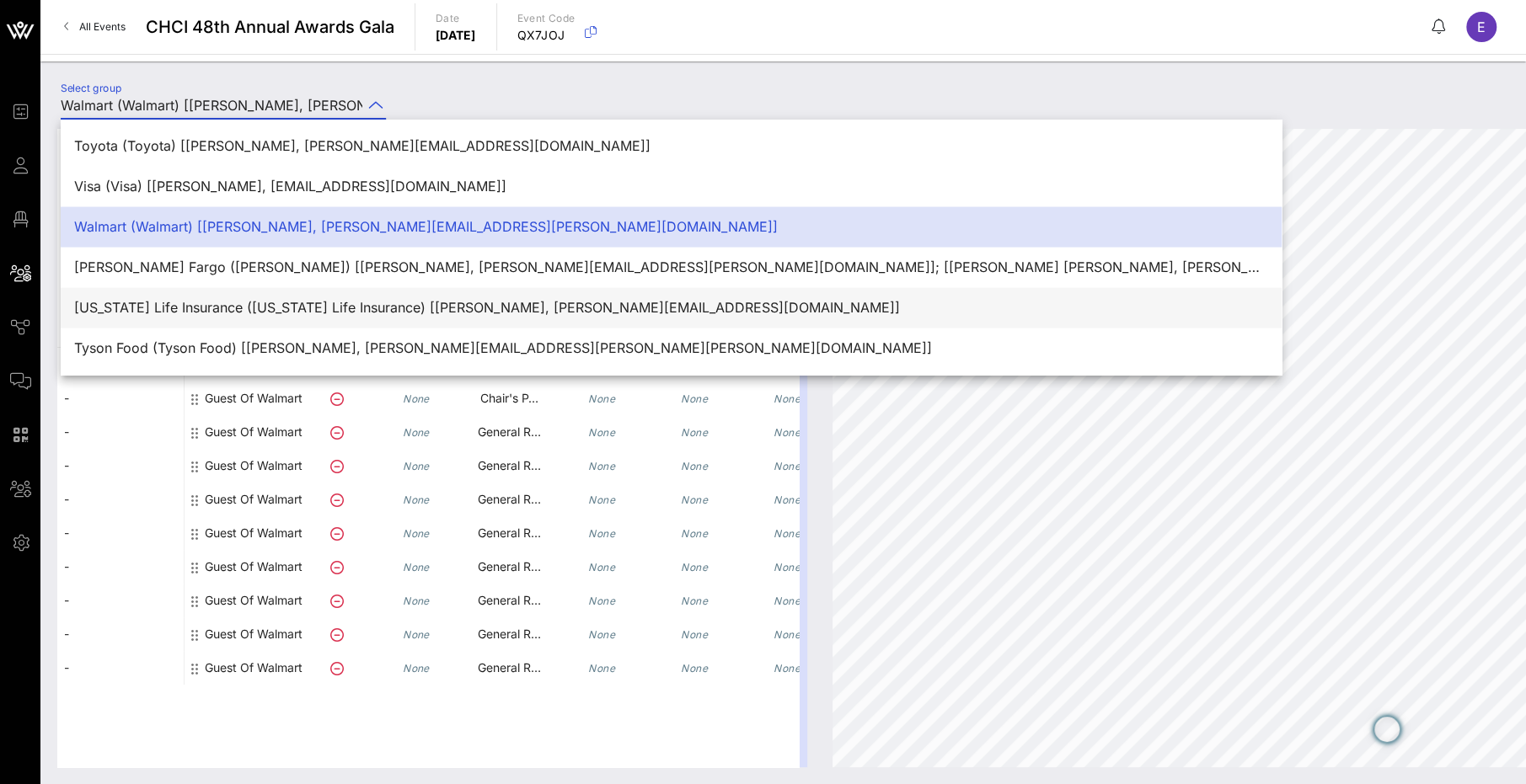 click on "New York Life Insurance (New York Life Insurance) [Julie Herwig, julie_e_herwig@newyorklife.com]" at bounding box center [671, 307] 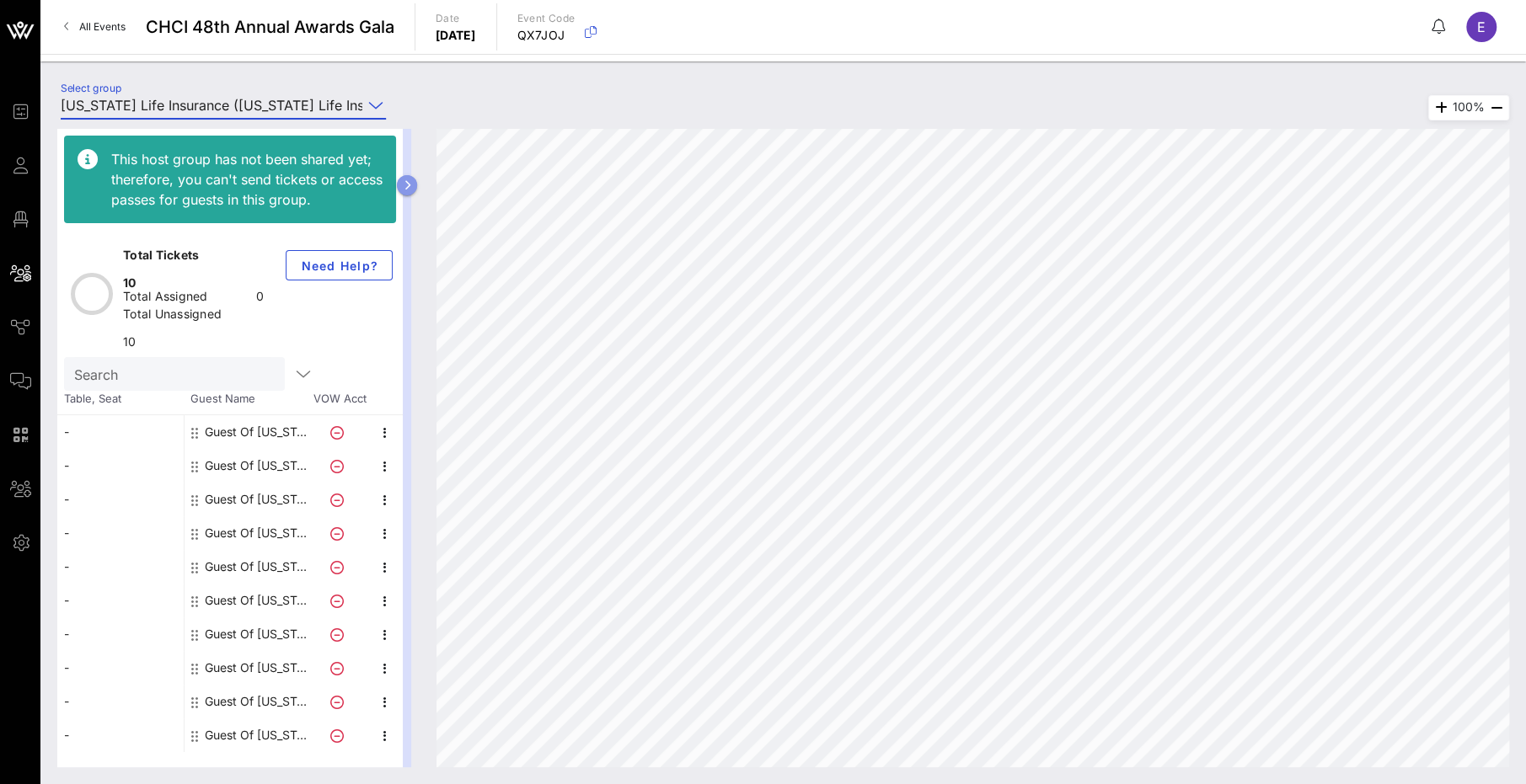 click at bounding box center (407, 185) 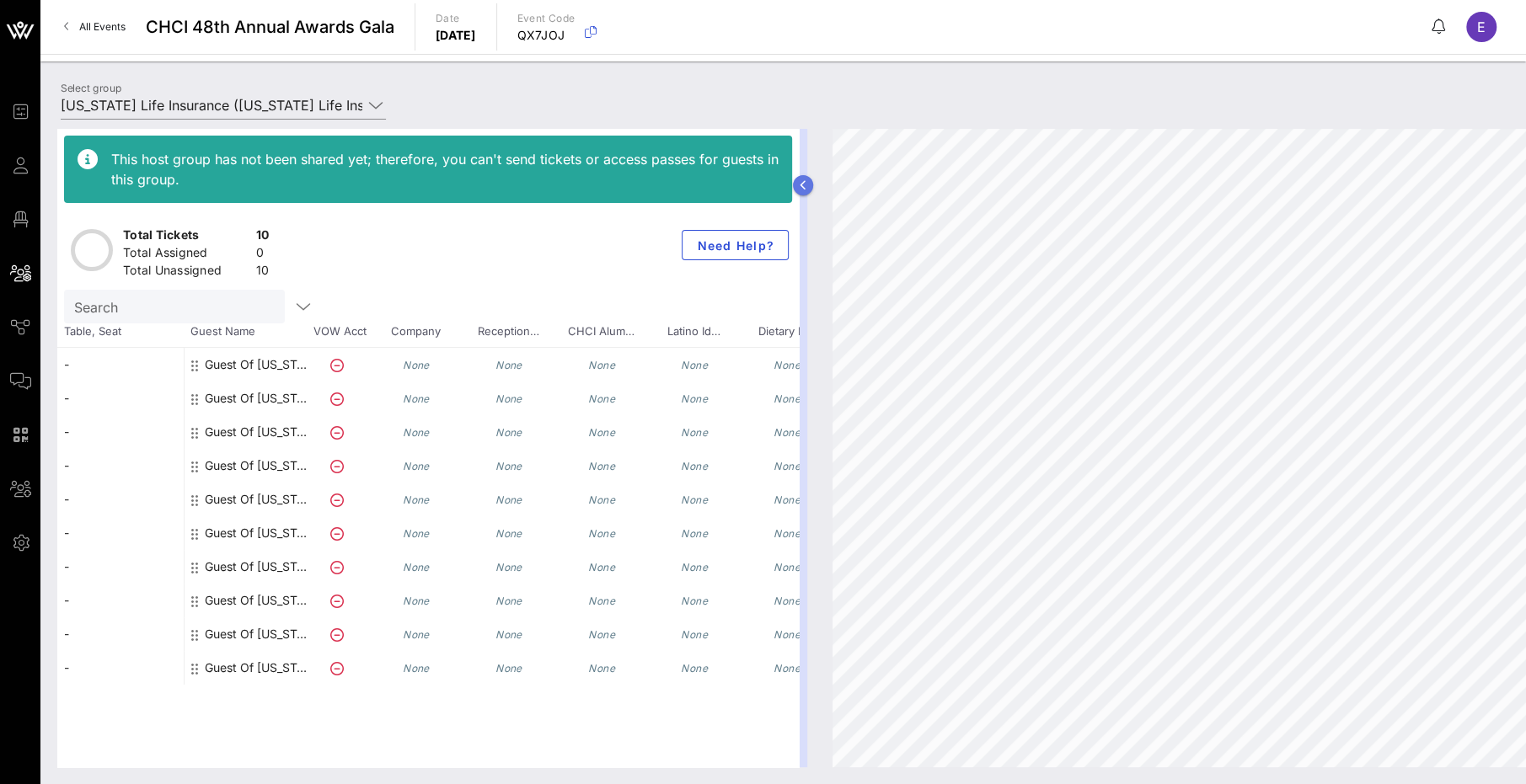 click at bounding box center [803, 185] 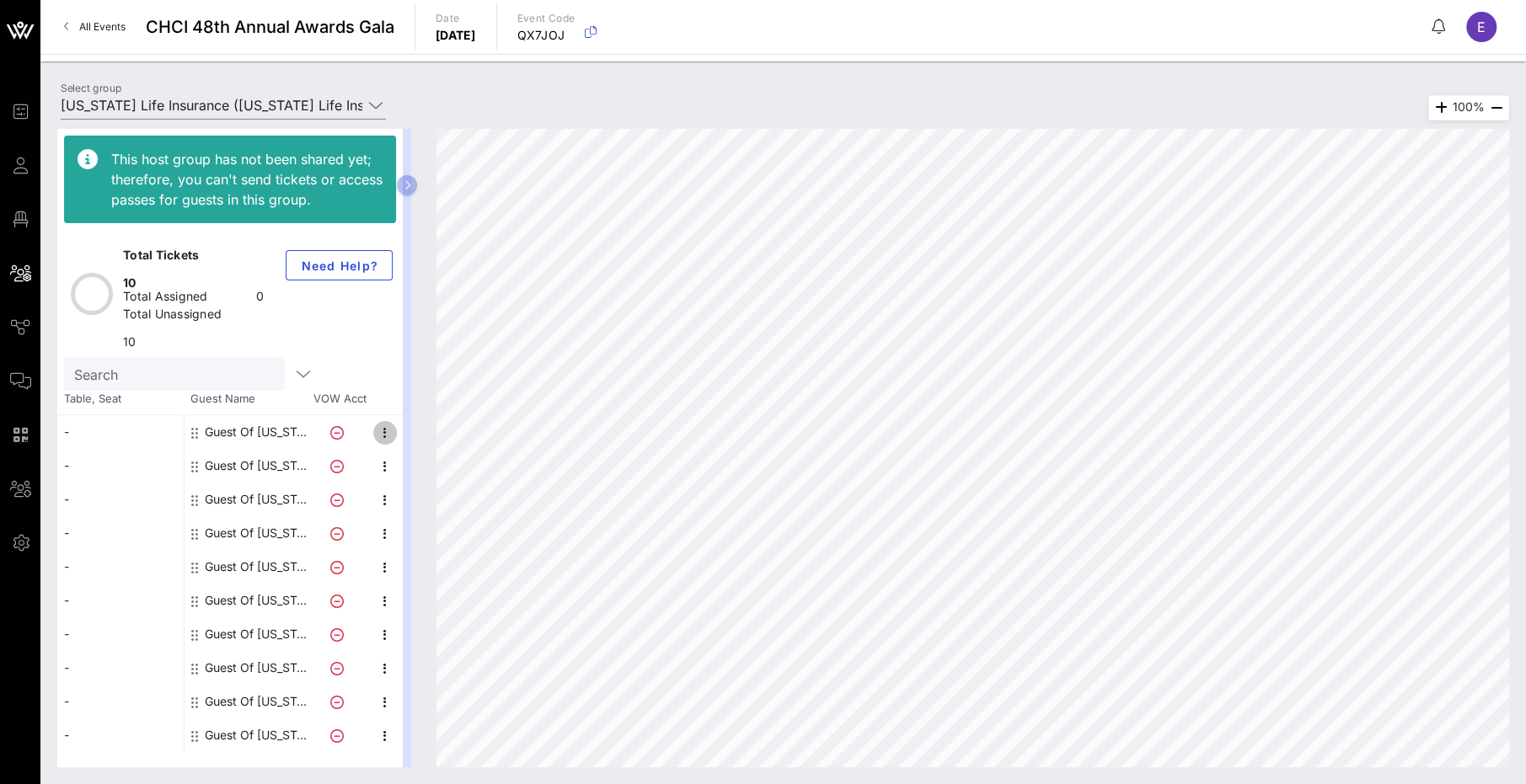 click at bounding box center (385, 433) 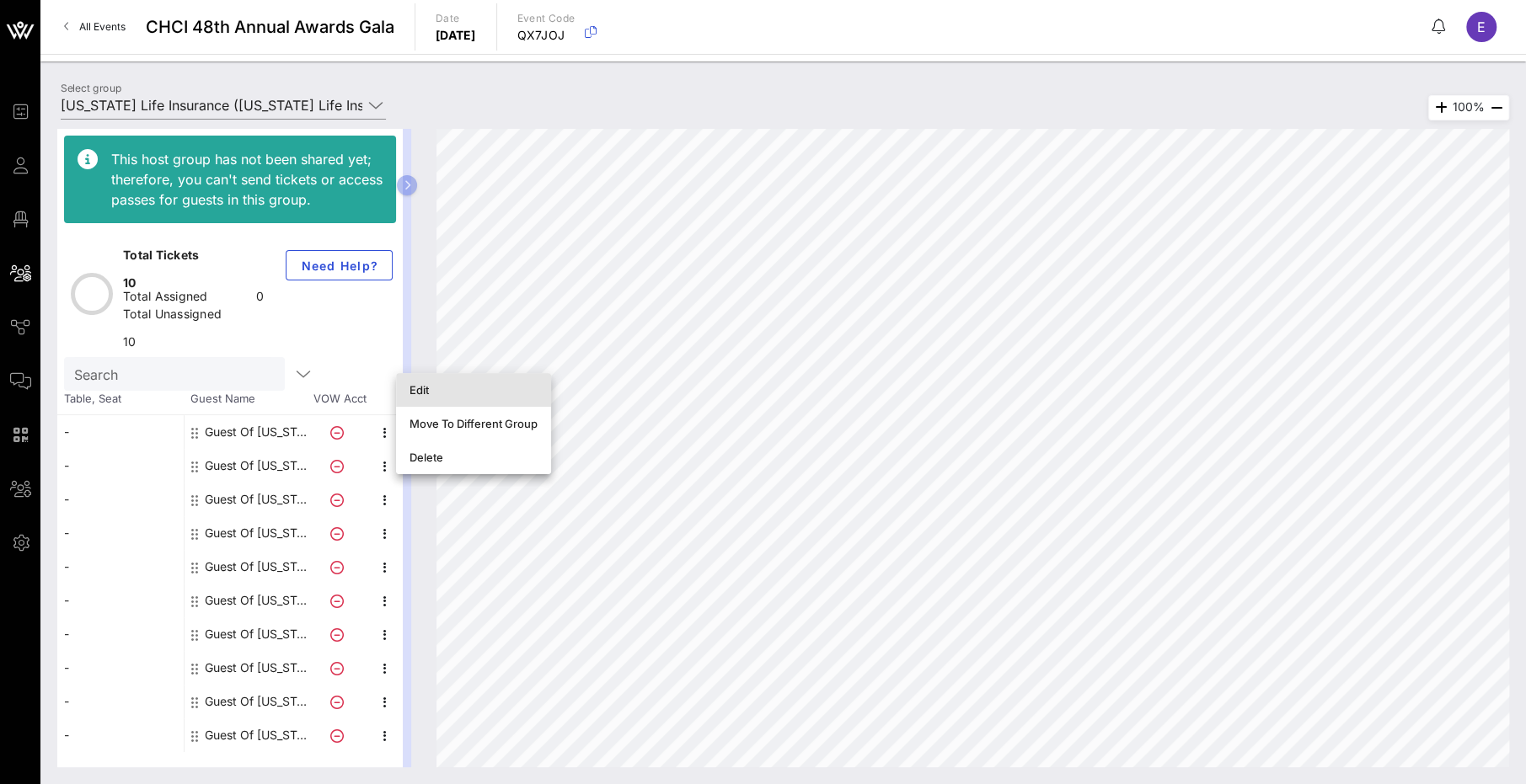 click on "Edit" at bounding box center [474, 390] 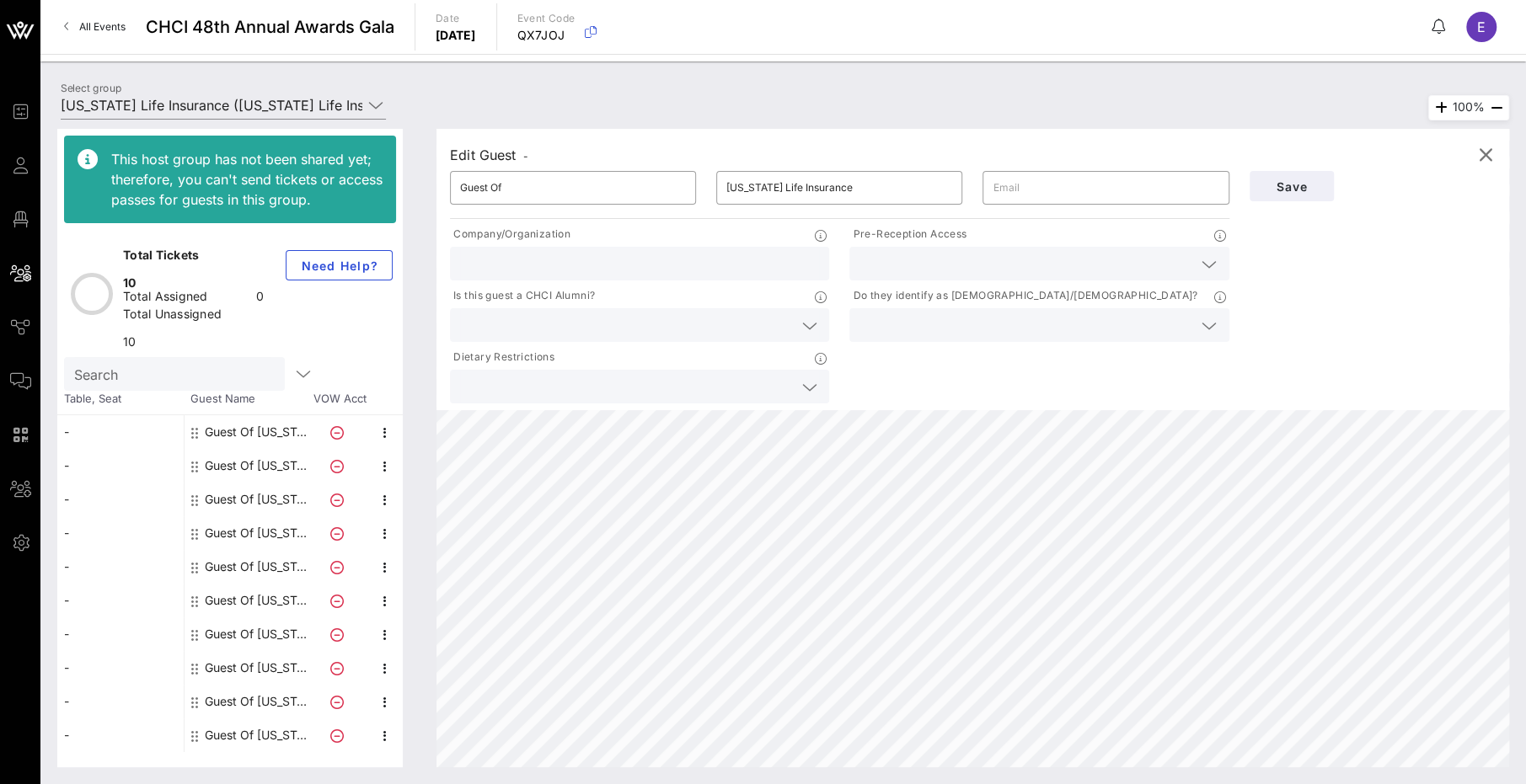 click at bounding box center (1025, 264) 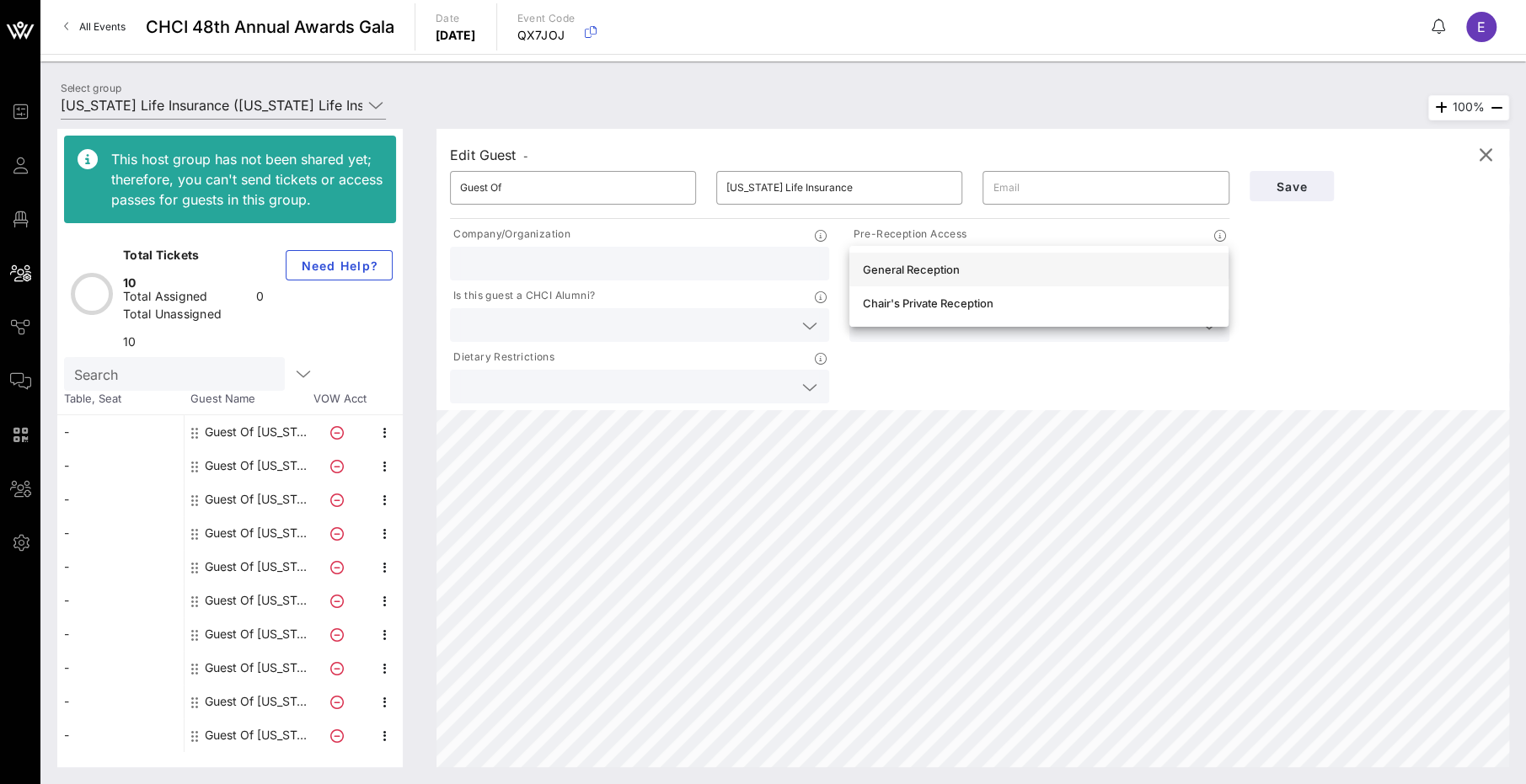 click on "General Reception" at bounding box center [1039, 269] 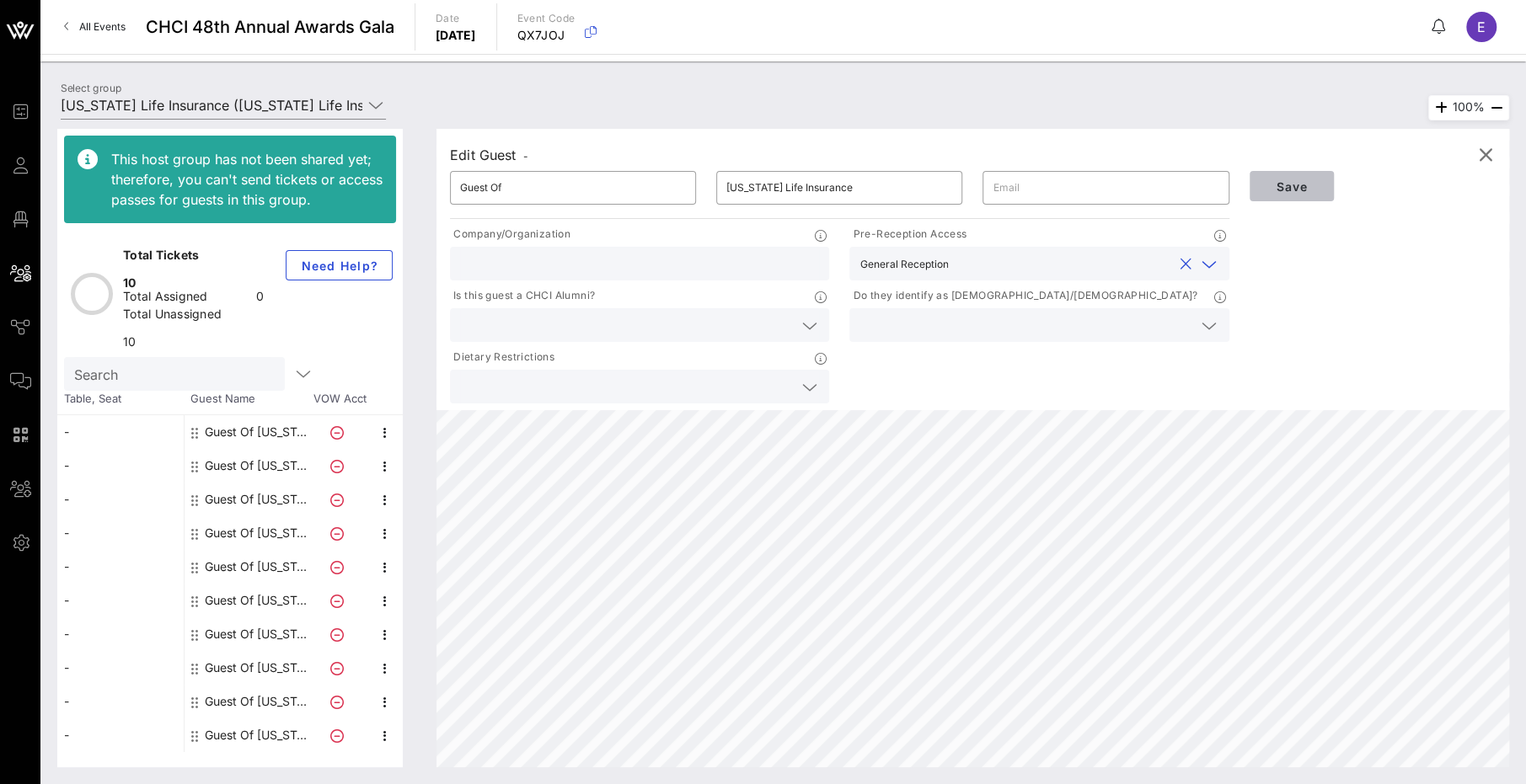 click on "Save" at bounding box center (1292, 186) 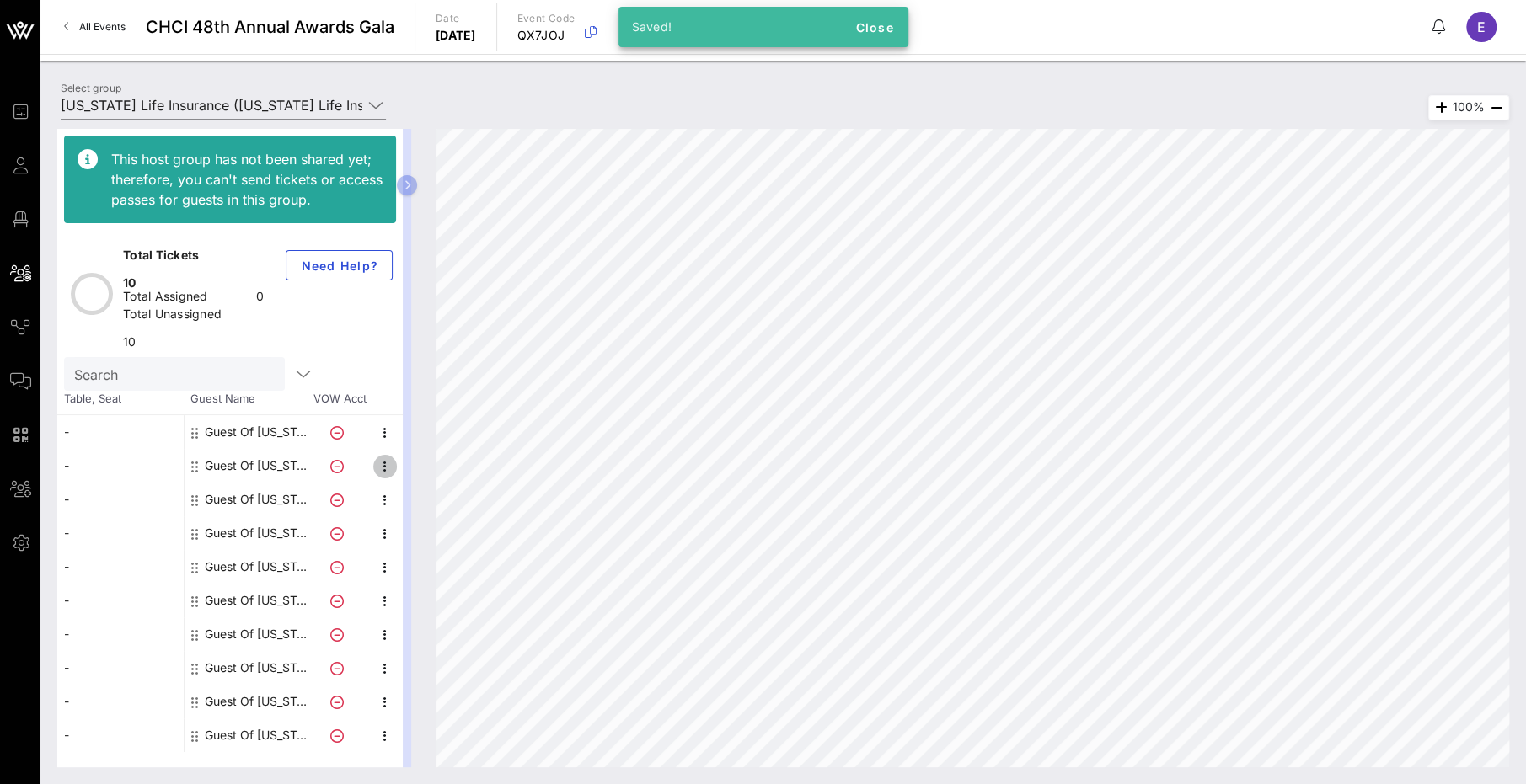 click at bounding box center (385, 467) 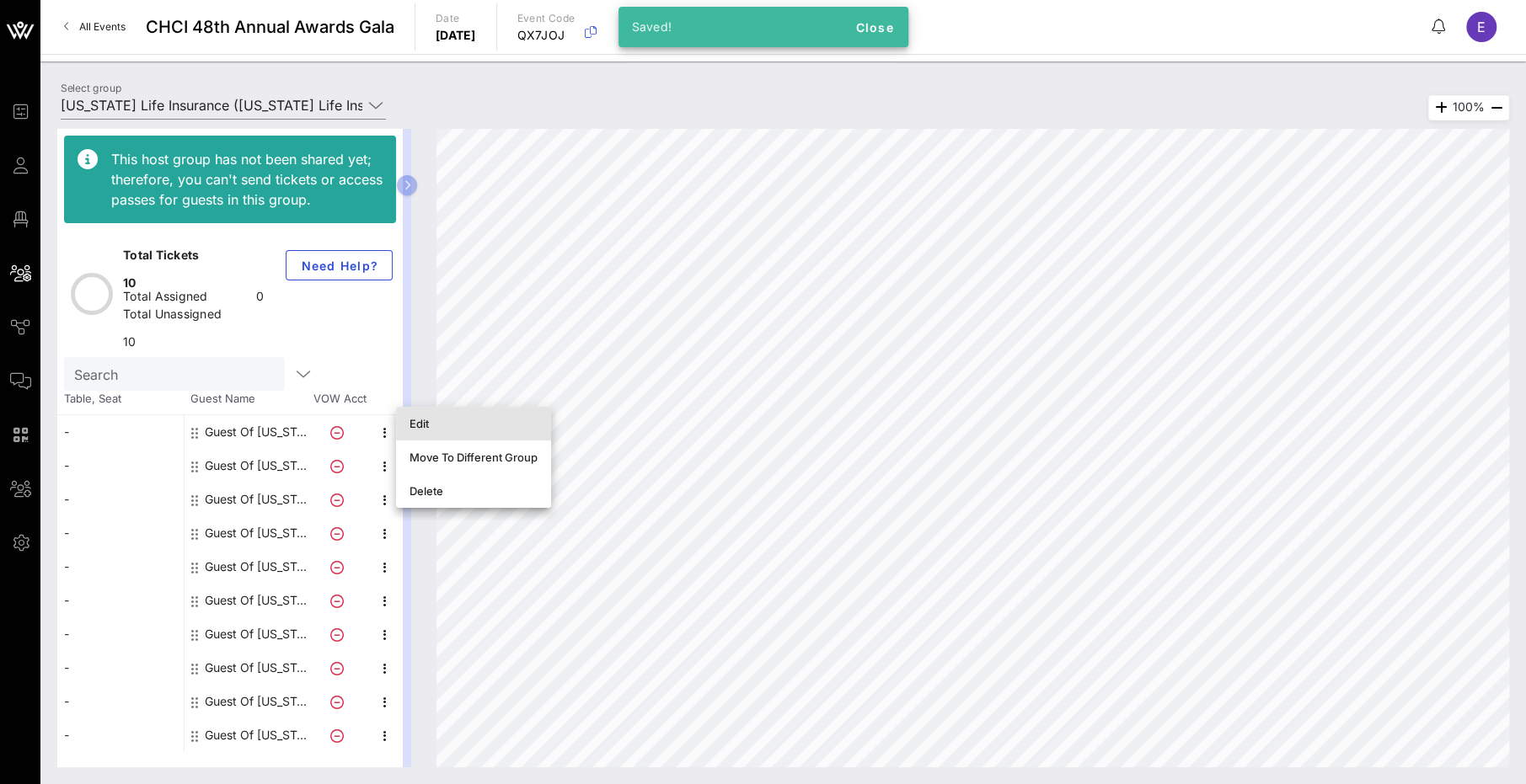 click on "Edit" at bounding box center (474, 424) 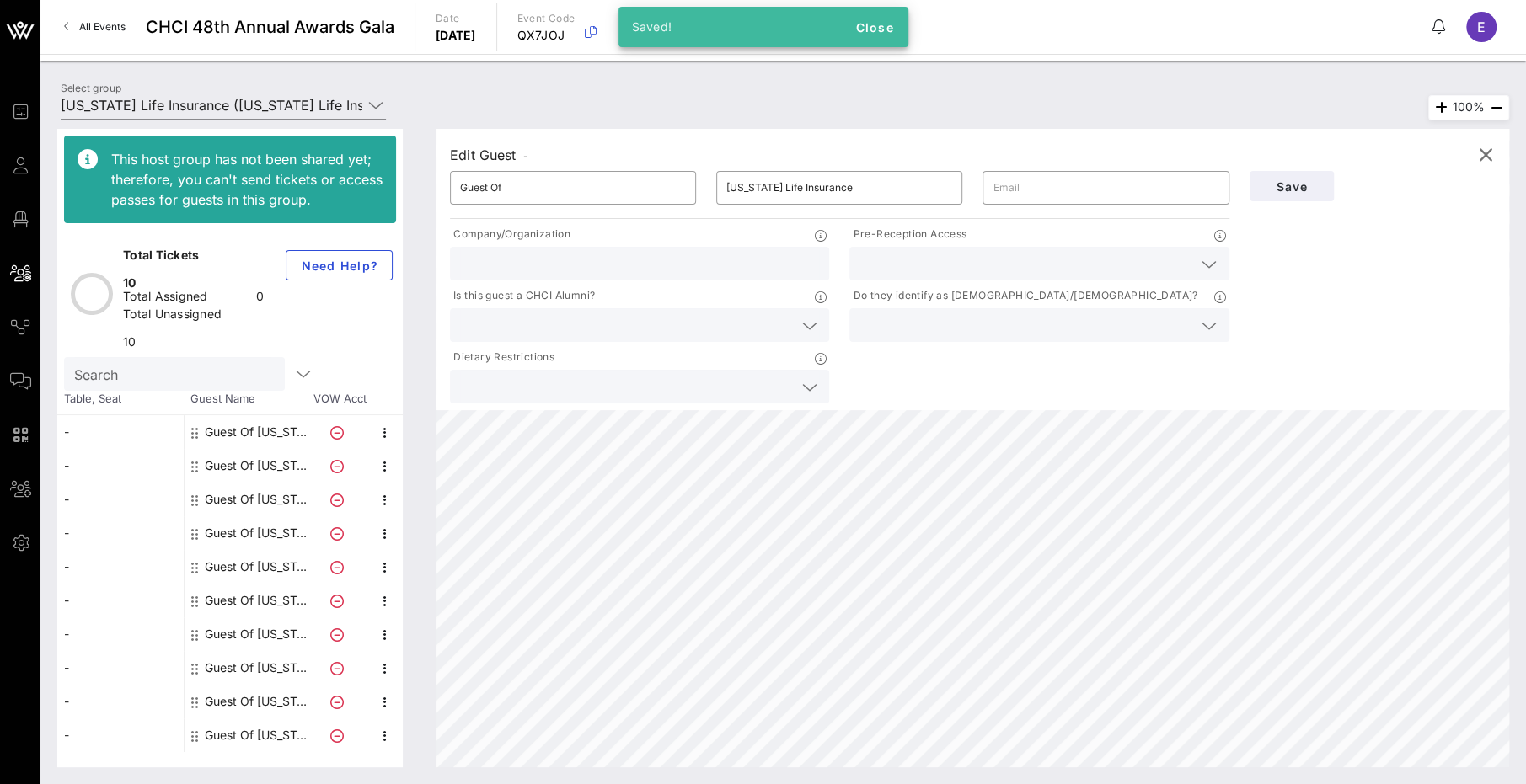 click at bounding box center [1039, 264] 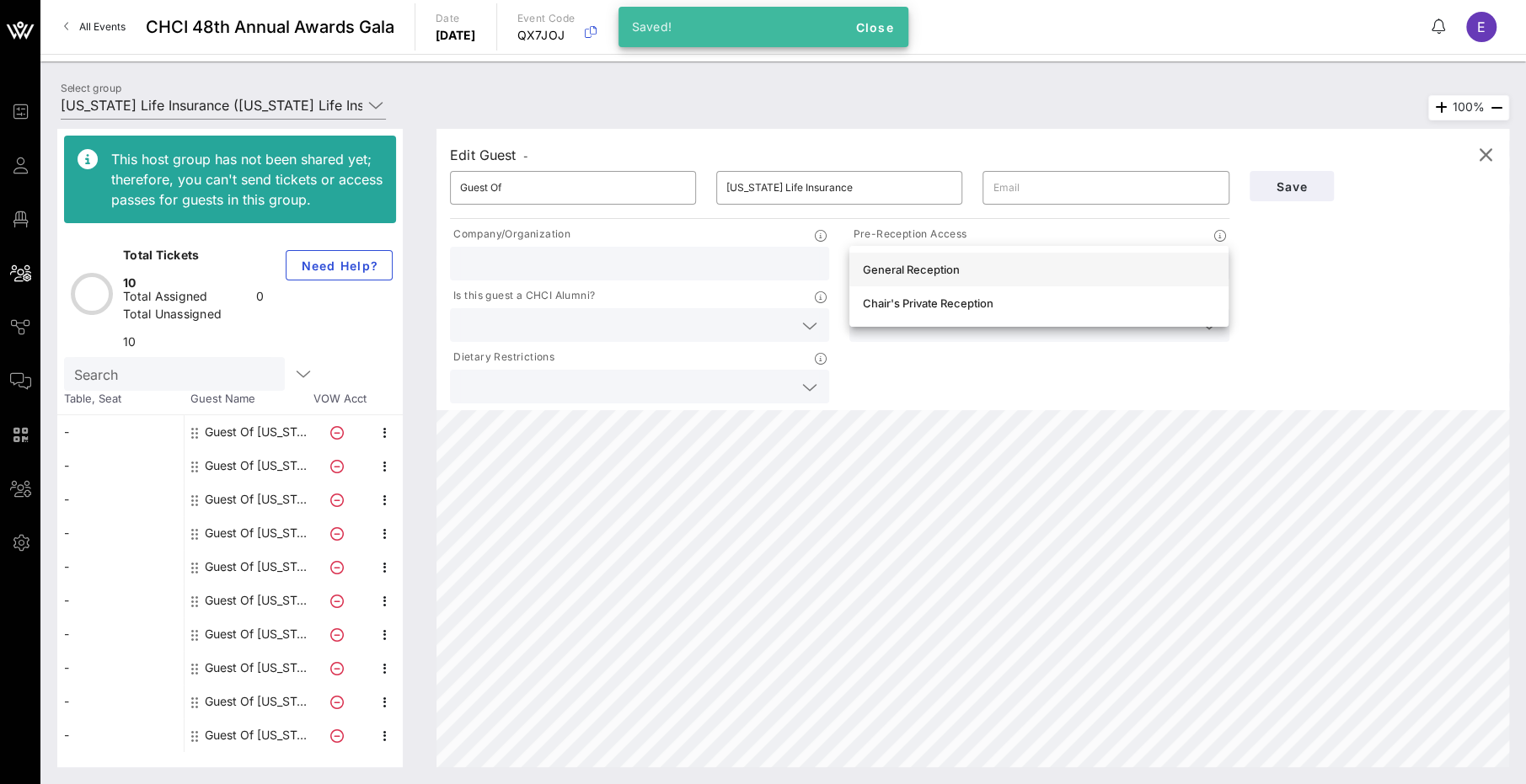 click on "General Reception" at bounding box center [1039, 269] 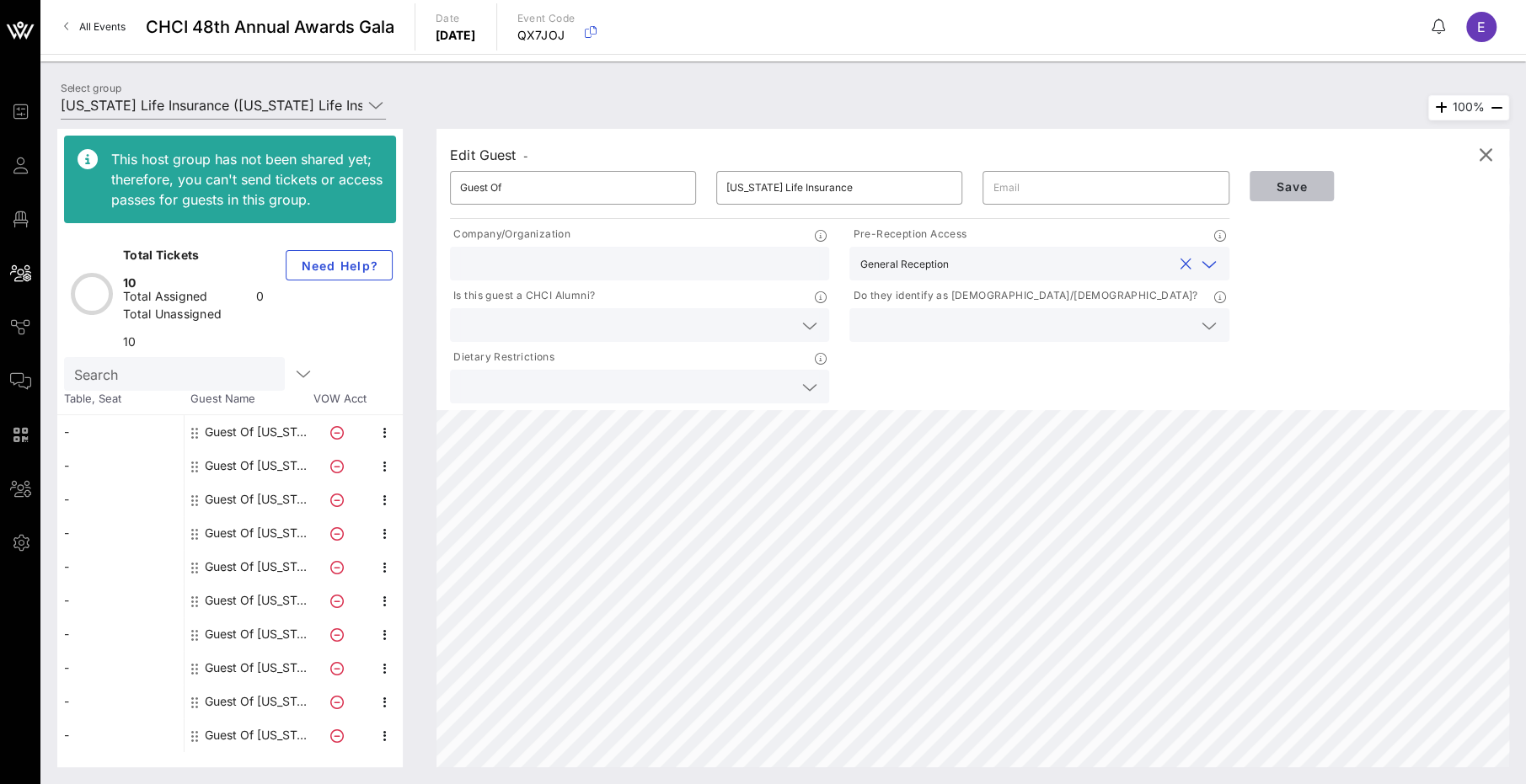 click on "Save" at bounding box center (1292, 186) 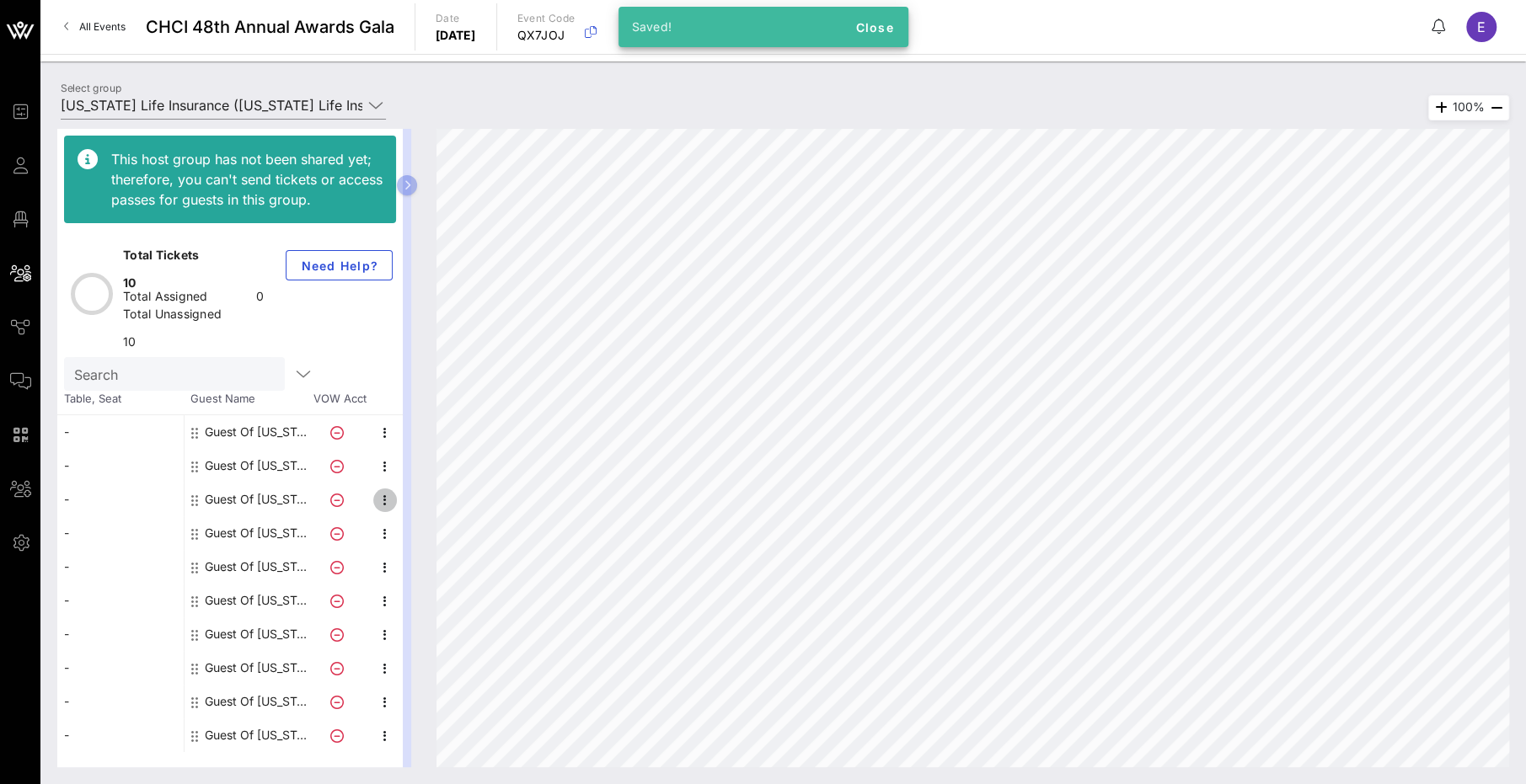 click at bounding box center (385, 500) 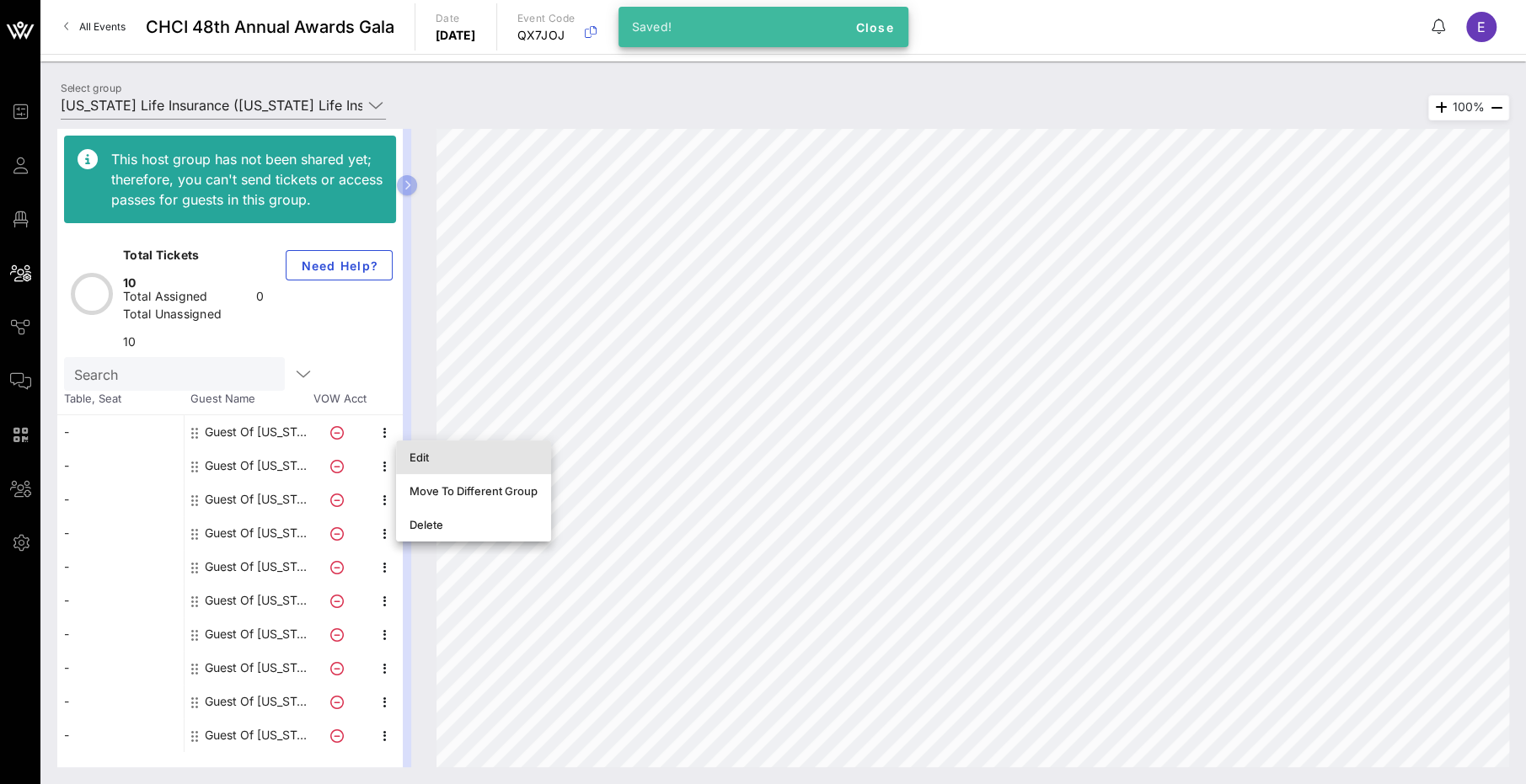 click on "Edit" at bounding box center (474, 457) 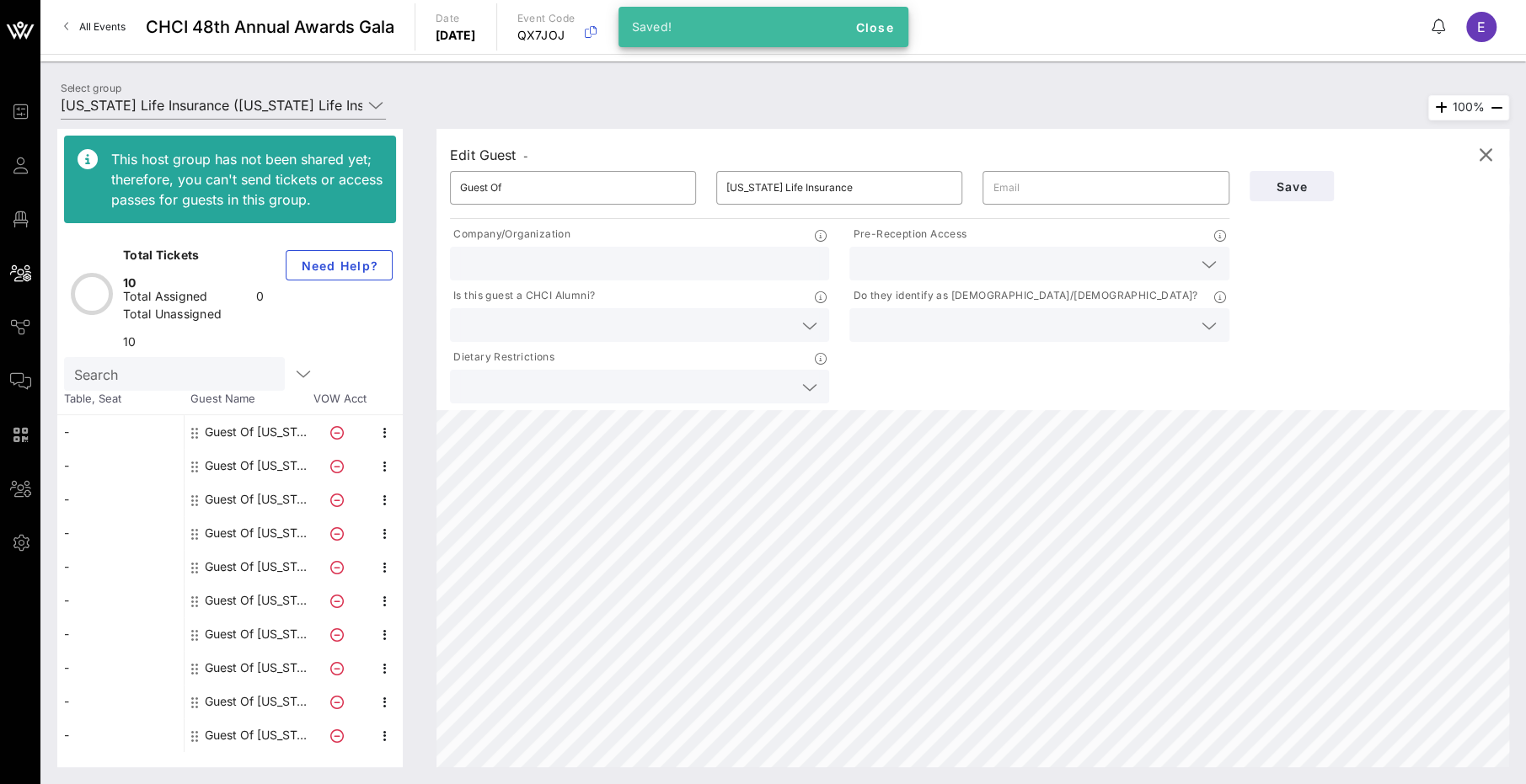 click at bounding box center (1039, 264) 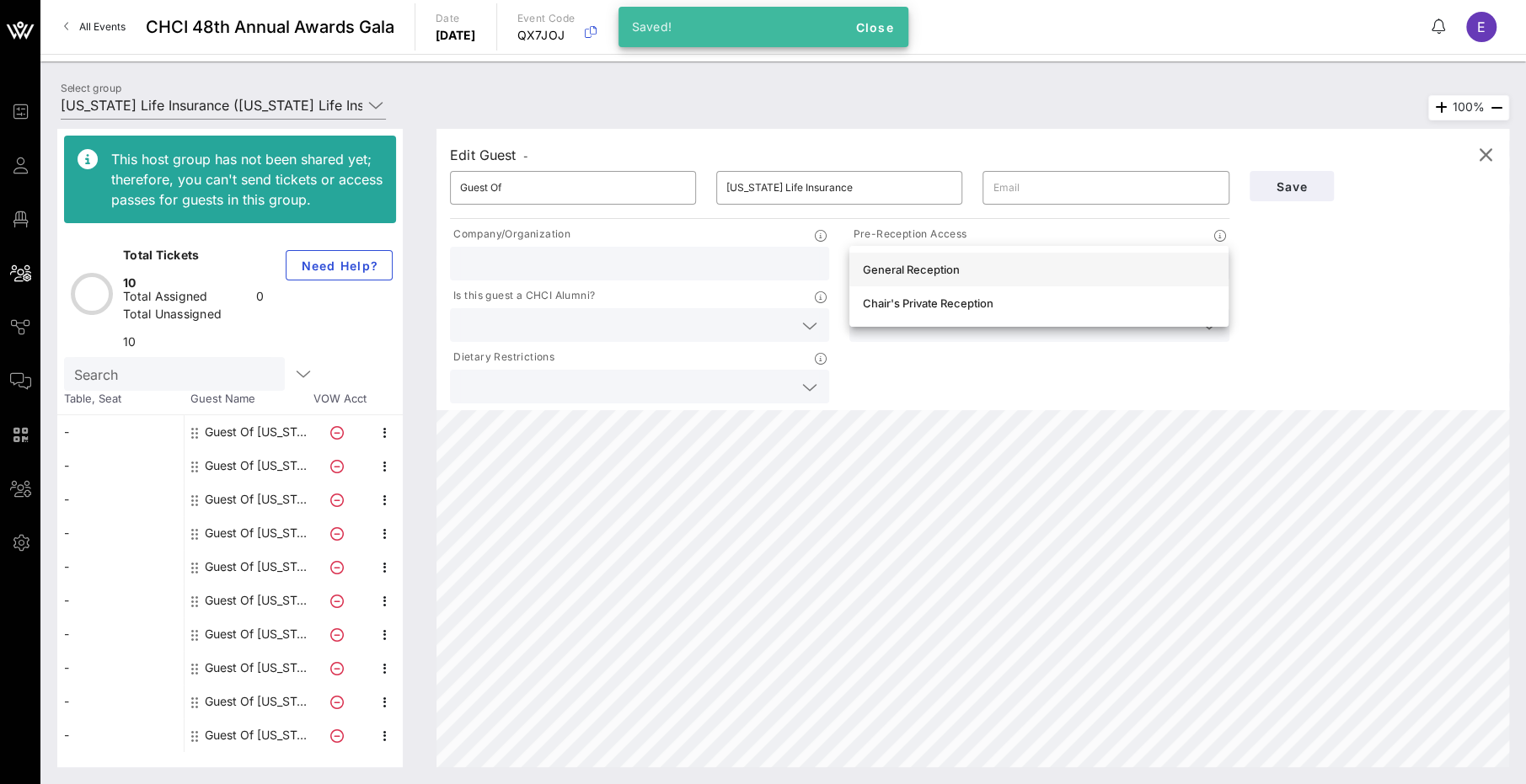 click on "General Reception" at bounding box center (1039, 269) 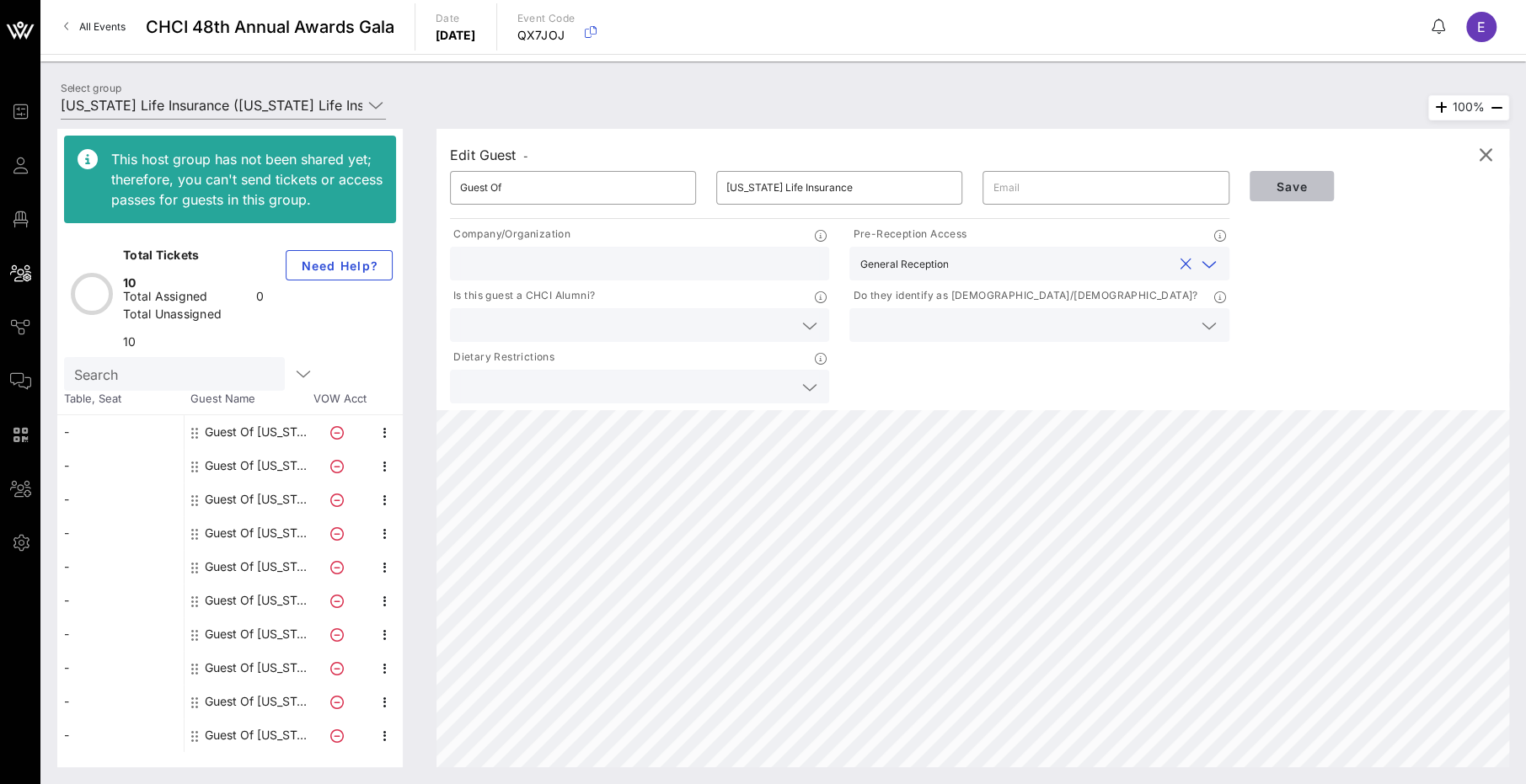 click on "Save" at bounding box center (1292, 186) 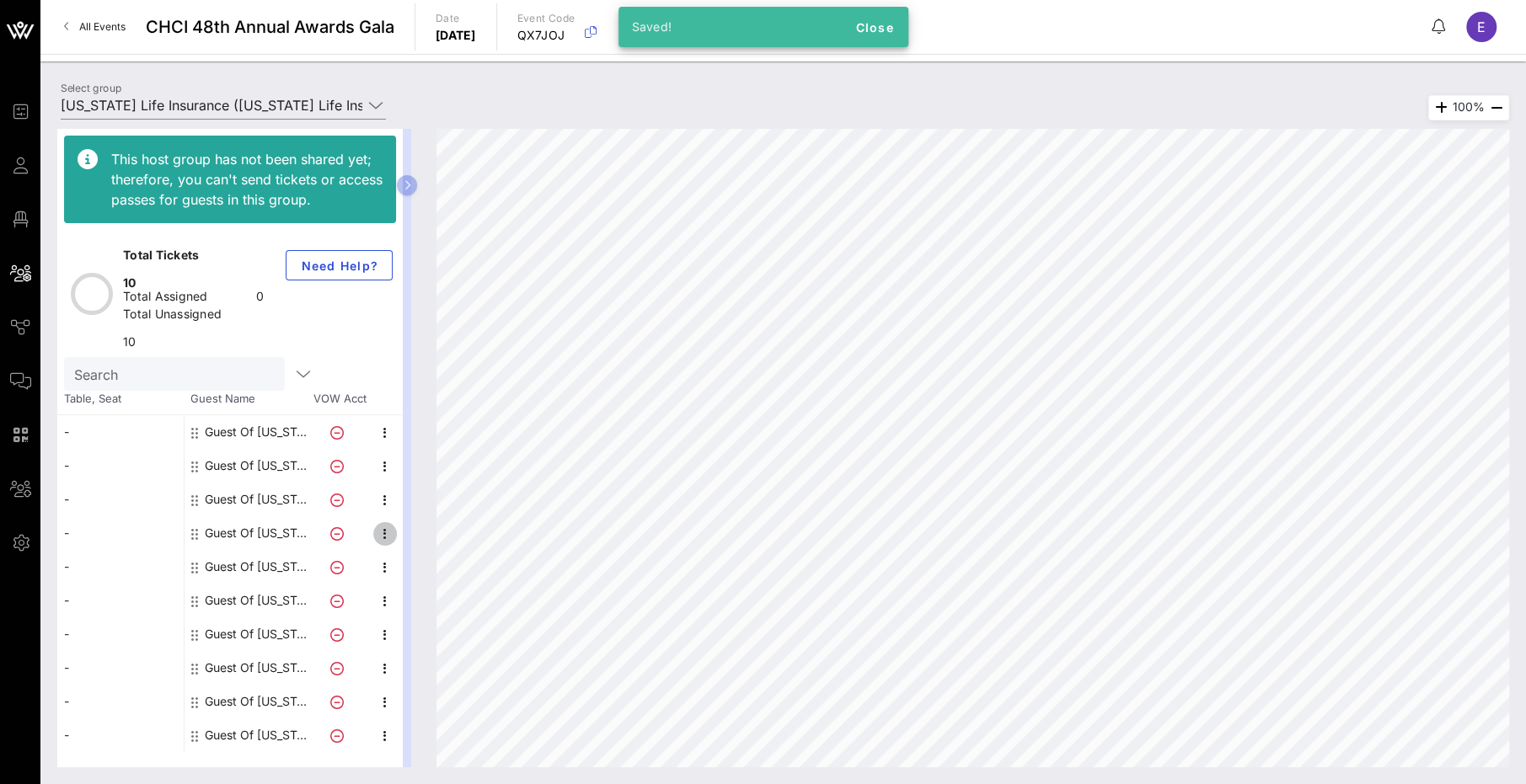 click at bounding box center [385, 534] 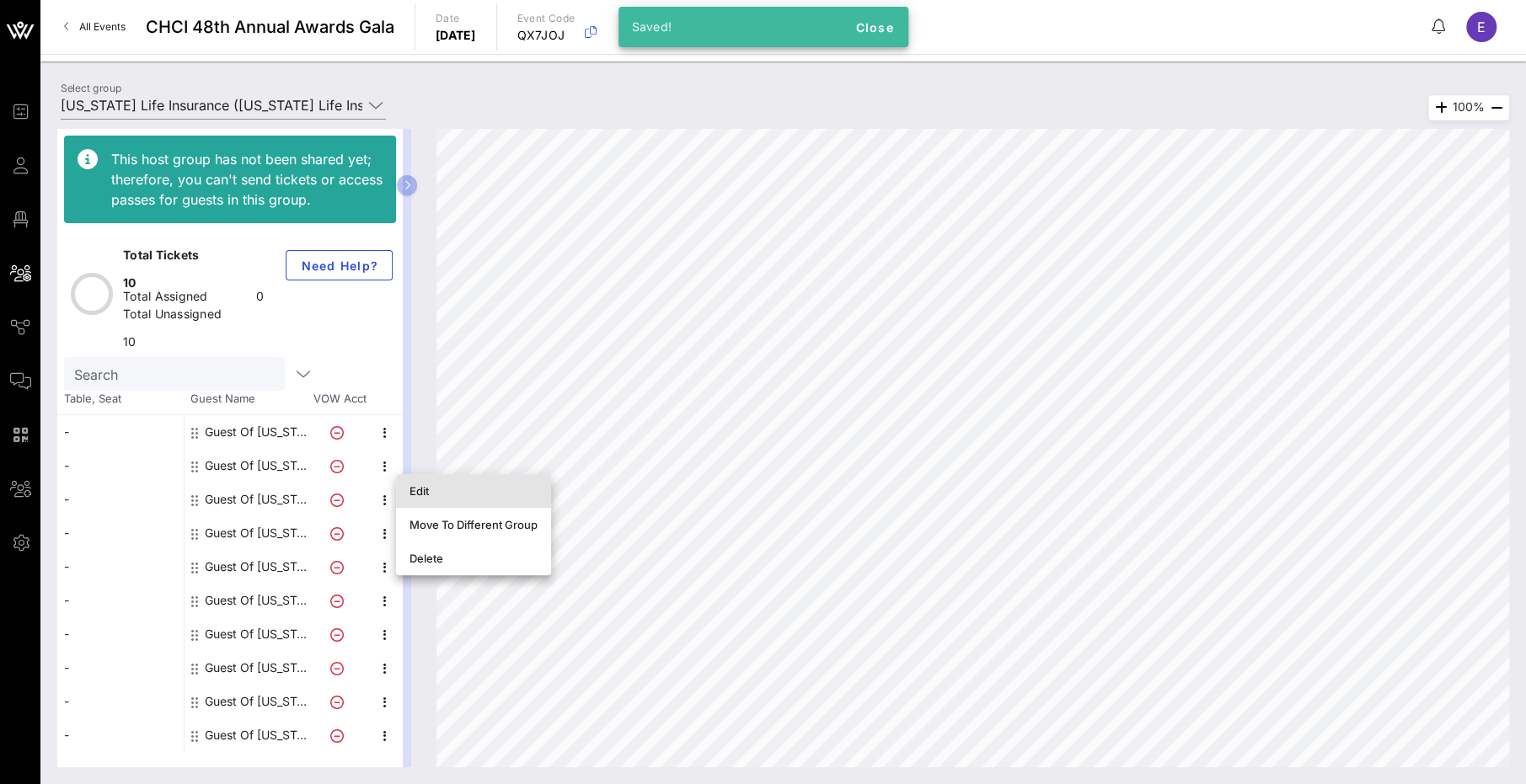 click on "Edit" at bounding box center [474, 491] 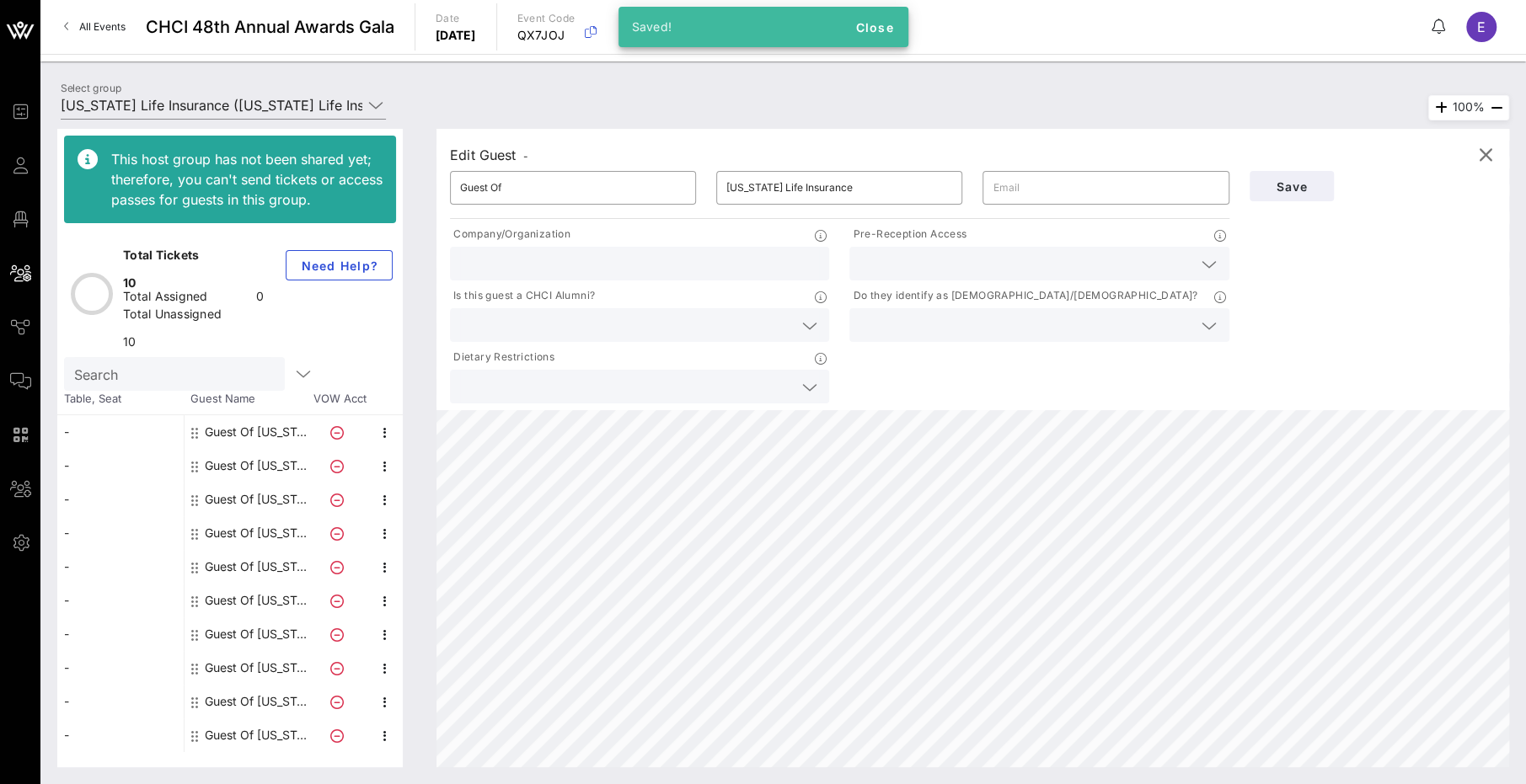 click at bounding box center [1025, 264] 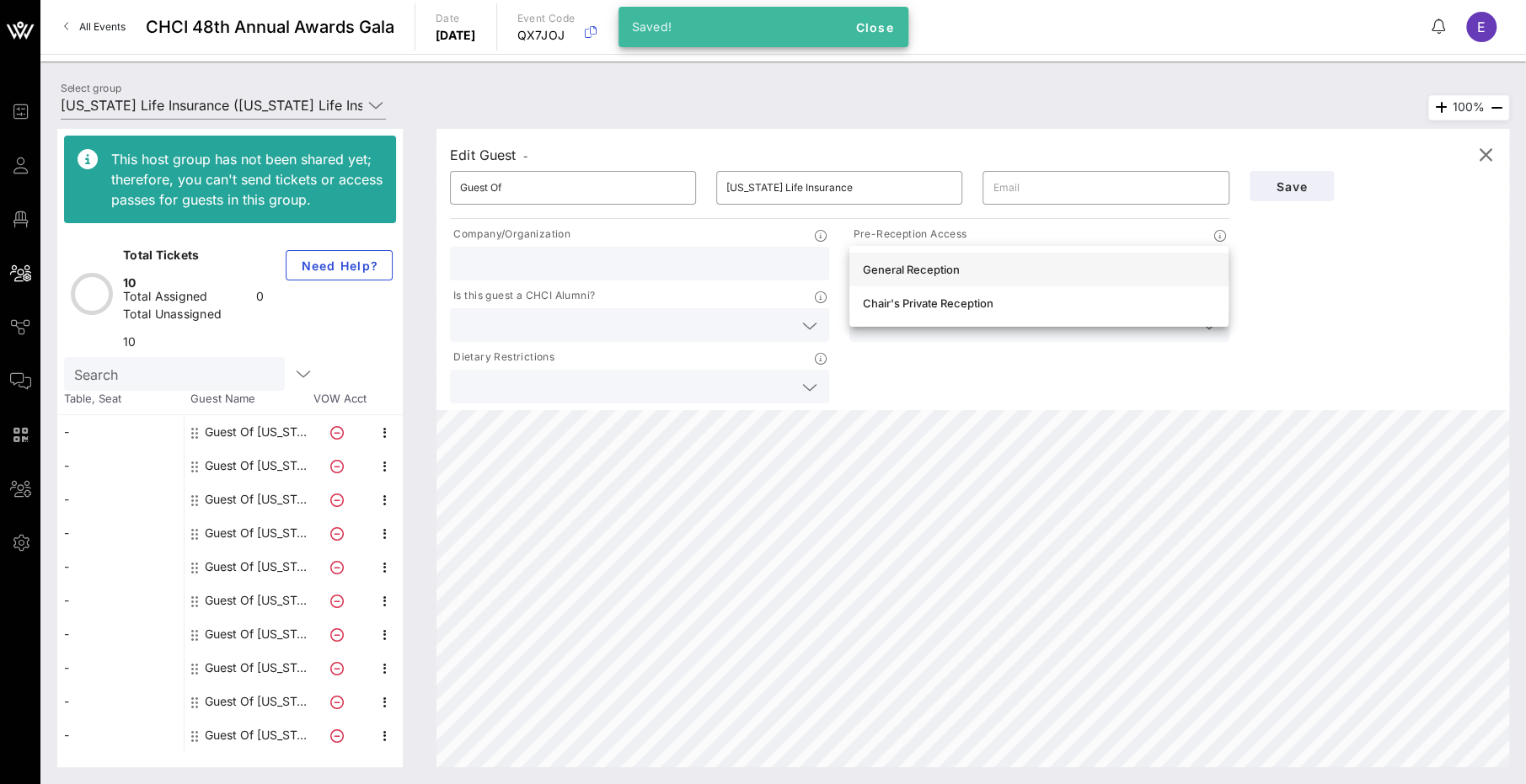 click on "General Reception" at bounding box center [1039, 269] 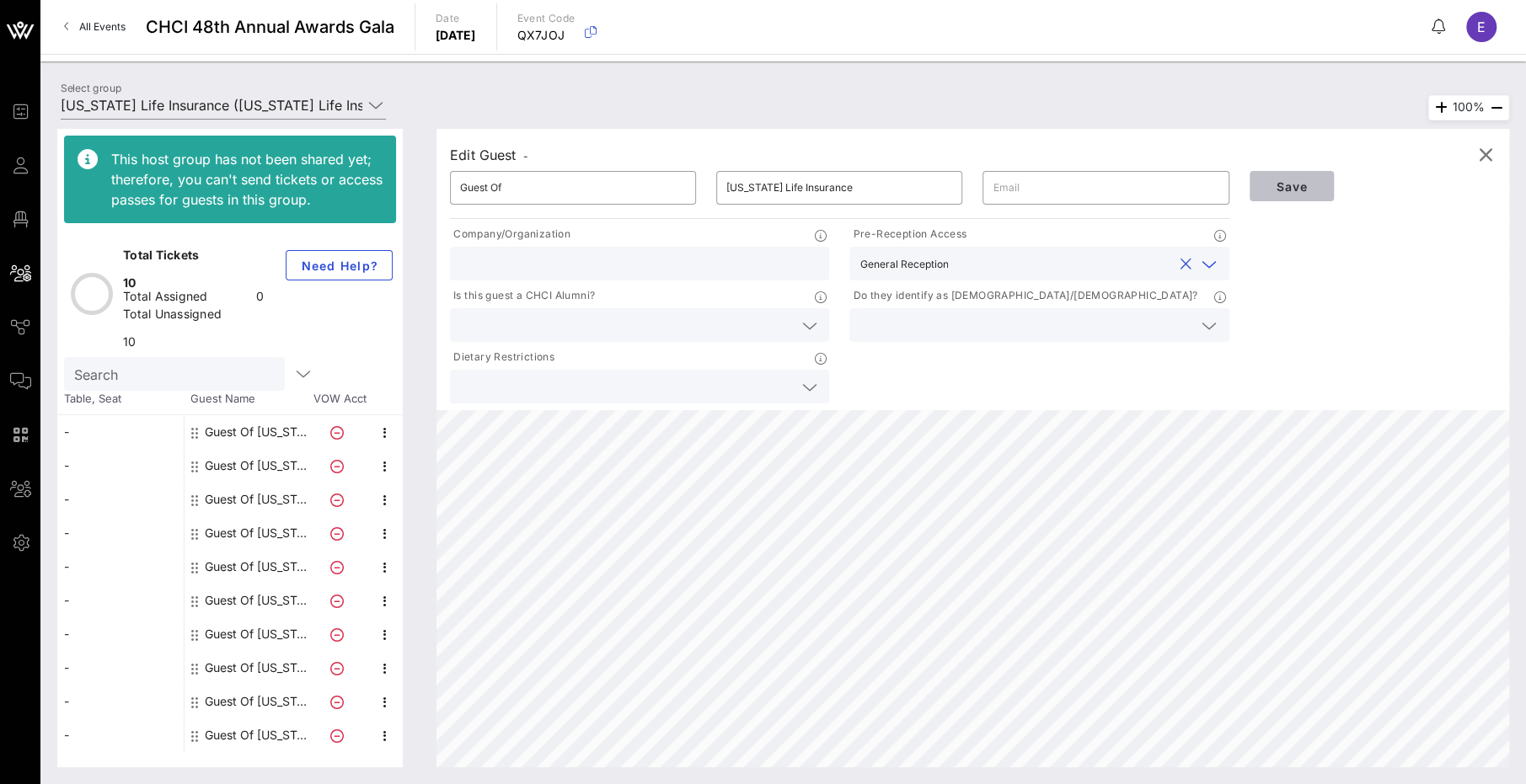 click on "Save" at bounding box center (1292, 186) 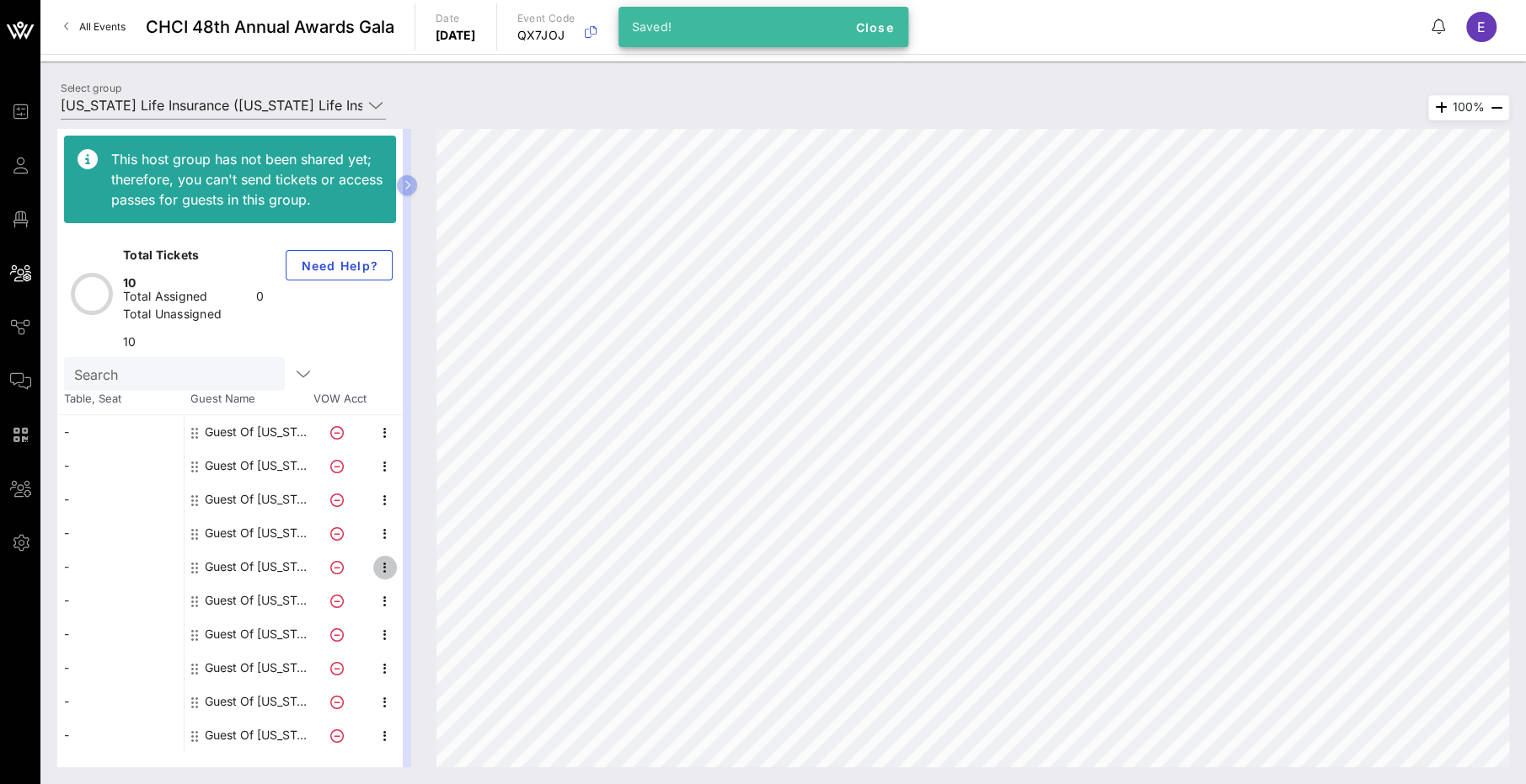 click at bounding box center [385, 568] 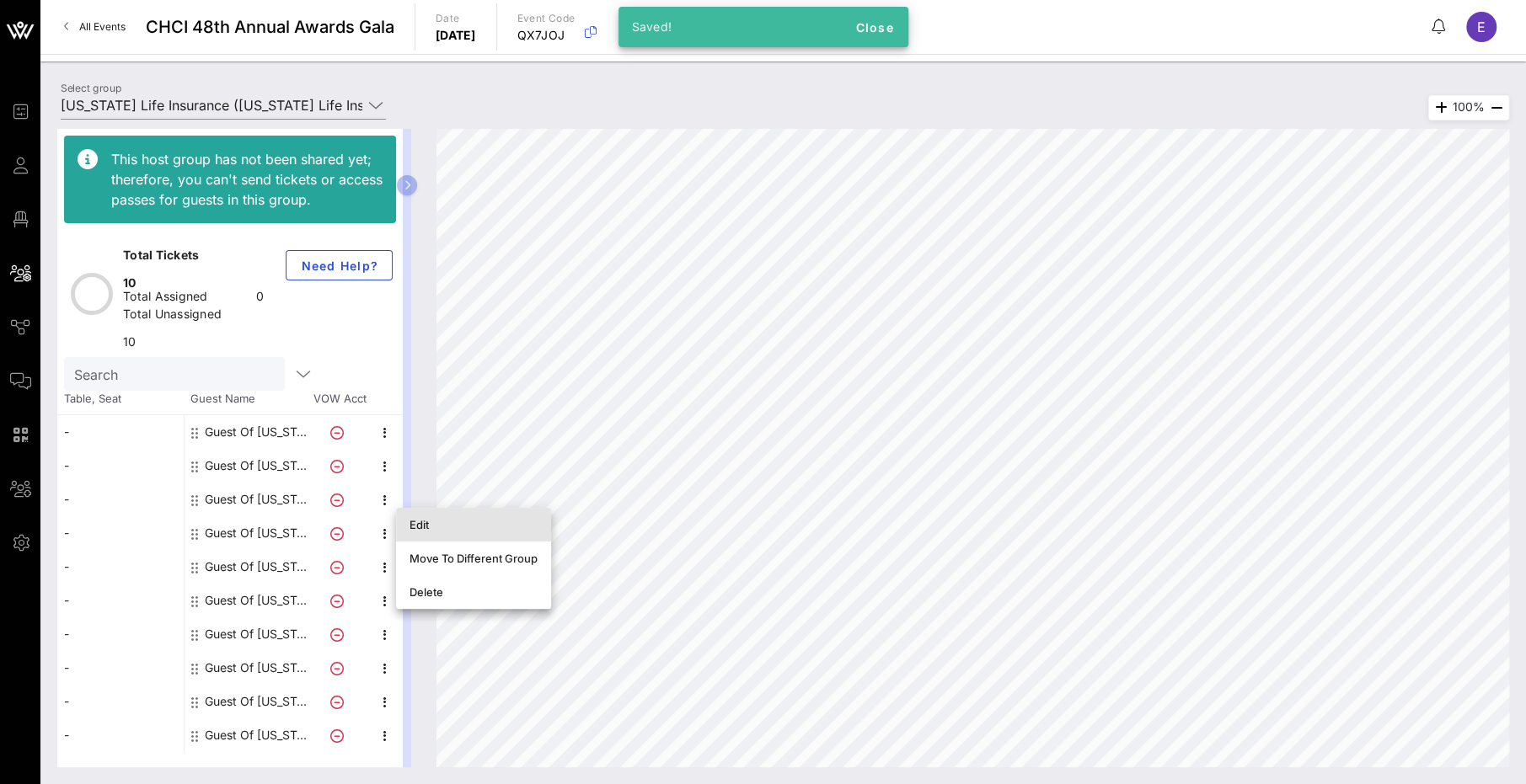 click on "Edit" at bounding box center (474, 525) 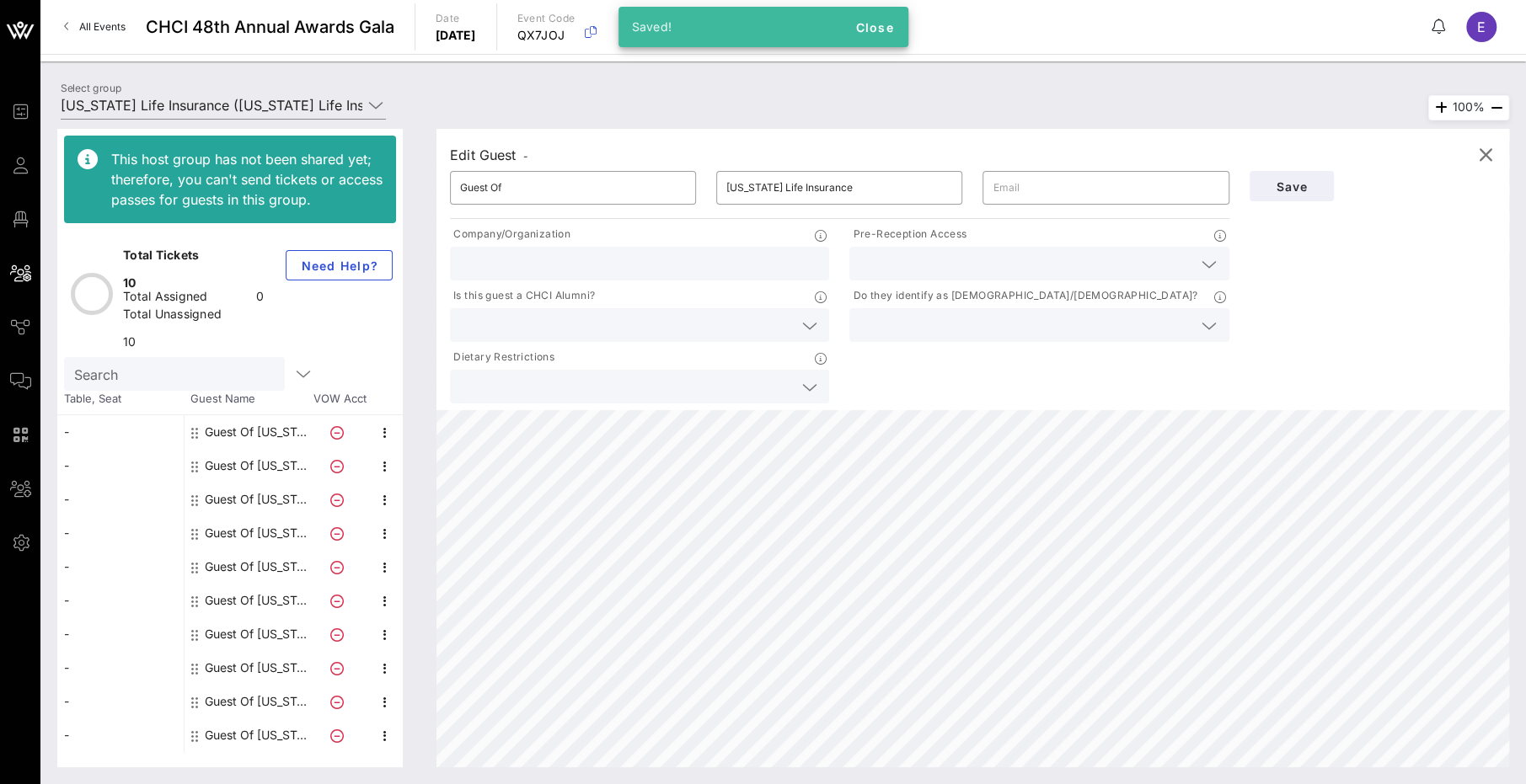 click at bounding box center [1025, 264] 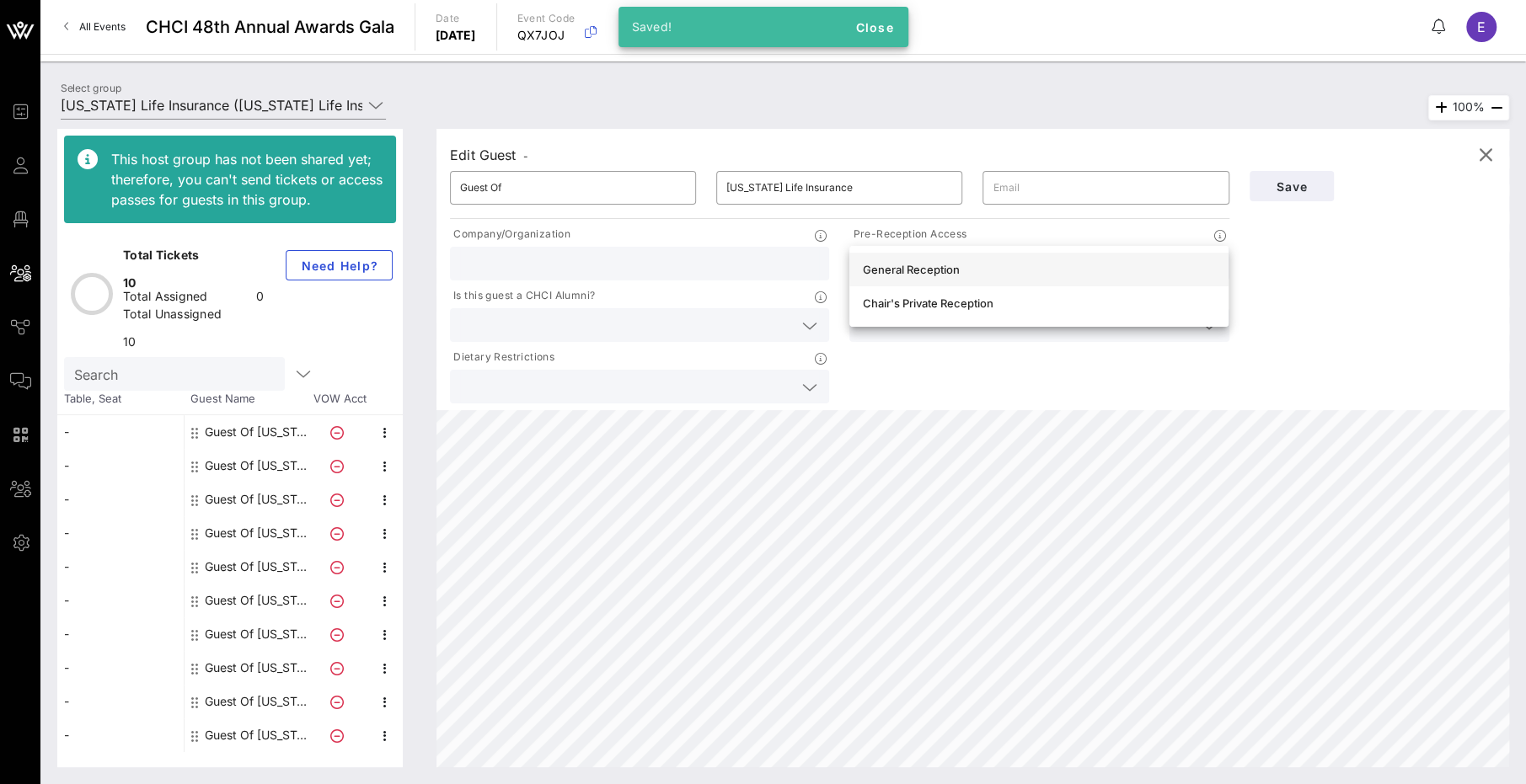 click on "General Reception" at bounding box center [1039, 269] 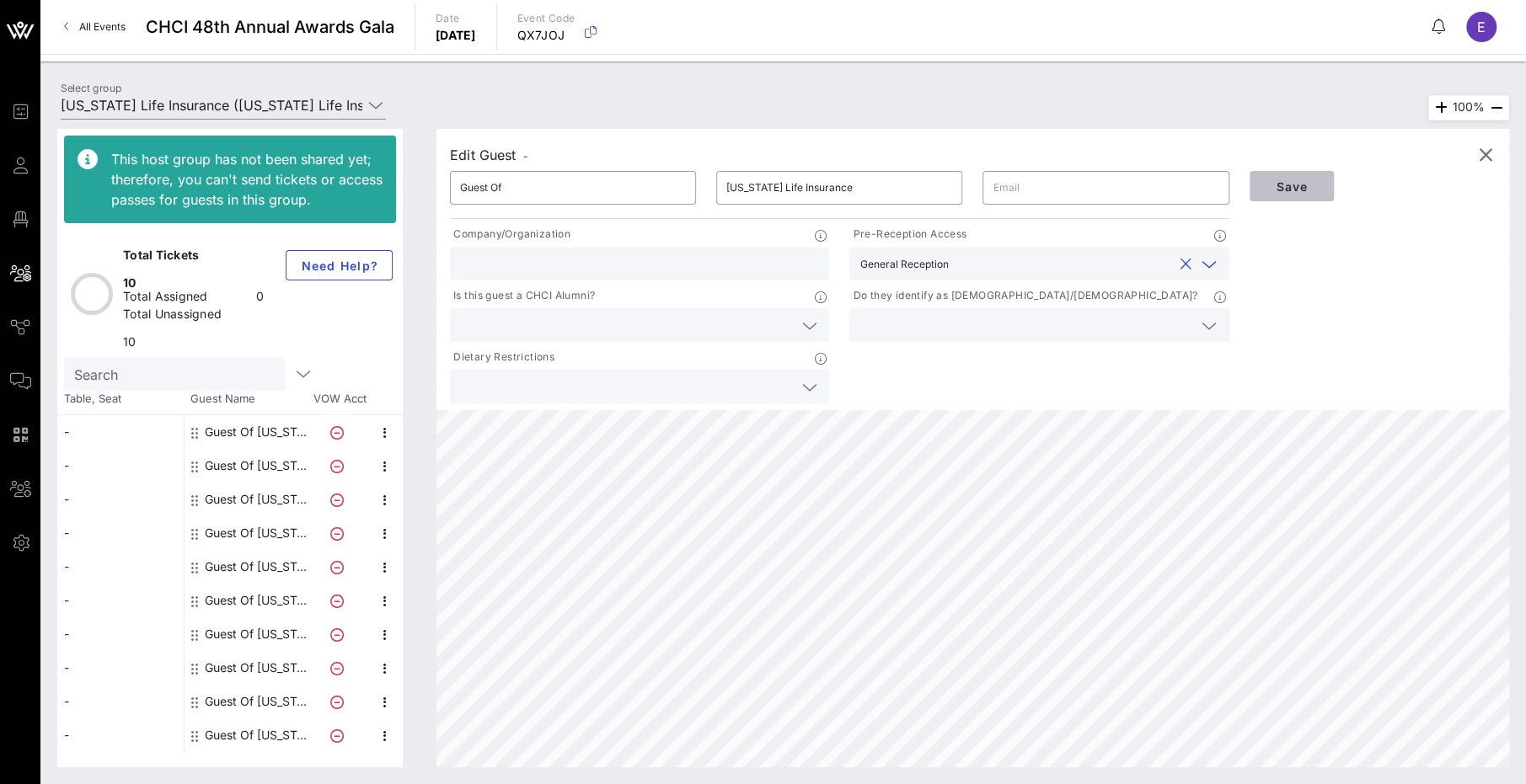 click on "Save" at bounding box center (1292, 186) 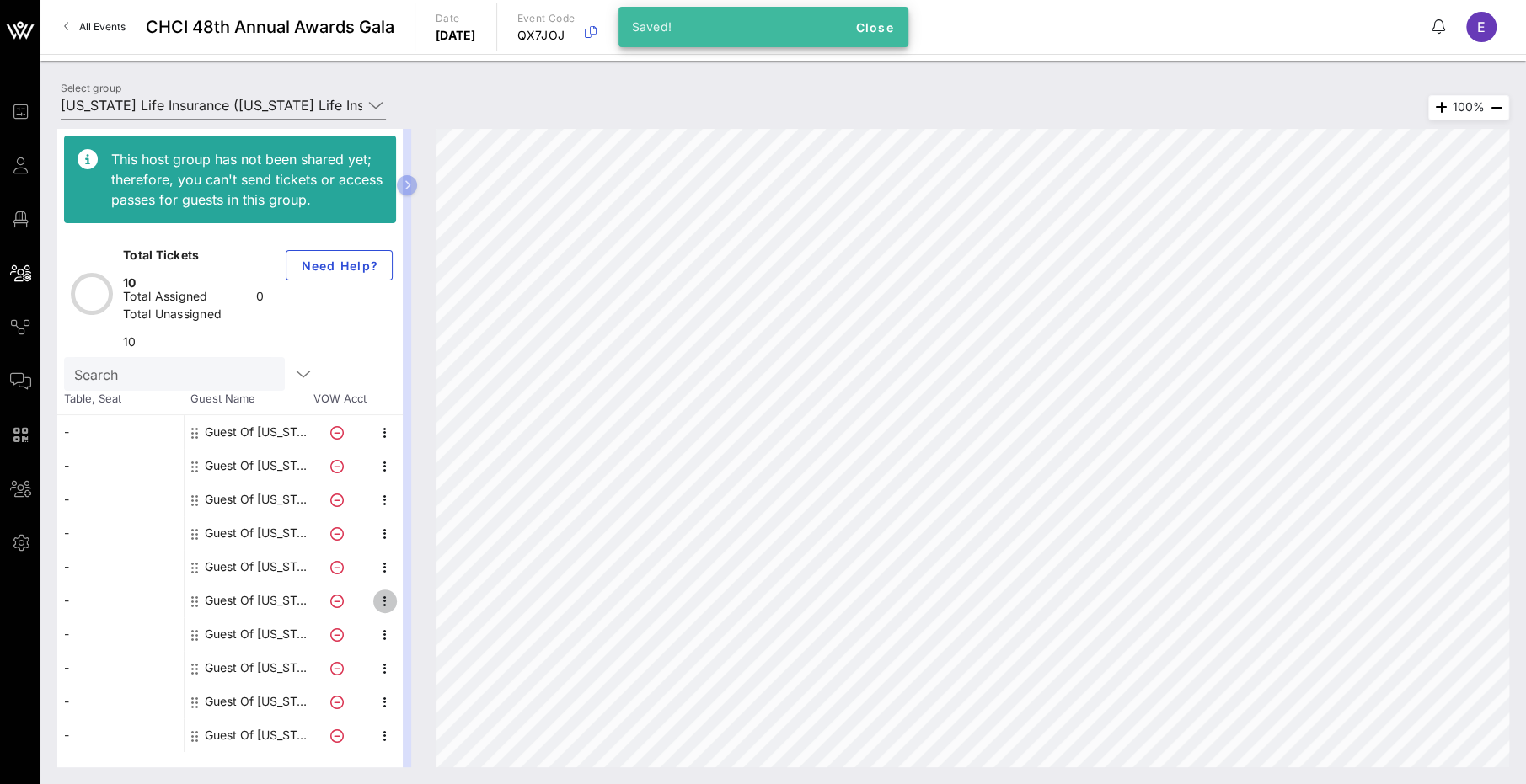 click at bounding box center (385, 601) 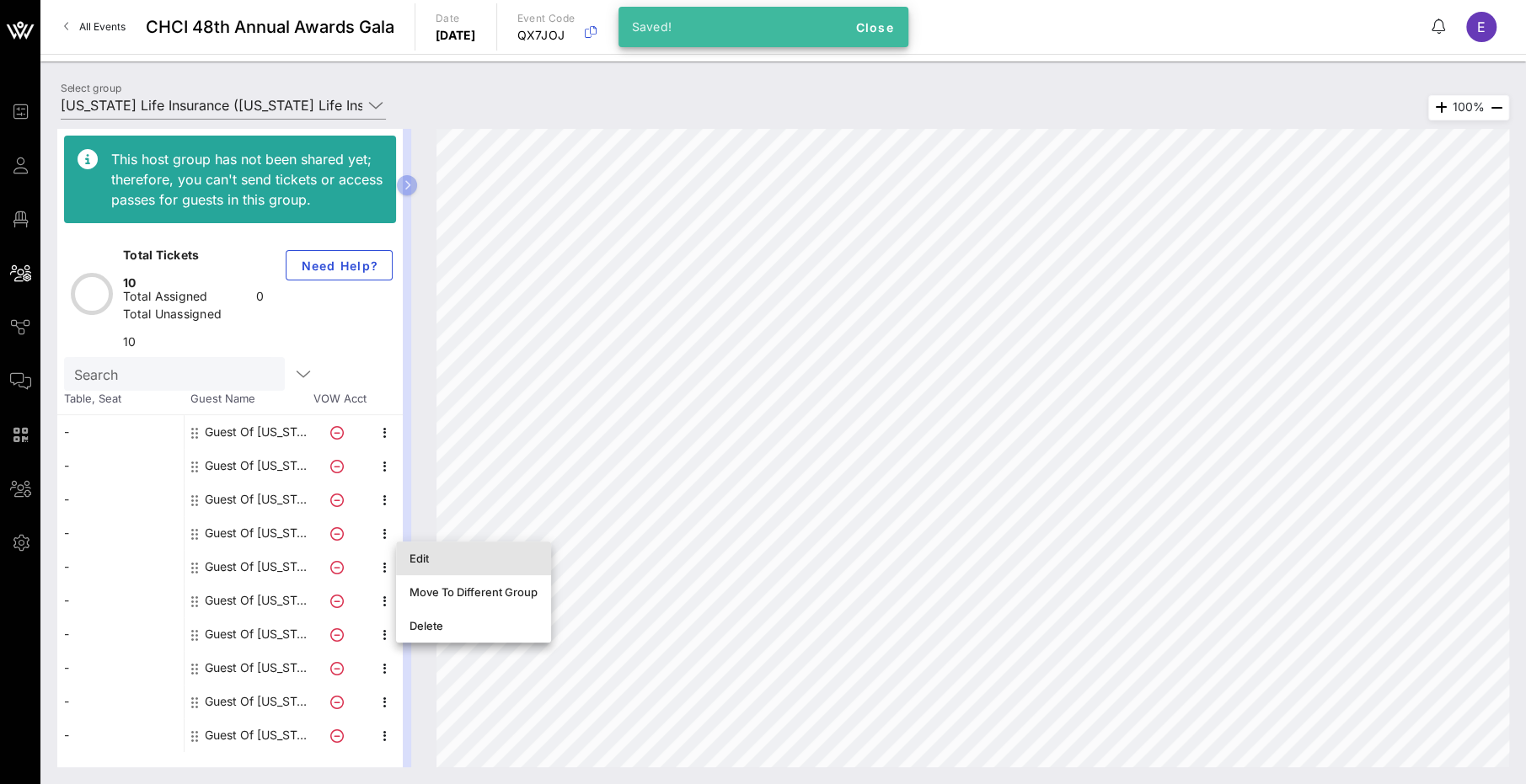 click on "Edit" at bounding box center (474, 558) 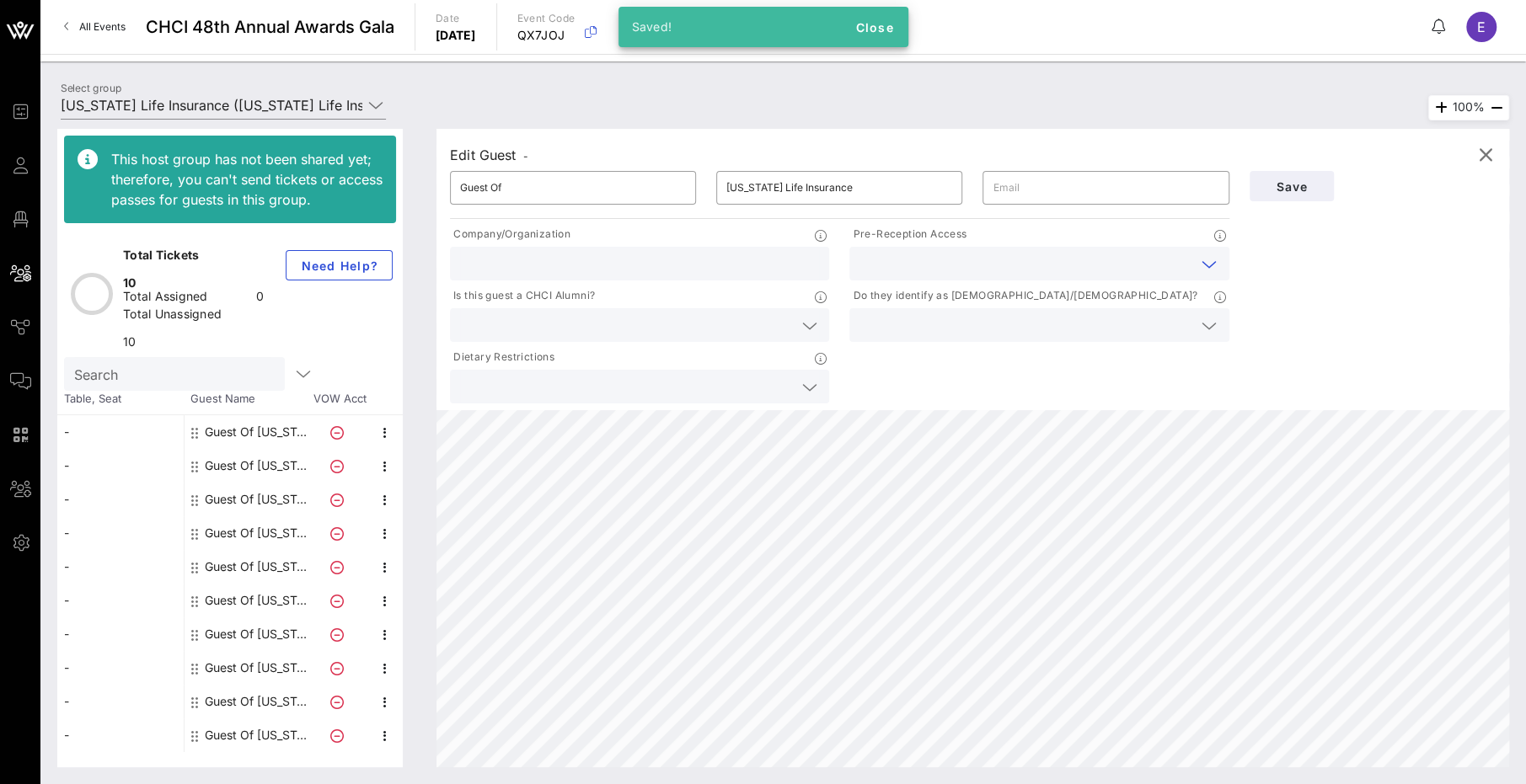 click at bounding box center [1025, 264] 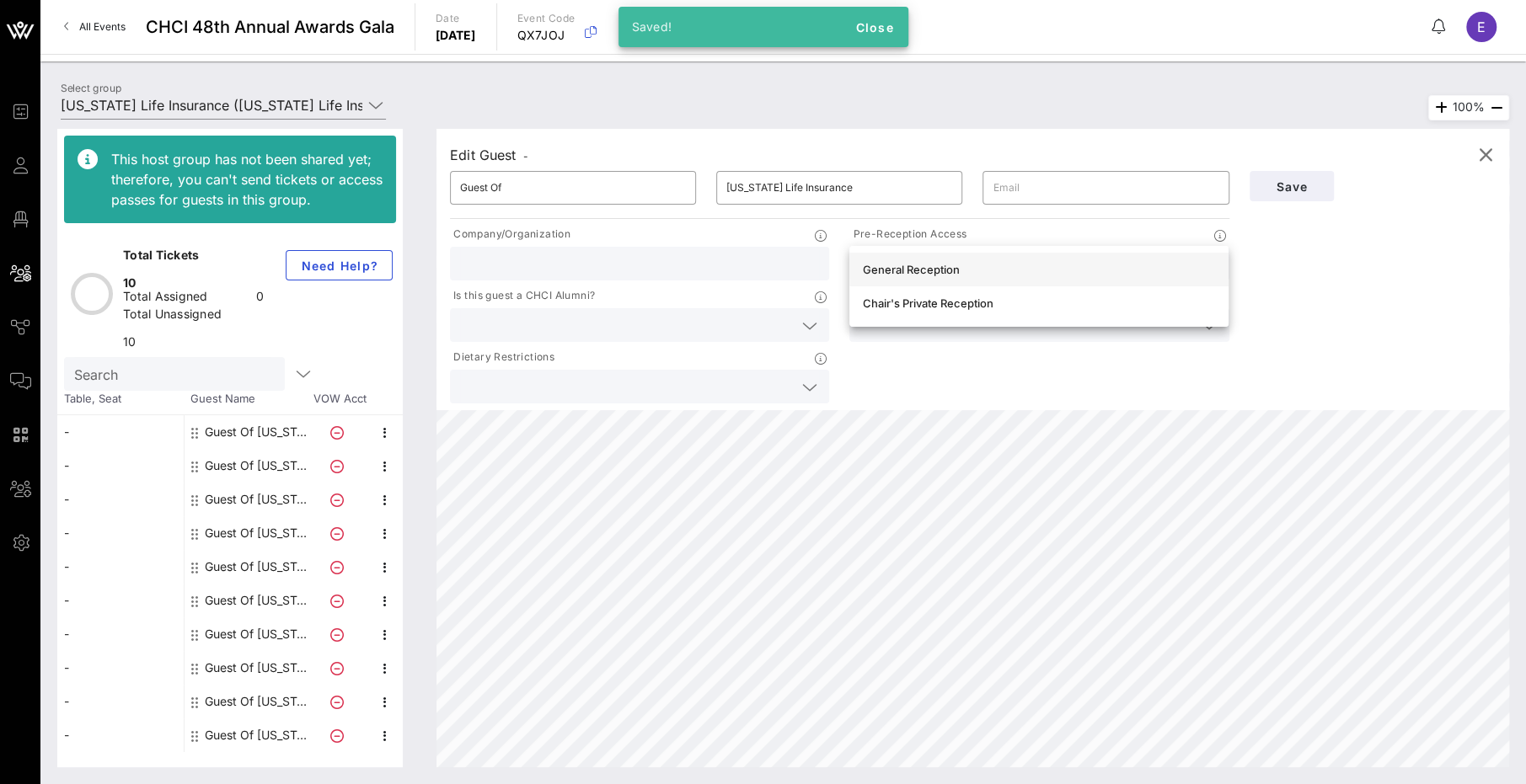 click on "General Reception" at bounding box center [1039, 269] 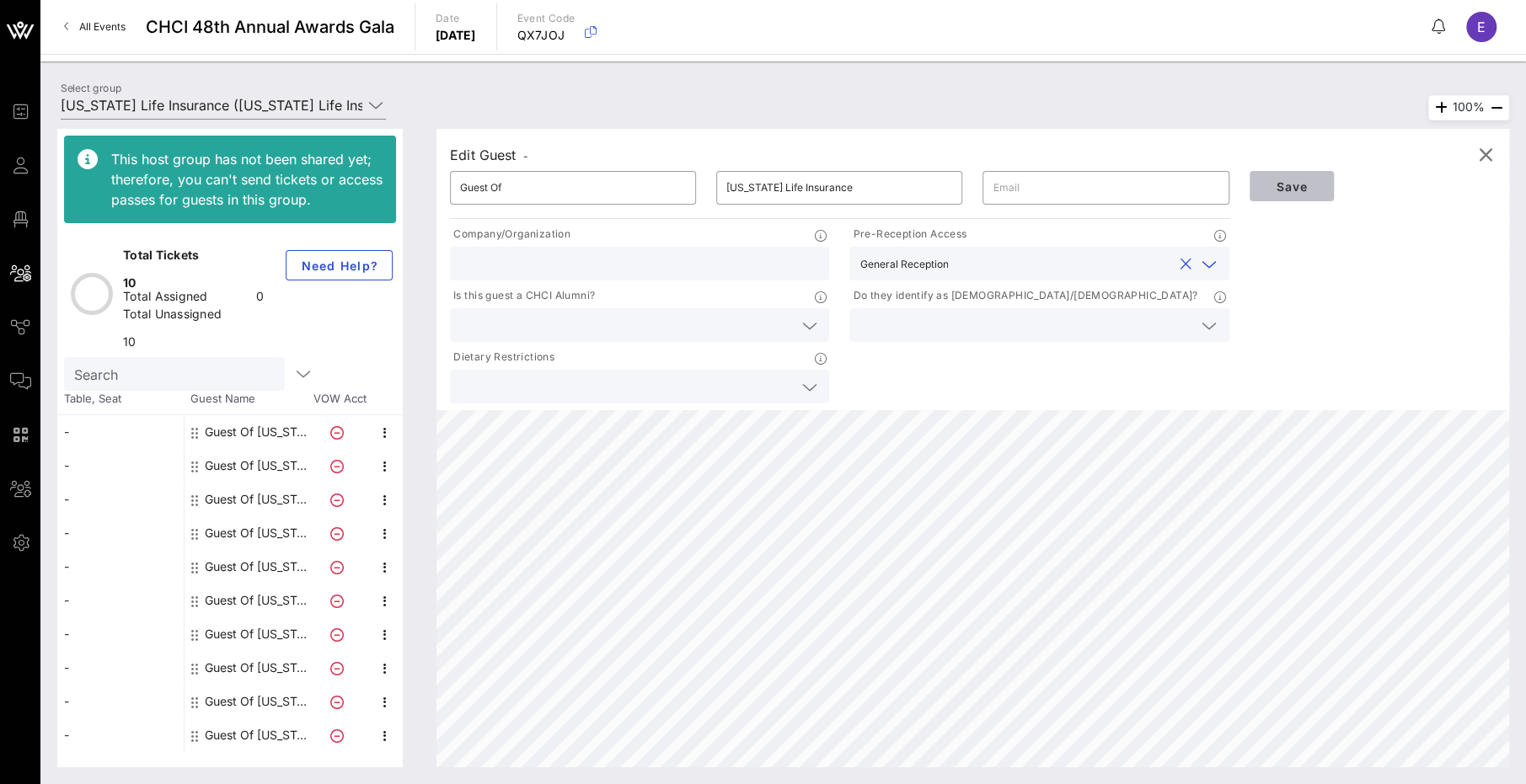 click on "Save" at bounding box center [1292, 186] 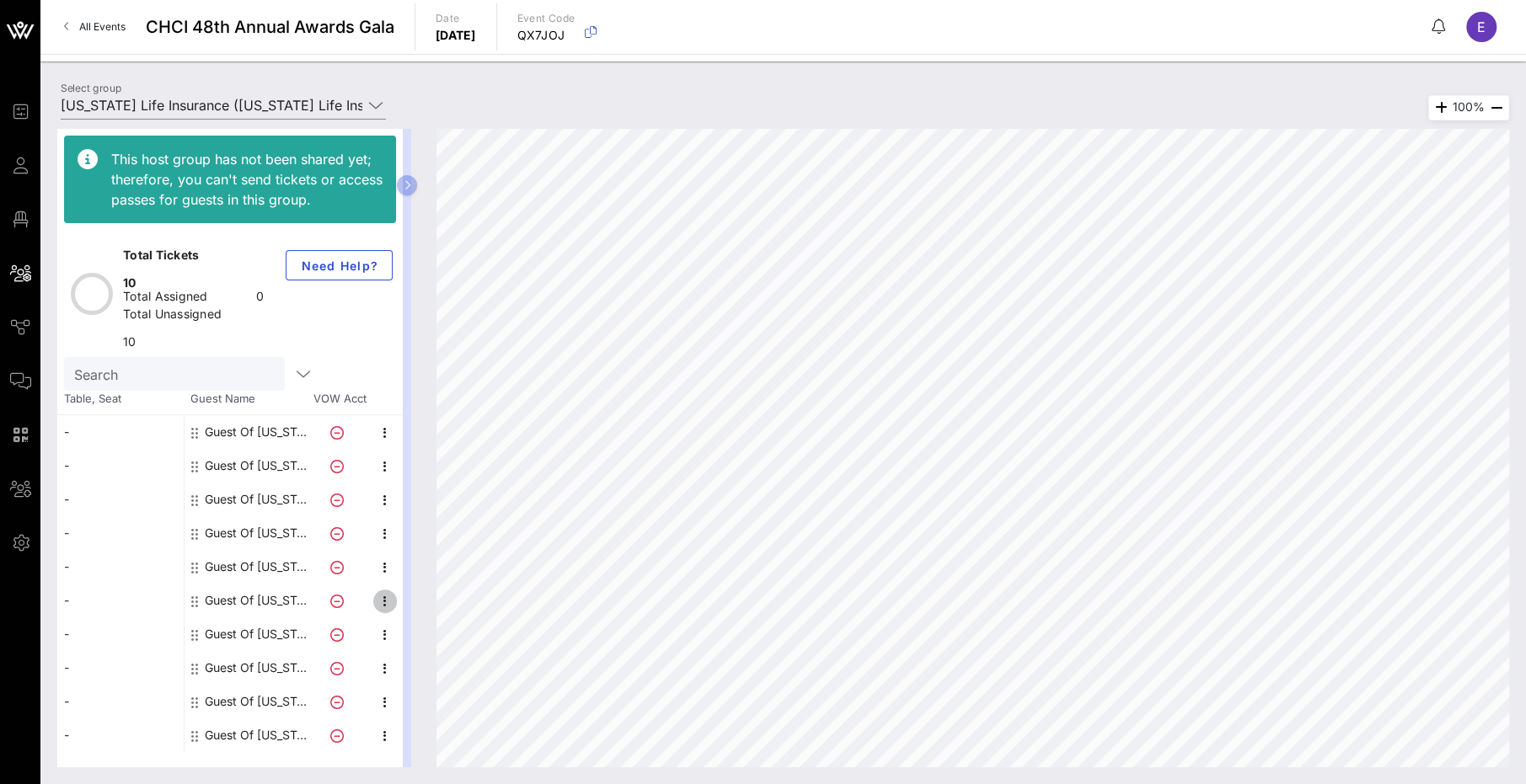 click at bounding box center (385, 601) 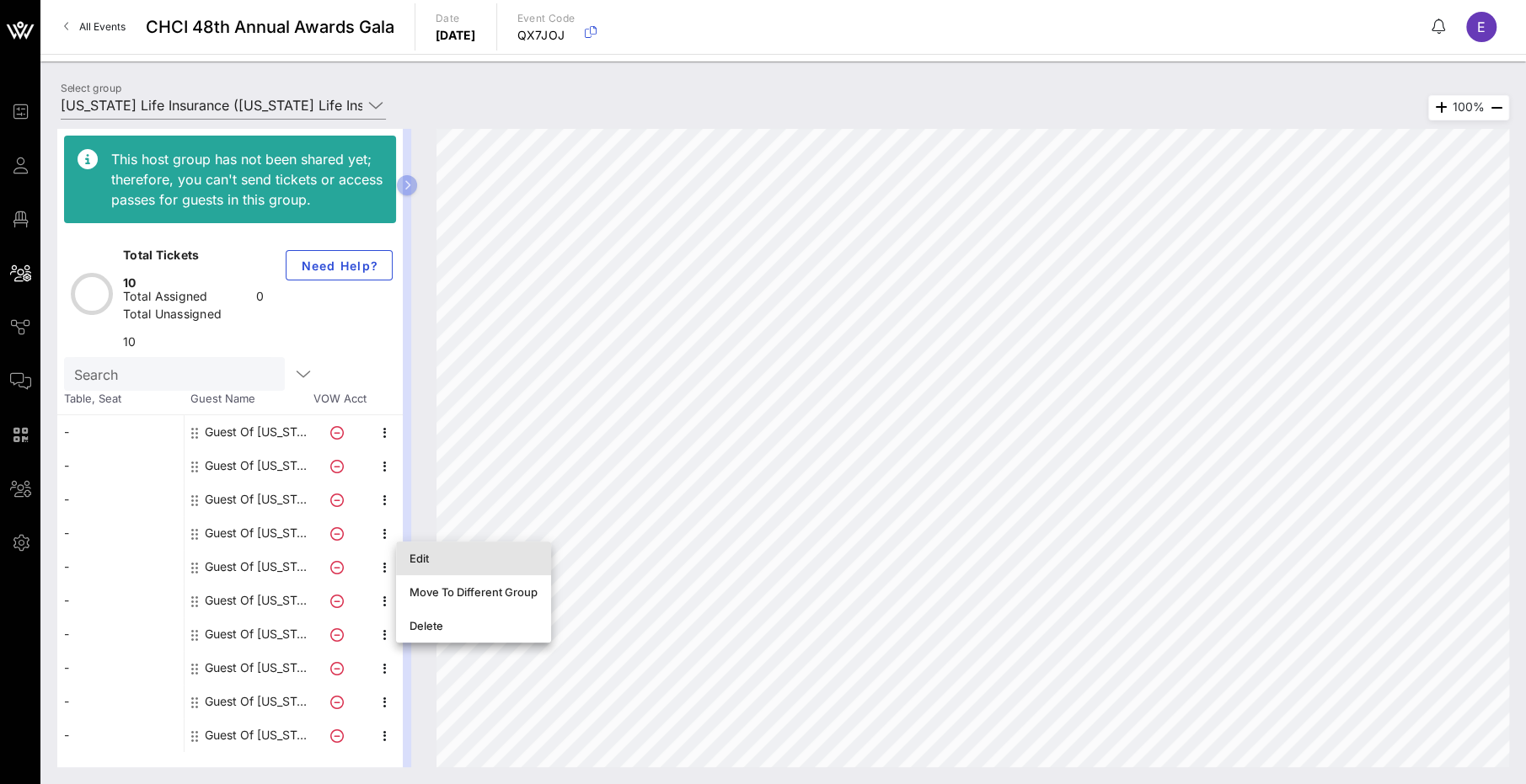 click on "Edit" at bounding box center (474, 558) 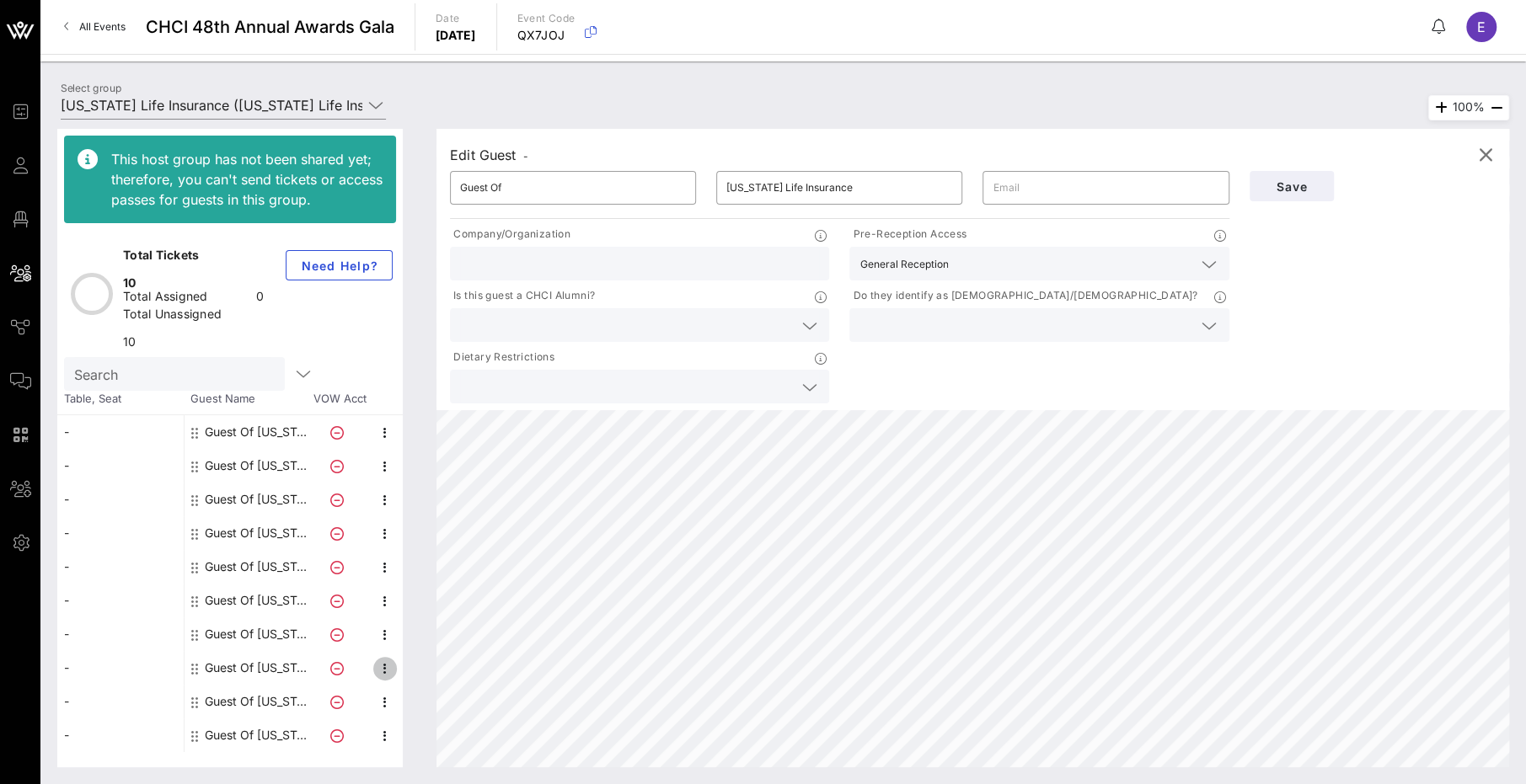 click at bounding box center (385, 669) 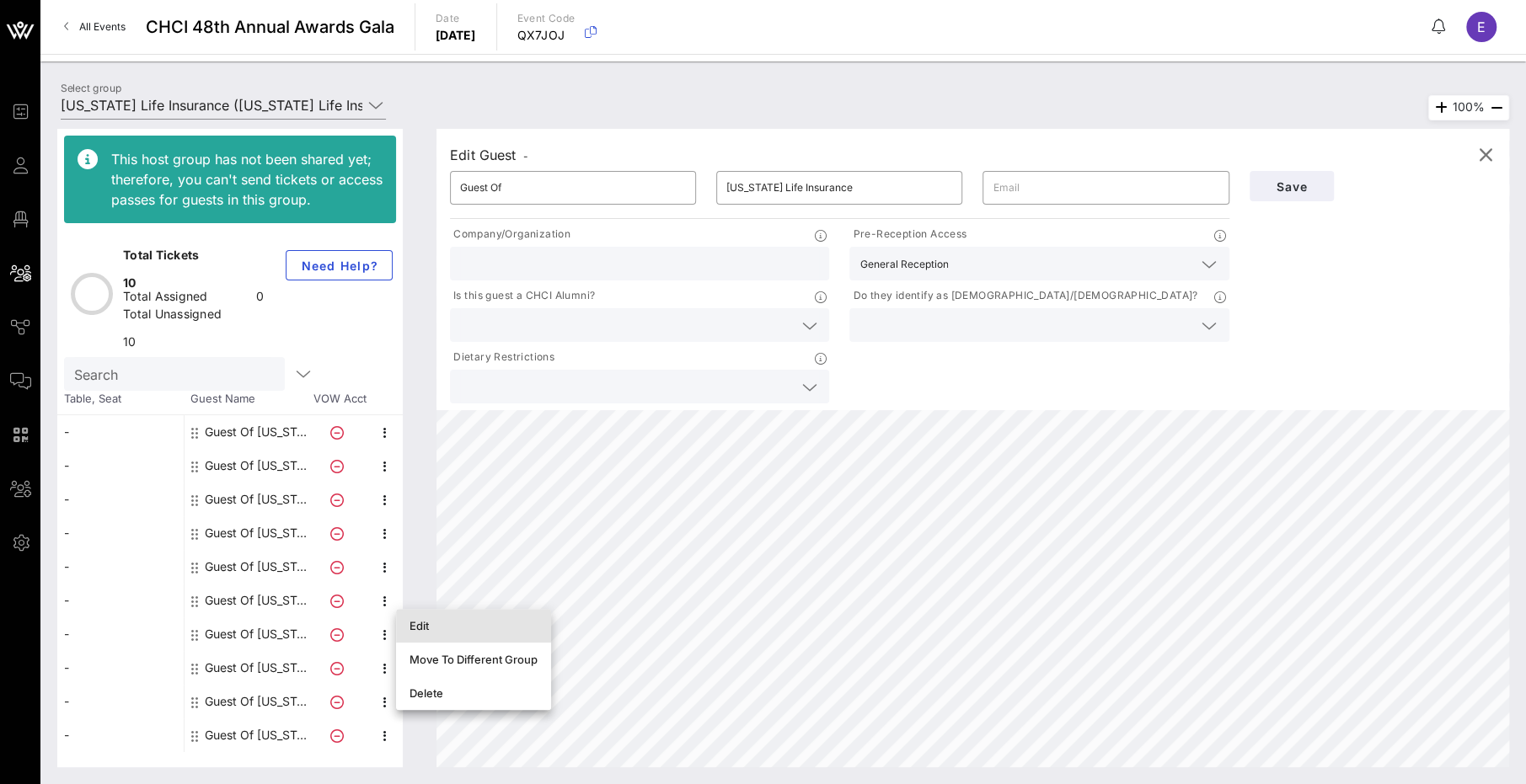 click on "Edit" at bounding box center [474, 626] 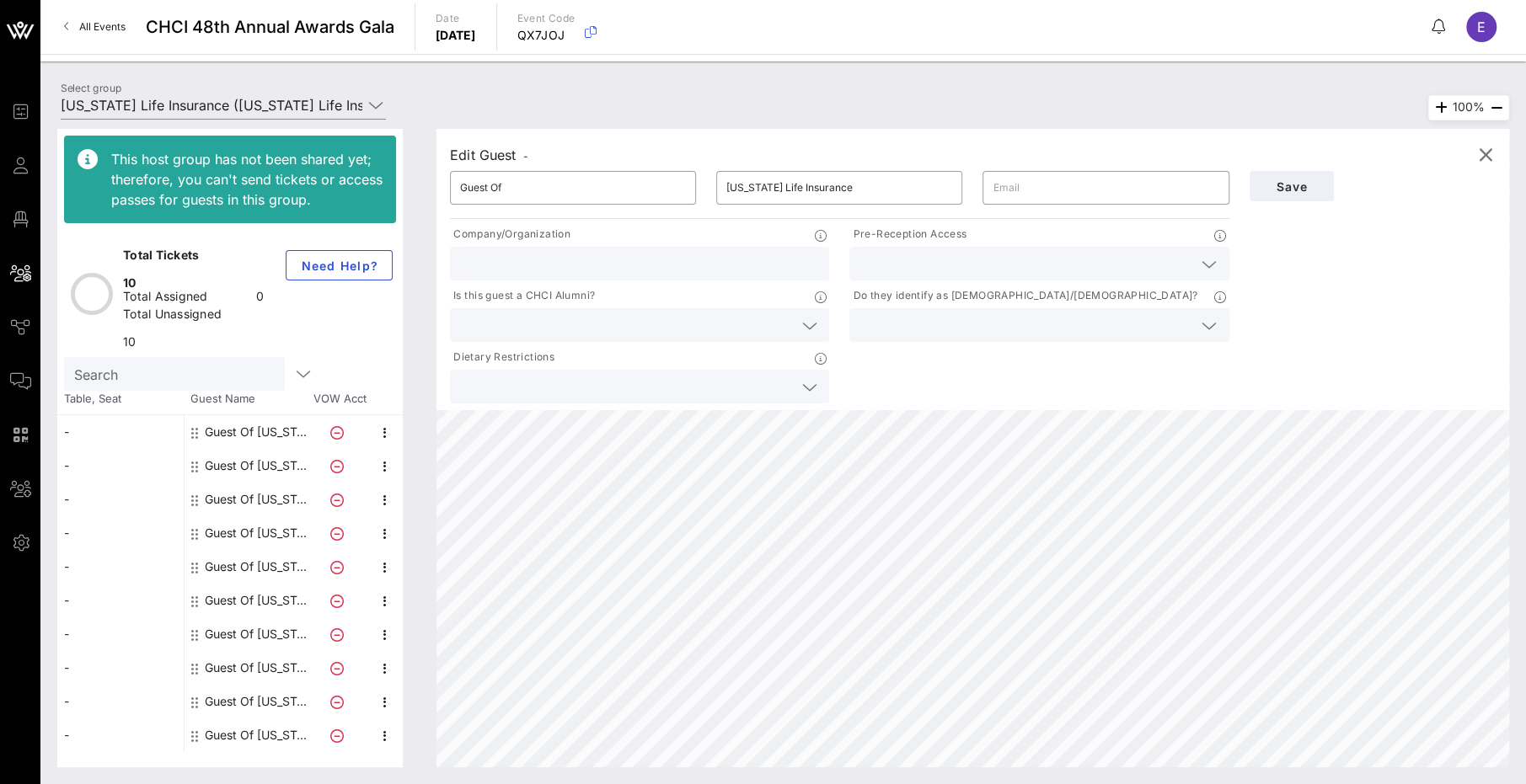 click at bounding box center [1025, 264] 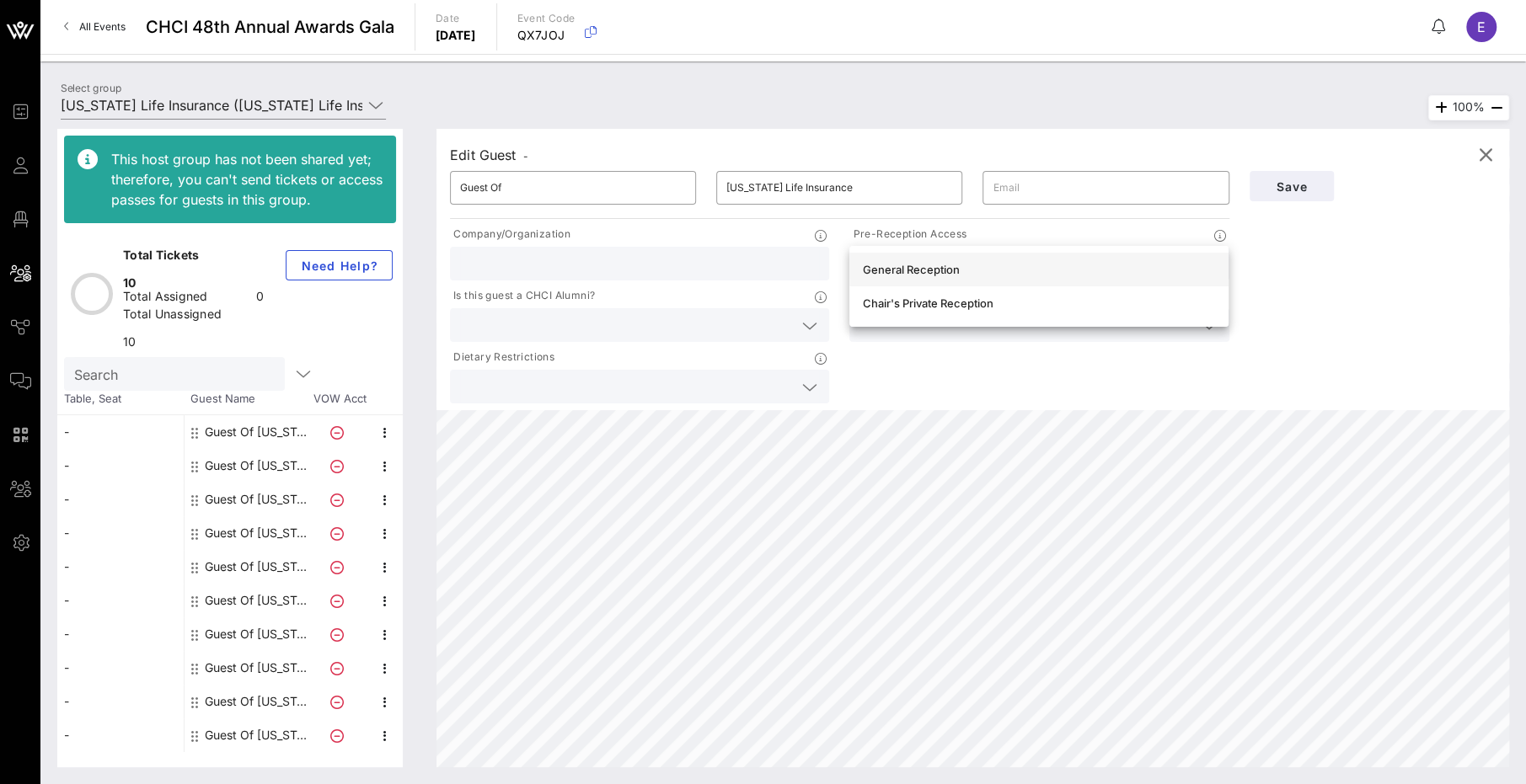 click on "General Reception" at bounding box center [1039, 269] 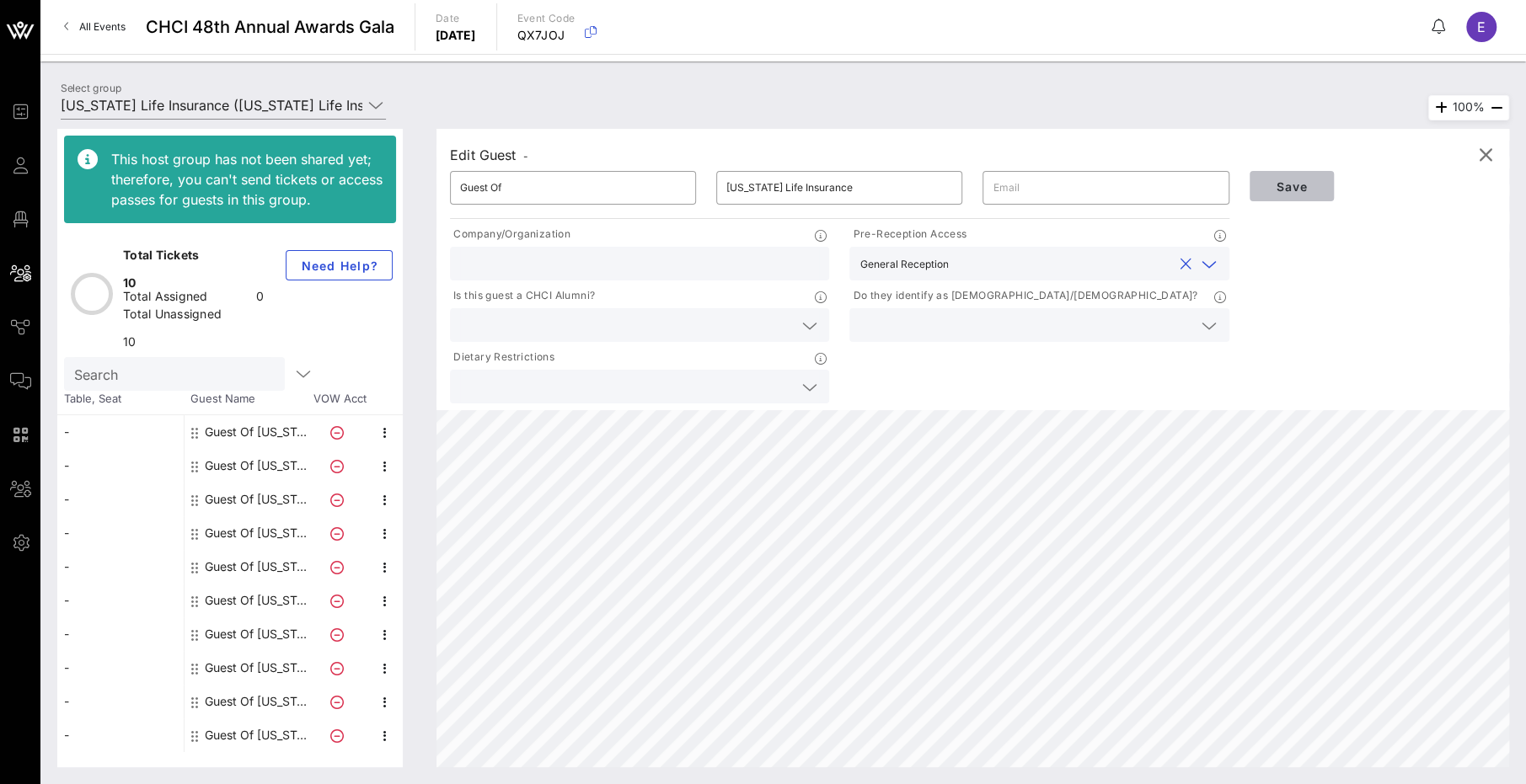 click on "Save" at bounding box center [1292, 186] 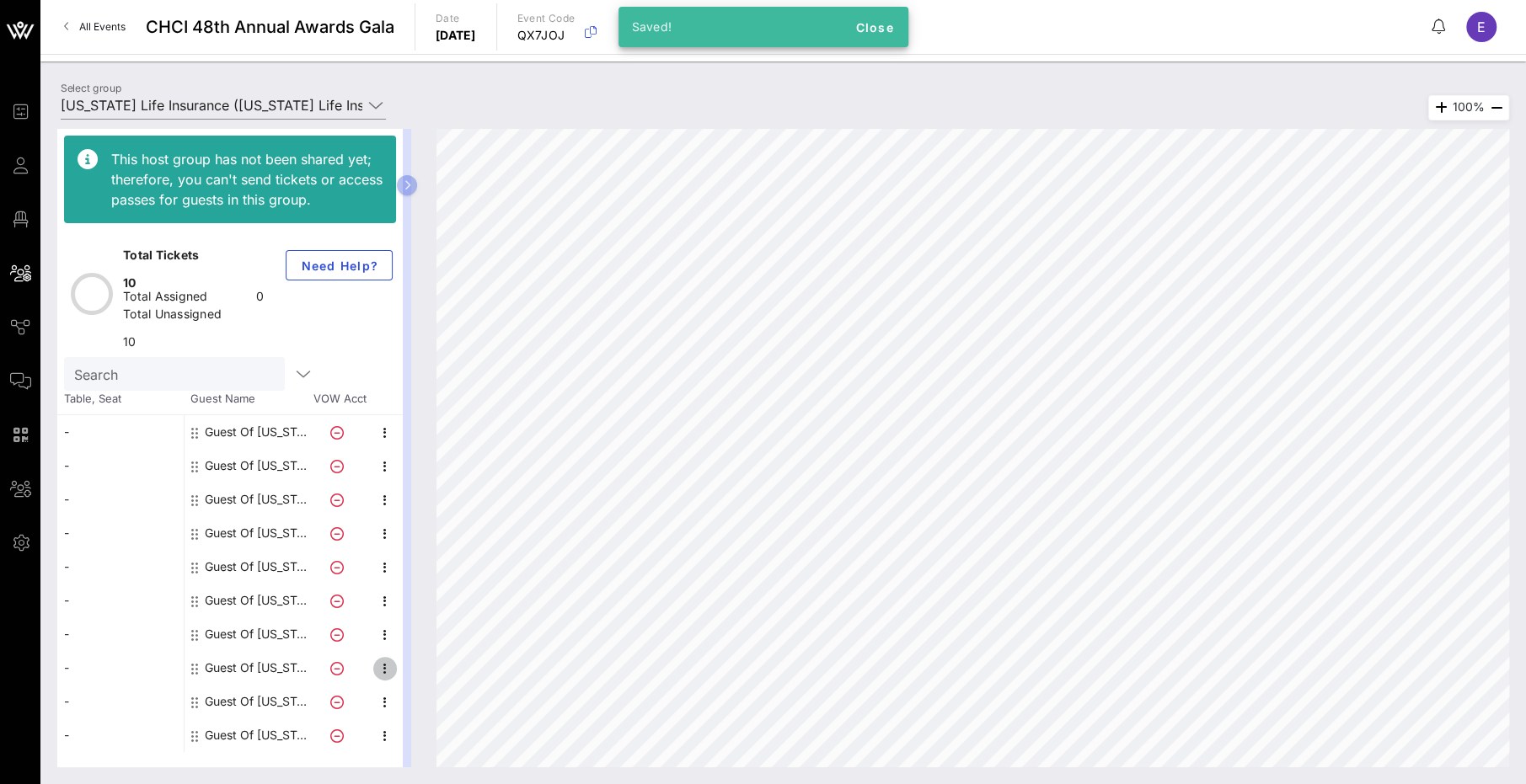 click at bounding box center (385, 669) 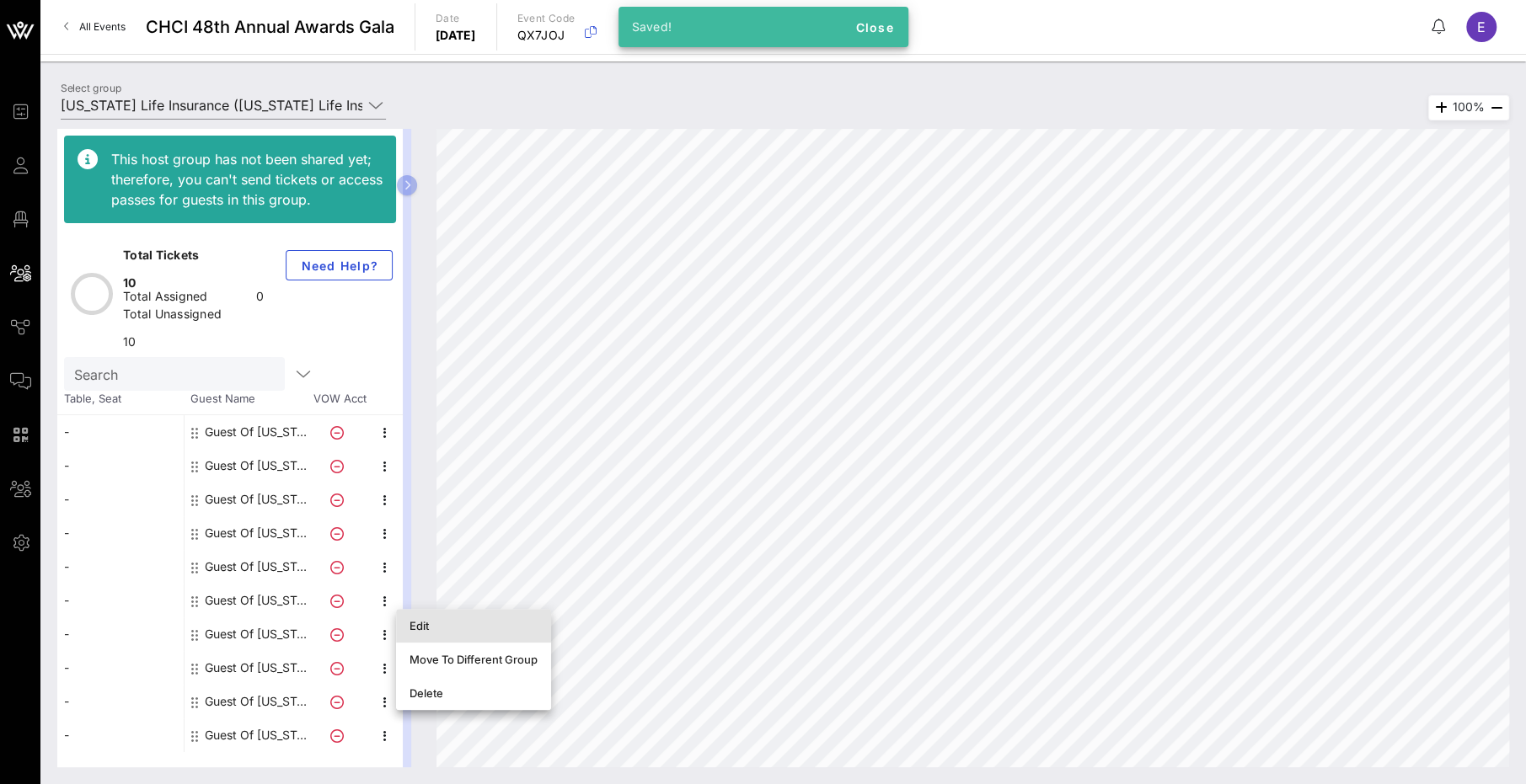 click on "Edit" at bounding box center (474, 626) 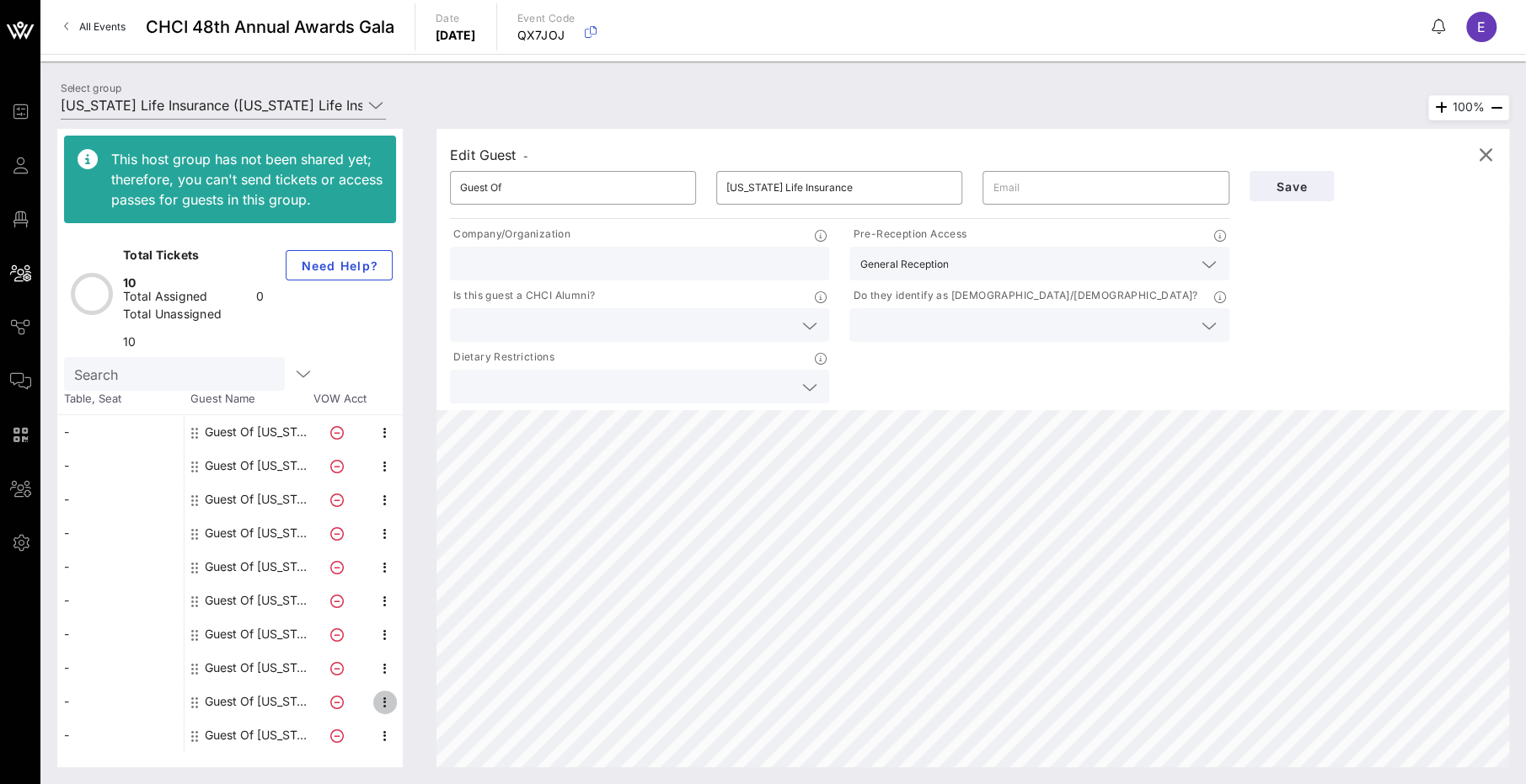 click at bounding box center [385, 702] 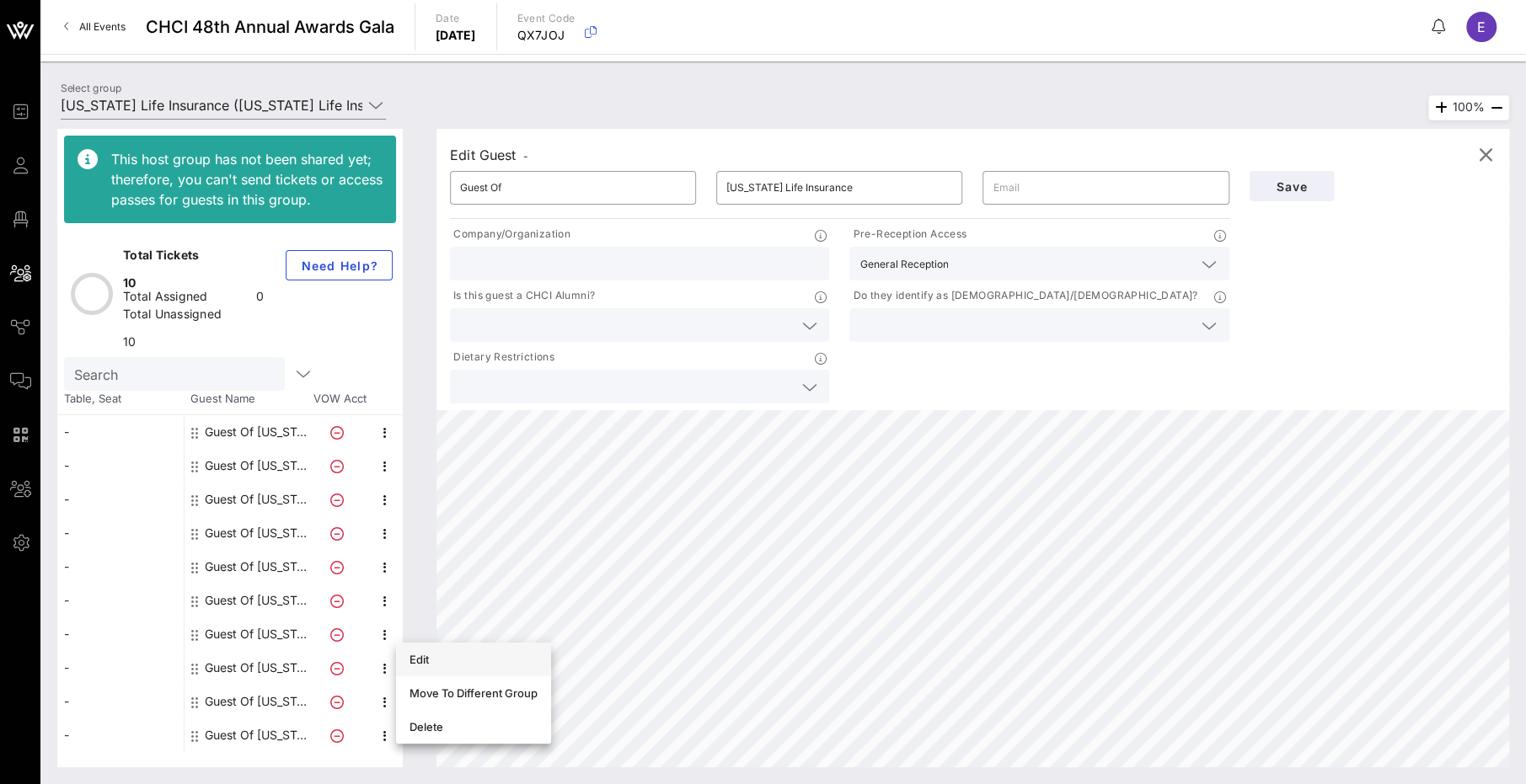 click on "Edit" at bounding box center (474, 659) 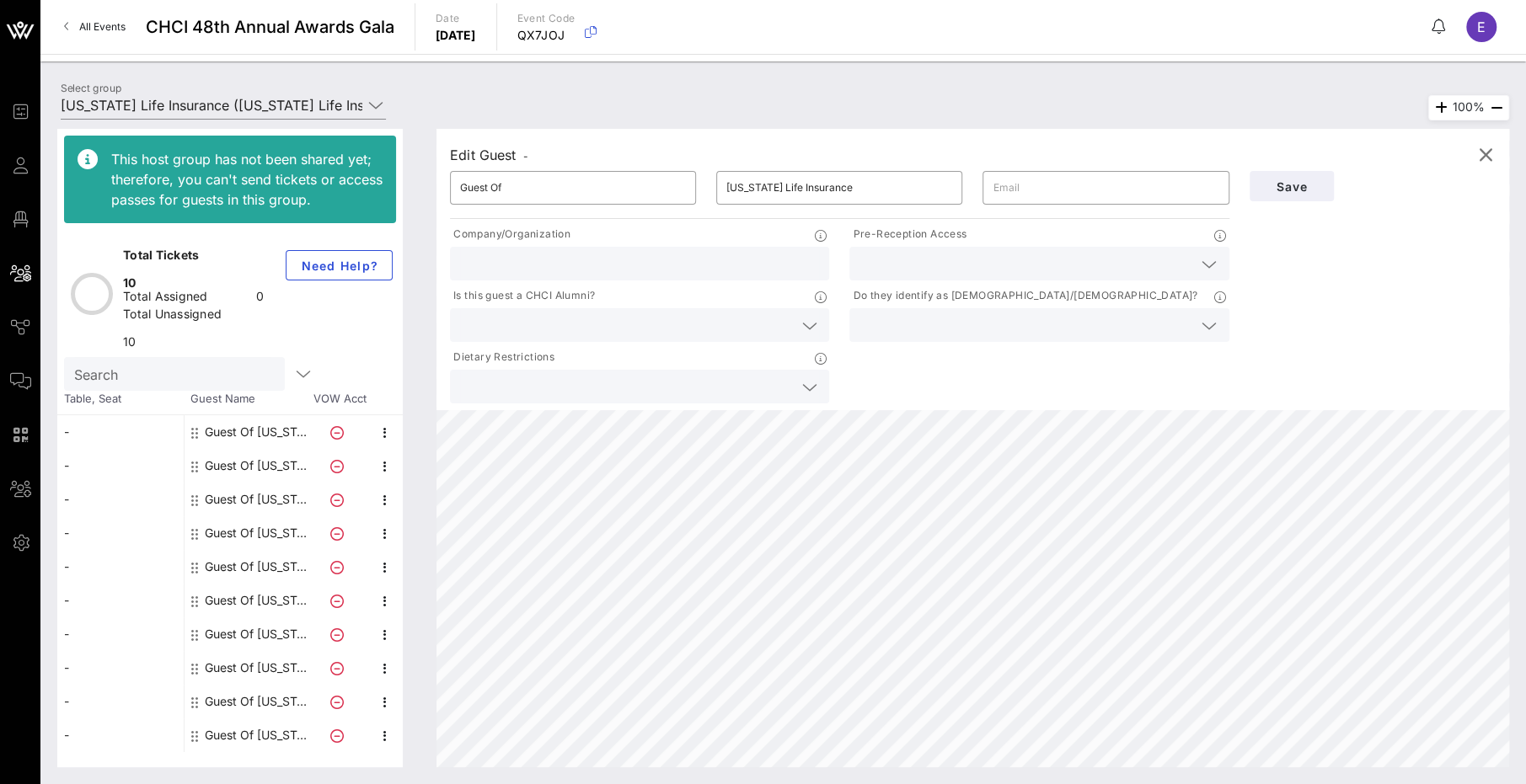 click at bounding box center (1025, 264) 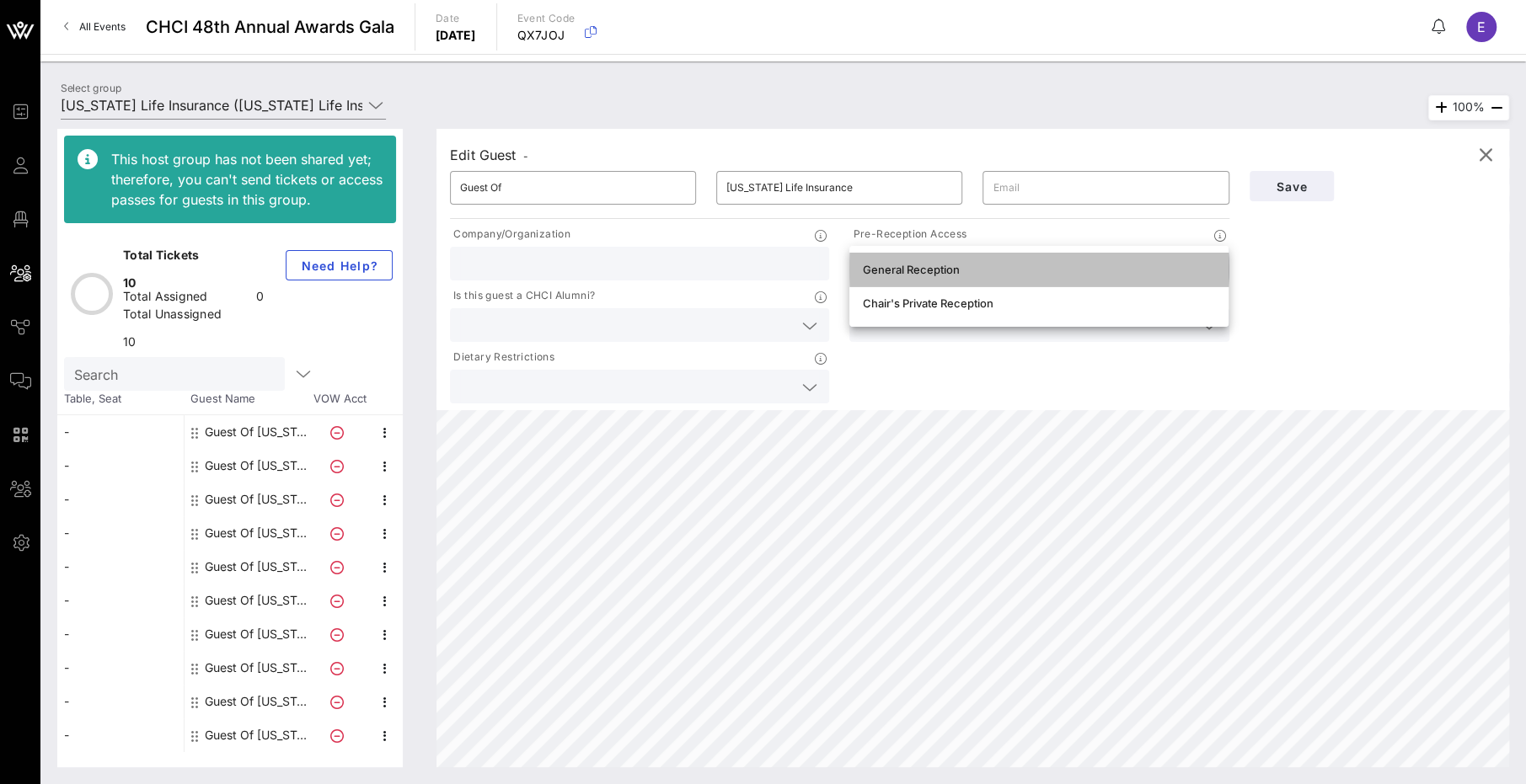 click on "General Reception" at bounding box center [1039, 269] 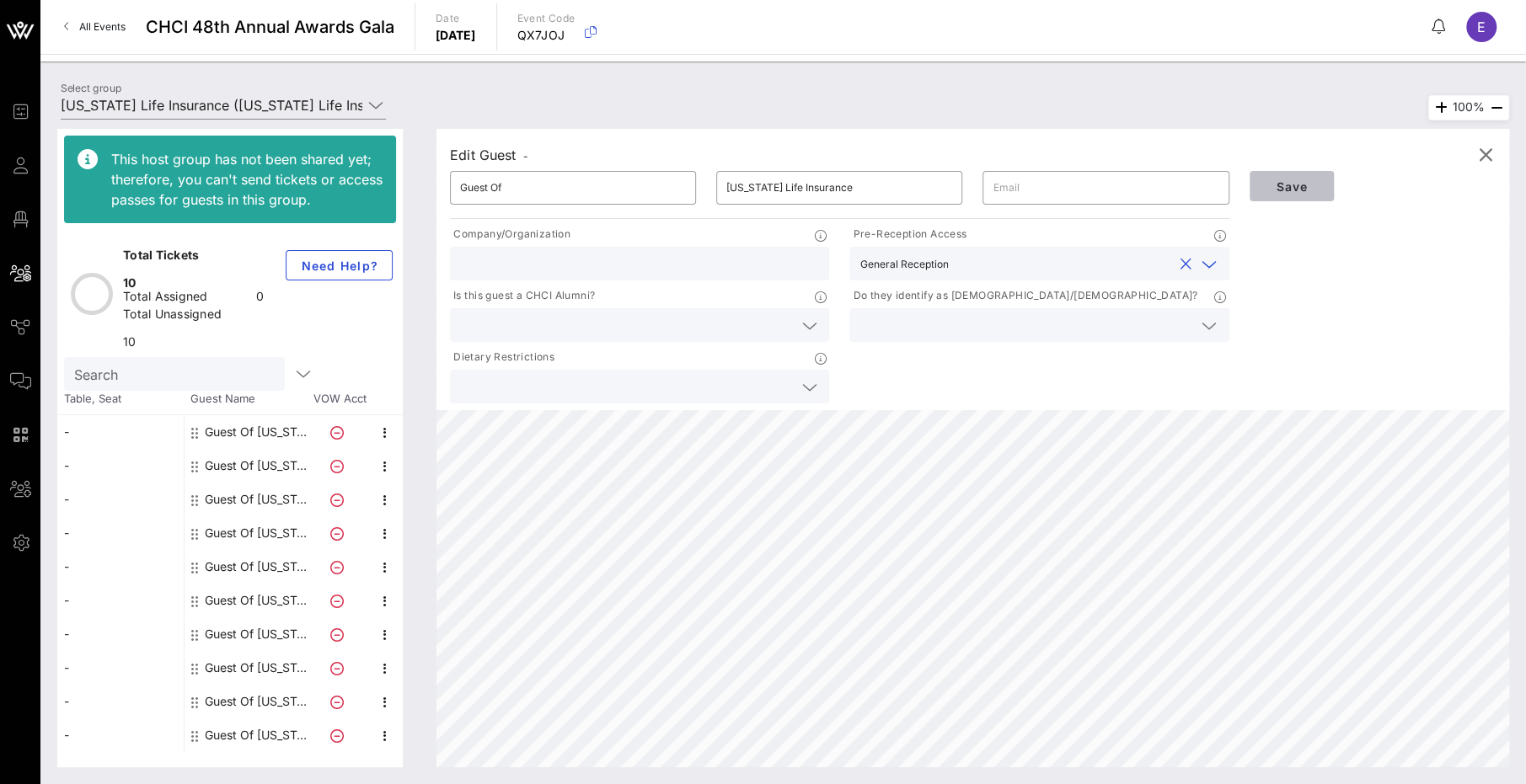 click on "Save" at bounding box center (1292, 186) 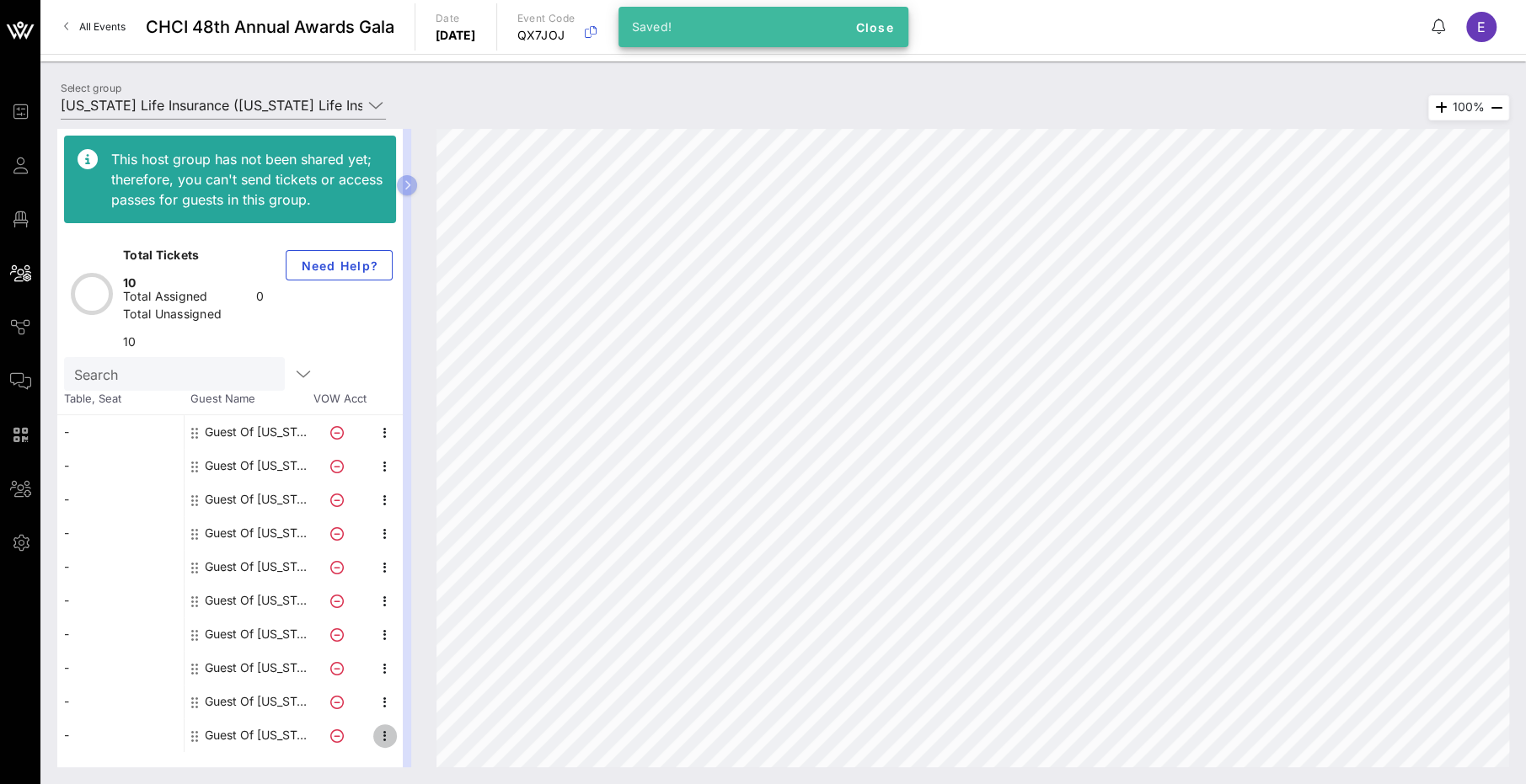 click at bounding box center [385, 736] 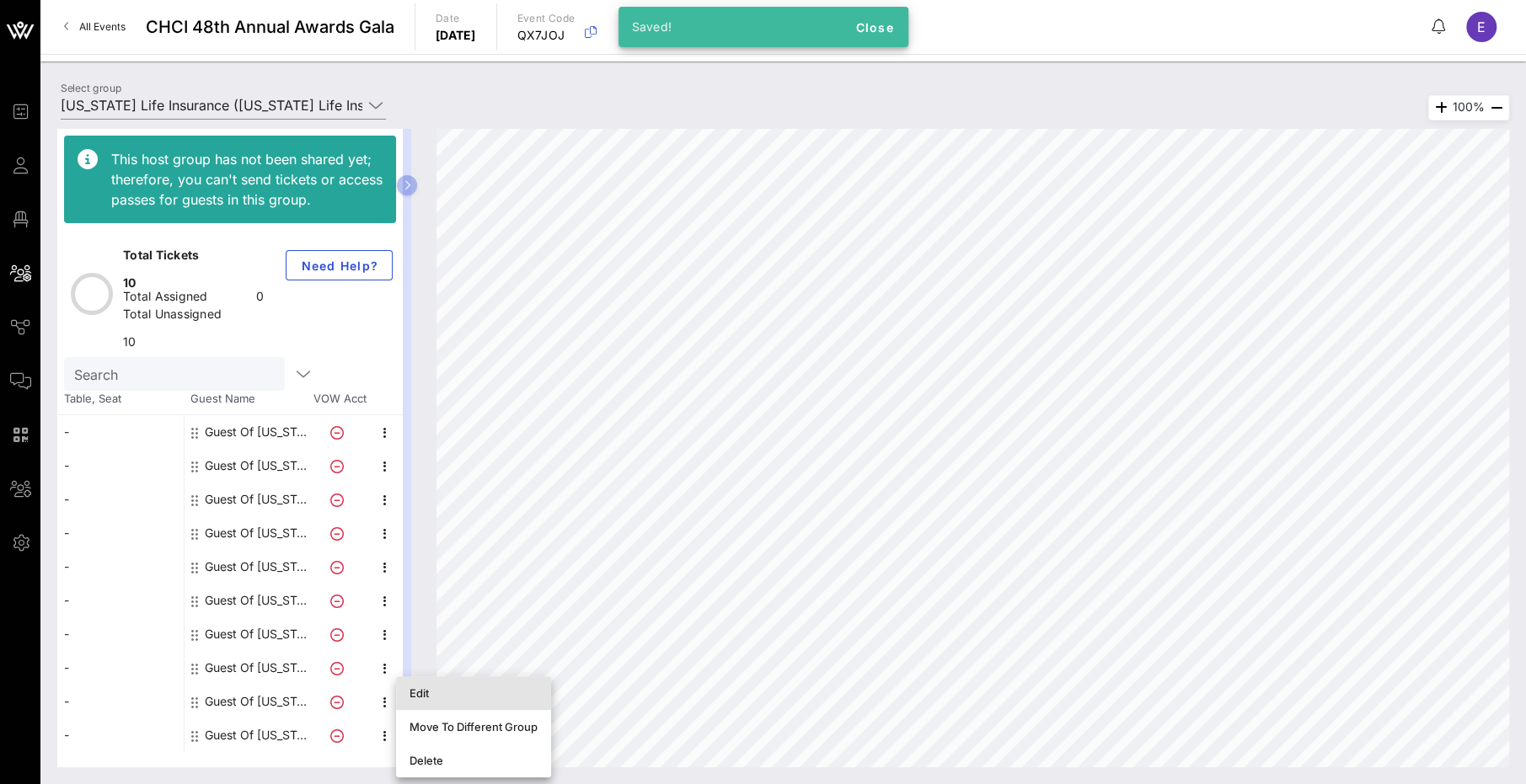 click on "Edit" at bounding box center (474, 693) 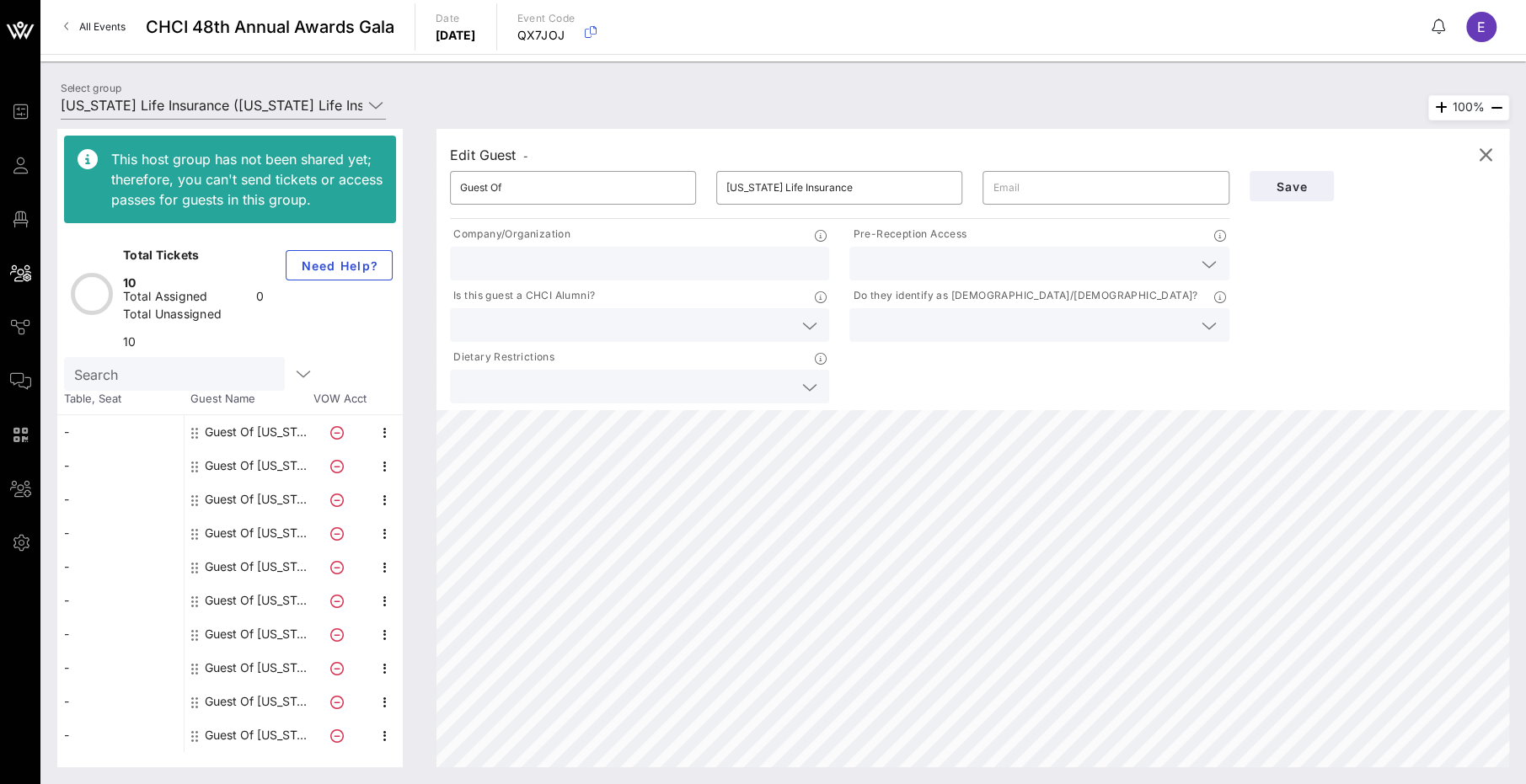click at bounding box center [1025, 264] 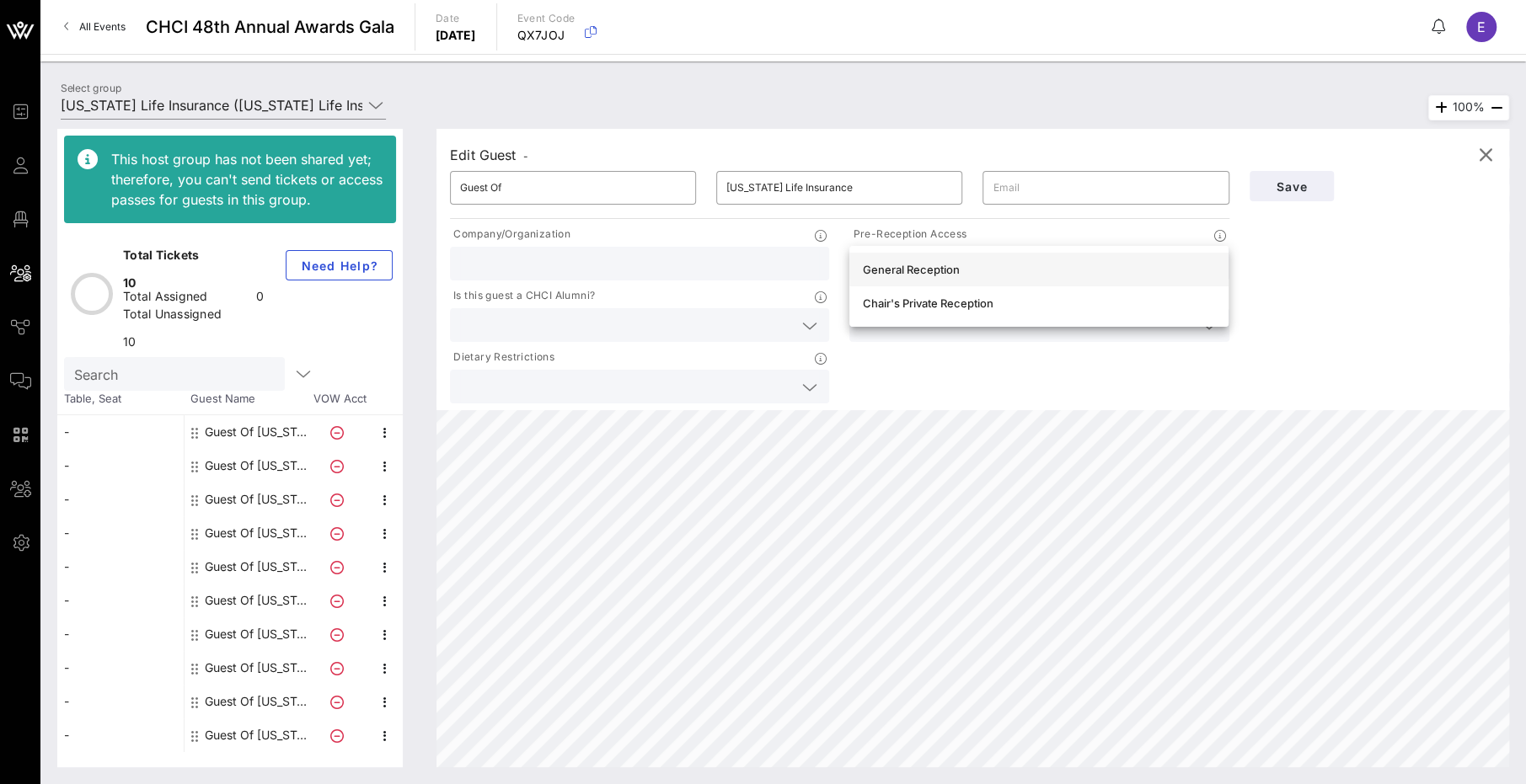 click on "General Reception" at bounding box center (1039, 269) 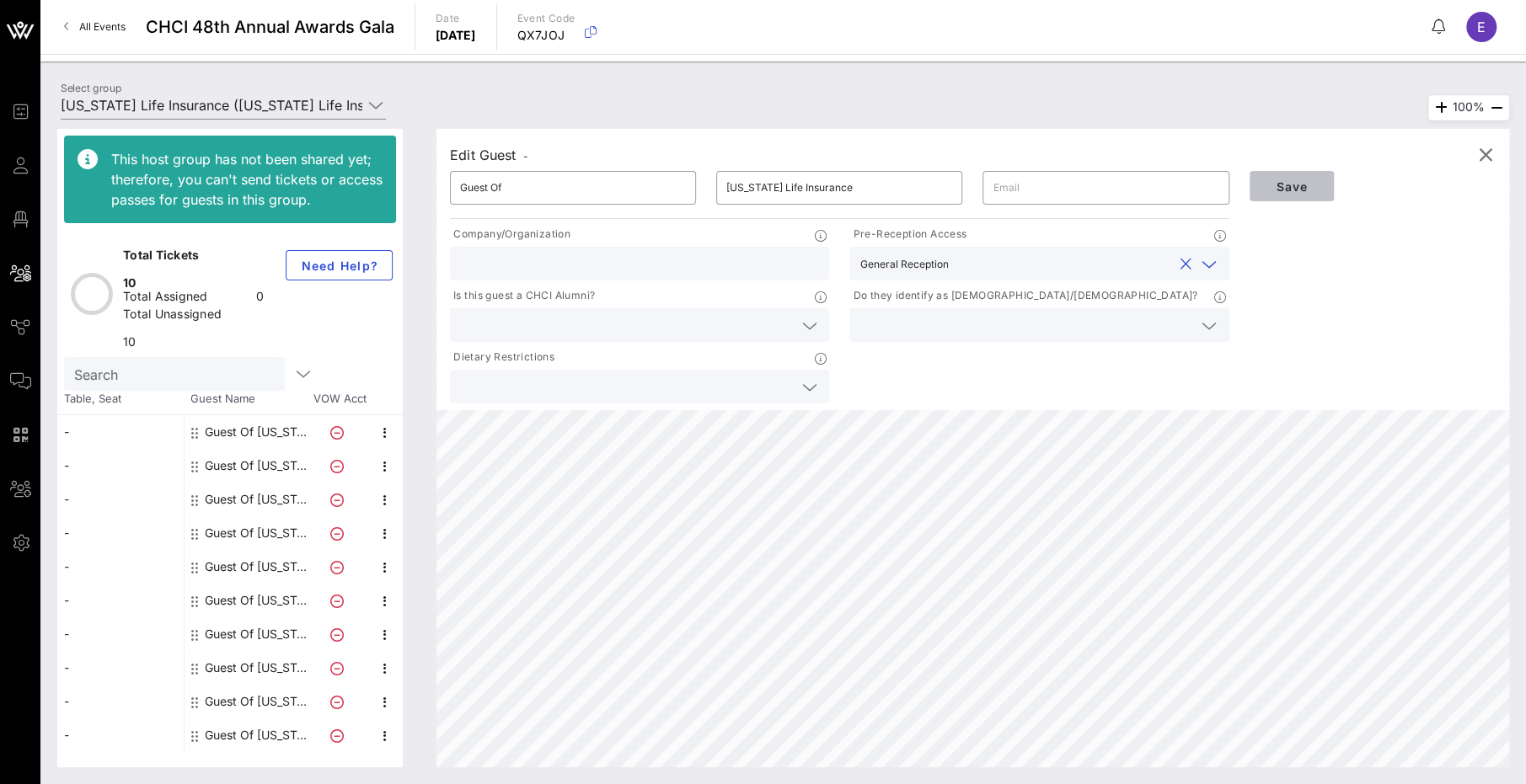 click on "Save" at bounding box center (1292, 186) 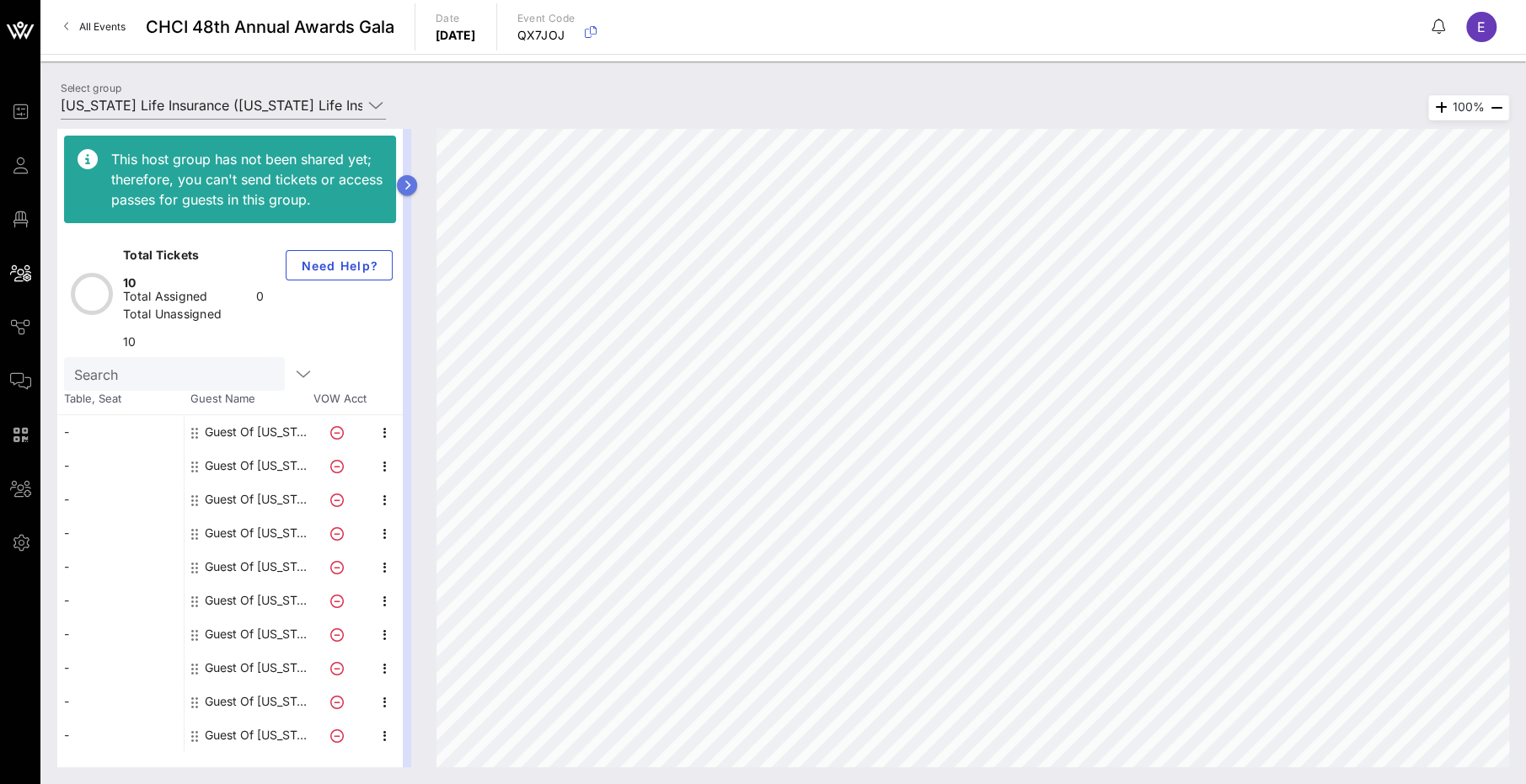 click at bounding box center (407, 185) 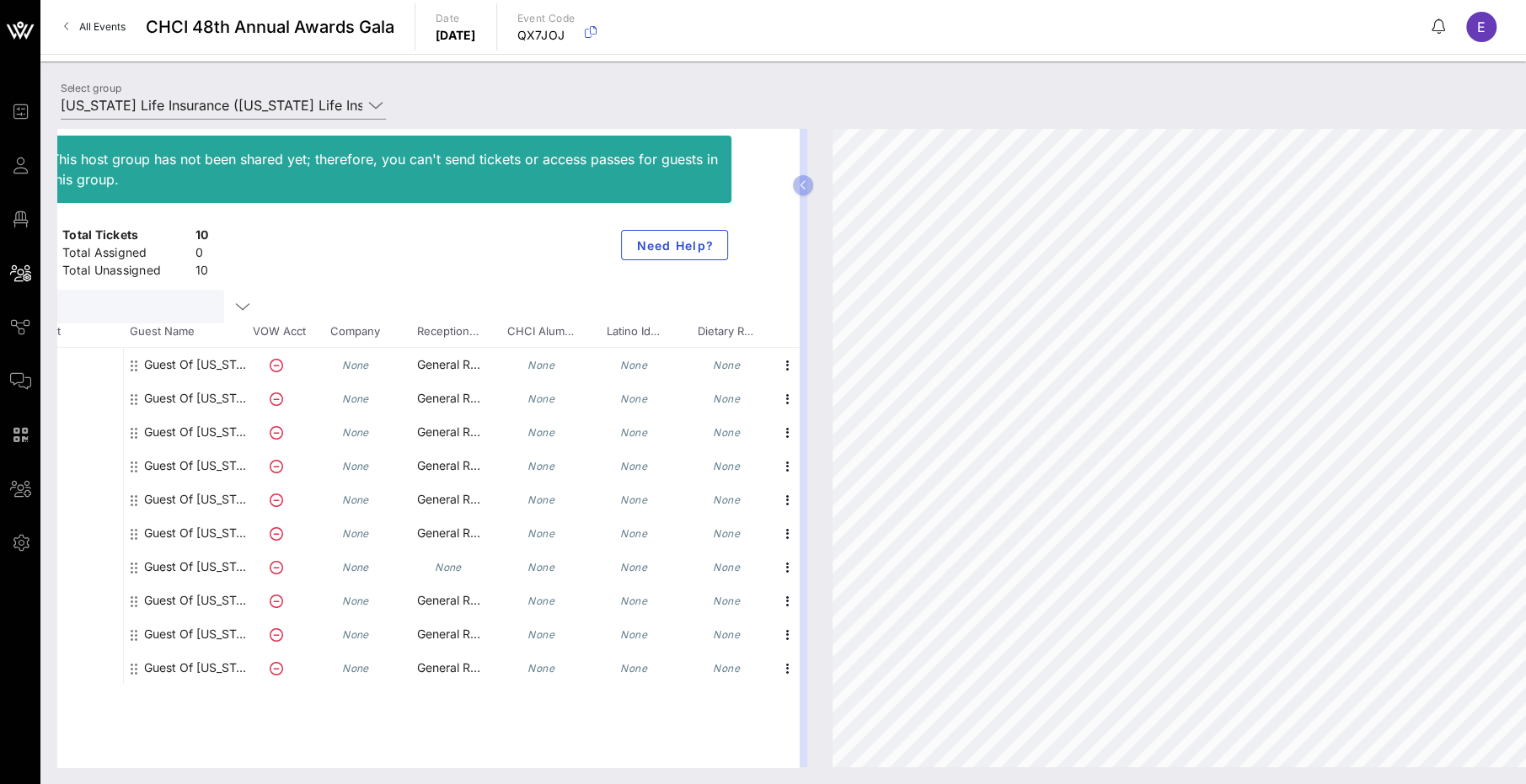 scroll, scrollTop: 0, scrollLeft: 63, axis: horizontal 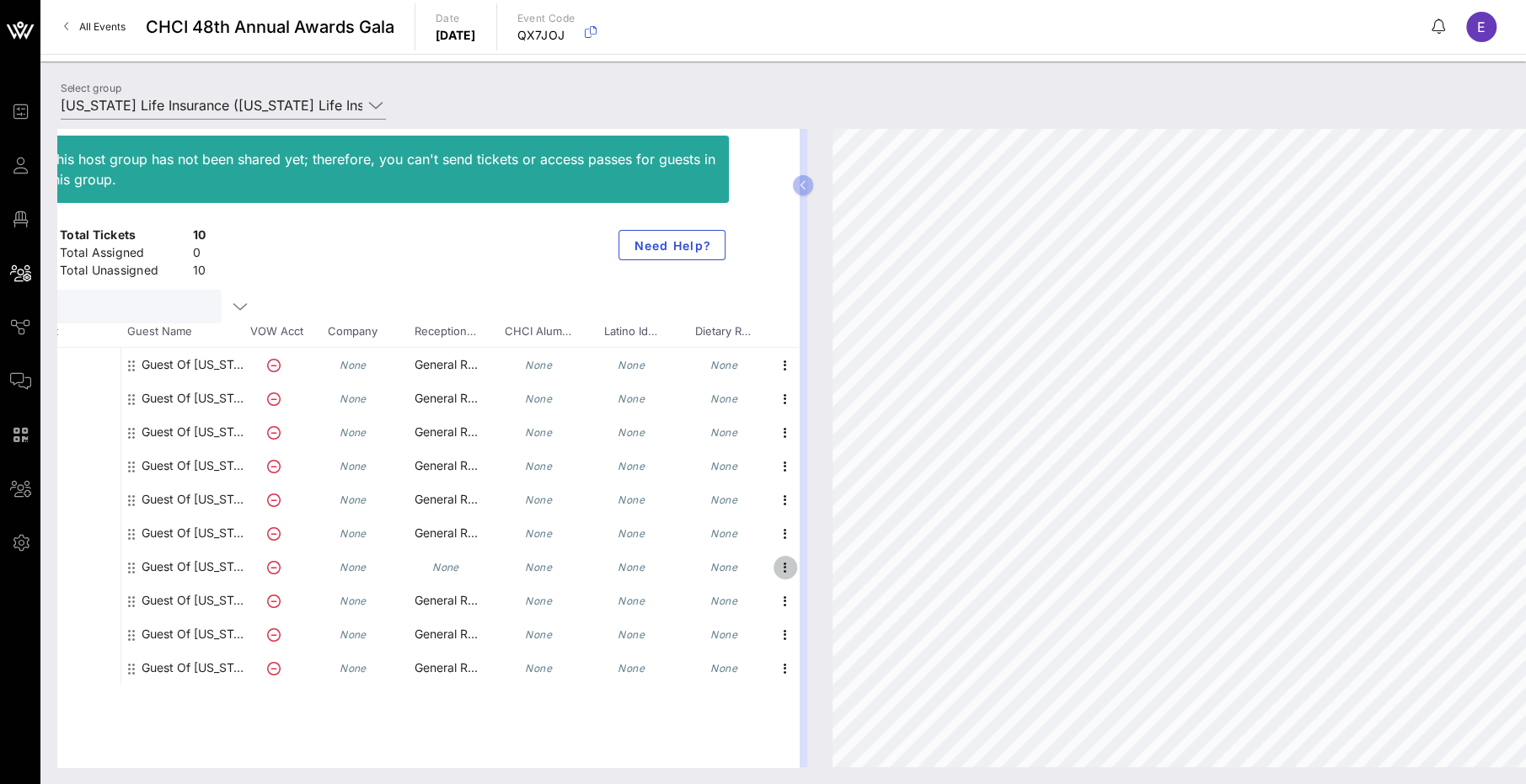 click at bounding box center [785, 568] 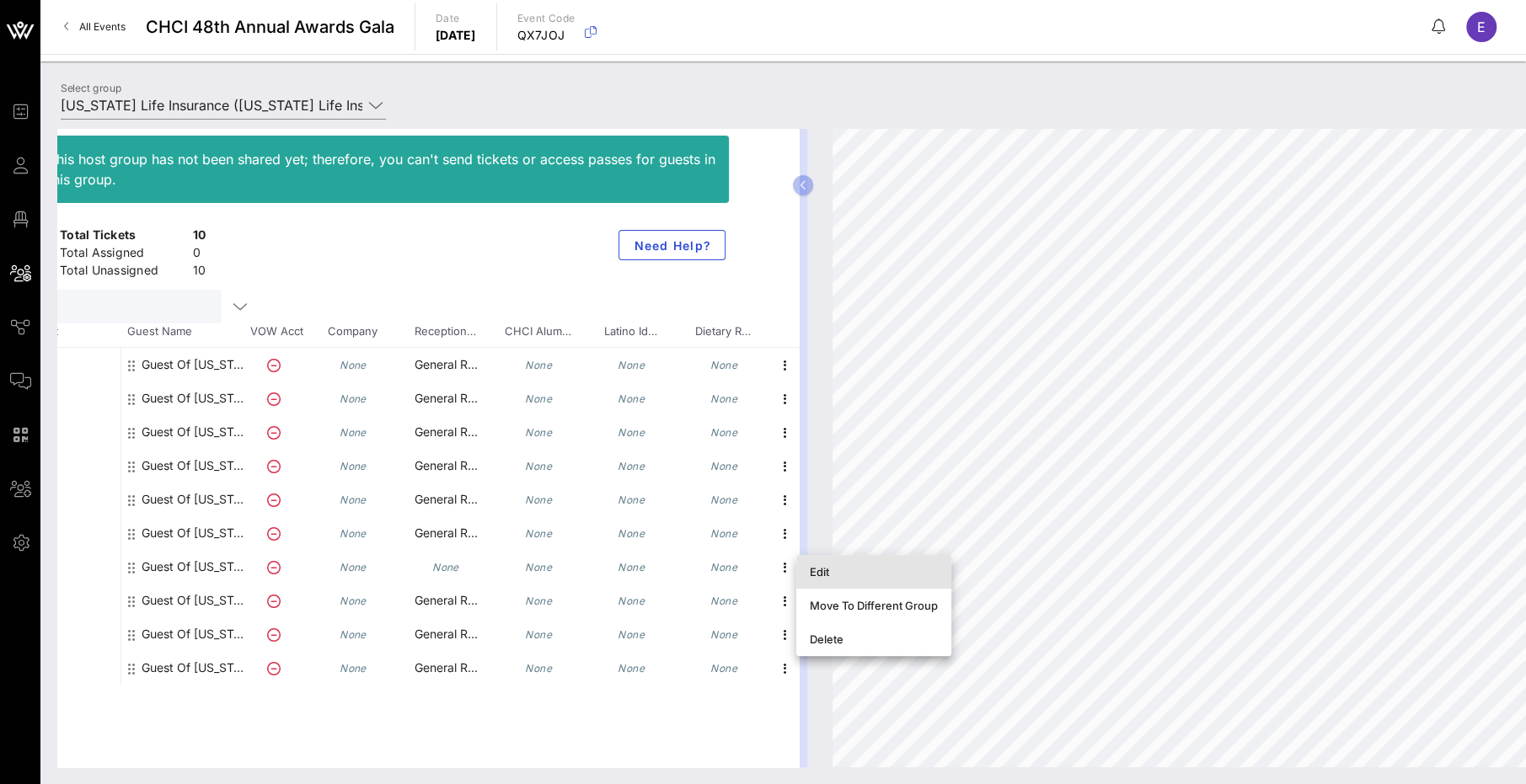 click on "Edit" at bounding box center (874, 572) 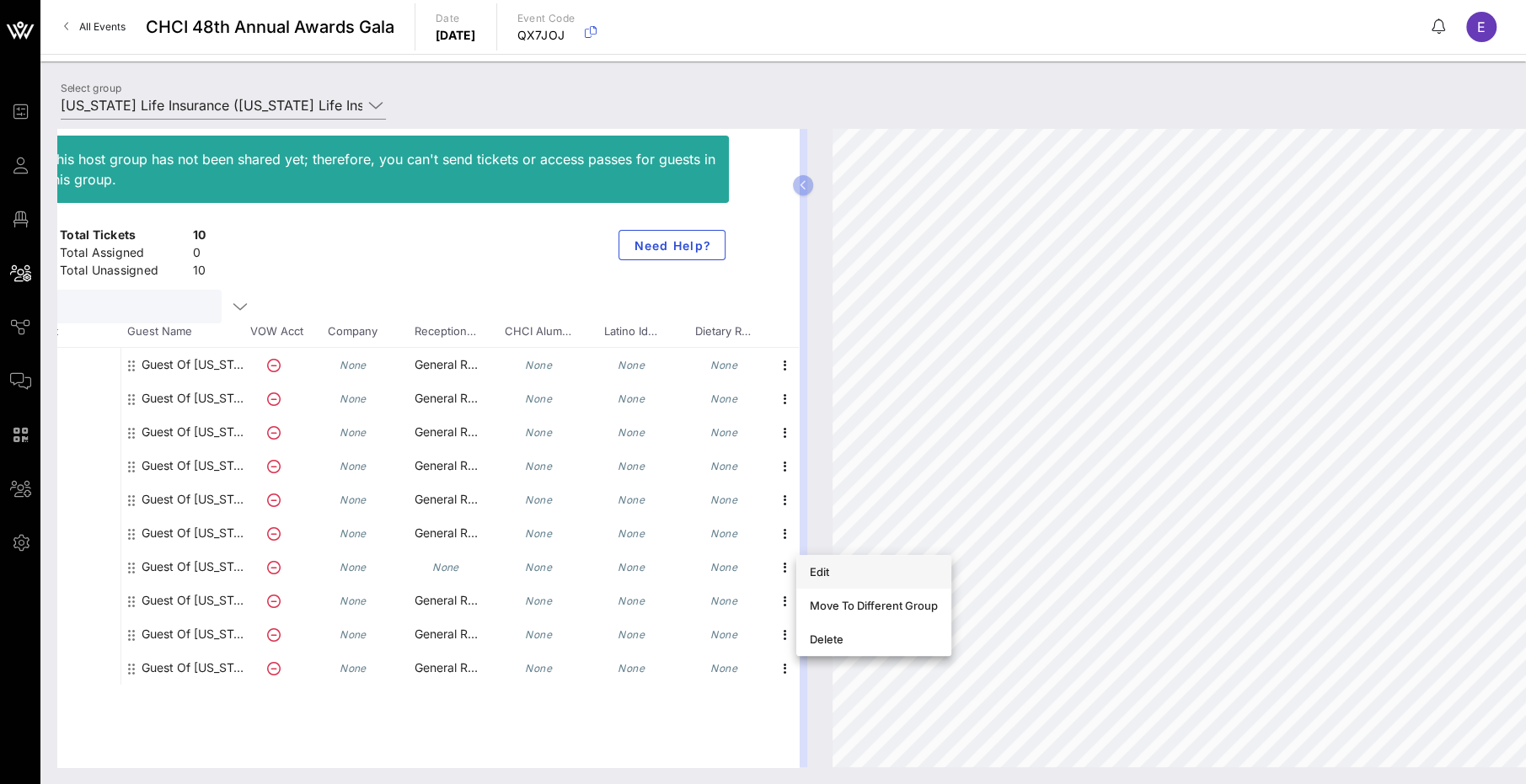 scroll, scrollTop: 0, scrollLeft: 0, axis: both 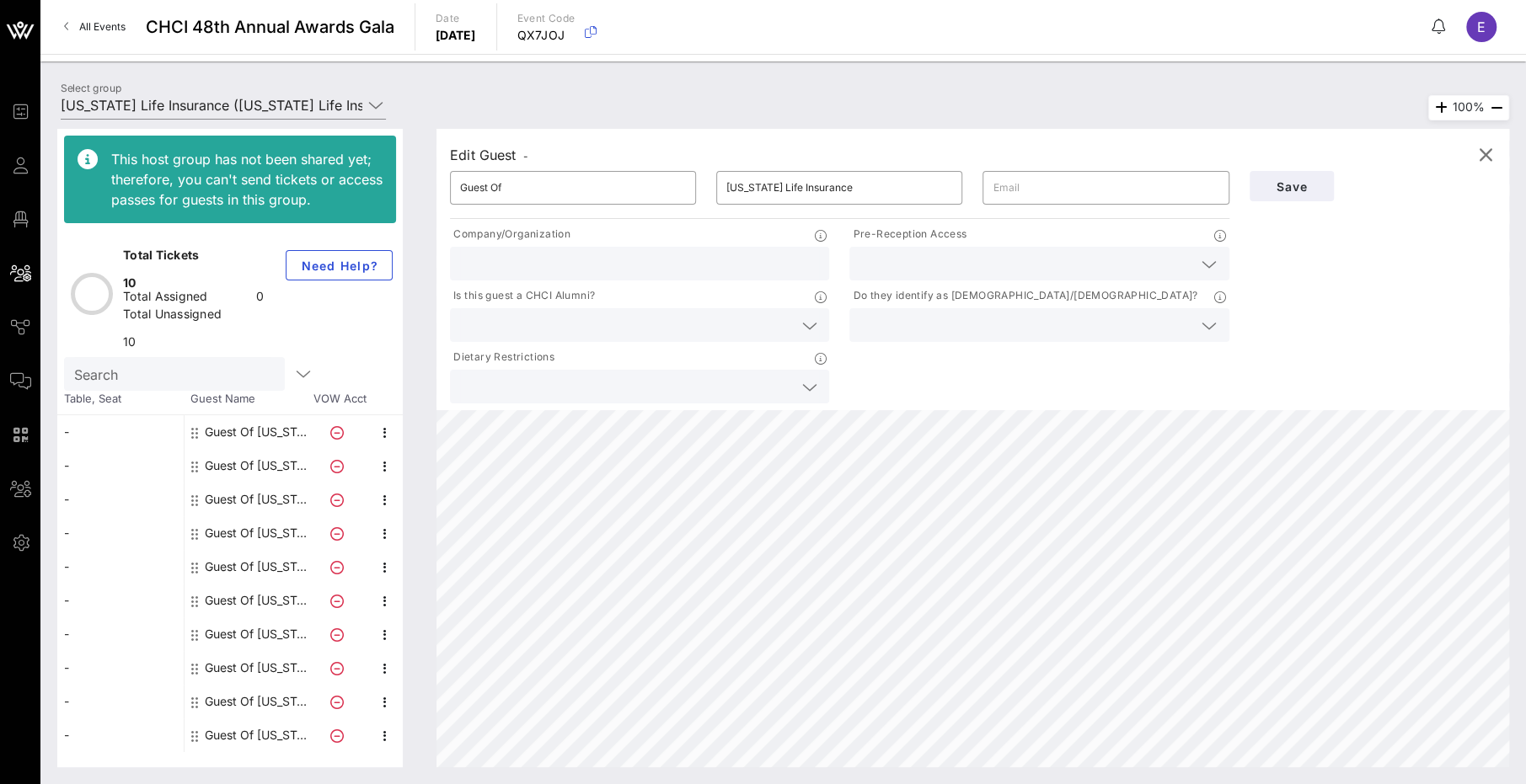 click at bounding box center (1025, 264) 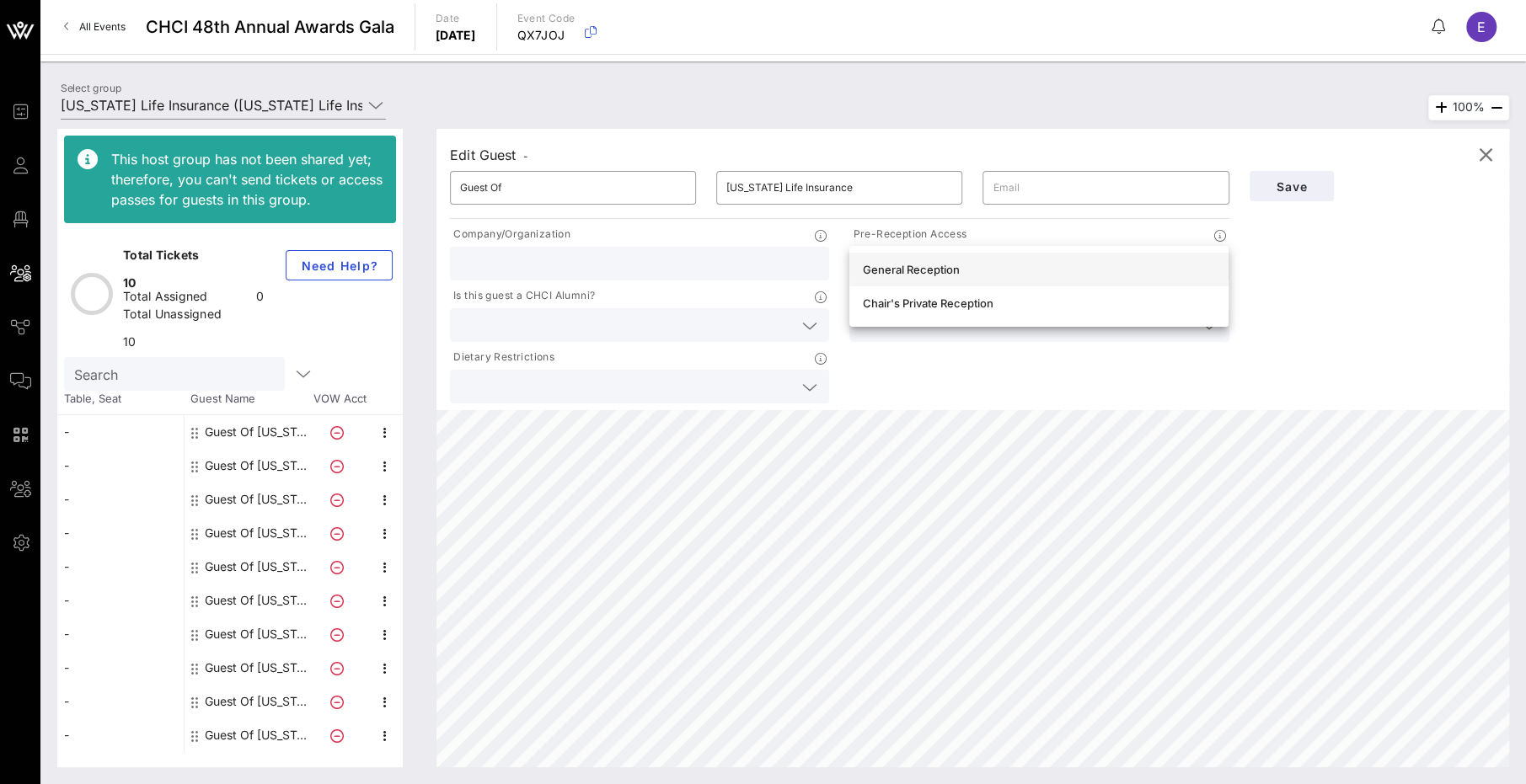 click on "General Reception" at bounding box center (1039, 269) 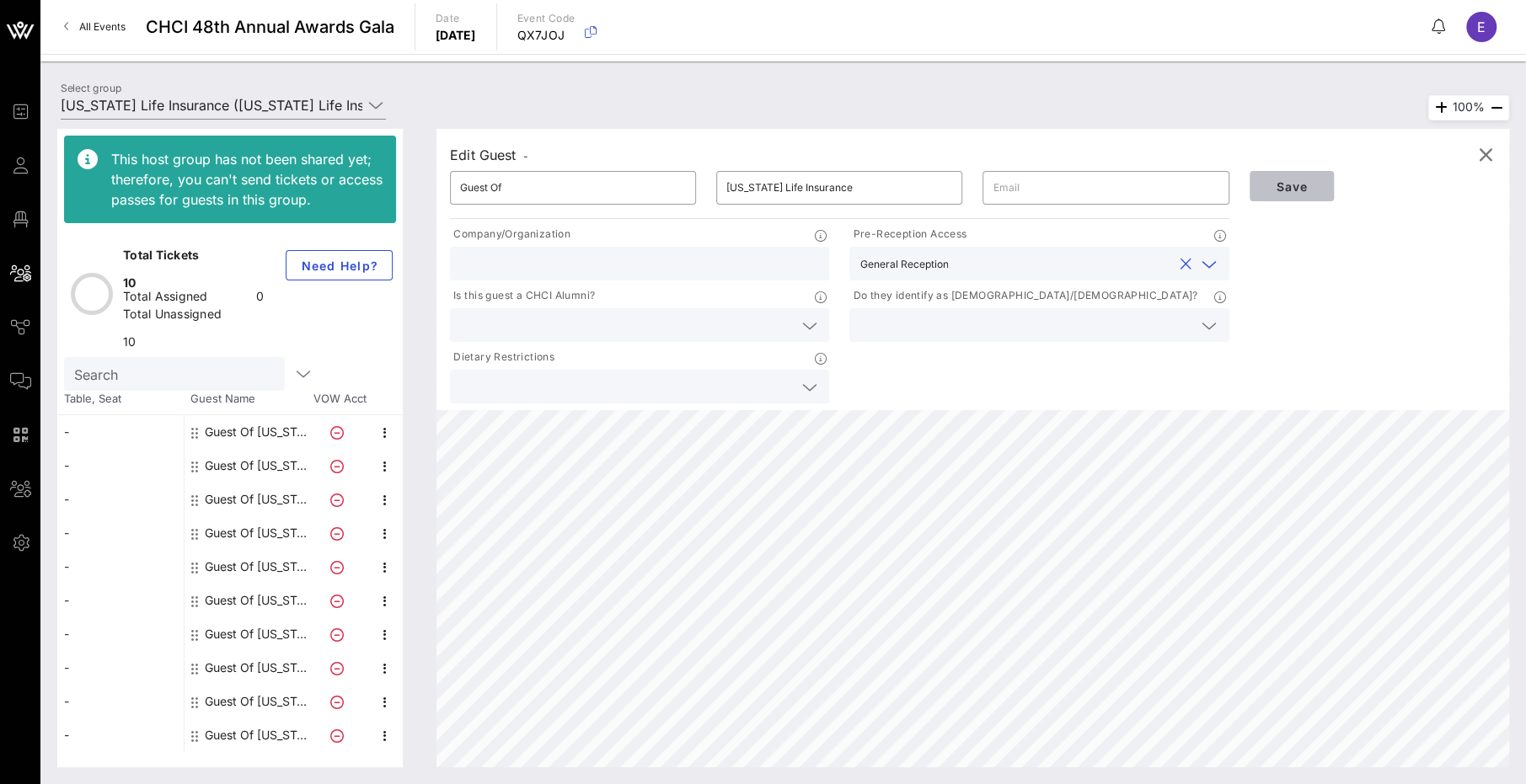 click on "Save" at bounding box center [1292, 186] 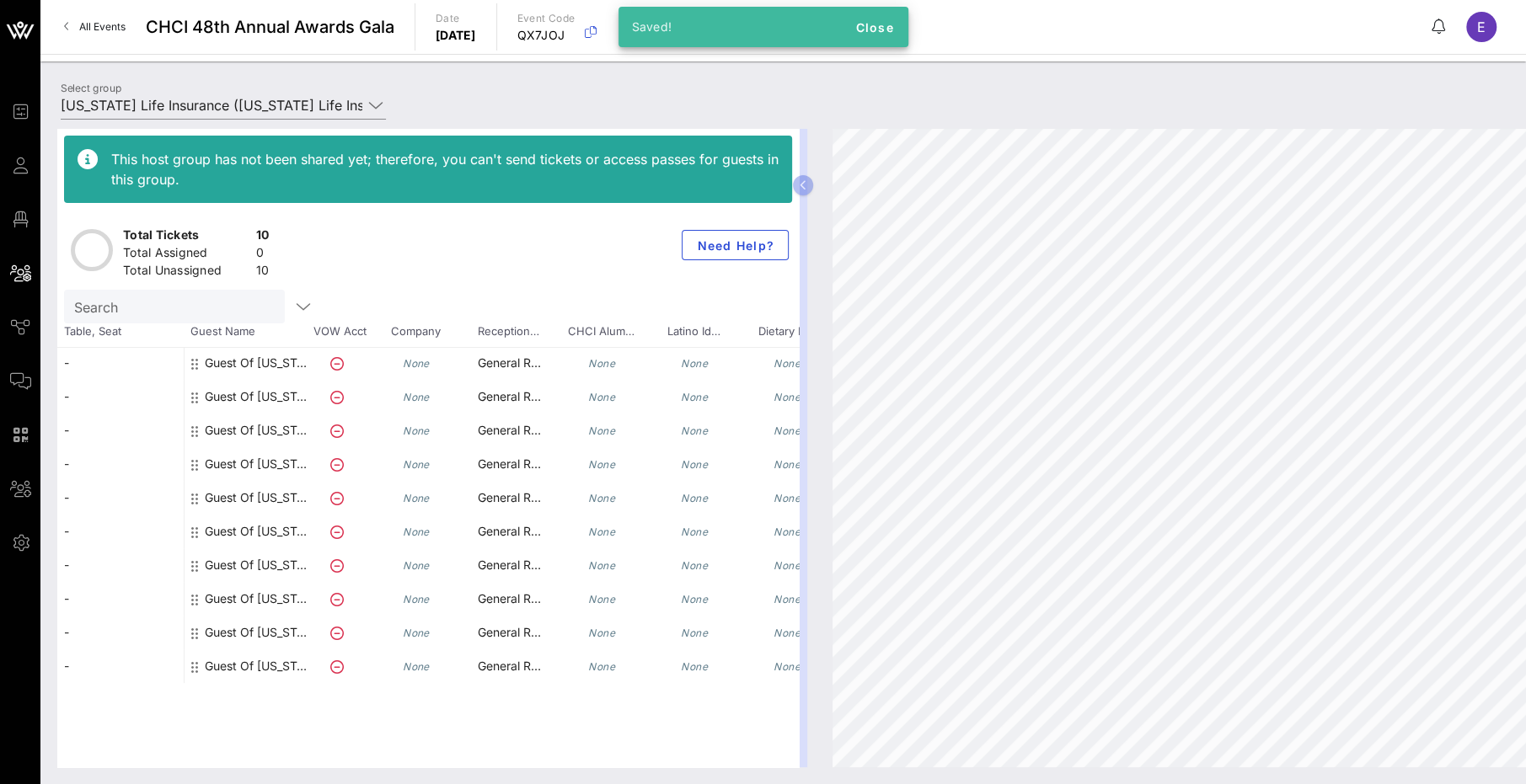scroll, scrollTop: 0, scrollLeft: 0, axis: both 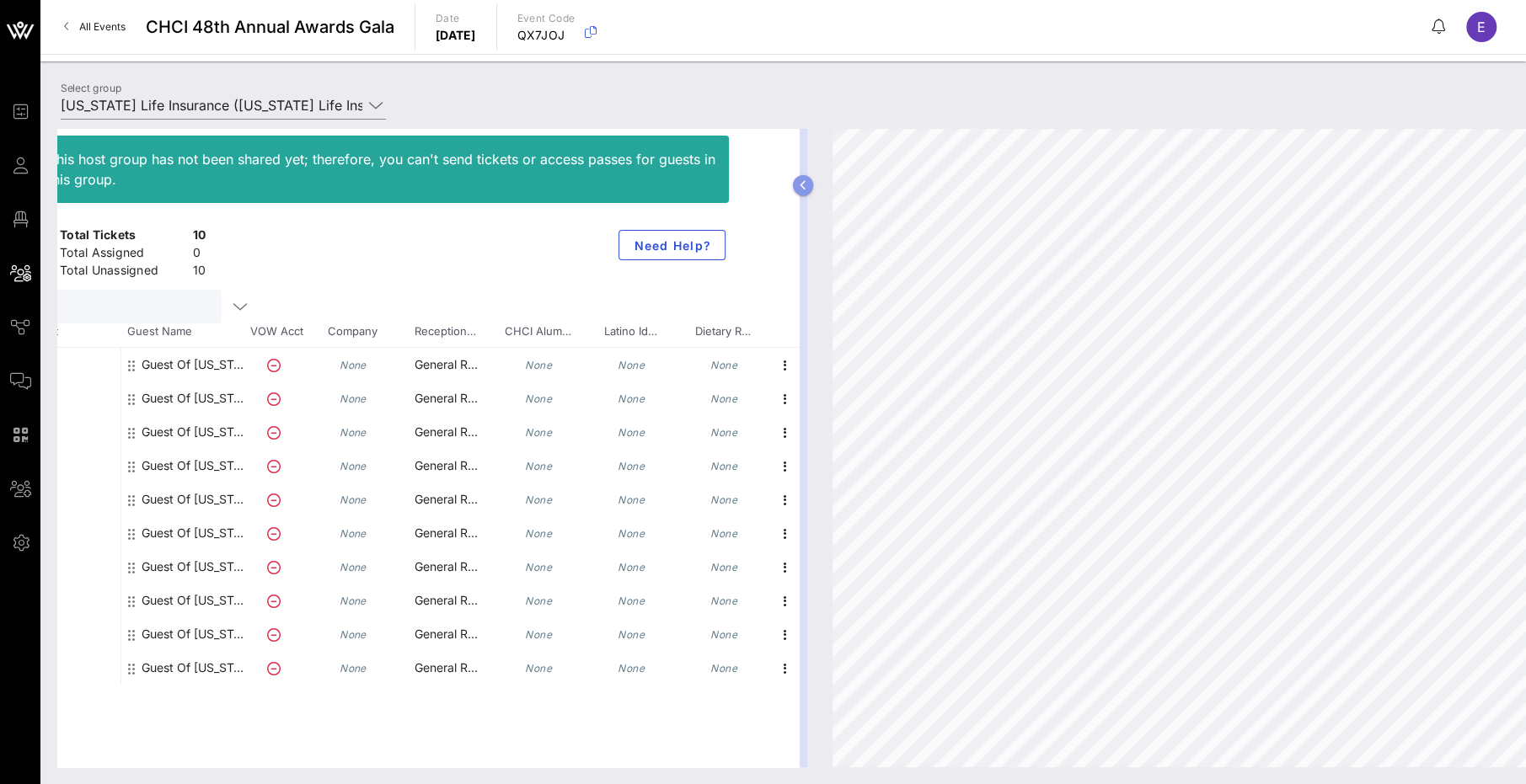 click at bounding box center [803, 185] 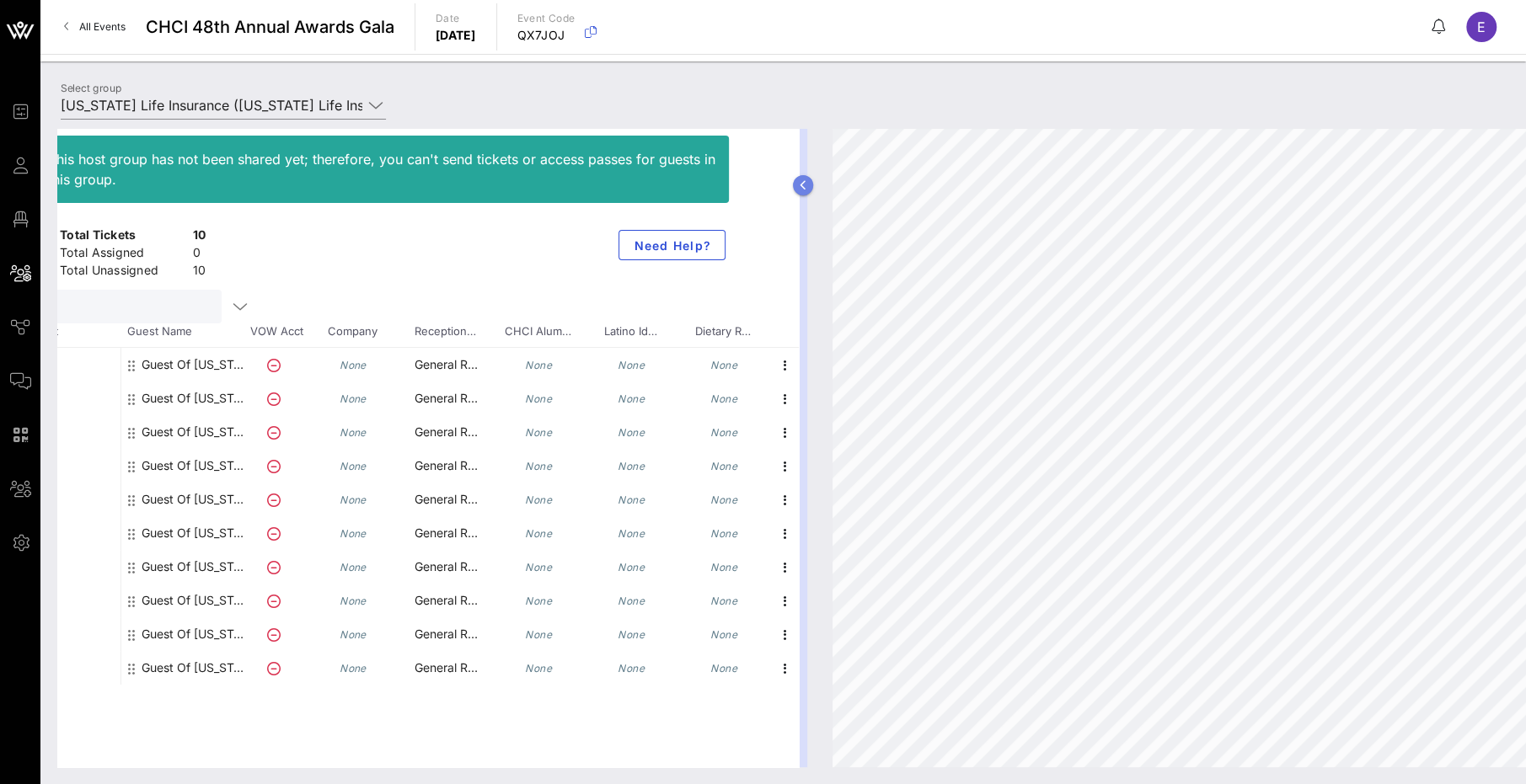 scroll, scrollTop: 0, scrollLeft: 0, axis: both 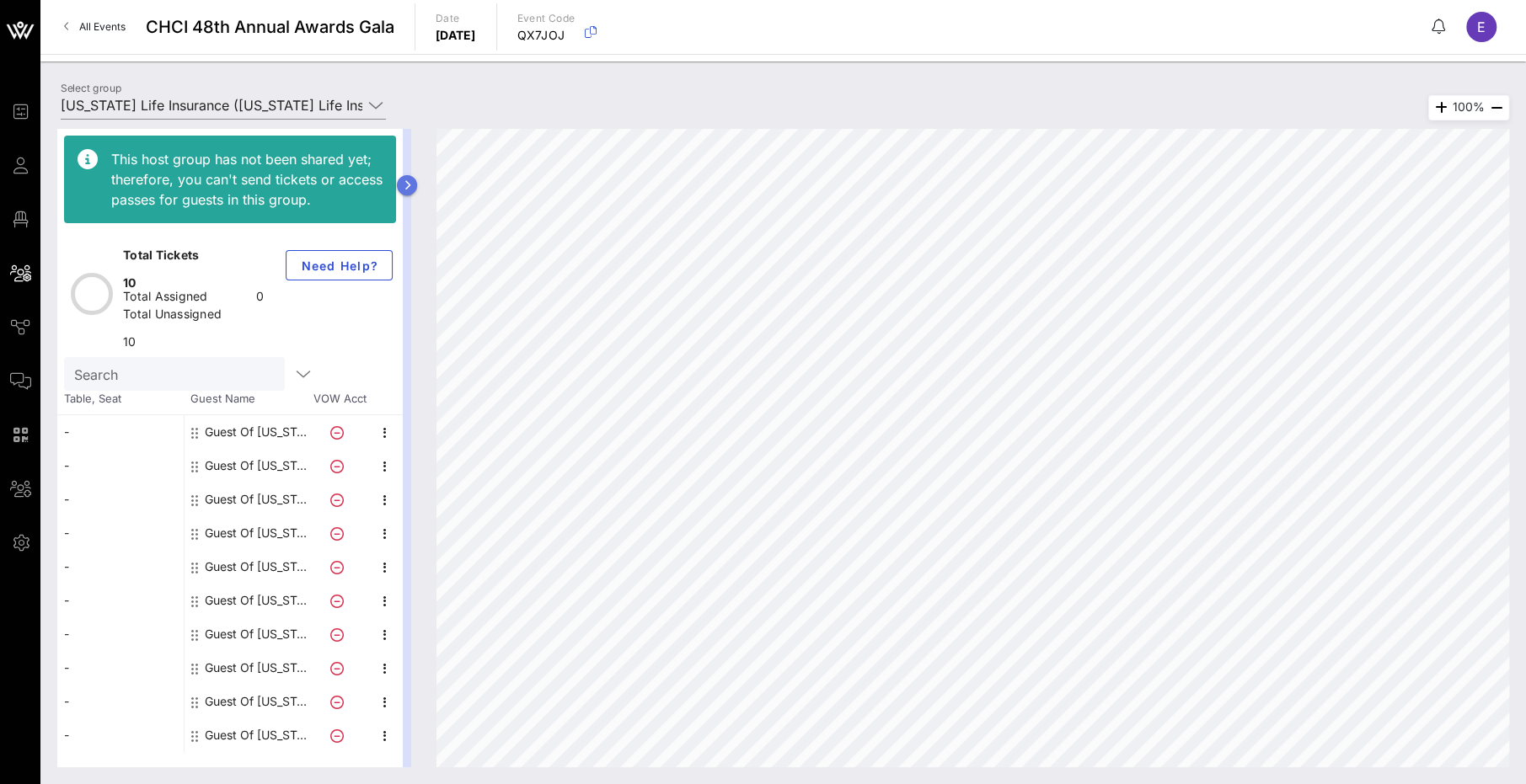 click at bounding box center (407, 185) 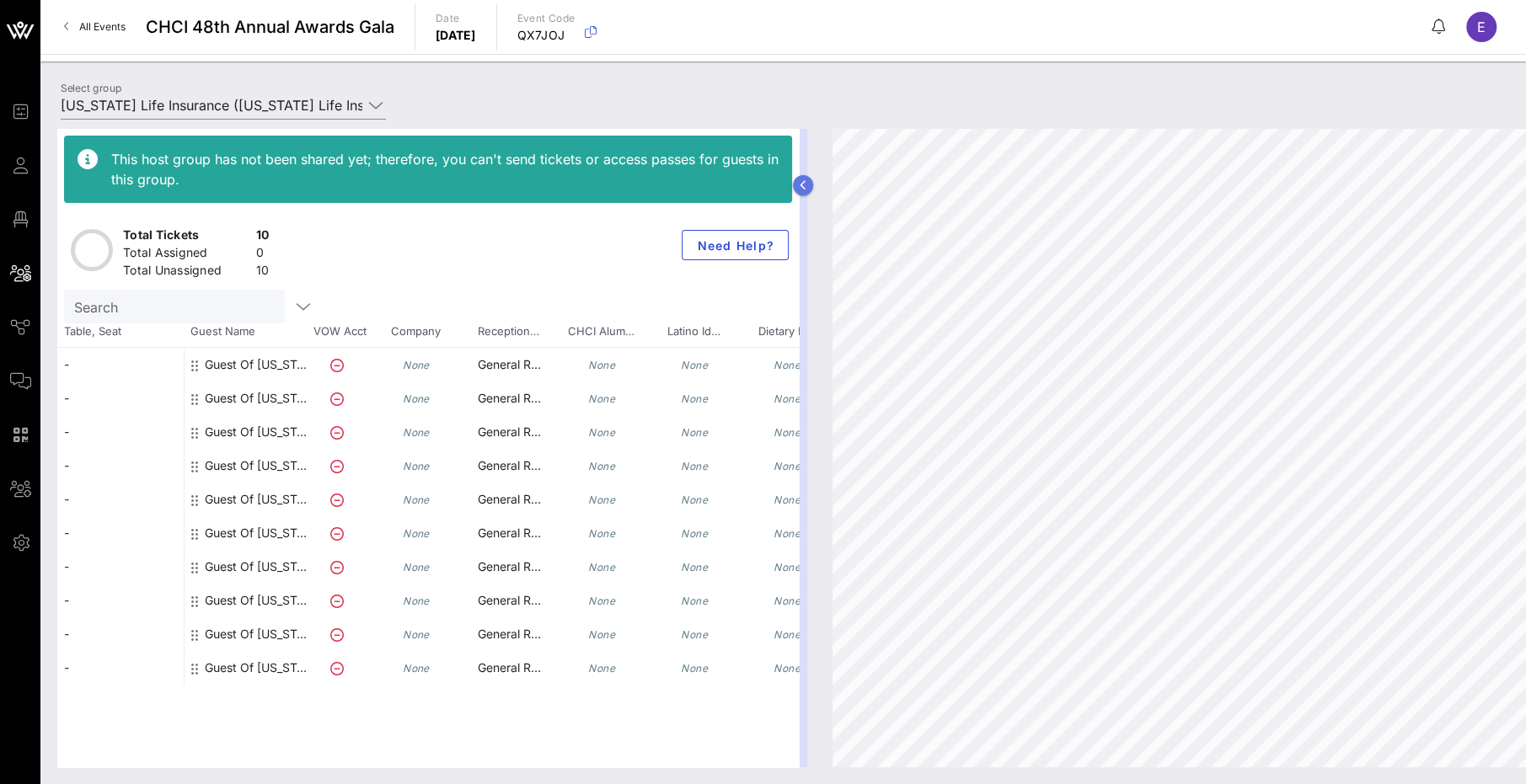 click at bounding box center (803, 185) 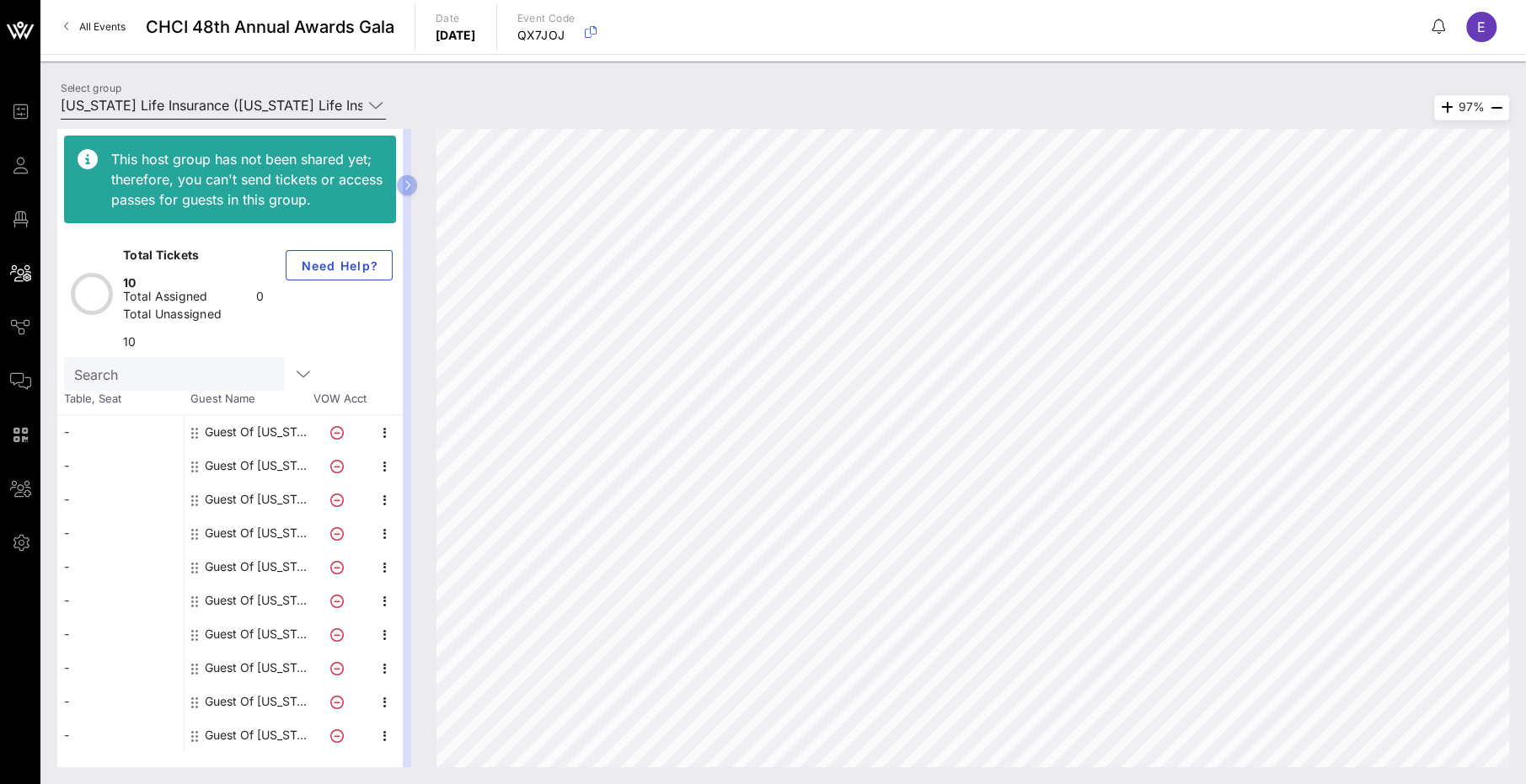 click on "New York Life Insurance (New York Life Insurance) [Julie Herwig, julie_e_herwig@newyorklife.com]" at bounding box center (211, 105) 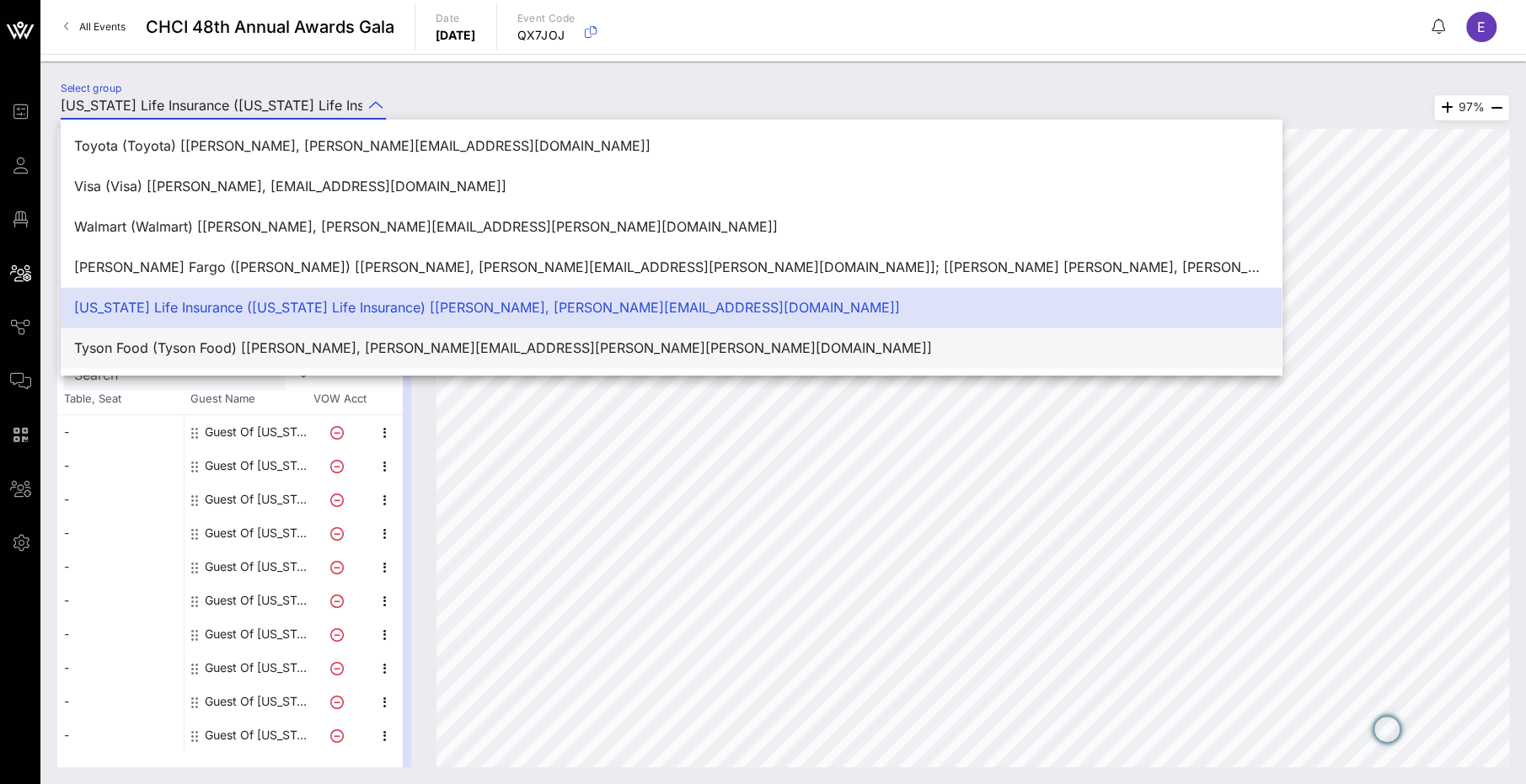 click on "Tyson Food (Tyson Food) [Nora Venegas, nora.venegas@tyson.com]" at bounding box center (671, 348) 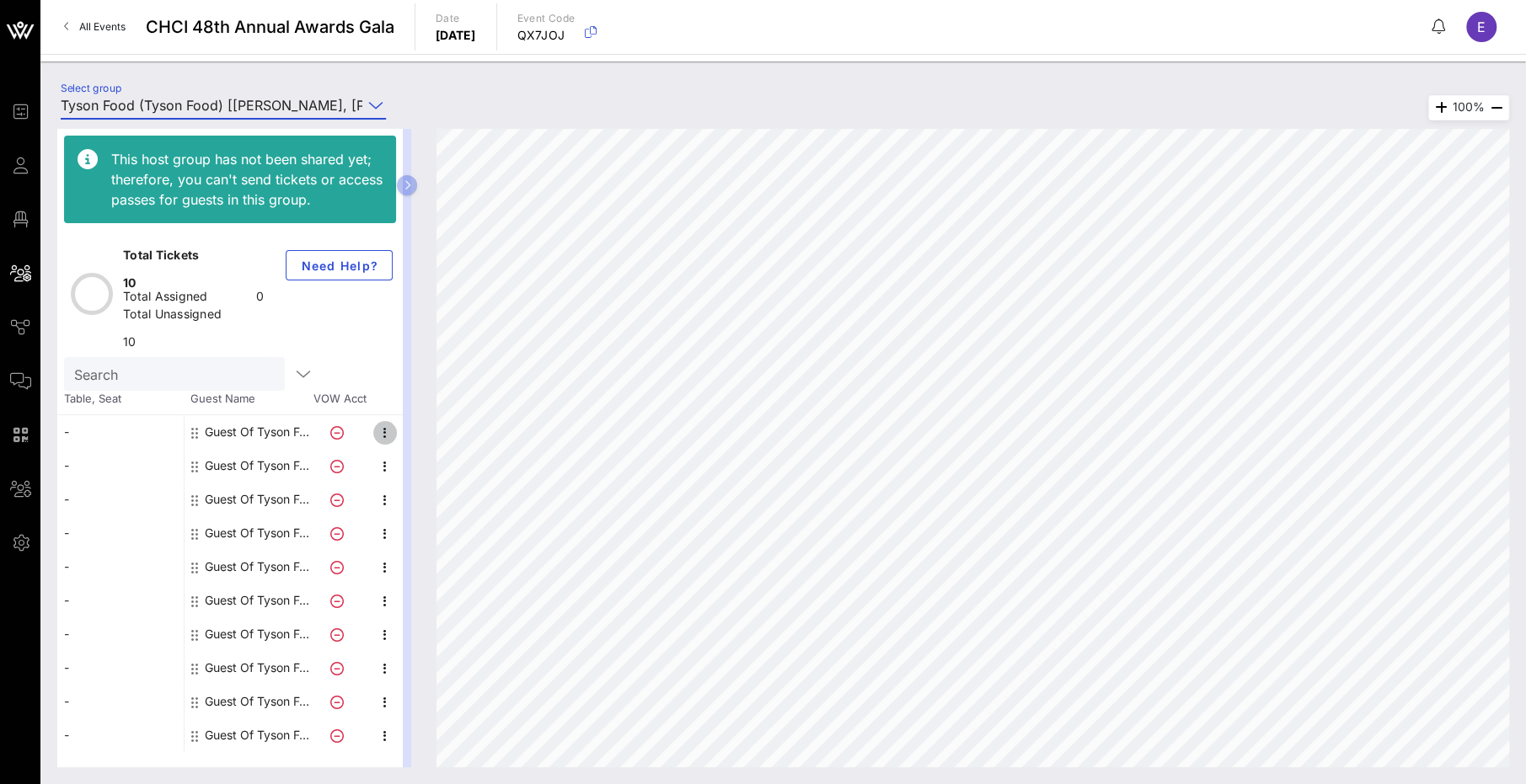 click at bounding box center (385, 433) 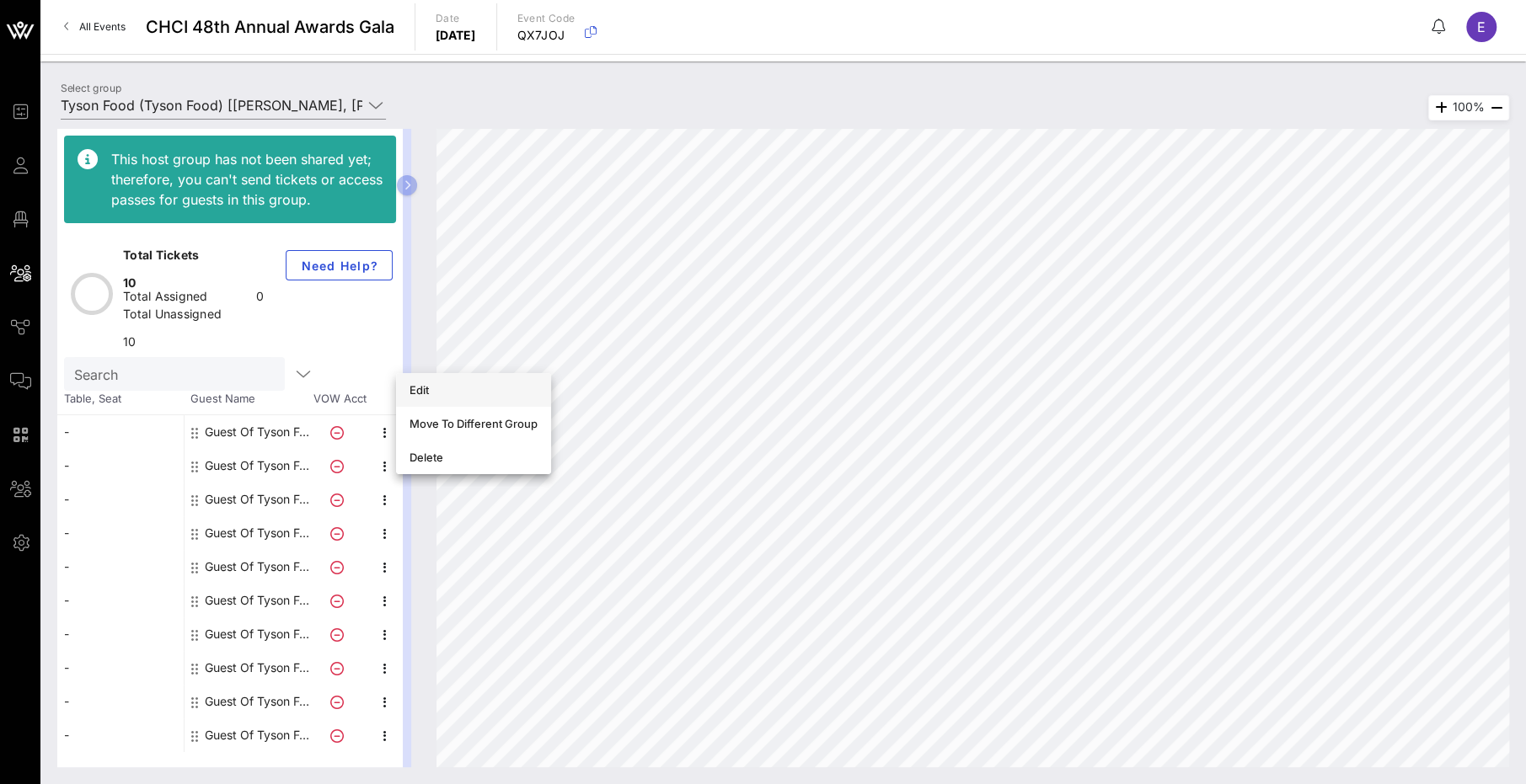 click on "Edit" at bounding box center [474, 390] 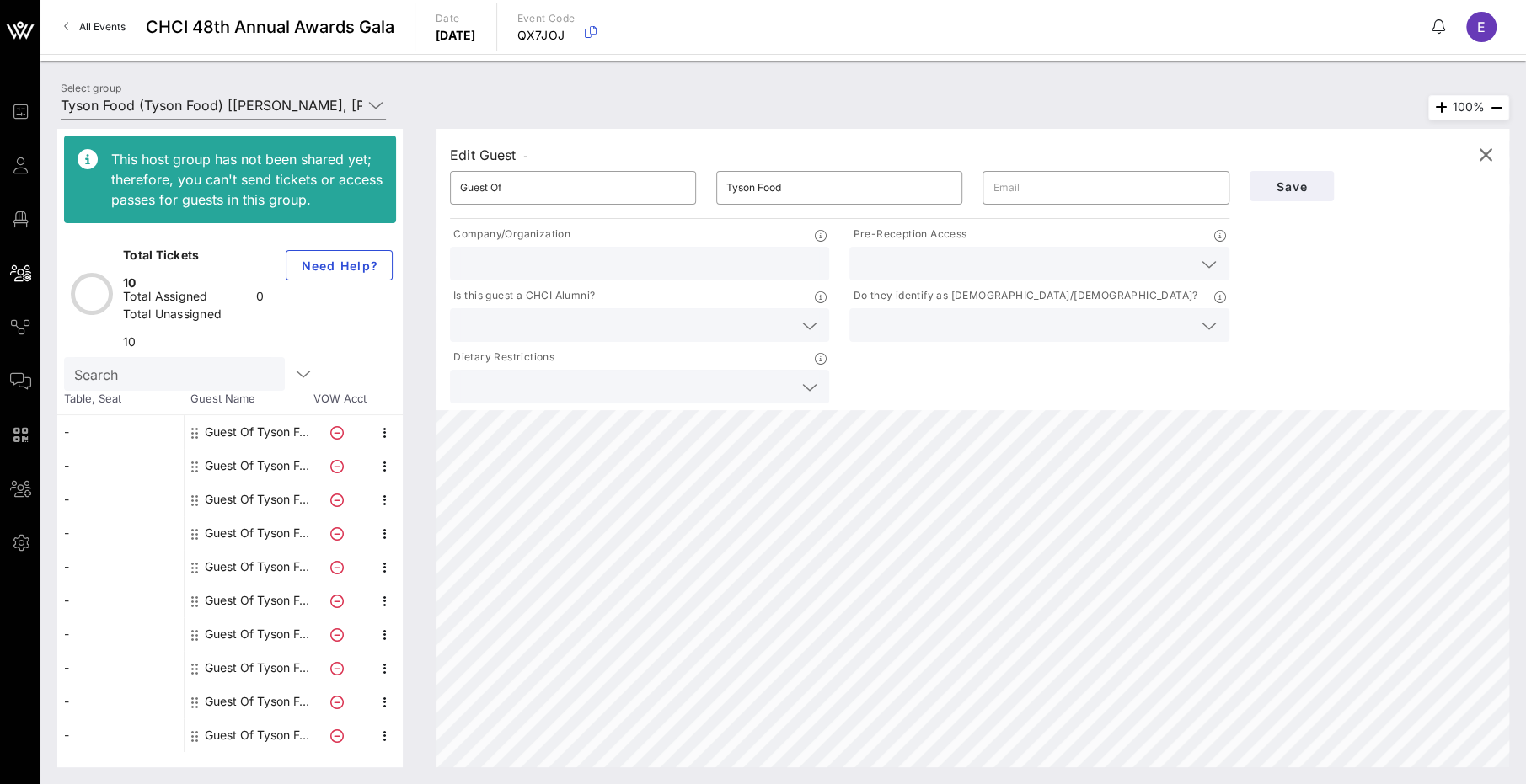 click at bounding box center [1025, 264] 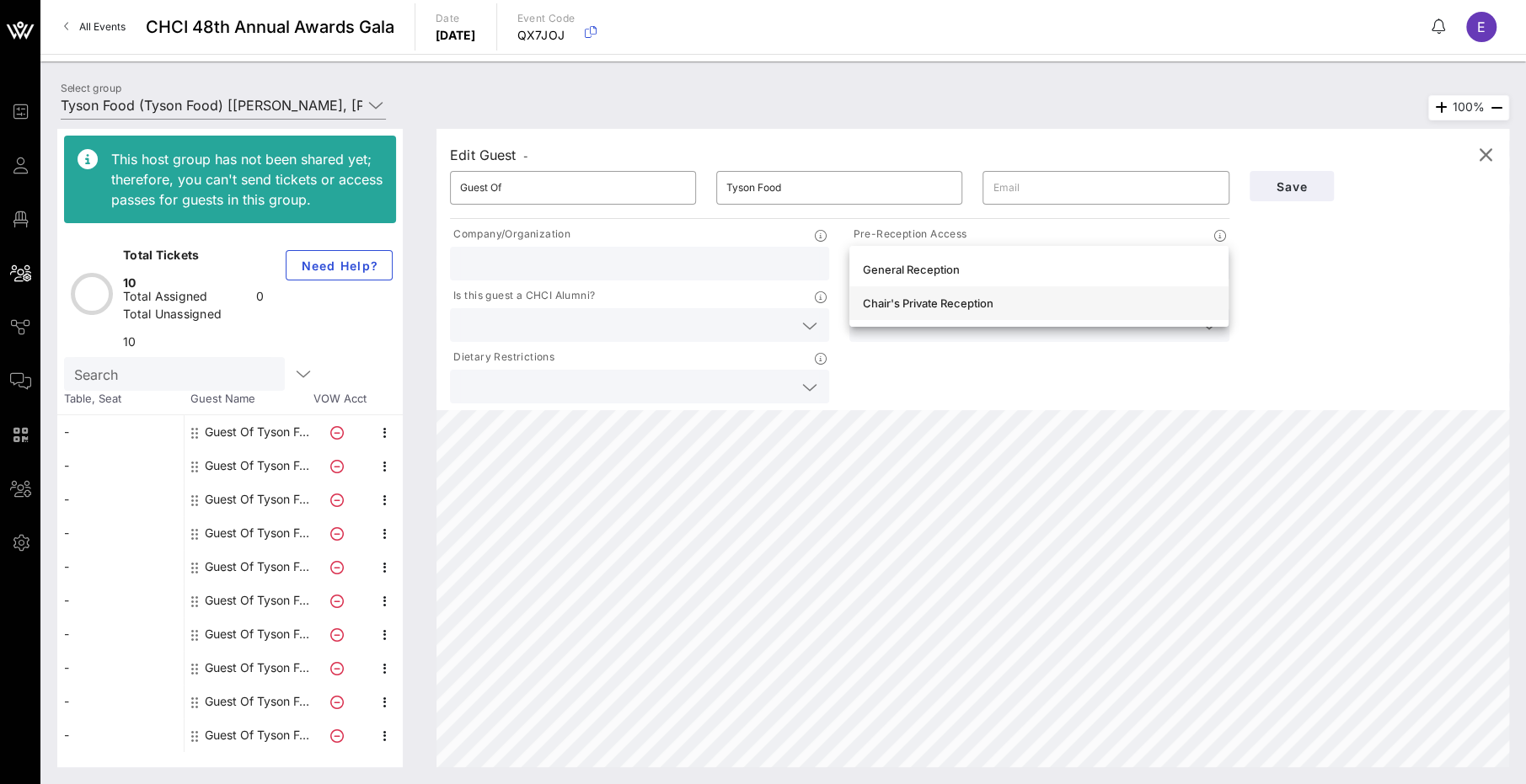 click on "Chair's Private Reception" at bounding box center [1039, 303] 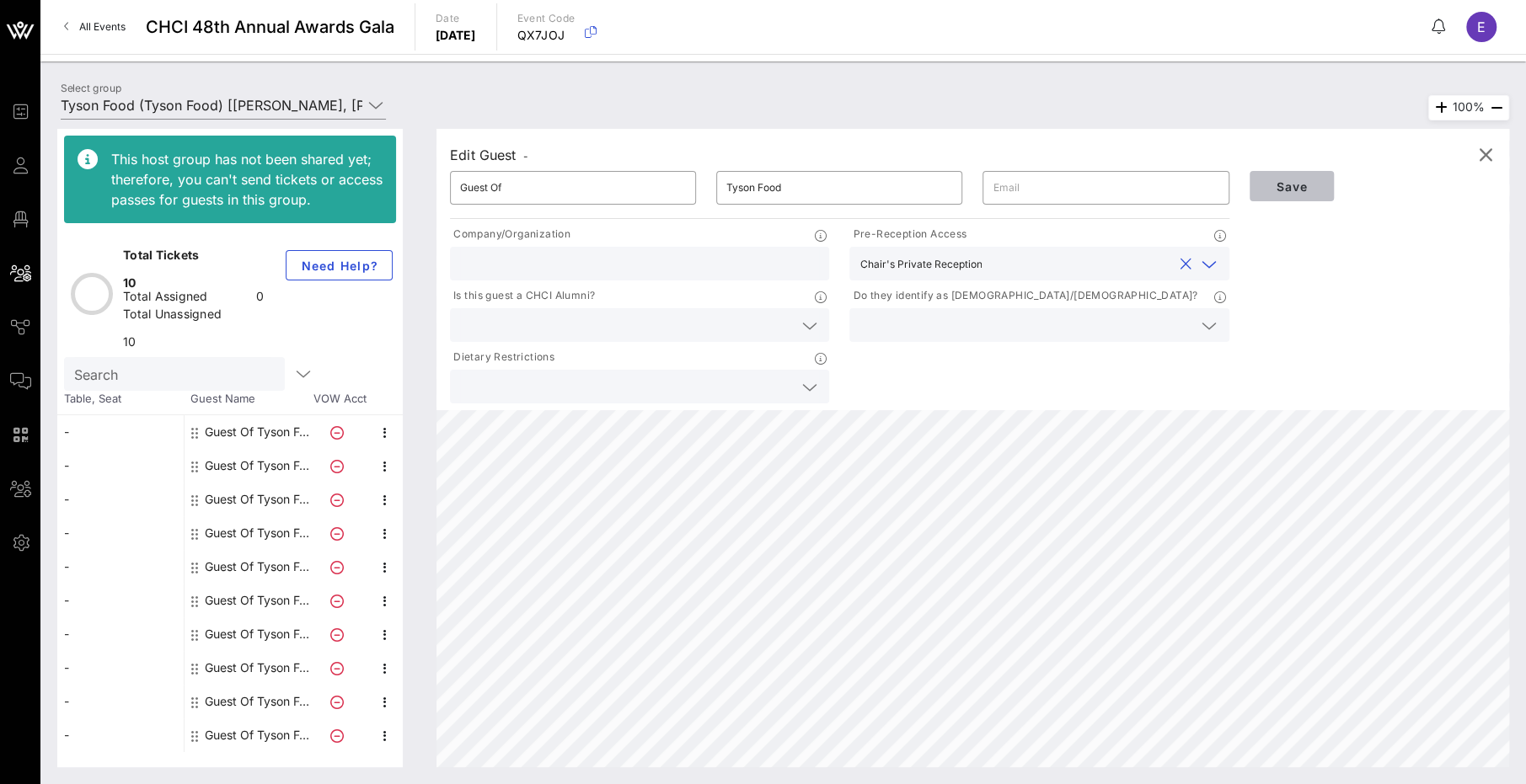 click on "Save" at bounding box center (1292, 186) 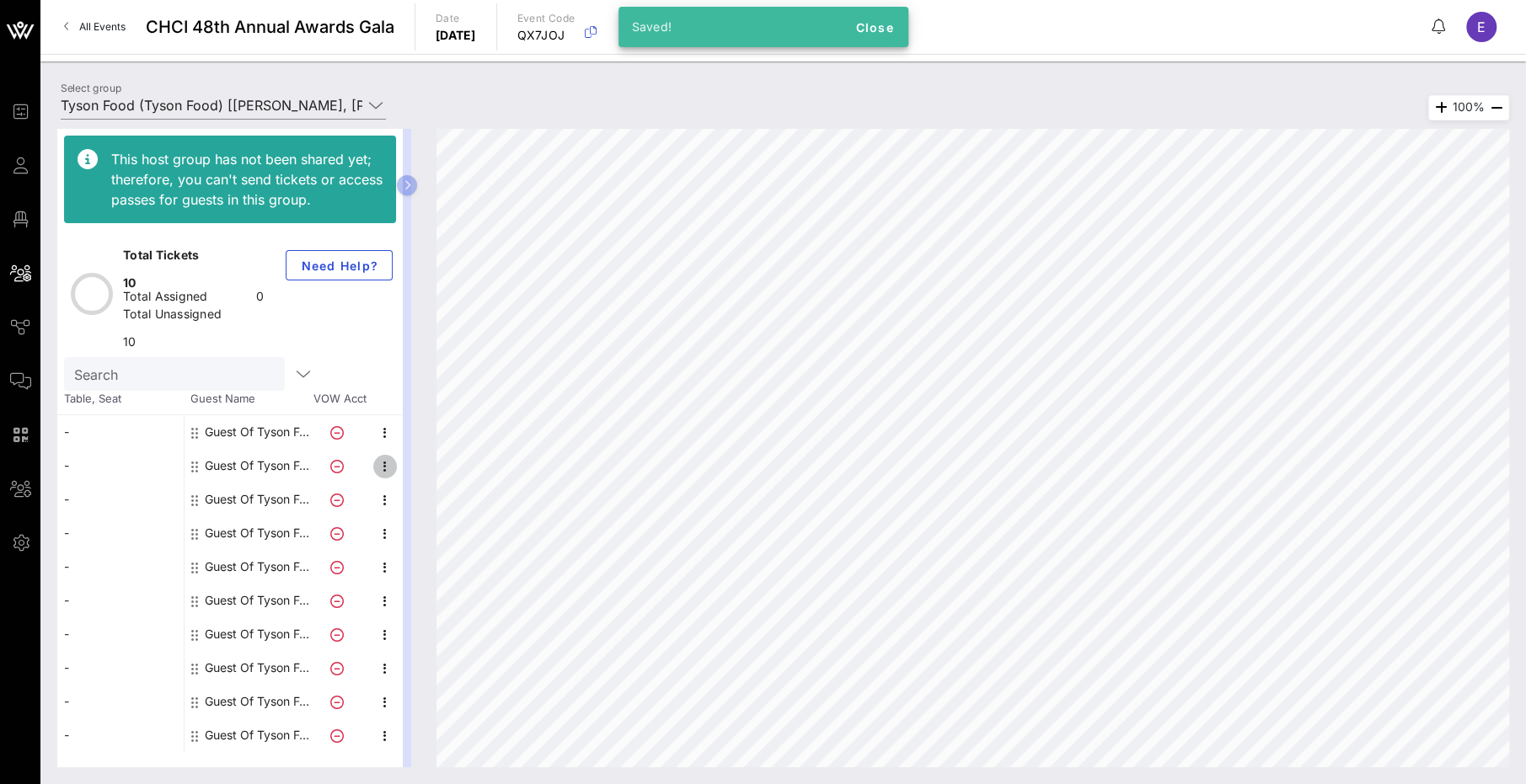 click at bounding box center [385, 467] 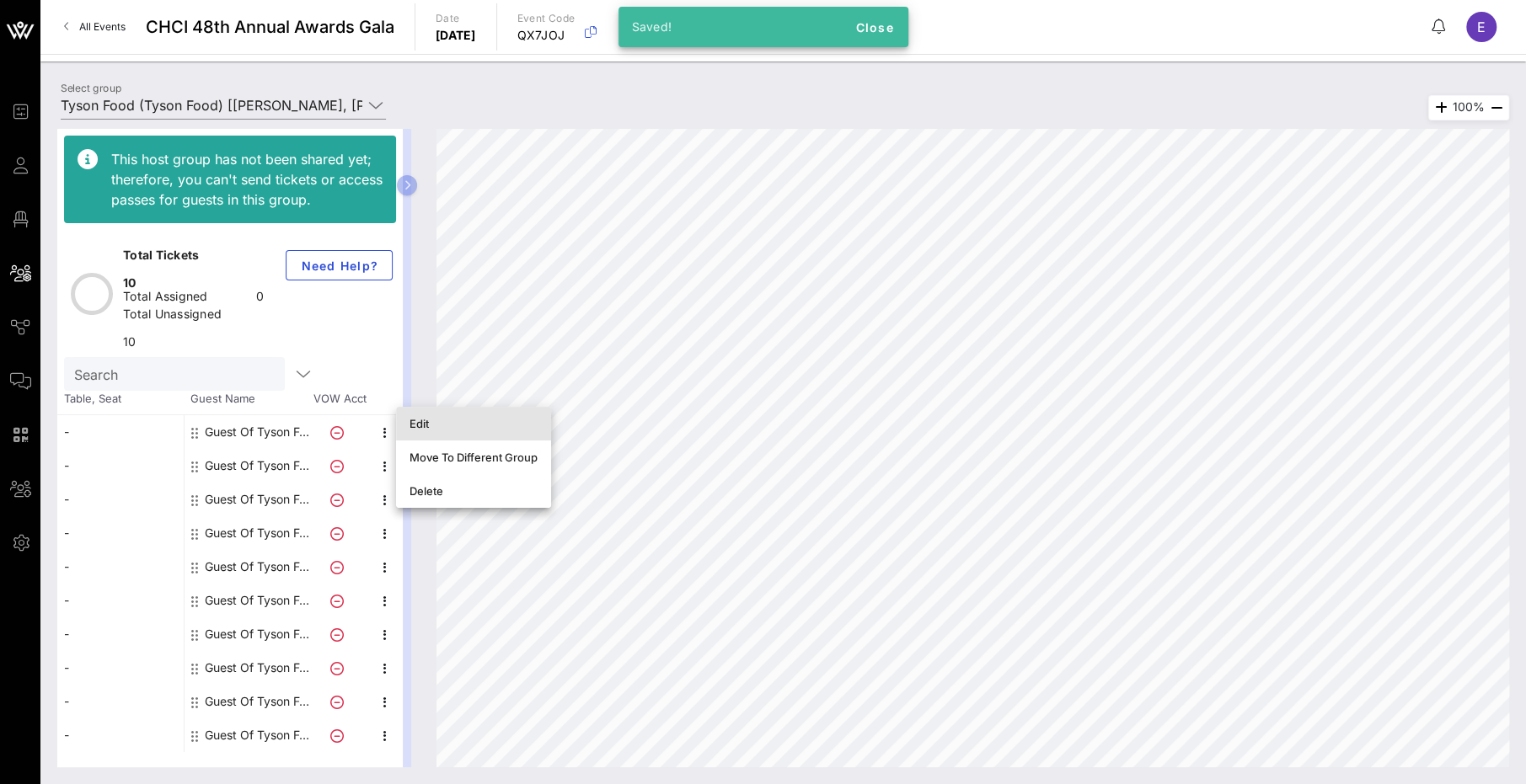 click on "Edit" at bounding box center (474, 424) 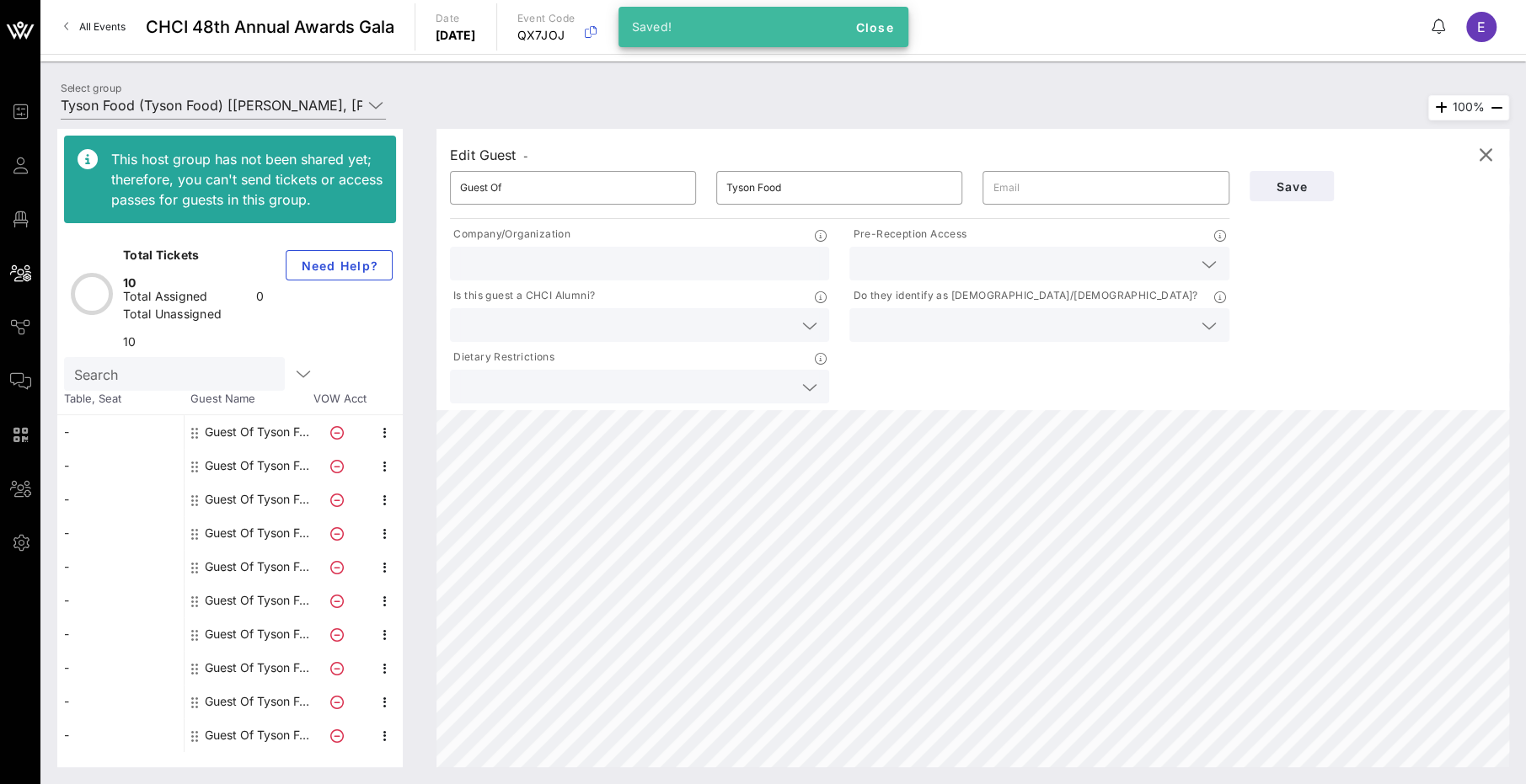 click at bounding box center (1025, 264) 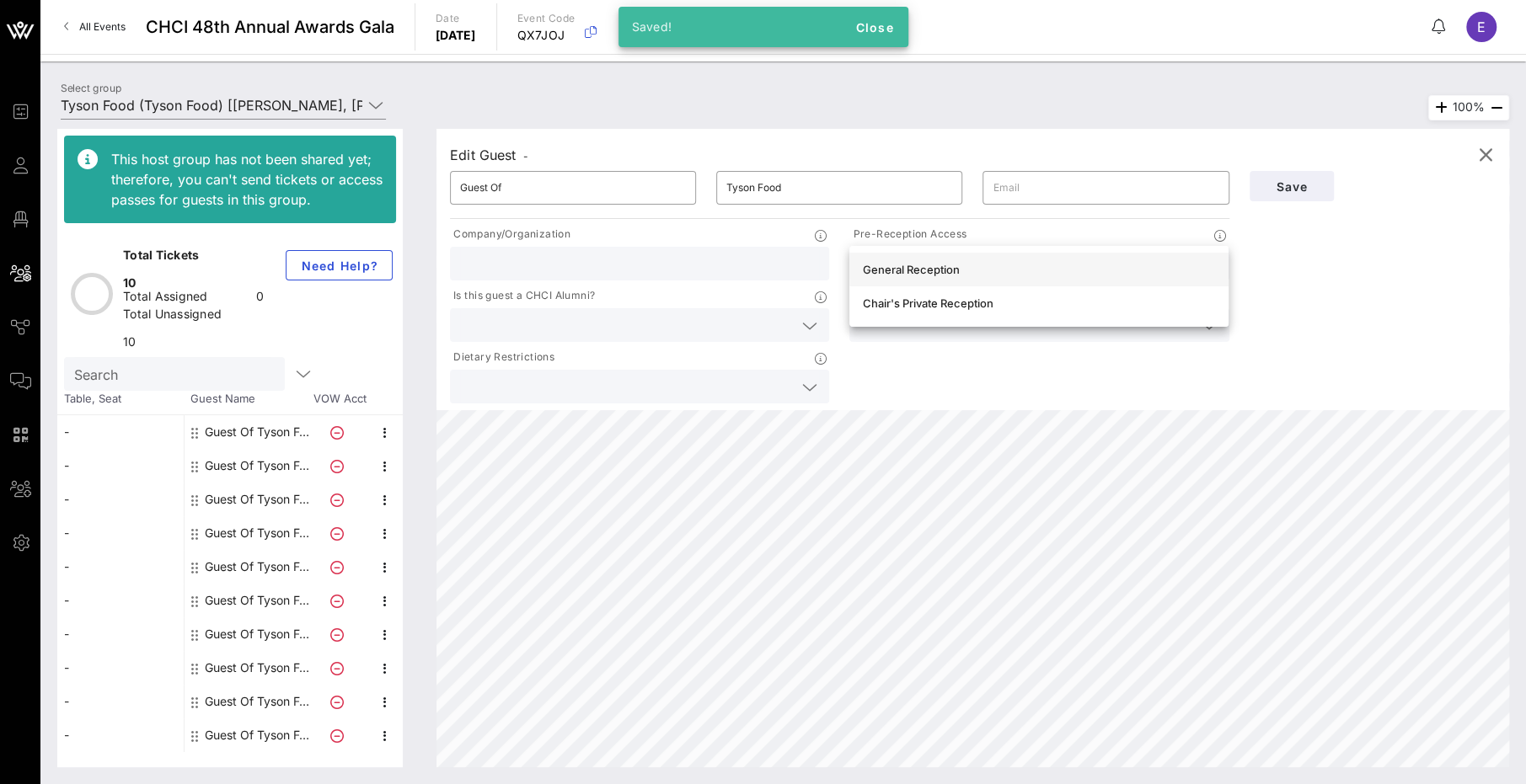 click on "General Reception" at bounding box center (1039, 269) 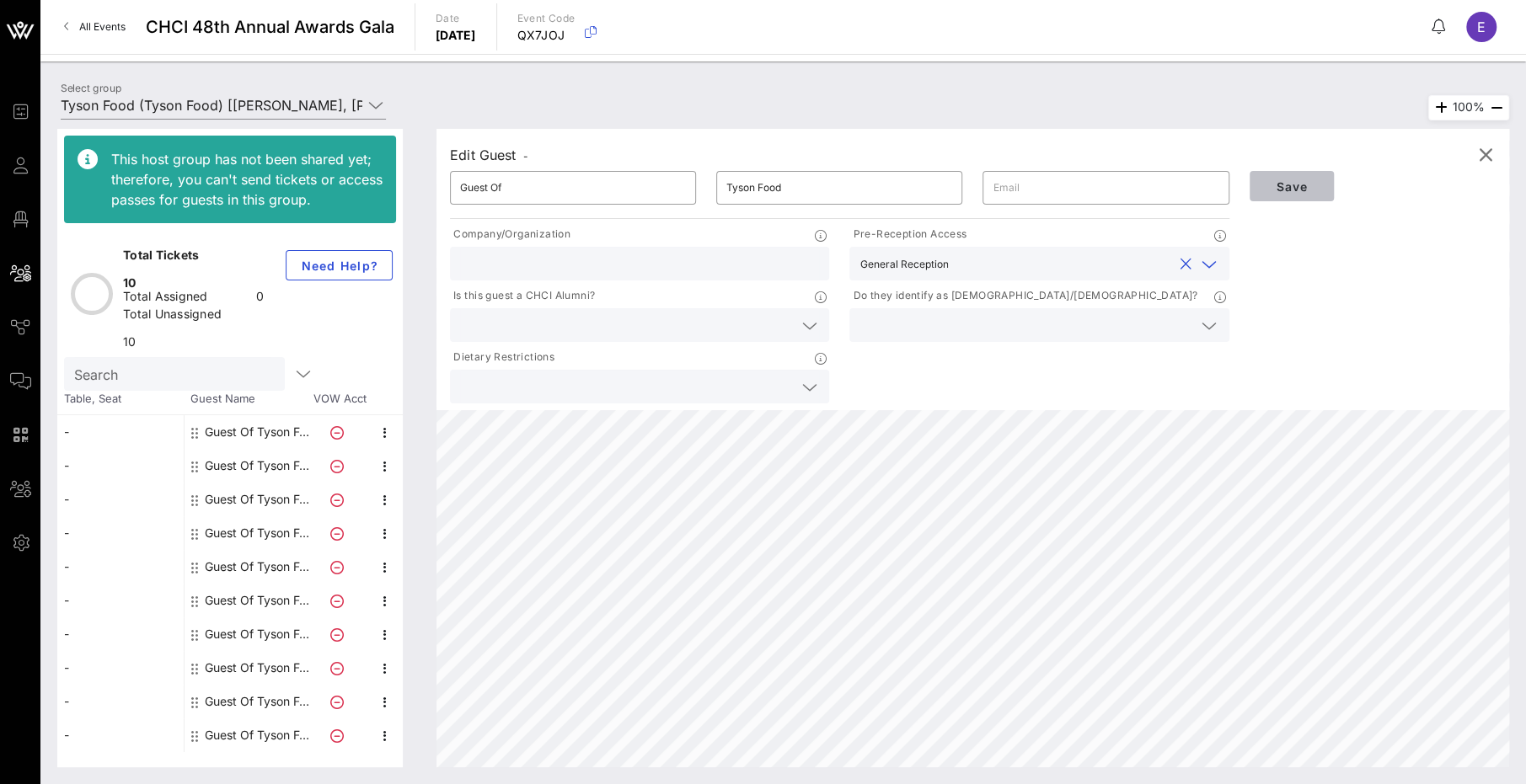 click on "Save" at bounding box center [1292, 186] 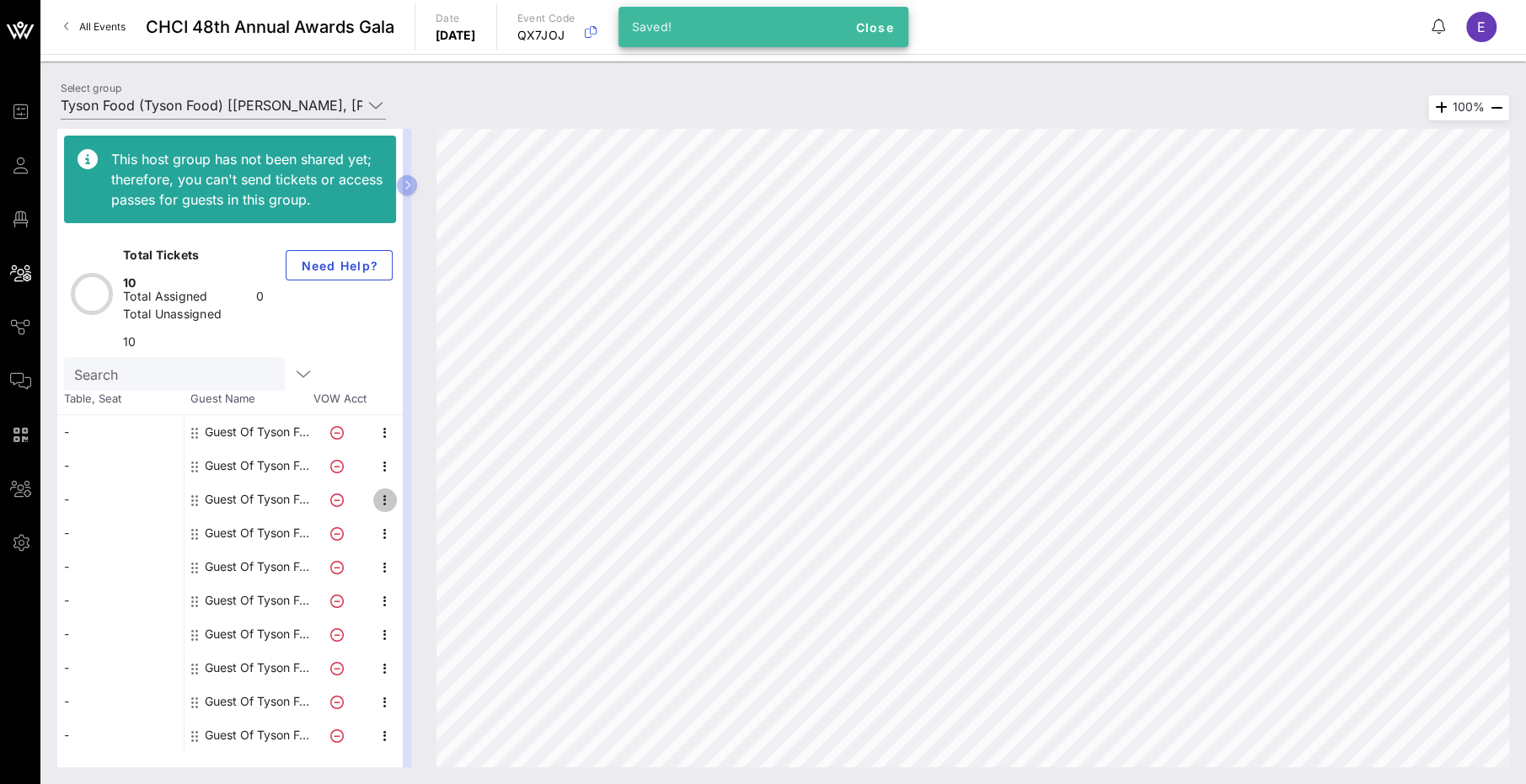 click at bounding box center [385, 500] 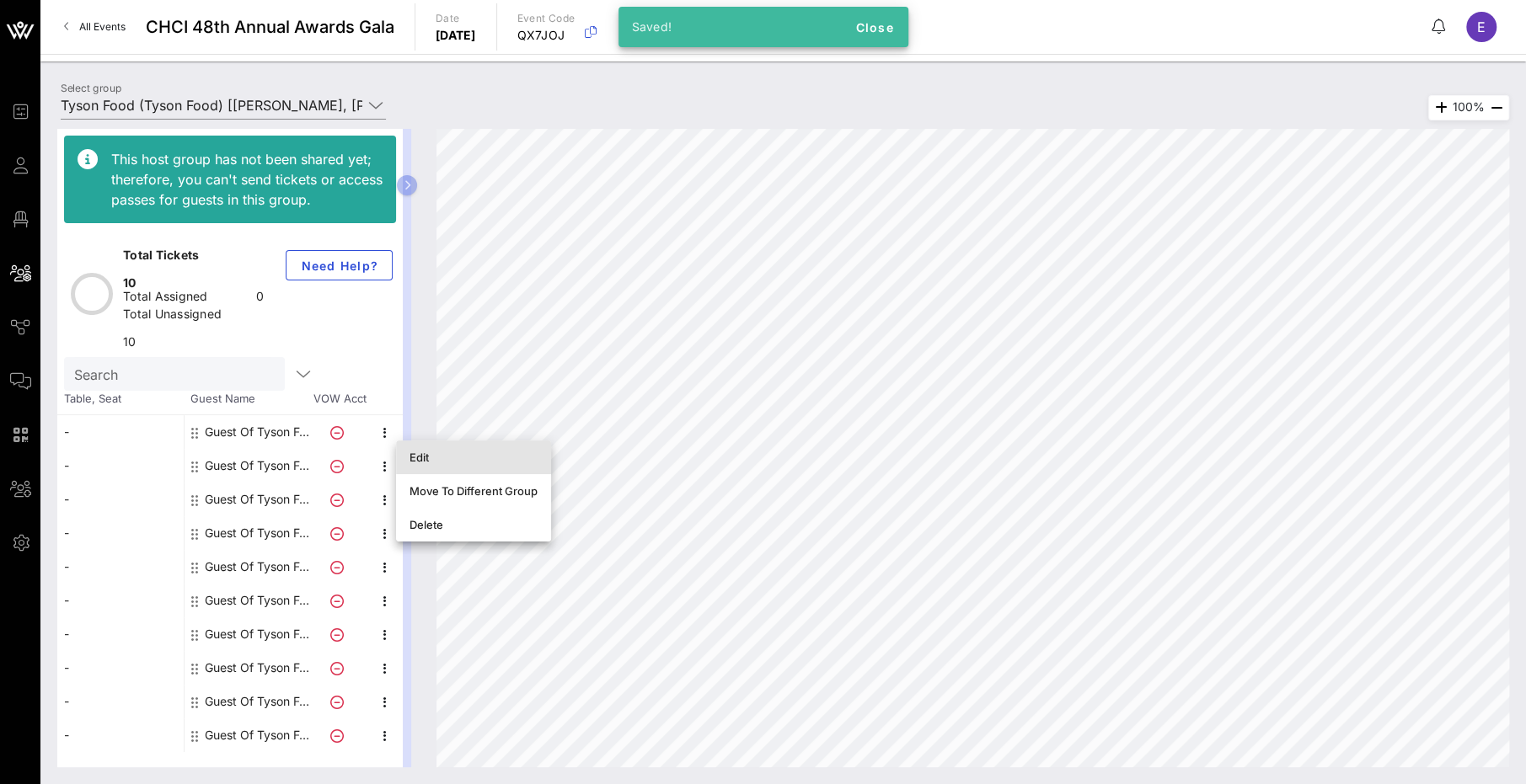 click on "Edit" at bounding box center (474, 457) 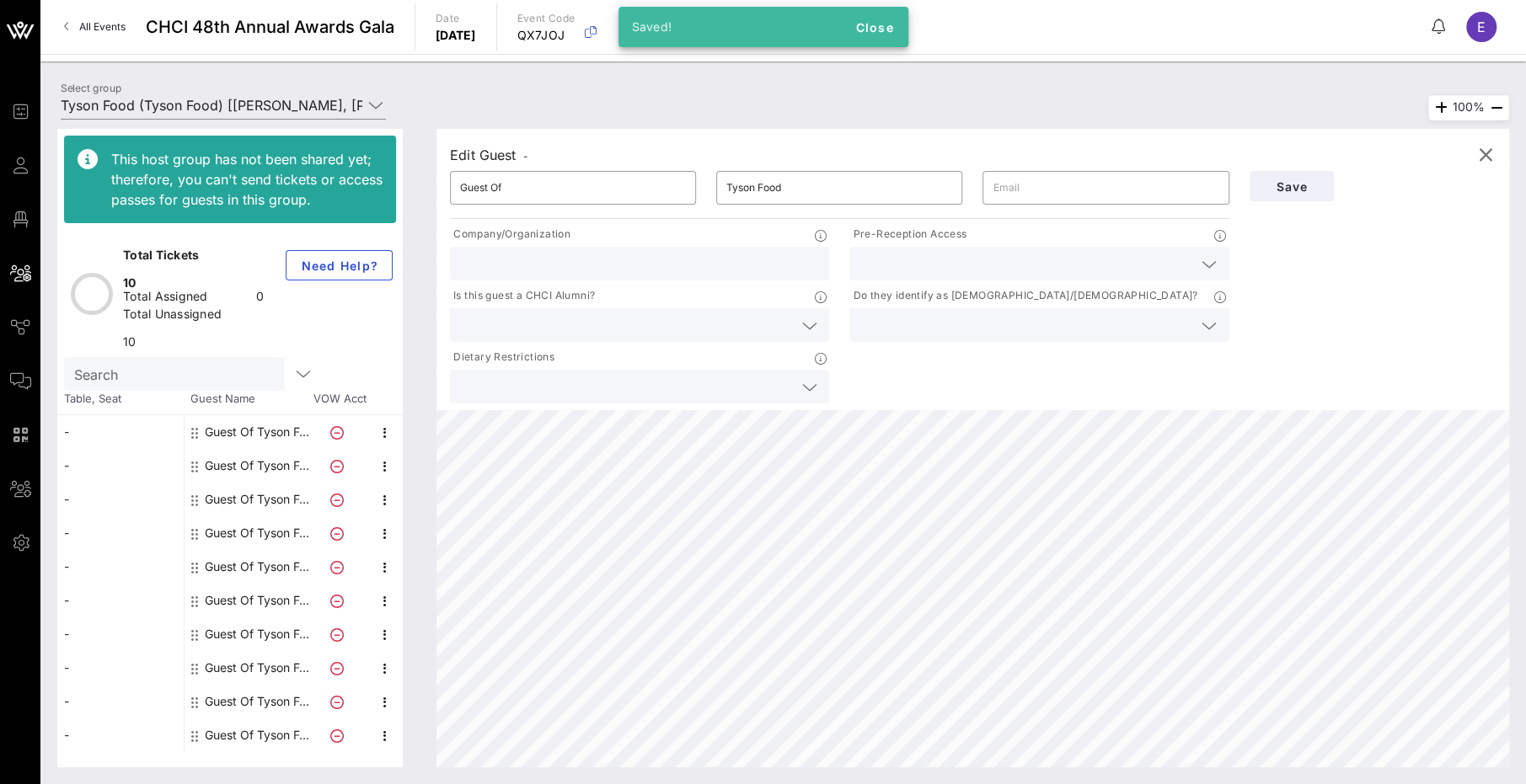 click at bounding box center [1025, 264] 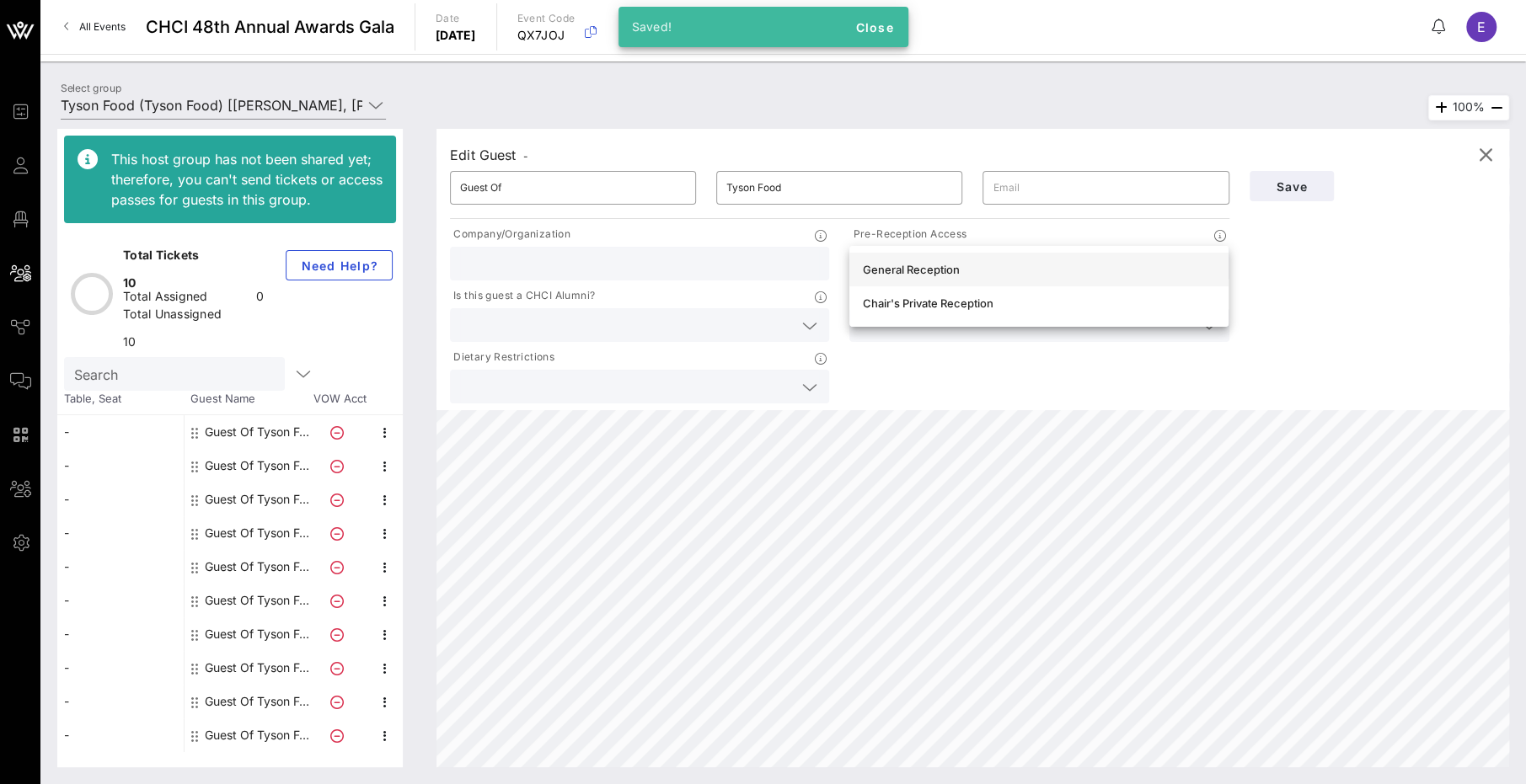 click on "General Reception" at bounding box center [1039, 269] 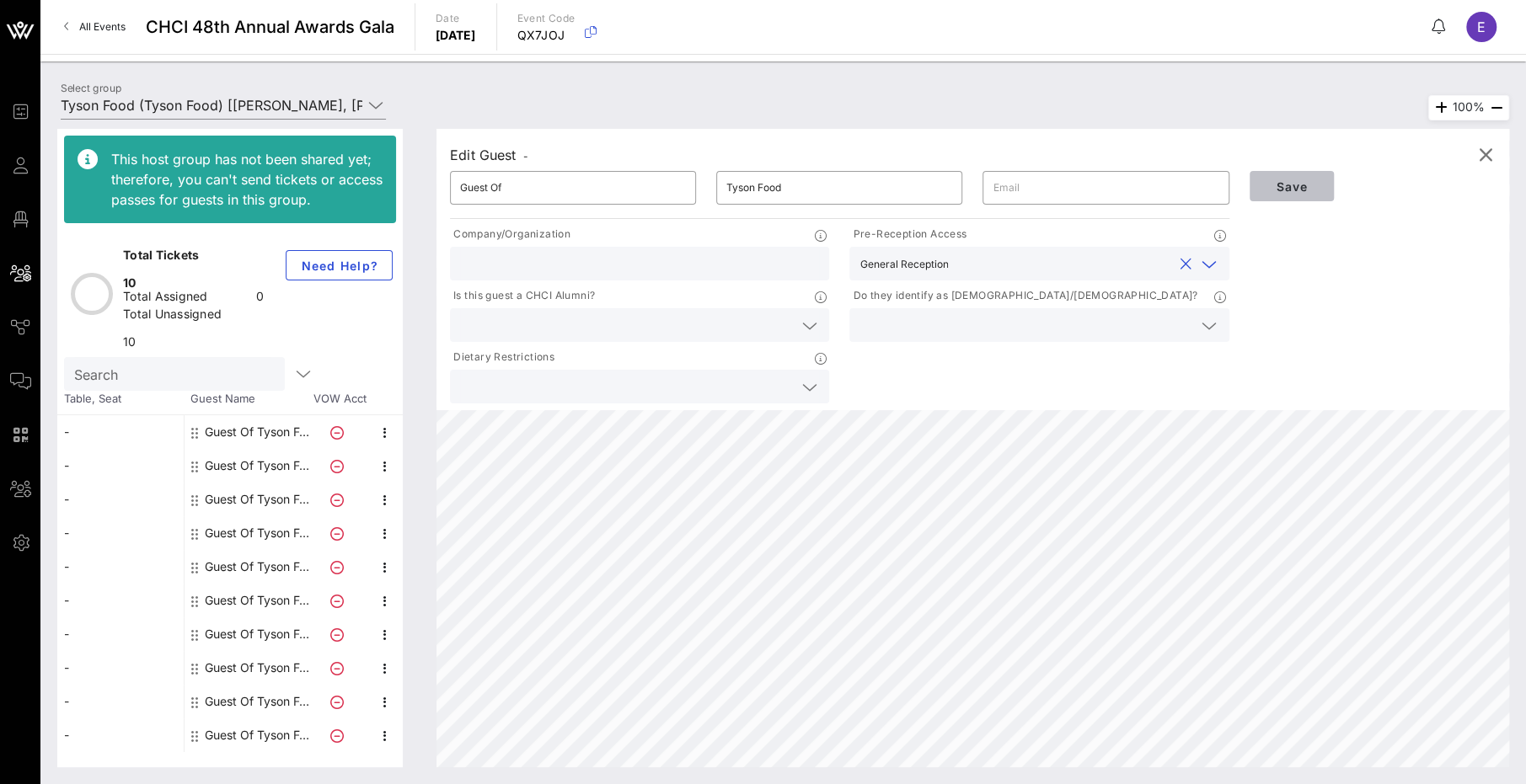 click on "Save" at bounding box center [1292, 186] 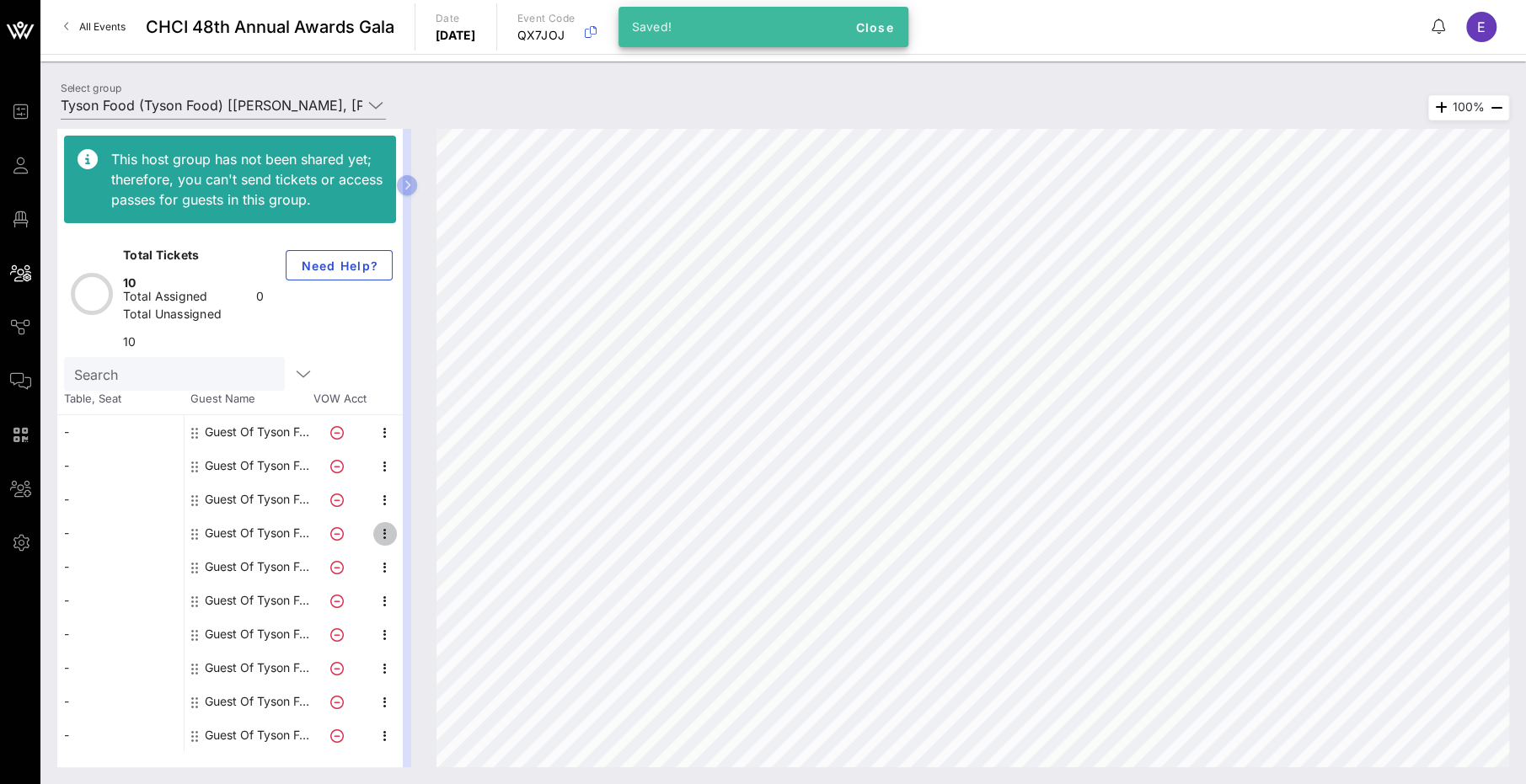 click at bounding box center [385, 534] 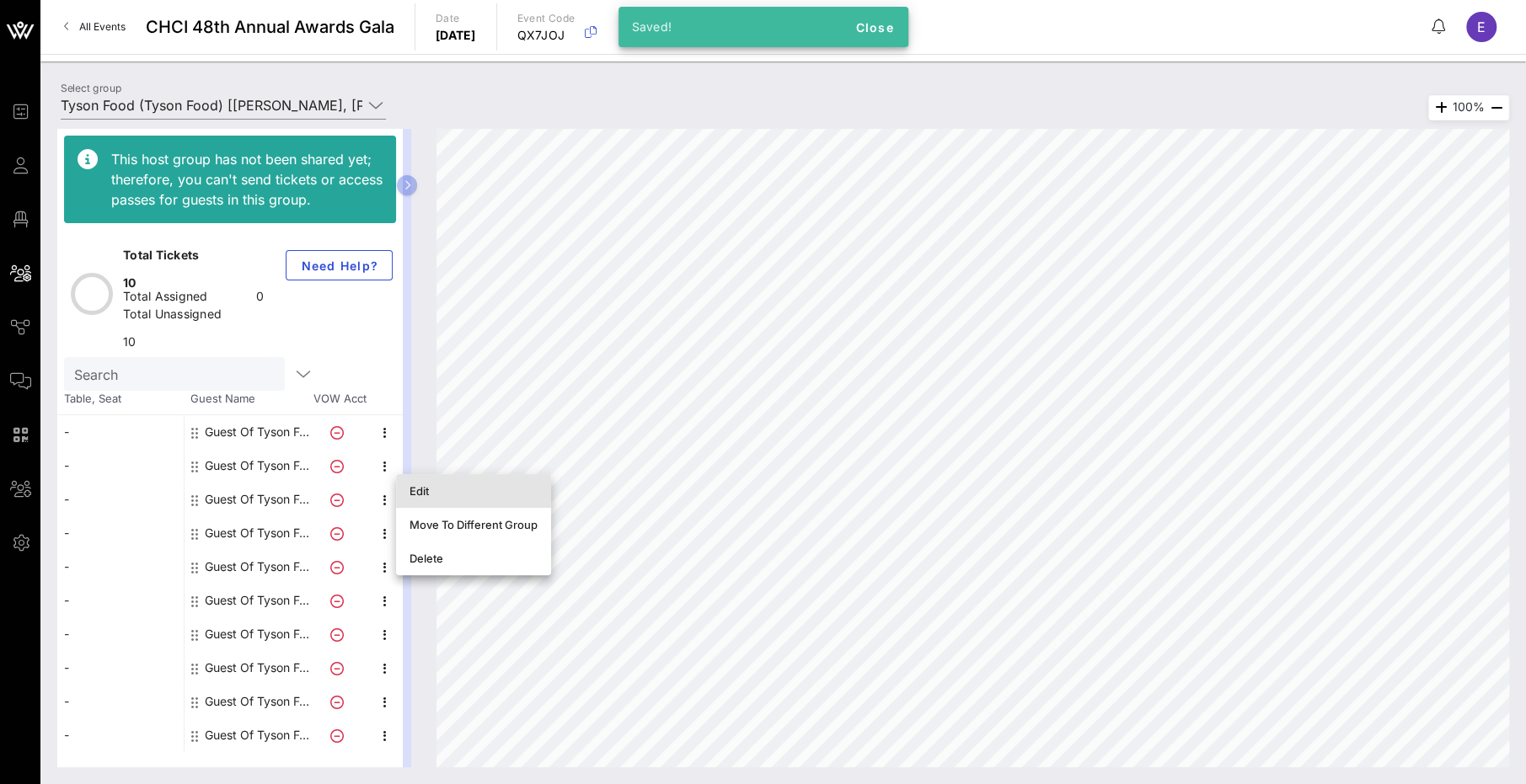 click on "Edit" at bounding box center [474, 491] 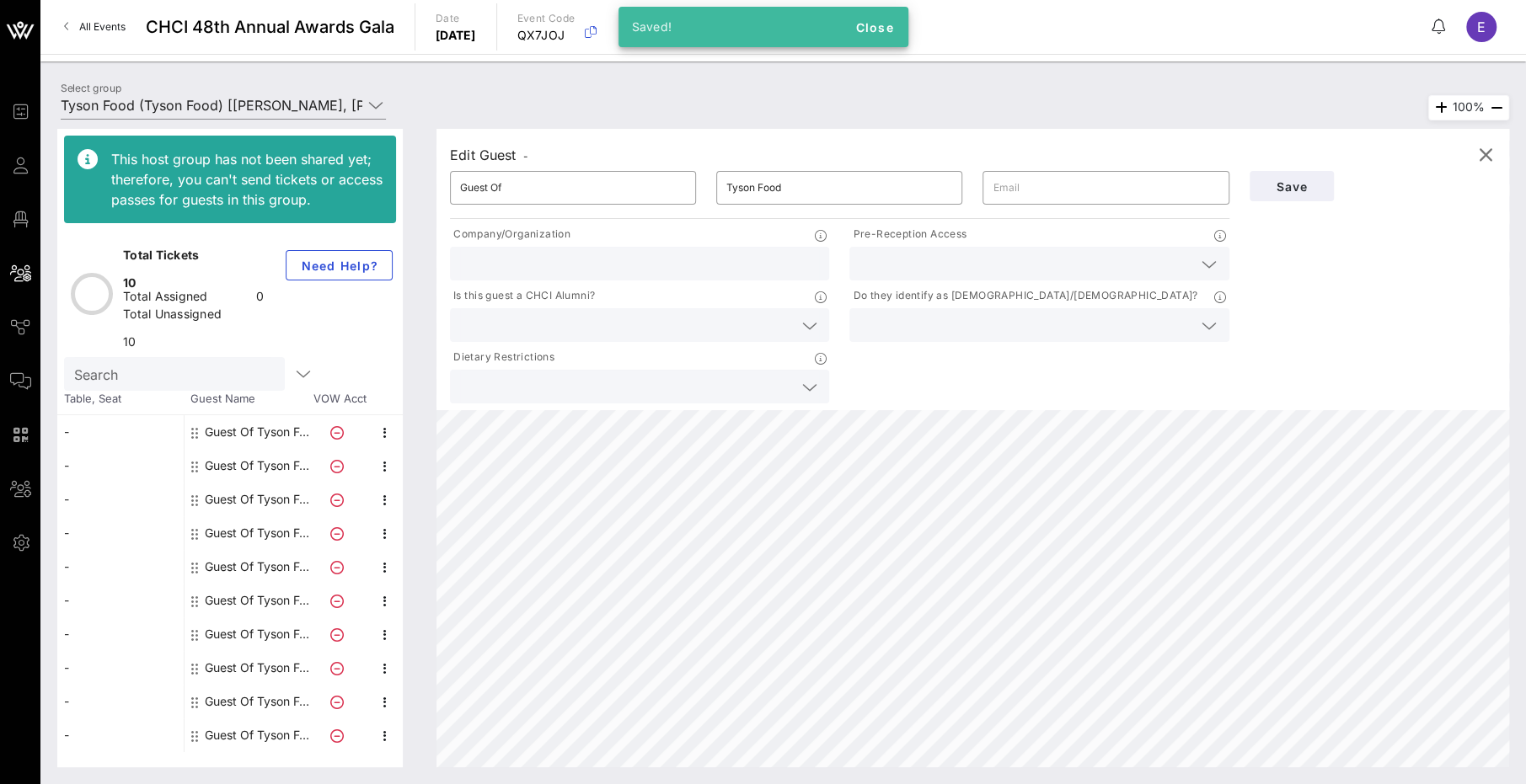 click at bounding box center [1025, 264] 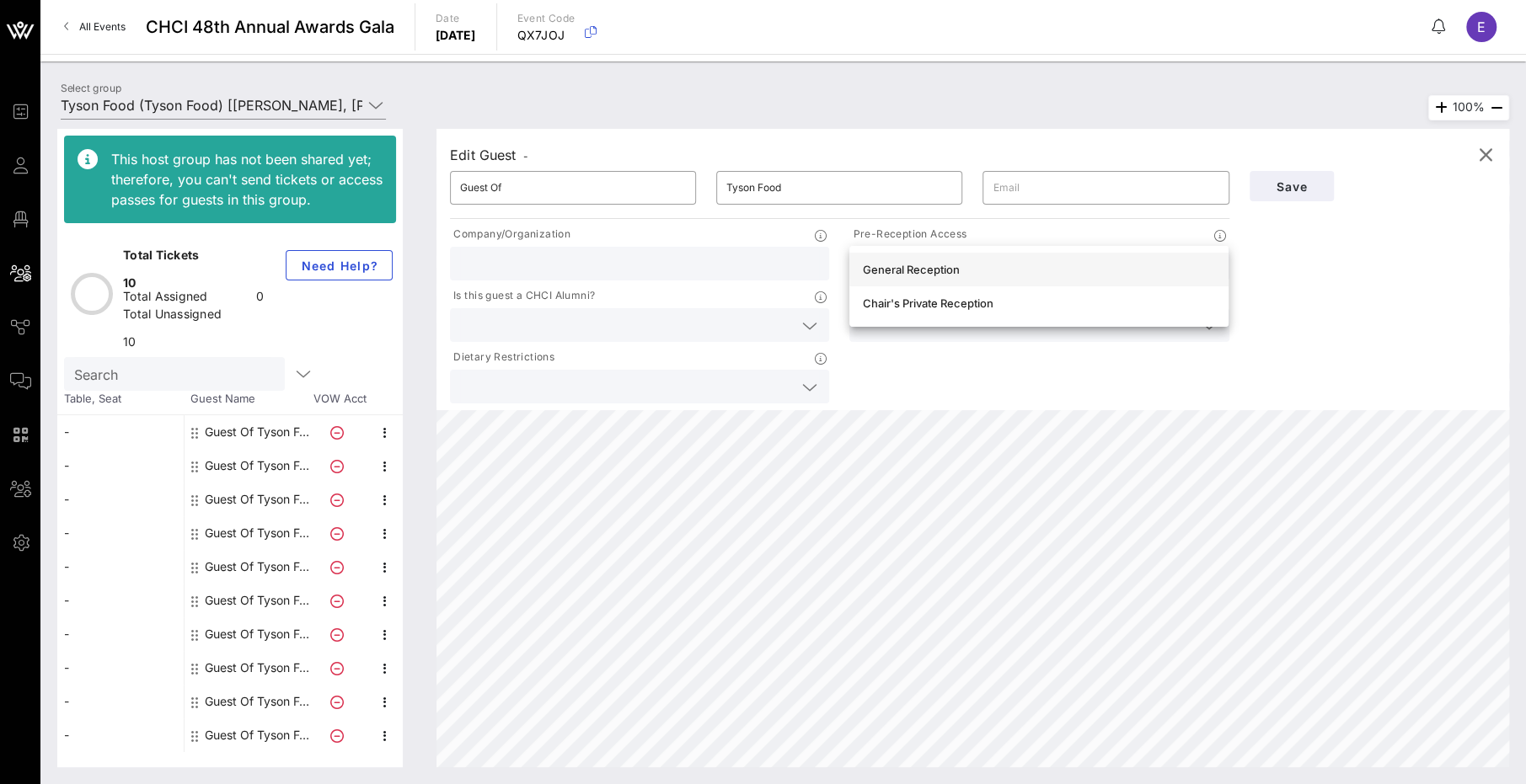 click on "General Reception" at bounding box center (1039, 269) 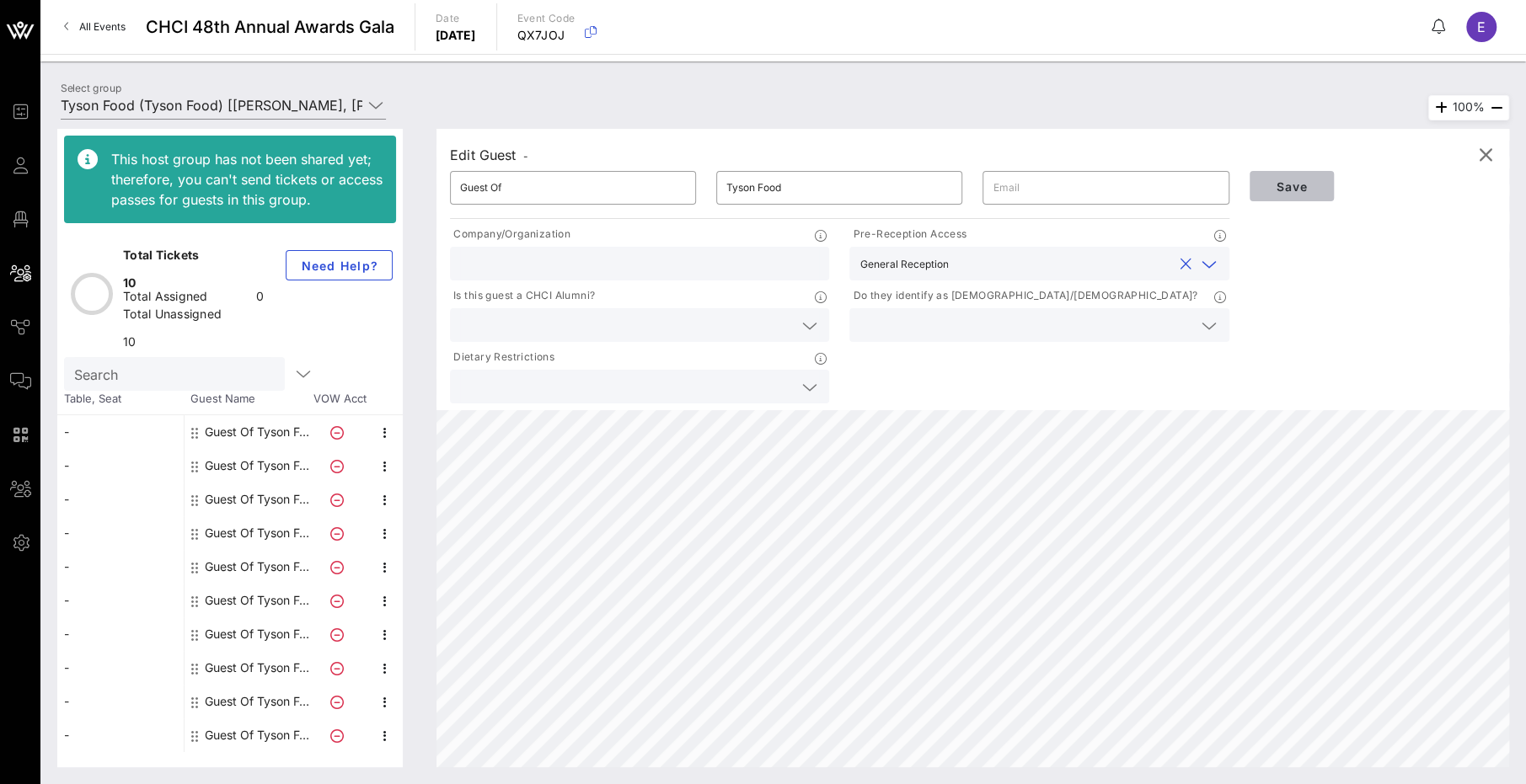click on "Save" at bounding box center (1292, 186) 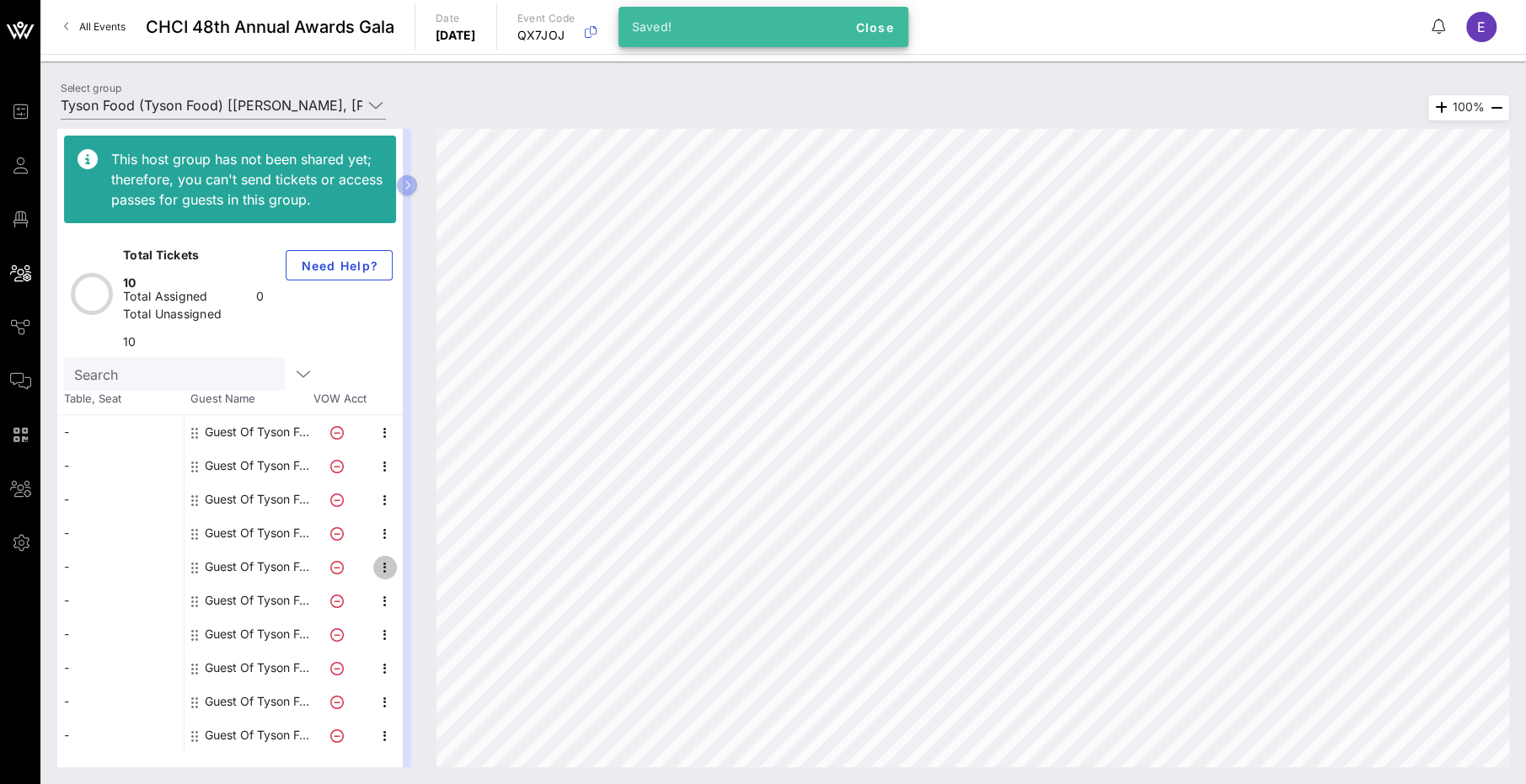 click at bounding box center [385, 568] 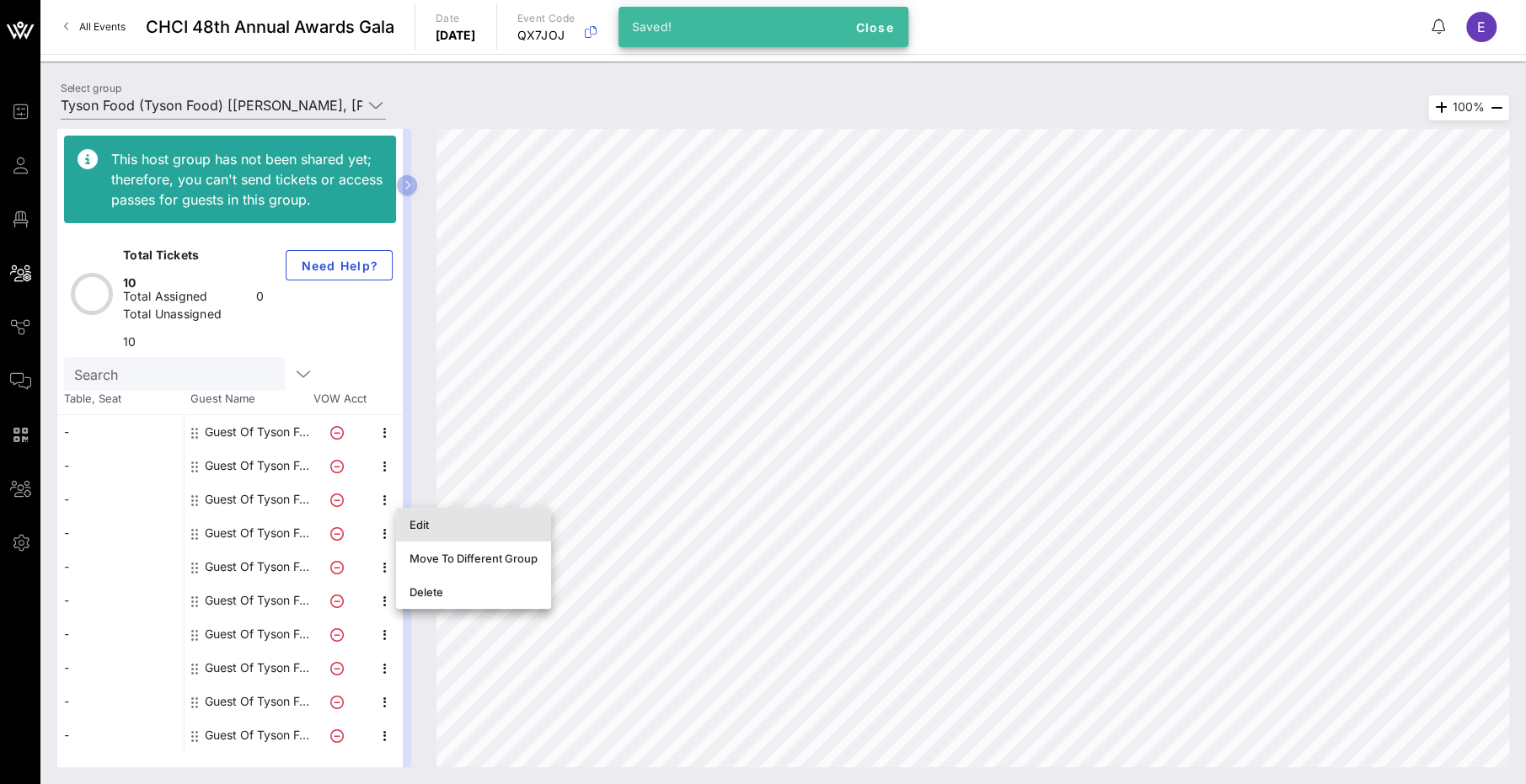 click on "Edit" at bounding box center (474, 525) 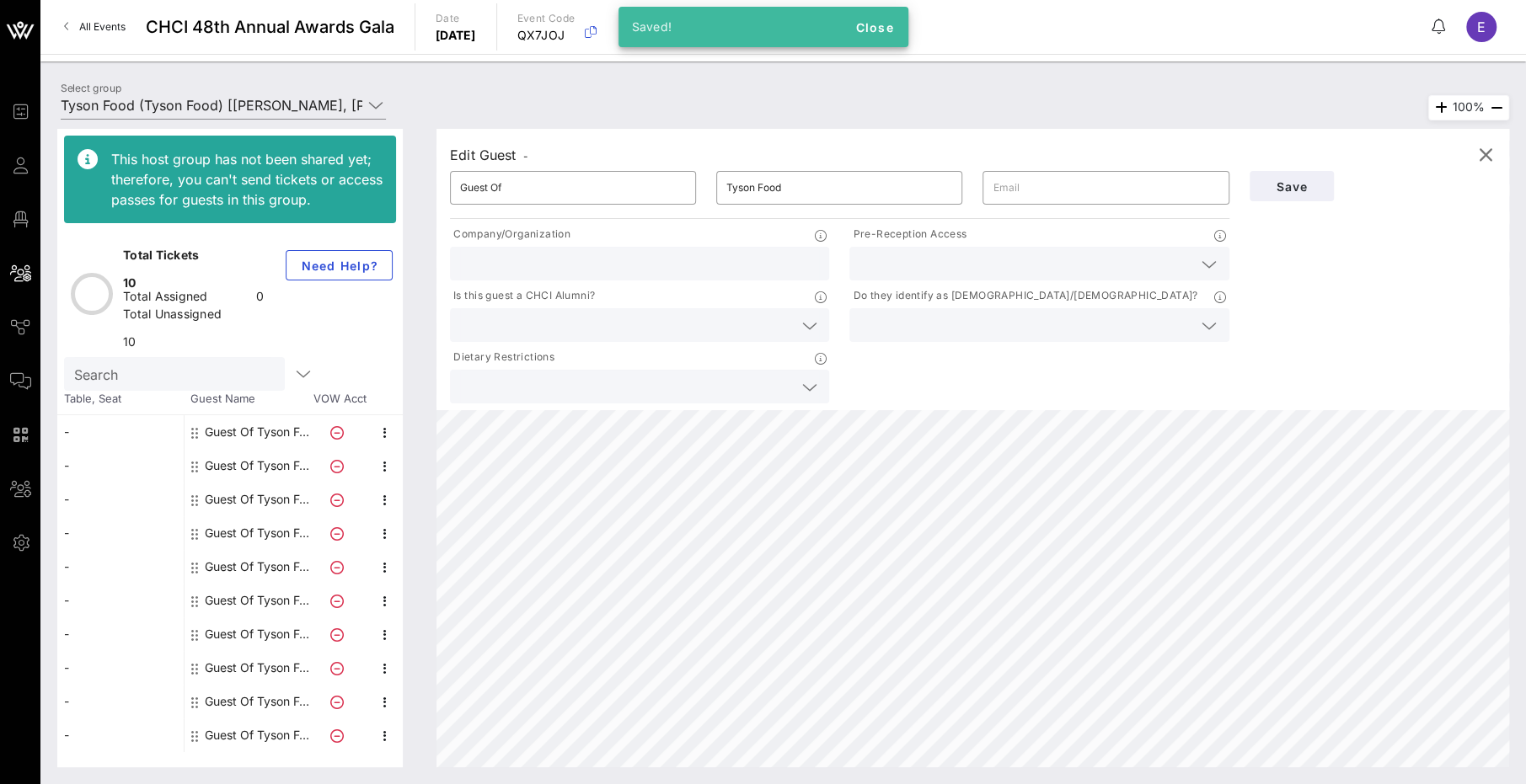 click at bounding box center [1025, 264] 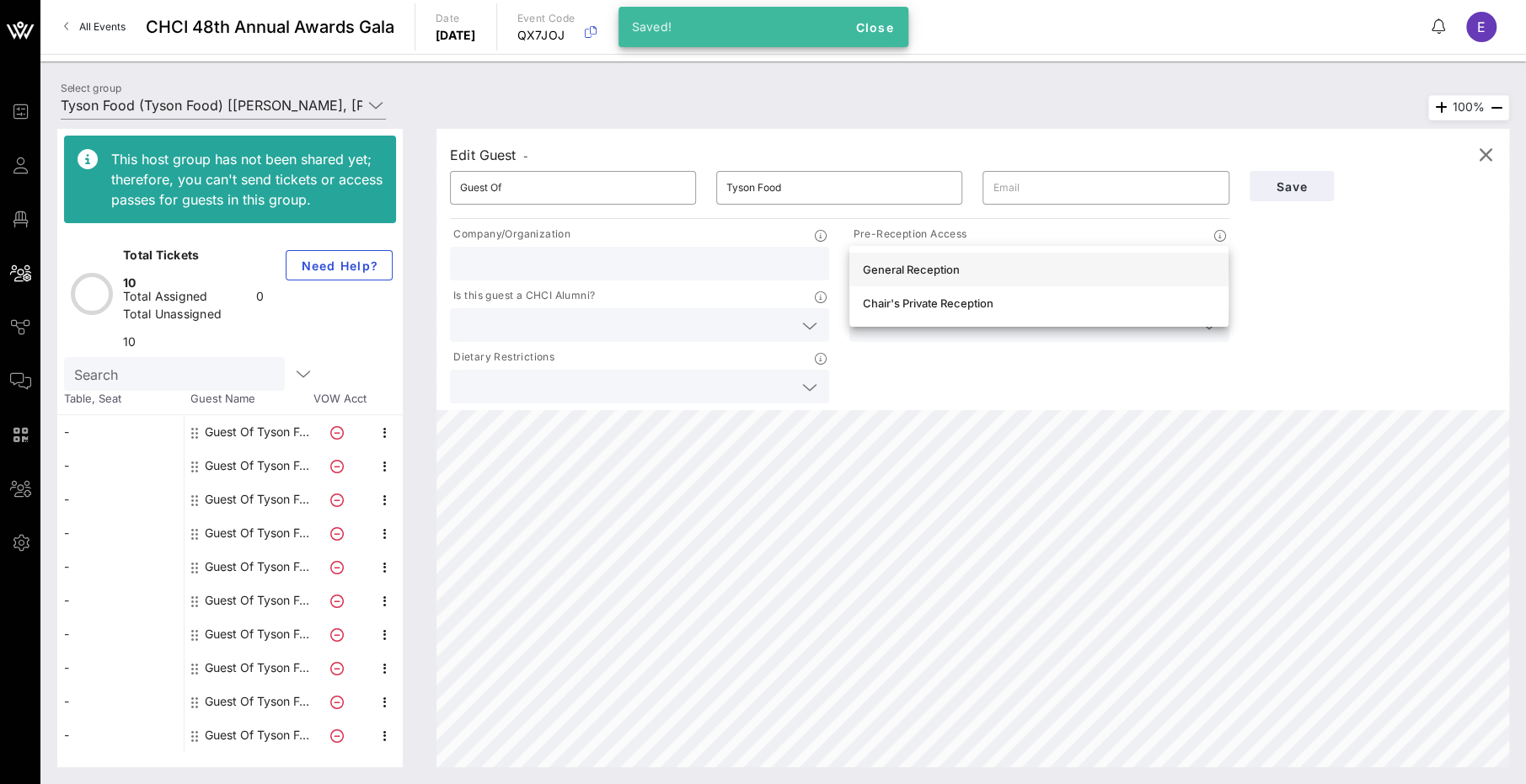 click on "General Reception" at bounding box center (1039, 269) 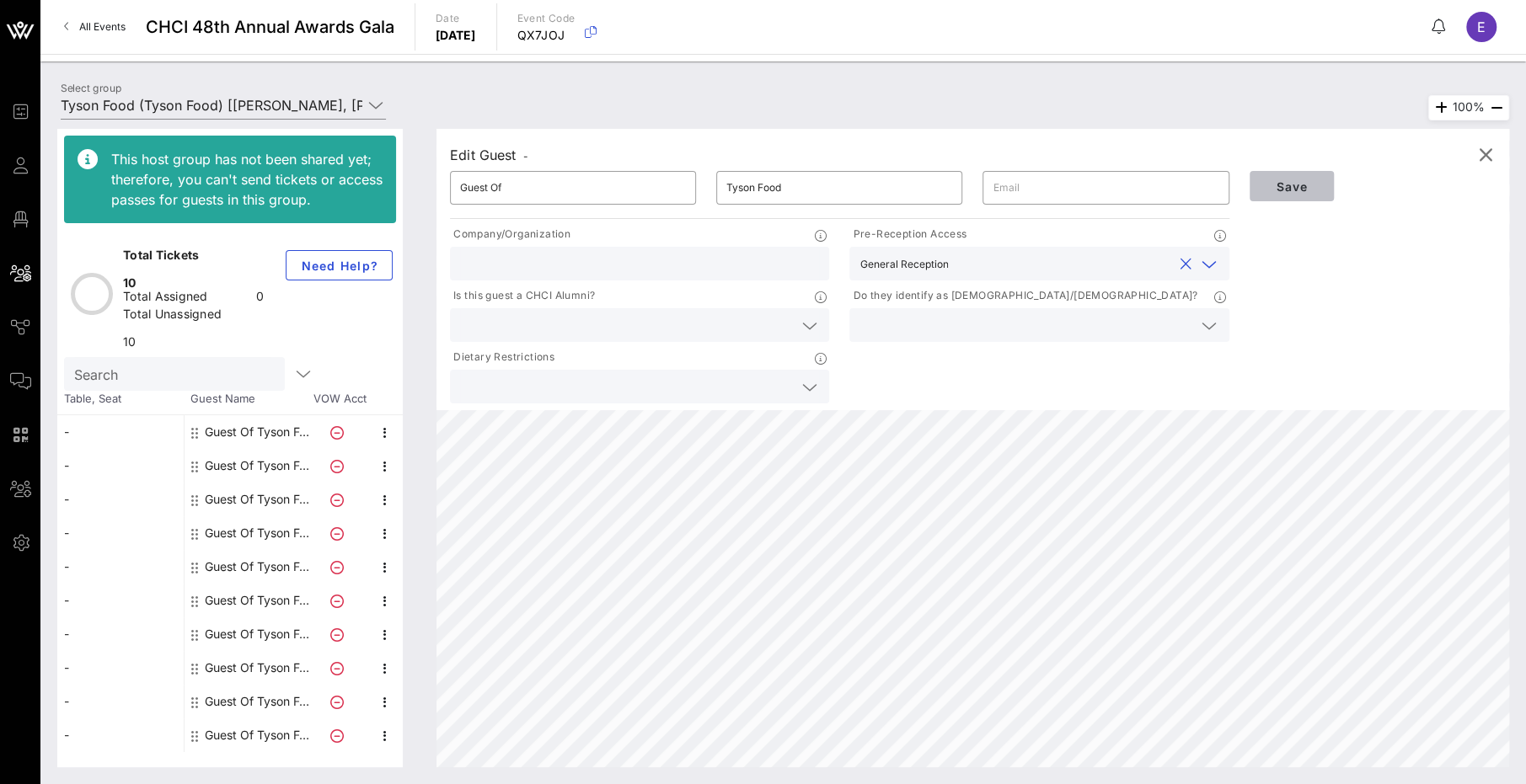 click on "Save" at bounding box center (1292, 186) 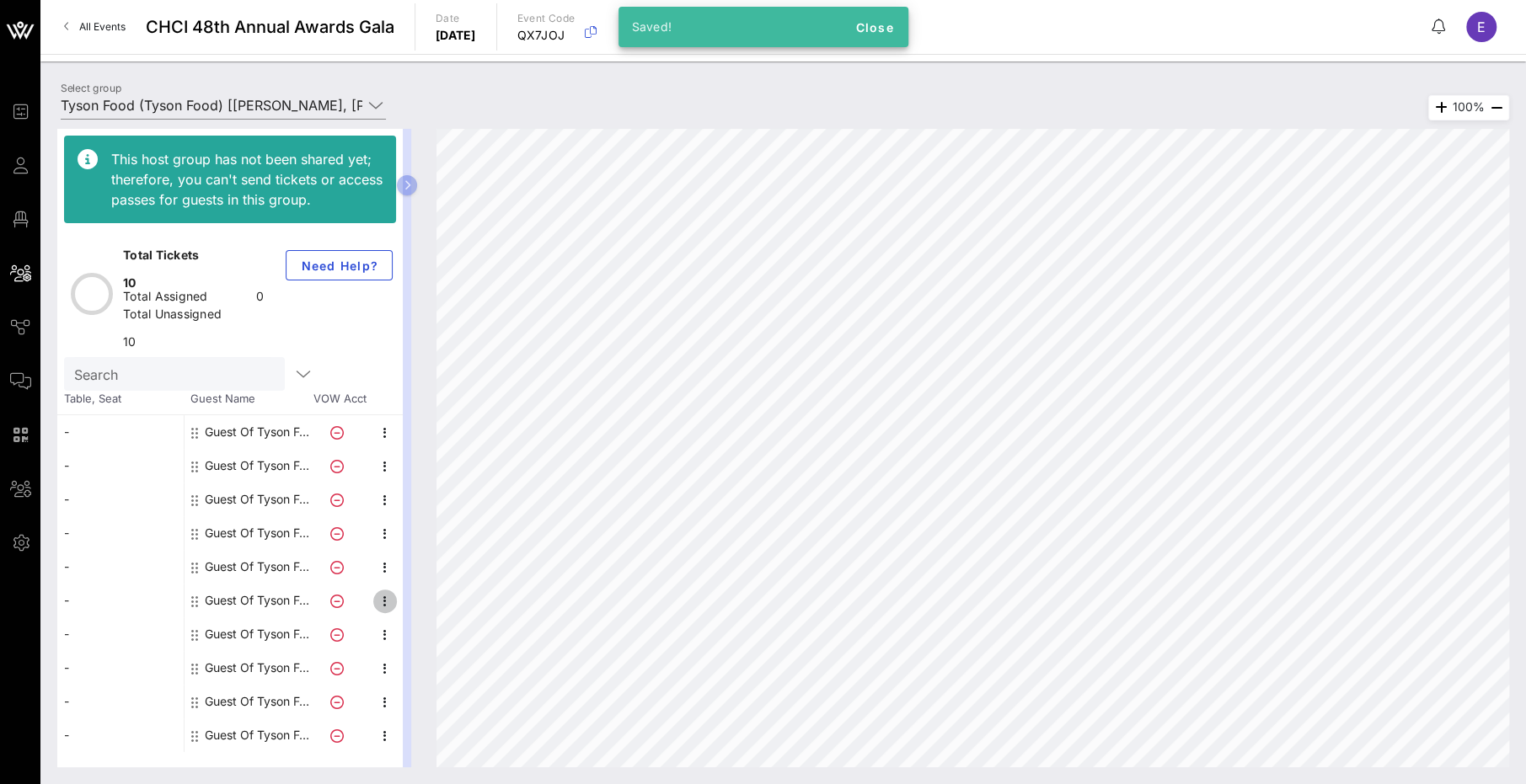 click at bounding box center [385, 601] 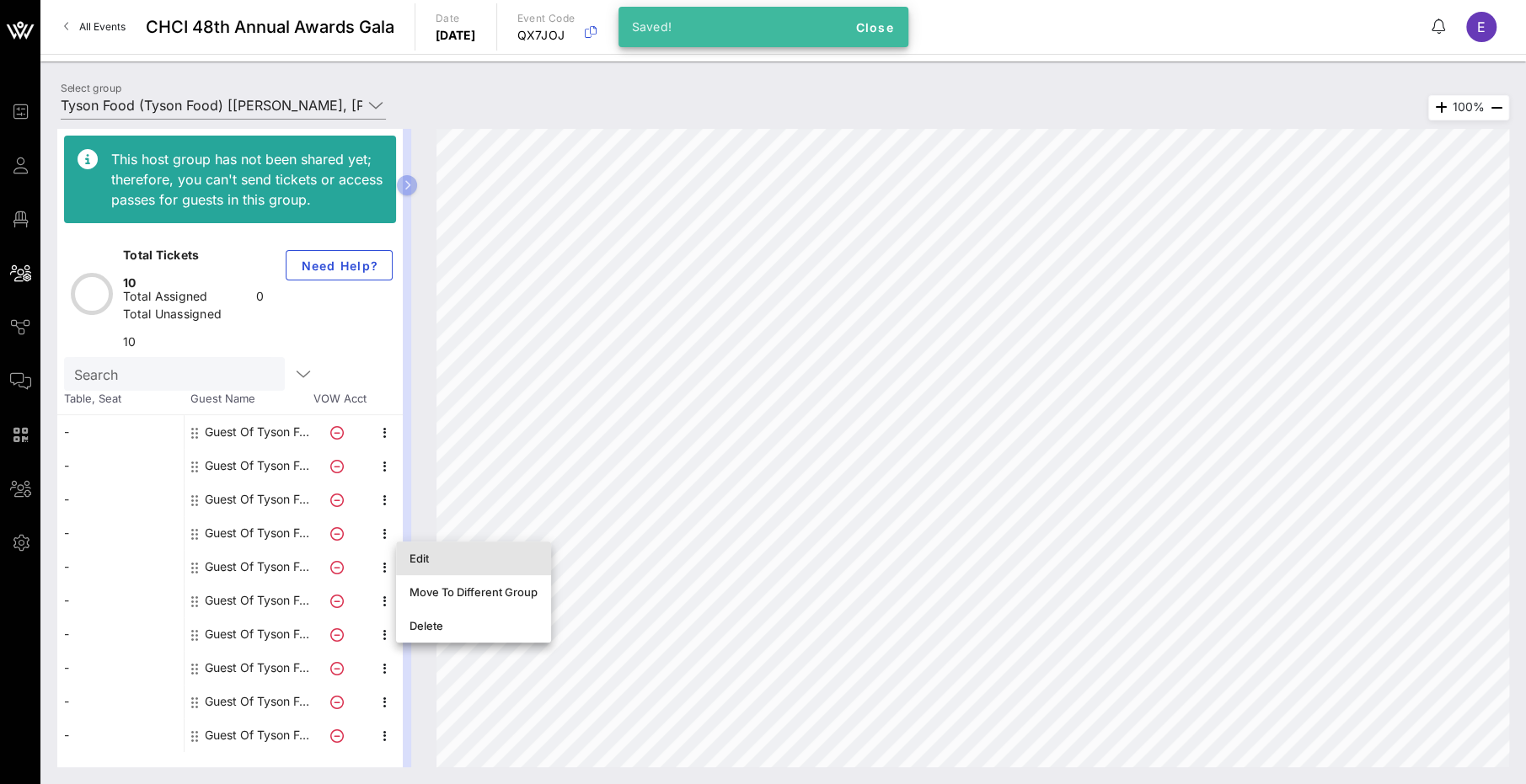 click on "Edit" at bounding box center [474, 558] 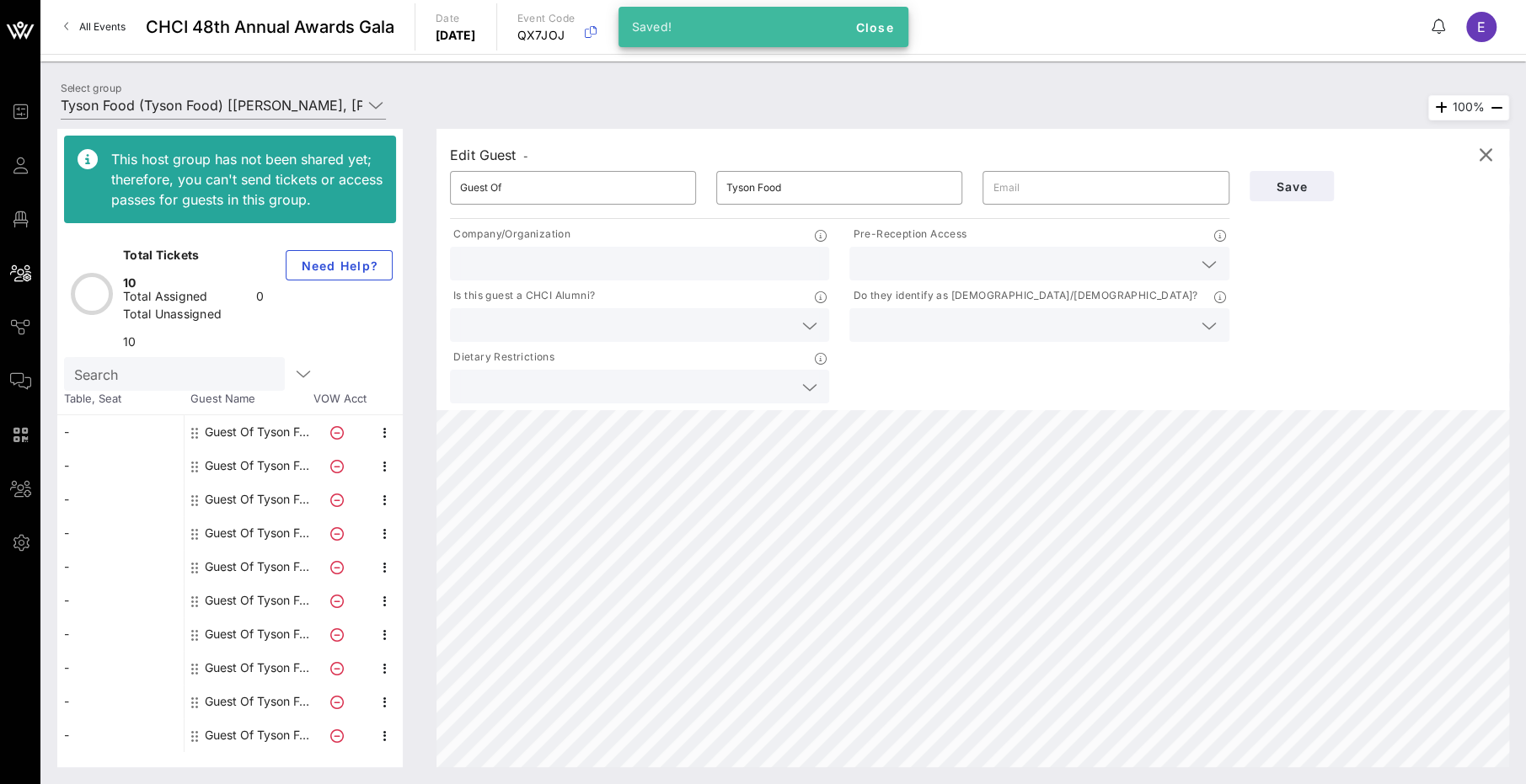 click at bounding box center (1025, 264) 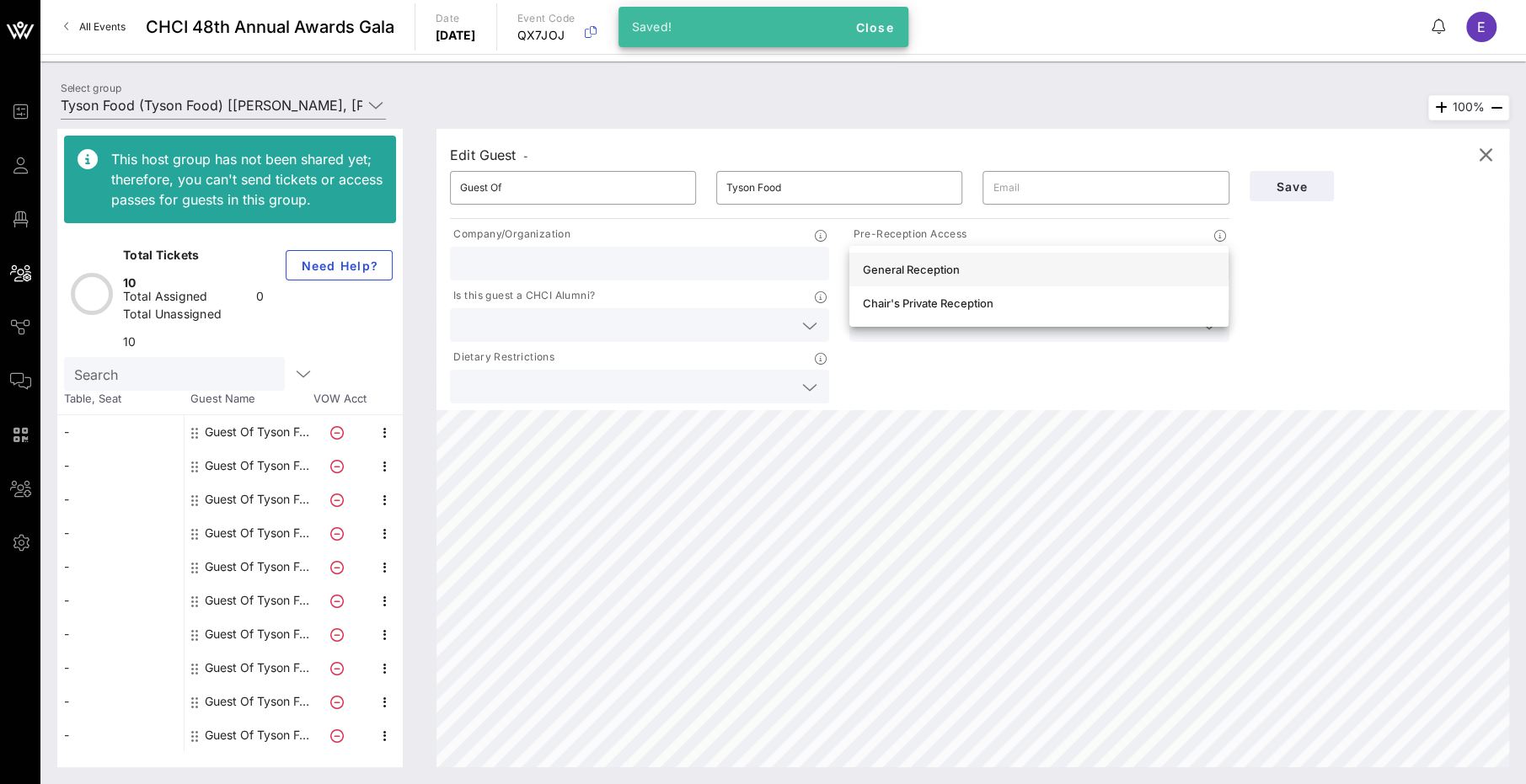 click on "General Reception" at bounding box center [1039, 269] 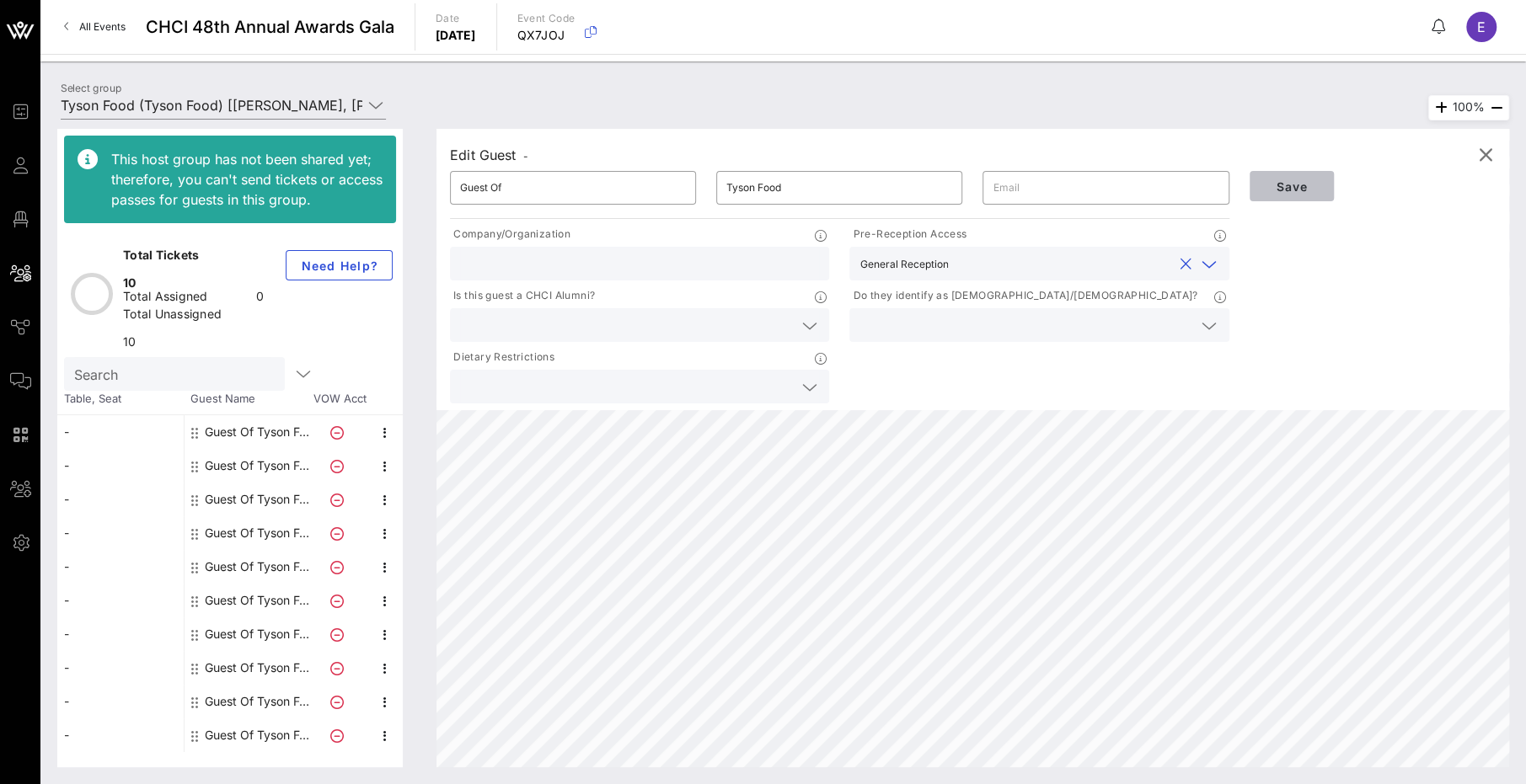 click on "Save" at bounding box center (1292, 186) 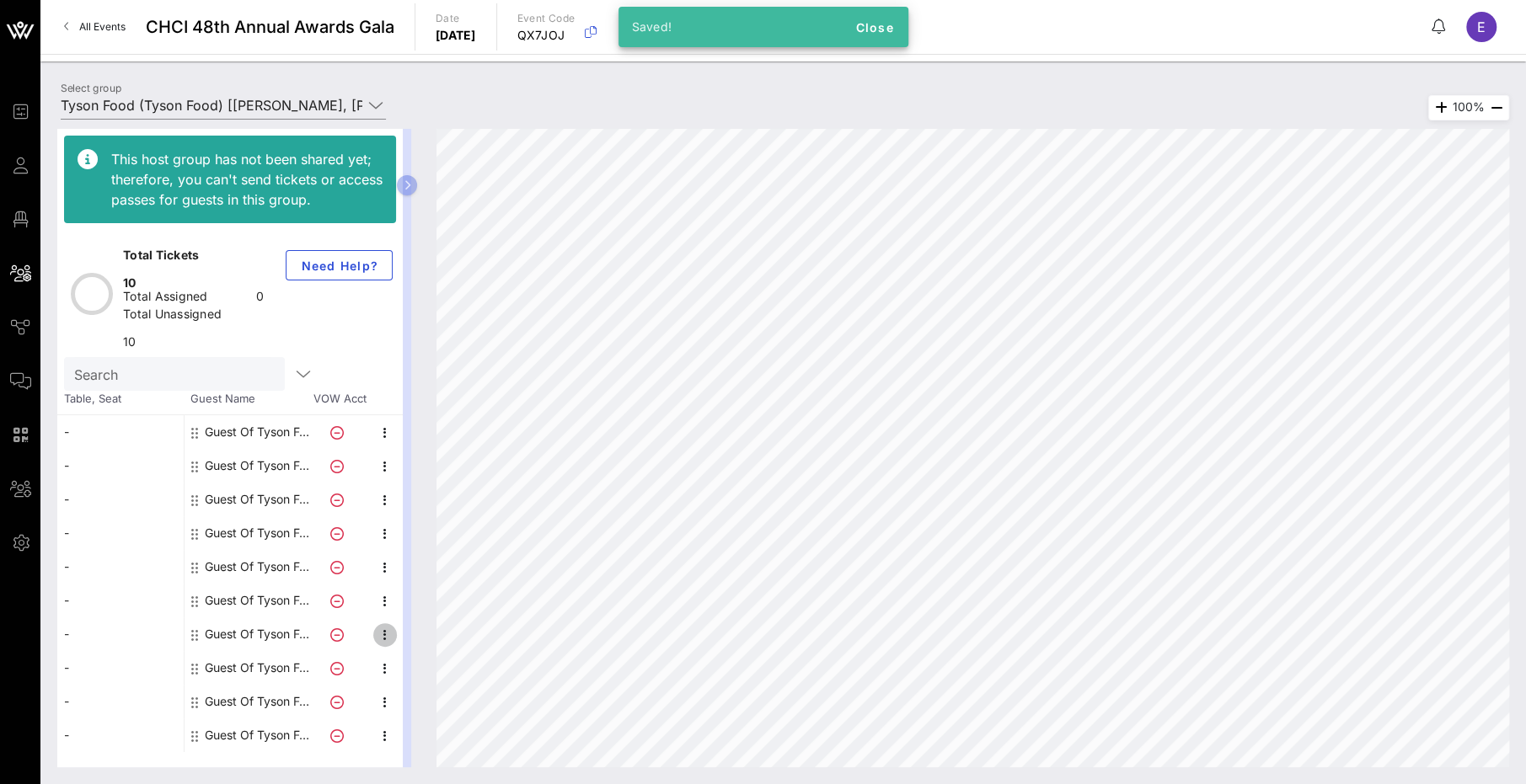 click at bounding box center (385, 635) 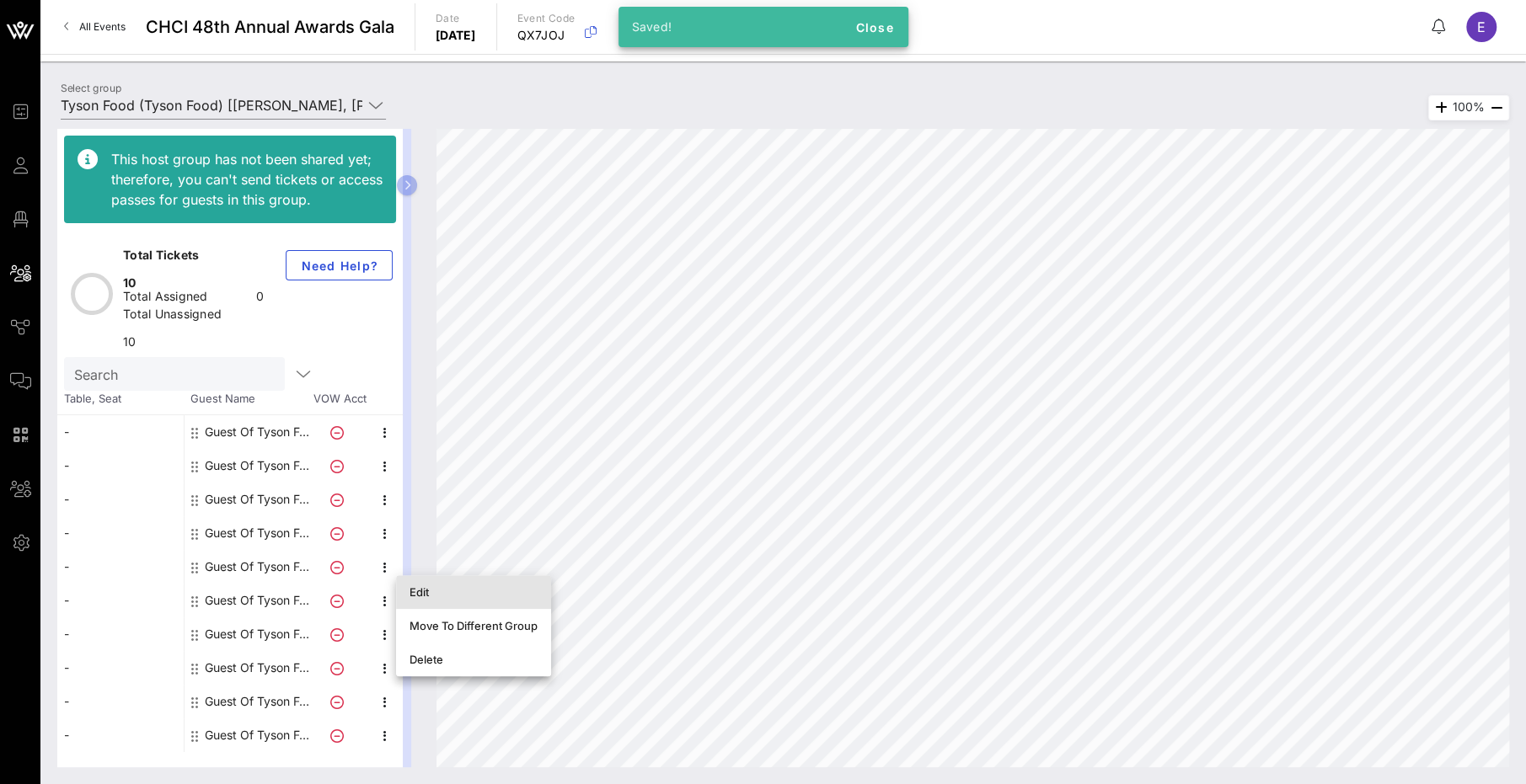 click on "Edit" at bounding box center [474, 592] 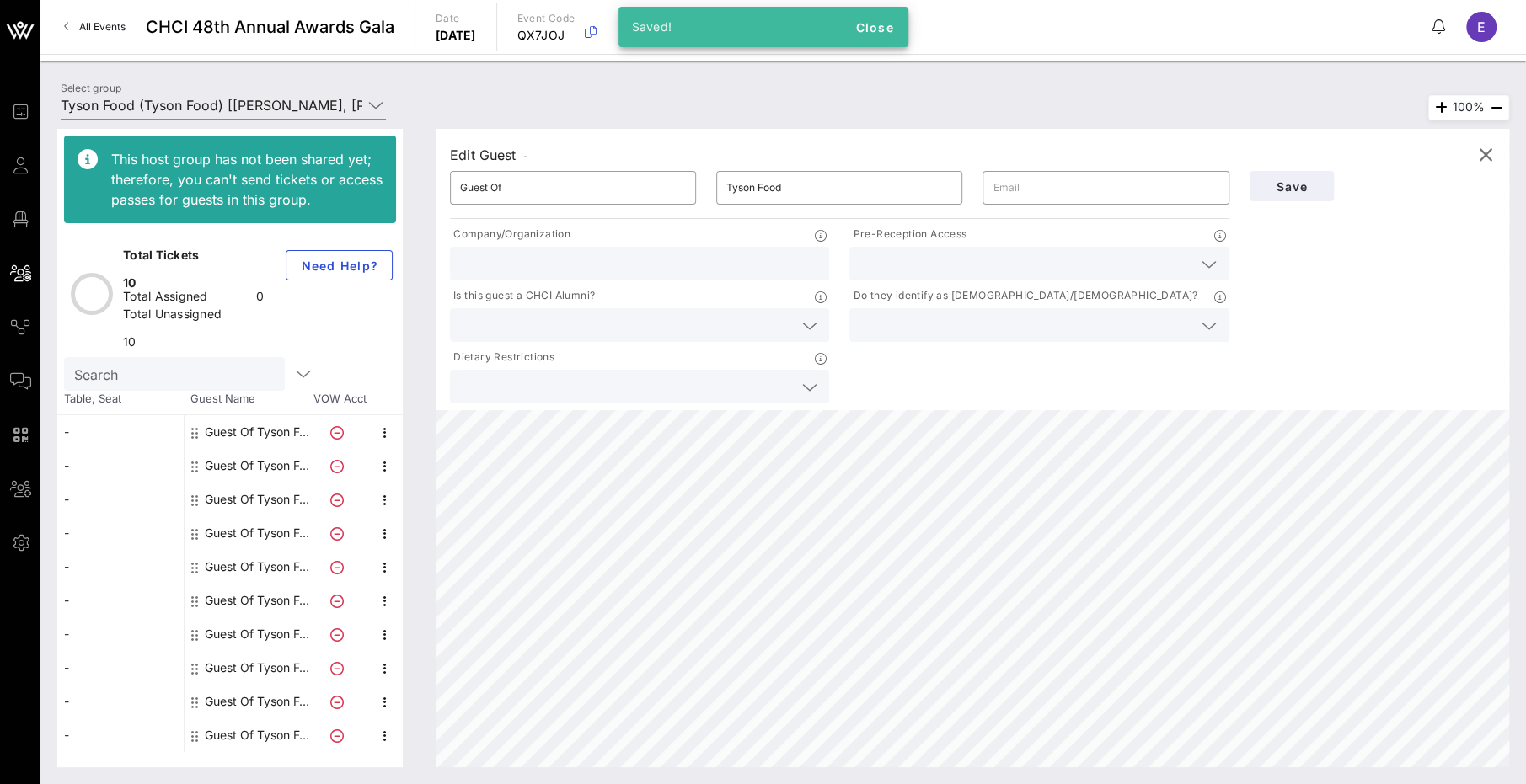 click at bounding box center [1039, 264] 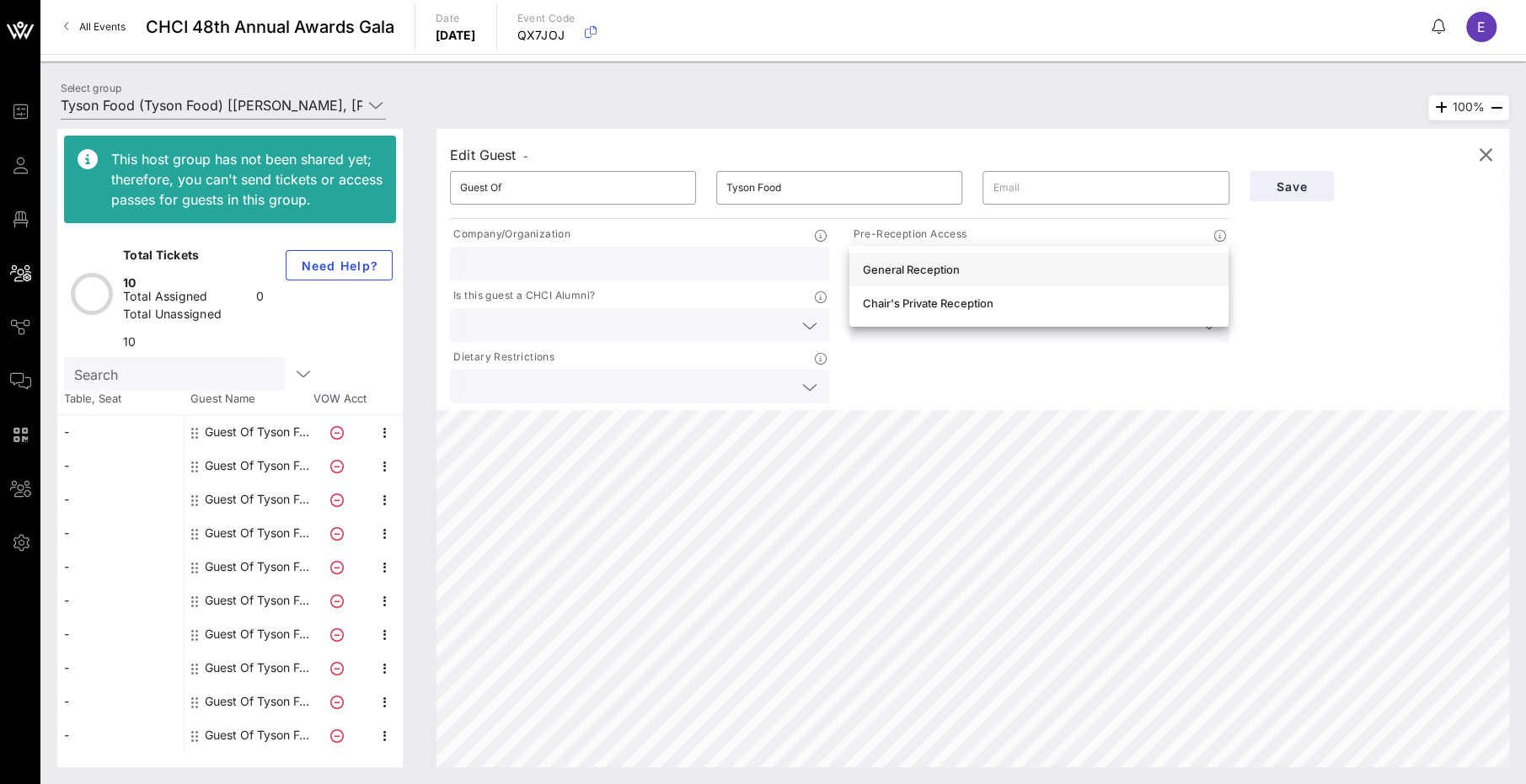 click on "General Reception" at bounding box center [1039, 269] 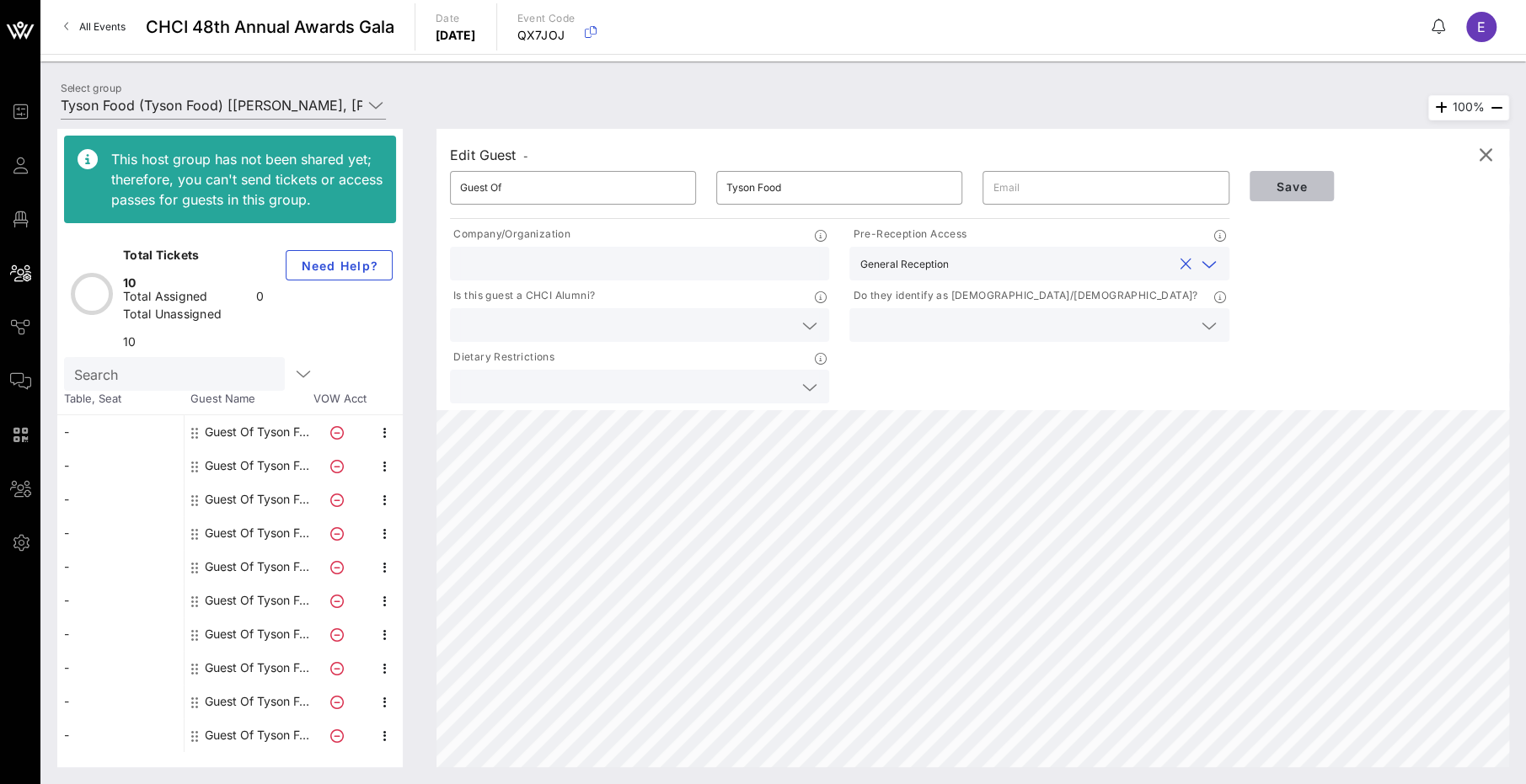 click on "Save" at bounding box center [1292, 186] 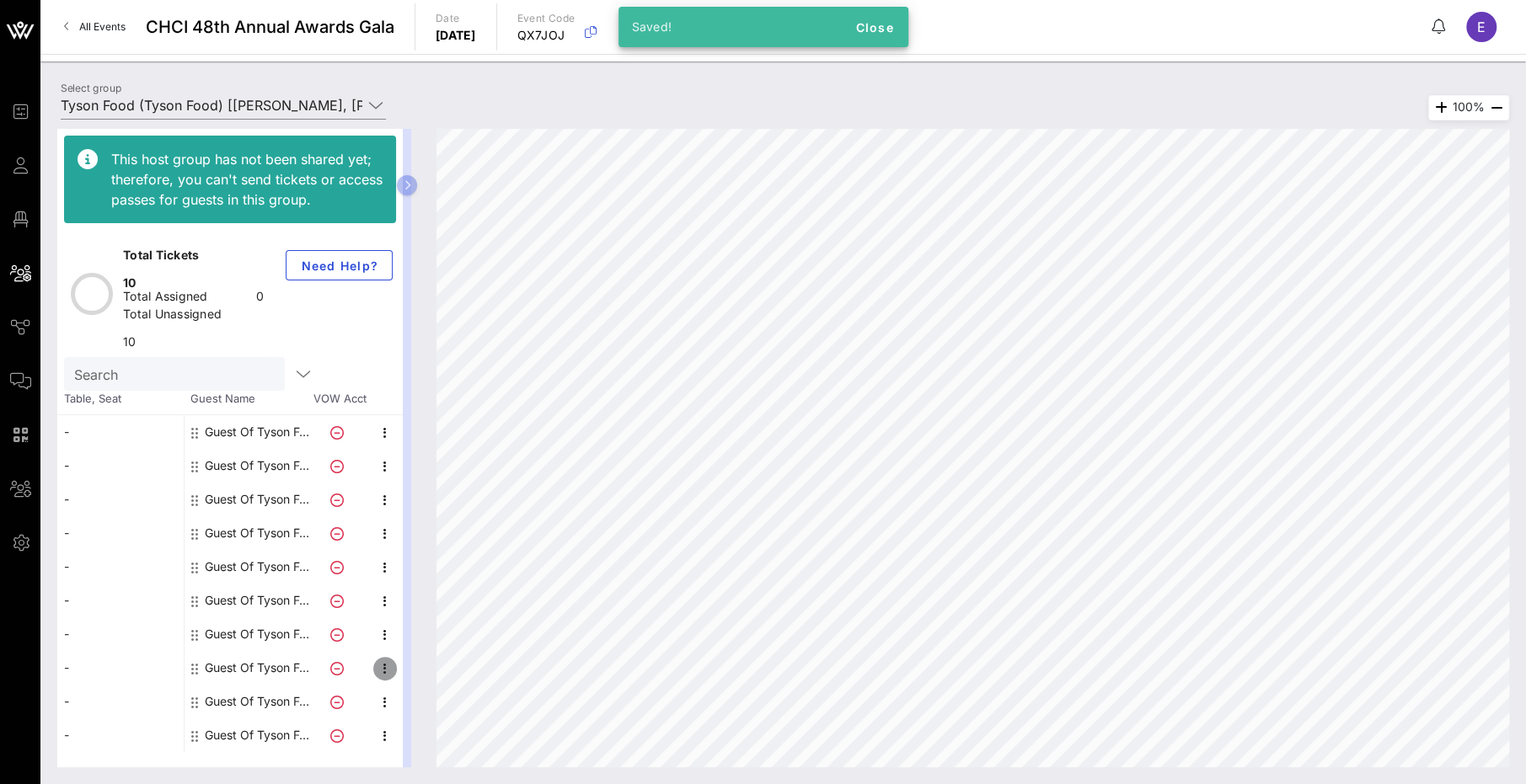 click at bounding box center [385, 669] 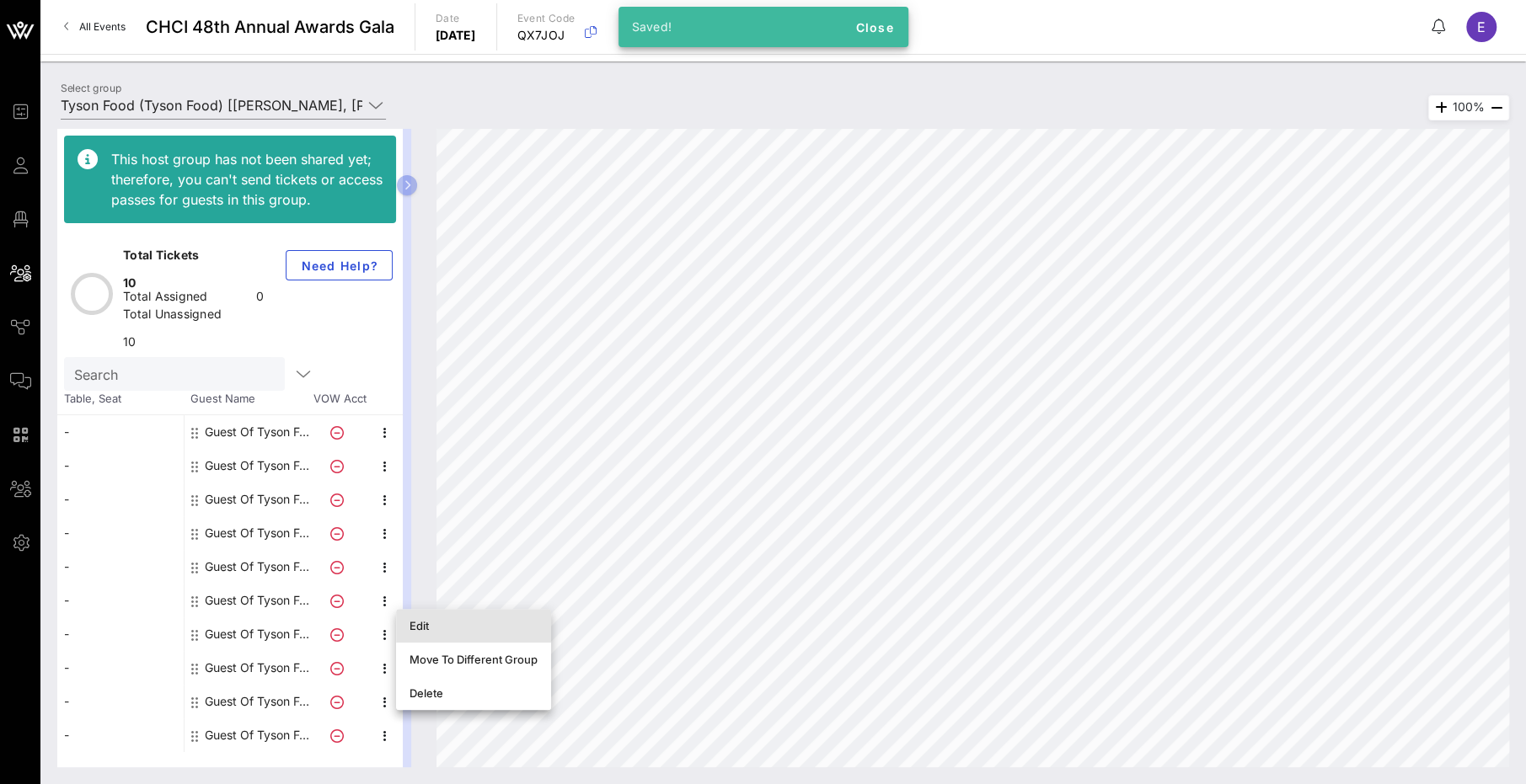 click on "Edit" at bounding box center (474, 626) 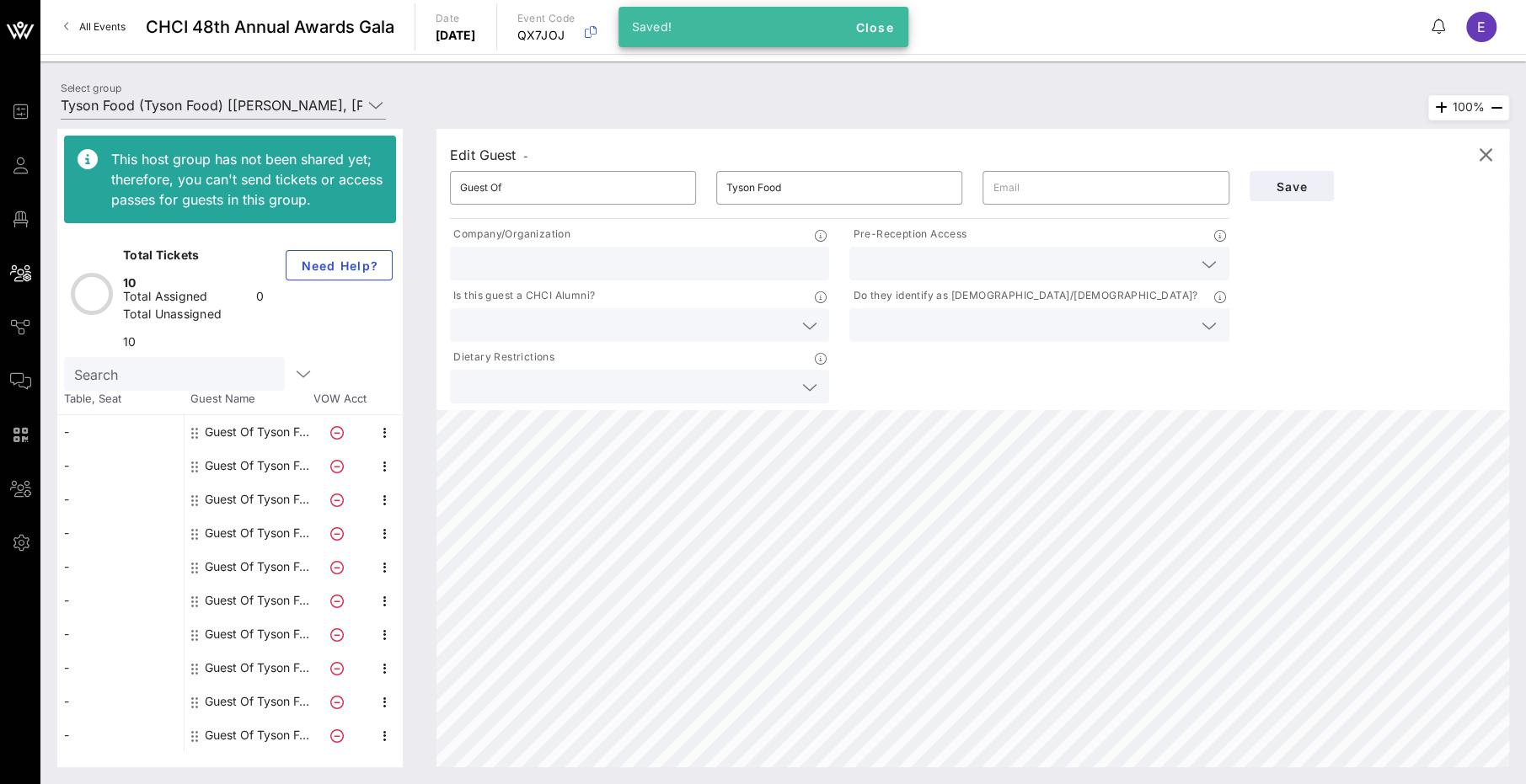 click at bounding box center (1025, 264) 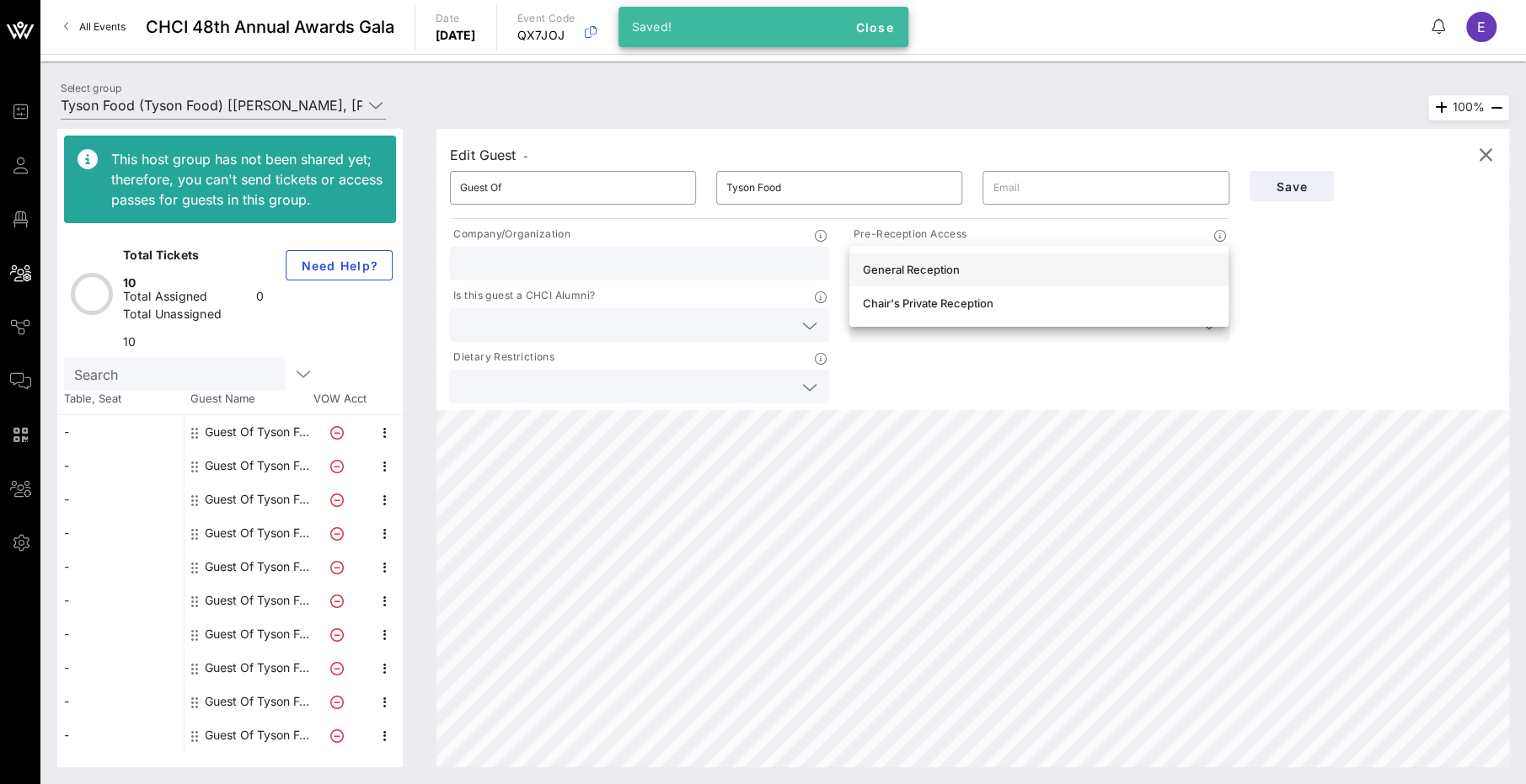 click on "General Reception" at bounding box center [1039, 269] 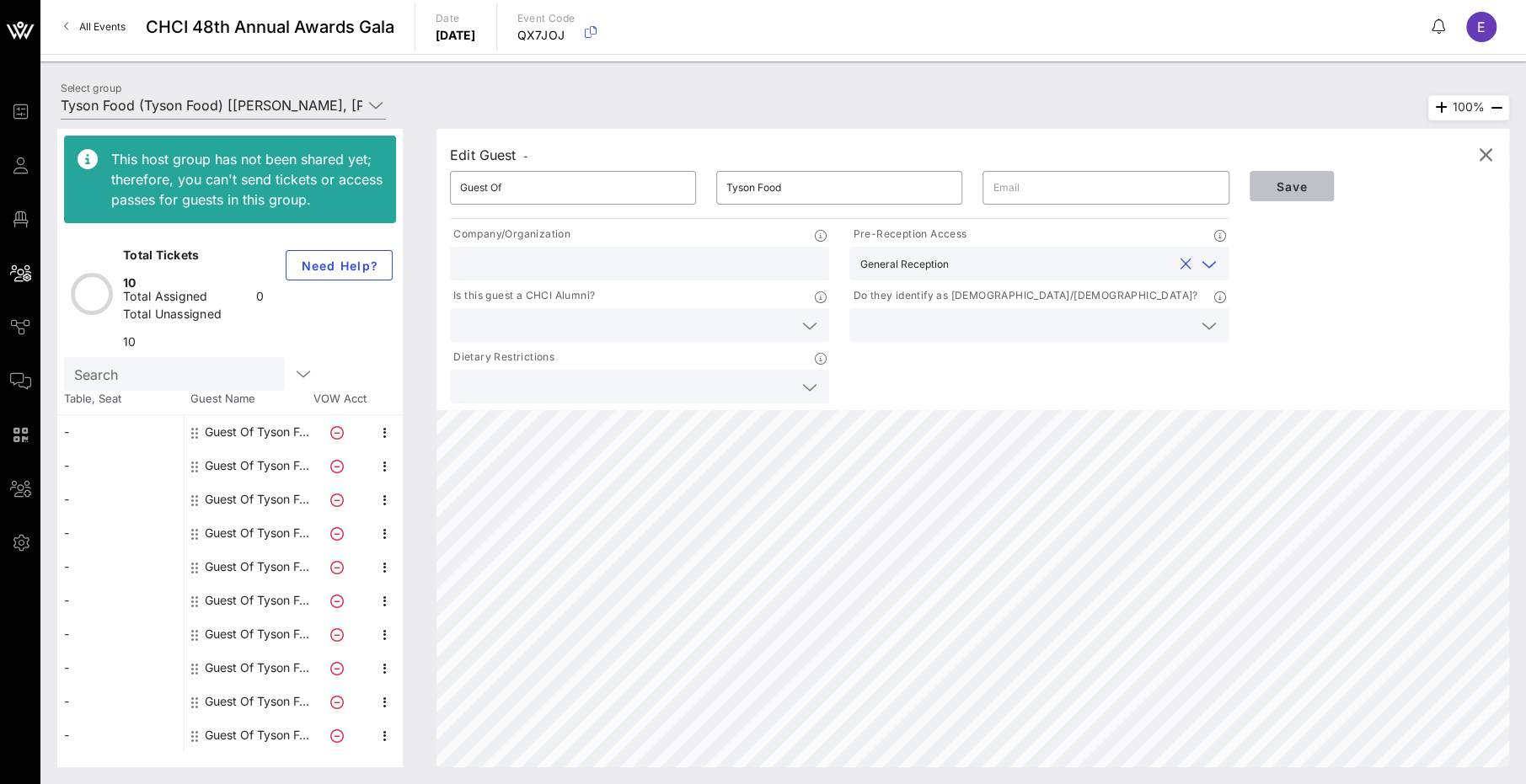 click on "Save" at bounding box center [1292, 186] 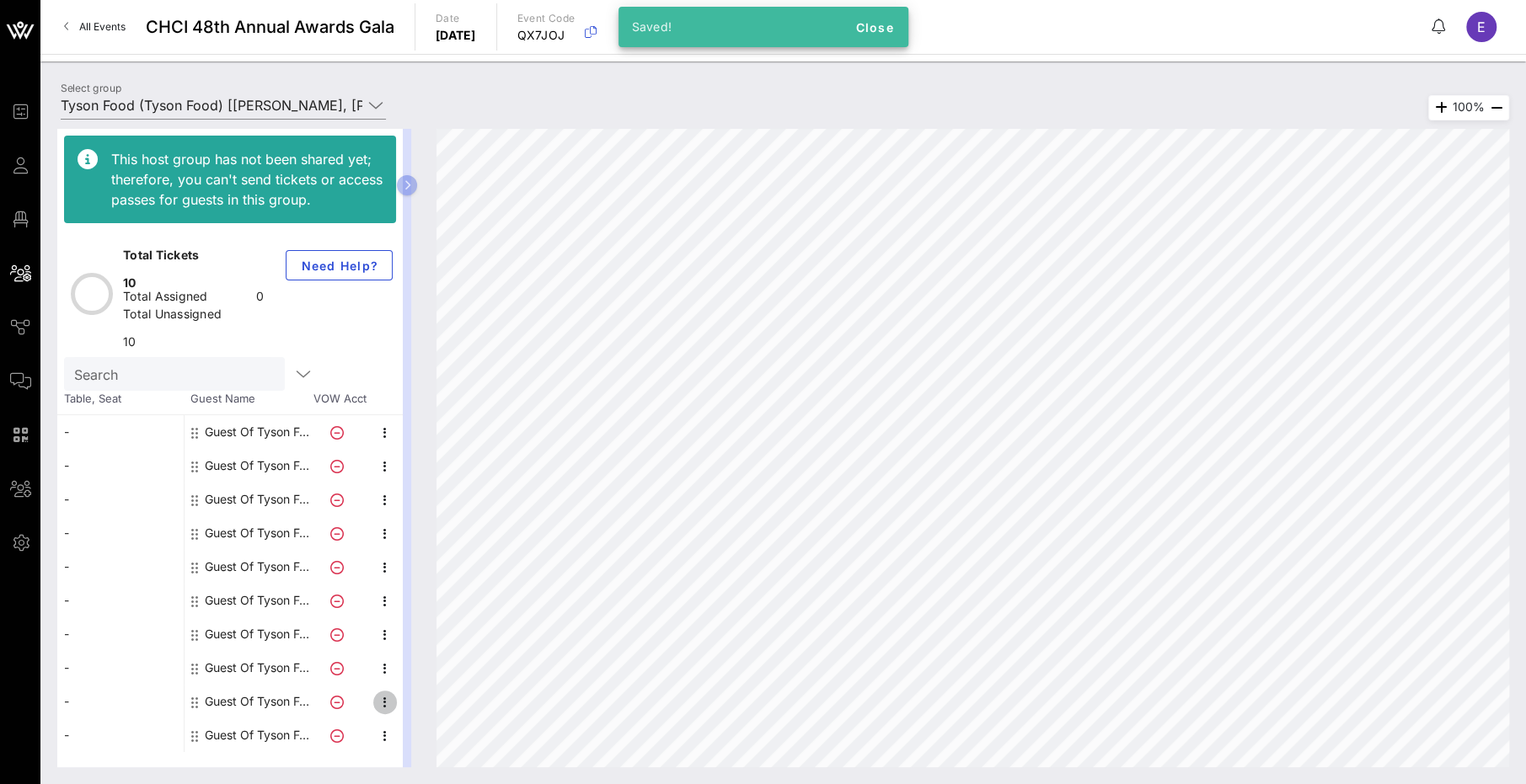 click at bounding box center (385, 702) 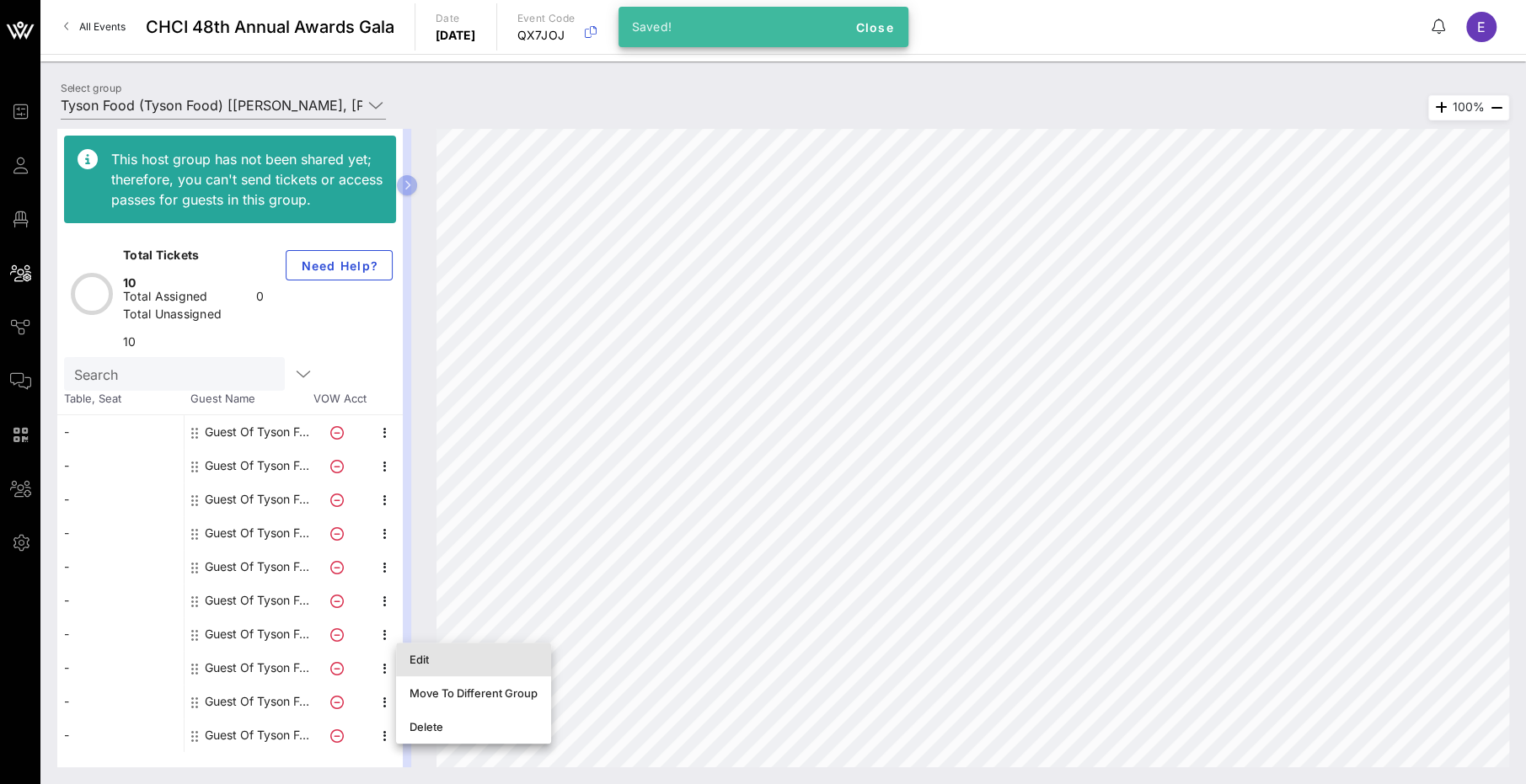 click on "Edit" at bounding box center [474, 659] 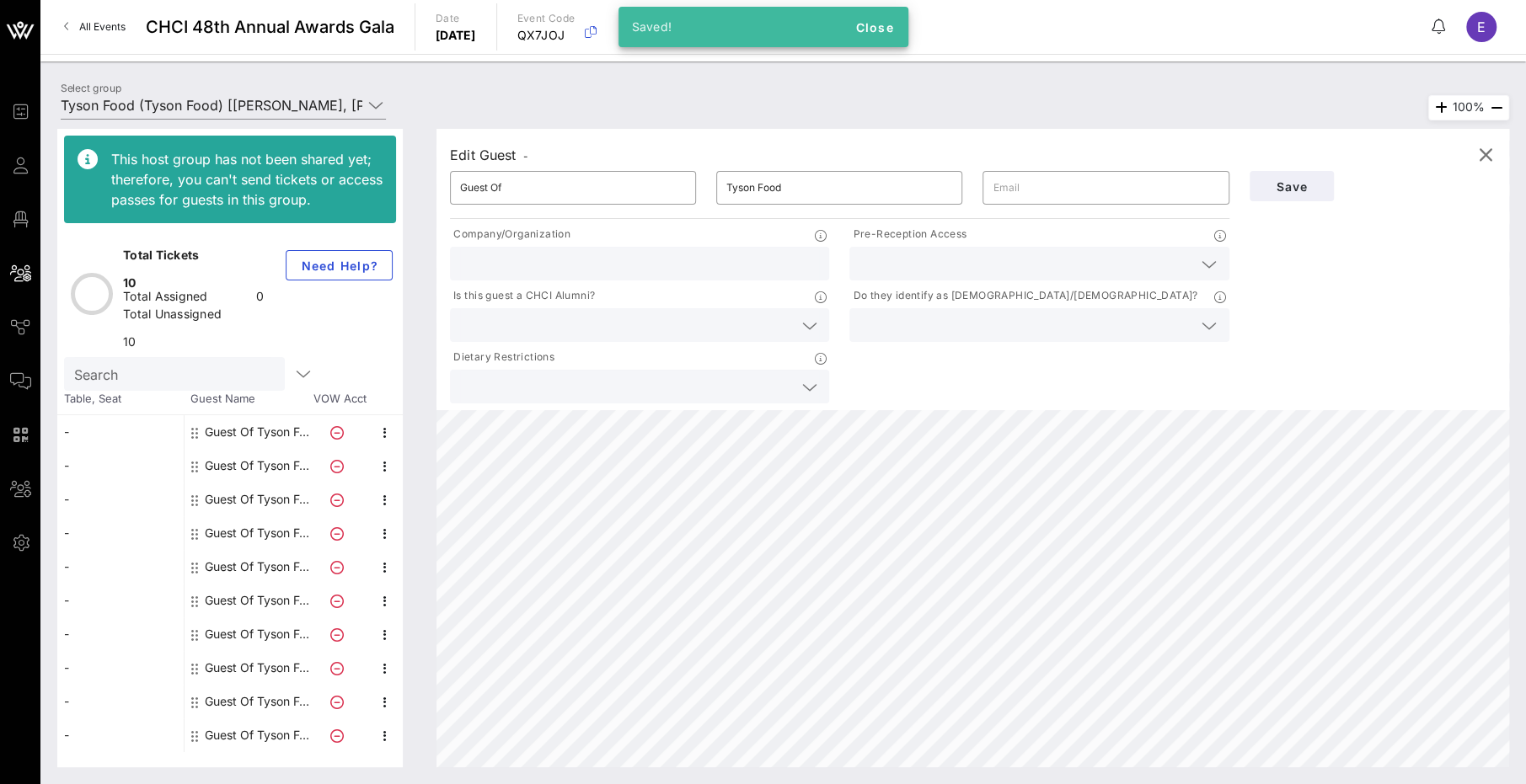 click at bounding box center [1025, 264] 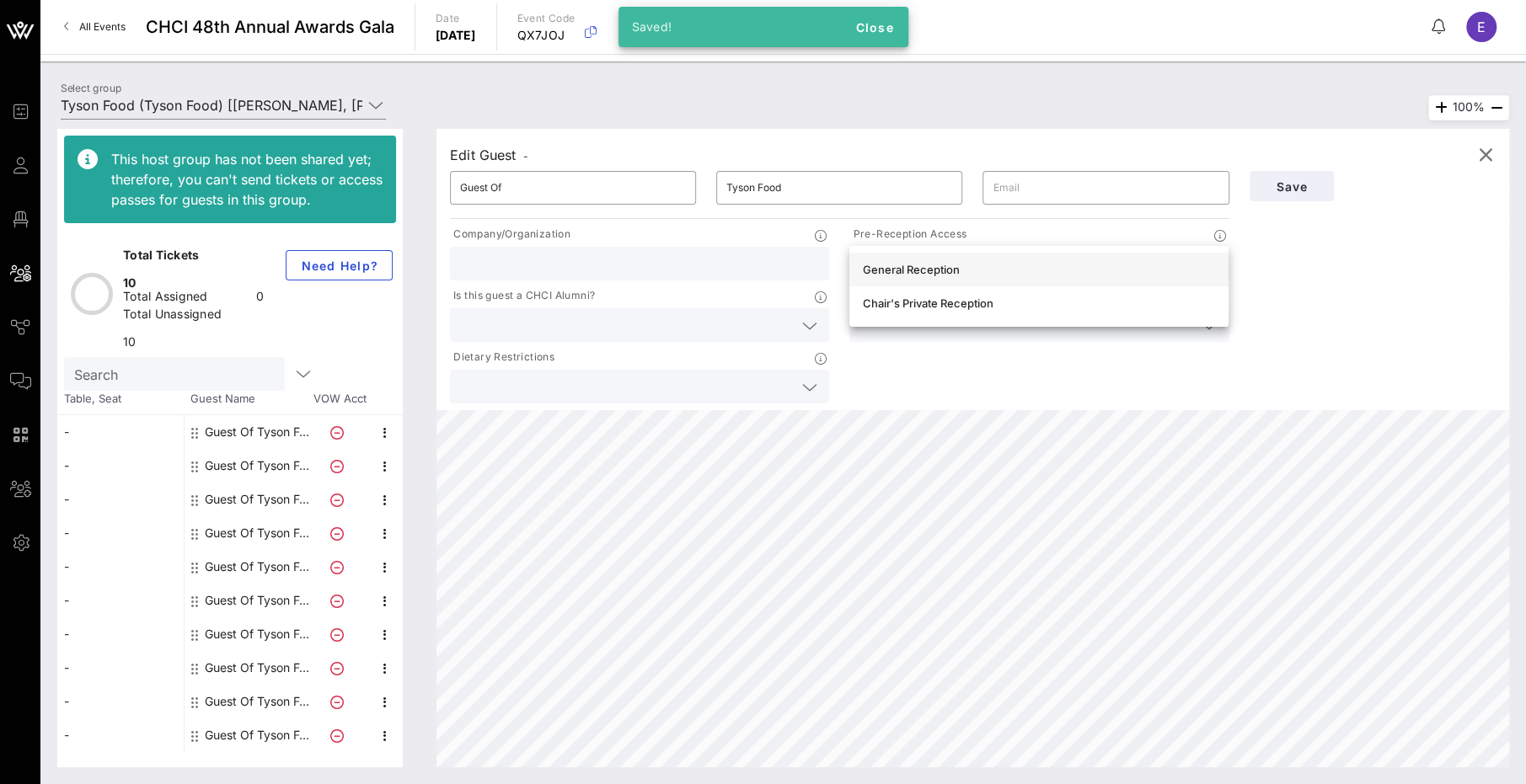 click on "General Reception" at bounding box center (1039, 269) 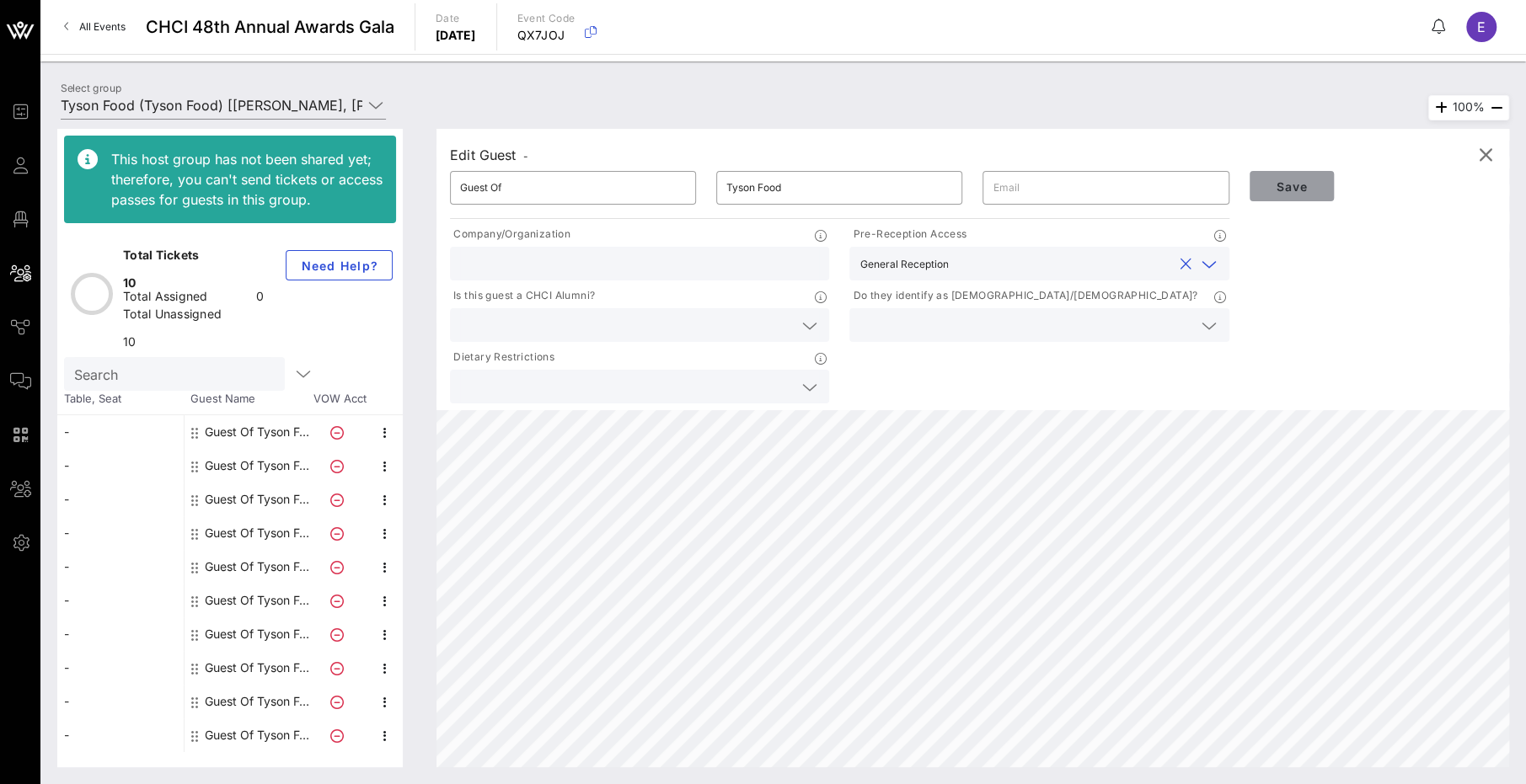 click on "Save" at bounding box center (1292, 186) 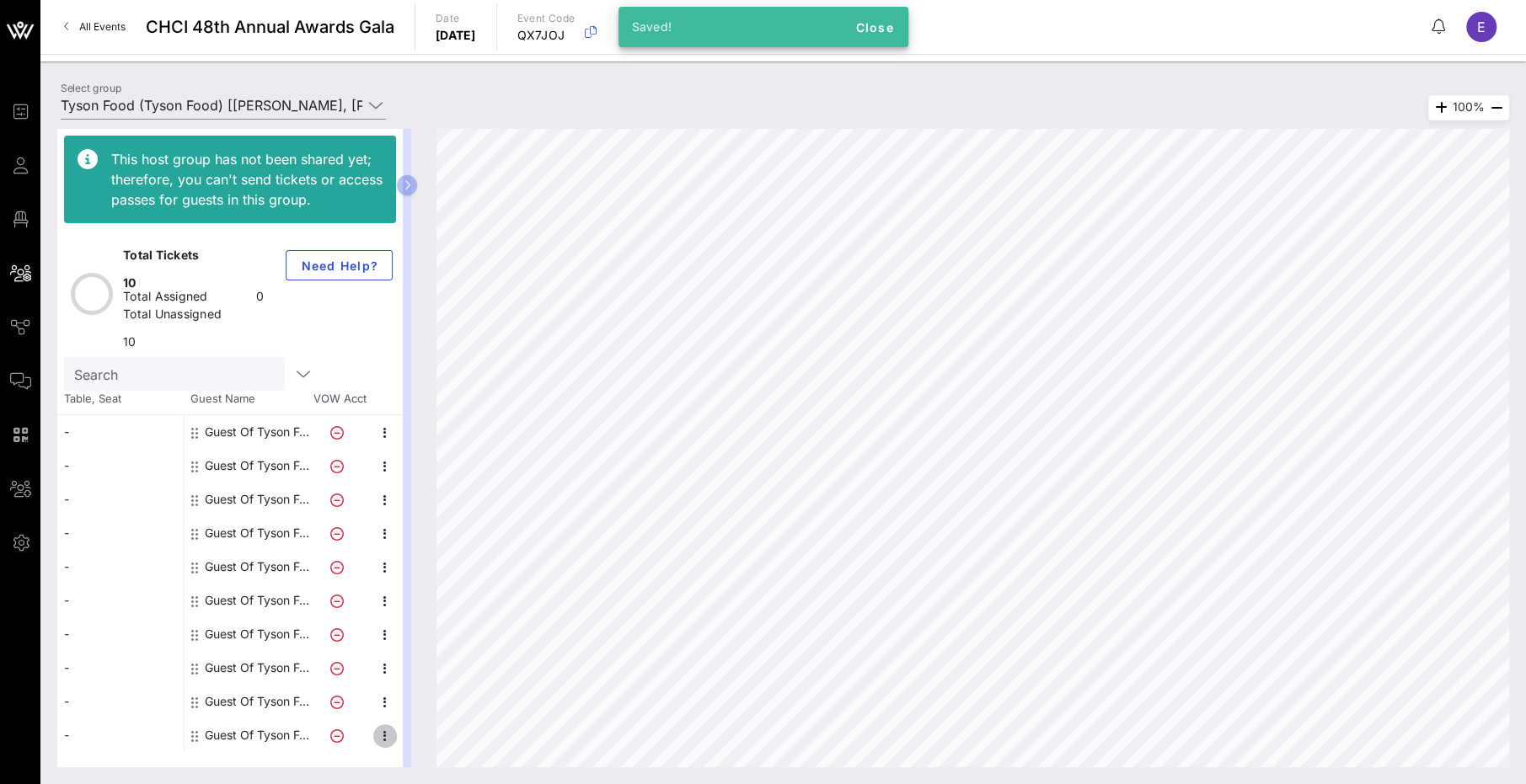 click at bounding box center (385, 736) 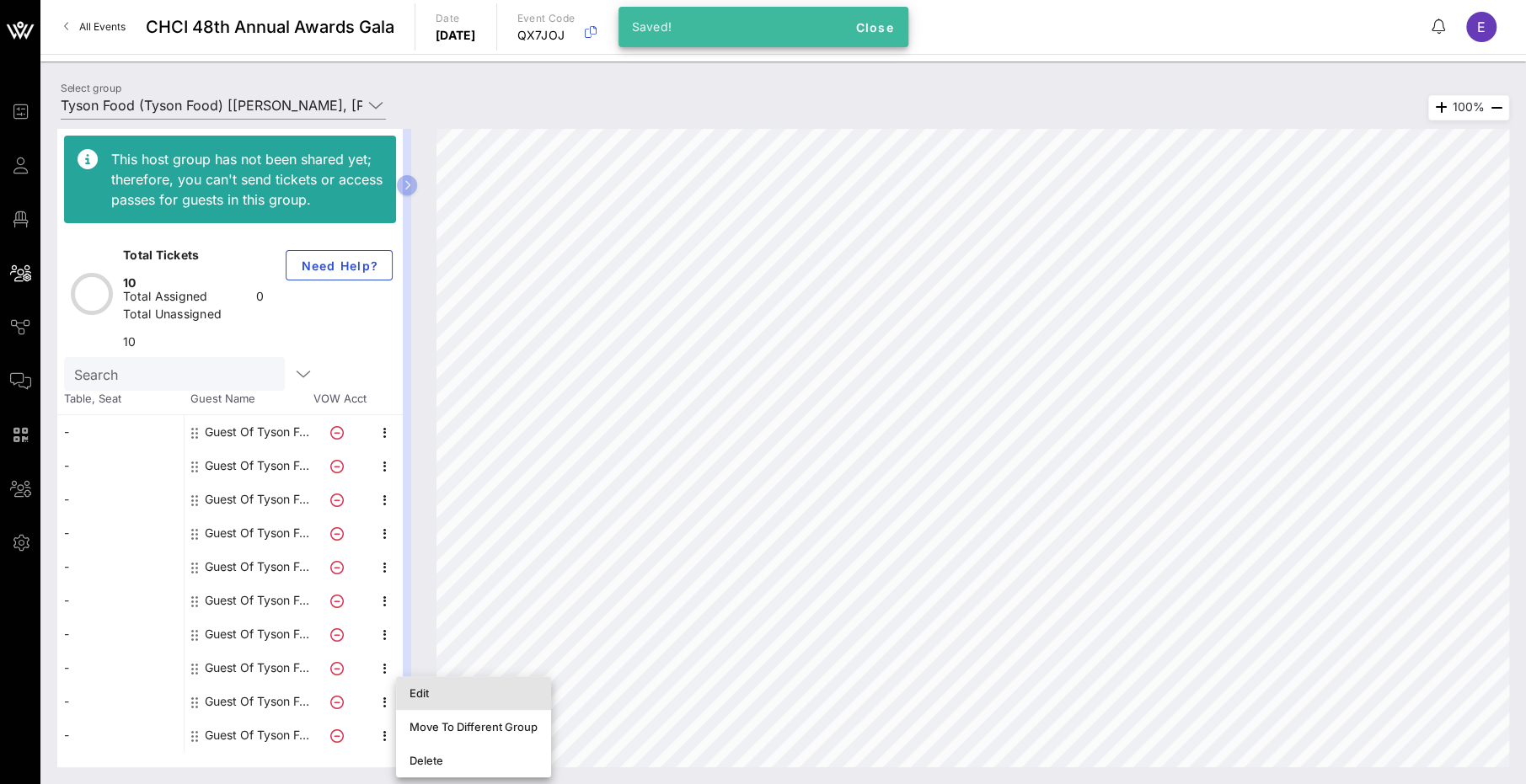 click on "Edit" at bounding box center (474, 693) 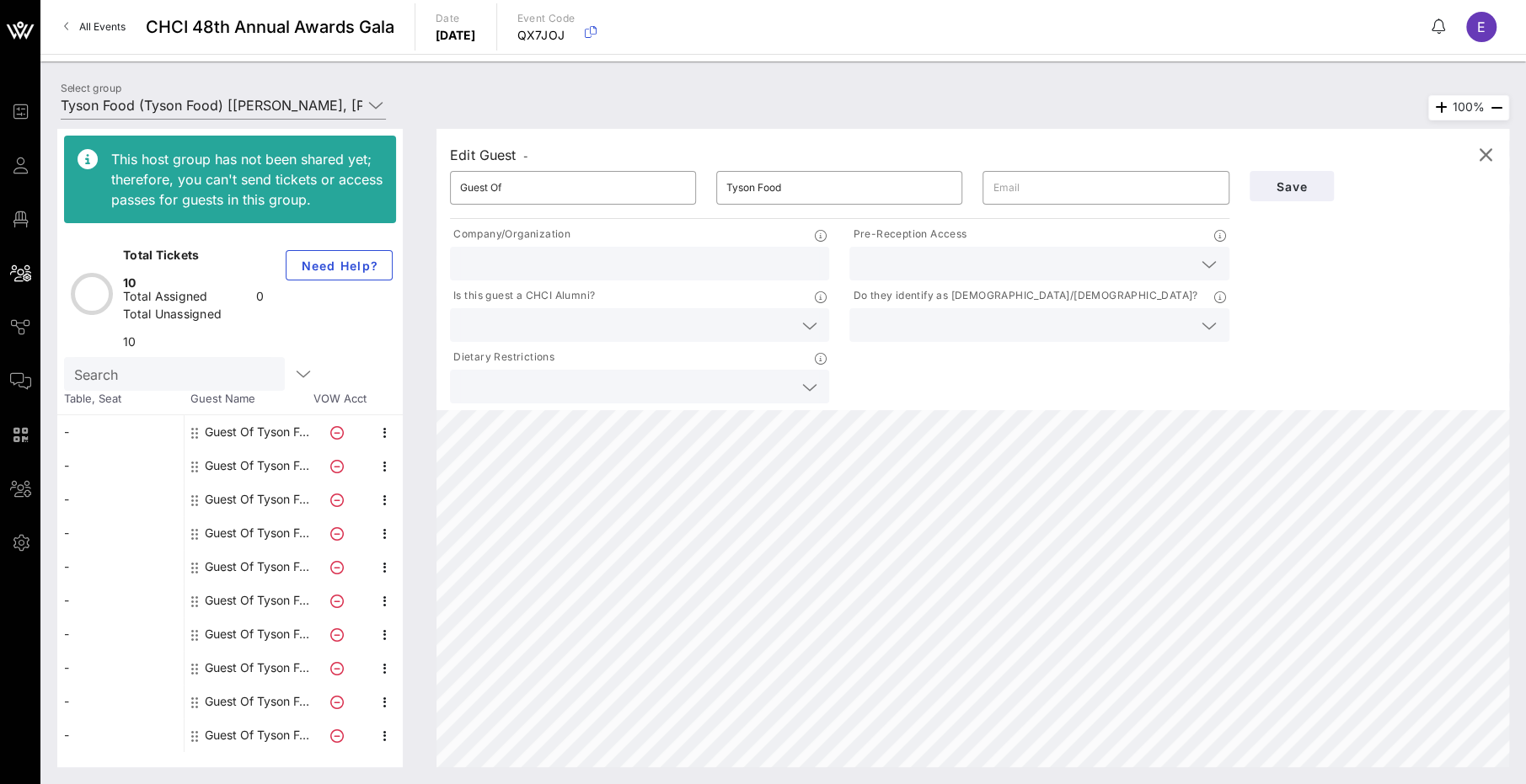 click at bounding box center [1025, 264] 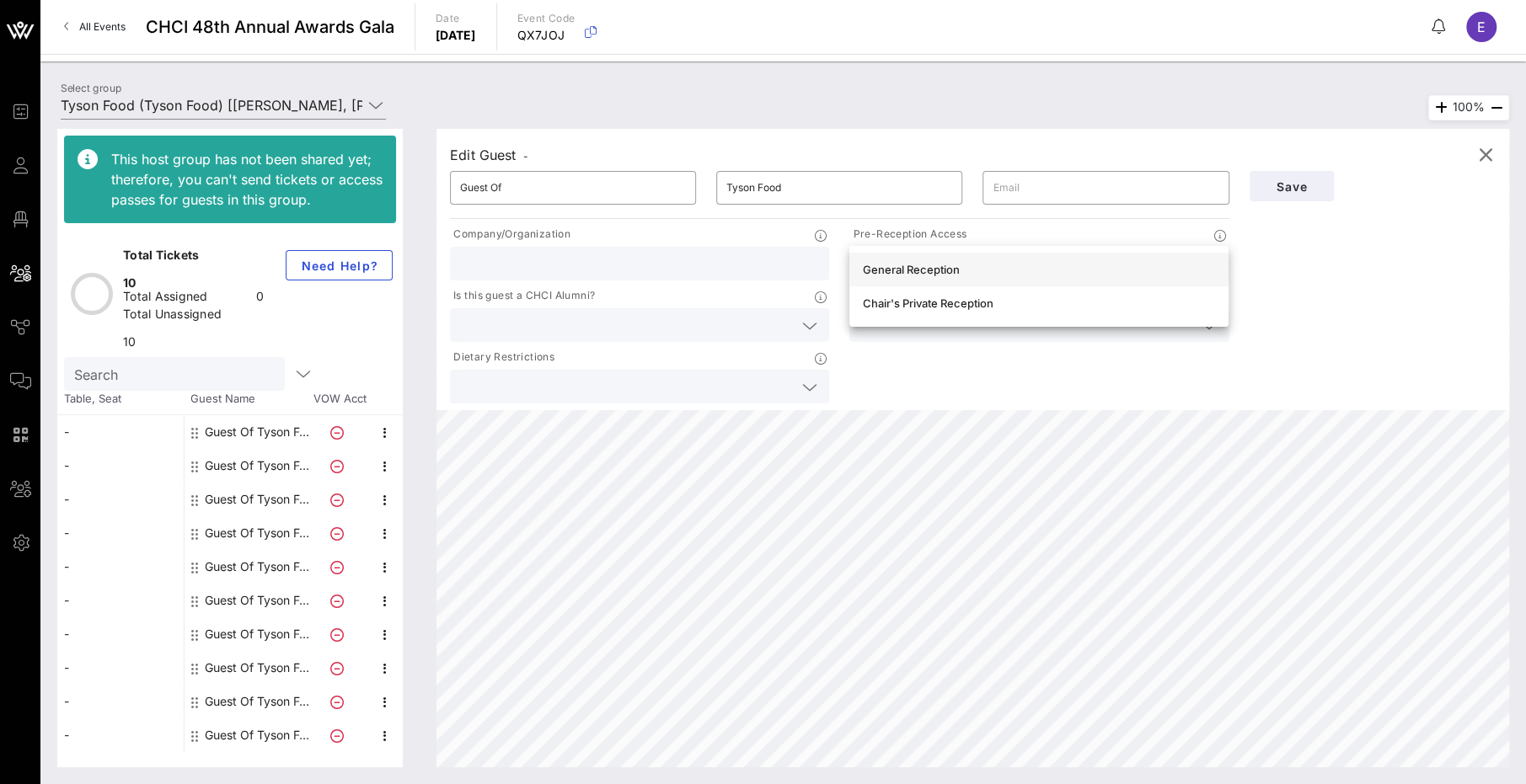 click on "General Reception" at bounding box center (1039, 269) 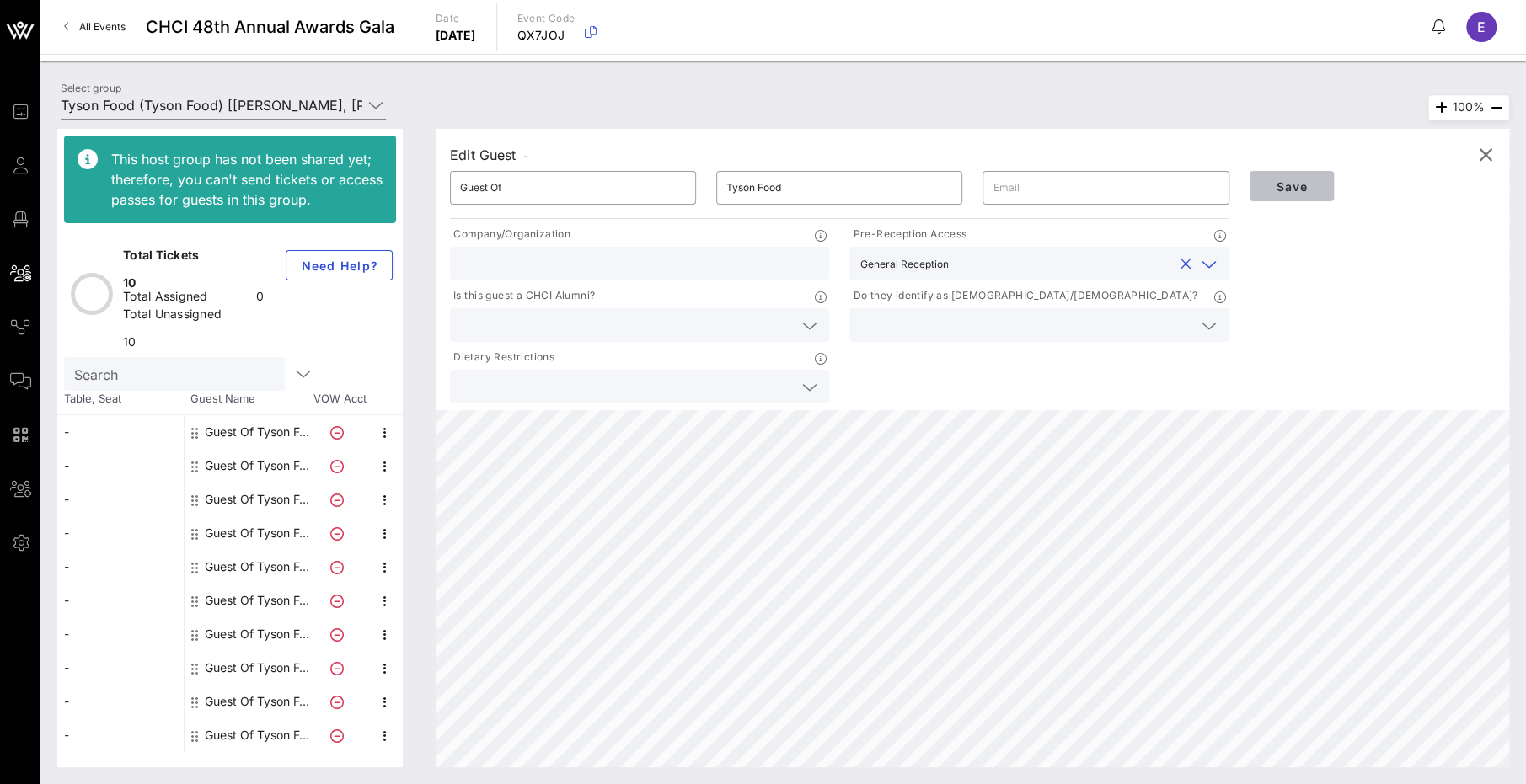 click on "Save" at bounding box center (1292, 186) 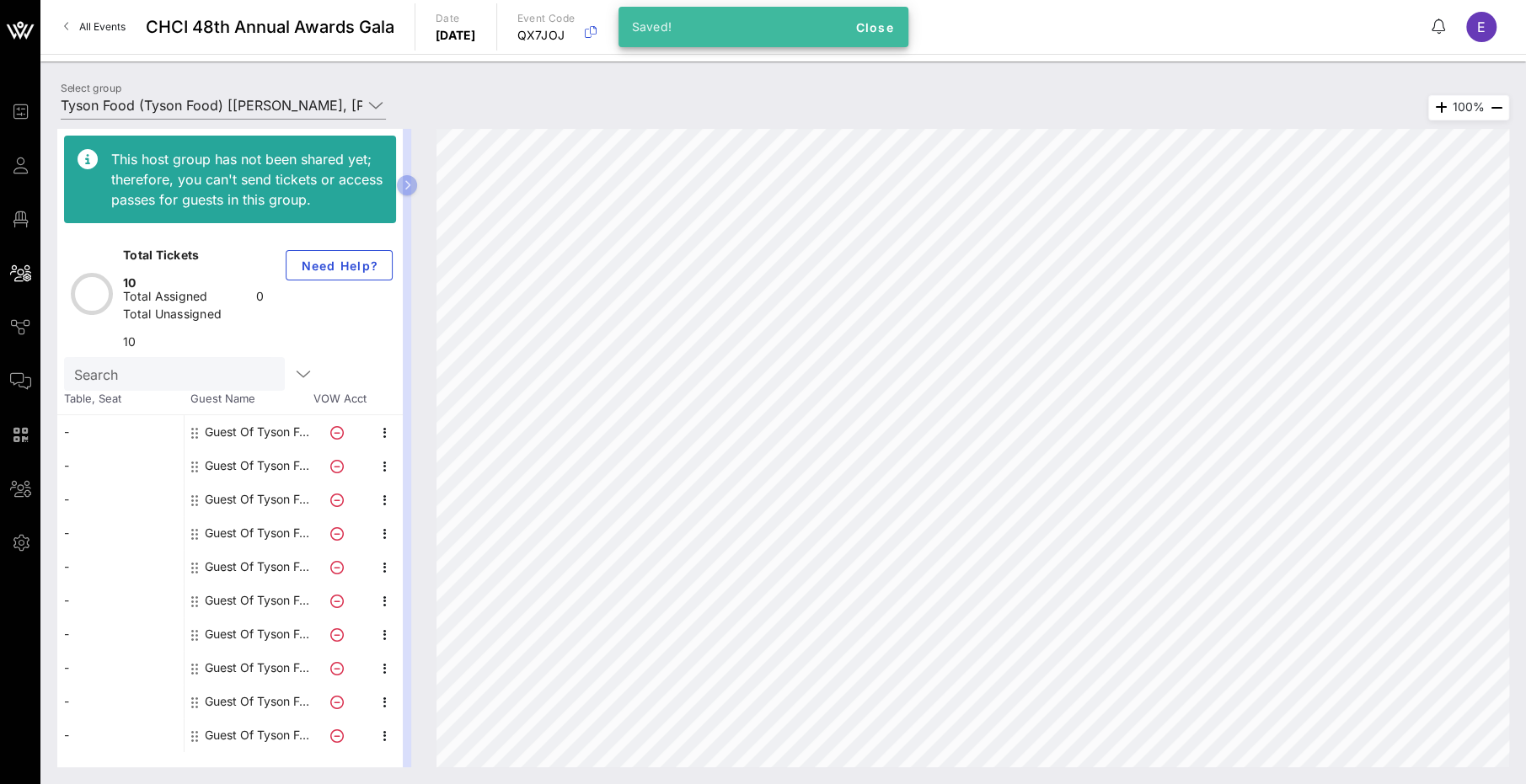 click on "This host group has not been shared yet; therefore, you can't send tickets or access passes for guests in this group.
Total Tickets   10   Total Assigned   0   Total Unassigned   10   Need Help?   Search           Table, Seat   Guest Name     VOW Acct
-
-
-
-
-
-
-
-
-
-
Guest Of Tyson Food
Guest Of Tyson Food
Guest Of Tyson Food
Guest Of Tyson Food
Guest Of Tyson Food
Guest Of Tyson Food
Guest Of Tyson Food" at bounding box center [238, 448] 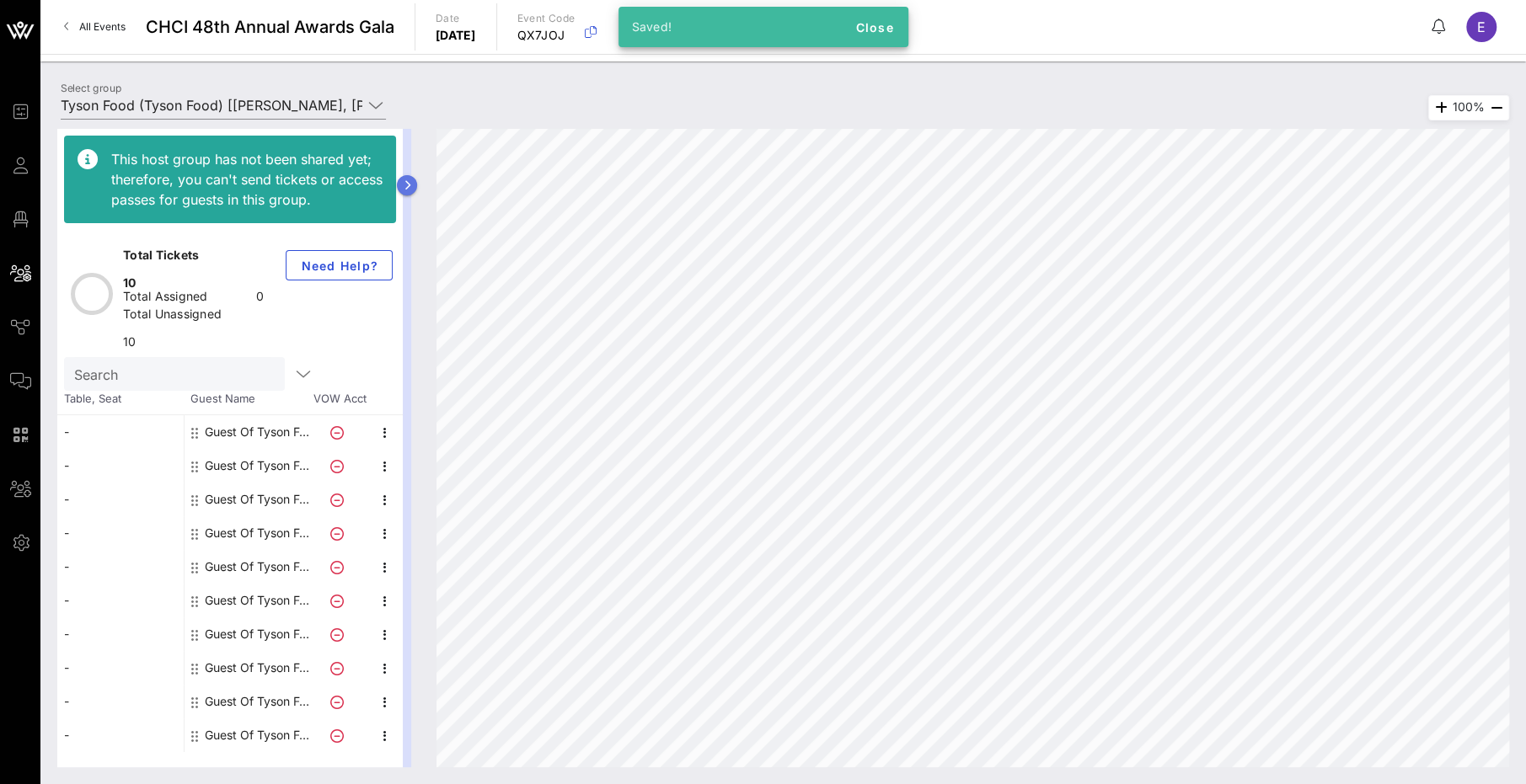 click at bounding box center [407, 185] 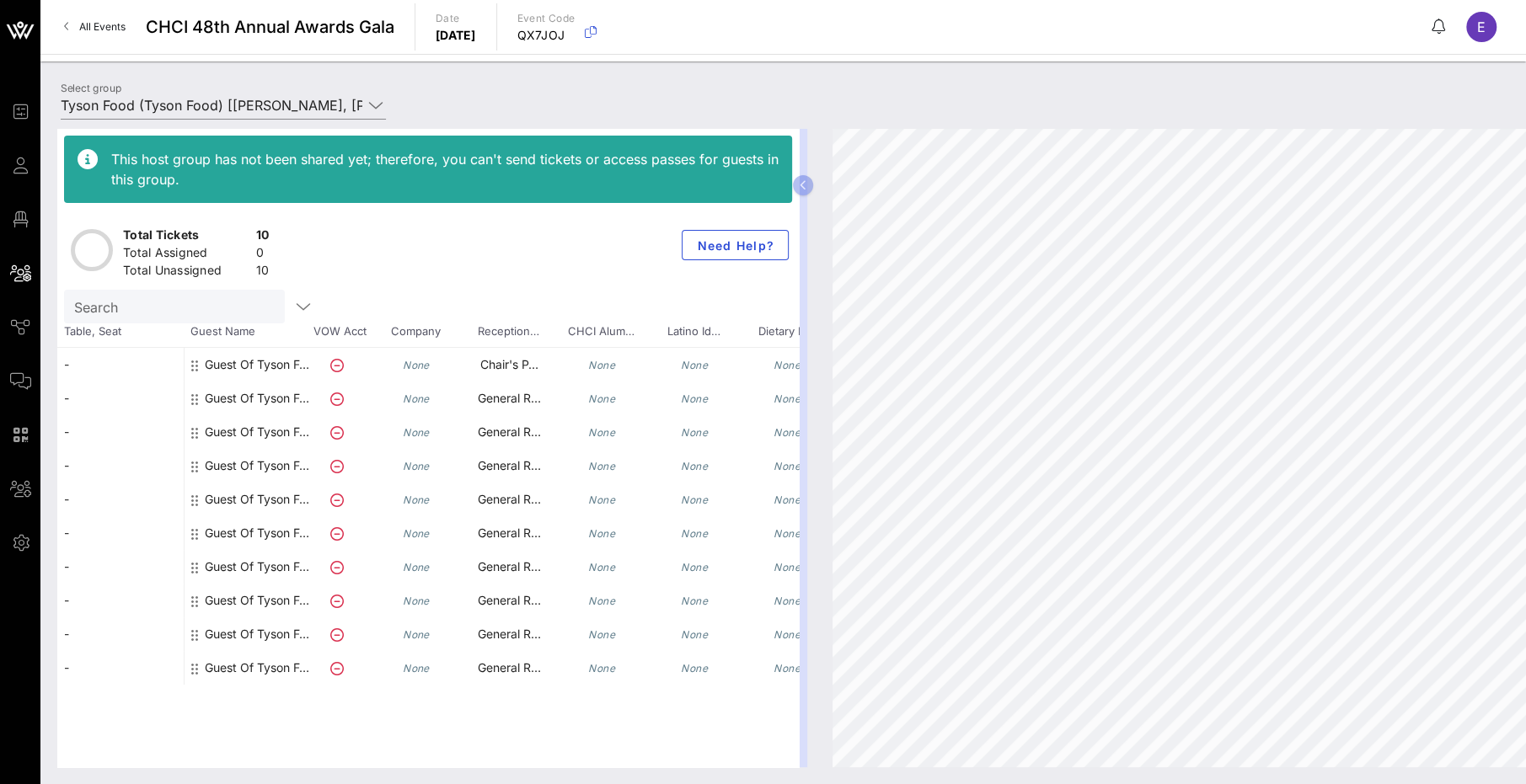 click on "This host group has not been shared yet; therefore, you can't send tickets or access passes for guests in this group.
Total Tickets   10   Total Assigned   0   Total Unassigned   10   Need Help?   Search           Table, Seat   Guest Name     VOW Acct
Company
Reception…
CHCI Alum…
Latino Id…
Dietary R…
-
-
-
-
-
-
-
-
-
-
Guest Of Tyson Food
None
Chair's P…
None None None" at bounding box center [783, 448] 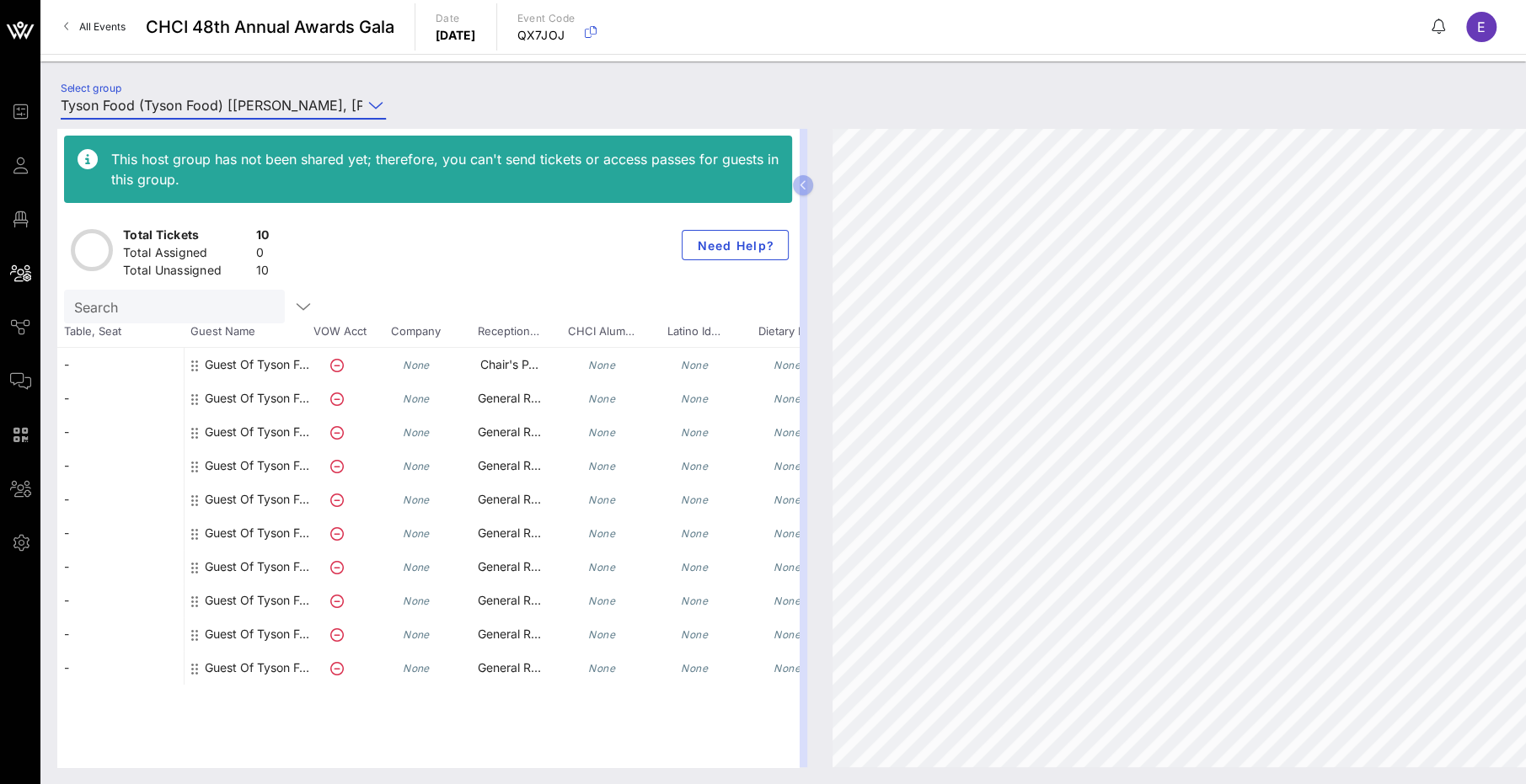 click on "Tyson Food (Tyson Food) [Nora Venegas, nora.venegas@tyson.com]" at bounding box center [211, 105] 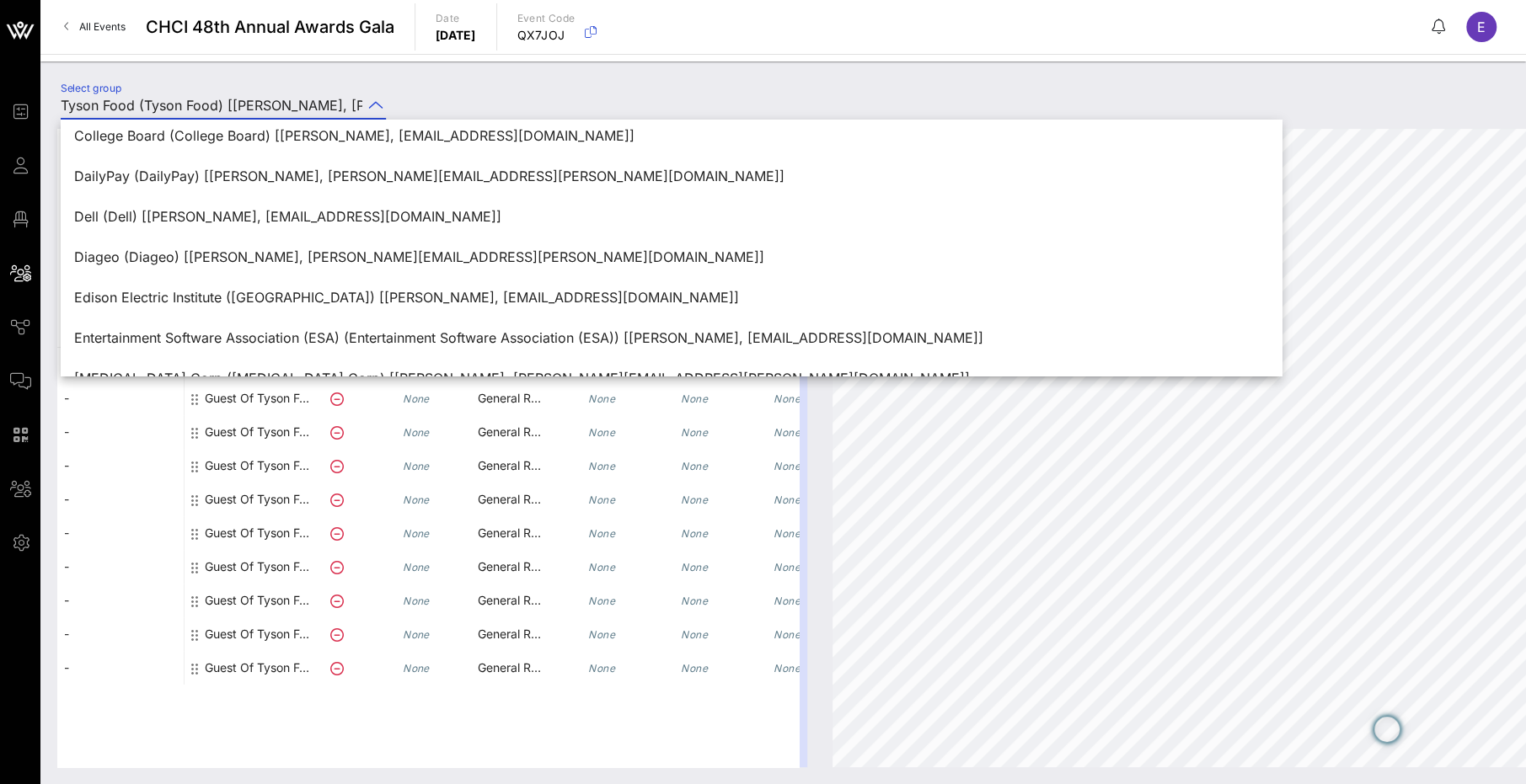 scroll, scrollTop: 759, scrollLeft: 0, axis: vertical 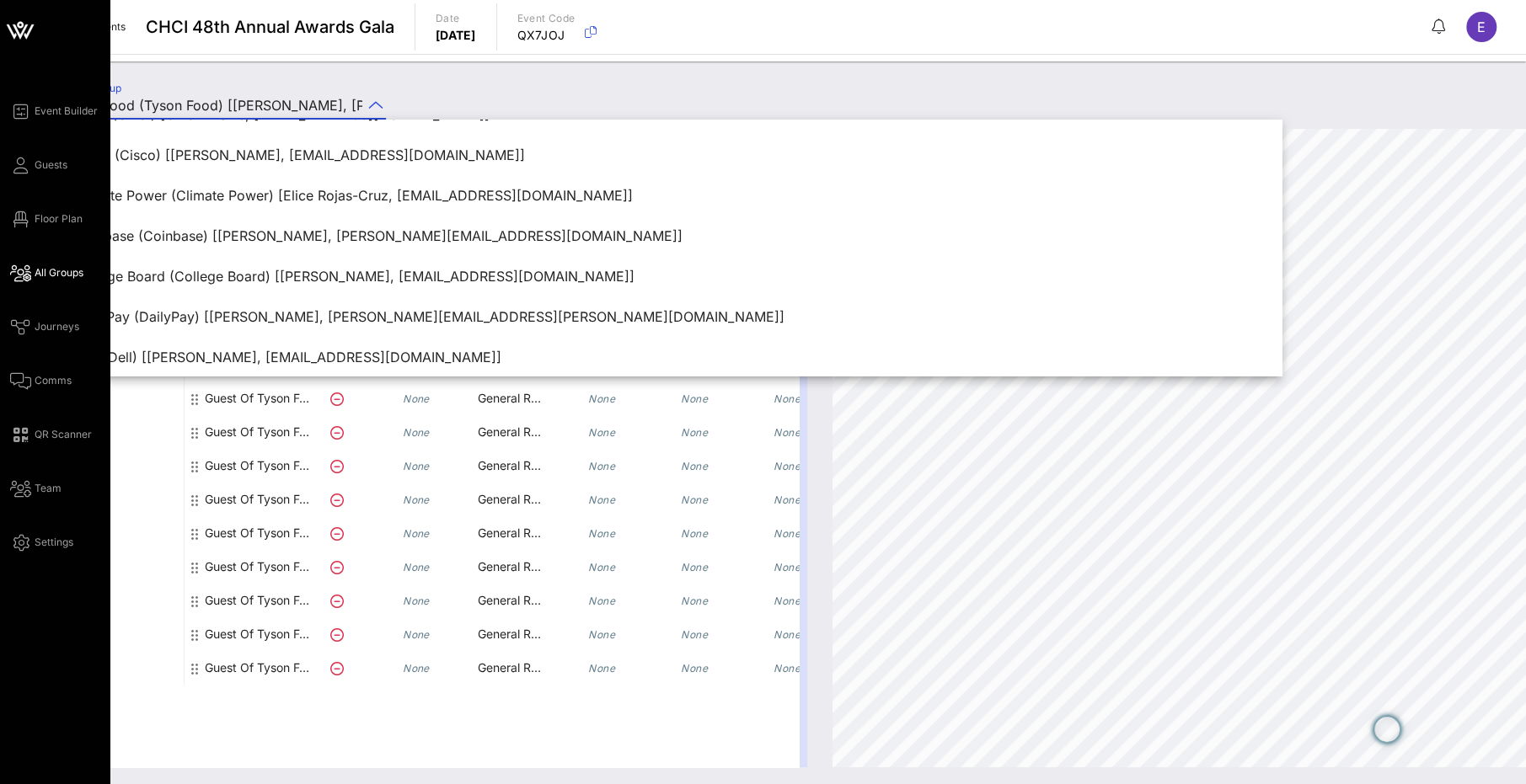 click on "Event Builder   Guests   Floor Plan   All Groups   Journeys   Comms   QR Scanner   Team   Settings" at bounding box center (60, 327) 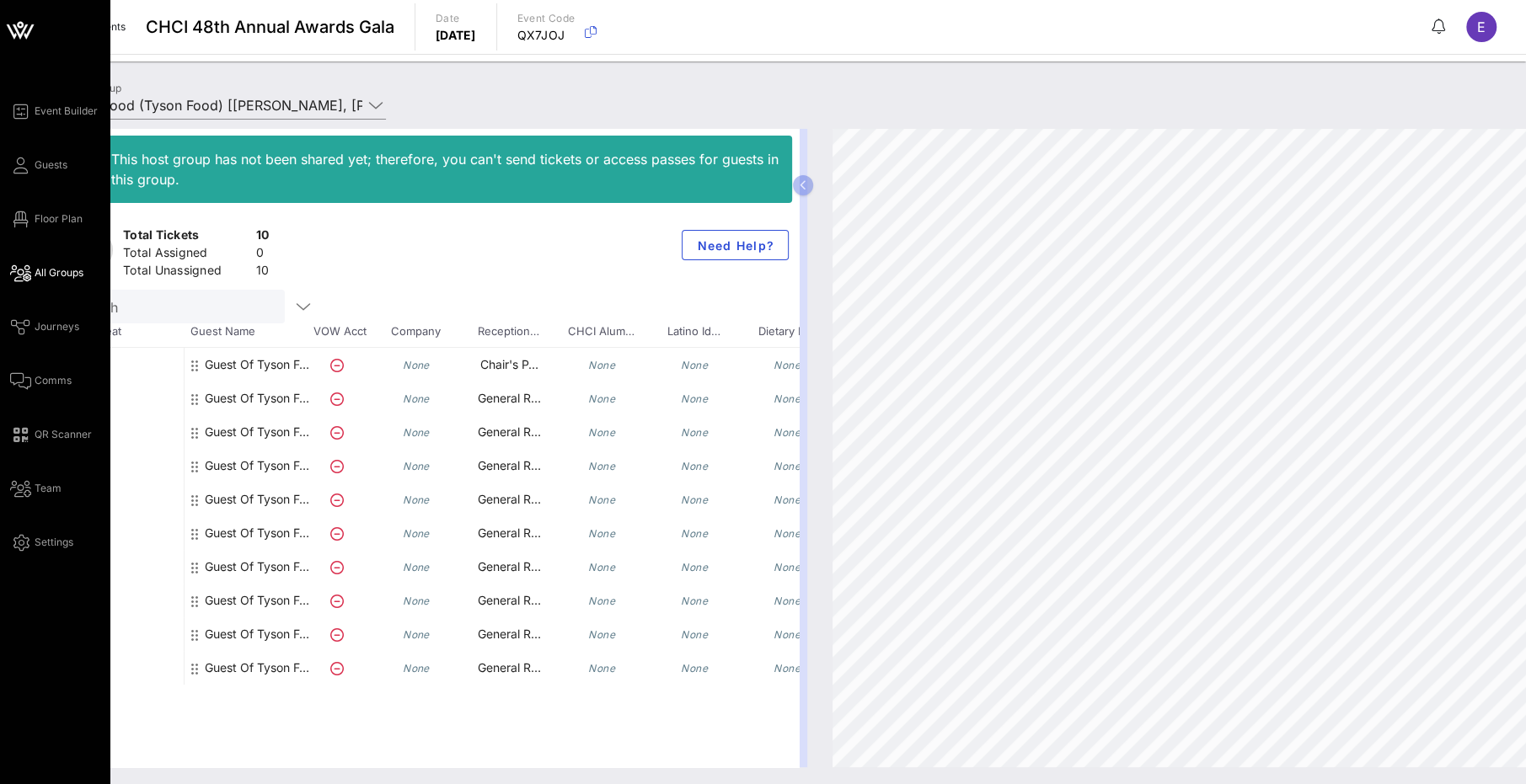 click at bounding box center [20, 273] 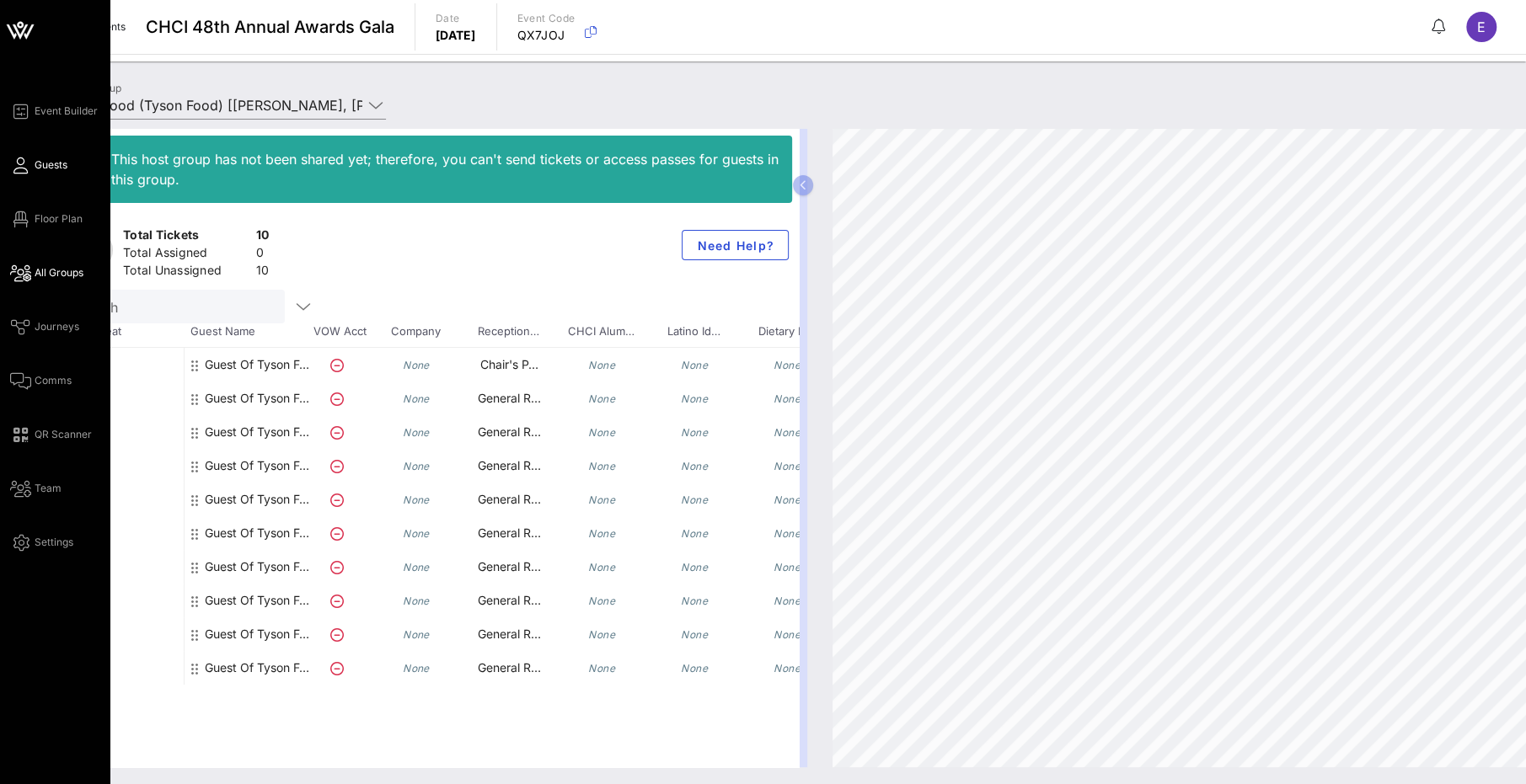 click on "Guests" at bounding box center [51, 165] 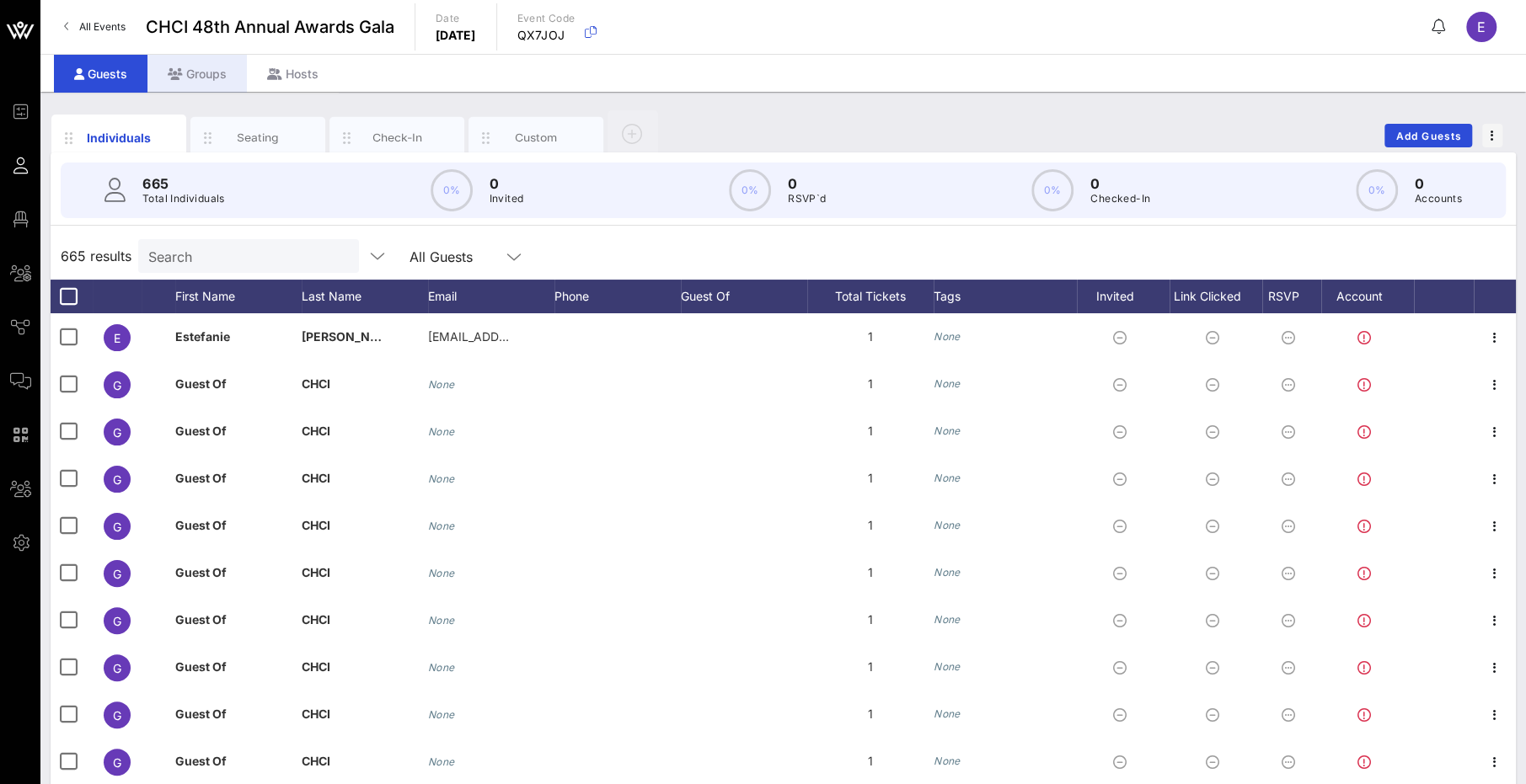 click on "Groups" at bounding box center (197, 73) 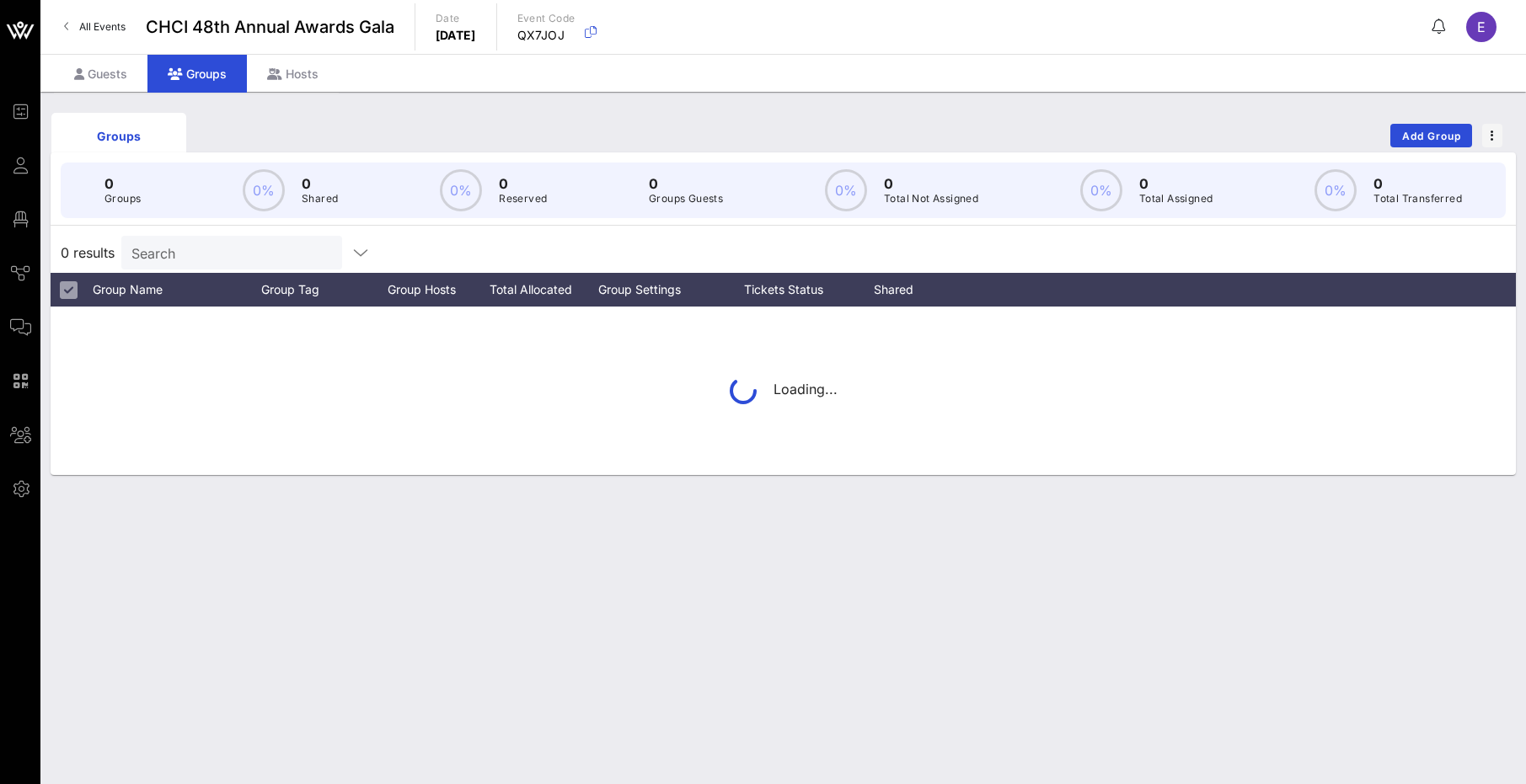 scroll, scrollTop: 0, scrollLeft: 0, axis: both 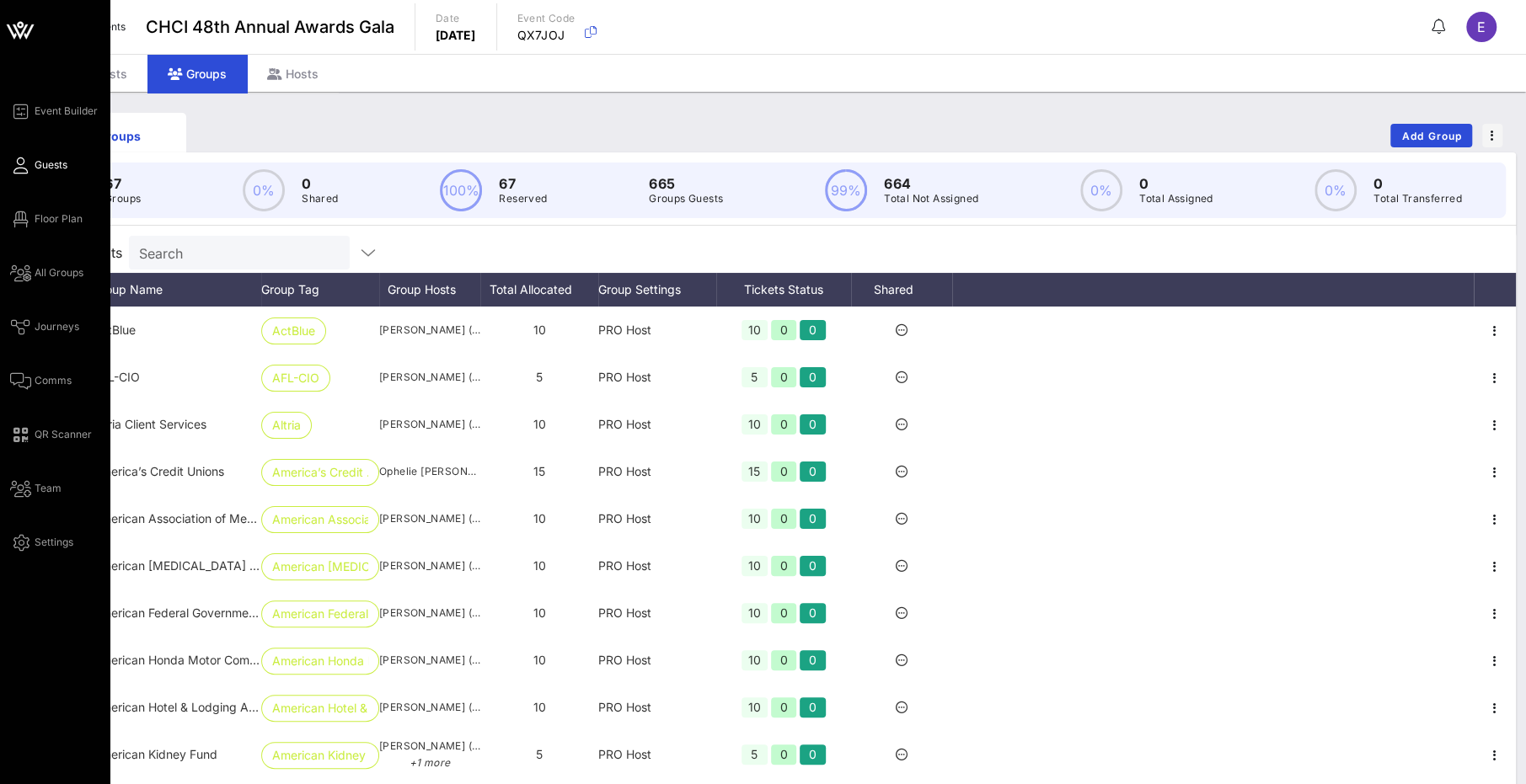 click on "Guests" at bounding box center [51, 165] 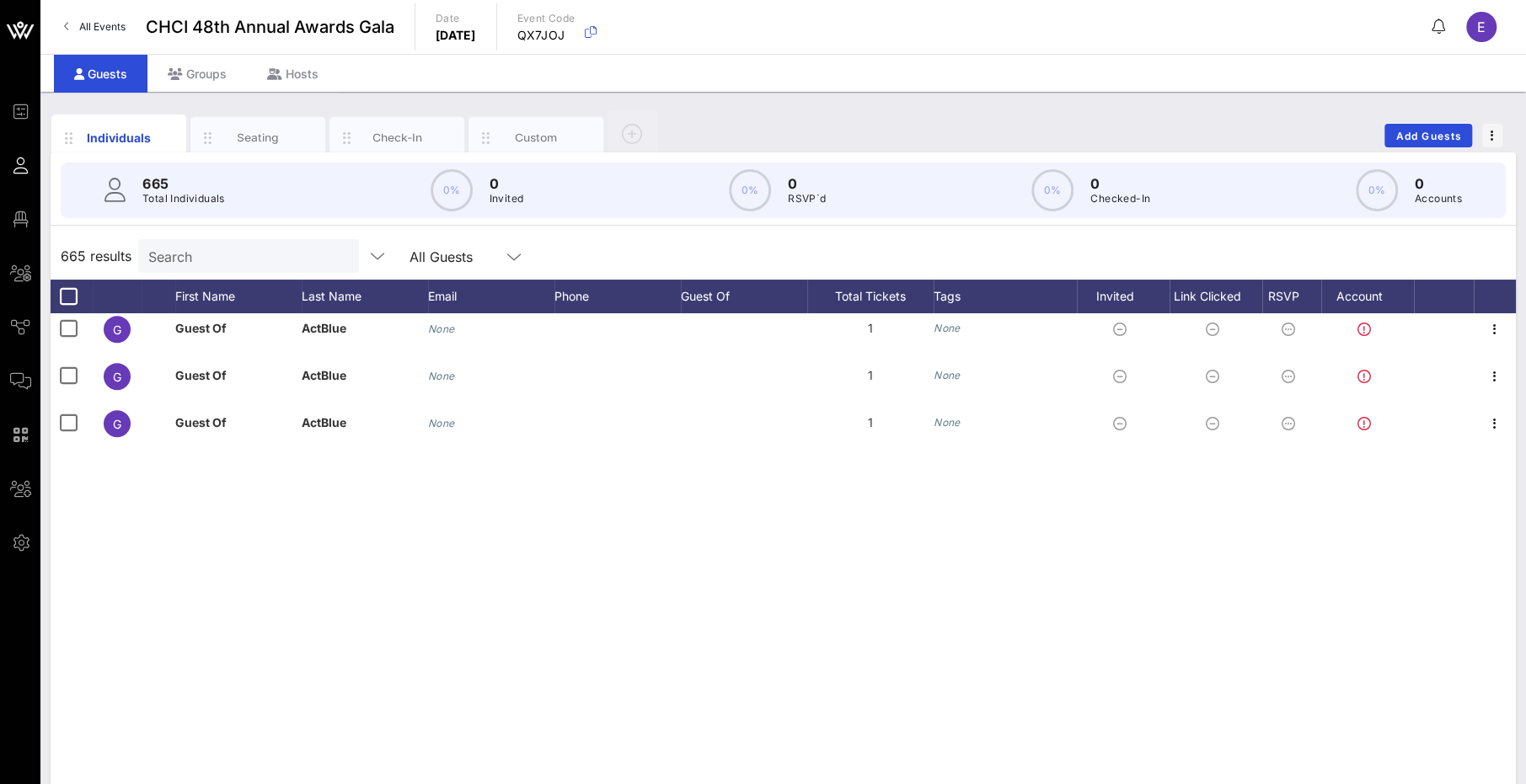 scroll, scrollTop: 0, scrollLeft: 0, axis: both 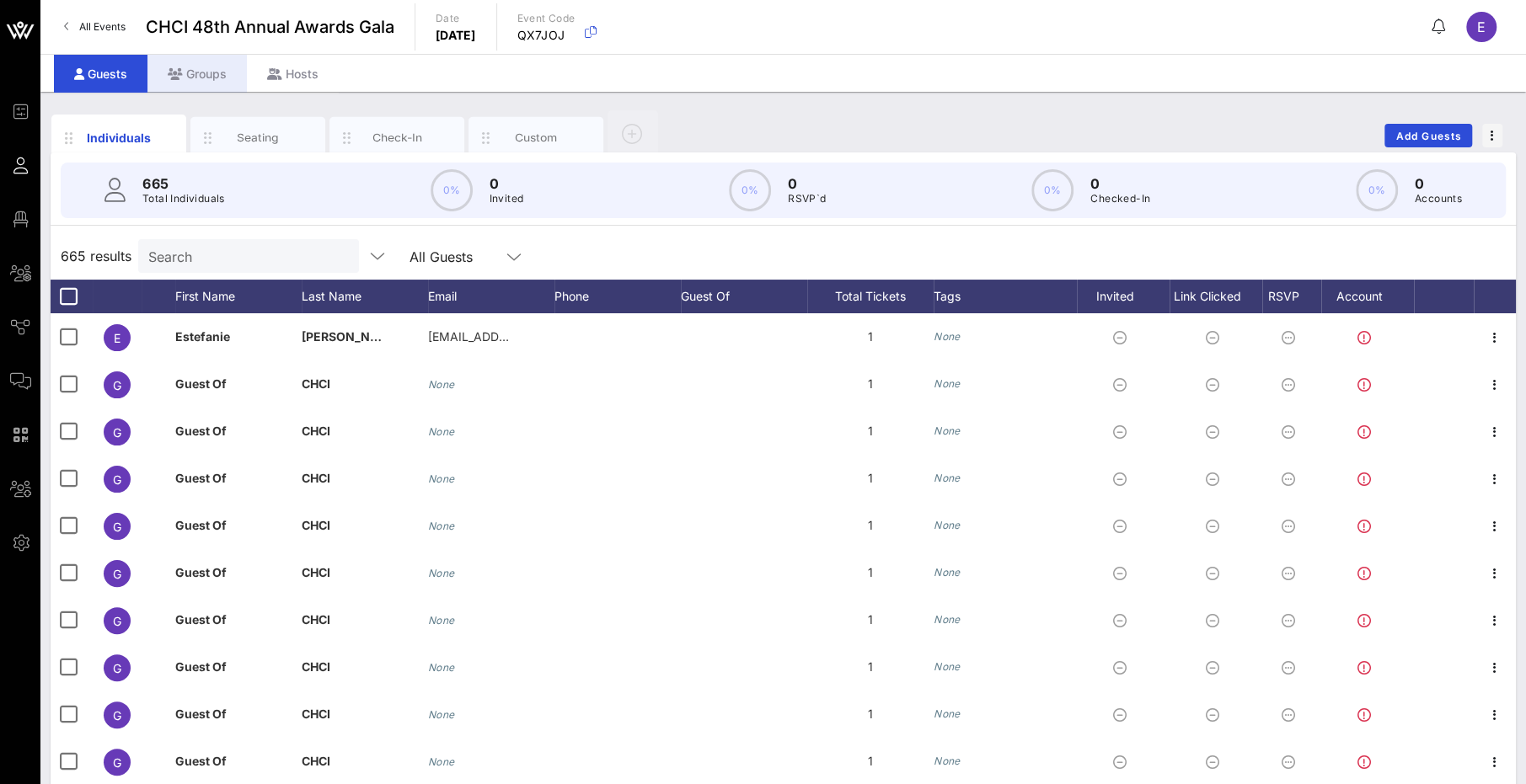 click on "Groups" at bounding box center [197, 73] 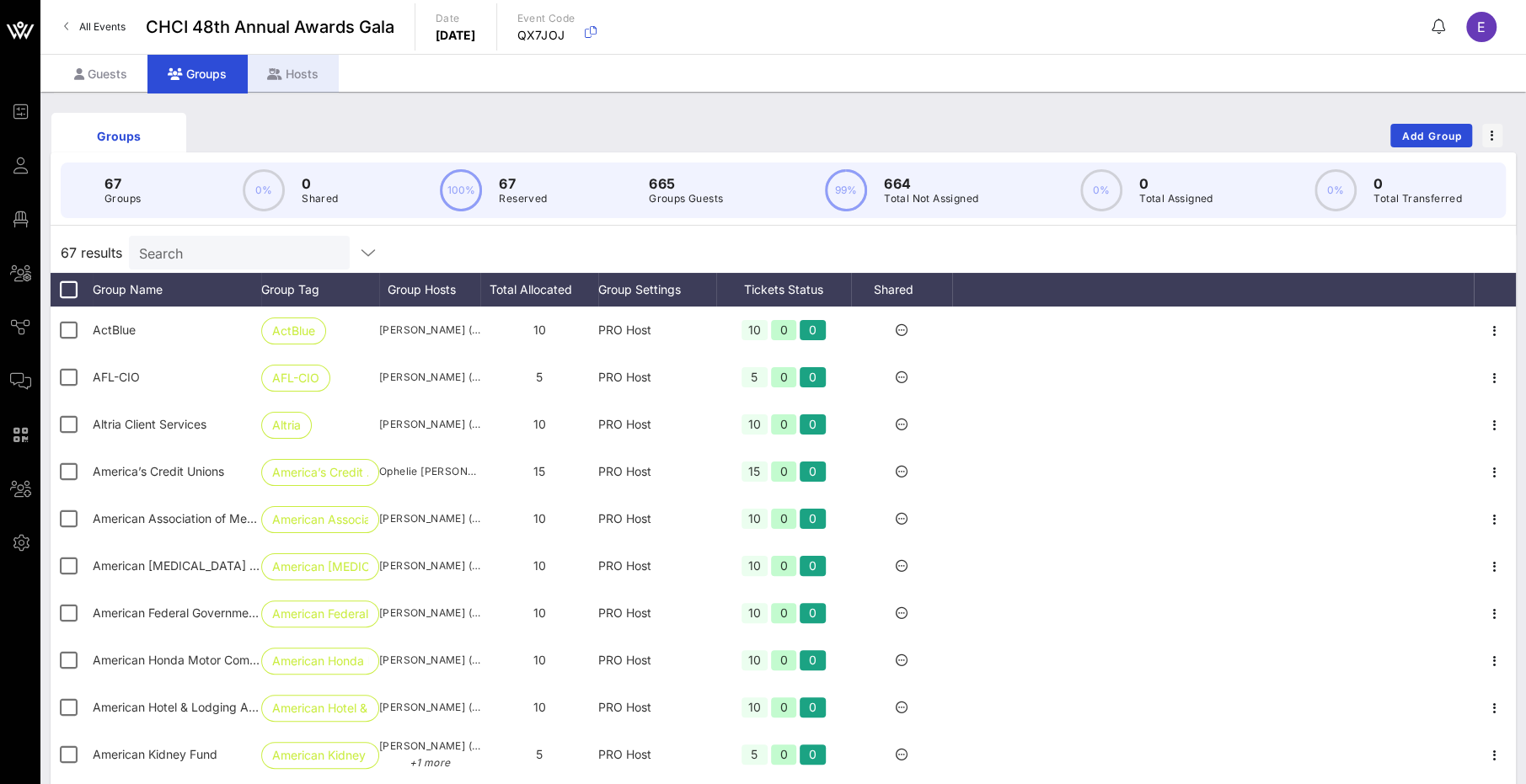 click on "Hosts" at bounding box center [292, 73] 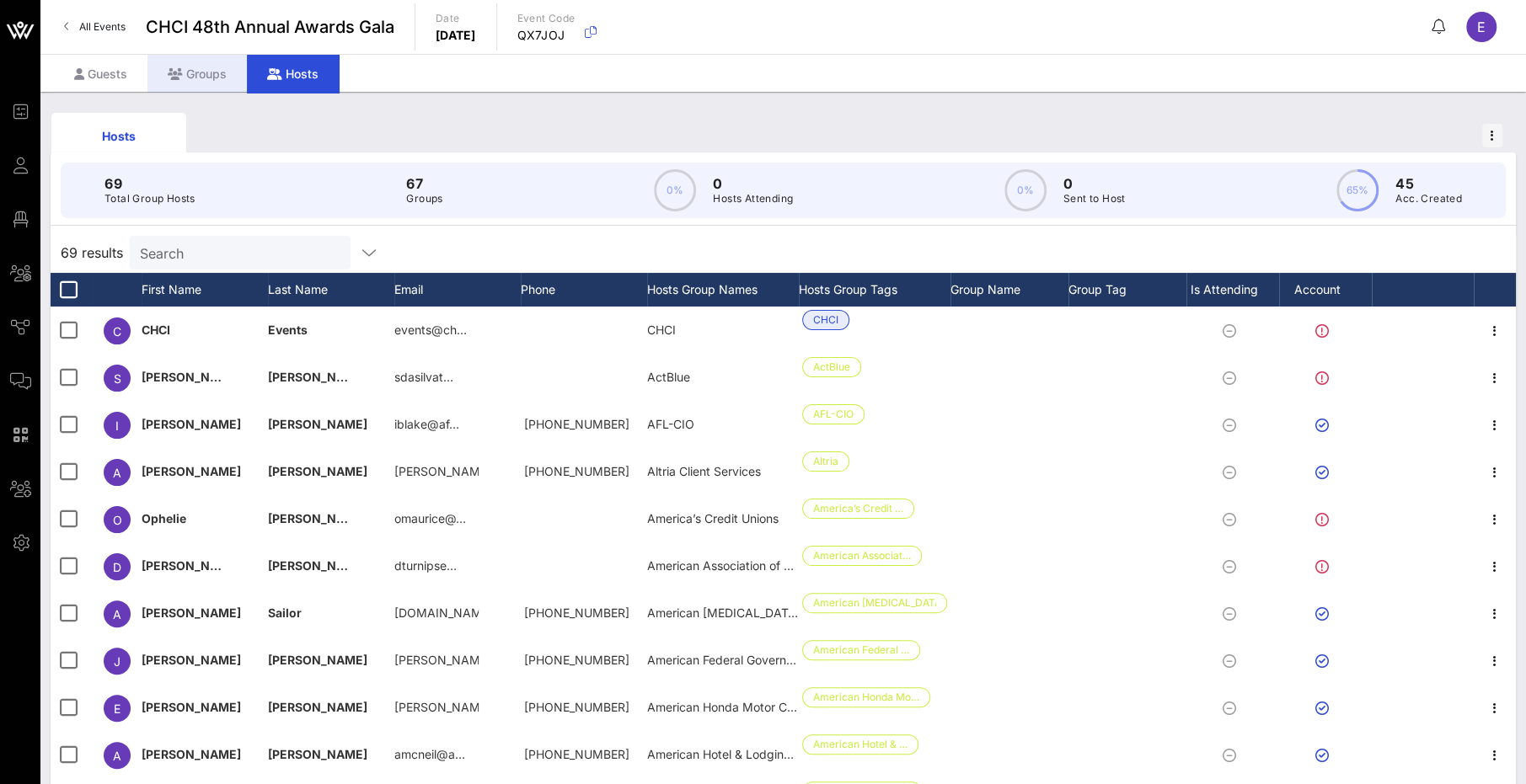 click on "Groups" at bounding box center [197, 73] 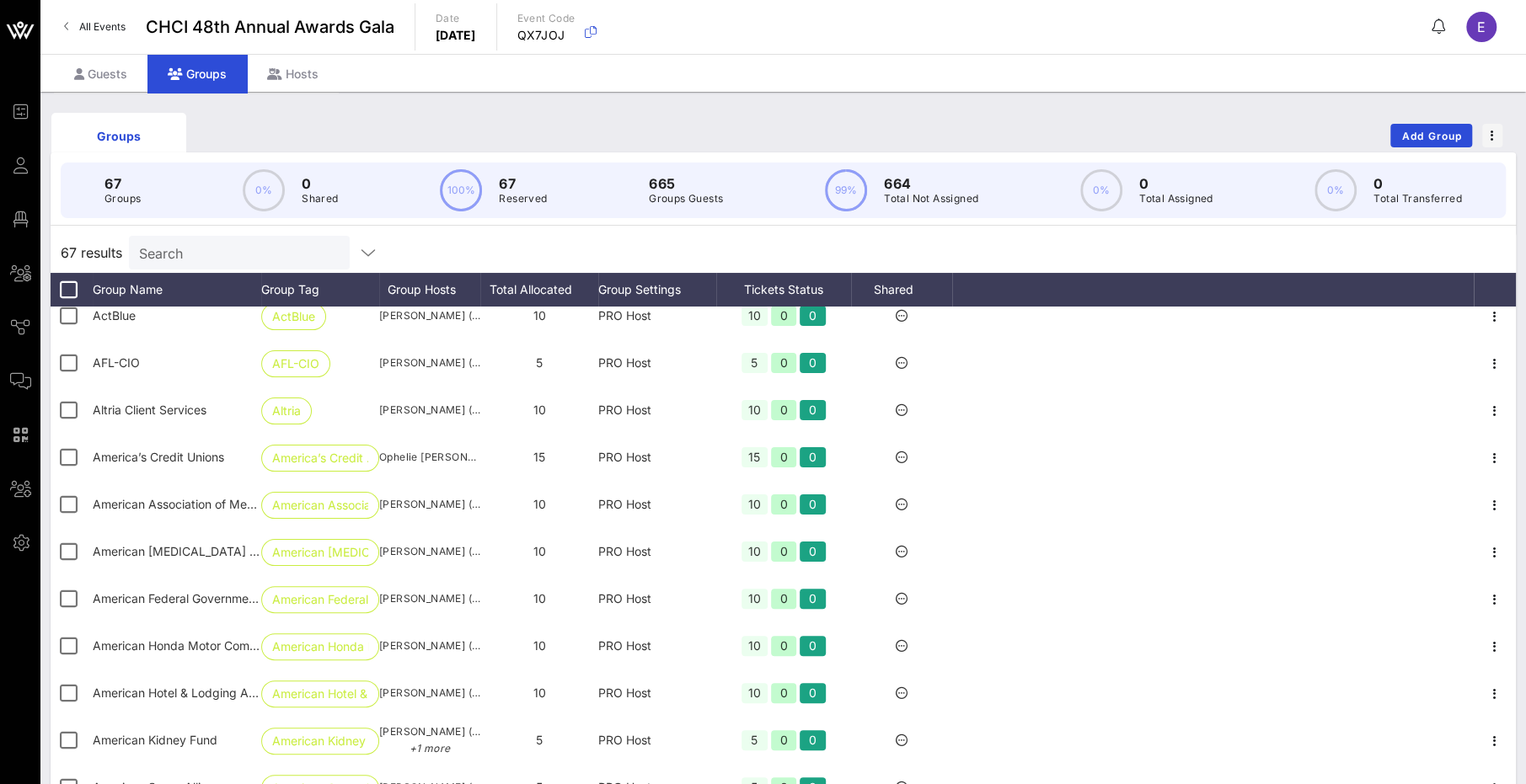 scroll, scrollTop: 0, scrollLeft: 0, axis: both 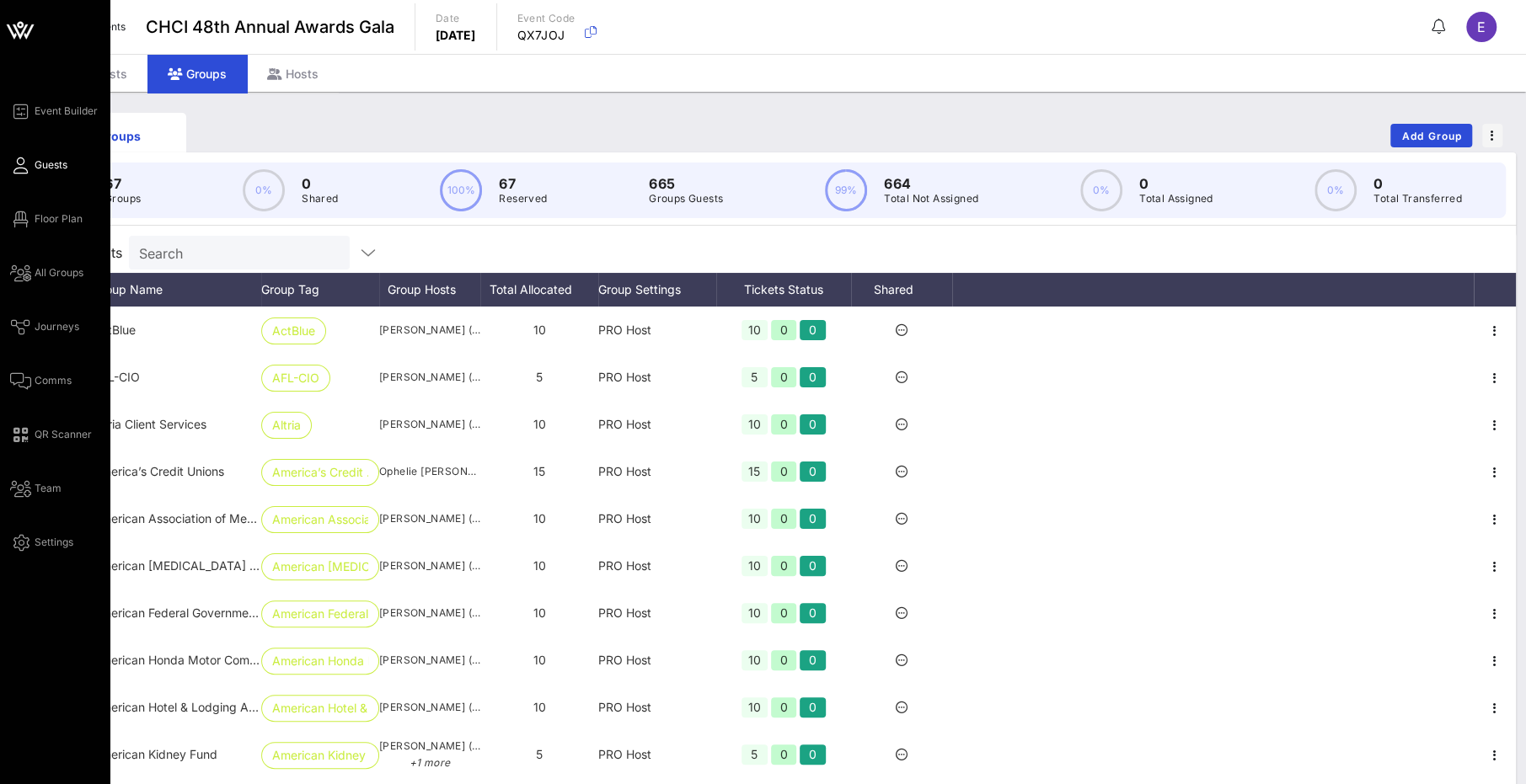 click on "Guests" at bounding box center [51, 165] 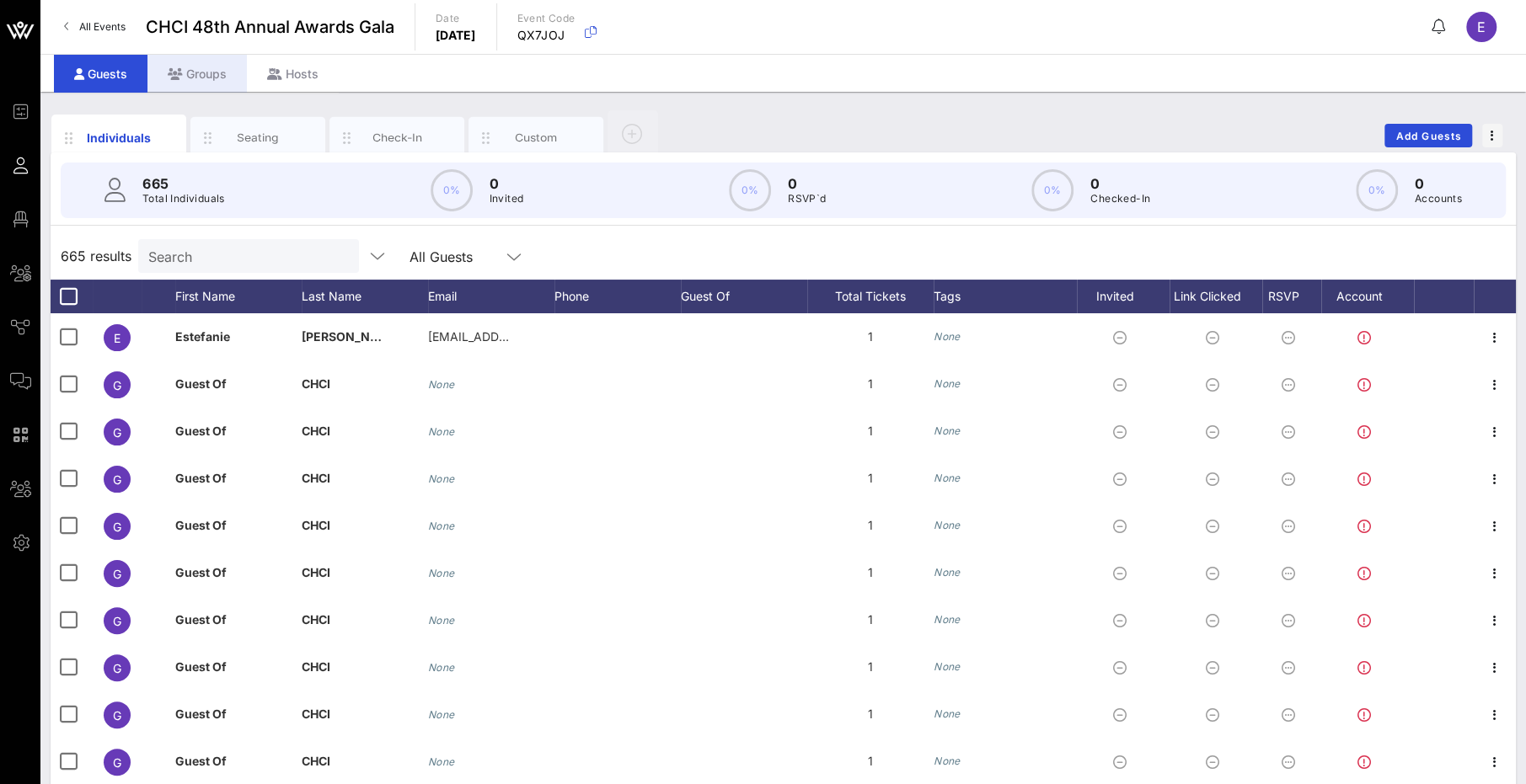 click on "Groups" at bounding box center (197, 73) 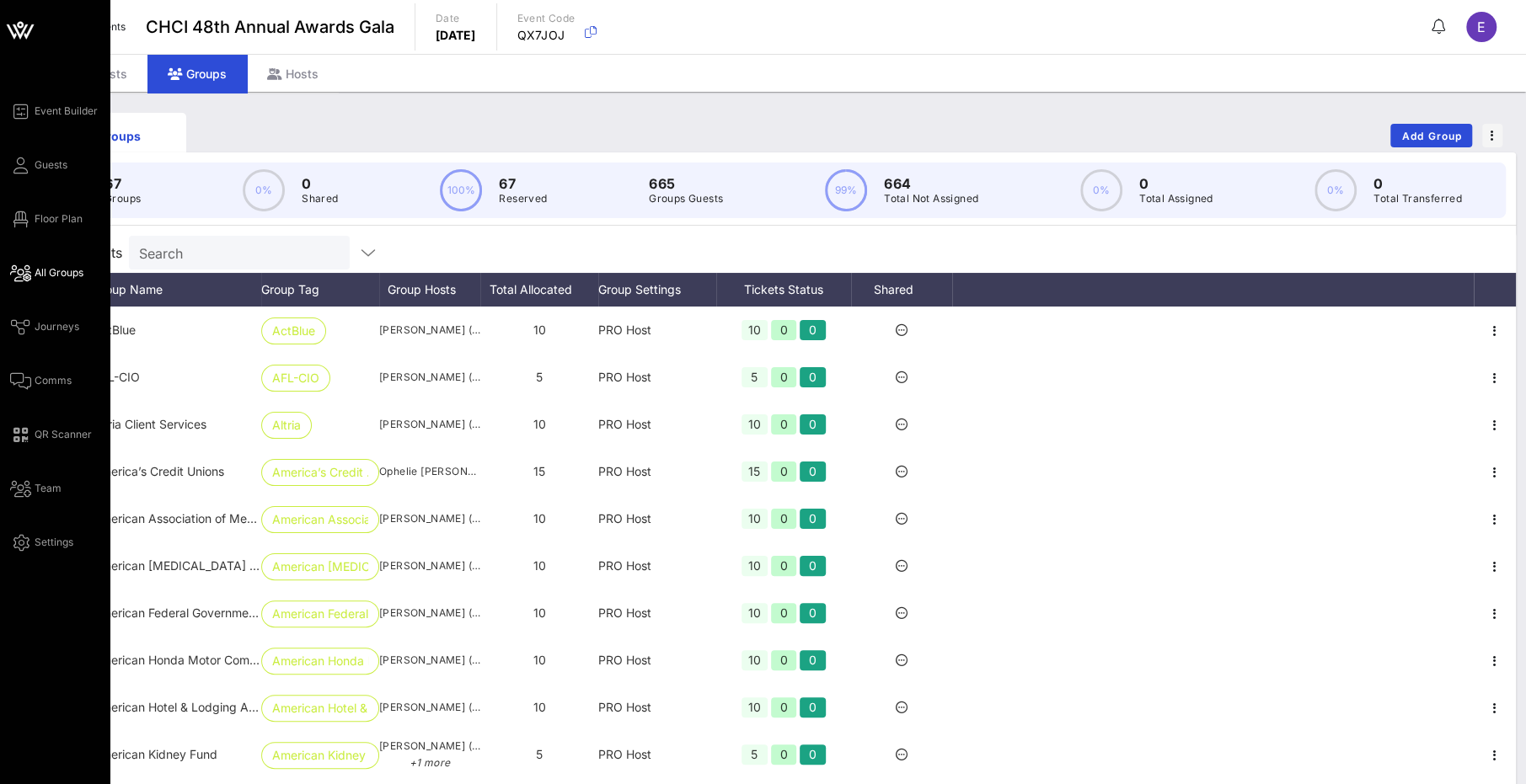 click on "All Groups" at bounding box center [59, 273] 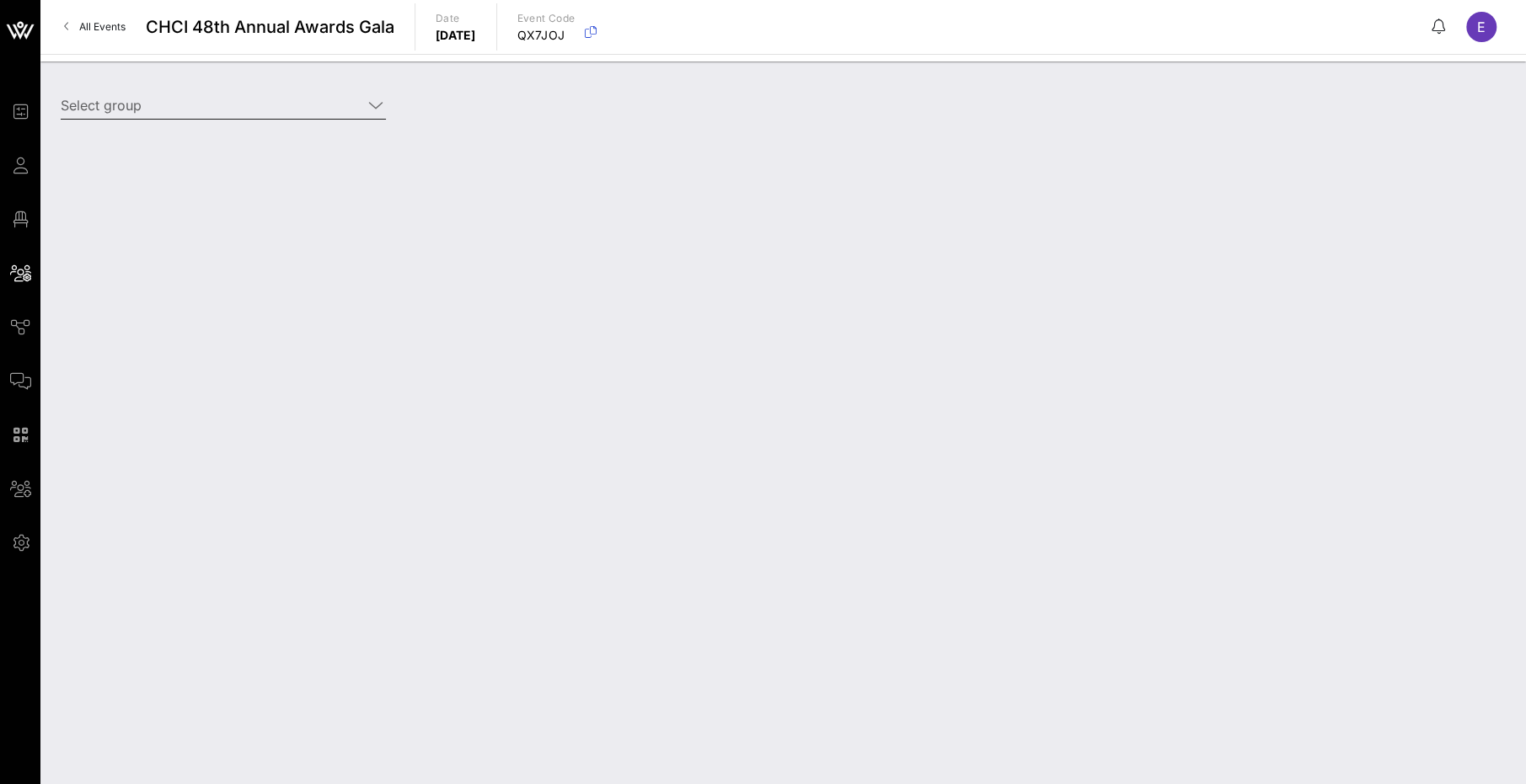 click on "Select group" at bounding box center (211, 105) 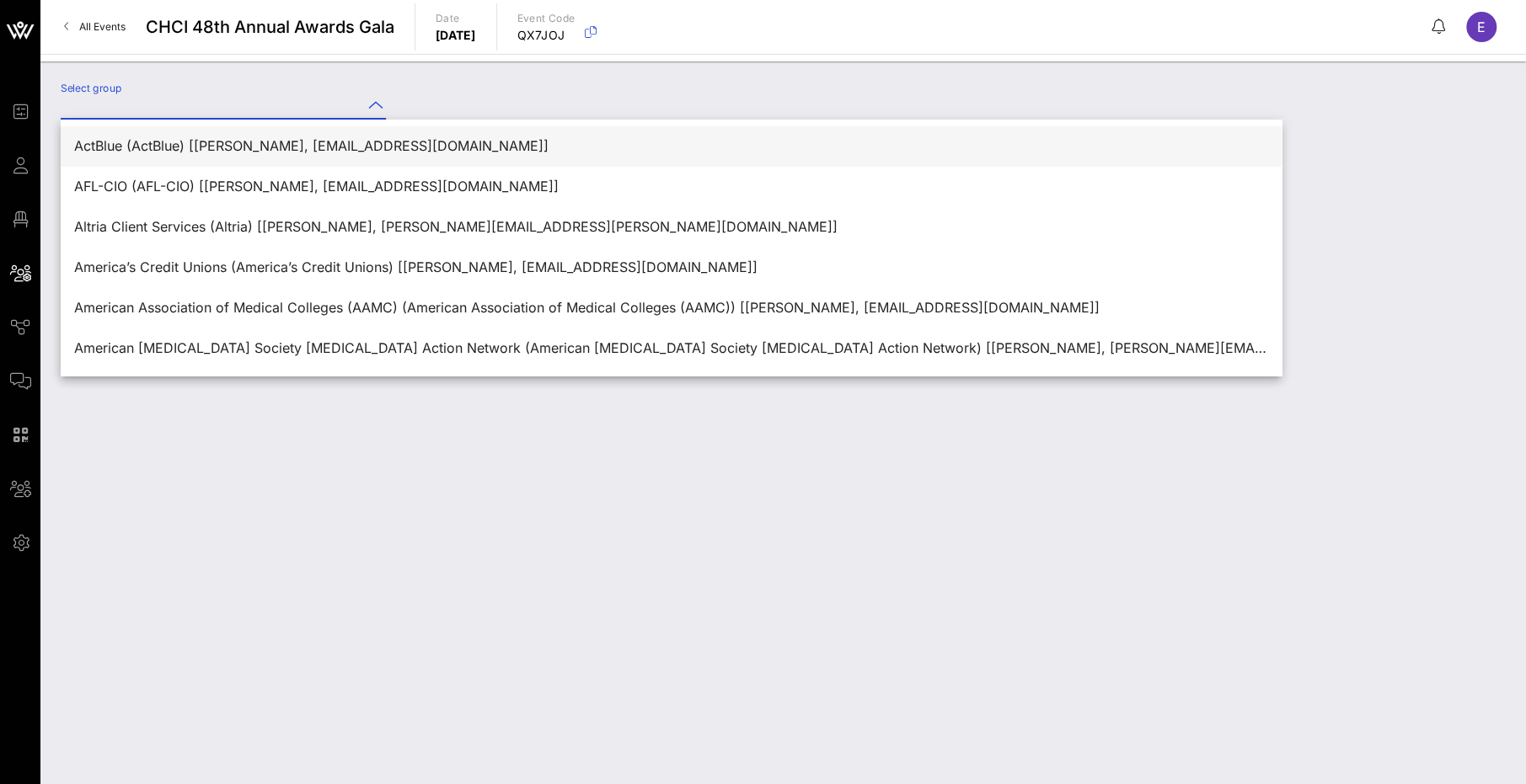 click on "ActBlue (ActBlue) [[PERSON_NAME], [EMAIL_ADDRESS][DOMAIN_NAME]]" at bounding box center [671, 146] 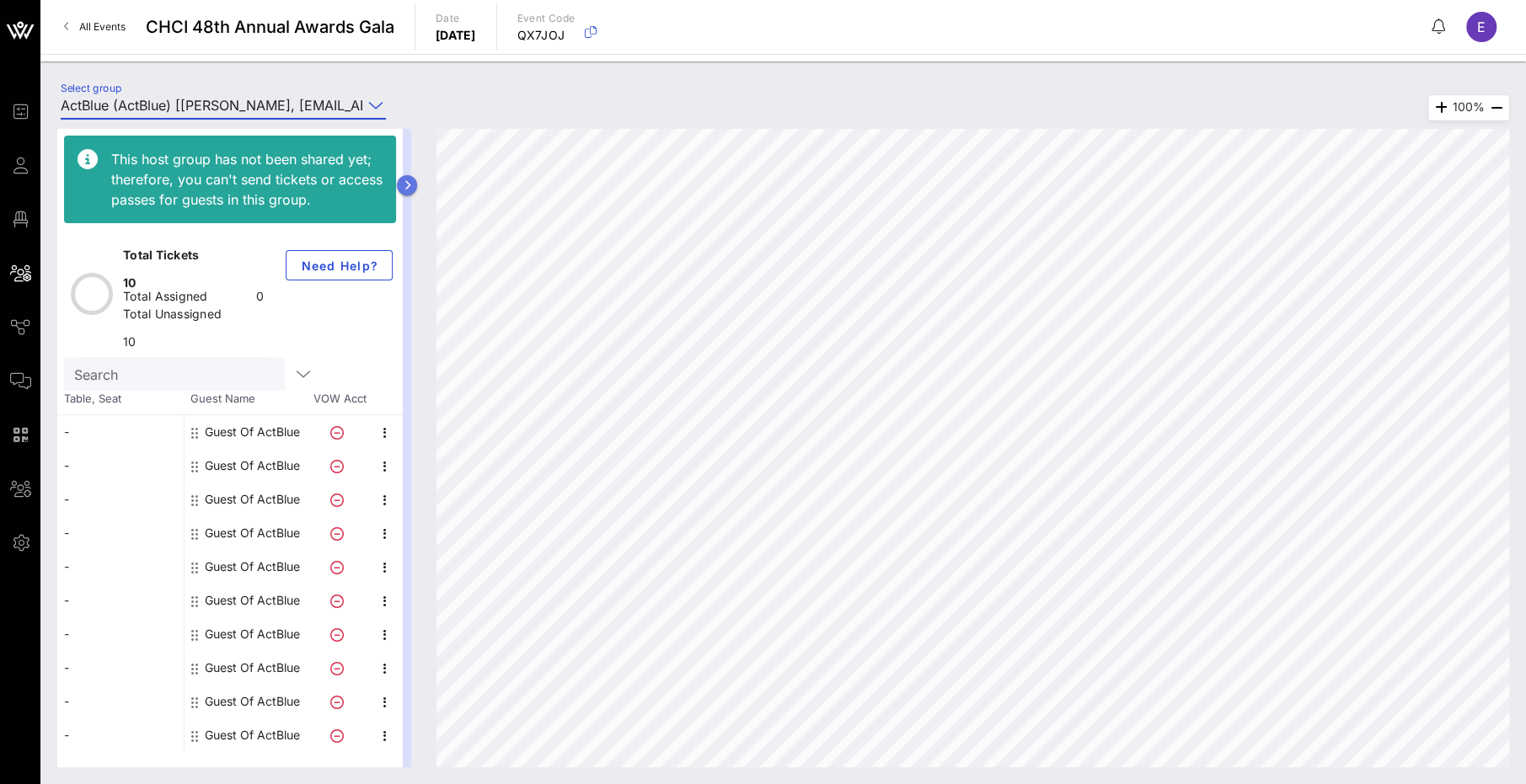 click at bounding box center [407, 185] 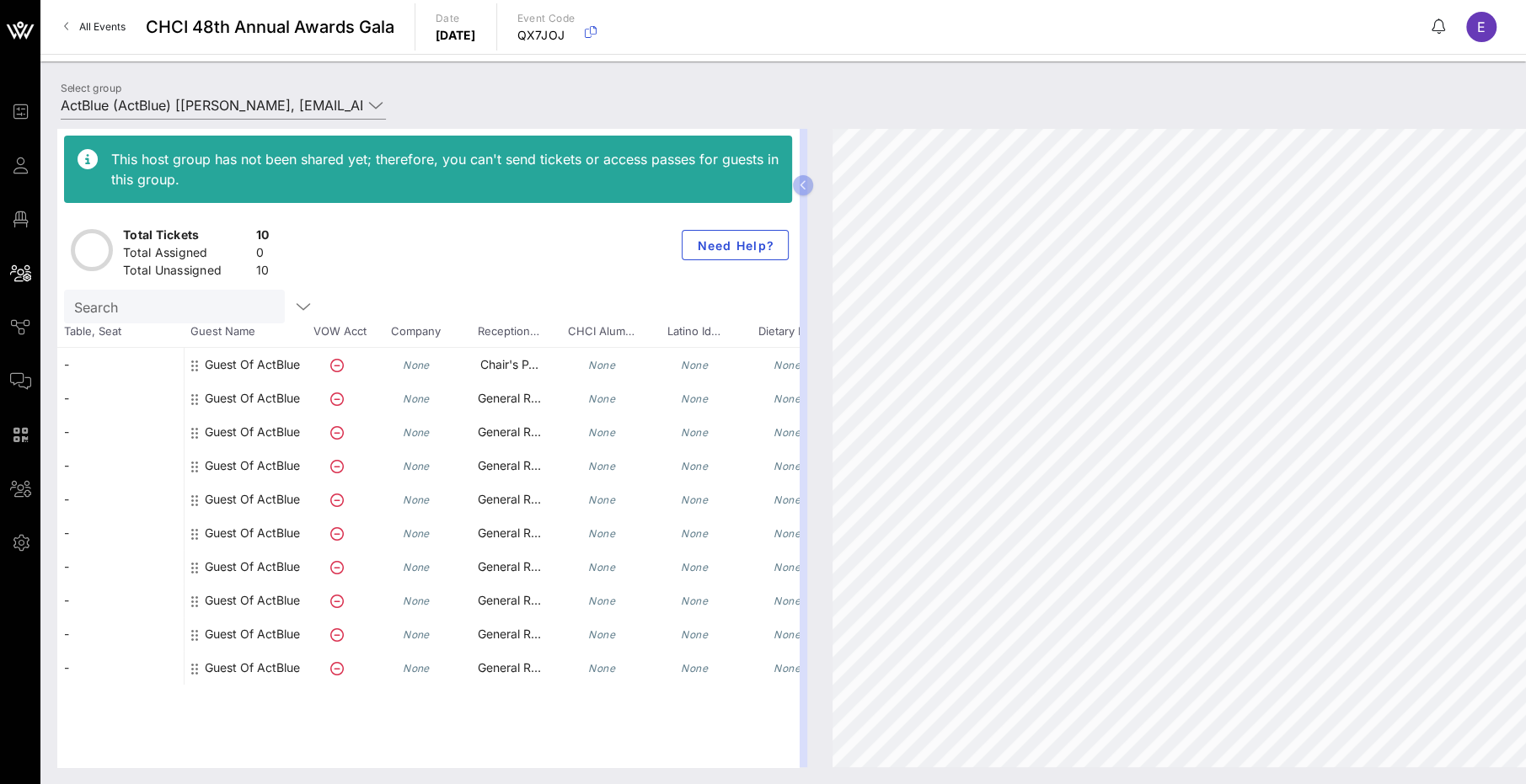 click on "This host group has not been shared yet; therefore, you can't send tickets or access passes for guests in this group.
Total Tickets   10   Total Assigned   0   Total Unassigned   10   Need Help?   Search           Table, Seat   Guest Name     VOW Acct
Company
Reception…
CHCI Alum…
Latino Id…
Dietary R…
-
-
-
-
-
-
-
-
-
-
Guest Of ActBlue
None
Chair's P…
None None None" at bounding box center [783, 448] 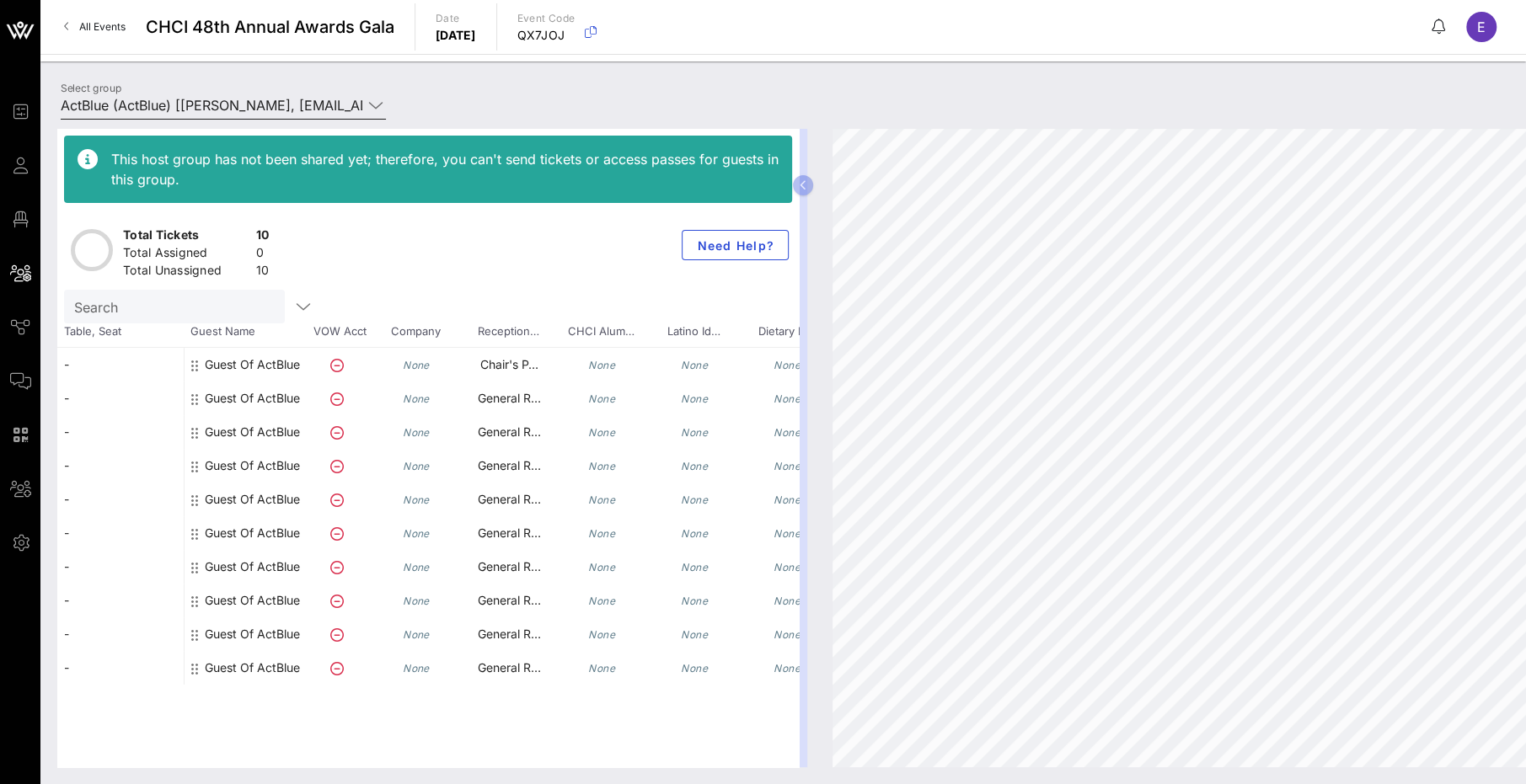 click on "ActBlue (ActBlue) [[PERSON_NAME], [EMAIL_ADDRESS][DOMAIN_NAME]]" at bounding box center [211, 105] 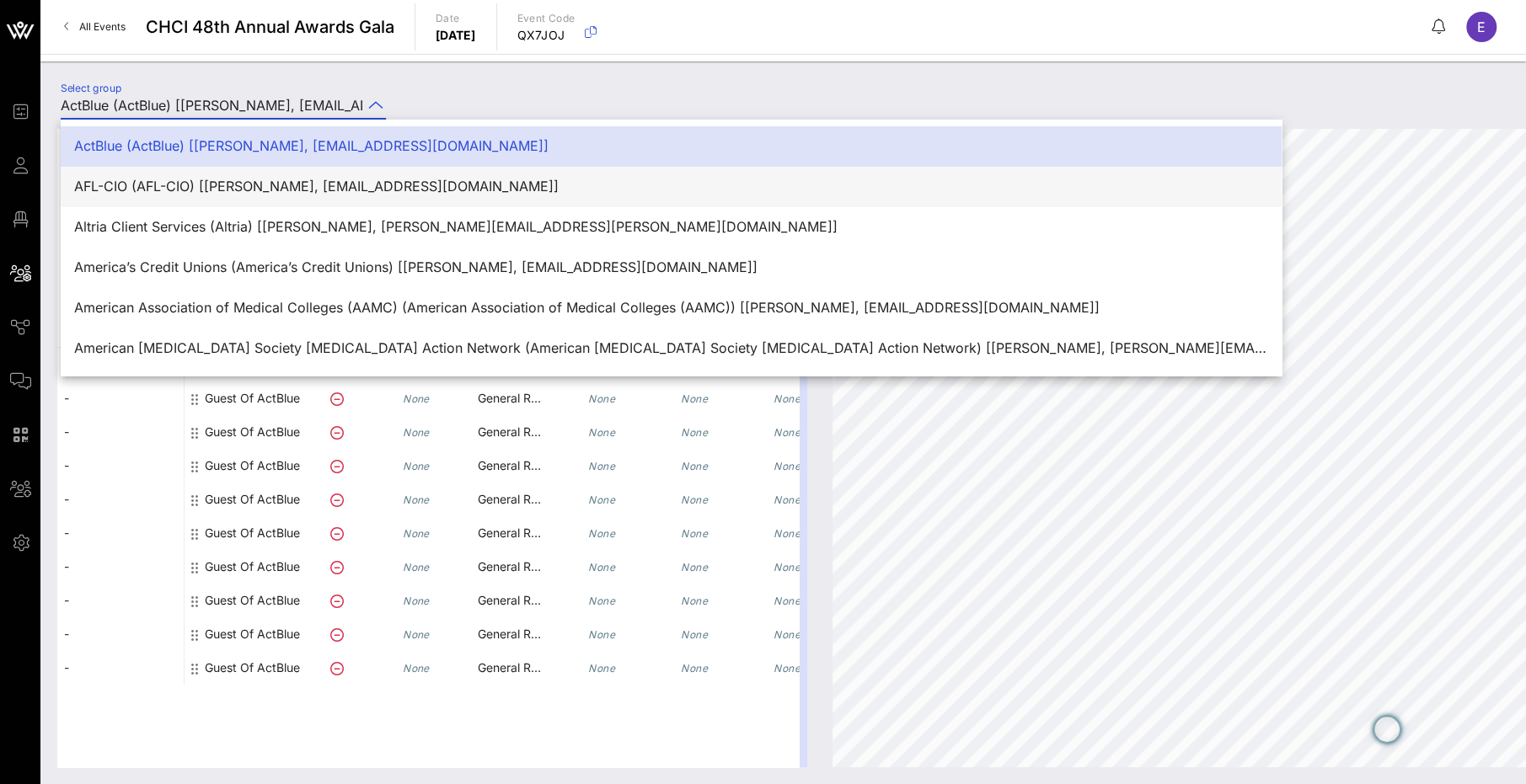 click on "AFL-CIO (AFL-CIO) [[PERSON_NAME], [EMAIL_ADDRESS][DOMAIN_NAME]]" at bounding box center [671, 186] 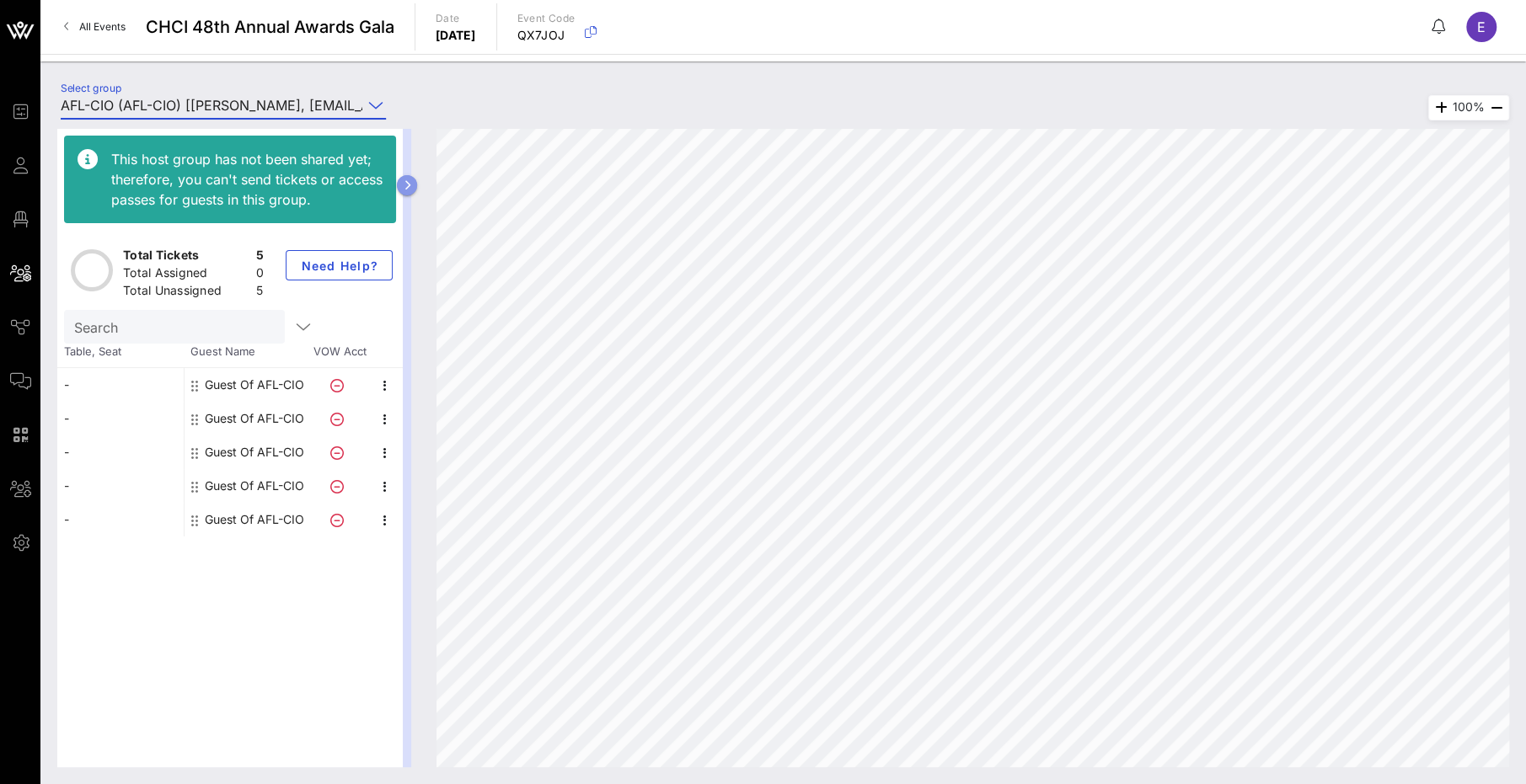 click at bounding box center [407, 185] 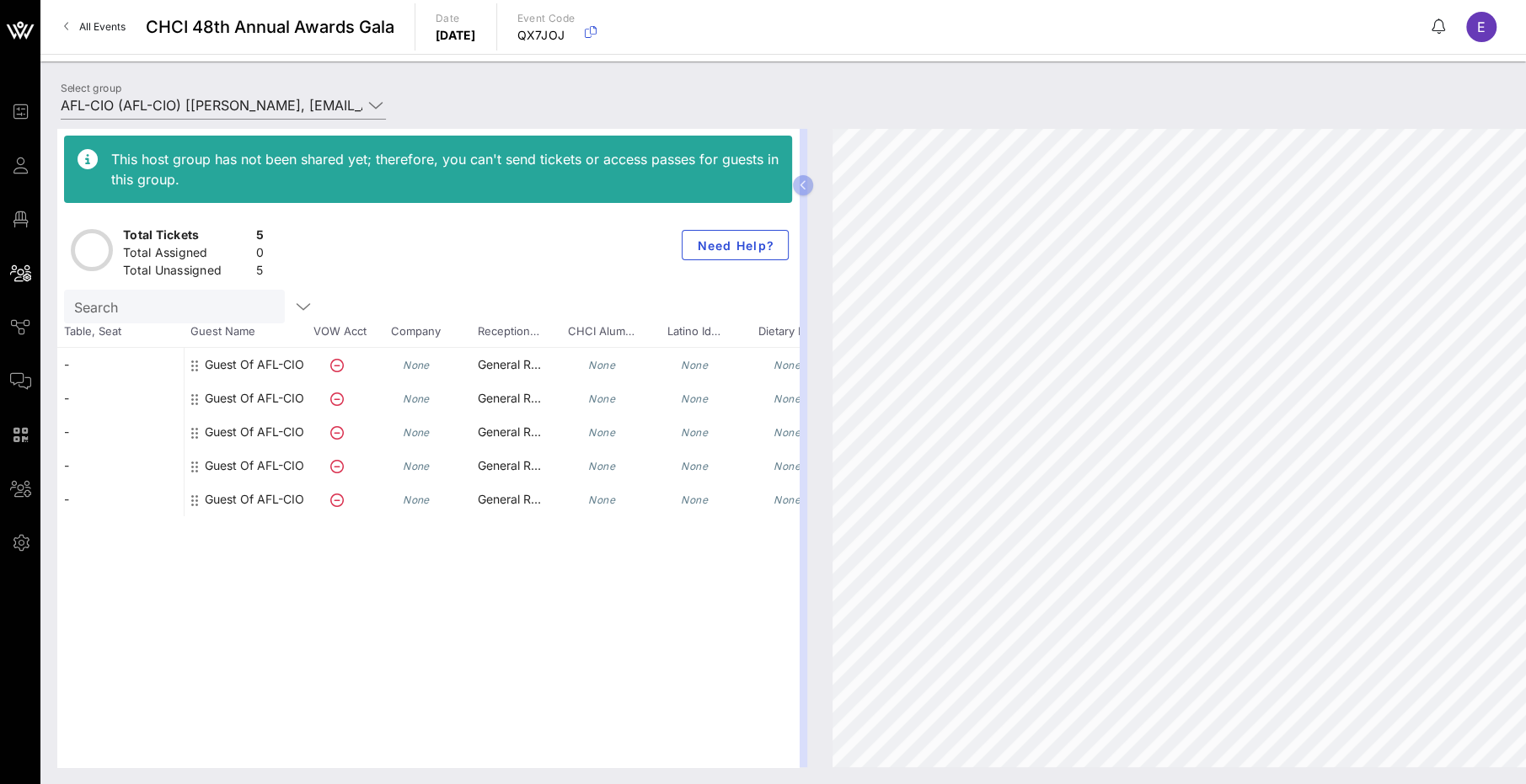 click on "This host group has not been shared yet; therefore, you can't send tickets or access passes for guests in this group.
Total Tickets   5   Total Assigned   0   Total Unassigned   5   Need Help?   Search           Table, Seat   Guest Name     VOW Acct
Company
Reception…
CHCI Alum…
Latino Id…
Dietary R…
-
-
-
-
-
Guest Of AFL-CIO
None
General R…
None None None
Guest Of AFL-CIO
None
General R…
None None None
Guest Of AFL-CIO
None
General R…
None None None" at bounding box center (783, 448) 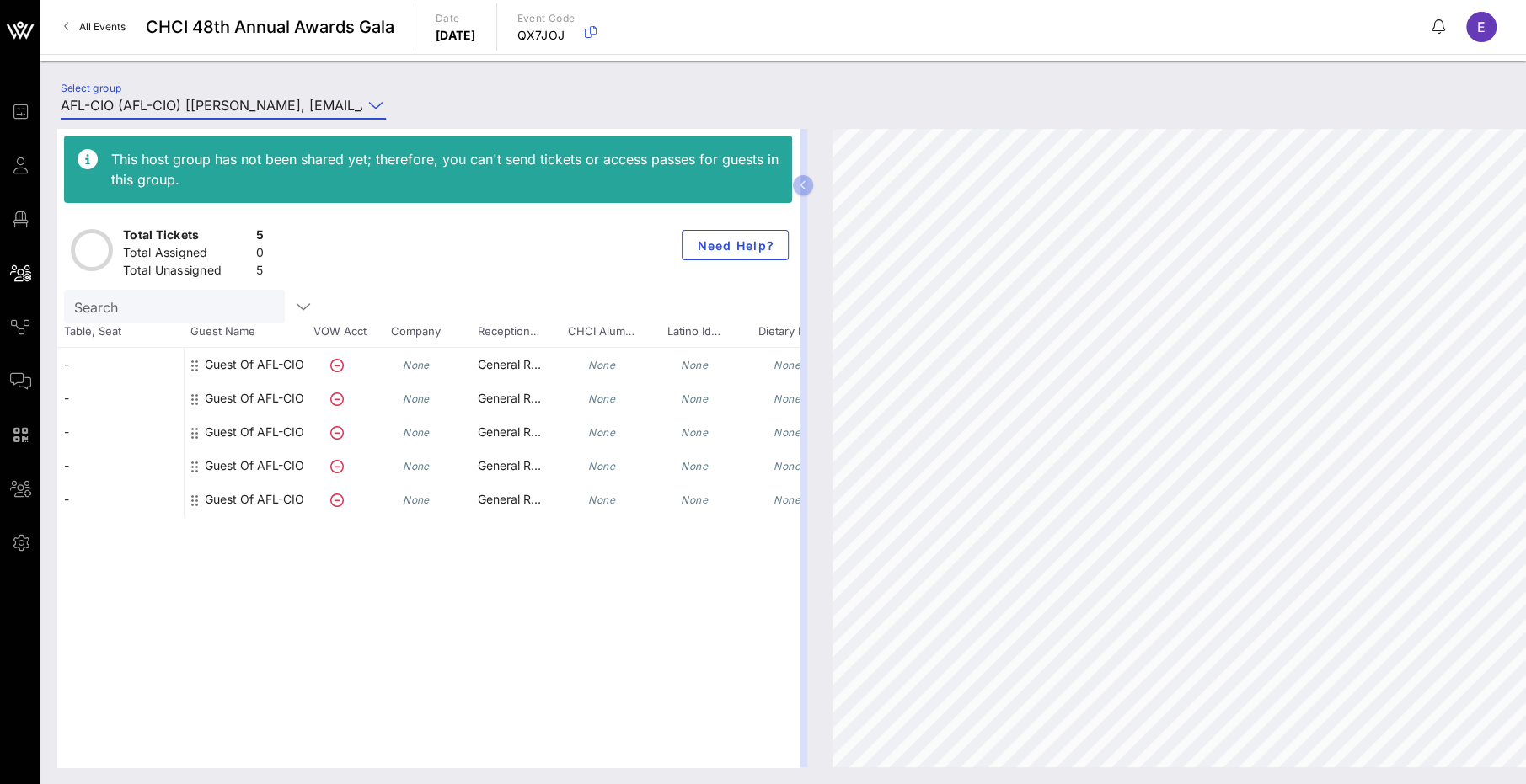 click on "AFL-CIO (AFL-CIO) [[PERSON_NAME], [EMAIL_ADDRESS][DOMAIN_NAME]]" at bounding box center [211, 105] 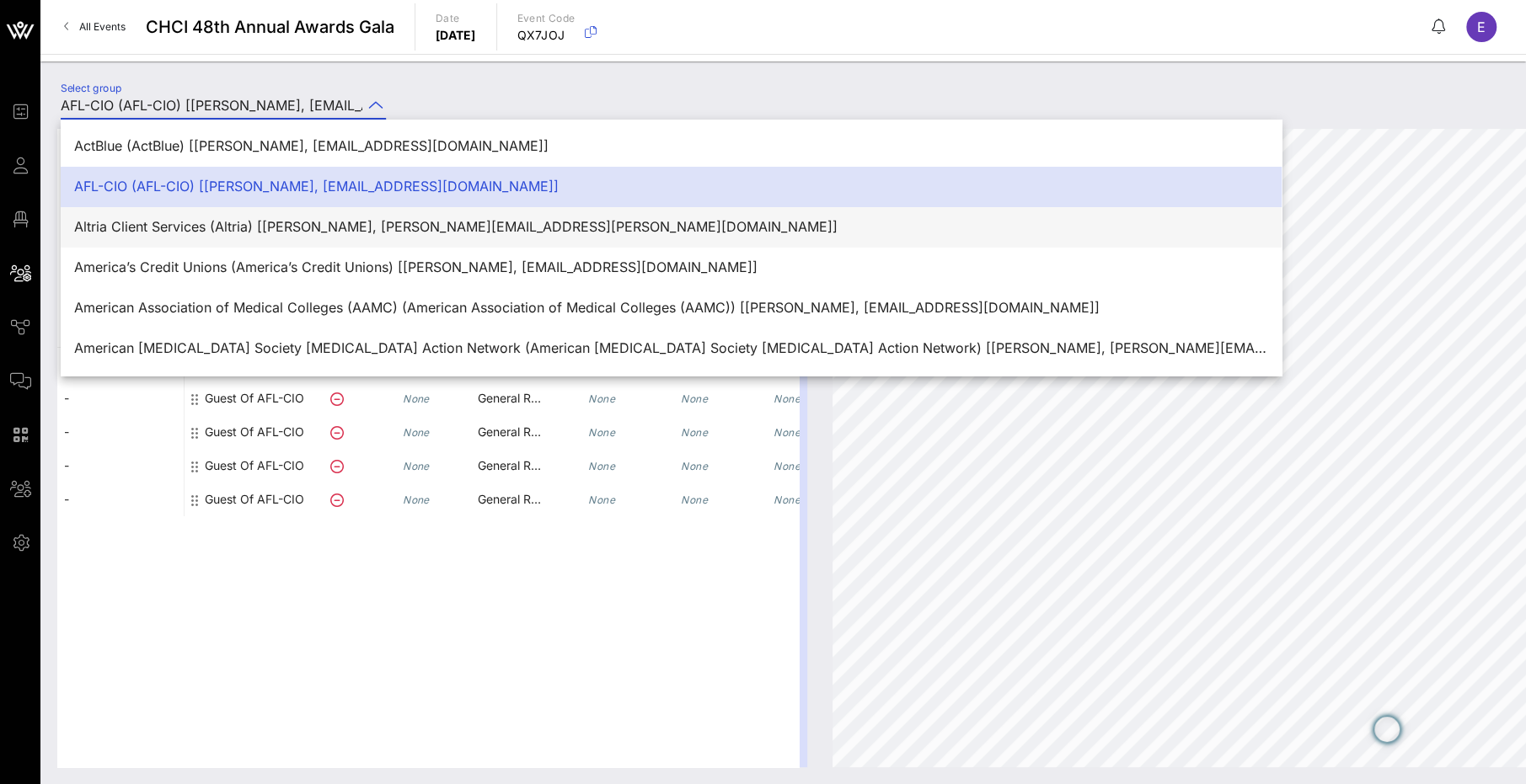 click on "Altria Client Services (Altria) [[PERSON_NAME], [PERSON_NAME][EMAIL_ADDRESS][PERSON_NAME][DOMAIN_NAME]]" at bounding box center [671, 227] 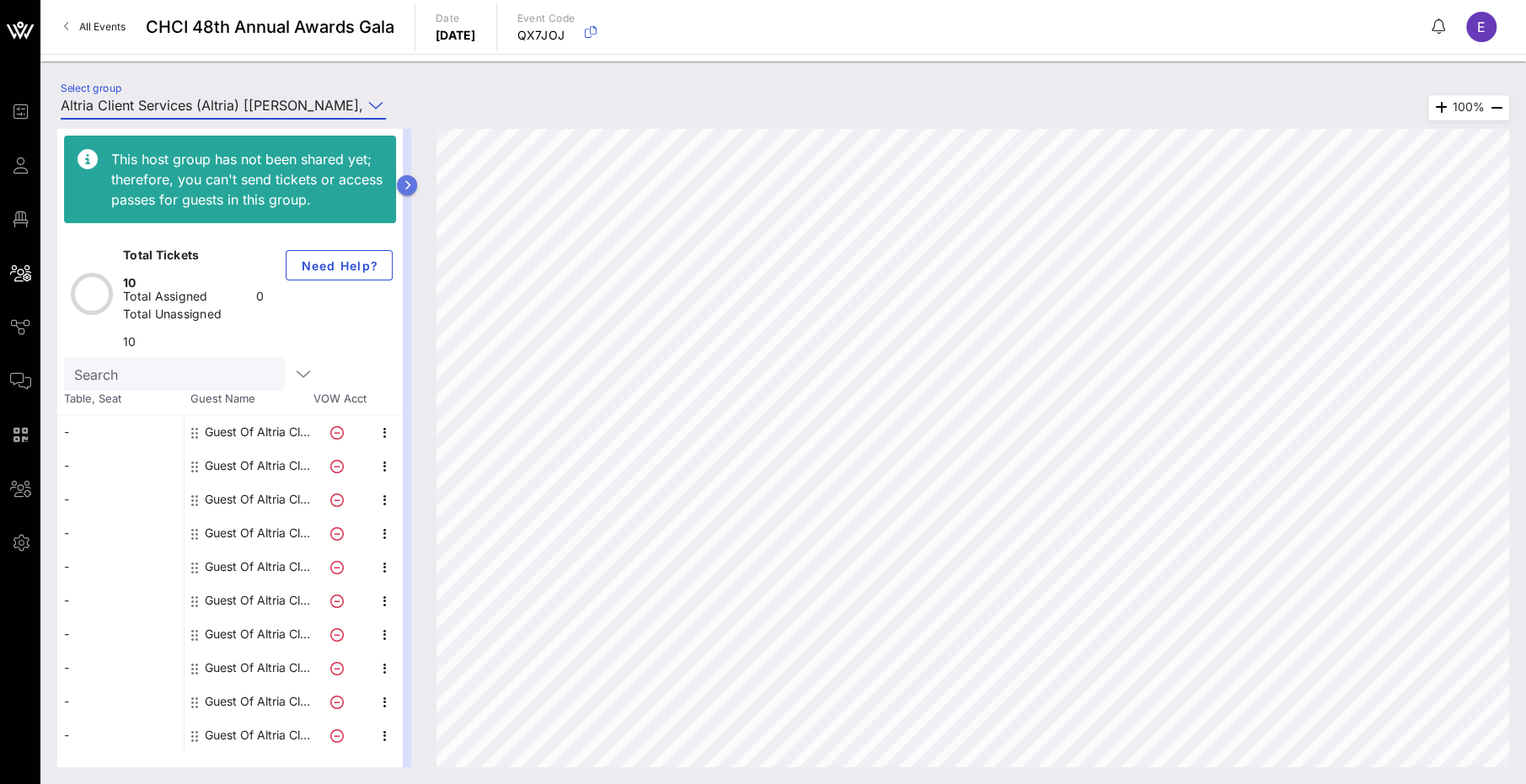 click at bounding box center [407, 185] 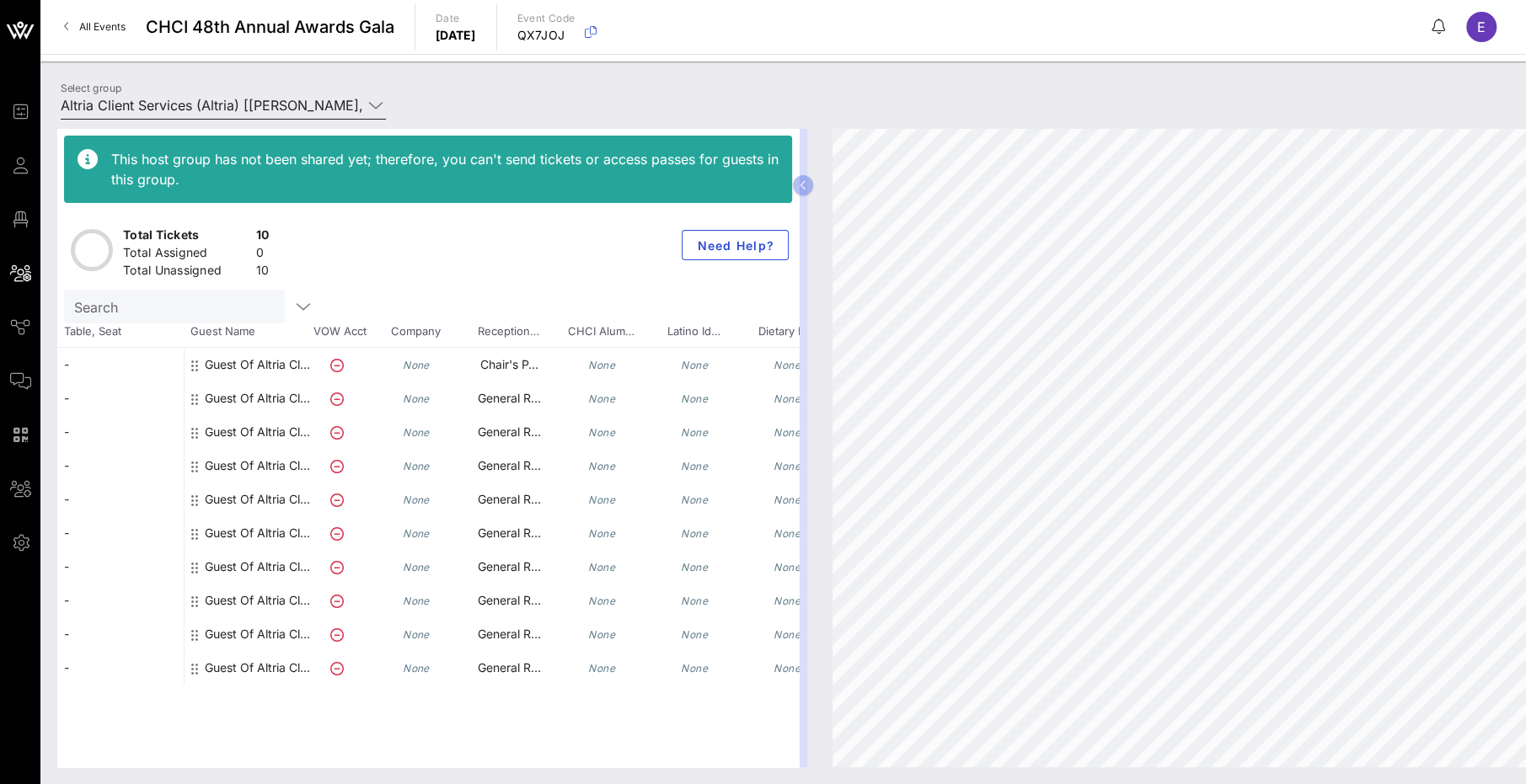 click on "Altria Client Services (Altria) [[PERSON_NAME], [PERSON_NAME][EMAIL_ADDRESS][PERSON_NAME][DOMAIN_NAME]]" at bounding box center [211, 105] 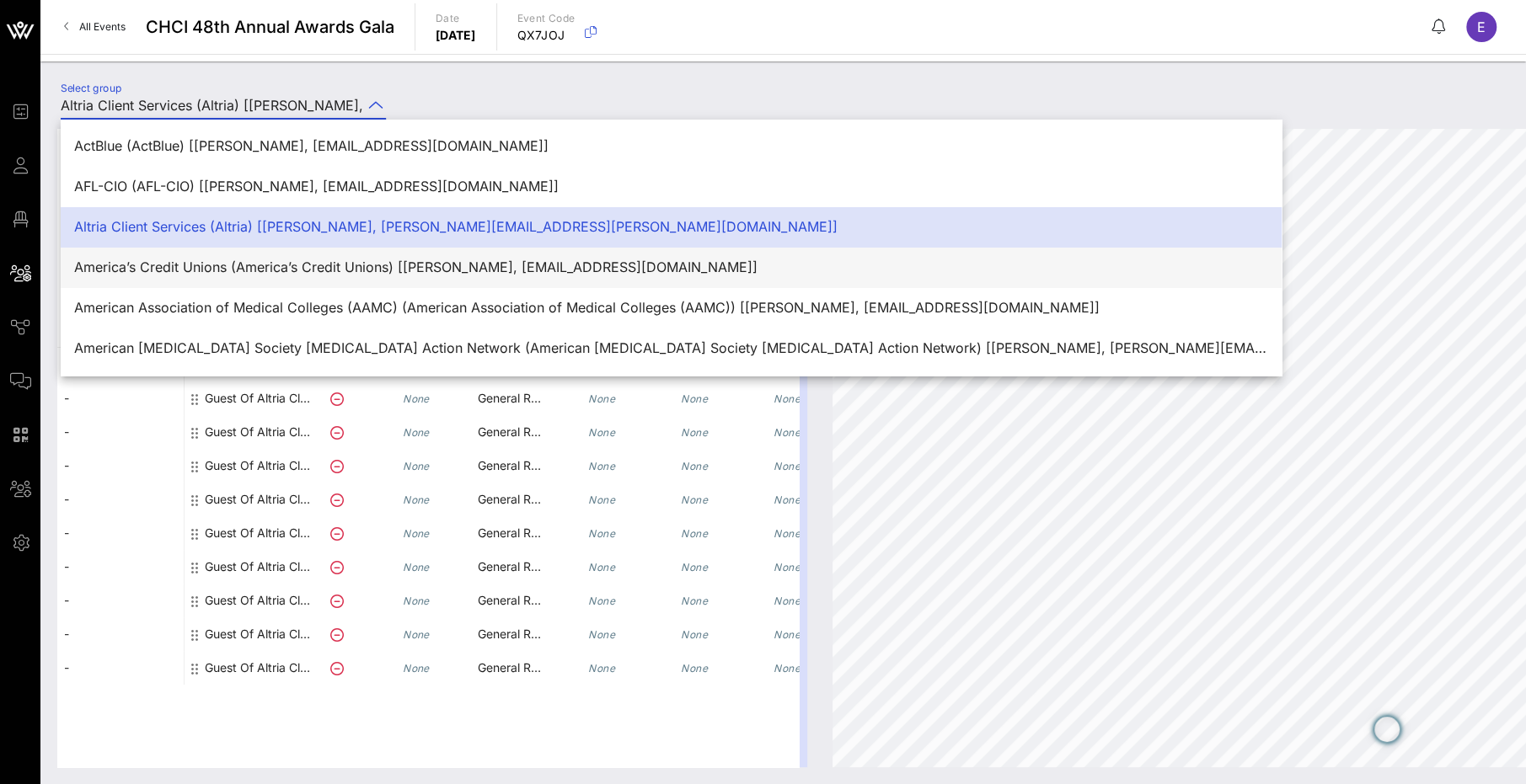 click on "America’s Credit Unions (America’s Credit Unions) [[PERSON_NAME], [EMAIL_ADDRESS][DOMAIN_NAME]]" at bounding box center (671, 267) 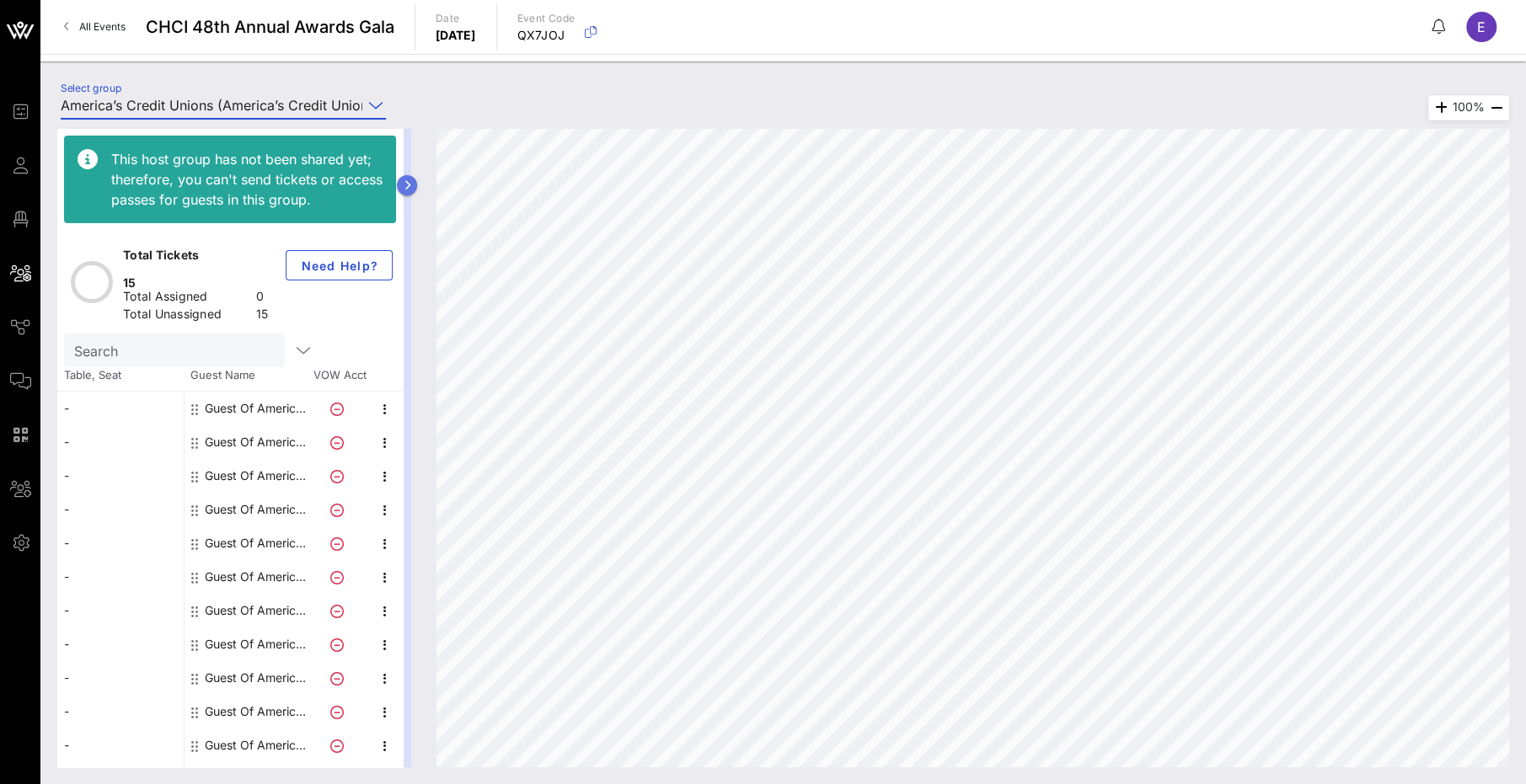 click at bounding box center (407, 185) 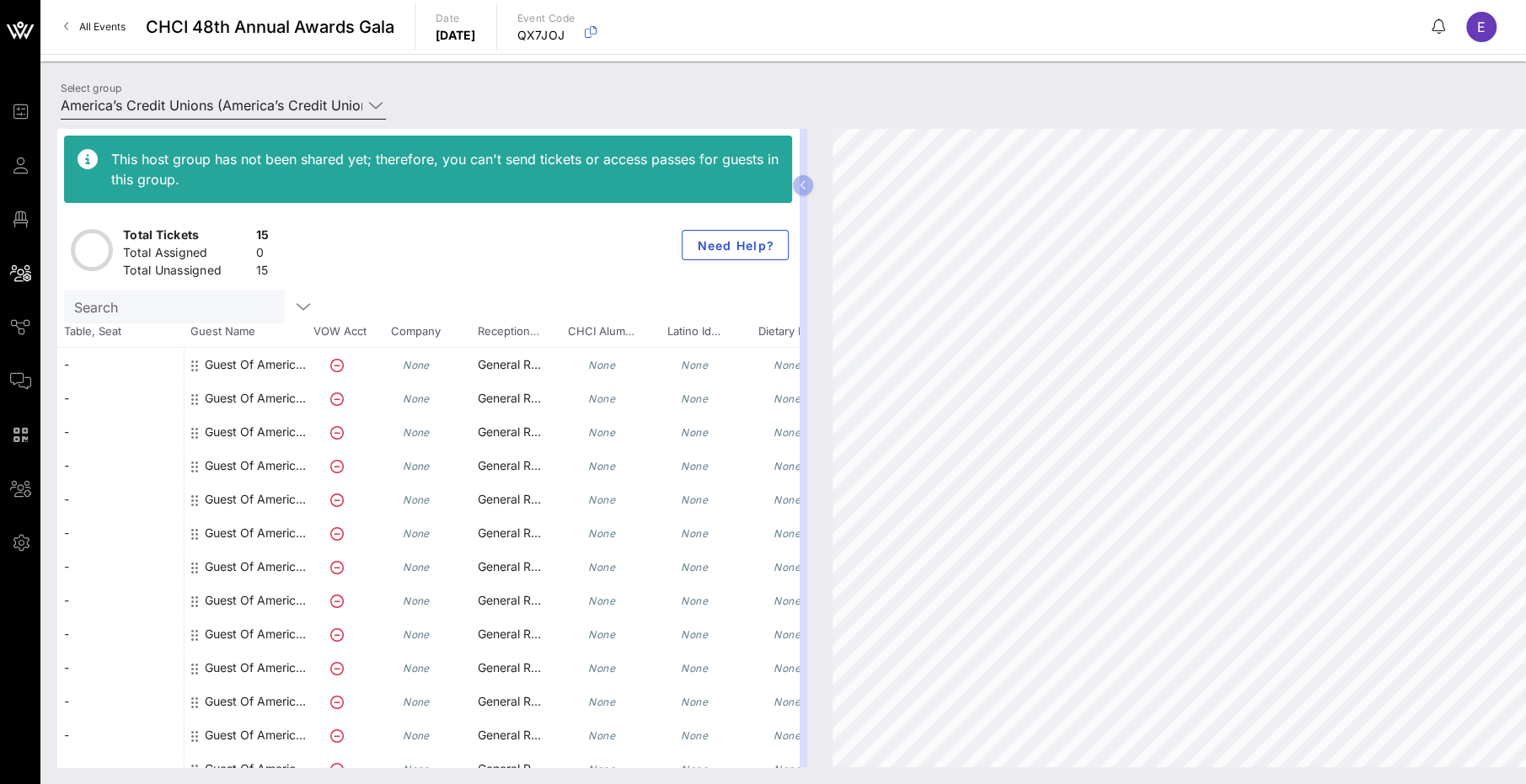 click on "America’s Credit Unions (America’s Credit Unions) [[PERSON_NAME], [EMAIL_ADDRESS][DOMAIN_NAME]]" at bounding box center (211, 105) 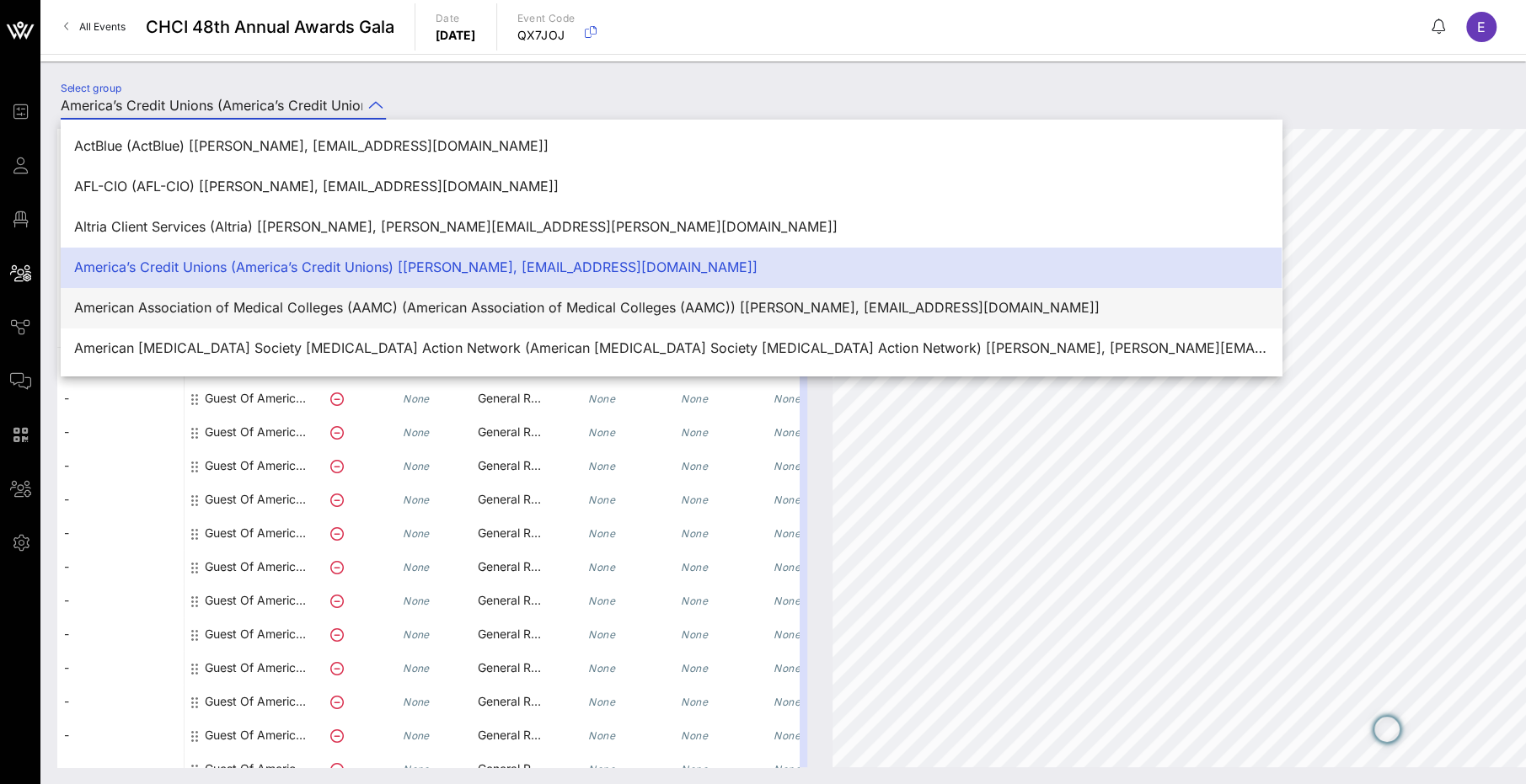 click on "American Association of Medical Colleges (AAMC) (American Association of Medical Colleges (AAMC)) [[PERSON_NAME], [EMAIL_ADDRESS][DOMAIN_NAME]]" at bounding box center (671, 307) 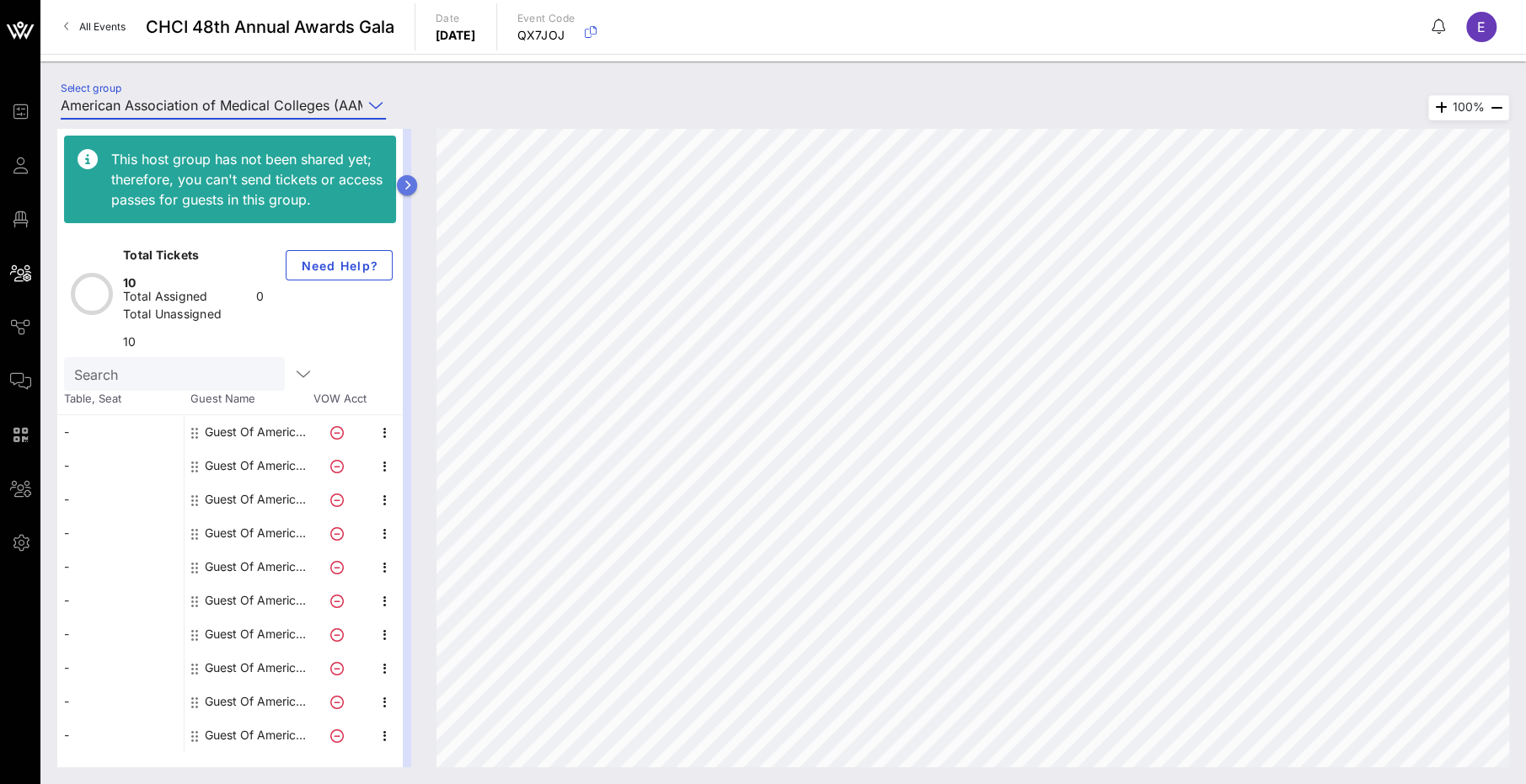 click at bounding box center (407, 185) 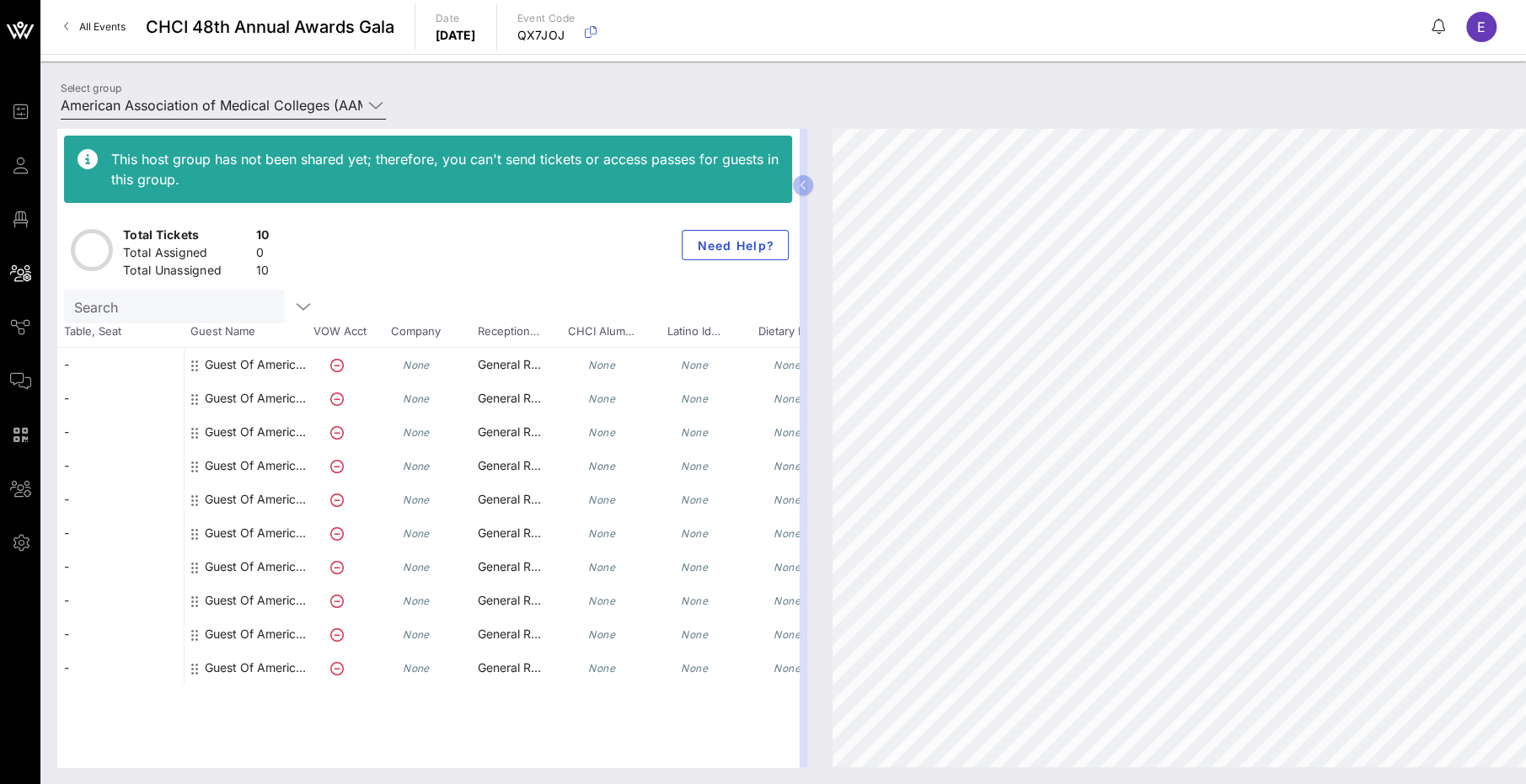 click on "American Association of Medical Colleges (AAMC) (American Association of Medical Colleges (AAMC)) [[PERSON_NAME], [EMAIL_ADDRESS][DOMAIN_NAME]]" at bounding box center [211, 105] 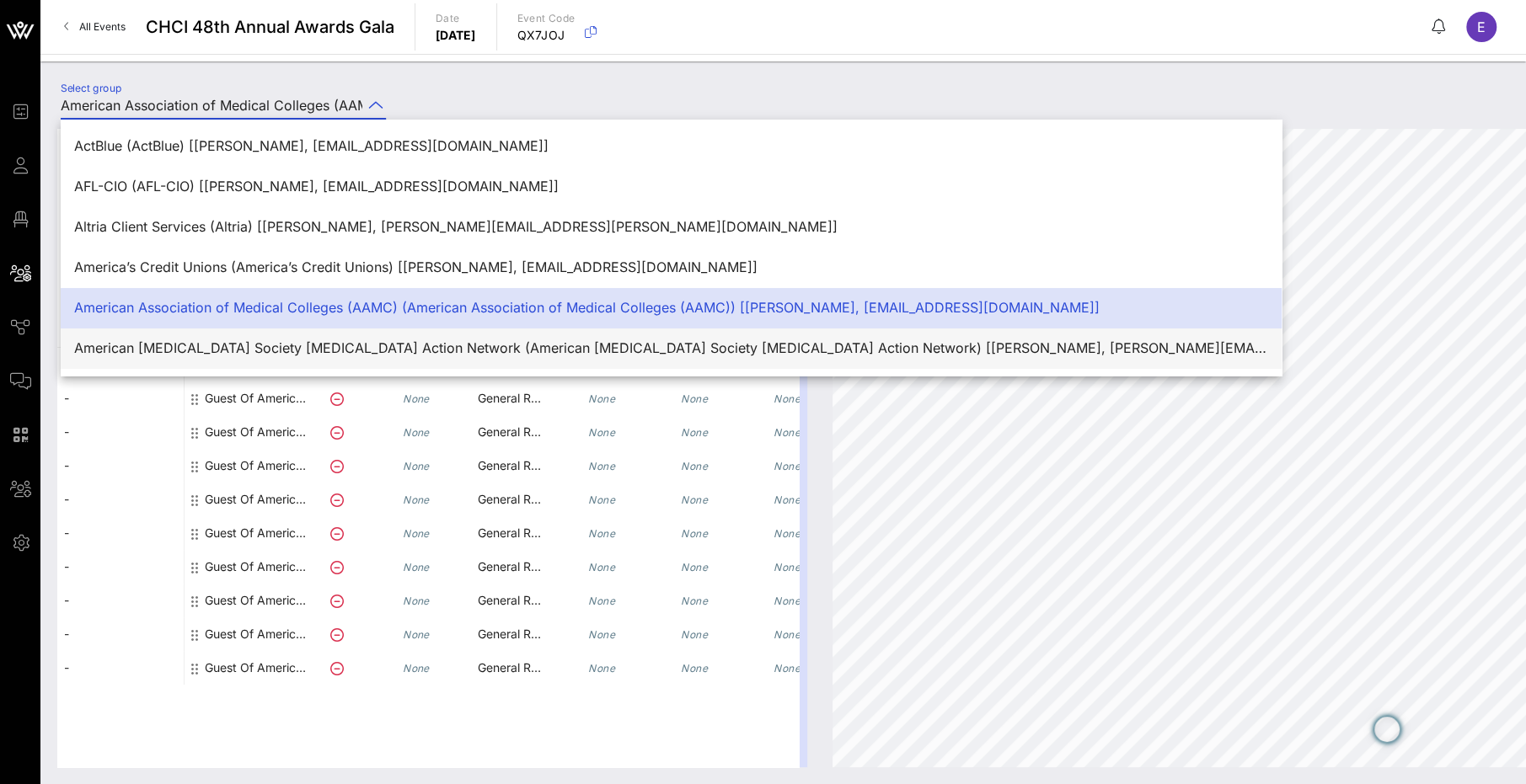 click on "American [MEDICAL_DATA] Society [MEDICAL_DATA] Action Network (American [MEDICAL_DATA] Society [MEDICAL_DATA] Action Network) [[PERSON_NAME], [PERSON_NAME][EMAIL_ADDRESS][MEDICAL_DATA][DOMAIN_NAME]]" at bounding box center (671, 348) 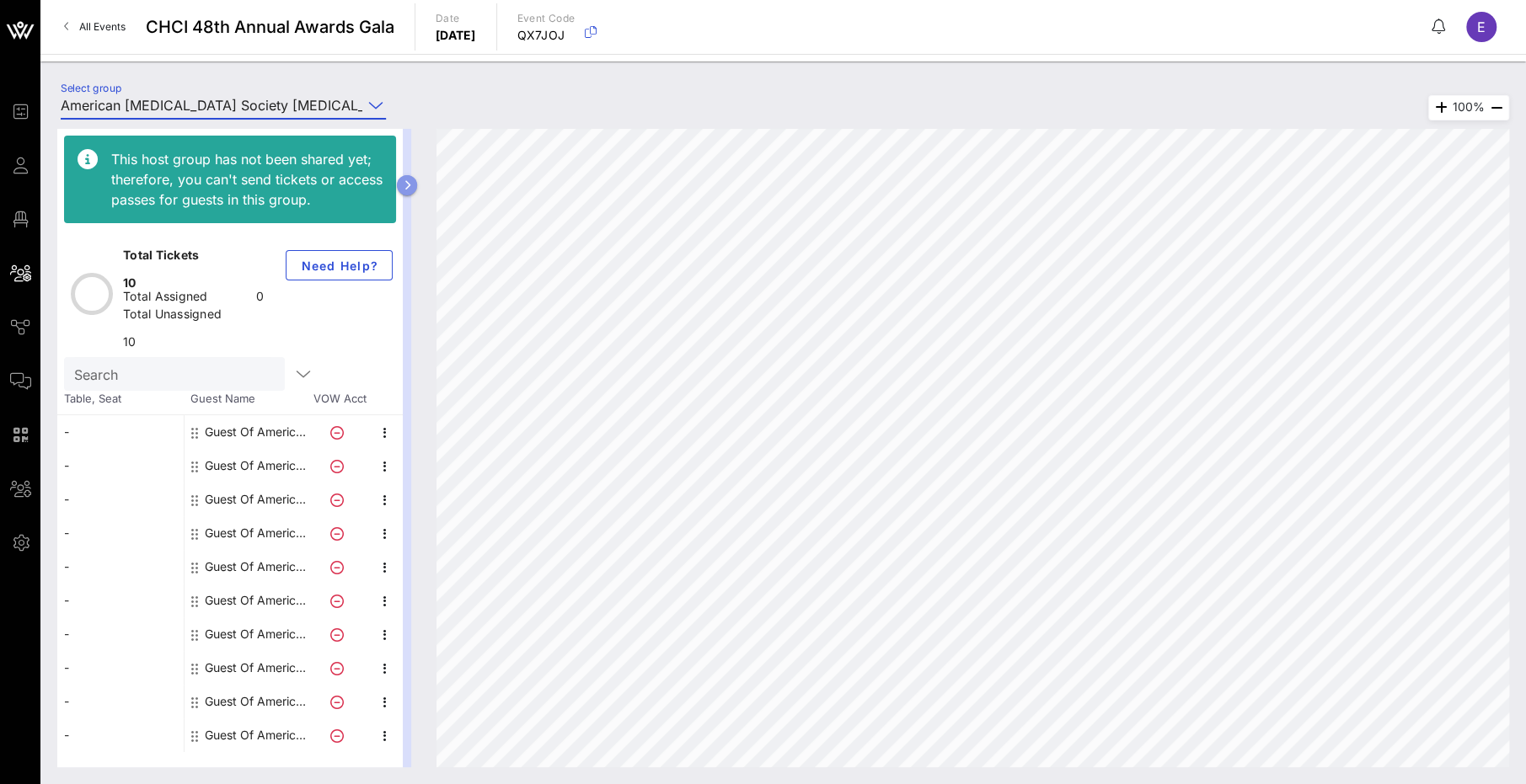 click at bounding box center (407, 185) 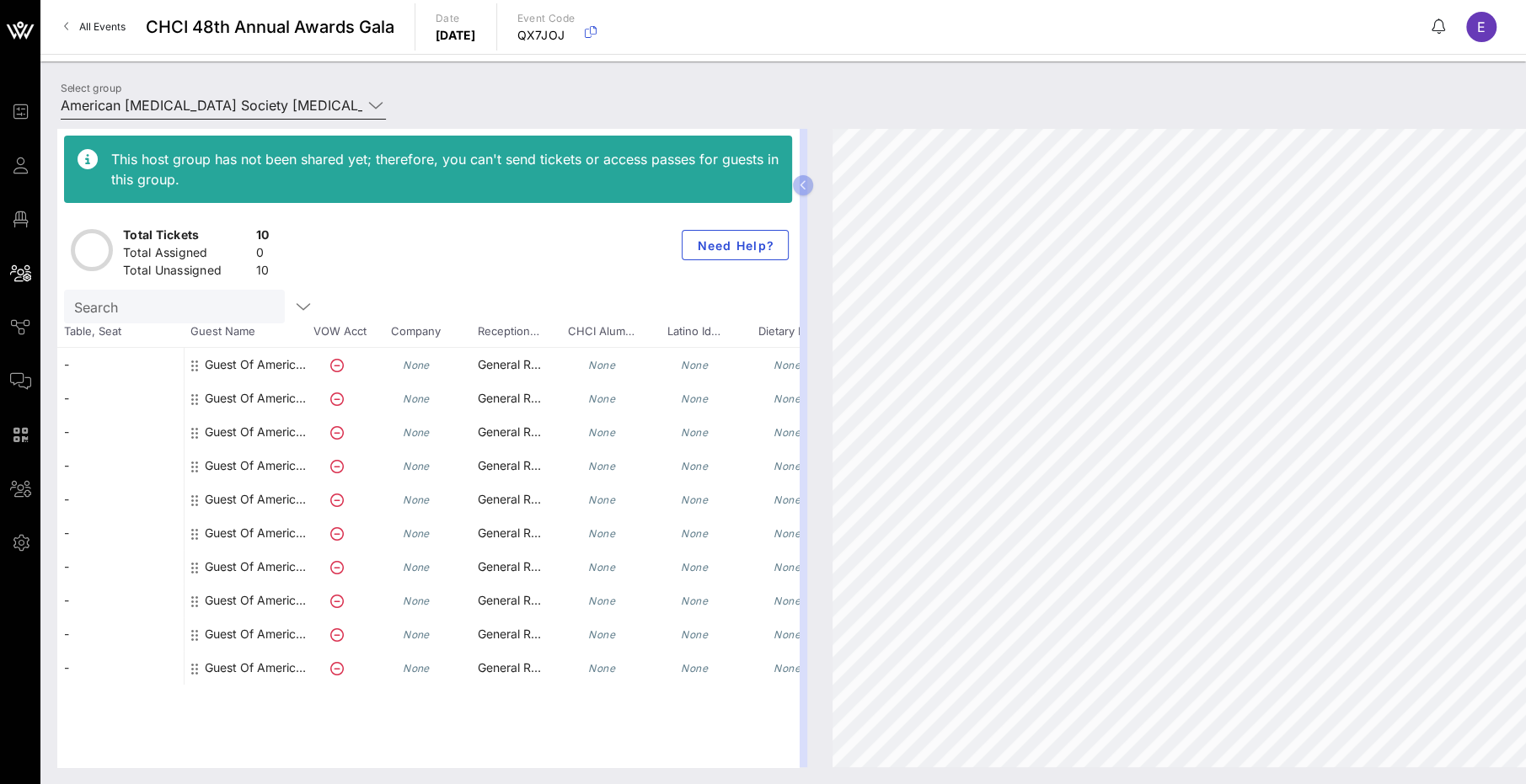 click on "American [MEDICAL_DATA] Society [MEDICAL_DATA] Action Network (American [MEDICAL_DATA] Society [MEDICAL_DATA] Action Network) [[PERSON_NAME], [PERSON_NAME][EMAIL_ADDRESS][MEDICAL_DATA][DOMAIN_NAME]]" at bounding box center (211, 105) 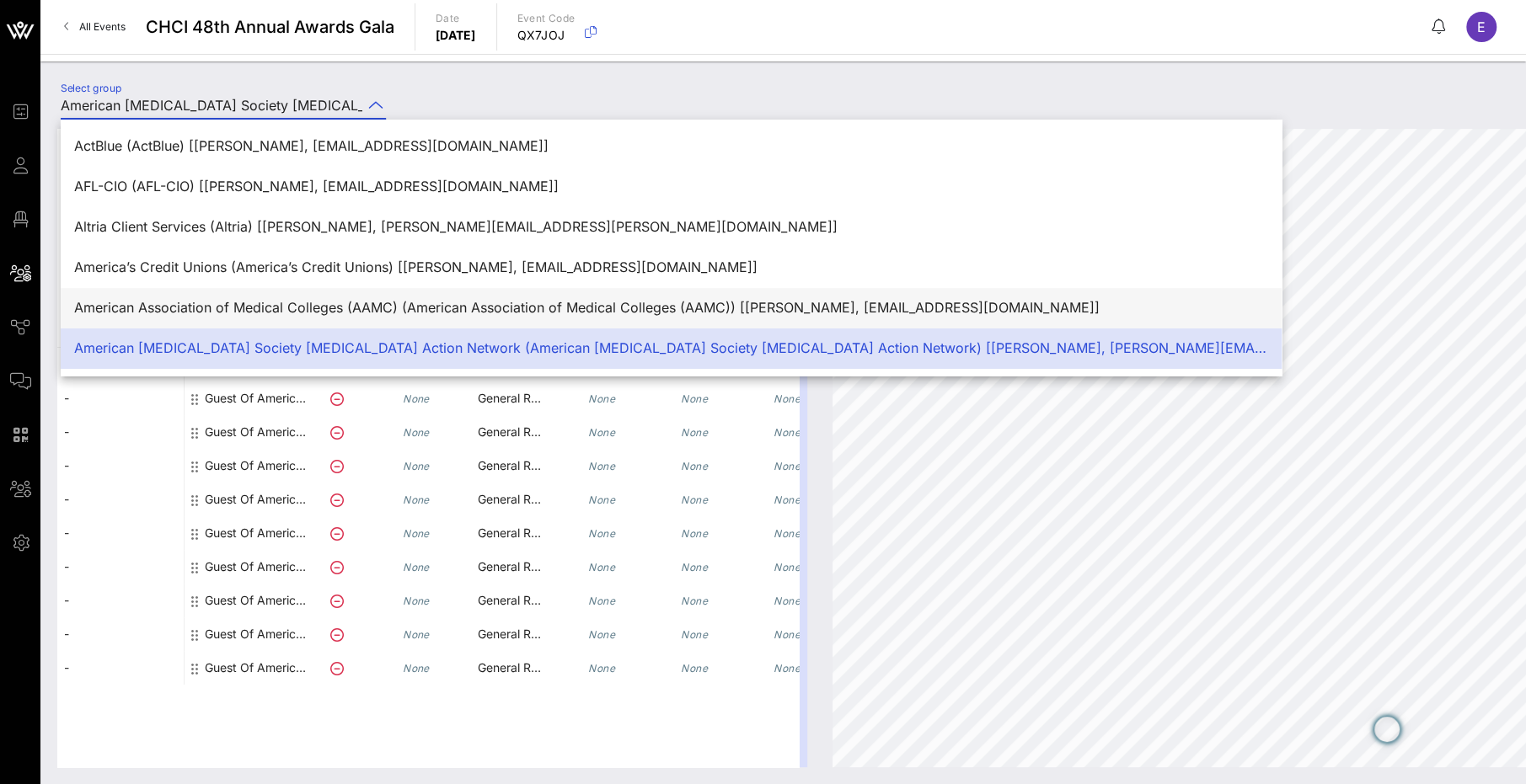 scroll, scrollTop: 47, scrollLeft: 0, axis: vertical 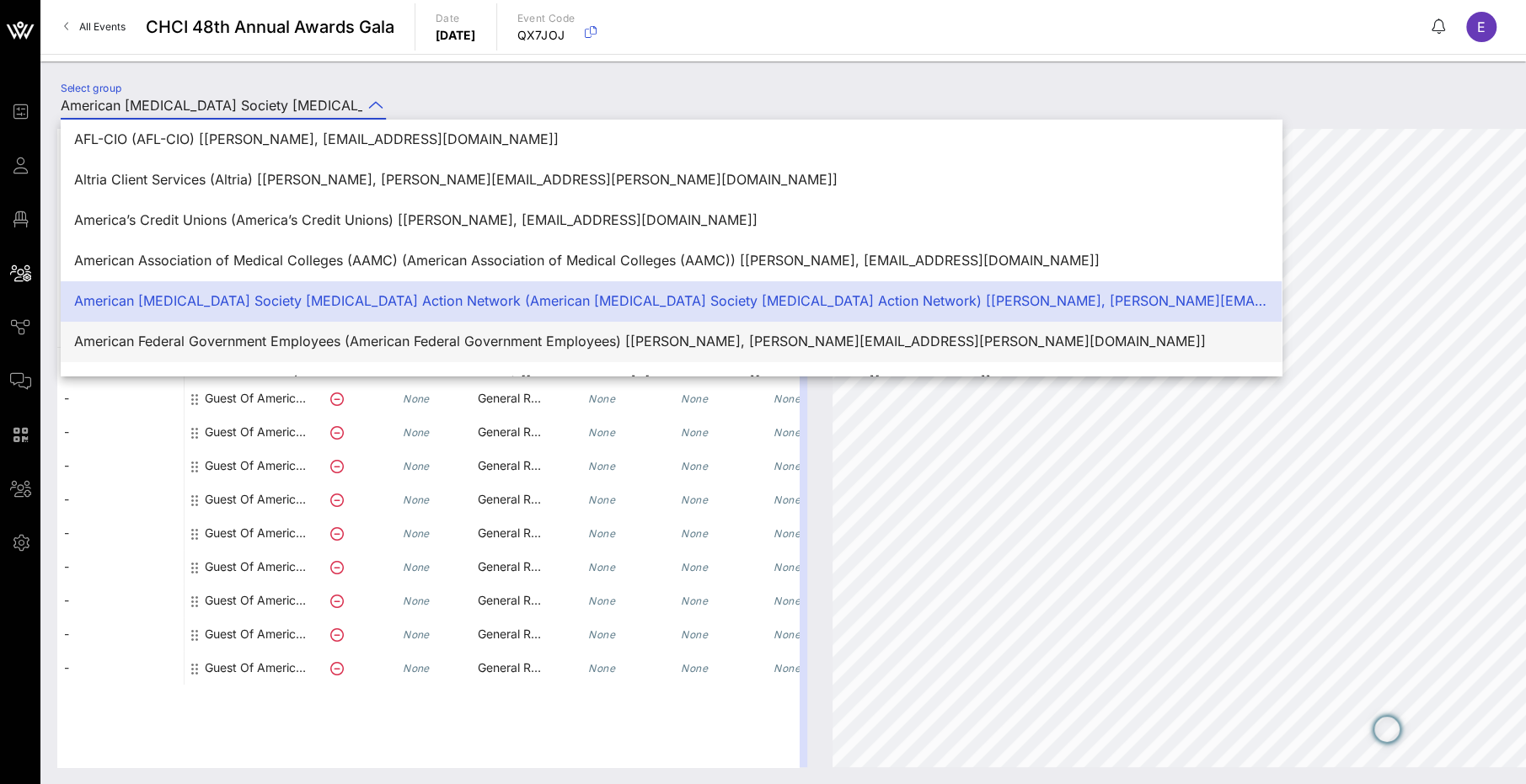 click on "American Federal Government Employees (American Federal Government Employees) [[PERSON_NAME], [PERSON_NAME][EMAIL_ADDRESS][PERSON_NAME][DOMAIN_NAME]]" at bounding box center (671, 341) 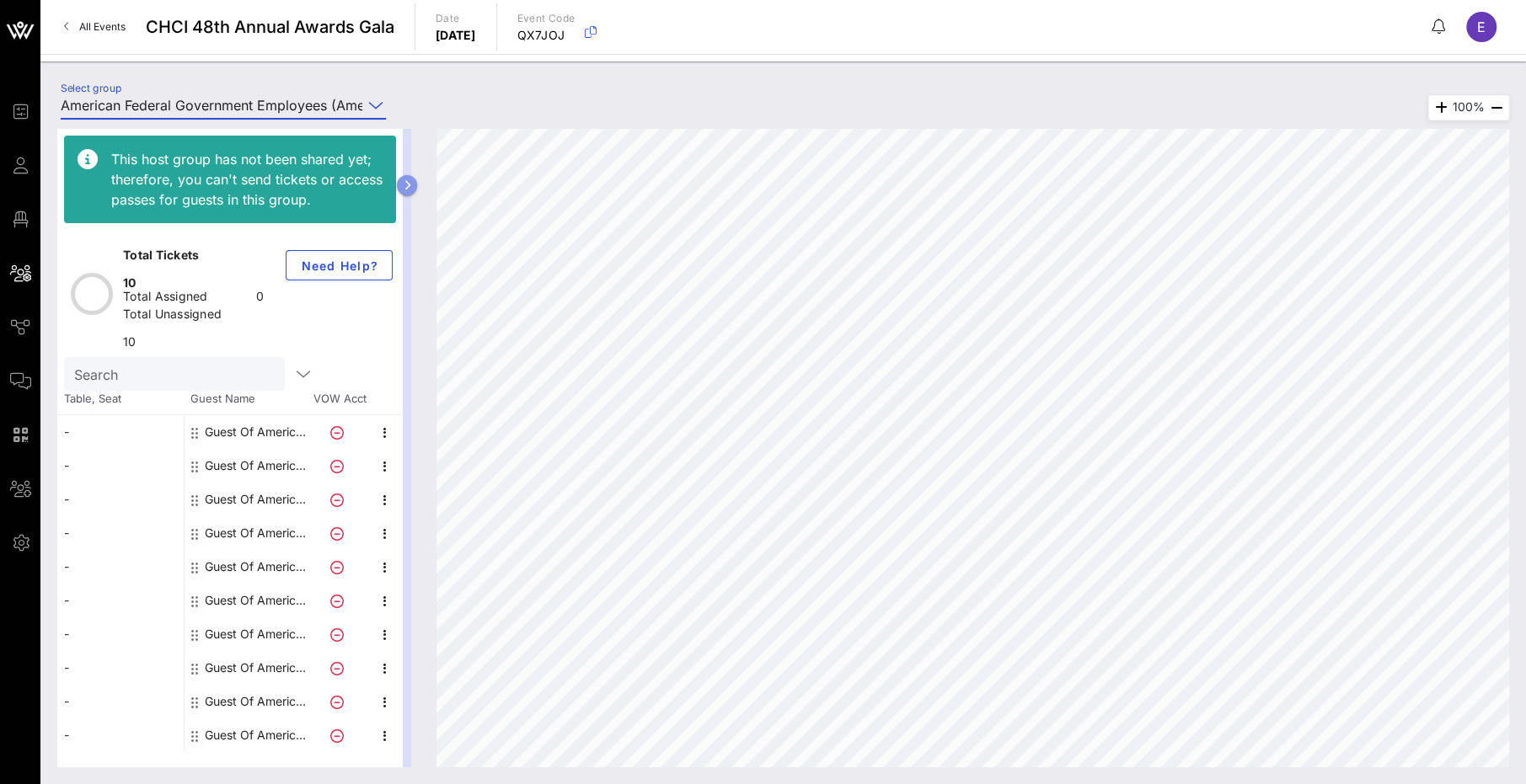click at bounding box center [407, 185] 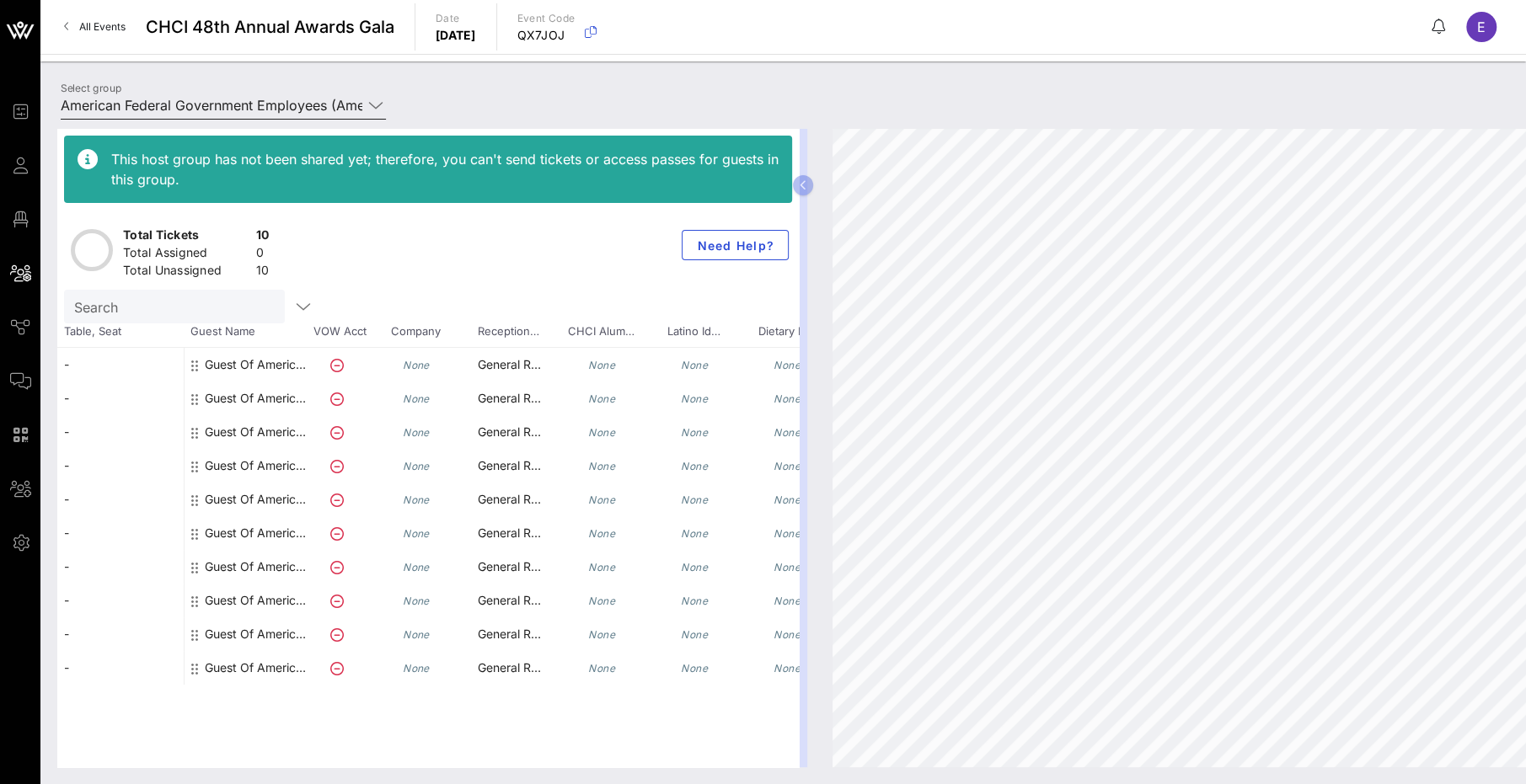 click on "American Federal Government Employees (American Federal Government Employees) [[PERSON_NAME], [PERSON_NAME][EMAIL_ADDRESS][PERSON_NAME][DOMAIN_NAME]]" at bounding box center (211, 105) 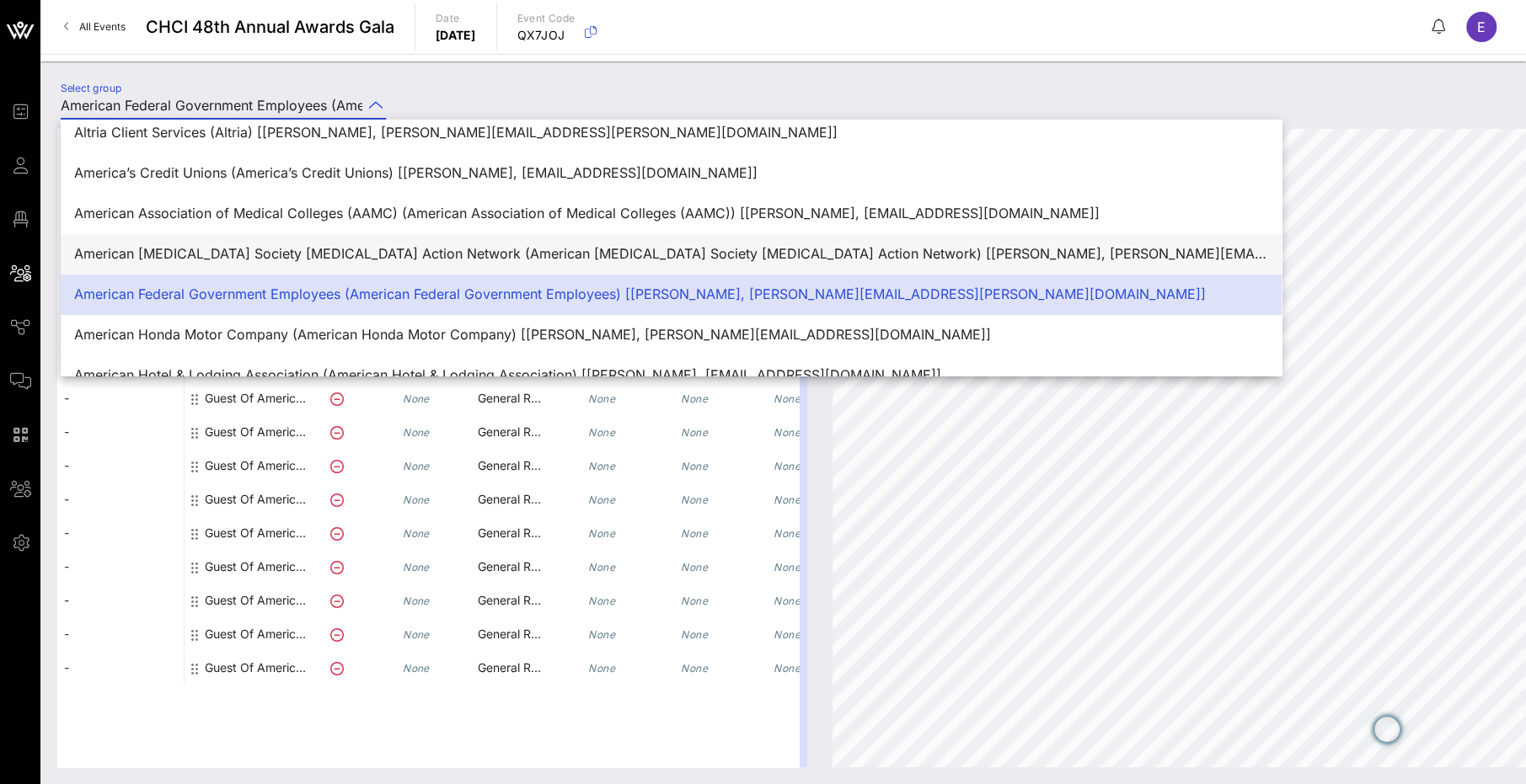 scroll, scrollTop: 116, scrollLeft: 0, axis: vertical 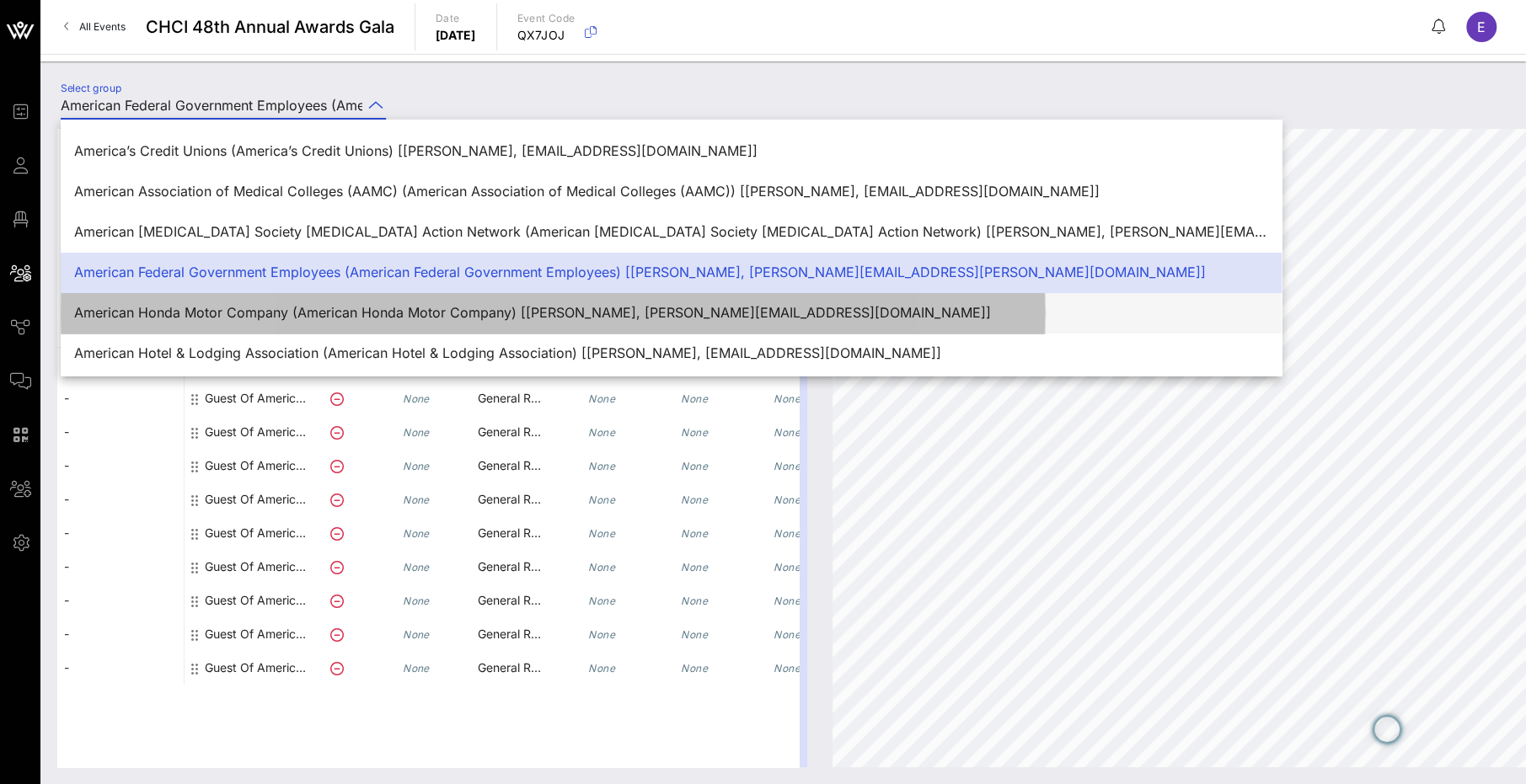 click on "American Honda Motor Company (American Honda Motor Company) [[PERSON_NAME], [PERSON_NAME][EMAIL_ADDRESS][DOMAIN_NAME]]" at bounding box center [671, 312] 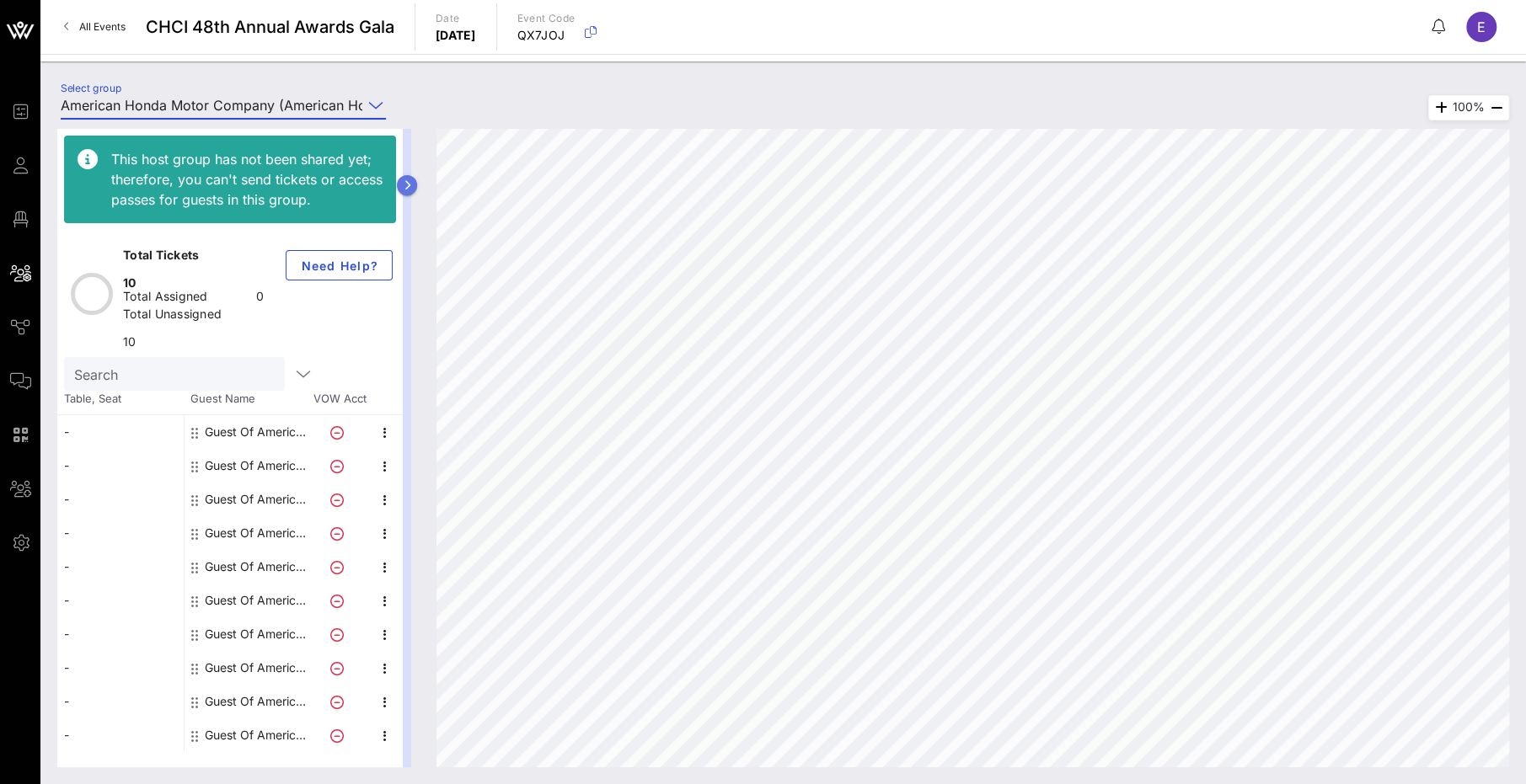 click at bounding box center (407, 185) 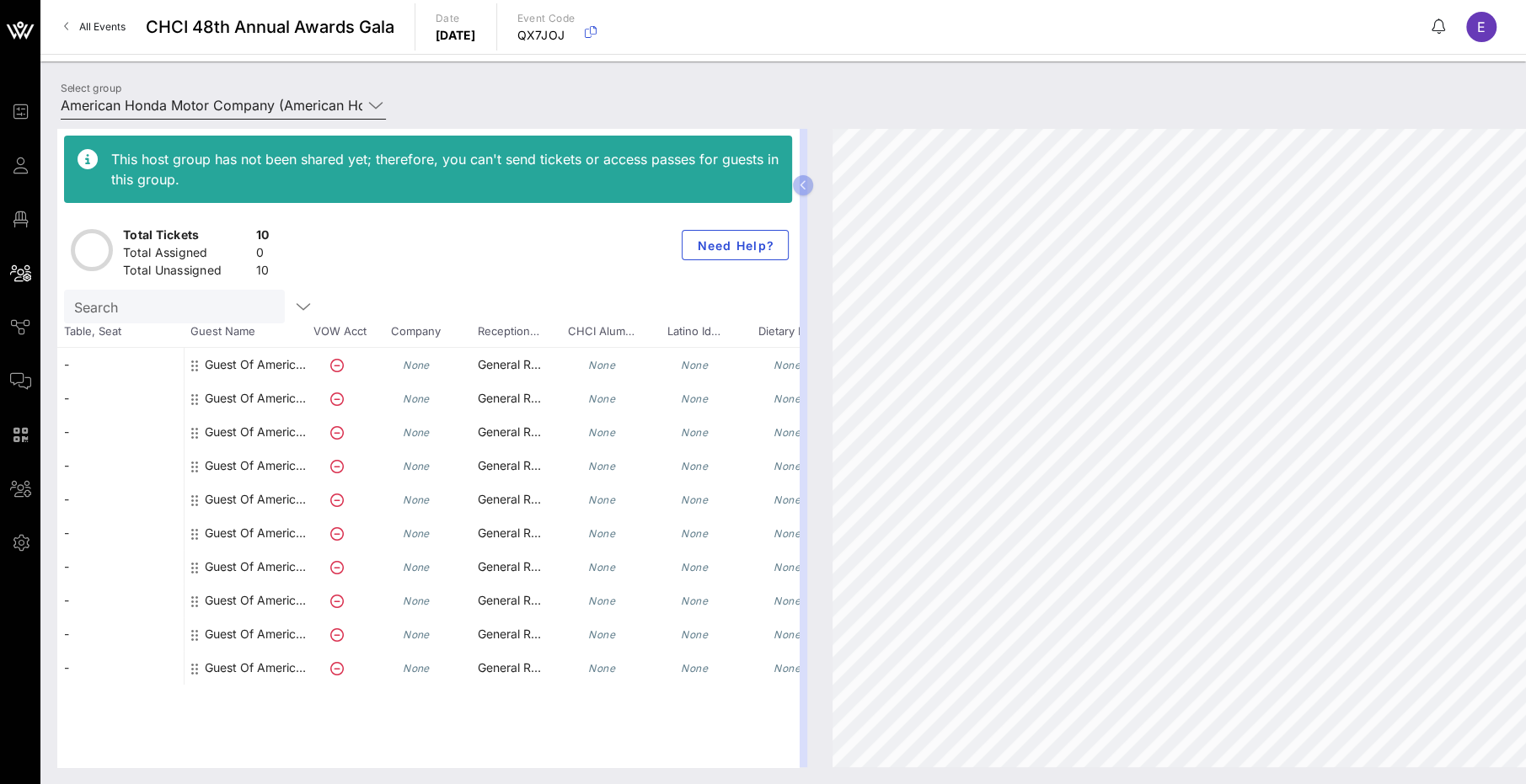 click on "Select group American Honda Motor Company (American Honda Motor Company) [[PERSON_NAME], [PERSON_NAME][EMAIL_ADDRESS][DOMAIN_NAME]]" at bounding box center [223, 109] 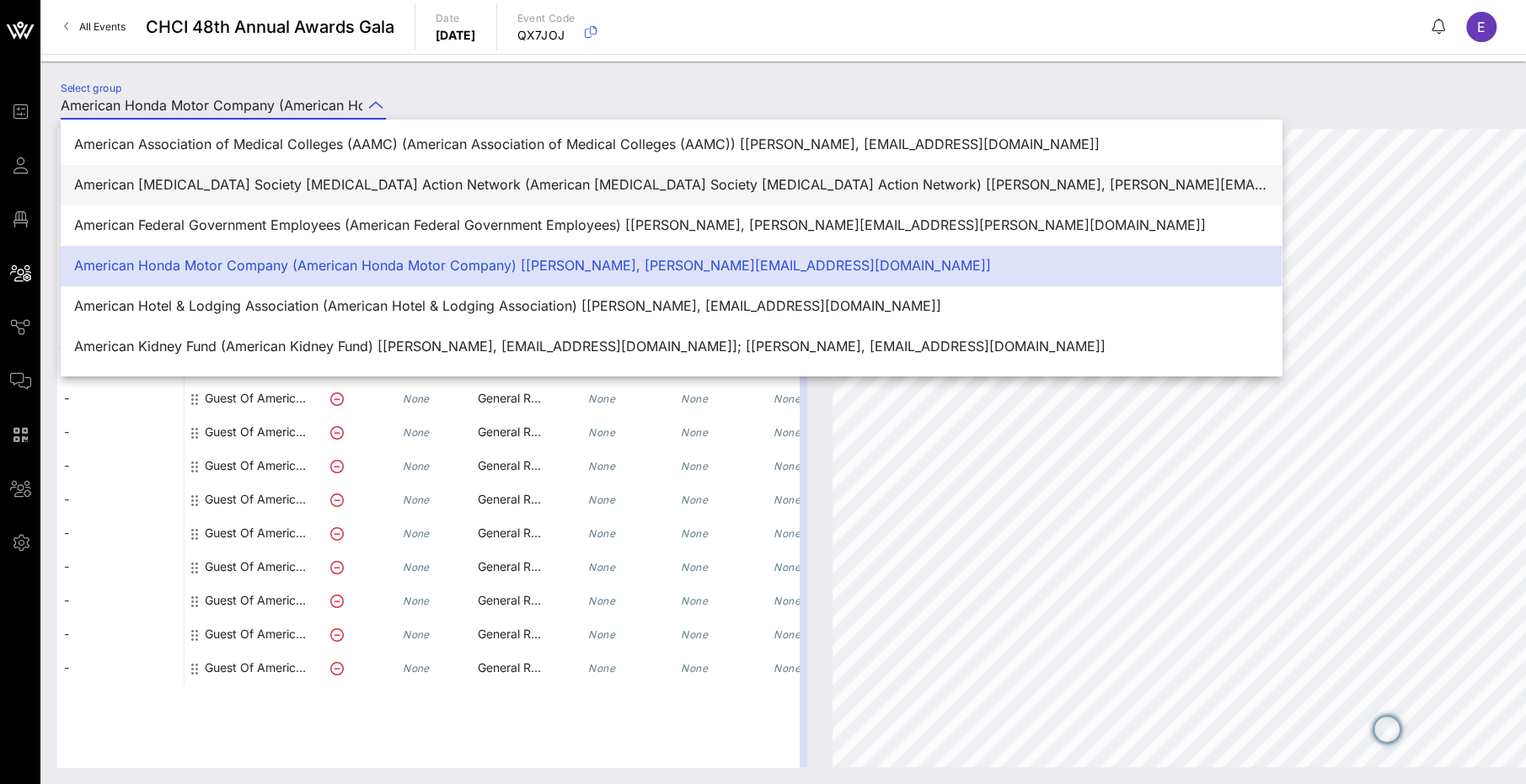 scroll, scrollTop: 182, scrollLeft: 0, axis: vertical 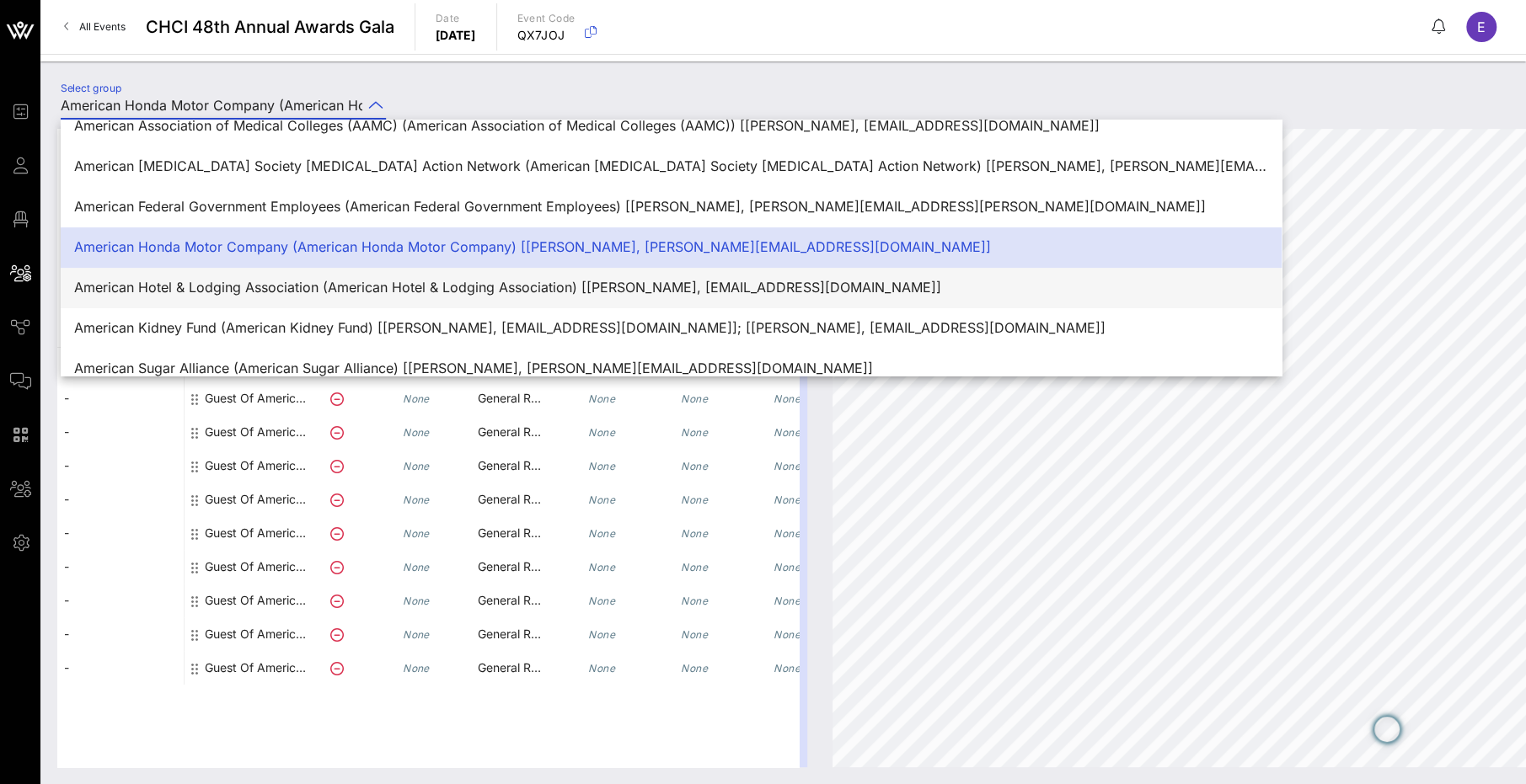 click on "American Hotel & Lodging Association (American Hotel & Lodging Association) [[PERSON_NAME], [EMAIL_ADDRESS][DOMAIN_NAME]]" at bounding box center (671, 287) 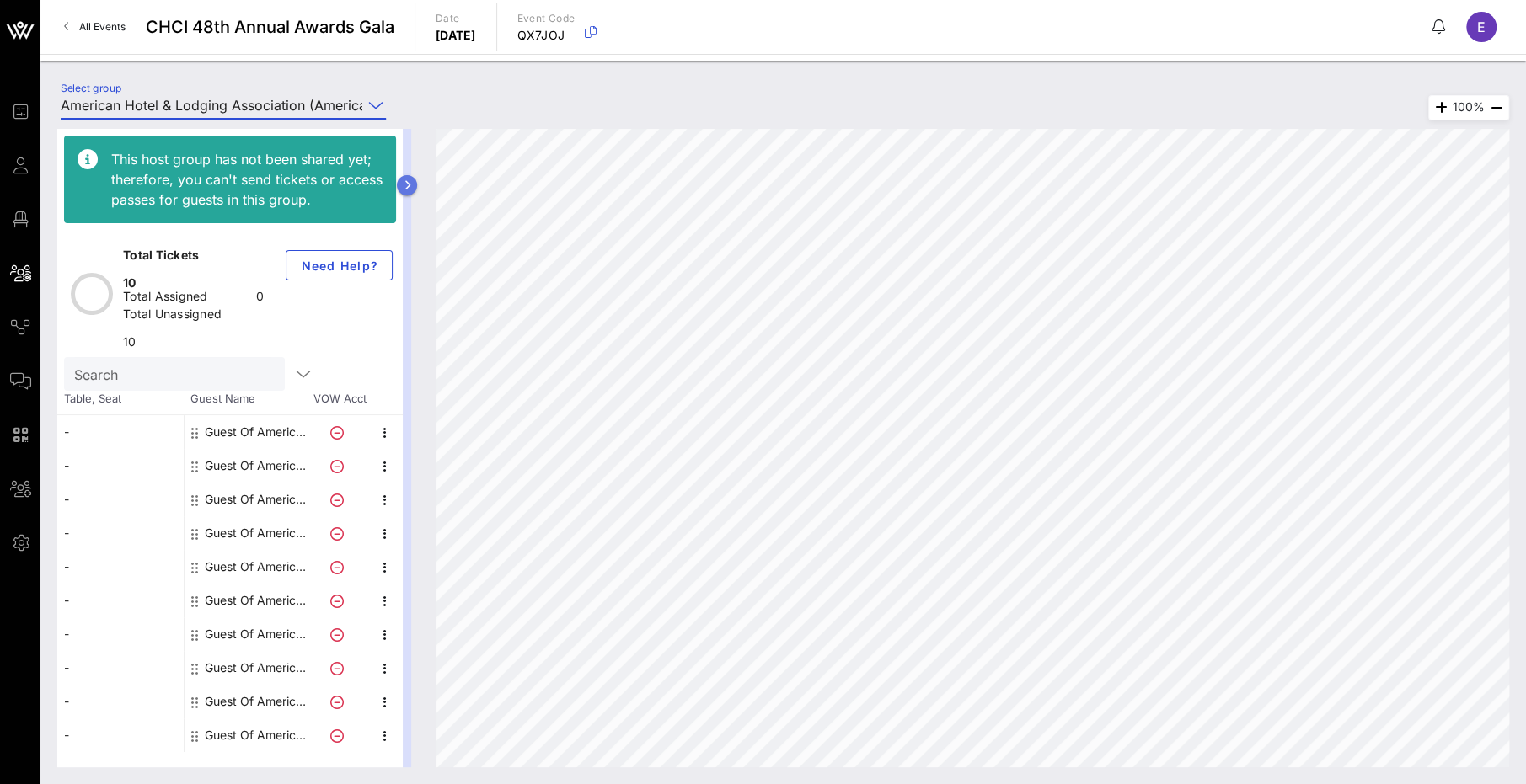 click at bounding box center [407, 185] 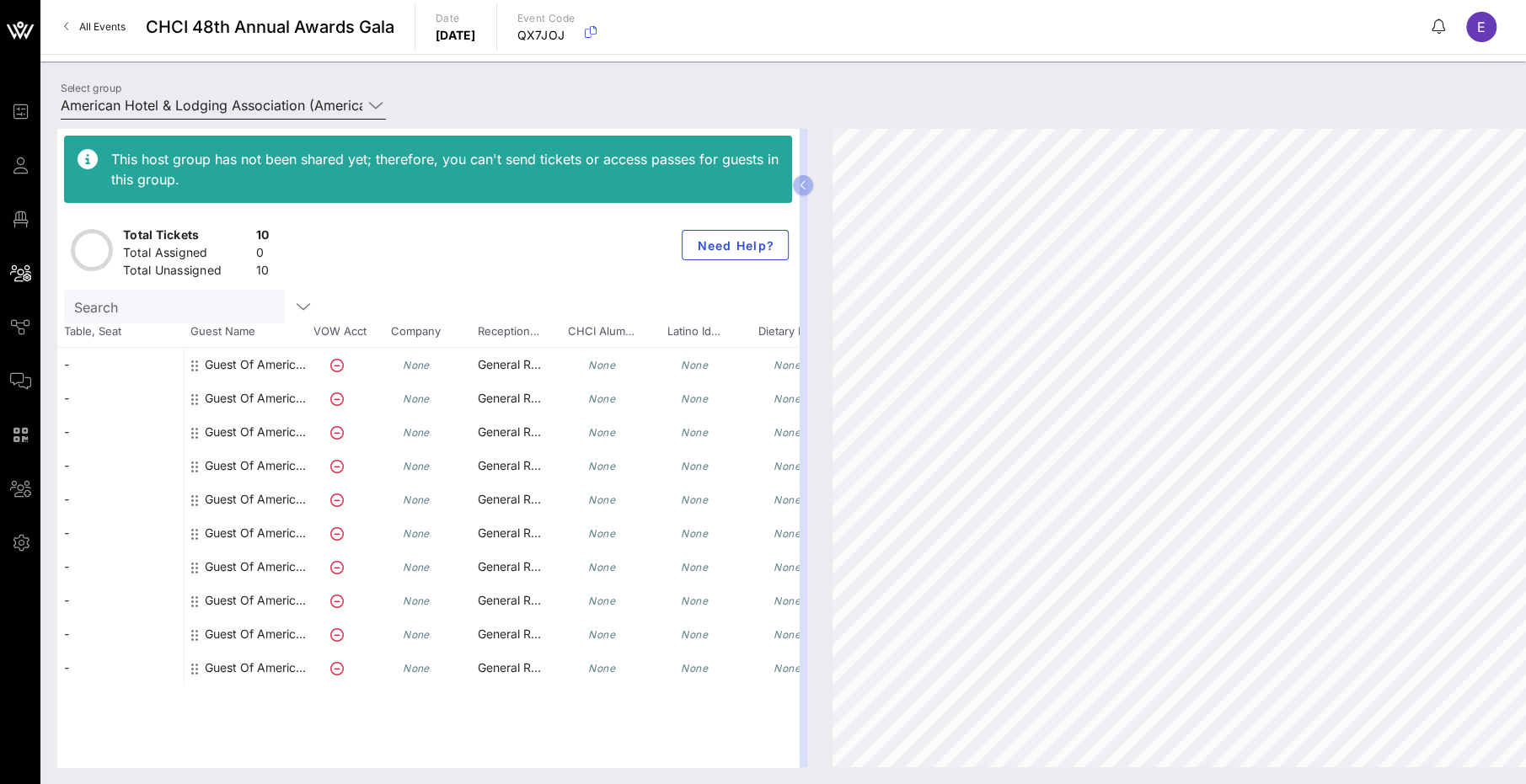 click on "American Hotel & Lodging Association (American Hotel & Lodging Association) [[PERSON_NAME], [EMAIL_ADDRESS][DOMAIN_NAME]]" at bounding box center (211, 105) 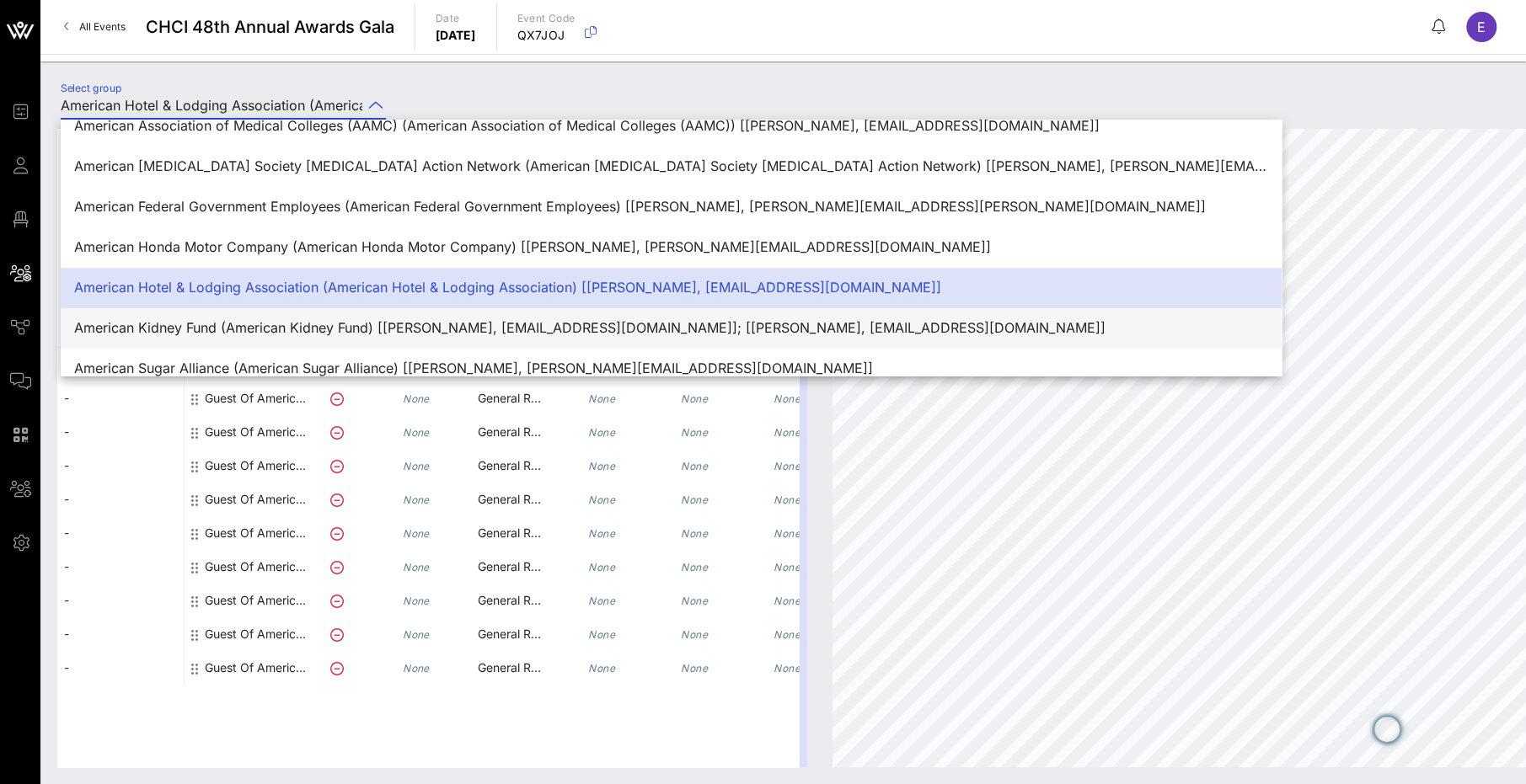 click on "American Kidney Fund (American Kidney Fund) [[PERSON_NAME], [EMAIL_ADDRESS][DOMAIN_NAME]];  [[PERSON_NAME], [EMAIL_ADDRESS][DOMAIN_NAME]]" at bounding box center [671, 328] 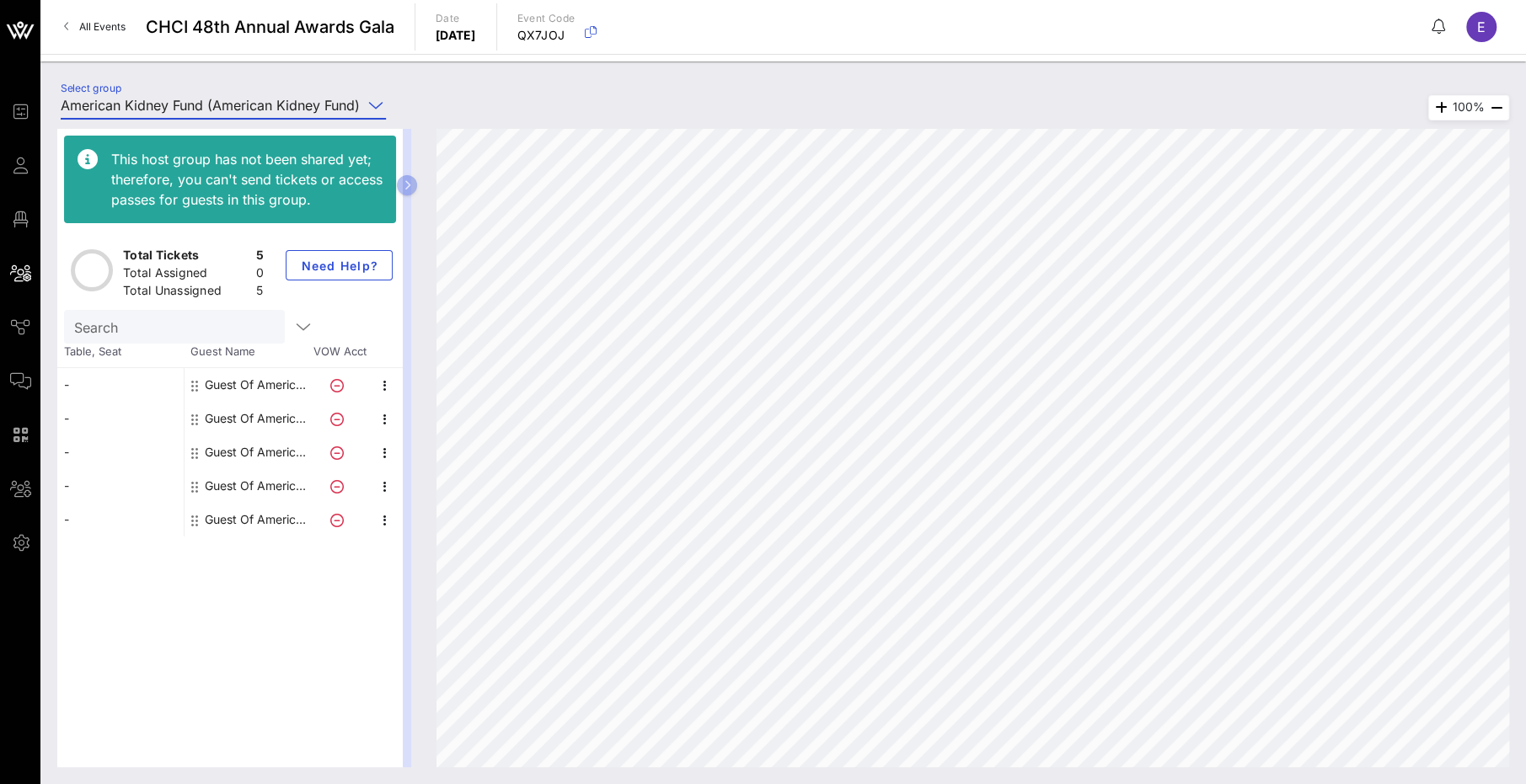click on "This host group has not been shared yet; therefore, you can't send tickets or access passes for guests in this group.
Total Tickets   5   Total Assigned   0   Total Unassigned   5   Need Help?   Search           Table, Seat   Guest Name     VOW Acct
-
-
-
-
-
Guest Of American Kidney Fund
Guest Of American Kidney Fund
Guest Of American Kidney Fund
Guest Of American Kidney Fund
Guest Of American Kidney Fund" at bounding box center (230, 448) 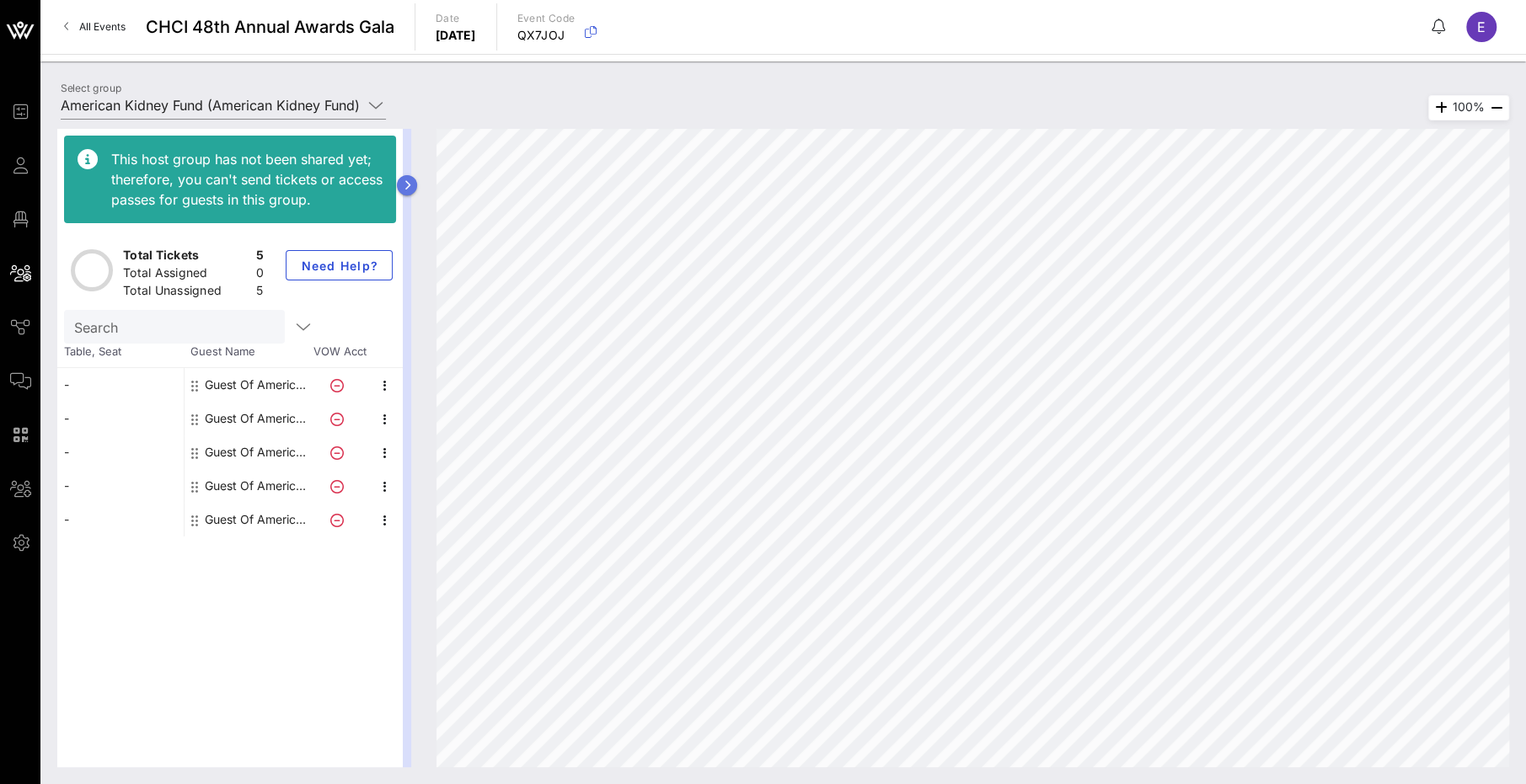 click at bounding box center [407, 185] 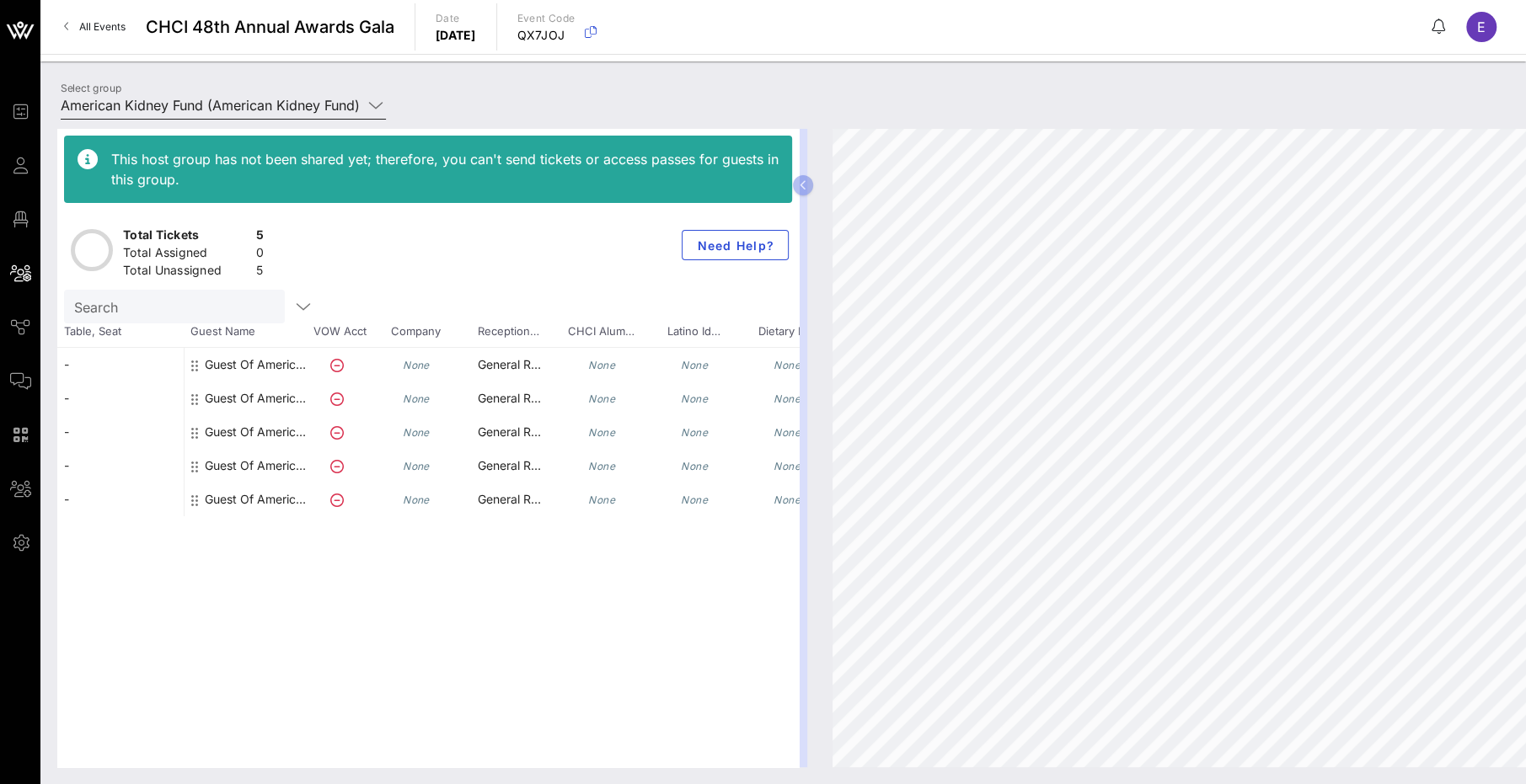 click on "American Kidney Fund (American Kidney Fund) [[PERSON_NAME], [EMAIL_ADDRESS][DOMAIN_NAME]];  [[PERSON_NAME], [EMAIL_ADDRESS][DOMAIN_NAME]]" at bounding box center [211, 105] 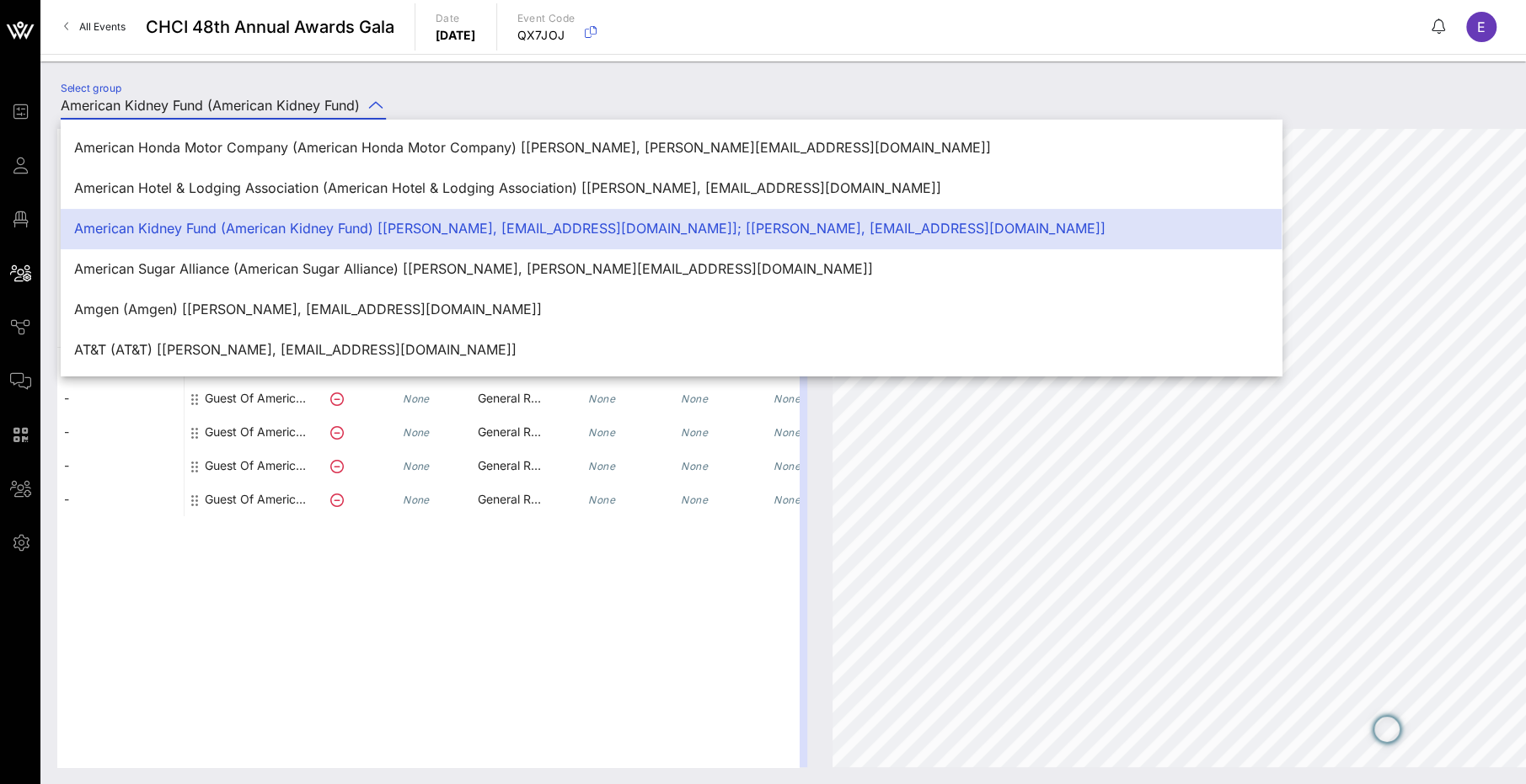 scroll, scrollTop: 288, scrollLeft: 0, axis: vertical 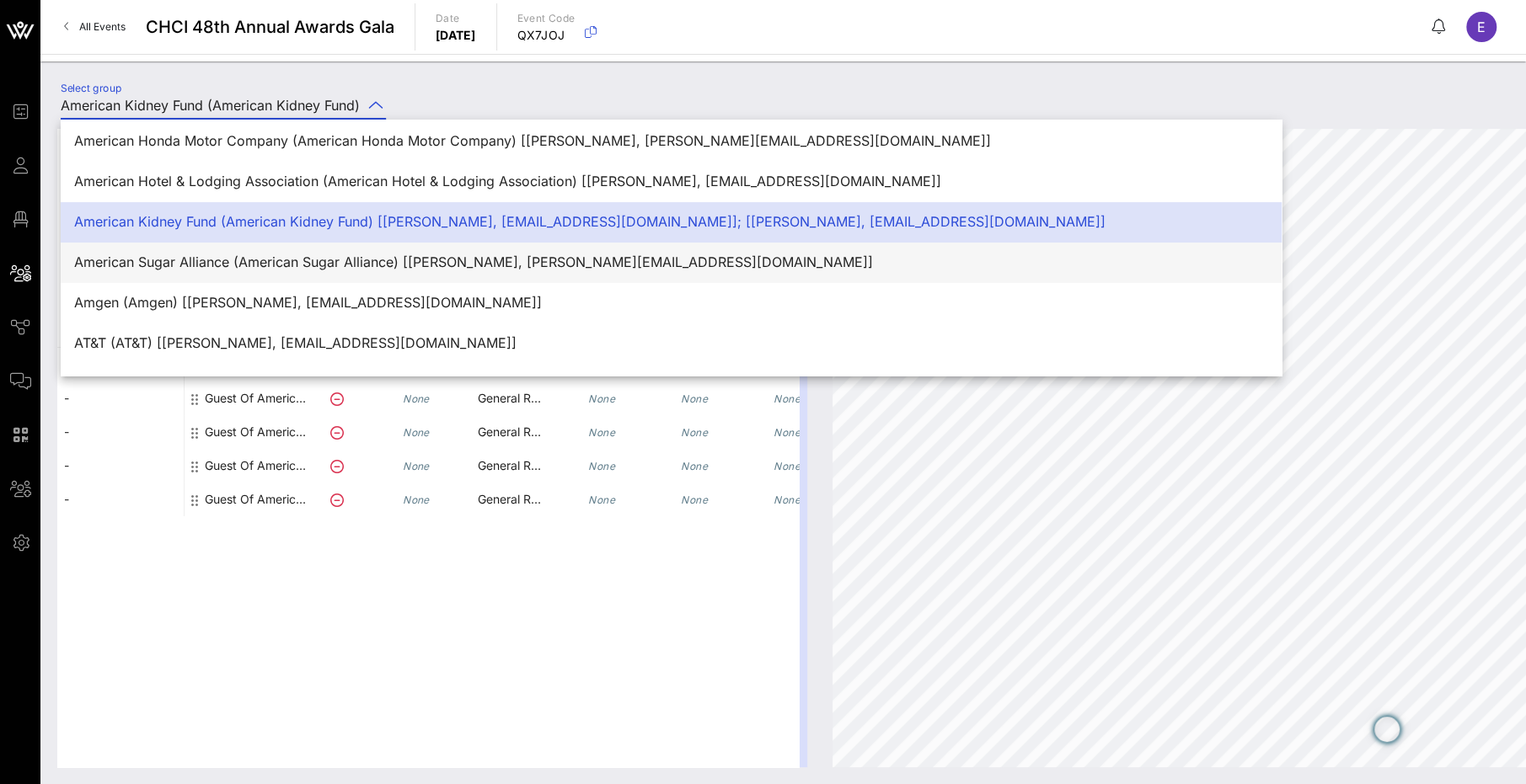 click on "American Sugar Alliance (American Sugar Alliance) [[PERSON_NAME], [PERSON_NAME][EMAIL_ADDRESS][DOMAIN_NAME]]" at bounding box center (671, 262) 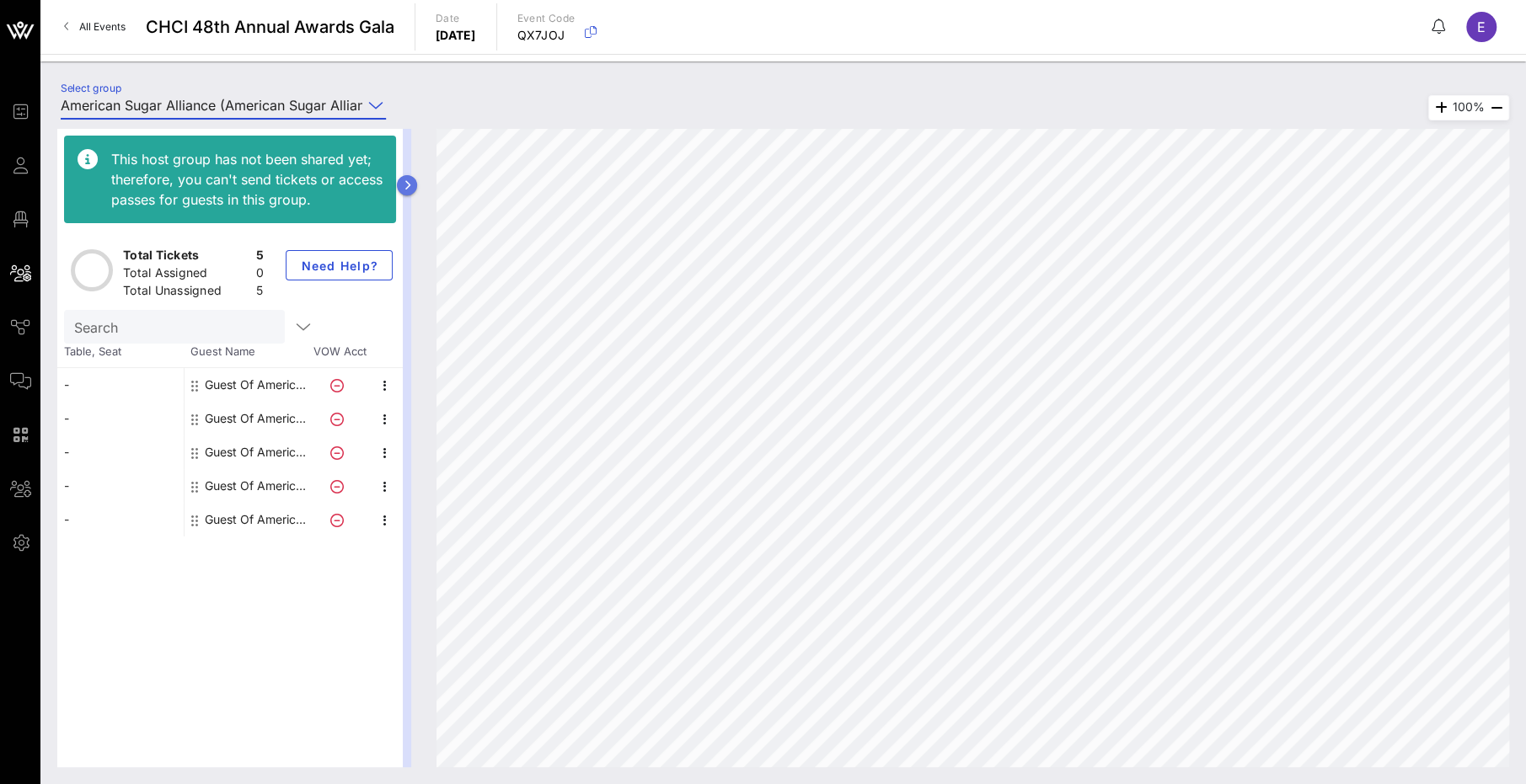 click at bounding box center [407, 185] 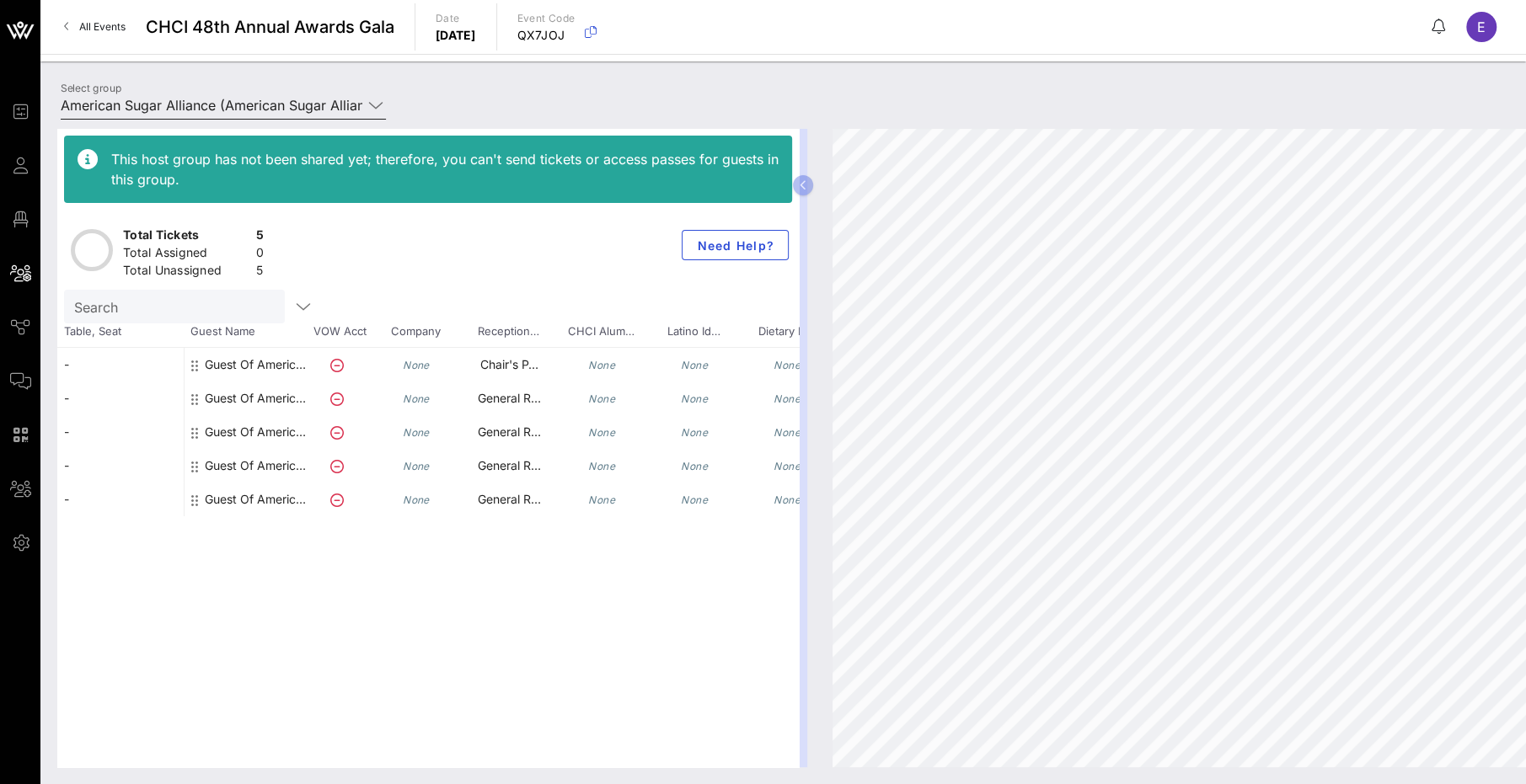 click on "American Sugar Alliance (American Sugar Alliance) [[PERSON_NAME], [PERSON_NAME][EMAIL_ADDRESS][DOMAIN_NAME]]" at bounding box center [211, 105] 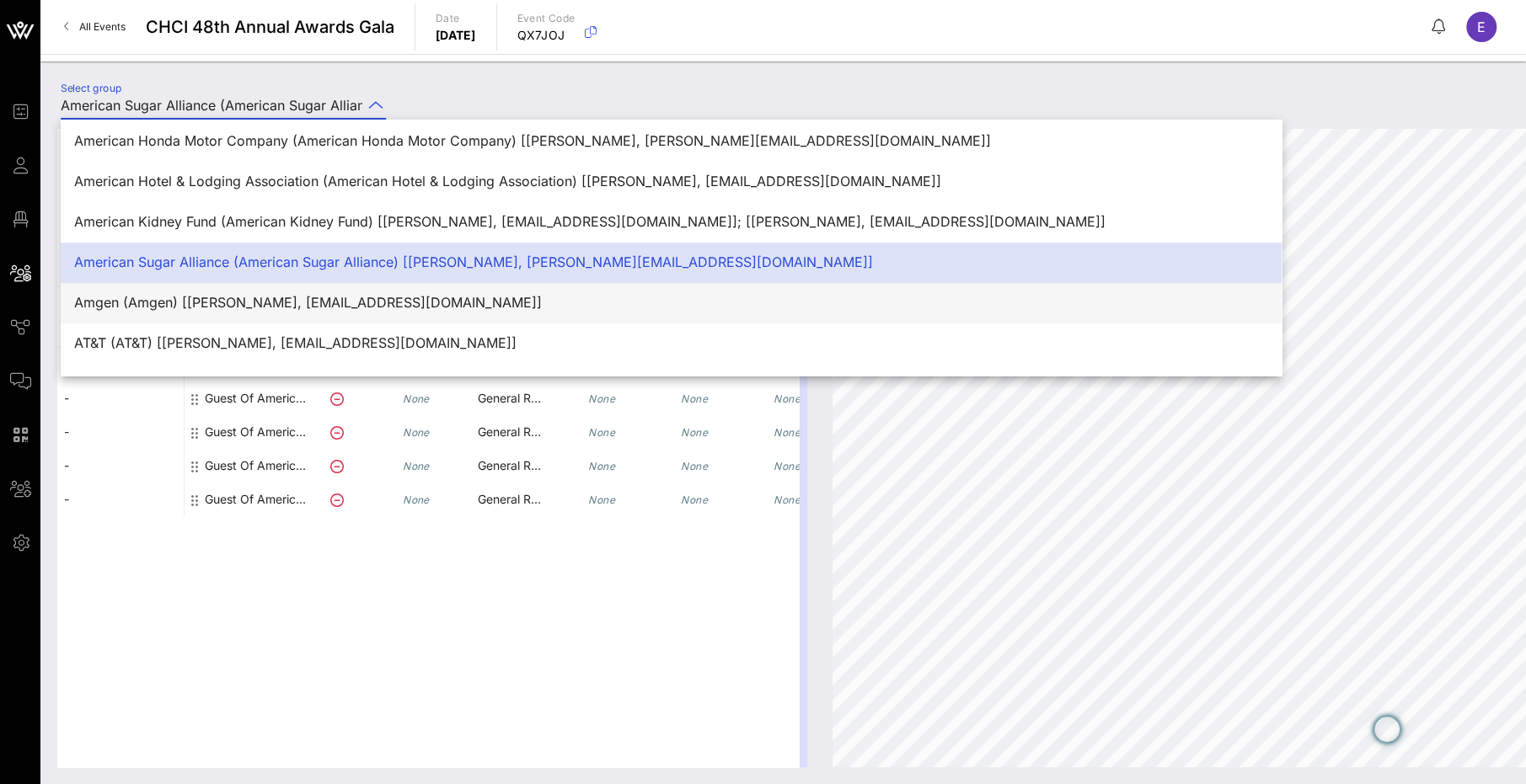 click on "Amgen (Amgen) [[PERSON_NAME], [EMAIL_ADDRESS][DOMAIN_NAME]]" at bounding box center [671, 302] 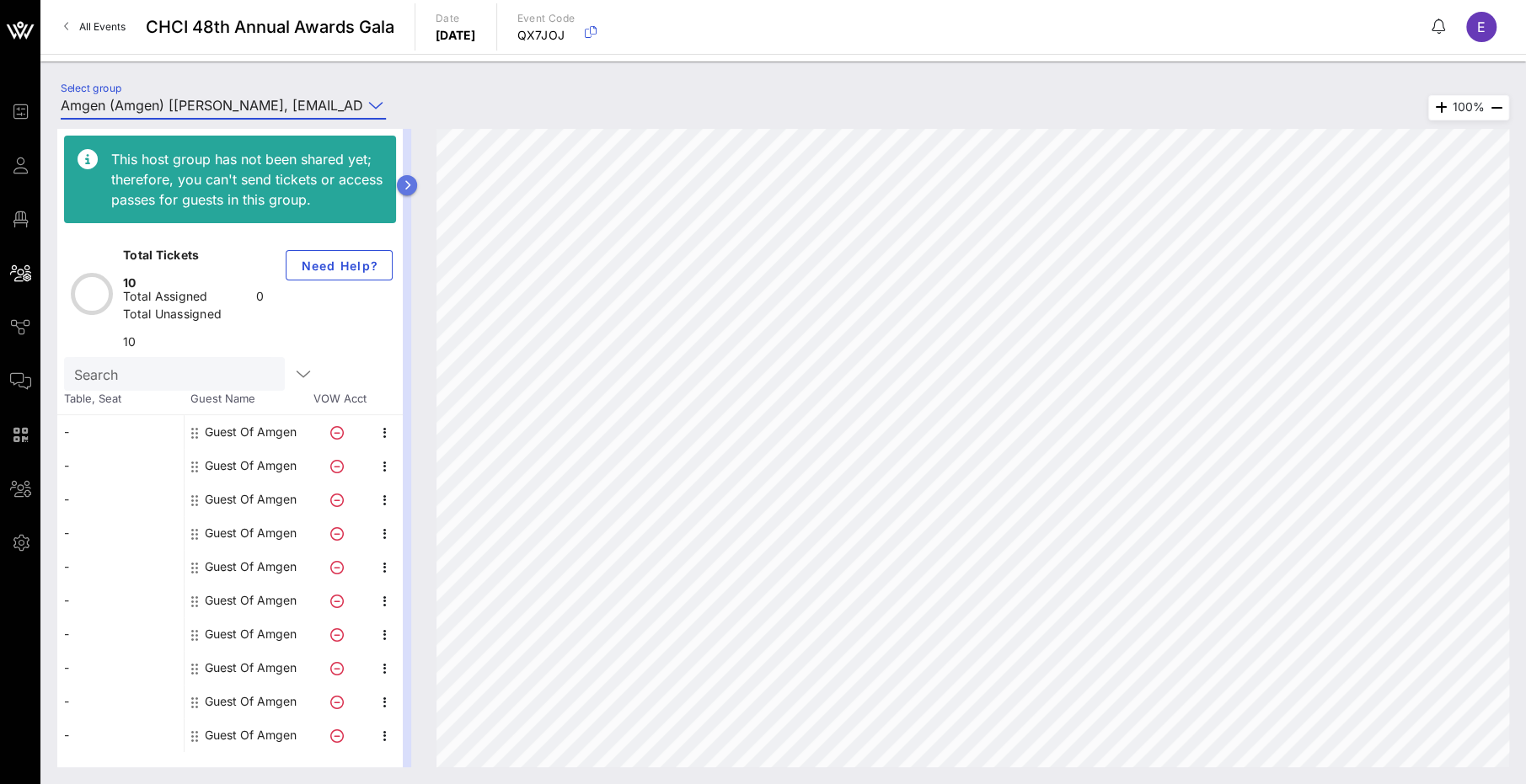 click at bounding box center [407, 185] 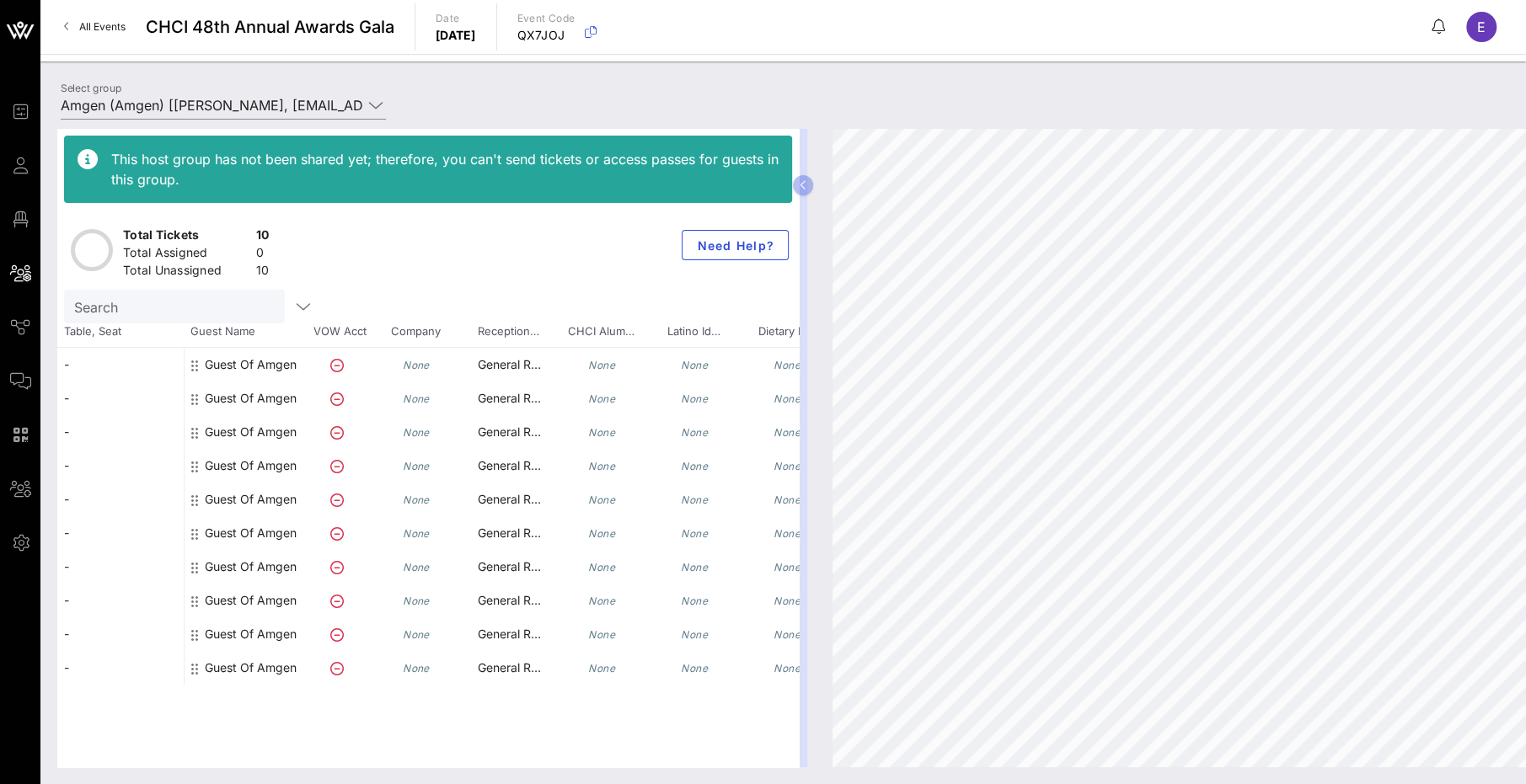 click on "This host group has not been shared yet; therefore, you can't send tickets or access passes for guests in this group.
Total Tickets   10   Total Assigned   0   Total Unassigned   10   Need Help?   Search           Table, Seat   Guest Name     VOW Acct
Company
Reception…
CHCI Alum…
Latino Id…
Dietary R…
-
-
-
-
-
-
-
-
-
-
Guest Of Amgen
None
General R…
None None None           None" at bounding box center (783, 448) 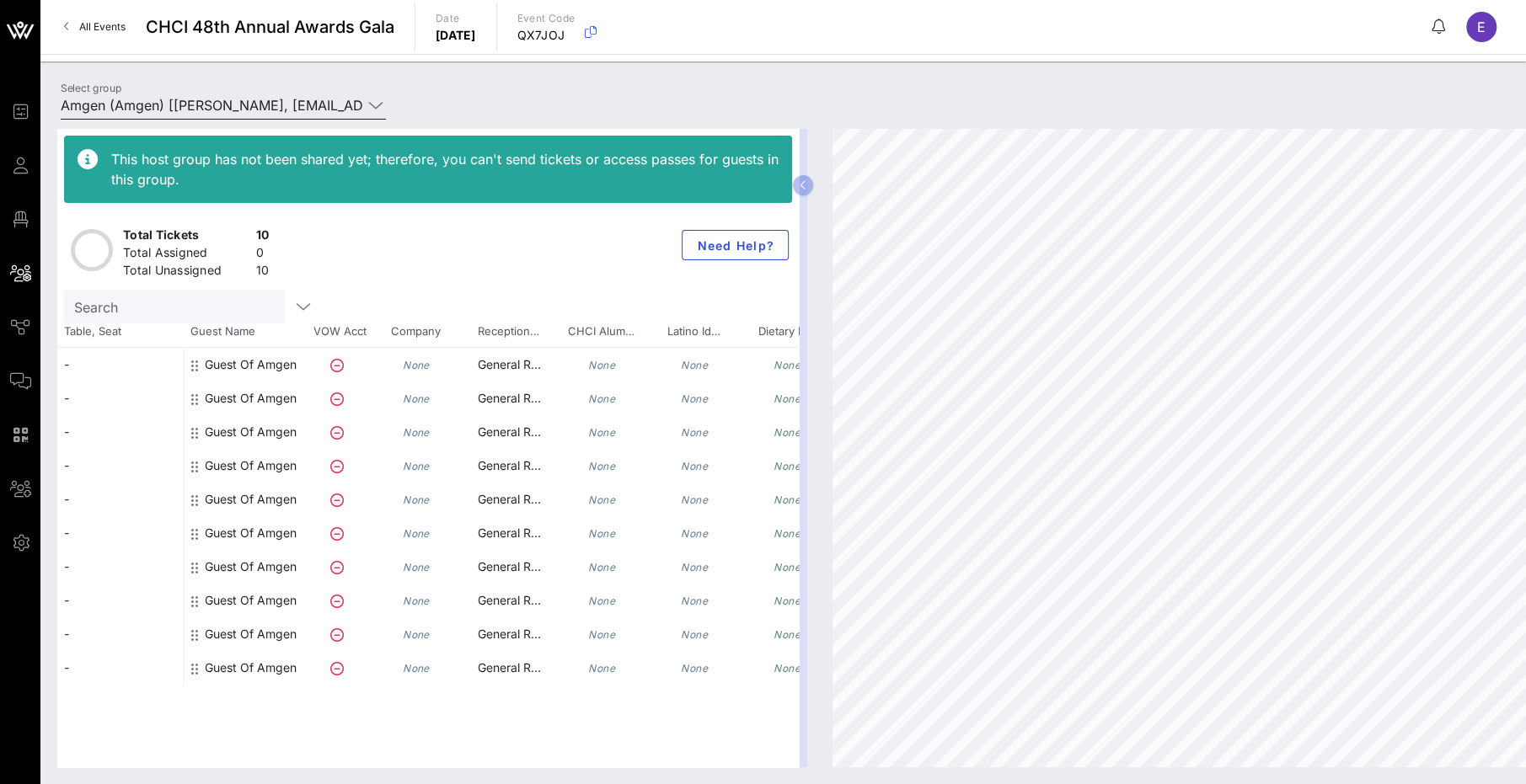 click on "Select group Amgen (Amgen) [[PERSON_NAME], [EMAIL_ADDRESS][DOMAIN_NAME]]" at bounding box center (223, 109) 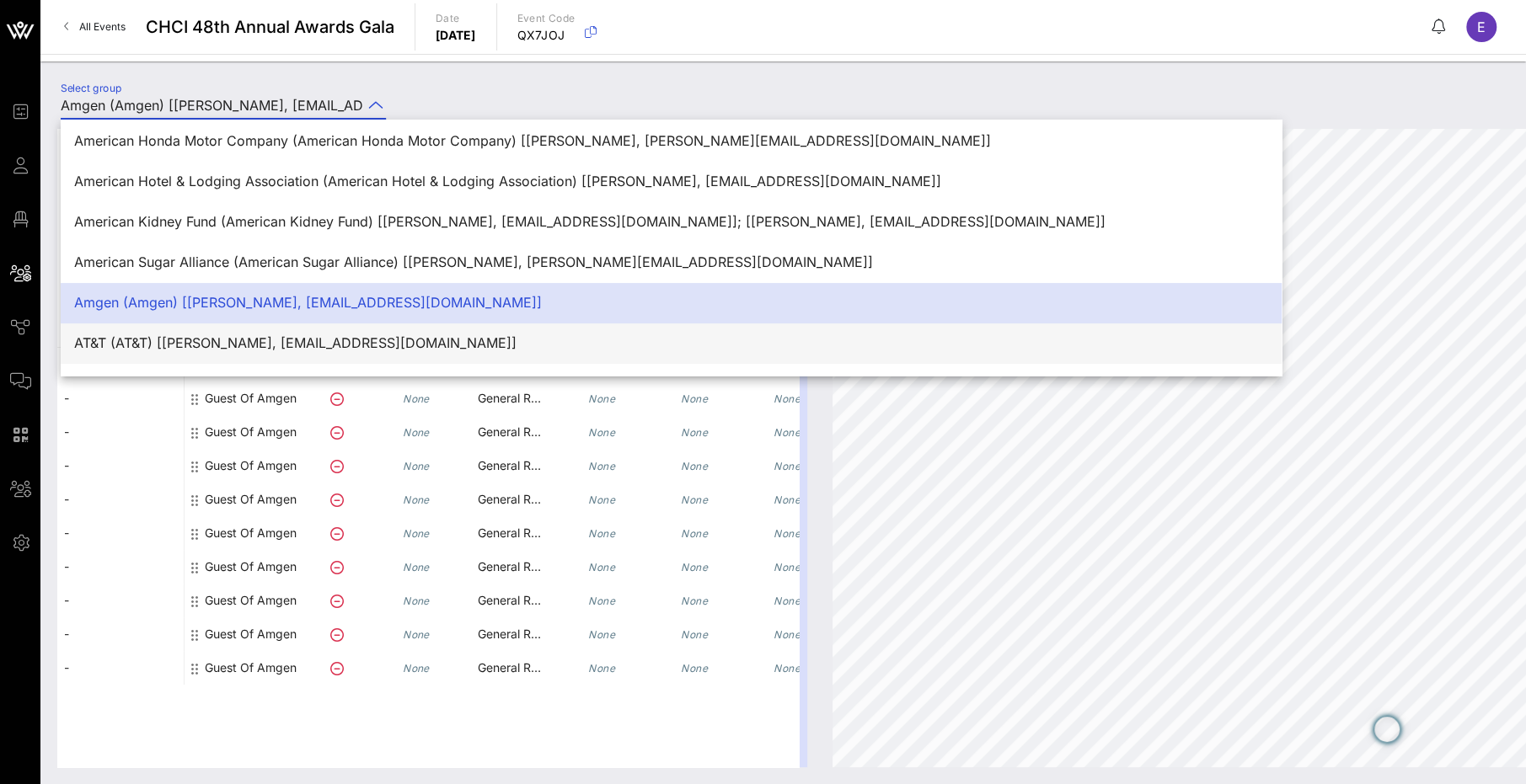 click on "AT&T (AT&T) [[PERSON_NAME], [EMAIL_ADDRESS][DOMAIN_NAME]]" at bounding box center (671, 343) 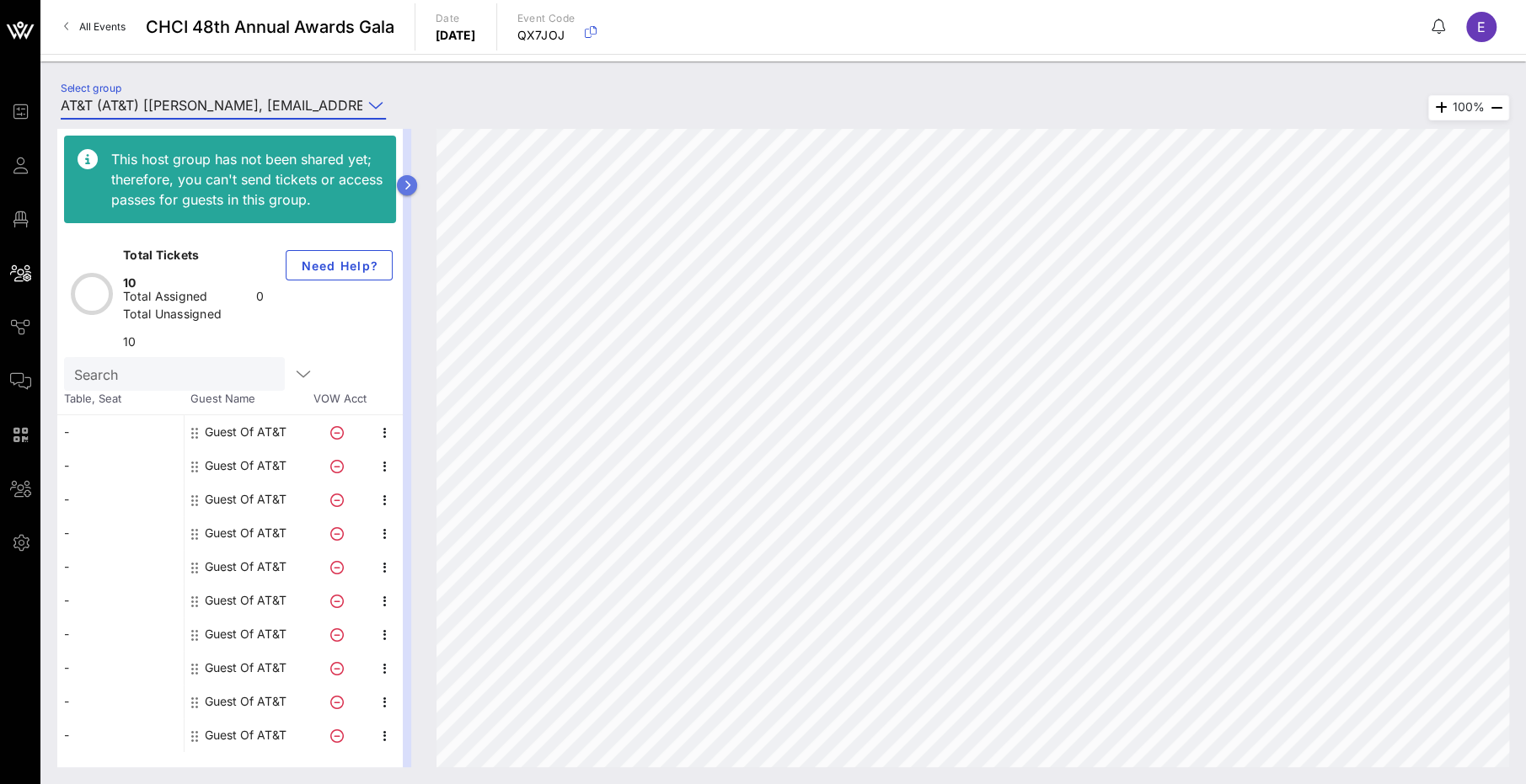 click at bounding box center (407, 185) 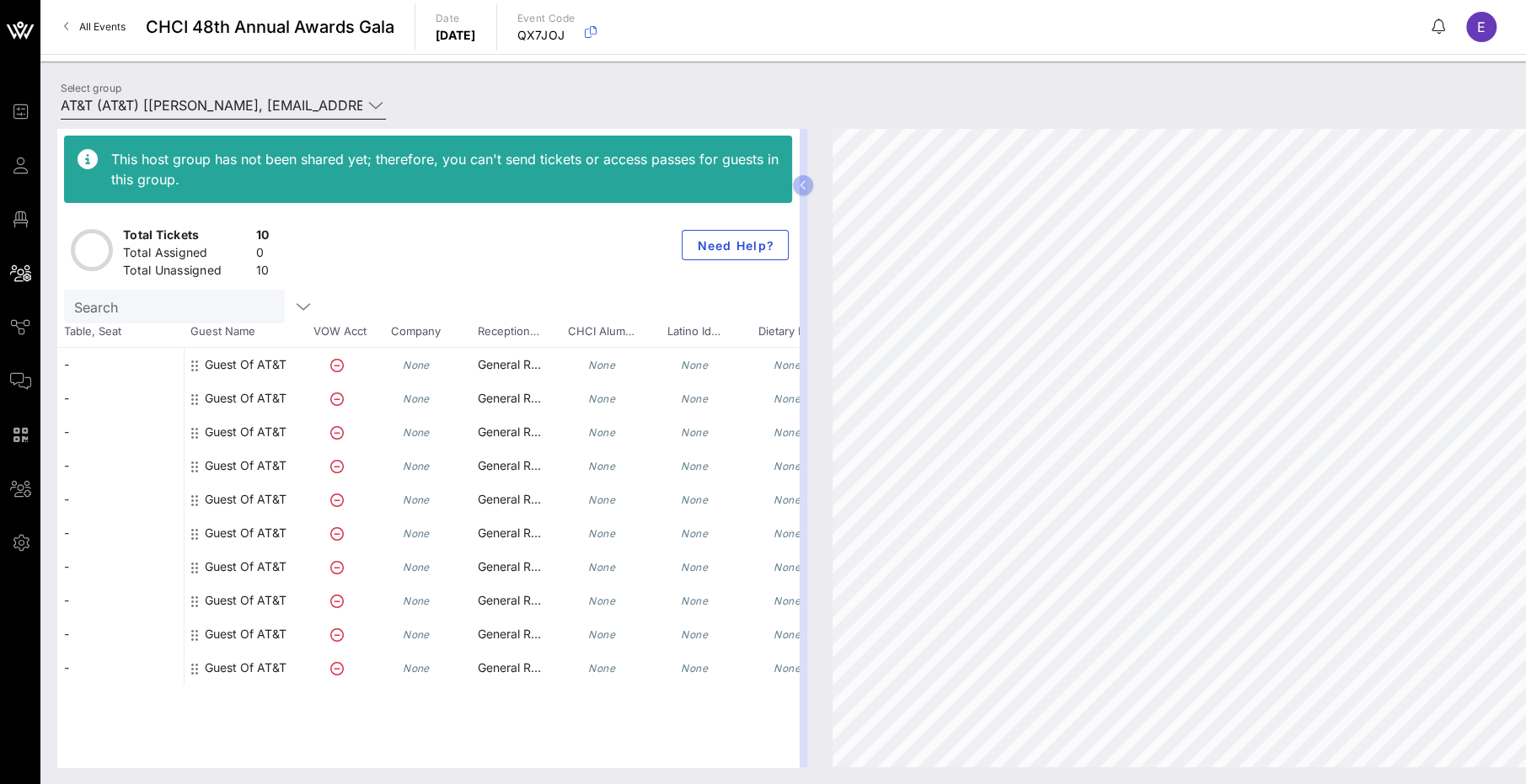 click on "AT&T (AT&T) [[PERSON_NAME], [EMAIL_ADDRESS][DOMAIN_NAME]]" at bounding box center (211, 105) 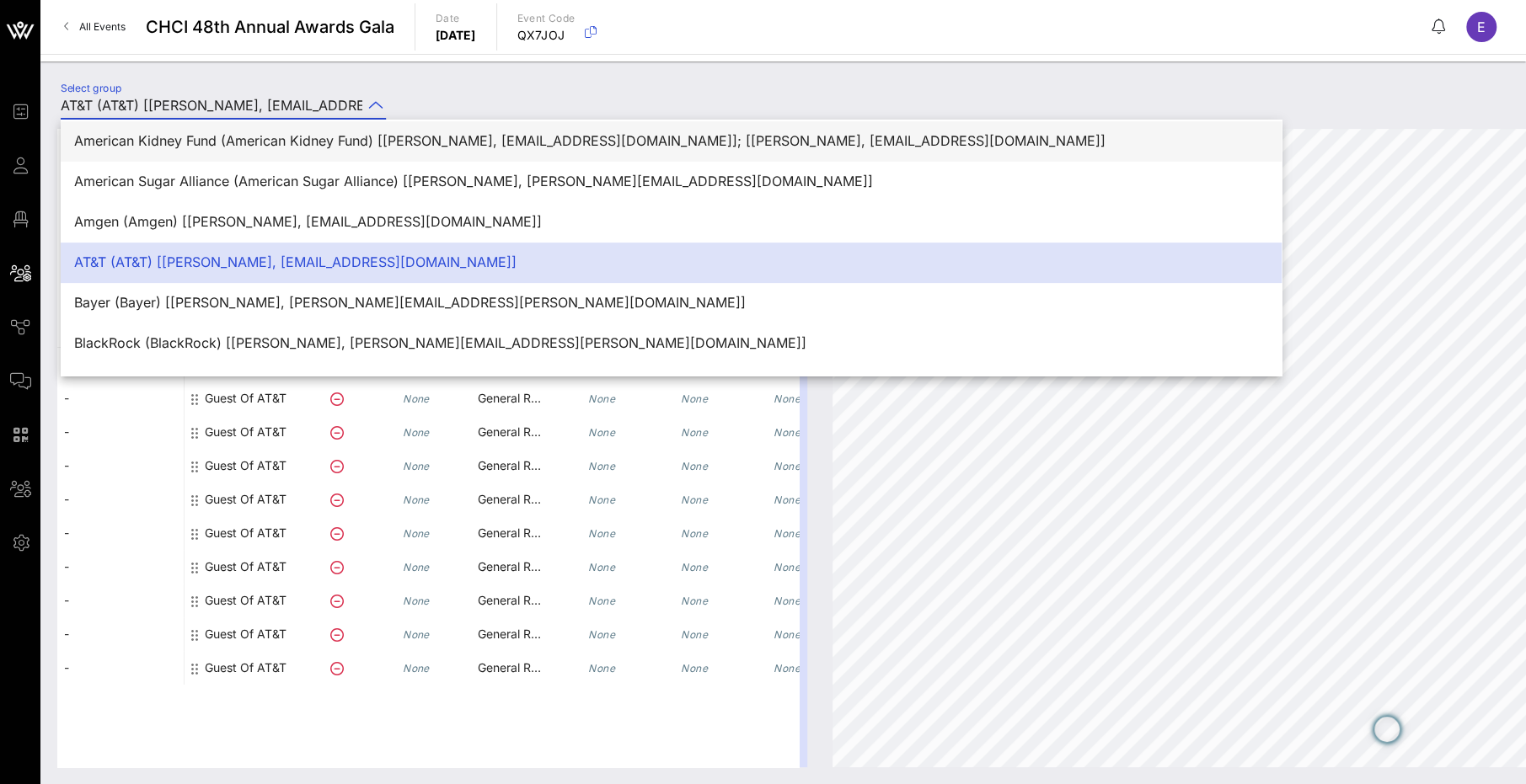 scroll, scrollTop: 402, scrollLeft: 0, axis: vertical 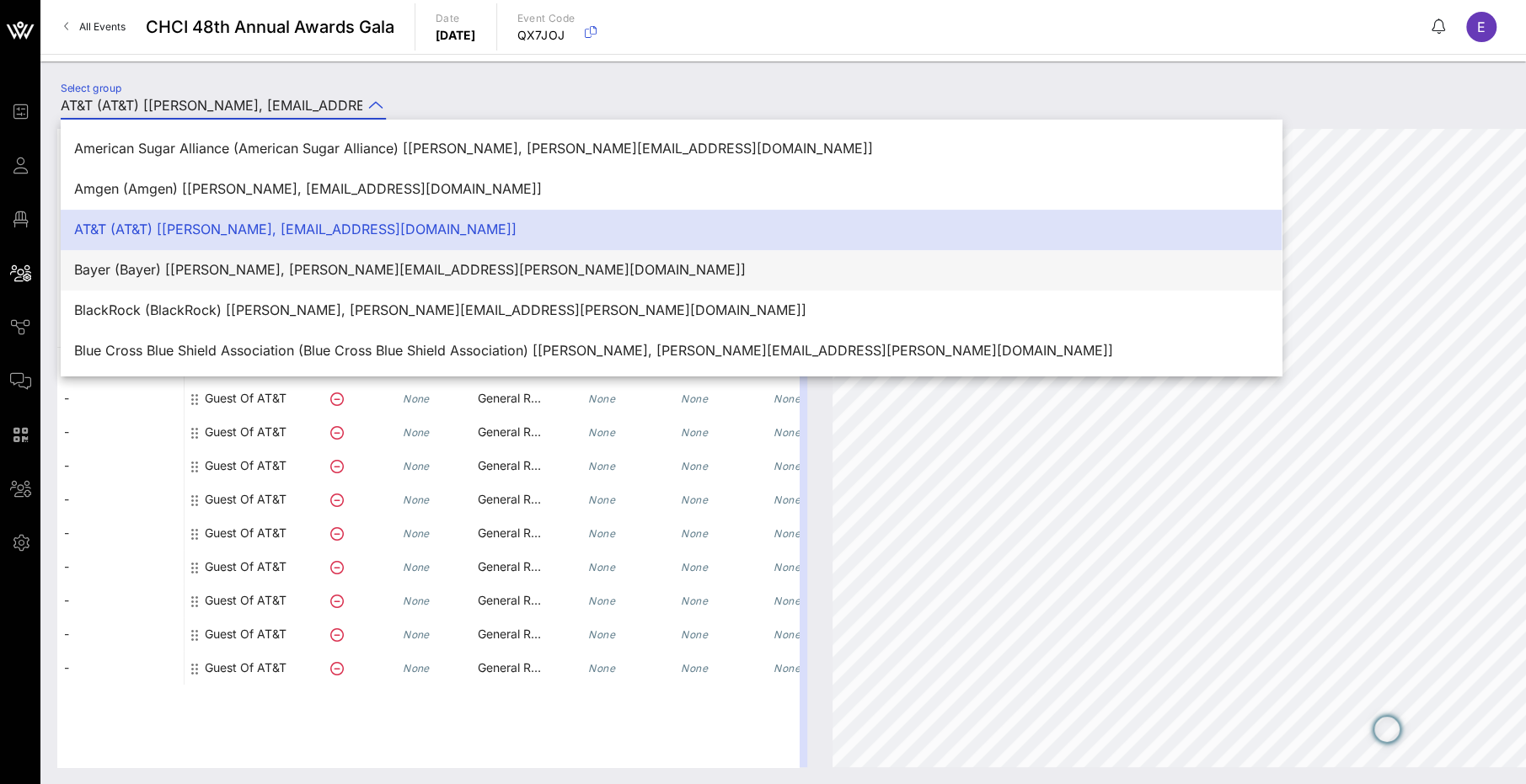 click on "Bayer (Bayer) [[PERSON_NAME], [PERSON_NAME][EMAIL_ADDRESS][PERSON_NAME][DOMAIN_NAME]]" at bounding box center [671, 269] 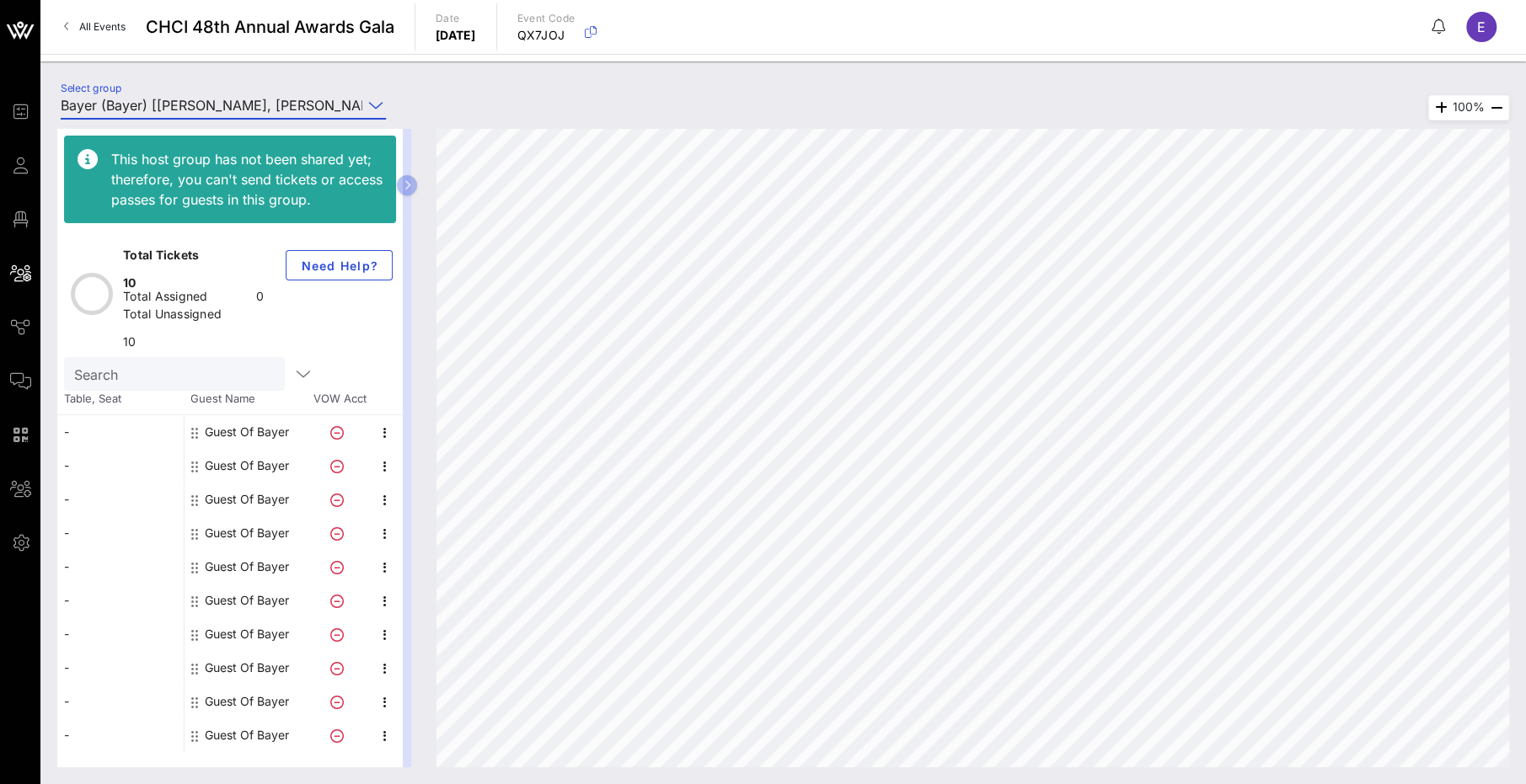 click on "This host group has not been shared yet; therefore, you can't send tickets or access passes for guests in this group.
Total Tickets   10   Total Assigned   0   Total Unassigned   10   Need Help?   Search           Table, Seat   Guest Name     VOW Acct
-
-
-
-
-
-
-
-
-
-
Guest Of Bayer
Guest Of Bayer
Guest Of Bayer
Guest Of Bayer
Guest Of Bayer
Guest Of Bayer
Guest Of Bayer
Guest Of Bayer" at bounding box center [238, 448] 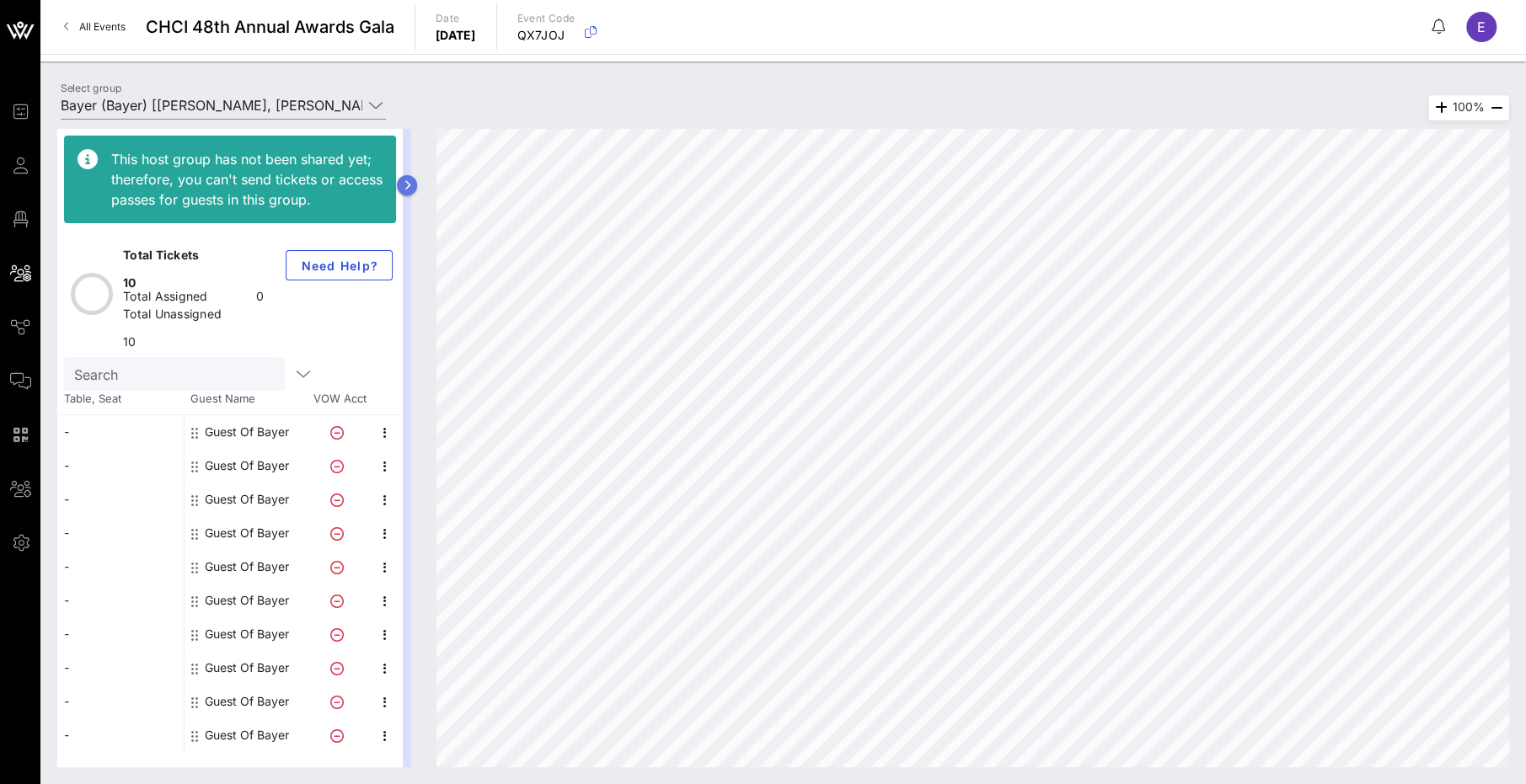 click at bounding box center (407, 185) 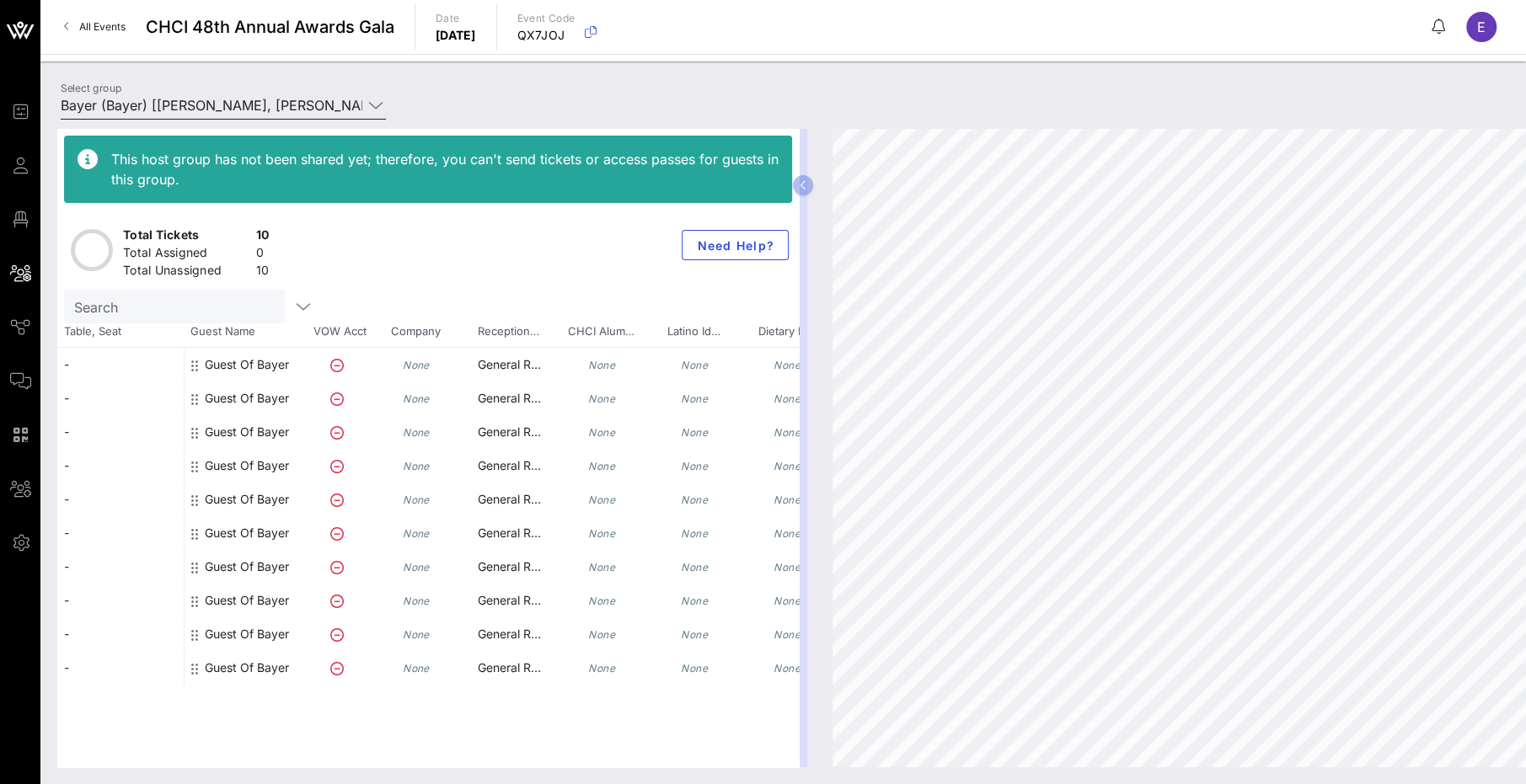 click on "Bayer (Bayer) [[PERSON_NAME], [PERSON_NAME][EMAIL_ADDRESS][PERSON_NAME][DOMAIN_NAME]]" at bounding box center [211, 105] 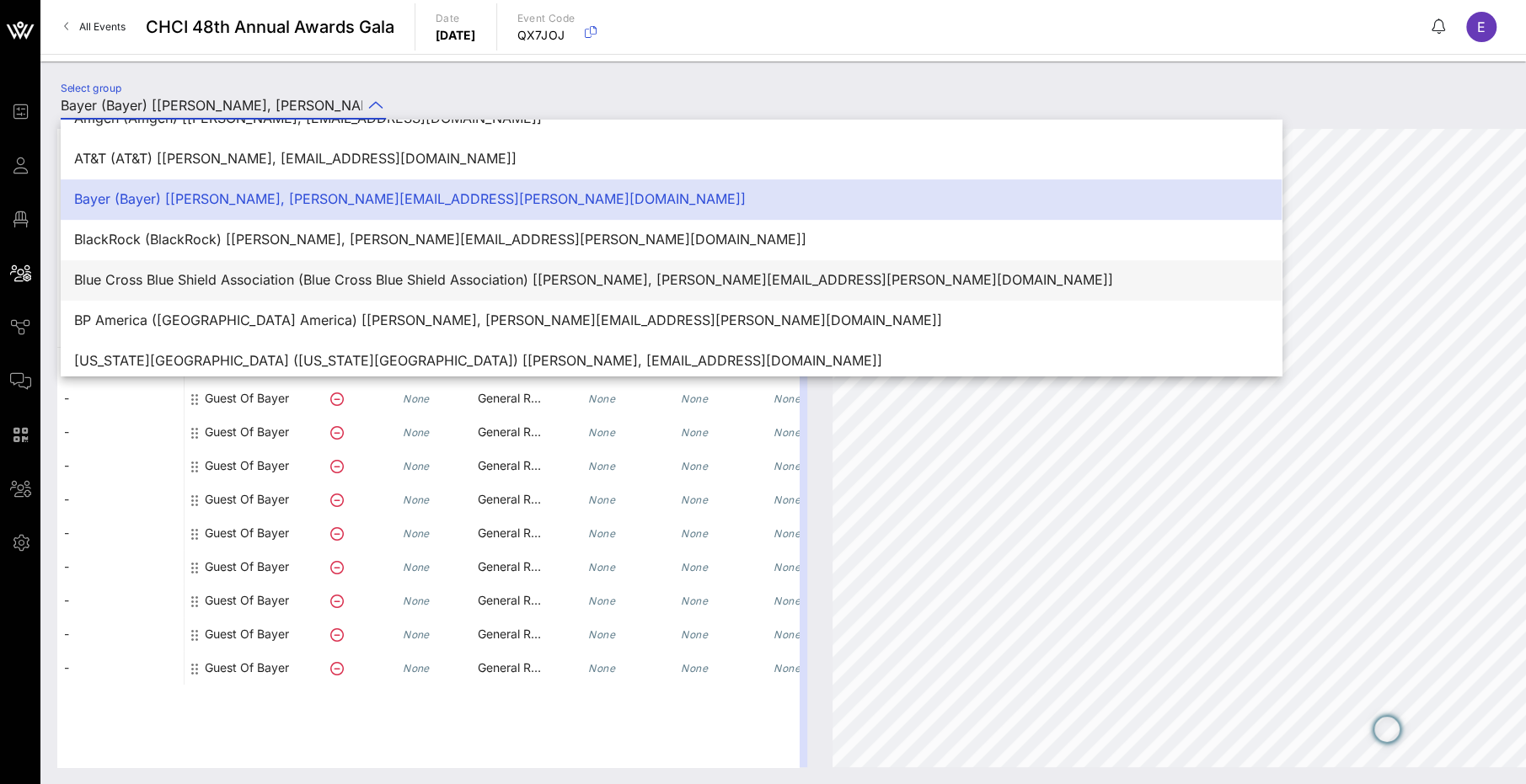 scroll, scrollTop: 486, scrollLeft: 0, axis: vertical 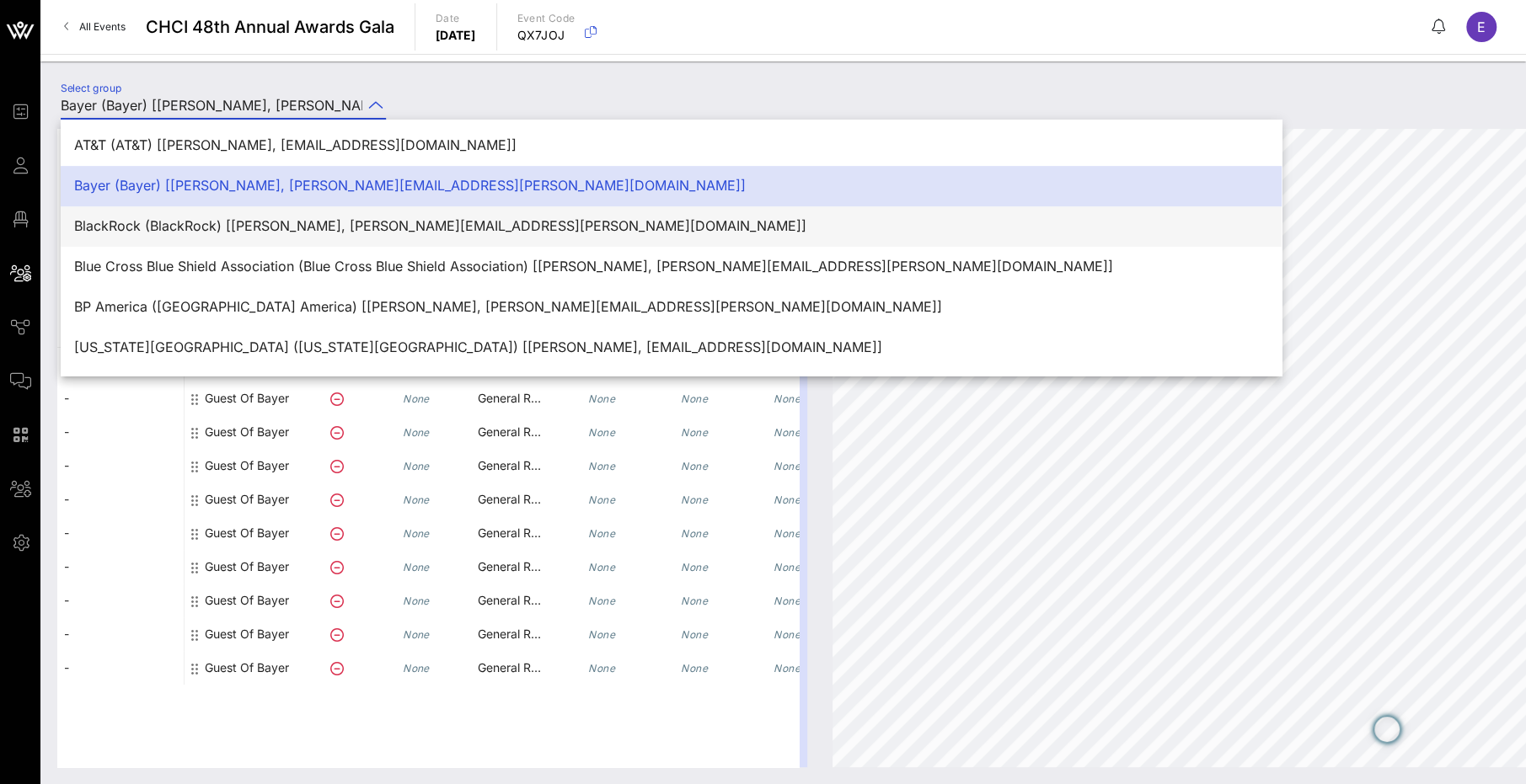 click on "BlackRock (BlackRock) [[PERSON_NAME], [PERSON_NAME][EMAIL_ADDRESS][PERSON_NAME][DOMAIN_NAME]]" at bounding box center [671, 226] 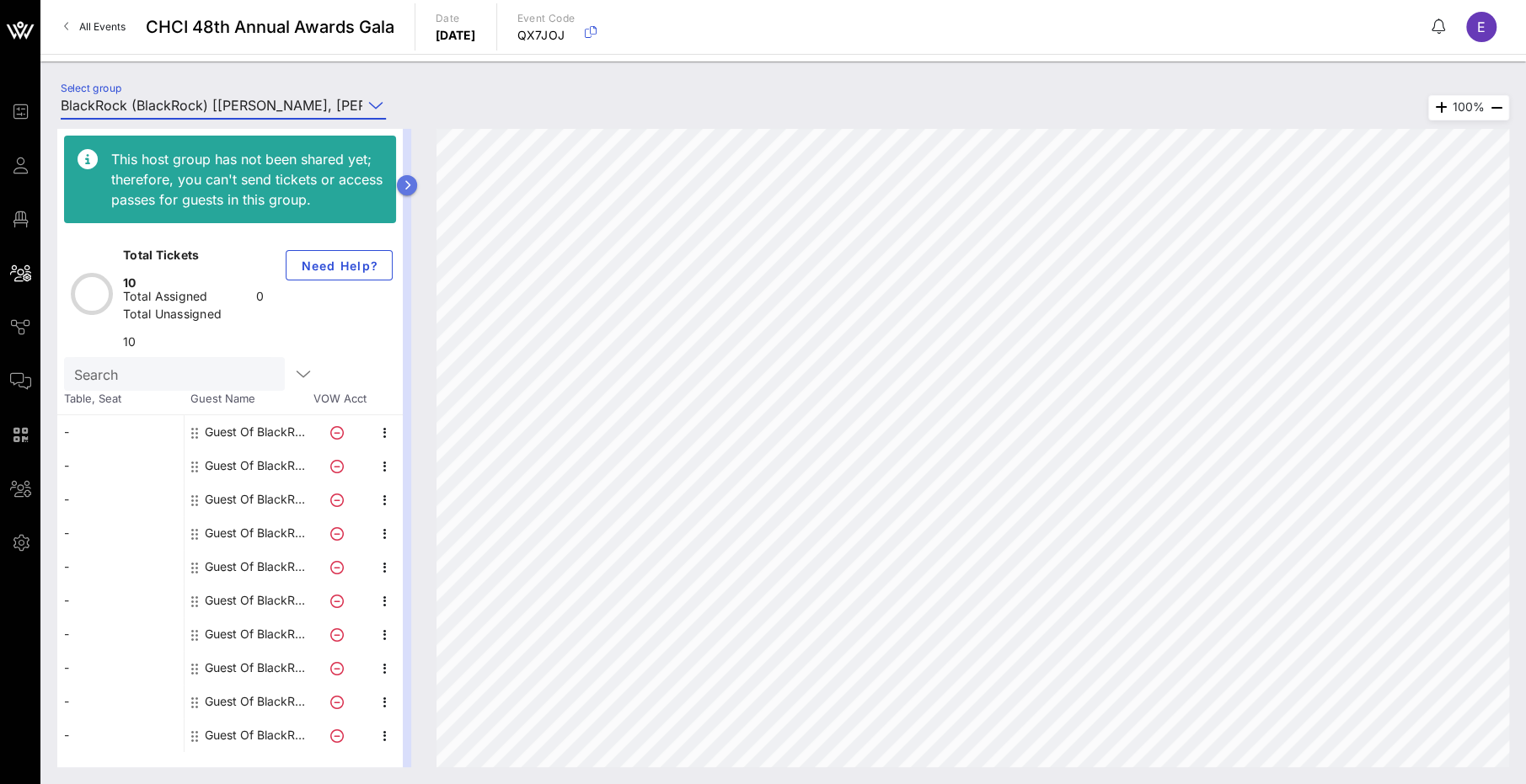 click at bounding box center [407, 185] 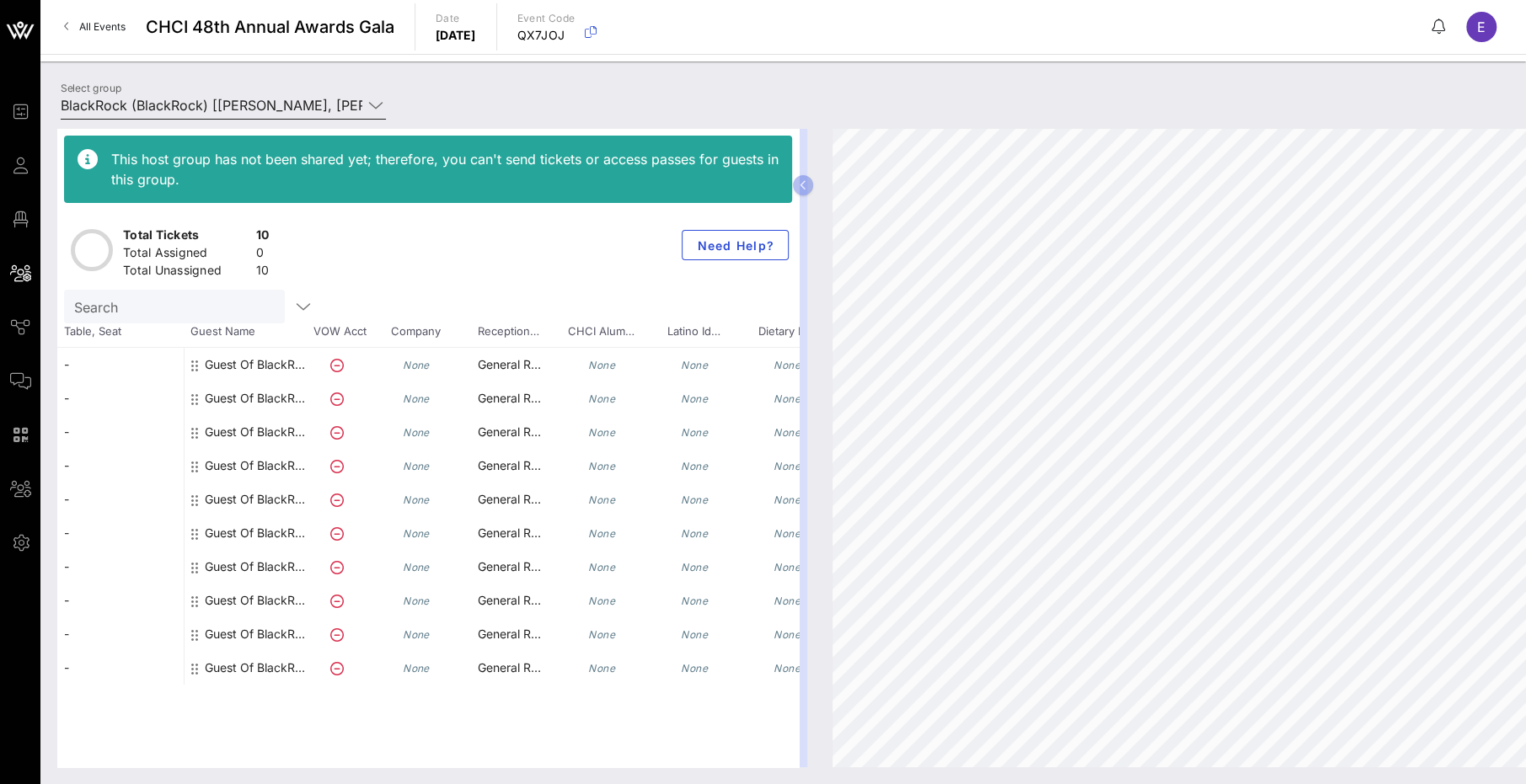 click on "BlackRock (BlackRock) [[PERSON_NAME], [PERSON_NAME][EMAIL_ADDRESS][PERSON_NAME][DOMAIN_NAME]]" at bounding box center [211, 105] 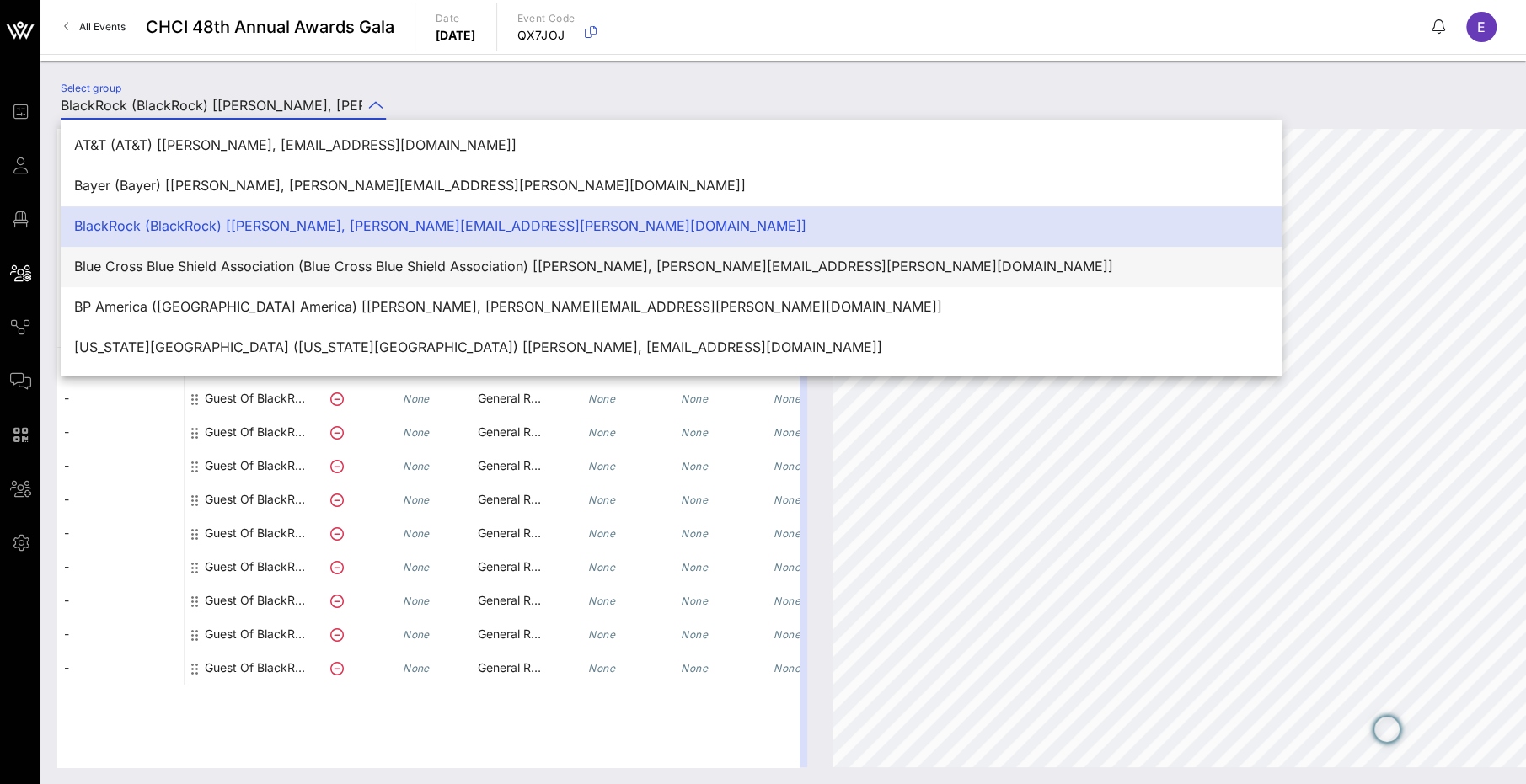 click on "Blue Cross Blue Shield Association (Blue Cross Blue Shield Association) [[PERSON_NAME], [PERSON_NAME][EMAIL_ADDRESS][PERSON_NAME][DOMAIN_NAME]]" at bounding box center (671, 266) 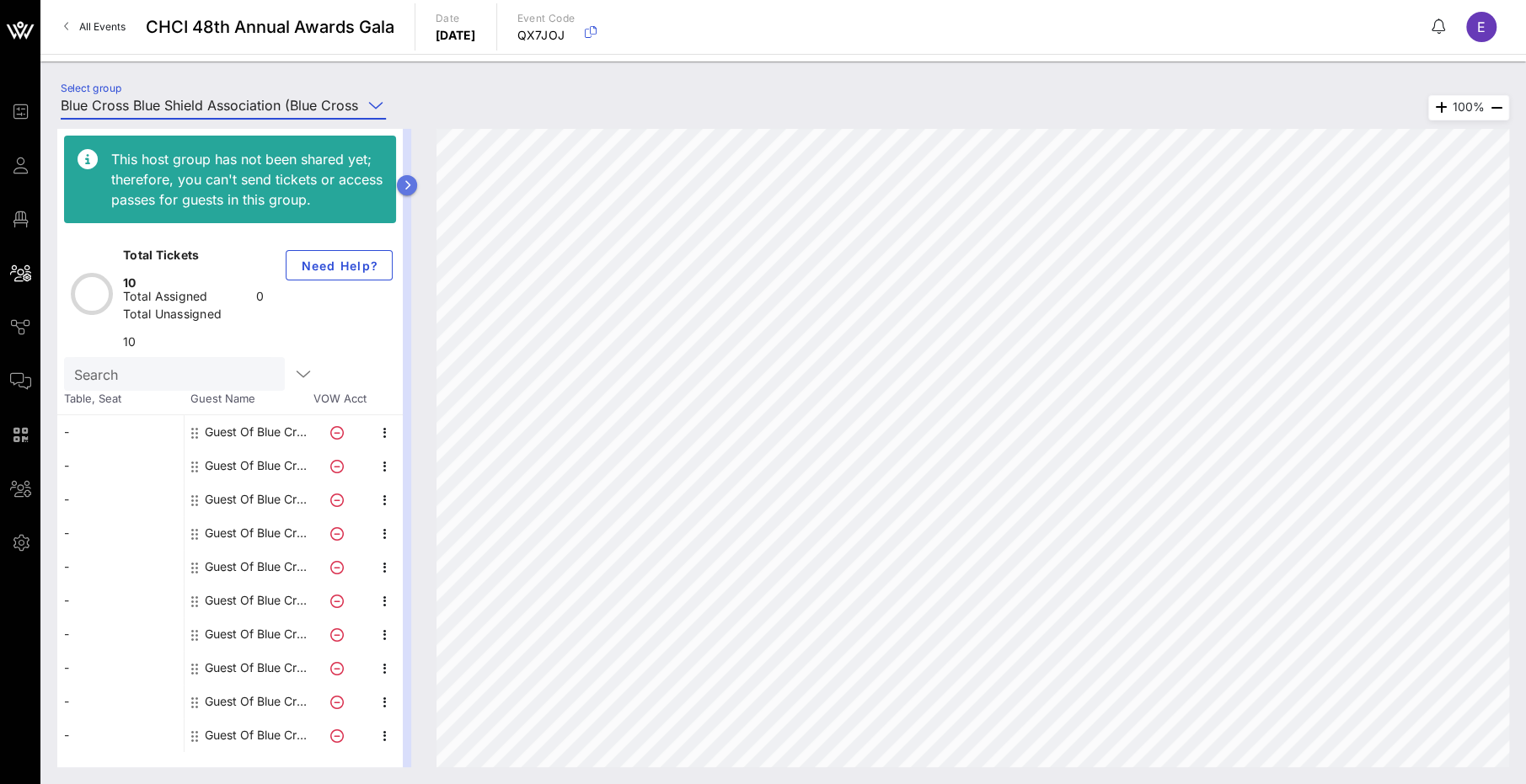 click at bounding box center (407, 185) 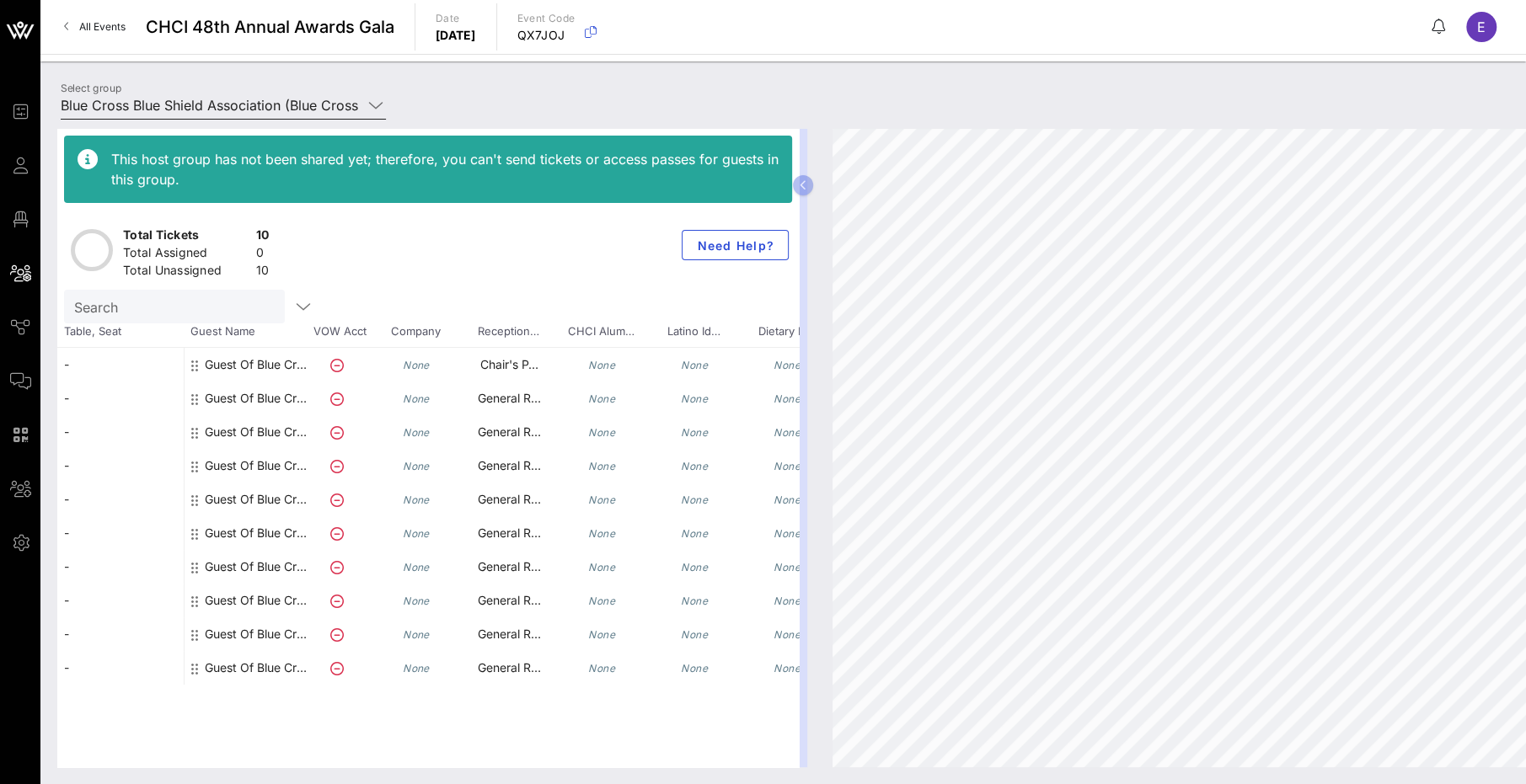 click on "Blue Cross Blue Shield Association (Blue Cross Blue Shield Association) [[PERSON_NAME], [PERSON_NAME][EMAIL_ADDRESS][PERSON_NAME][DOMAIN_NAME]]" at bounding box center (211, 105) 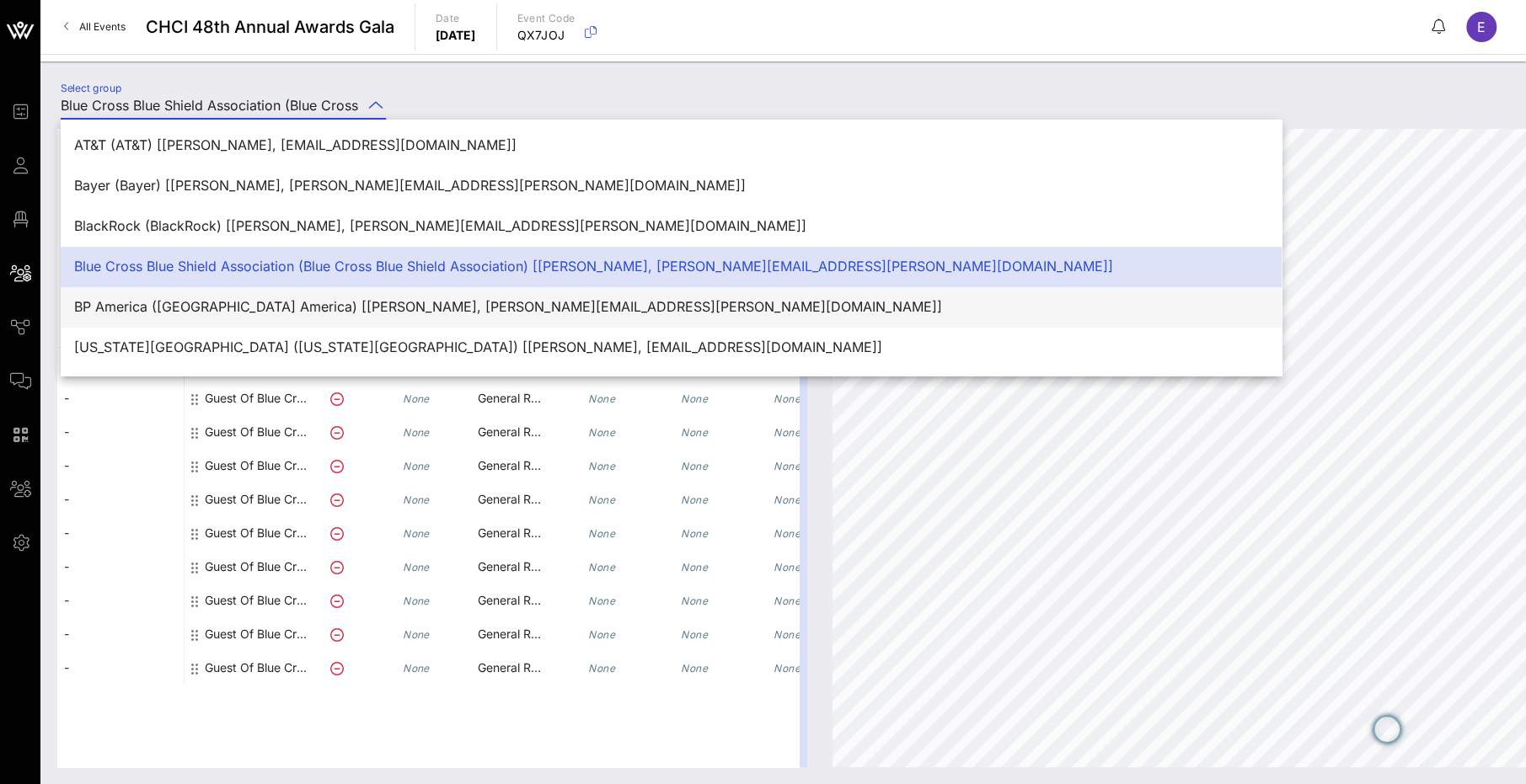 click on "BP America ([GEOGRAPHIC_DATA] America) [[PERSON_NAME], [PERSON_NAME][EMAIL_ADDRESS][PERSON_NAME][DOMAIN_NAME]]" at bounding box center [671, 307] 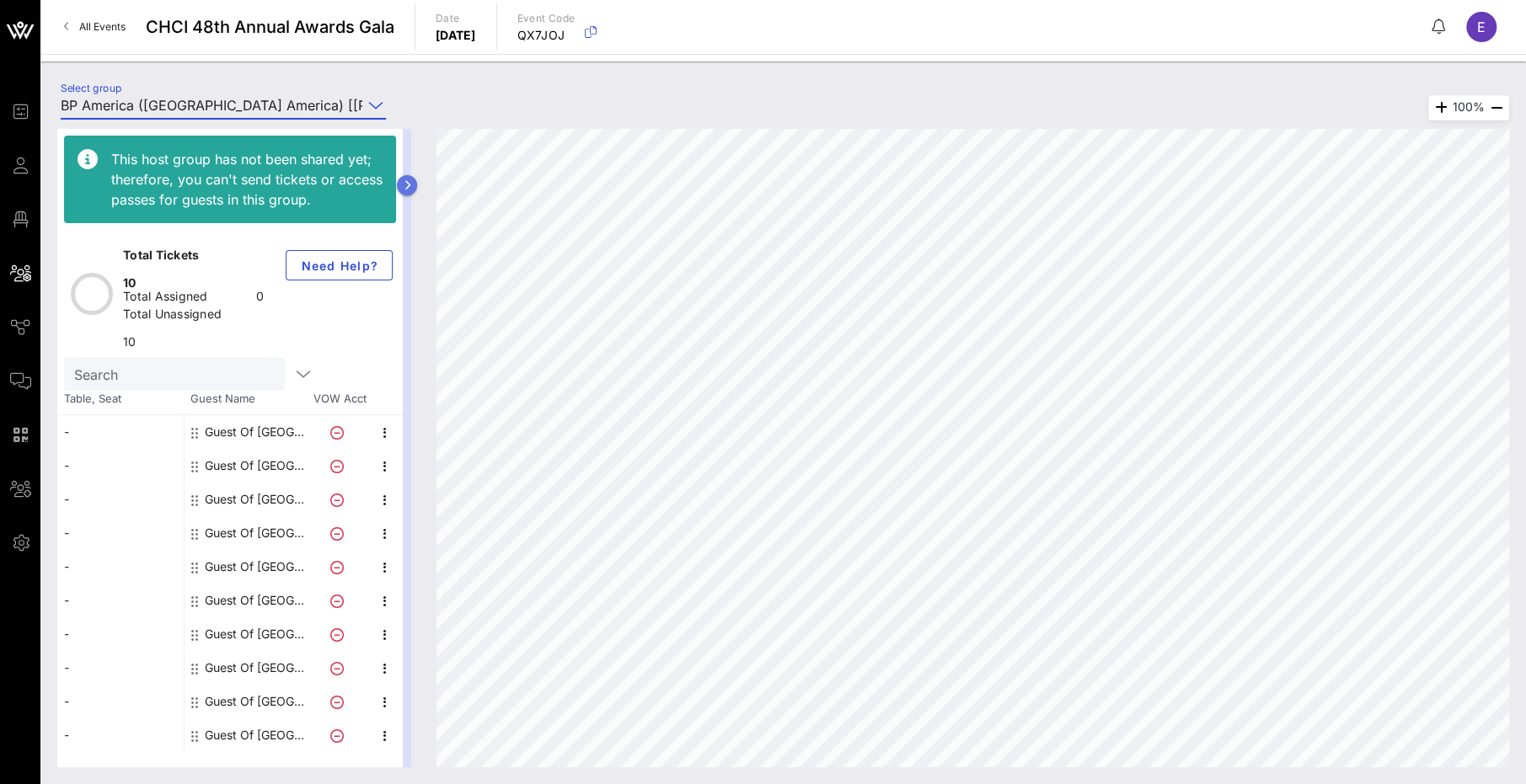 click at bounding box center [407, 185] 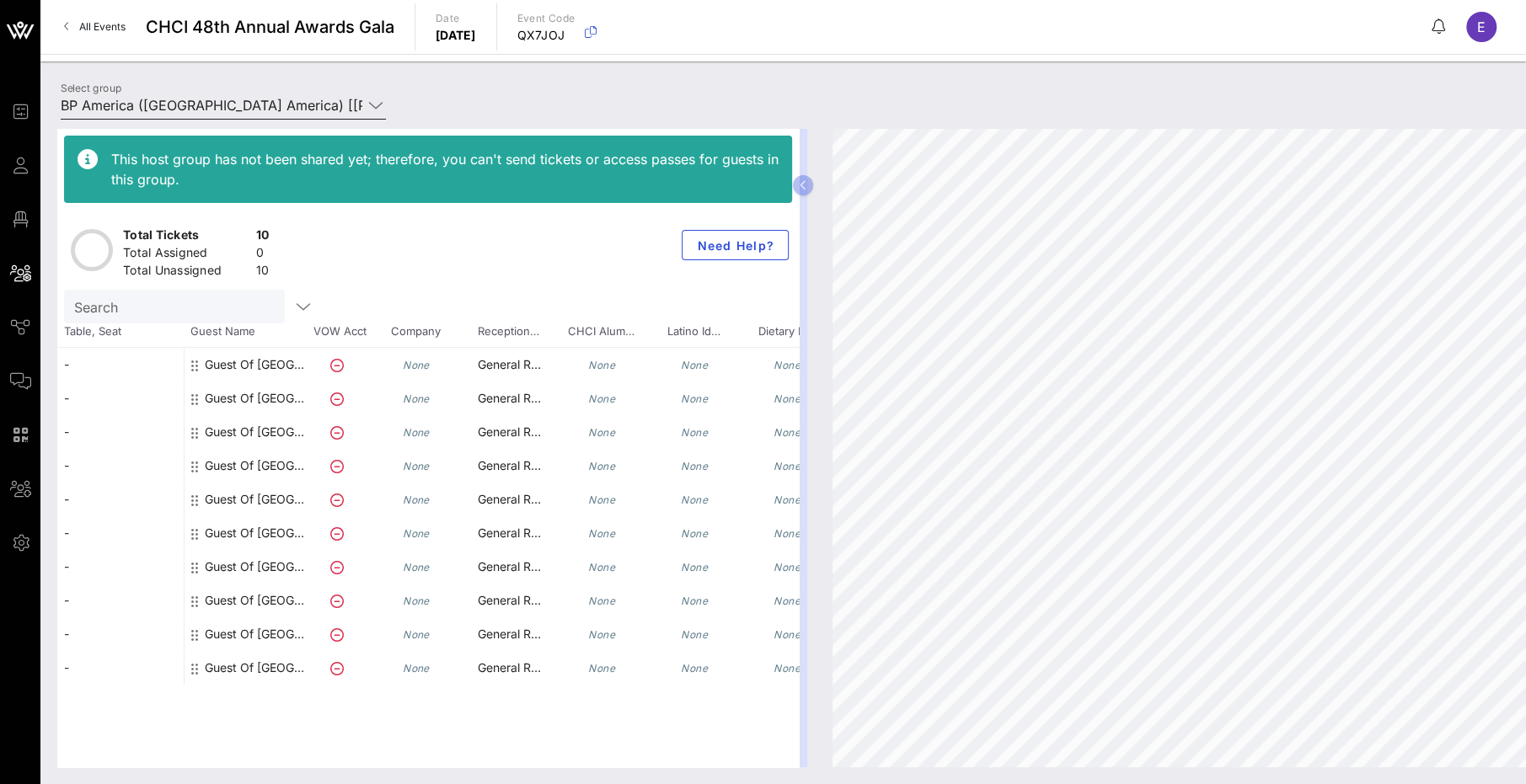 click on "BP America ([GEOGRAPHIC_DATA] America) [[PERSON_NAME], [PERSON_NAME][EMAIL_ADDRESS][PERSON_NAME][DOMAIN_NAME]]" at bounding box center [211, 105] 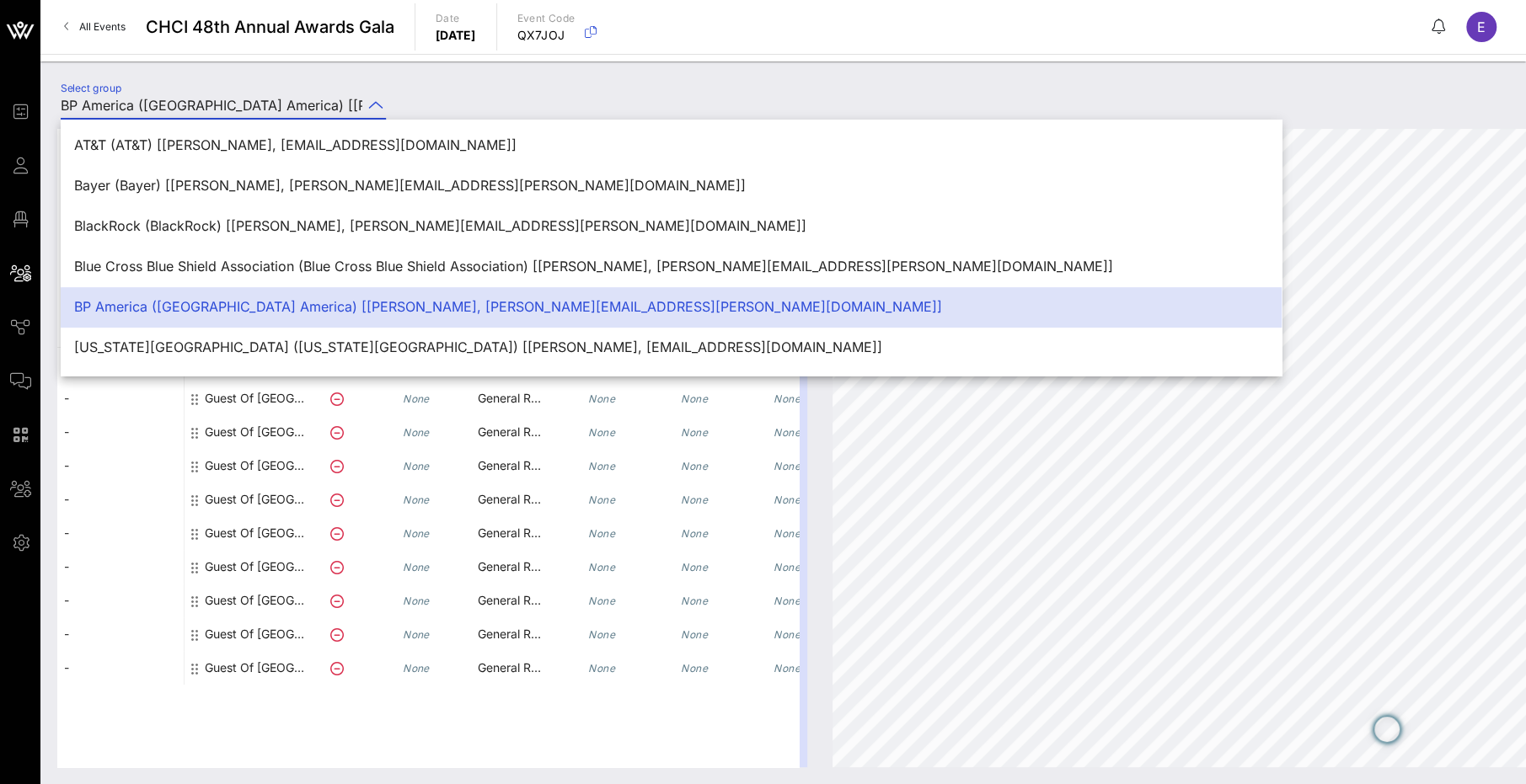 scroll, scrollTop: 526, scrollLeft: 0, axis: vertical 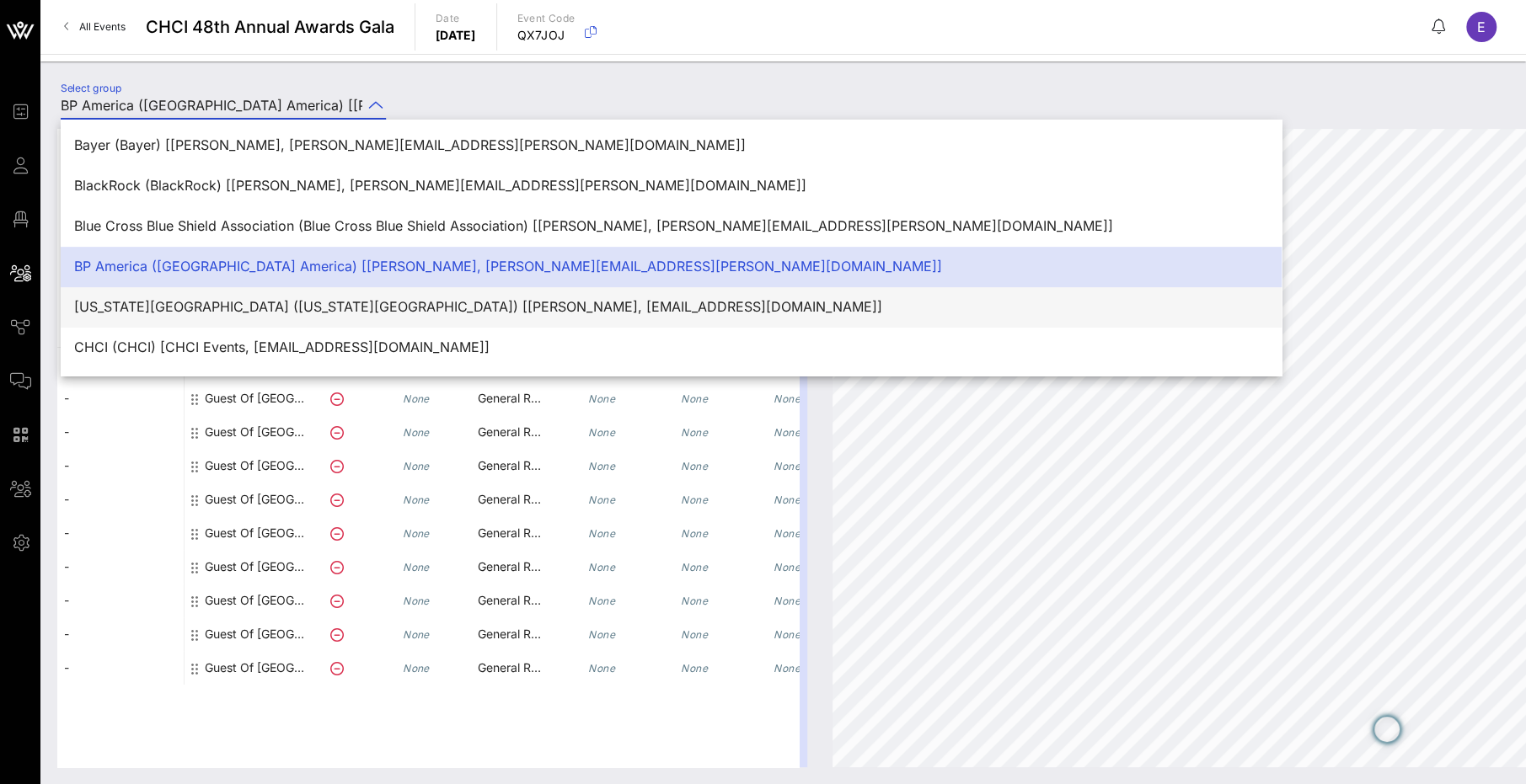 click on "[US_STATE][GEOGRAPHIC_DATA] ([US_STATE][GEOGRAPHIC_DATA]) [[PERSON_NAME], [EMAIL_ADDRESS][DOMAIN_NAME]]" at bounding box center (671, 307) 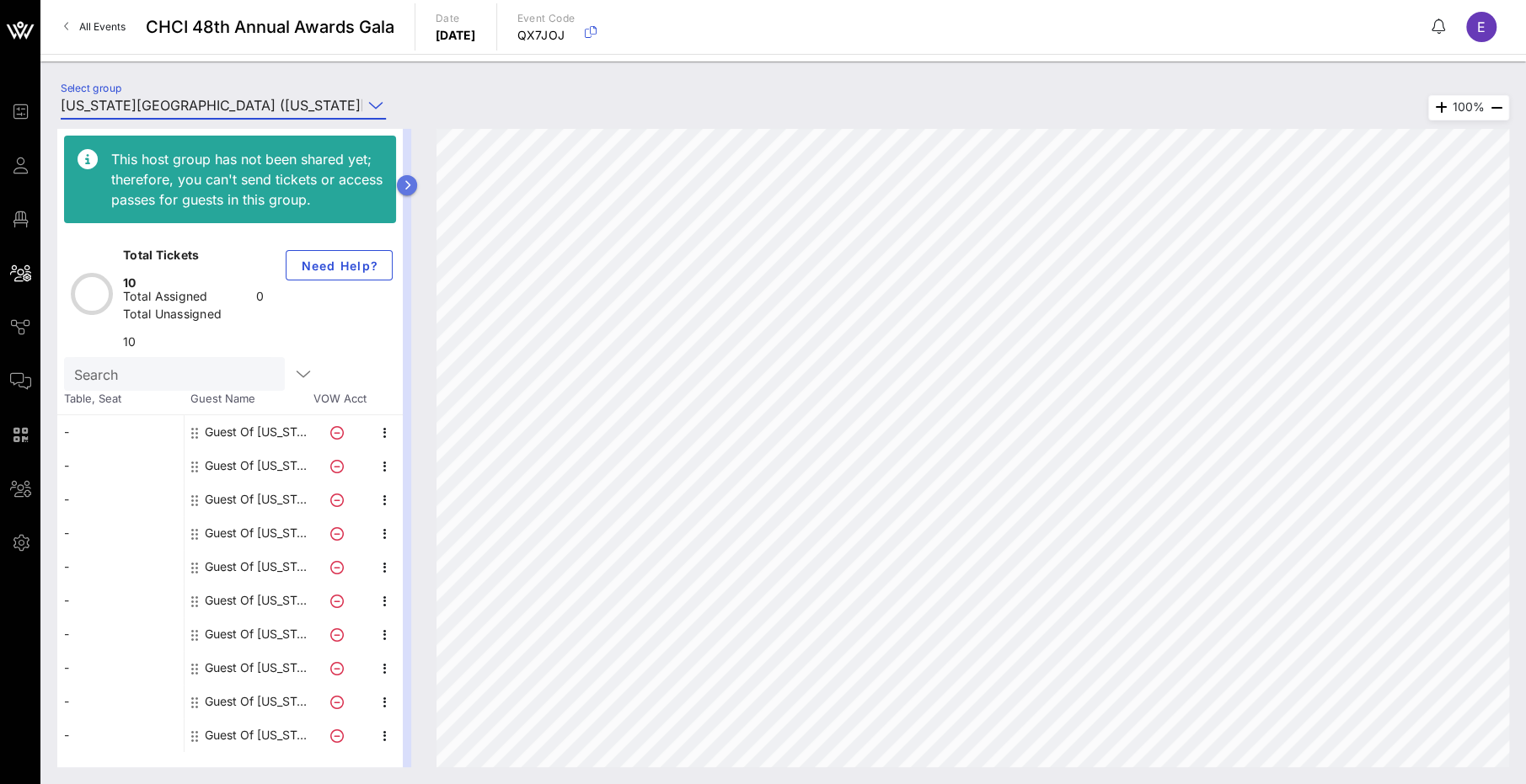 click at bounding box center (407, 185) 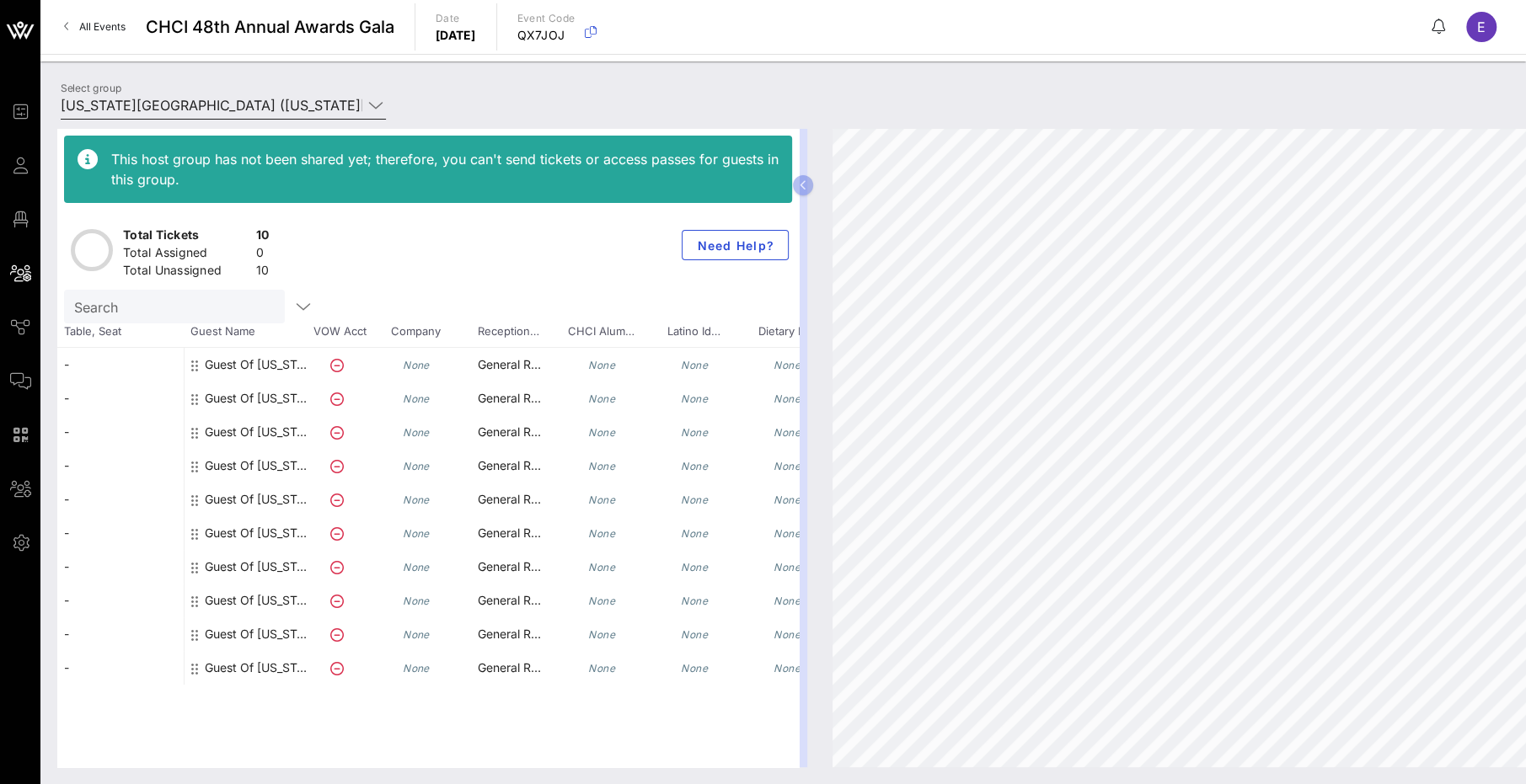 click on "[US_STATE][GEOGRAPHIC_DATA] ([US_STATE][GEOGRAPHIC_DATA]) [[PERSON_NAME], [EMAIL_ADDRESS][DOMAIN_NAME]]" at bounding box center (211, 105) 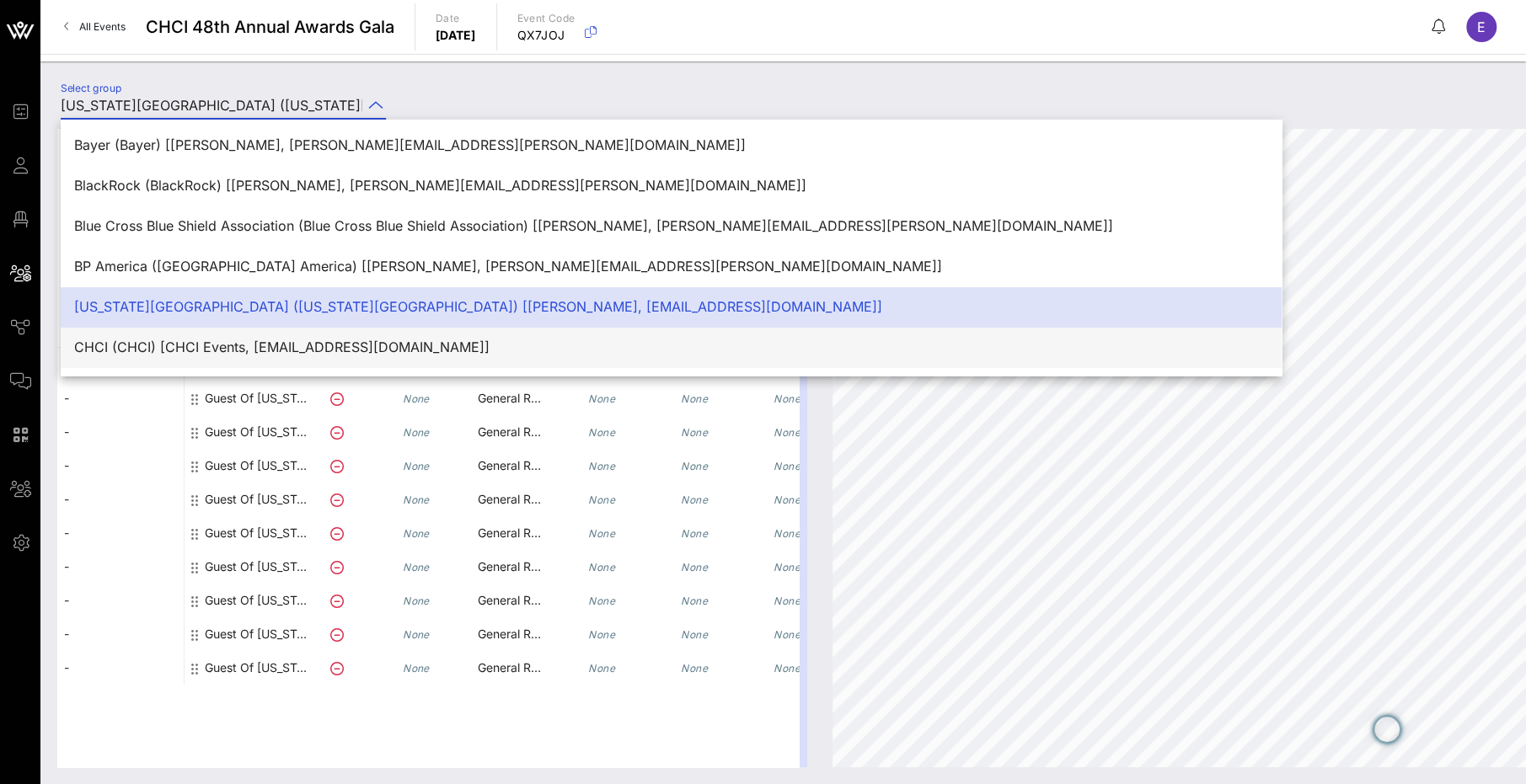 click on "CHCI (CHCI) [CHCI Events, [EMAIL_ADDRESS][DOMAIN_NAME]]" at bounding box center (671, 347) 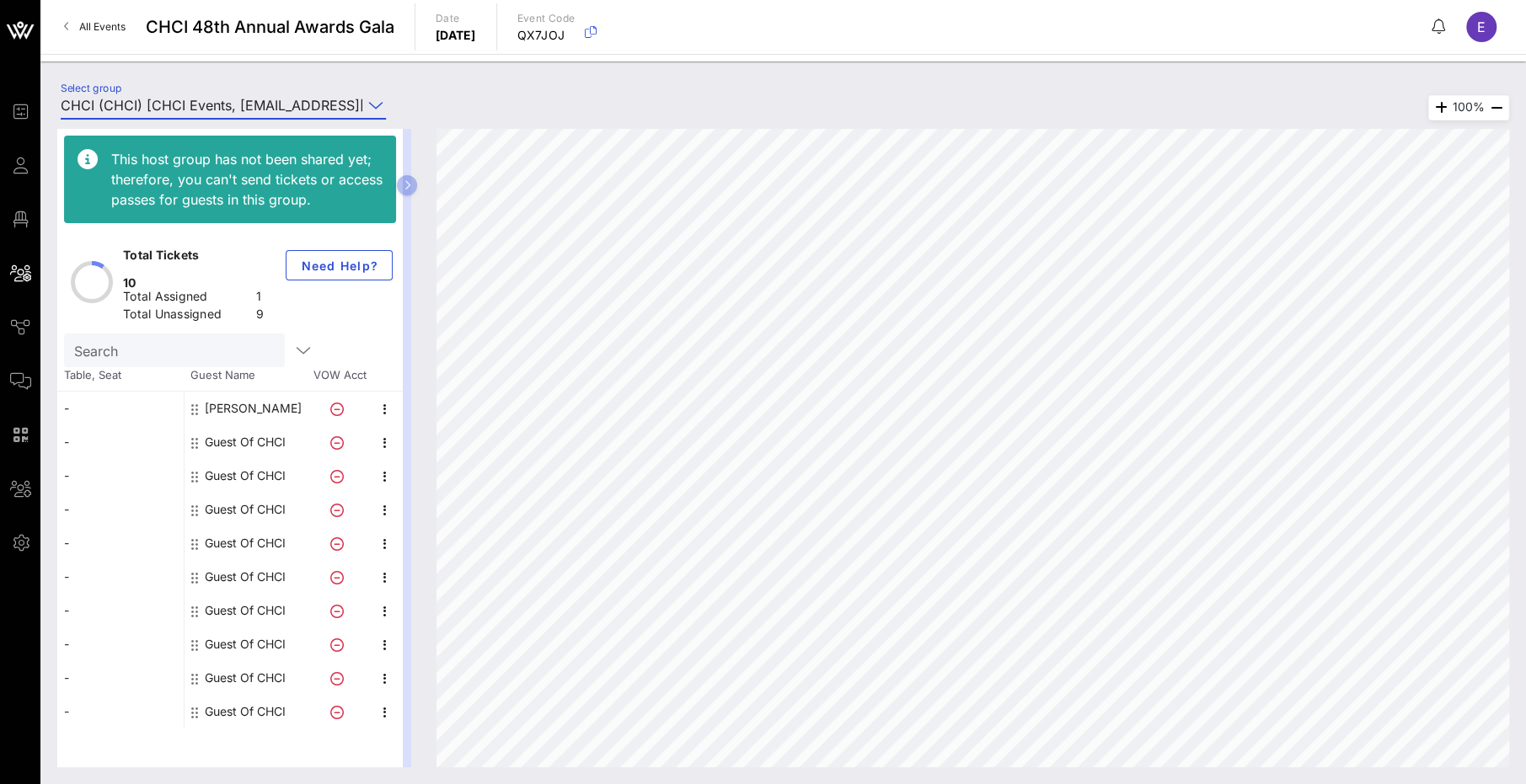 click on "CHCI (CHCI) [CHCI Events, [EMAIL_ADDRESS][DOMAIN_NAME]]" at bounding box center (211, 105) 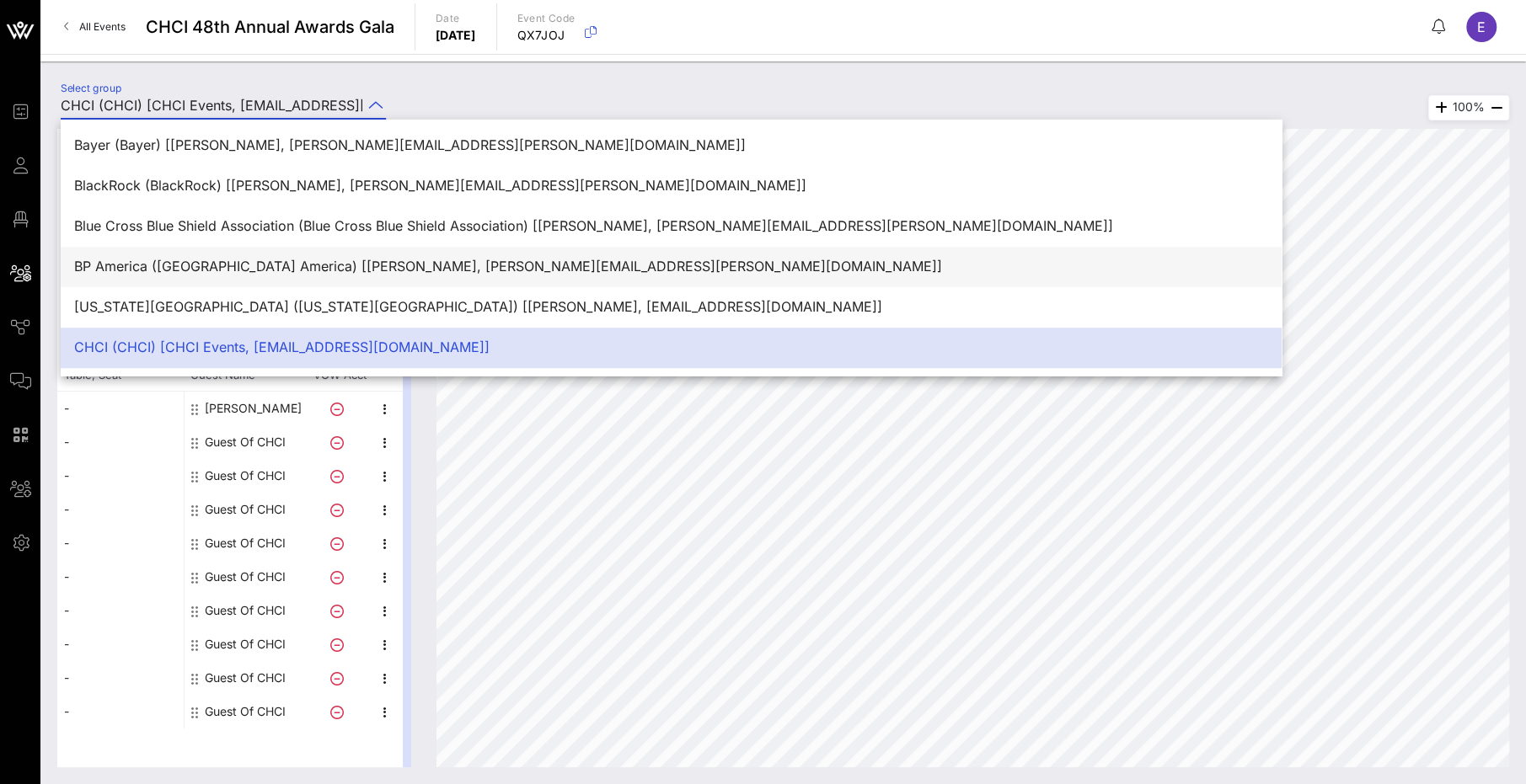 scroll, scrollTop: 589, scrollLeft: 0, axis: vertical 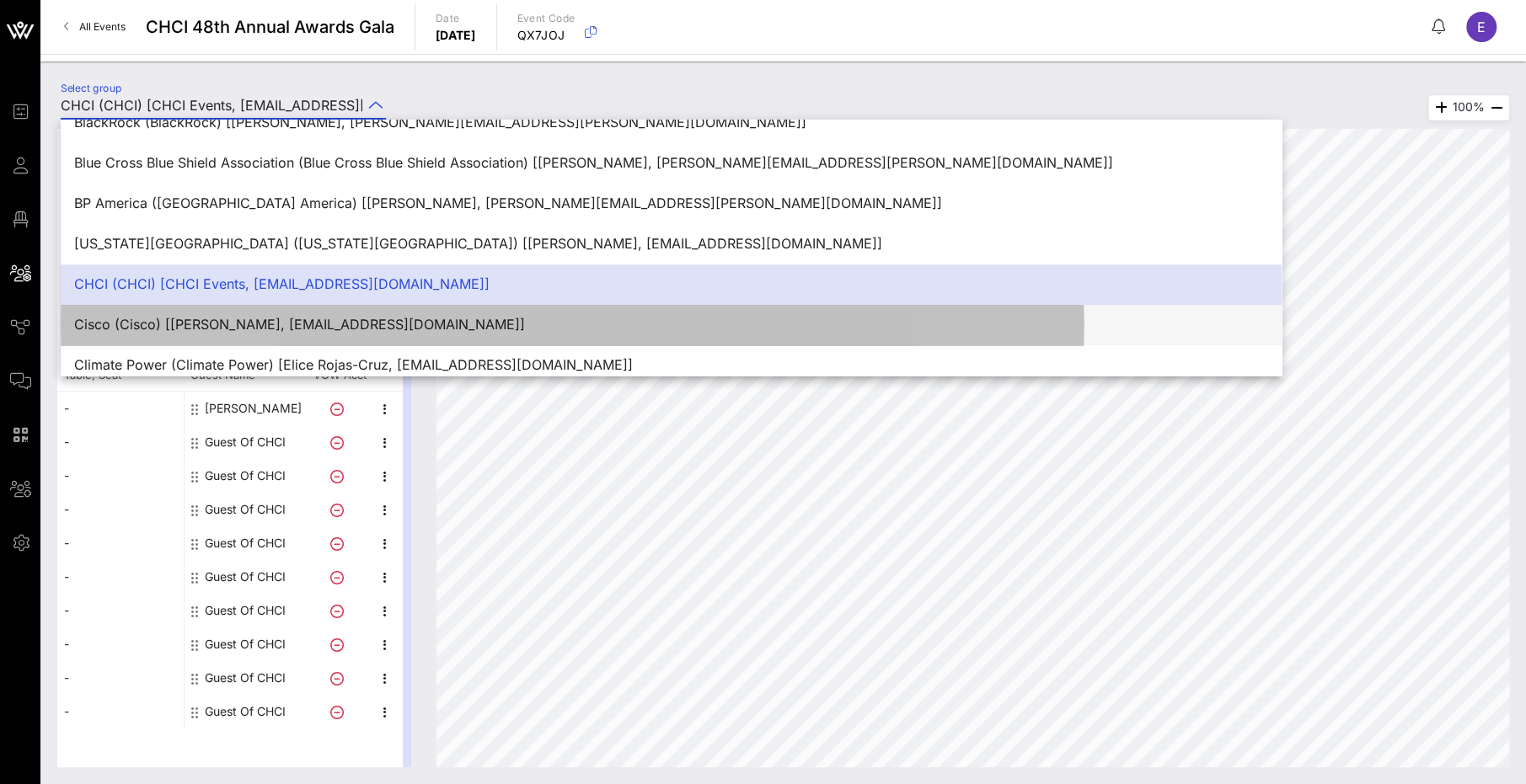 click on "Cisco (Cisco) [[PERSON_NAME], [EMAIL_ADDRESS][DOMAIN_NAME]]" at bounding box center [671, 324] 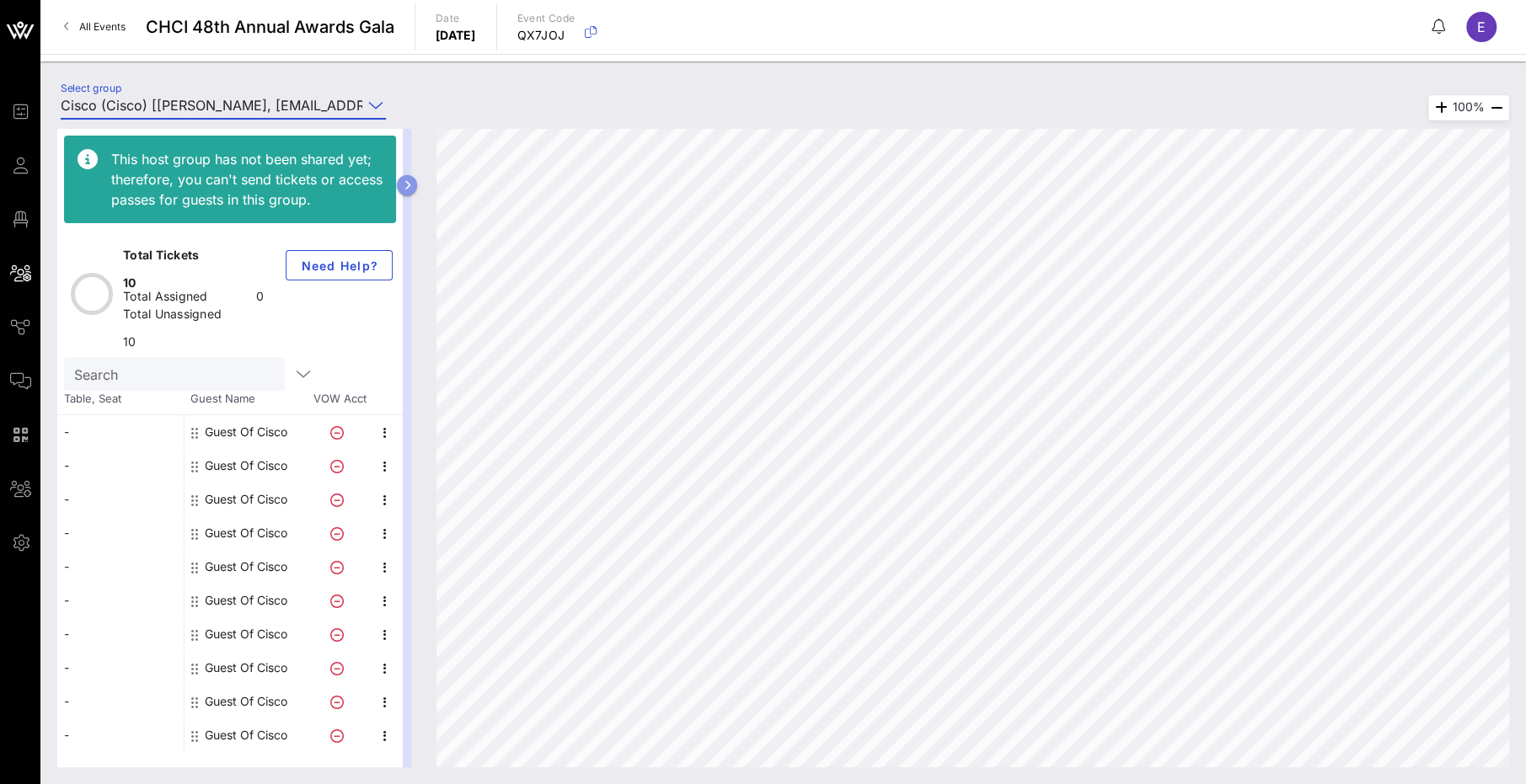click at bounding box center [407, 185] 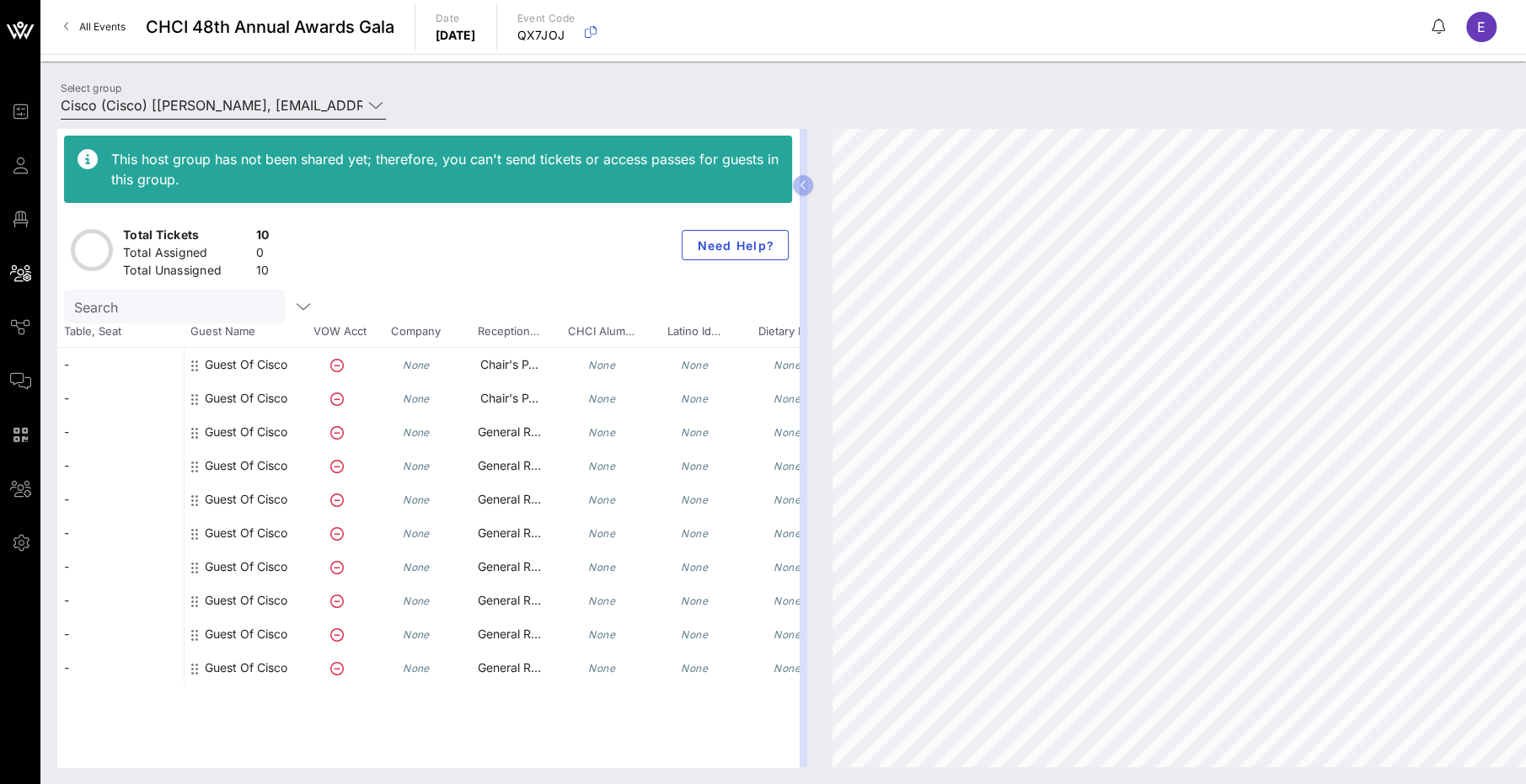 click on "Cisco (Cisco) [[PERSON_NAME], [EMAIL_ADDRESS][DOMAIN_NAME]]" at bounding box center (211, 105) 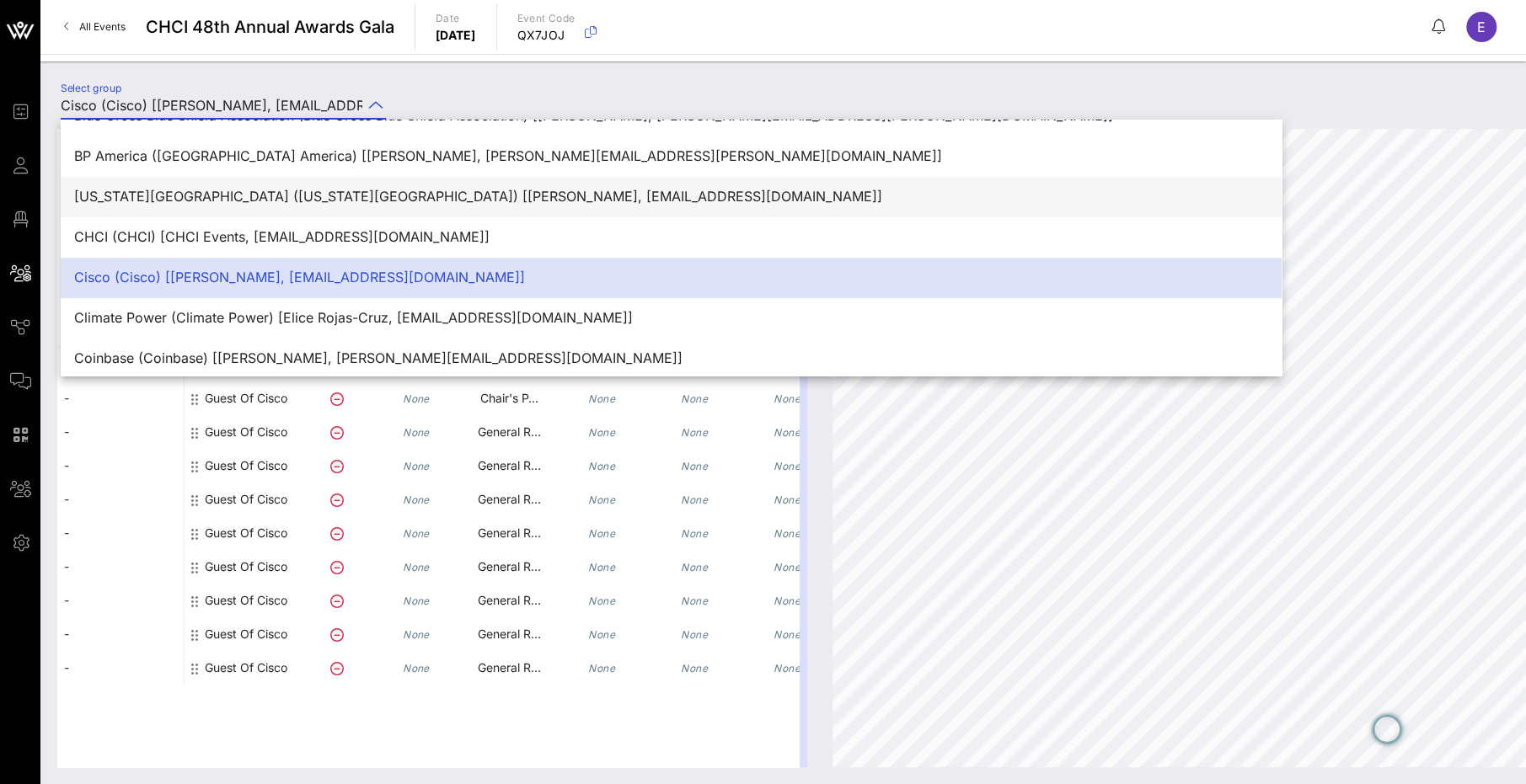 scroll, scrollTop: 671, scrollLeft: 0, axis: vertical 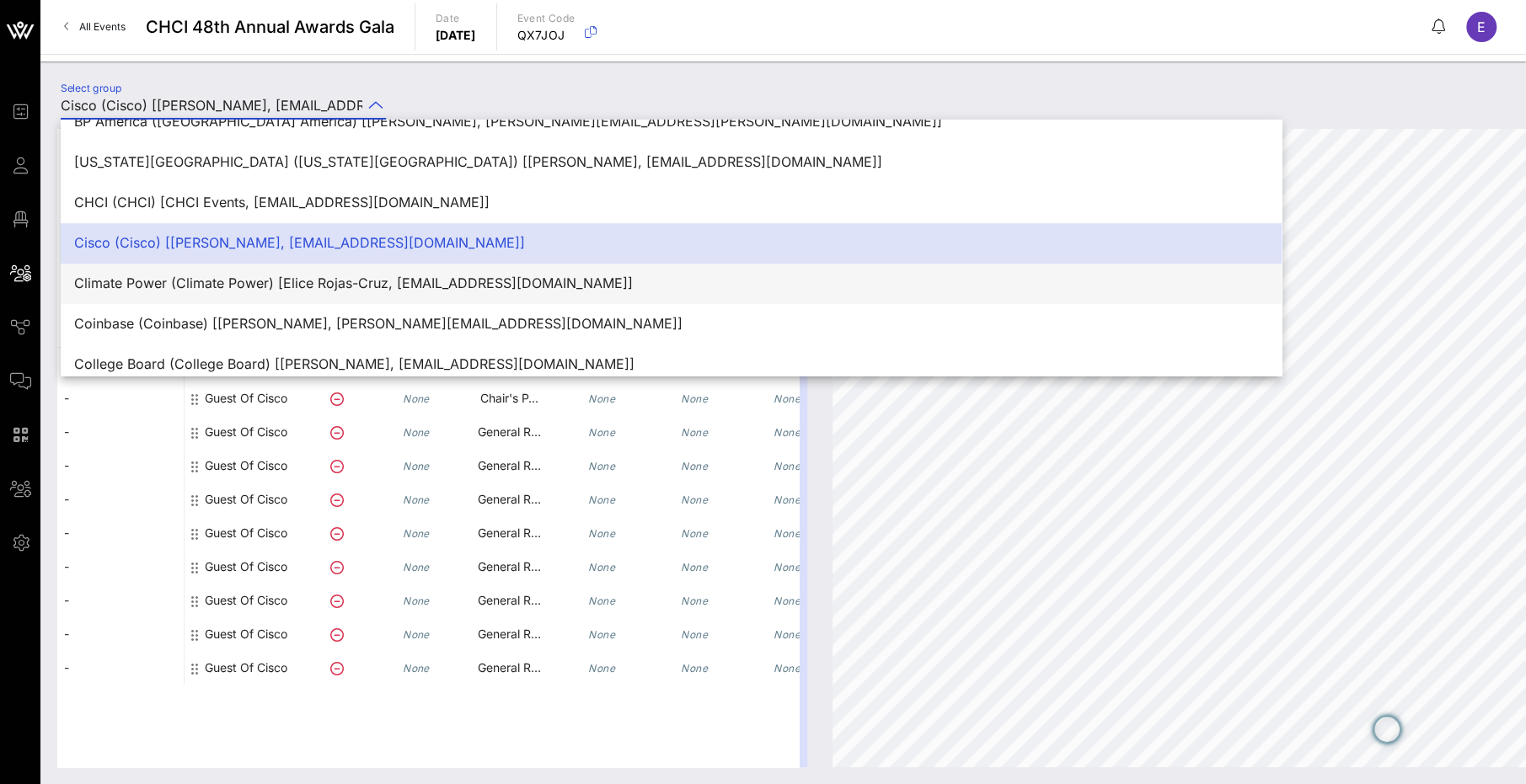 click on "Climate Power (Climate Power) [Elice Rojas-Cruz, [EMAIL_ADDRESS][DOMAIN_NAME]]" at bounding box center [671, 283] 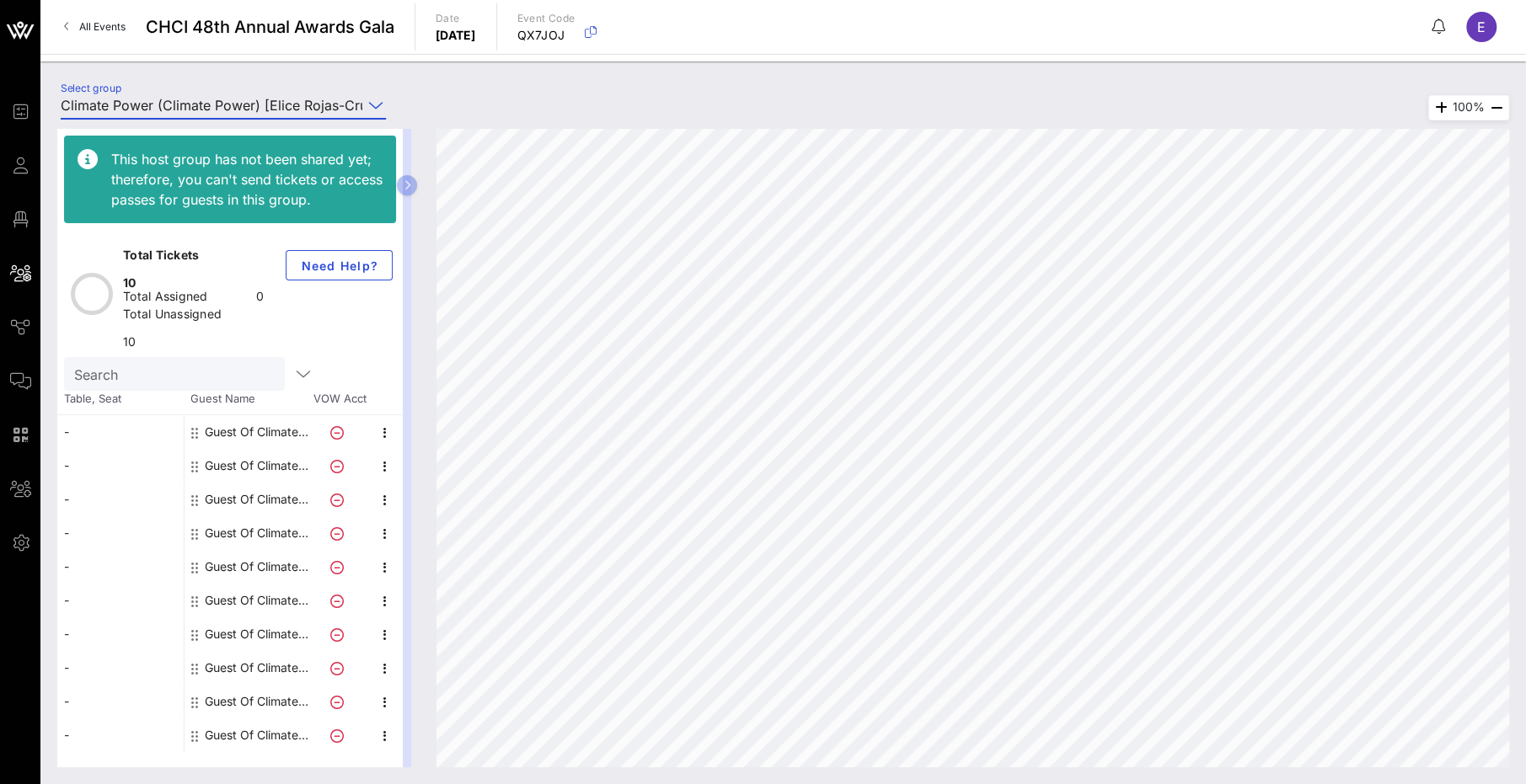 click on "This host group has not been shared yet; therefore, you can't send tickets or access passes for guests in this group.
Total Tickets   10   Total Assigned   0   Total Unassigned   10   Need Help?   Search           Table, Seat   Guest Name     VOW Acct
-
-
-
-
-
-
-
-
-
-
Guest Of Climate Power
Guest Of Climate Power
Guest Of Climate Power
Guest Of Climate Power
Guest Of Climate Power
Guest Of Climate Power
Guest Of Climate Power" at bounding box center [230, 448] 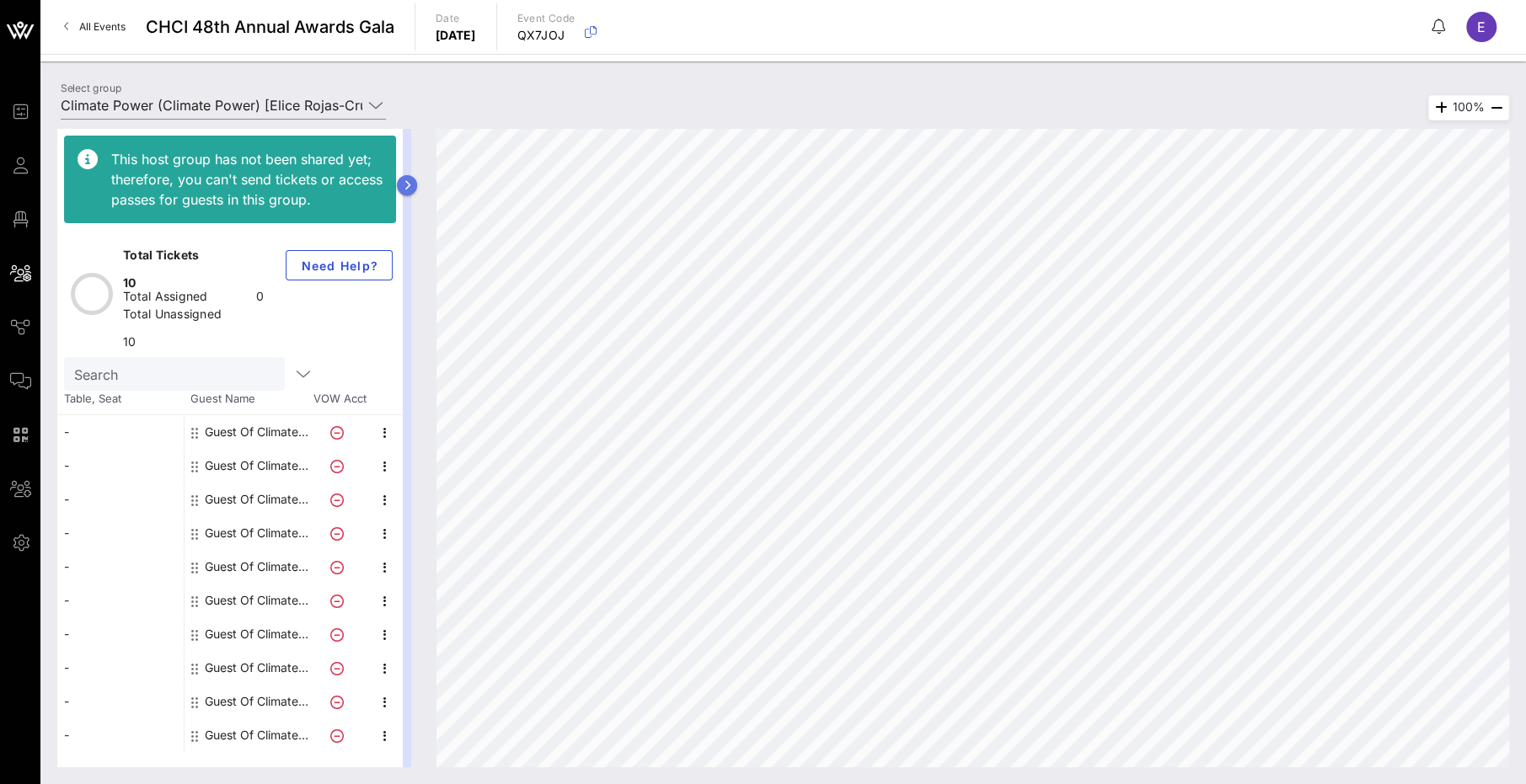 click at bounding box center [407, 185] 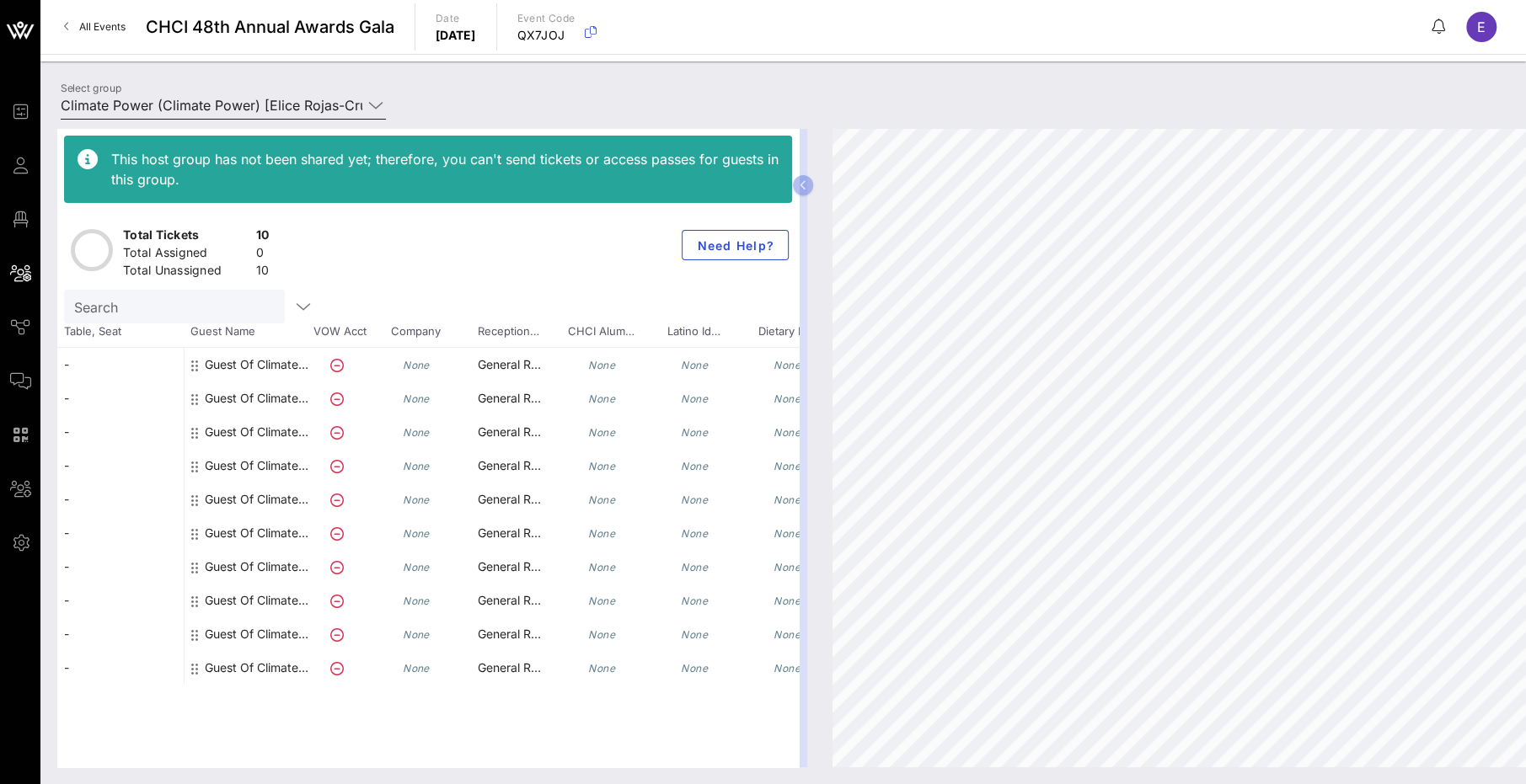 click on "Climate Power (Climate Power) [Elice Rojas-Cruz, [EMAIL_ADDRESS][DOMAIN_NAME]]" at bounding box center [211, 105] 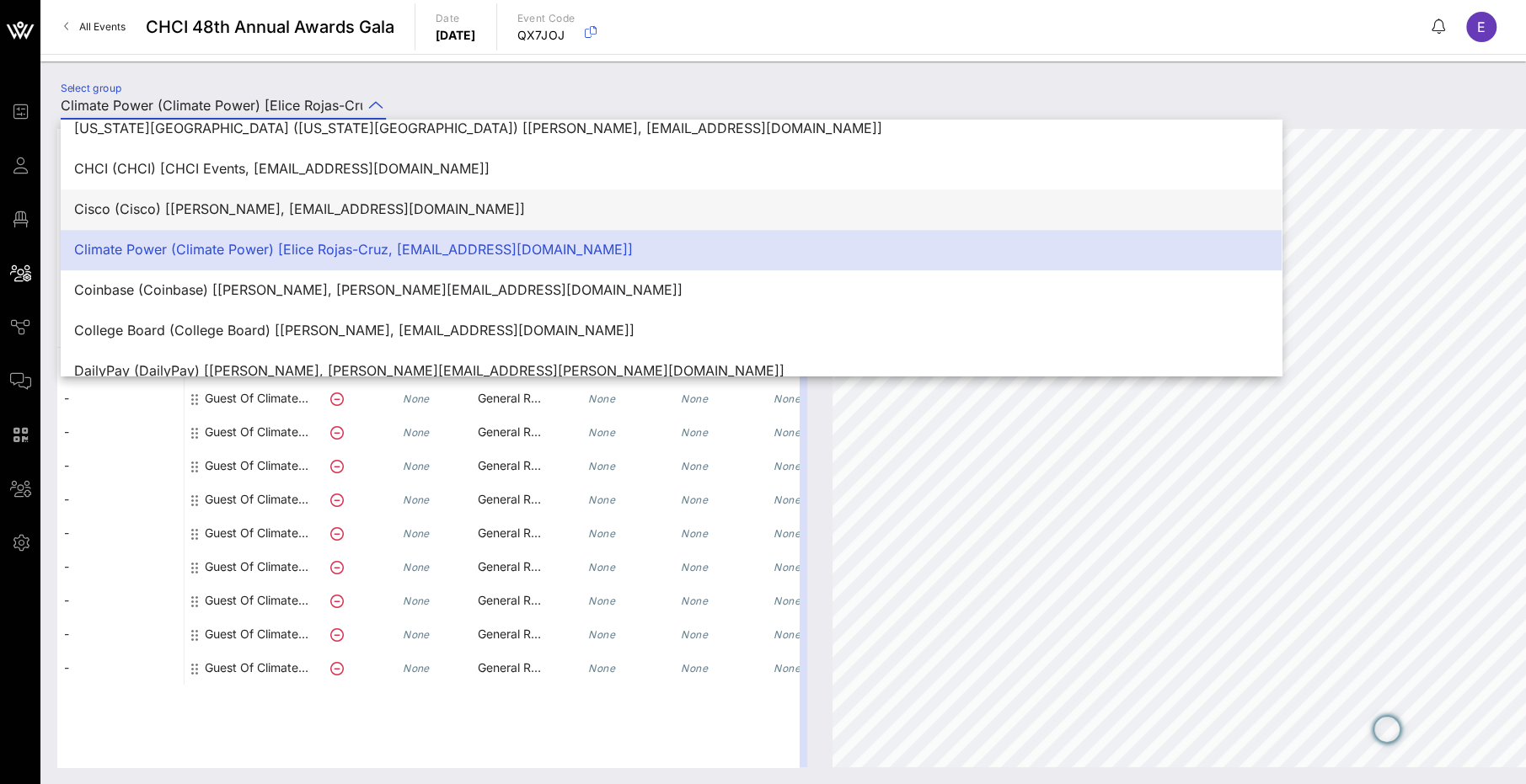 scroll, scrollTop: 708, scrollLeft: 0, axis: vertical 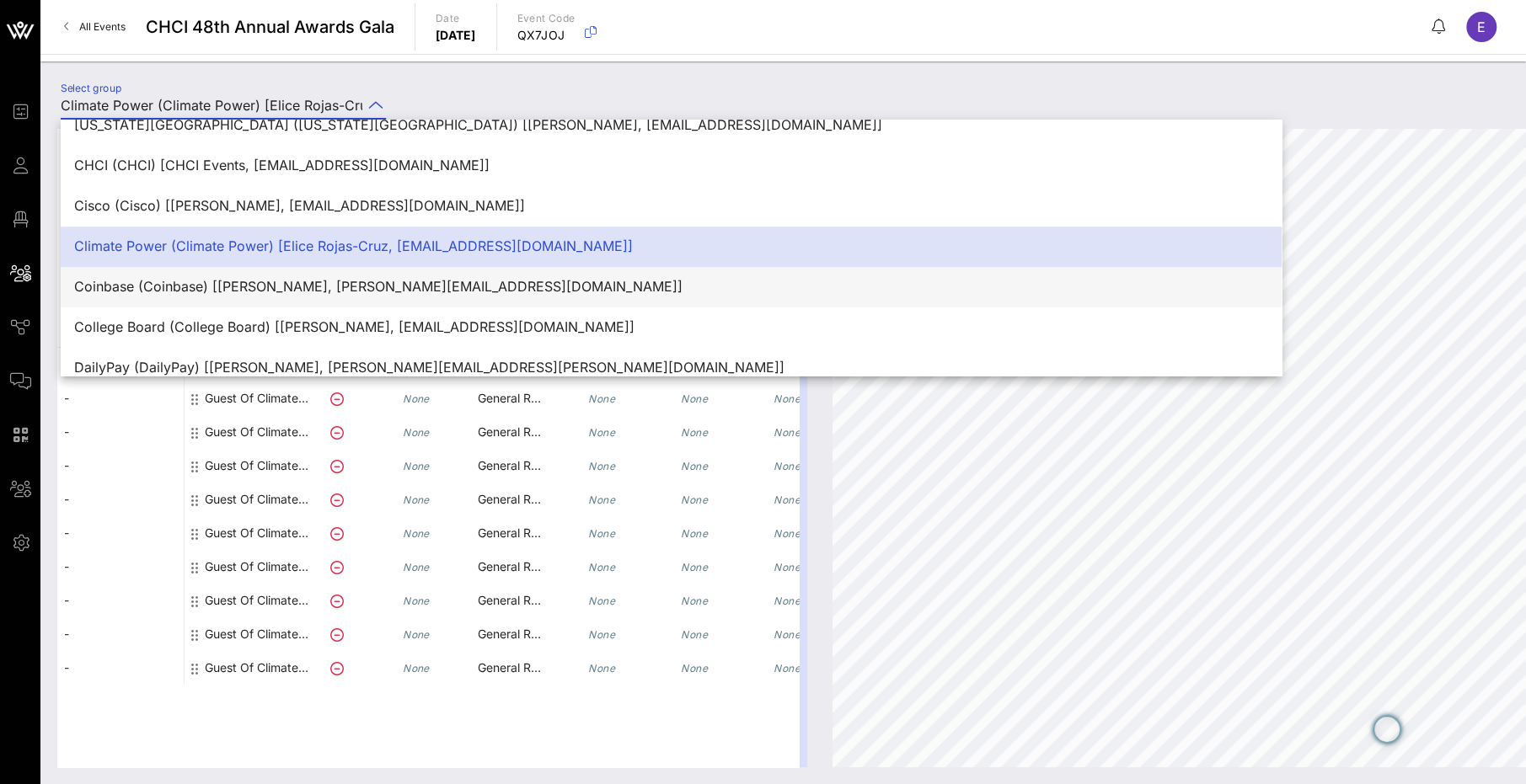click on "Coinbase (Coinbase) [[PERSON_NAME], [PERSON_NAME][EMAIL_ADDRESS][DOMAIN_NAME]]" at bounding box center (671, 286) 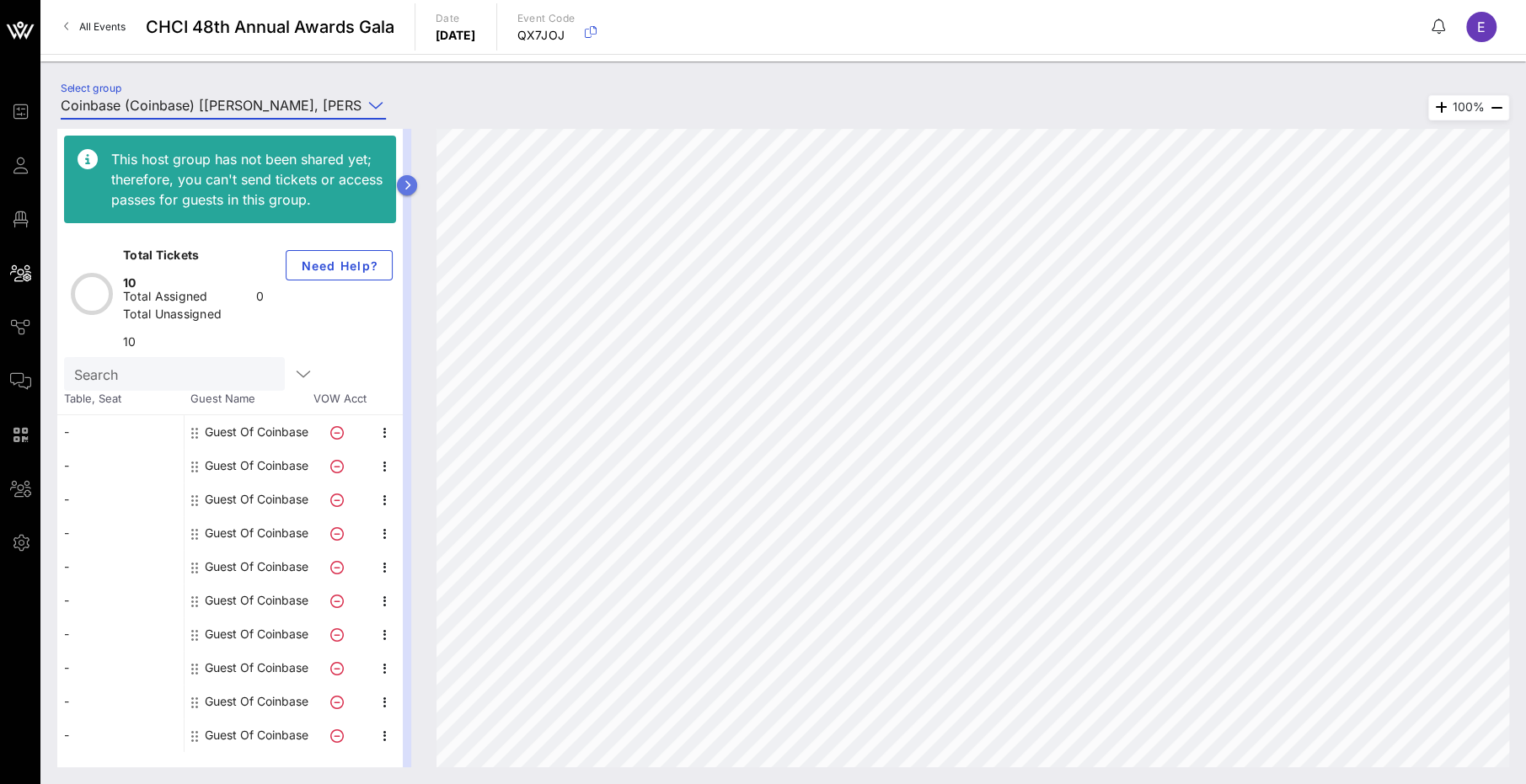 click at bounding box center (407, 185) 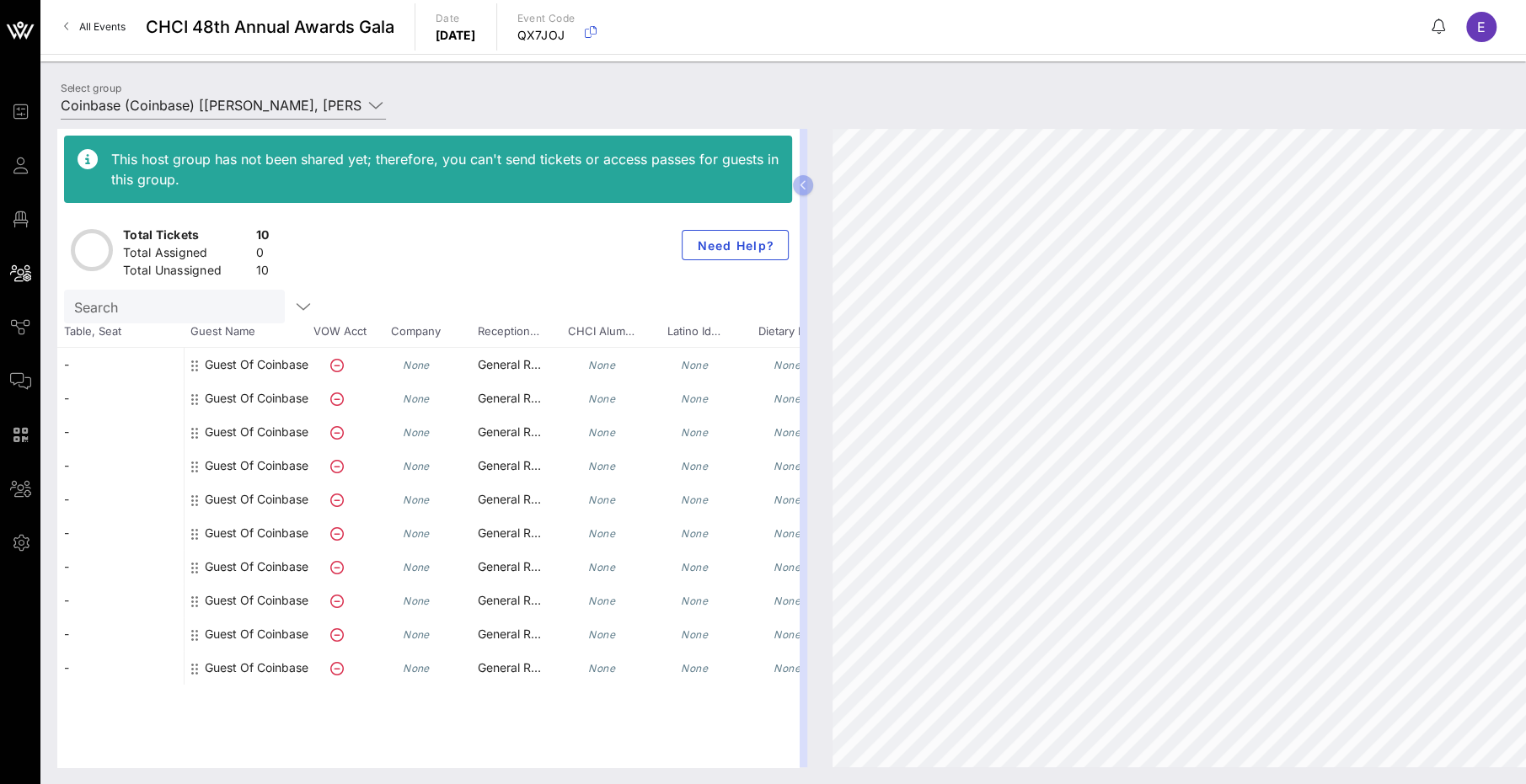 click on "This host group has not been shared yet; therefore, you can't send tickets or access passes for guests in this group.
Total Tickets   10   Total Assigned   0   Total Unassigned   10   Need Help?   Search           Table, Seat   Guest Name     VOW Acct
Company
Reception…
CHCI Alum…
Latino Id…
Dietary R…
-
-
-
-
-
-
-
-
-
-
Guest Of Coinbase
None
General R…
None None None" at bounding box center [783, 448] 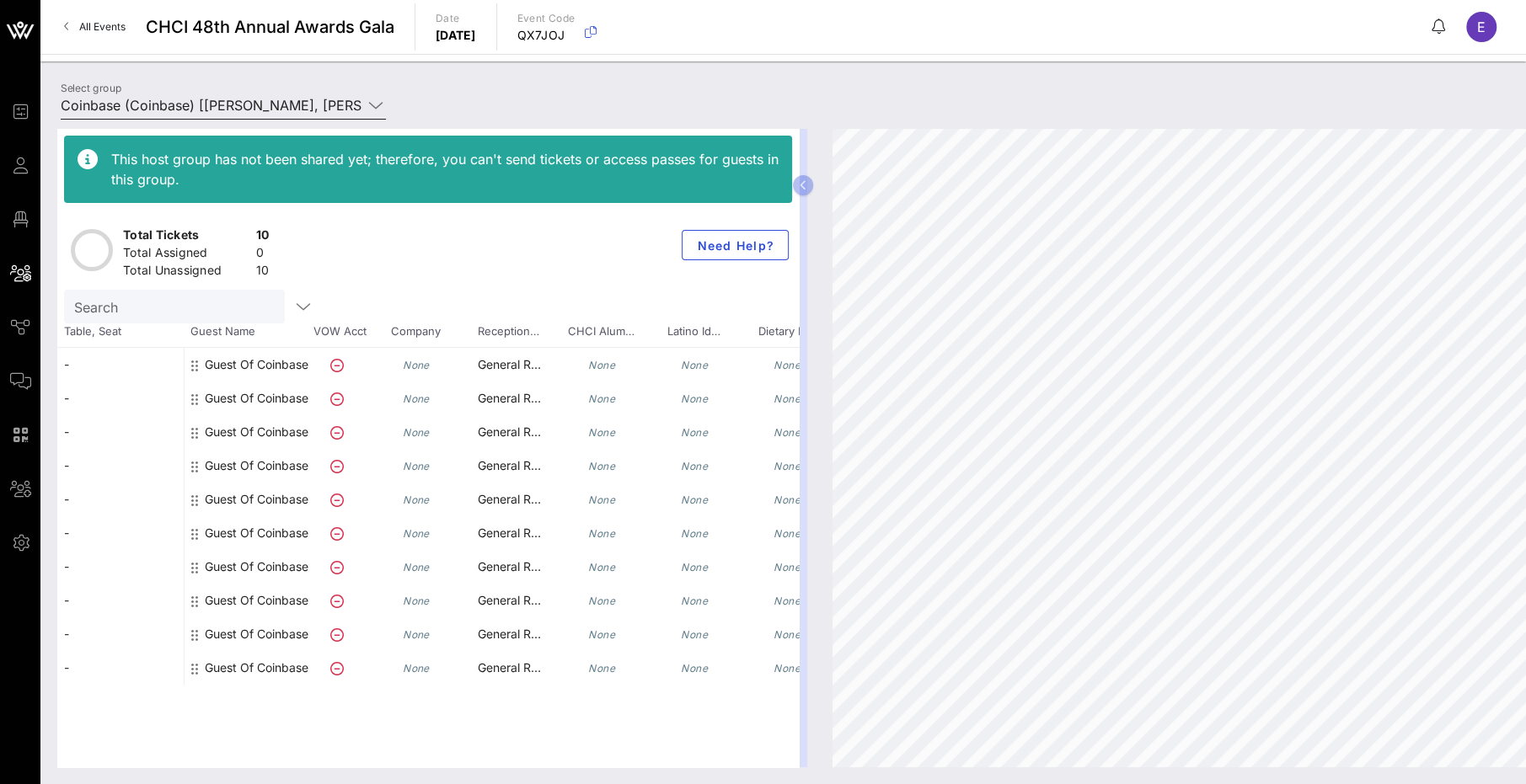 click on "Coinbase (Coinbase) [[PERSON_NAME], [PERSON_NAME][EMAIL_ADDRESS][DOMAIN_NAME]]" at bounding box center (211, 105) 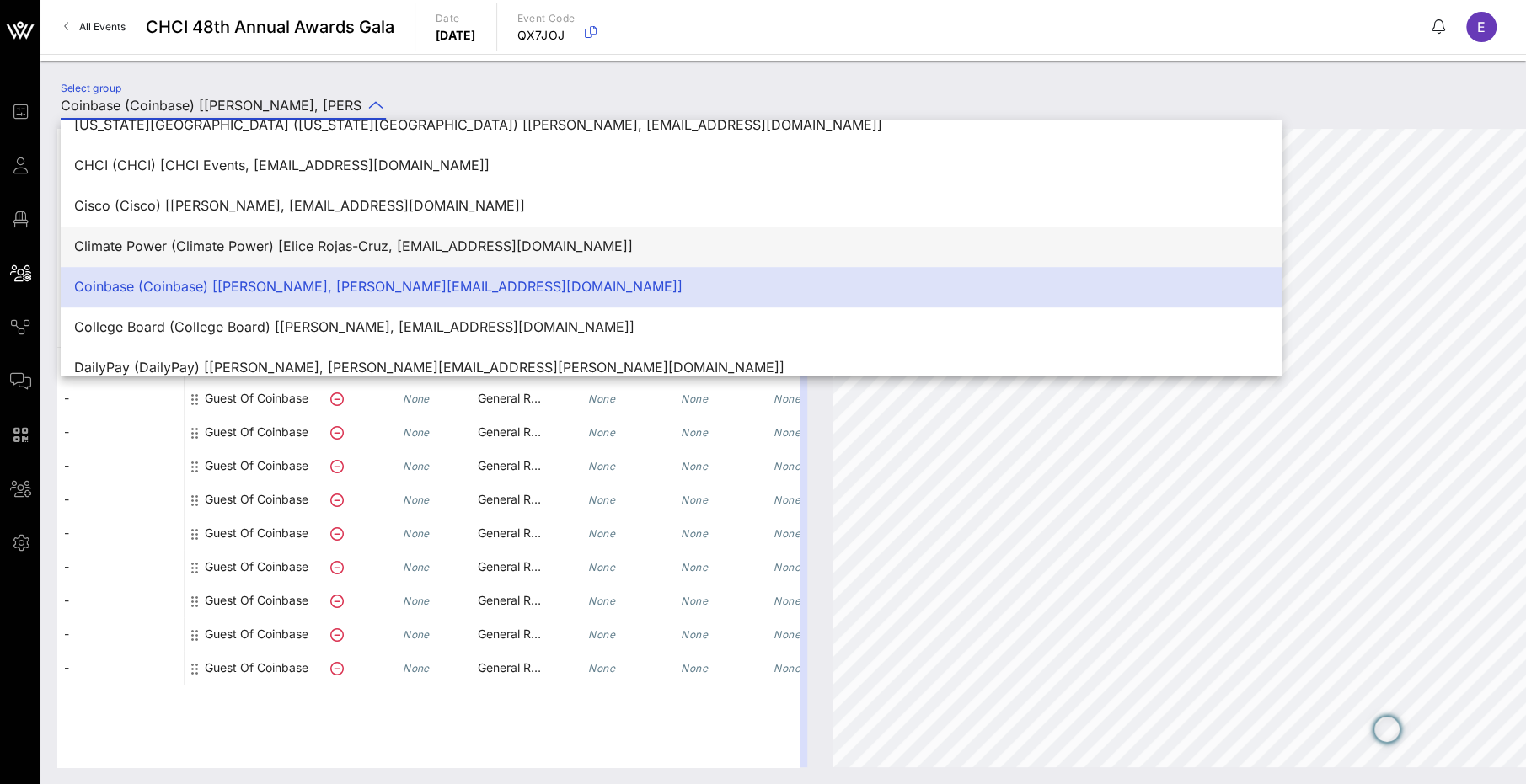 scroll, scrollTop: 749, scrollLeft: 0, axis: vertical 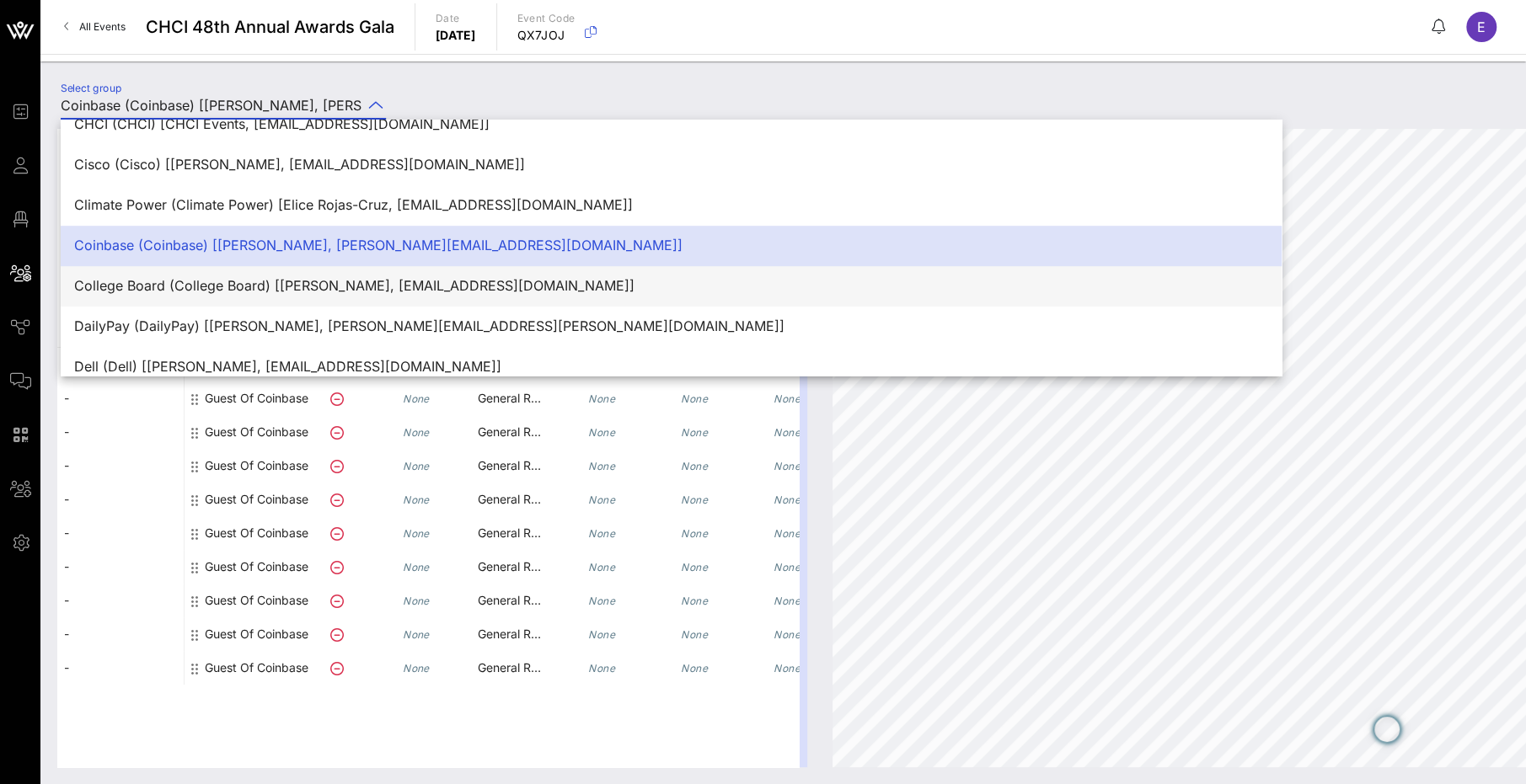 click on "College Board (College Board) [[PERSON_NAME], [EMAIL_ADDRESS][DOMAIN_NAME]]" at bounding box center [671, 285] 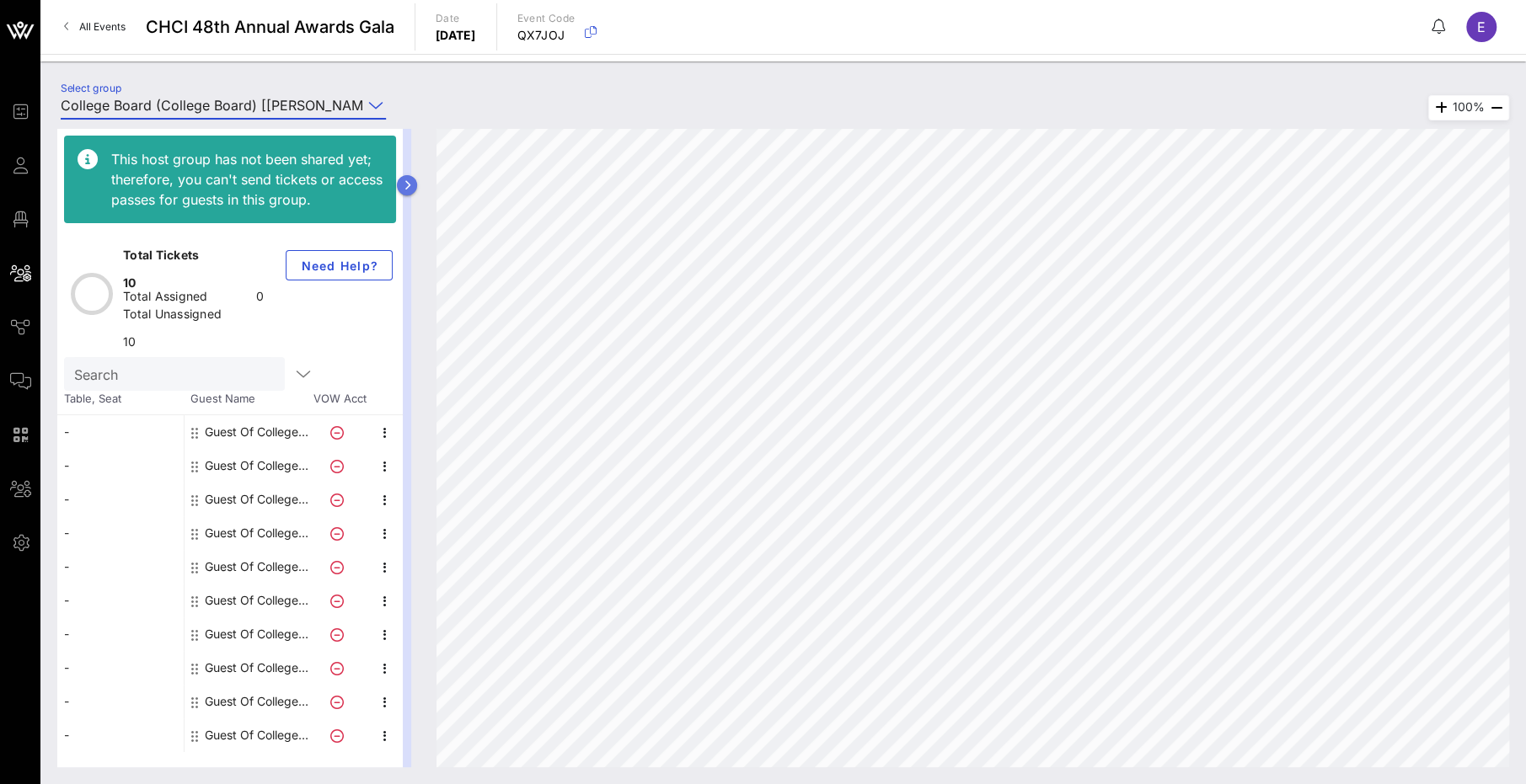click at bounding box center [407, 185] 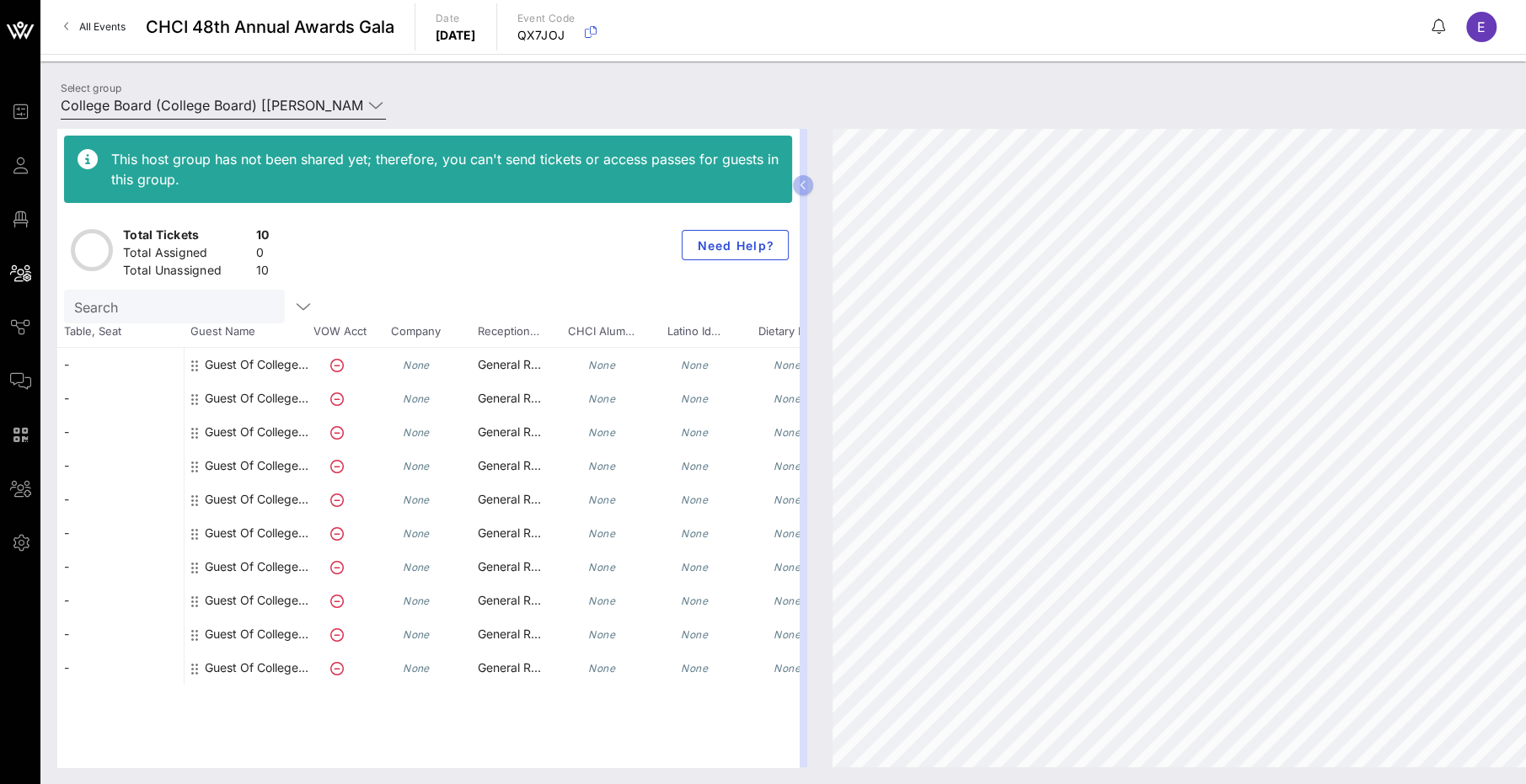 click on "College Board (College Board) [[PERSON_NAME], [EMAIL_ADDRESS][DOMAIN_NAME]]" at bounding box center [211, 105] 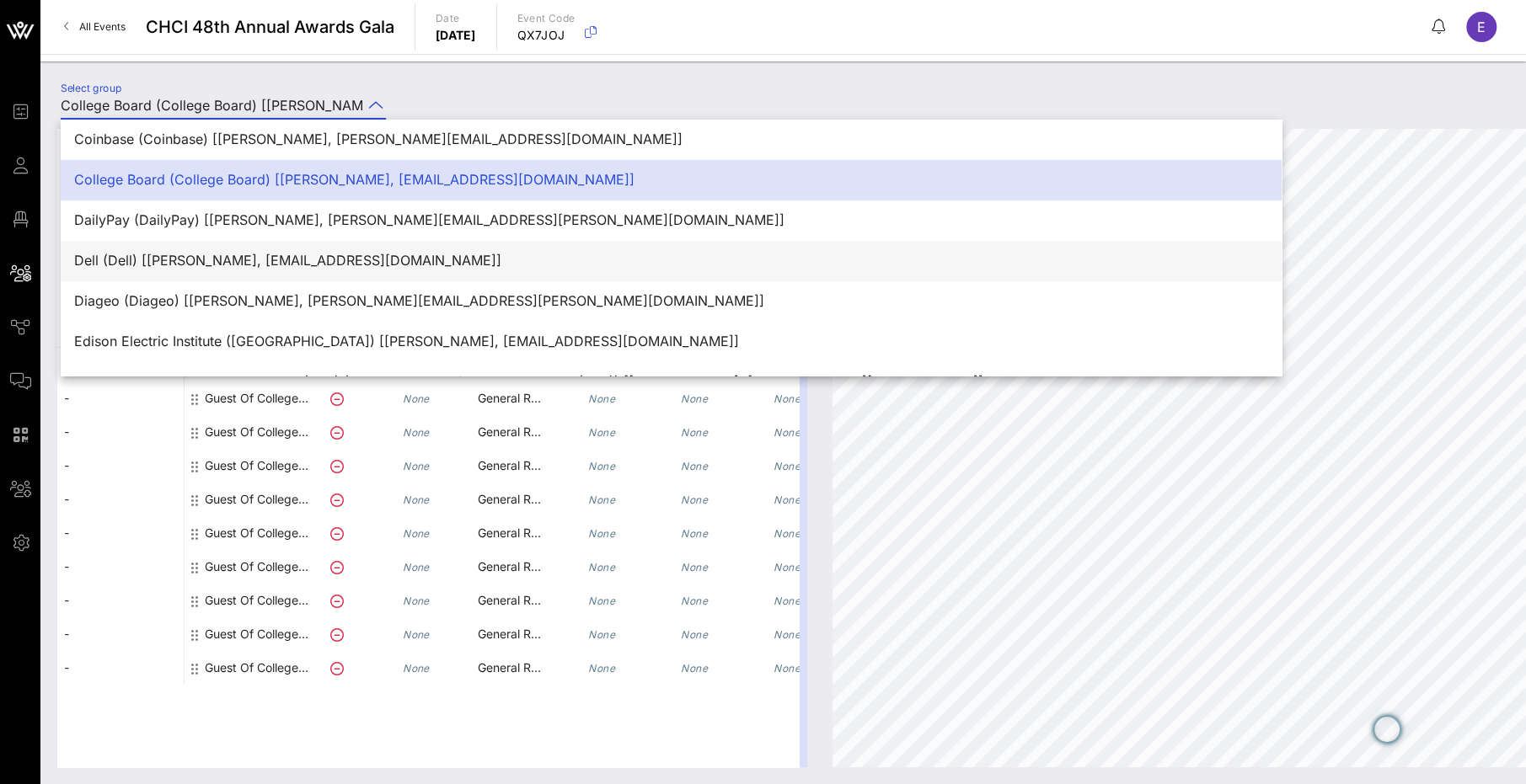scroll, scrollTop: 873, scrollLeft: 0, axis: vertical 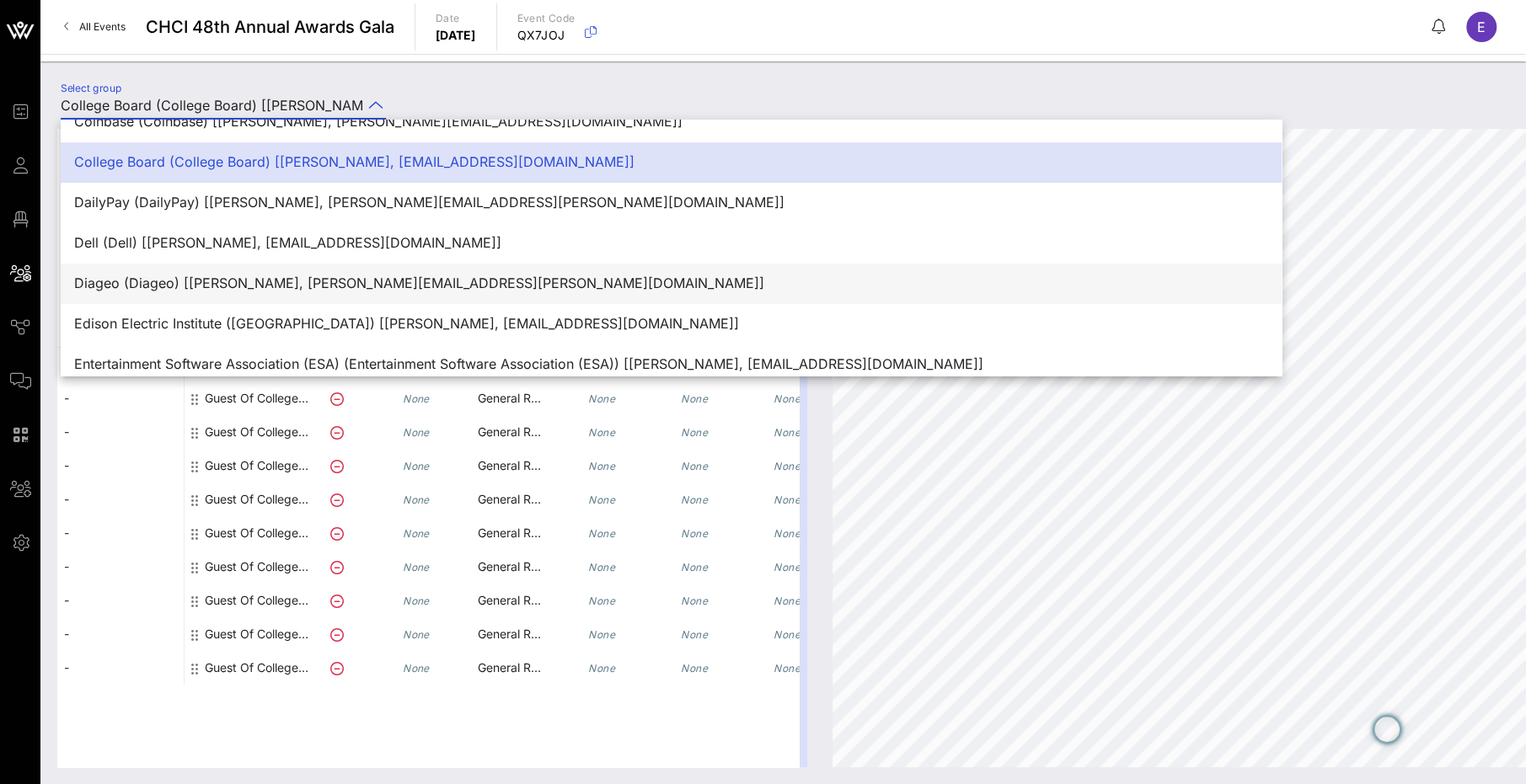 click on "Diageo (Diageo) [[PERSON_NAME], [PERSON_NAME][EMAIL_ADDRESS][PERSON_NAME][DOMAIN_NAME]]" at bounding box center (671, 283) 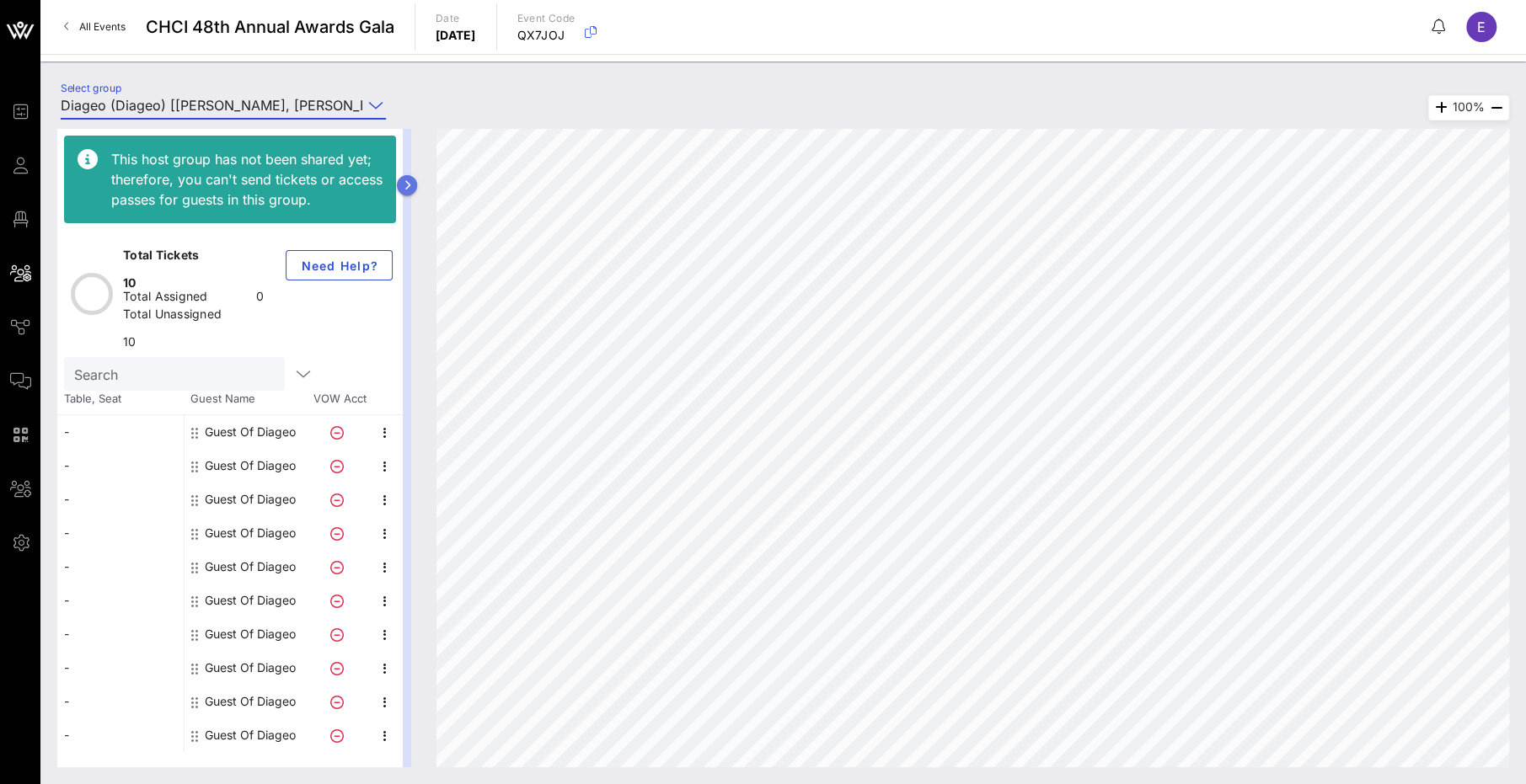click at bounding box center [407, 185] 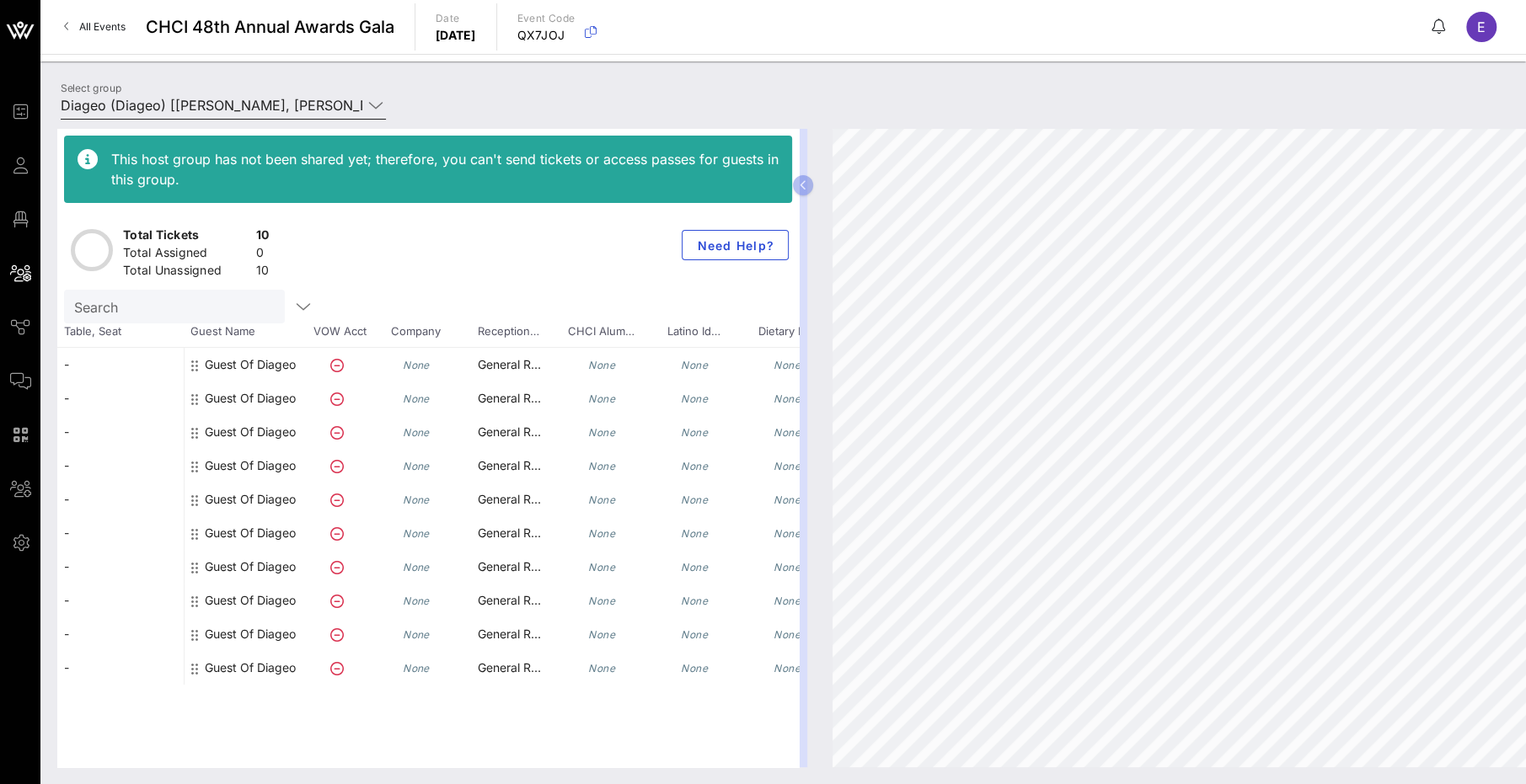 click on "Diageo (Diageo) [[PERSON_NAME], [PERSON_NAME][EMAIL_ADDRESS][PERSON_NAME][DOMAIN_NAME]]" at bounding box center [211, 105] 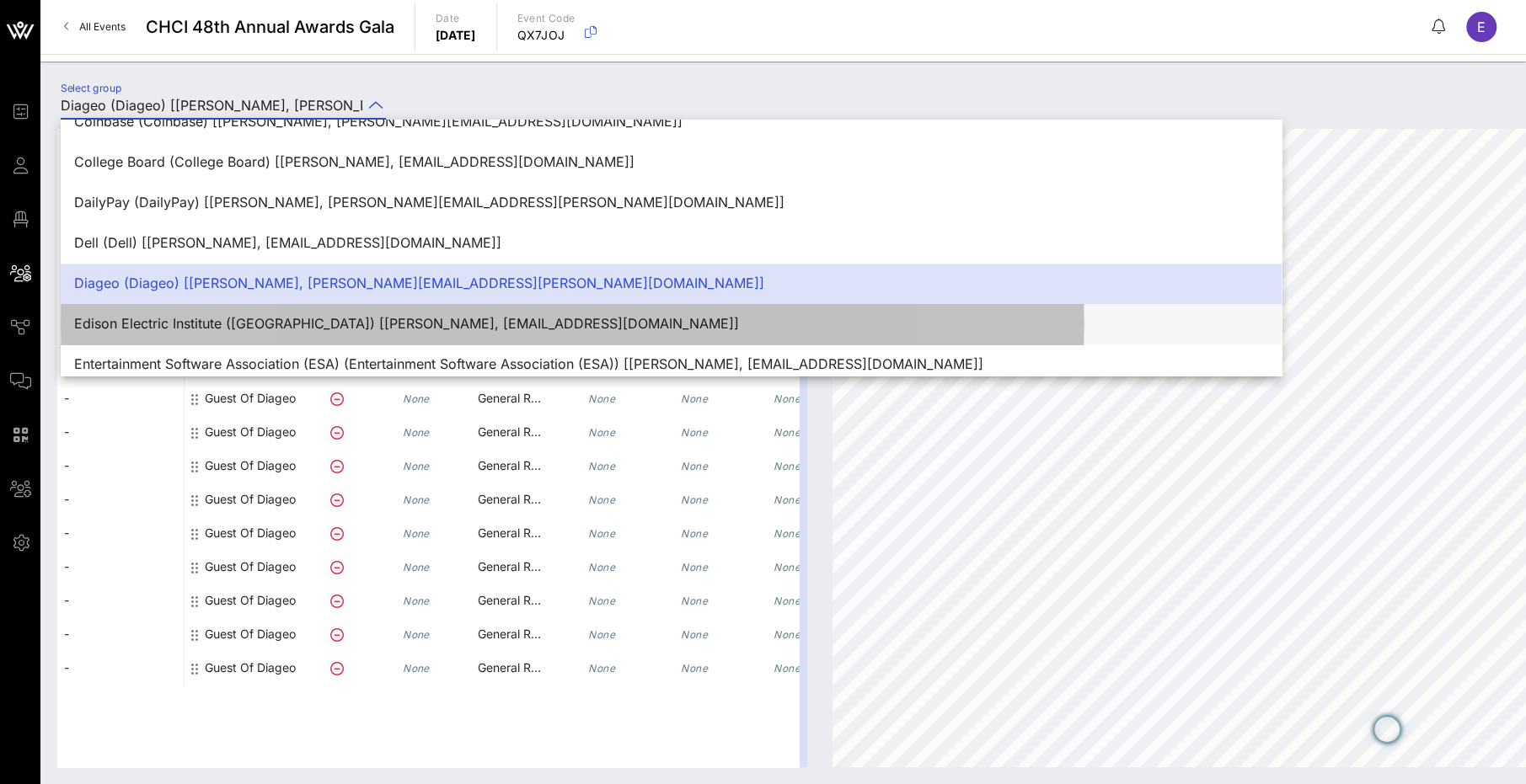 click on "Edison Electric Institute ([GEOGRAPHIC_DATA]) [[PERSON_NAME], [EMAIL_ADDRESS][DOMAIN_NAME]]" at bounding box center (671, 323) 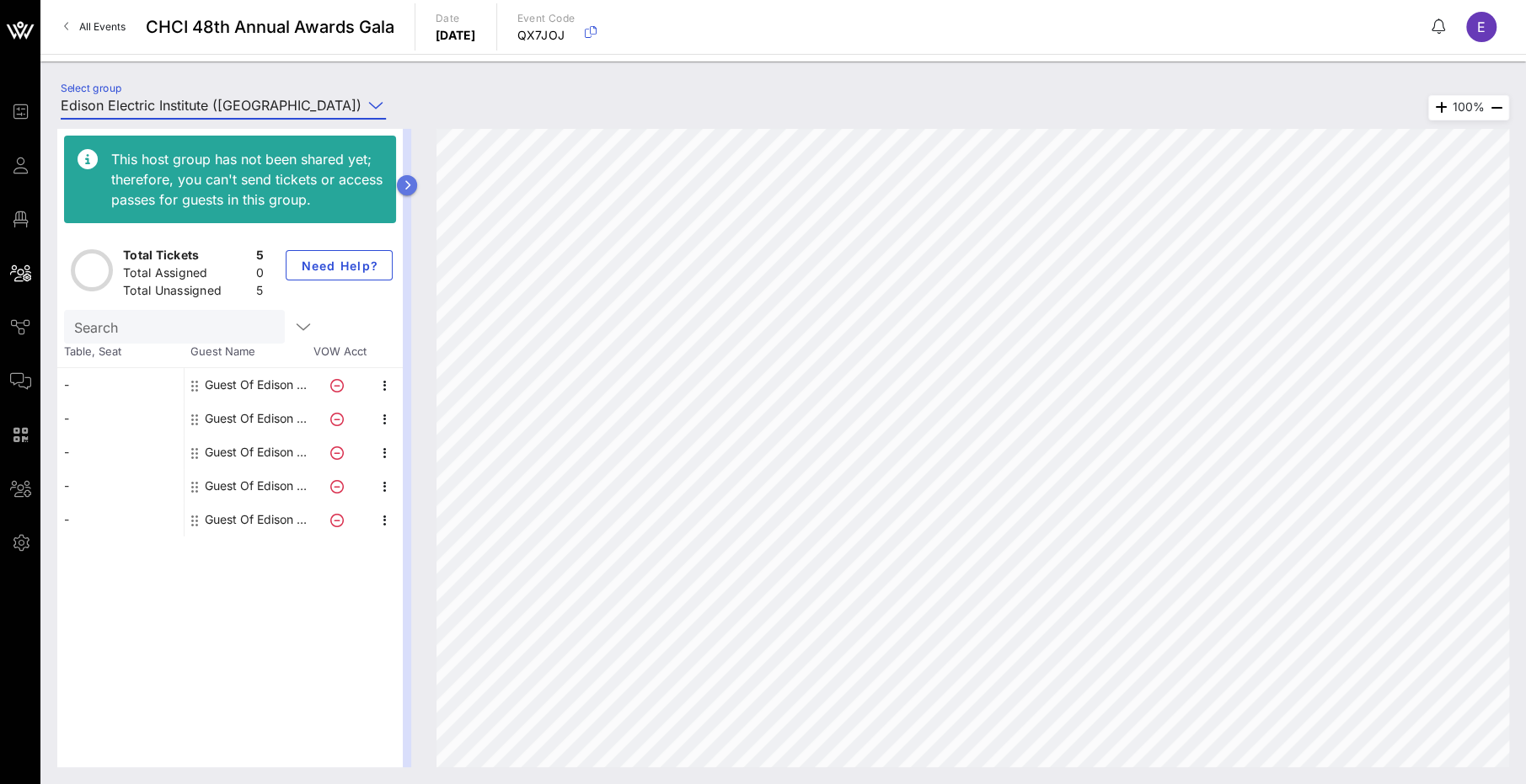 click at bounding box center [407, 185] 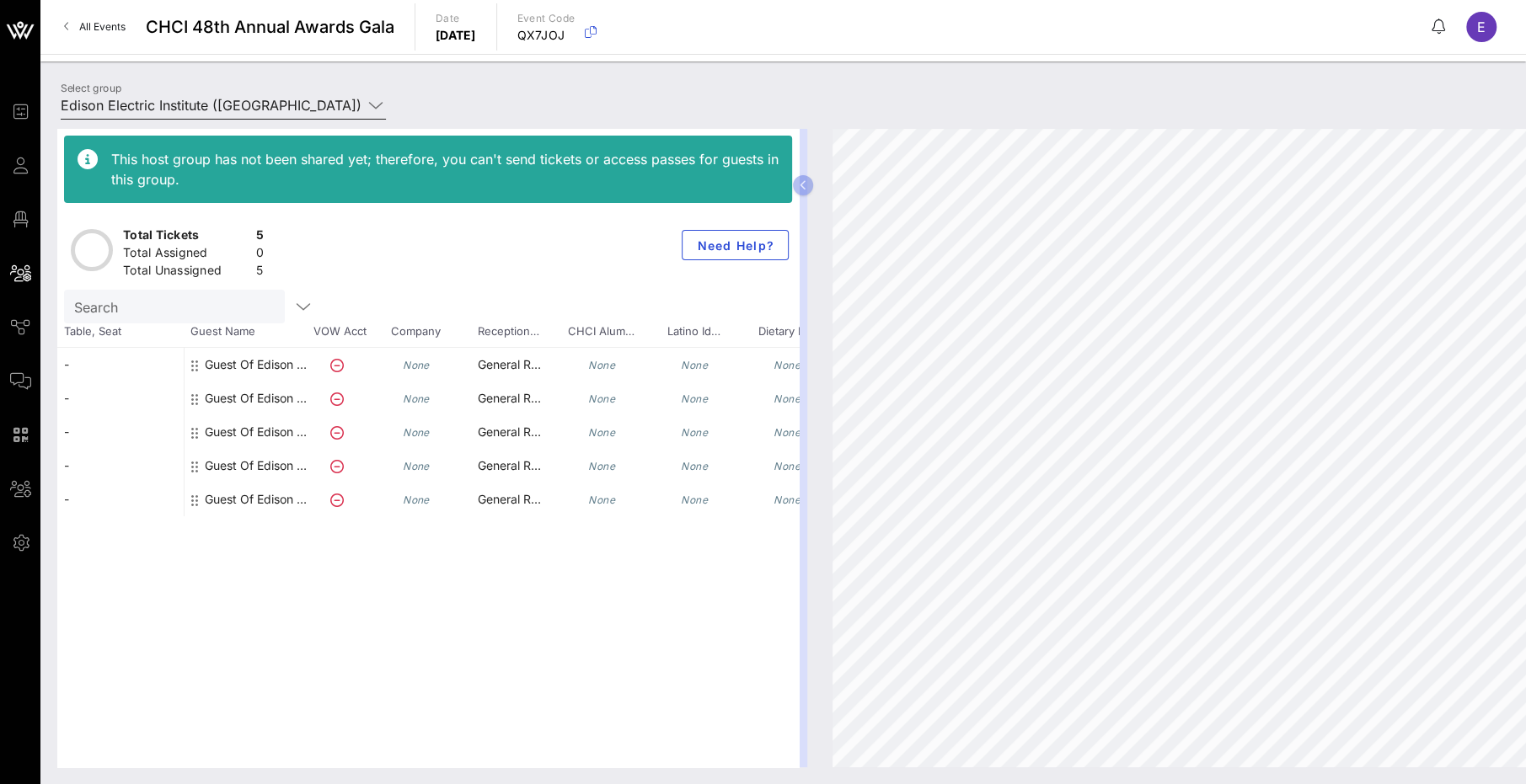 click on "Edison Electric Institute ([GEOGRAPHIC_DATA]) [[PERSON_NAME], [EMAIL_ADDRESS][DOMAIN_NAME]]" at bounding box center (211, 105) 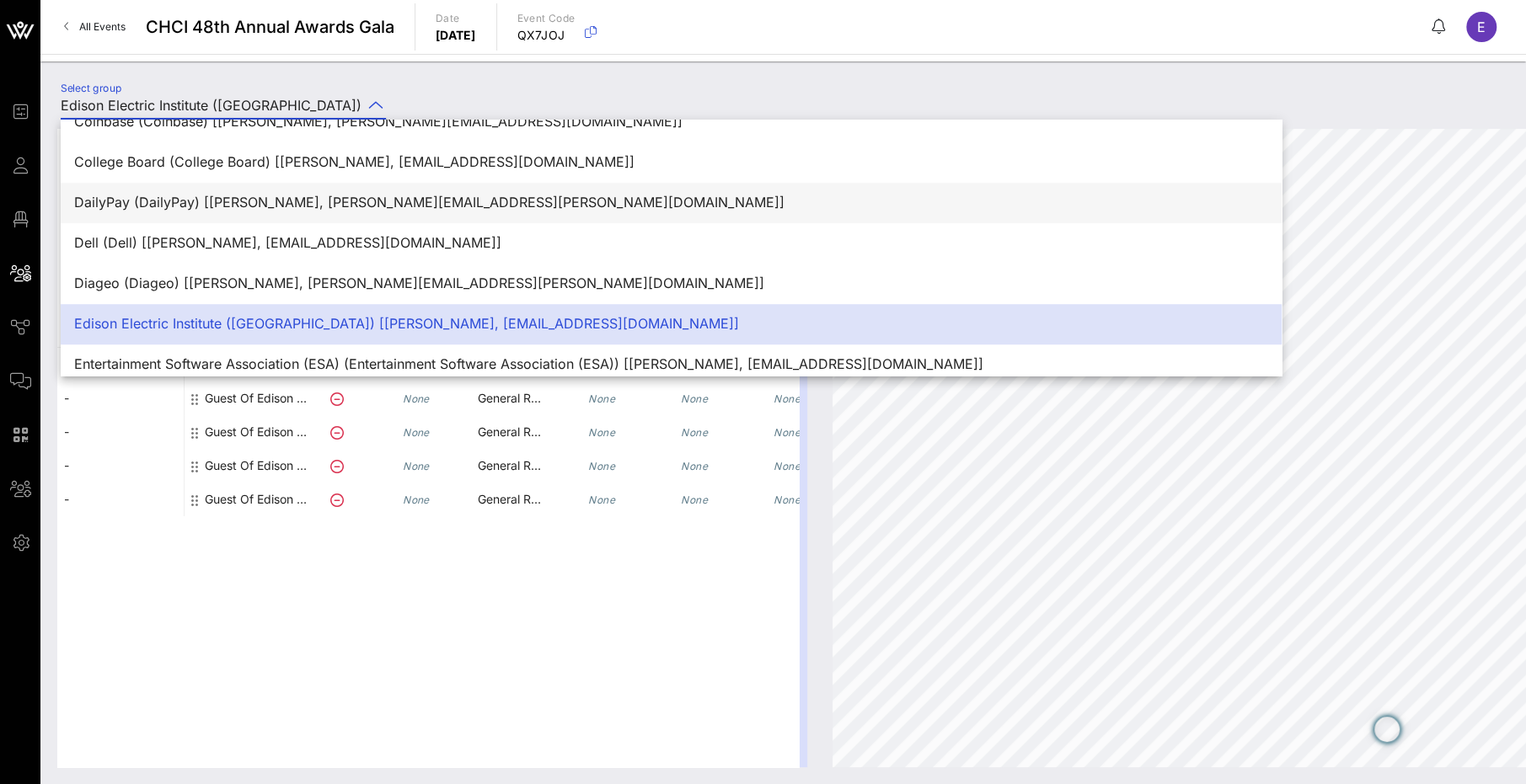 scroll, scrollTop: 931, scrollLeft: 0, axis: vertical 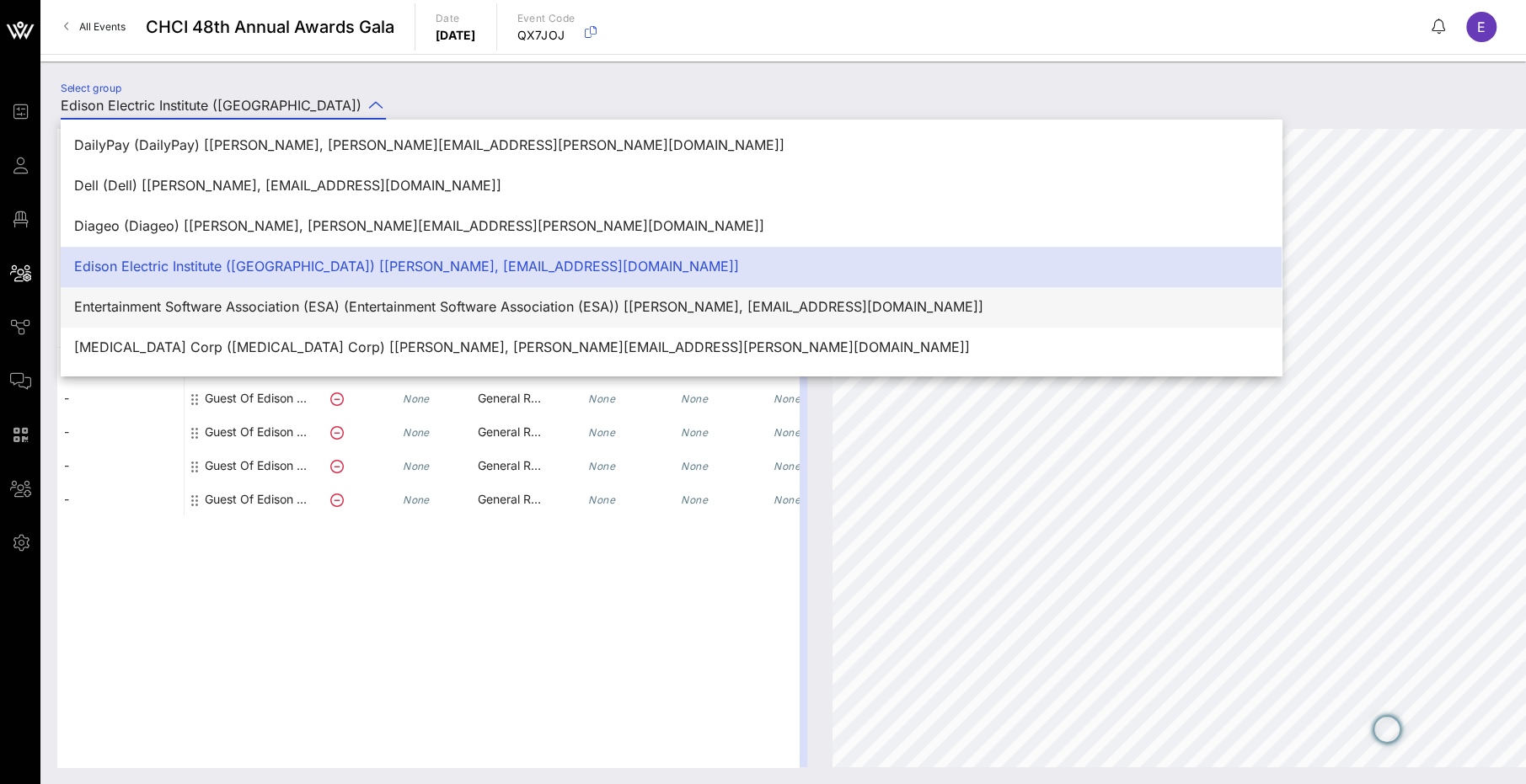 click on "Entertainment Software Association (ESA) (Entertainment Software Association (ESA)) [[PERSON_NAME], [EMAIL_ADDRESS][DOMAIN_NAME]]" at bounding box center (671, 307) 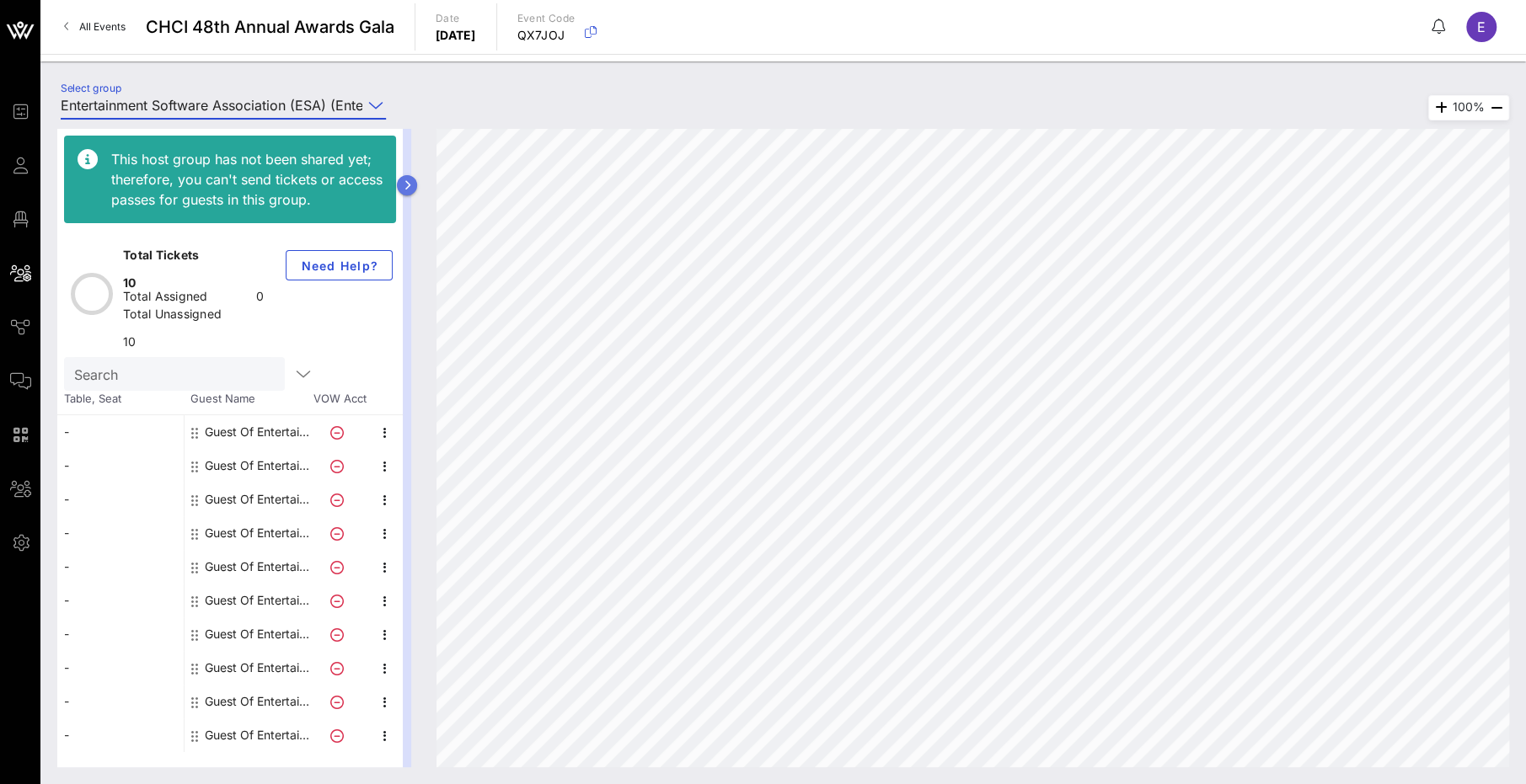 click at bounding box center [407, 185] 